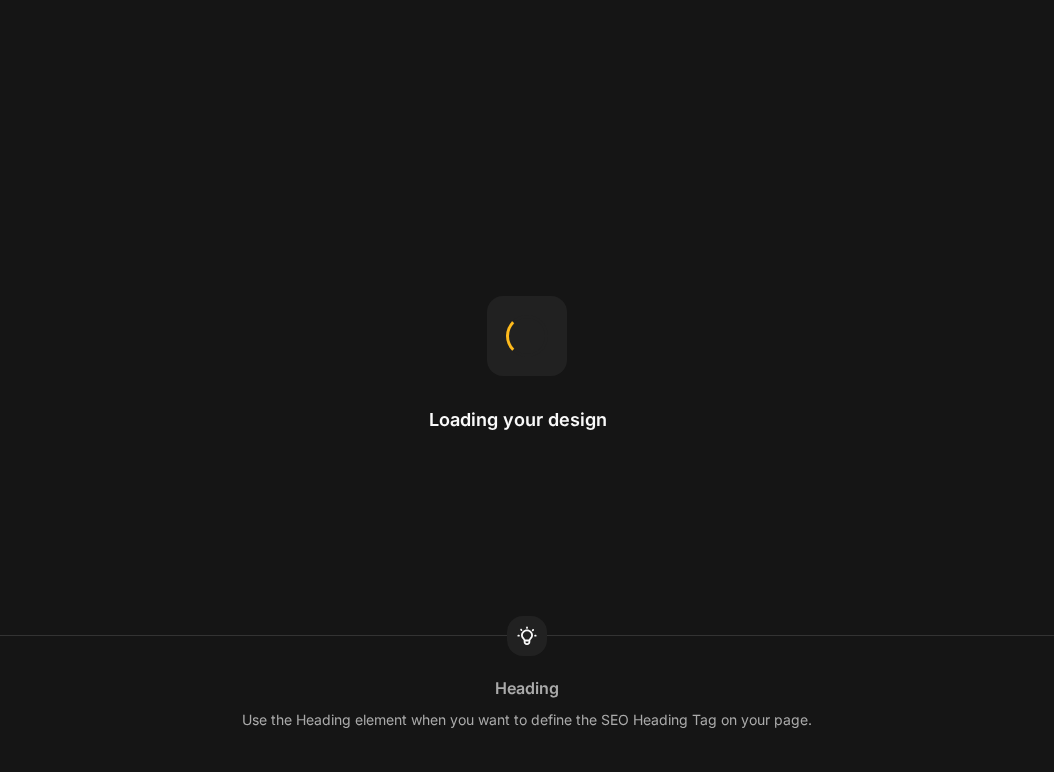 scroll, scrollTop: 0, scrollLeft: 0, axis: both 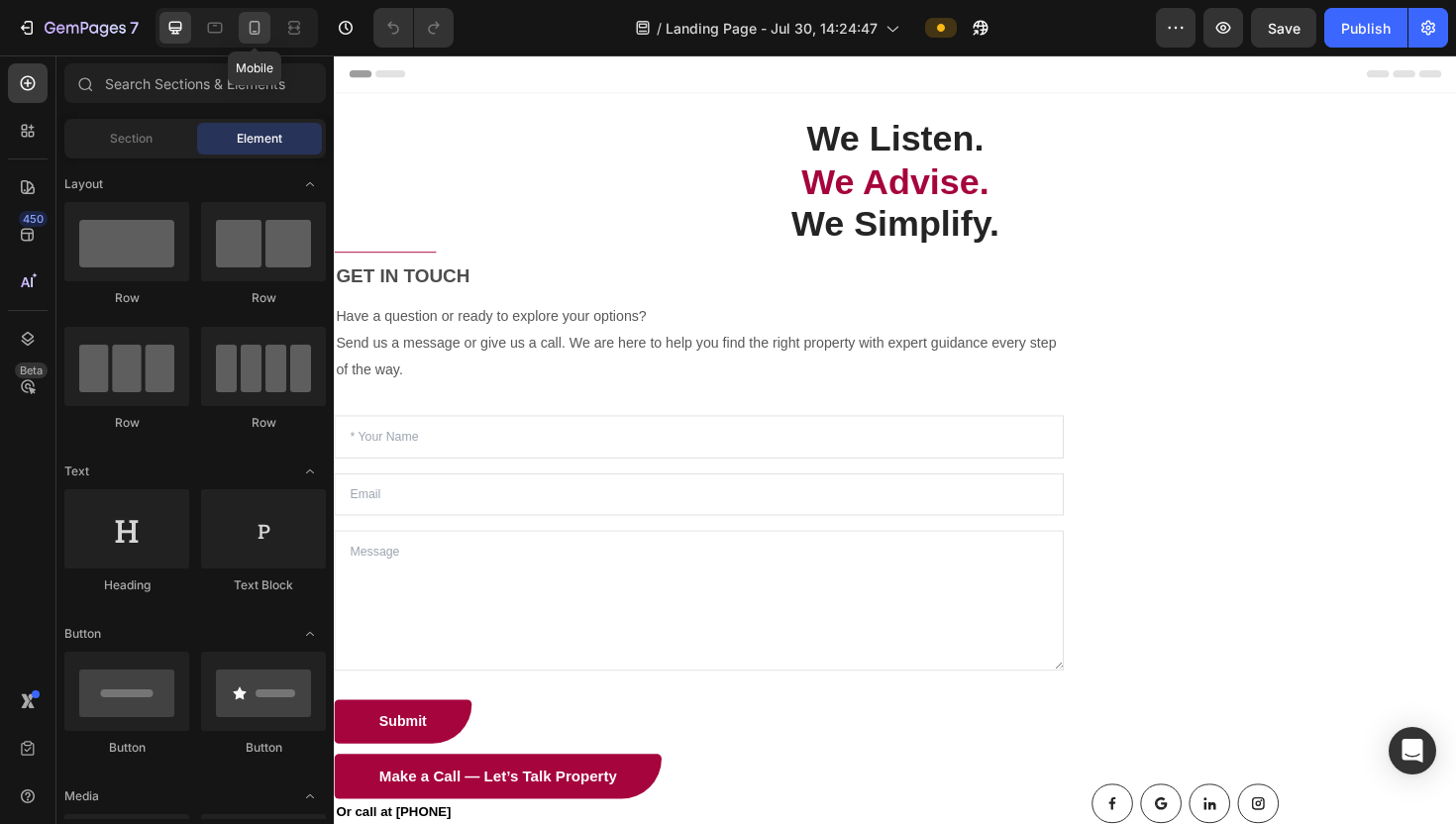 click 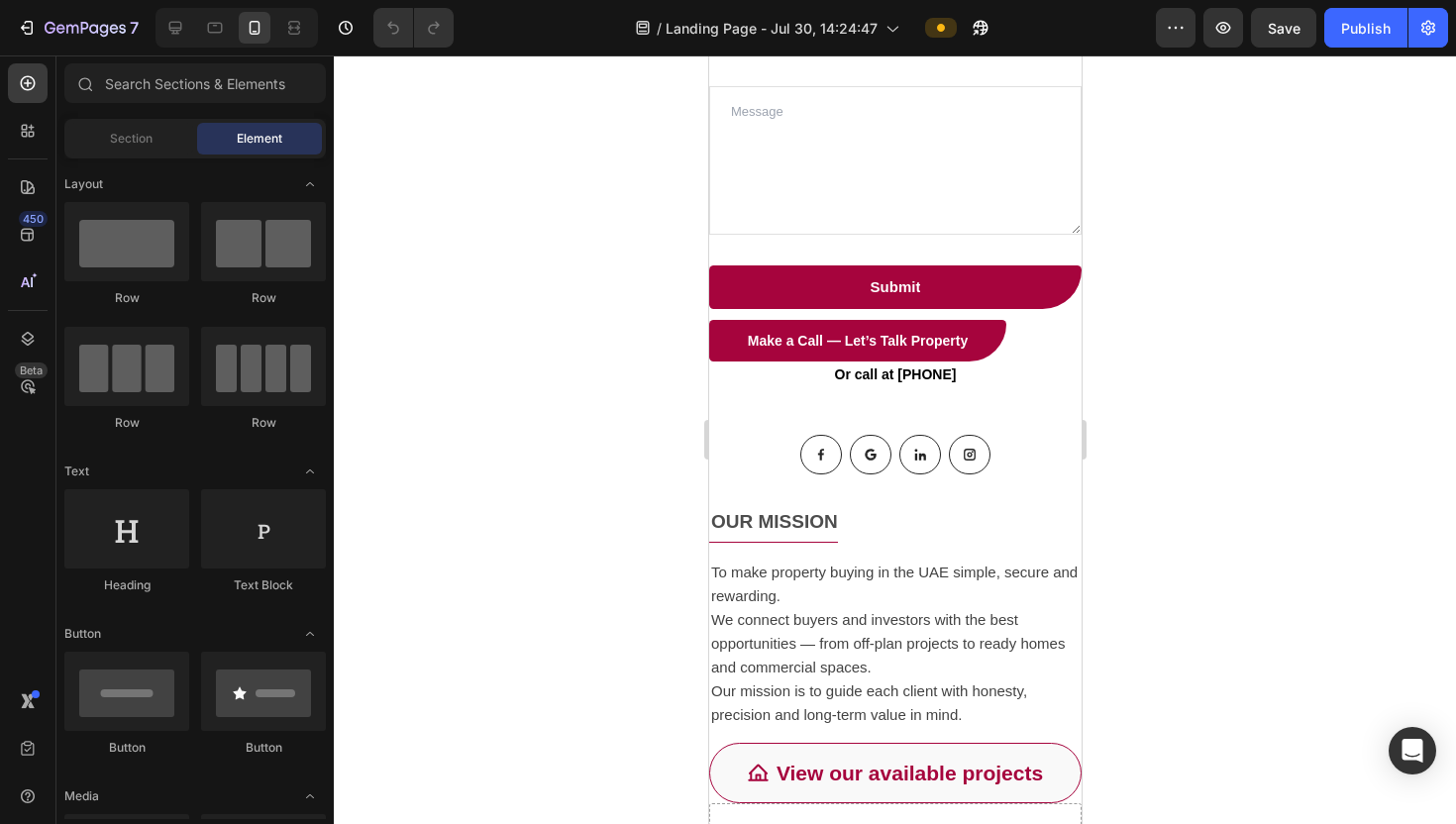 scroll, scrollTop: 0, scrollLeft: 0, axis: both 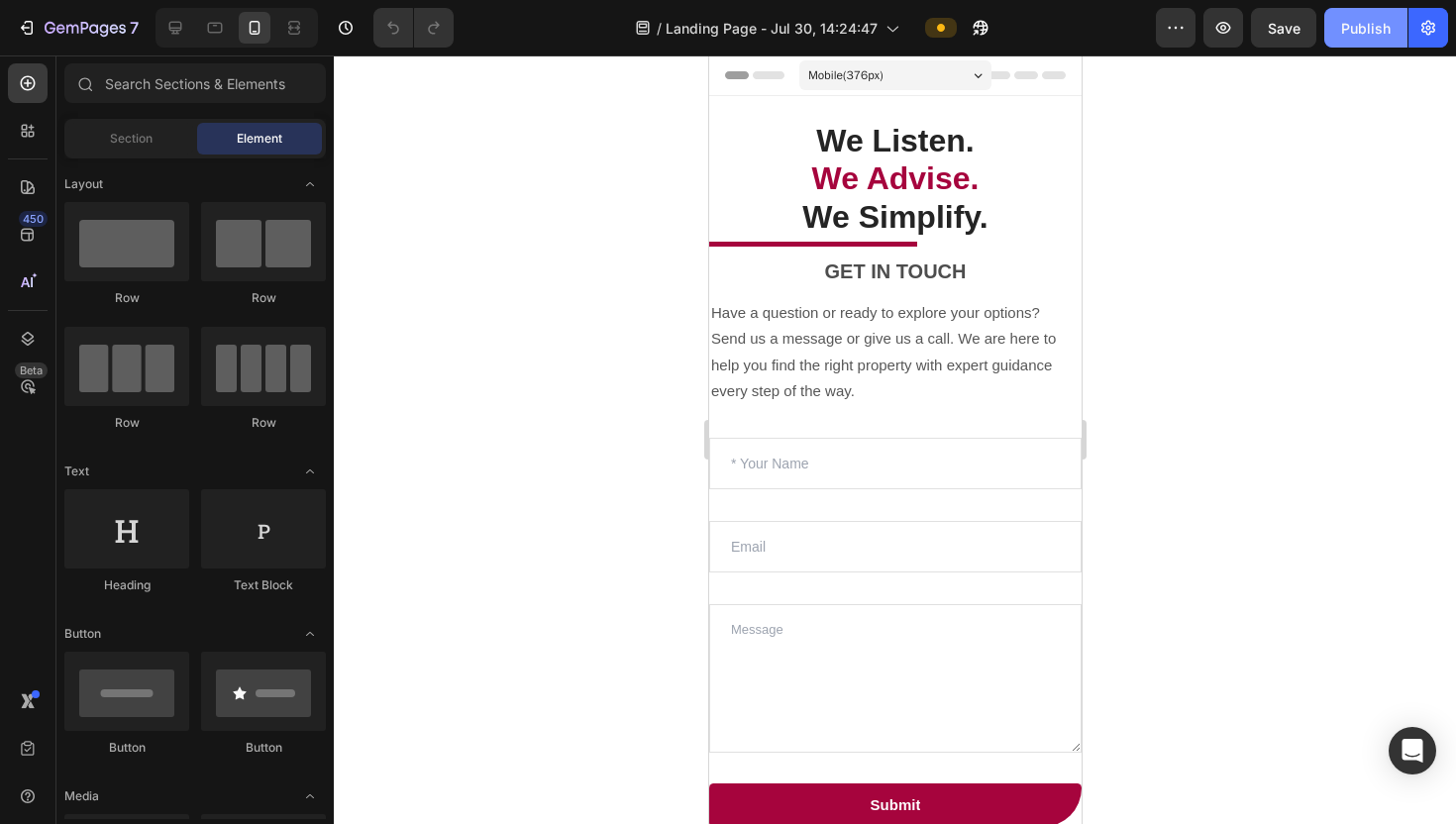click on "Publish" at bounding box center [1366, 28] 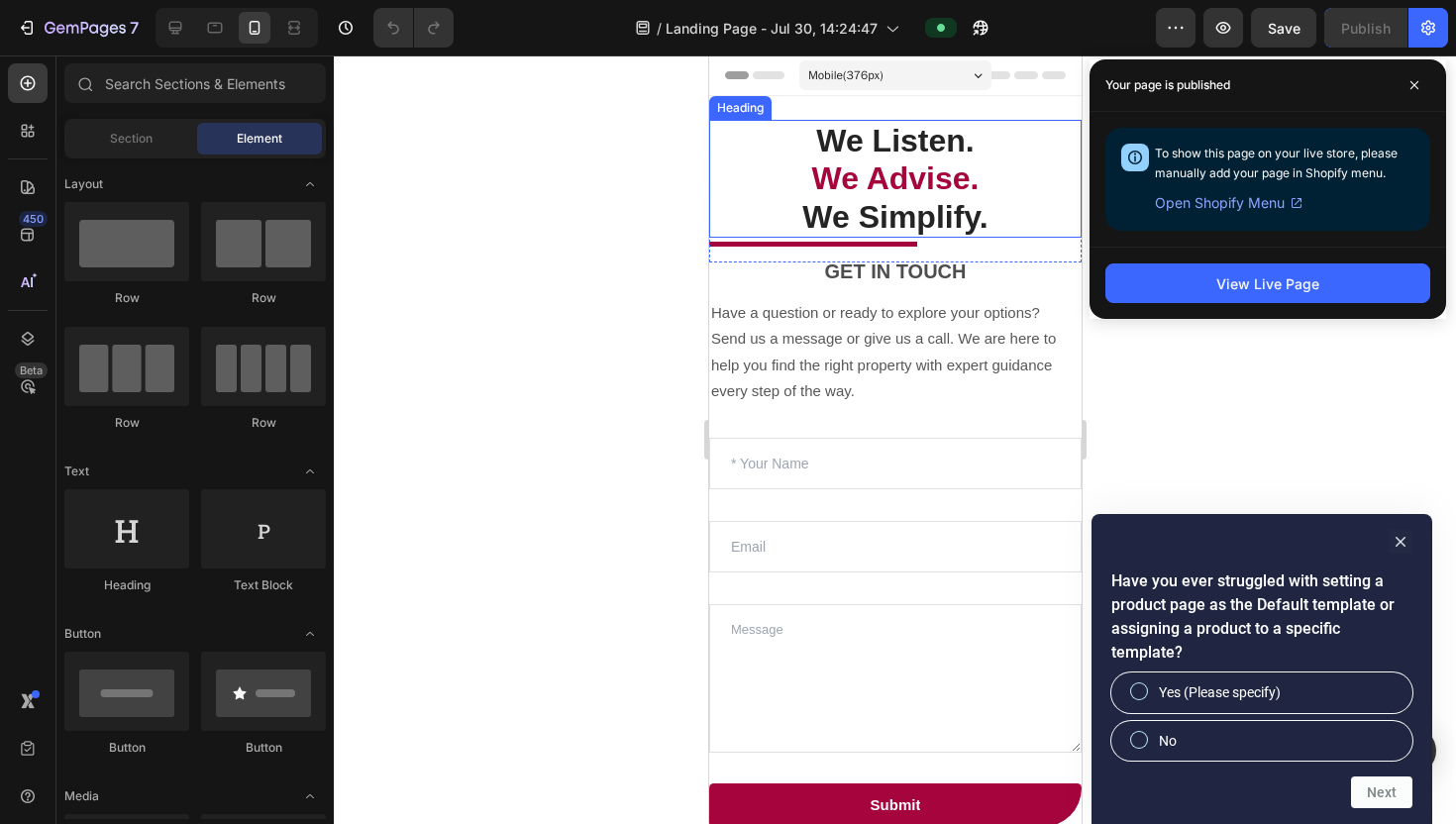 click on "We Advise." at bounding box center [894, 178] 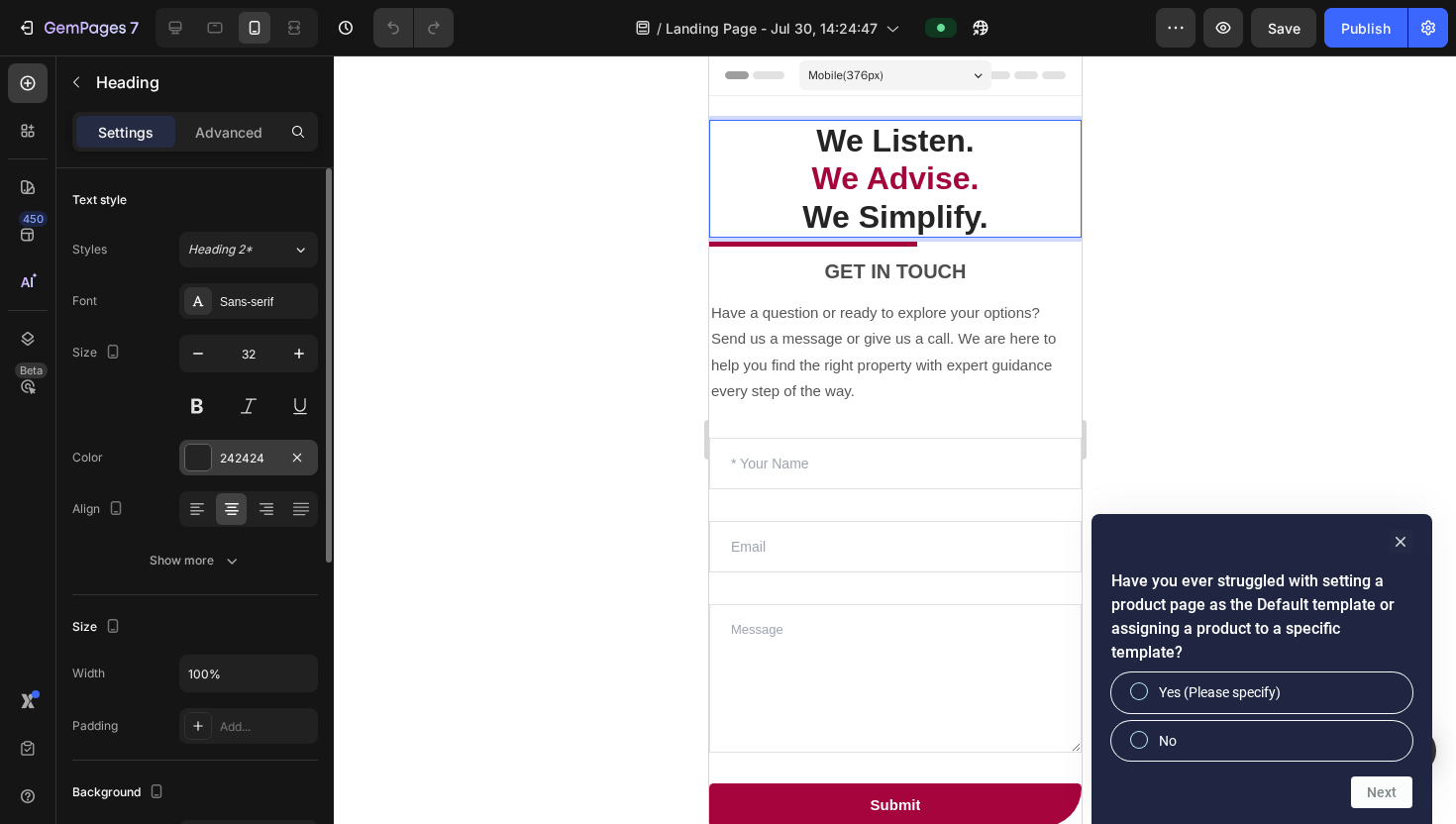 click on "242424" at bounding box center [249, 459] 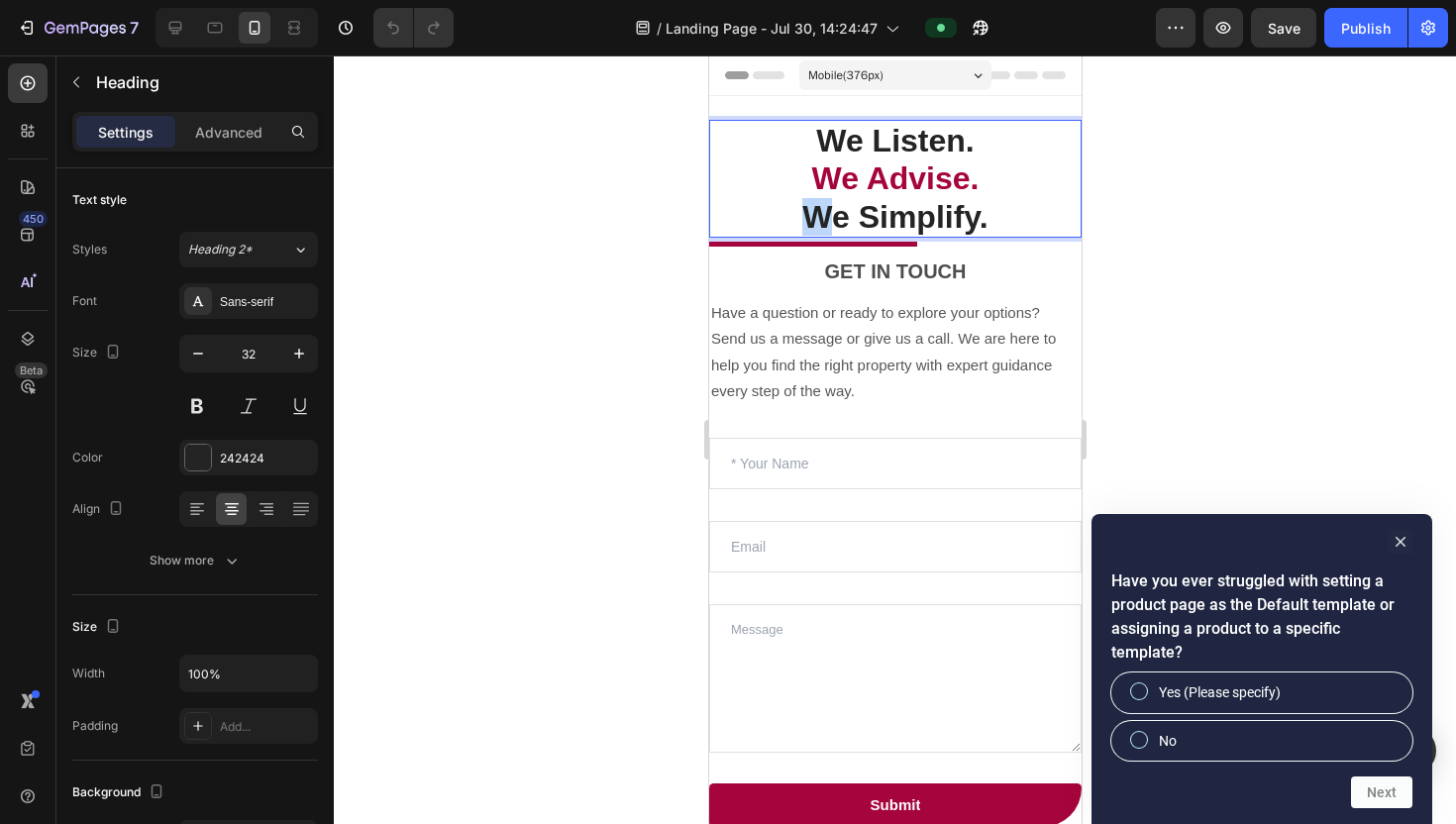 click on "We Listen.  We Advise.  We Simplify." at bounding box center [894, 178] 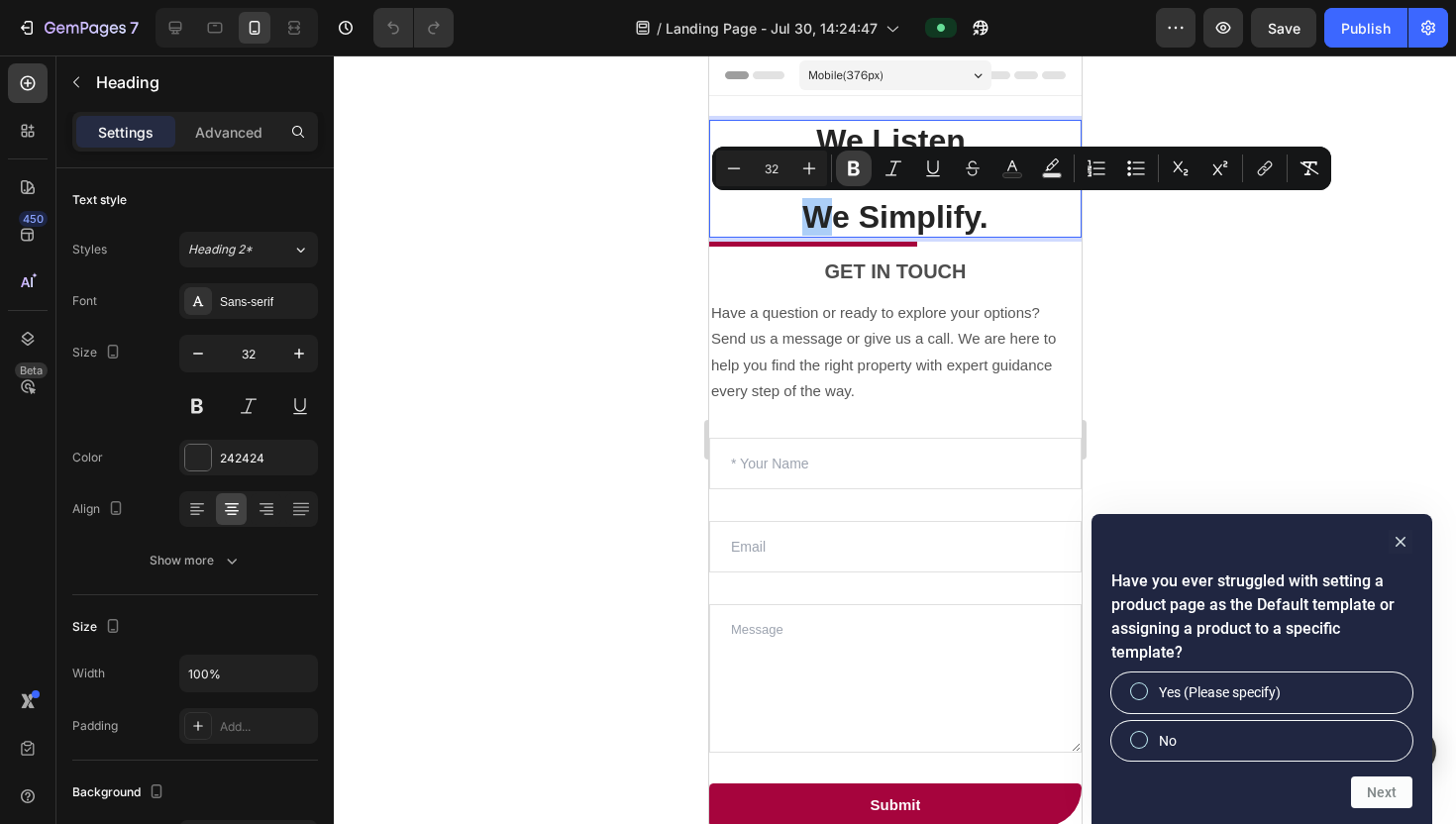 click on "Bold" at bounding box center [854, 168] 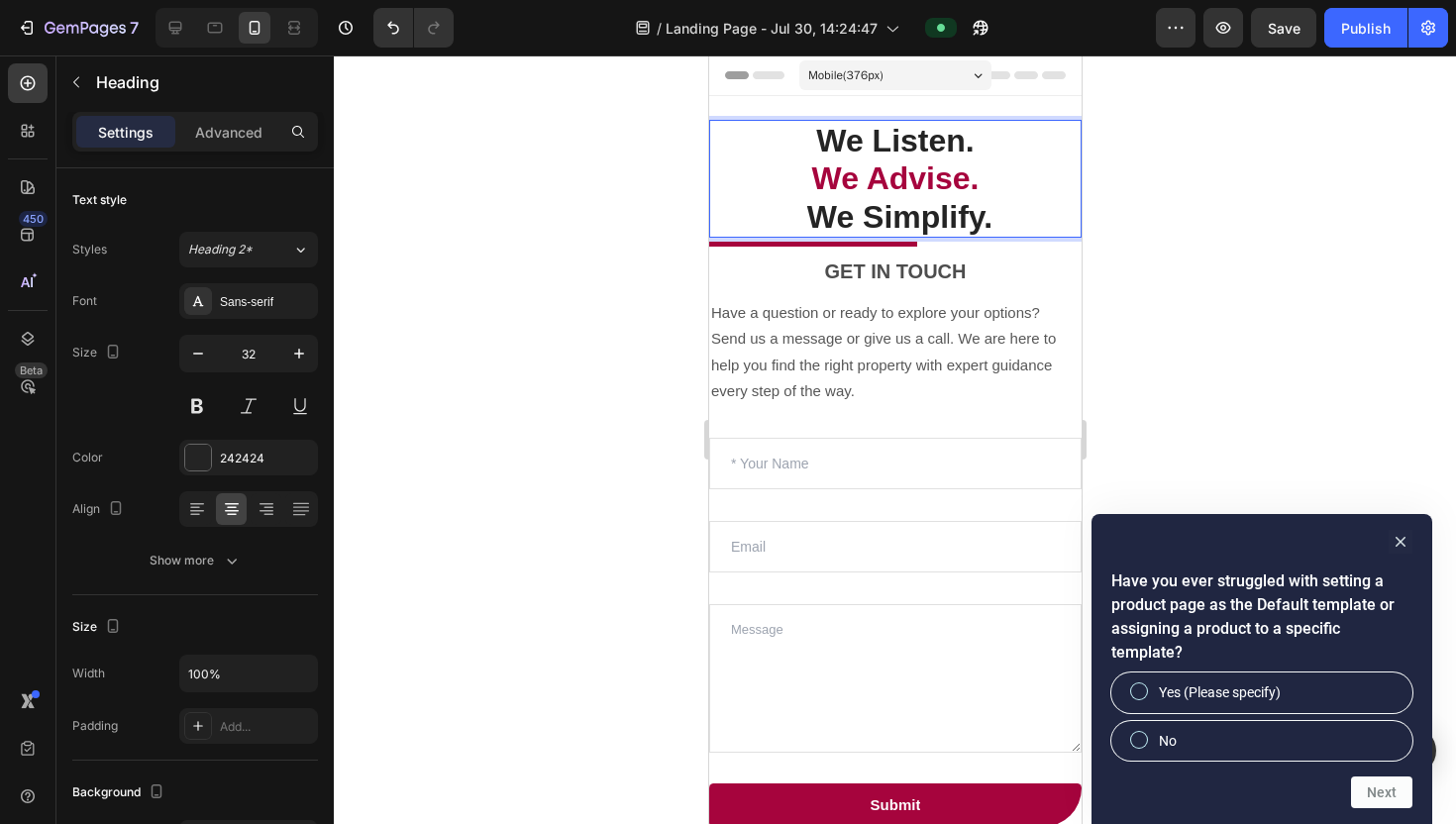 click on "We Advise." at bounding box center [894, 178] 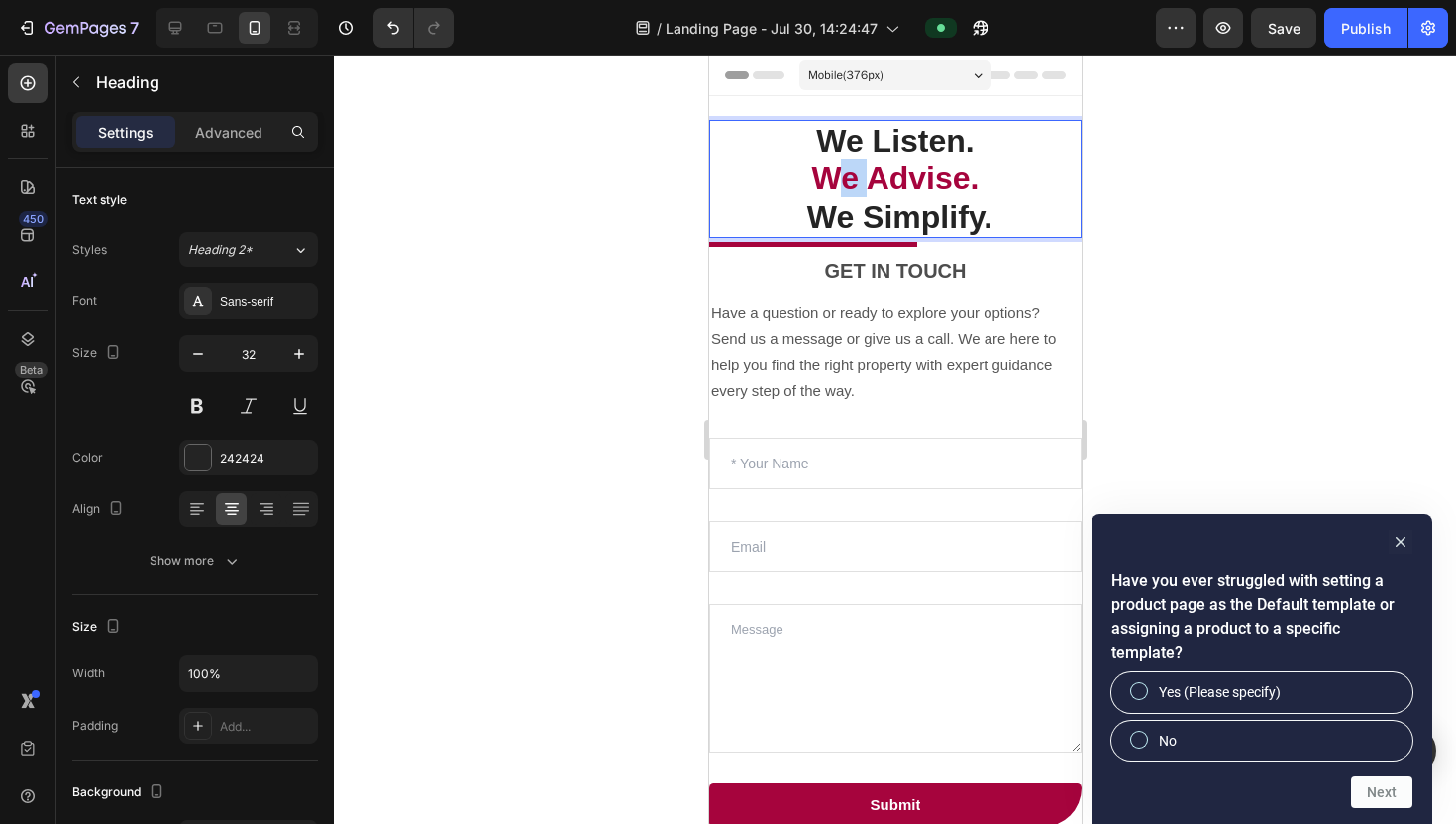 click on "We Advise." at bounding box center [894, 178] 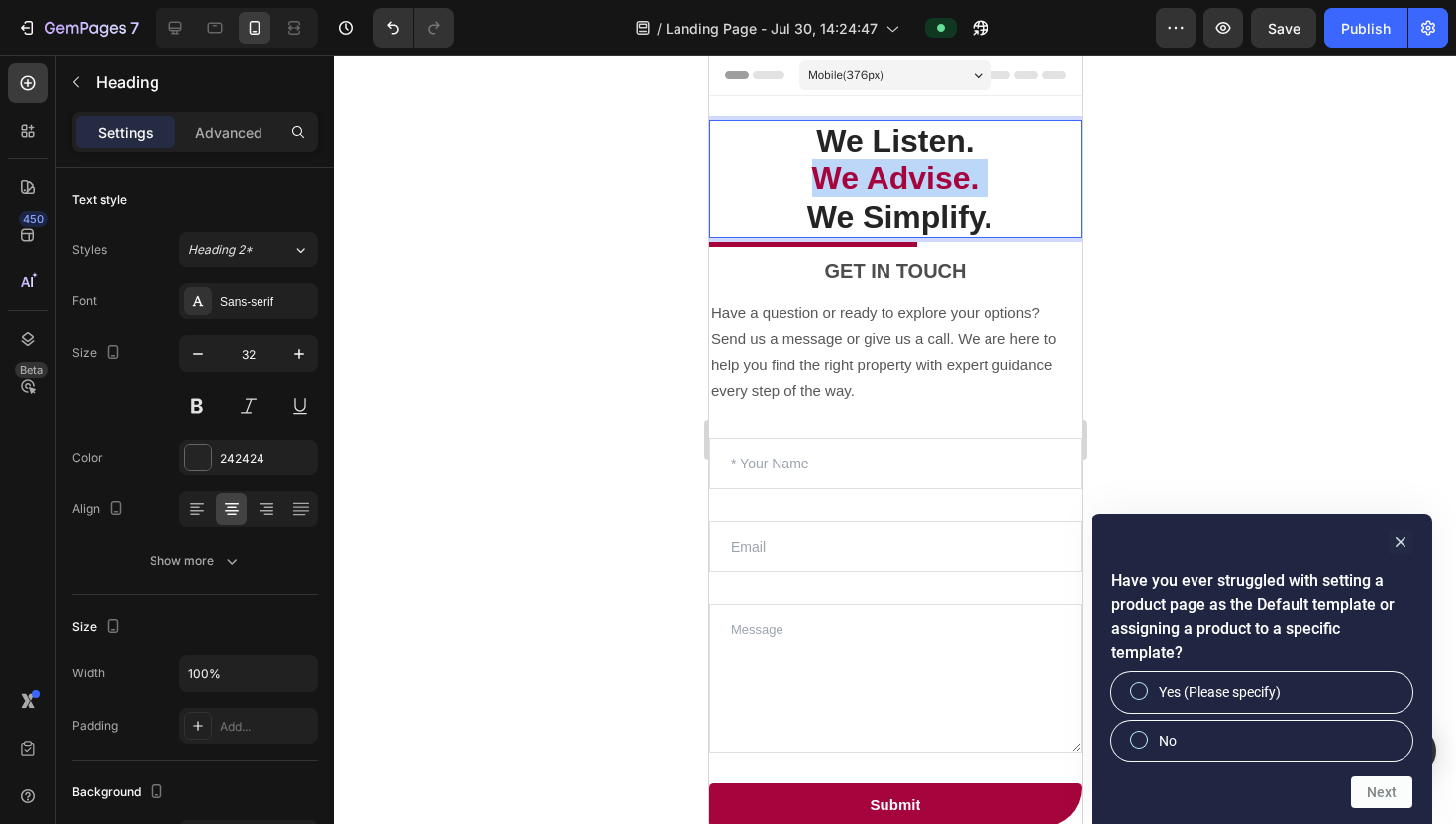 click on "We Advise." at bounding box center (894, 178) 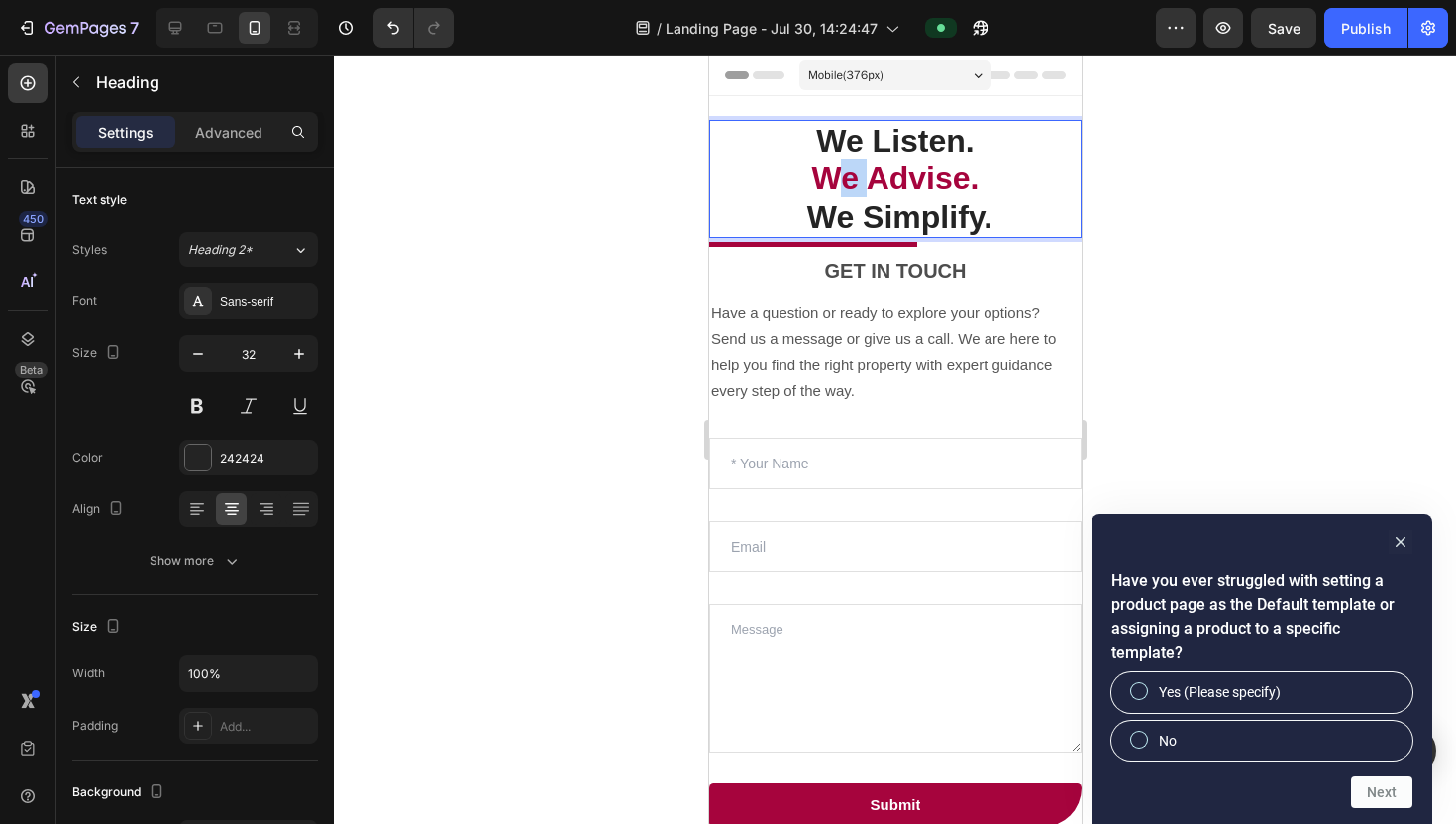 click on "We Advise." at bounding box center [894, 178] 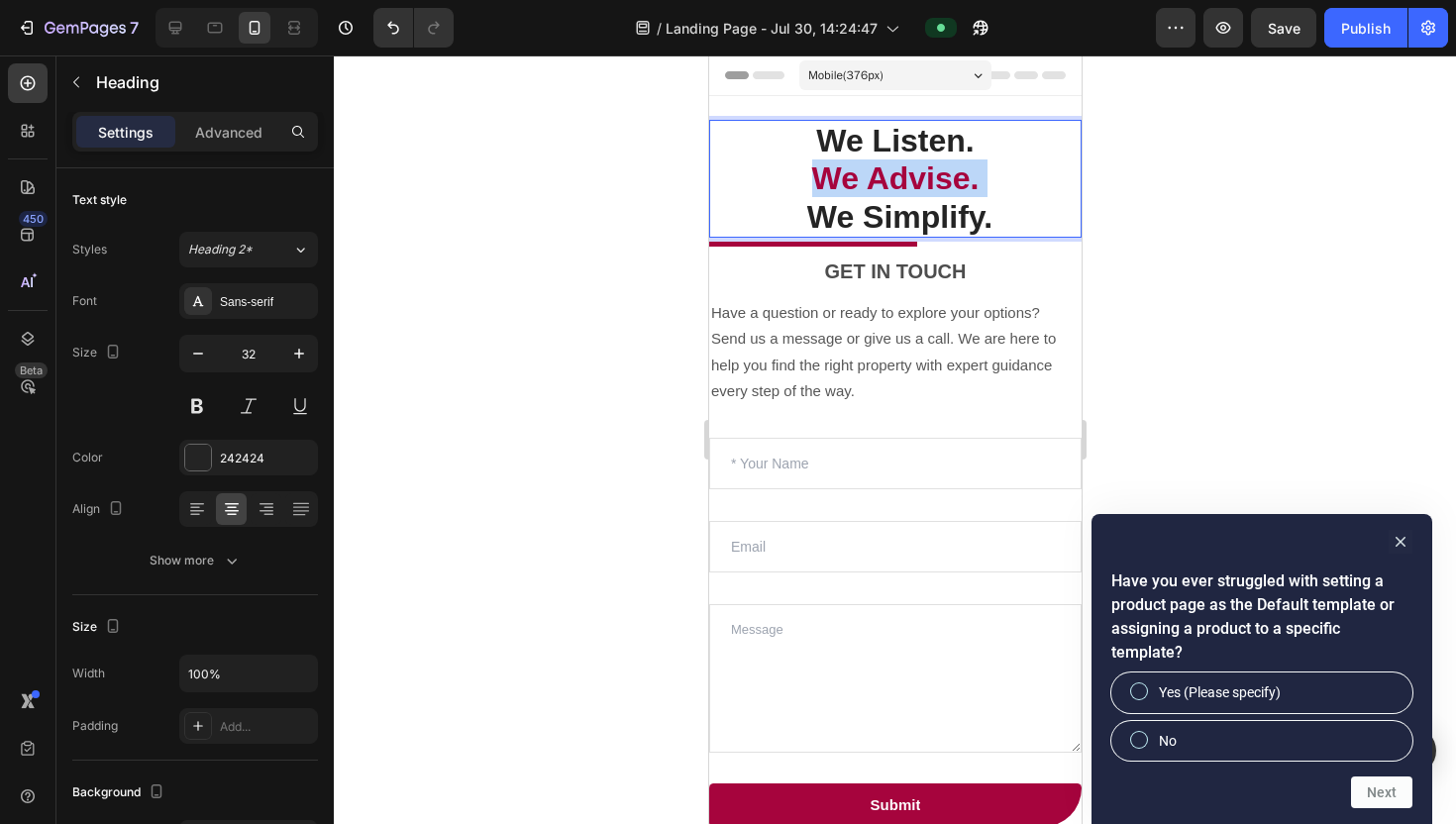 click on "We Advise." at bounding box center (894, 178) 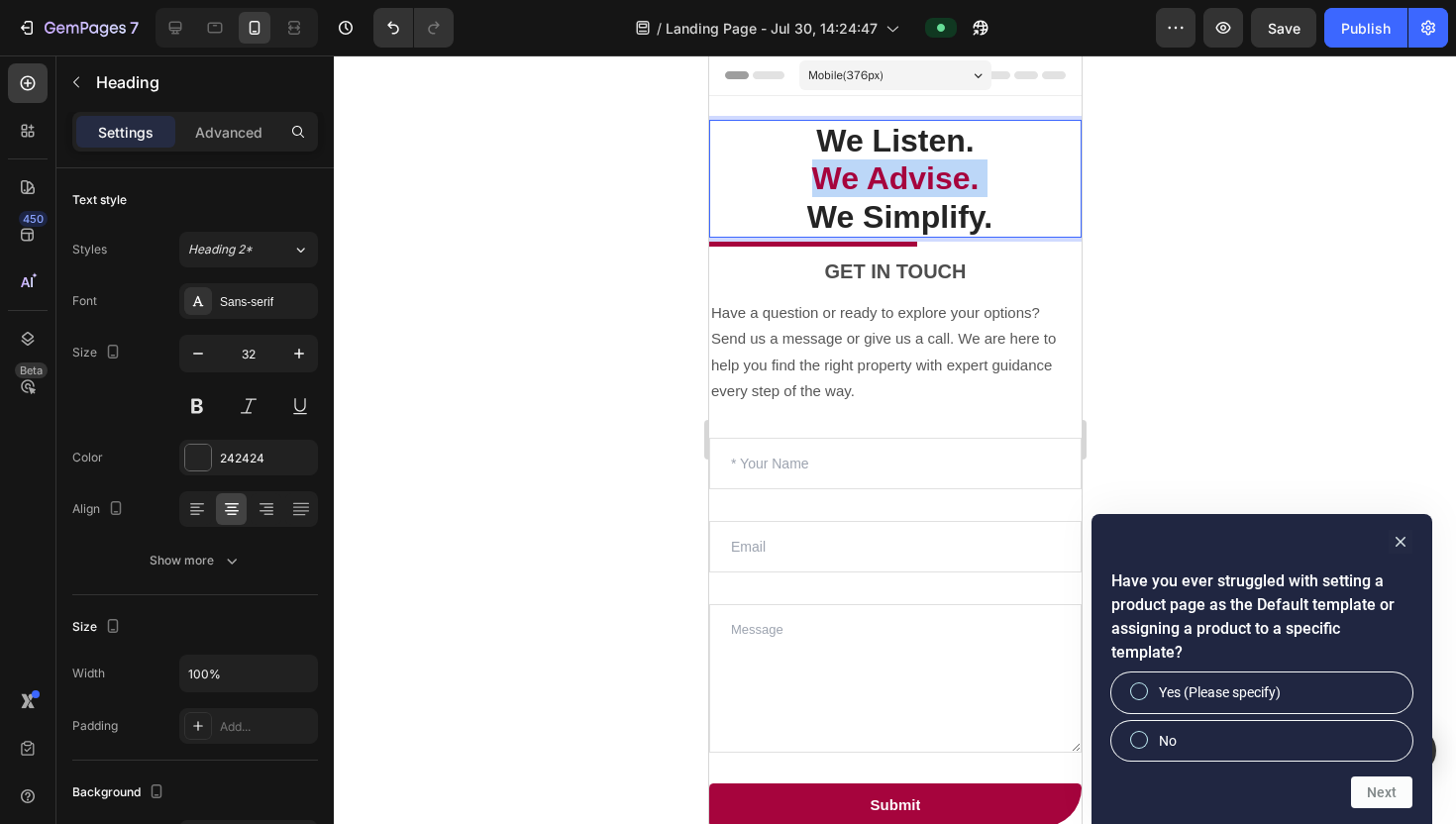click on "We Listen.  We Advise.   We Simplify." at bounding box center (894, 178) 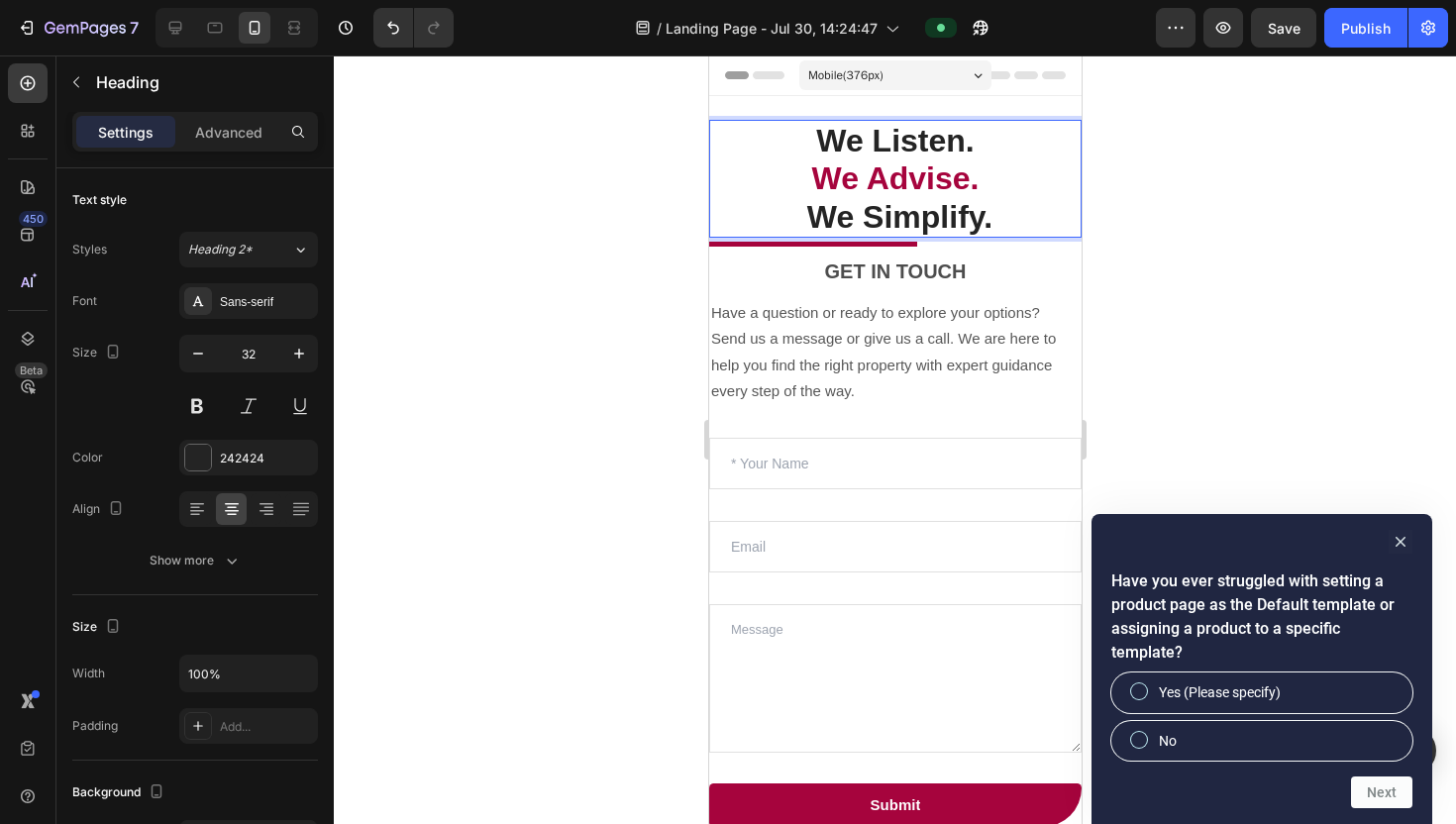 click on "We Simplify." at bounding box center [898, 217] 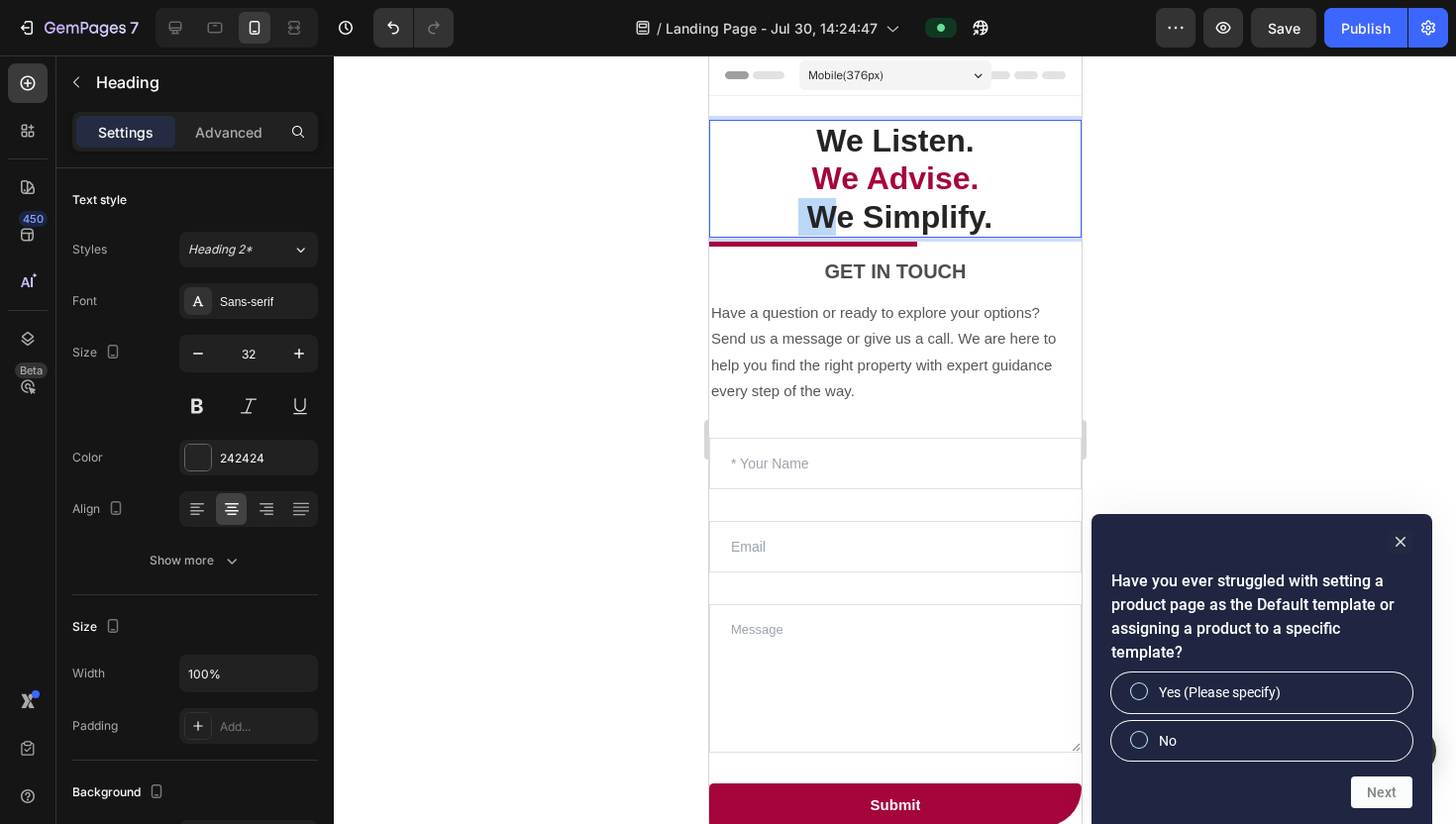 drag, startPoint x: 833, startPoint y: 203, endPoint x: 791, endPoint y: 210, distance: 42.579338 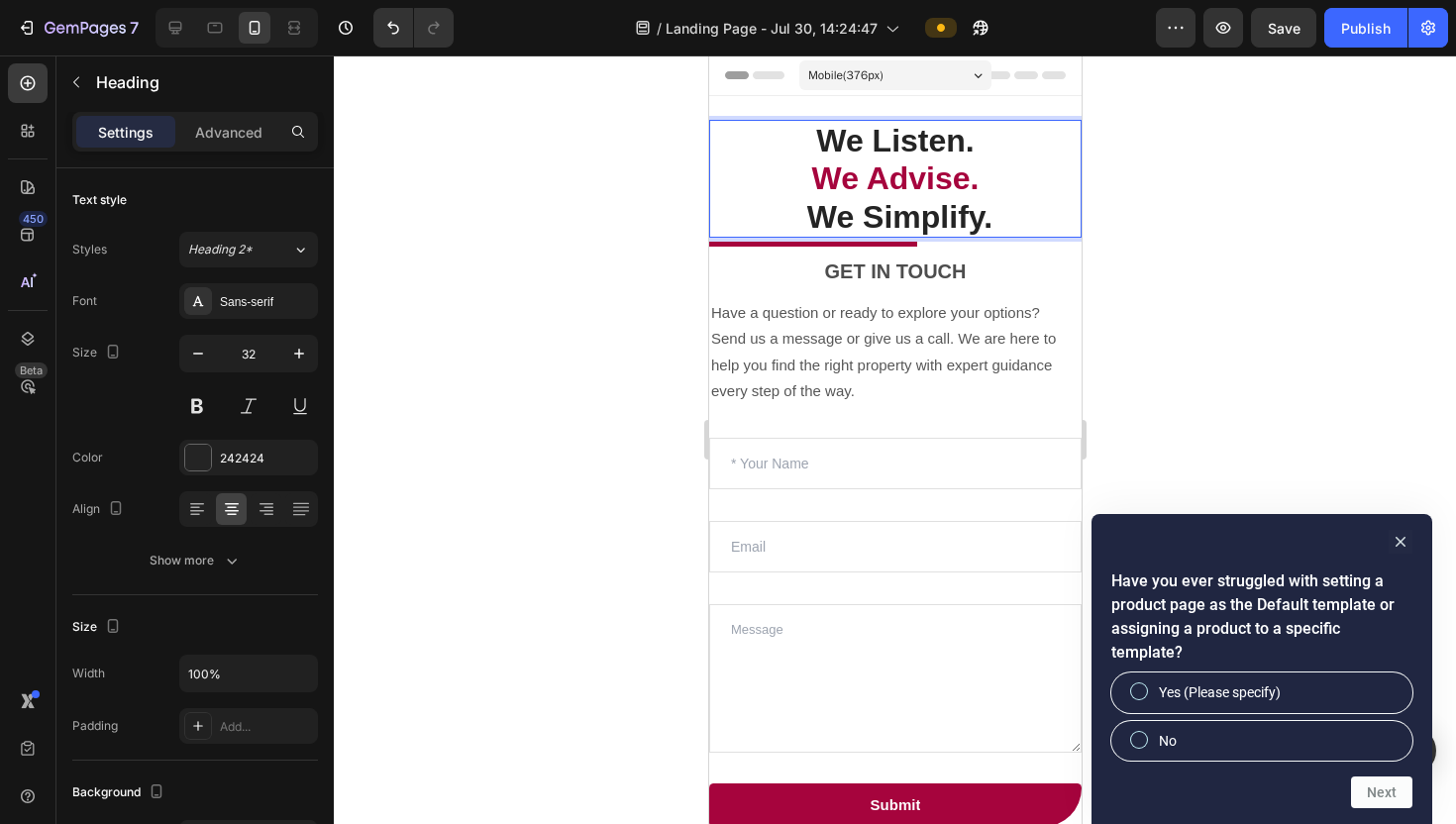 click 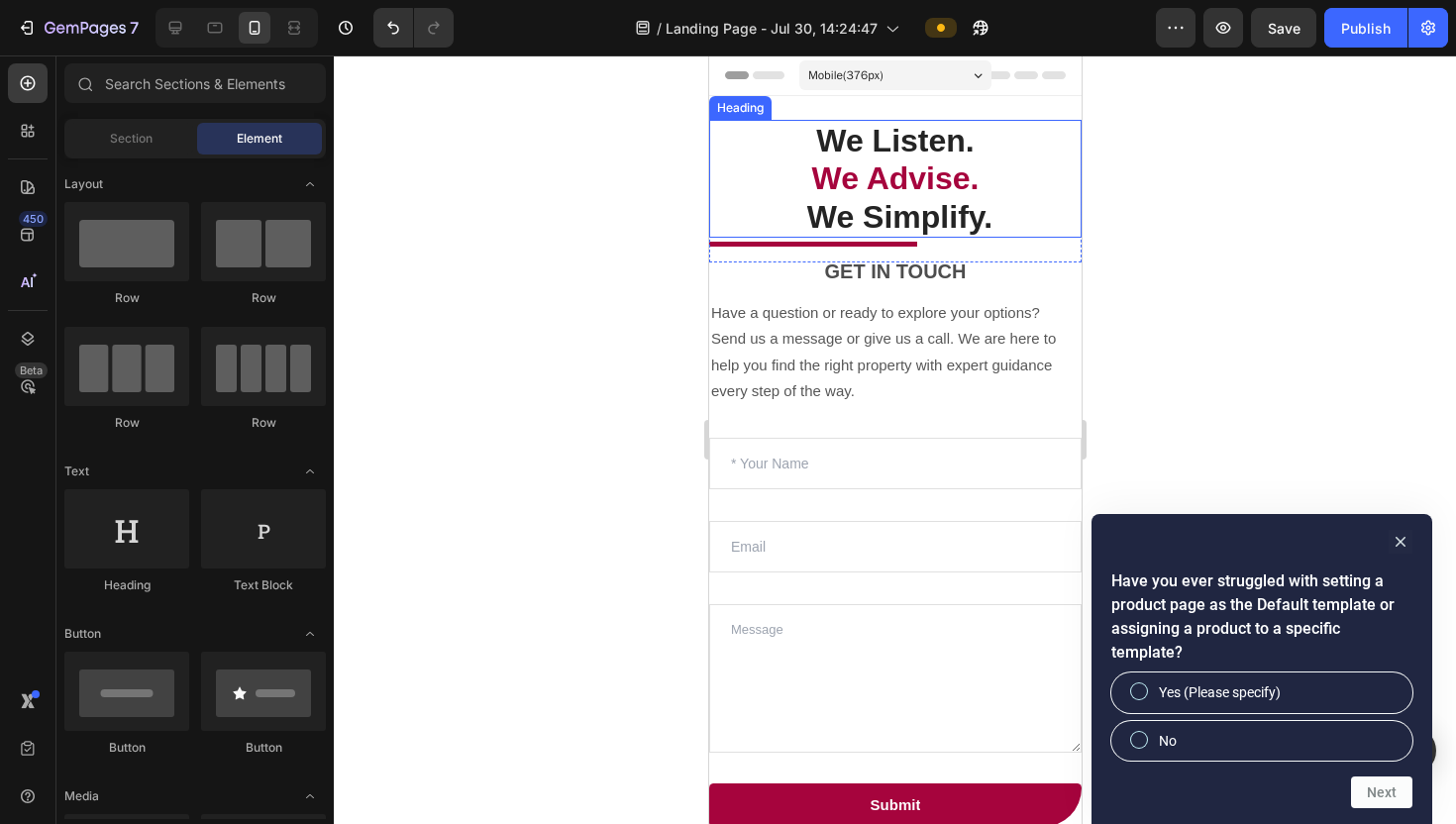 click on "We Simplify." at bounding box center (898, 217) 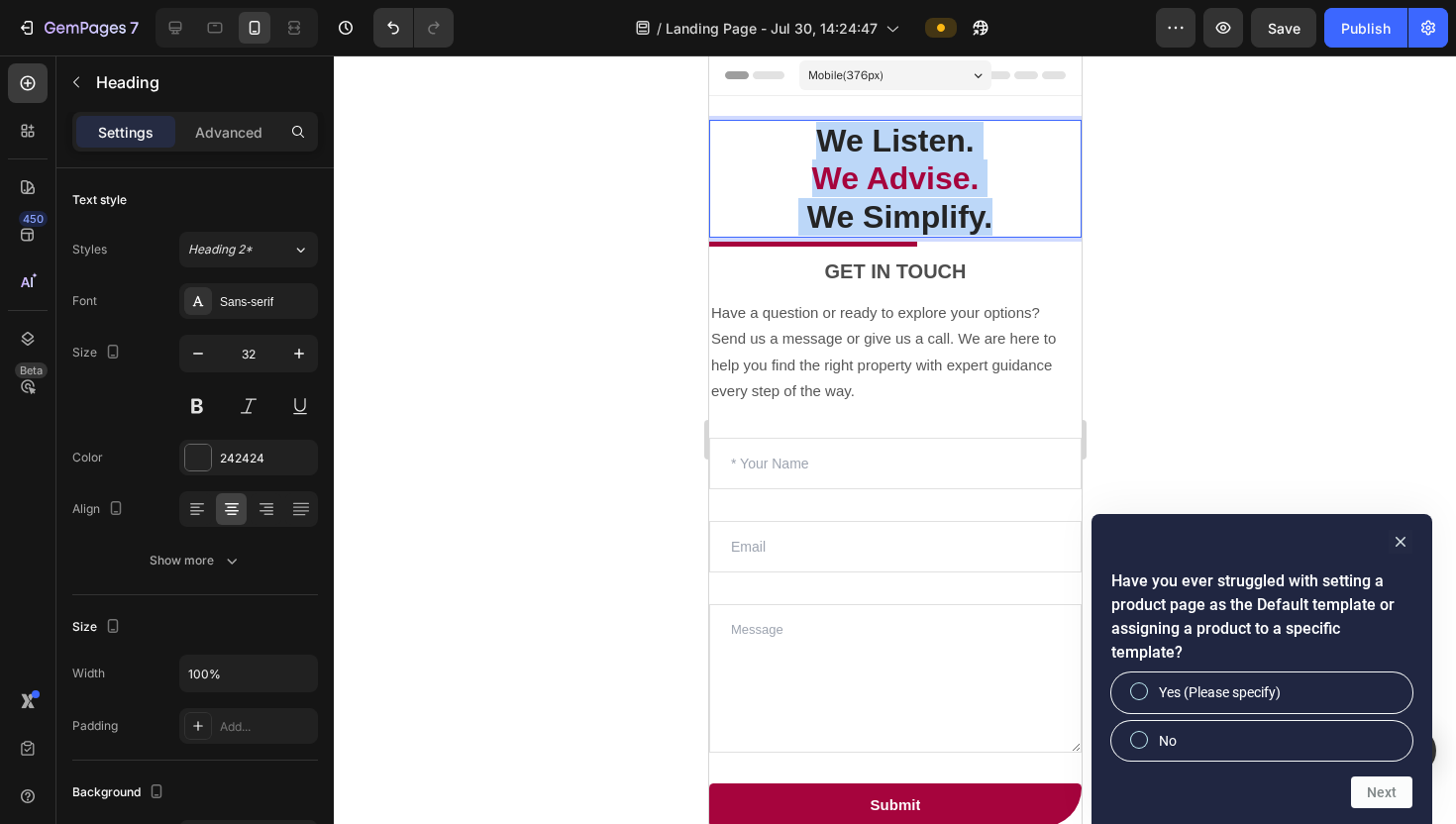 drag, startPoint x: 1028, startPoint y: 223, endPoint x: 814, endPoint y: 134, distance: 232 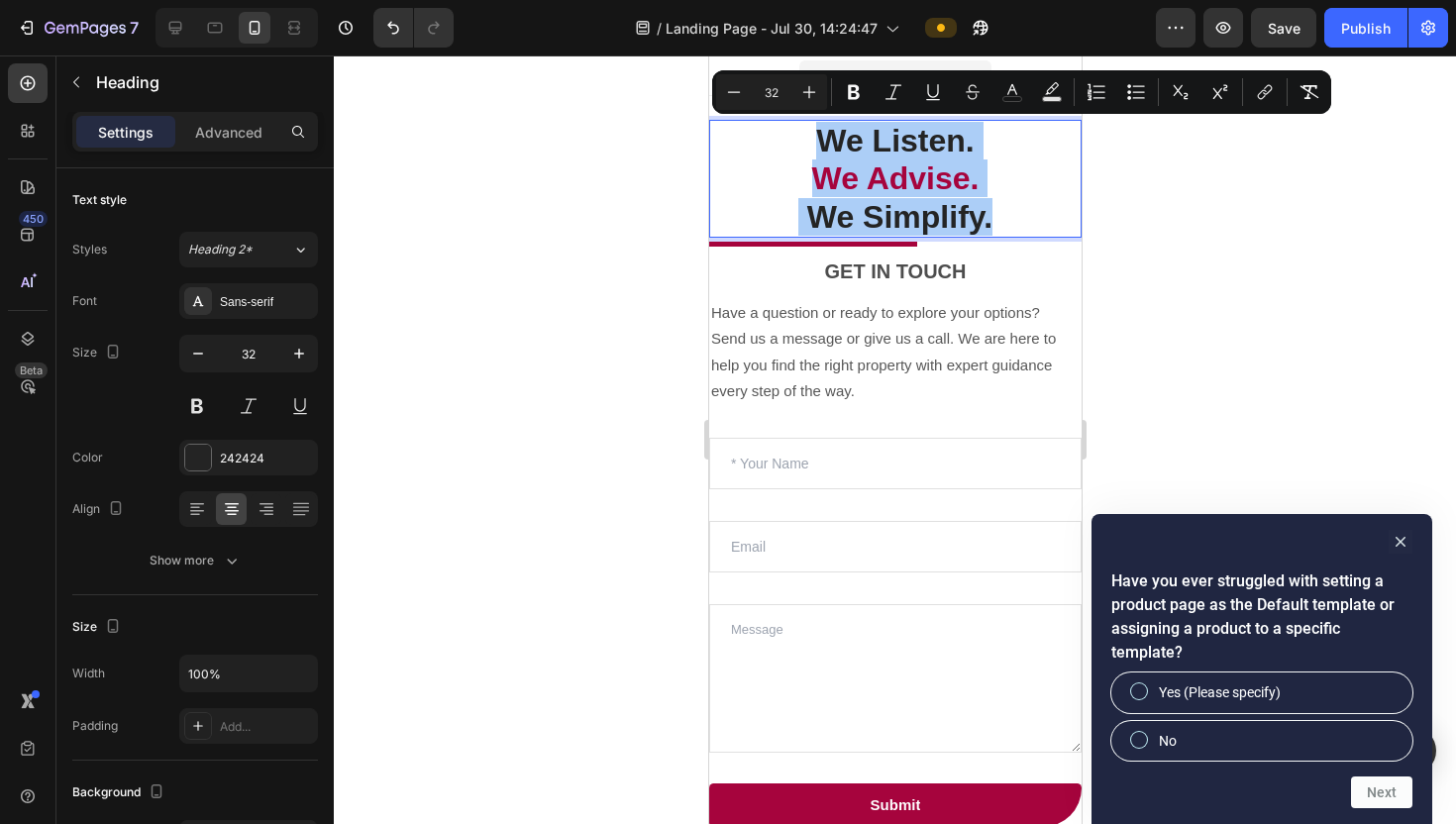 click 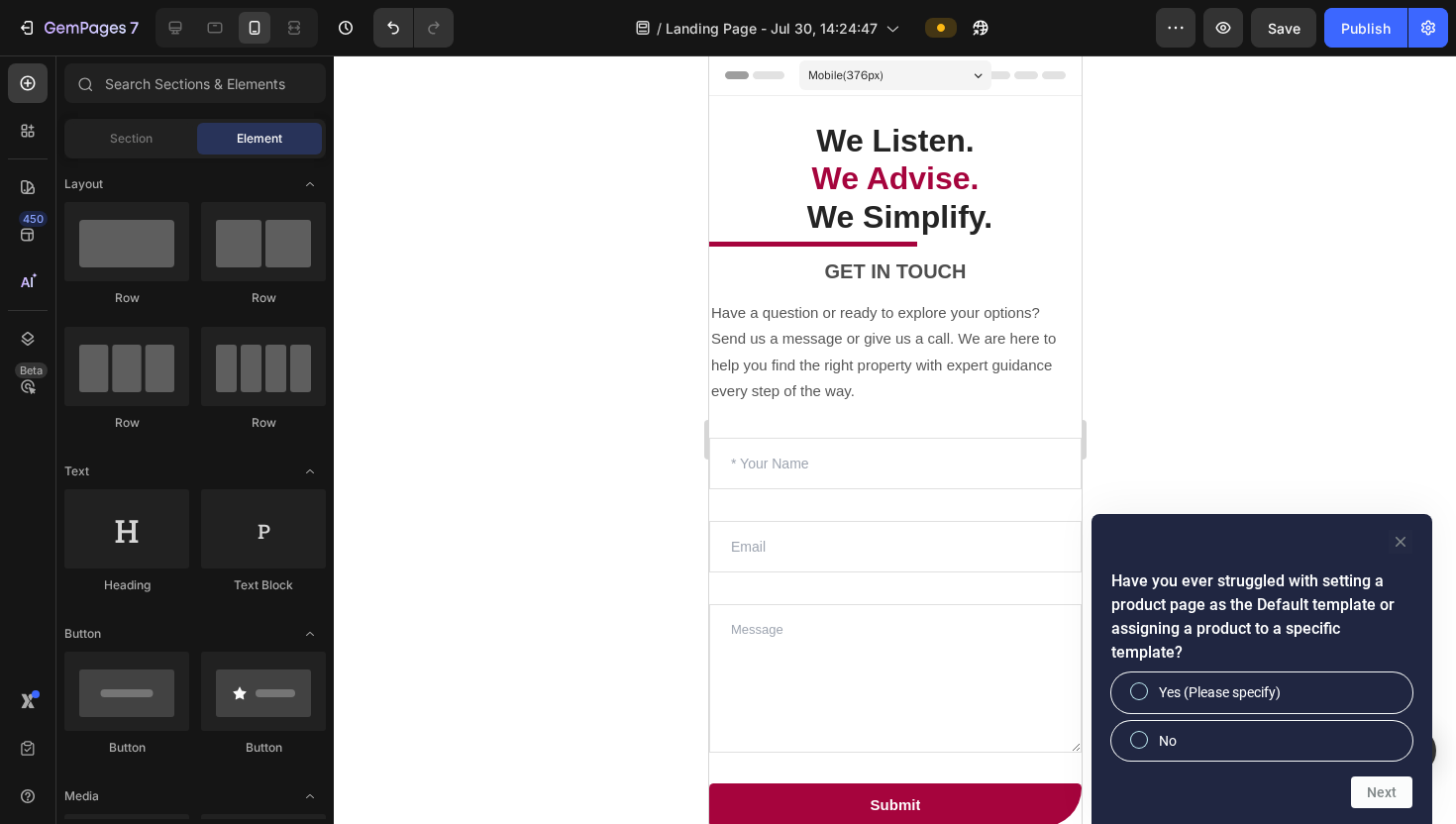 click 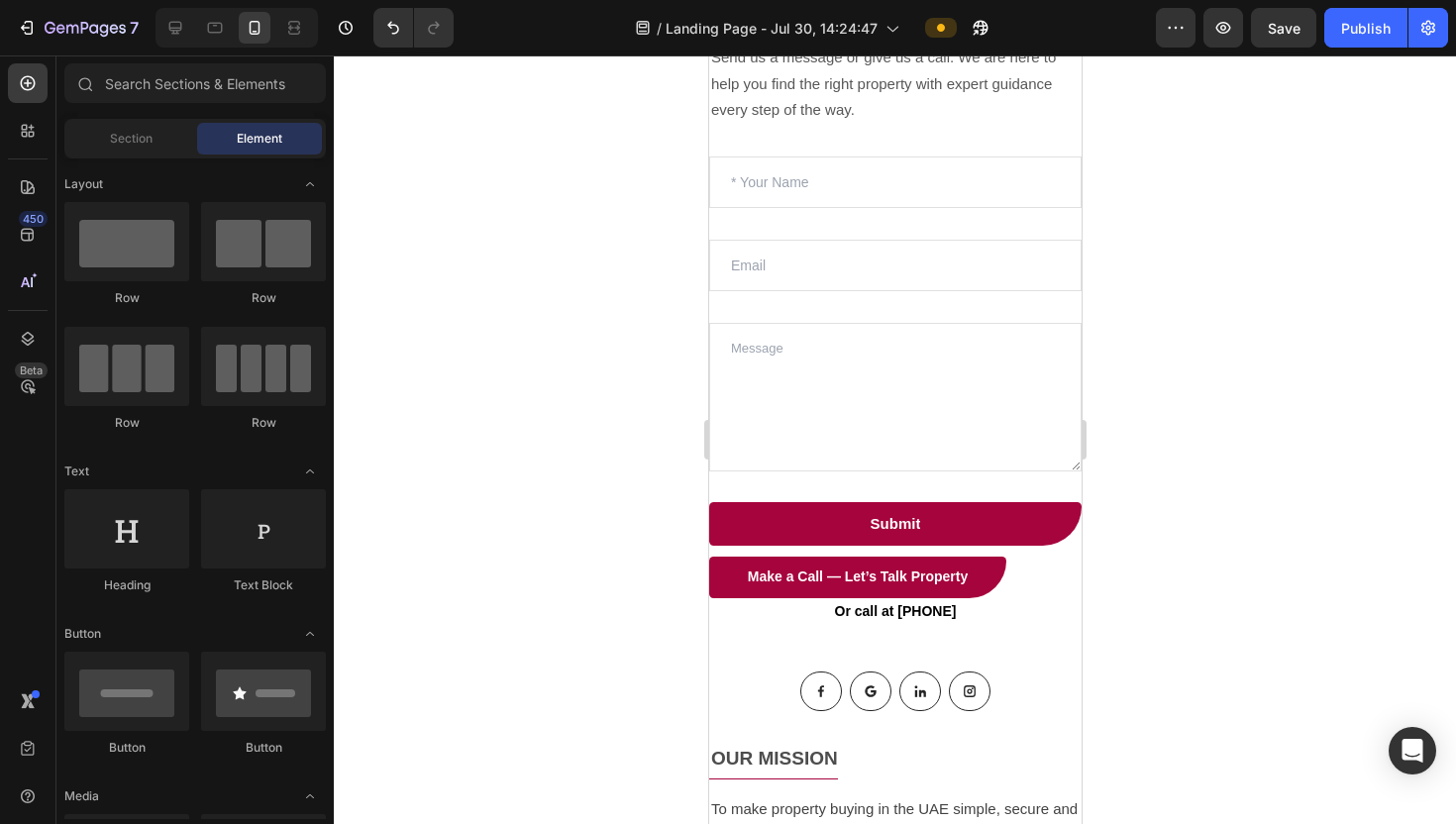 scroll, scrollTop: 291, scrollLeft: 0, axis: vertical 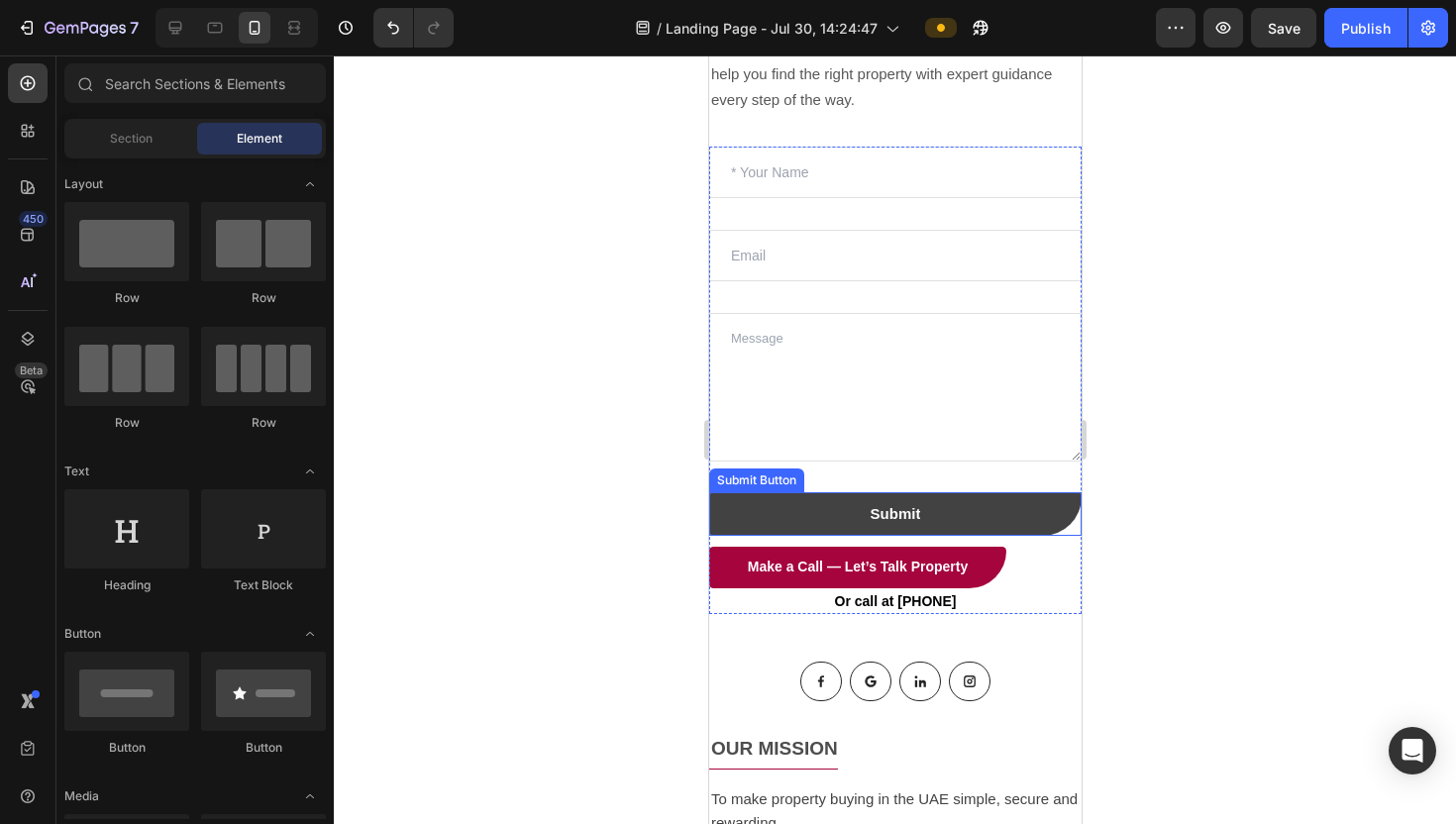click on "Submit" at bounding box center [894, 514] 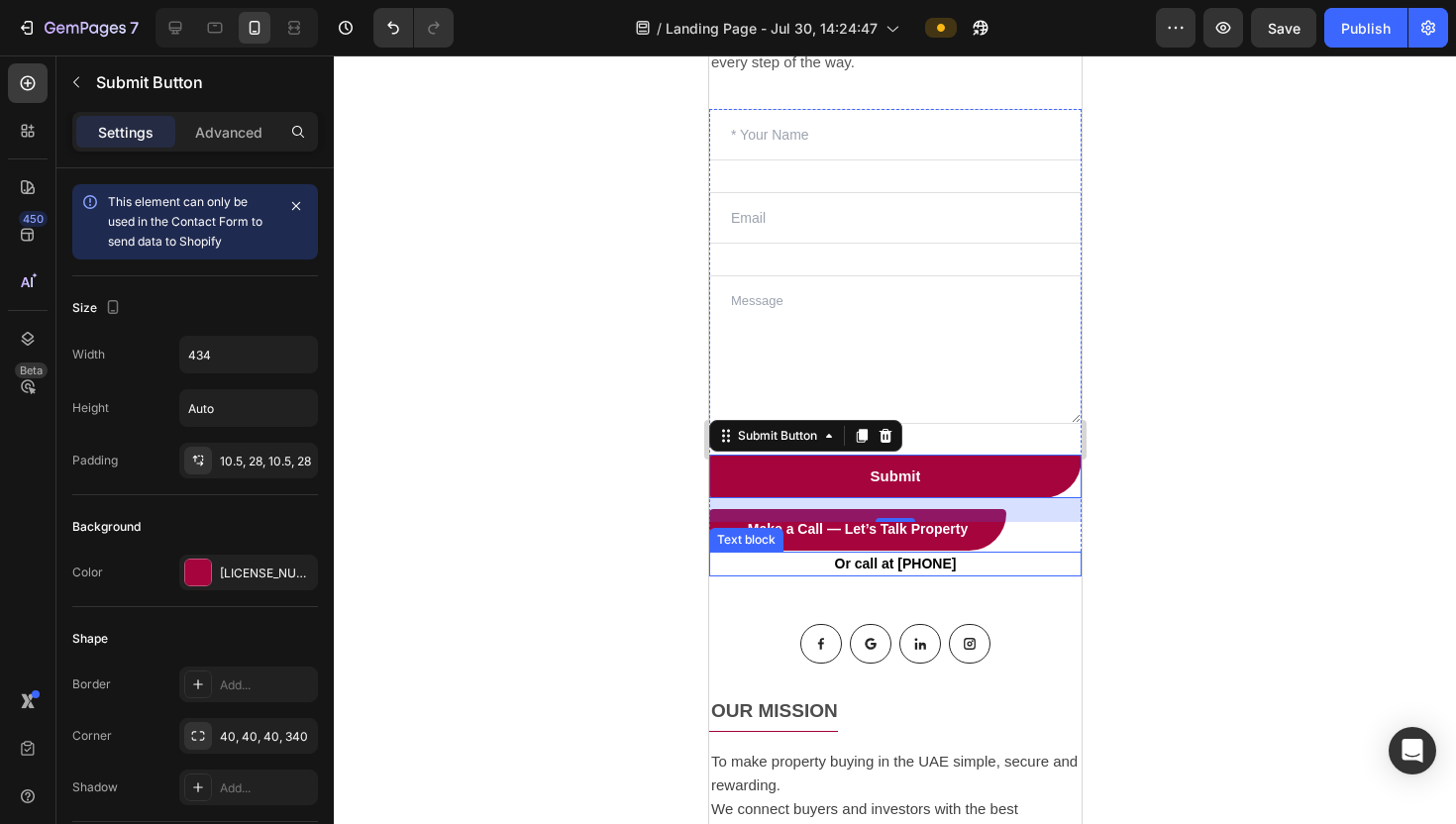 scroll, scrollTop: 234, scrollLeft: 0, axis: vertical 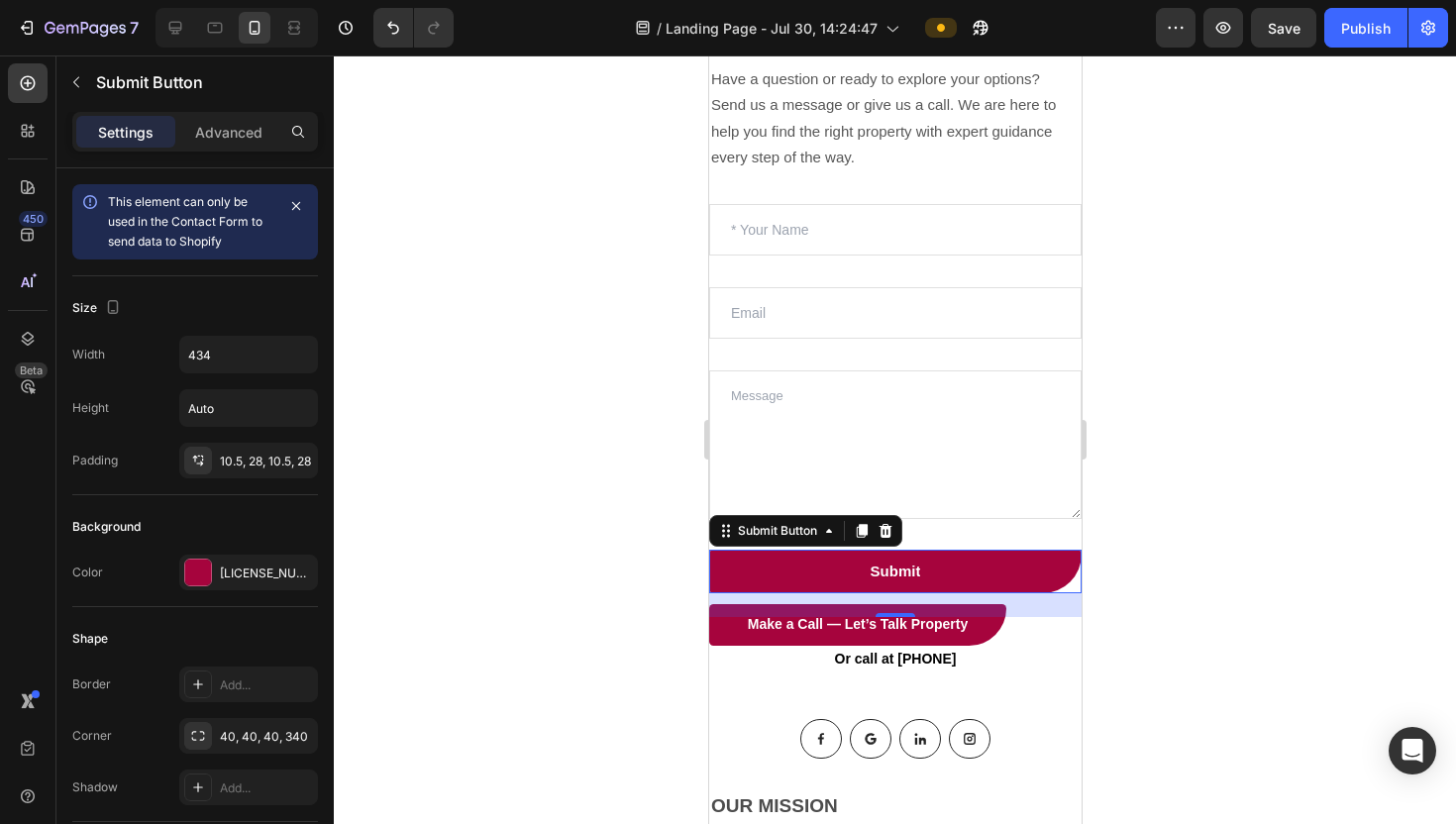 click 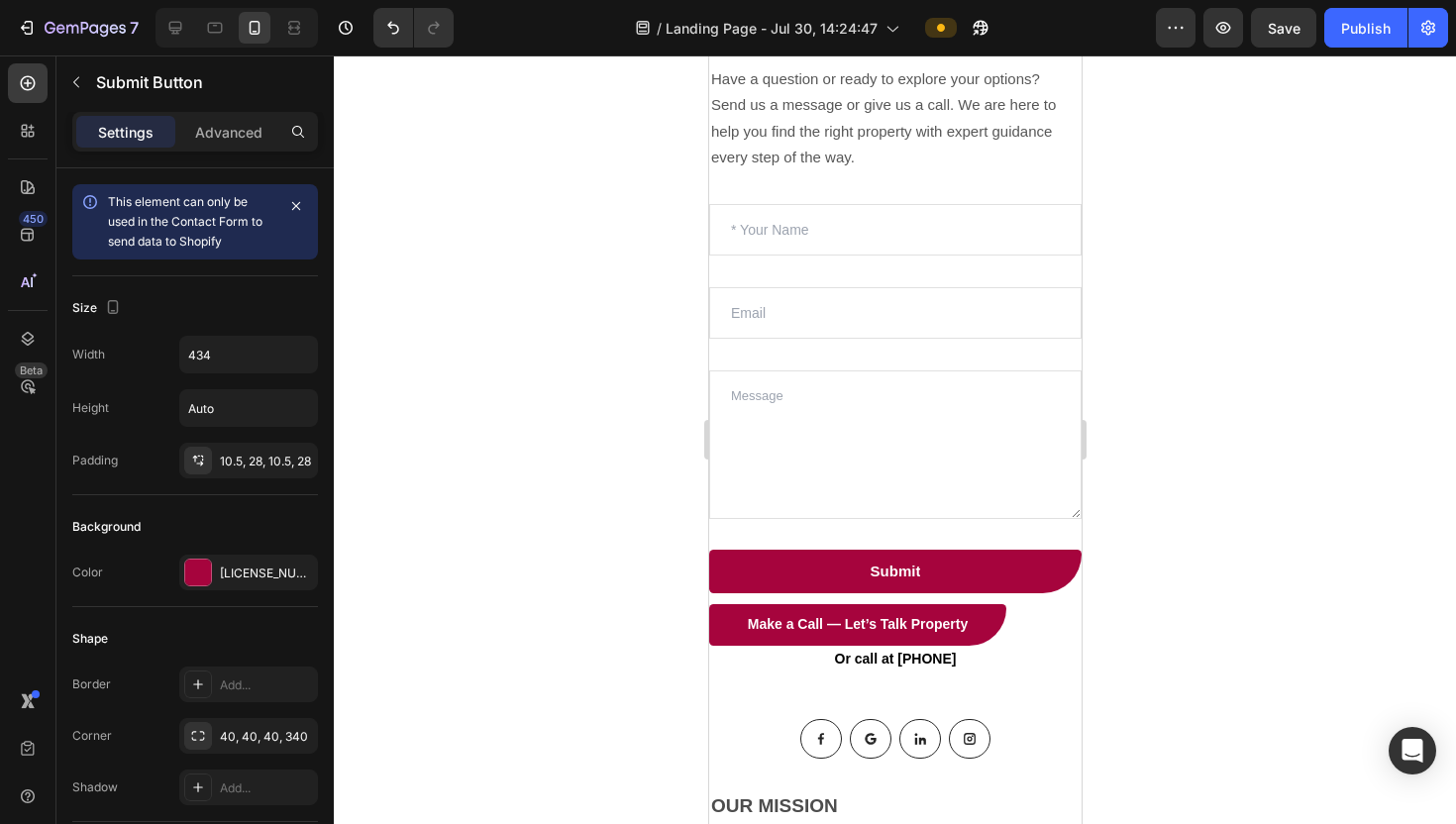 click 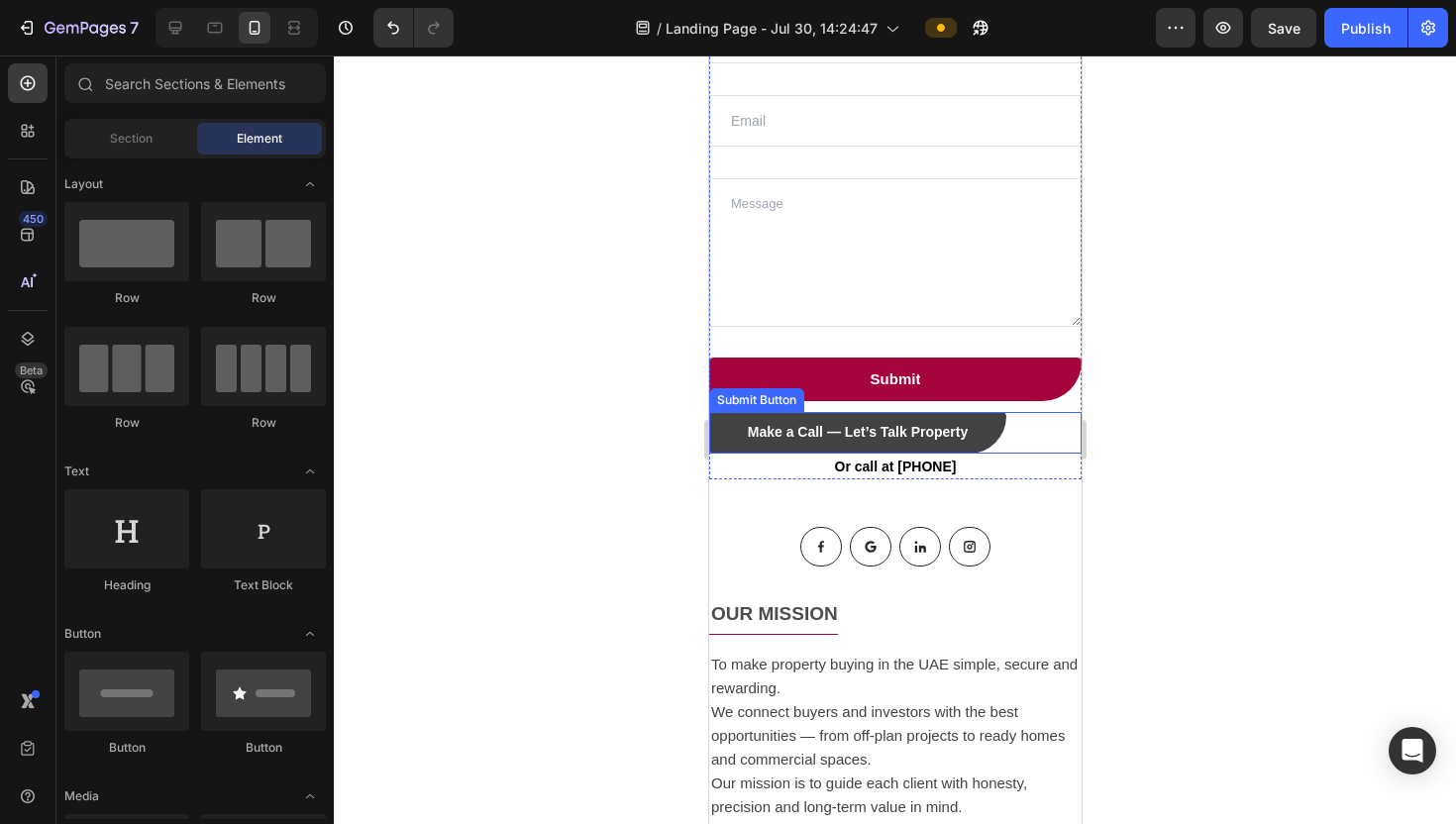 scroll, scrollTop: 515, scrollLeft: 0, axis: vertical 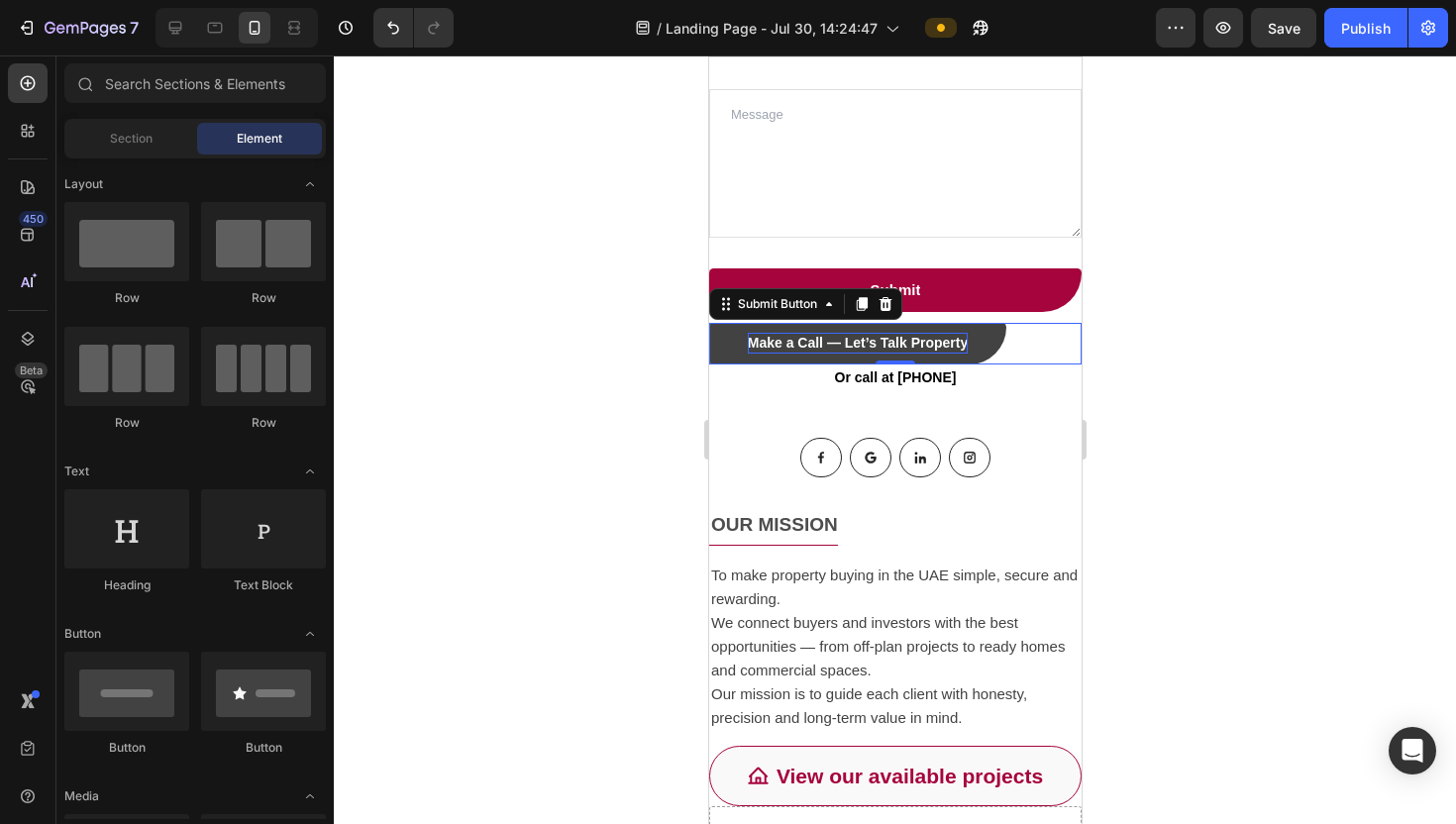 click on "Make a Call — Let’s Talk Property" at bounding box center (857, 343) 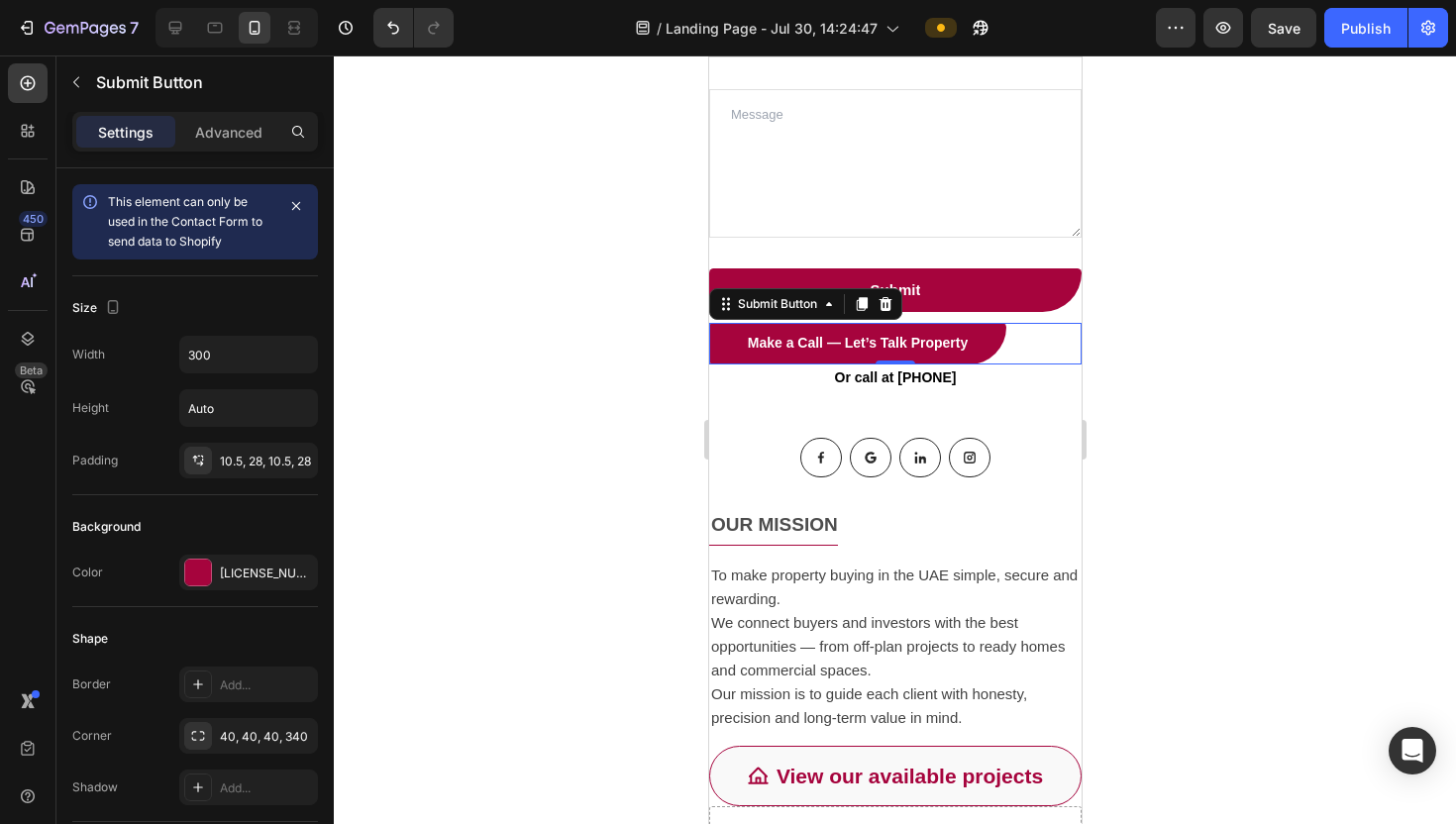 click 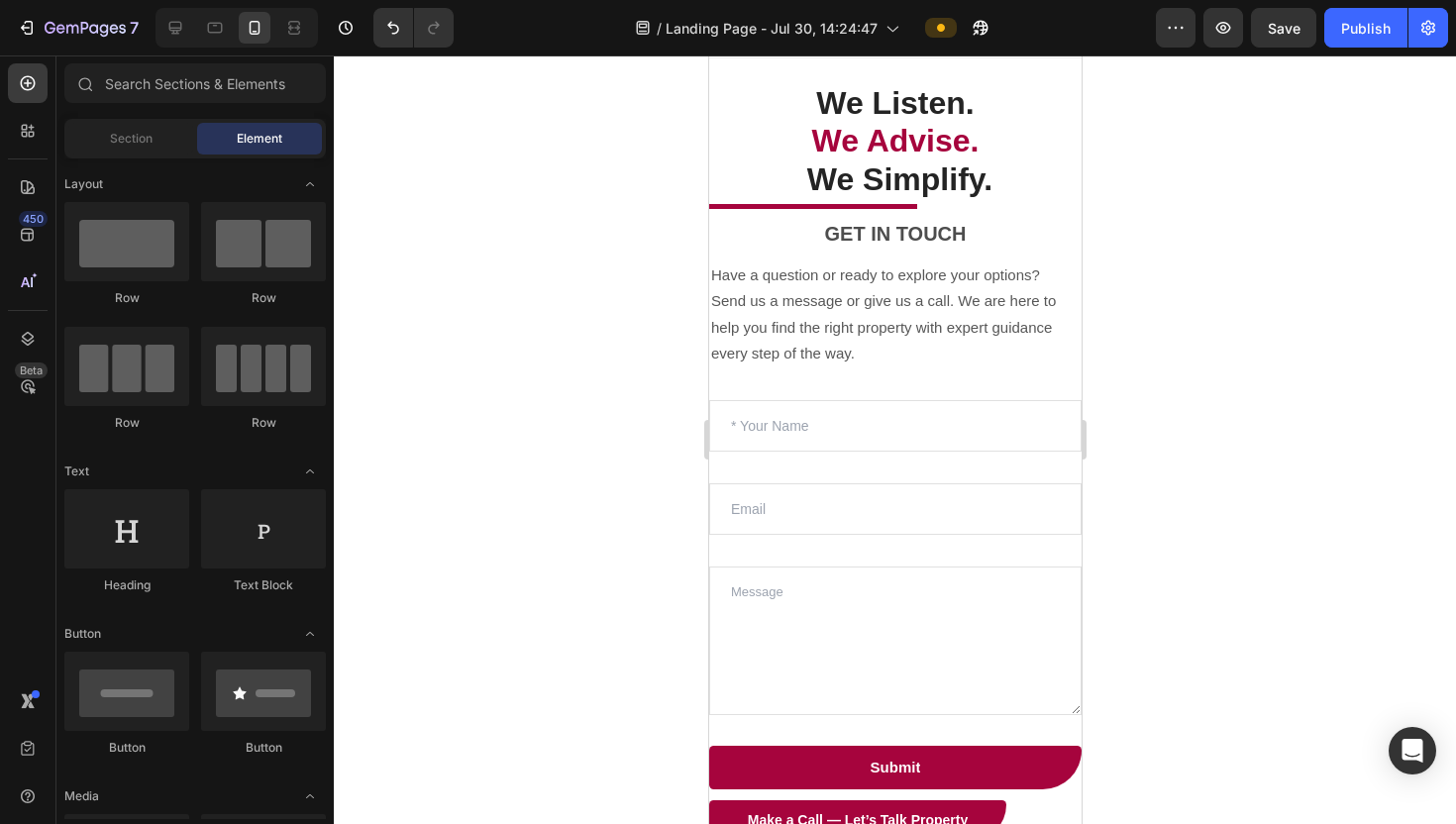 scroll, scrollTop: 37, scrollLeft: 0, axis: vertical 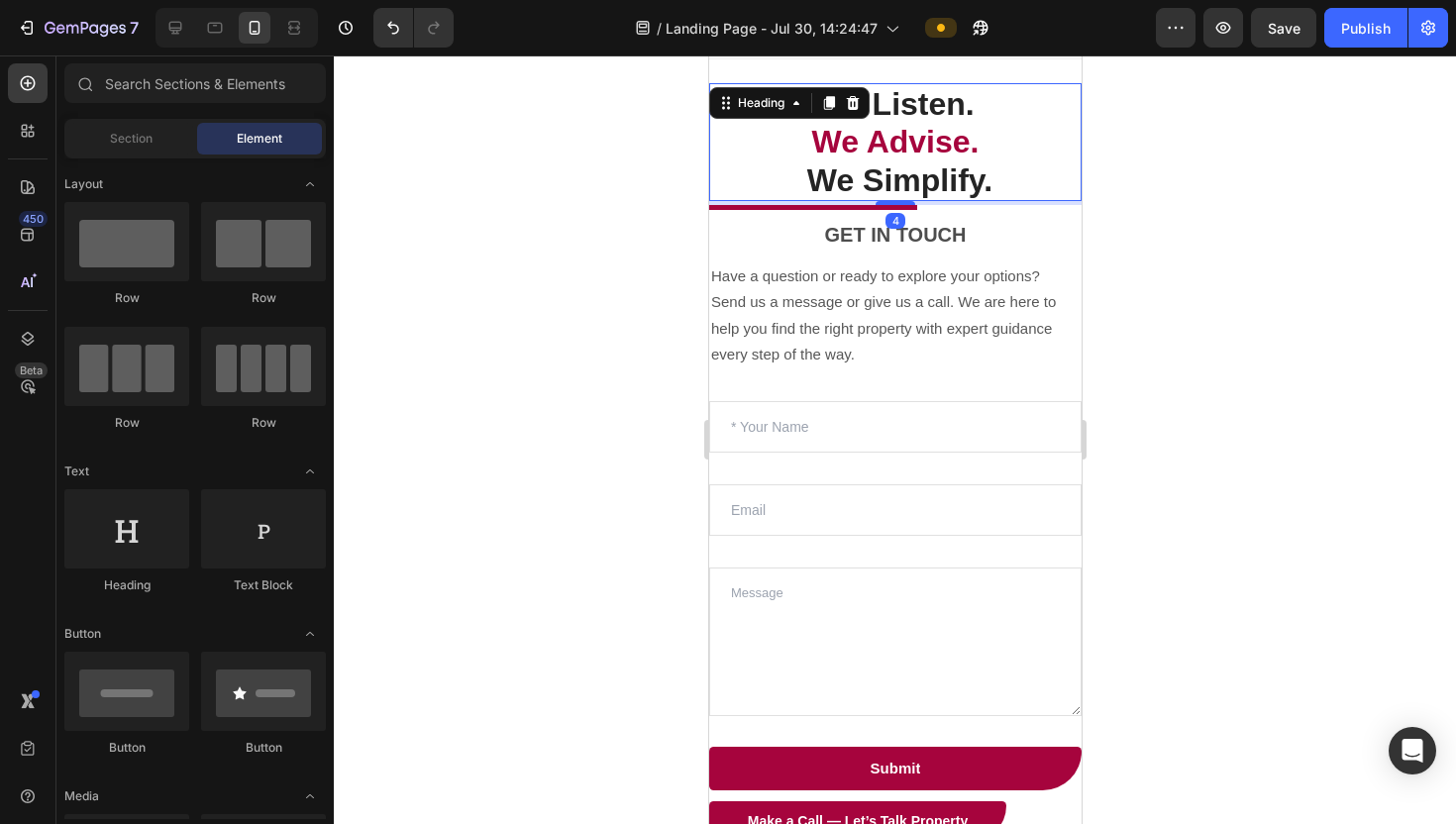 click on "We Simplify." at bounding box center (898, 180) 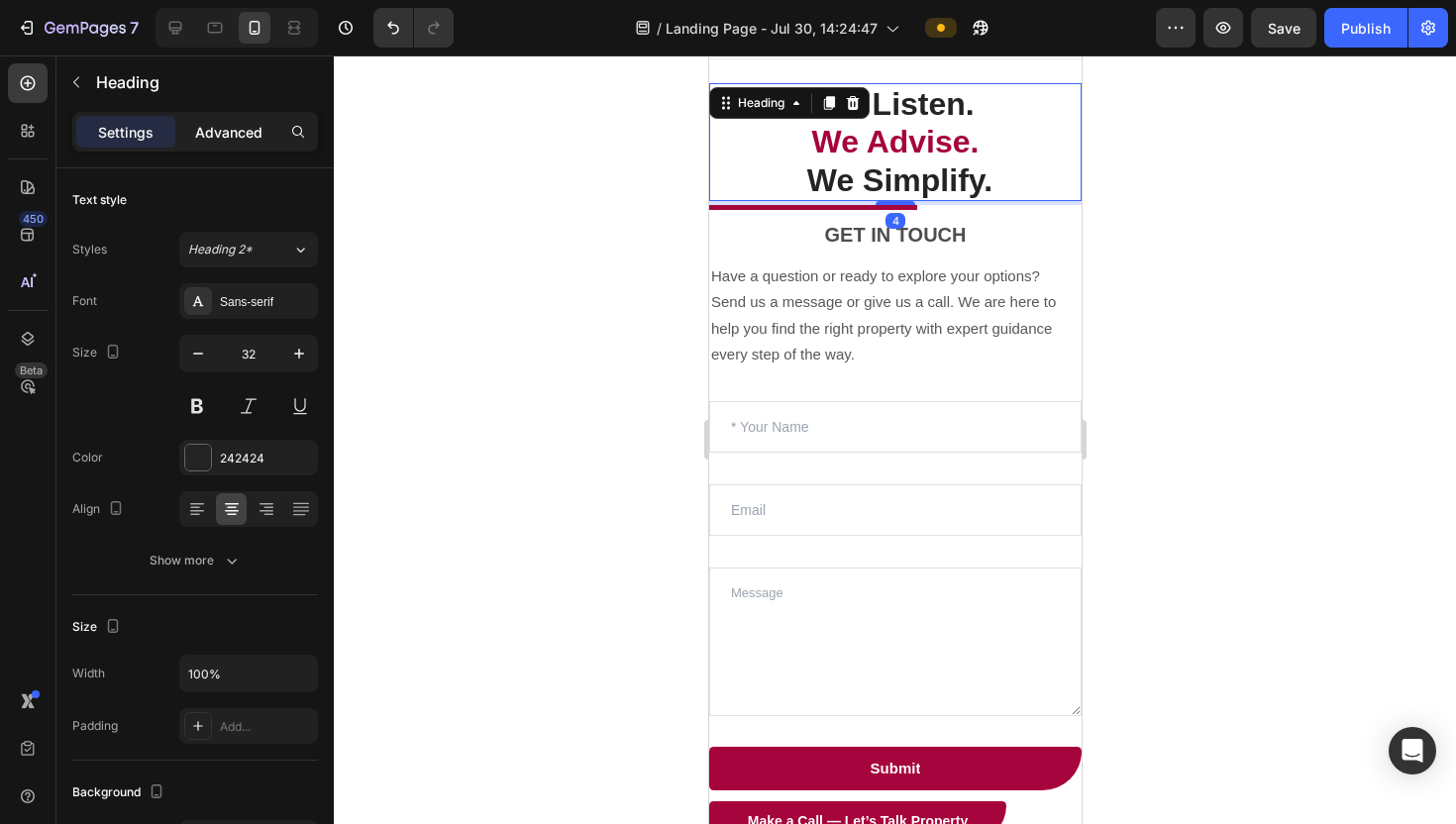 click on "Advanced" at bounding box center (229, 132) 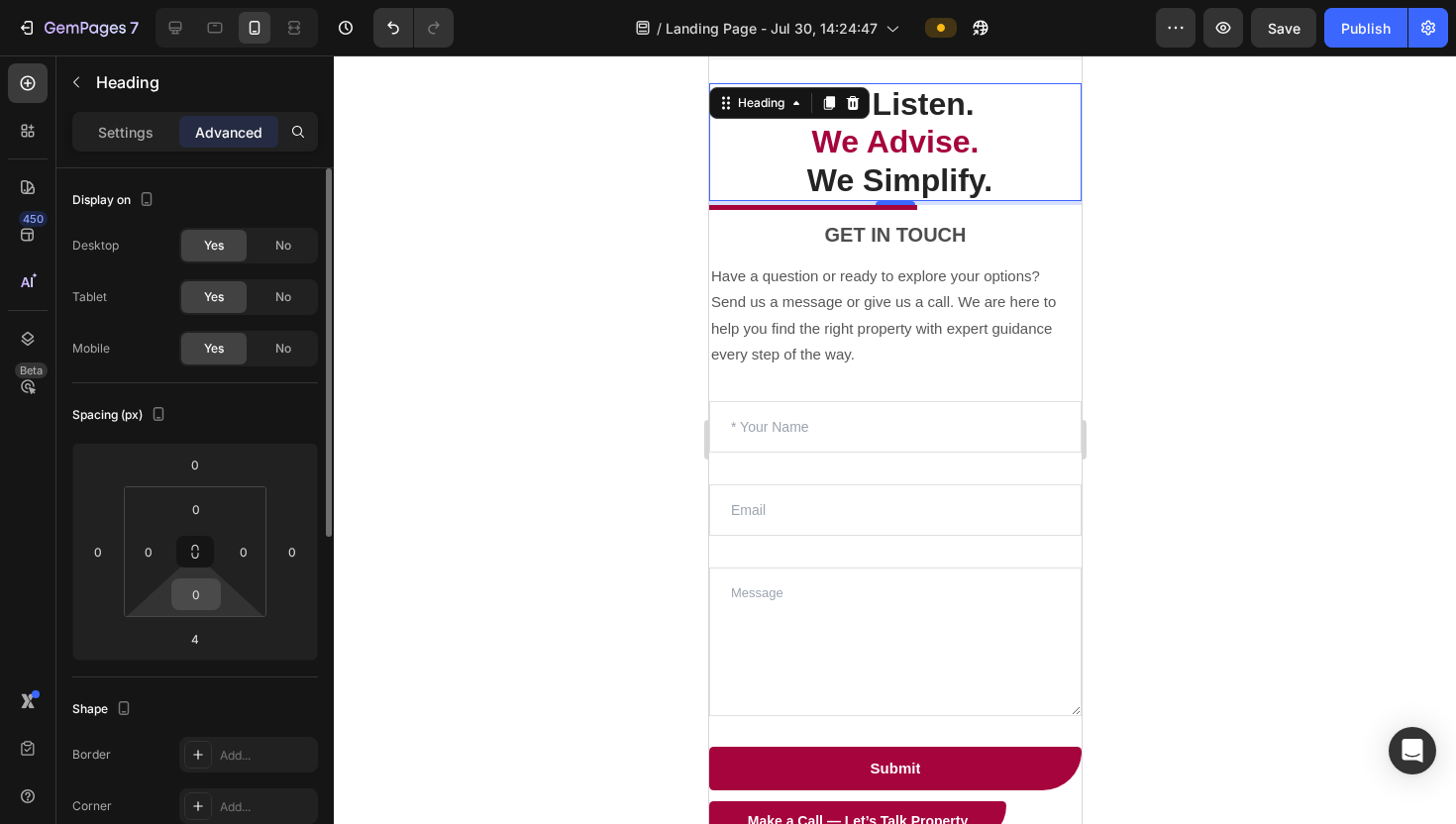 click on "0" at bounding box center (196, 594) 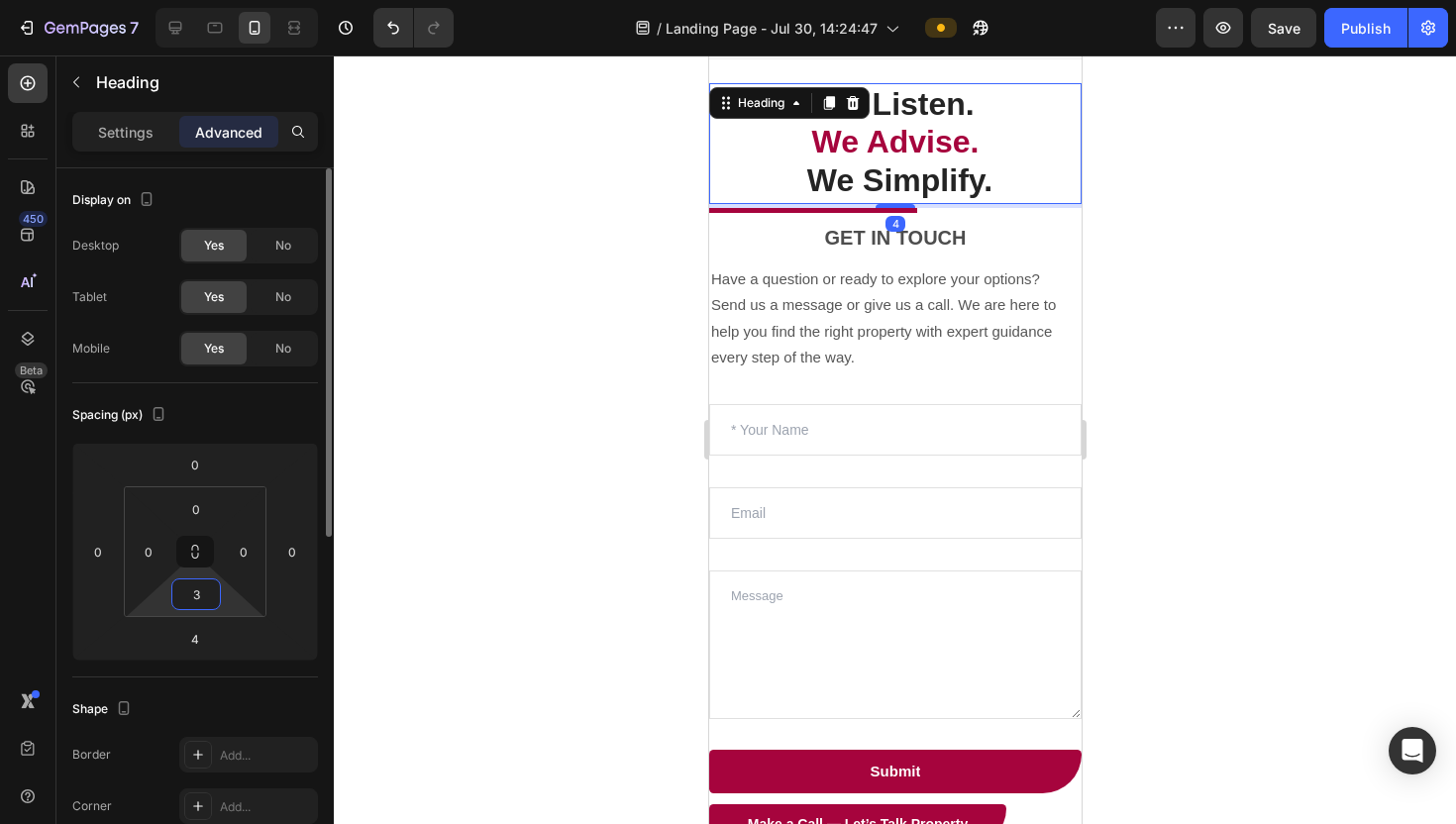 type on "33" 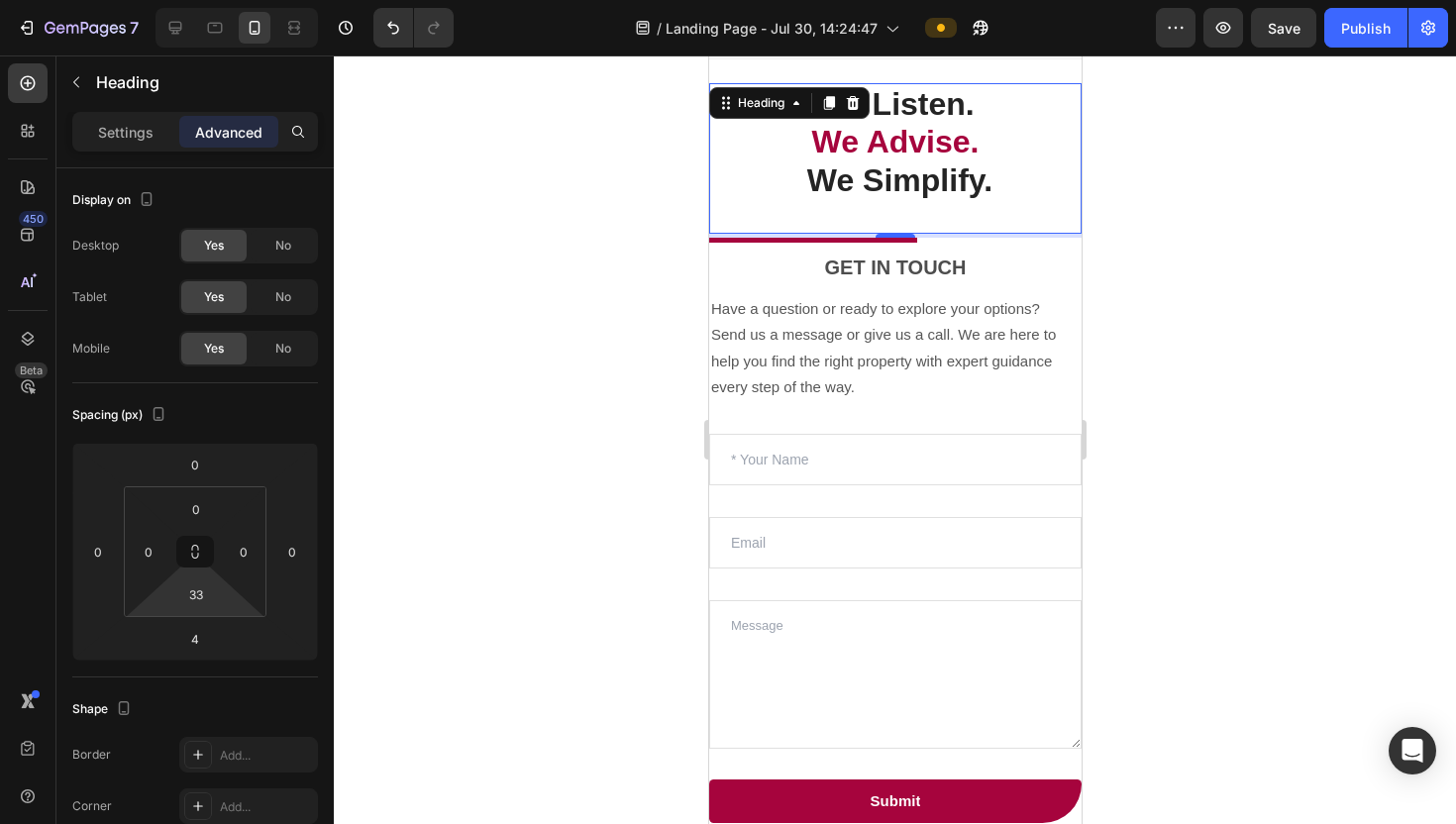 click 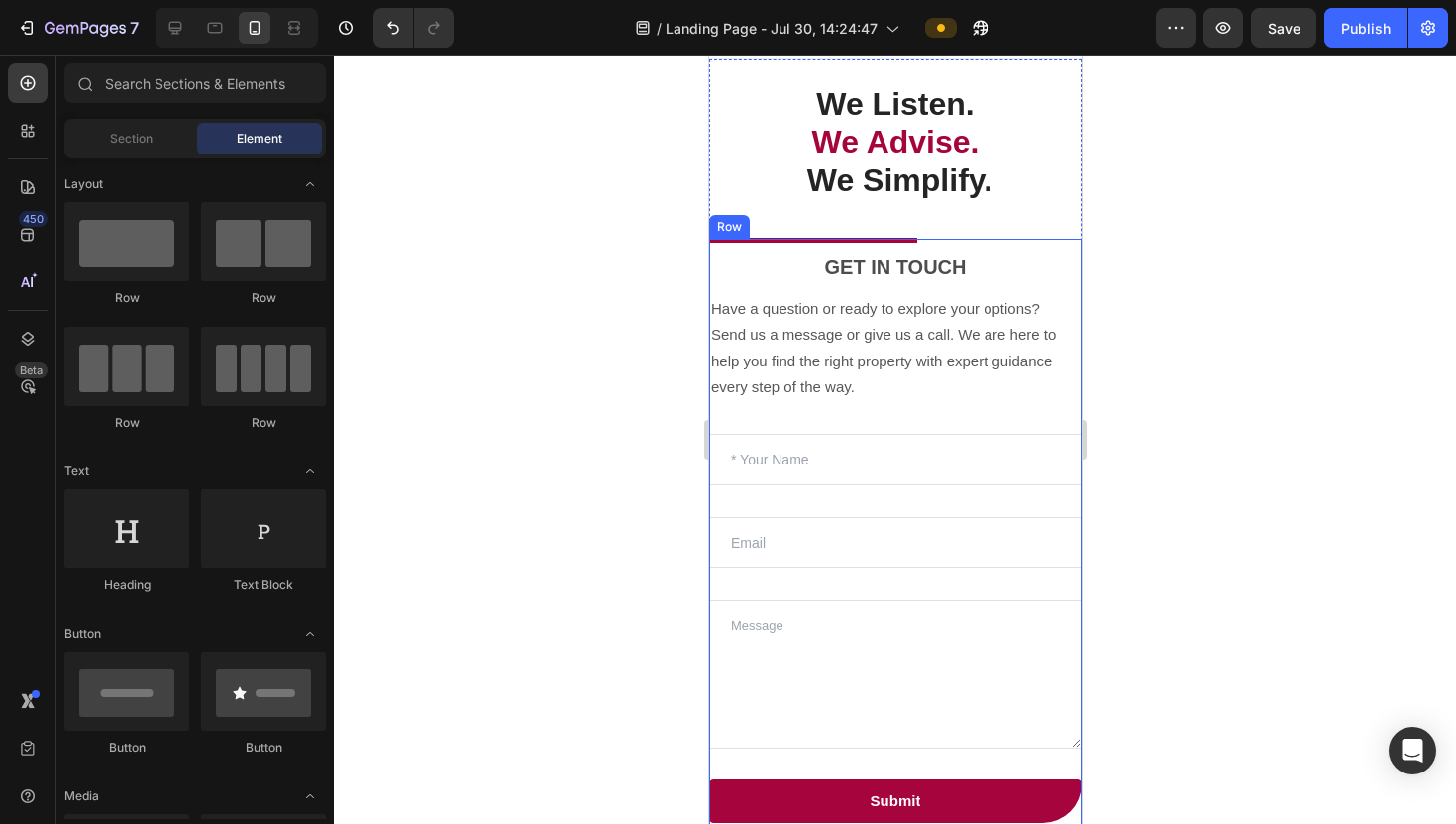 scroll, scrollTop: 0, scrollLeft: 0, axis: both 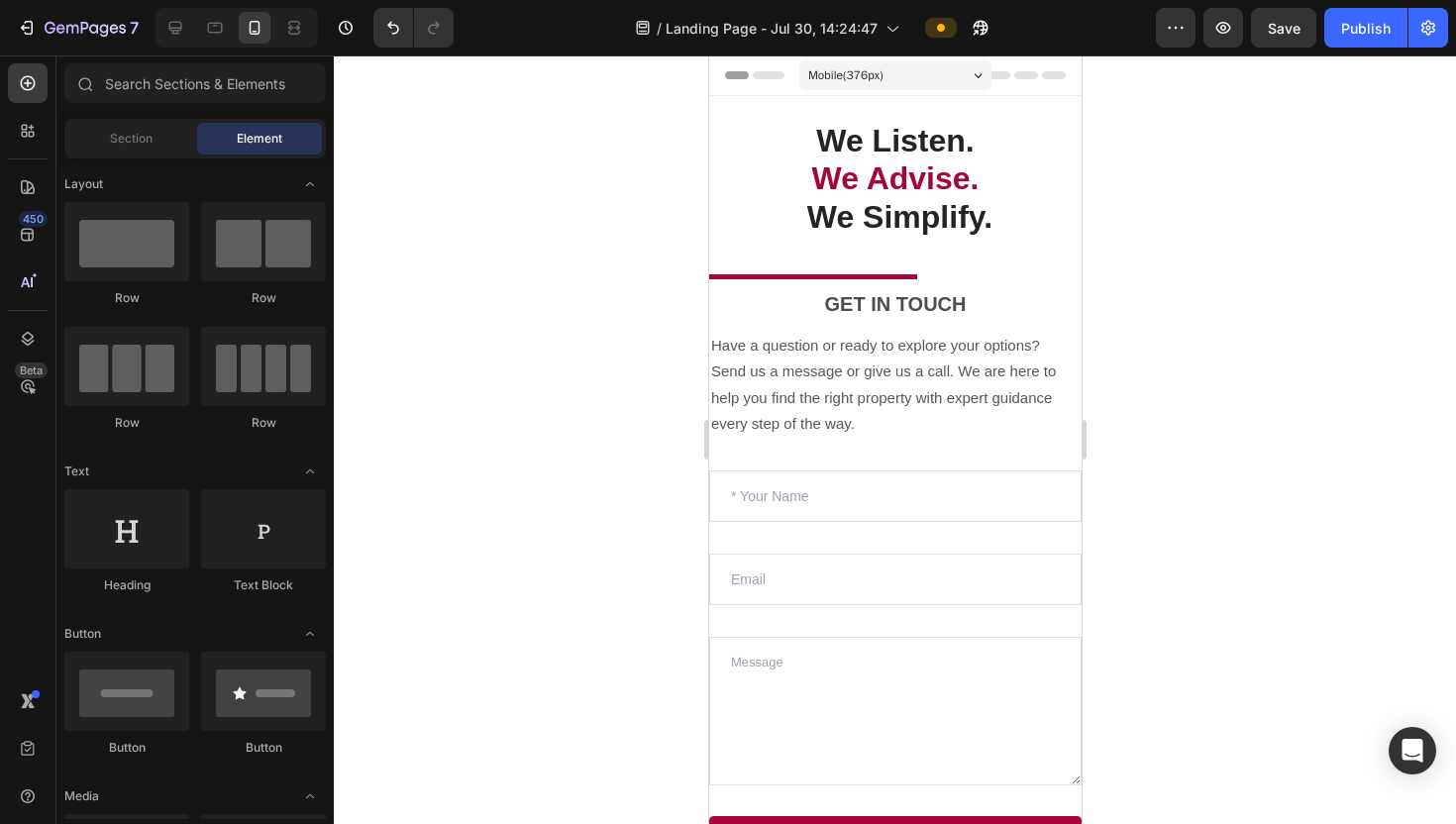 click 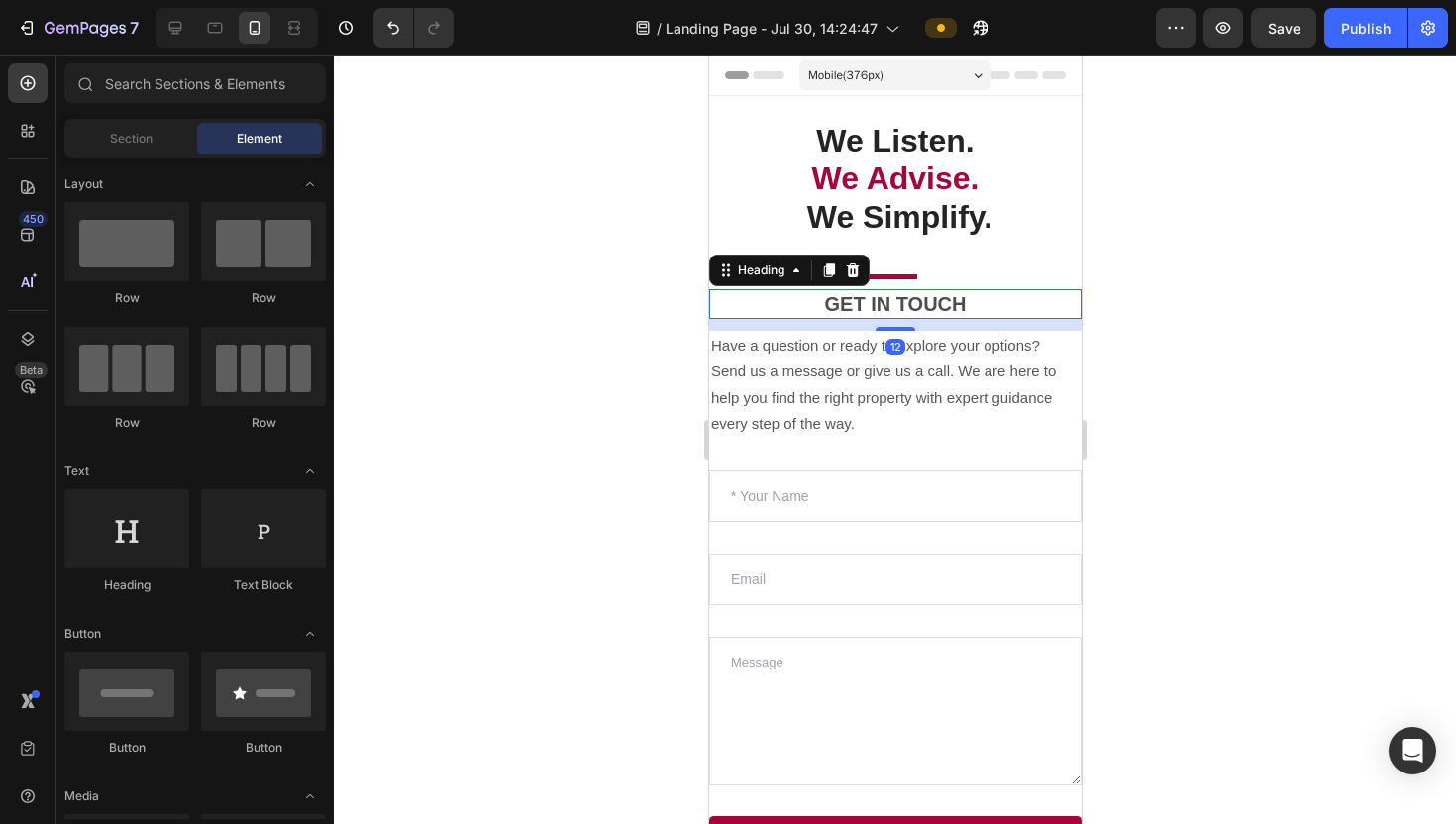 click on "GET IN TOUCH" at bounding box center (894, 304) 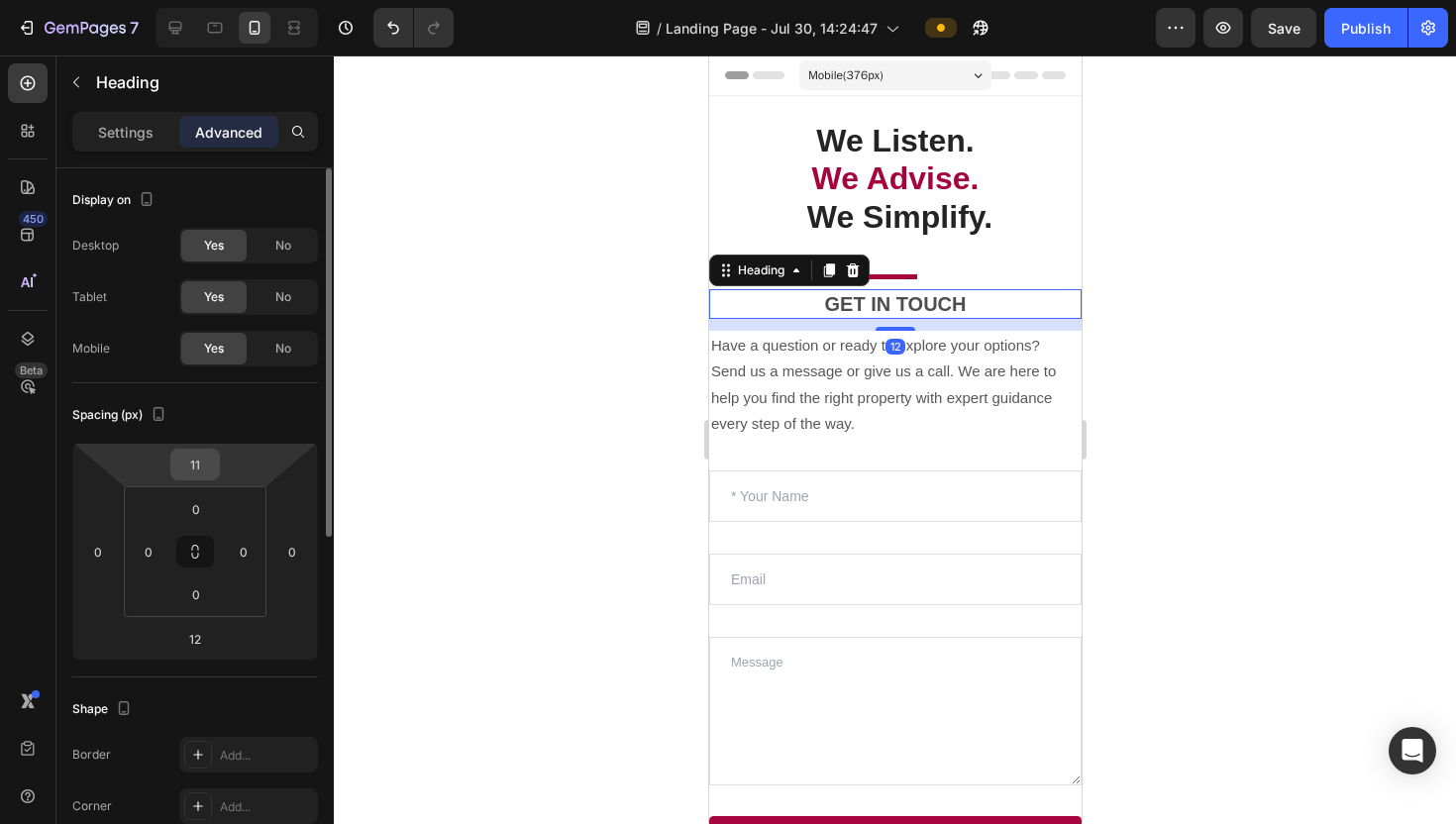 click on "11" at bounding box center (195, 464) 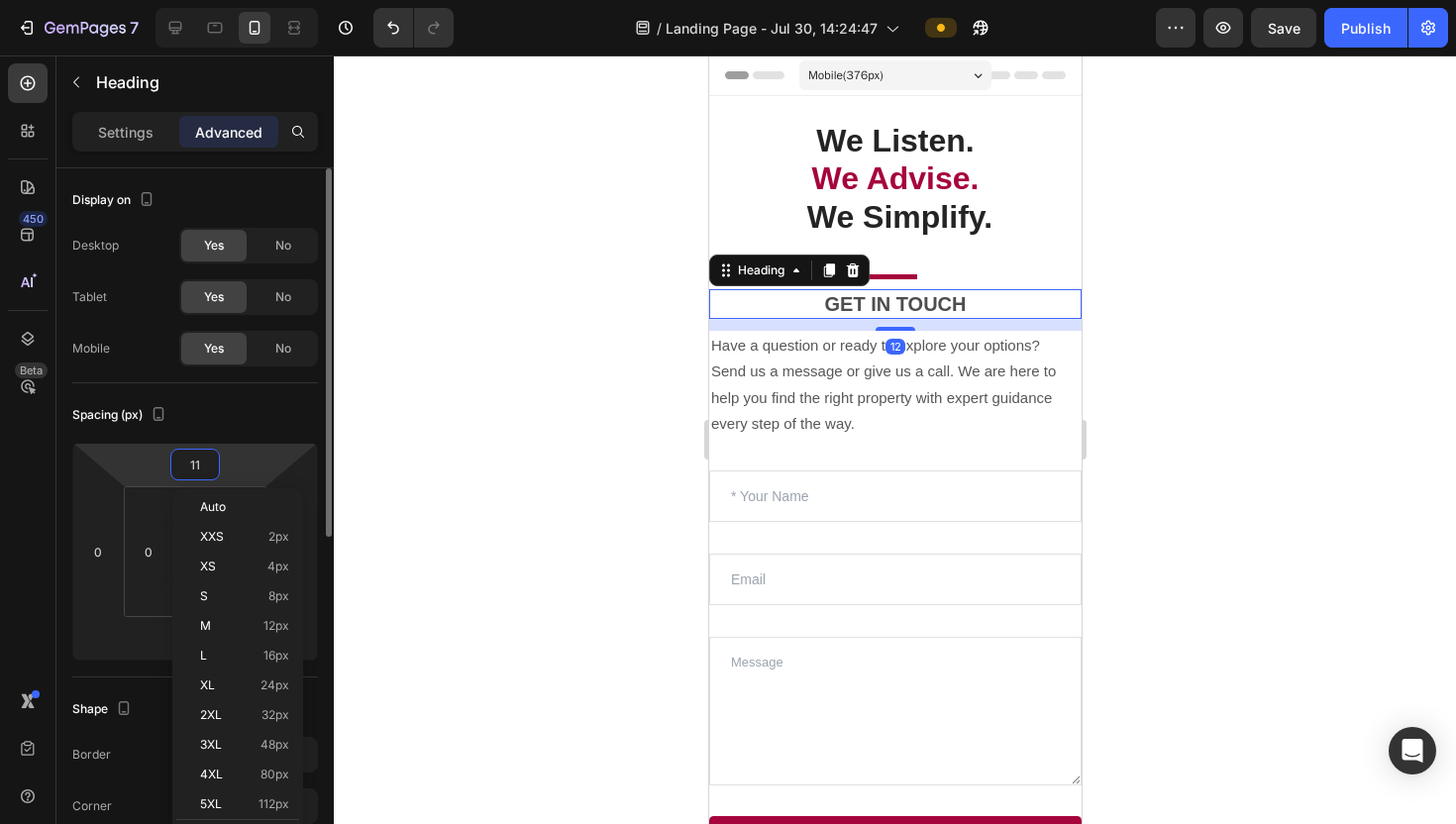click on "11" at bounding box center (195, 464) 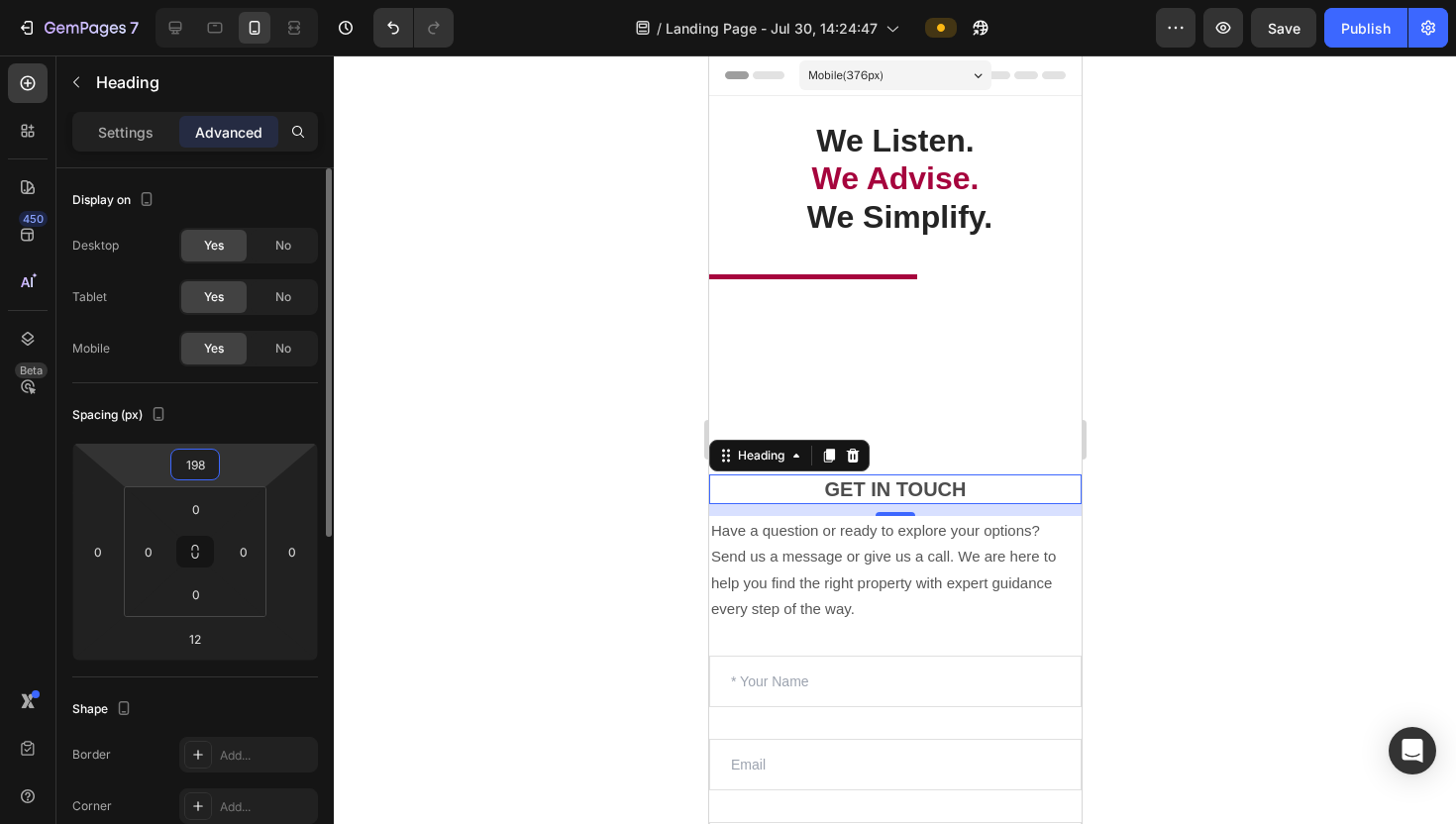 type on "19" 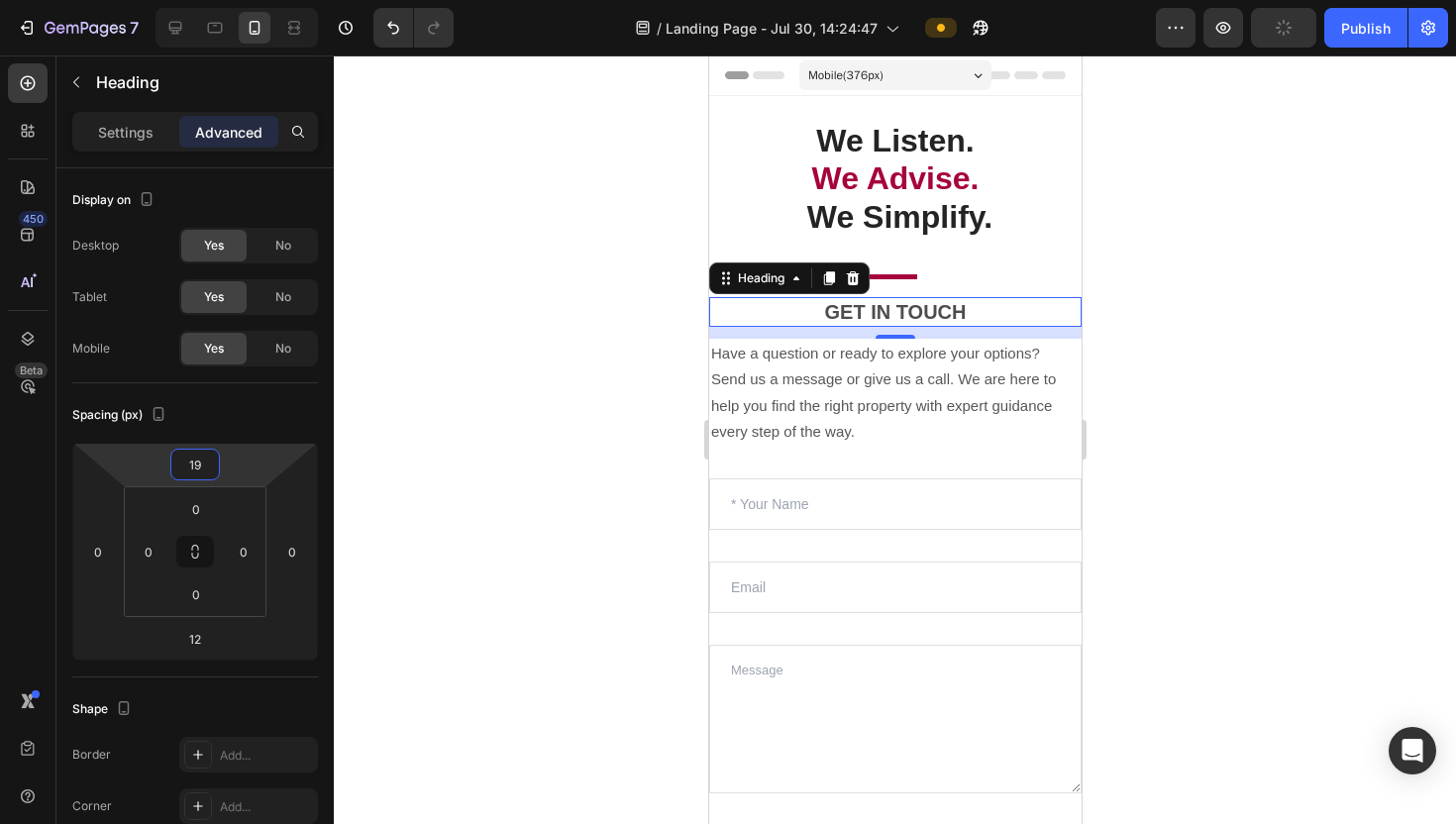 click 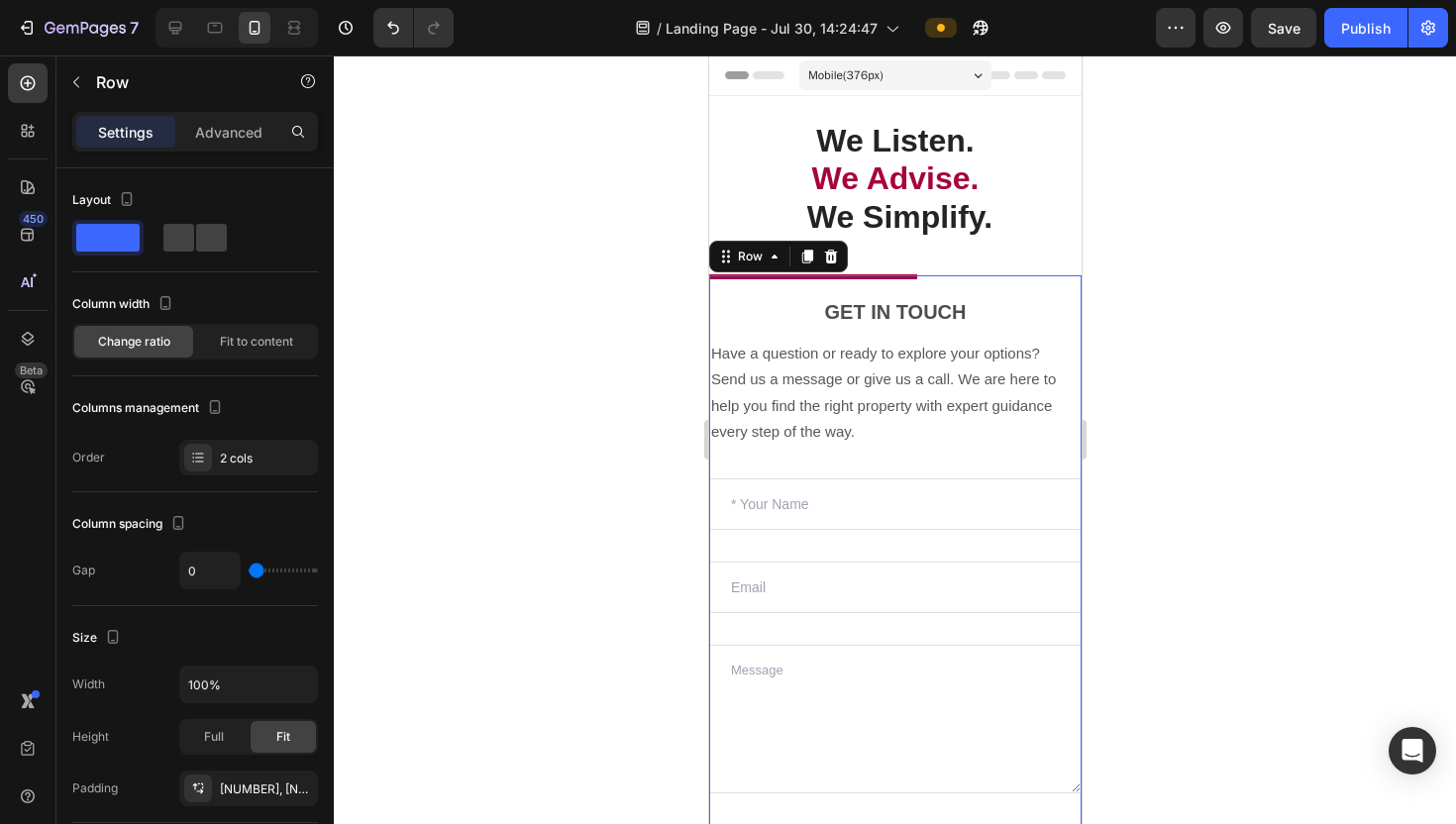 click on "GET IN TOUCH Heading Have a question or ready to explore your options? Send us a message or give us a call. We are here to help you find the right property with expert guidance every step of the way. Text block Text Field Email Field Text Area Submit Submit Button Make a Call — Let’s Talk Property Submit Button Or call at 0506666666666 Text block Contact Form" at bounding box center [894, 635] 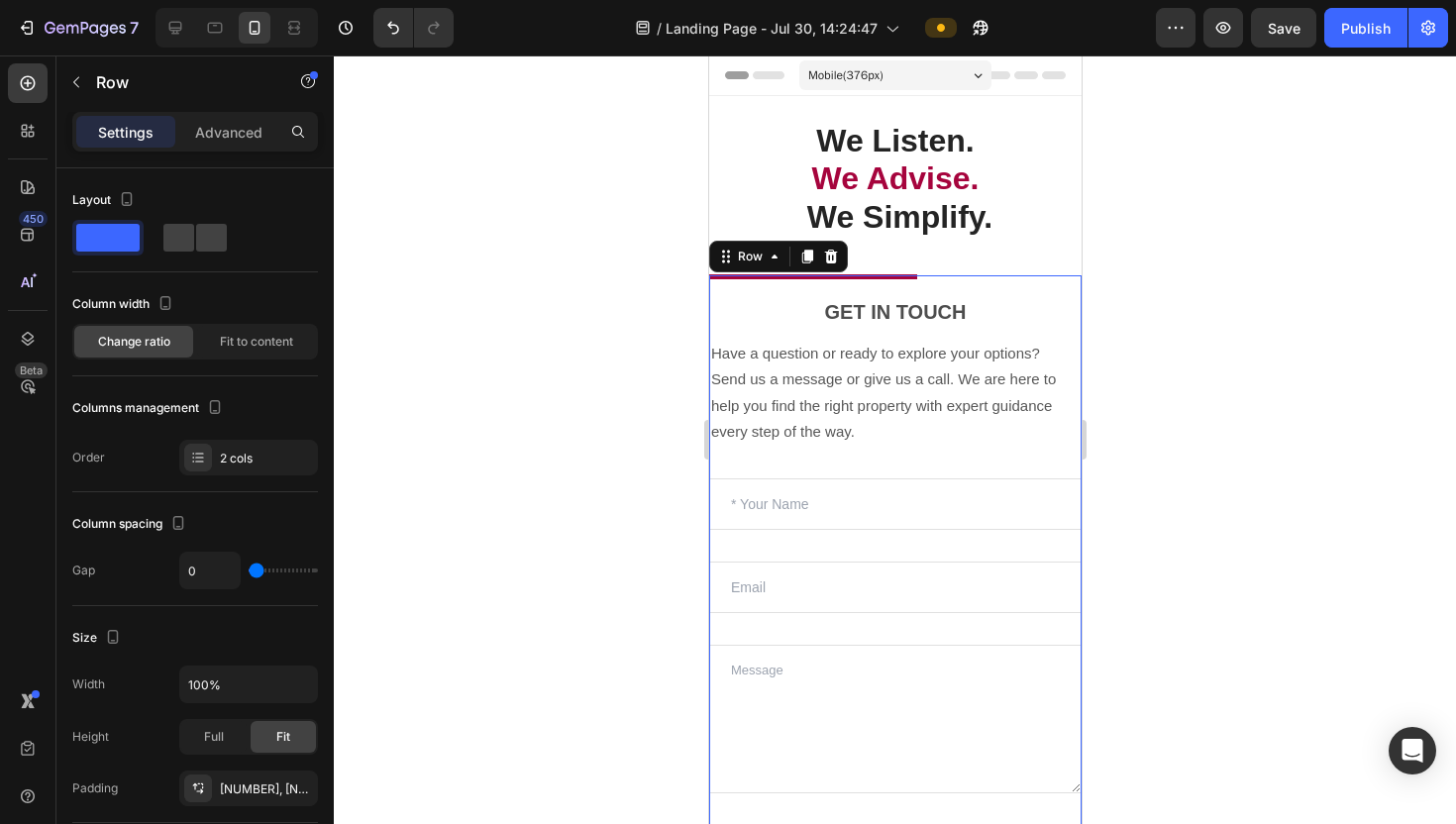 click 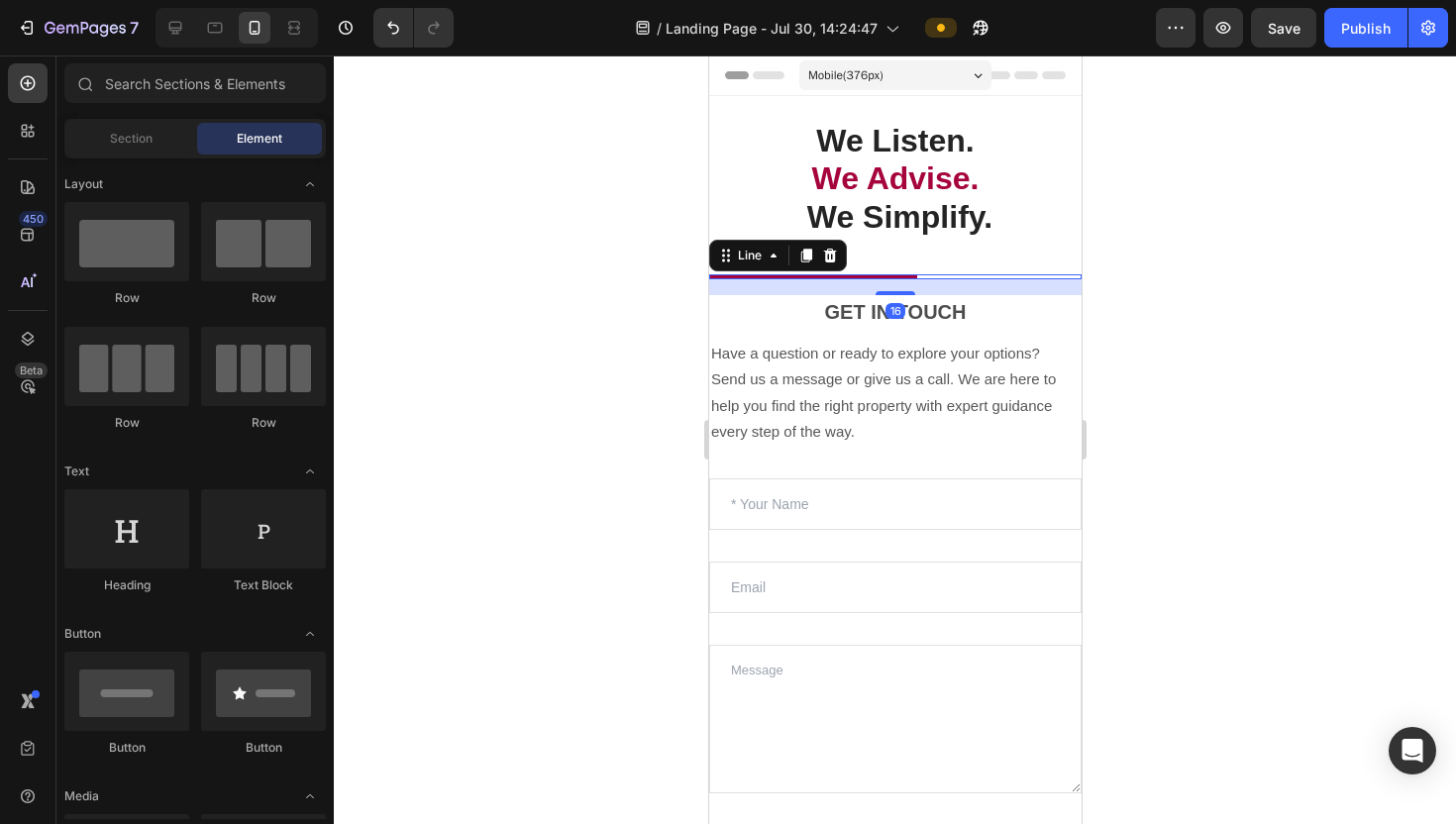 click at bounding box center [812, 276] 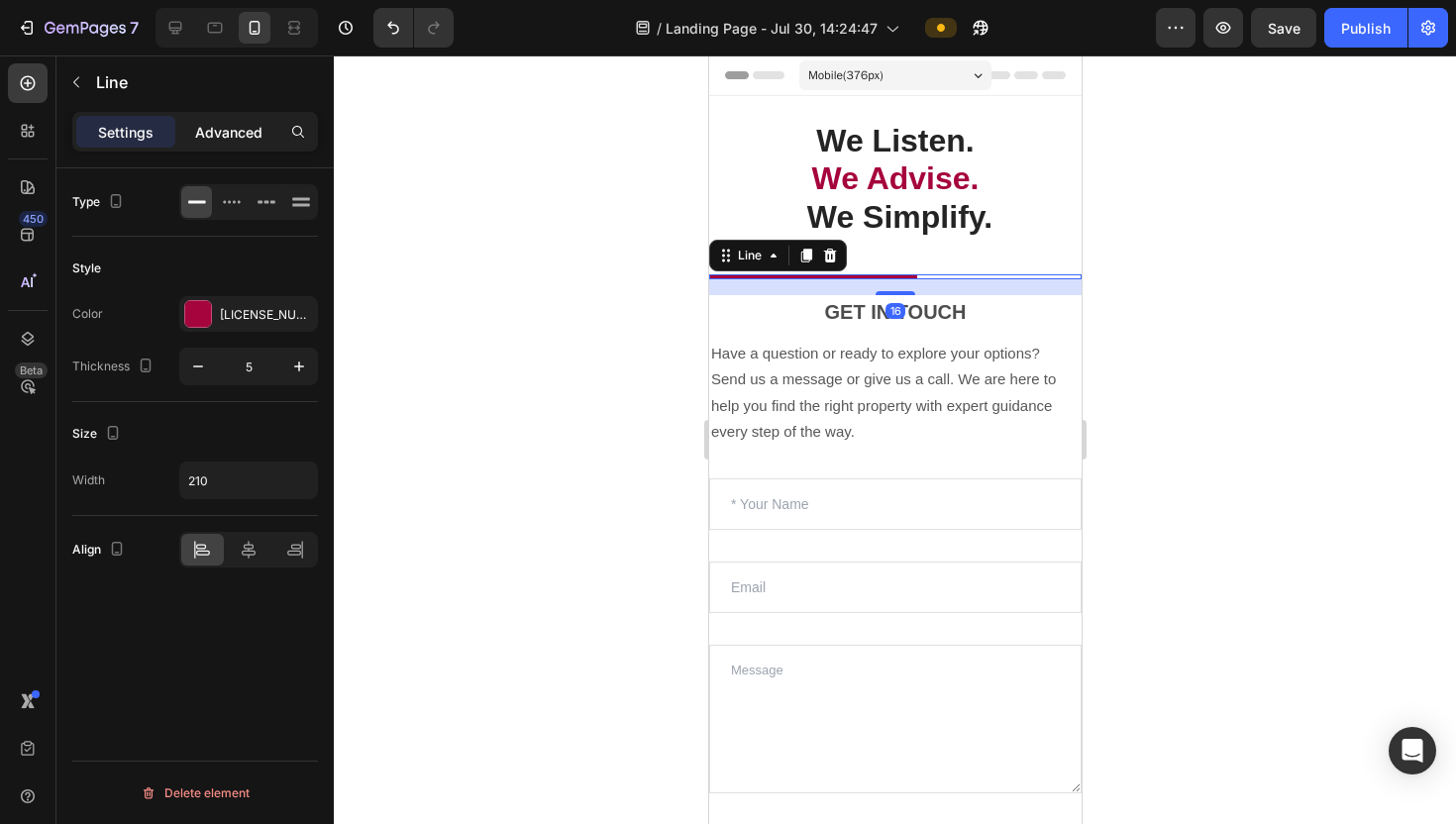 click on "Advanced" at bounding box center (229, 132) 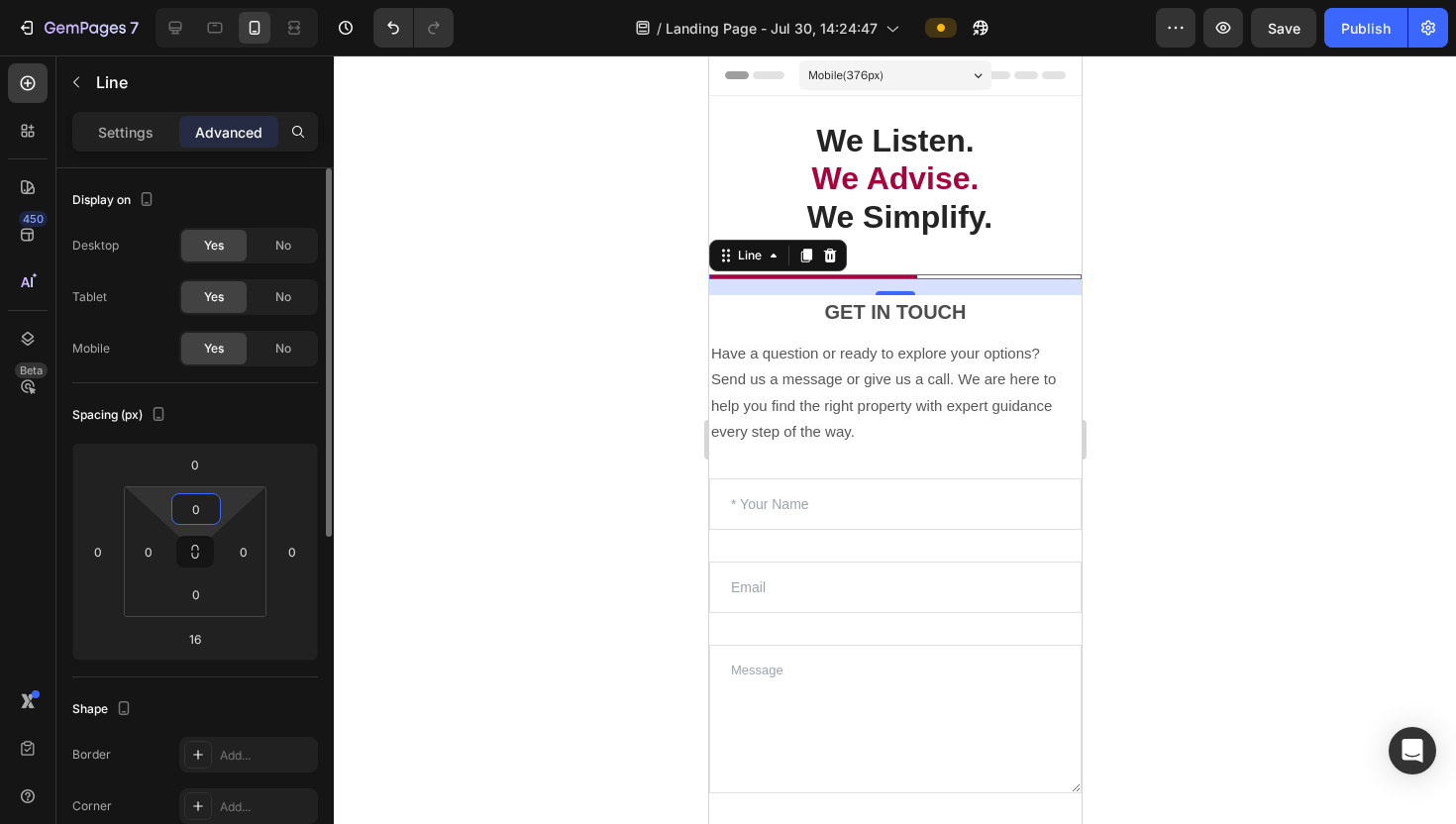click on "0" at bounding box center (196, 509) 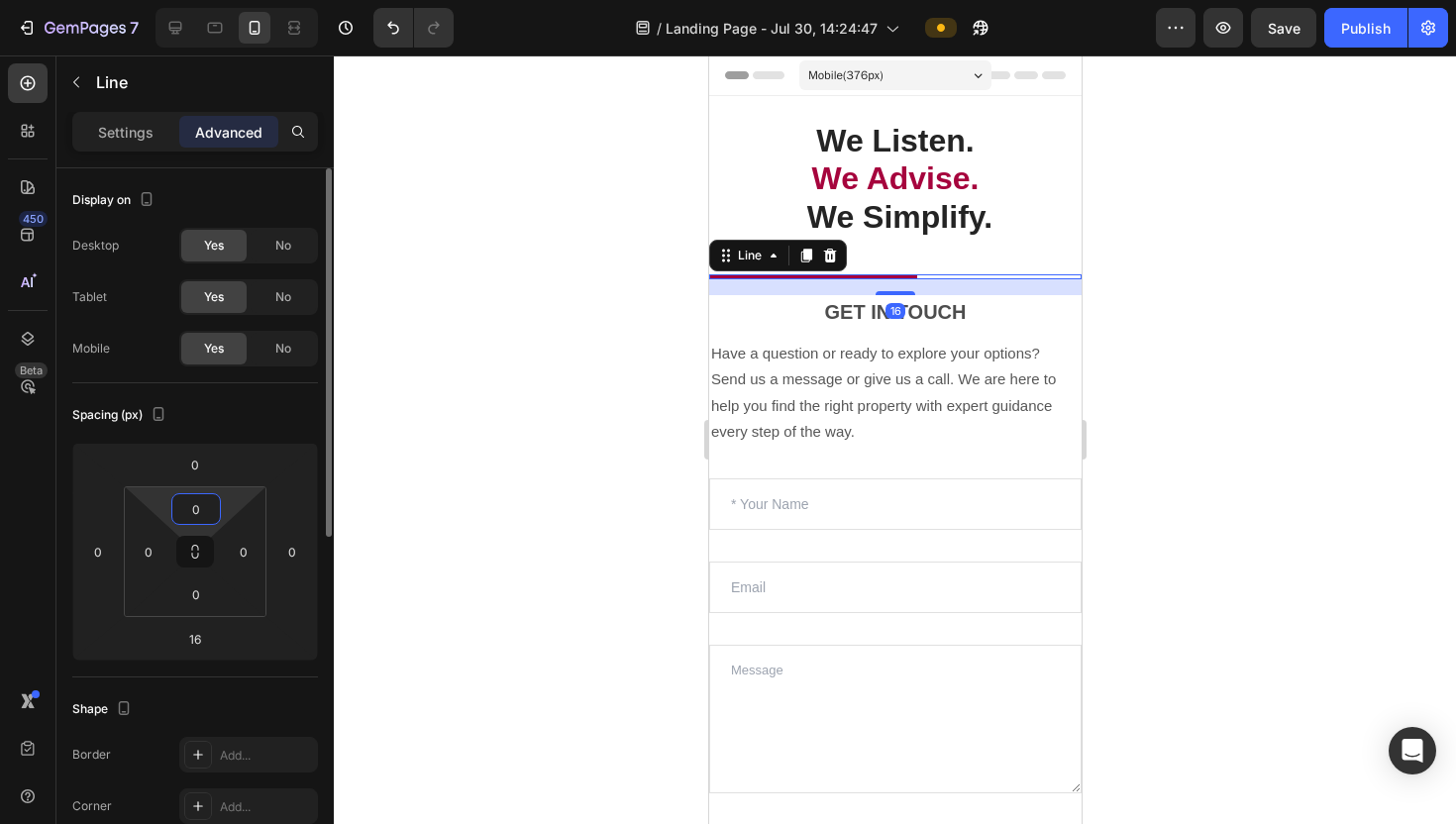 type on "3" 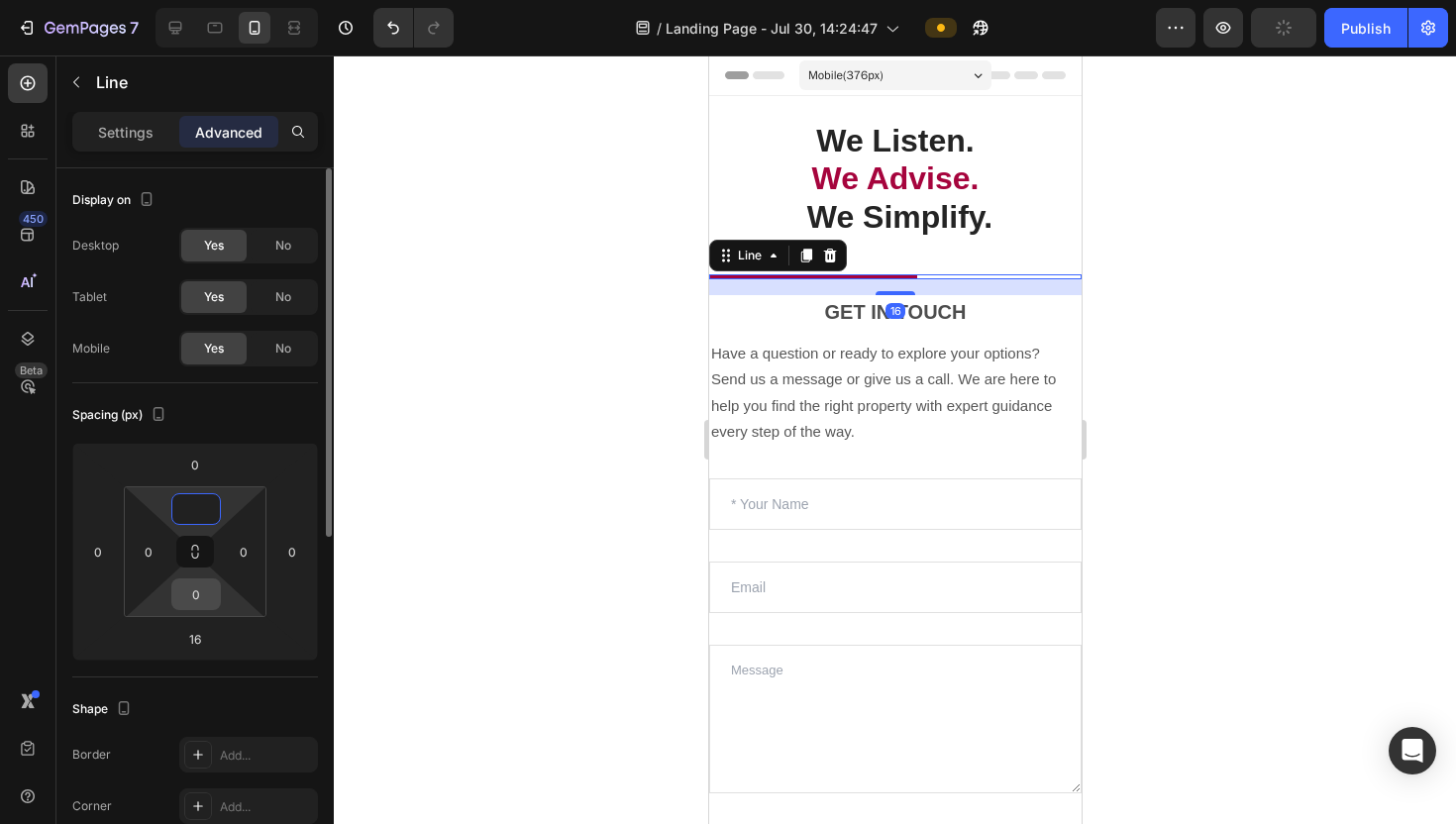 type on "0" 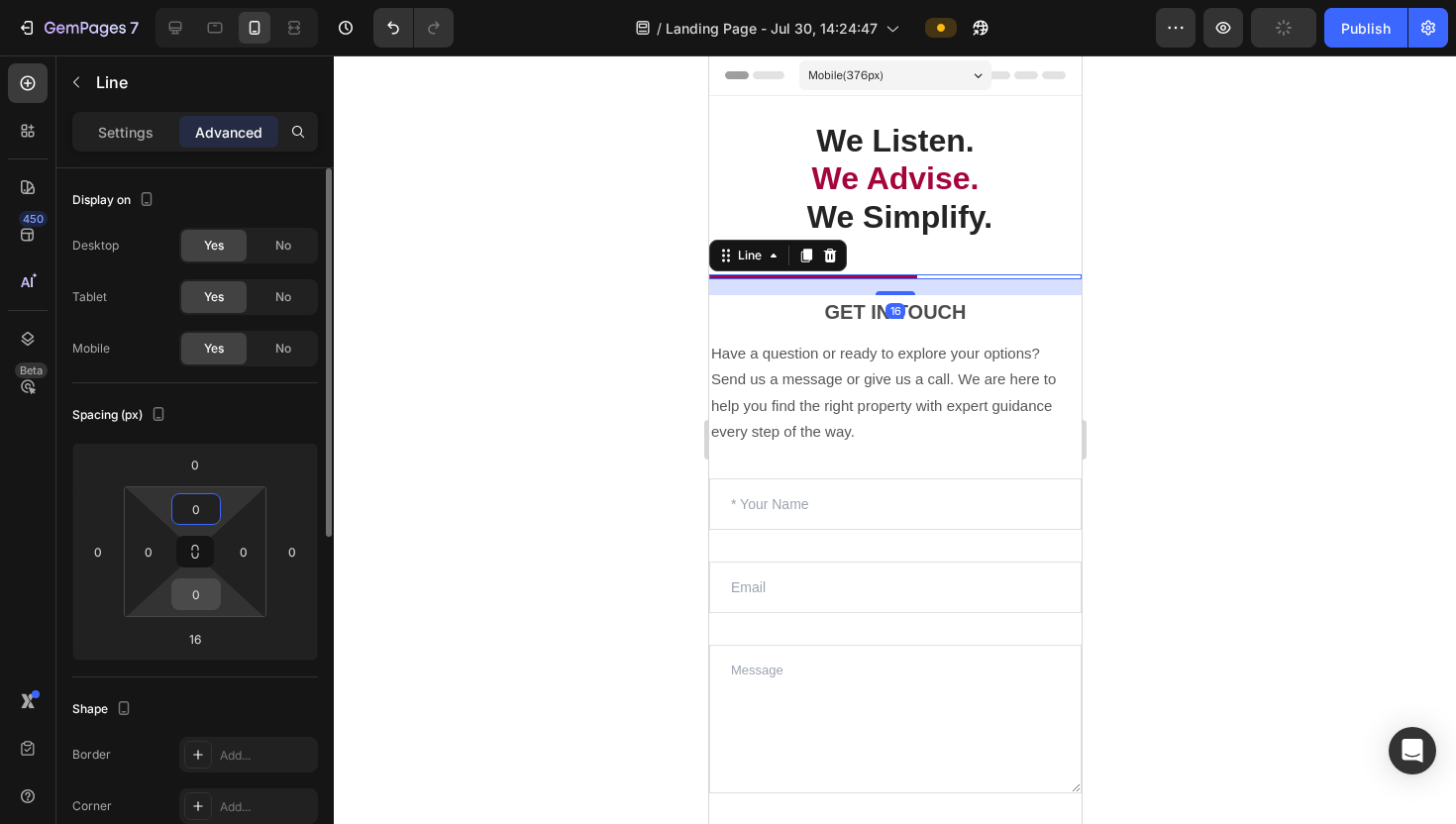 click on "0" at bounding box center (196, 594) 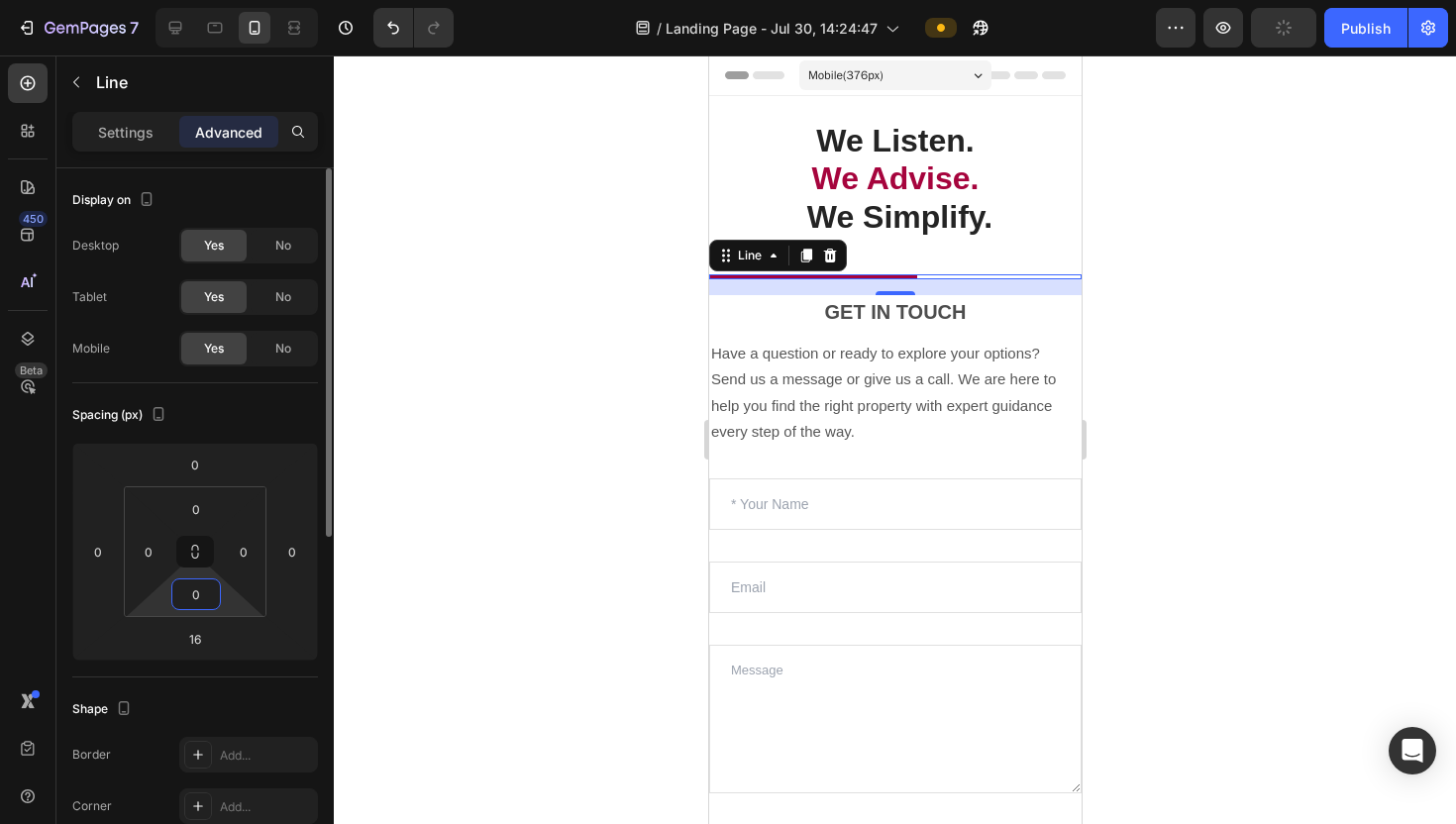 type on "3" 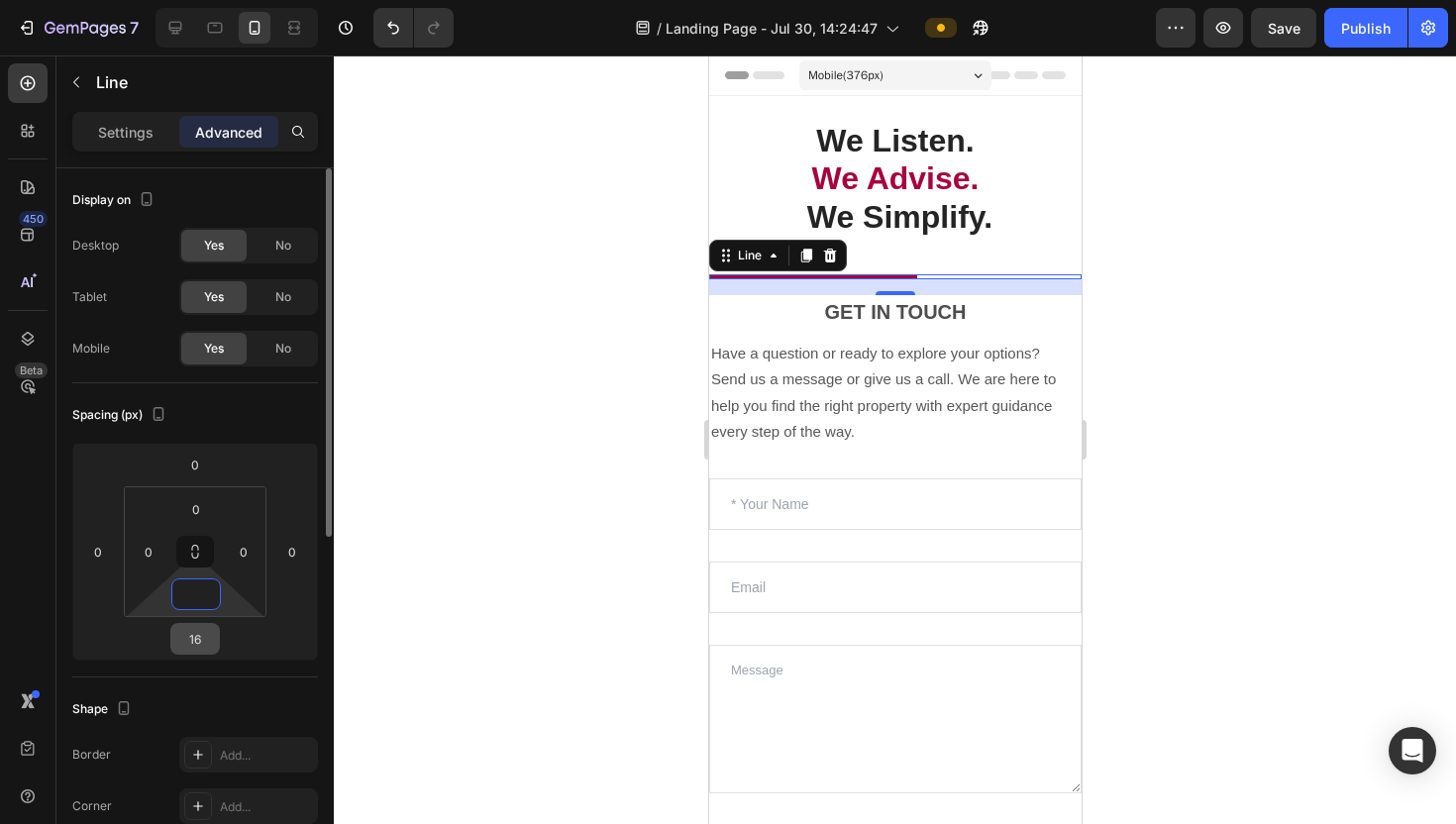 type on "0" 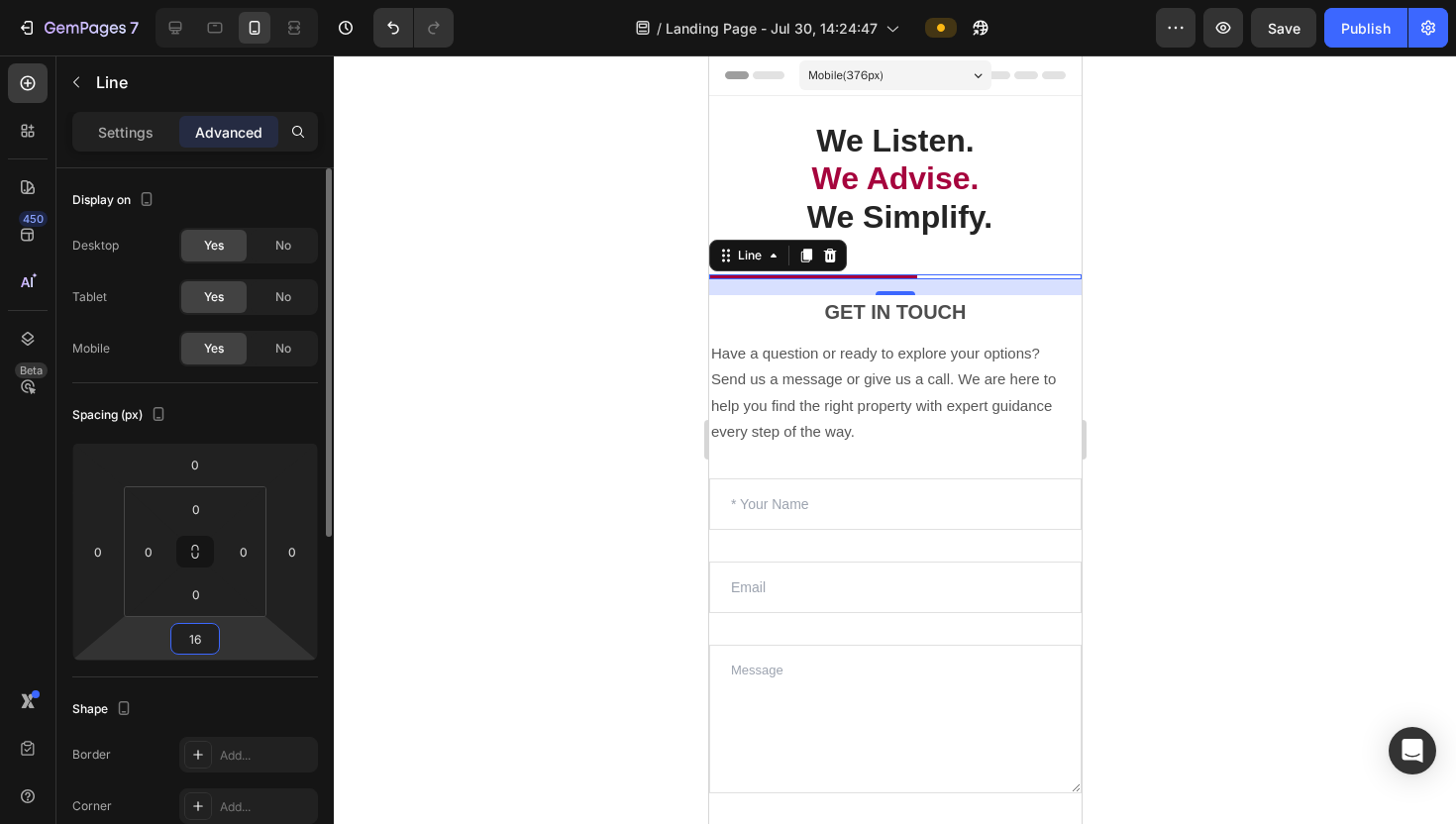 click on "16" at bounding box center [195, 639] 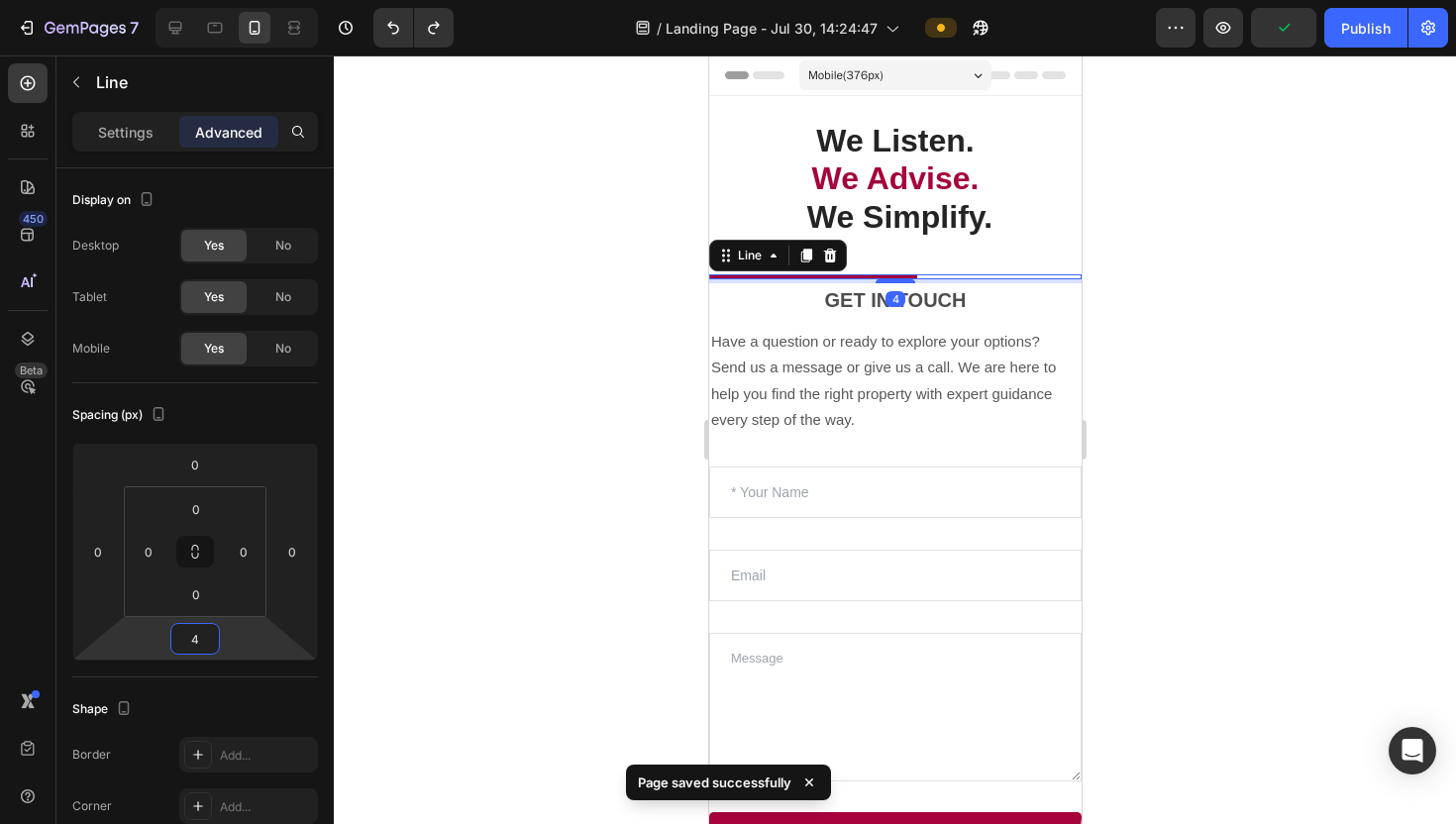 type on "16" 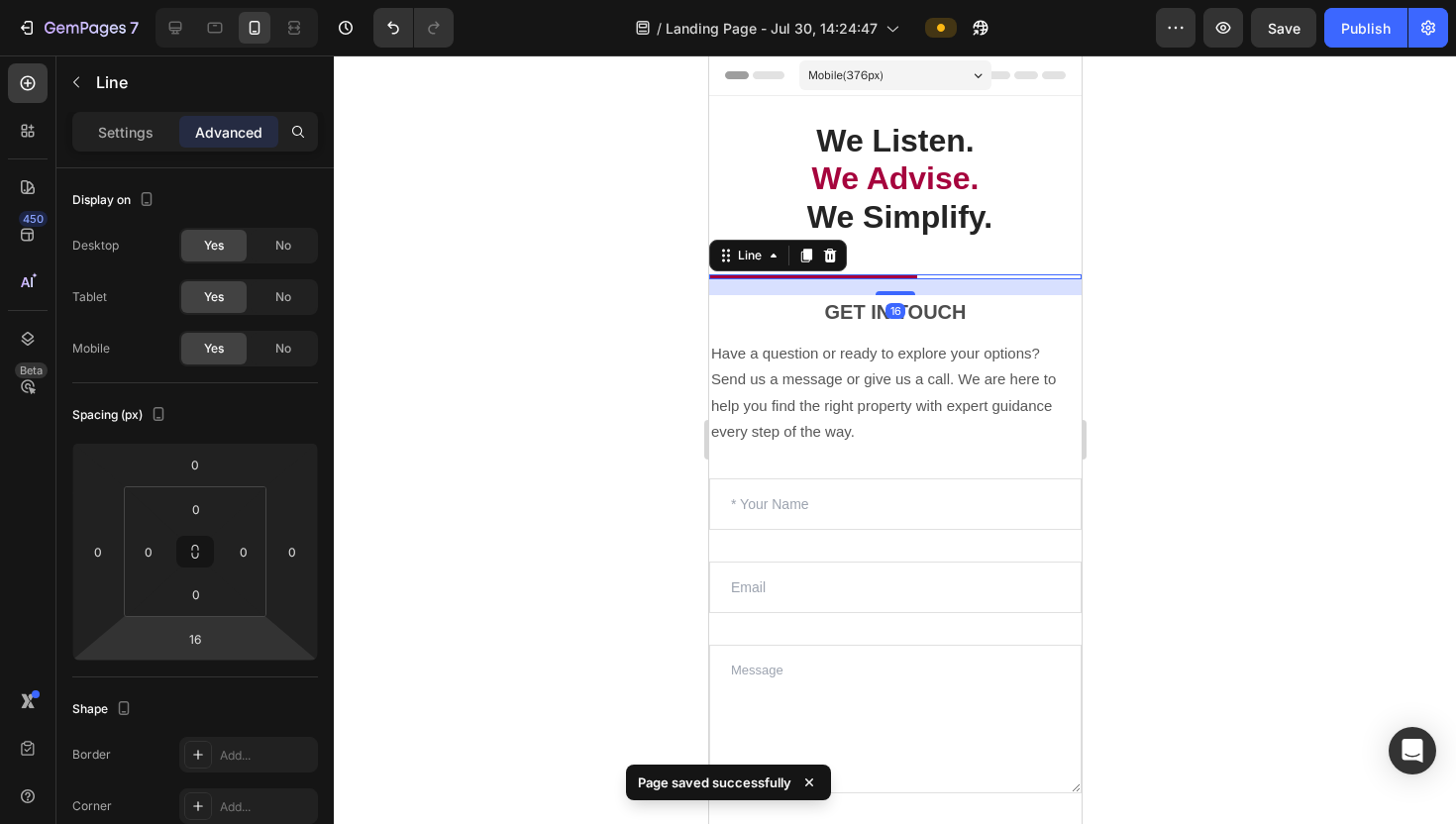 click 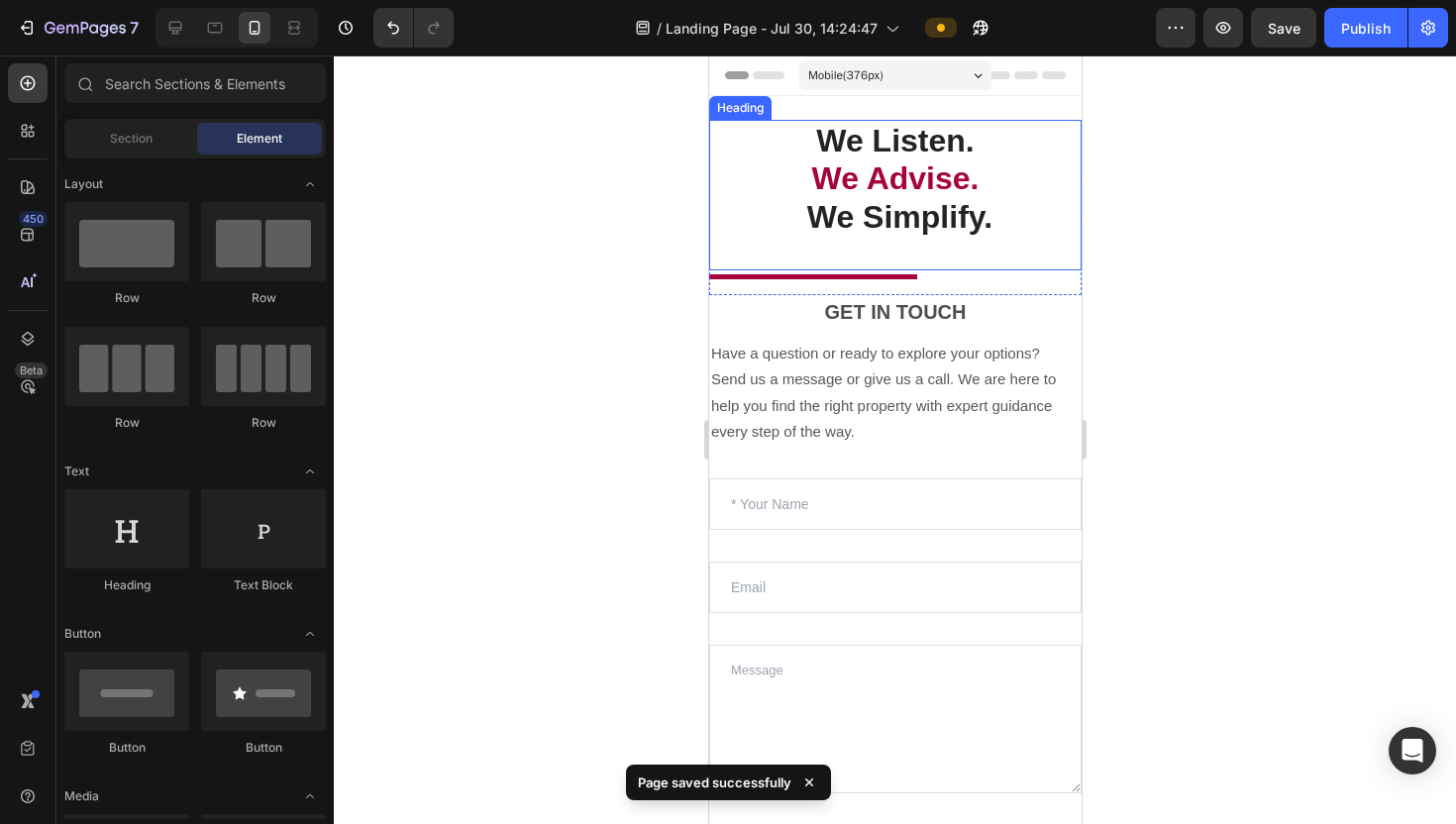 click on "We Advise." at bounding box center [894, 178] 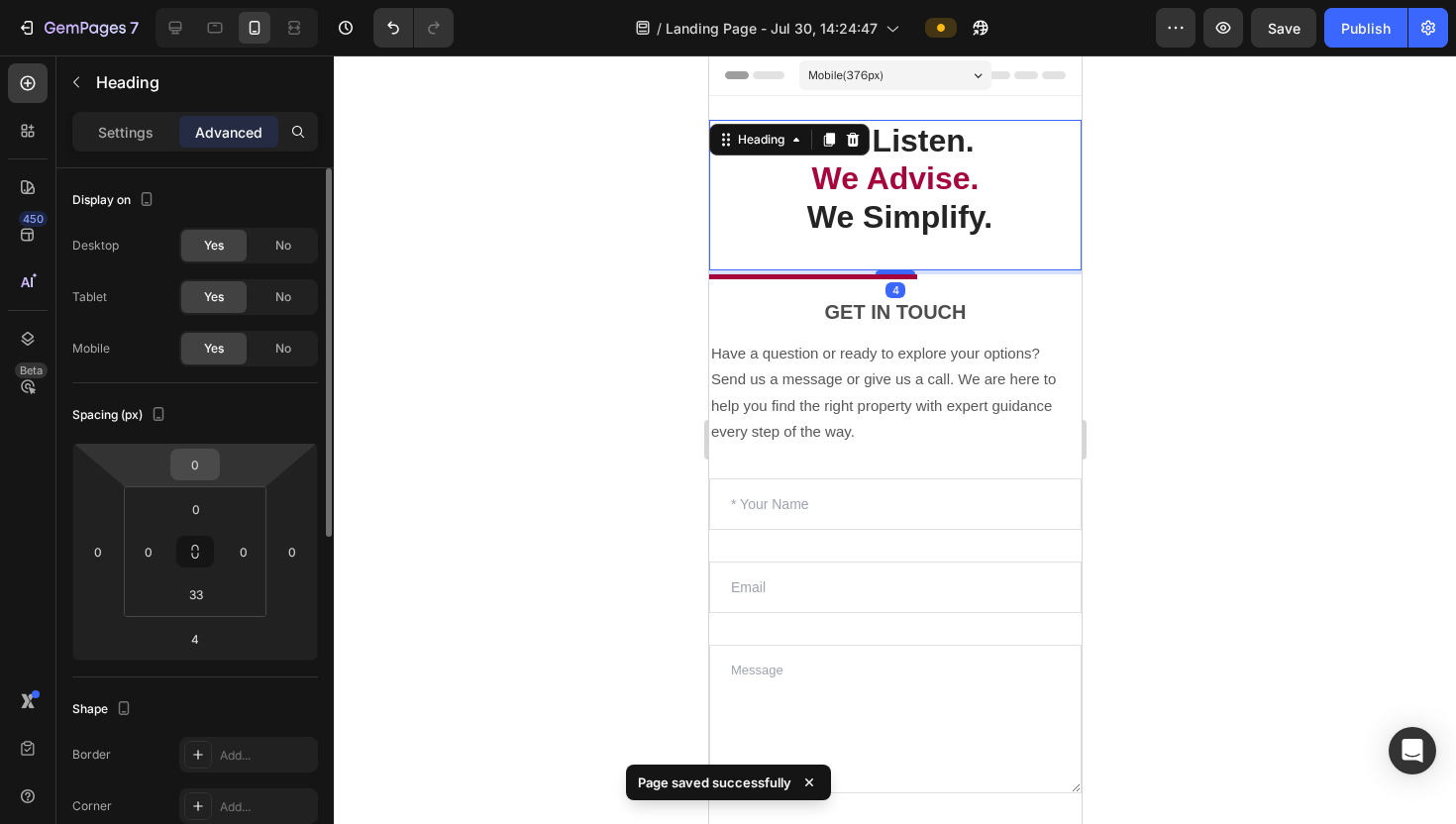 click on "0" at bounding box center (195, 464) 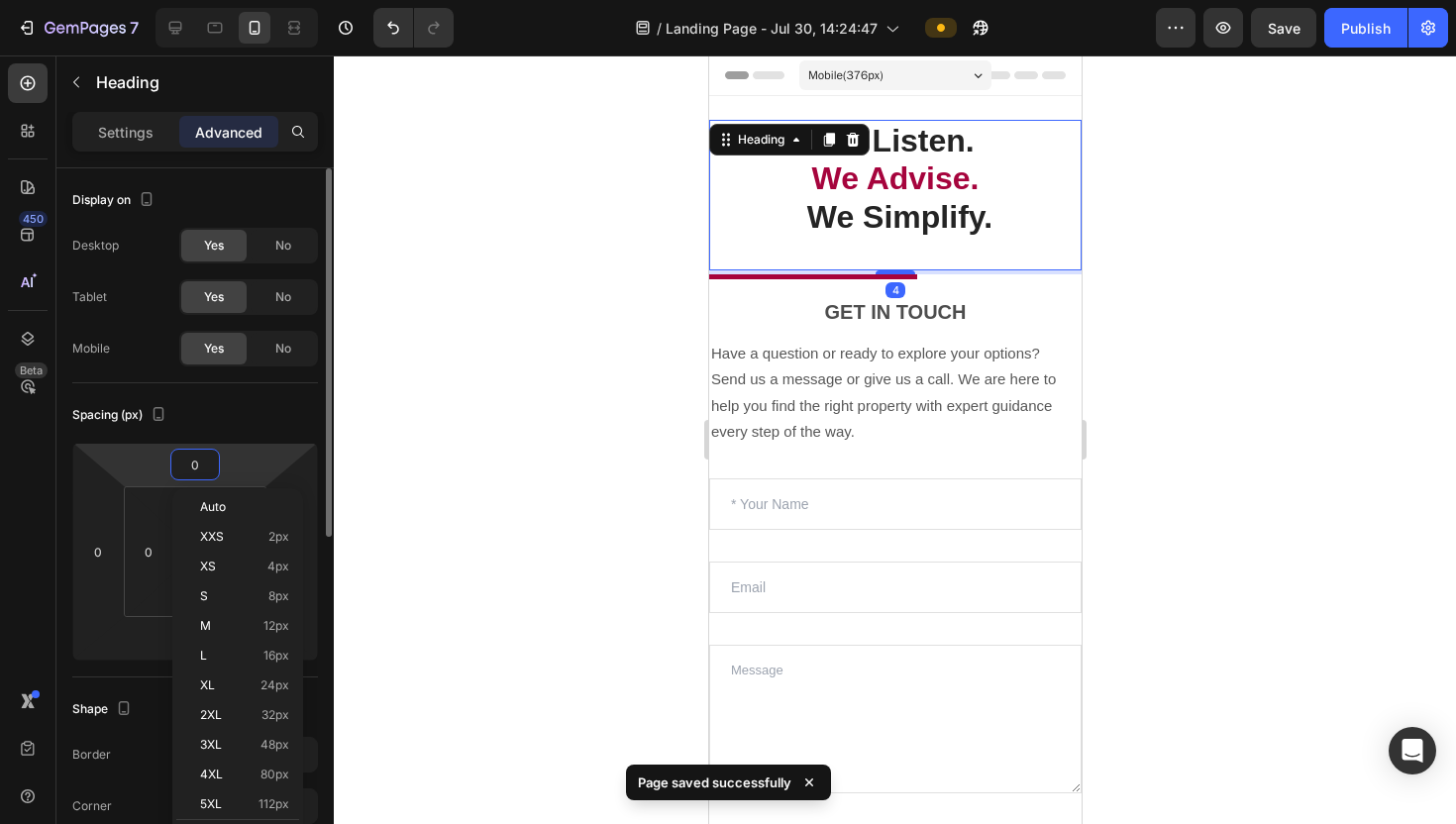 type on "3" 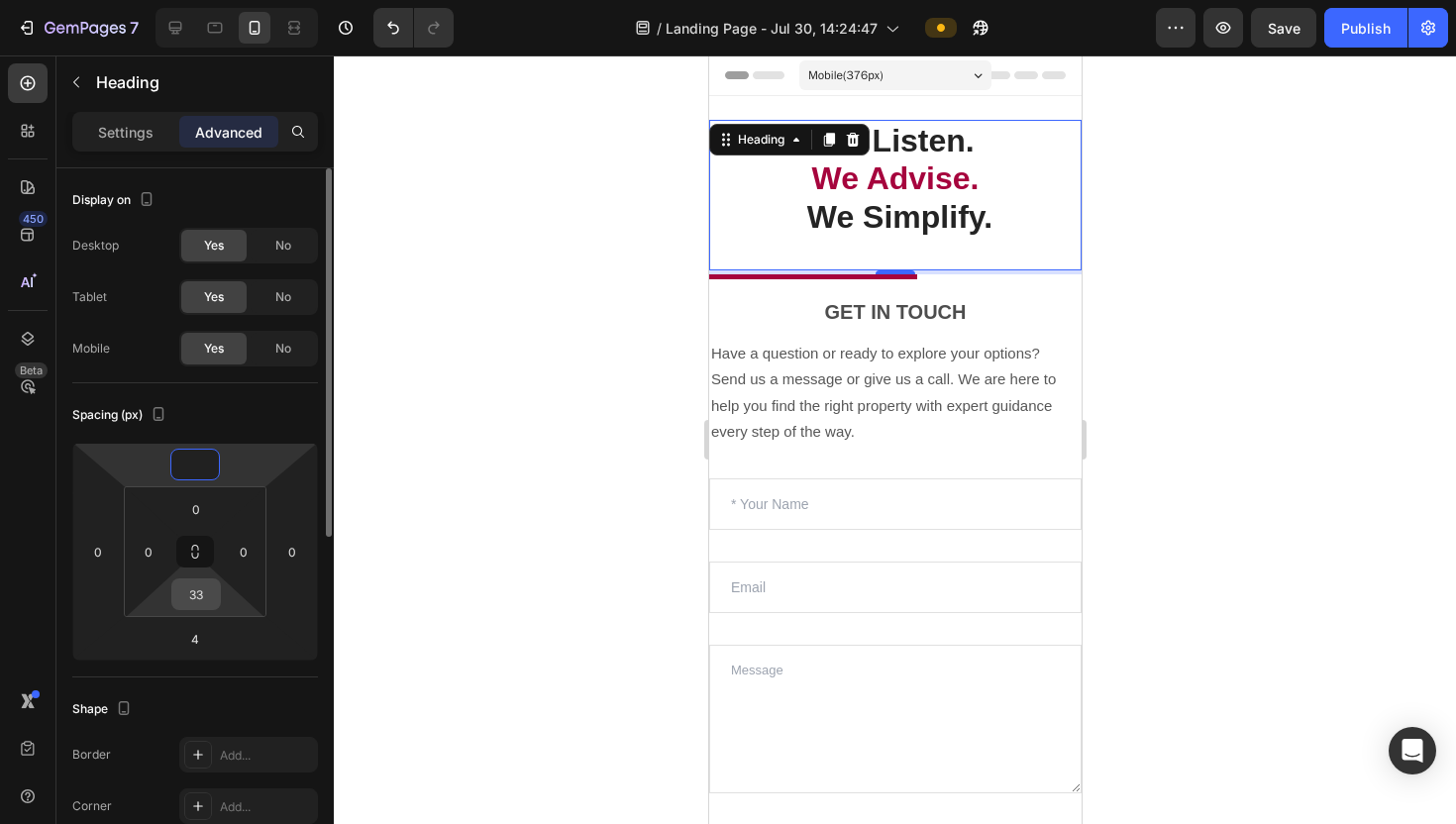 type on "0" 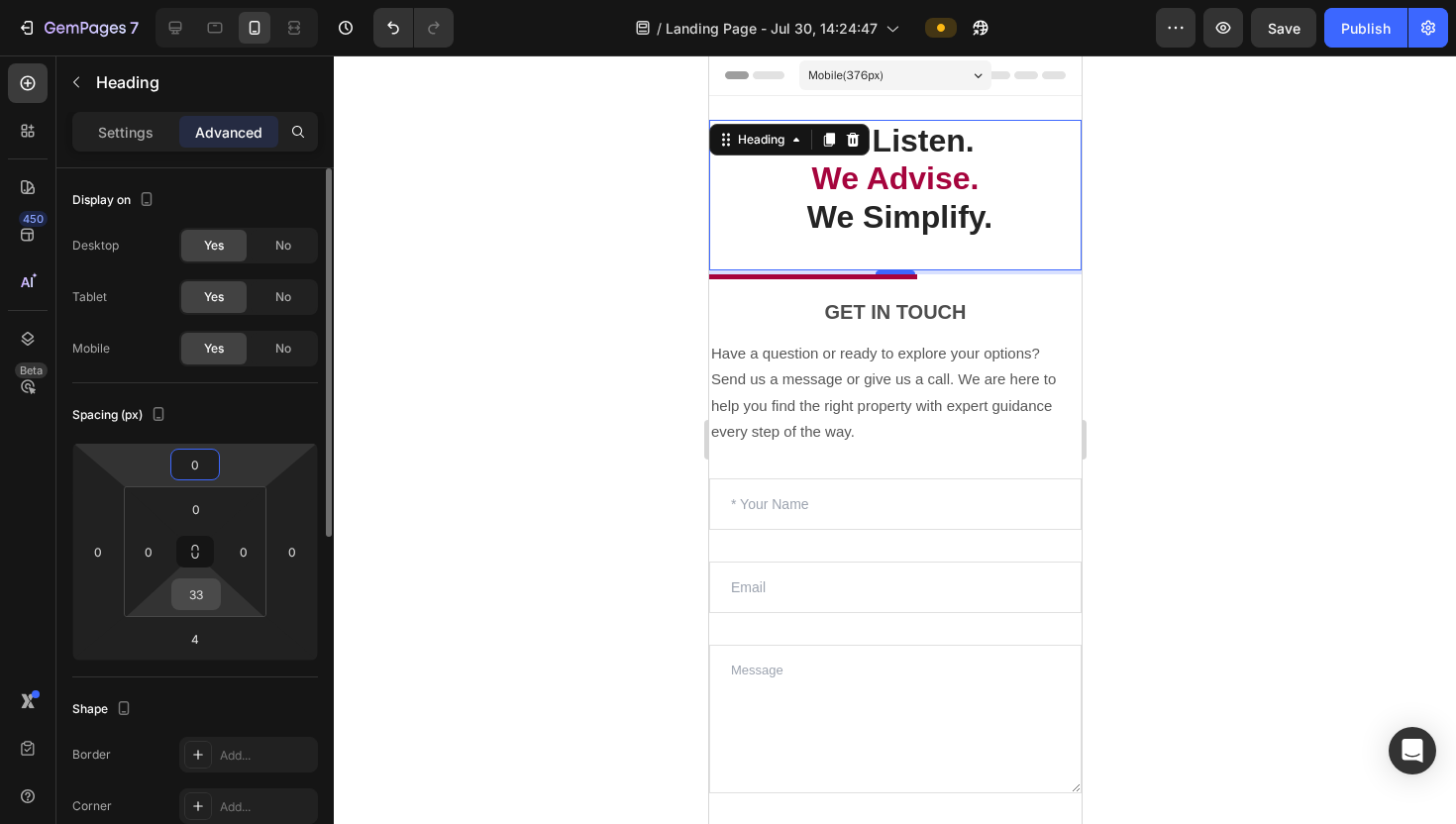 click on "33" at bounding box center (196, 594) 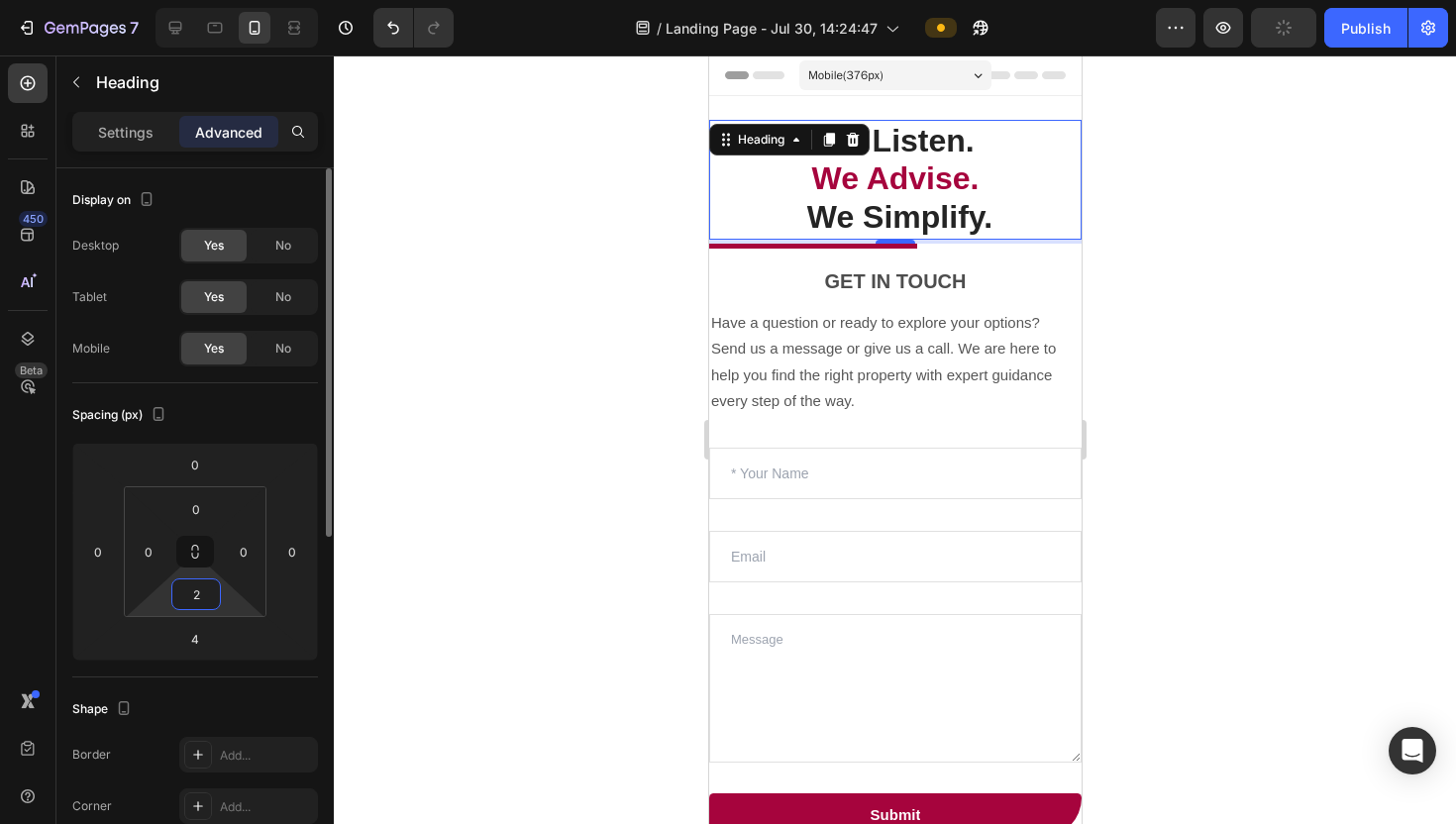type on "26" 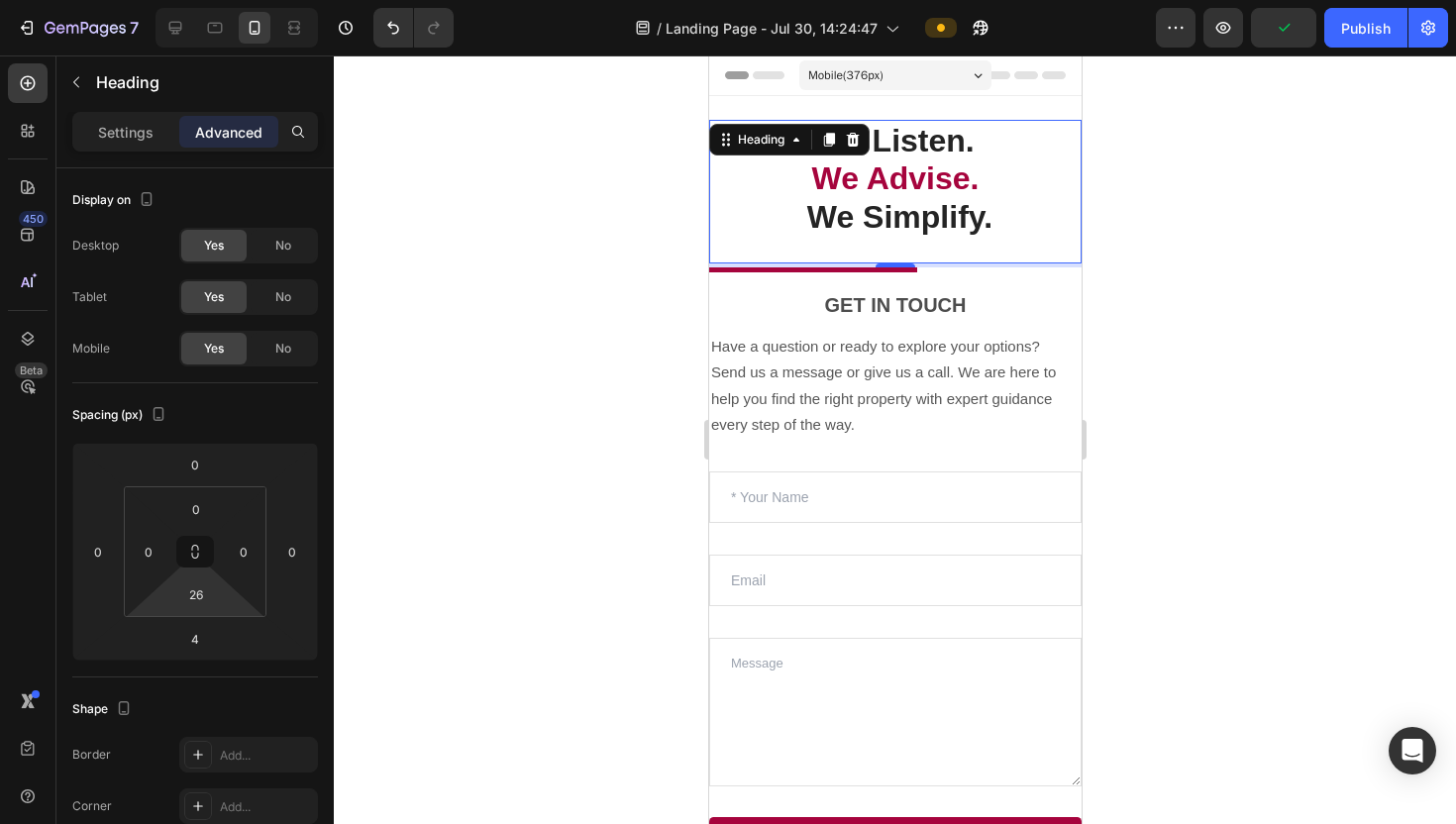 click 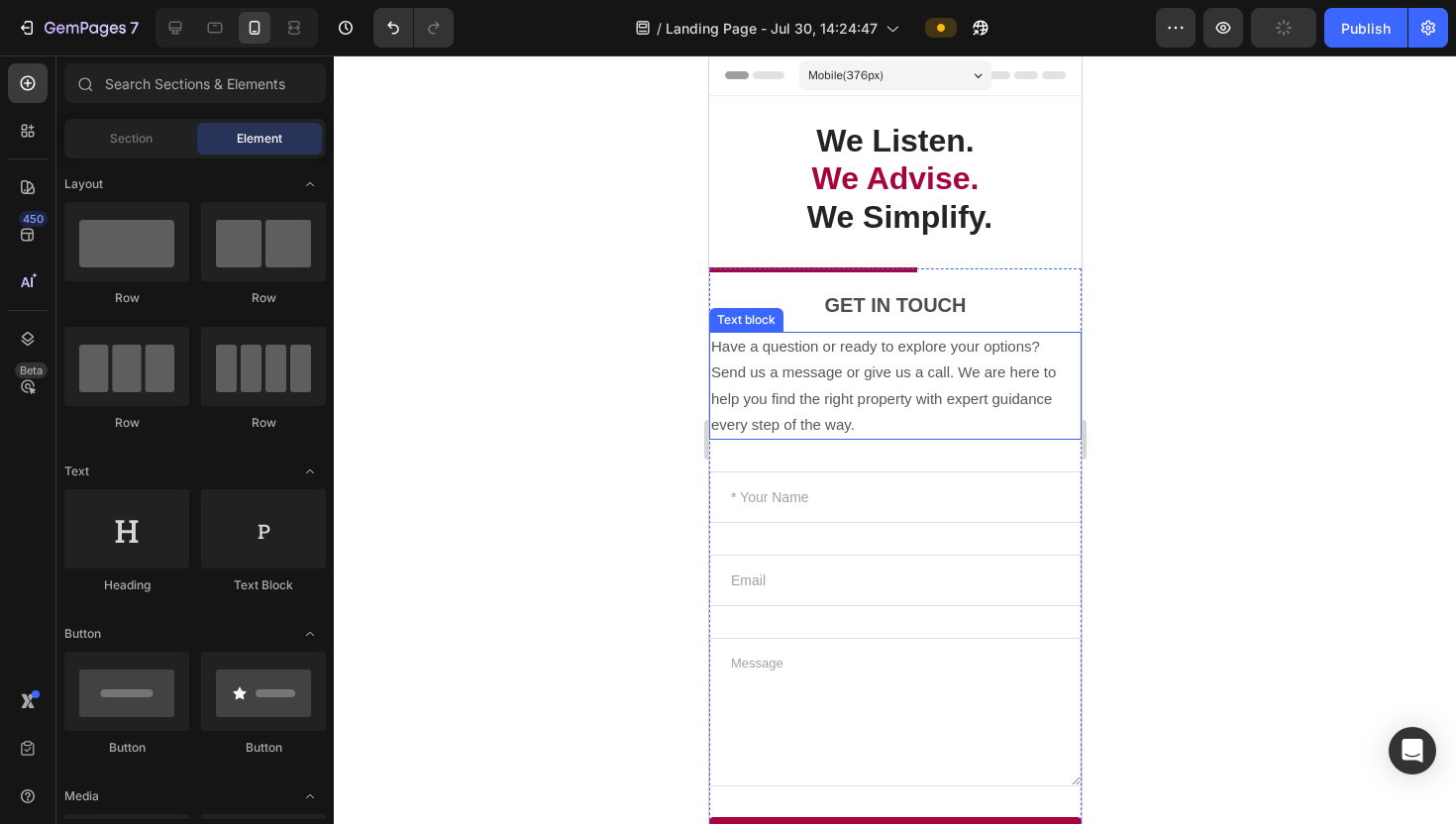 click on "Send us a message or give us a call. We are here to help you find the right property with expert guidance every step of the way." at bounding box center (894, 398) 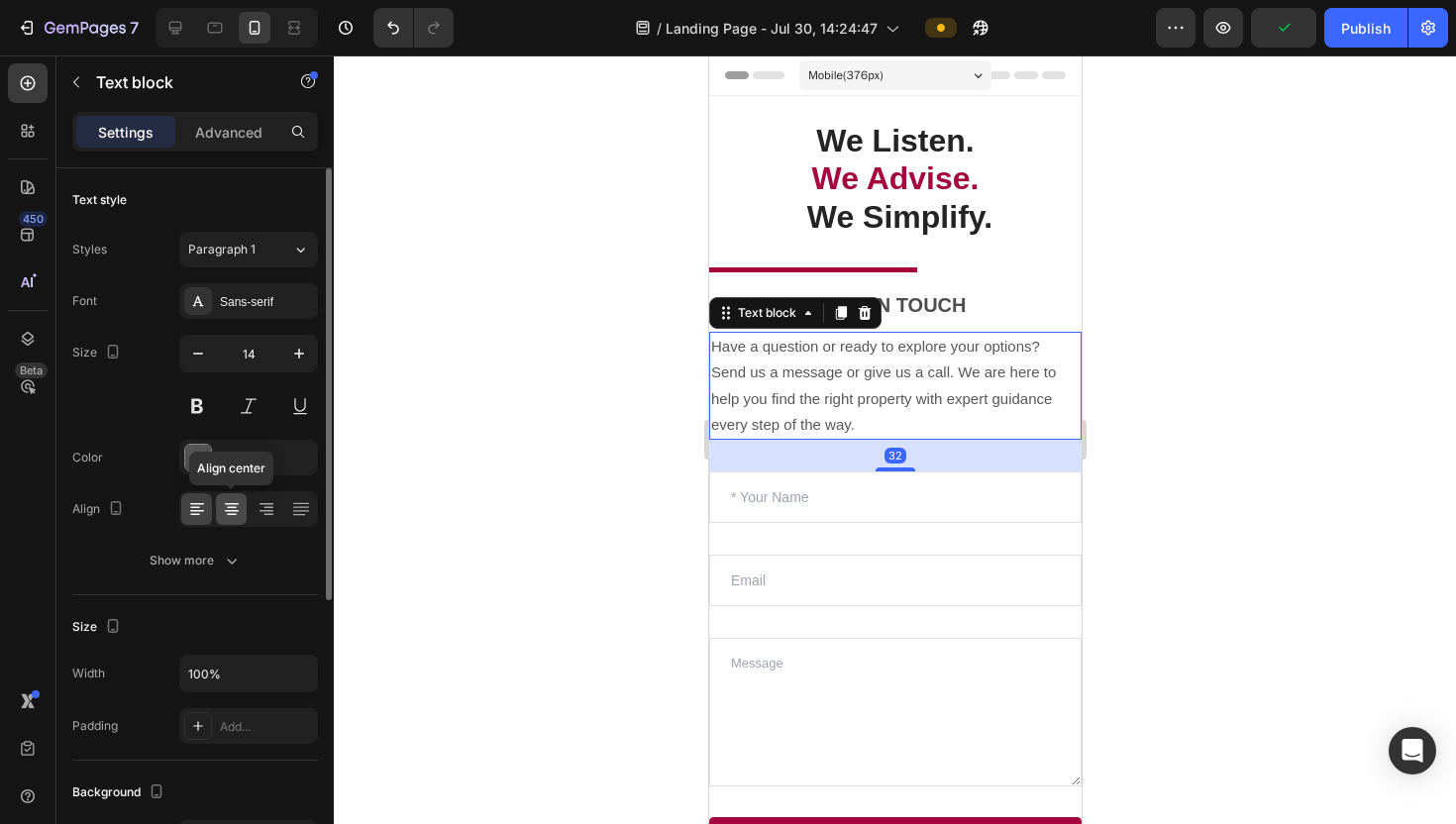 click 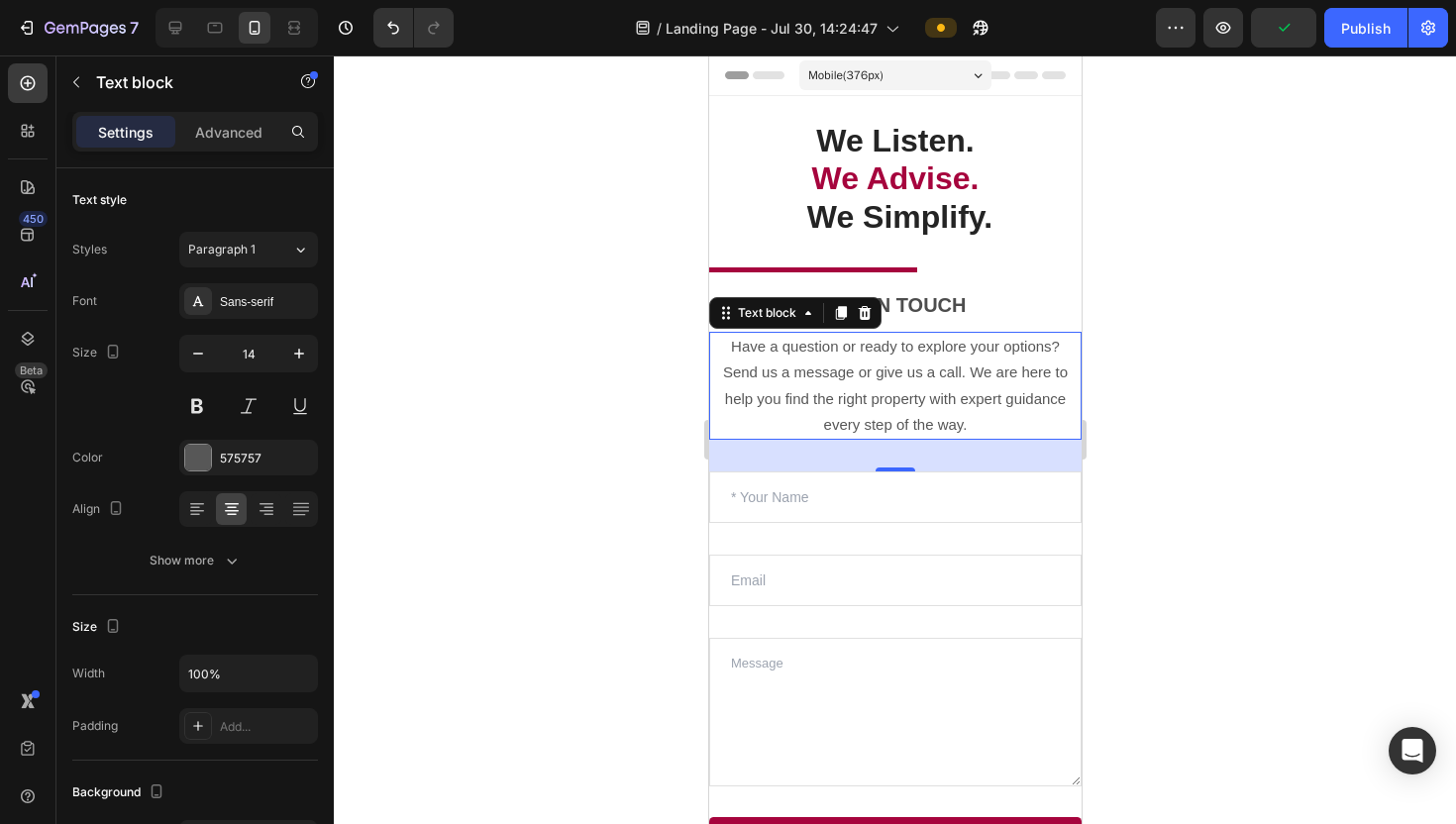 click 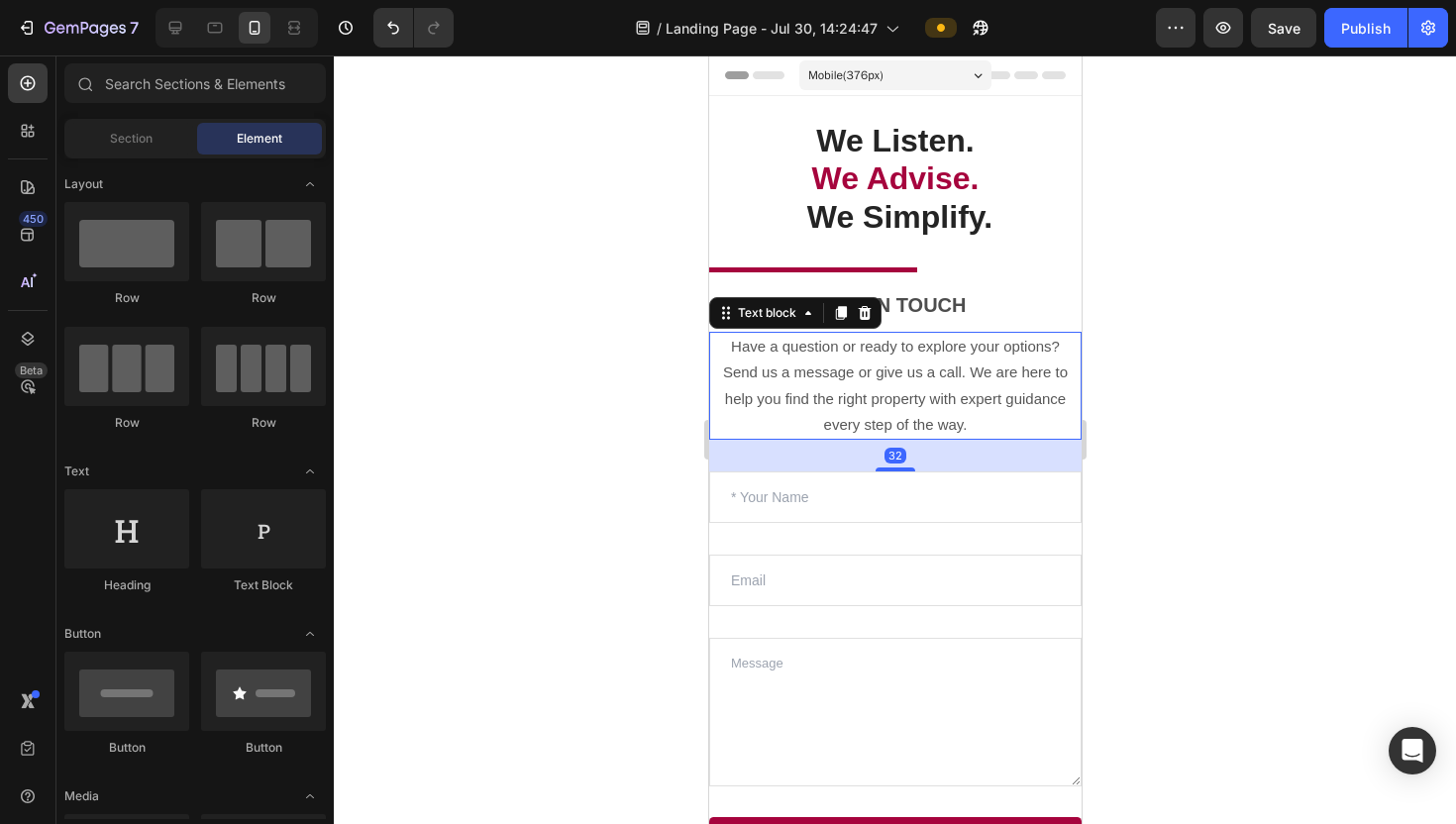 click on "Send us a message or give us a call. We are here to help you find the right property with expert guidance every step of the way." at bounding box center [894, 397] 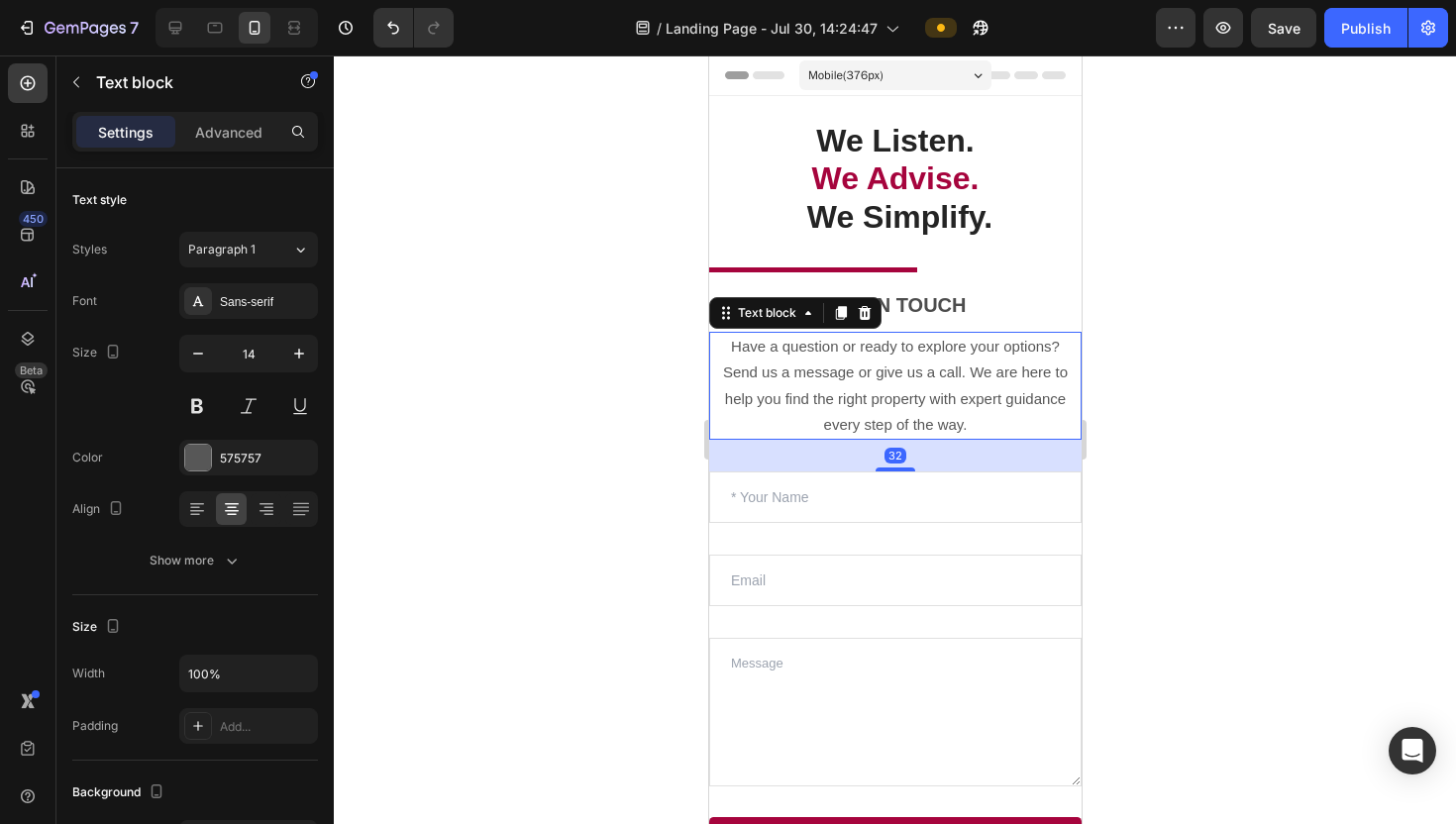 click on "Send us a message or give us a call. We are here to help you find the right property with expert guidance every step of the way." at bounding box center (894, 397) 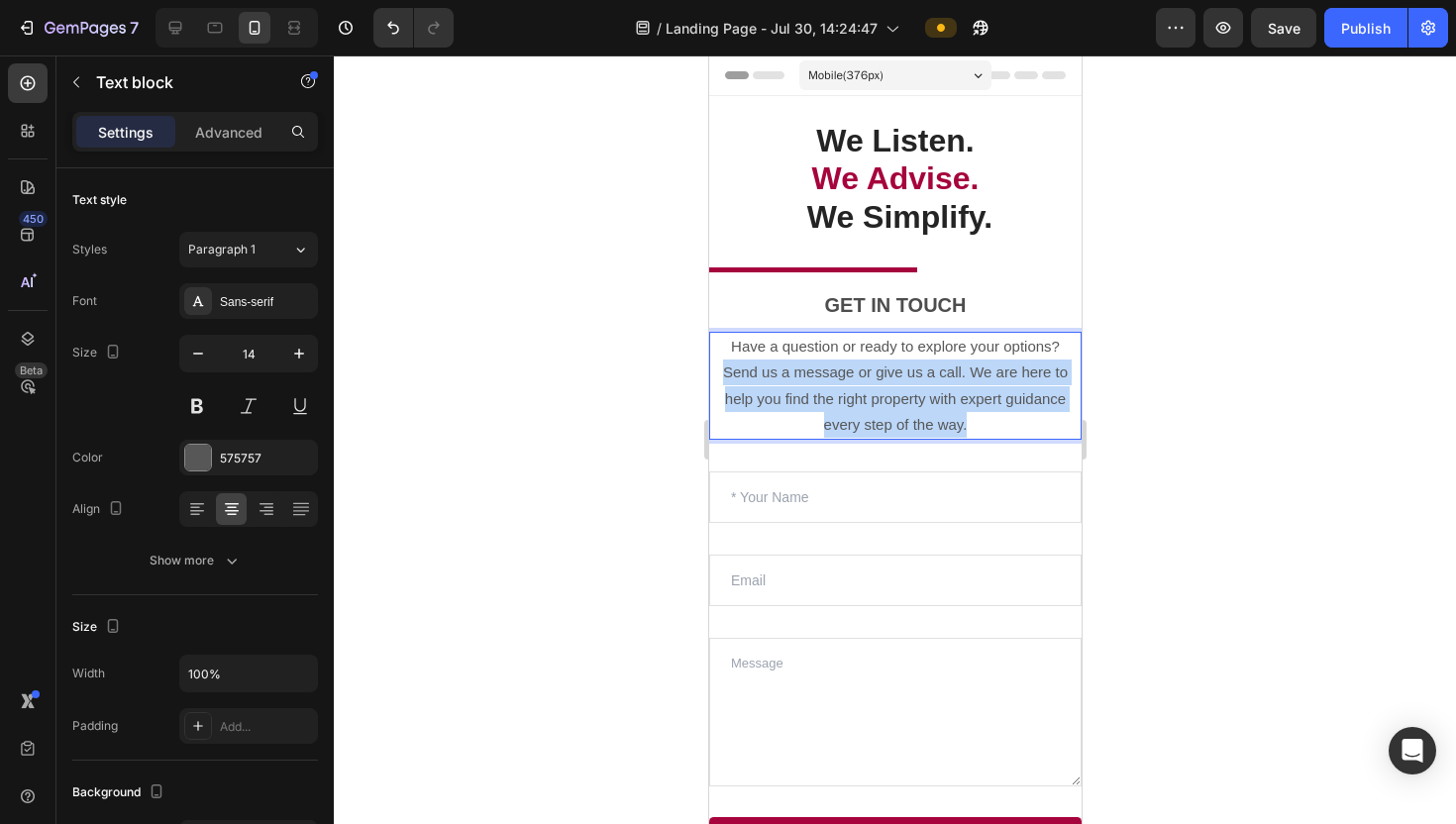 click on "Send us a message or give us a call. We are here to help you find the right property with expert guidance every step of the way." at bounding box center (894, 397) 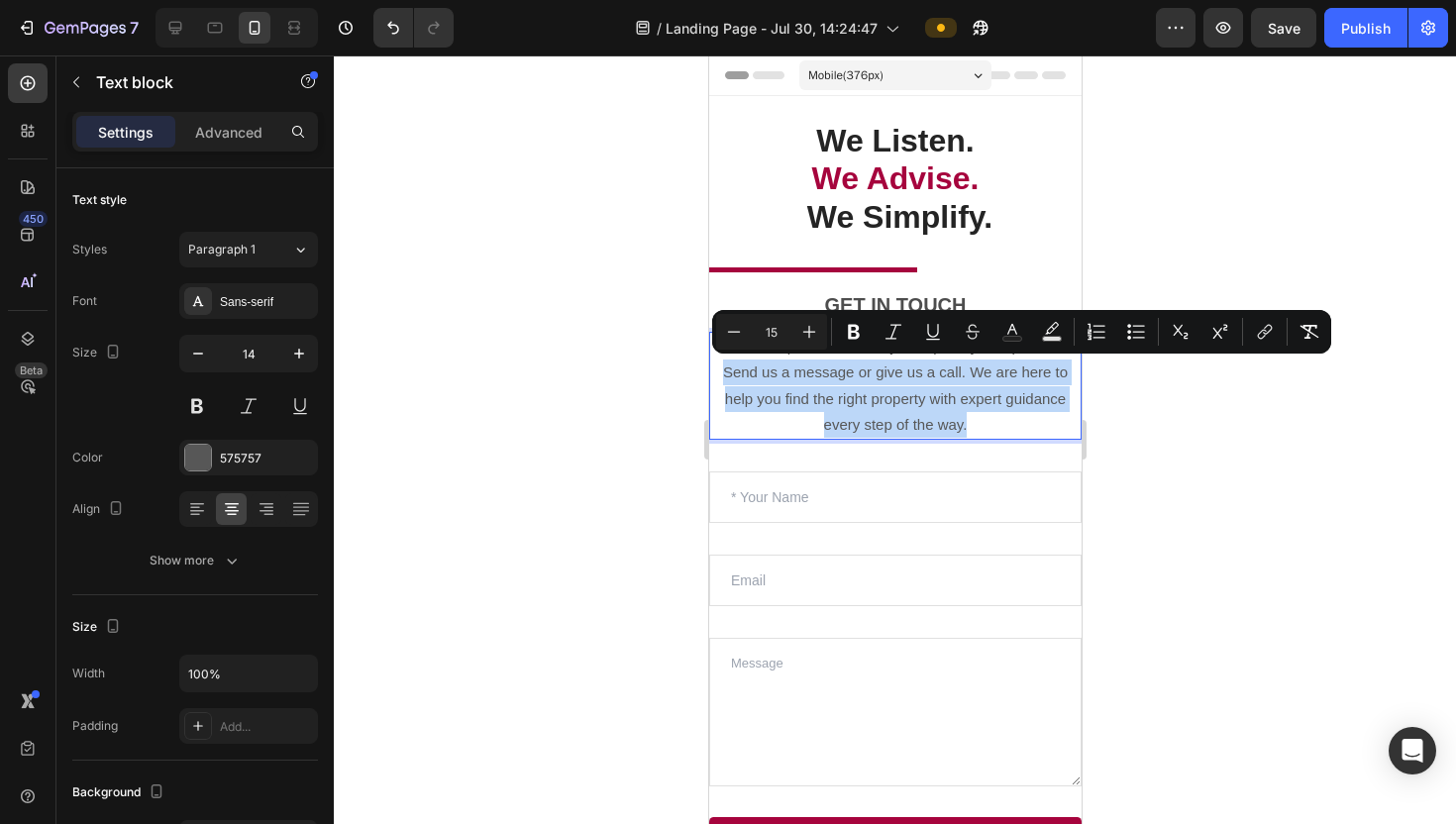 click on "Send us a message or give us a call. We are here to help you find the right property with expert guidance every step of the way." at bounding box center [894, 398] 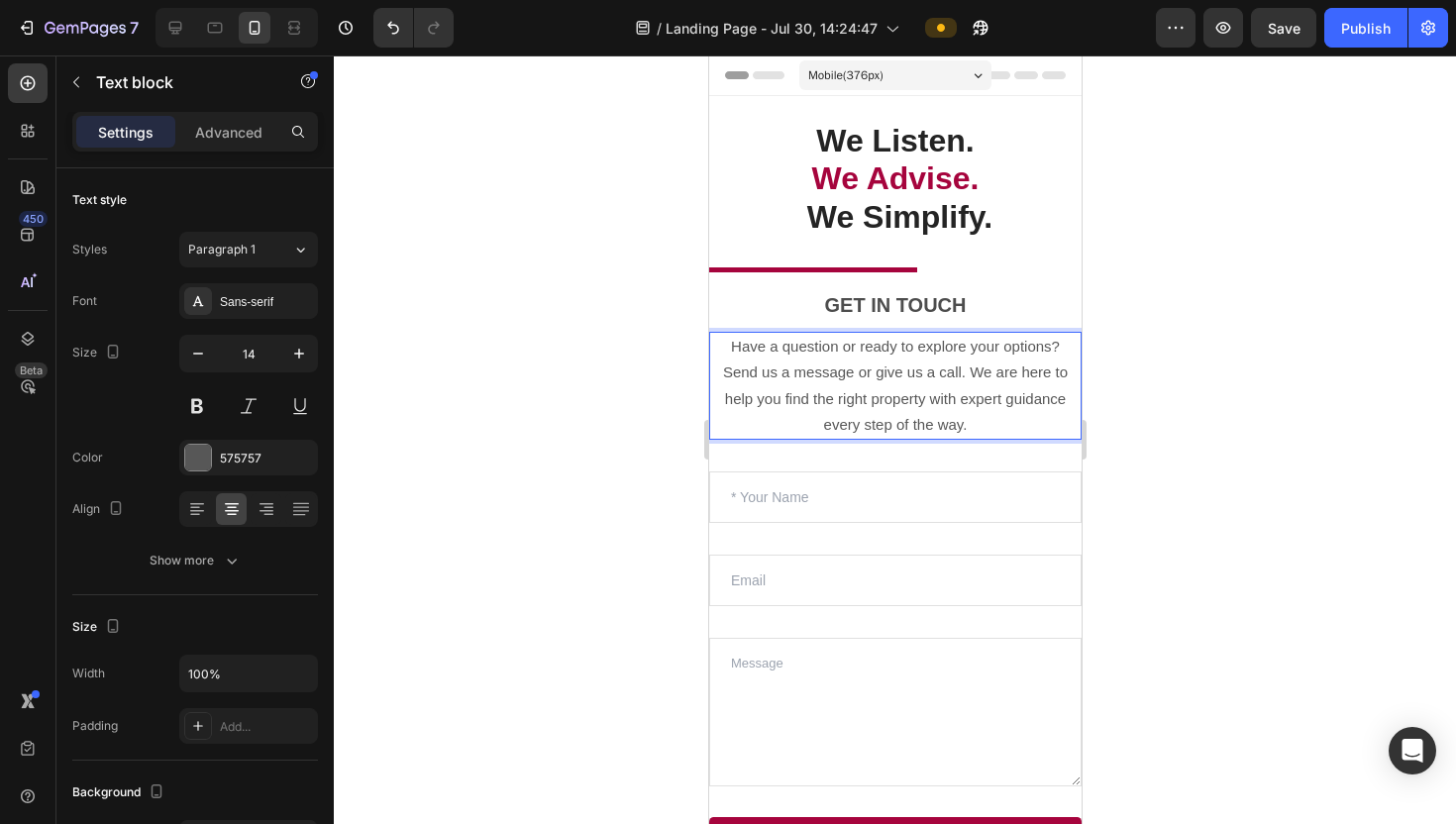 click on "Send us a message or give us a call. We are here to help you find the right property with expert guidance every step of the way." at bounding box center [894, 397] 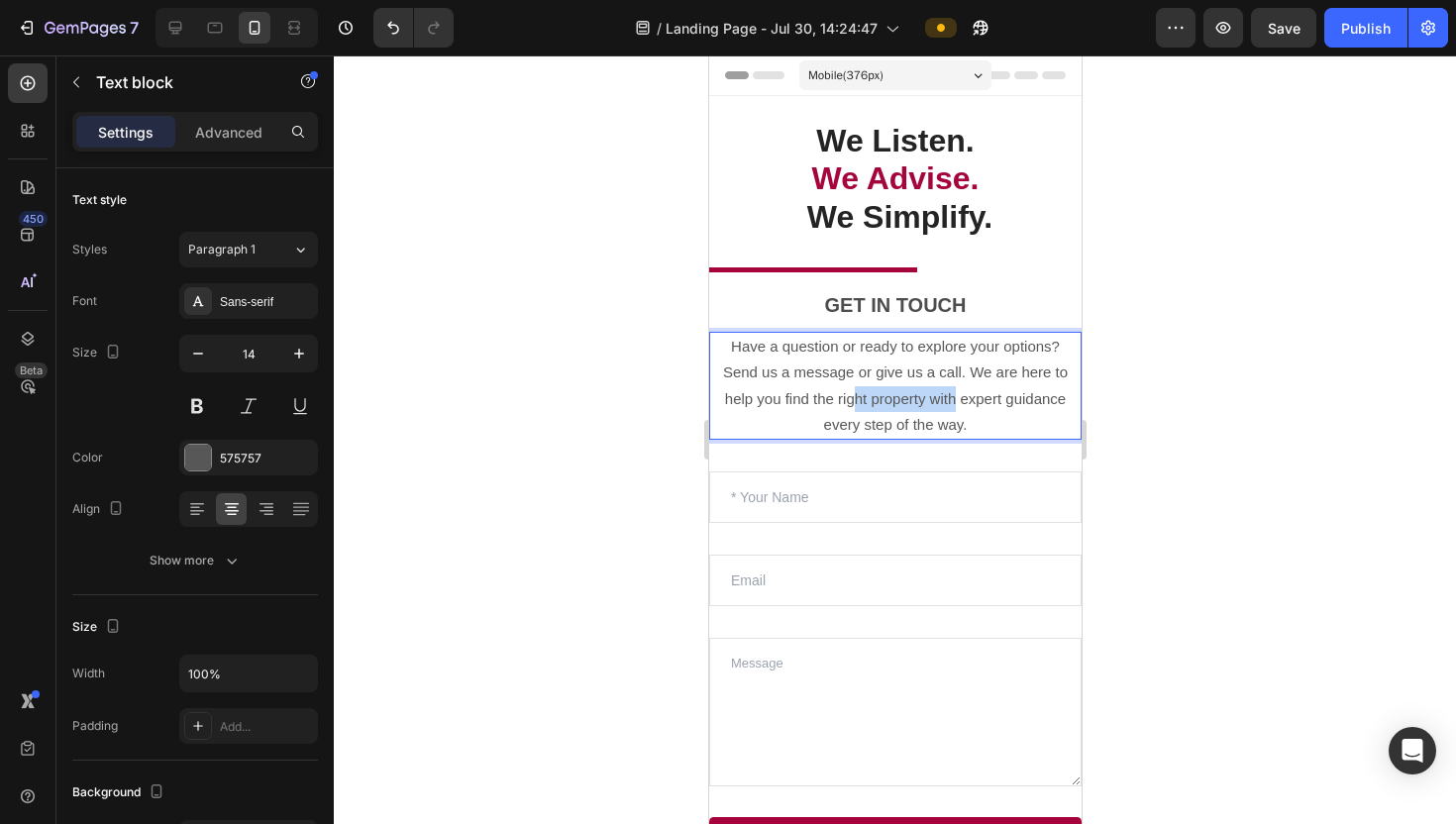 drag, startPoint x: 953, startPoint y: 400, endPoint x: 849, endPoint y: 385, distance: 105.07616 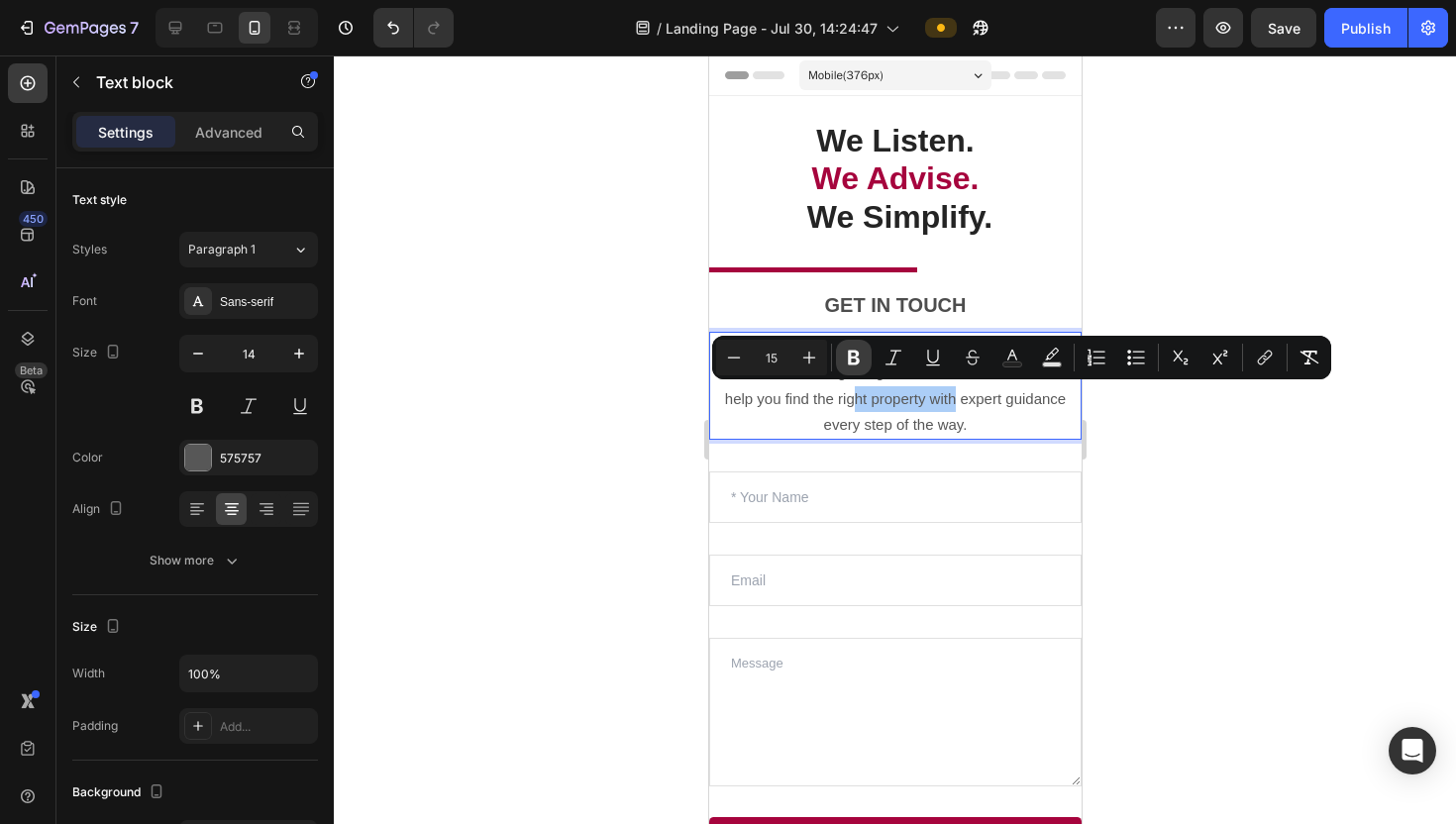 click 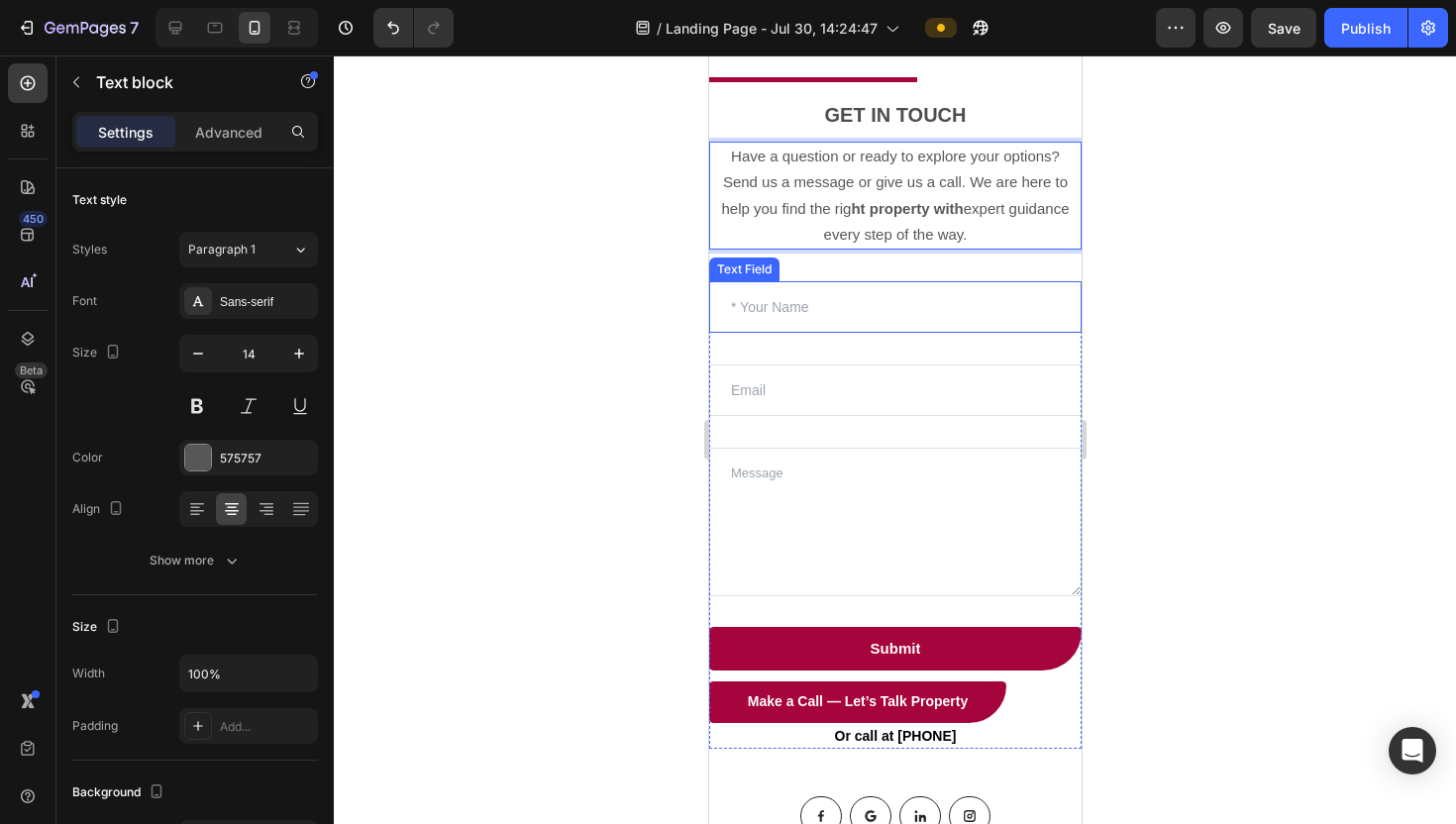 scroll, scrollTop: 205, scrollLeft: 0, axis: vertical 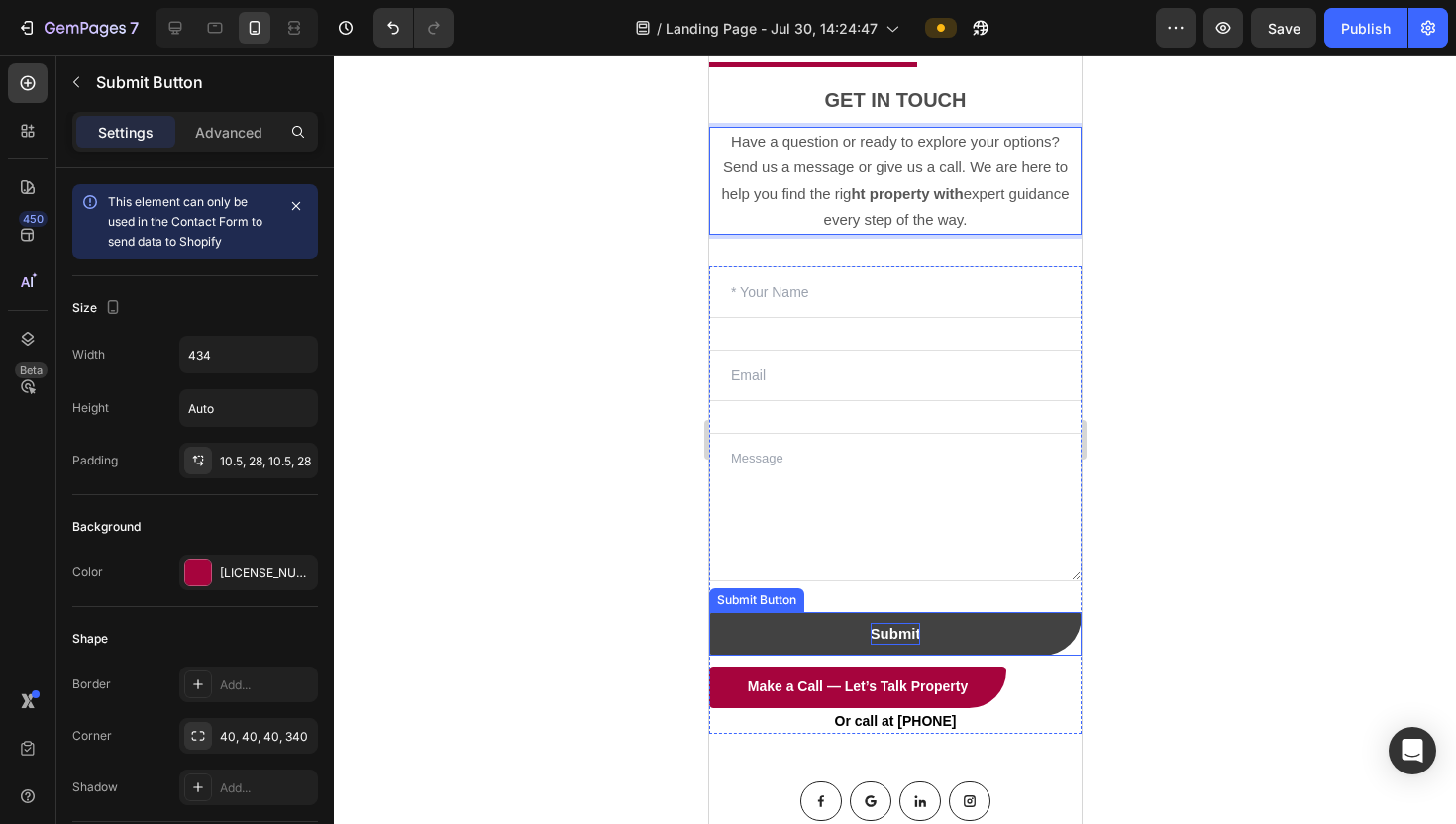 click on "Submit" at bounding box center [894, 634] 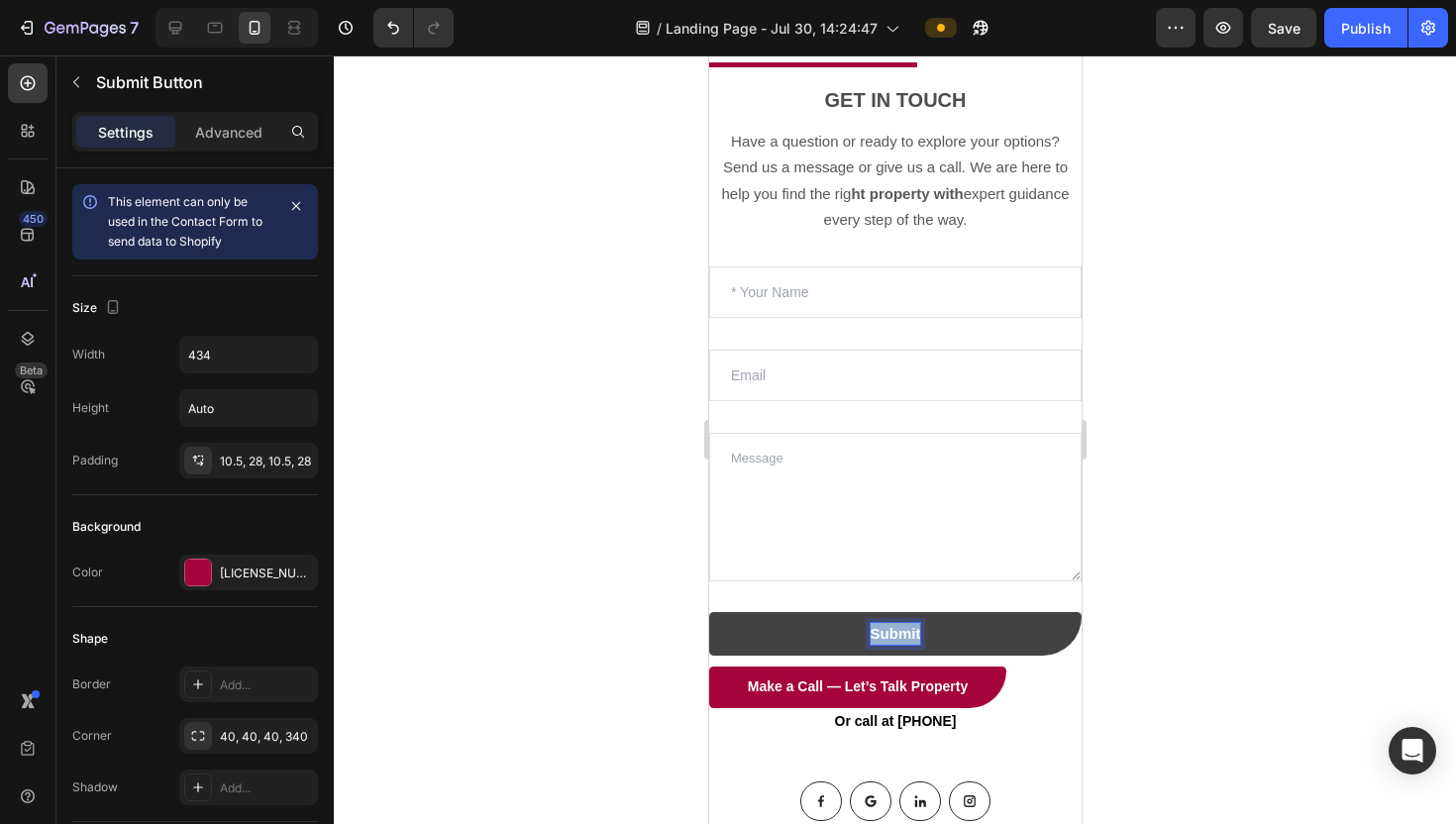 click on "Submit" at bounding box center [894, 634] 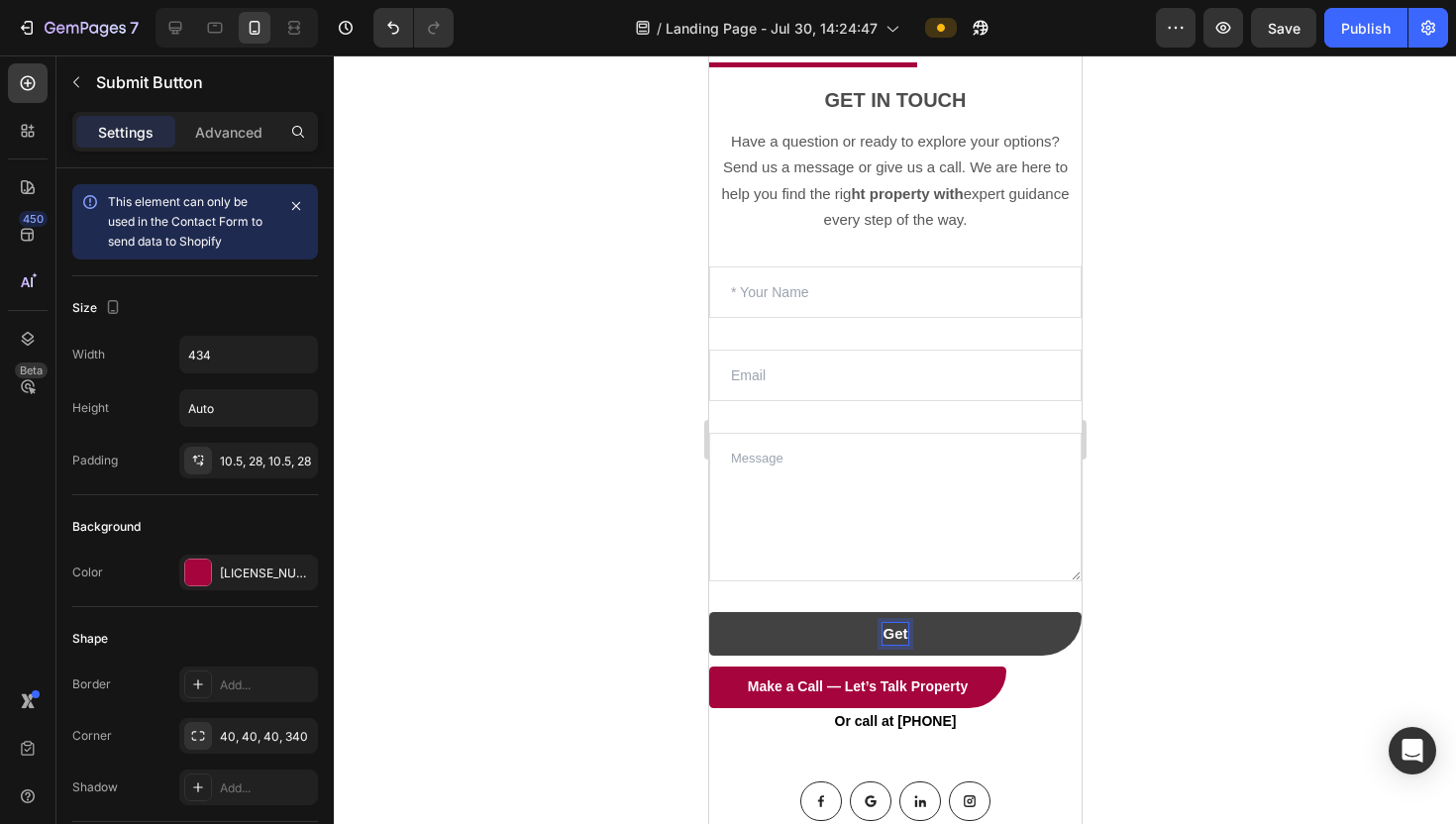 click on "Get" at bounding box center [894, 634] 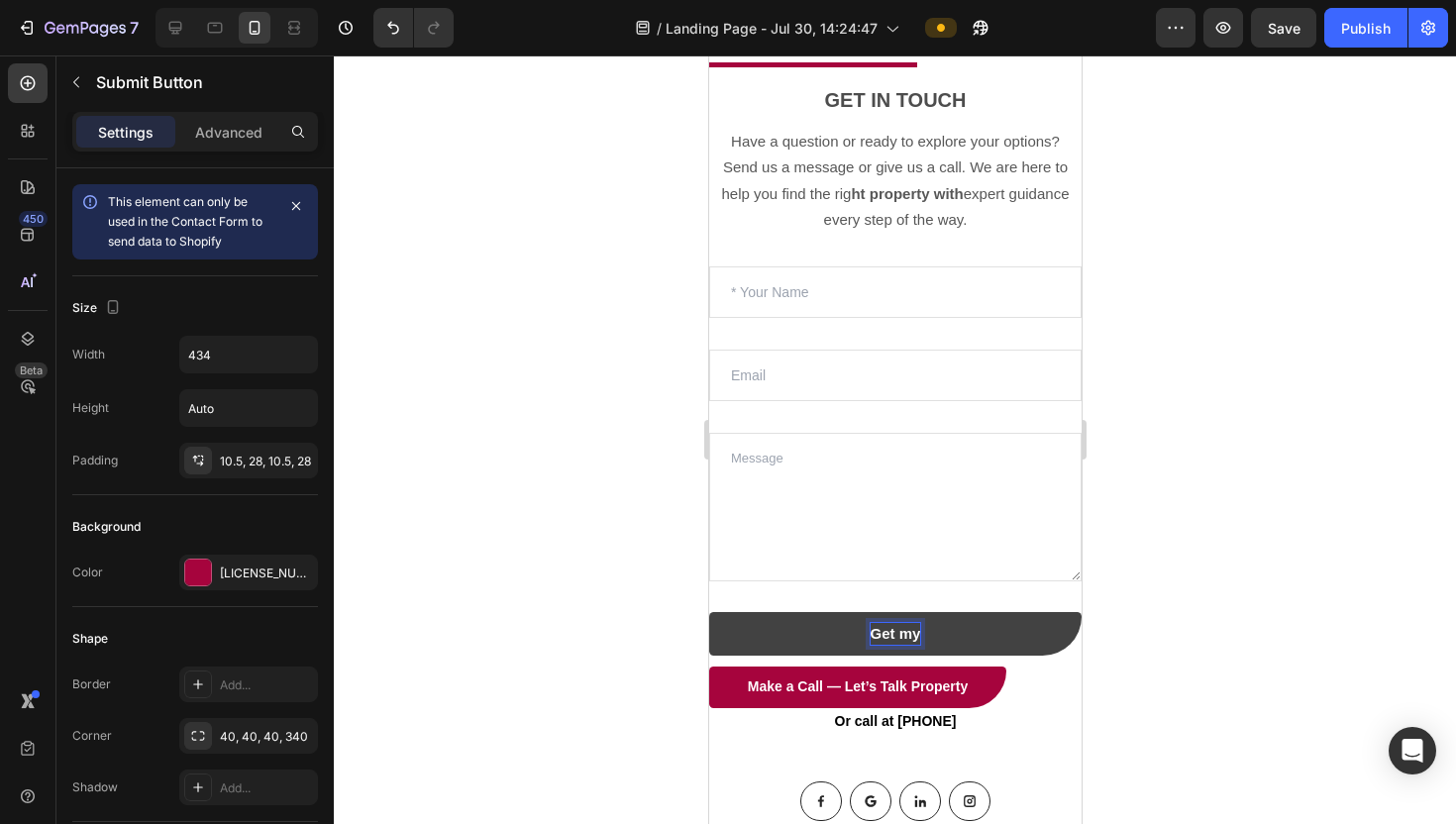 click on "Get my" at bounding box center (894, 634) 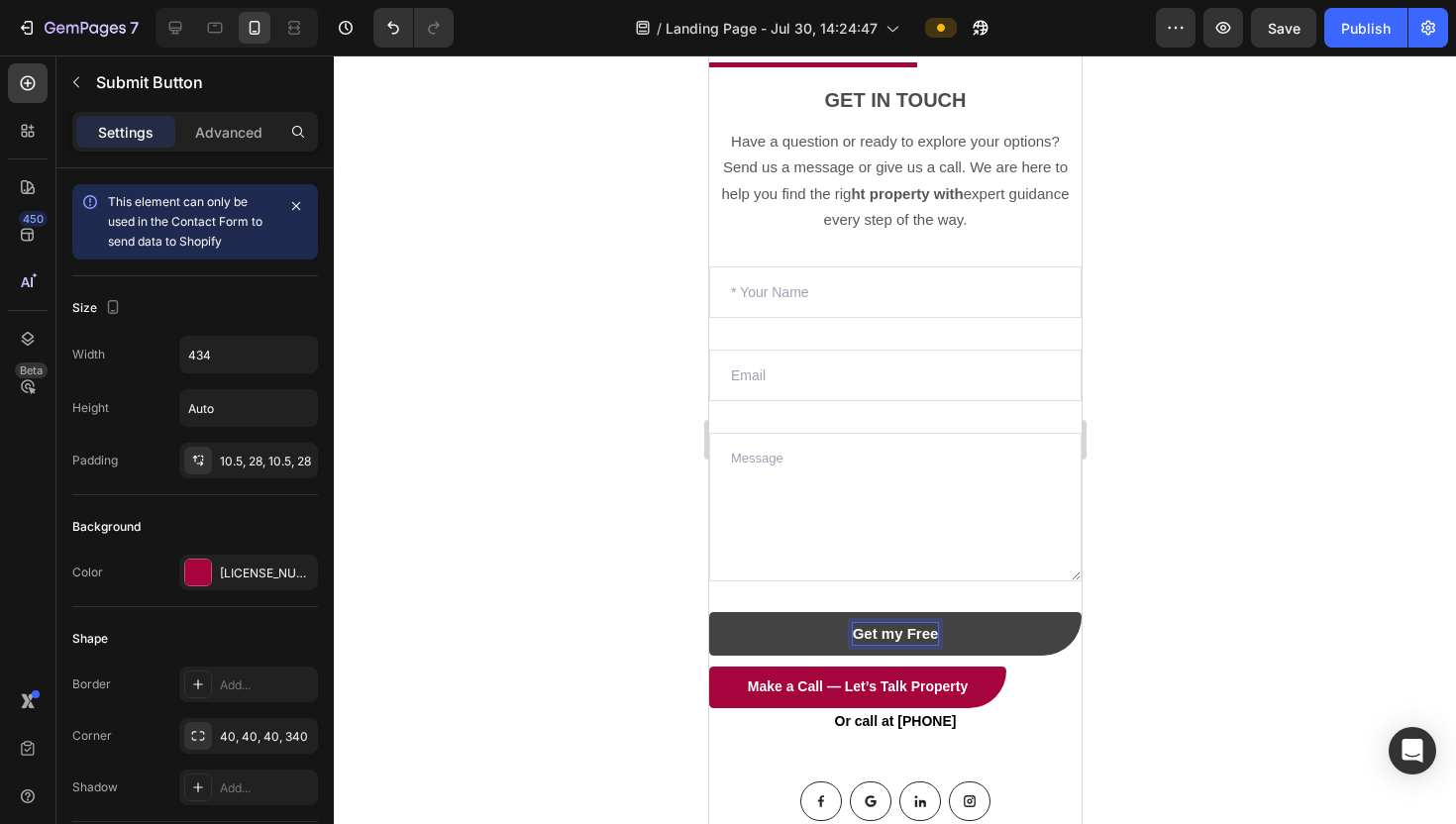 click on "Get my Free" at bounding box center [894, 634] 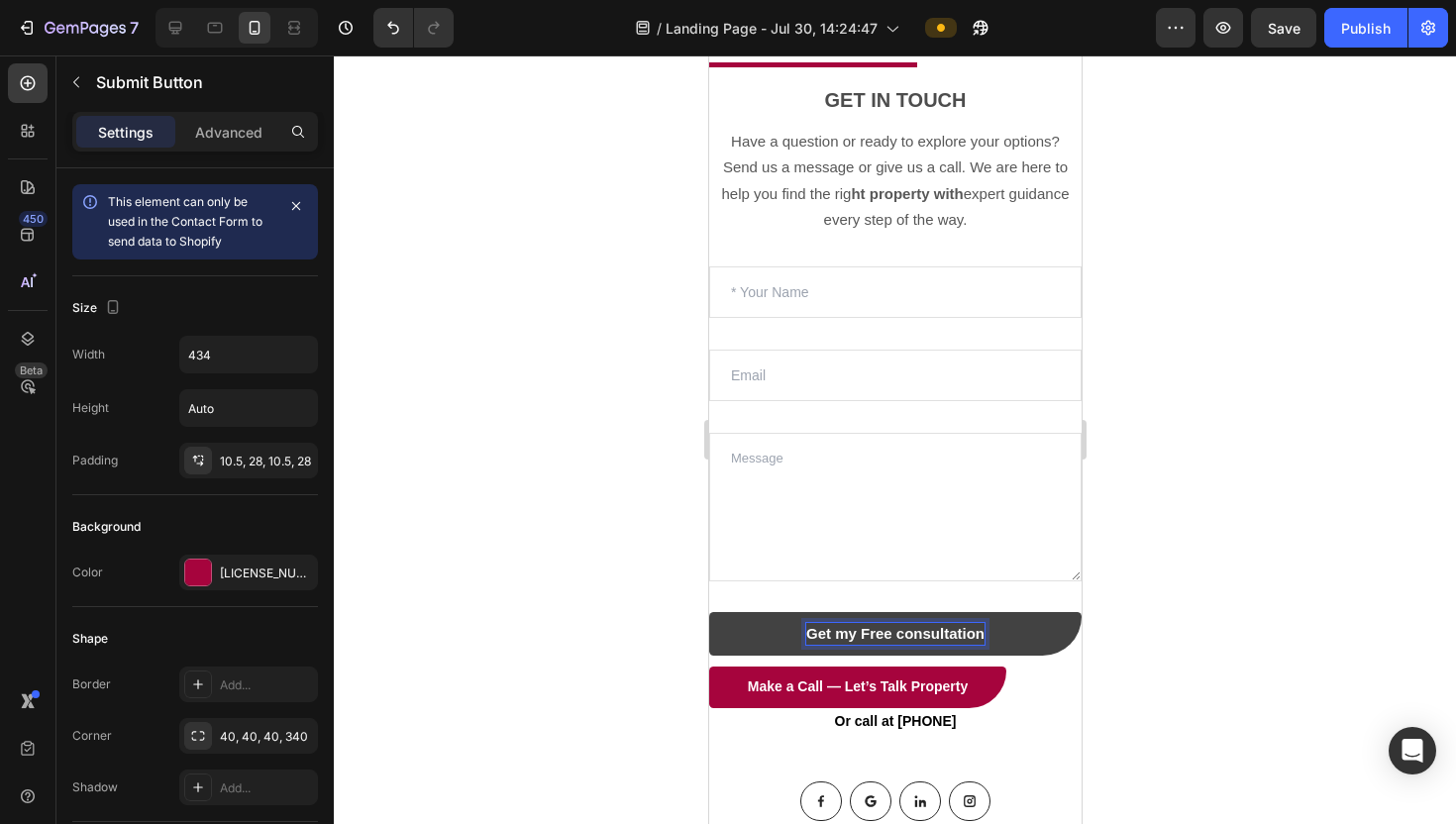 click on "Get my Free consultation" at bounding box center (894, 634) 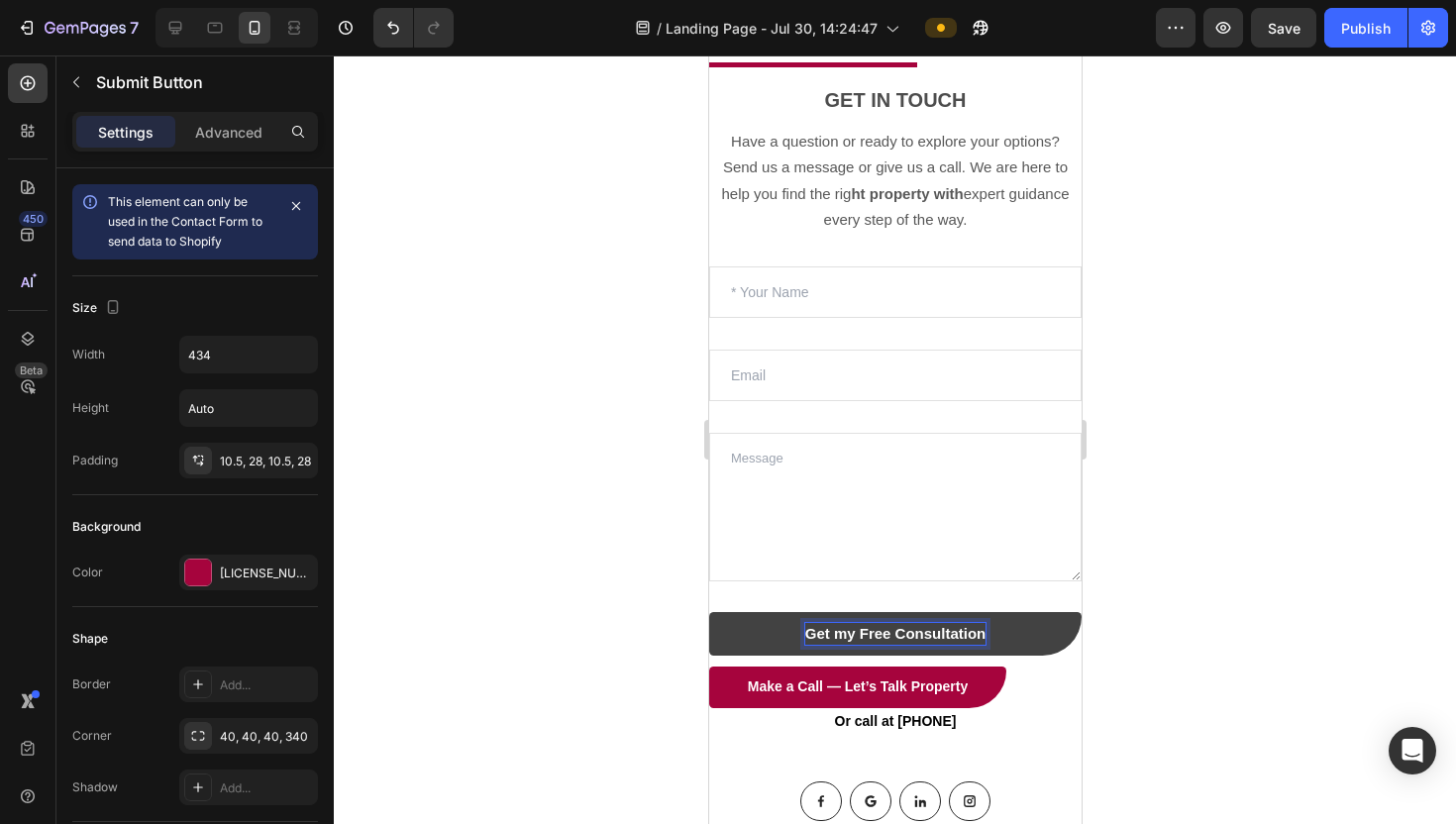 click on "Get my Free Consultation" at bounding box center [894, 634] 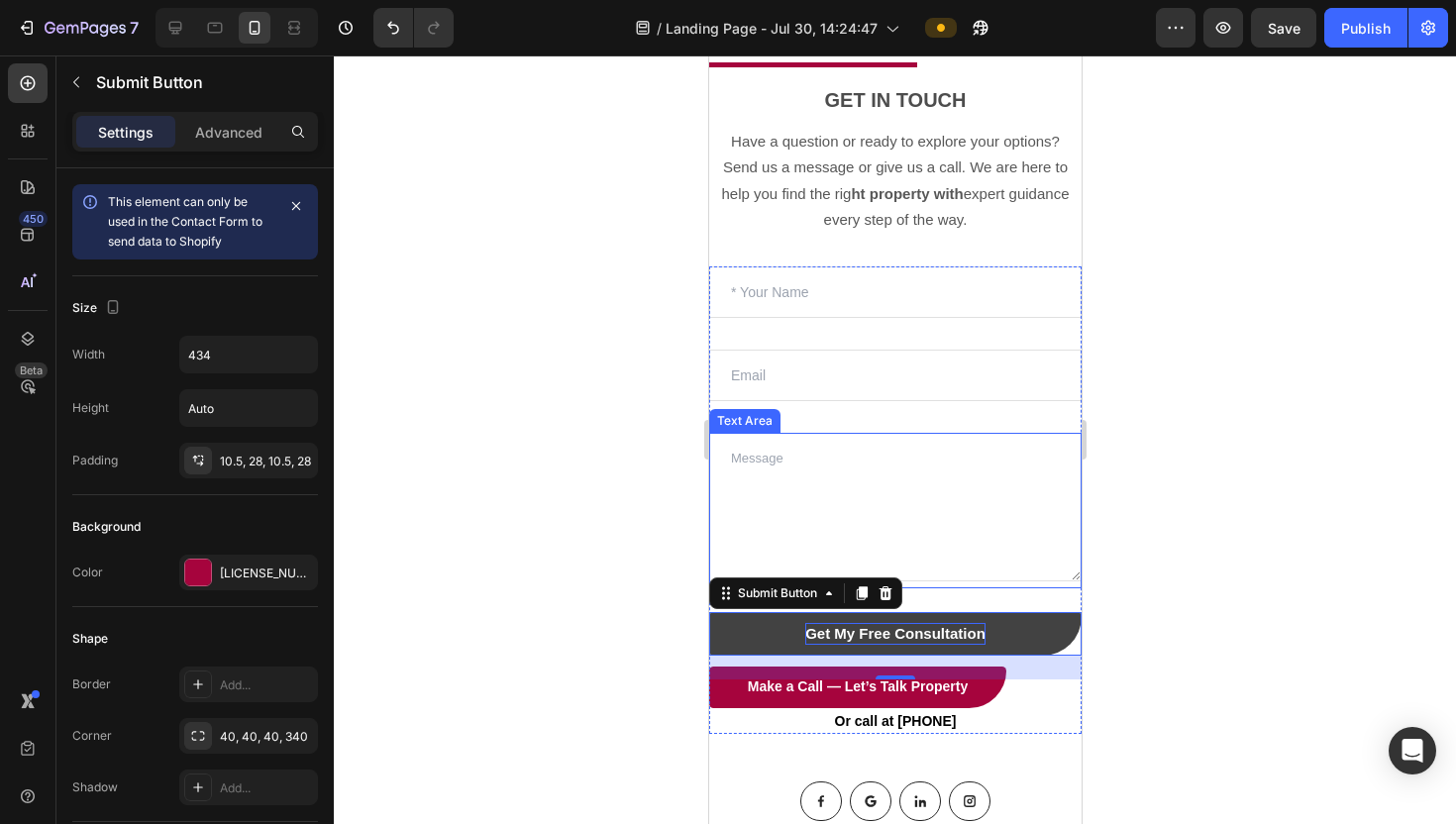 click 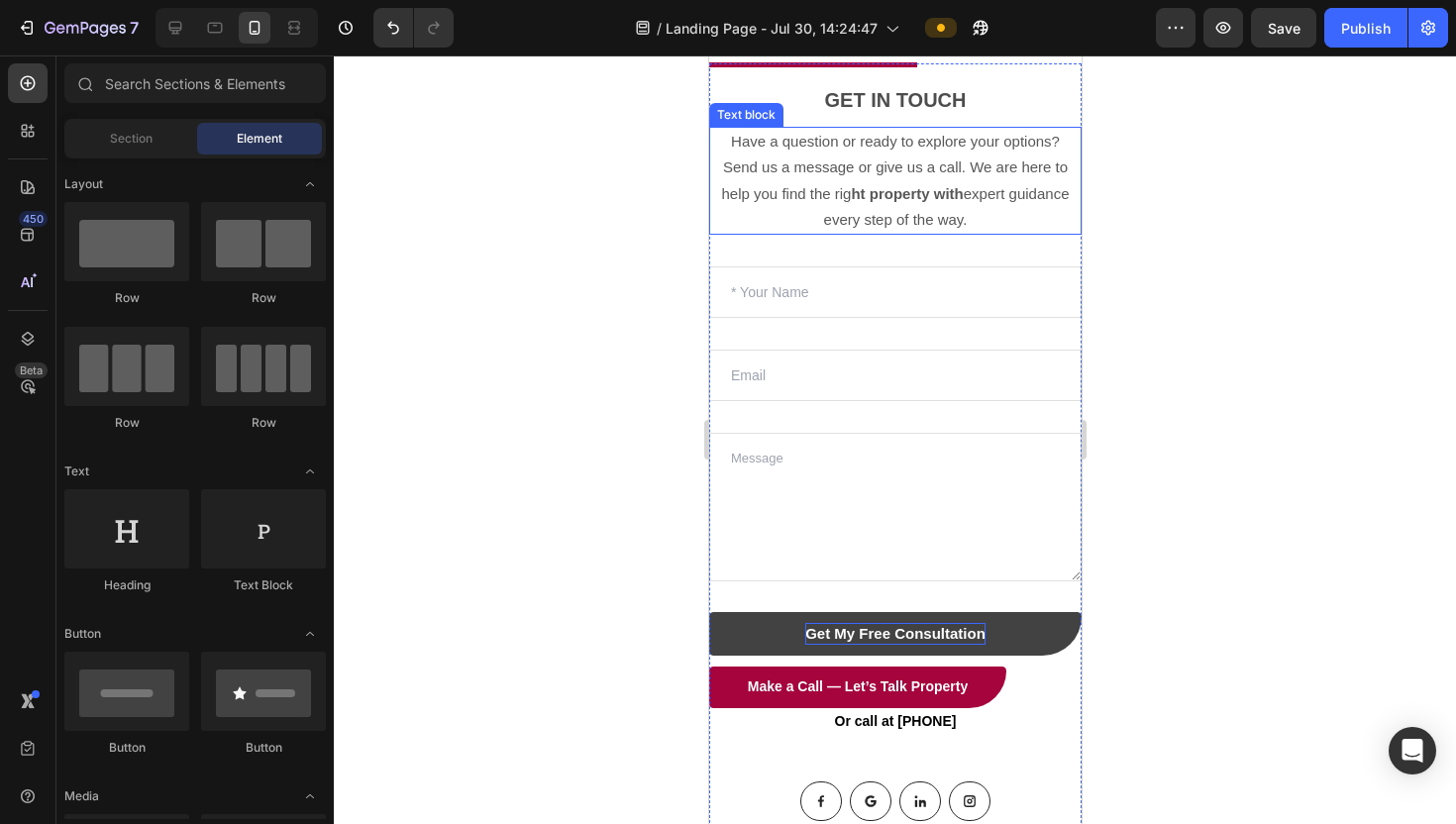 click on "Have a question or ready to explore your options?" at bounding box center (894, 141) 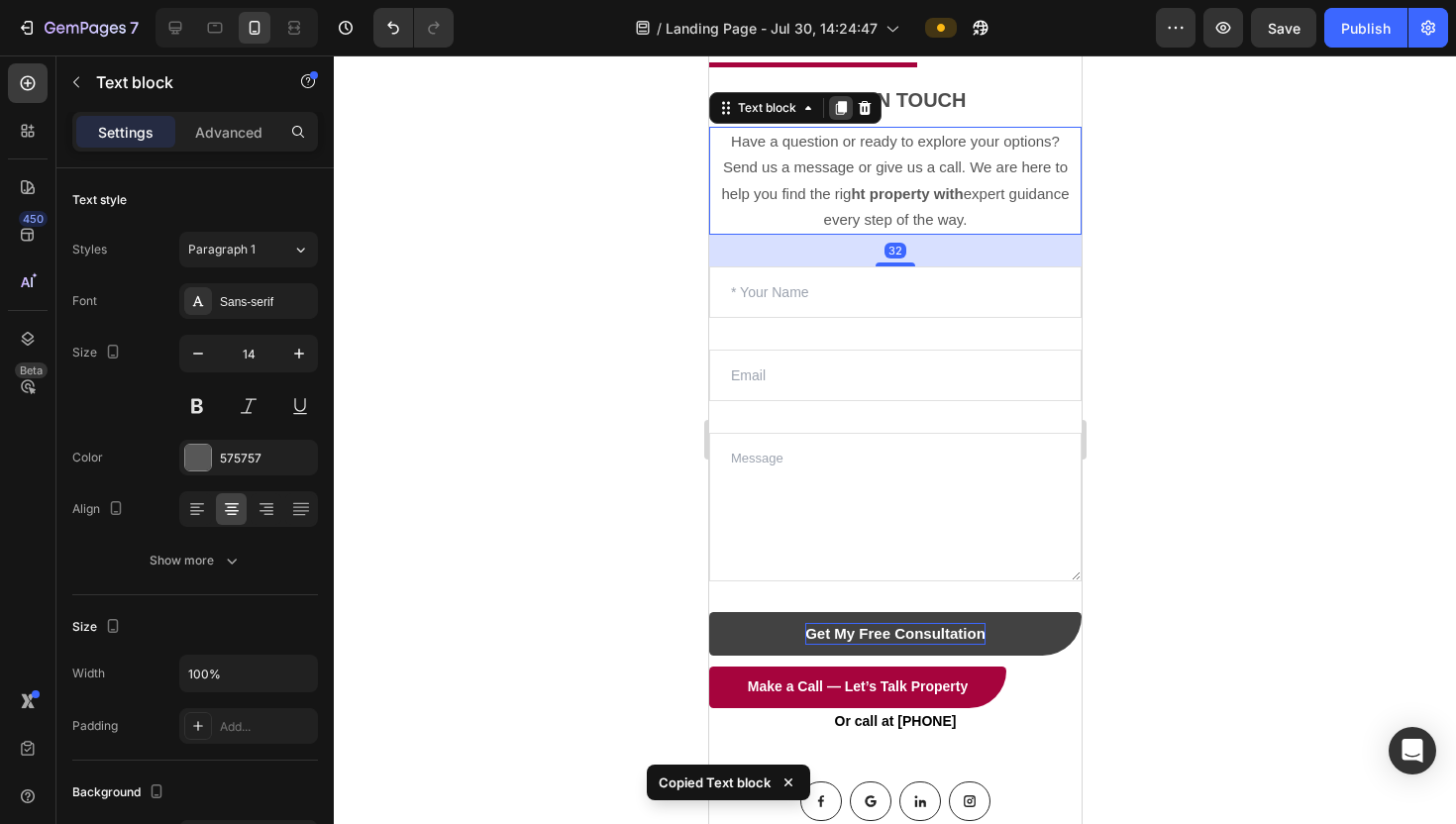 click 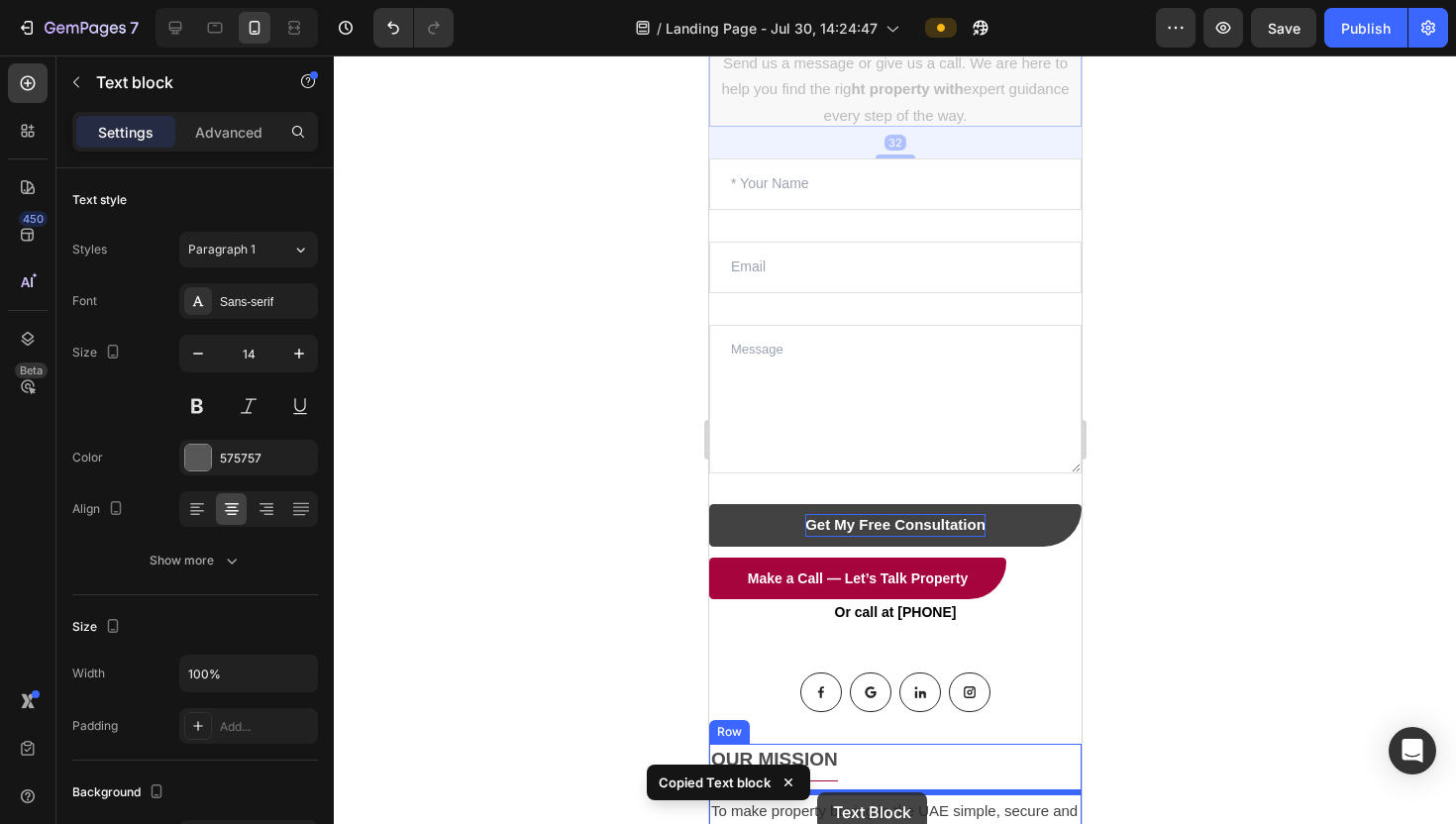scroll, scrollTop: 498, scrollLeft: 0, axis: vertical 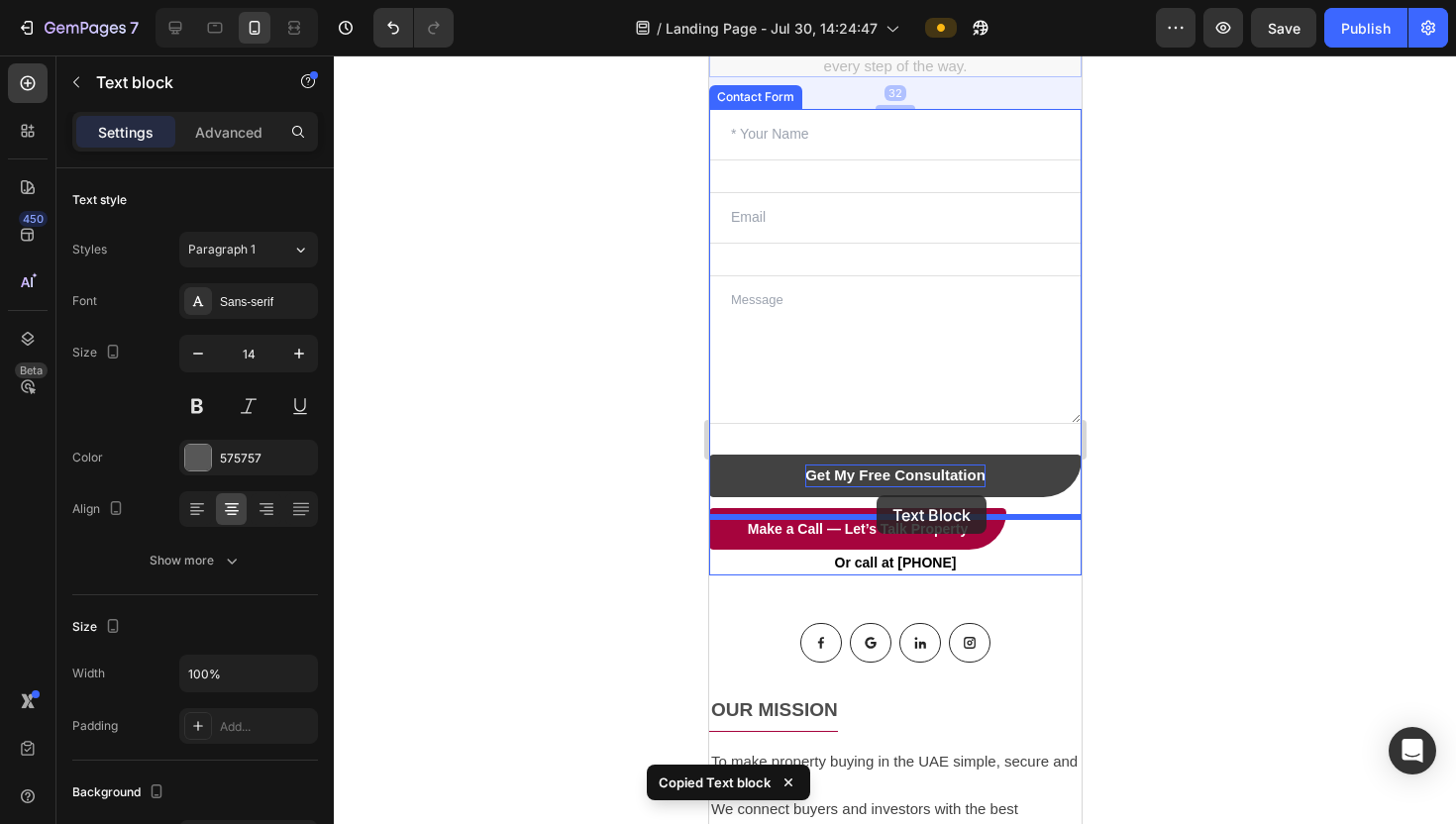 drag, startPoint x: 720, startPoint y: 246, endPoint x: 876, endPoint y: 495, distance: 293.8316 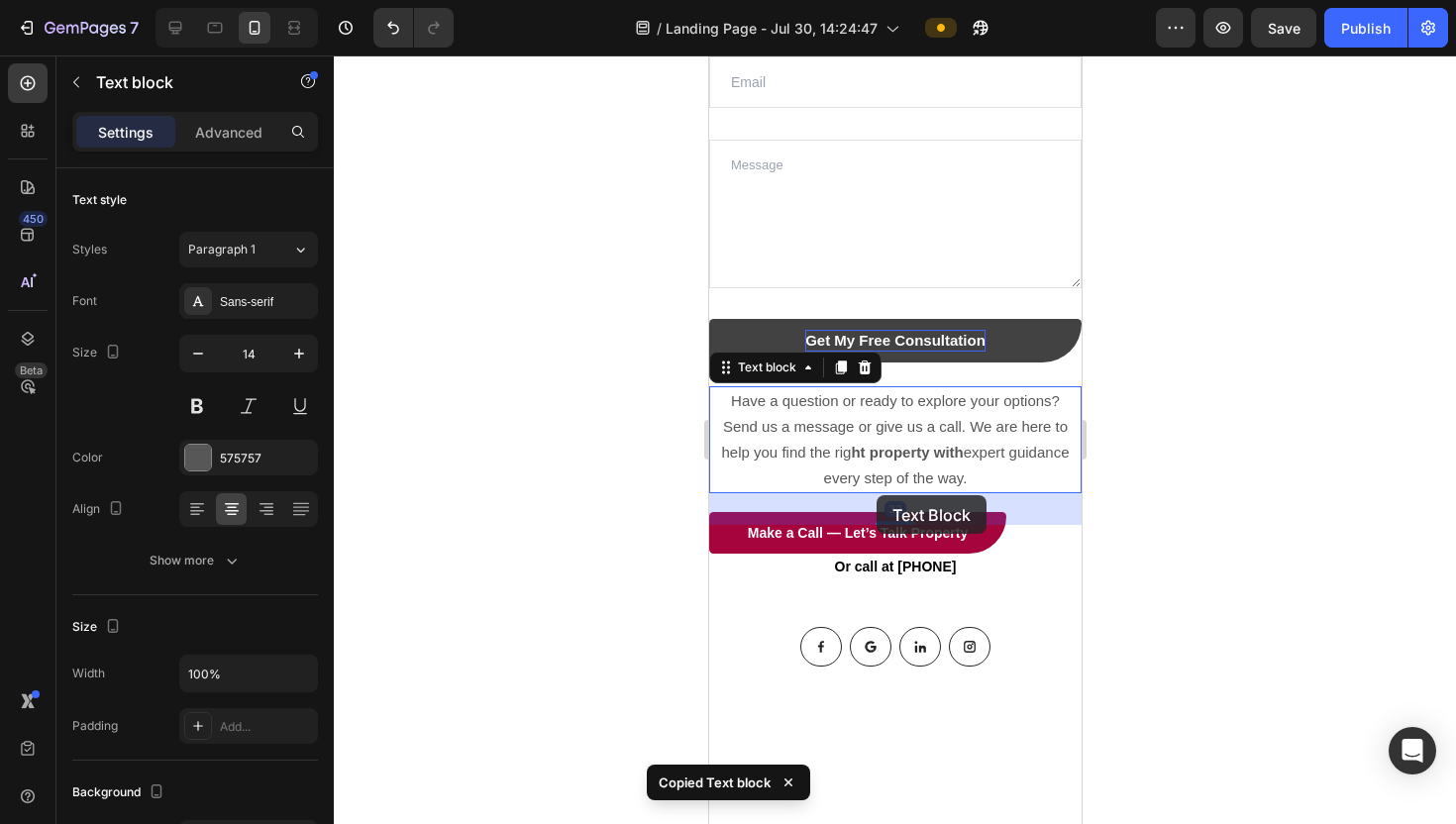 scroll, scrollTop: 362, scrollLeft: 0, axis: vertical 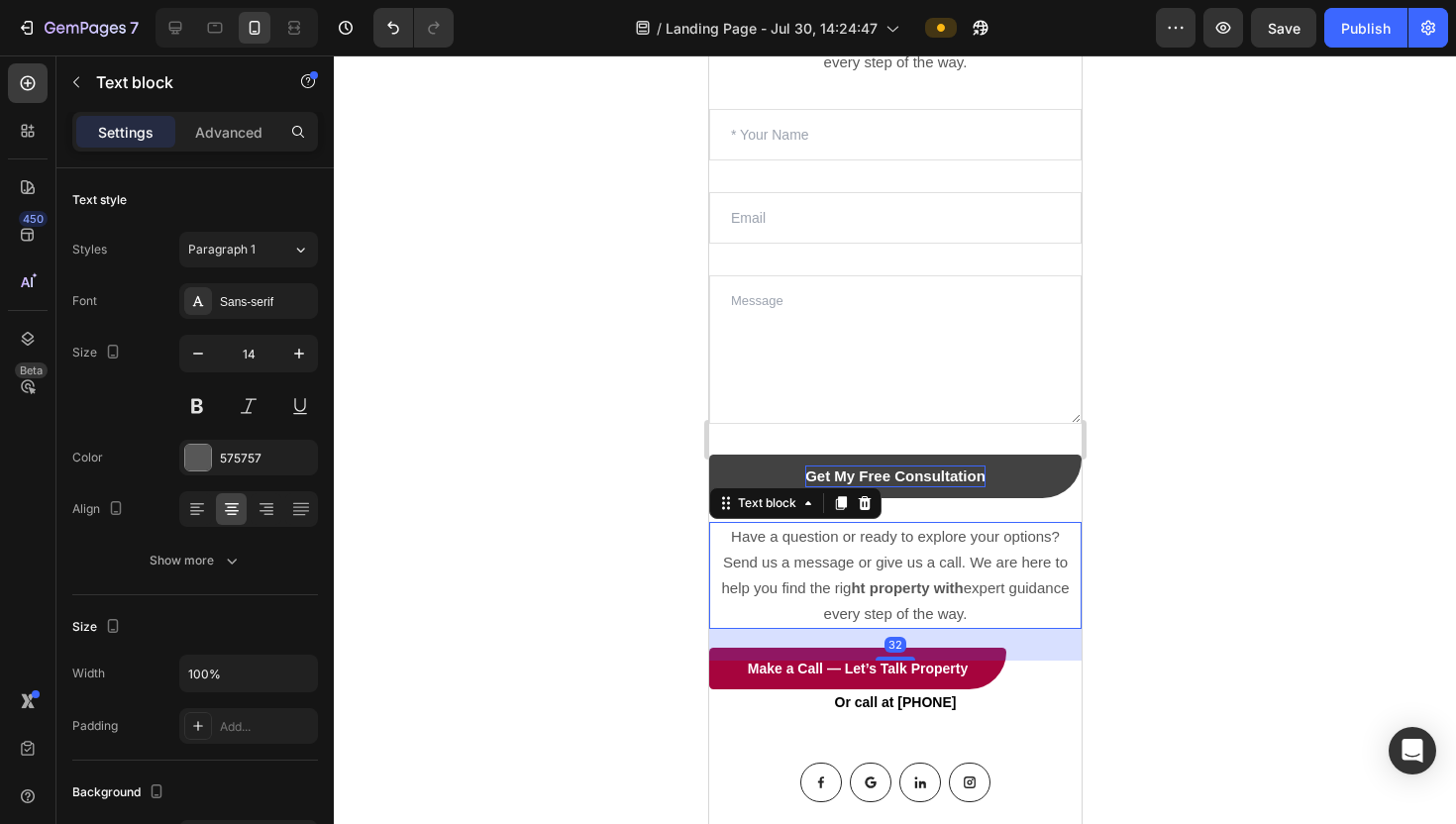 click 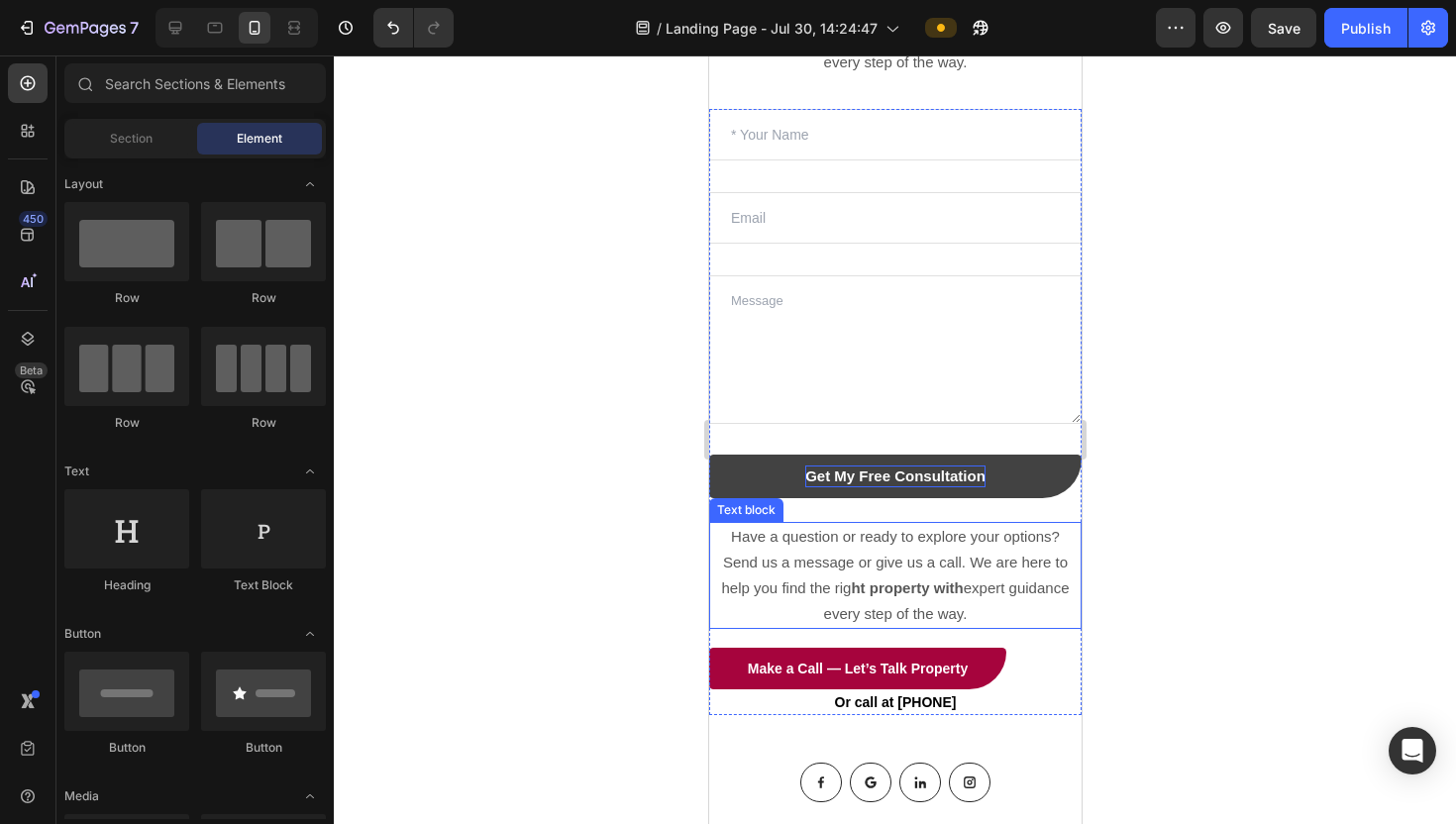 click on "Send us a message or give us a call. We are here to help you find the rig ht property with  expert guidance every step of the way." at bounding box center [894, 588] 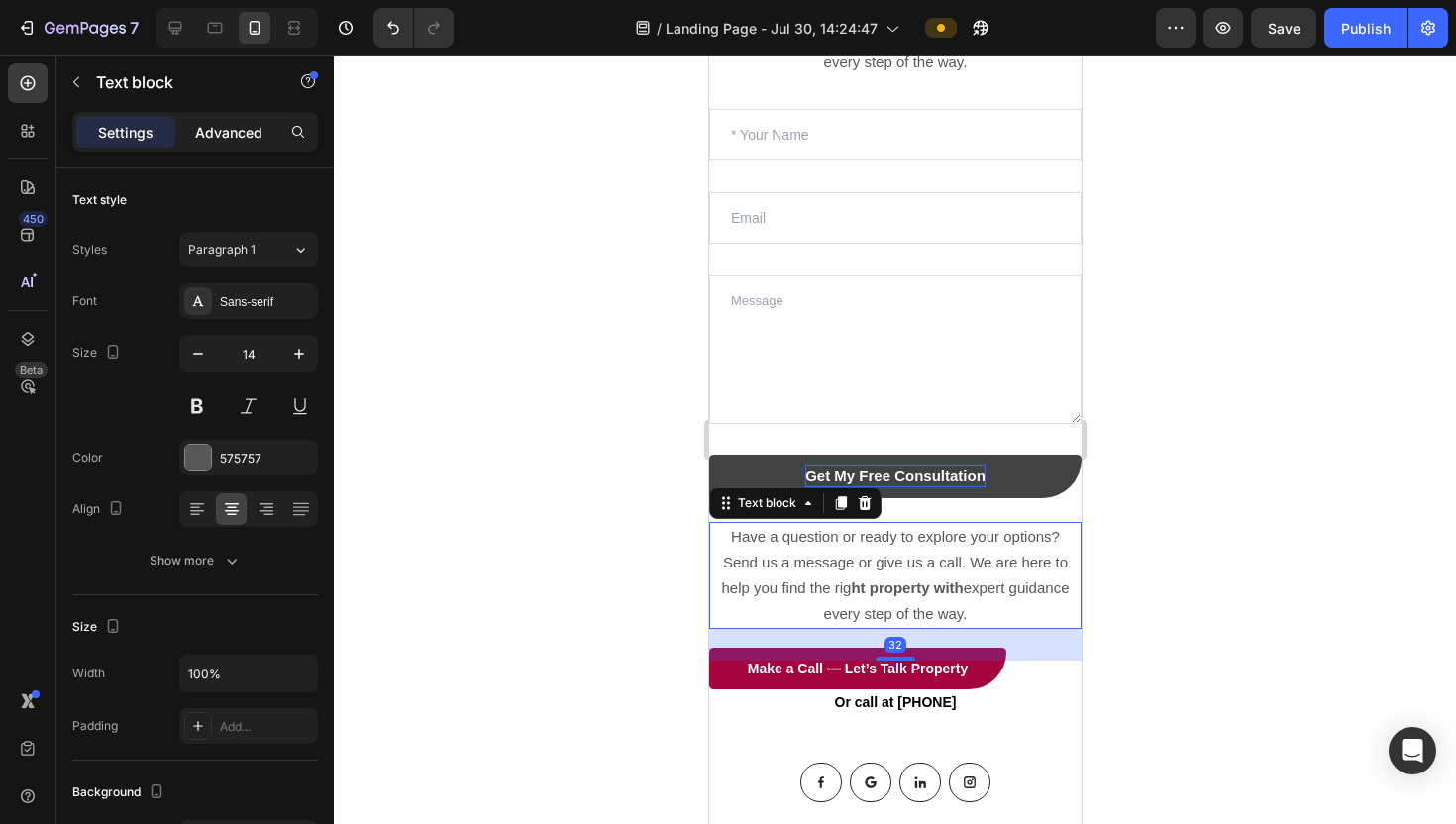 click on "Advanced" at bounding box center [229, 132] 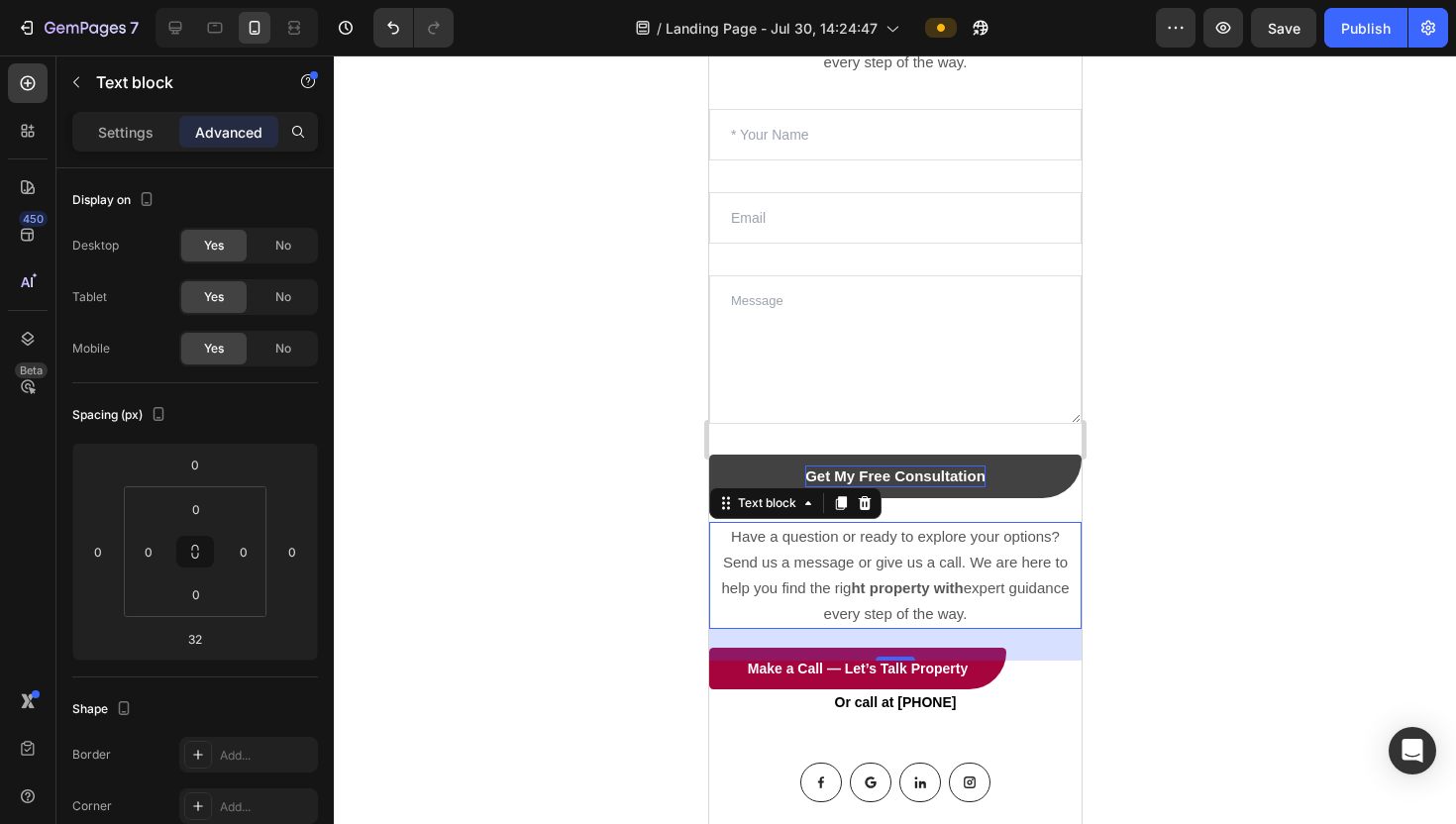 click on "Send us a message or give us a call. We are here to help you find the rig ht property with  expert guidance every step of the way." at bounding box center [894, 588] 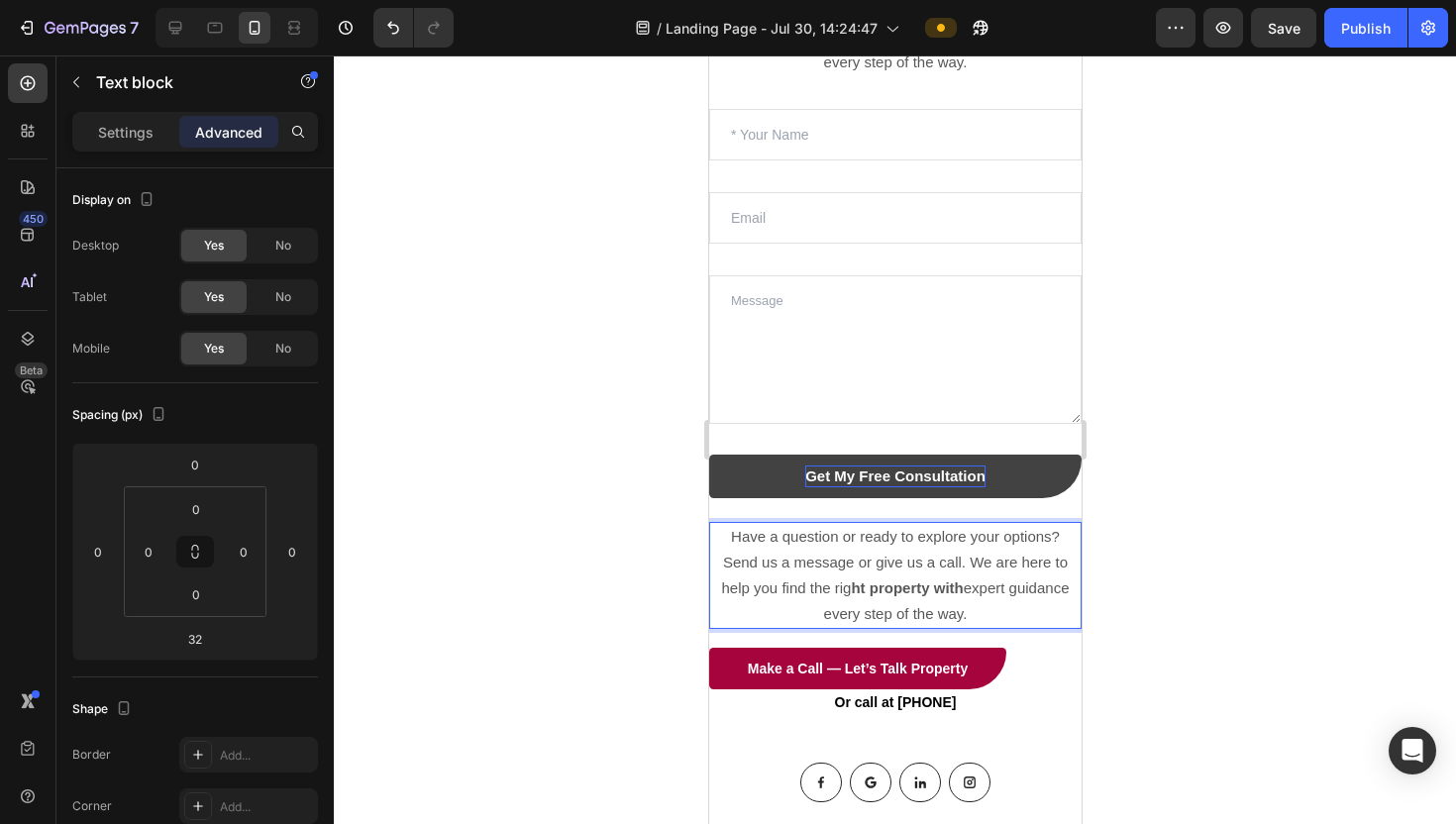 click on "Send us a message or give us a call. We are here to help you find the rig ht property with  expert guidance every step of the way." at bounding box center (894, 588) 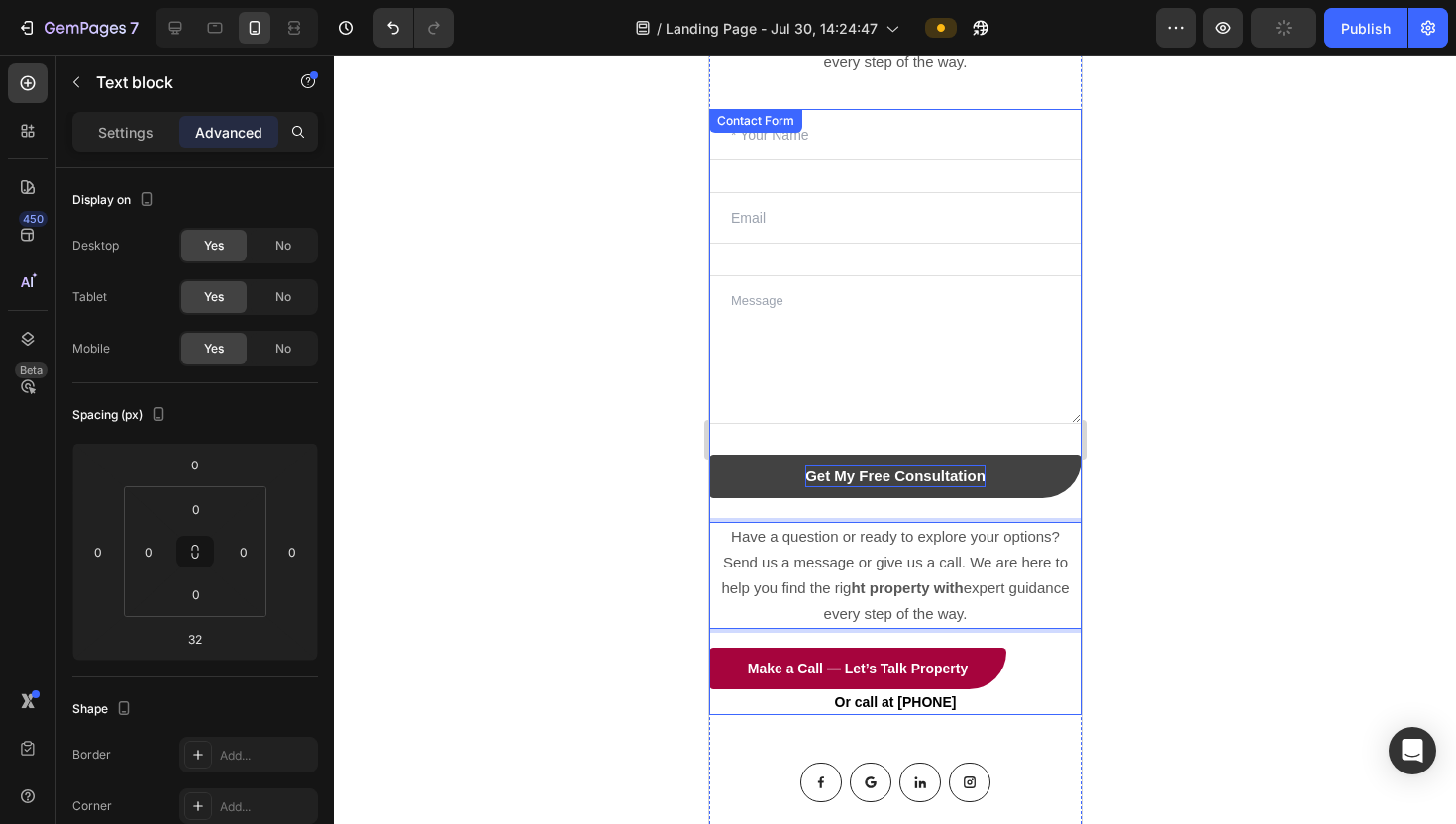 drag, startPoint x: 992, startPoint y: 602, endPoint x: 771, endPoint y: 492, distance: 246.862 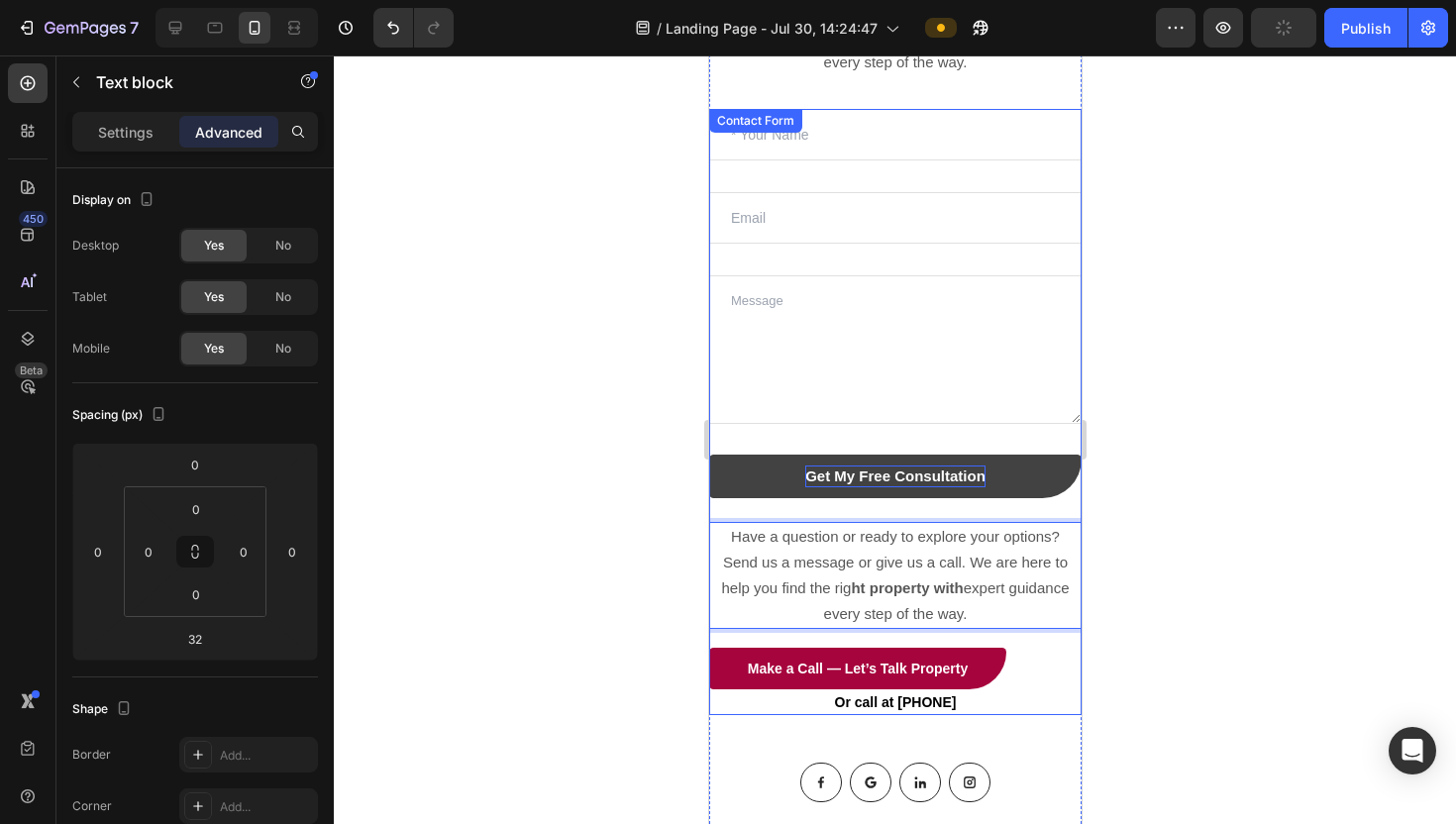 click on "Text Field Email Field Text Area Get My Free Consultation Submit Button Have a question or ready to explore your options? Send us a message or give us a call. We are here to help you find the rig ht property with  expert guidance every step of the way. Text block   32 Make a Call — Let’s Talk Property Submit Button Or call at 0506666666666 Text block Contact Form" at bounding box center [894, 412] 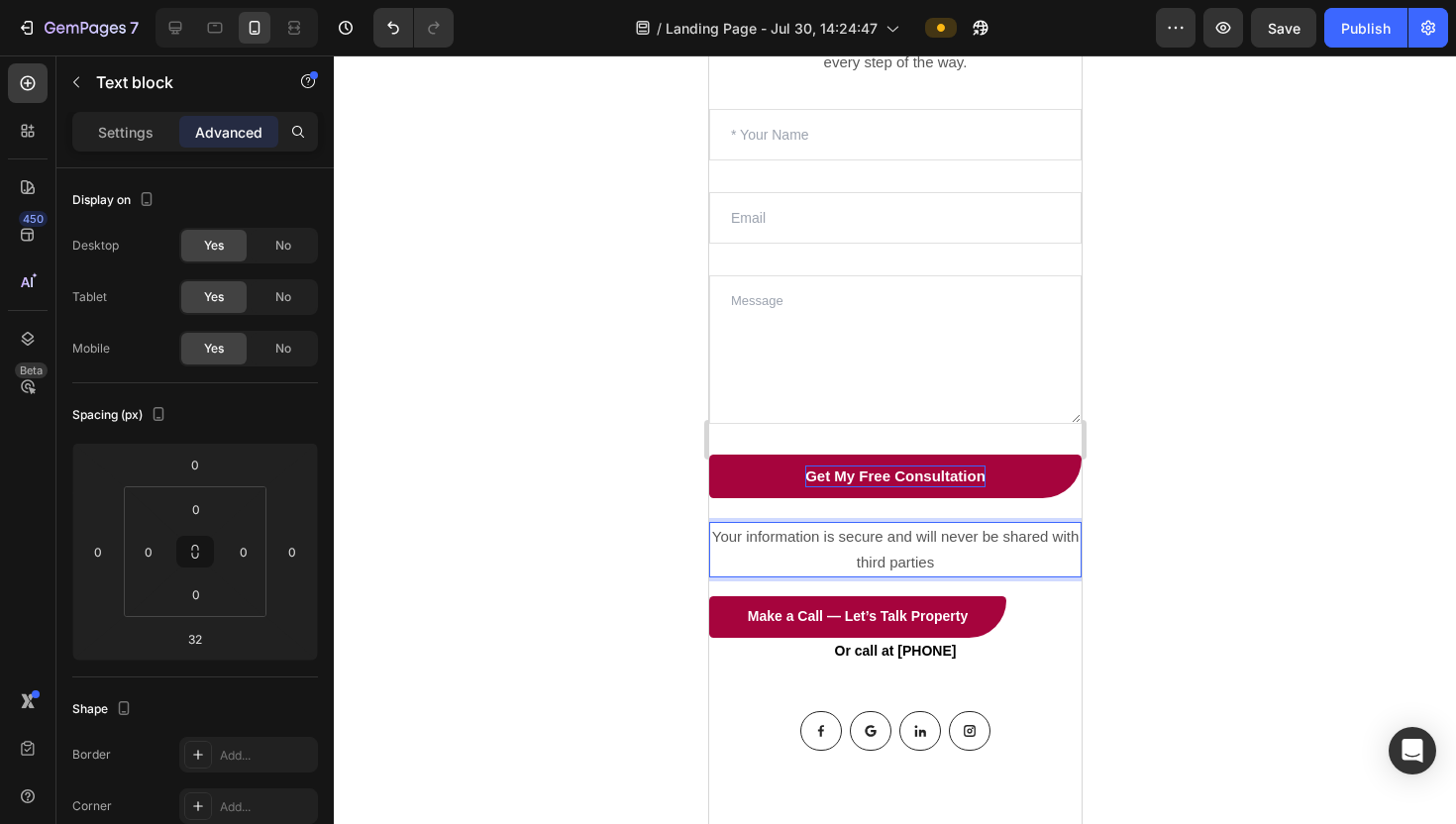 click on "Your information is secure and will never be shared with third parties" at bounding box center (894, 550) 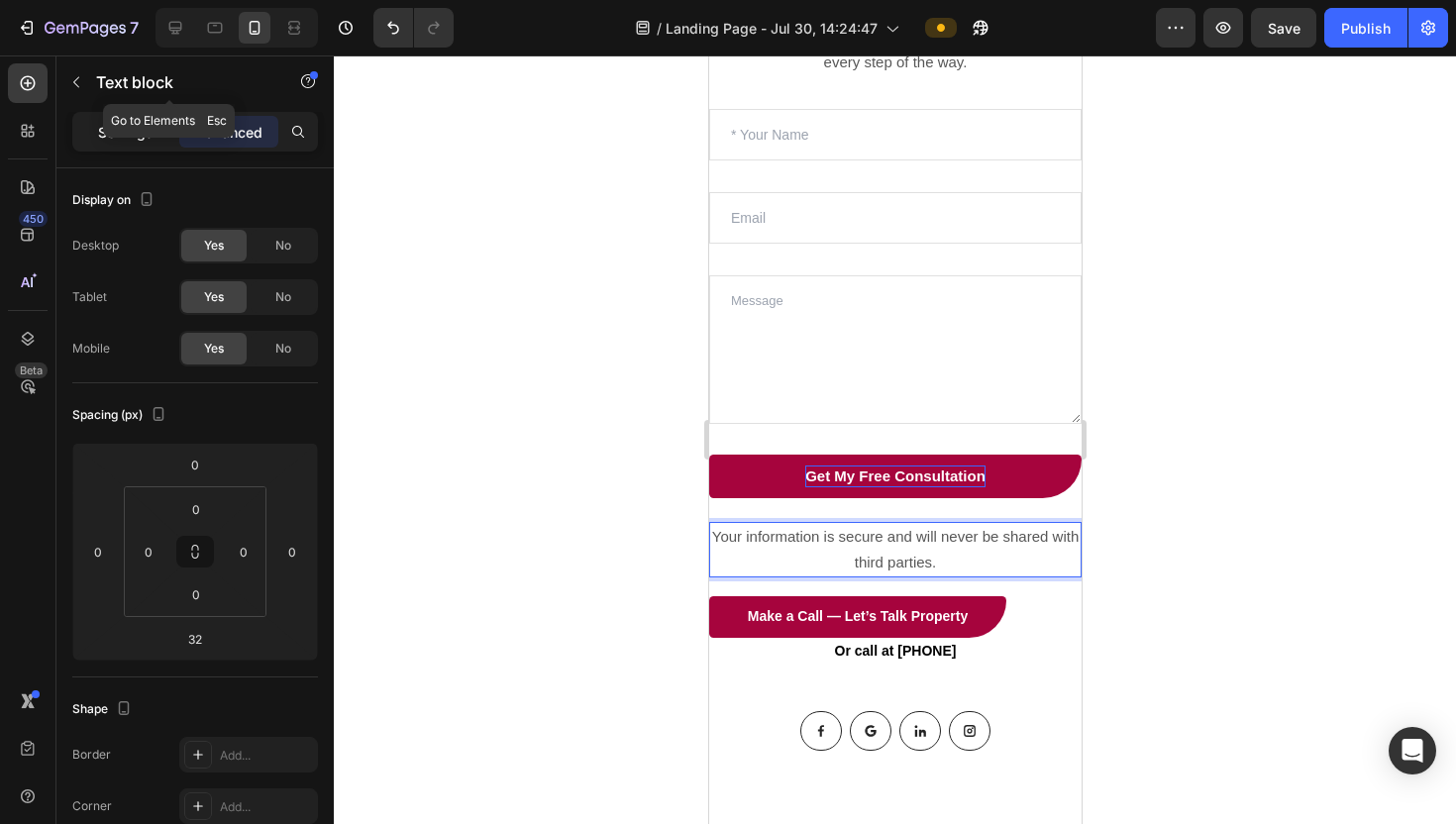 click on "Settings" at bounding box center (126, 132) 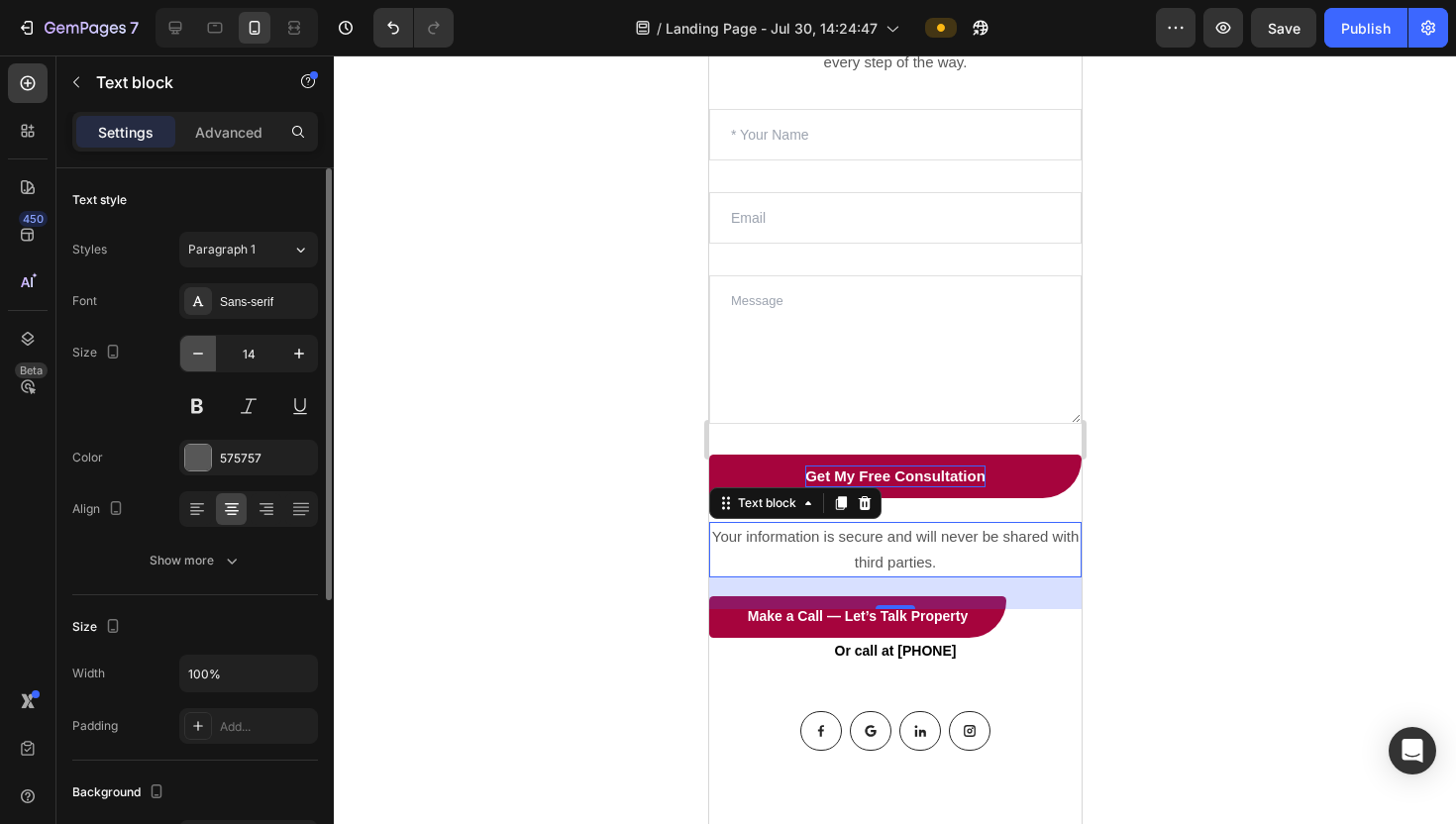 click 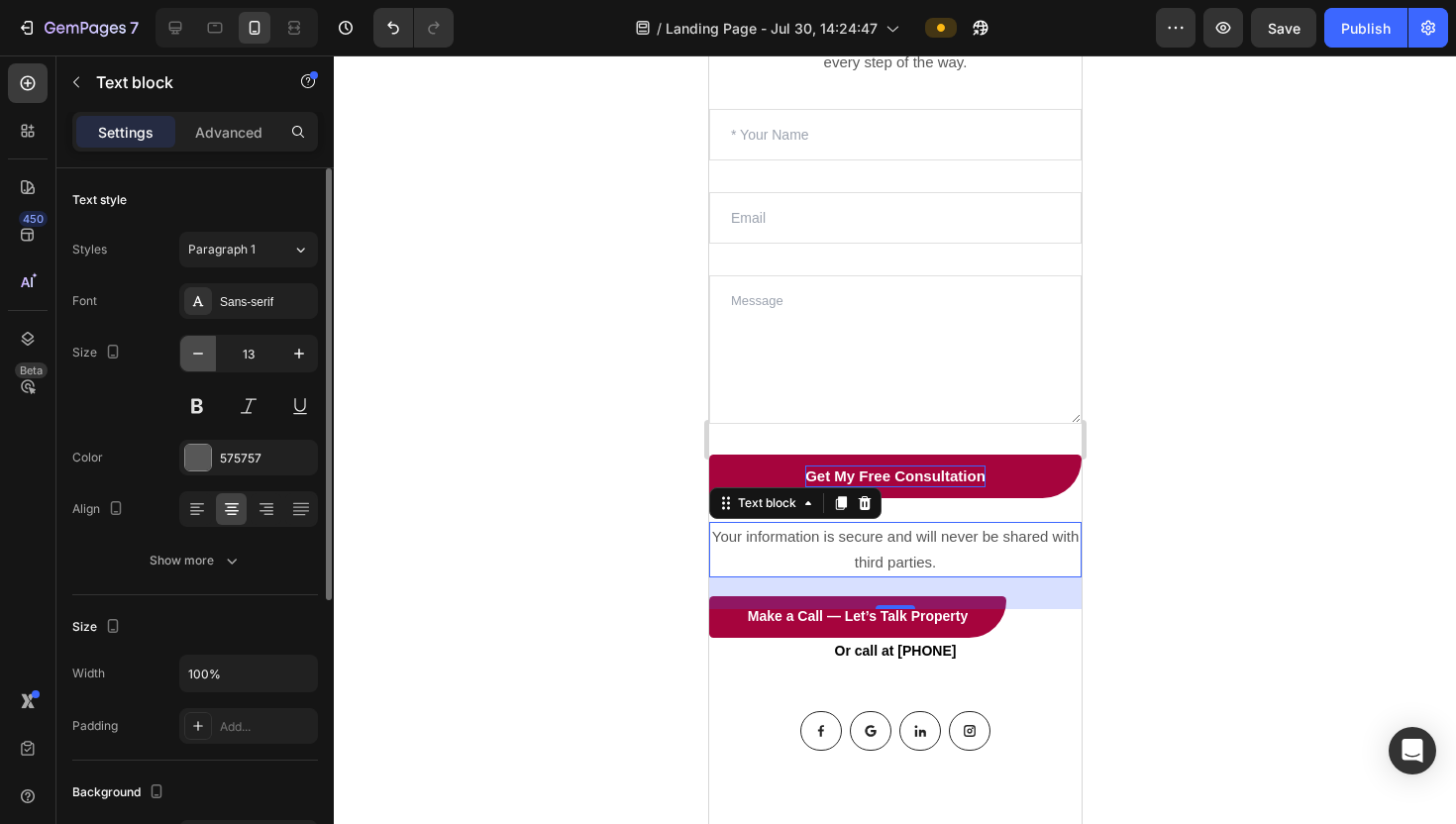 click 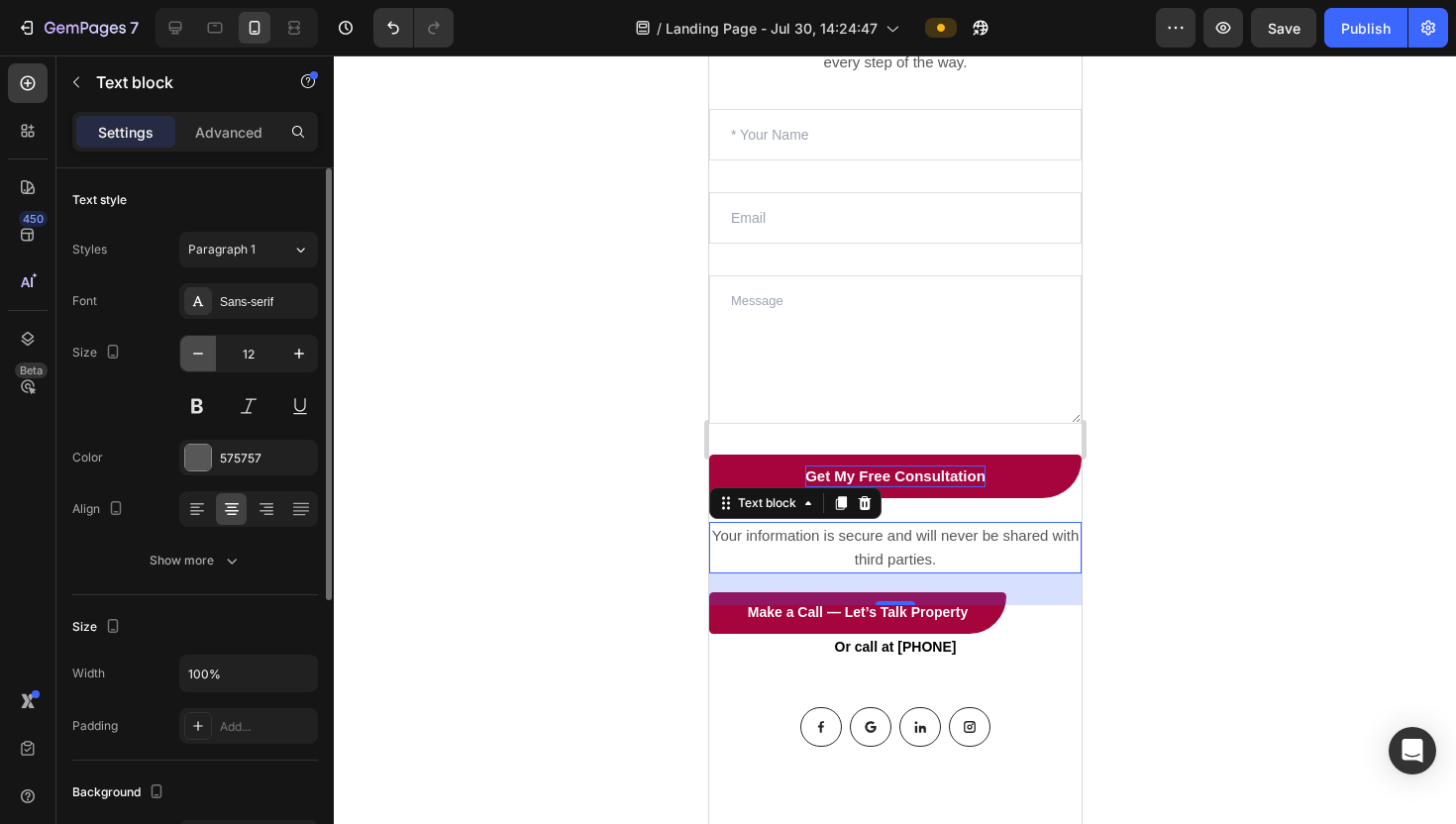 click 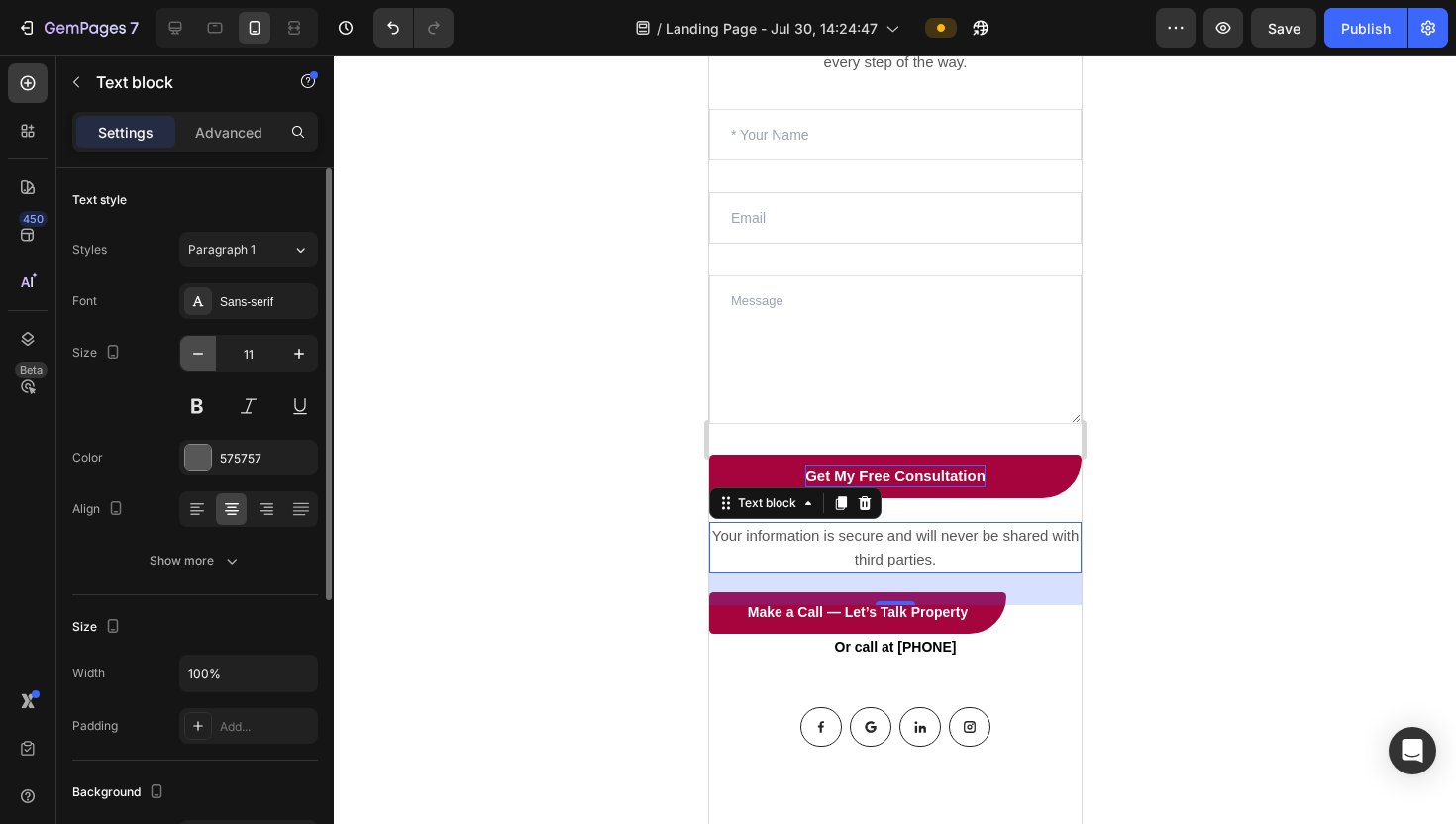 click 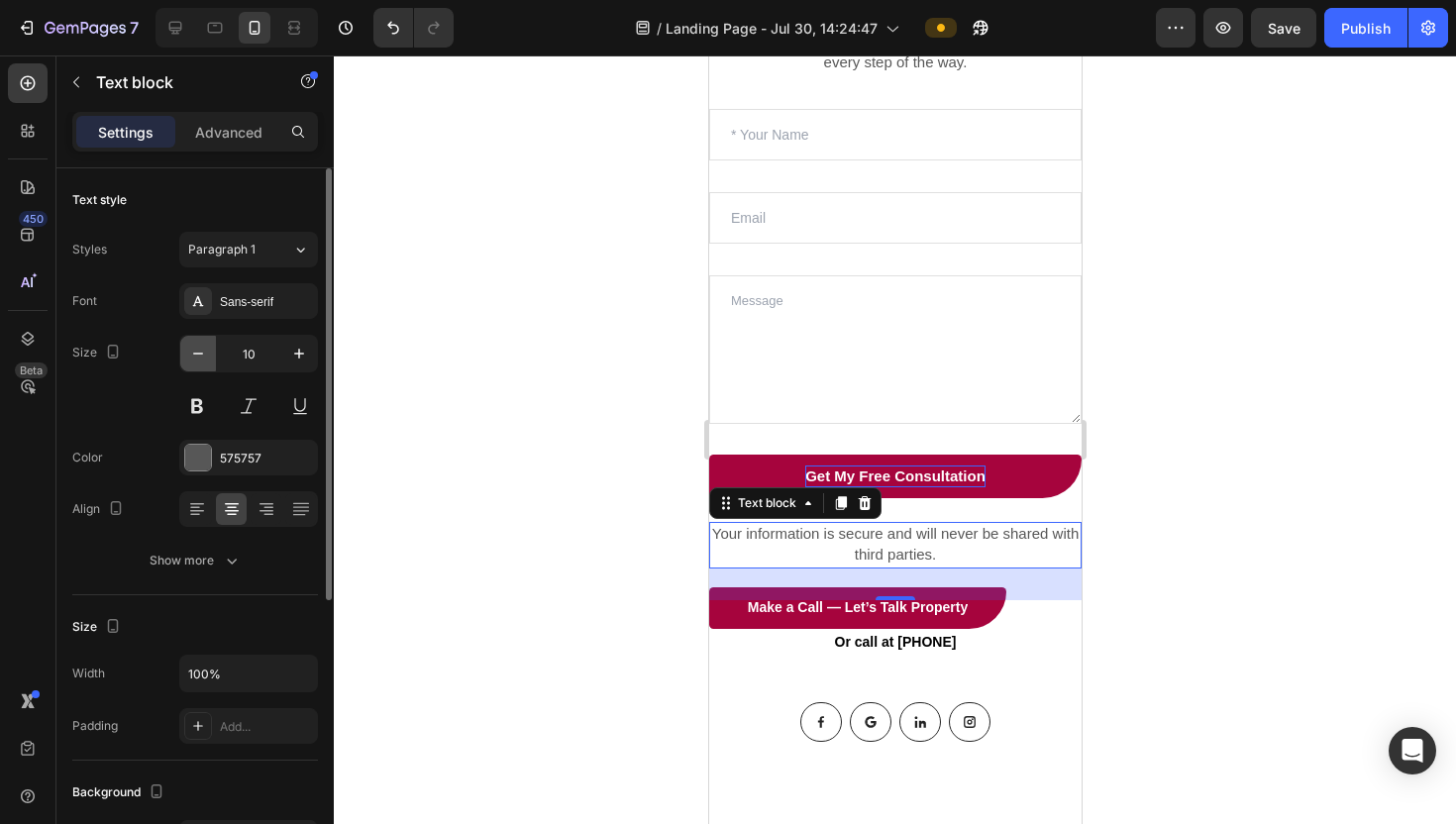 click 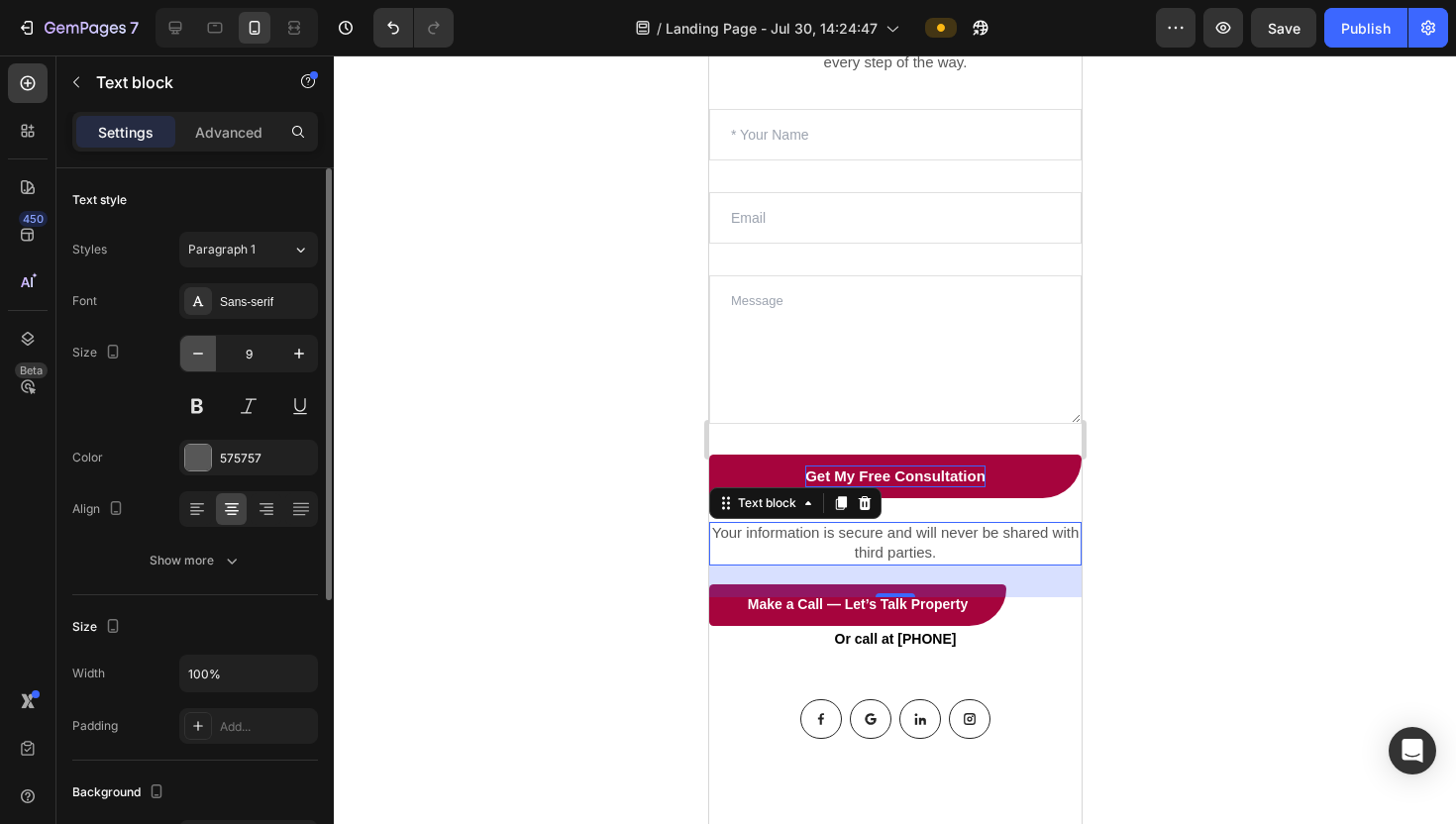 click 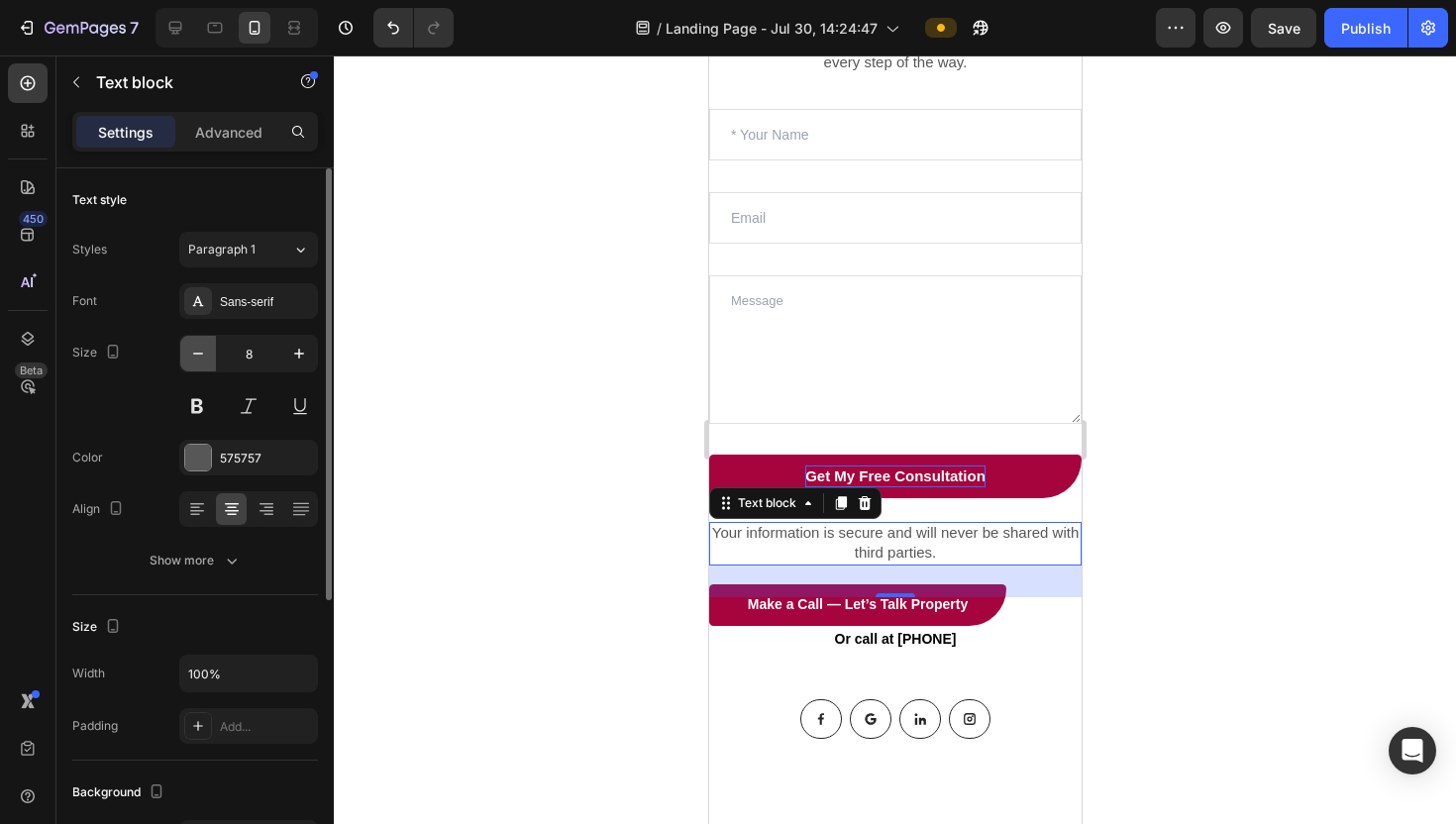 click 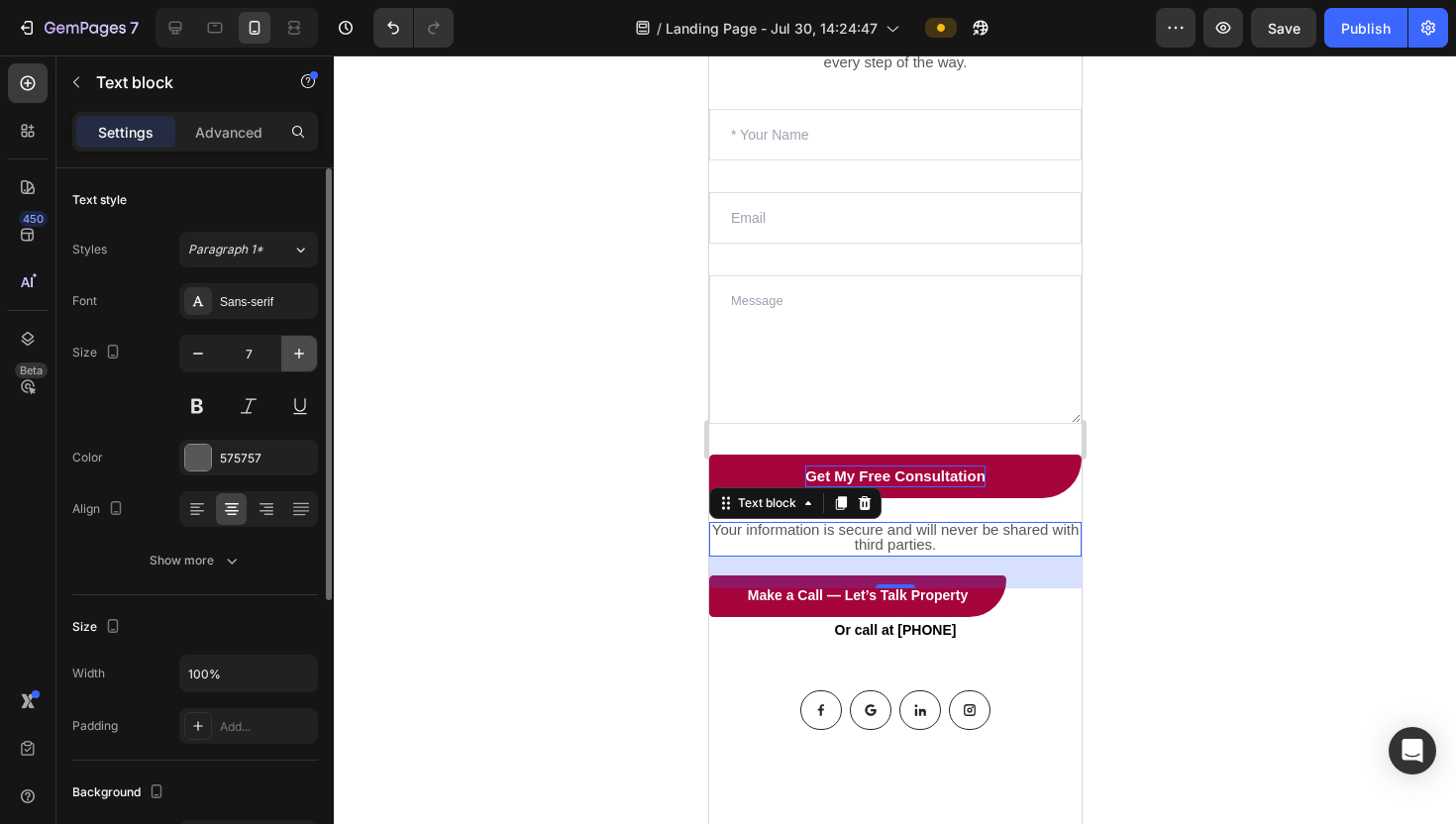 click 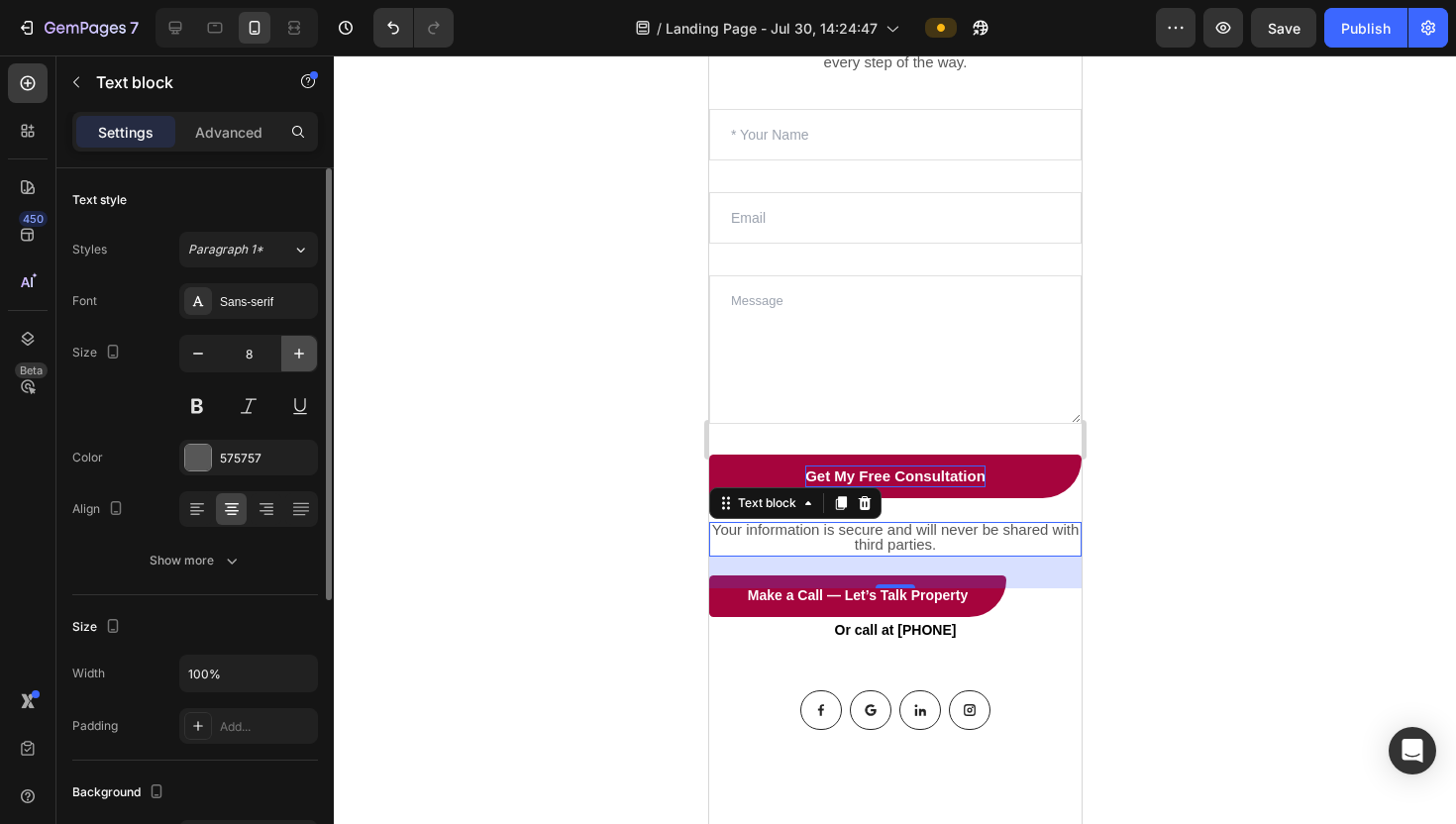 click 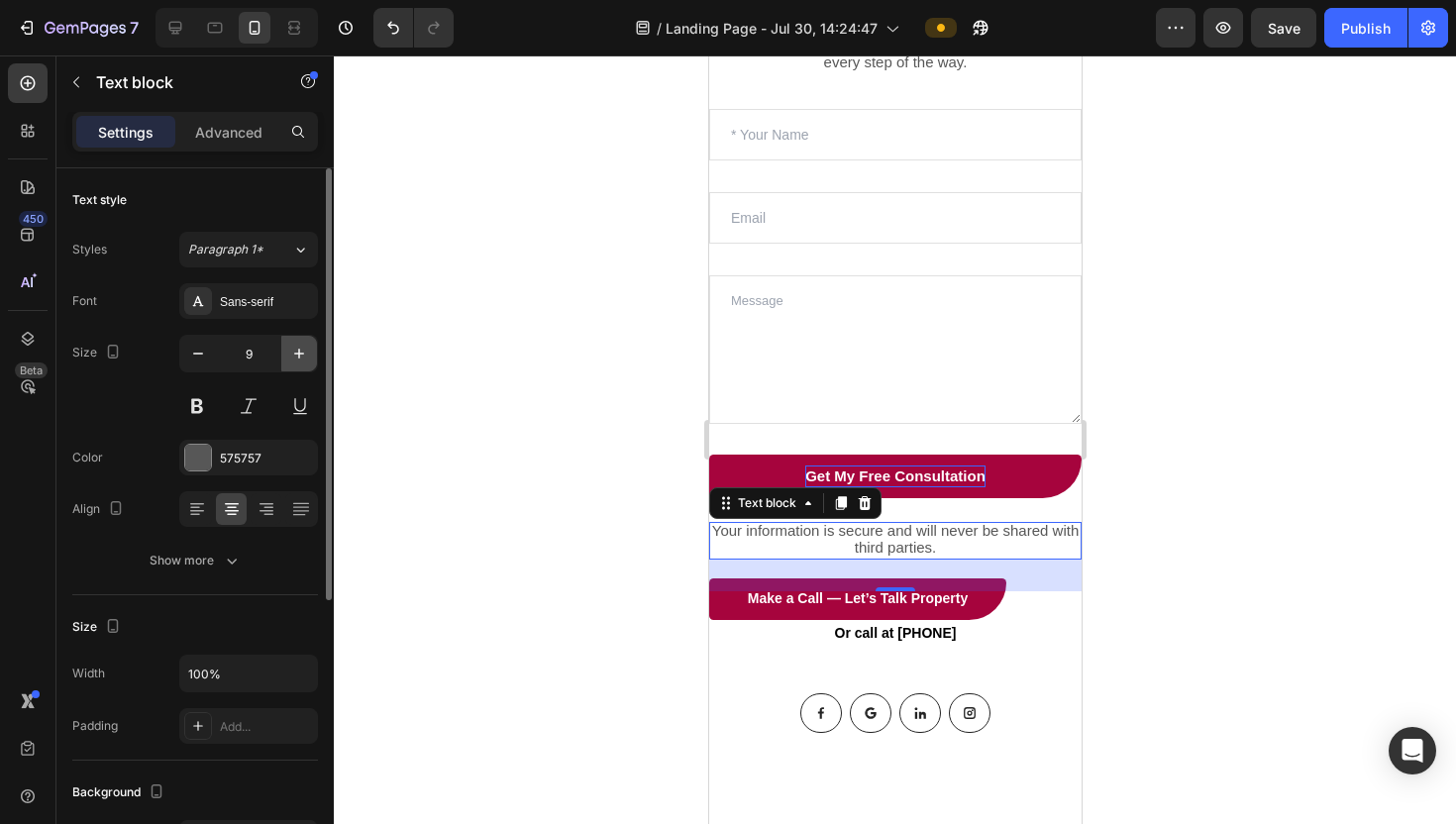 click 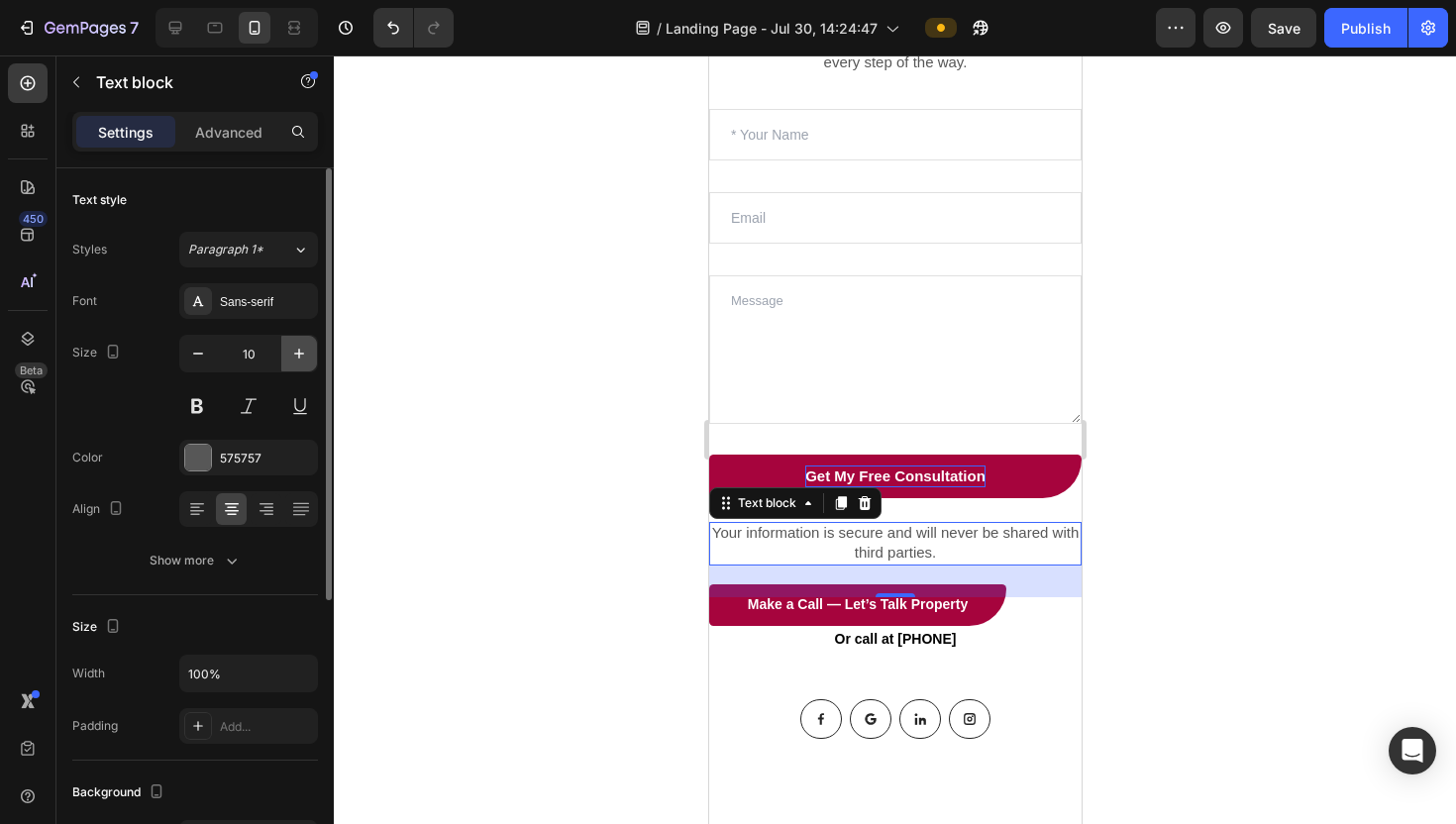 click 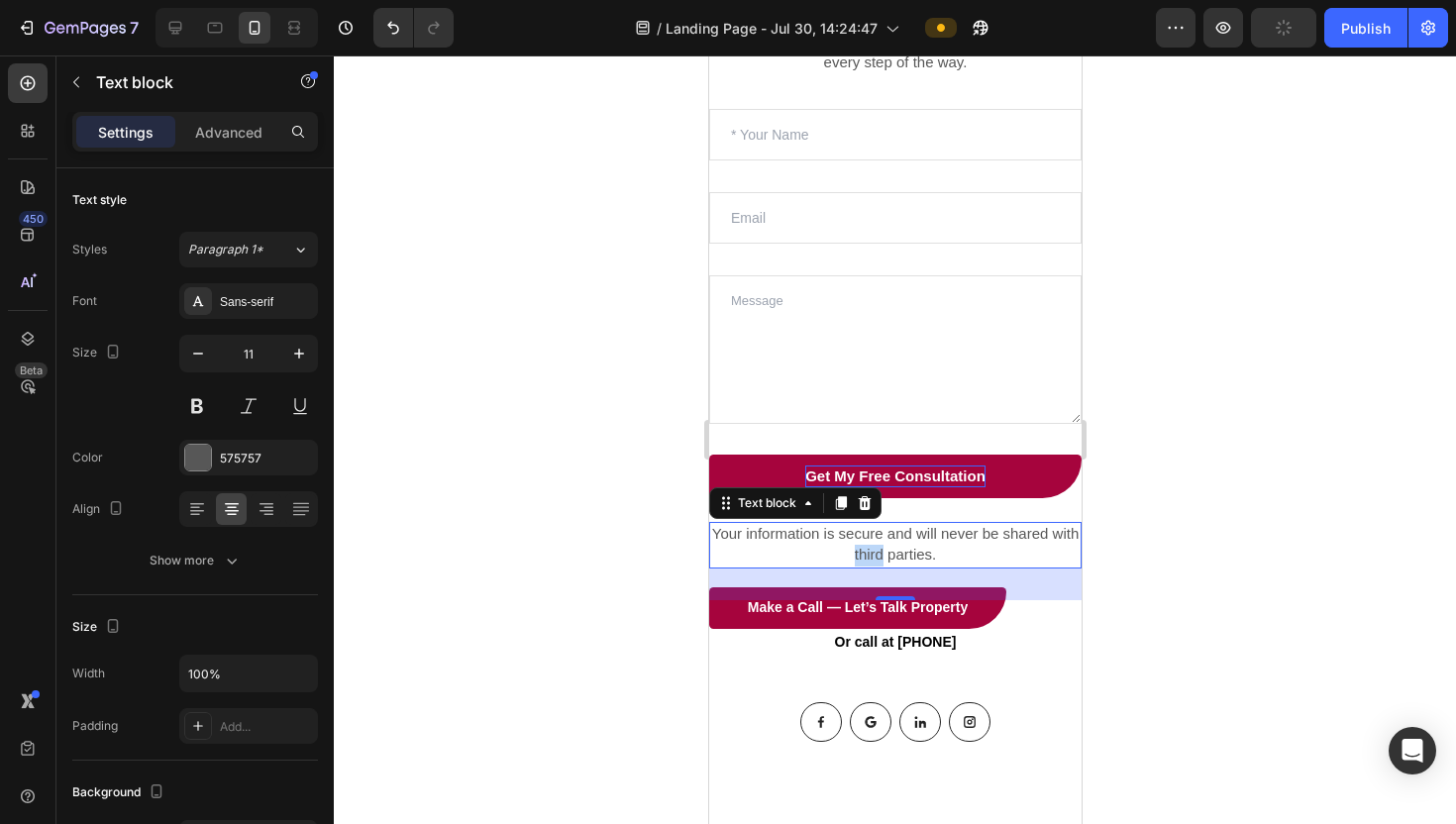 click on "Your information is secure and will never be shared with third parties." at bounding box center (894, 544) 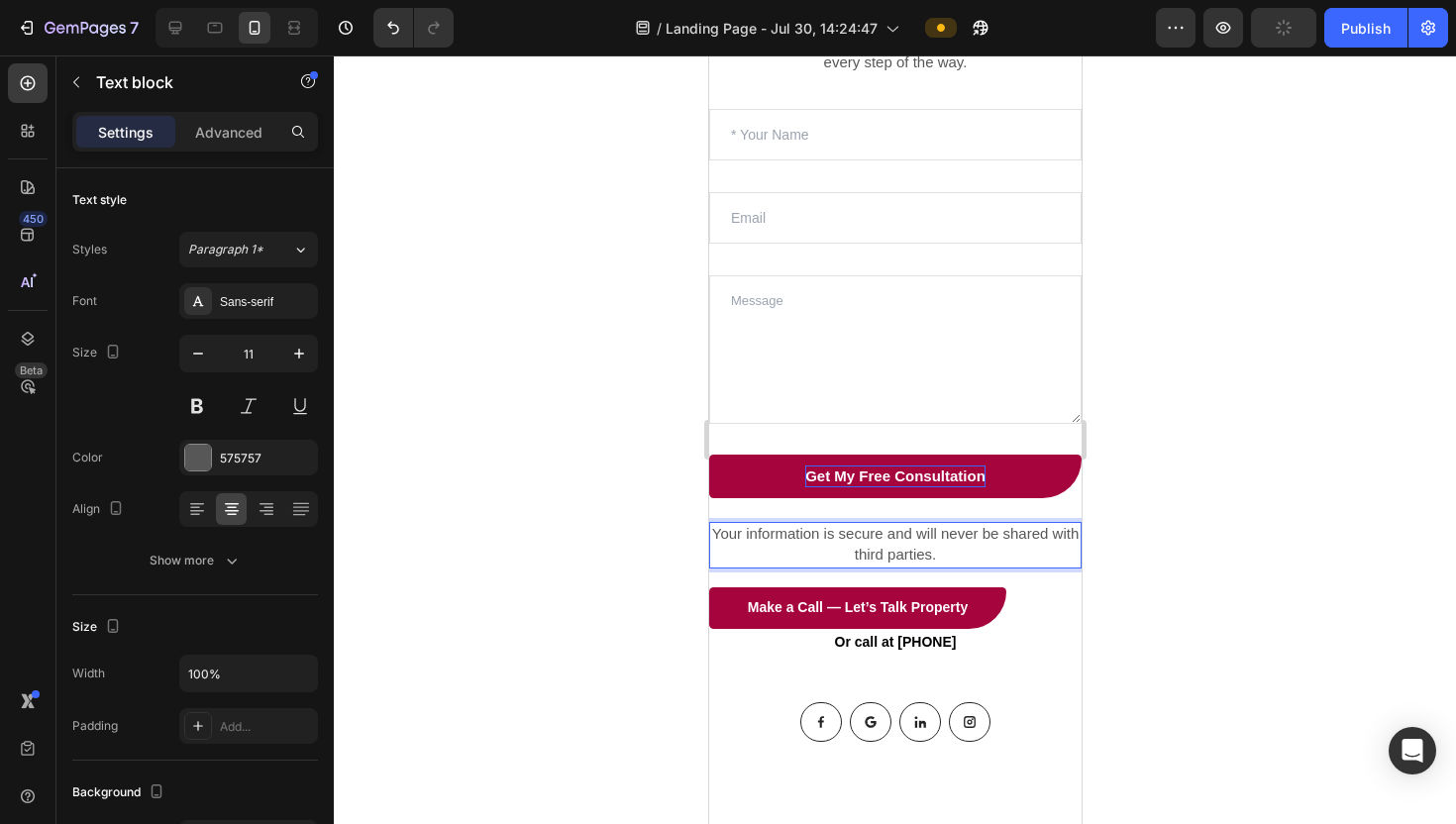 click on "Your information is secure and will never be shared with third parties." at bounding box center [894, 544] 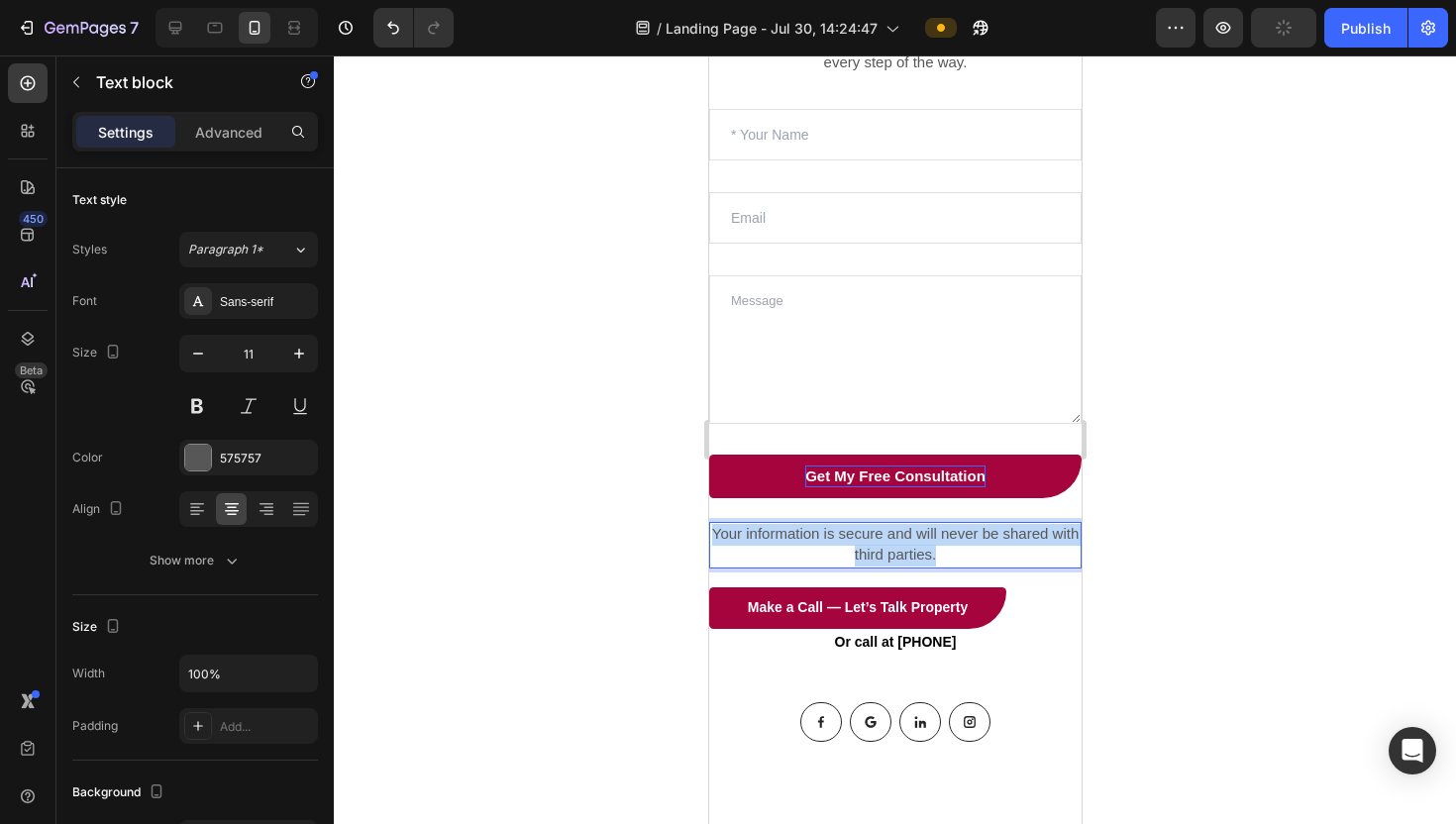 drag, startPoint x: 938, startPoint y: 551, endPoint x: 608, endPoint y: 509, distance: 332.66199 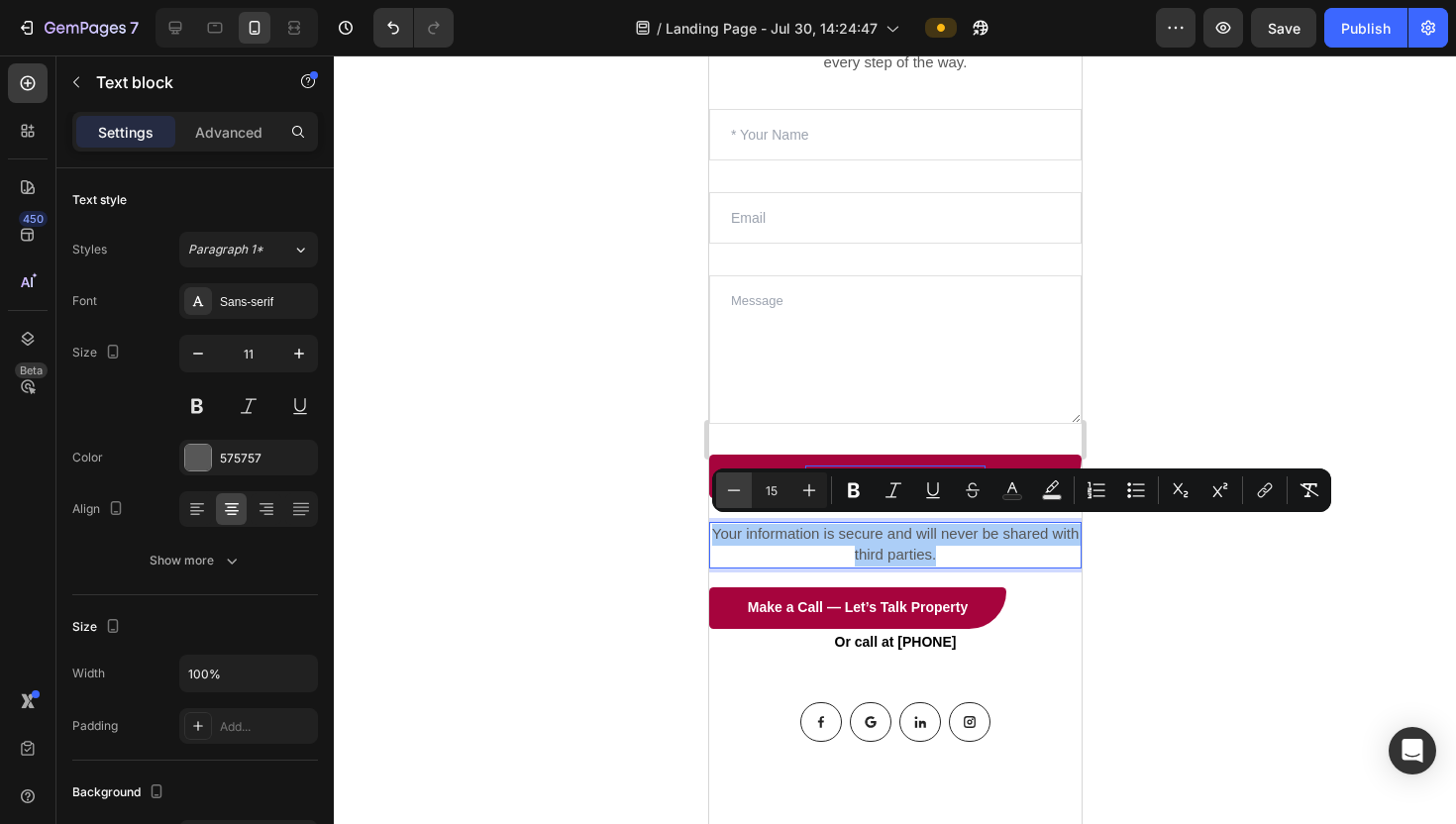click 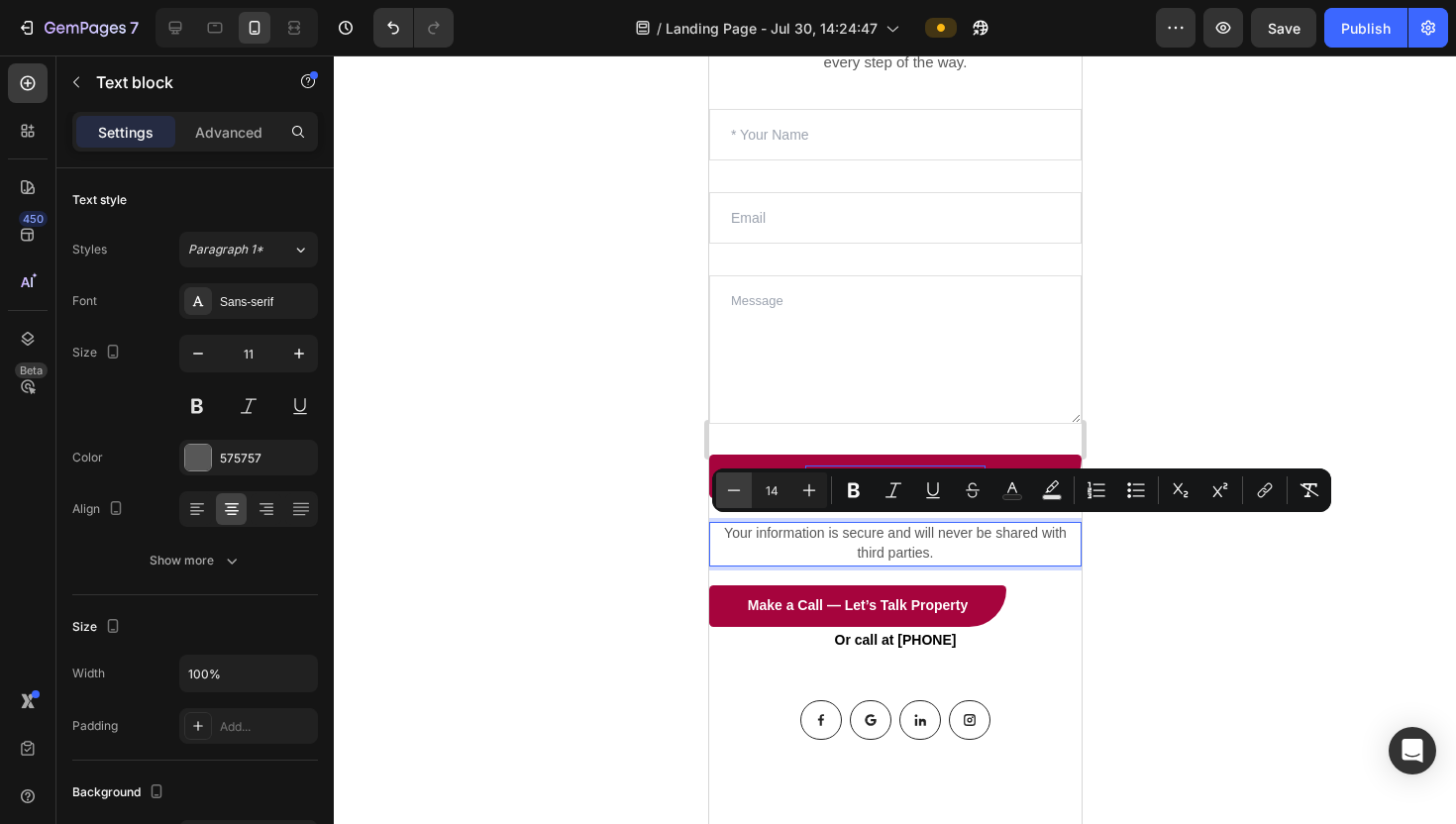 click 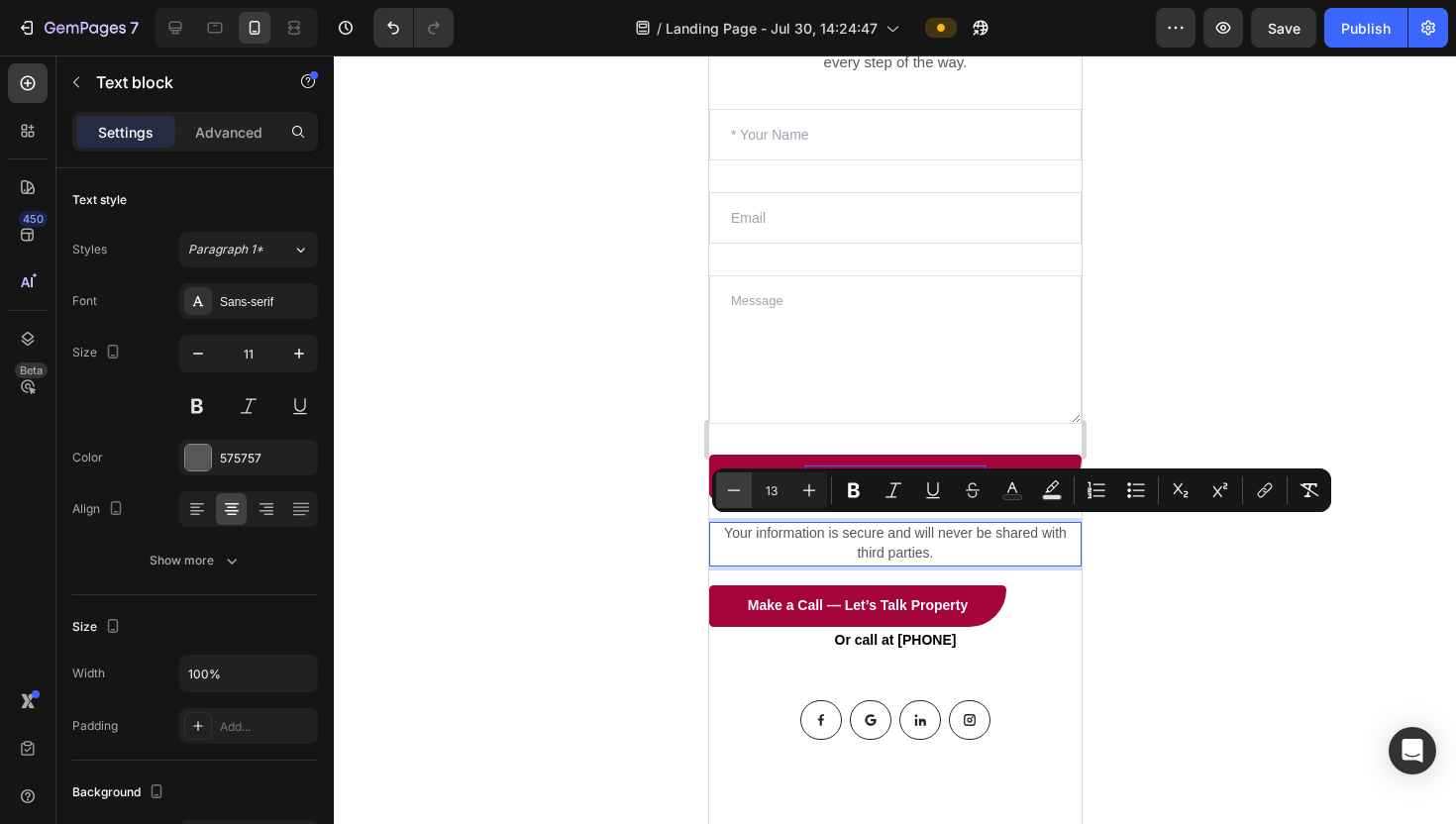 click 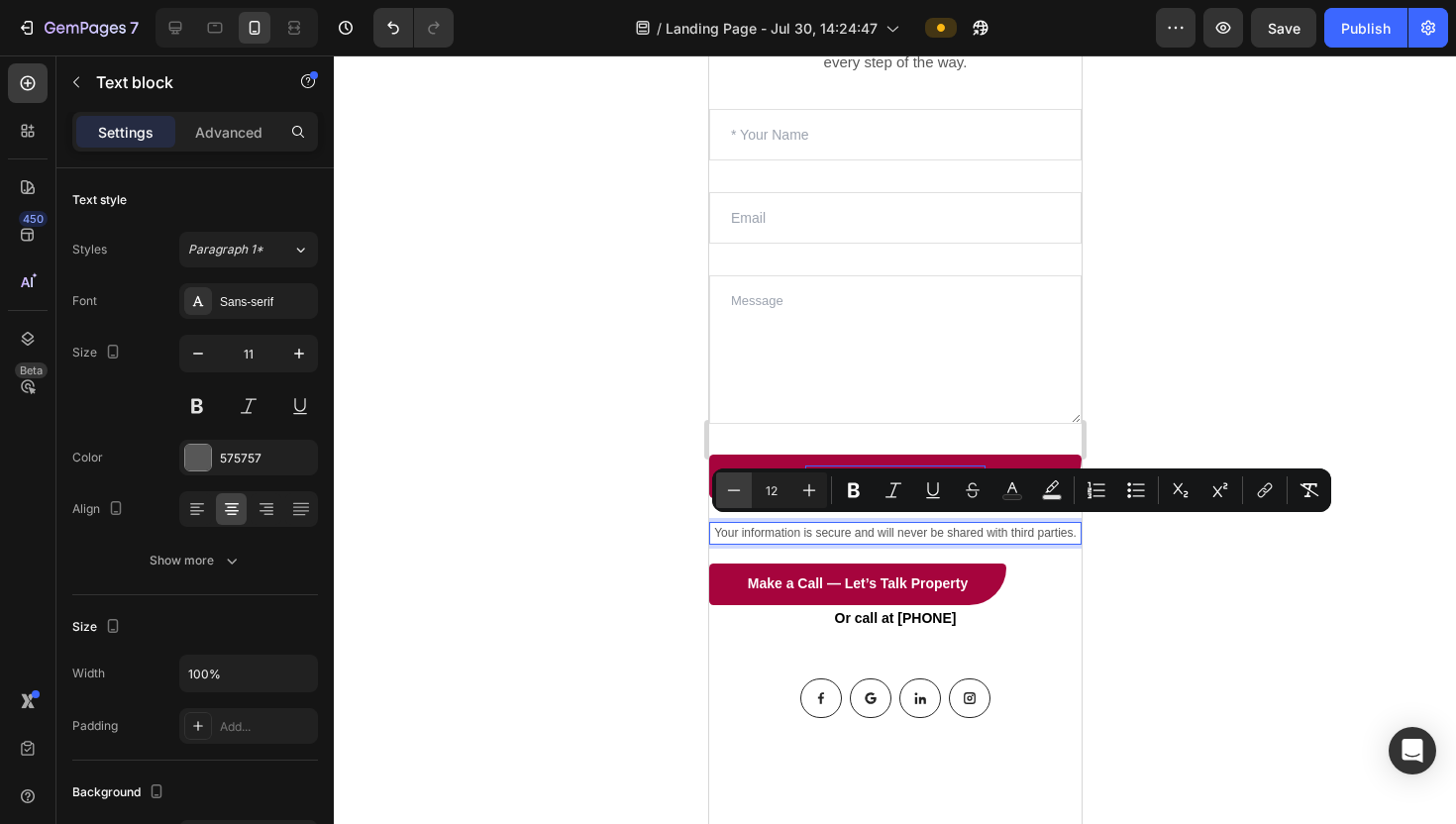 click 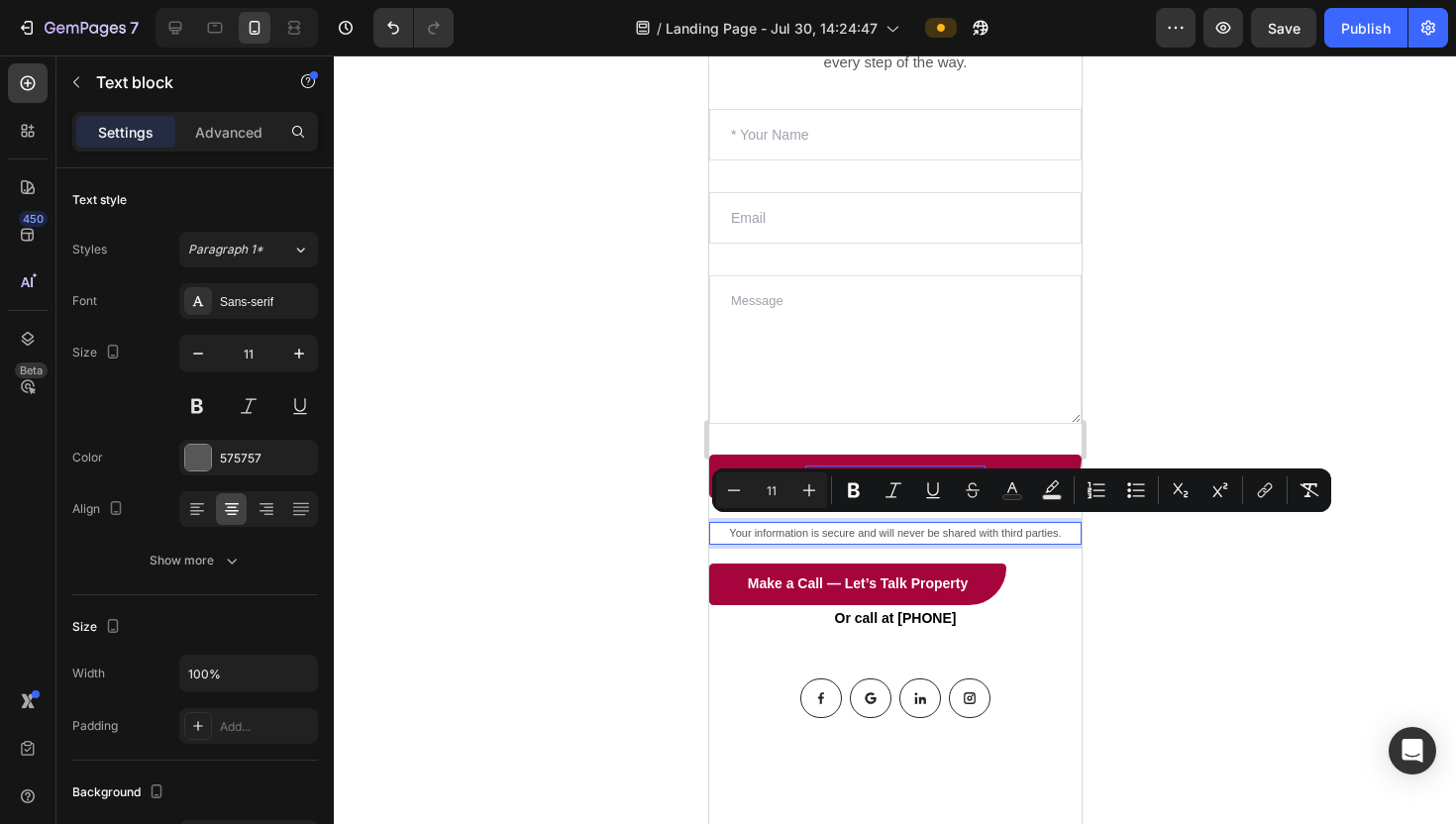 click 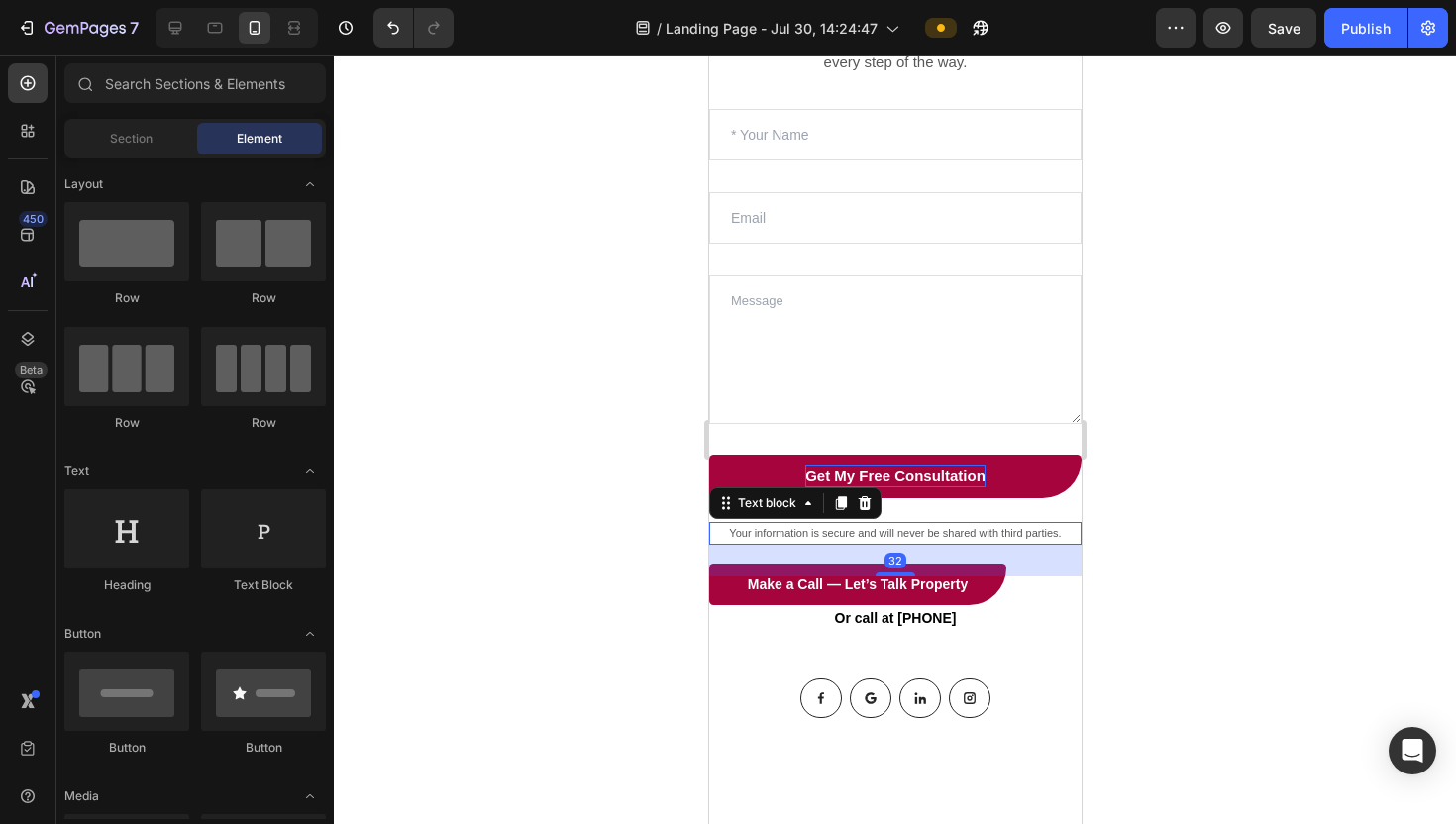 click on "Your information is secure and will never be shared with third parties." at bounding box center [894, 534] 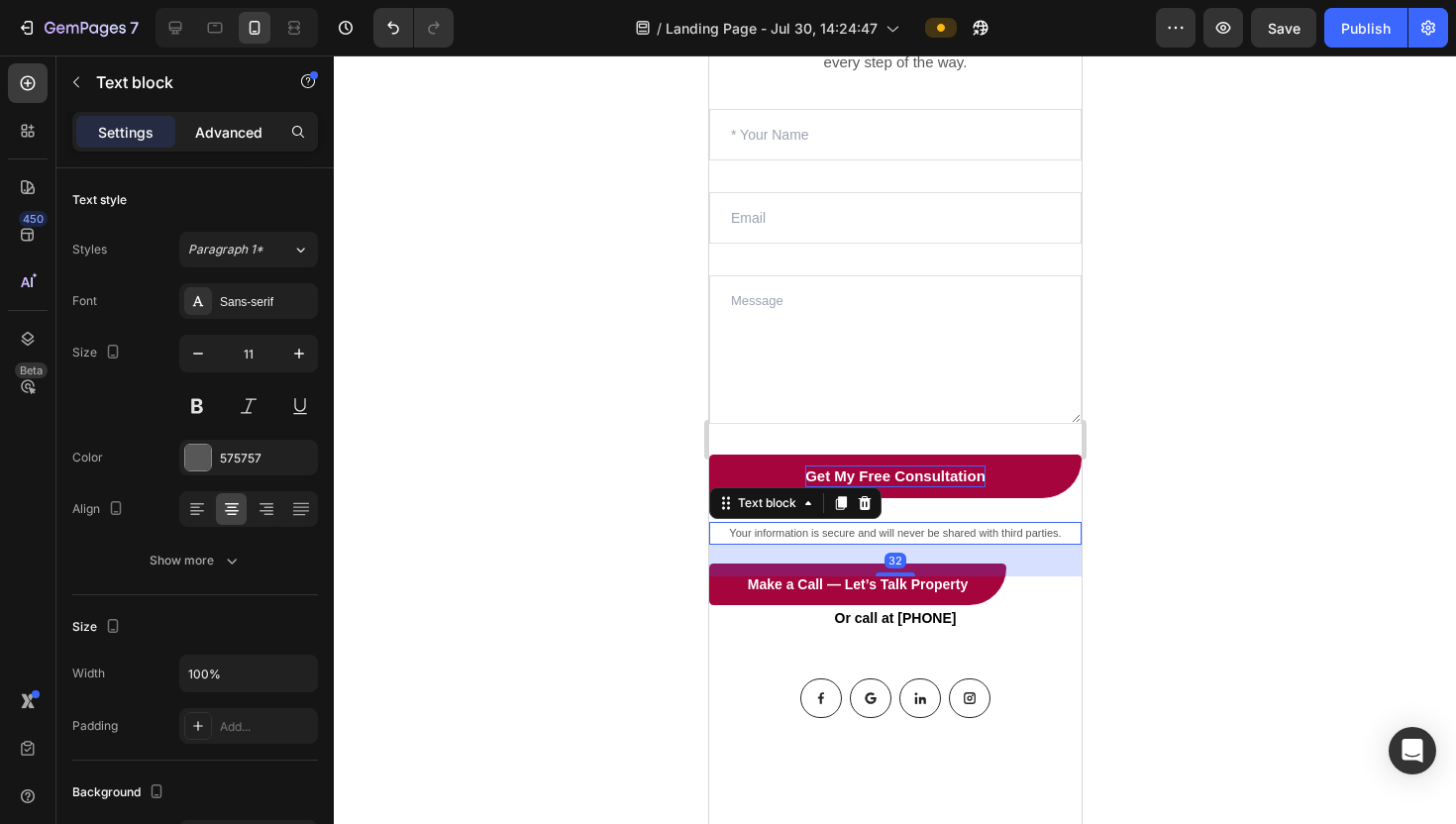 click on "Advanced" at bounding box center [229, 132] 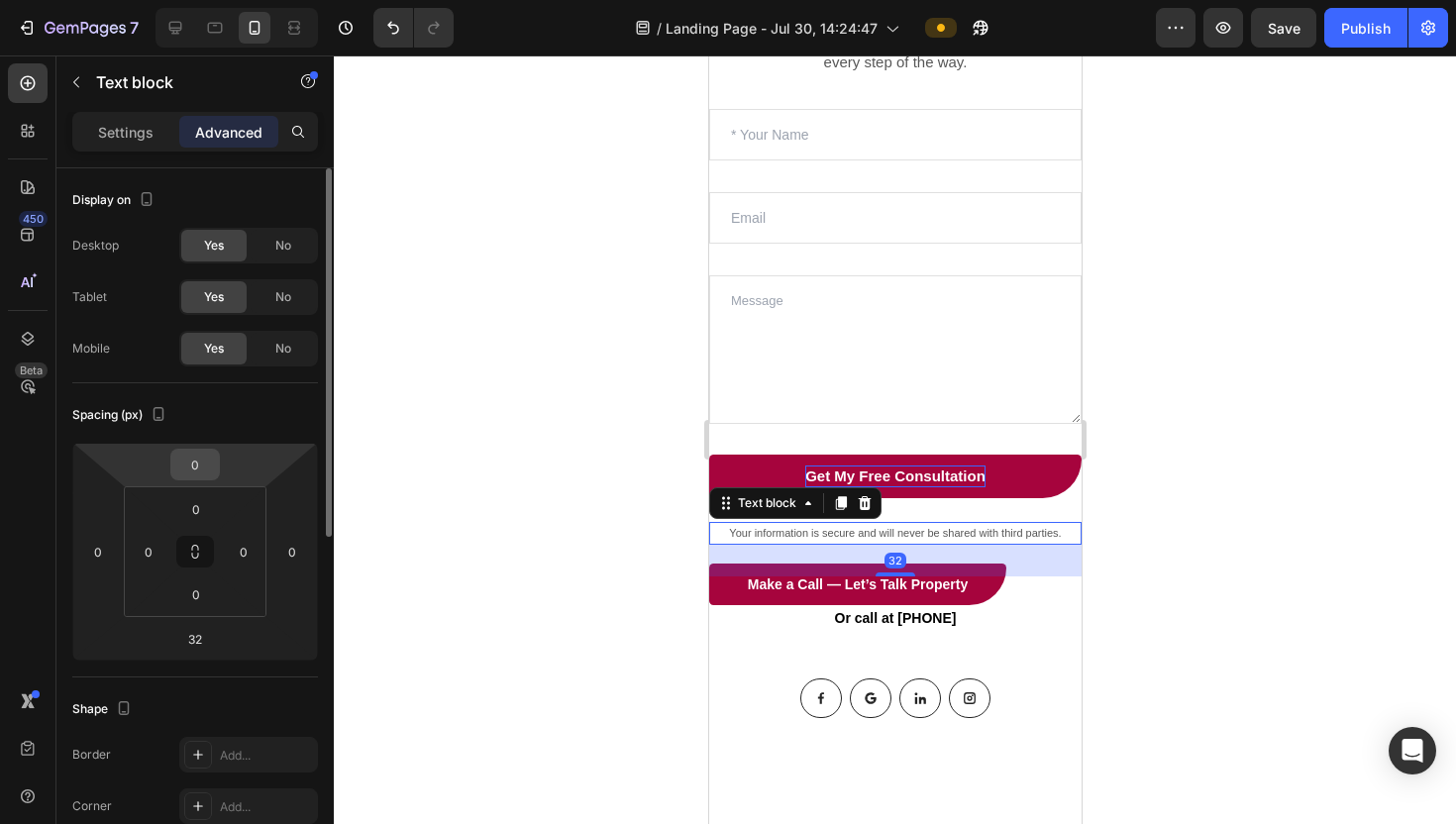 click on "0" at bounding box center (195, 464) 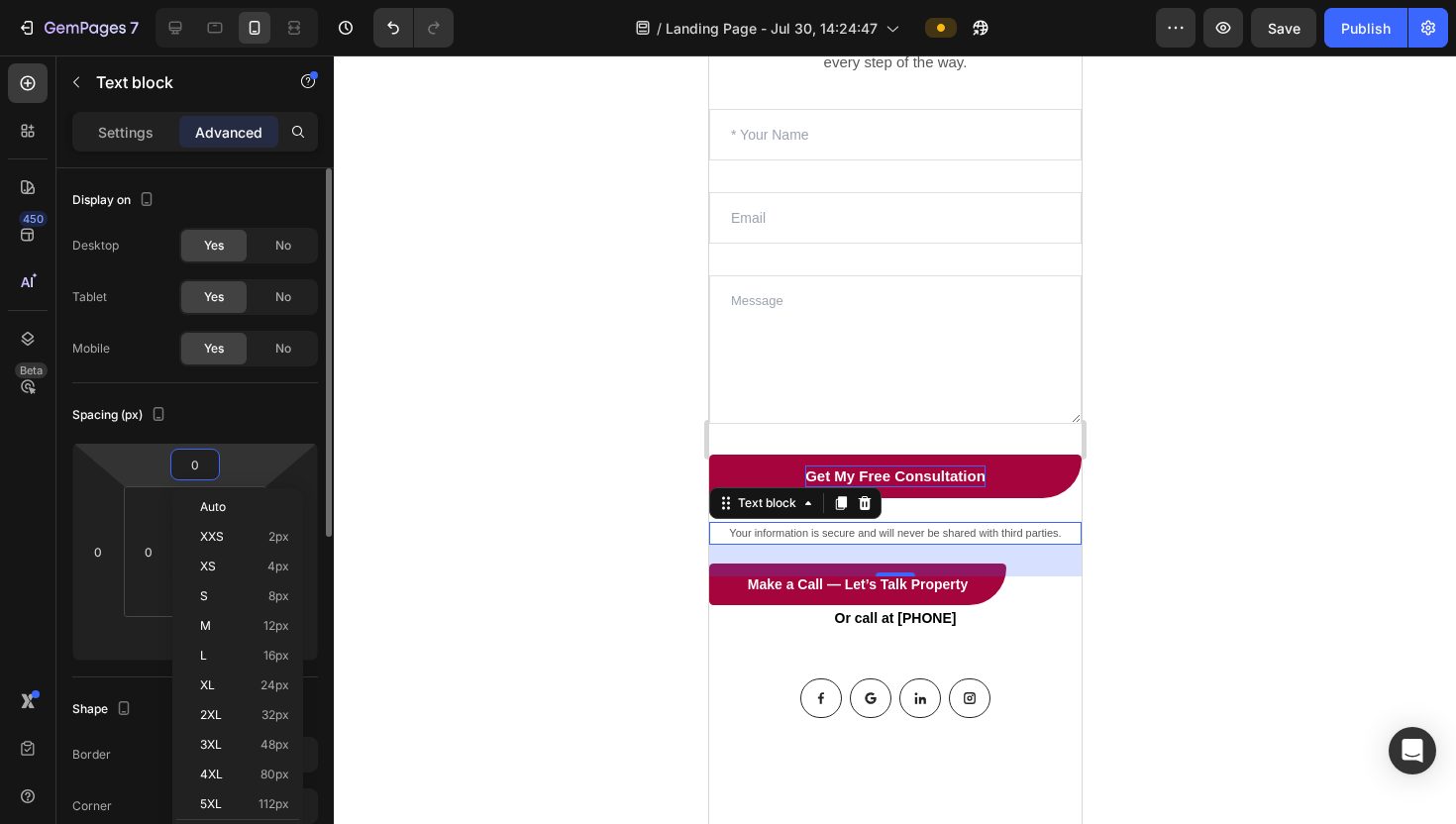 type on "3" 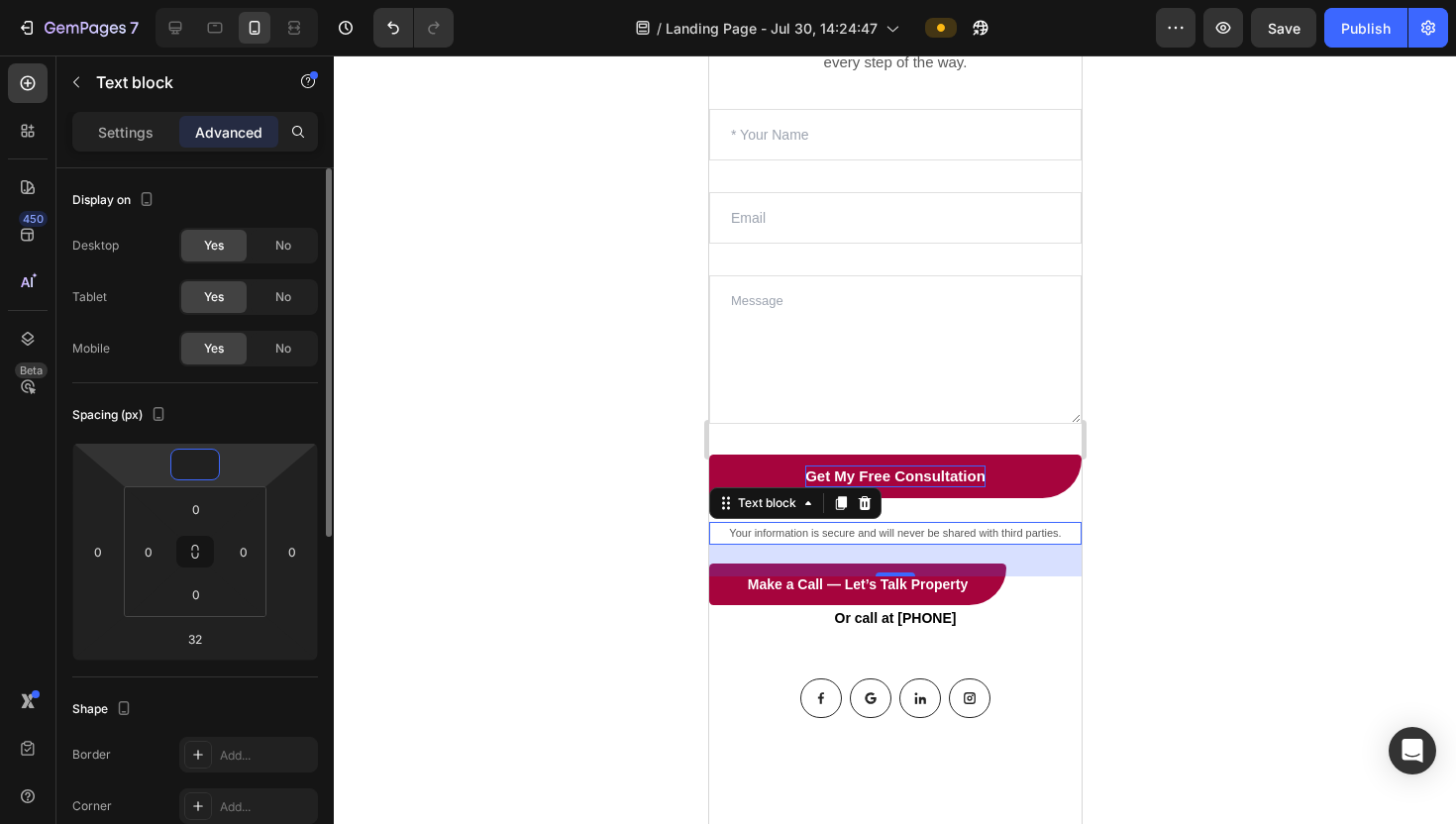 type on "3" 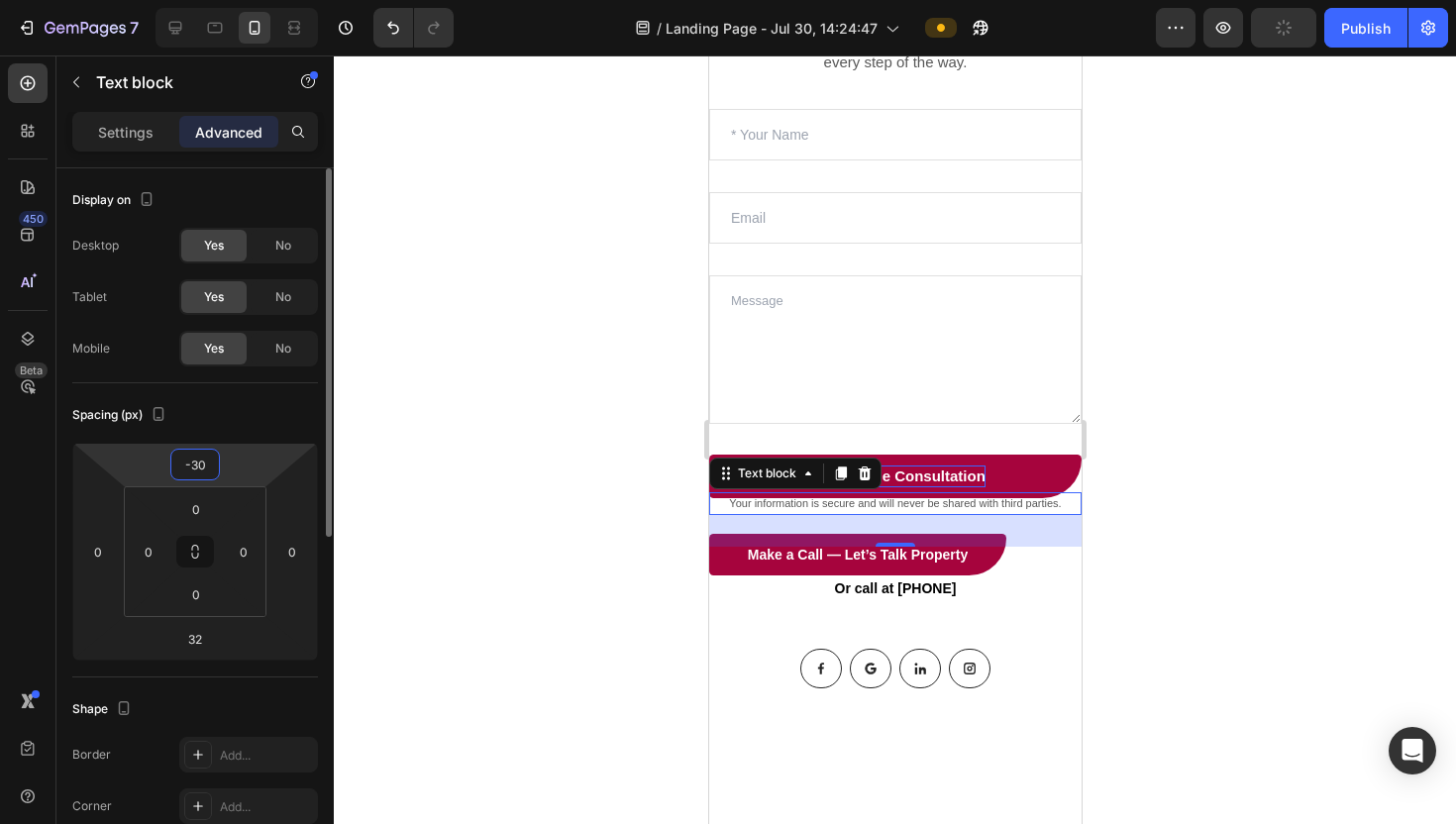 type on "-3" 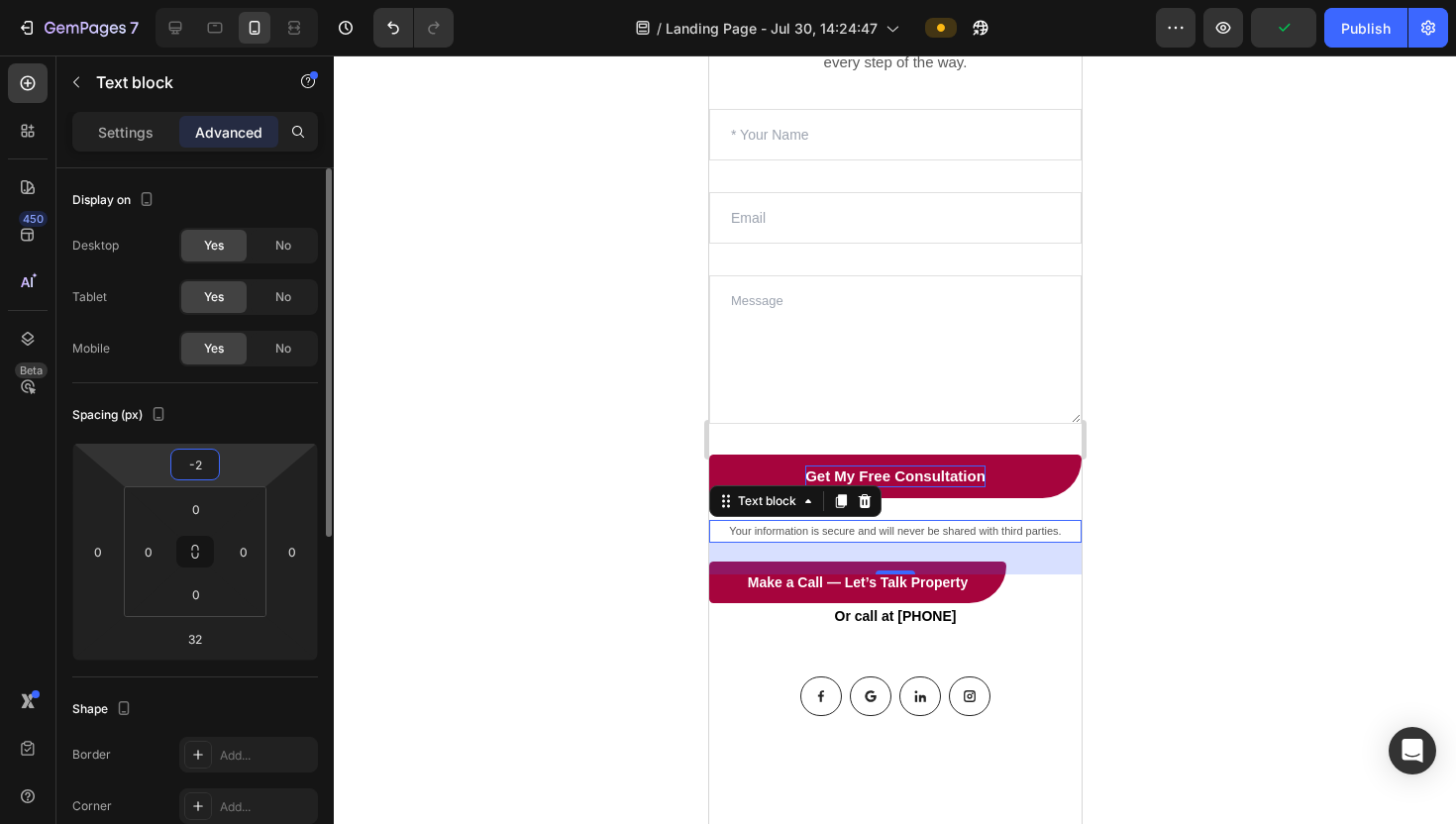 type on "-27" 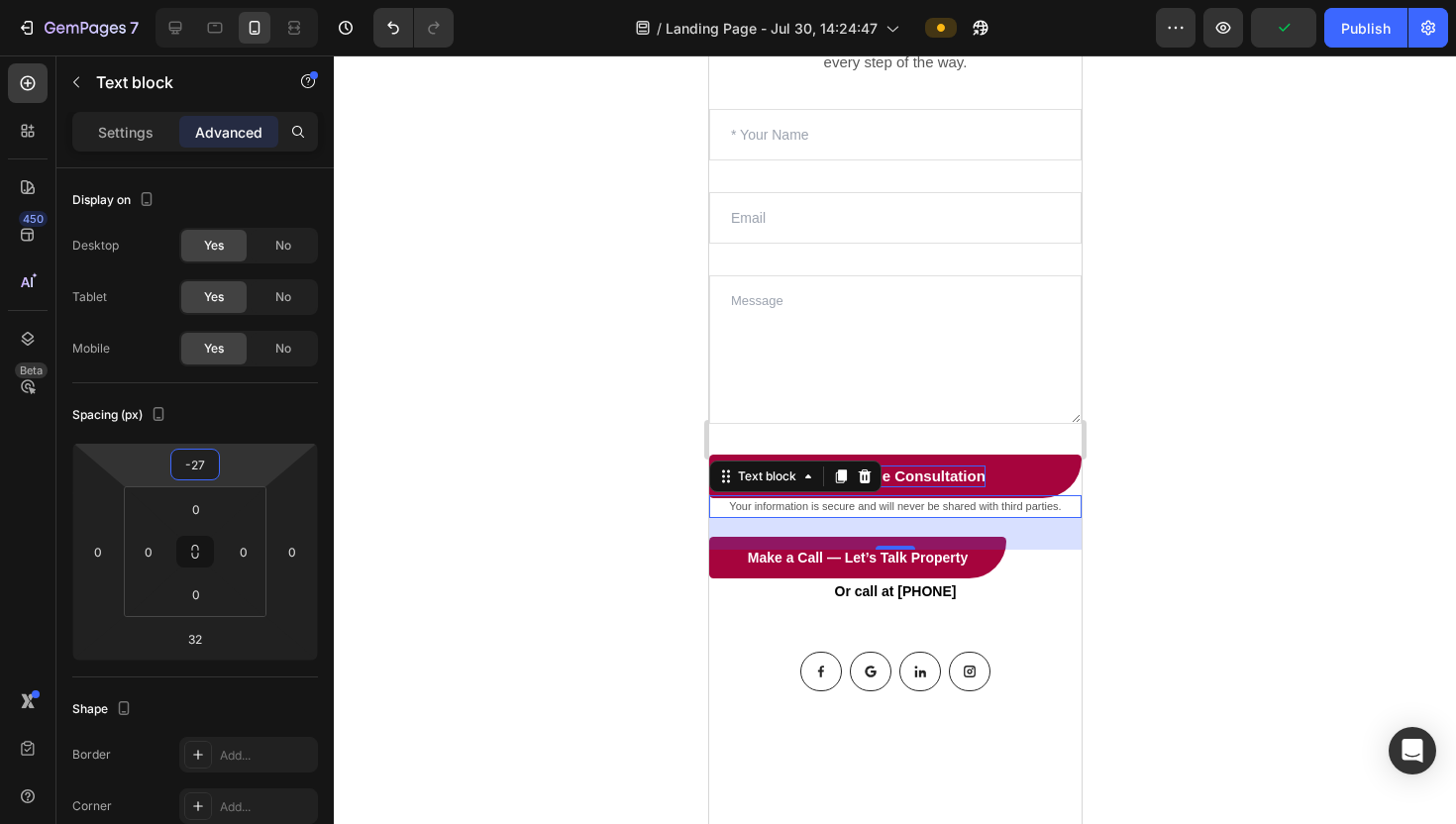 click 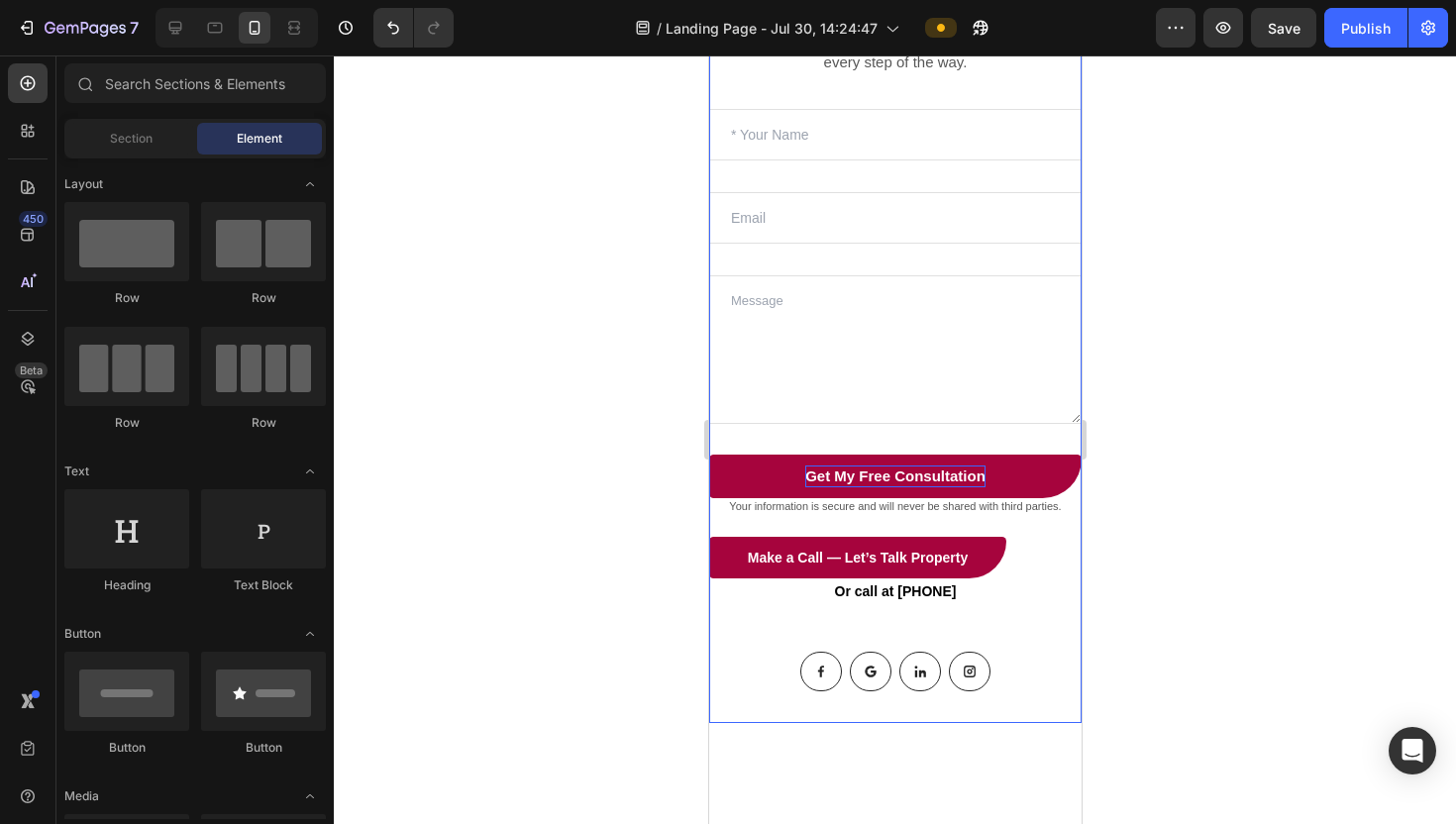 click 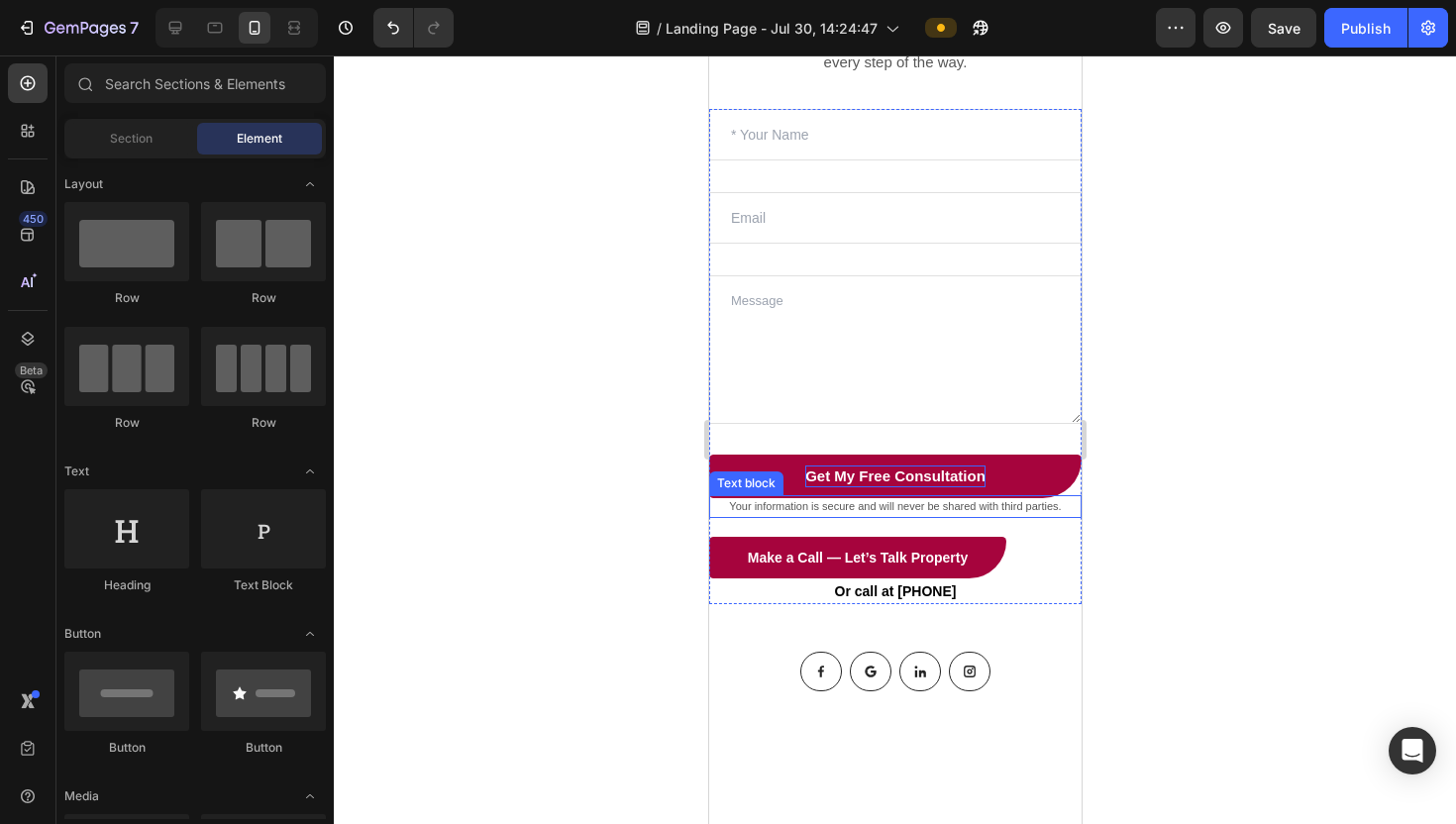 click on "Your information is secure and will never be shared with third parties." at bounding box center (893, 506) 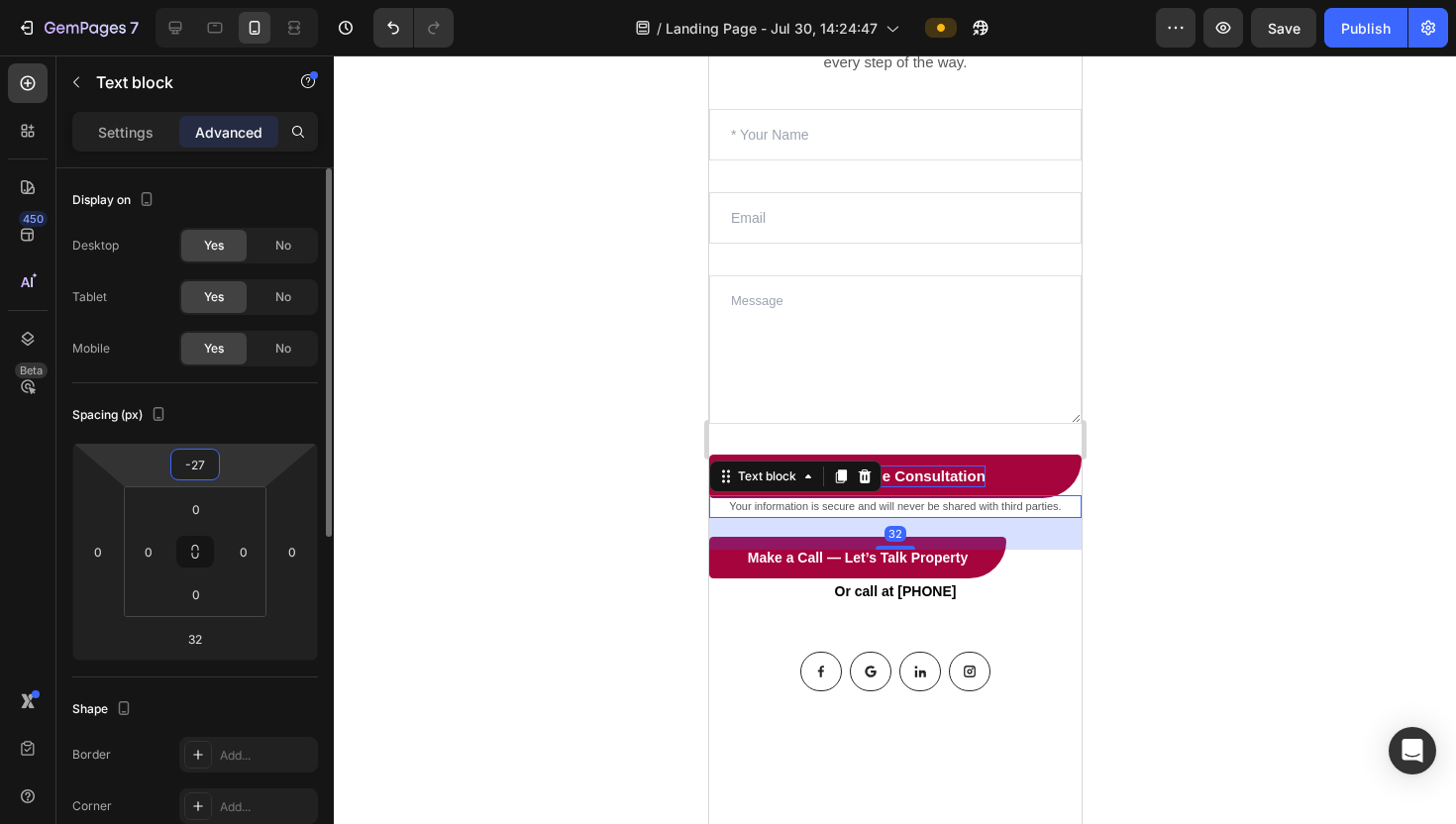 click on "-27" at bounding box center [195, 464] 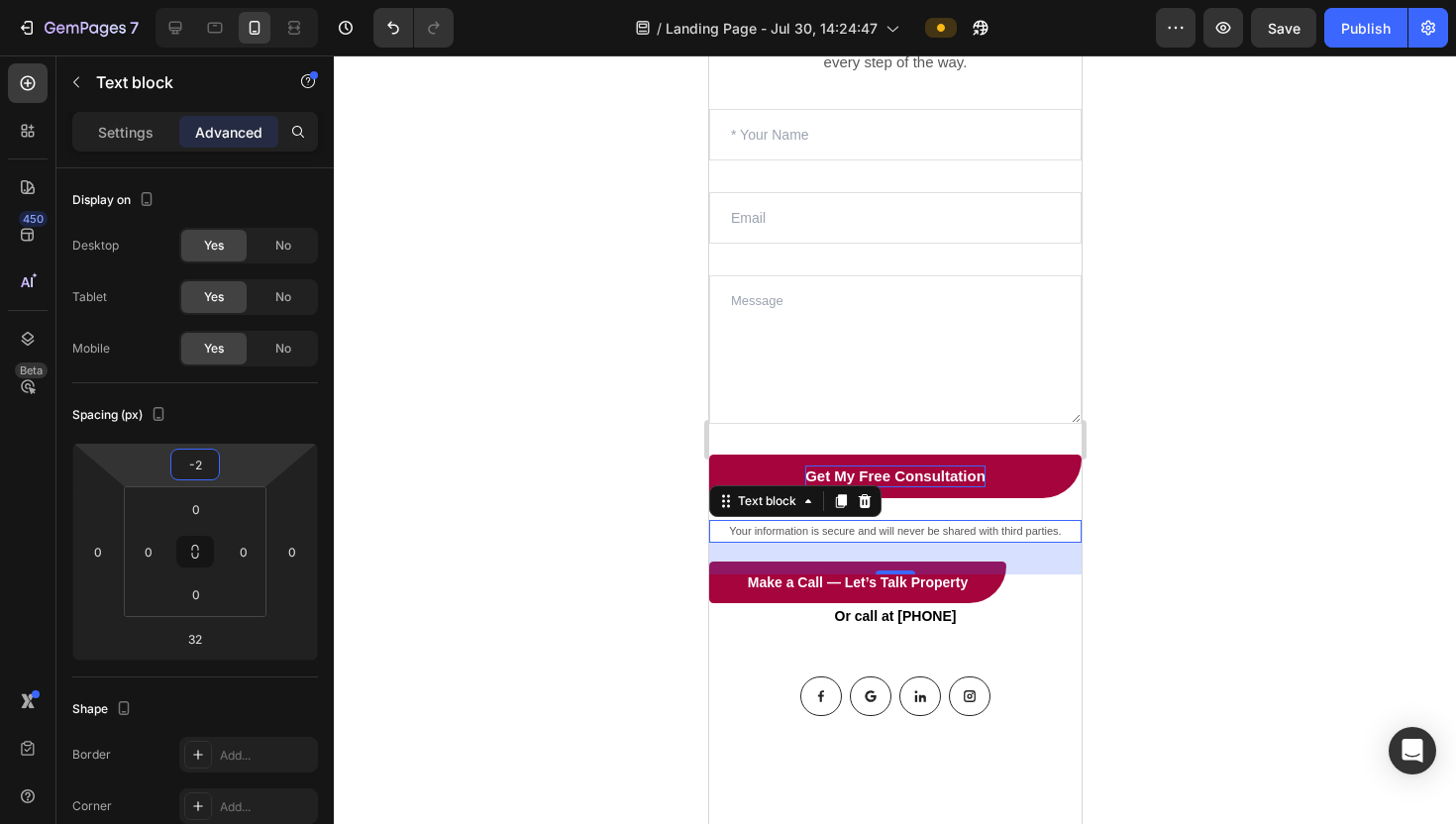 type on "-23" 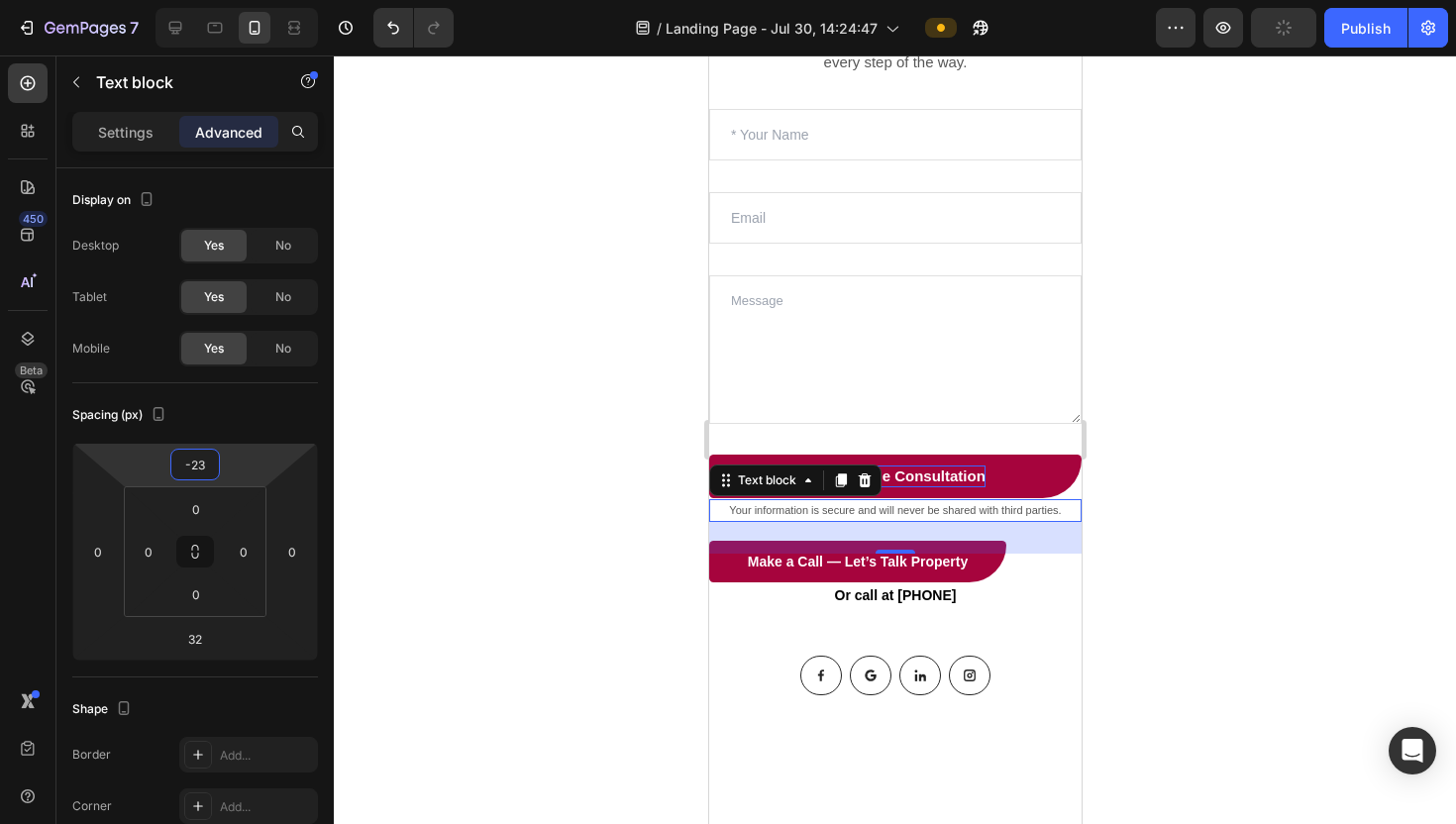 click 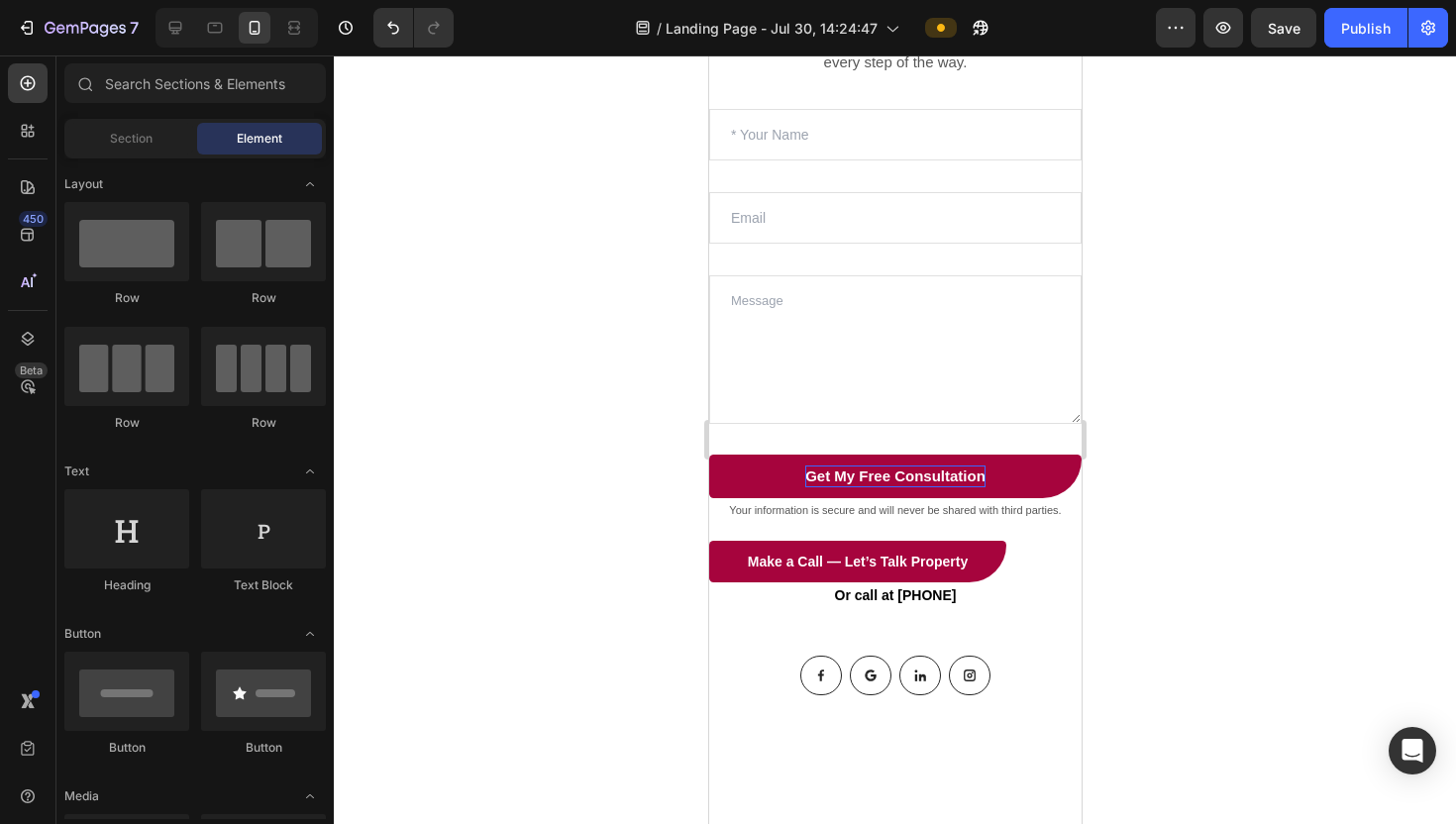 click 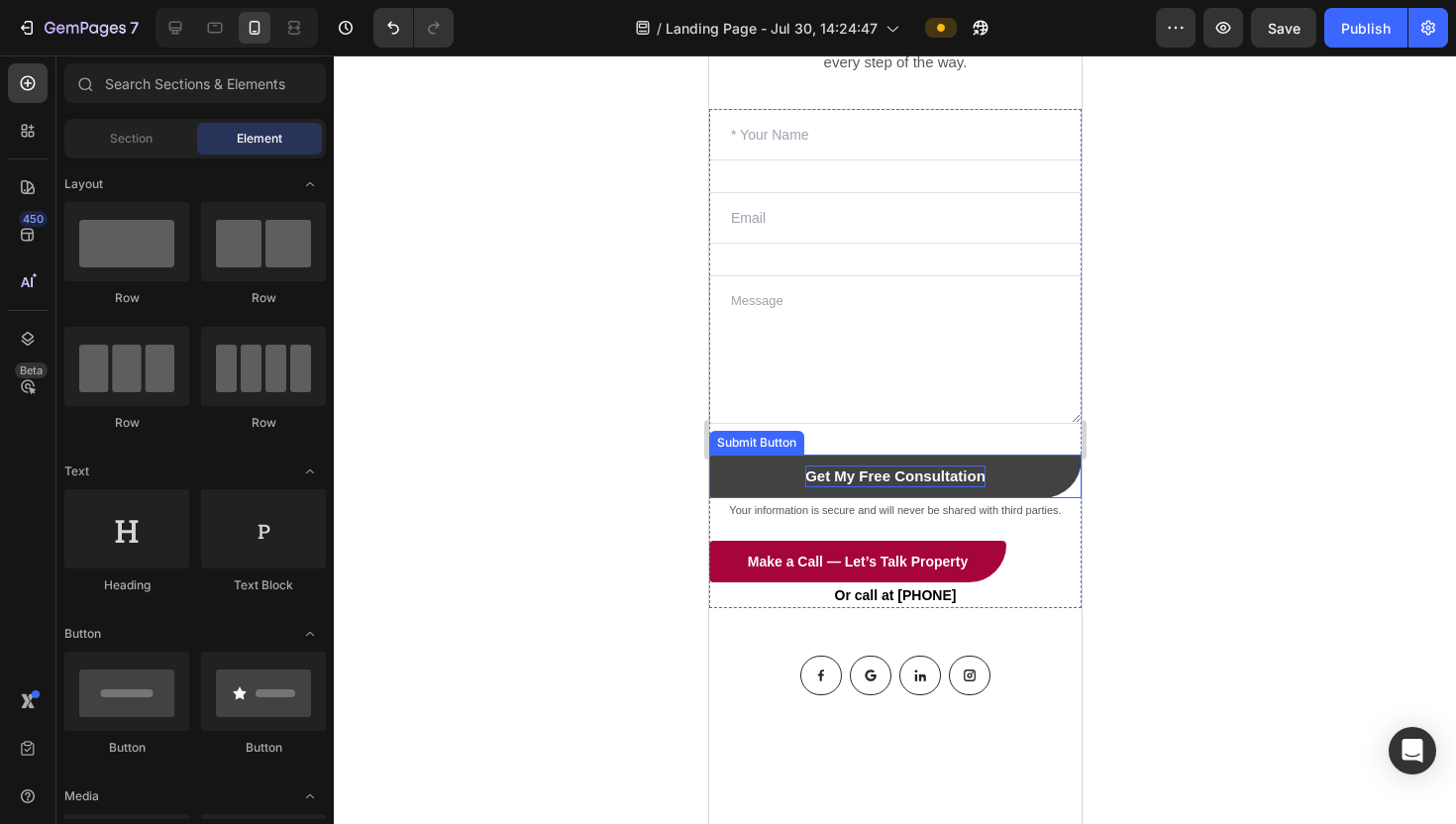 click on "Get My Free Consultation" at bounding box center [894, 476] 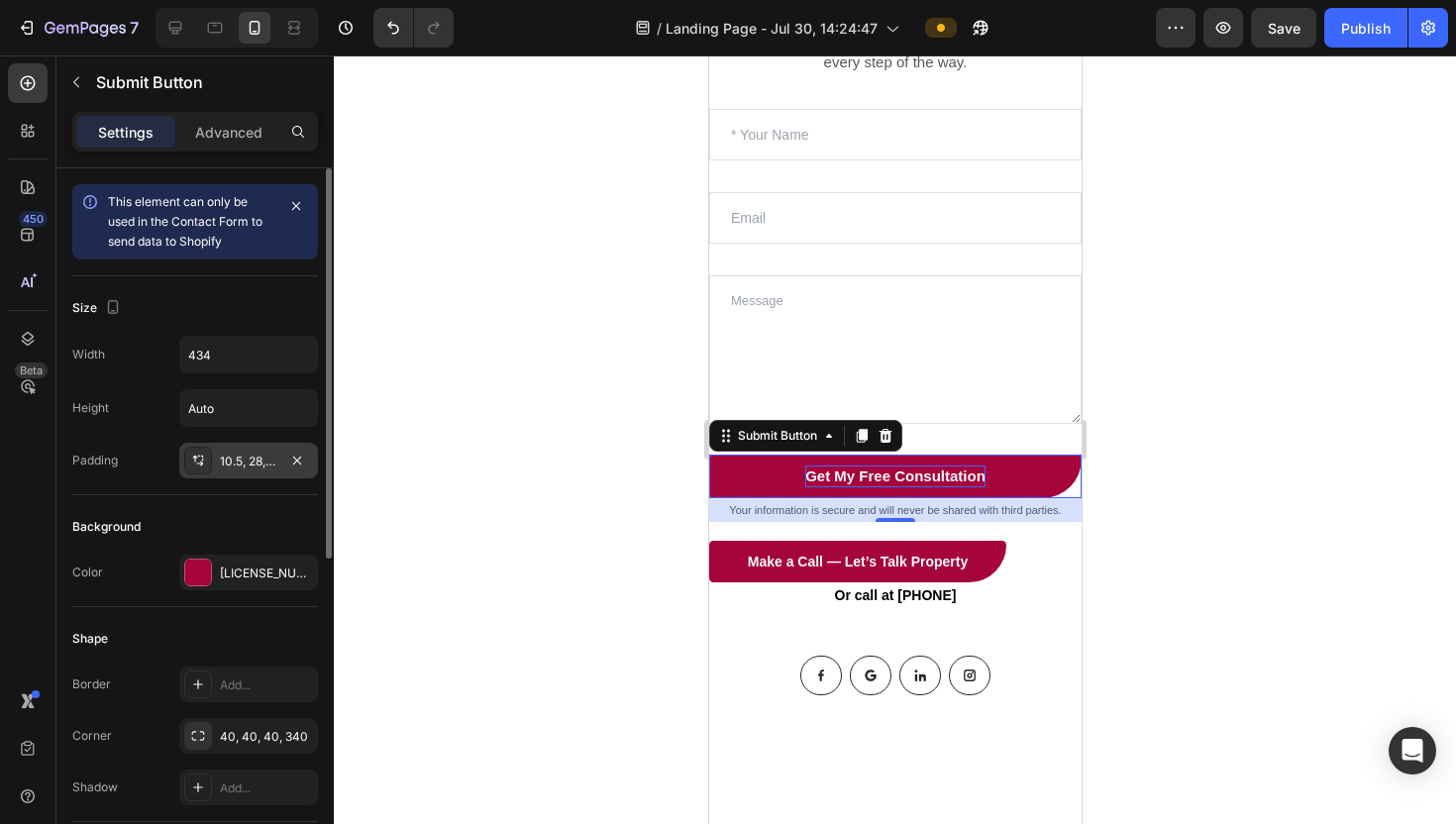 click on "10.5, 28, 10.5, 28" at bounding box center [249, 461] 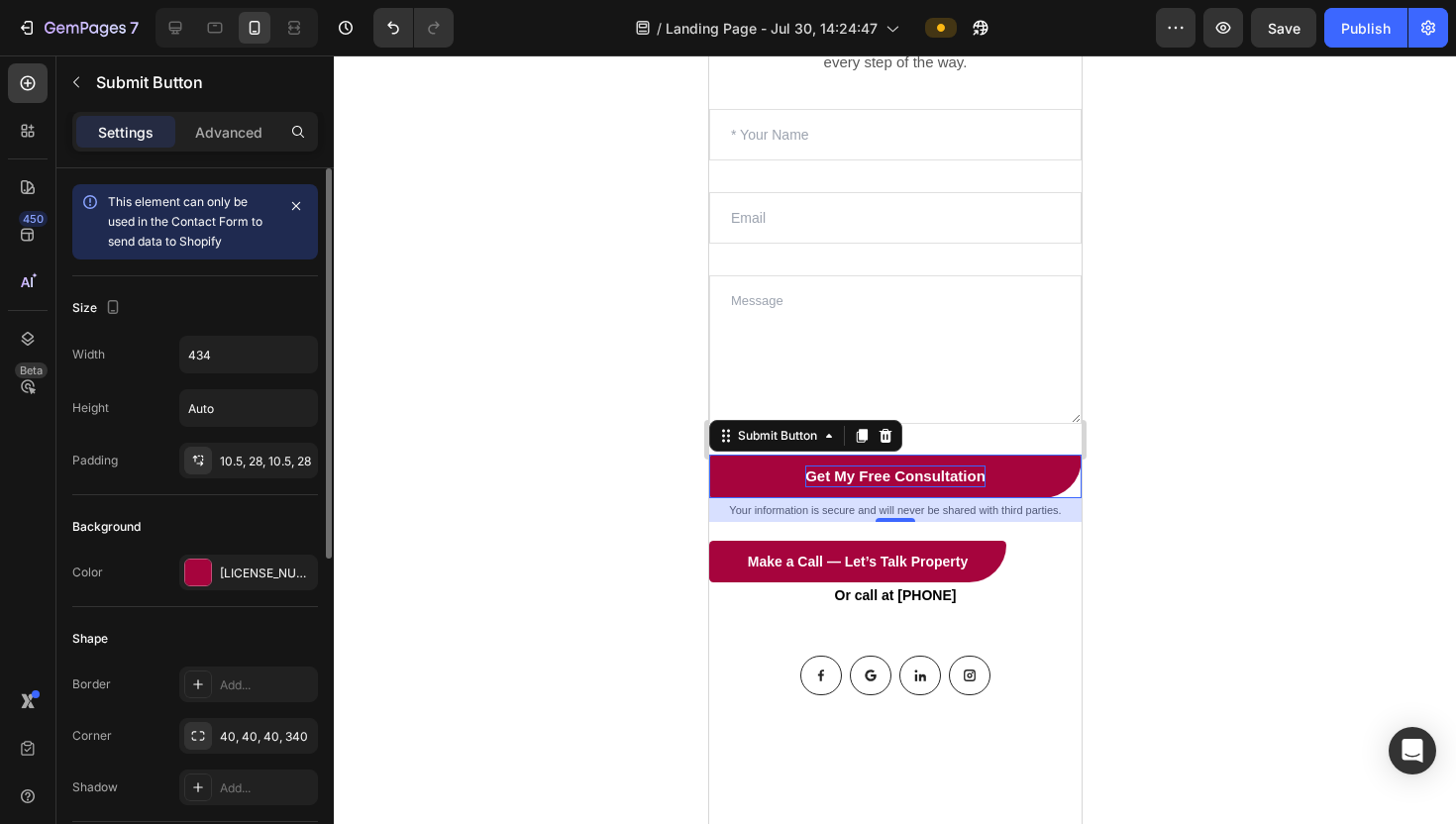 click on "Background" at bounding box center [195, 527] 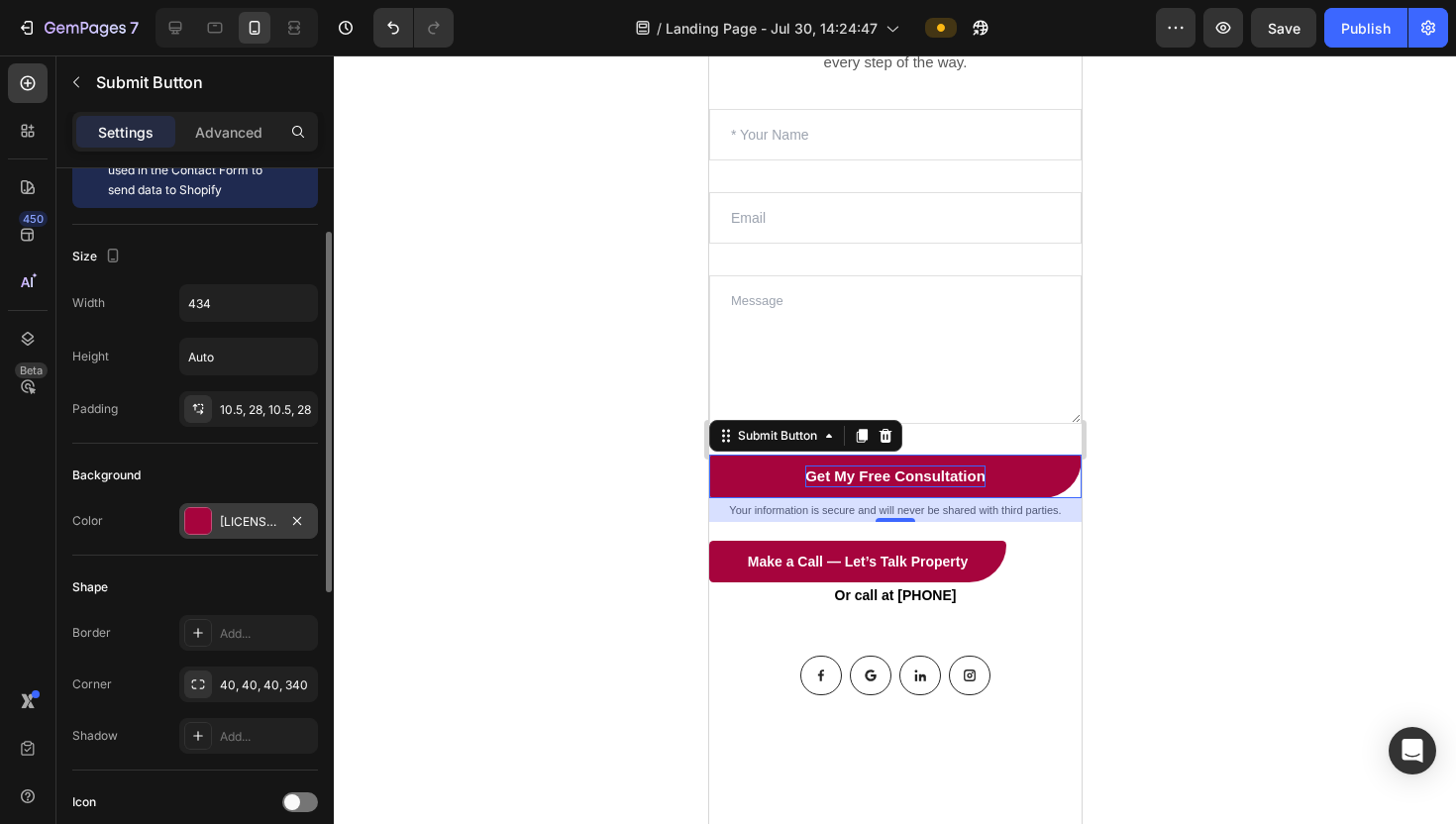 scroll, scrollTop: 76, scrollLeft: 0, axis: vertical 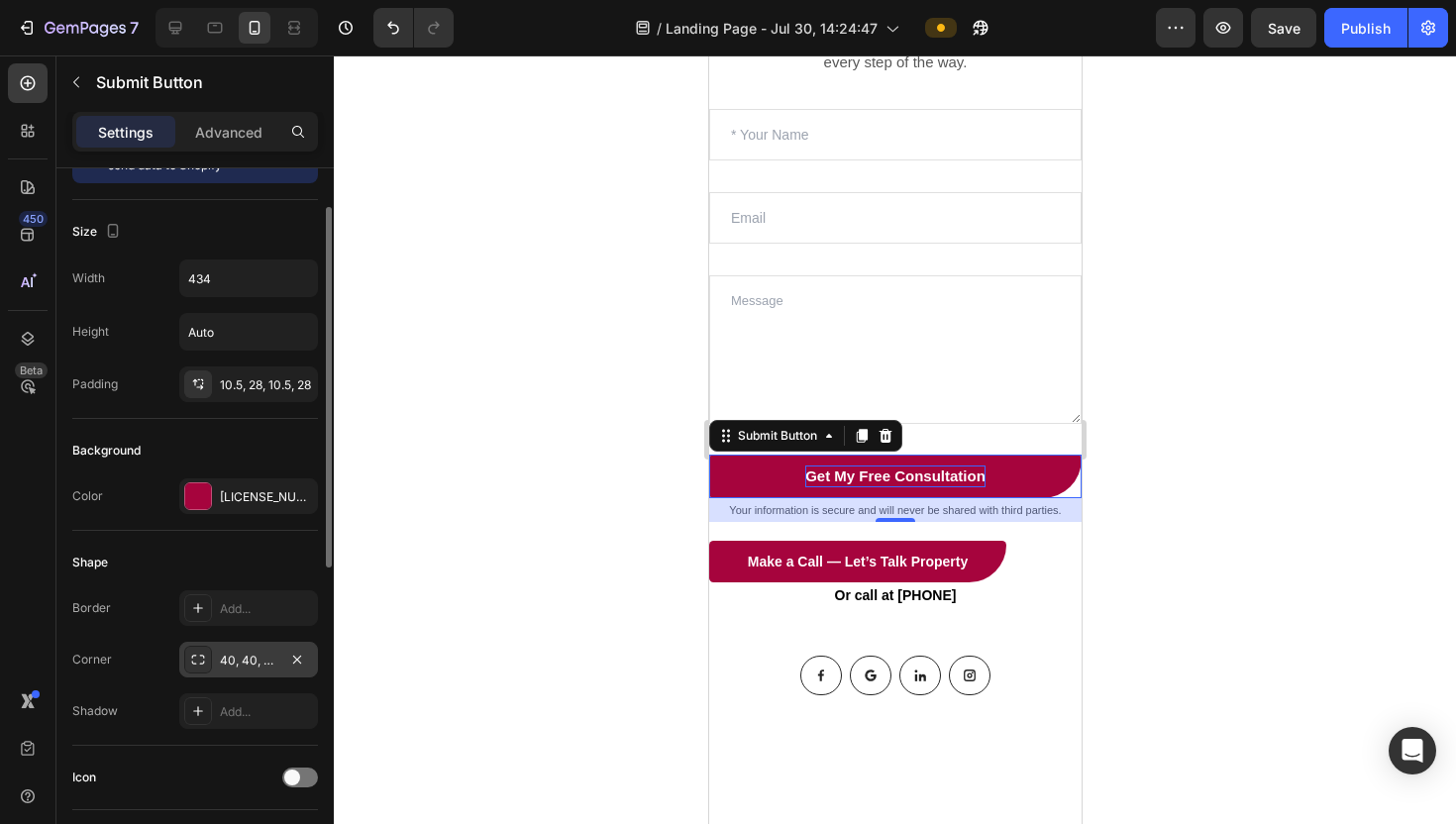 click on "40, 40, 40, 340" at bounding box center [249, 660] 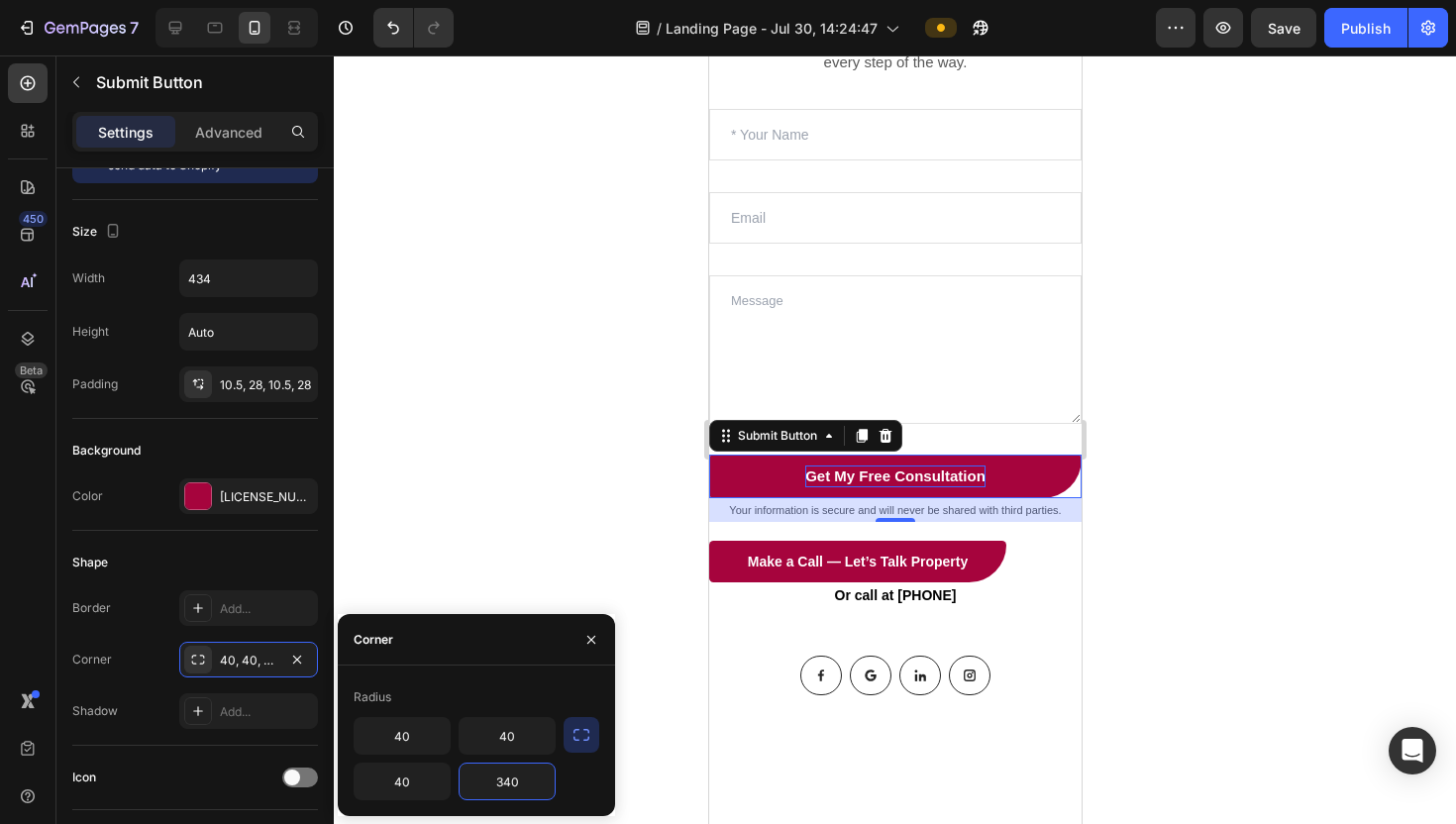 click on "340" at bounding box center (507, 781) 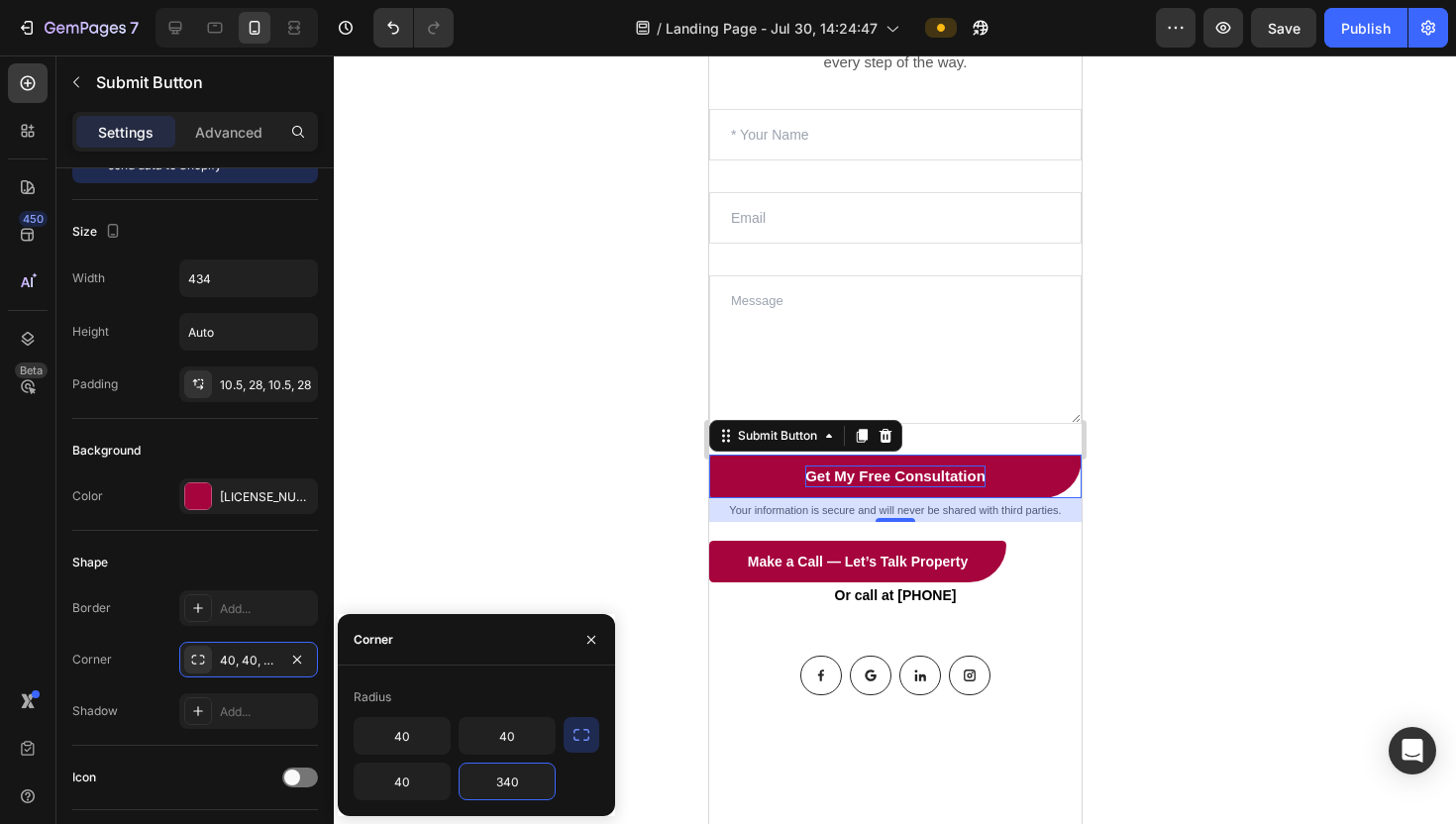 click on "340" at bounding box center [507, 781] 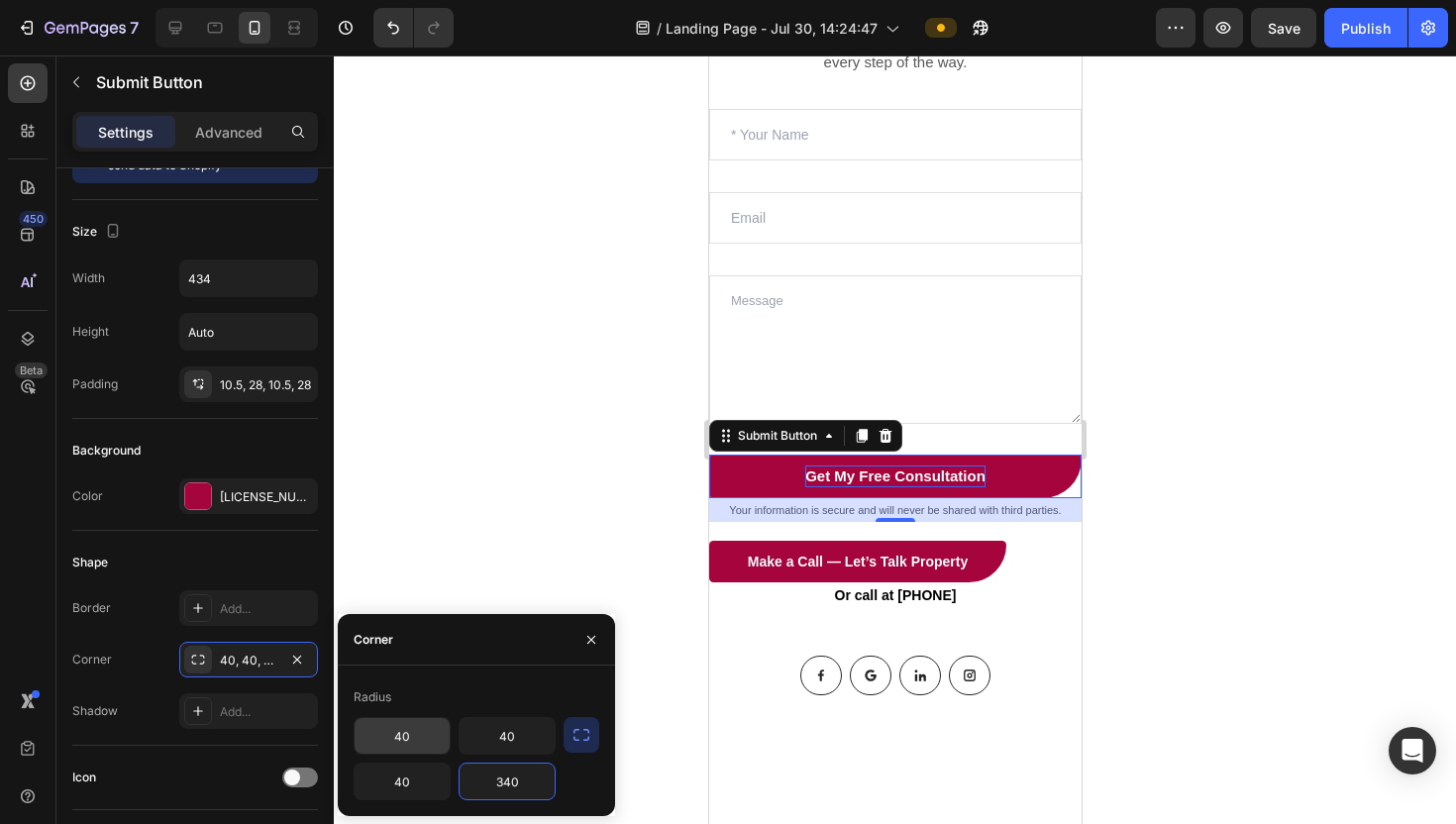click on "40" at bounding box center (402, 736) 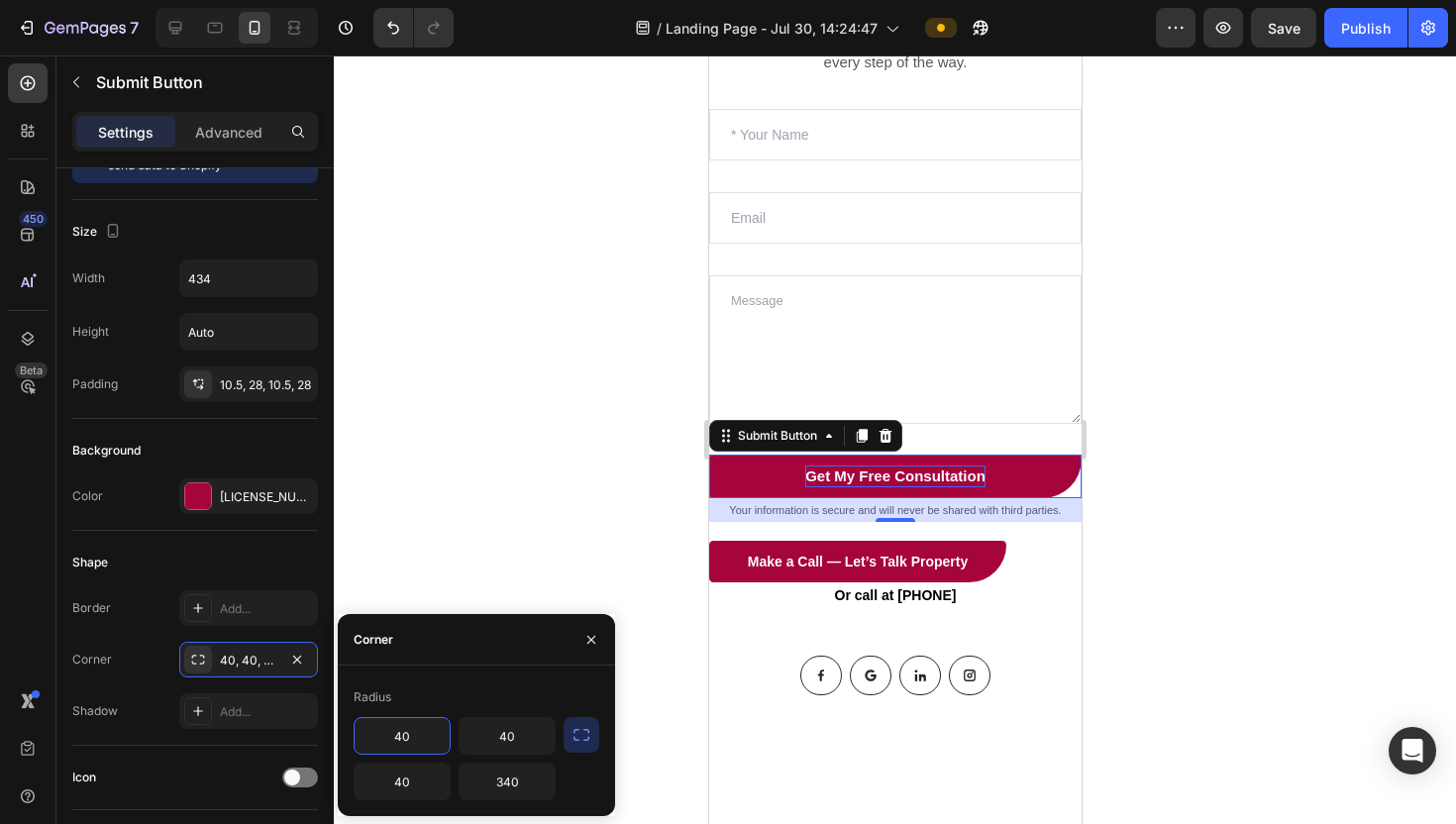 click on "40" at bounding box center (402, 736) 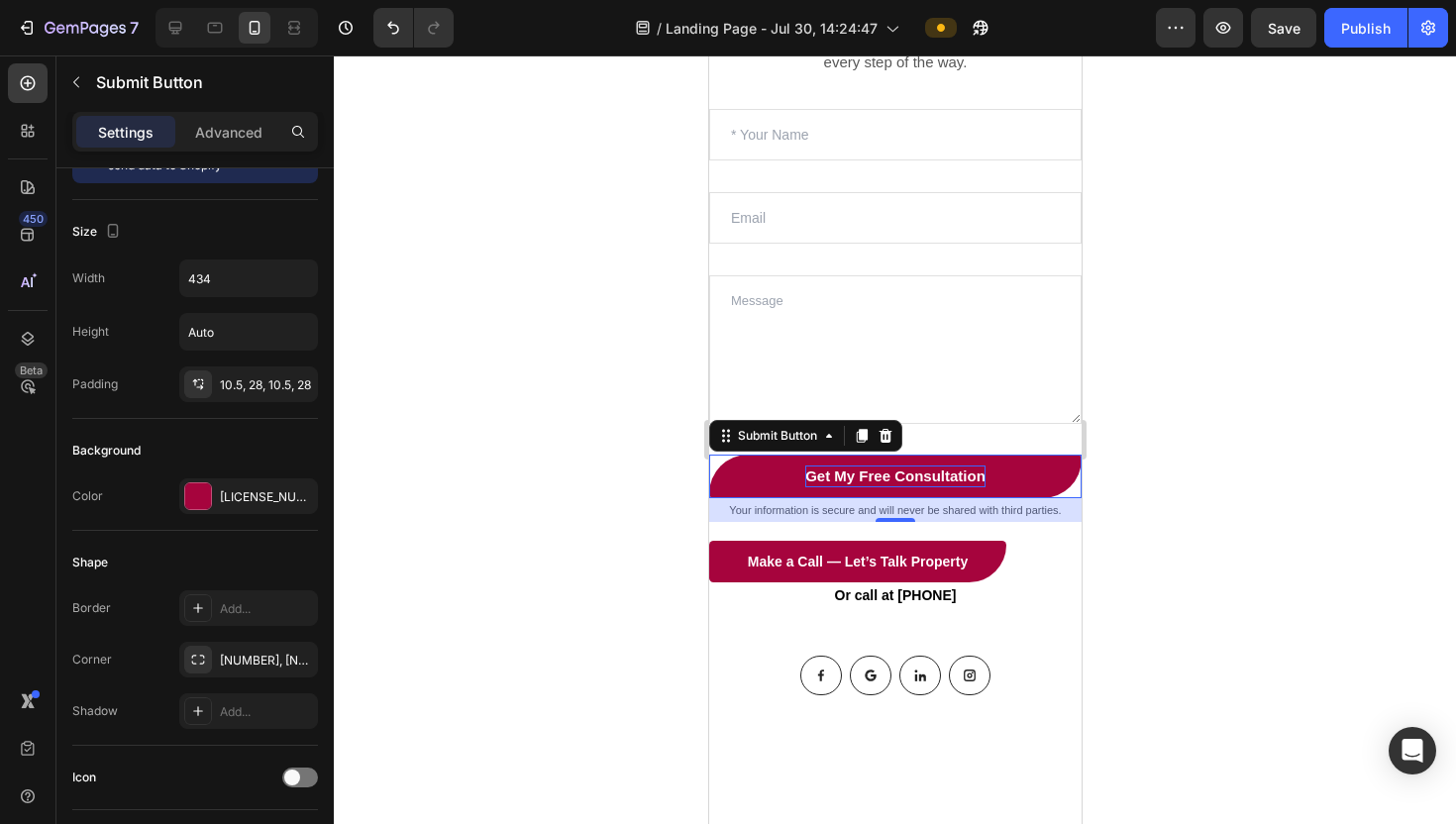 click 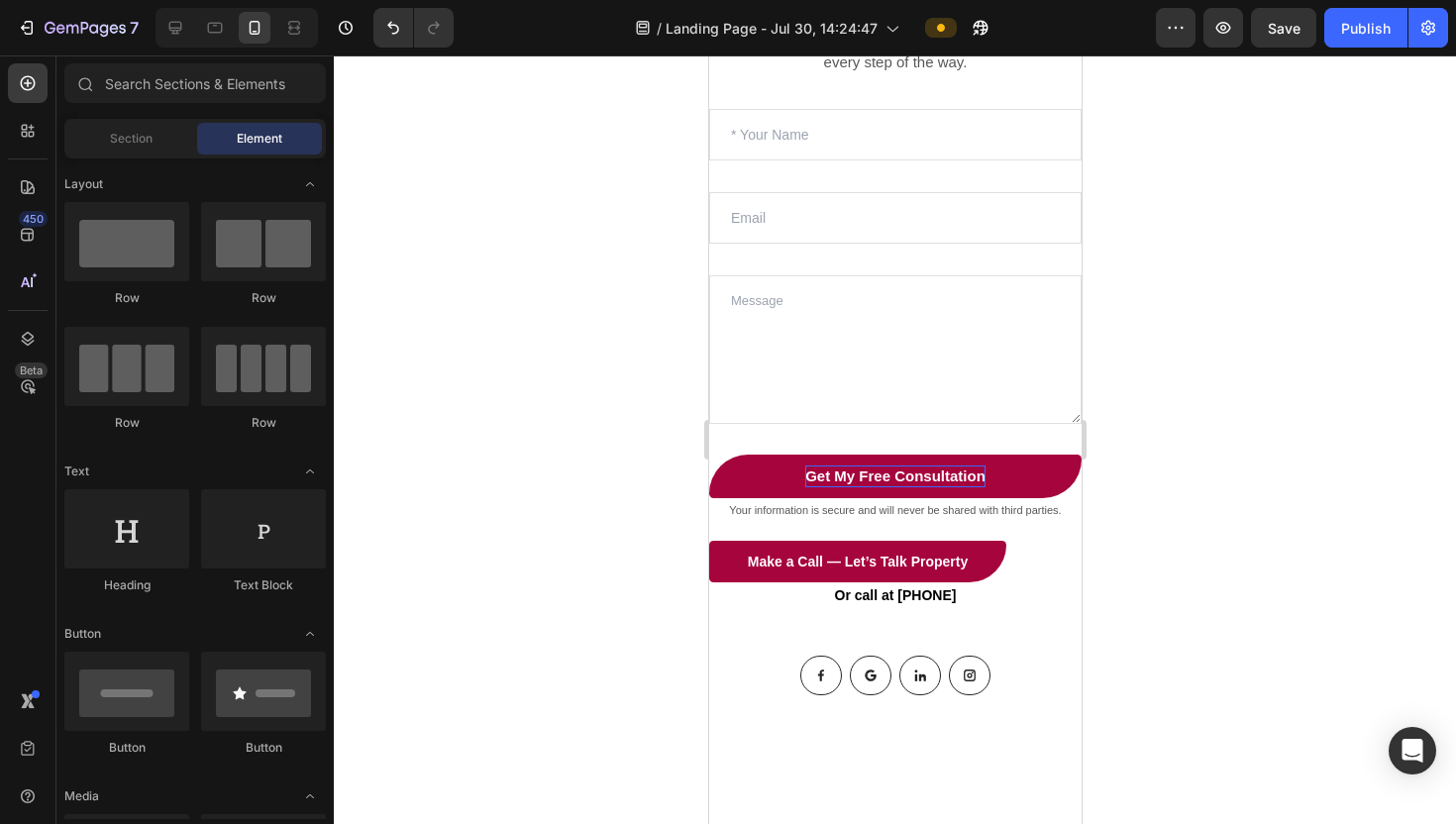 click 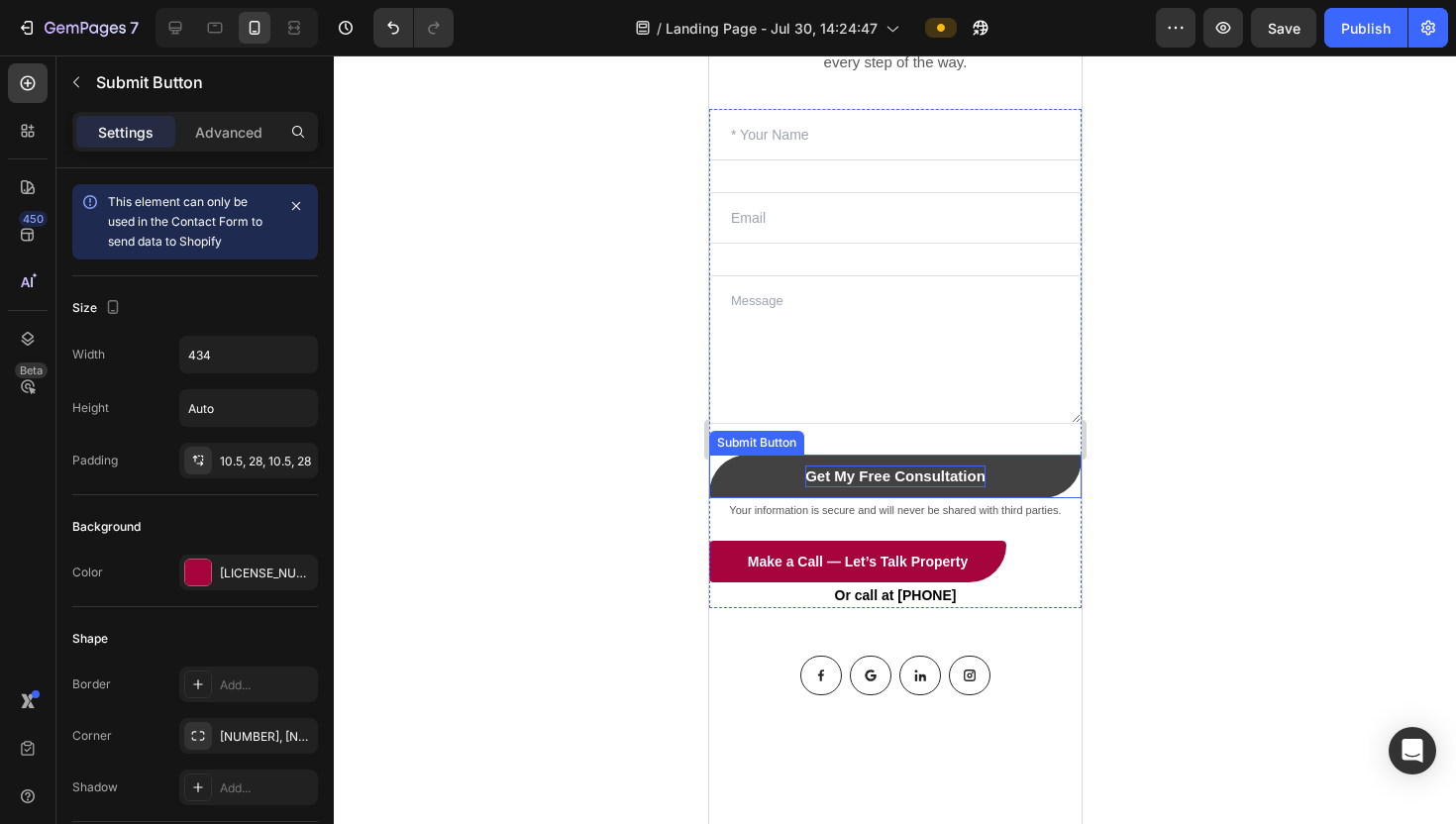click on "Get My Free Consultation" at bounding box center [894, 476] 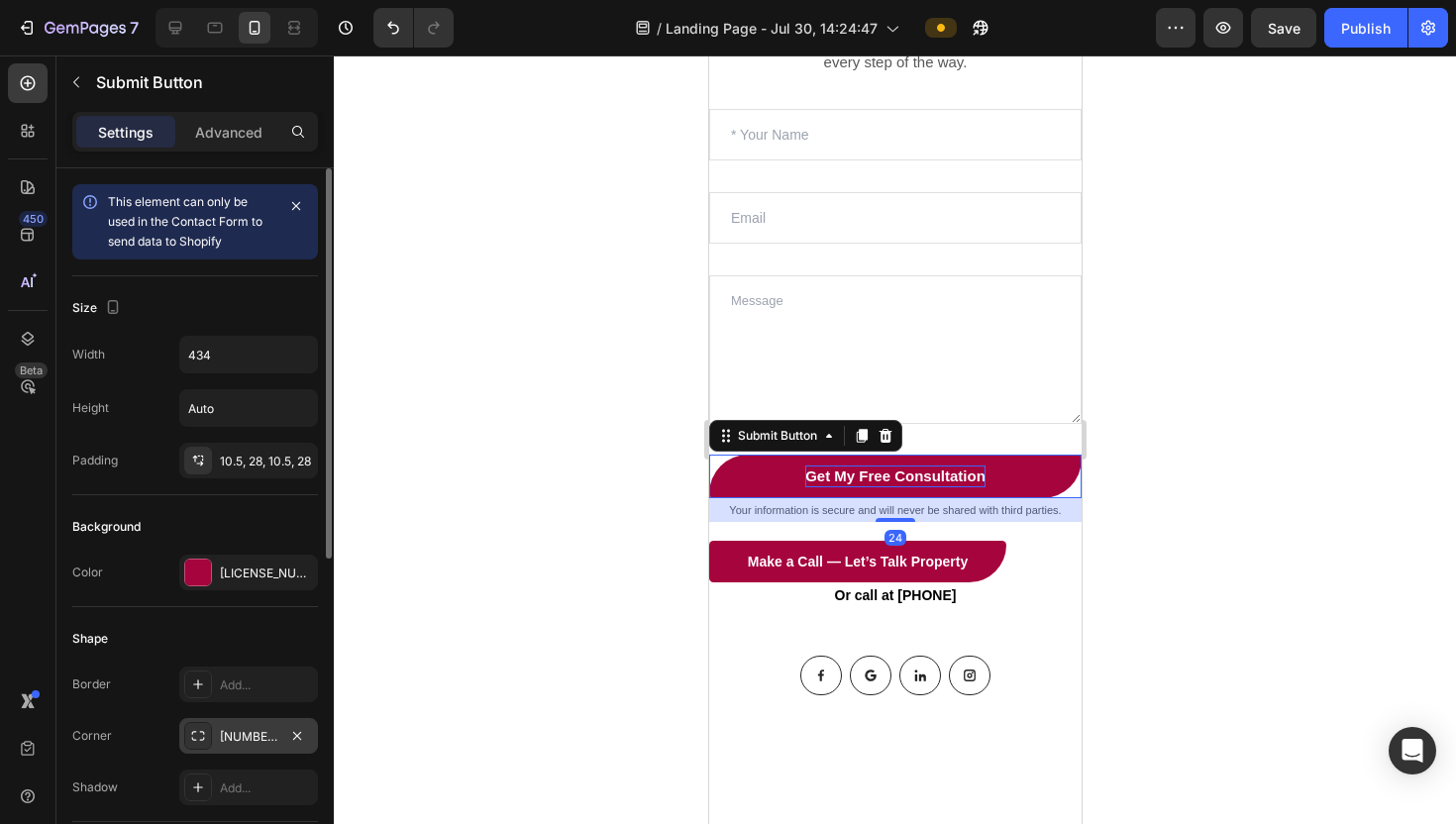 click on "340, 40, 40, 340" at bounding box center (249, 737) 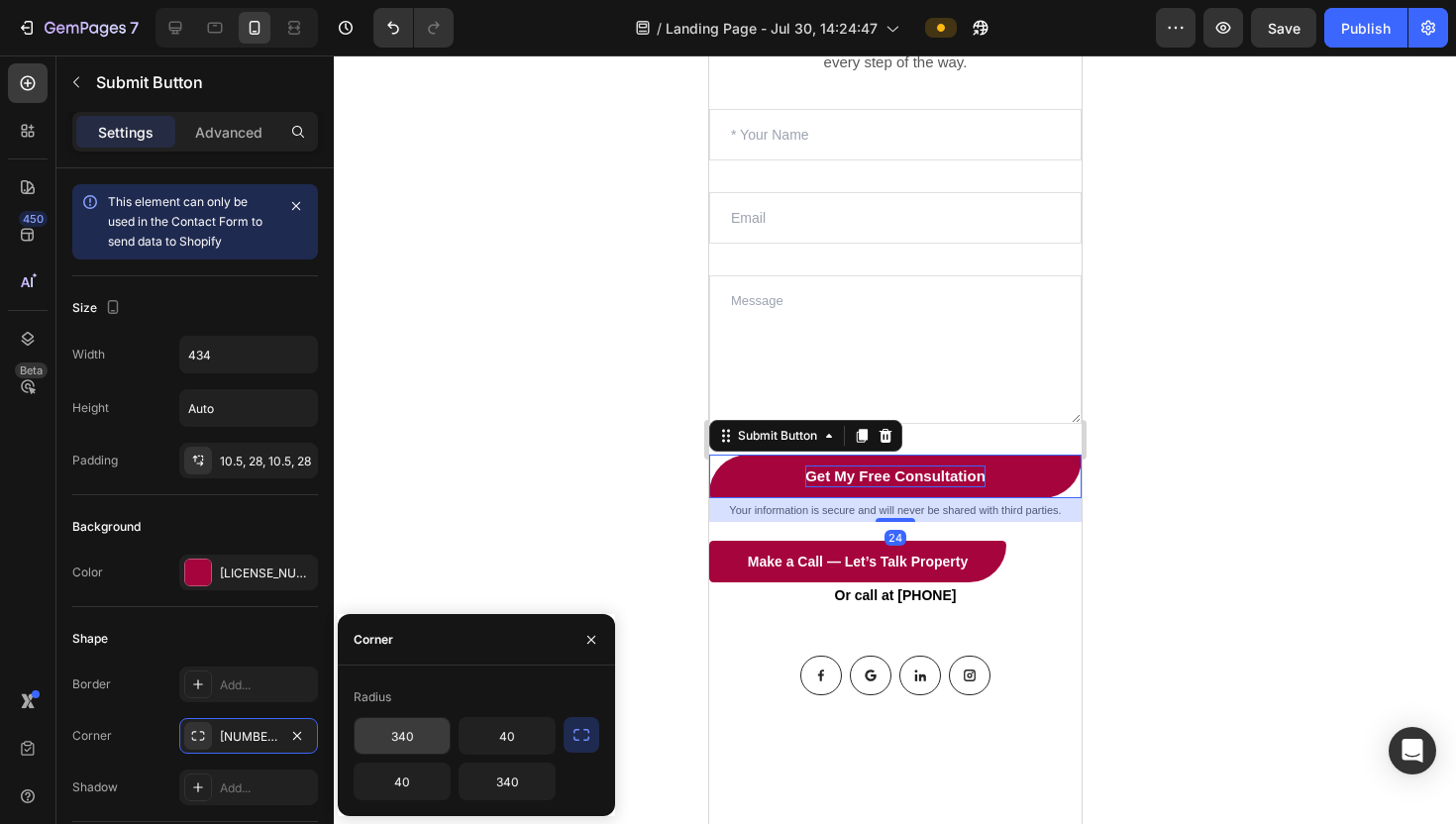 click on "340" at bounding box center [402, 736] 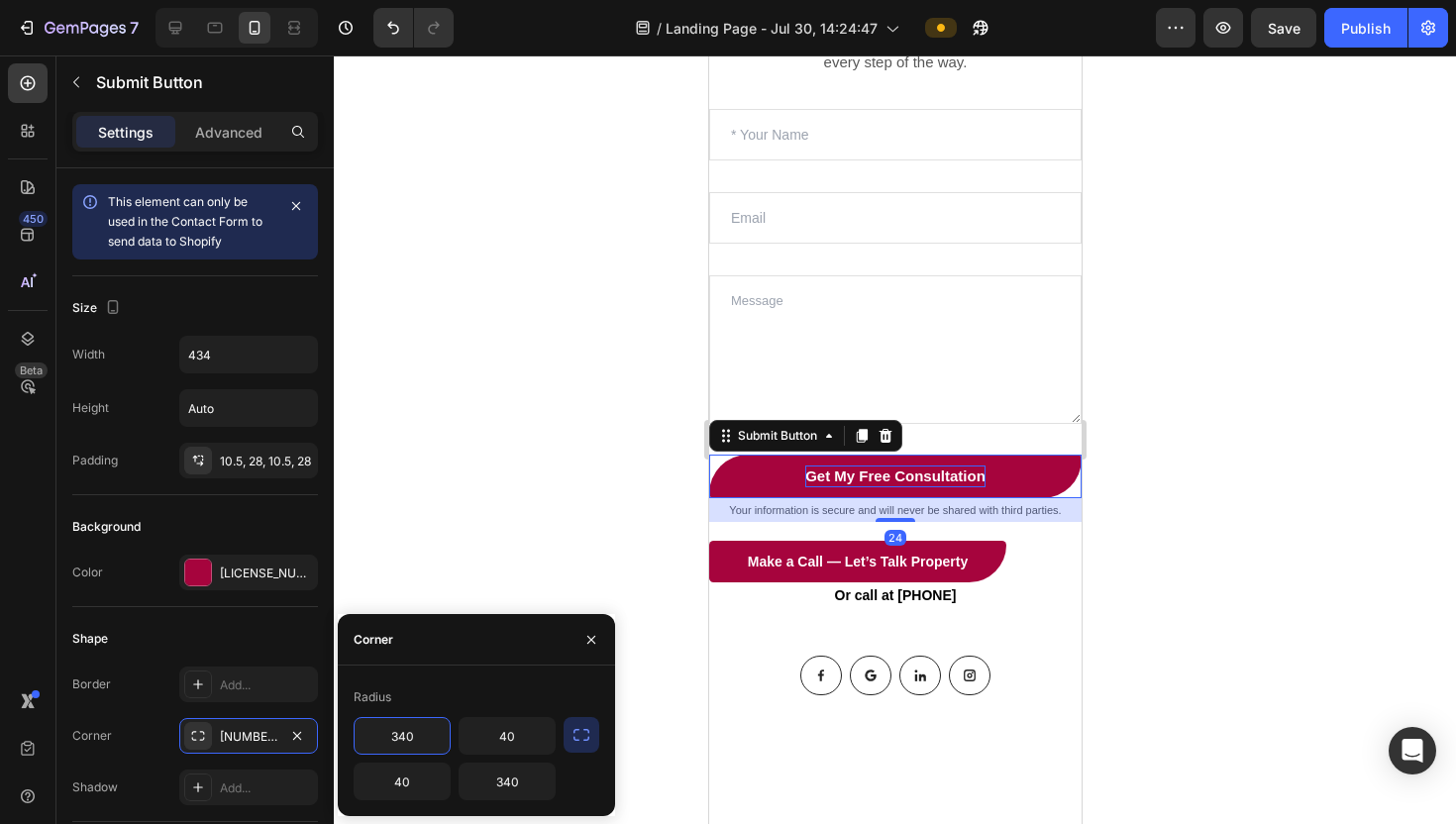 click on "340" at bounding box center (402, 736) 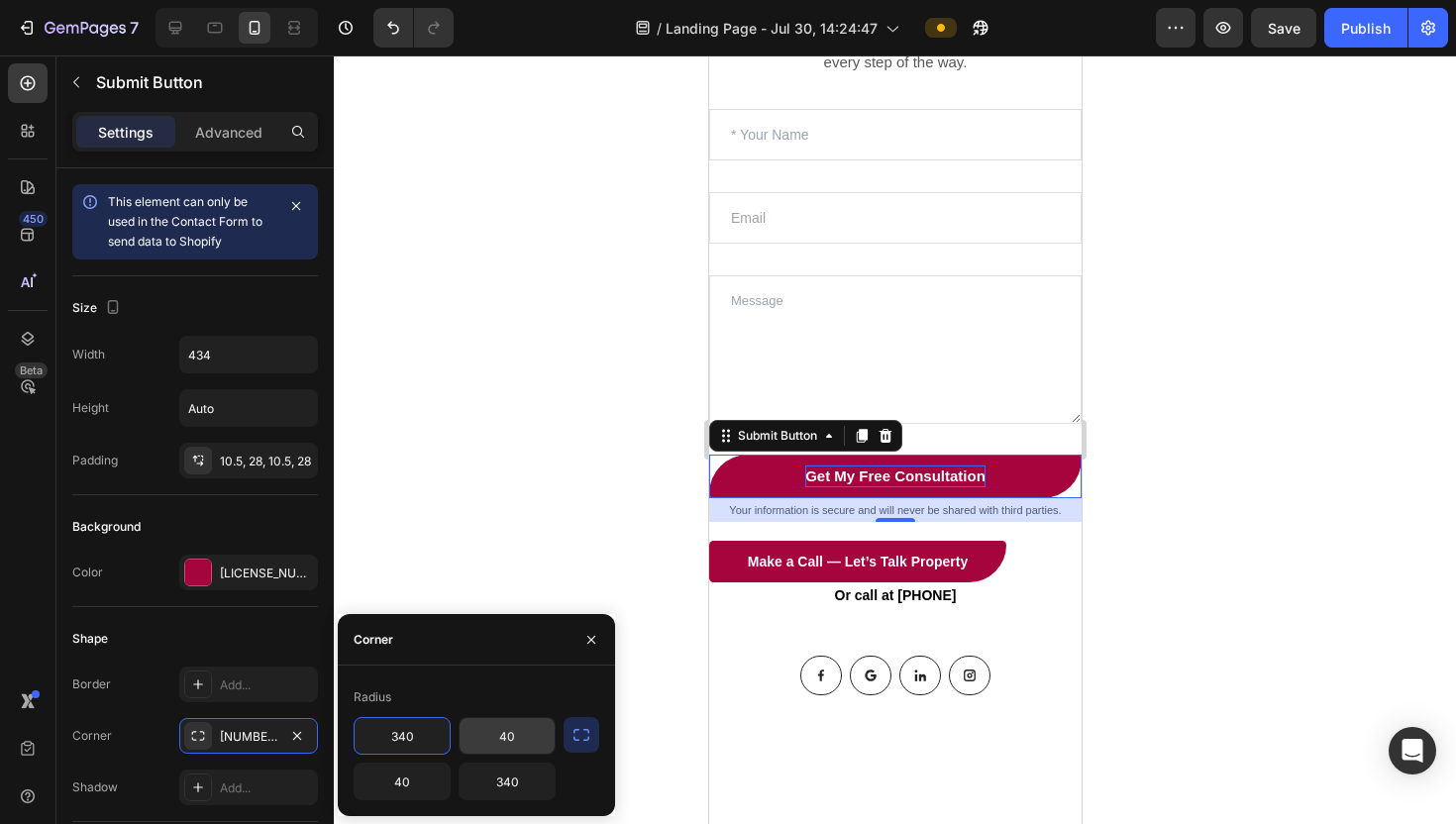 click on "40" at bounding box center [507, 736] 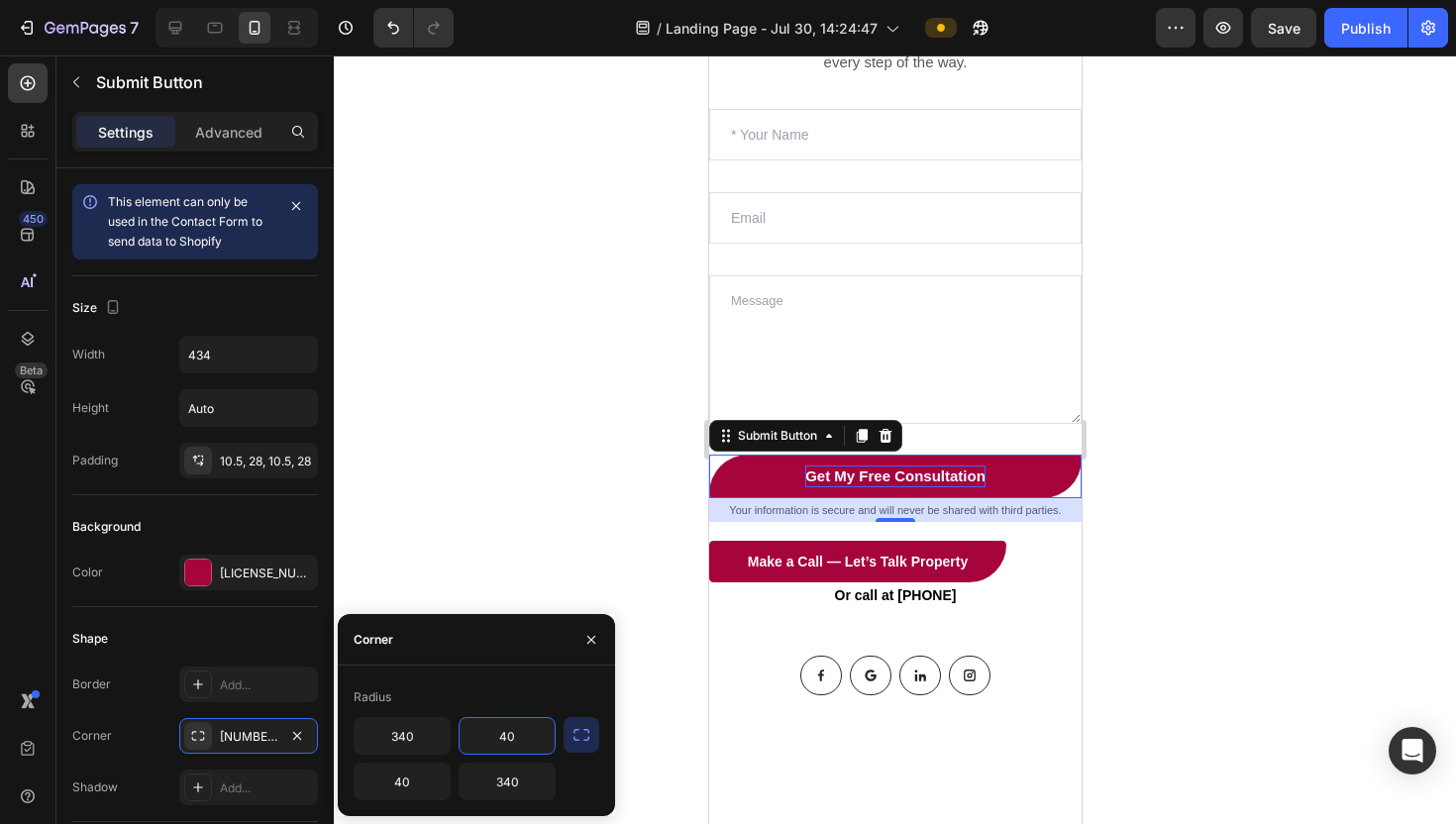 click on "40" at bounding box center (507, 736) 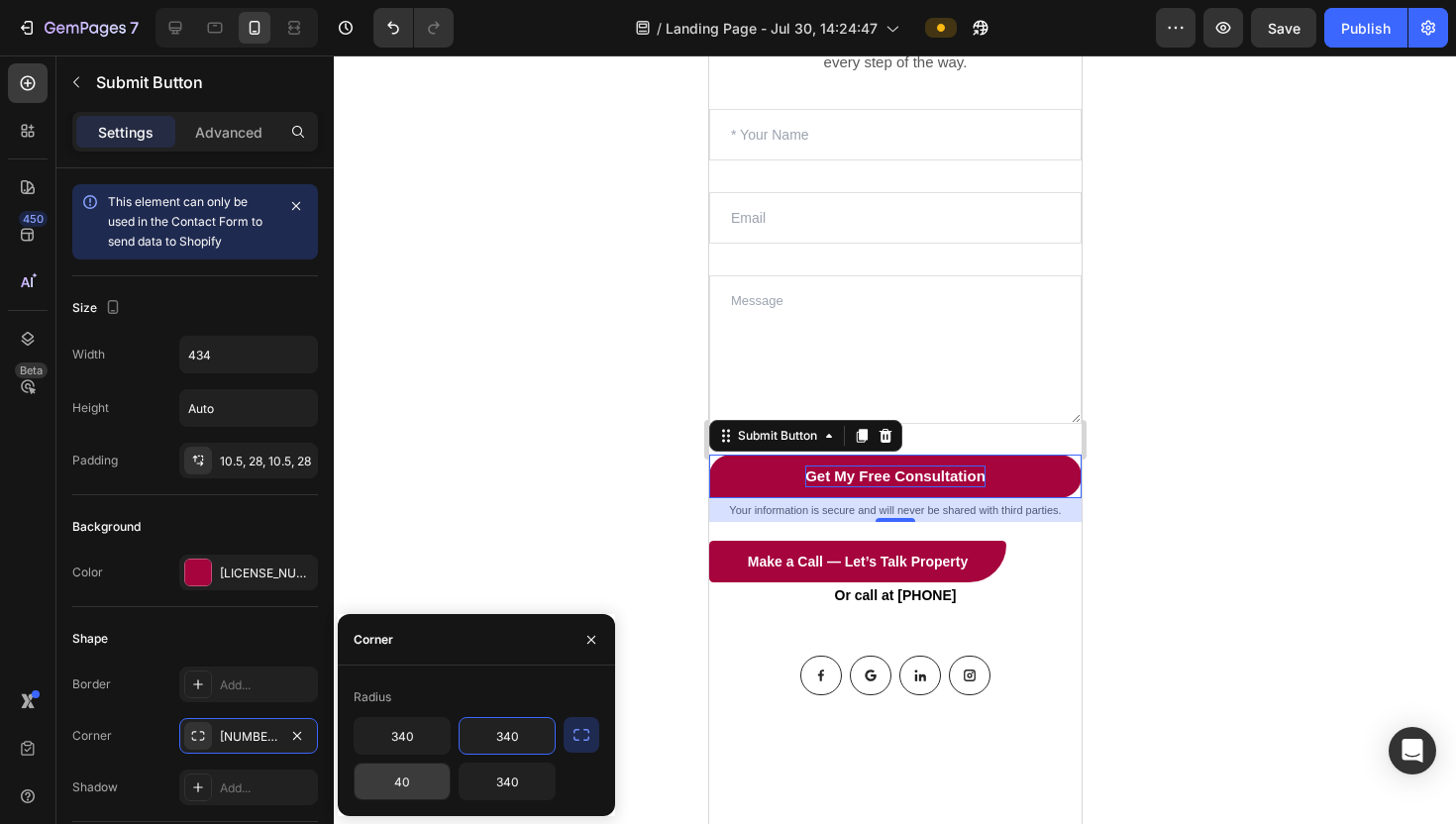 type on "340" 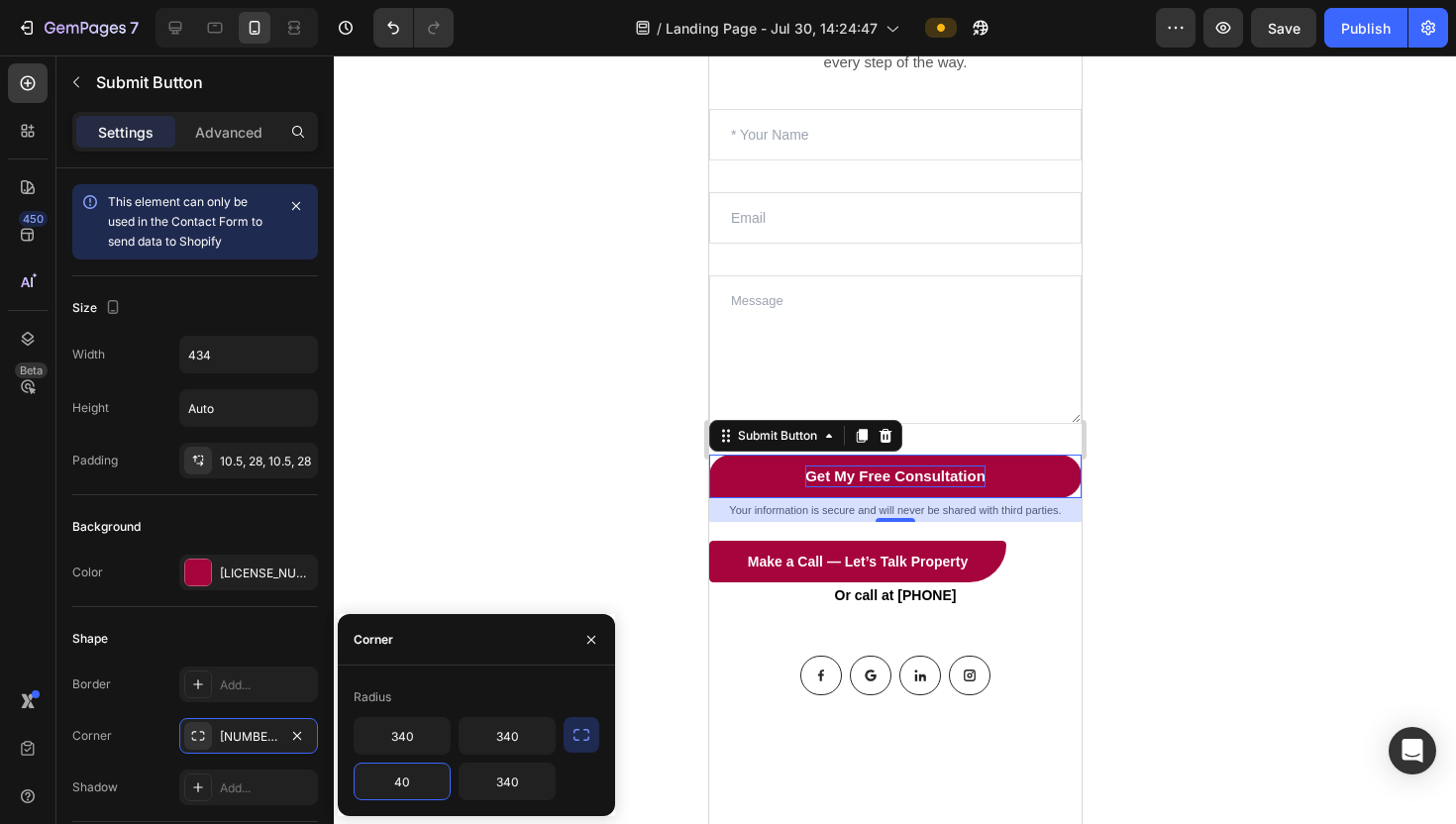 click on "40" at bounding box center [402, 781] 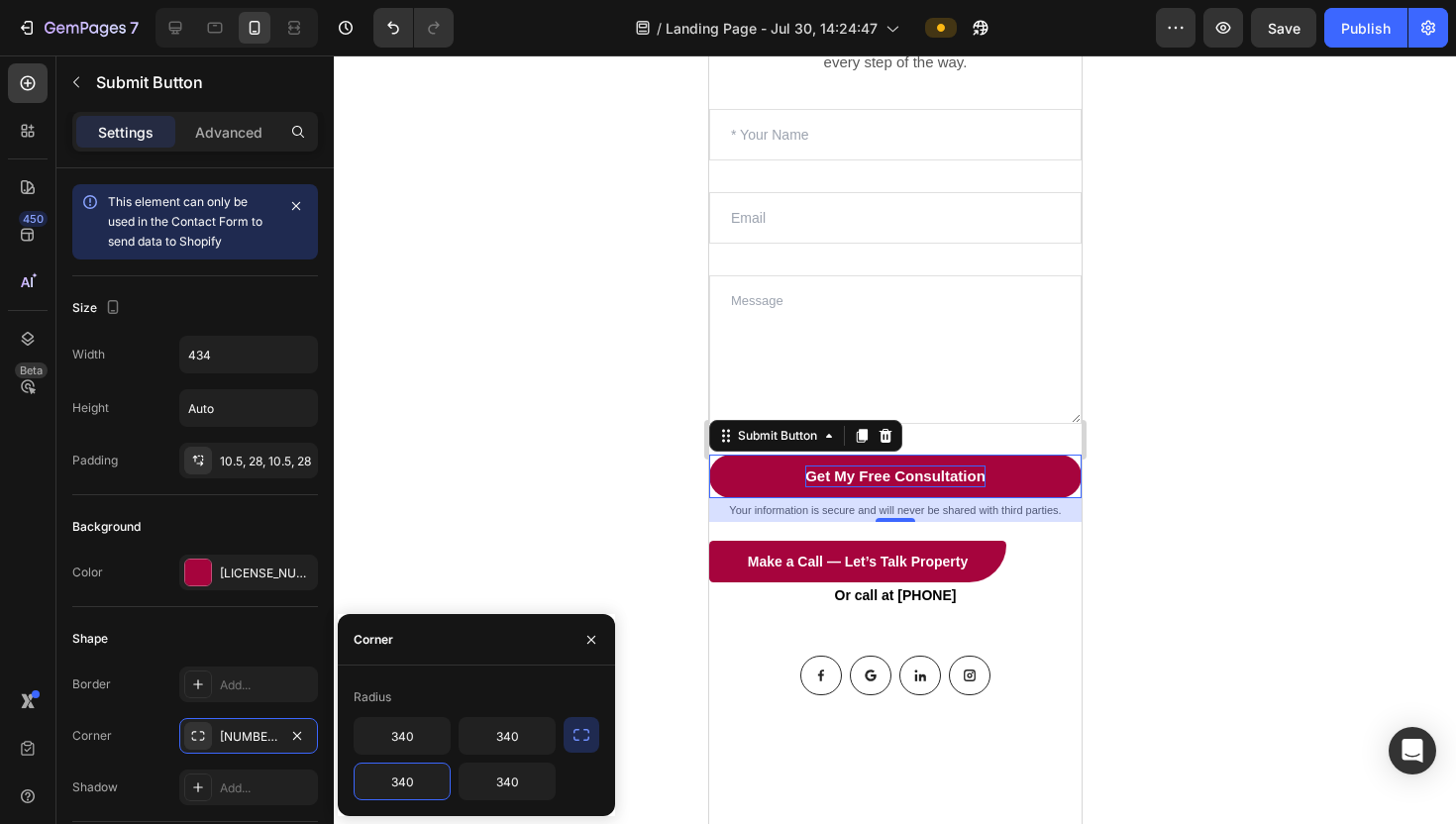 click 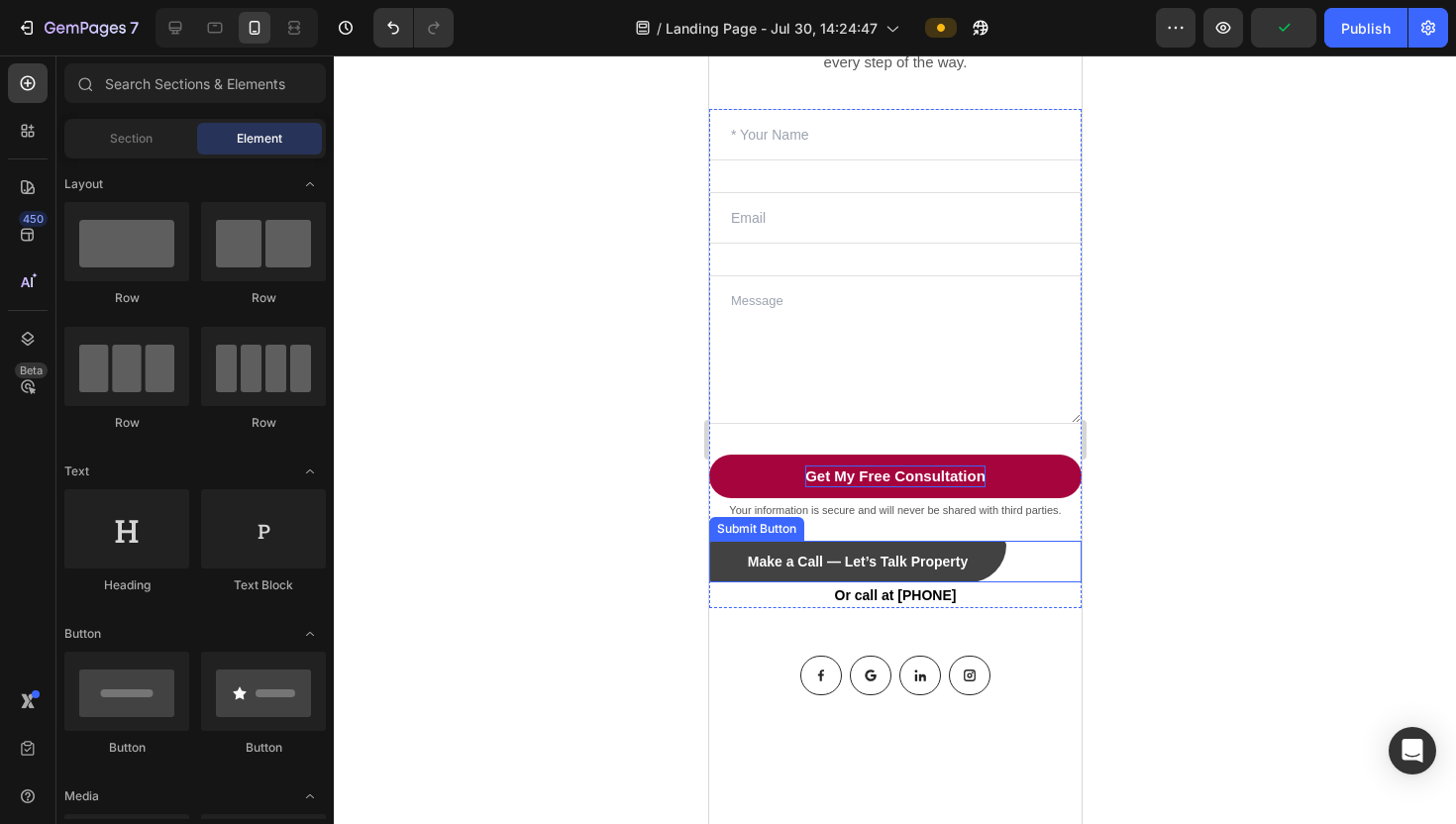 click on "Make a Call — Let’s Talk Property" at bounding box center (857, 562) 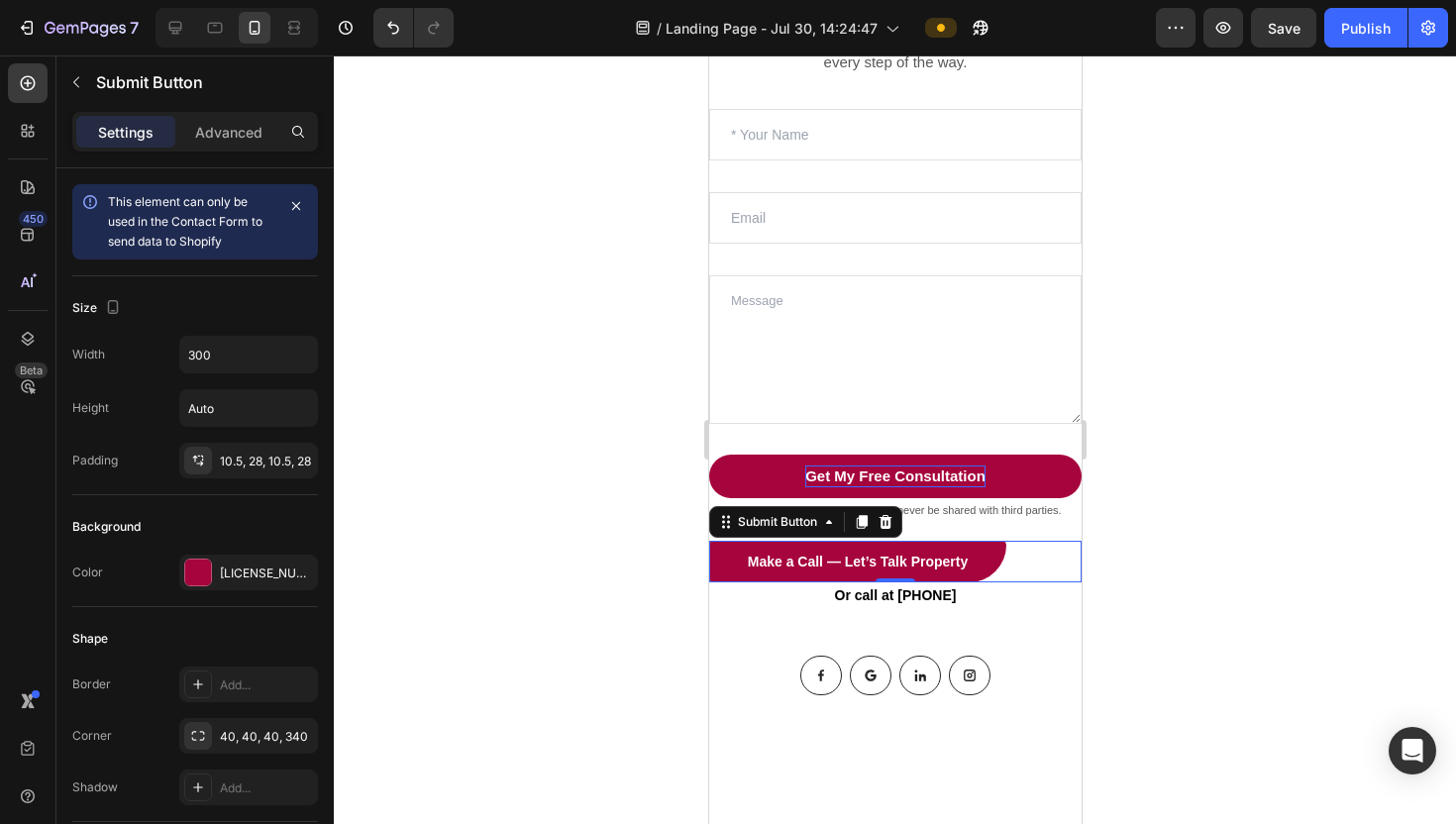 click 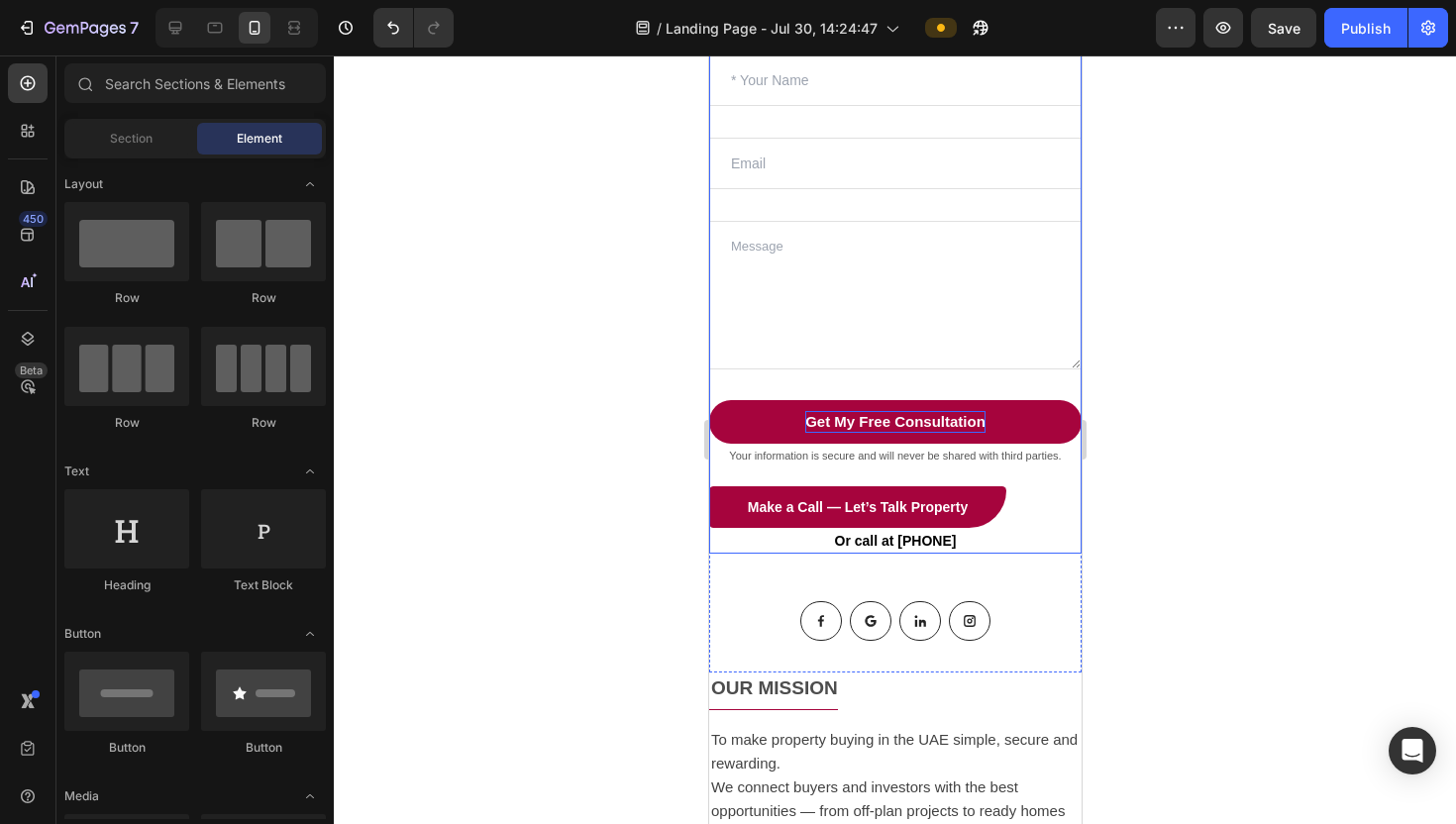 scroll, scrollTop: 418, scrollLeft: 0, axis: vertical 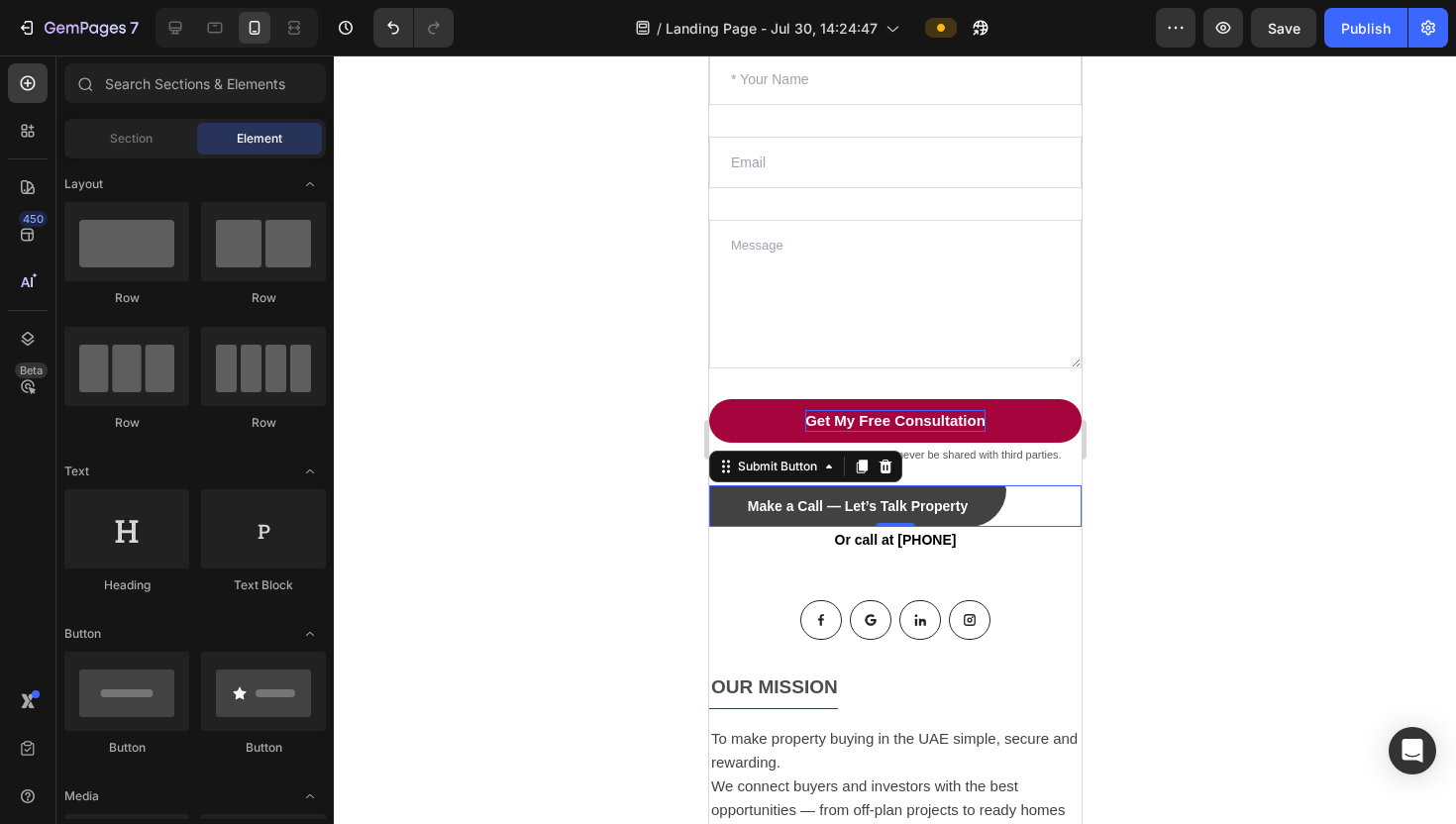 click on "Make a Call — Let’s Talk Property" at bounding box center [857, 506] 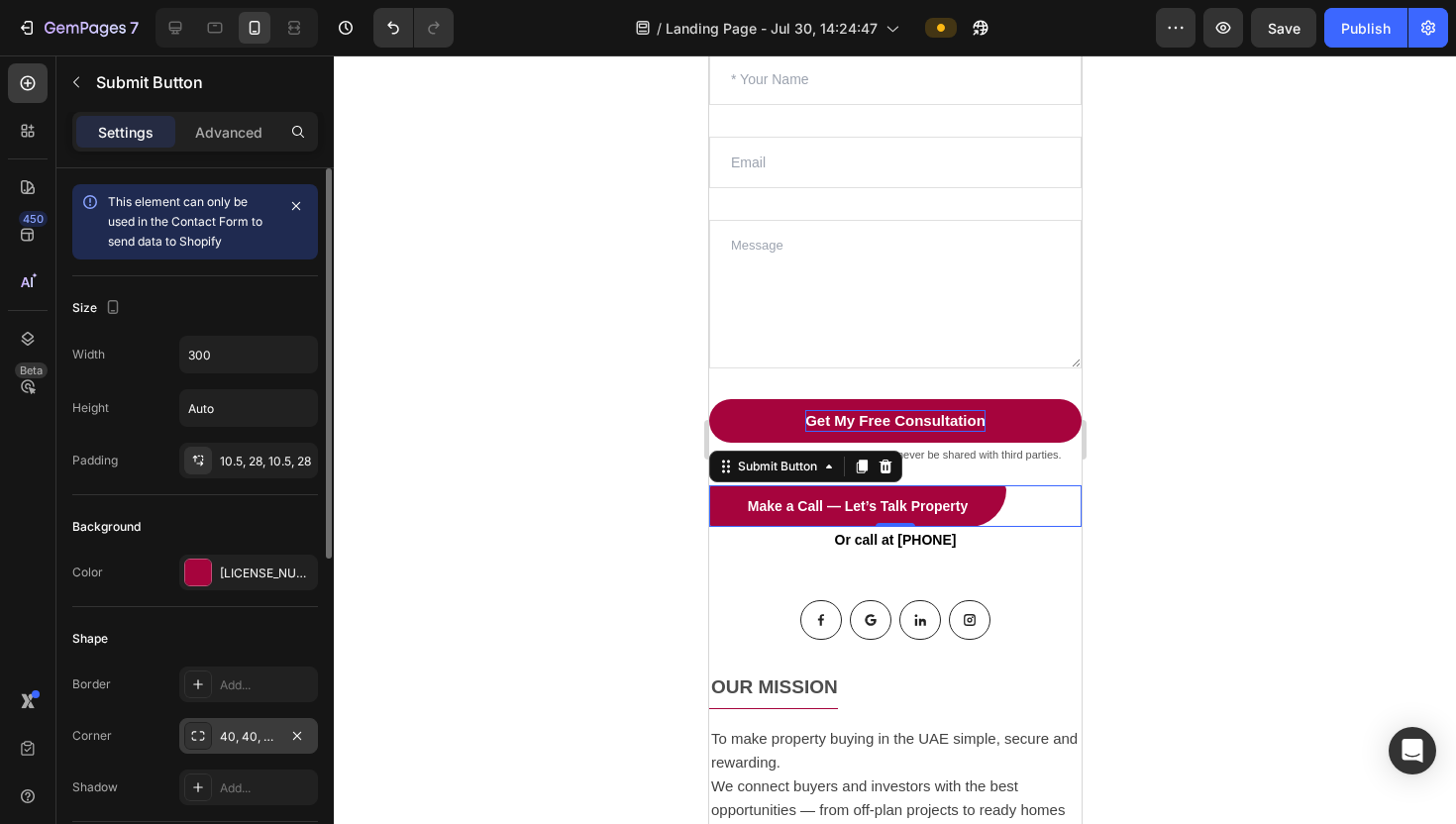 click on "40, 40, 40, 340" at bounding box center (249, 737) 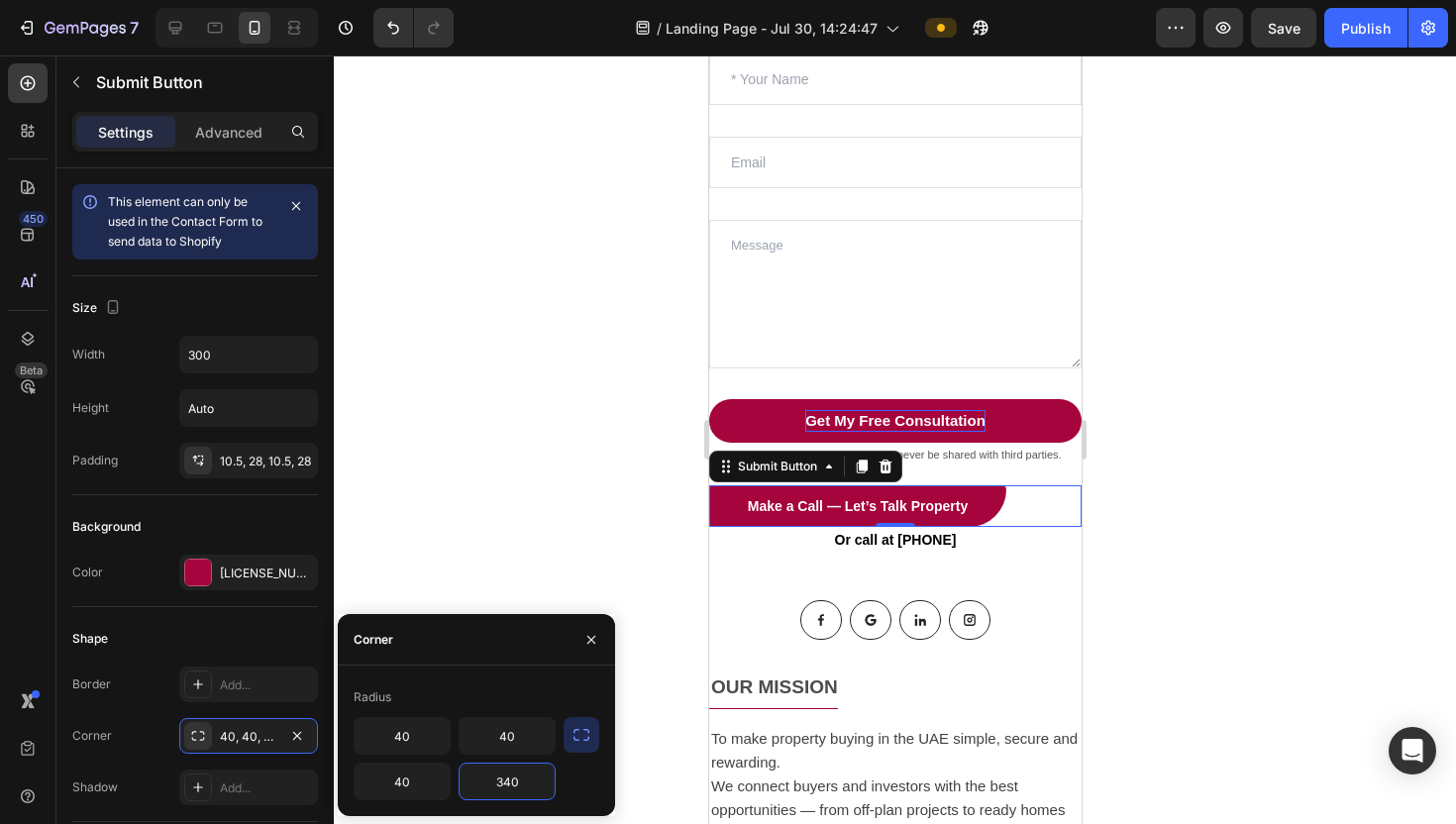 click on "340" at bounding box center (507, 781) 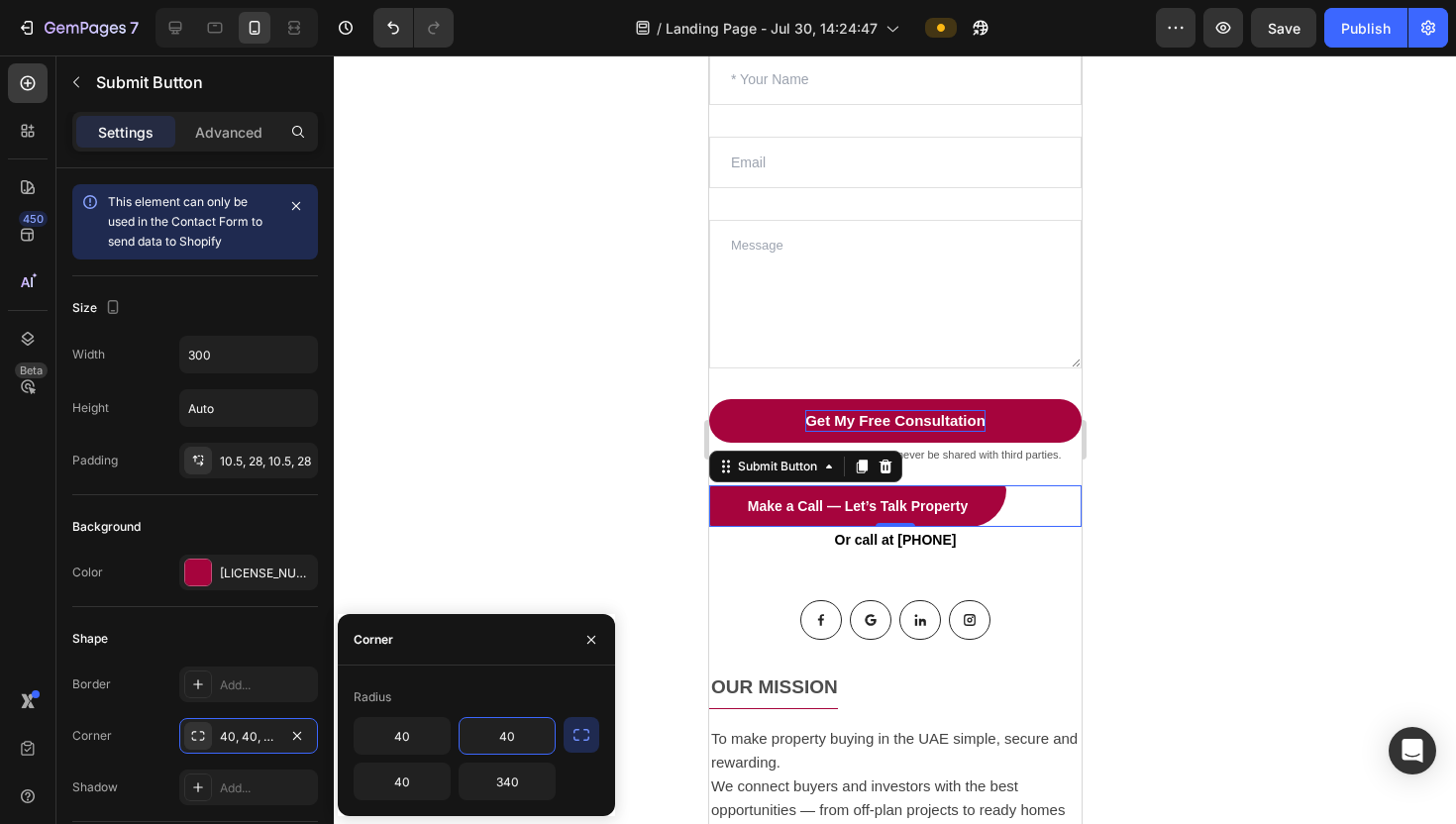 click on "40" at bounding box center [507, 736] 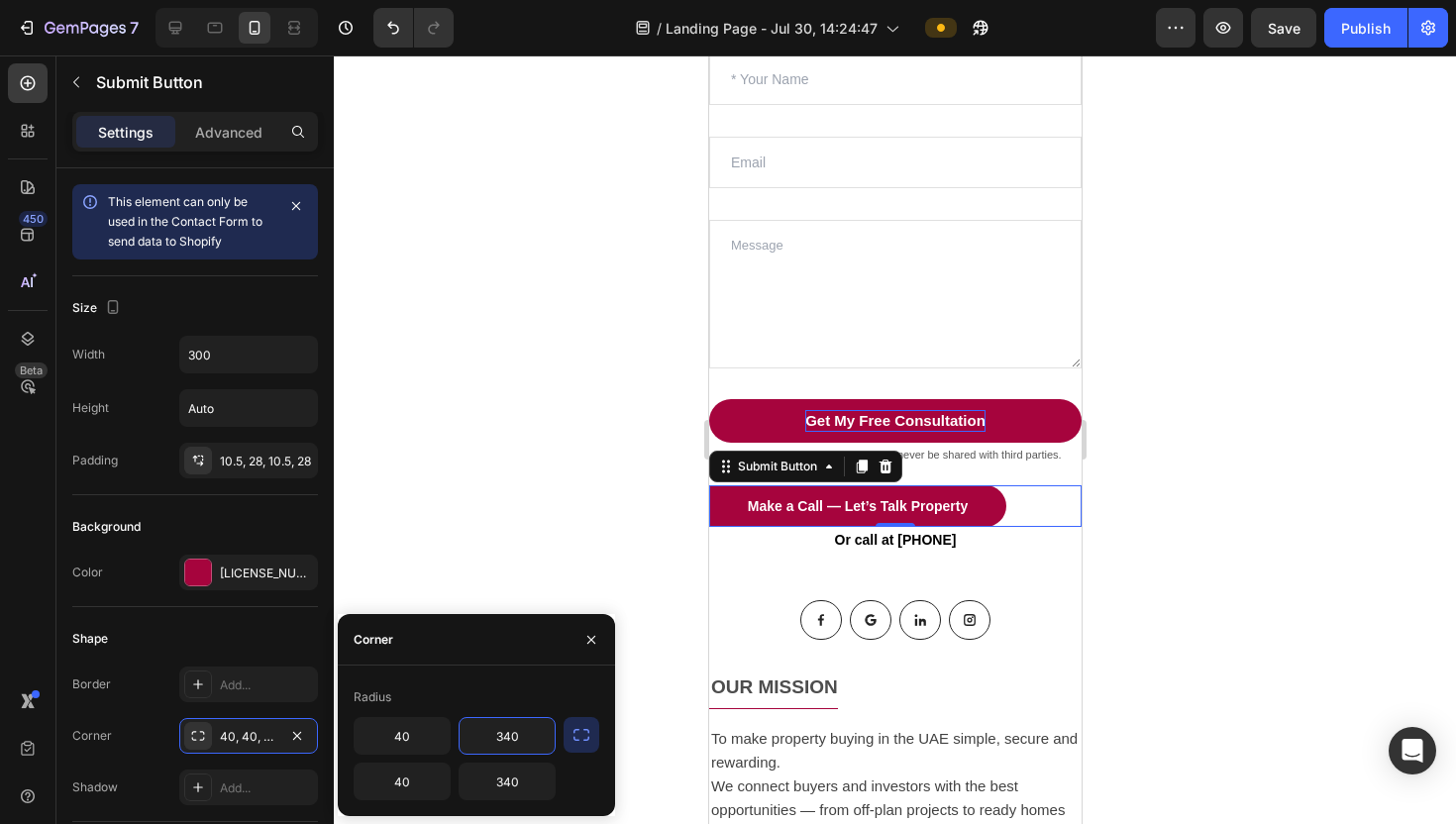 click 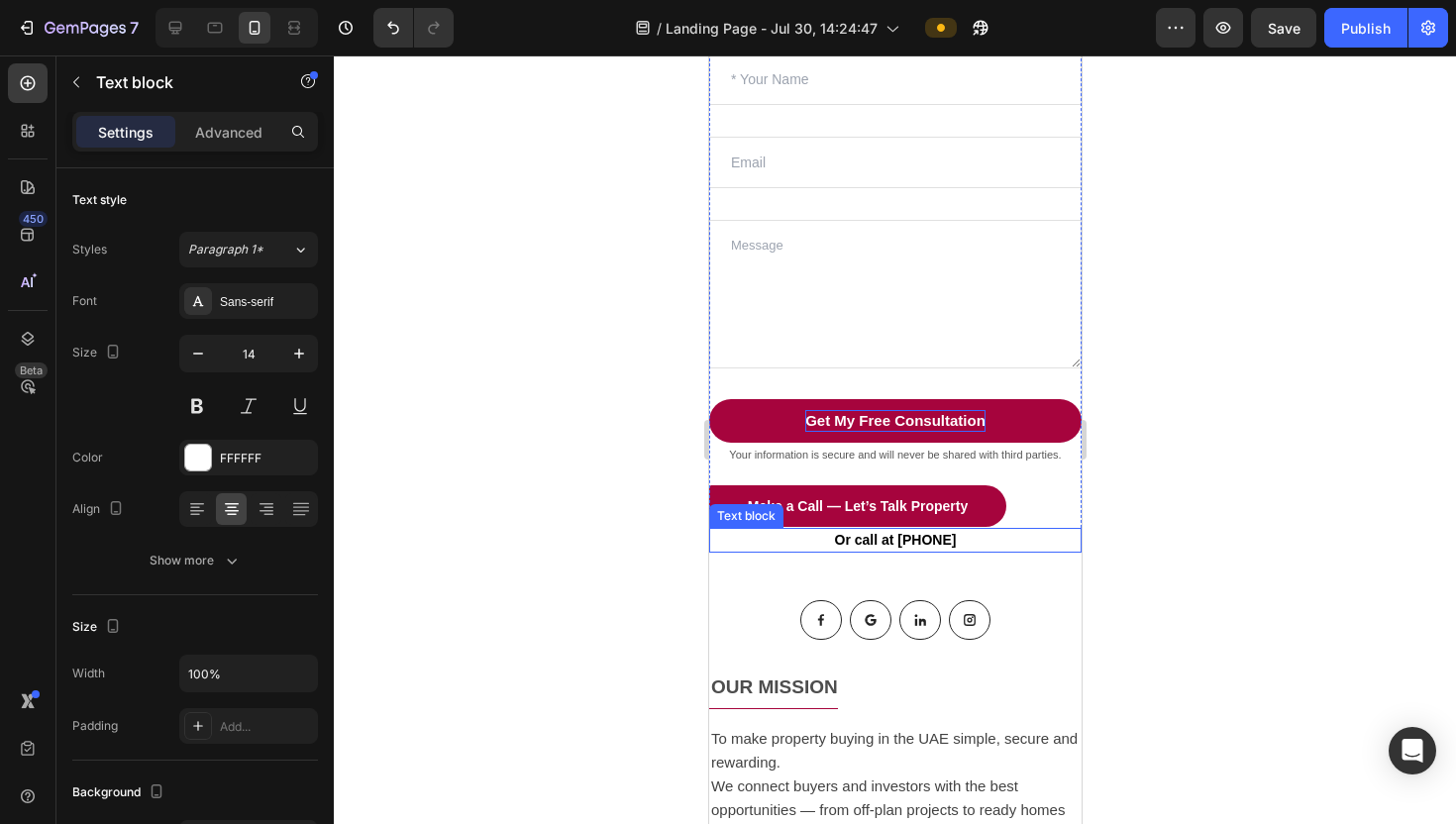 click on "Text block" at bounding box center (745, 516) 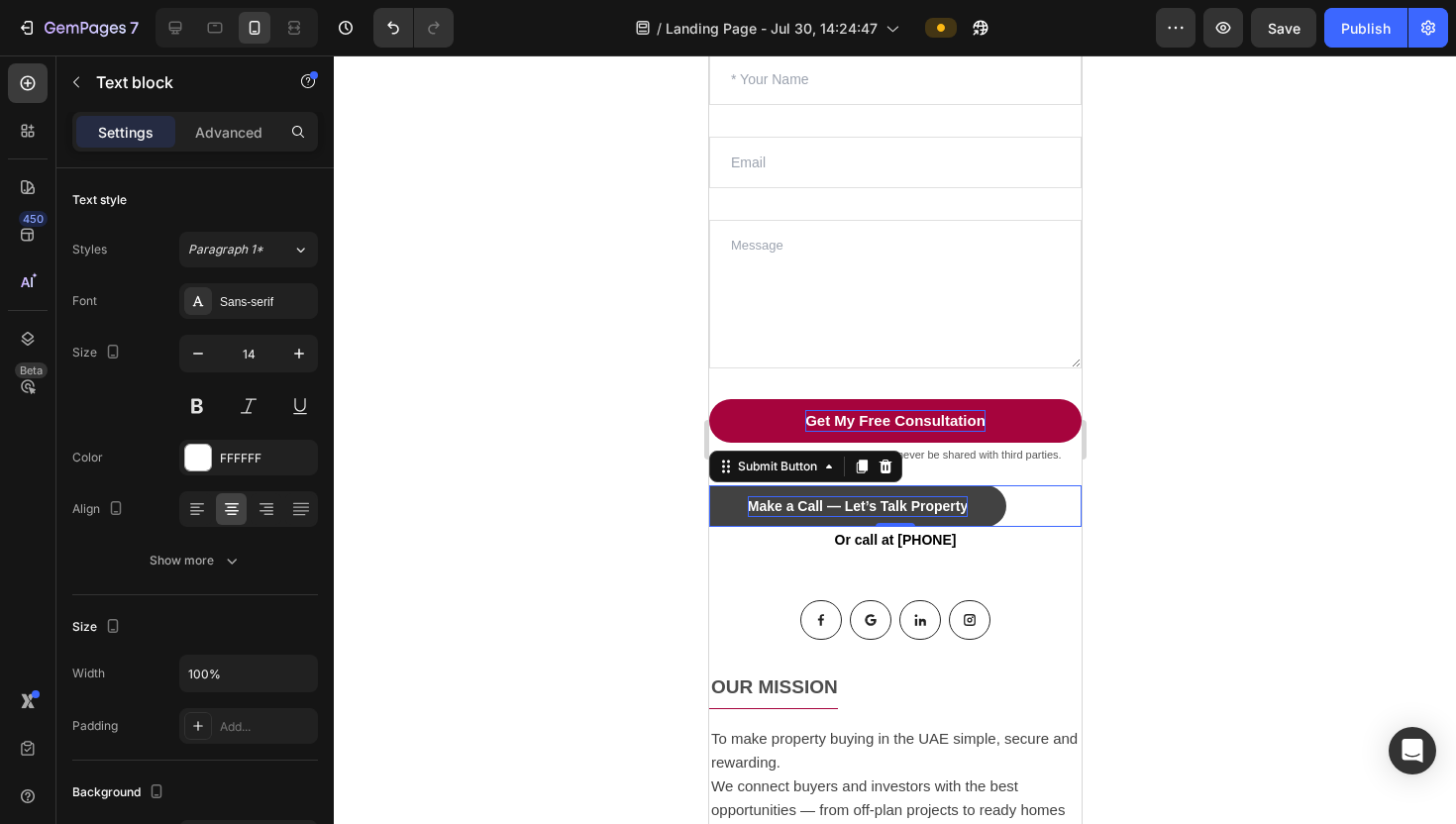 click on "Make a Call — Let’s Talk Property" at bounding box center [857, 506] 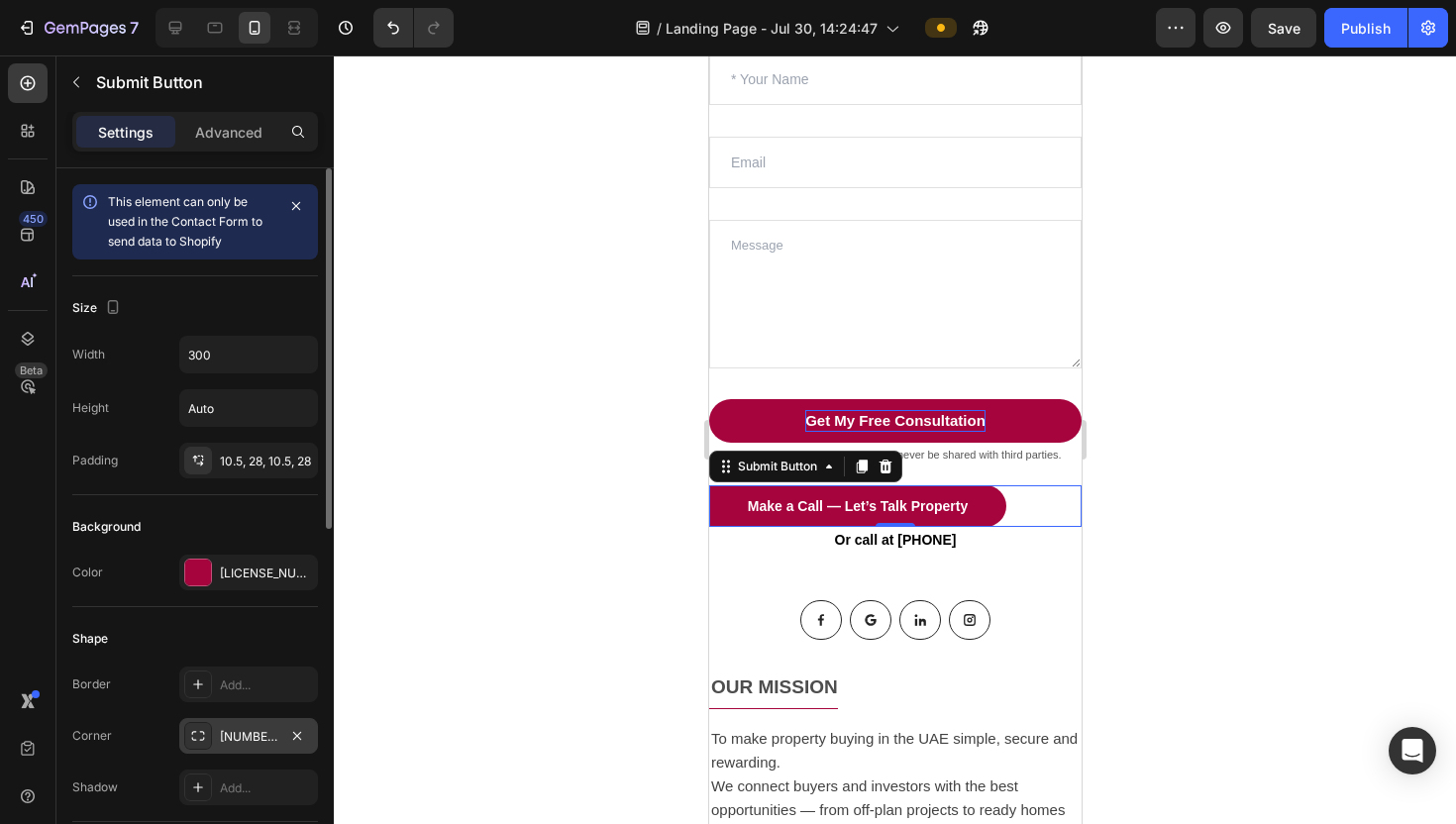 click on "40, 340, 40, 340" at bounding box center (249, 736) 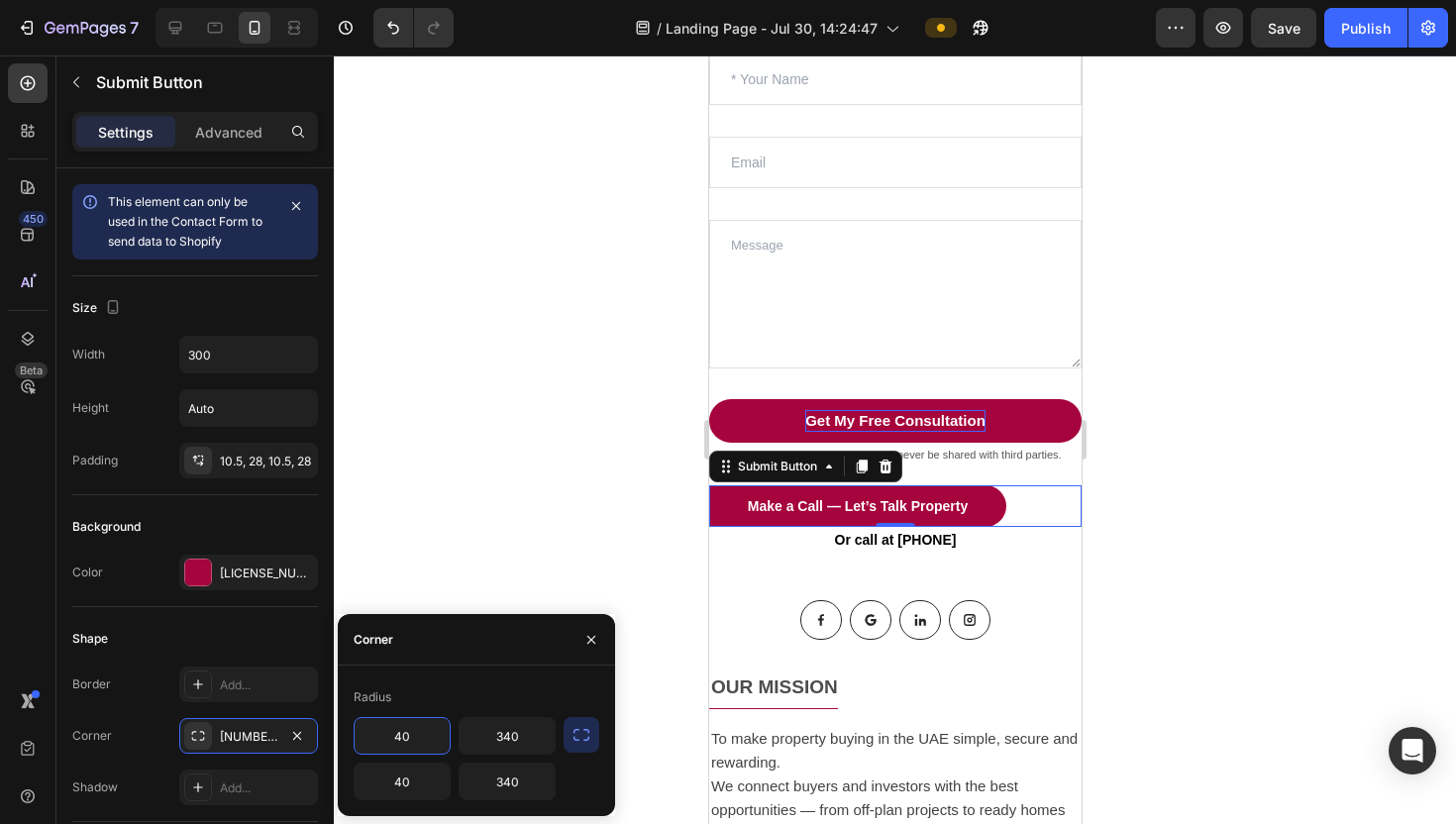 click on "40" at bounding box center (402, 736) 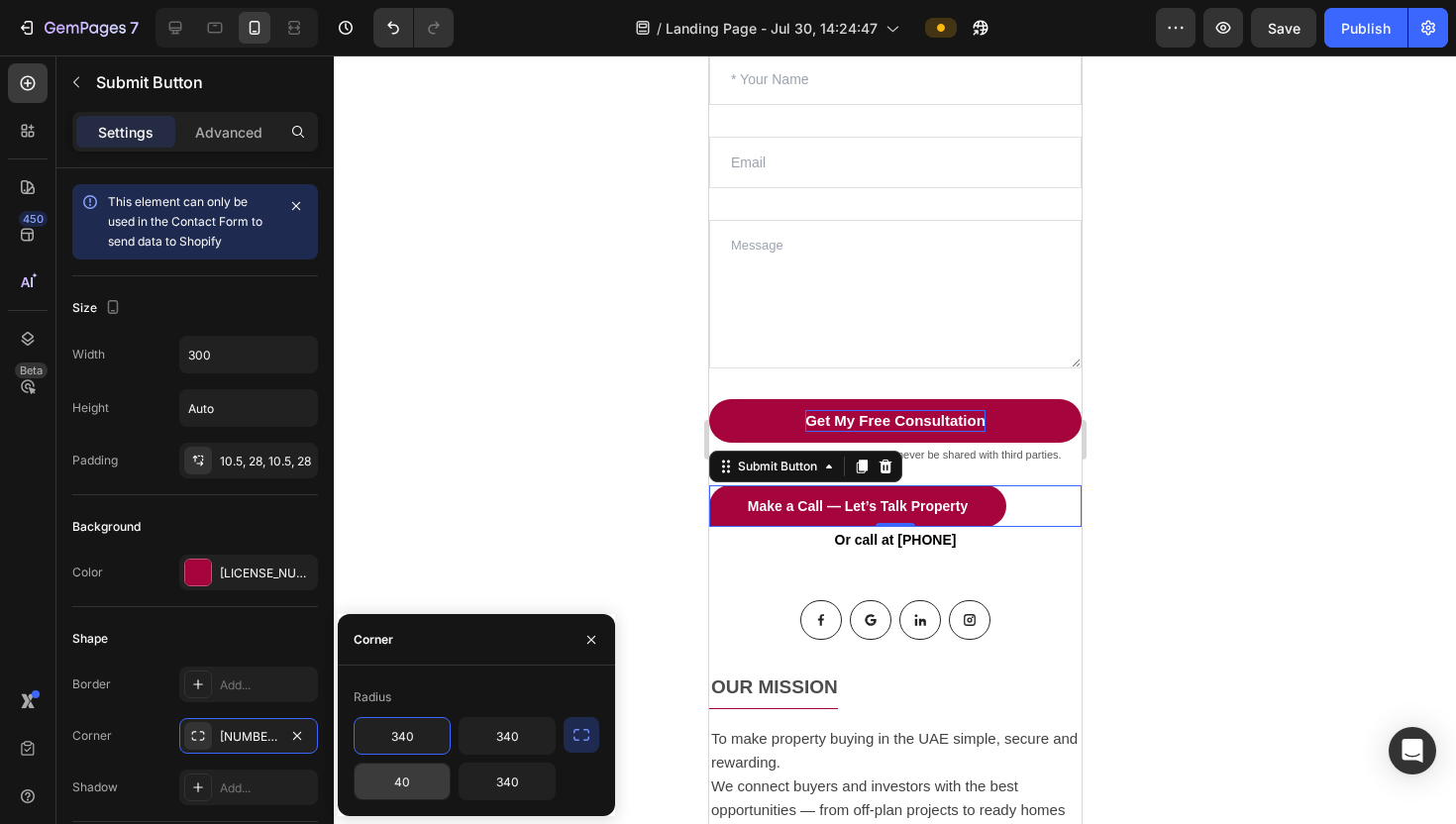 type on "340" 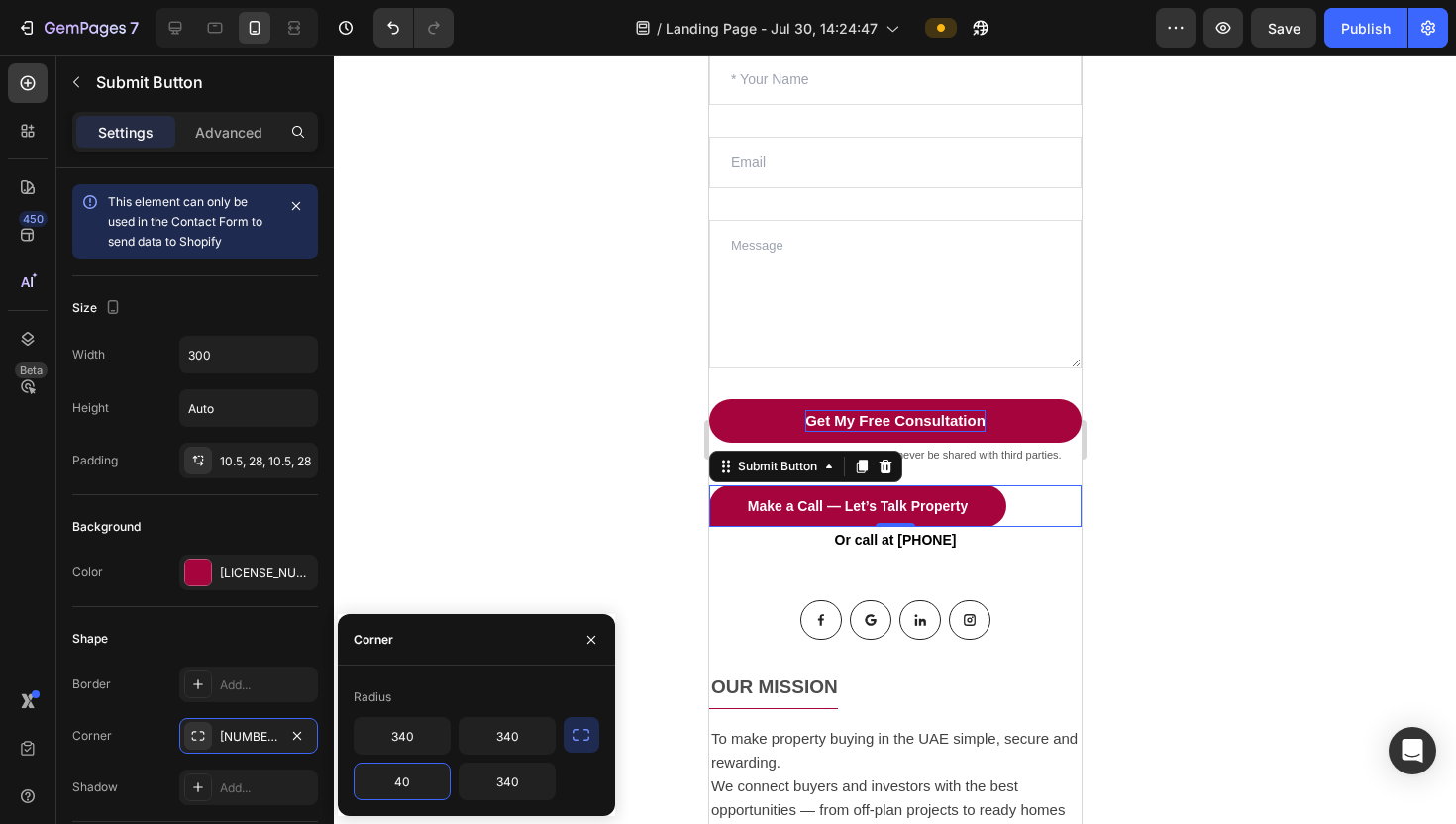 click on "40" at bounding box center [402, 781] 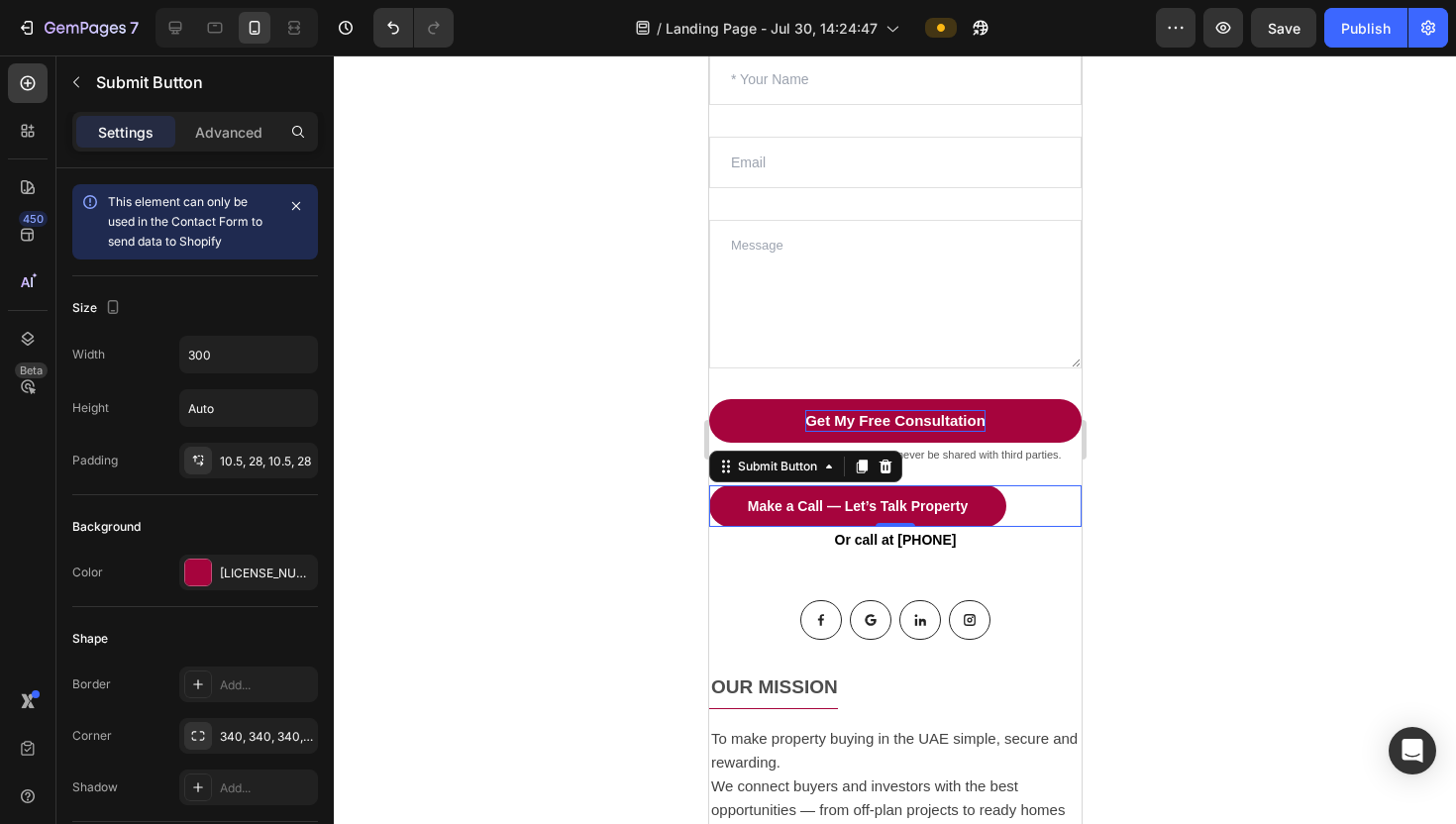 click on "Settings Advanced" at bounding box center [195, 140] 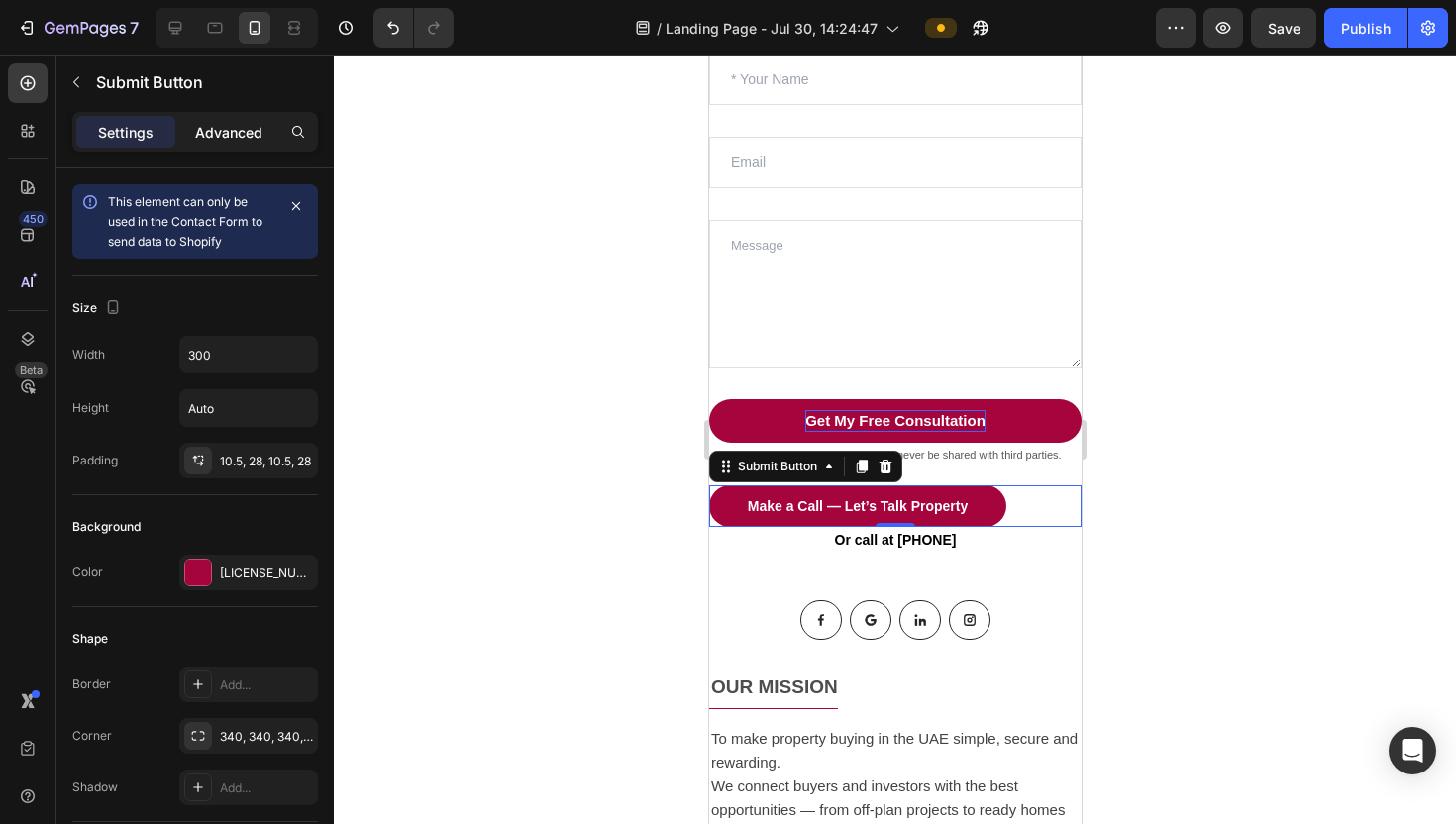click on "Advanced" 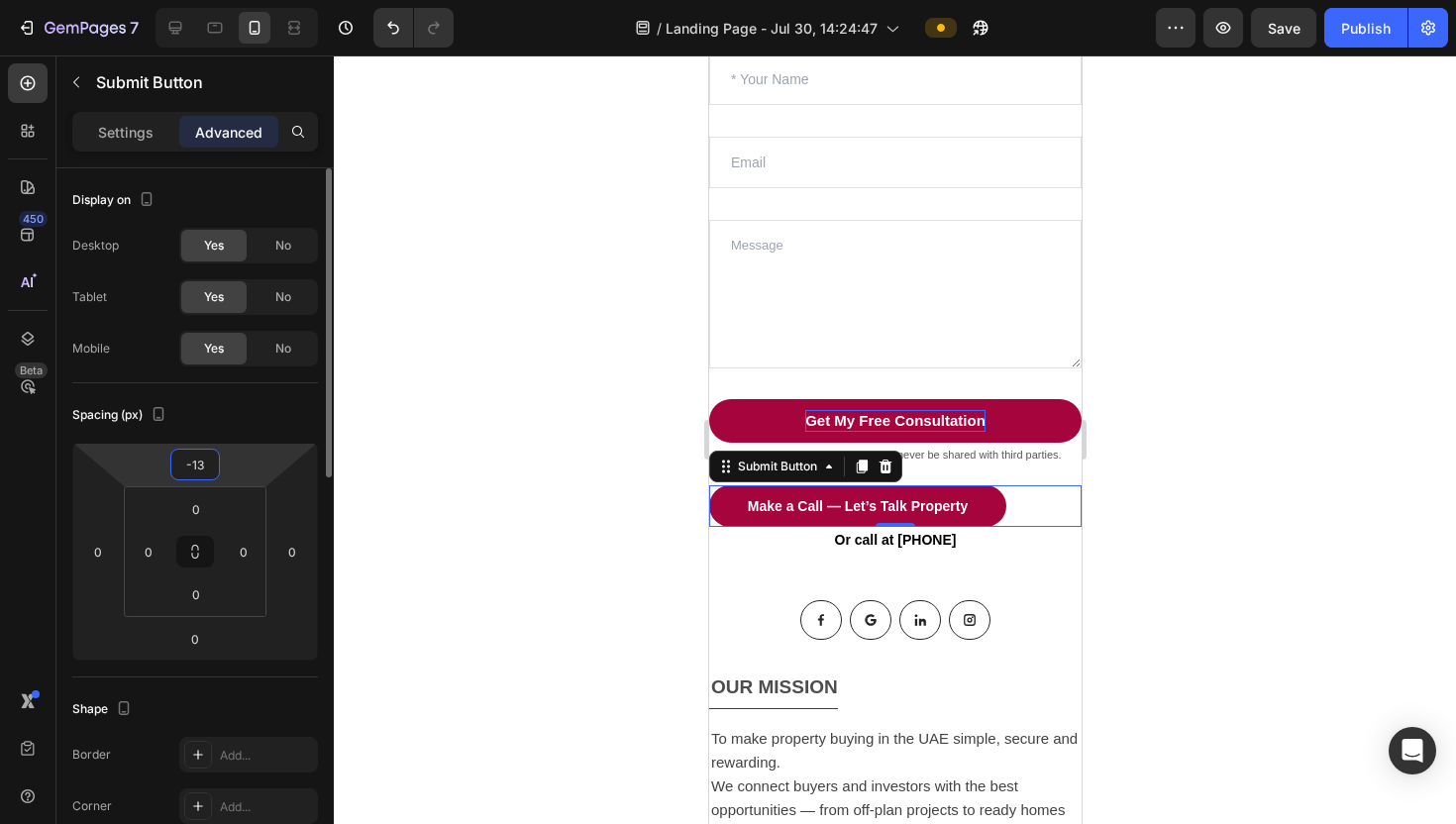 click on "-13" at bounding box center [195, 464] 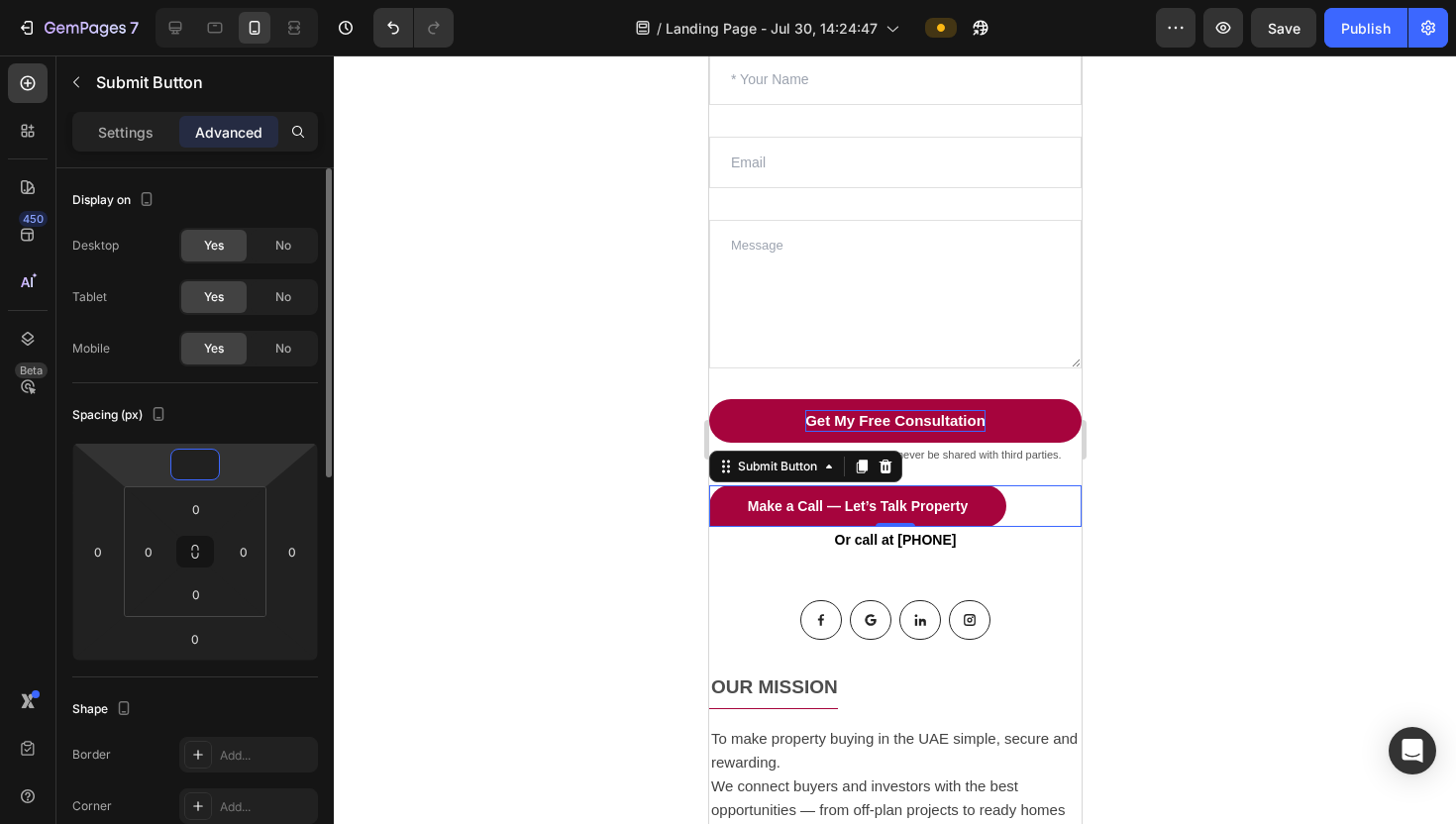 type on "-13" 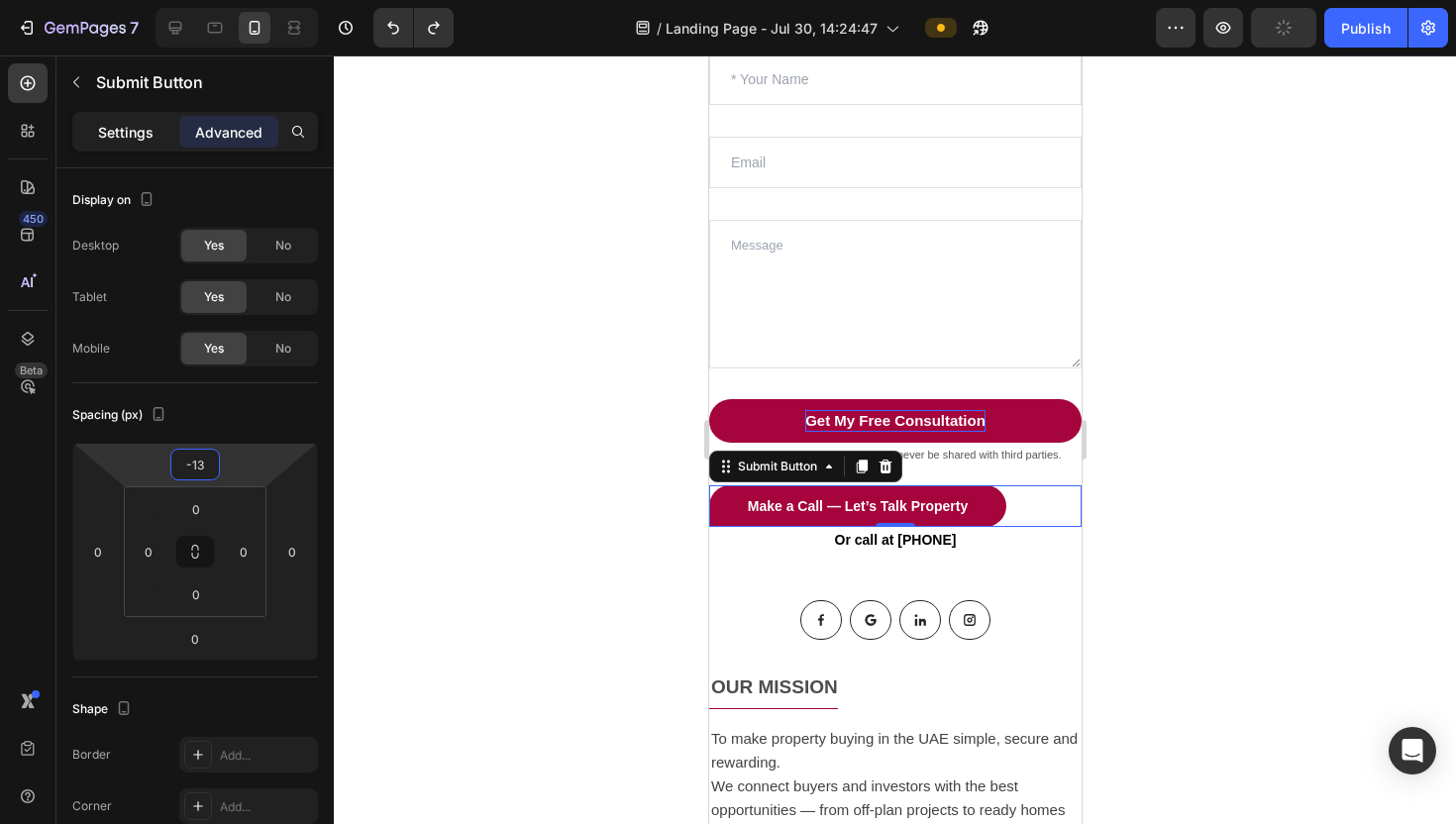 click on "Settings" at bounding box center [126, 132] 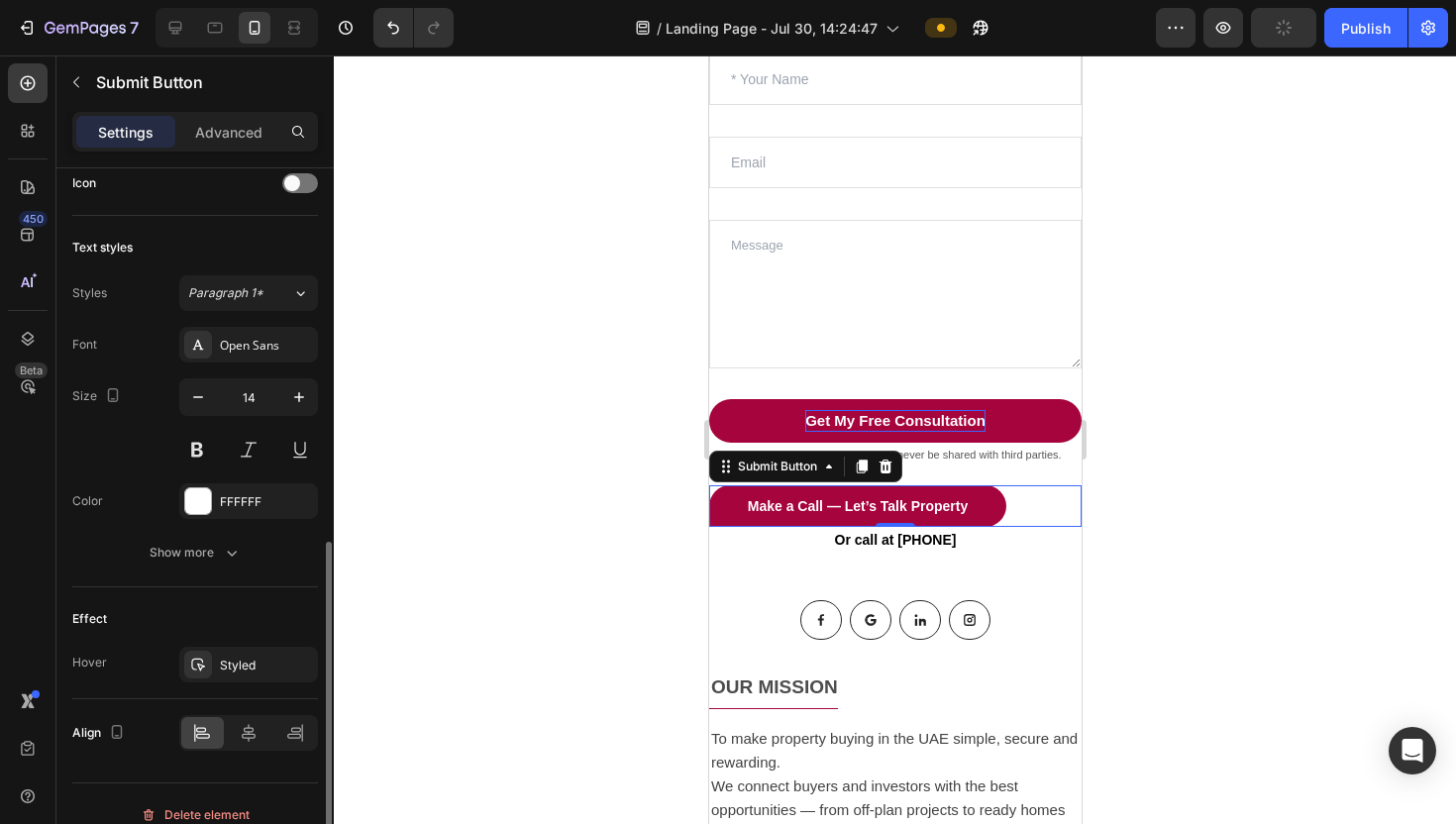 scroll, scrollTop: 692, scrollLeft: 0, axis: vertical 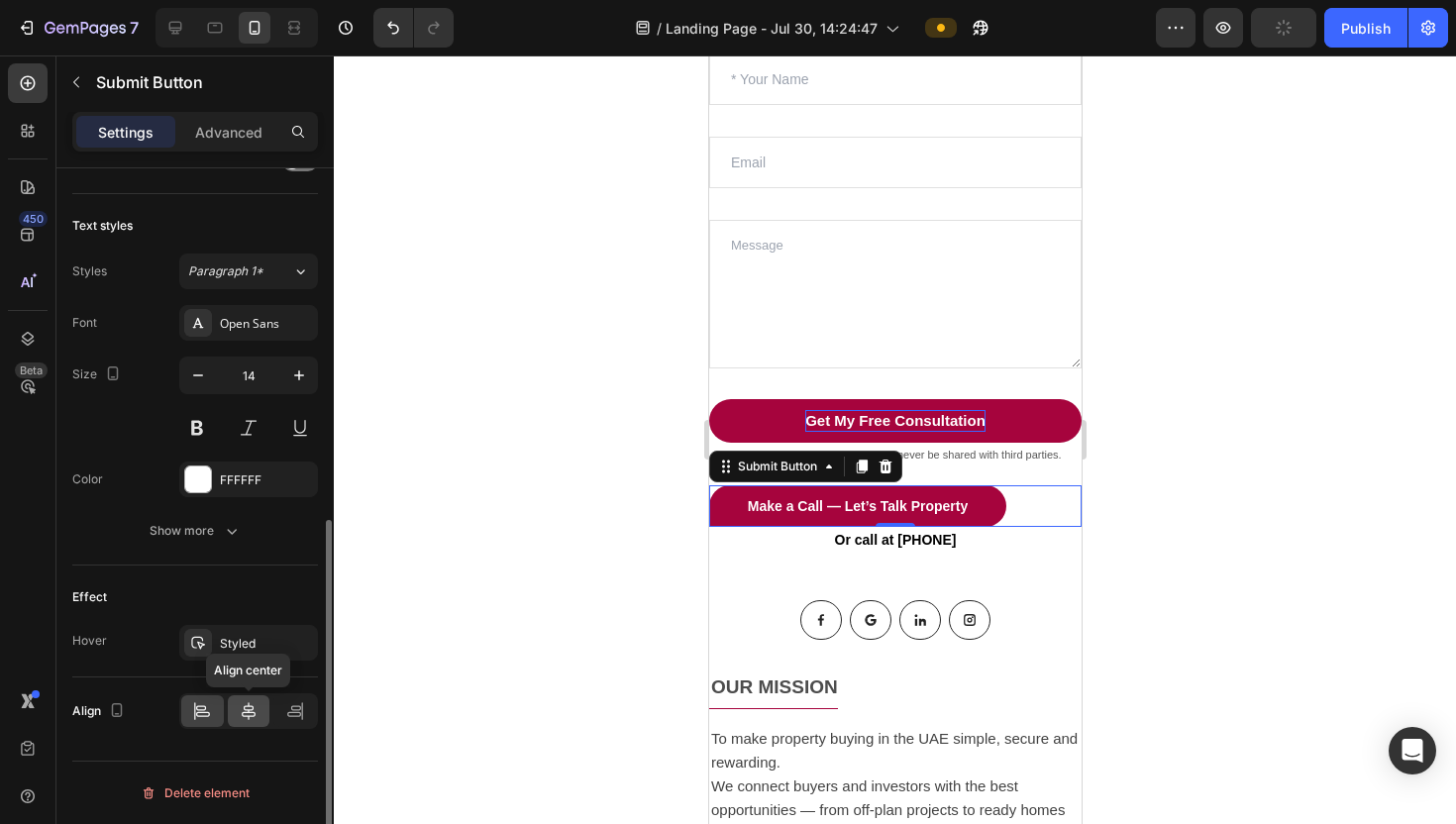 click 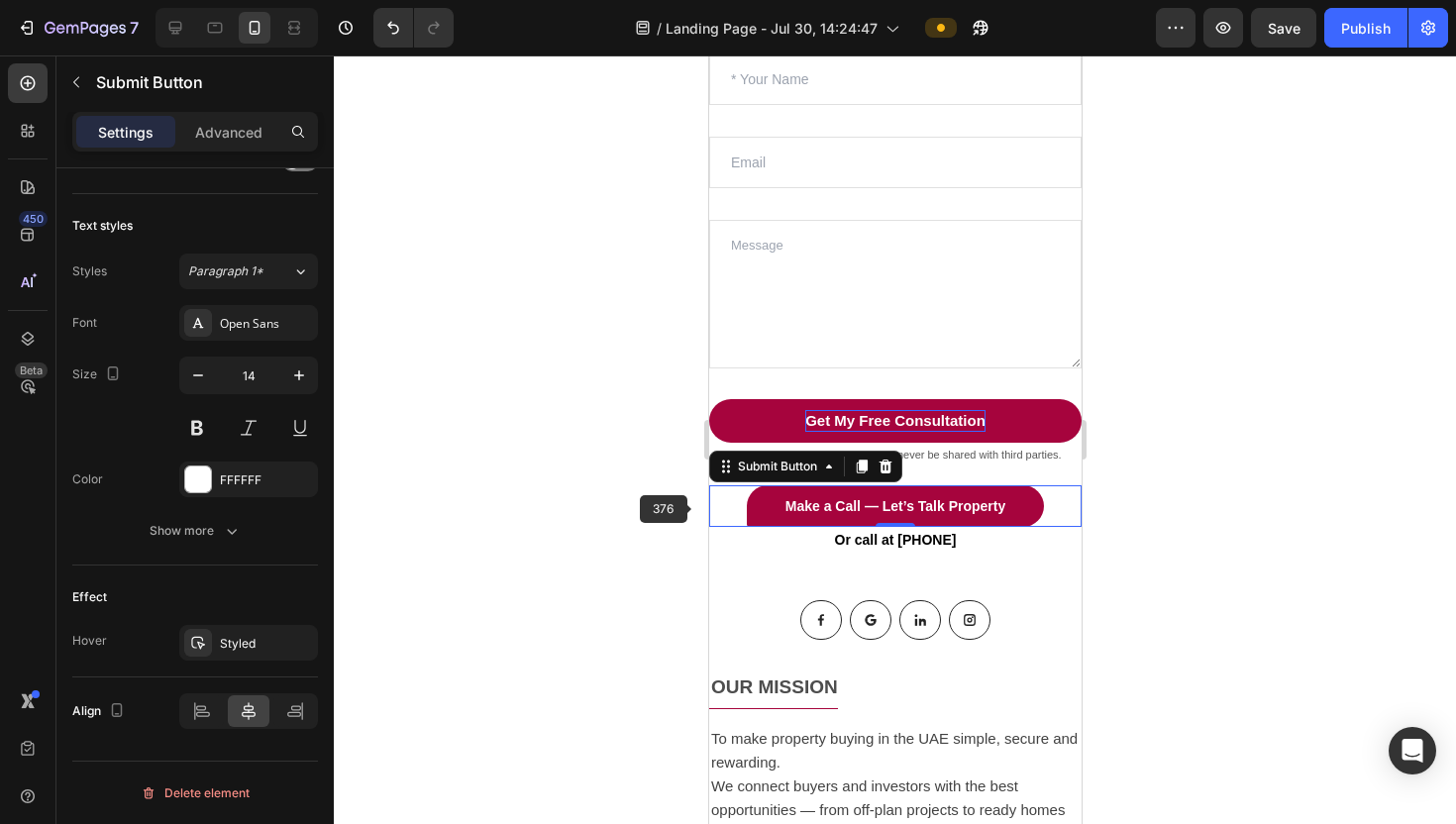click 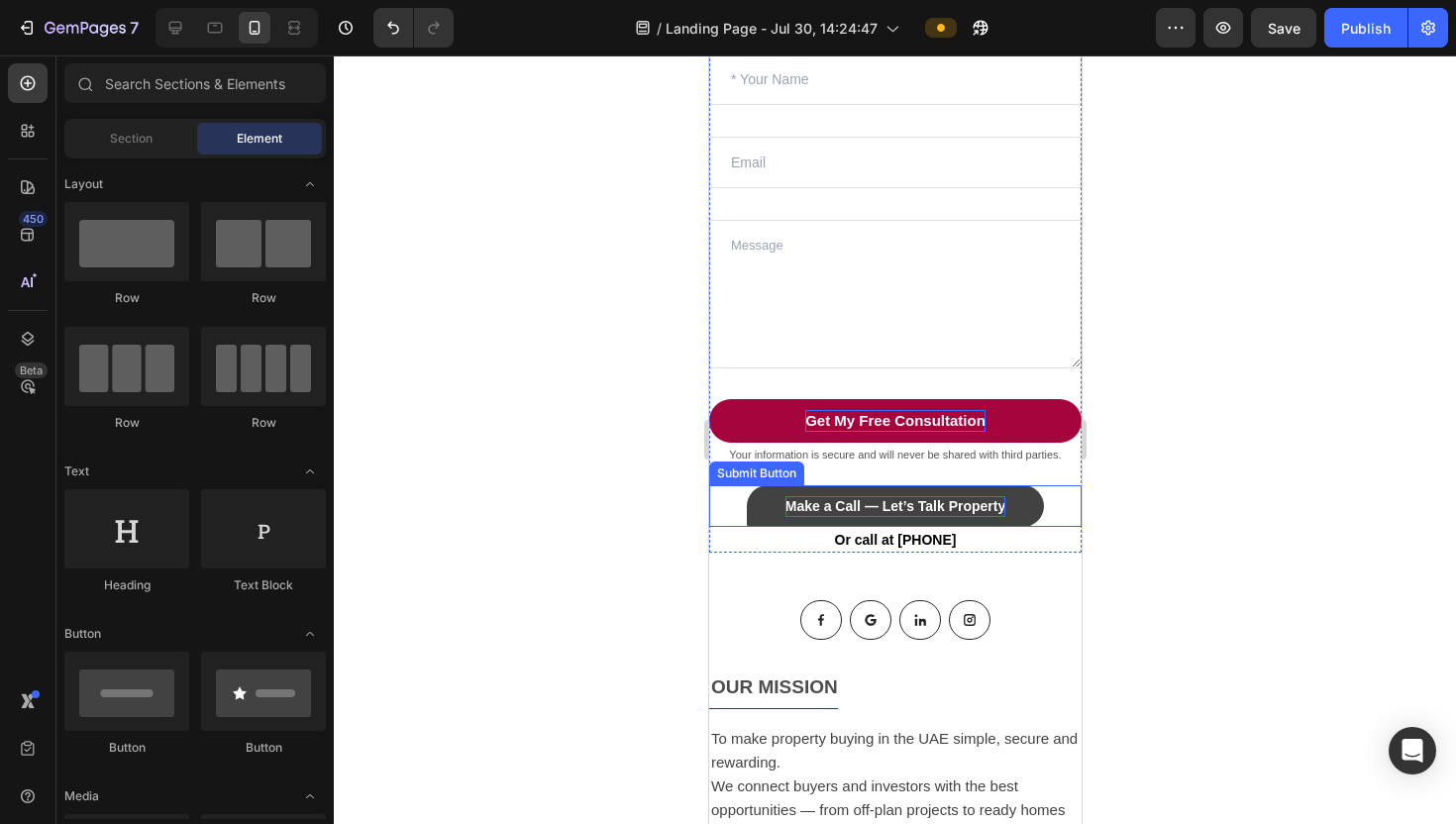 click on "Make a Call — Let’s Talk Property" at bounding box center (894, 506) 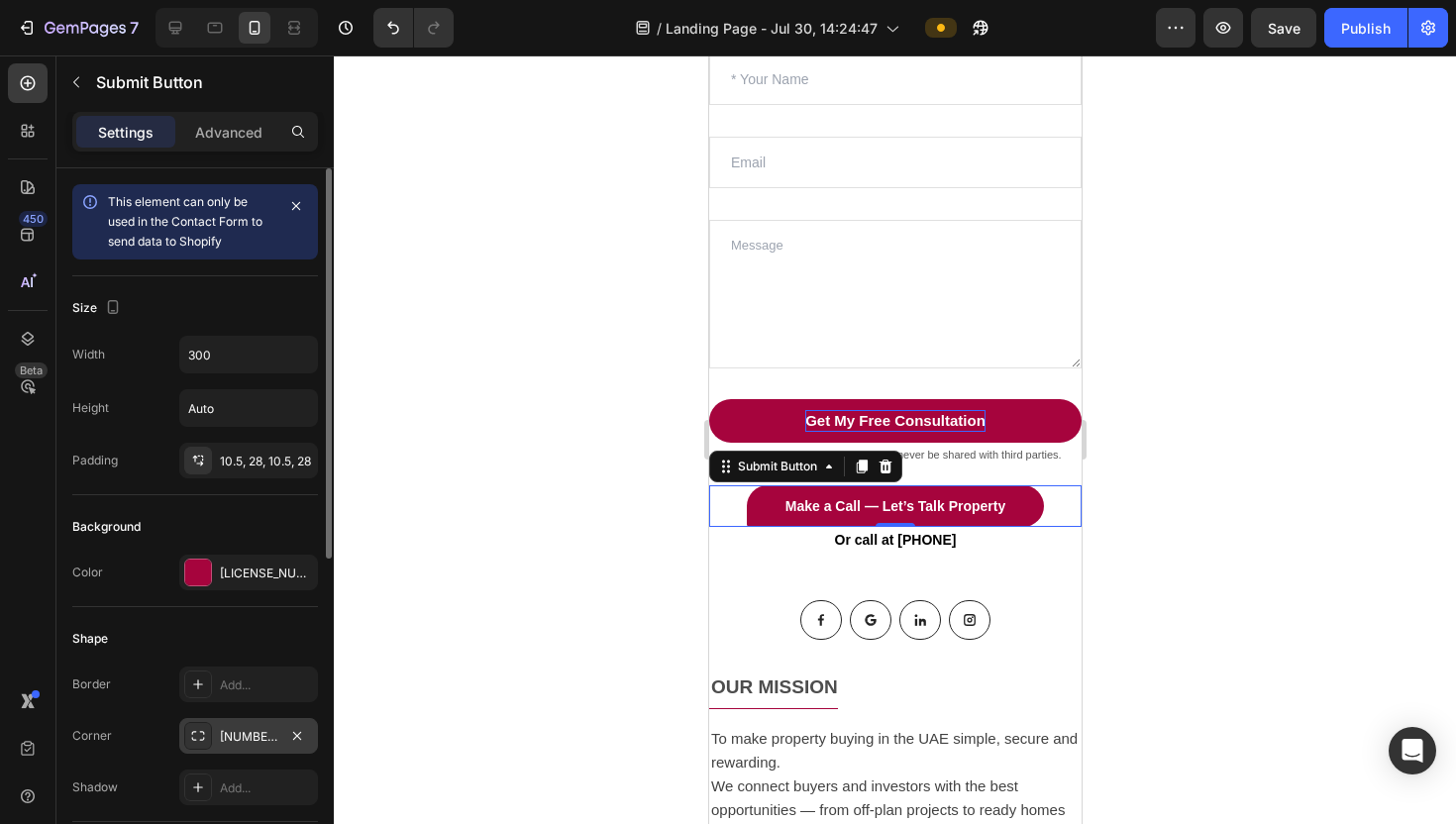 click on "340, 340, 40, 340" at bounding box center [249, 737] 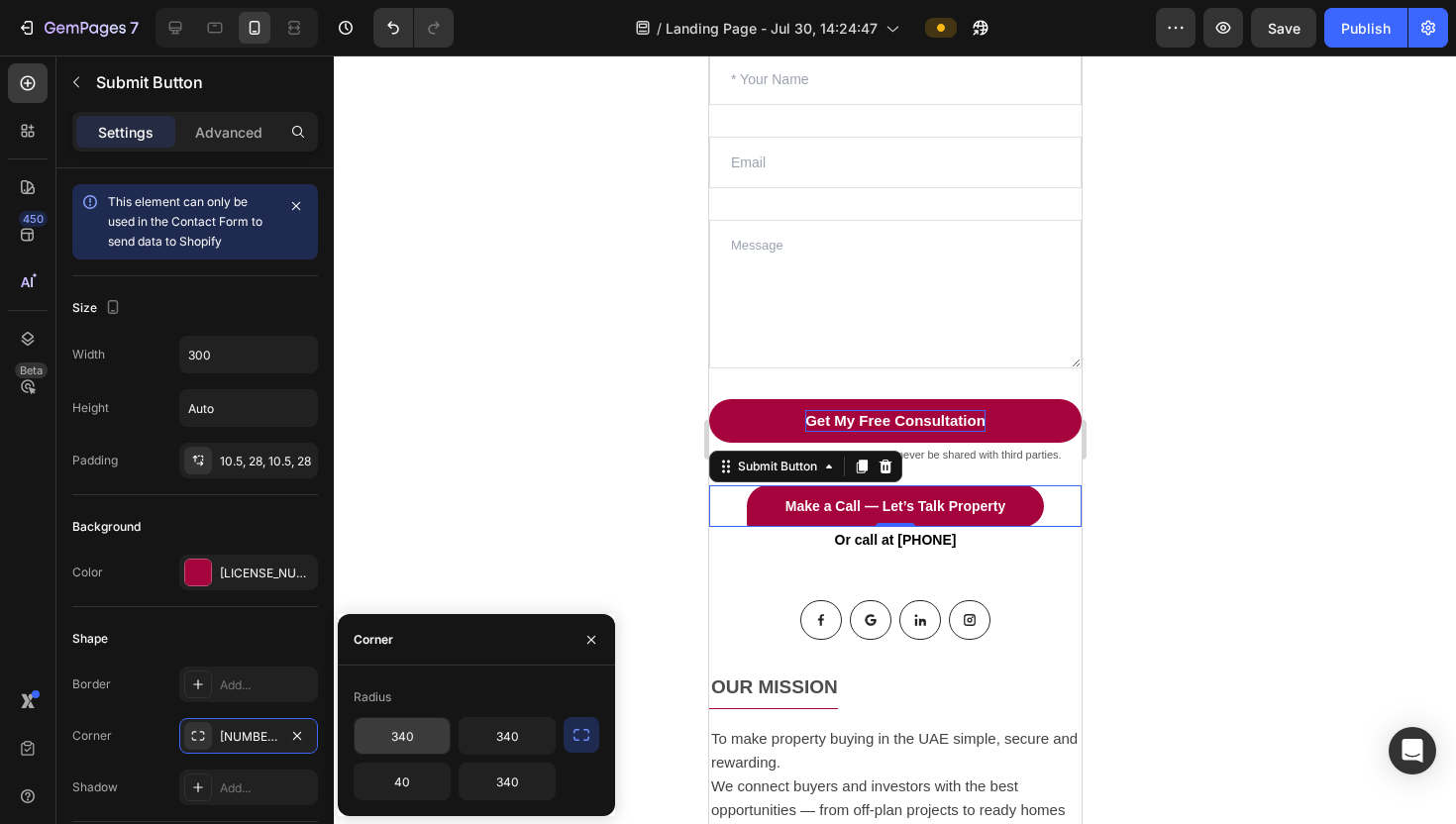 click on "340" at bounding box center (402, 736) 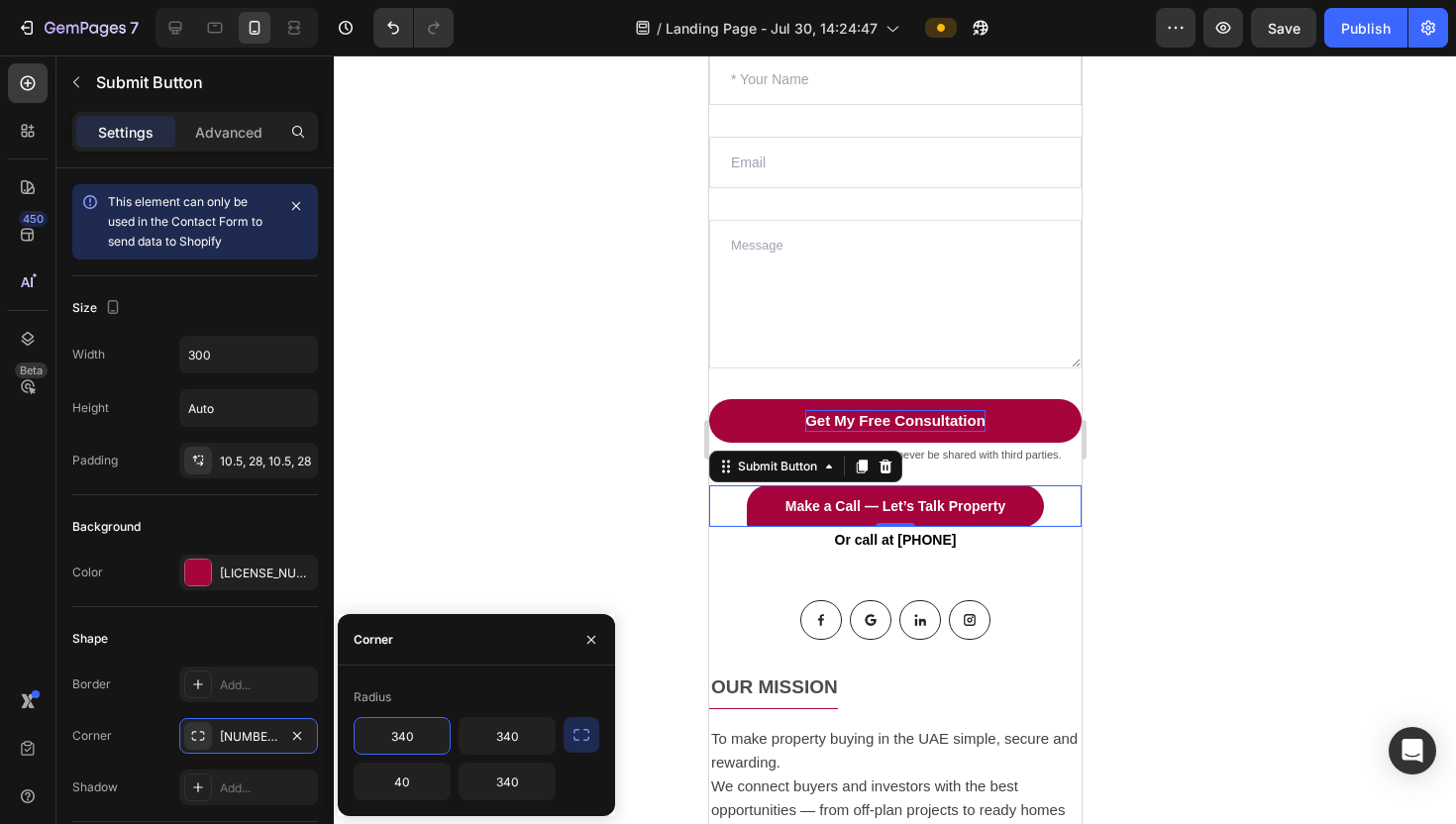 click on "340" at bounding box center (402, 736) 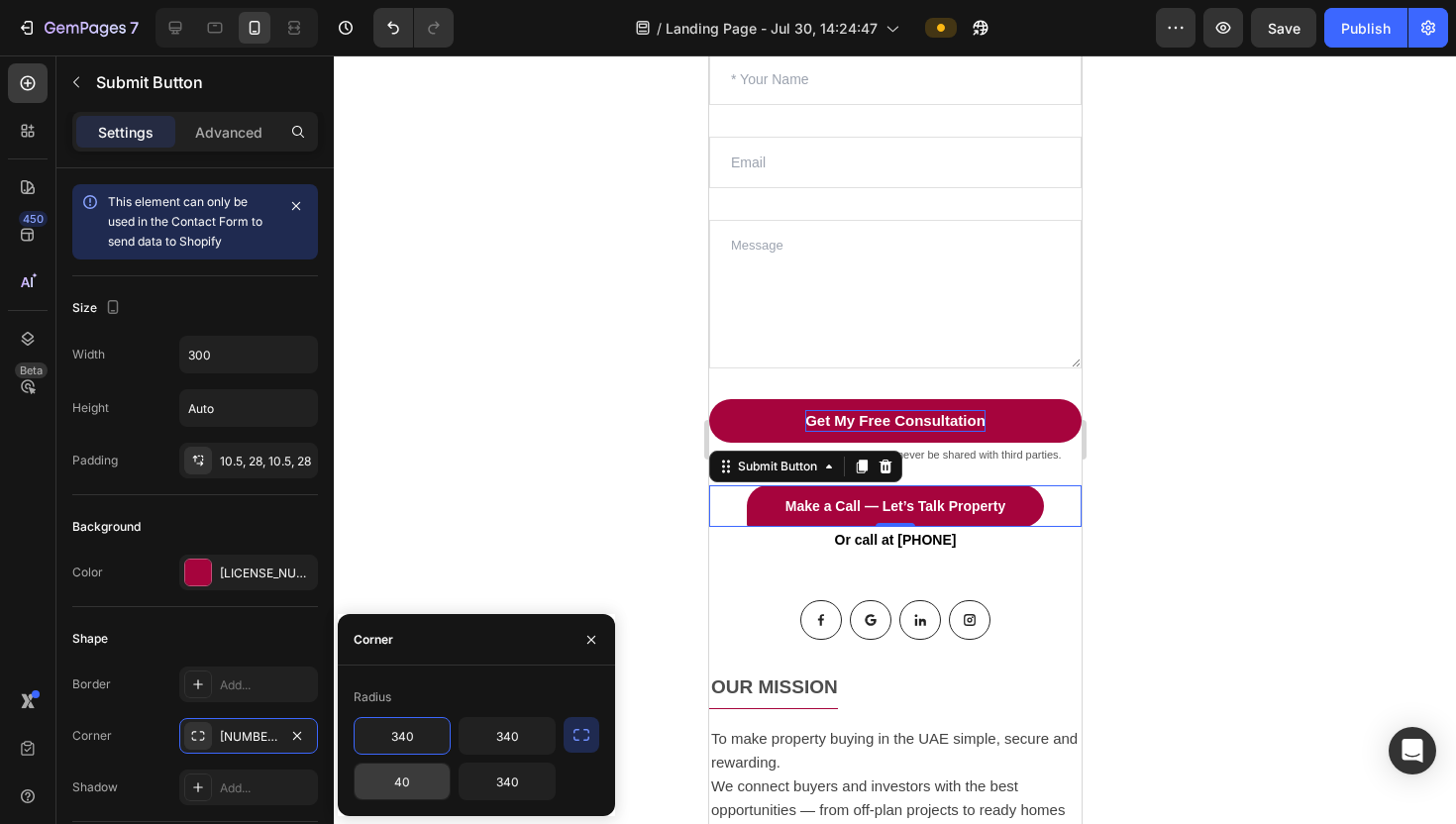click on "40" at bounding box center (402, 781) 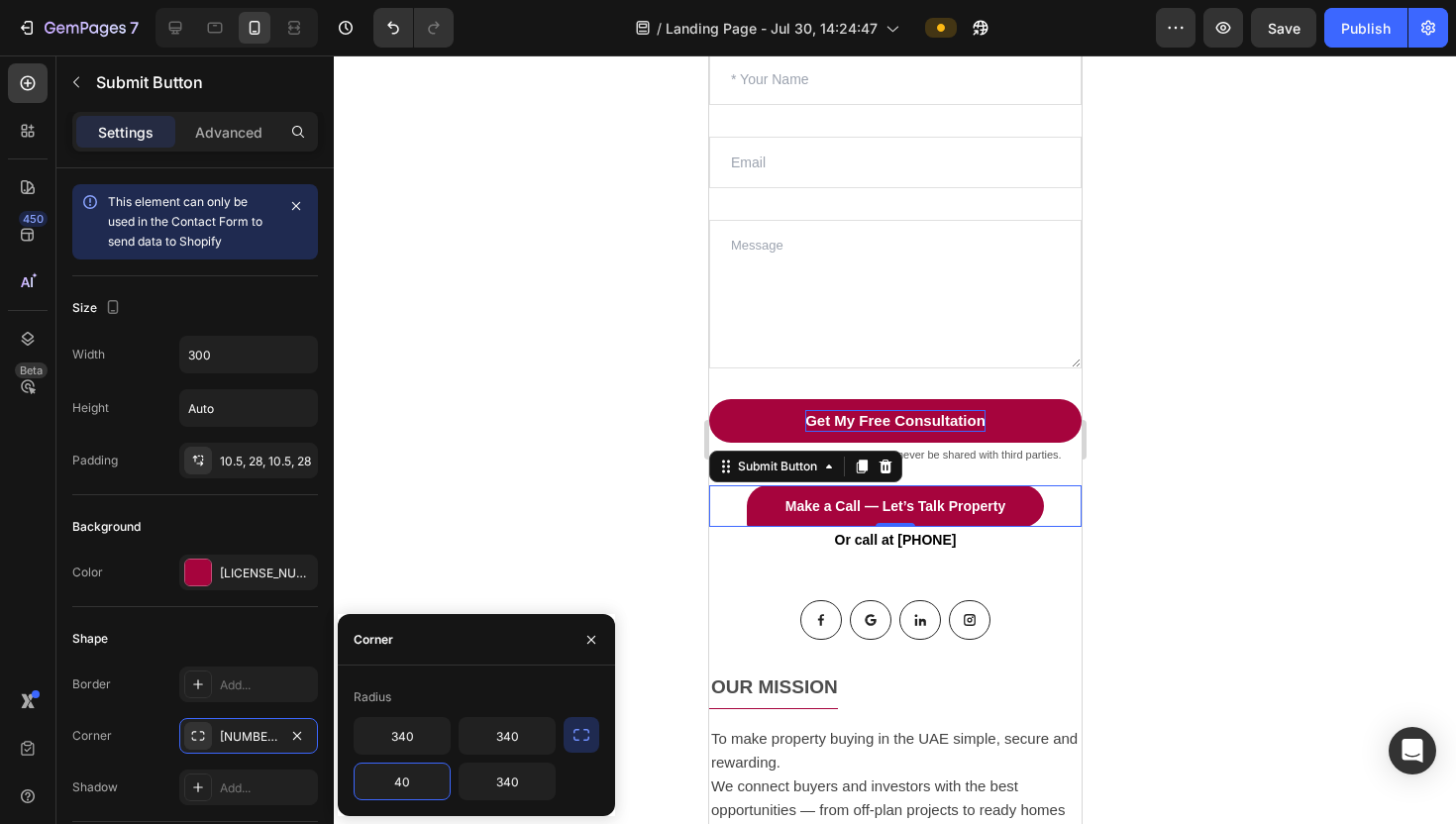 click on "40" at bounding box center [402, 781] 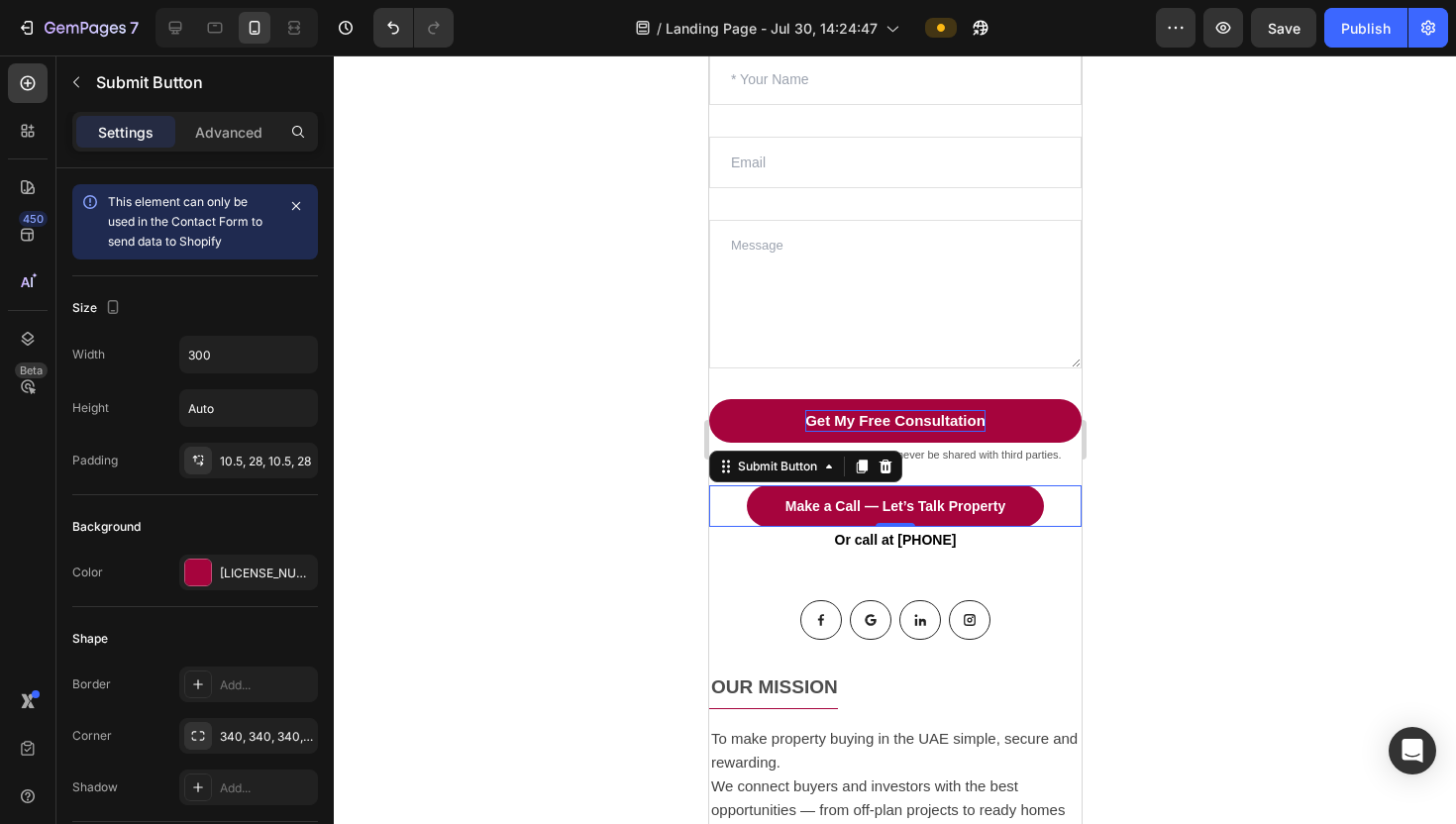 click 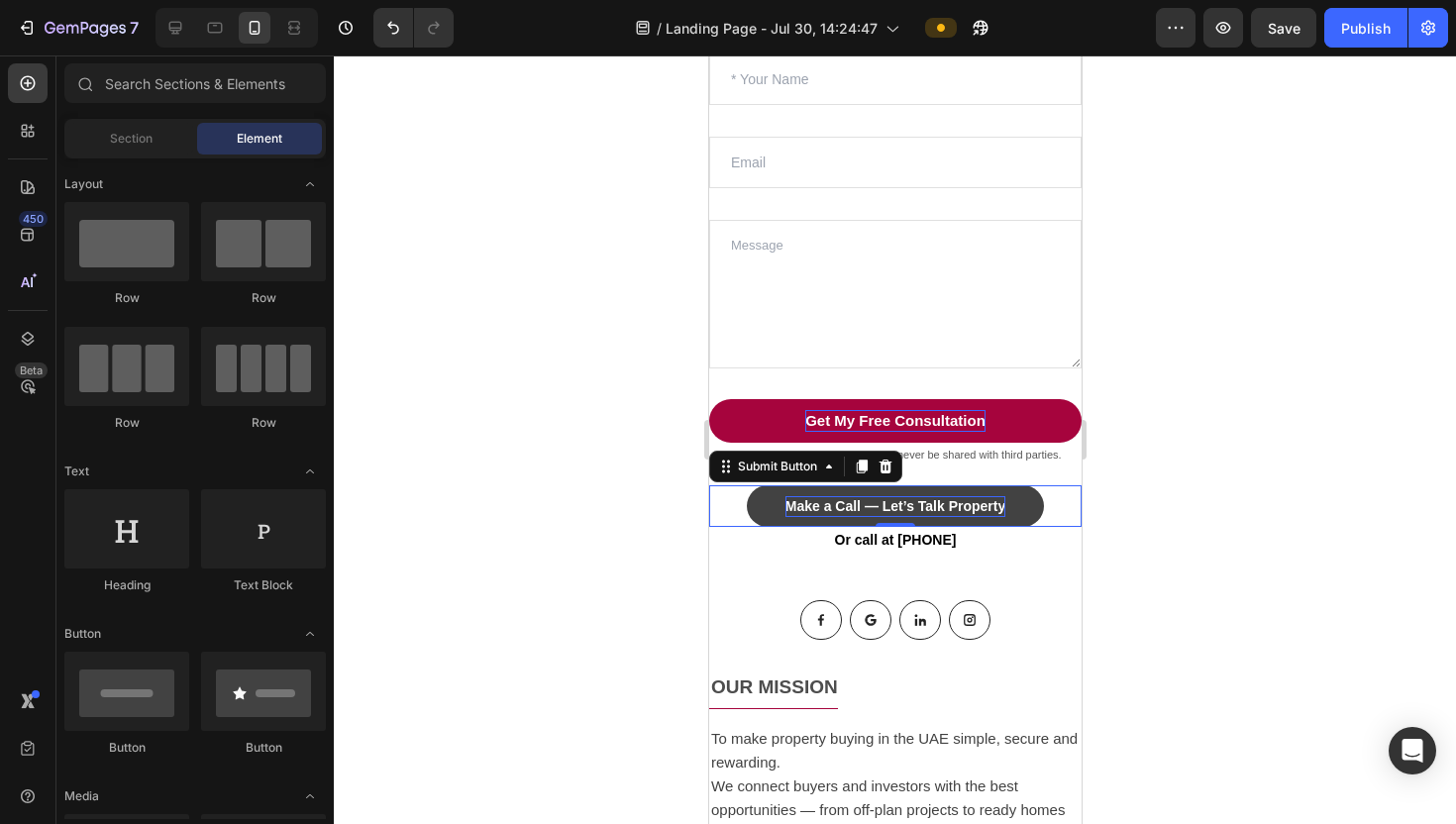 click on "Make a Call — Let’s Talk Property" at bounding box center (894, 506) 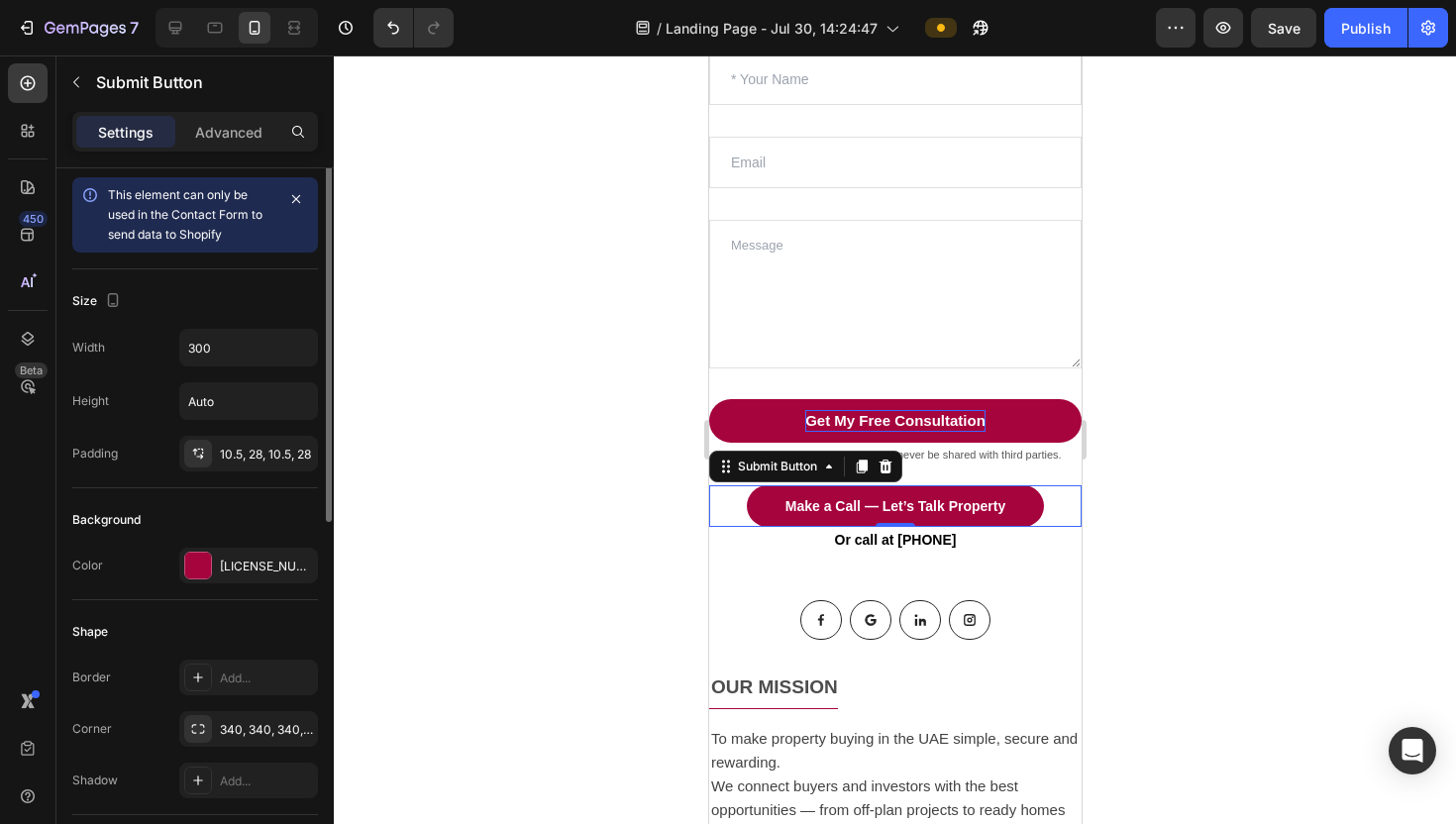 scroll, scrollTop: 0, scrollLeft: 0, axis: both 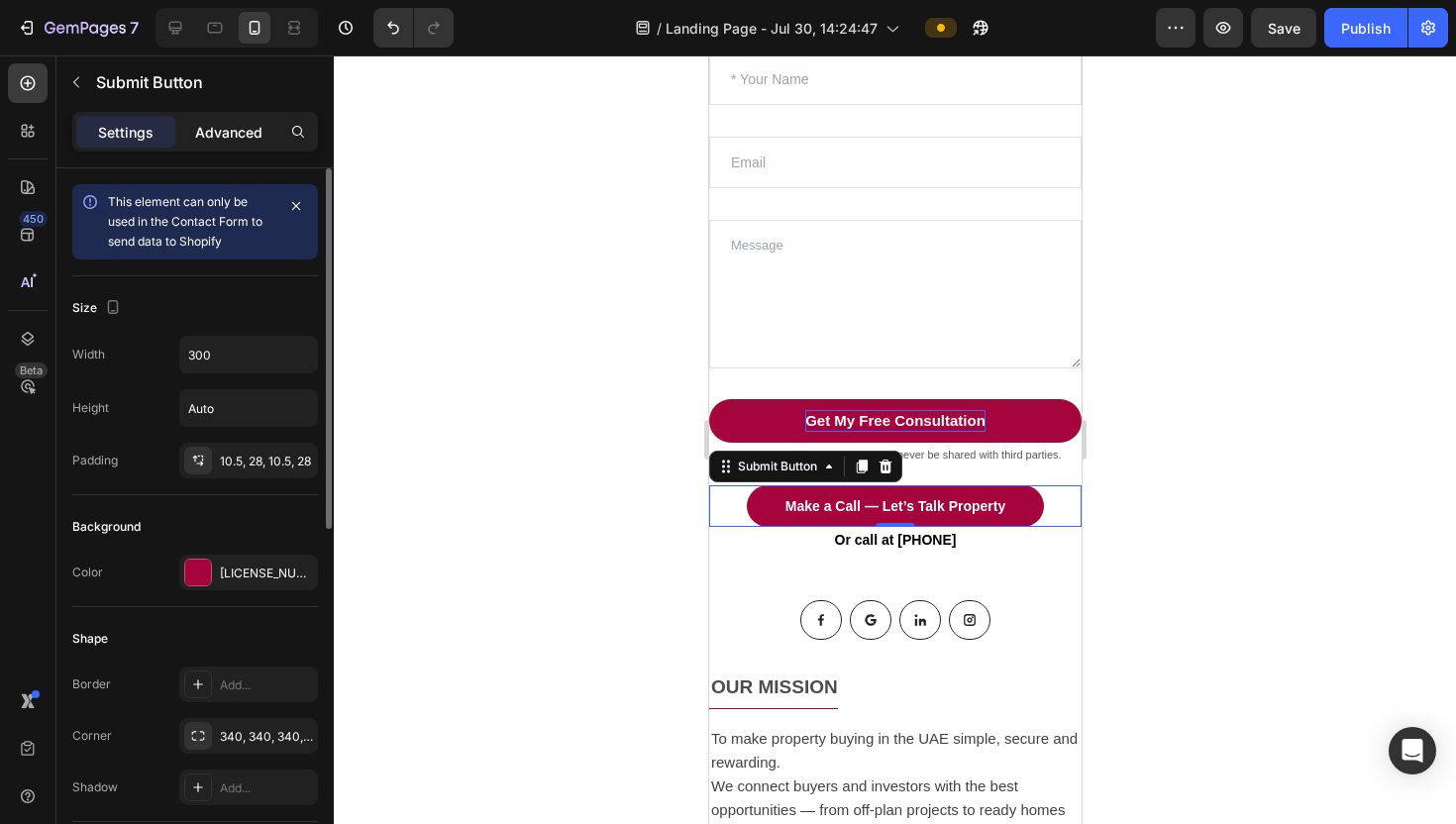 click on "Advanced" at bounding box center (229, 132) 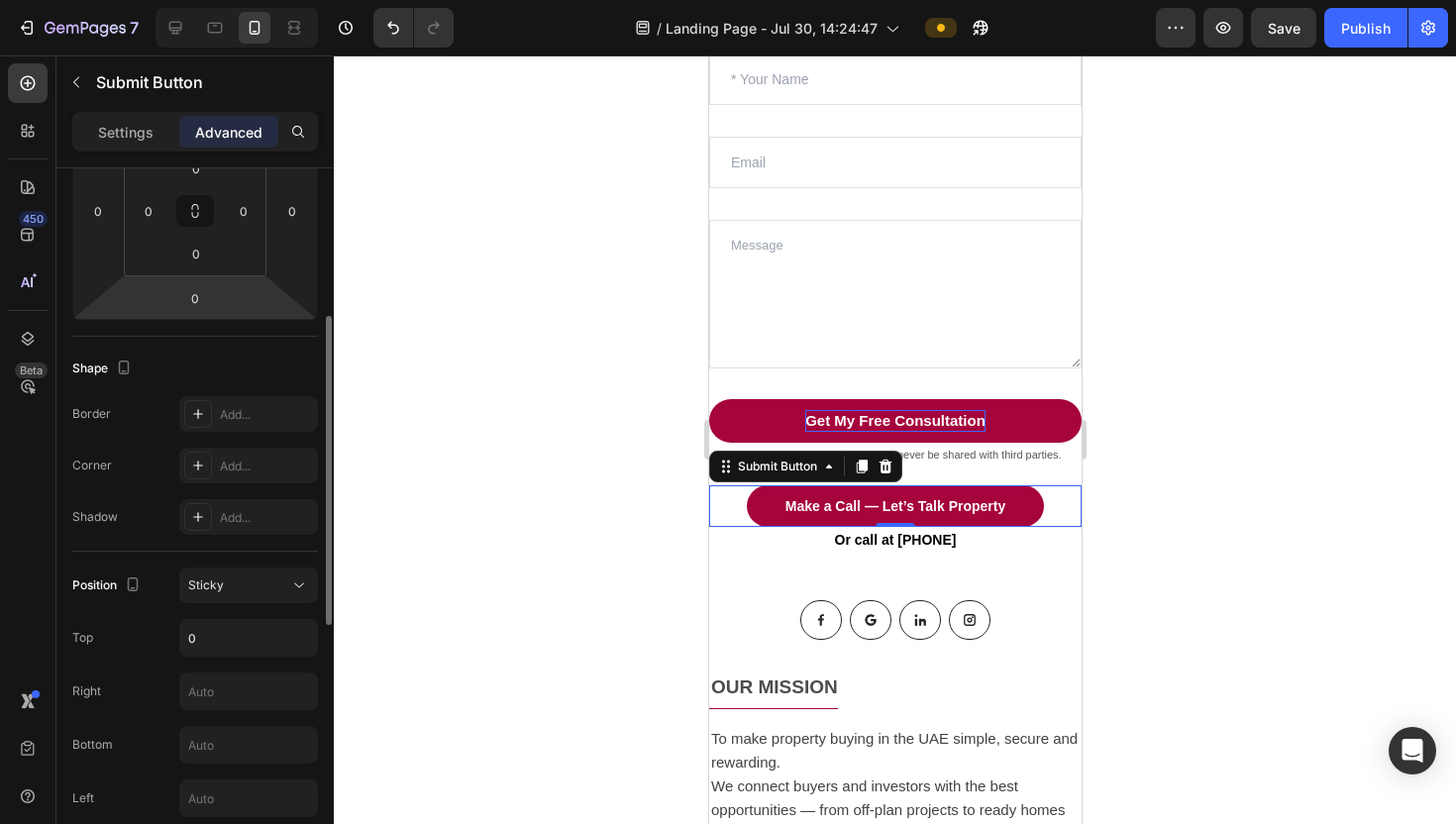 scroll, scrollTop: 464, scrollLeft: 0, axis: vertical 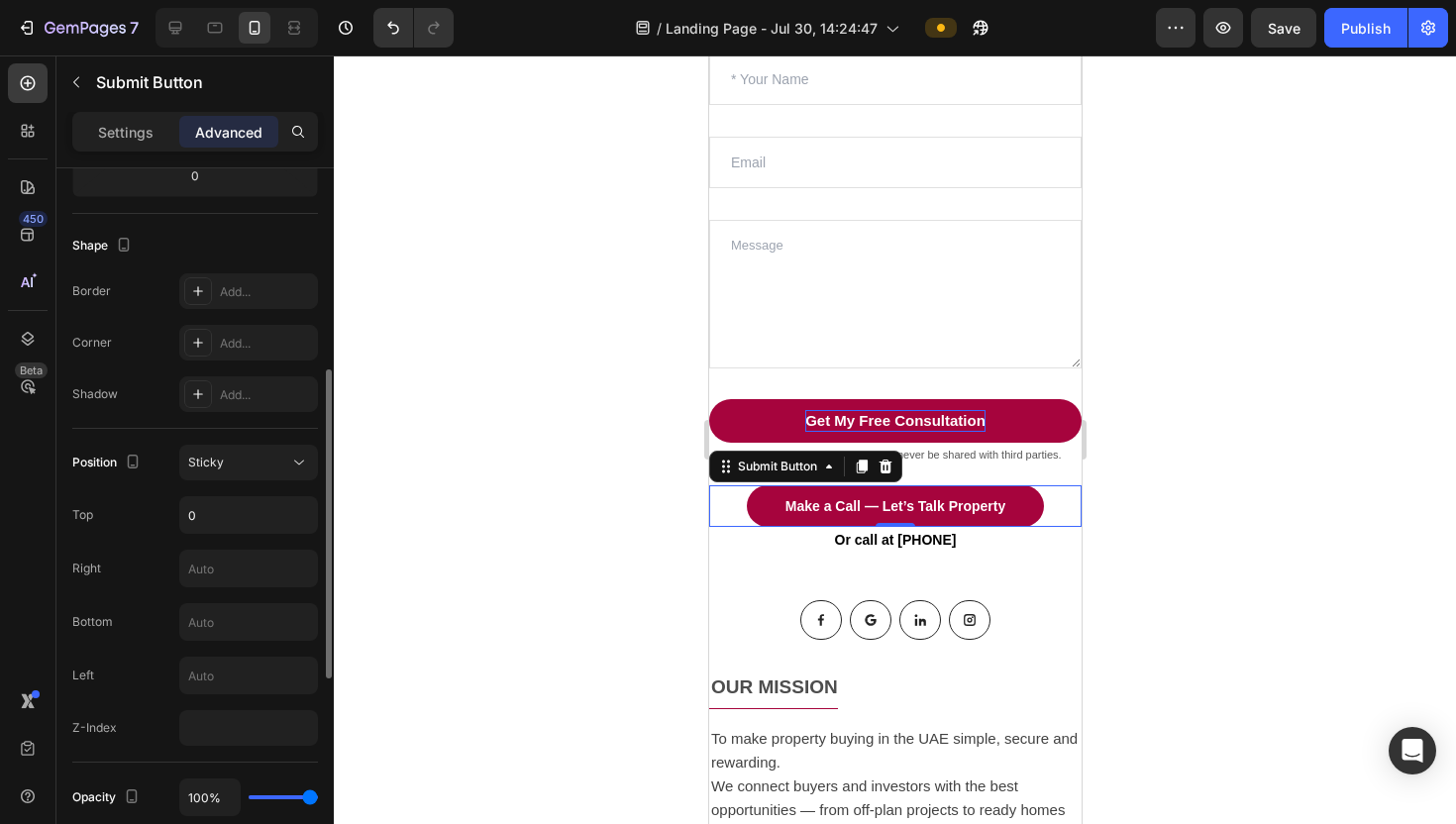 click 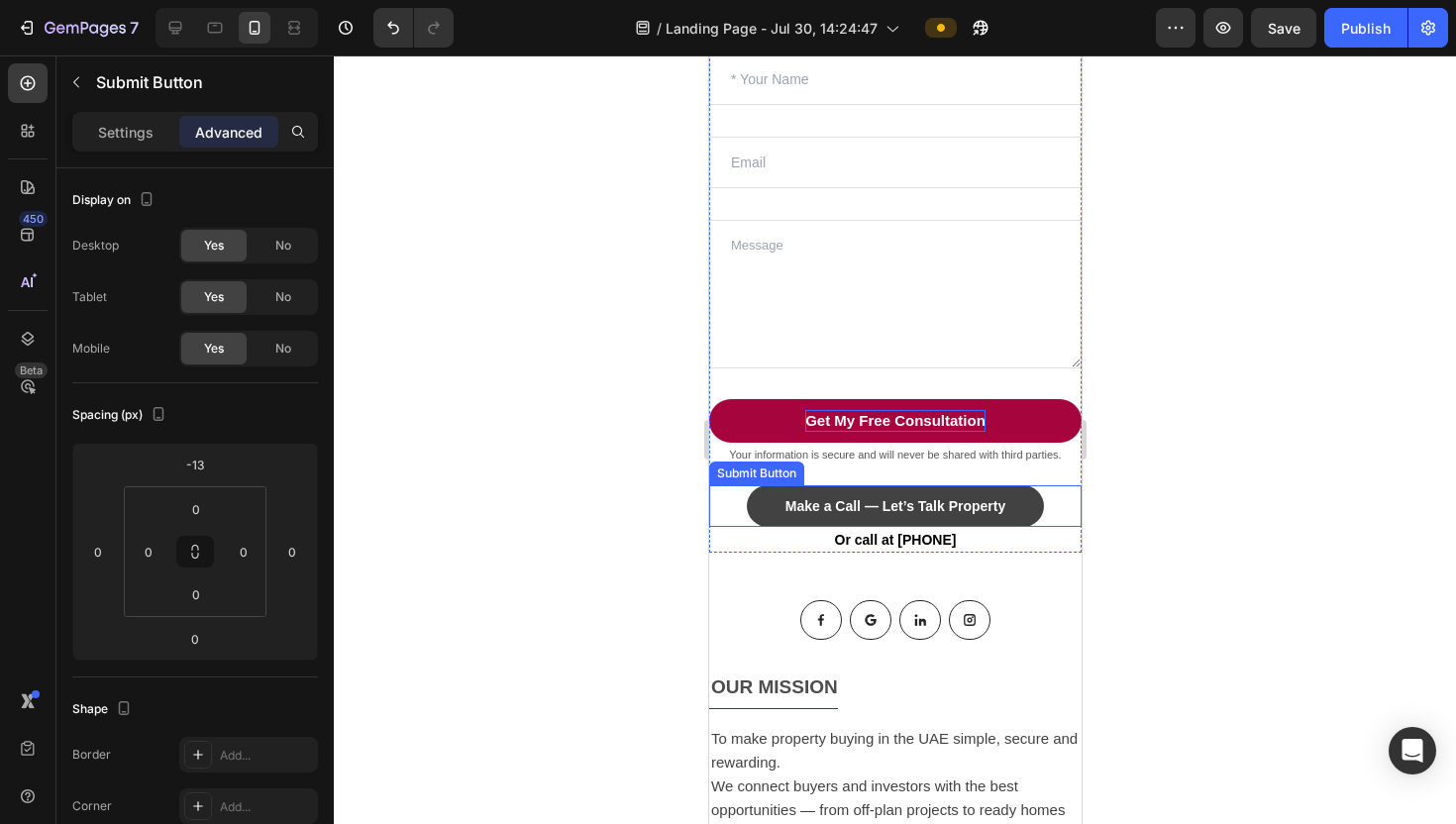 click on "Make a Call — Let’s Talk Property" at bounding box center [894, 506] 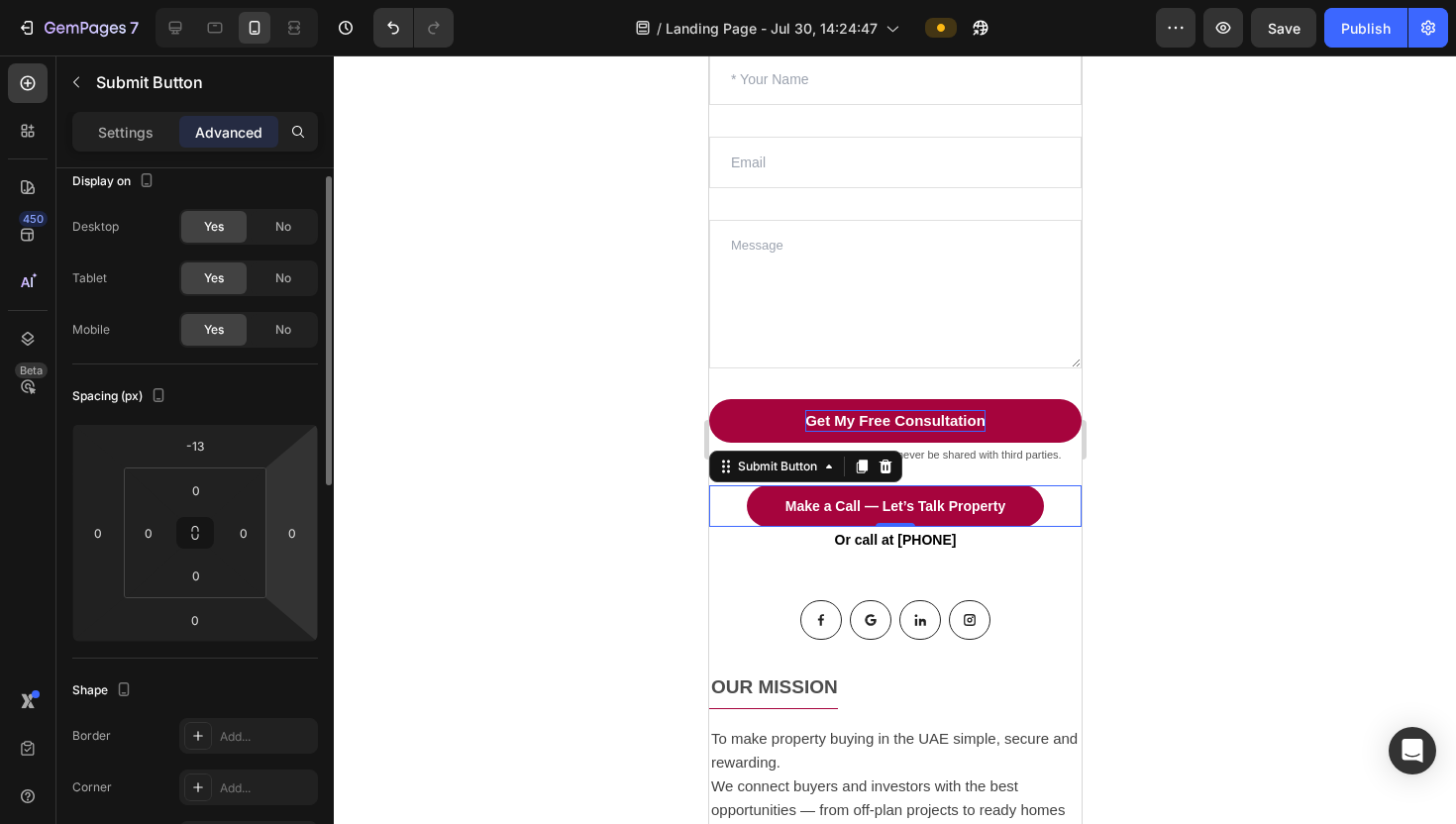 scroll, scrollTop: 0, scrollLeft: 0, axis: both 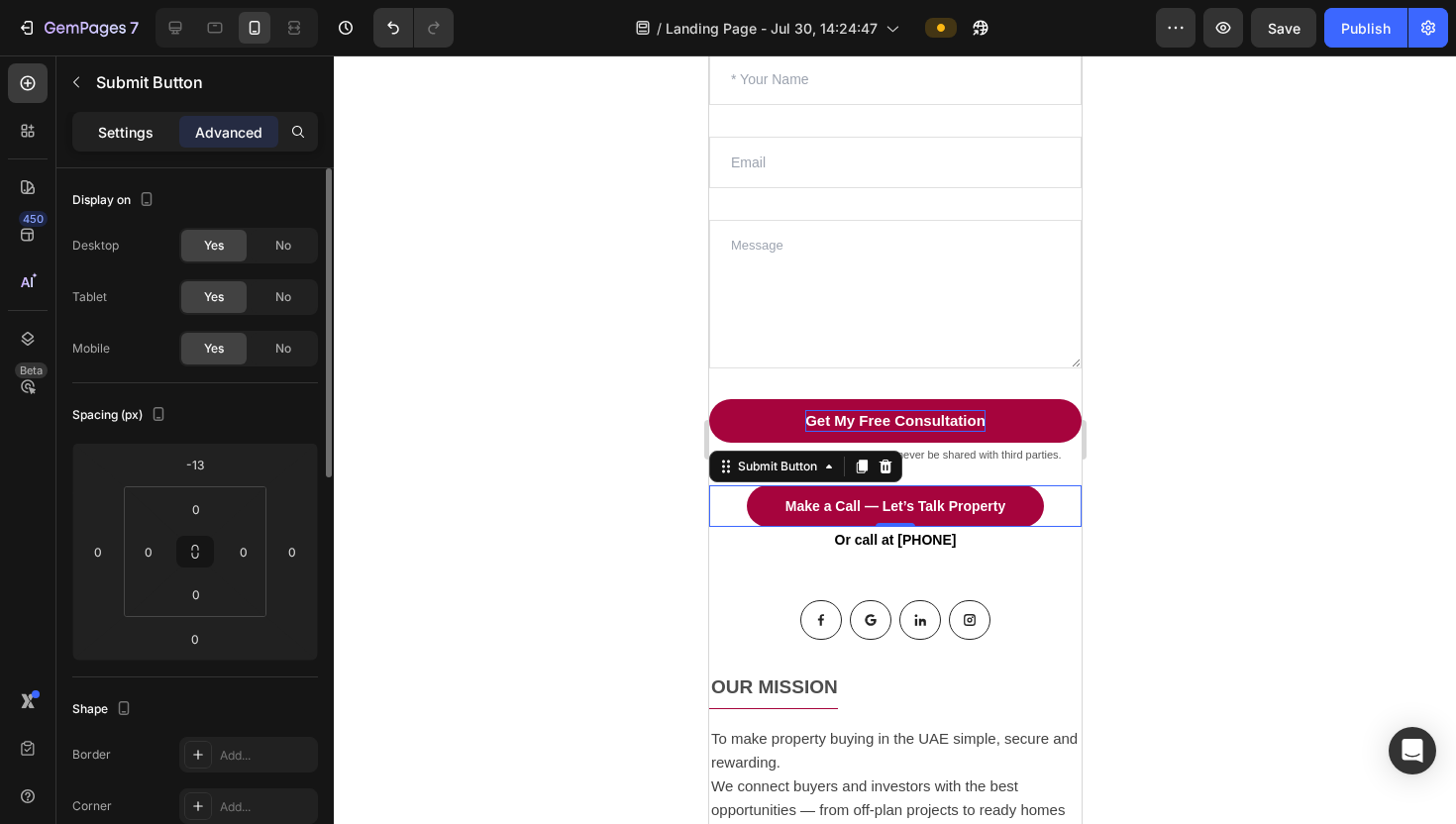 click on "Settings" at bounding box center [126, 132] 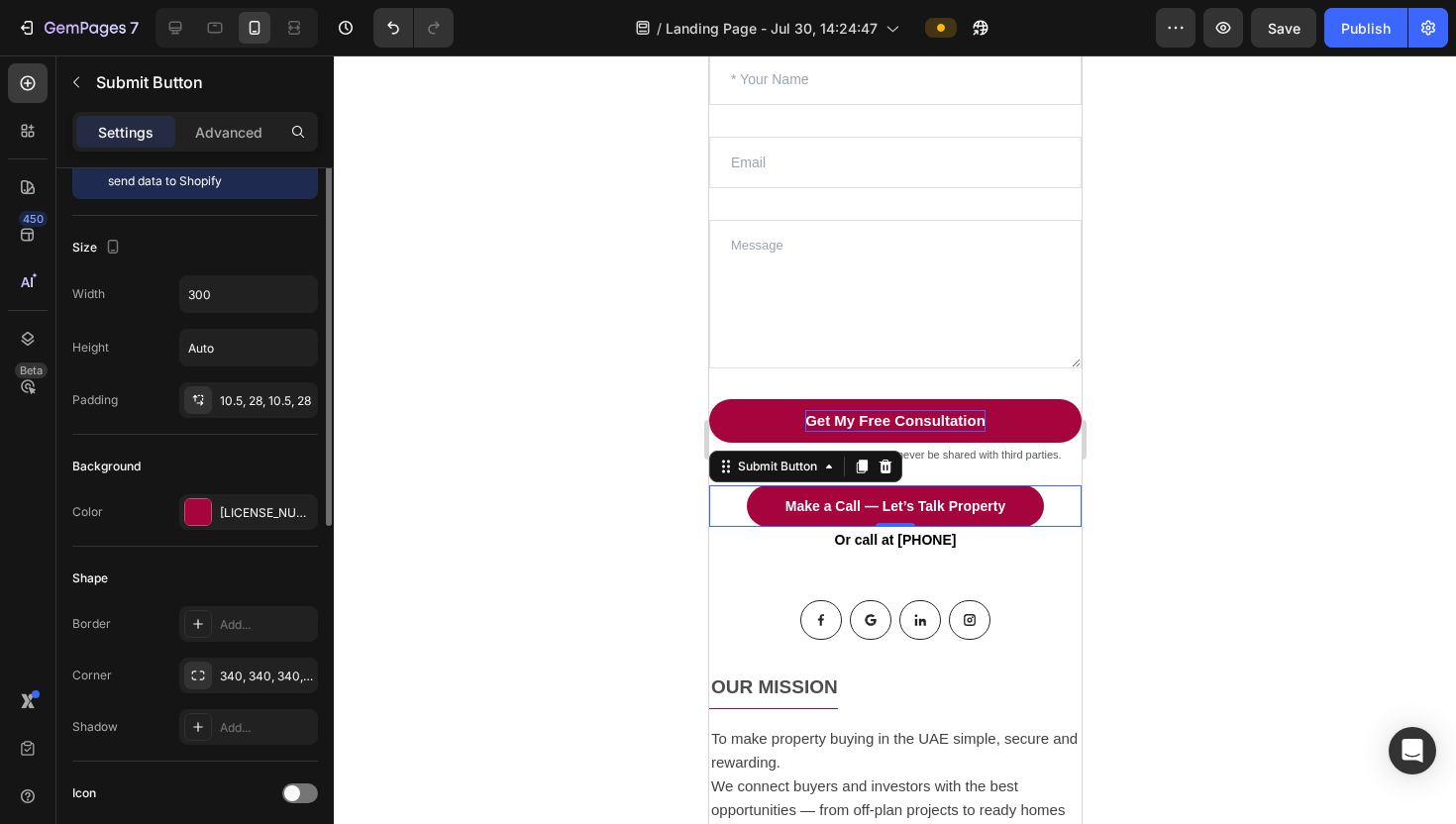 scroll, scrollTop: 0, scrollLeft: 0, axis: both 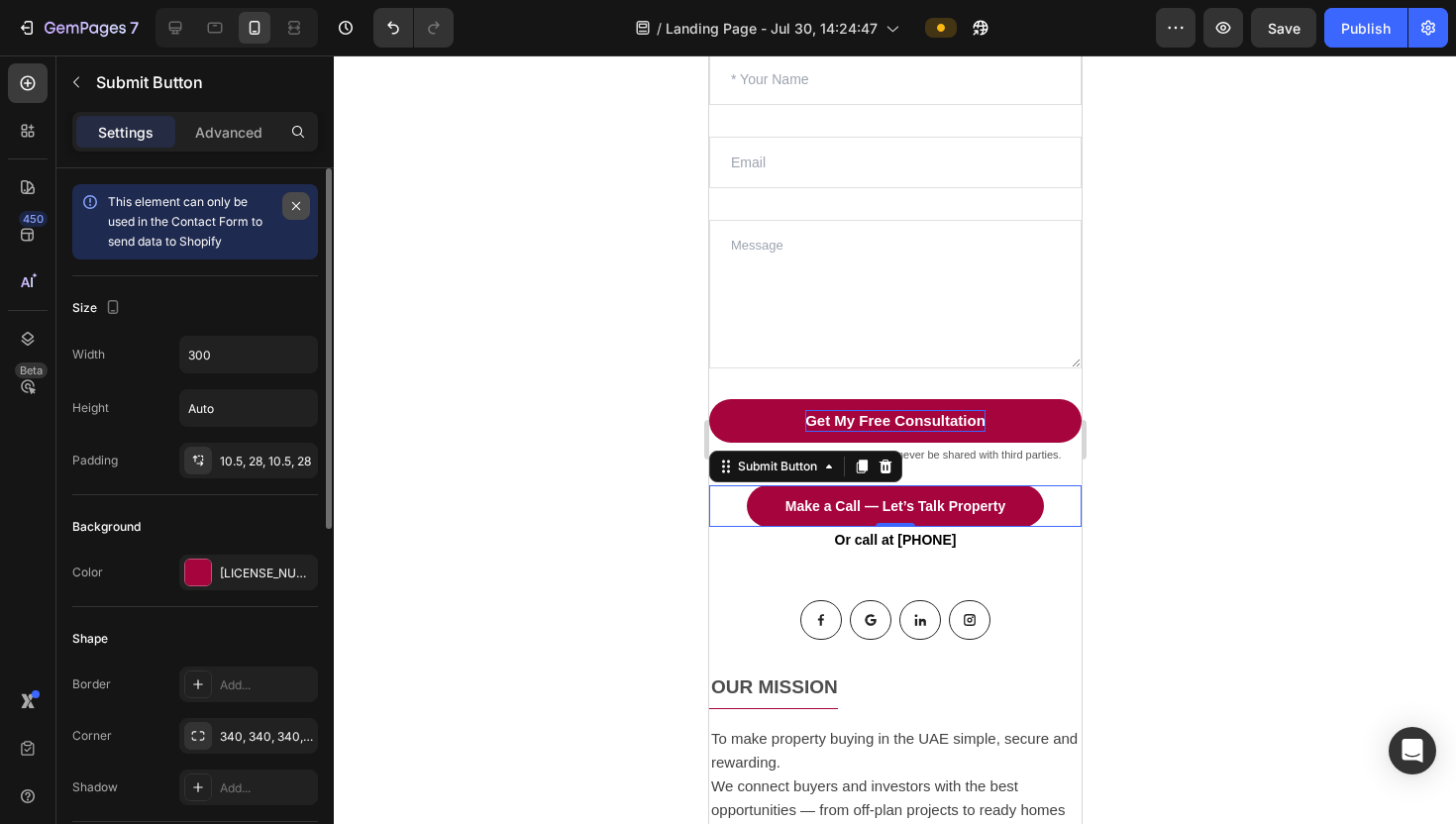 click 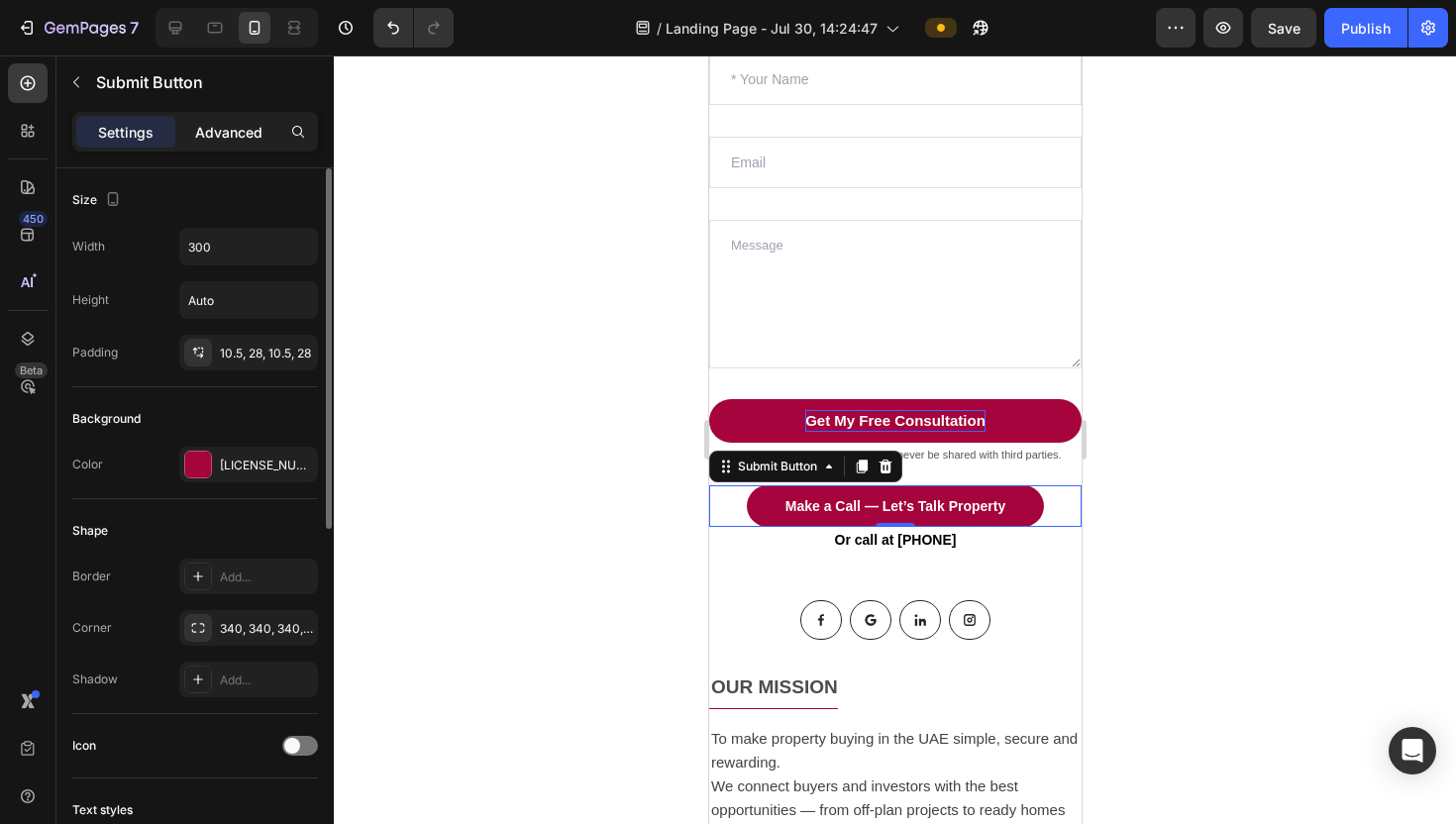 click on "Advanced" 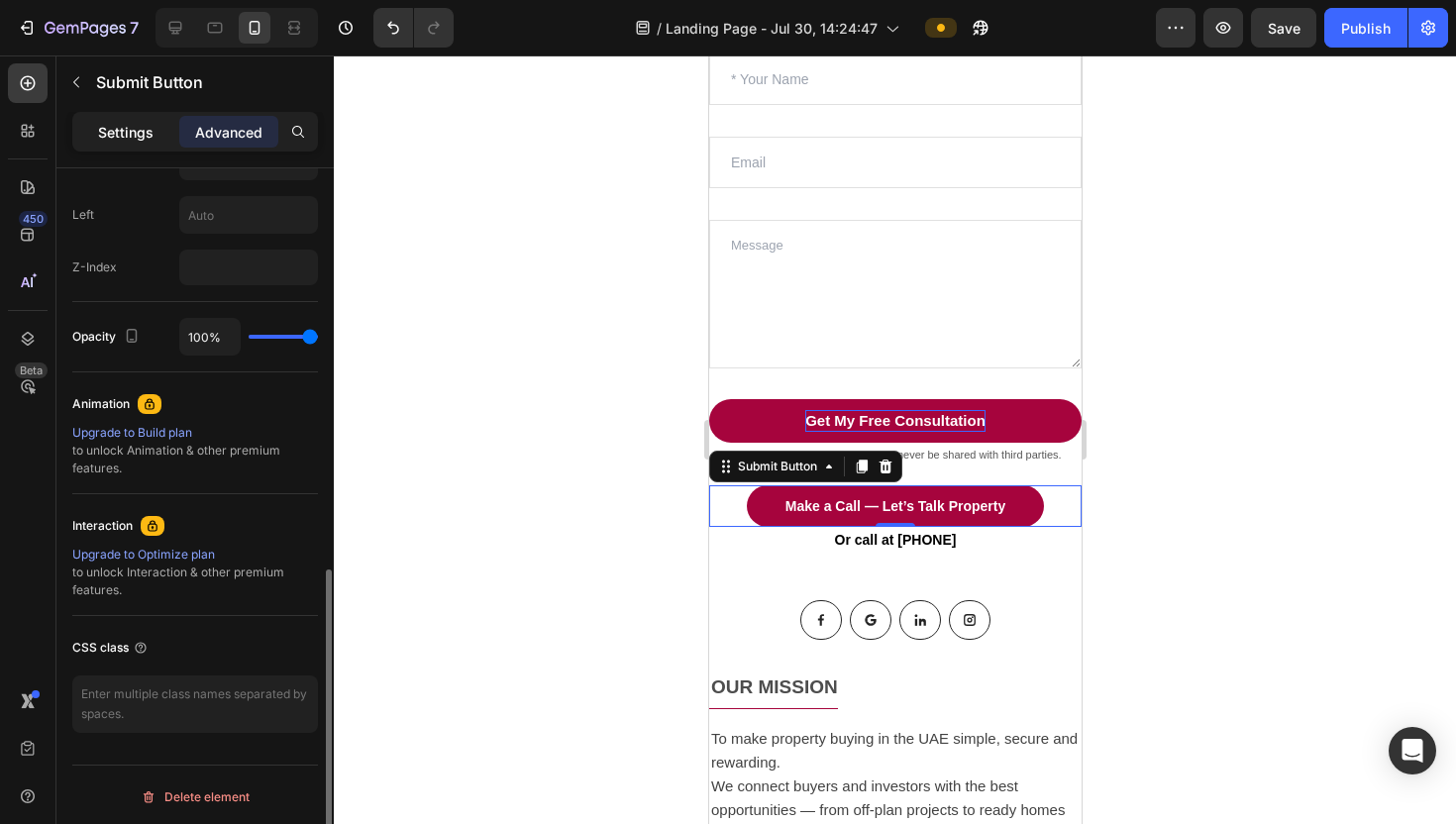 click on "Settings" at bounding box center [126, 132] 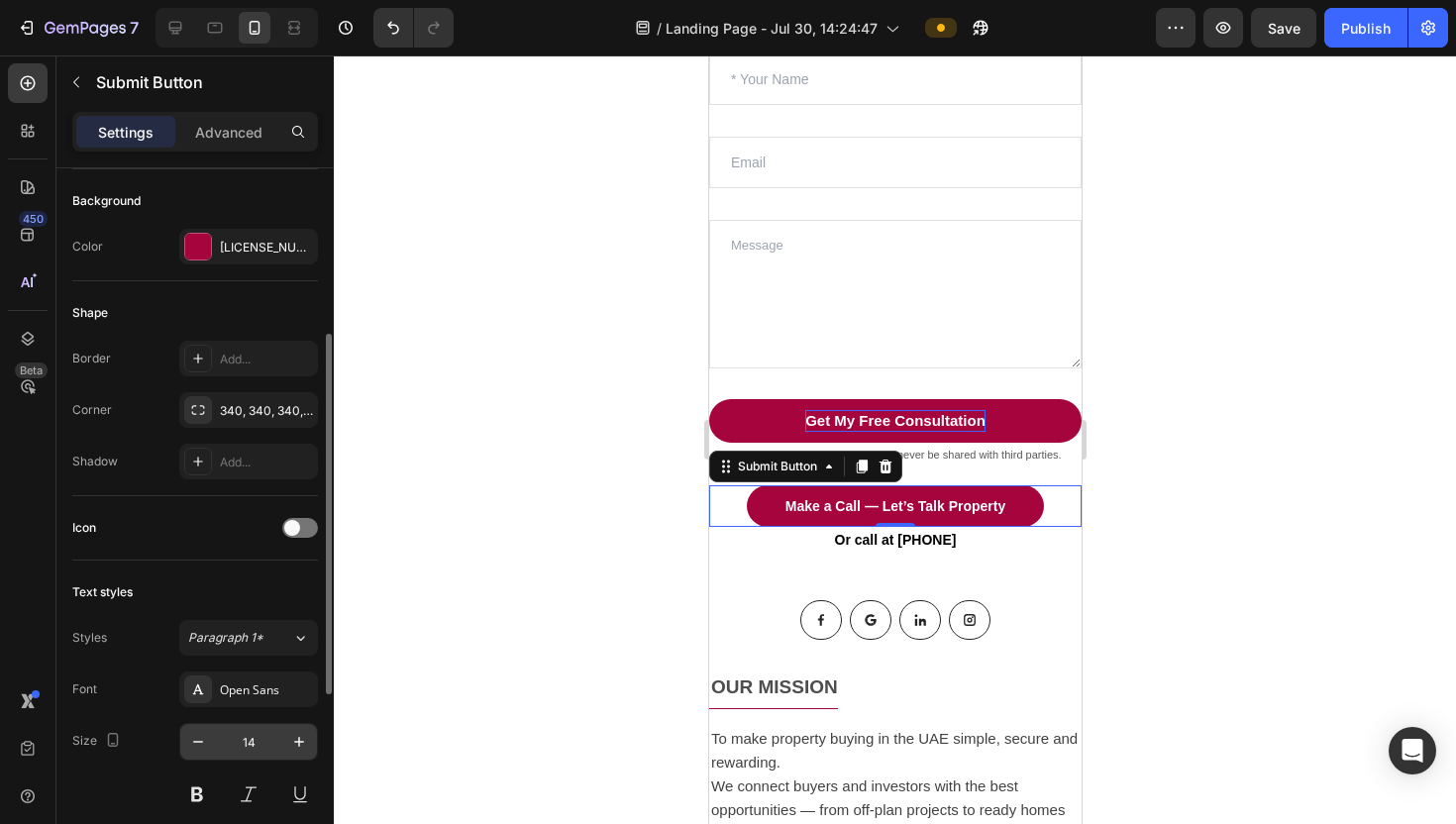scroll, scrollTop: 330, scrollLeft: 0, axis: vertical 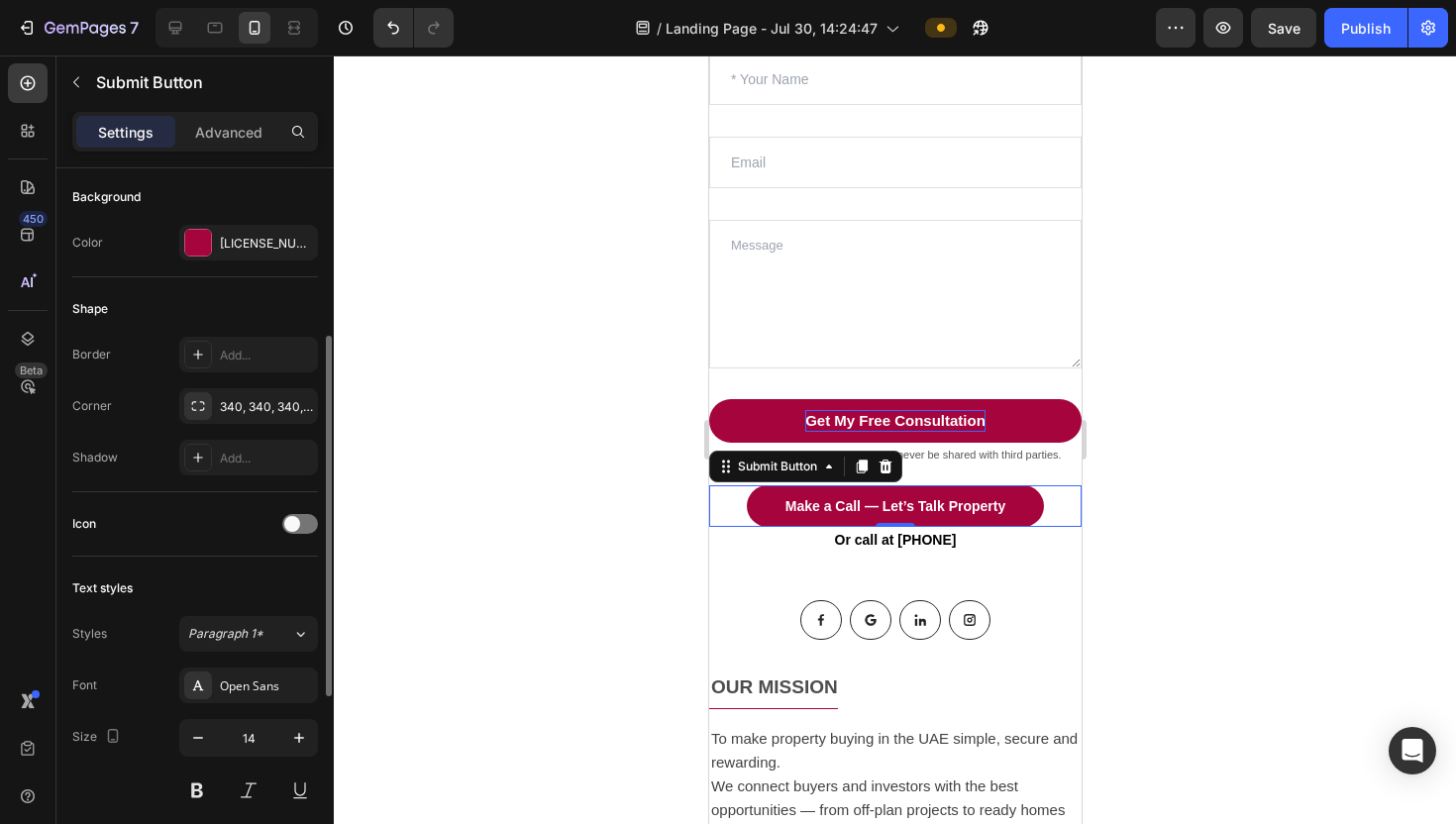click on "Icon" at bounding box center (195, 524) 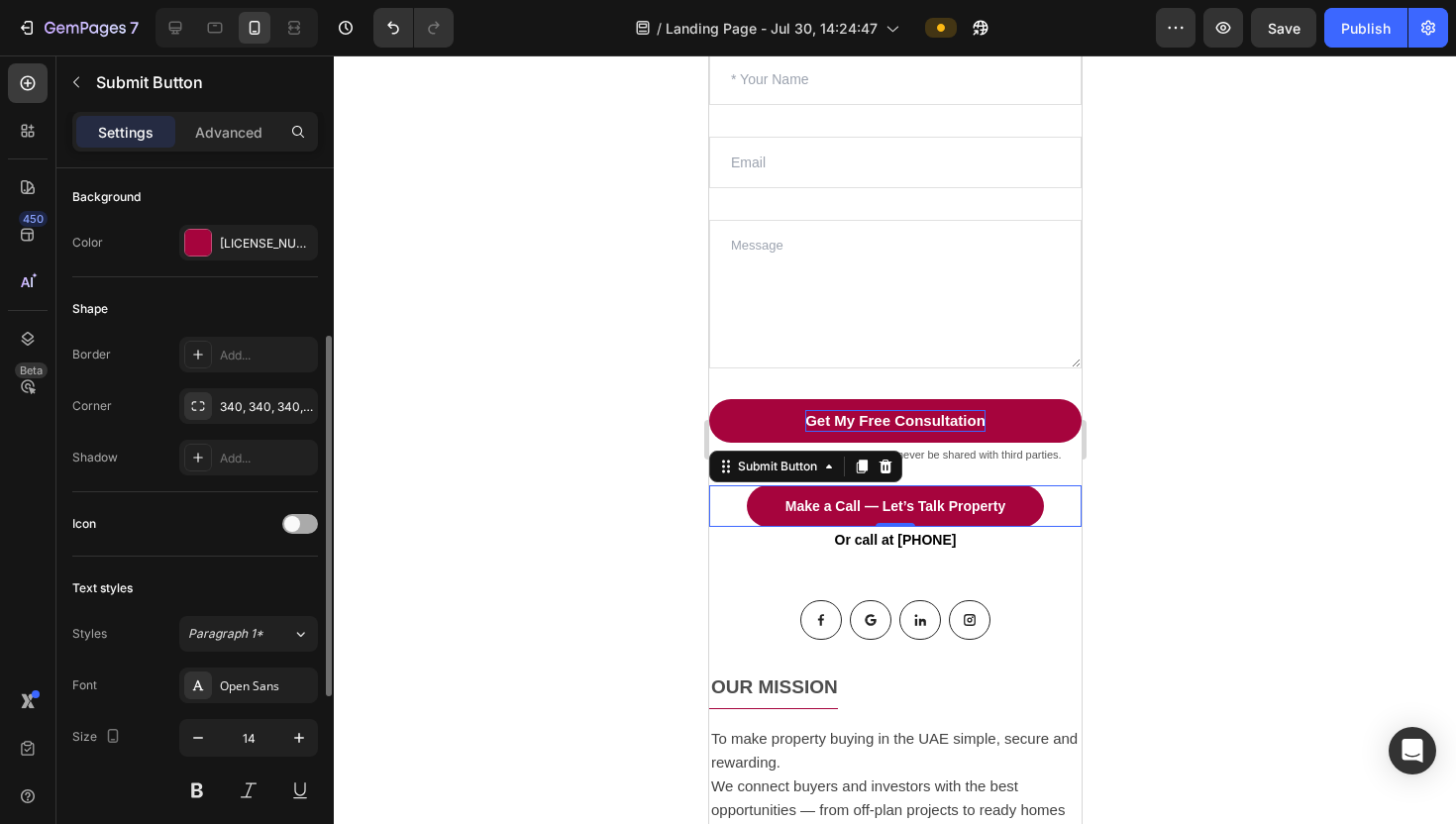 click at bounding box center (292, 524) 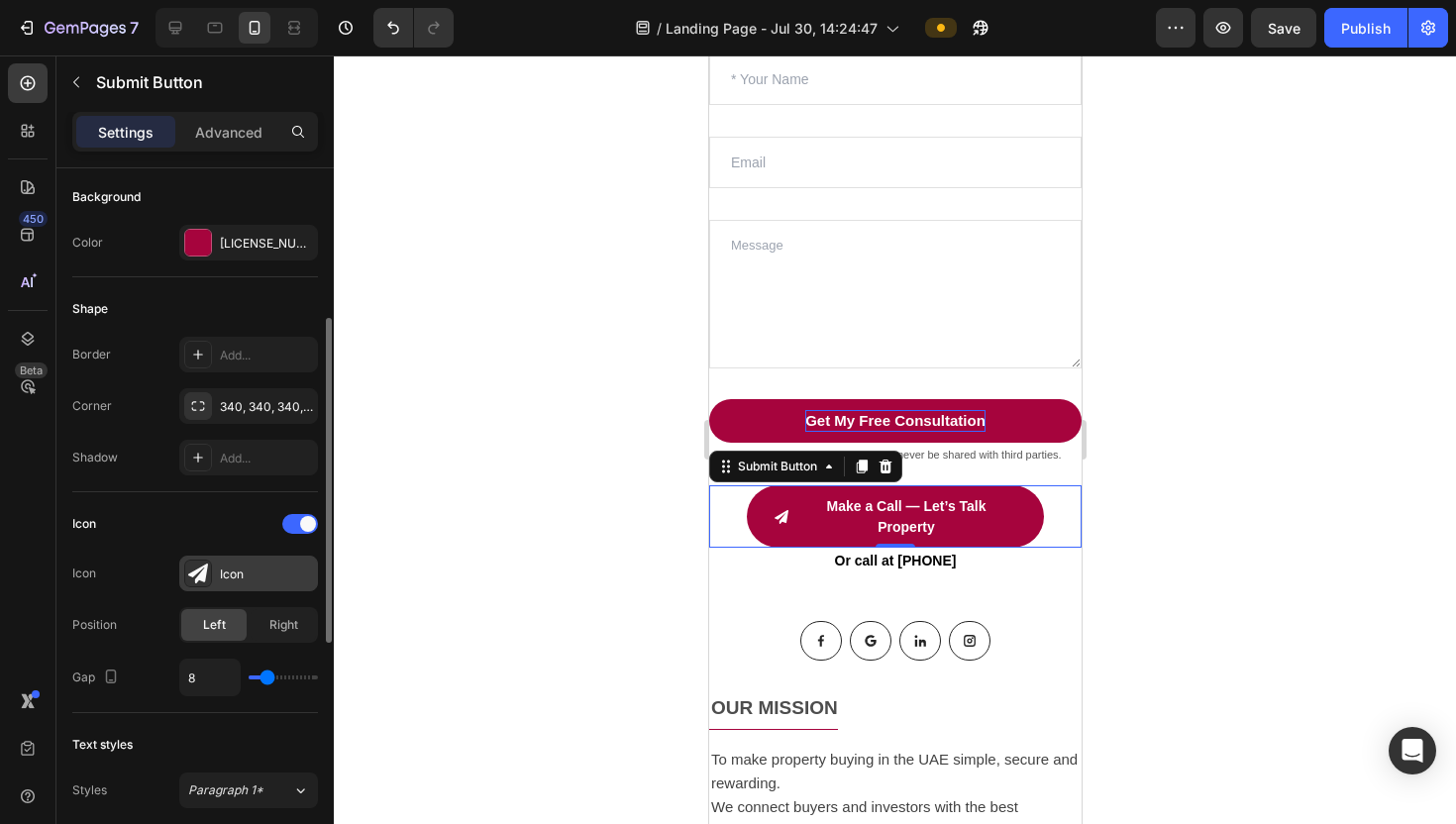 click on "Icon" at bounding box center [249, 573] 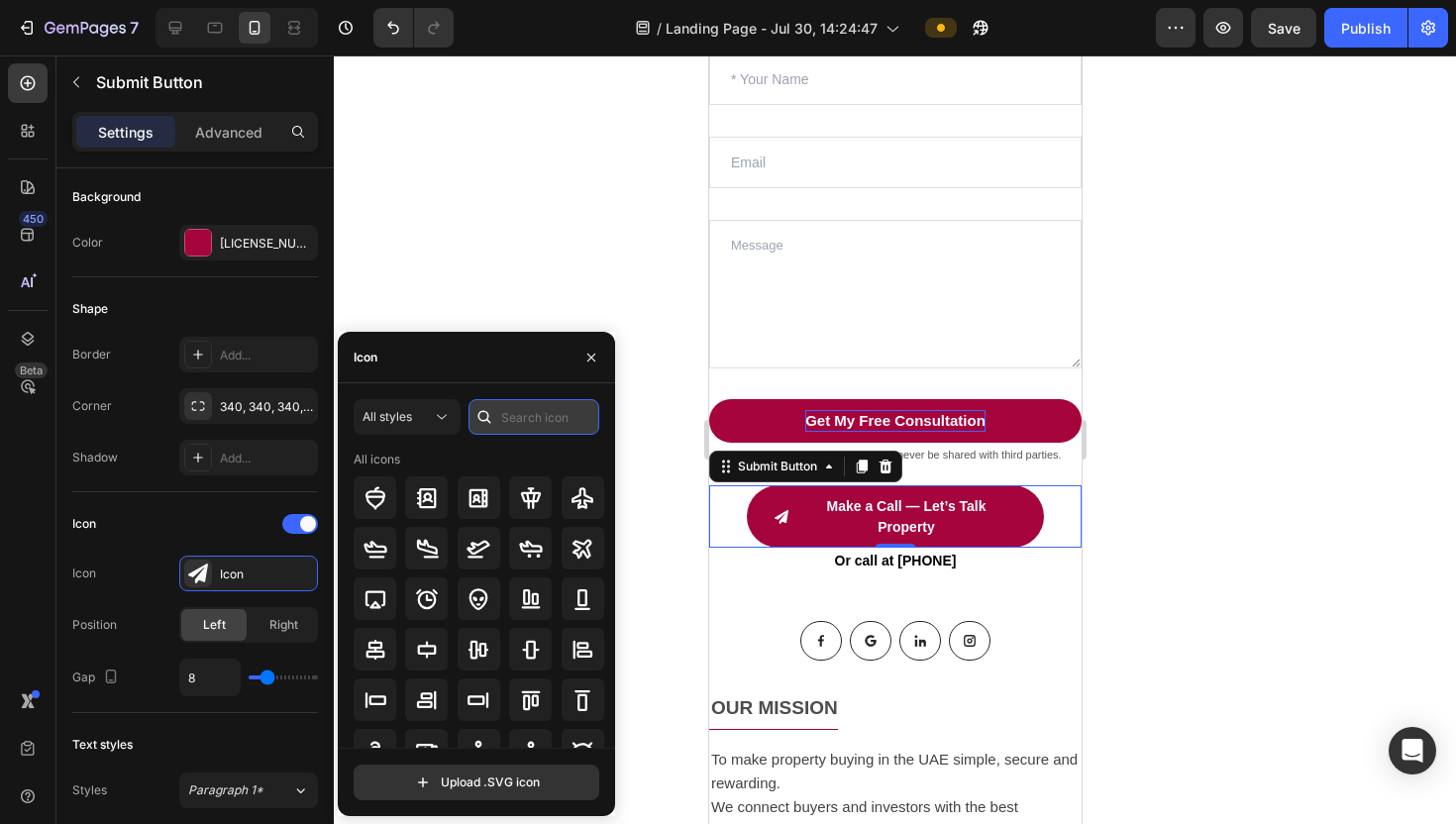 click at bounding box center [534, 417] 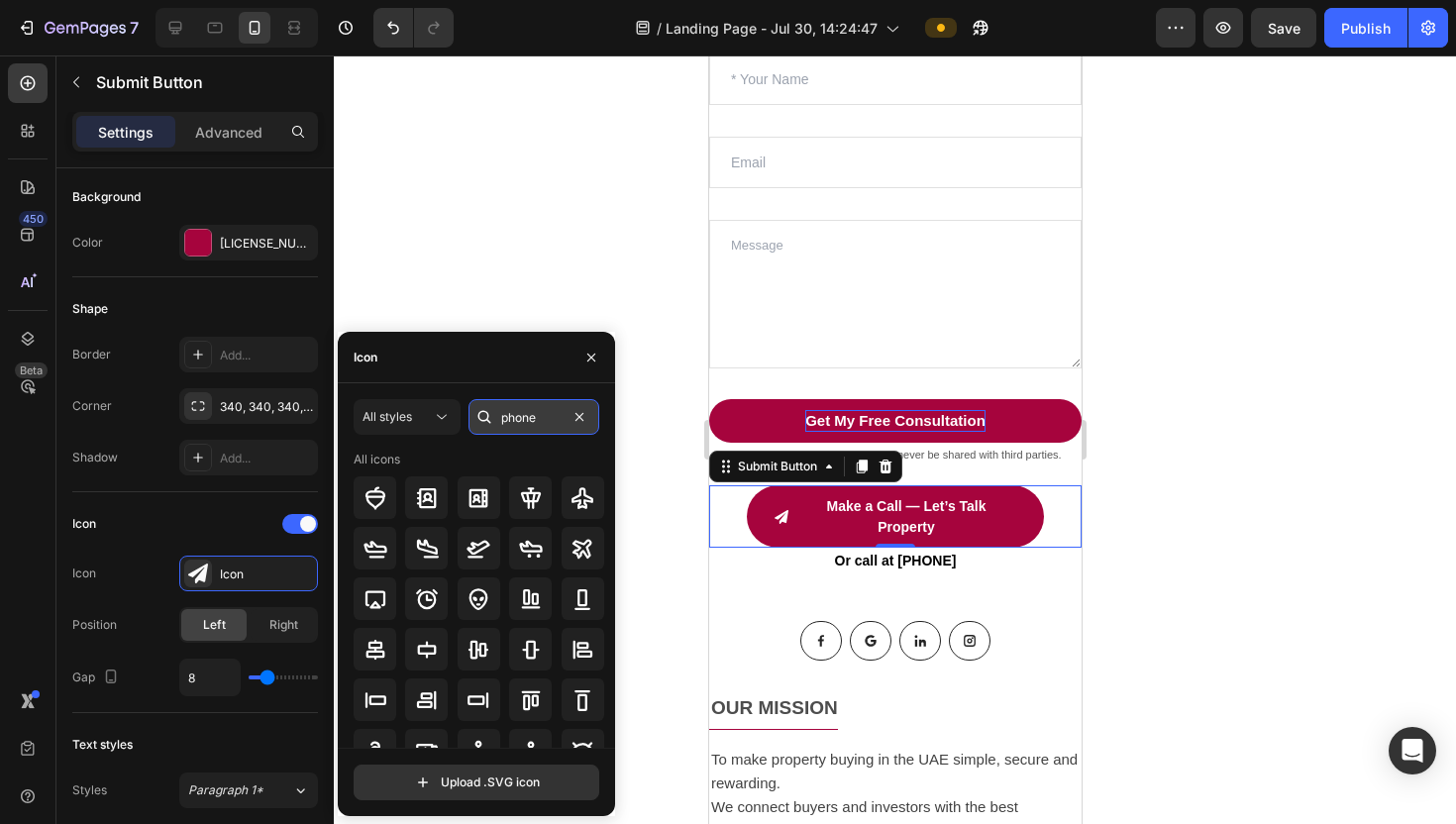 type on "phone" 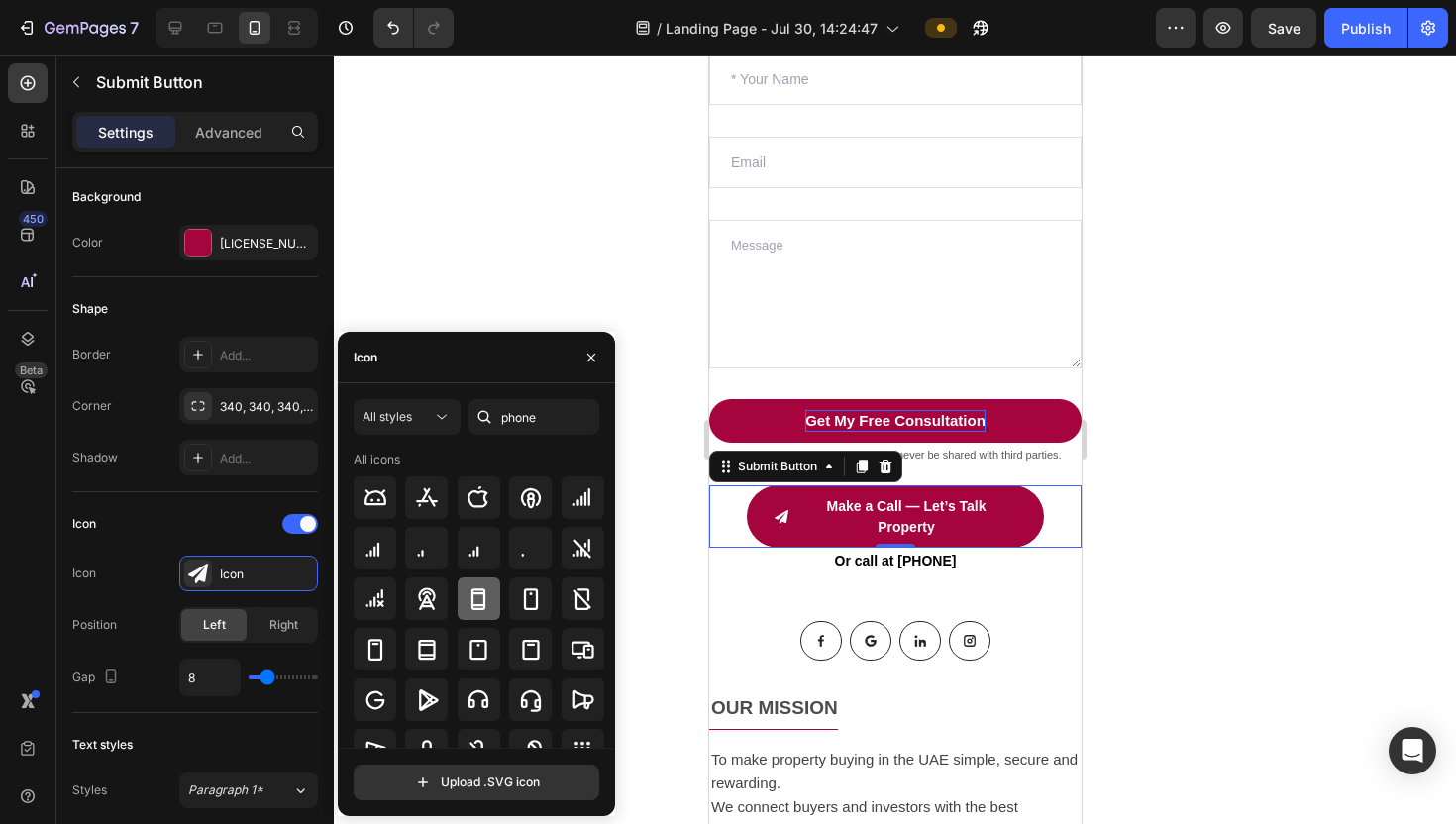click 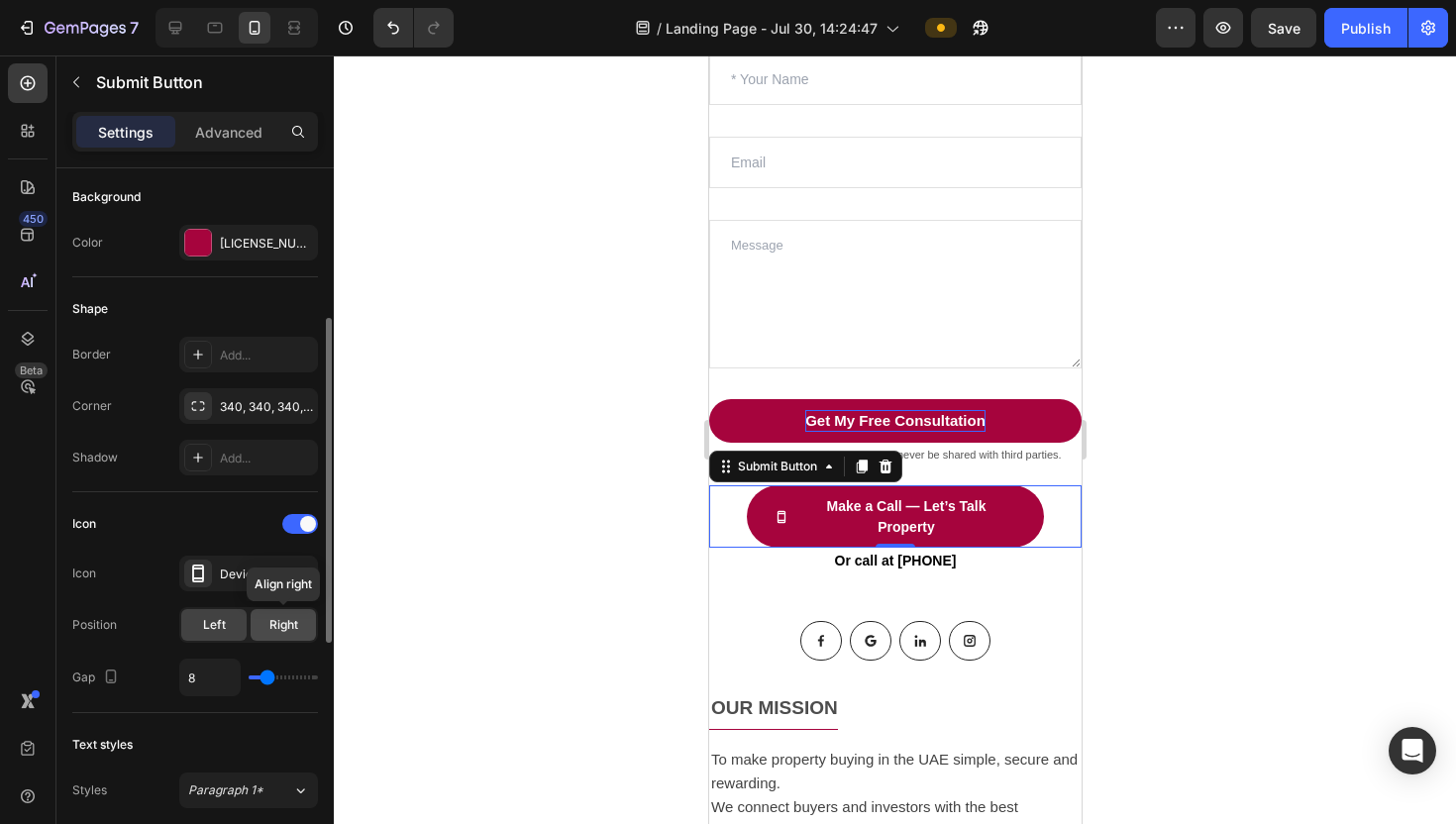 click on "Right" 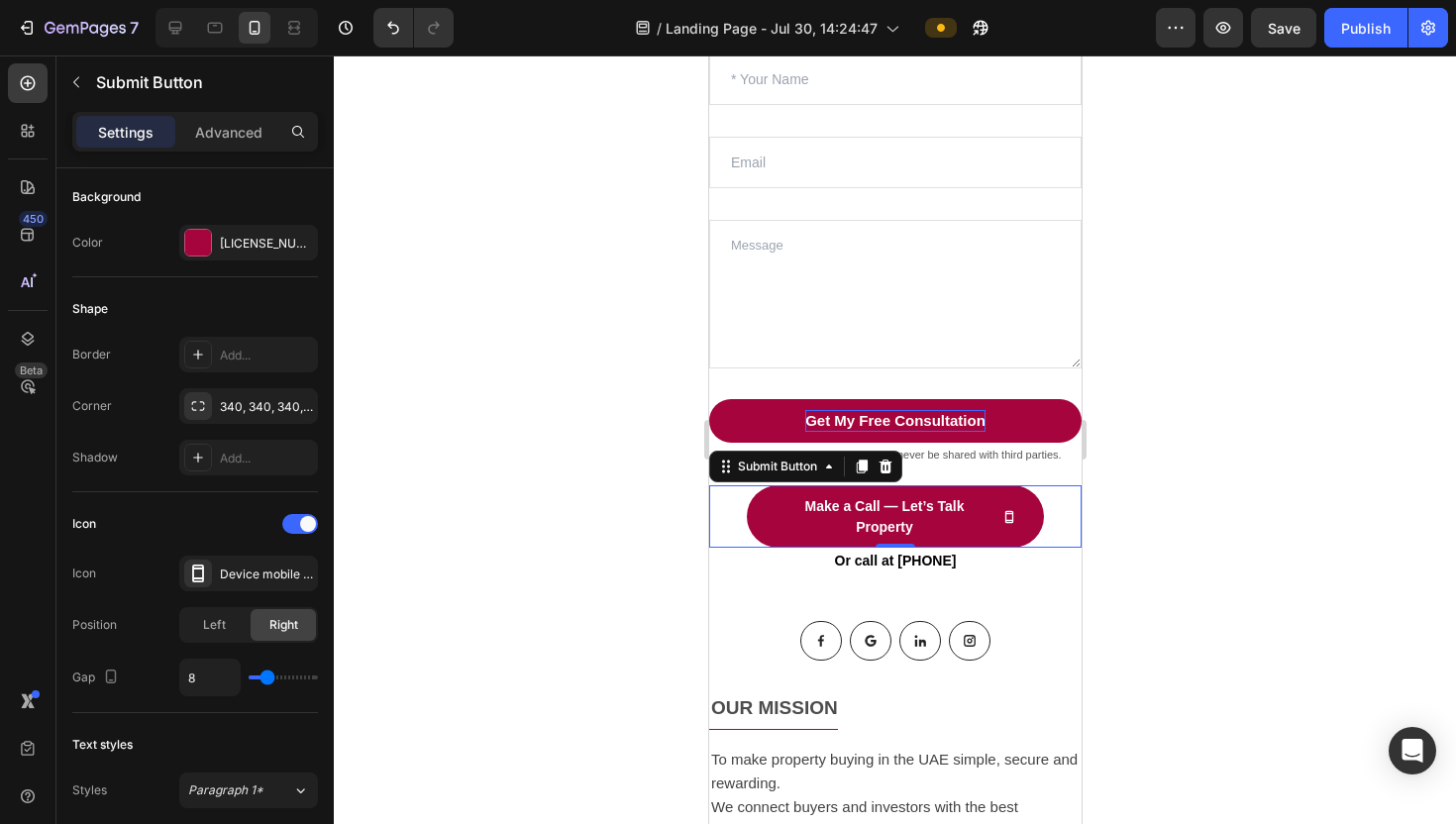 click 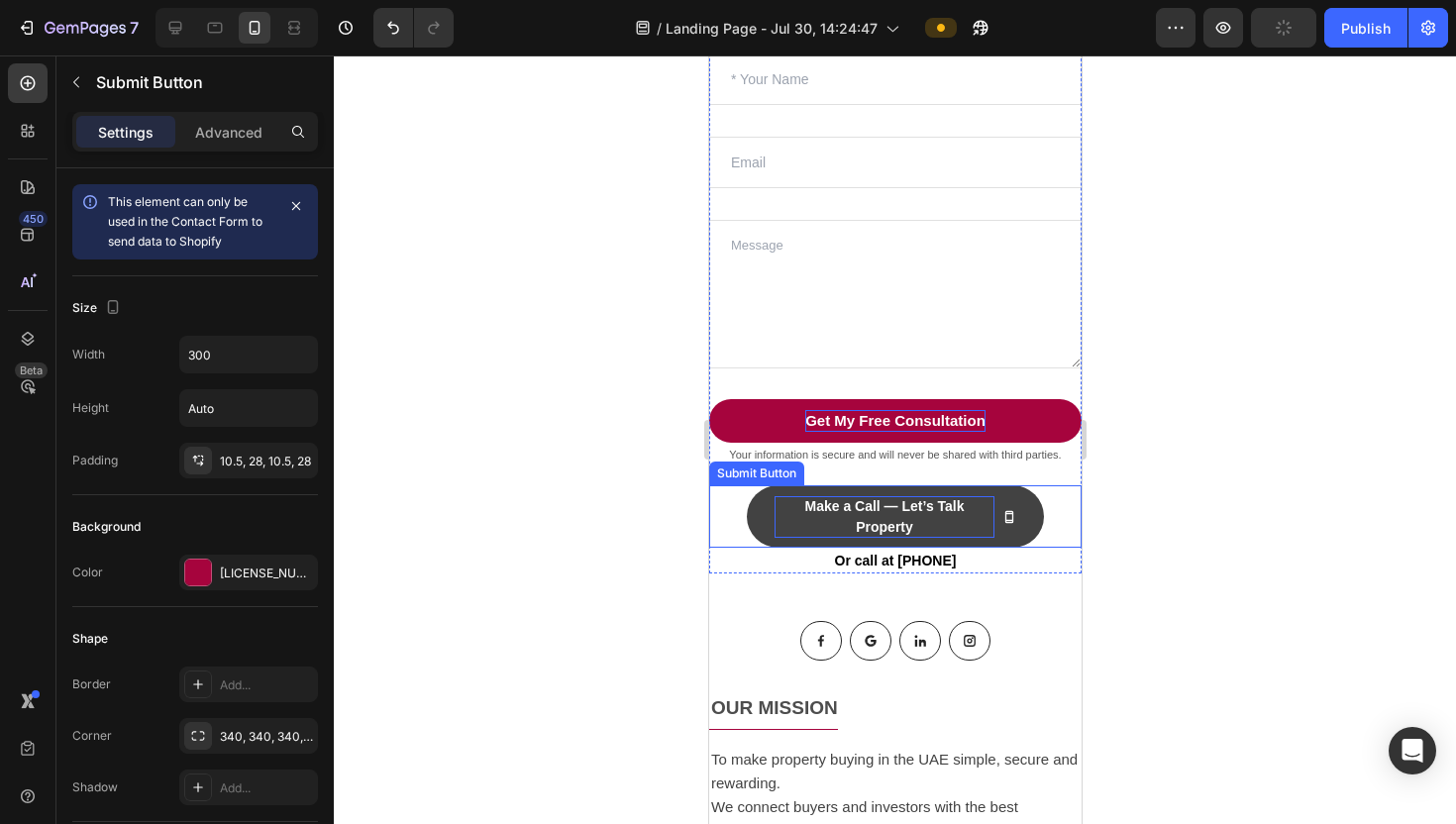 click on "Make a Call — Let’s Talk Property" at bounding box center [884, 517] 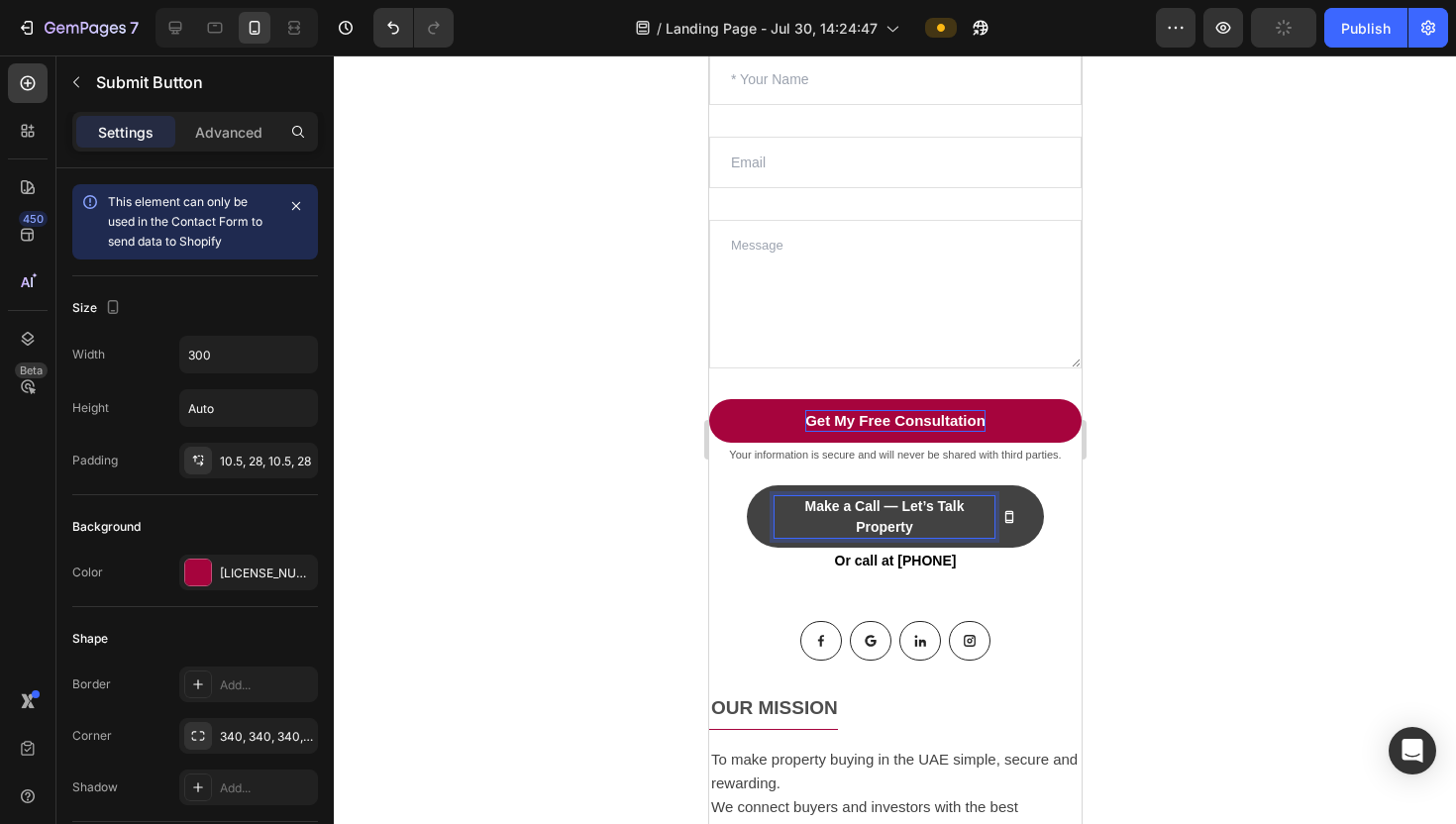 click on "Make a Call — Let’s Talk Property" at bounding box center [883, 516] 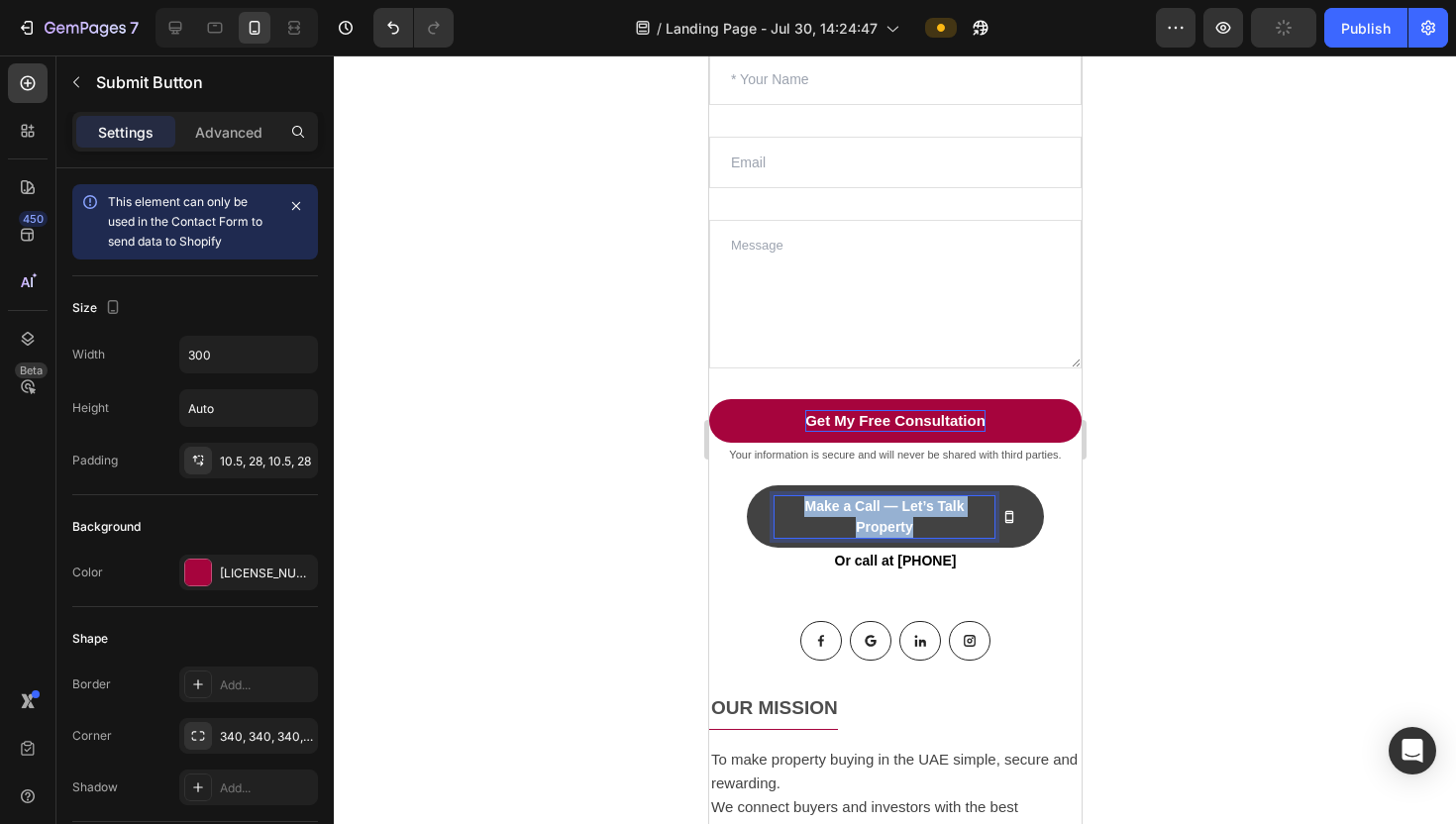 click on "Make a Call — Let’s Talk Property" at bounding box center [883, 516] 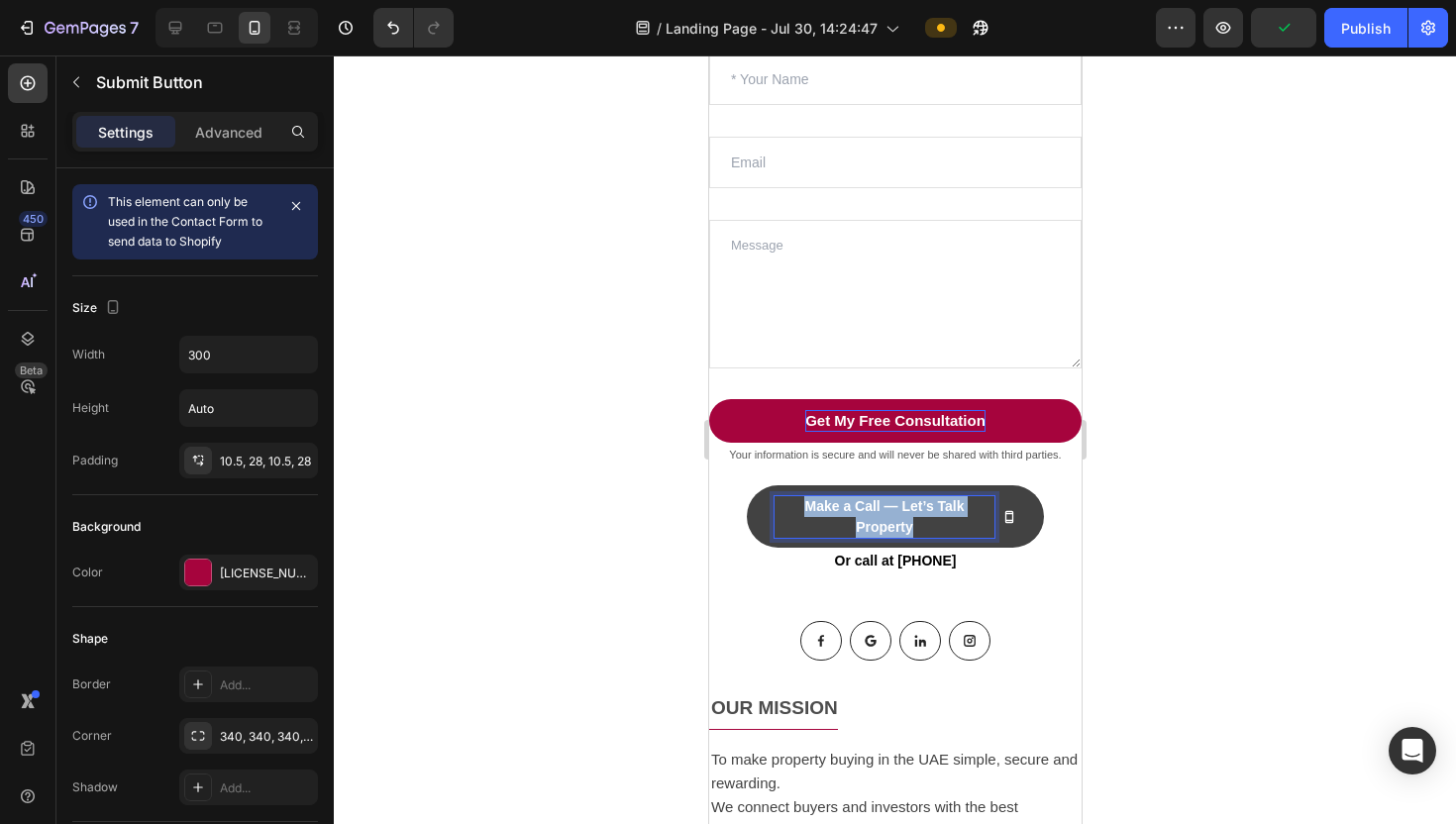 click on "Make a Call — Let’s Talk Property" at bounding box center (883, 516) 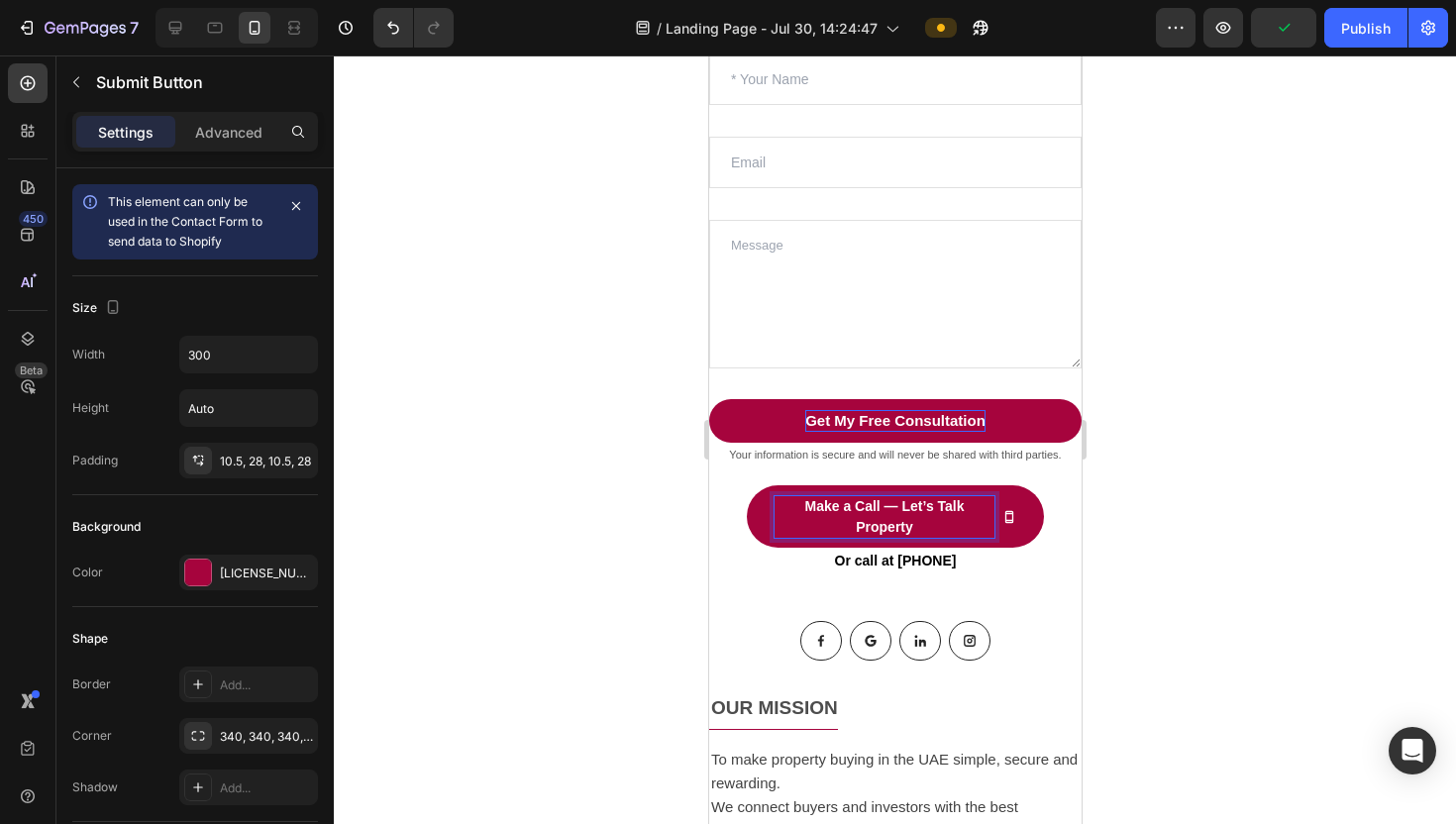 click 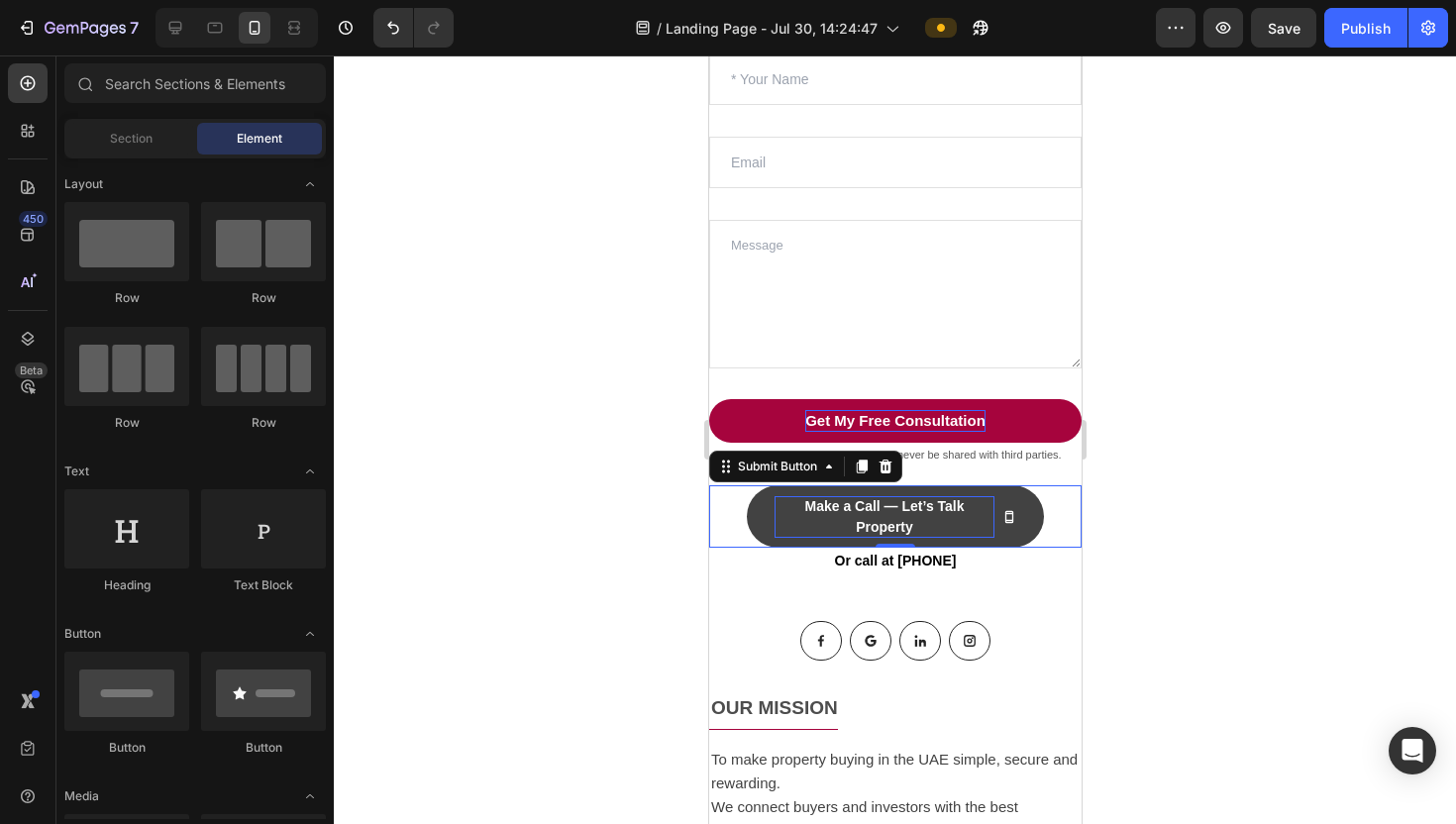 click on "Make a Call — Let’s Talk Property" at bounding box center (883, 516) 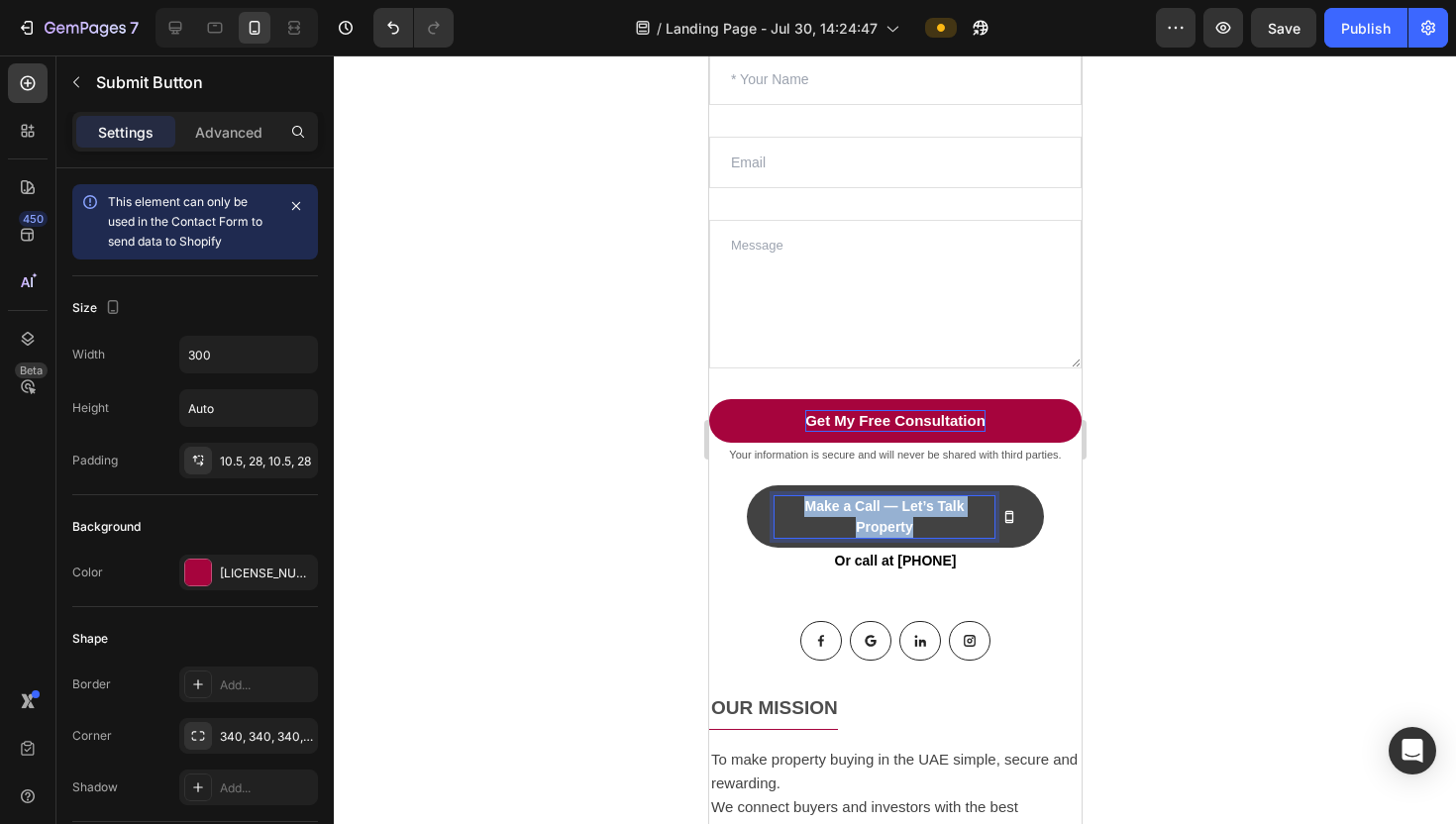 click on "Make a Call — Let’s Talk Property" at bounding box center [883, 516] 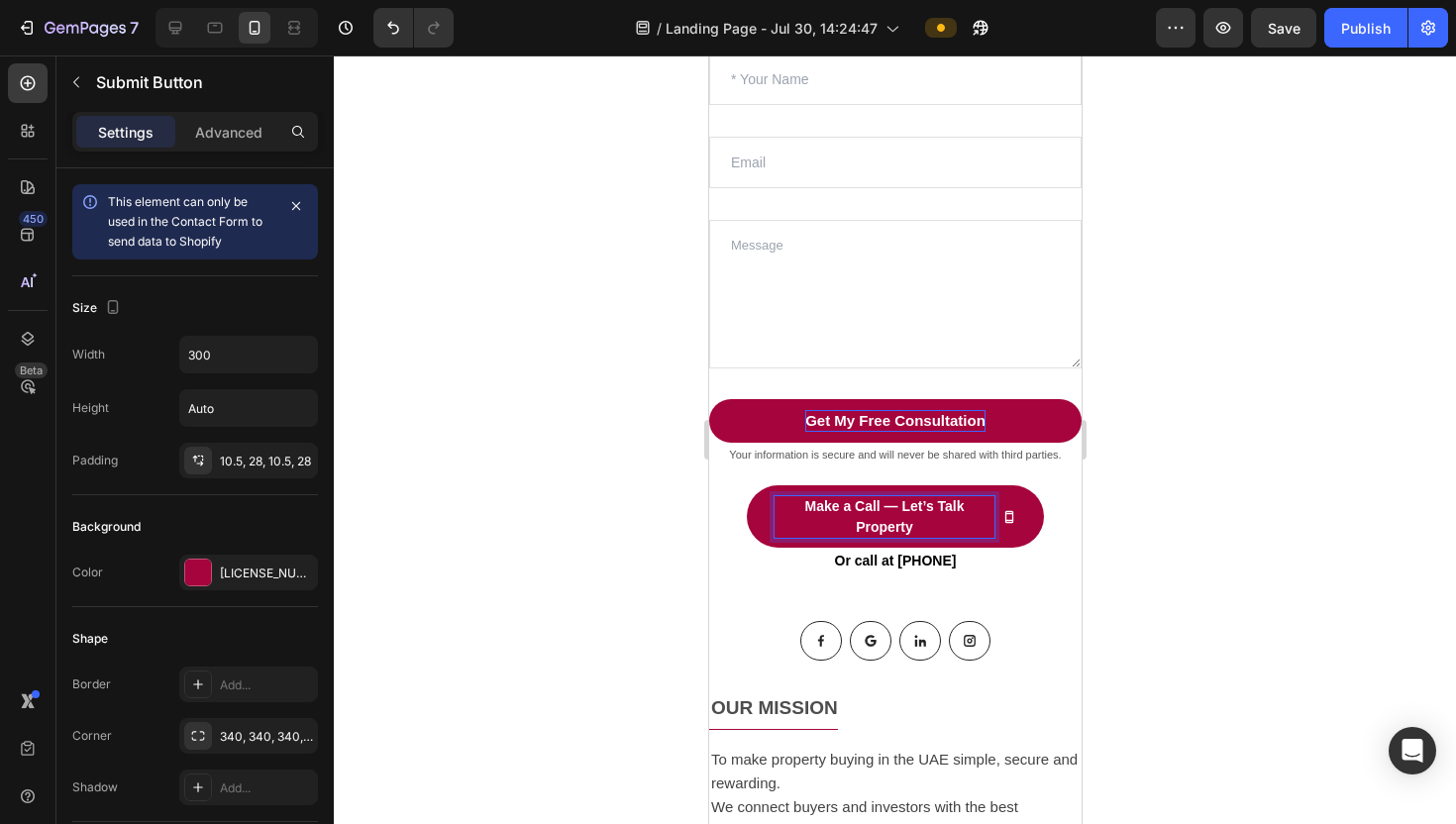 click 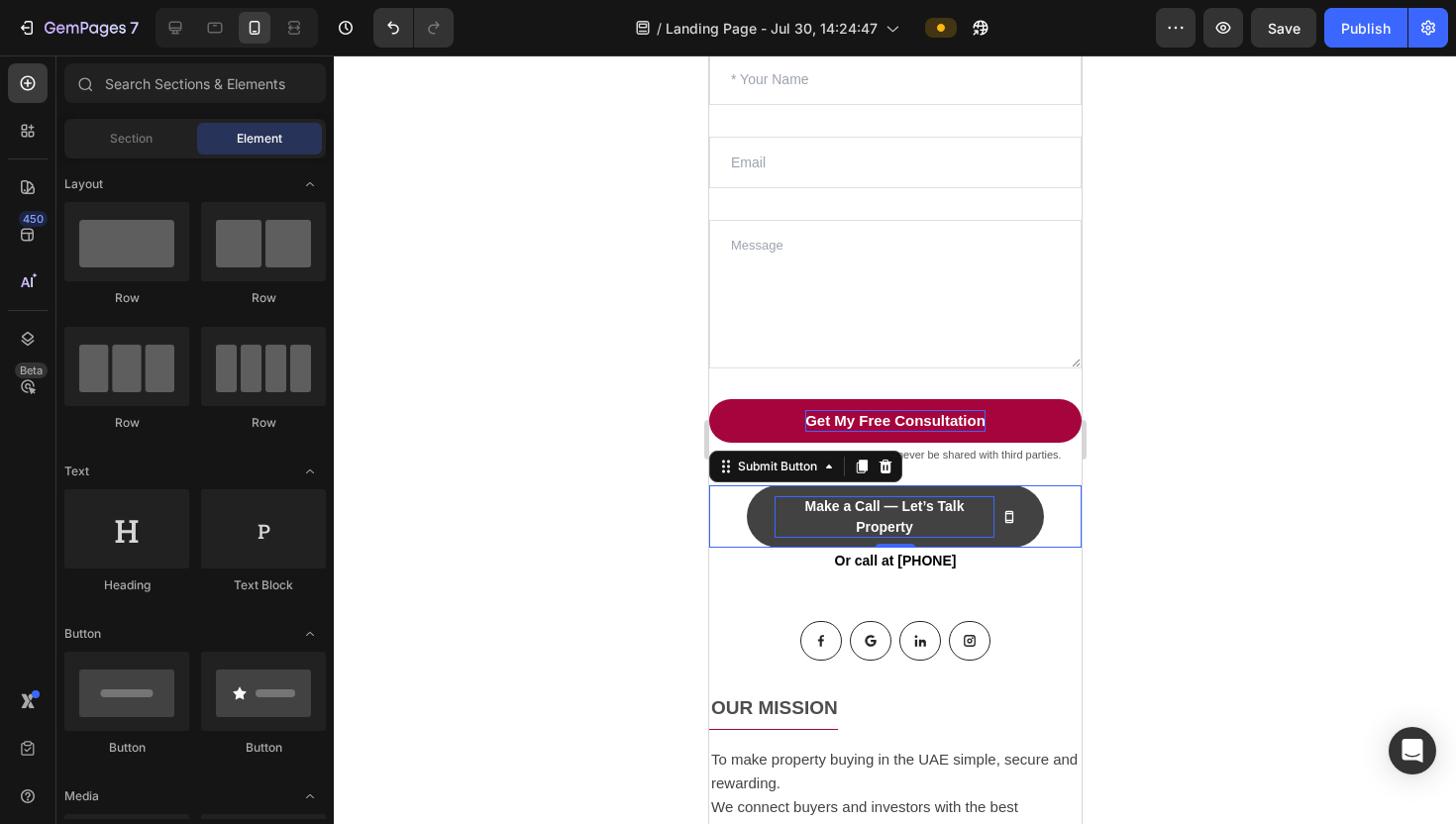 click on "Make a Call — Let’s Talk Property" at bounding box center (883, 516) 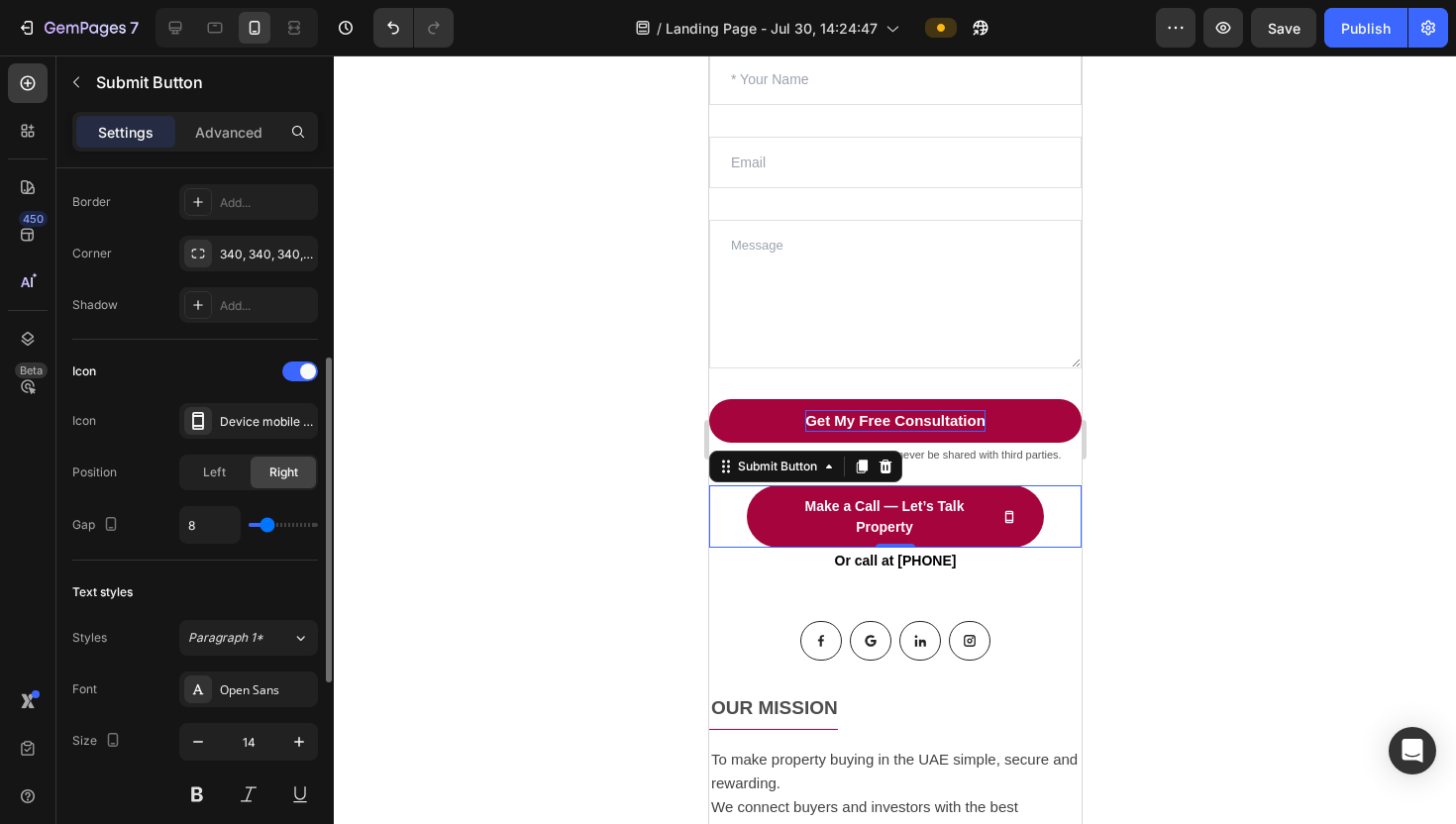 scroll, scrollTop: 487, scrollLeft: 0, axis: vertical 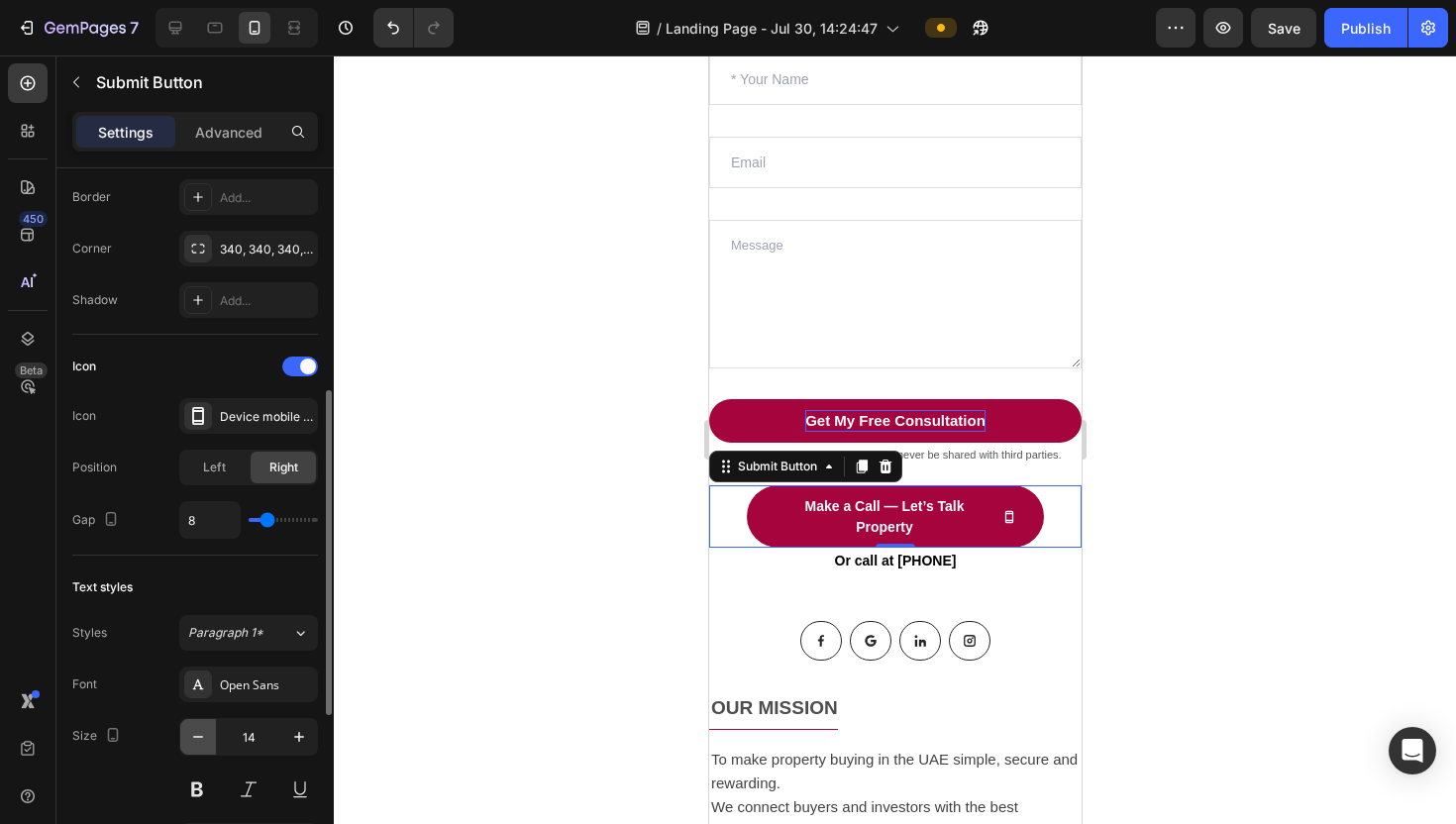 click 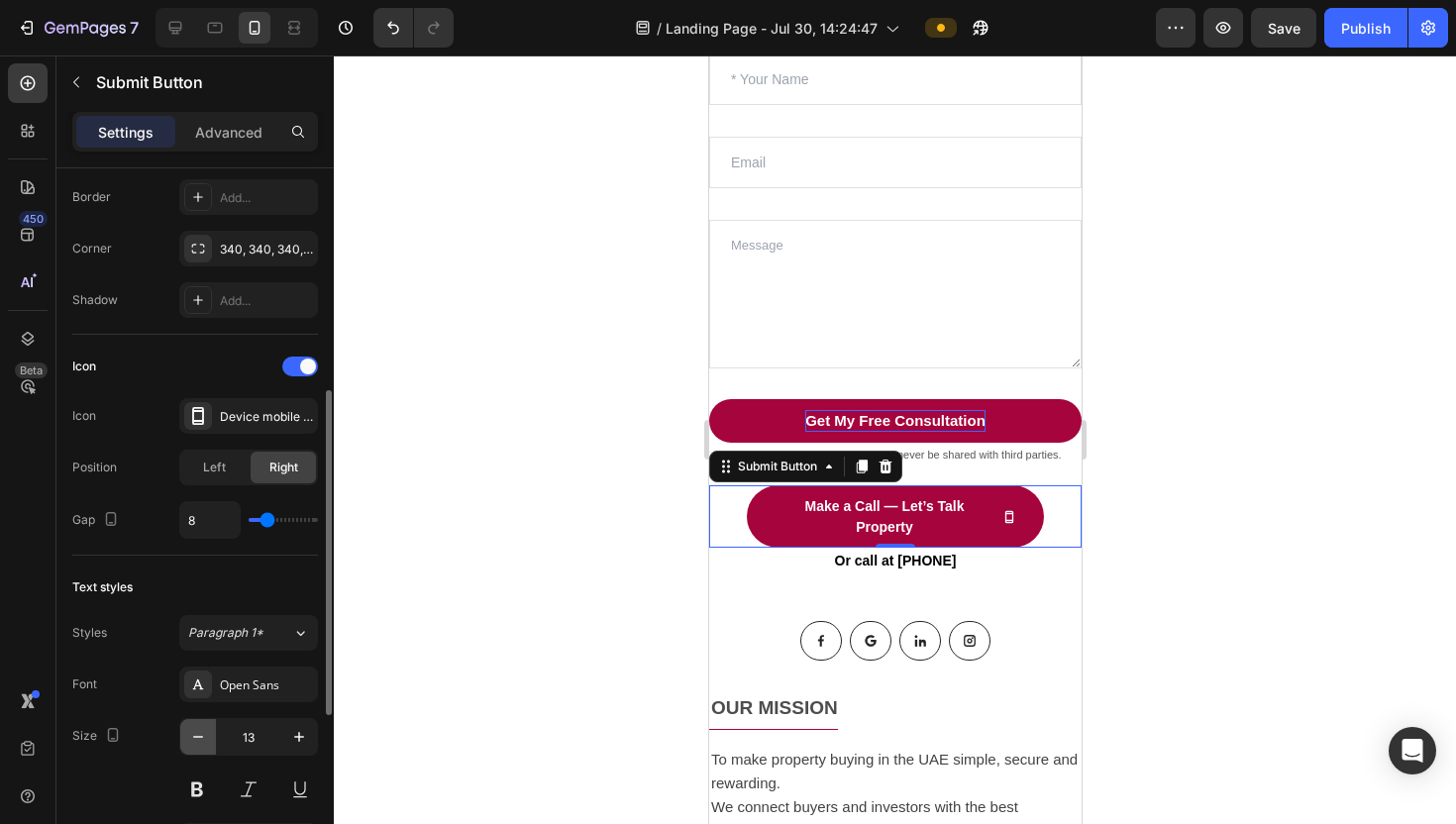 click 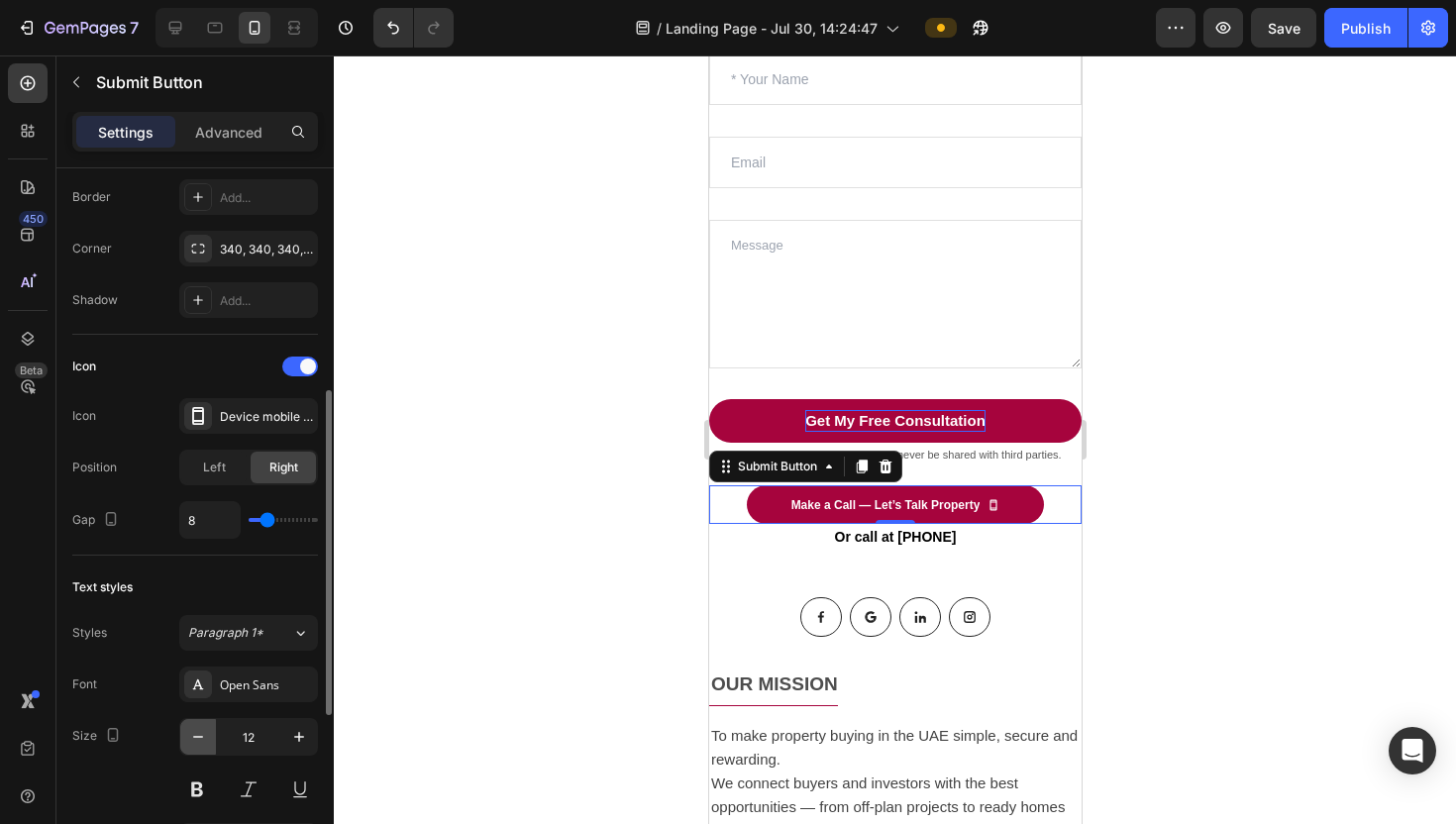 click 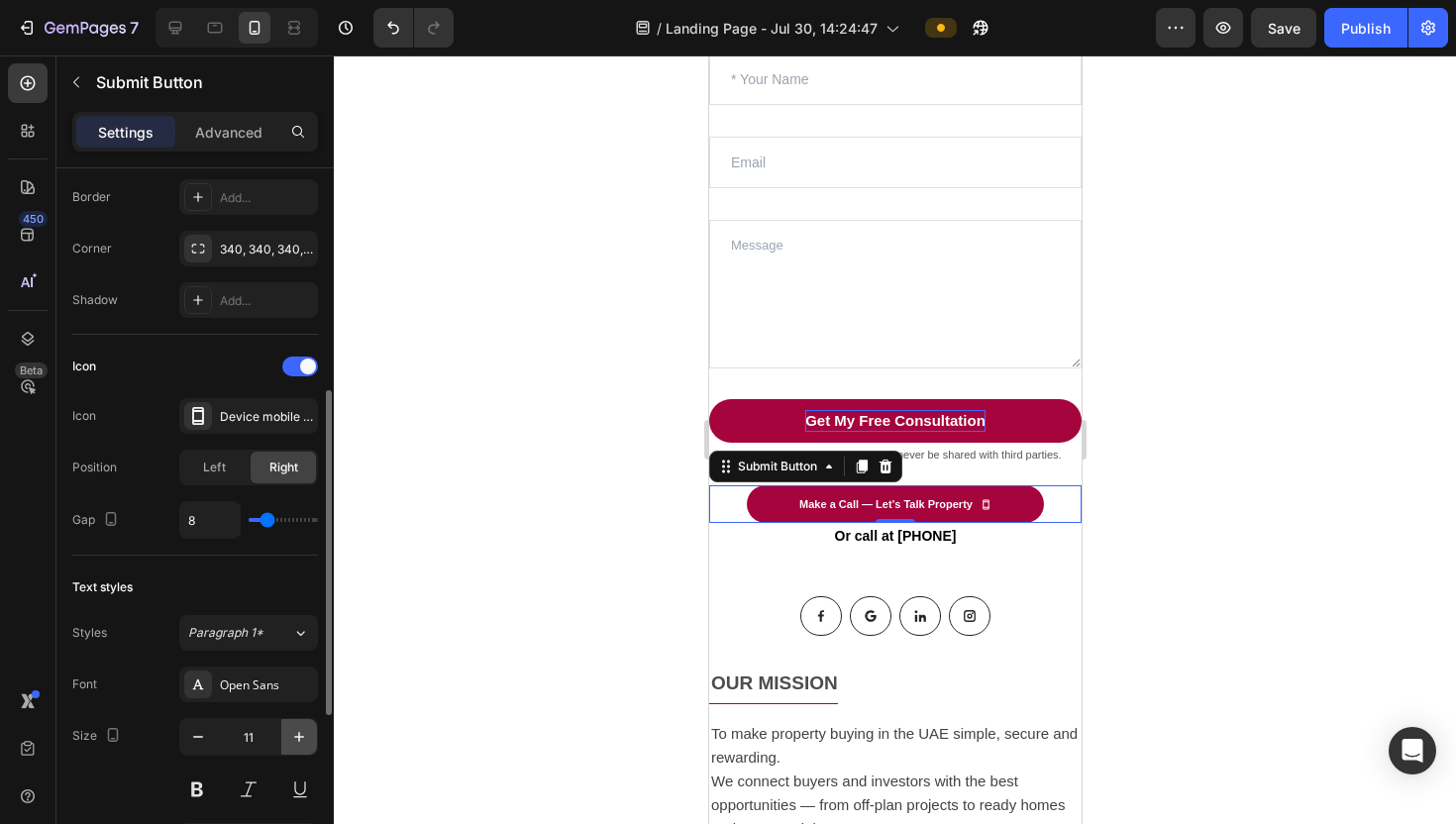 click at bounding box center [299, 737] 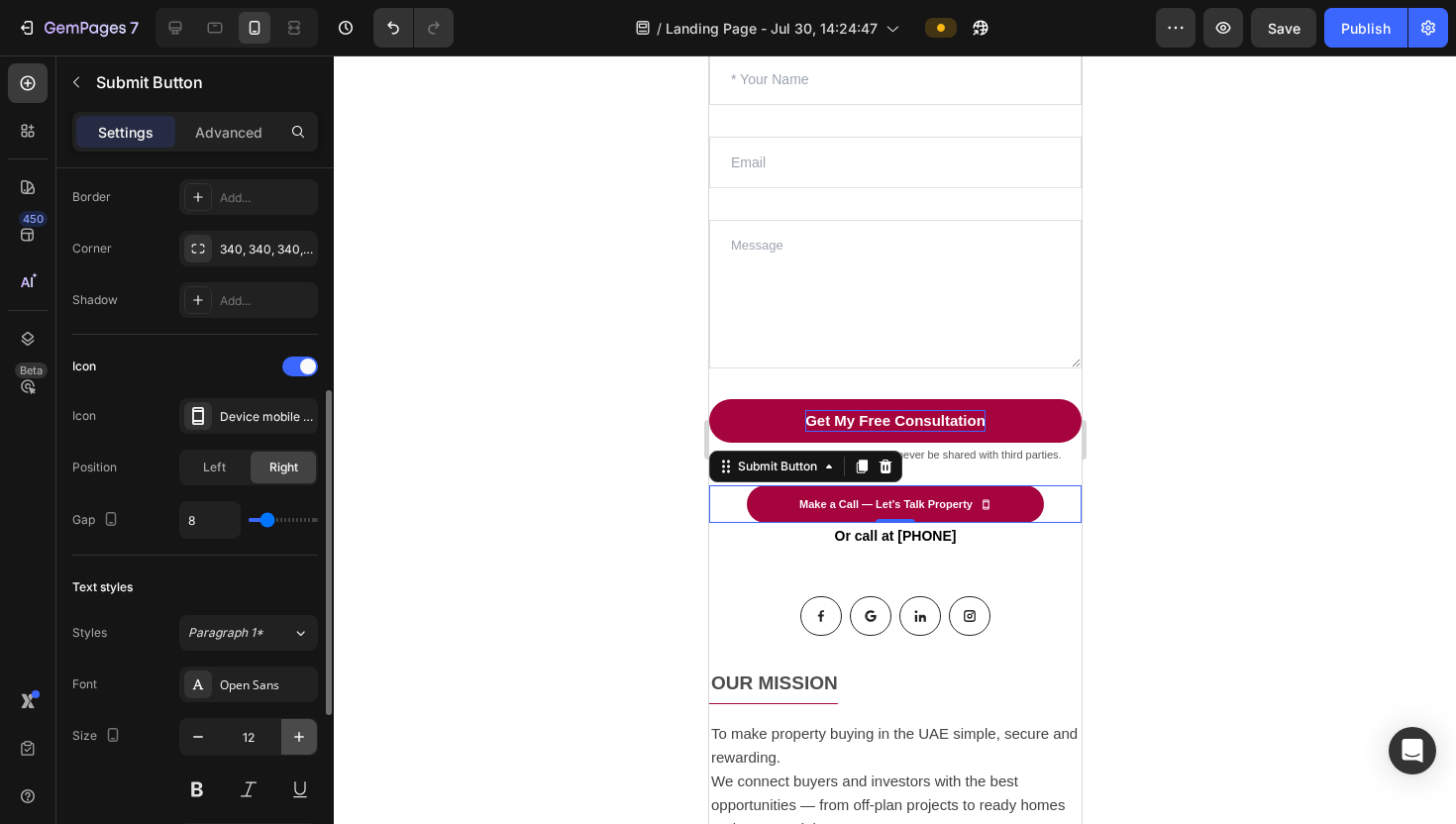 click at bounding box center (299, 737) 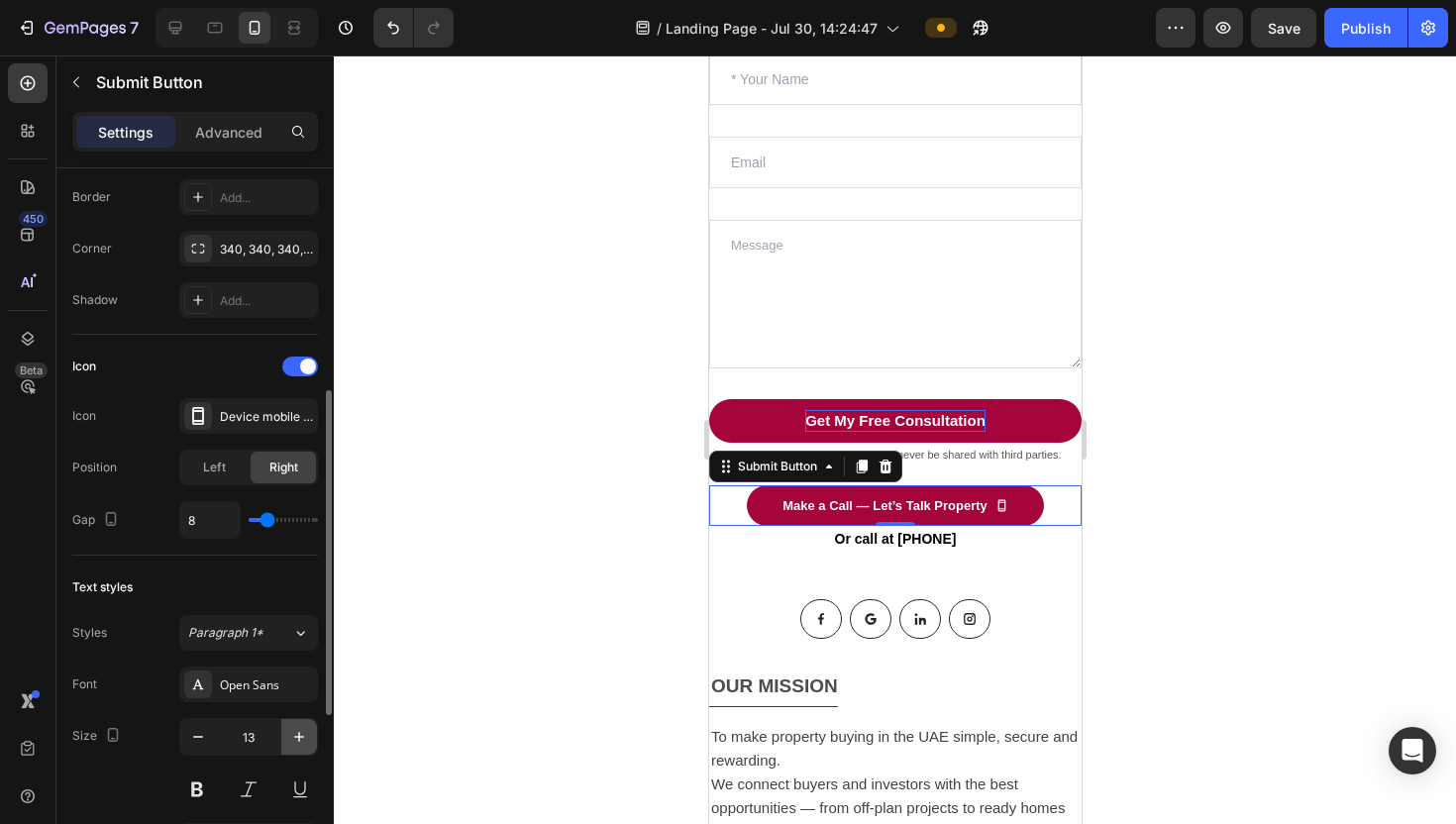 click at bounding box center (299, 737) 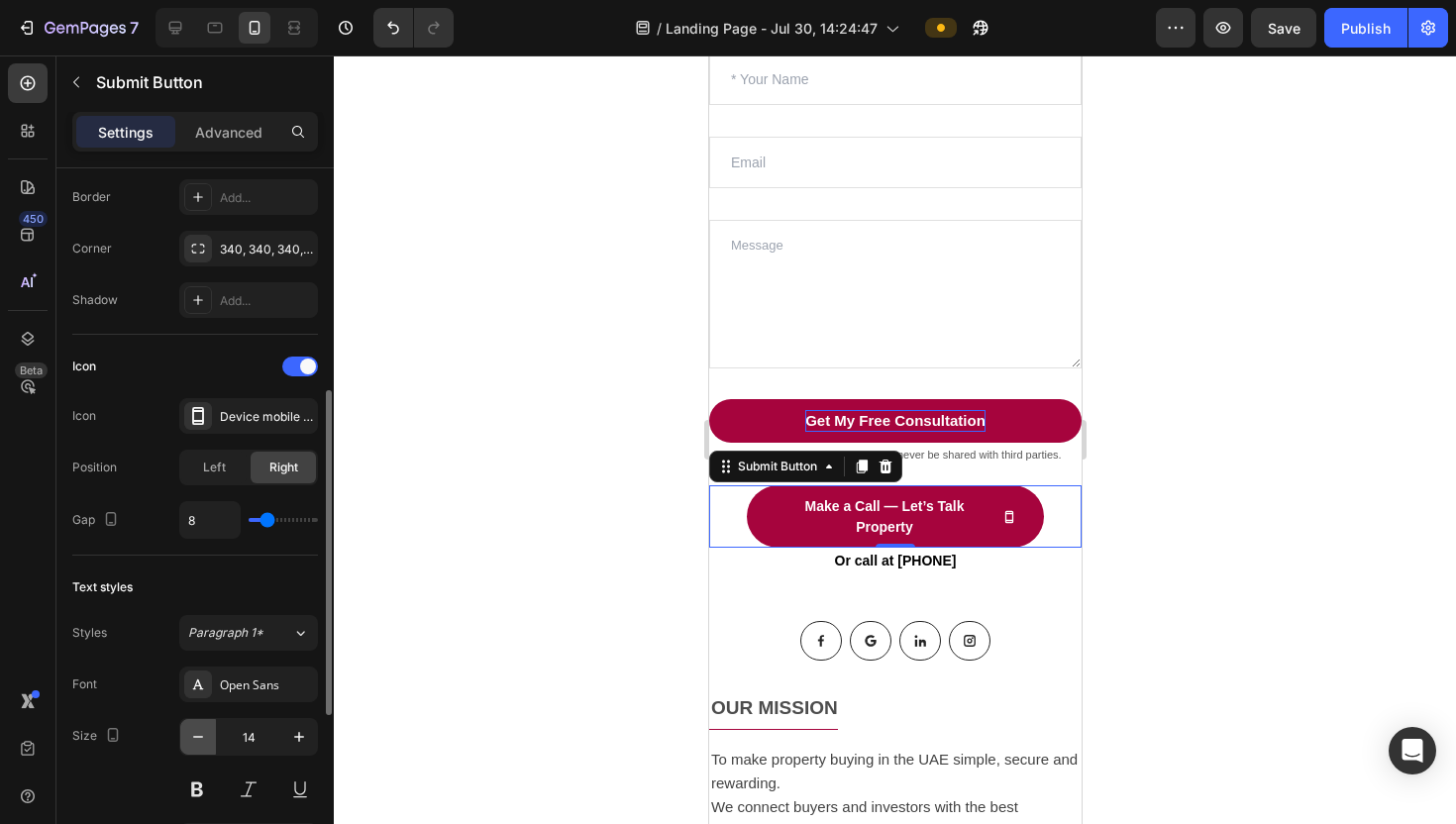click 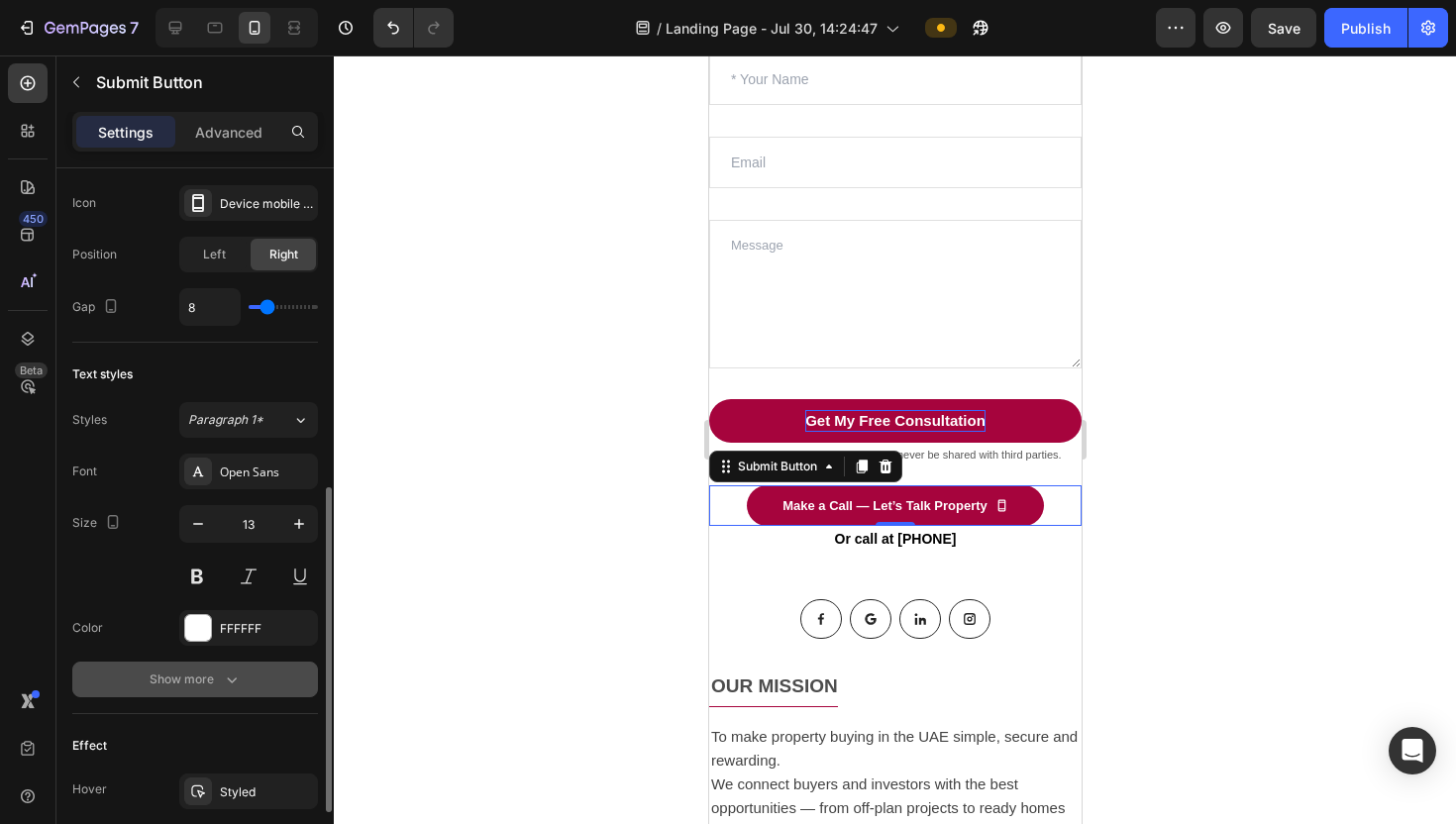 click 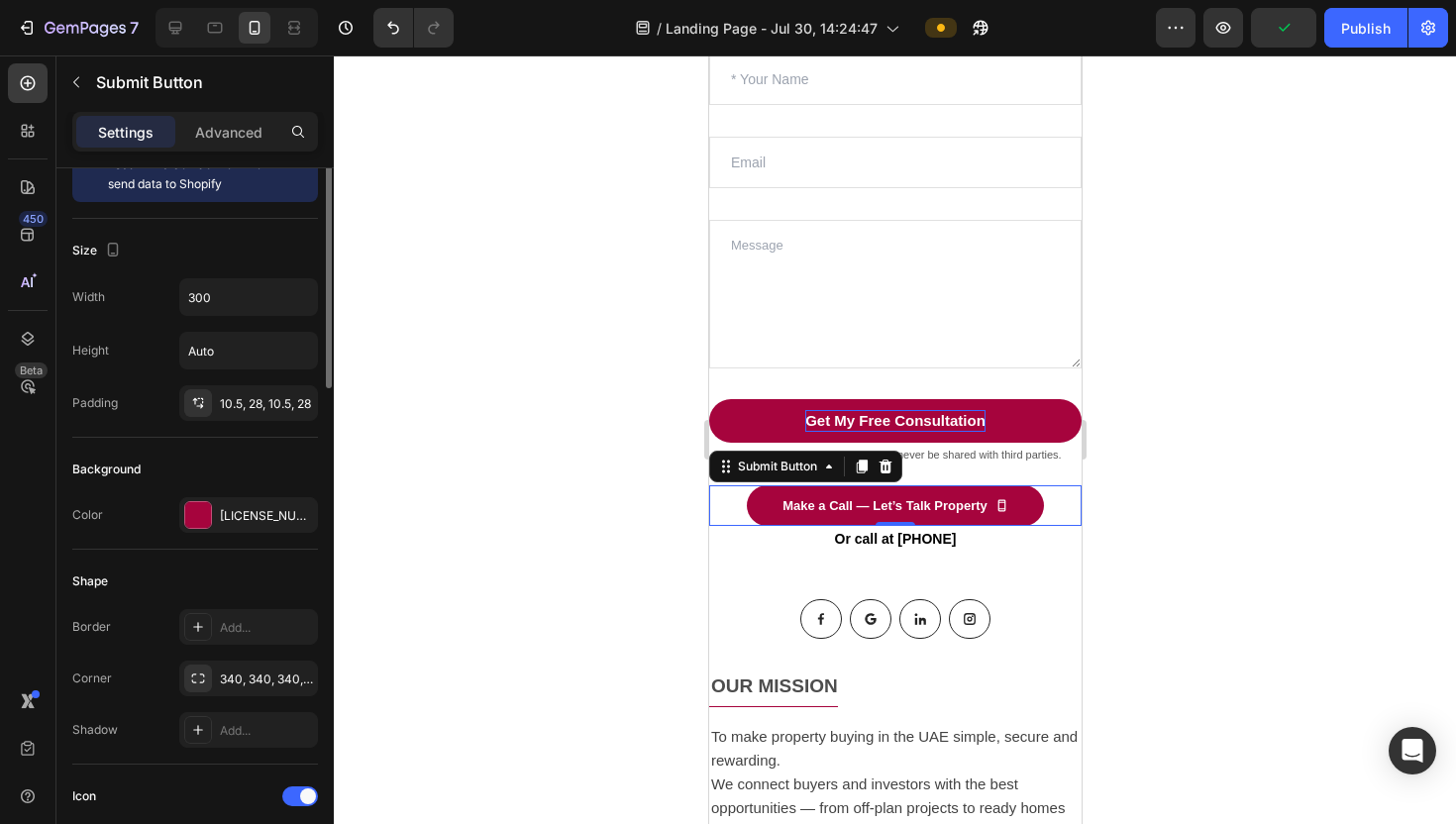 scroll, scrollTop: 0, scrollLeft: 0, axis: both 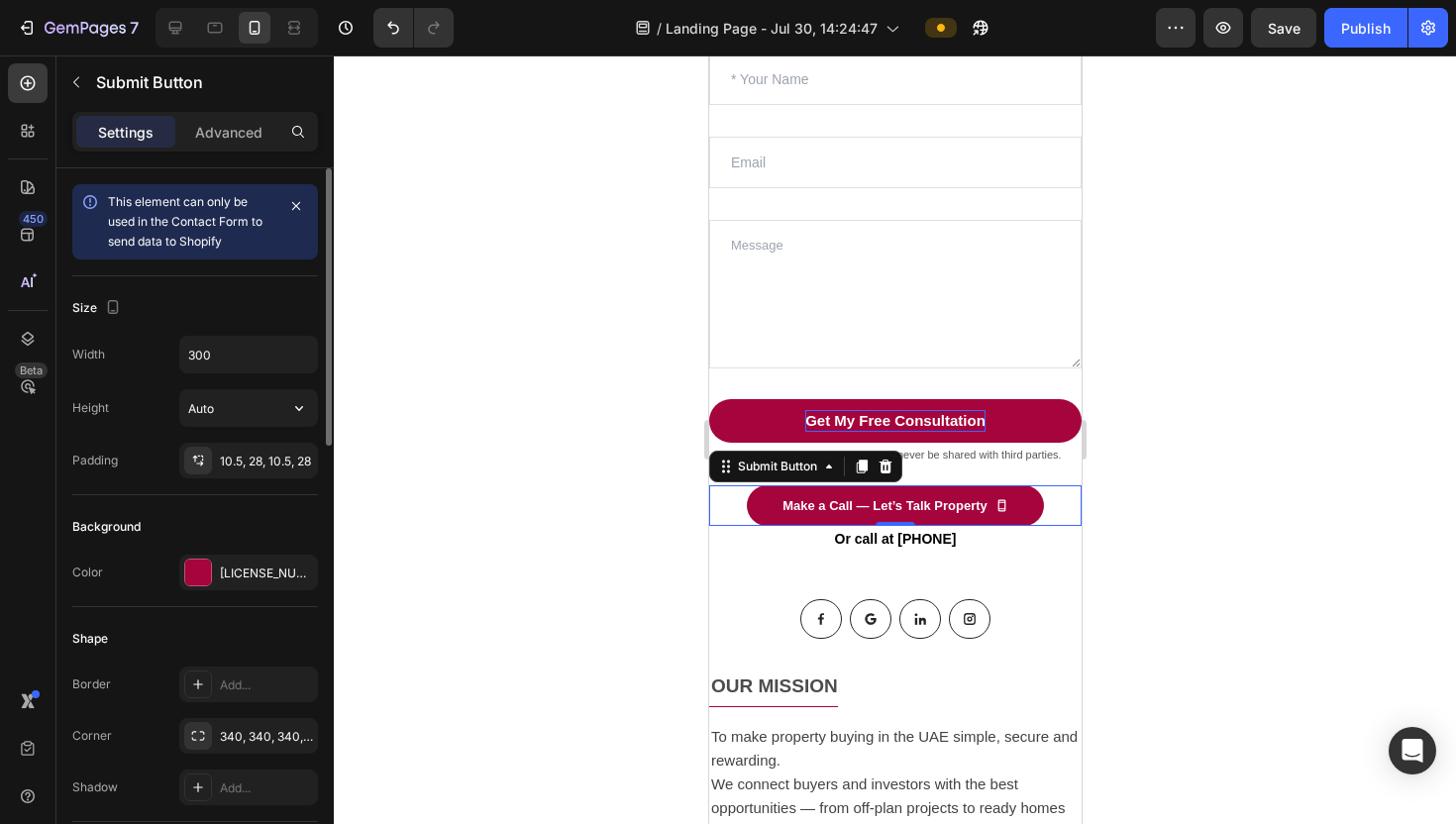 click 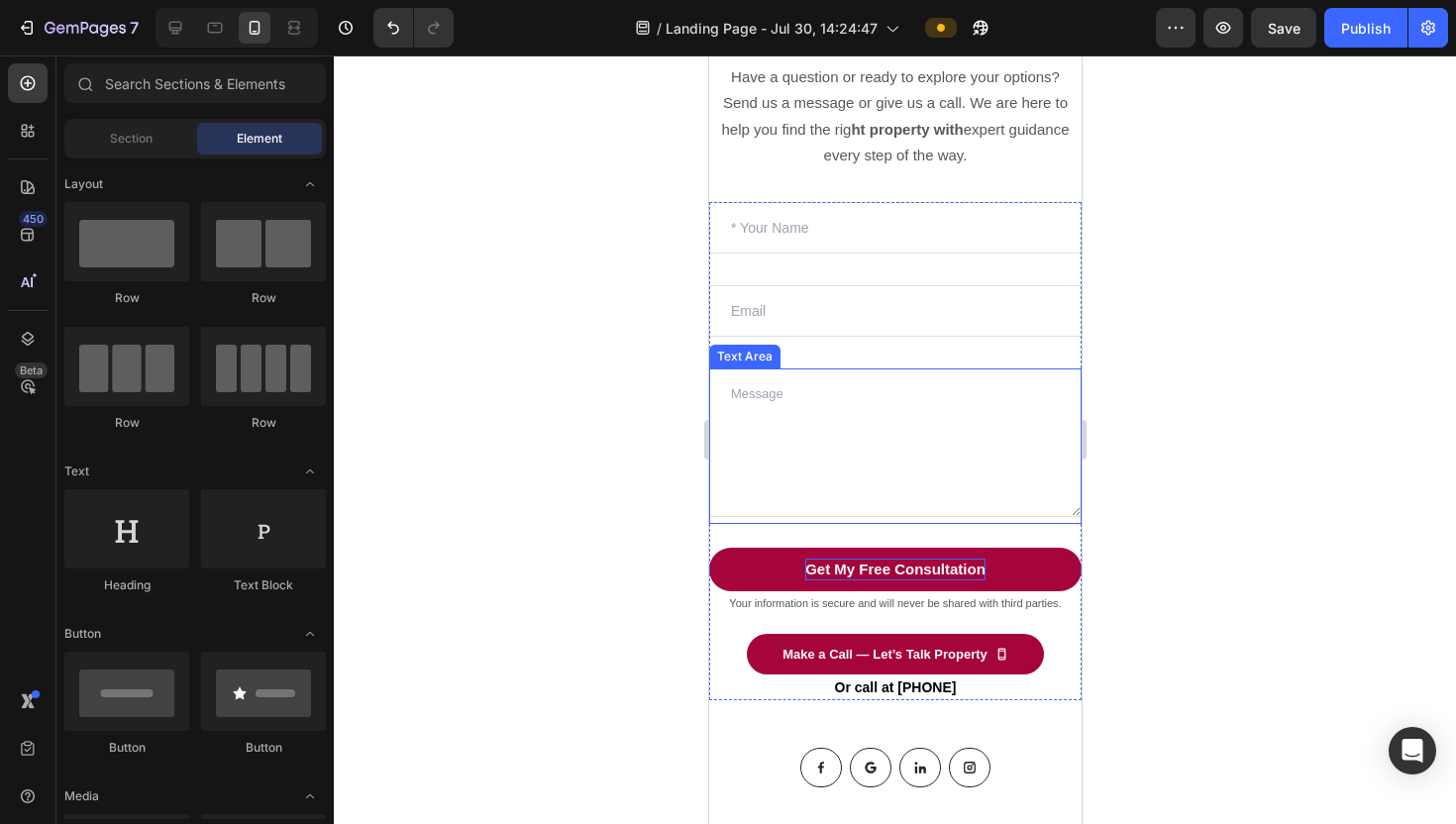 scroll, scrollTop: 0, scrollLeft: 0, axis: both 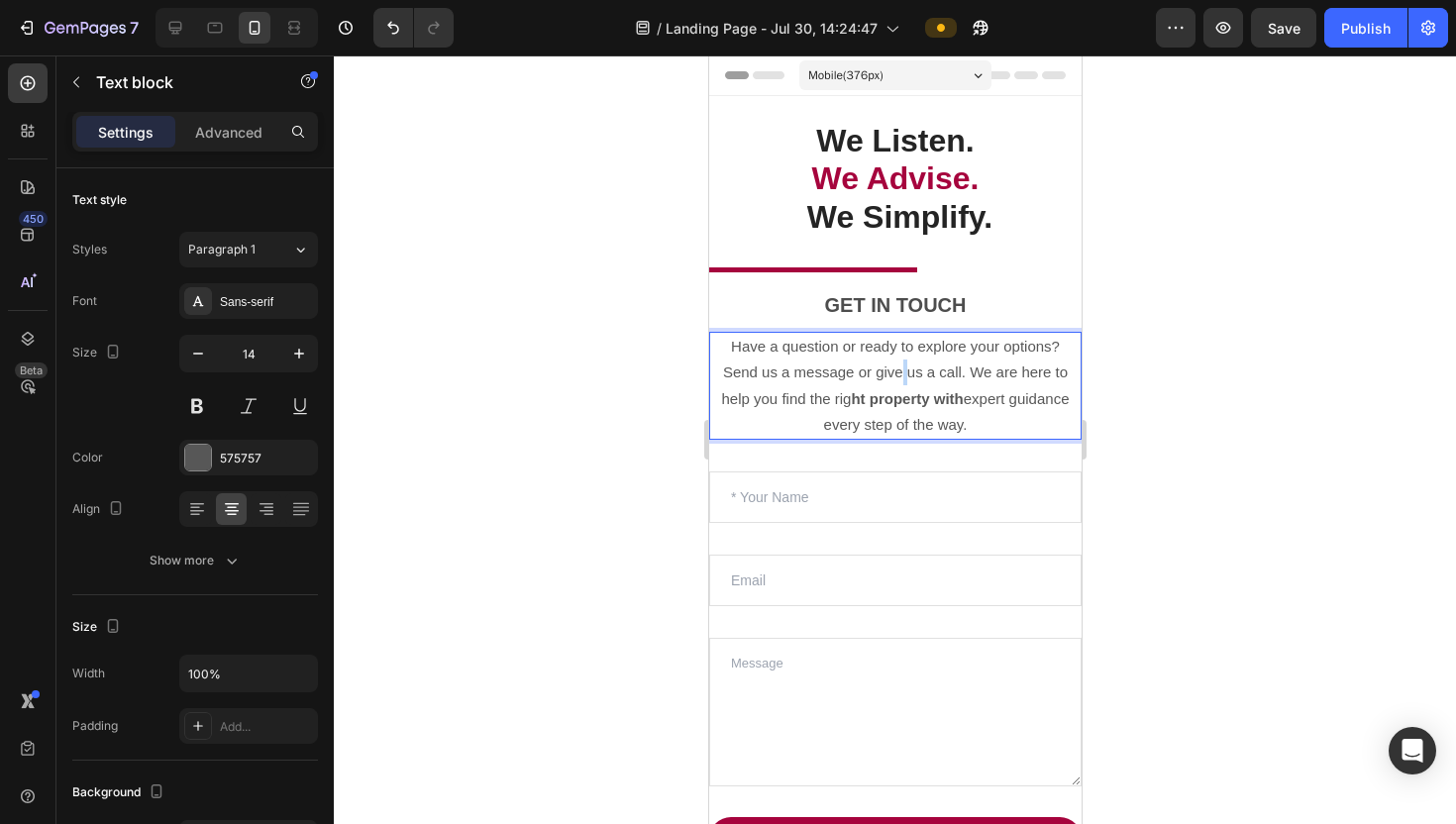 click on "Send us a message or give us a call. We are here to help you find the rig ht property with  expert guidance every step of the way." at bounding box center (894, 397) 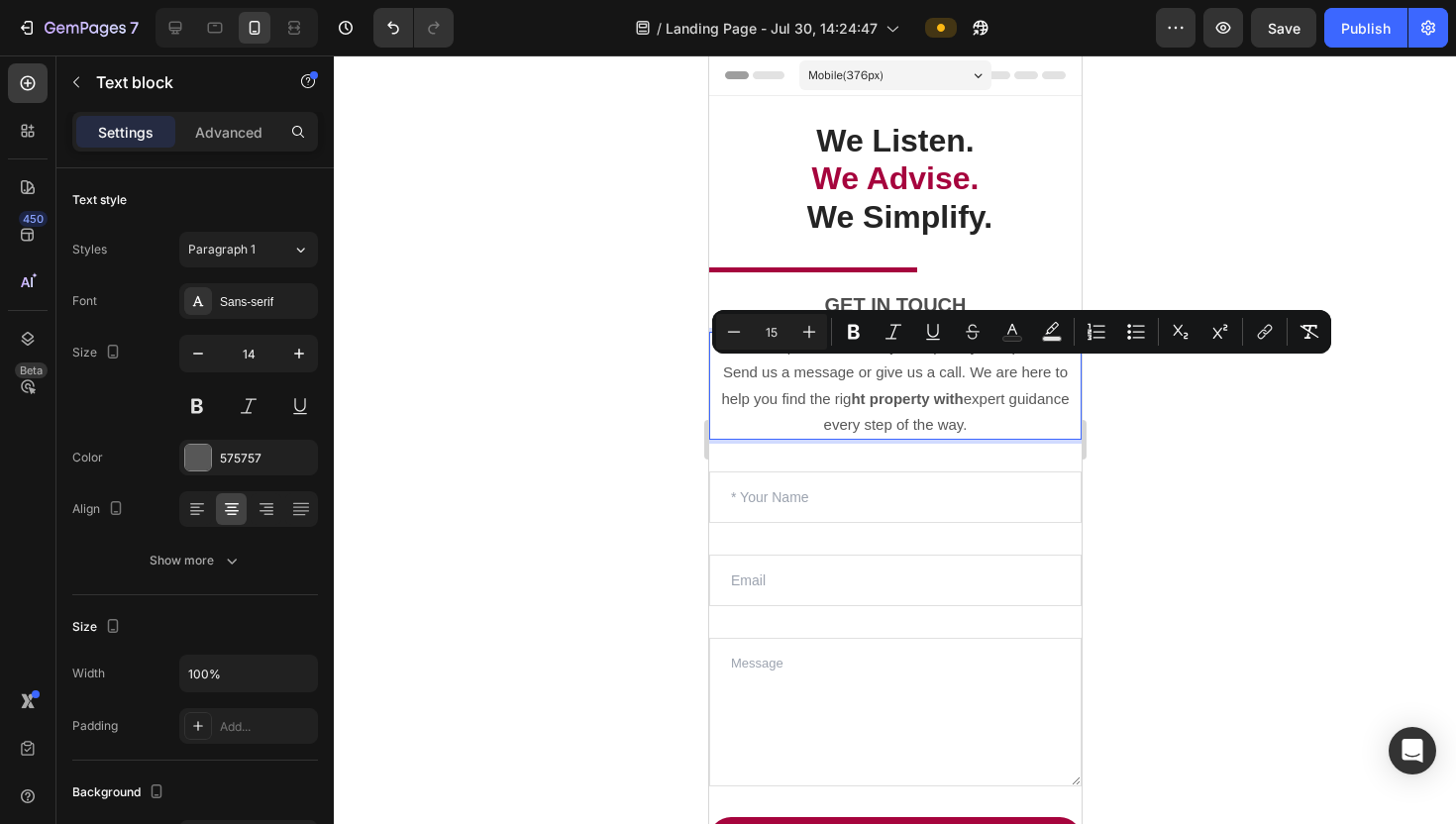 click on "Send us a message or give us a call. We are here to help you find the rig ht property with  expert guidance every step of the way." at bounding box center [894, 398] 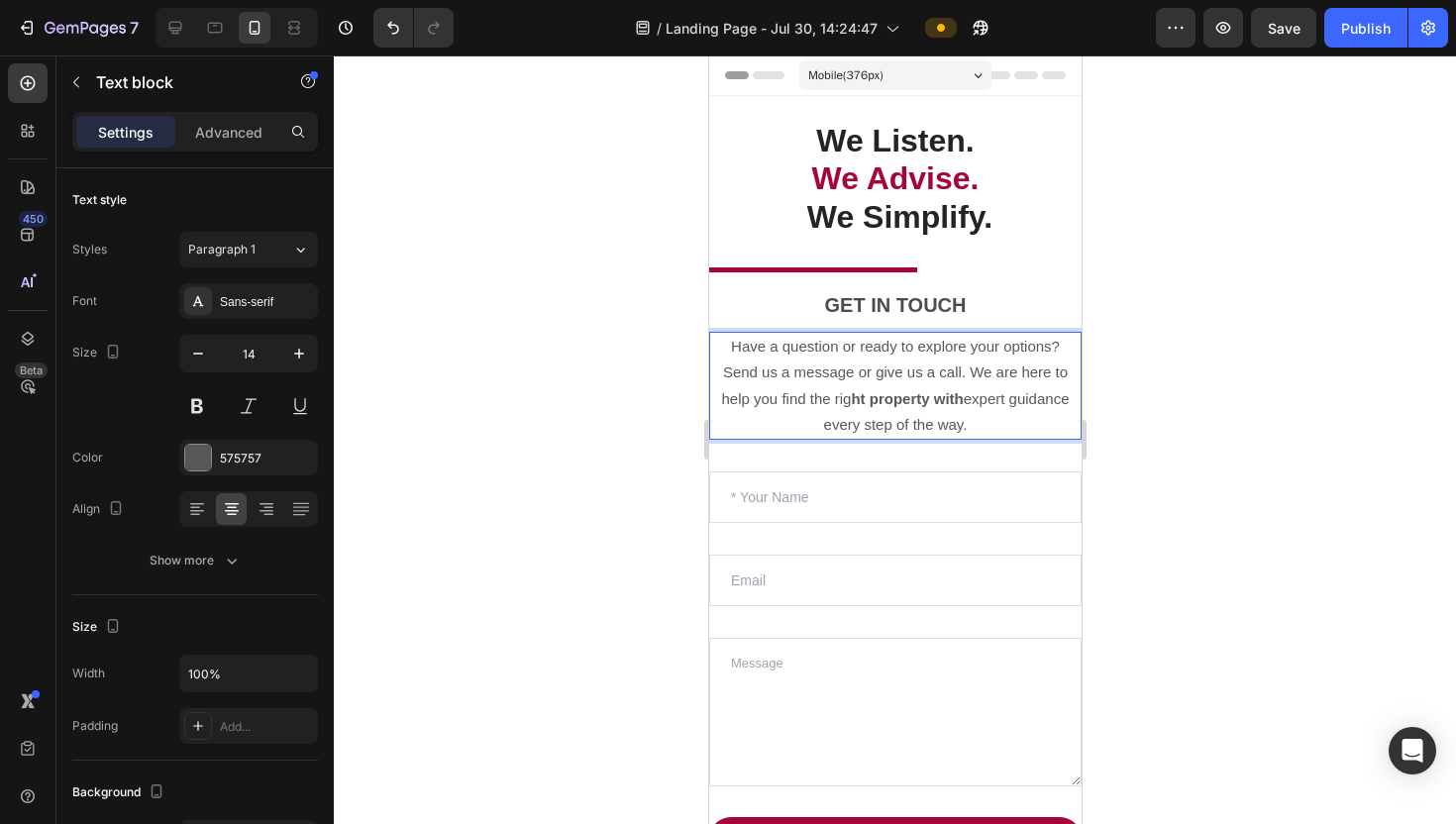 drag, startPoint x: 986, startPoint y: 420, endPoint x: 807, endPoint y: 270, distance: 233.54015 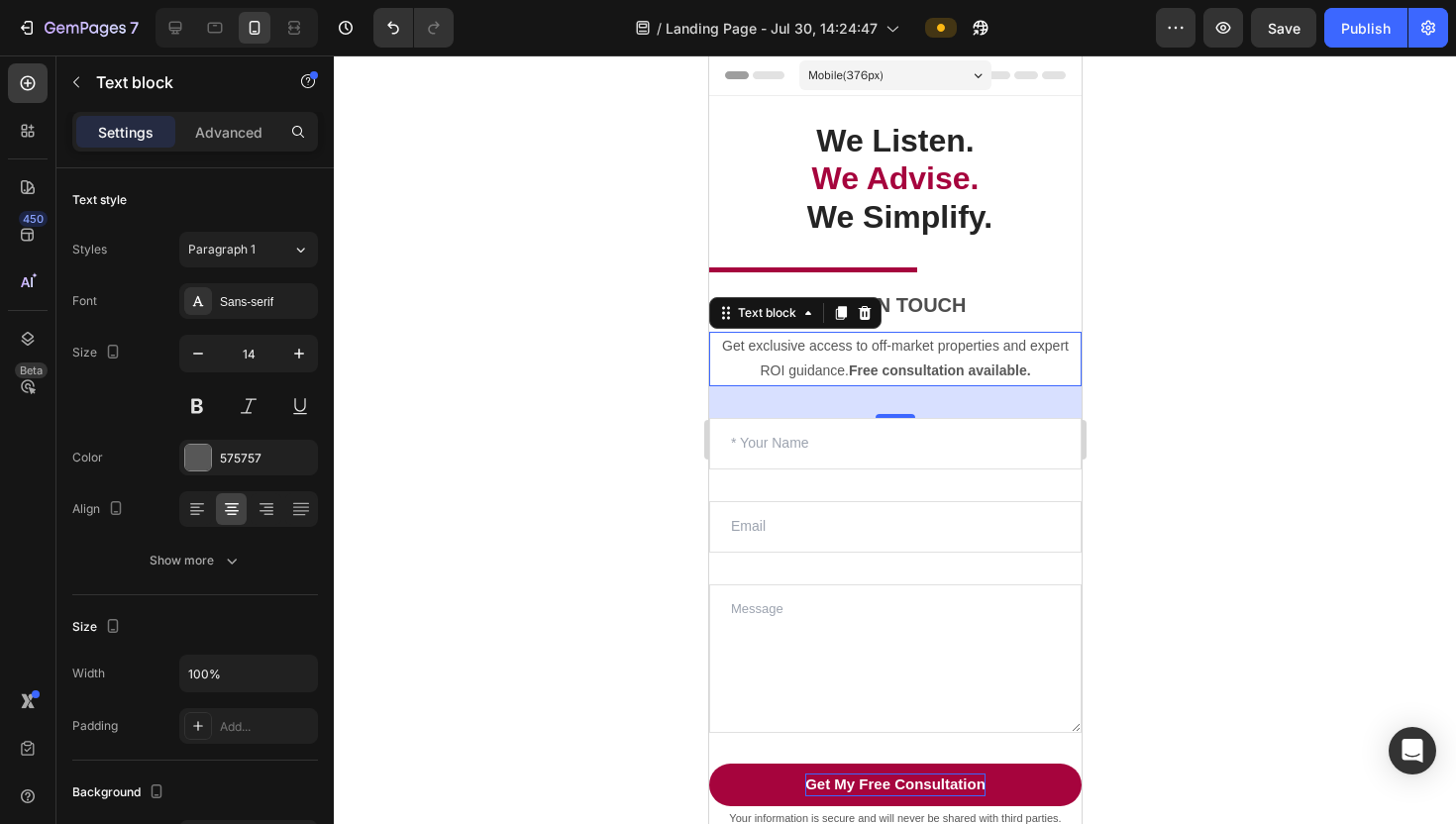 click 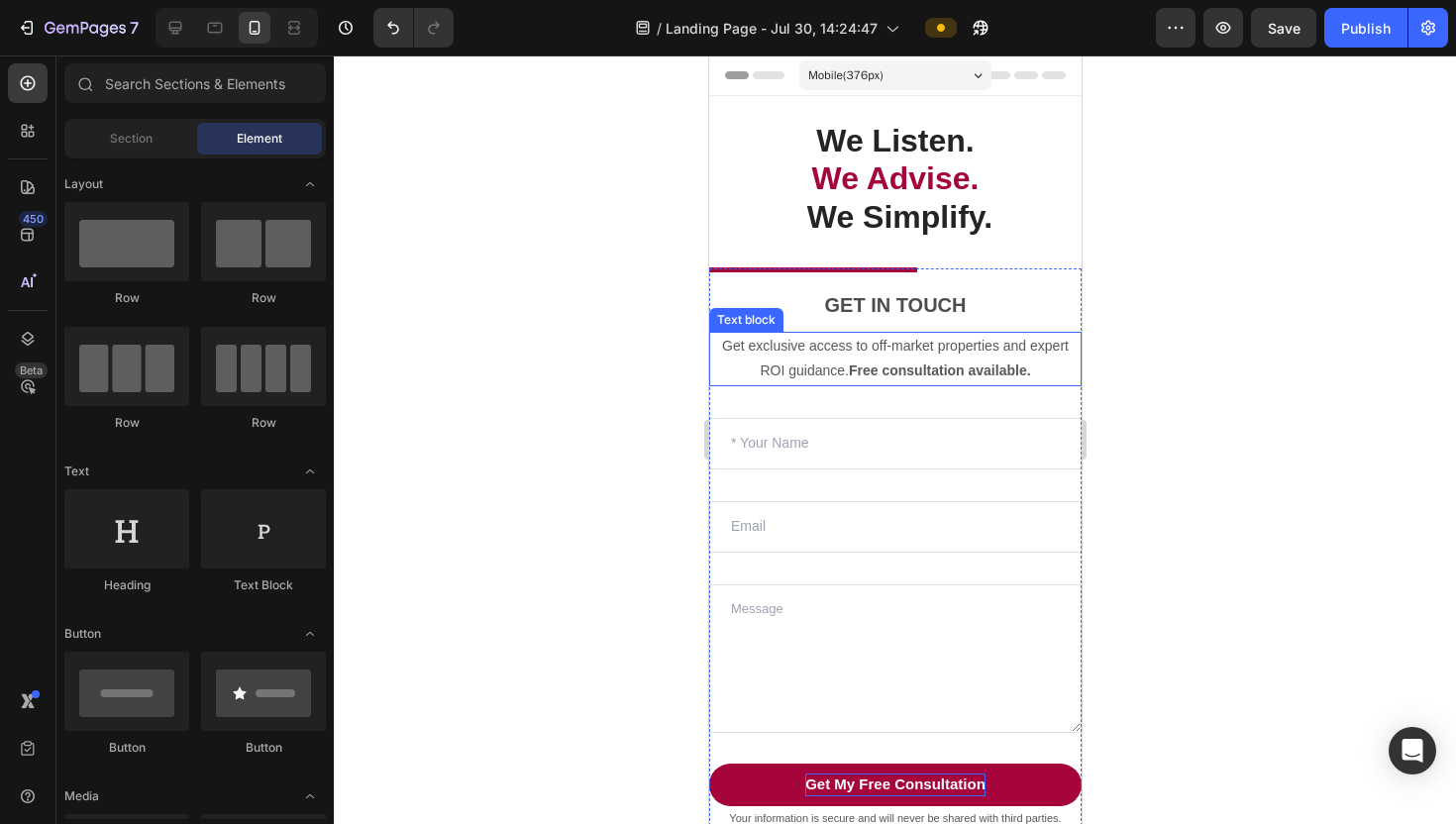 click on "Free consultation available." at bounding box center (939, 370) 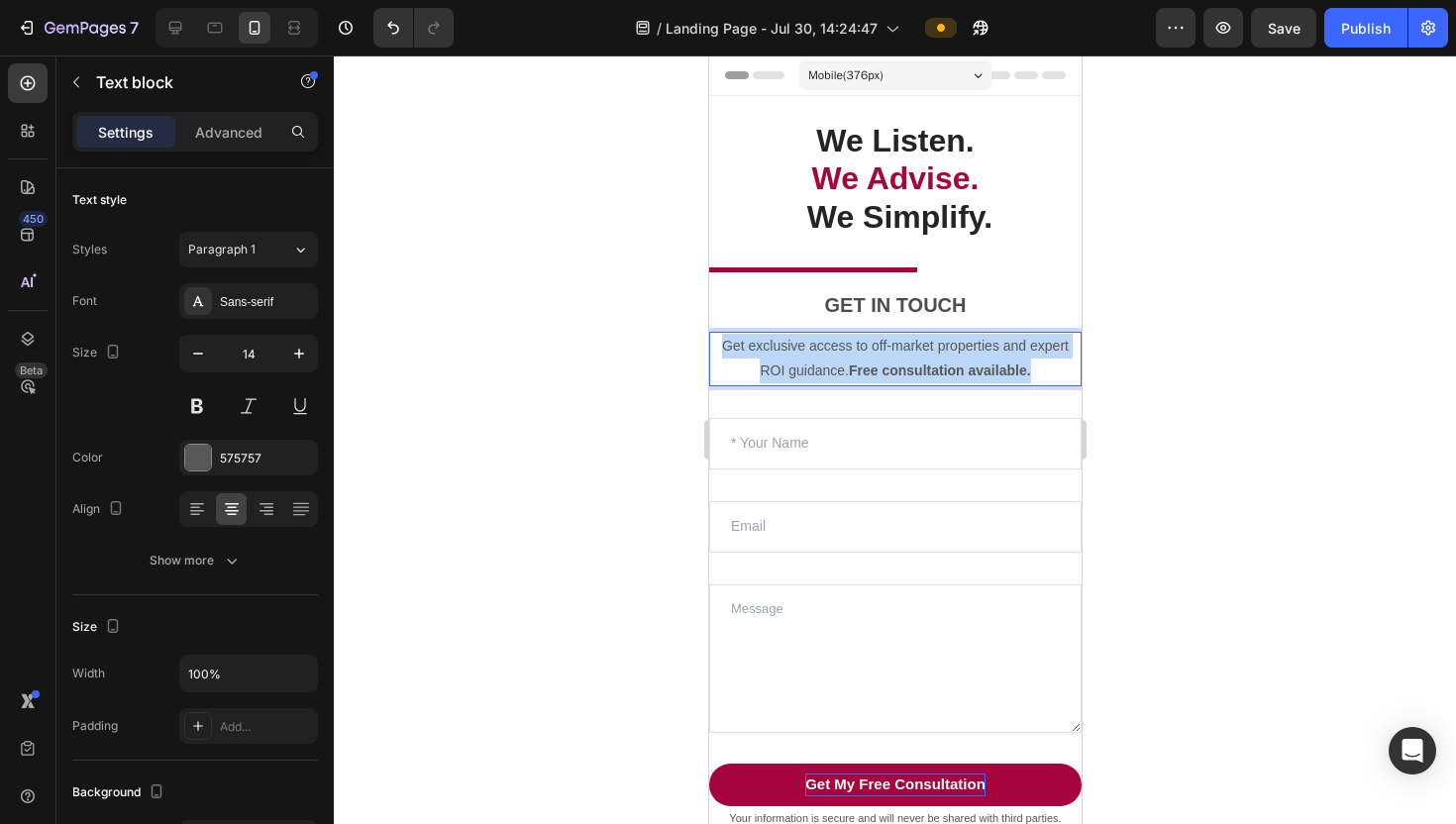 click on "Free consultation available." at bounding box center [939, 370] 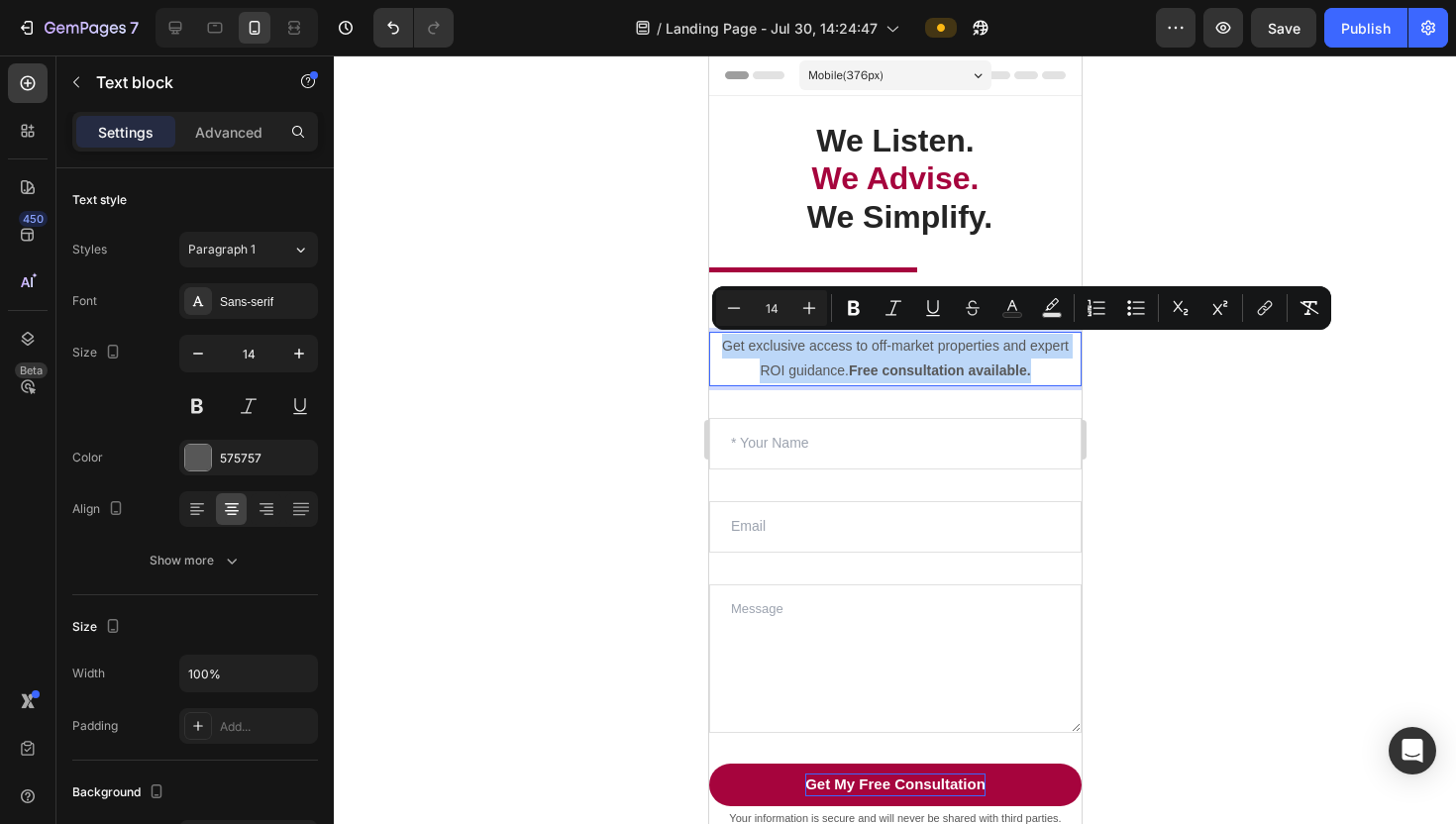 click on "Get exclusive access to off-market properties and expert ROI guidance.  Free consultation available." at bounding box center (894, 359) 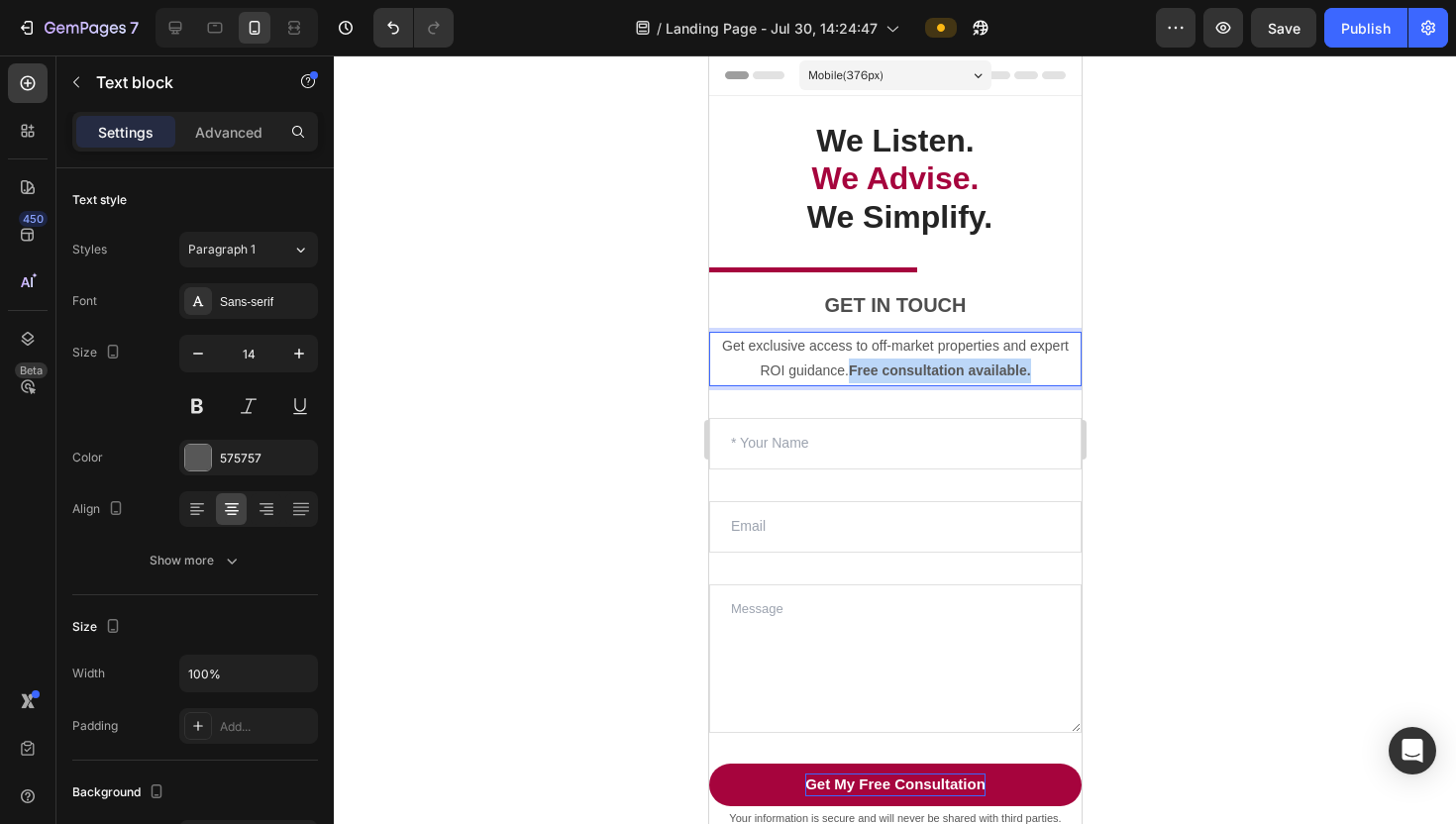 drag, startPoint x: 849, startPoint y: 374, endPoint x: 1035, endPoint y: 373, distance: 186.00269 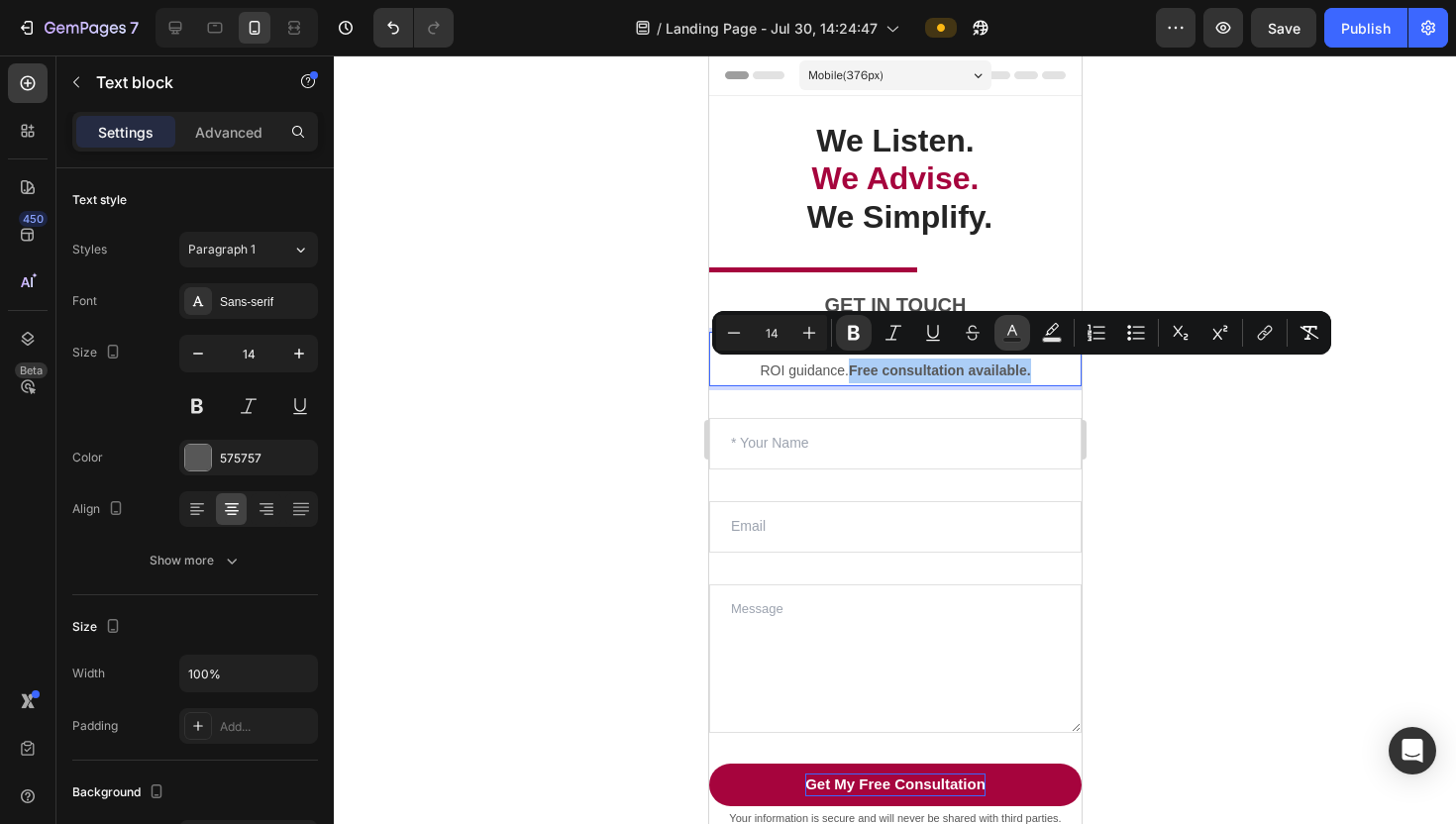 click 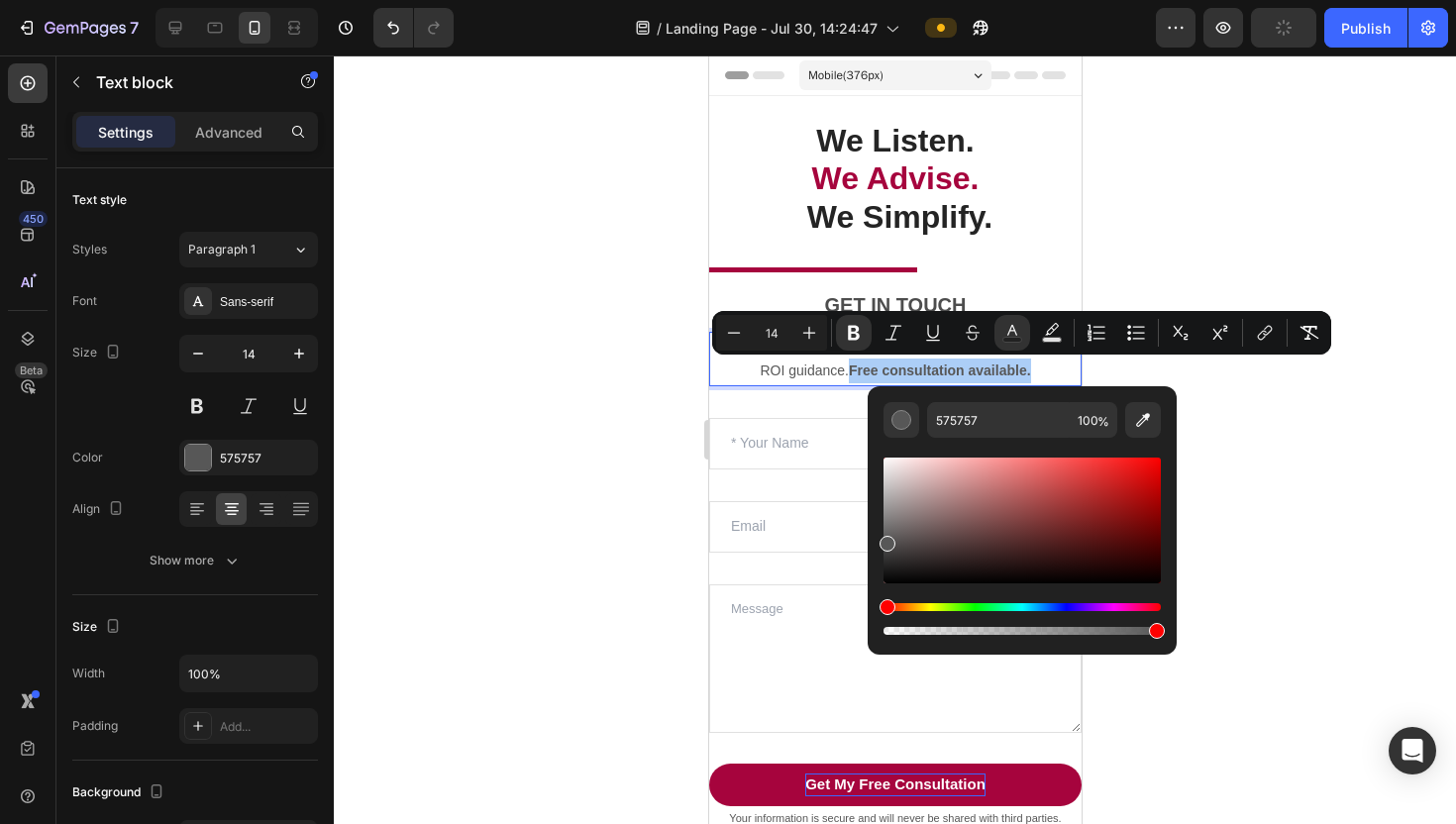 click at bounding box center (1022, 520) 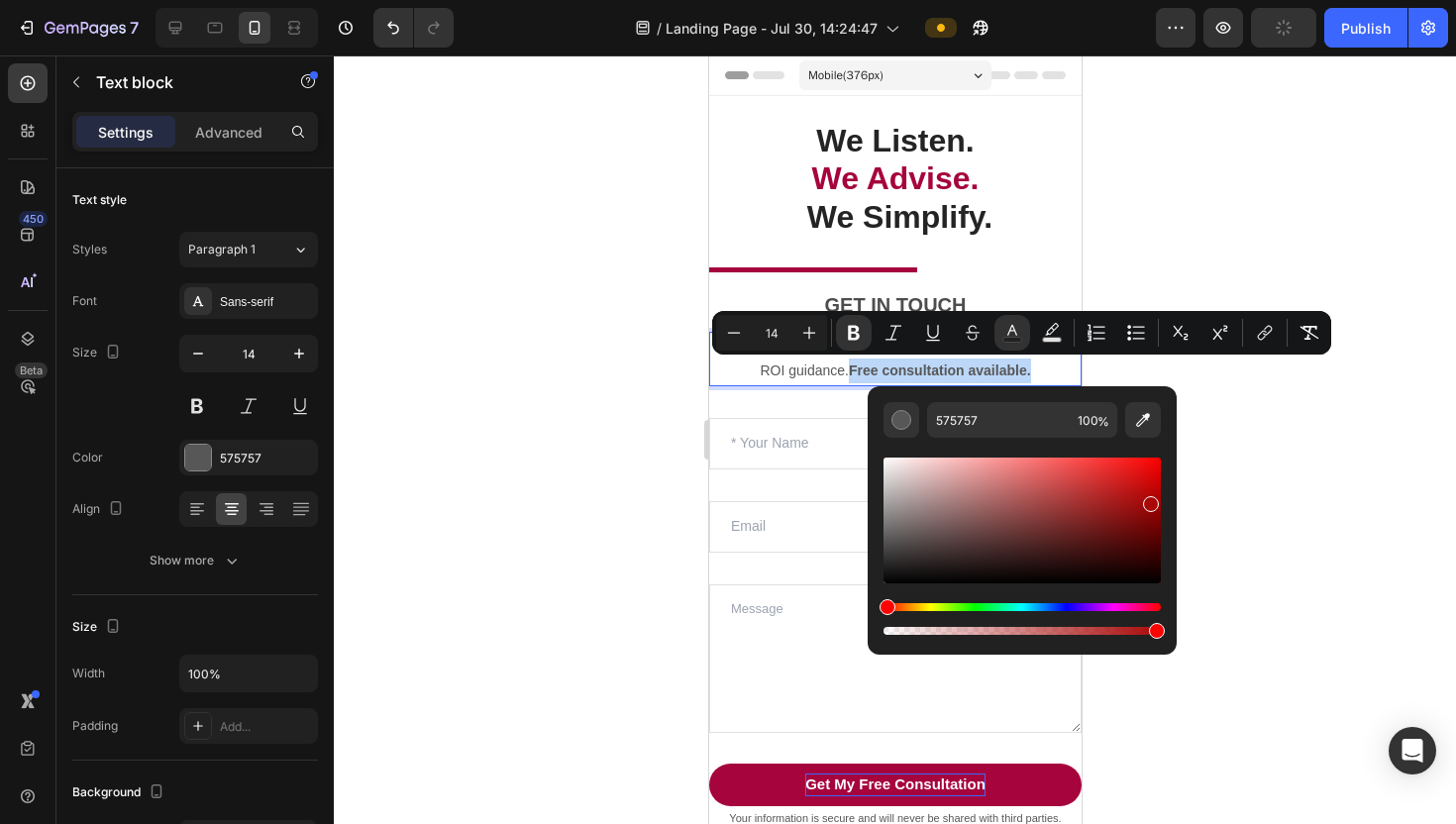 type on "A80808" 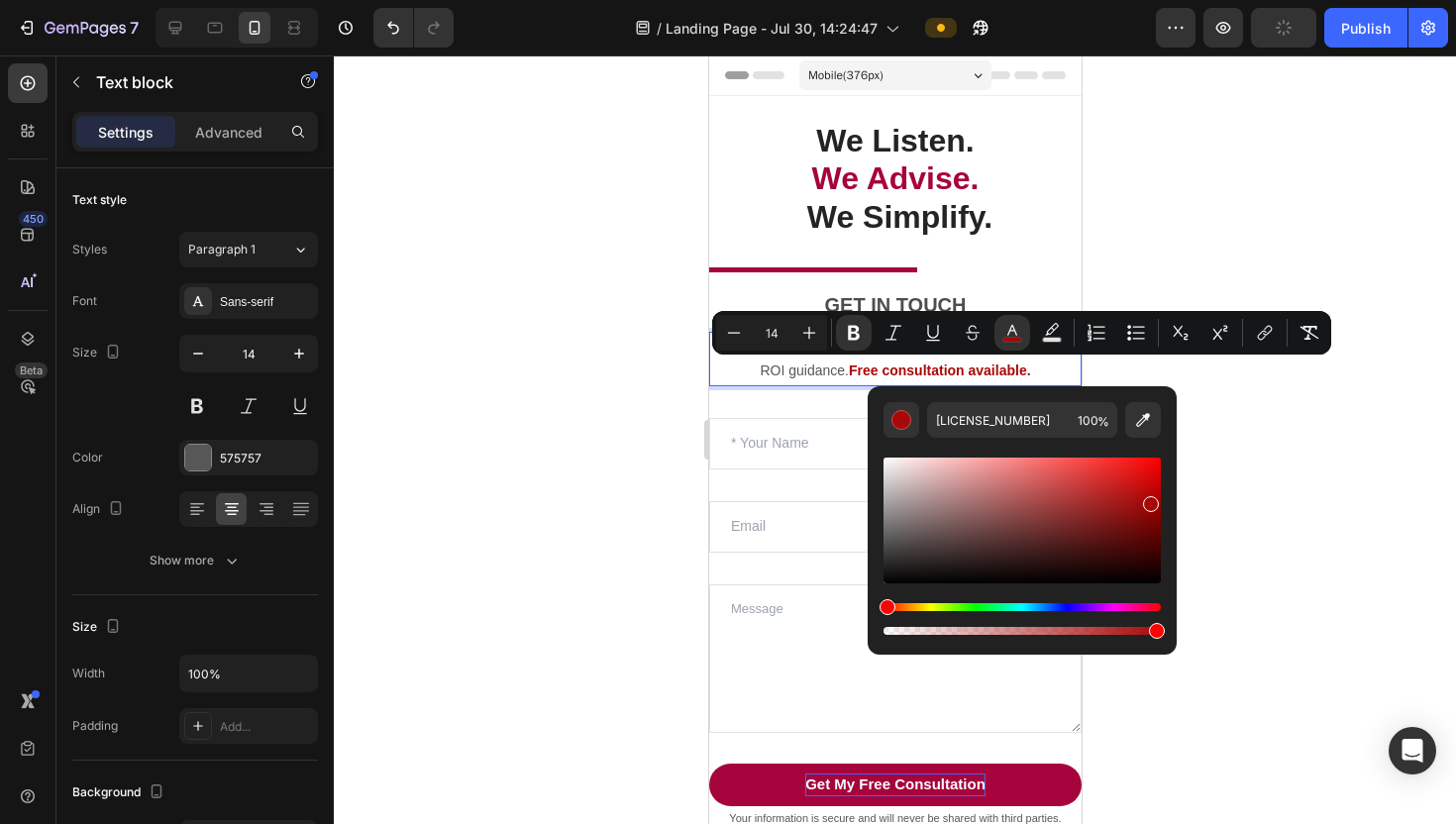 click 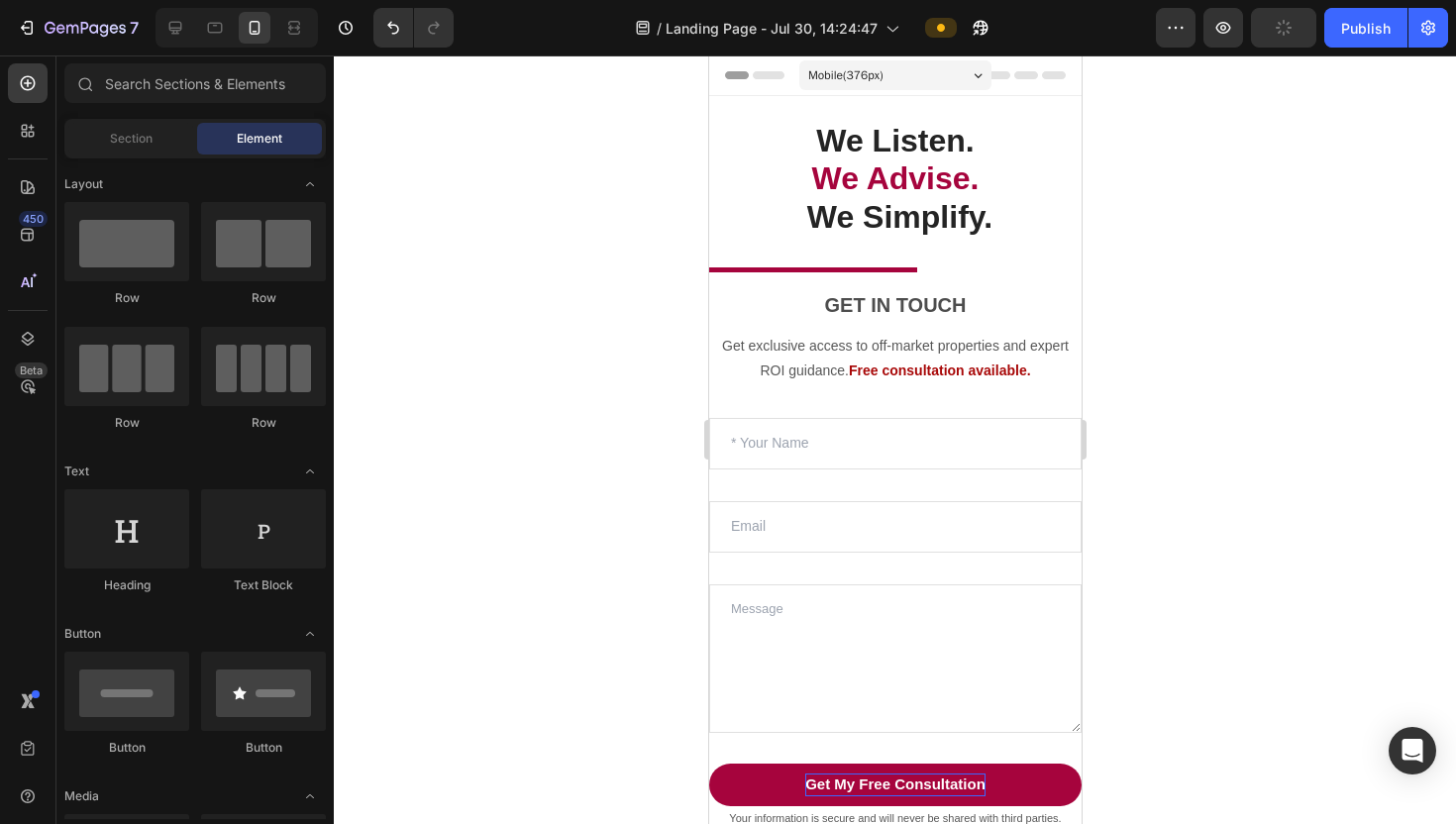 click 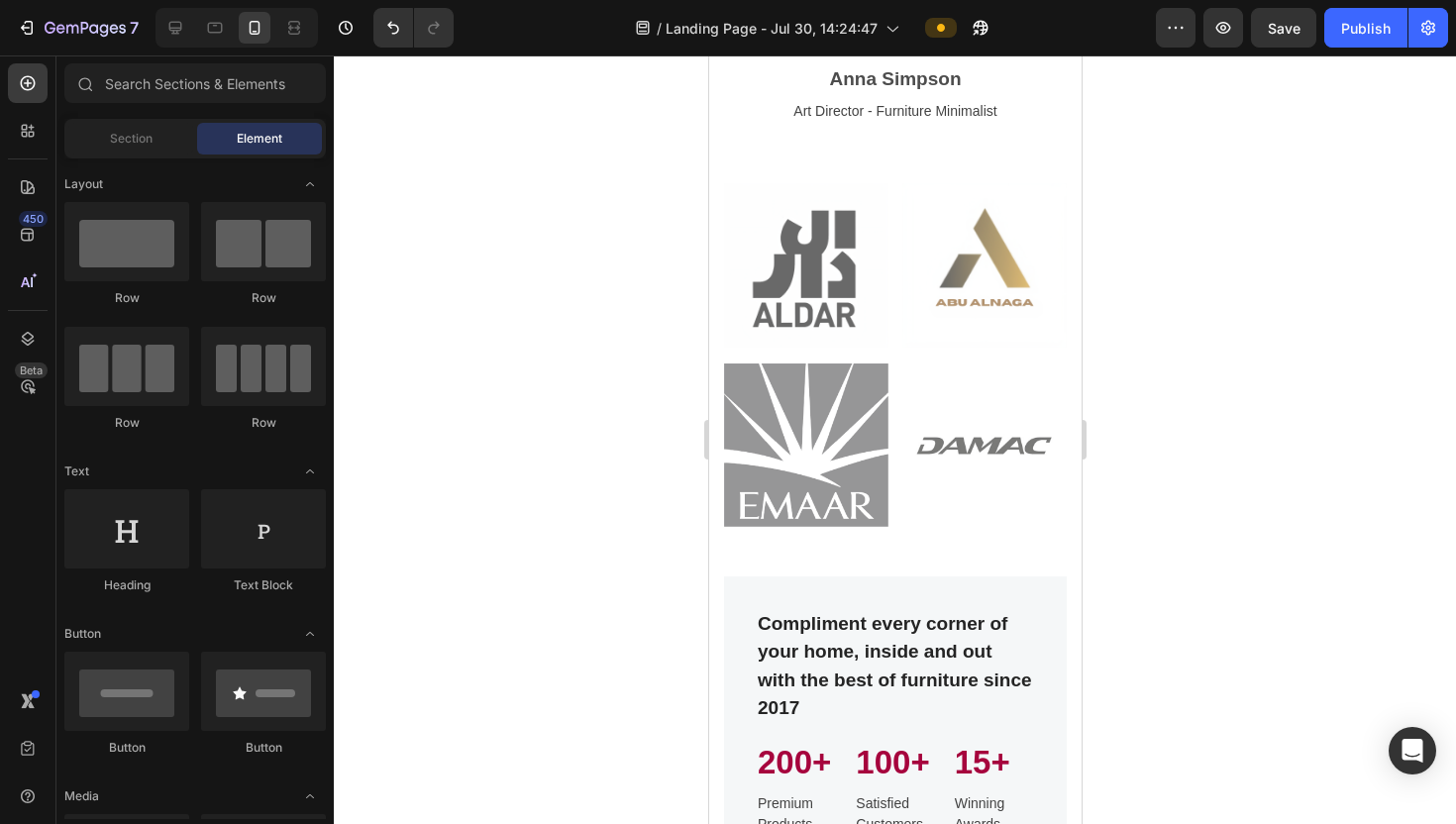 scroll, scrollTop: 2030, scrollLeft: 0, axis: vertical 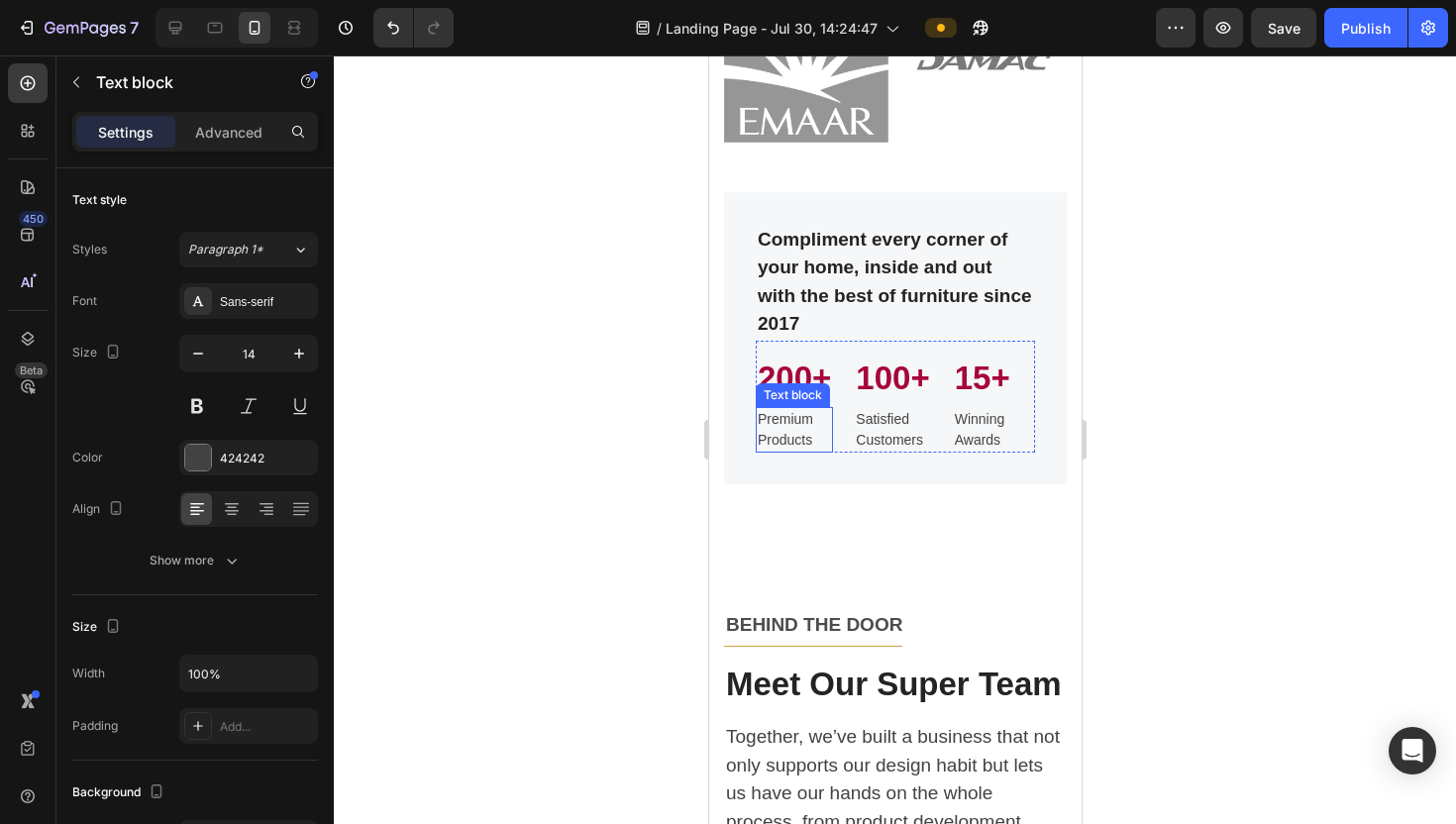 click on "Premium  Products" at bounding box center [793, 430] 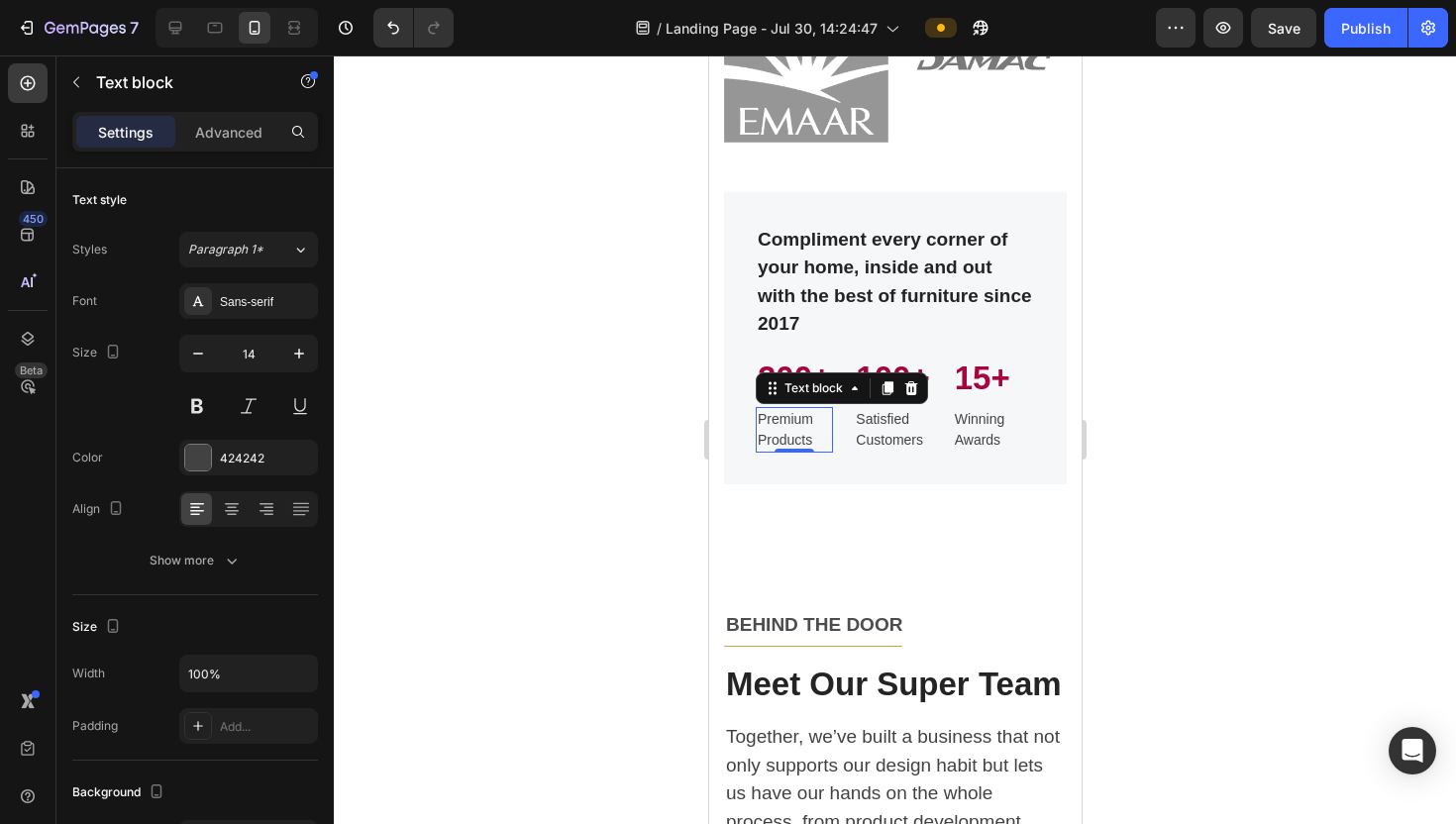 click on "Premium  Products" at bounding box center (793, 430) 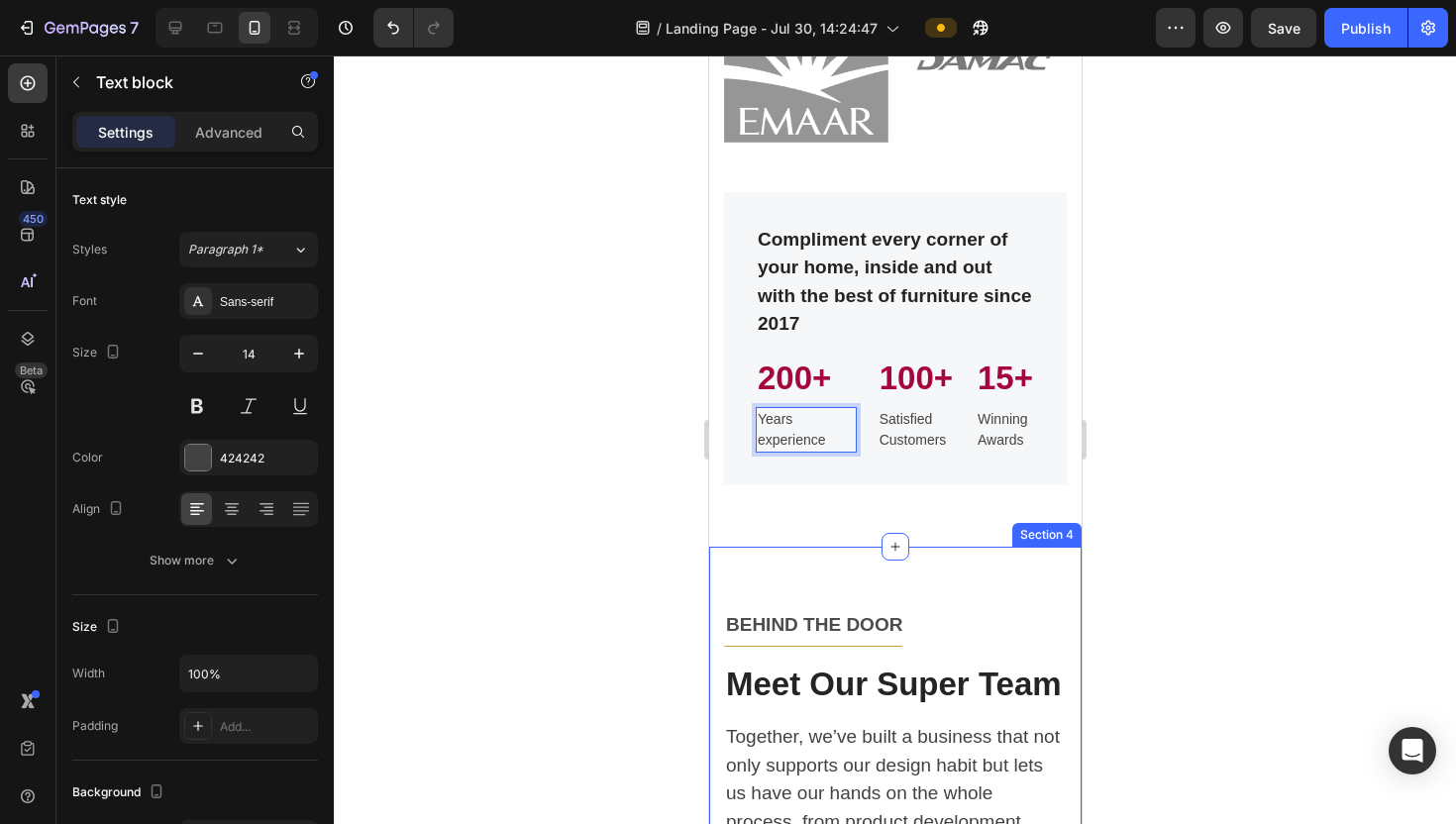 click on "BEHIND THE DOOR Text block                Title Line Meet Our Super Team Heading Together, we’ve built a business that not only supports our design habit but lets us have our hands on the whole process, from product development through the customer experience. It’s how we design pieces that are in it for the long haul. Text block Row Row Image Karen Hill Text block FURNITURE DESIGNER Text block Image Alice Lawson Text block STORE MANAGER Text block Image Bruno George Text block FURNITURE DESIGNER Text block Image Peter Hale Text block ENGINEER Text block Row Section 4" at bounding box center [894, 878] 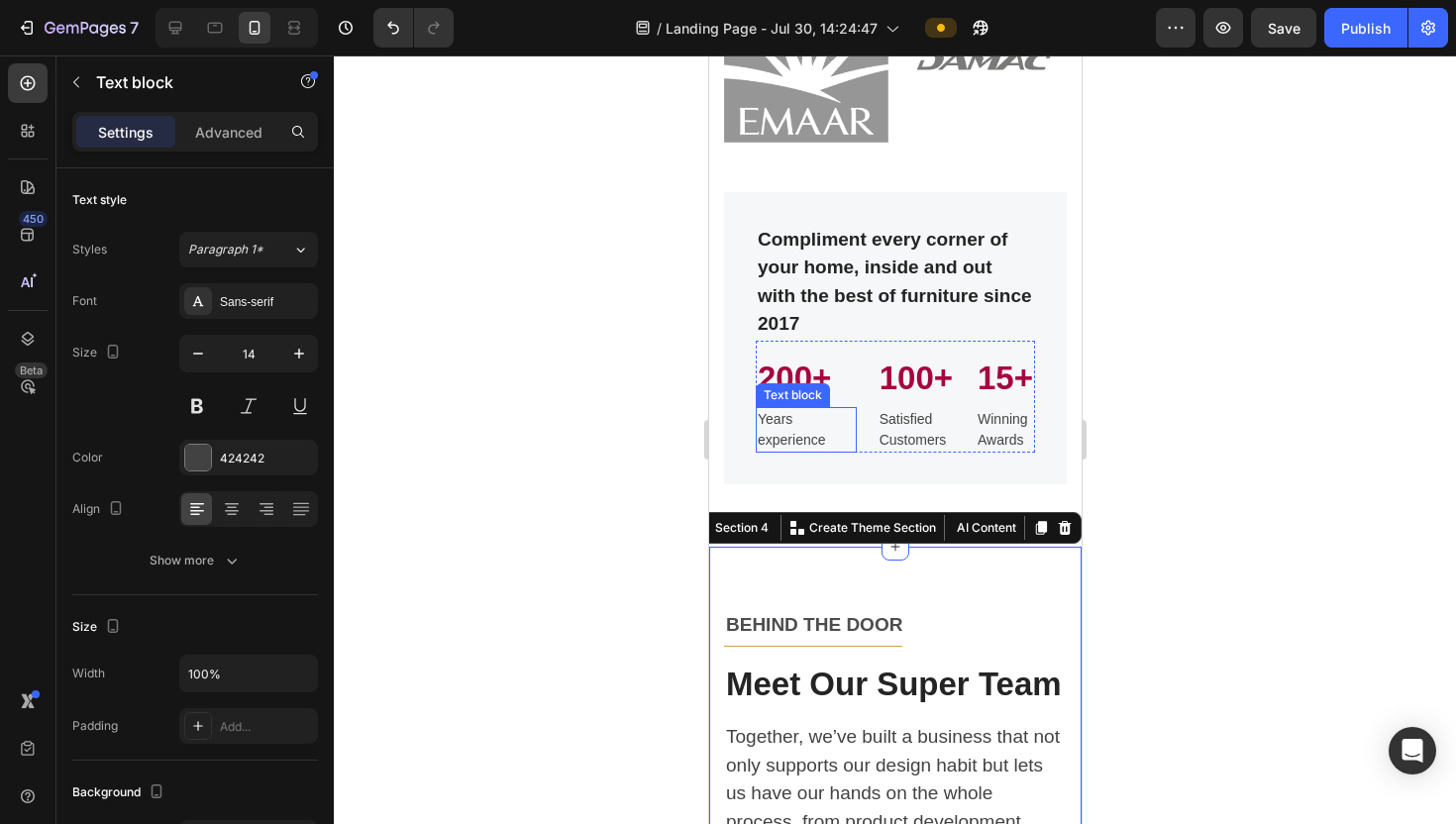 click on "Years experience" at bounding box center [805, 430] 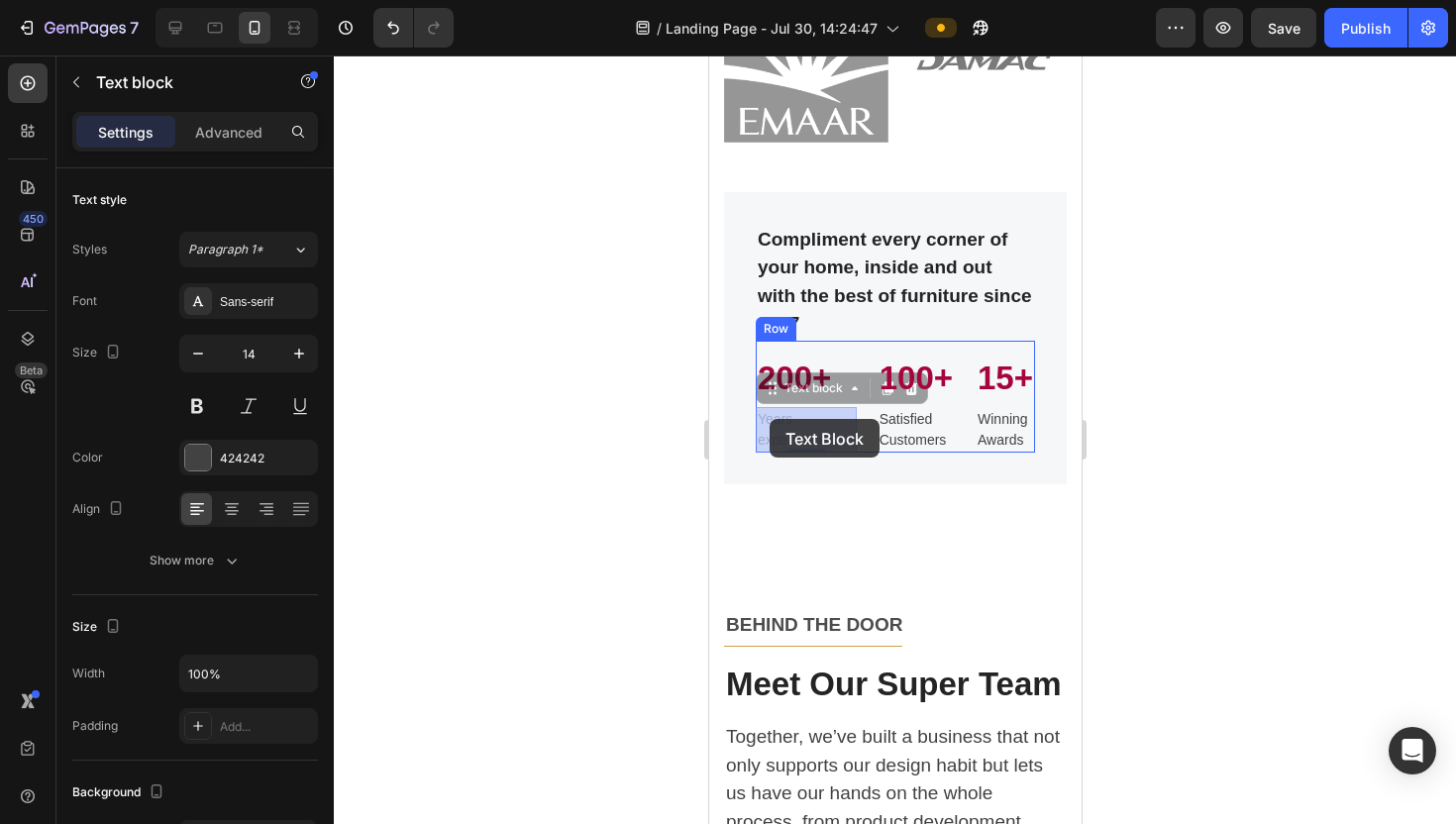 drag, startPoint x: 763, startPoint y: 382, endPoint x: 766, endPoint y: 420, distance: 38.118237 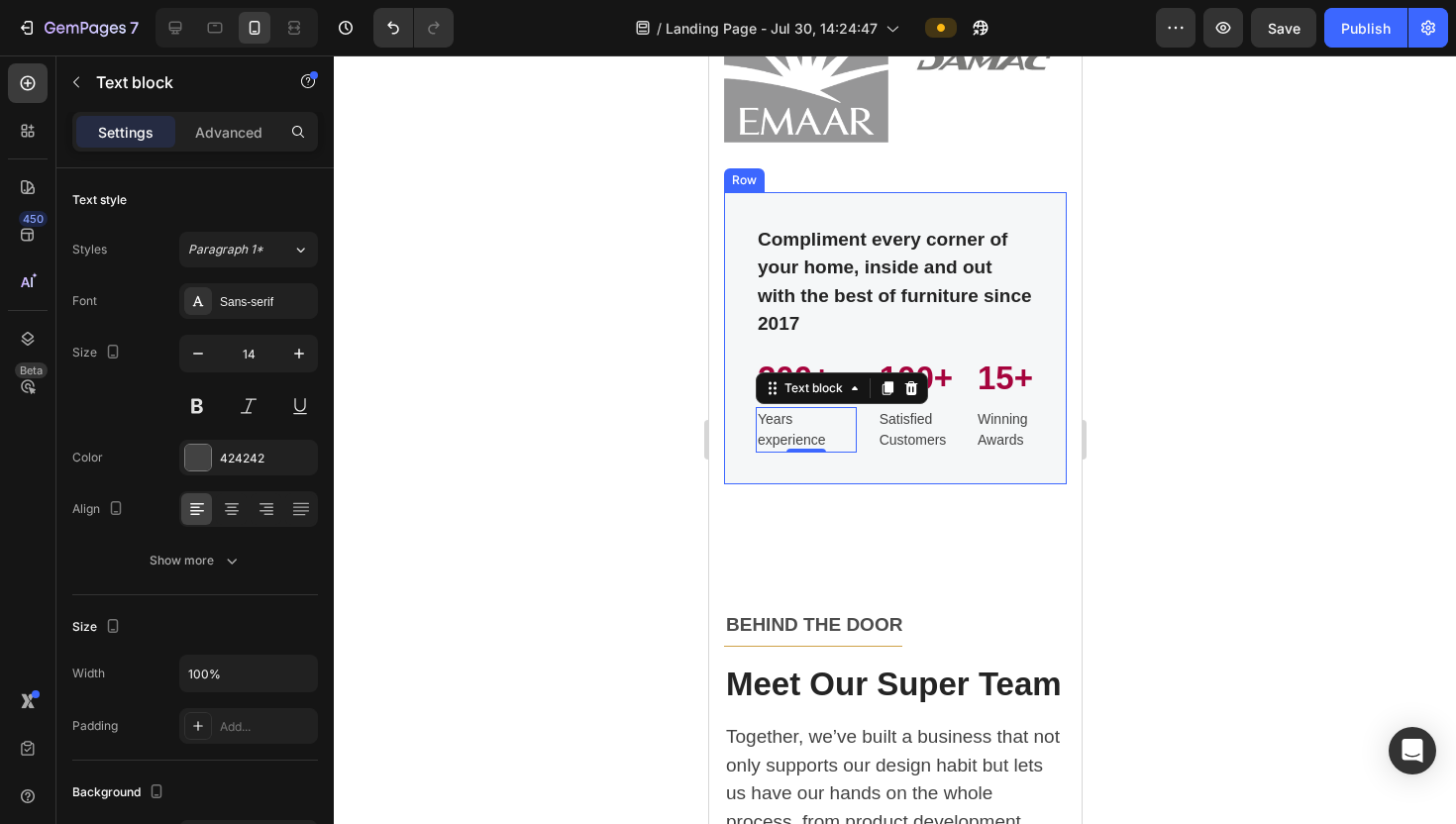 click 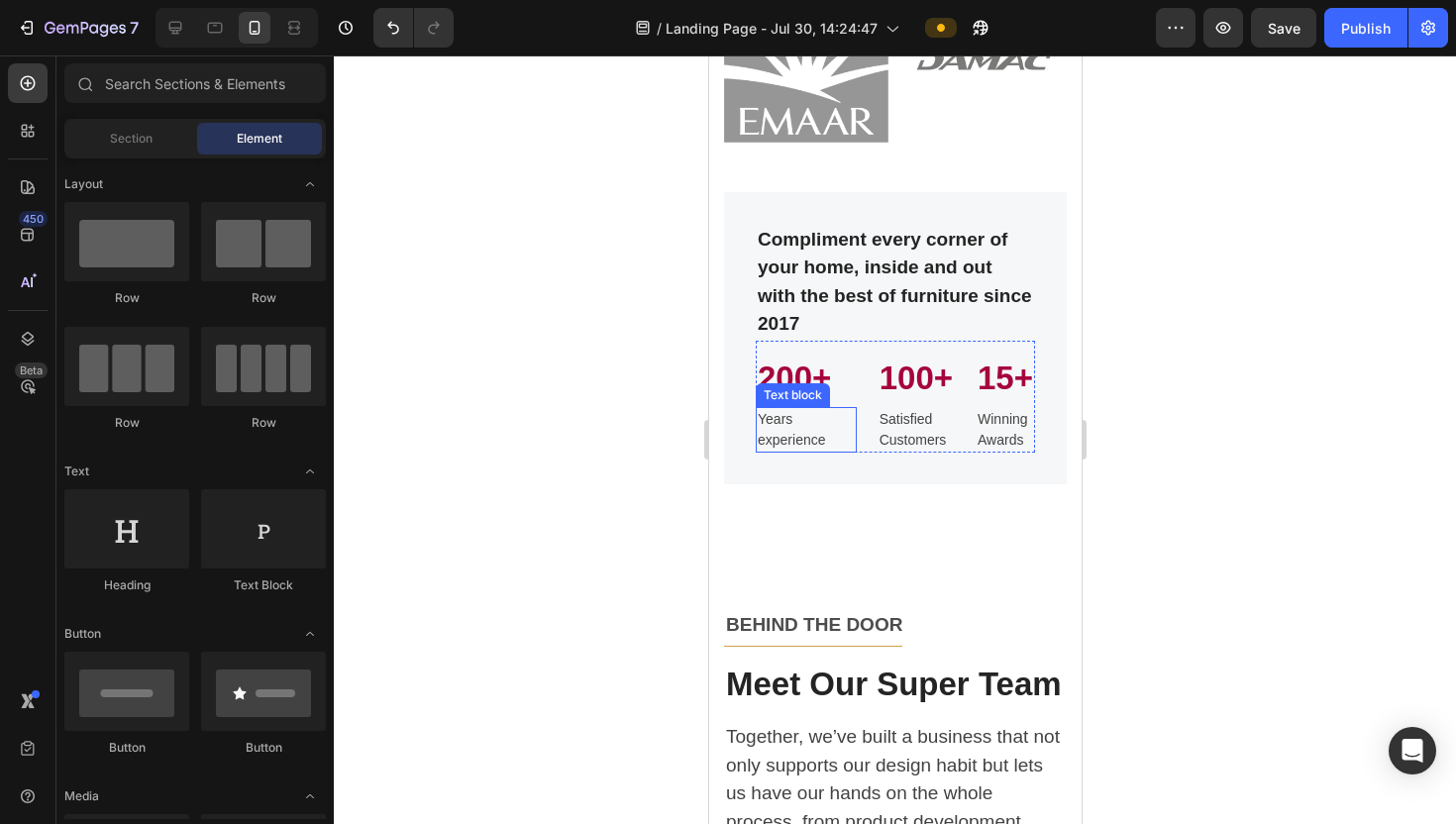 click on "Years experience" at bounding box center (805, 430) 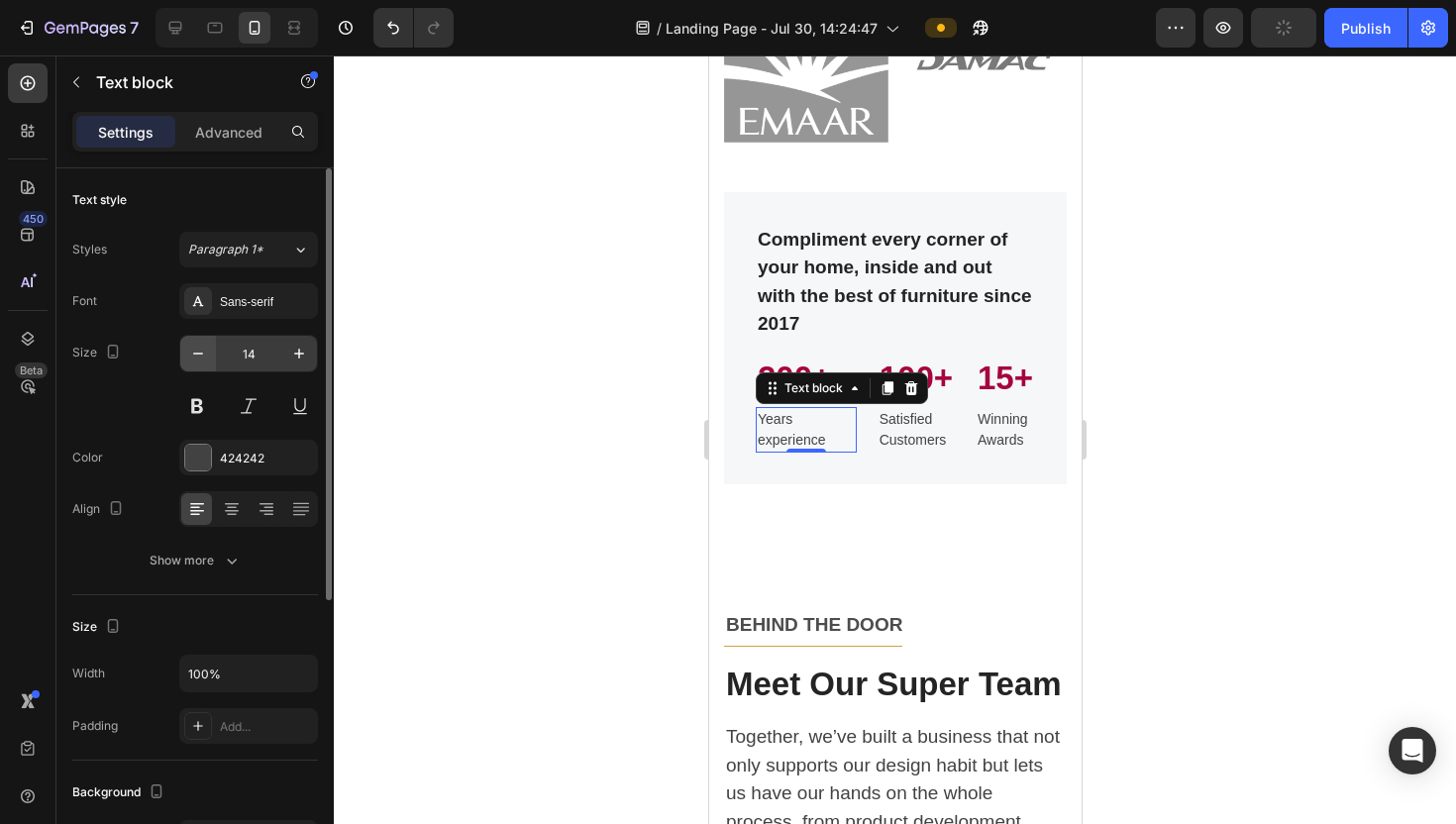 click at bounding box center [198, 354] 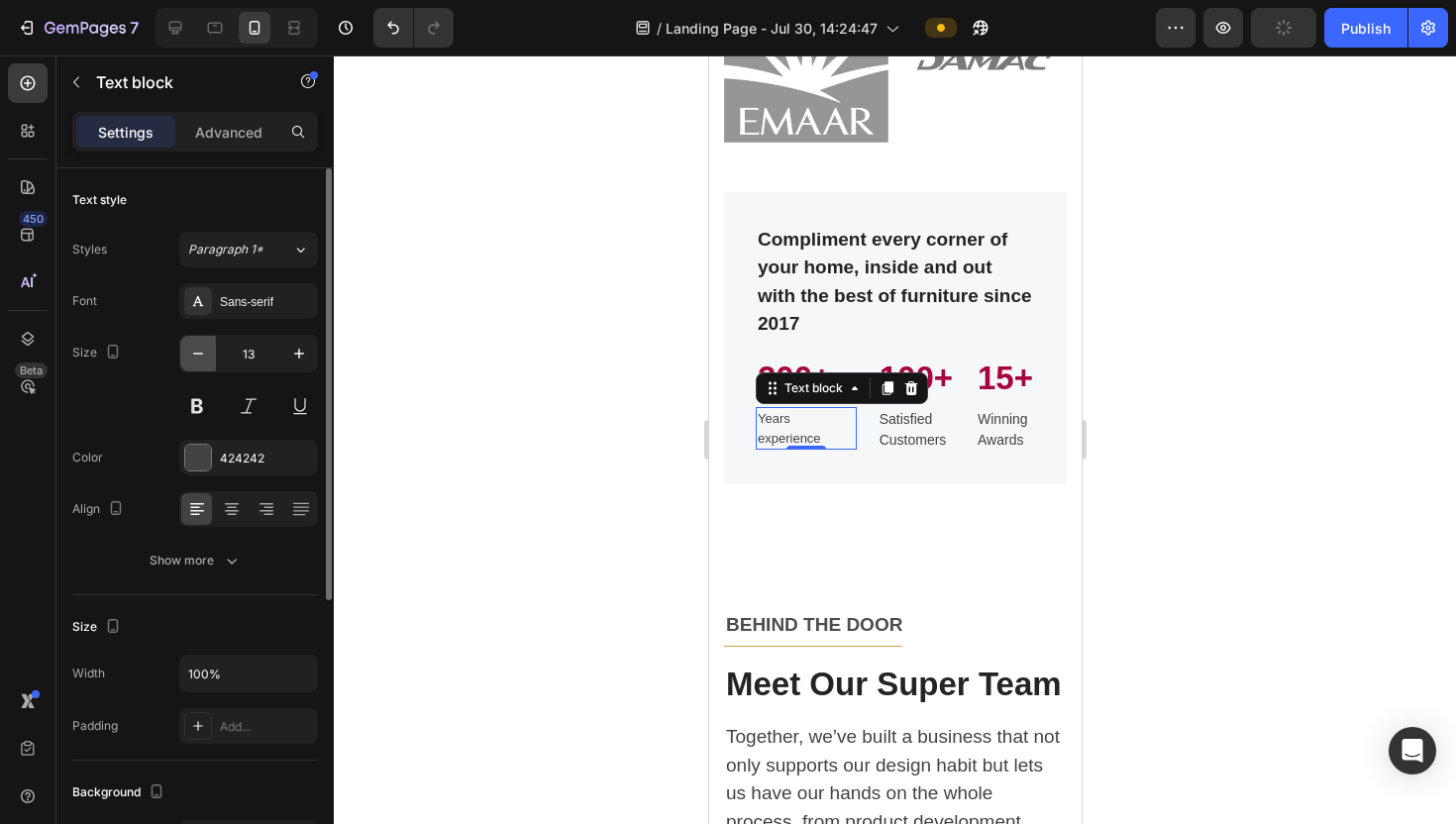 click at bounding box center (198, 354) 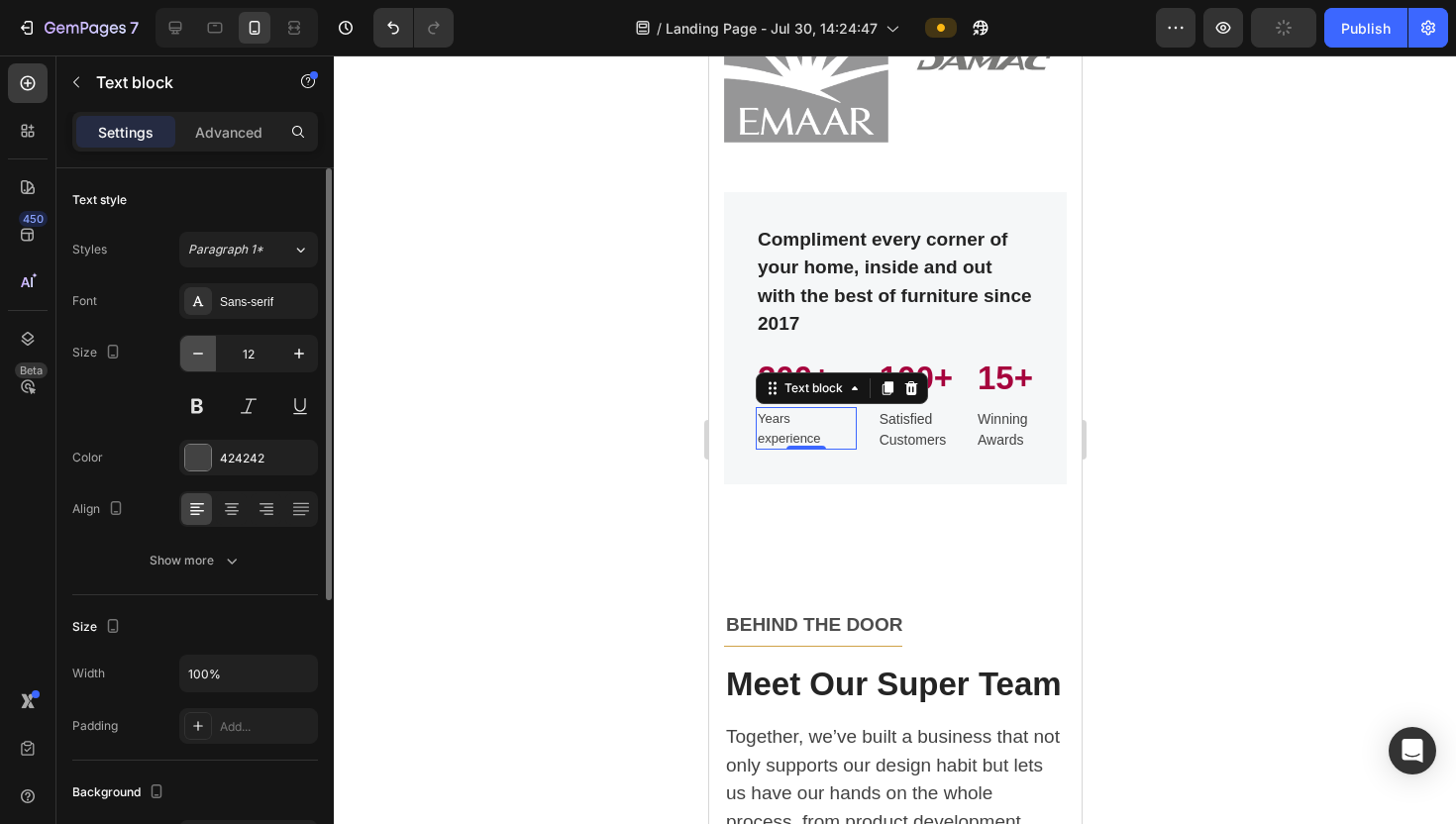 click at bounding box center [198, 354] 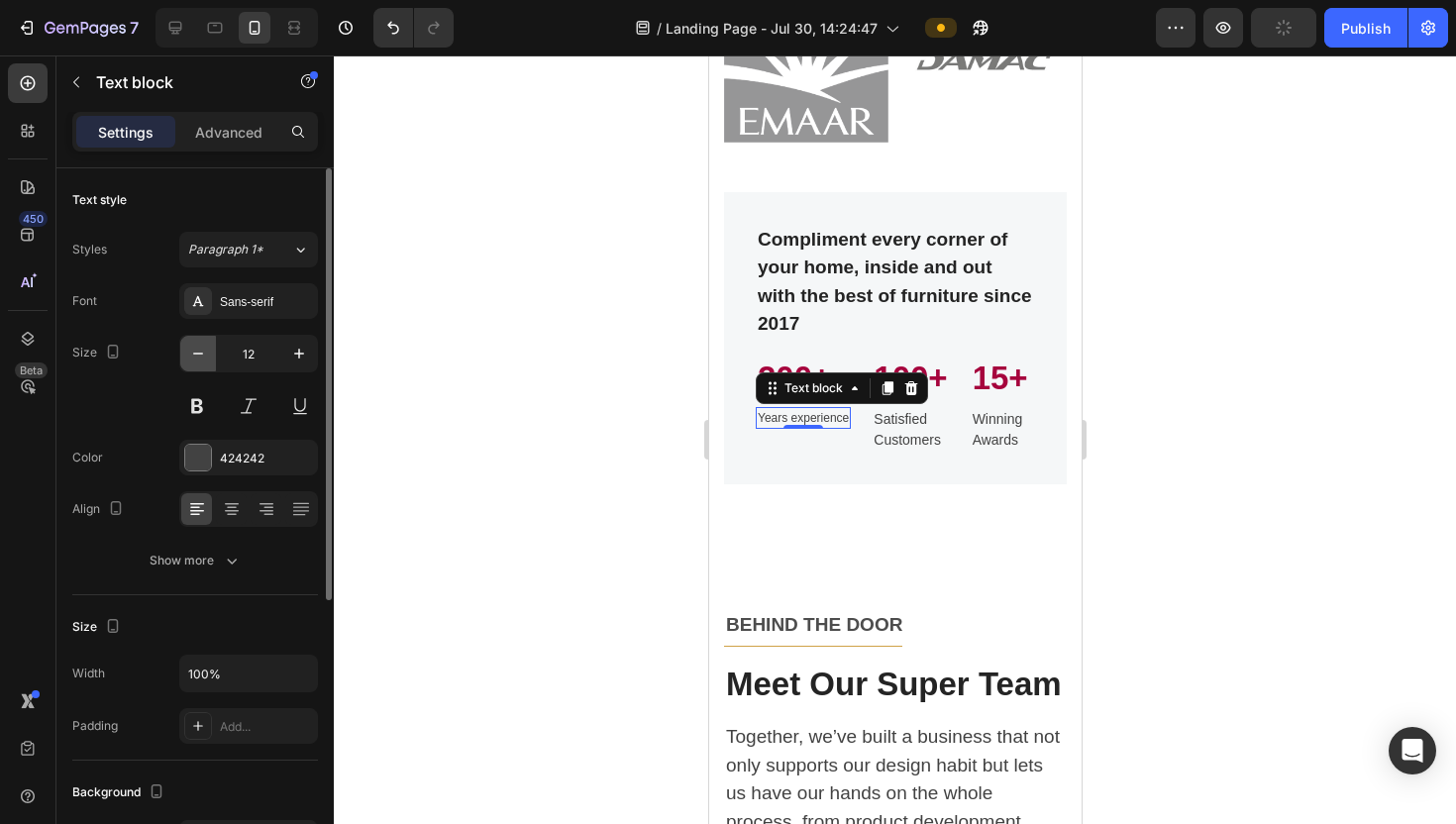 type on "11" 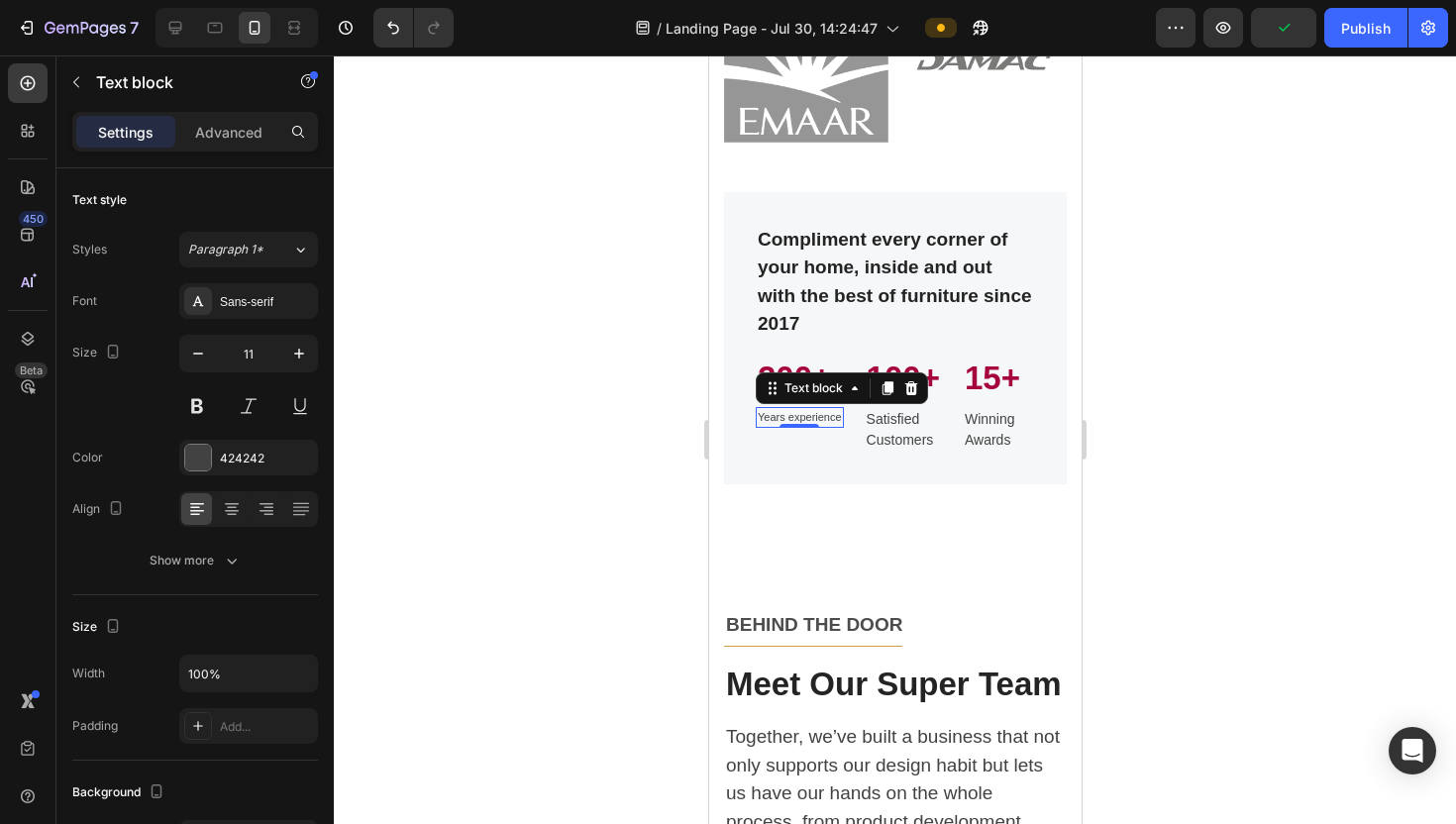 click 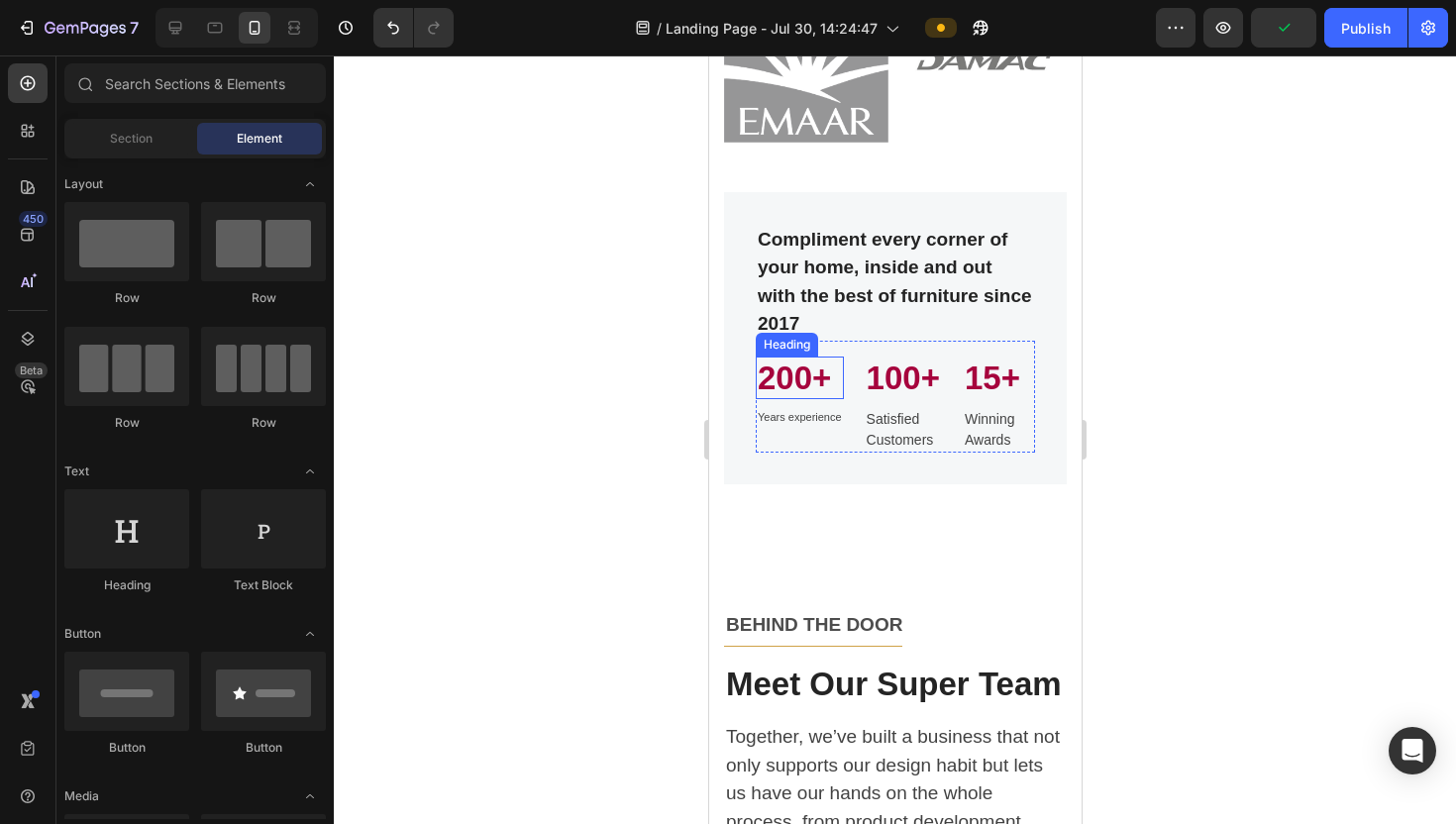 click on "200+" at bounding box center [798, 378] 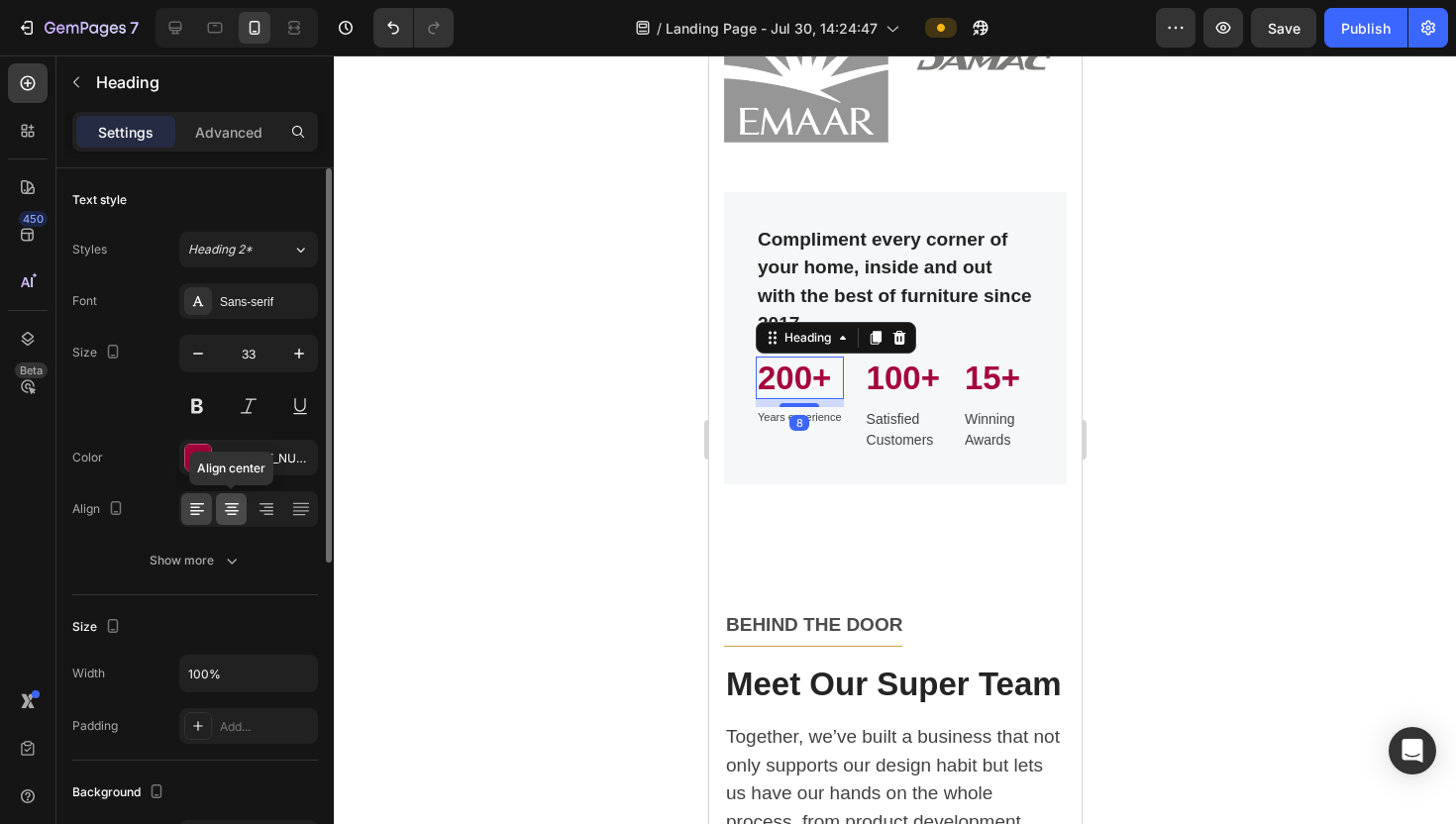 click 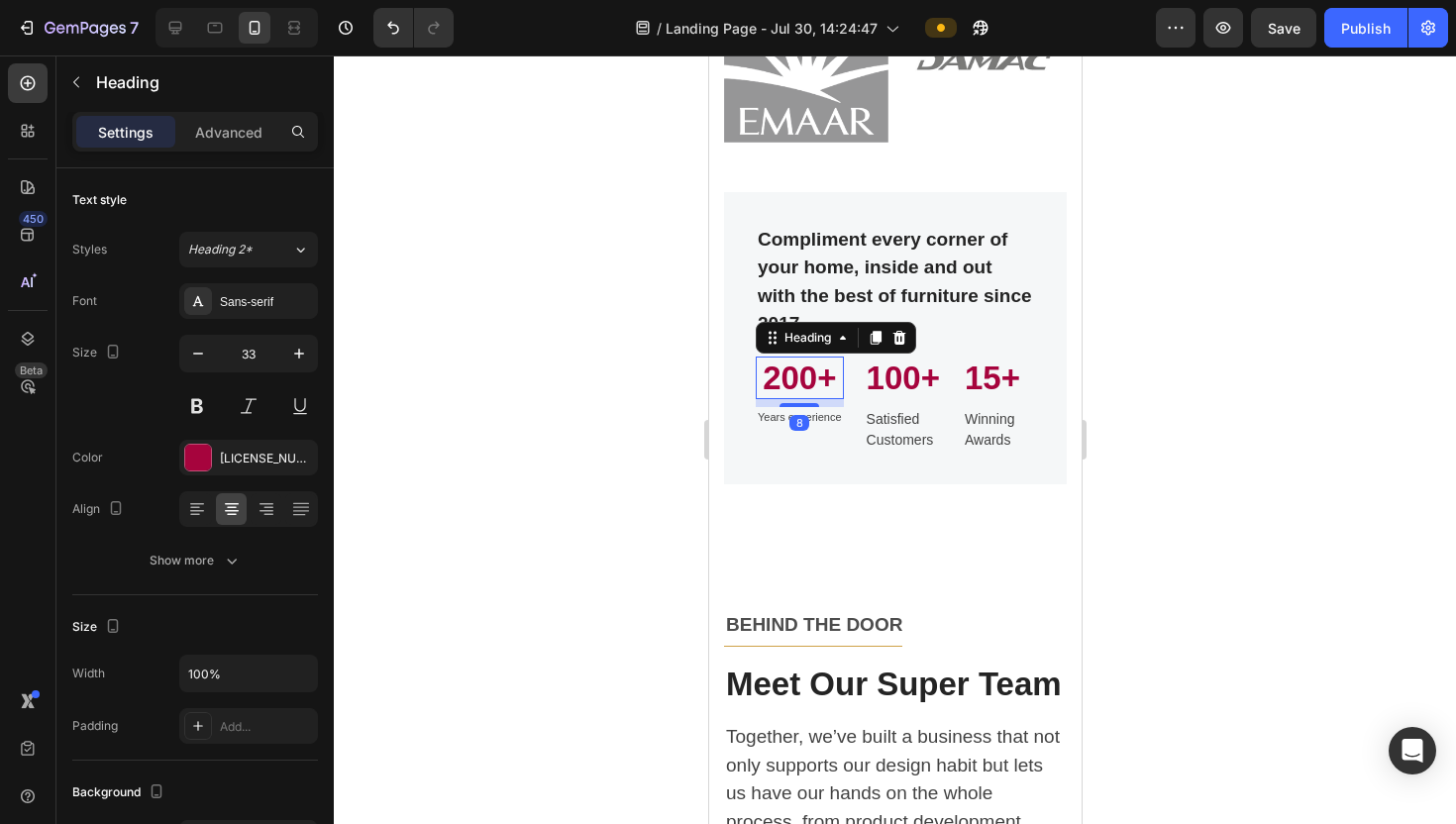 click 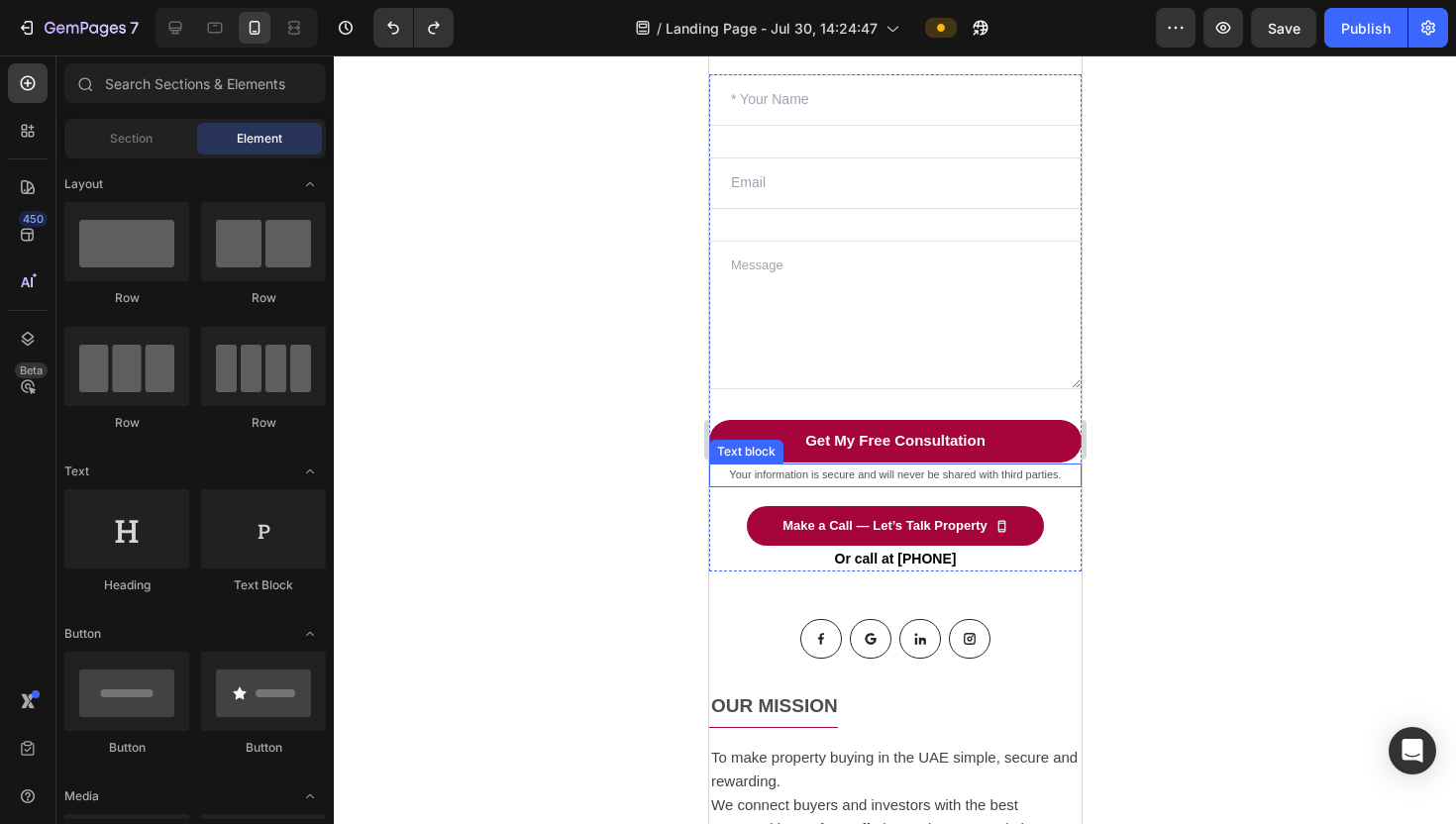 scroll, scrollTop: 432, scrollLeft: 0, axis: vertical 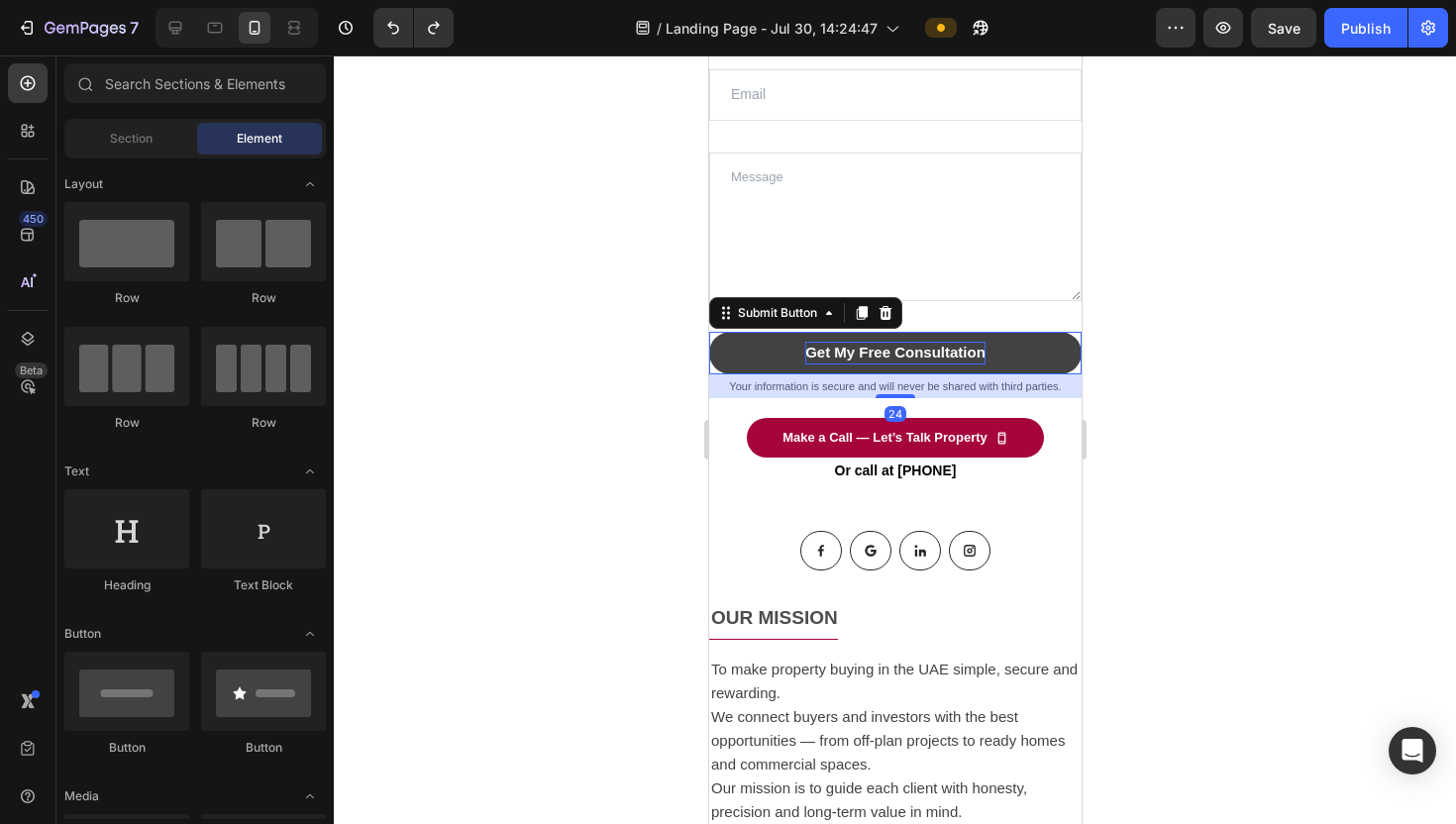 click on "Get My Free Consultation" at bounding box center (894, 353) 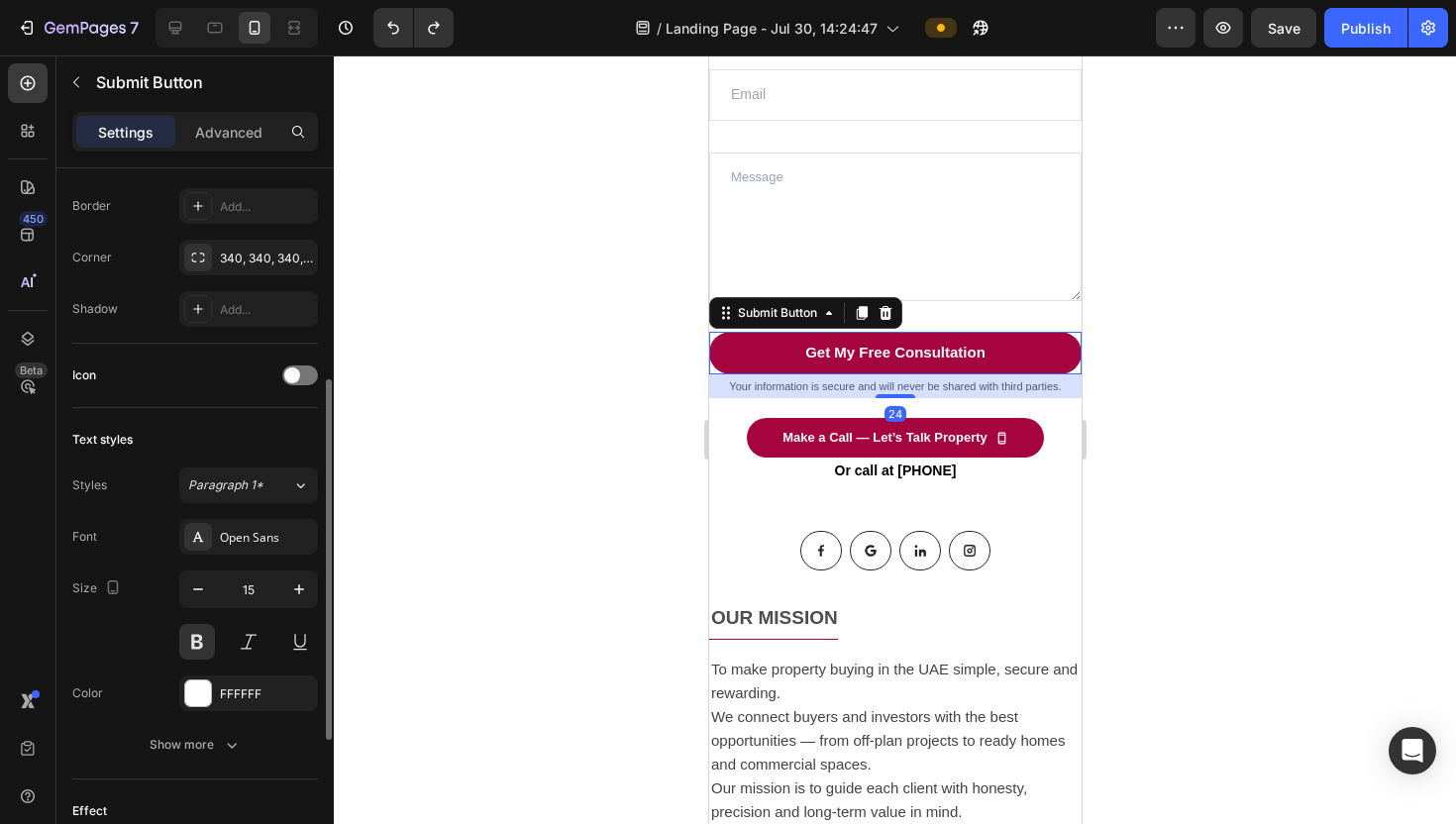 scroll, scrollTop: 505, scrollLeft: 0, axis: vertical 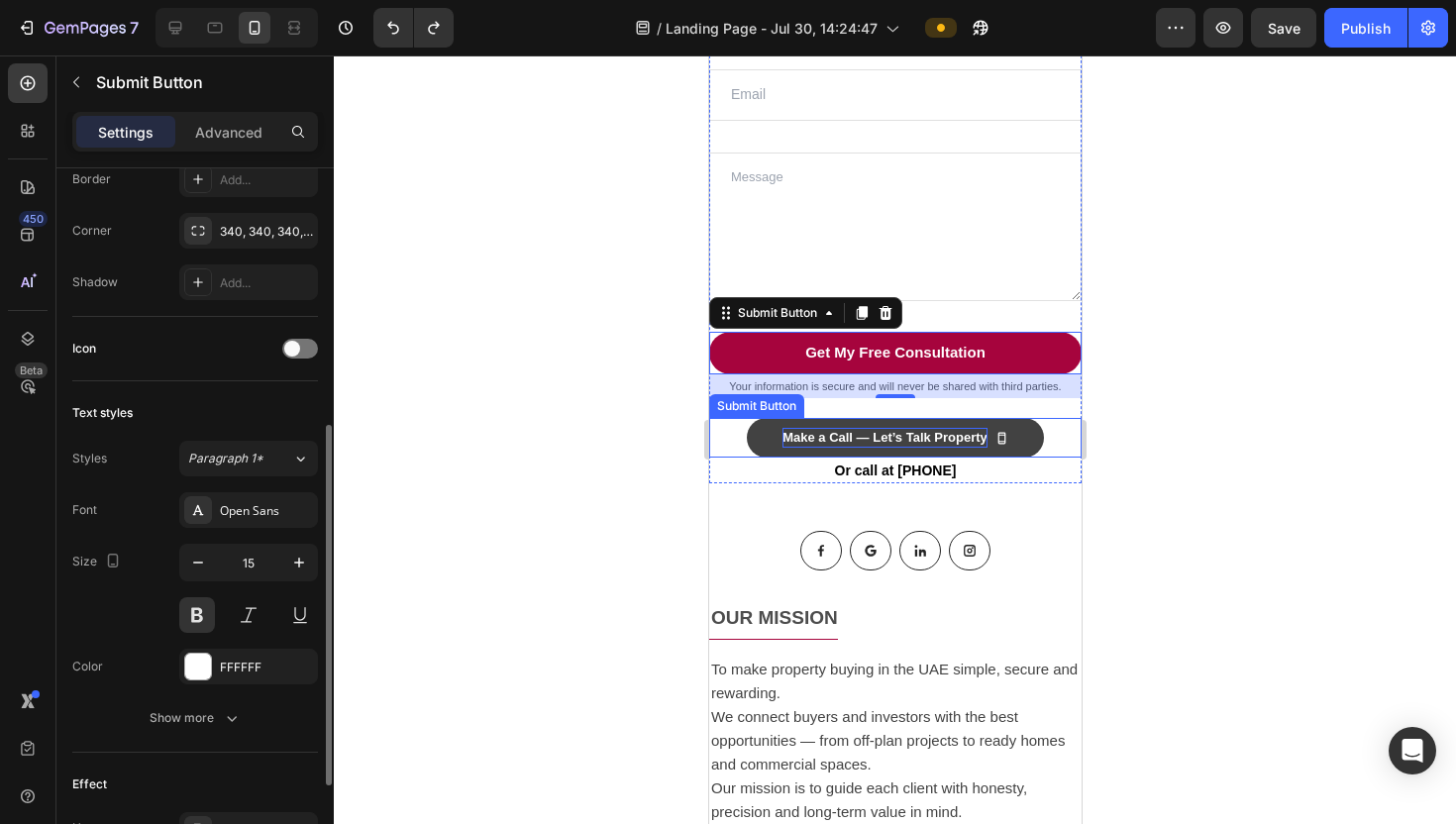 click on "Make a Call — Let’s Talk Property" at bounding box center [884, 438] 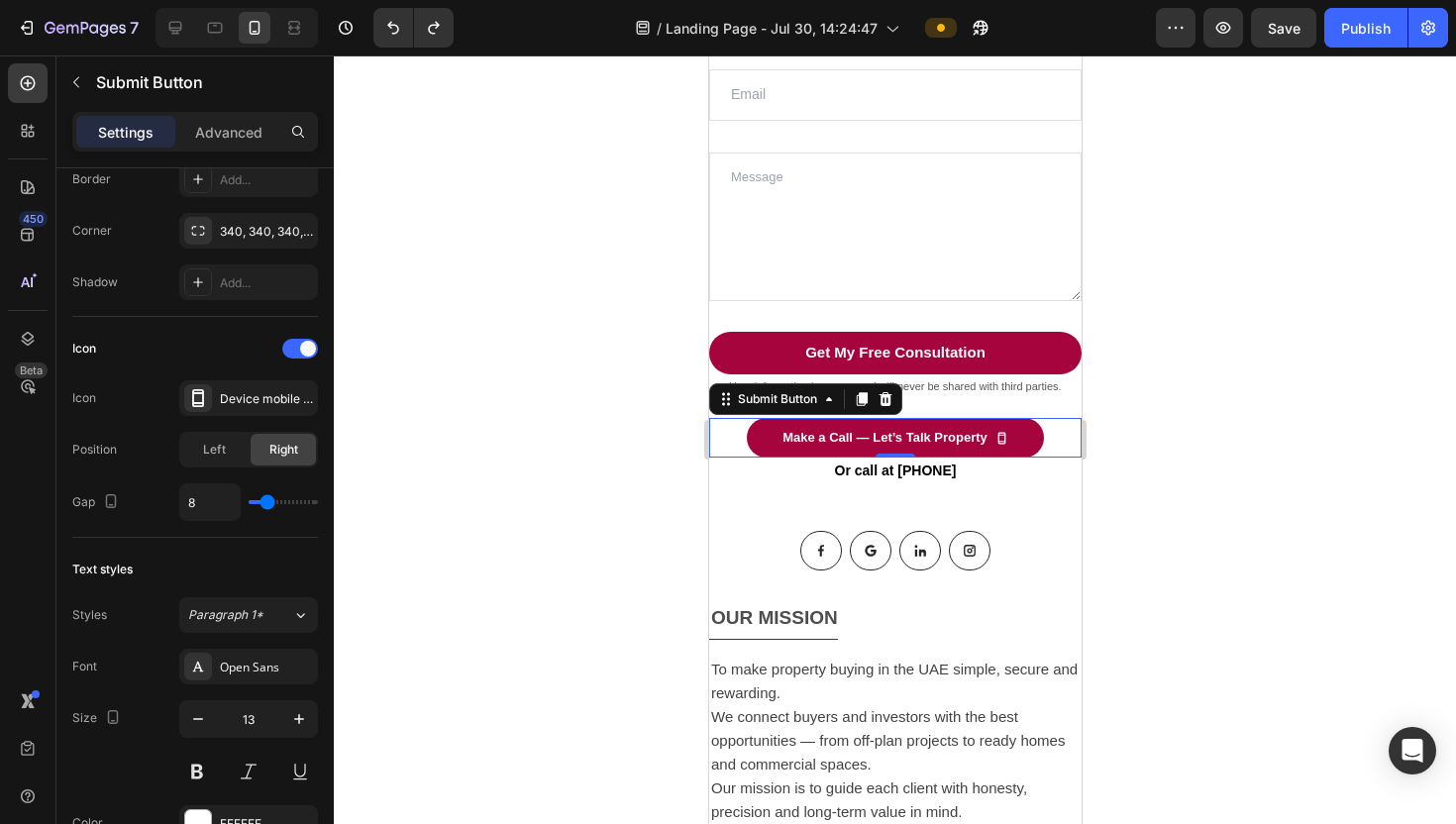 click 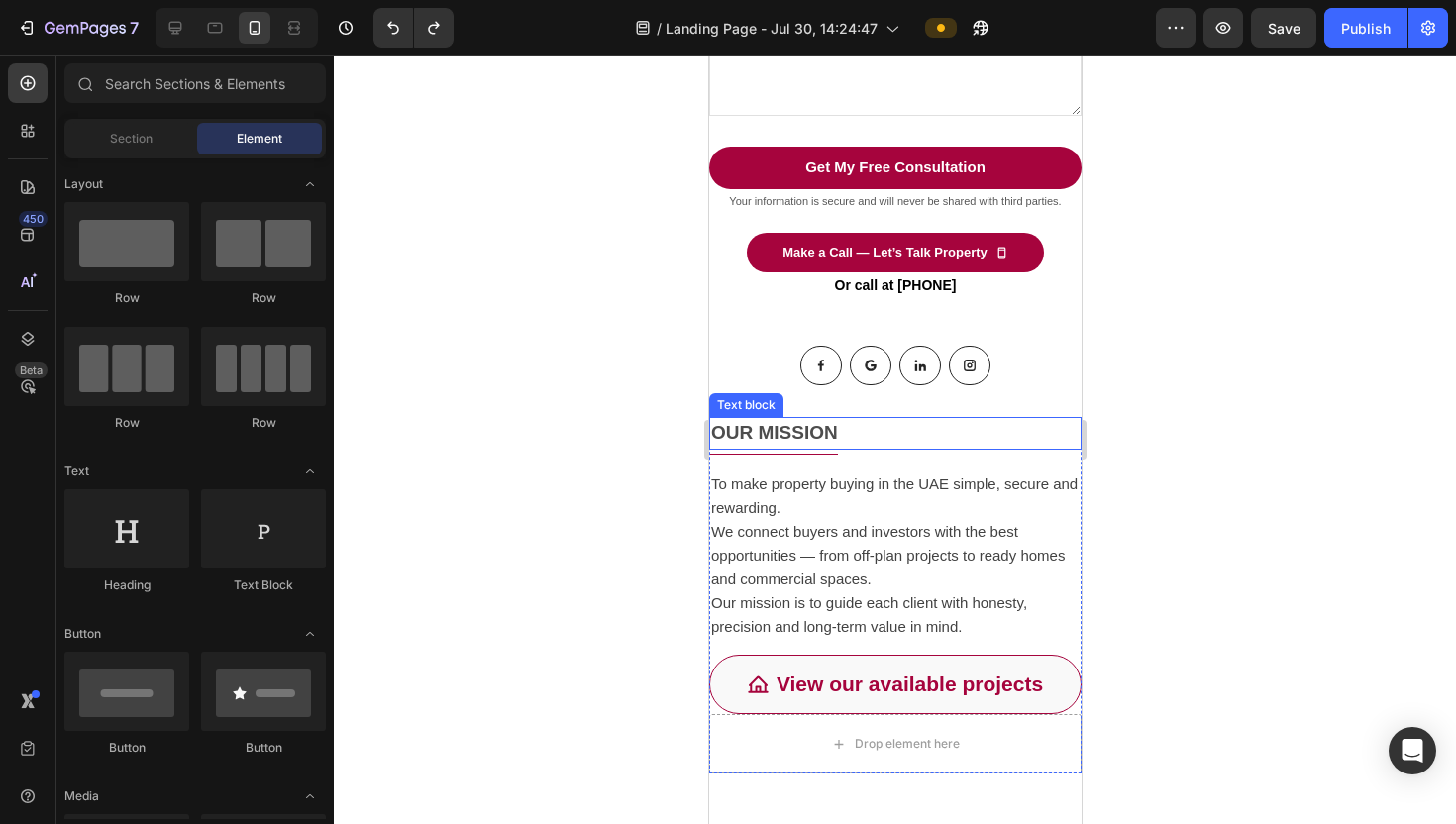 scroll, scrollTop: 681, scrollLeft: 0, axis: vertical 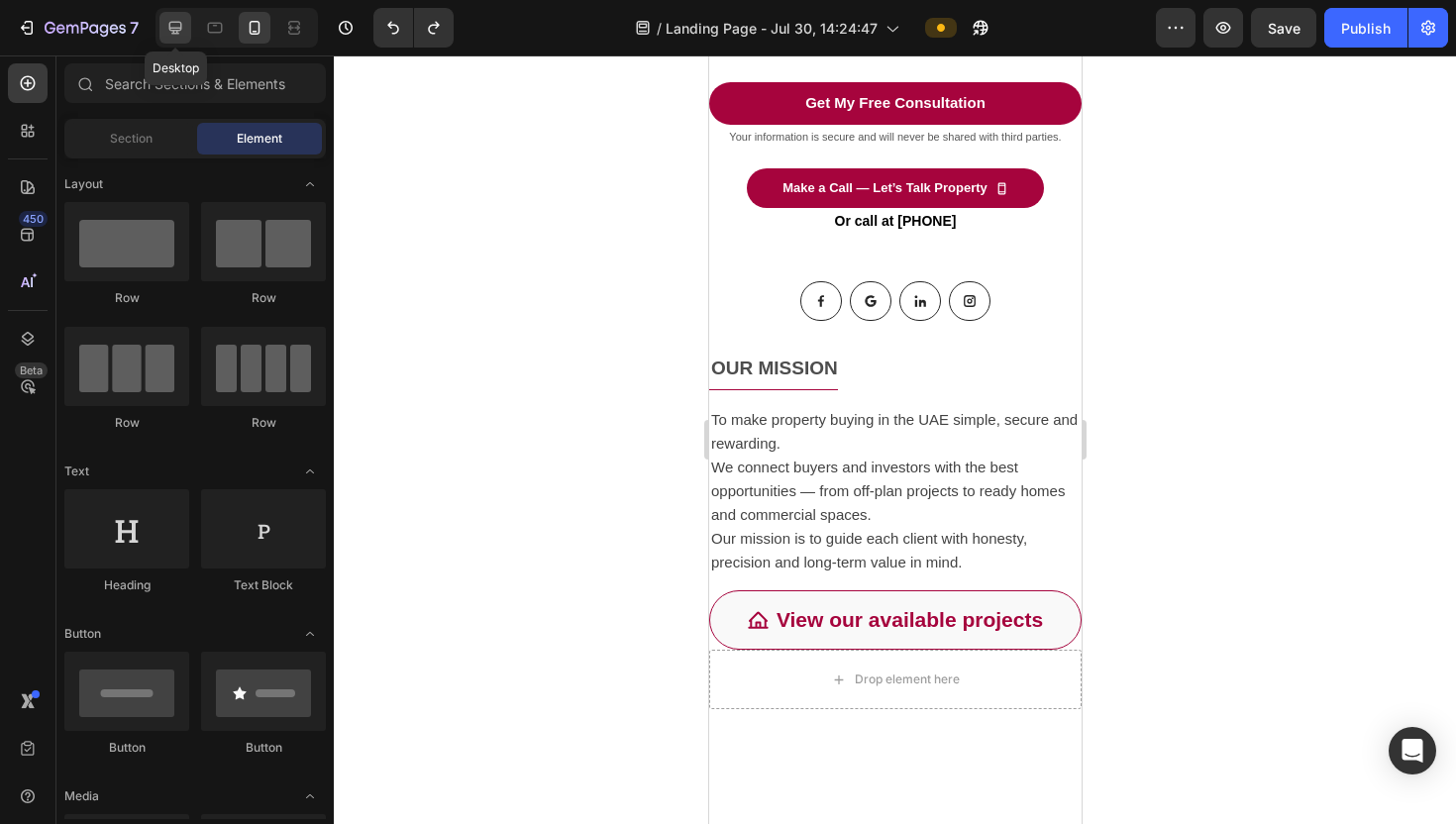 click 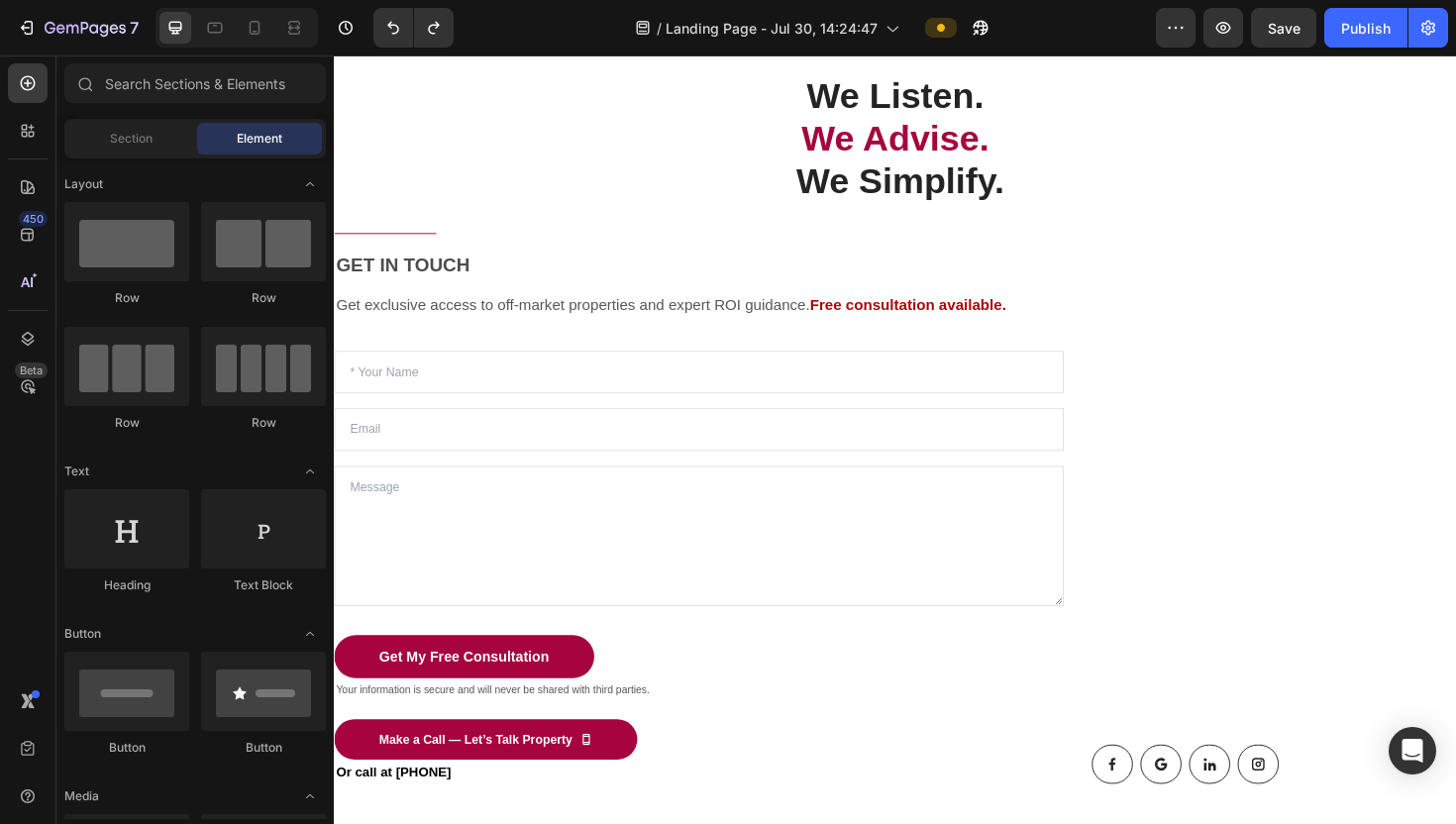 scroll, scrollTop: 0, scrollLeft: 0, axis: both 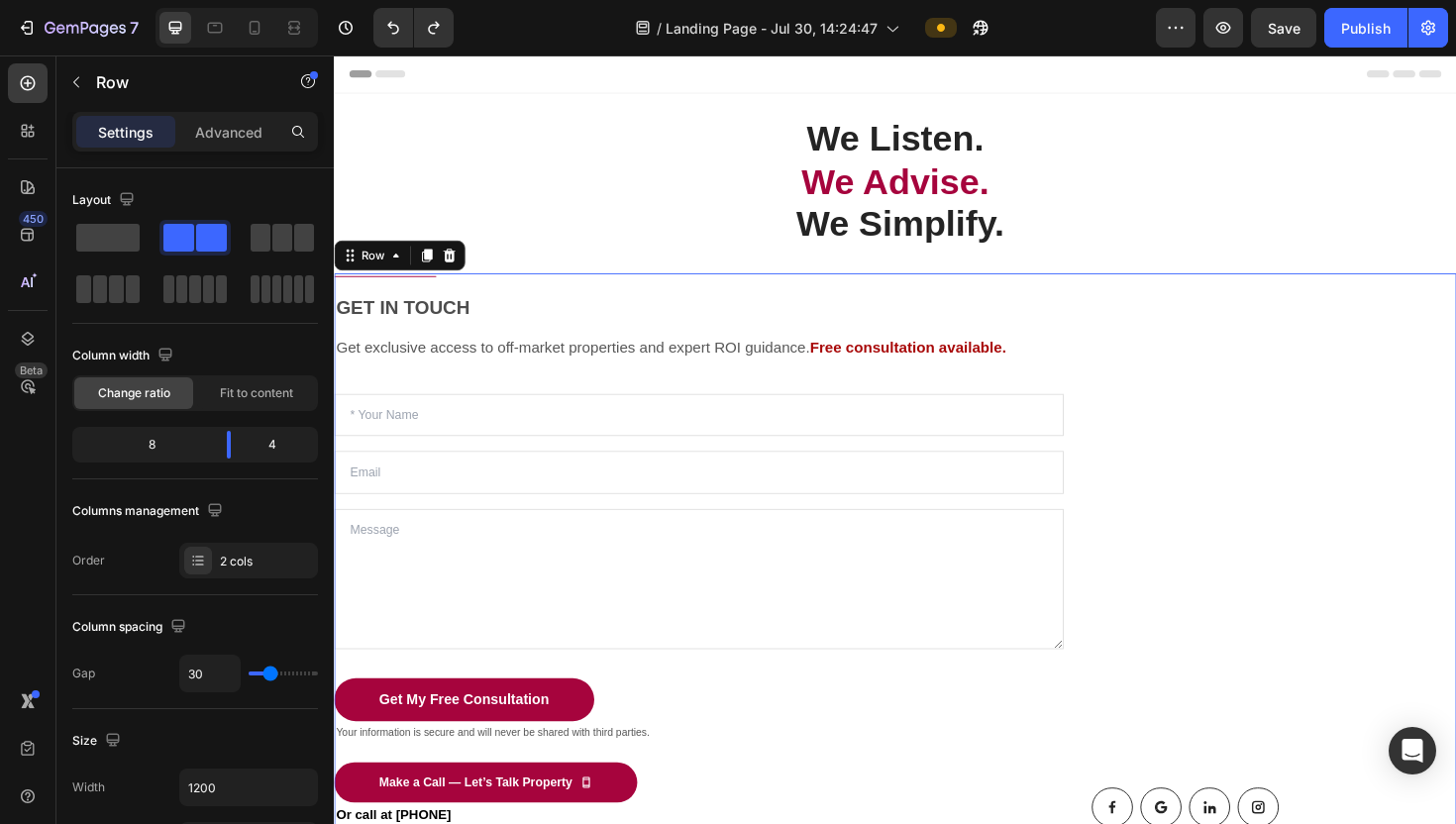 click on "GET IN TOUCH Heading Get exclusive access to off-market properties and expert ROI guidance.  Free consultation available. Text block Text Field Email Field Text Area Get My Free Consultation Submit Button Your information is secure and will never be shared with third parties. Text block
Make a Call — Let’s Talk Property Submit Button Or call at 0506666666666 Text block Contact Form" at bounding box center [720, 581] 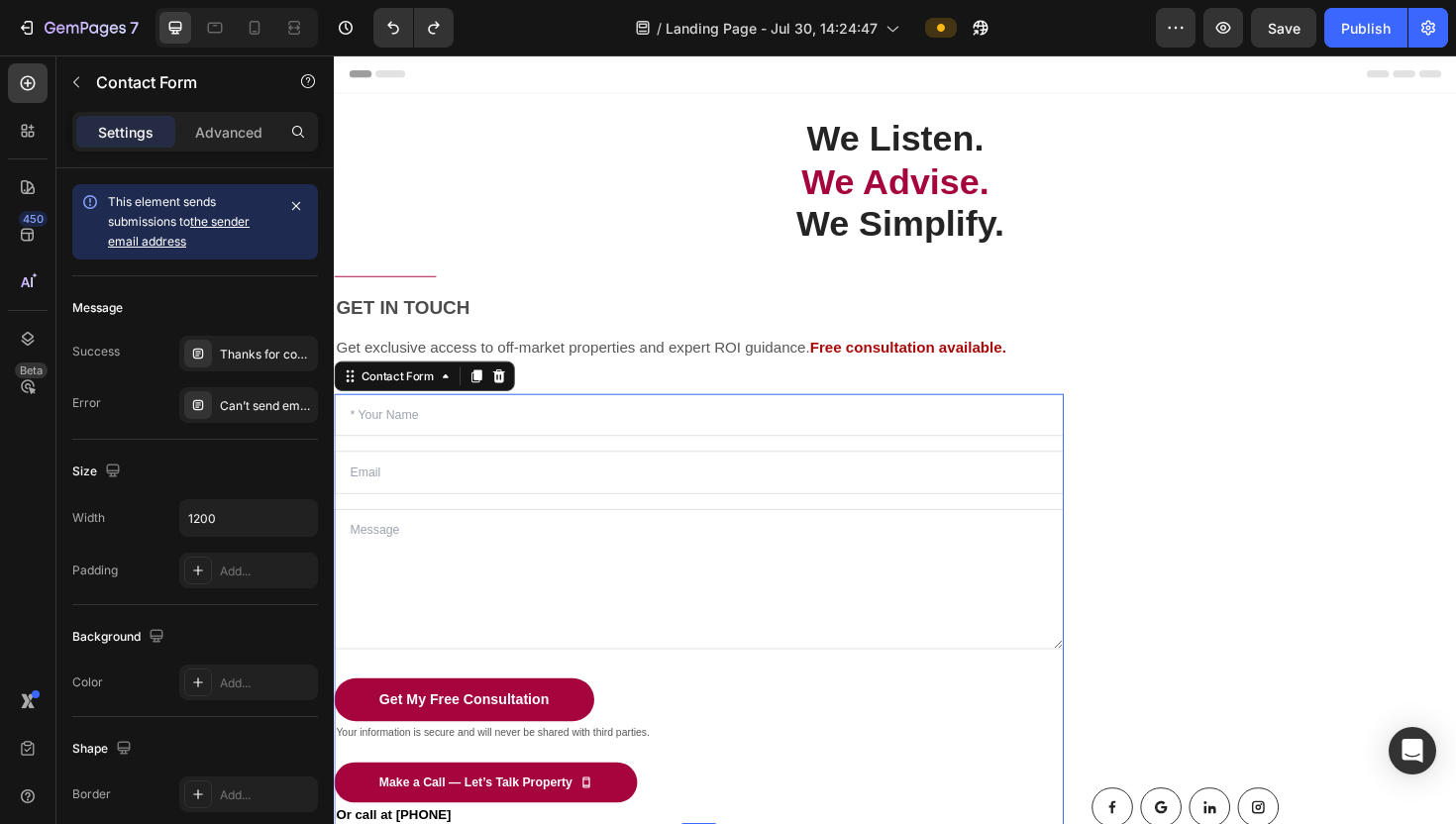 click on "Text Field Email Field Text Area Get My Free Consultation Submit Button Your information is secure and will never be shared with third parties. Text block
Make a Call — Let’s Talk Property Submit Button Or call at 0506666666666 Text block Contact Form   0" at bounding box center [720, 644] 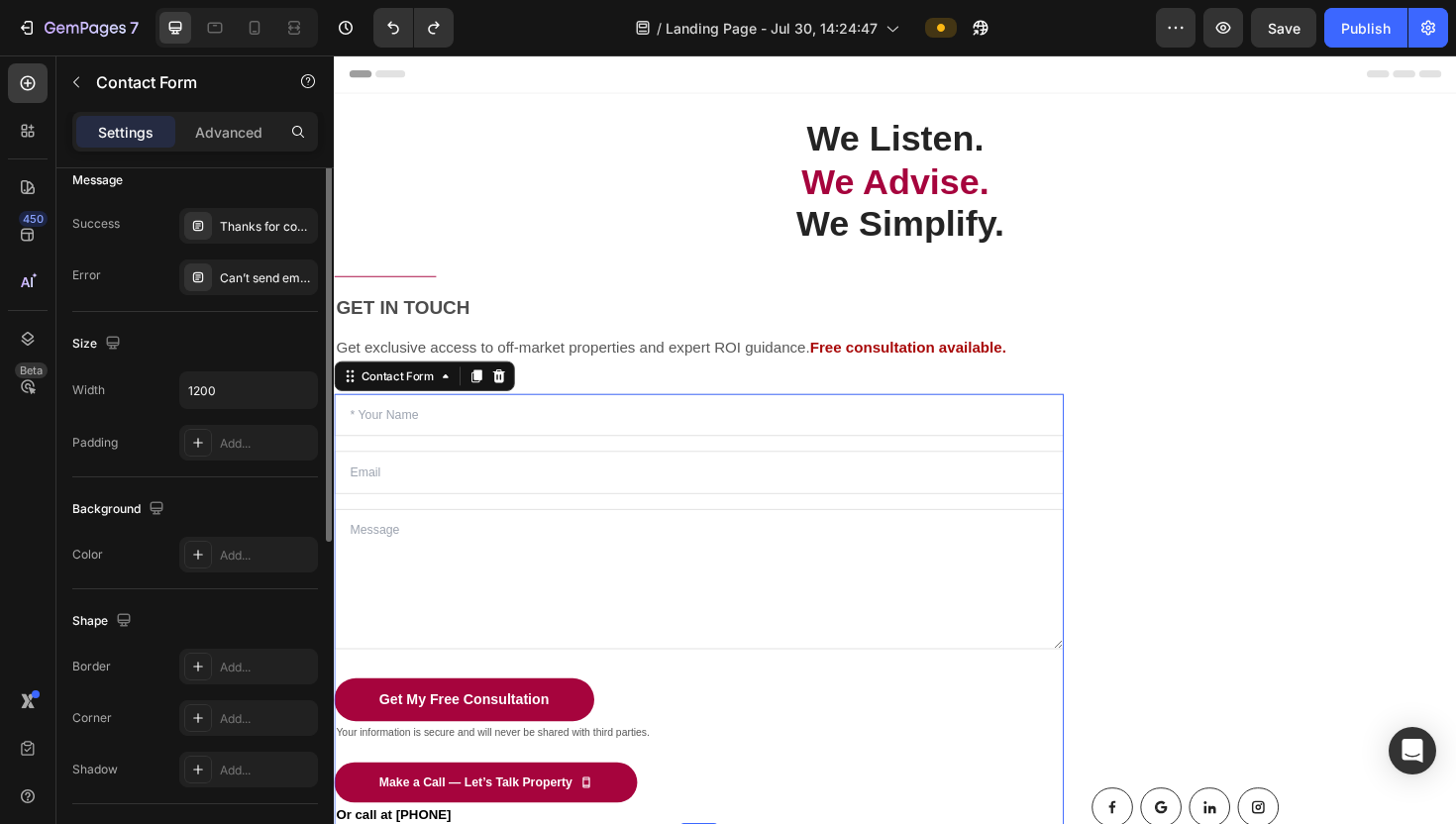 scroll, scrollTop: 0, scrollLeft: 0, axis: both 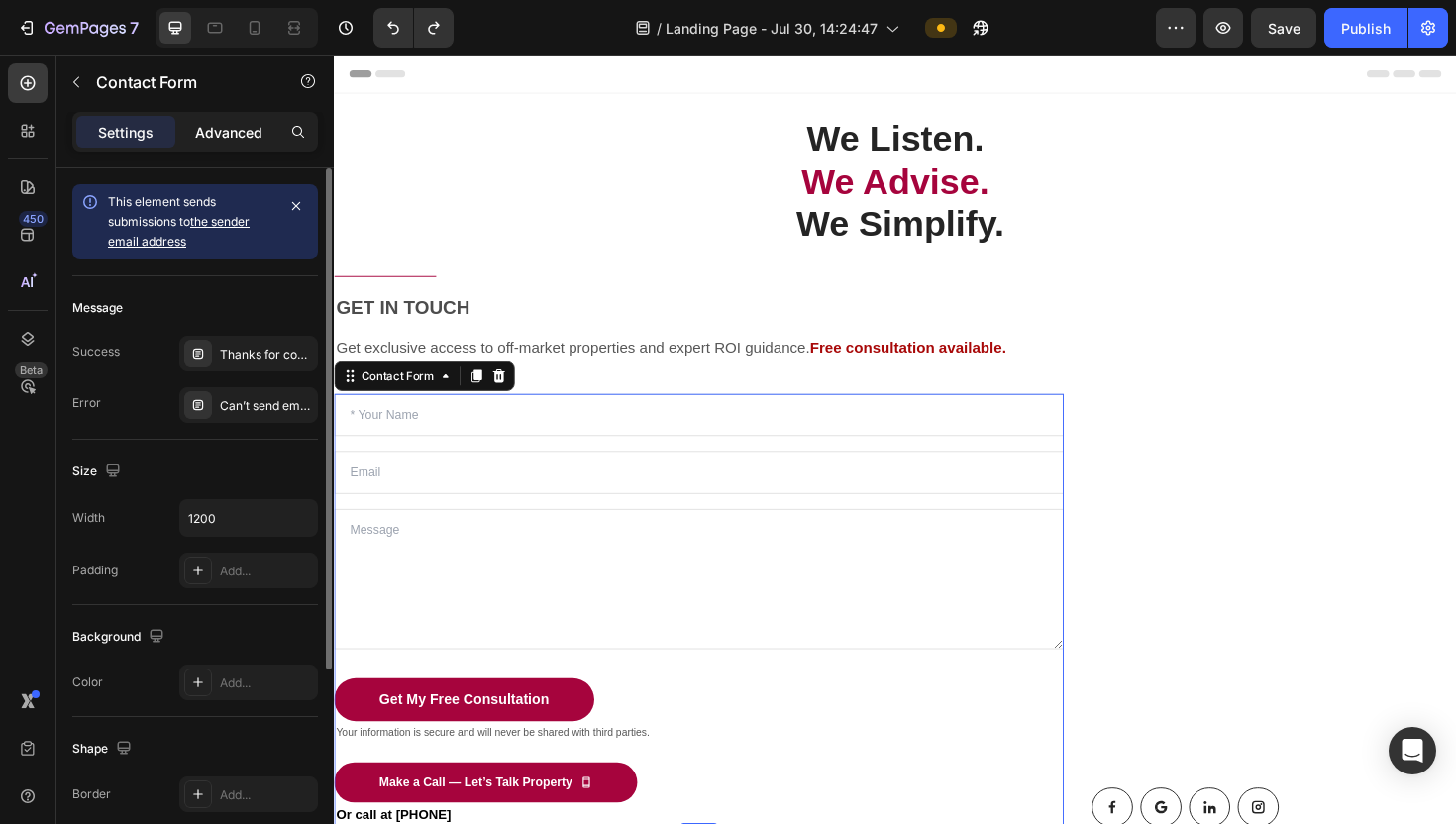 click on "Advanced" at bounding box center [229, 132] 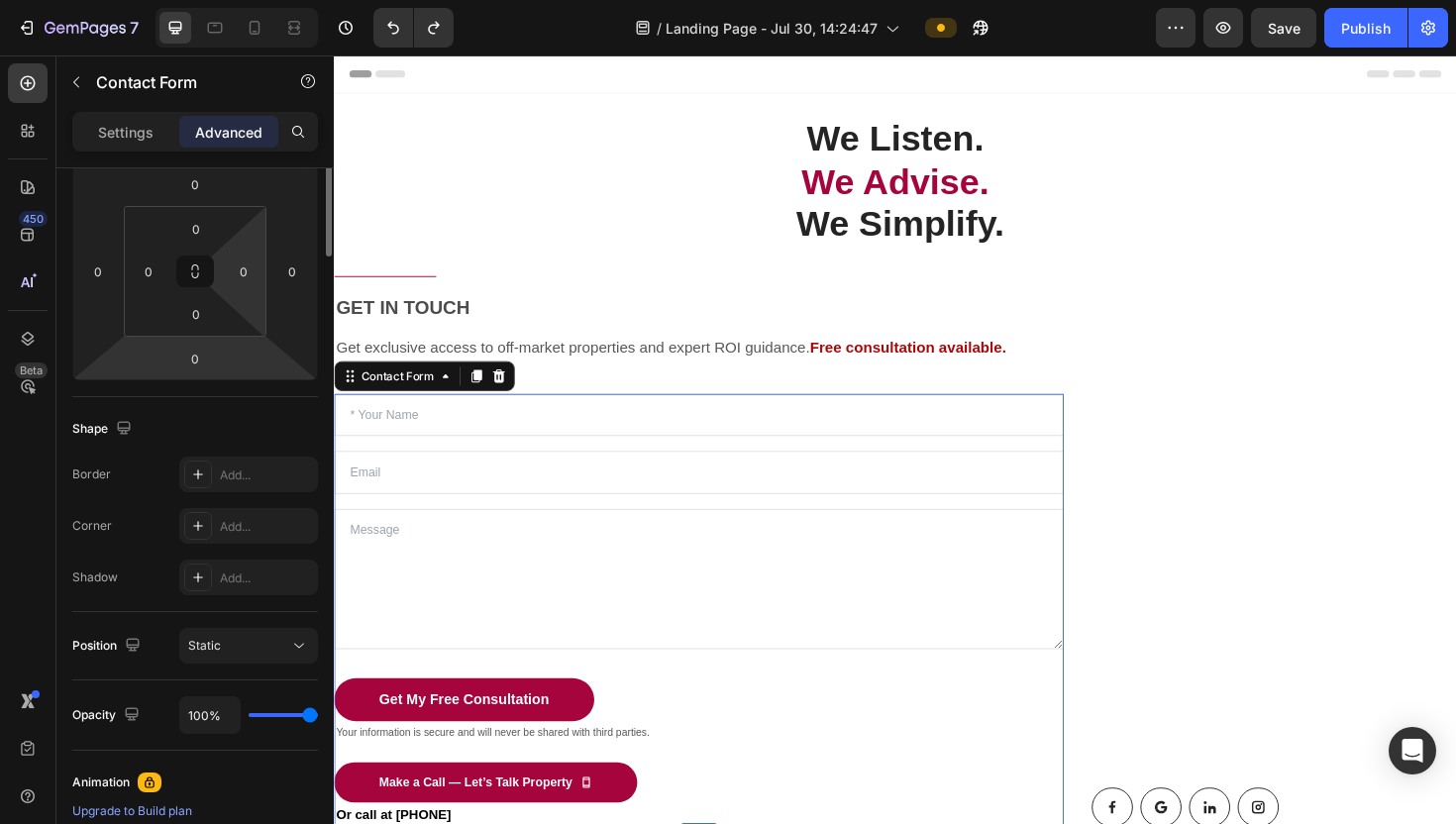 scroll, scrollTop: 0, scrollLeft: 0, axis: both 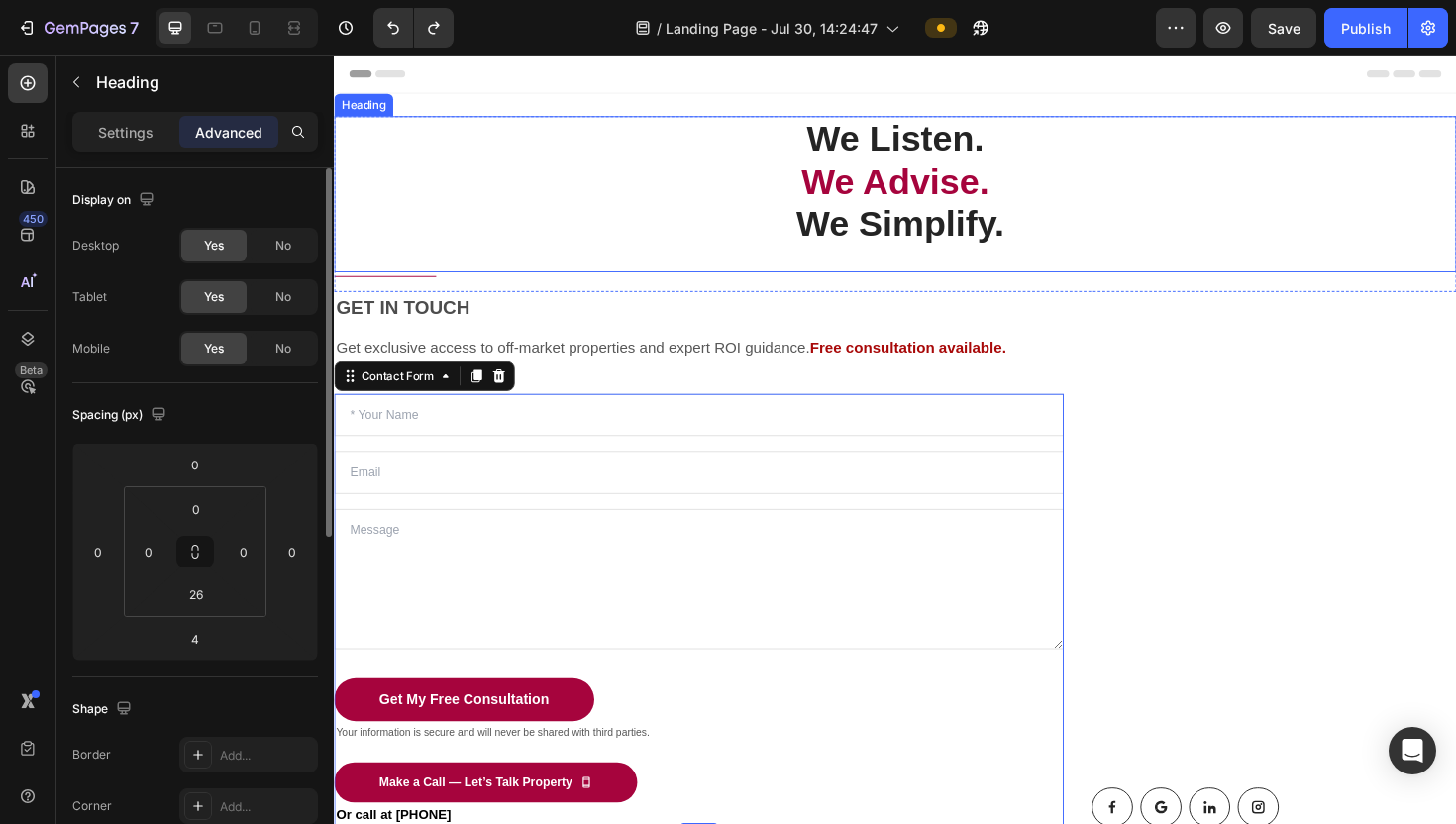 click on "We Listen.  We Advise.   We Simplify." at bounding box center [928, 189] 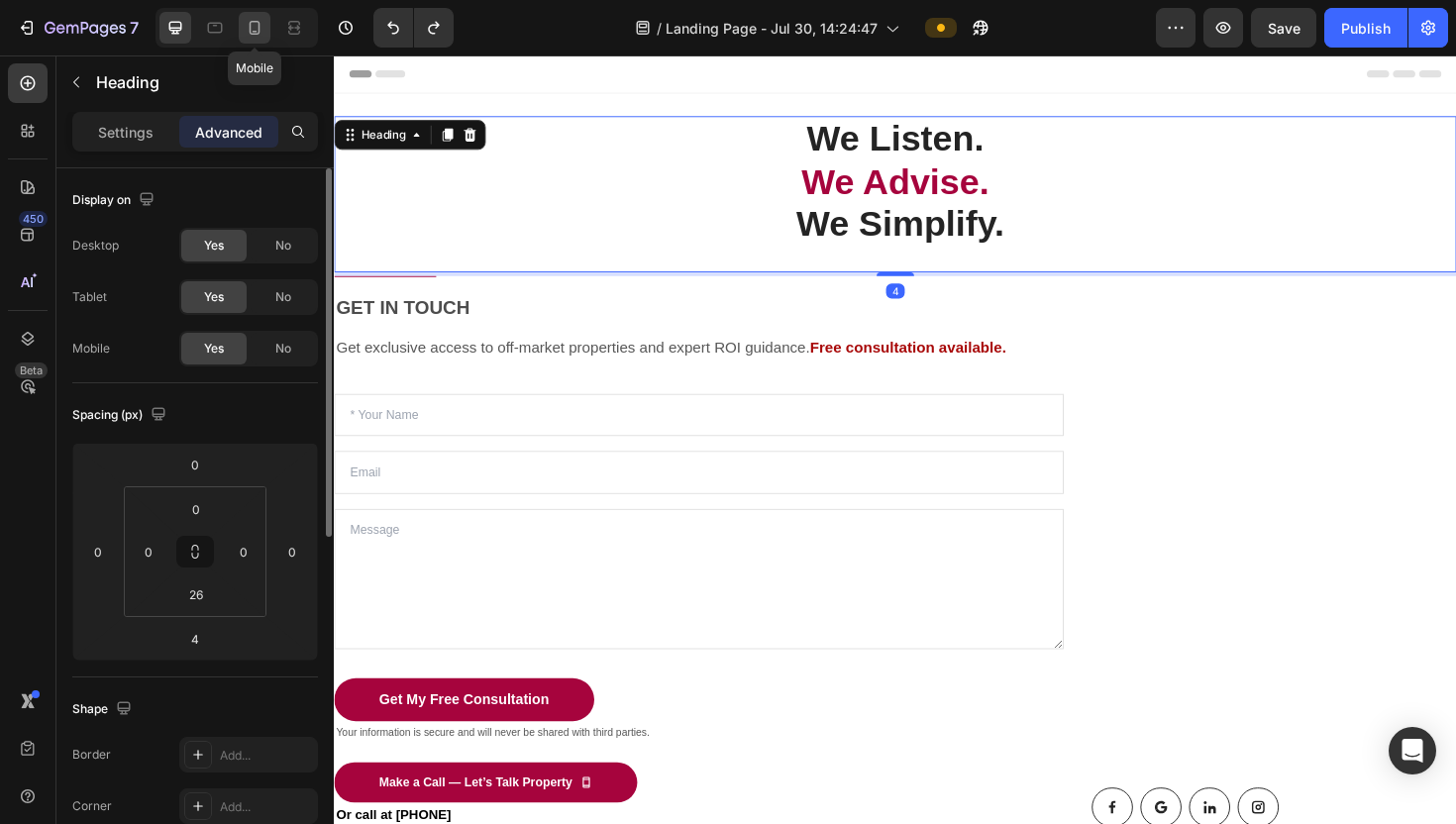 click 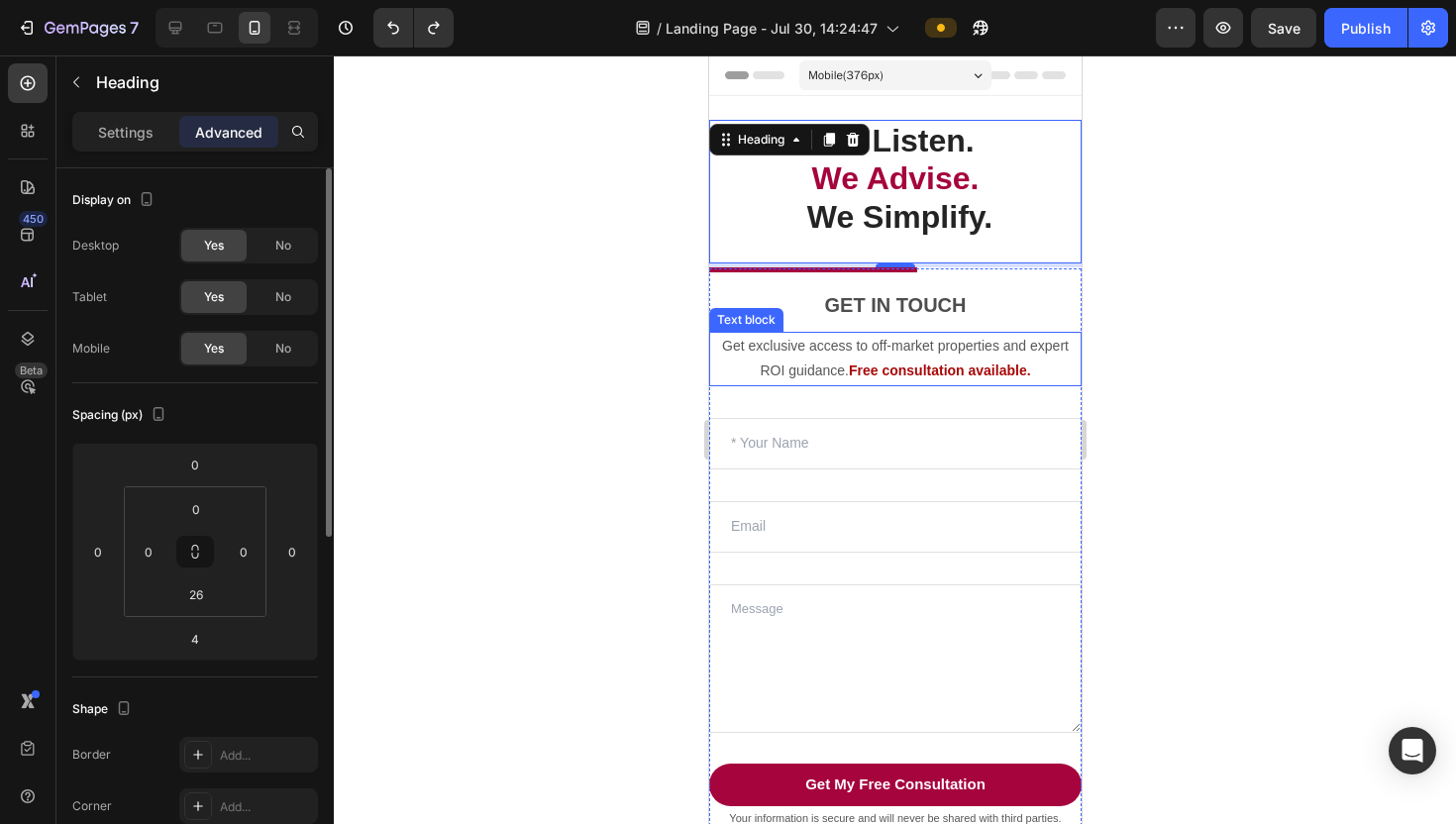click 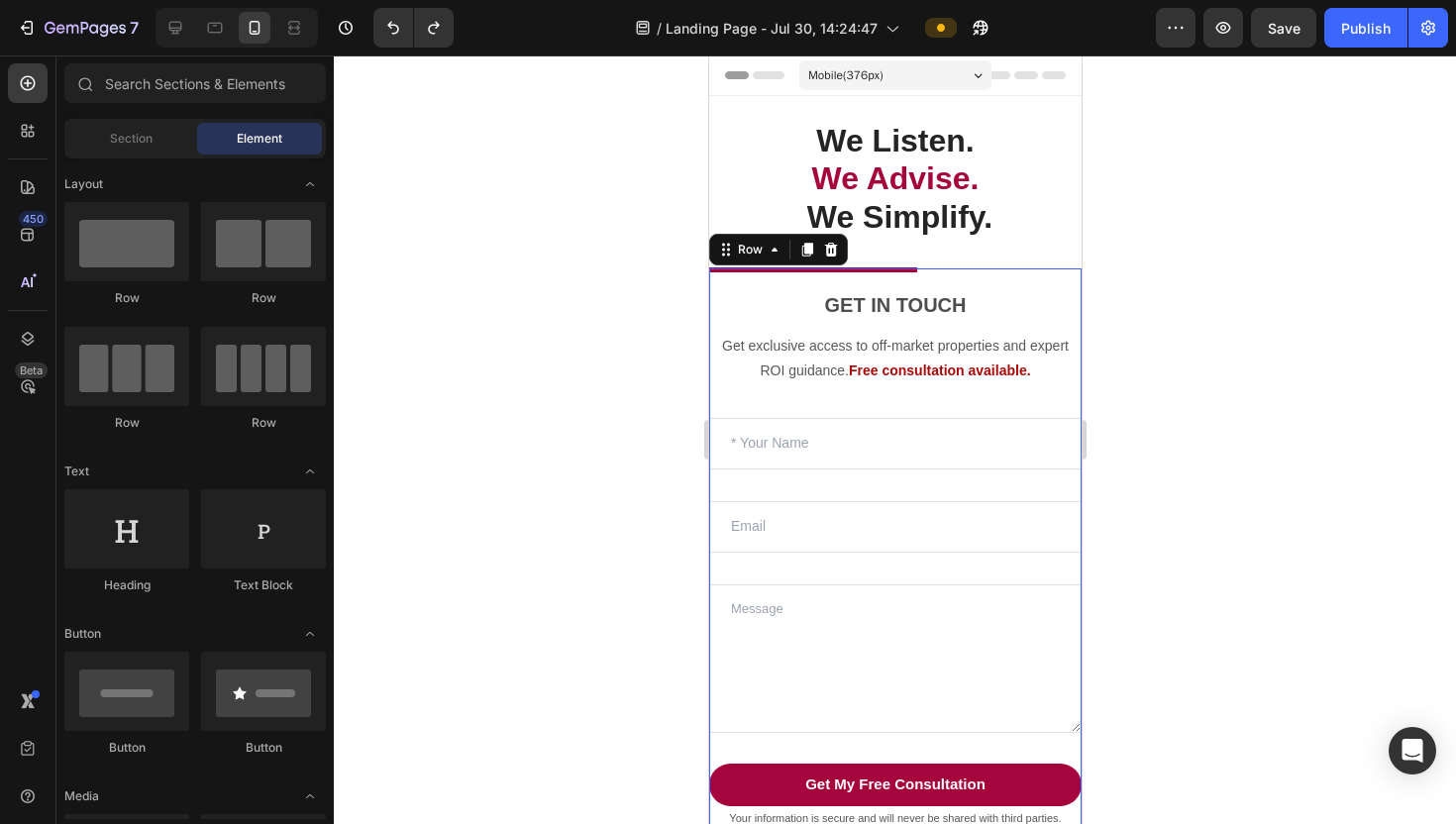 click on "GET IN TOUCH Heading Get exclusive access to off-market properties and expert ROI guidance.  Free consultation available. Text block Text Field Email Field Text Area Get My Free Consultation Submit Button Your information is secure and will never be shared with third parties. Text block
Make a Call — Let’s Talk Property Submit Button Or call at 0506666666666 Text block Contact Form" at bounding box center (894, 617) 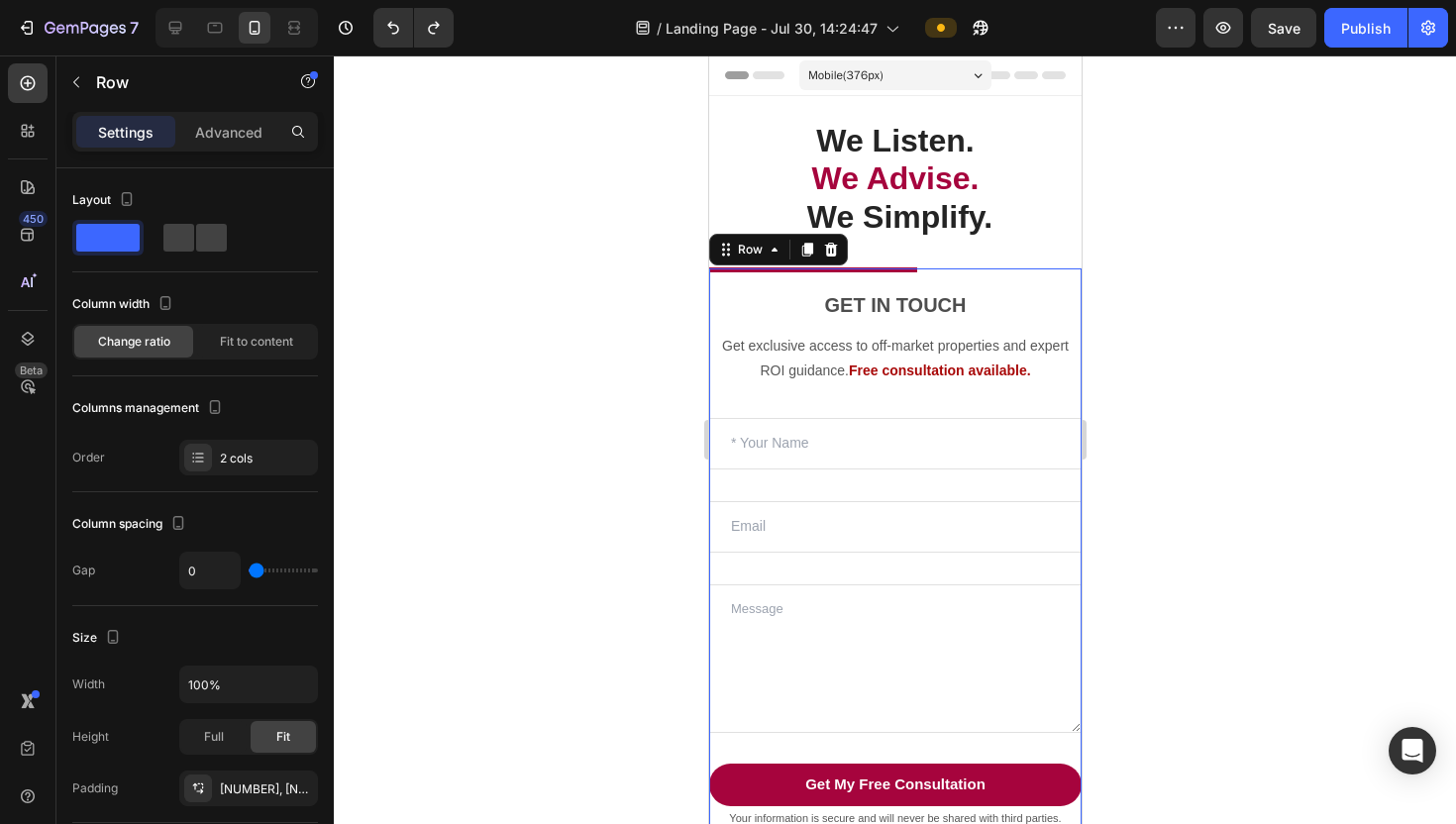 click on "Settings Advanced" at bounding box center (195, 132) 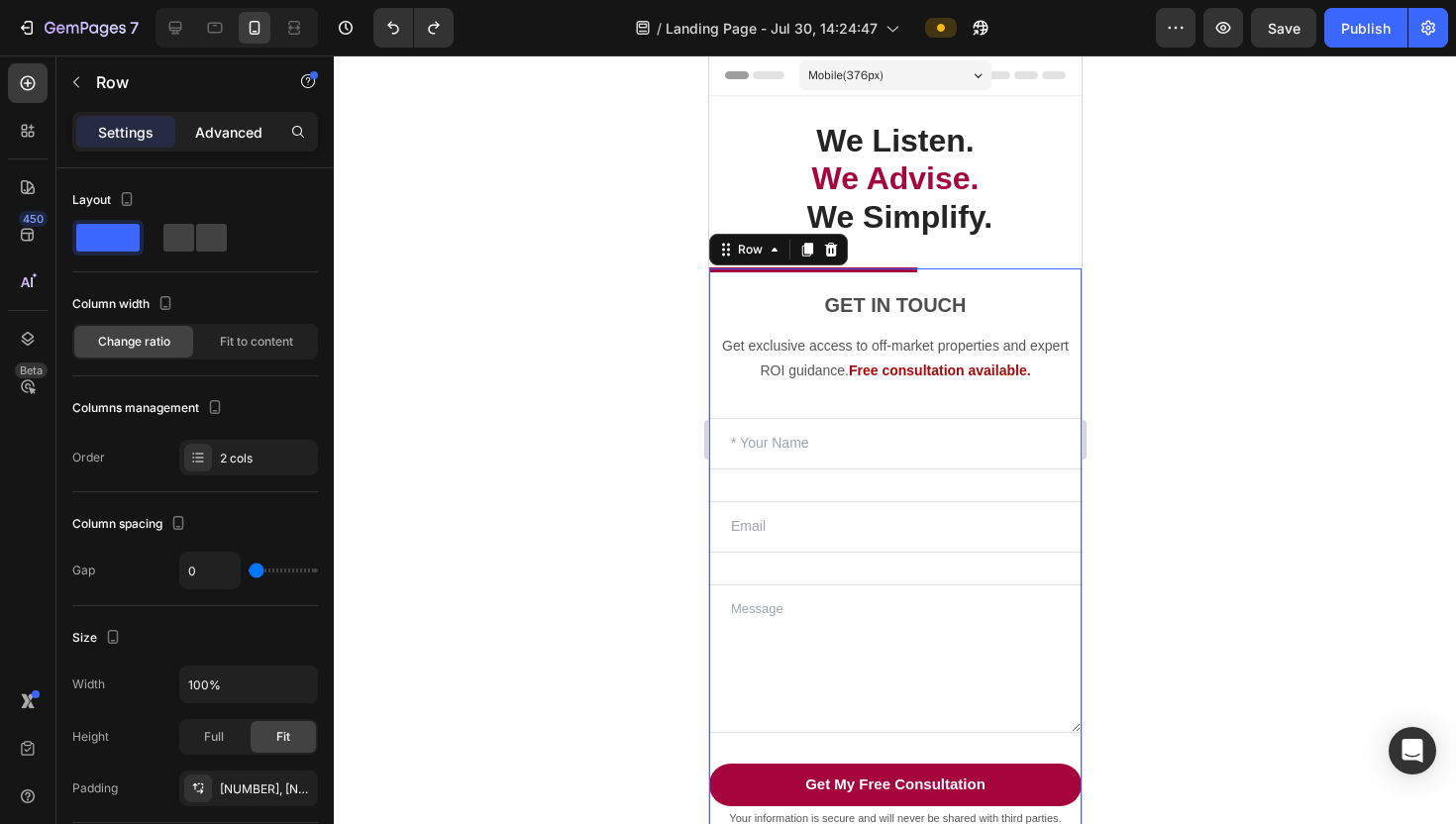 click on "Advanced" at bounding box center (229, 132) 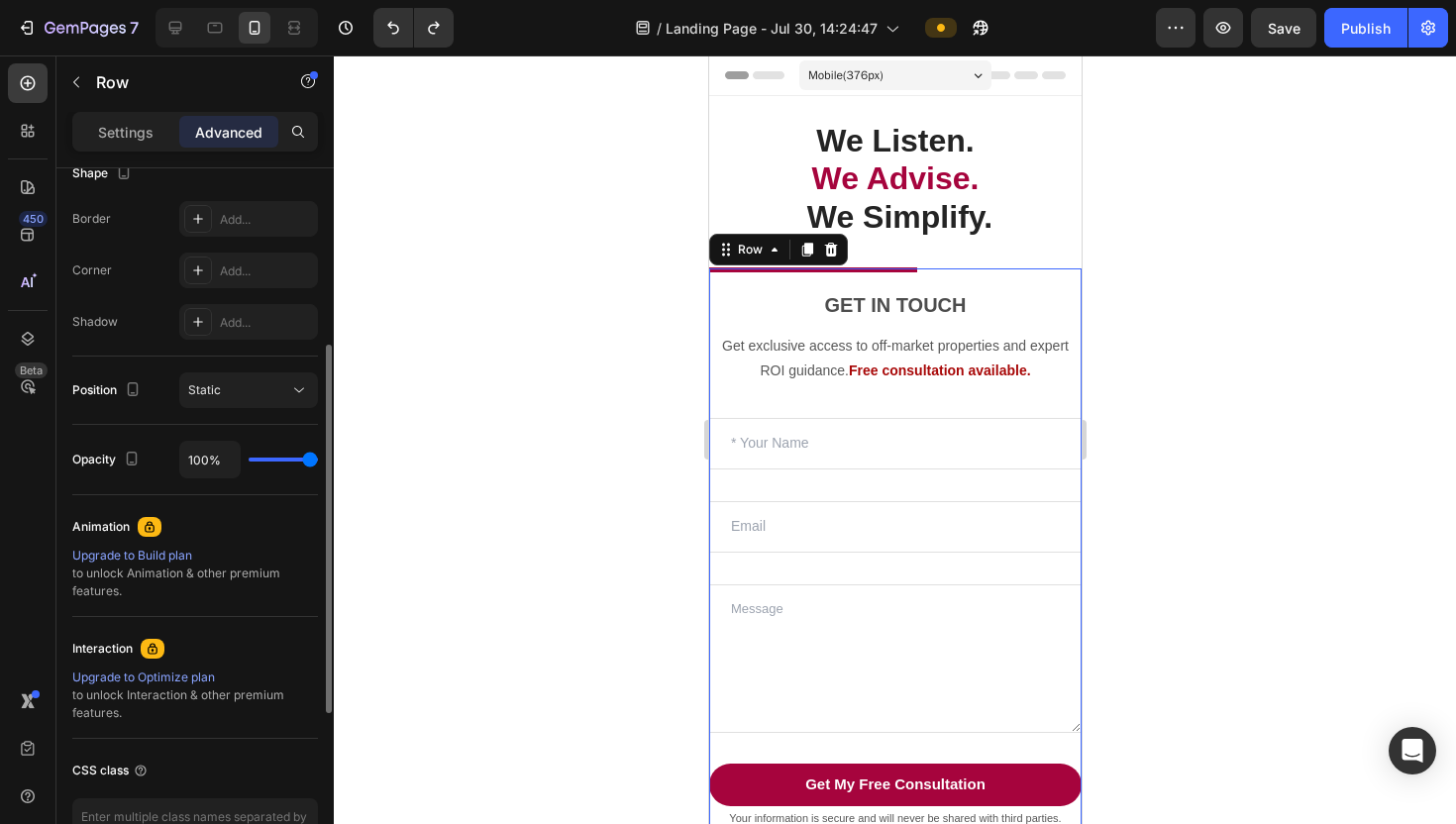 scroll, scrollTop: 539, scrollLeft: 0, axis: vertical 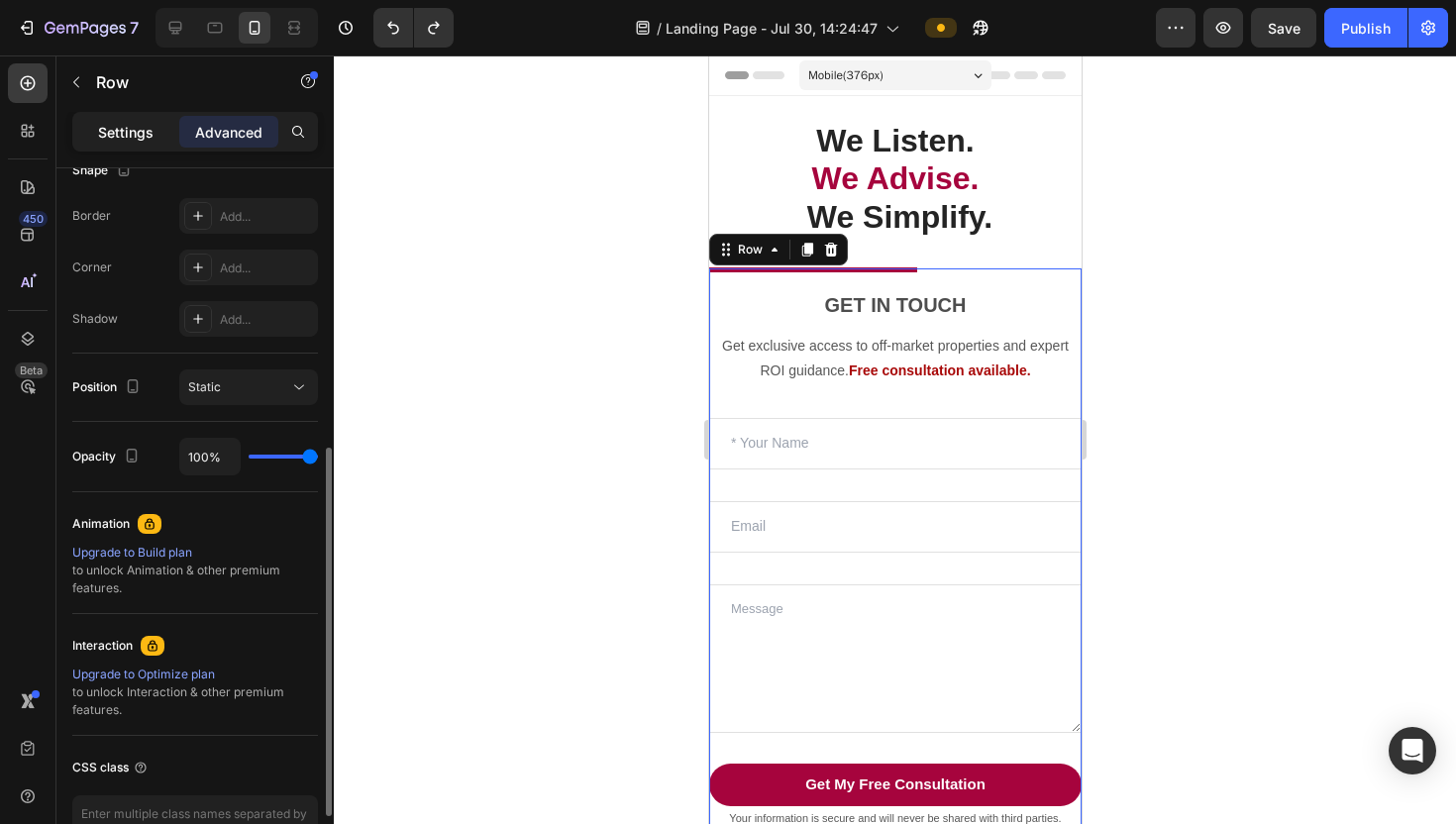 click on "Settings" at bounding box center [126, 132] 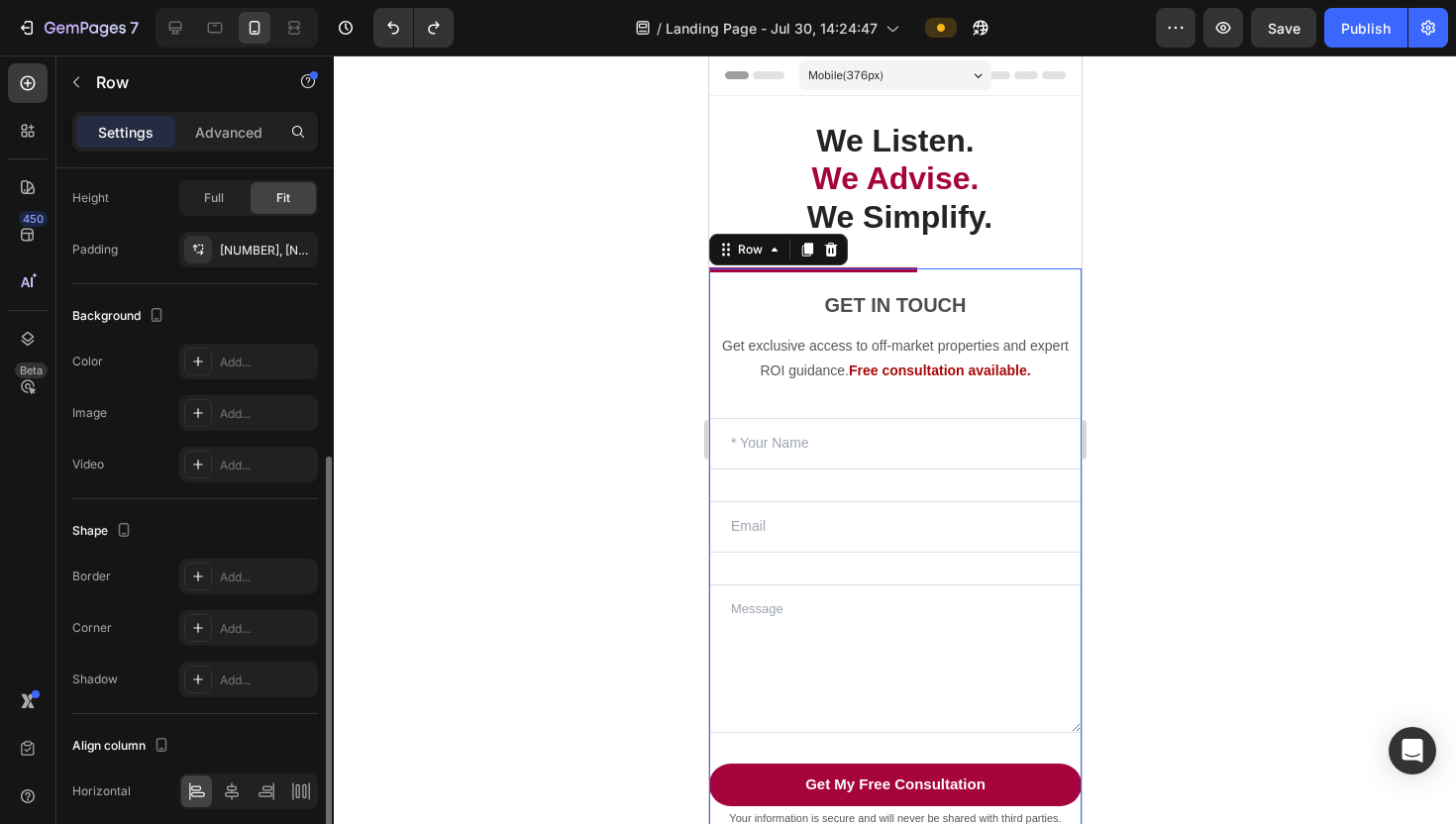 scroll, scrollTop: 619, scrollLeft: 0, axis: vertical 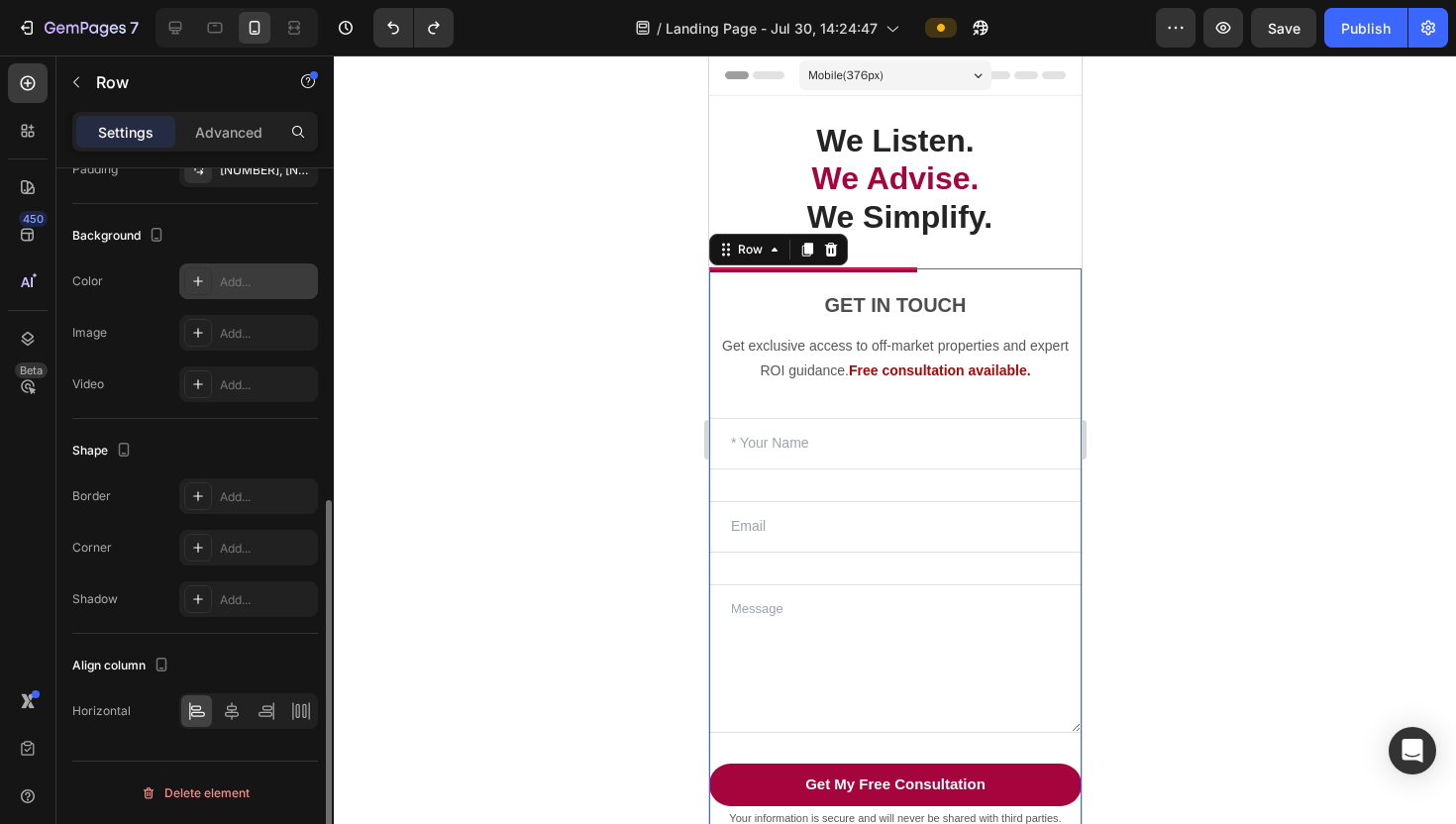 click on "Add..." at bounding box center (266, 282) 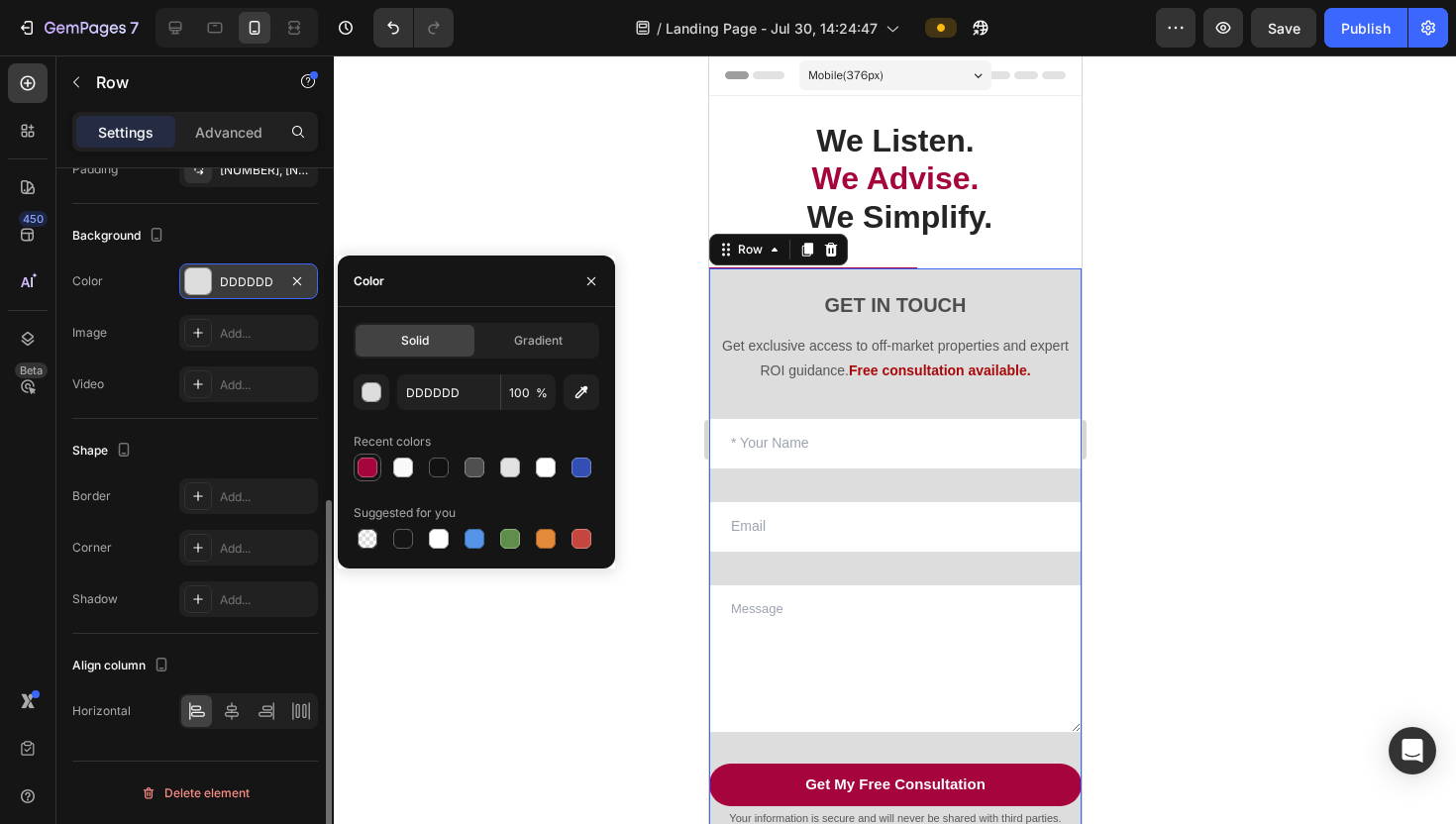 click at bounding box center (367, 467) 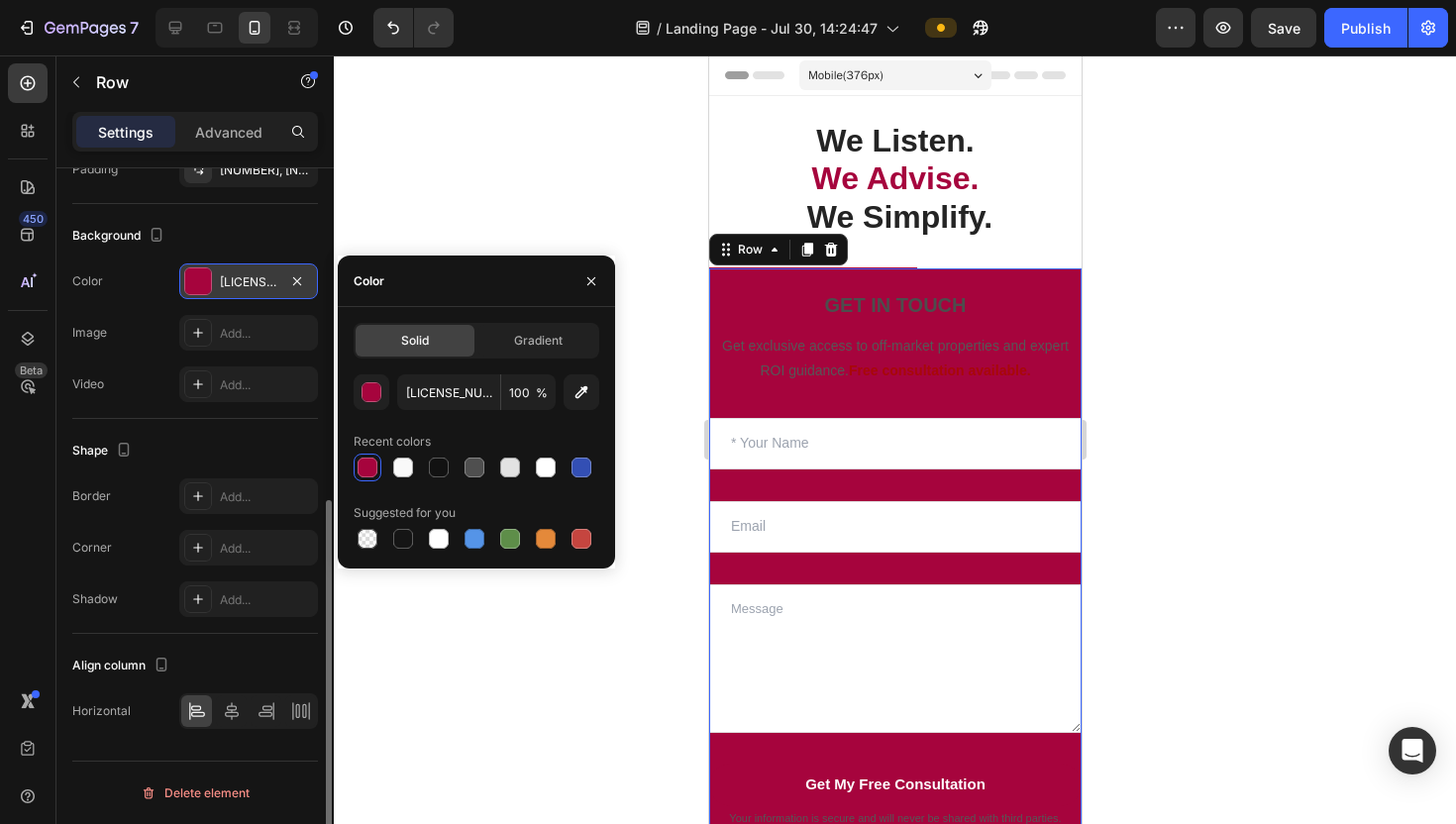 click 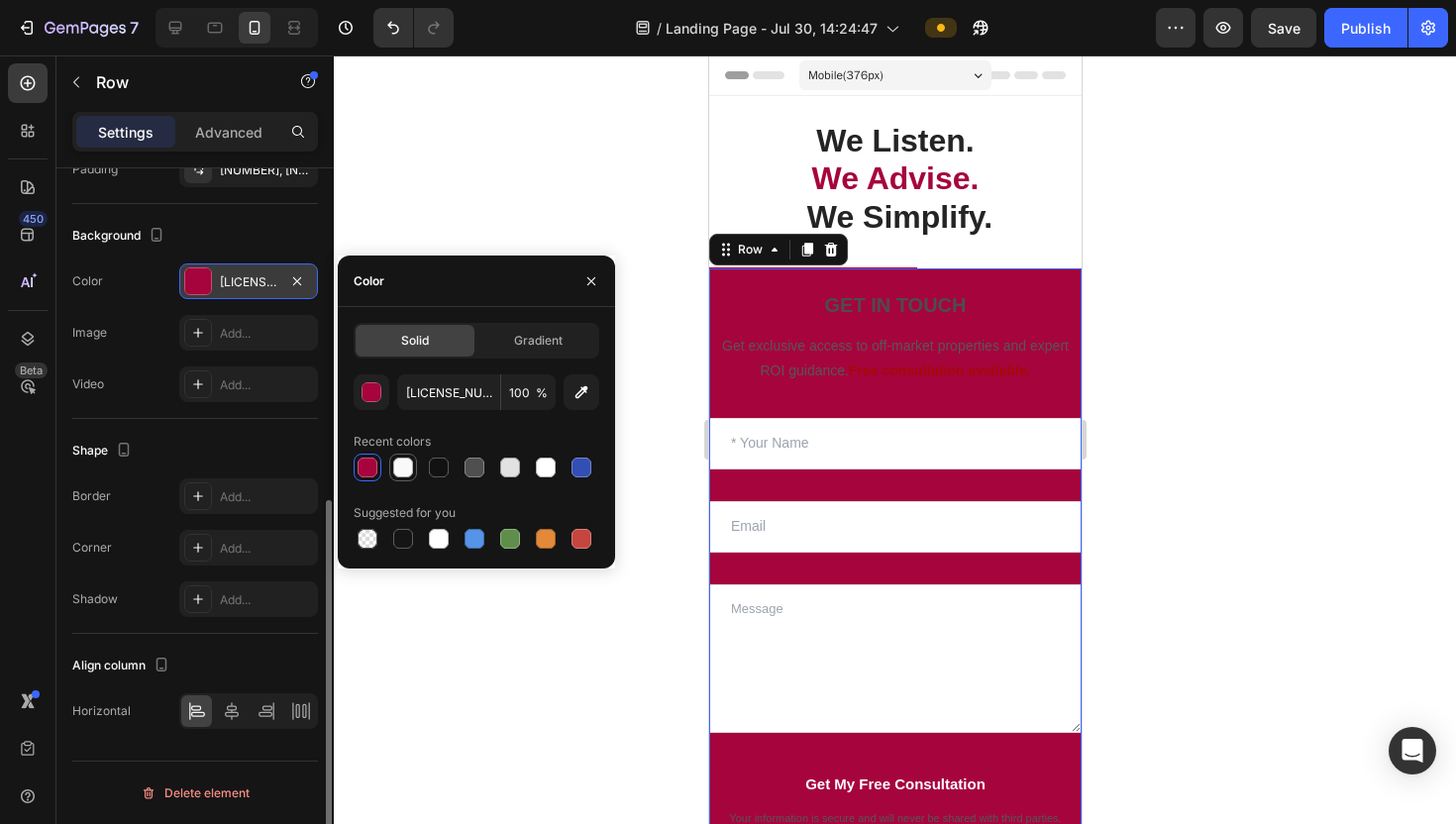 click at bounding box center (403, 467) 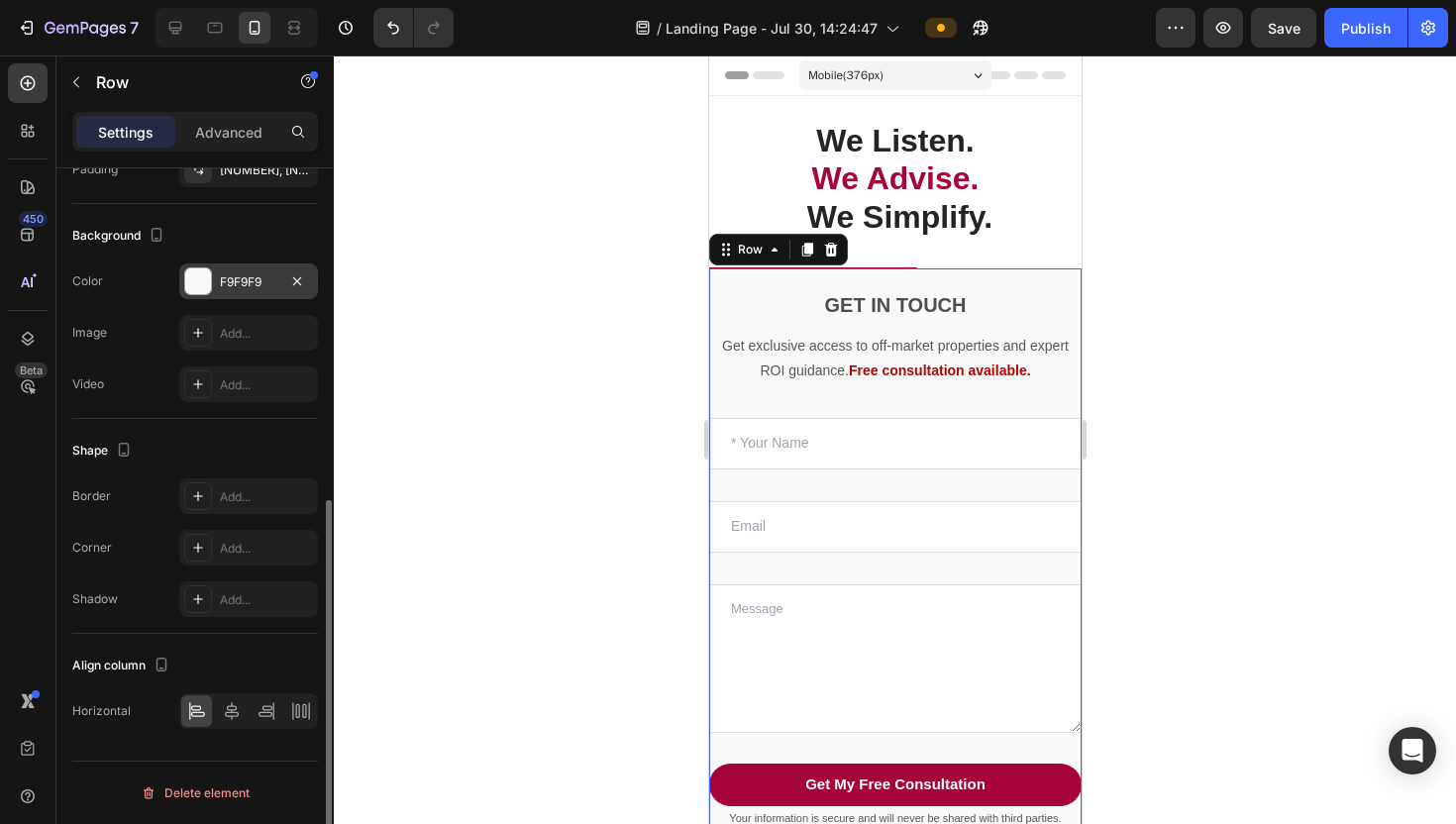 click 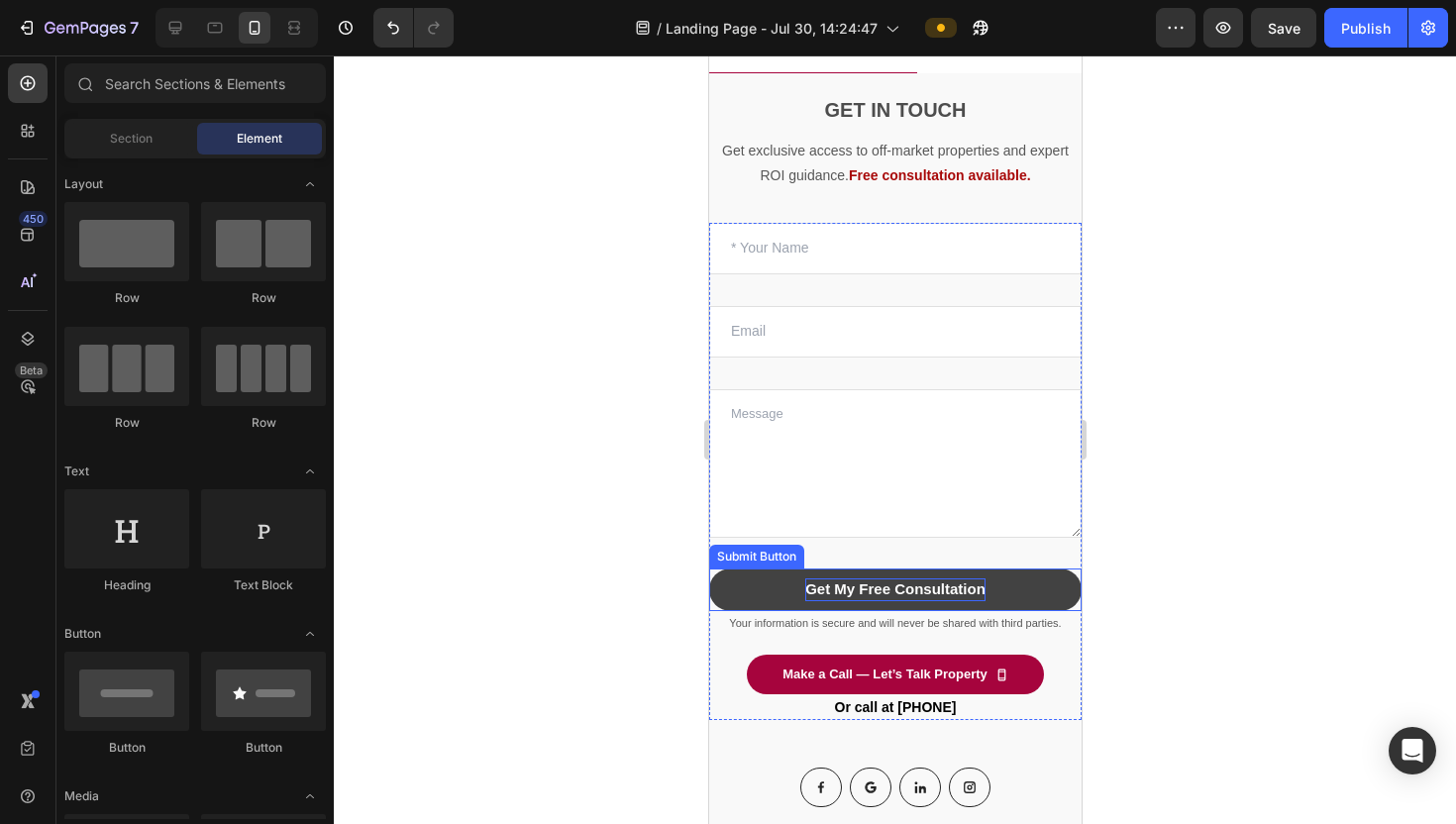 scroll, scrollTop: 0, scrollLeft: 0, axis: both 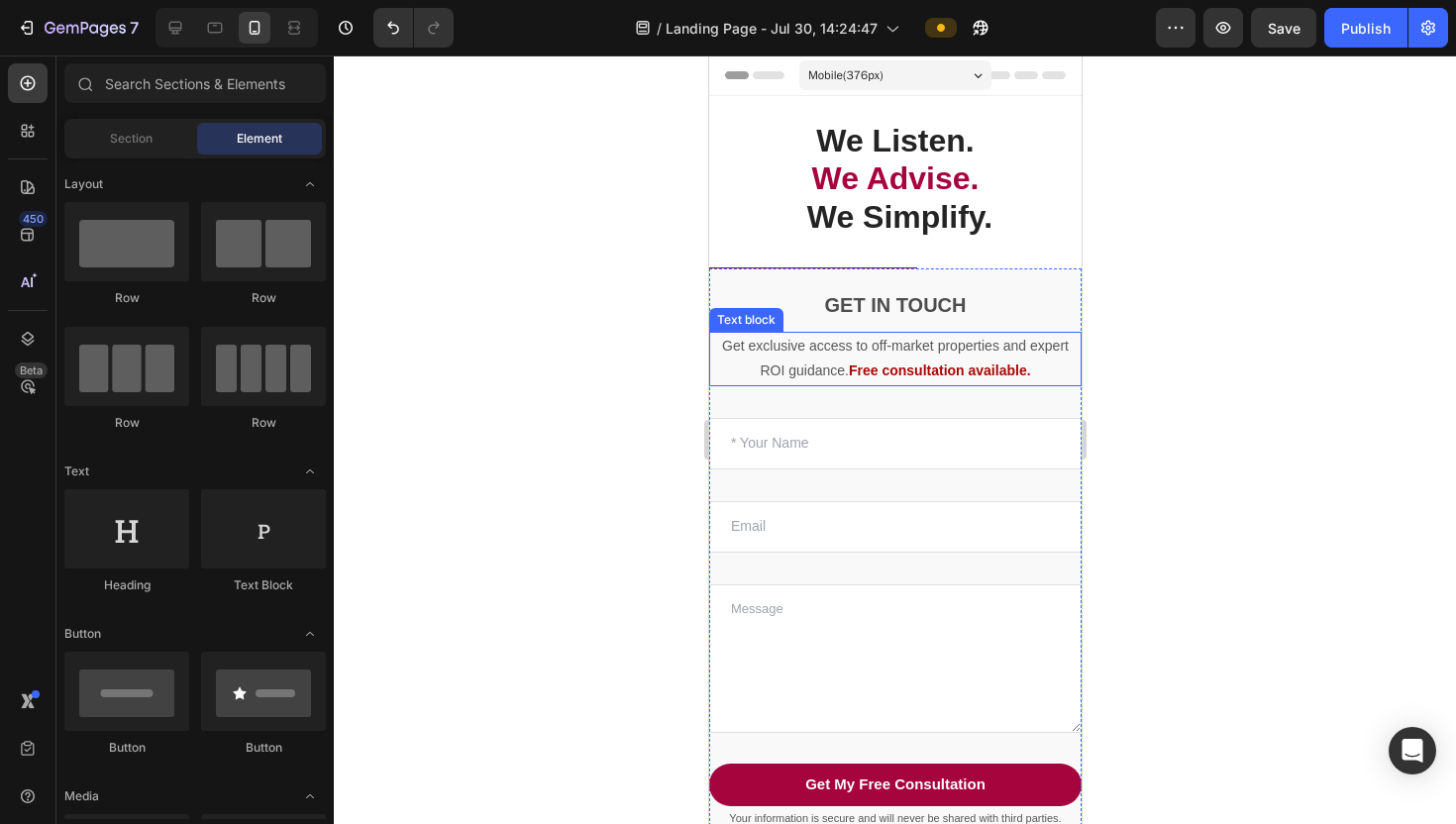 click on "Get exclusive access to off-market properties and expert ROI guidance.  Free consultation available." at bounding box center [894, 359] 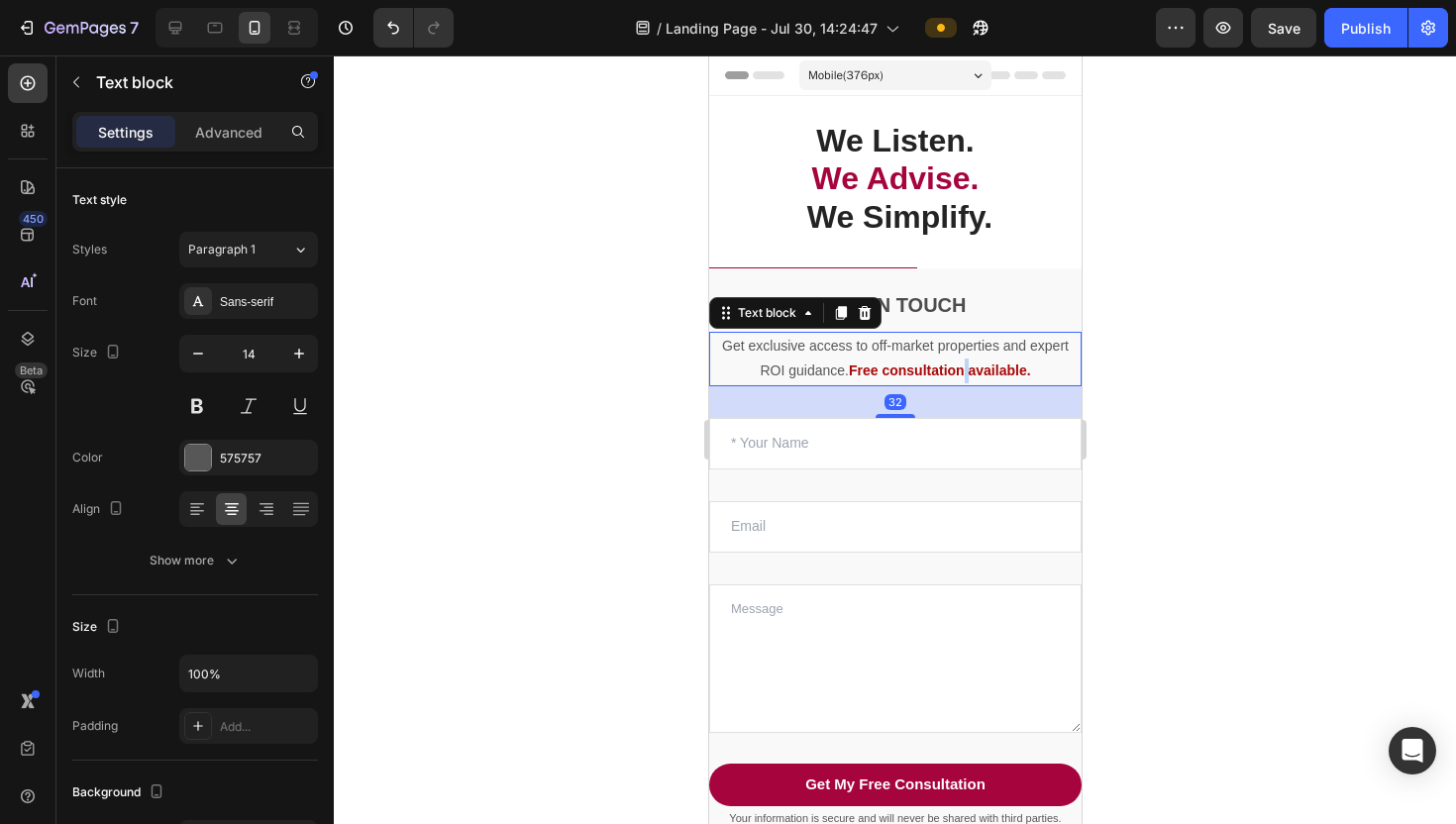click on "Get exclusive access to off-market properties and expert ROI guidance.  Free consultation available." at bounding box center [894, 359] 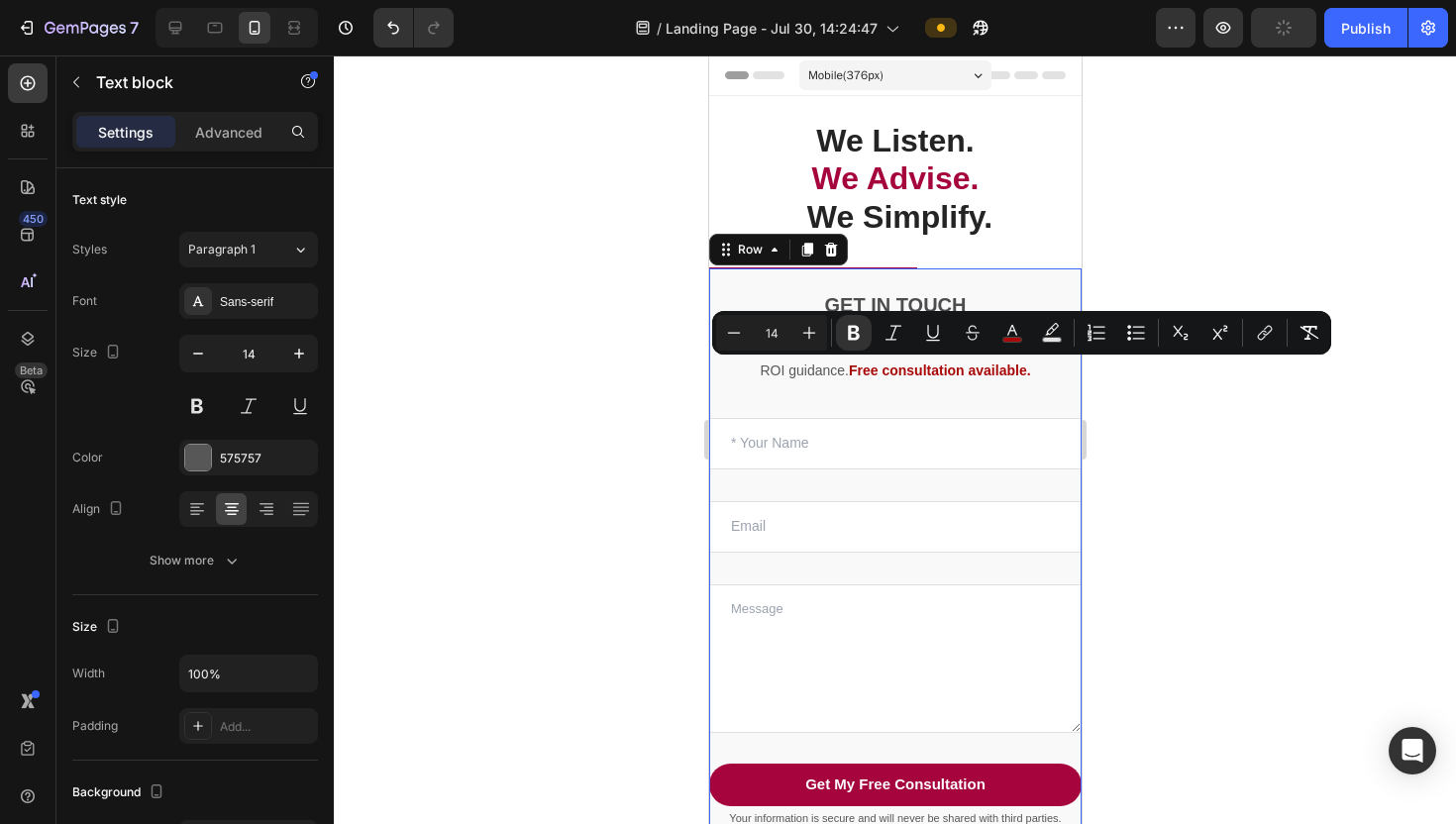 click on "GET IN TOUCH Heading Get exclusive access to off-market properties and expert ROI guidance.  Free consultation available. Text block Text Field Email Field Text Area Get My Free Consultation Submit Button Your information is secure and will never be shared with third parties. Text block
Make a Call — Let’s Talk Property Submit Button Or call at 0506666666666 Text block Contact Form" at bounding box center (894, 617) 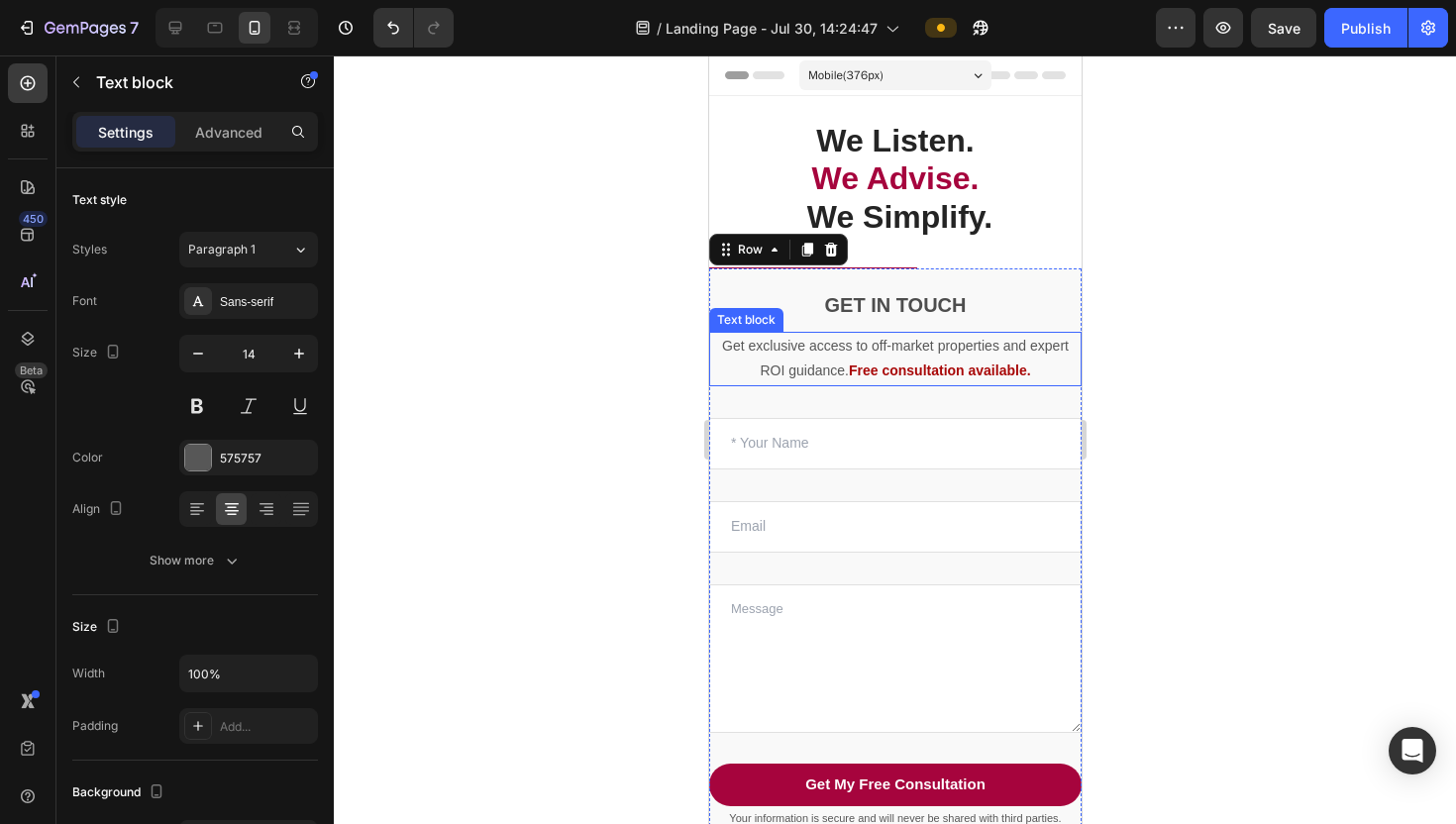 click on "Free consultation available." at bounding box center [939, 370] 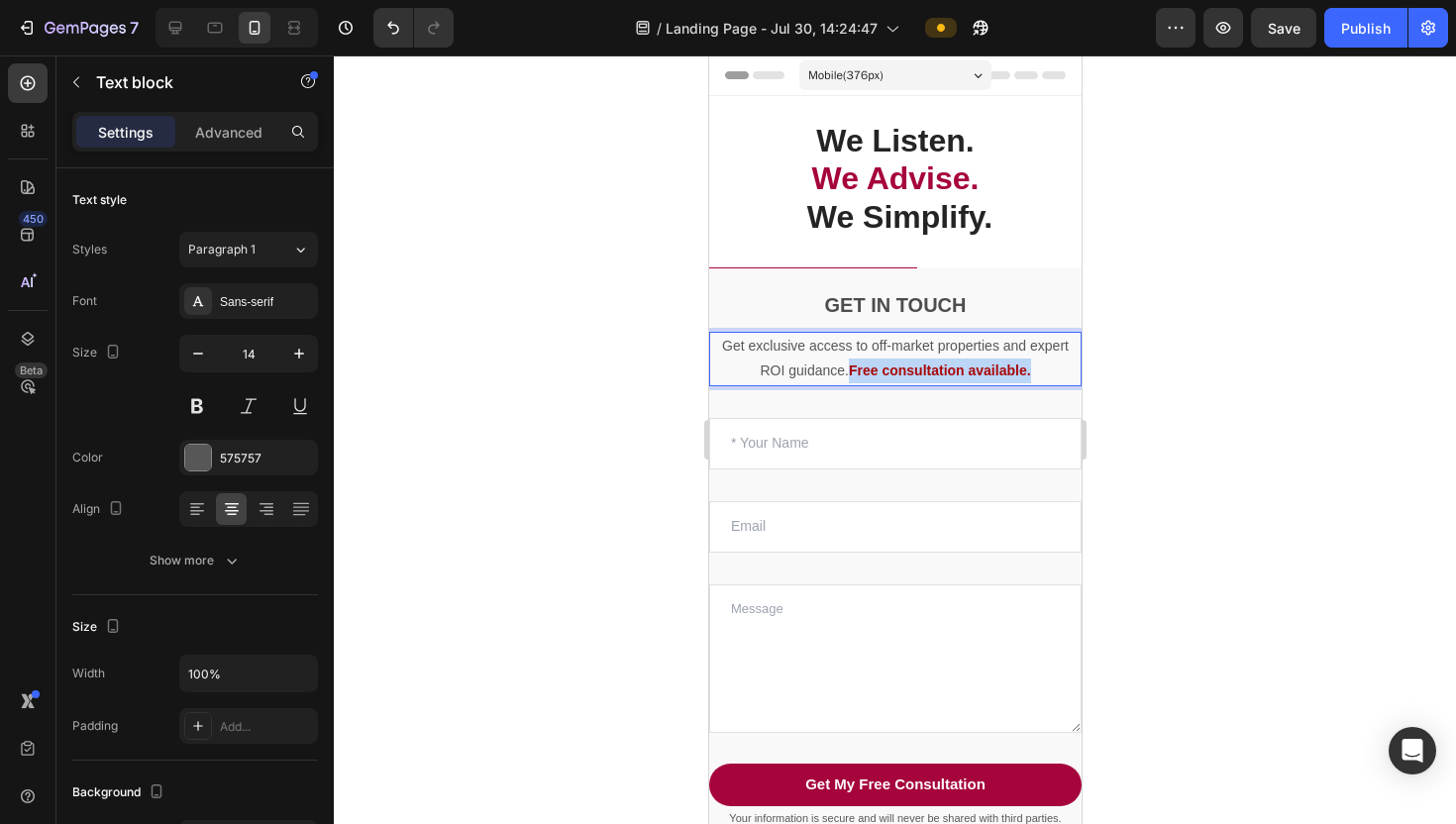 drag, startPoint x: 852, startPoint y: 373, endPoint x: 1030, endPoint y: 374, distance: 178.00281 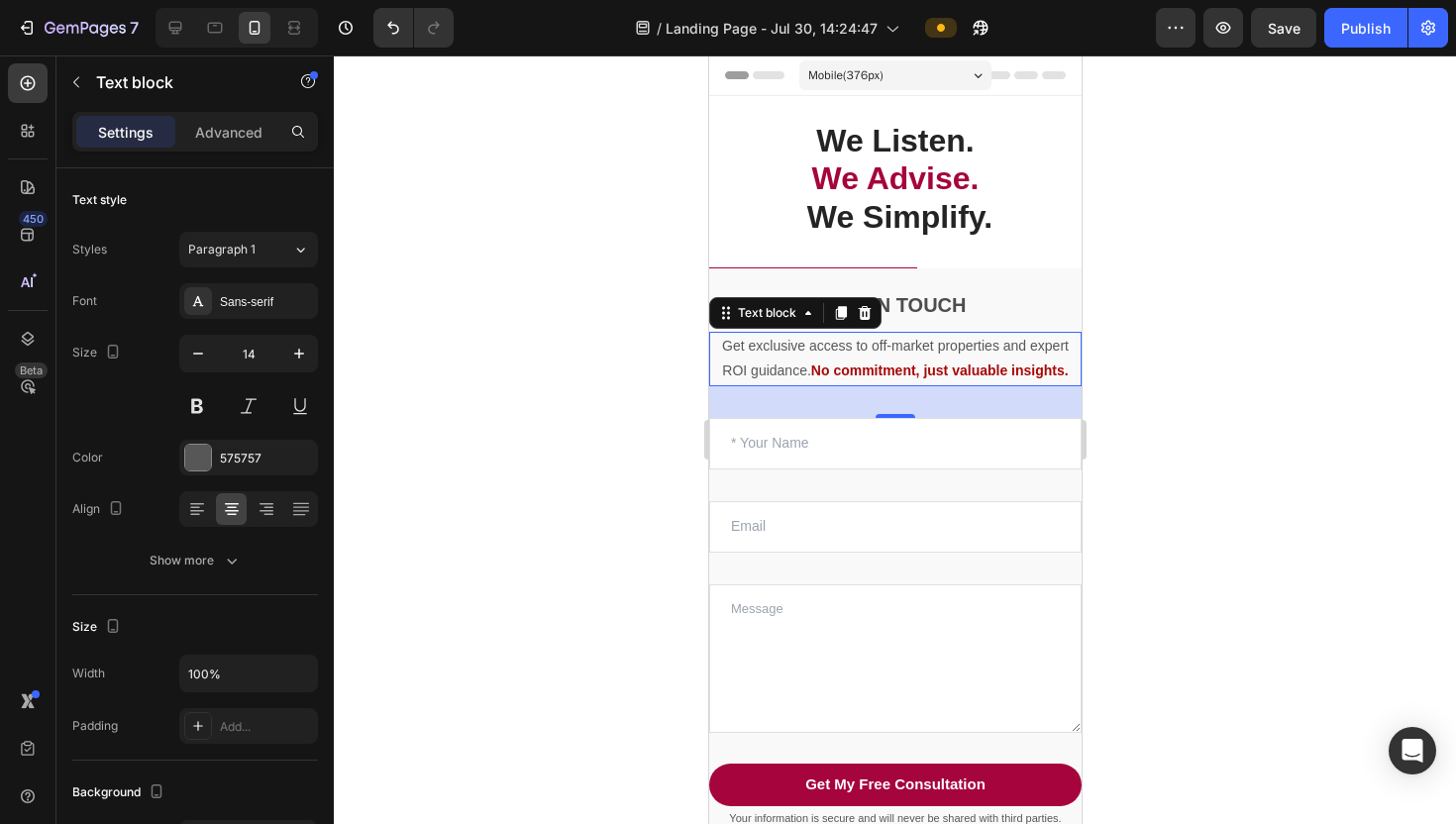 click 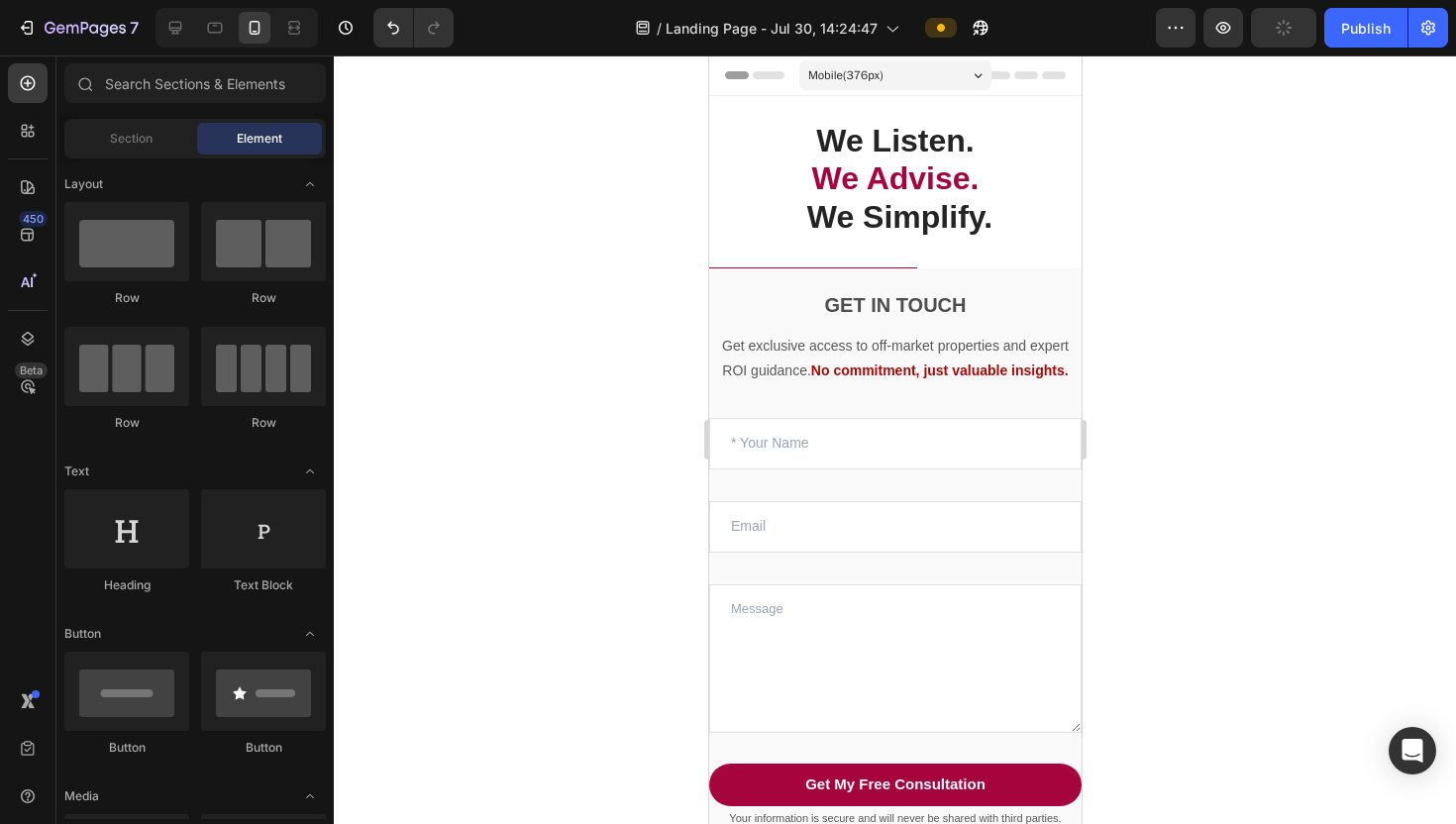 click 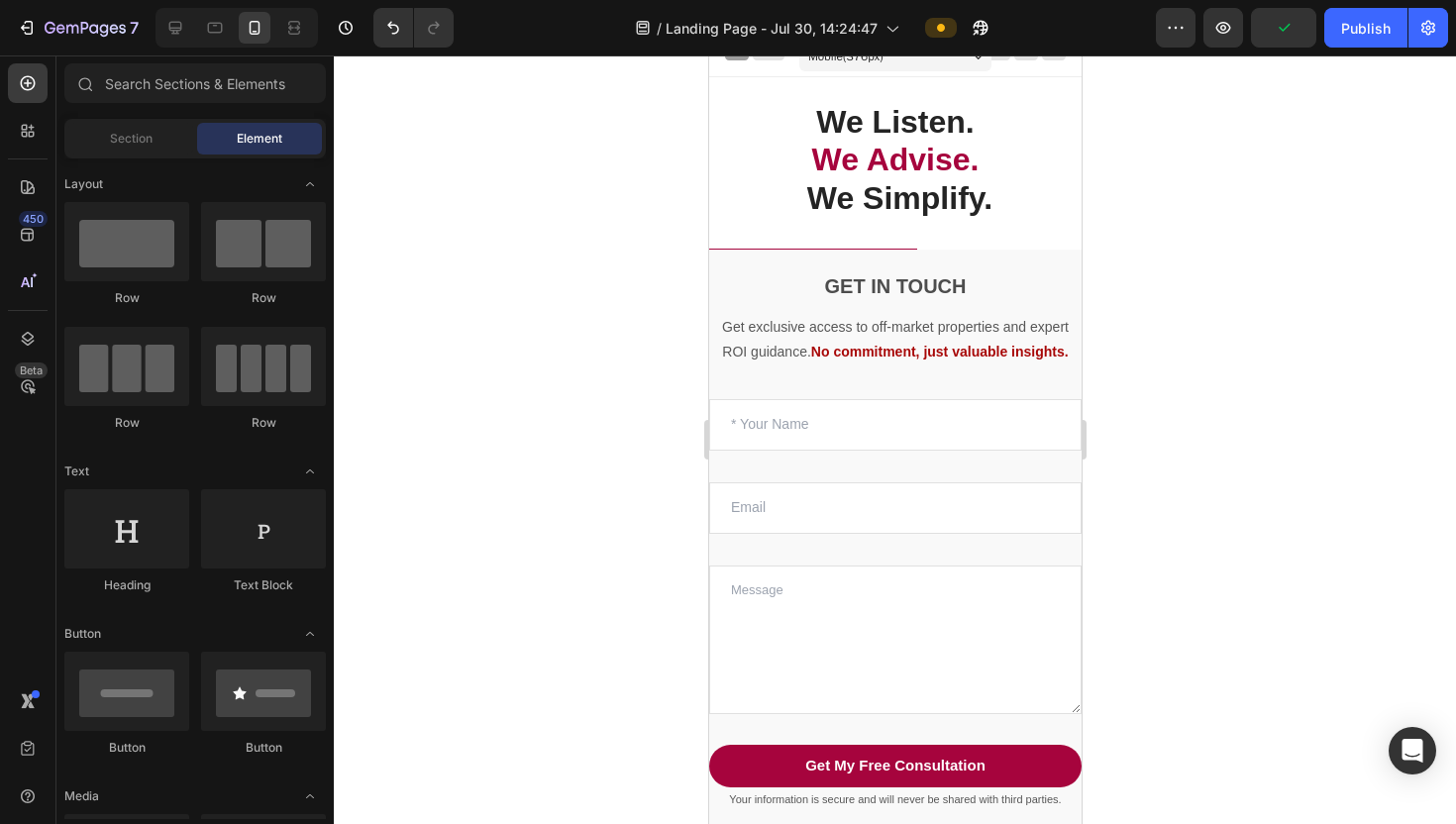 scroll, scrollTop: 0, scrollLeft: 0, axis: both 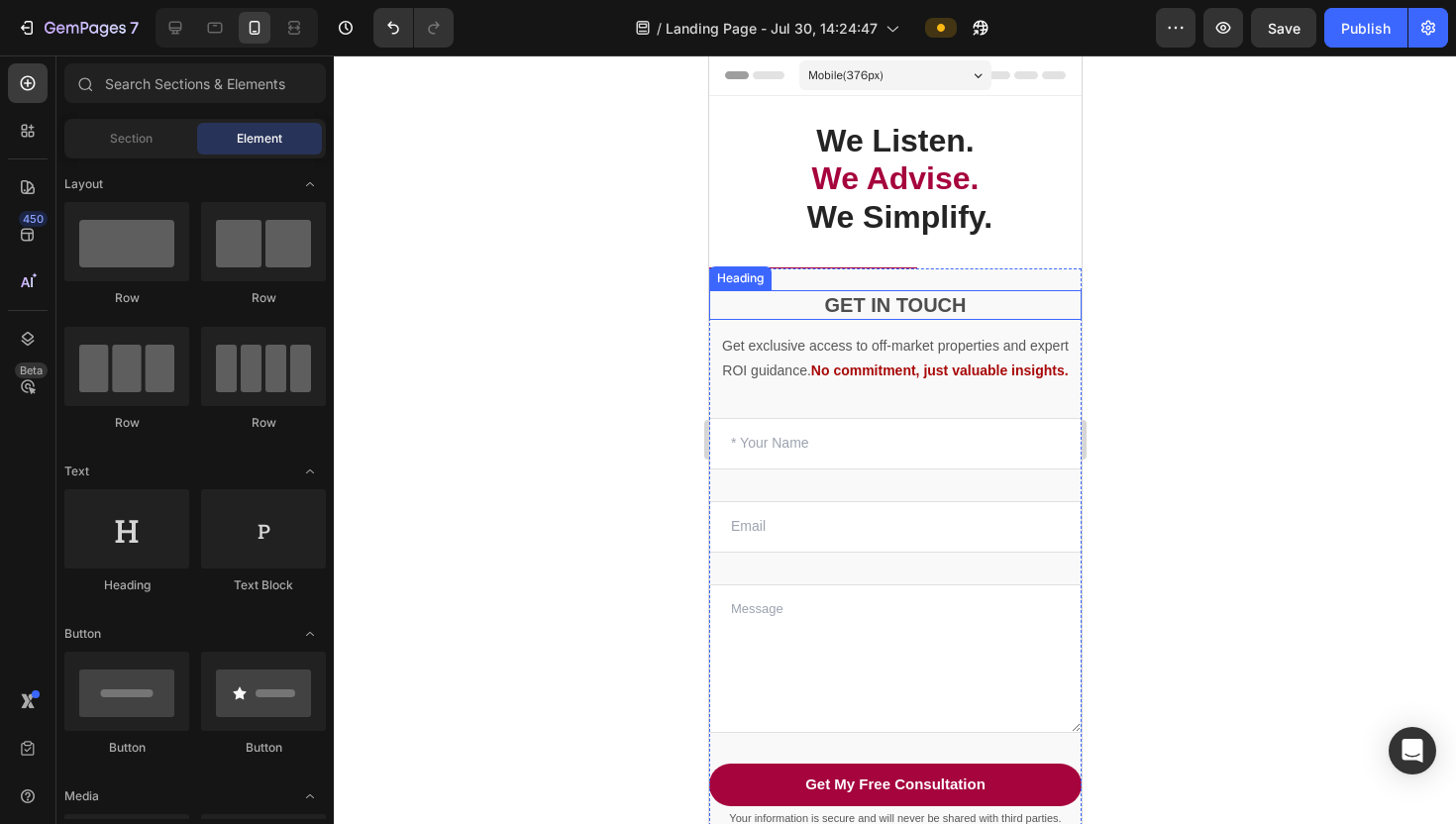 click on "GET IN TOUCH" at bounding box center [894, 305] 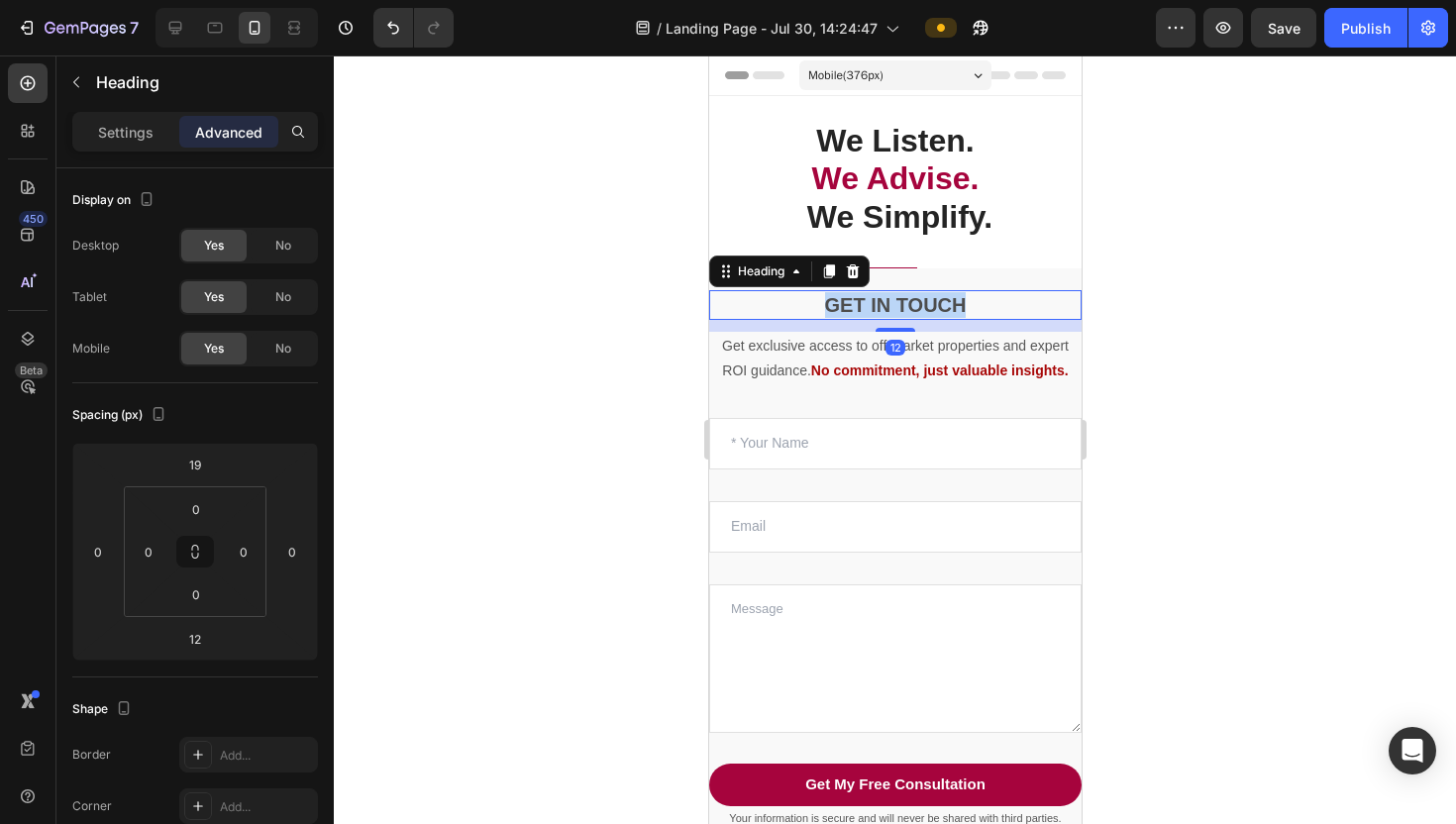 click on "GET IN TOUCH" at bounding box center [894, 305] 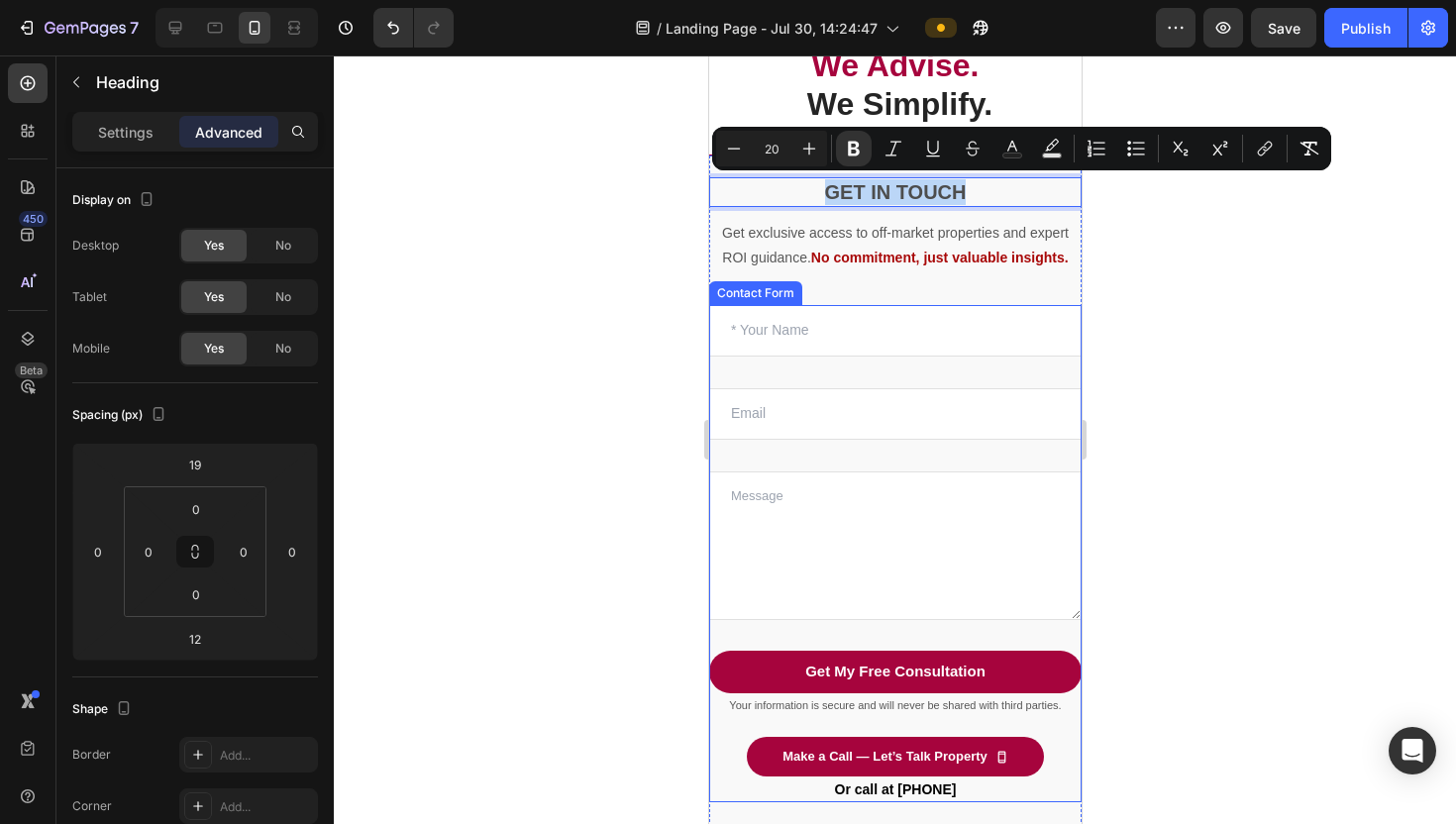 scroll, scrollTop: 115, scrollLeft: 0, axis: vertical 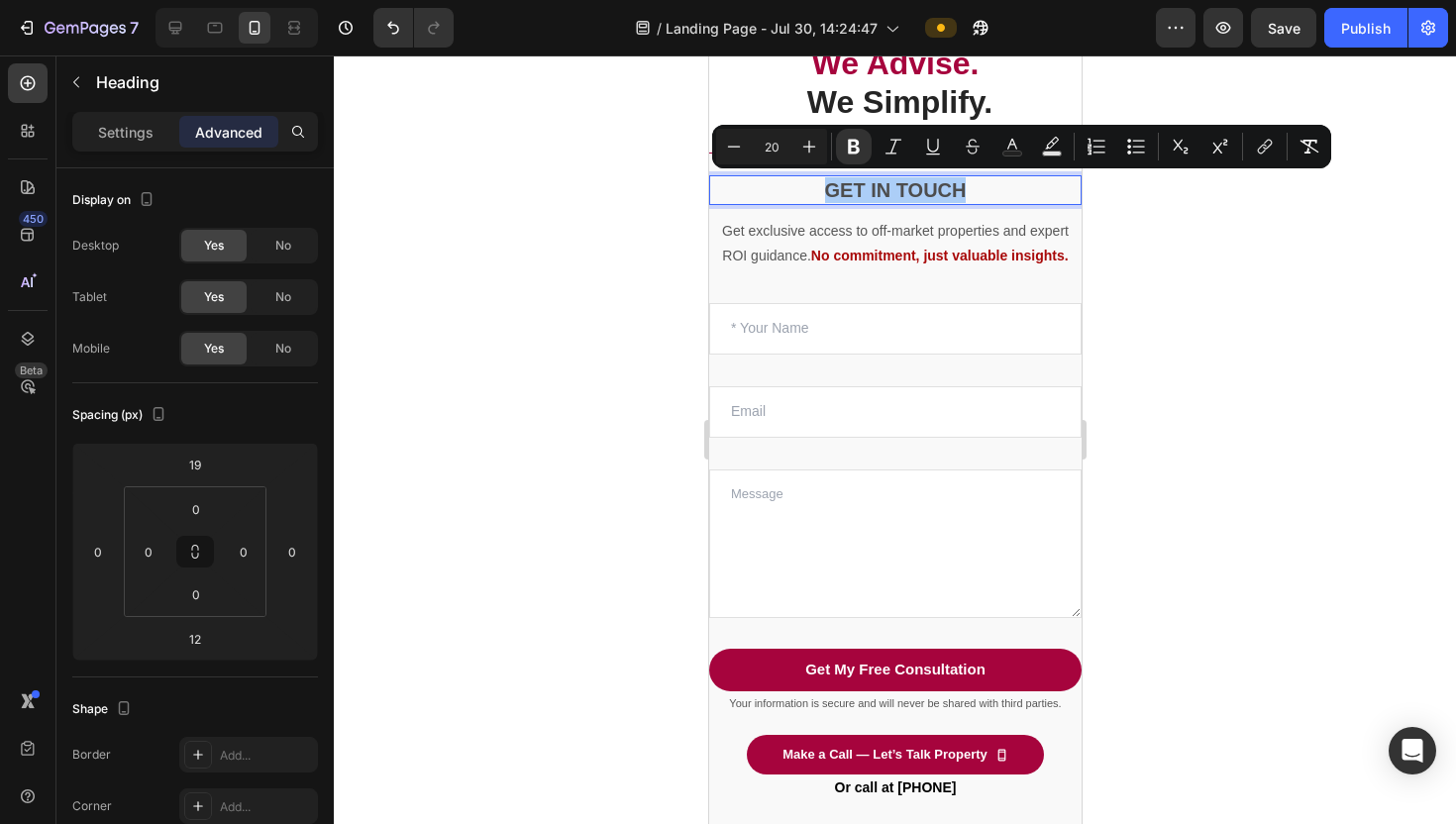 click 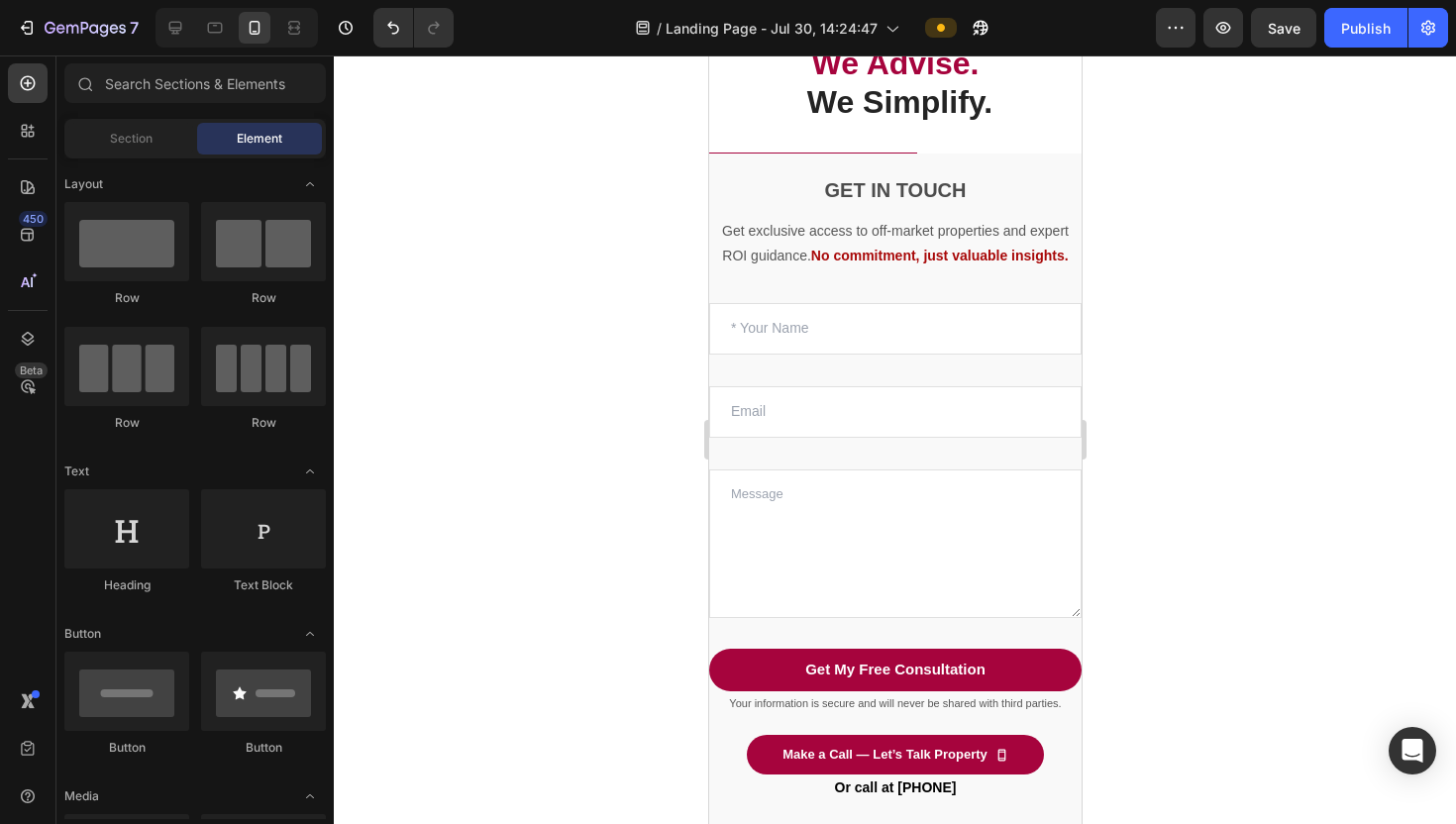 click 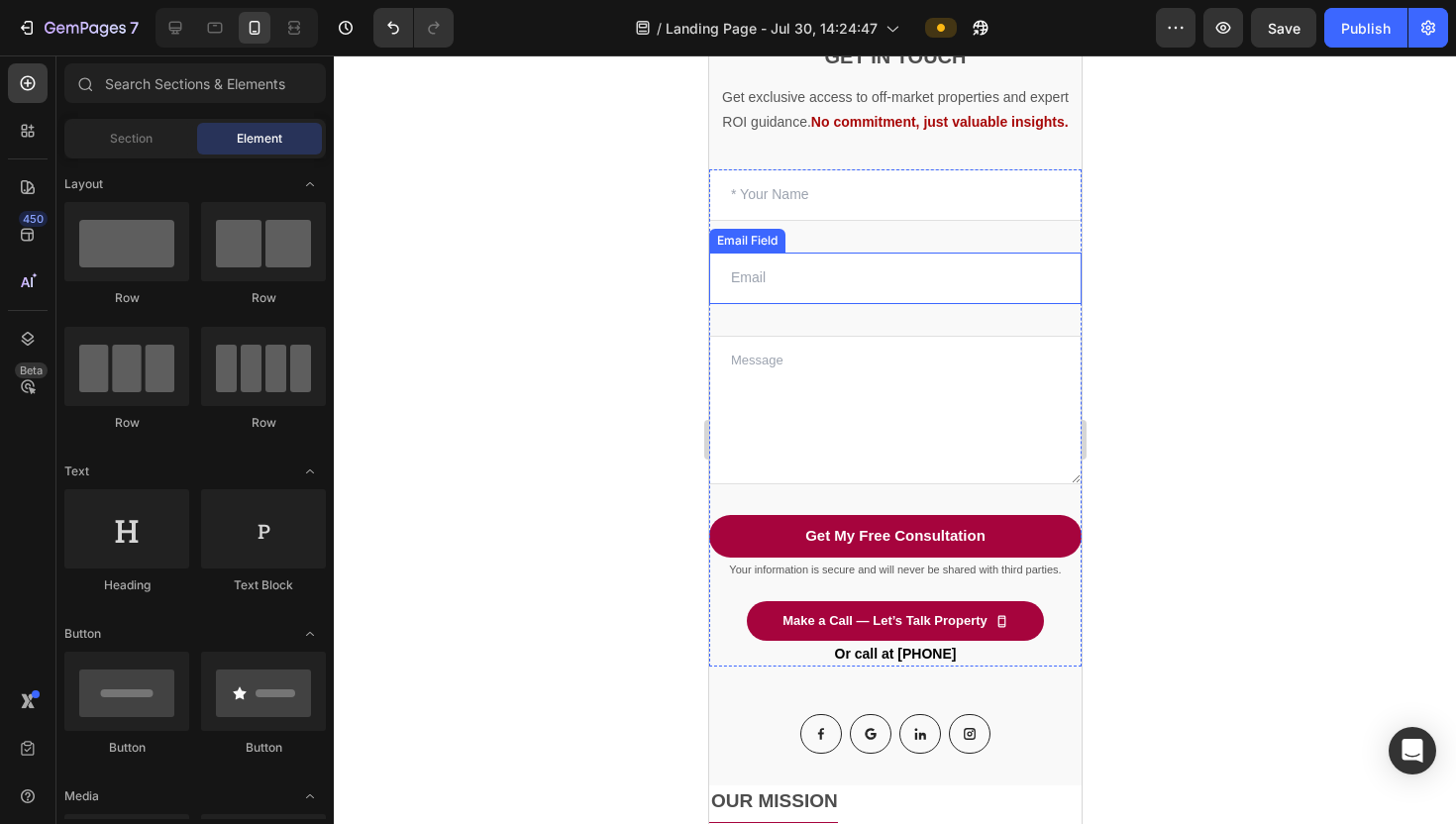 scroll, scrollTop: 192, scrollLeft: 0, axis: vertical 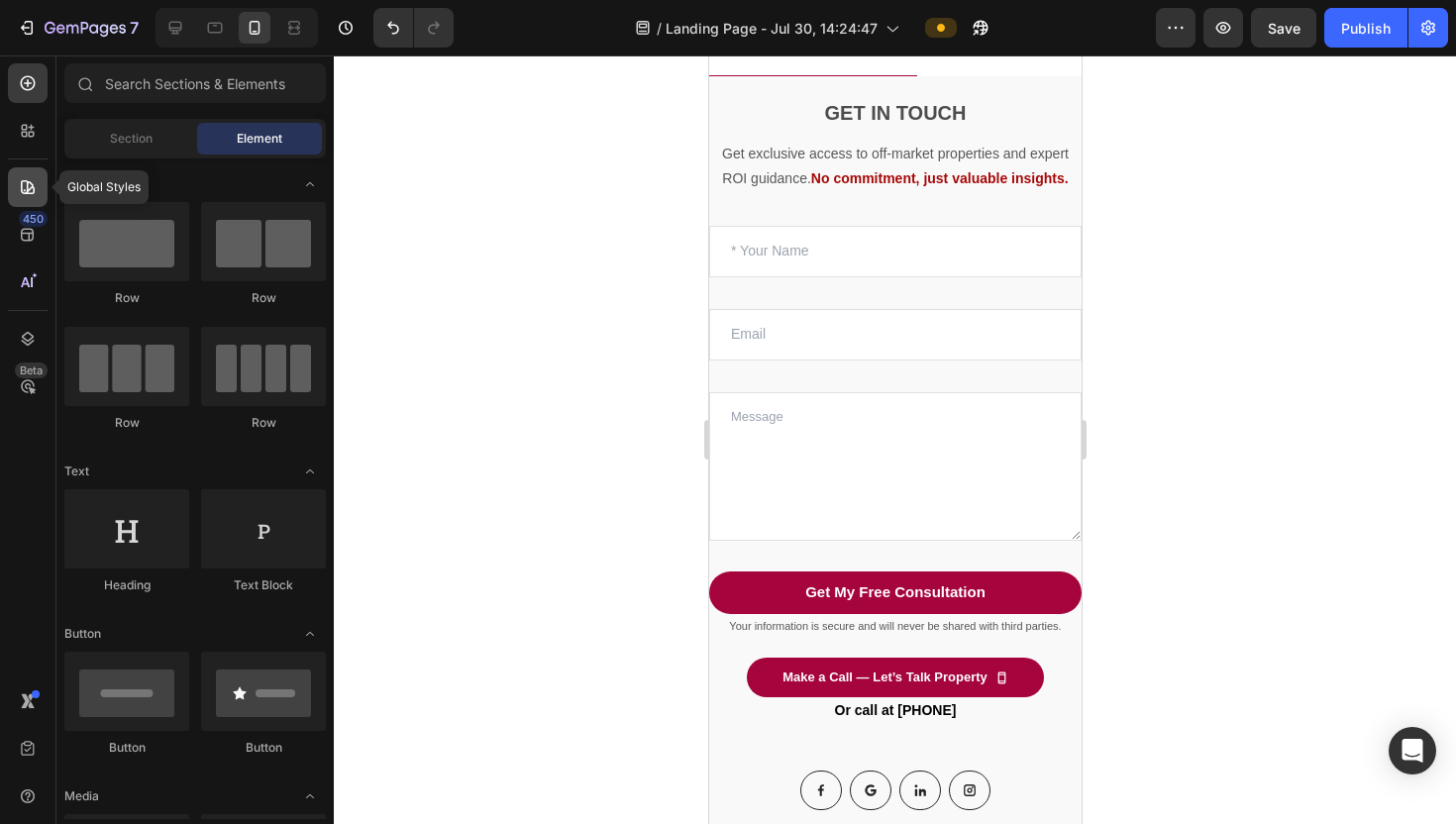 click 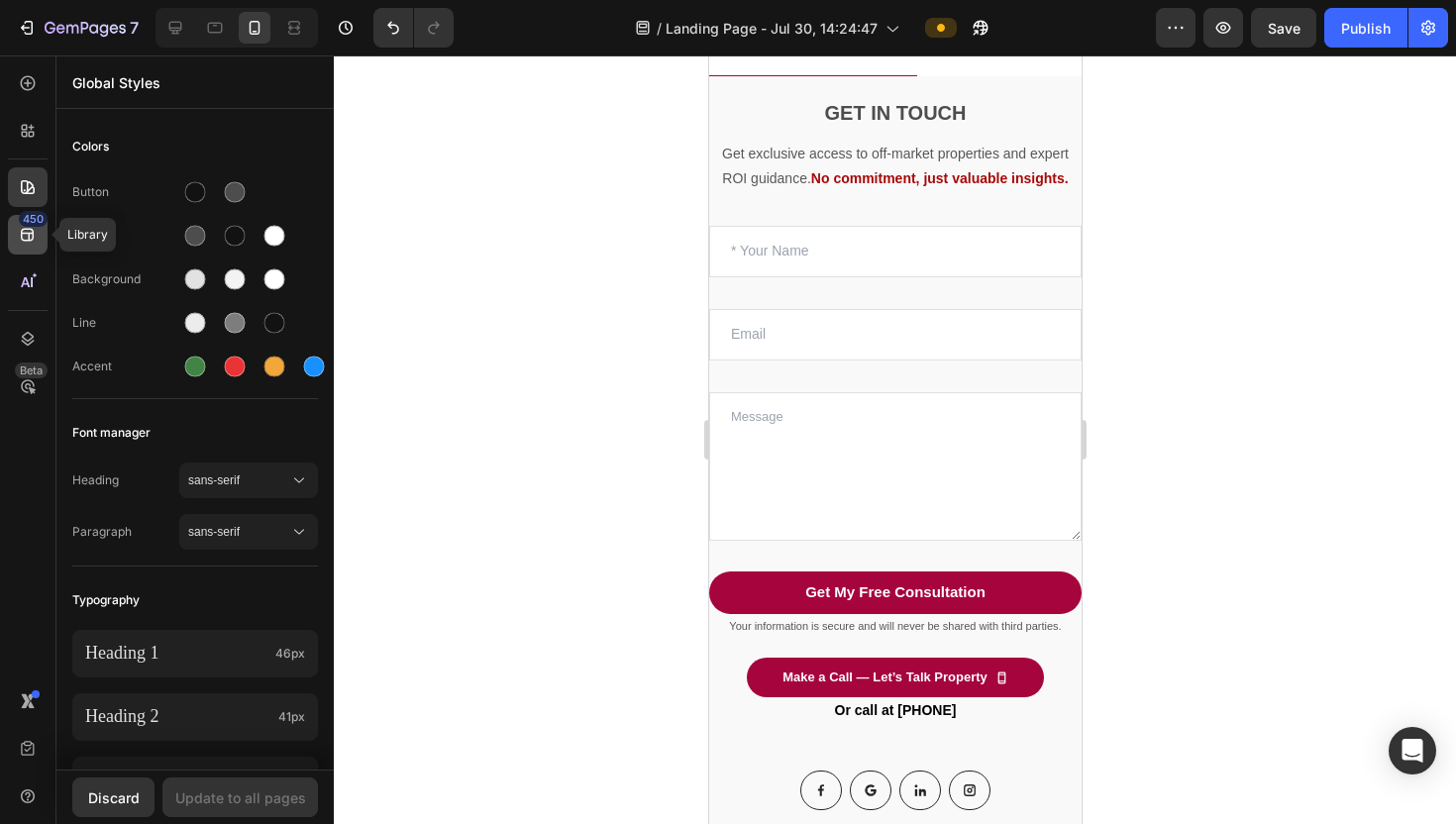 click on "450" 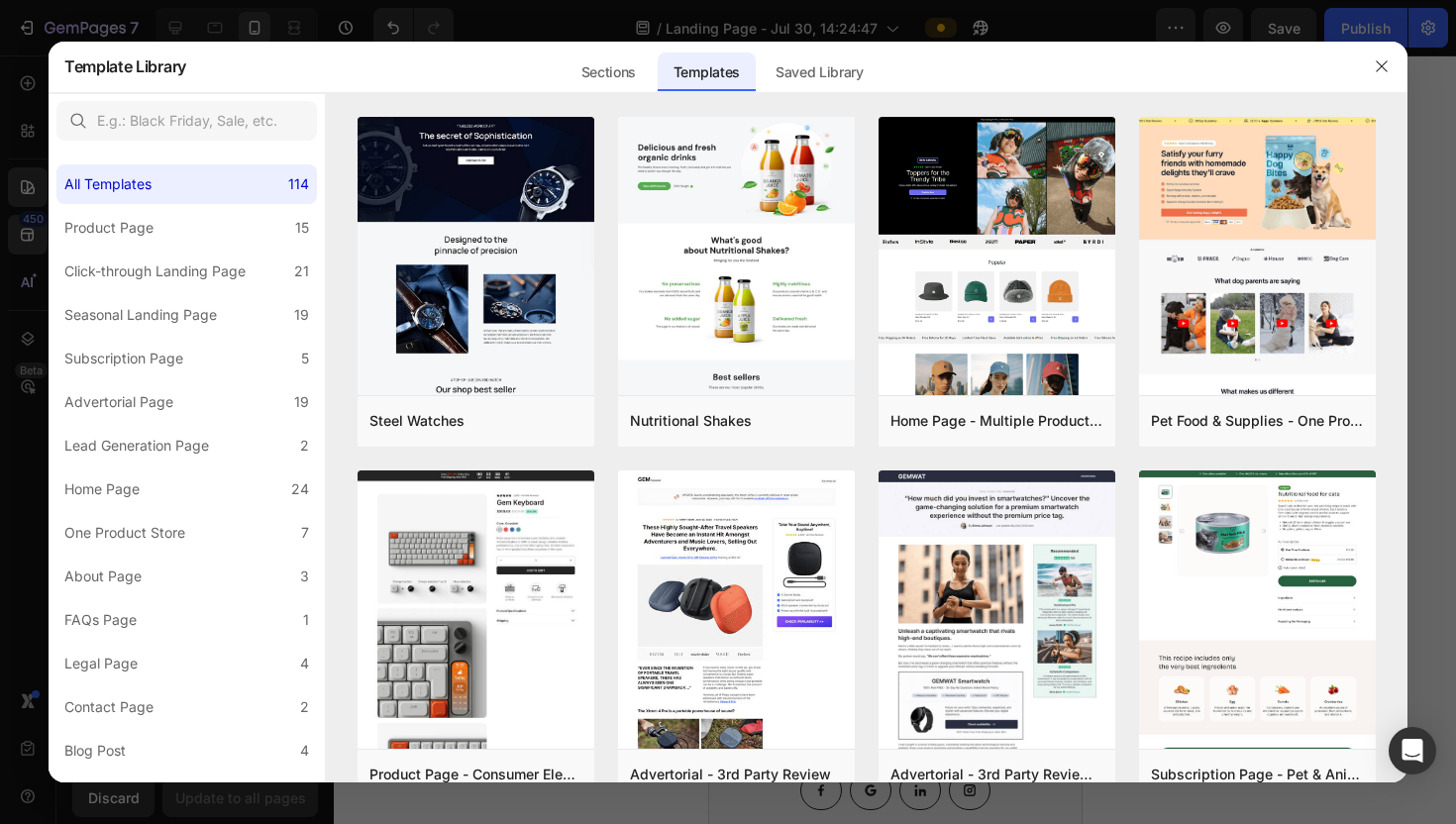 click at bounding box center [728, 412] 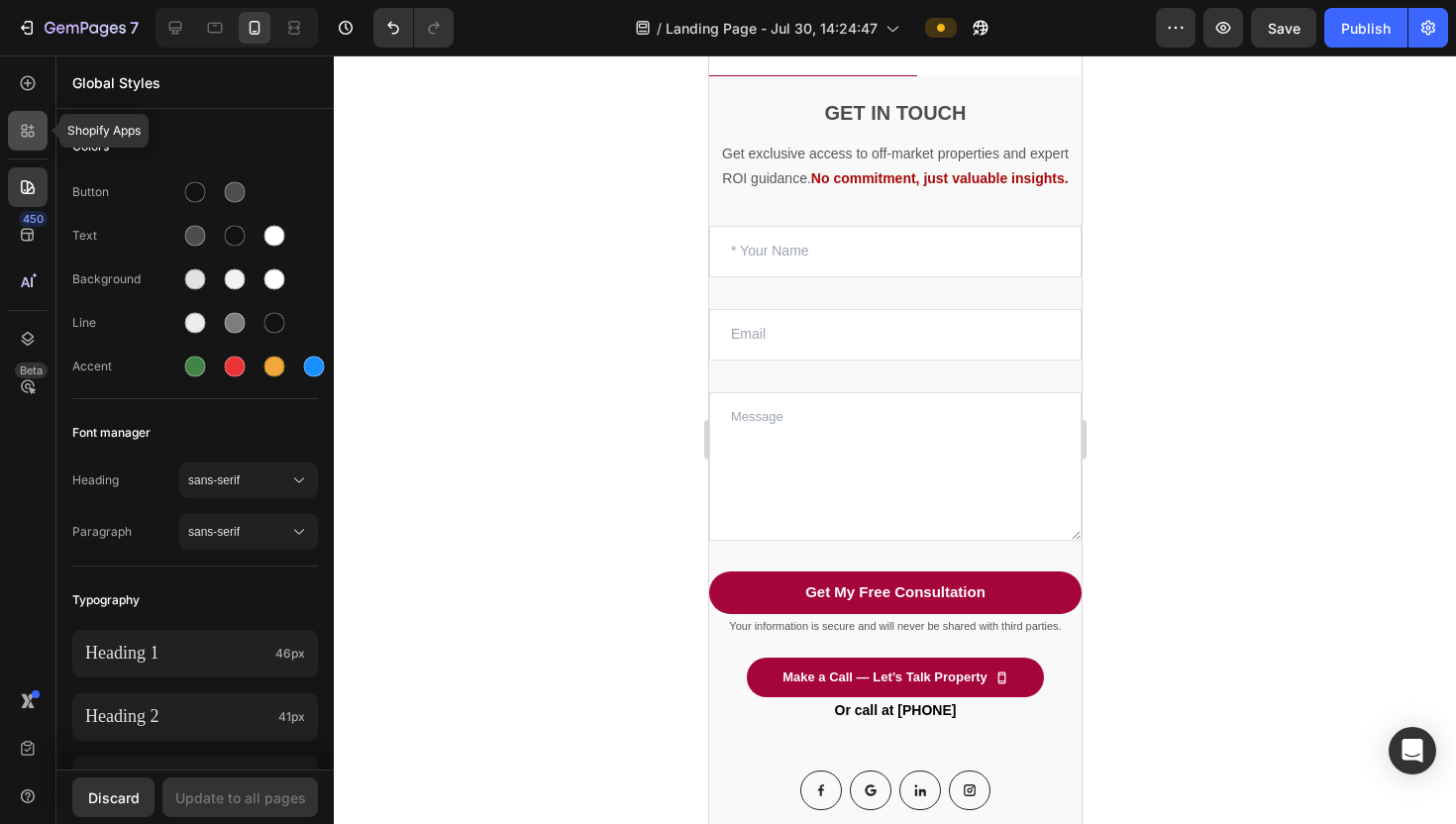 click 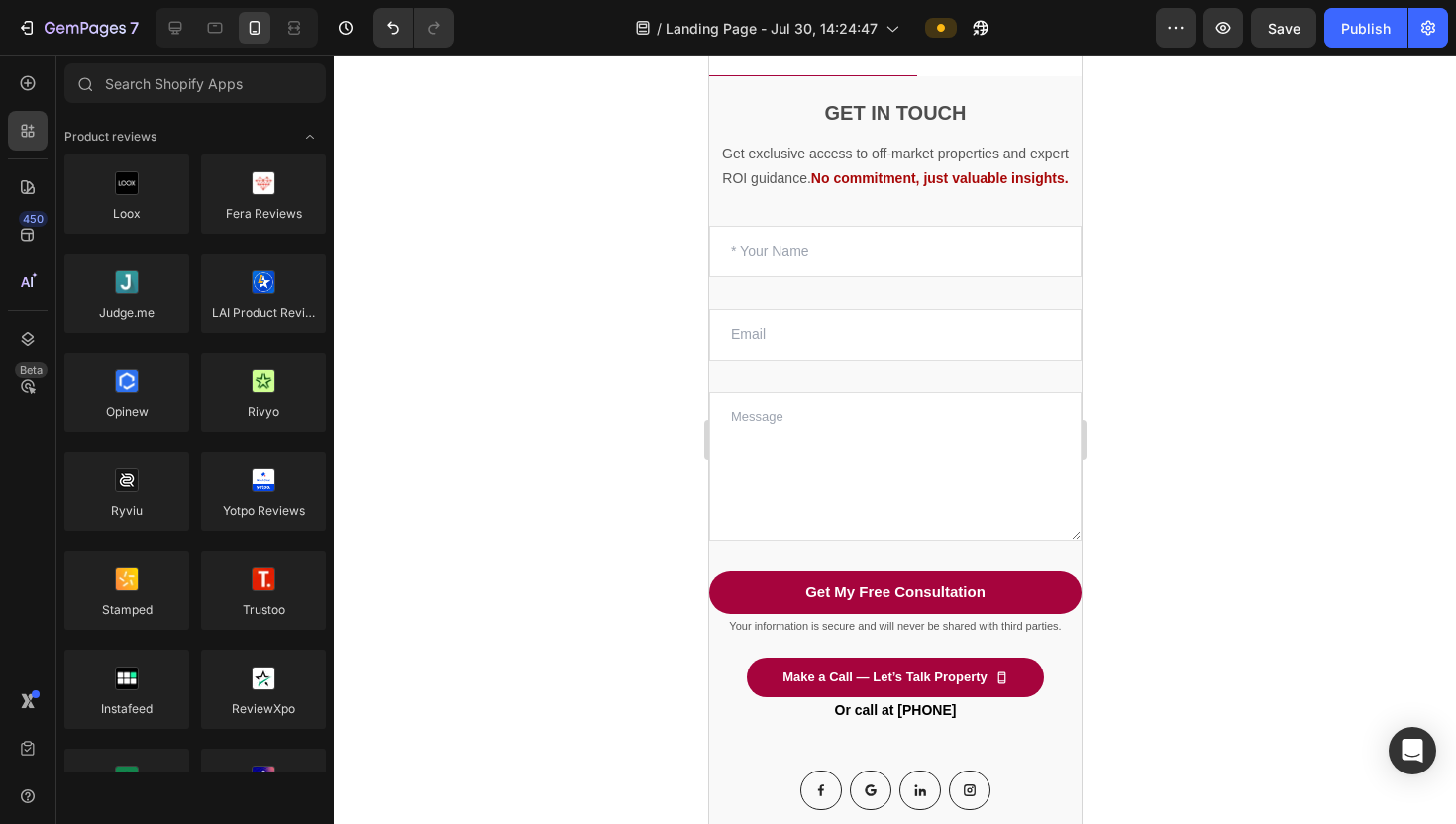 click on "450 Beta" at bounding box center (28, 372) 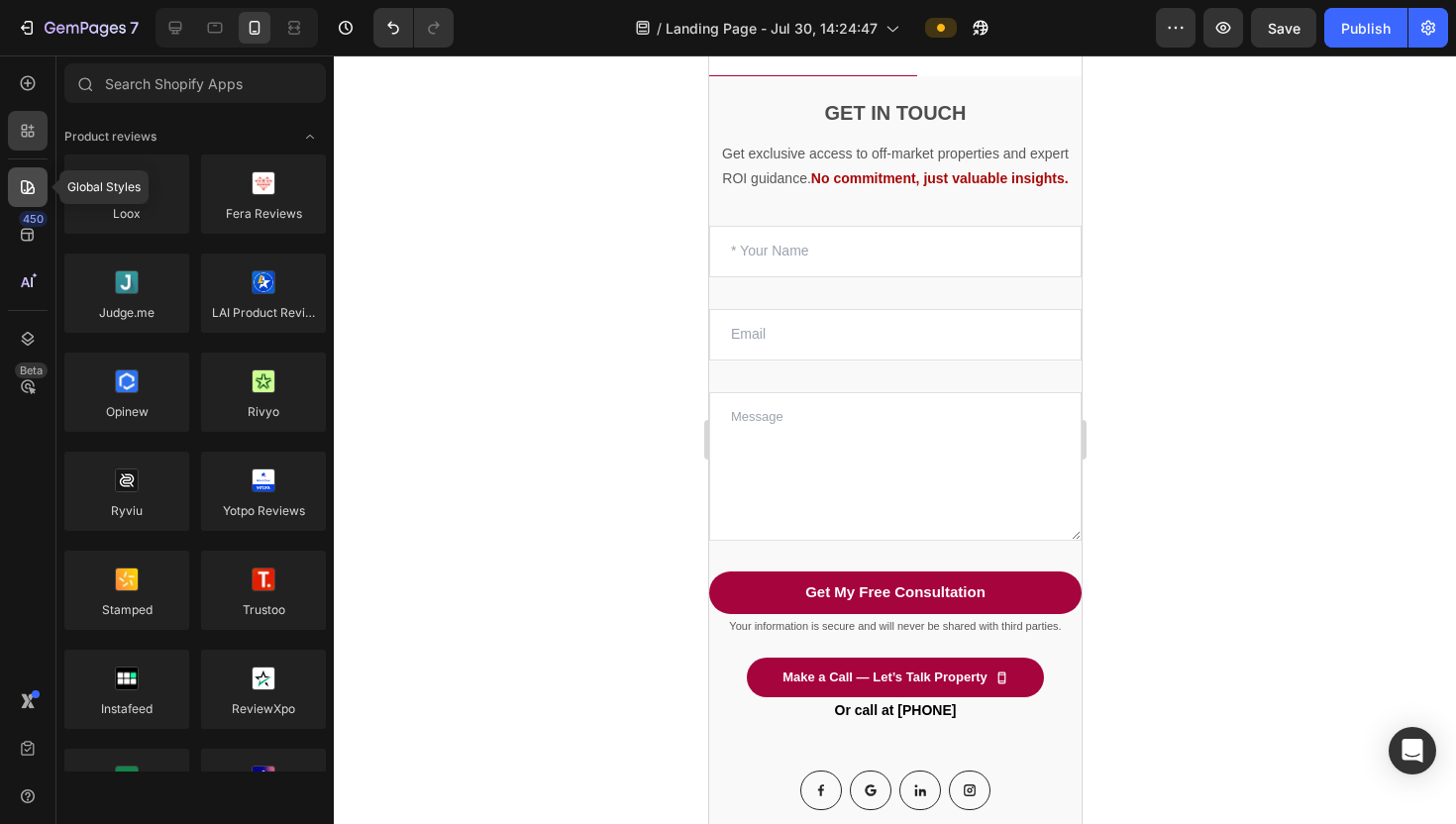 click 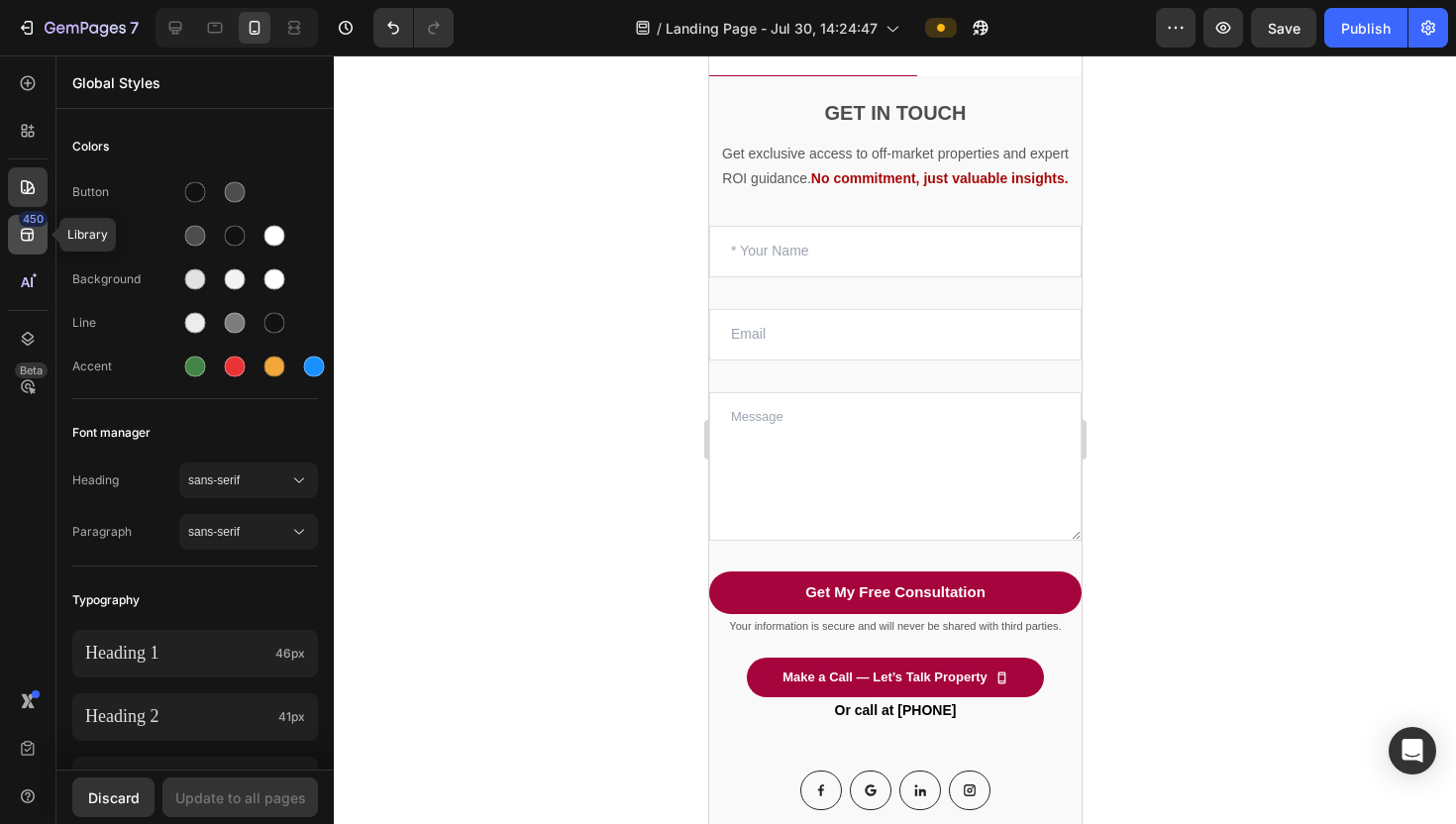 click on "450" 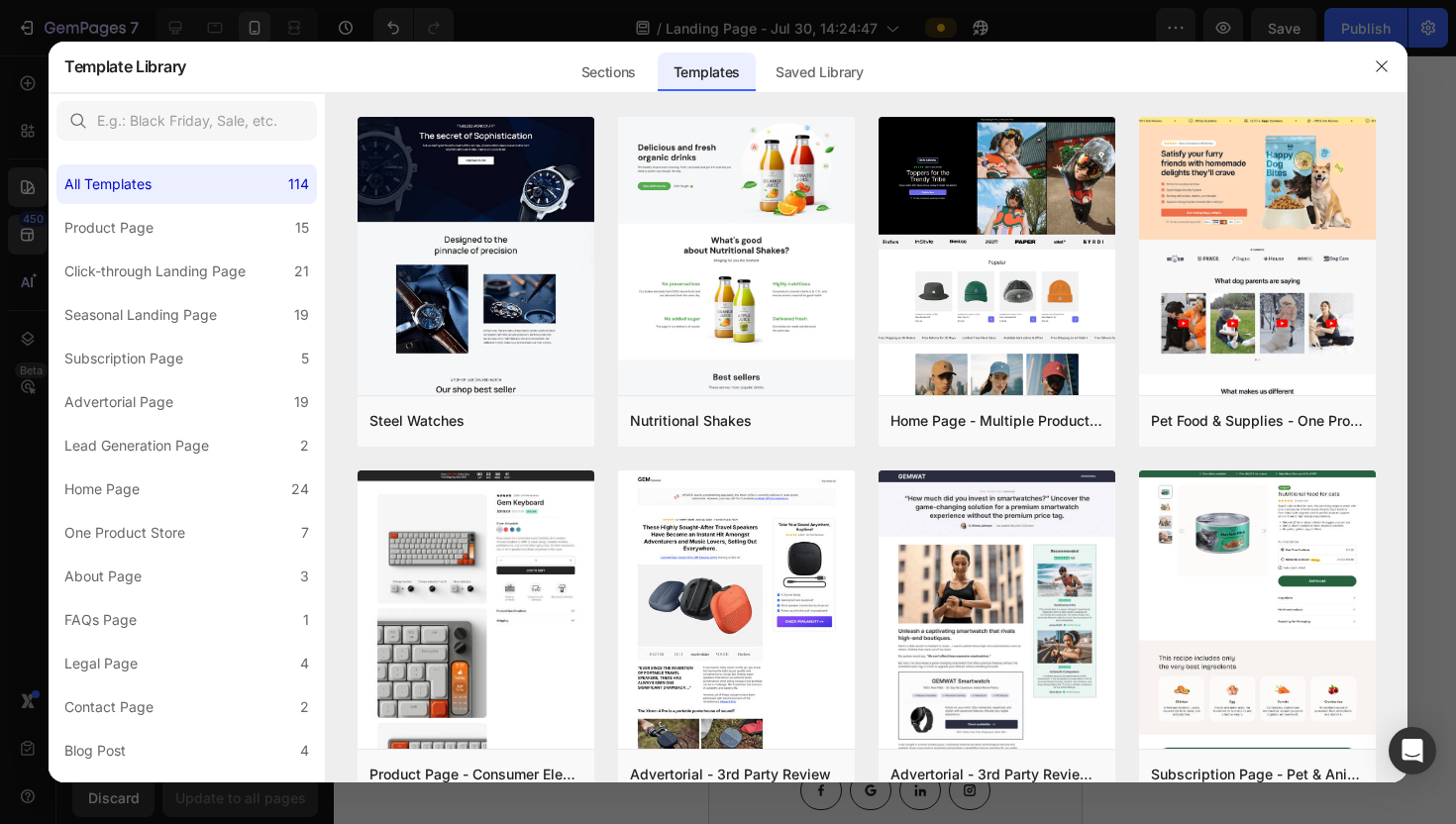 click at bounding box center (728, 412) 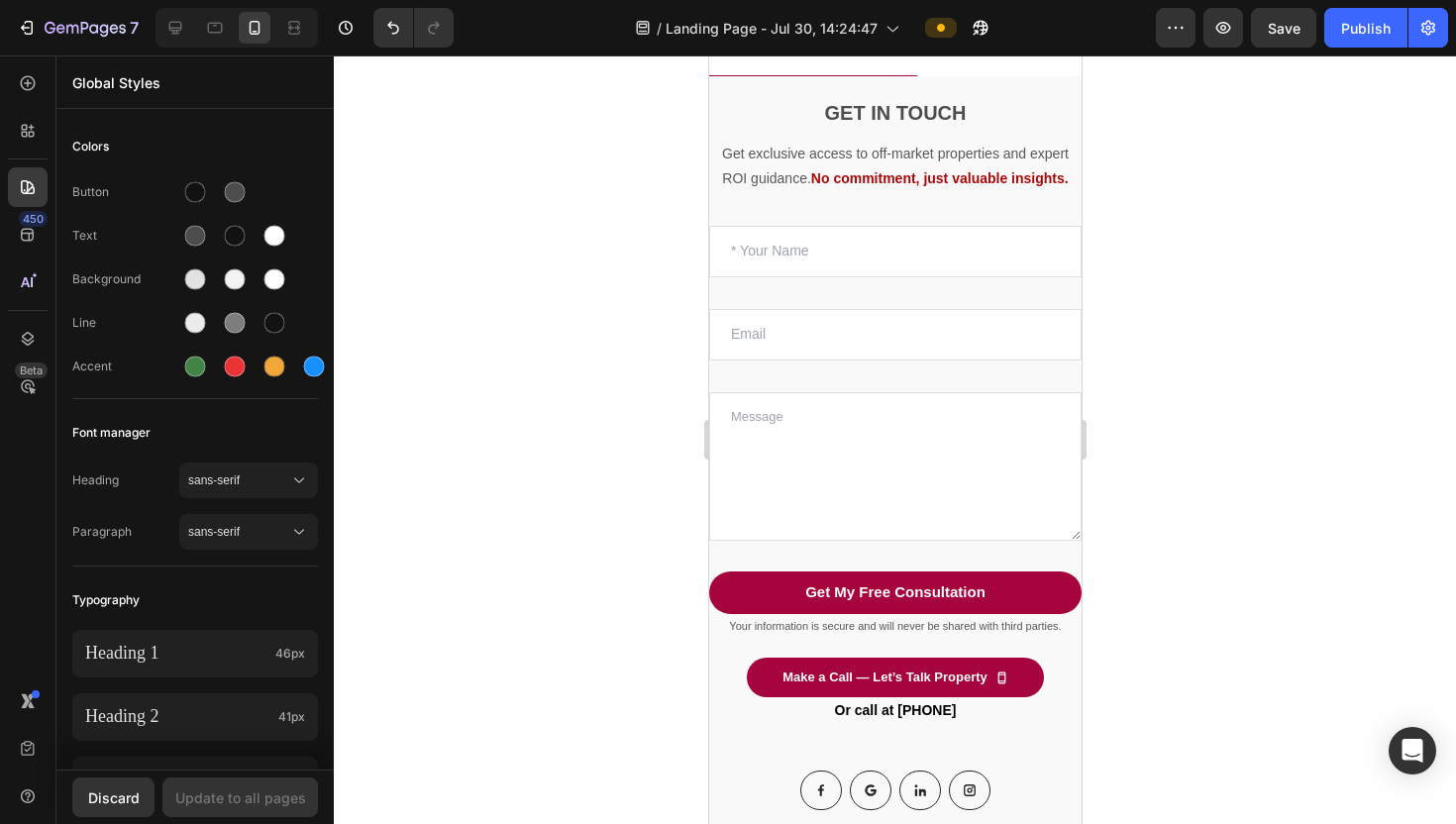 click on "450 Beta" at bounding box center (28, 372) 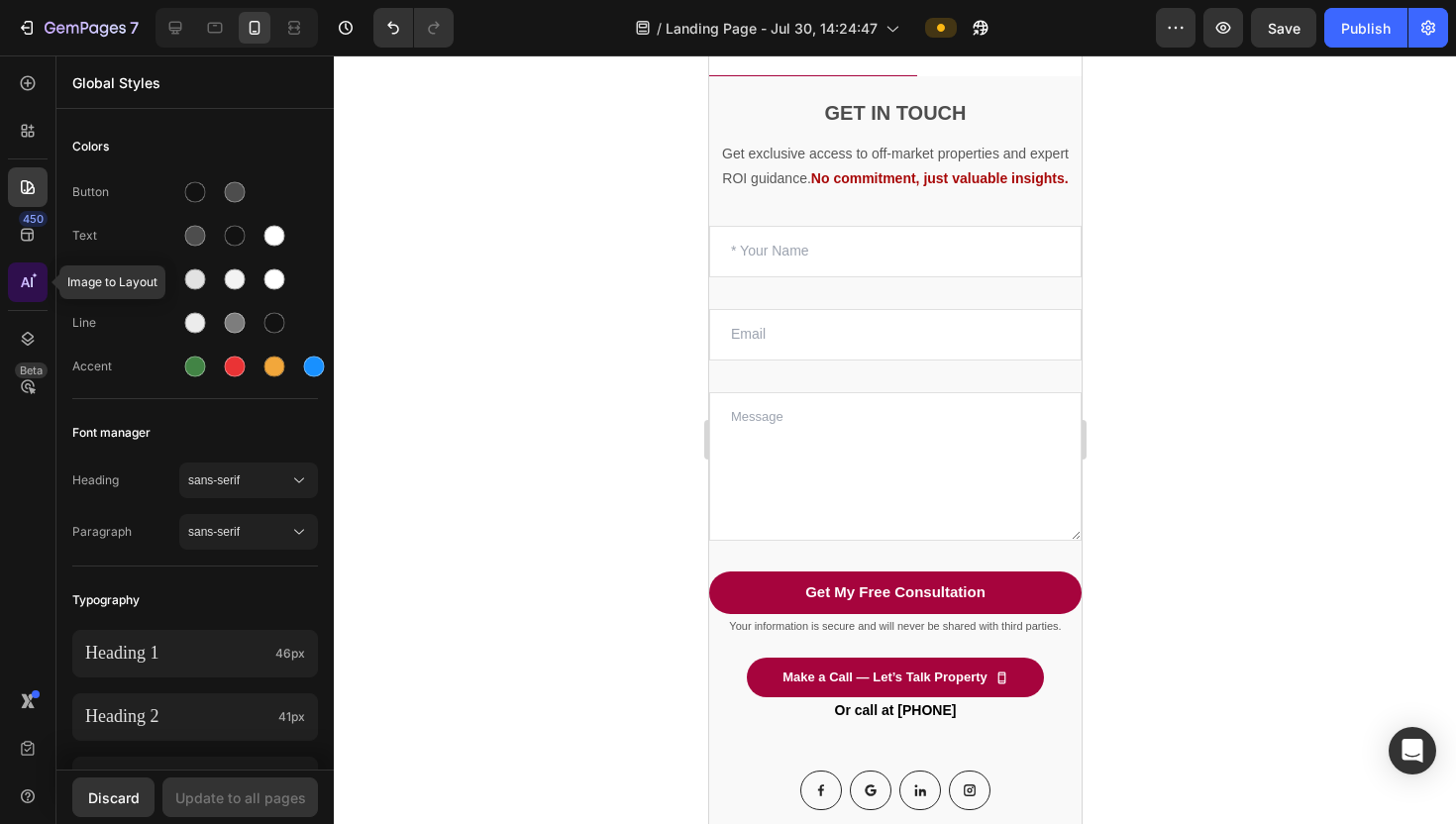 click 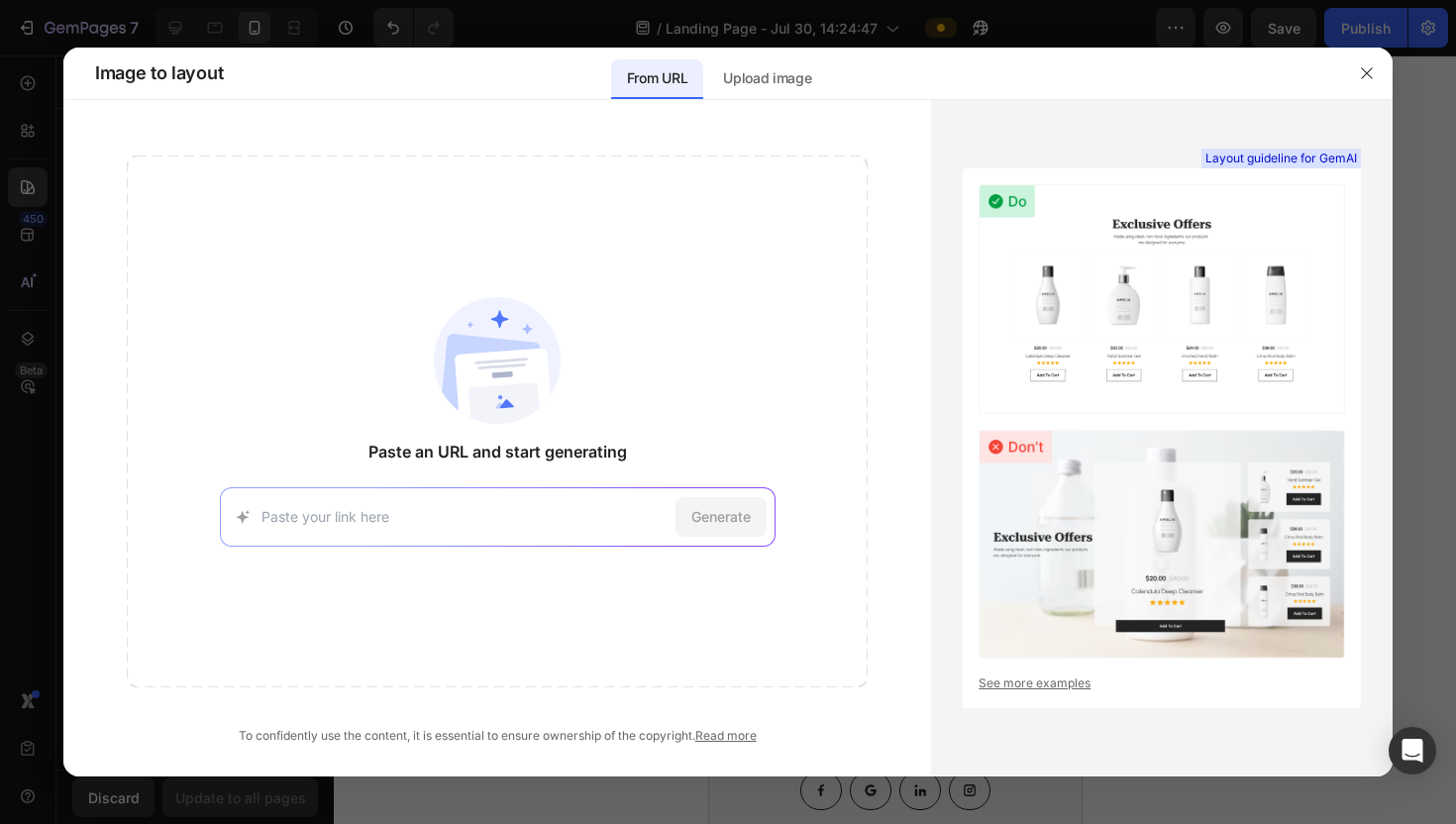 click at bounding box center (728, 412) 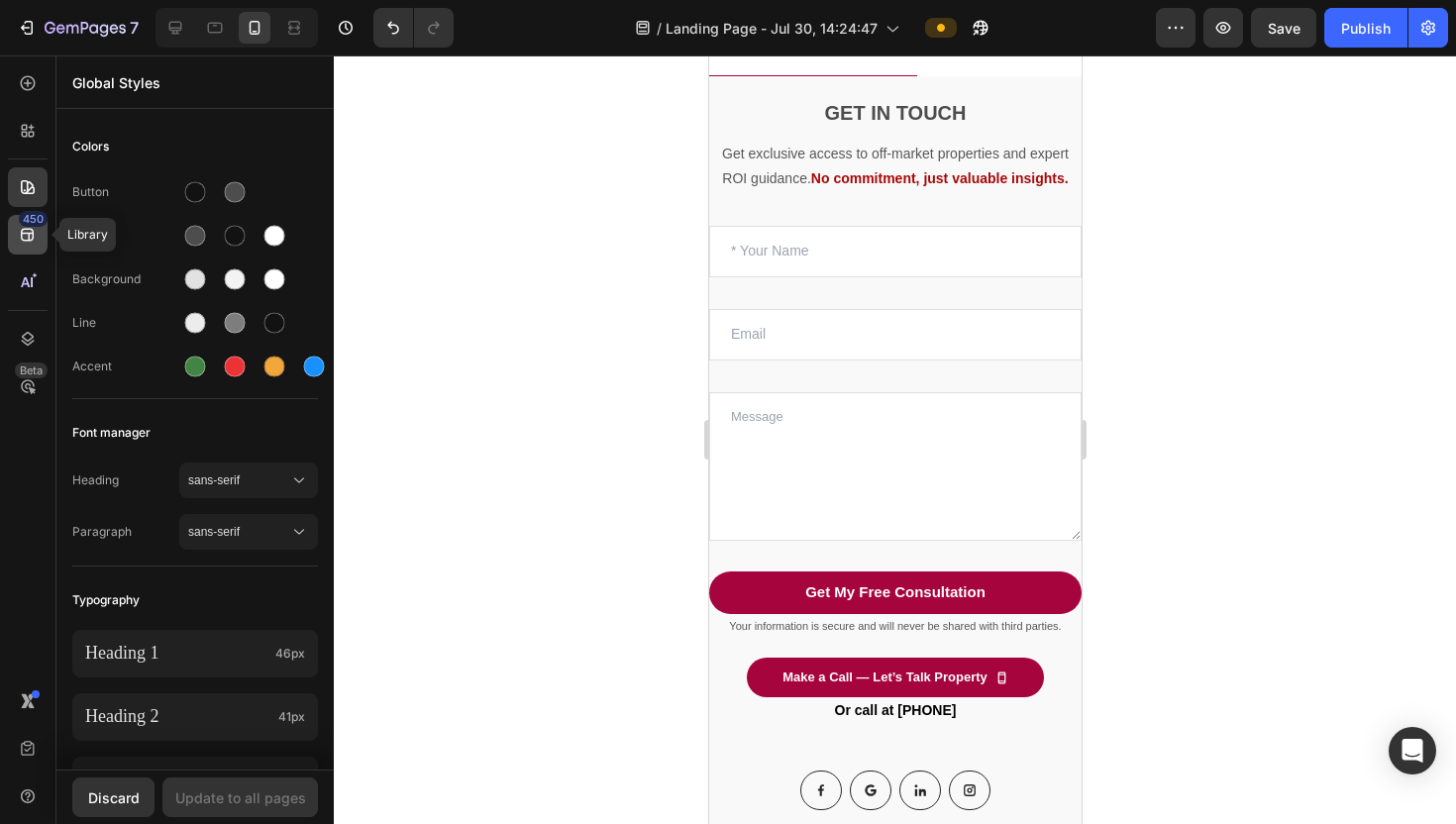click 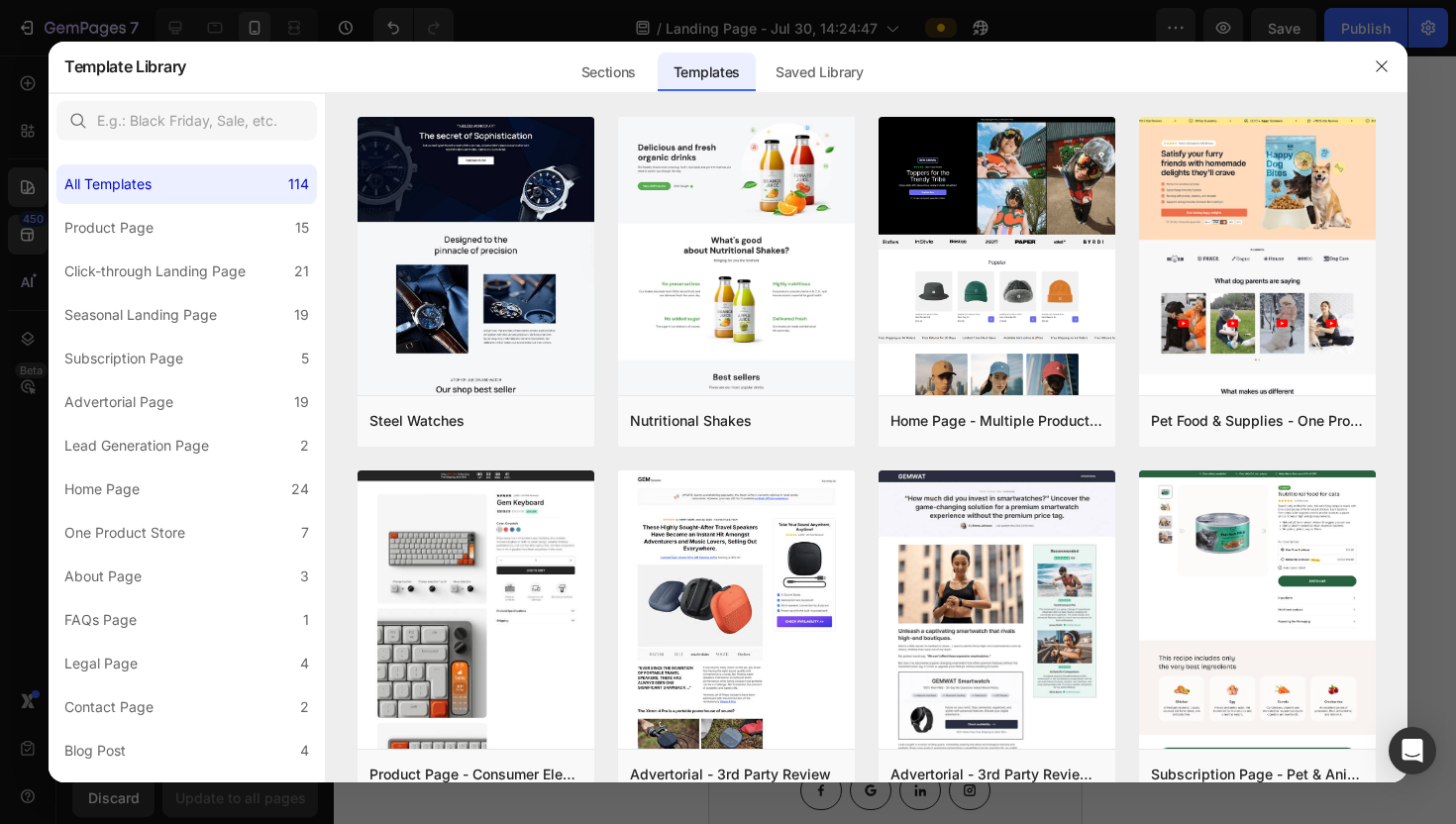 click at bounding box center [728, 412] 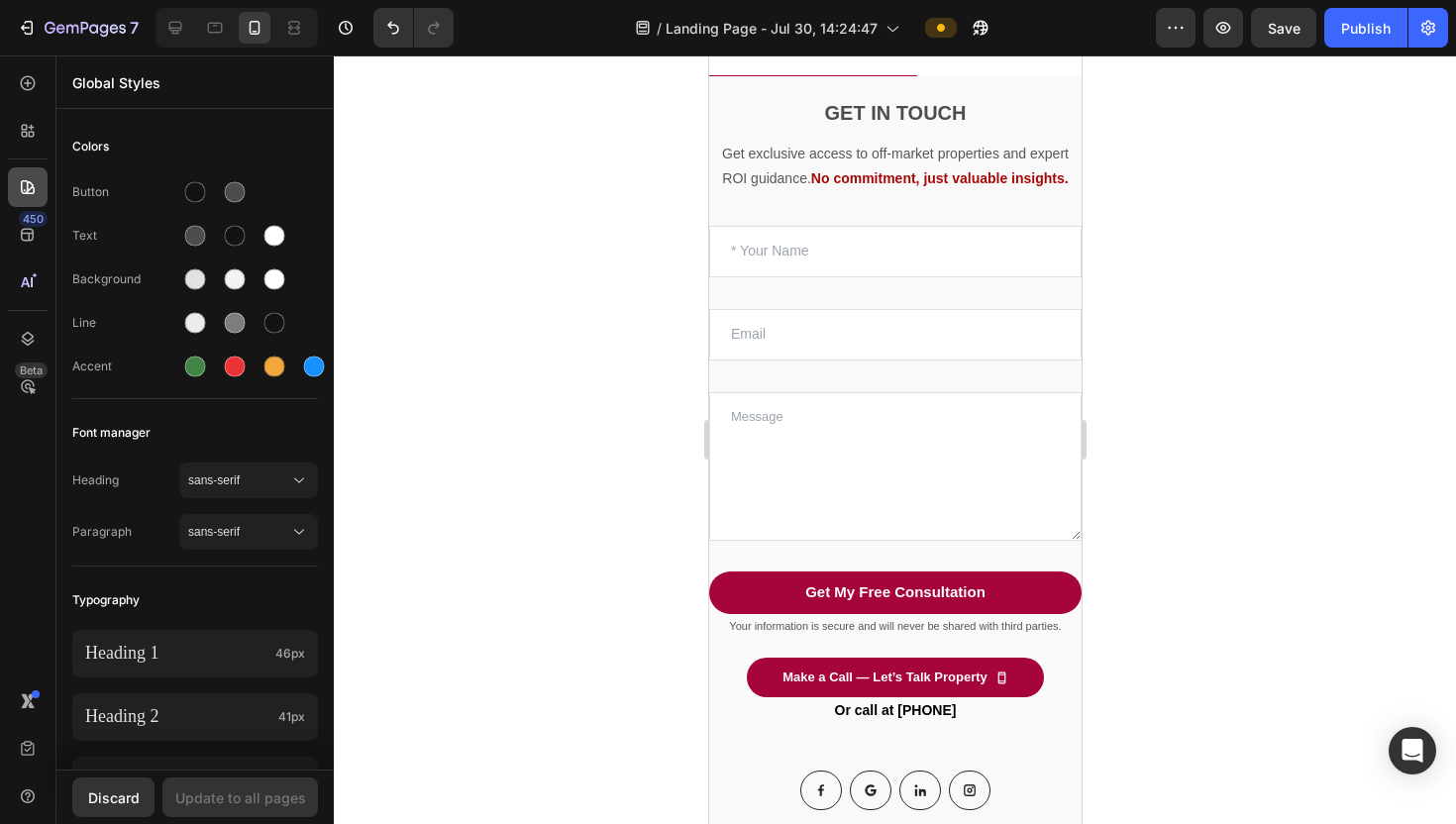 click 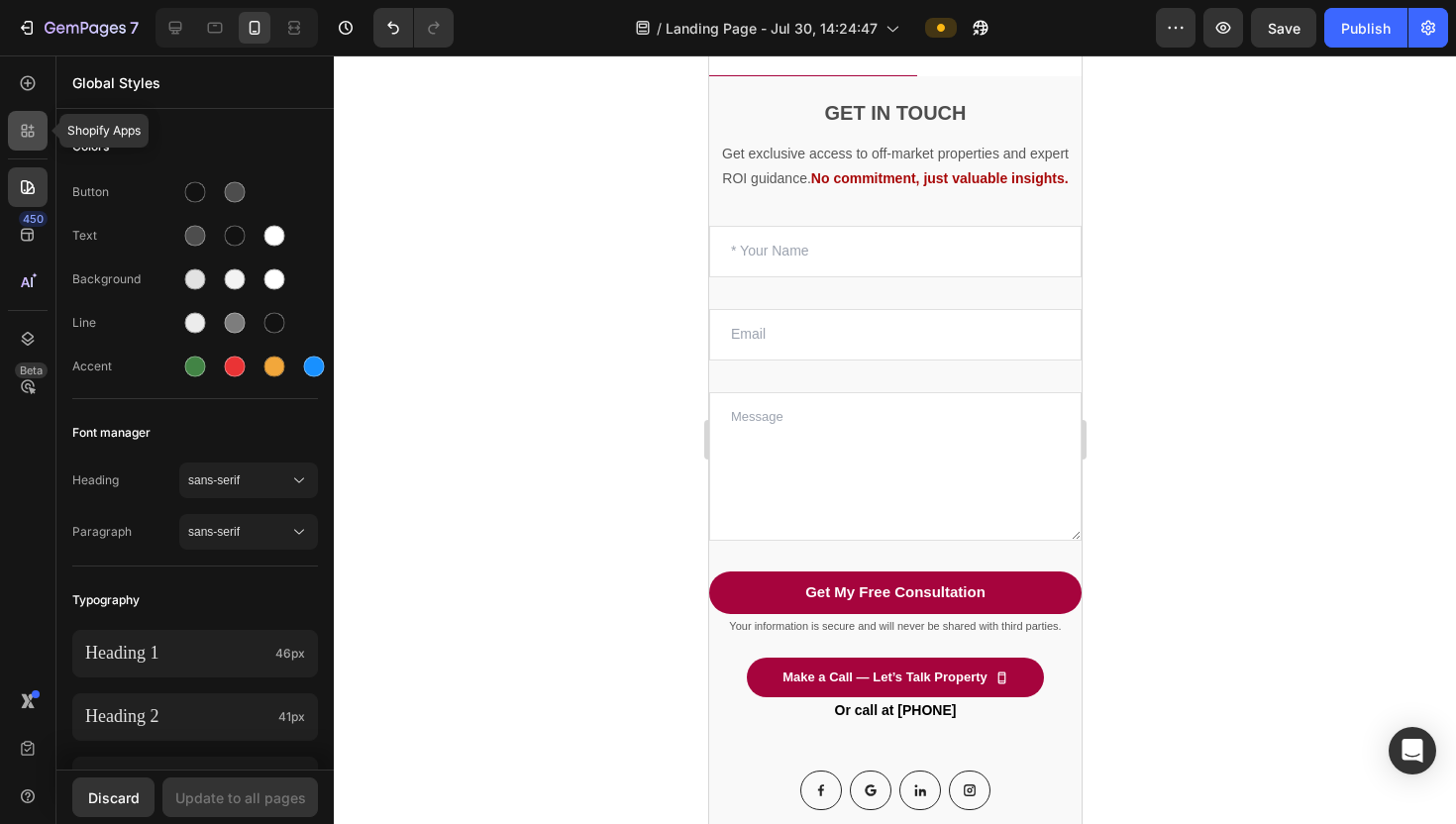 click 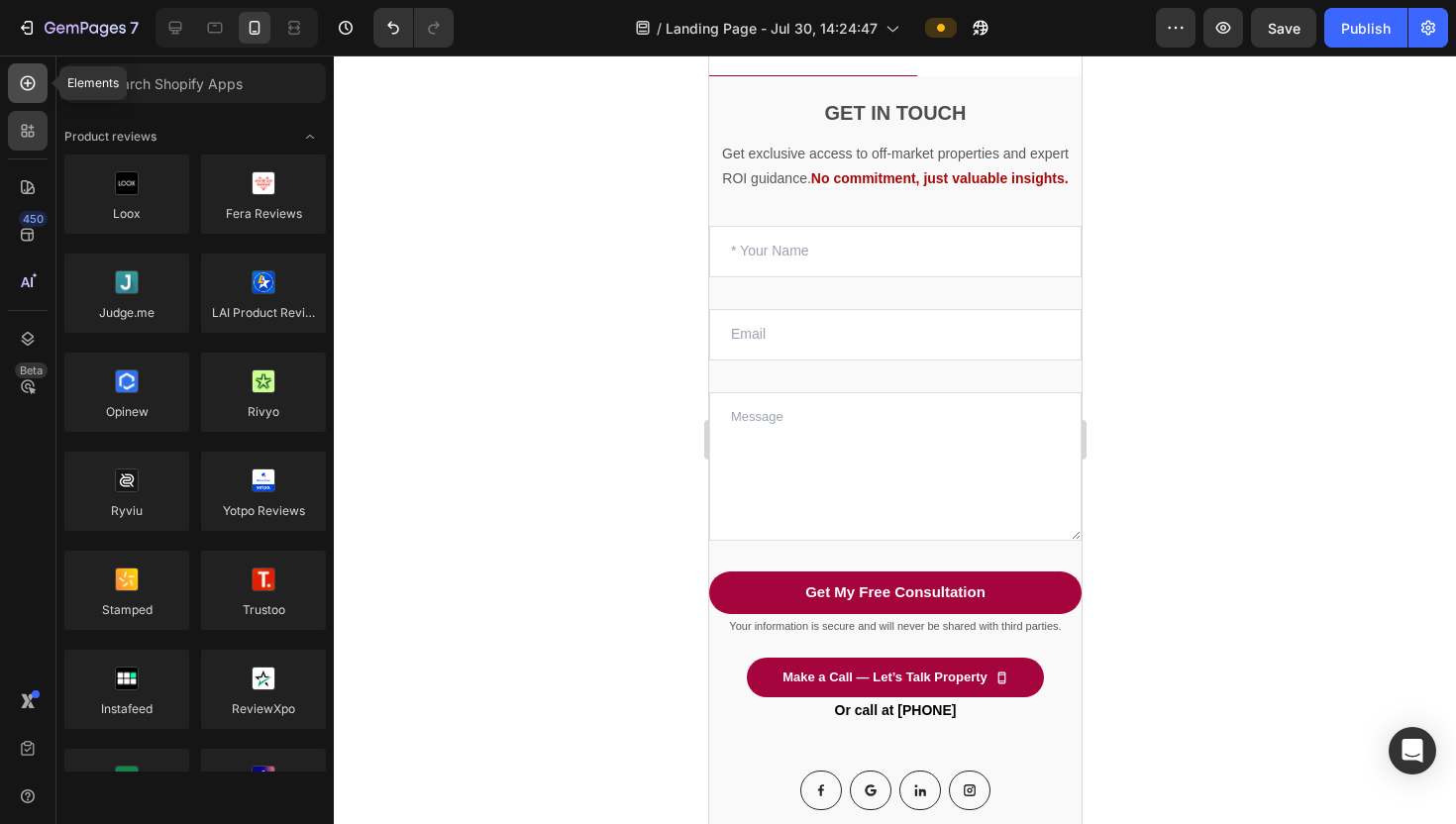 click 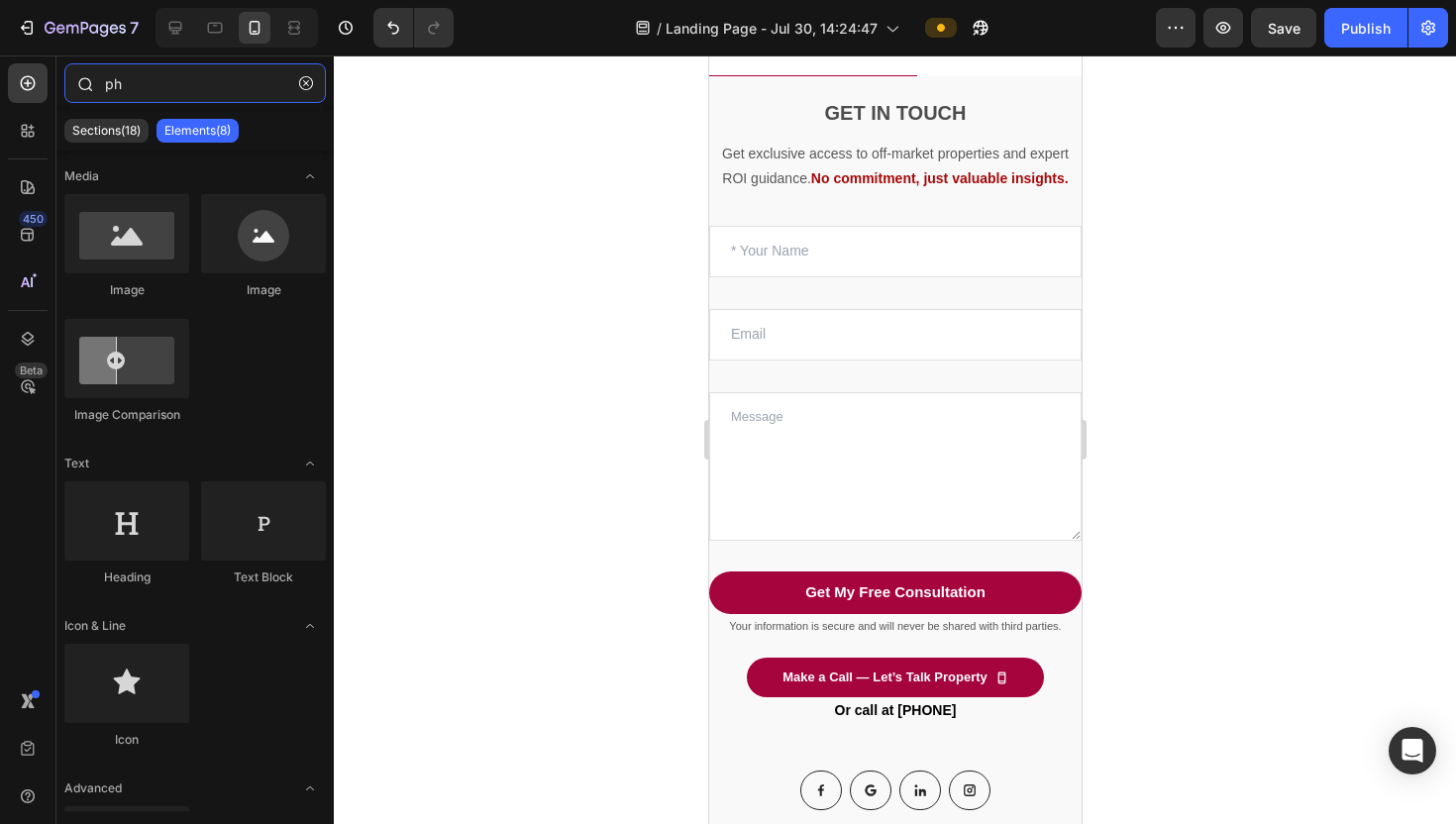 type on "p" 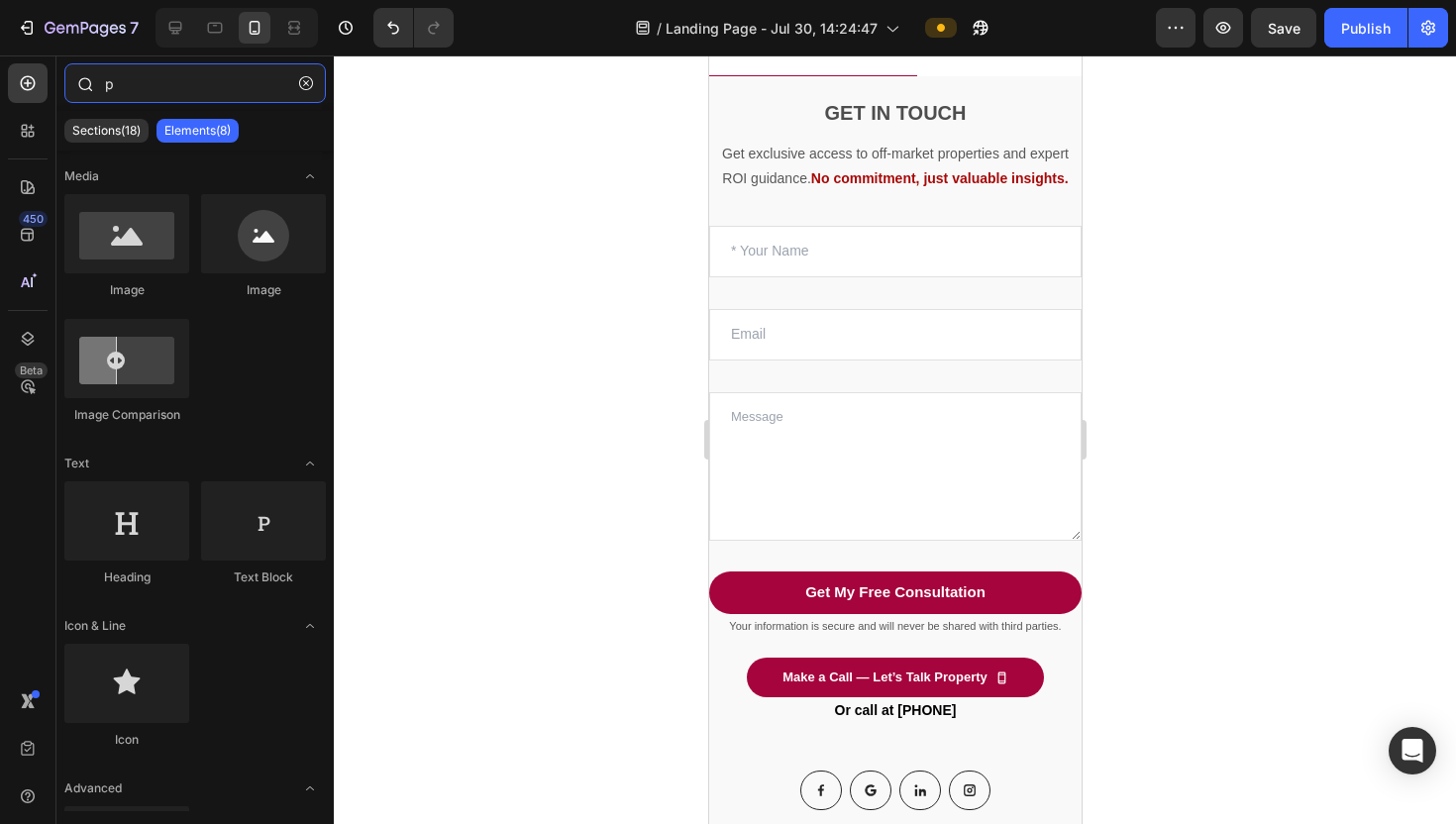 type 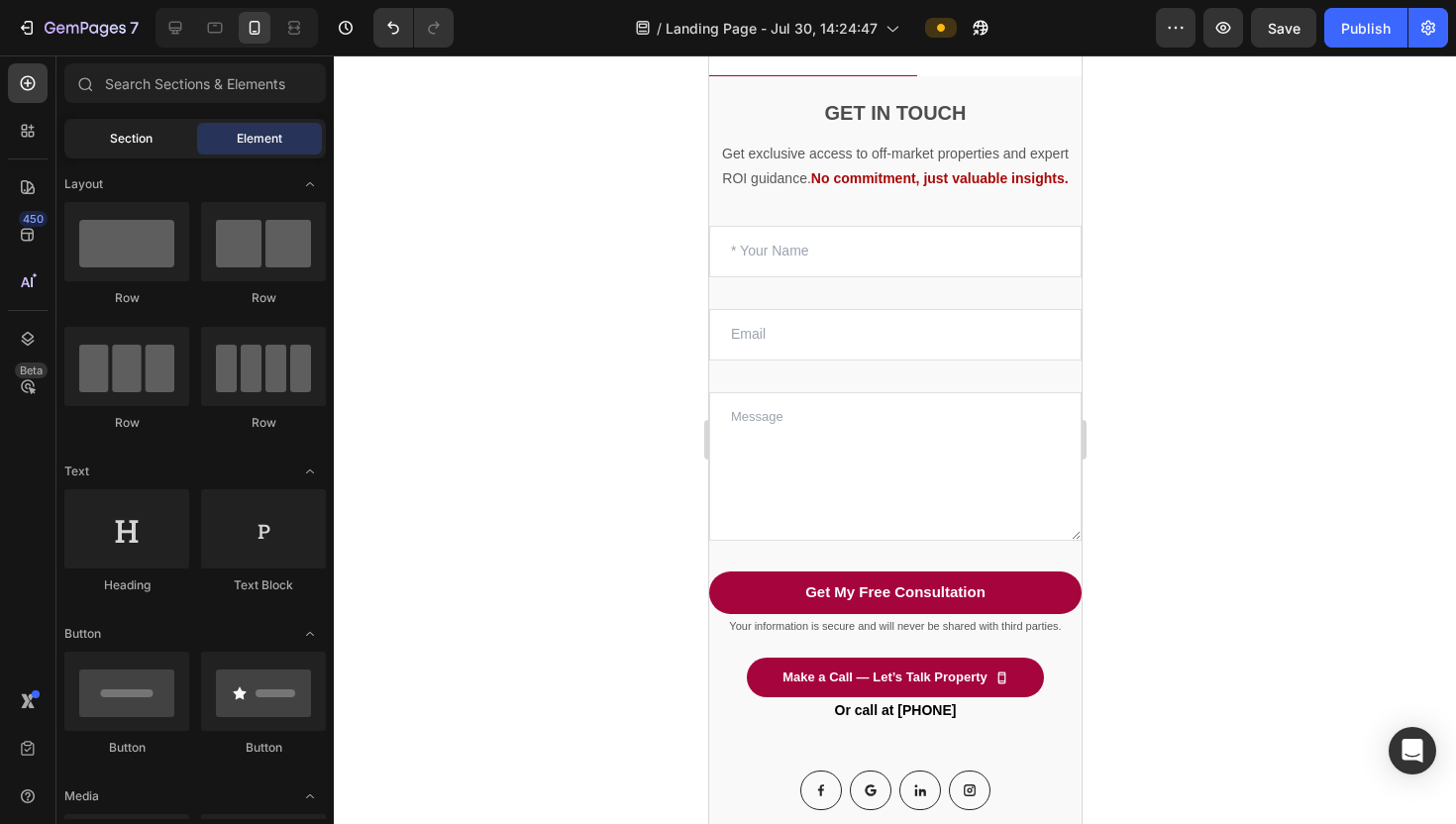 click on "Section" at bounding box center [131, 139] 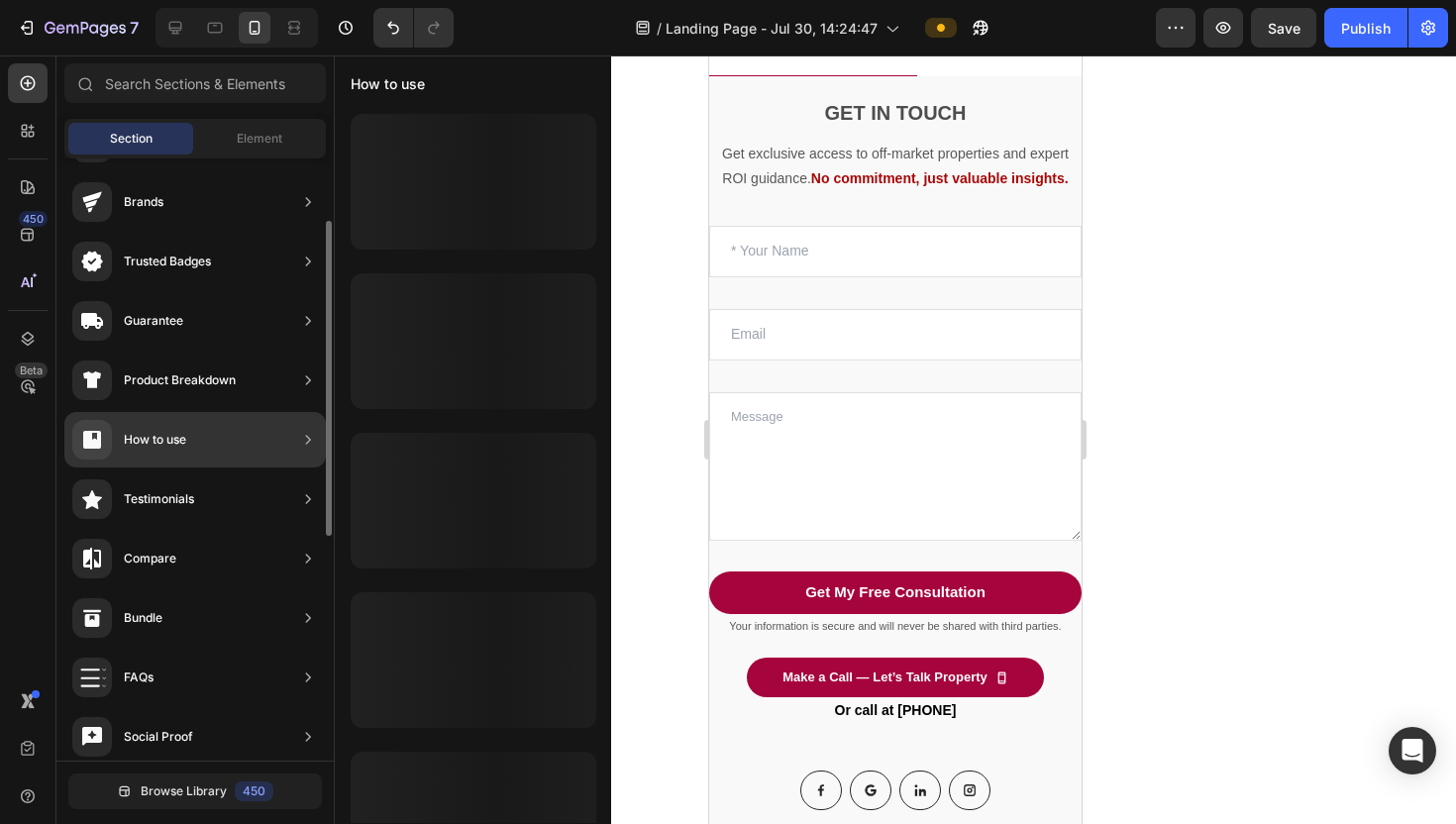 scroll, scrollTop: 547, scrollLeft: 0, axis: vertical 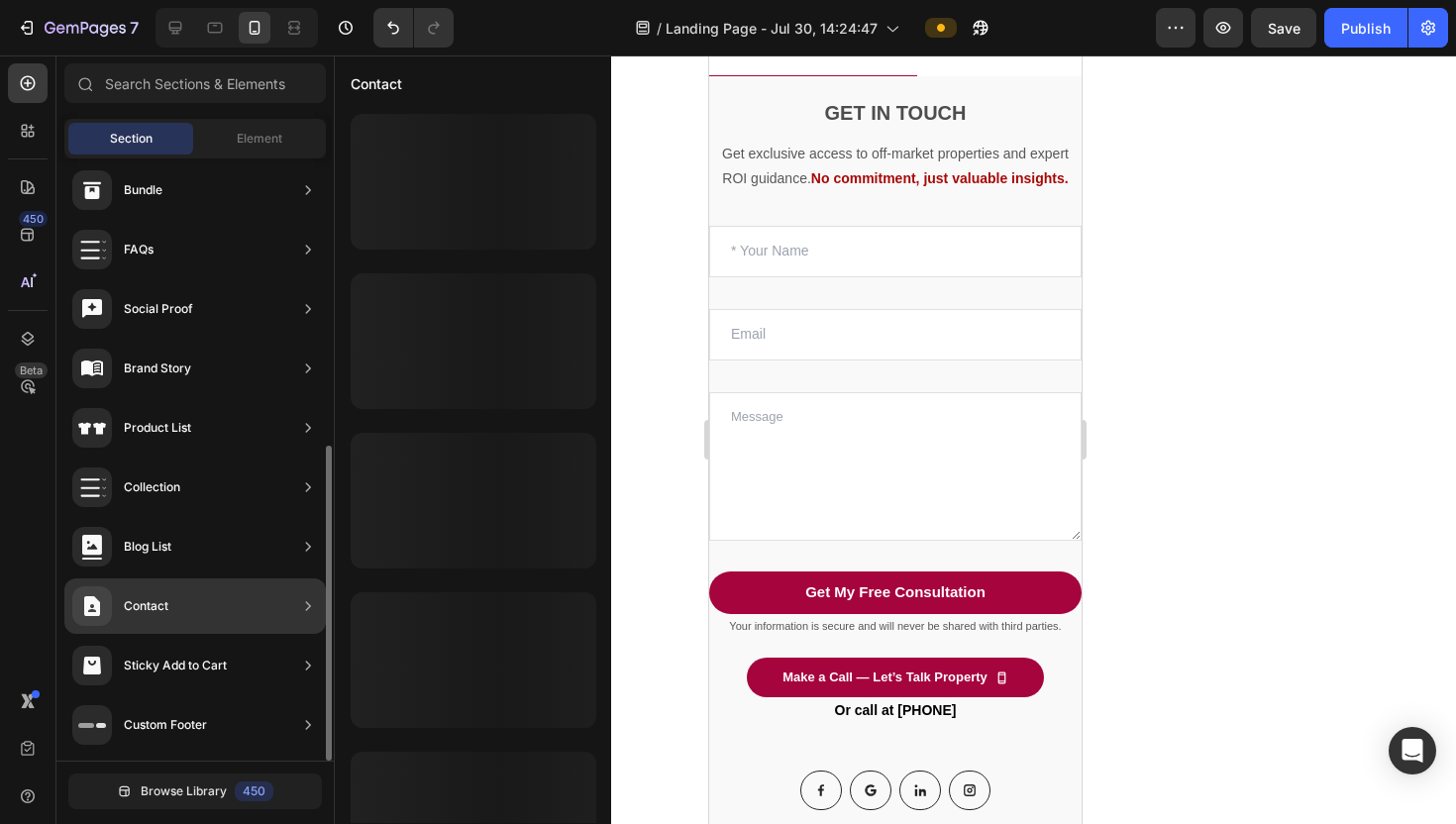 click on "Contact" 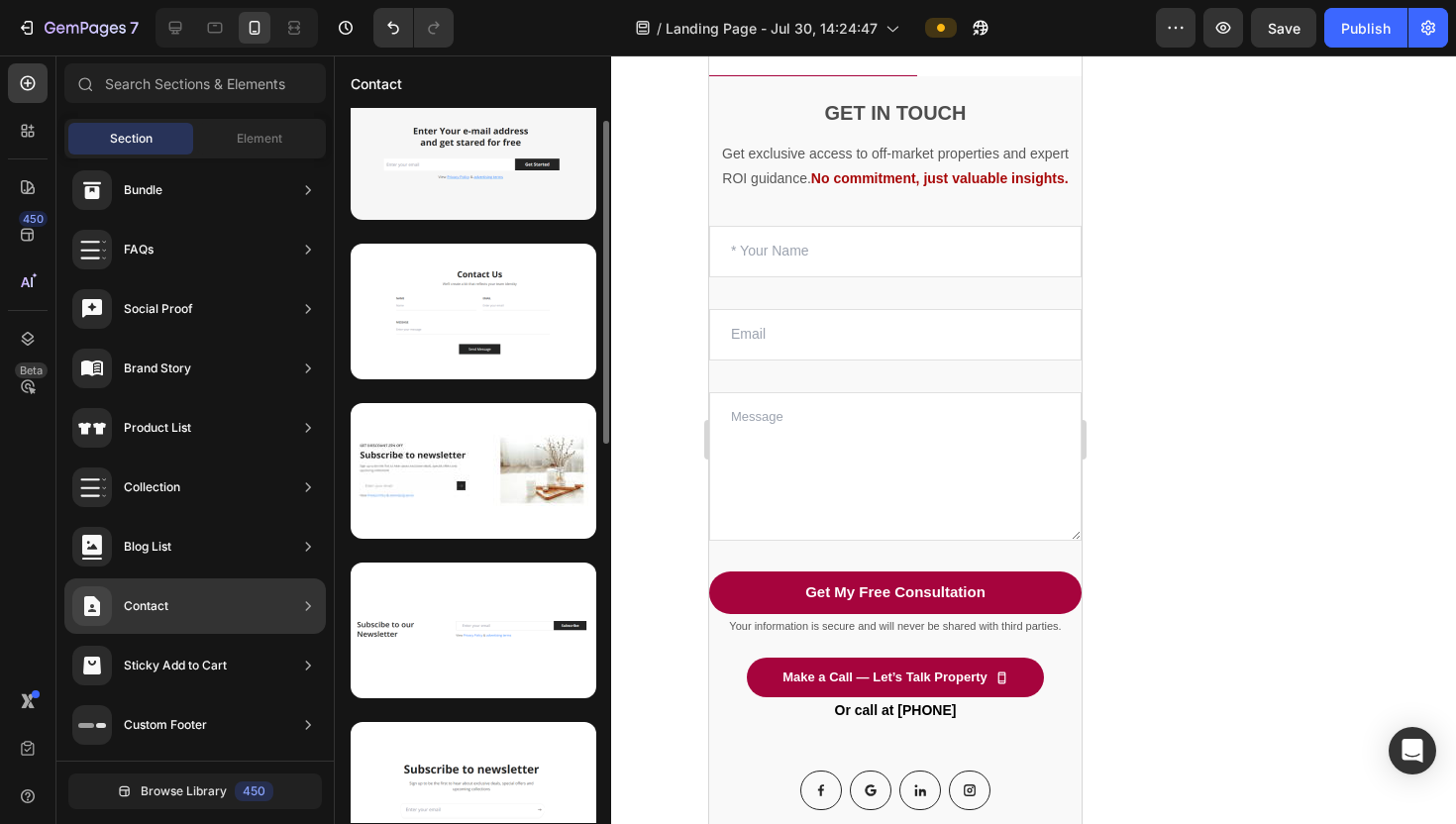 scroll, scrollTop: 0, scrollLeft: 0, axis: both 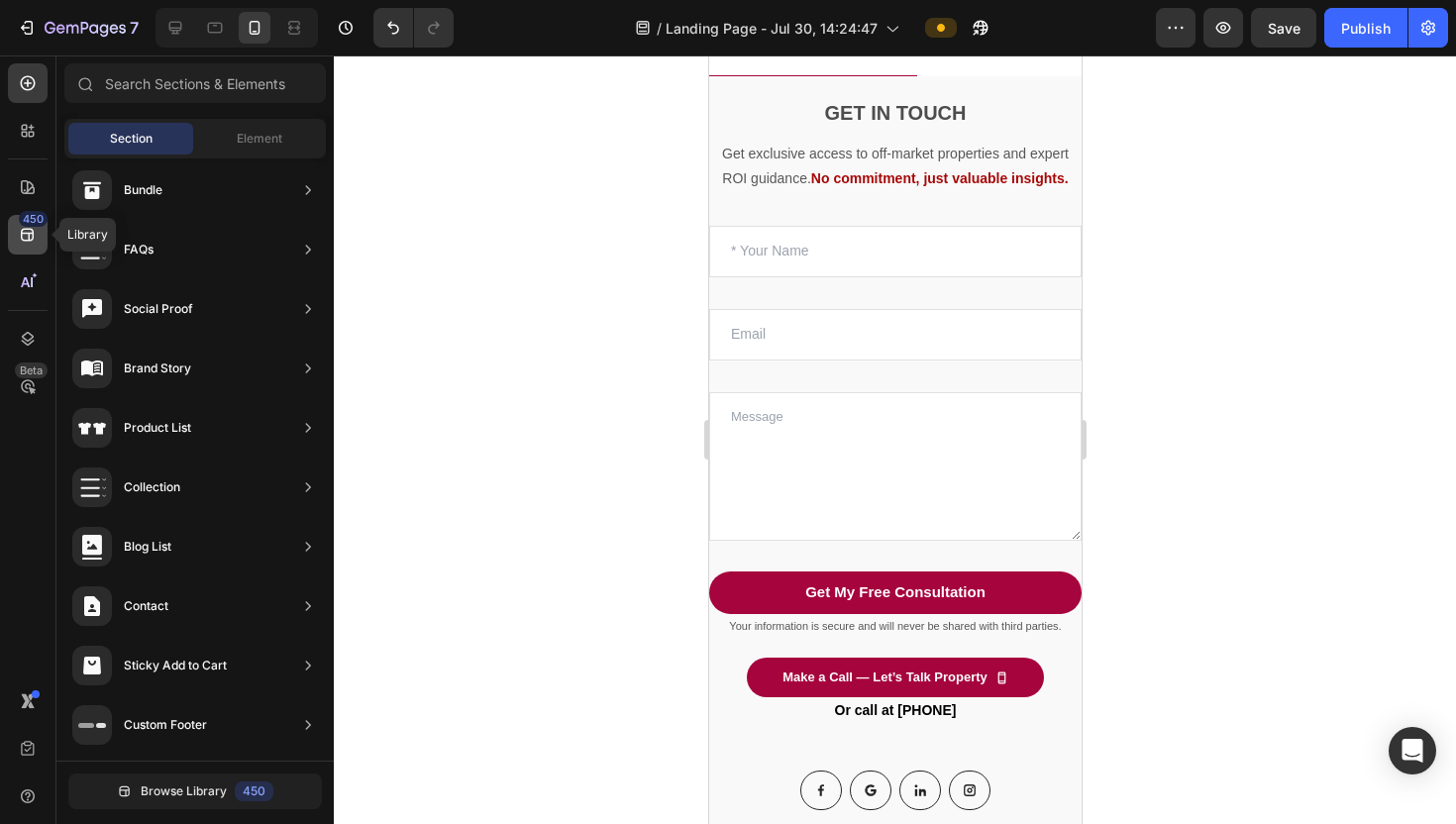 click 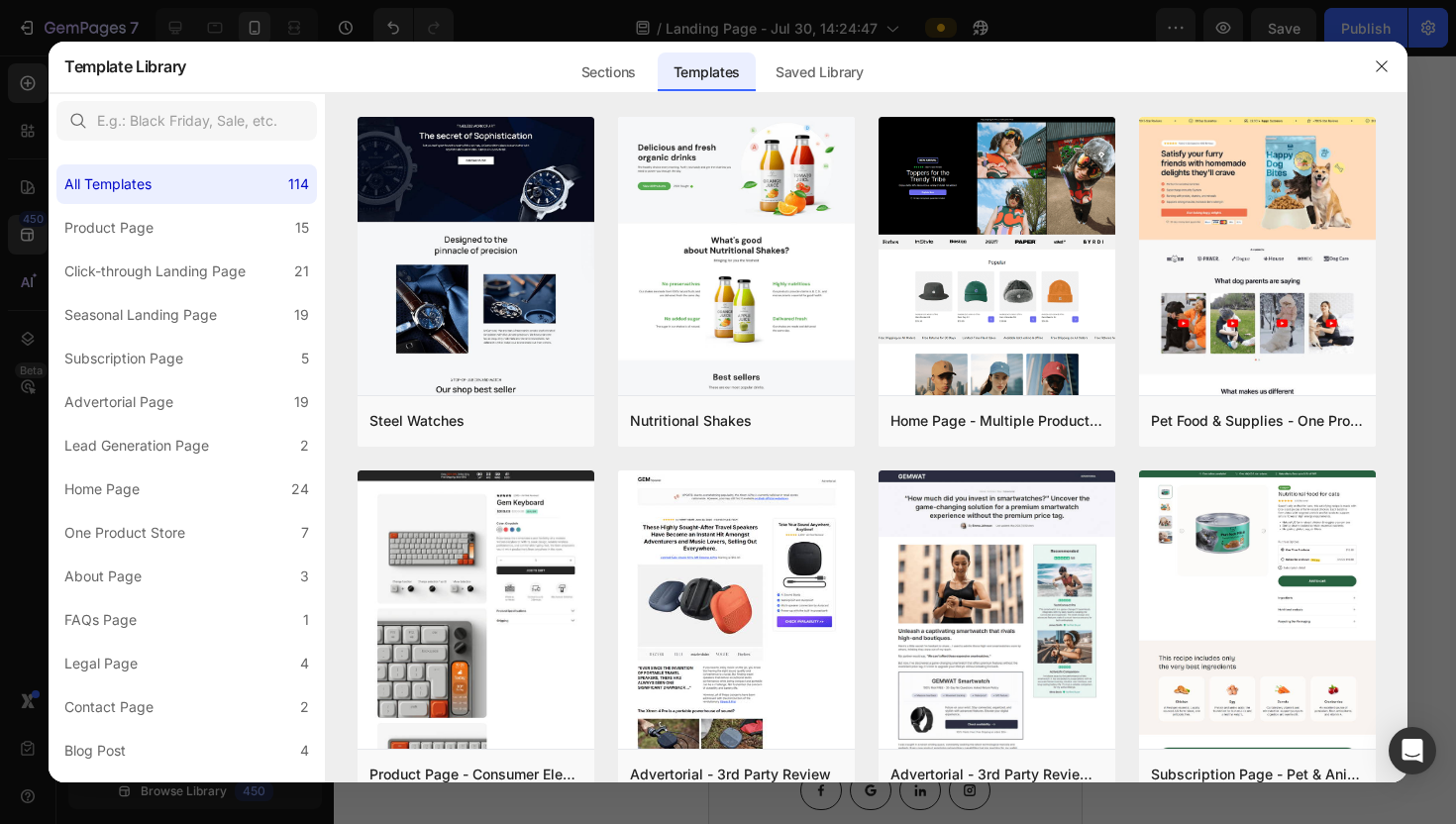 click at bounding box center [728, 412] 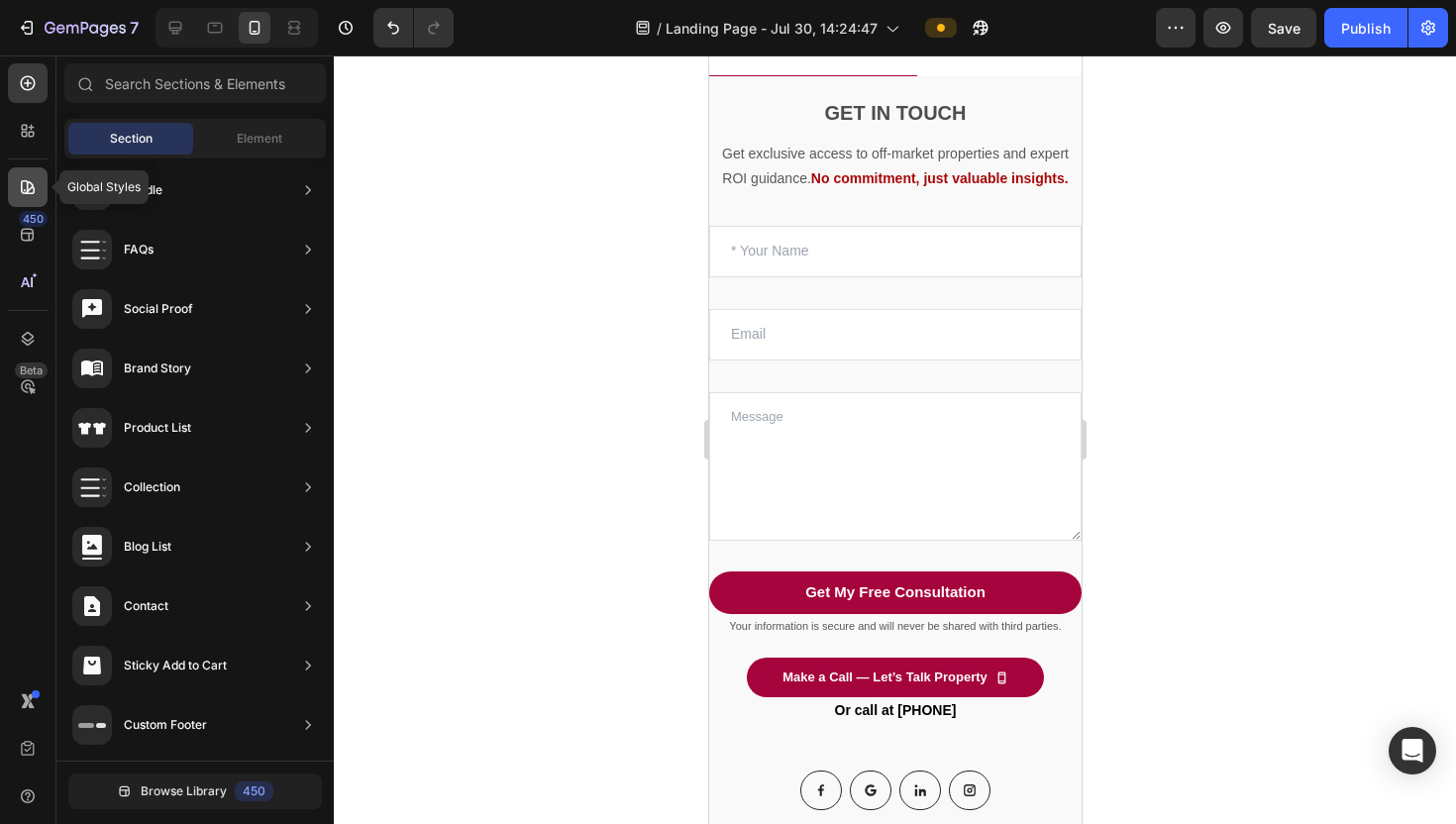 click 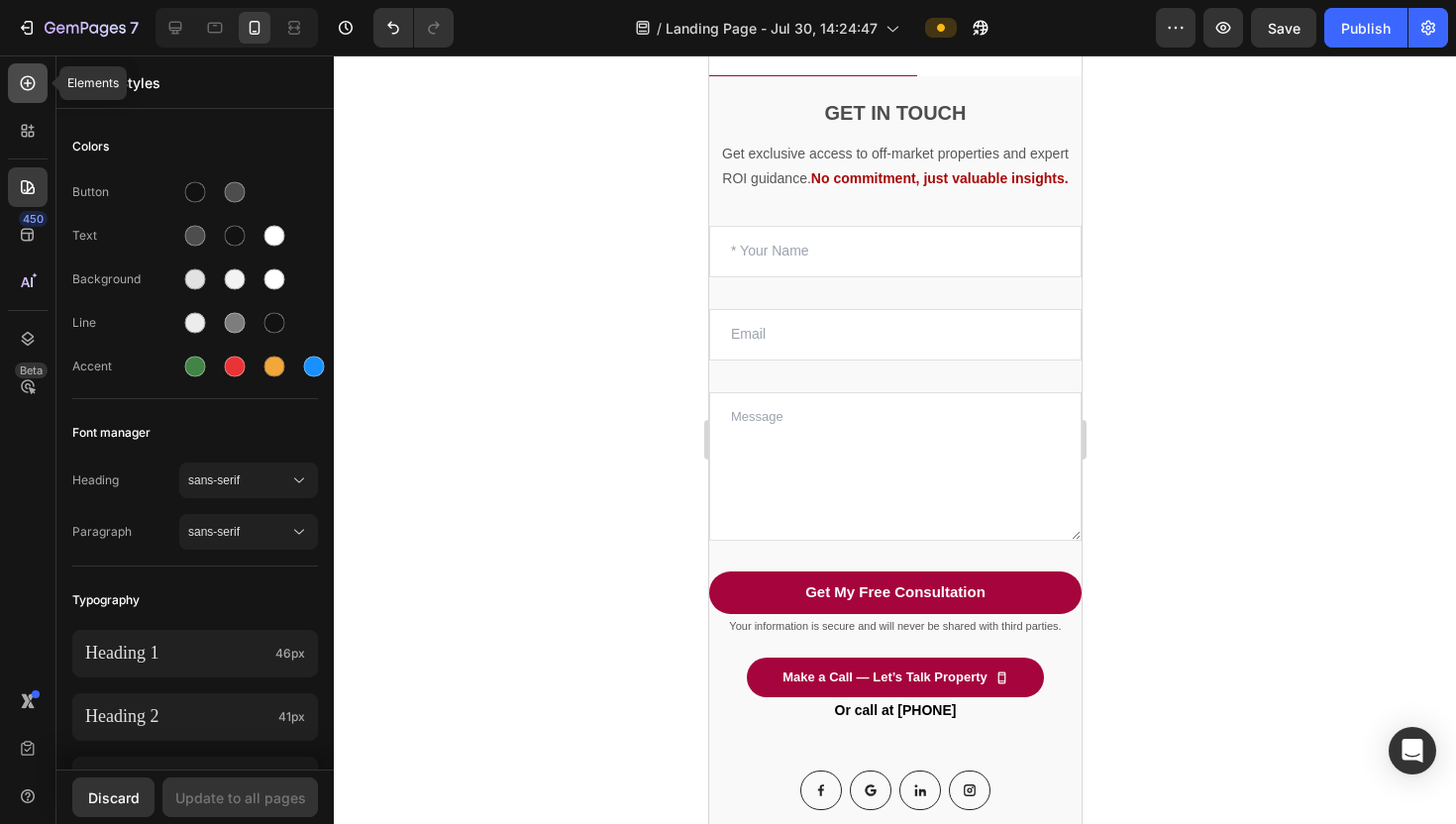 click 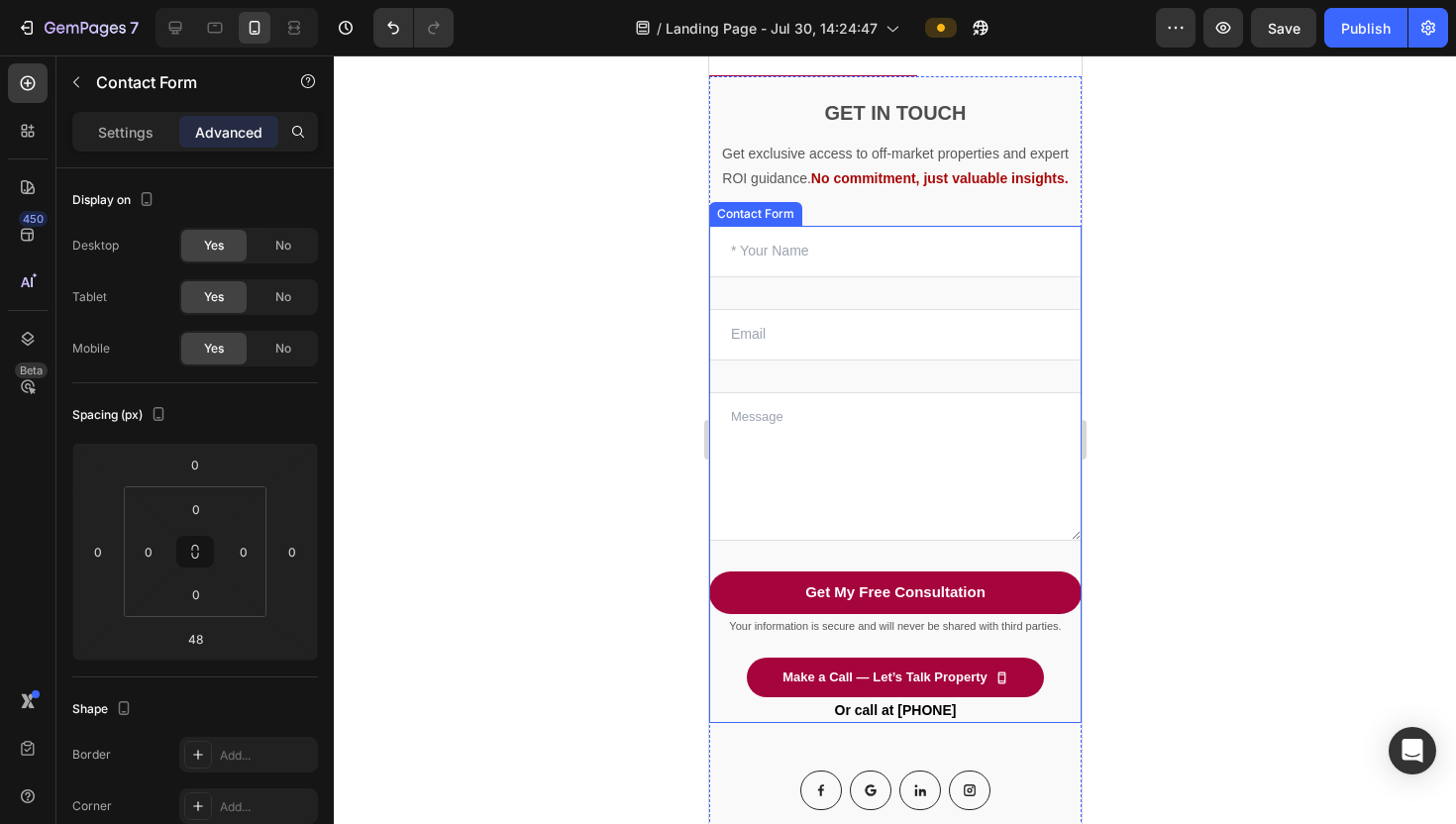 click on "Text Field Email Field Text Area Get My Free Consultation Submit Button Your information is secure and will never be shared with third parties. Text block
Make a Call — Let’s Talk Property Submit Button Or call at 0506666666666 Text block Contact Form" at bounding box center [894, 474] 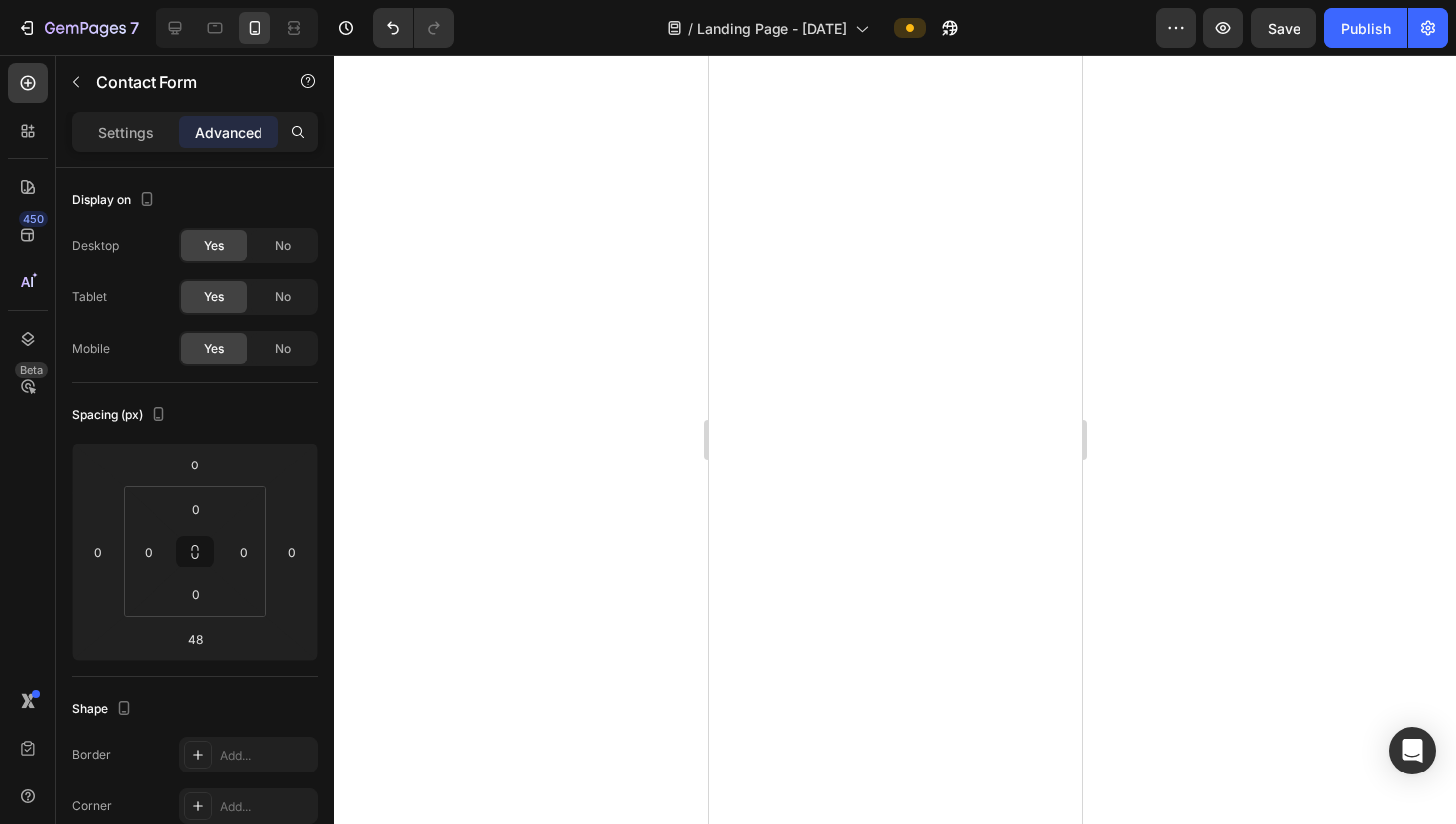 scroll, scrollTop: 0, scrollLeft: 0, axis: both 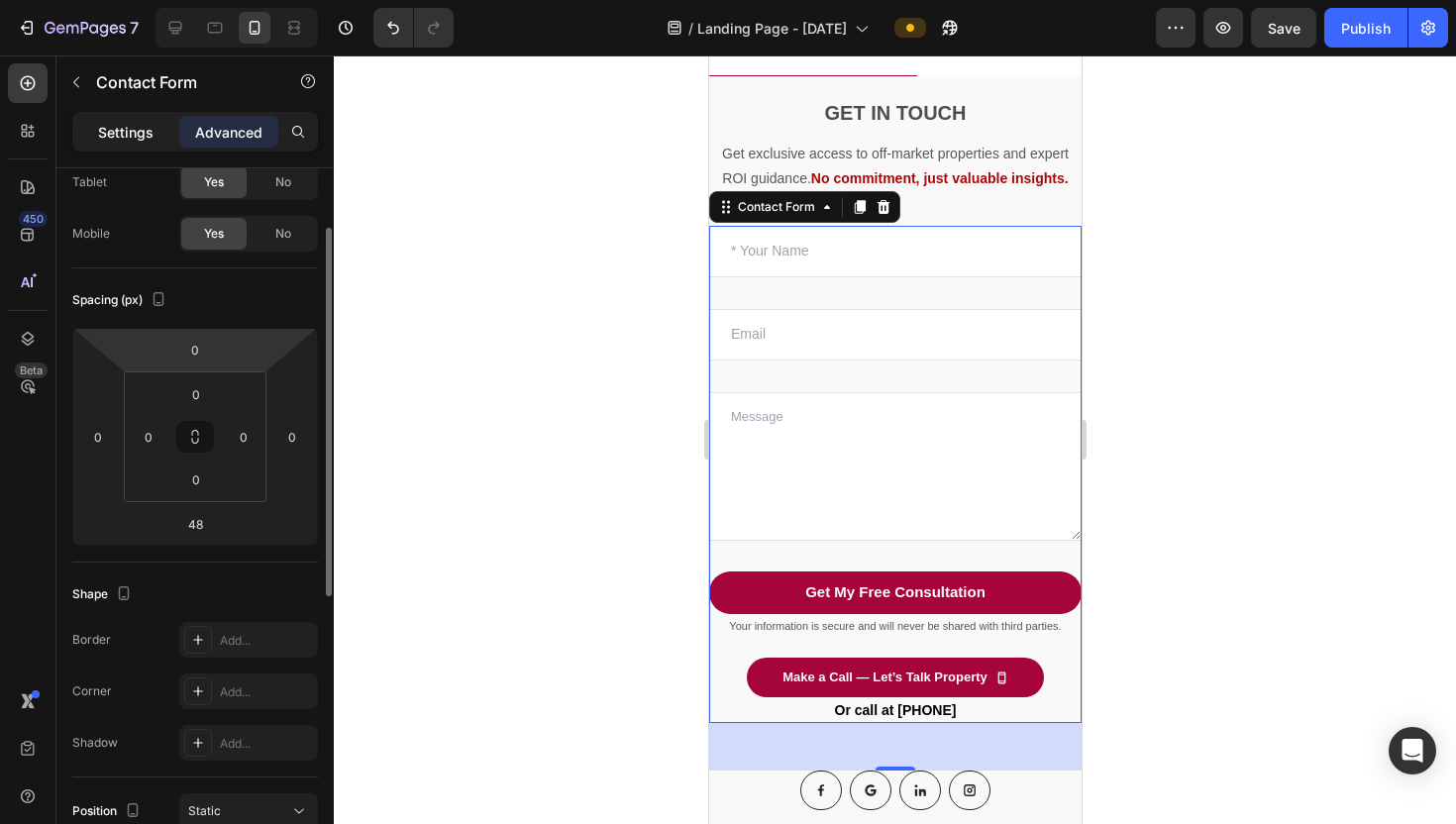 click on "Settings" at bounding box center (126, 132) 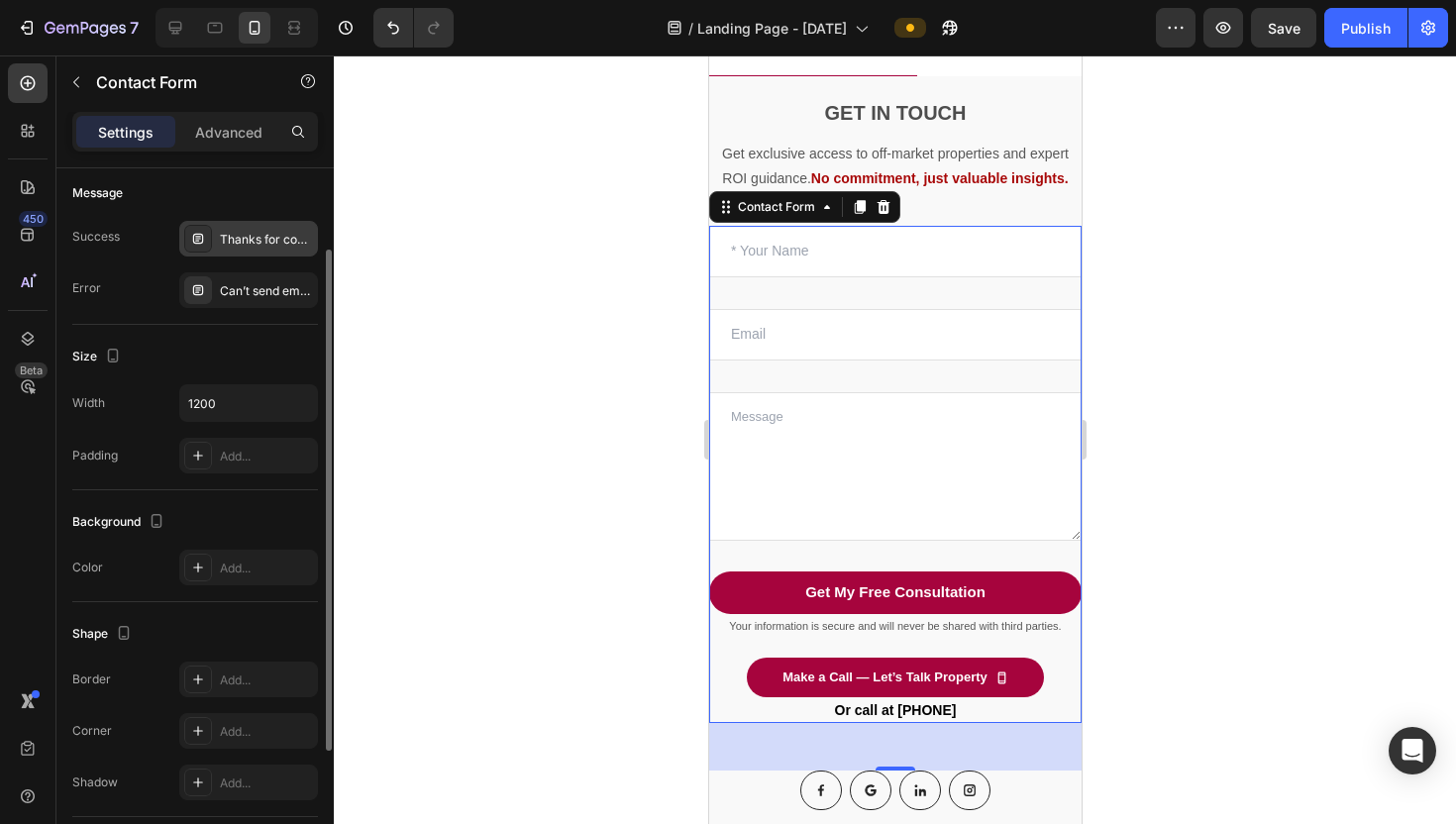 click on "Thanks for contacting us. We'll get back to you as soon as possible." at bounding box center [266, 240] 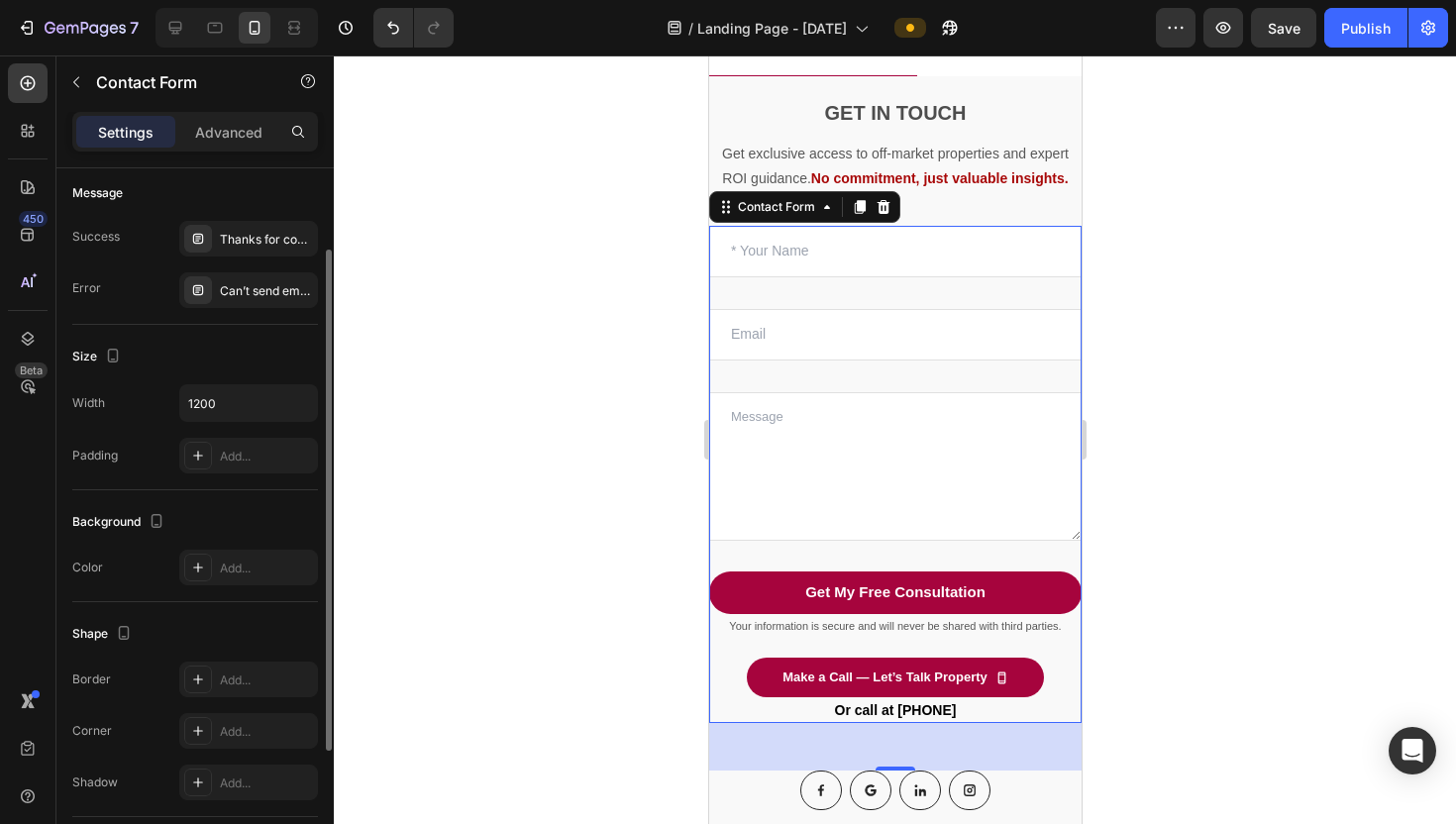 click on "Message Success Thanks for contacting us. We'll get back to you as soon as possible. Error Can’t send email. Please try again later." 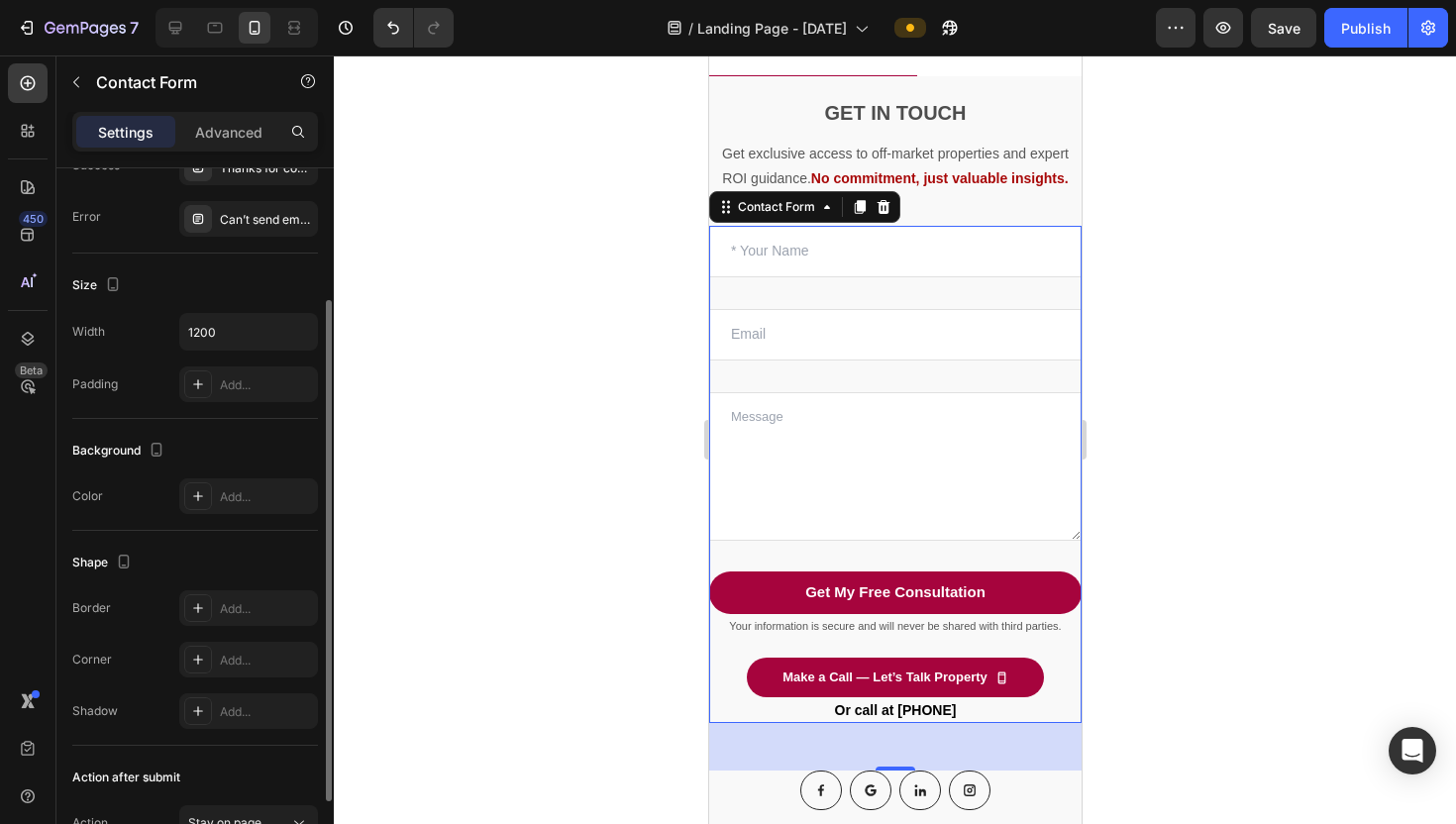 scroll, scrollTop: 298, scrollLeft: 0, axis: vertical 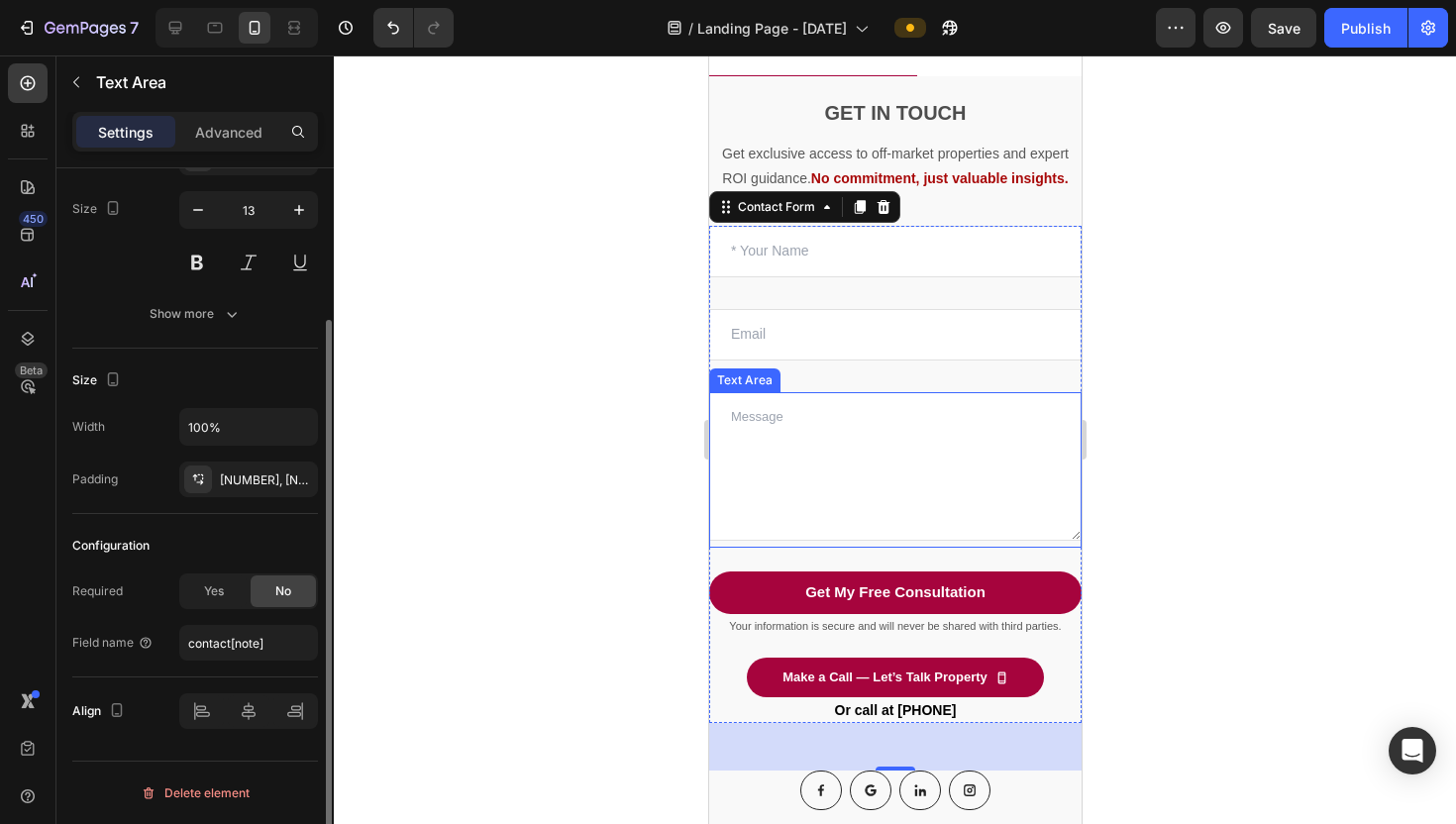 click at bounding box center [894, 466] 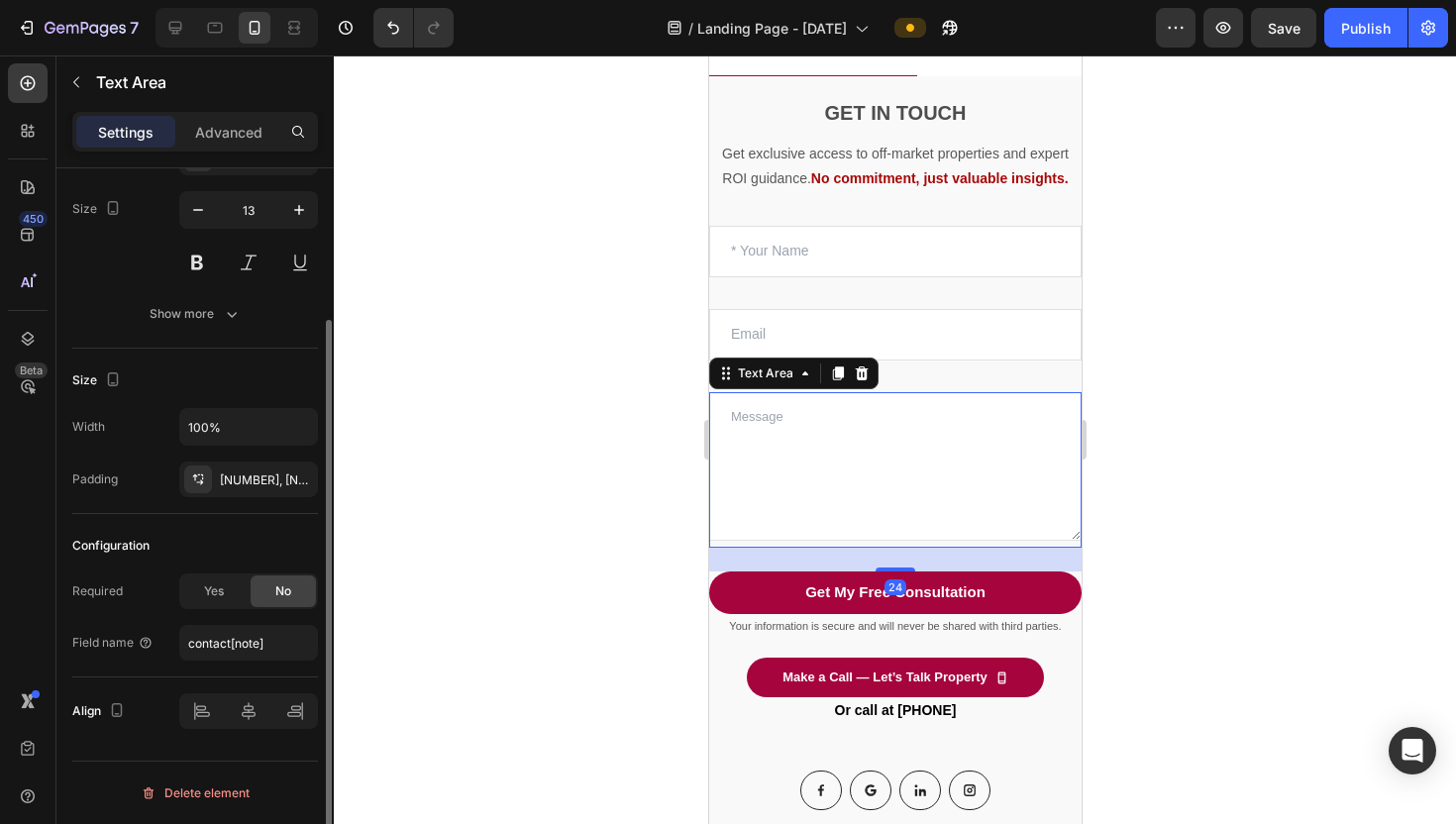 scroll, scrollTop: 0, scrollLeft: 0, axis: both 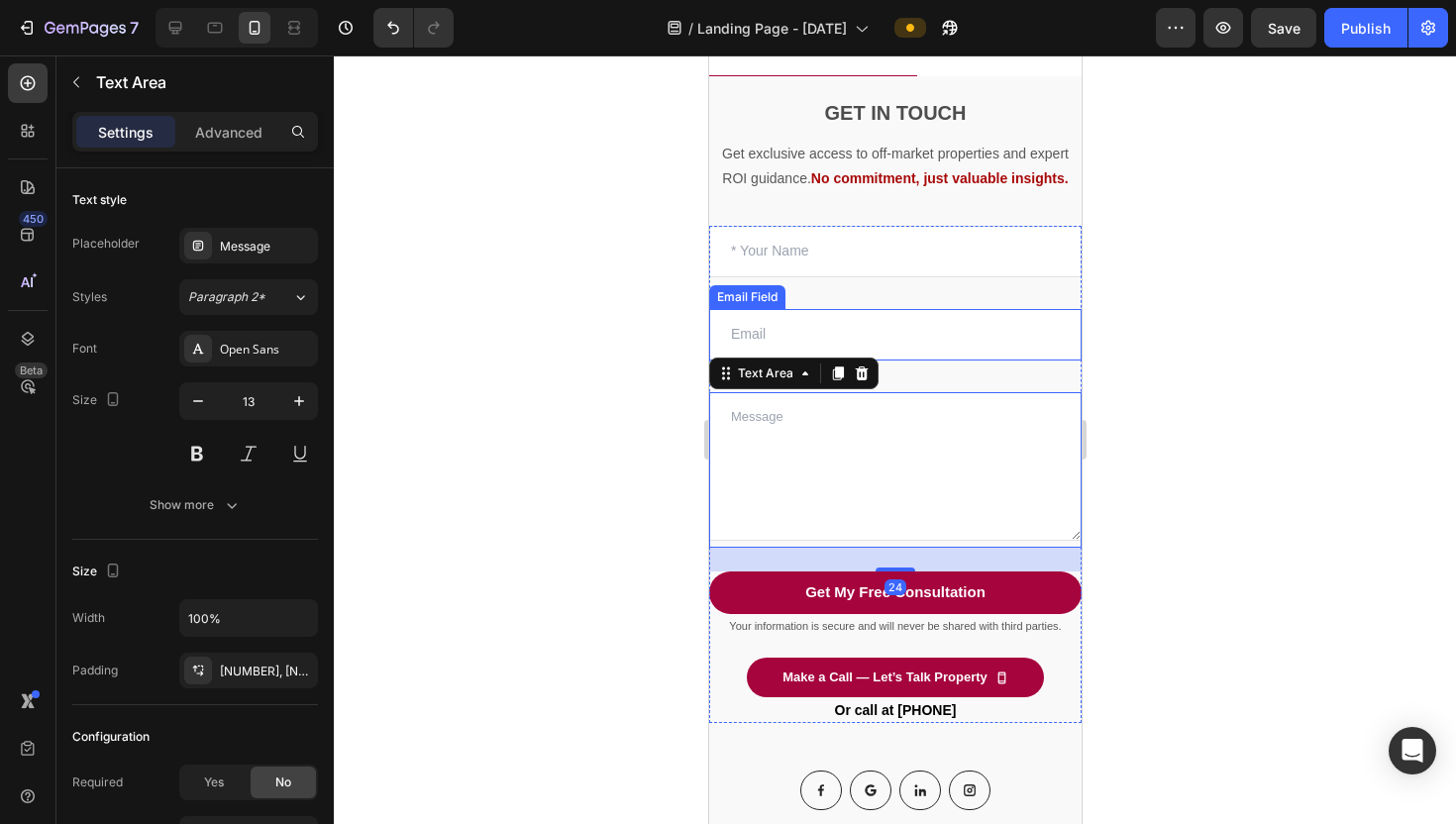 click at bounding box center (894, 335) 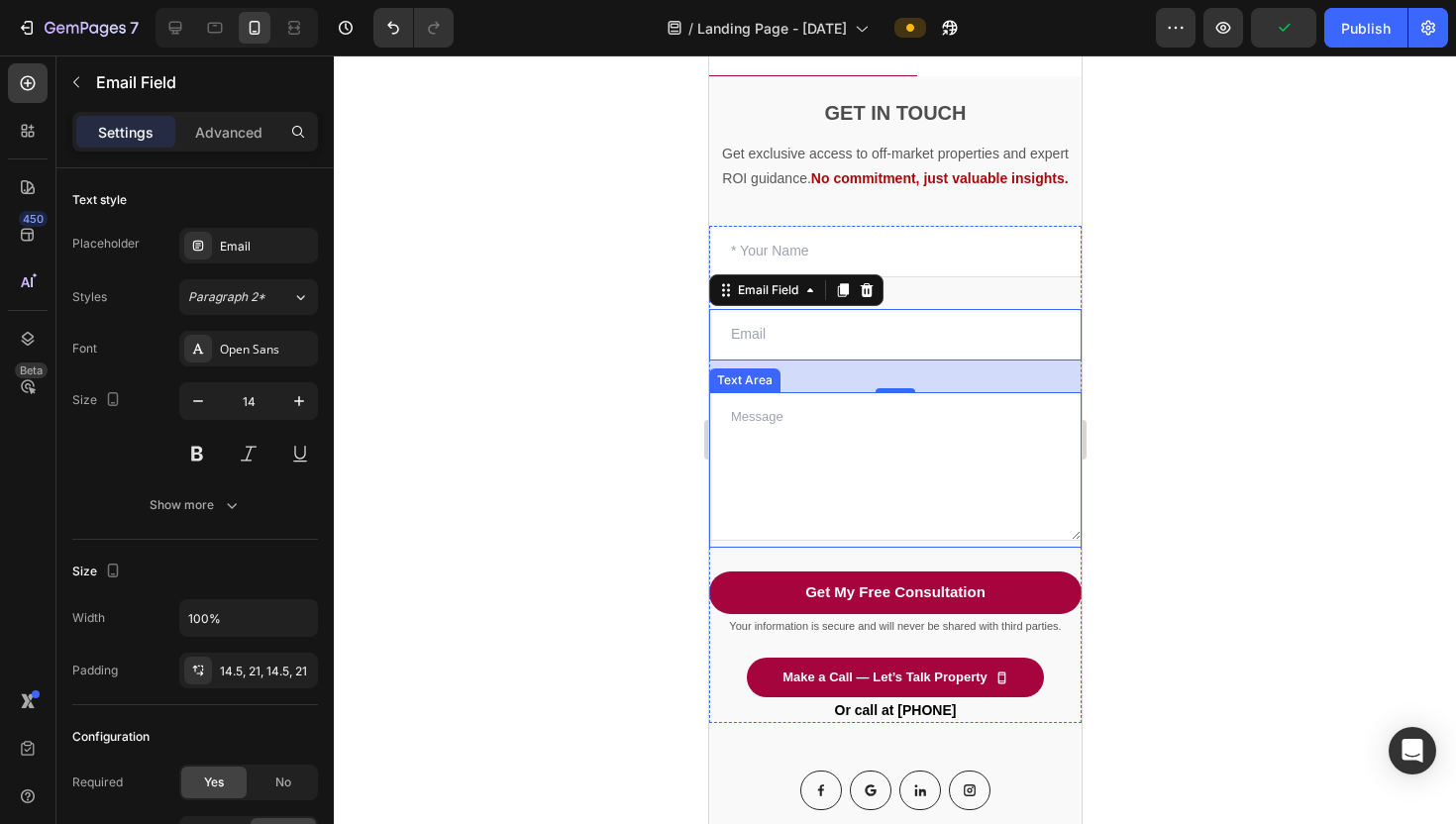 click 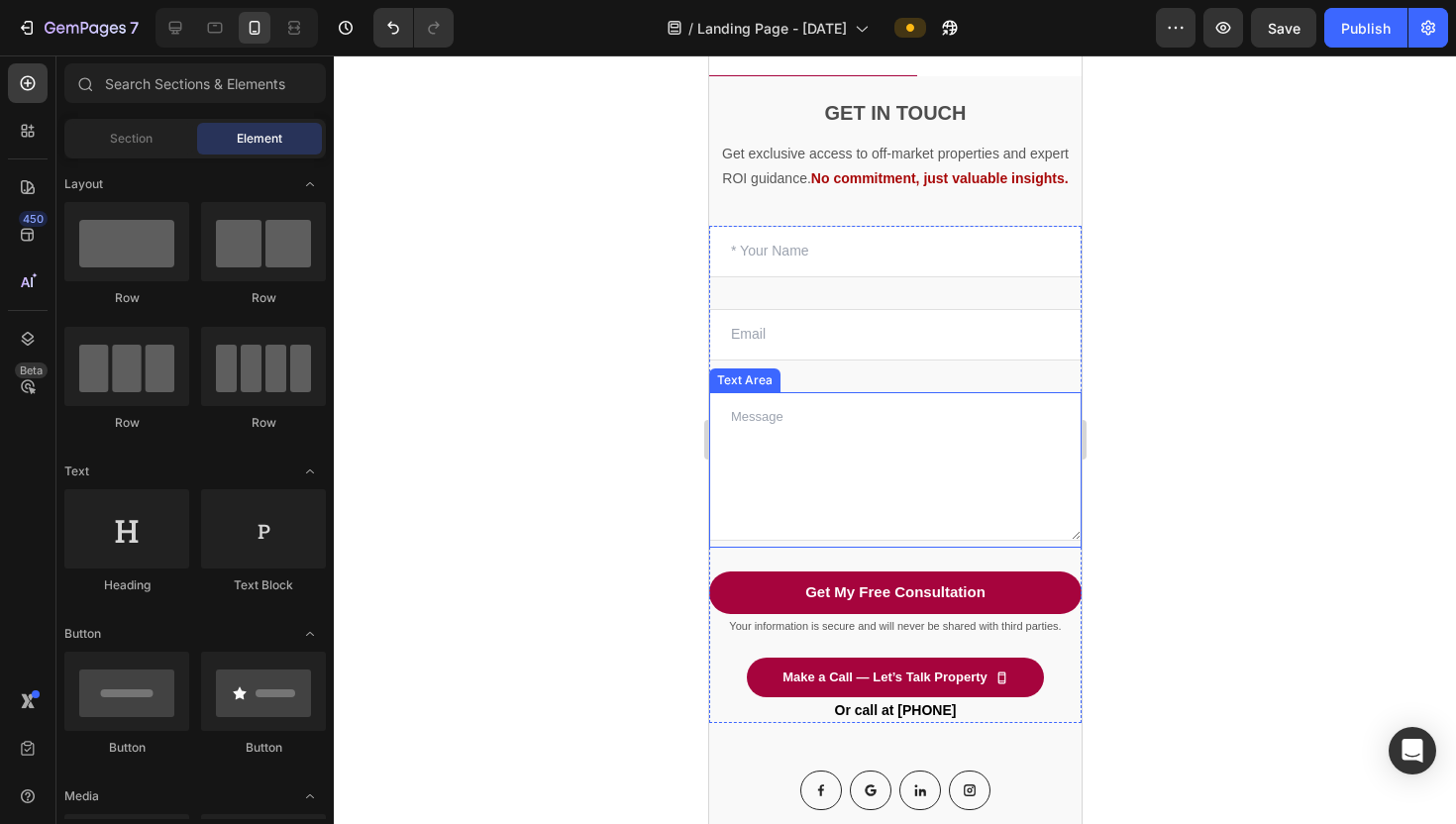 click 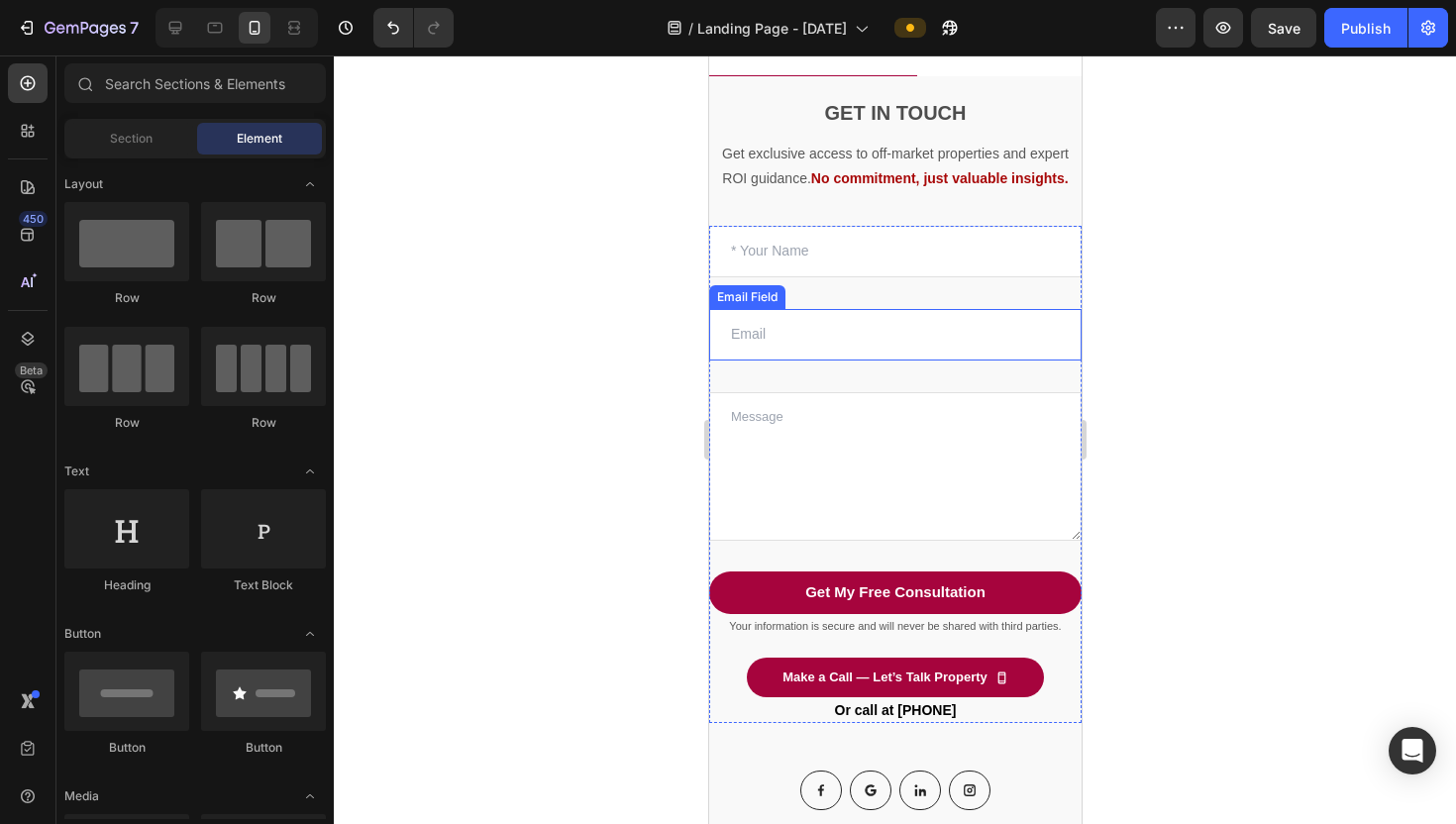 click at bounding box center [894, 335] 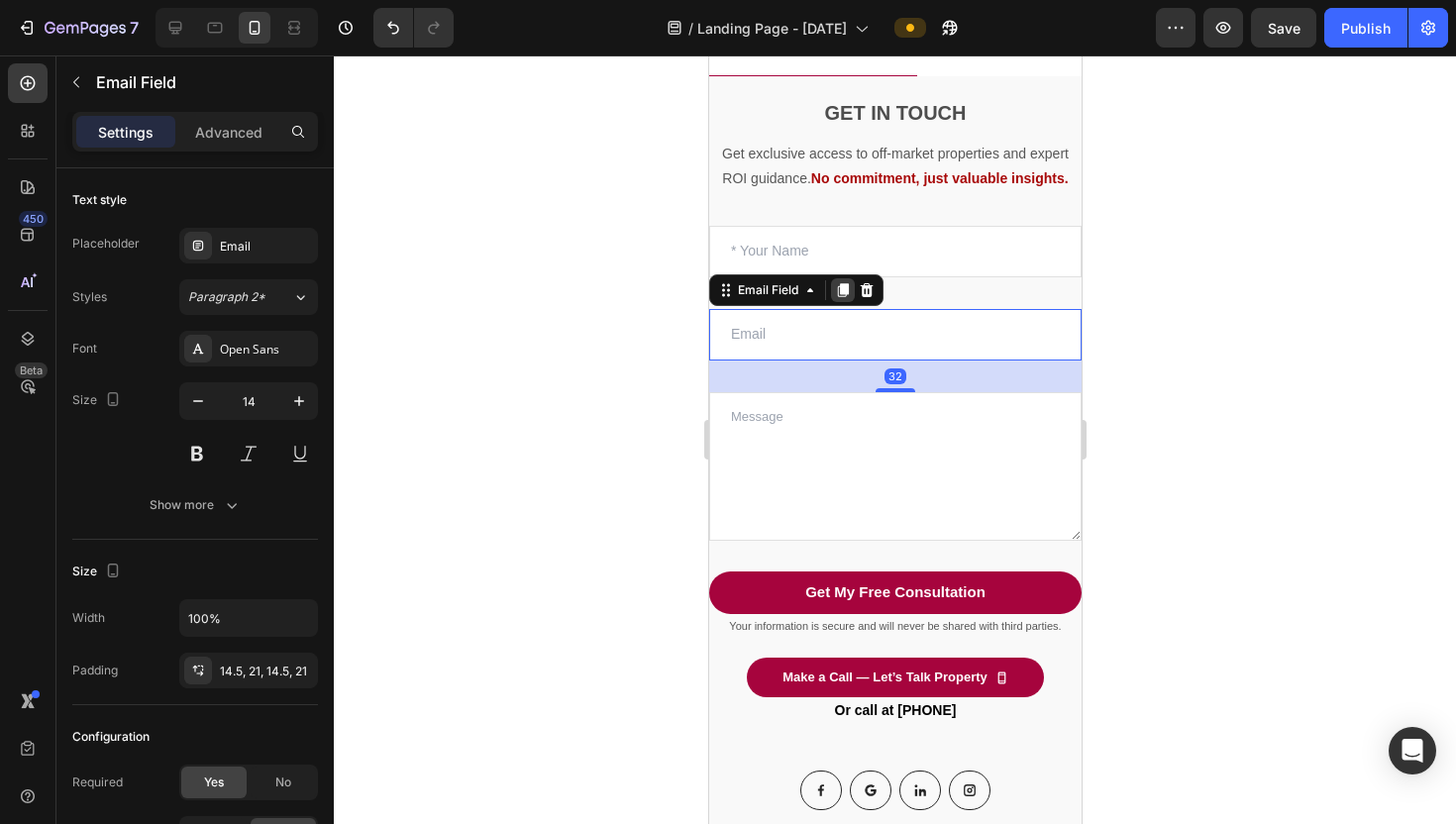 click 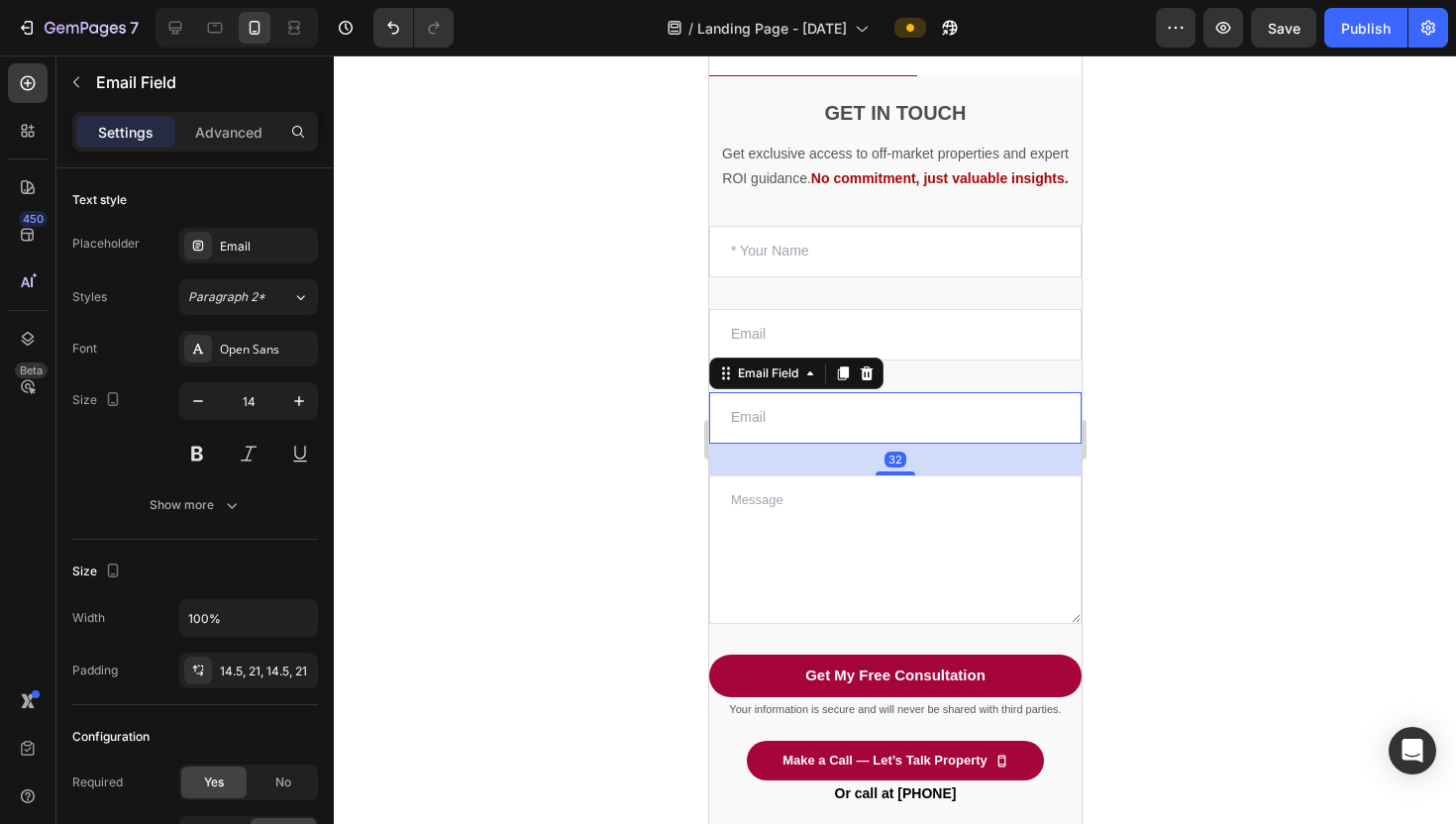 click 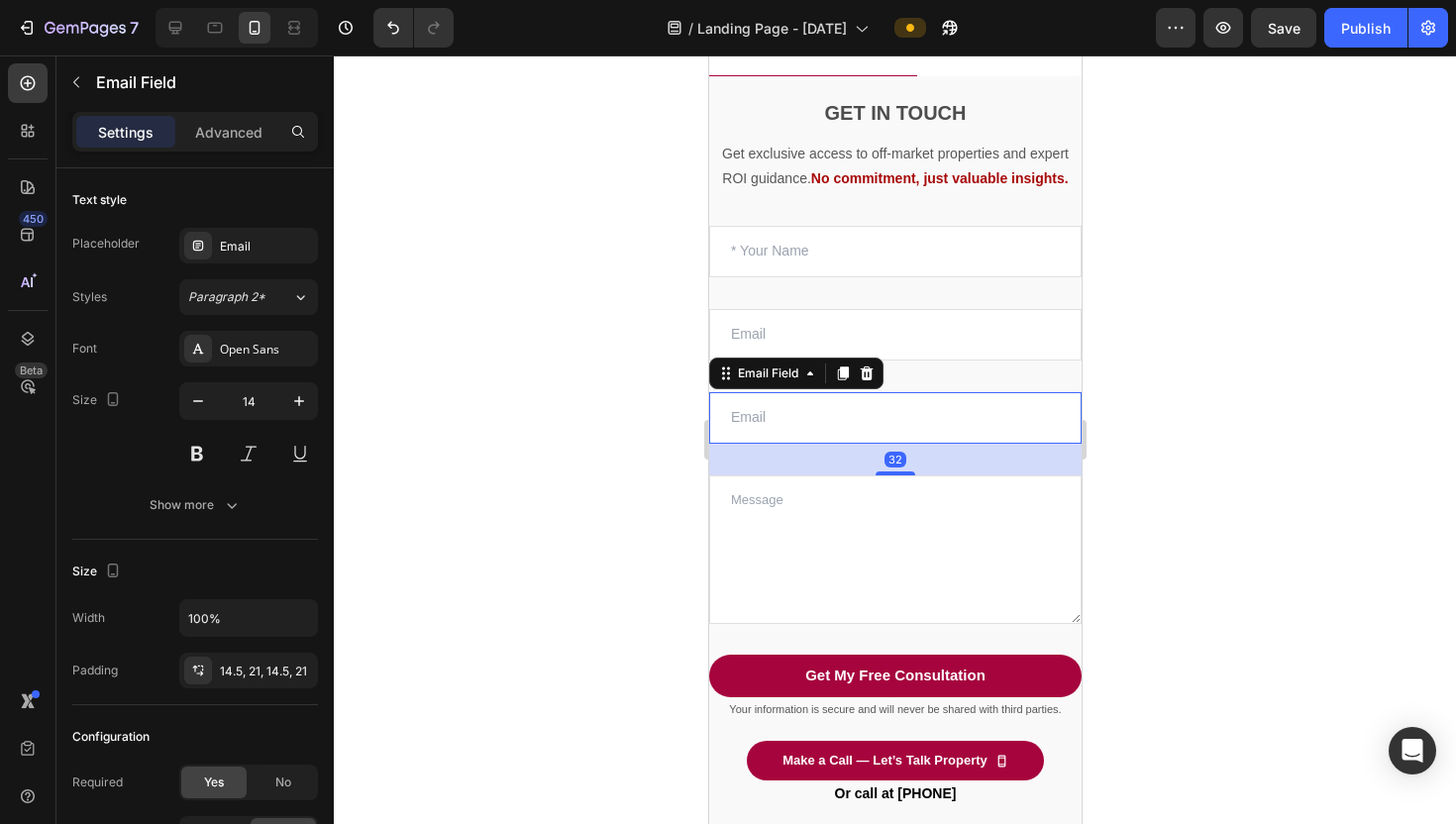 click at bounding box center (894, 418) 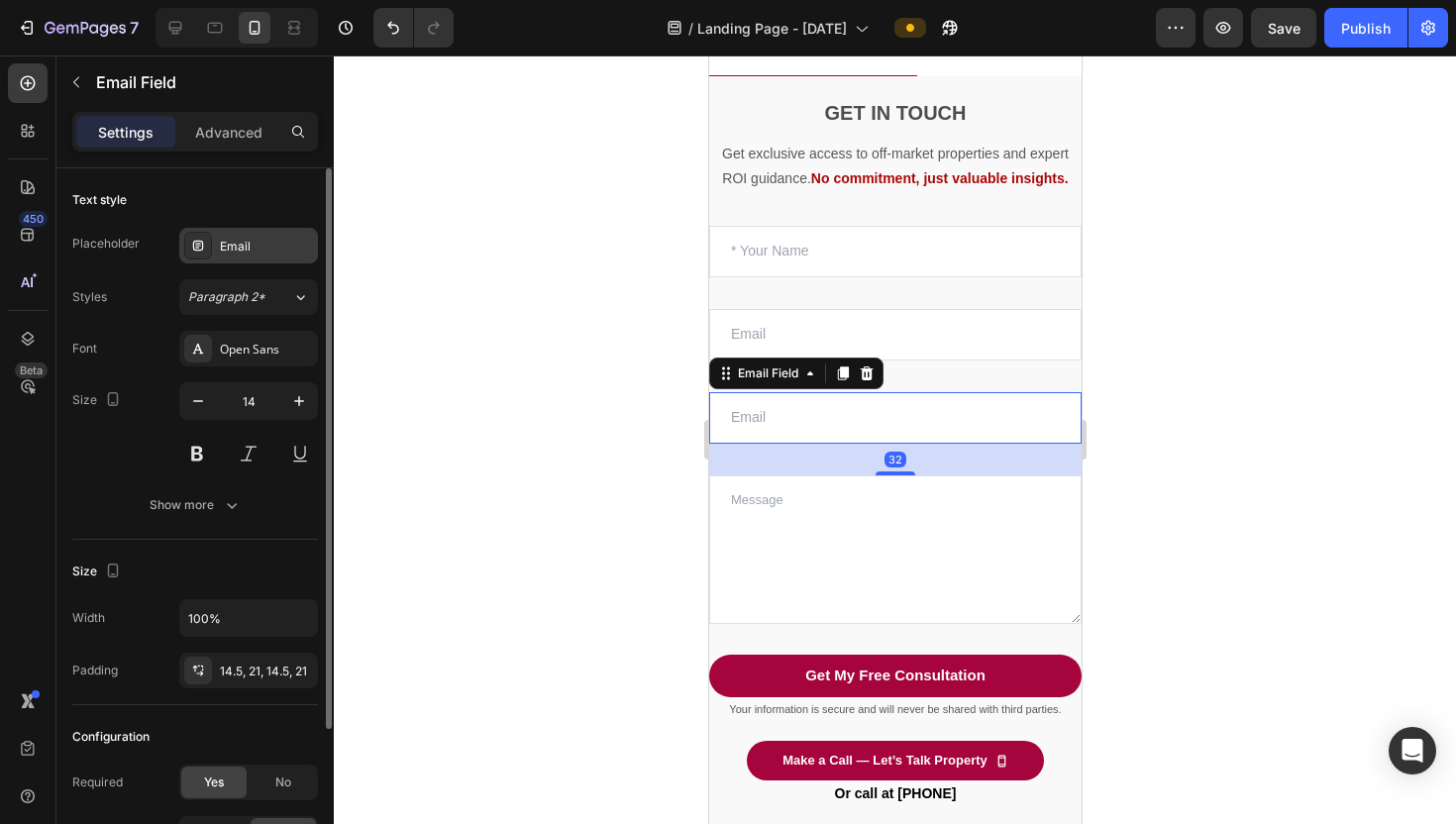 click on "Email" at bounding box center (249, 246) 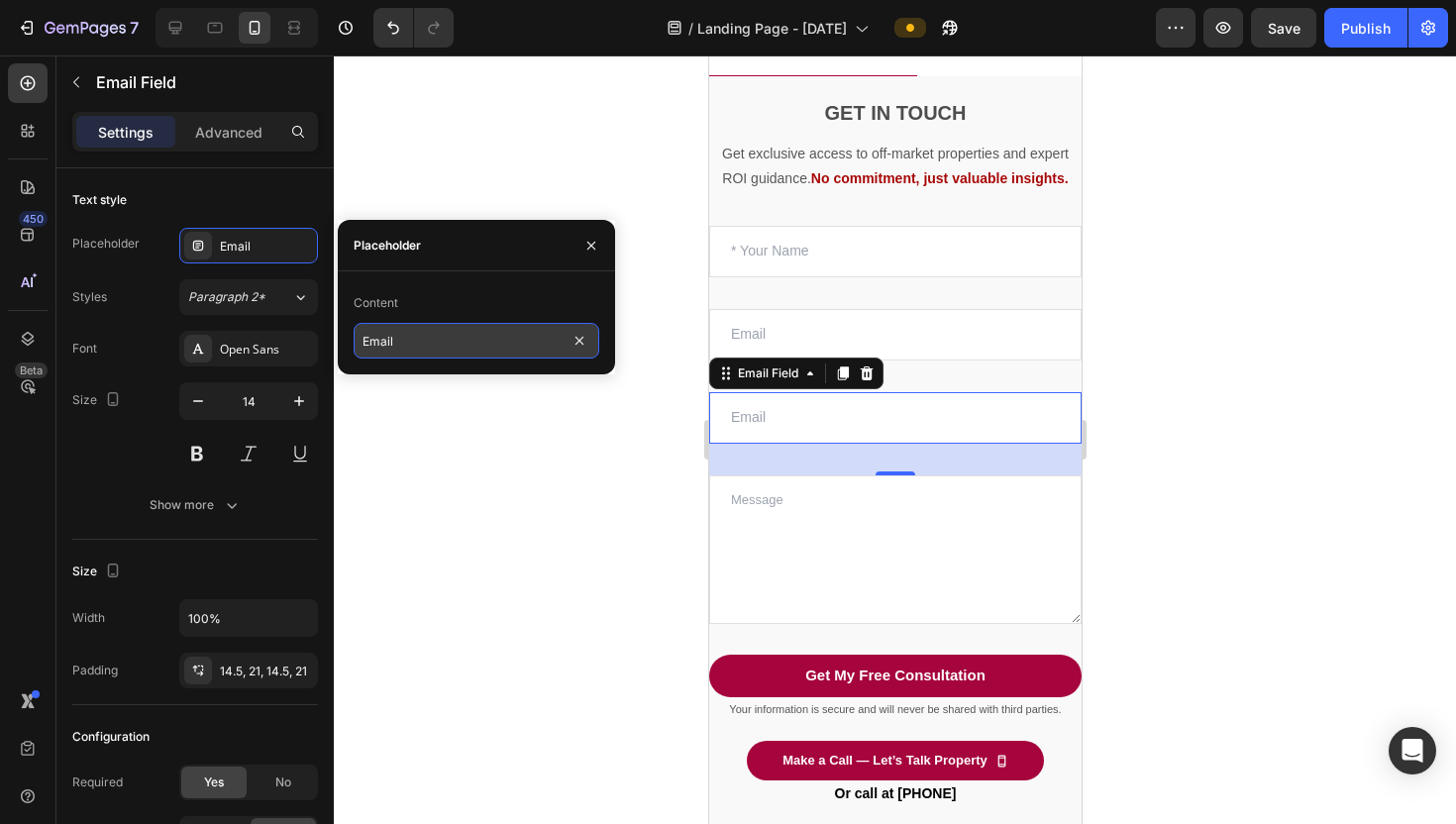 click on "Email" at bounding box center (476, 341) 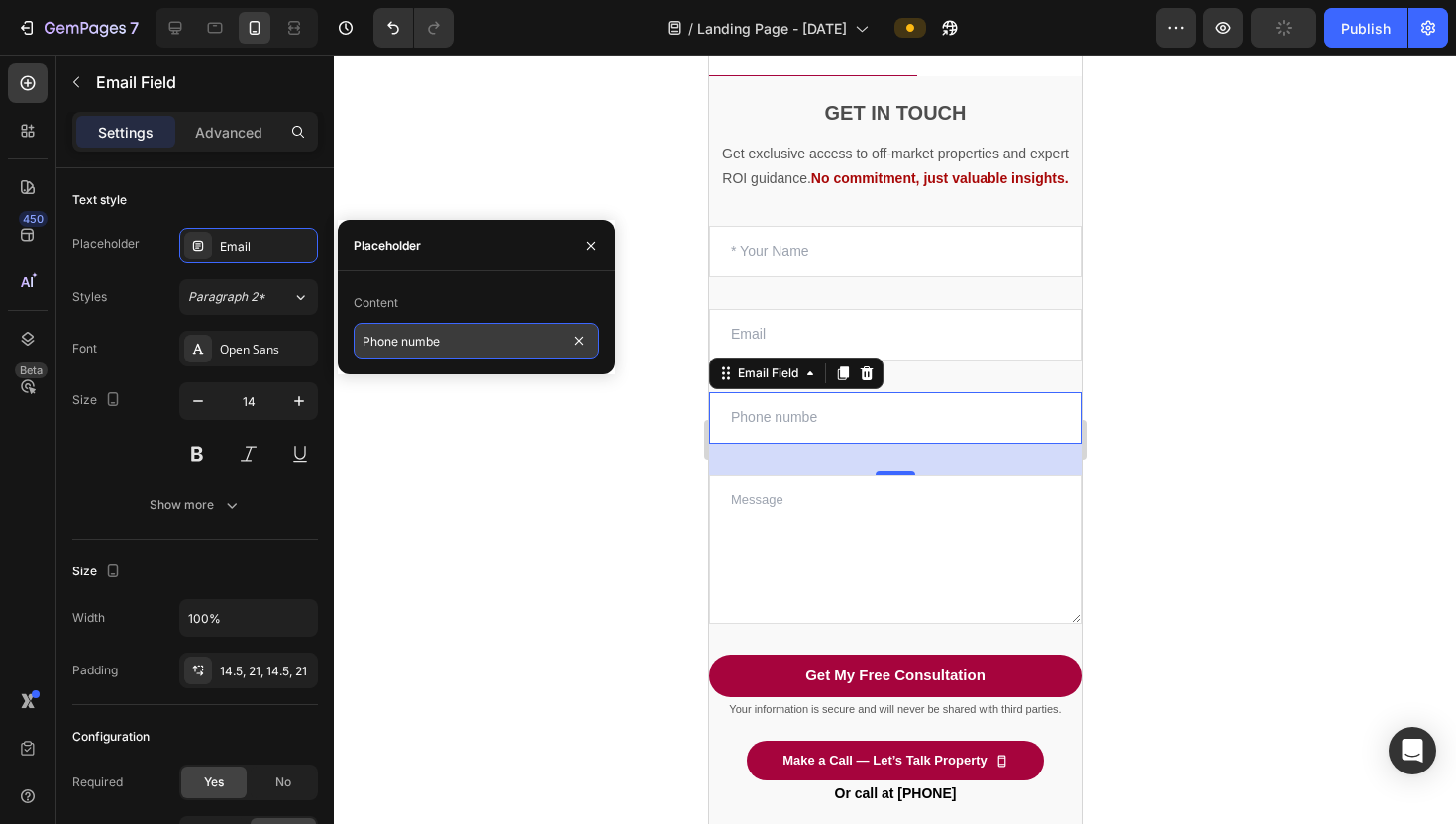 type on "Phone number" 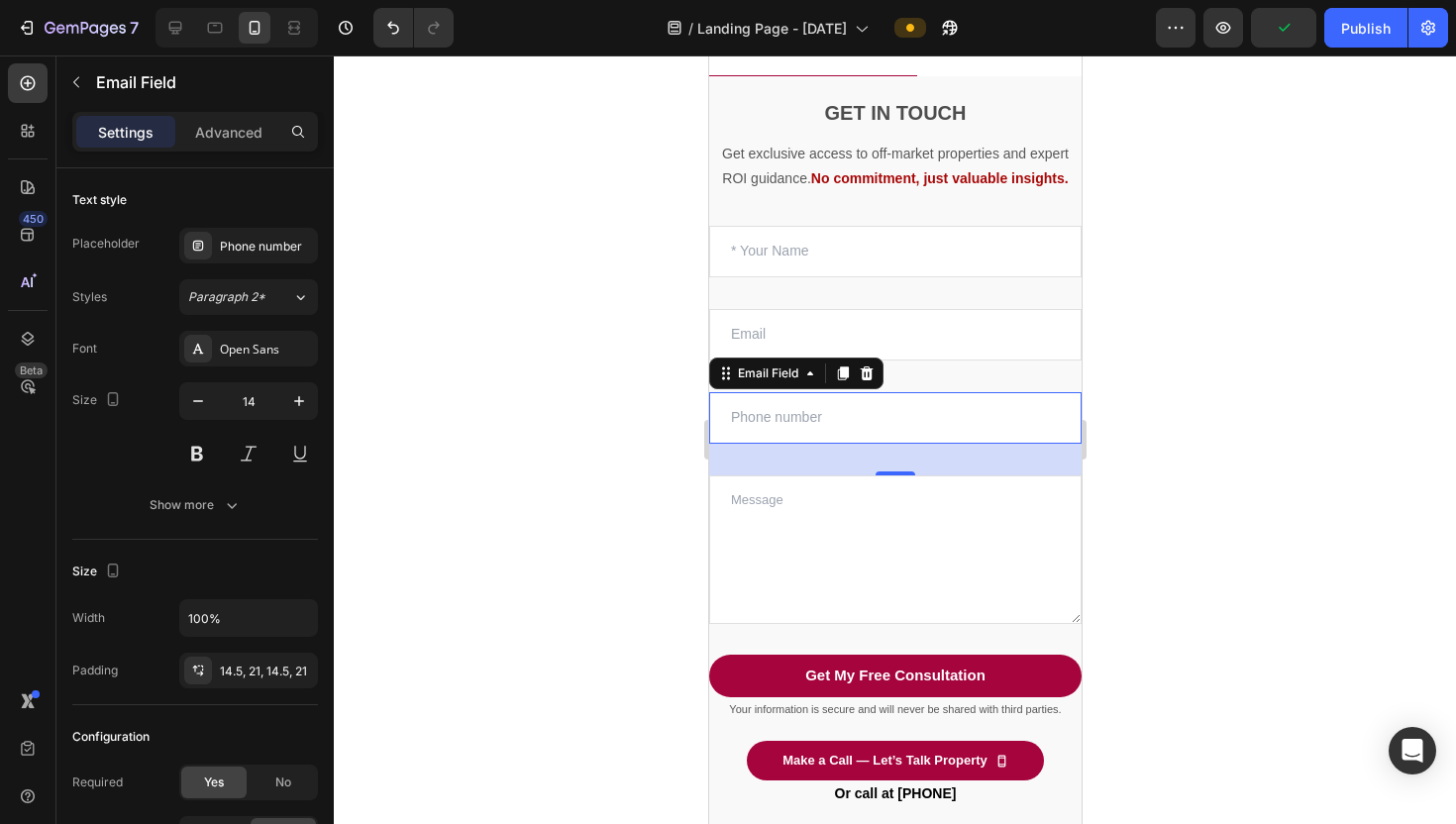 click 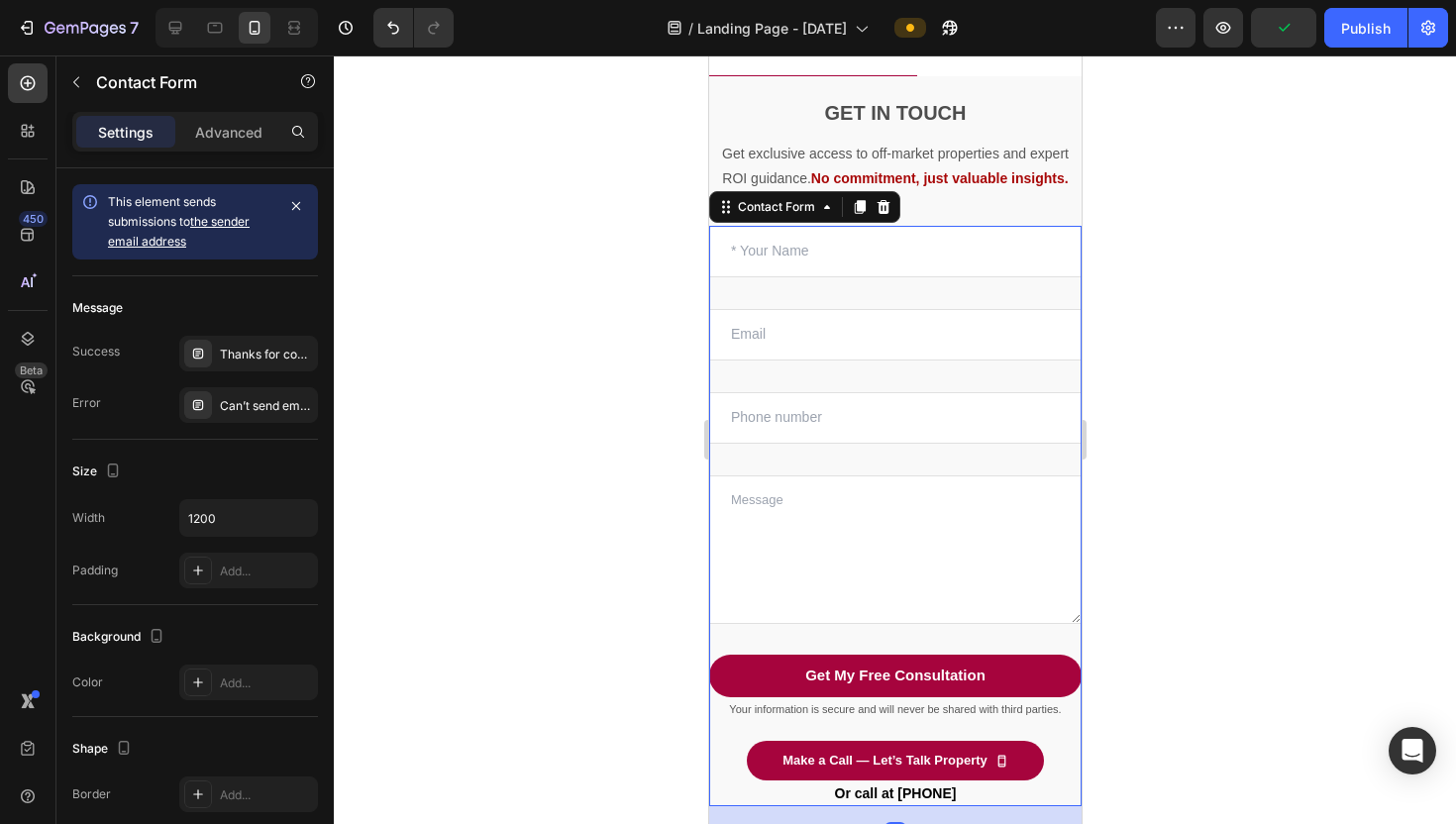 click on "Text Field Email Field Email Field Text Area Get My Free Consultation Submit Button Your information is secure and will never be shared with third parties. Text block
Make a Call — Let’s Talk Property Submit Button Or call at 0506666666666 Text block Contact Form   48" at bounding box center [894, 516] 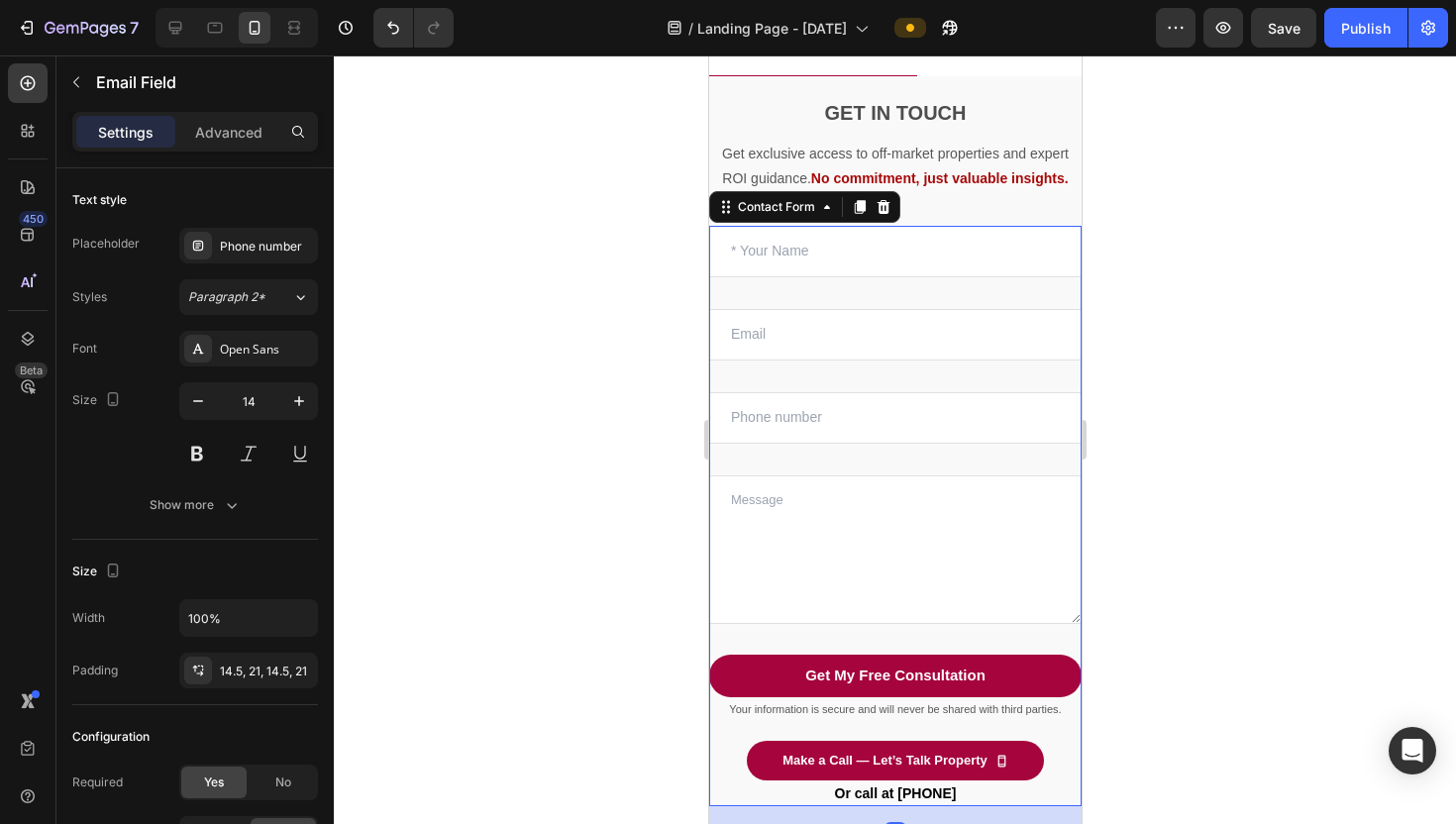 click at bounding box center [894, 418] 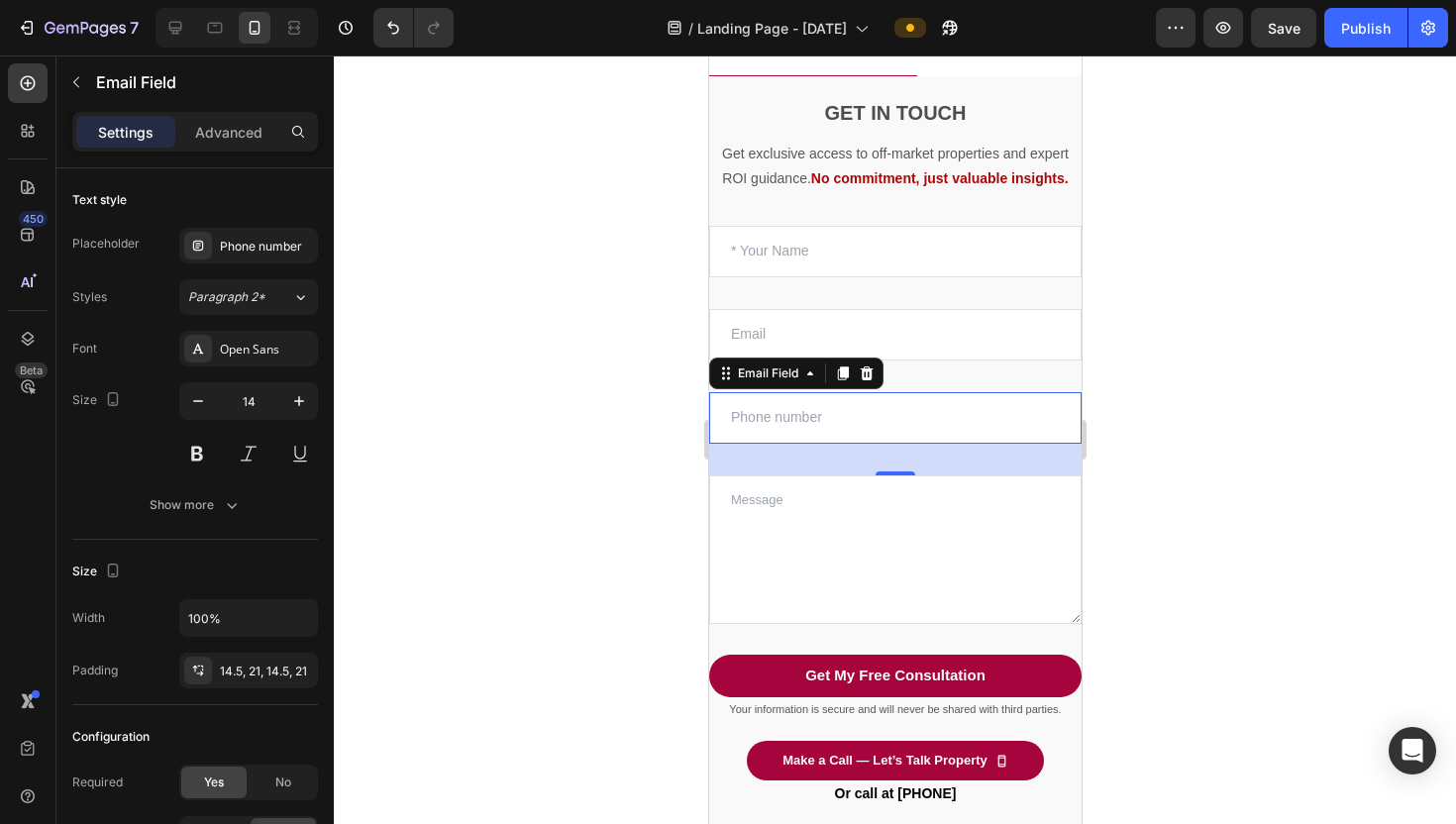 click 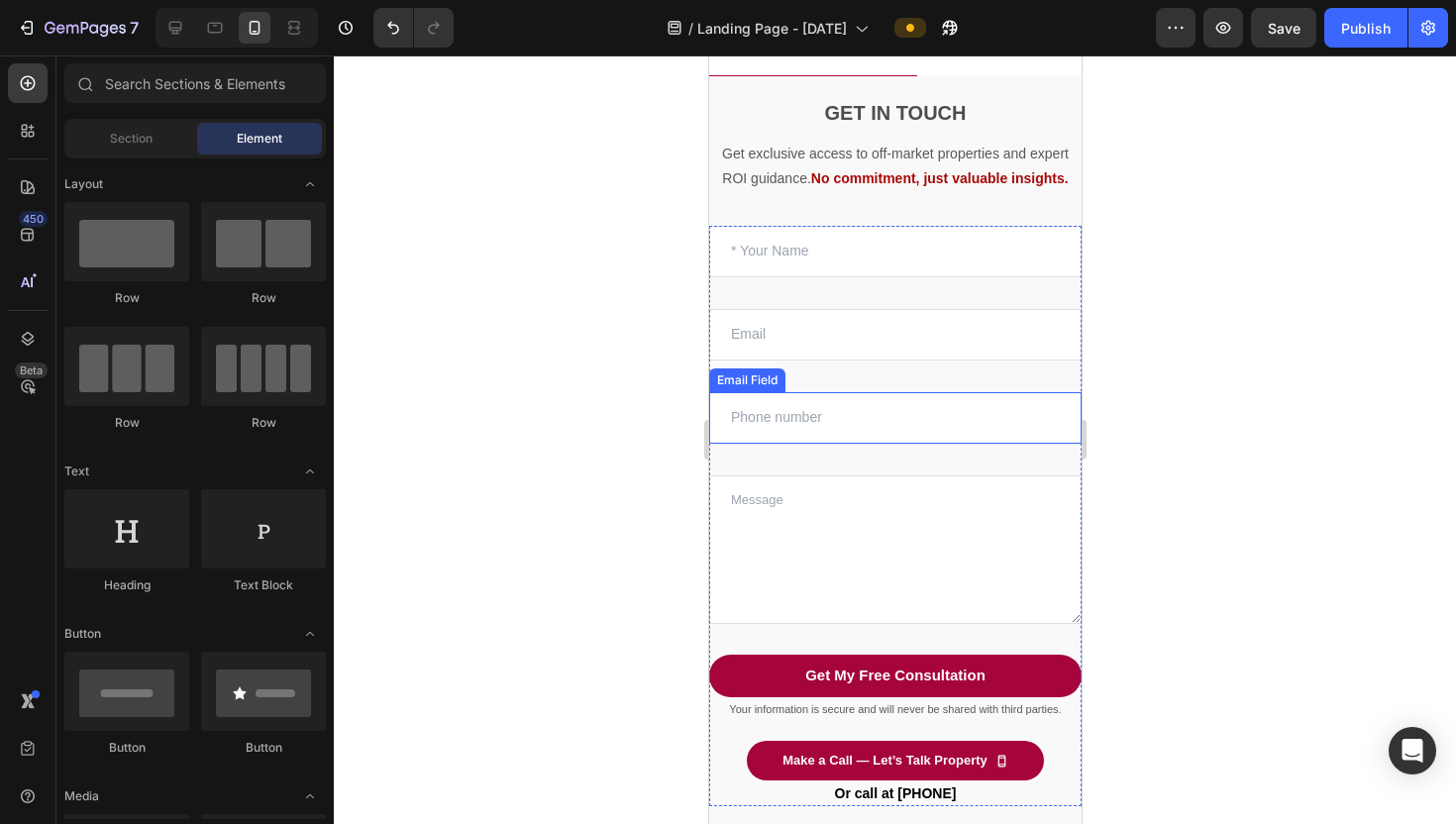 click at bounding box center [894, 418] 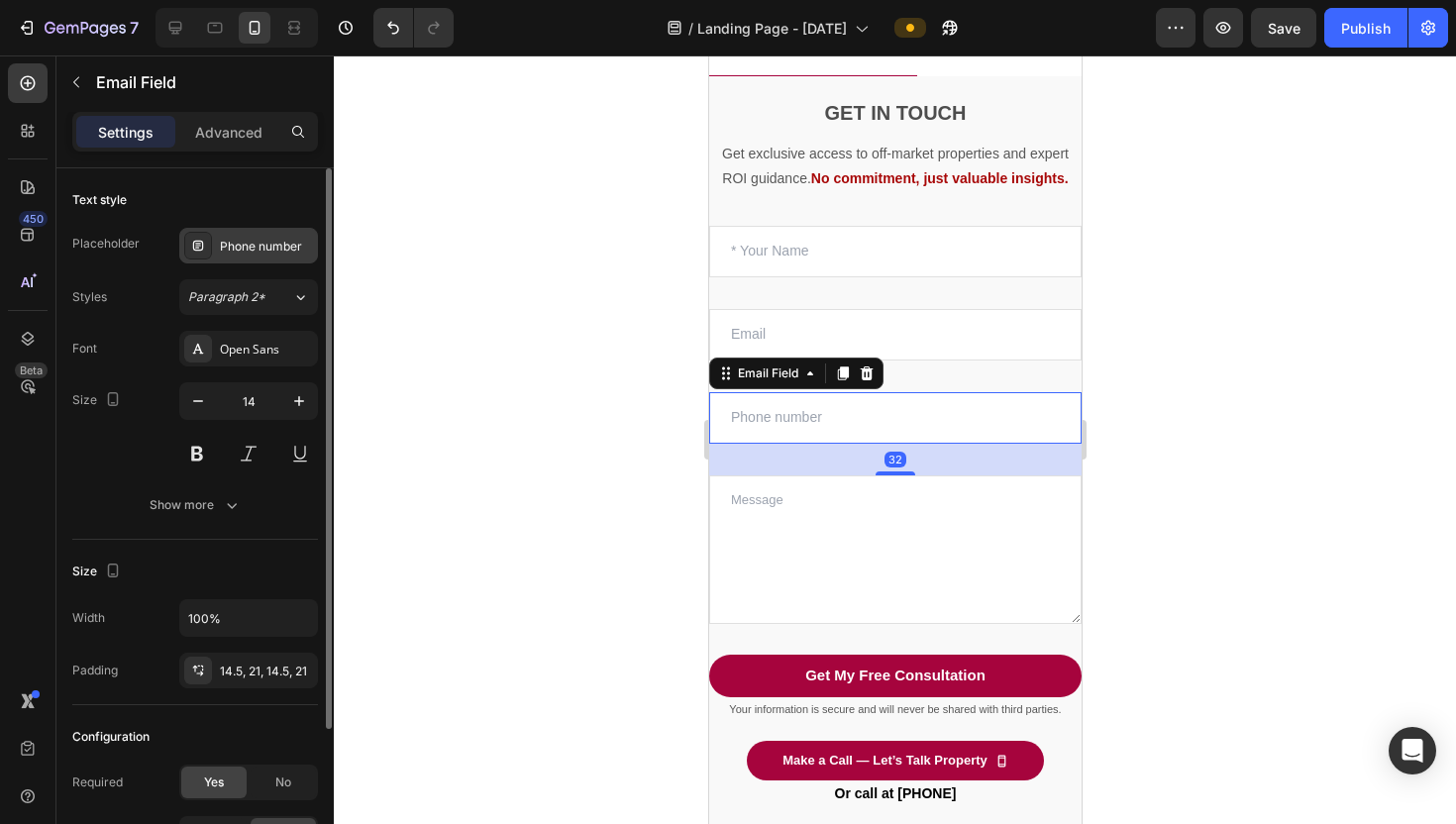 click 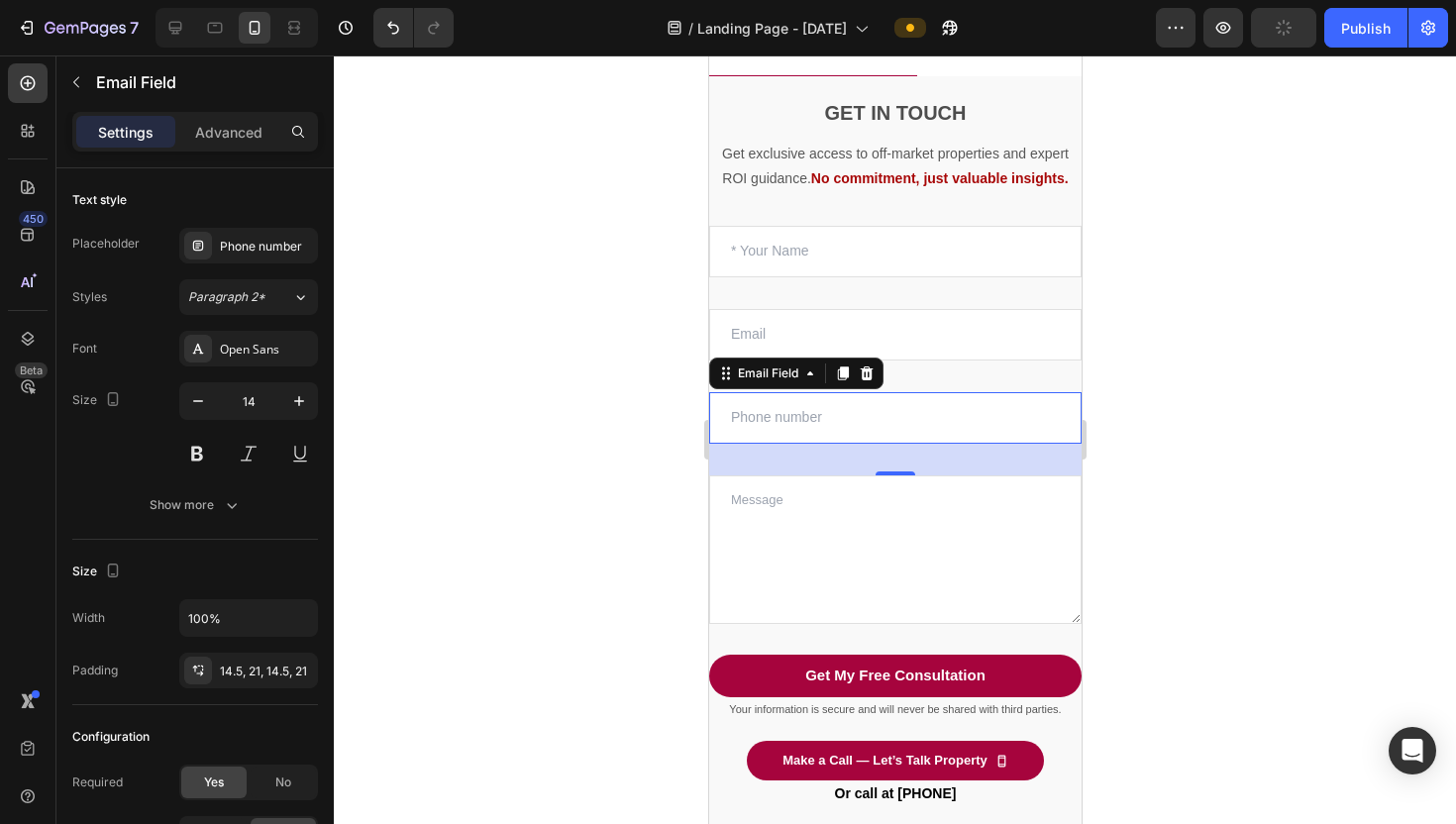 click 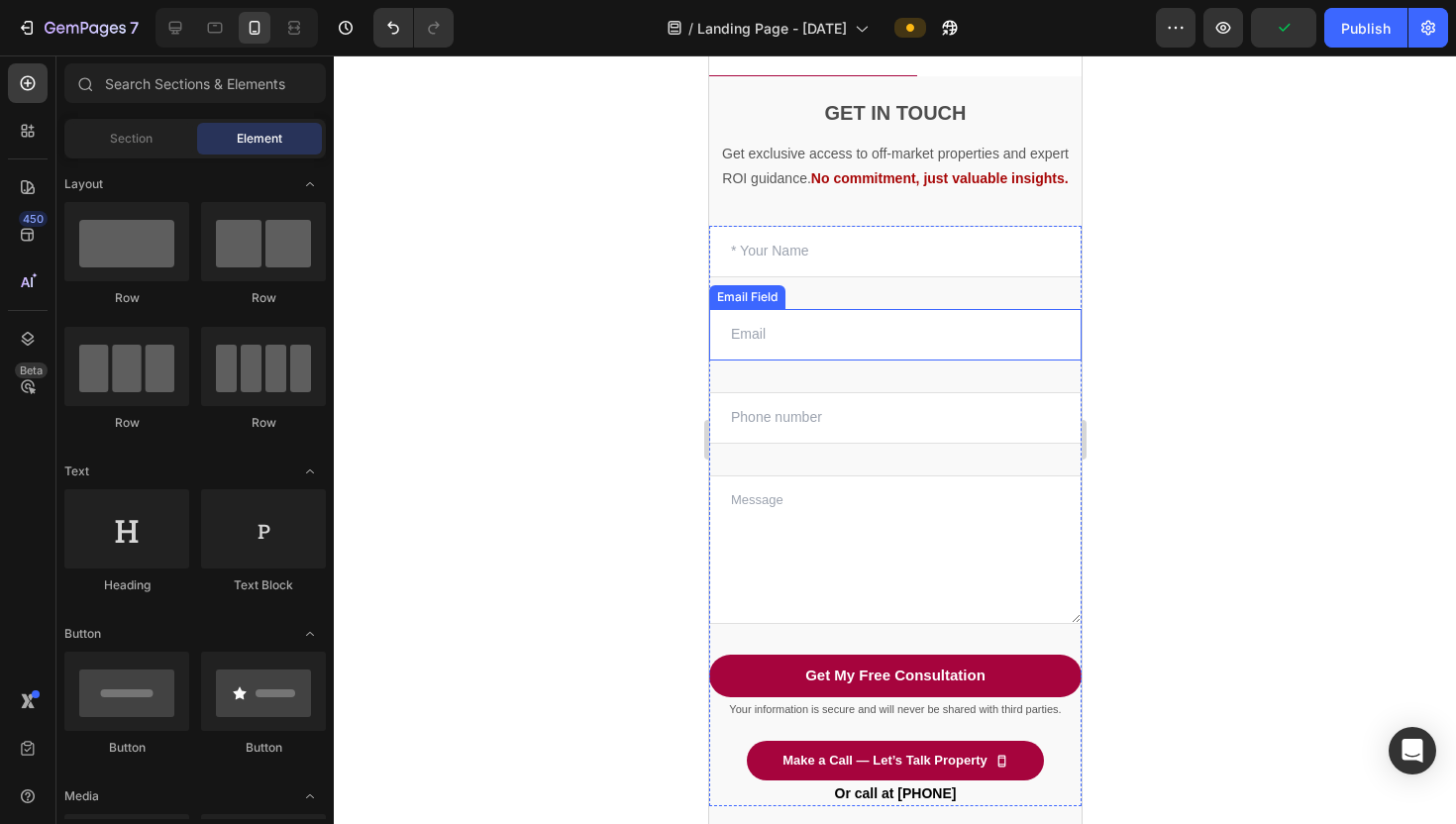 scroll, scrollTop: 0, scrollLeft: 0, axis: both 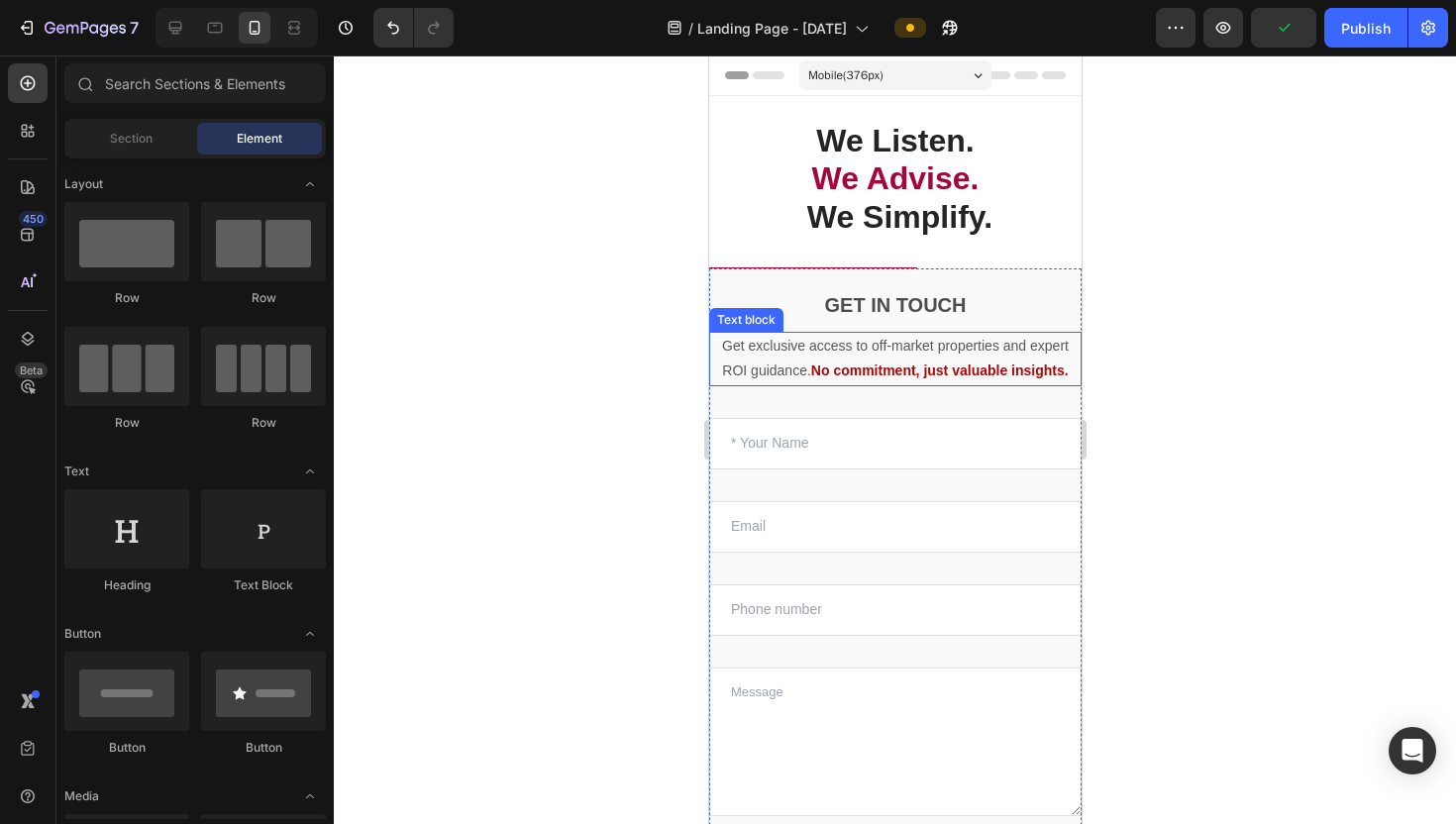 click 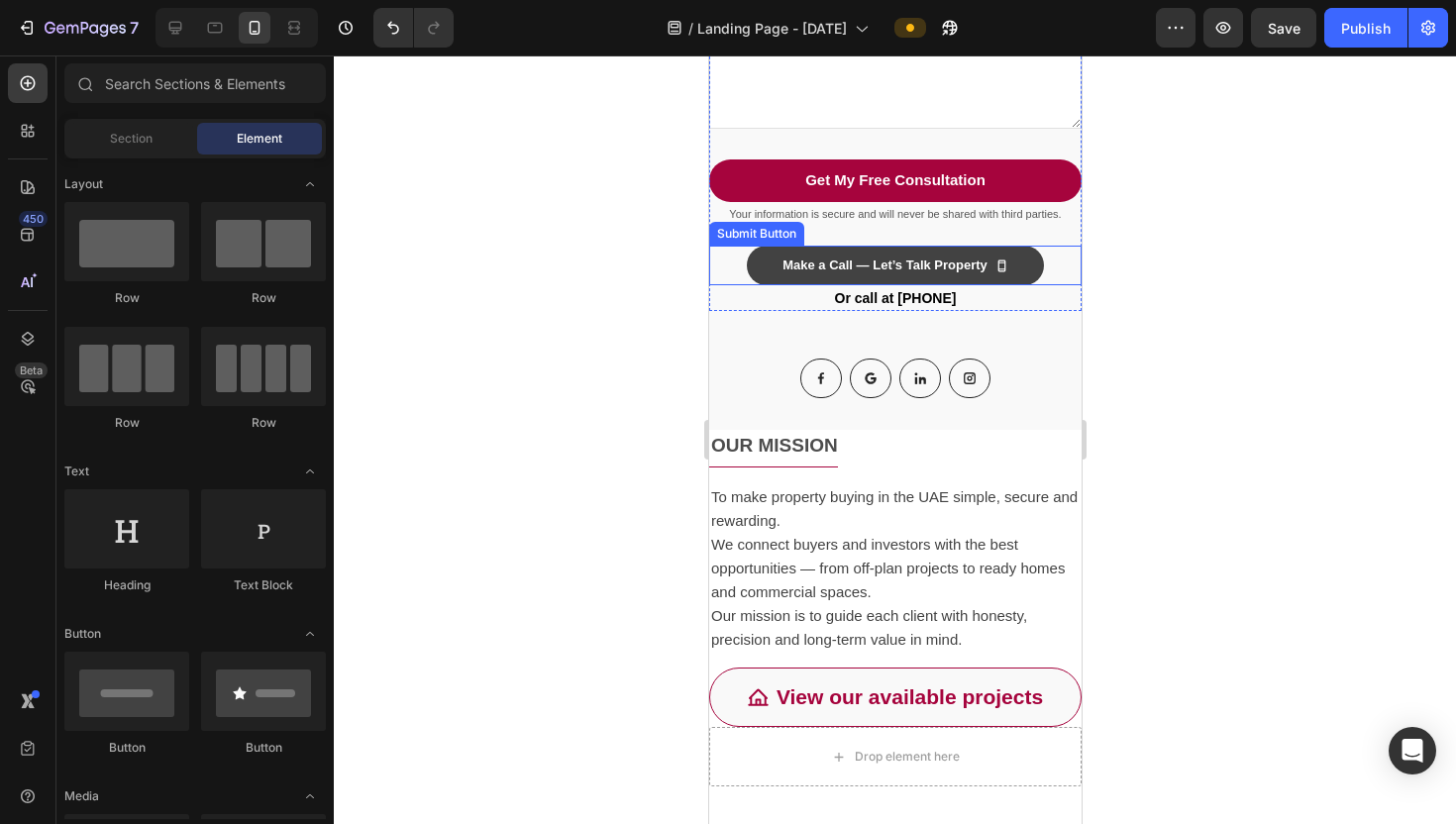 scroll, scrollTop: 714, scrollLeft: 0, axis: vertical 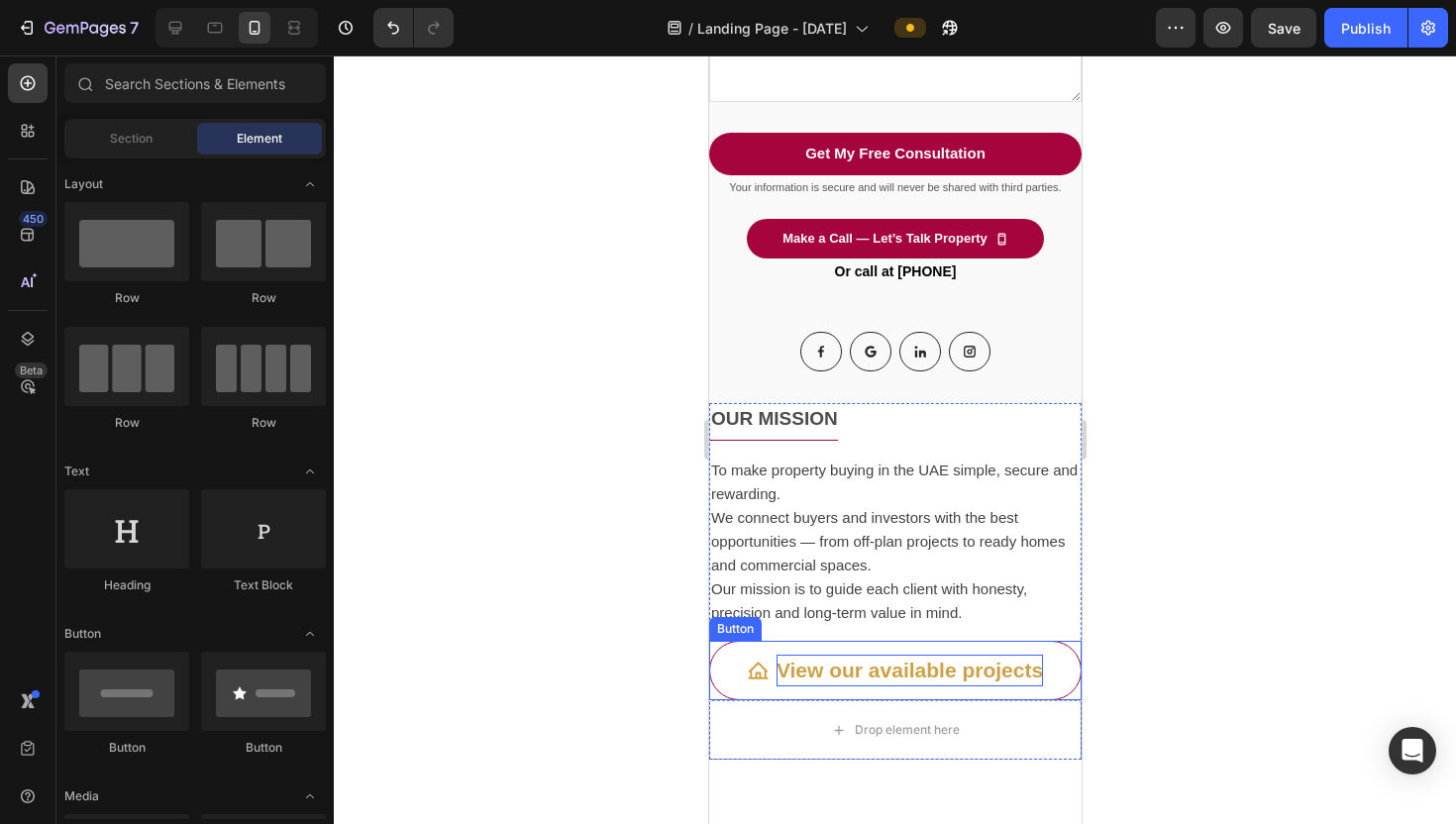click on "View our available projects" at bounding box center [908, 670] 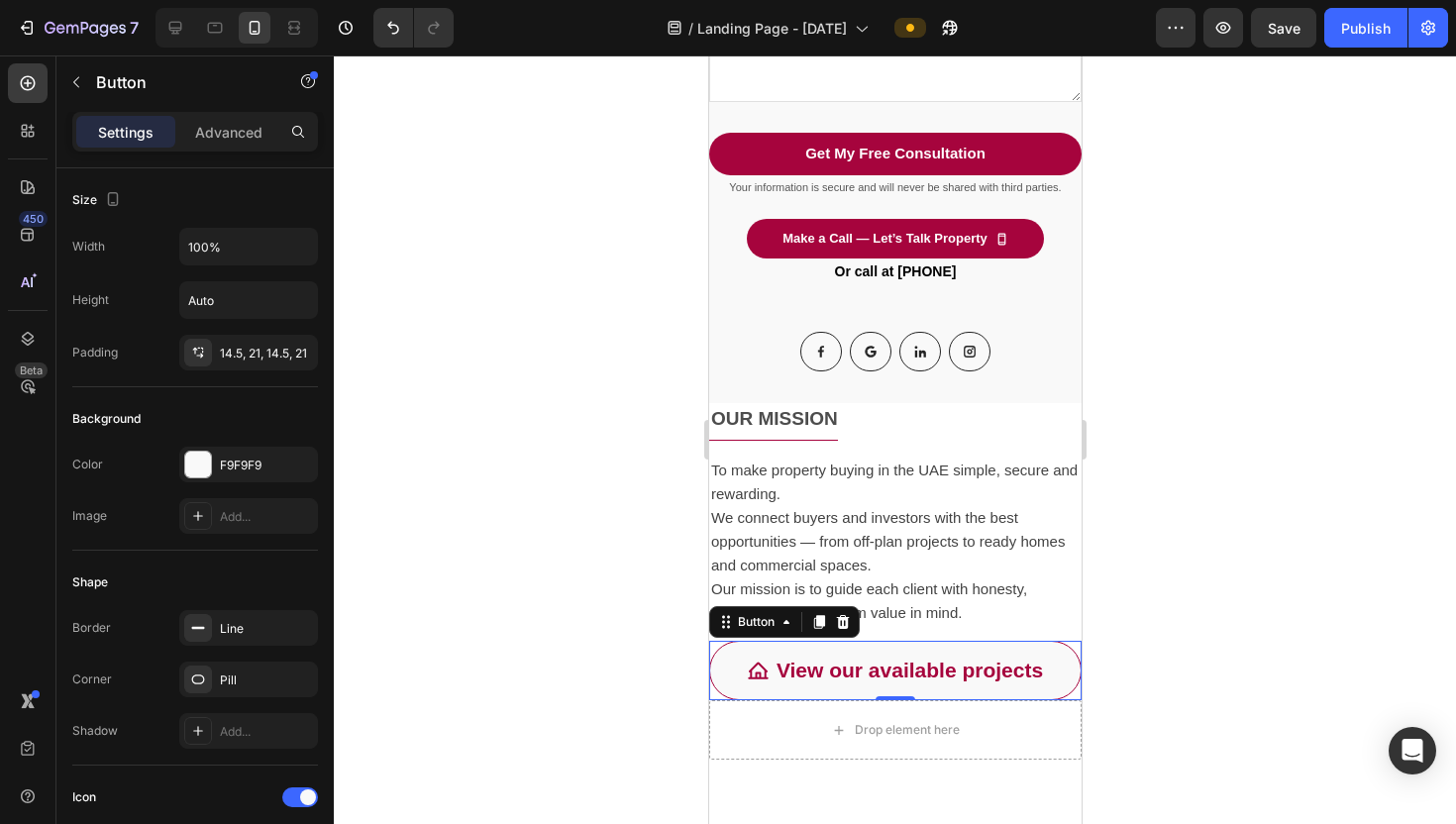 click on "Settings Advanced" at bounding box center (195, 140) 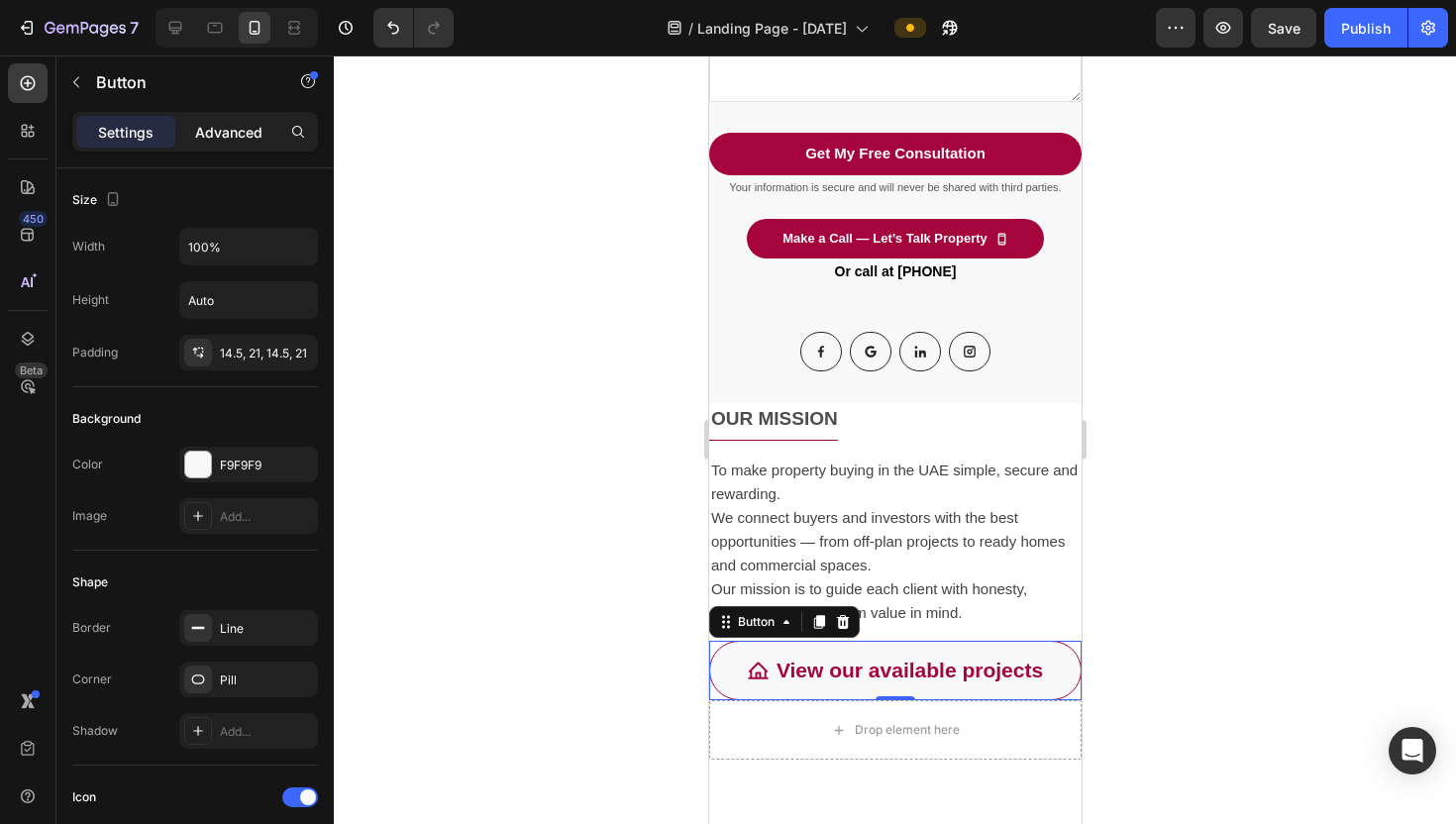click on "Advanced" at bounding box center (229, 132) 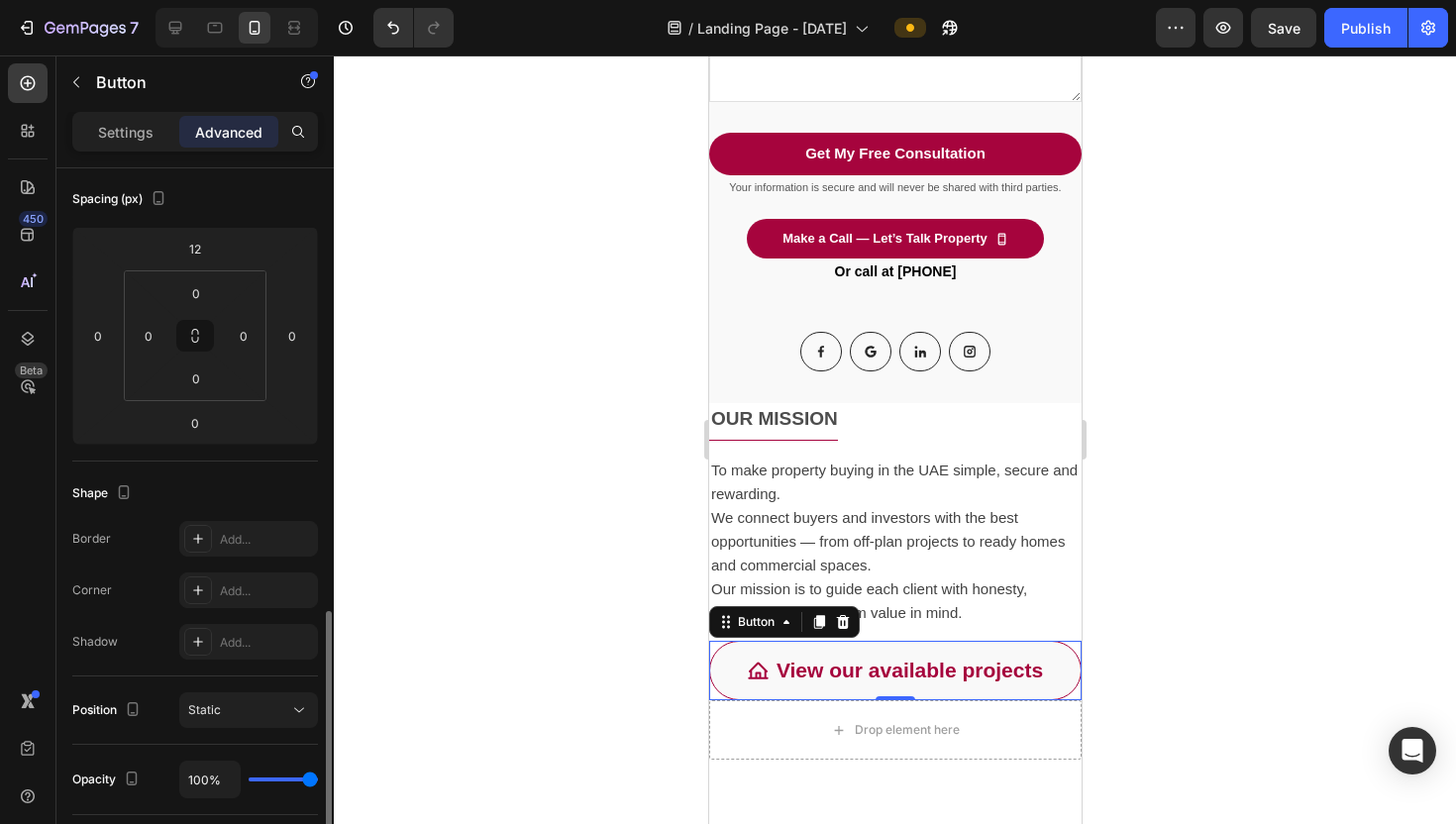 scroll, scrollTop: 570, scrollLeft: 0, axis: vertical 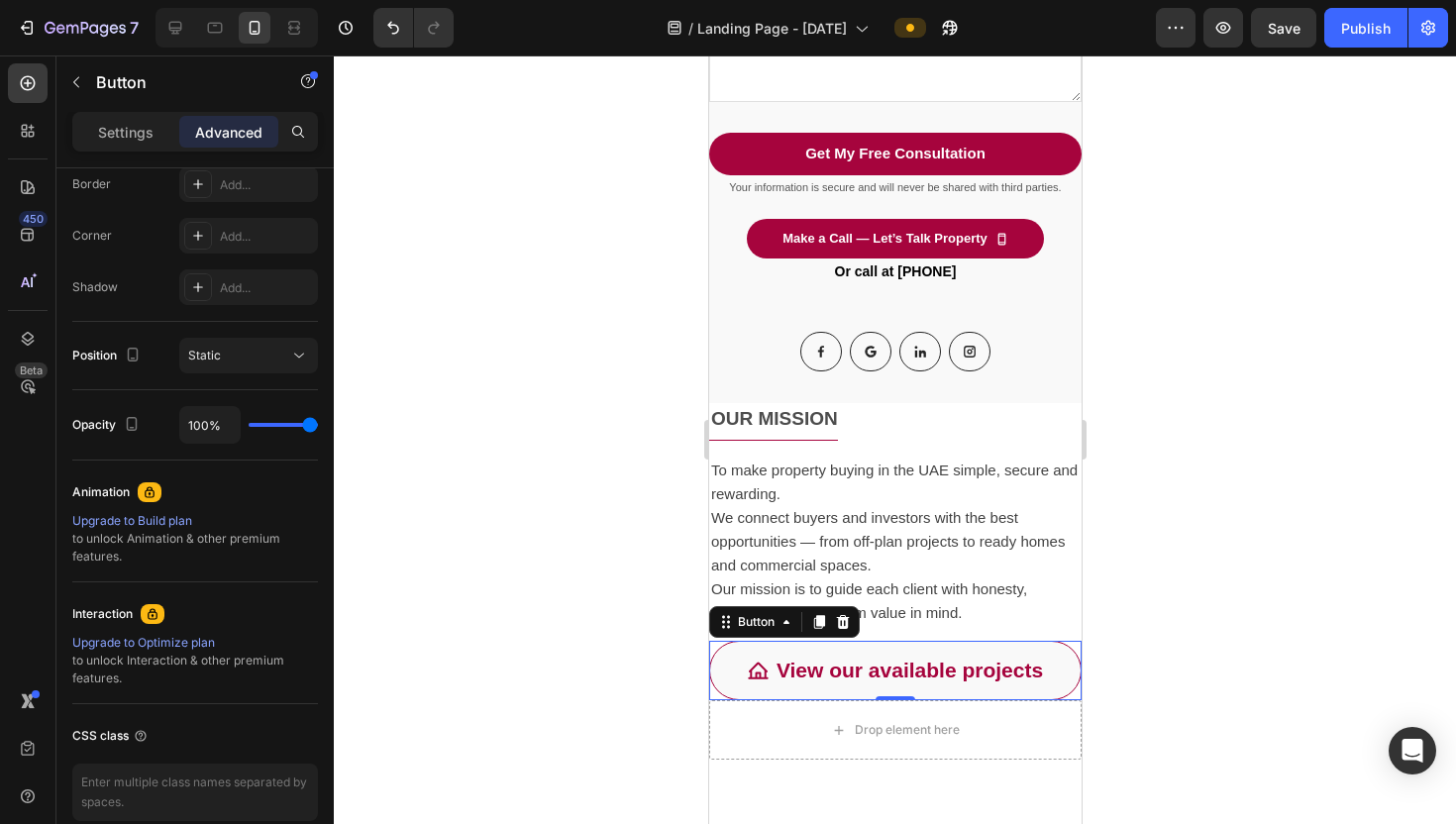 click on "Settings Advanced" at bounding box center [195, 132] 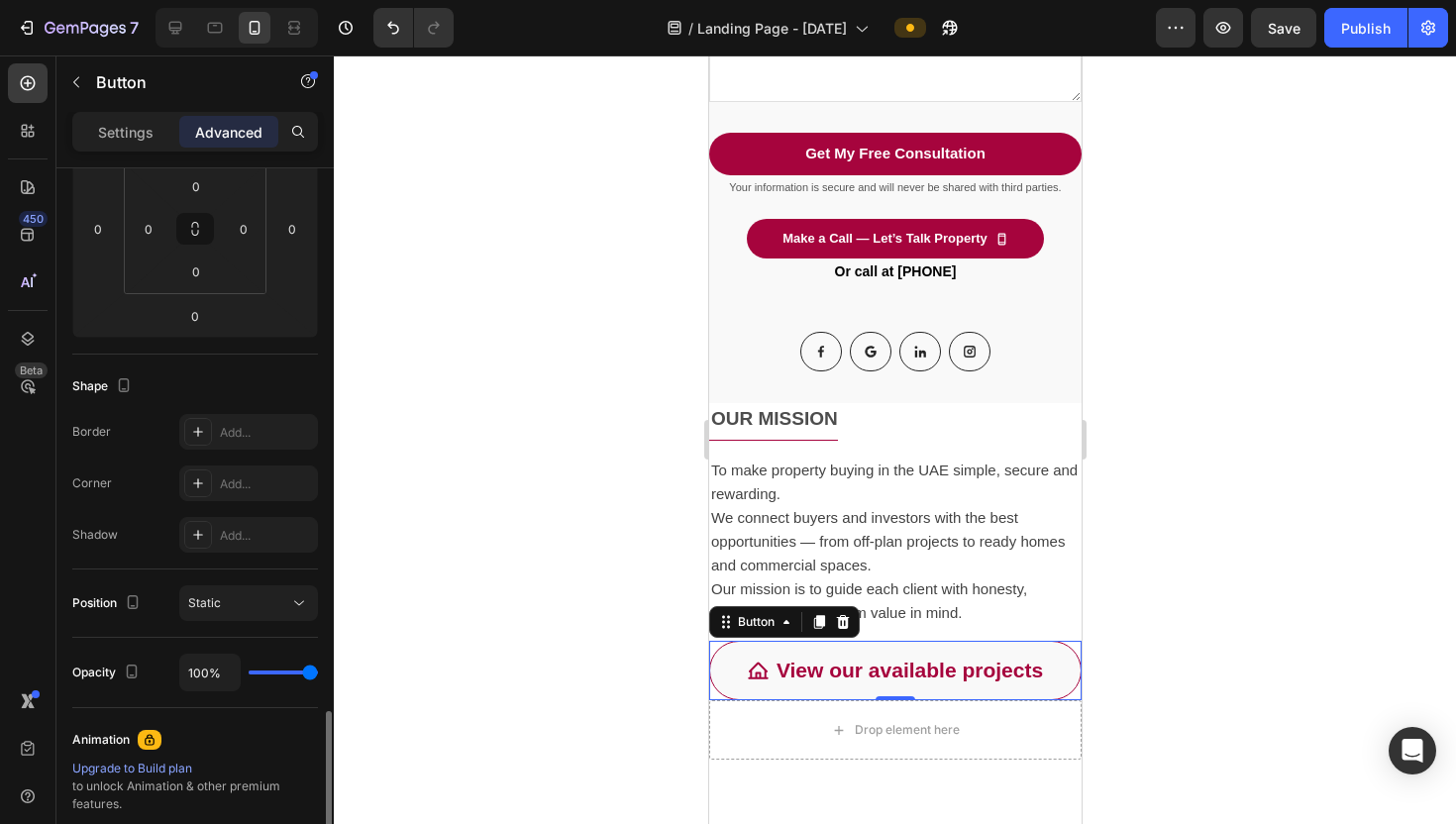 scroll, scrollTop: 243, scrollLeft: 0, axis: vertical 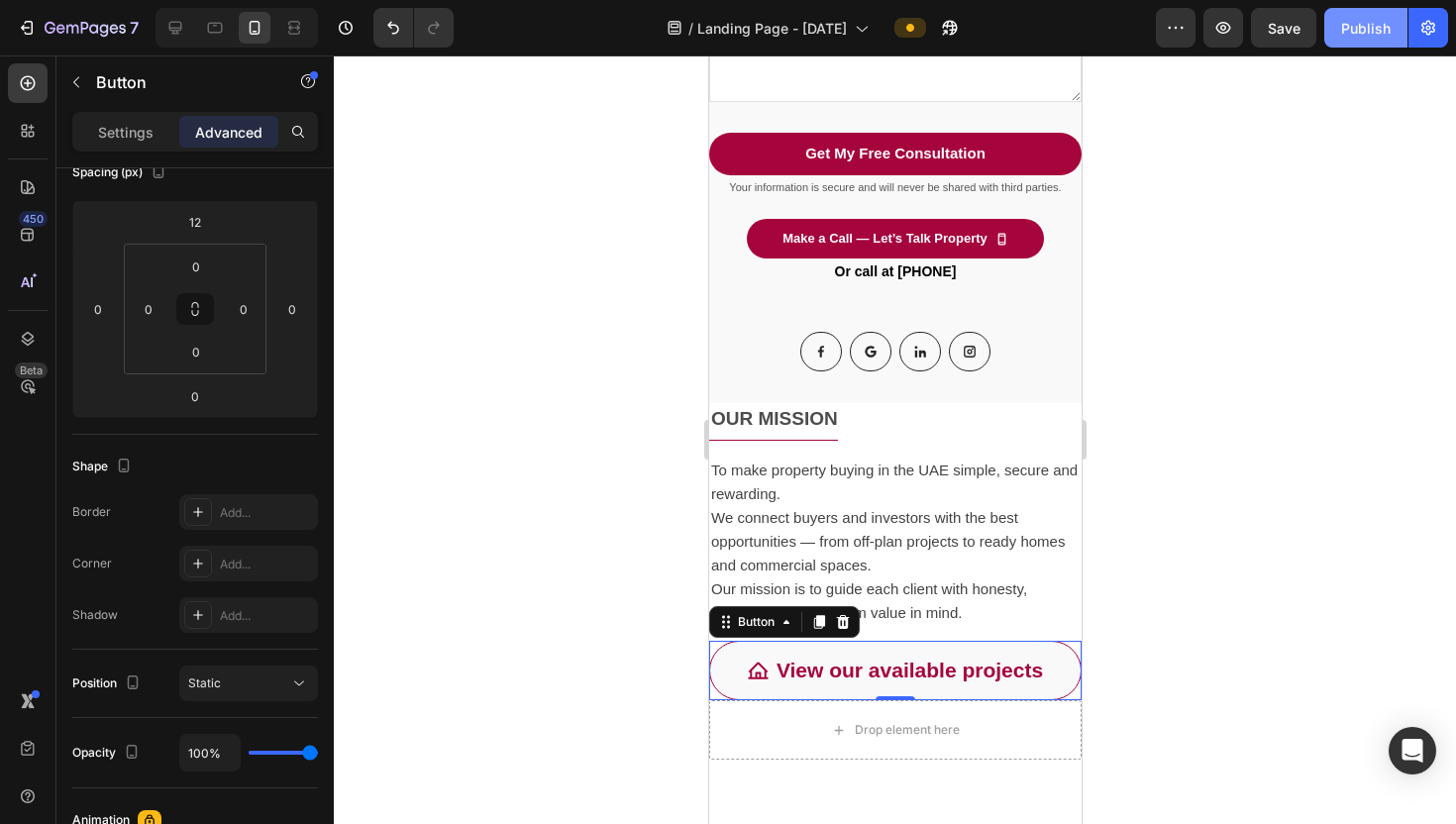 click on "Publish" 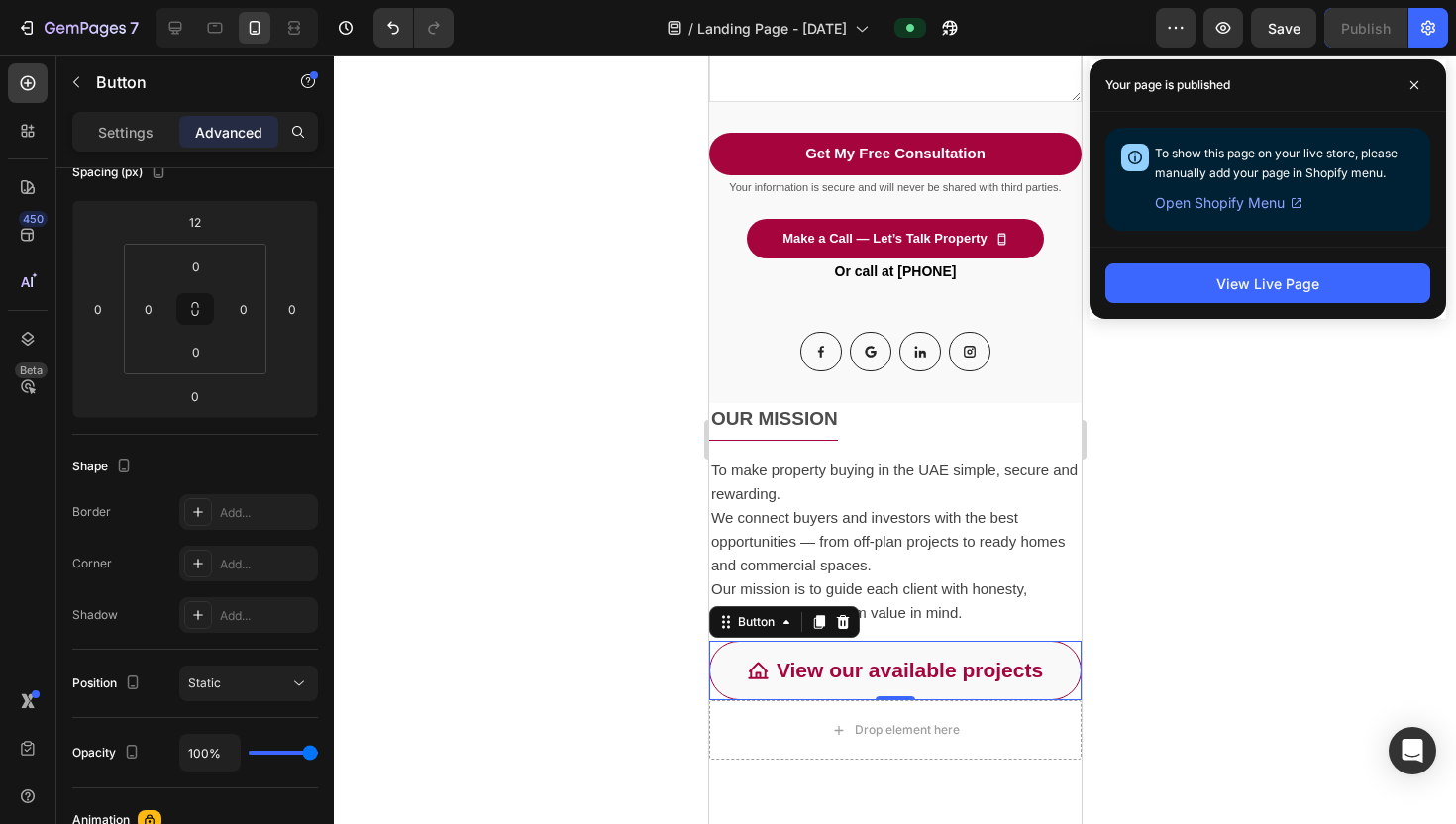 click 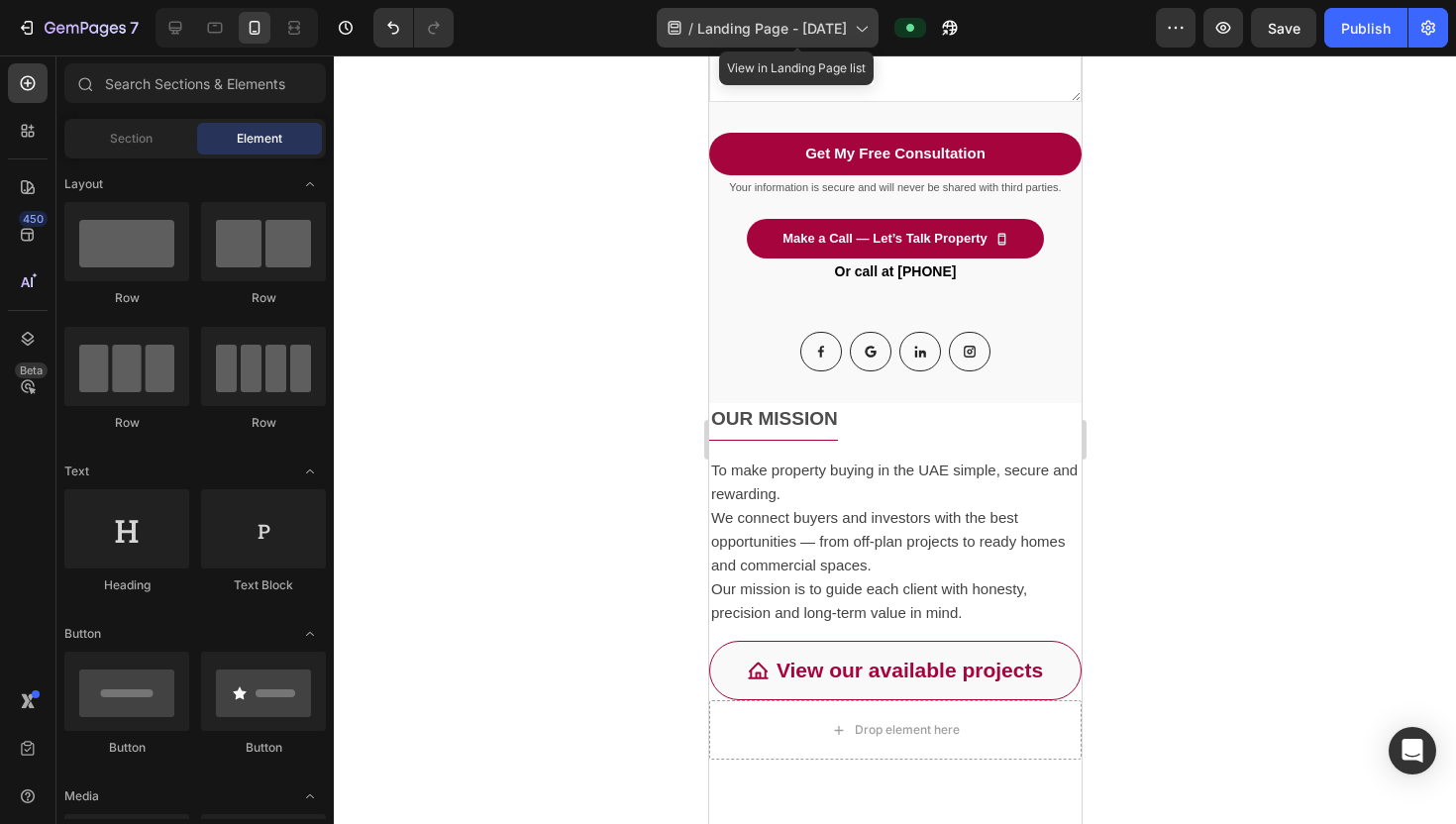 click on "/  Landing Page - Jul 30, 14:24:47" 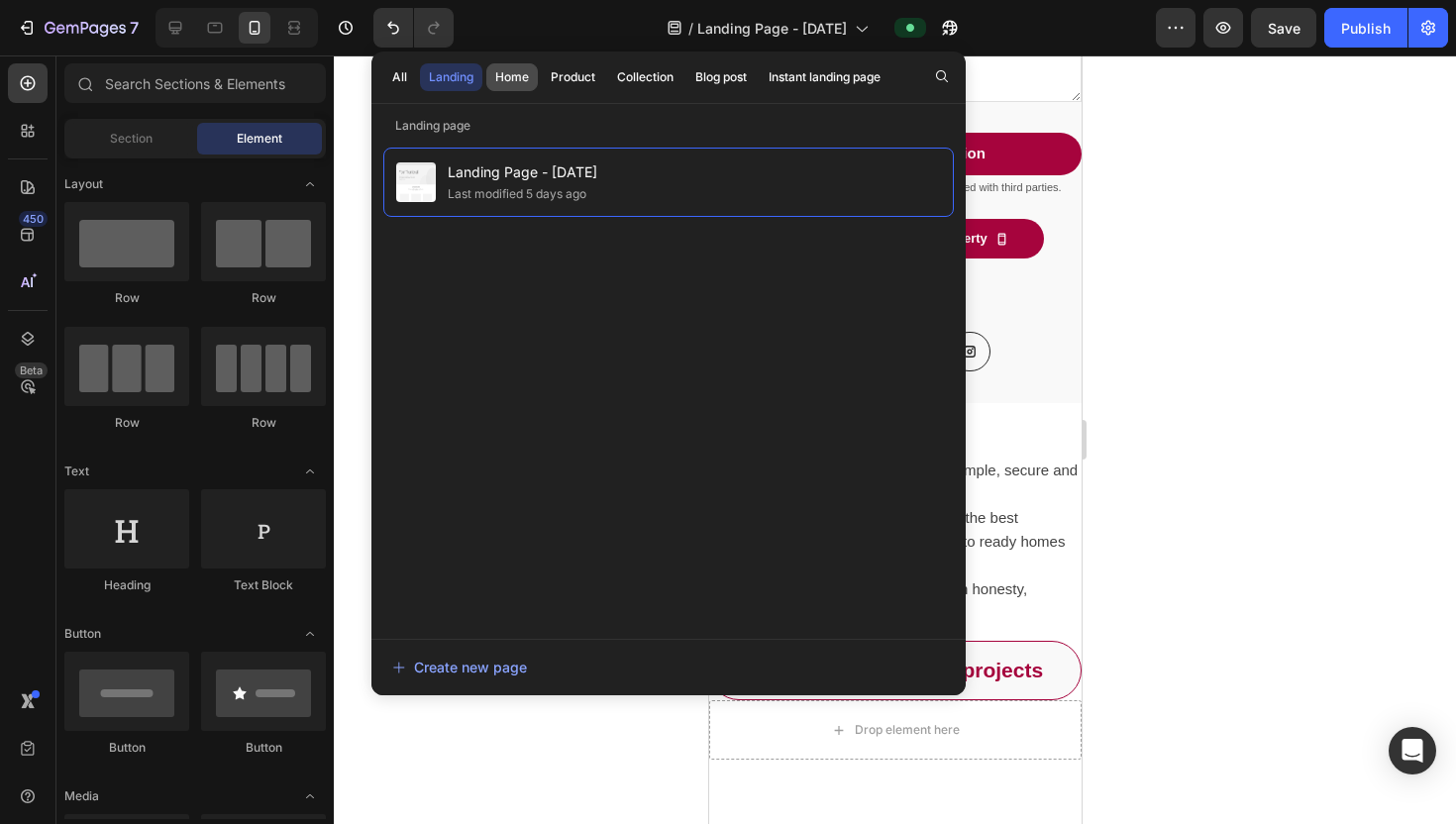 click on "Home" at bounding box center (512, 77) 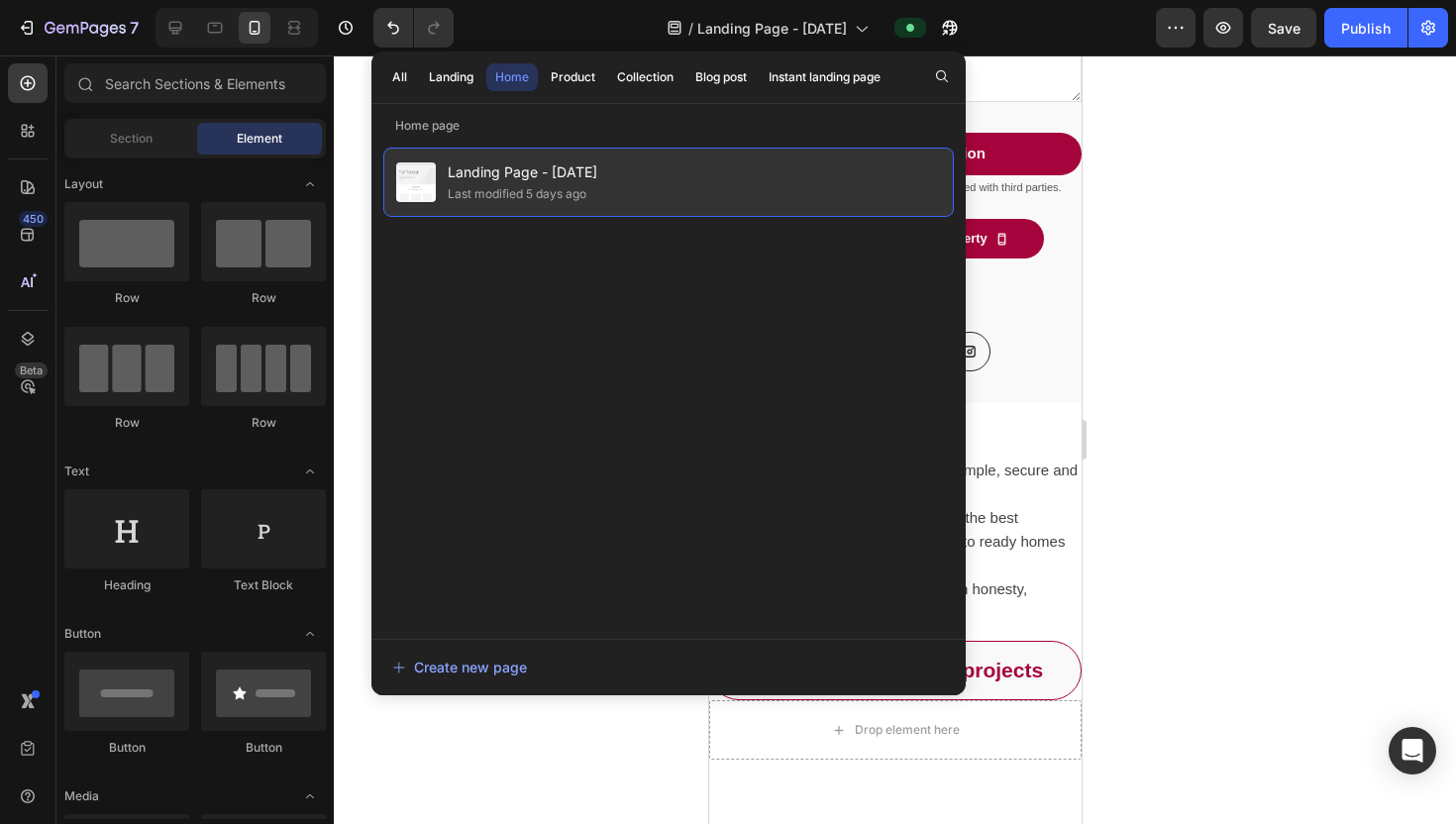 click on "Last modified 5 days ago" 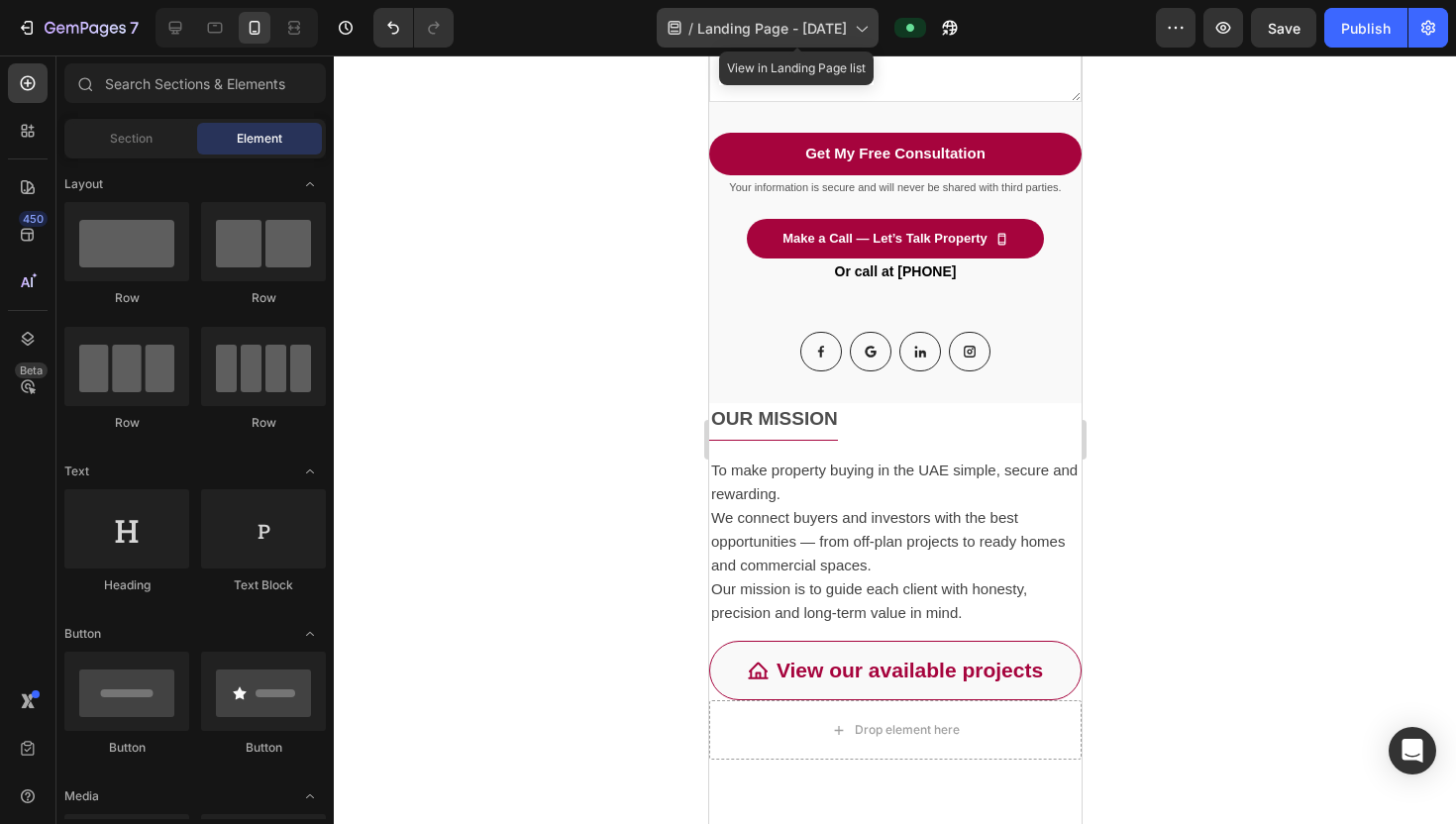 click on "Landing Page - Jul 30, 14:24:47" at bounding box center (772, 28) 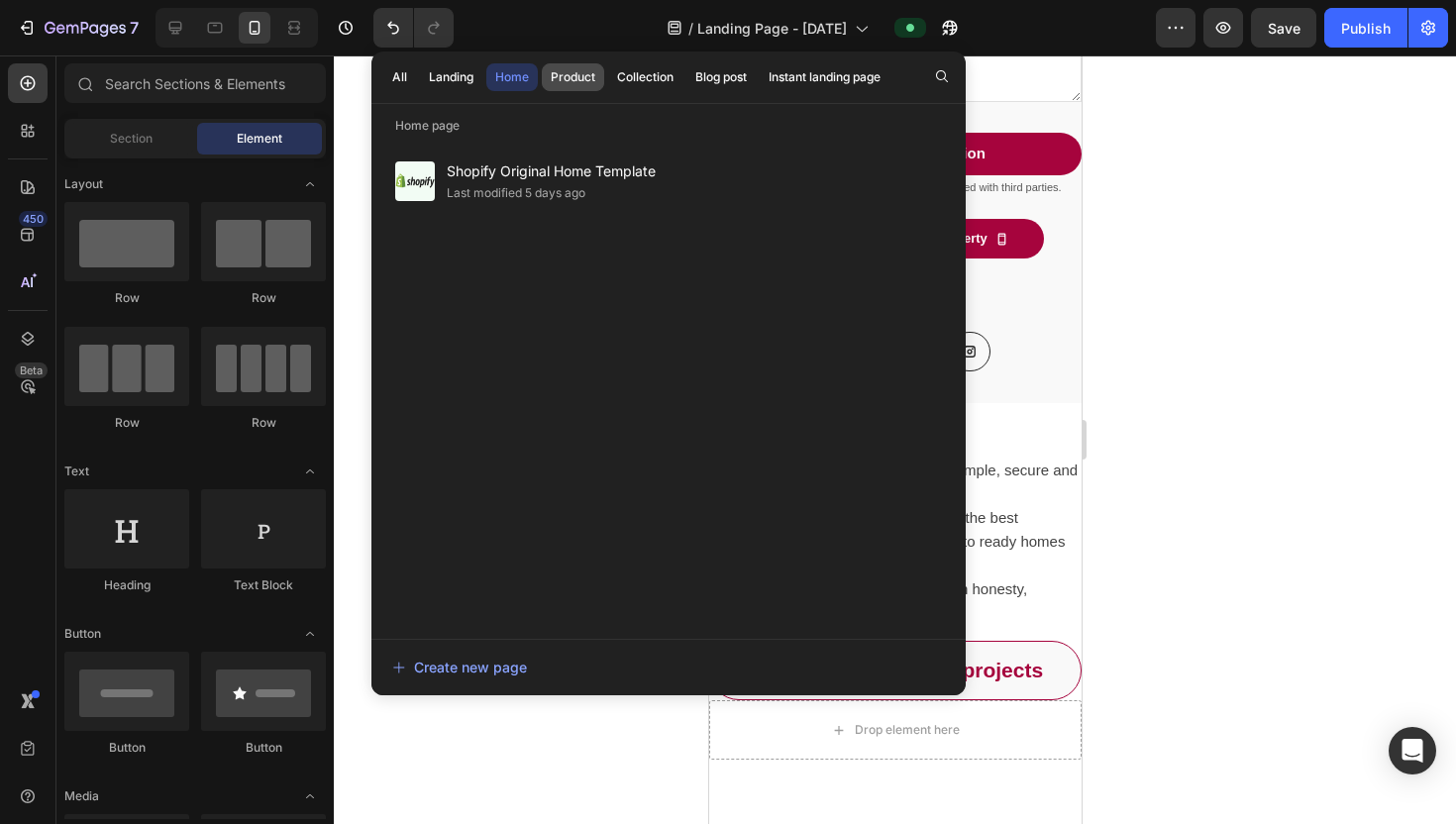 click on "Product" at bounding box center (572, 77) 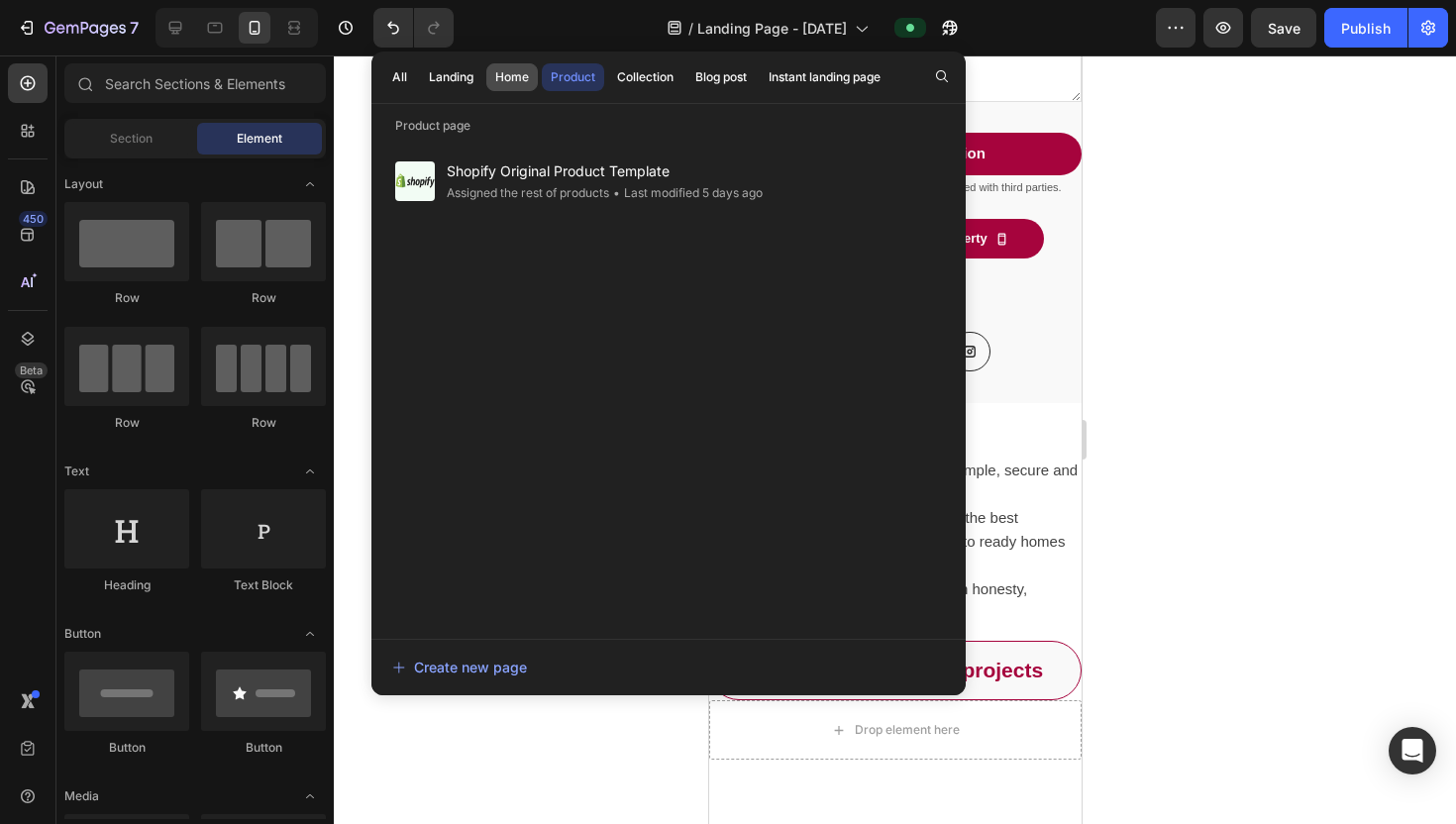 click on "Home" at bounding box center (512, 77) 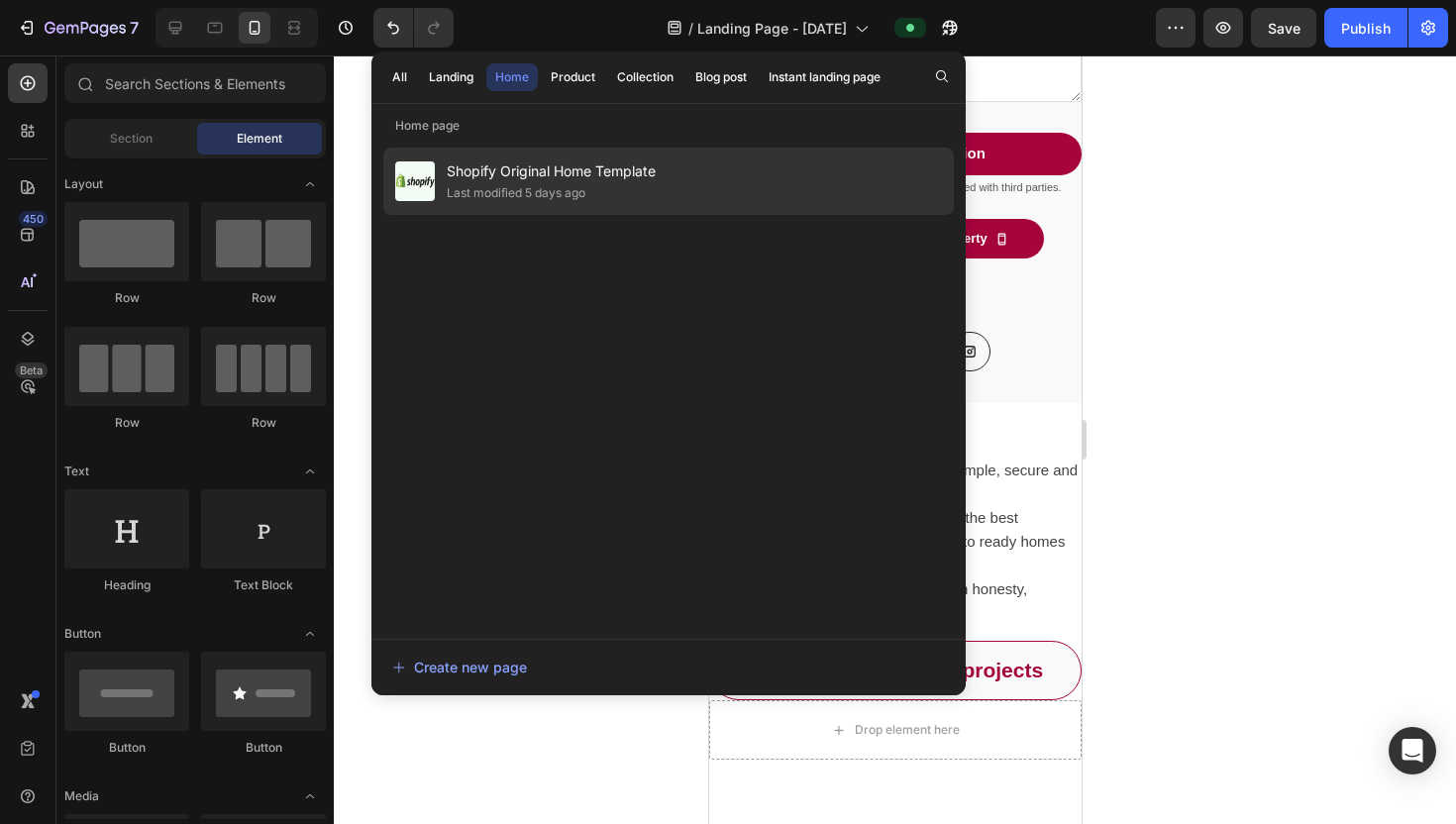 click on "Last modified 5 days ago" 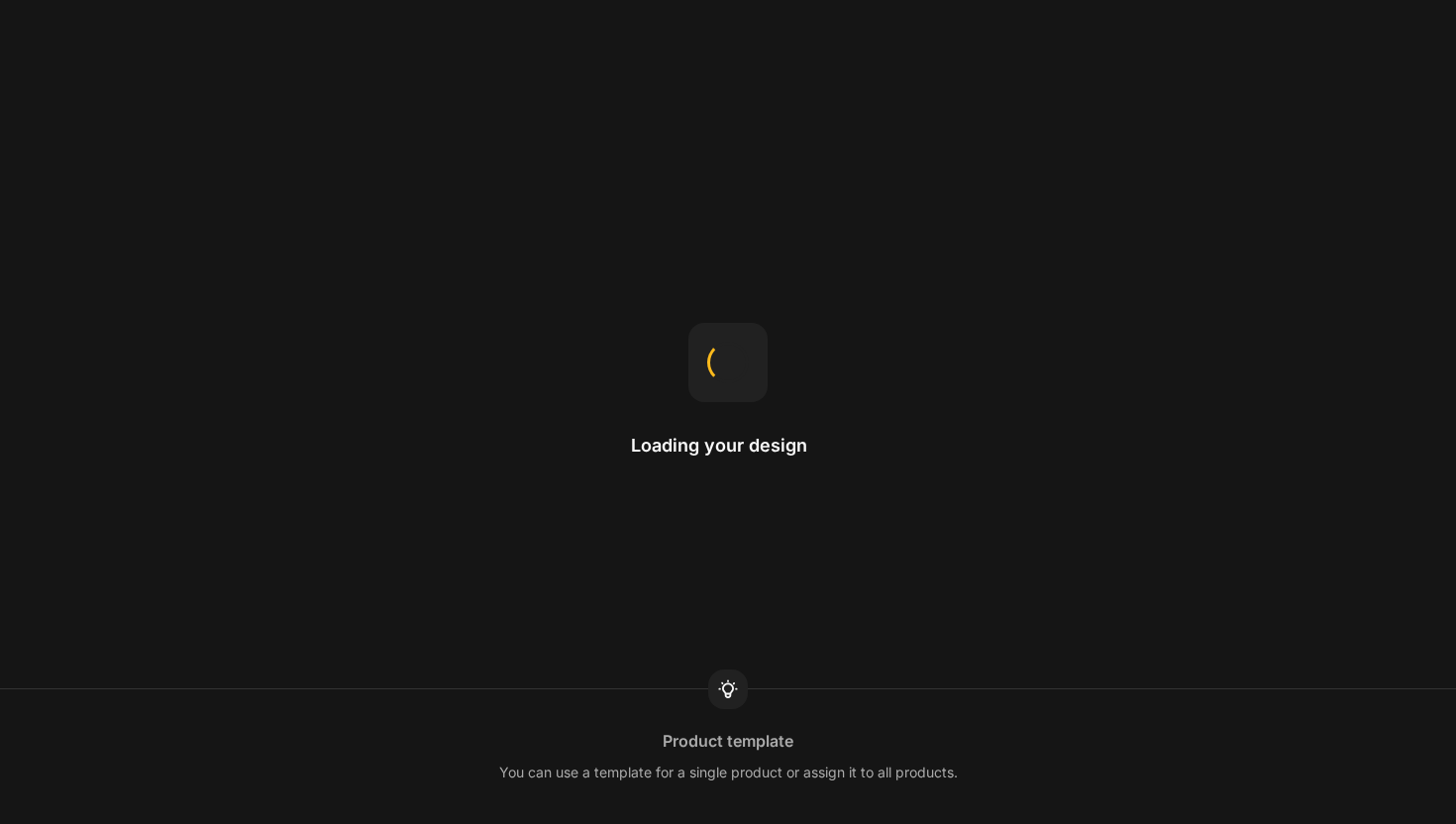 scroll, scrollTop: 0, scrollLeft: 0, axis: both 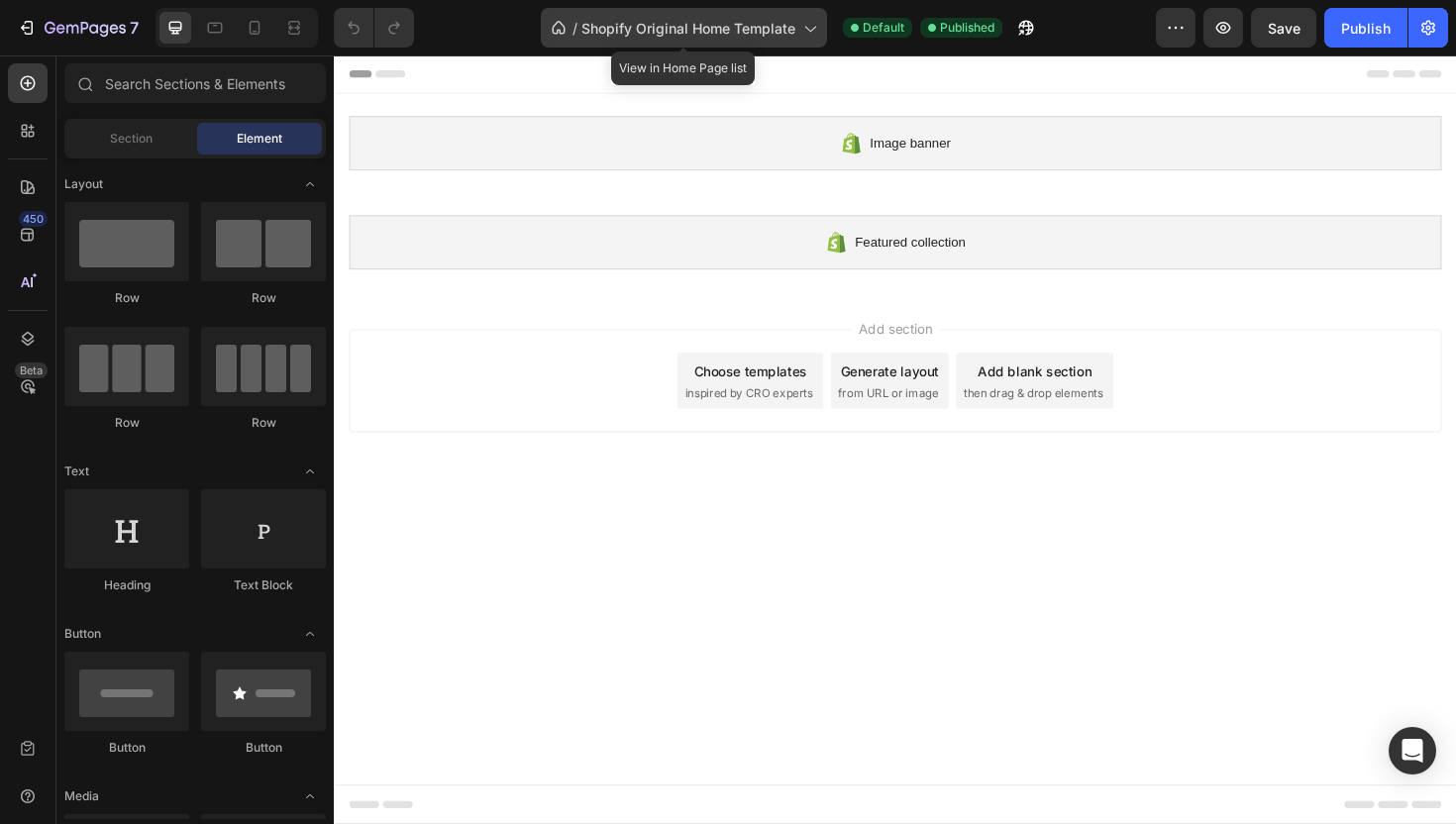 click on "Shopify Original Home Template" at bounding box center [688, 28] 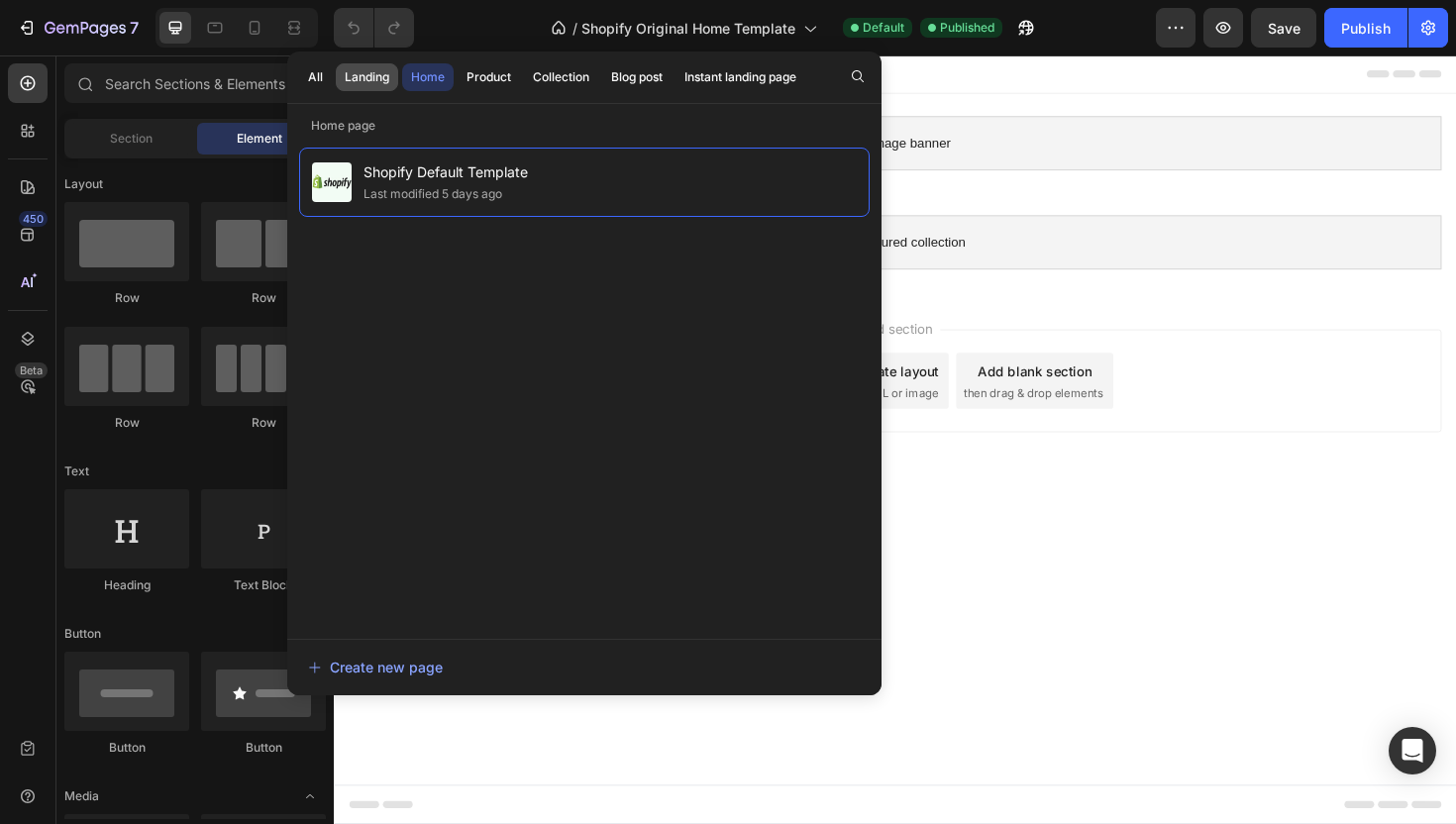 click on "Landing" at bounding box center [366, 77] 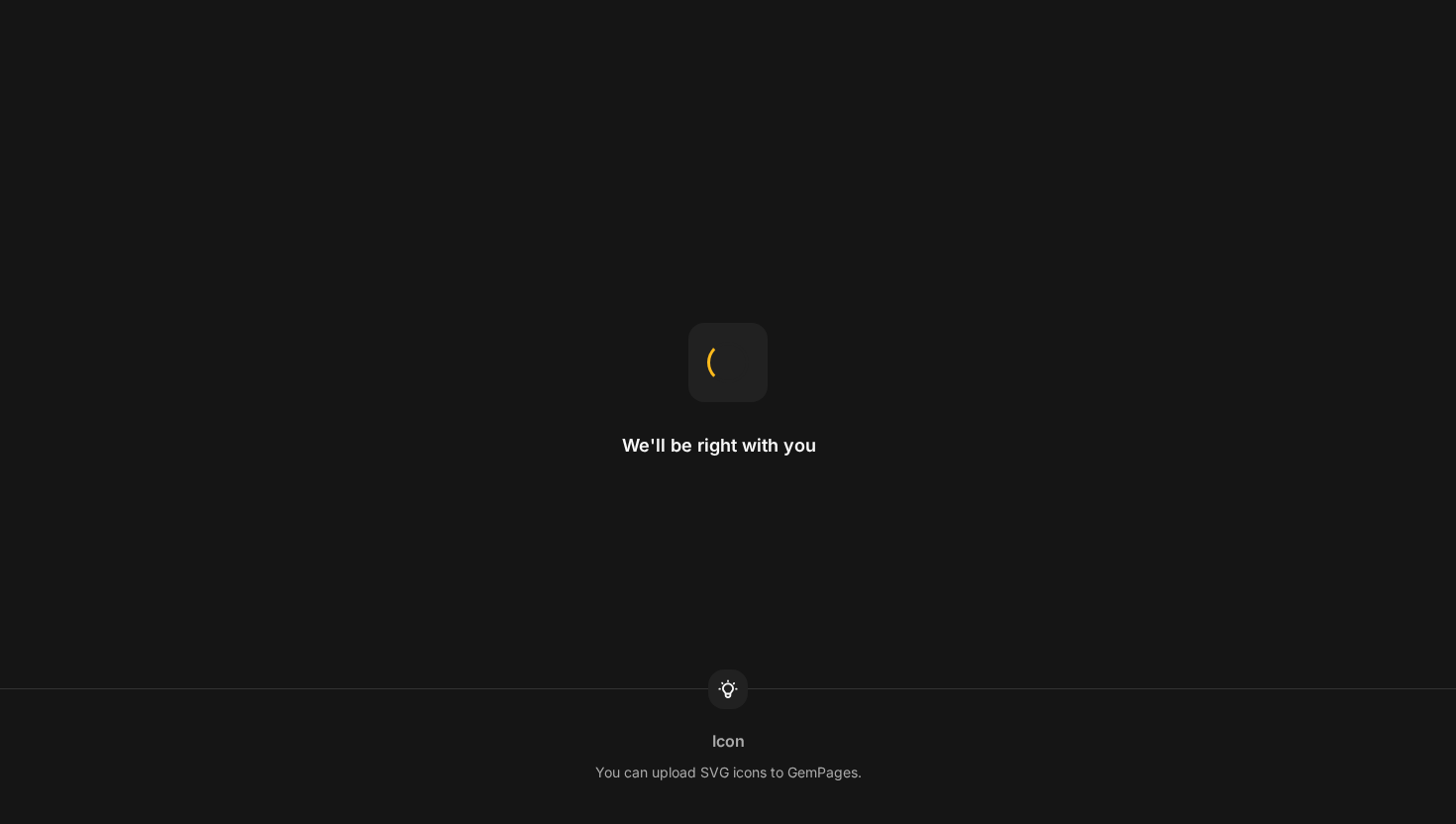 scroll, scrollTop: 0, scrollLeft: 0, axis: both 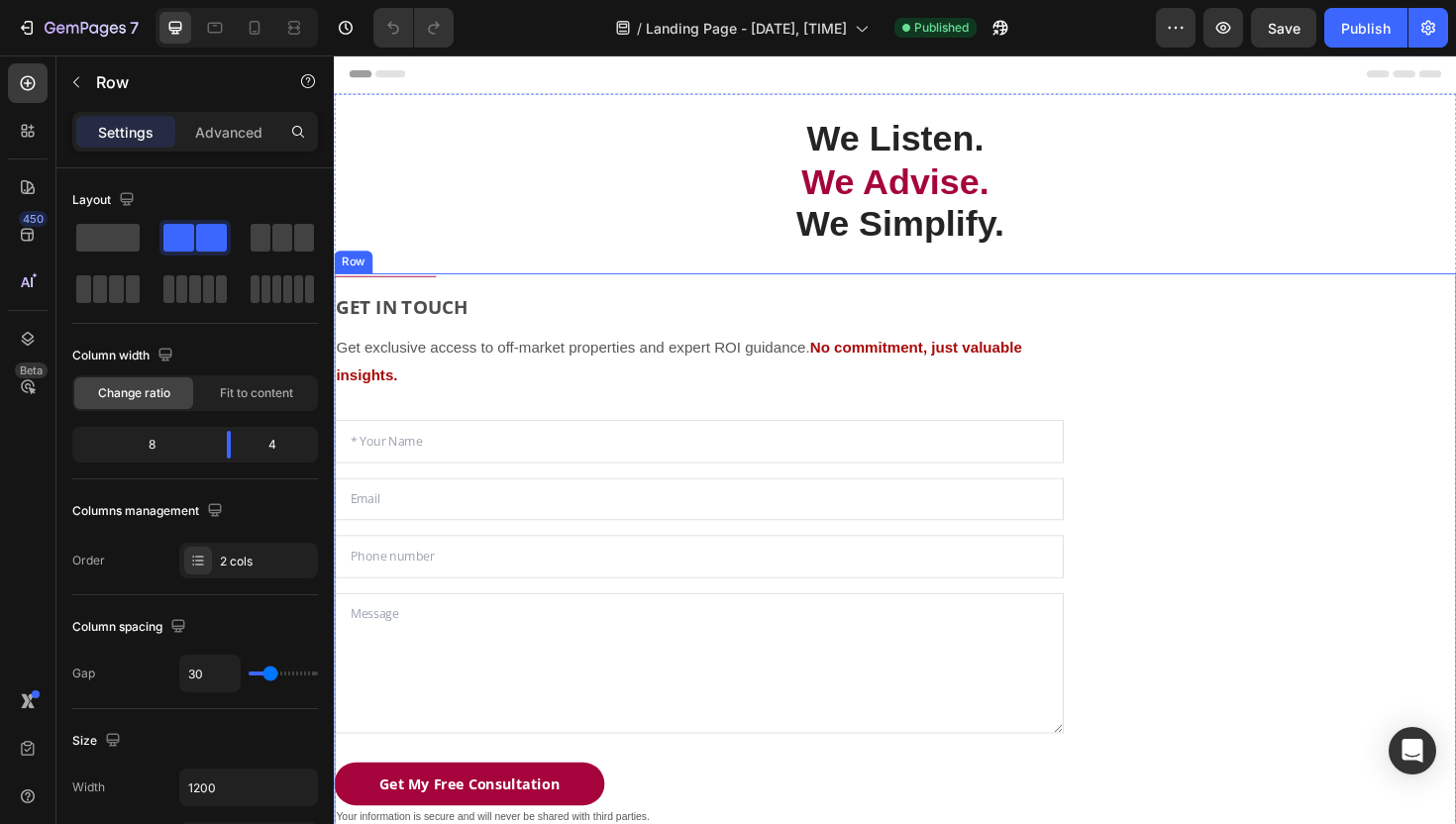click on "Button           Button         Button
Button Row" at bounding box center (1329, 650) 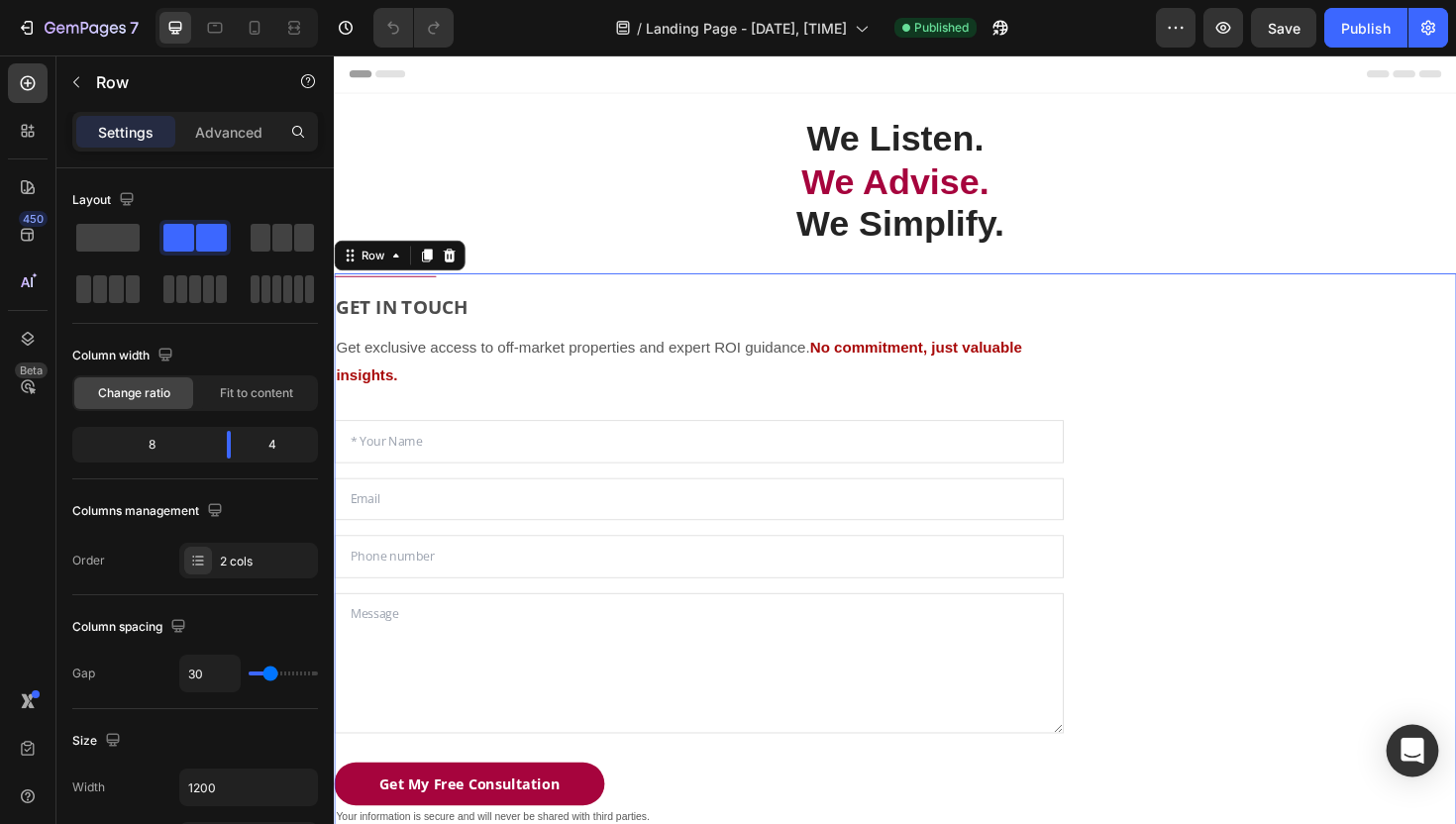 click at bounding box center [1412, 751] 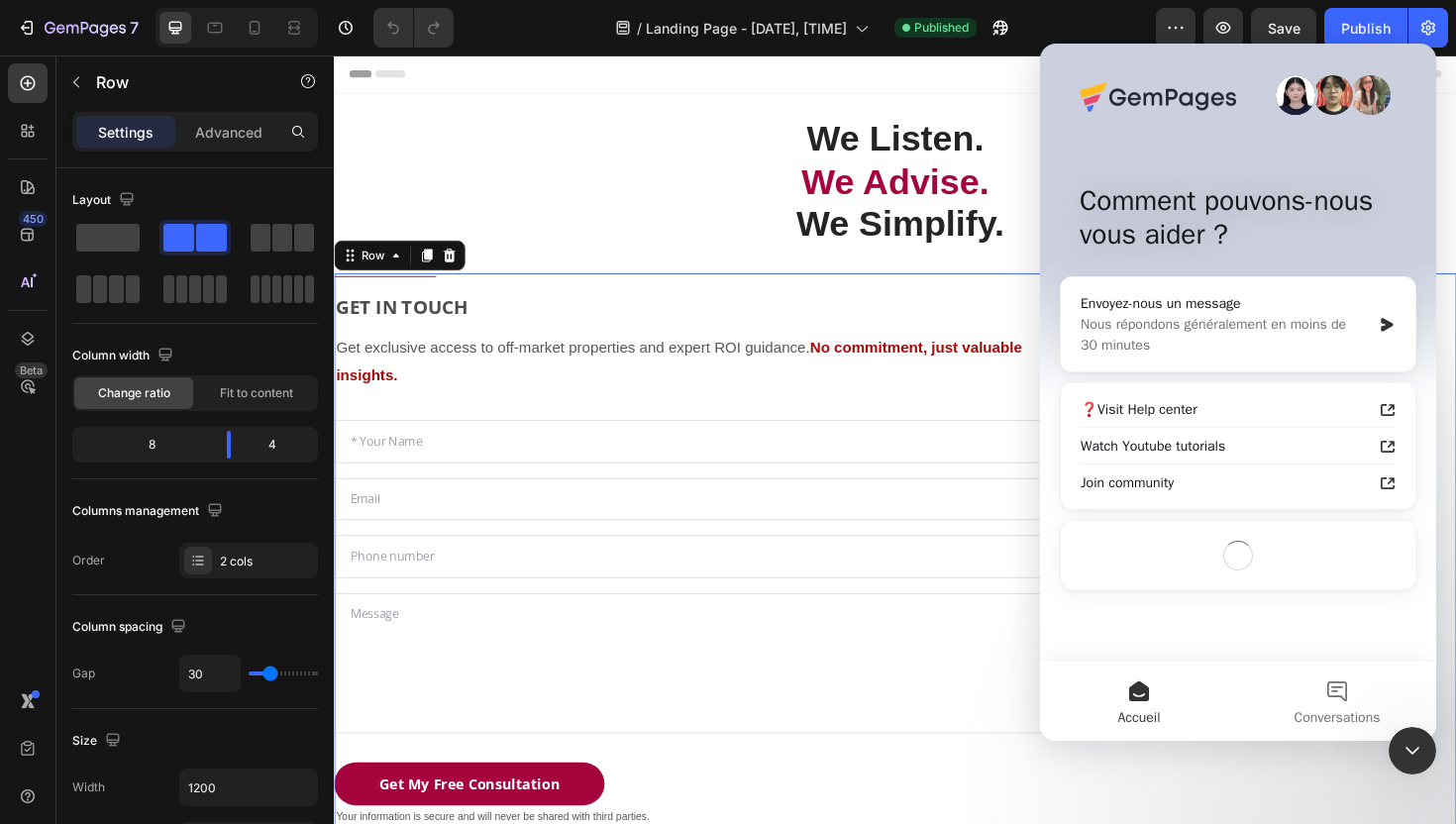 scroll, scrollTop: 0, scrollLeft: 0, axis: both 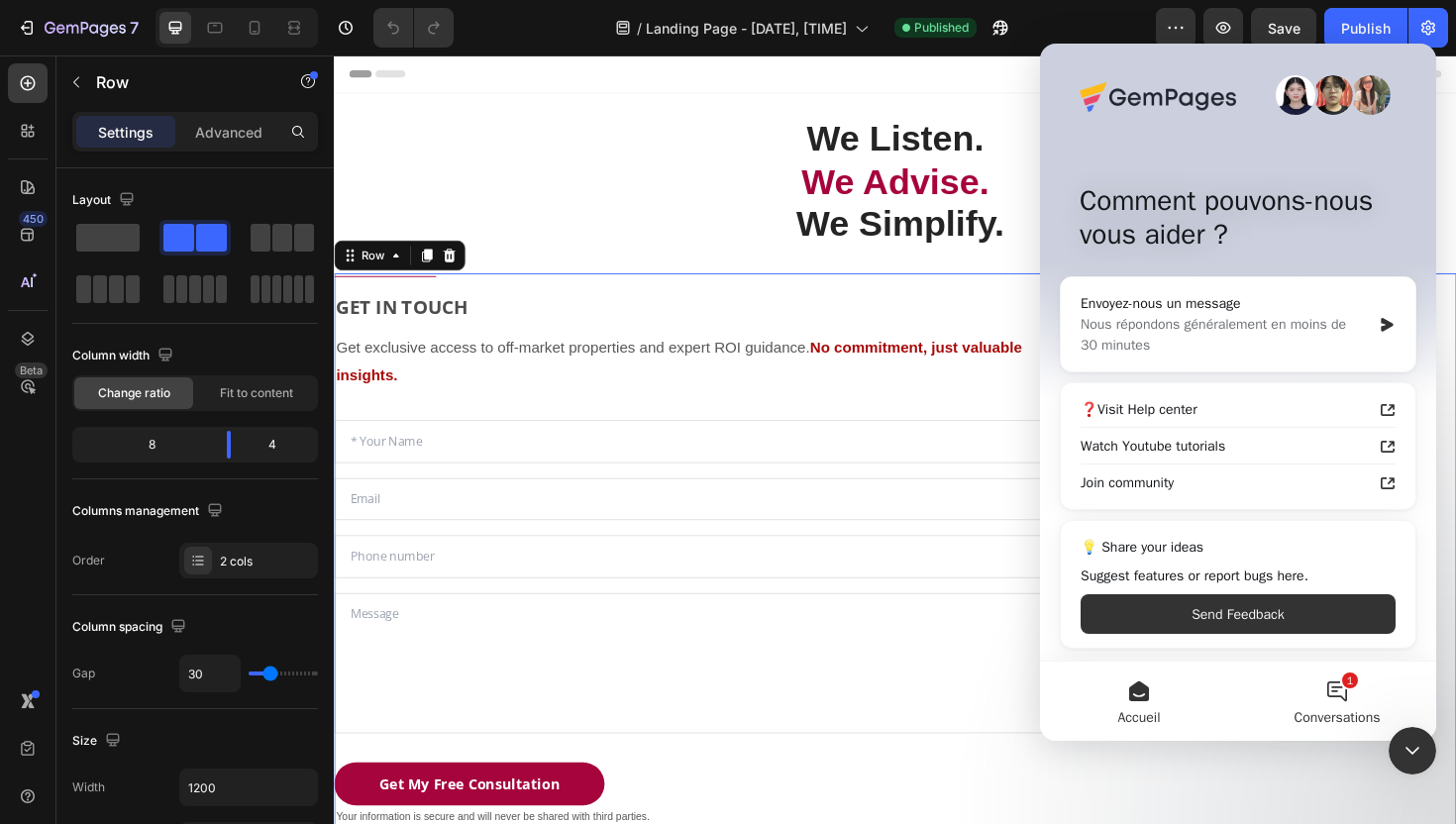 click on "1 Conversations" at bounding box center (1337, 701) 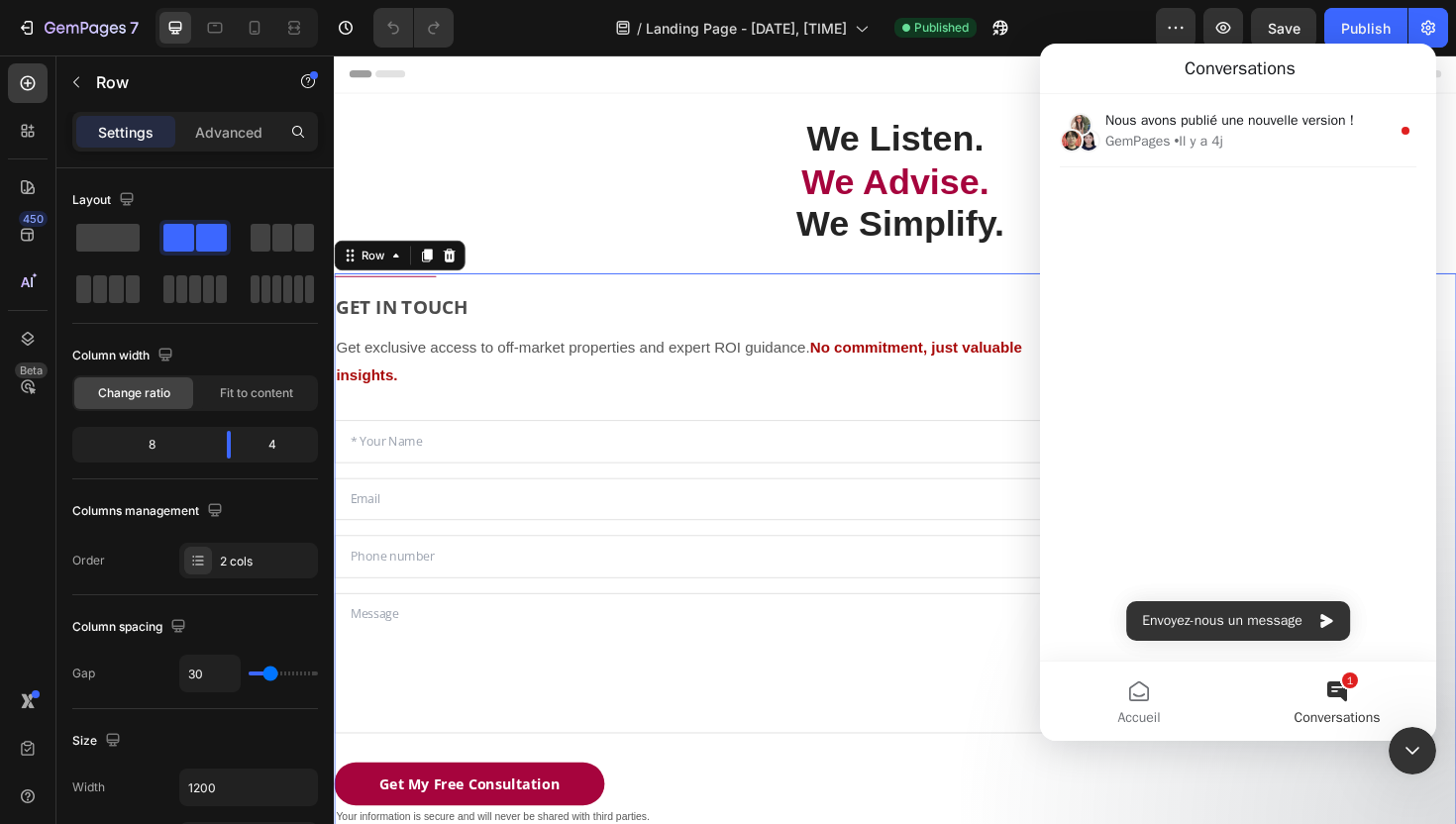 click on "Nous avons publié une nouvelle version ! GemPages •  Il y a 4j" at bounding box center (1238, 377) 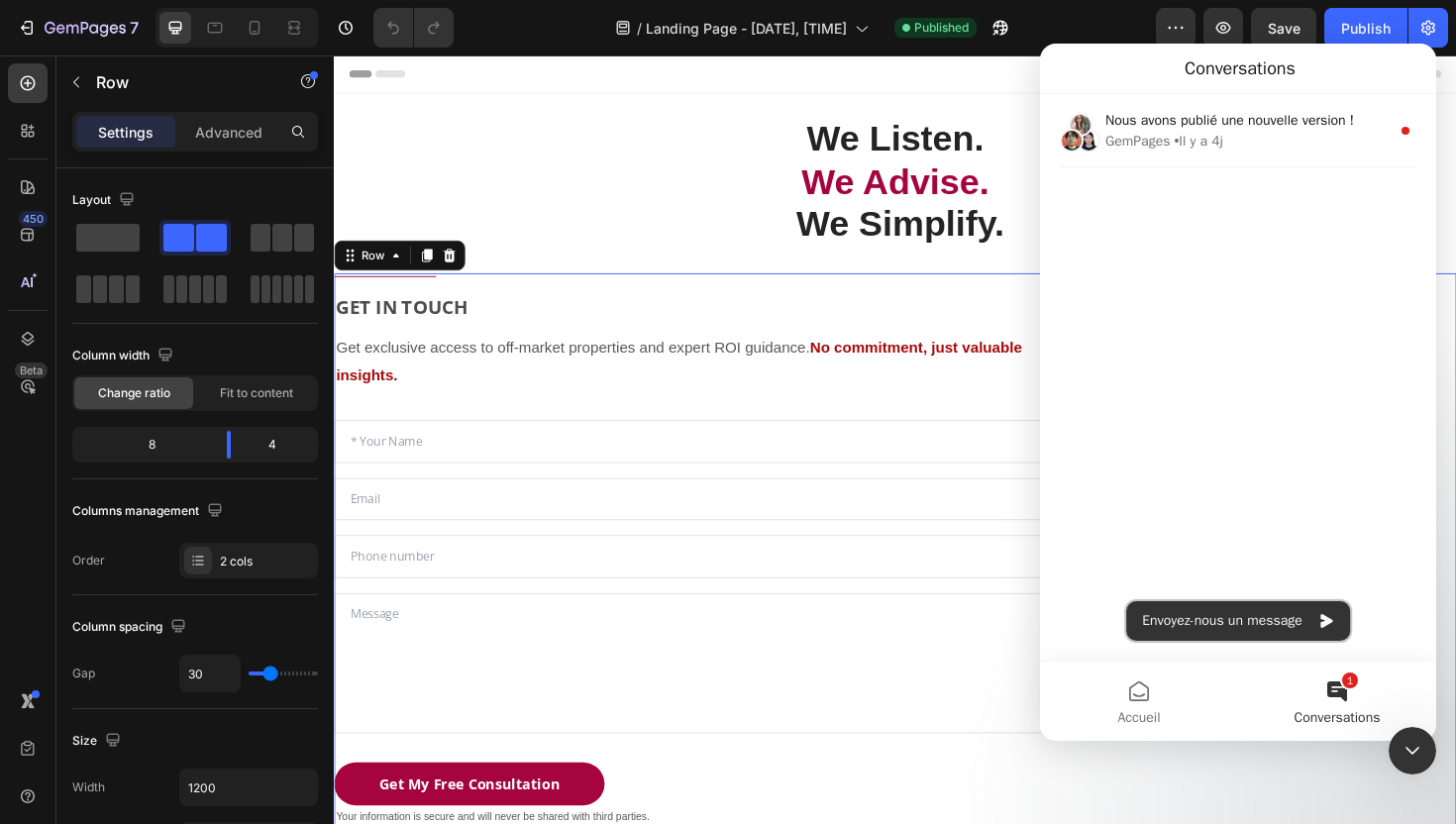 click on "Envoyez-nous un message" at bounding box center [1238, 621] 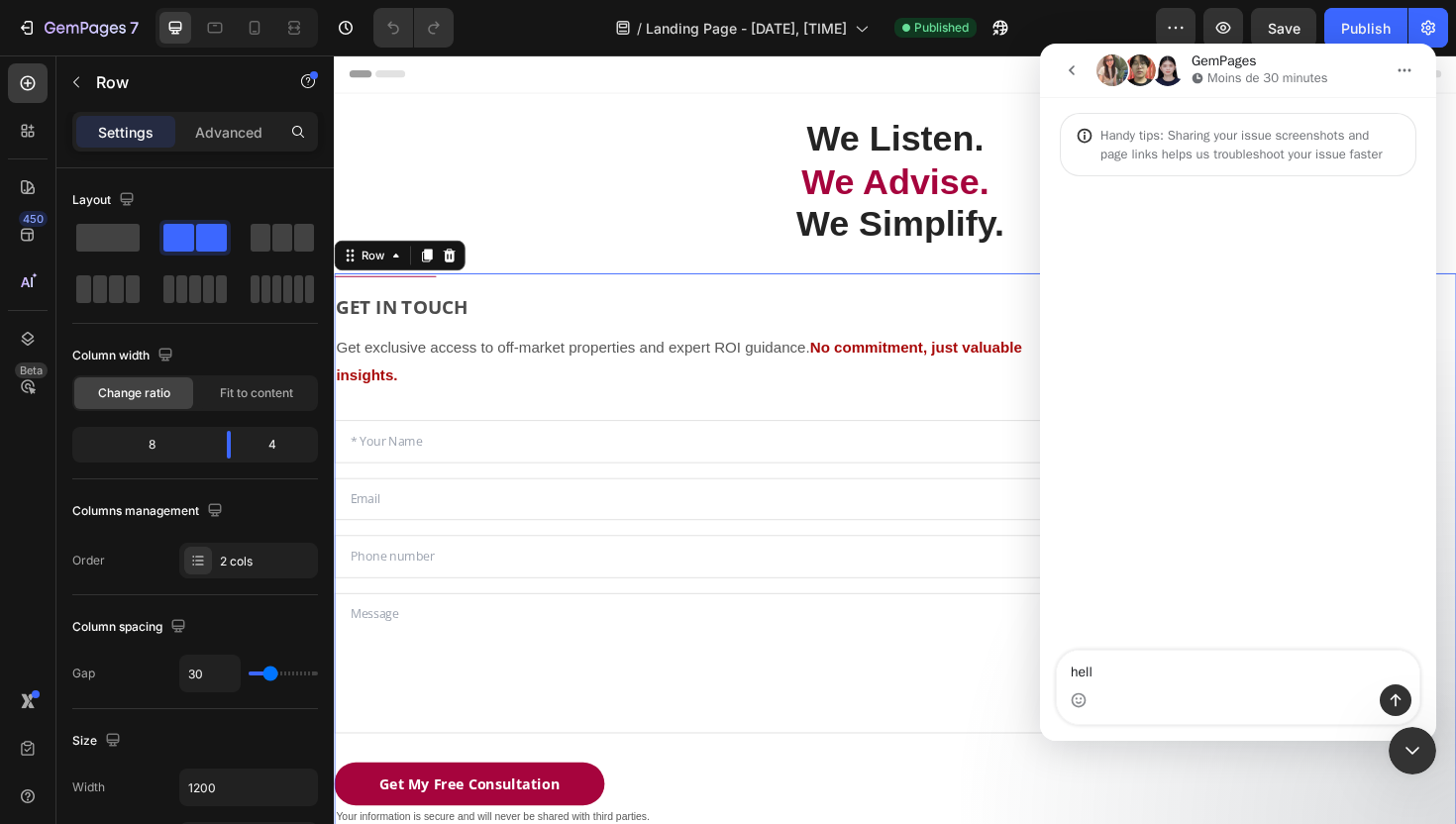 type on "hello" 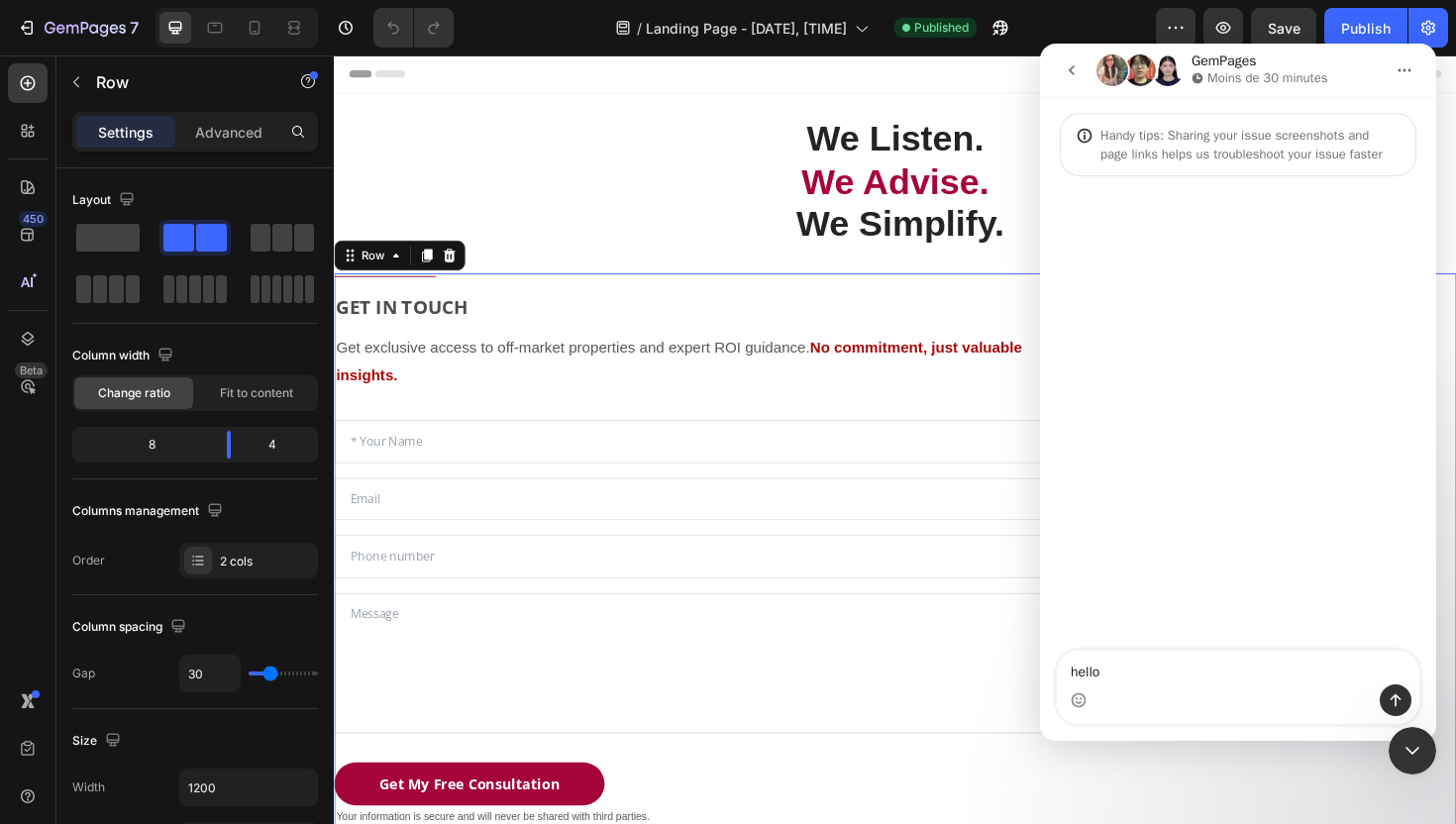 type 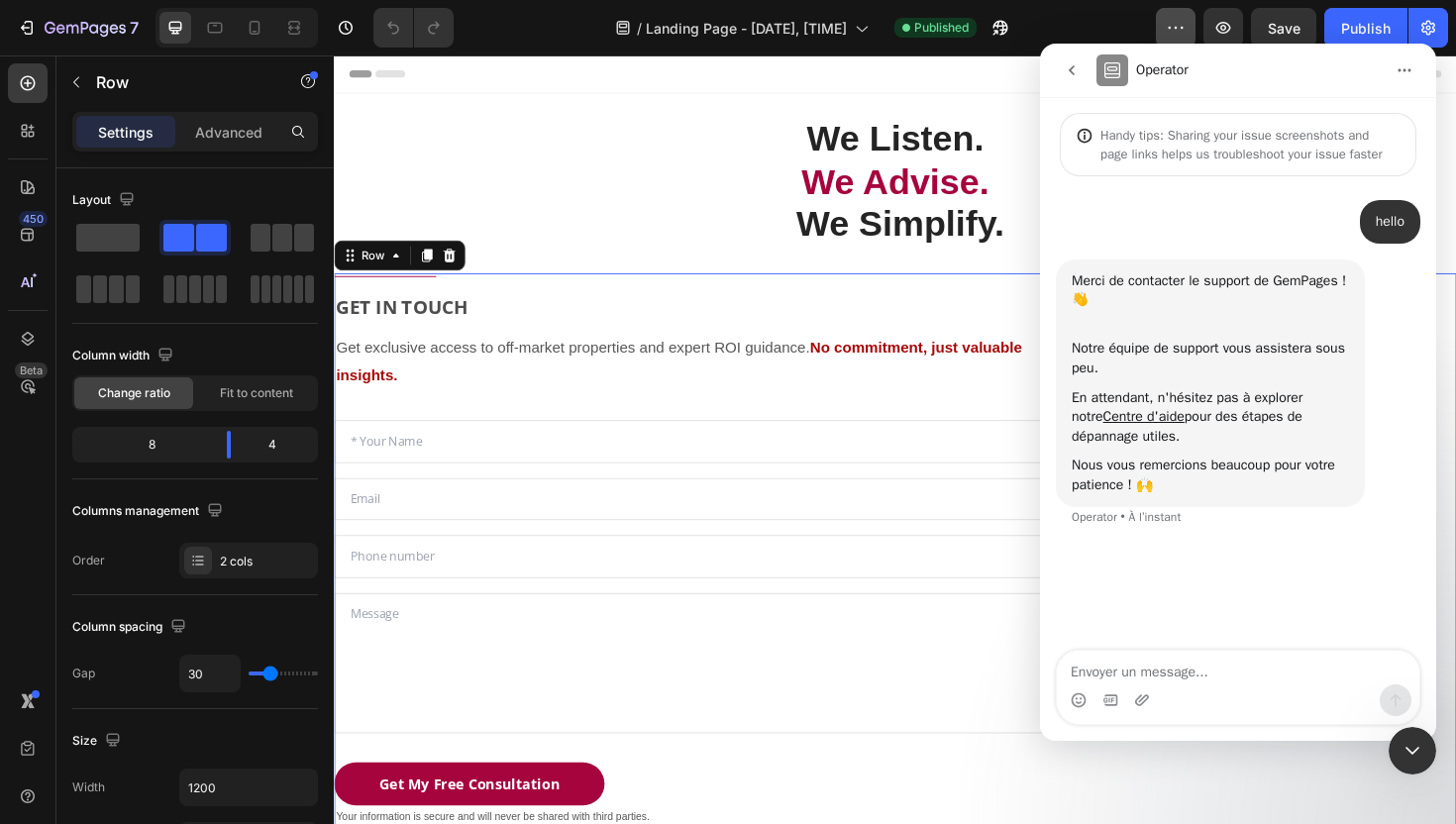 click 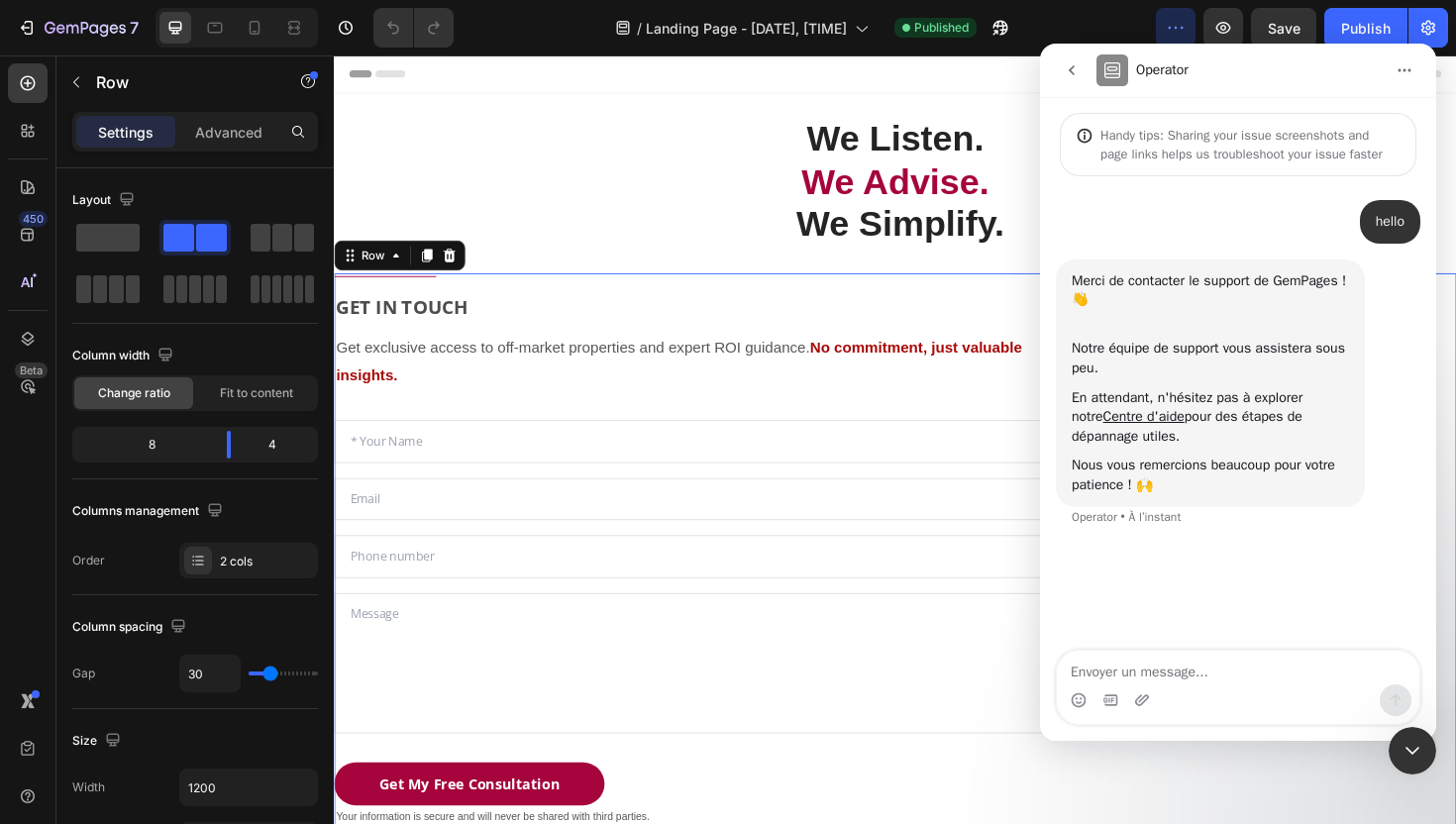 click 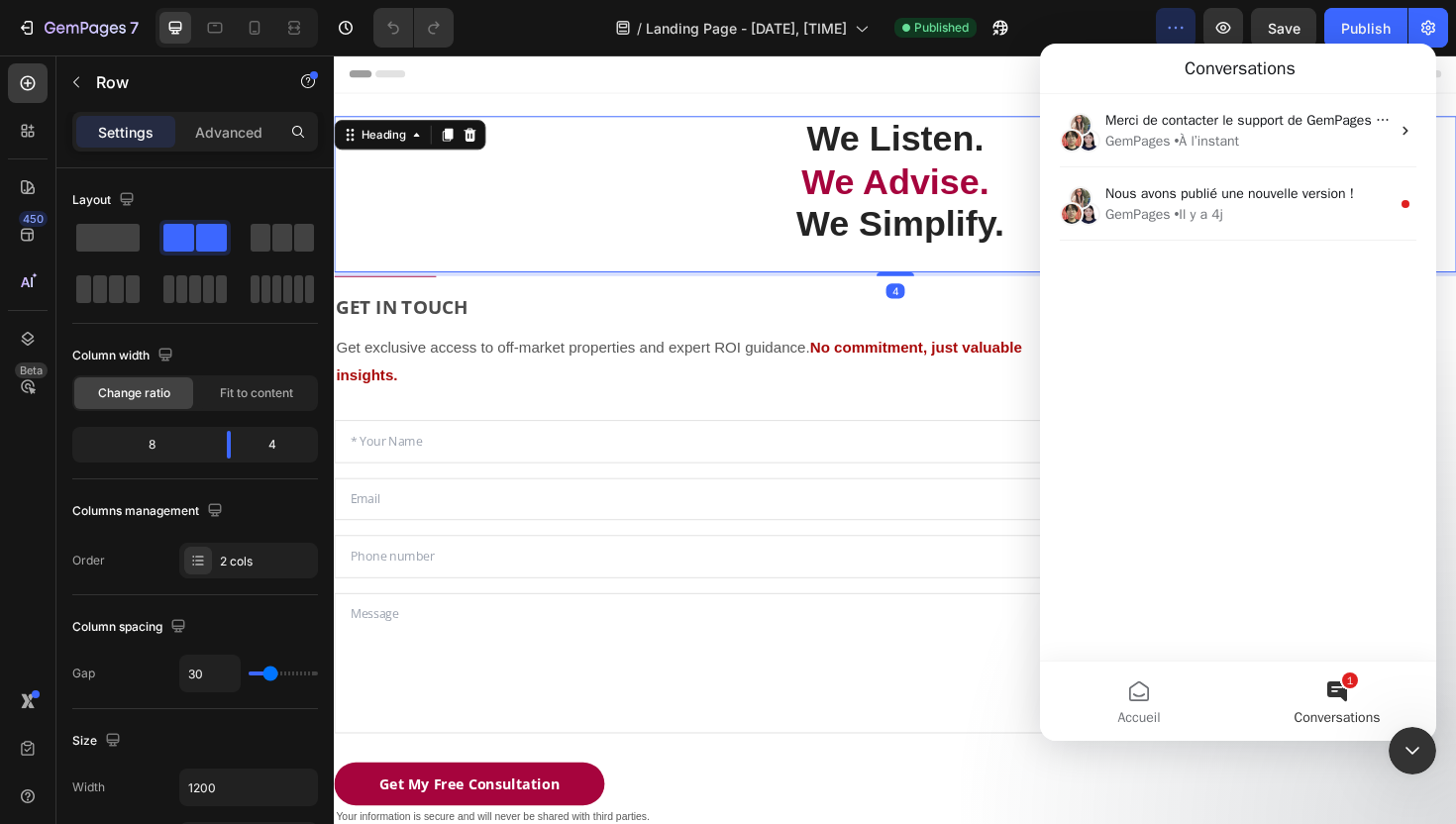 click on "We Listen.  We Advise.   We Simplify." at bounding box center [928, 189] 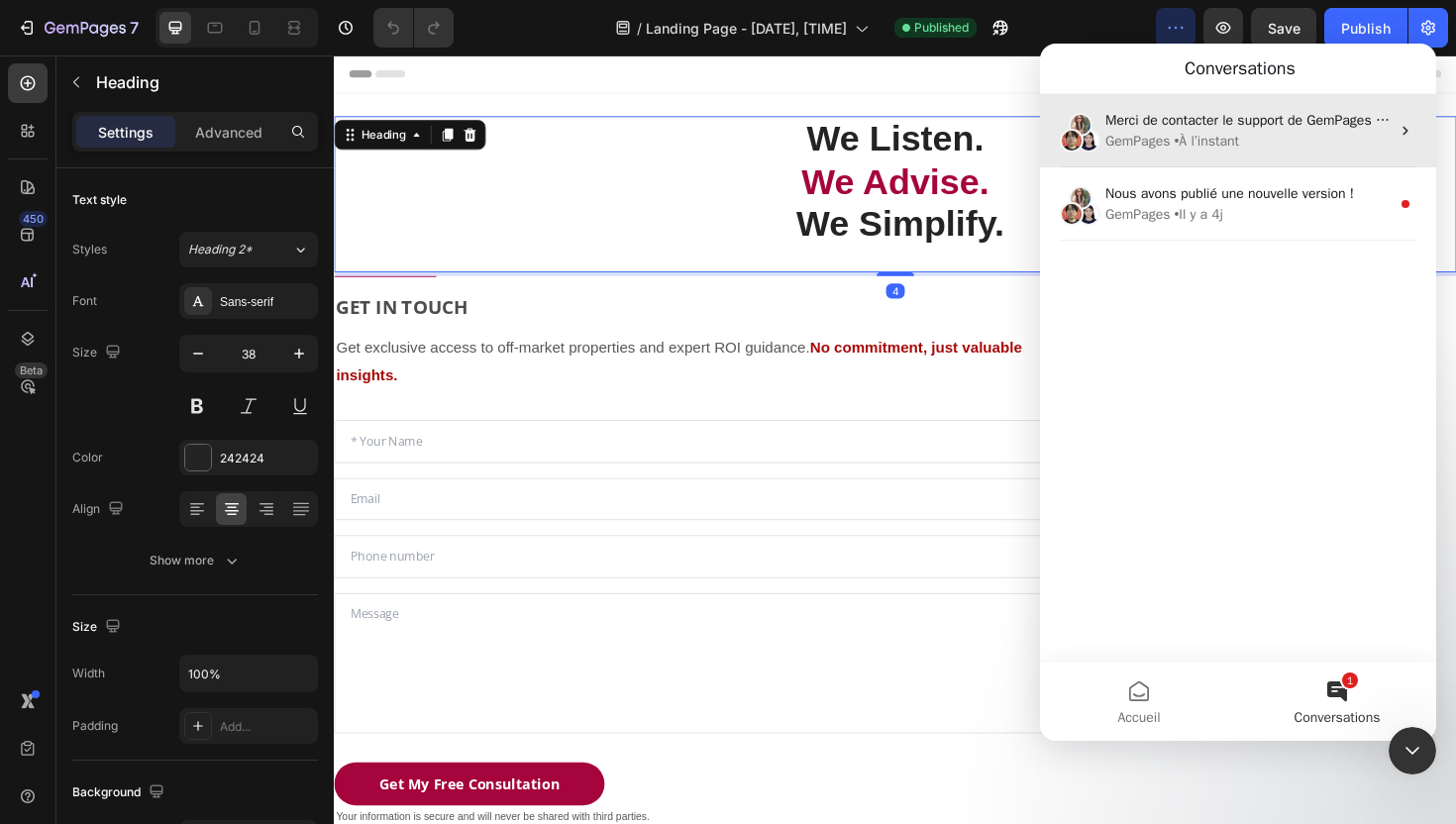 click on "GemPages •  À l’instant" at bounding box center (1247, 141) 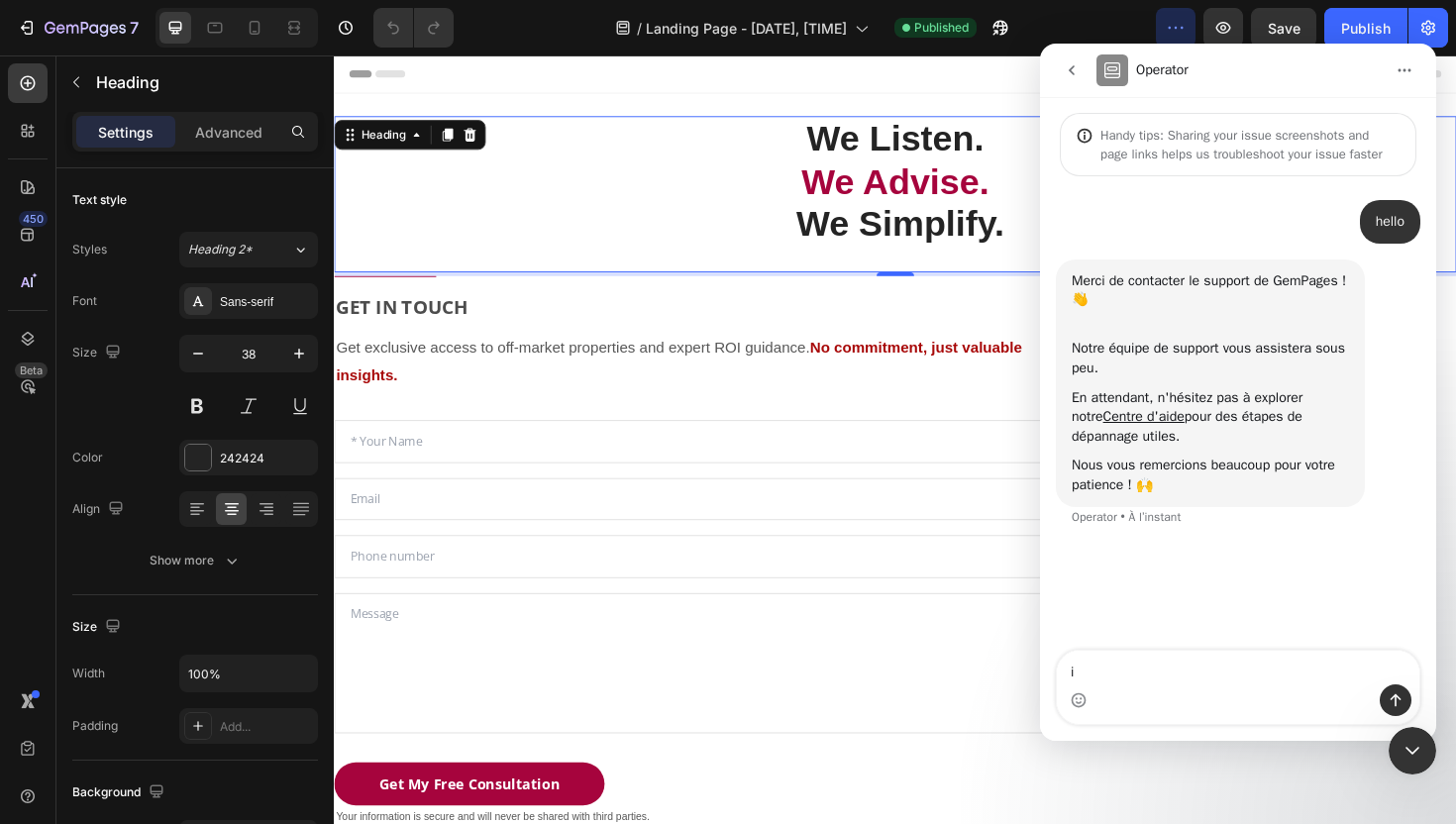type on "i" 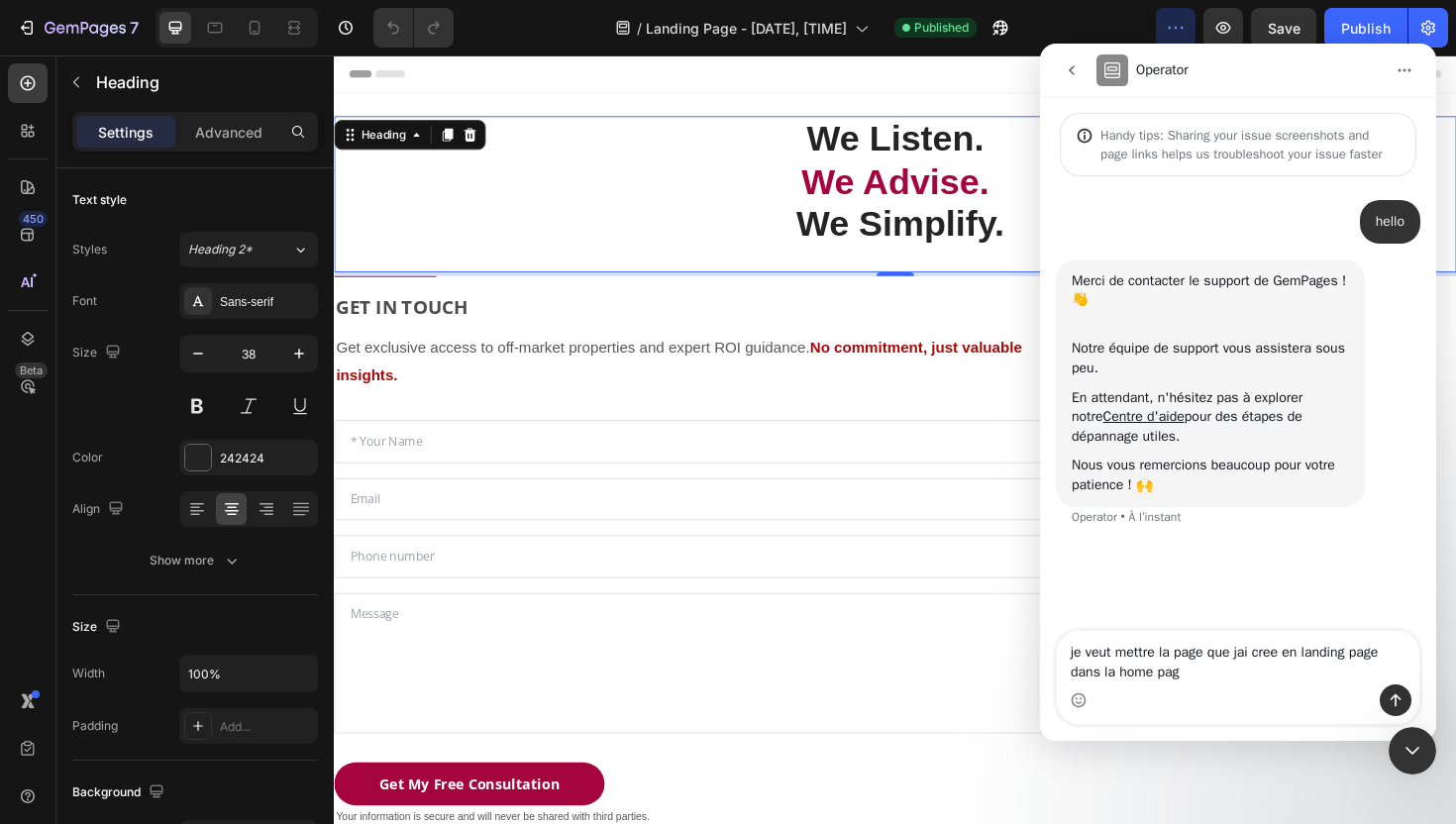 type on "je veut mettre la page que jai cree en landing page dans la home page" 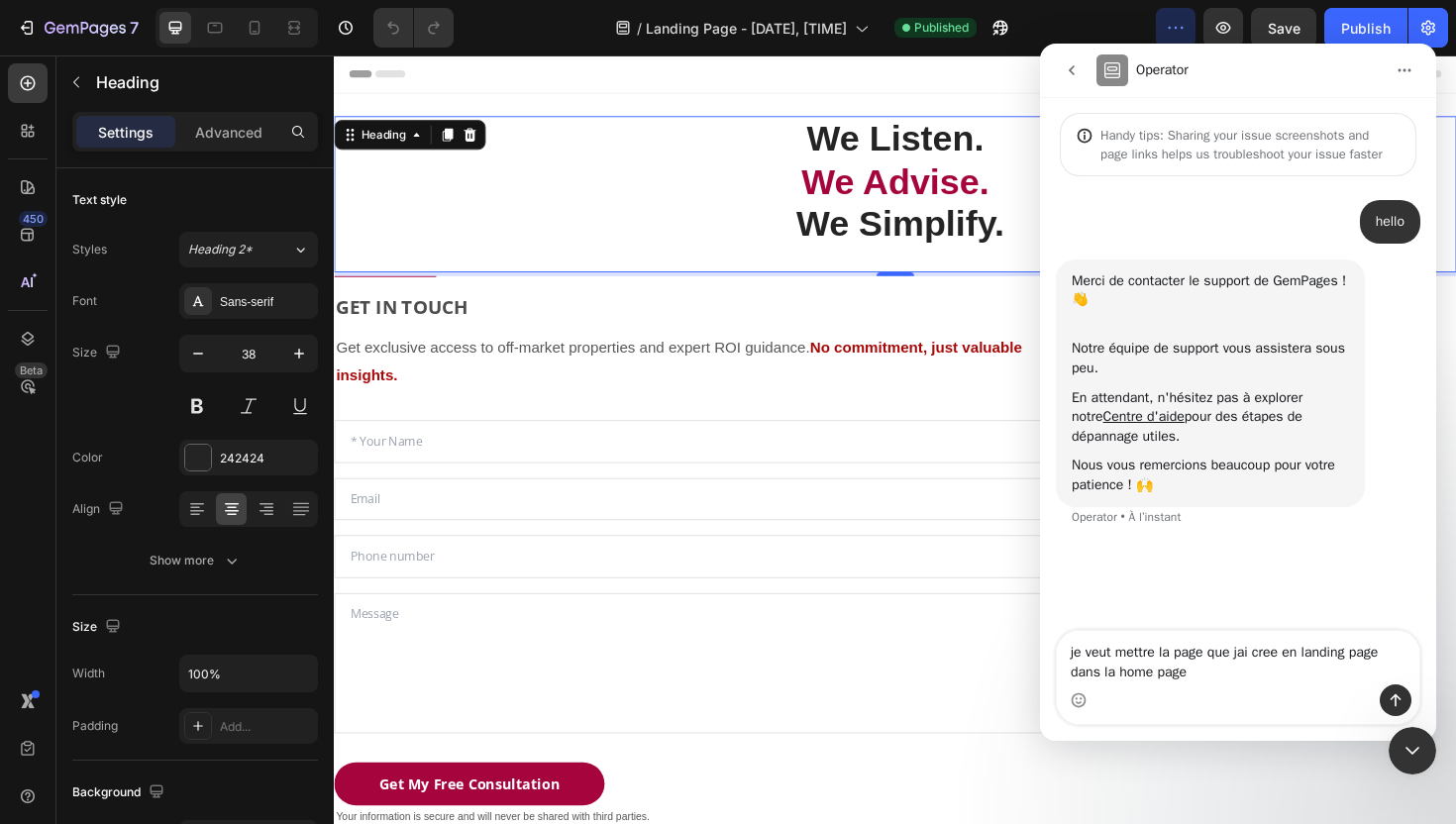 type 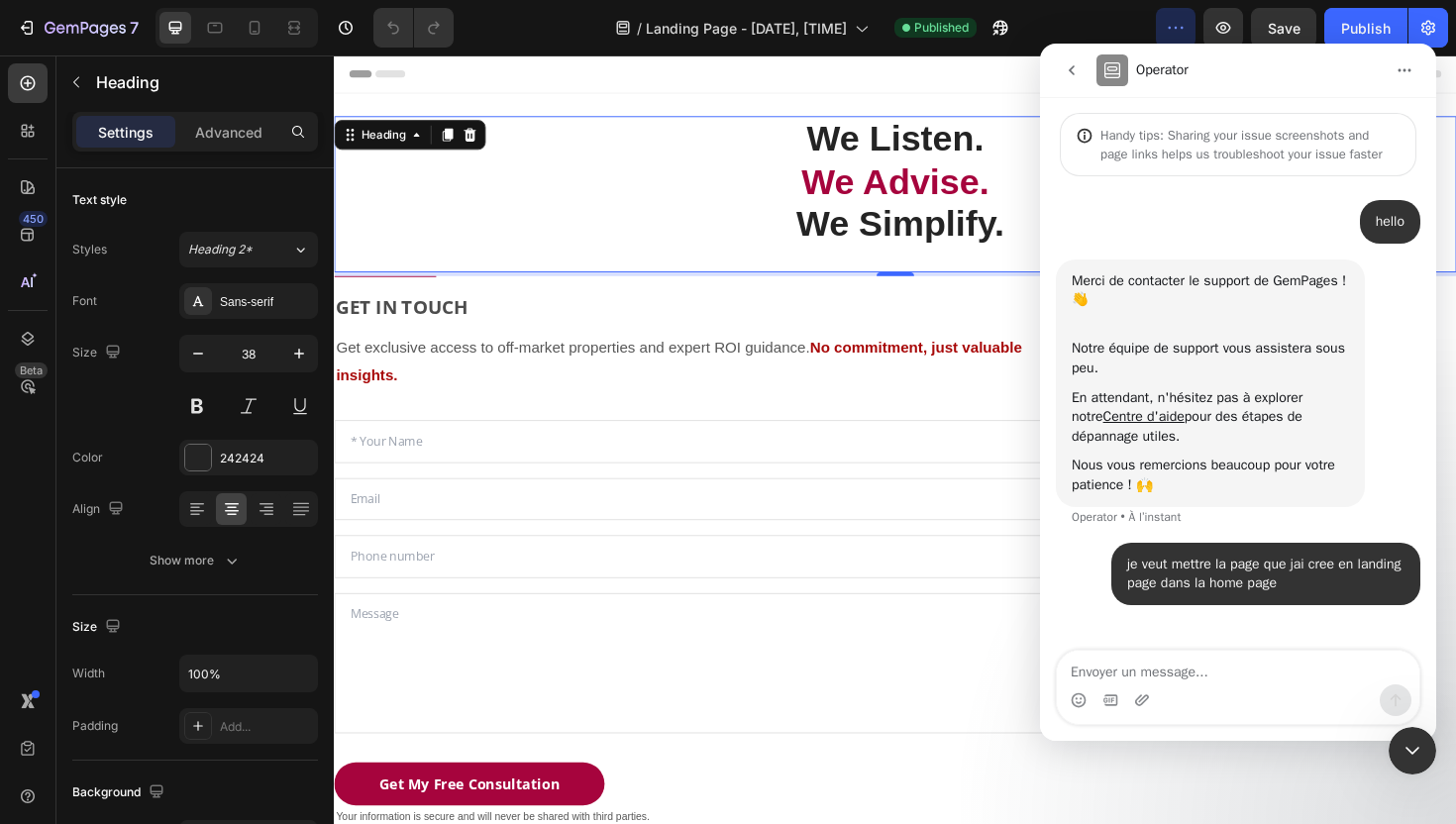 click 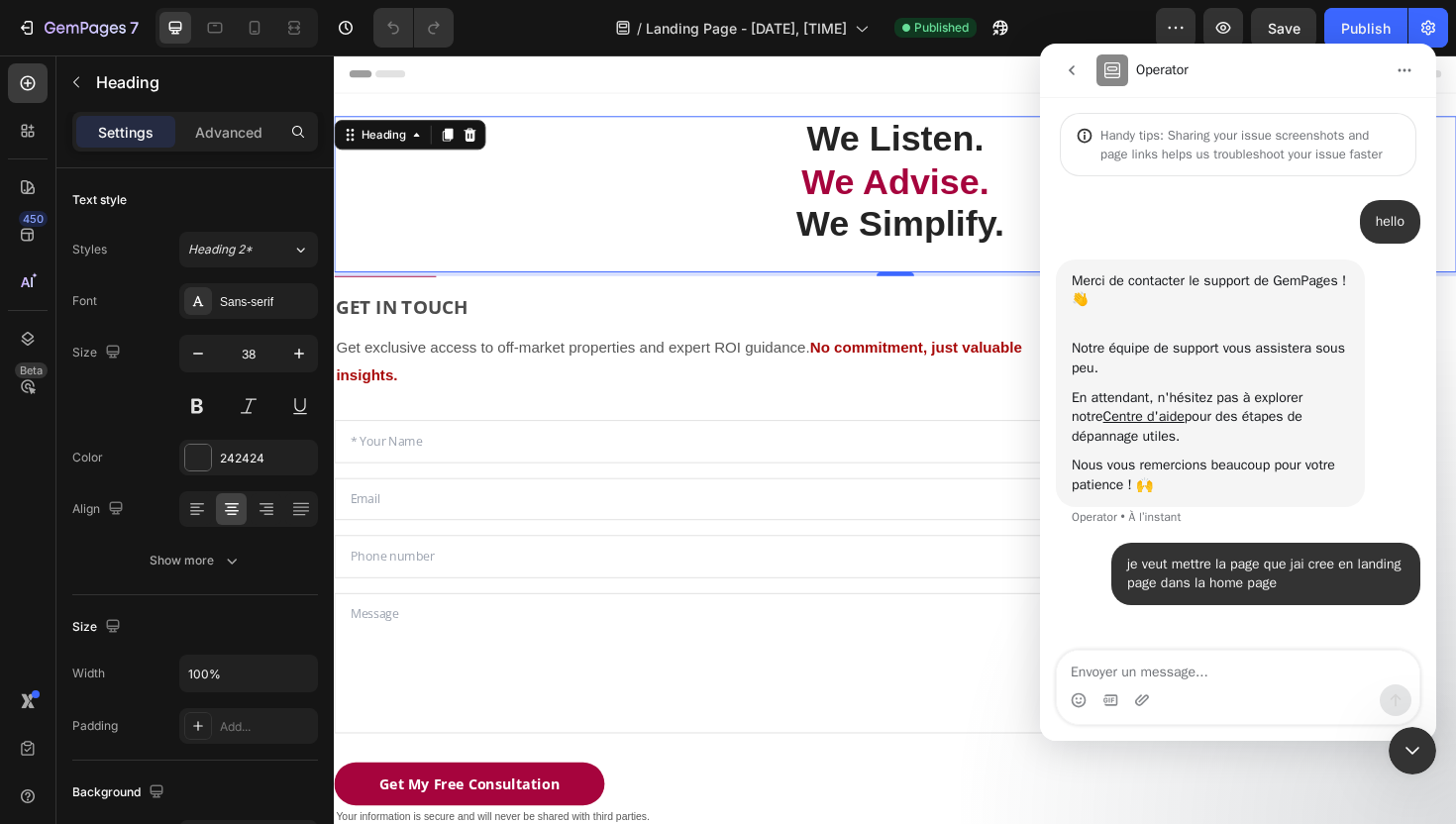 click 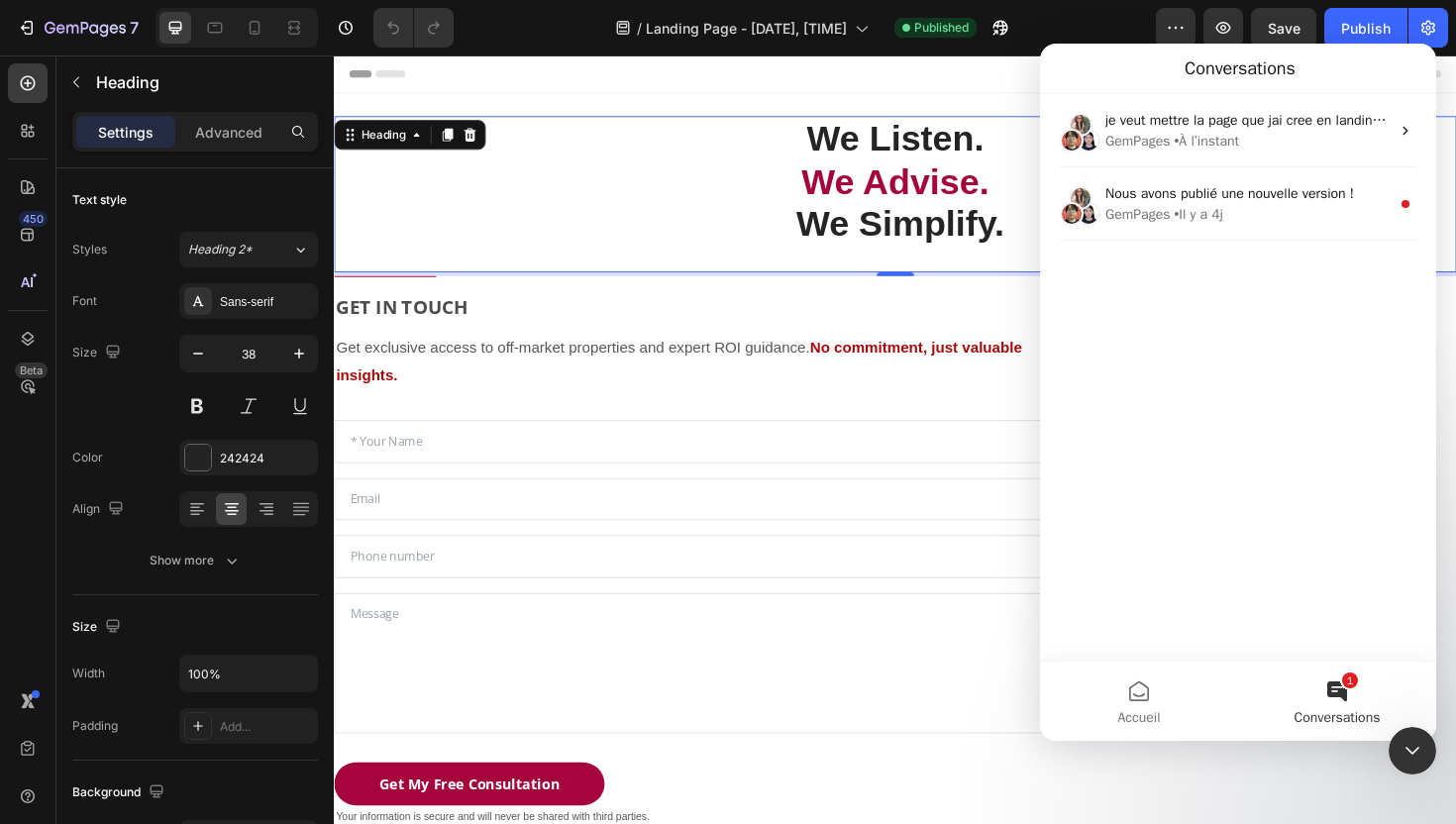 click 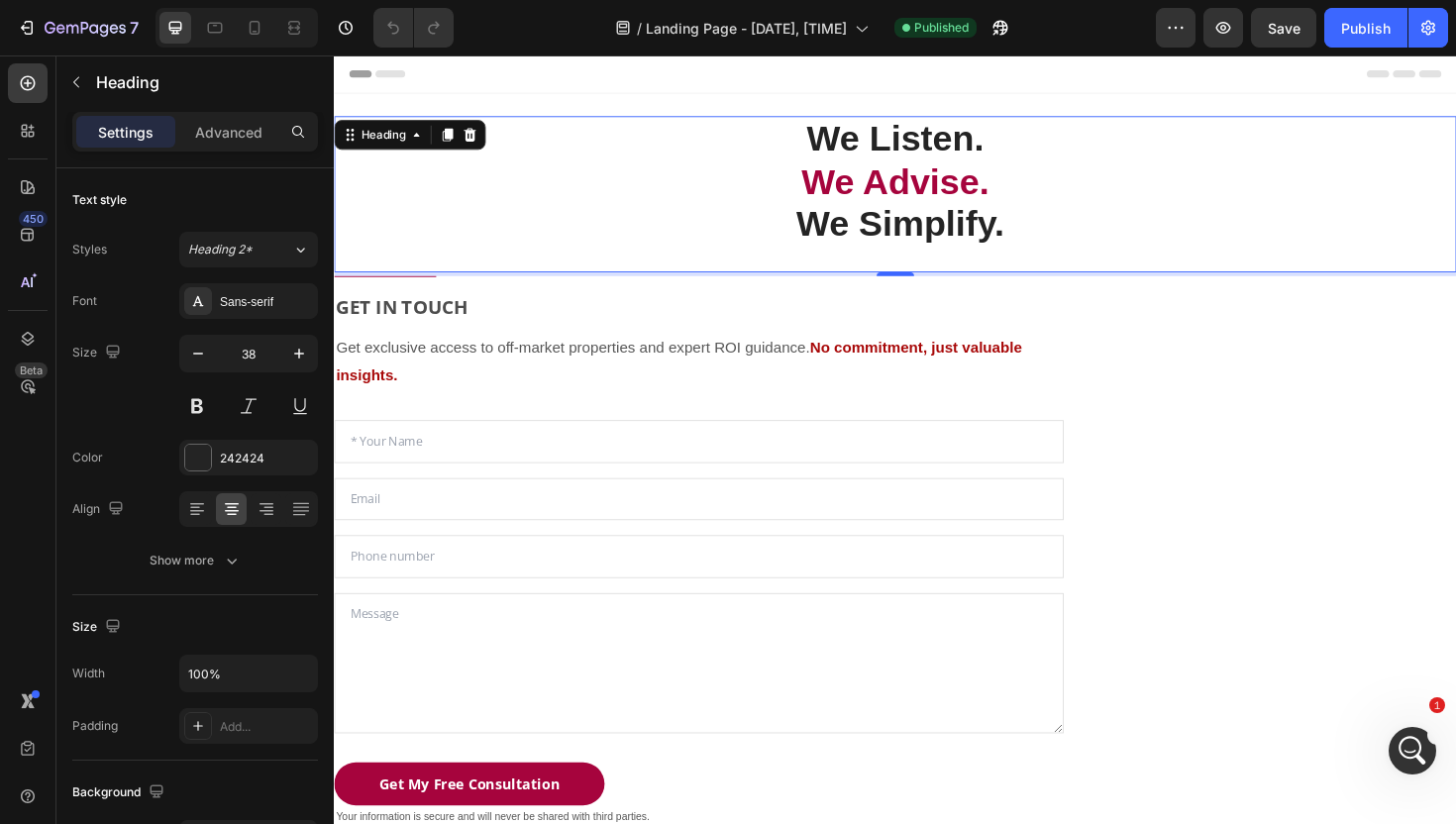 scroll, scrollTop: 0, scrollLeft: 0, axis: both 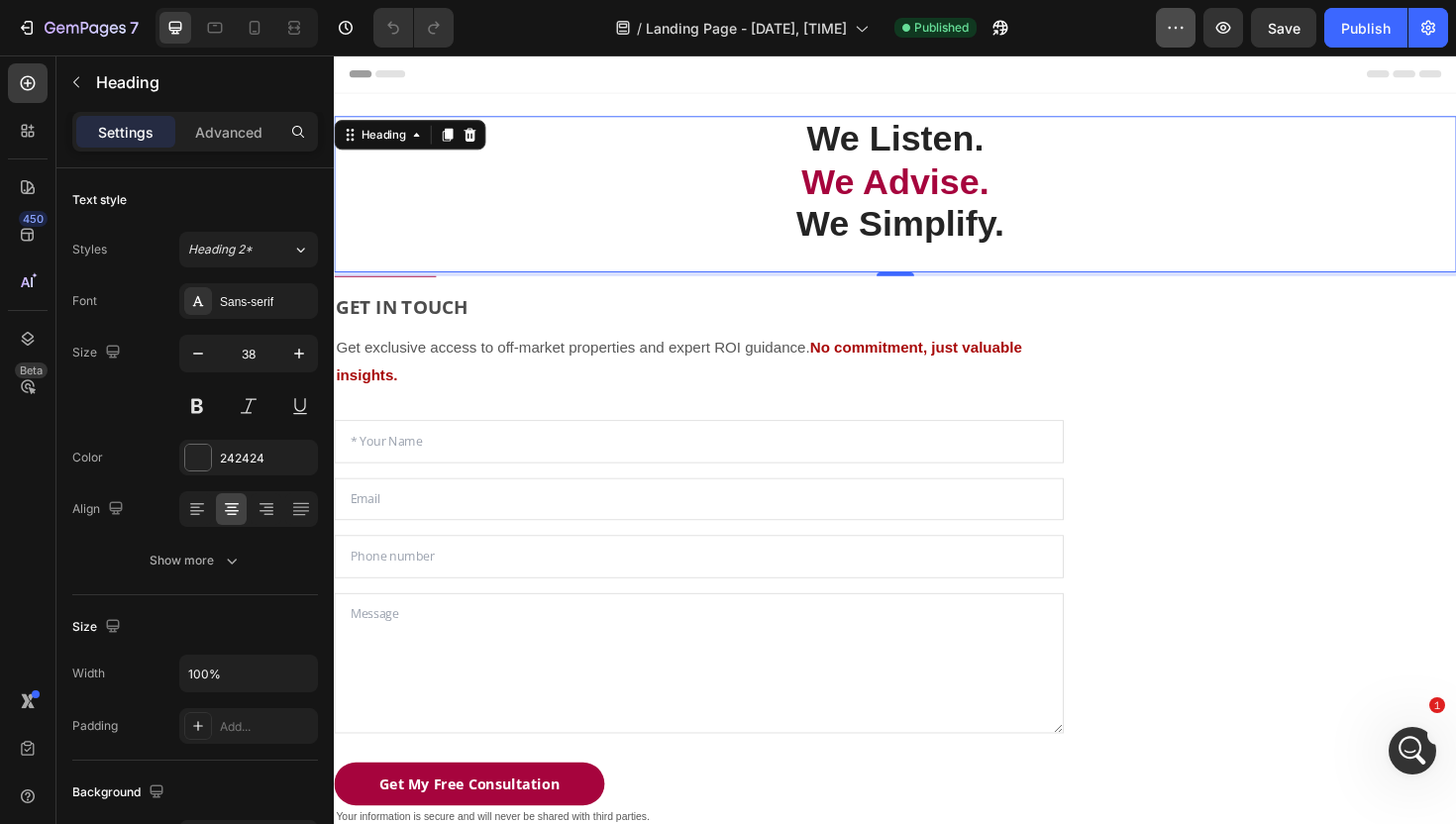 click 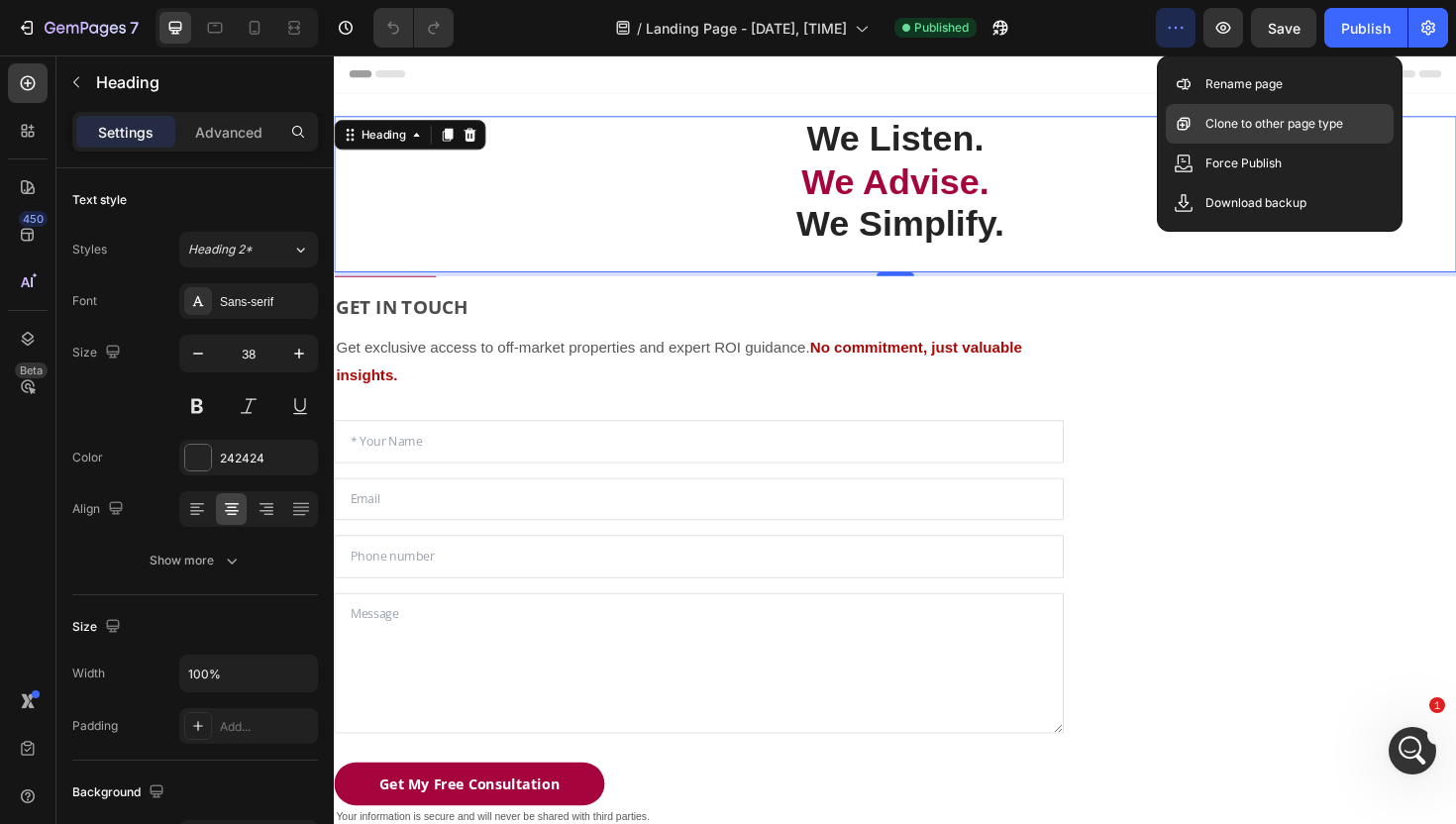 click on "Clone to other page type" at bounding box center (1274, 124) 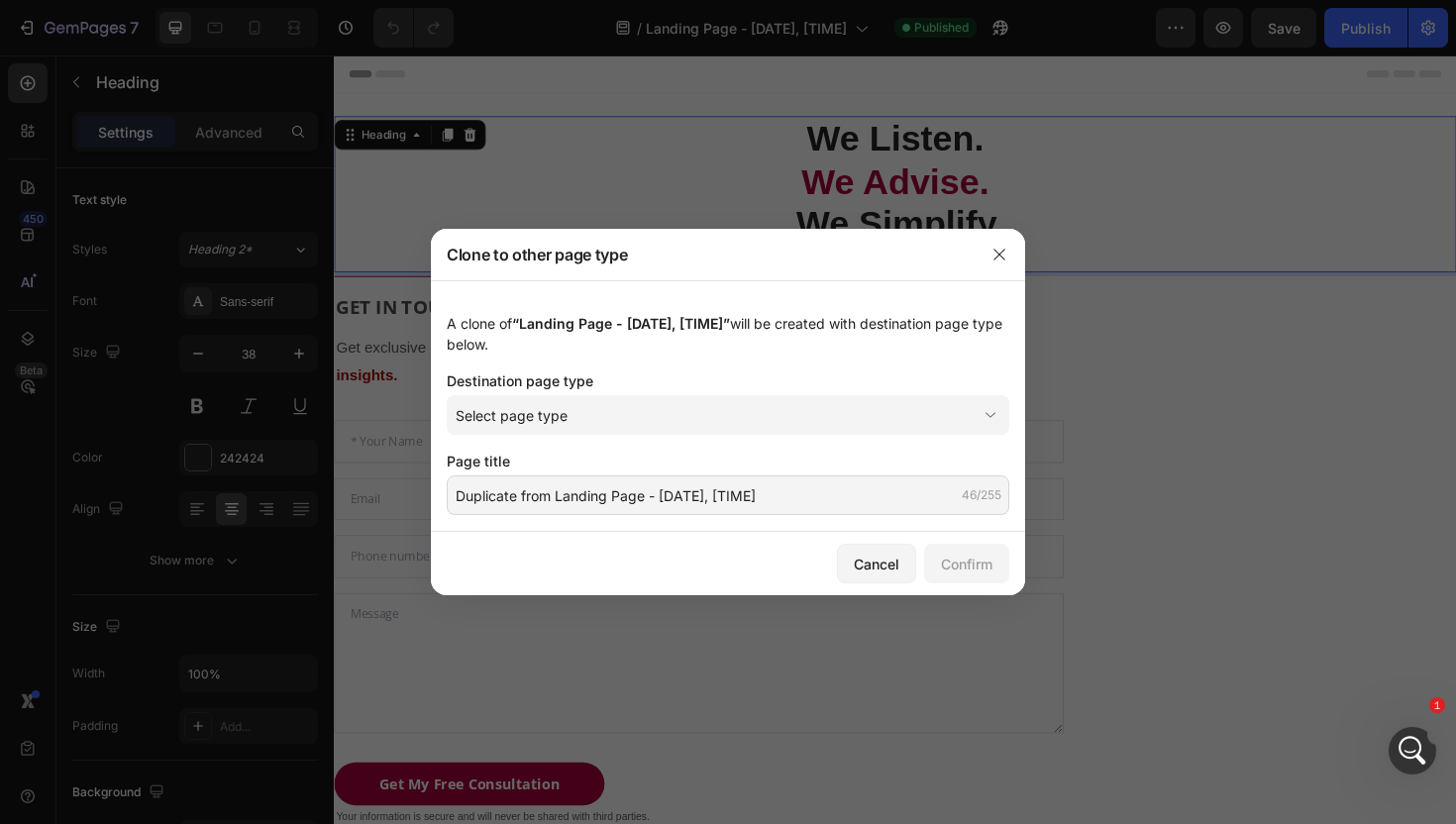click on "A clone of  “Landing Page - Jul 30, 14:24:47”  will be created with destination page type below.  Destination page type Select page type  Page title Duplicate from Landing Page - Jul 30, 14:24:47 46/255" at bounding box center [728, 406] 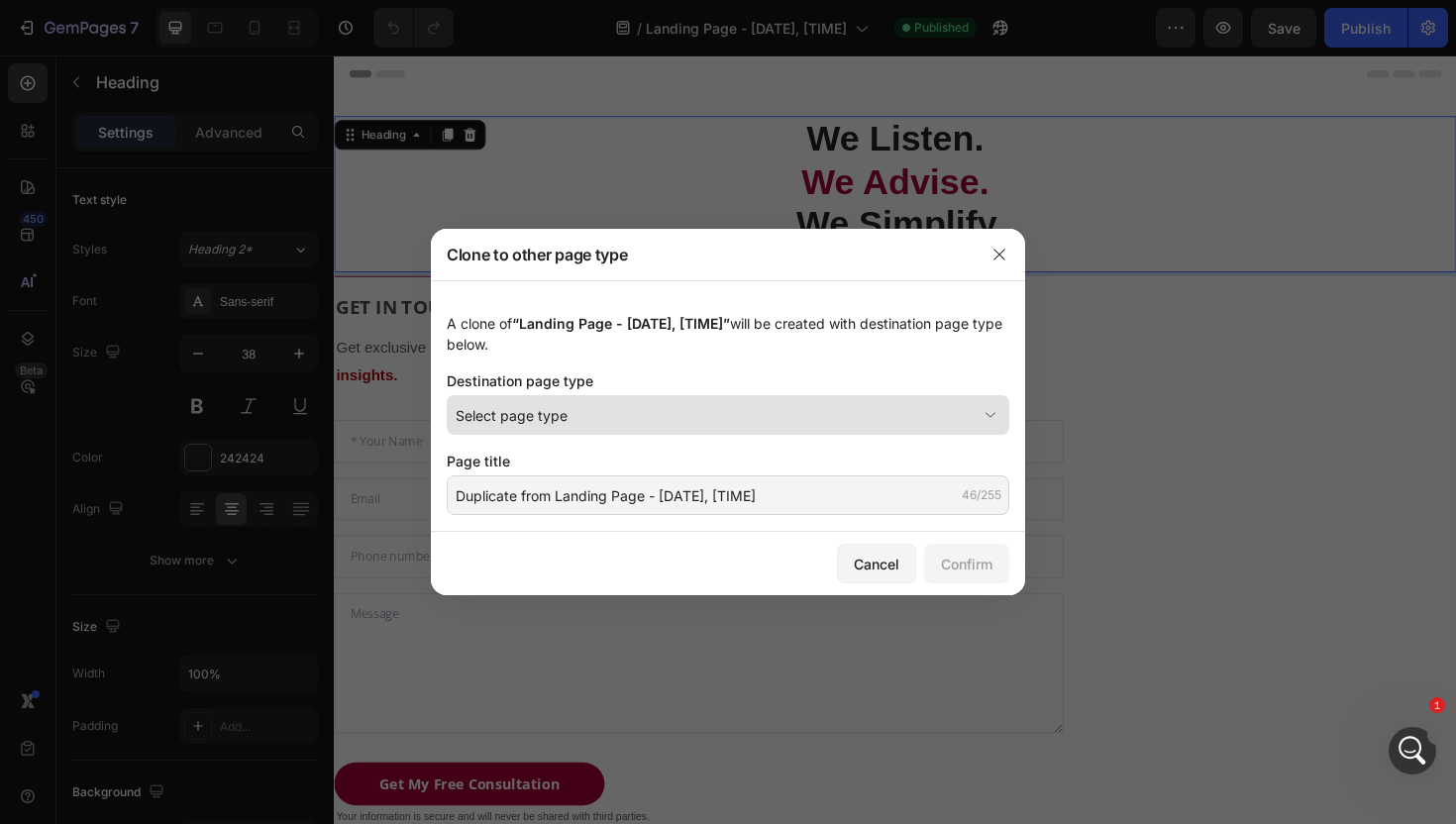 click on "Select page type" at bounding box center [728, 415] 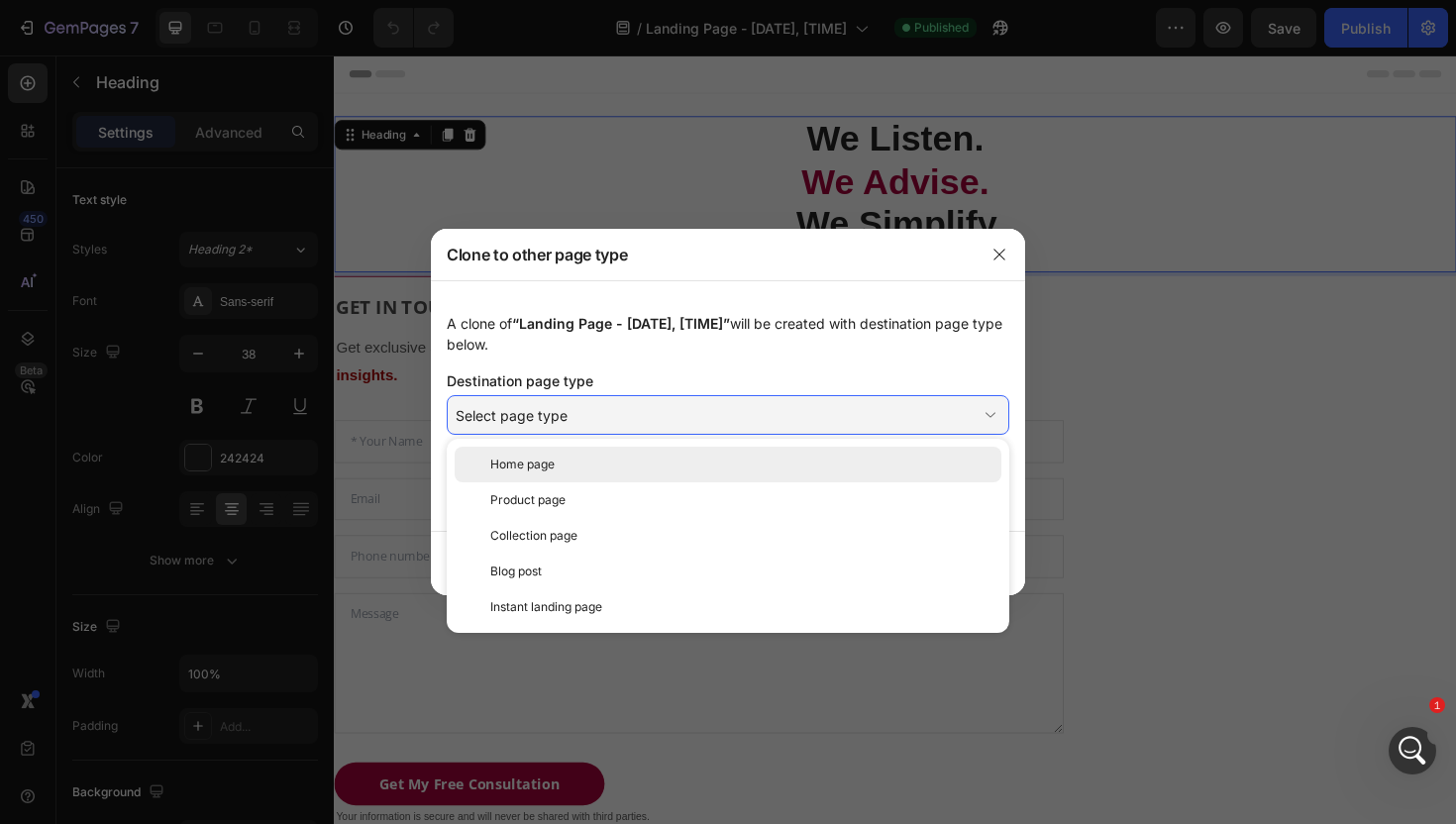 click on "Home page" at bounding box center (742, 464) 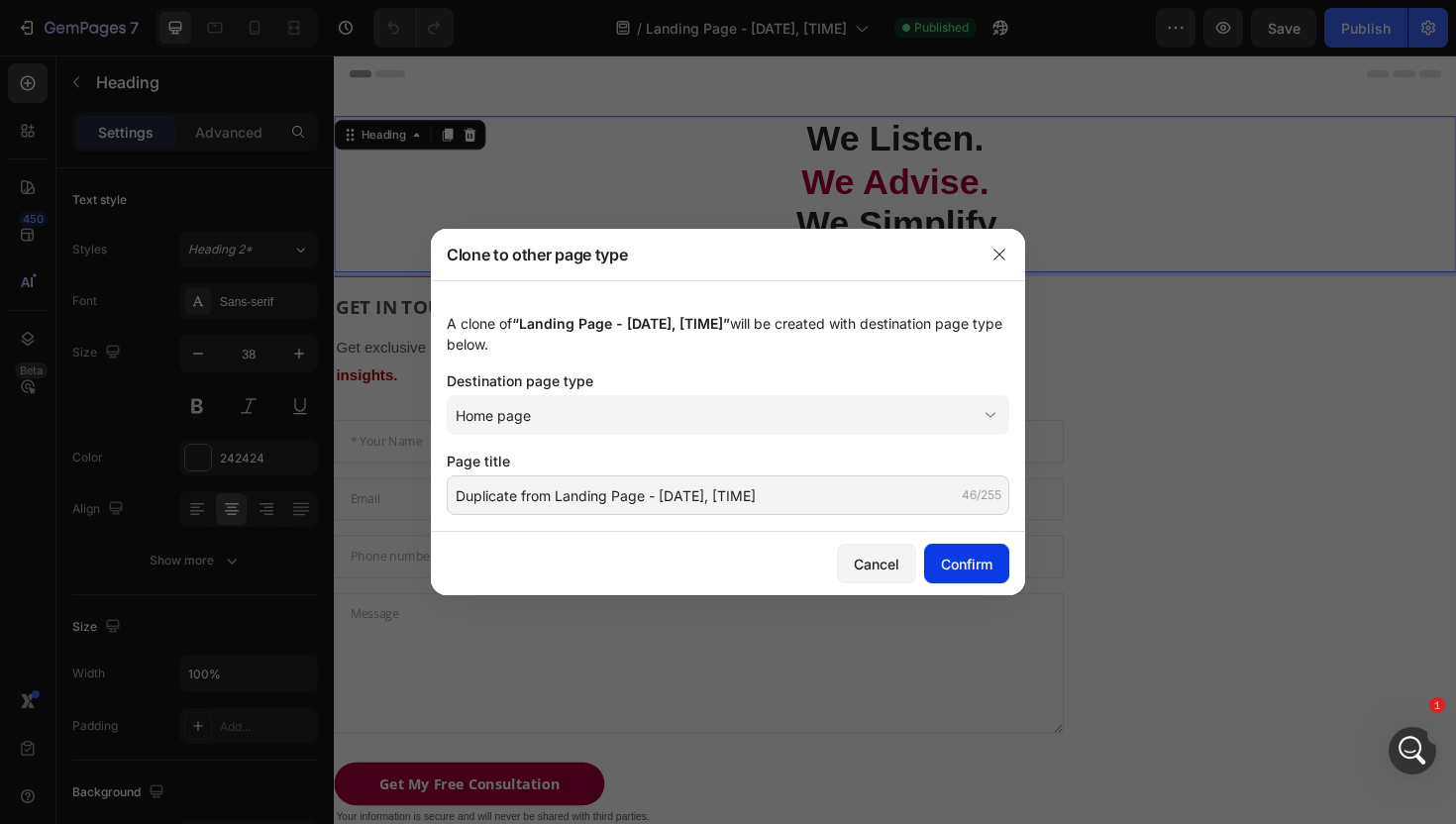click on "Confirm" 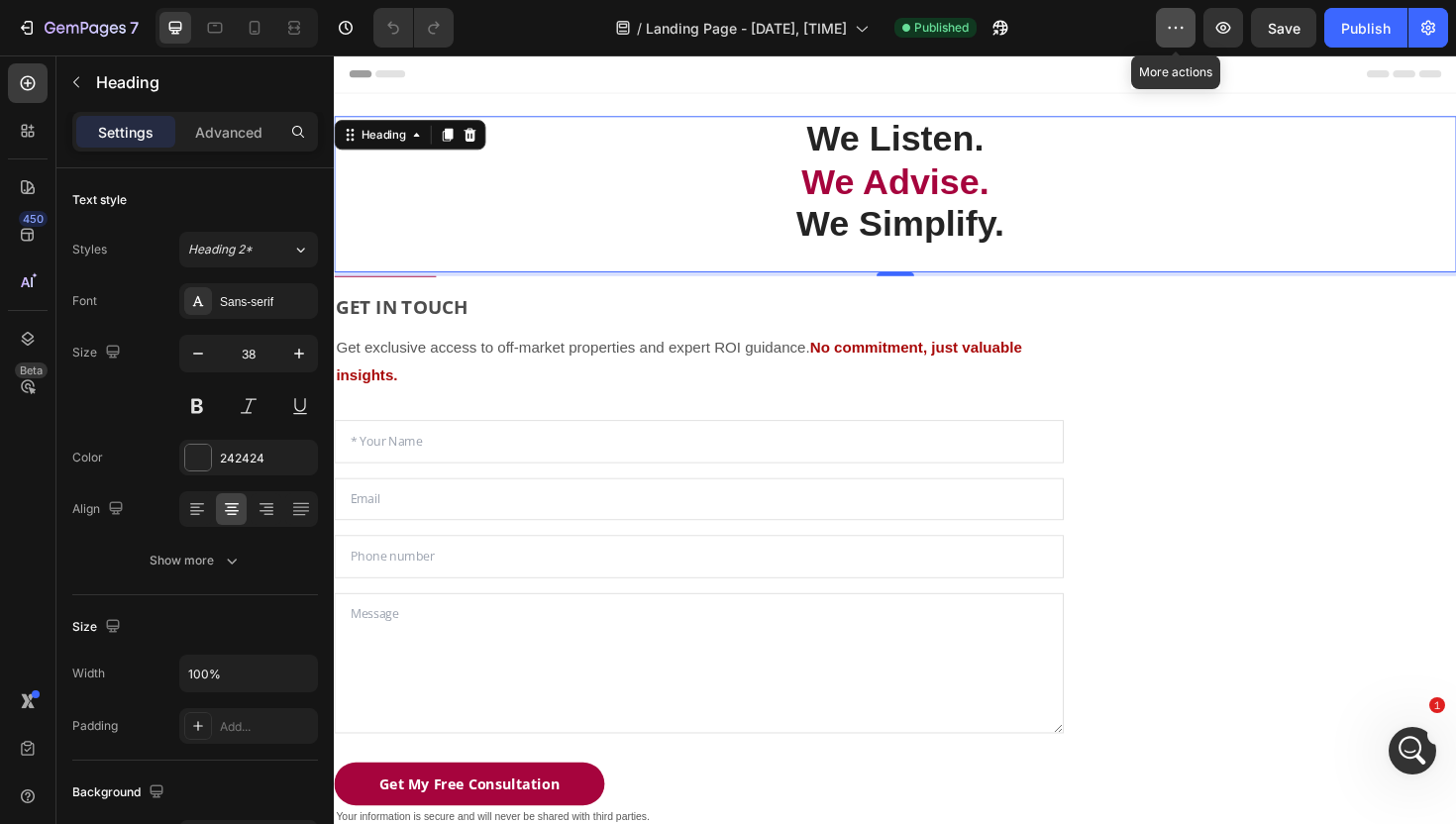 click 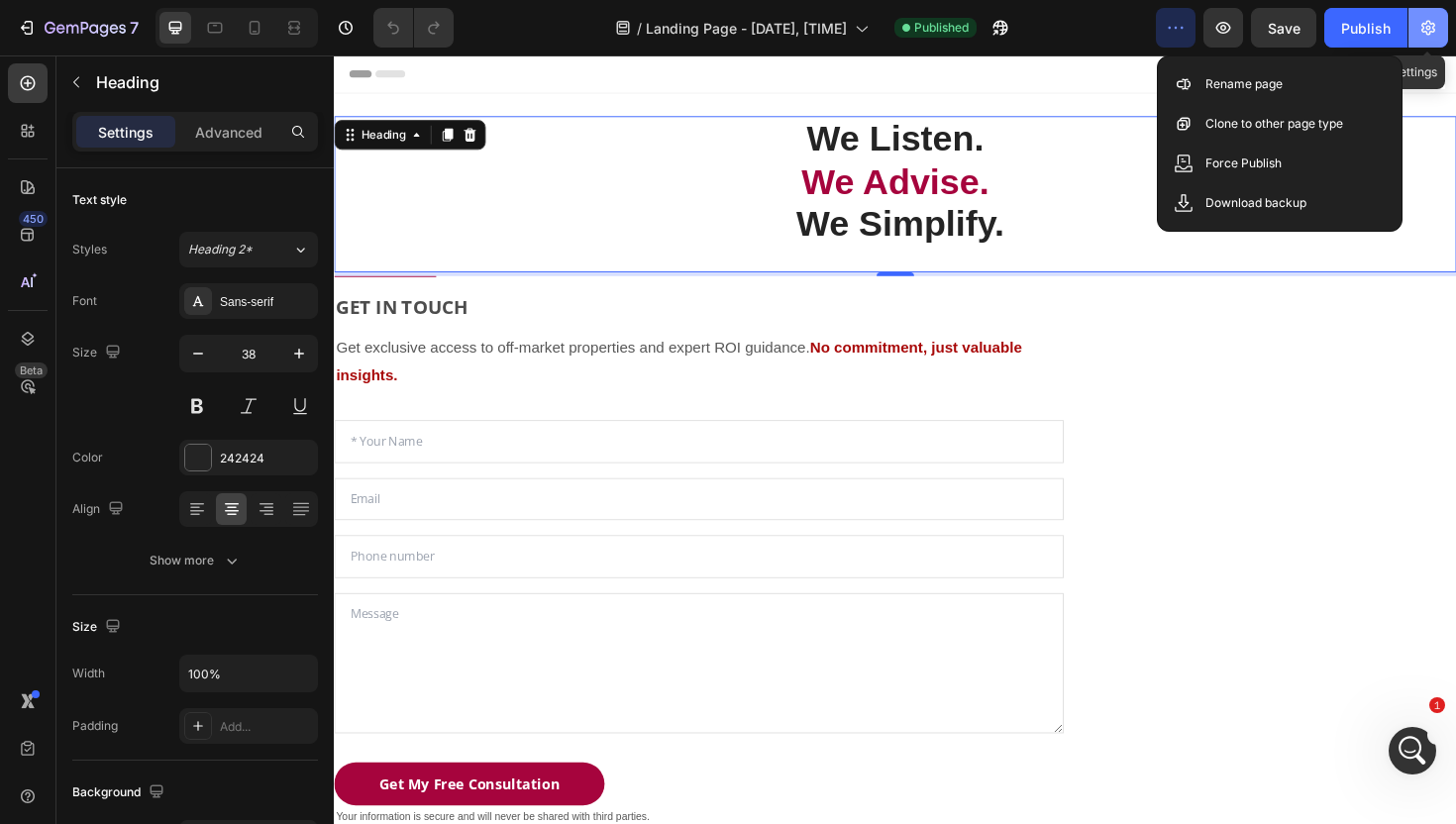 click 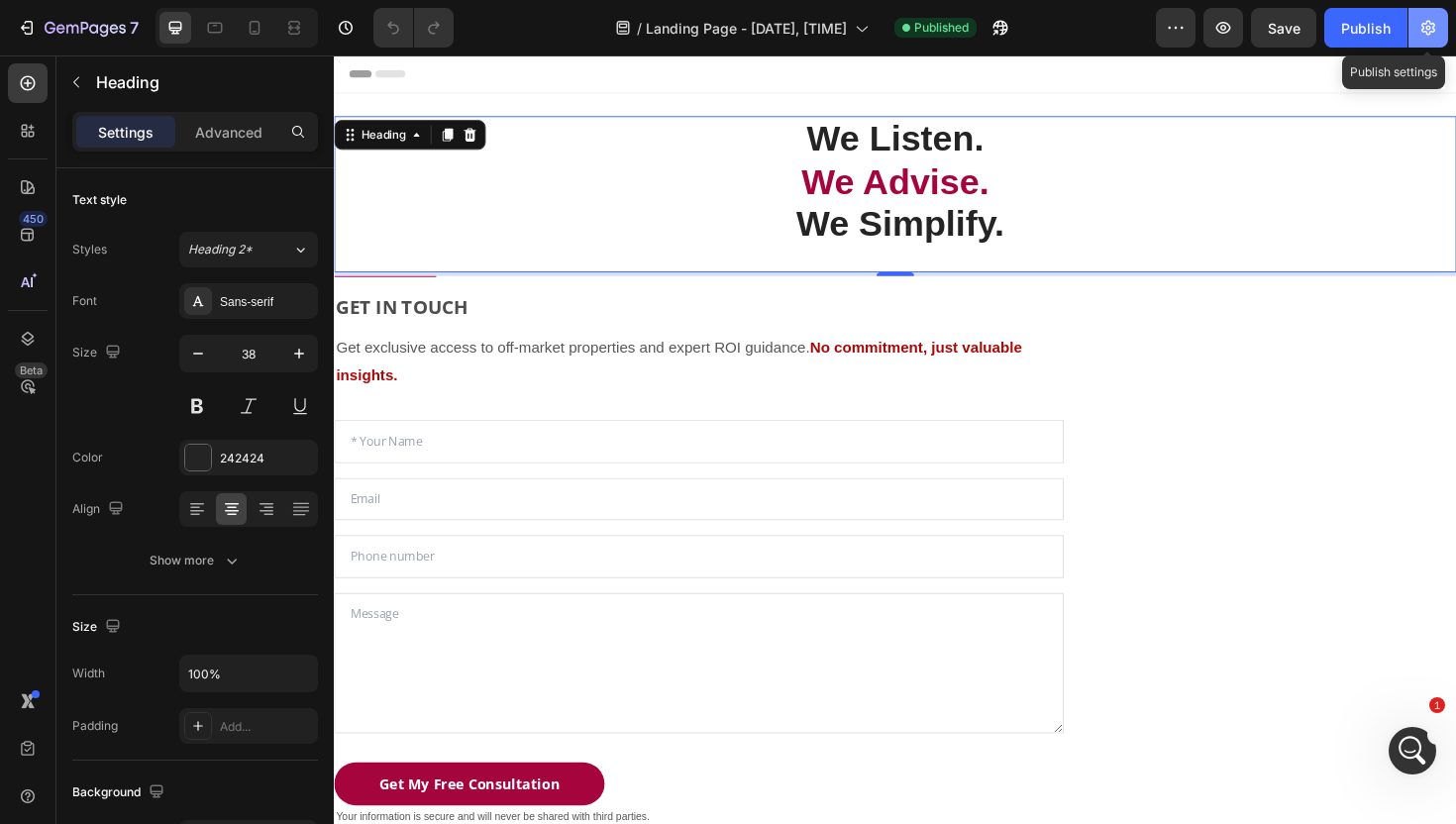 click on "7   /  Landing Page - Jul 30, 14:24:47 Published Preview  Save   Publish  Publish settings 450 Beta Sections(18) Elements(83) Section Element Hero Section Product Detail Brands Trusted Badges Guarantee Product Breakdown How to use Testimonials Compare Bundle FAQs Social Proof Brand Story Product List Collection Blog List Contact Sticky Add to Cart Custom Footer Browse Library 450 Layout
Row
Row
Row
Row Text
Heading
Text Block Button
Button
Button Media
Image
Image
Video" at bounding box center (728, 0) 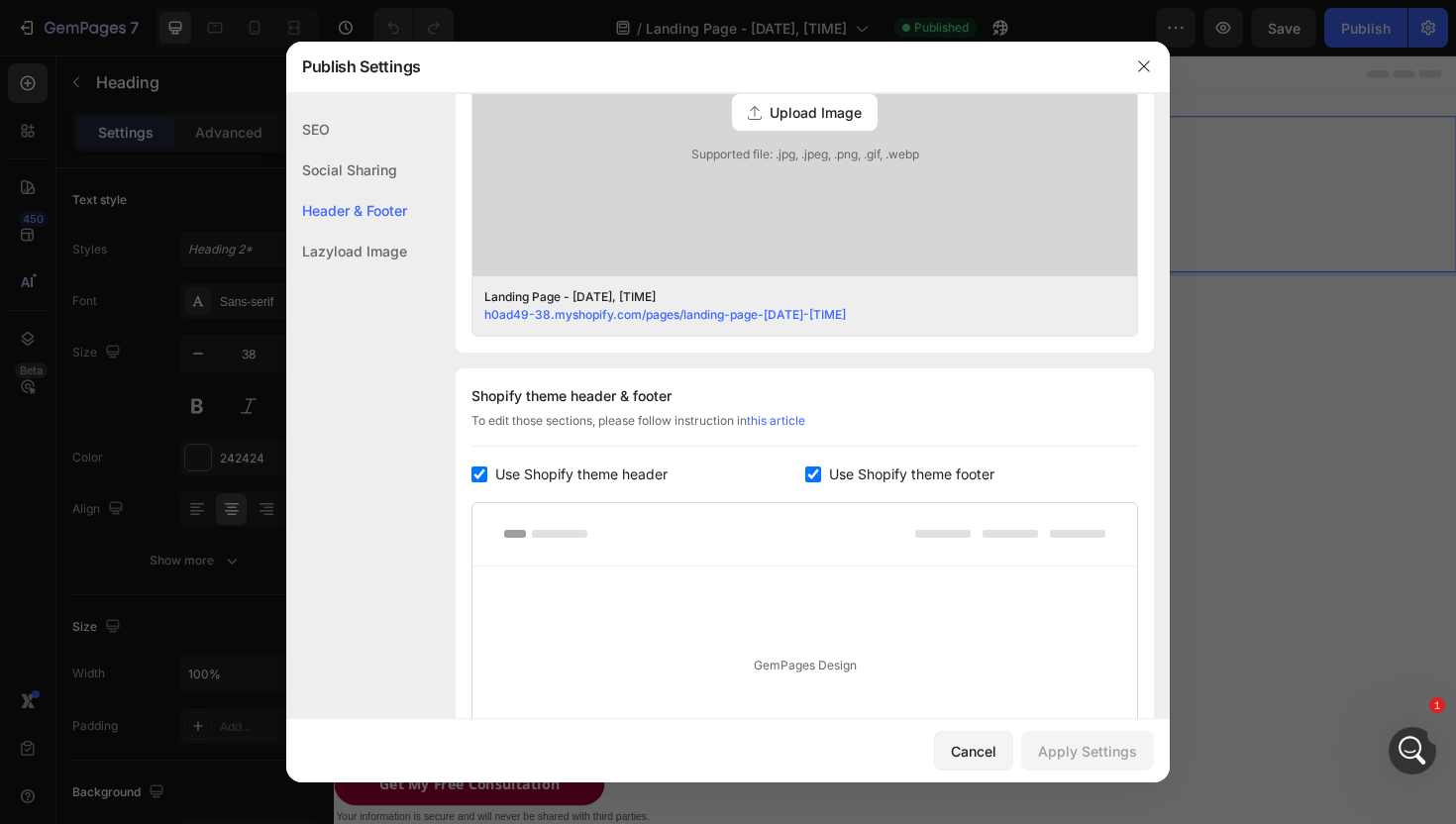 scroll, scrollTop: 785, scrollLeft: 0, axis: vertical 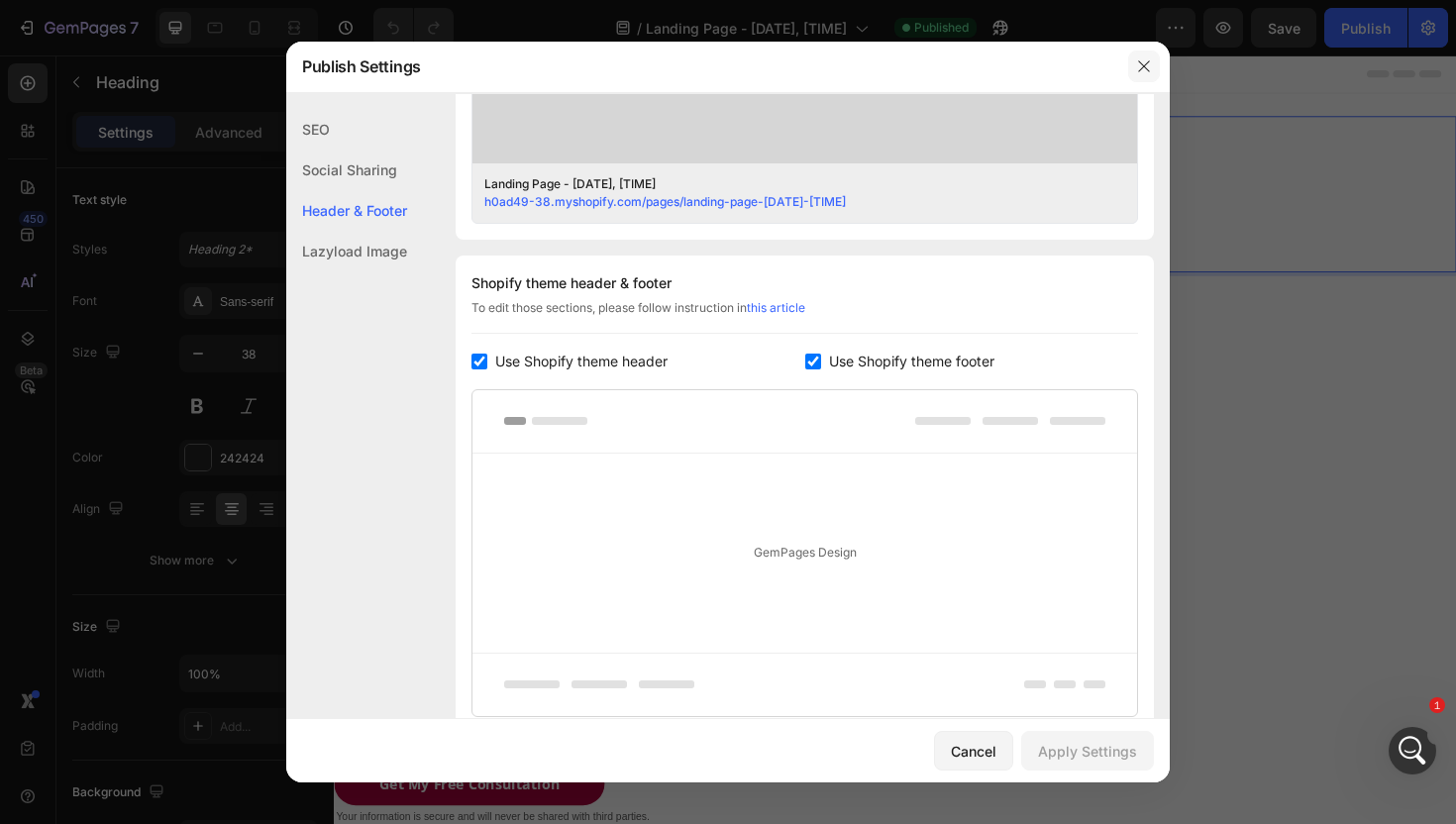click at bounding box center (1144, 66) 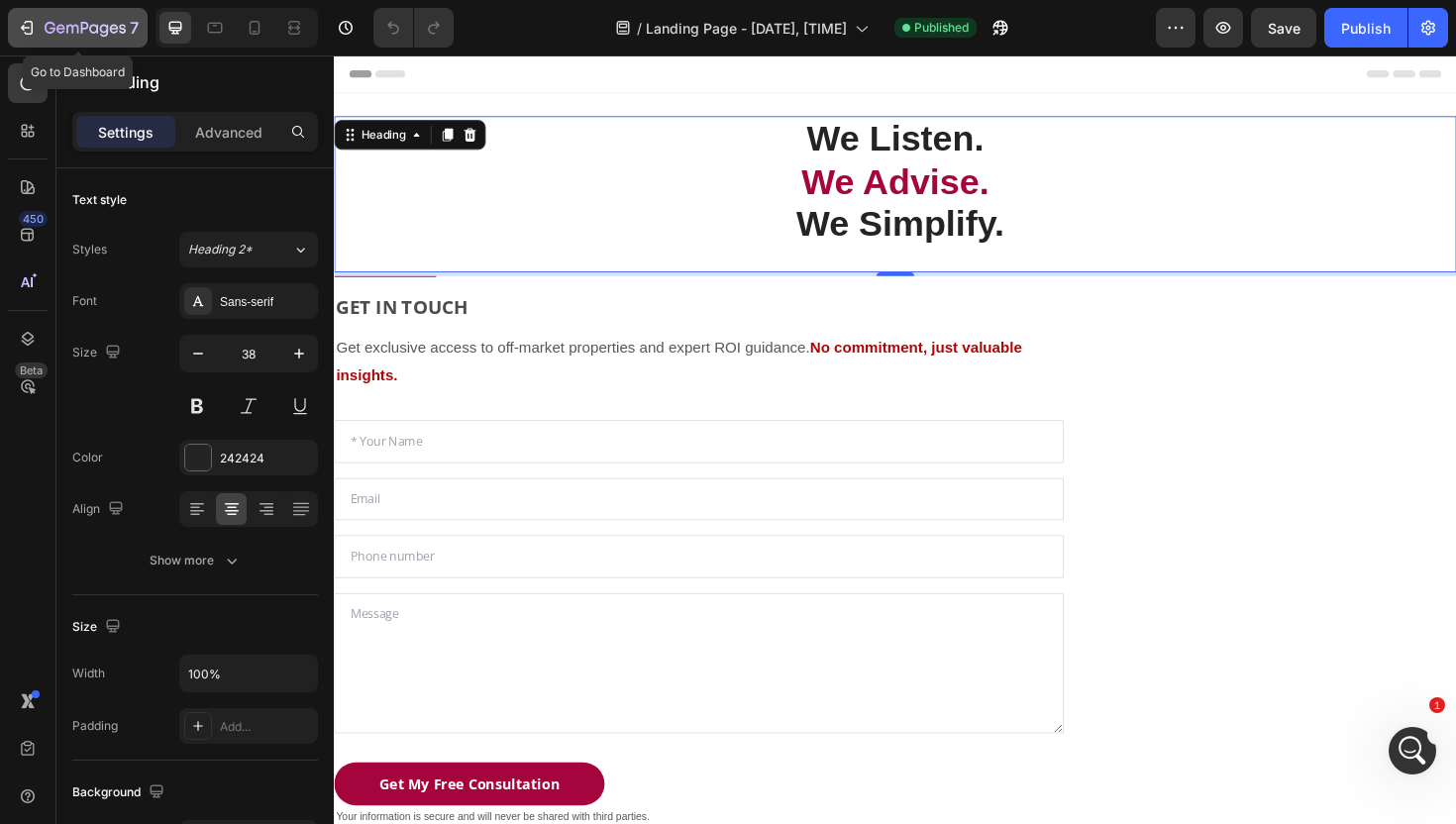 click on "7" 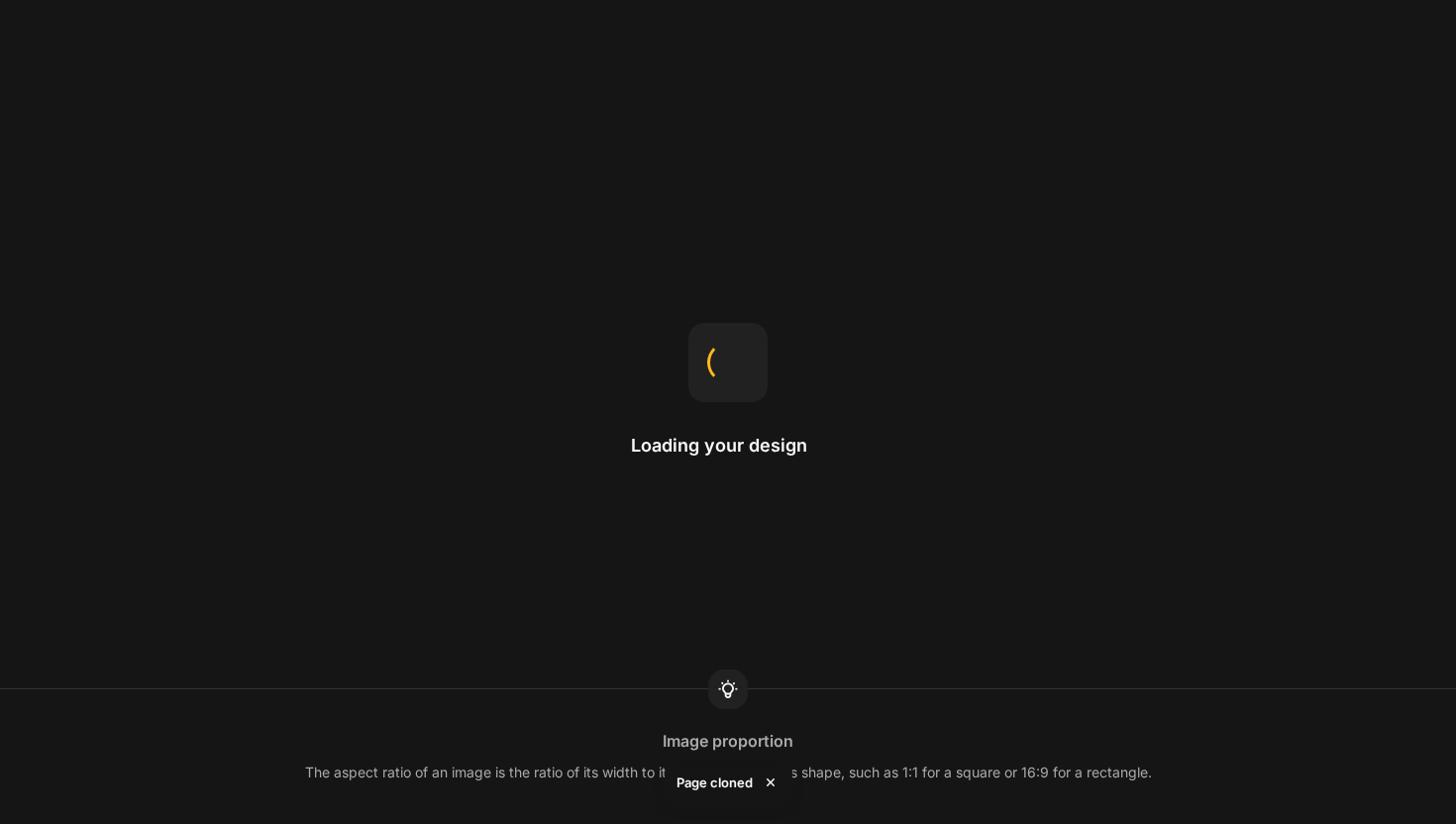 scroll, scrollTop: 0, scrollLeft: 0, axis: both 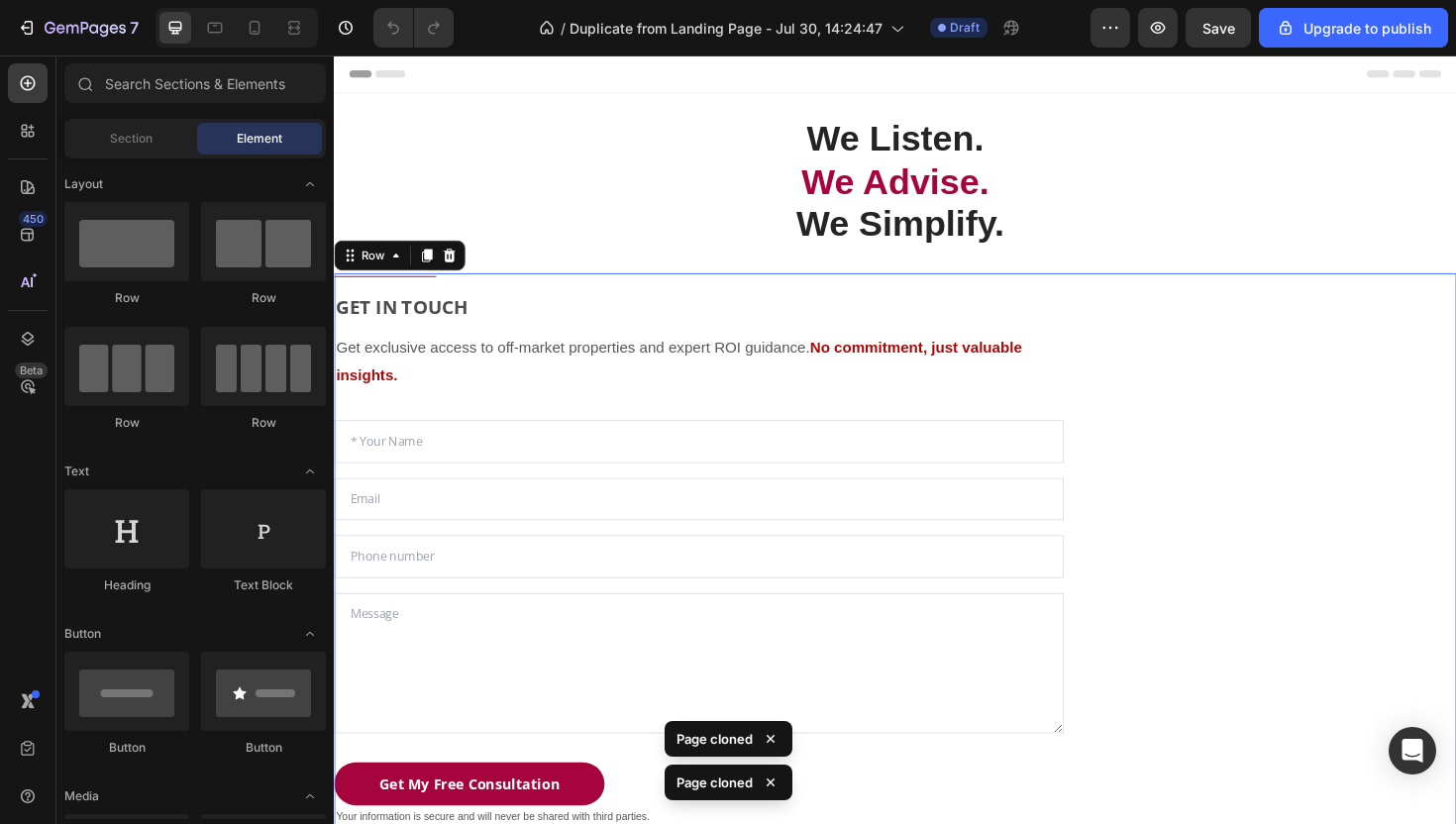 click on "GET IN TOUCH Heading Get exclusive access to off-market properties and expert ROI guidance.  No commitment, just valuable insights. Text block Text Field Email Field Email Field Text Area Get My Free Consultation Submit Button Your information is secure and will never be shared with third parties. Text block
Make a Call — Let’s Talk Property Submit Button Or call at [PHONE] Text block Contact Form" at bounding box center (720, 650) 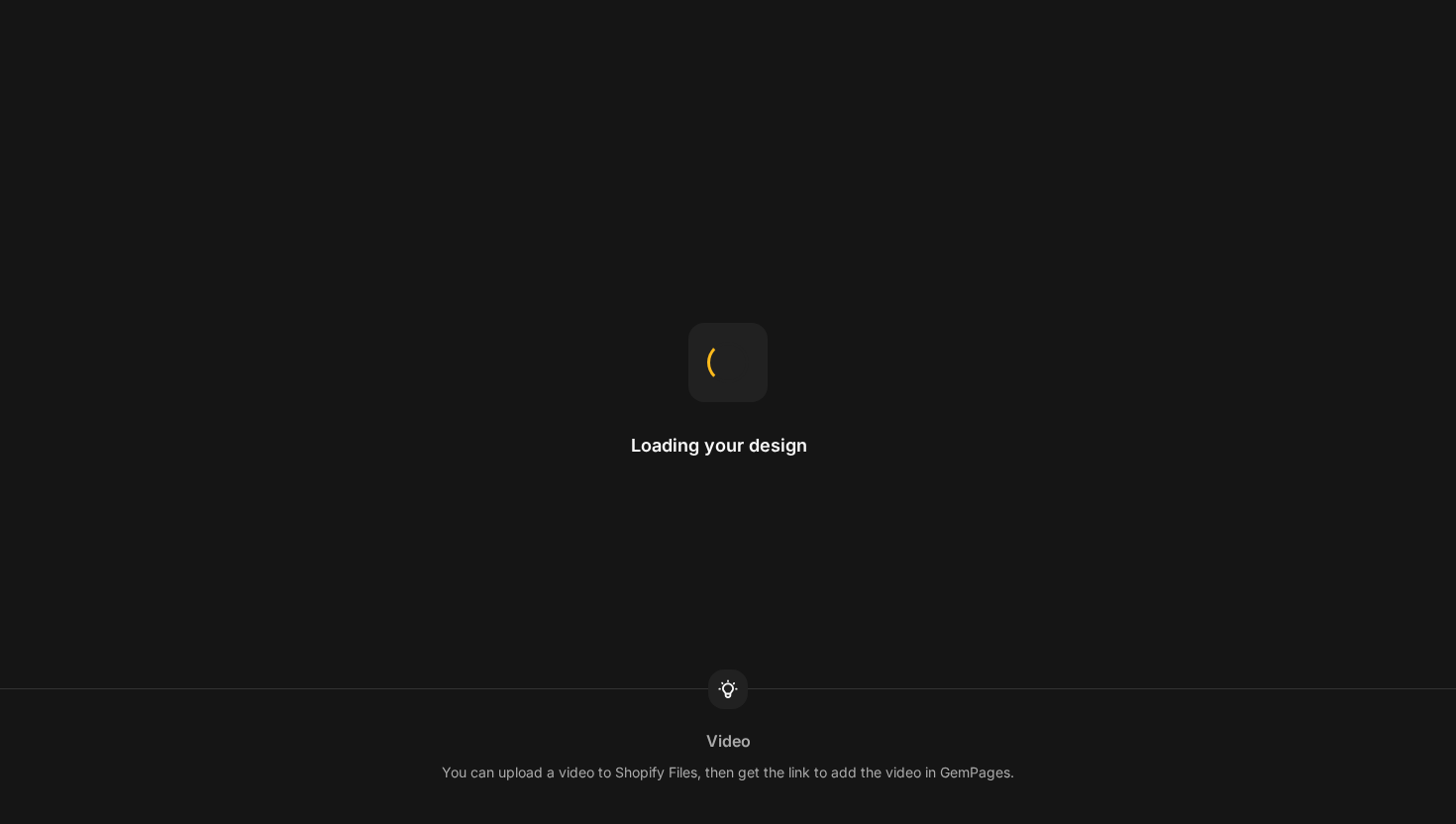 scroll, scrollTop: 0, scrollLeft: 0, axis: both 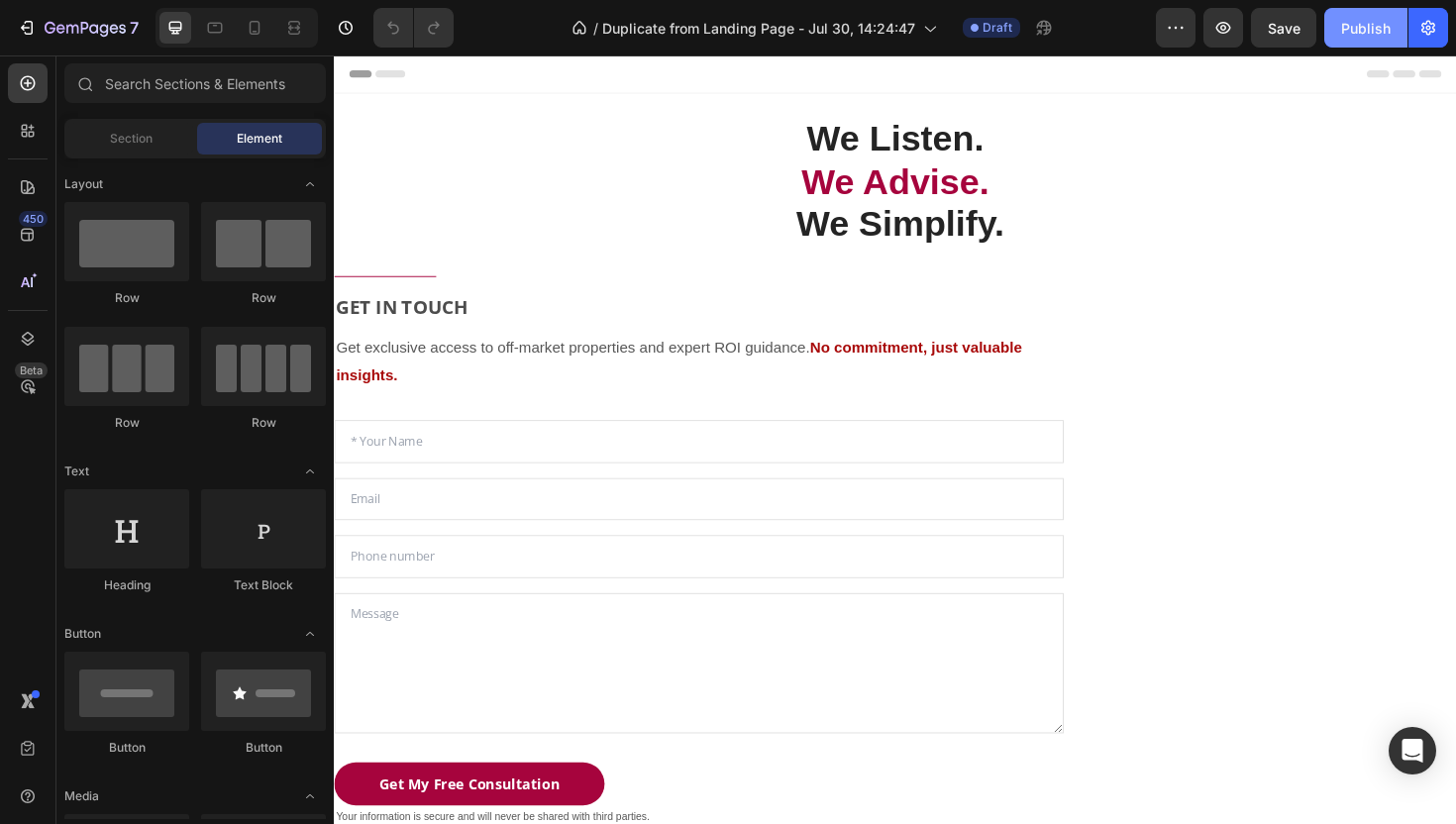 click on "Publish" at bounding box center [1366, 28] 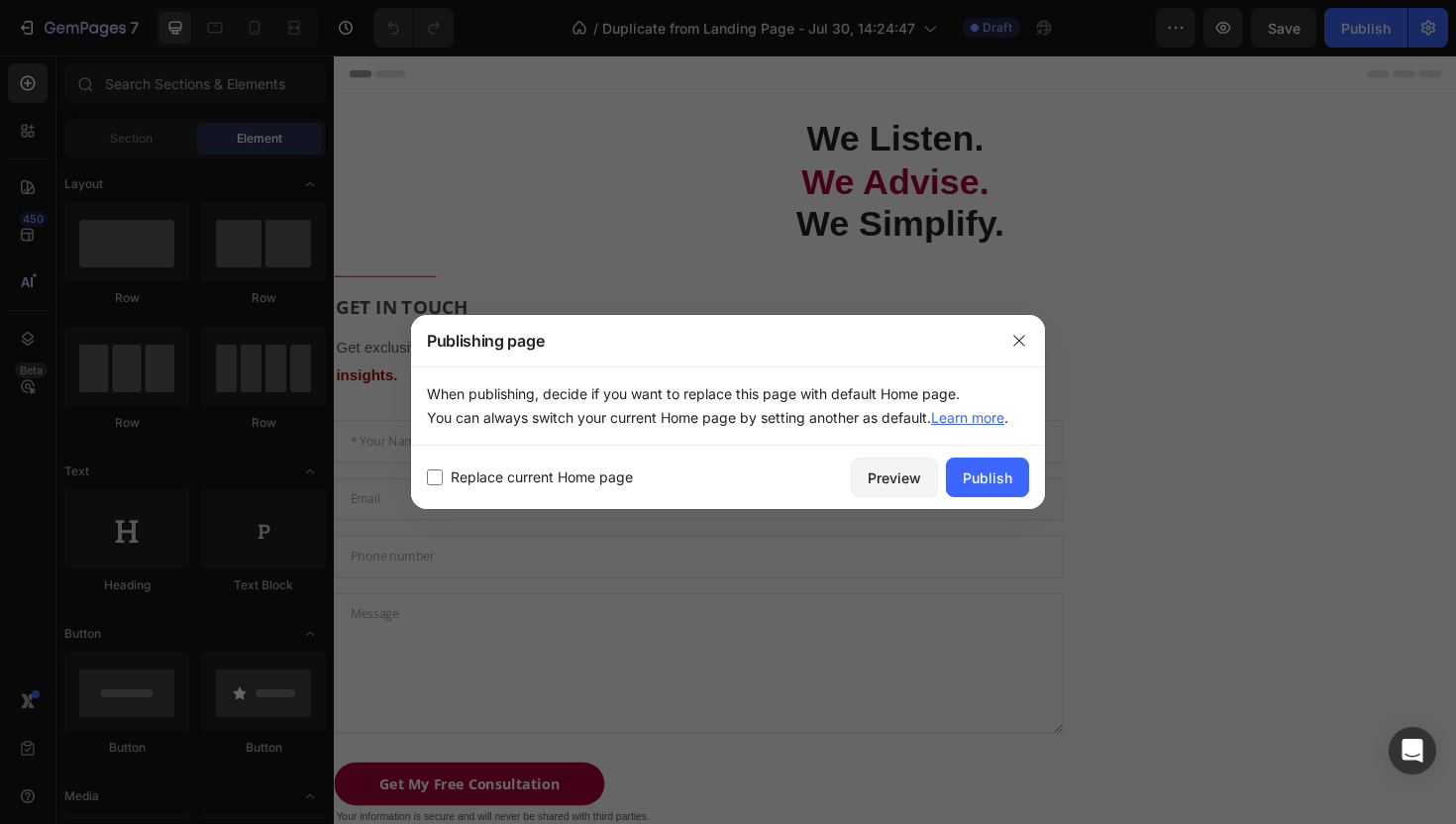 click on "Replace current Home page" at bounding box center (542, 477) 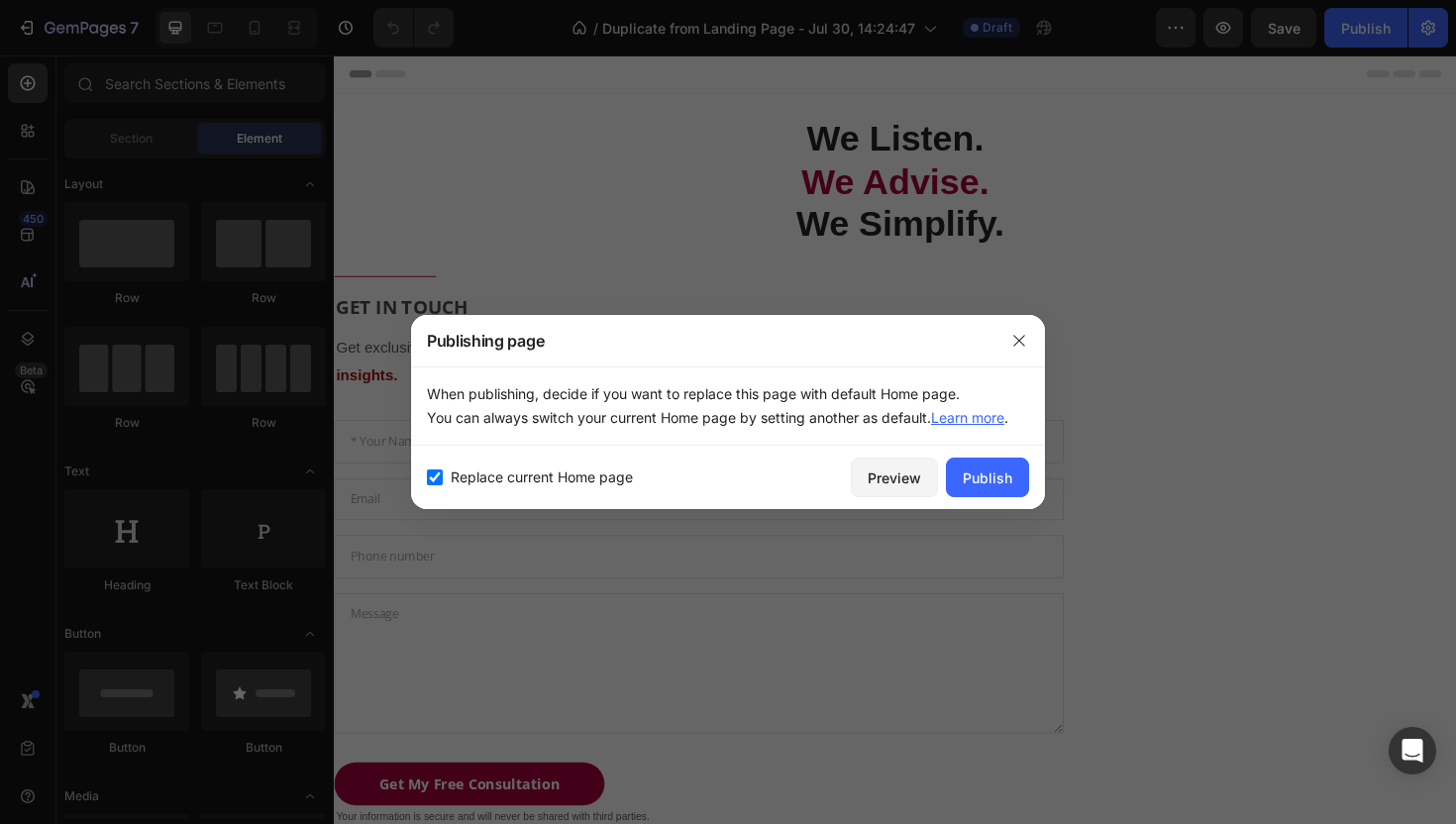 checkbox on "true" 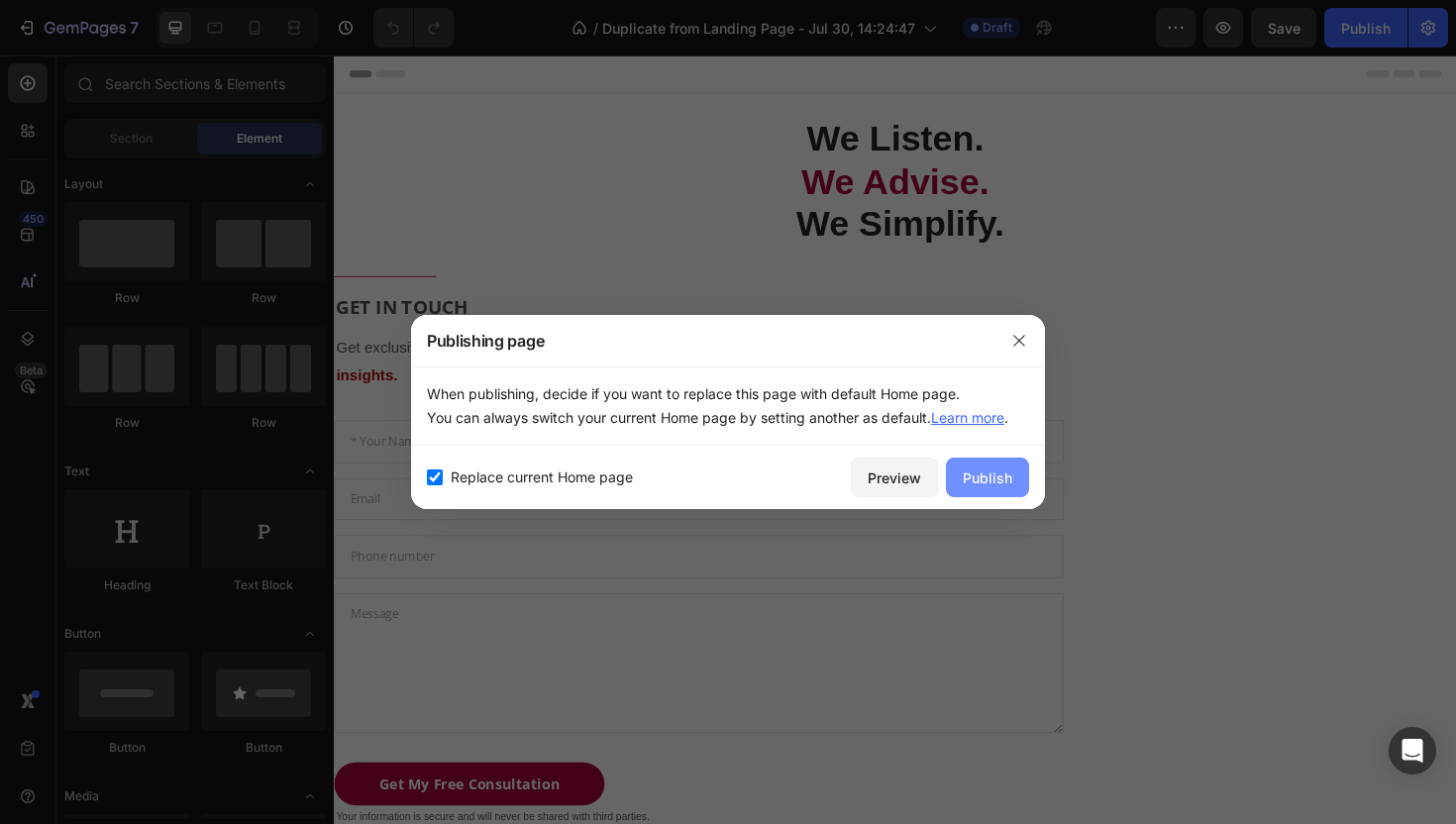 click on "Publish" at bounding box center [988, 477] 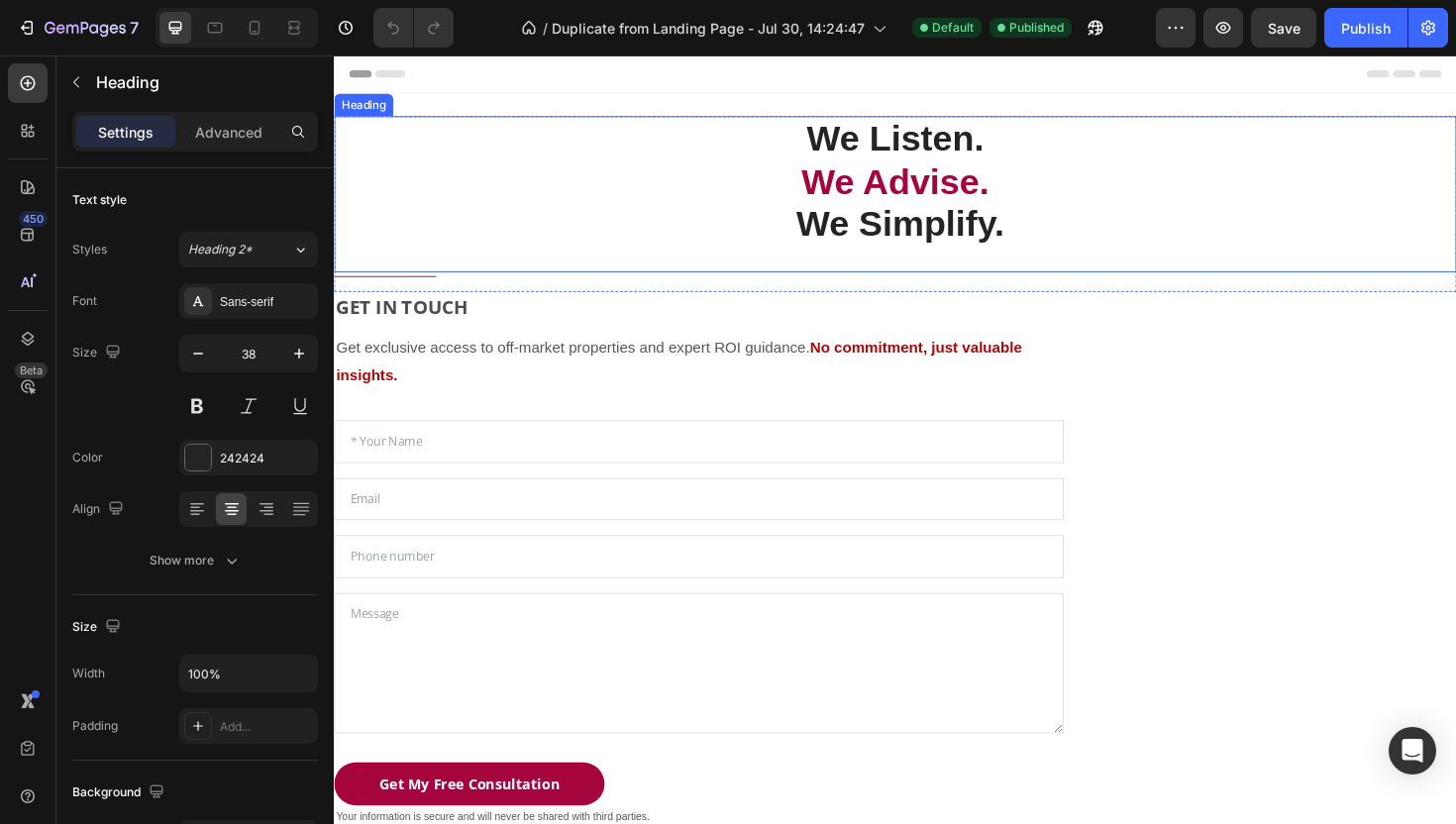 click on "We Listen.  We Advise.   We Simplify. Heading" at bounding box center [928, 202] 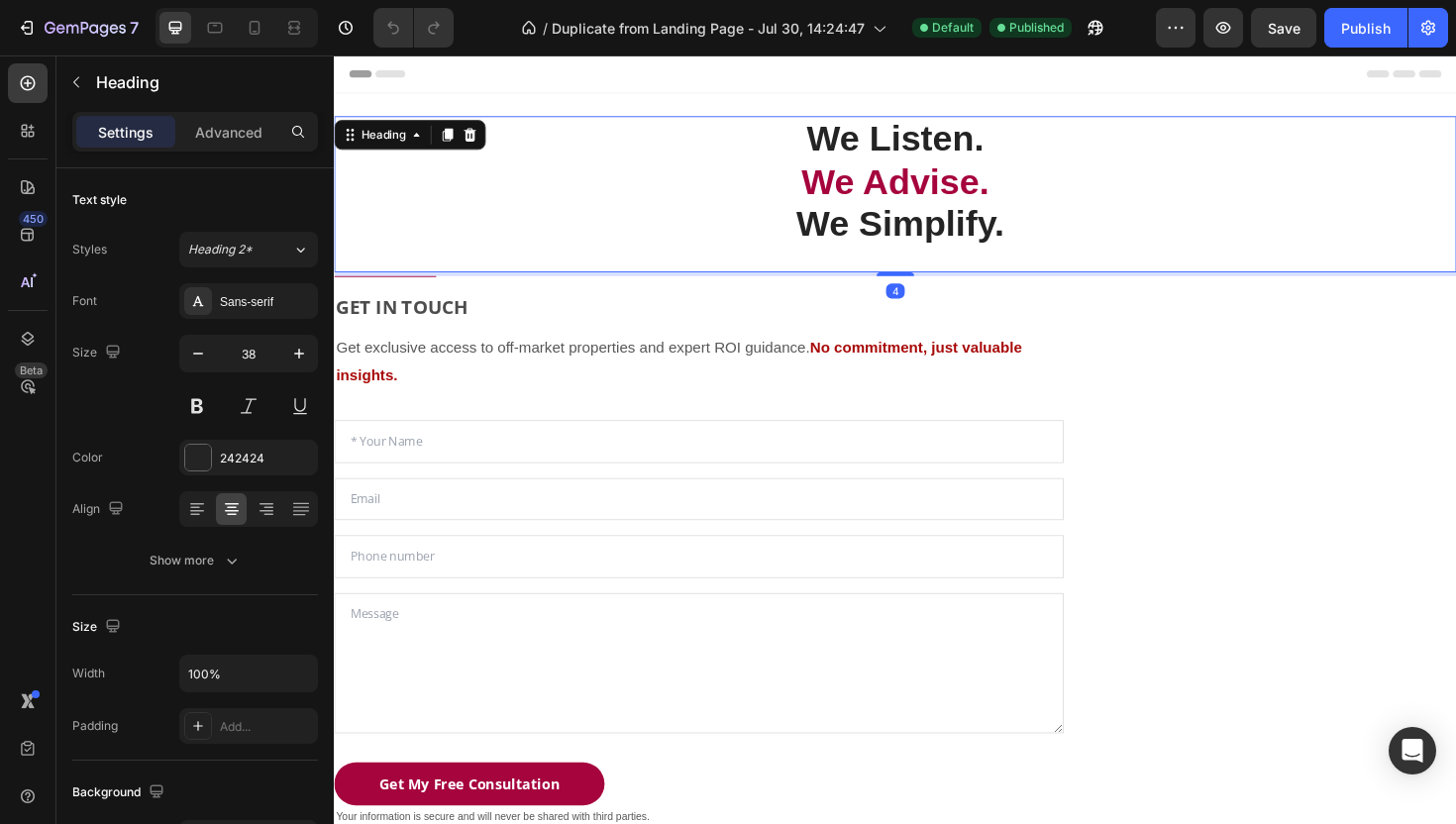 click on "Header" at bounding box center (928, 75) 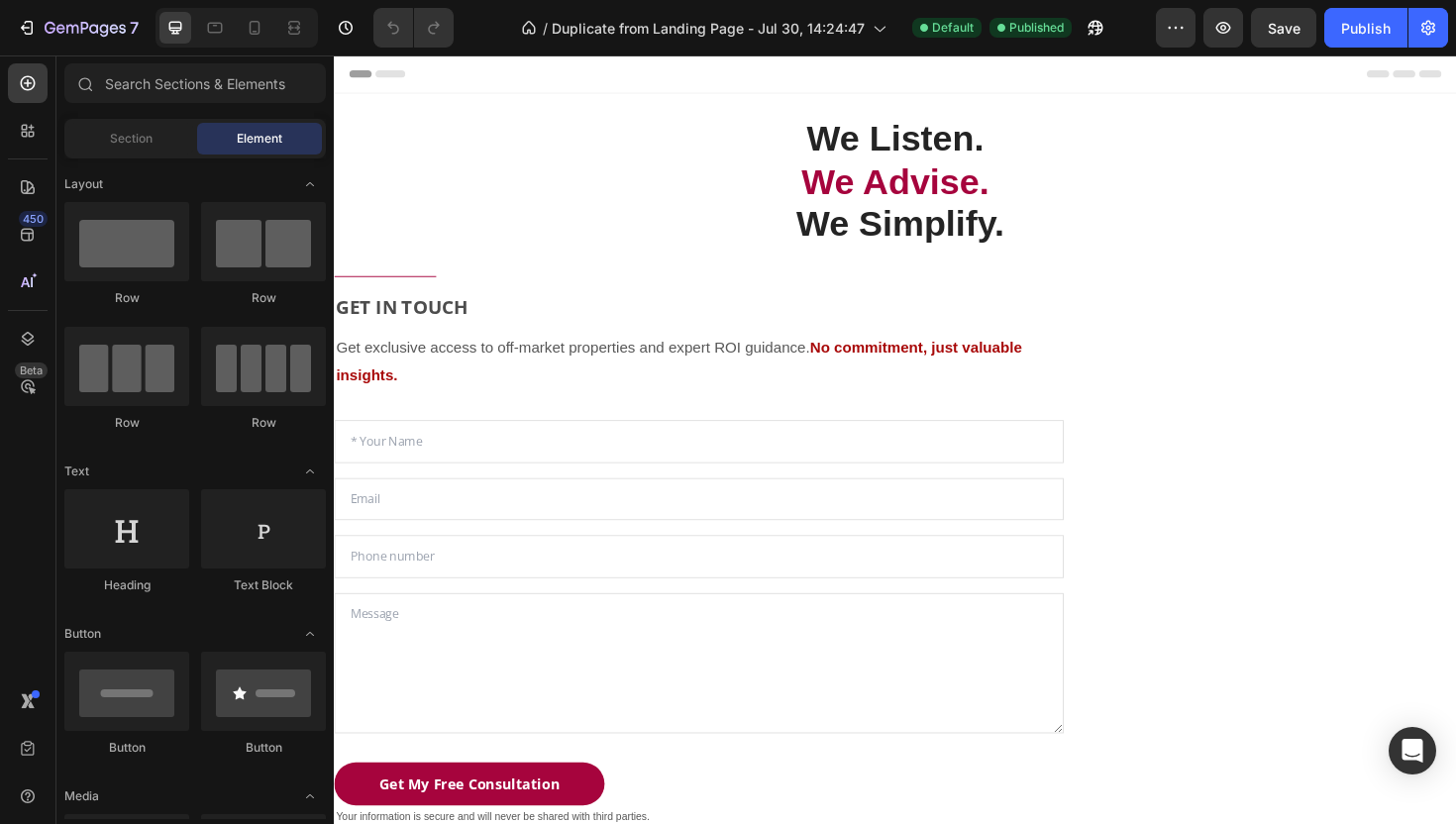 click on "Header" at bounding box center [928, 75] 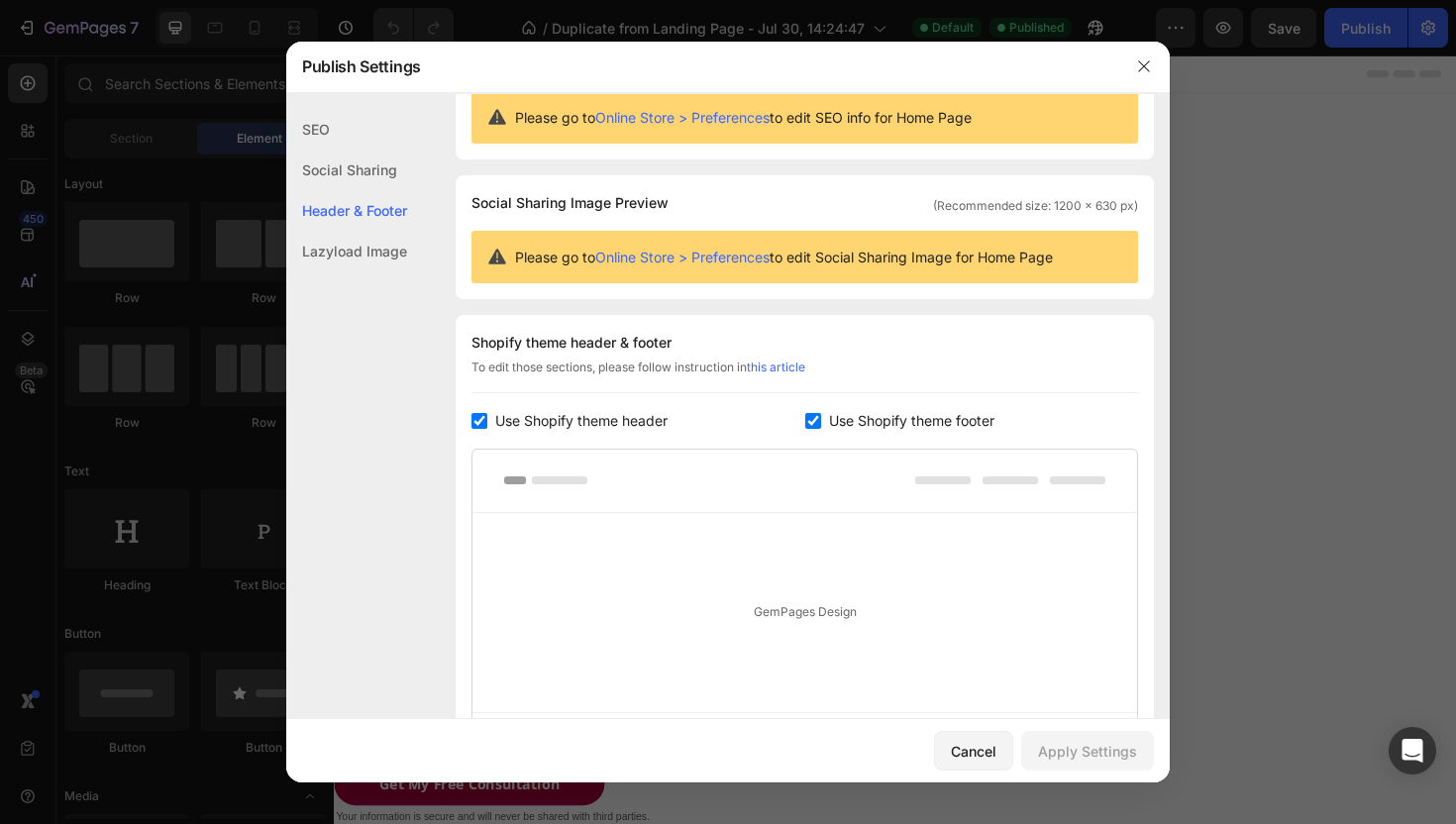 click on "Publish Settings" at bounding box center (702, 66) 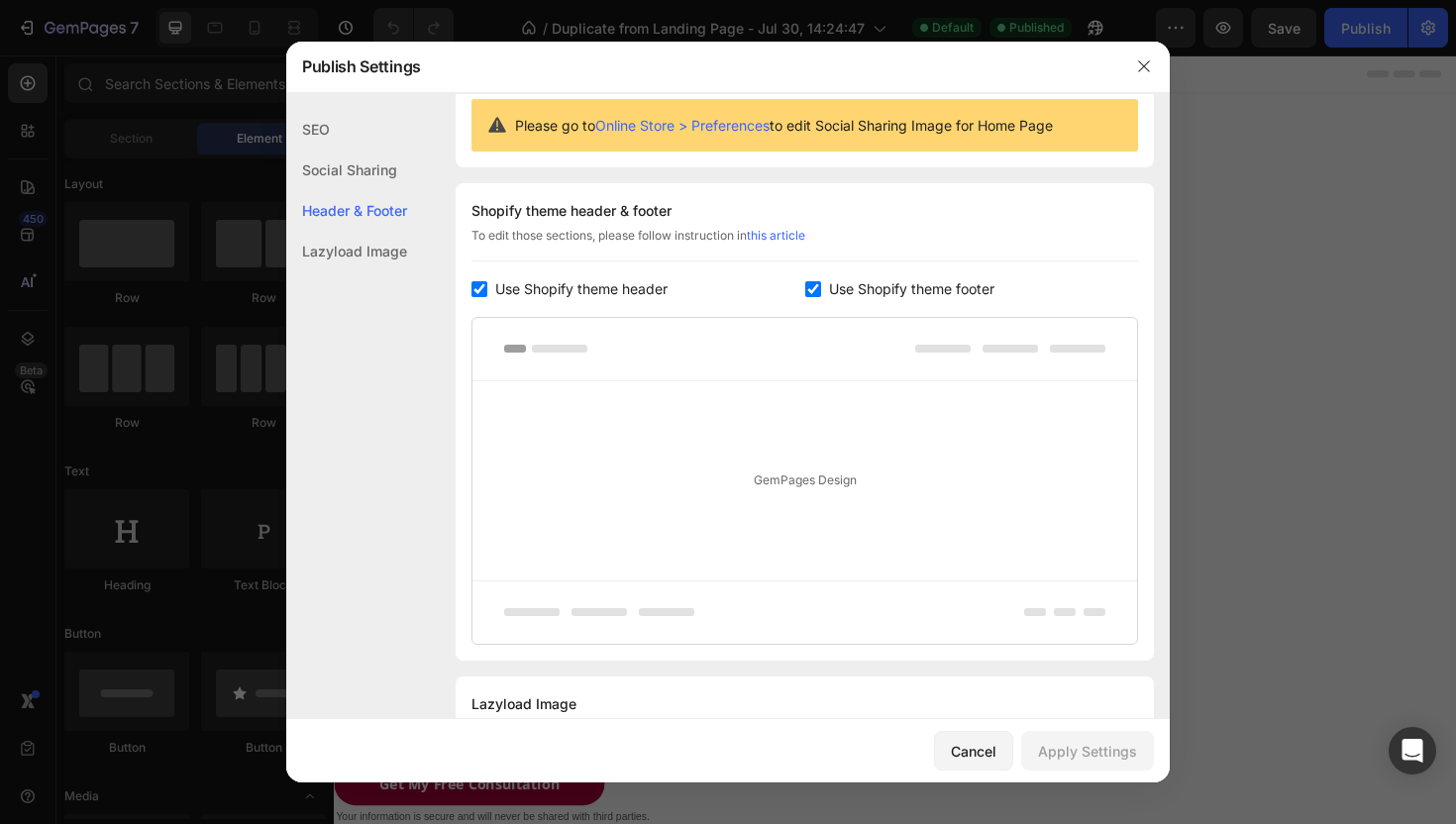 scroll, scrollTop: 267, scrollLeft: 0, axis: vertical 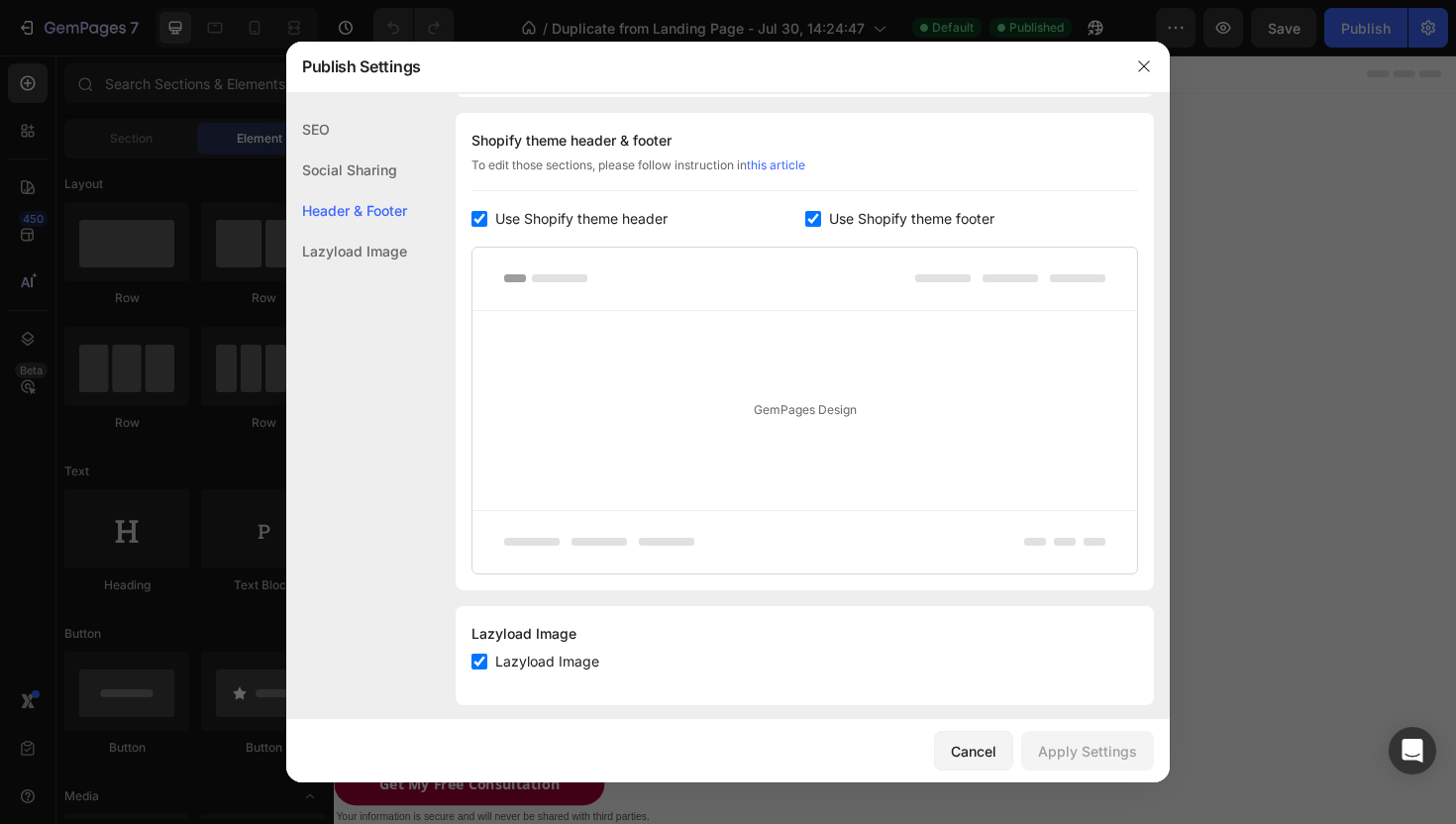 click on "Use Shopify theme header" at bounding box center [581, 219] 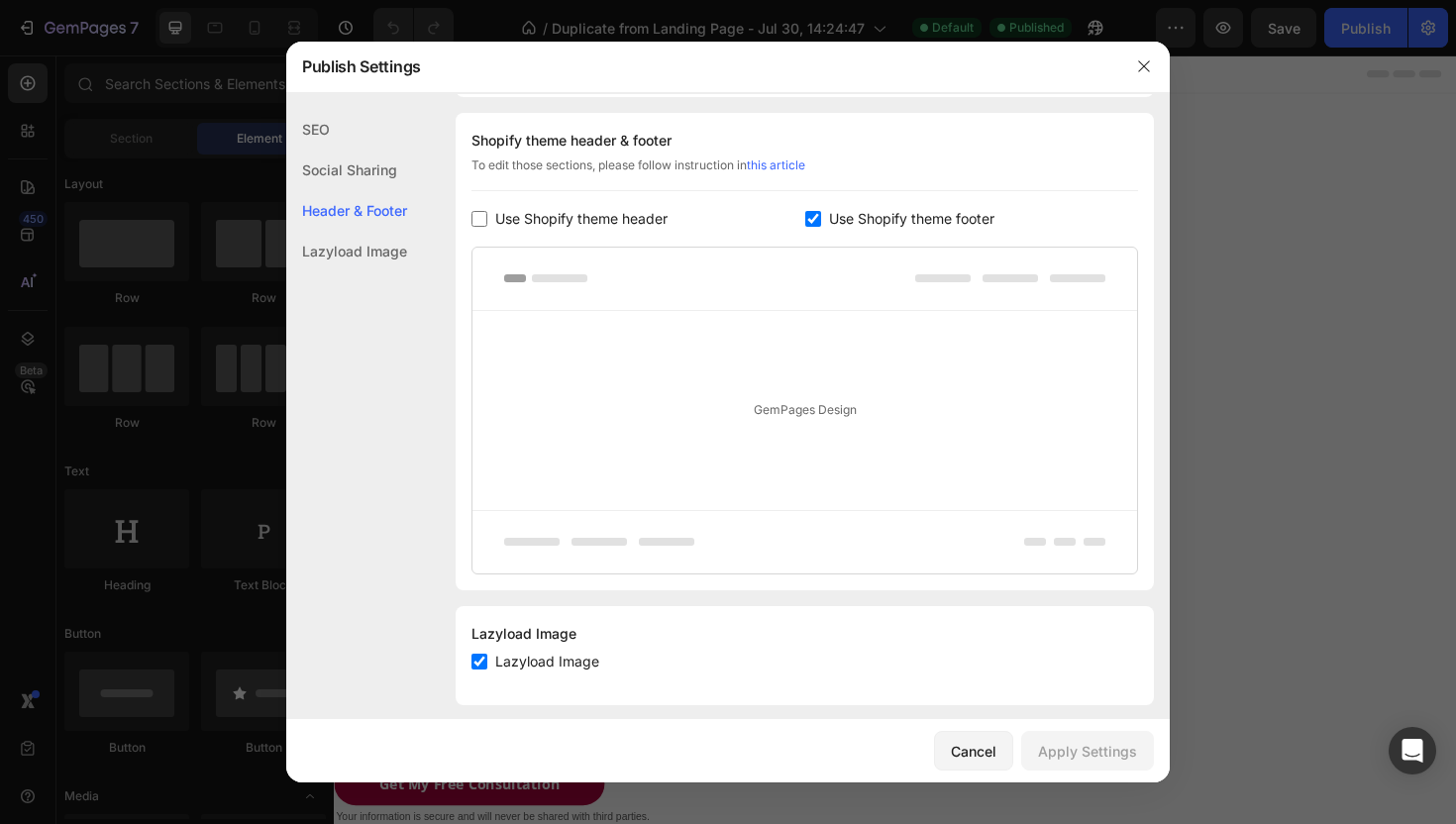 checkbox on "false" 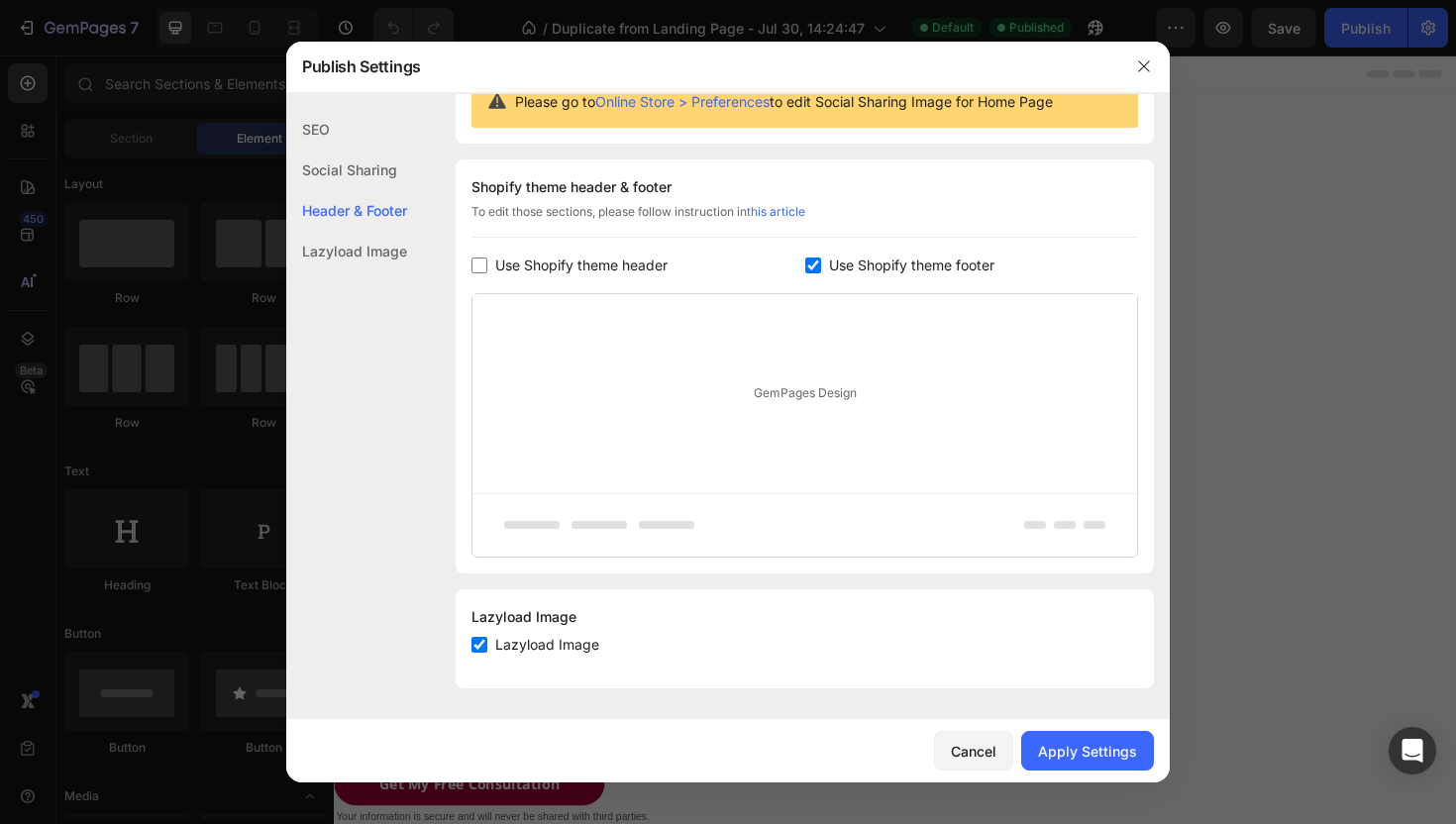 scroll, scrollTop: 221, scrollLeft: 0, axis: vertical 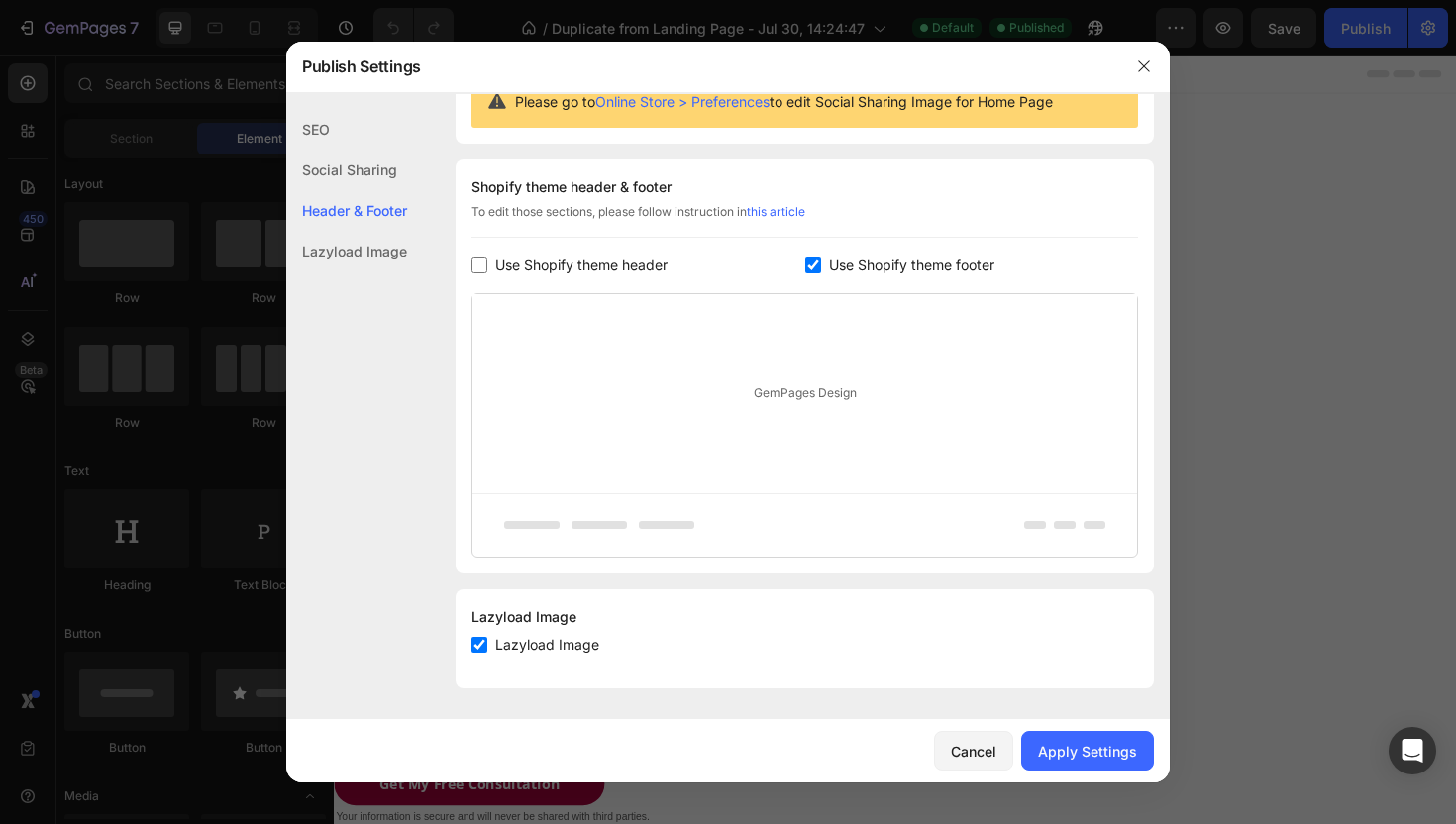 click on "Use Shopify theme footer" at bounding box center [907, 265] 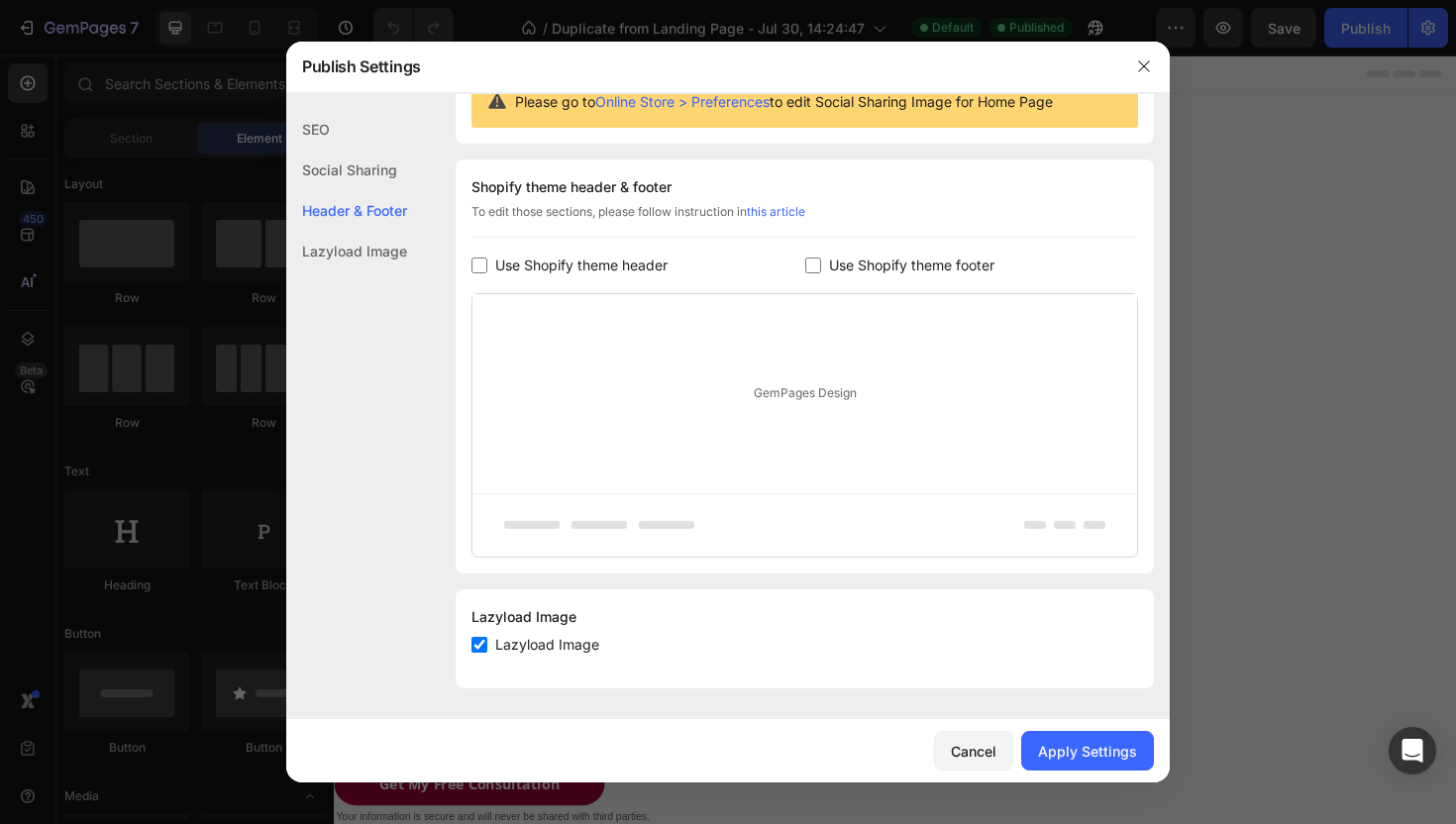 checkbox on "false" 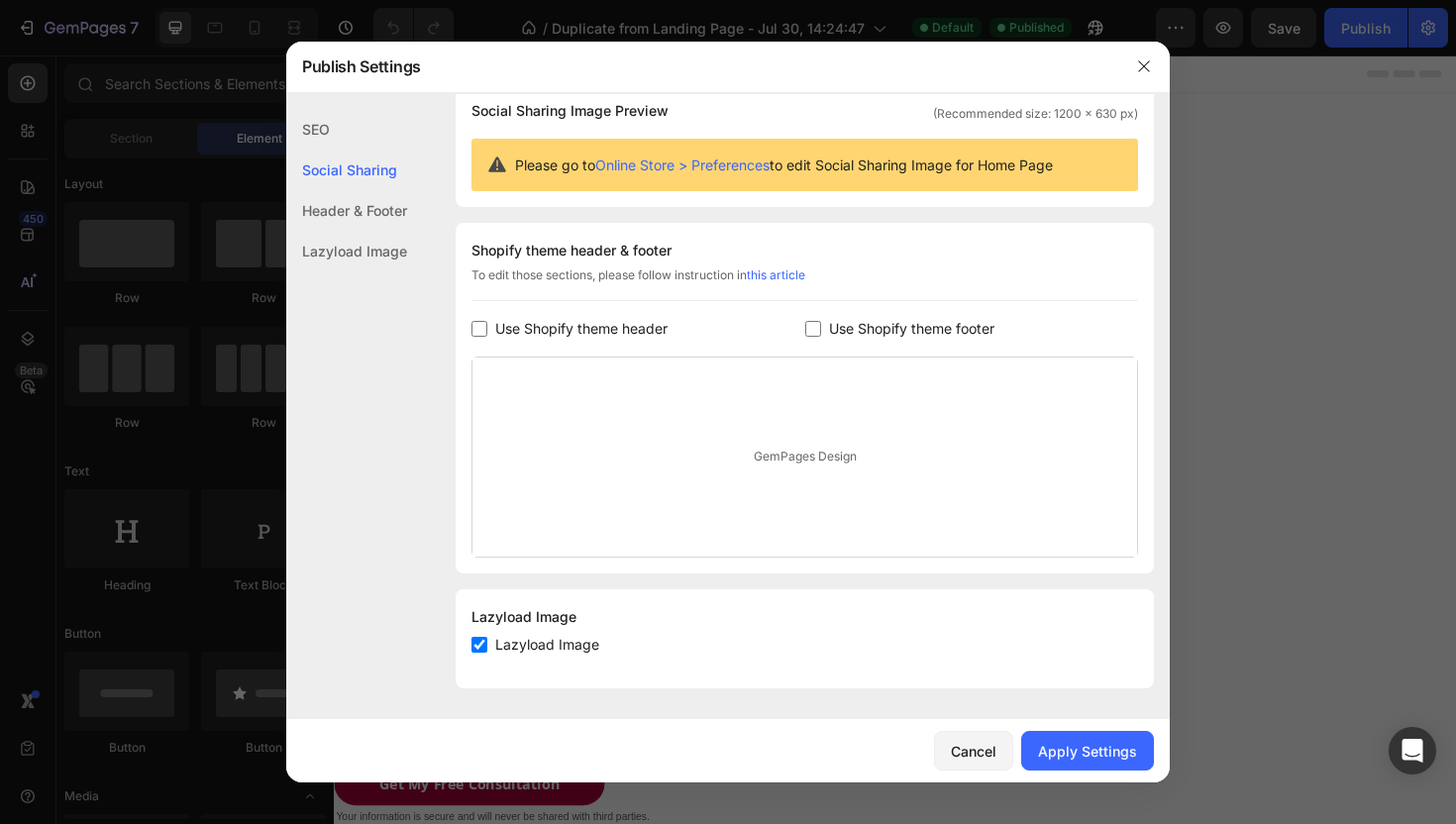 scroll, scrollTop: 0, scrollLeft: 0, axis: both 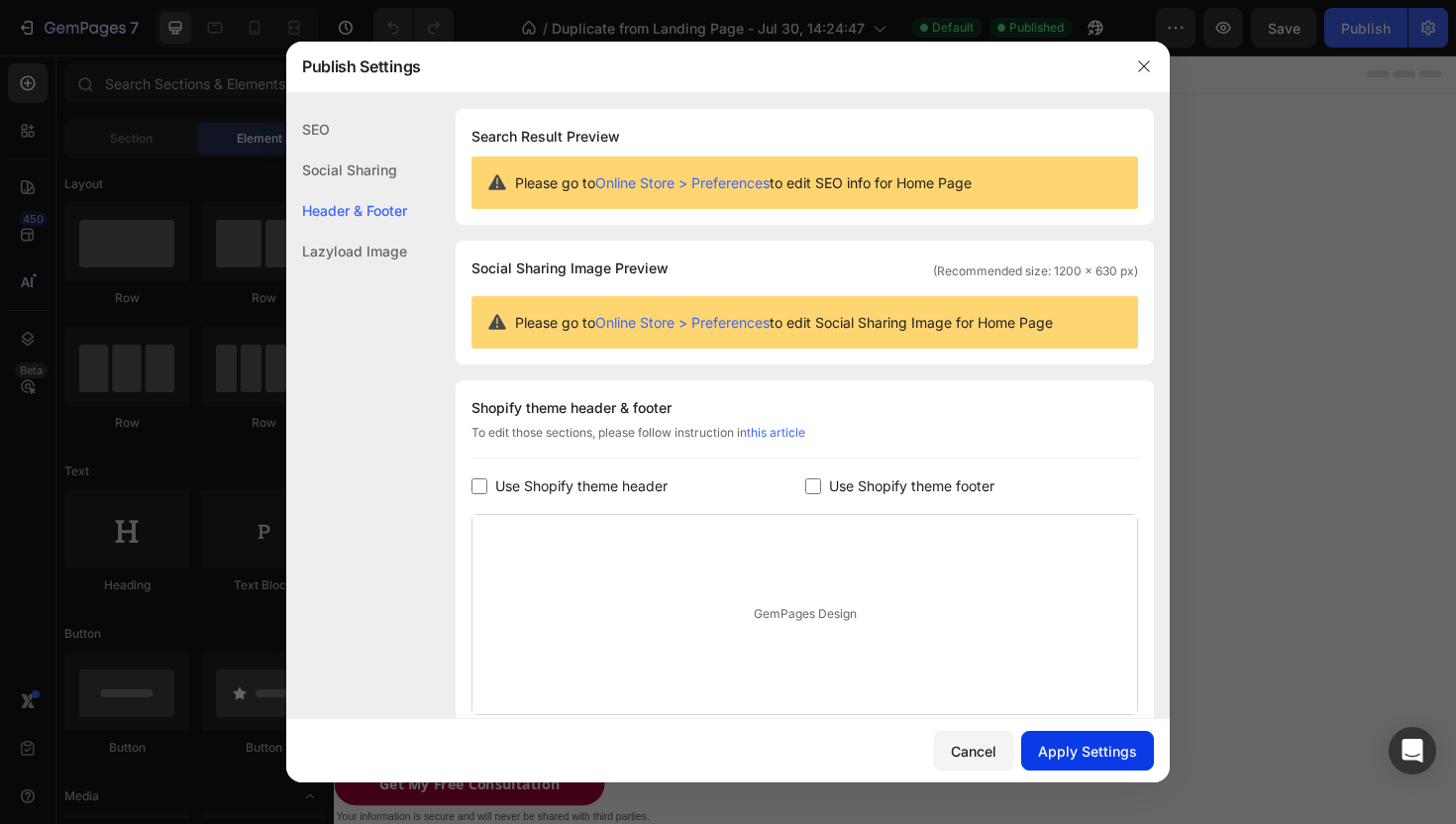 click on "Apply Settings" at bounding box center [1088, 751] 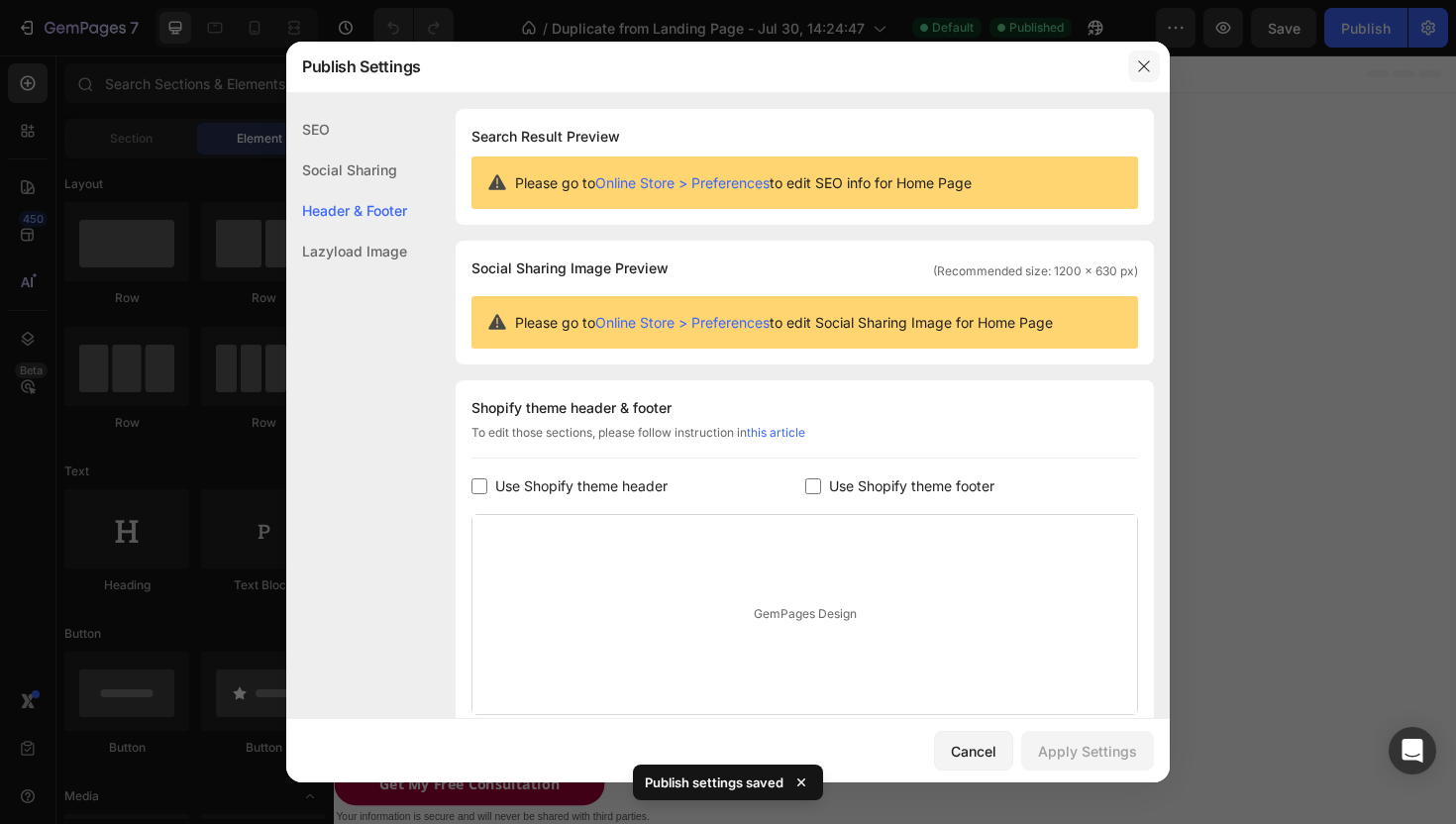 click 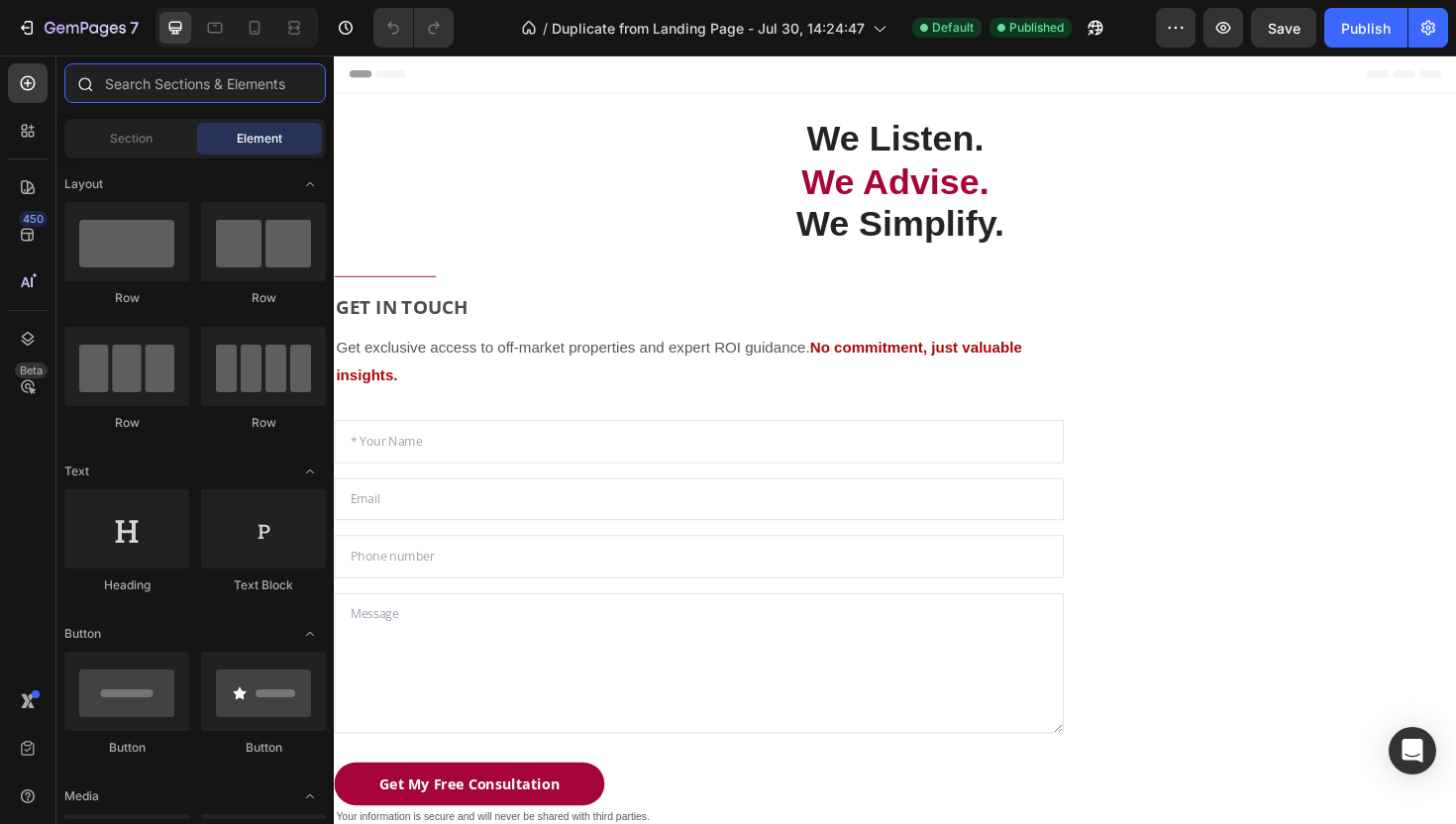 click at bounding box center (195, 83) 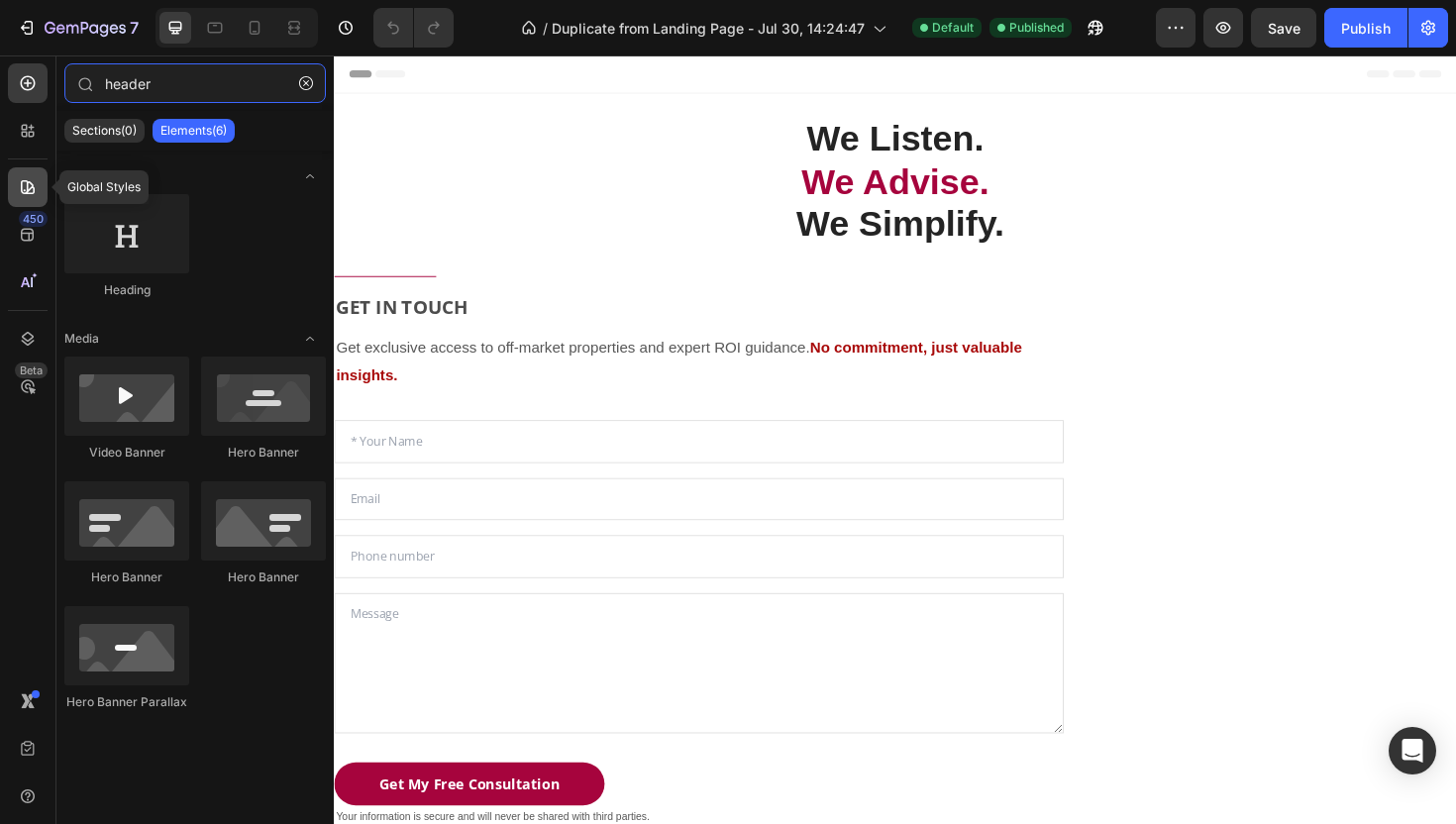 type on "header" 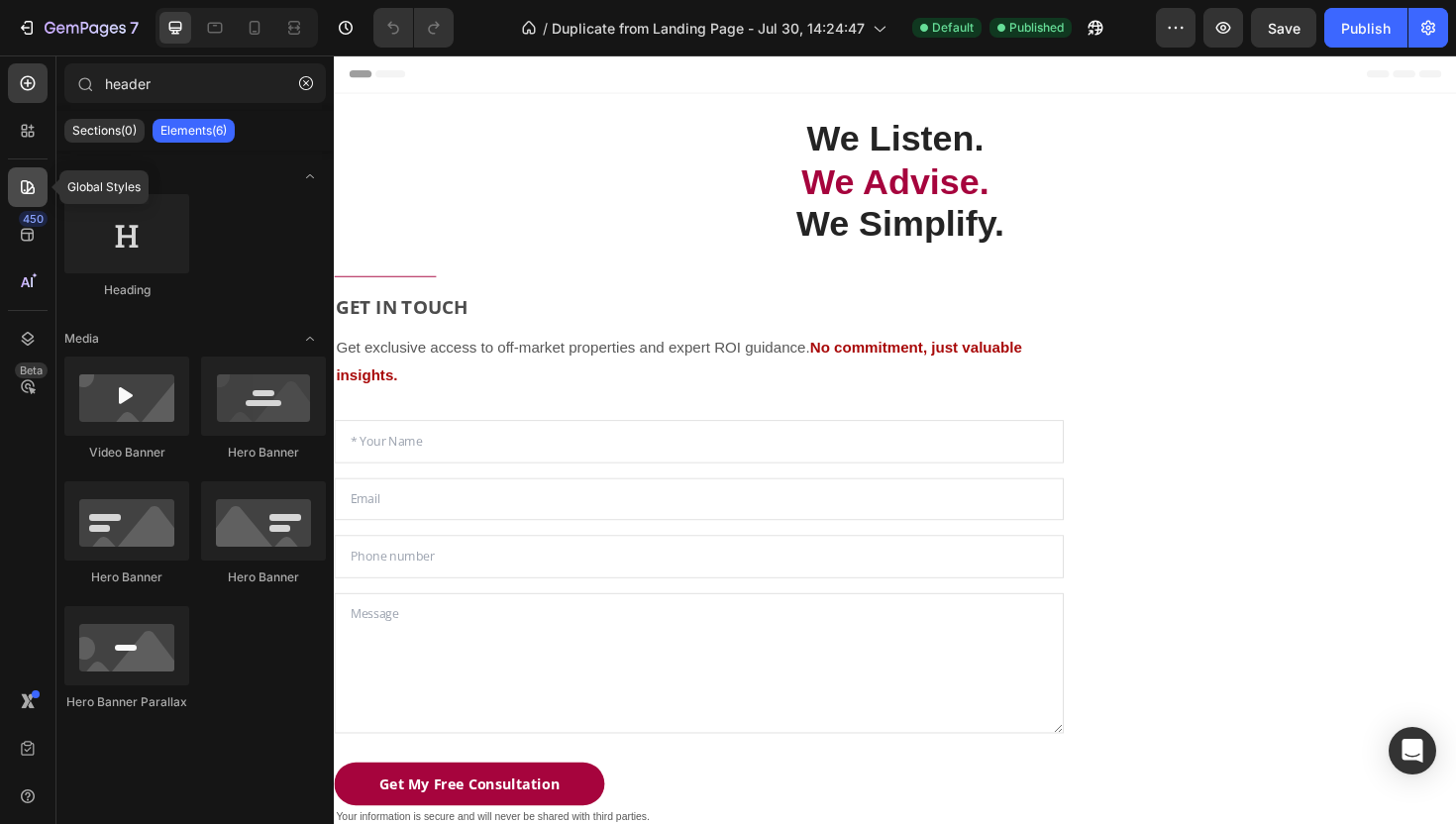 click 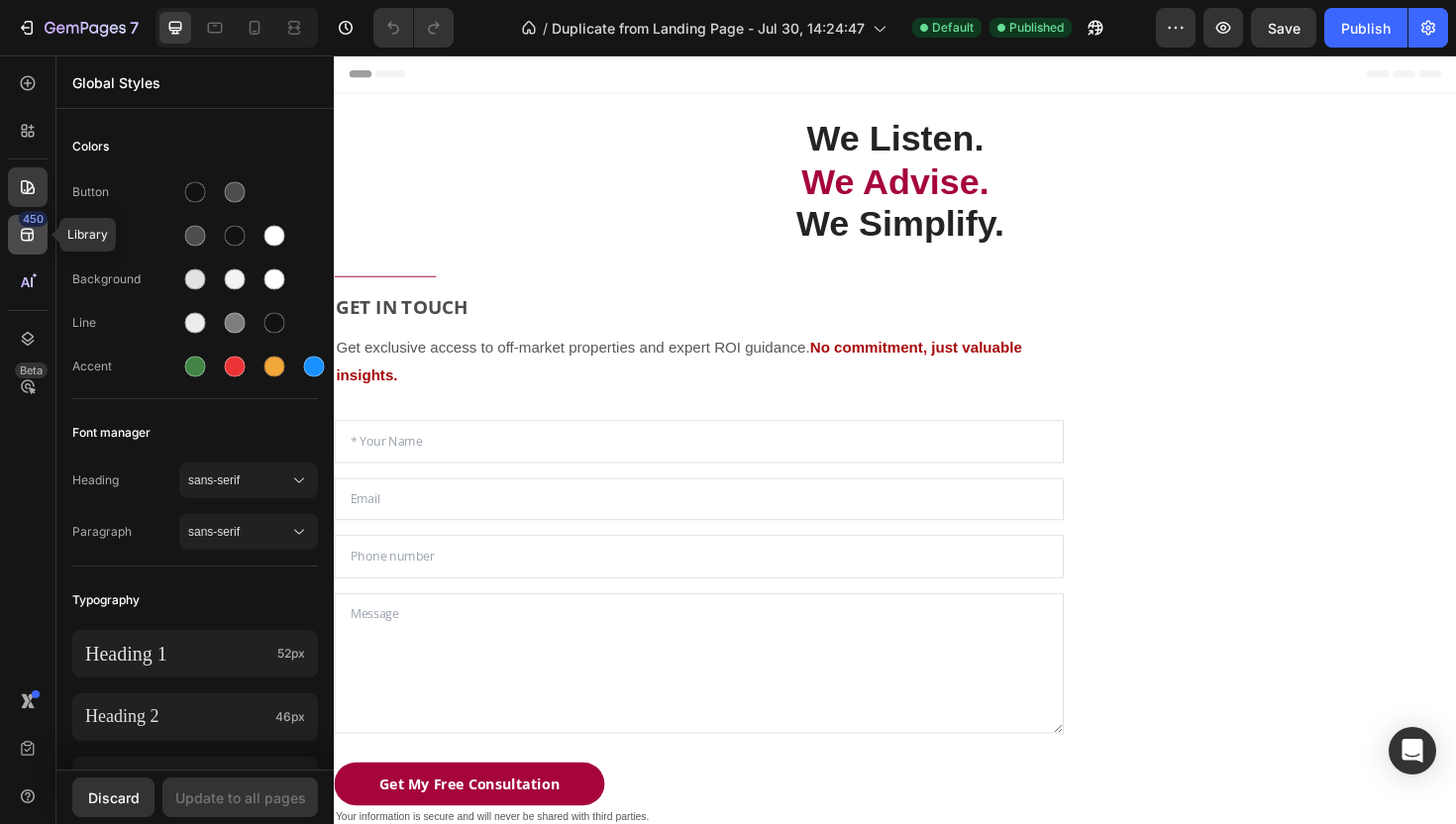 click on "450" at bounding box center (33, 219) 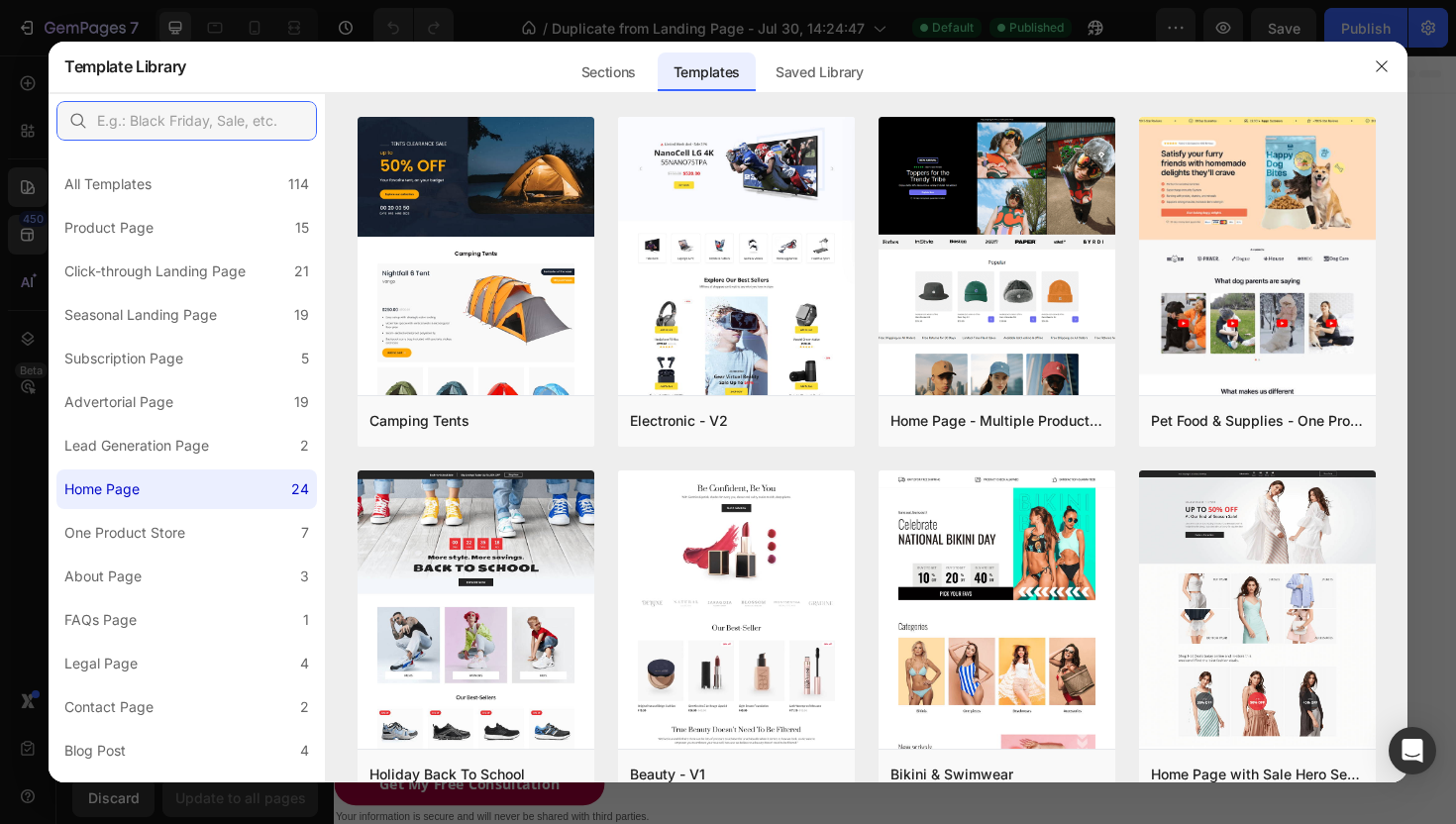 click at bounding box center [186, 121] 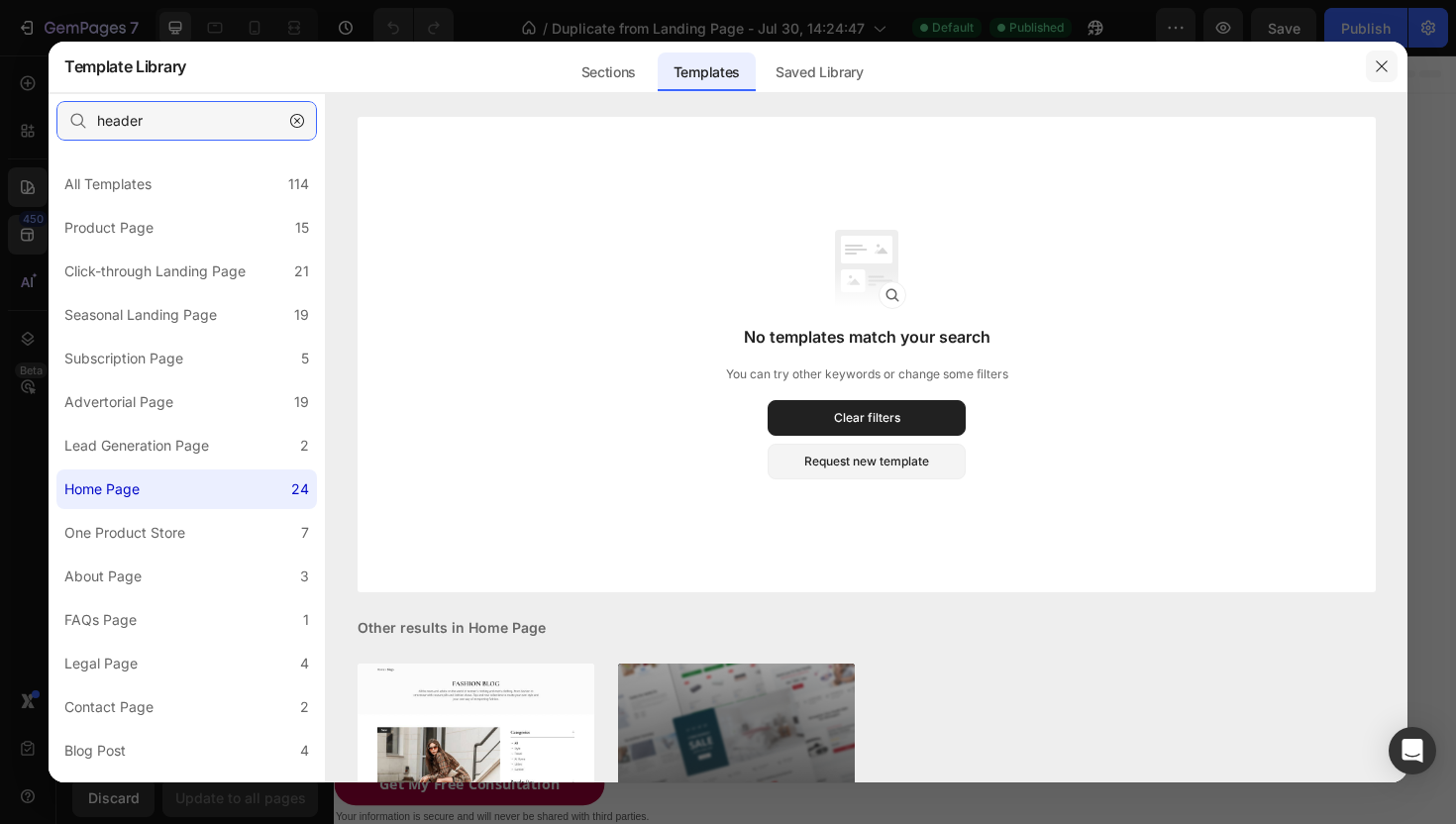 type on "header" 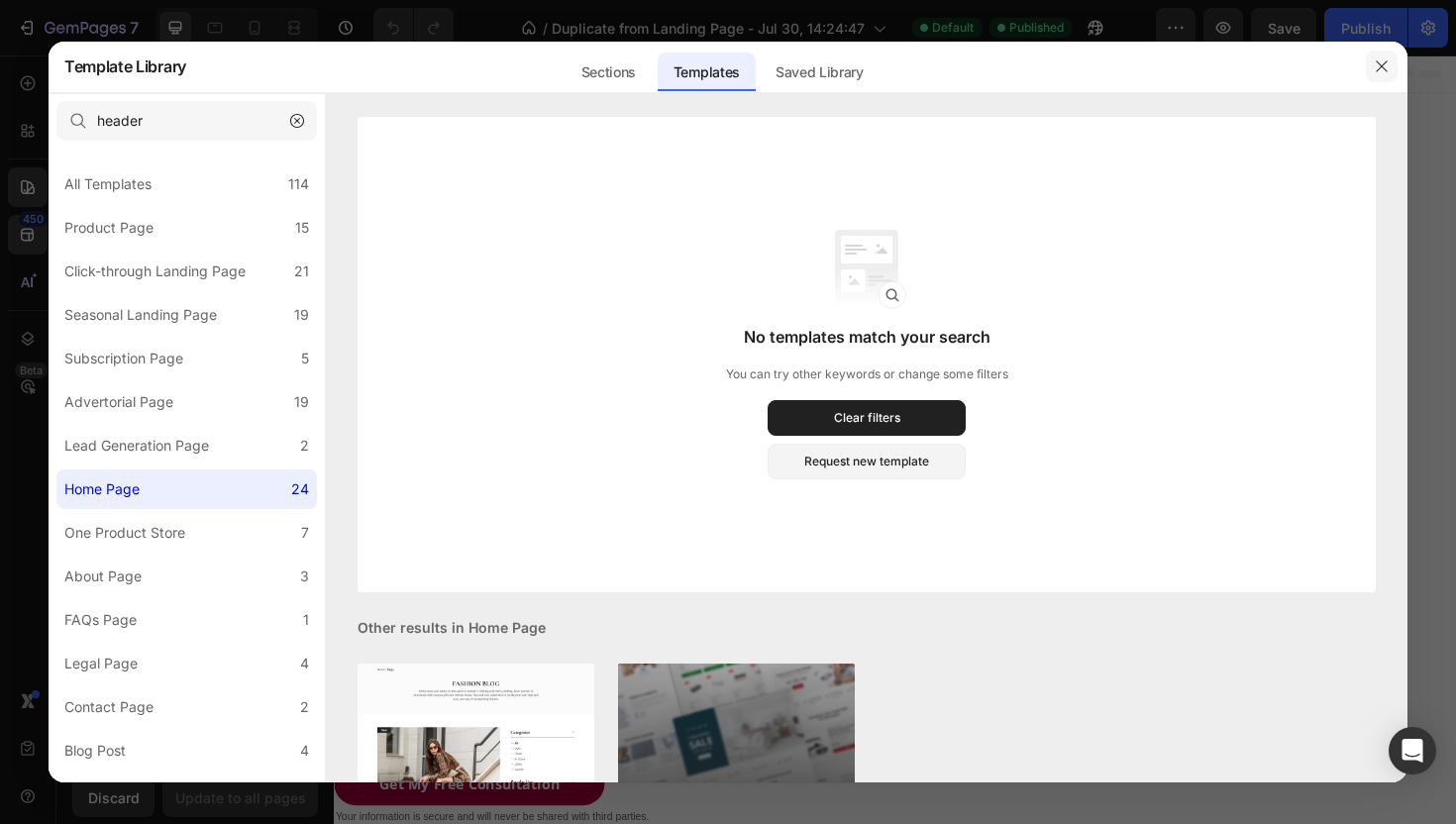 click at bounding box center [1382, 66] 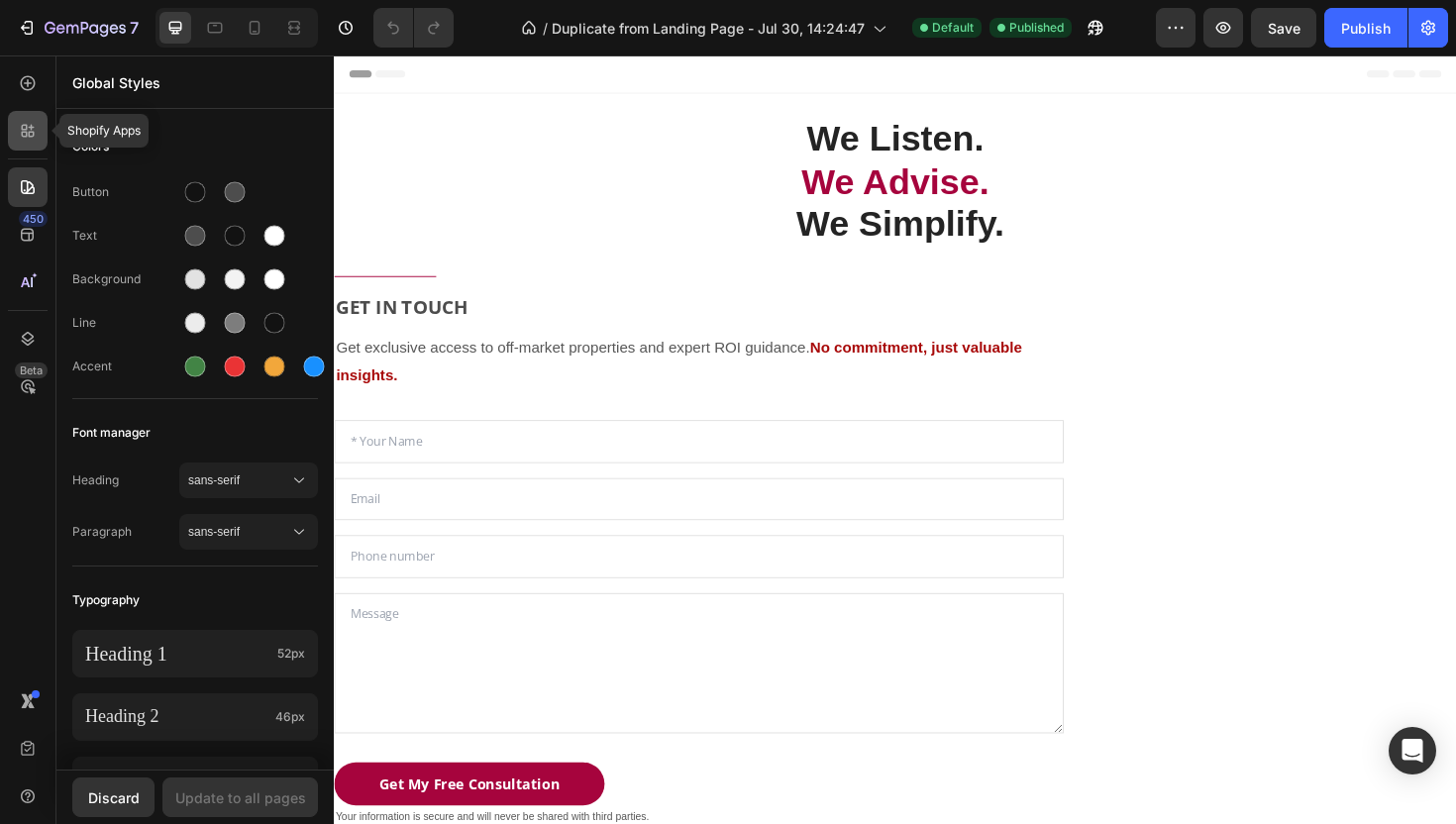 click 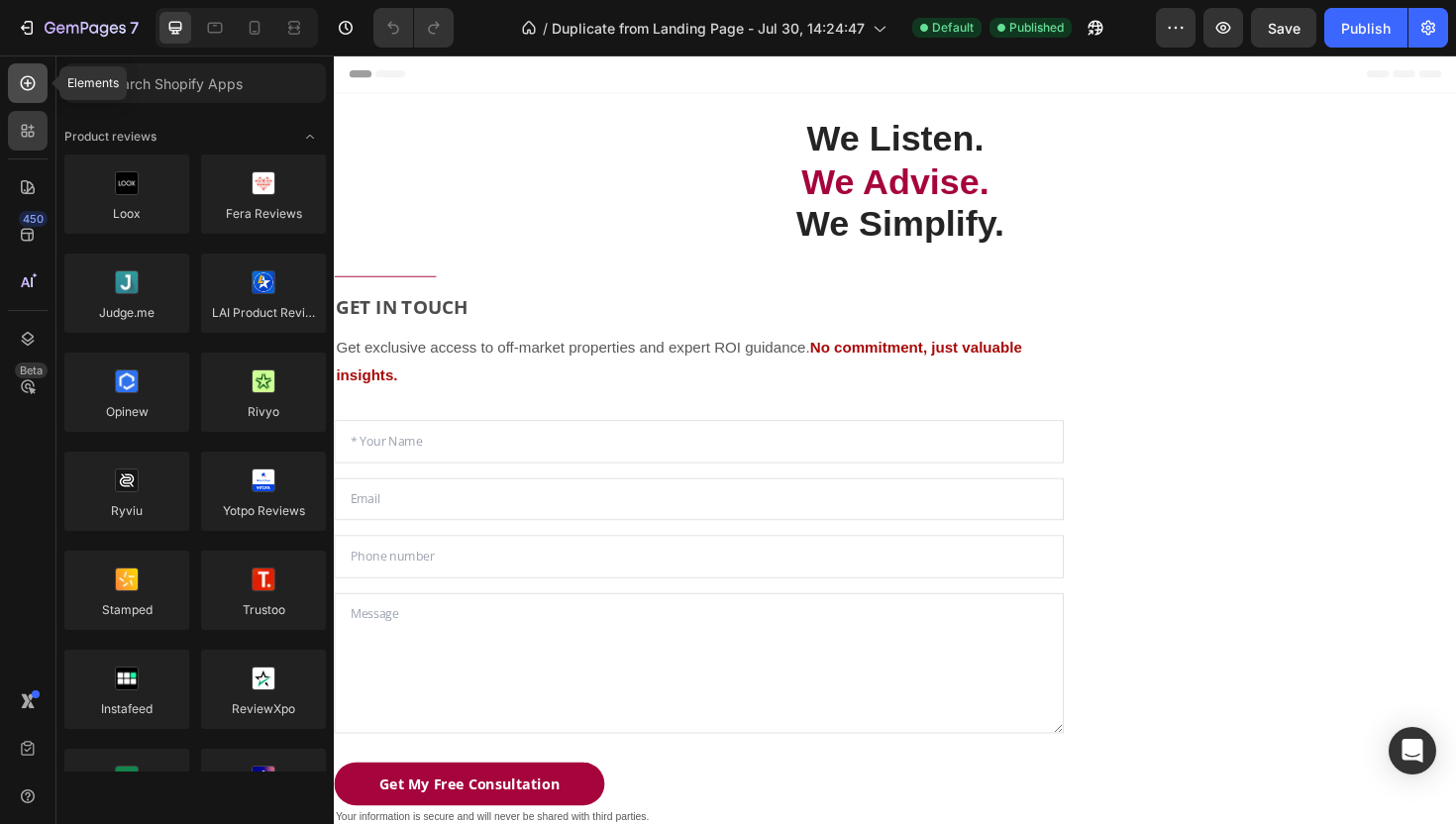 click 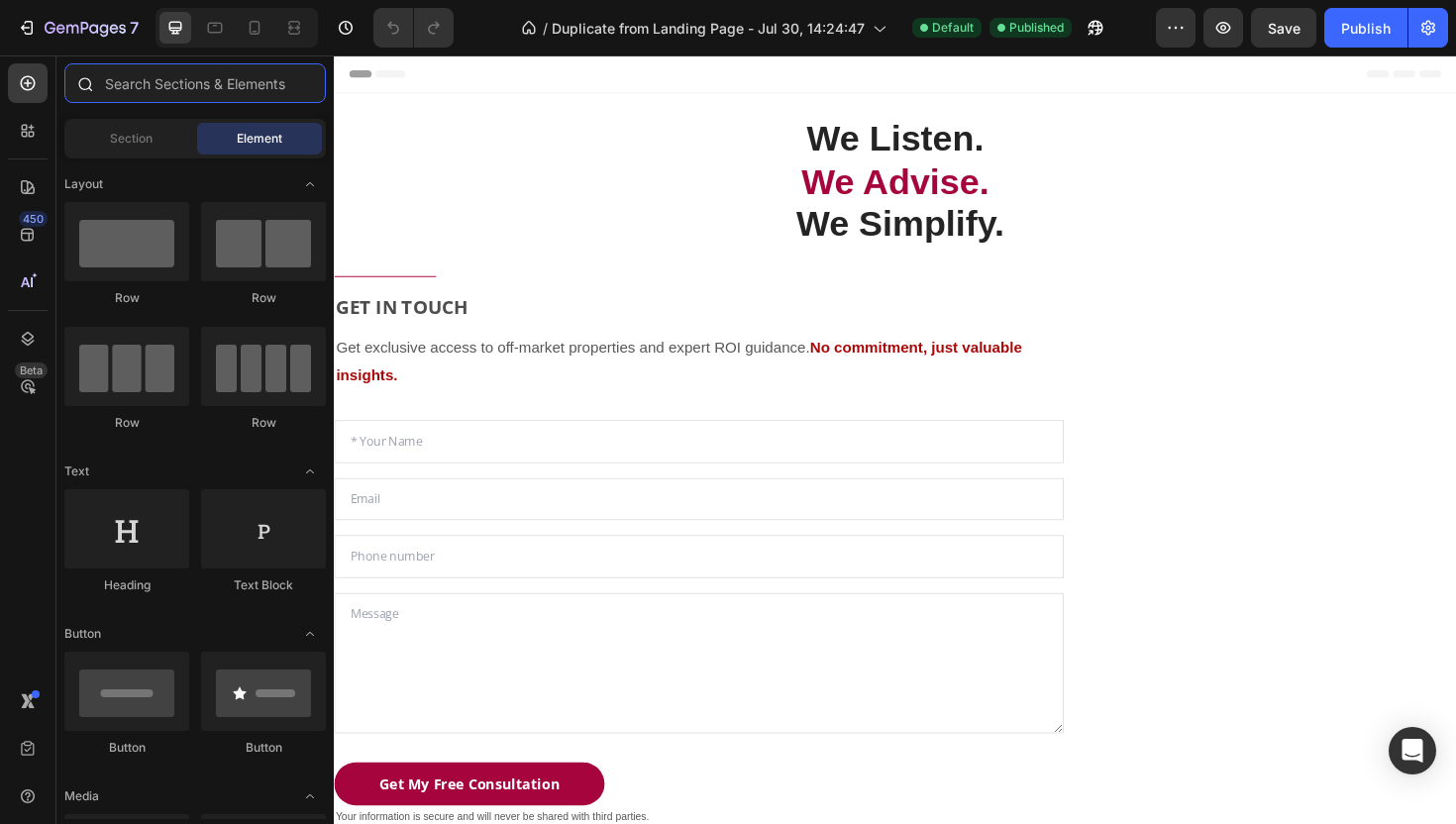 click at bounding box center (195, 83) 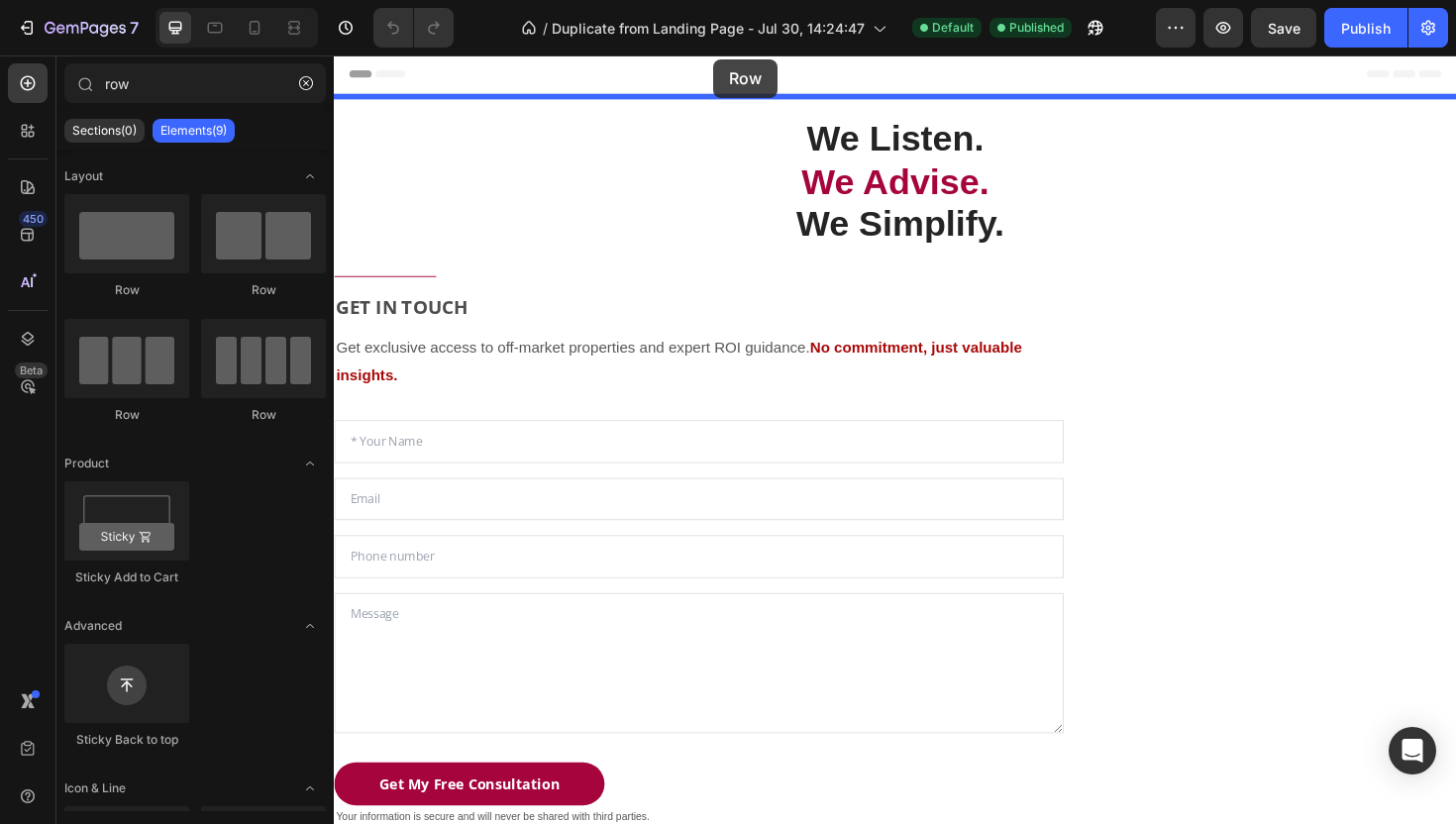 drag, startPoint x: 462, startPoint y: 293, endPoint x: 737, endPoint y: 64, distance: 357.8631 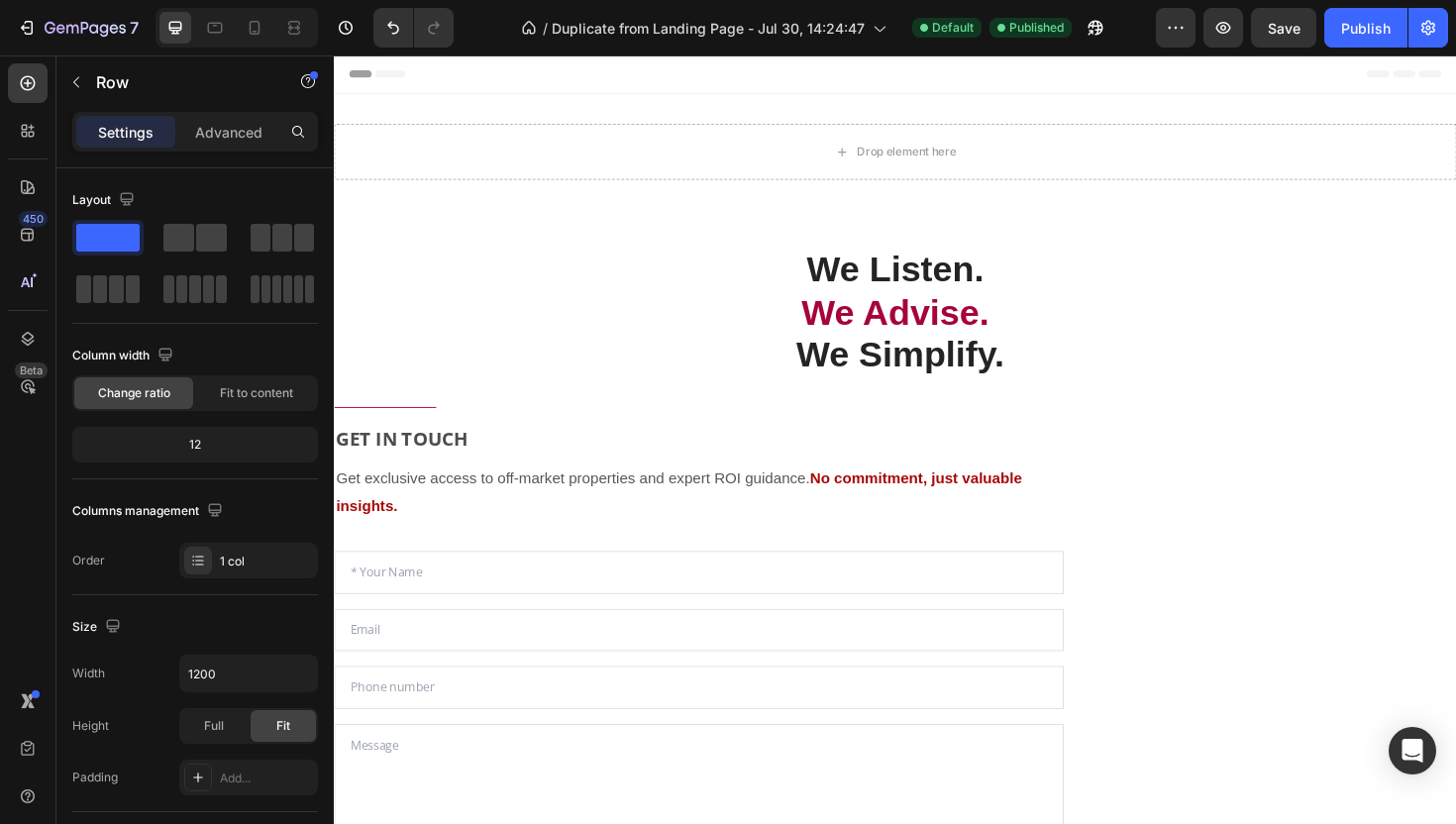 click on "Header" at bounding box center (928, 75) 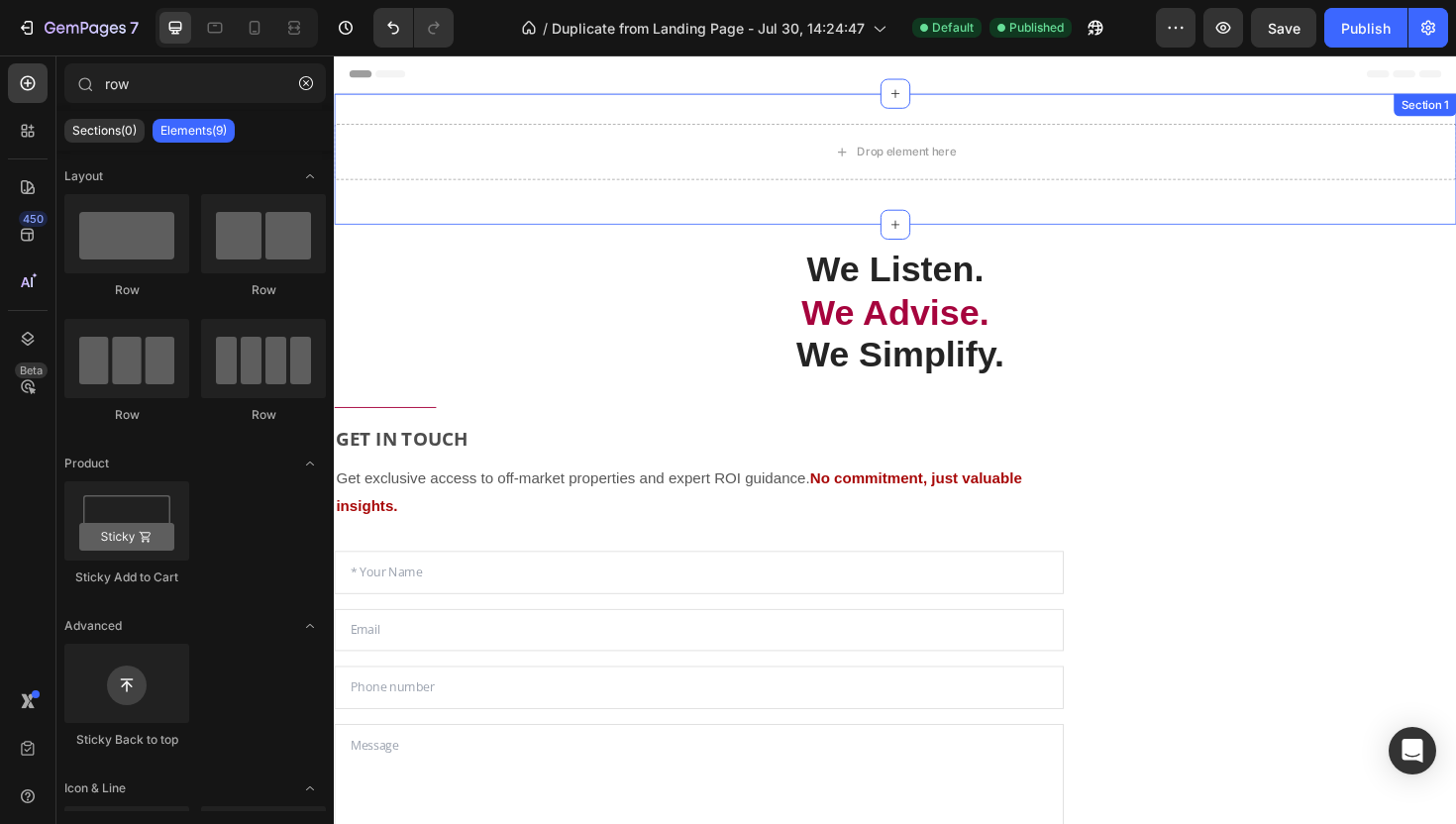 click on "Drop element here Row Section 1" at bounding box center [928, 165] 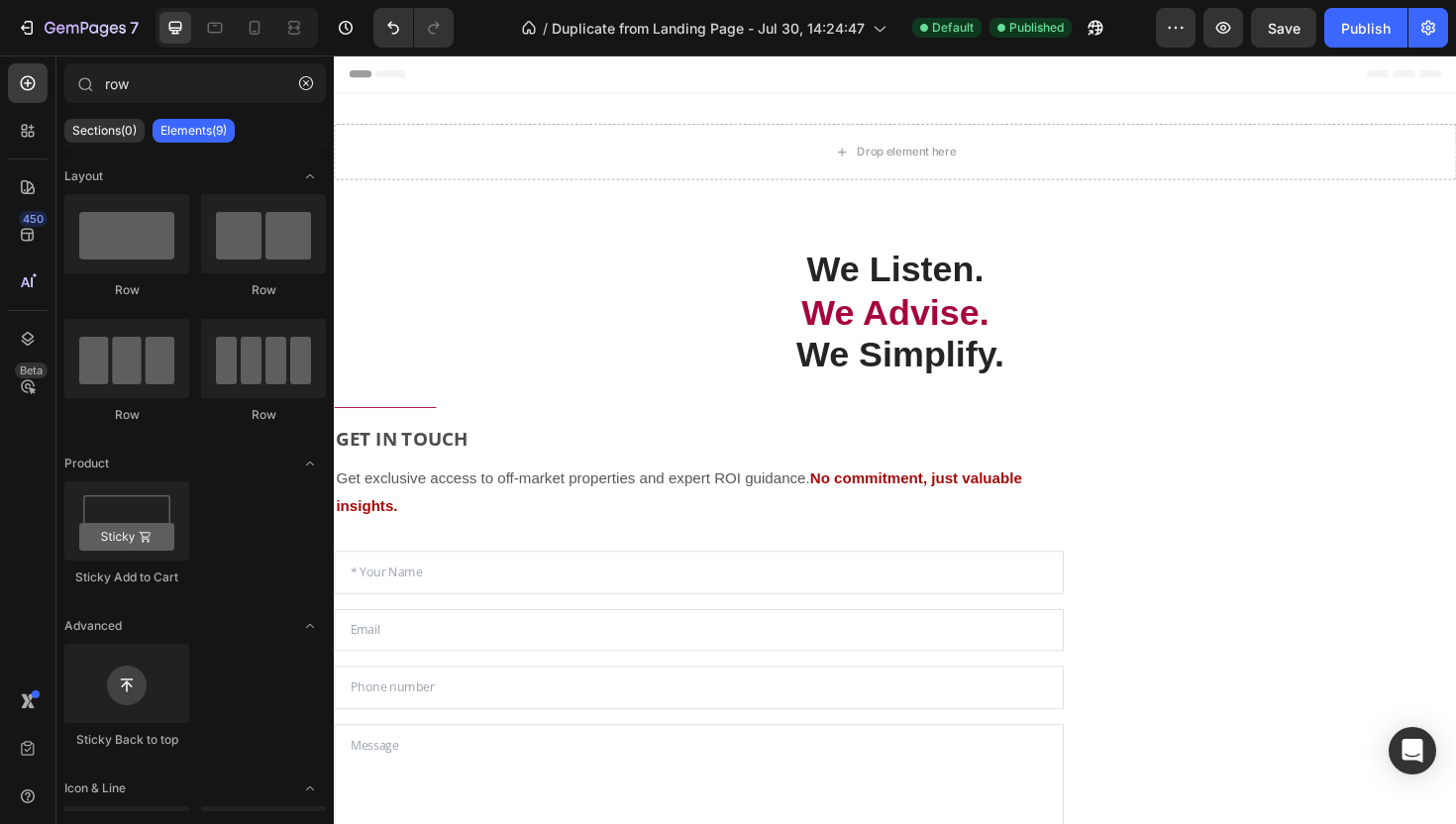 click on "Header" at bounding box center [928, 75] 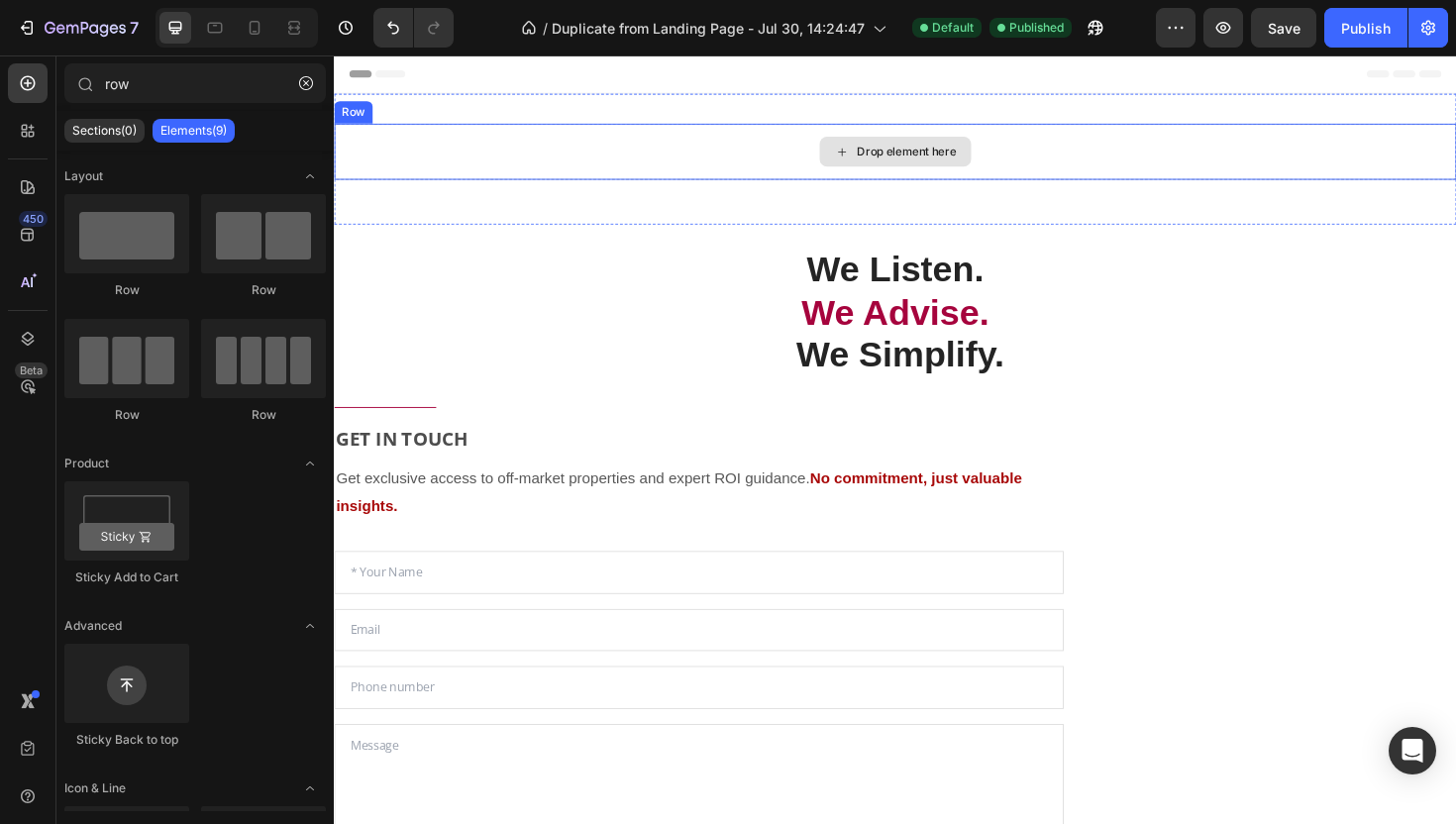 click on "Drop element here" at bounding box center [928, 157] 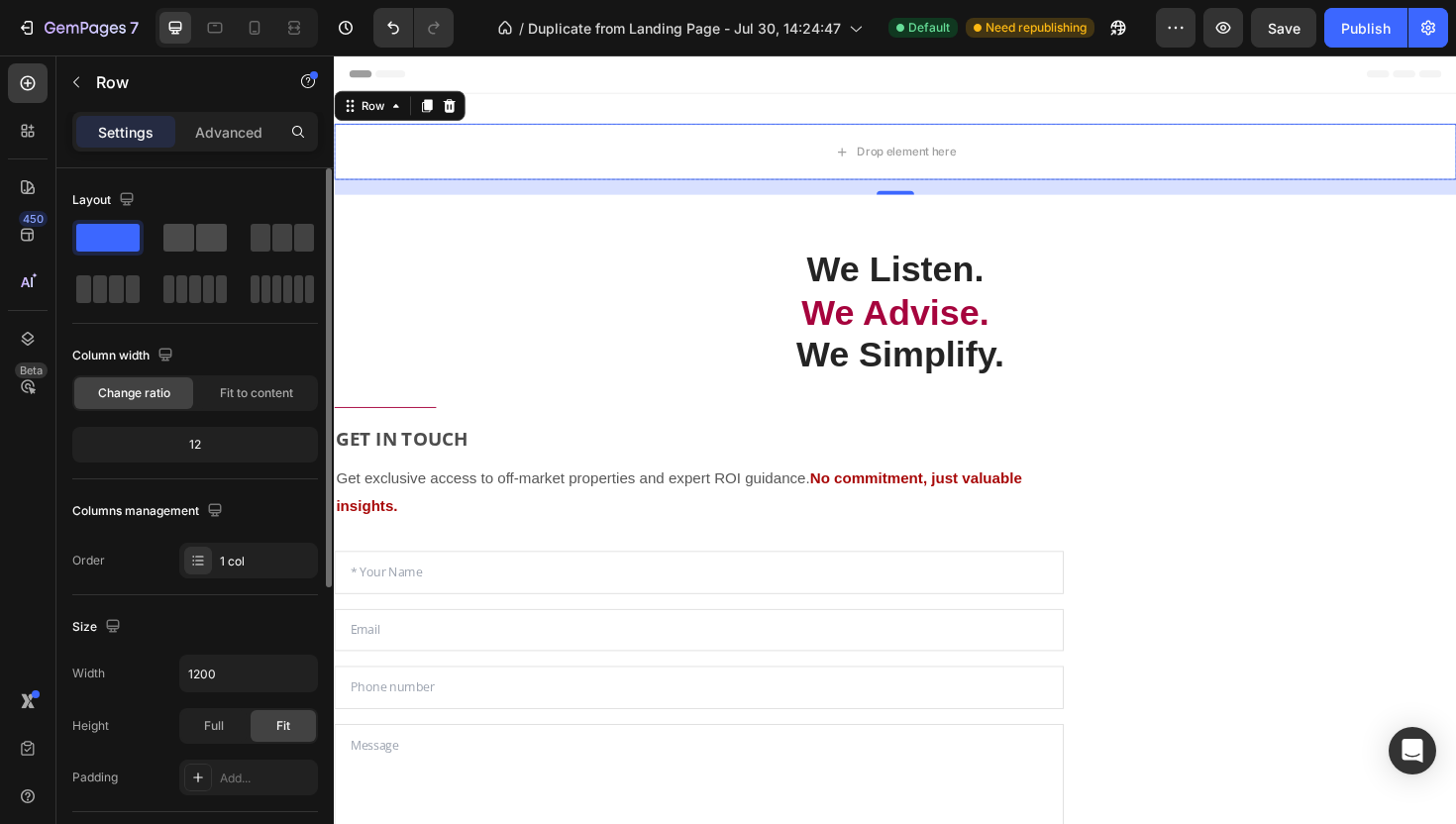 click 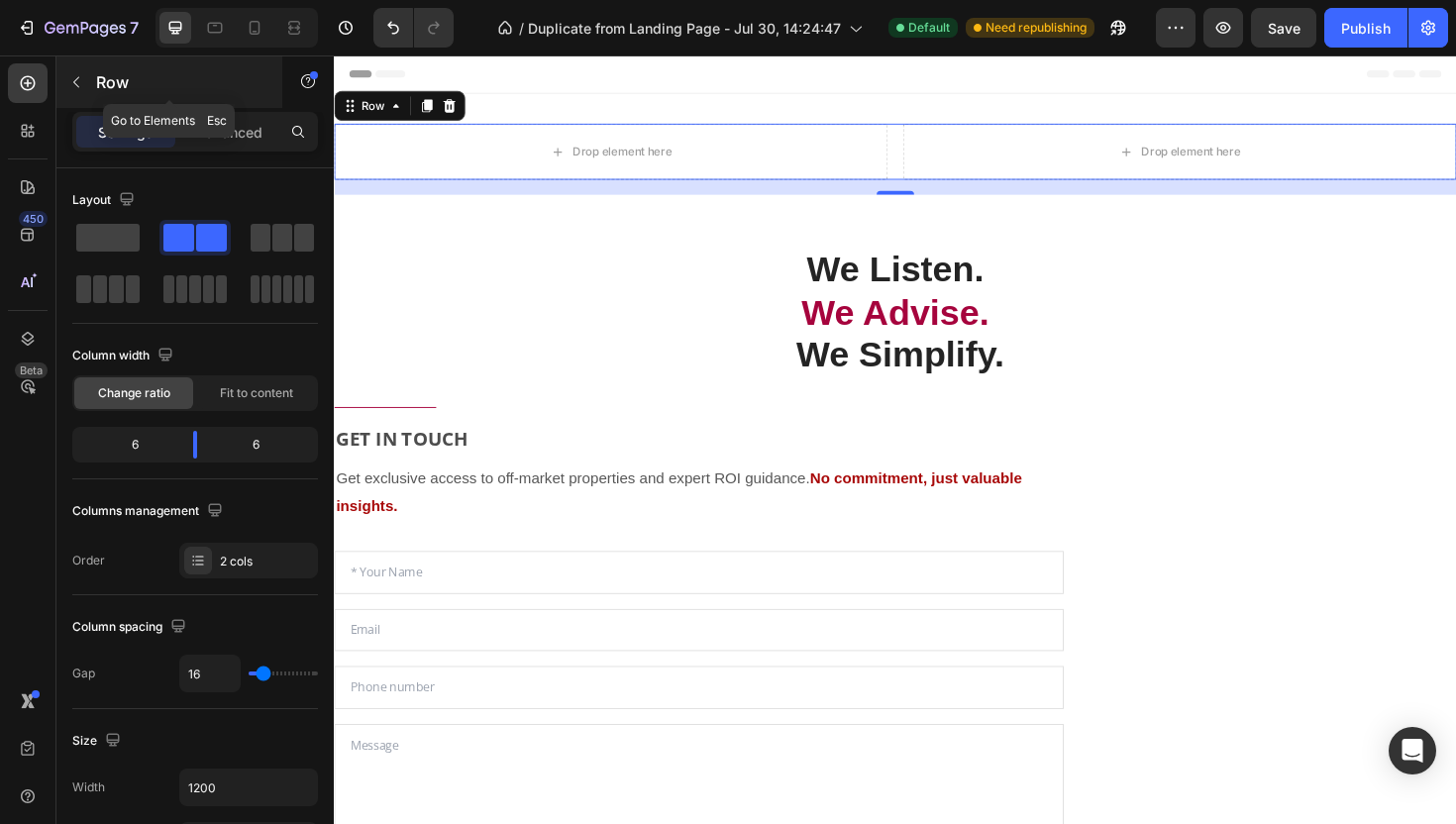 click at bounding box center (76, 82) 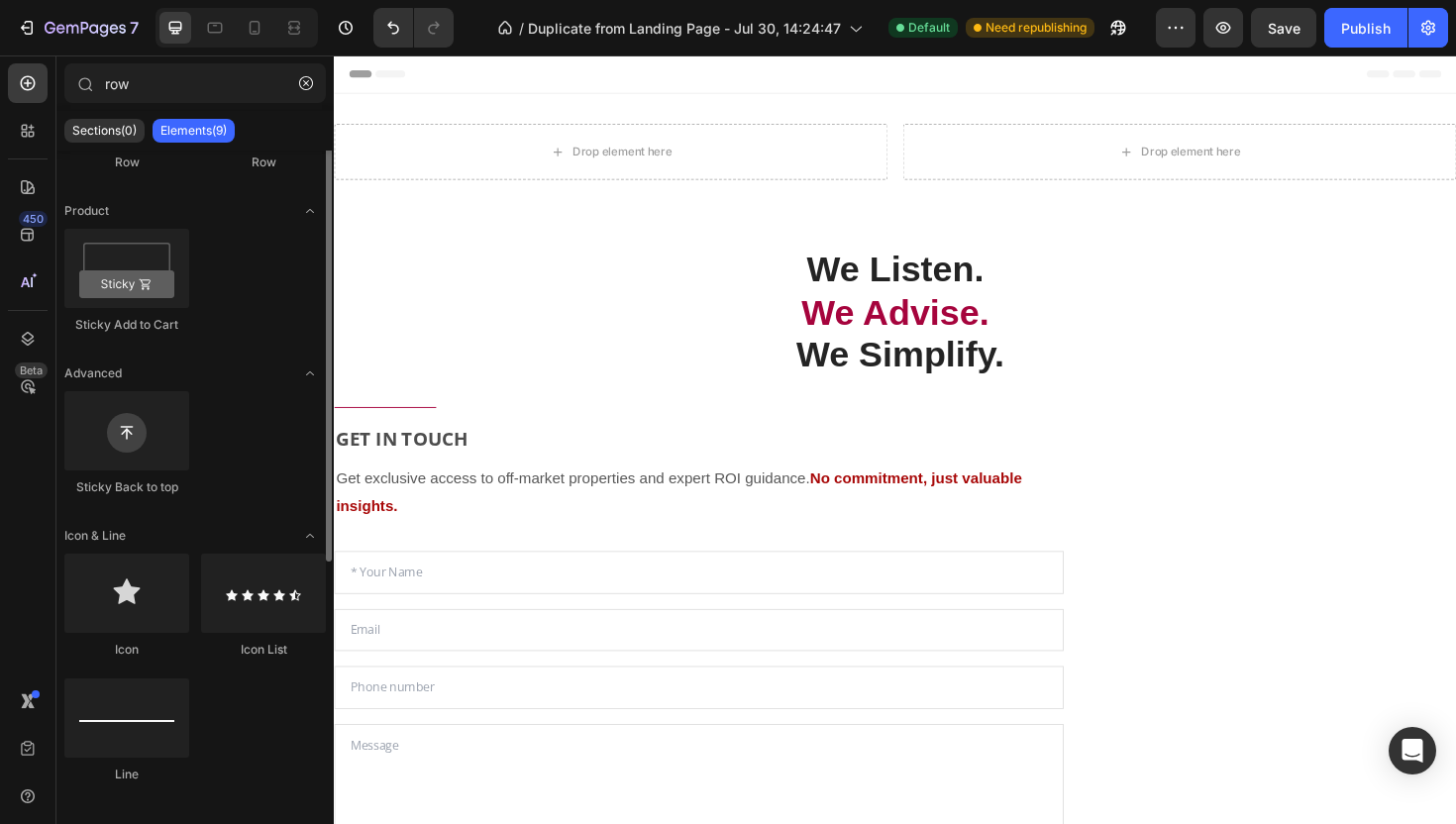 scroll, scrollTop: 266, scrollLeft: 0, axis: vertical 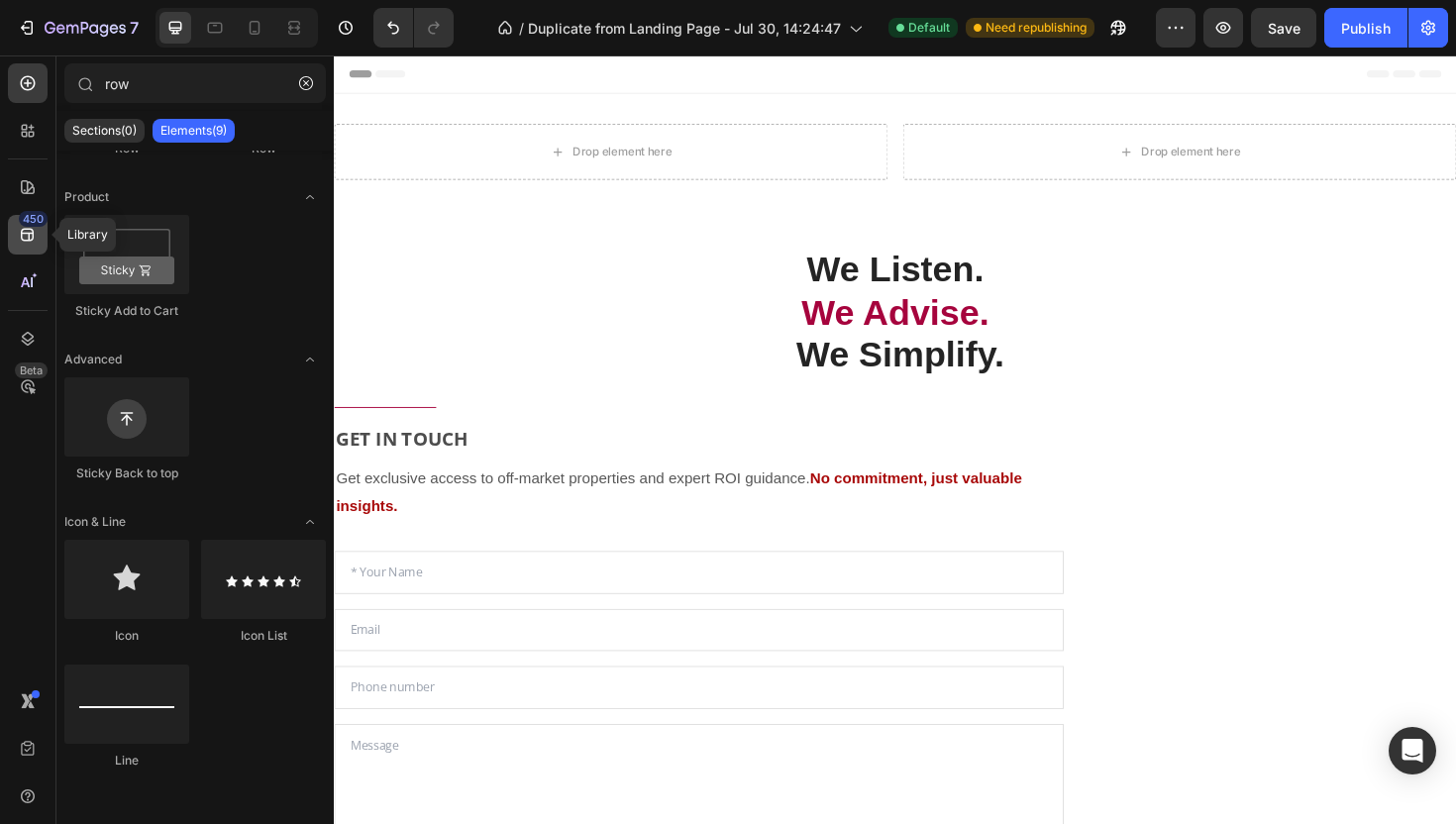 click on "450" 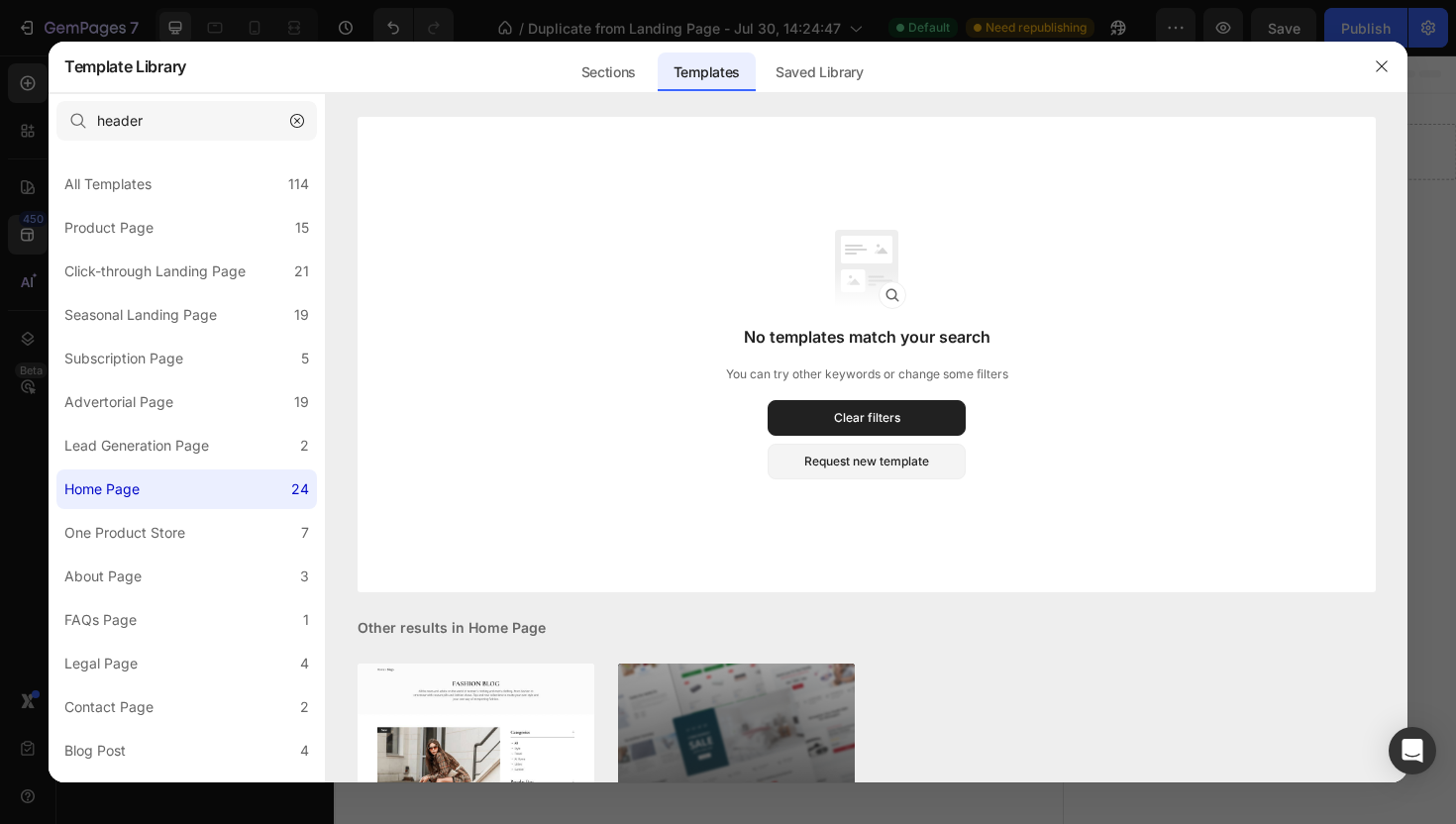 click at bounding box center [728, 412] 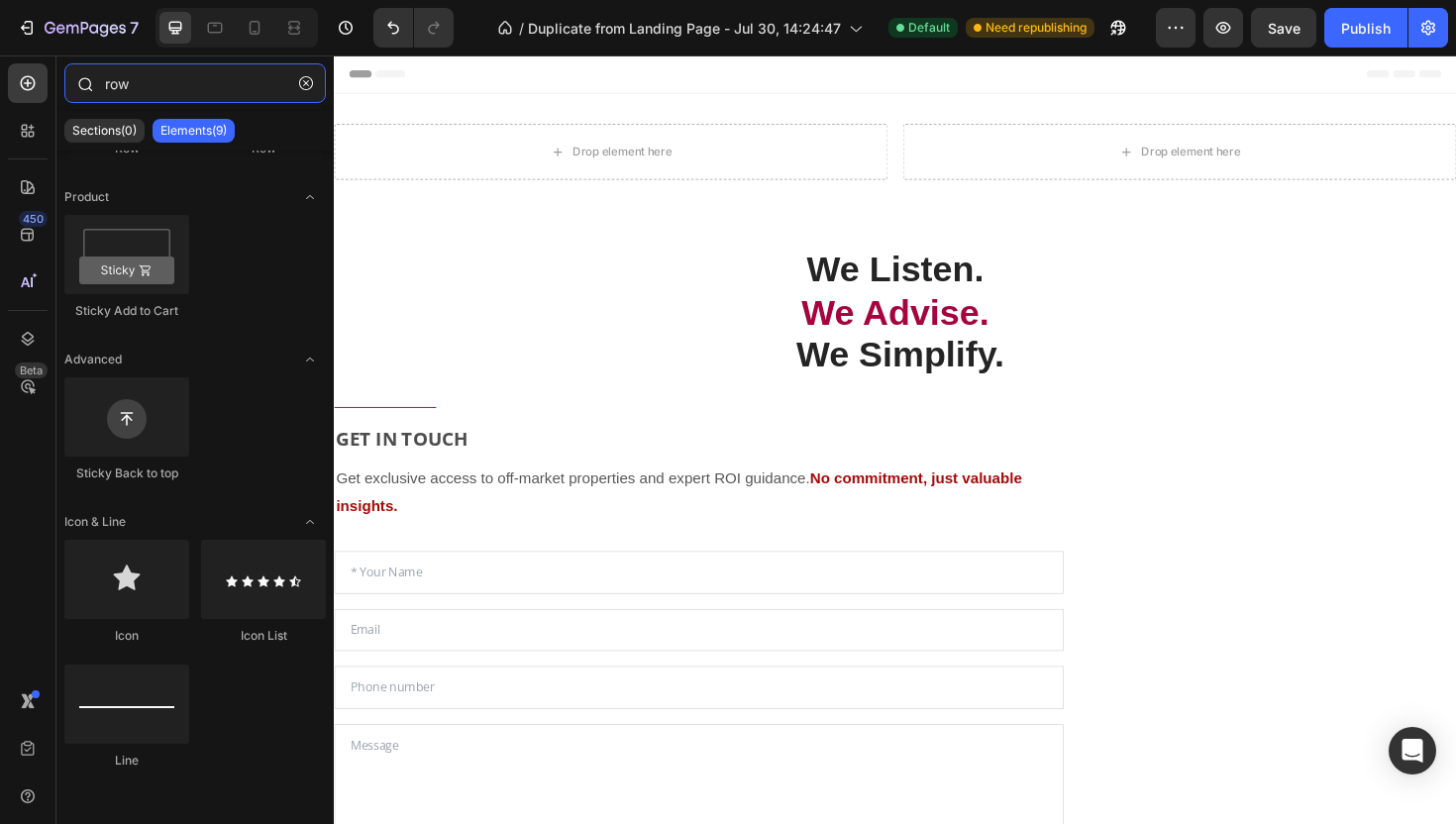 click on "row" at bounding box center (195, 83) 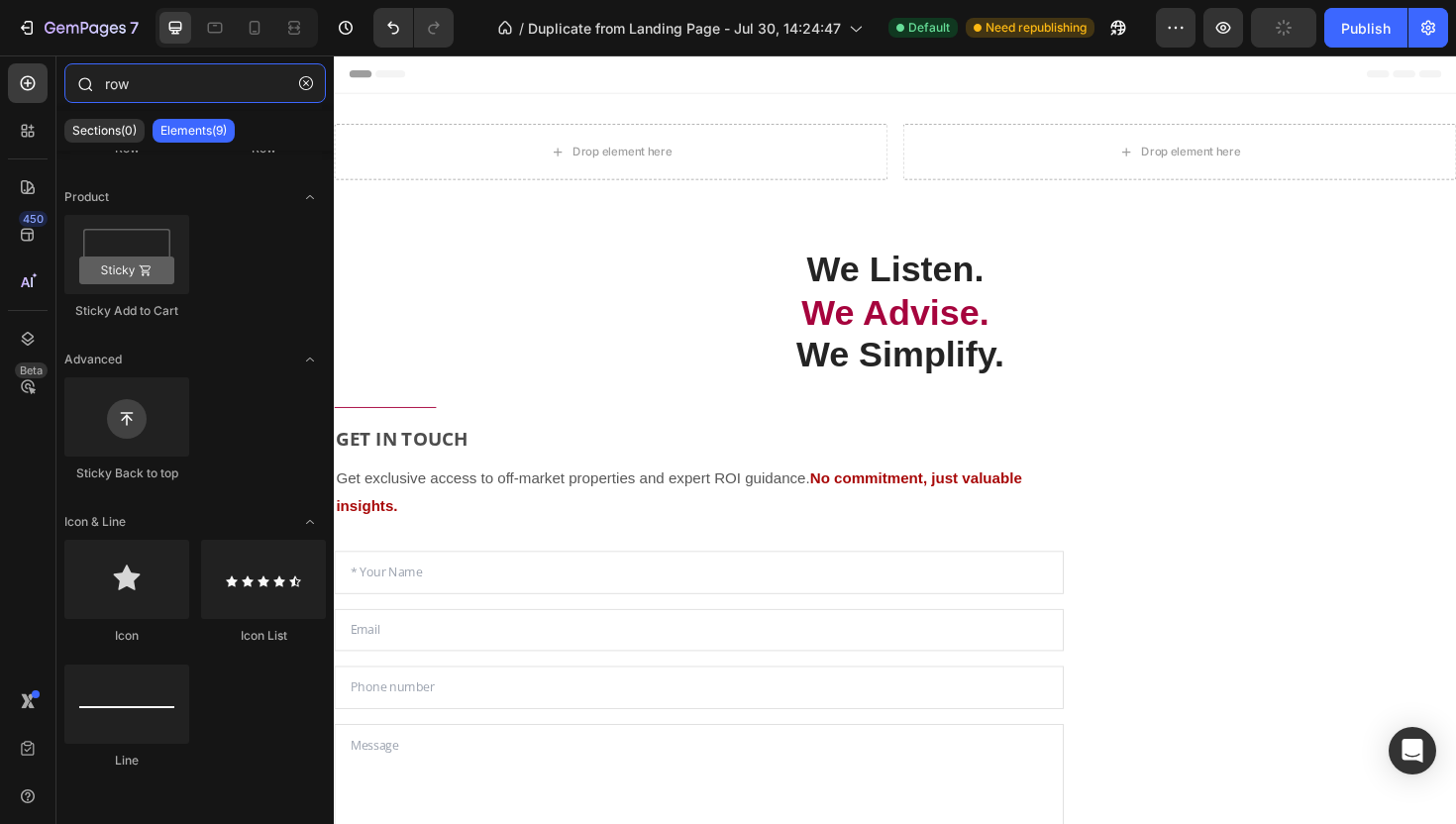 click on "row" at bounding box center (195, 83) 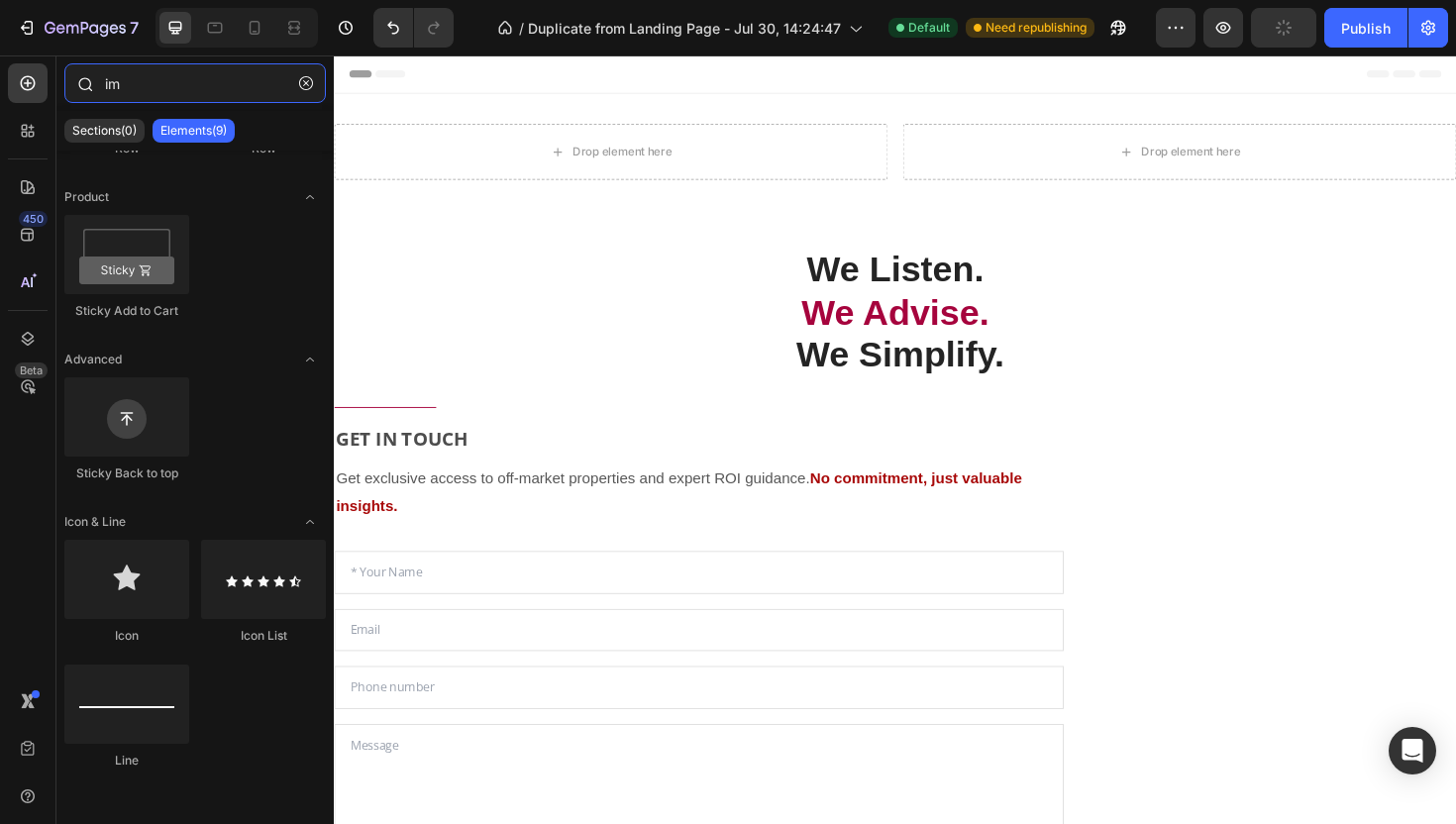 scroll, scrollTop: 0, scrollLeft: 0, axis: both 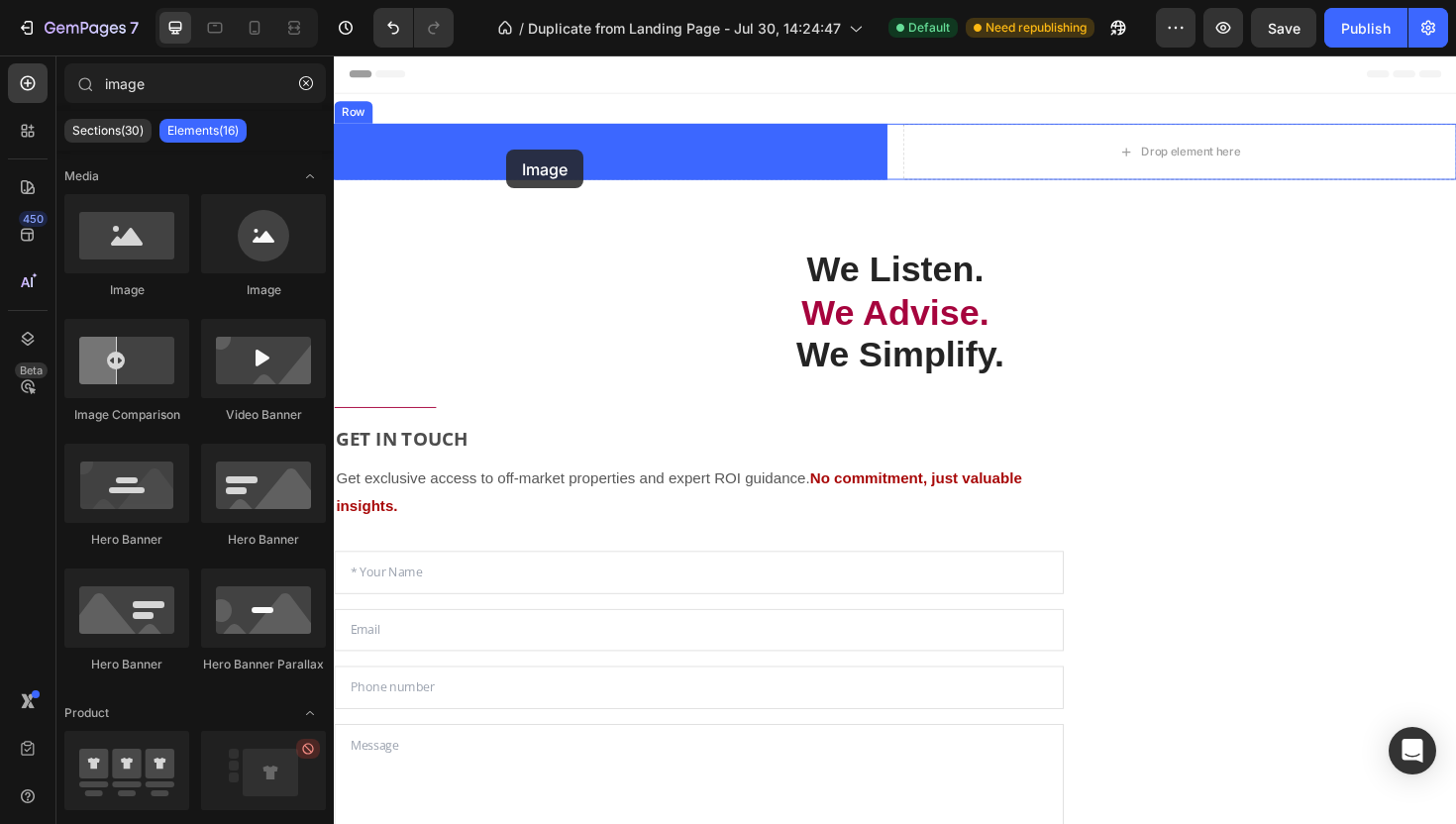drag, startPoint x: 443, startPoint y: 290, endPoint x: 515, endPoint y: 154, distance: 153.8831 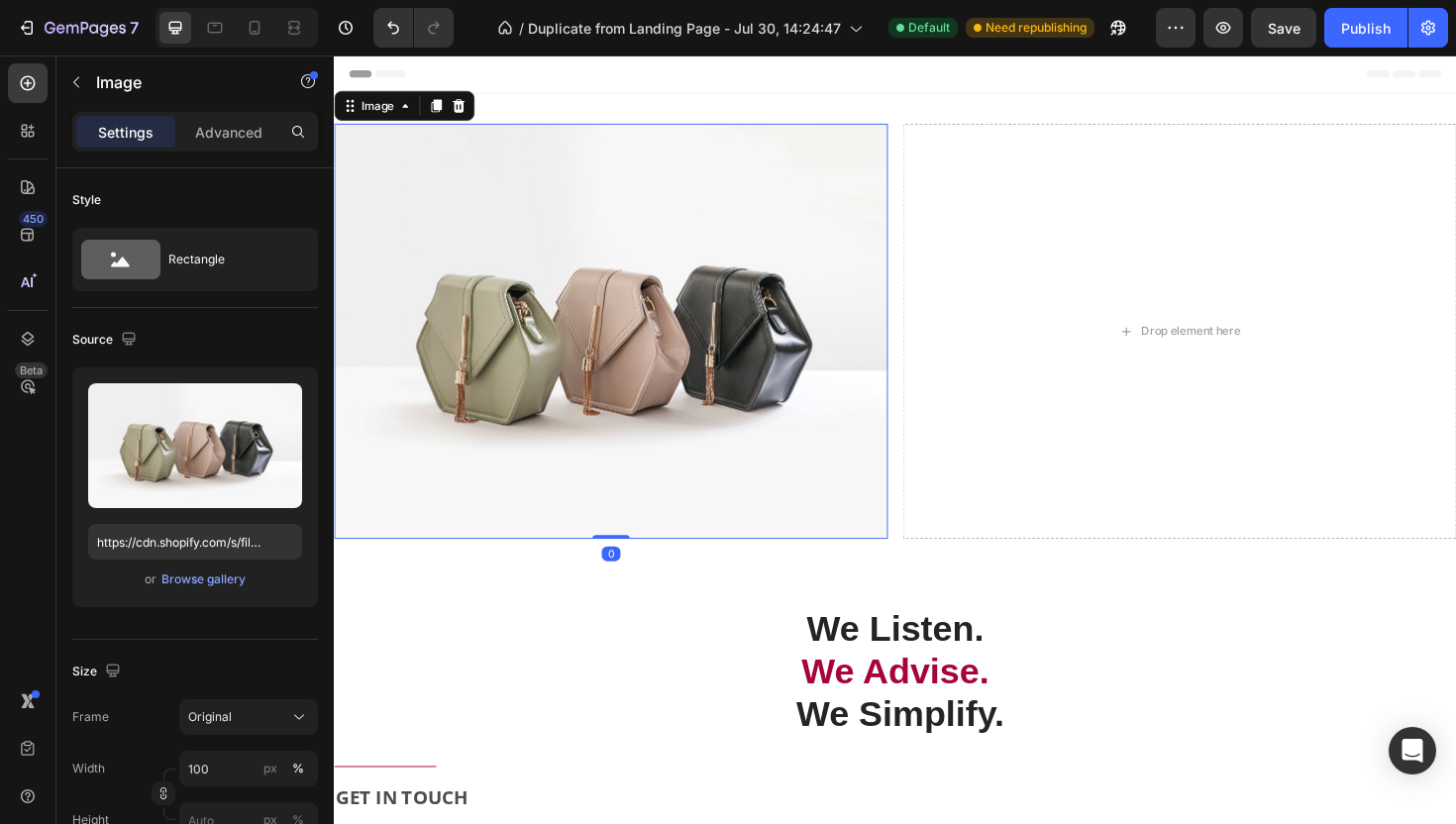 type on "imag" 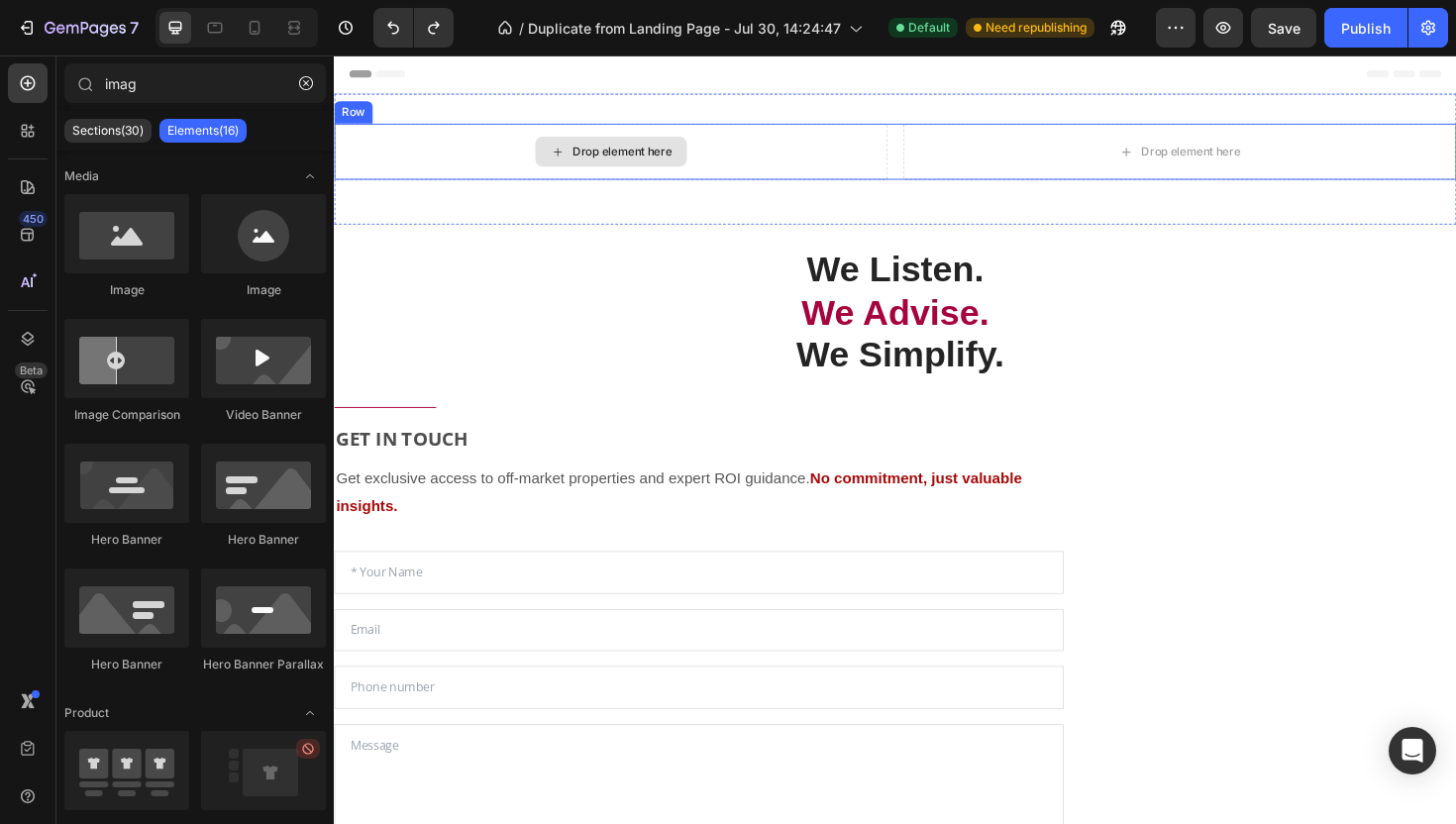 click 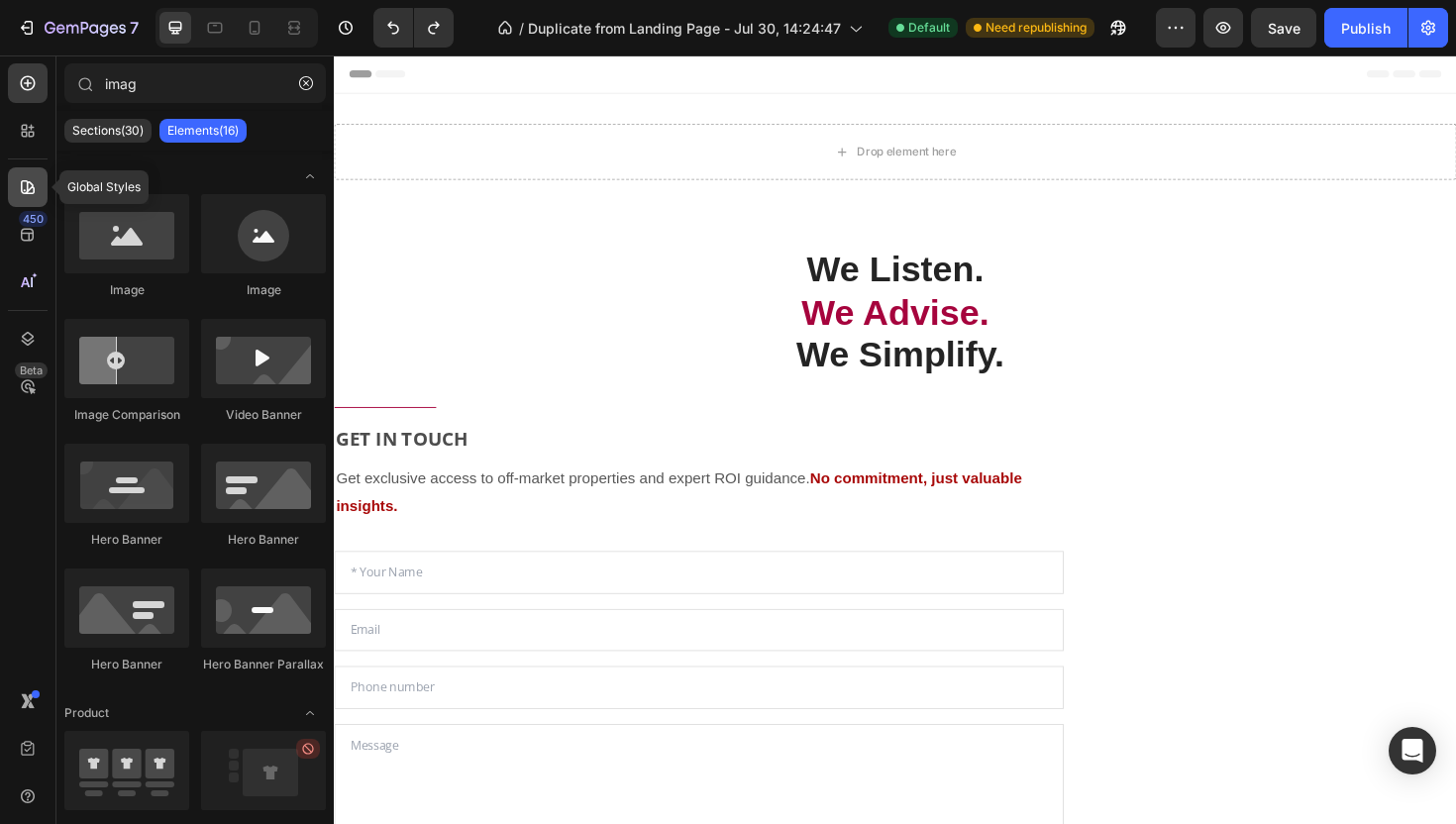 click 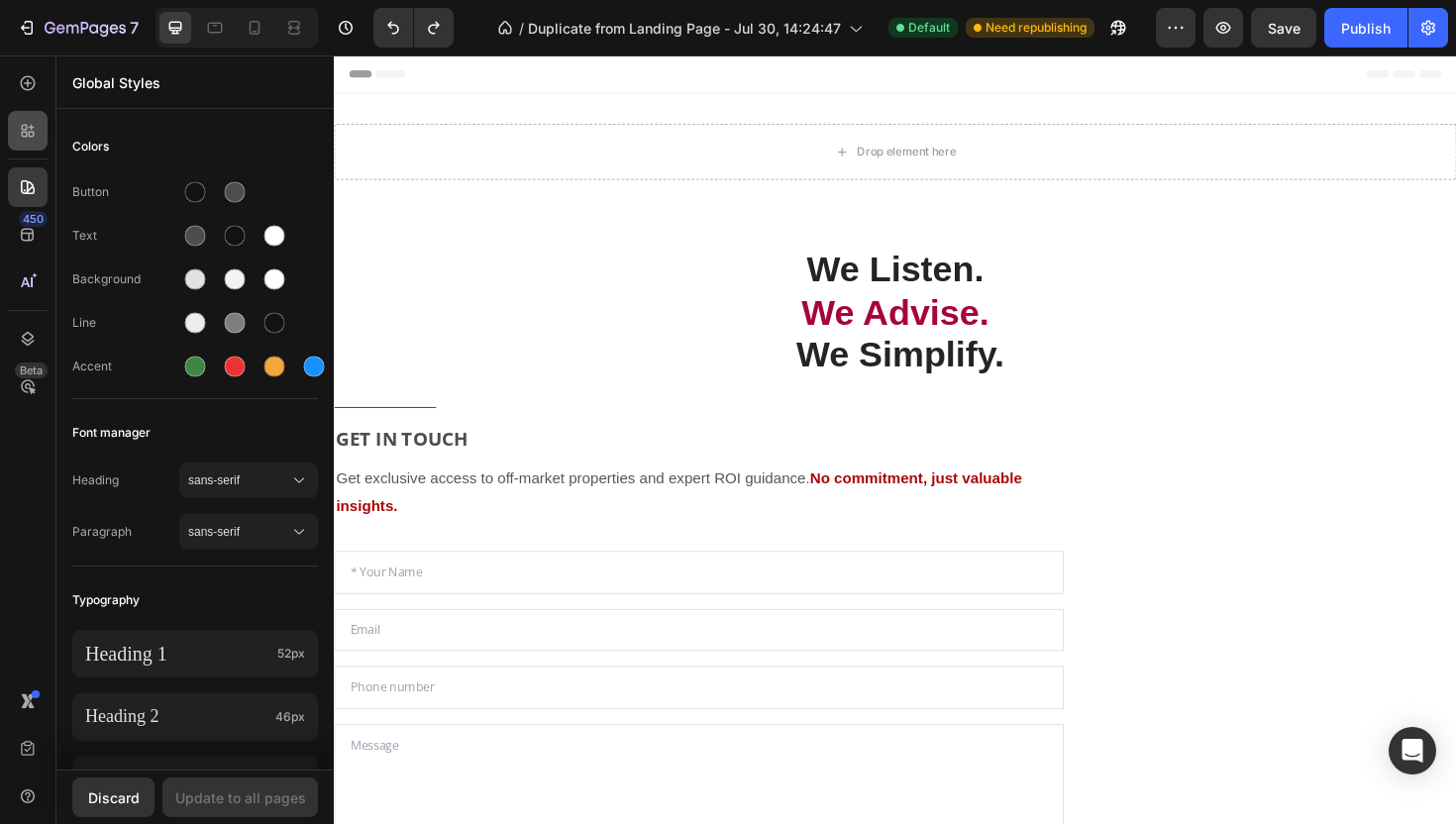 click 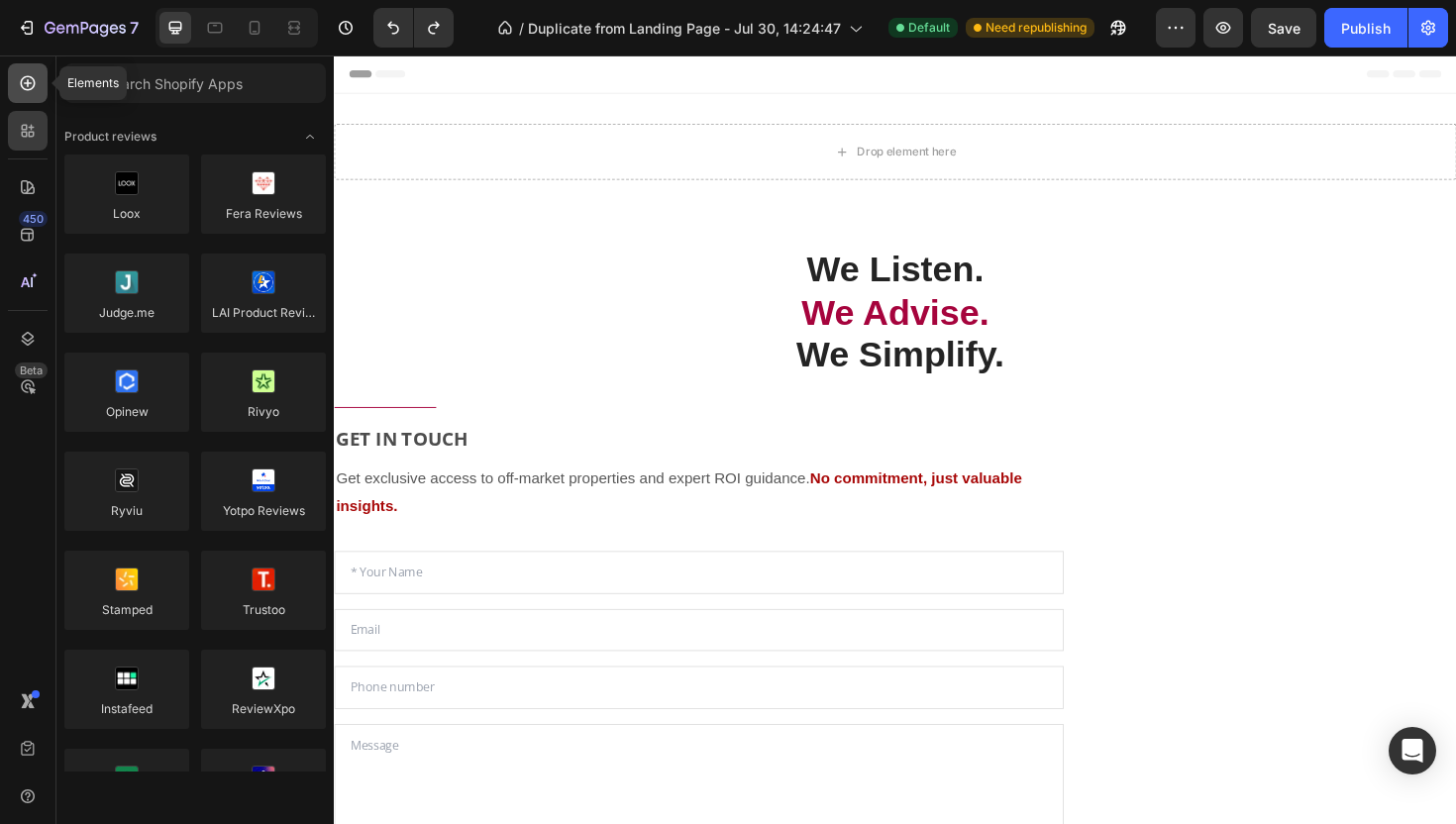 click 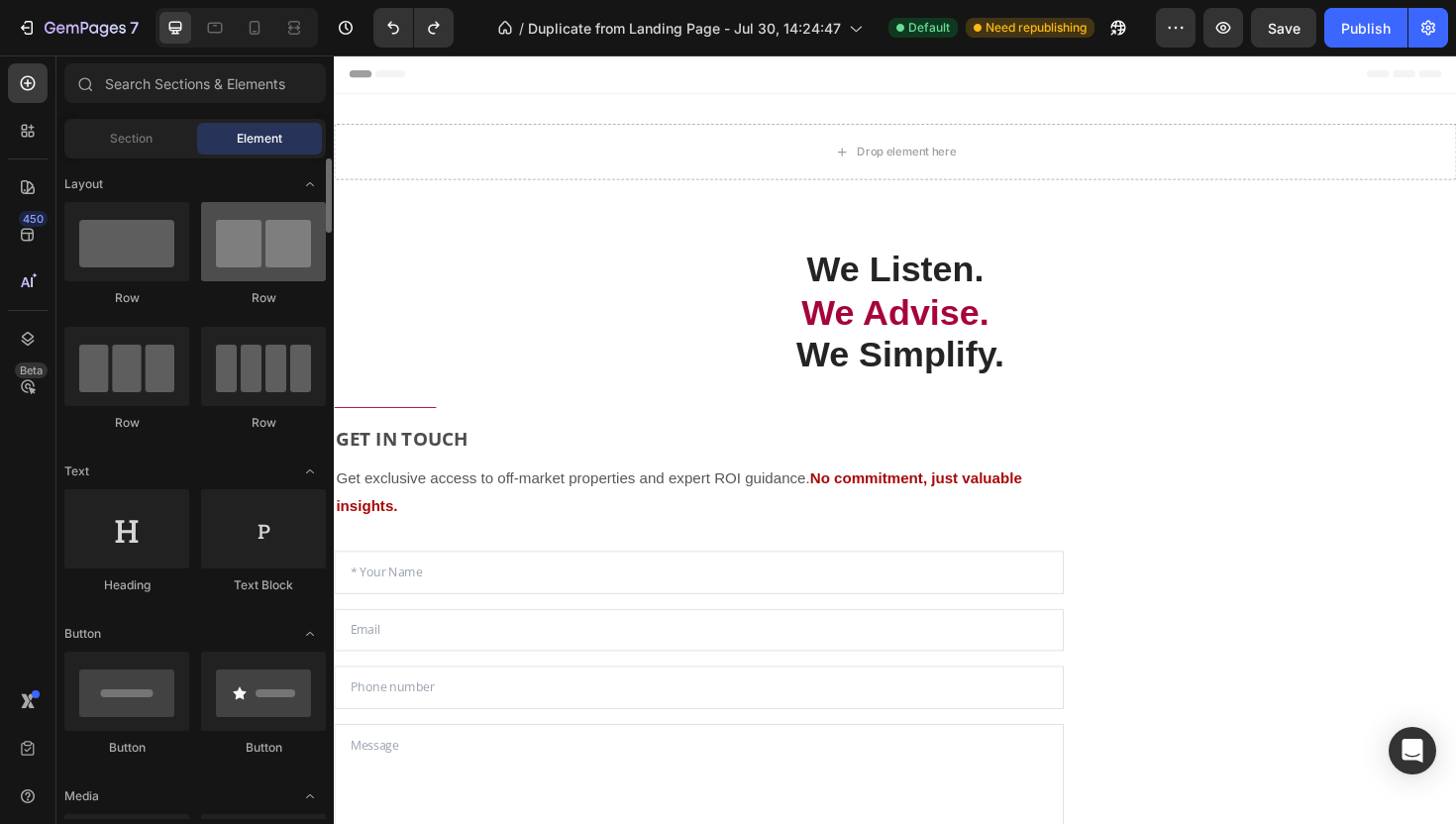 click at bounding box center (263, 242) 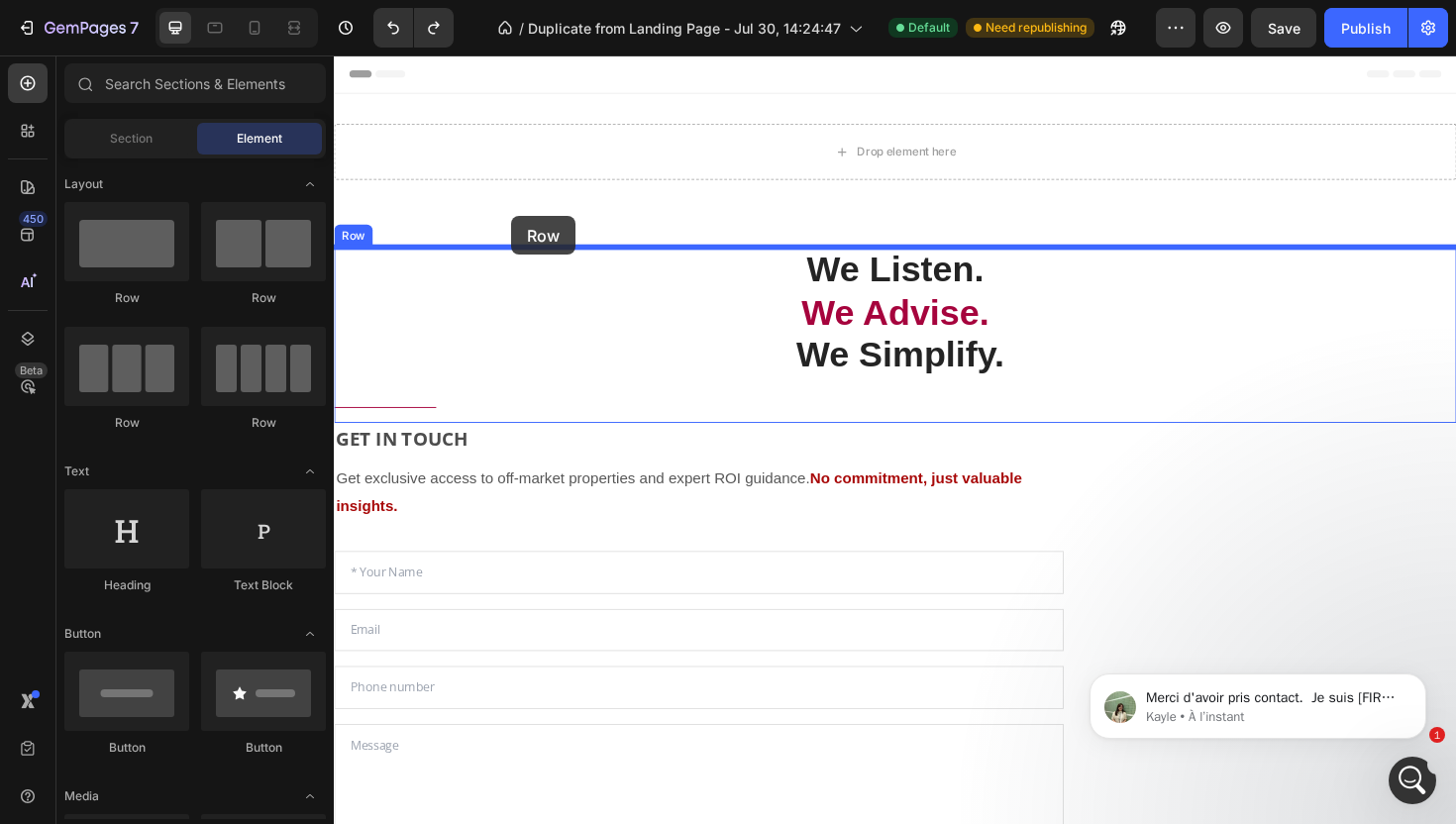 scroll, scrollTop: 0, scrollLeft: 0, axis: both 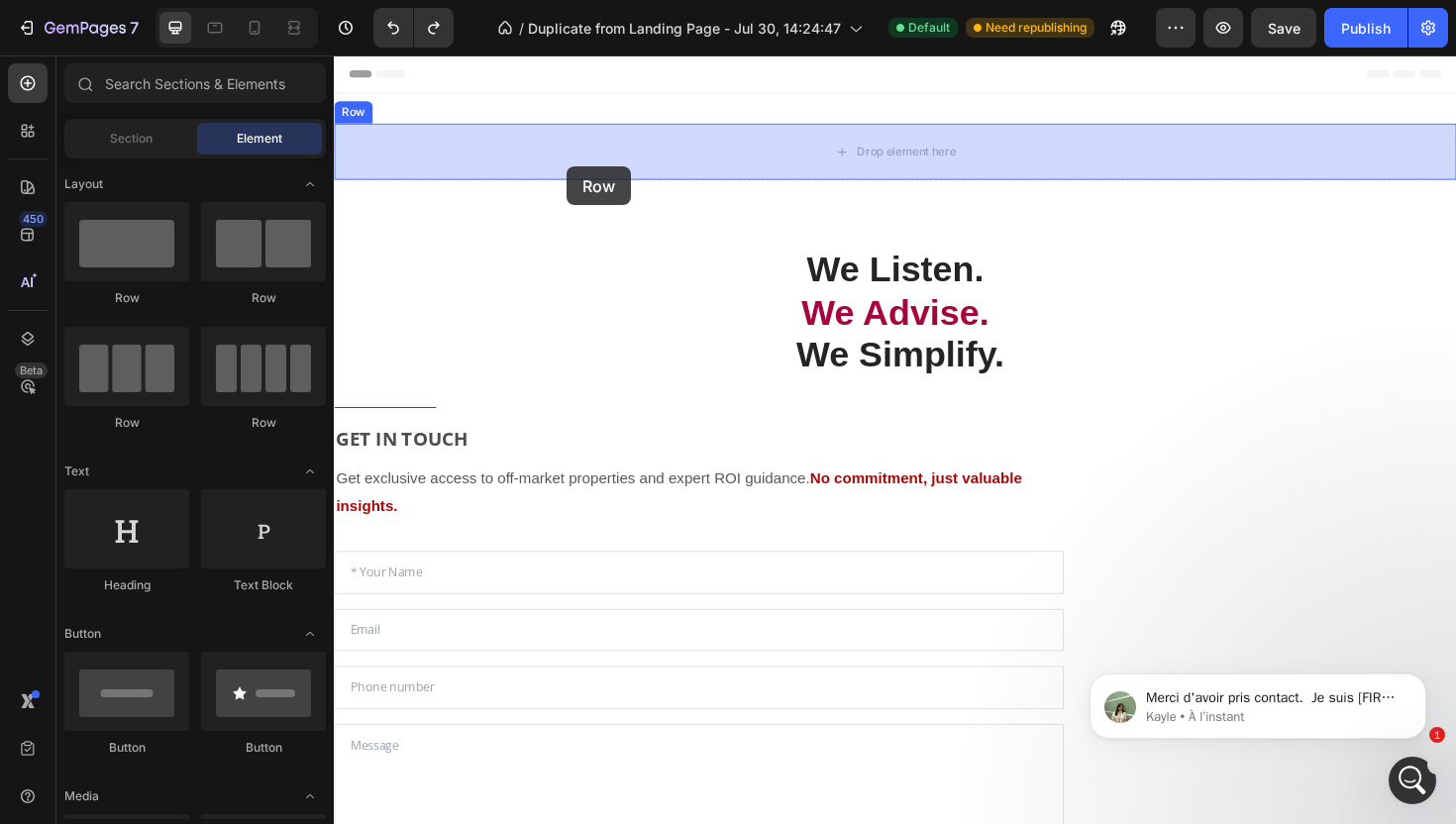 drag, startPoint x: 631, startPoint y: 311, endPoint x: 580, endPoint y: 167, distance: 152.76452 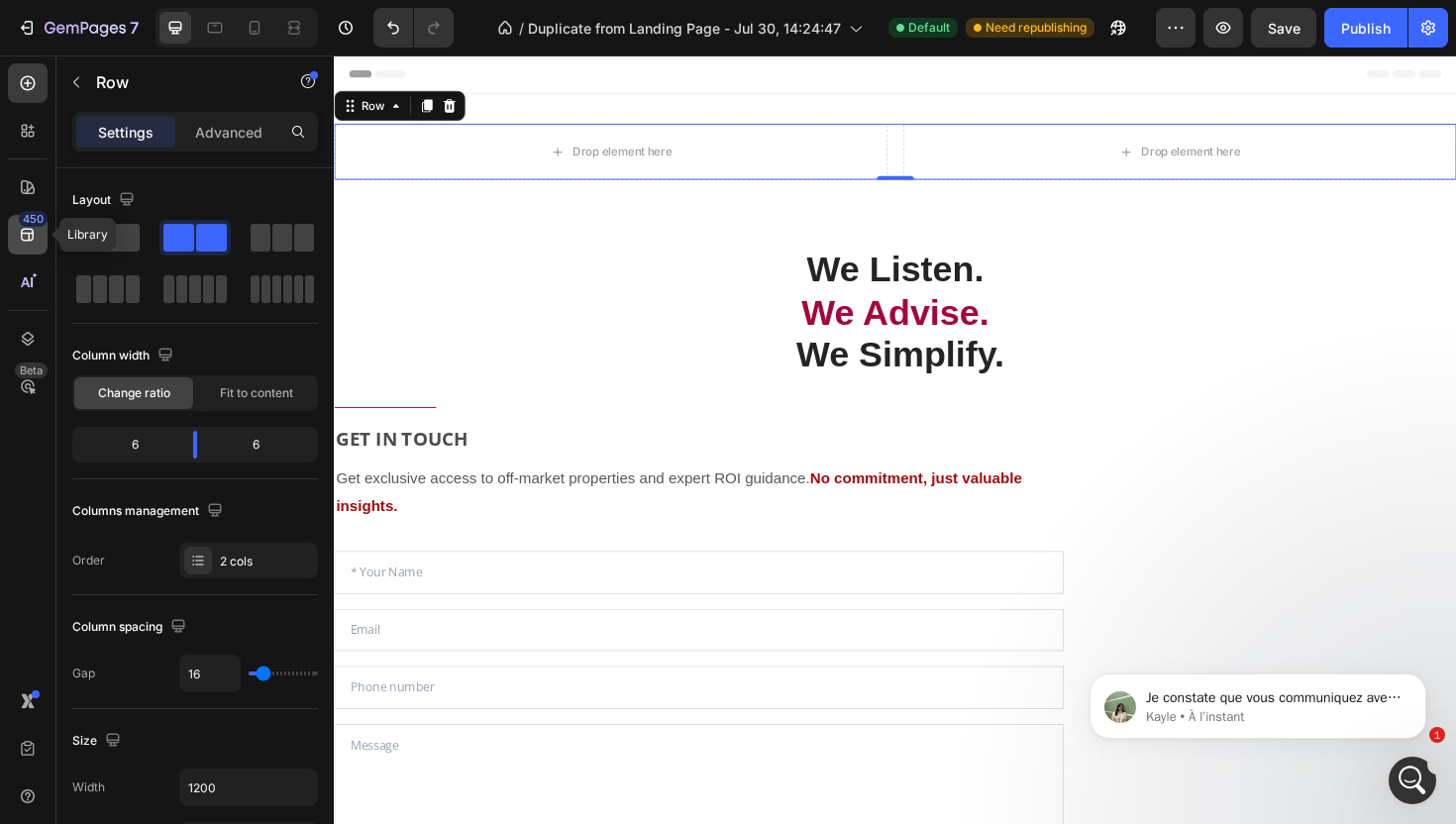 click 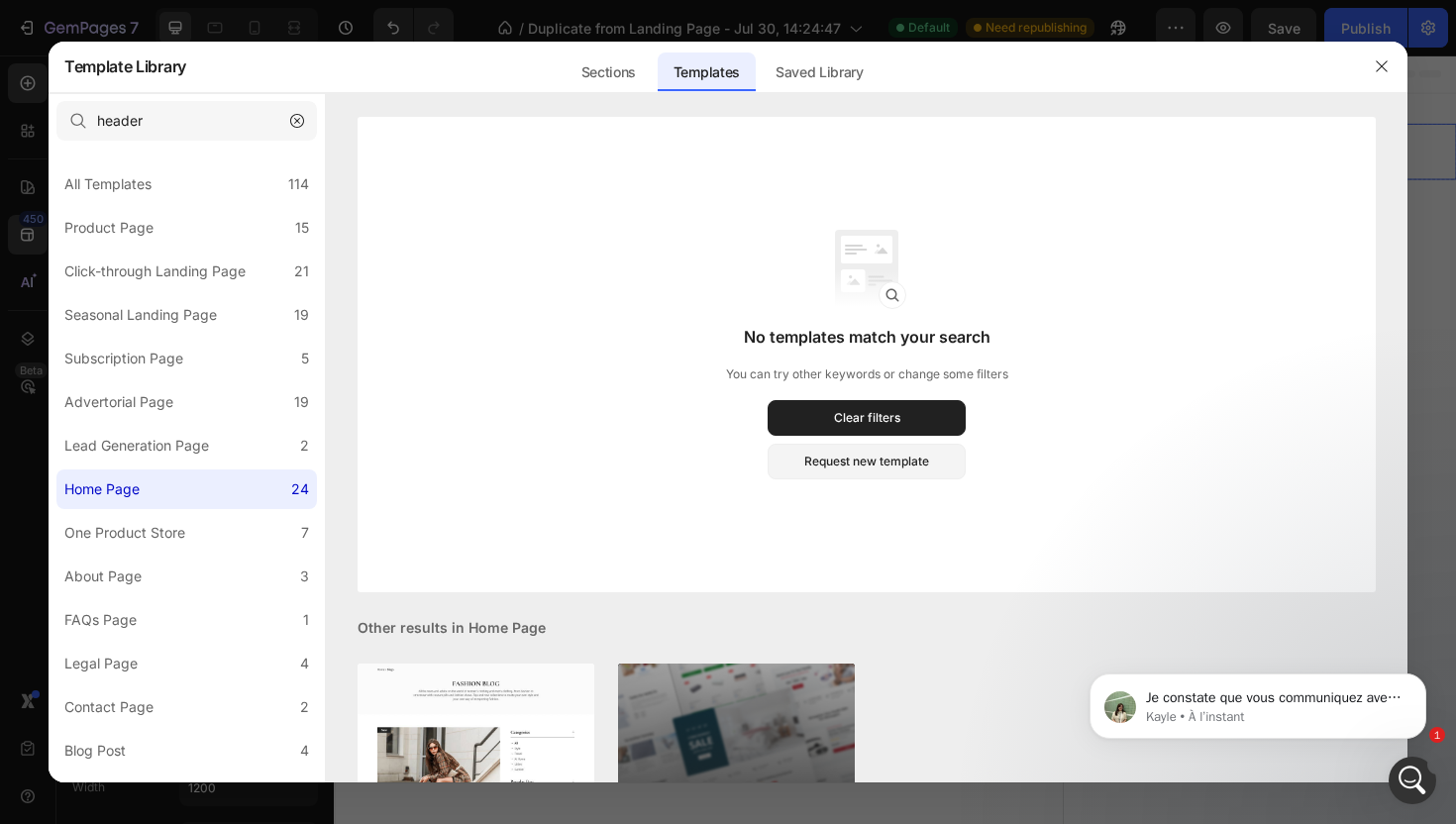 click at bounding box center [728, 412] 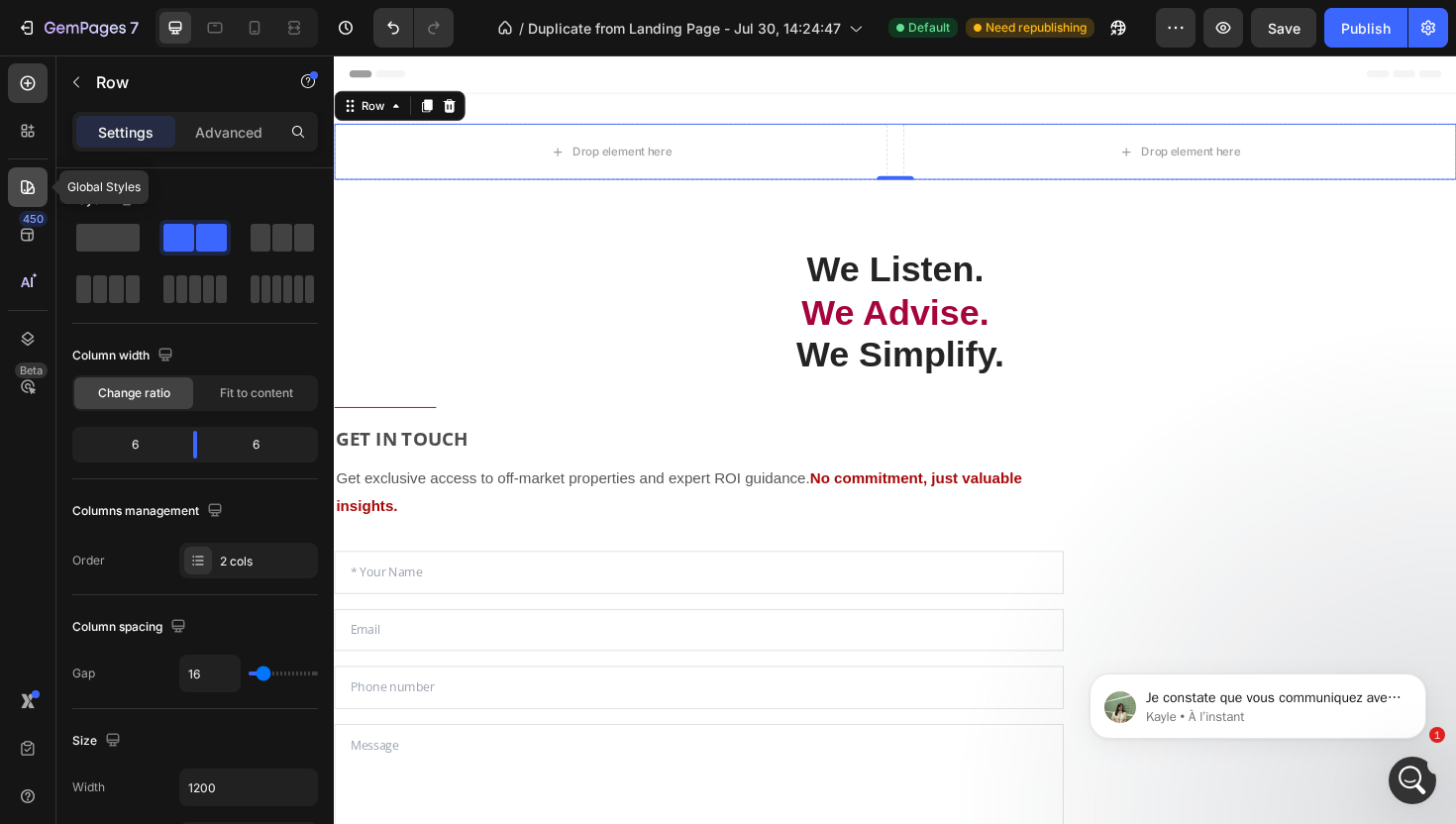 click 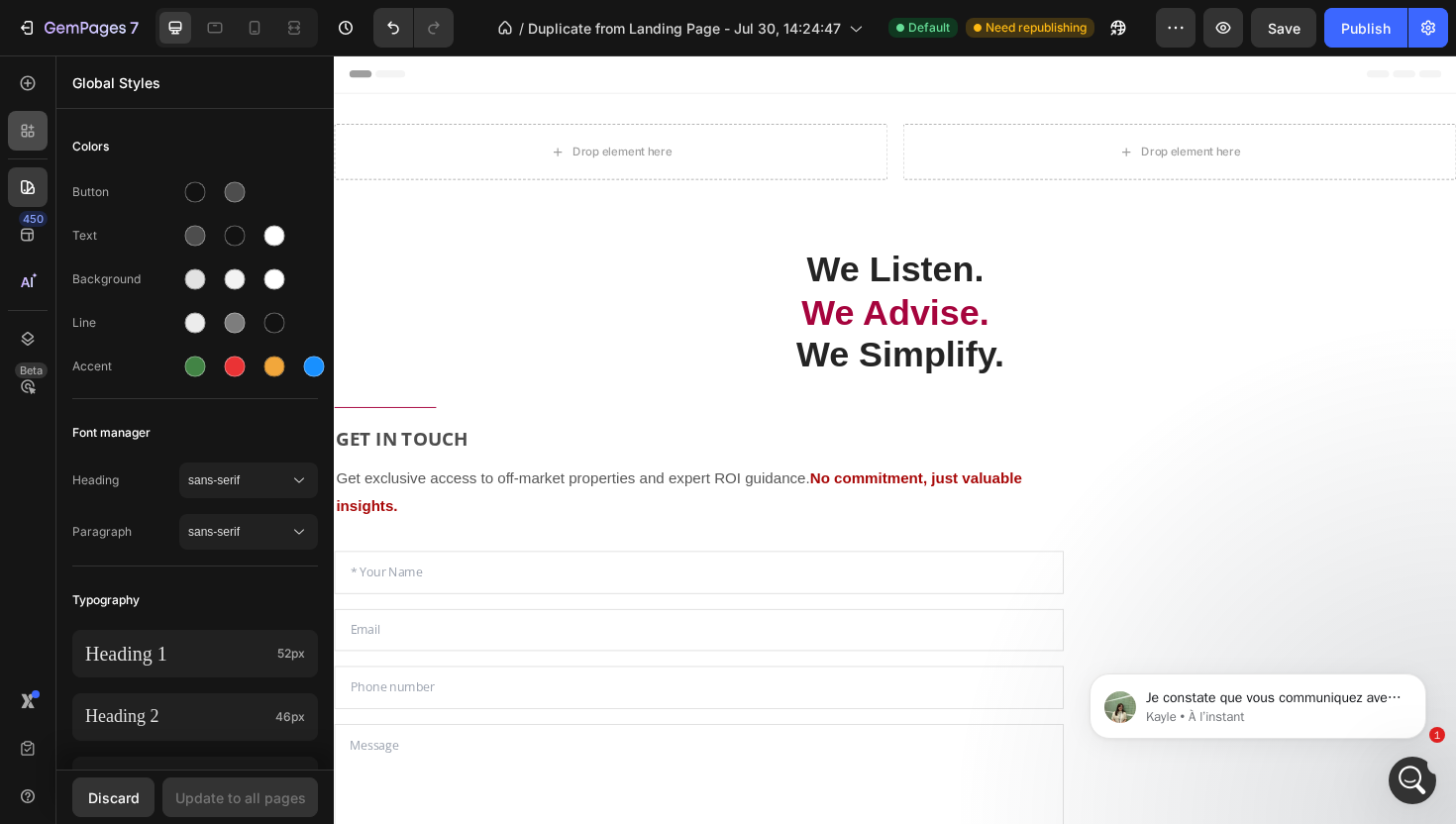 click 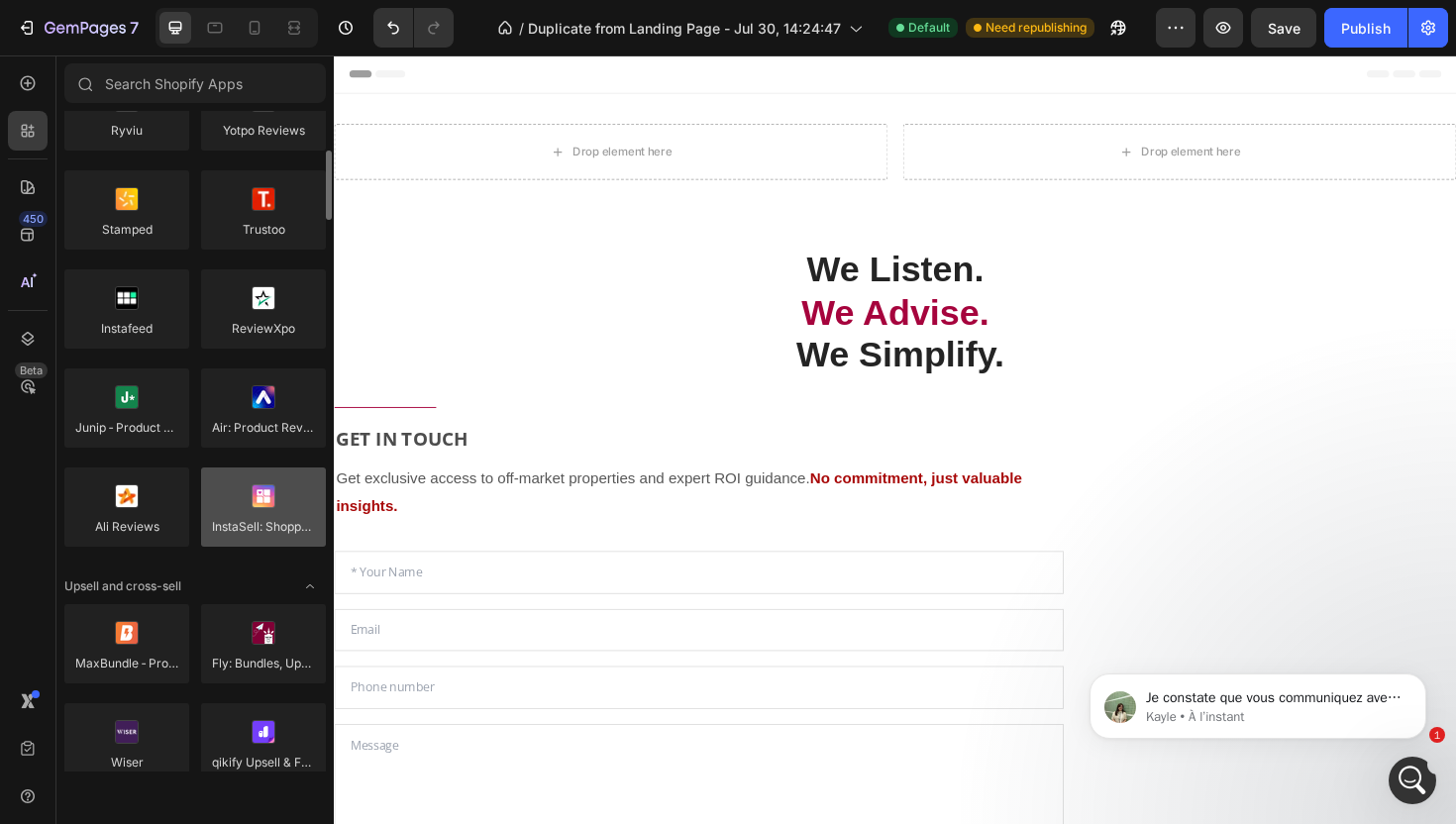 scroll, scrollTop: 340, scrollLeft: 0, axis: vertical 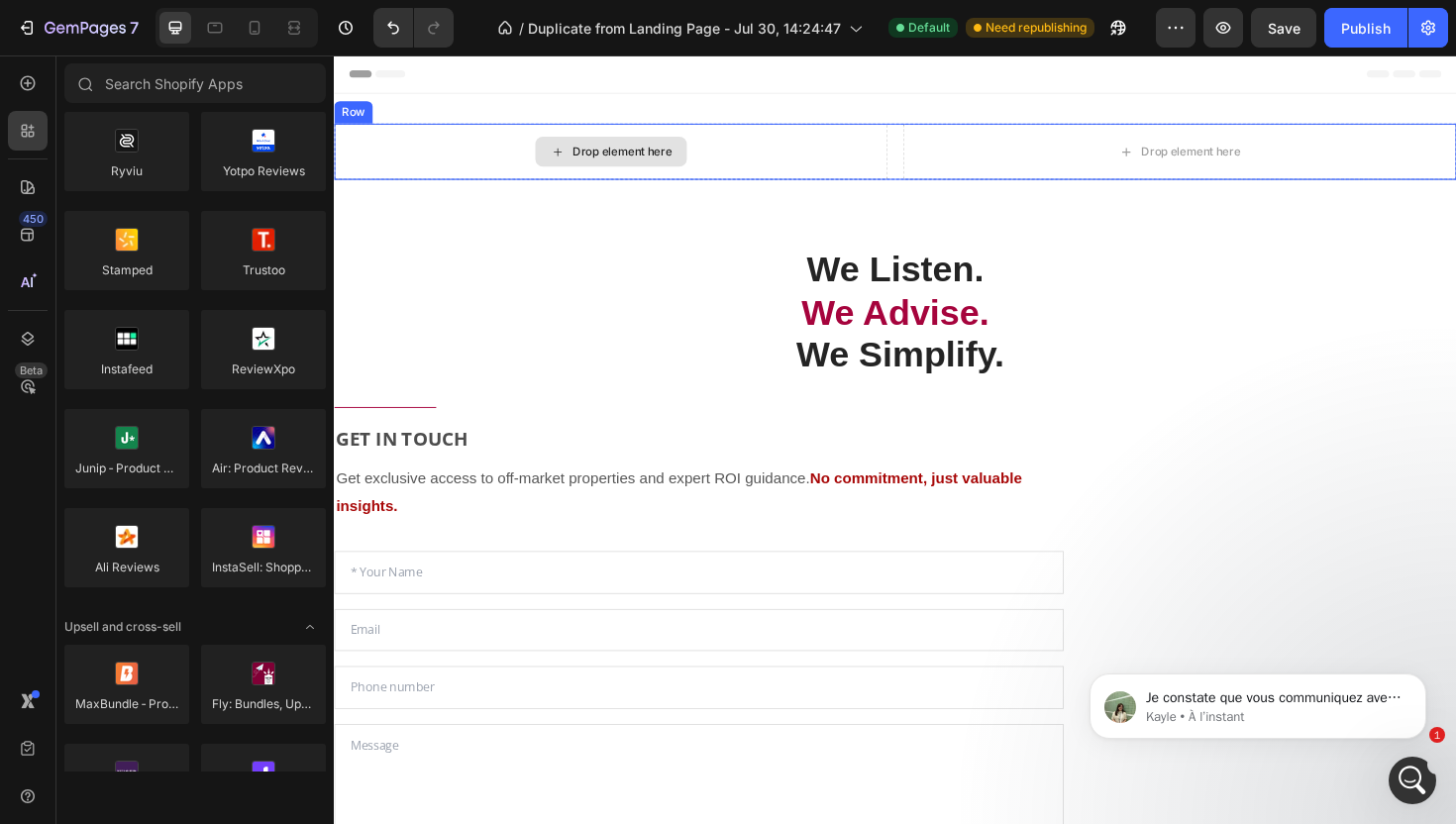 click on "Drop element here" at bounding box center (627, 157) 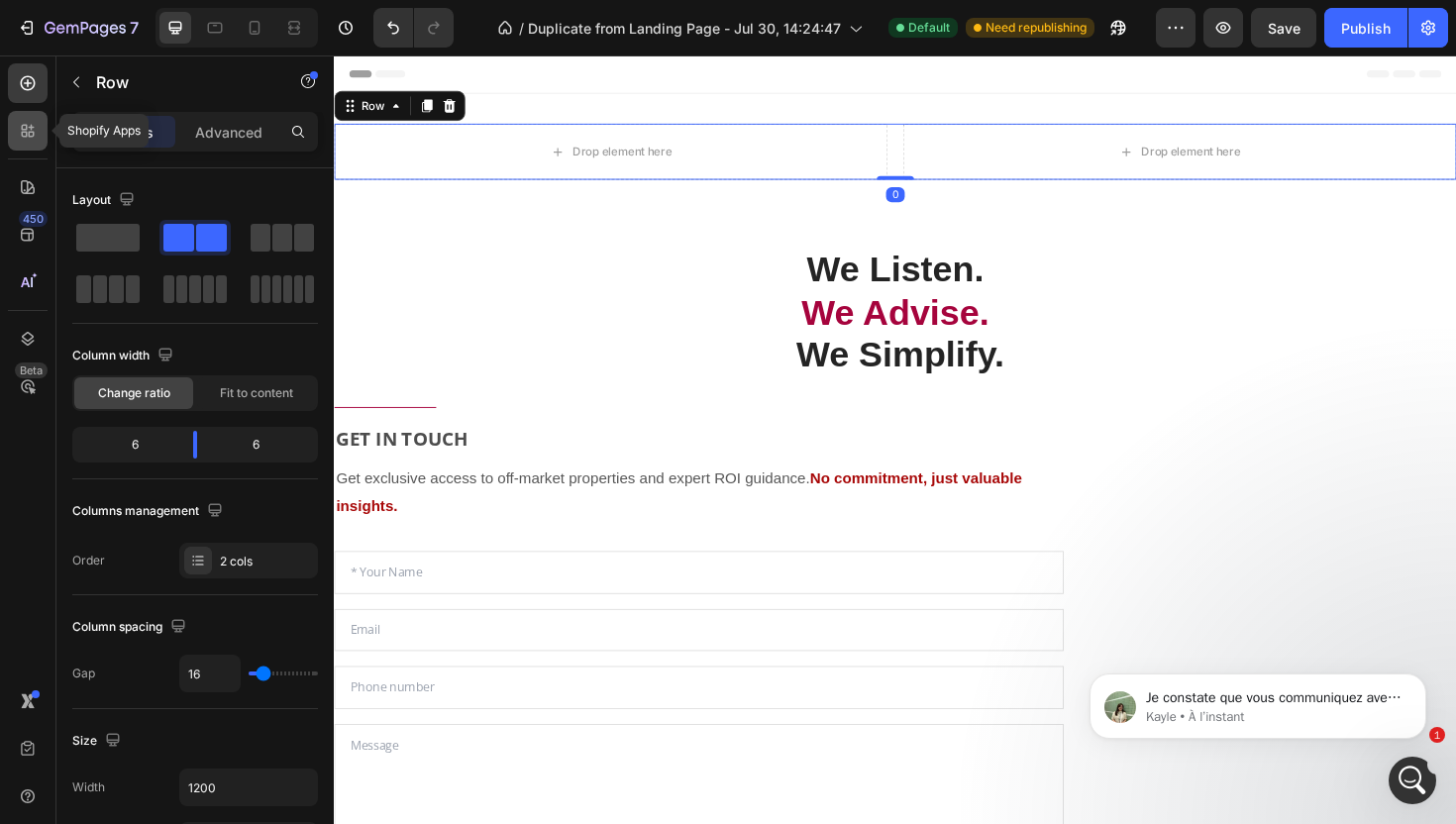 click 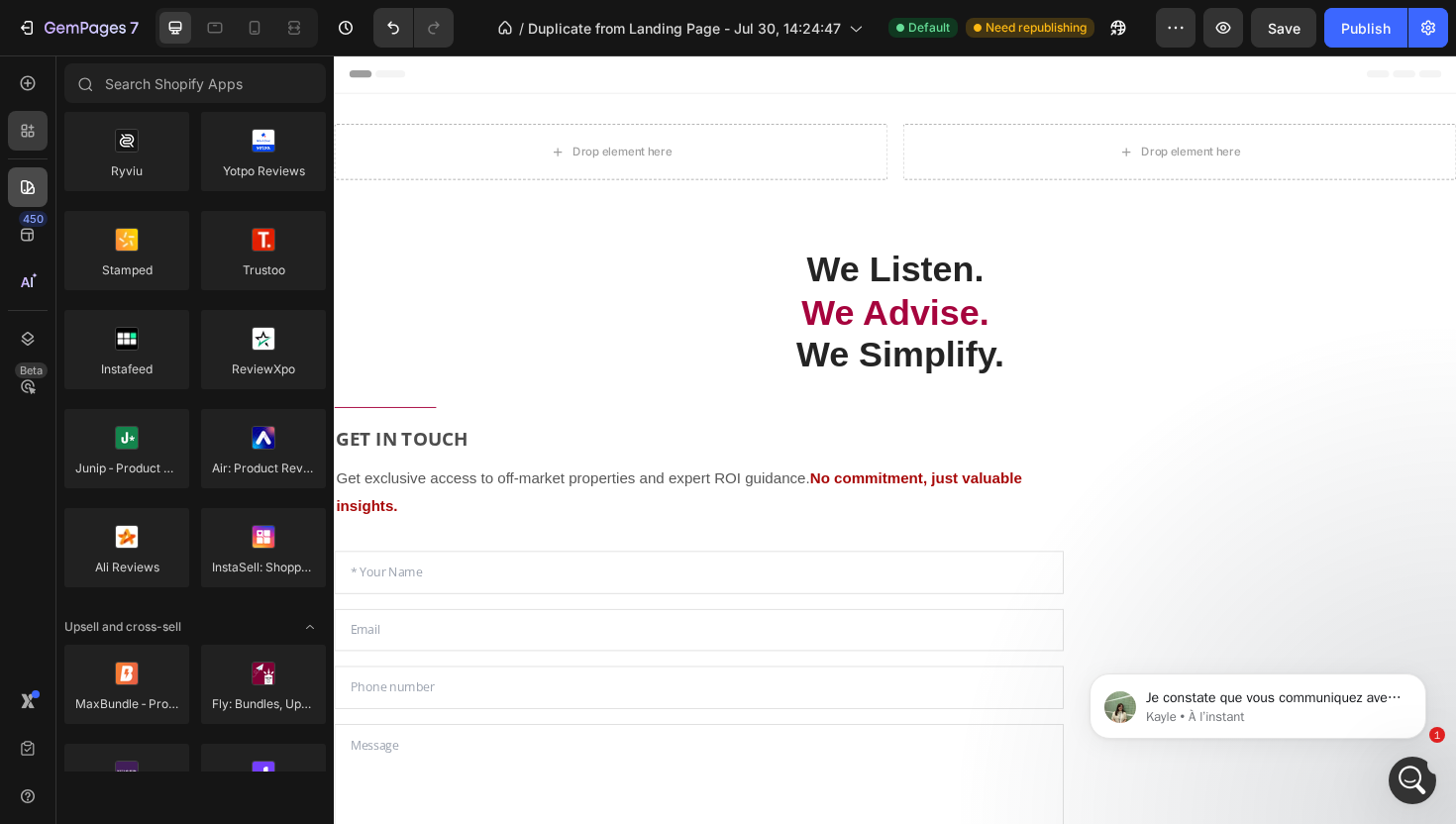 click 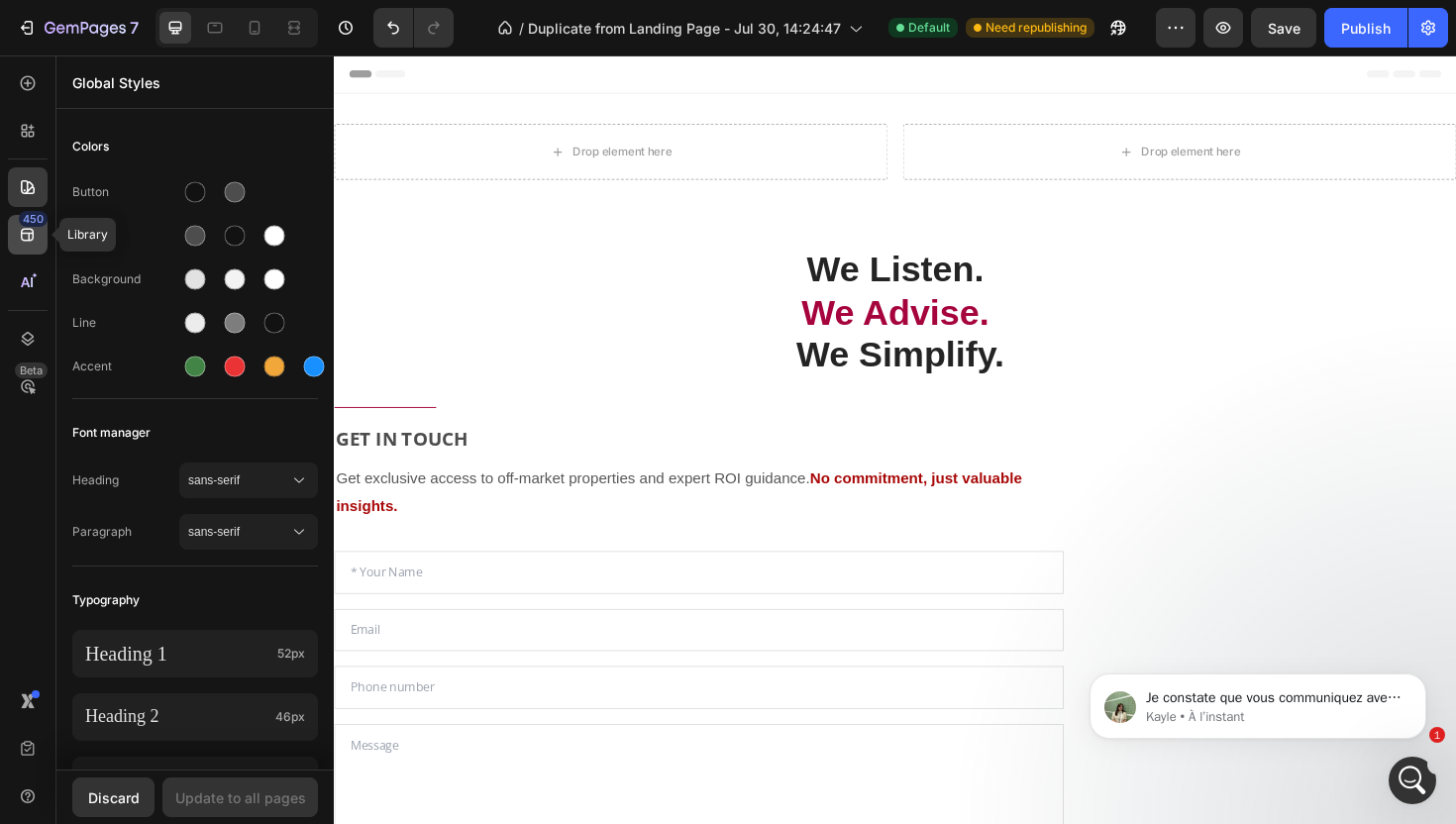 click on "450" at bounding box center [33, 219] 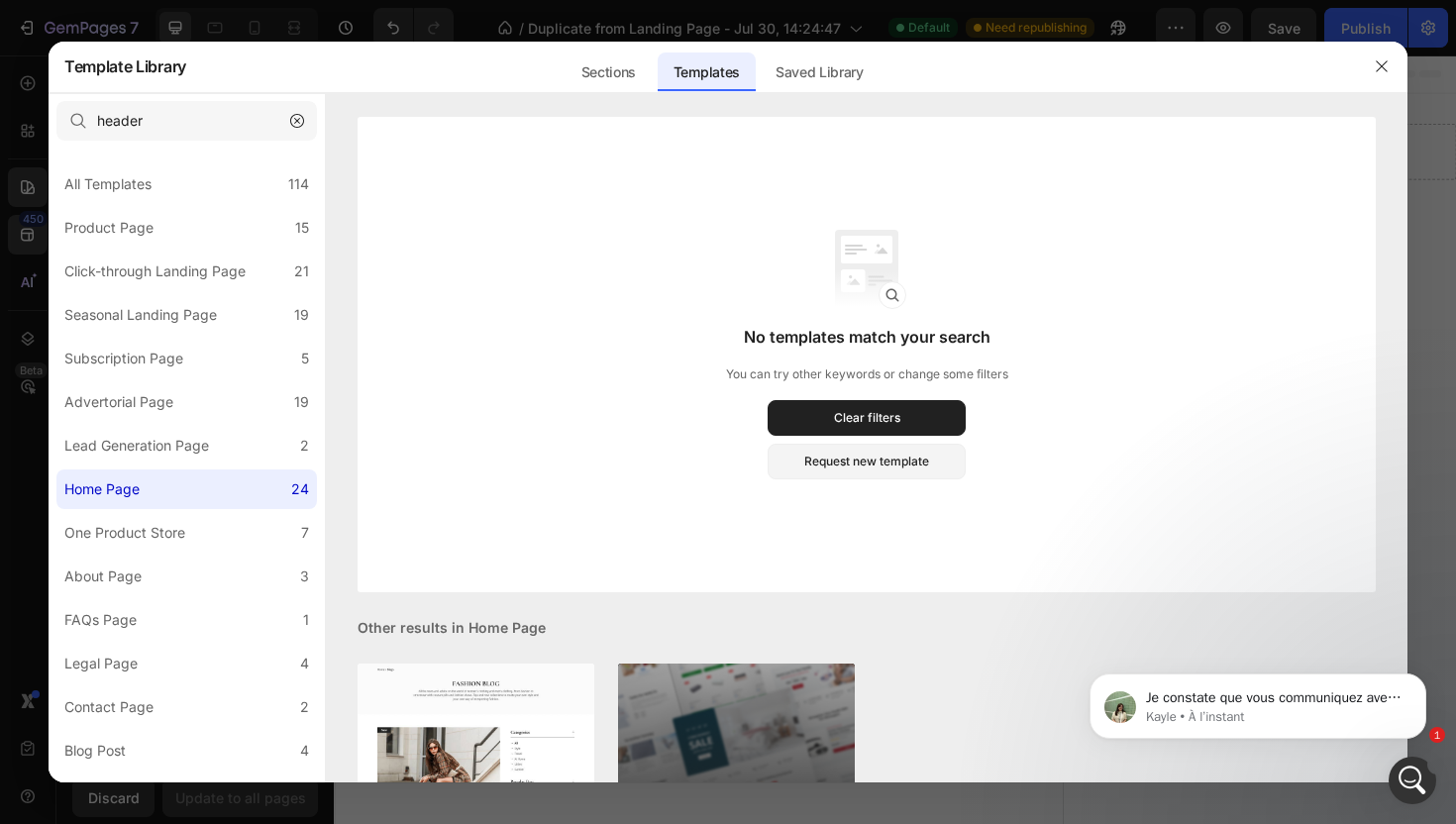 click at bounding box center (728, 412) 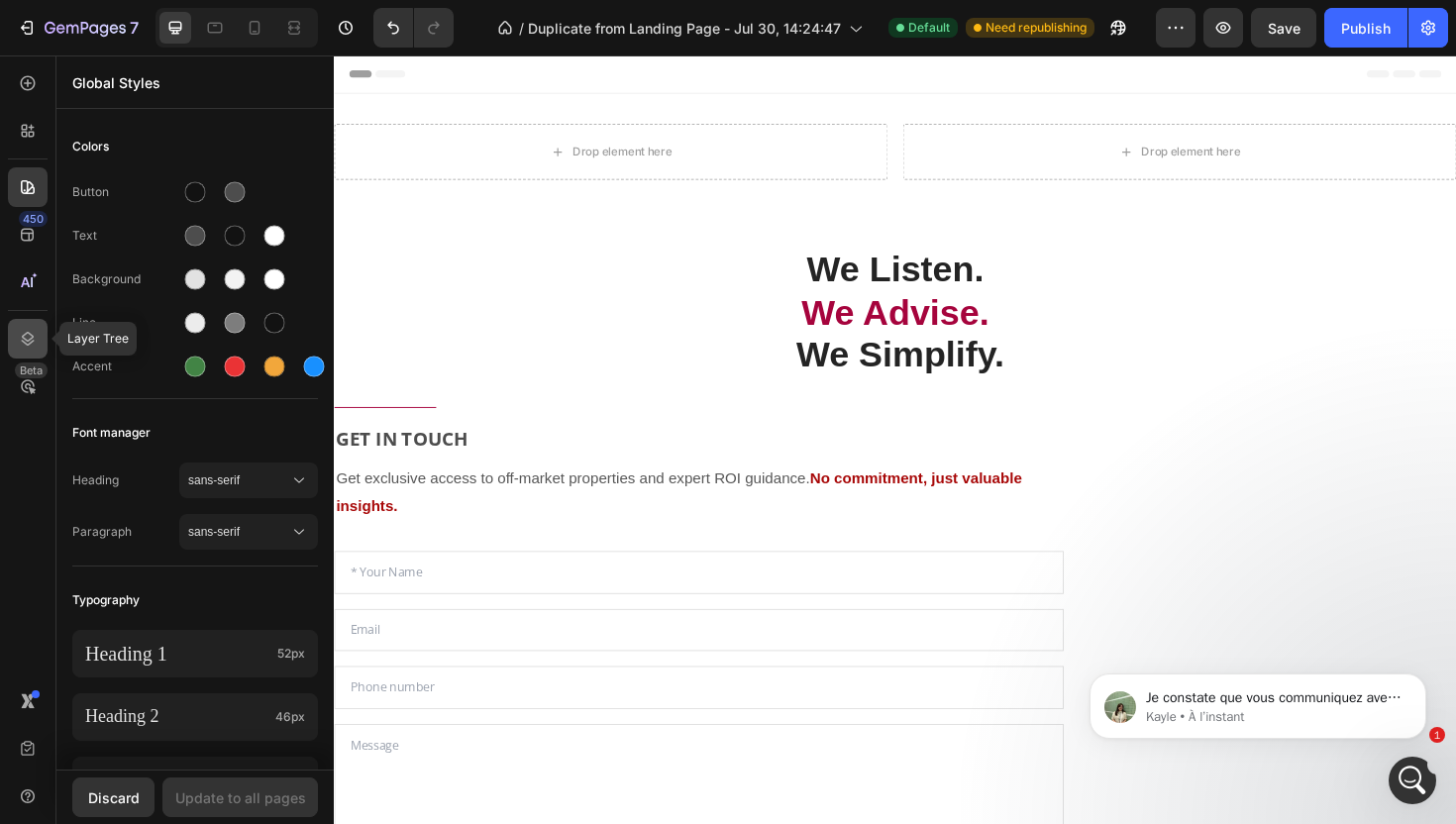 click 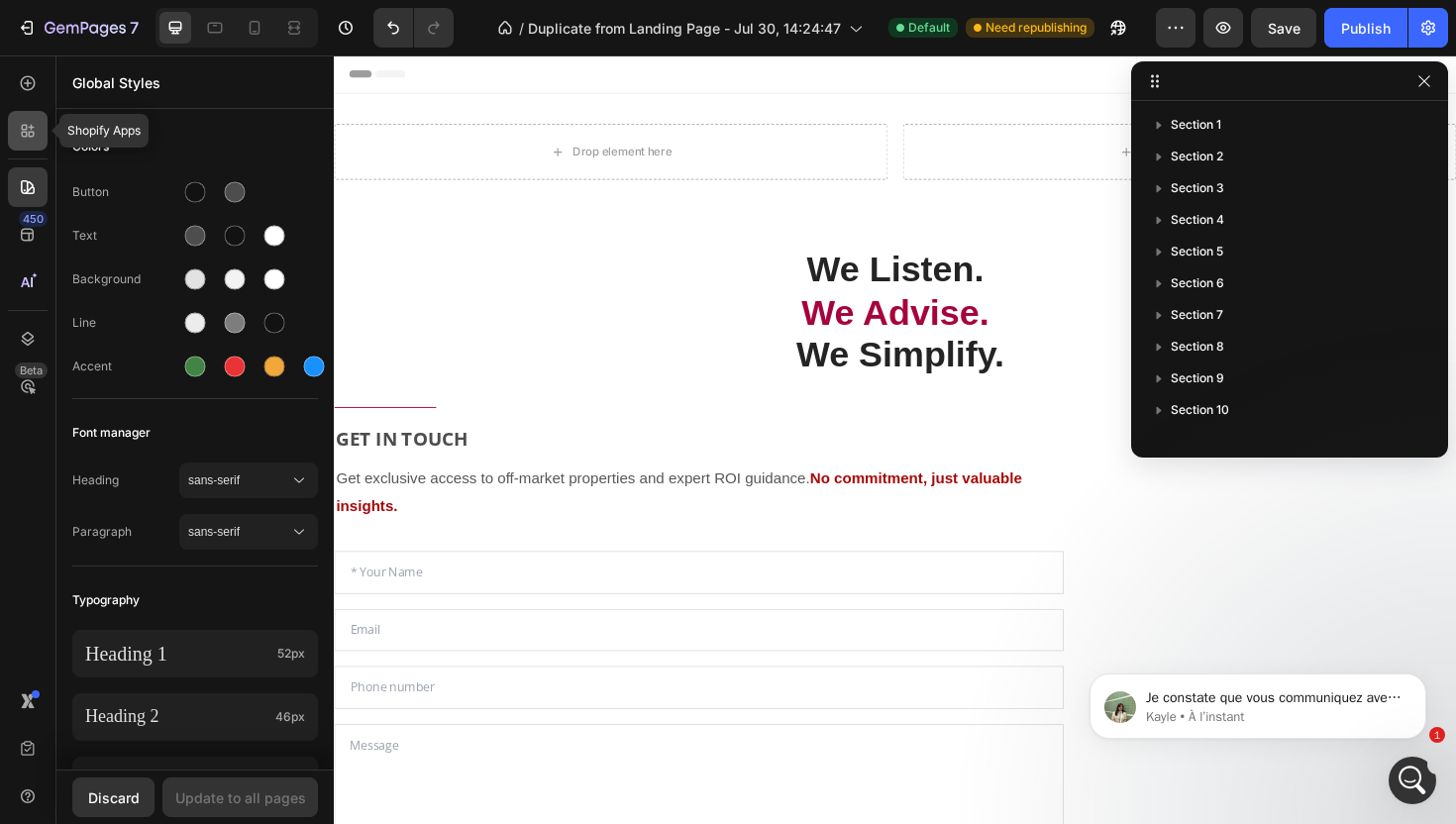 click 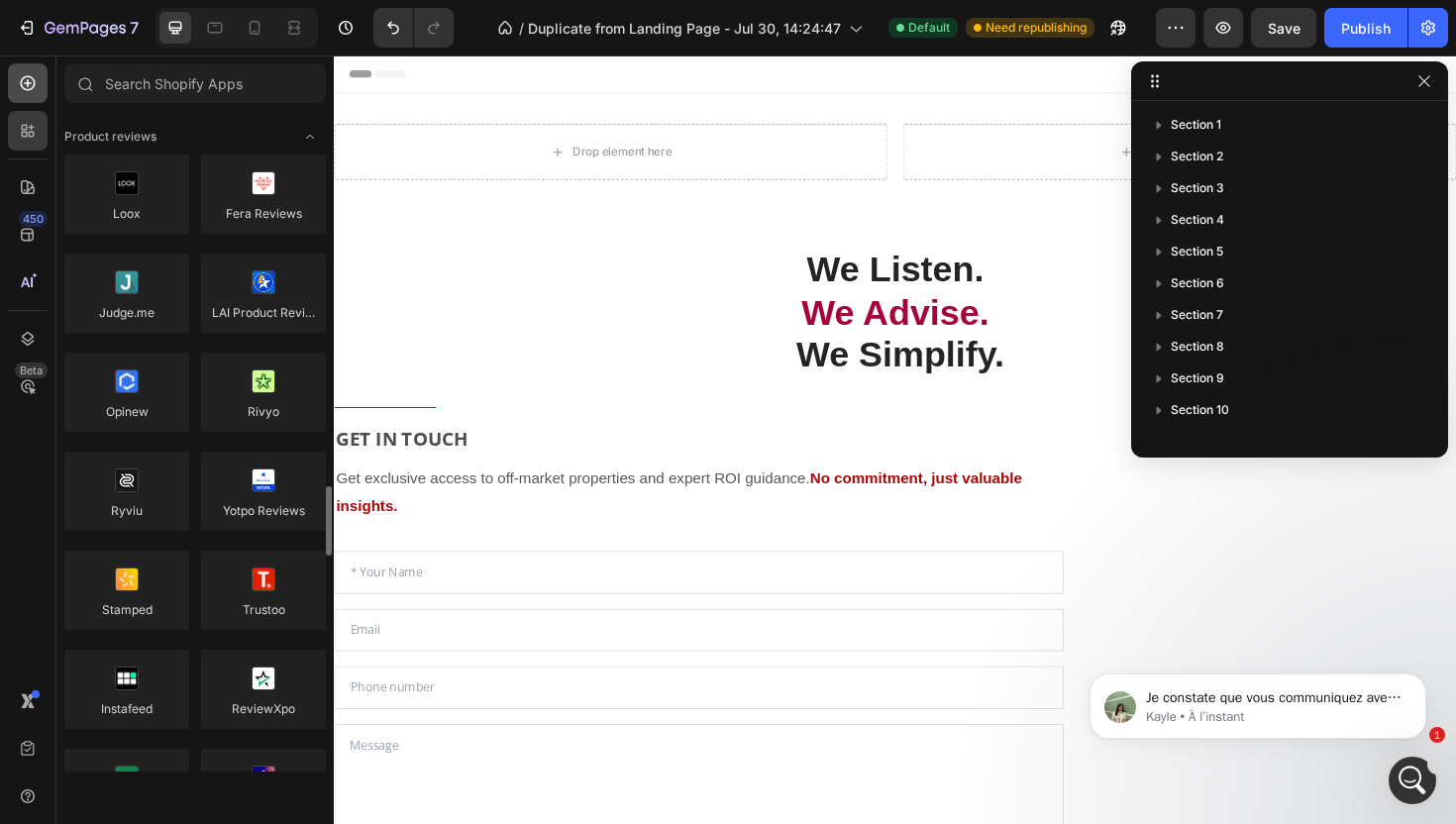 scroll, scrollTop: 340, scrollLeft: 0, axis: vertical 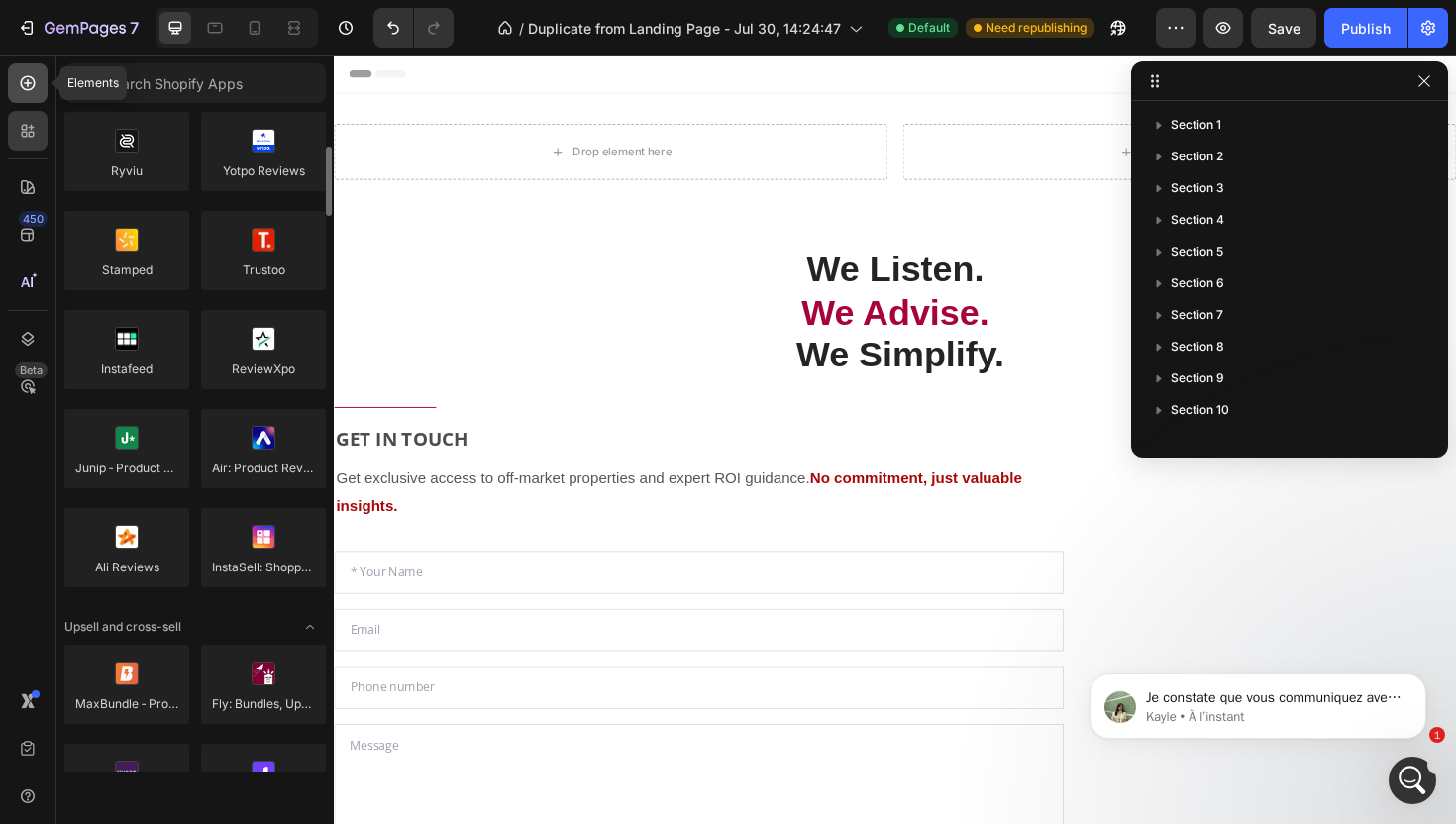 click 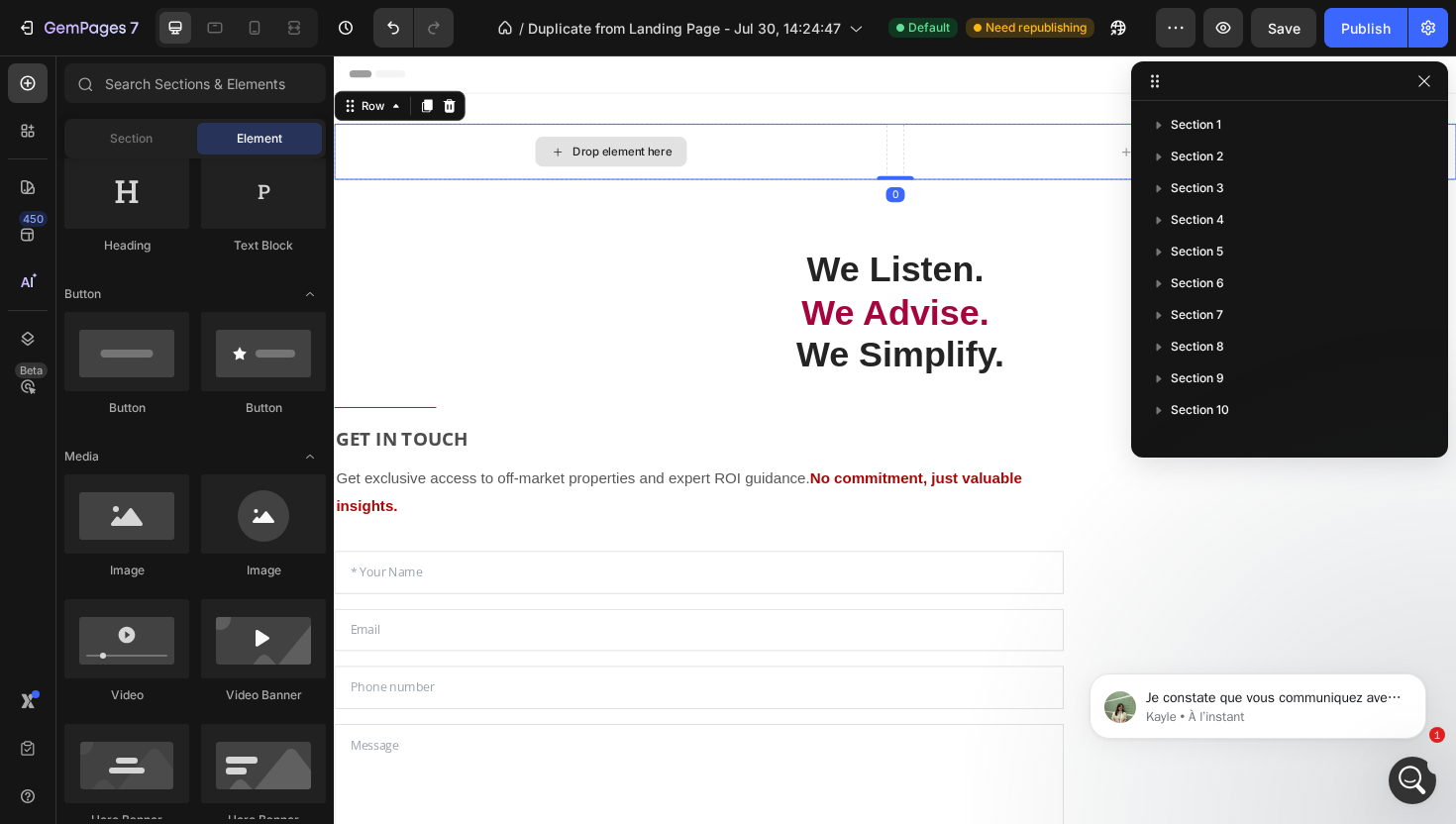 click on "Drop element here" at bounding box center (627, 157) 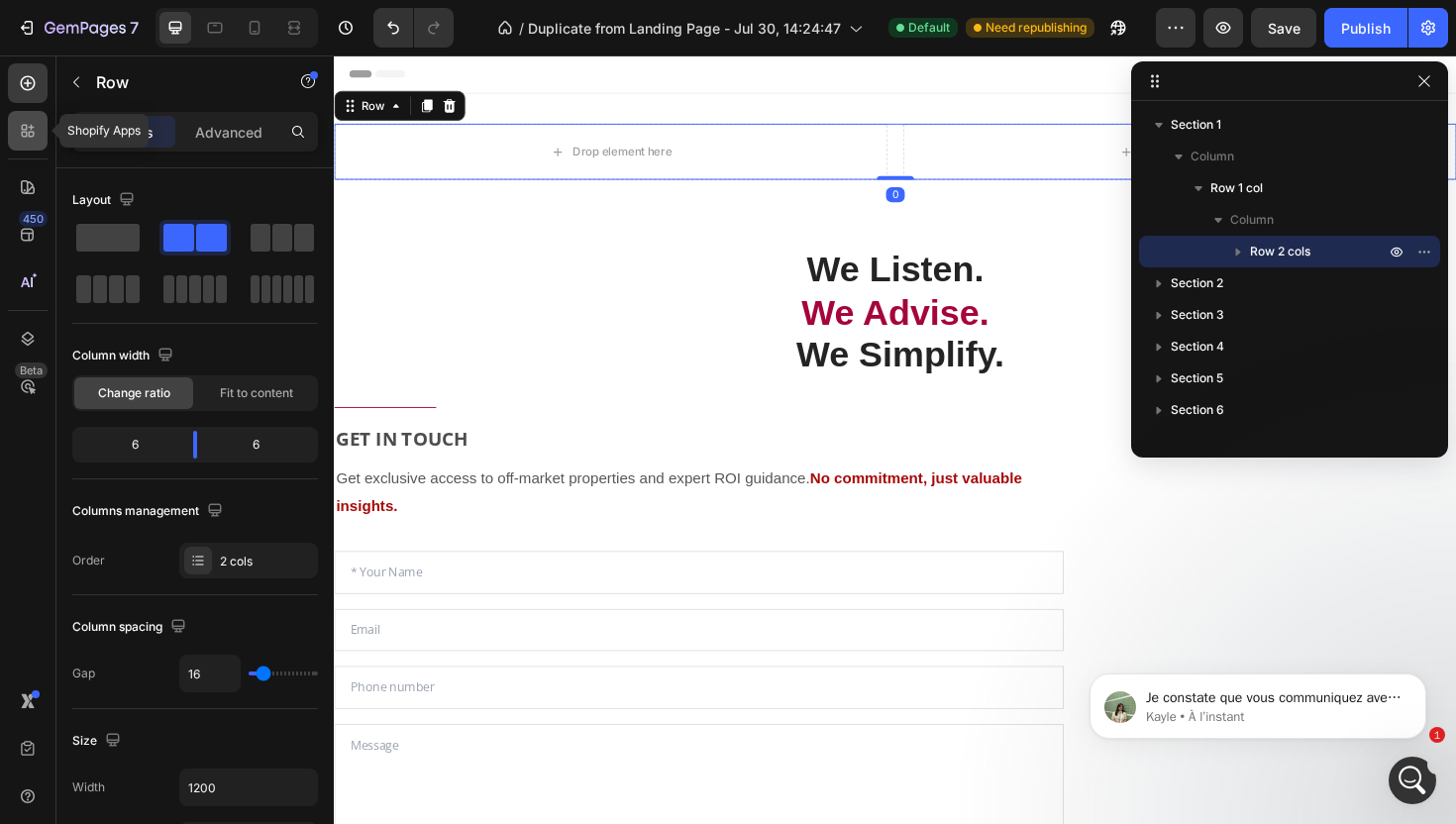 click 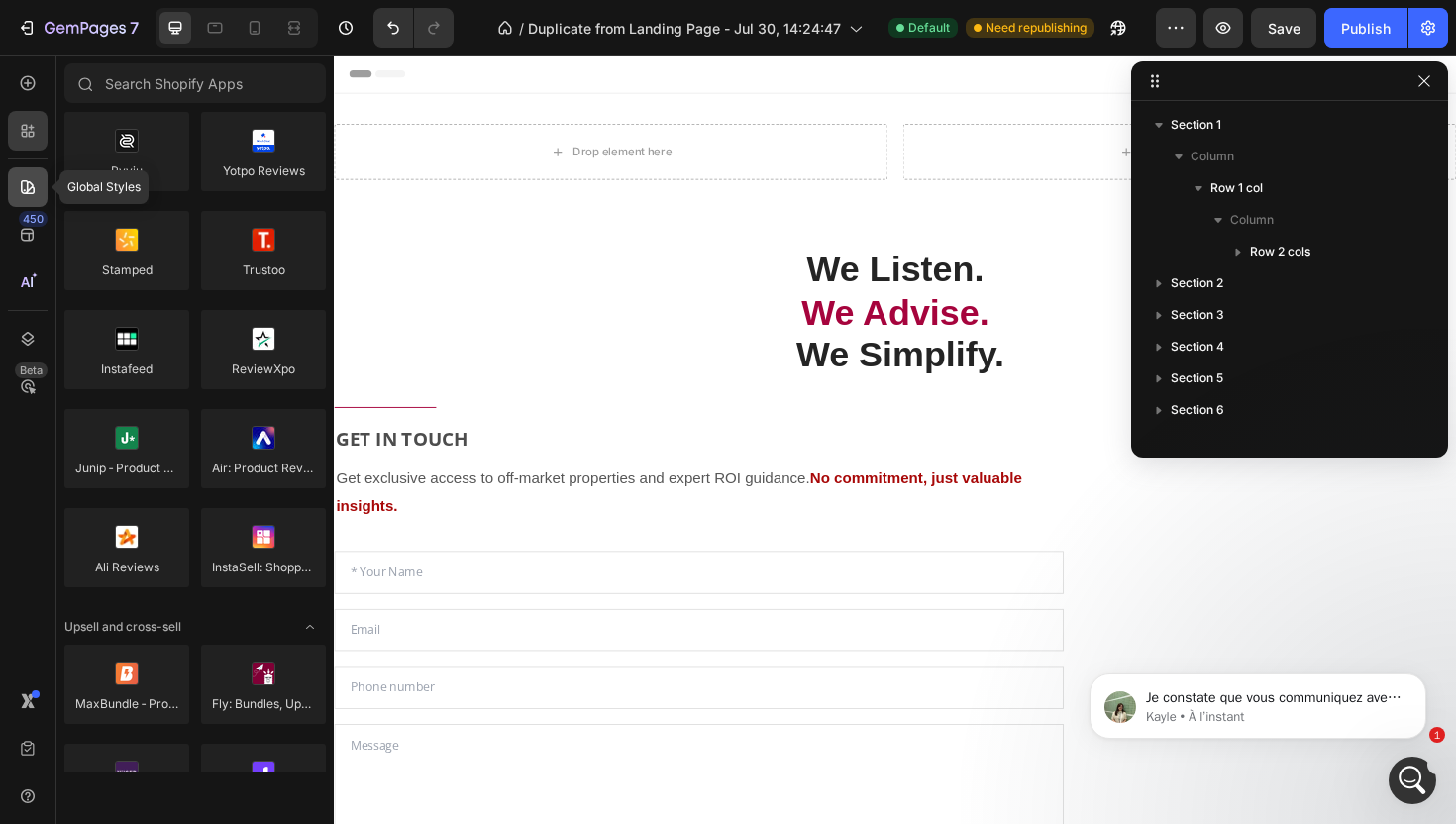 click 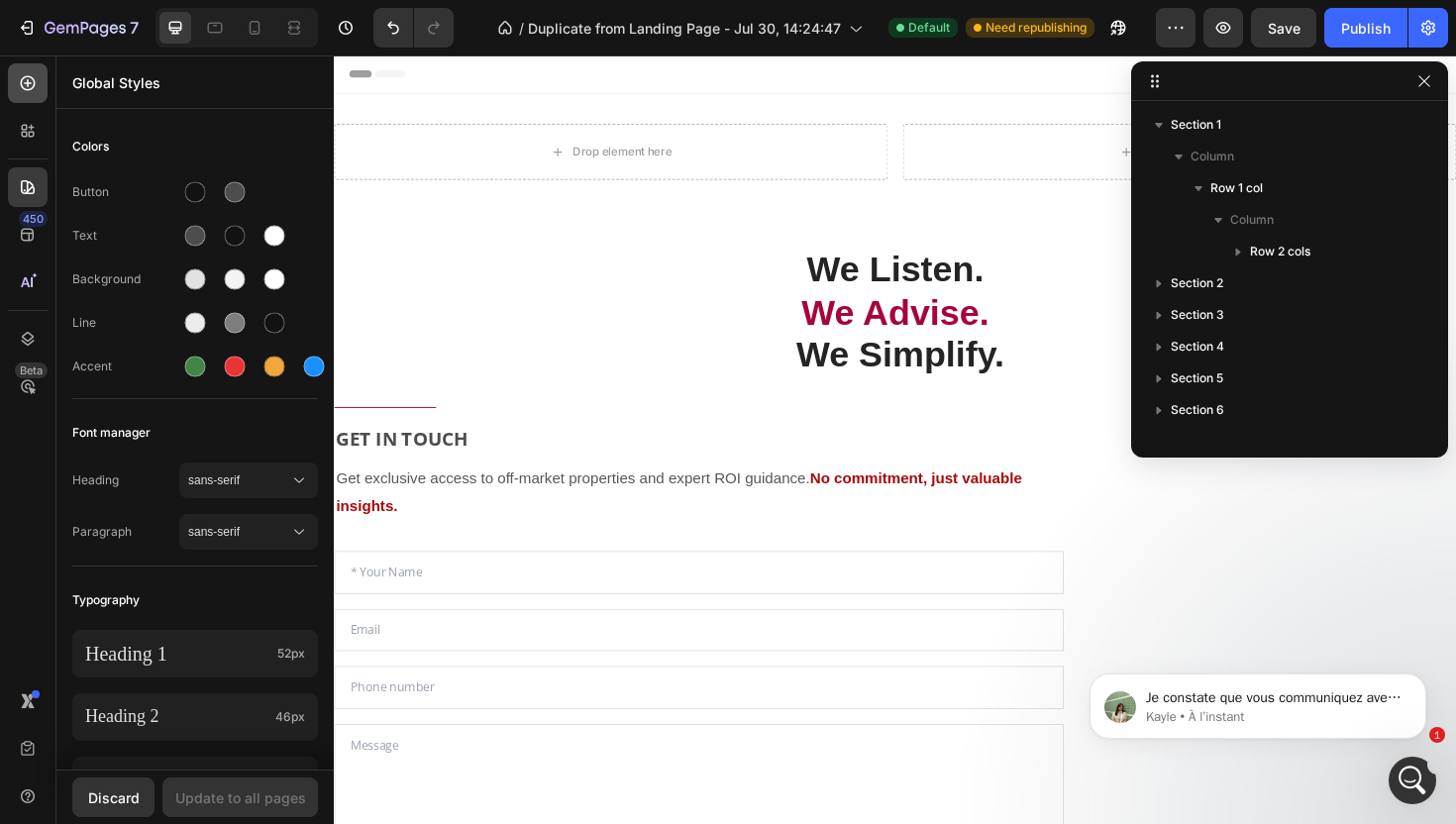 click 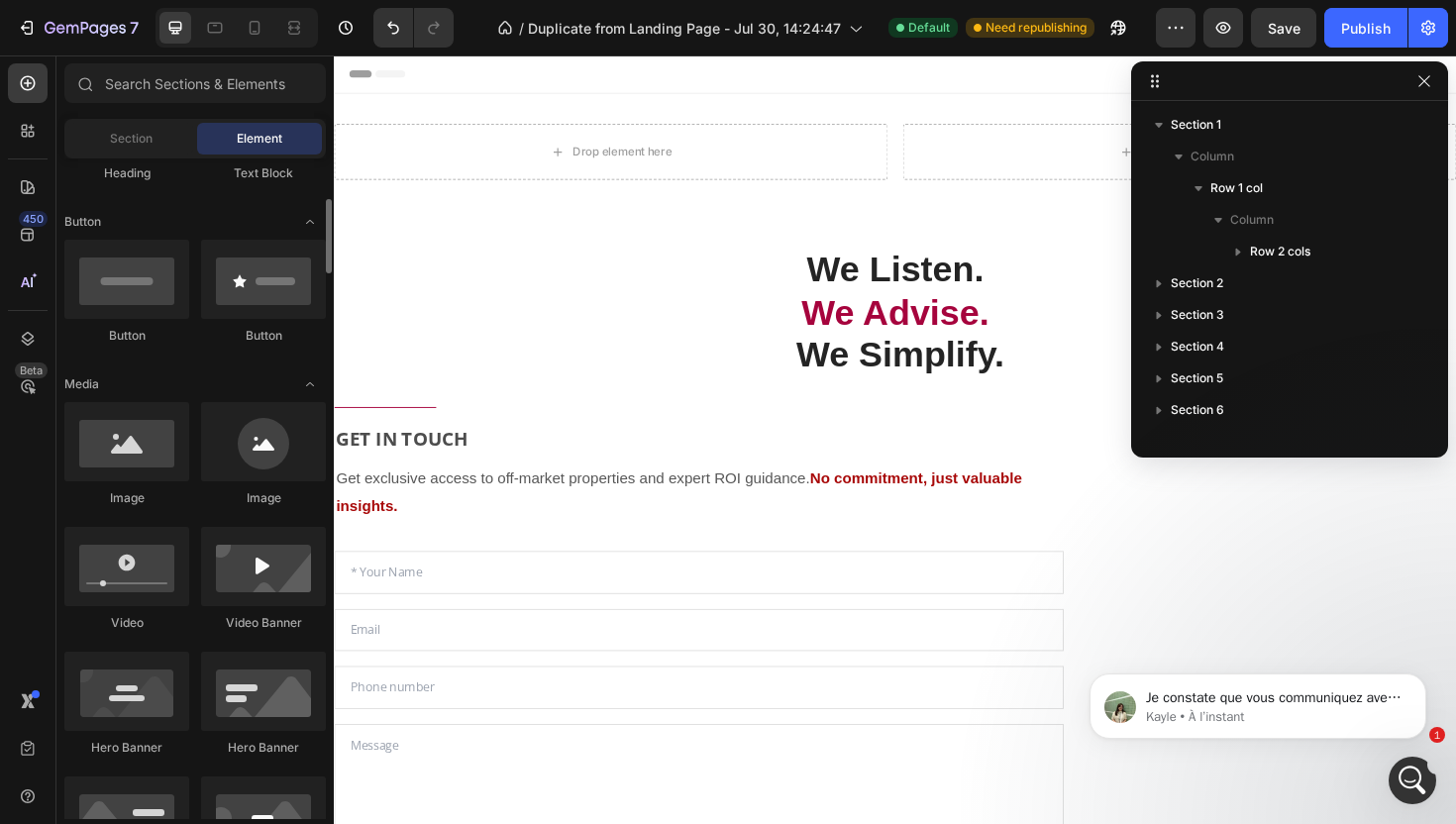 scroll, scrollTop: 414, scrollLeft: 0, axis: vertical 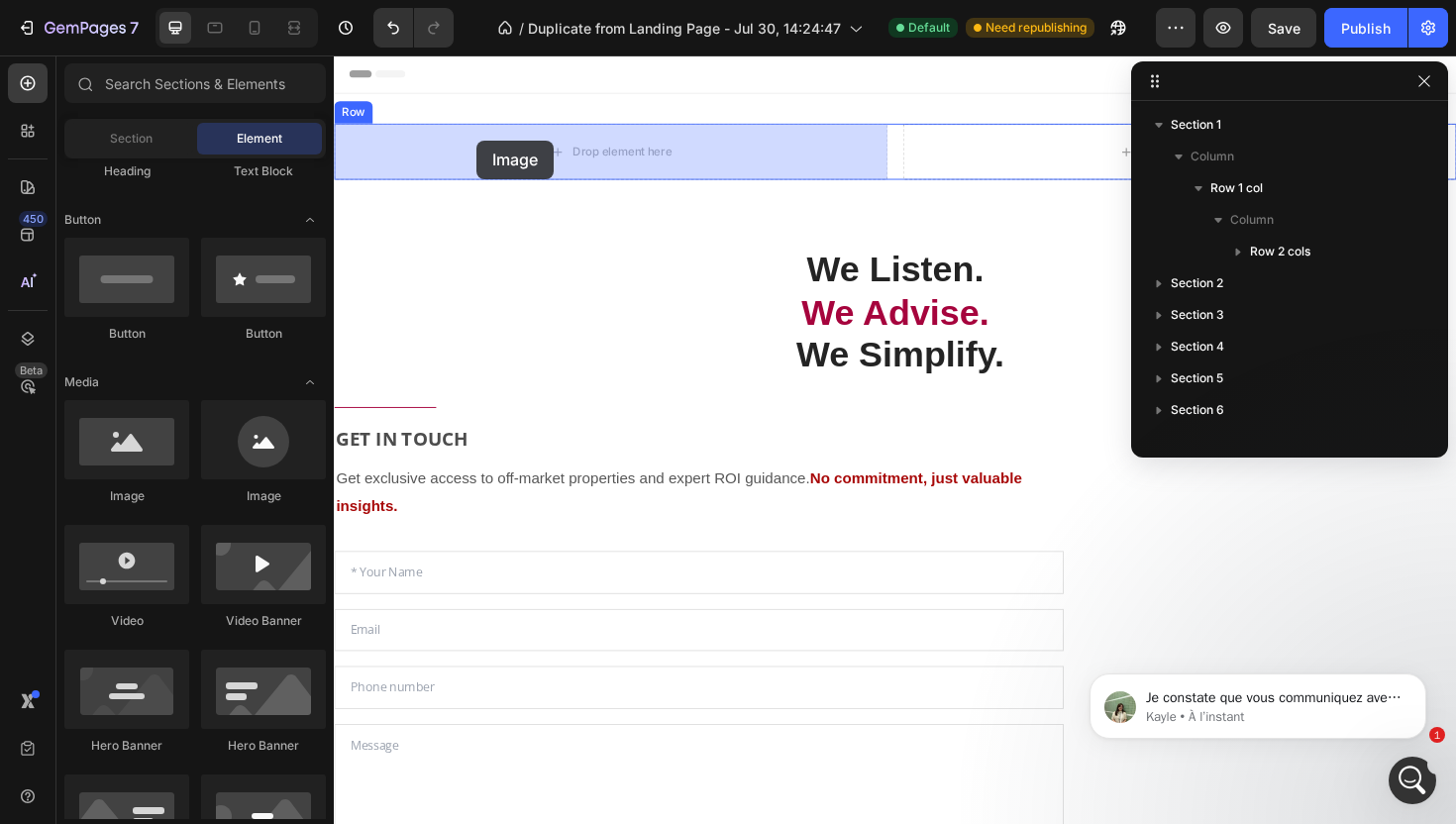 drag, startPoint x: 589, startPoint y: 508, endPoint x: 485, endPoint y: 146, distance: 376.6431 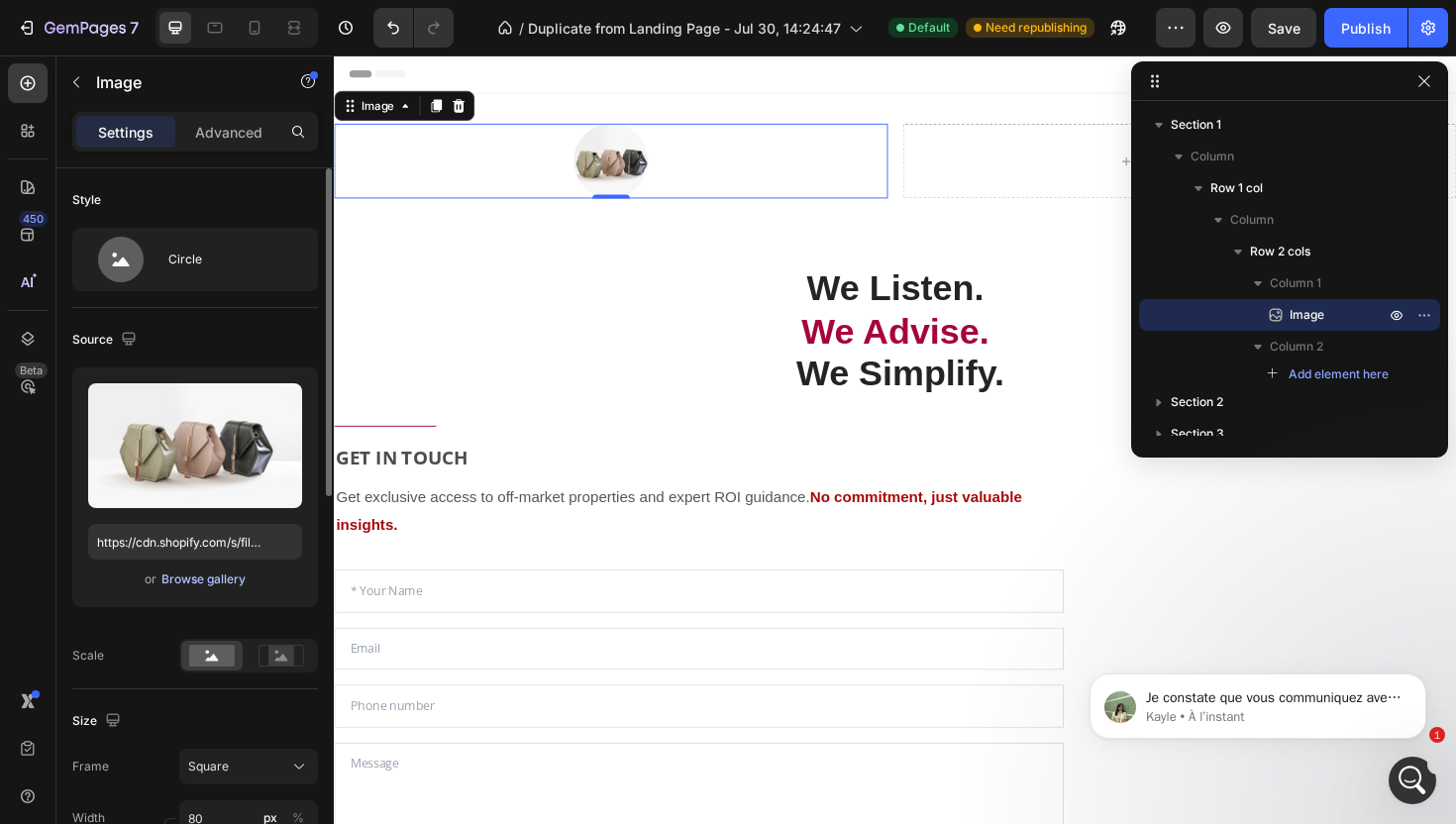 click on "Browse gallery" at bounding box center [203, 579] 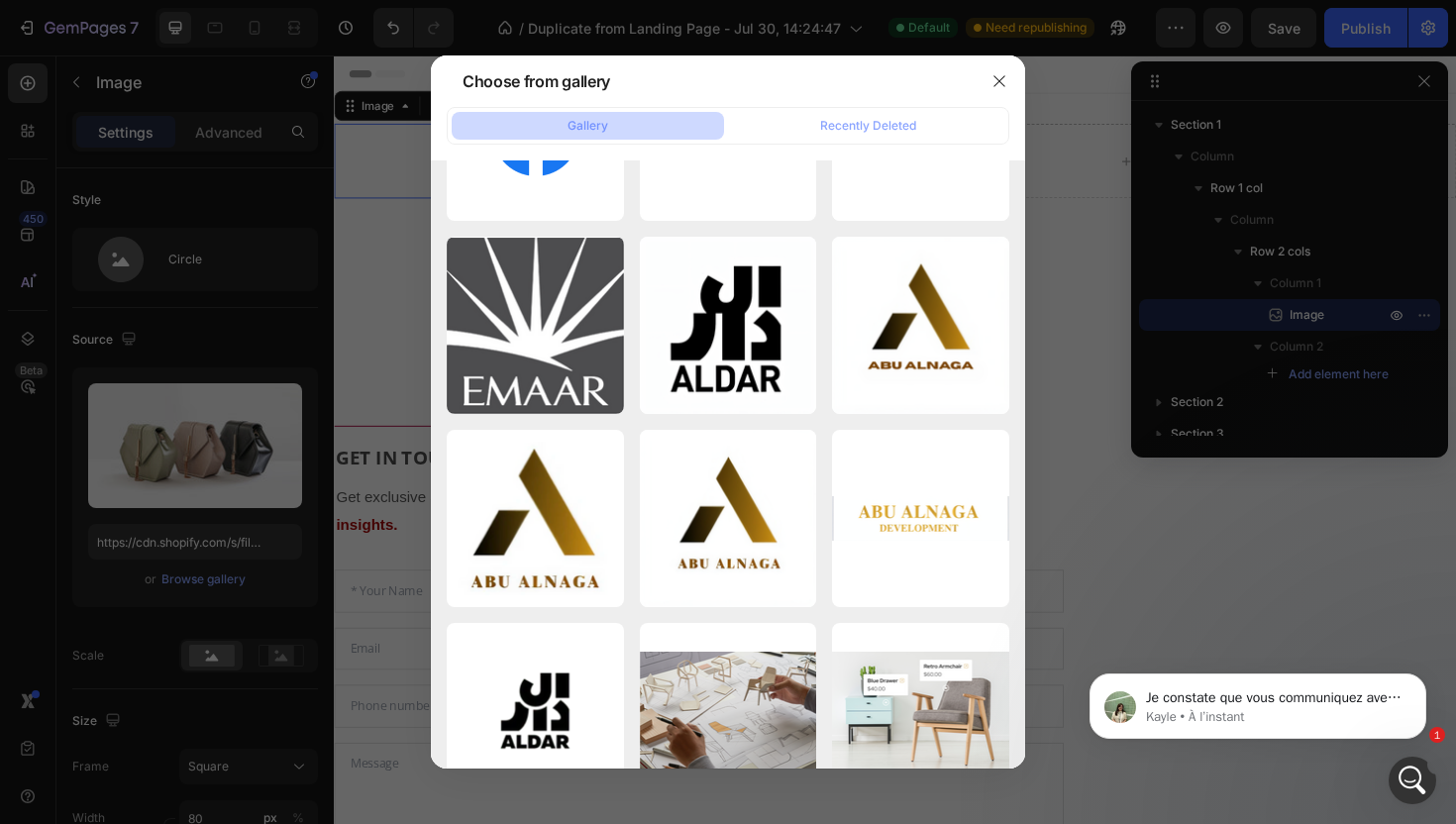 scroll, scrollTop: 0, scrollLeft: 0, axis: both 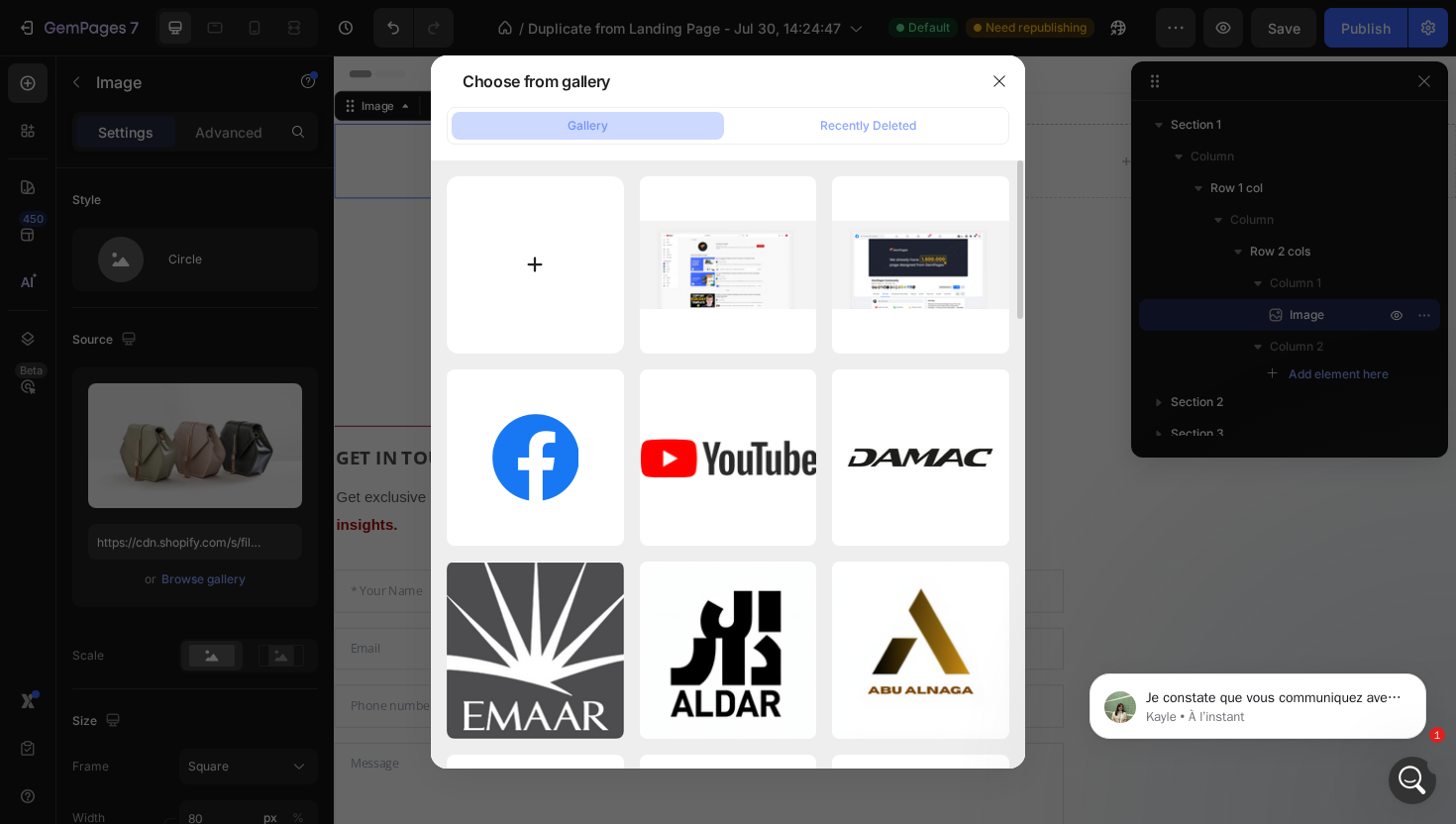 click at bounding box center (535, 264) 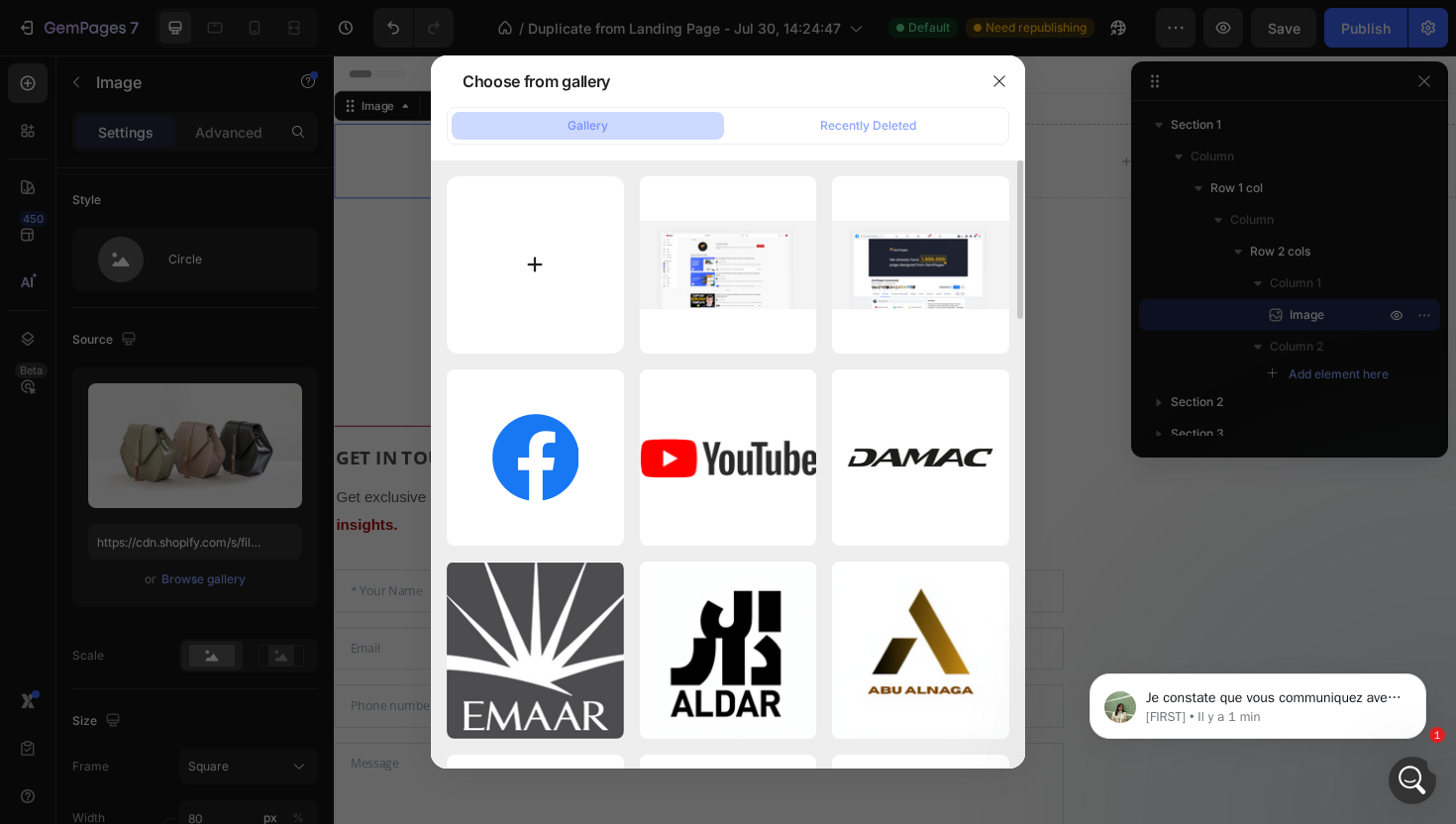 type on "C:\fakepath\22.png" 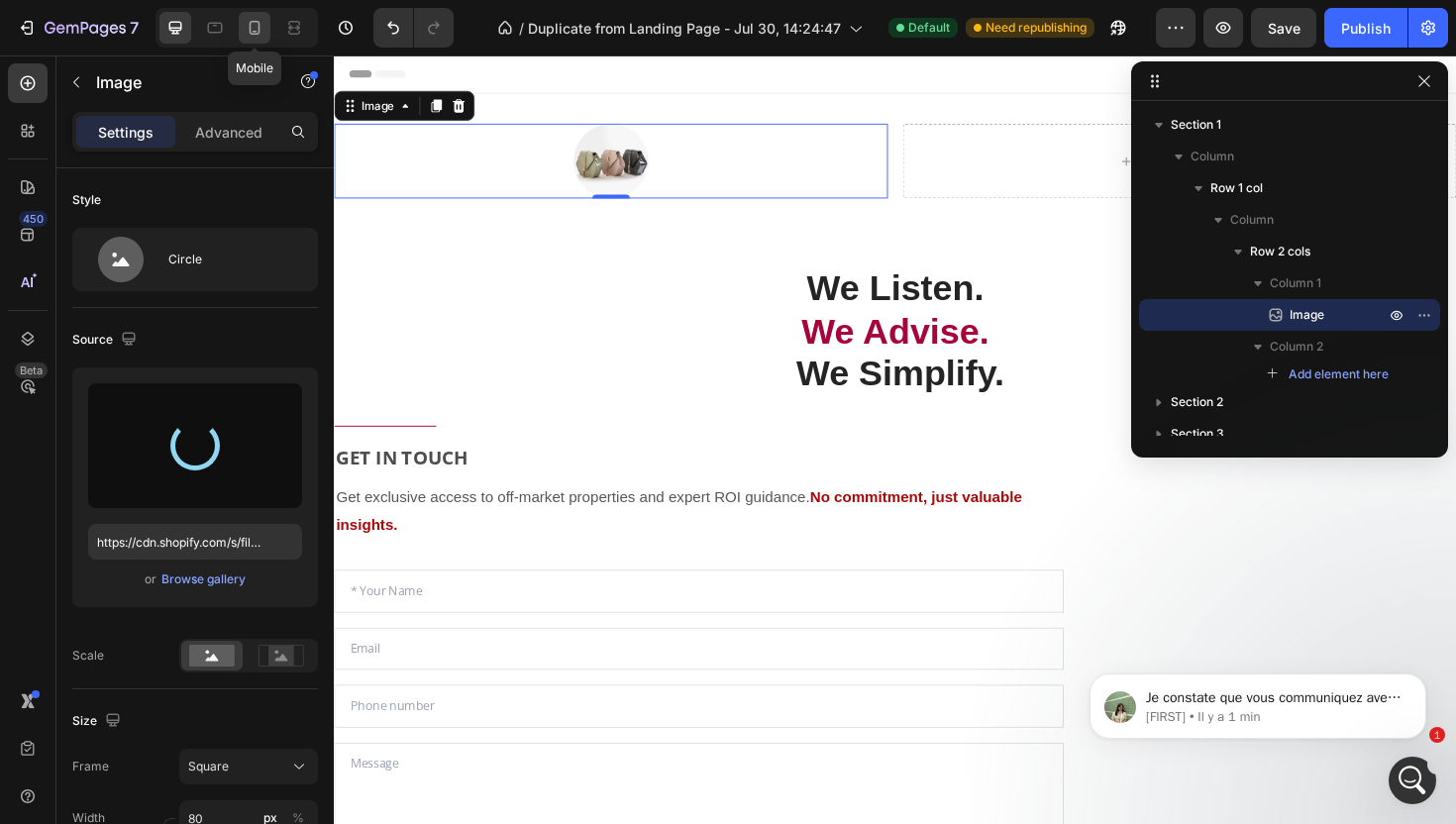 click 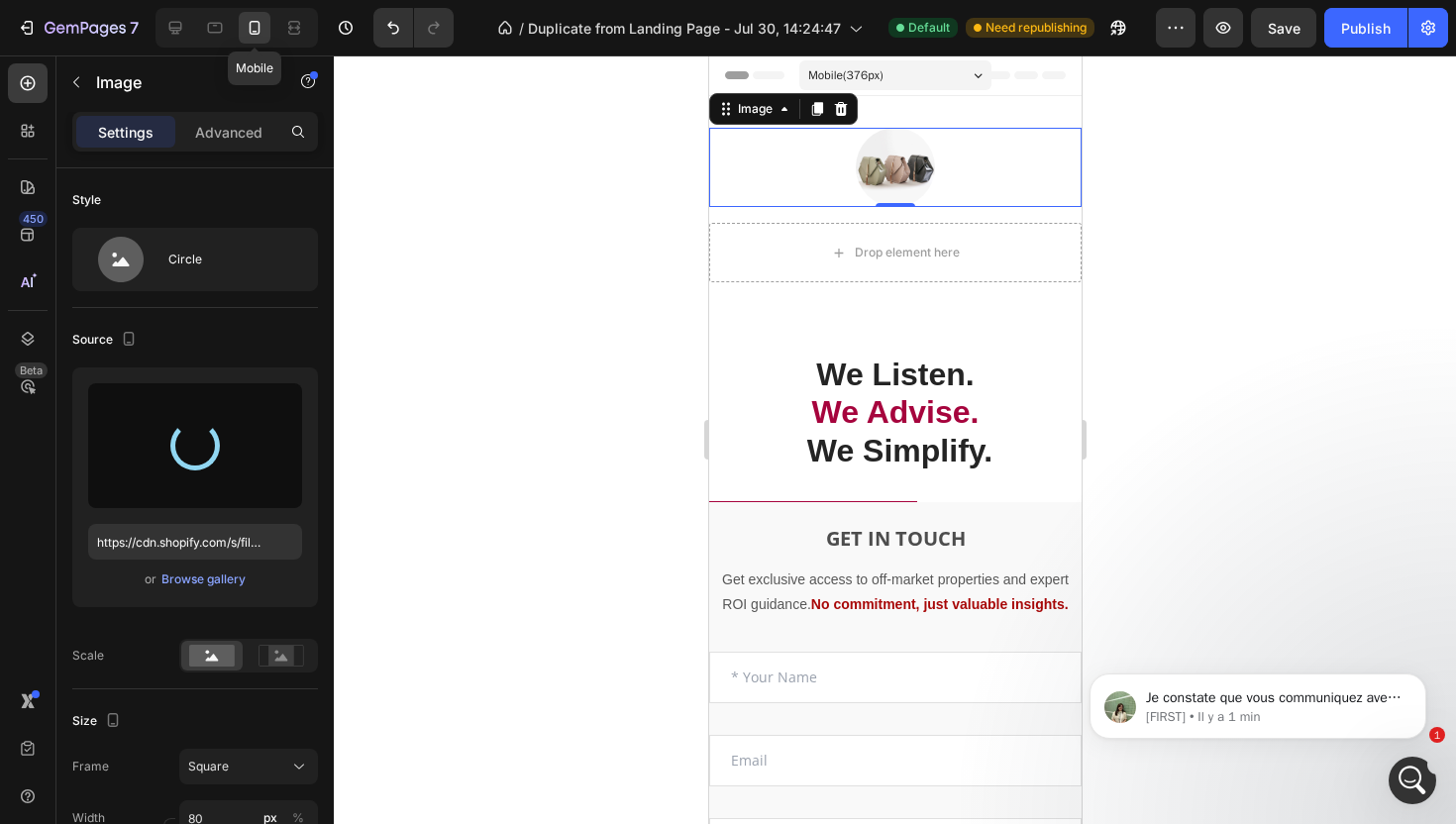 scroll, scrollTop: 3, scrollLeft: 0, axis: vertical 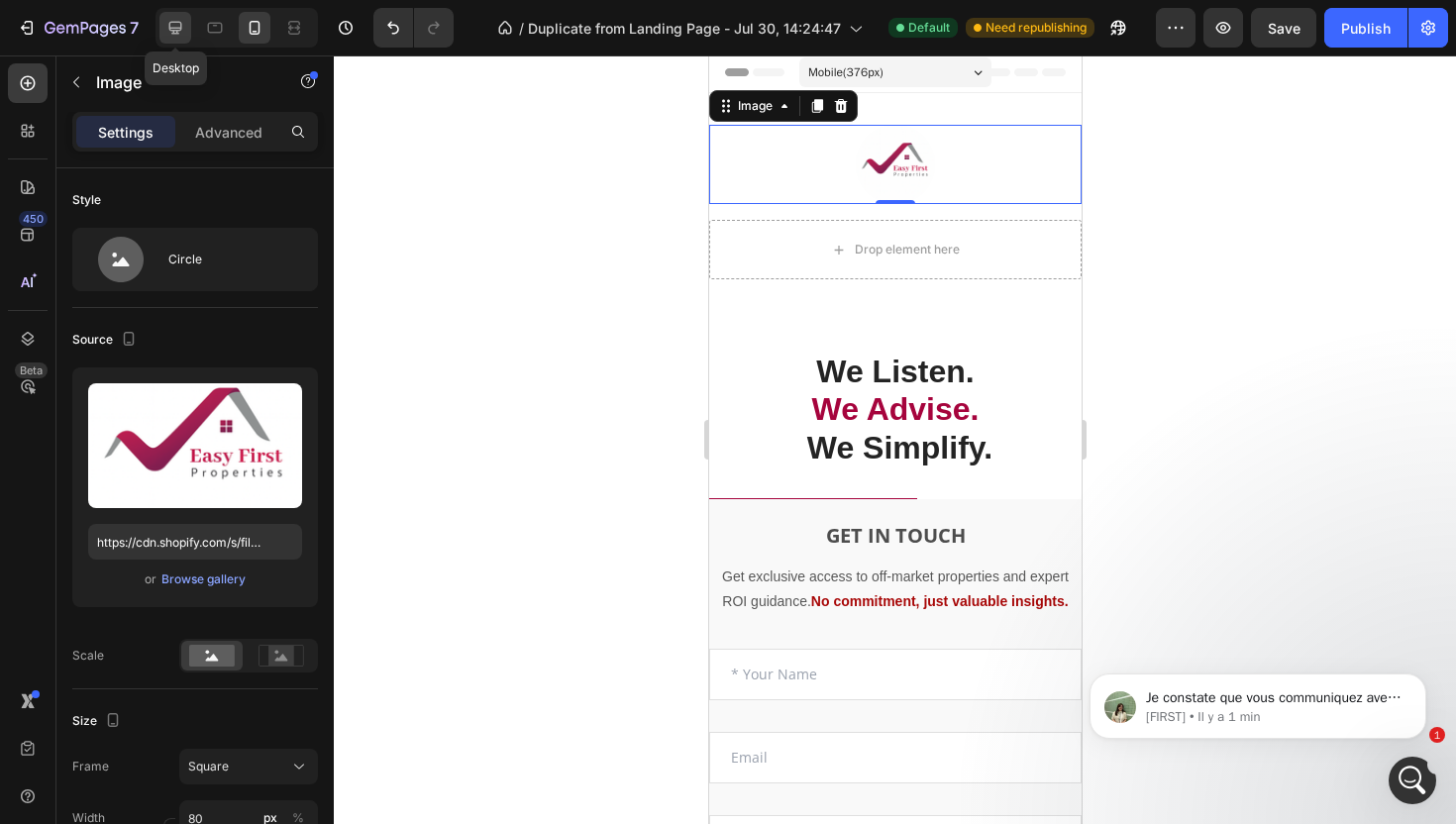 click 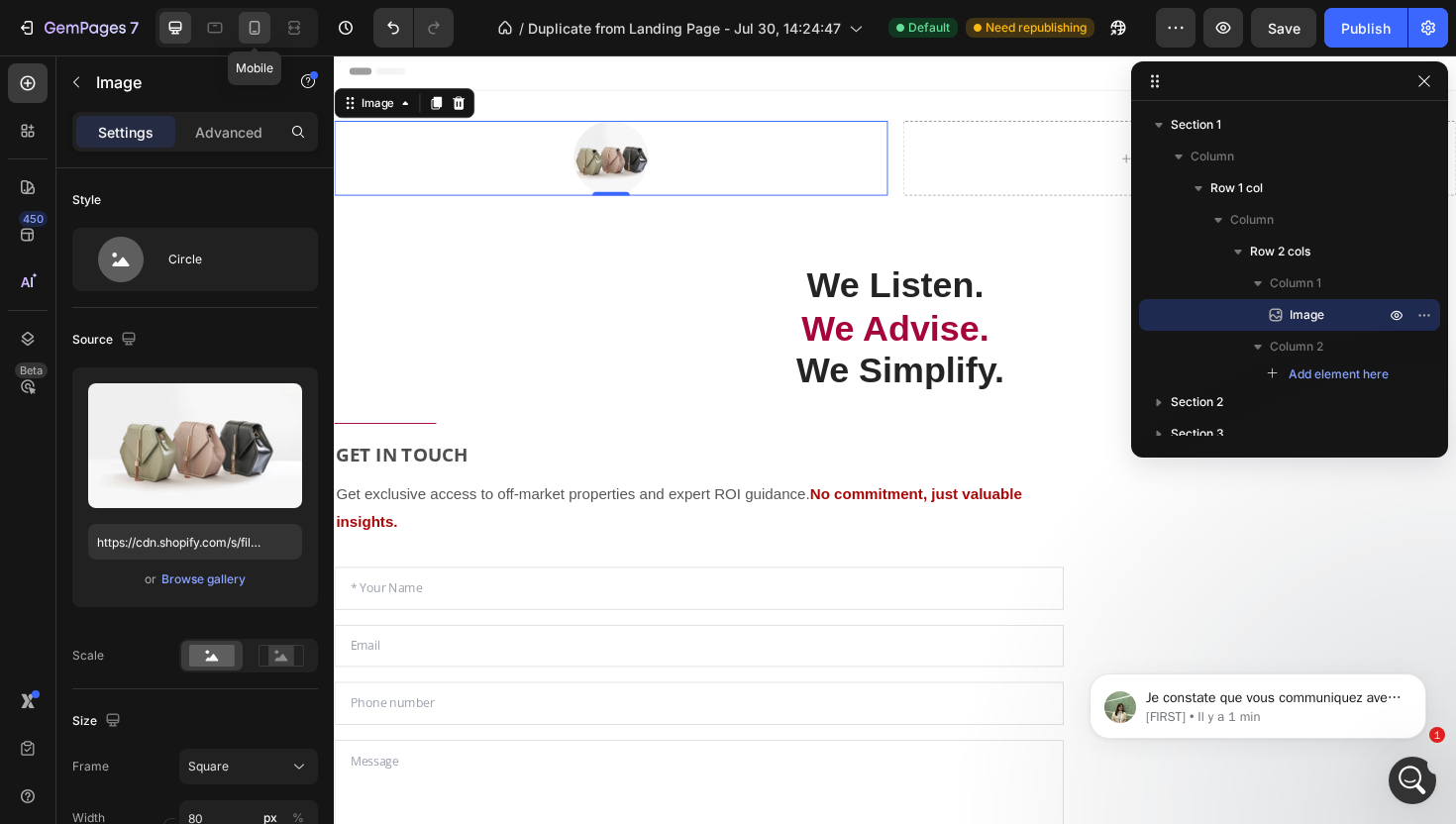 click 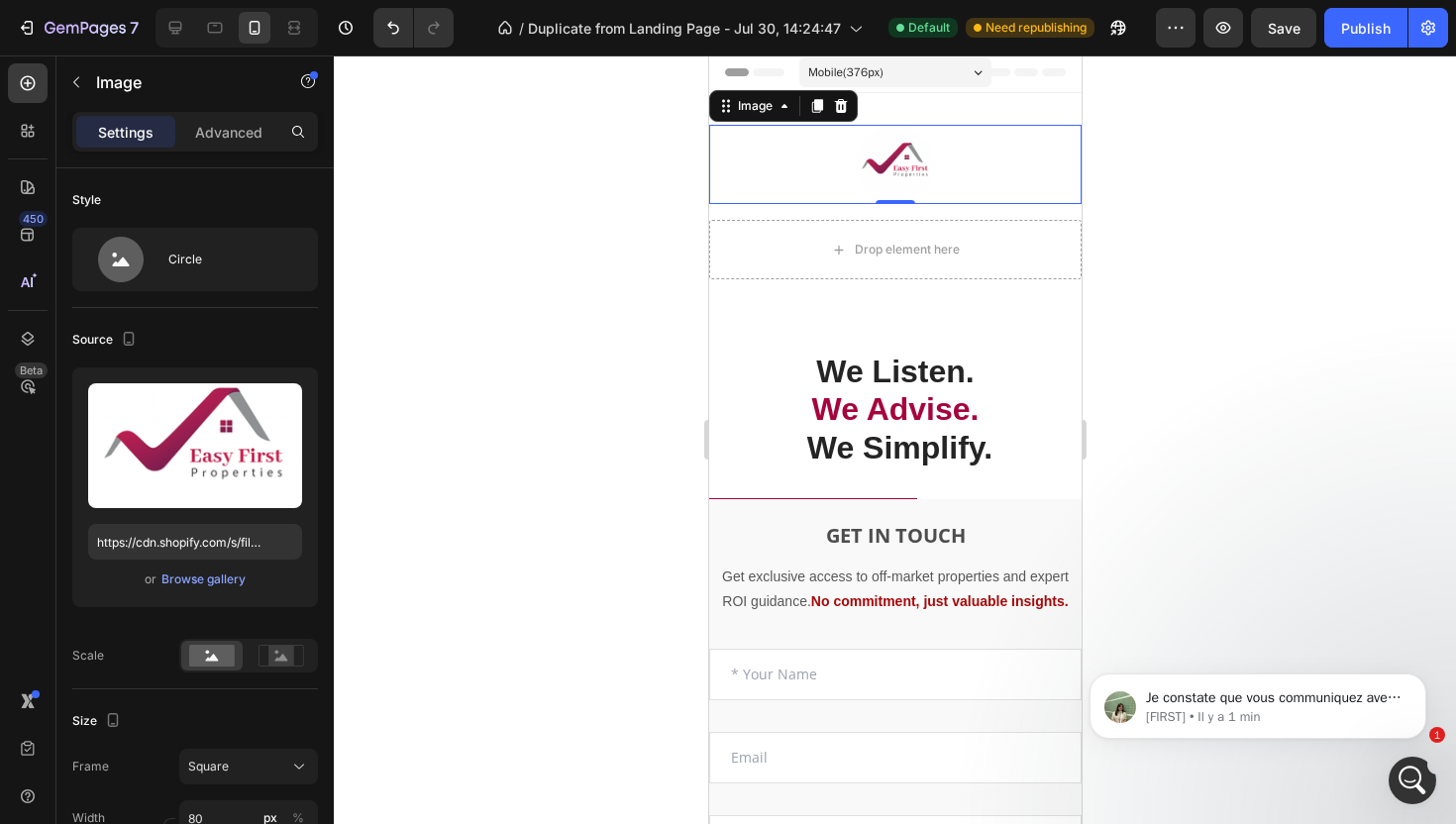click at bounding box center [894, 164] 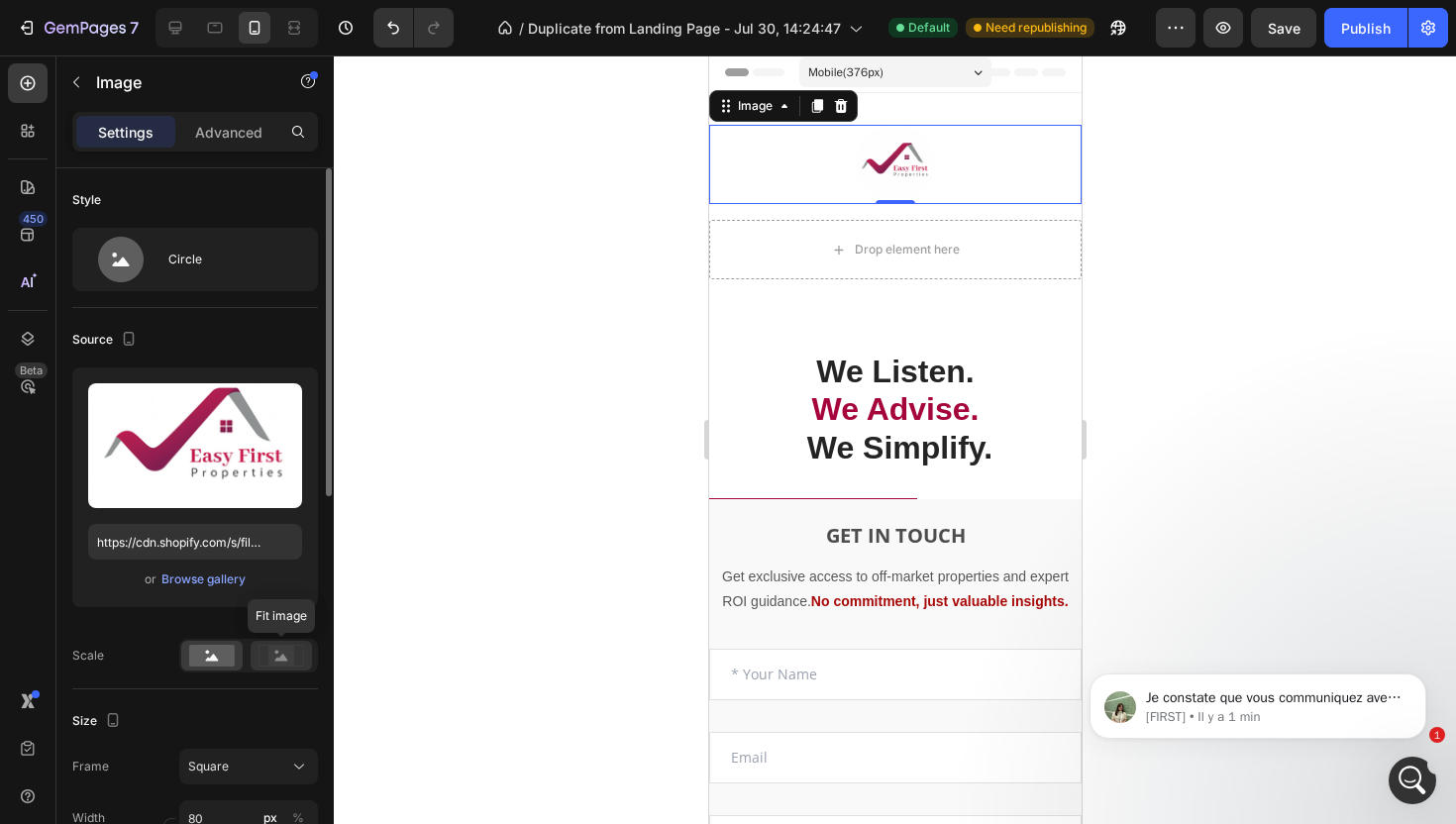 click 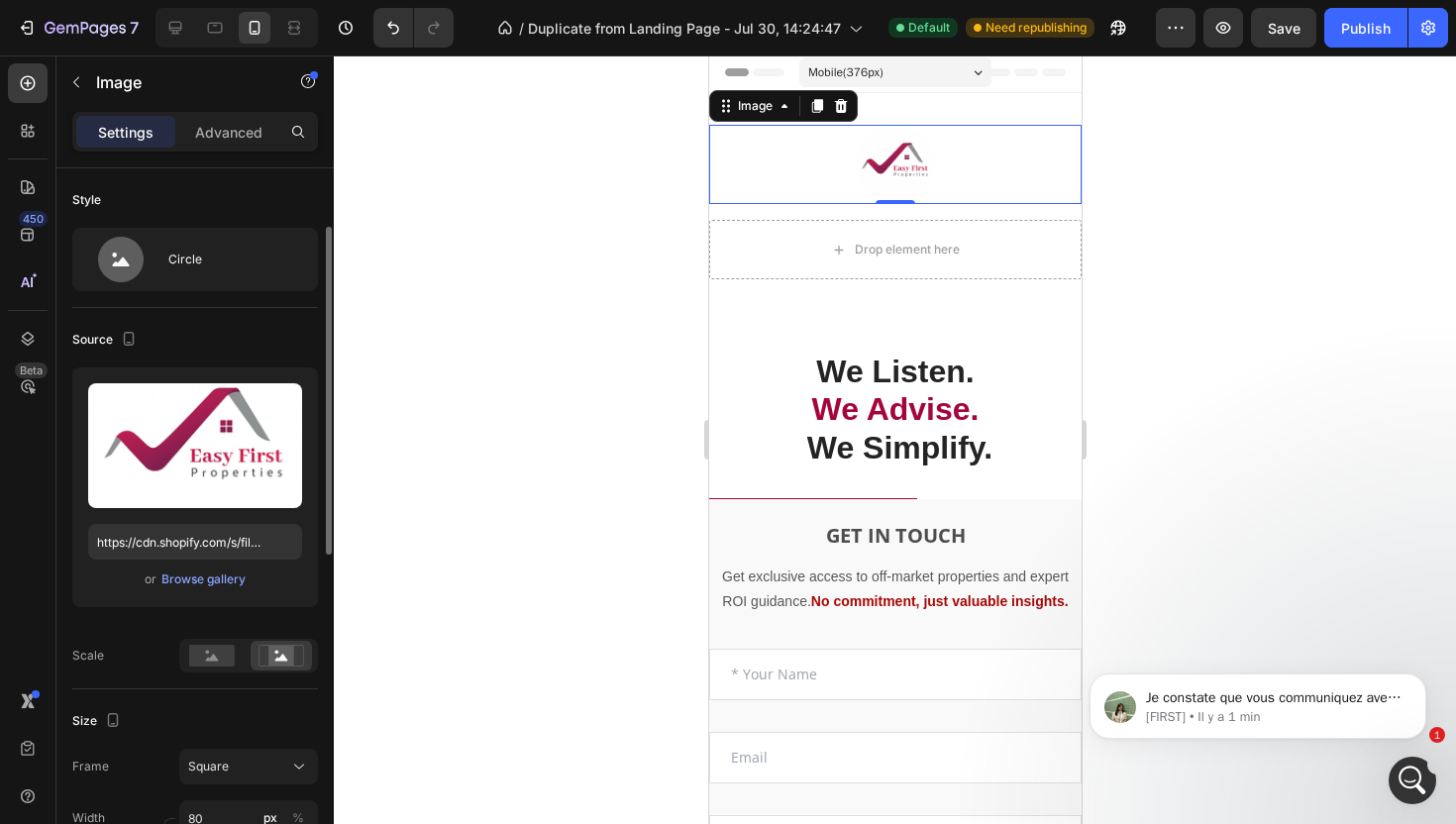 scroll, scrollTop: 163, scrollLeft: 0, axis: vertical 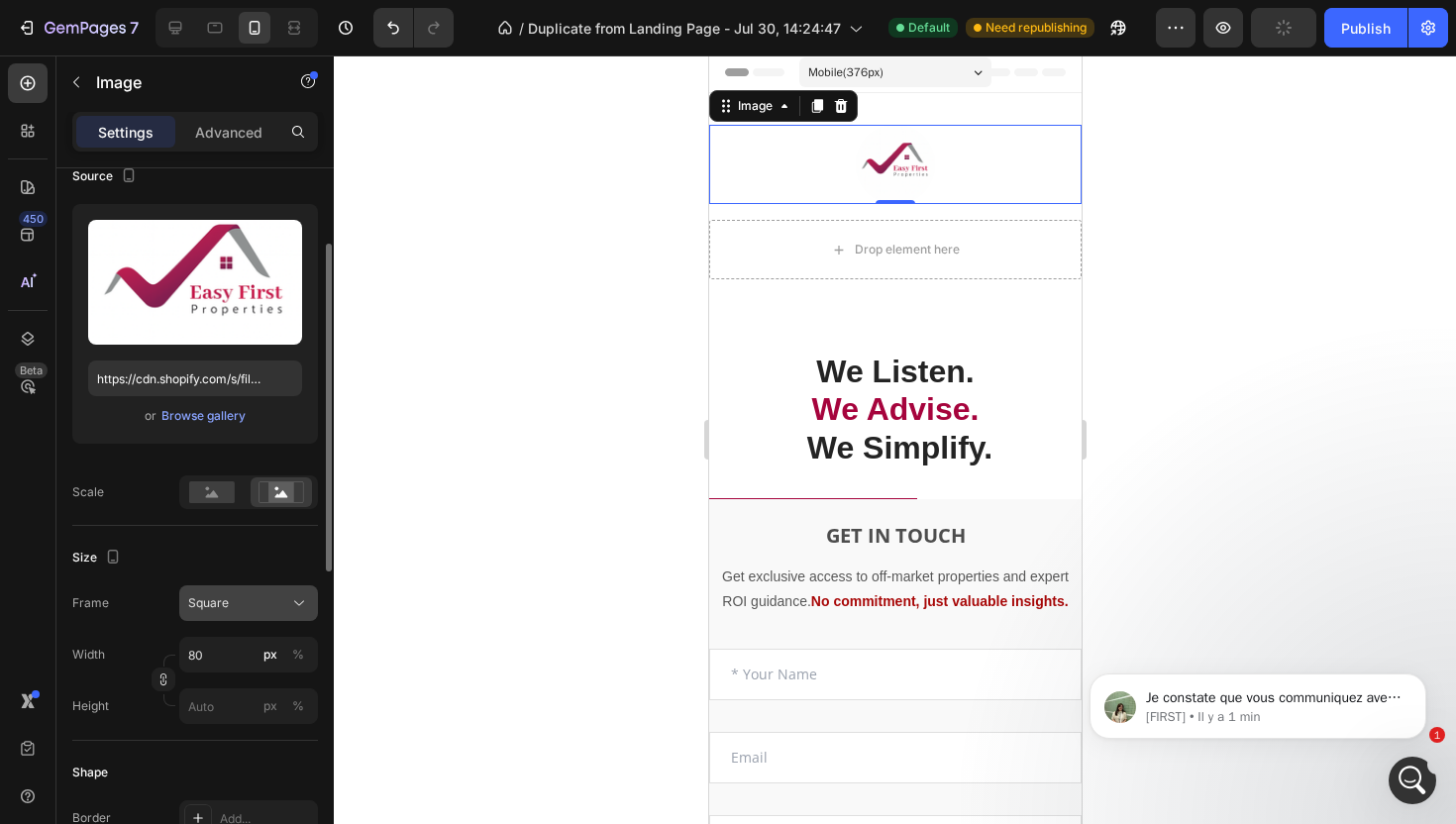 click on "Square" at bounding box center [249, 603] 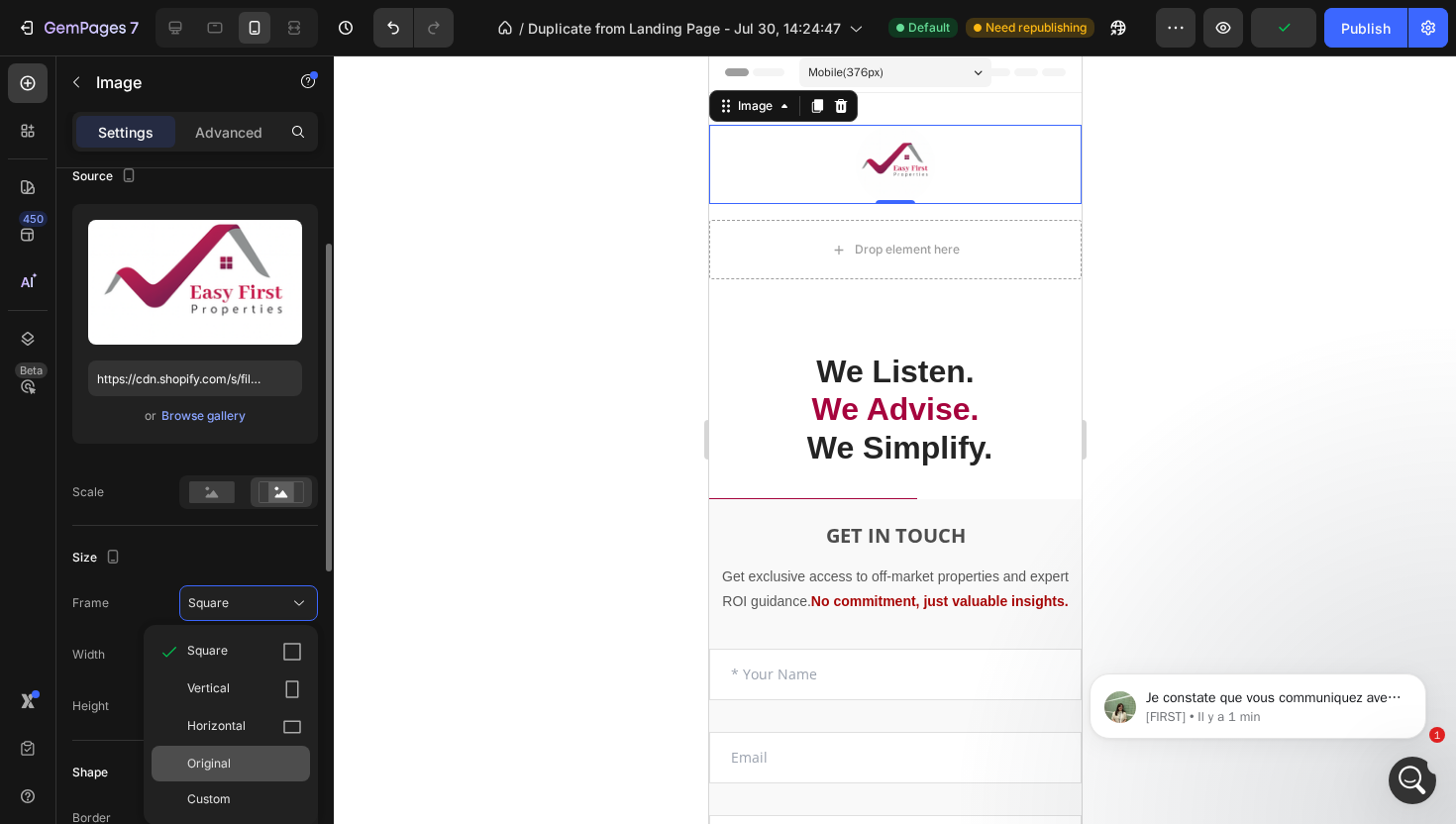 click on "Original" at bounding box center [245, 764] 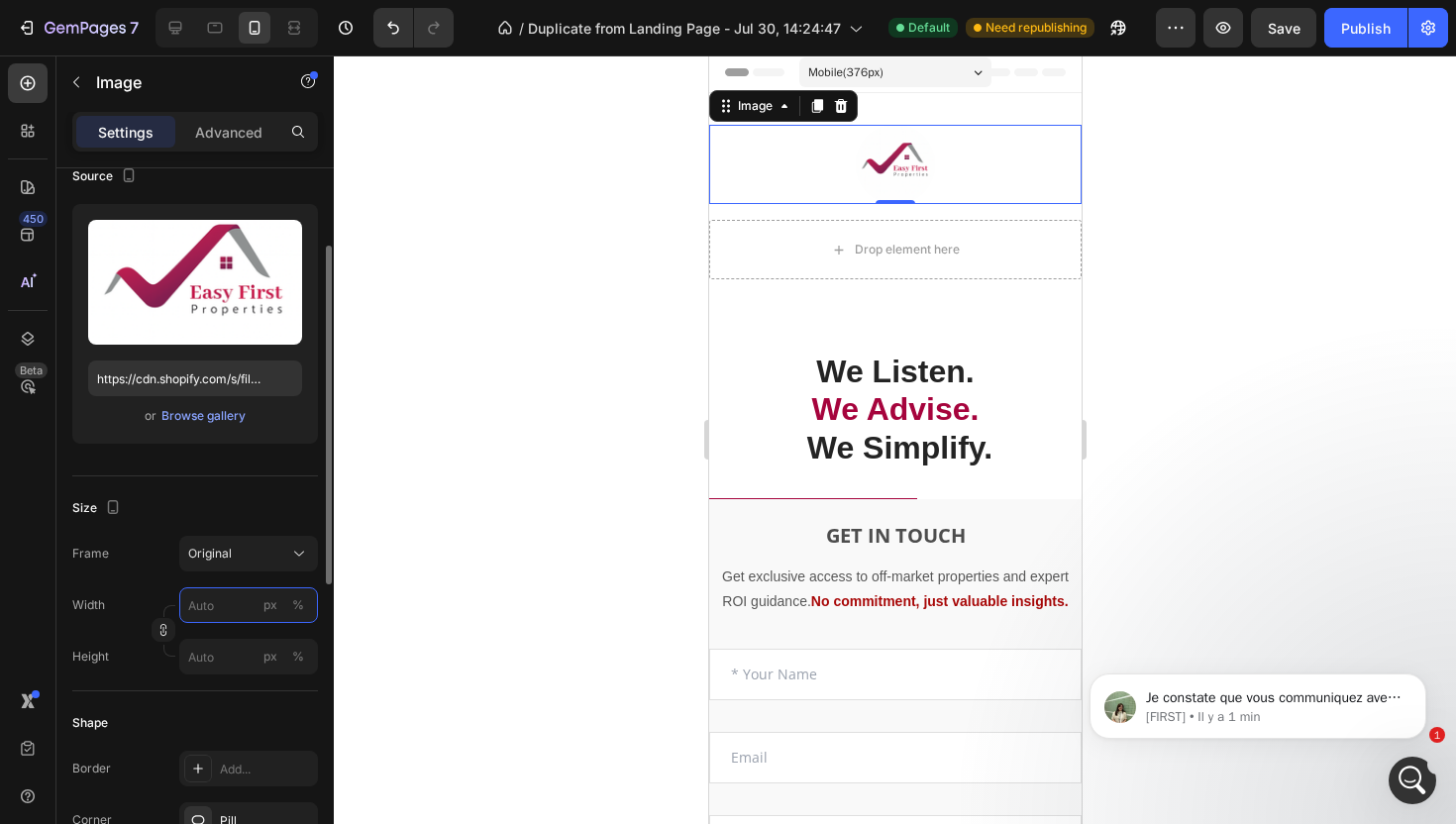 click on "px %" at bounding box center [249, 605] 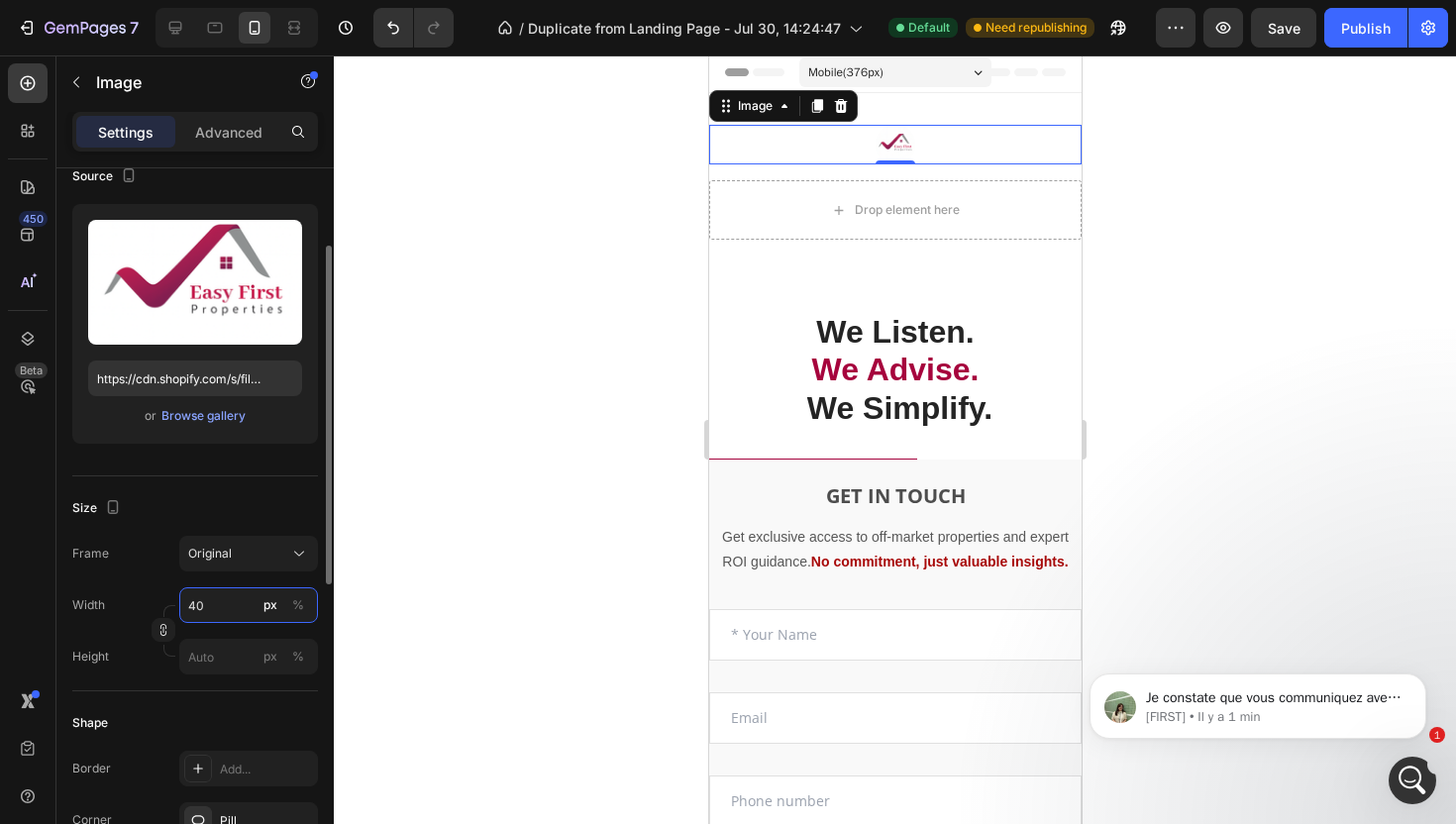 type on "4" 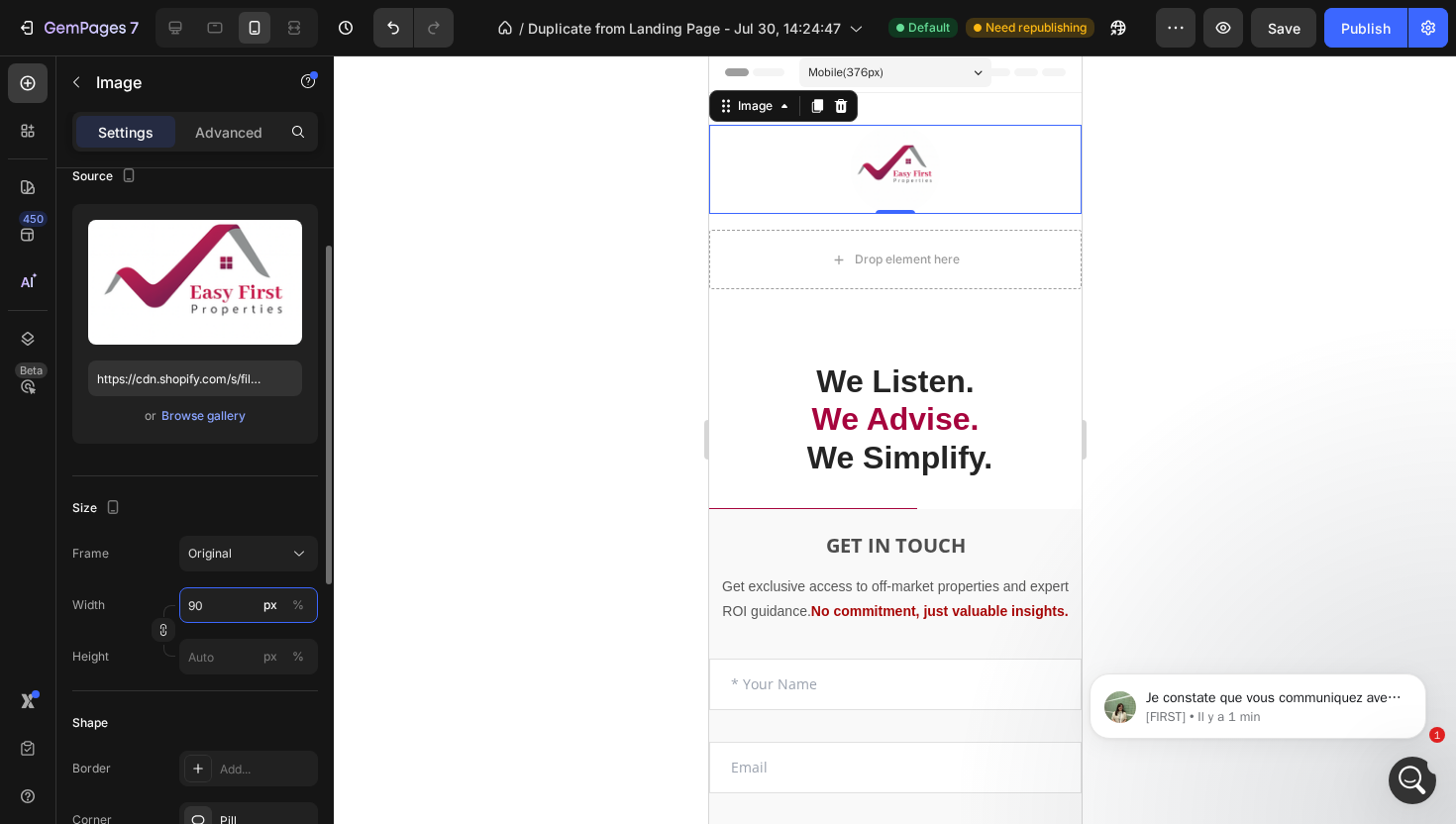 type on "9" 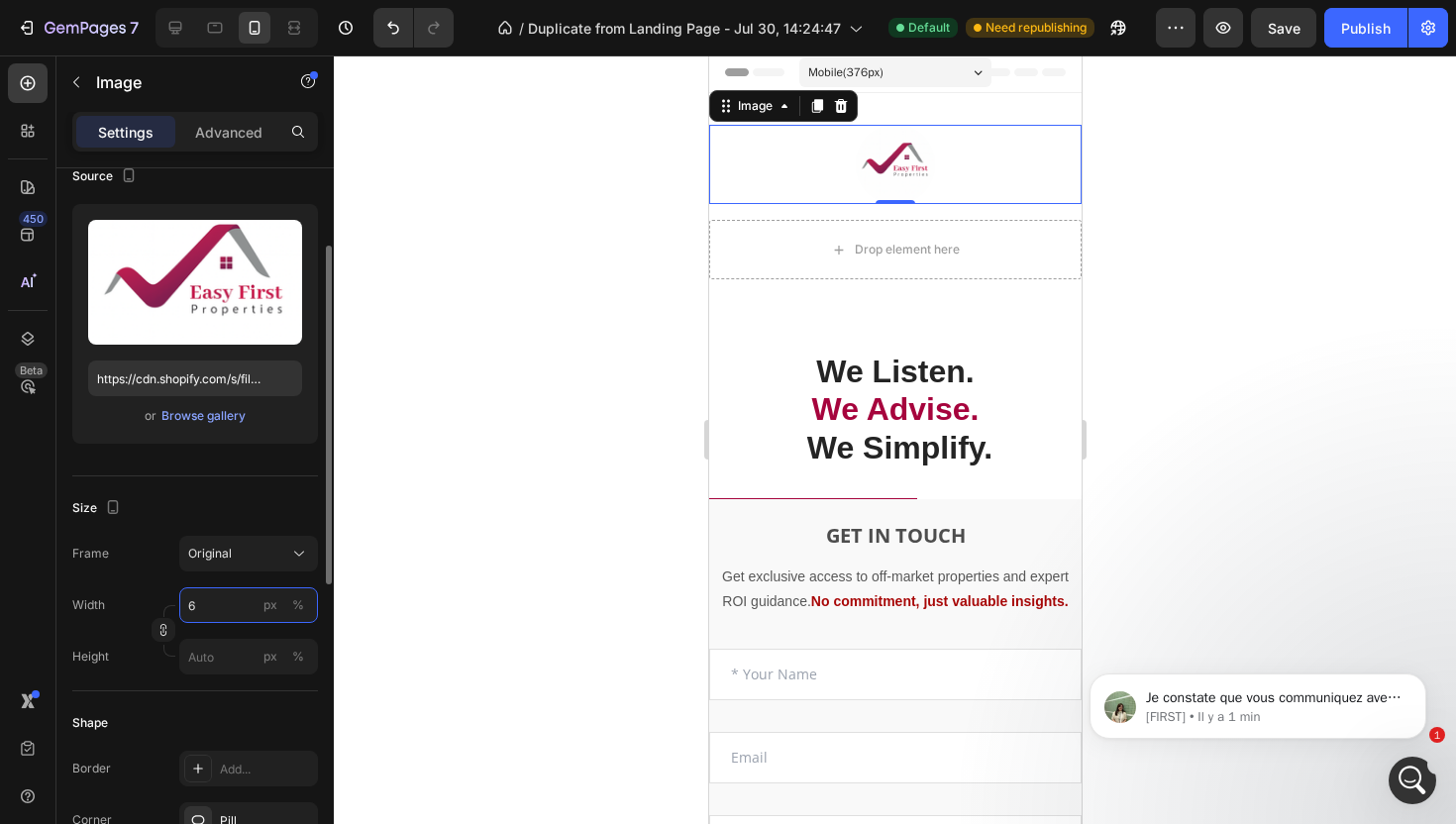 type on "66" 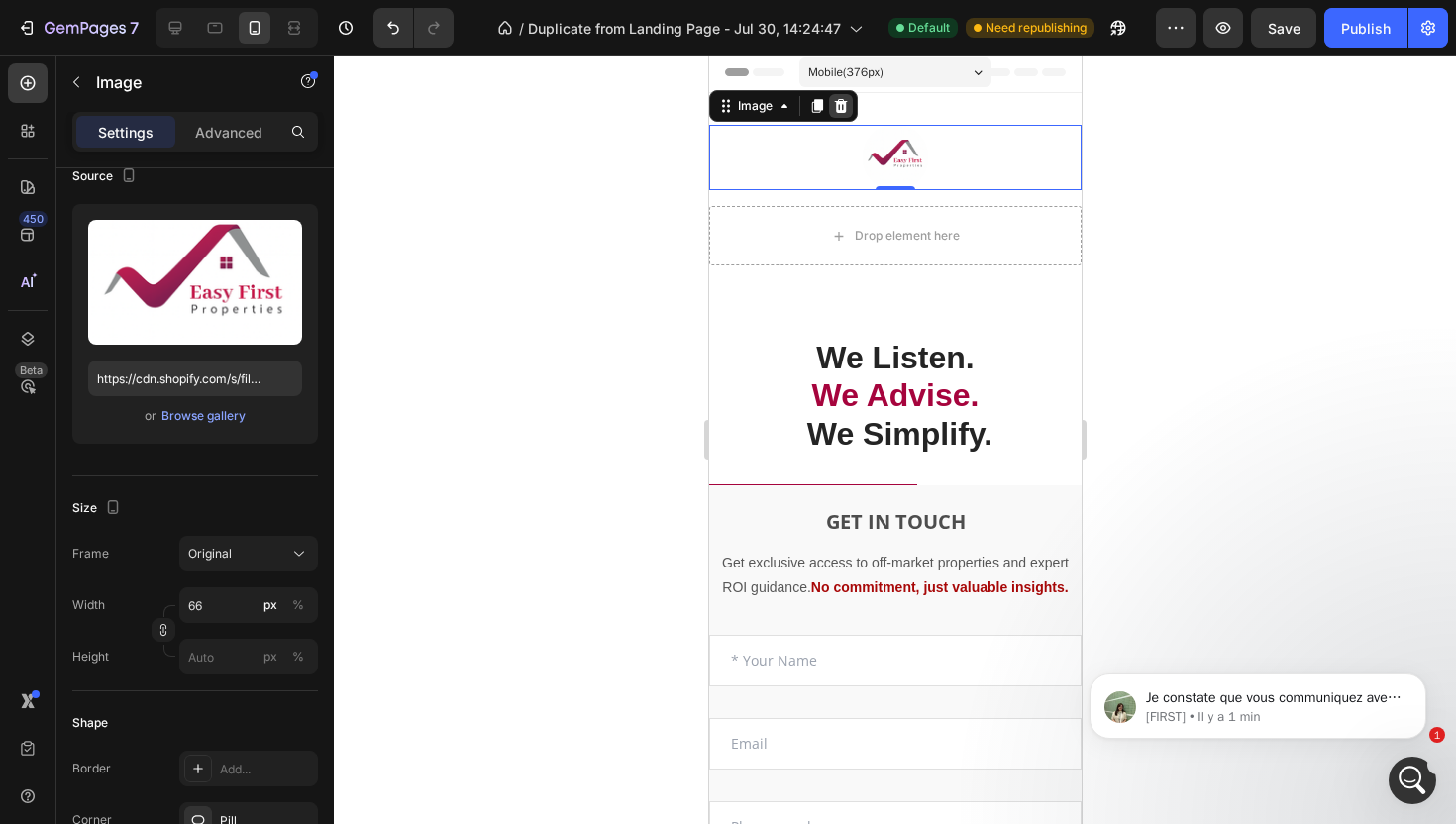 click 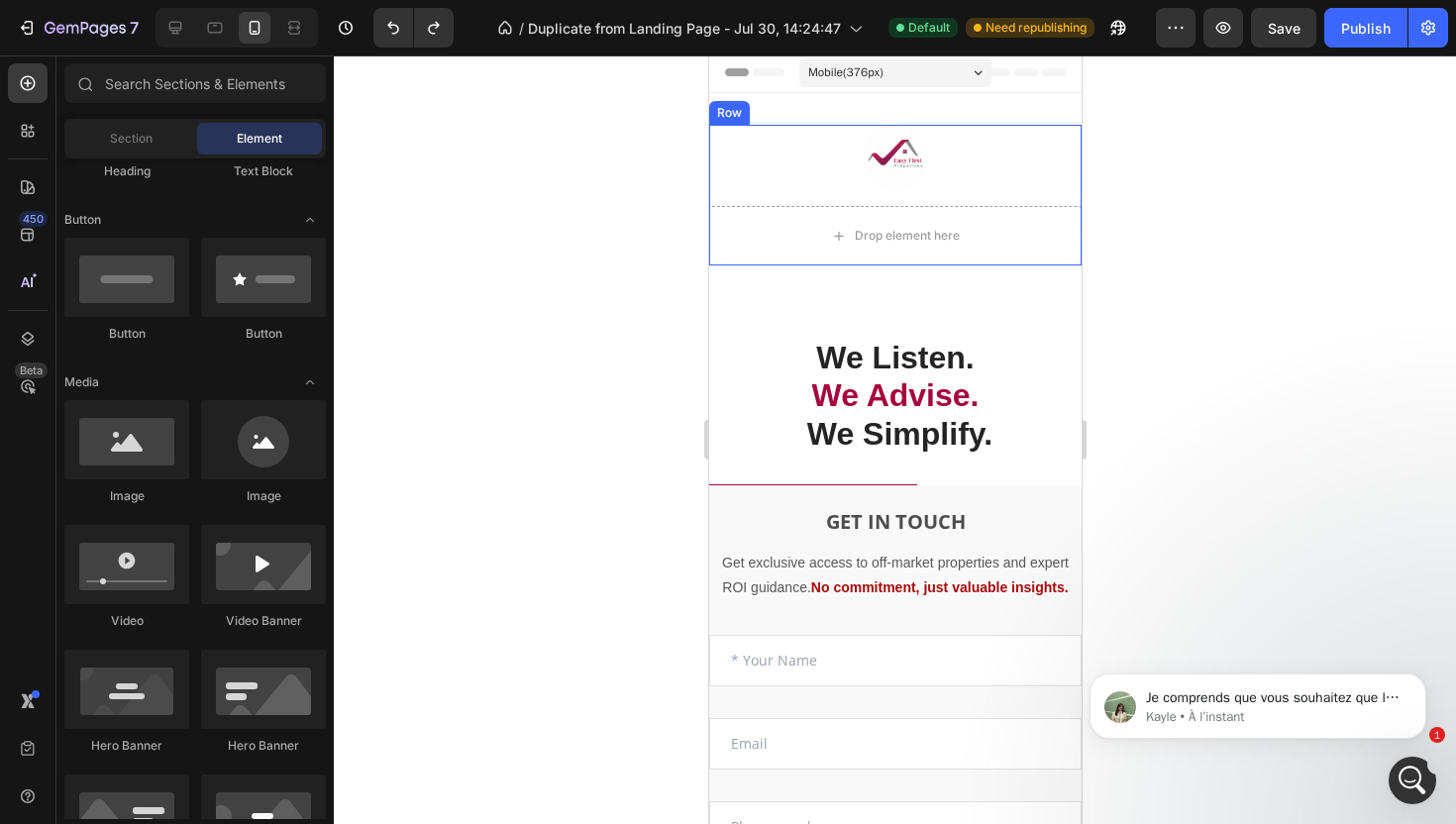 click on "Image
Drop element here Row" at bounding box center (894, 195) 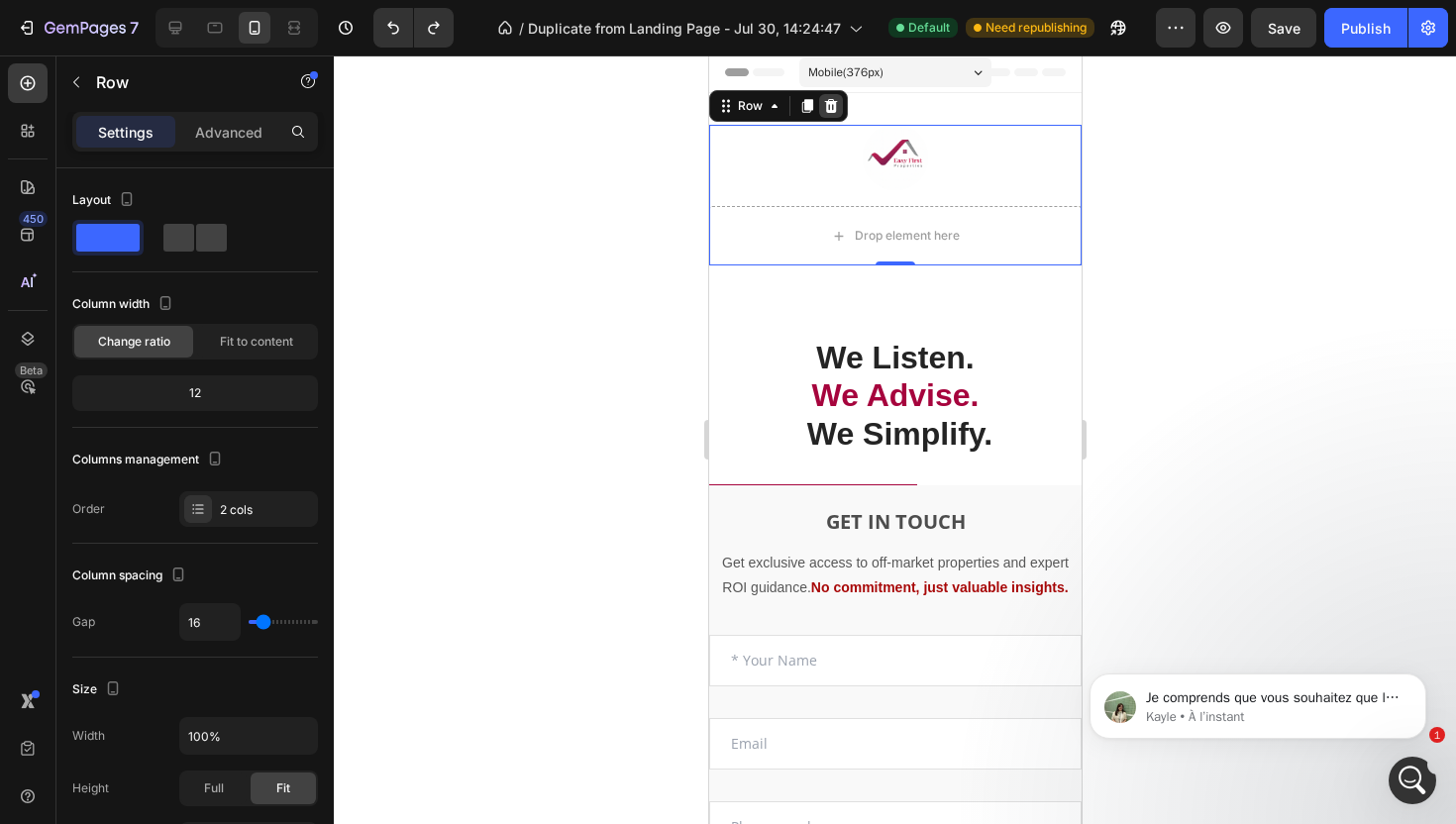 click 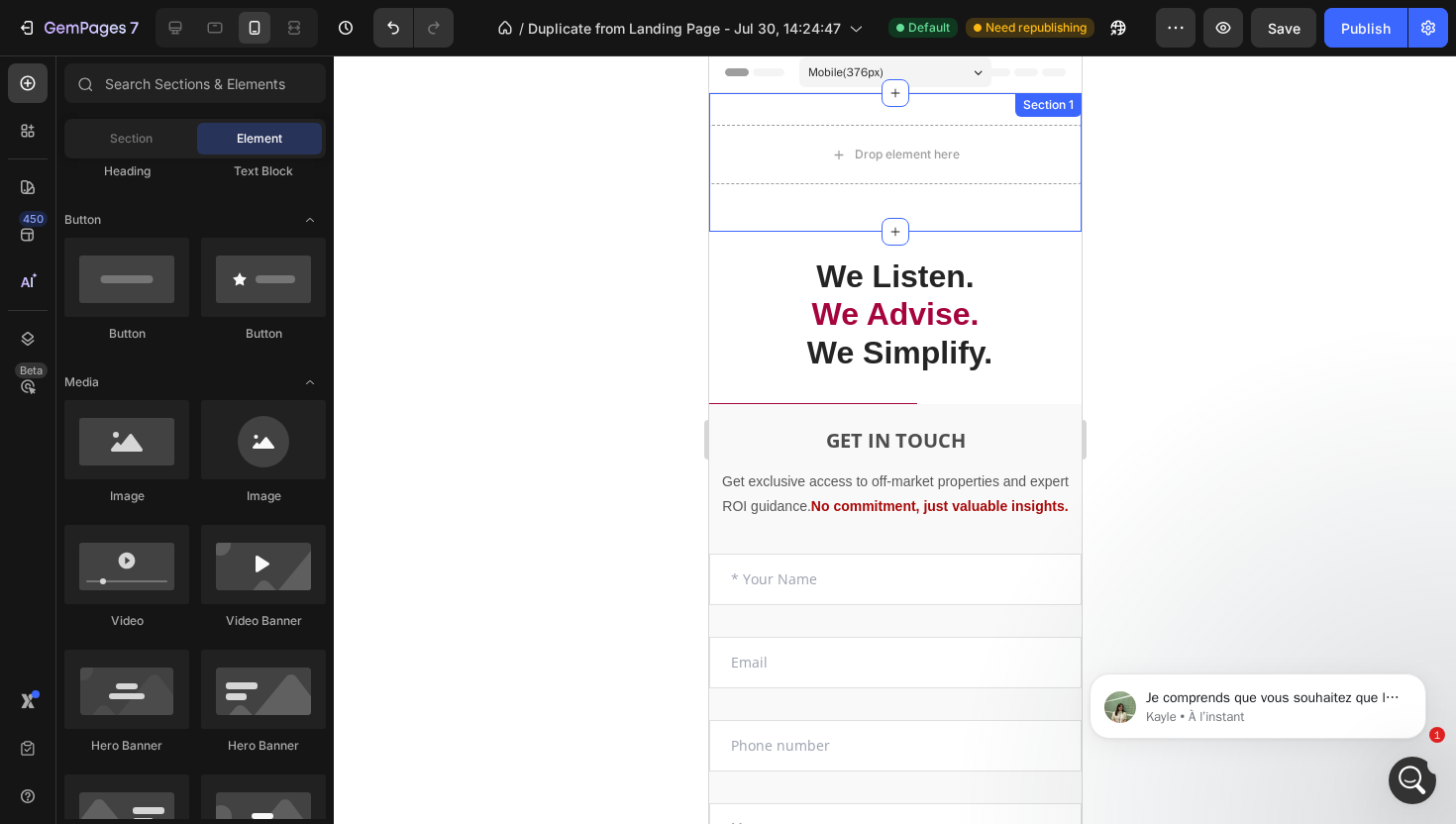click on "Drop element here Row" at bounding box center (894, 162) 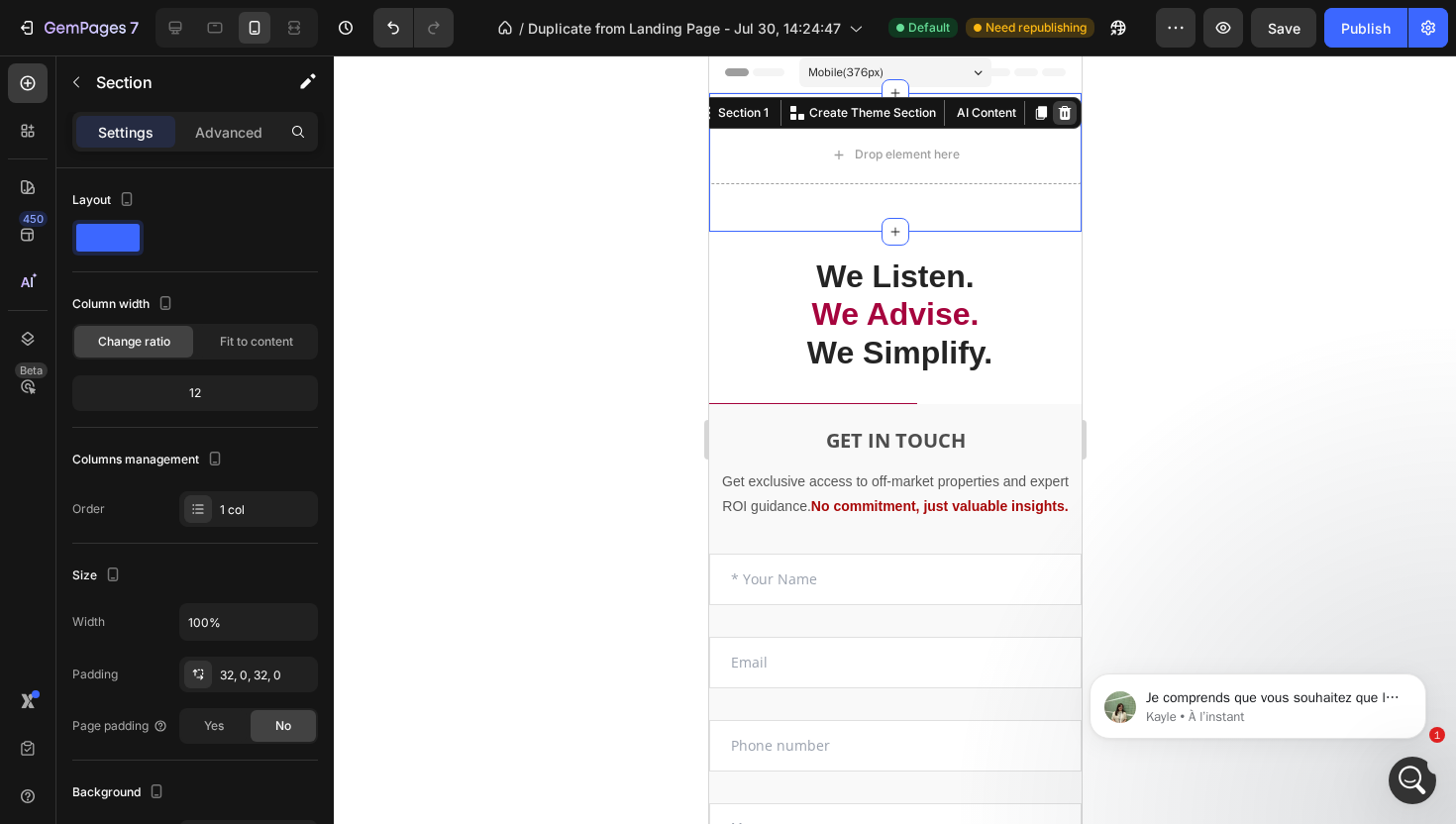 click at bounding box center [1064, 113] 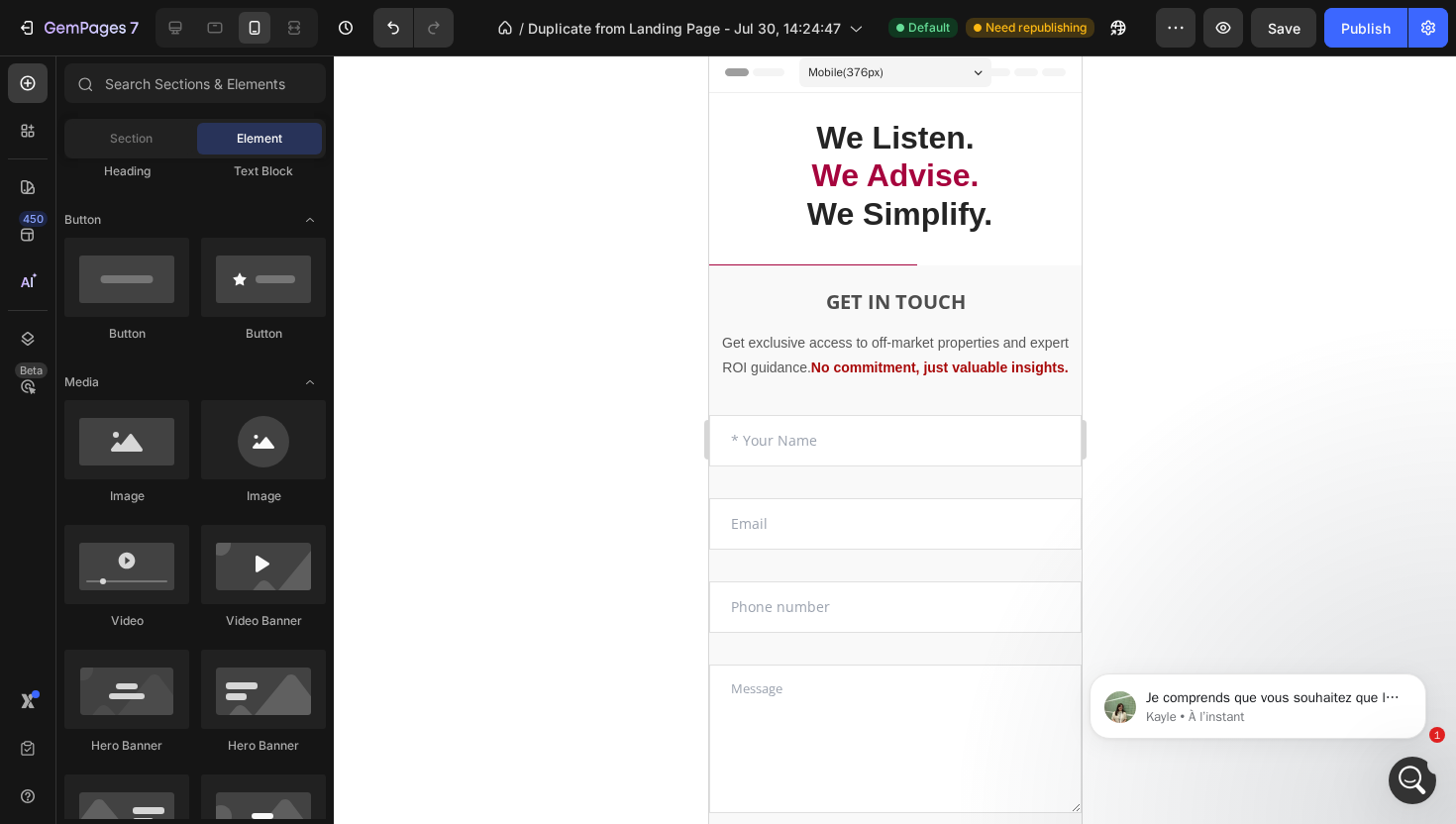 click on "Header" at bounding box center [765, 72] 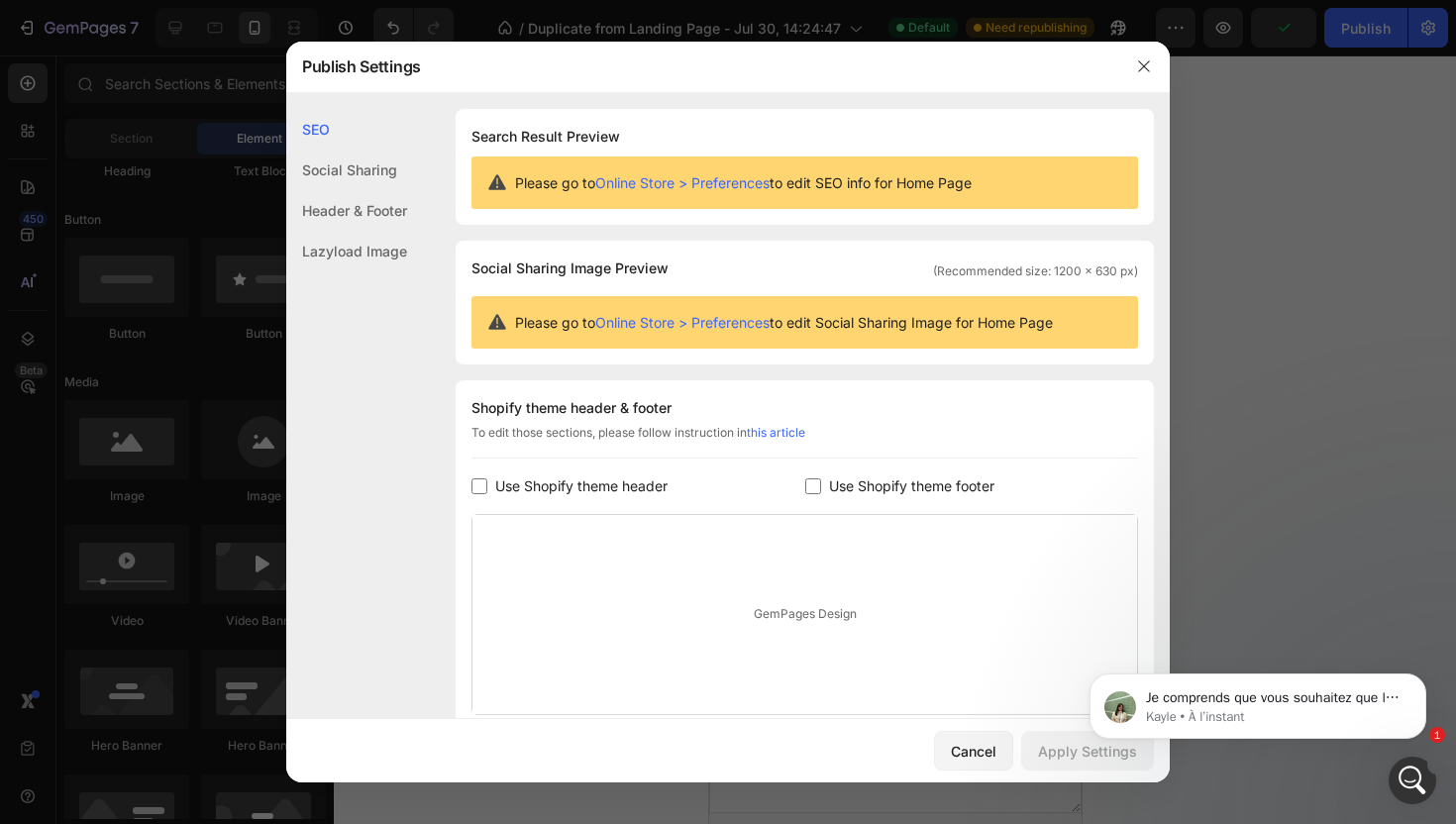 scroll, scrollTop: 157, scrollLeft: 0, axis: vertical 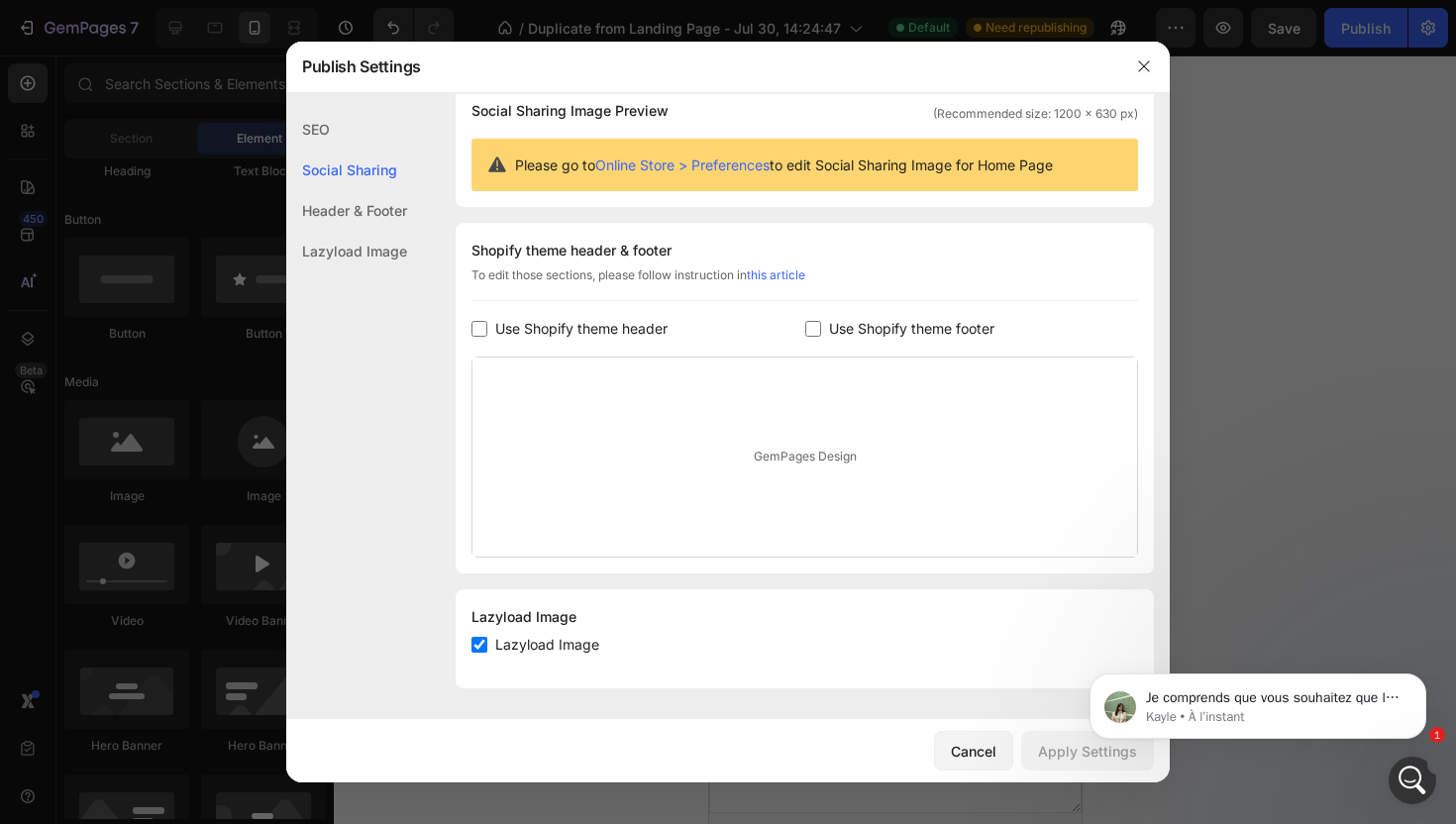 click on "GemPages Design" at bounding box center (804, 457) 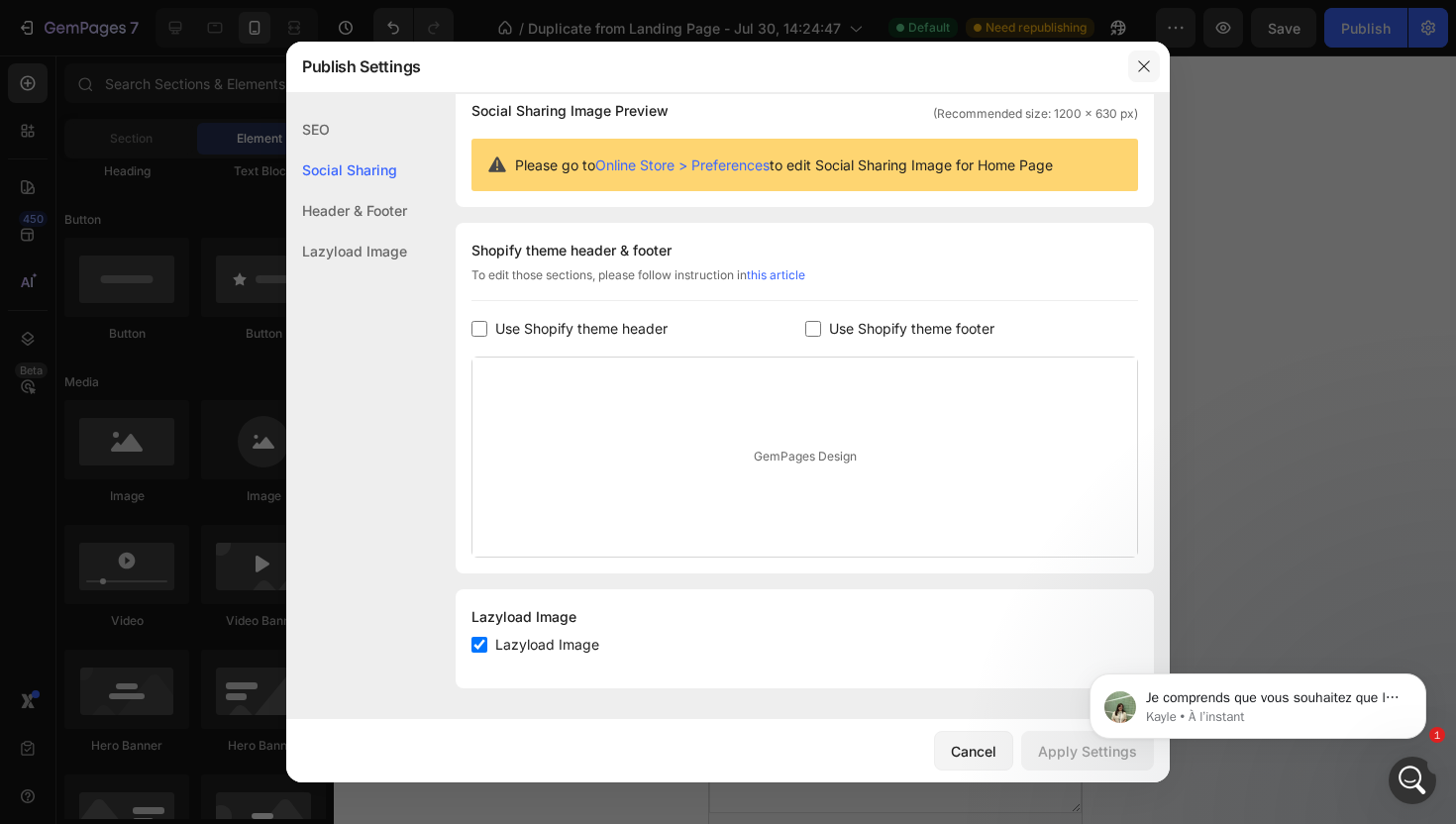 click at bounding box center [1144, 66] 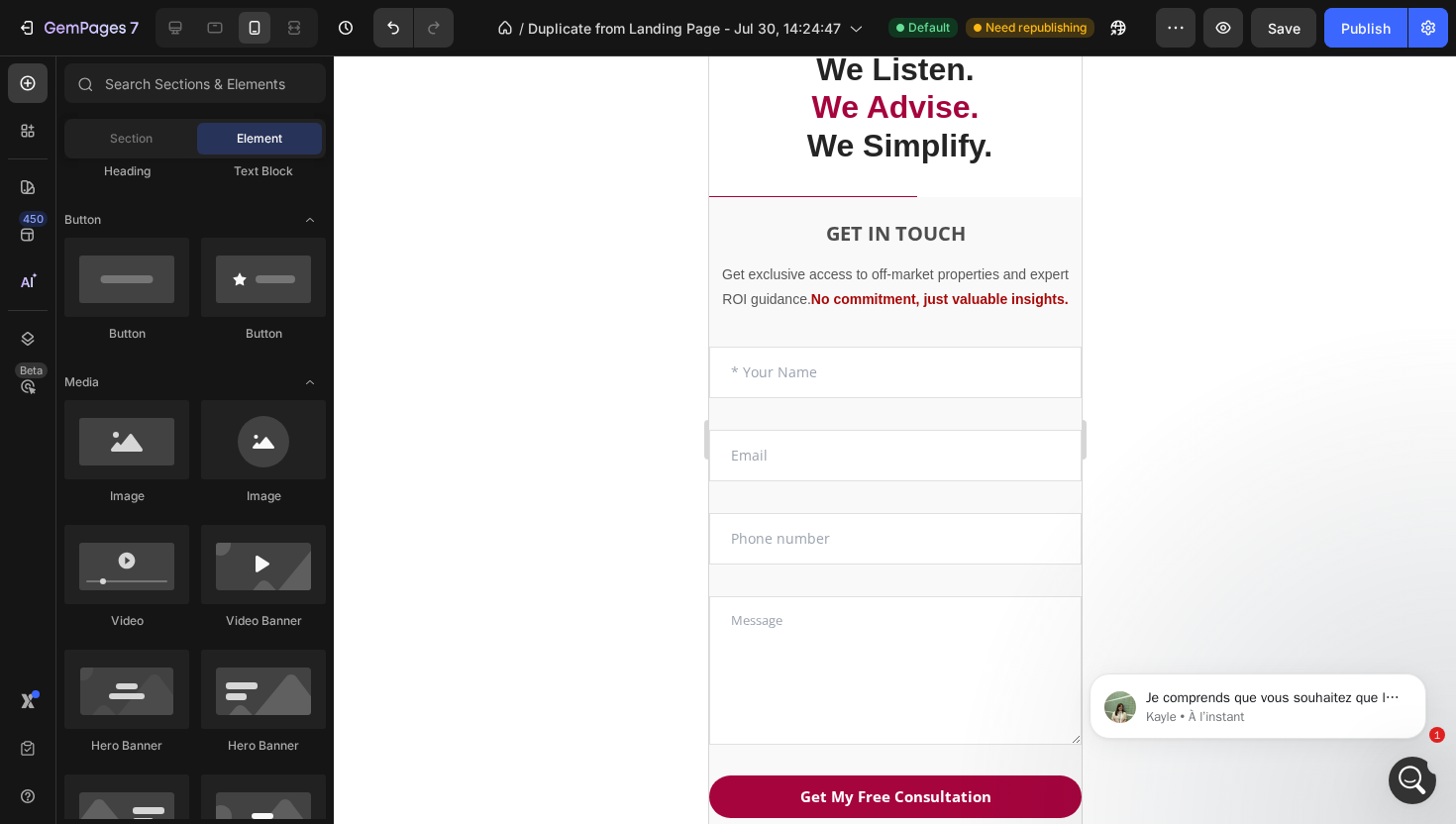 scroll, scrollTop: 0, scrollLeft: 0, axis: both 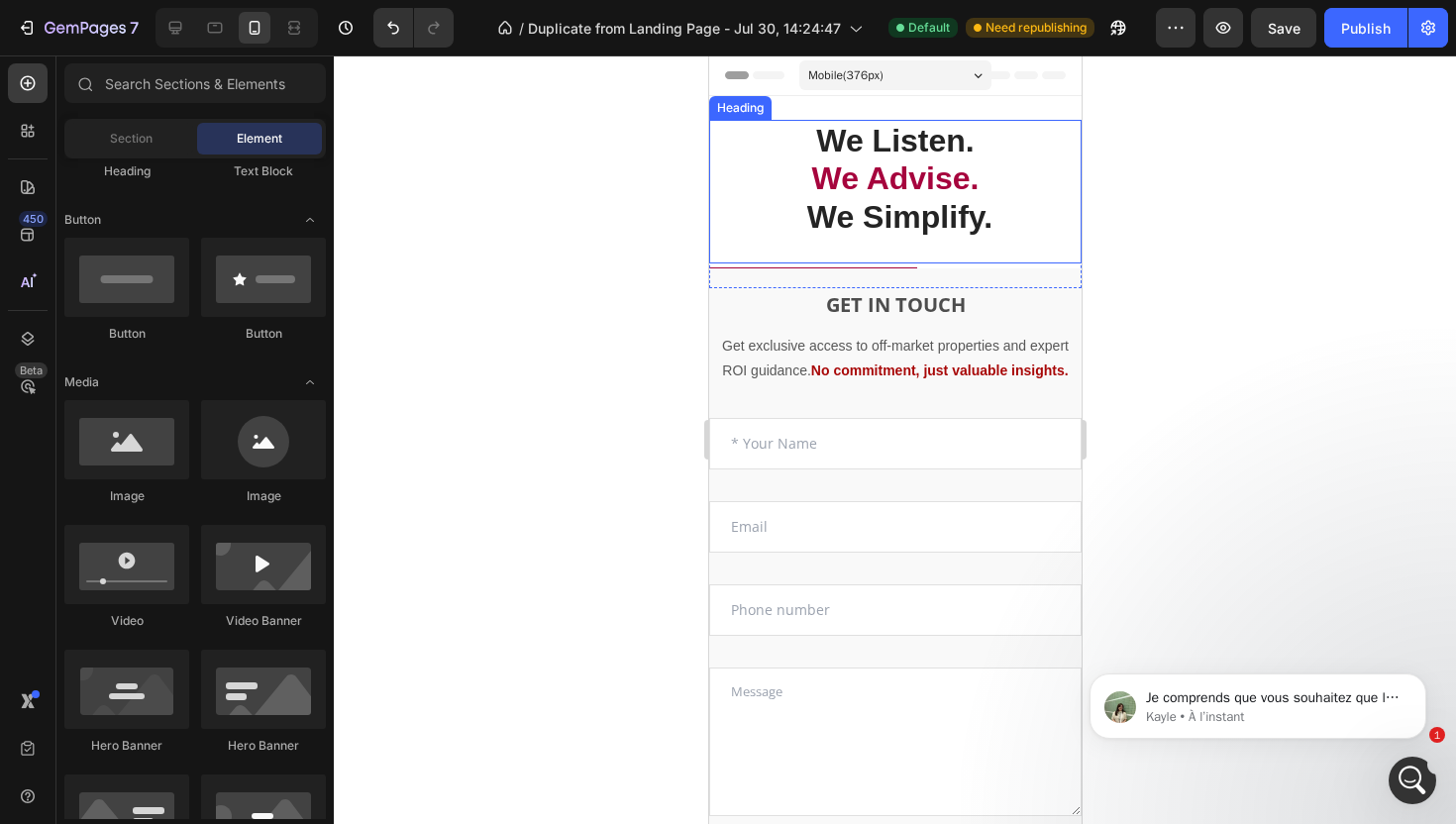 click on "We Listen.  We Advise.   We Simplify." at bounding box center [894, 178] 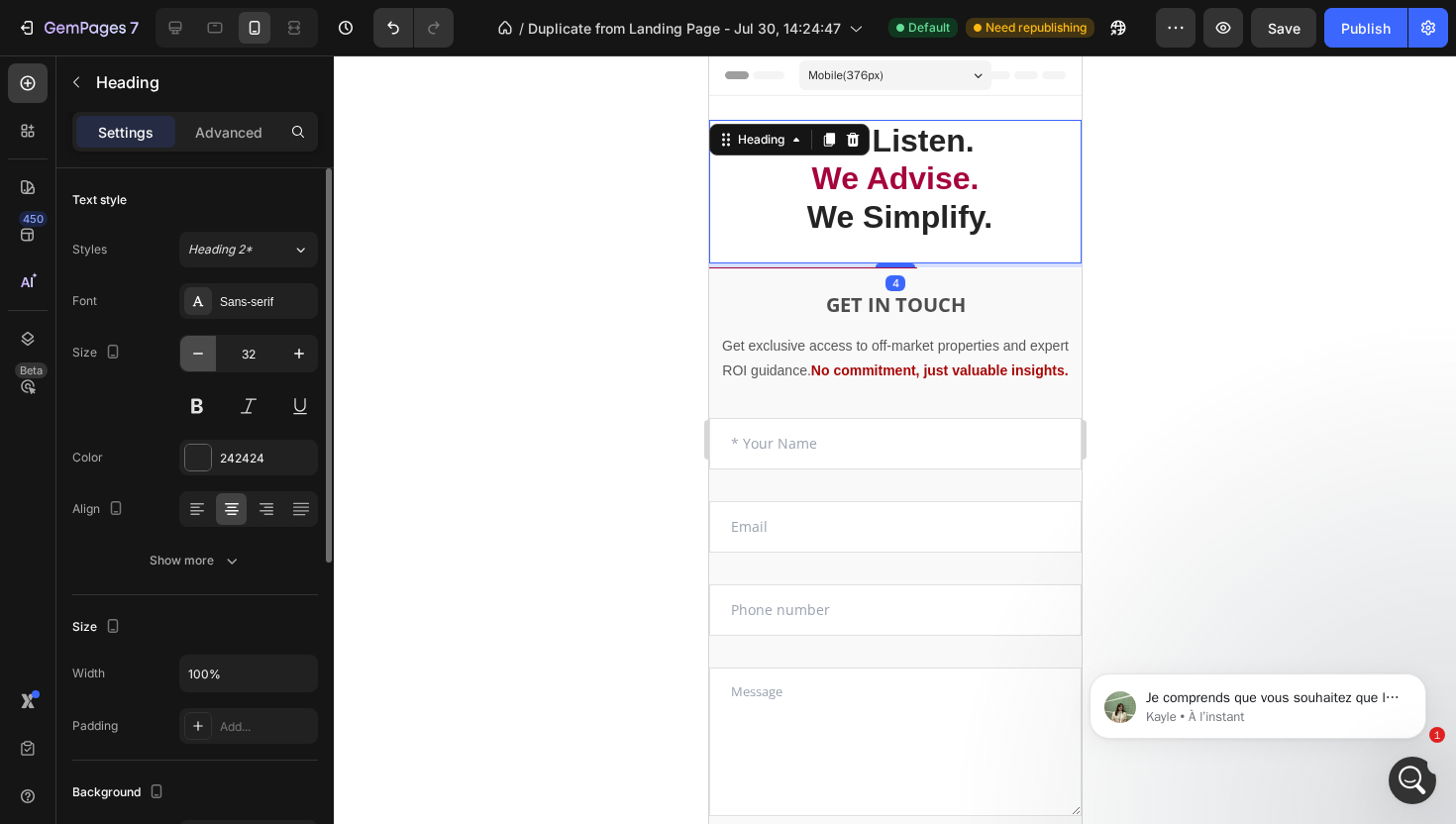 click 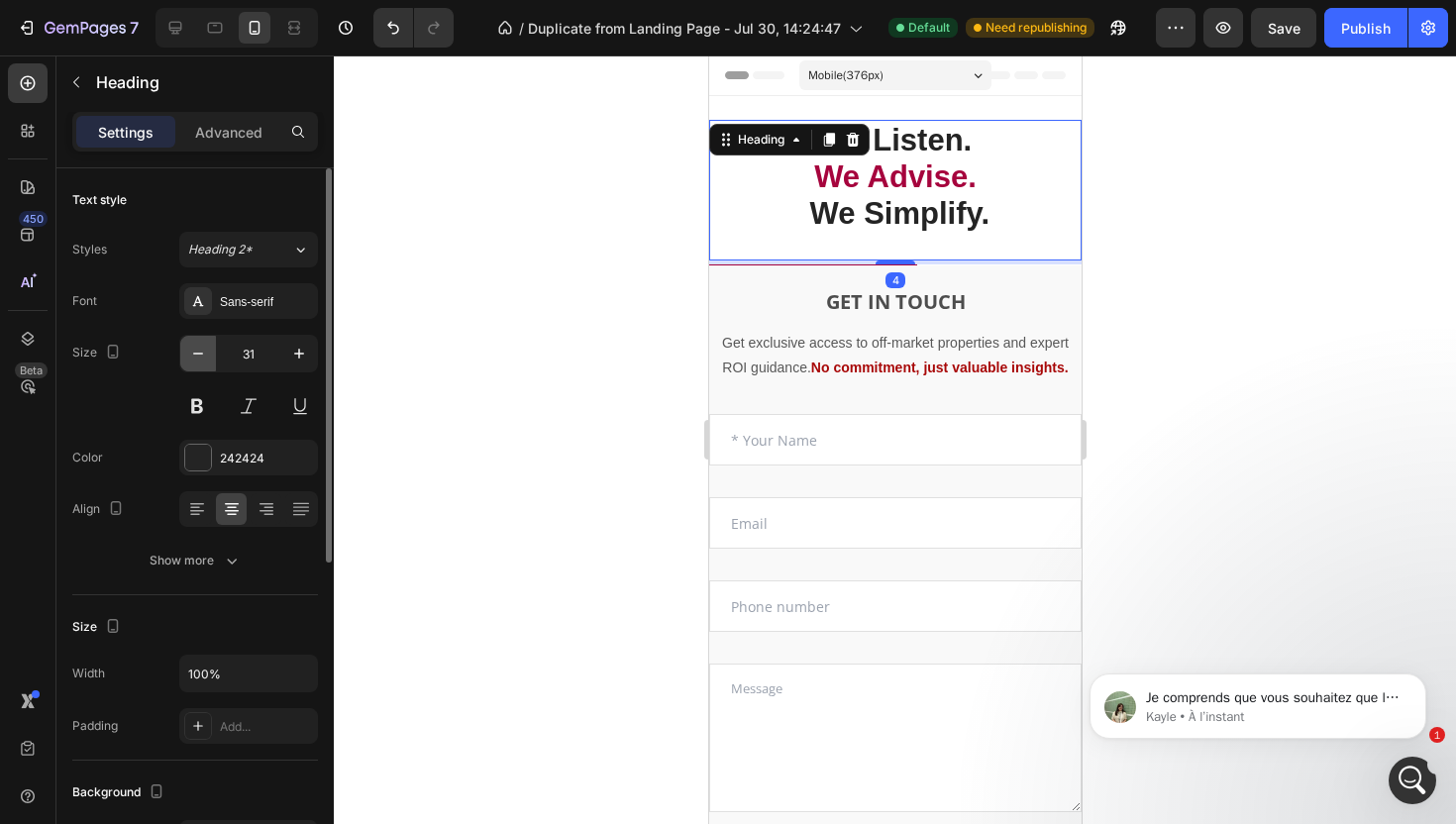 click 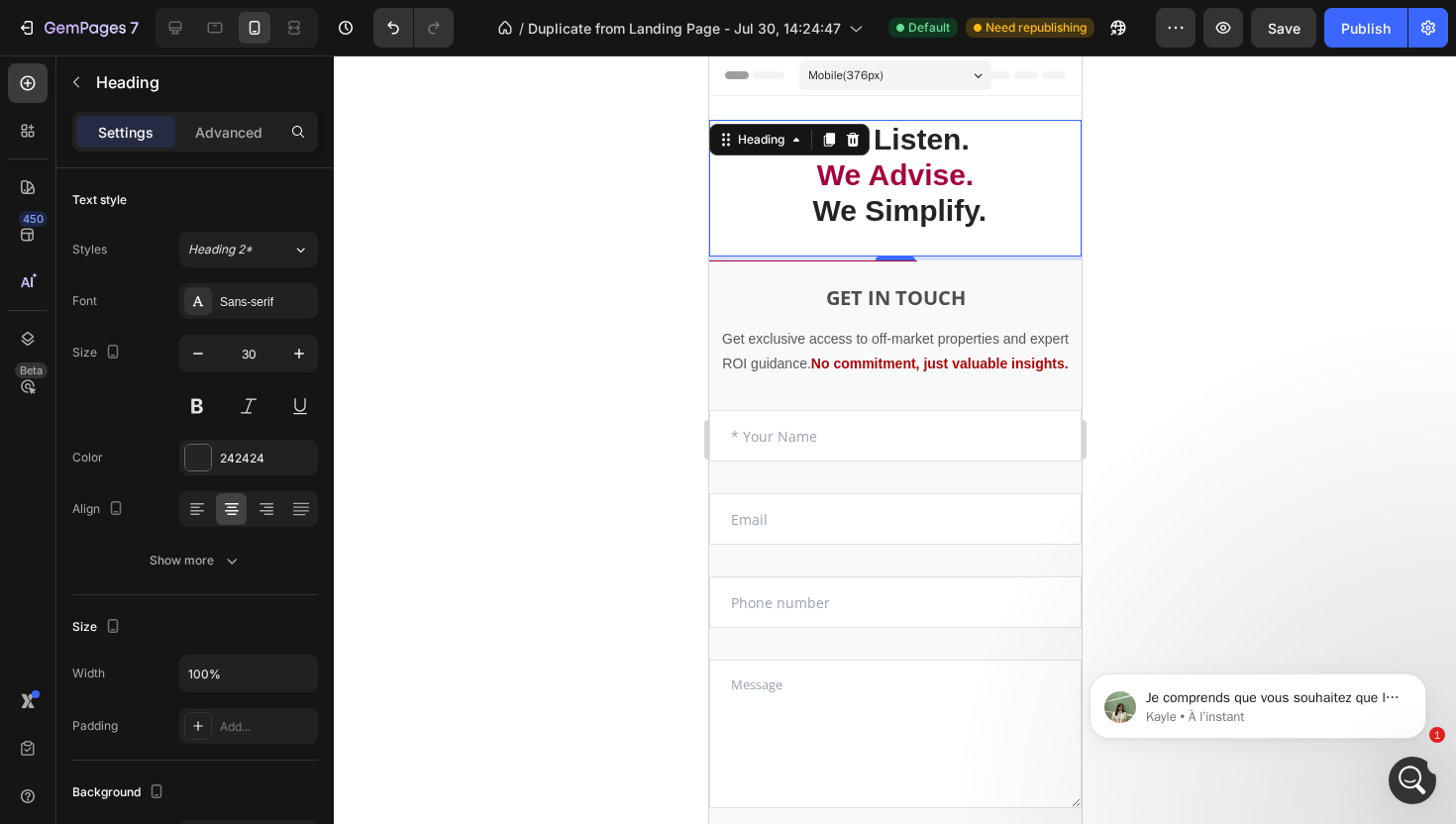 click 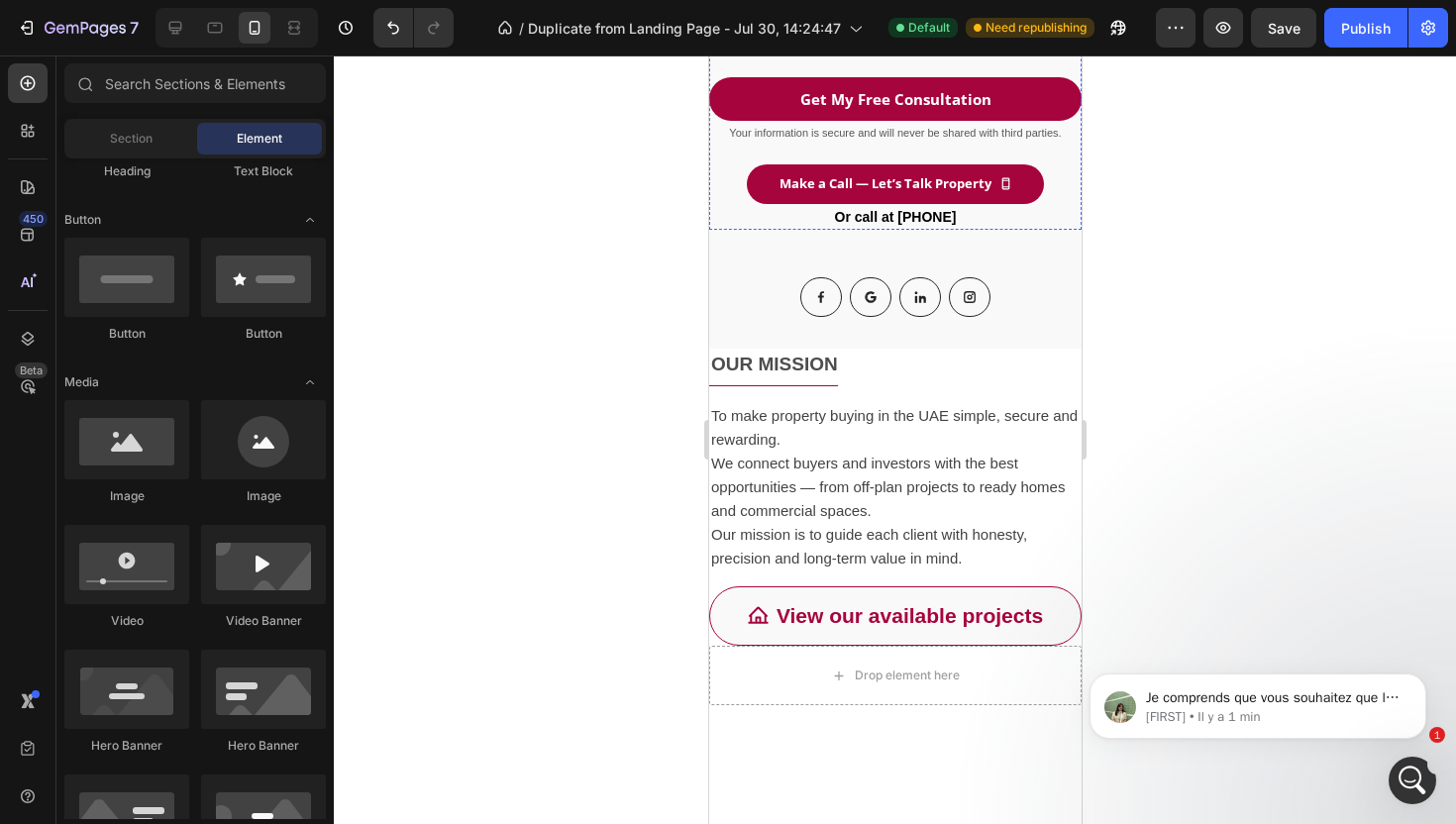 scroll, scrollTop: 1017, scrollLeft: 0, axis: vertical 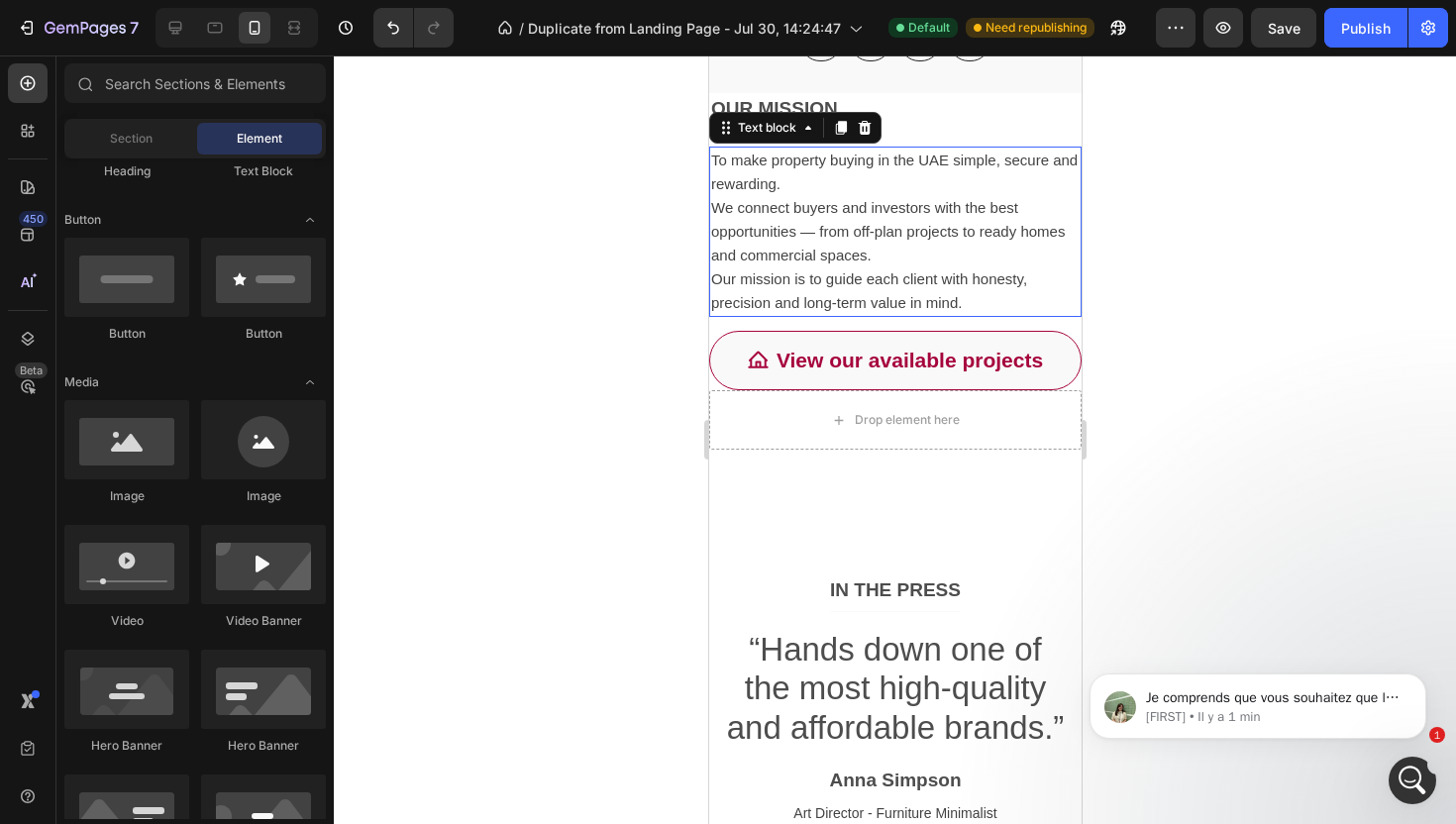 click on "Our mission is to guide each client with honesty, precision and long-term value in mind." at bounding box center (868, 290) 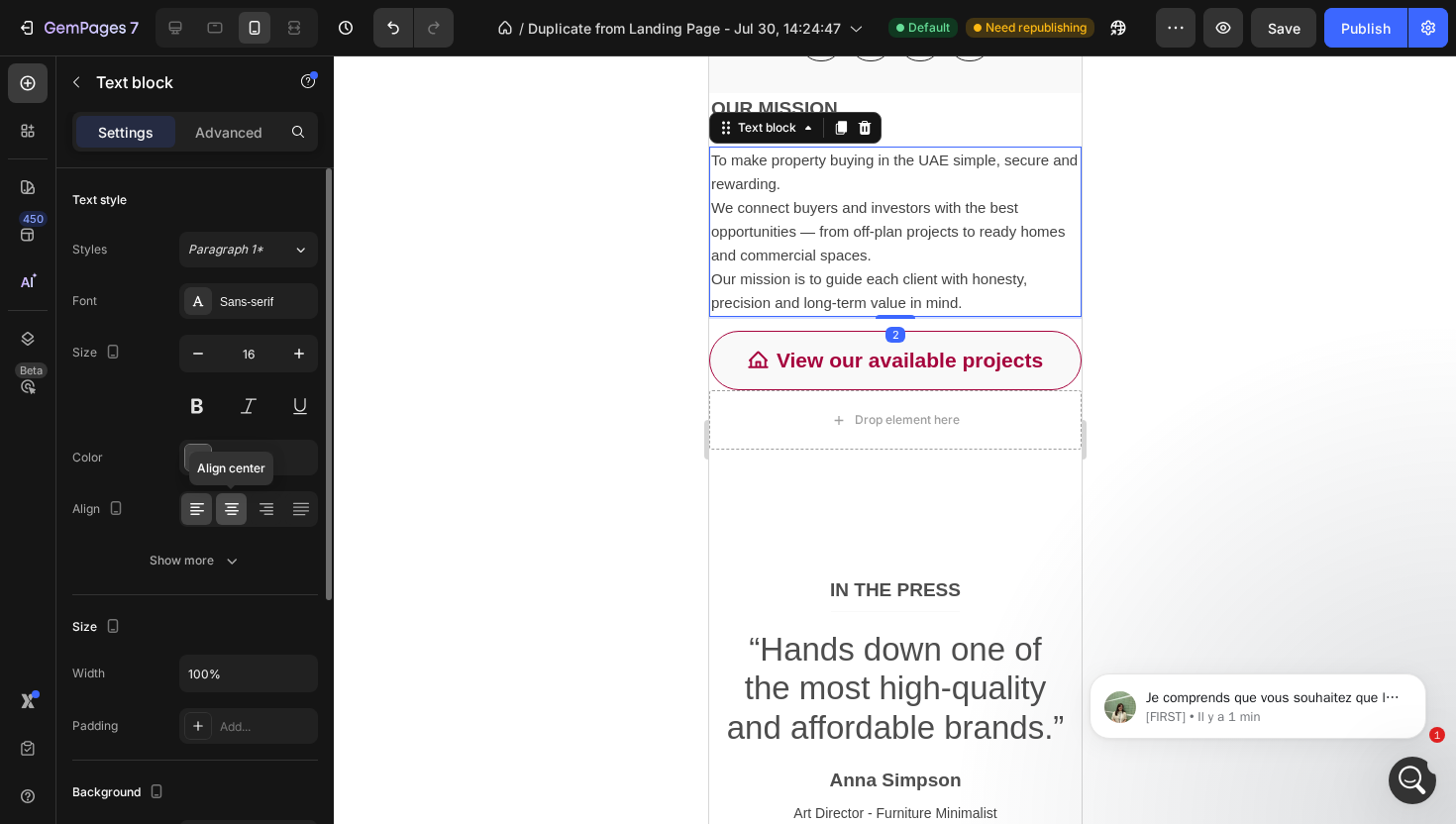 click 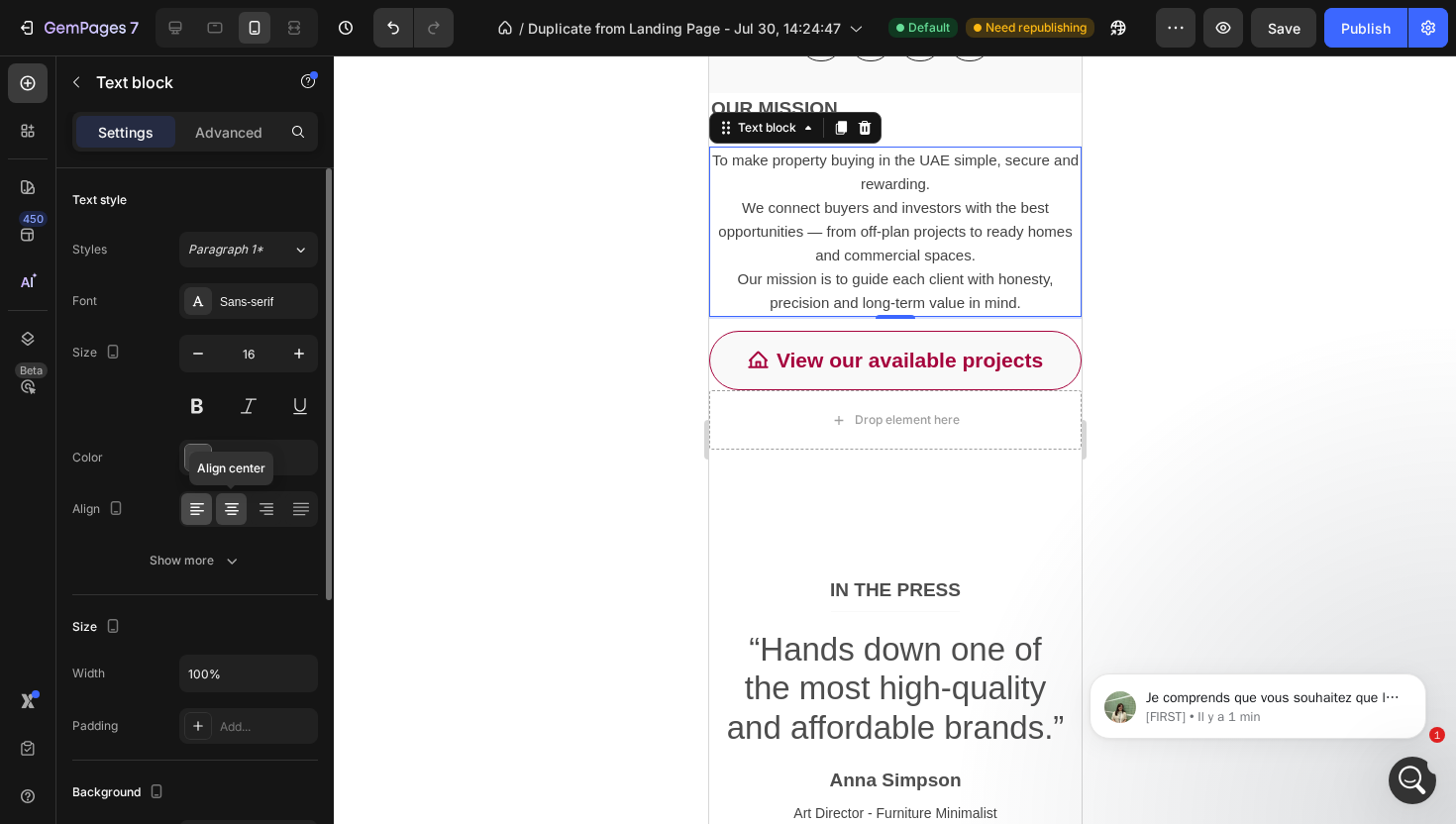 click 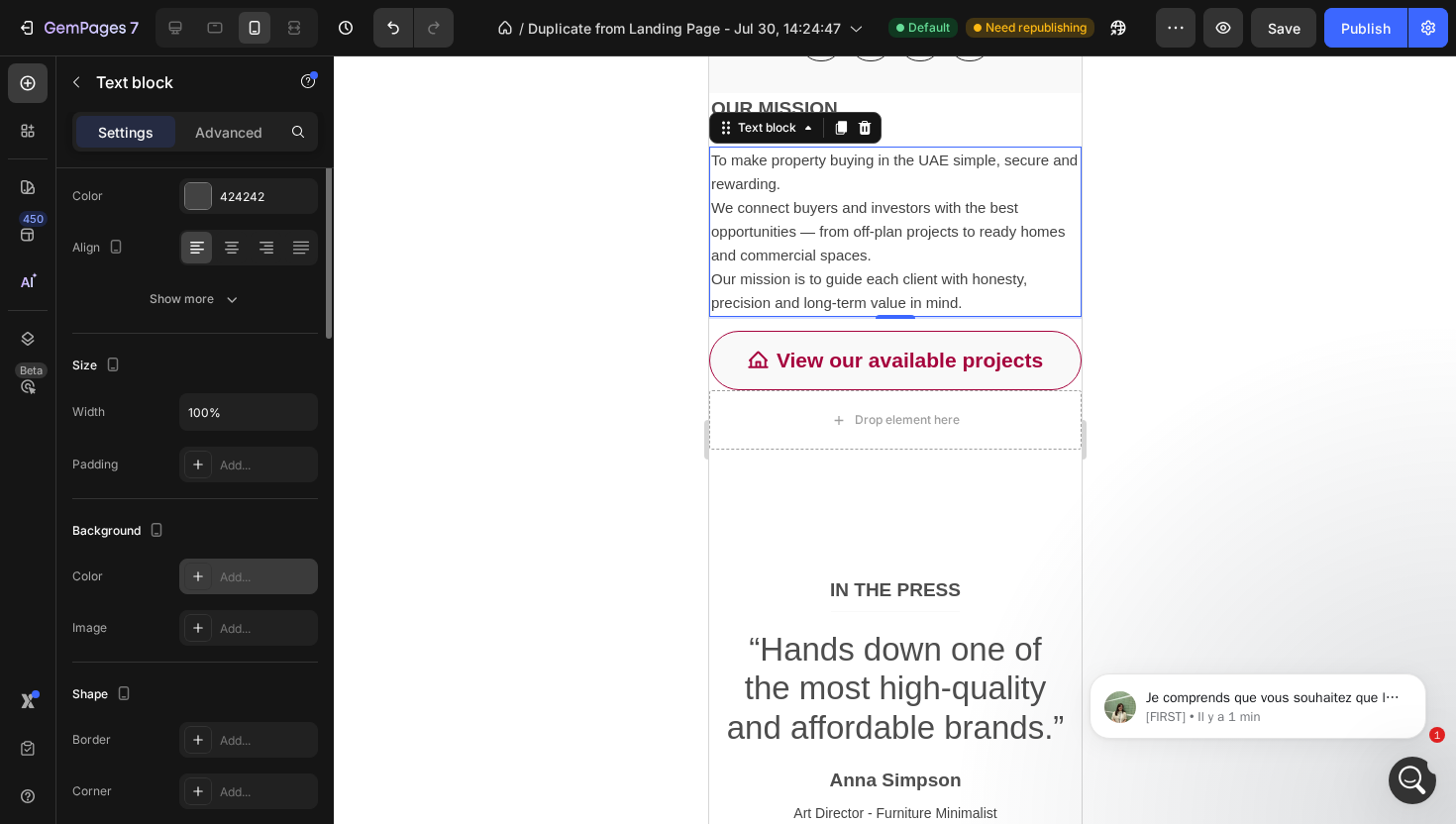 scroll, scrollTop: 0, scrollLeft: 0, axis: both 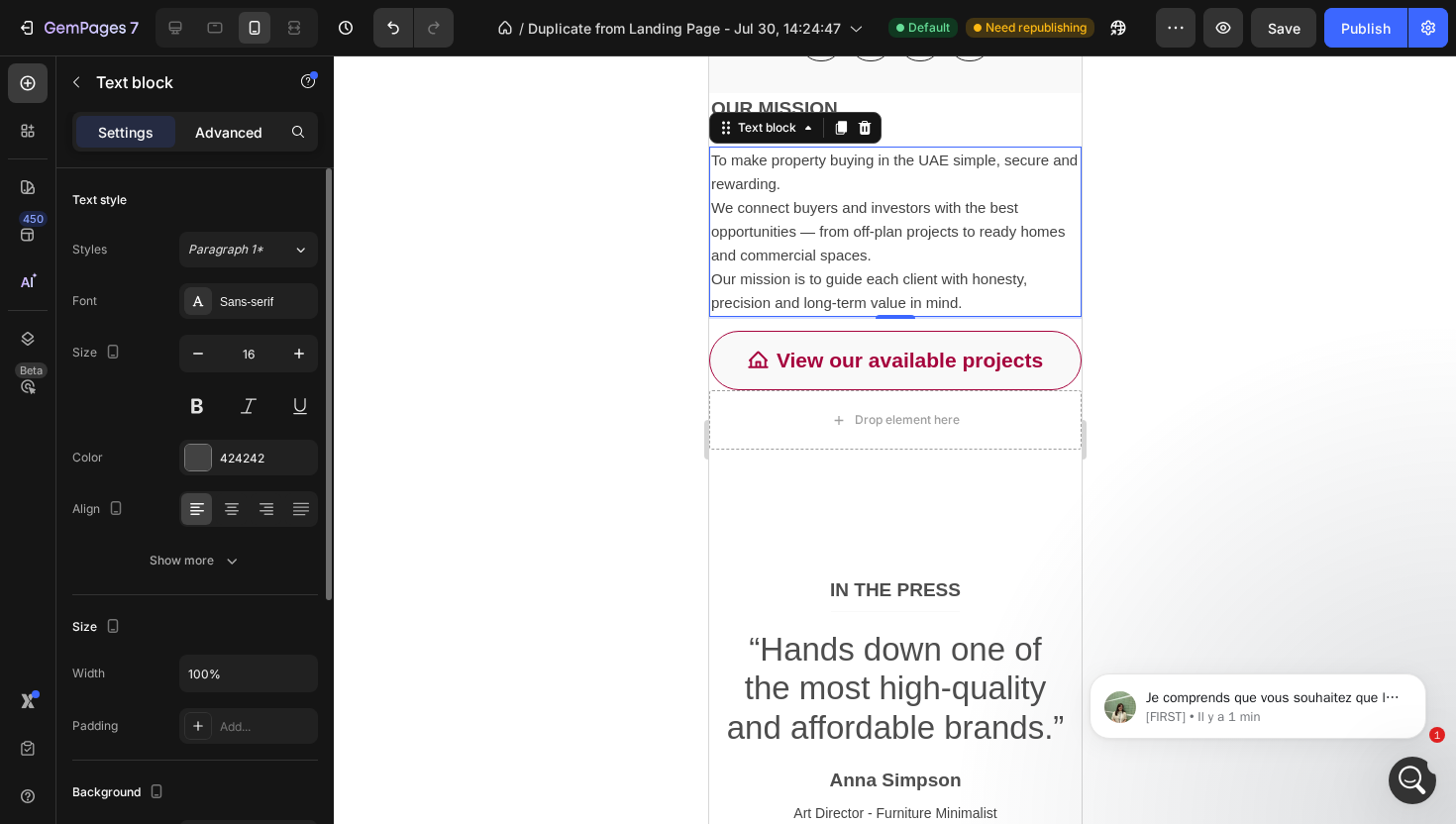 click on "Advanced" 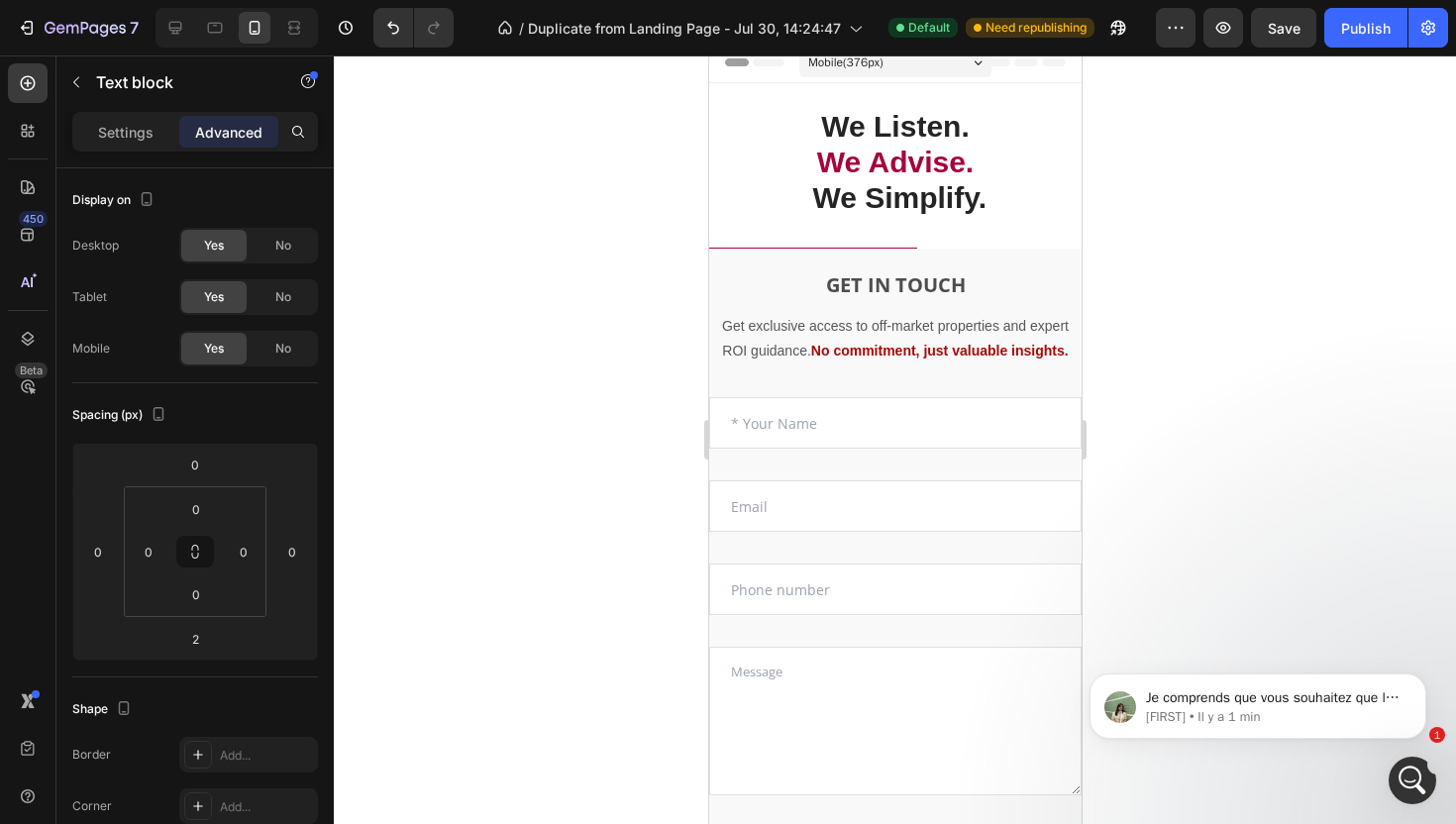 scroll, scrollTop: 0, scrollLeft: 0, axis: both 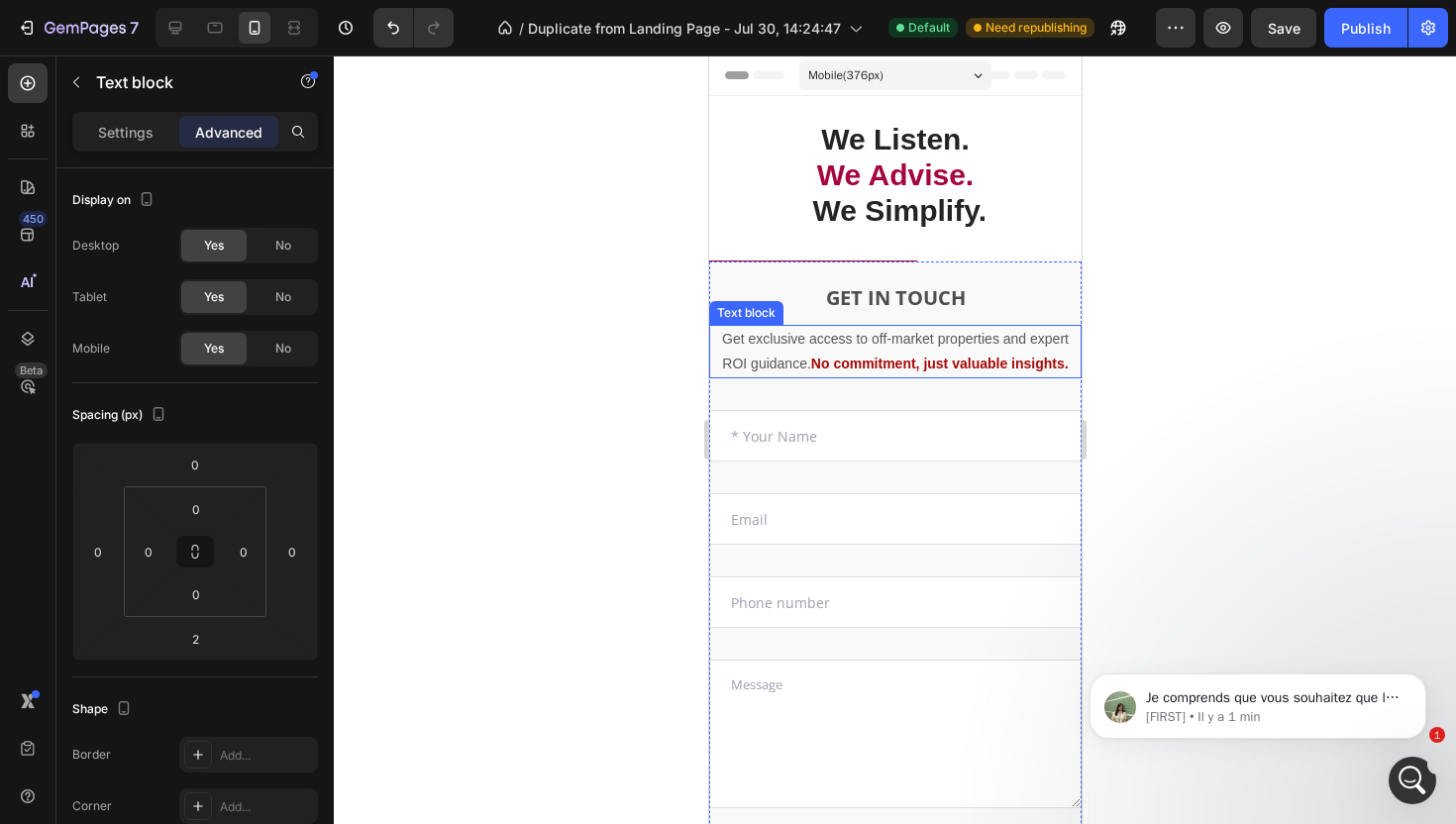 click 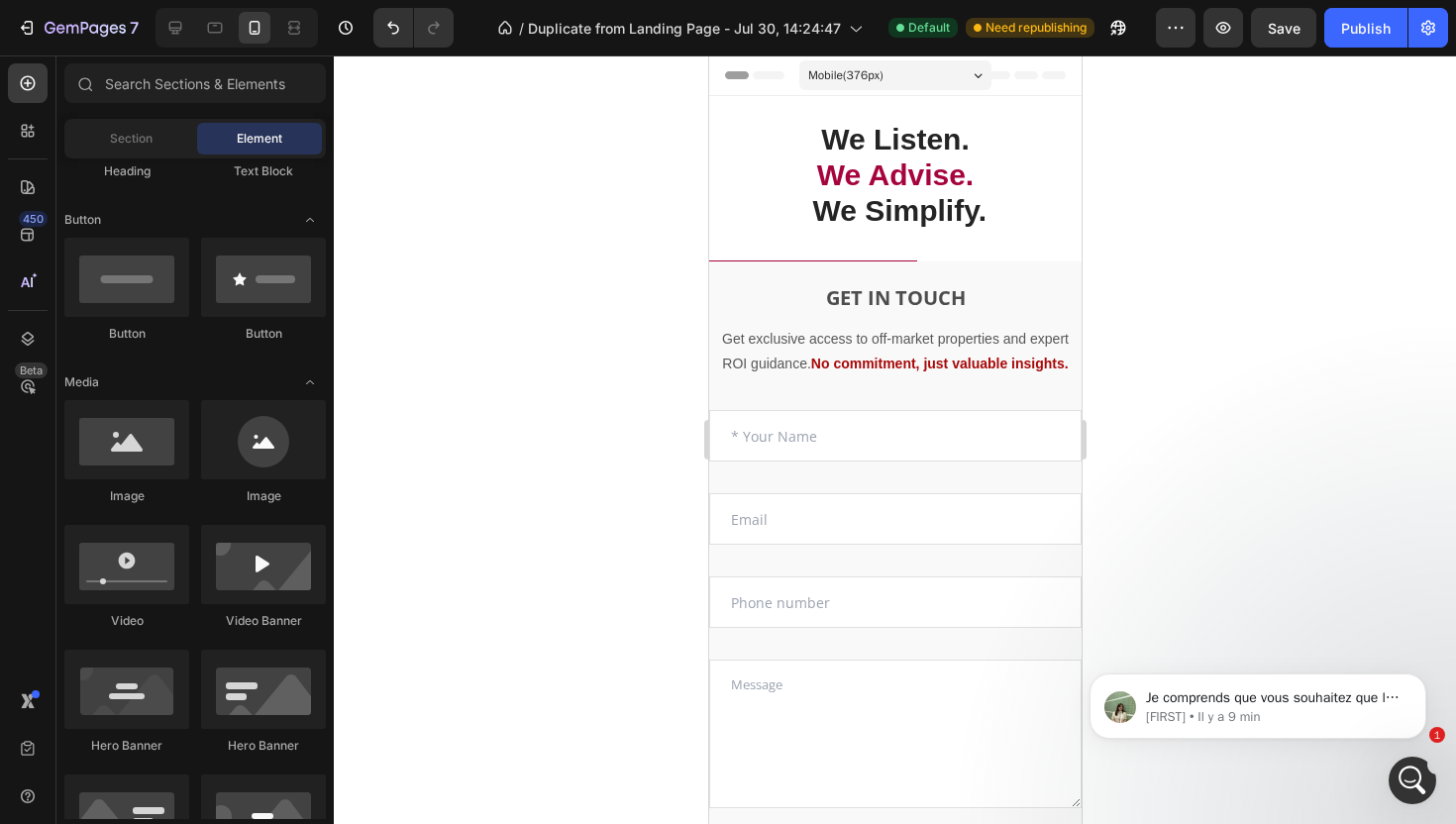 click 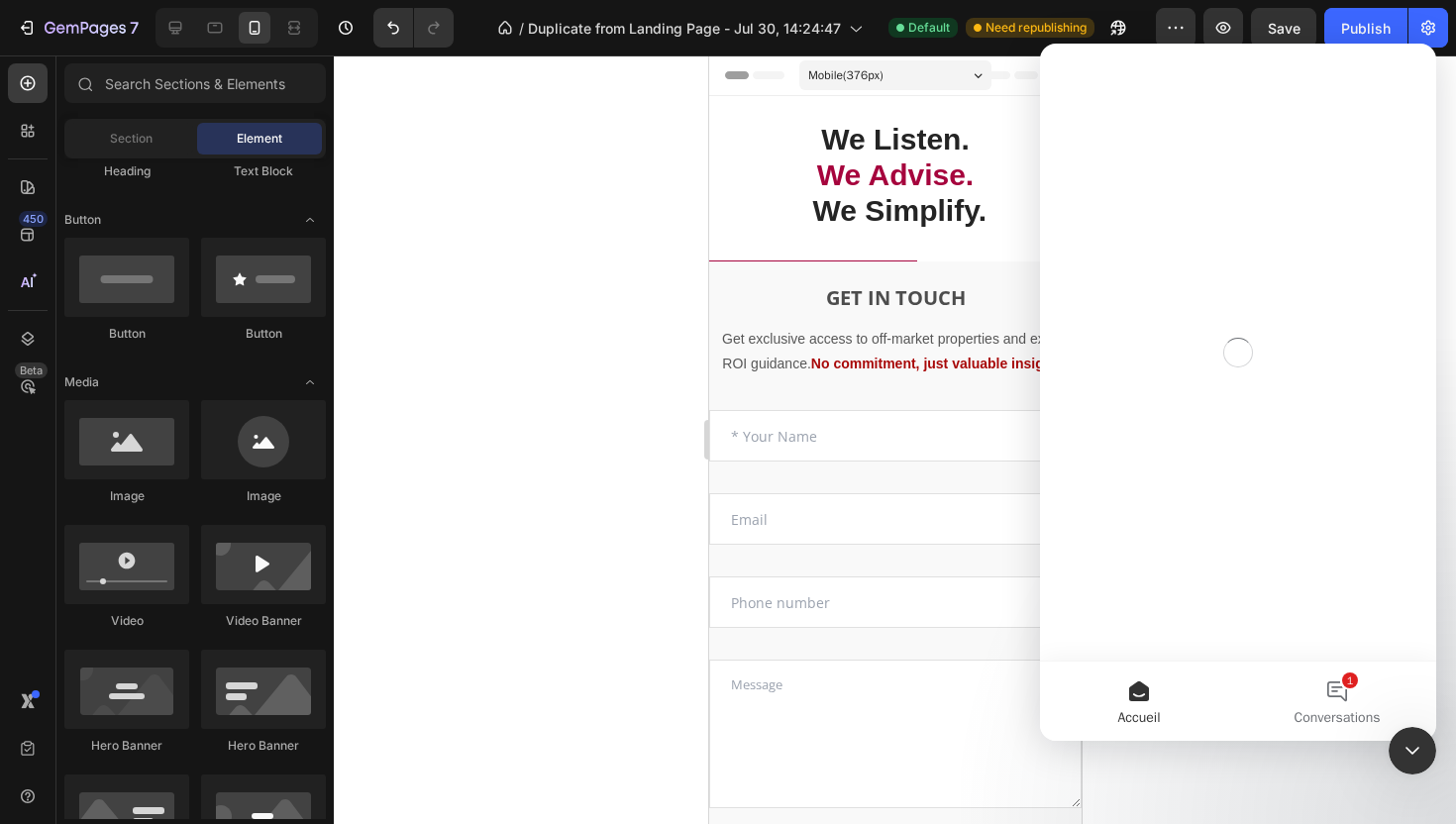 scroll, scrollTop: 0, scrollLeft: 0, axis: both 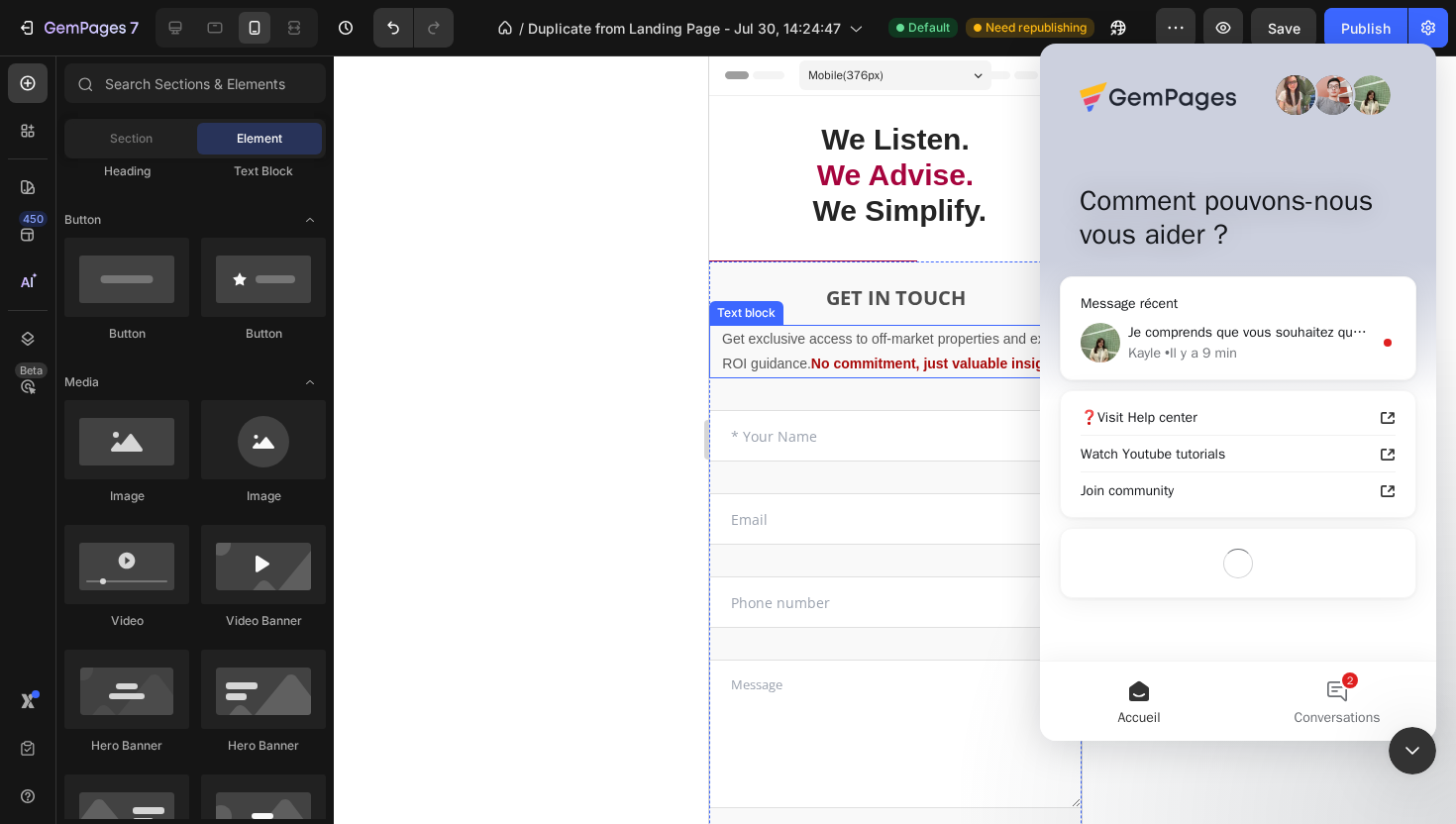 click 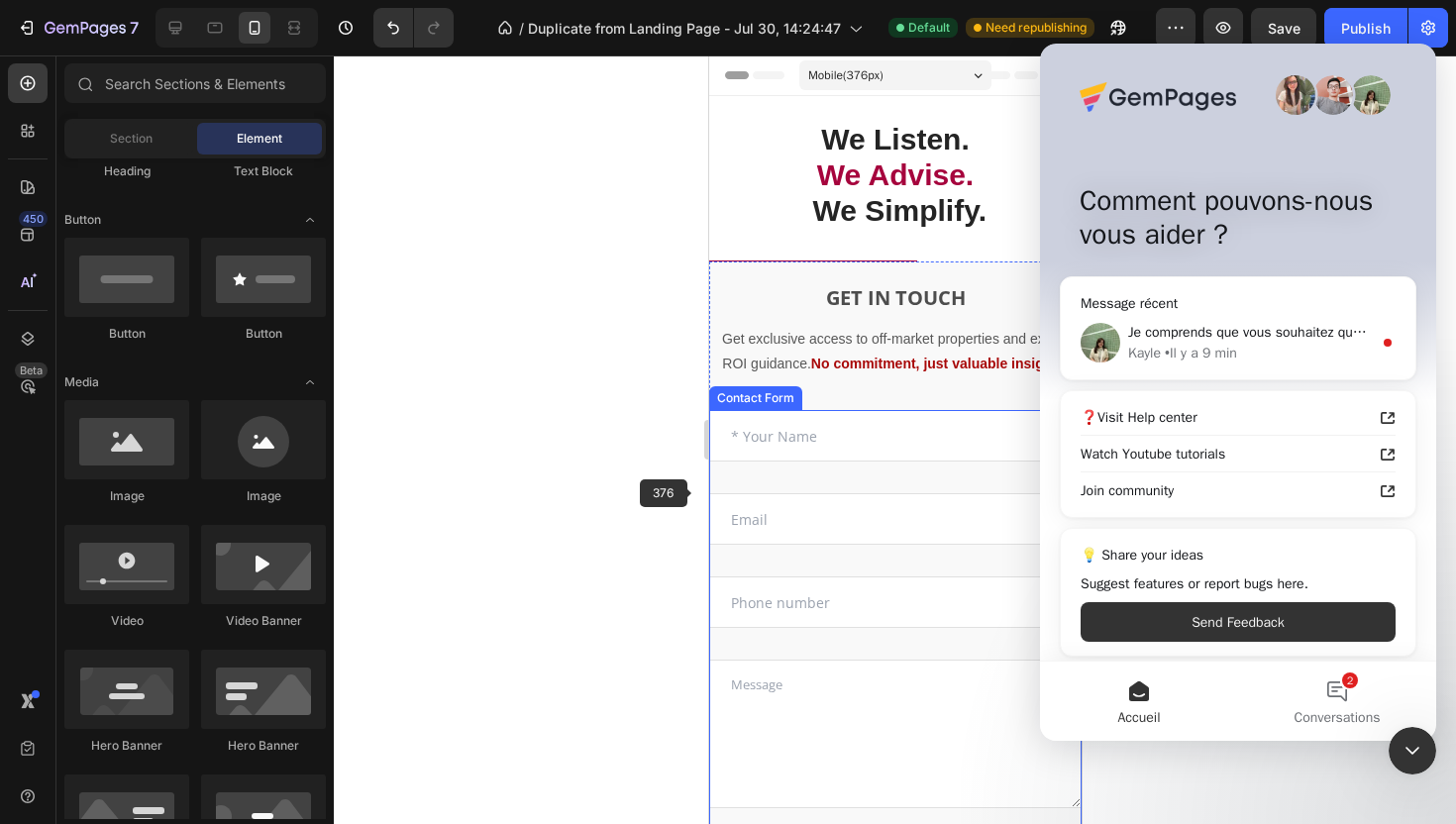 click 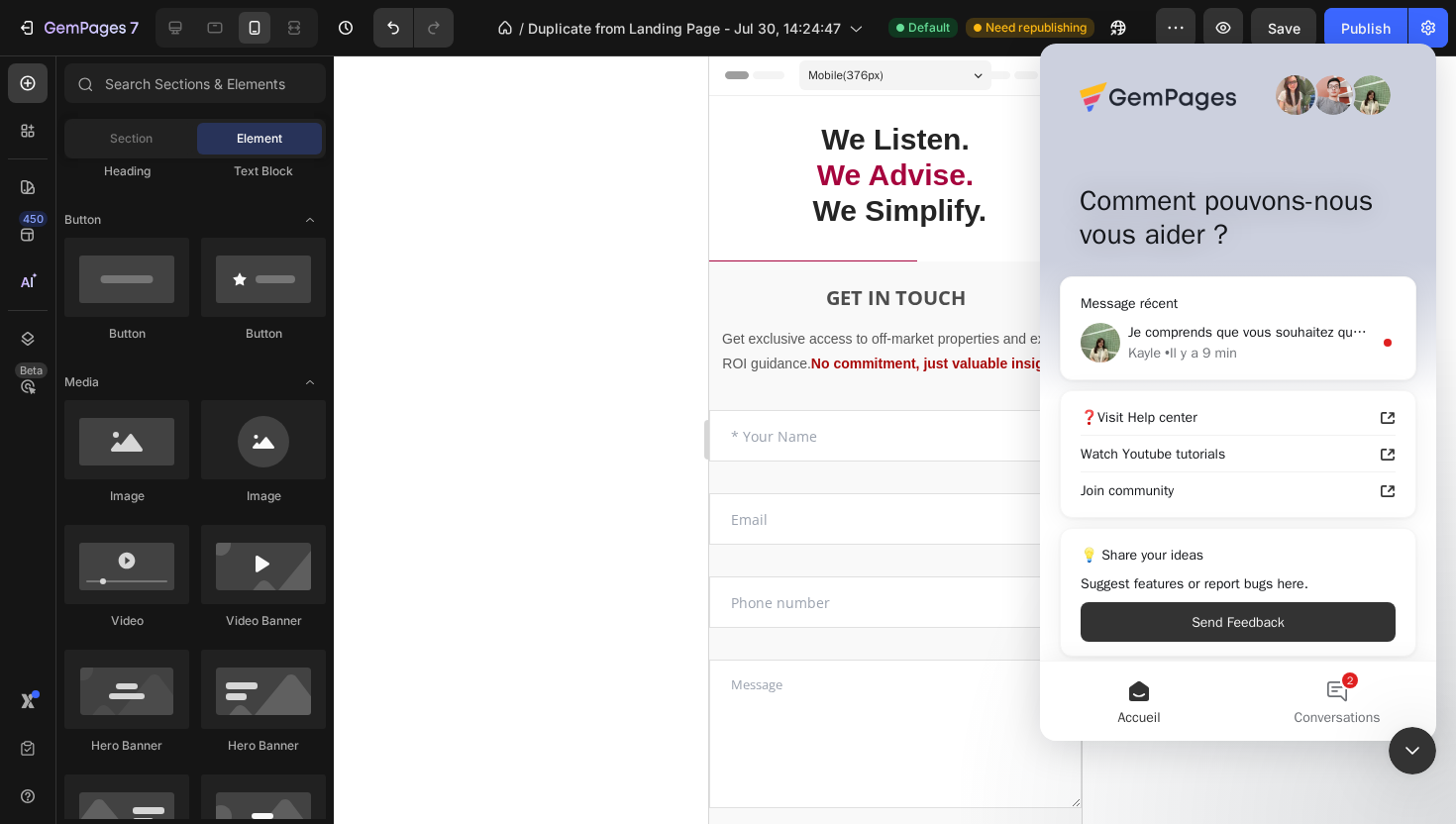 click at bounding box center [1412, 751] 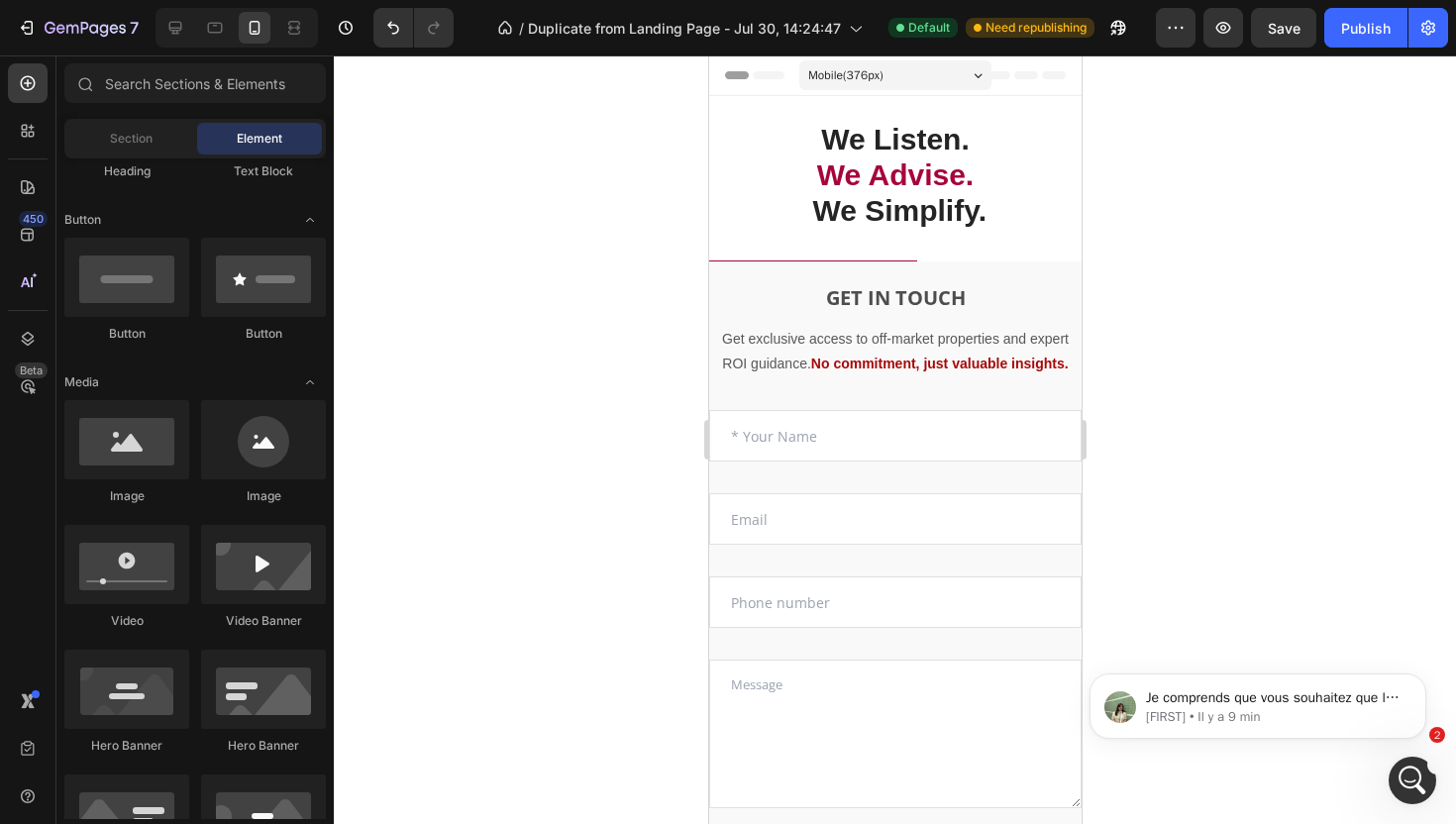 scroll, scrollTop: 0, scrollLeft: 0, axis: both 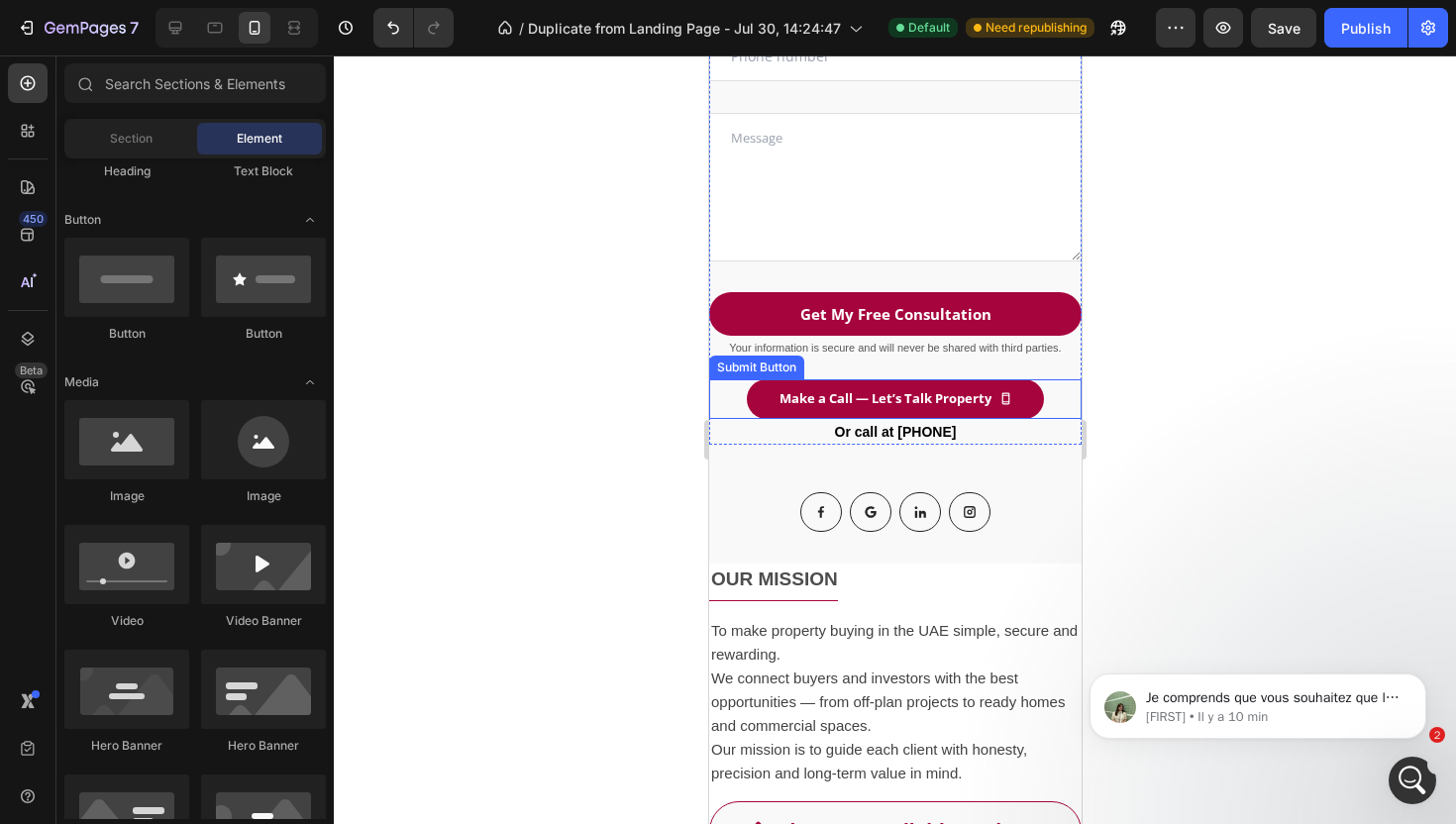 click on "Make a Call — Let’s Talk Property Submit Button" at bounding box center (894, 399) 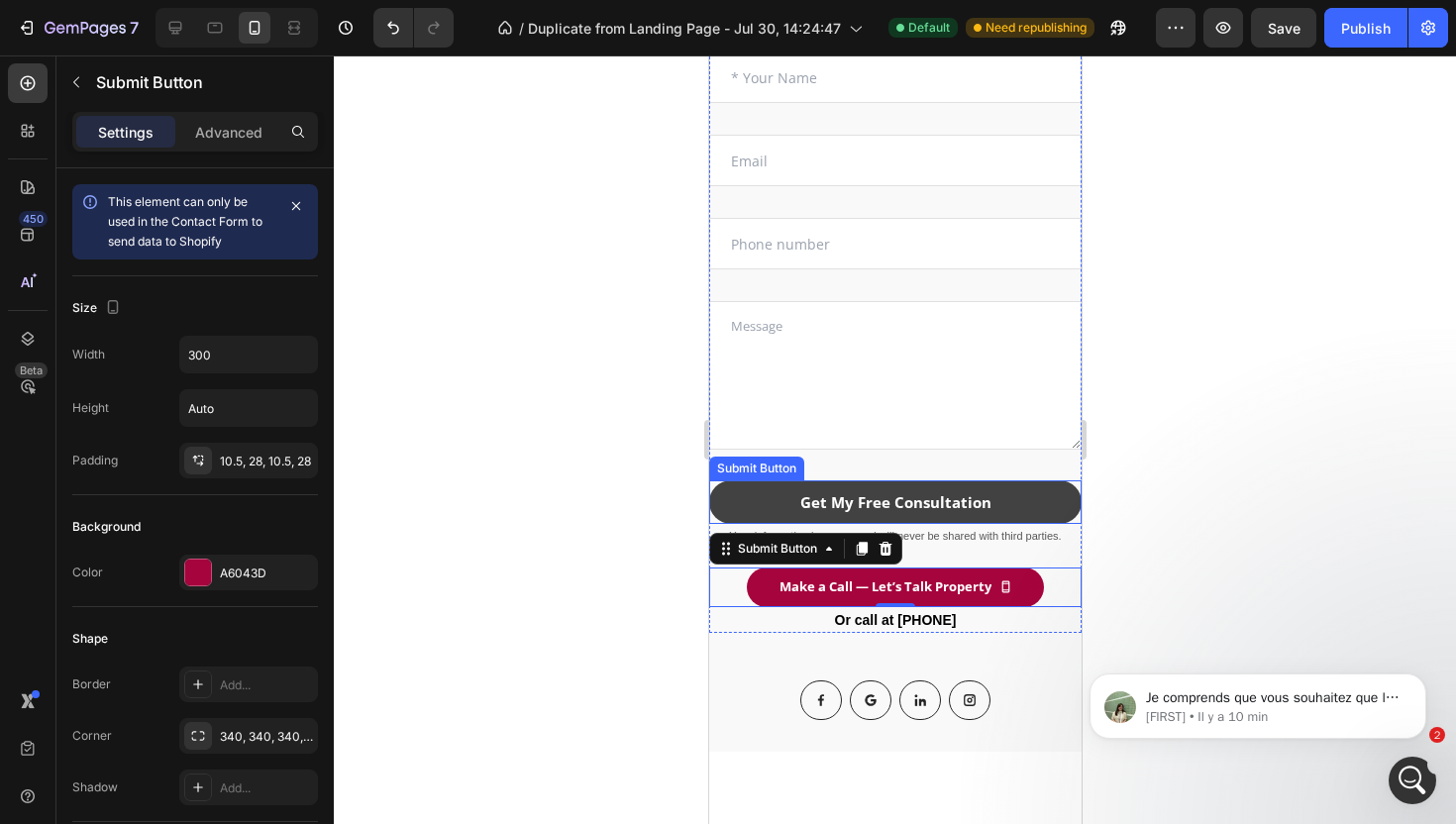 scroll, scrollTop: 0, scrollLeft: 0, axis: both 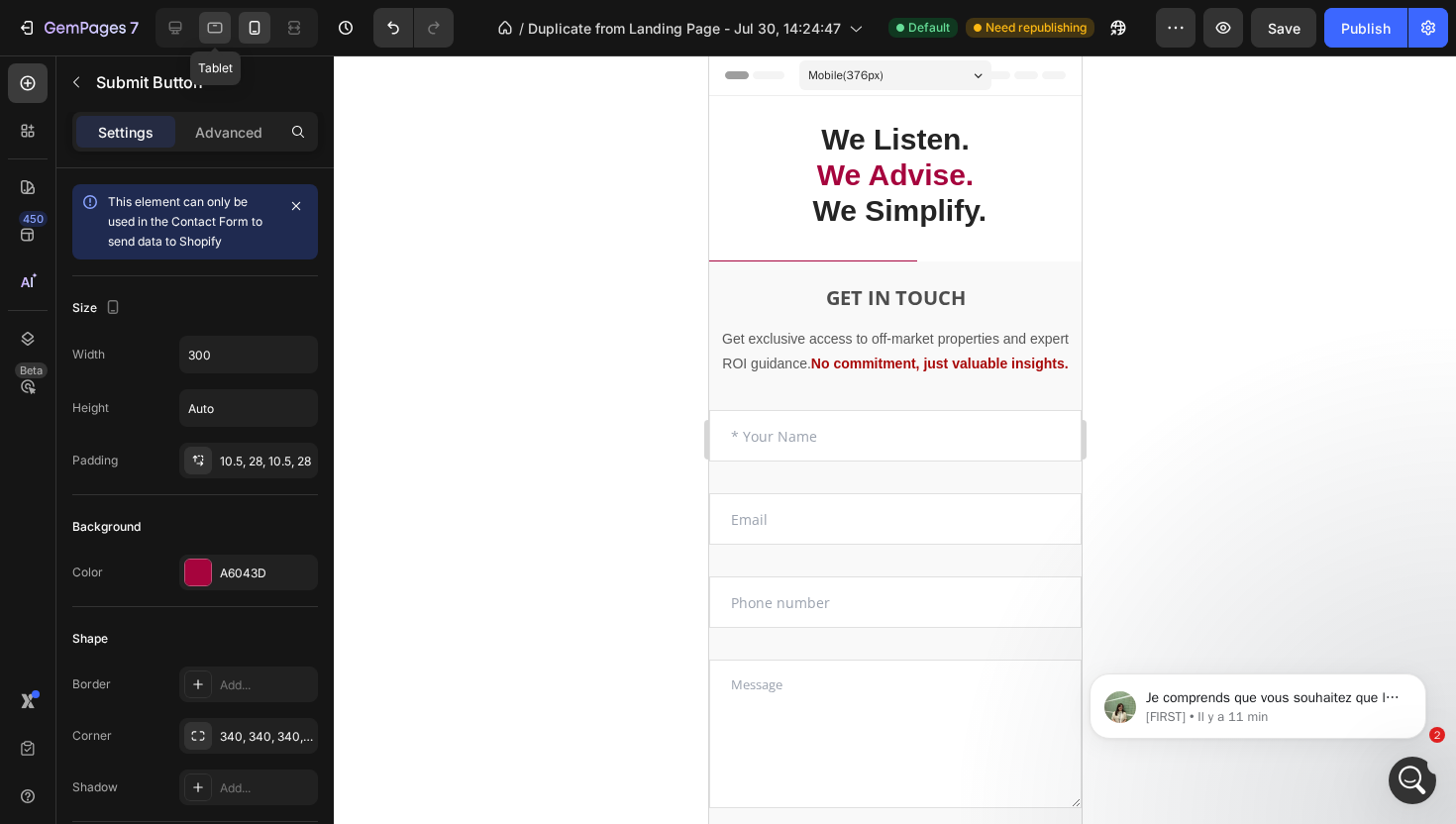 click 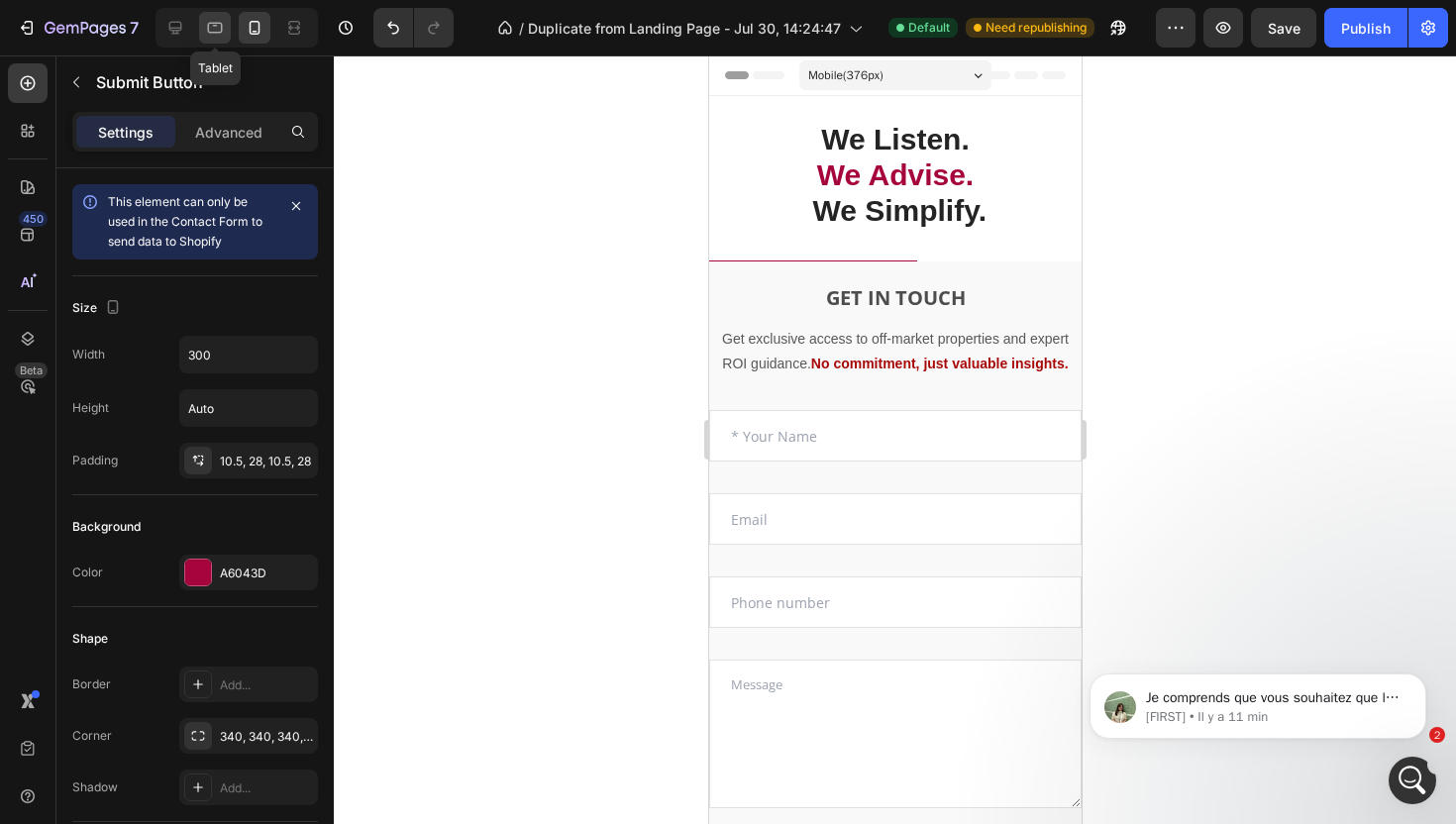 type on "Auto" 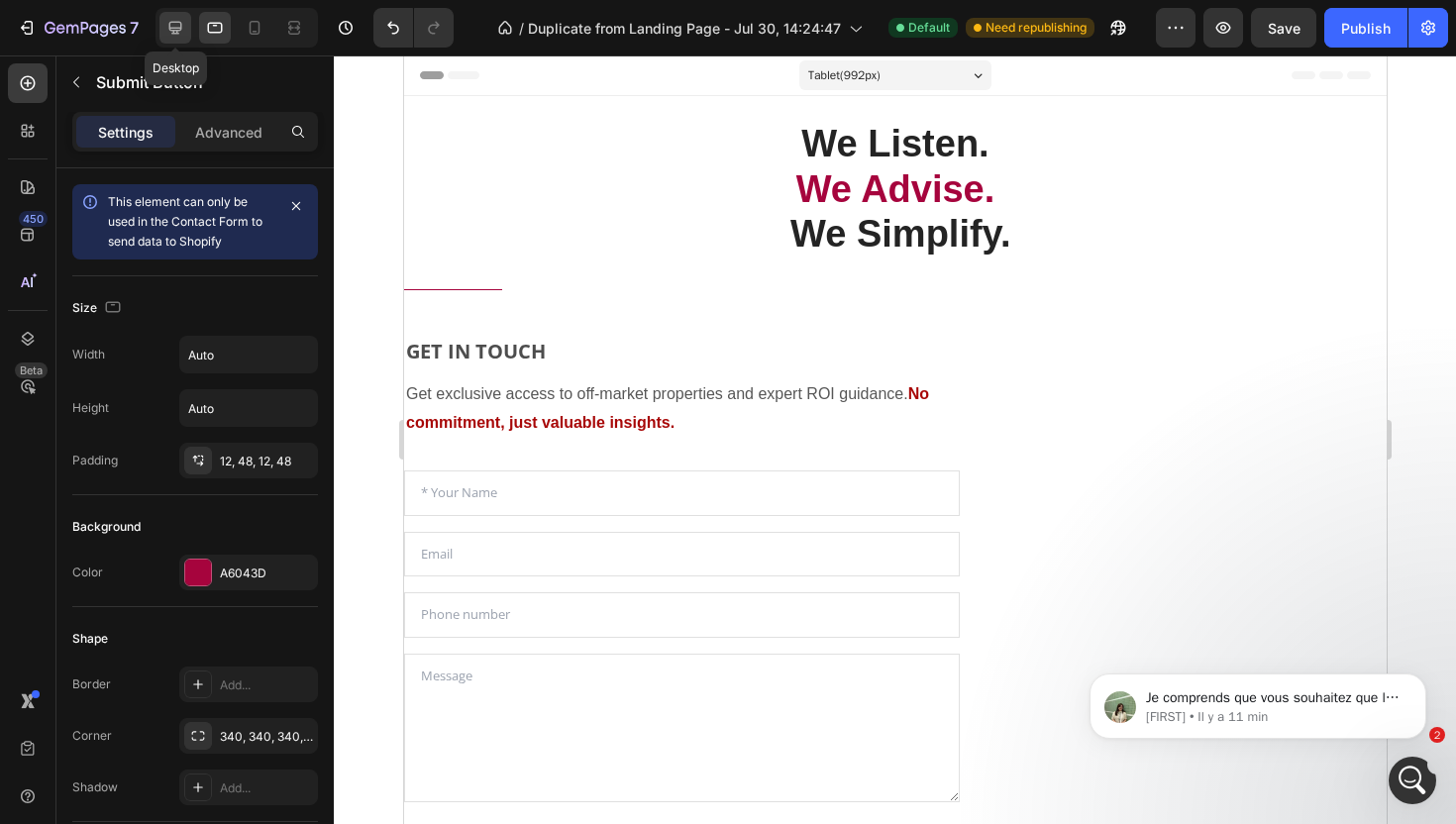 click 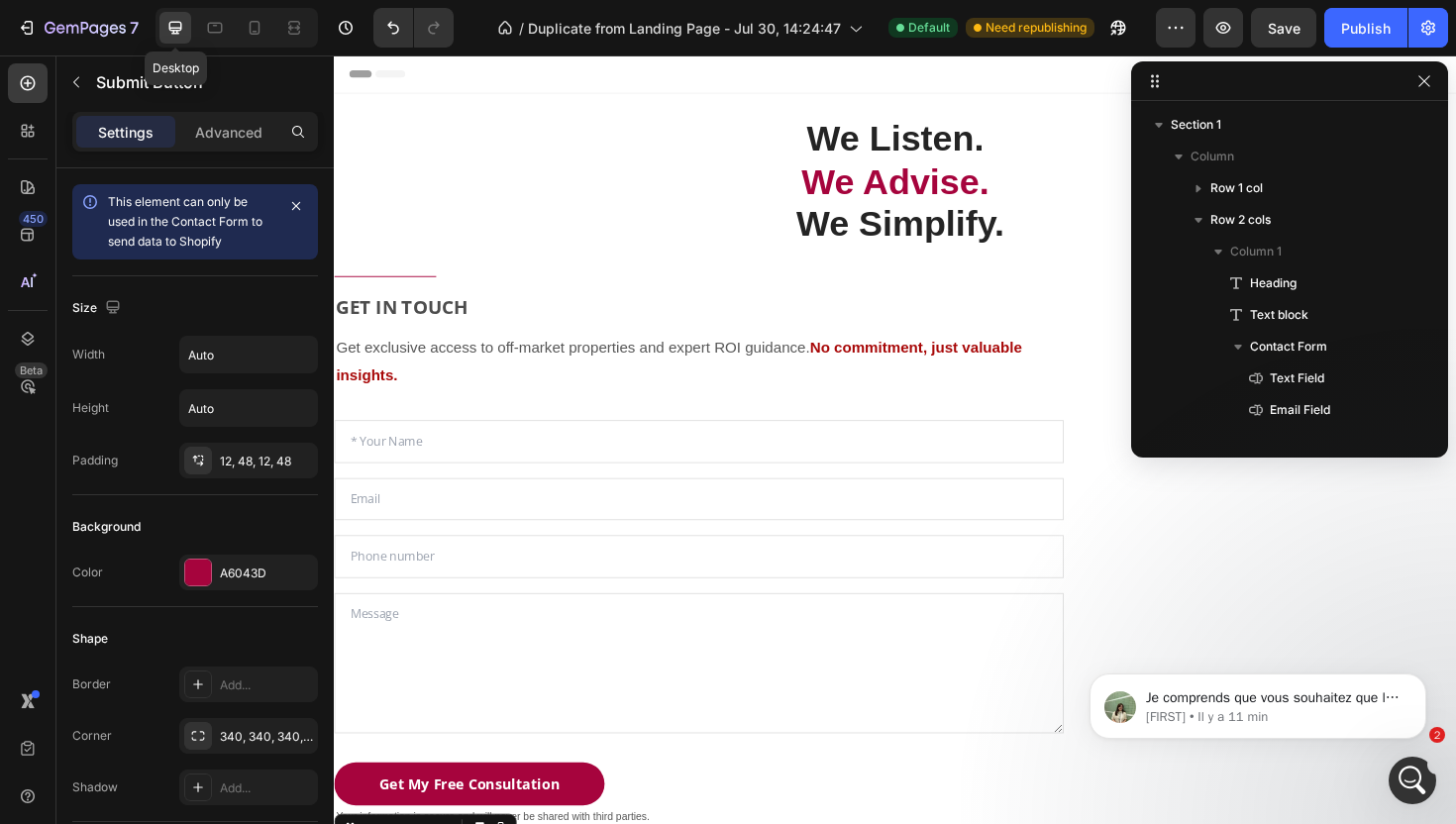scroll, scrollTop: 174, scrollLeft: 0, axis: vertical 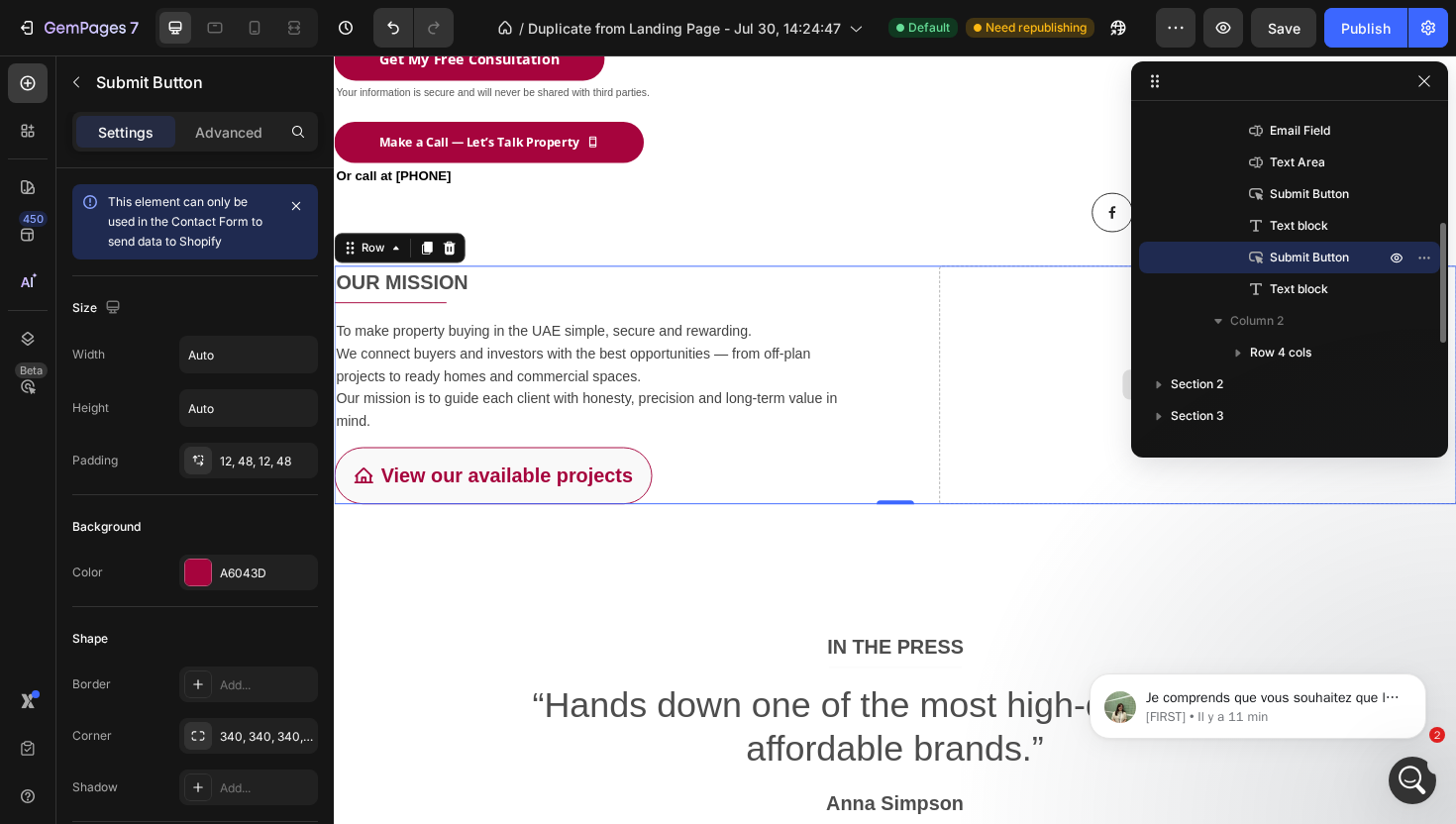 click on "Drop element here" at bounding box center [1248, 404] 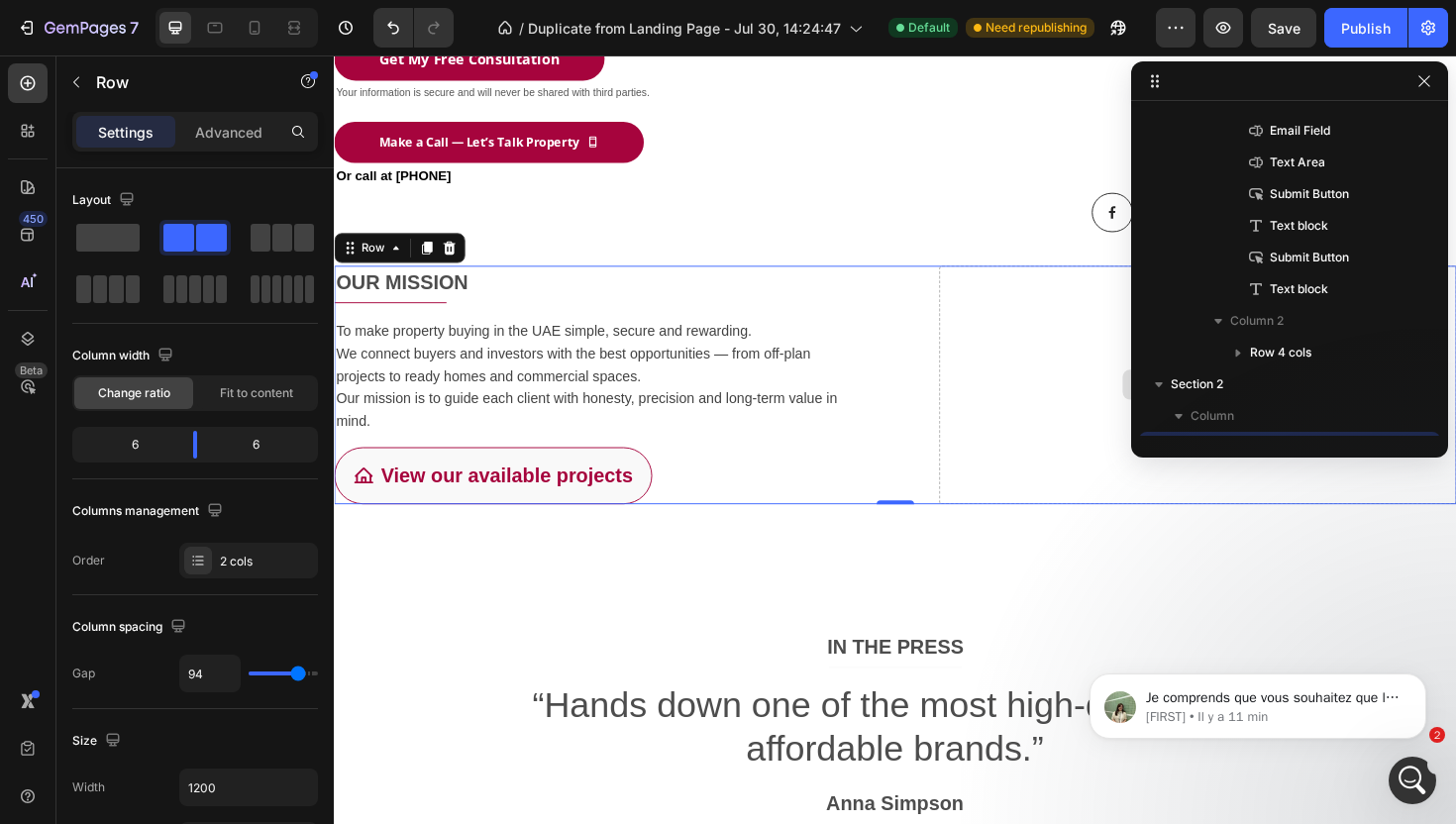 scroll, scrollTop: 501, scrollLeft: 0, axis: vertical 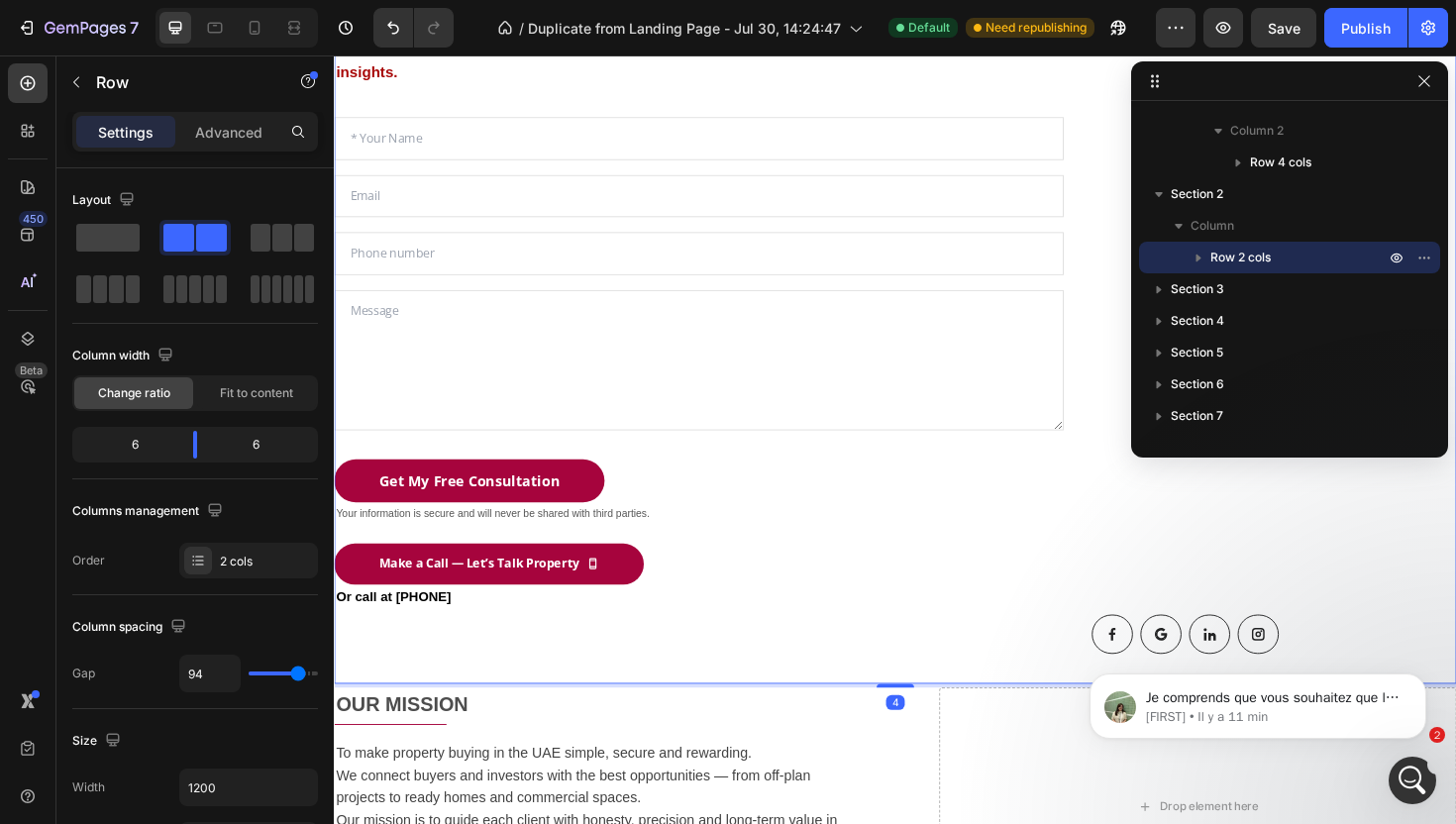 click on "Button           Button         Button
Button Row" at bounding box center [1329, 329] 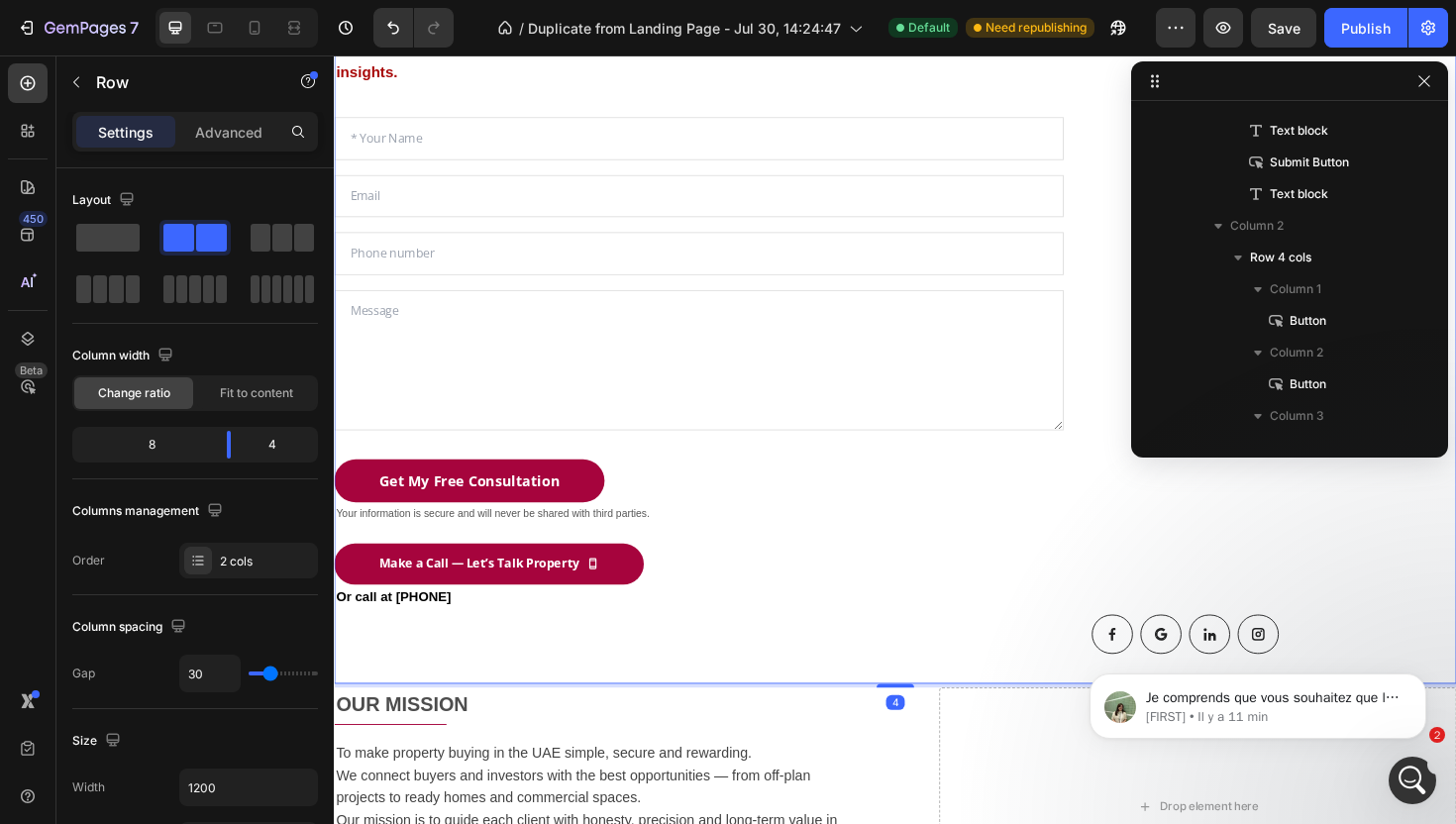 scroll, scrollTop: 57, scrollLeft: 0, axis: vertical 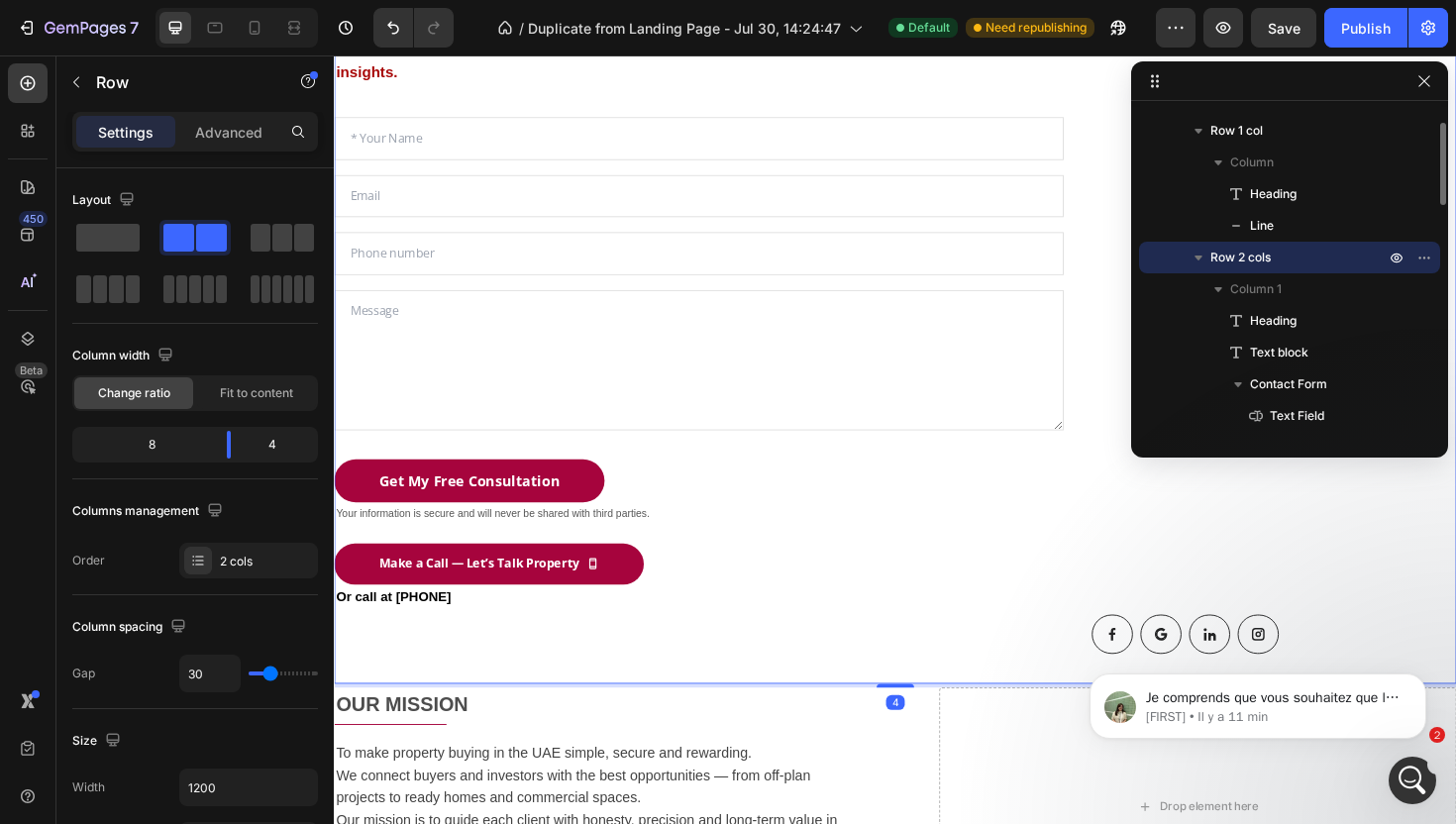 click on "Button           Button         Button
Button Row" at bounding box center [1329, 329] 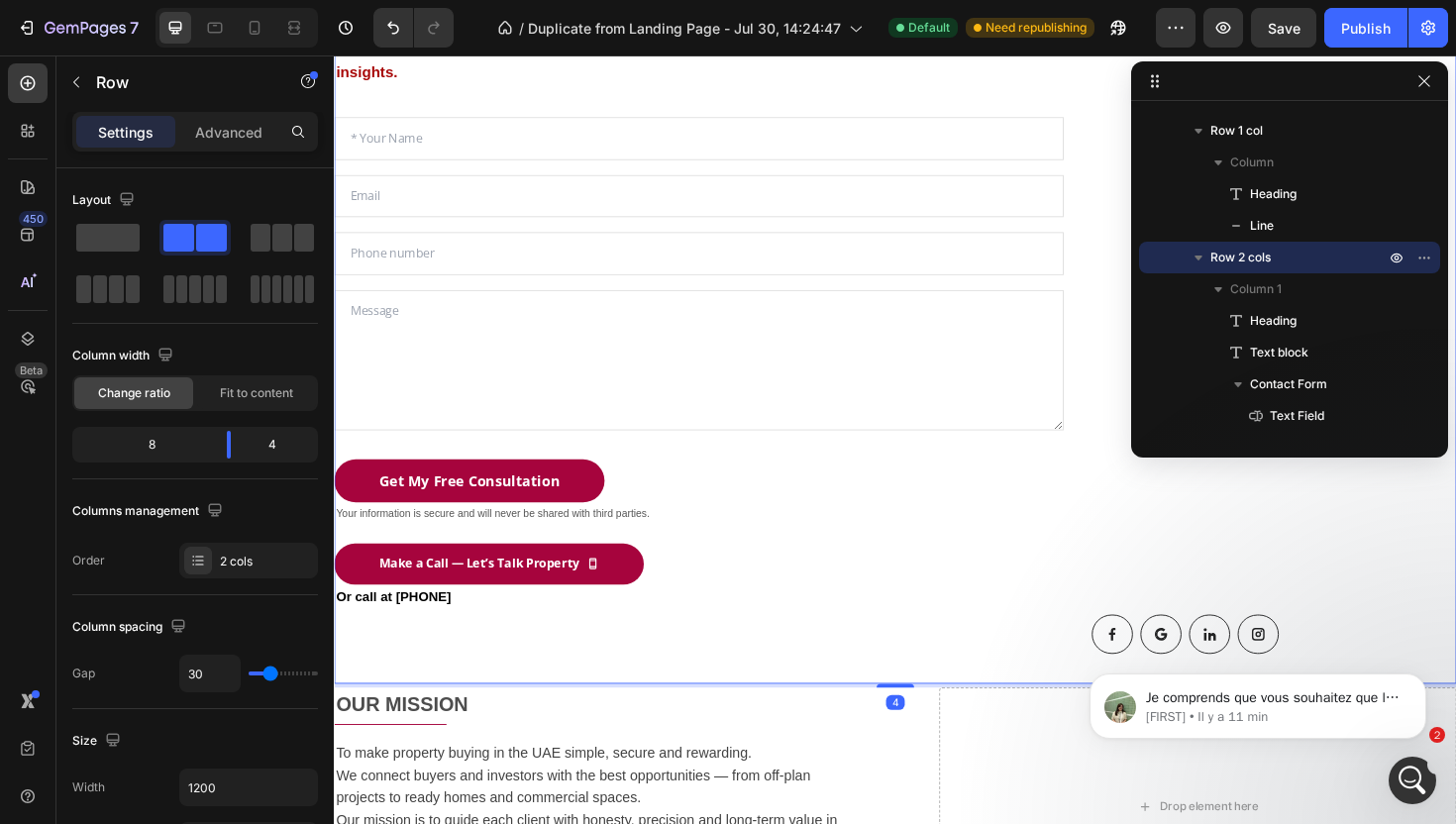 click on "GET IN TOUCH Heading Get exclusive access to off-market properties and expert ROI guidance.  No commitment, just valuable insights. Text block Text Field Email Field Email Field Text Area Get My Free Consultation Submit Button Your information is secure and will never be shared with third parties. Text block
Make a Call — Let’s Talk Property Submit Button Or call at 0506666666666 Text block Contact Form     Button           Button         Button
Button Row Row   4" at bounding box center [928, 343] 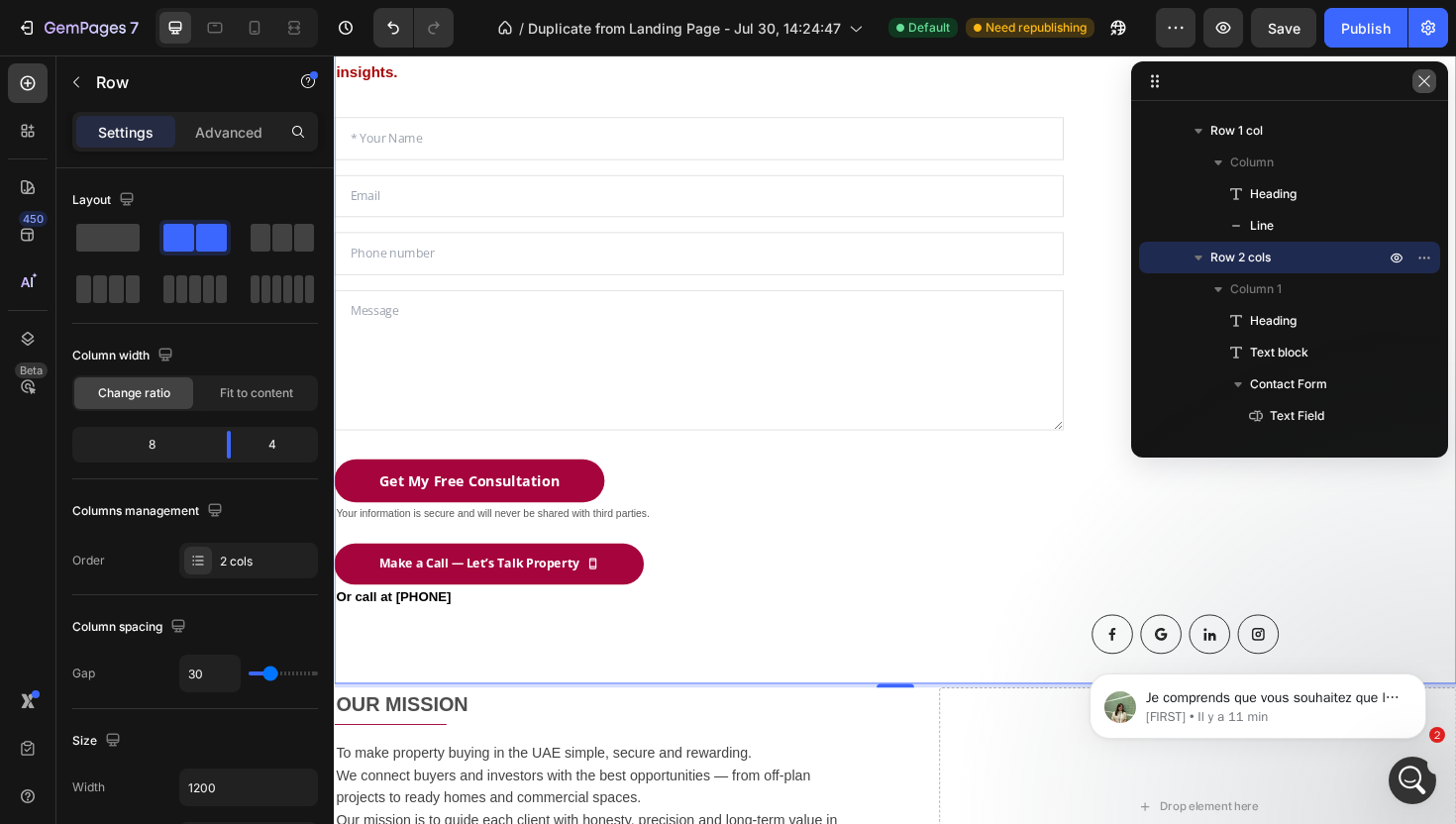 click 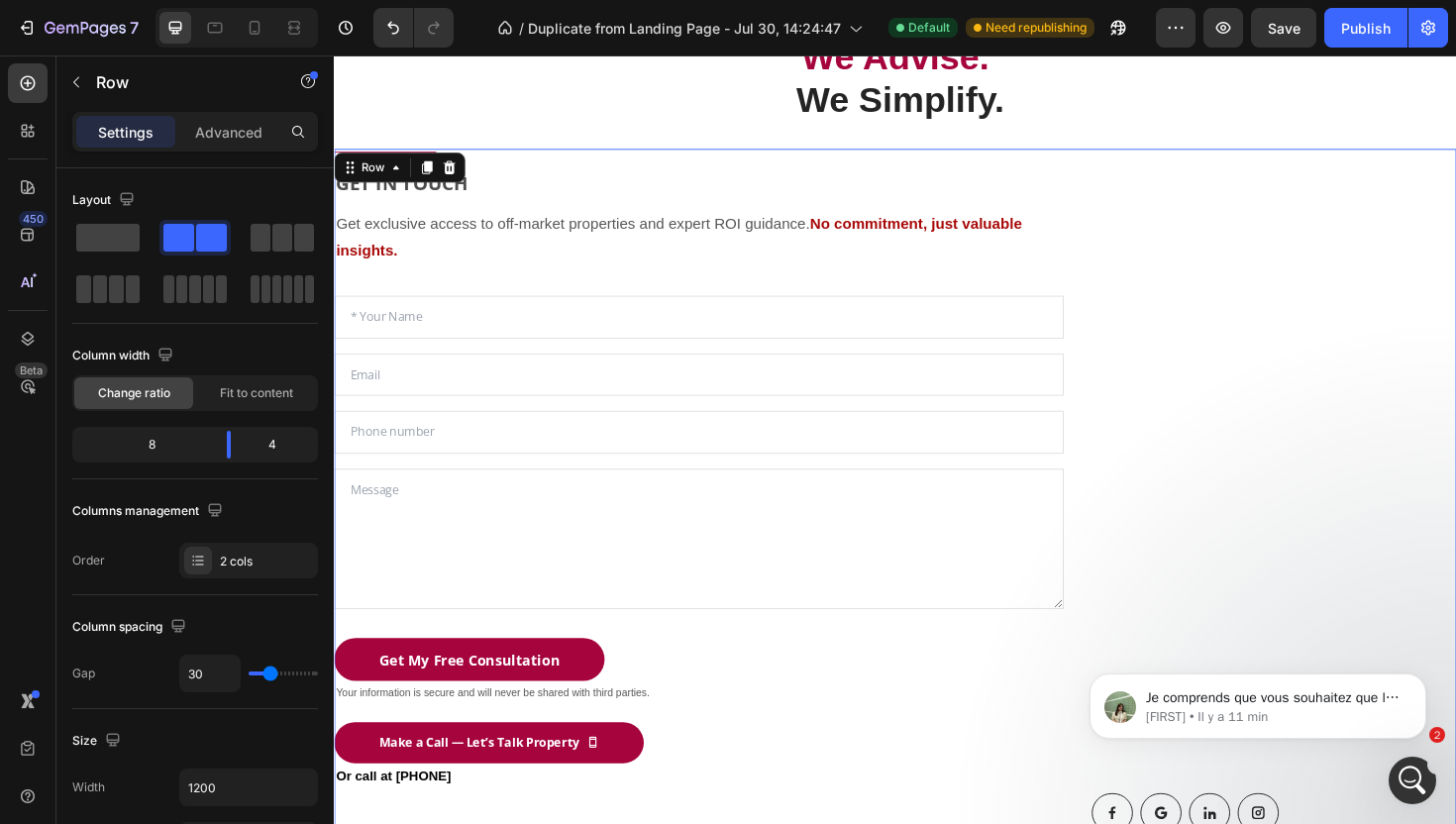 scroll, scrollTop: 0, scrollLeft: 0, axis: both 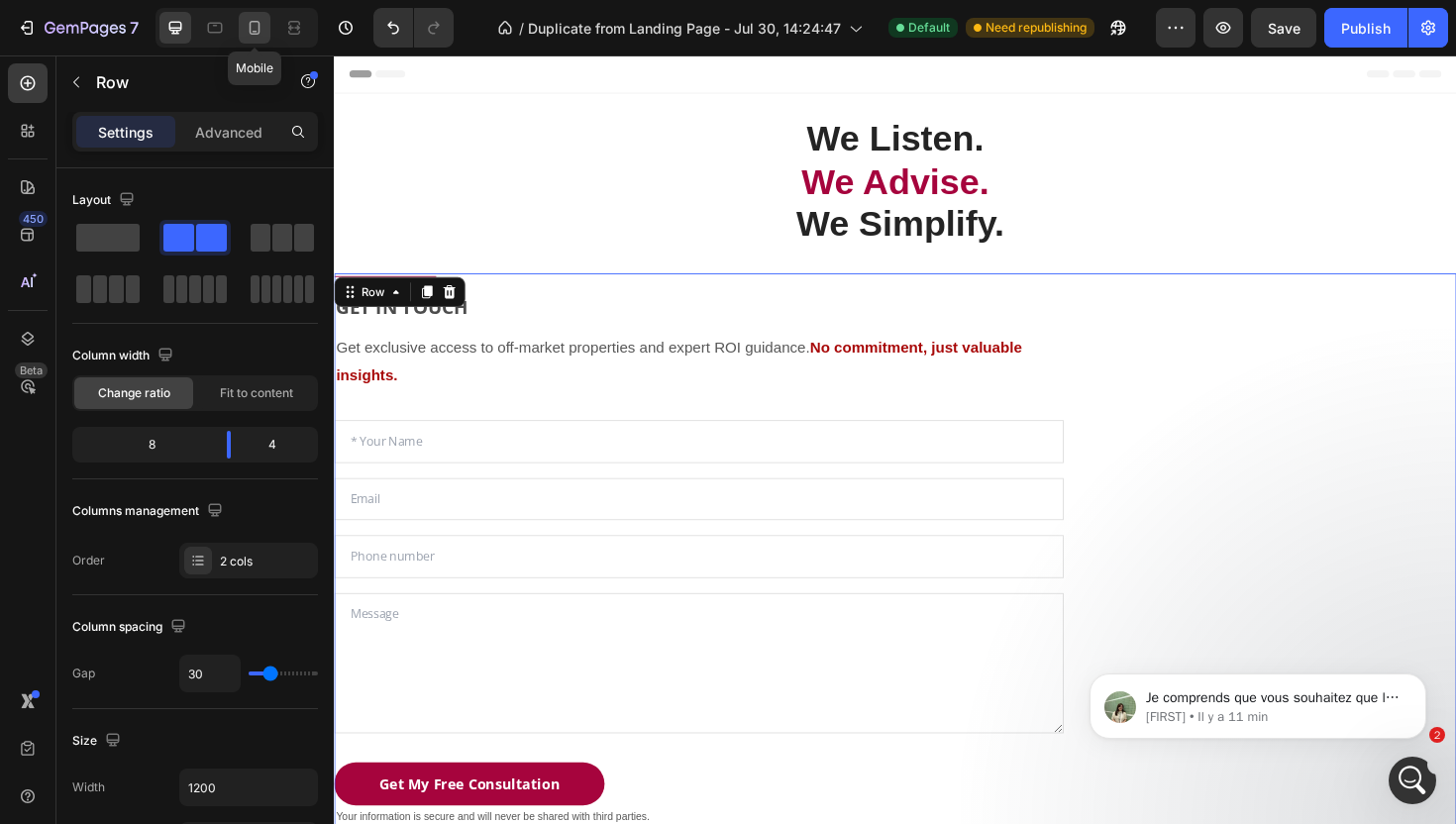 click 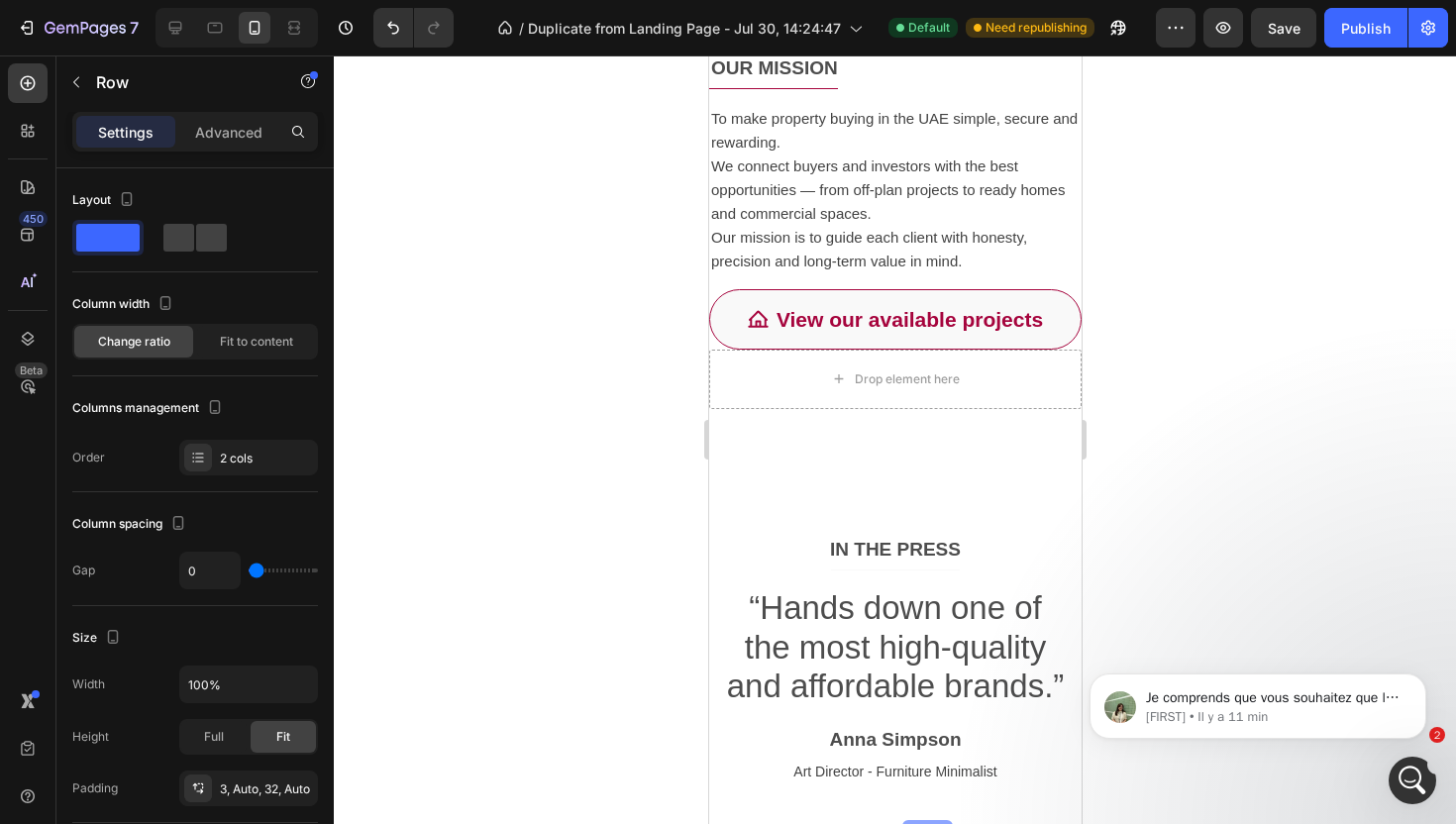 scroll, scrollTop: 941, scrollLeft: 0, axis: vertical 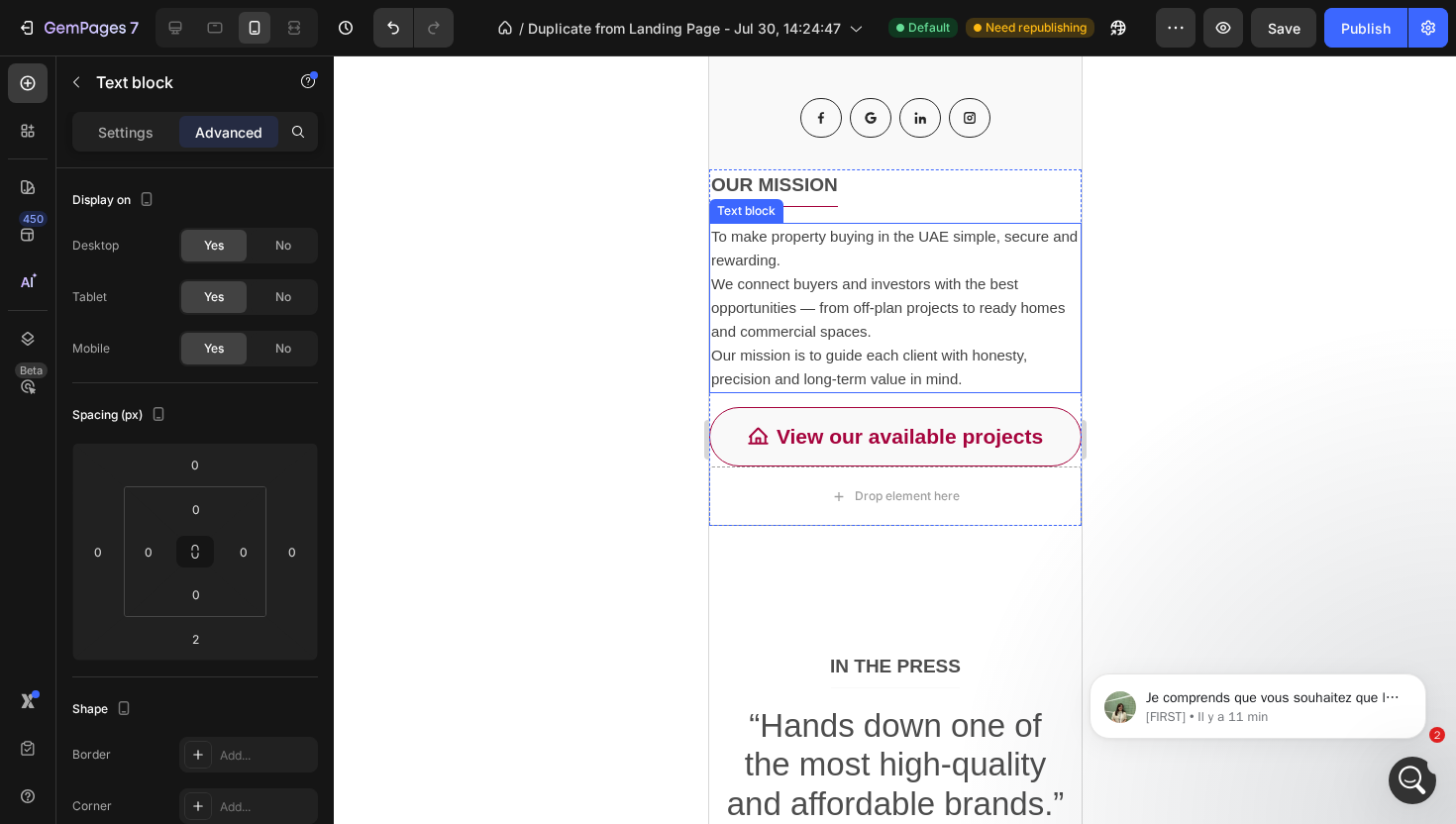 click on "Our mission is to guide each client with honesty, precision and long-term value in mind." at bounding box center [894, 367] 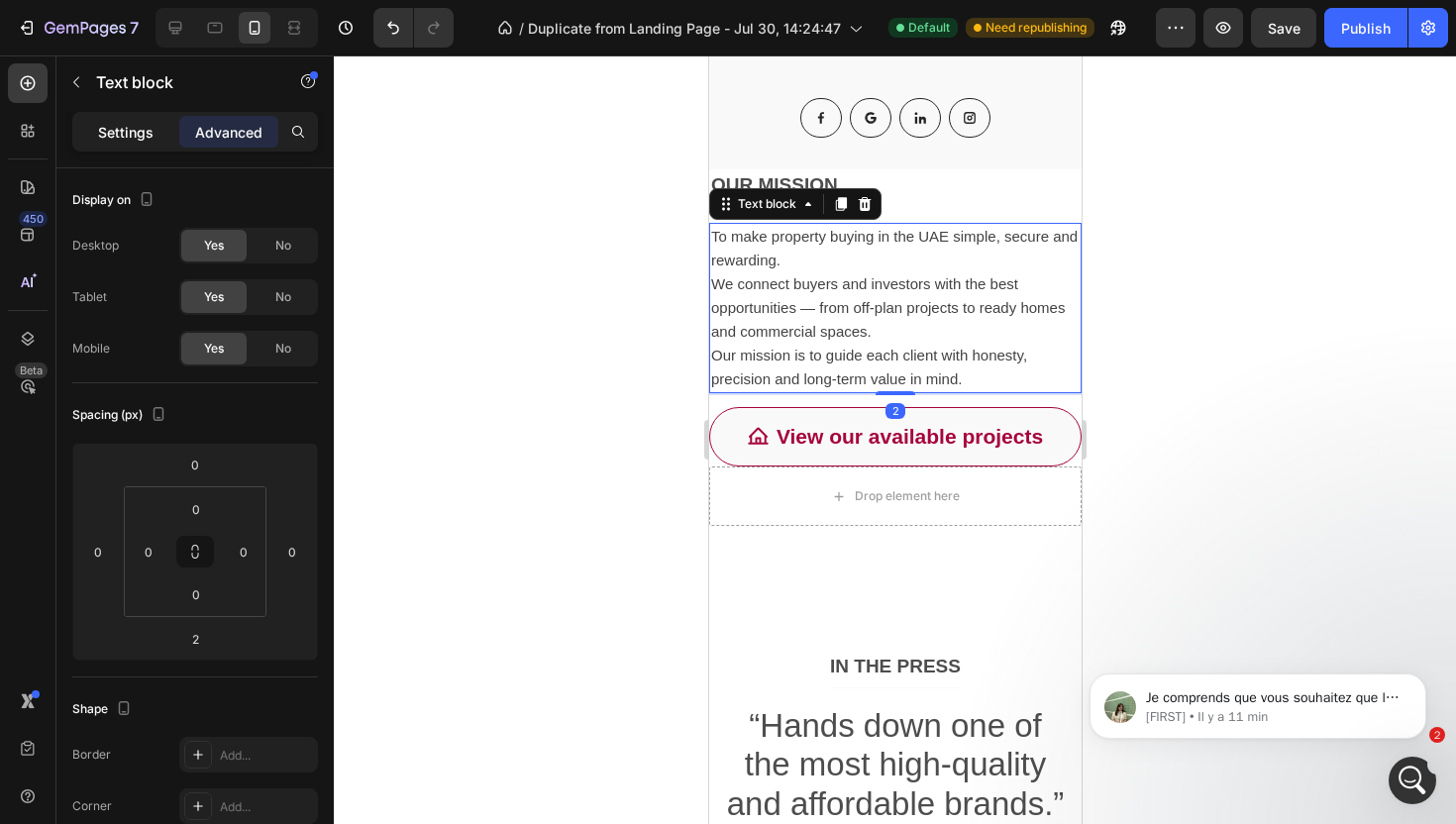 click on "Settings" at bounding box center [126, 132] 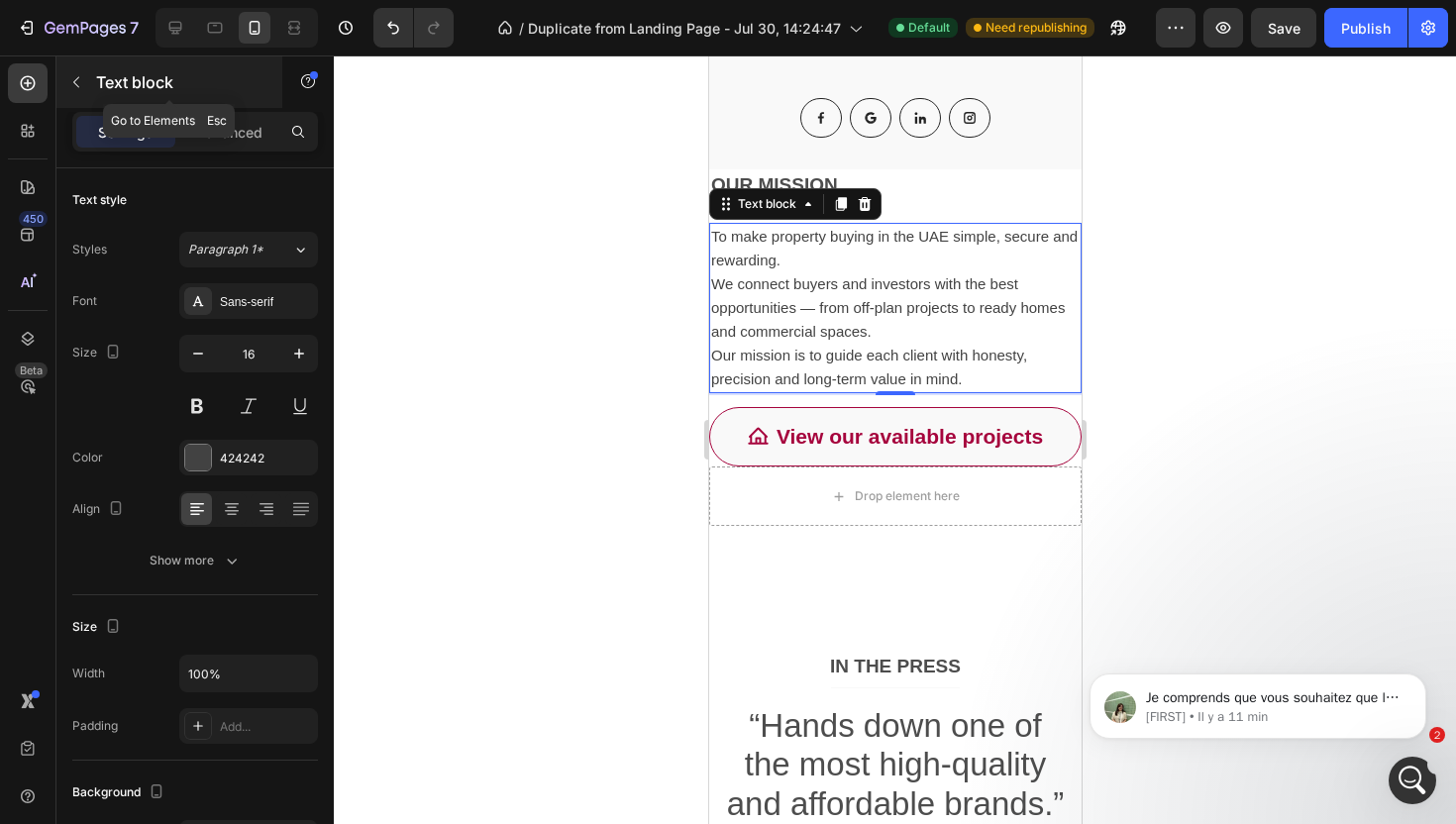 click 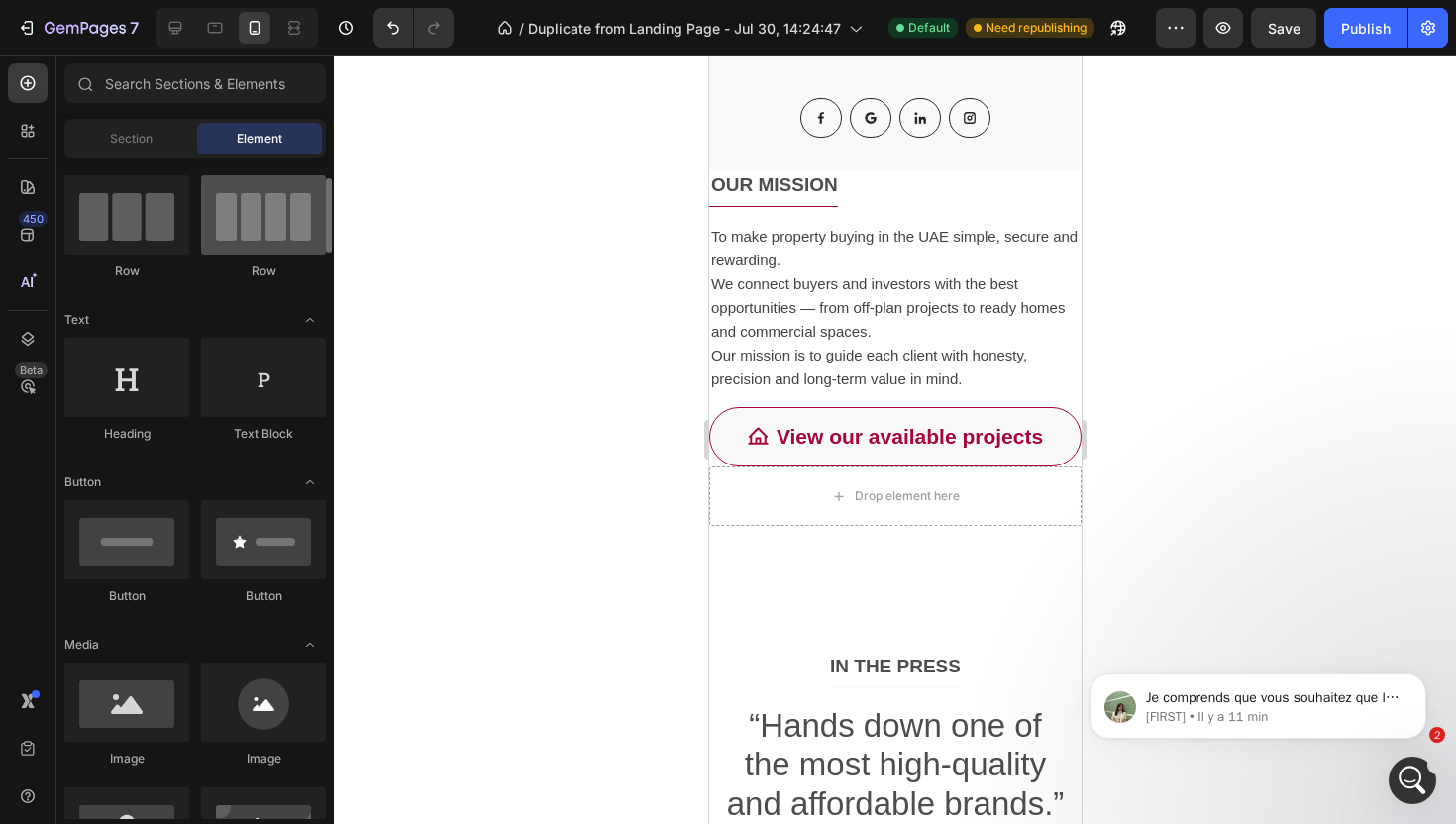 scroll, scrollTop: 154, scrollLeft: 0, axis: vertical 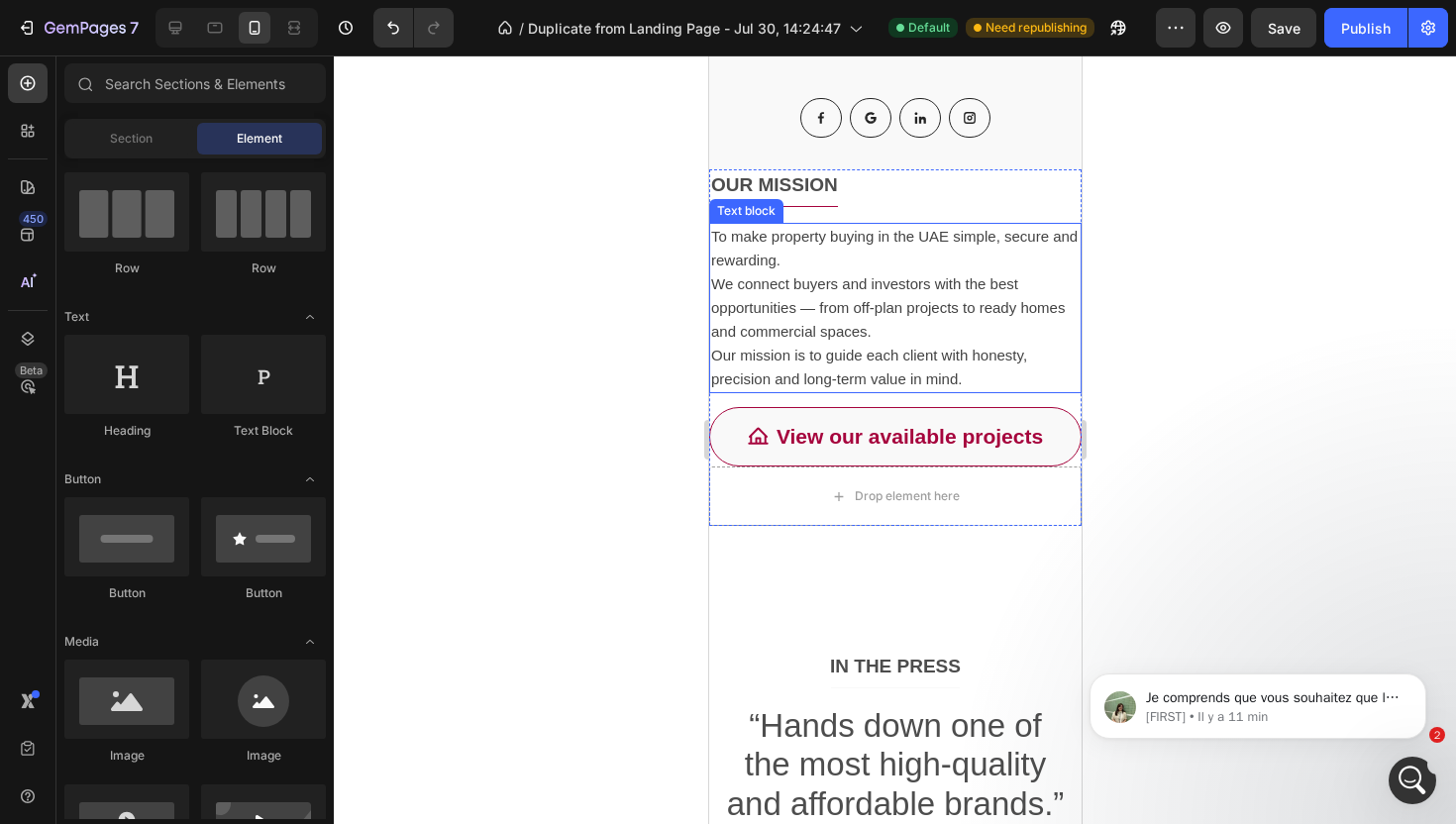 click on "We connect buyers and investors with the best opportunities — from off-plan projects to ready homes and commercial spaces." at bounding box center [894, 308] 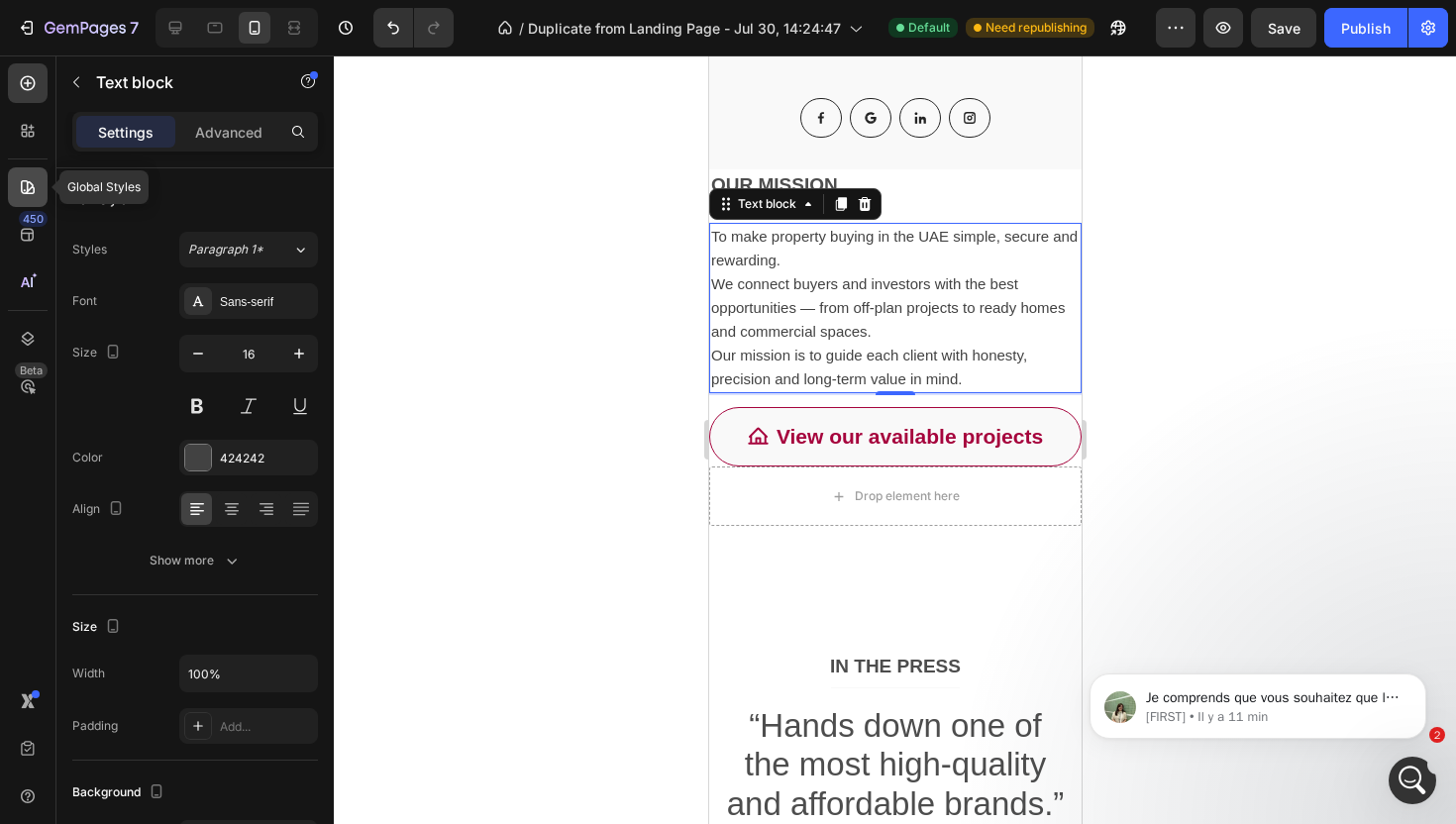click 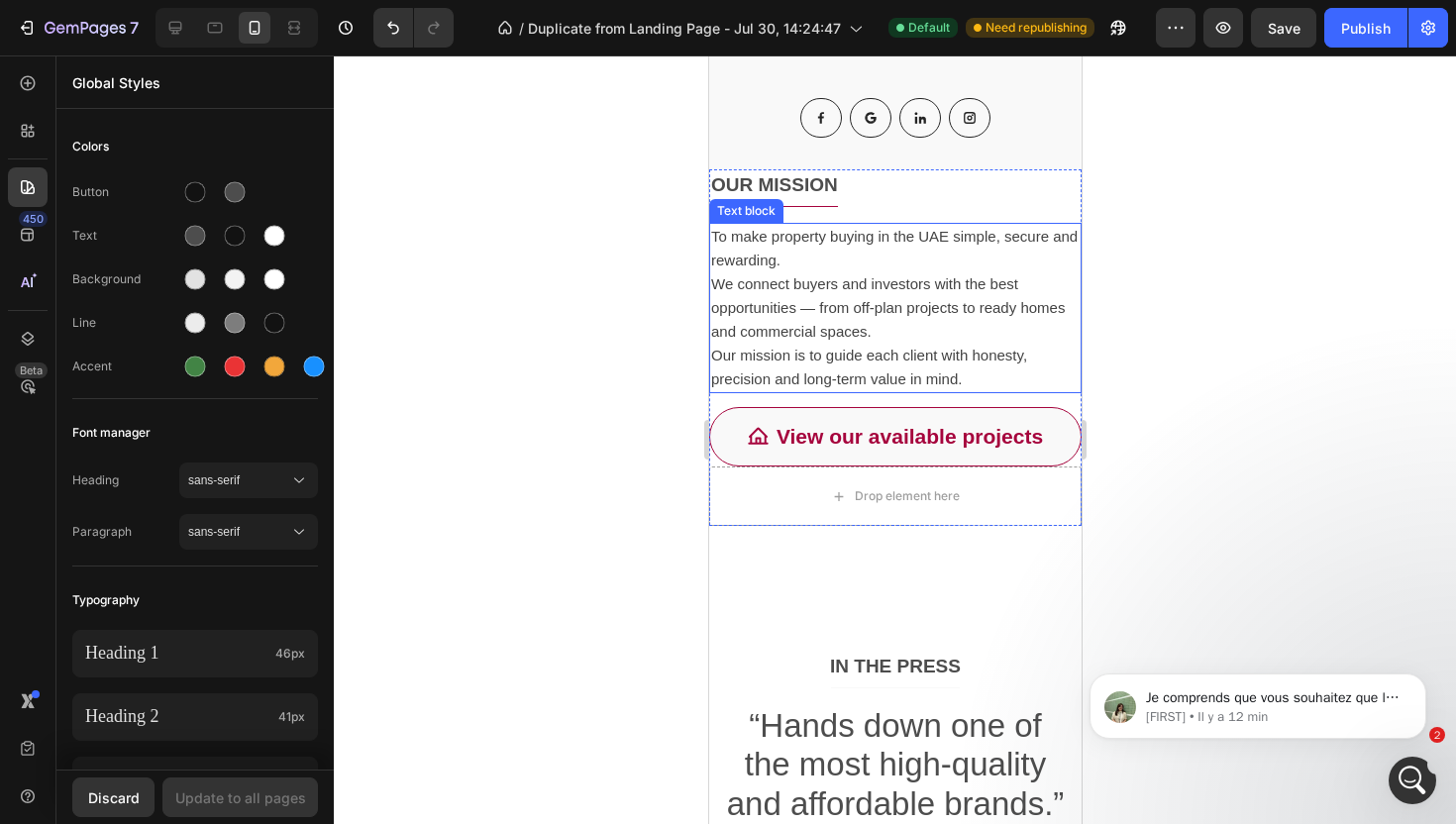 click on "We connect buyers and investors with the best opportunities — from off-plan projects to ready homes and commercial spaces." at bounding box center [886, 307] 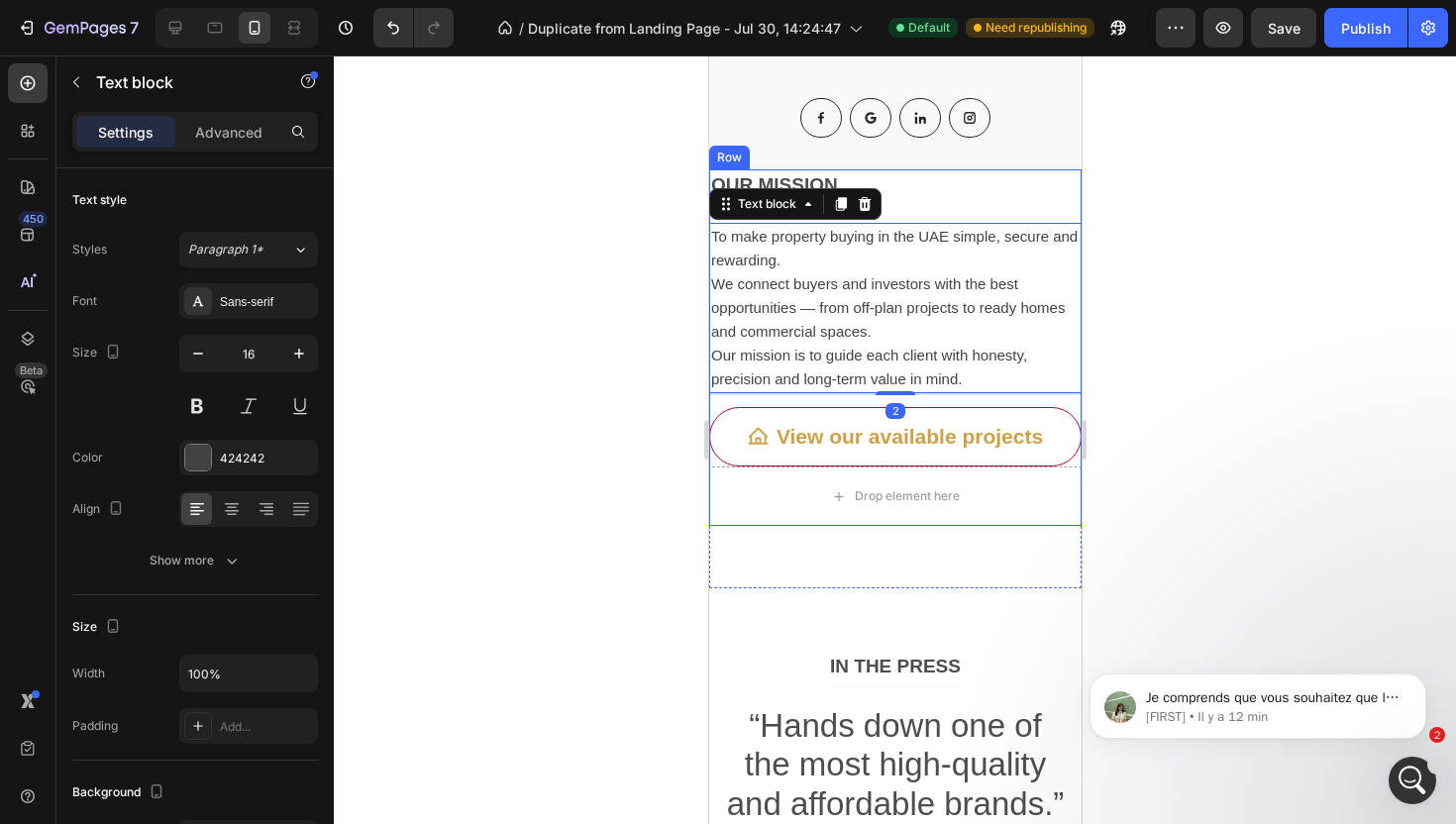 click on "View our available projects" at bounding box center (894, 437) 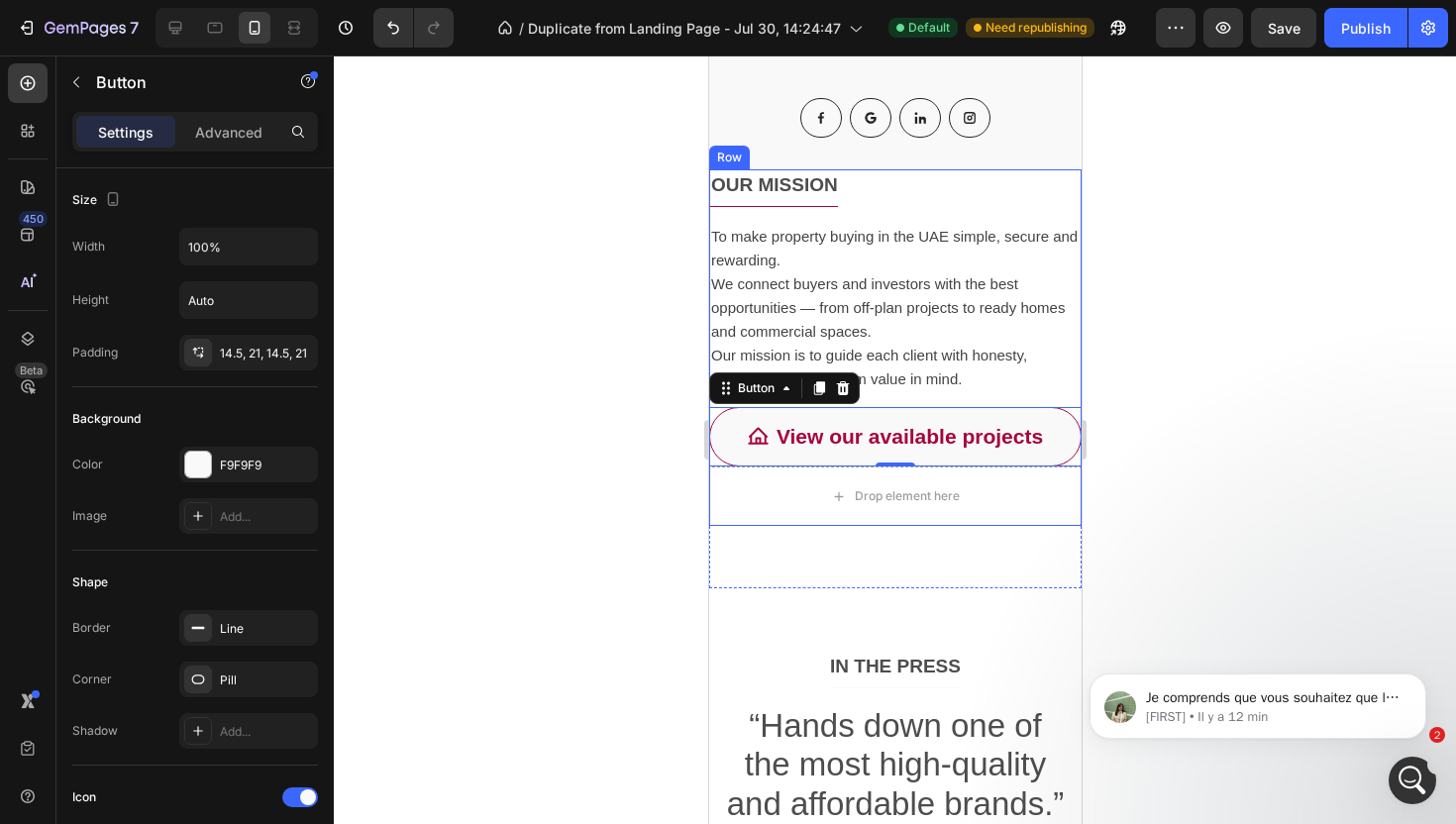 click on "Our mission is to guide each client with honesty, precision and long-term value in mind." at bounding box center (894, 367) 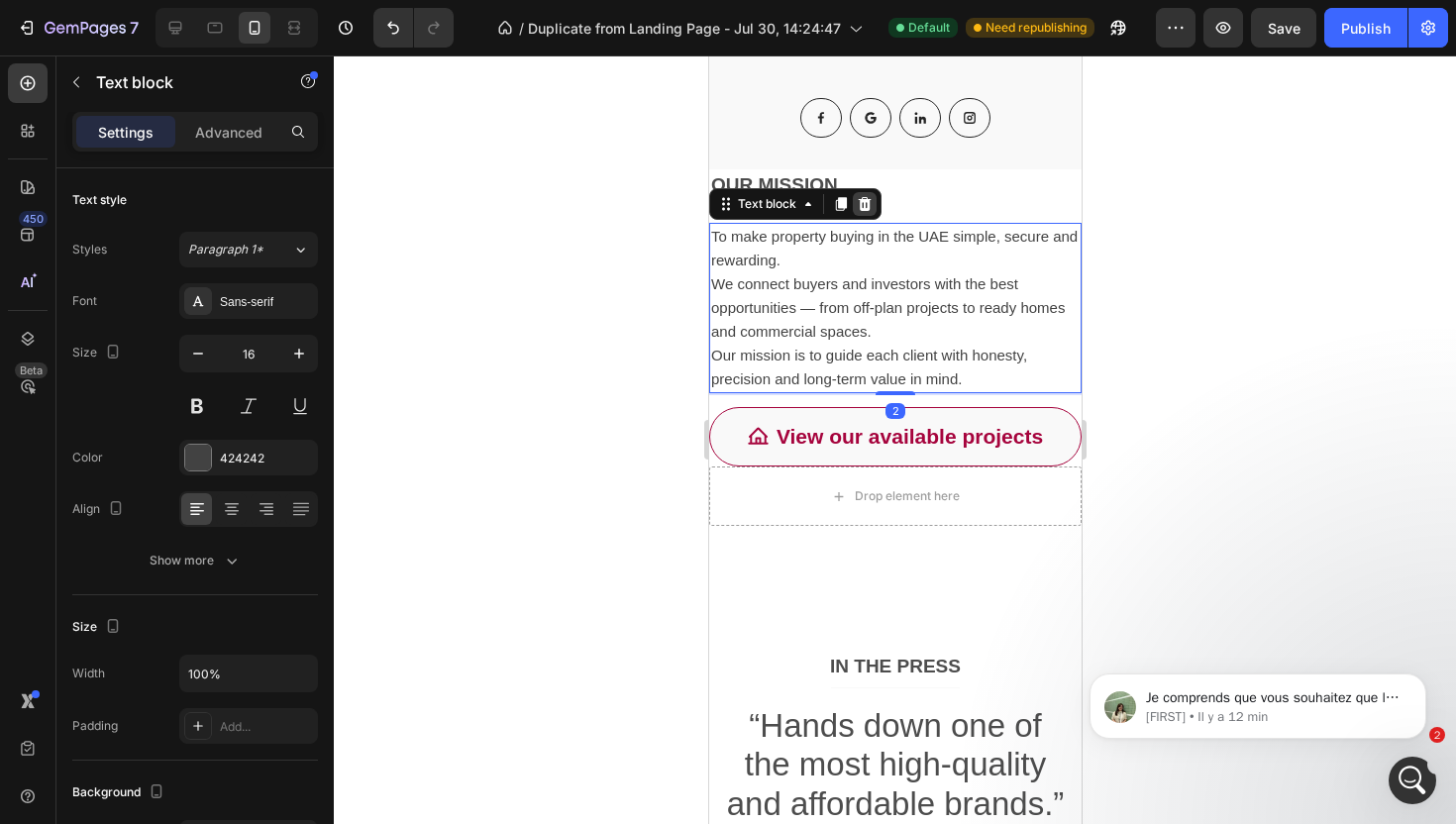 click 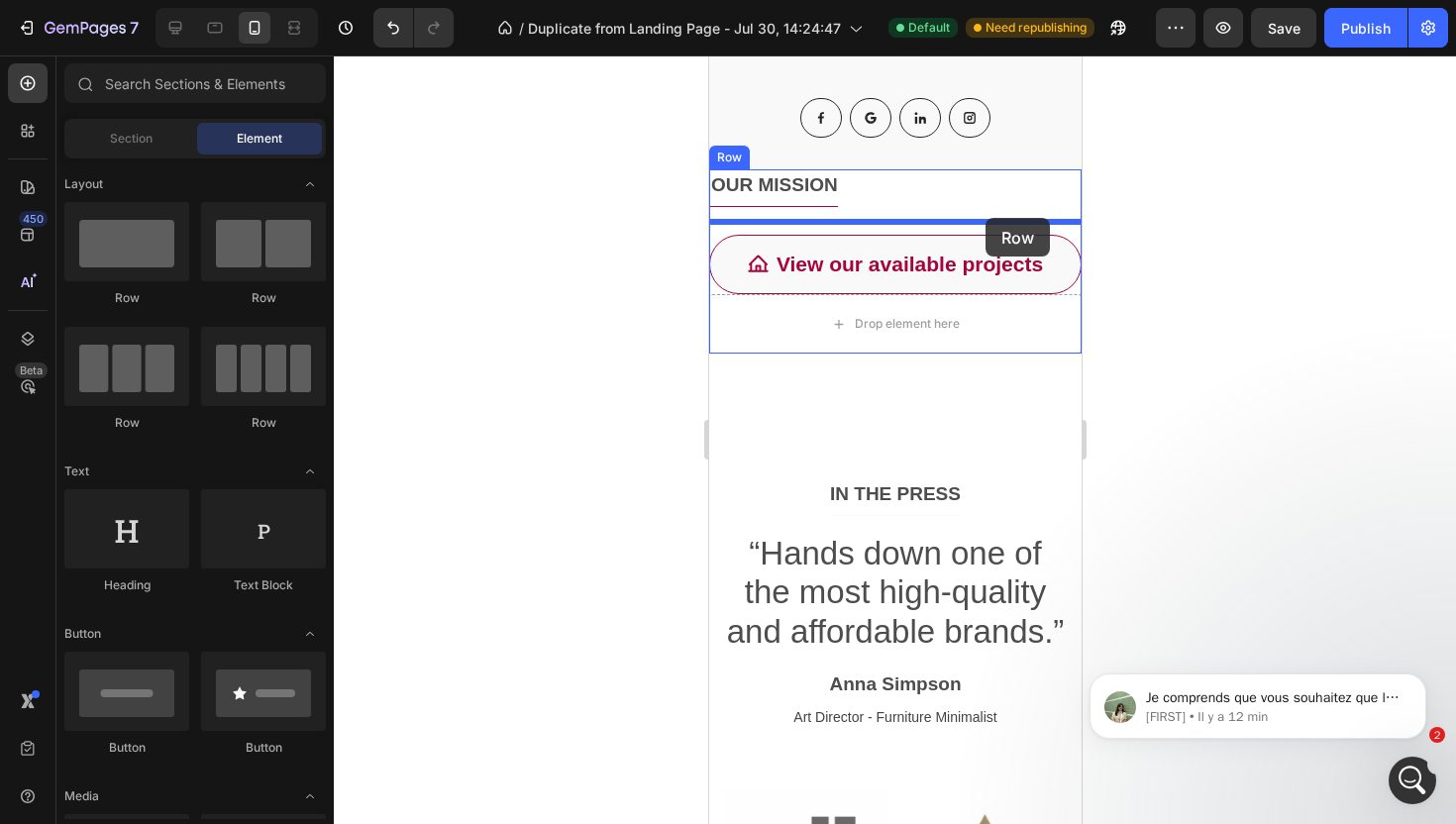 drag, startPoint x: 866, startPoint y: 329, endPoint x: 985, endPoint y: 218, distance: 162.73291 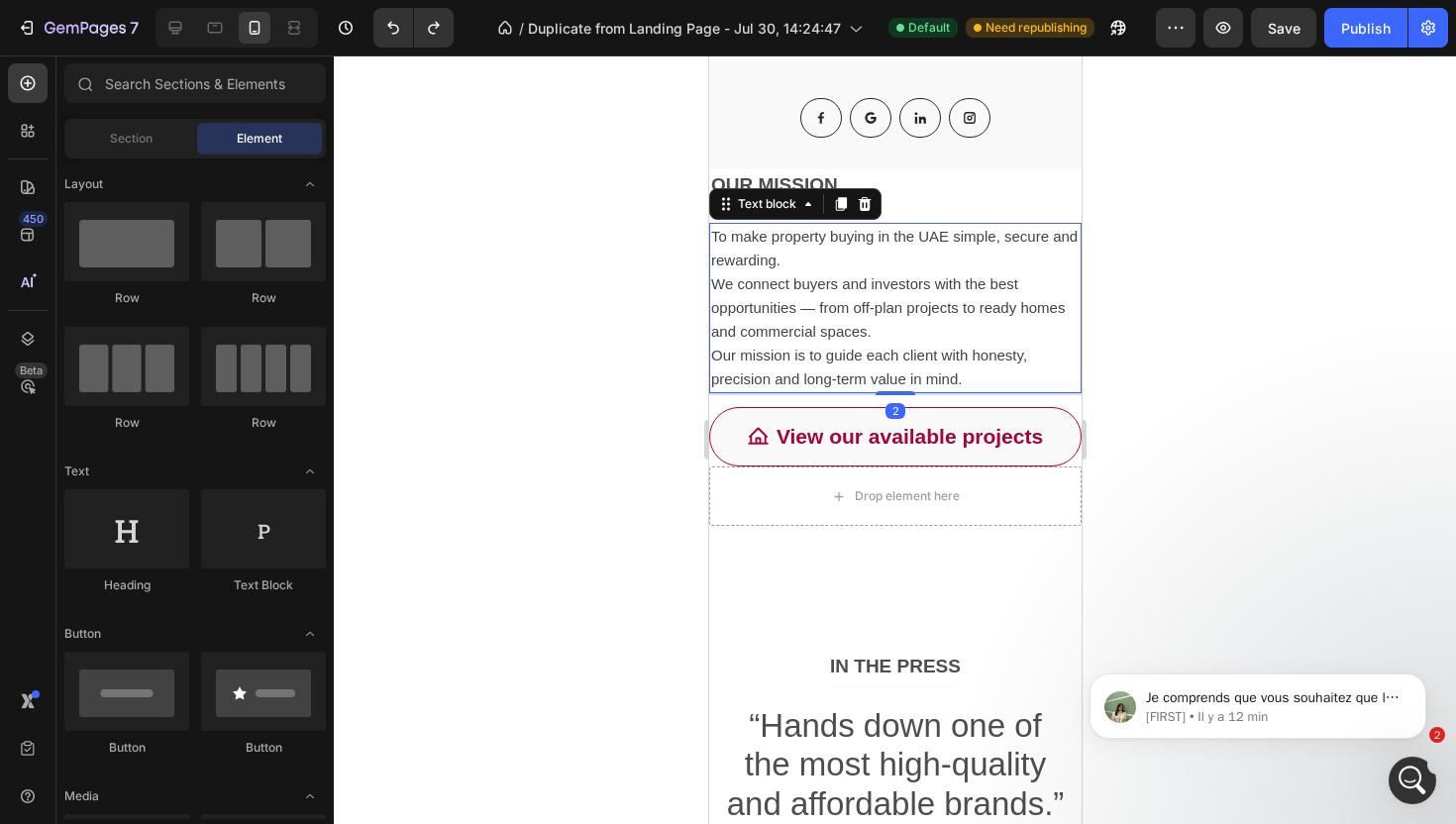 click on "We connect buyers and investors with the best opportunities — from off-plan projects to ready homes and commercial spaces." at bounding box center [894, 308] 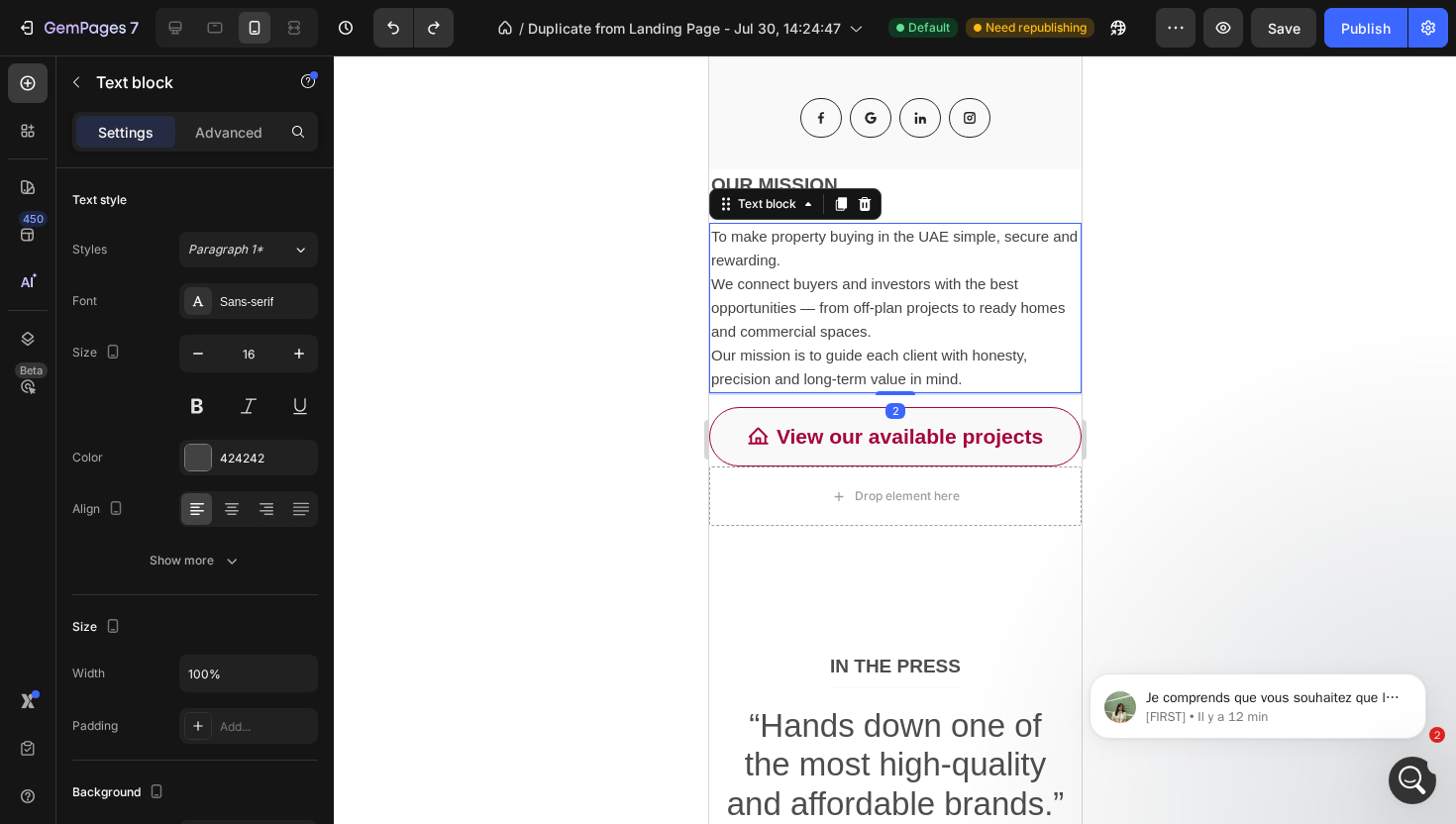 click on "We connect buyers and investors with the best opportunities — from off-plan projects to ready homes and commercial spaces." at bounding box center (894, 308) 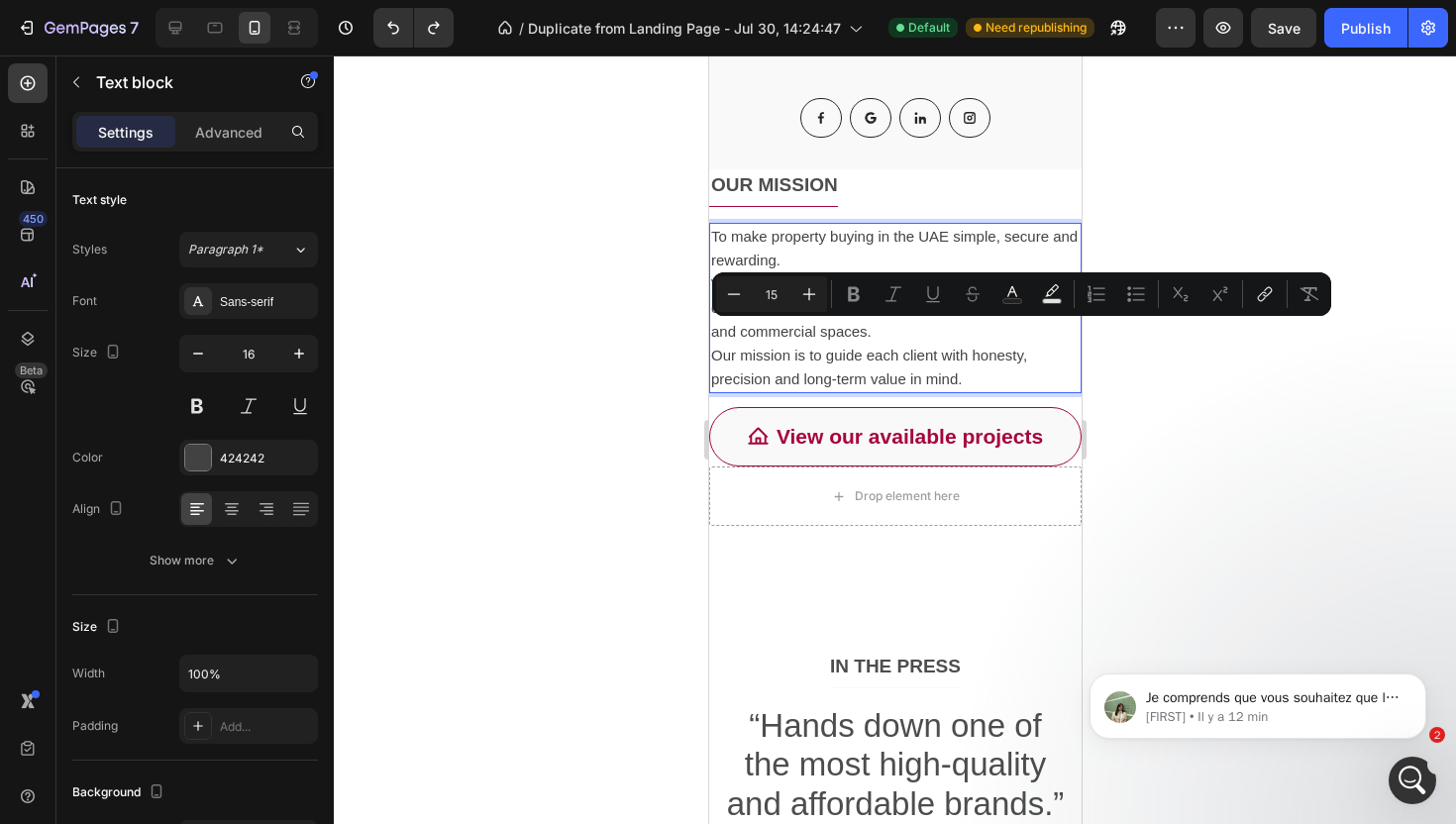 click on "Our mission is to guide each client with honesty, precision and long-term value in mind." at bounding box center [894, 367] 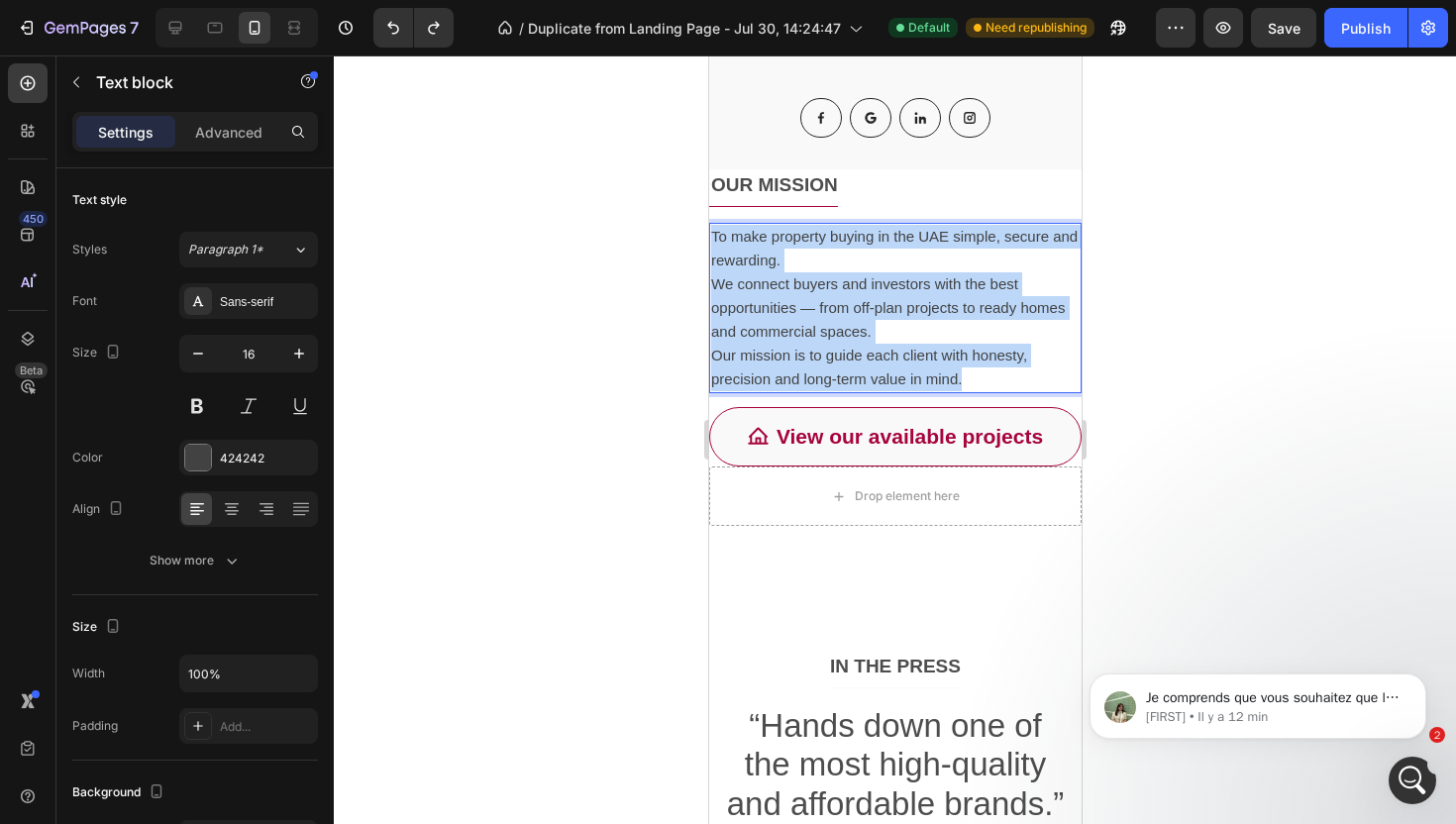 drag, startPoint x: 974, startPoint y: 380, endPoint x: 653, endPoint y: 232, distance: 353.4756 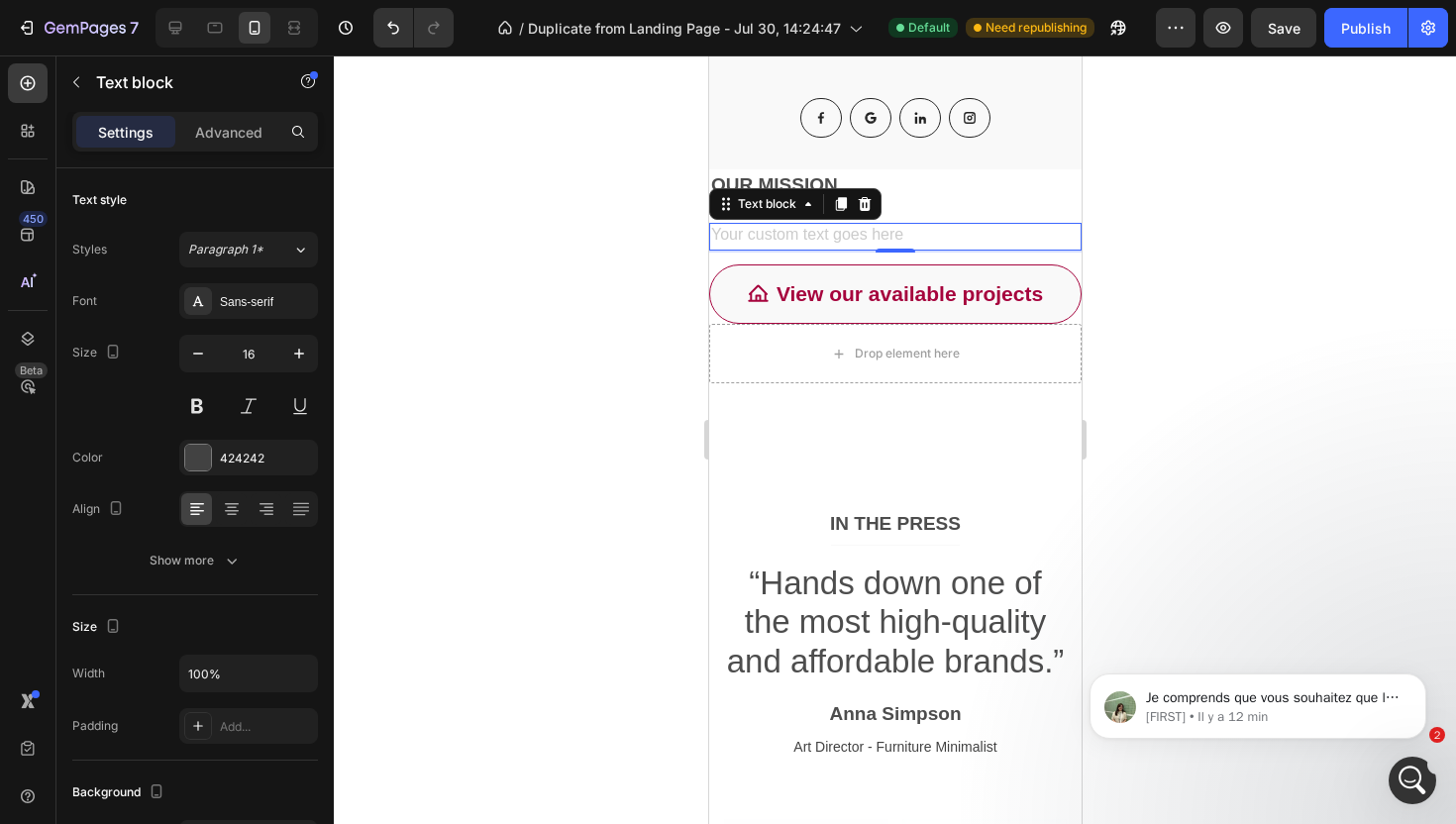 drag, startPoint x: 575, startPoint y: 282, endPoint x: 2, endPoint y: 202, distance: 578.55769 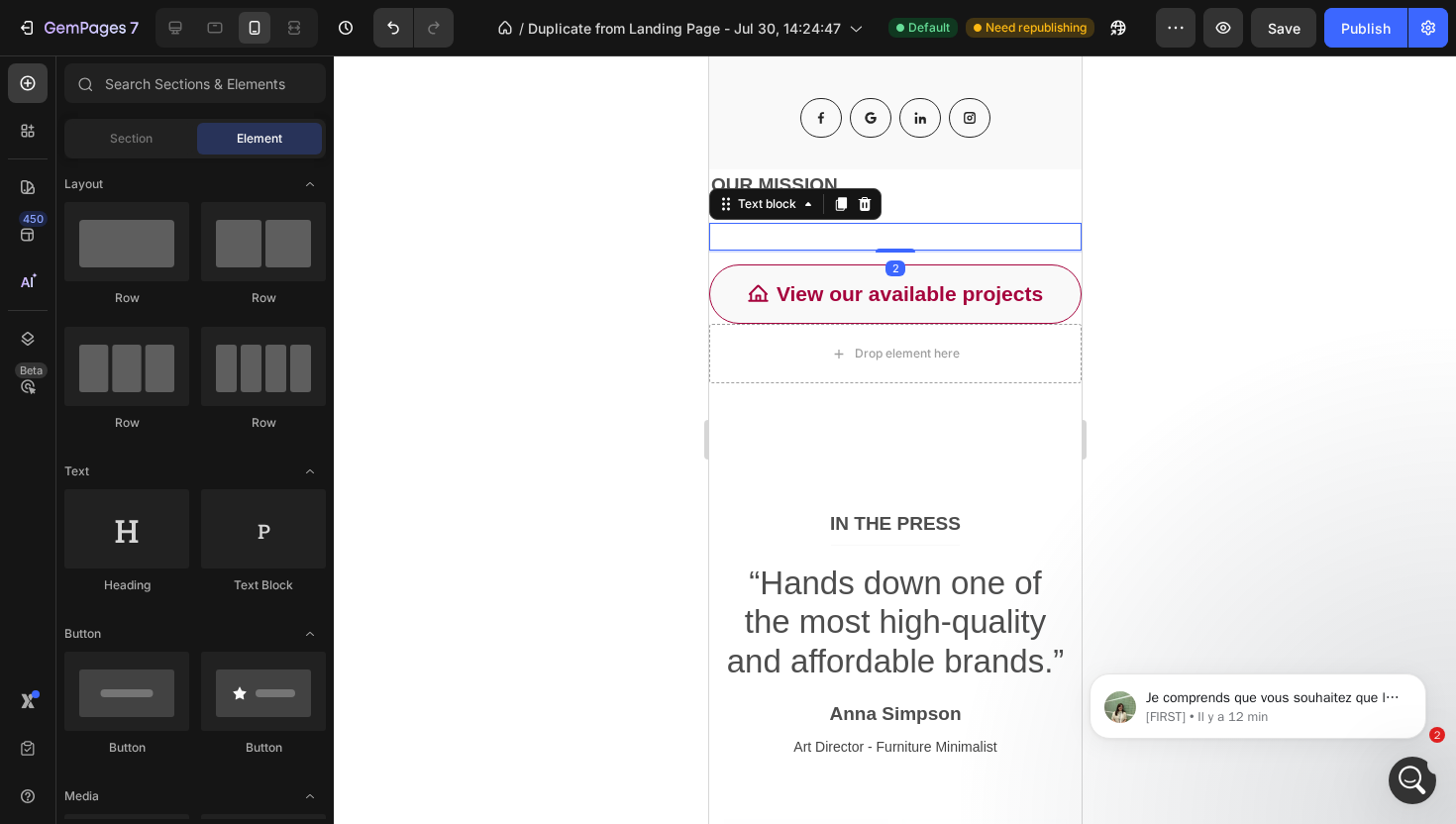 click at bounding box center (894, 237) 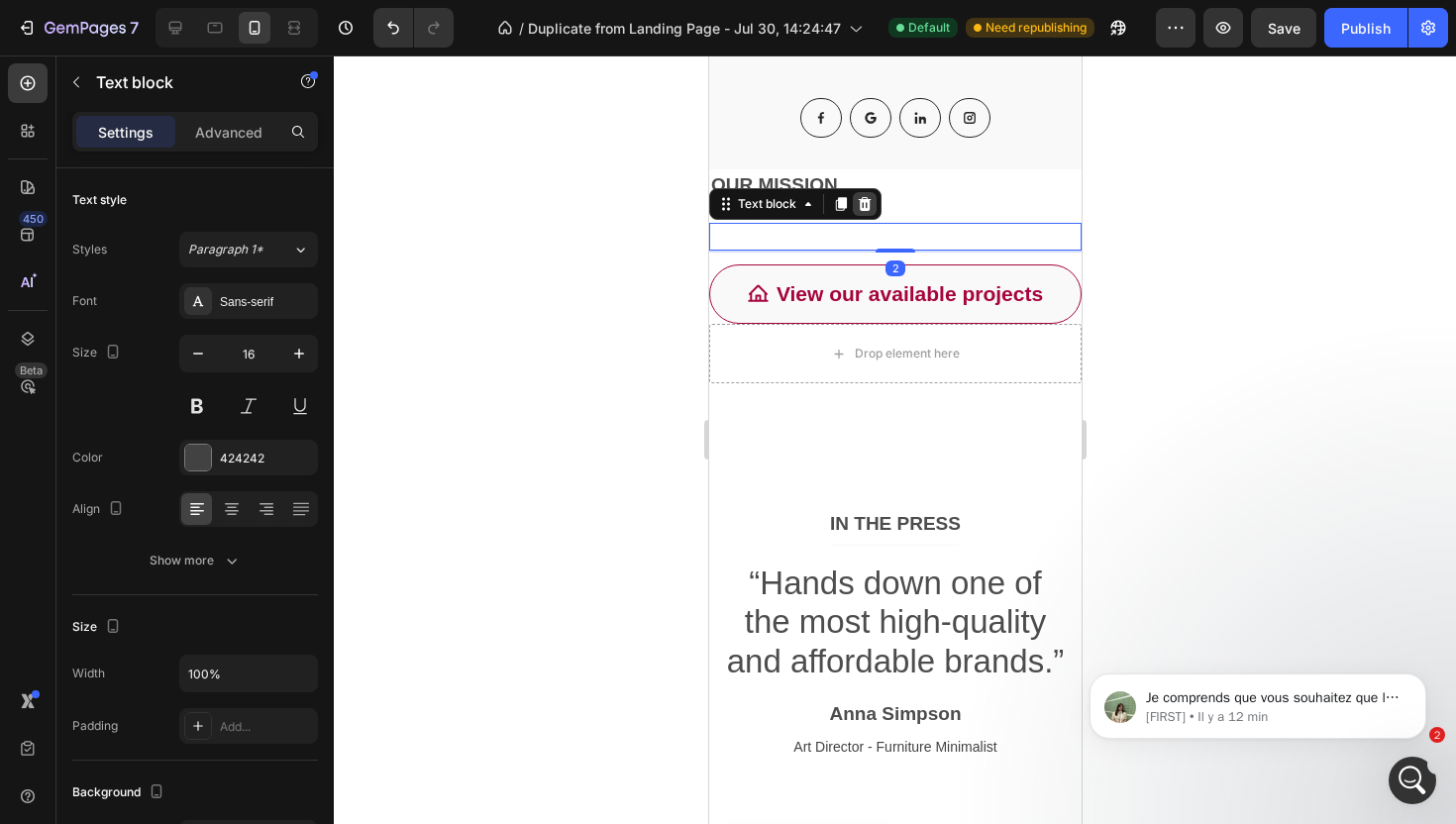 click 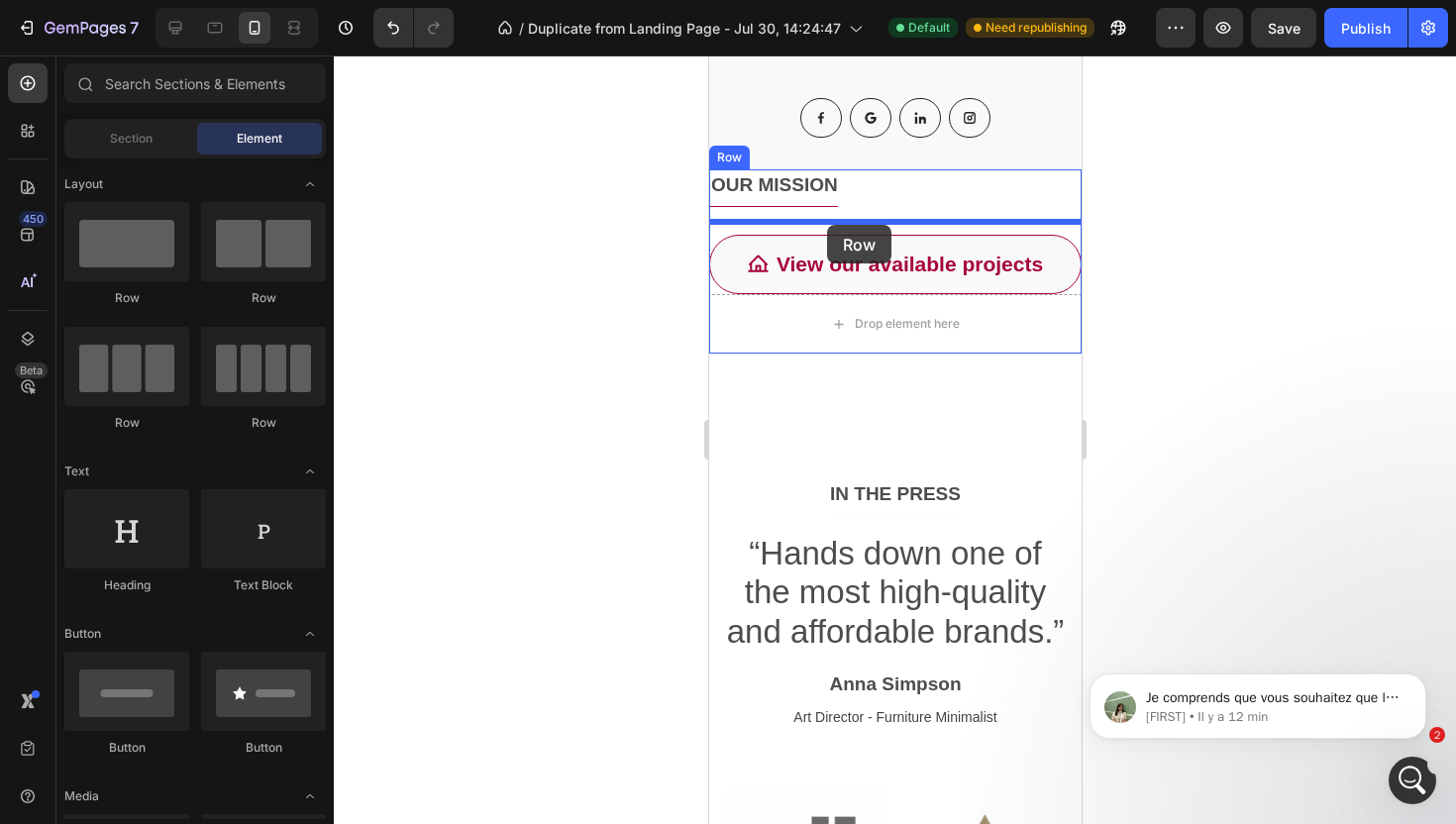 drag, startPoint x: 822, startPoint y: 298, endPoint x: 826, endPoint y: 225, distance: 73.10951 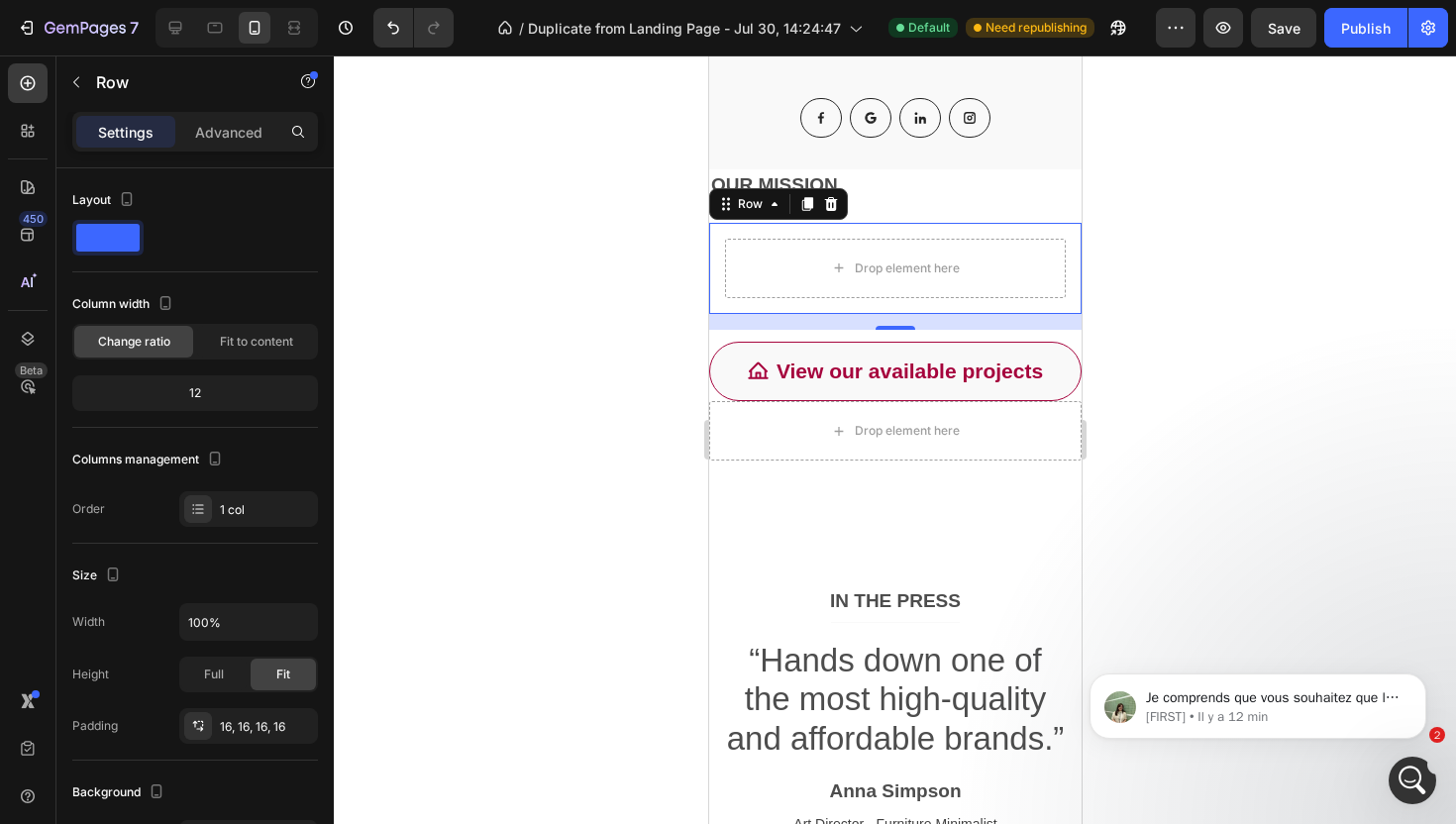 click 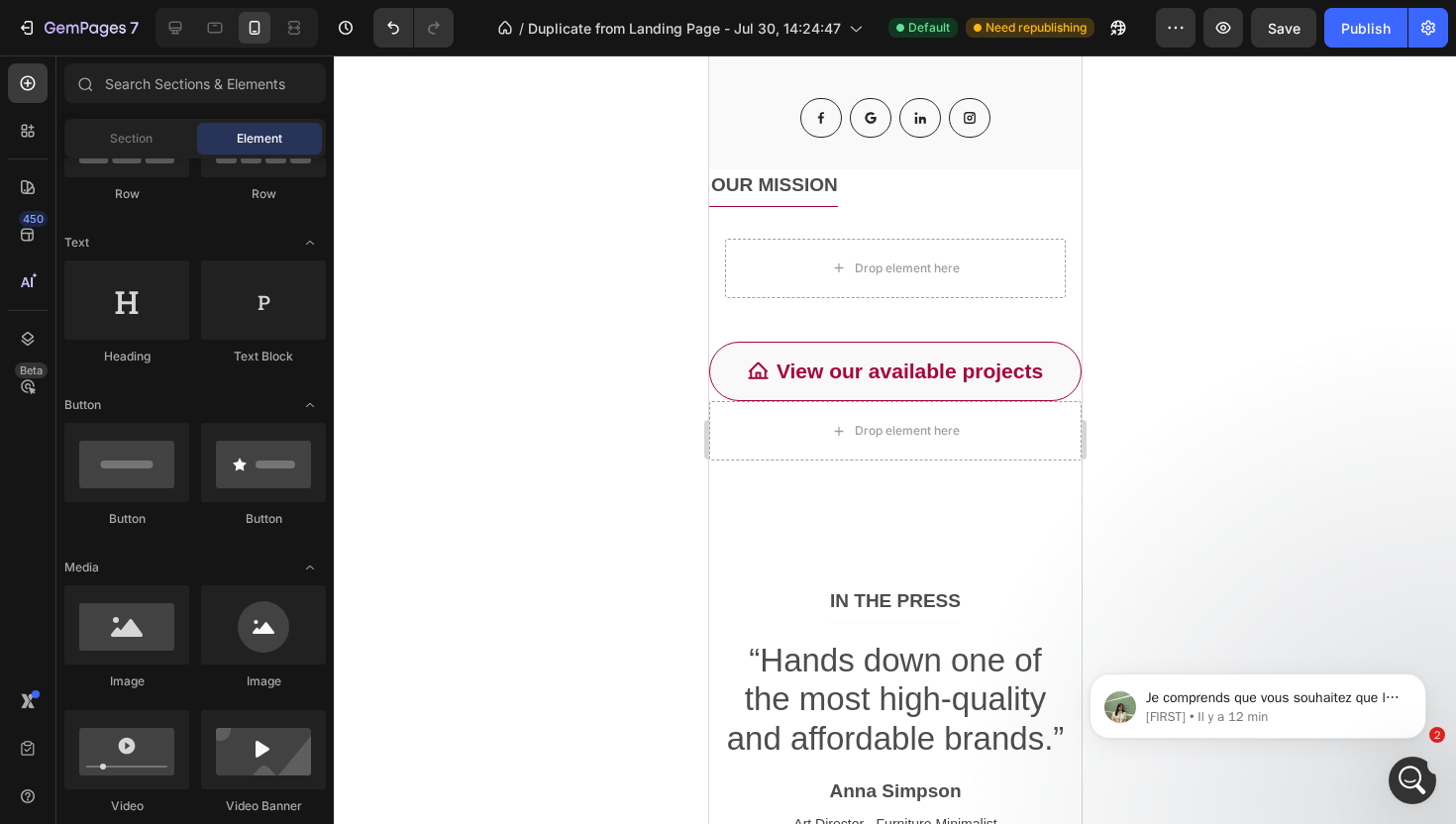 scroll, scrollTop: 251, scrollLeft: 0, axis: vertical 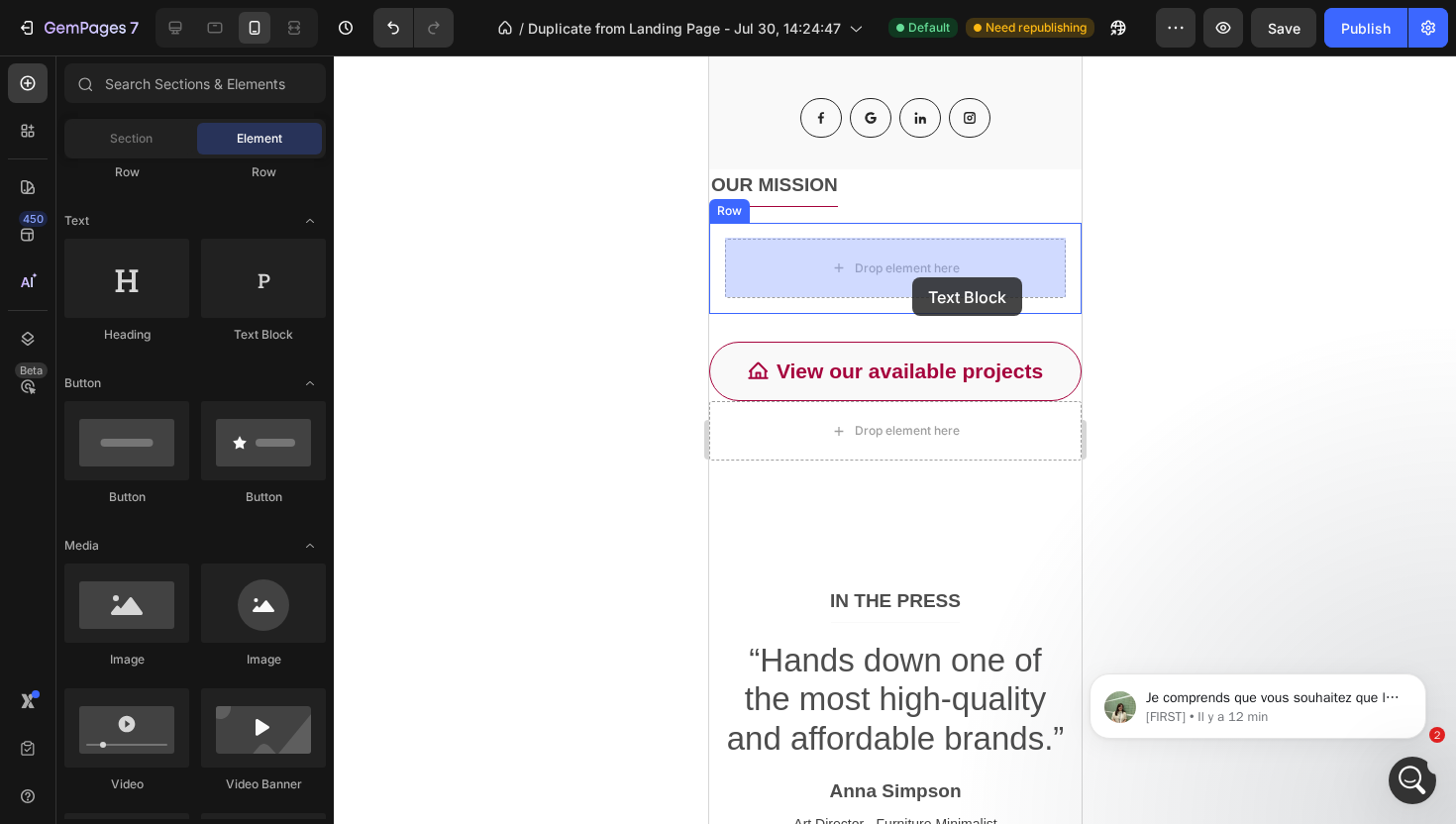 drag, startPoint x: 967, startPoint y: 352, endPoint x: 911, endPoint y: 277, distance: 93.60021 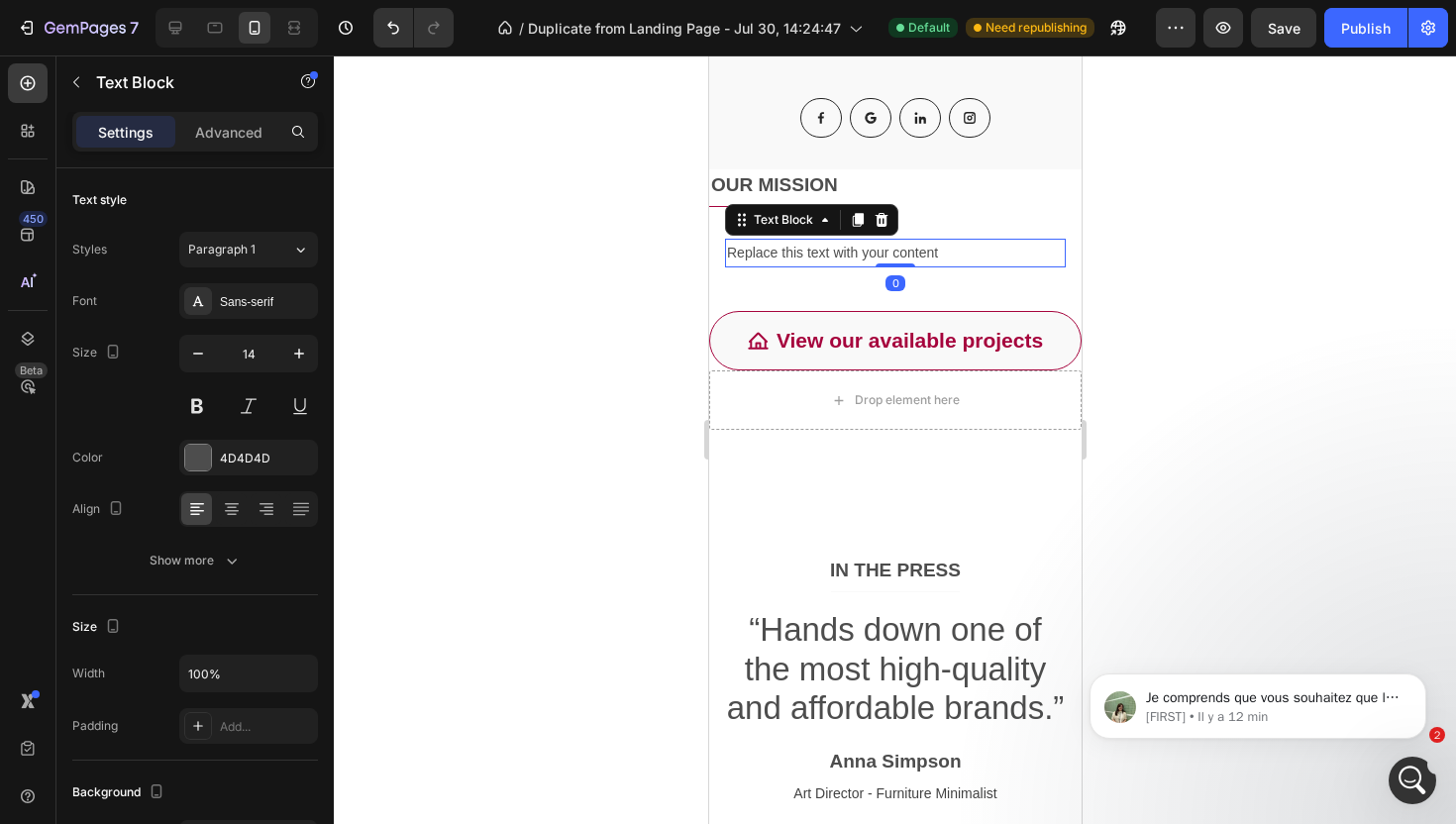 click on "Replace this text with your content" at bounding box center [894, 253] 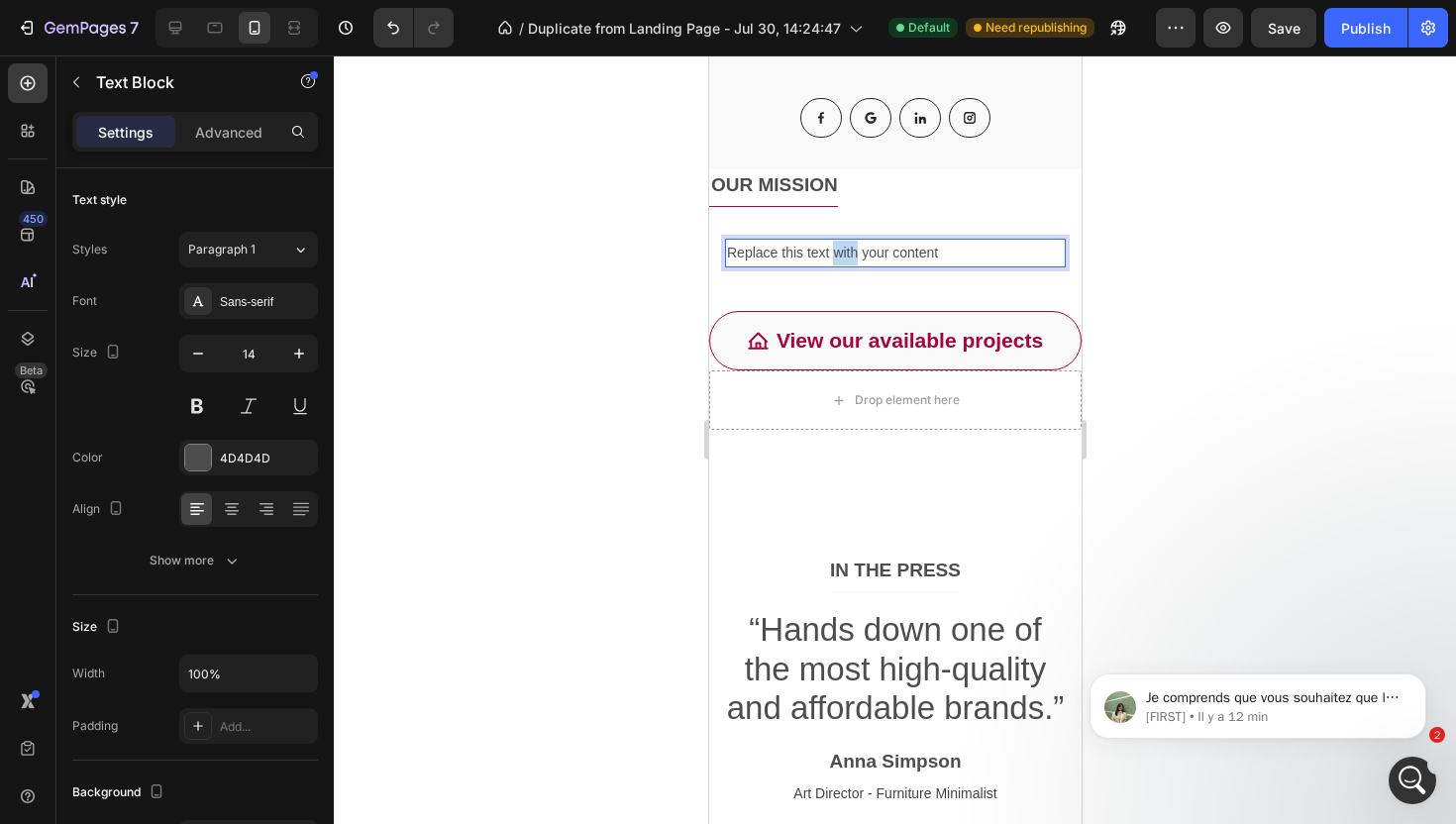 click on "Replace this text with your content" at bounding box center (894, 253) 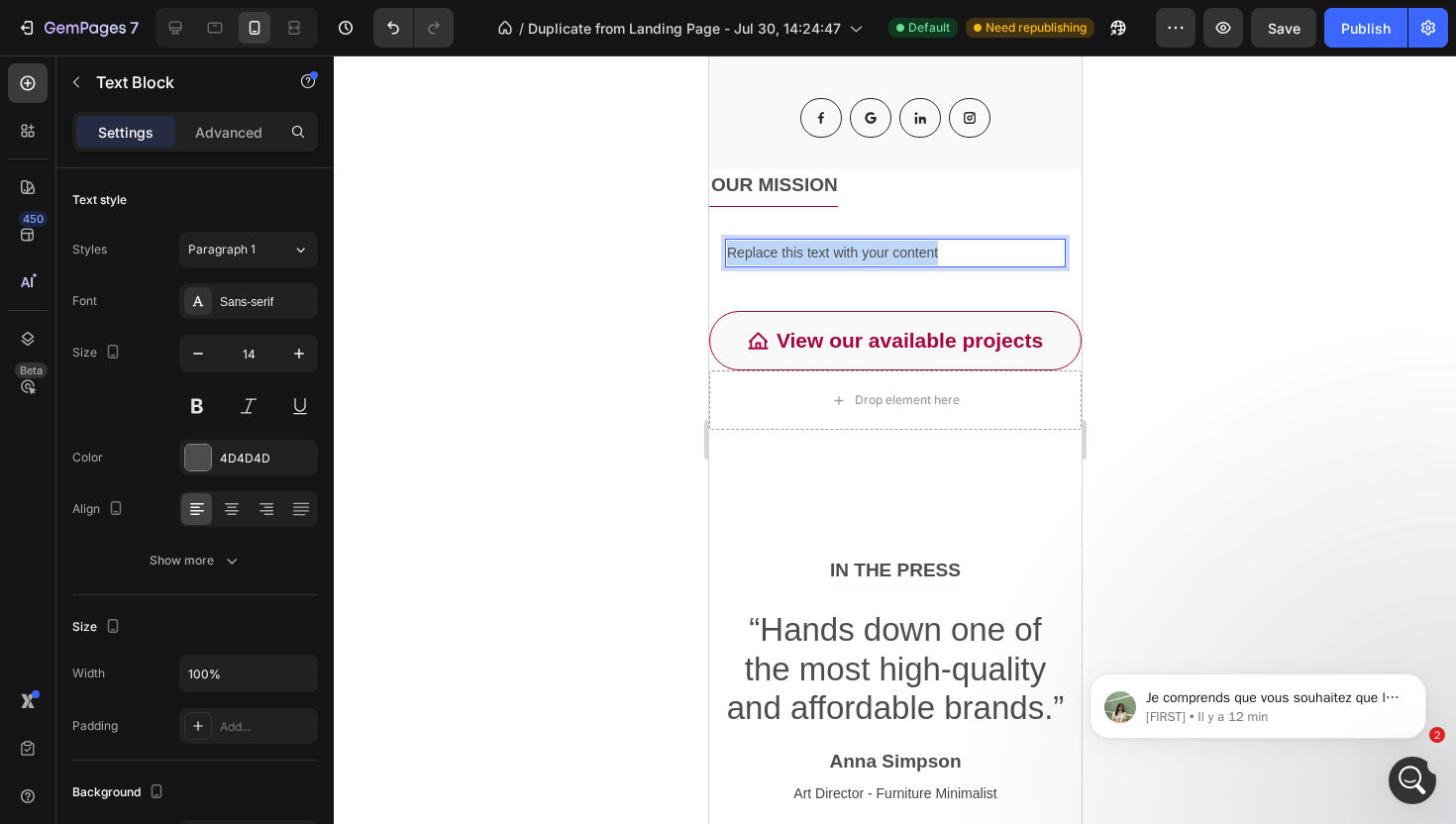 click on "Replace this text with your content" at bounding box center (894, 253) 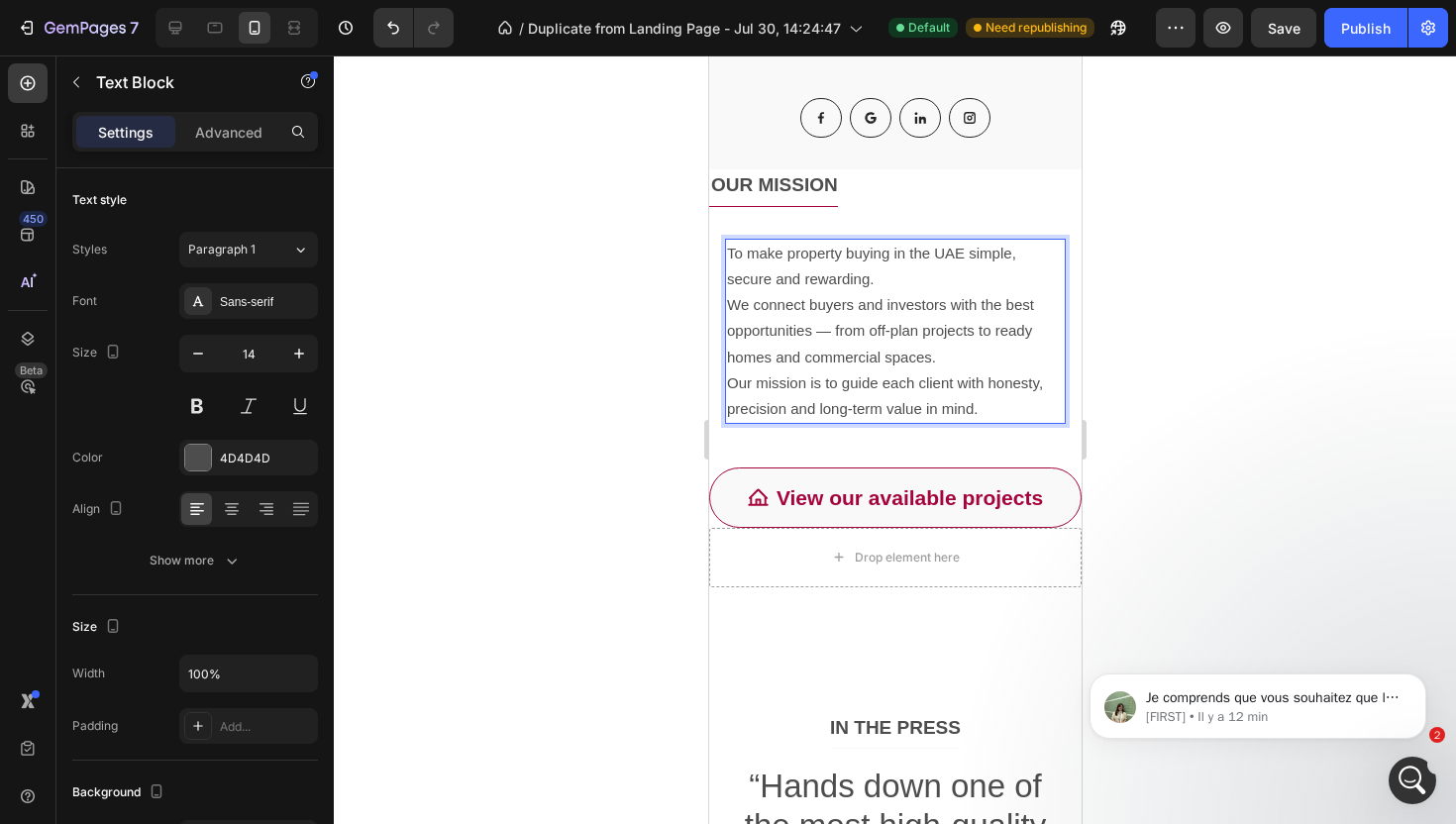 click 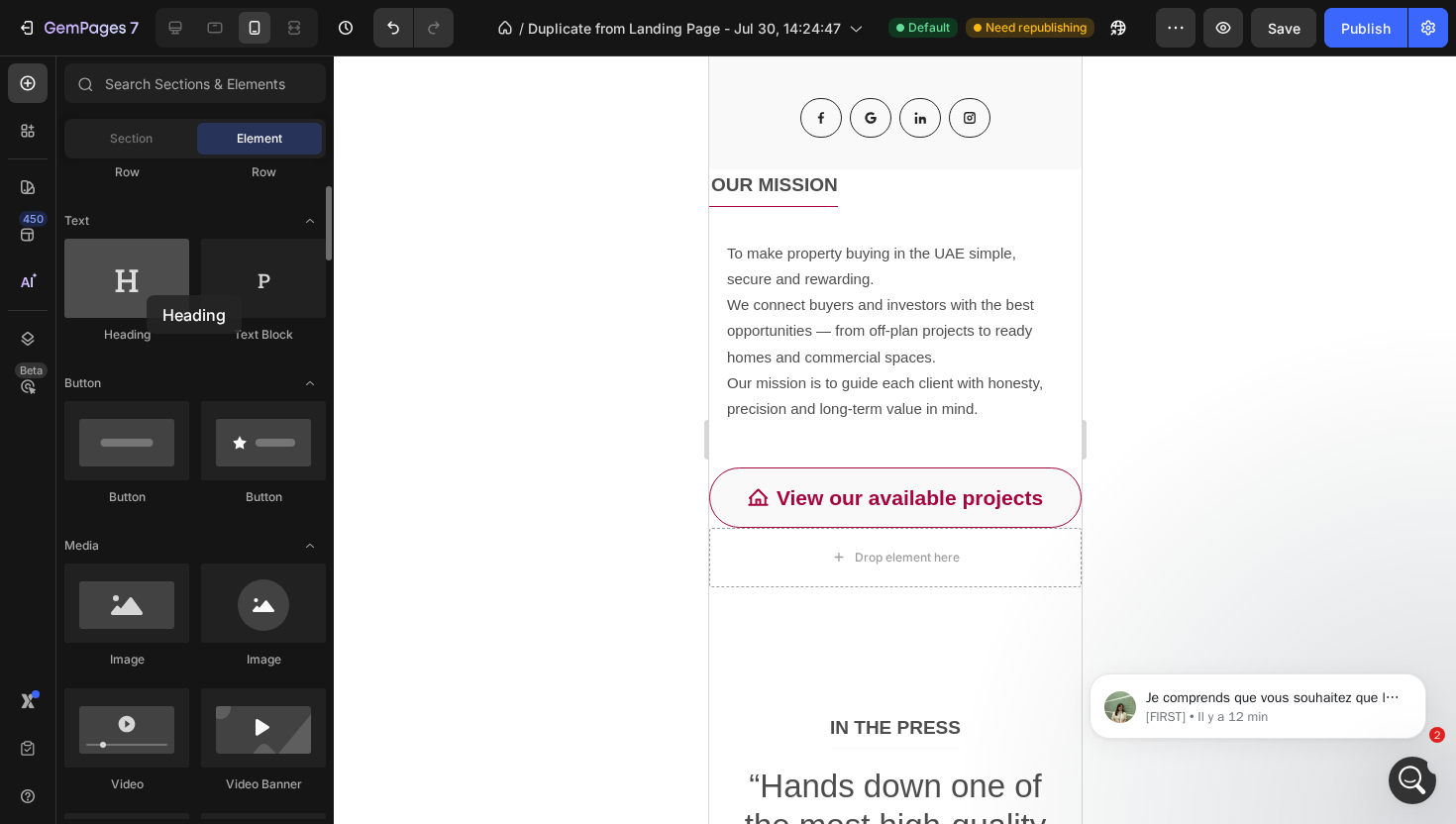 drag, startPoint x: 114, startPoint y: 308, endPoint x: 144, endPoint y: 282, distance: 39.698866 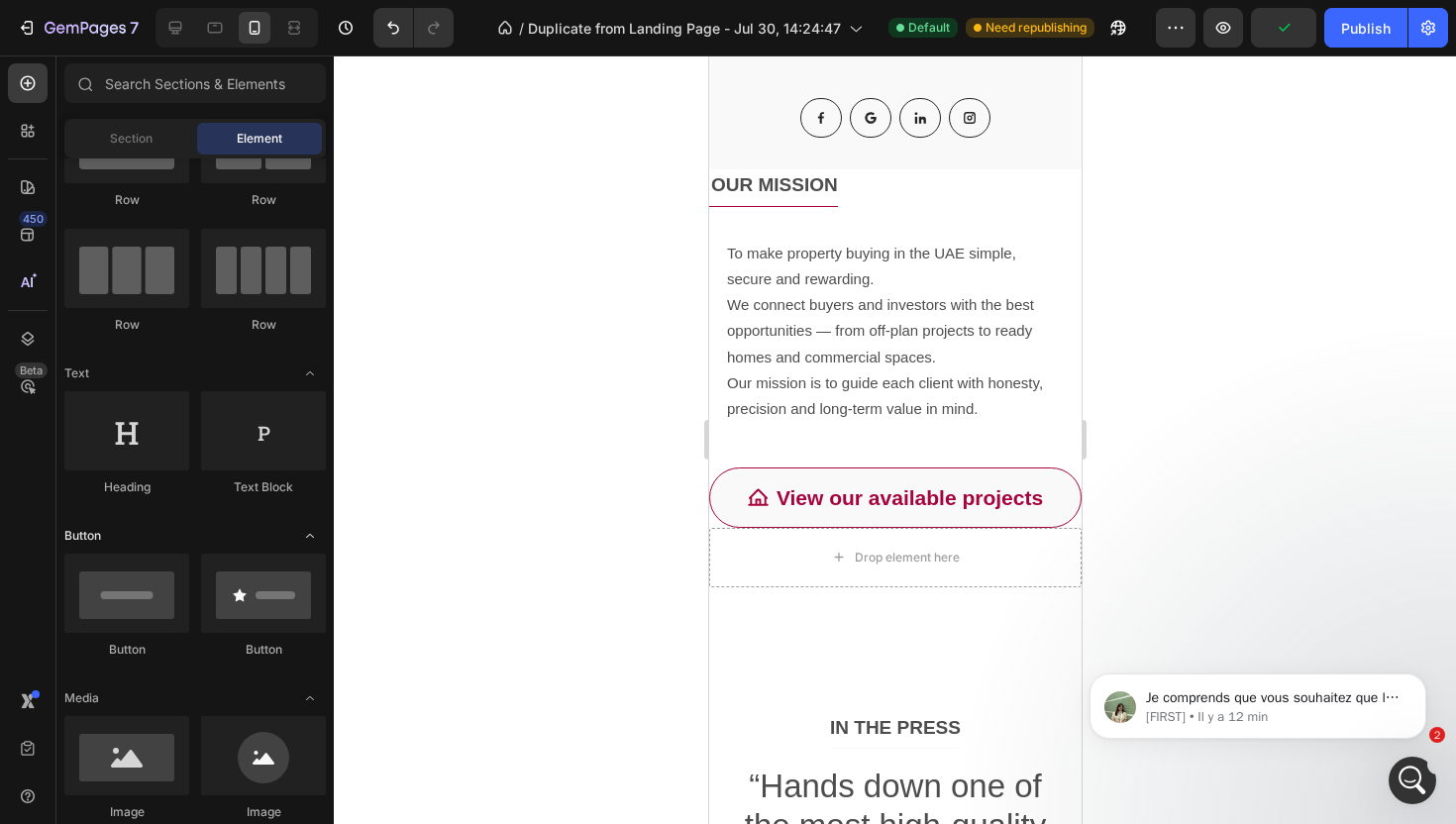 scroll, scrollTop: 0, scrollLeft: 0, axis: both 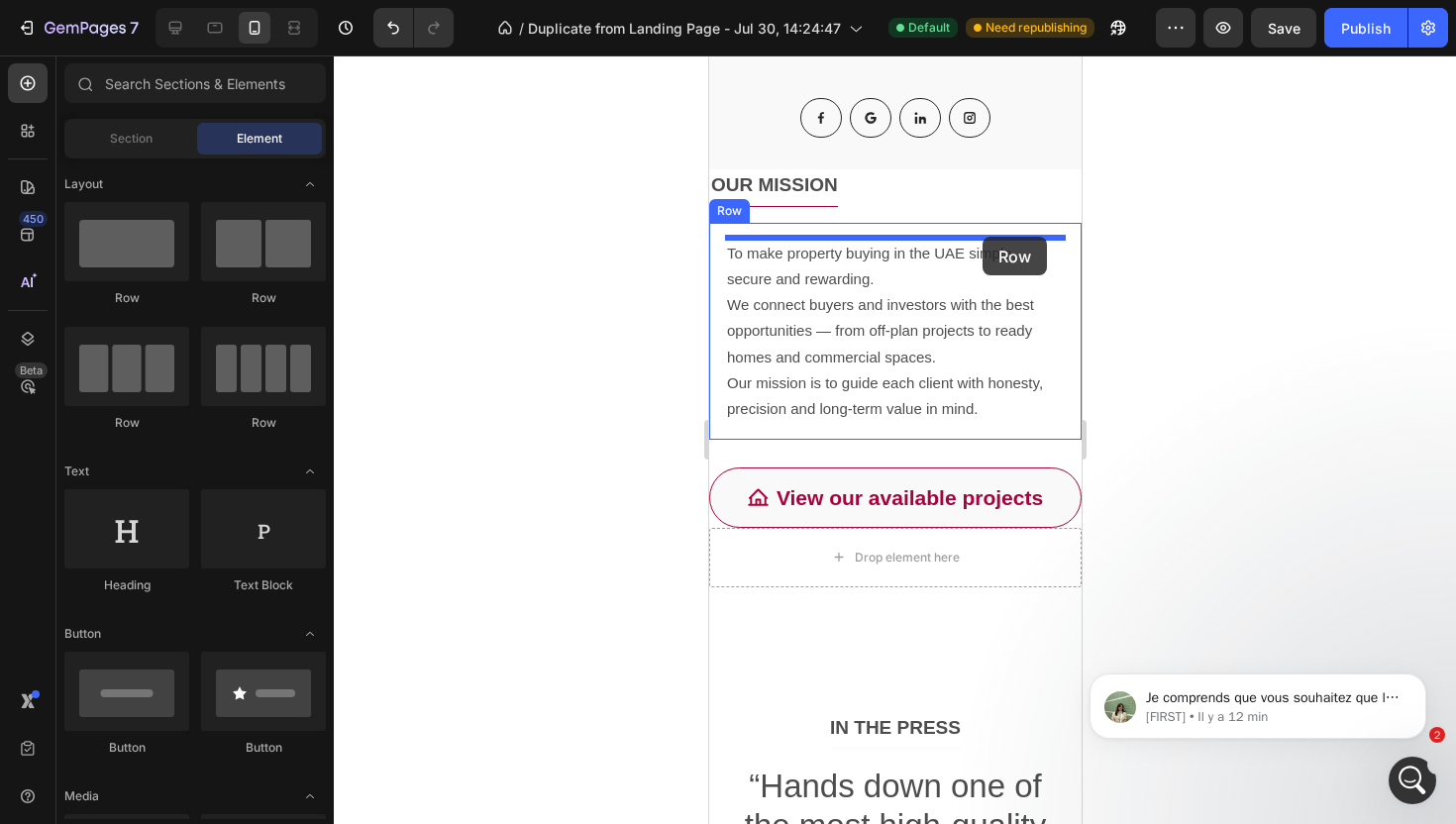 drag, startPoint x: 843, startPoint y: 318, endPoint x: 982, endPoint y: 237, distance: 160.87884 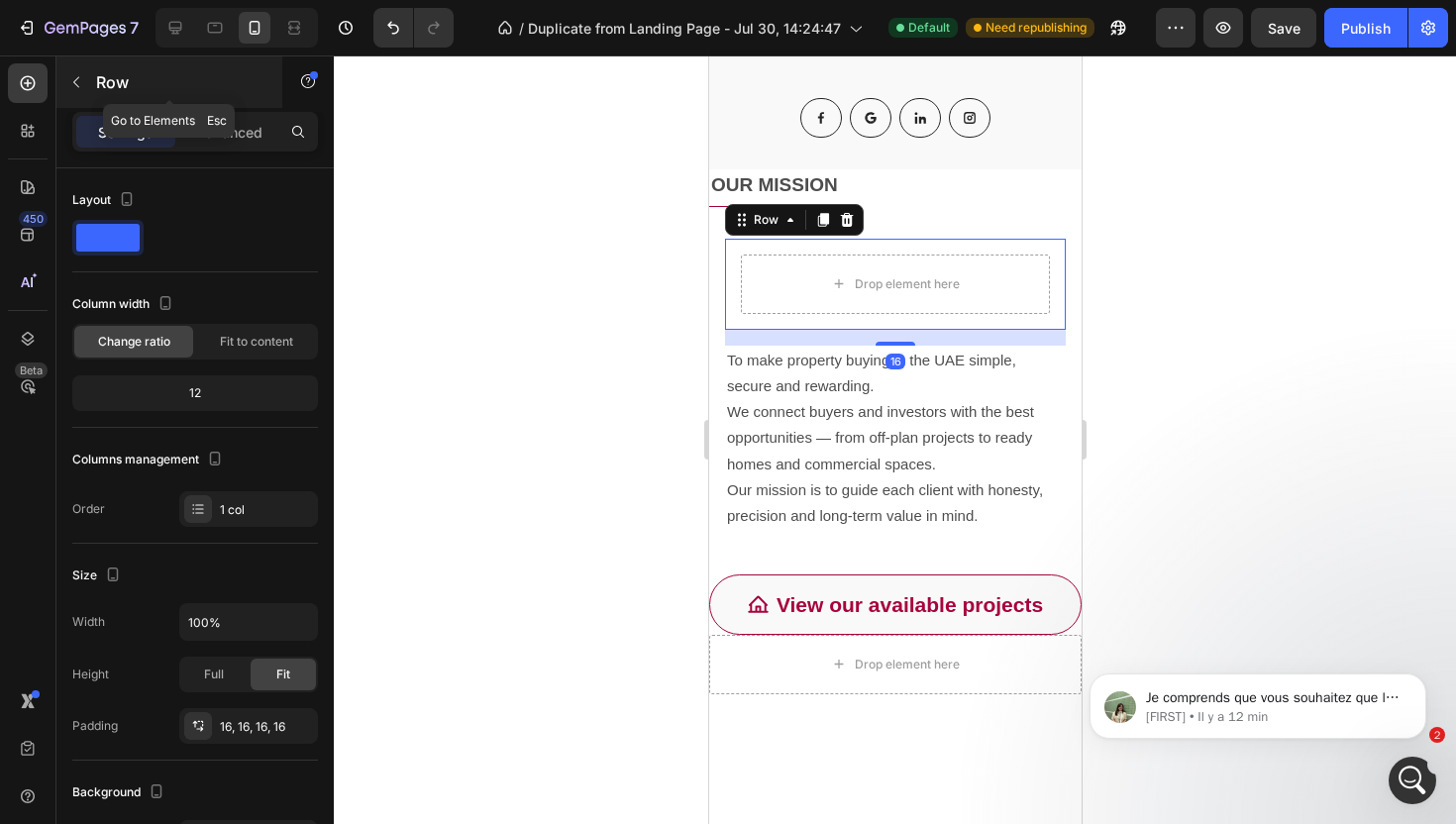 click 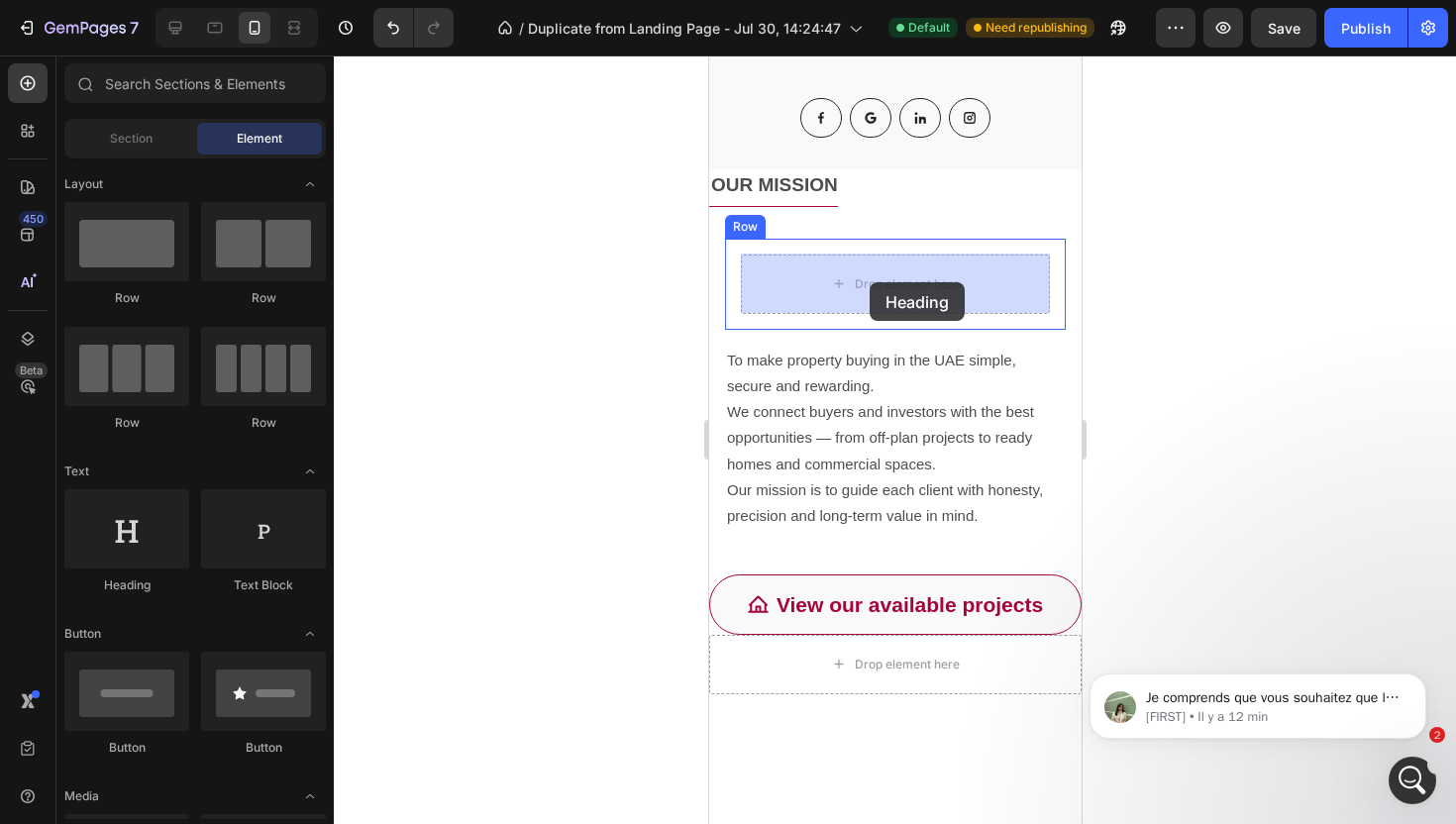 drag, startPoint x: 836, startPoint y: 600, endPoint x: 869, endPoint y: 282, distance: 319.7077 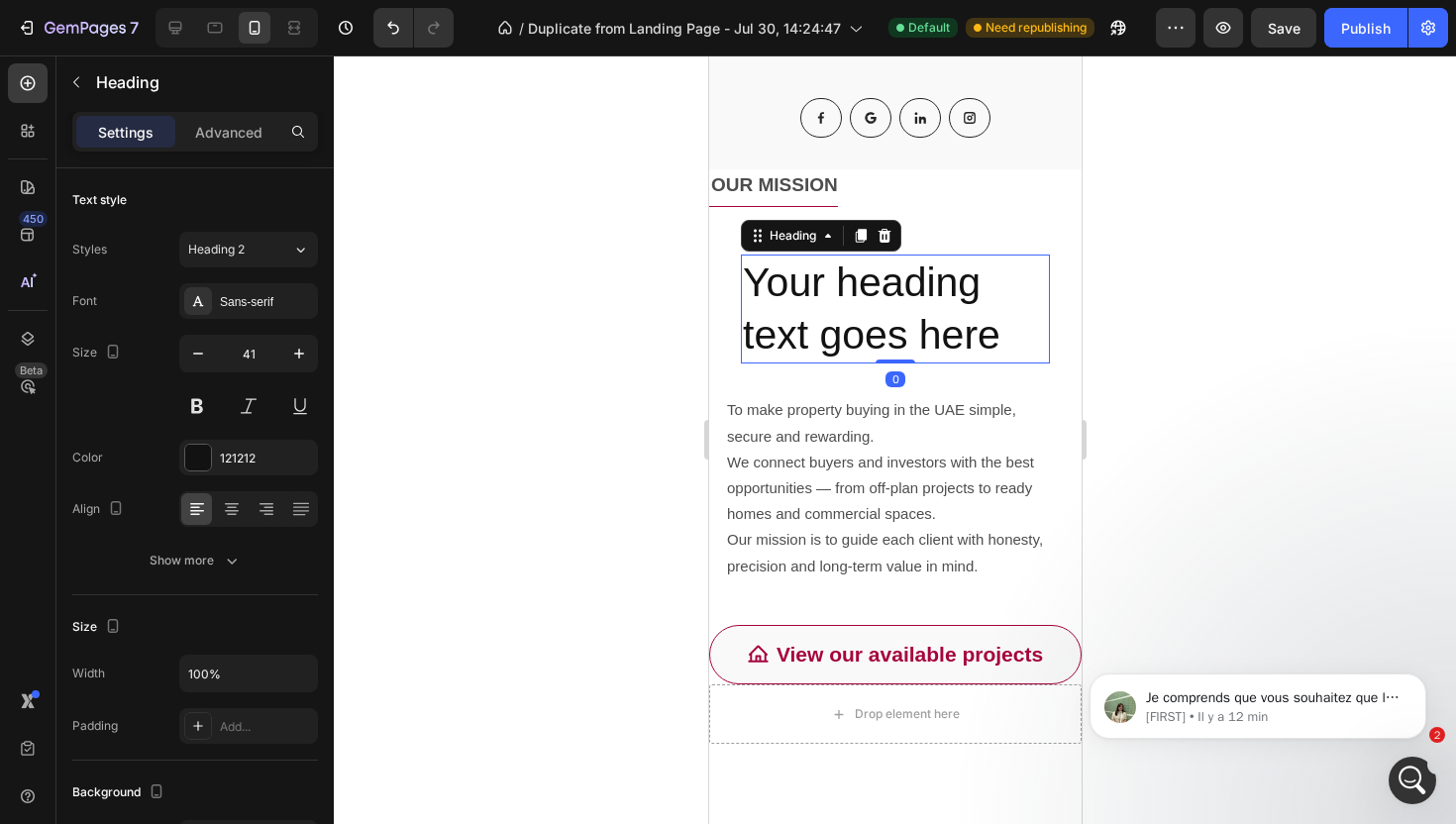 click on "Your heading text goes here" at bounding box center [894, 309] 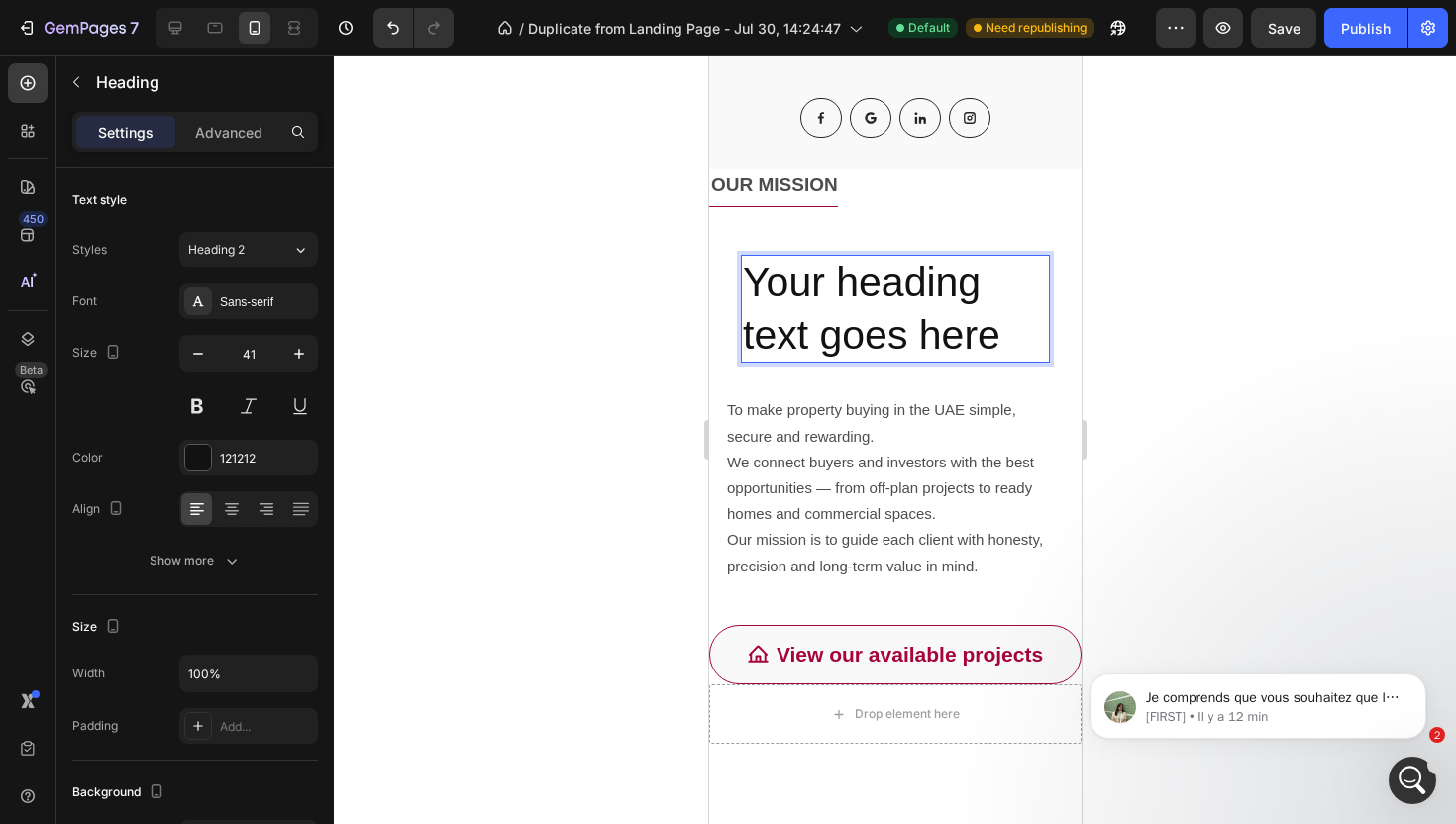 click on "Your heading text goes here" at bounding box center (894, 309) 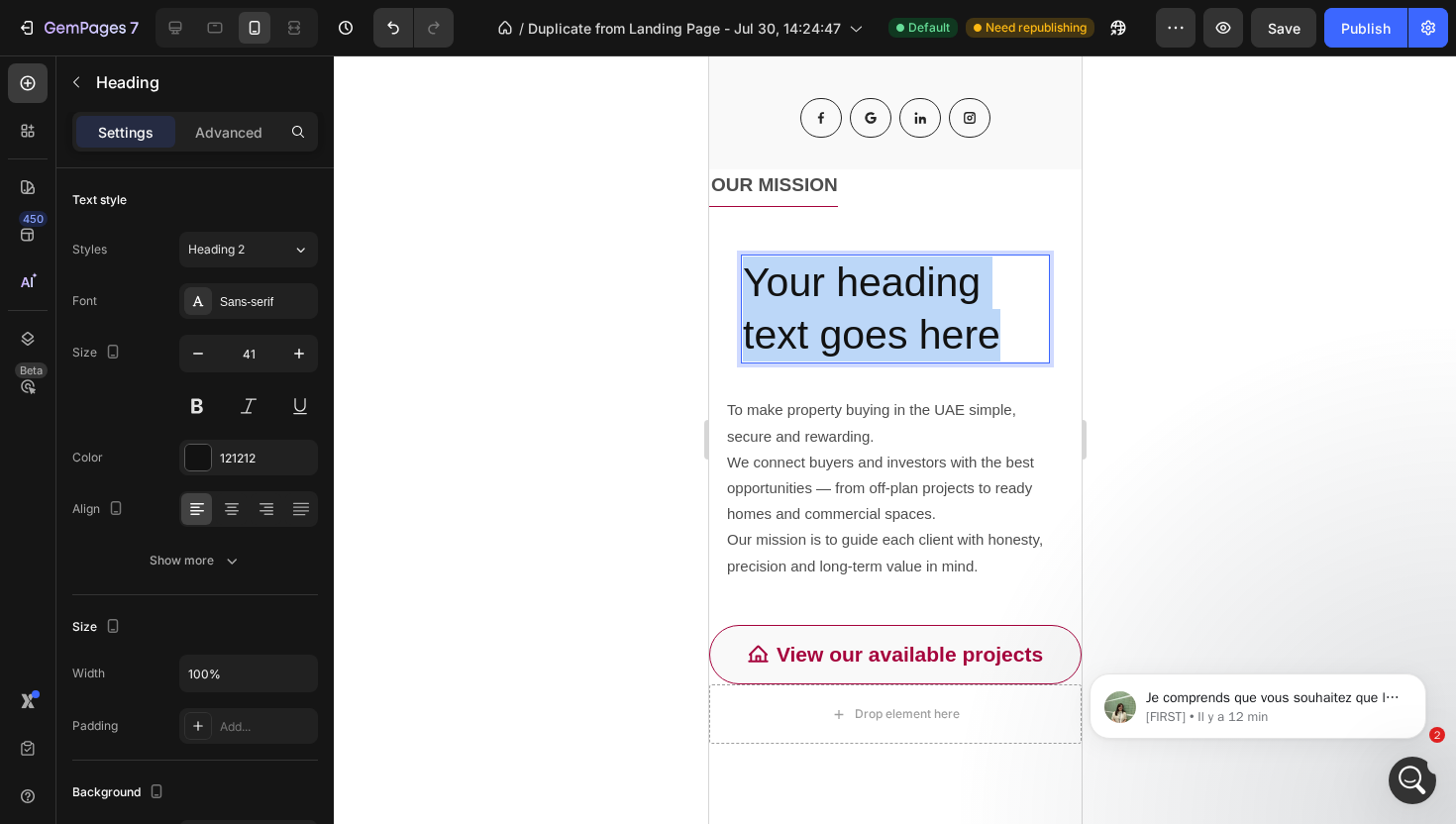 click on "Your heading text goes here" at bounding box center [894, 309] 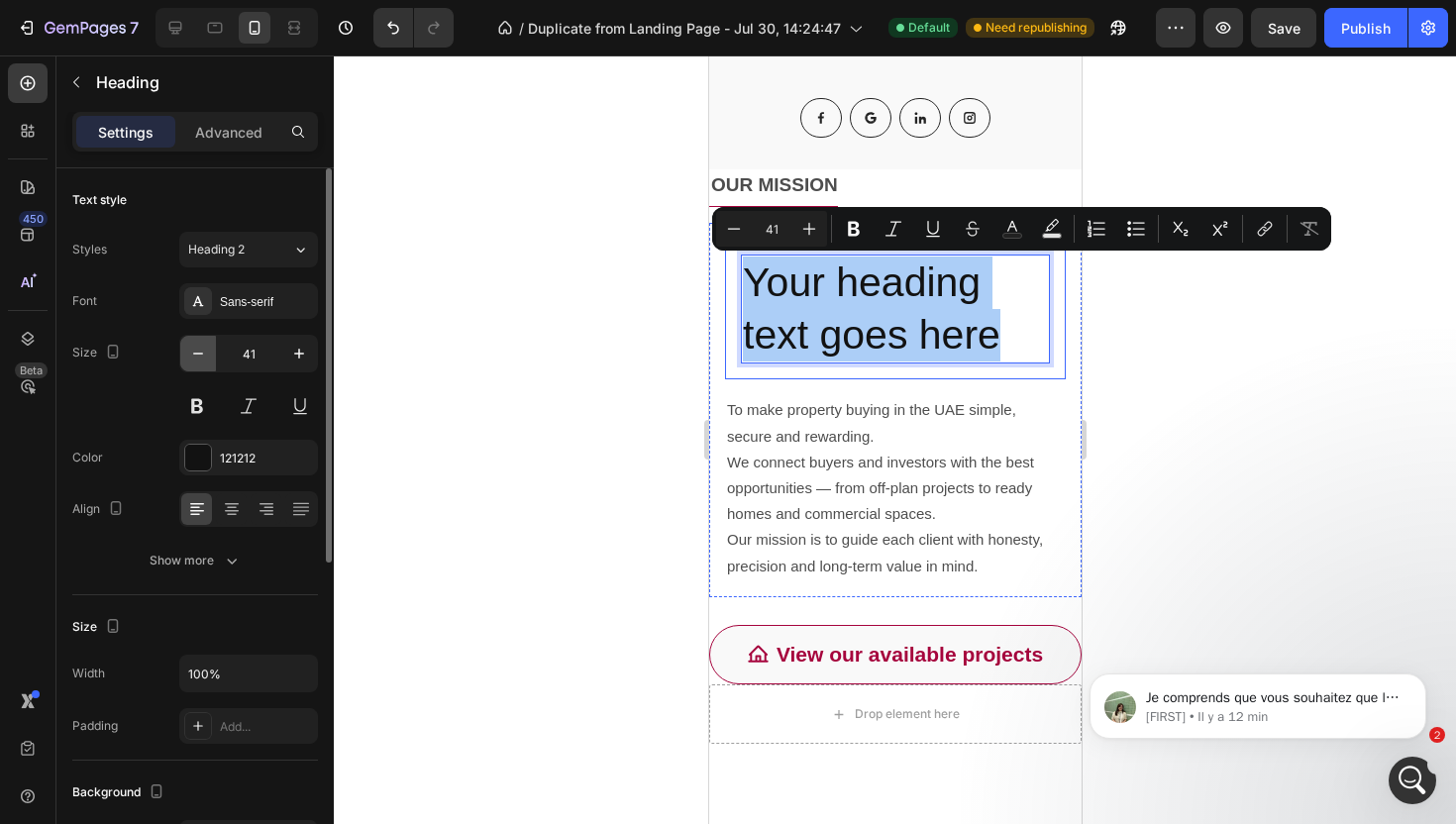 click 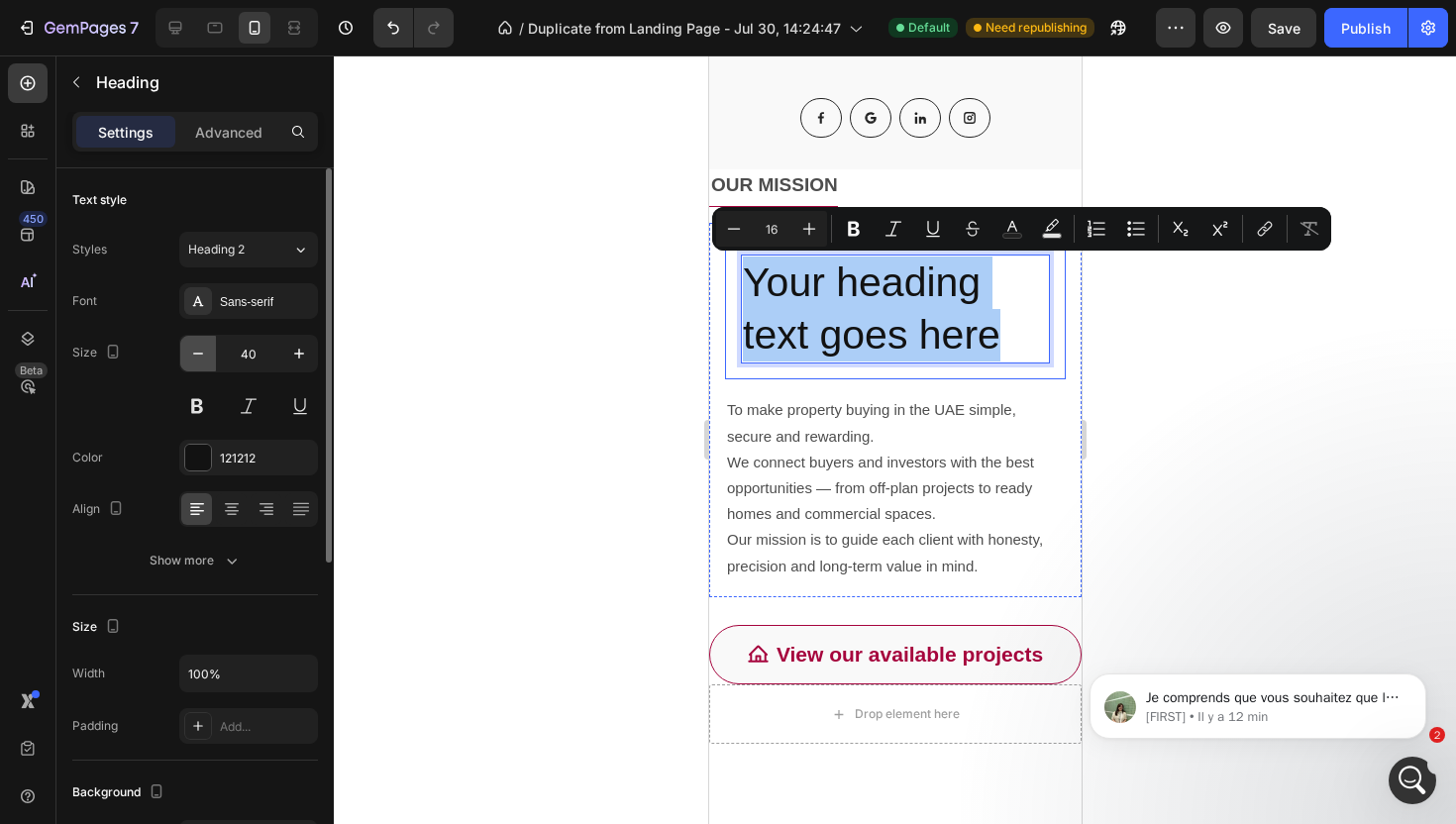 click 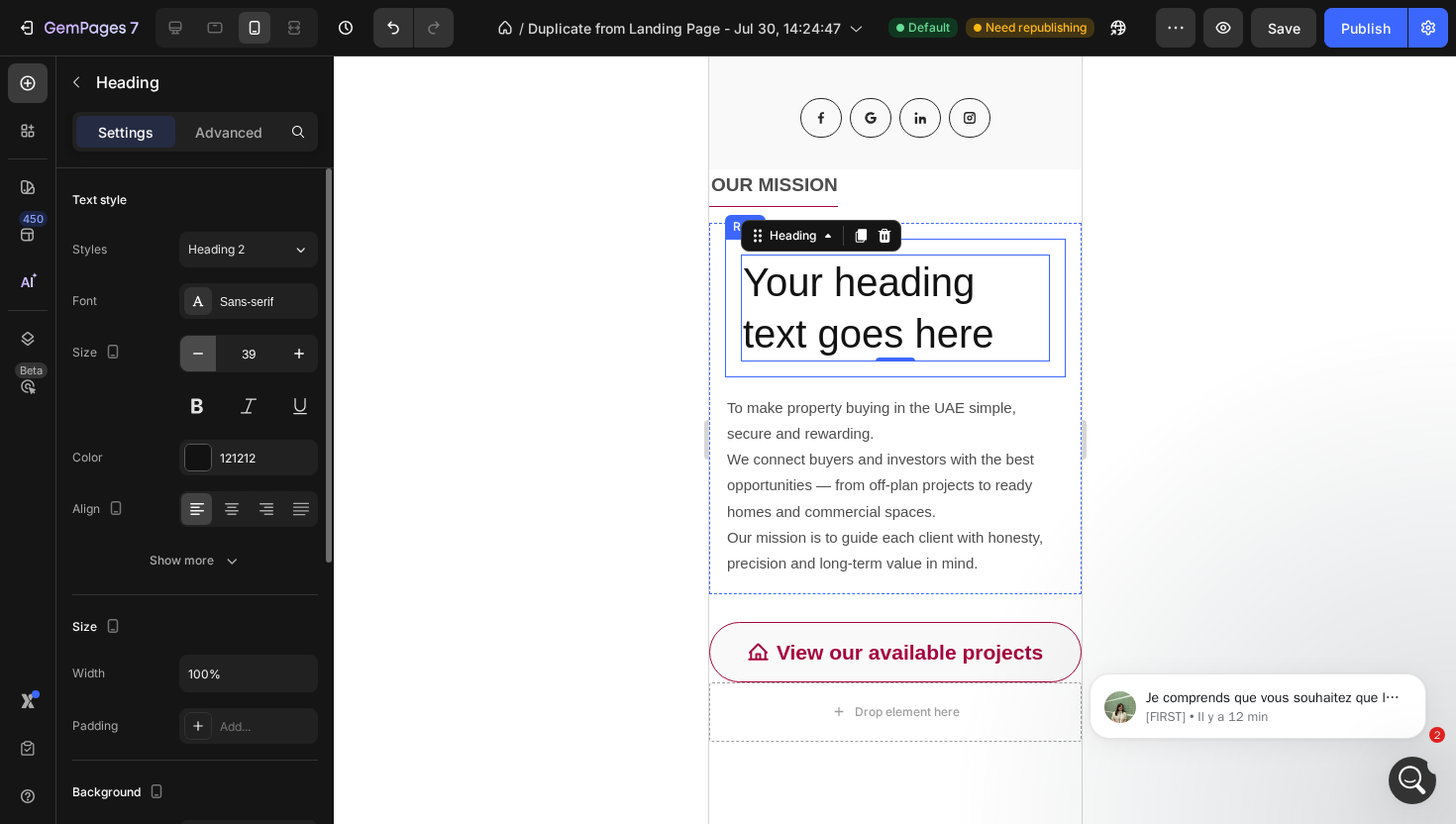 click 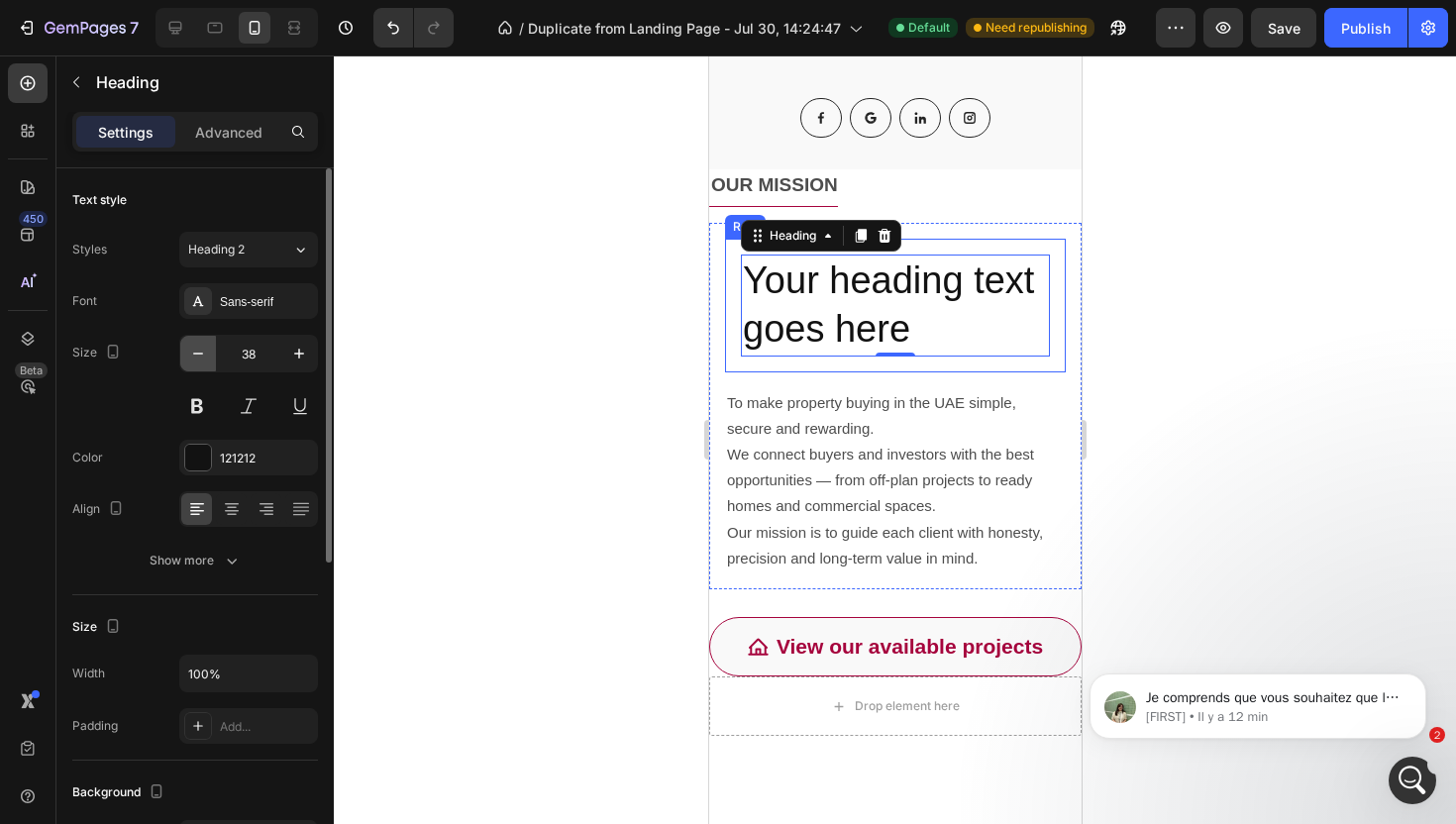 click 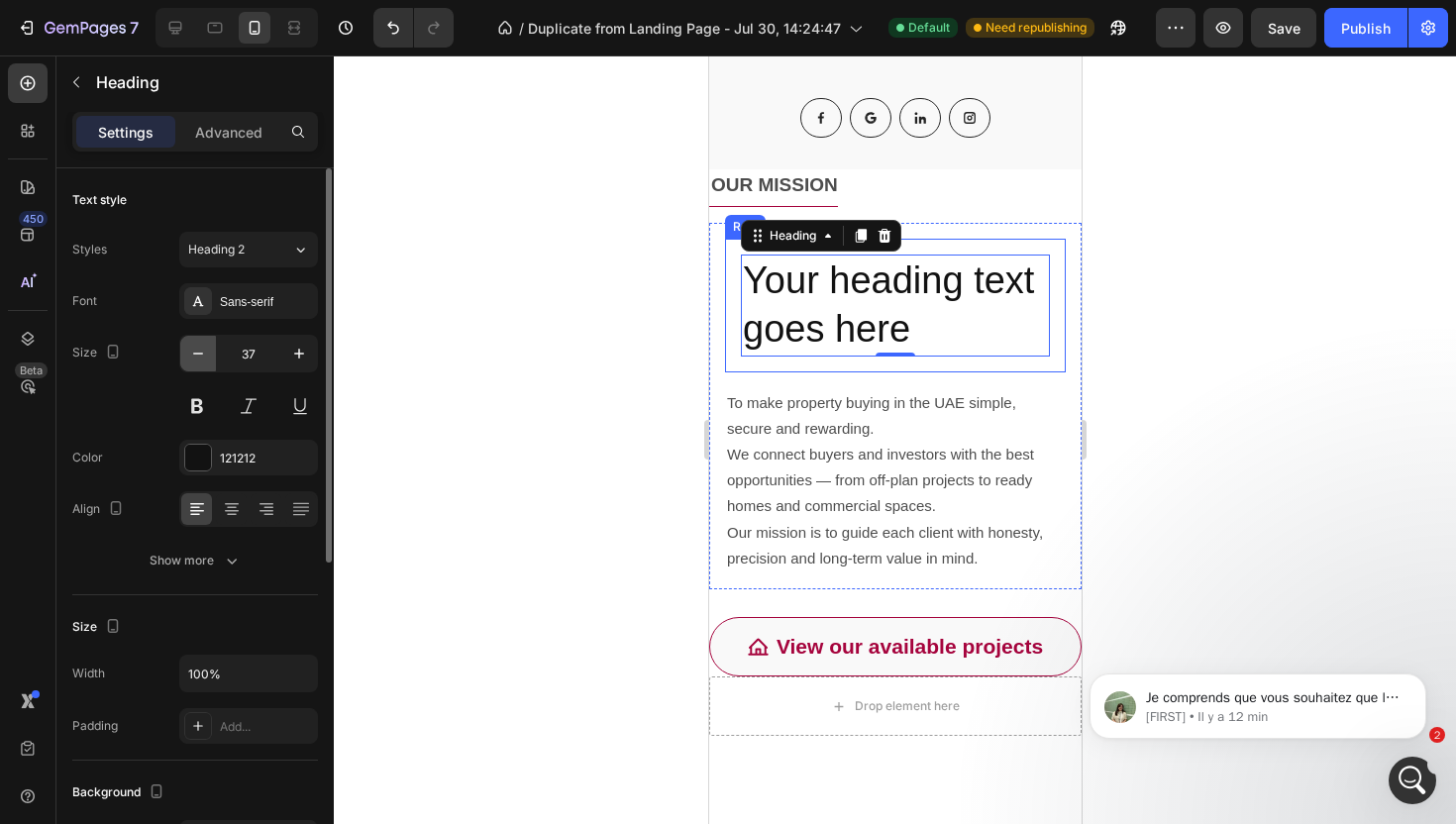 click 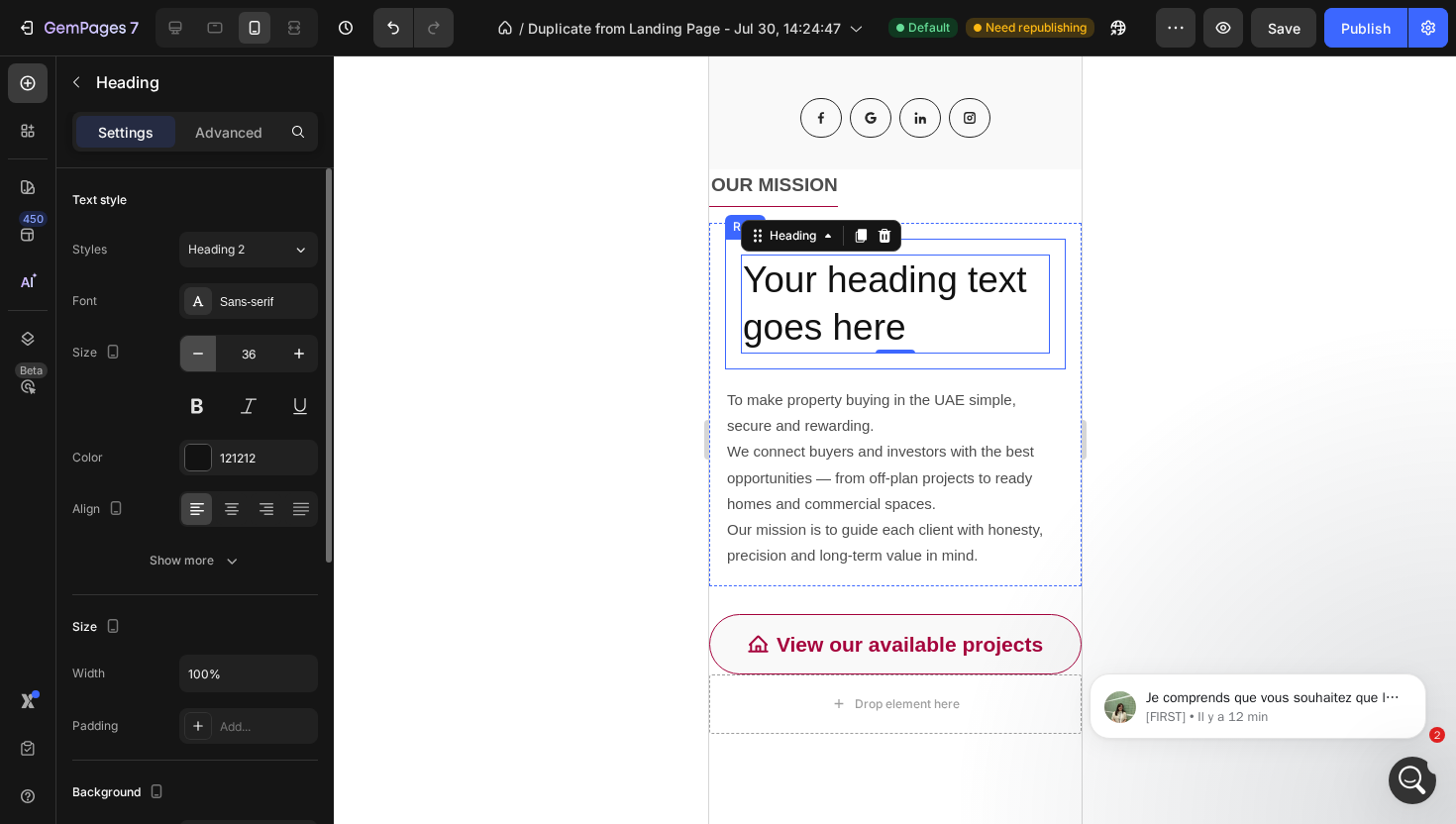 click 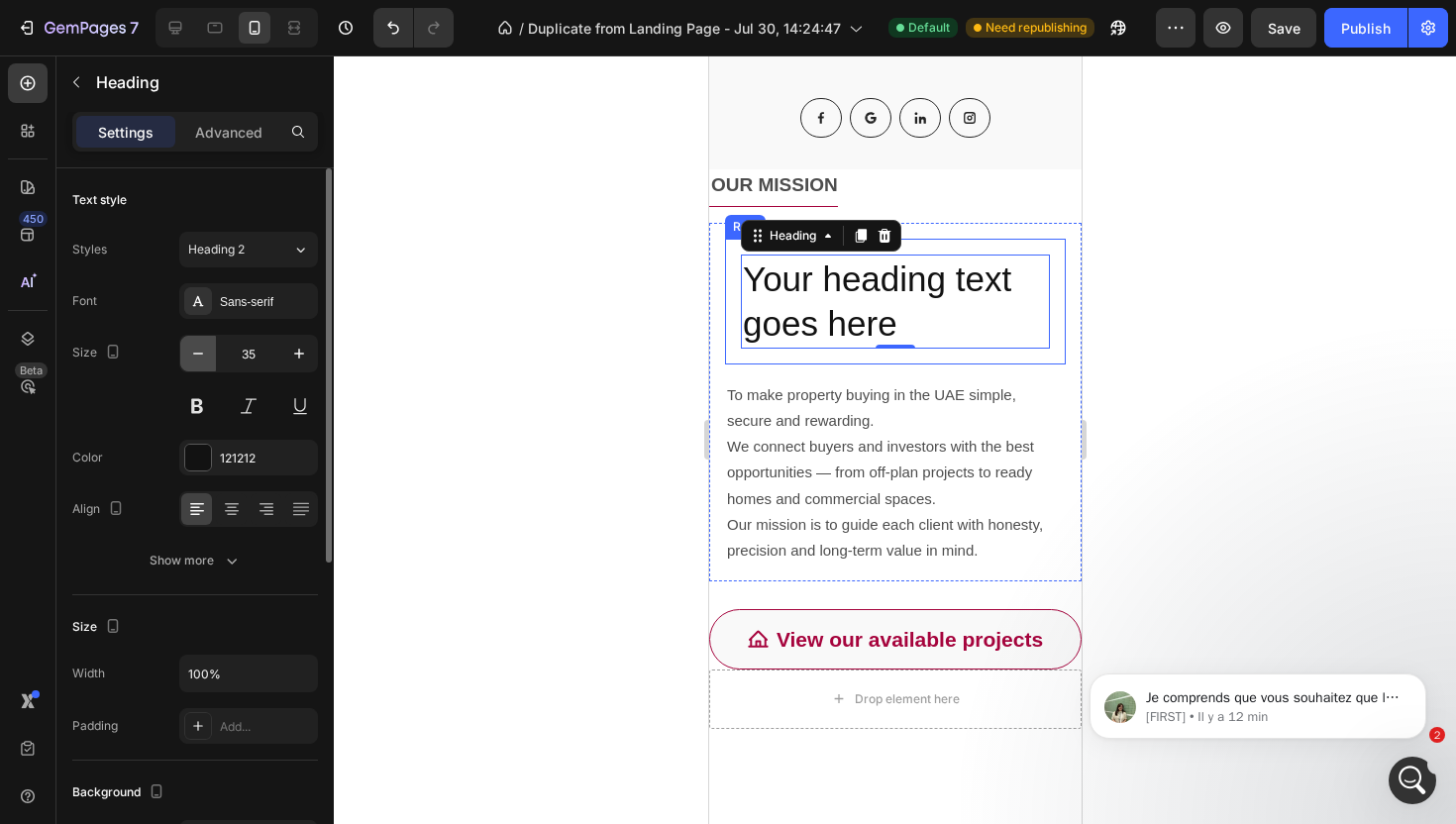 click 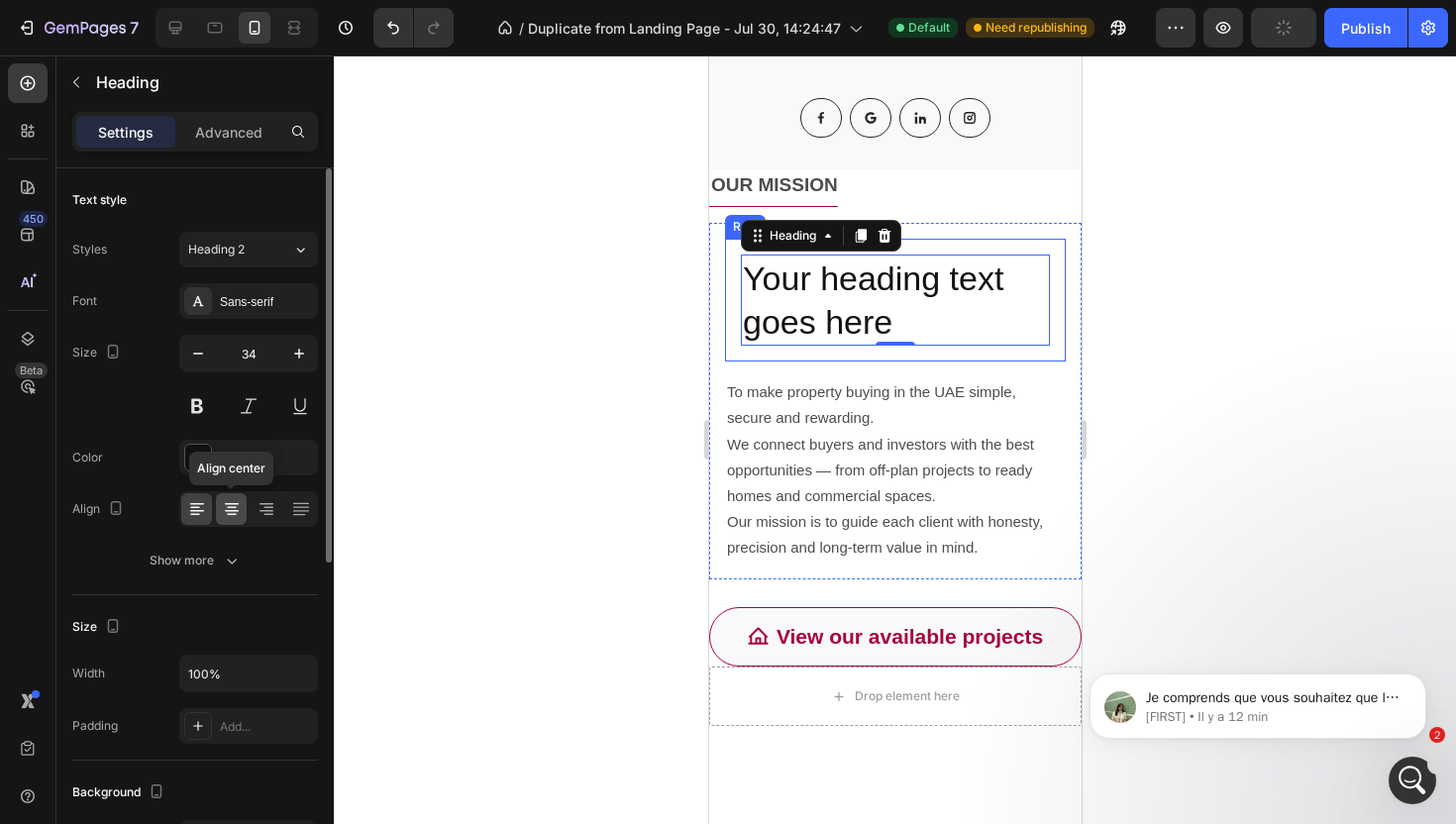 click 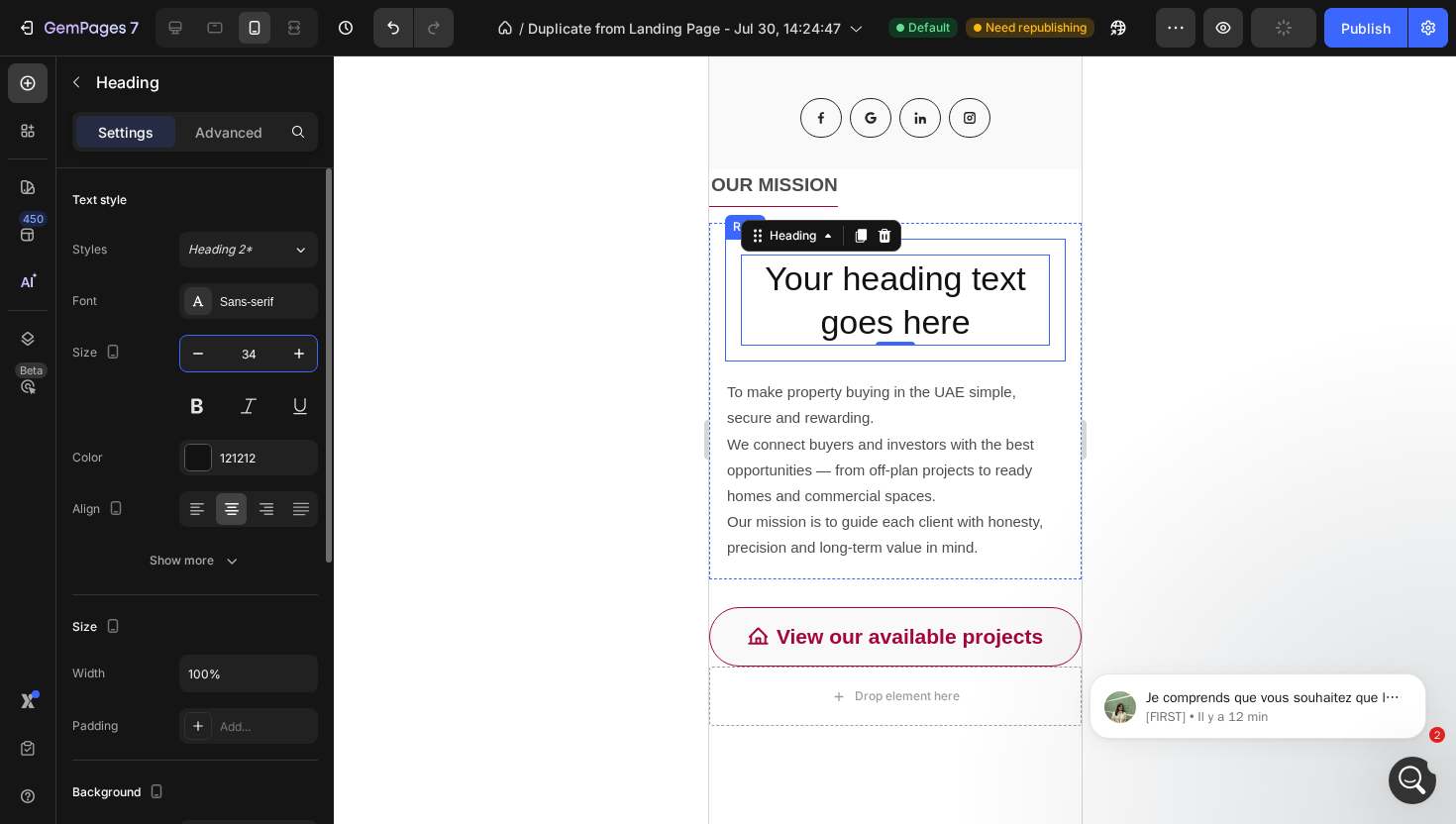 click on "34" at bounding box center (249, 354) 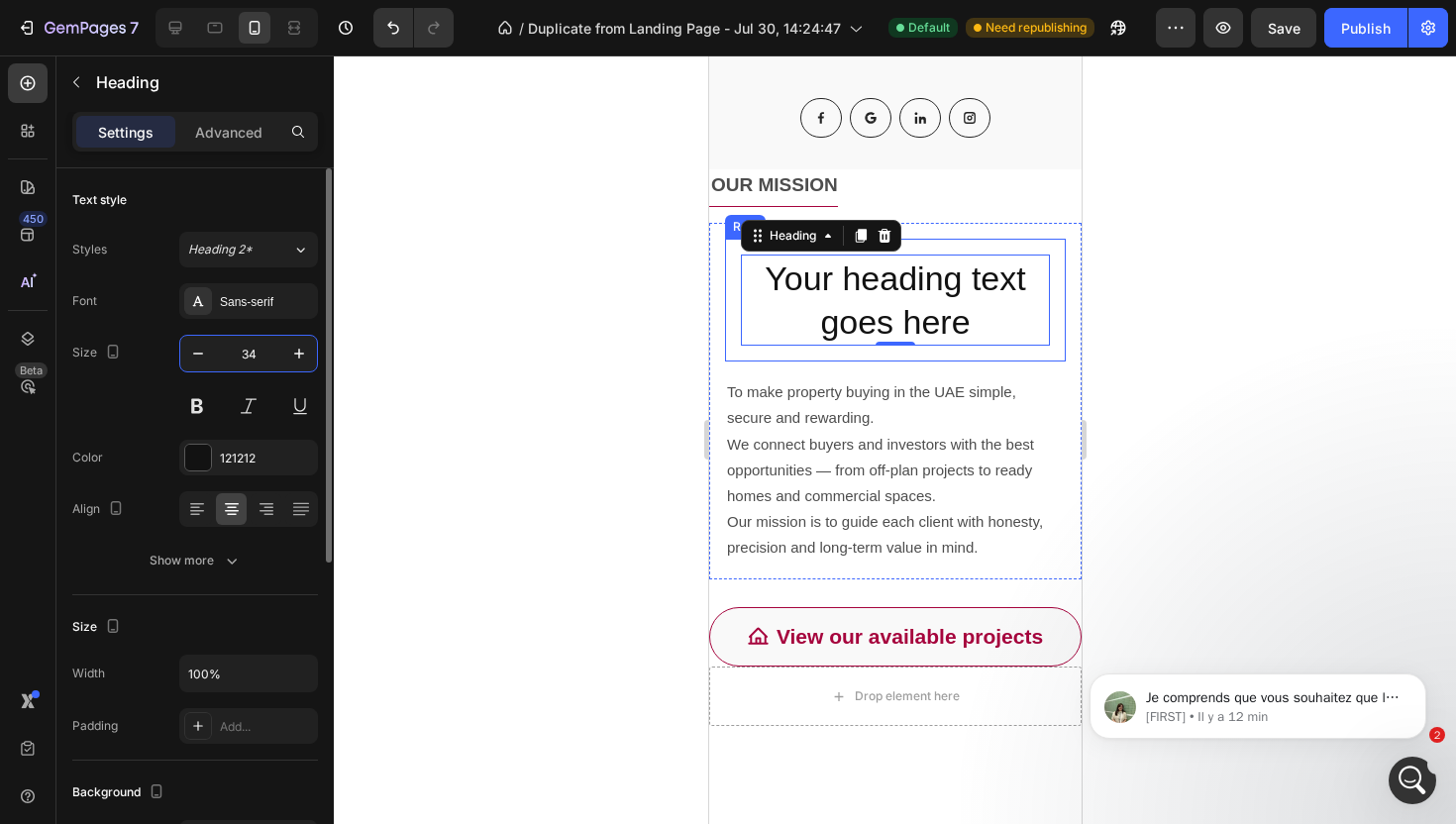 click on "34" at bounding box center [249, 354] 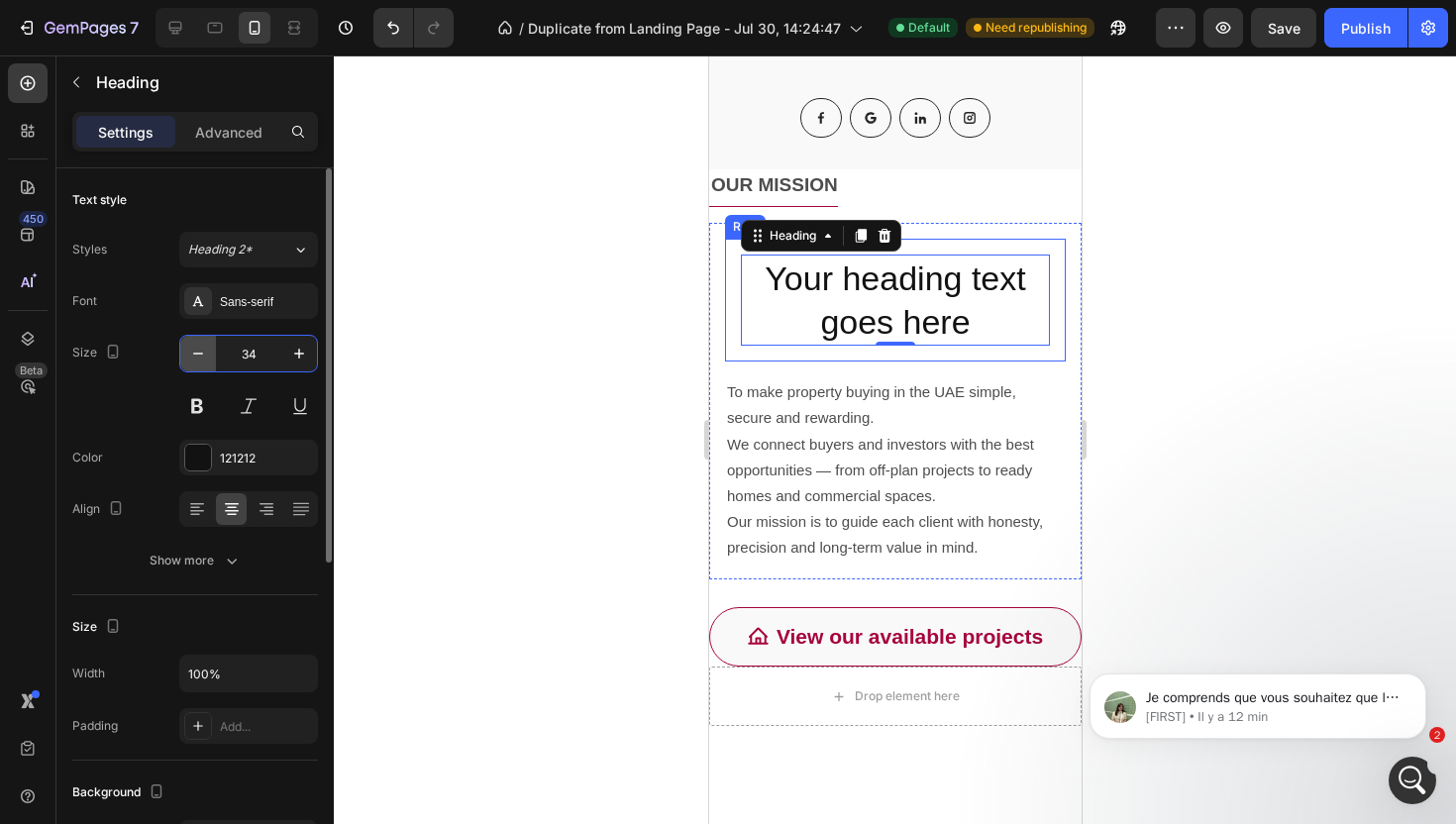 click 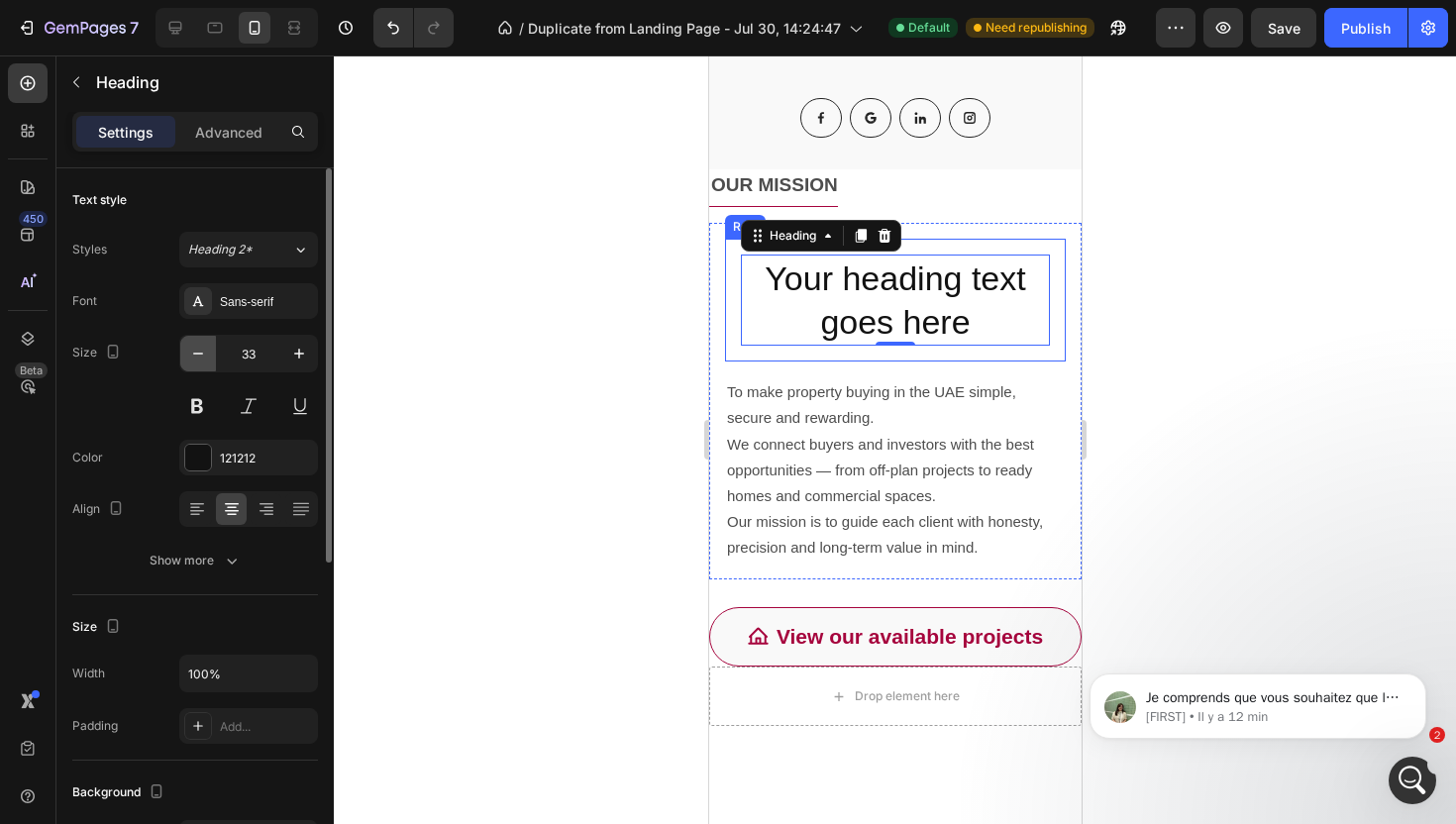 click 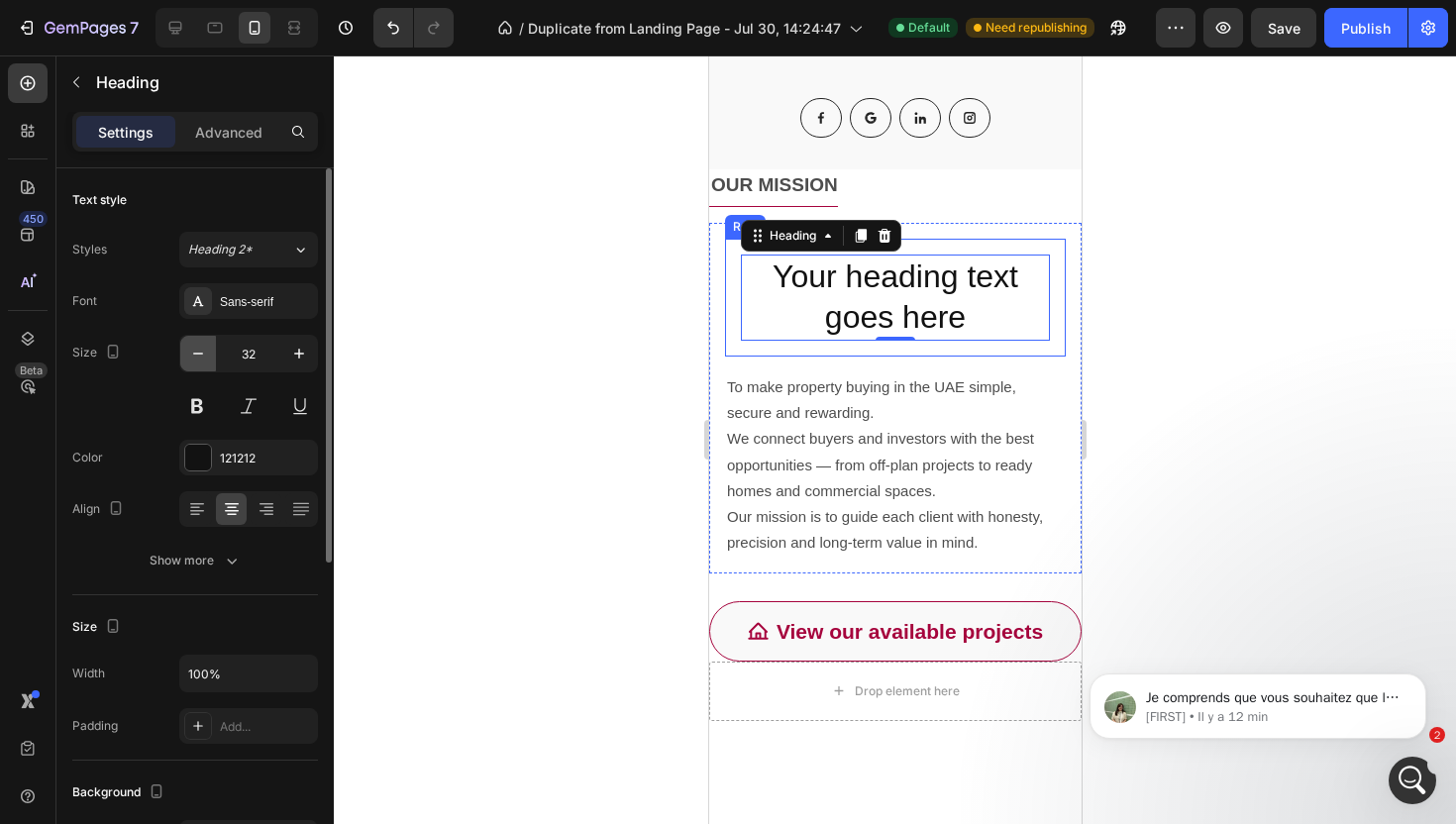 click 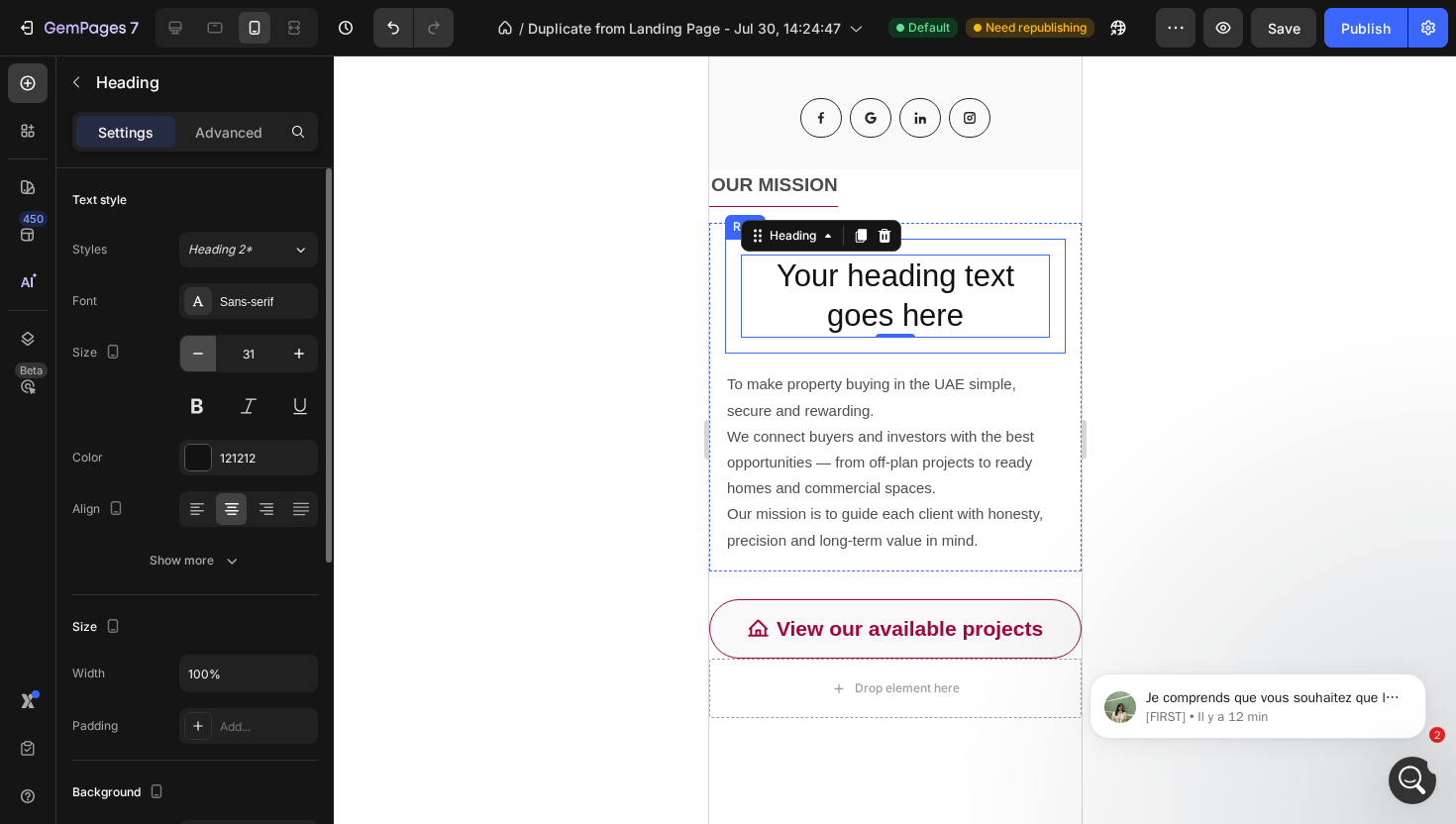 click 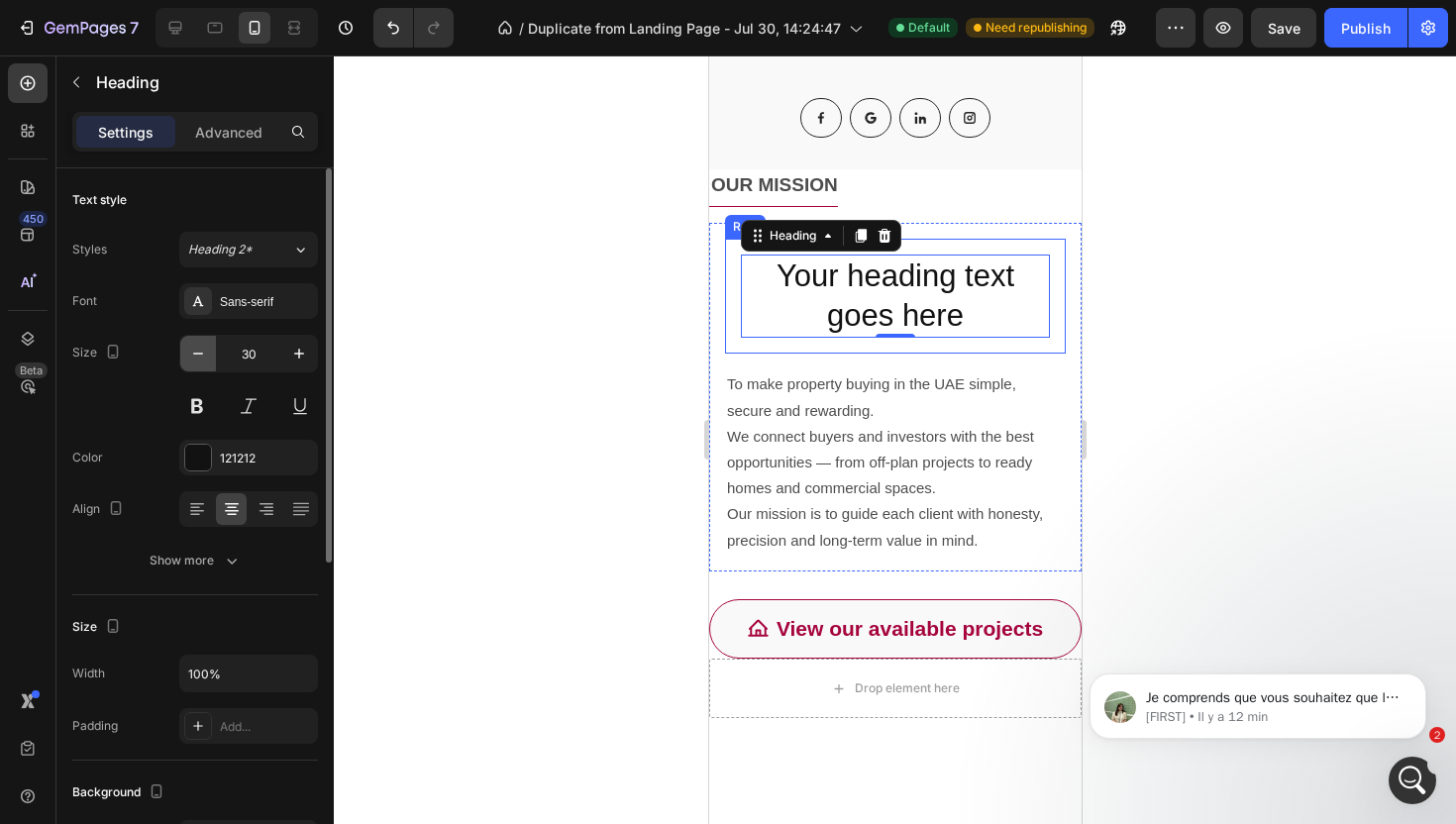 click 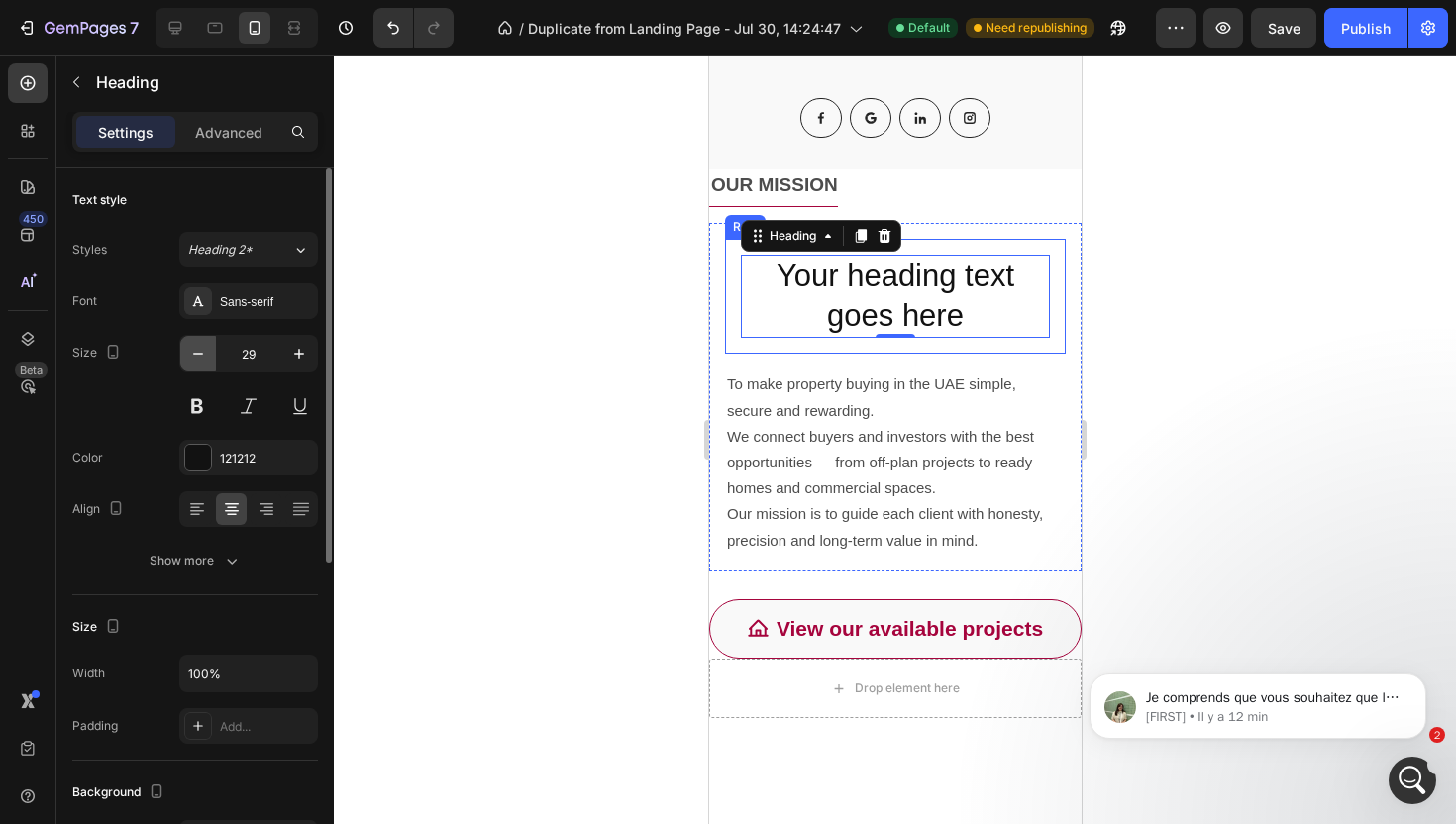 click 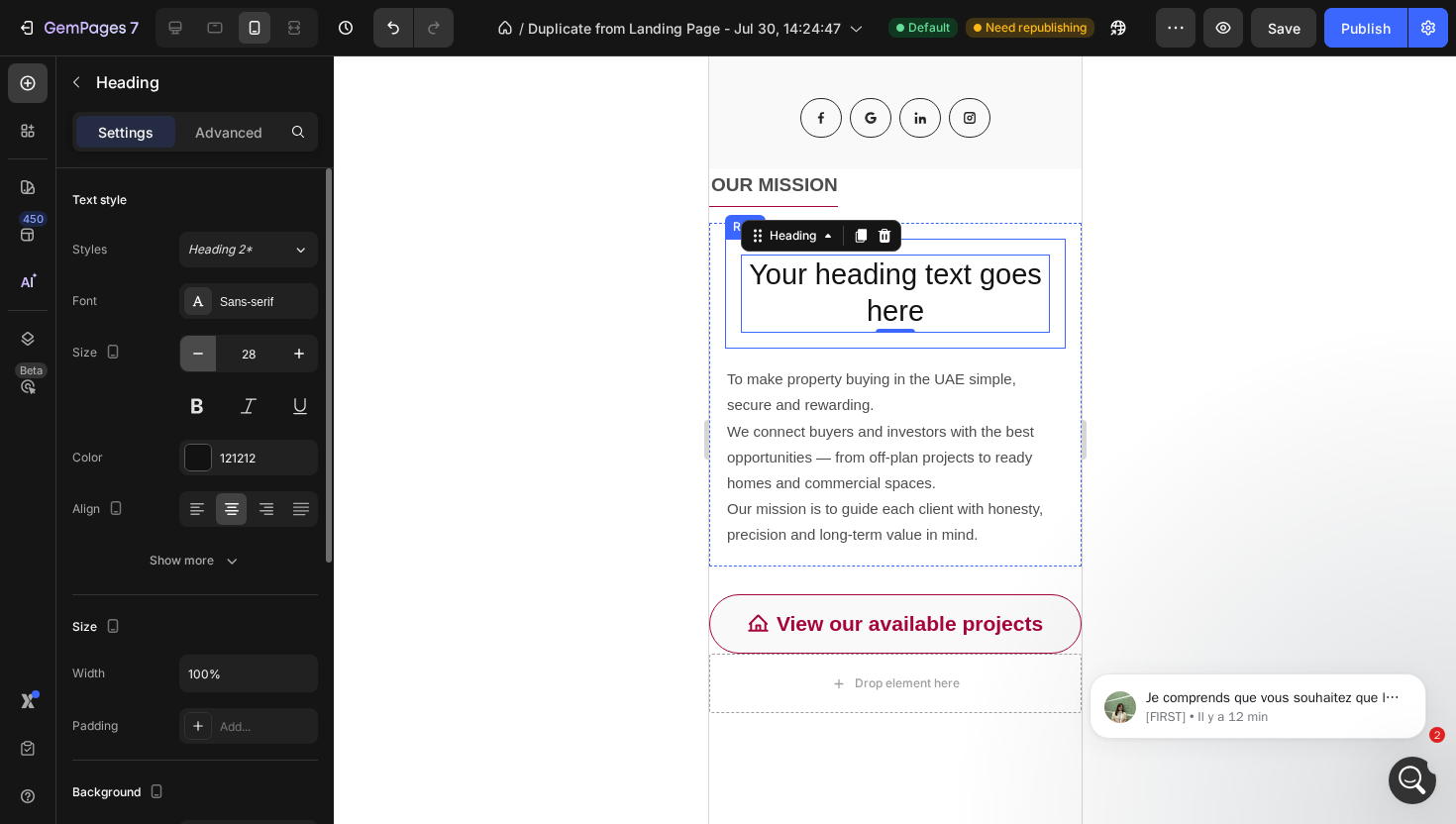click 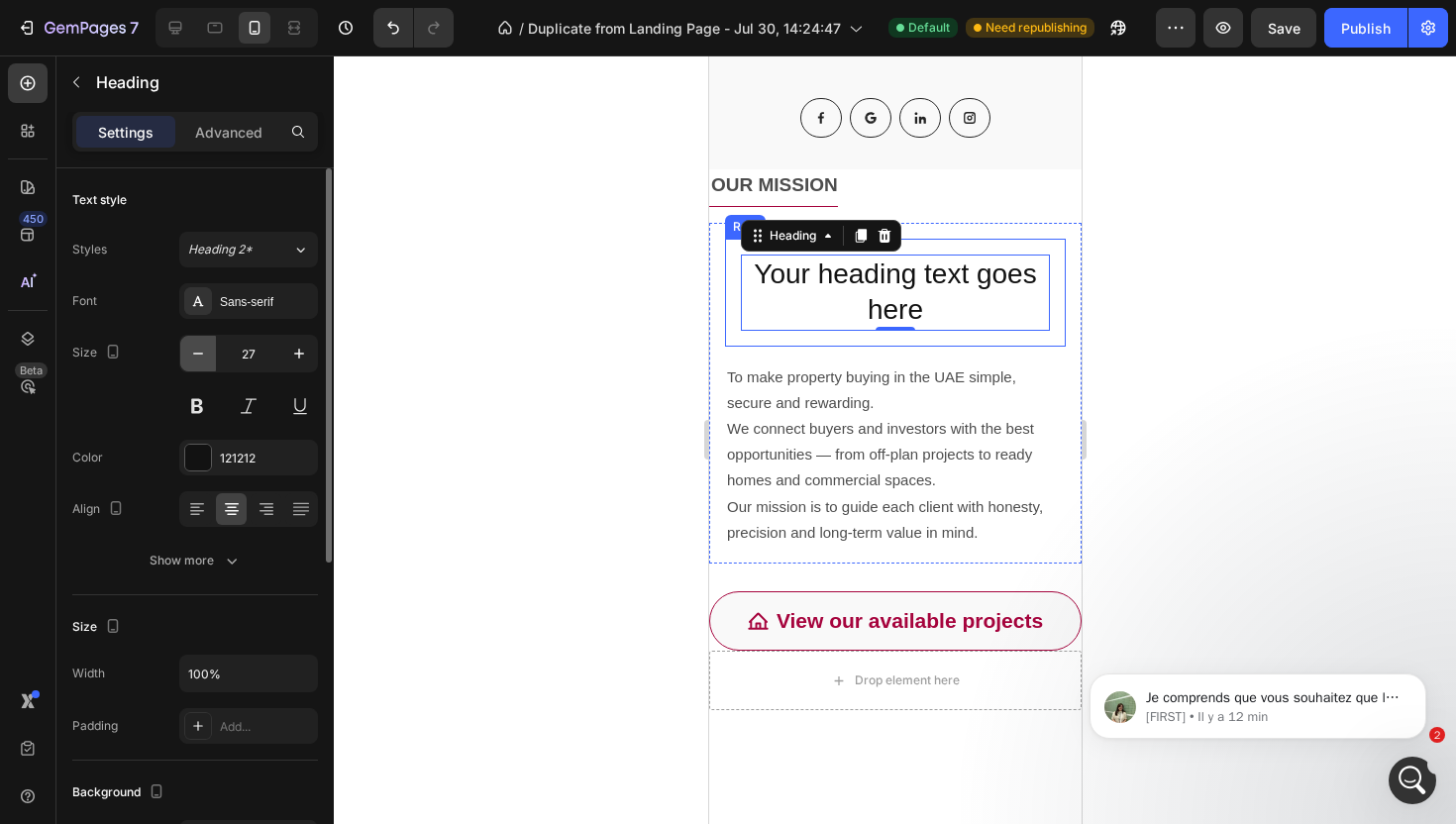 click 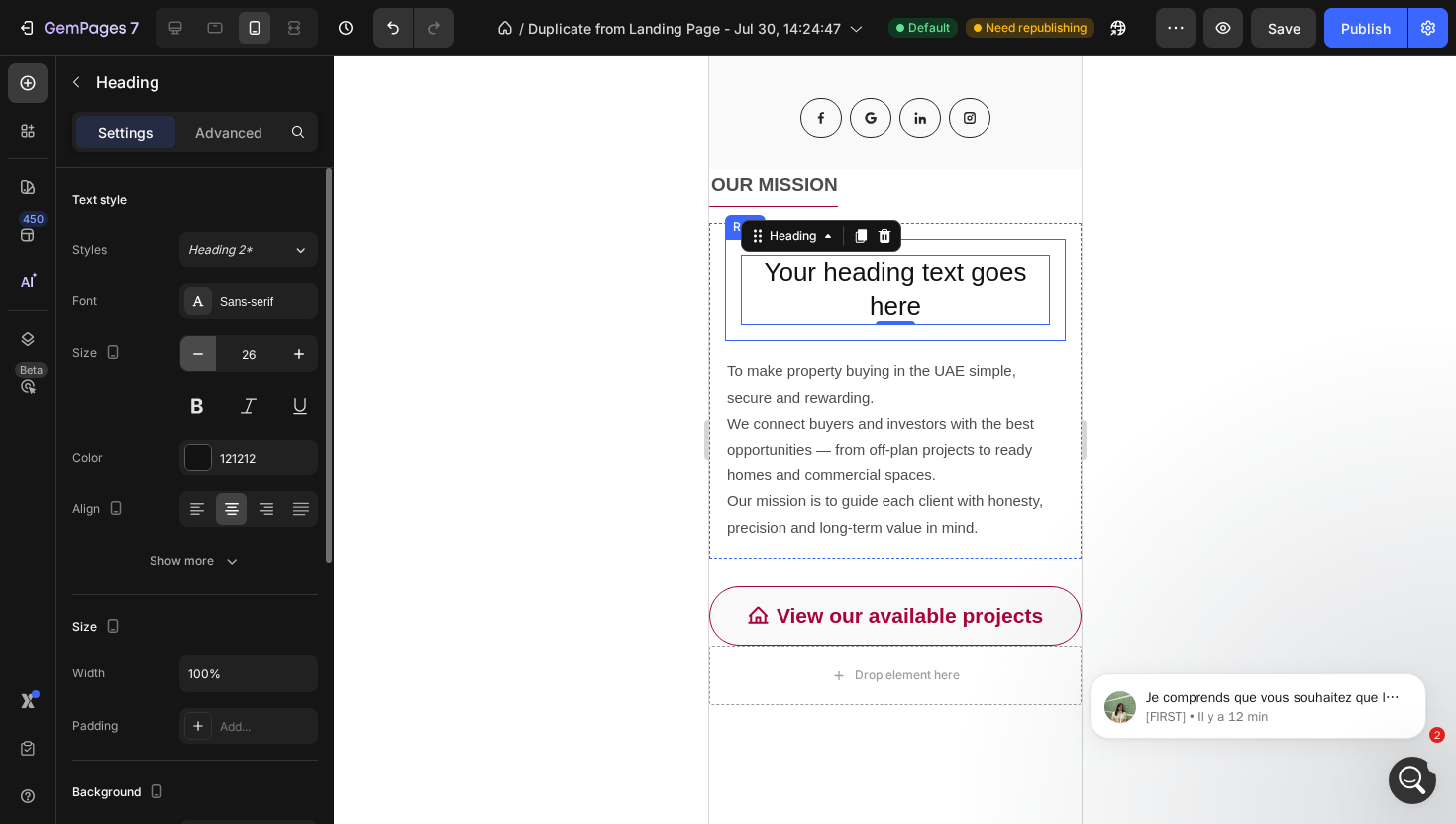 click 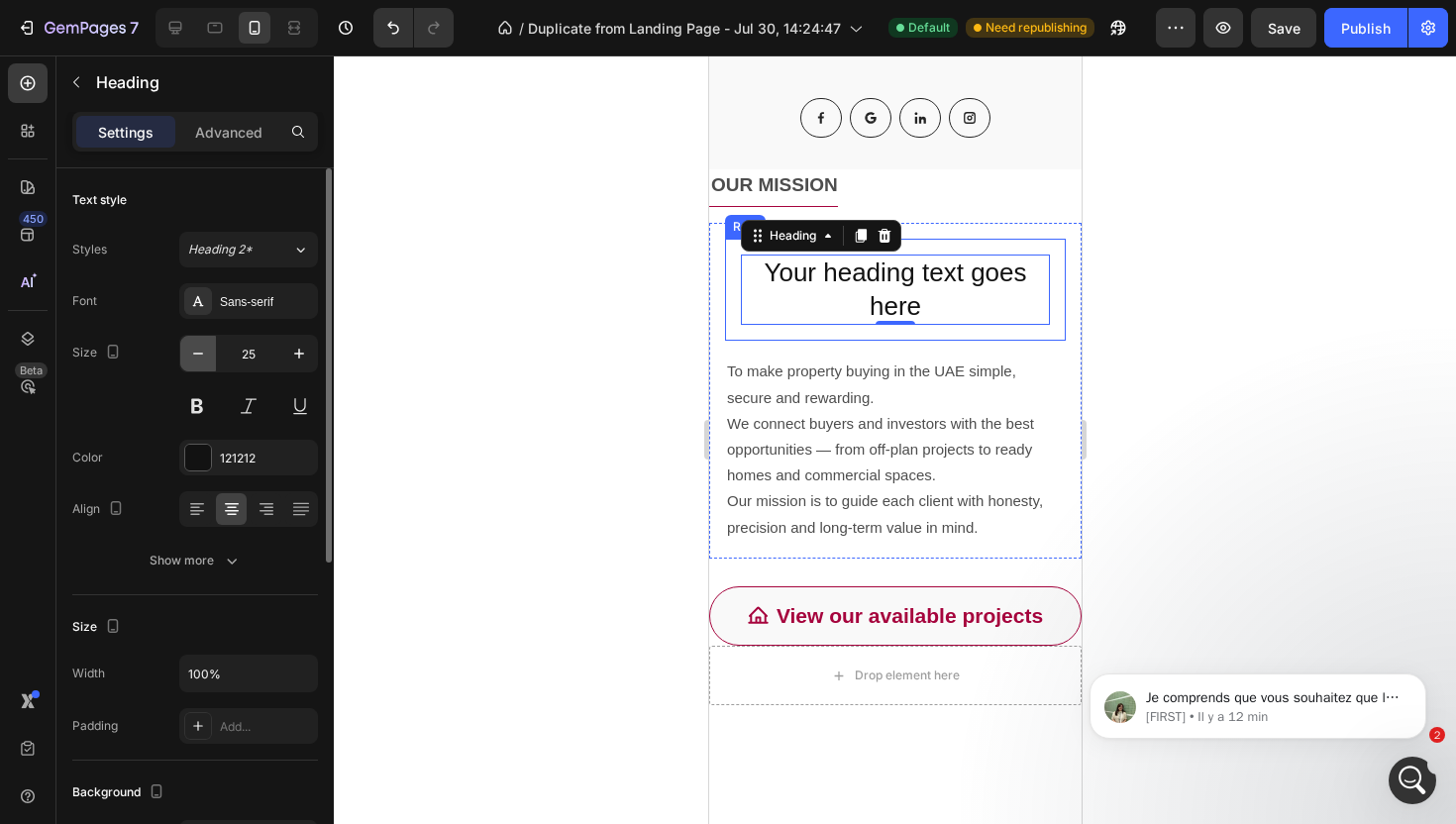 click 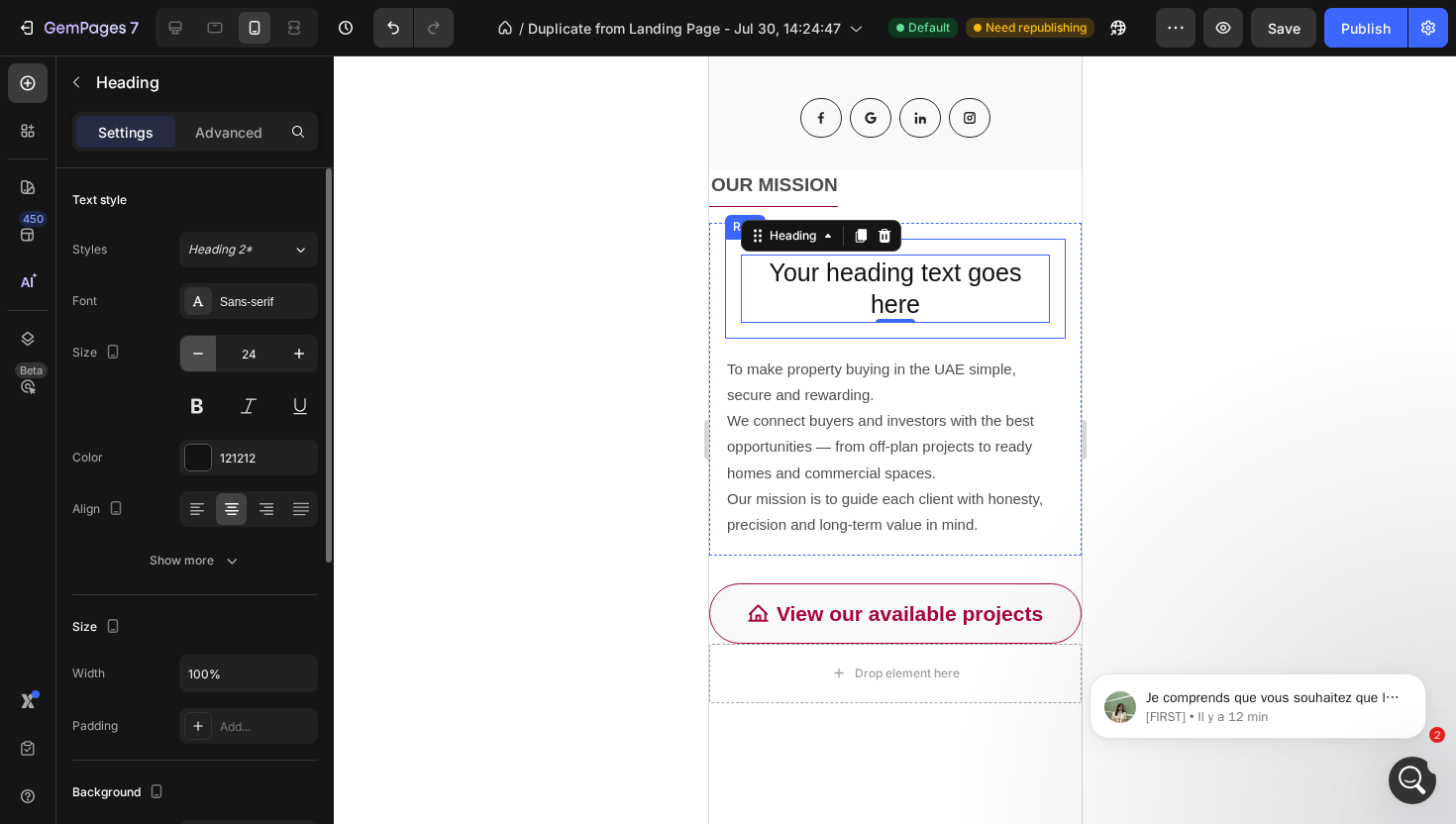 click 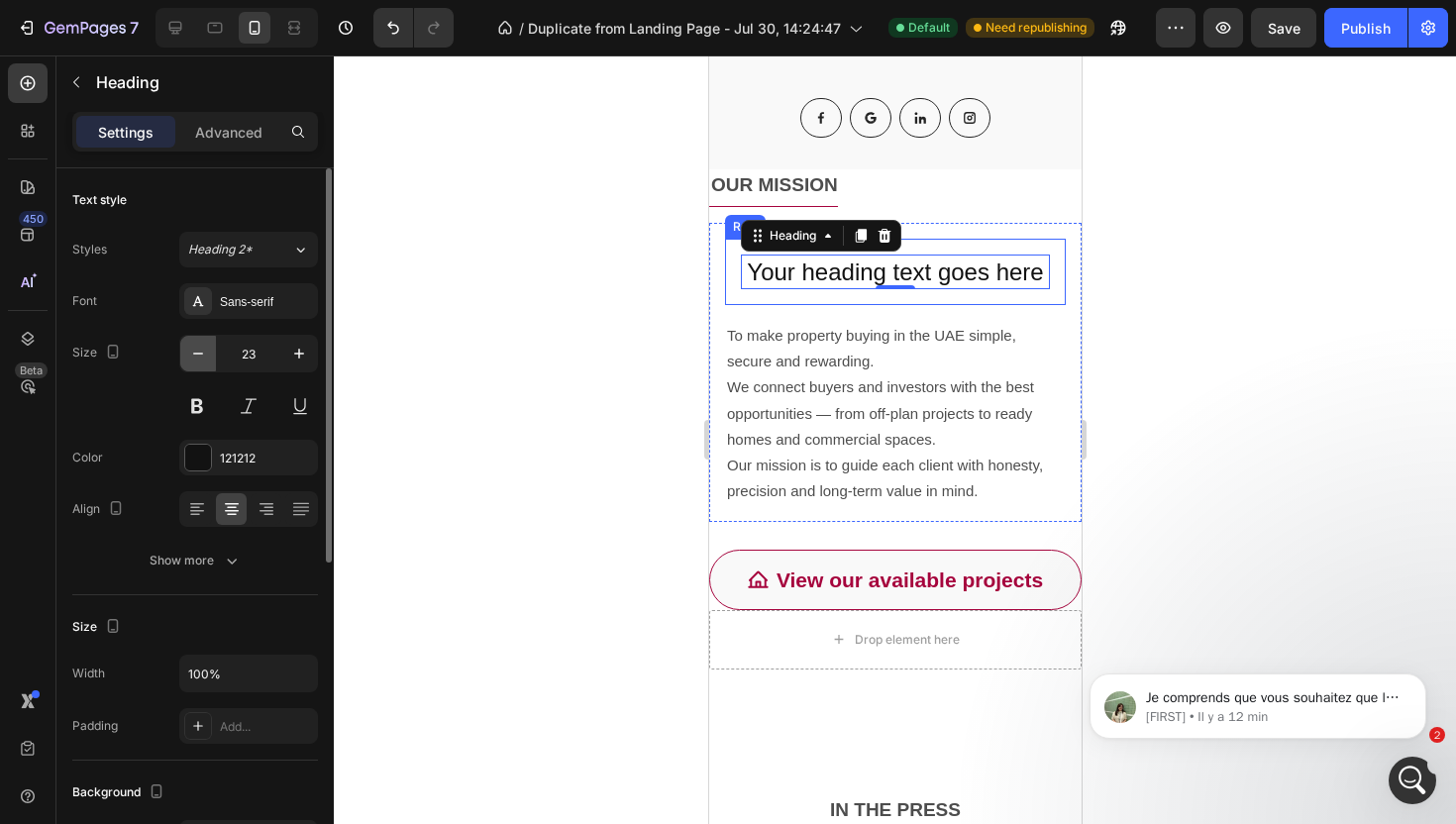 click 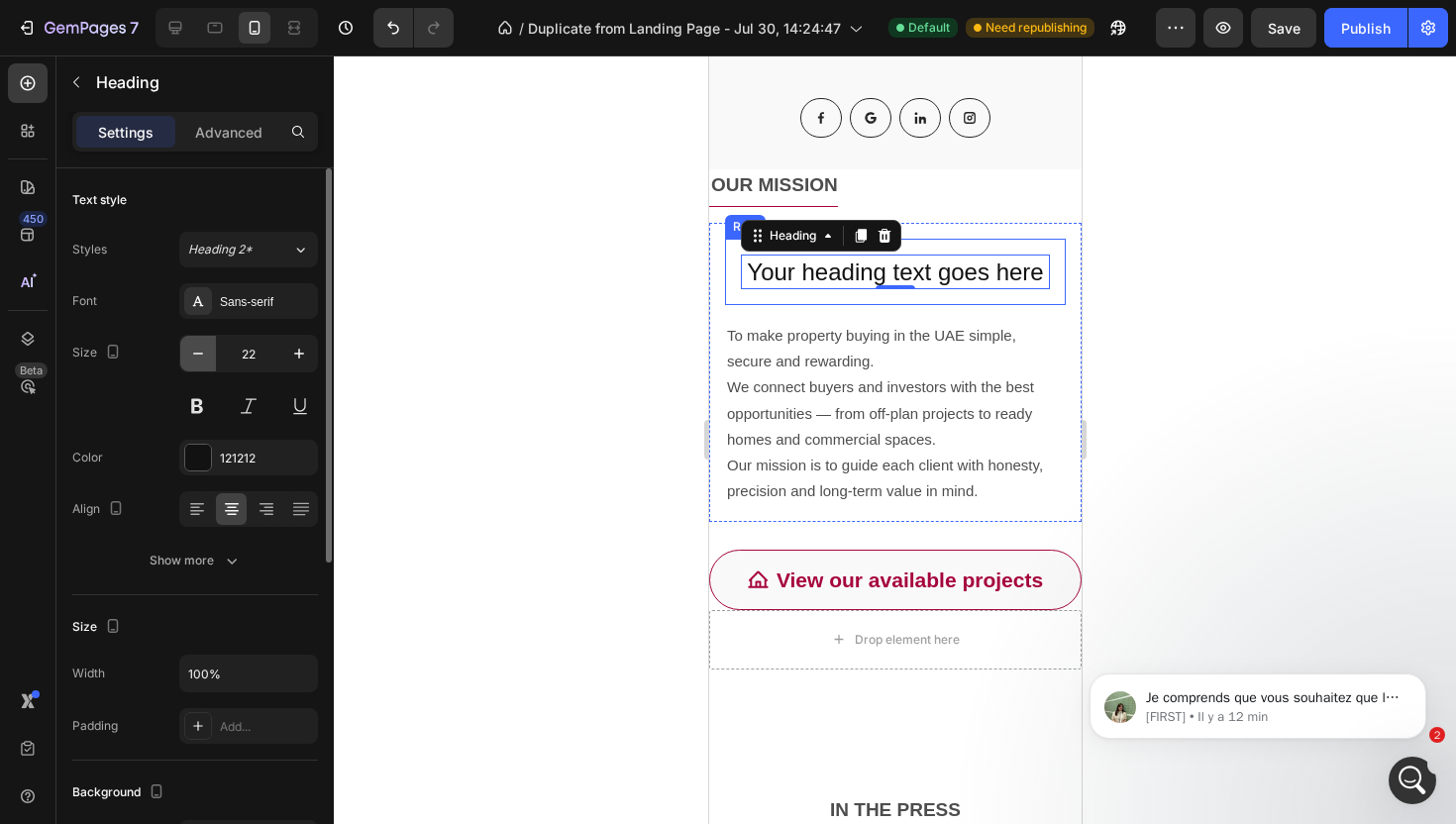 click 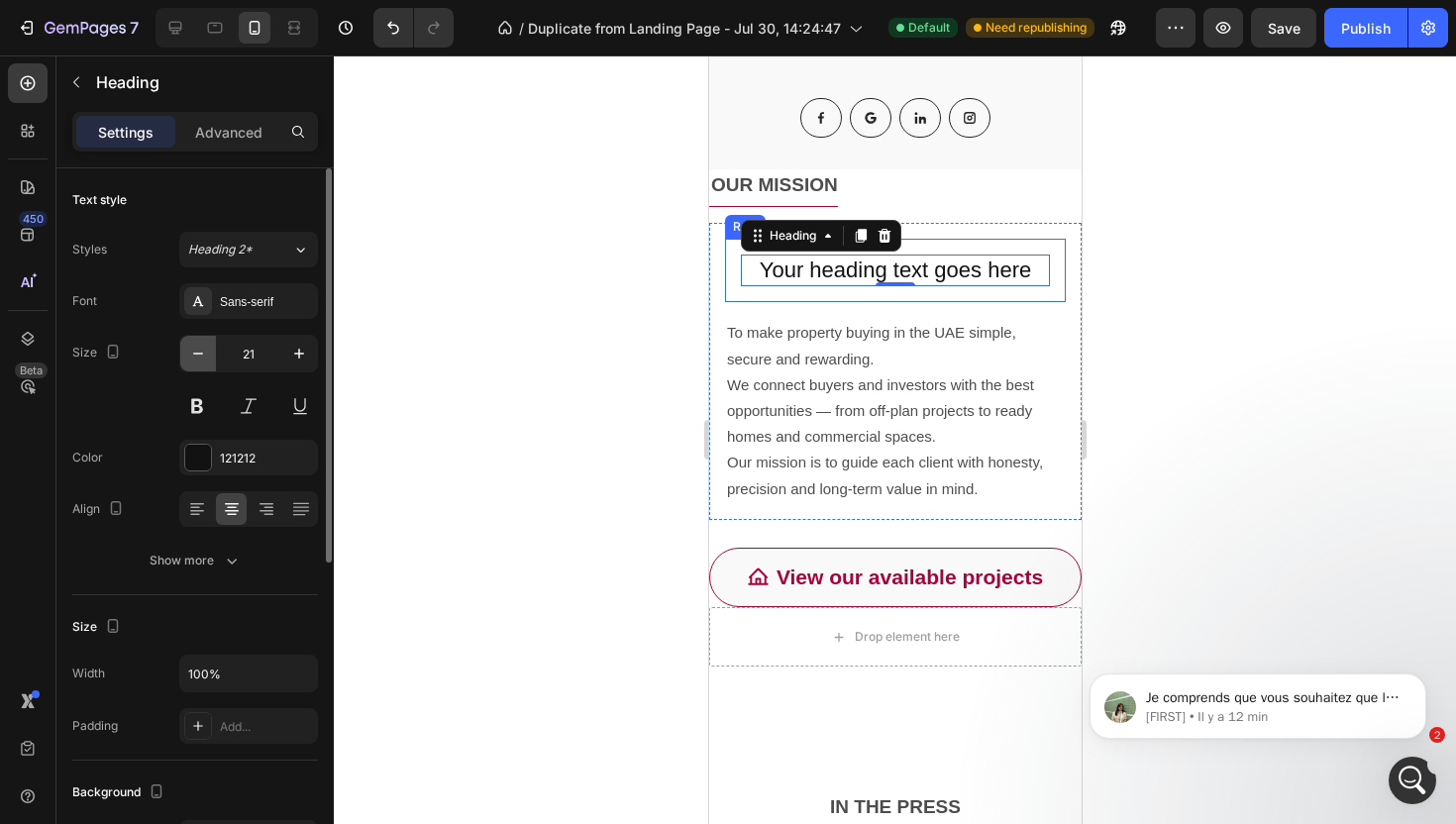 click 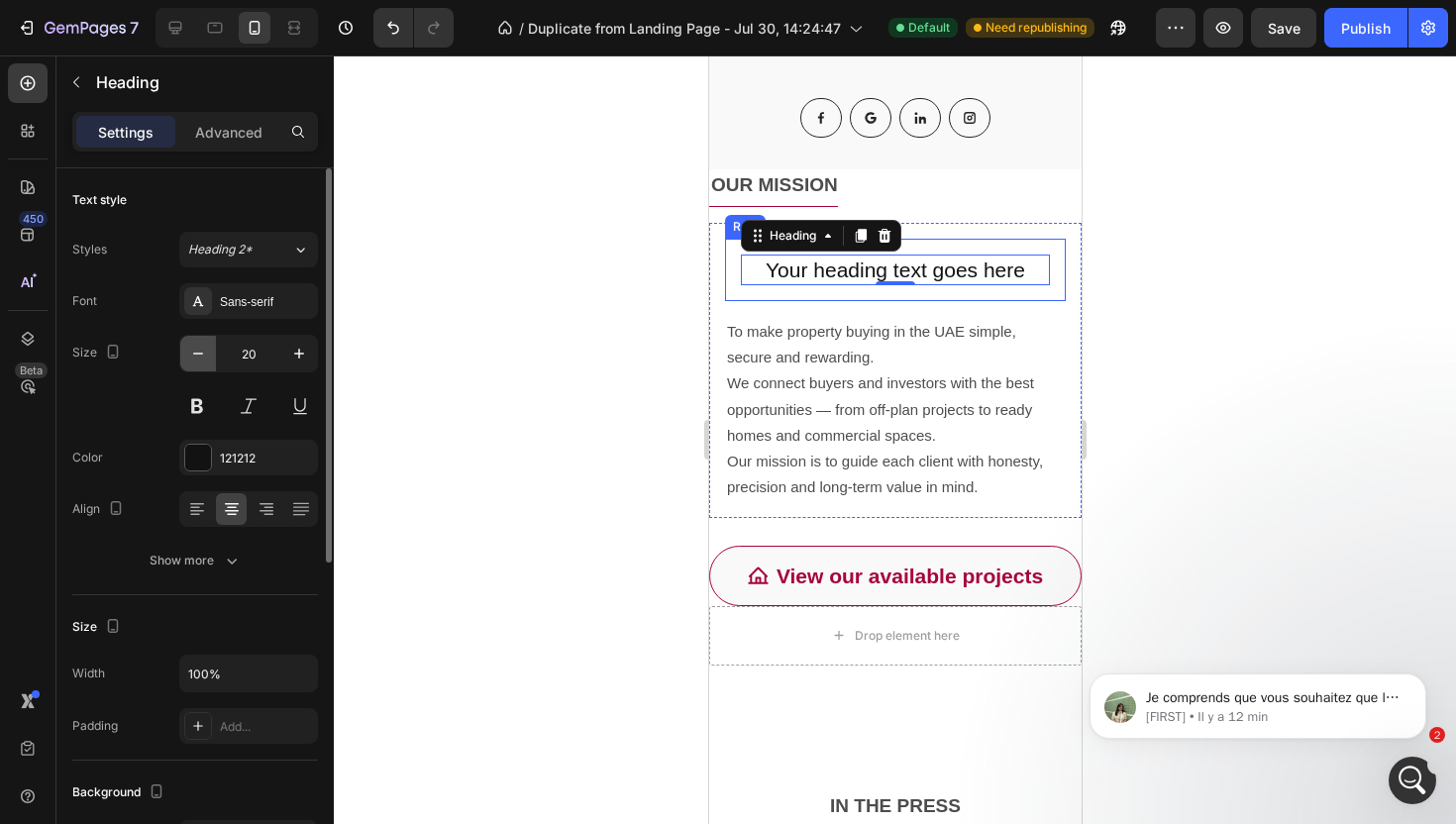 click 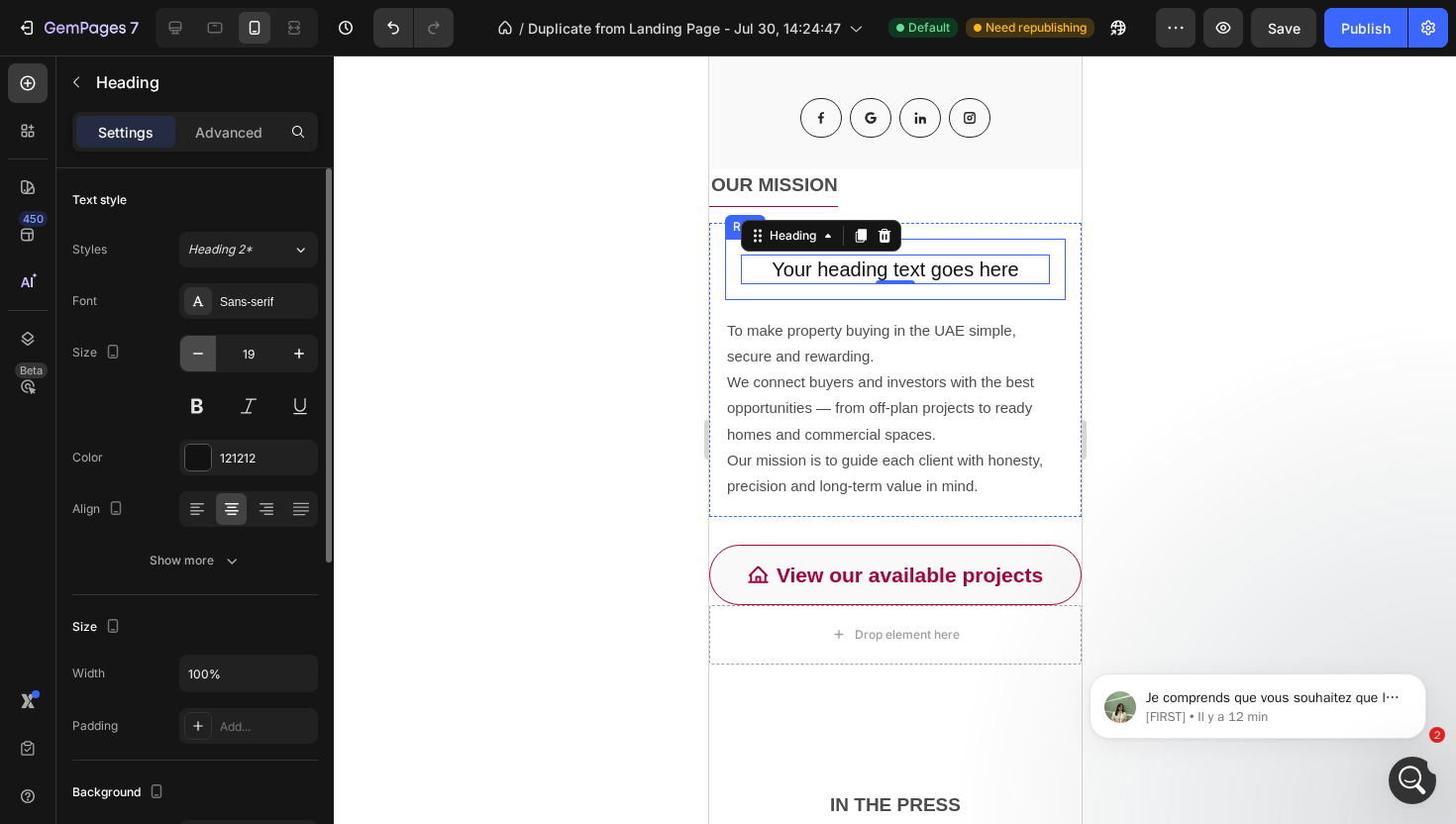 click 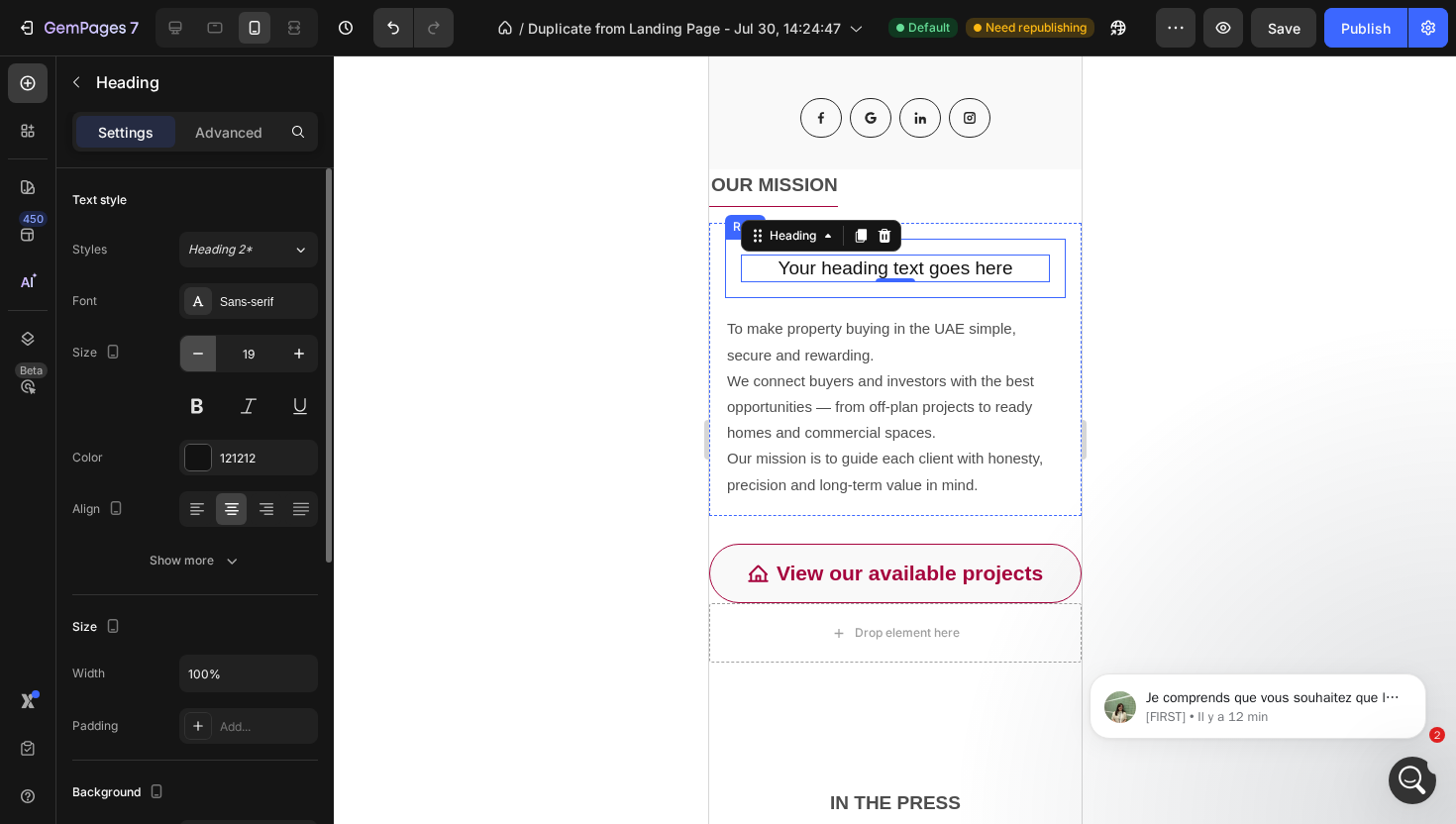 type on "18" 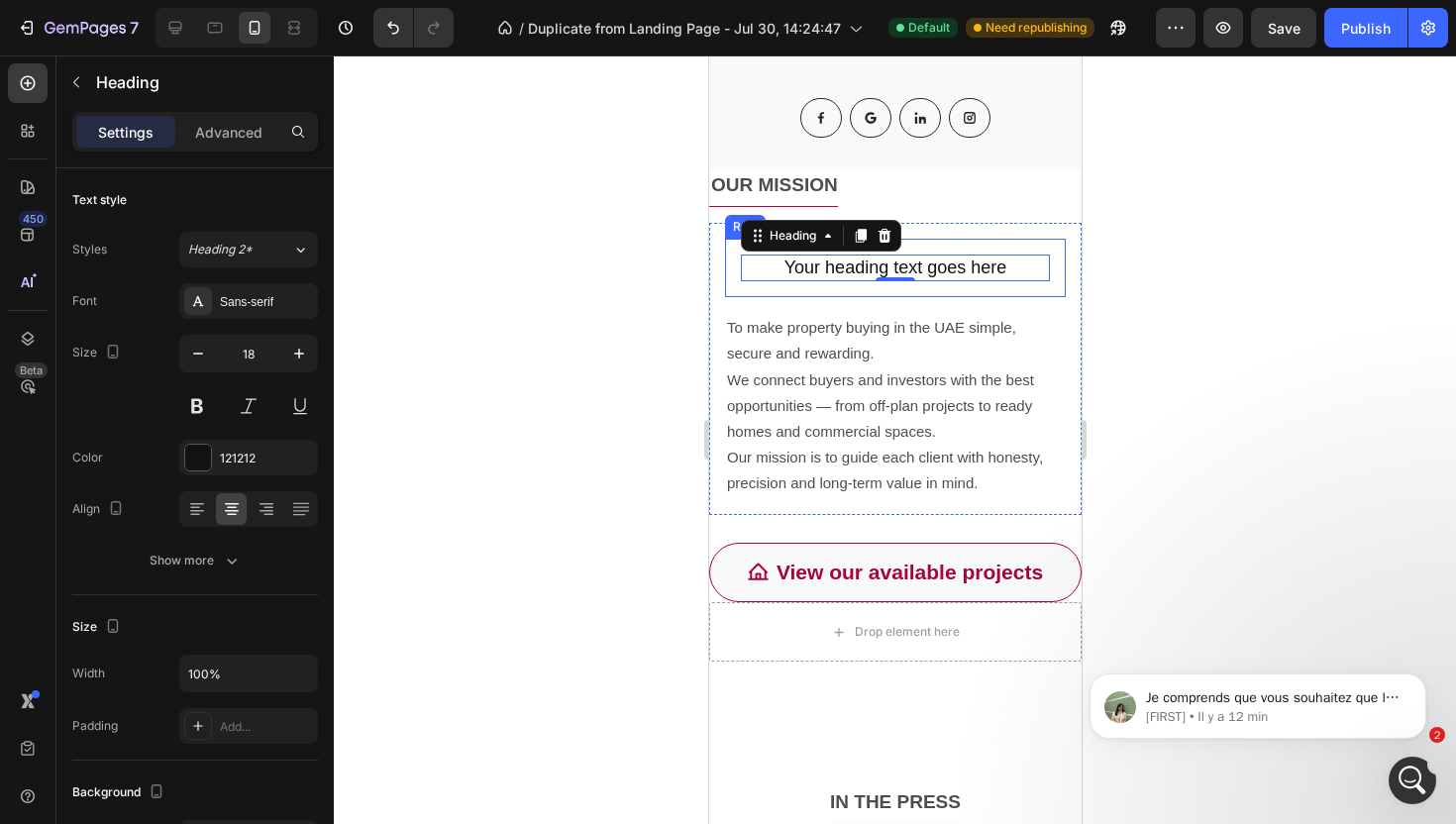 click 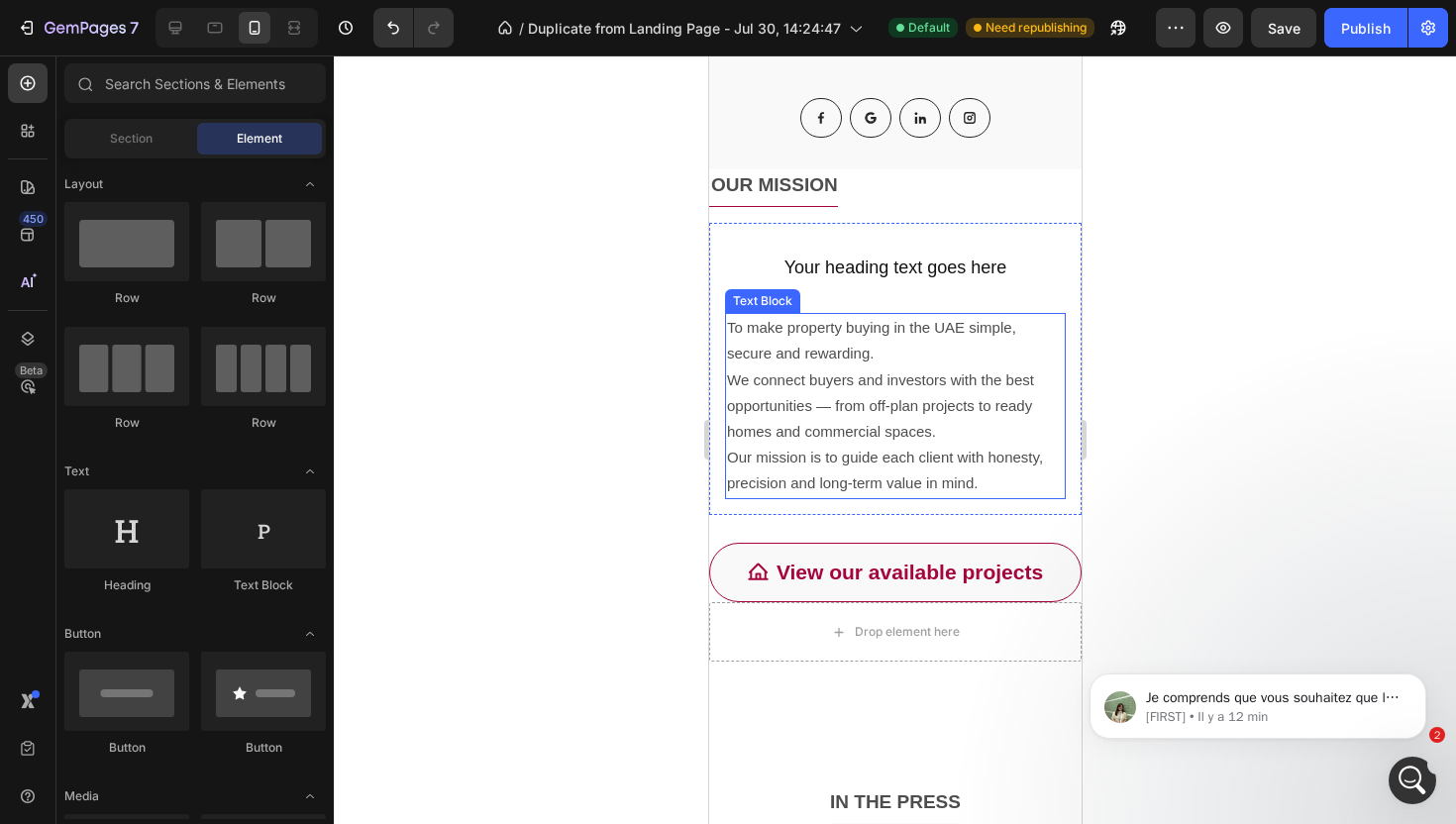 click on "To make property buying in the UAE simple, secure and rewarding." at bounding box center (871, 340) 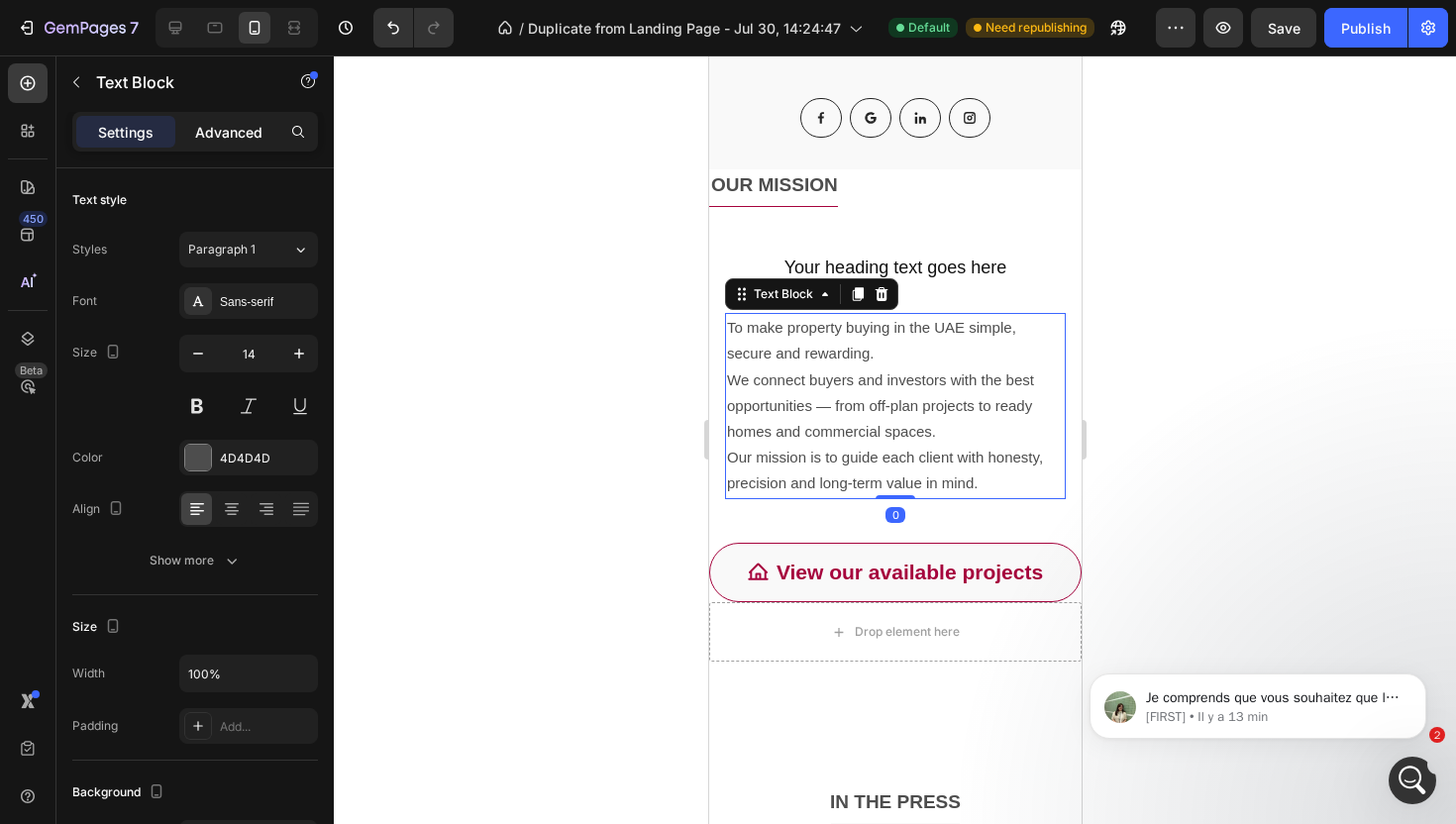 click on "Advanced" at bounding box center [229, 132] 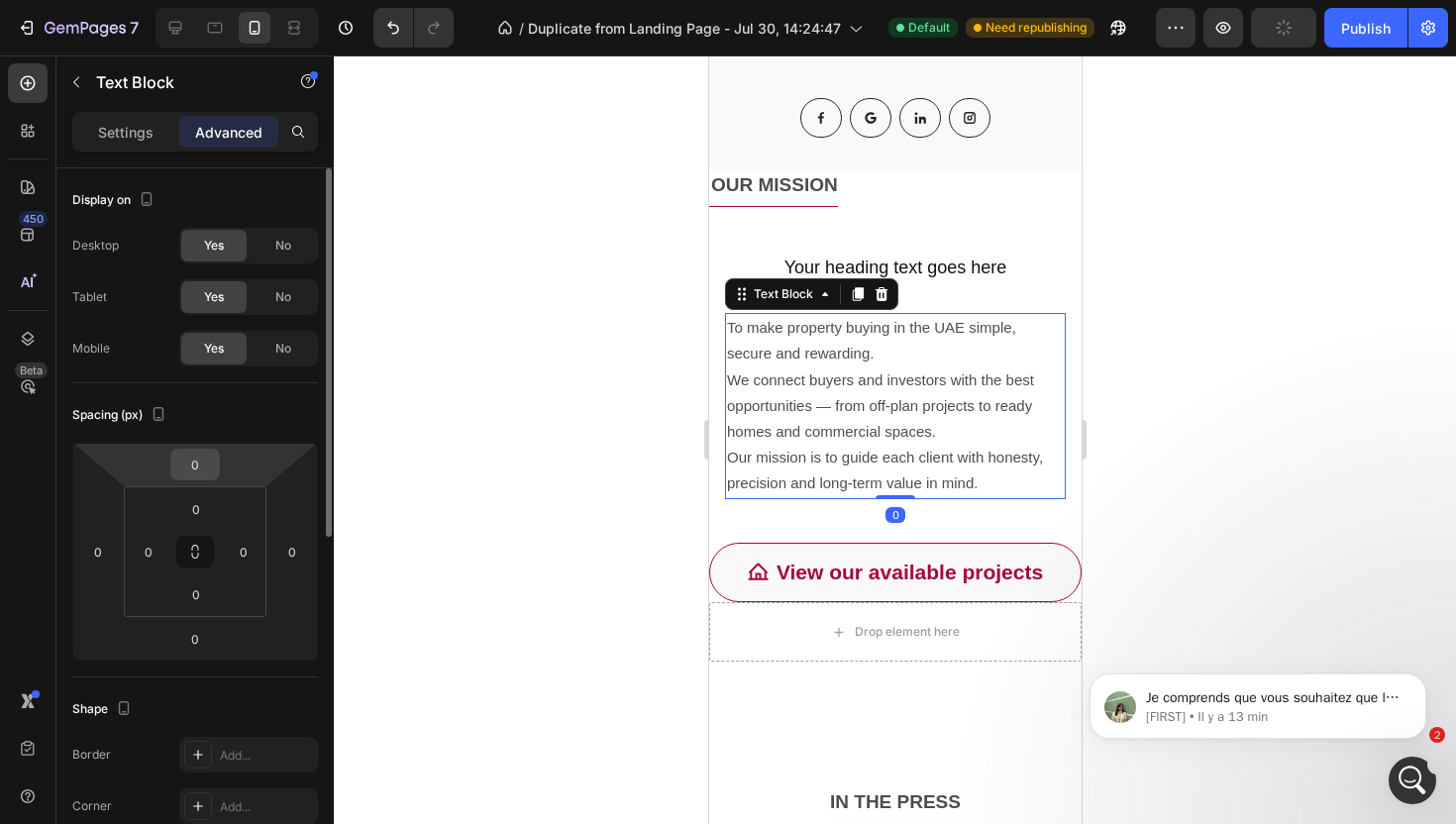 click on "0" at bounding box center [195, 464] 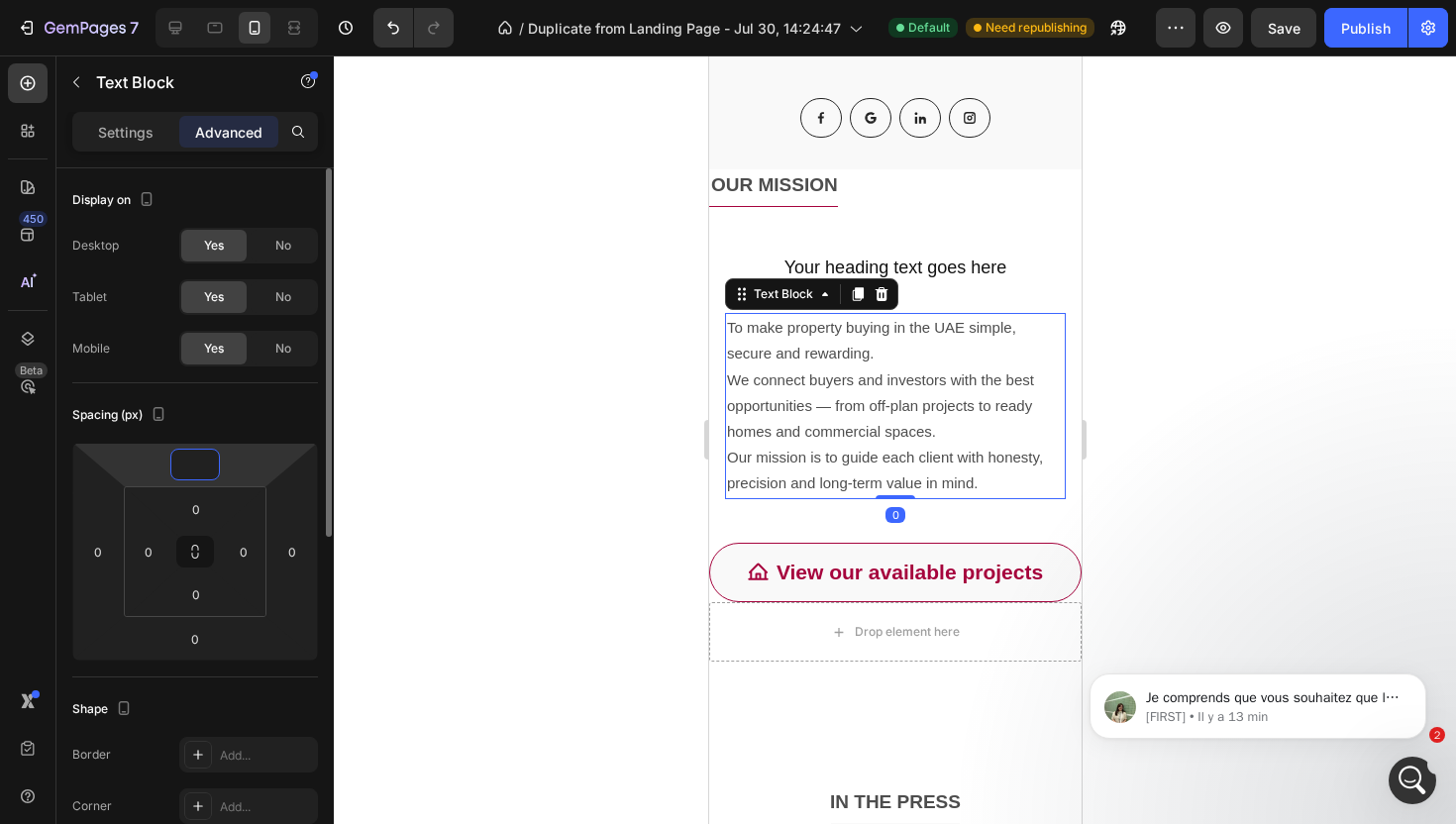 type on "0" 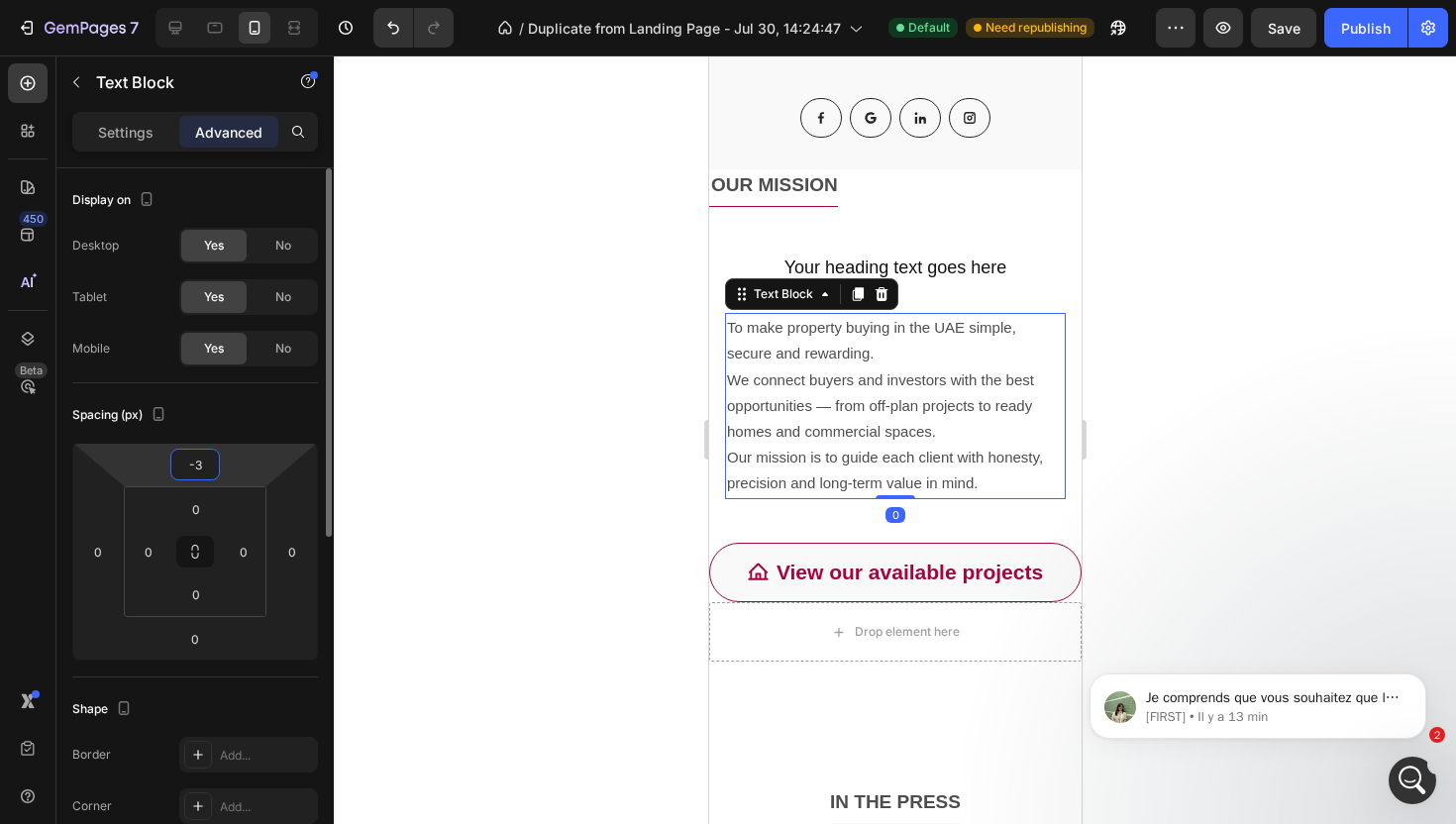 type on "-30" 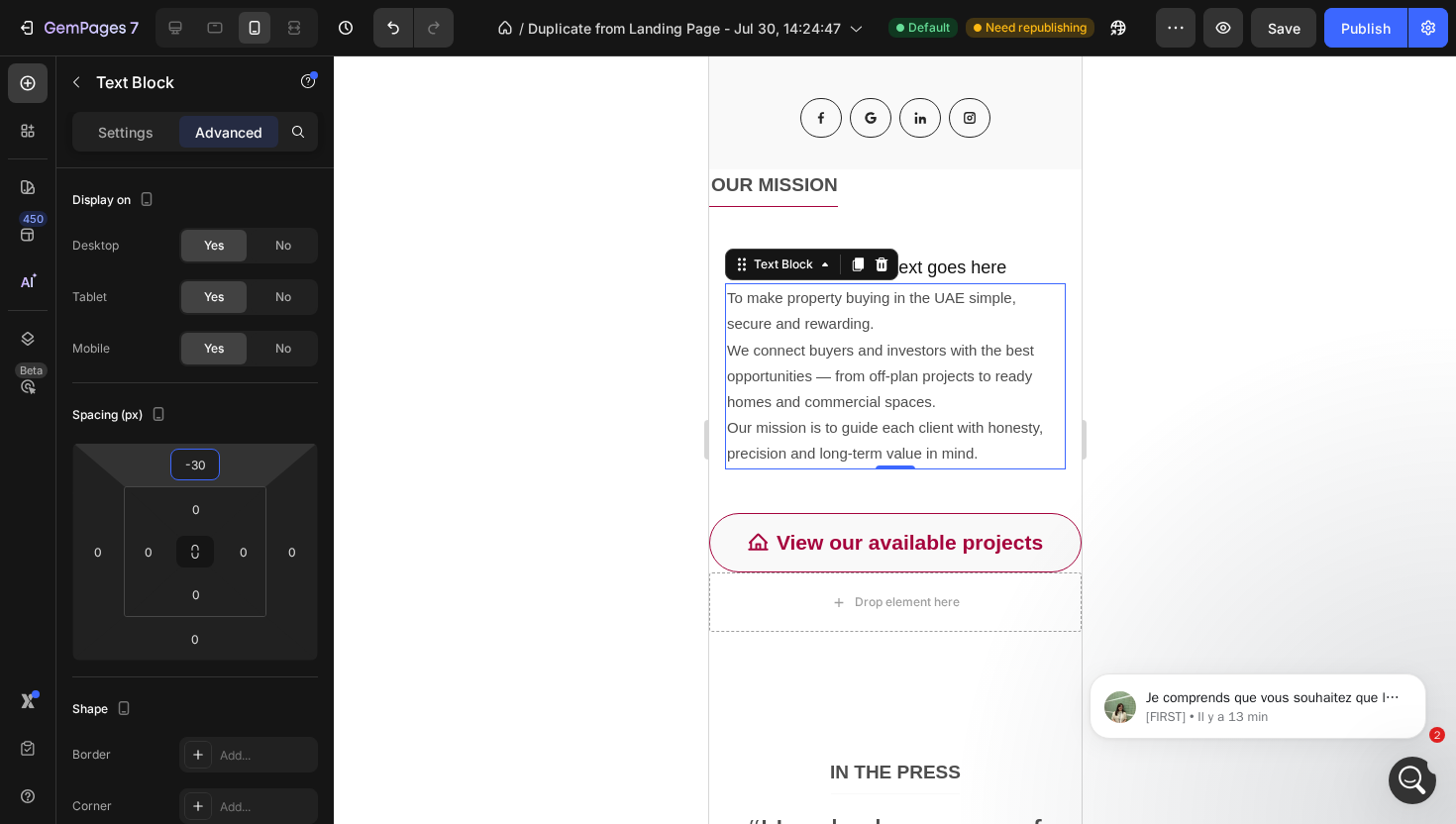 click 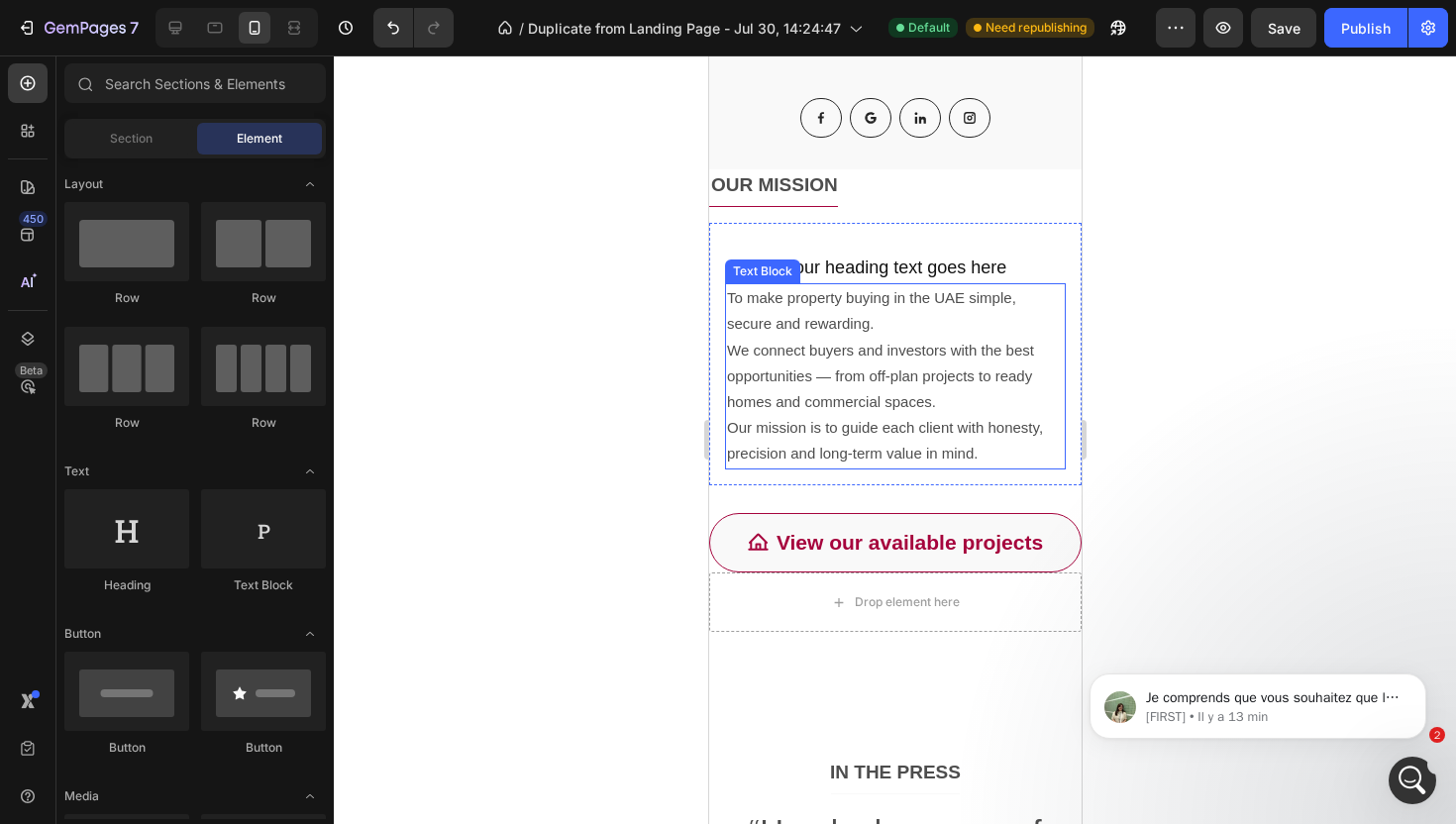 click on "Your heading text goes here" at bounding box center (894, 267) 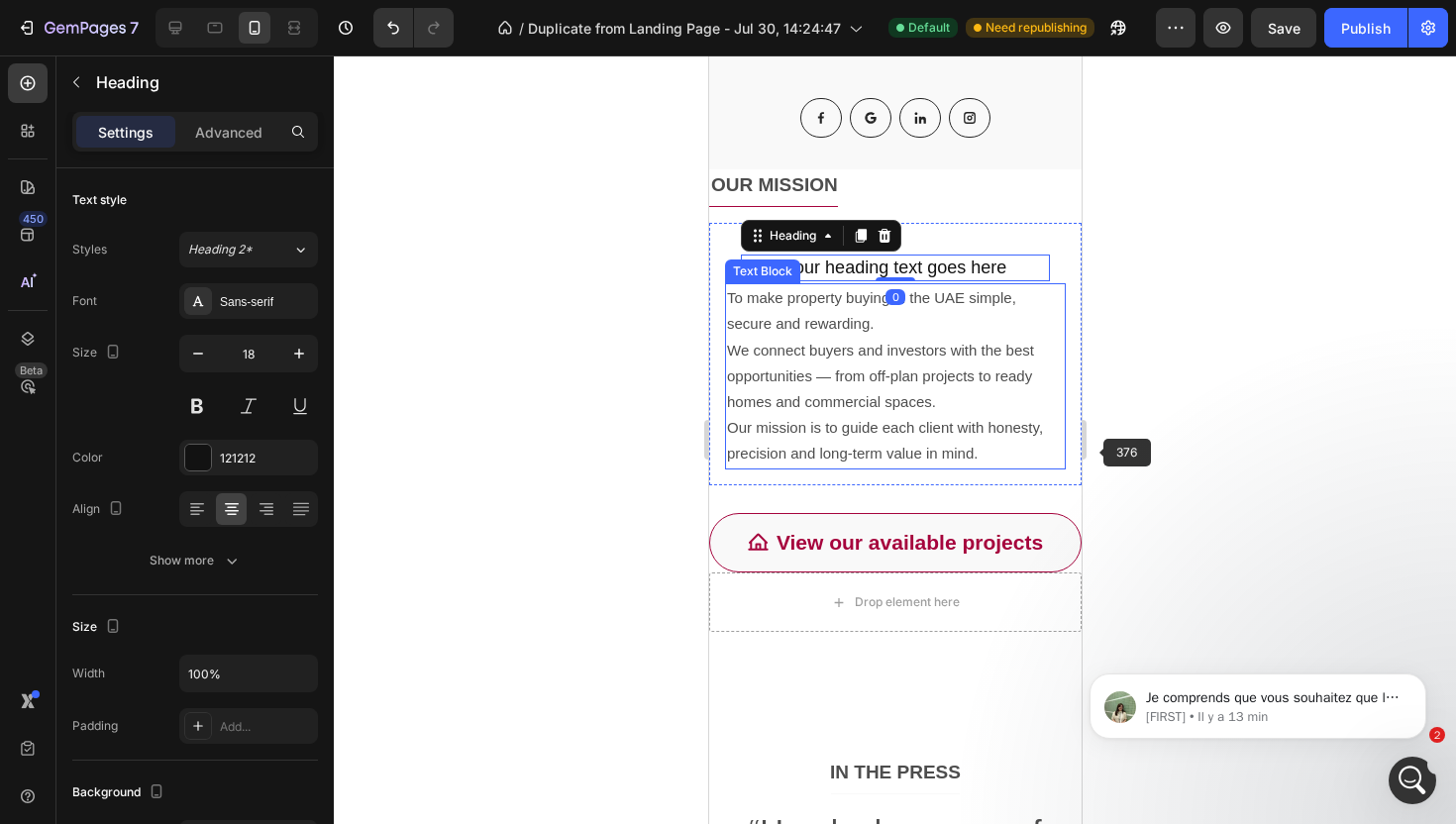 click on "We connect buyers and investors with the best opportunities — from off-plan projects to ready homes and commercial spaces." at bounding box center [894, 376] 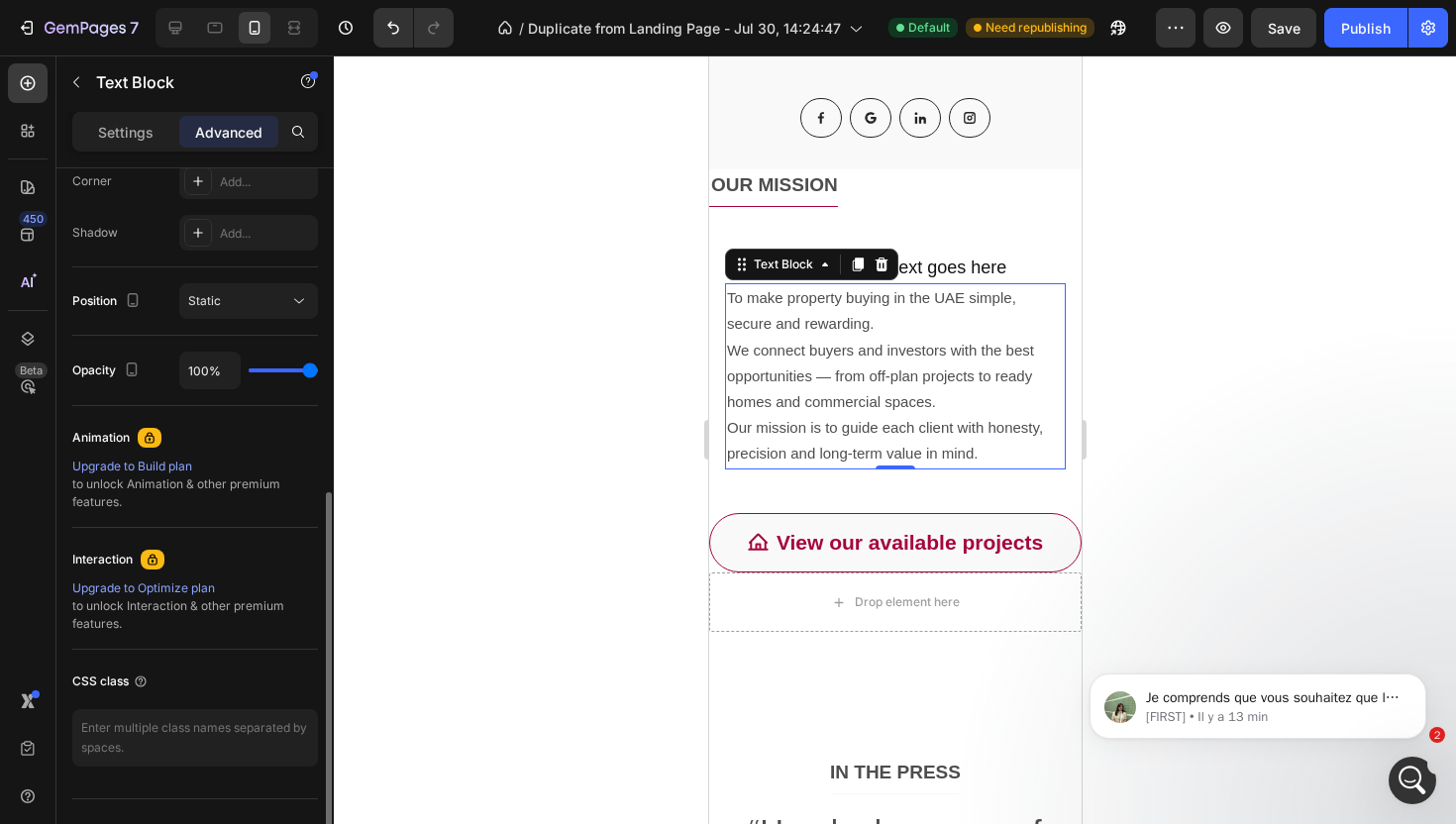 scroll, scrollTop: 0, scrollLeft: 0, axis: both 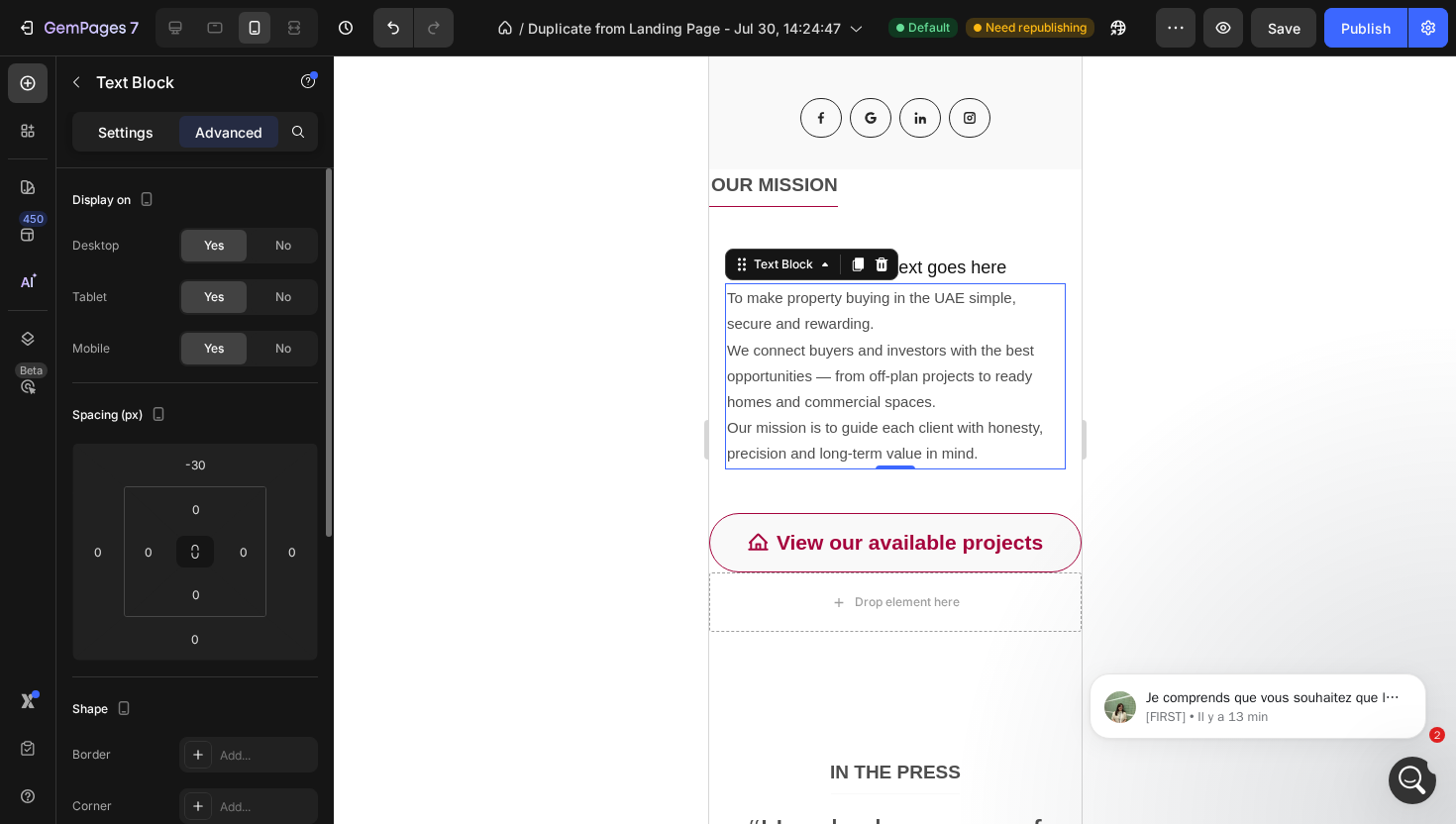 click on "Settings" at bounding box center (126, 132) 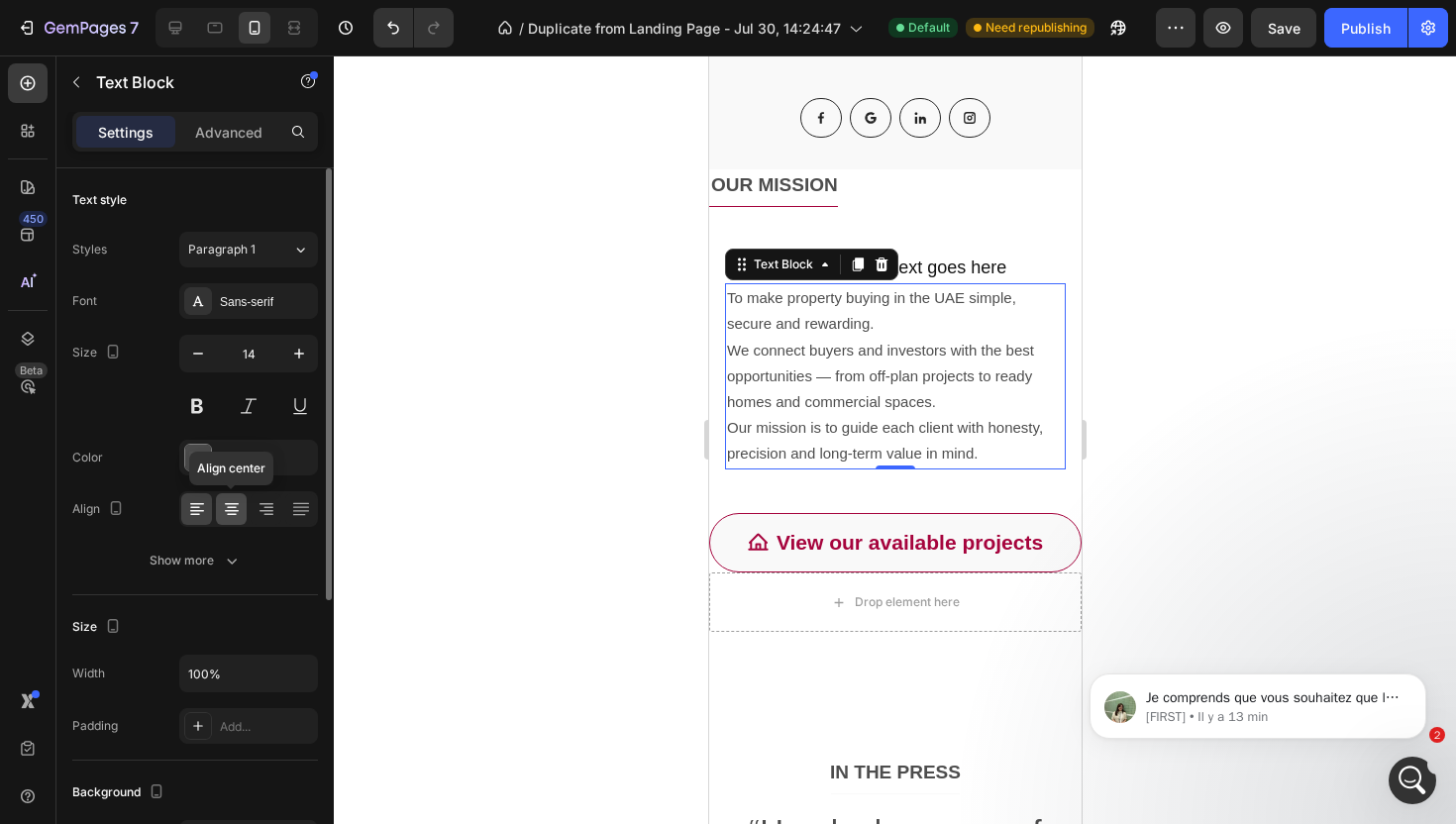 click 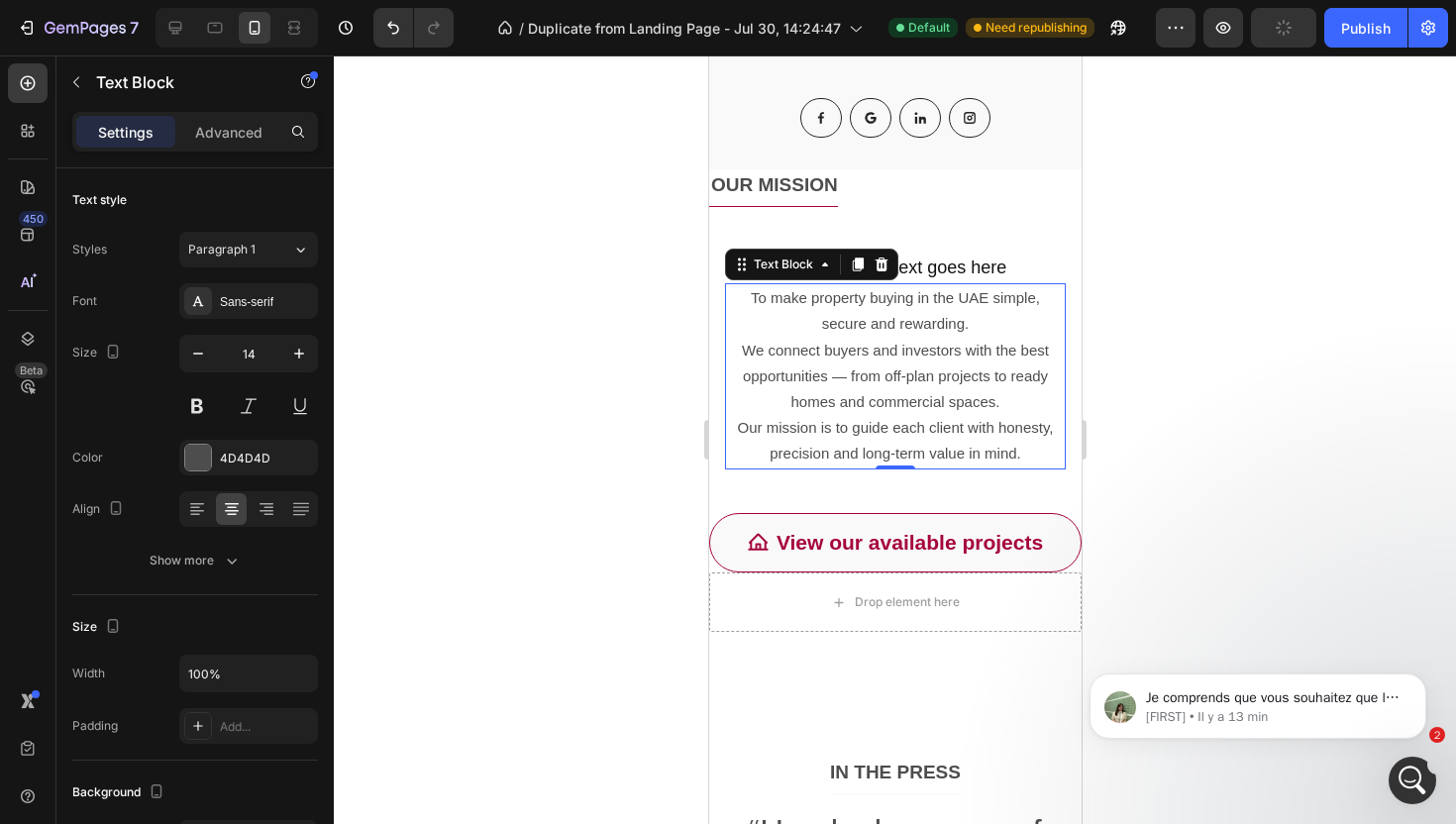 click 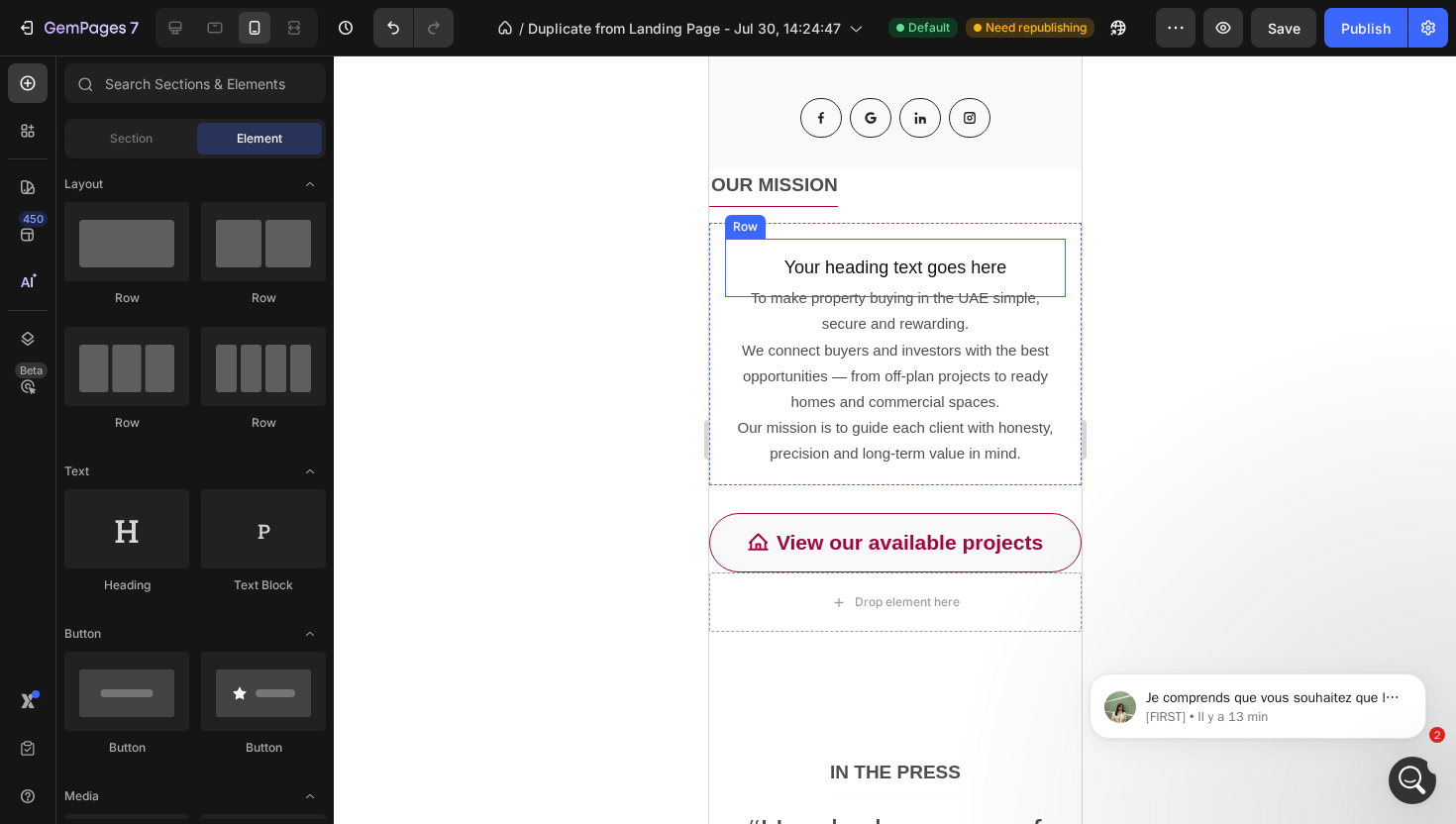 click on "Your heading text goes here" at bounding box center (894, 267) 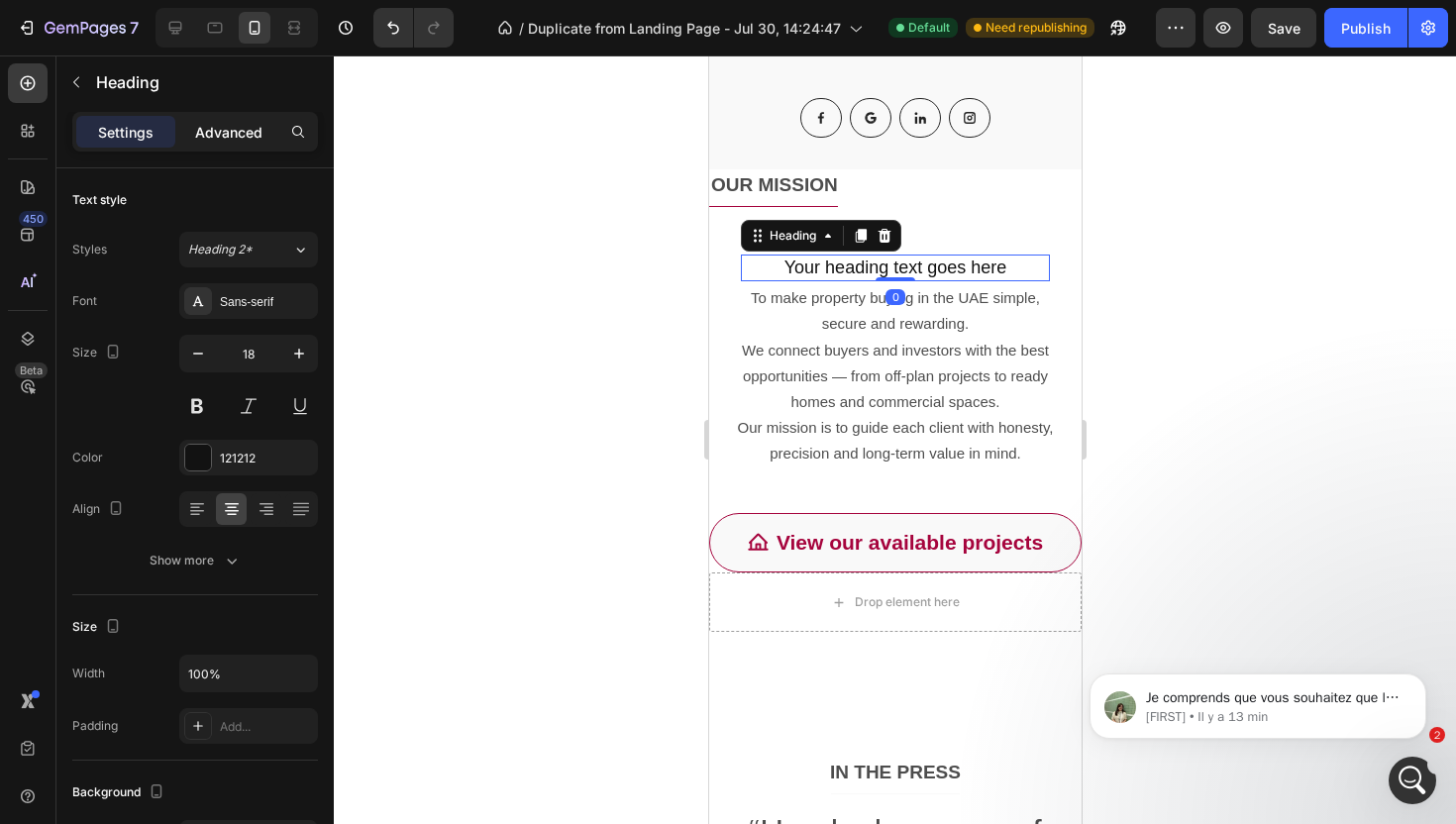 click on "Advanced" 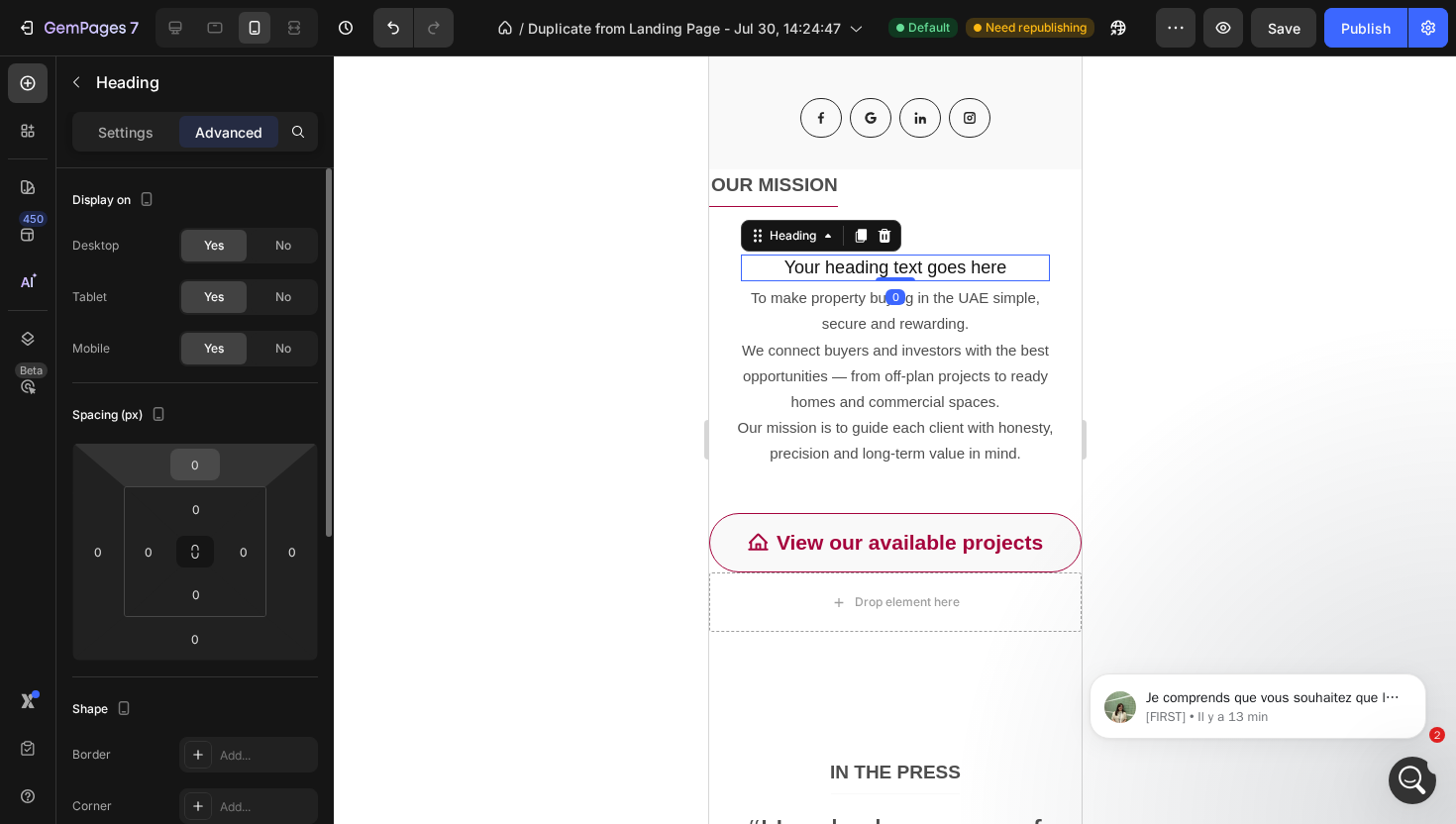 click on "0" at bounding box center [195, 464] 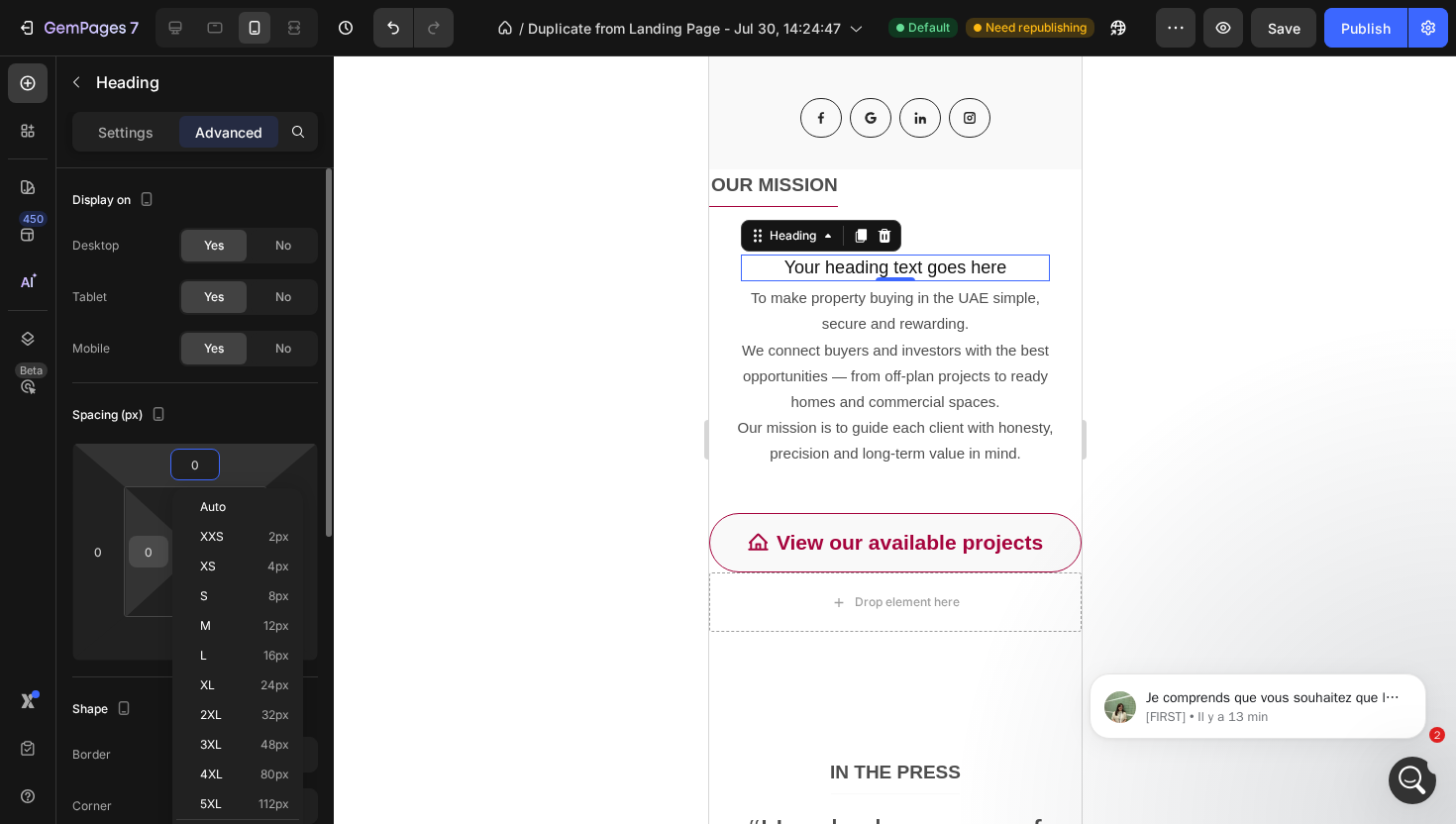 click on "0" at bounding box center [149, 552] 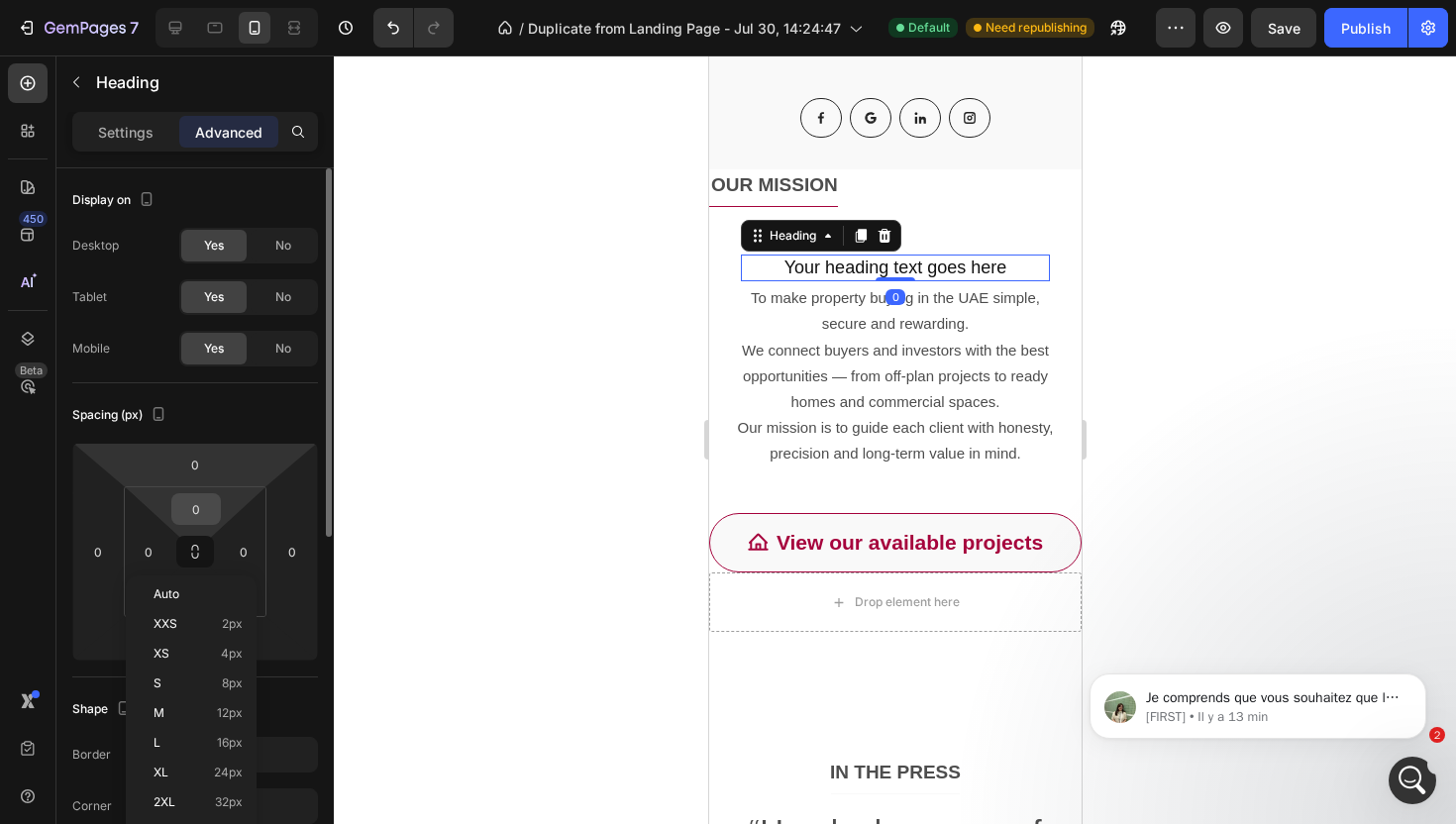 click on "0" at bounding box center (196, 509) 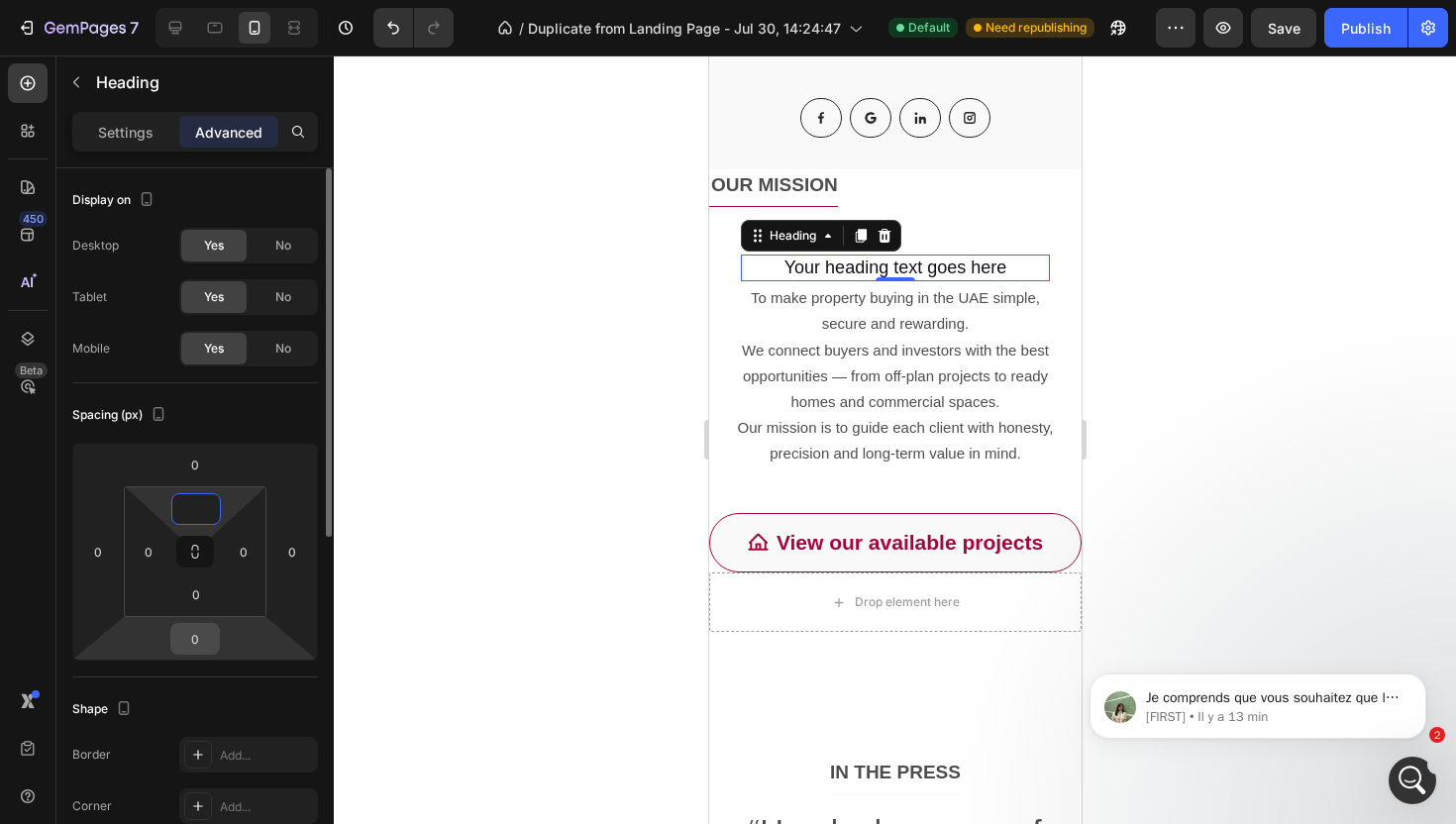 type on "0" 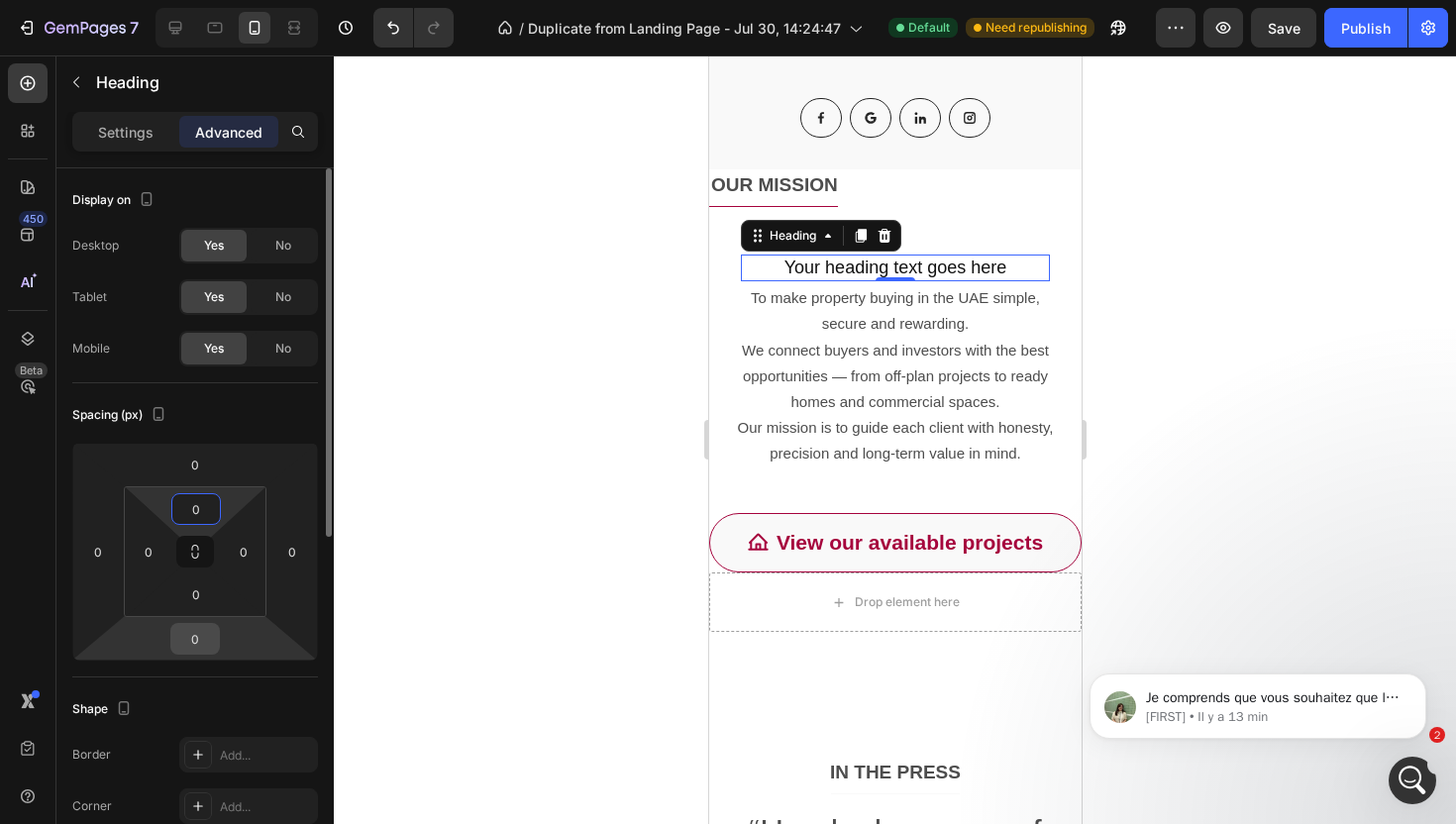 click on "0" at bounding box center [195, 639] 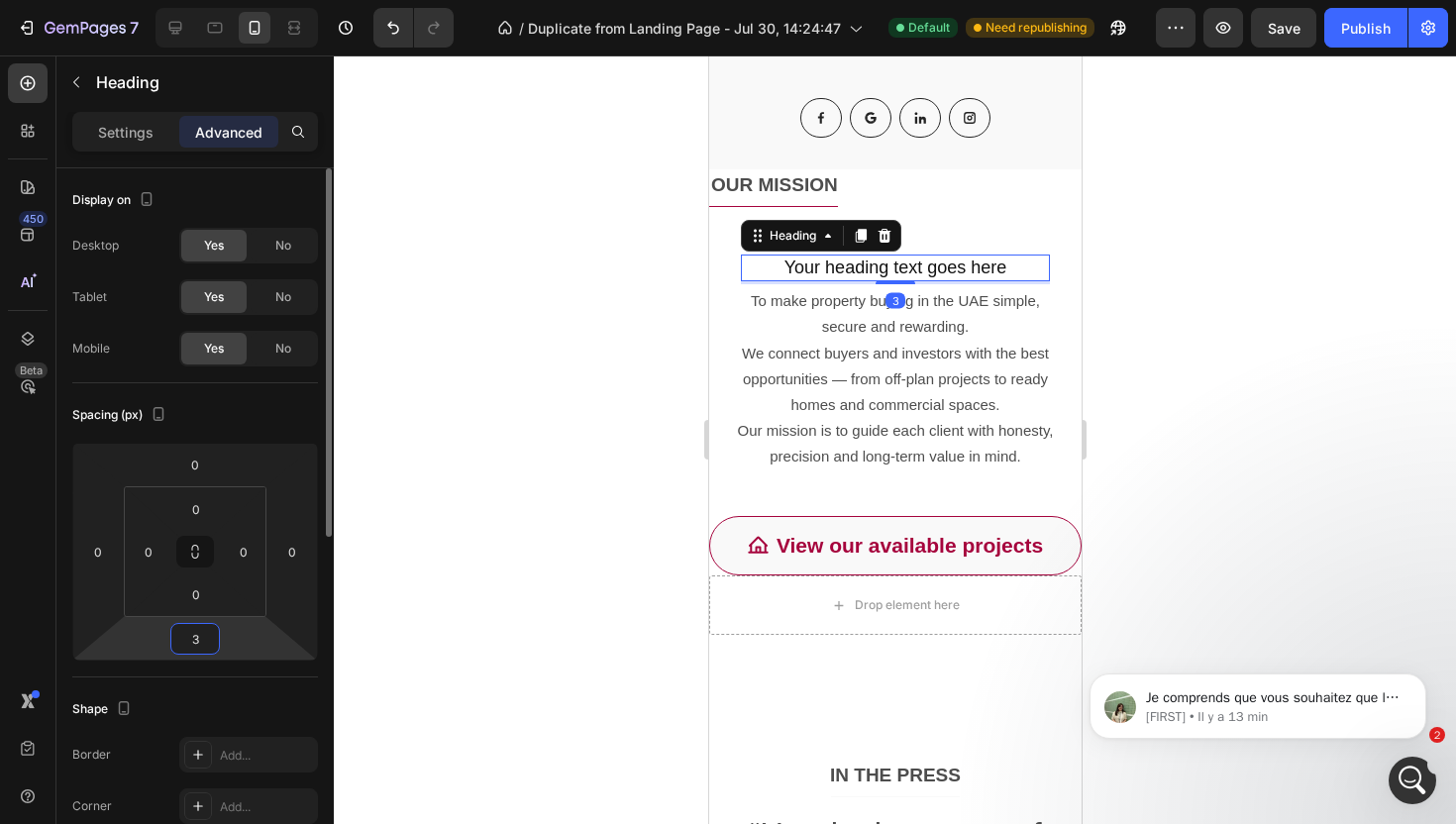 type on "32" 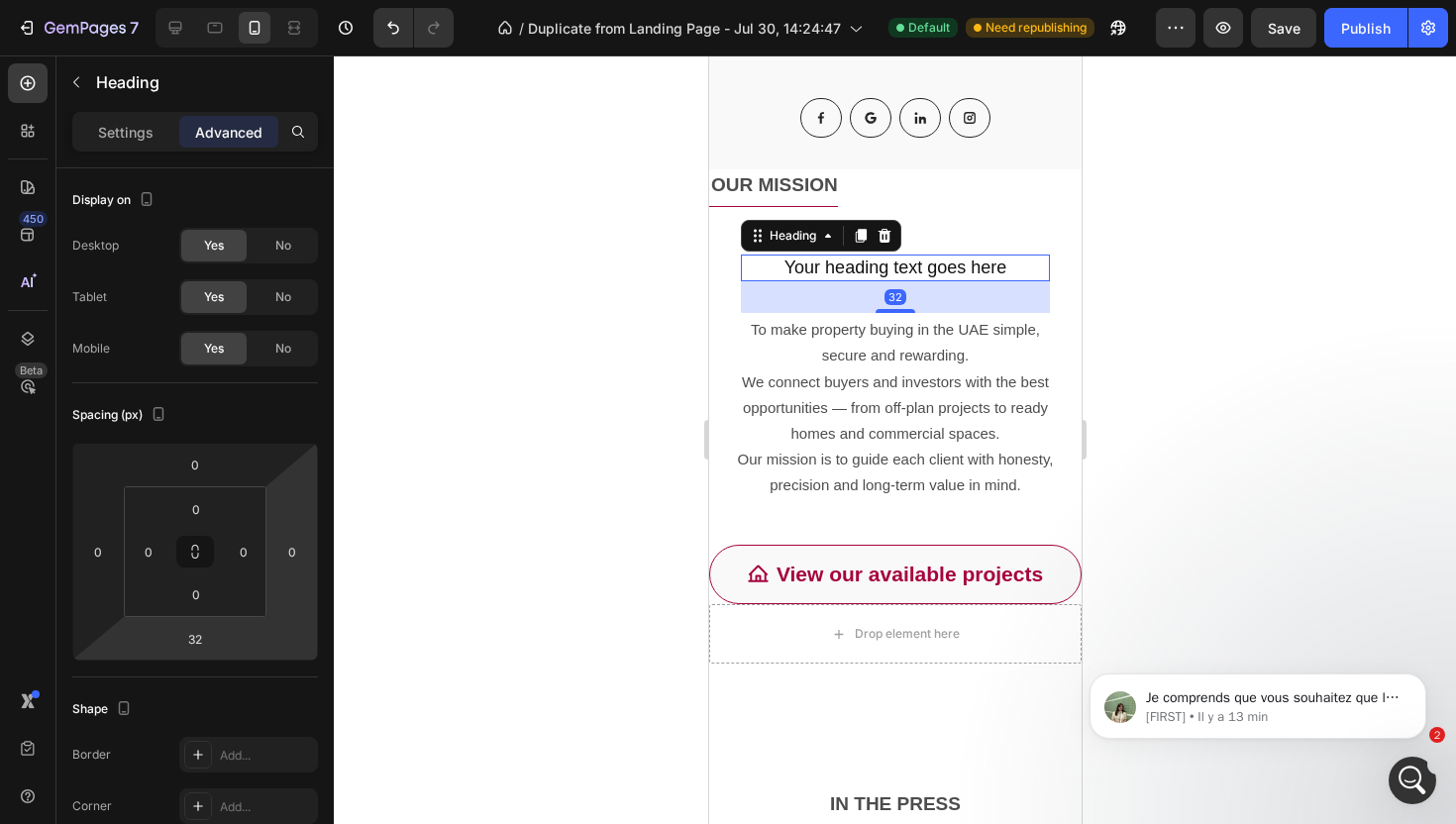 click 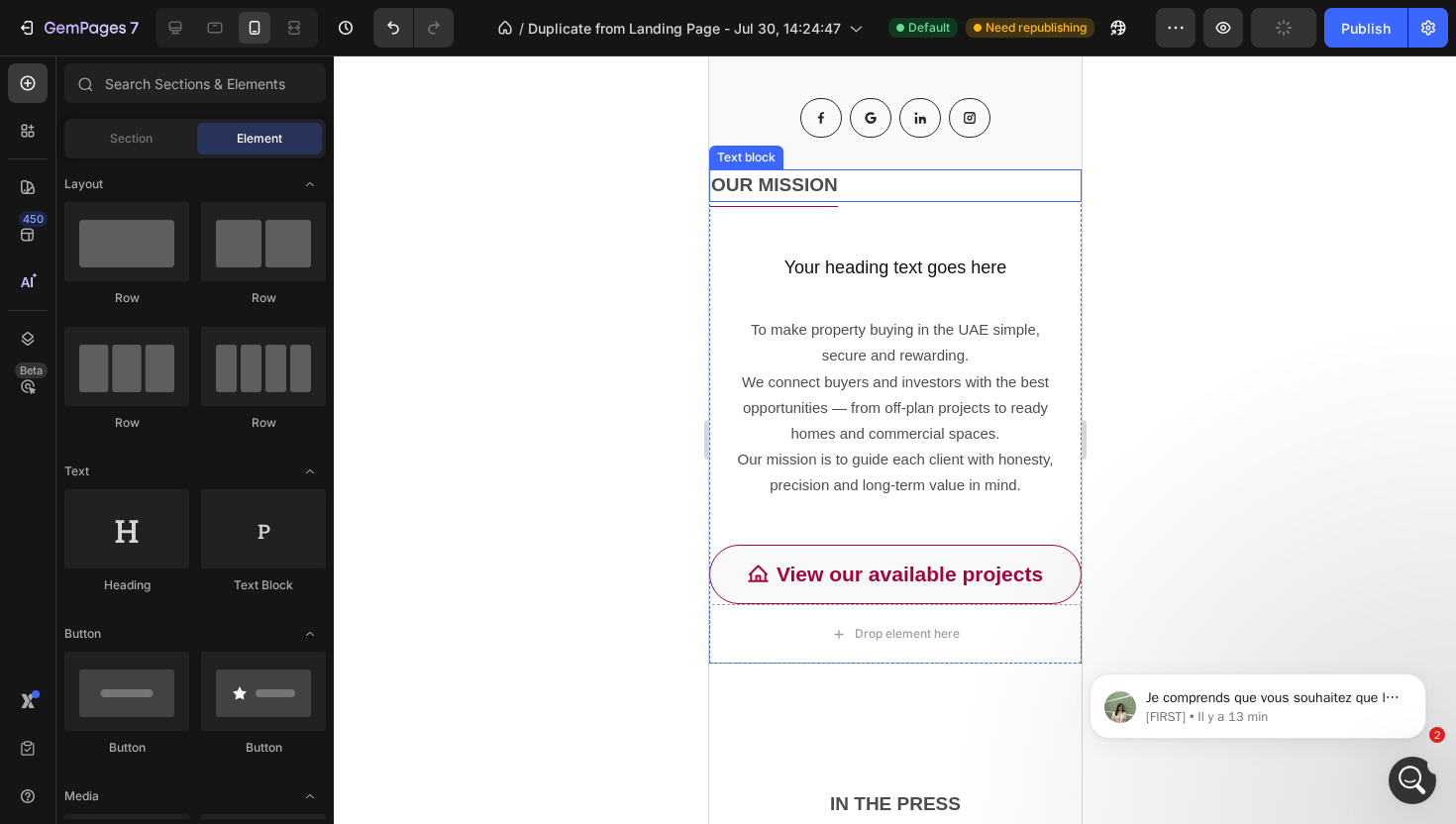 click on "OUR MISSION" at bounding box center [894, 185] 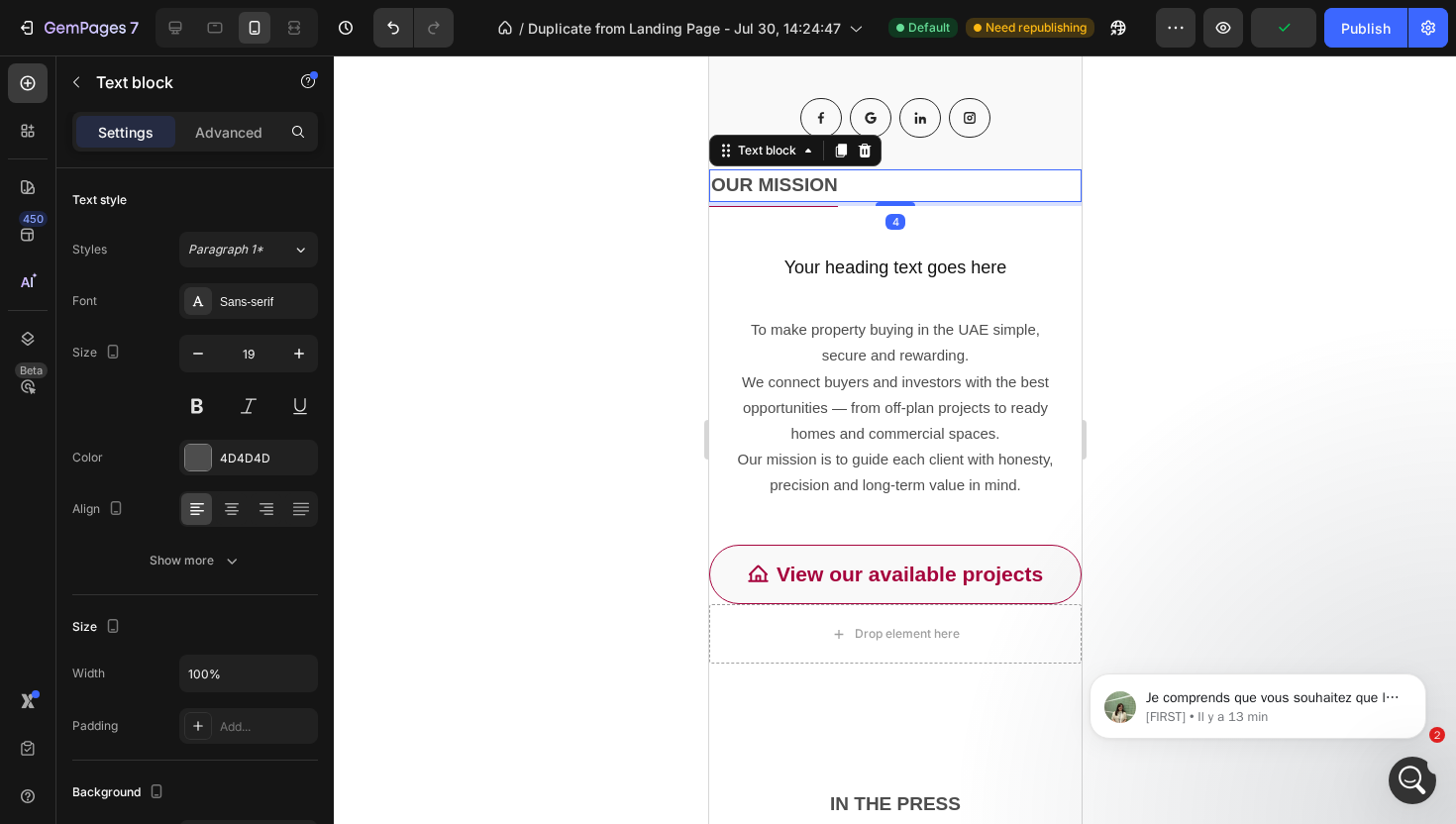 click on "4" at bounding box center (894, 204) 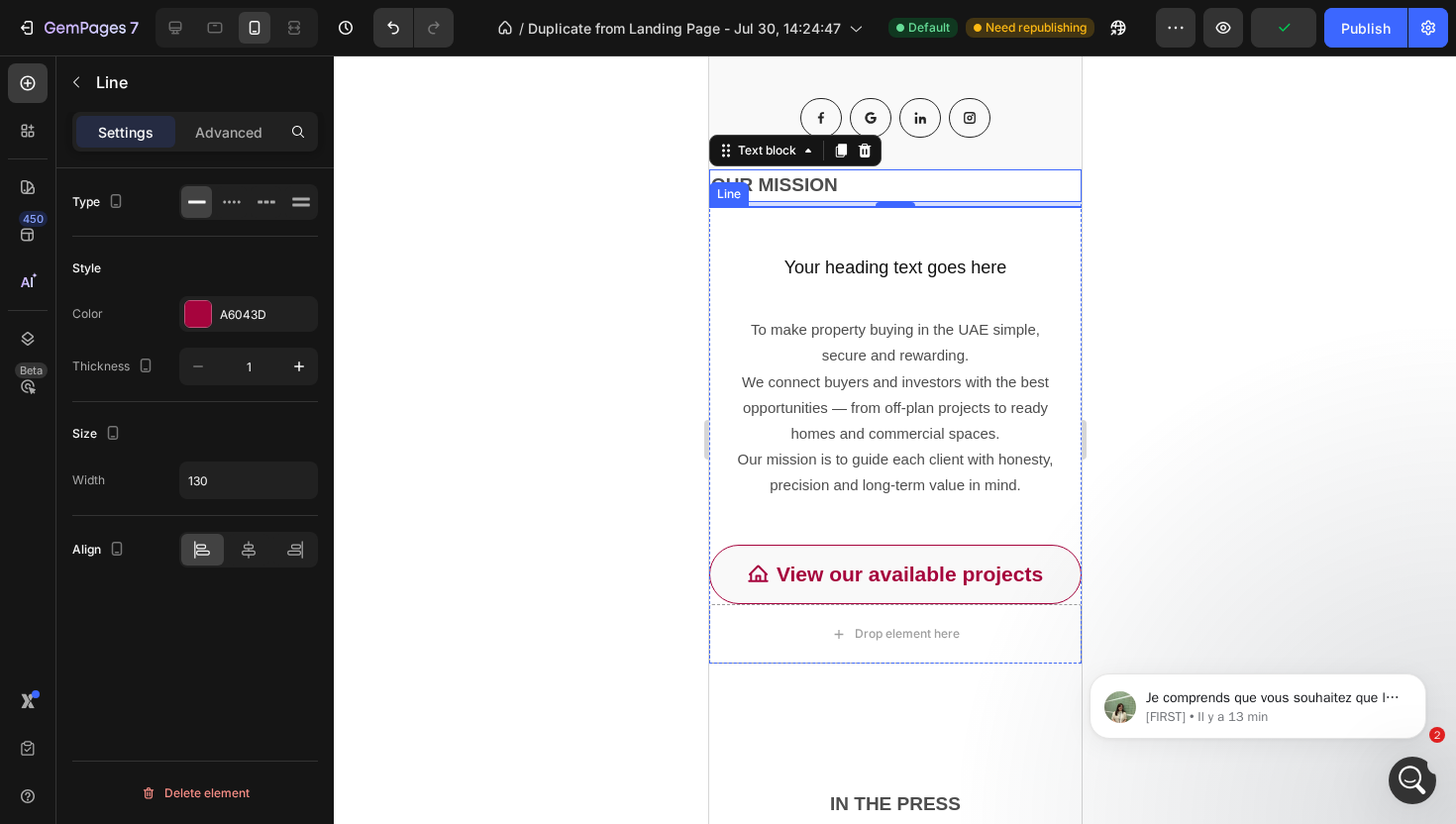 click on "Title Line" at bounding box center [894, 206] 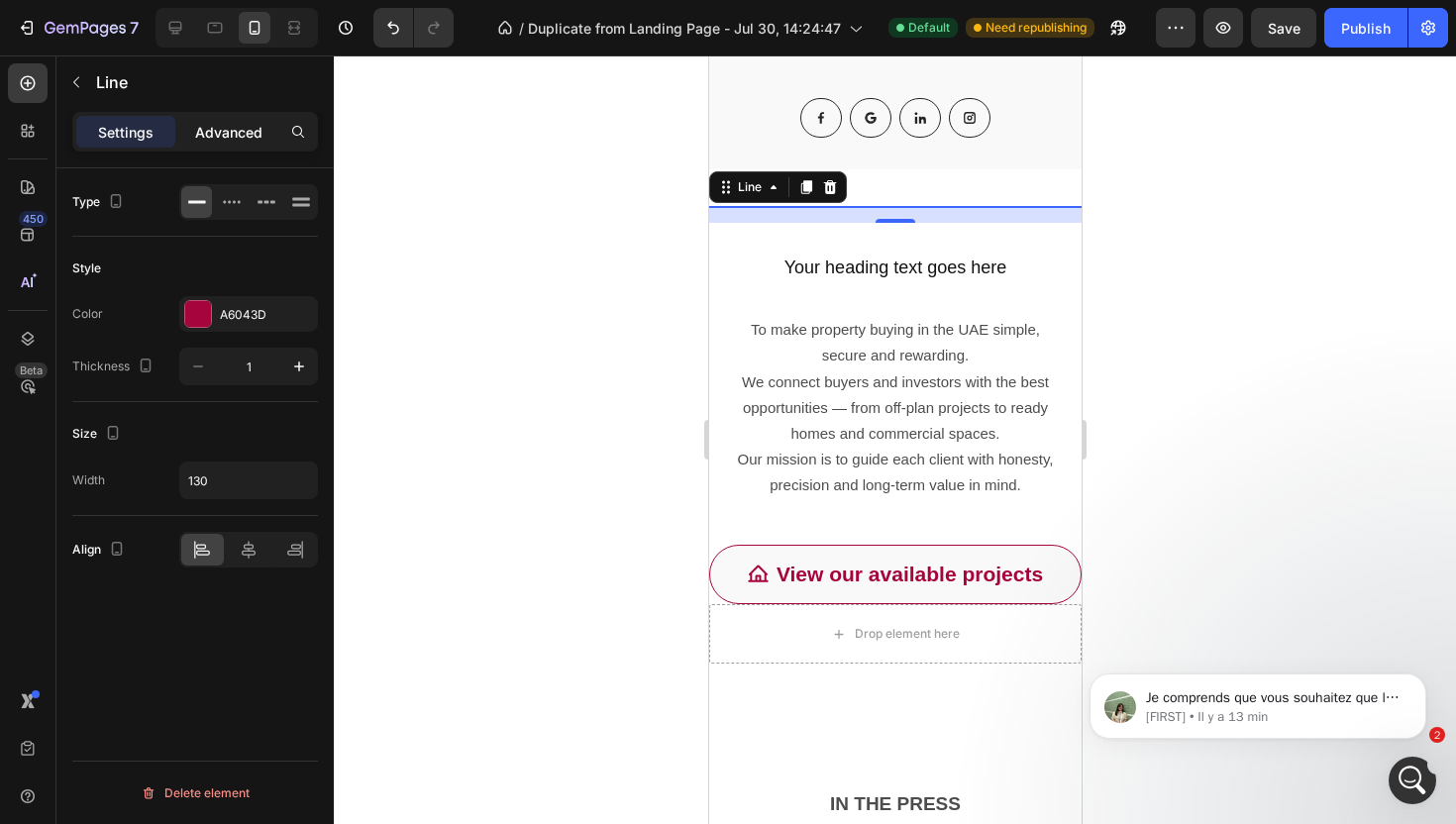 click on "Advanced" 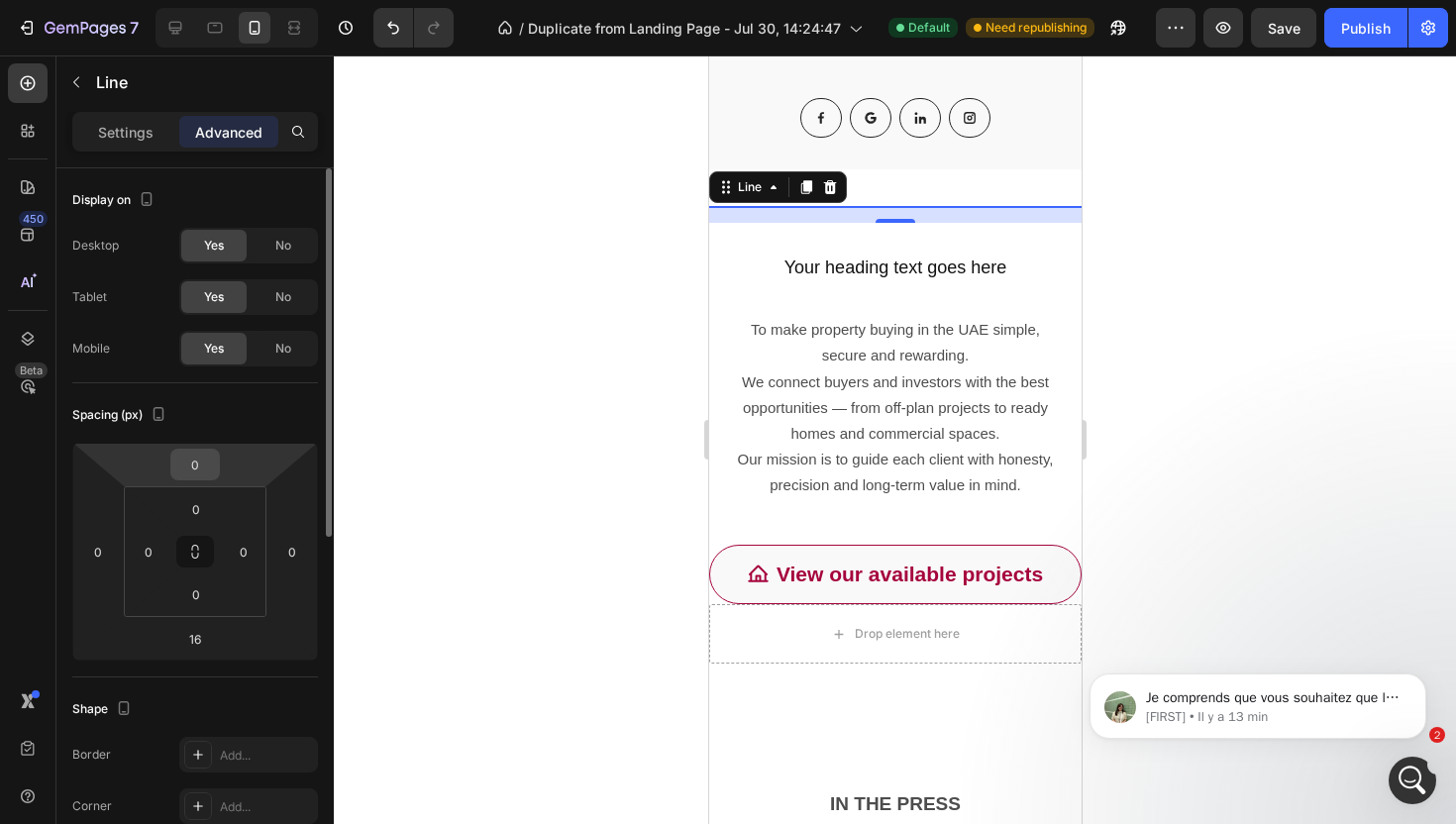 click on "0" at bounding box center (195, 464) 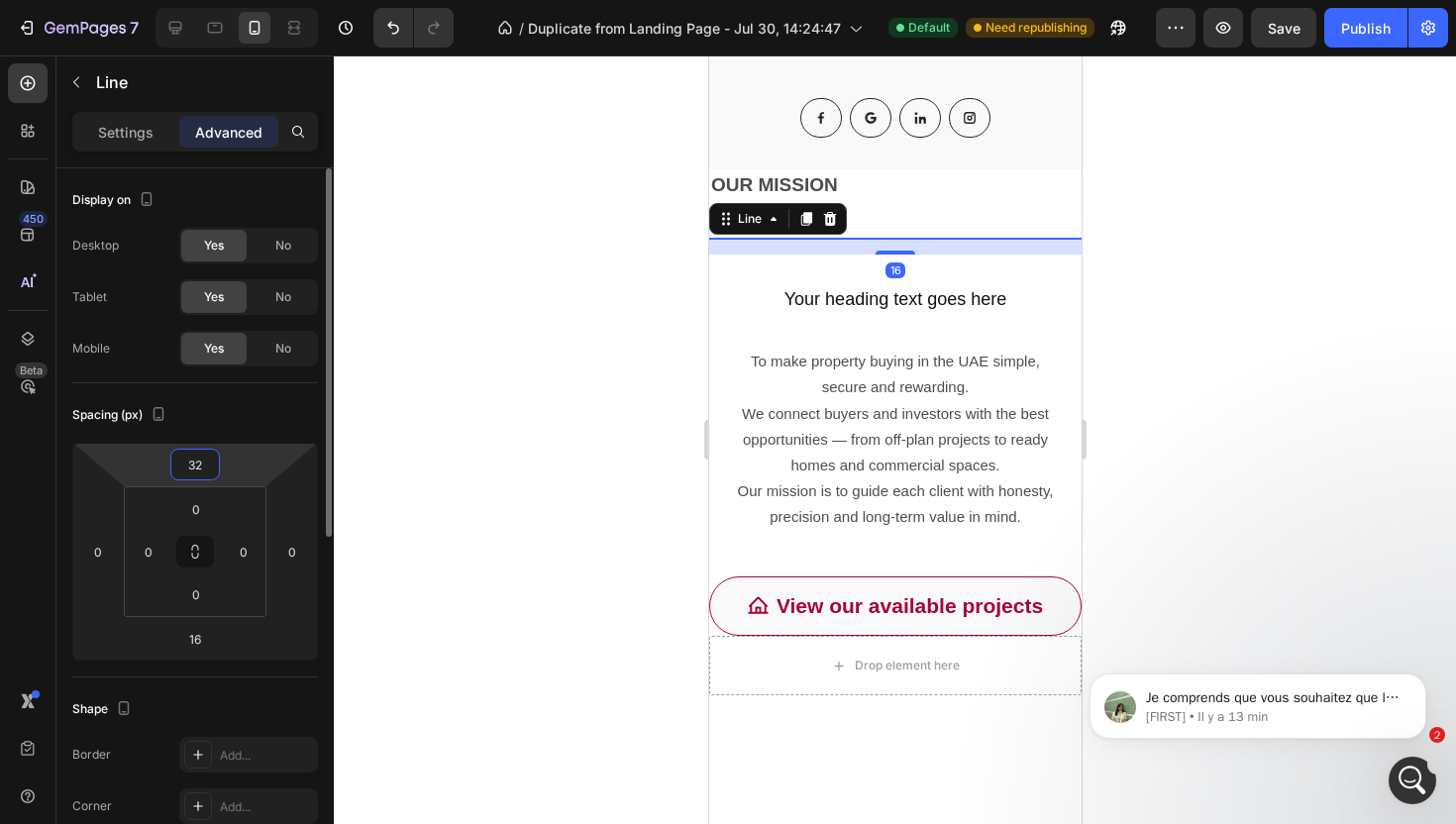 type on "3" 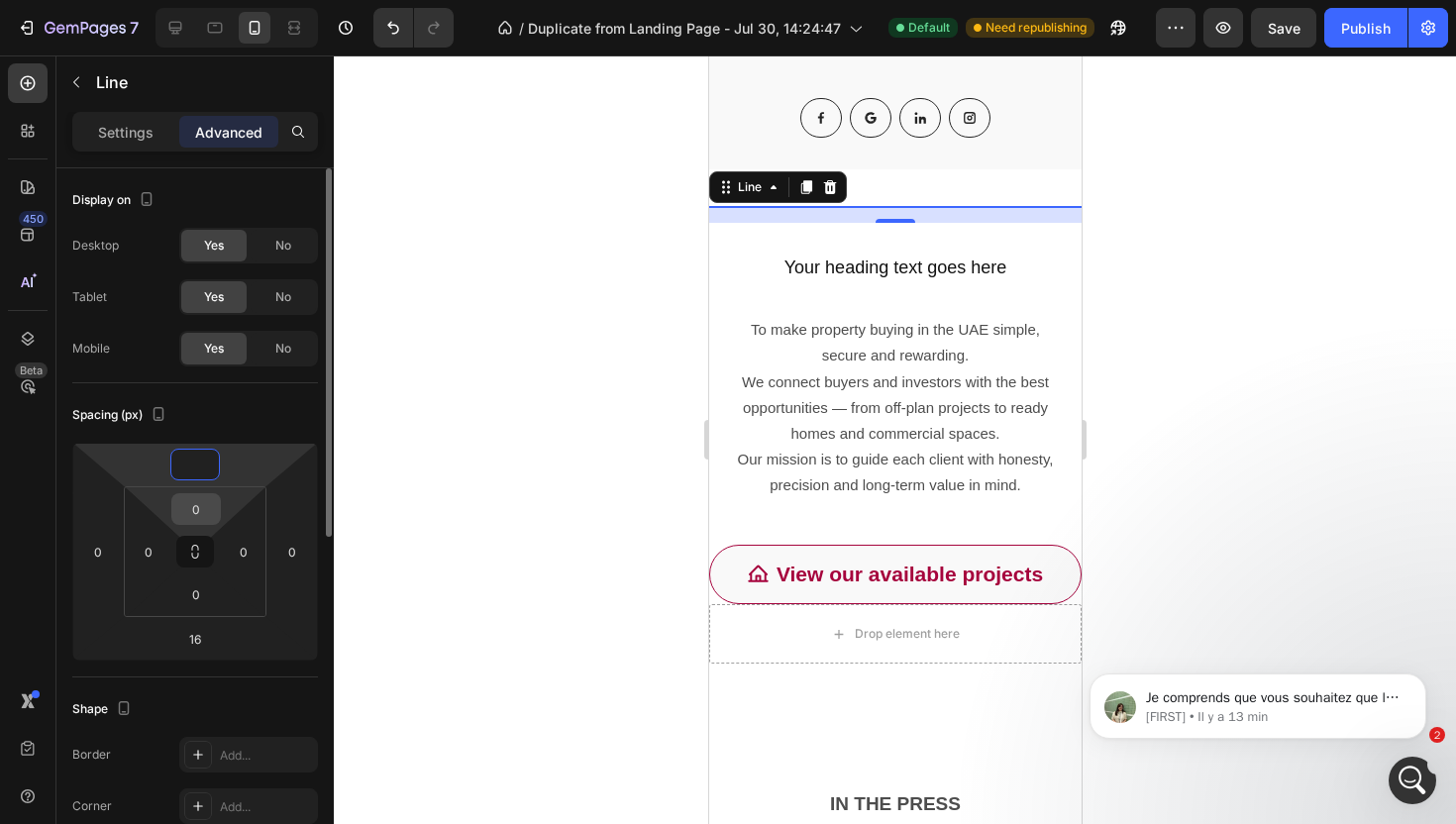 type on "0" 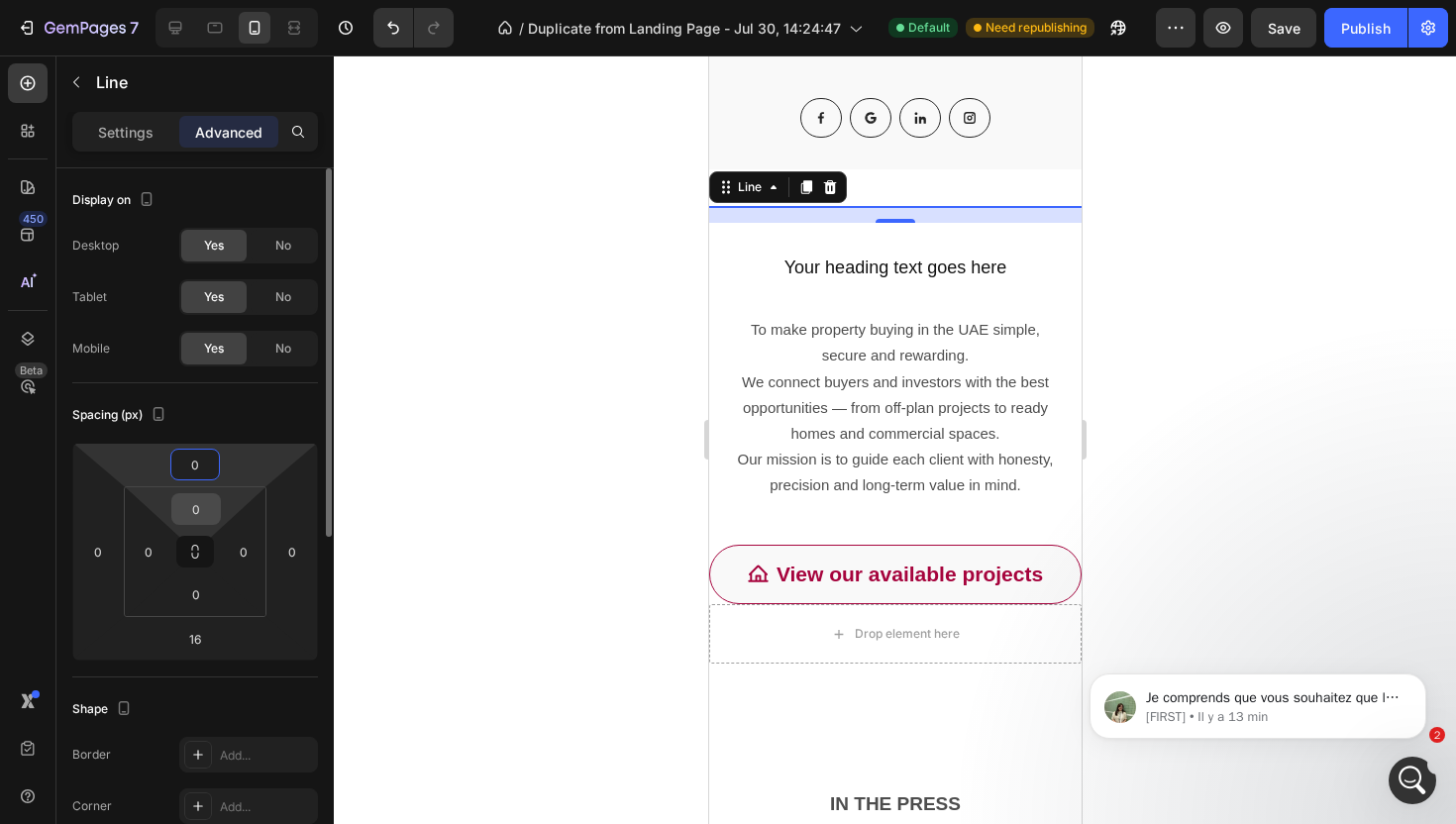 click on "0" at bounding box center (196, 509) 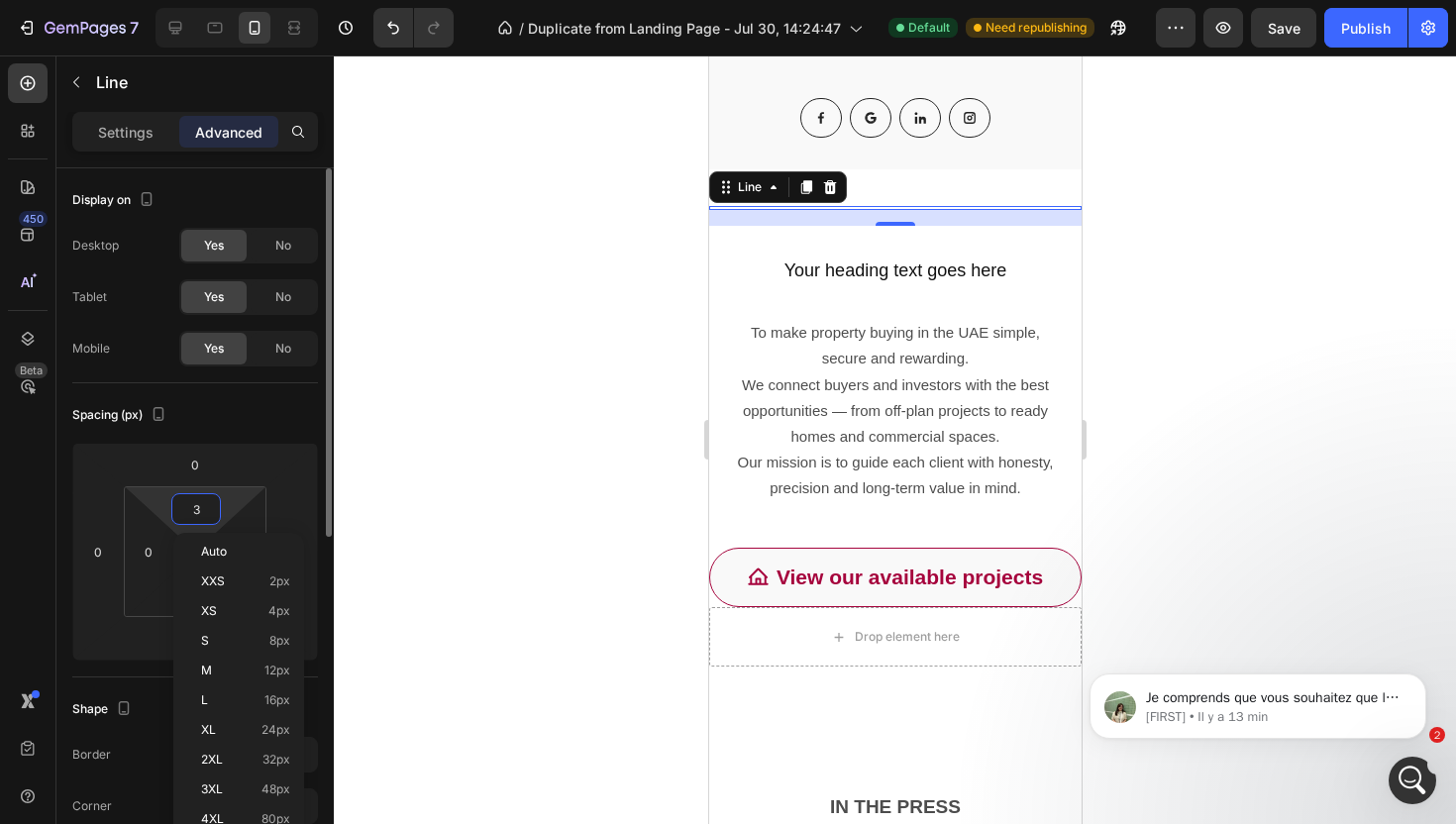 type on "32" 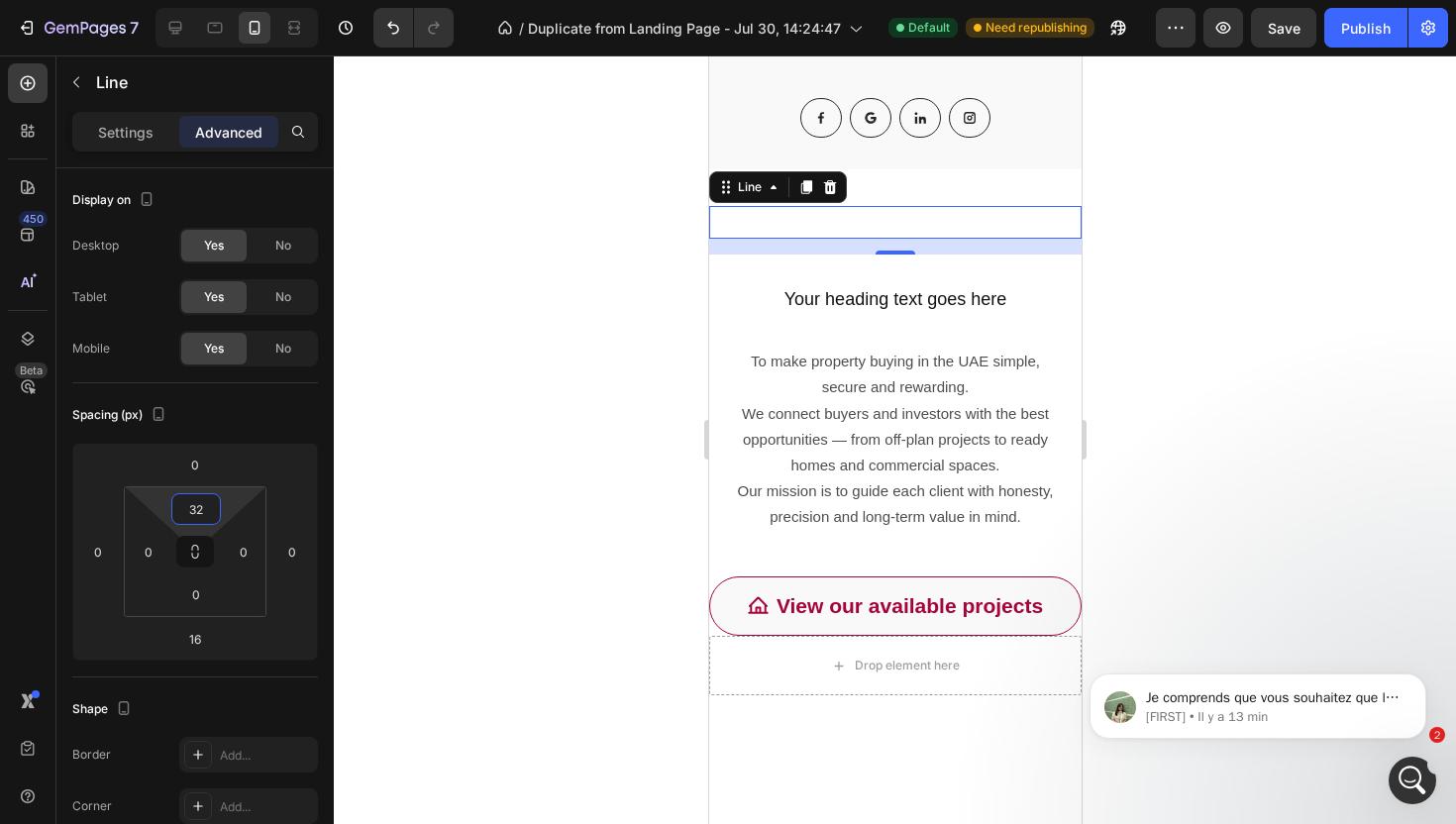 click 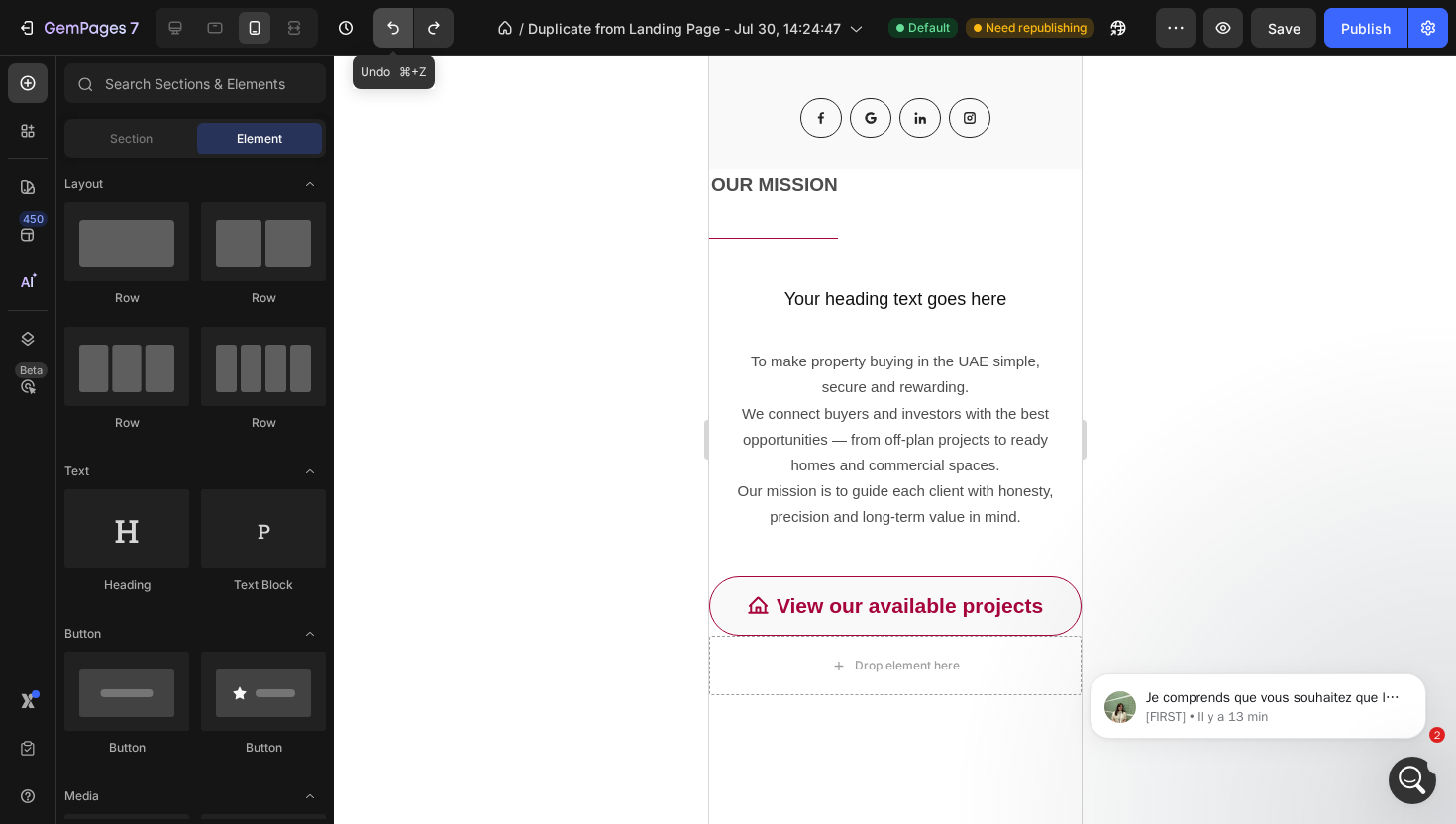 click 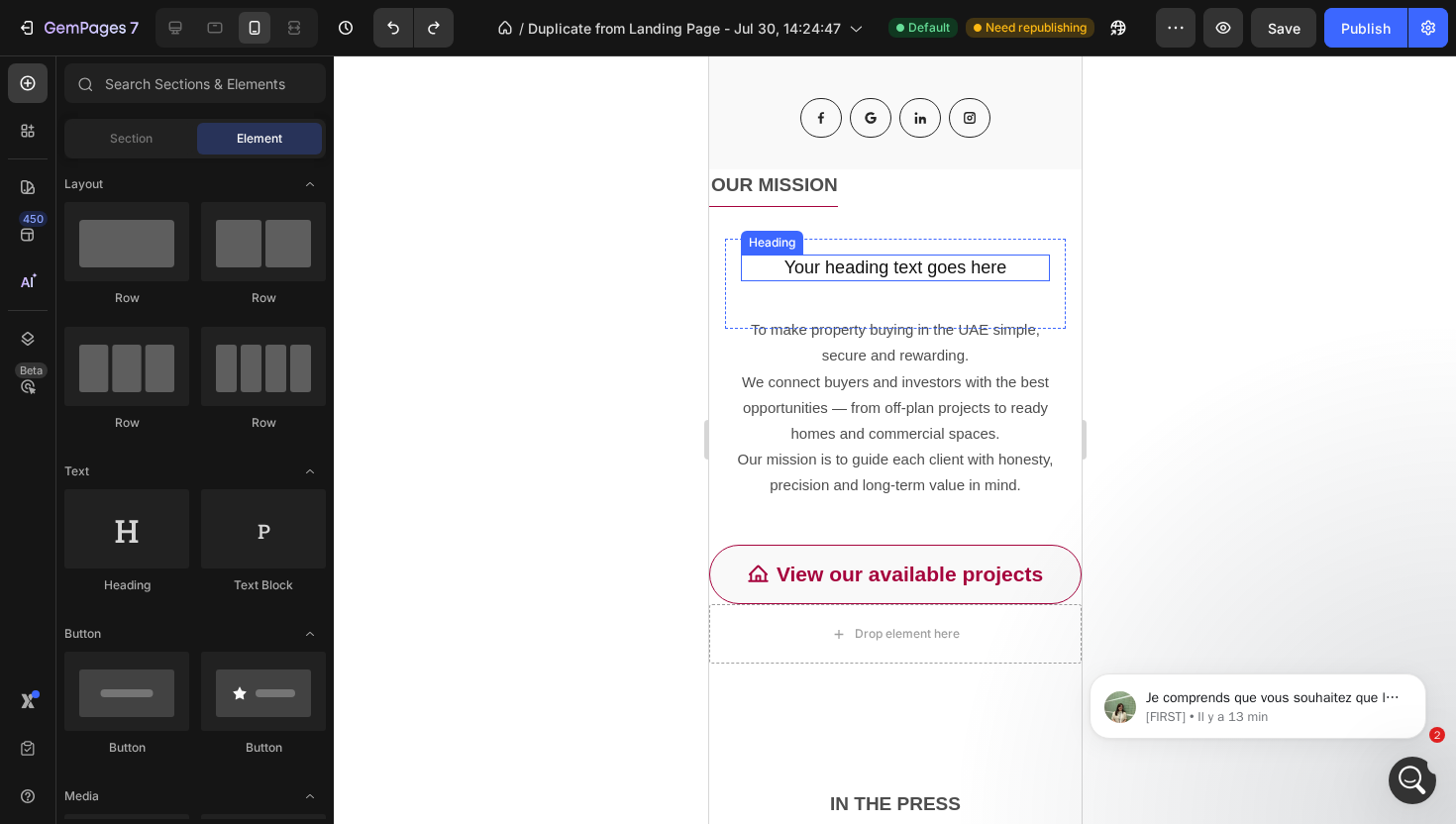 click on "Your heading text goes here" at bounding box center [894, 267] 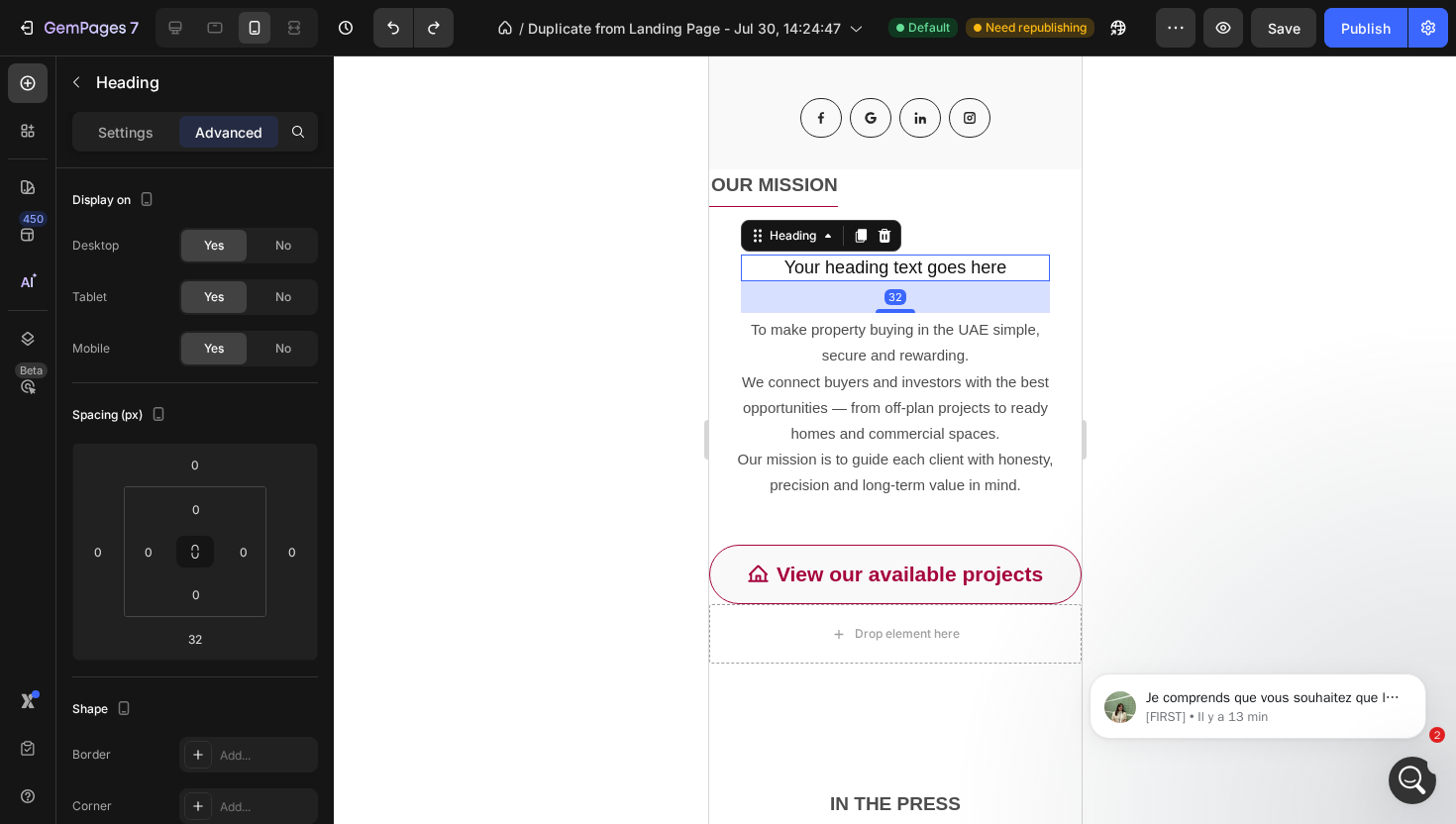 click 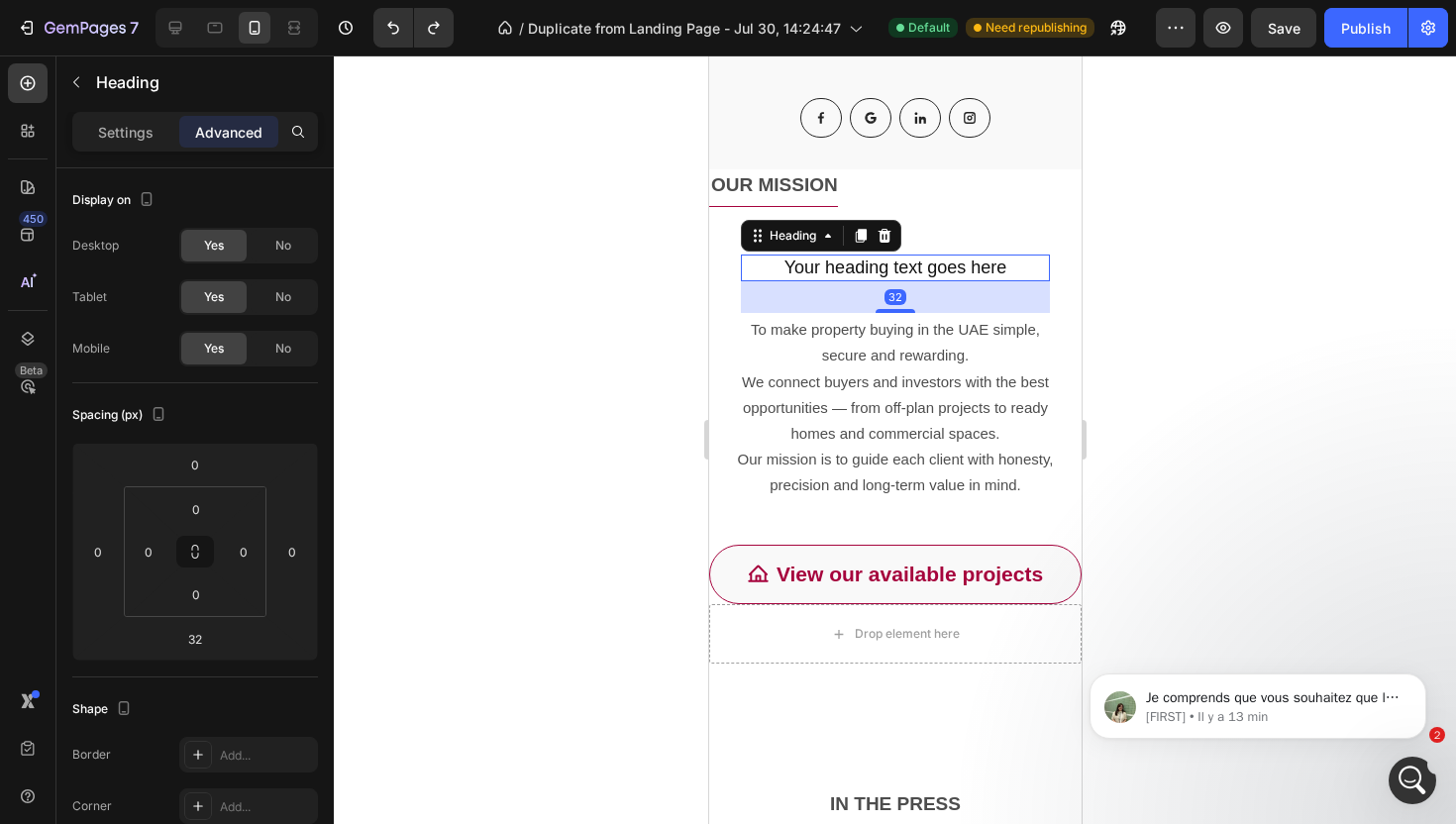 click on "Your heading text goes here" at bounding box center (894, 267) 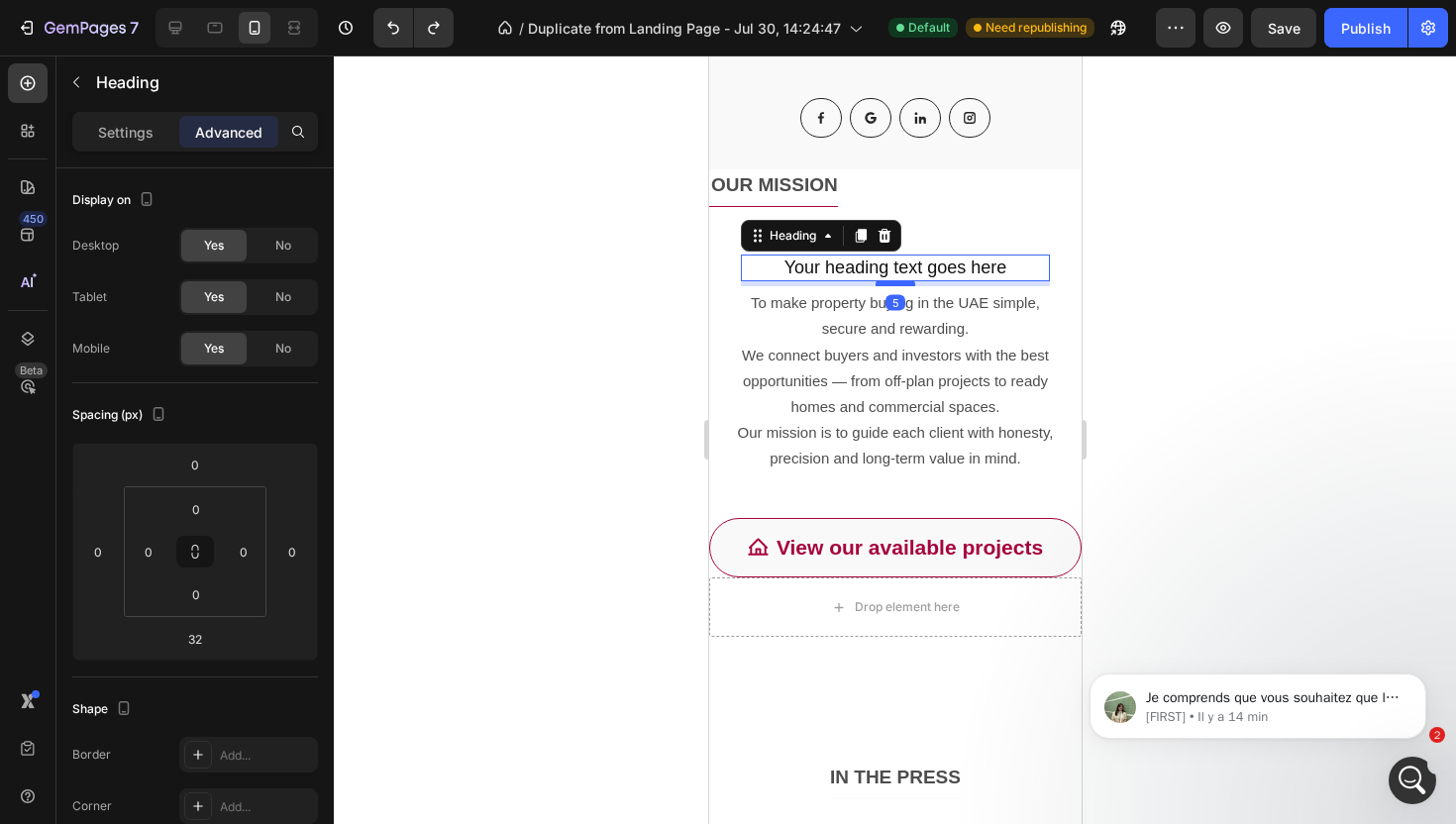 drag, startPoint x: 892, startPoint y: 310, endPoint x: 894, endPoint y: 284, distance: 26.07681 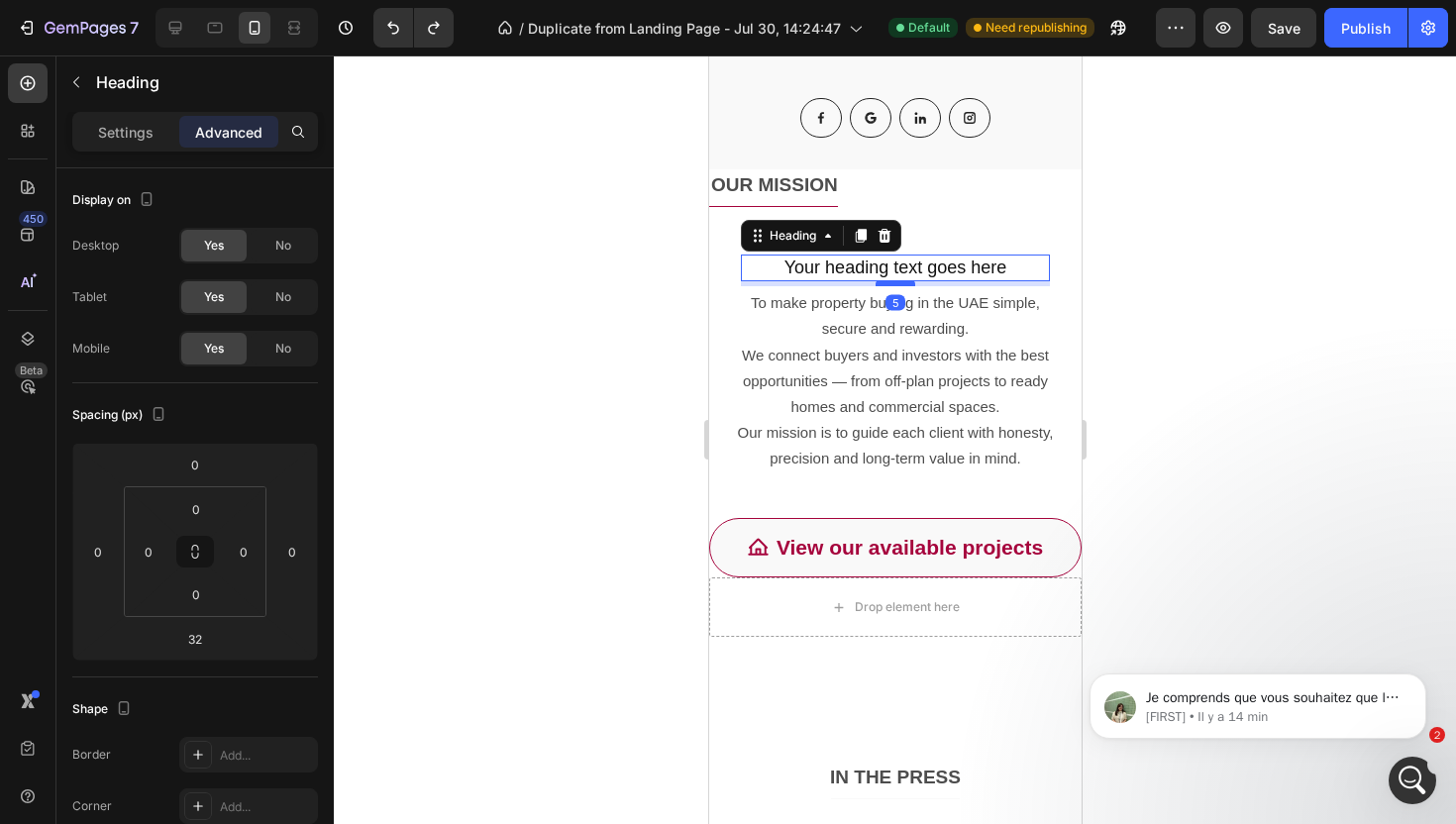 click at bounding box center (894, 283) 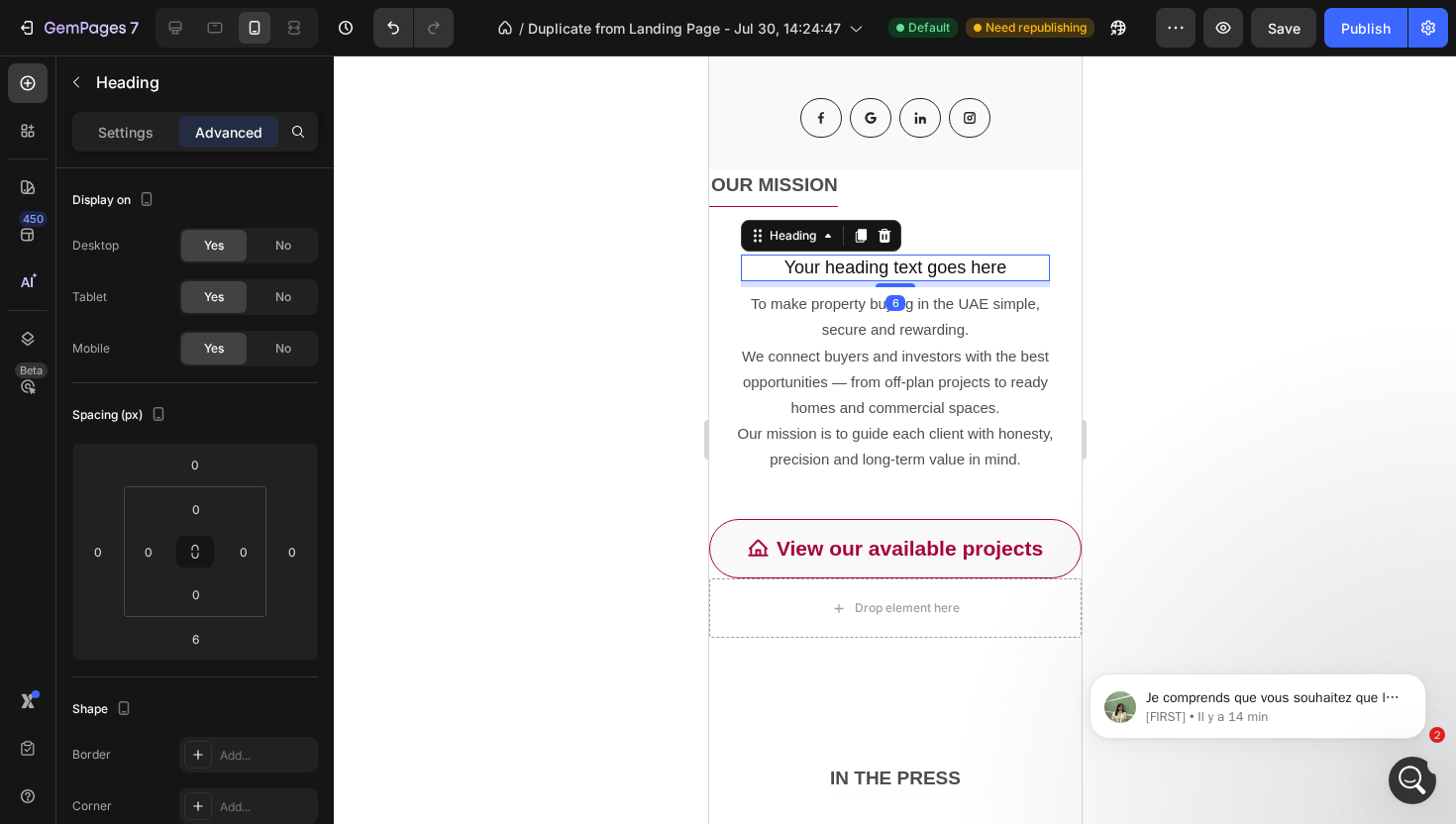 click 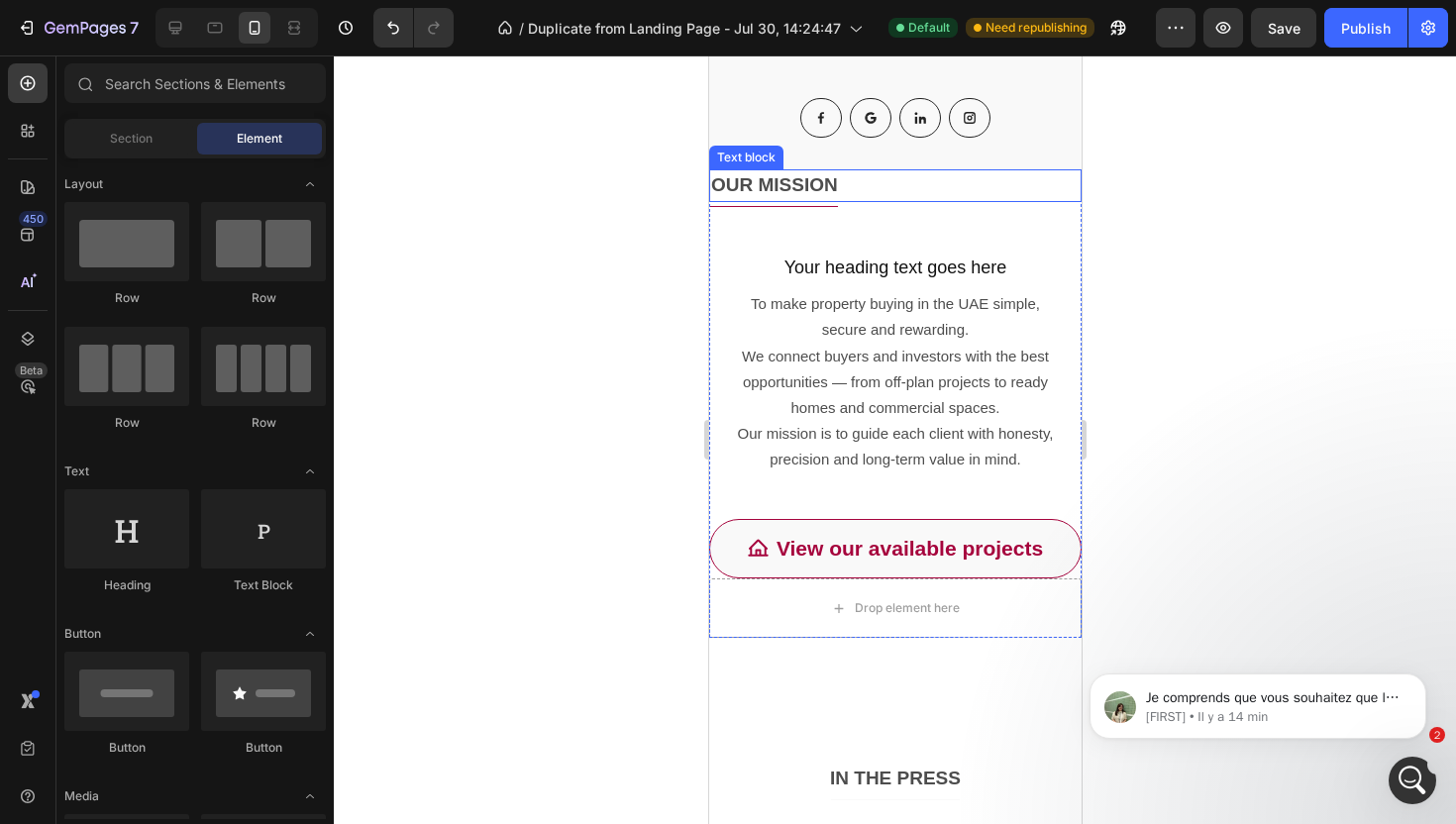 click on "OUR MISSION" at bounding box center [894, 185] 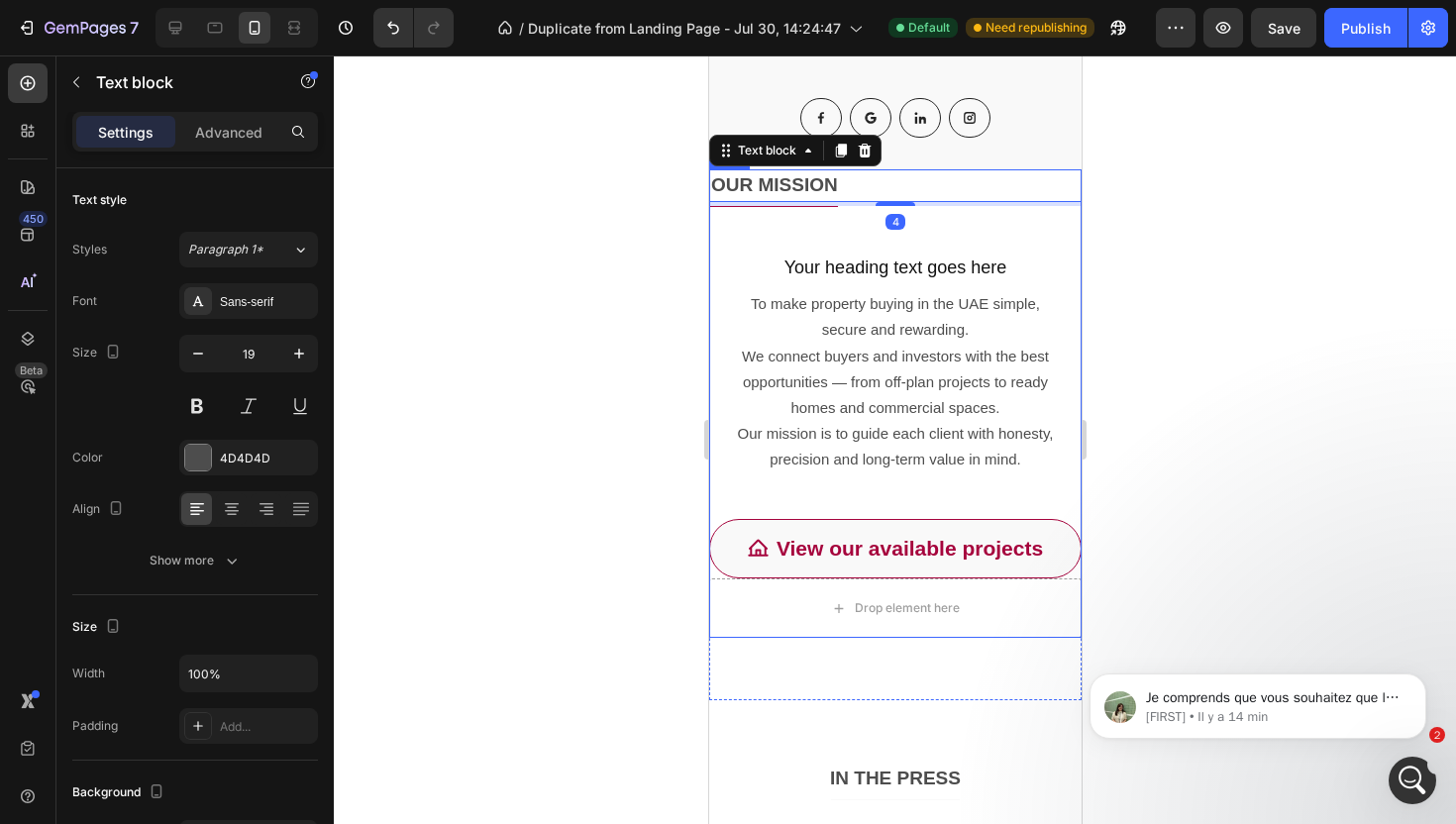click on "OUR MISSION Text block   4                Title Line Your heading text goes here Heading Row To make property buying in the UAE simple, secure and rewarding. We connect buyers and investors with the best opportunities — from off-plan projects to ready homes and commercial spaces. Our mission is to guide each client with honesty, precision and long-term value in mind. Text Block Row
View our available projects Button" at bounding box center [894, 373] 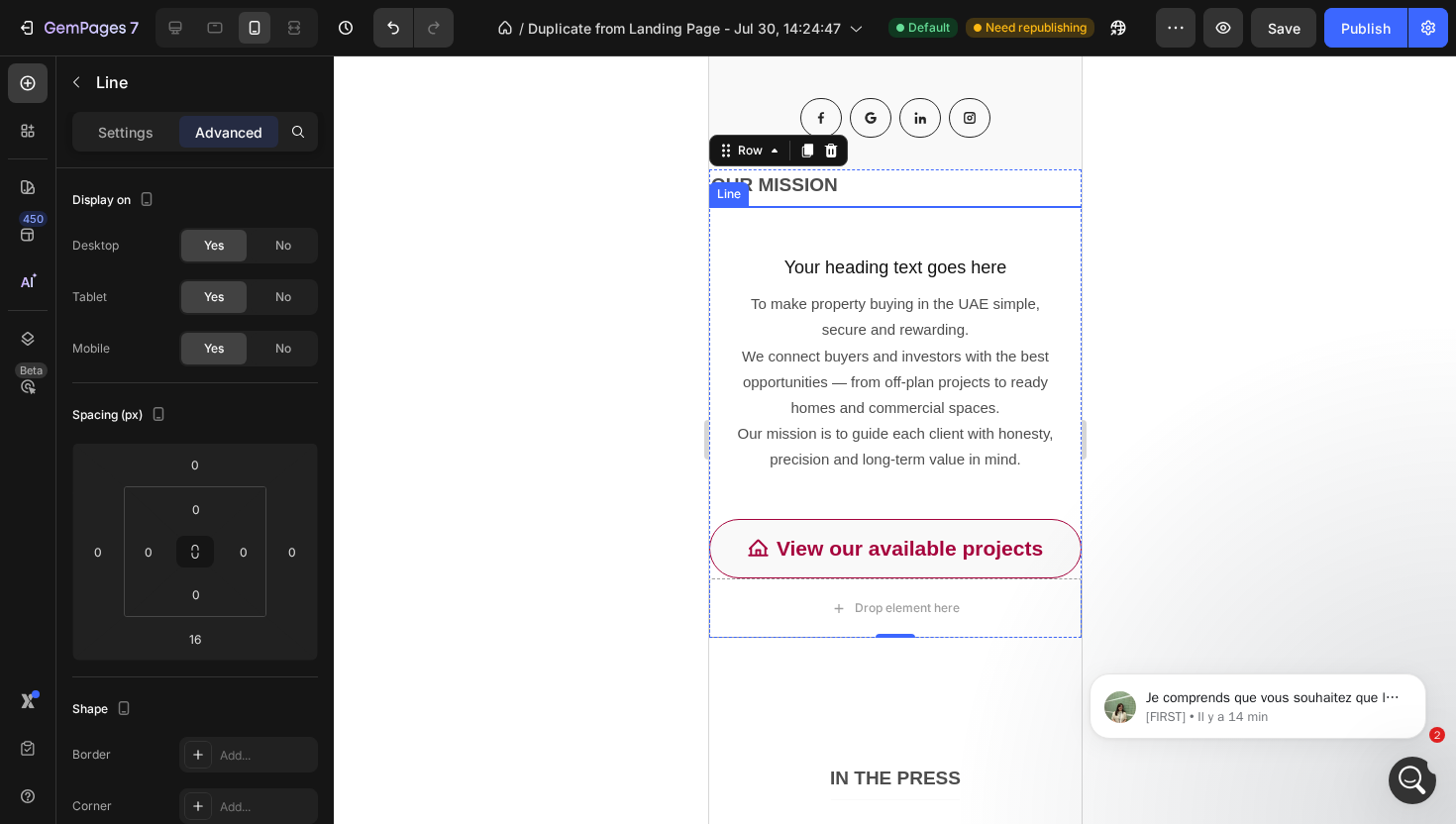 click at bounding box center (773, 206) 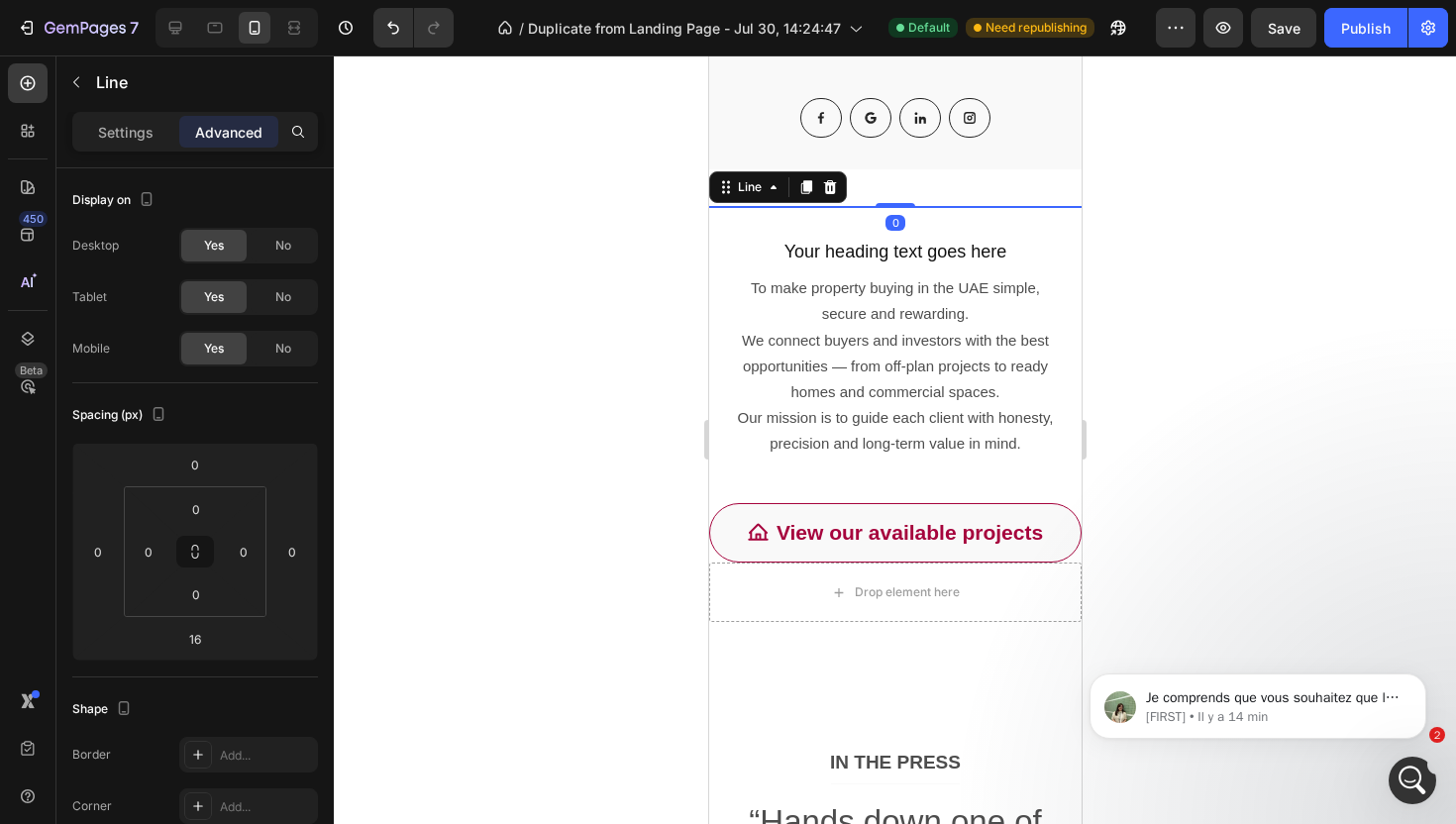 drag, startPoint x: 879, startPoint y: 218, endPoint x: 879, endPoint y: 187, distance: 31 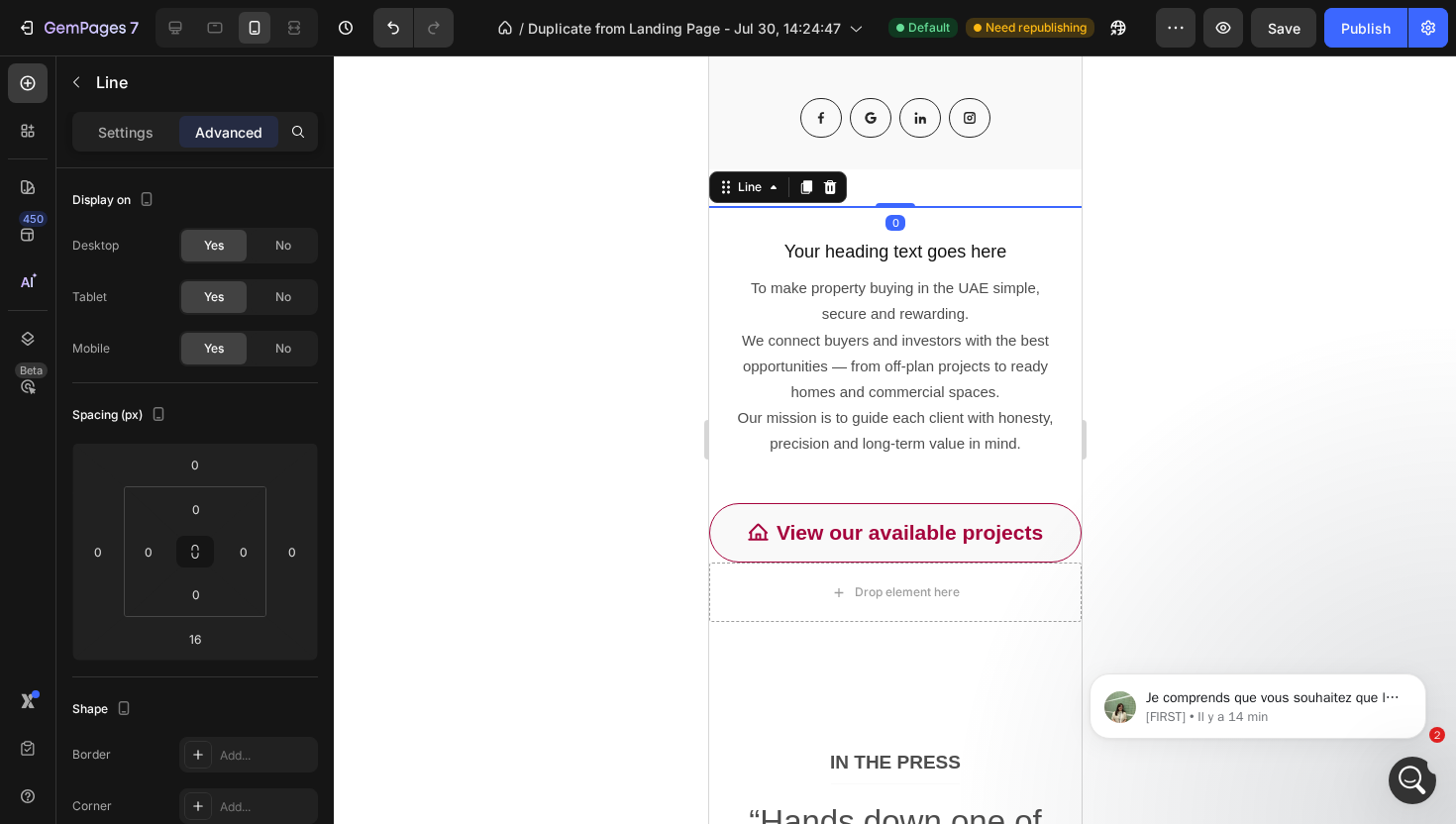 click on "OUR MISSION Text block                Title Line   0 Your heading text goes here Heading Row To make property buying in the UAE simple, secure and rewarding. We connect buyers and investors with the best opportunities — from off-plan projects to ready homes and commercial spaces. Our mission is to guide each client with honesty, precision and long-term value in mind. Text Block Row
View our available projects Button" at bounding box center [894, 365] 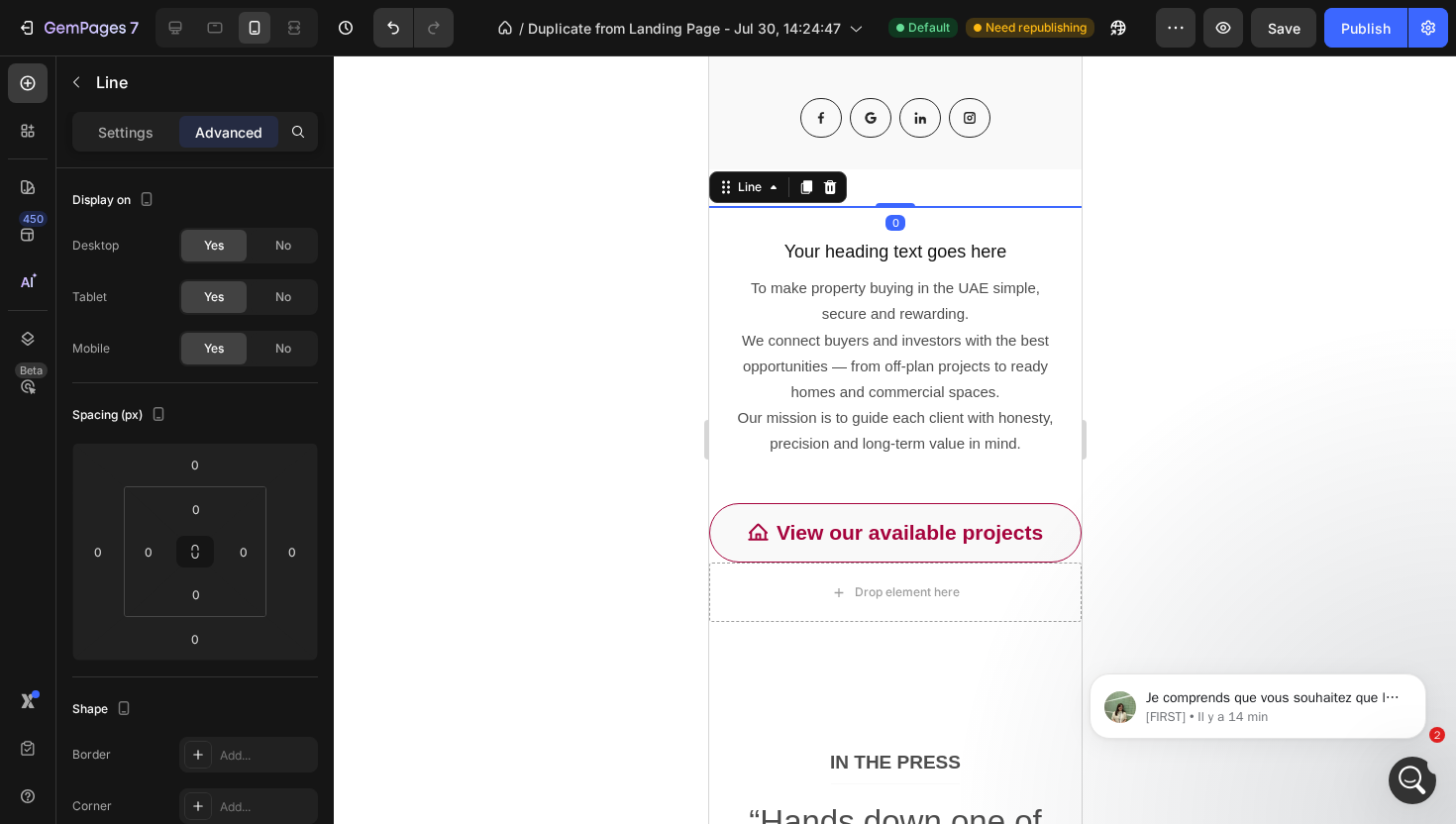 click 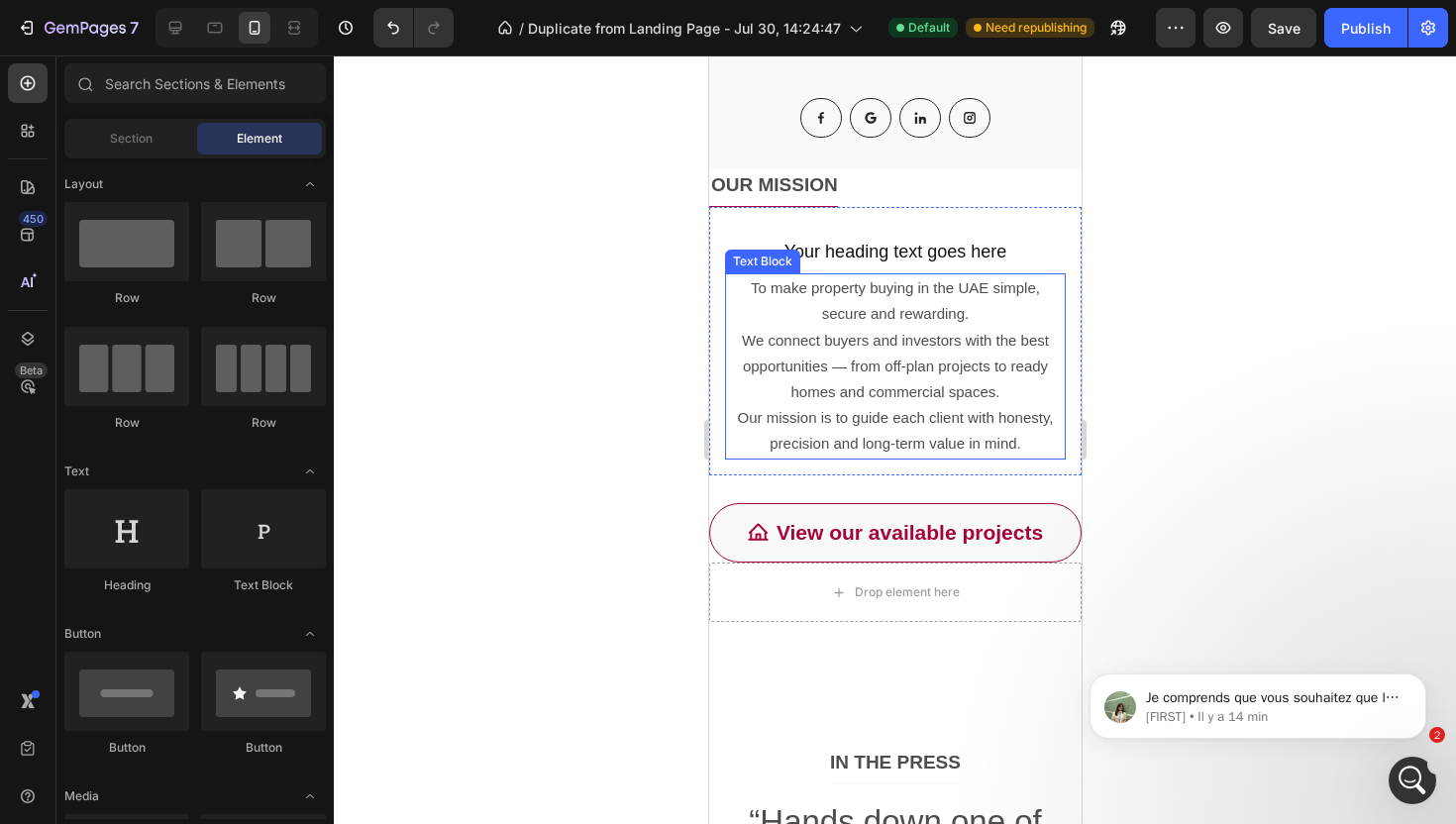 click on "To make property buying in the UAE simple, secure and rewarding." at bounding box center (894, 301) 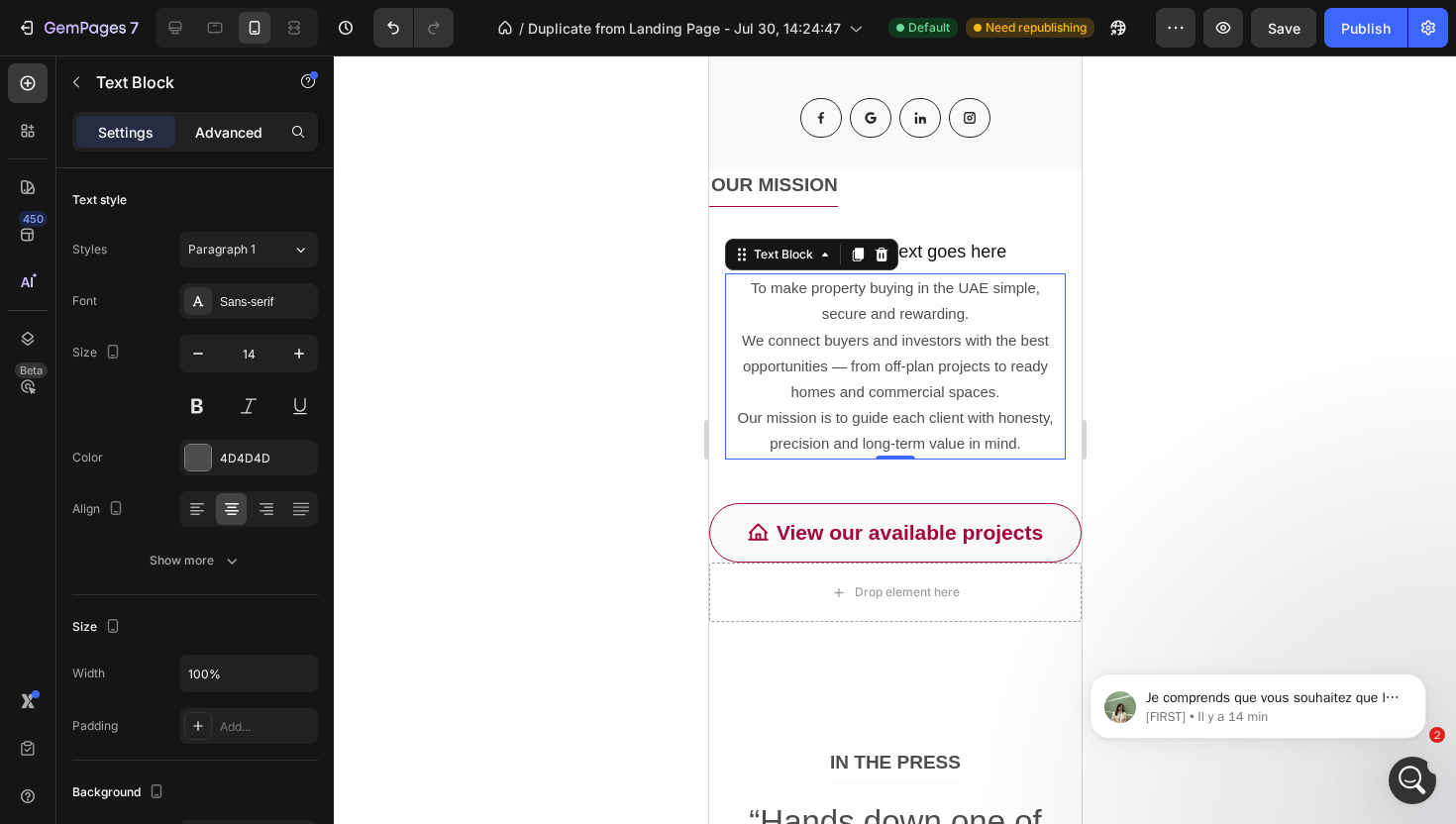 click on "Advanced" at bounding box center [229, 132] 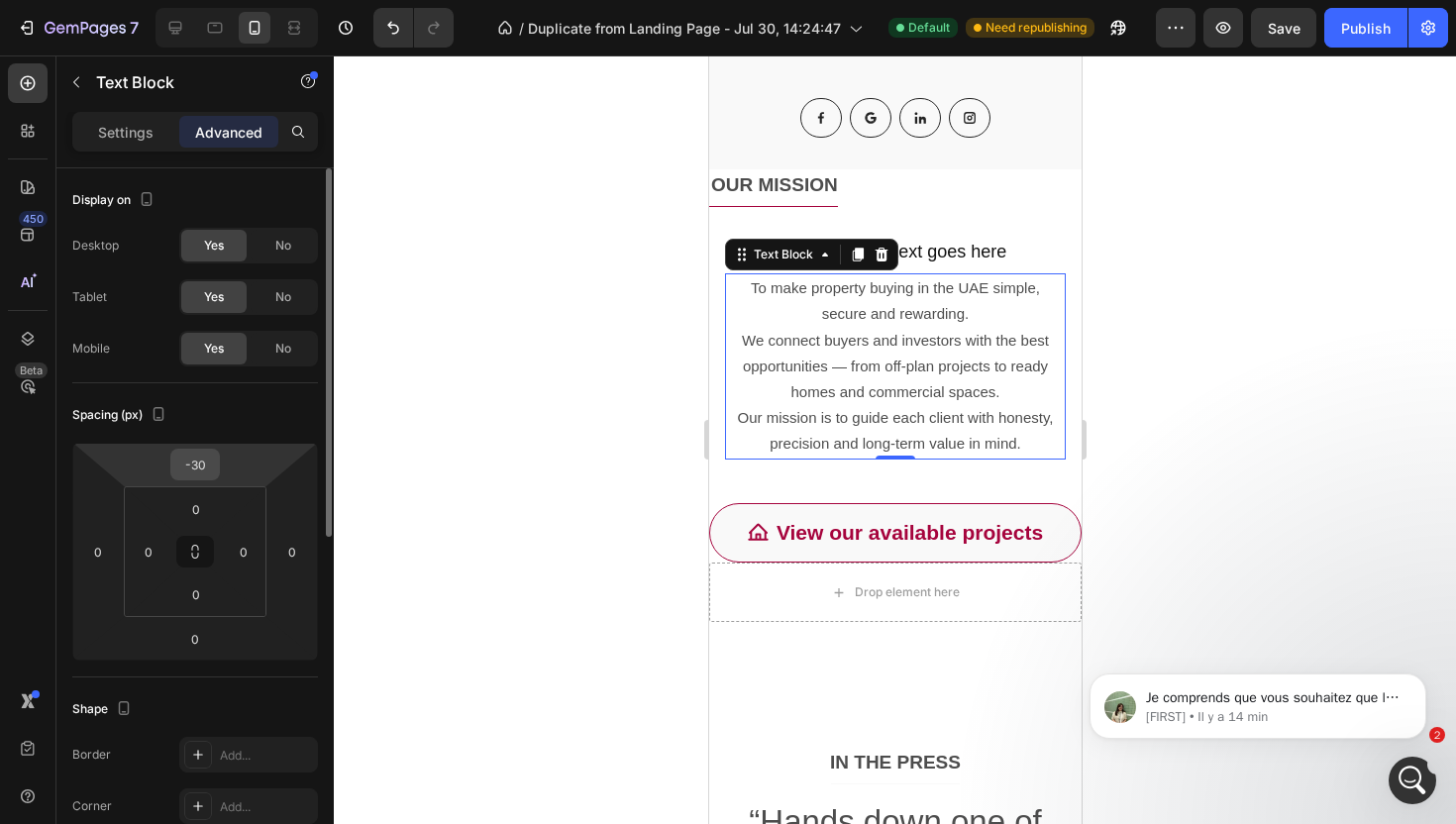 click on "-30" at bounding box center (195, 464) 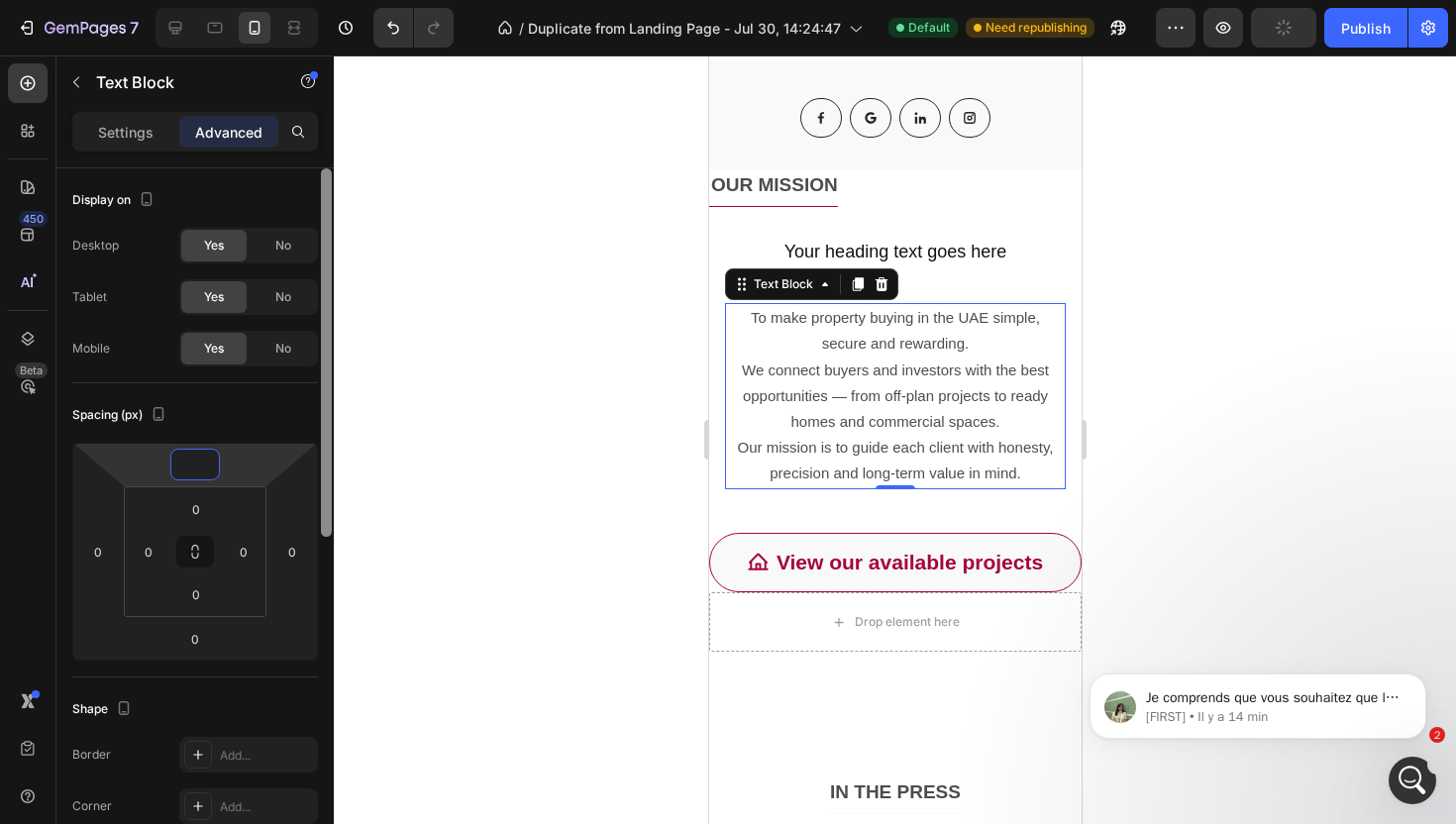 type on "0" 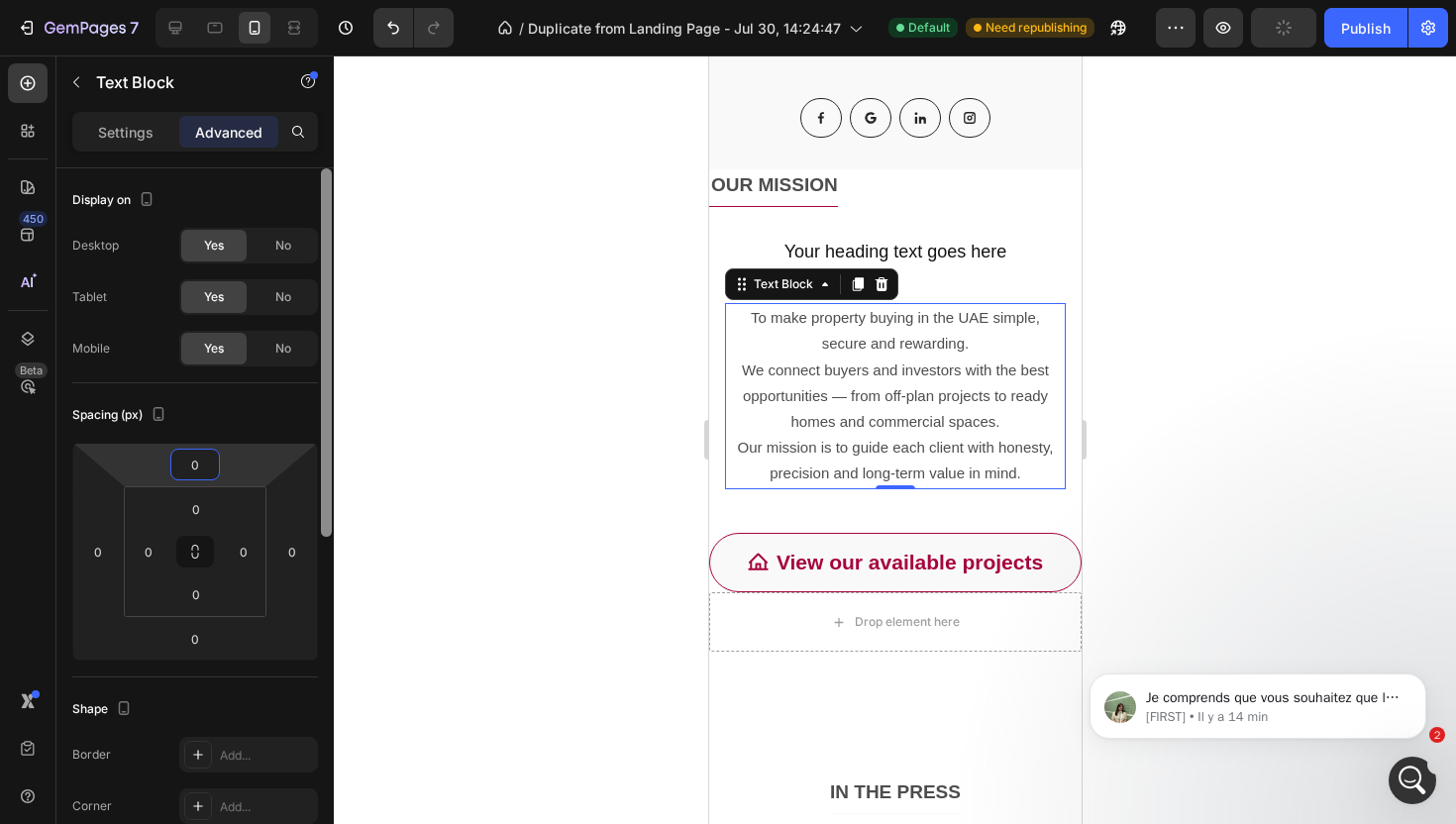 click at bounding box center (326, 524) 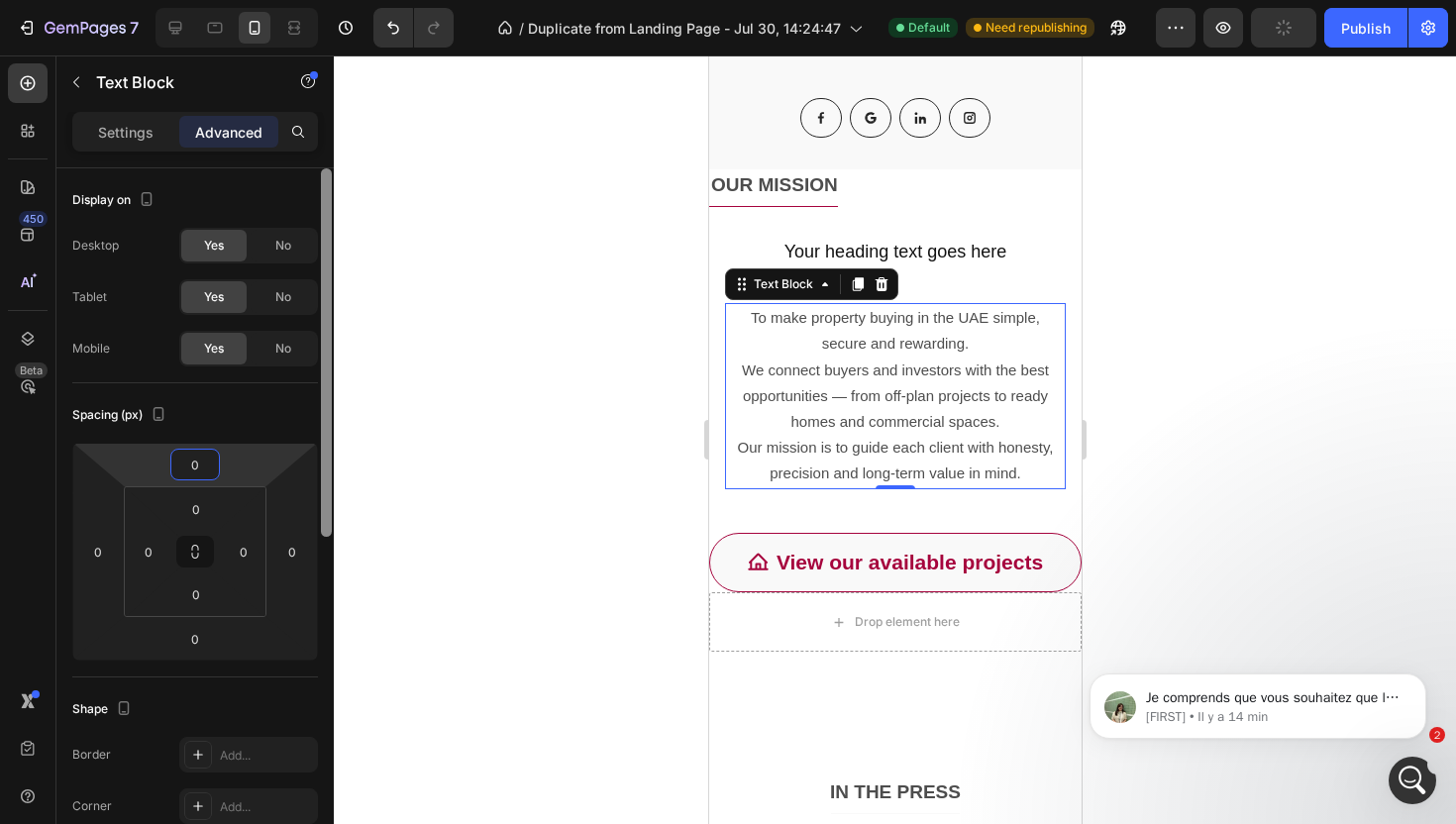 scroll, scrollTop: 663, scrollLeft: 0, axis: vertical 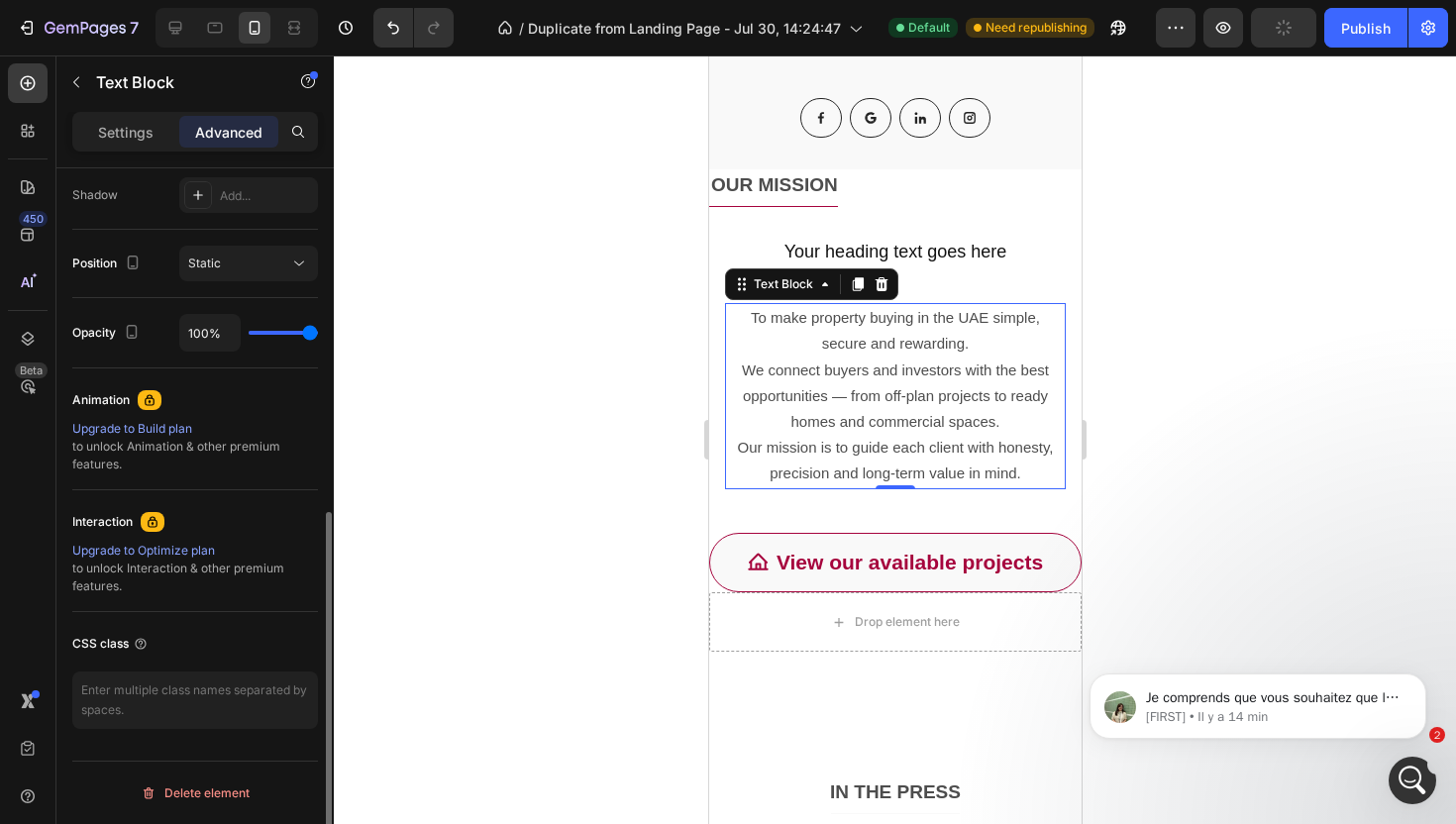 click 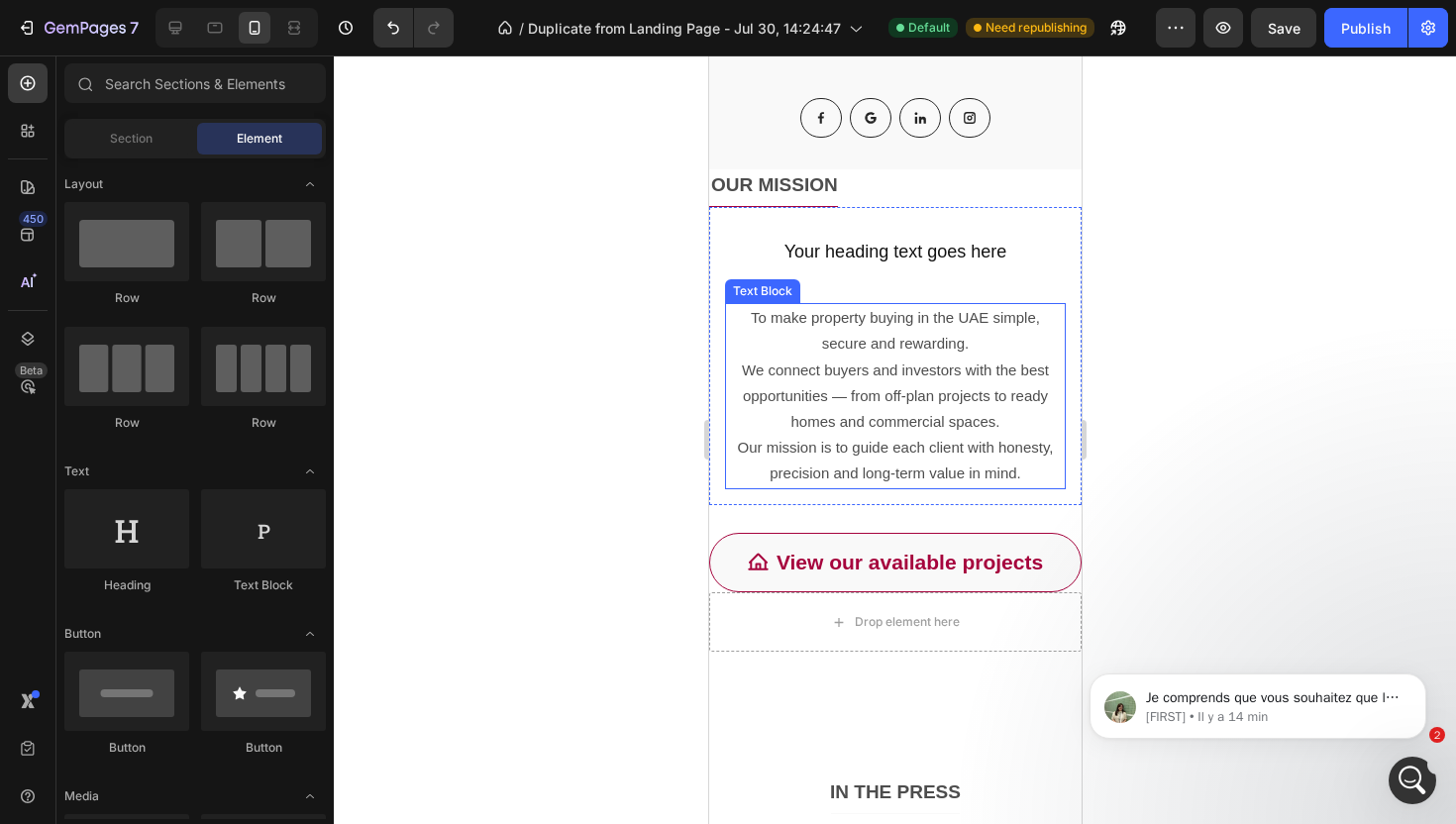 click on "We connect buyers and investors with the best opportunities — from off-plan projects to ready homes and commercial spaces." at bounding box center [894, 395] 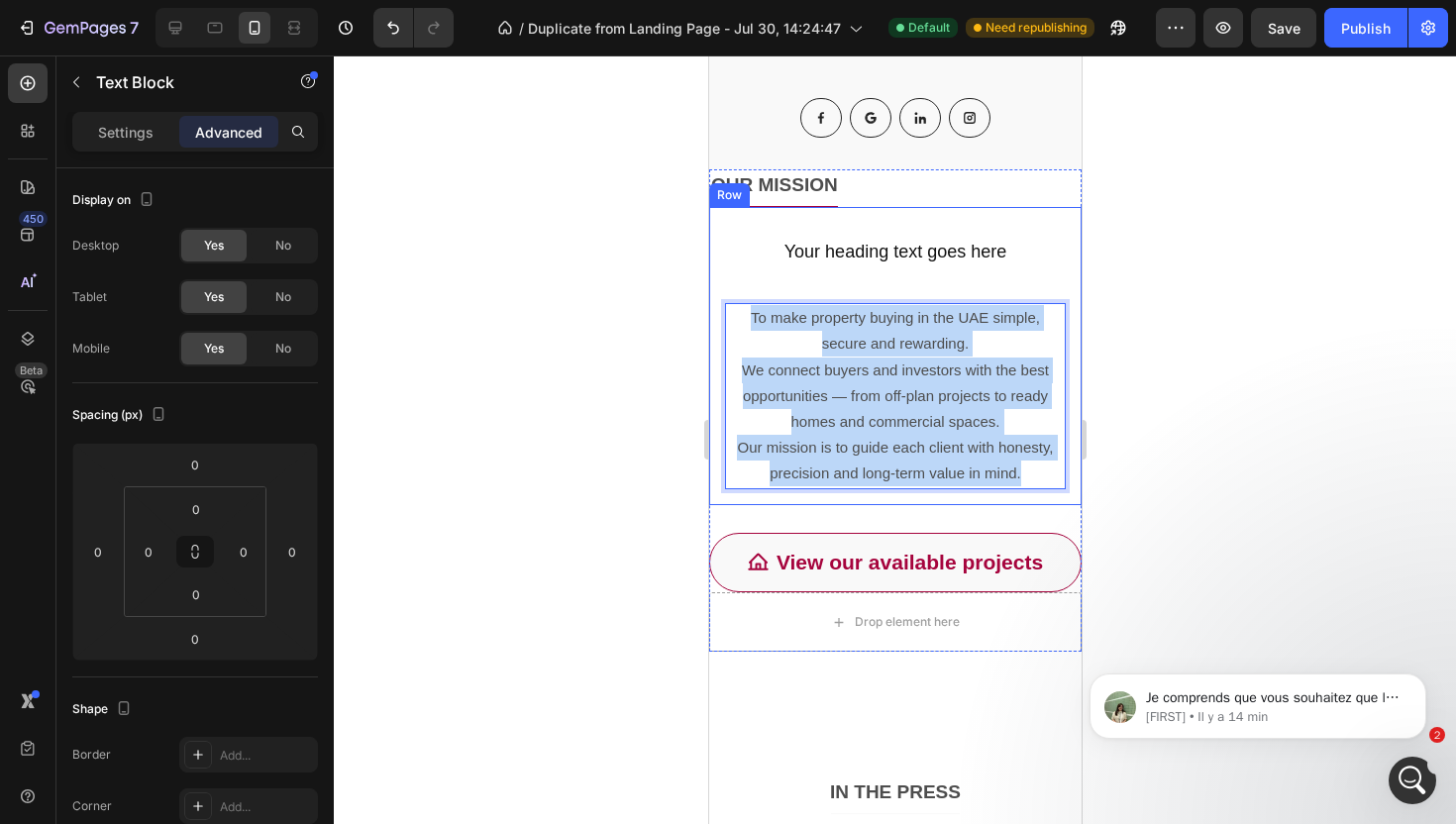 drag, startPoint x: 1034, startPoint y: 468, endPoint x: 744, endPoint y: 294, distance: 338.19521 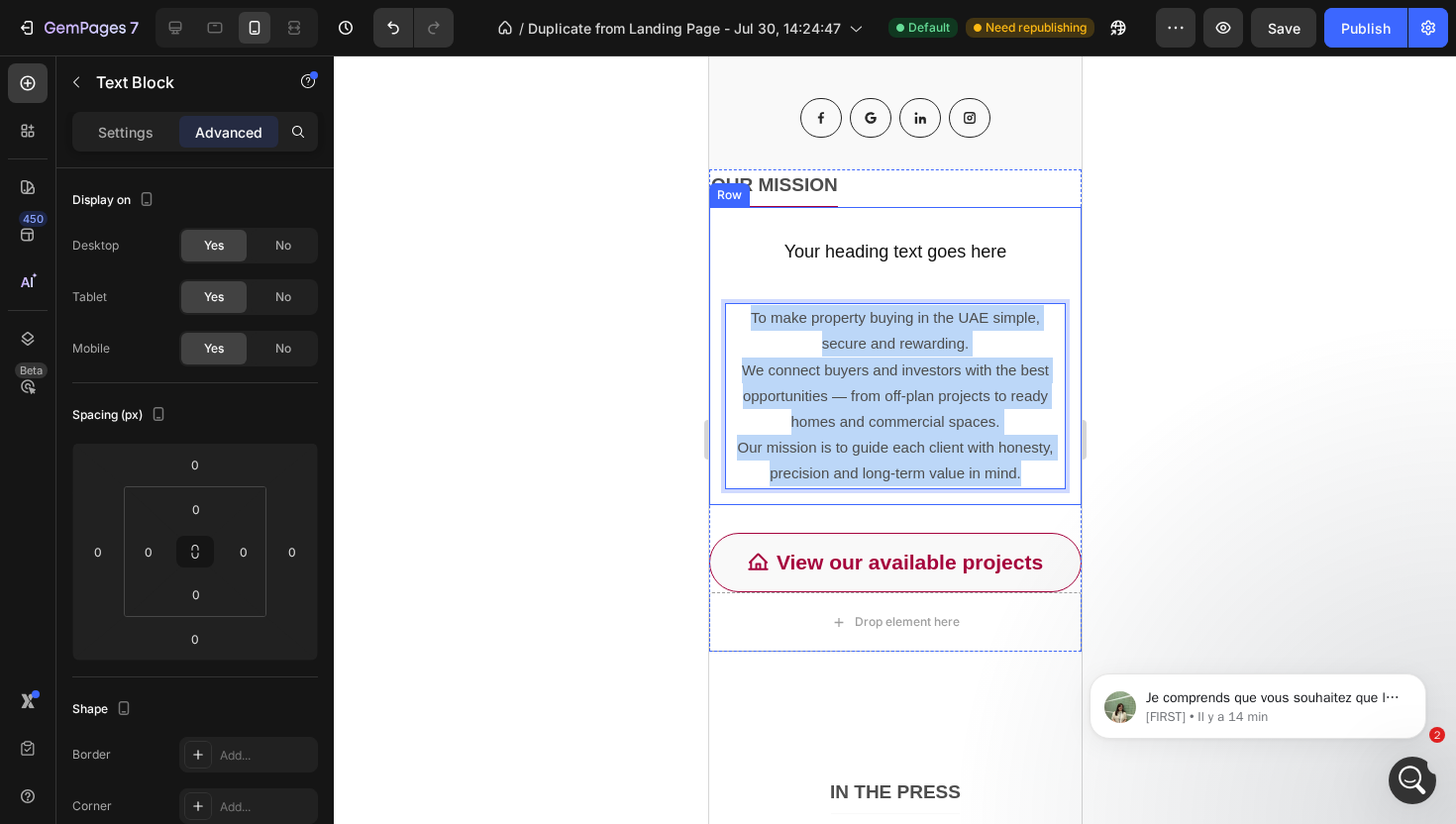 click on "Your heading text goes here Heading Row To make property buying in the UAE simple, secure and rewarding. We connect buyers and investors with the best opportunities — from off-plan projects to ready homes and commercial spaces. Our mission is to guide each client with honesty, precision and long-term value in mind. Text Block   0" at bounding box center (894, 356) 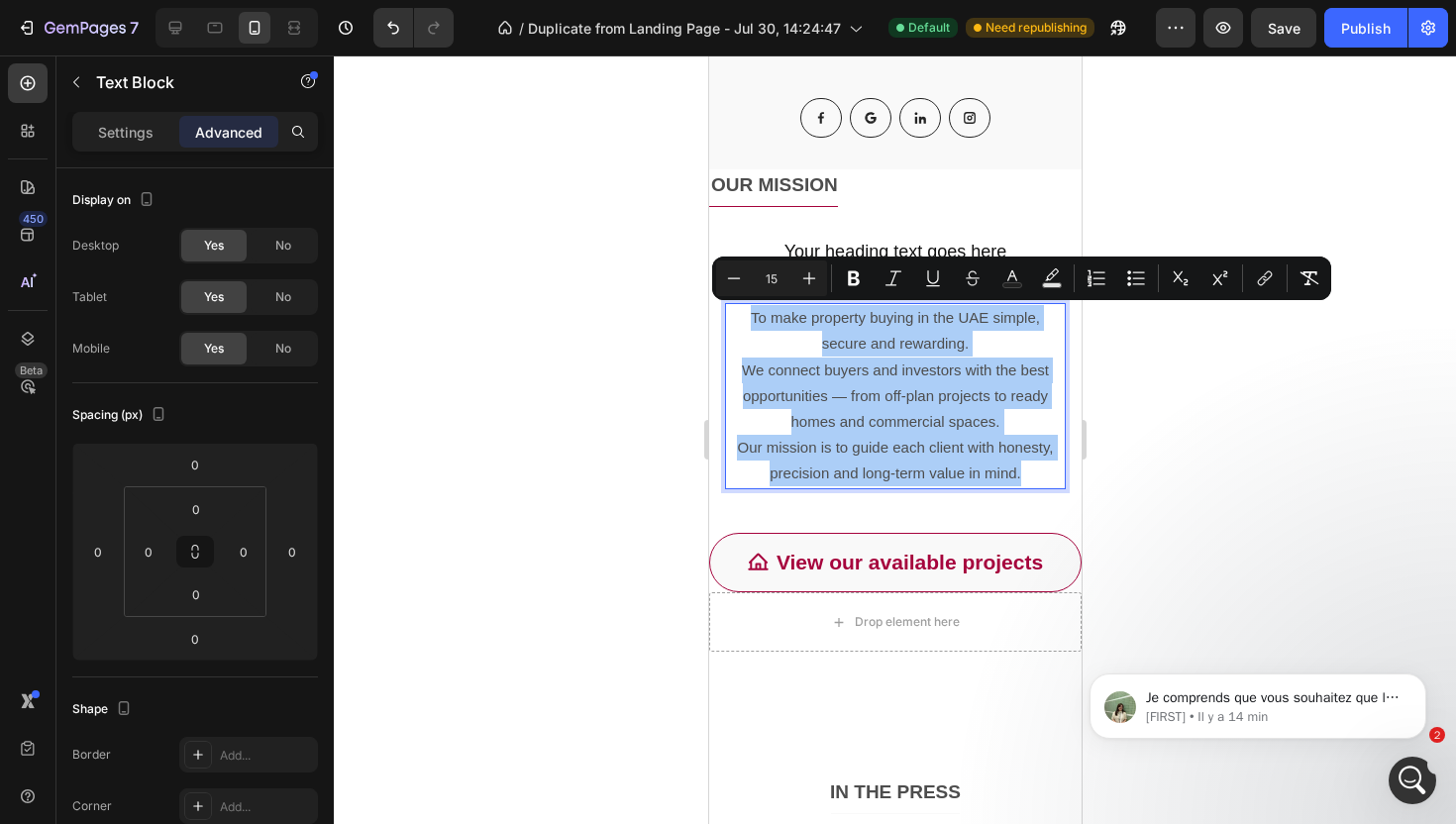 click 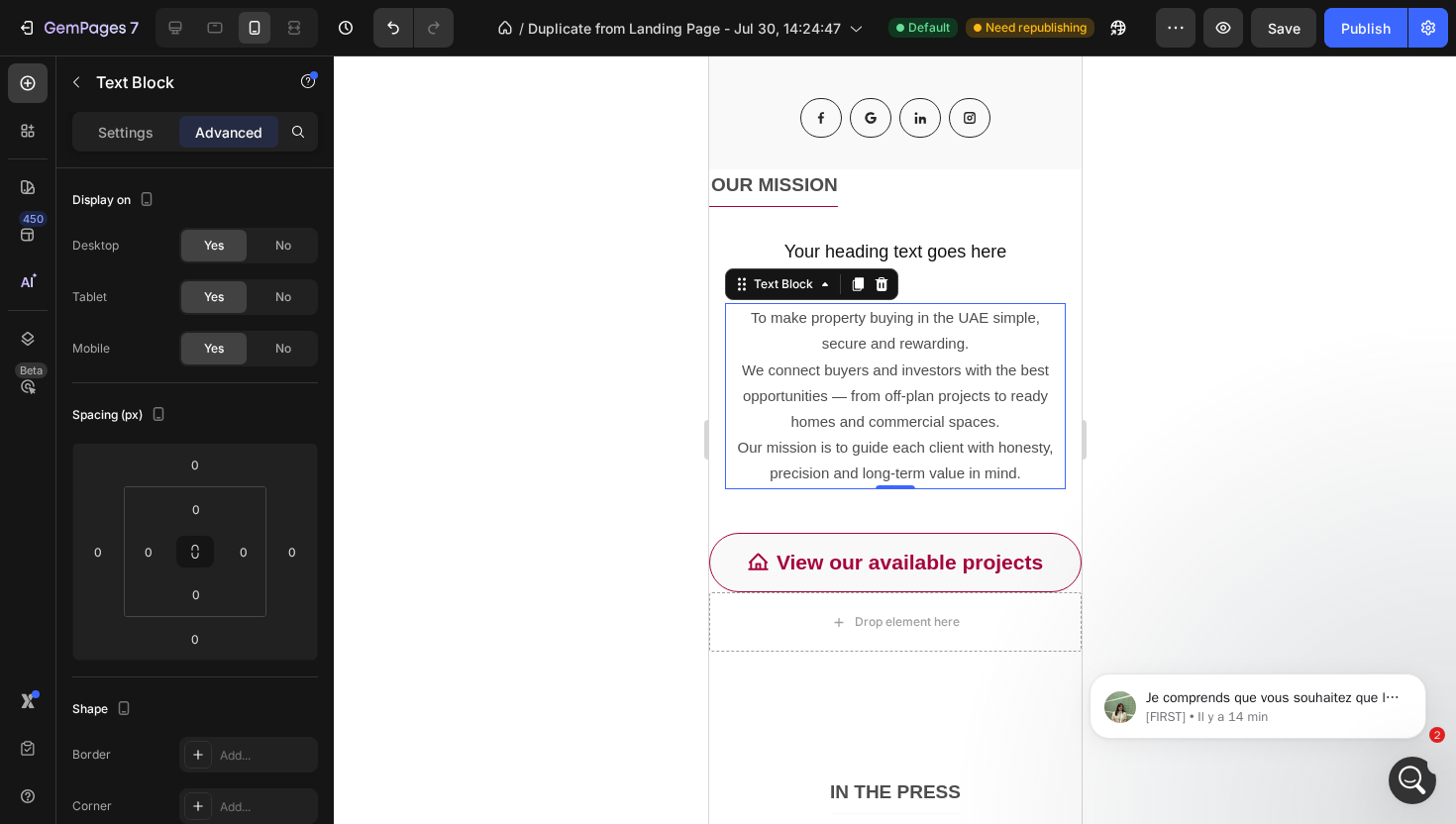 click on "We connect buyers and investors with the best opportunities — from off-plan projects to ready homes and commercial spaces." at bounding box center [894, 396] 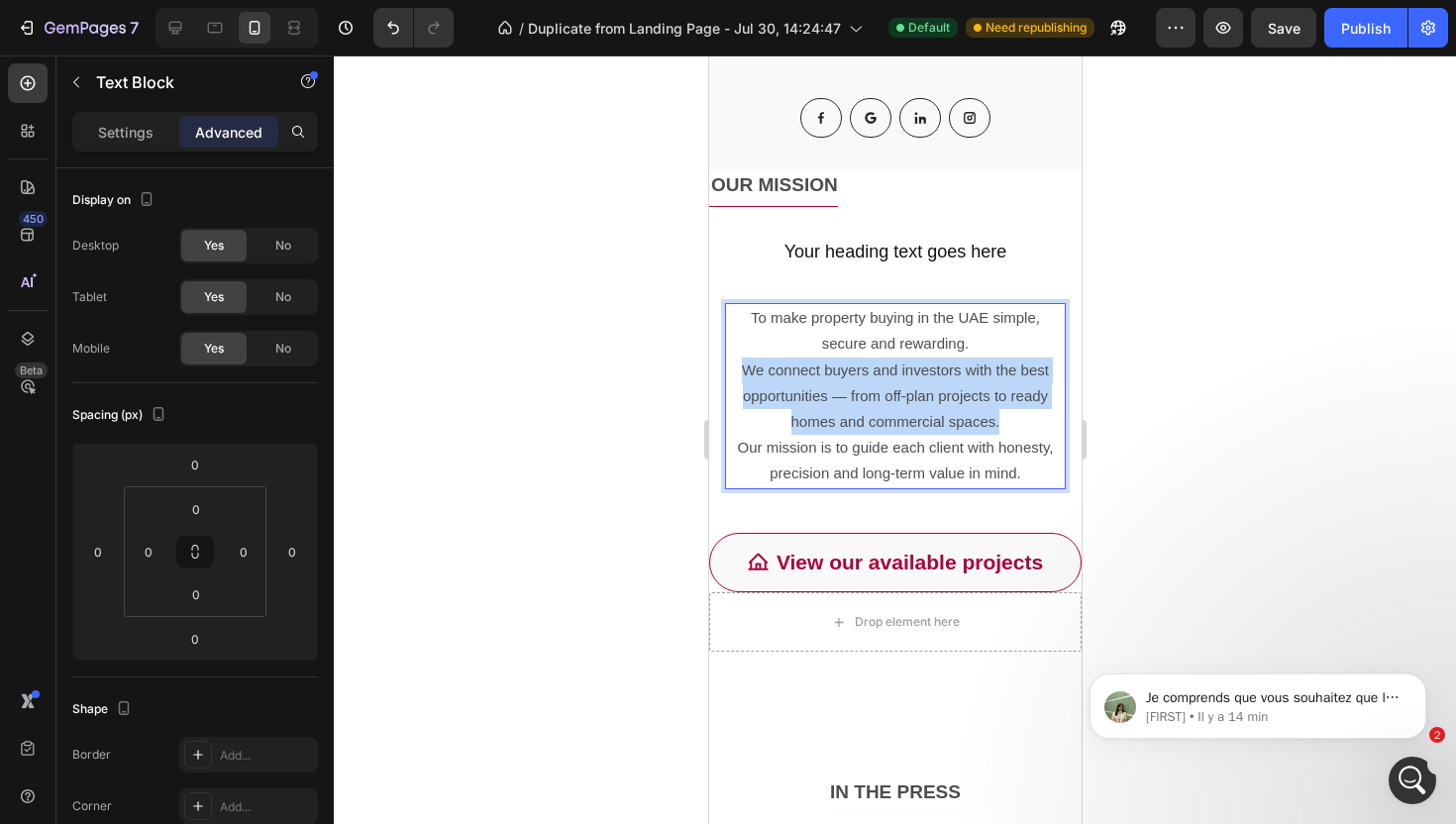 click on "We connect buyers and investors with the best opportunities — from off-plan projects to ready homes and commercial spaces." at bounding box center (894, 396) 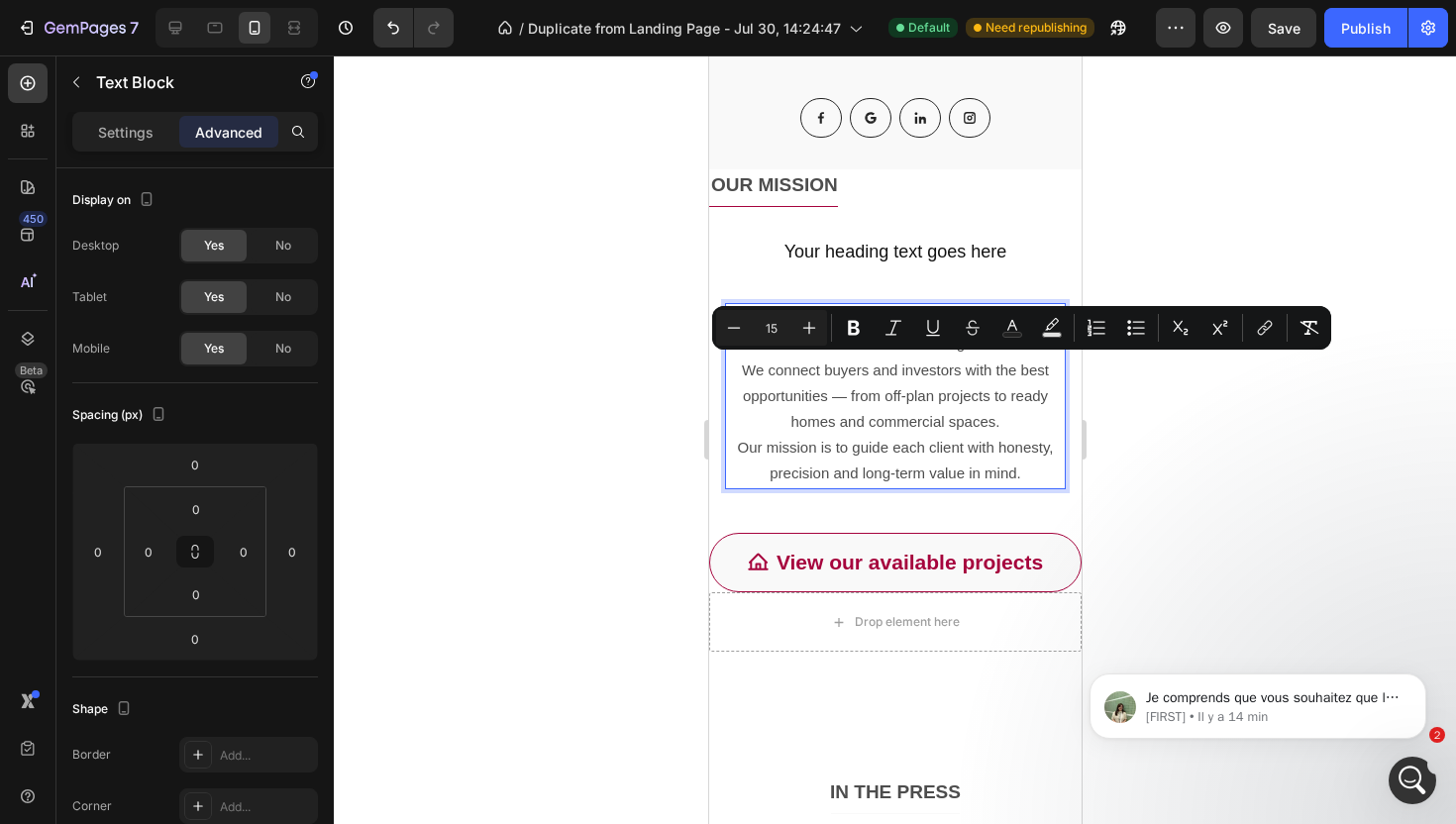 click on "Our mission is to guide each client with honesty, precision and long-term value in mind." at bounding box center (893, 460) 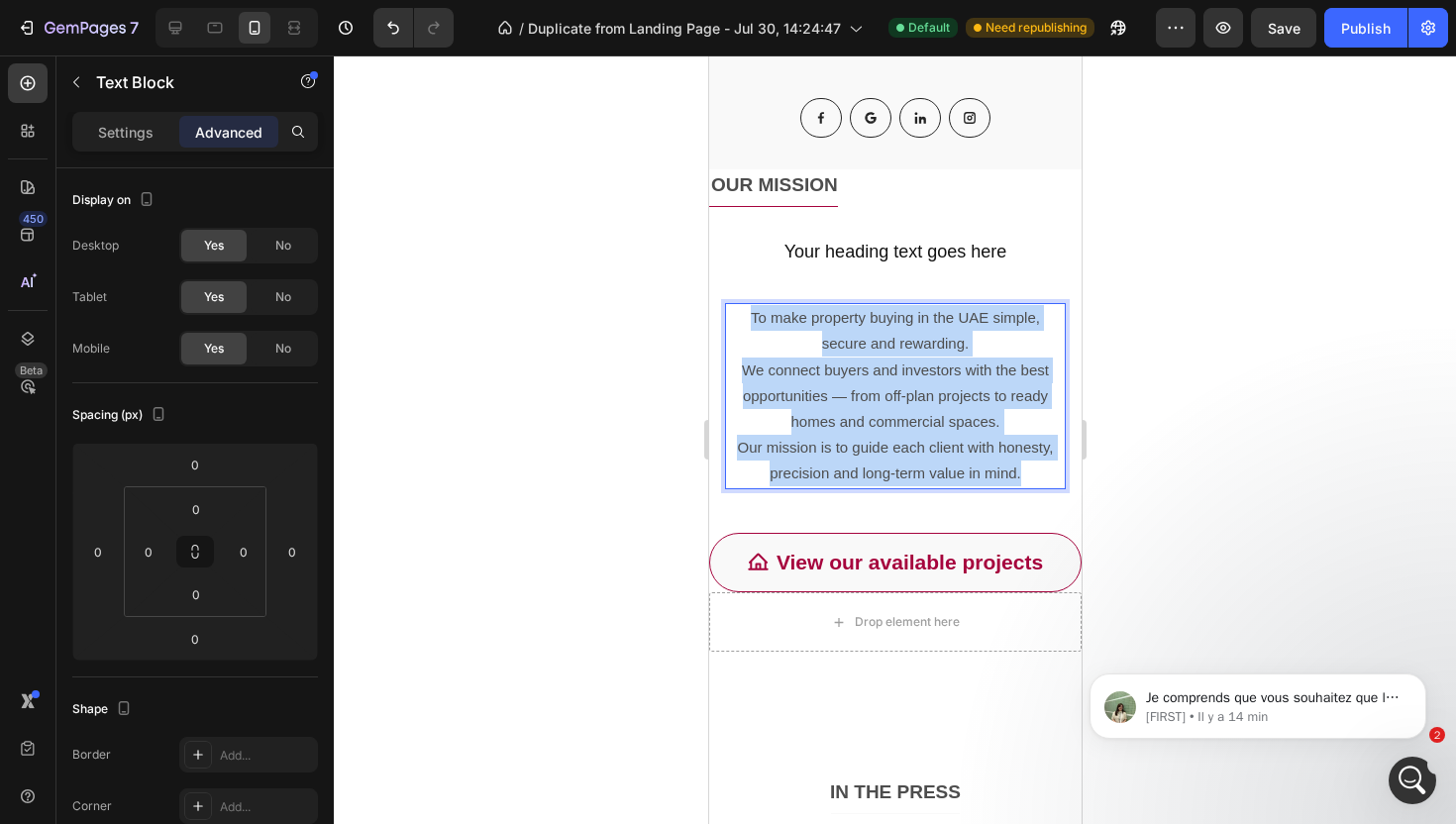 drag, startPoint x: 1029, startPoint y: 461, endPoint x: 815, endPoint y: 286, distance: 276.44348 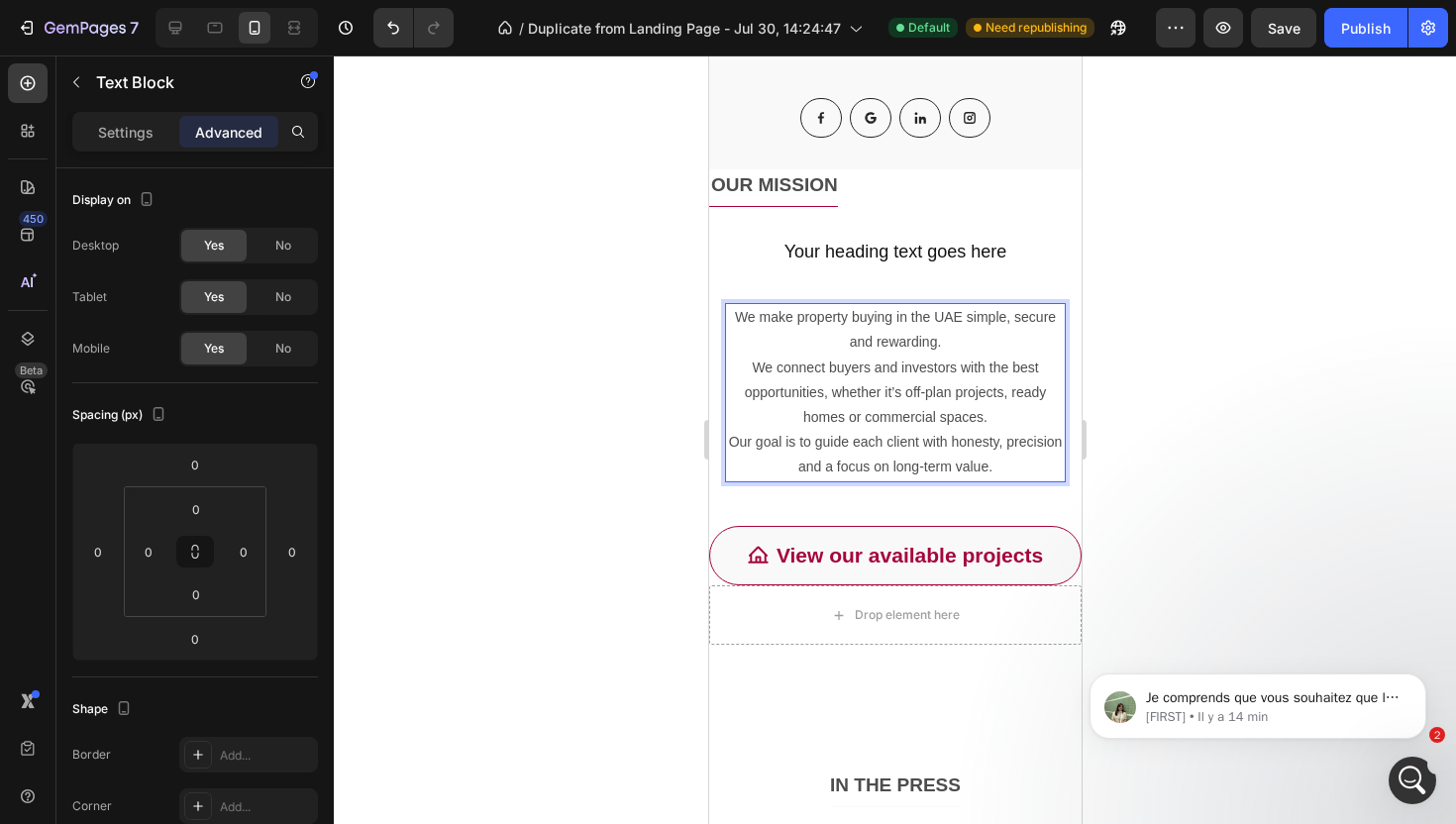 click 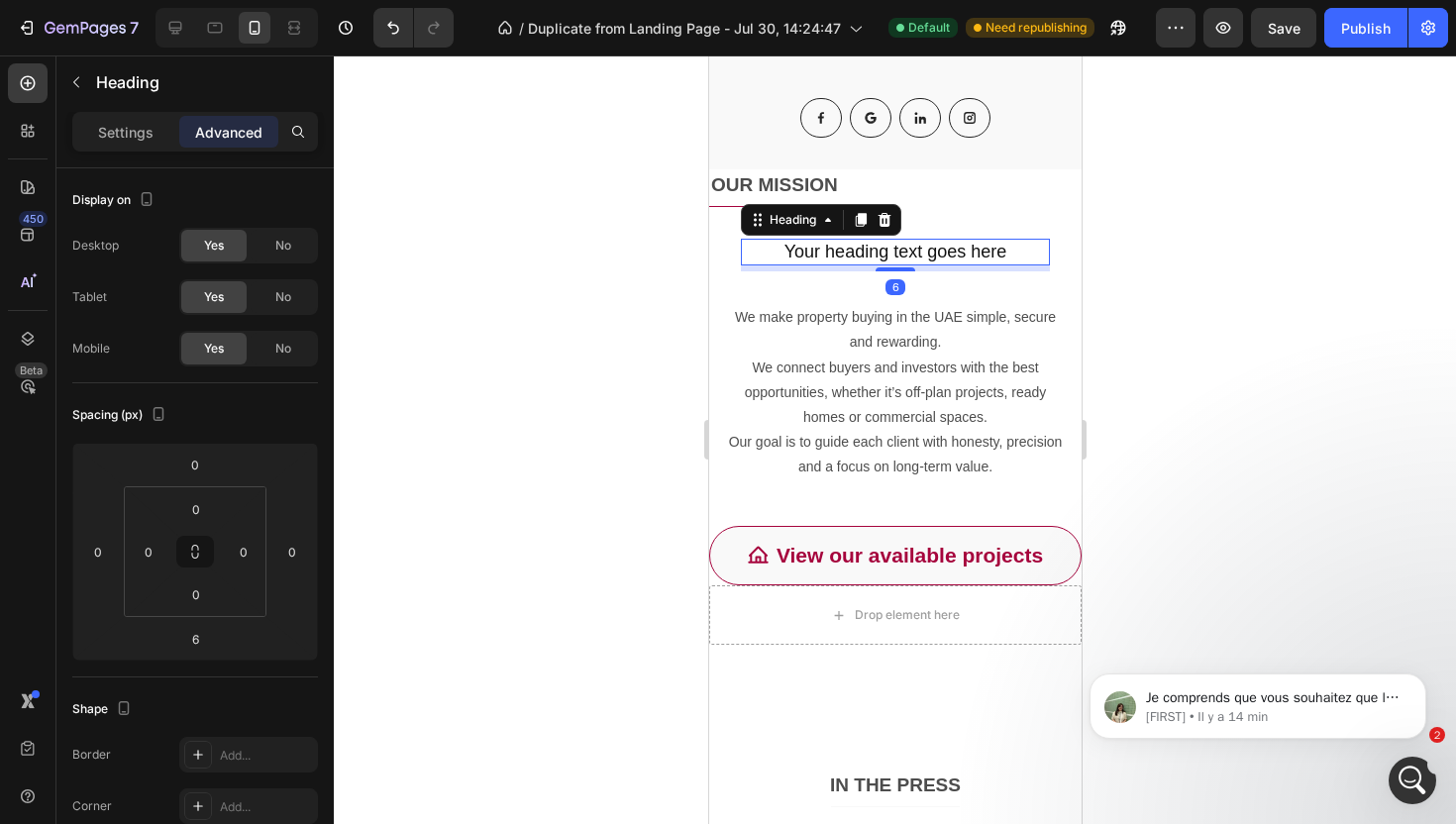 click on "Your heading text goes here" at bounding box center [894, 252] 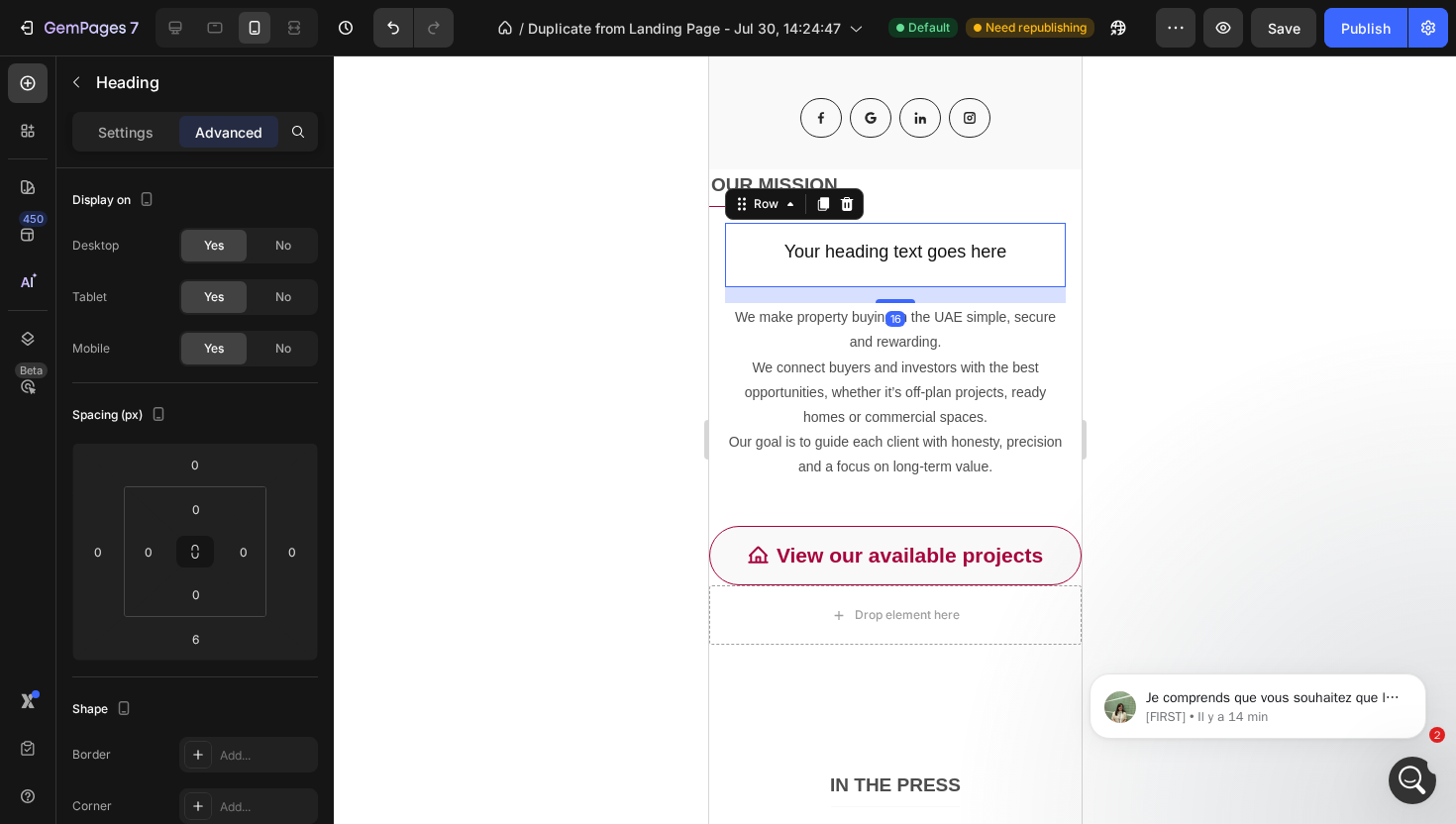 click on "Your heading text goes here Heading Row   16" at bounding box center (894, 255) 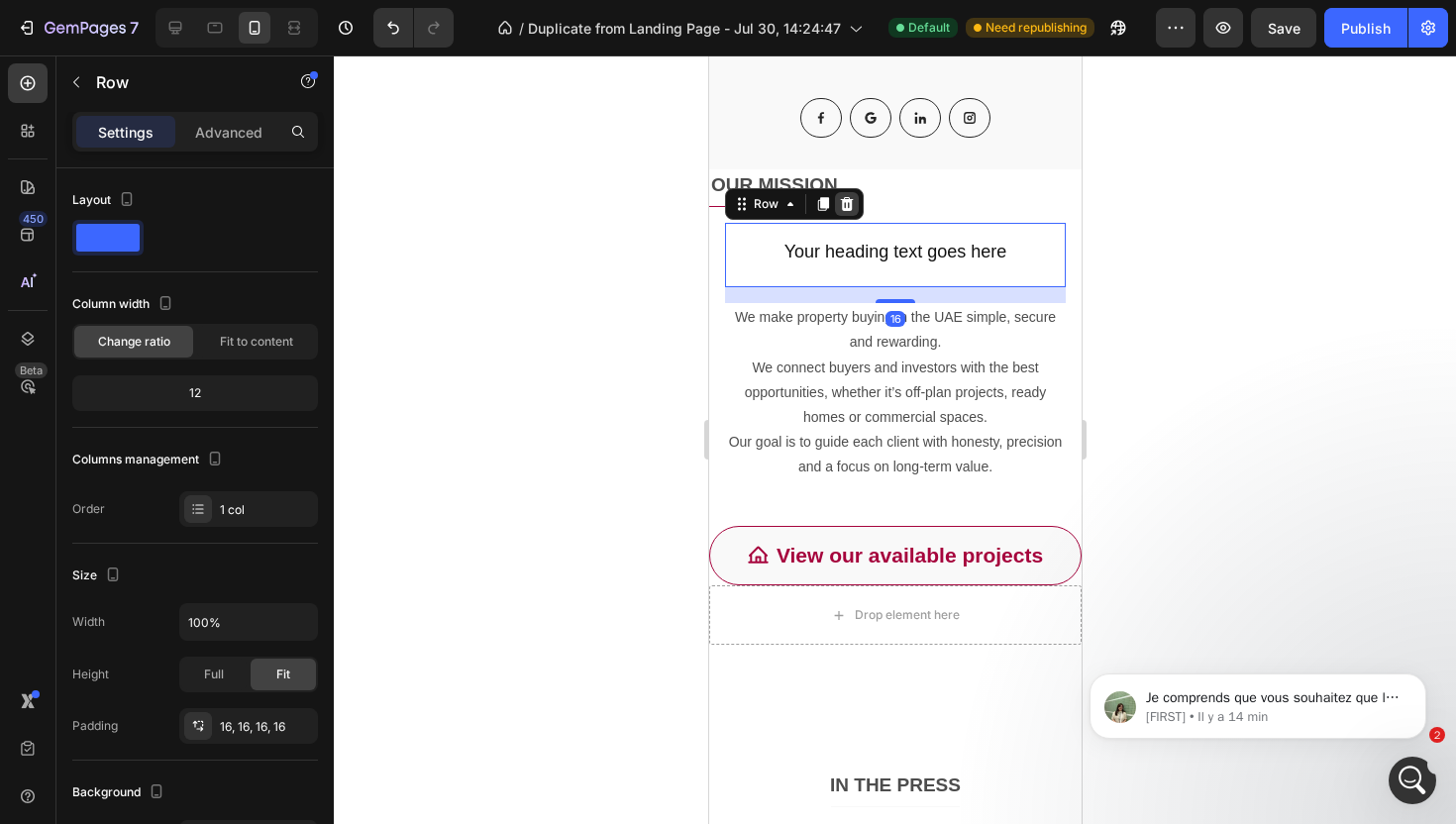 click 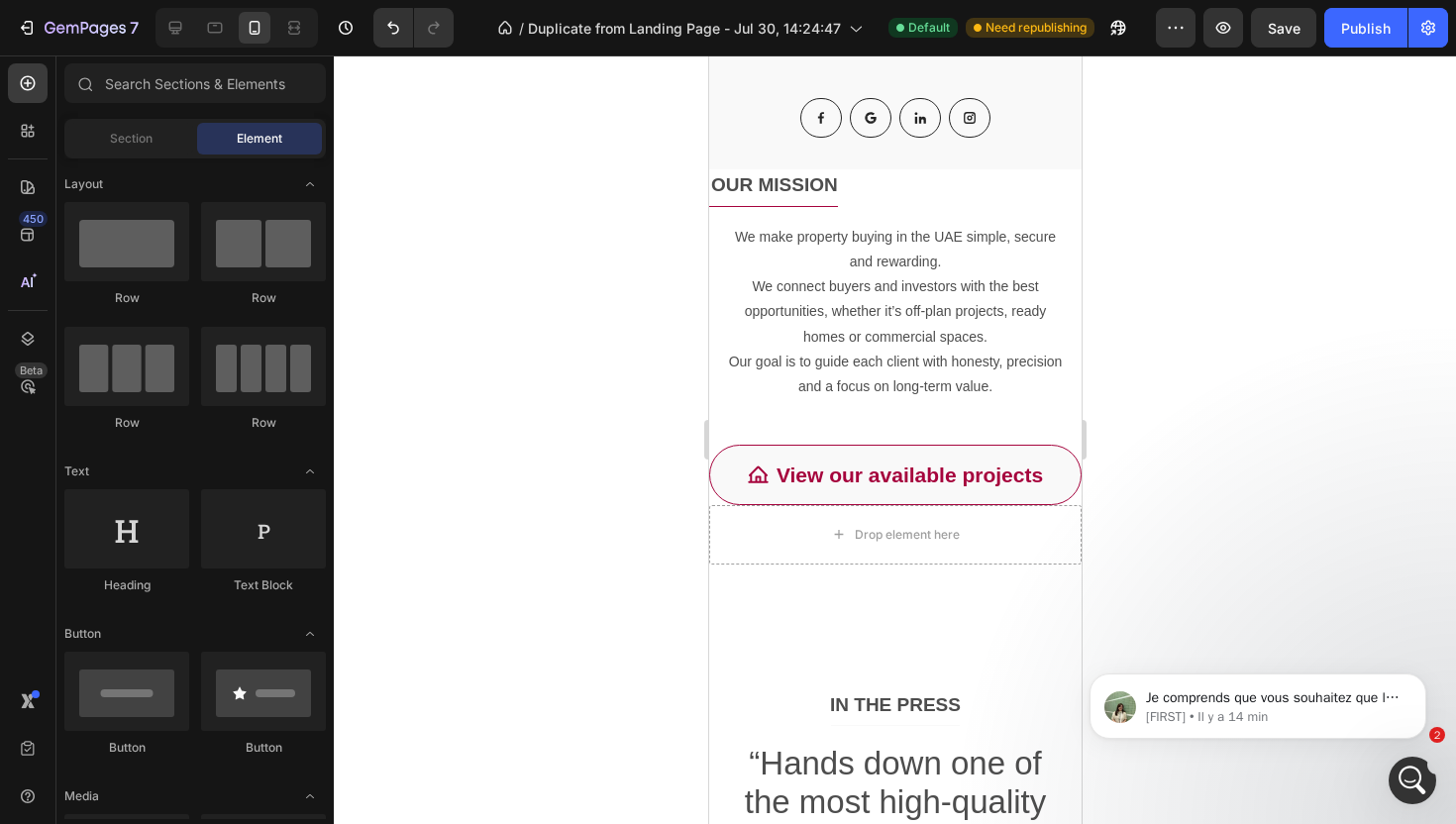 click 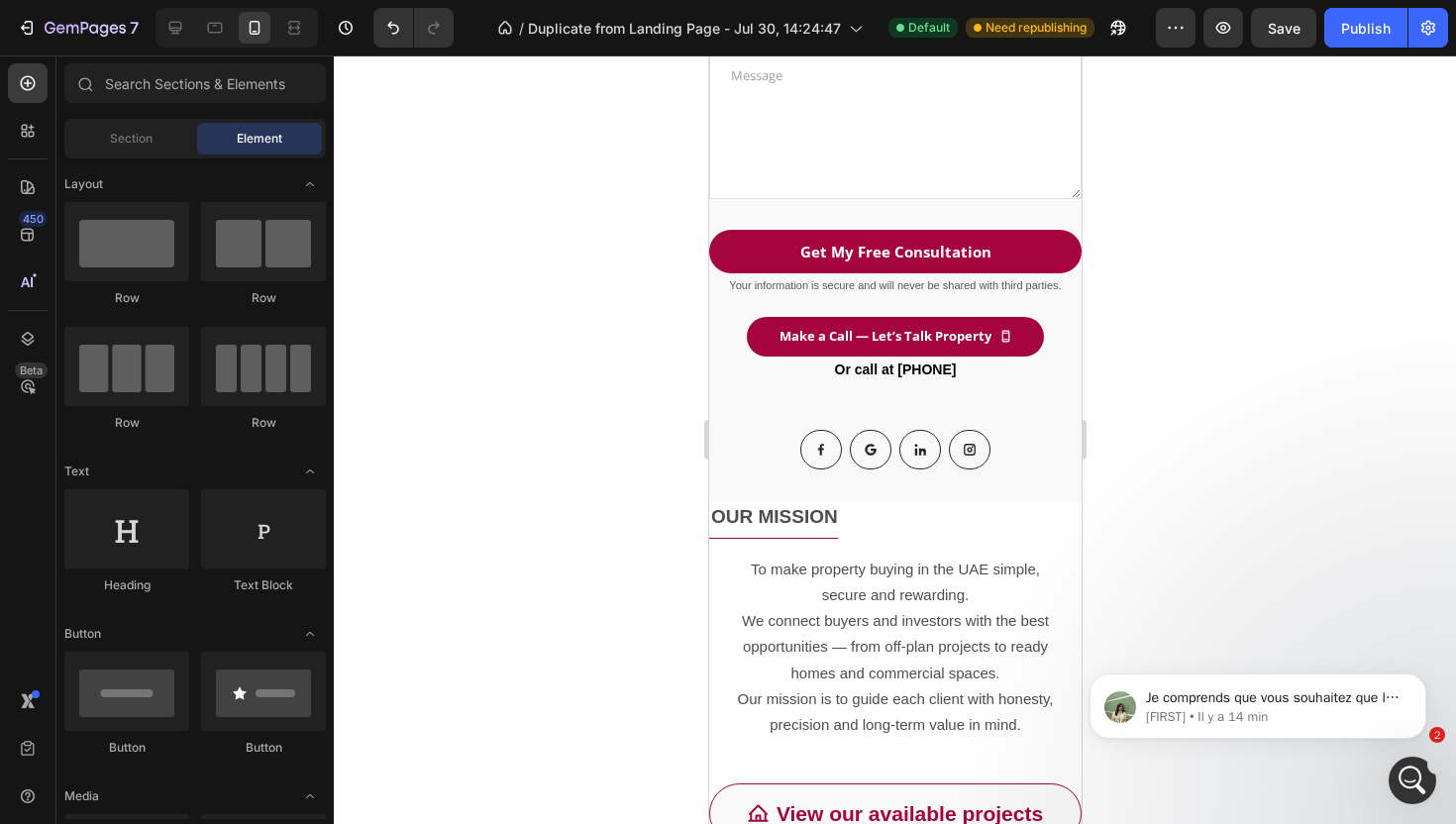 scroll, scrollTop: 848, scrollLeft: 0, axis: vertical 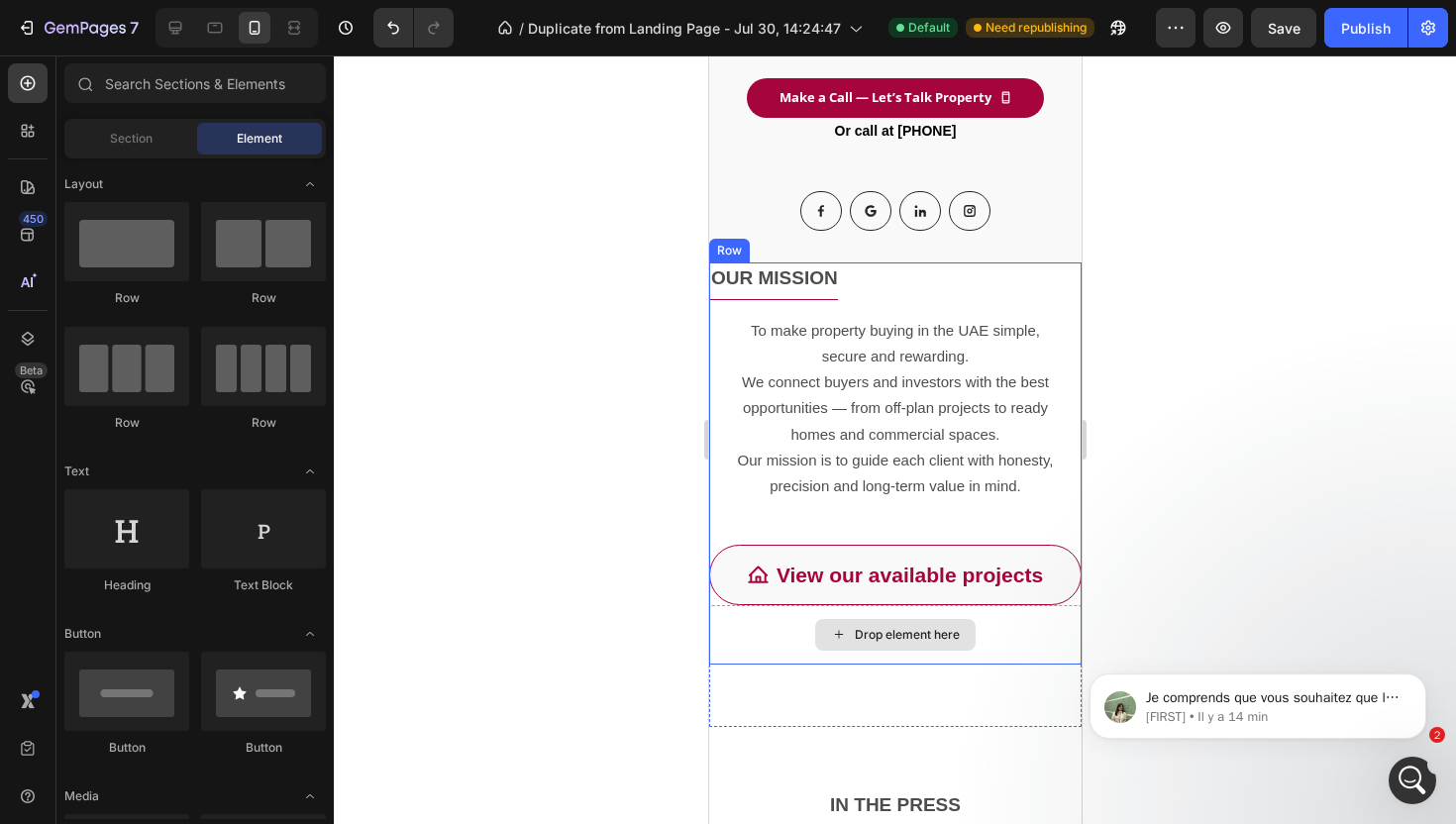 click on "Drop element here" at bounding box center [894, 635] 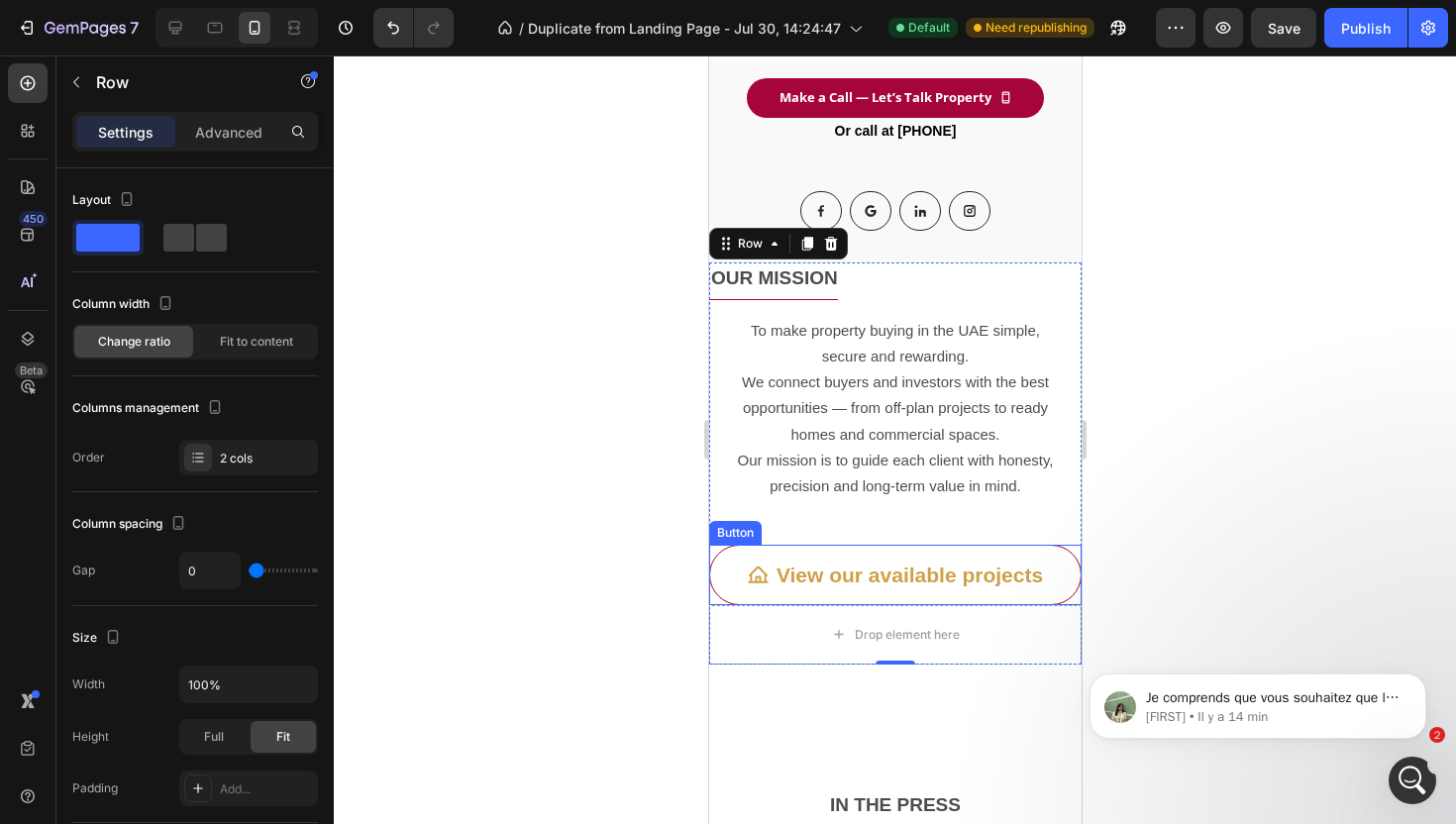 click on "View our available projects" at bounding box center [894, 574] 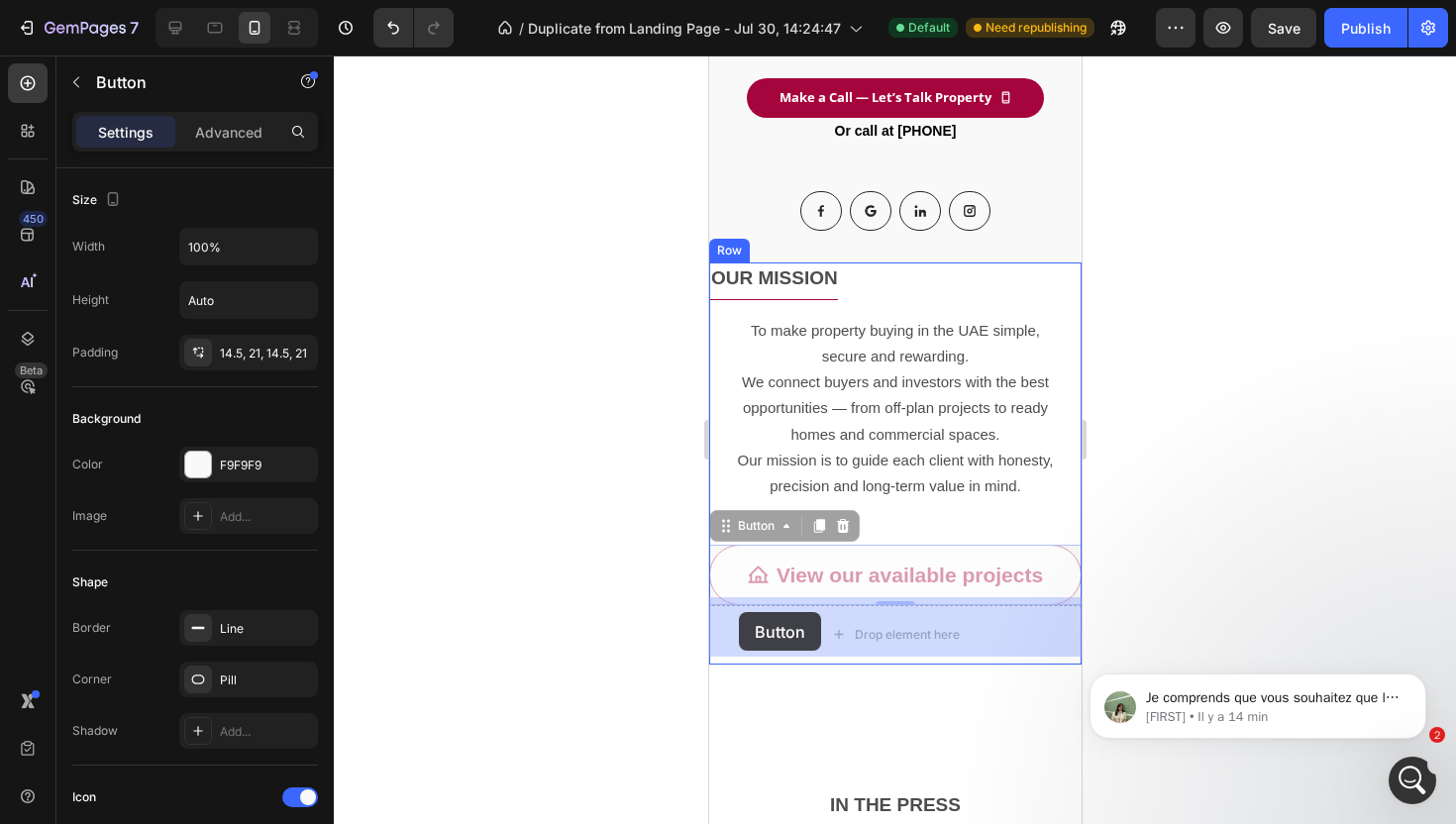 drag, startPoint x: 727, startPoint y: 513, endPoint x: 738, endPoint y: 618, distance: 105.57462 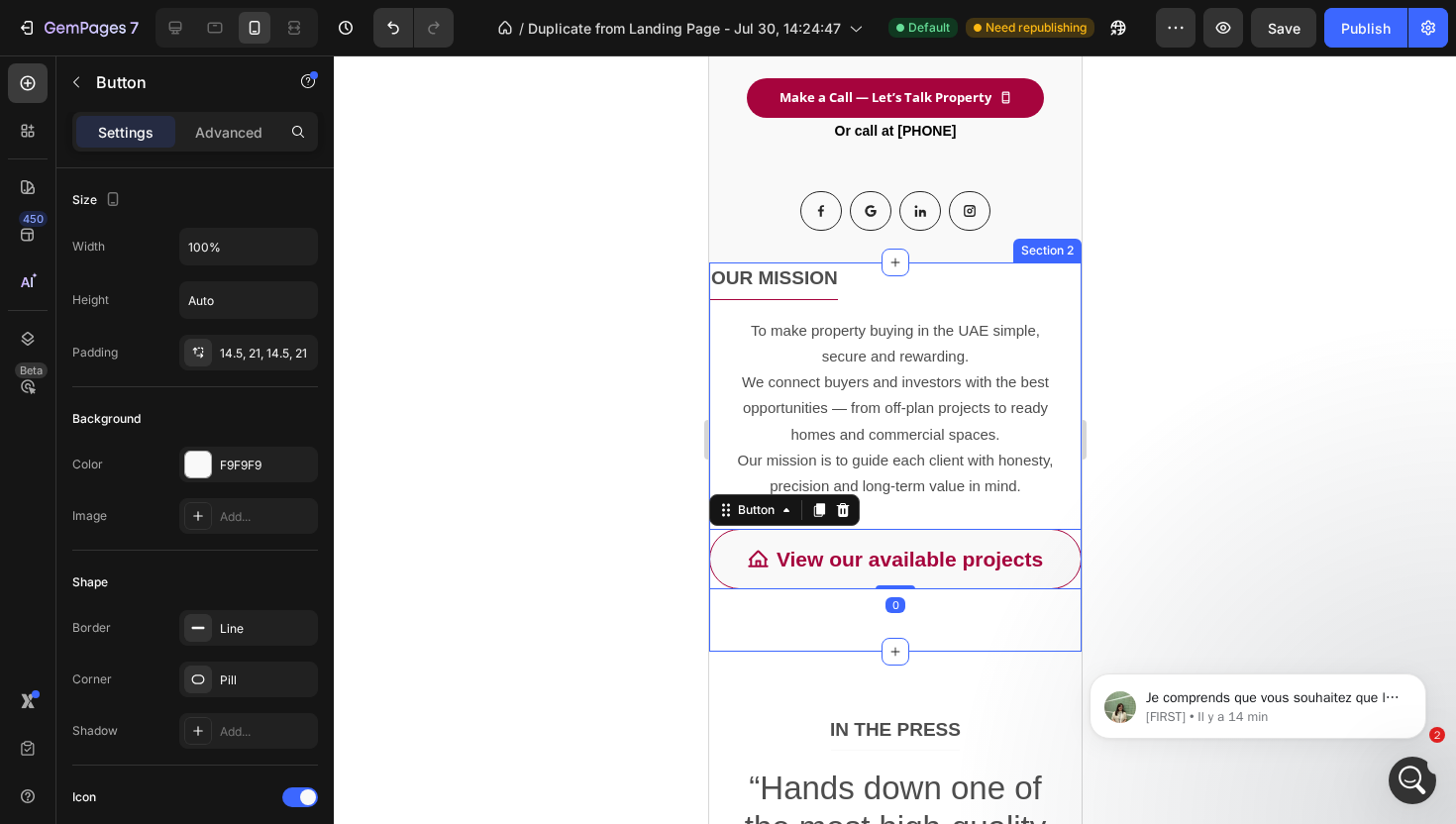 click 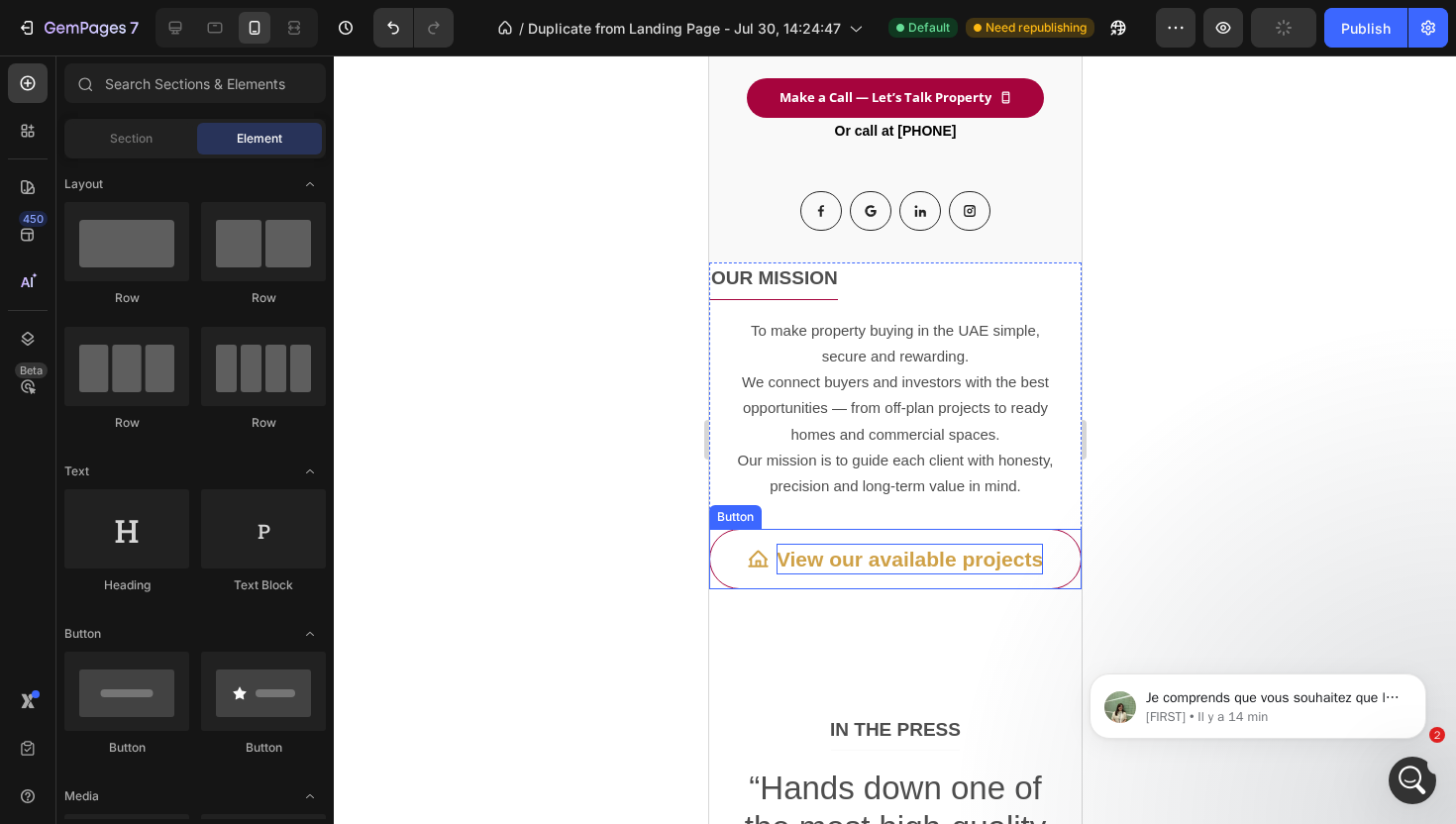 click on "View our available projects" at bounding box center [908, 559] 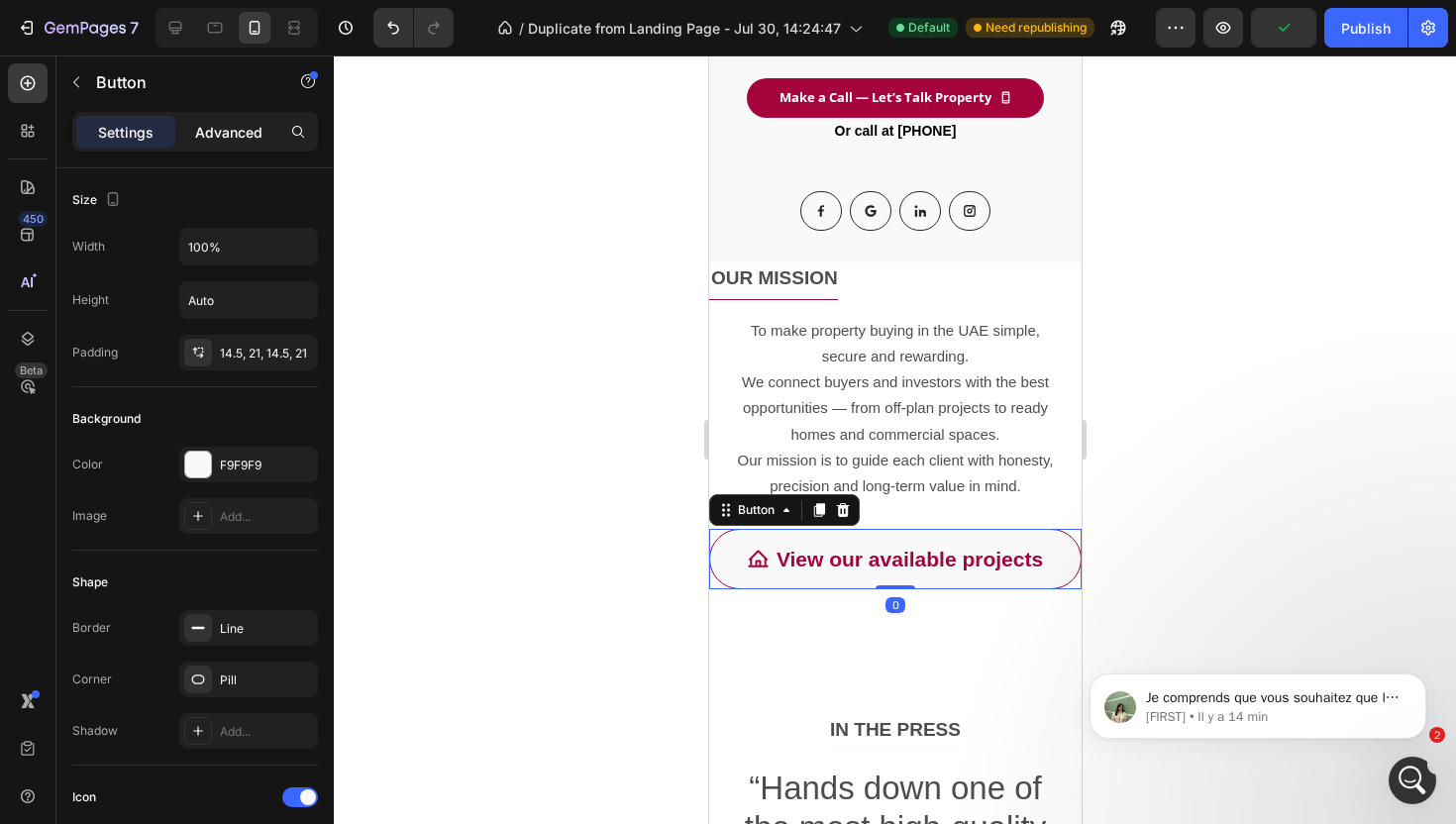 click on "Advanced" at bounding box center (229, 132) 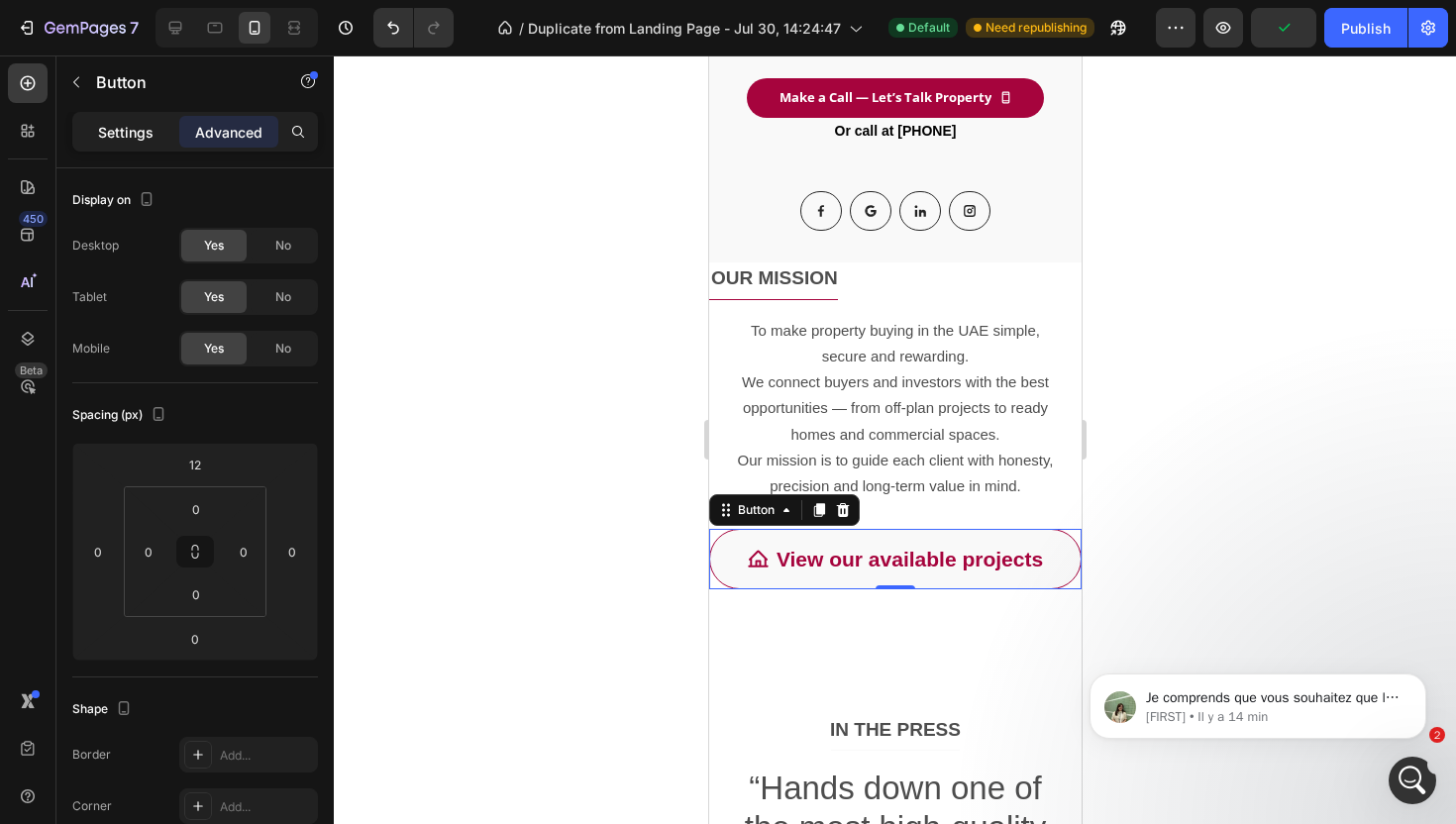 click on "Settings" at bounding box center (126, 132) 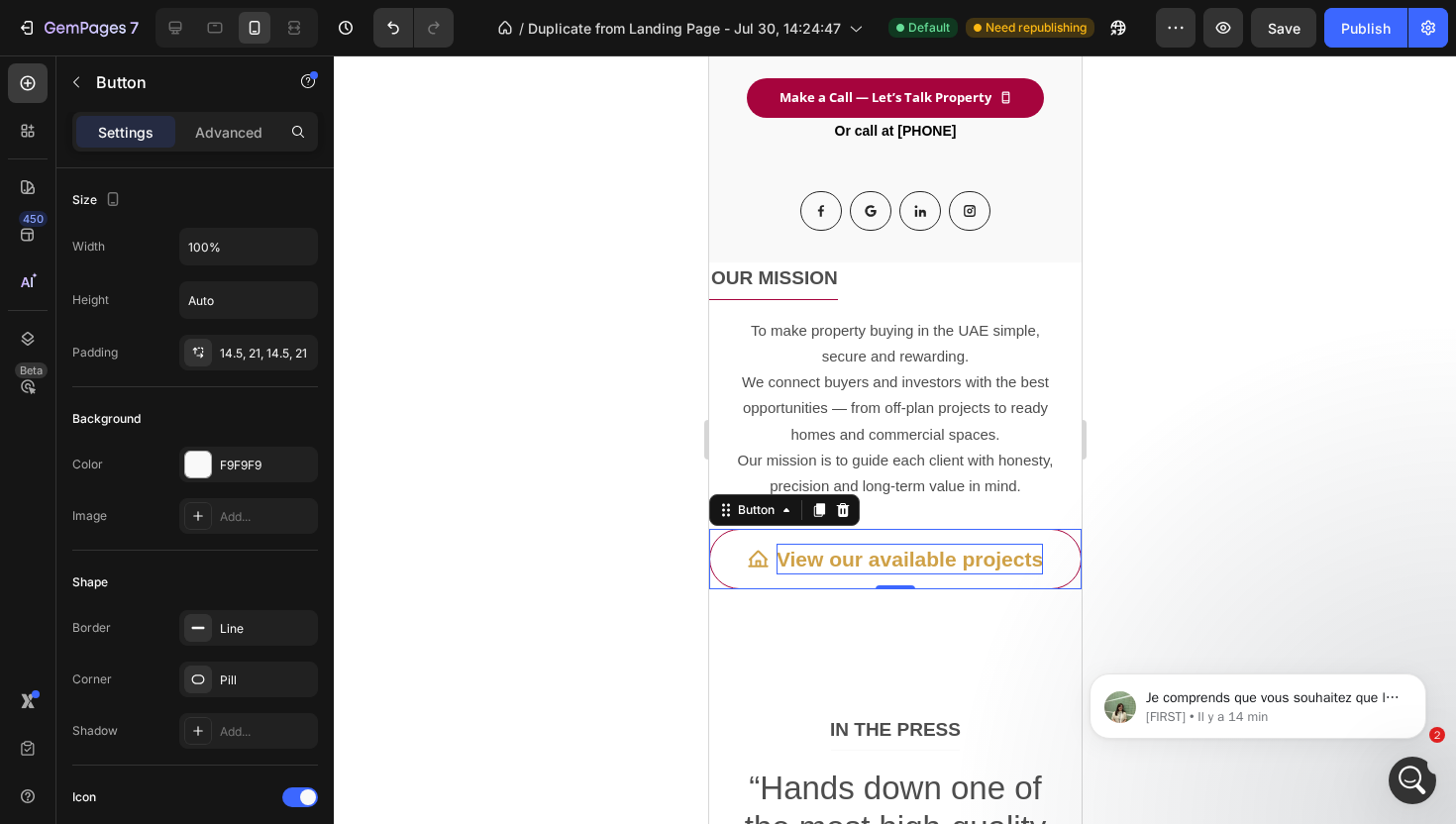 click on "View our available projects" at bounding box center (908, 559) 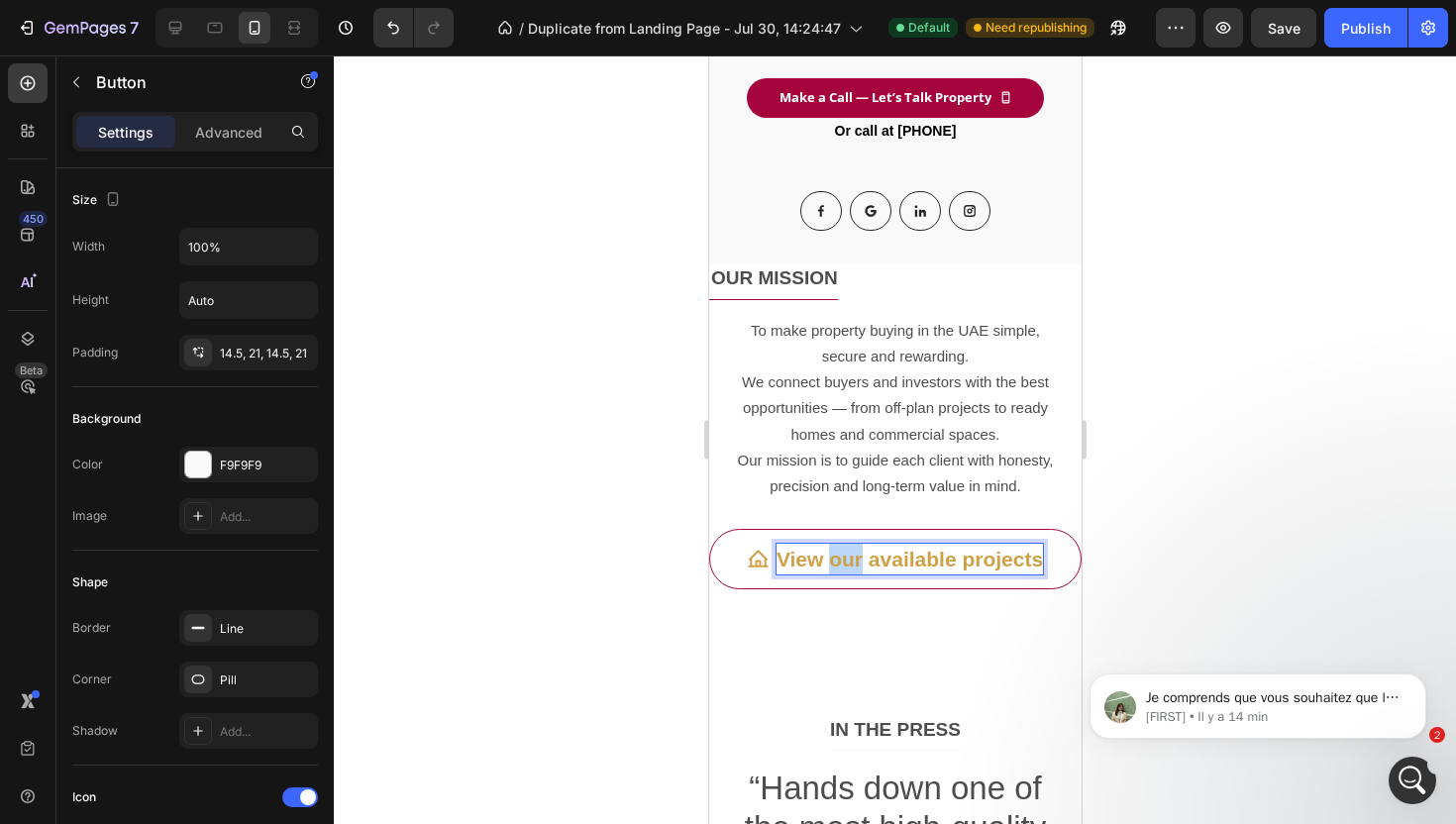click on "View our available projects" at bounding box center [908, 559] 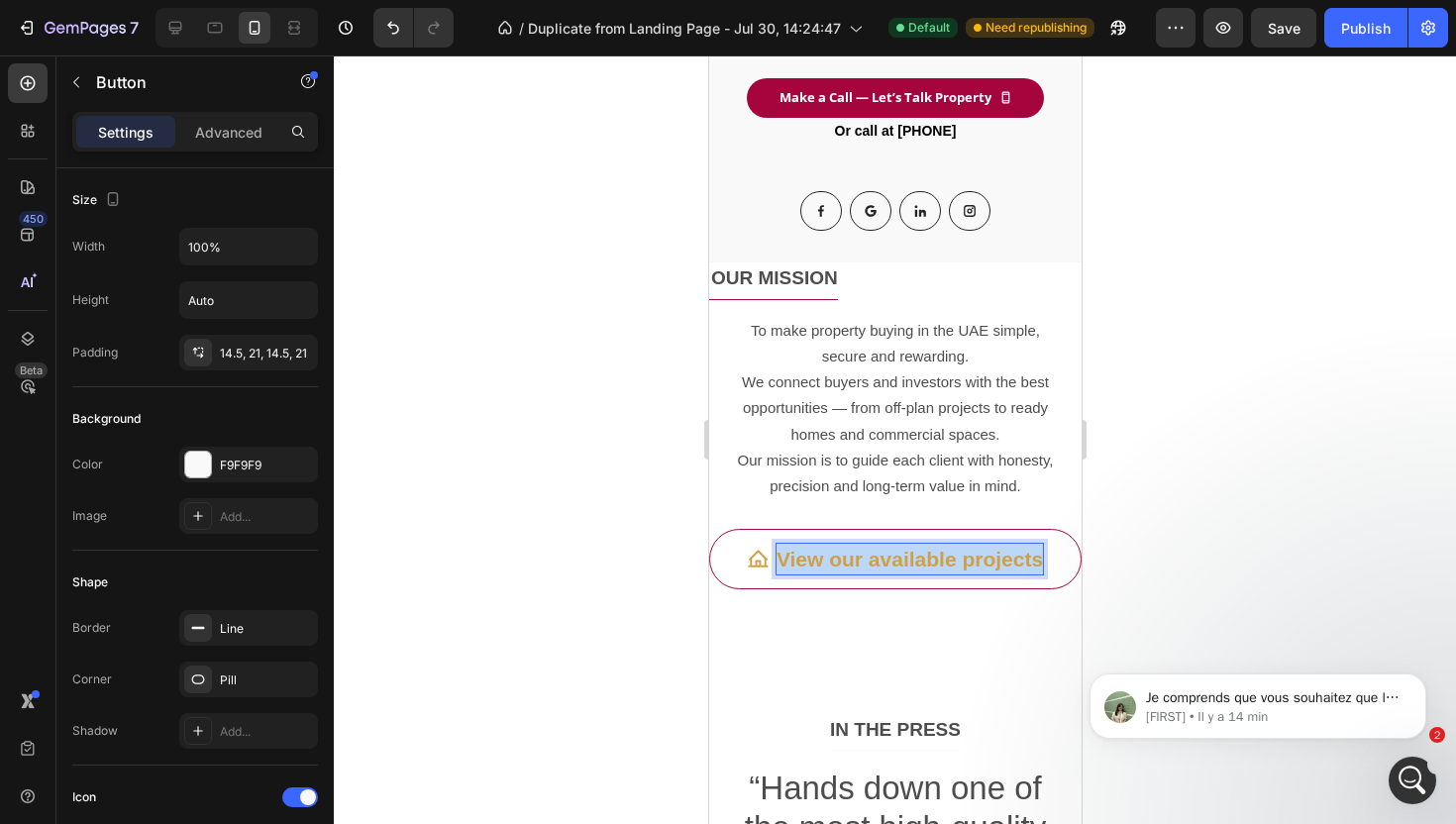 click on "View our available projects" at bounding box center (908, 559) 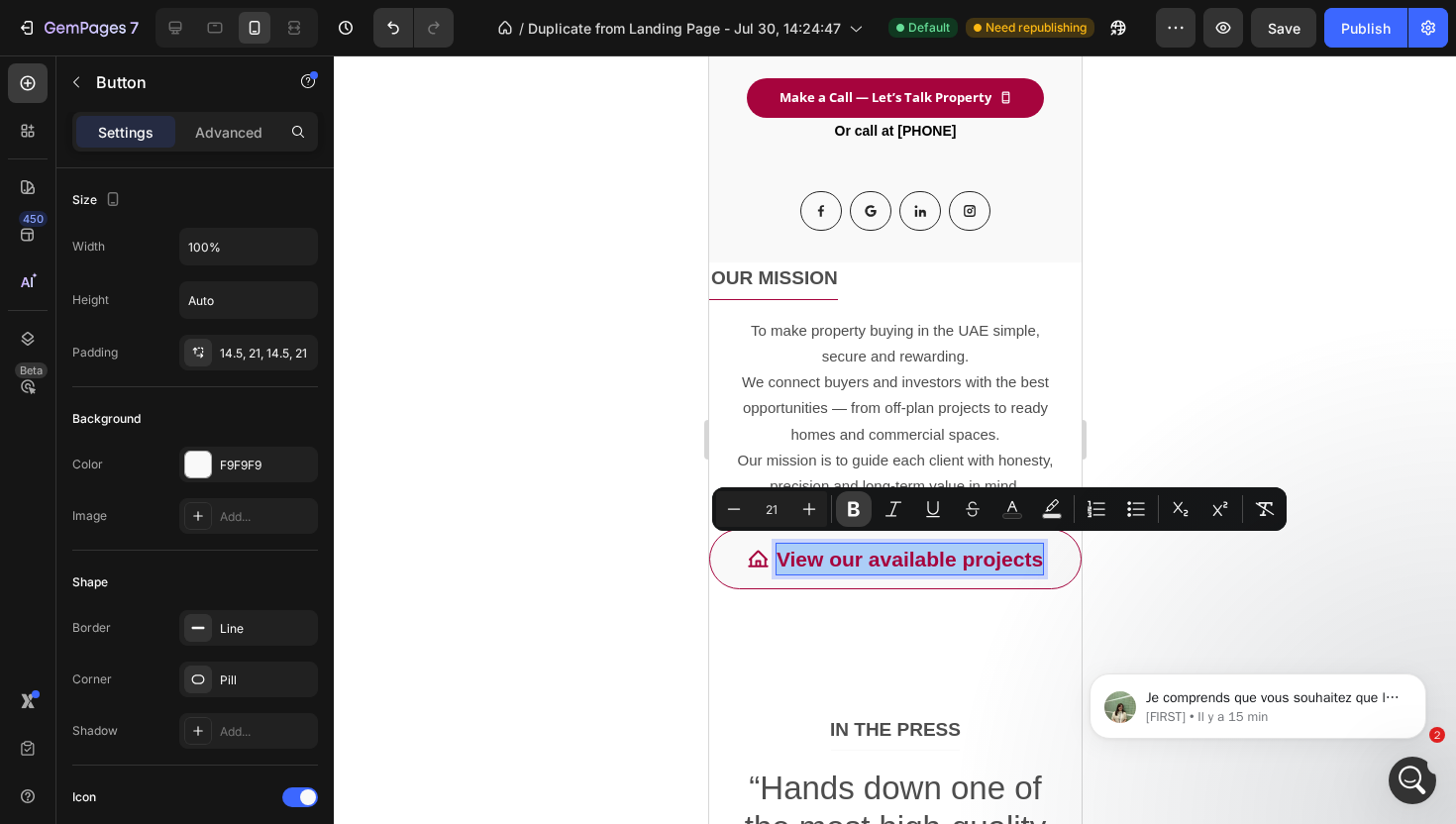click 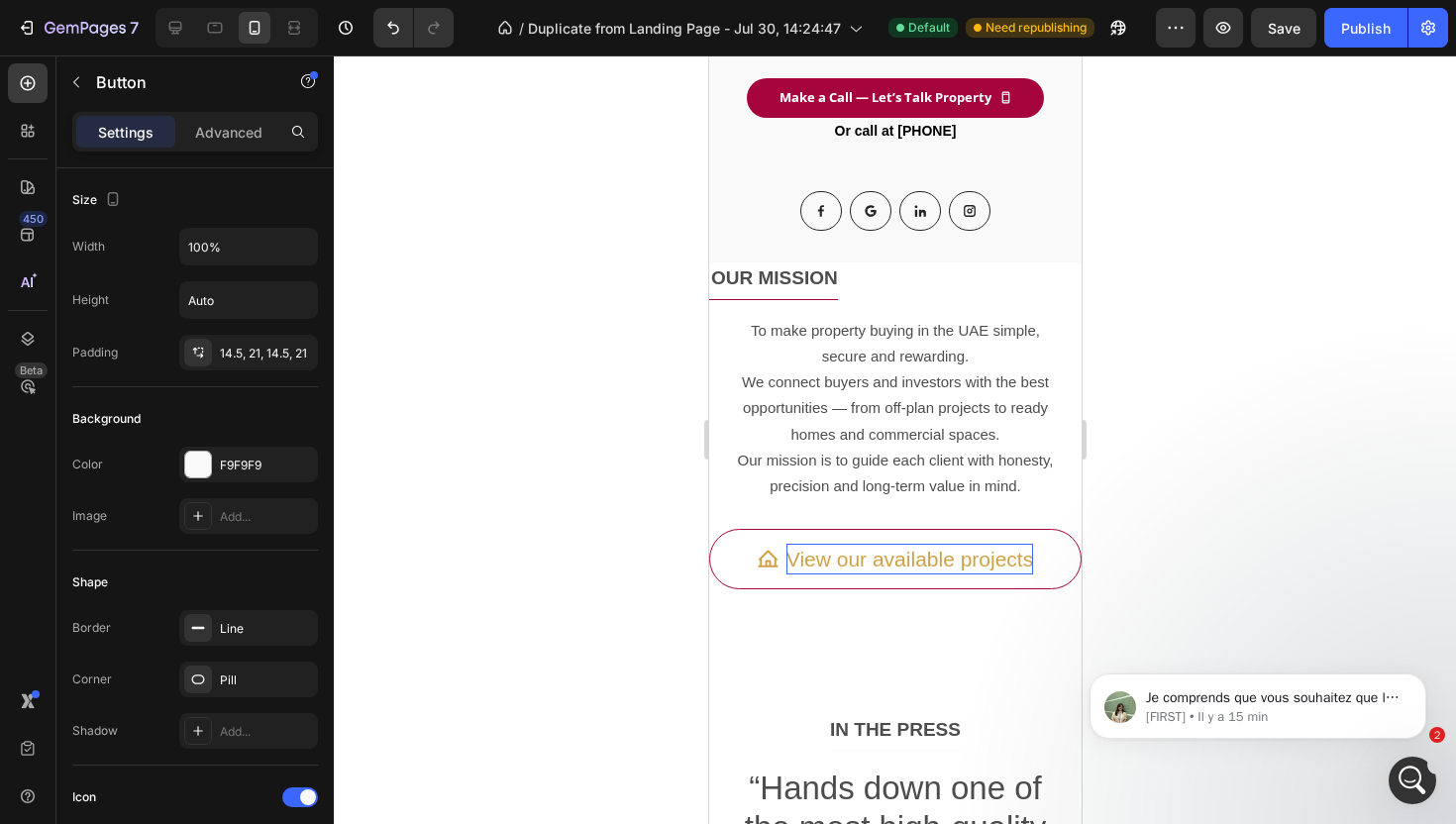 click on "View our available projects" at bounding box center [908, 560] 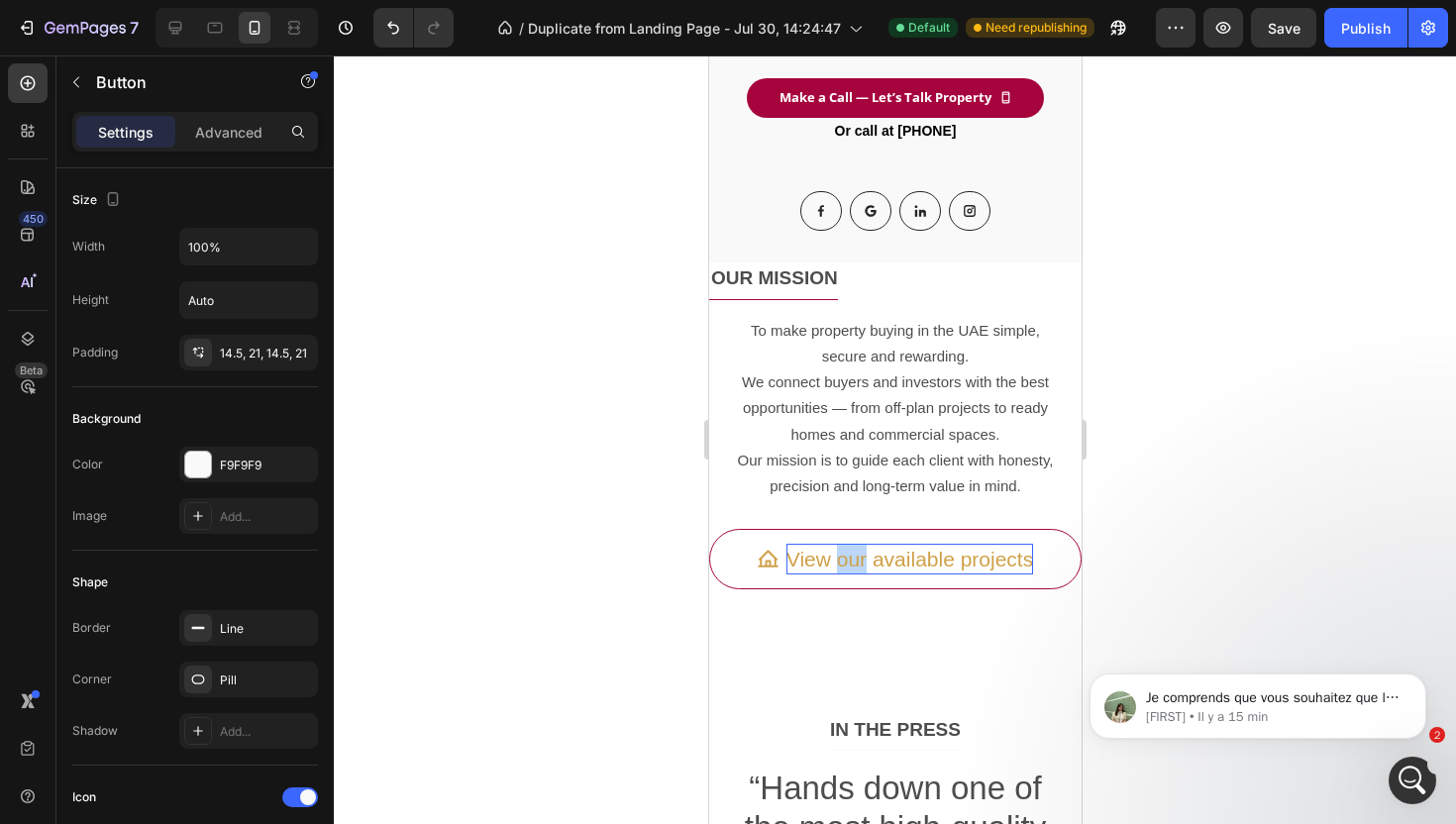 click on "View our available projects" at bounding box center [908, 560] 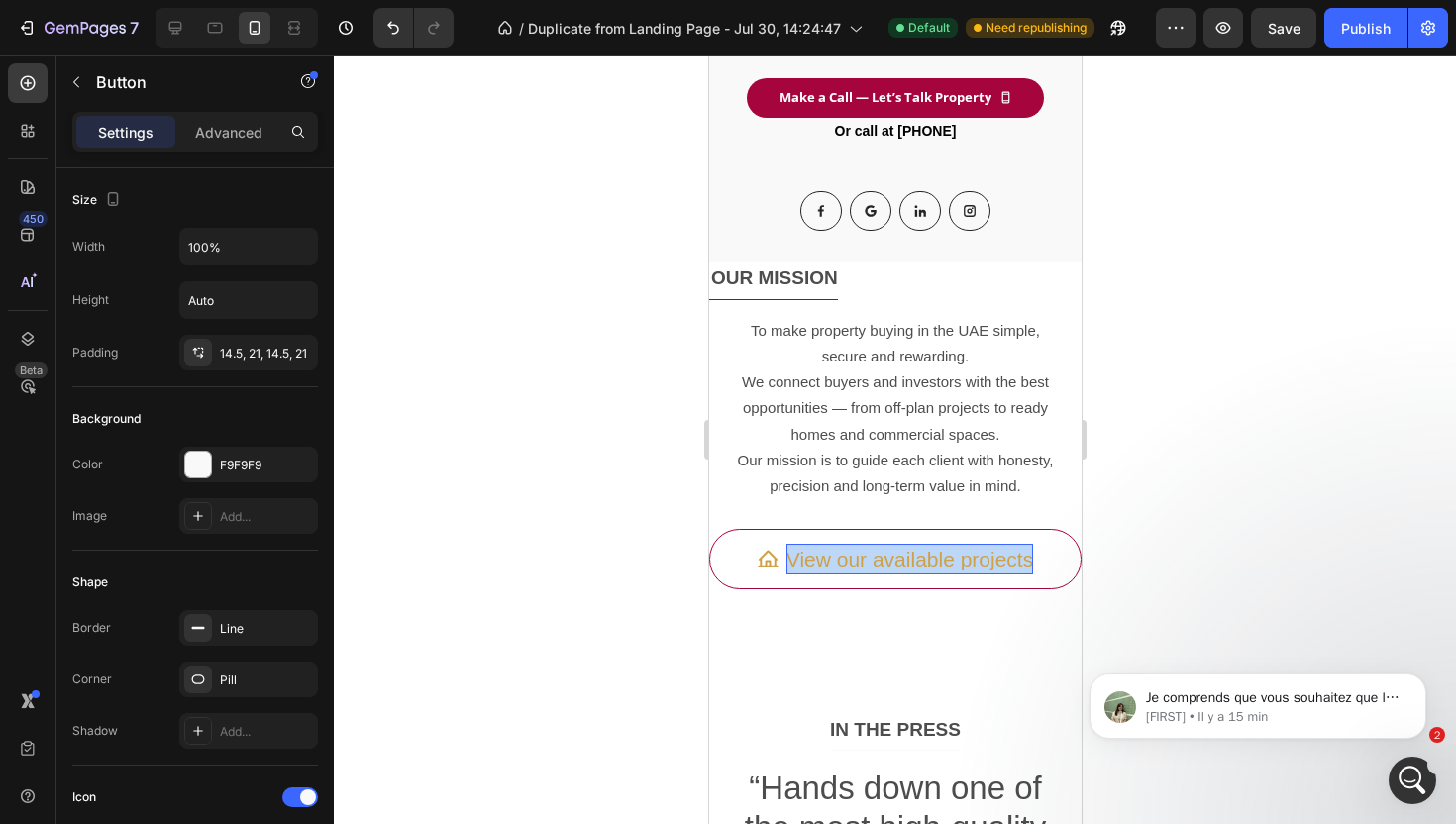 click on "View our available projects" at bounding box center [908, 560] 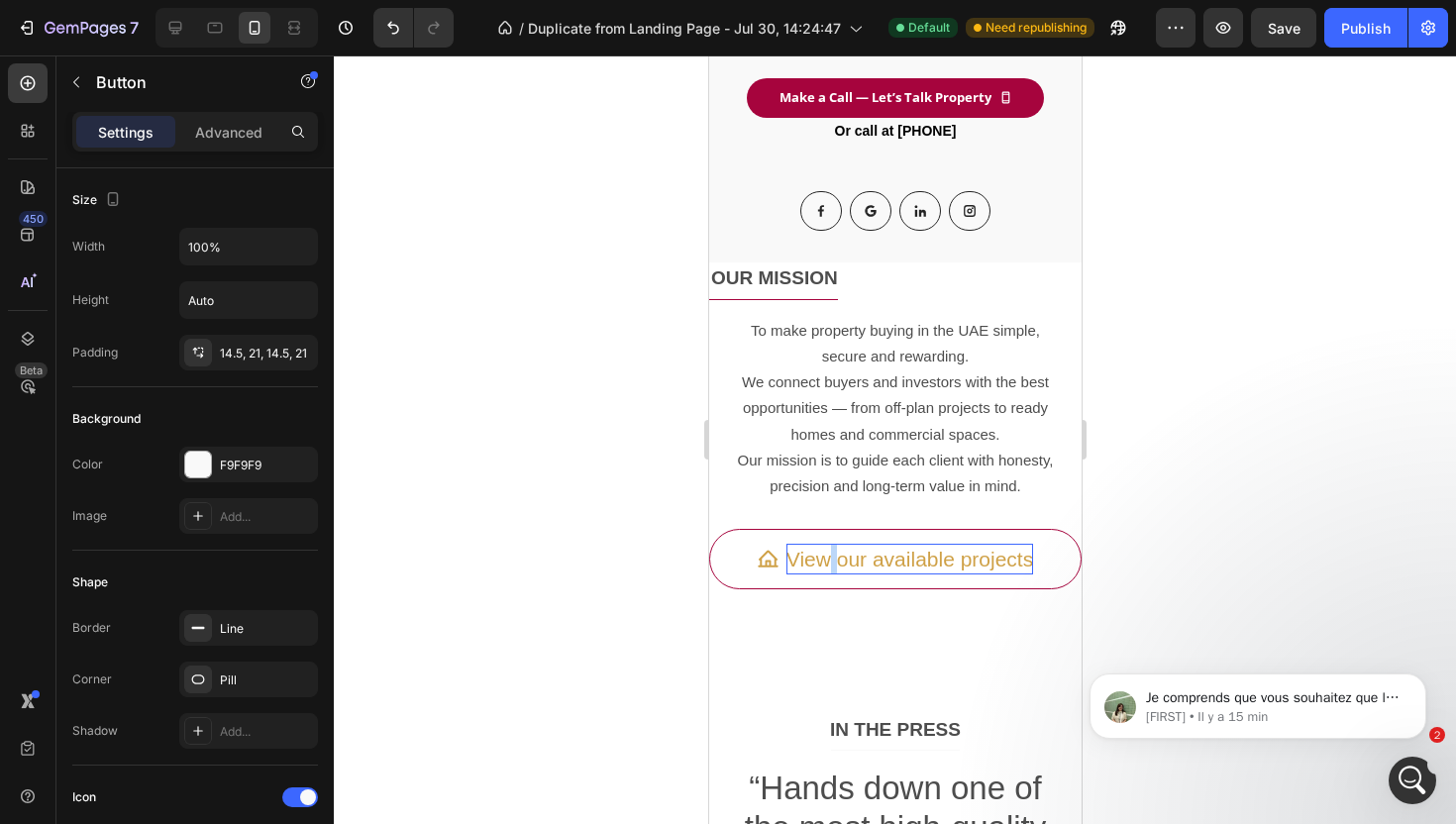 click on "View our available projects" at bounding box center [908, 560] 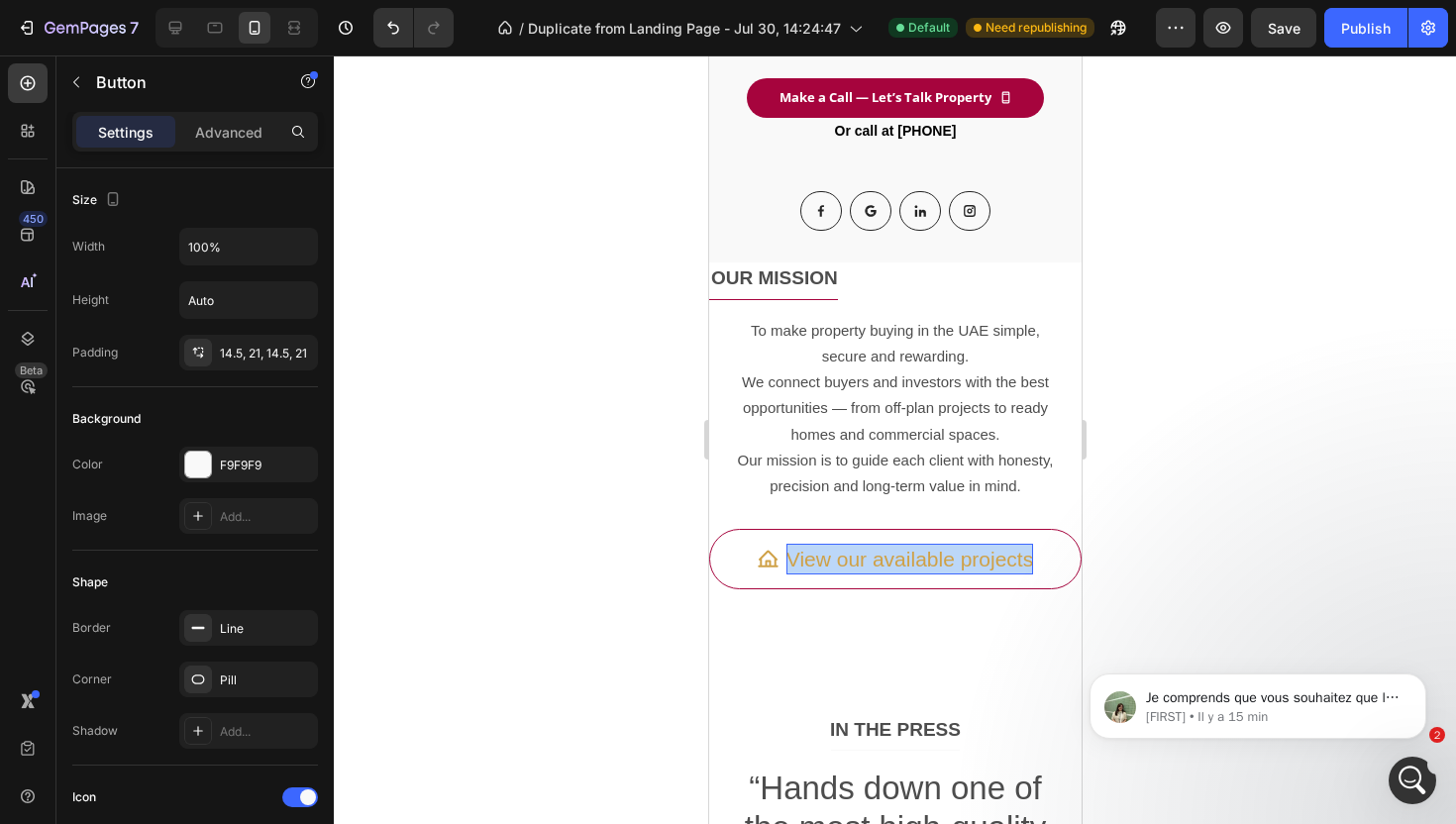 click on "View our available projects" at bounding box center (908, 560) 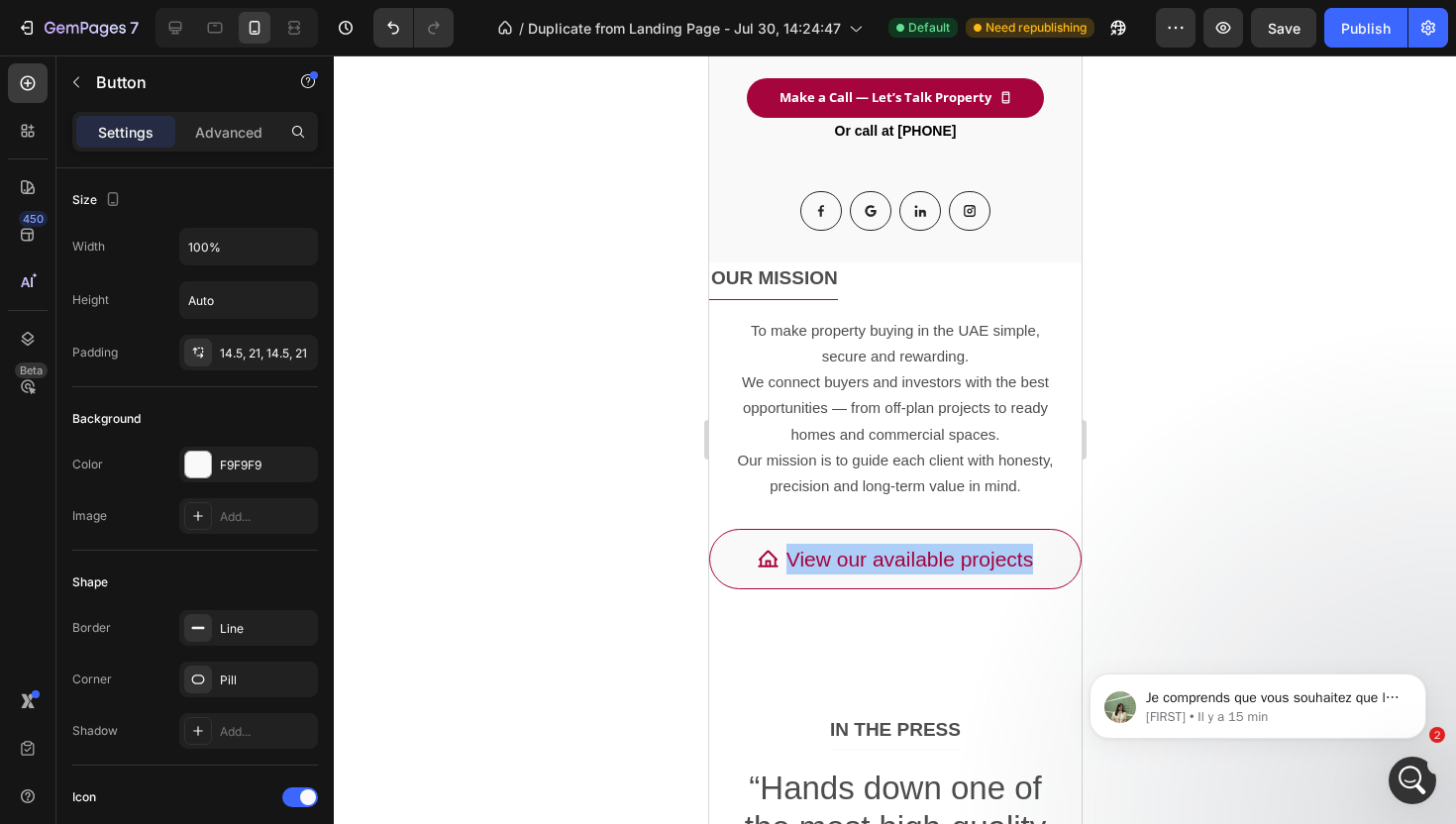 click 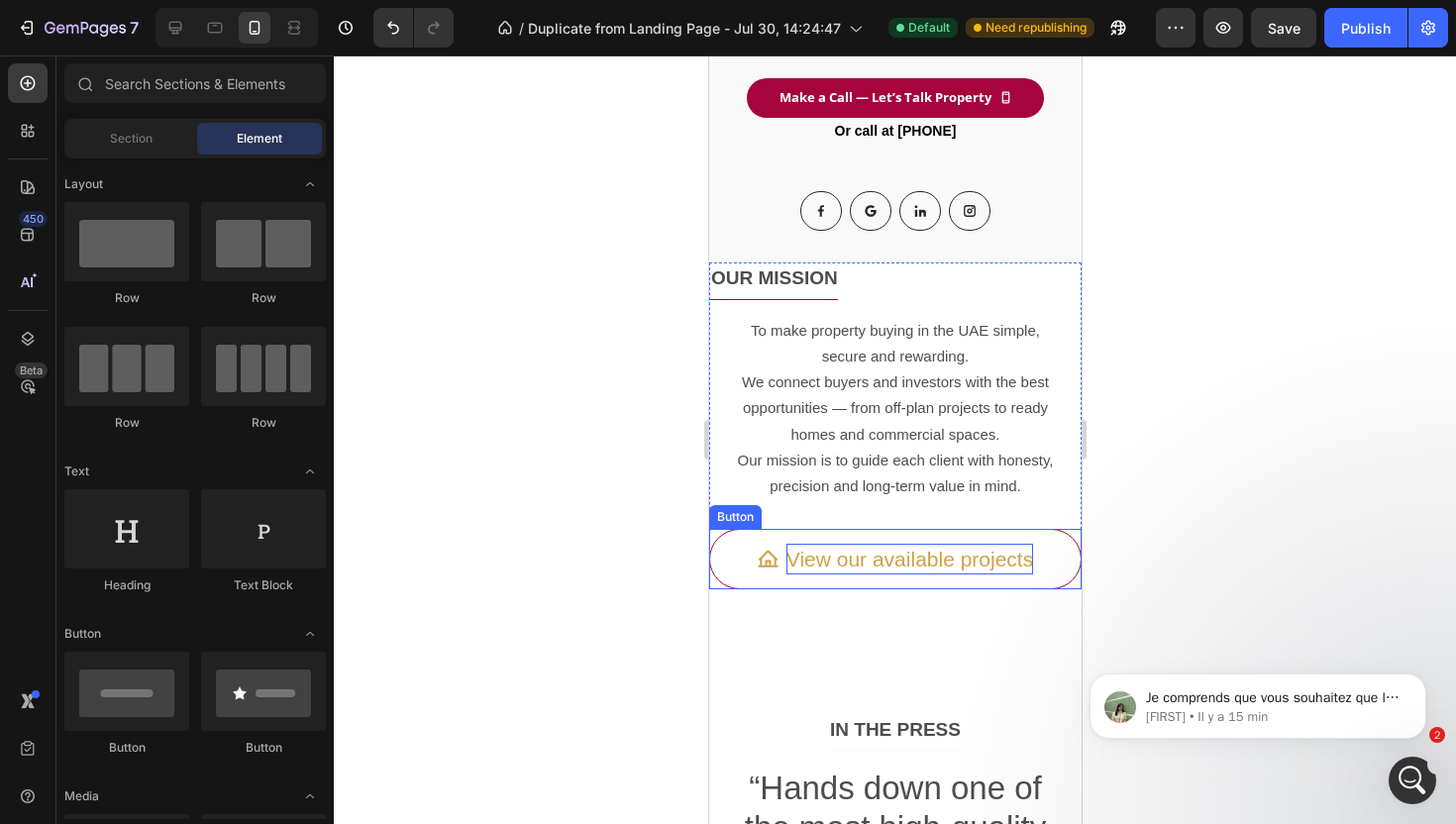 click on "View our available projects" at bounding box center [908, 560] 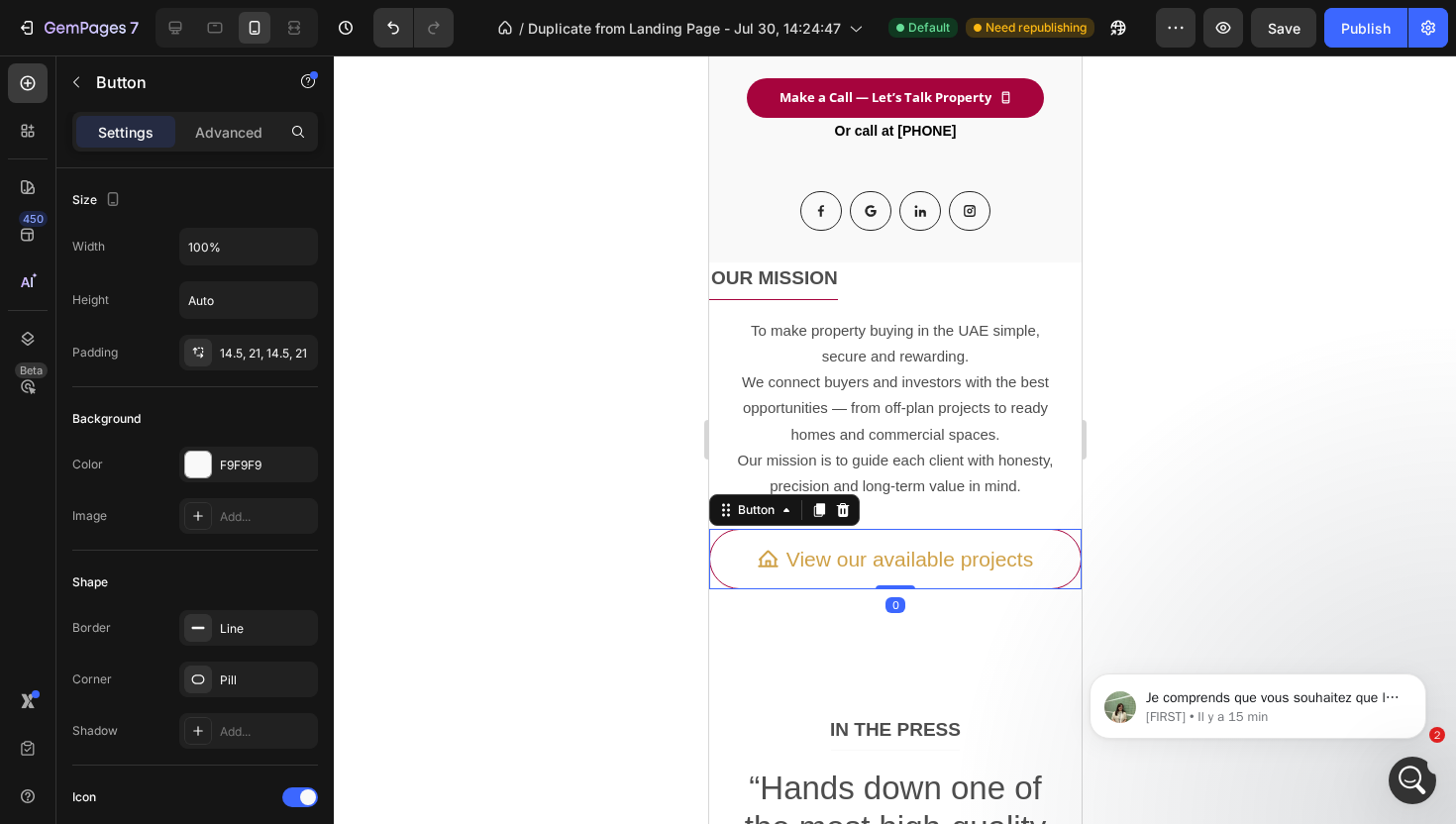 click on "View our available projects" at bounding box center (894, 559) 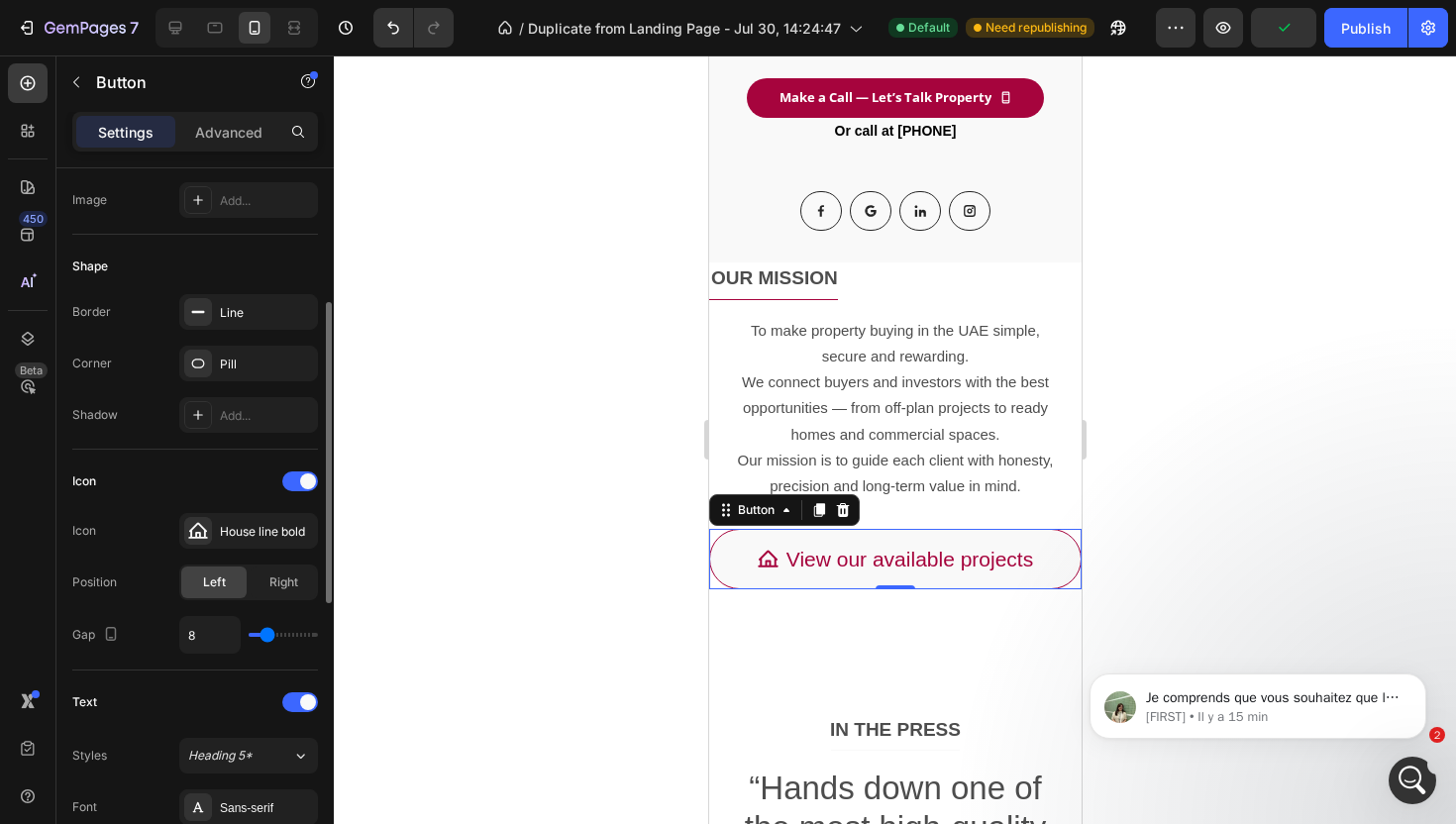 scroll, scrollTop: 333, scrollLeft: 0, axis: vertical 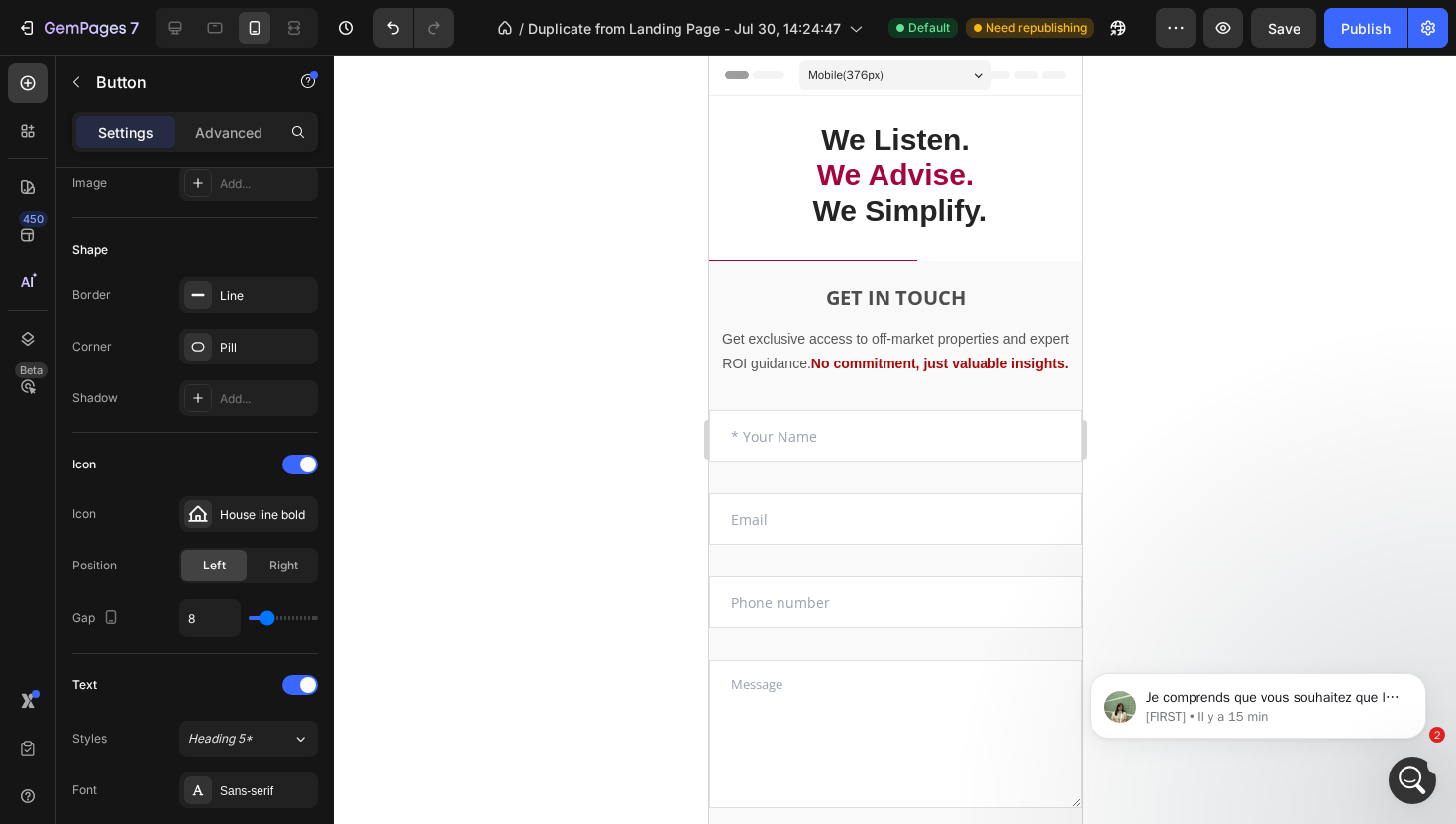 click 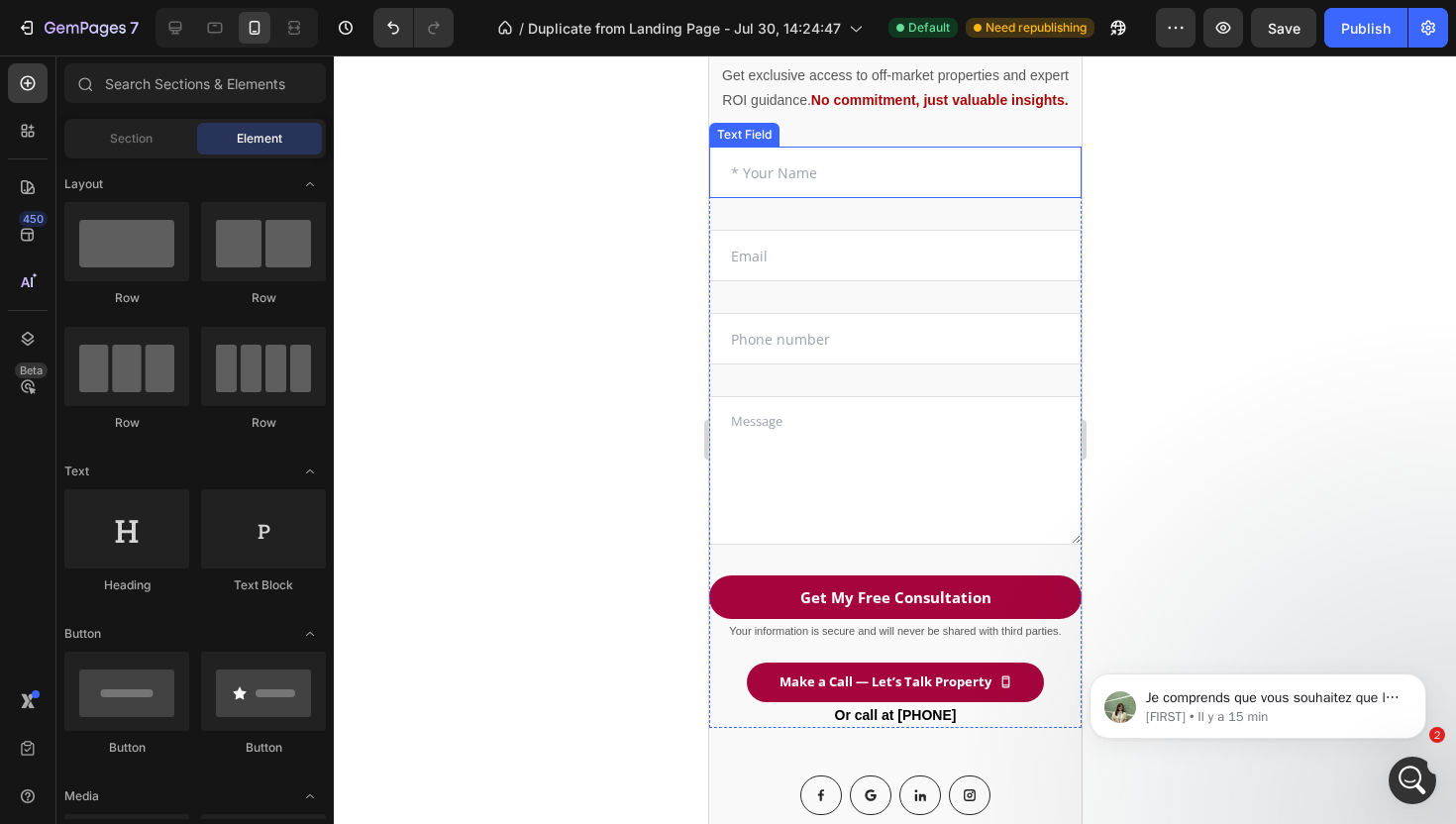 scroll, scrollTop: 291, scrollLeft: 0, axis: vertical 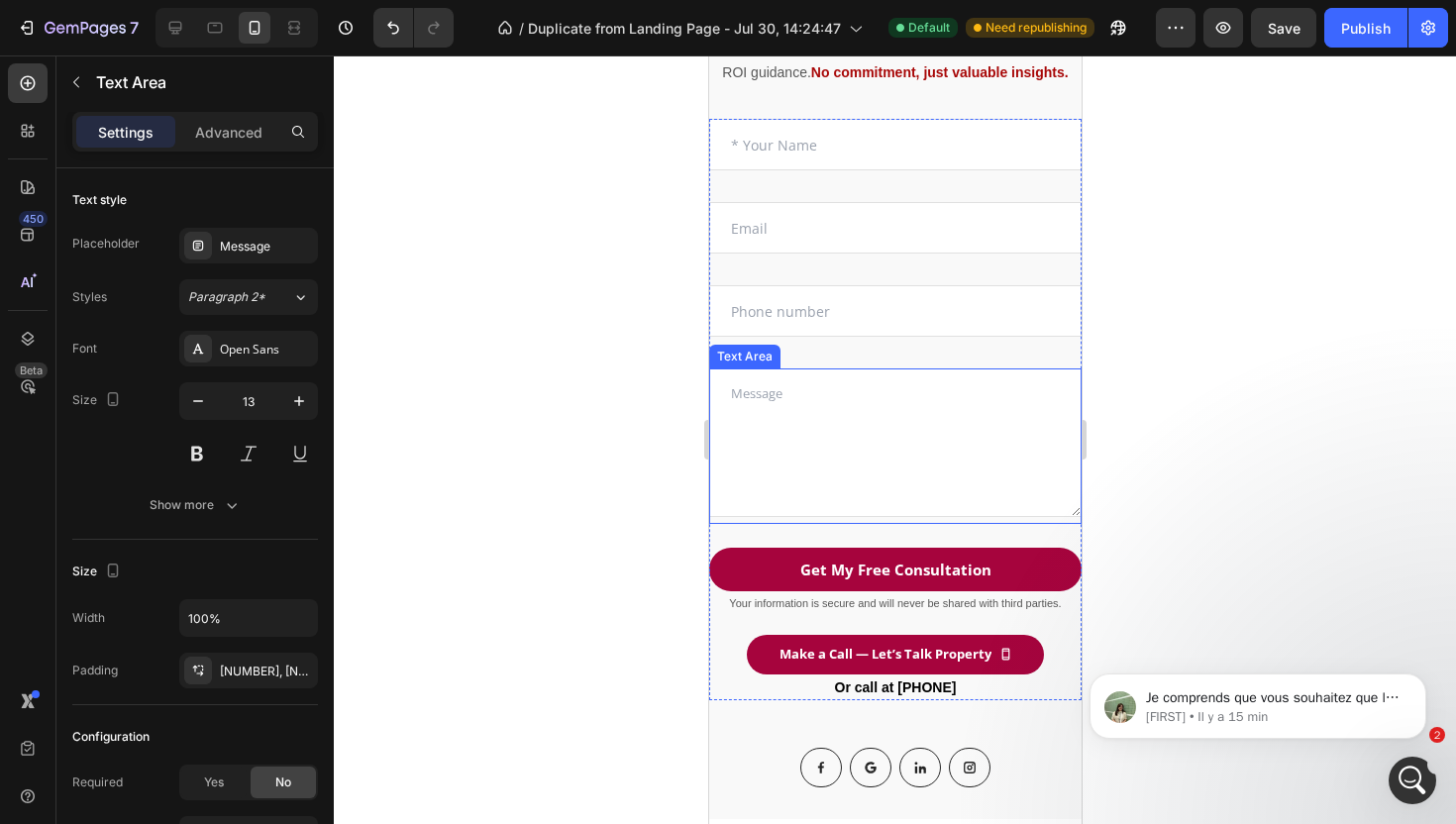 click at bounding box center [894, 443] 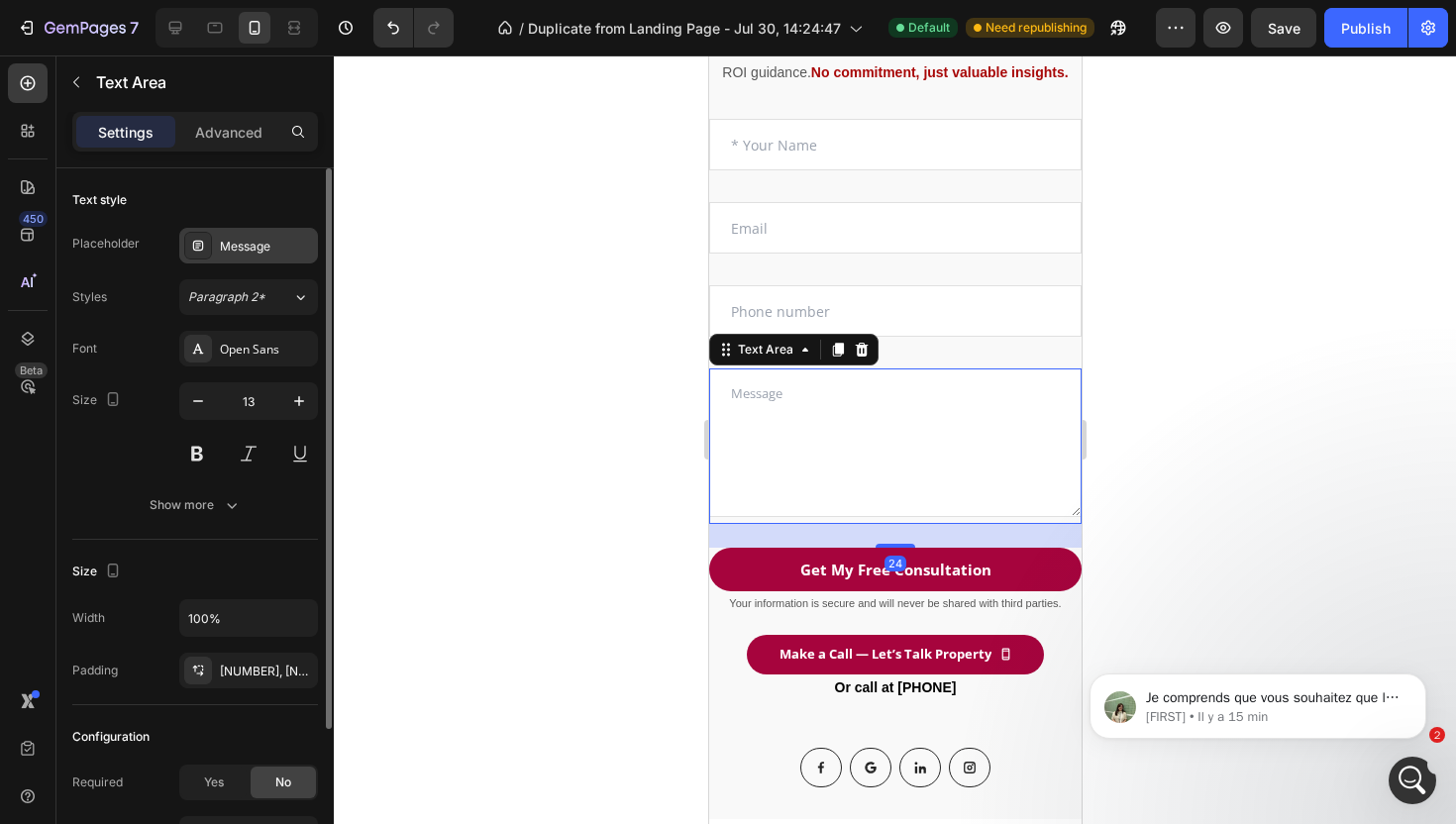 click on "Message" at bounding box center (249, 246) 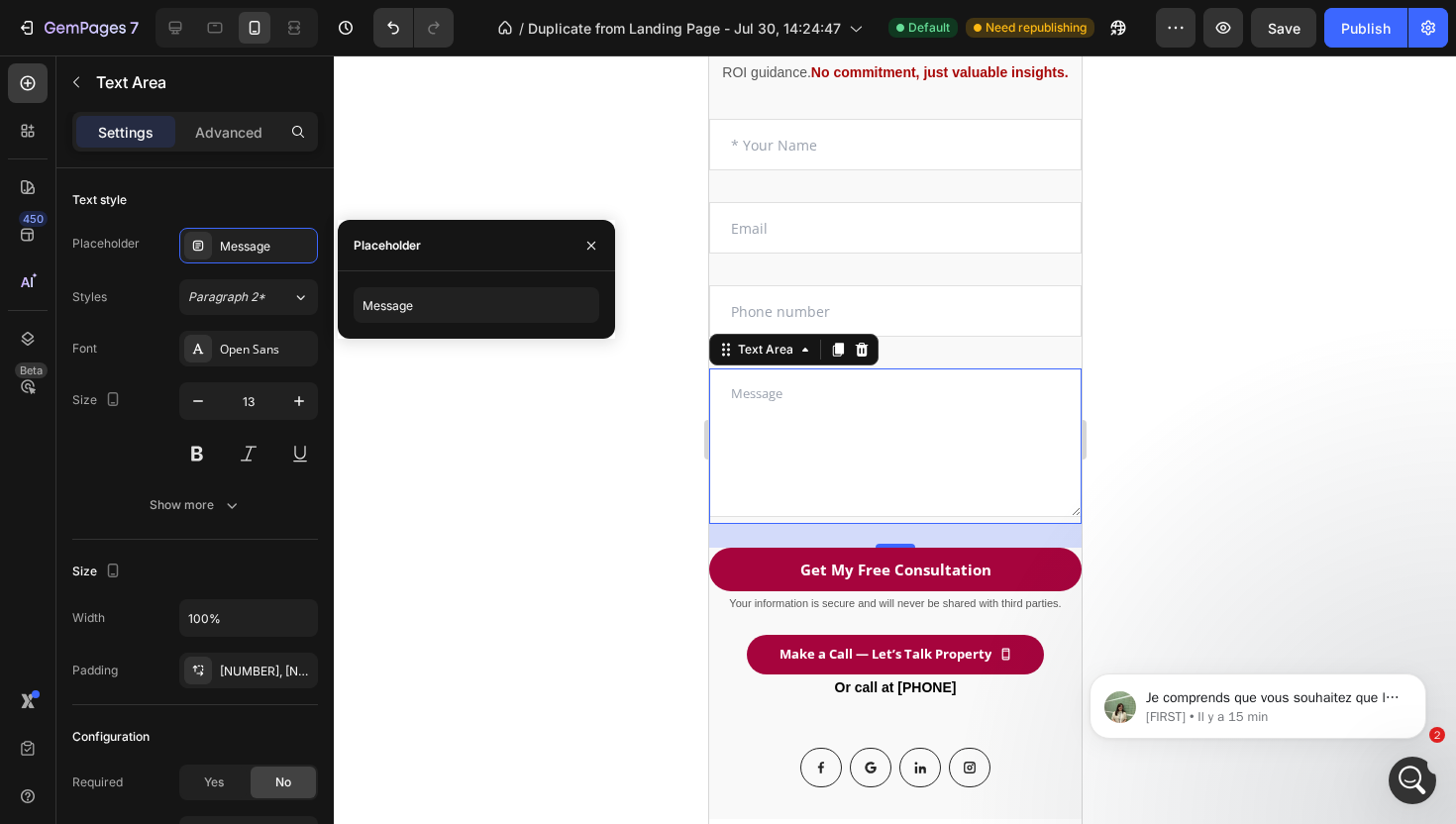 click on "Message" at bounding box center [476, 305] 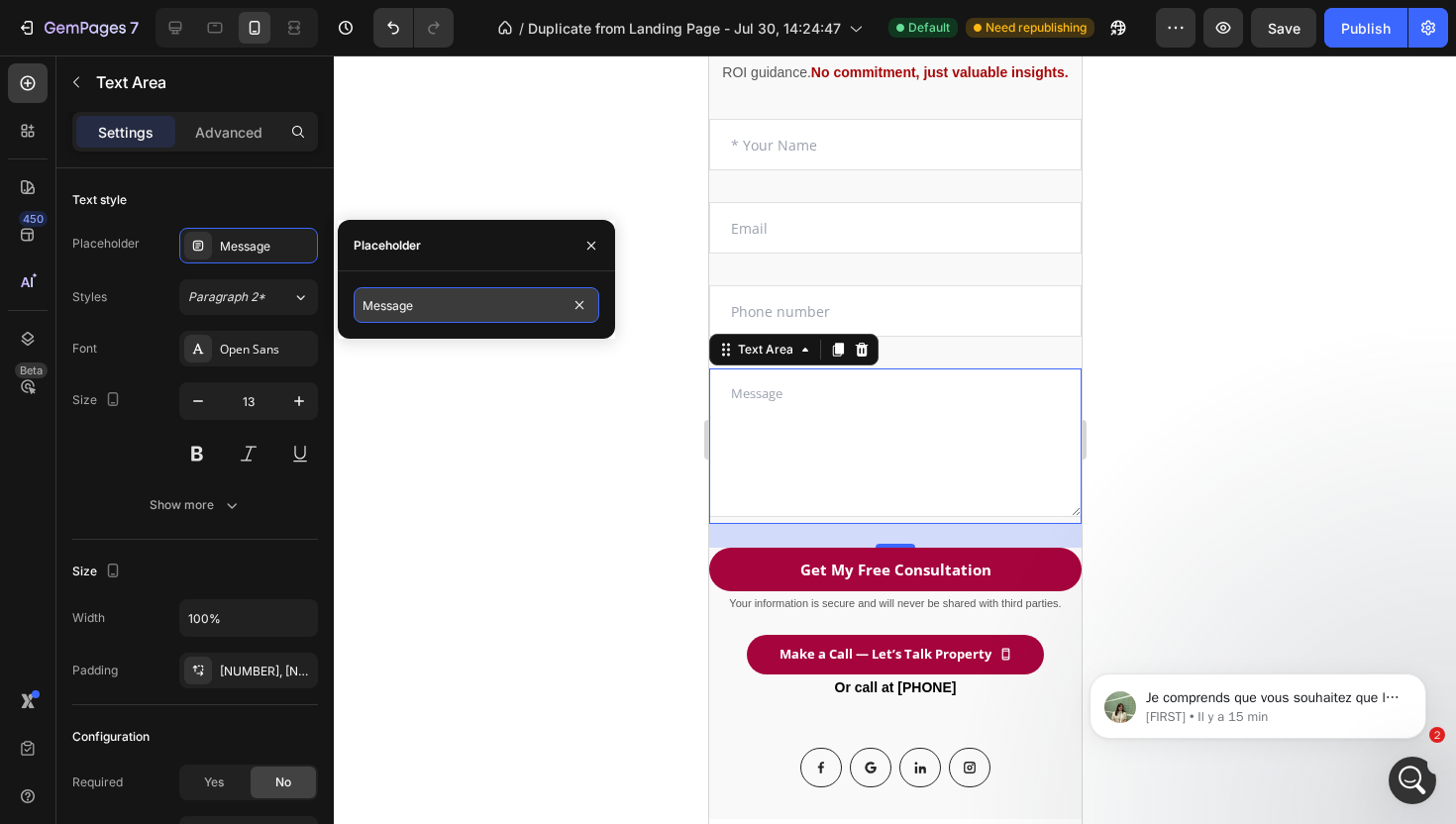 click on "Message" at bounding box center (476, 305) 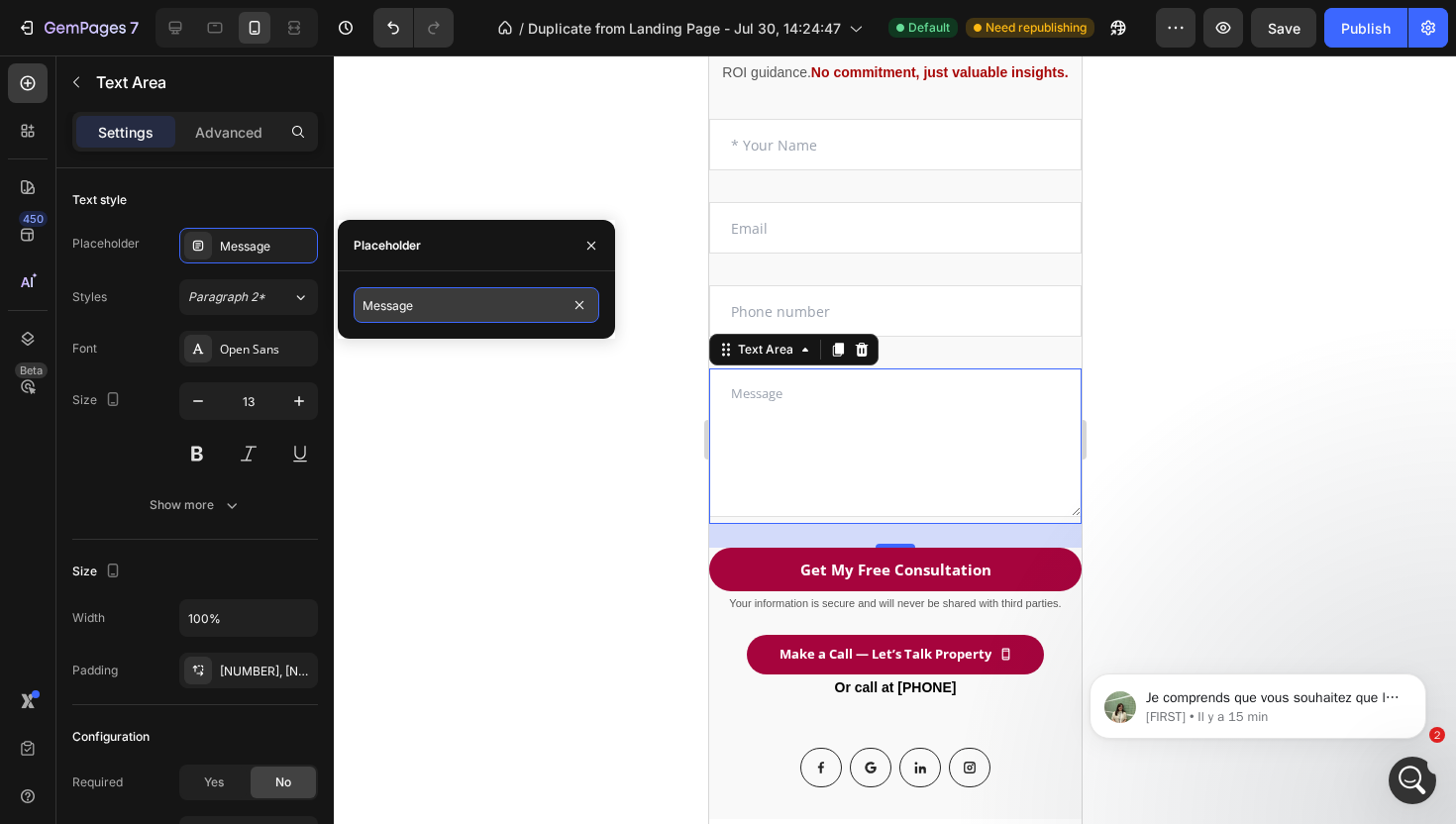 click on "Message" at bounding box center [476, 305] 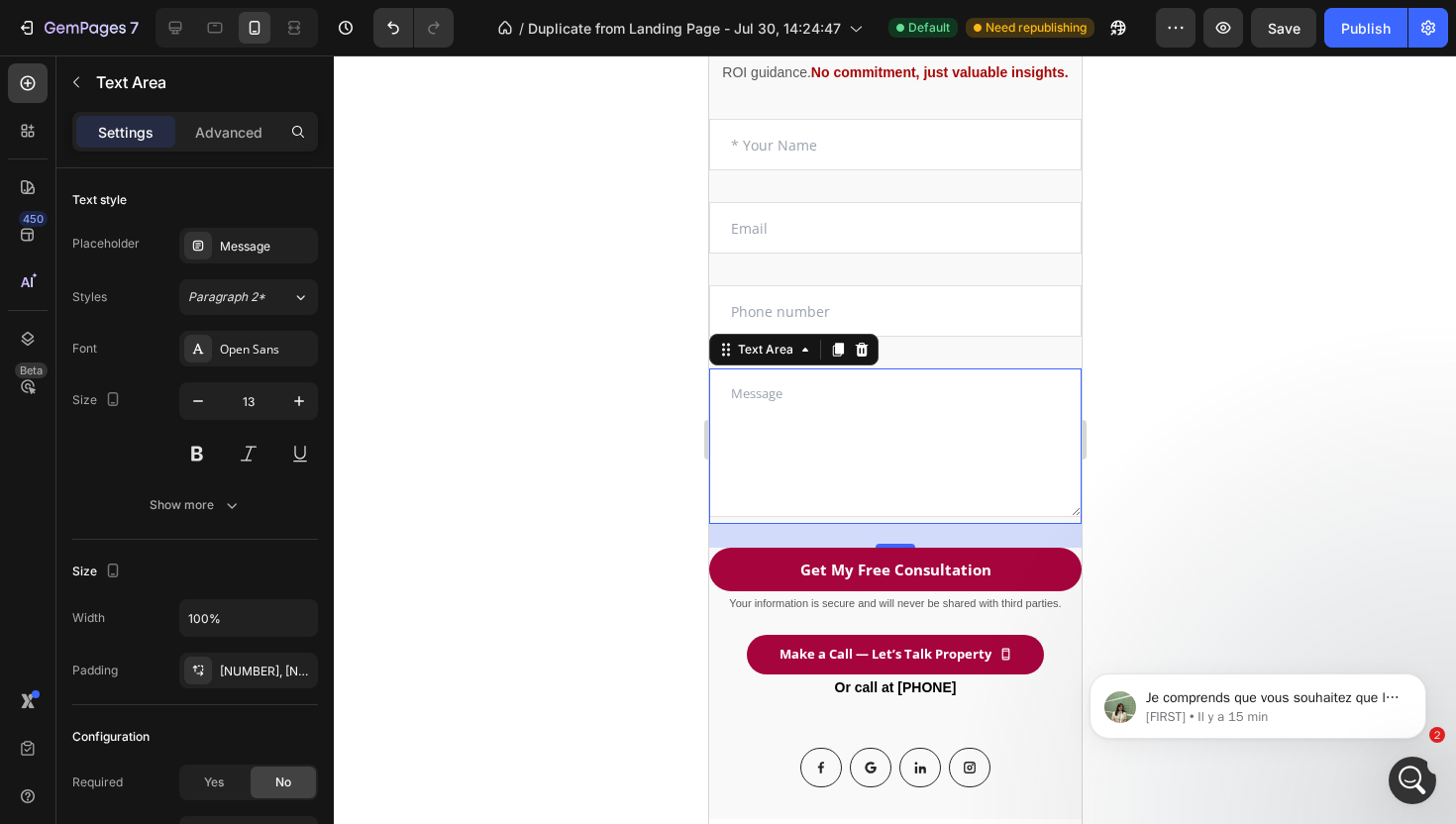 click 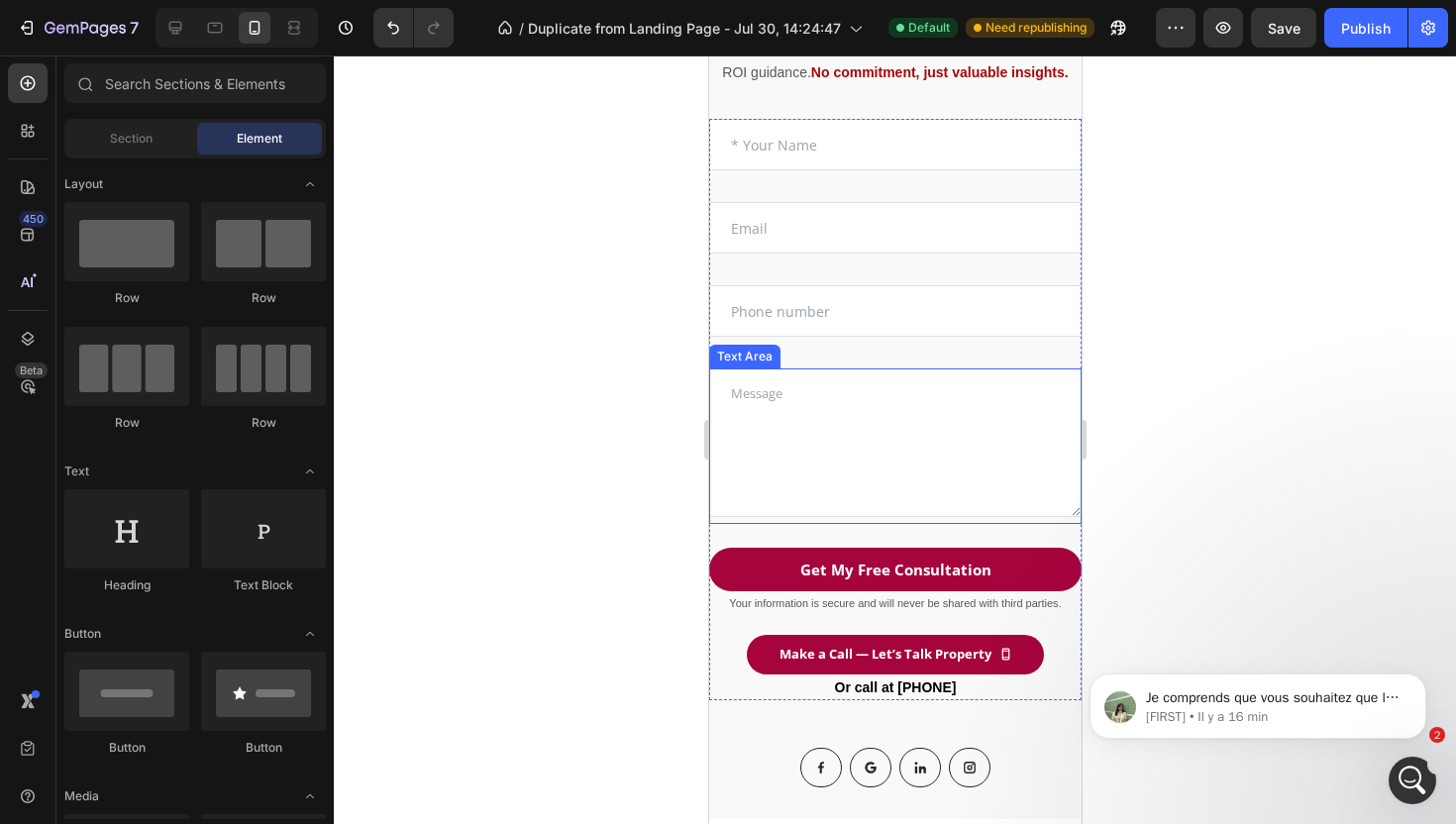 click at bounding box center [894, 443] 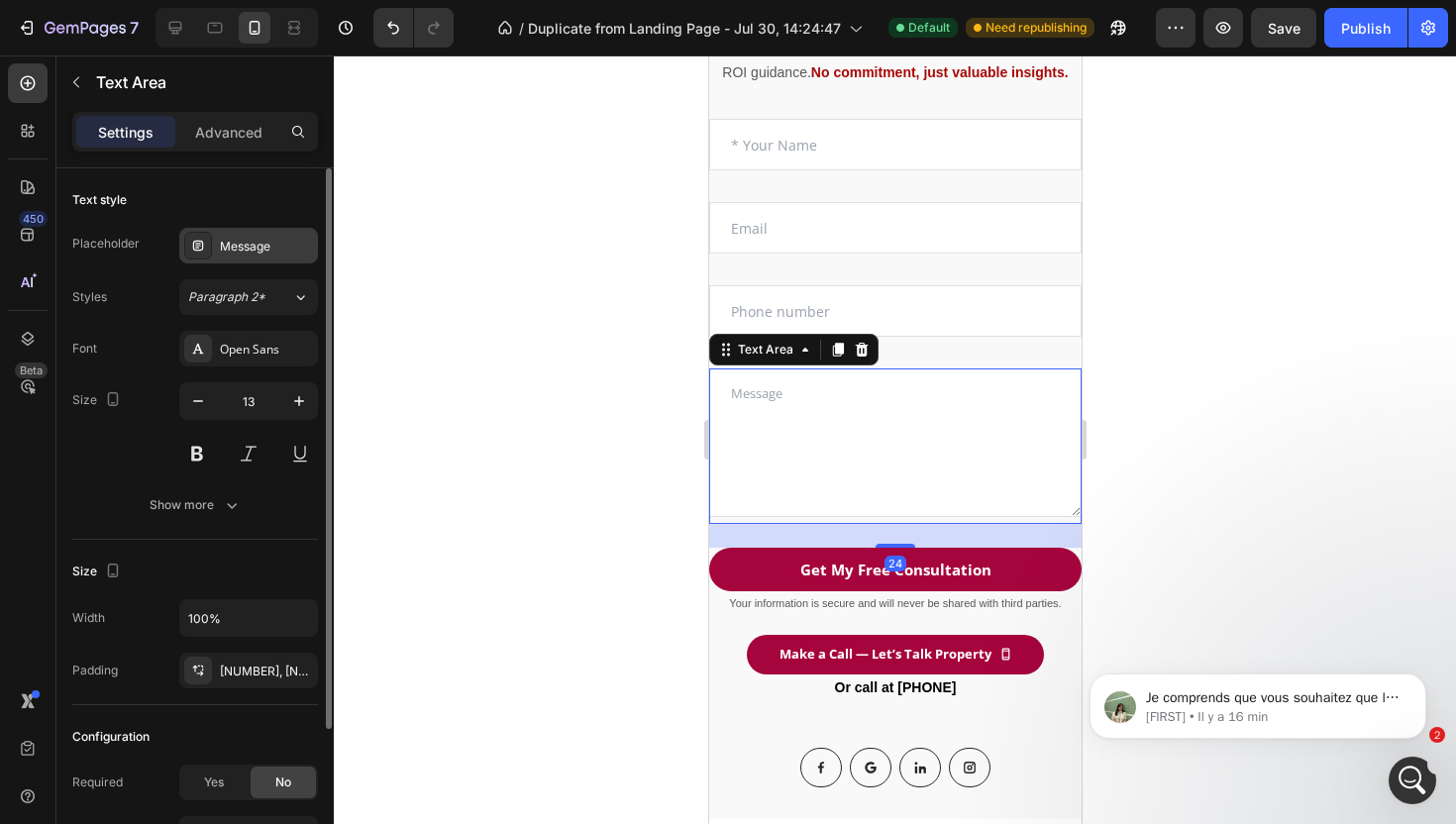 click on "Message" at bounding box center [266, 247] 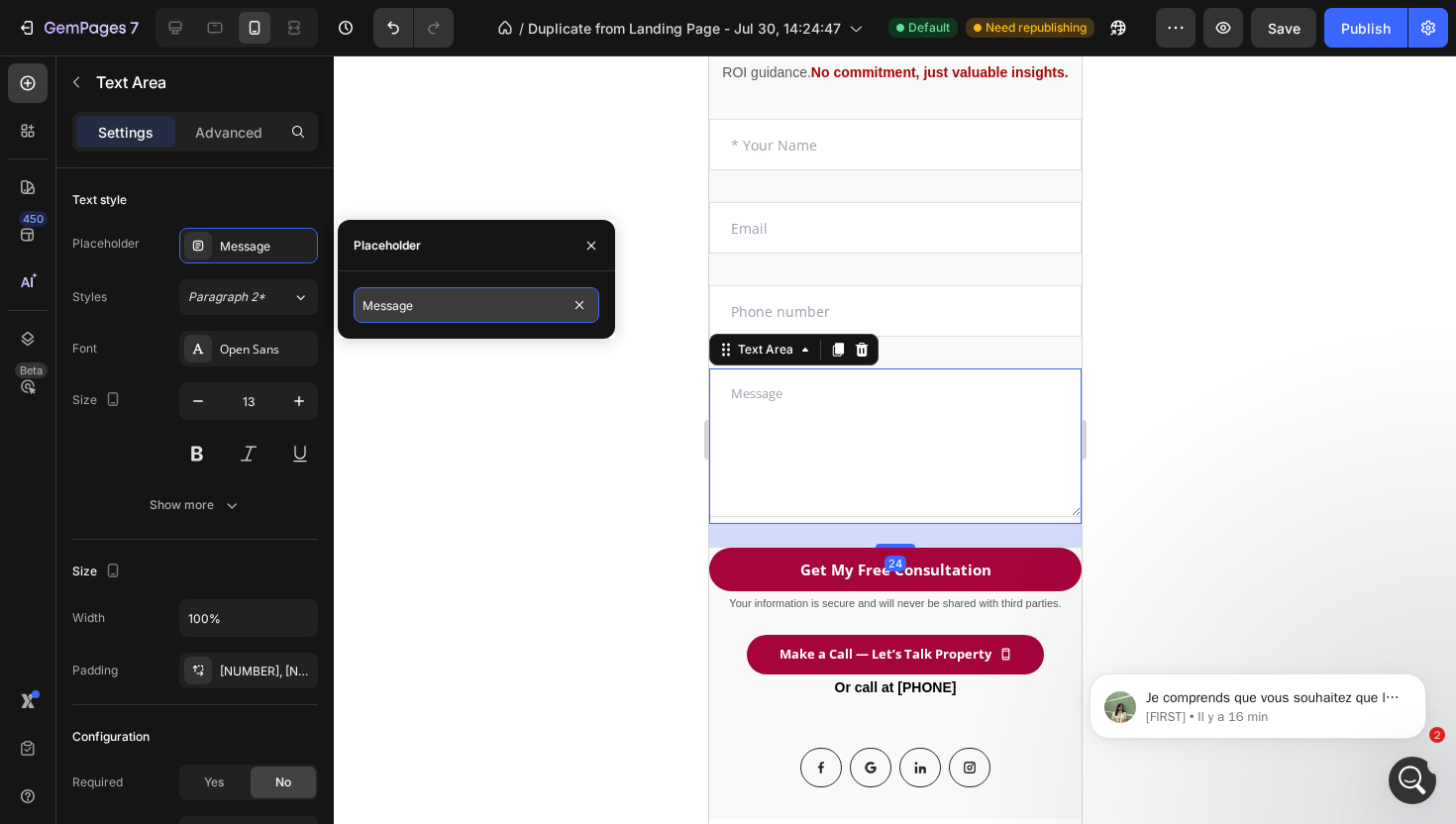 click on "Message" at bounding box center (476, 305) 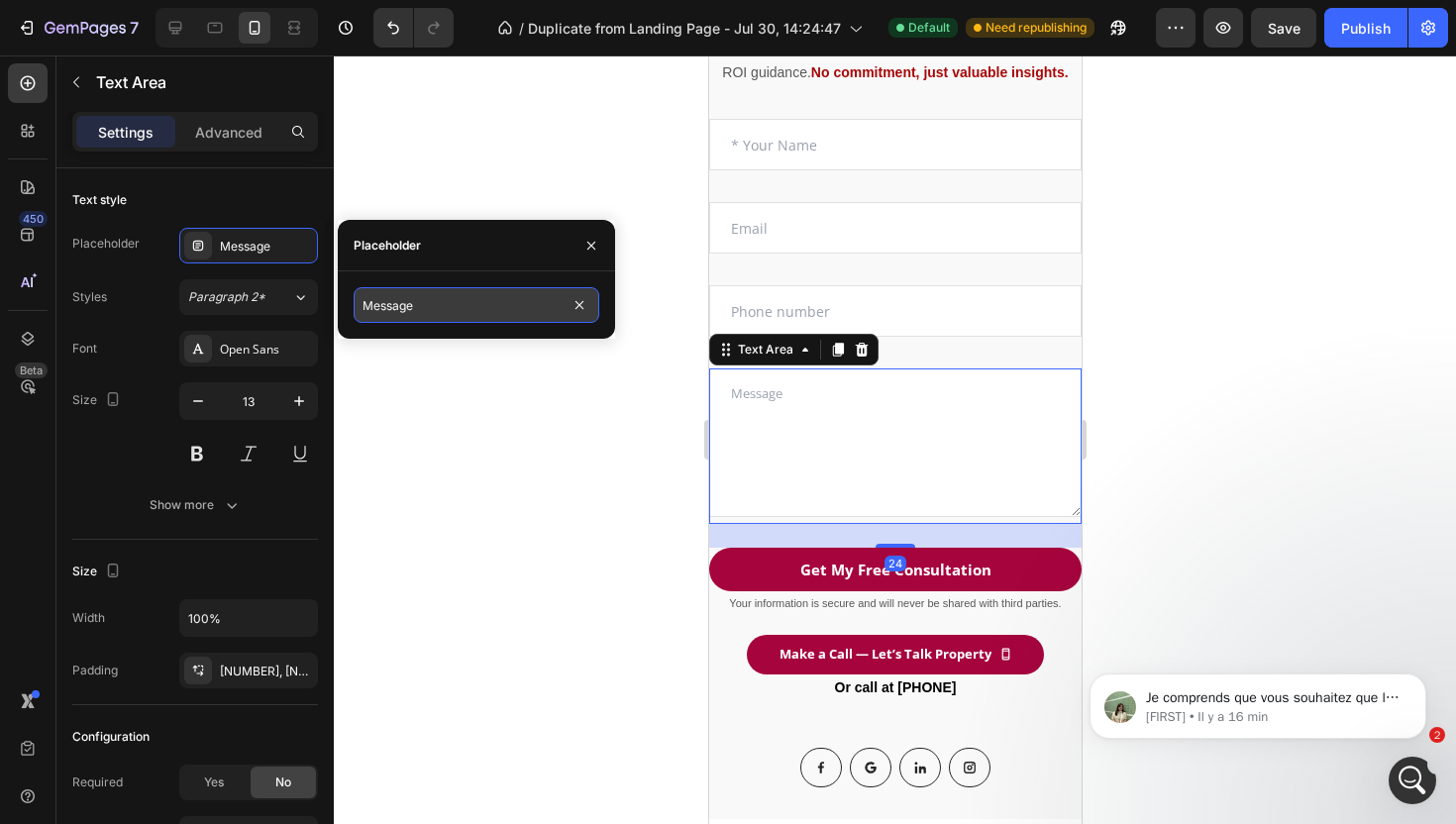 click on "Message" at bounding box center [476, 305] 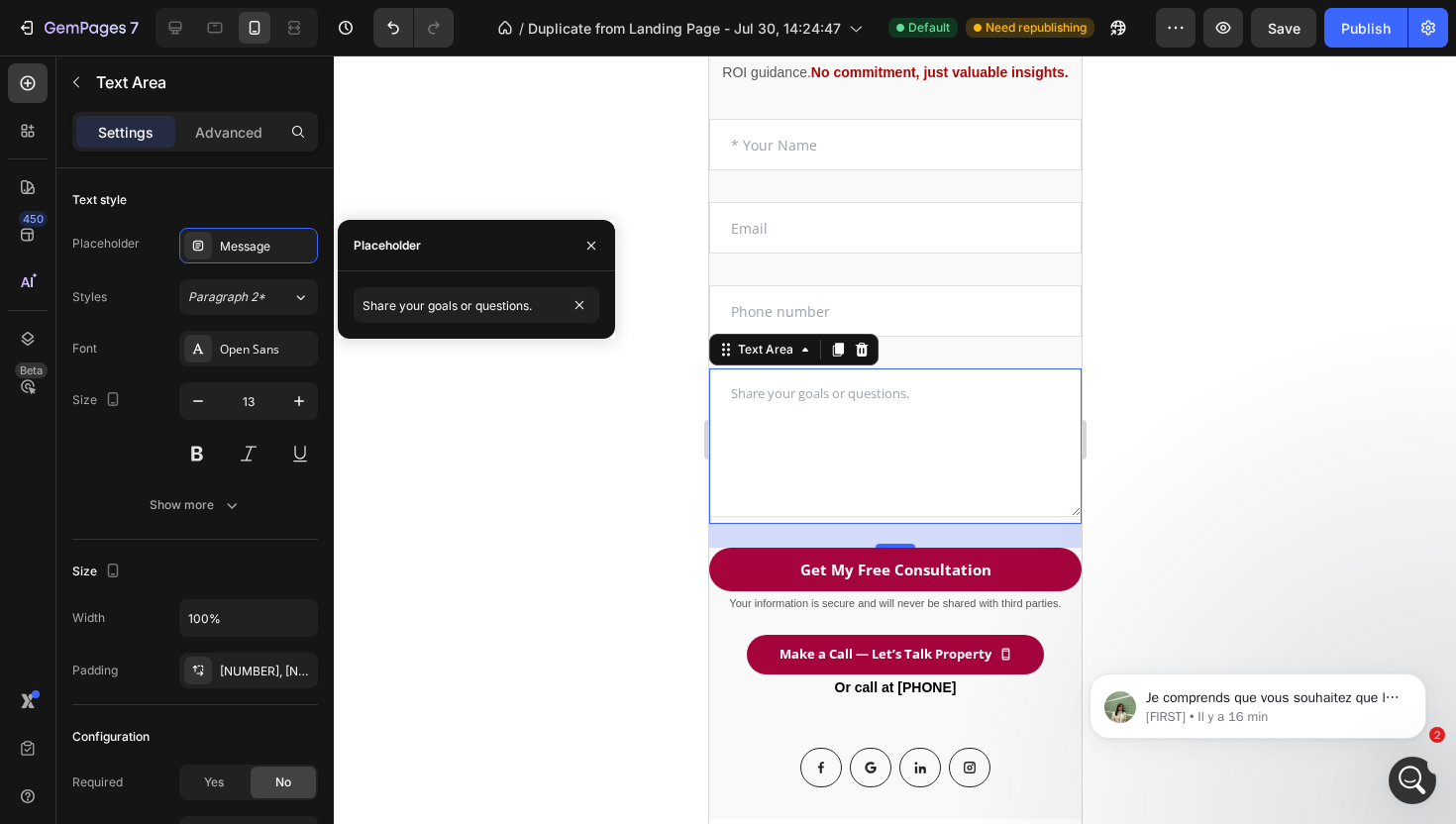 click 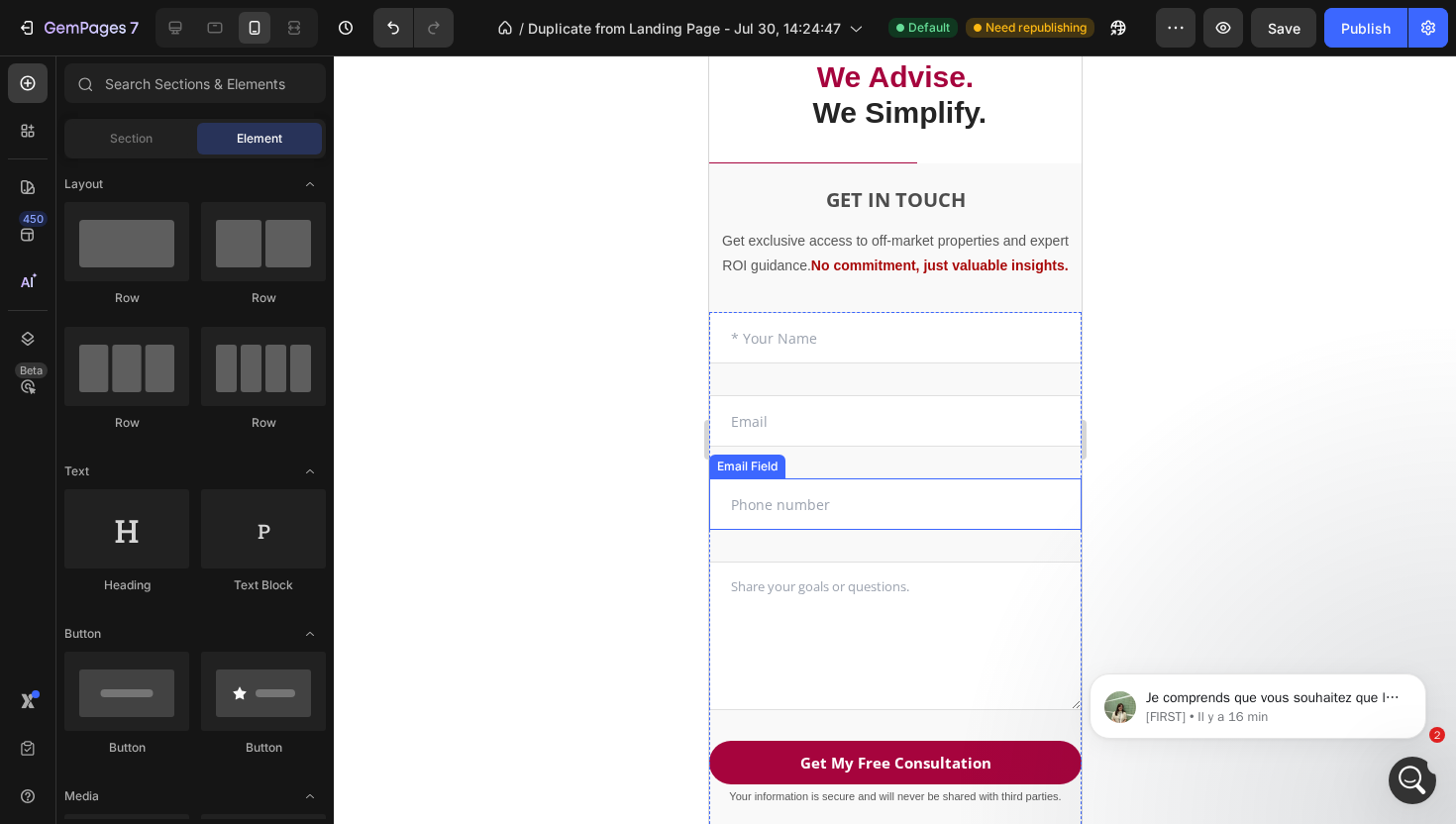 scroll, scrollTop: 0, scrollLeft: 0, axis: both 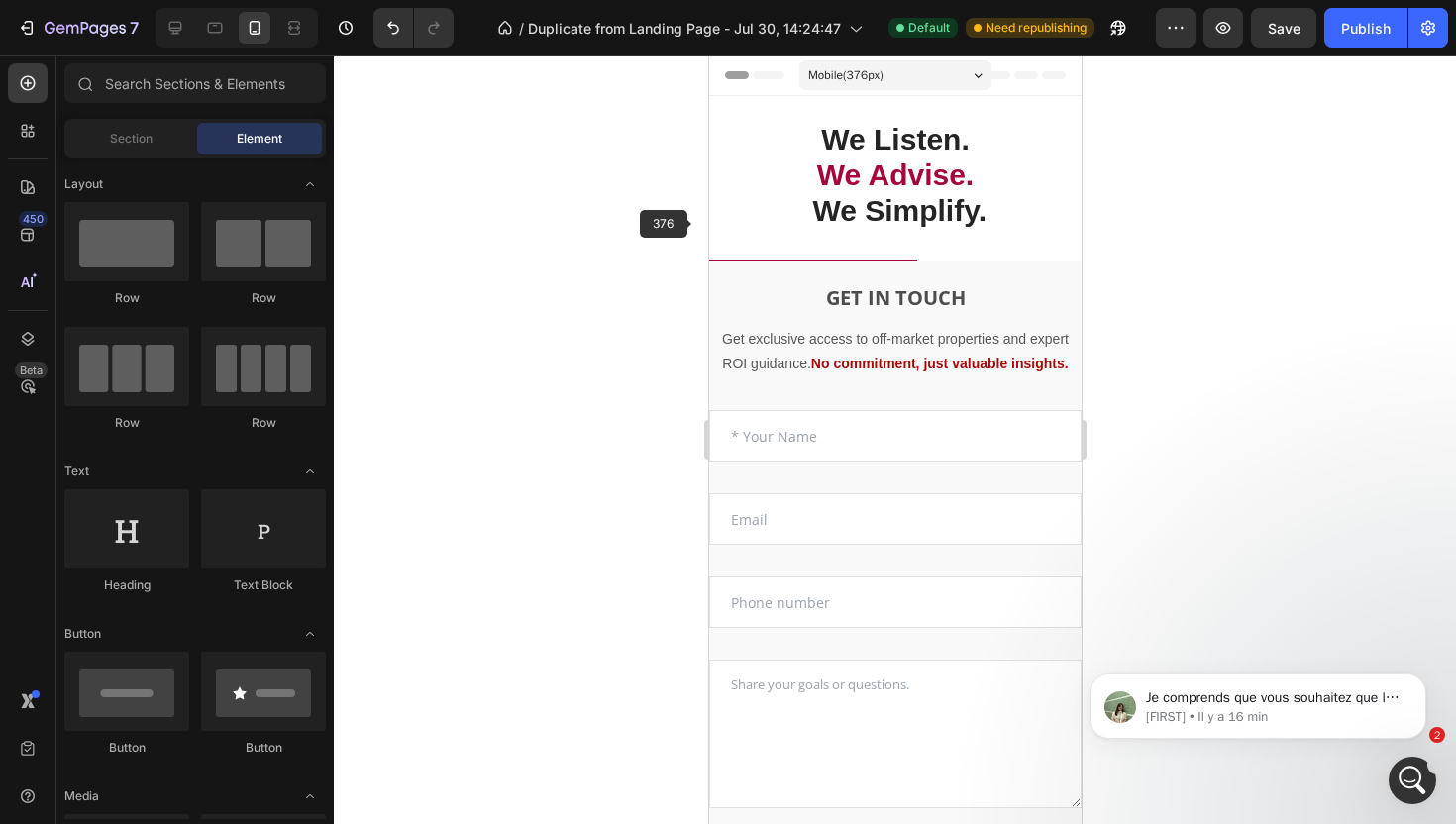 click 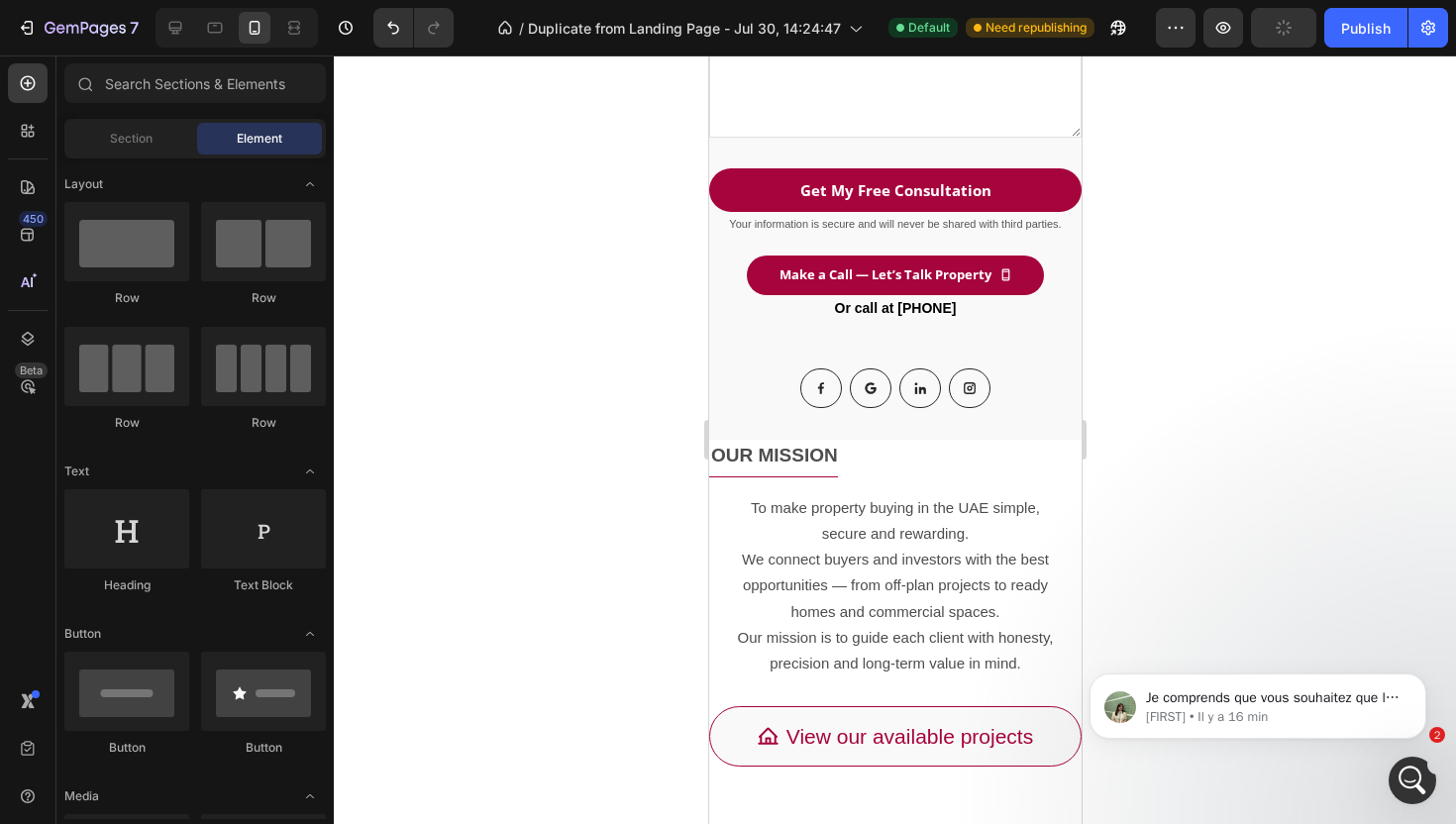 scroll, scrollTop: 789, scrollLeft: 0, axis: vertical 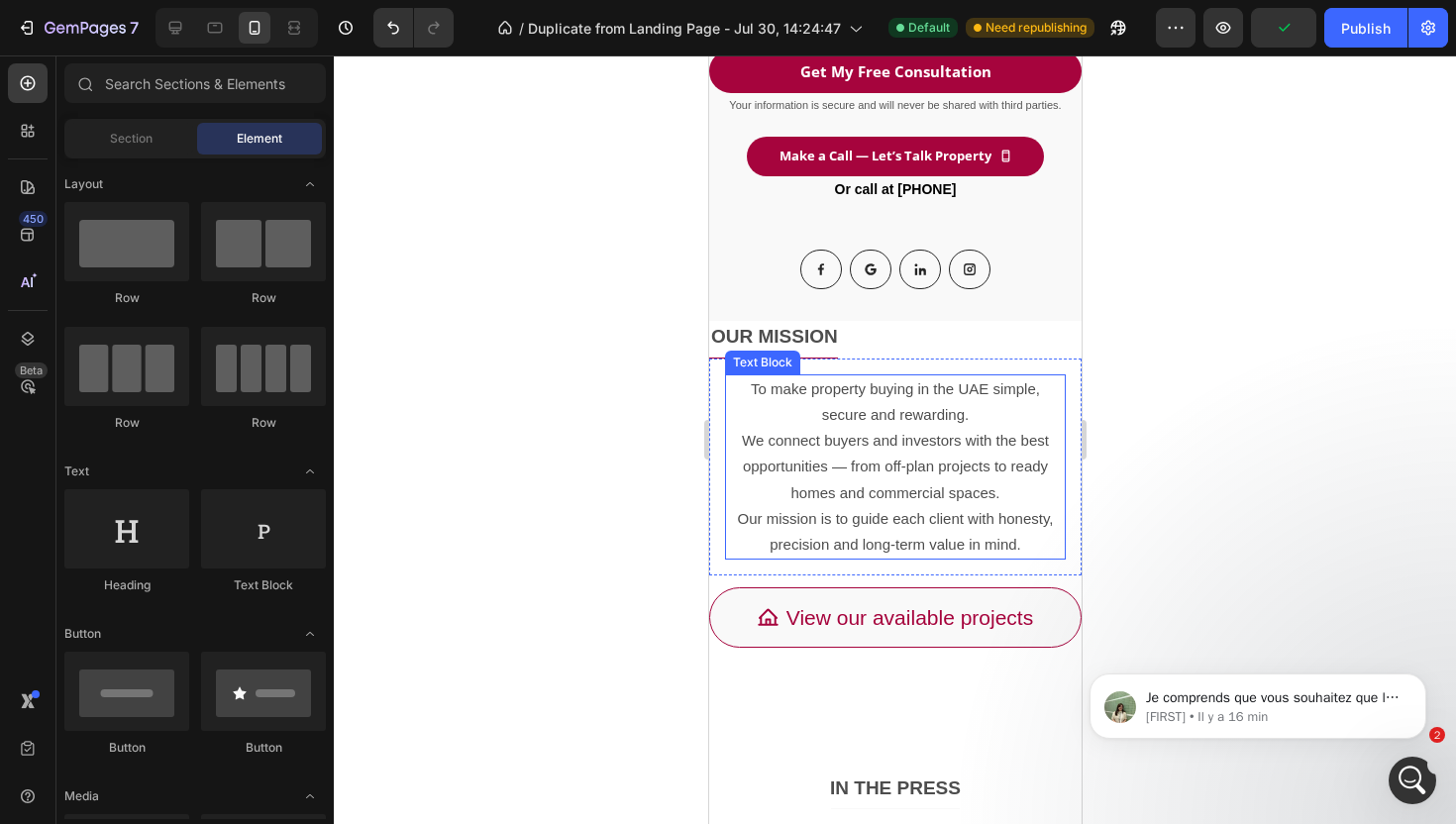 click on "We connect buyers and investors with the best opportunities — from off-plan projects to ready homes and commercial spaces." at bounding box center (894, 465) 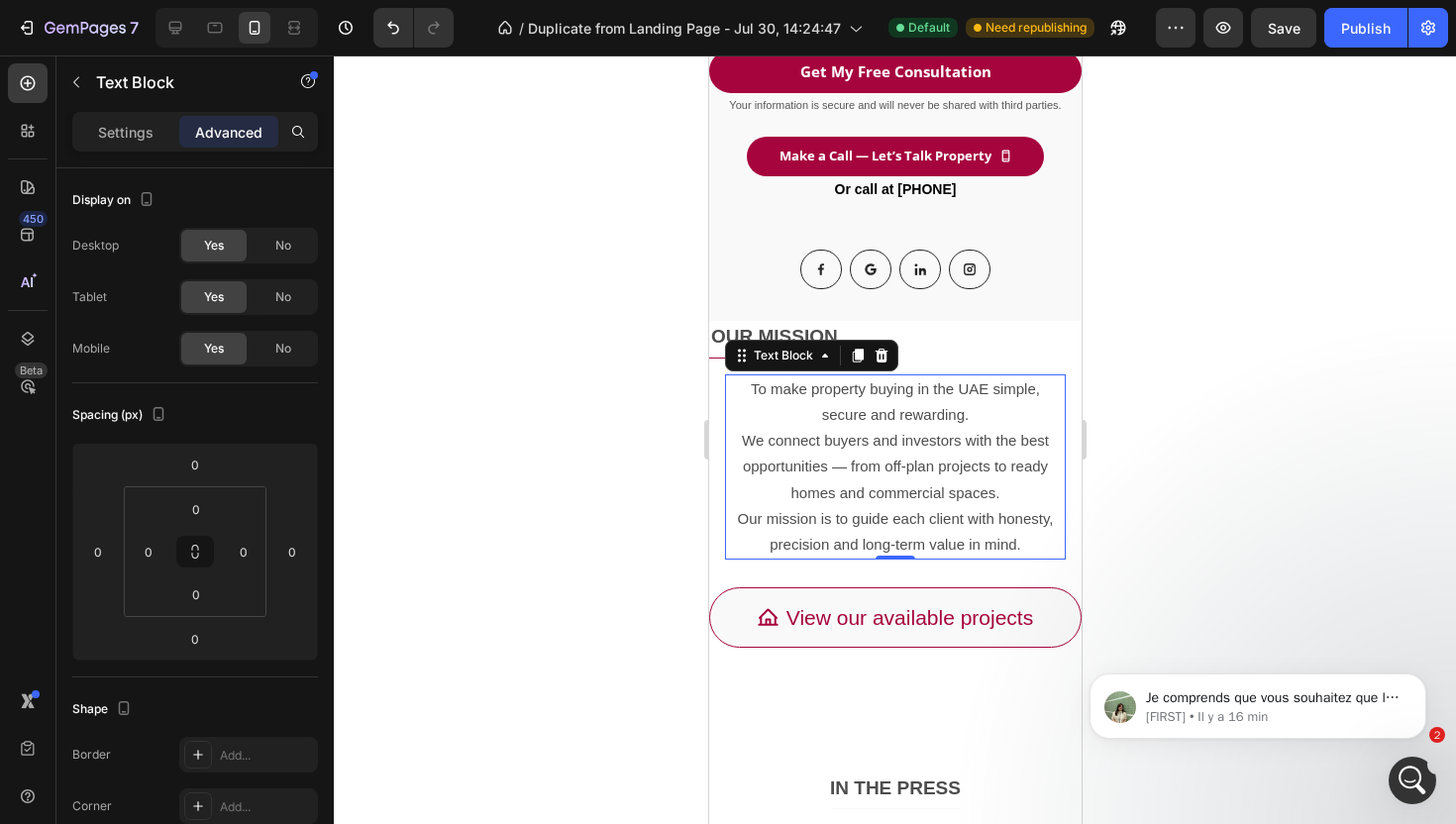 click 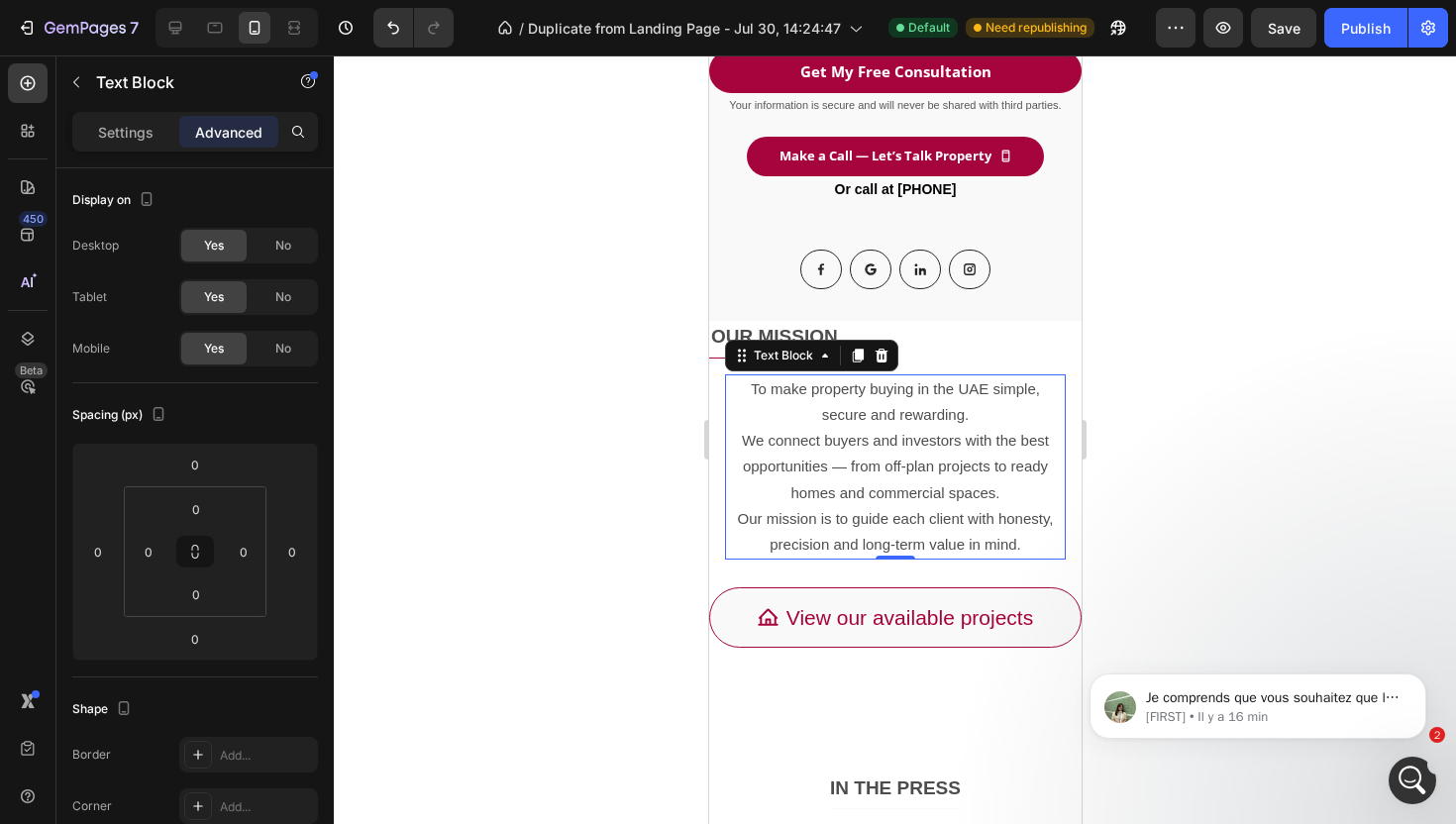 click on "We connect buyers and investors with the best opportunities — from off-plan projects to ready homes and commercial spaces." at bounding box center (894, 465) 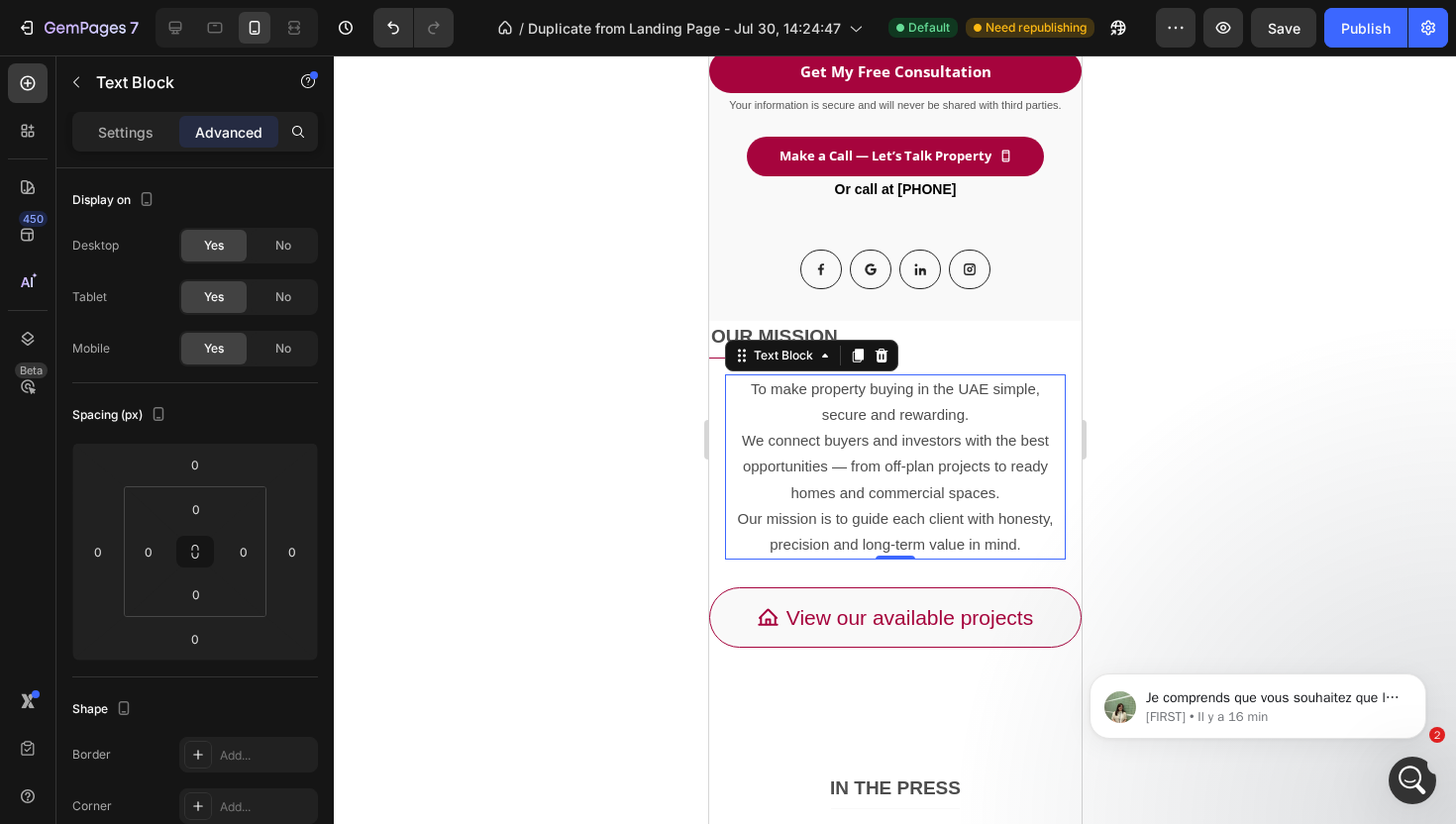 click on "We connect buyers and investors with the best opportunities — from off-plan projects to ready homes and commercial spaces." at bounding box center [894, 465] 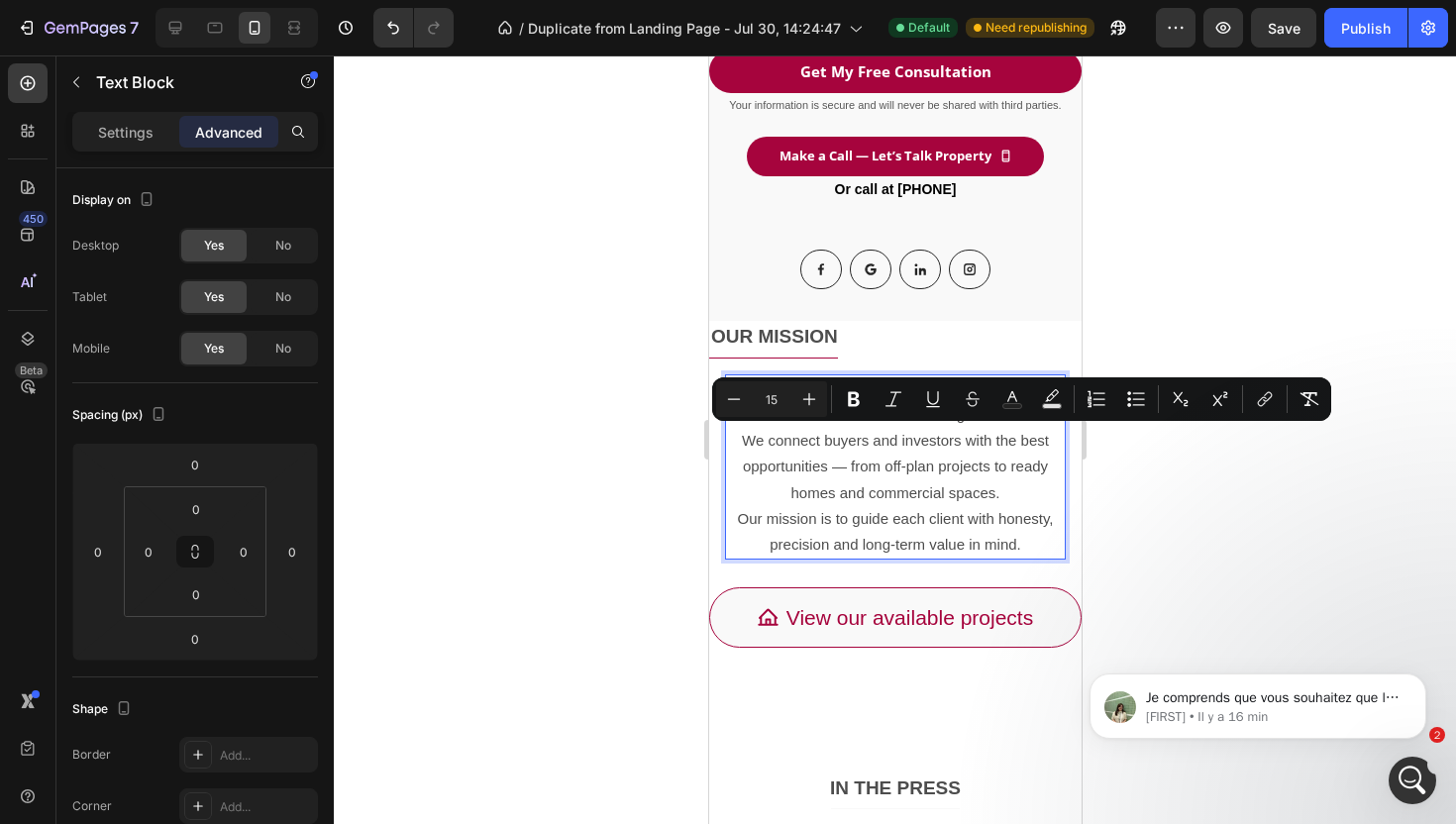 click on "Our mission is to guide each client with honesty, precision and long-term value in mind." at bounding box center (894, 532) 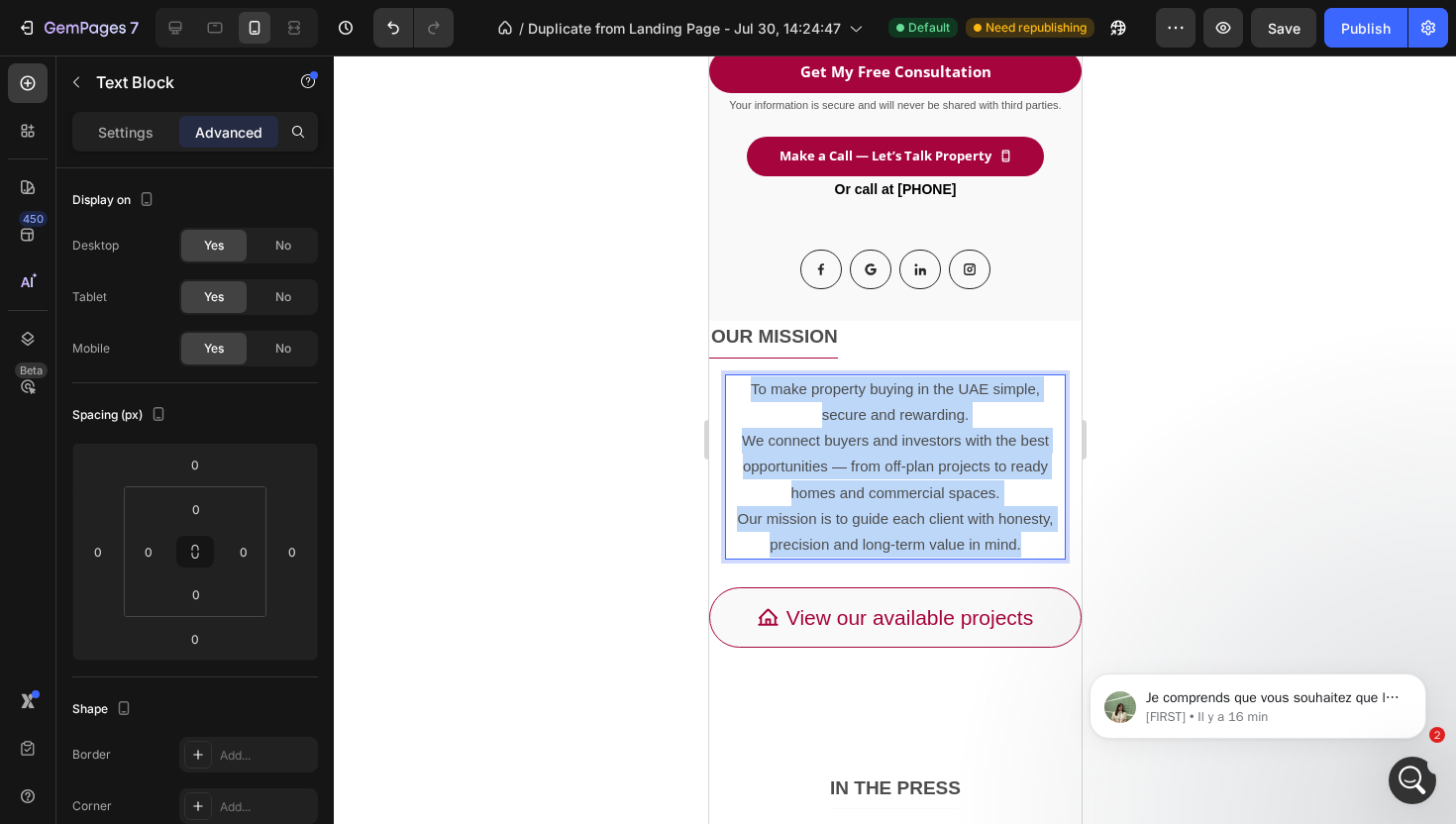 drag, startPoint x: 1038, startPoint y: 540, endPoint x: 749, endPoint y: 297, distance: 377.58443 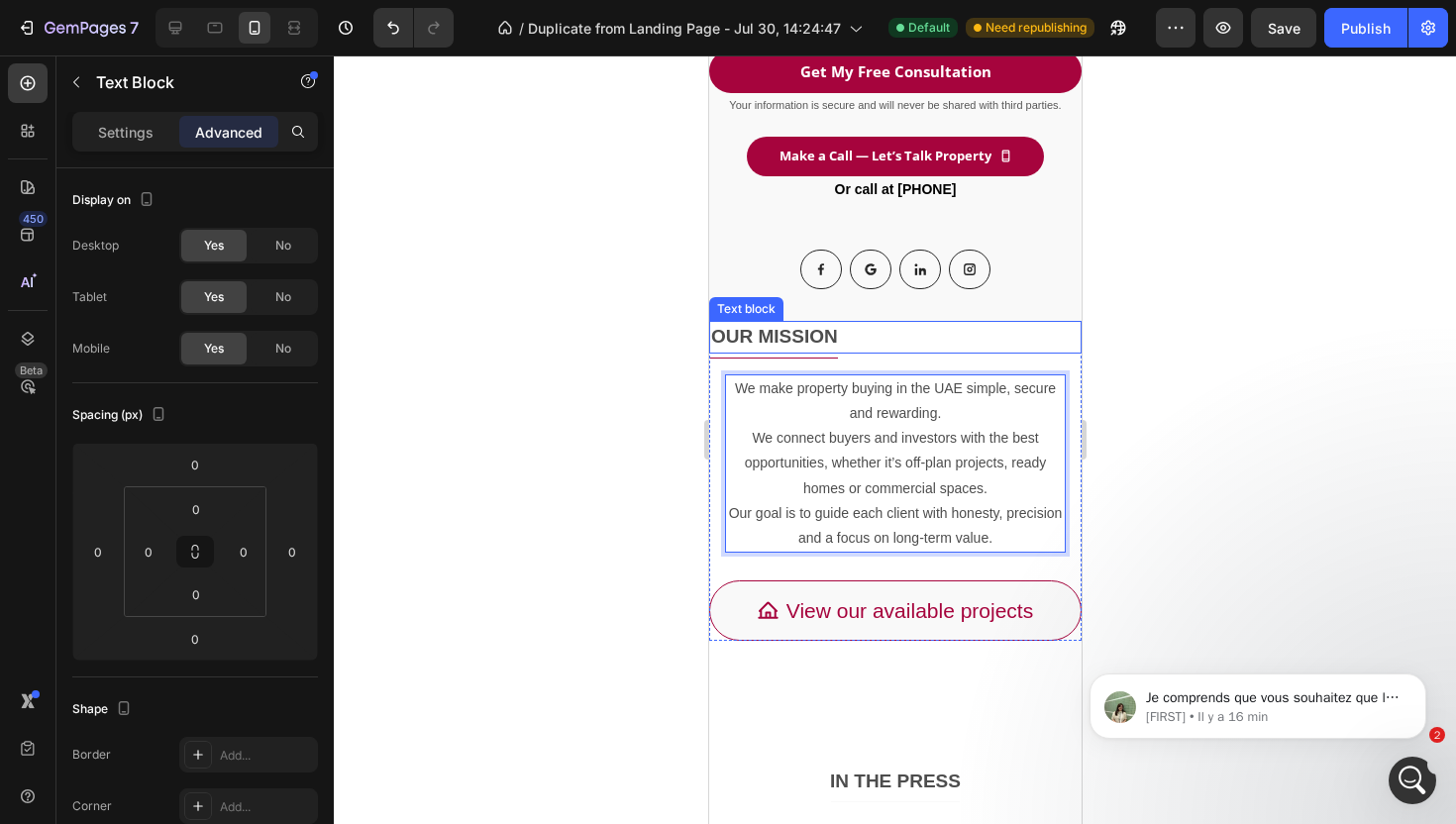 click 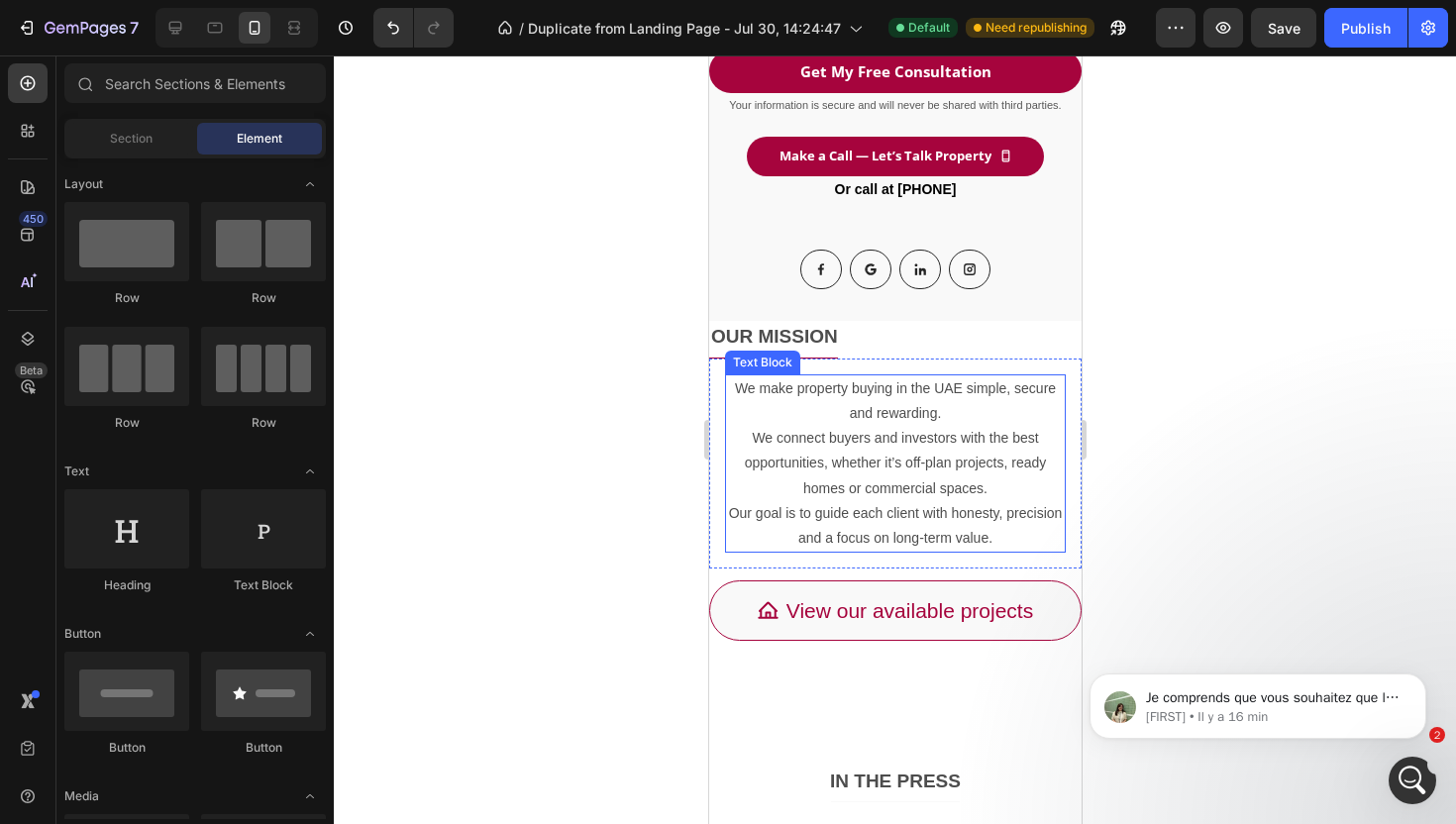 scroll, scrollTop: 878, scrollLeft: 0, axis: vertical 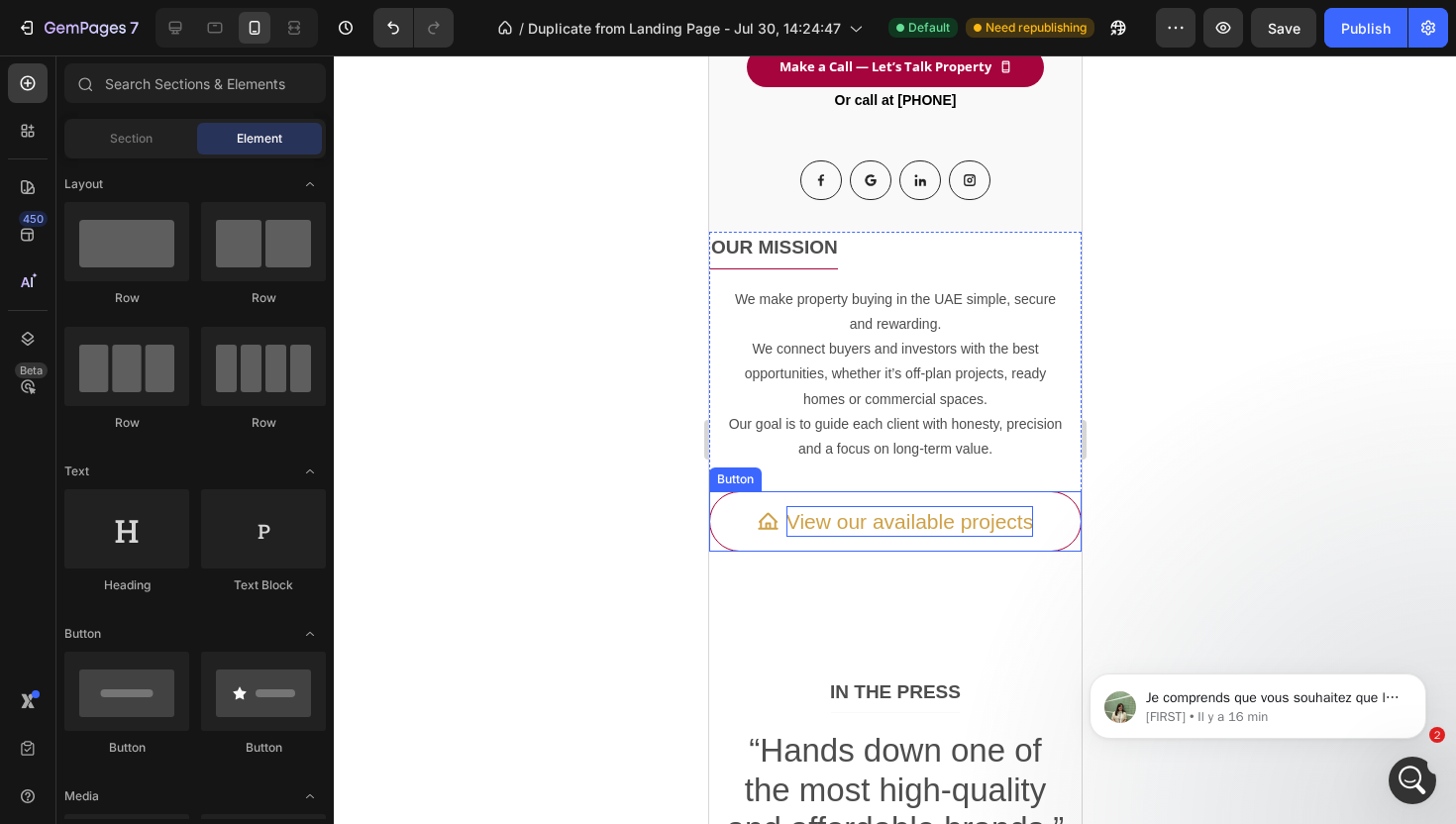 click on "View our available projects" at bounding box center [908, 522] 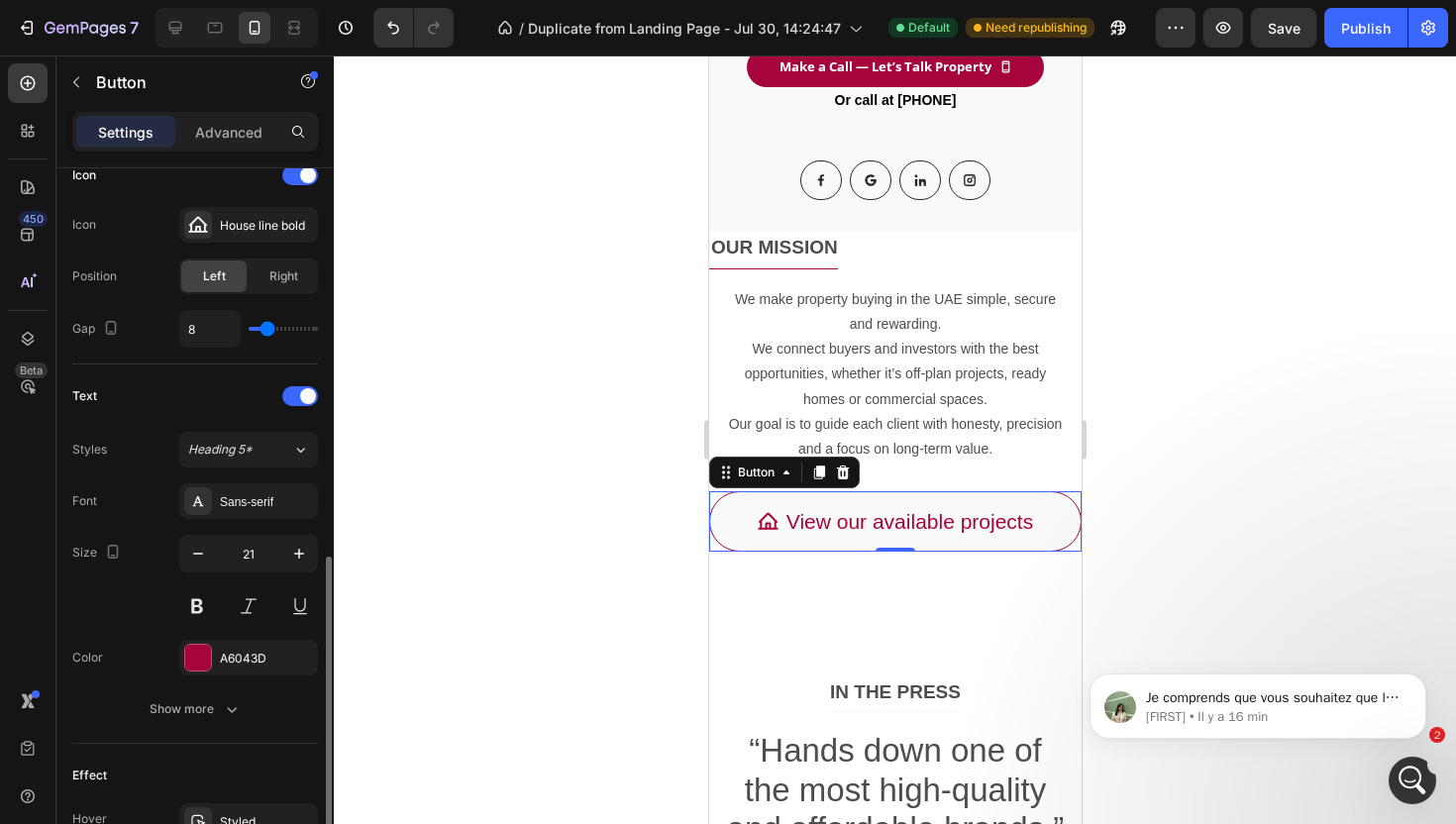 scroll, scrollTop: 790, scrollLeft: 0, axis: vertical 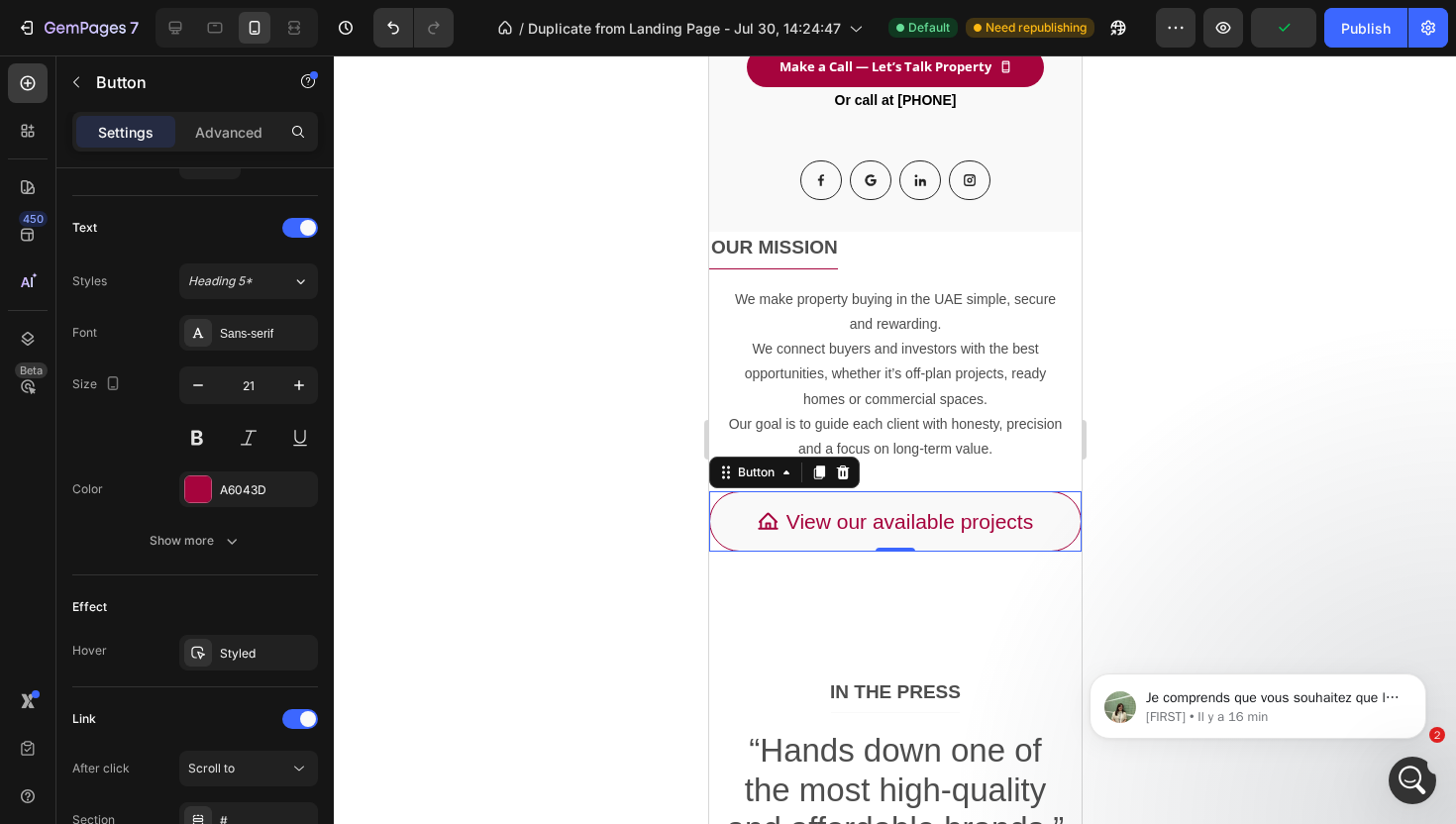 click 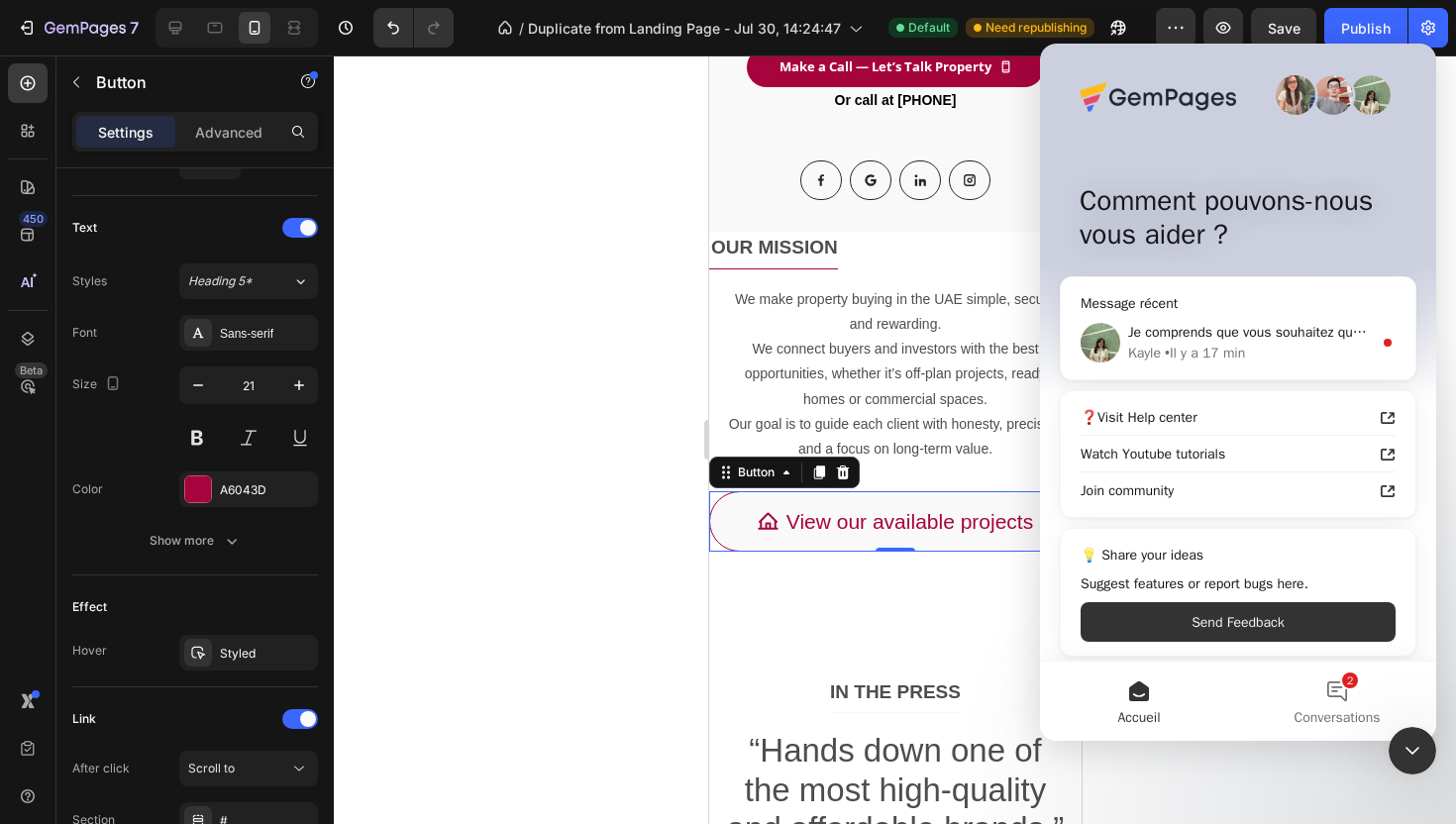 click 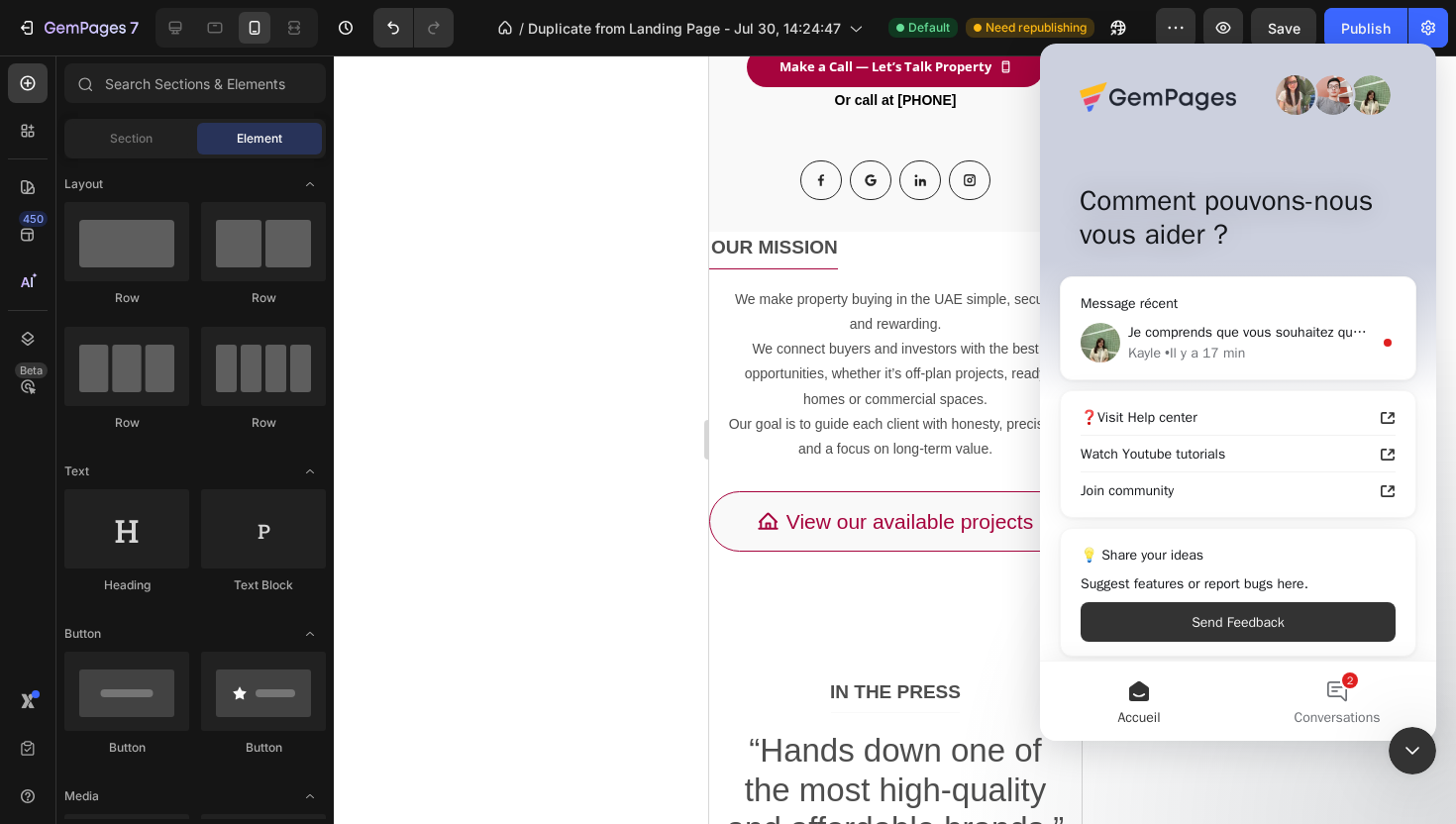 click 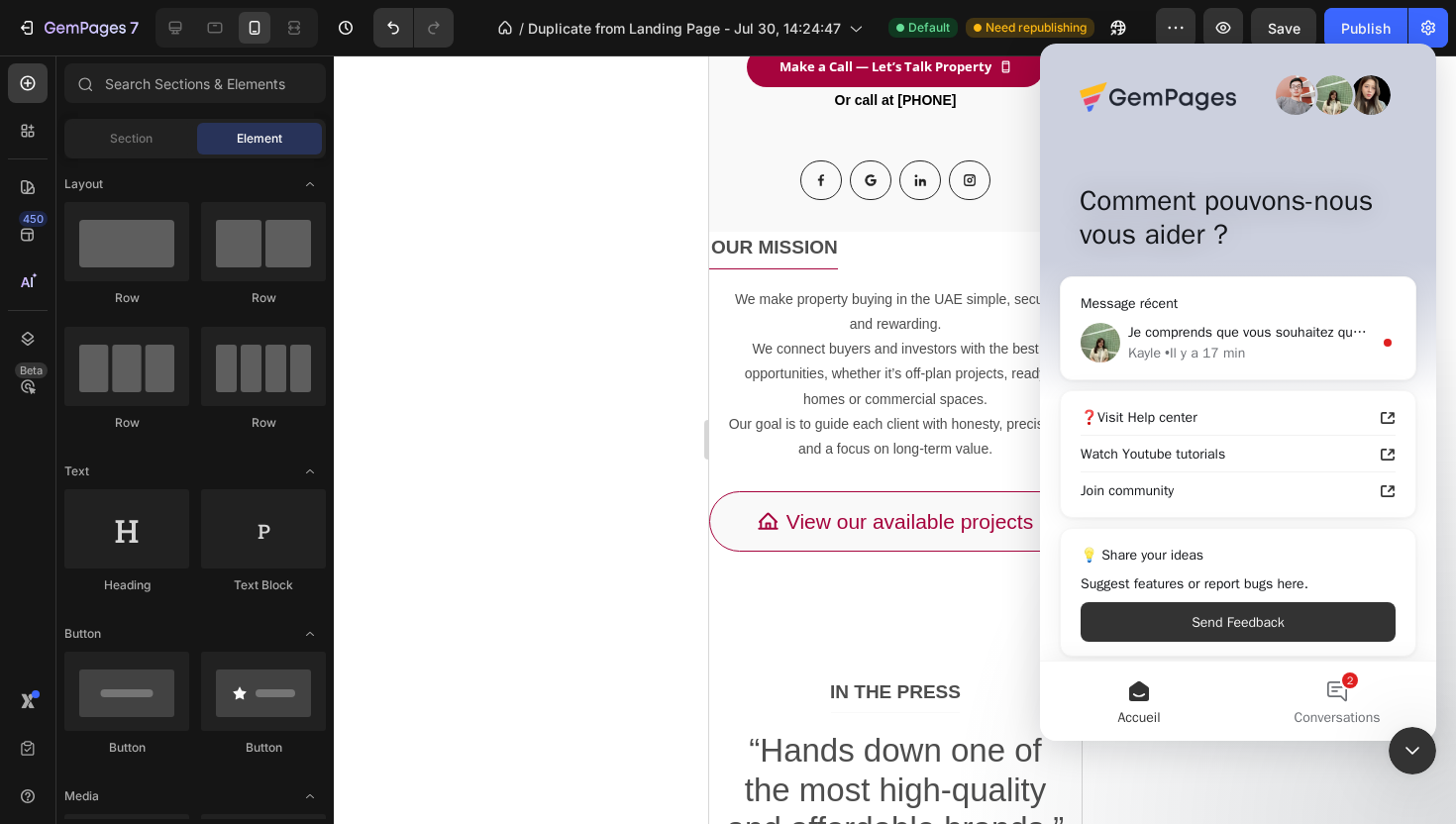 click 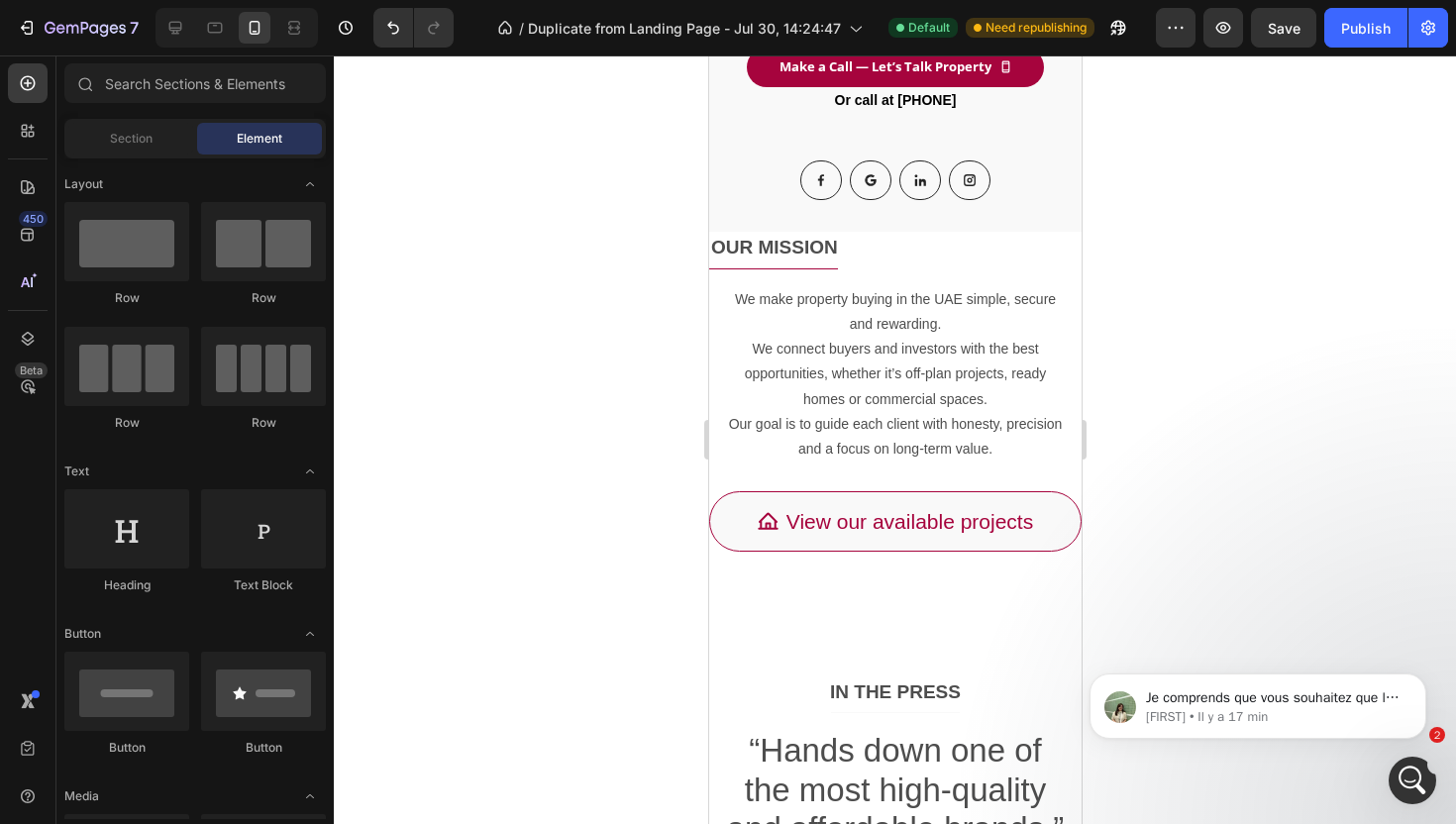 scroll, scrollTop: 0, scrollLeft: 0, axis: both 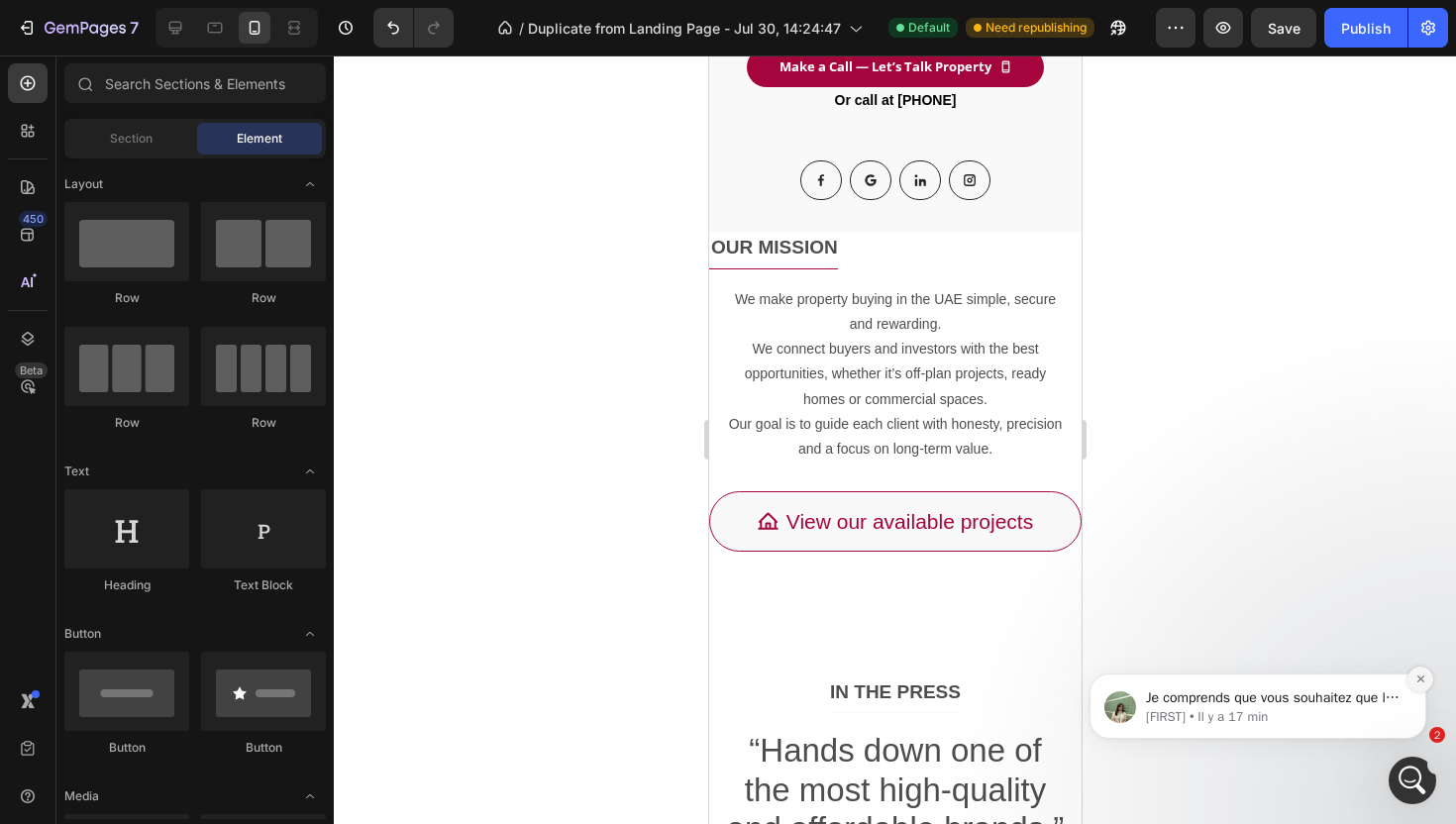 click 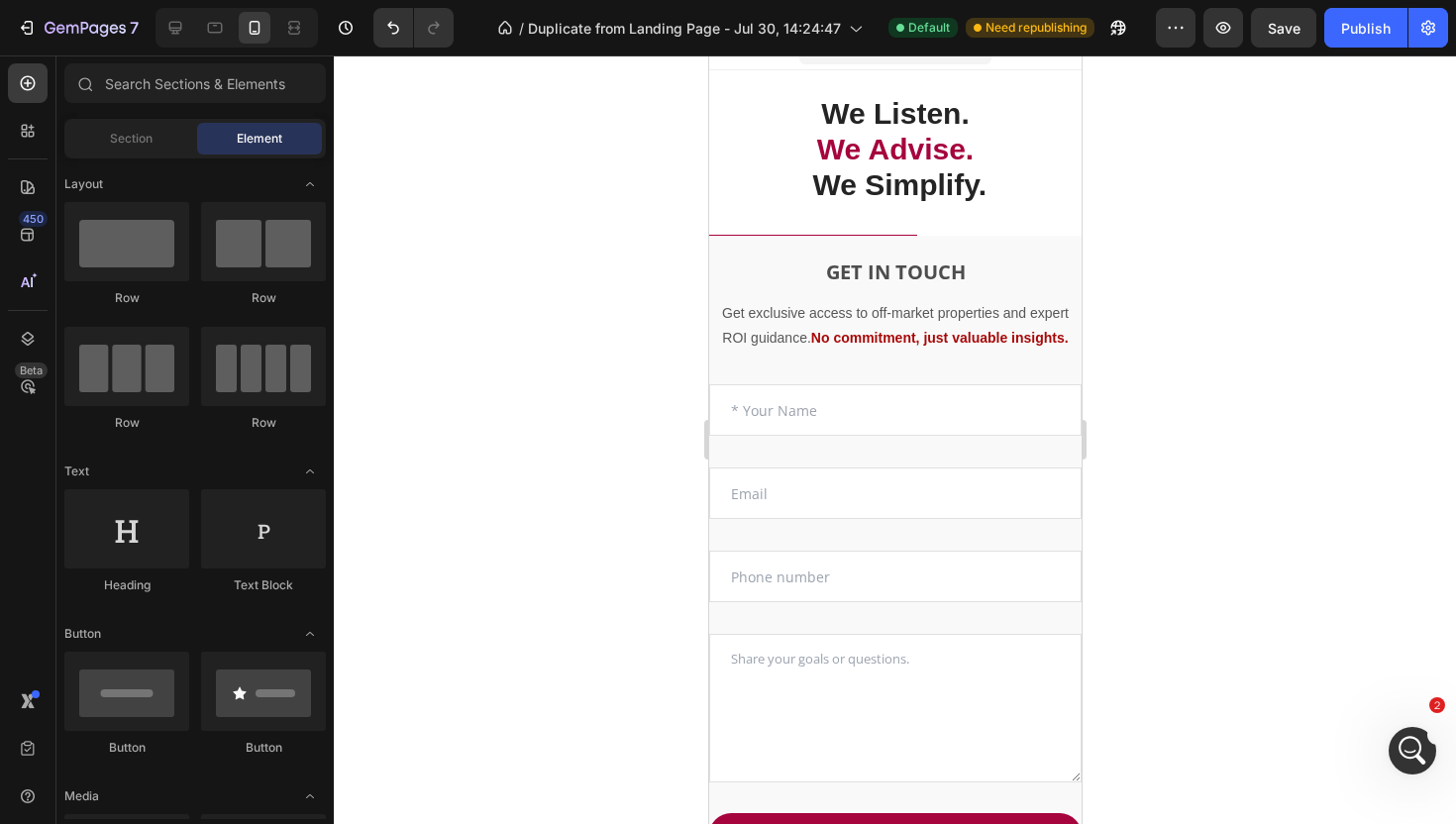 scroll, scrollTop: 0, scrollLeft: 0, axis: both 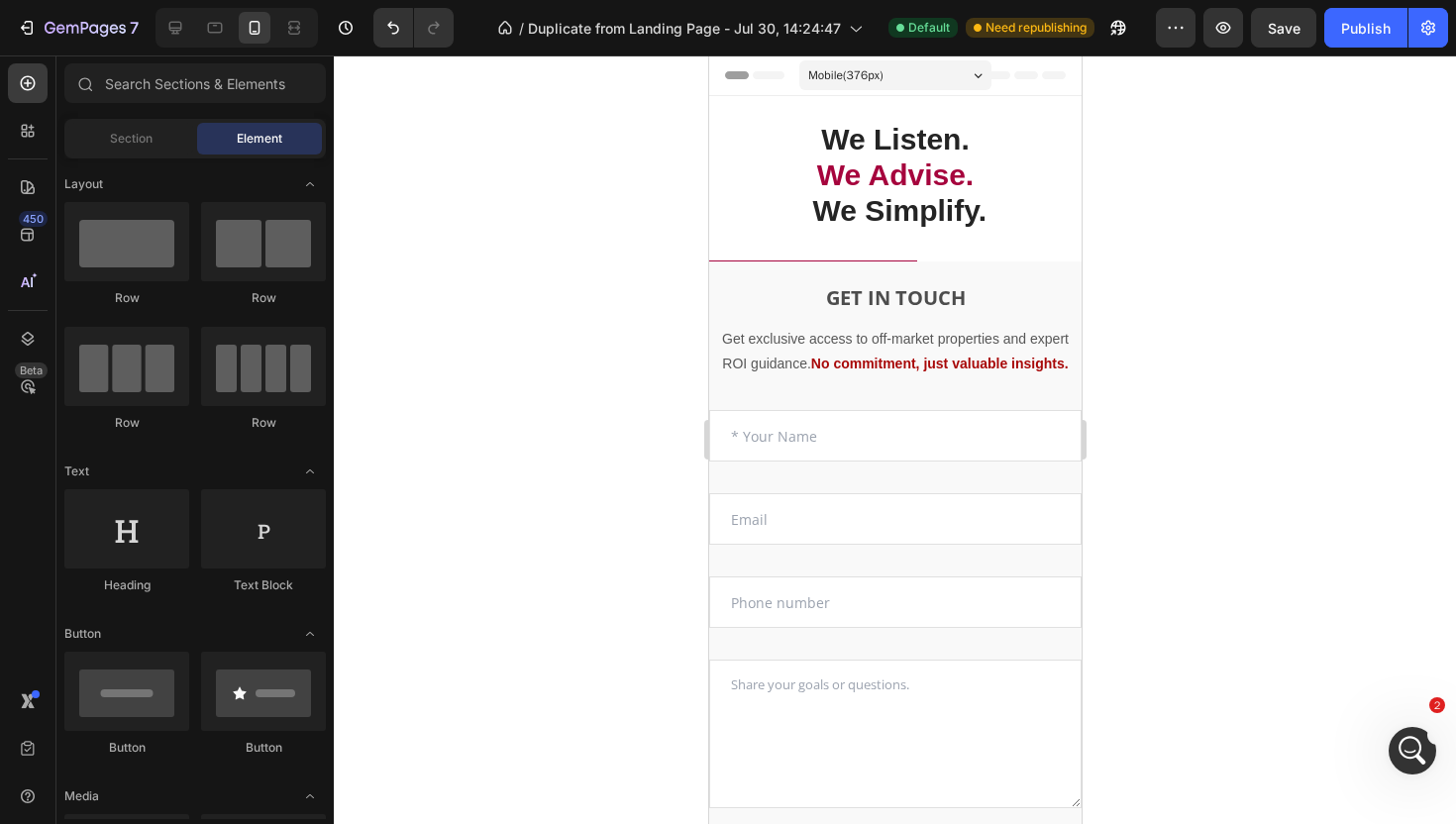 click 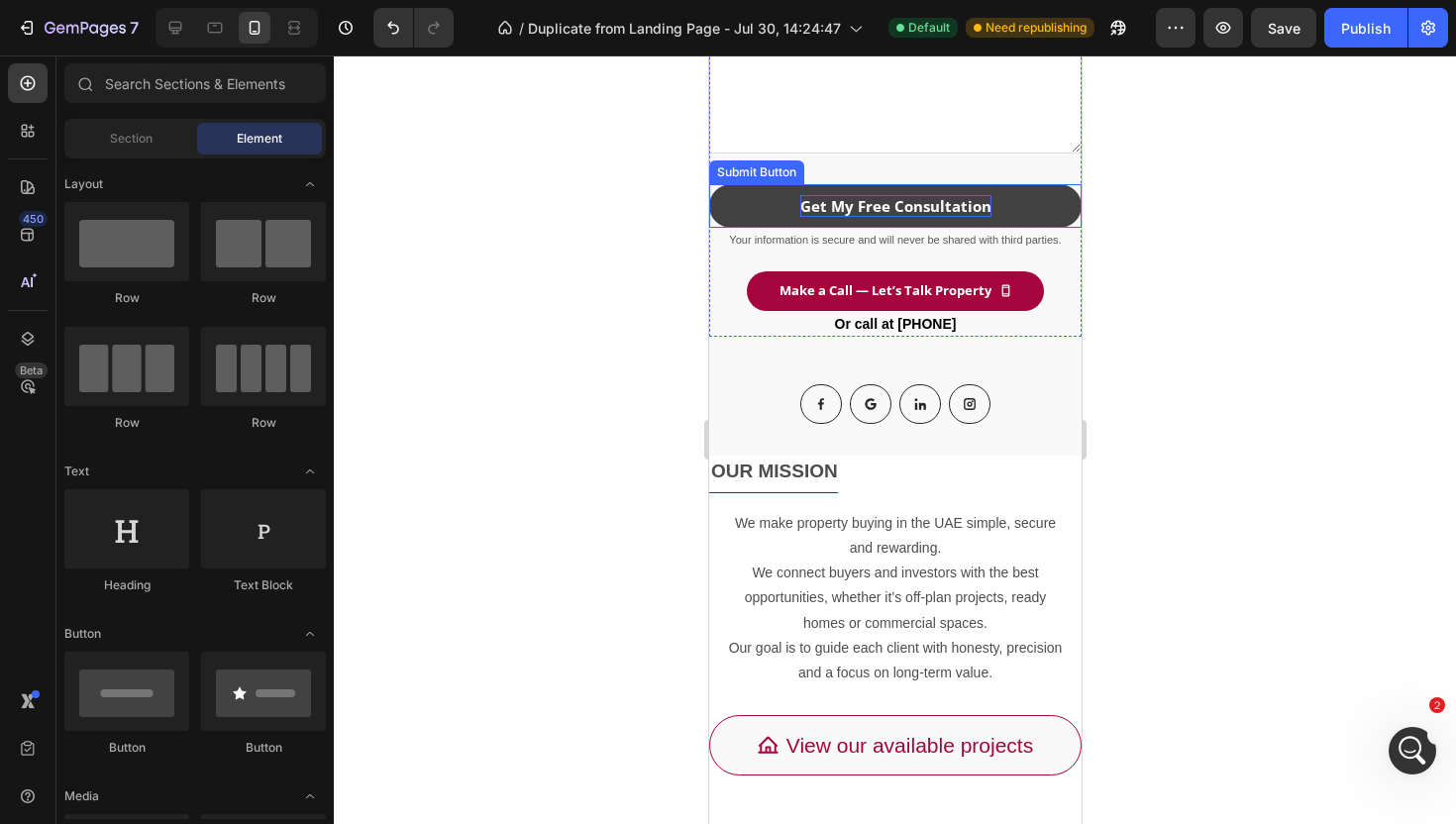 scroll, scrollTop: 868, scrollLeft: 0, axis: vertical 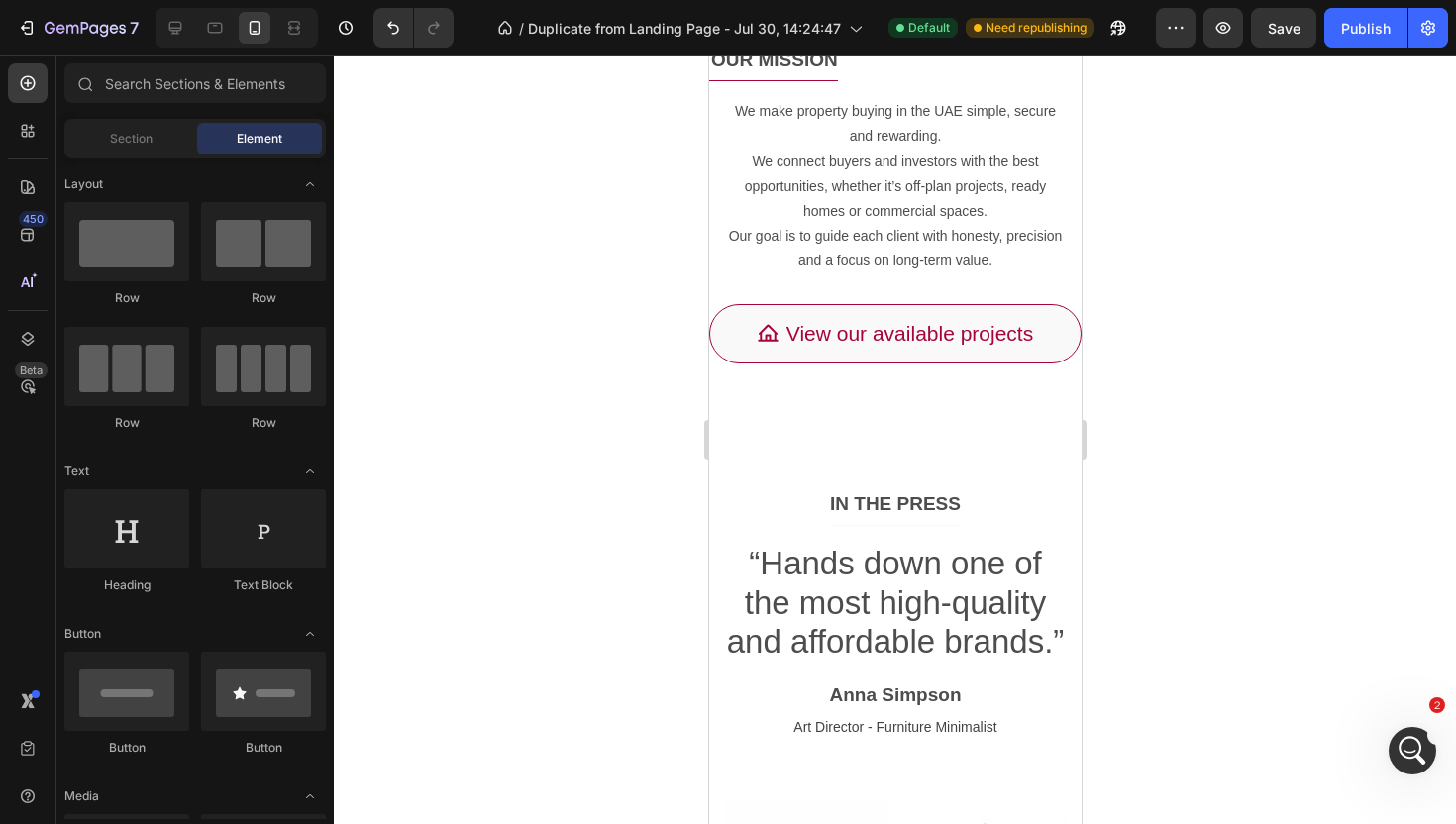 click 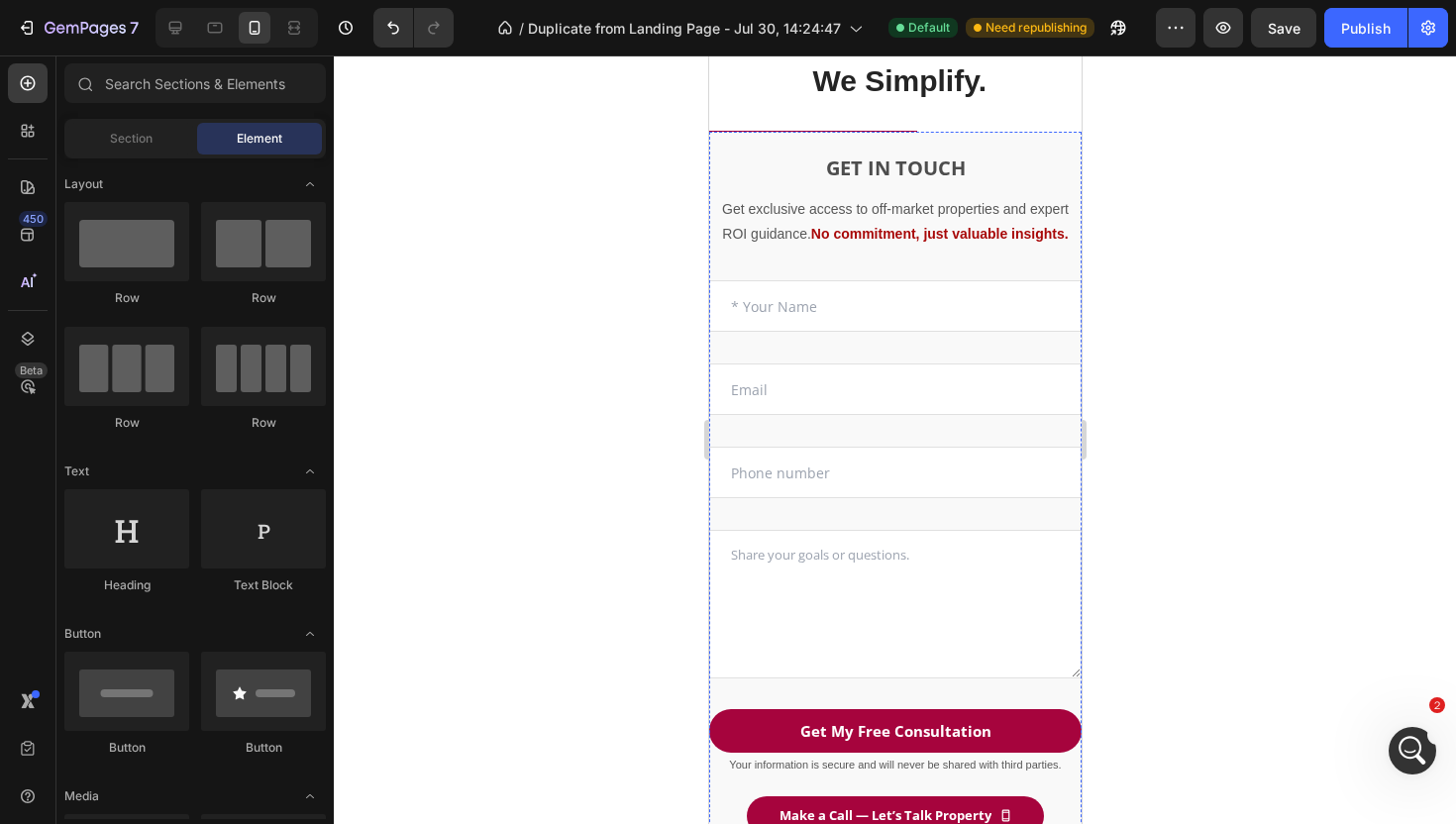scroll, scrollTop: 0, scrollLeft: 0, axis: both 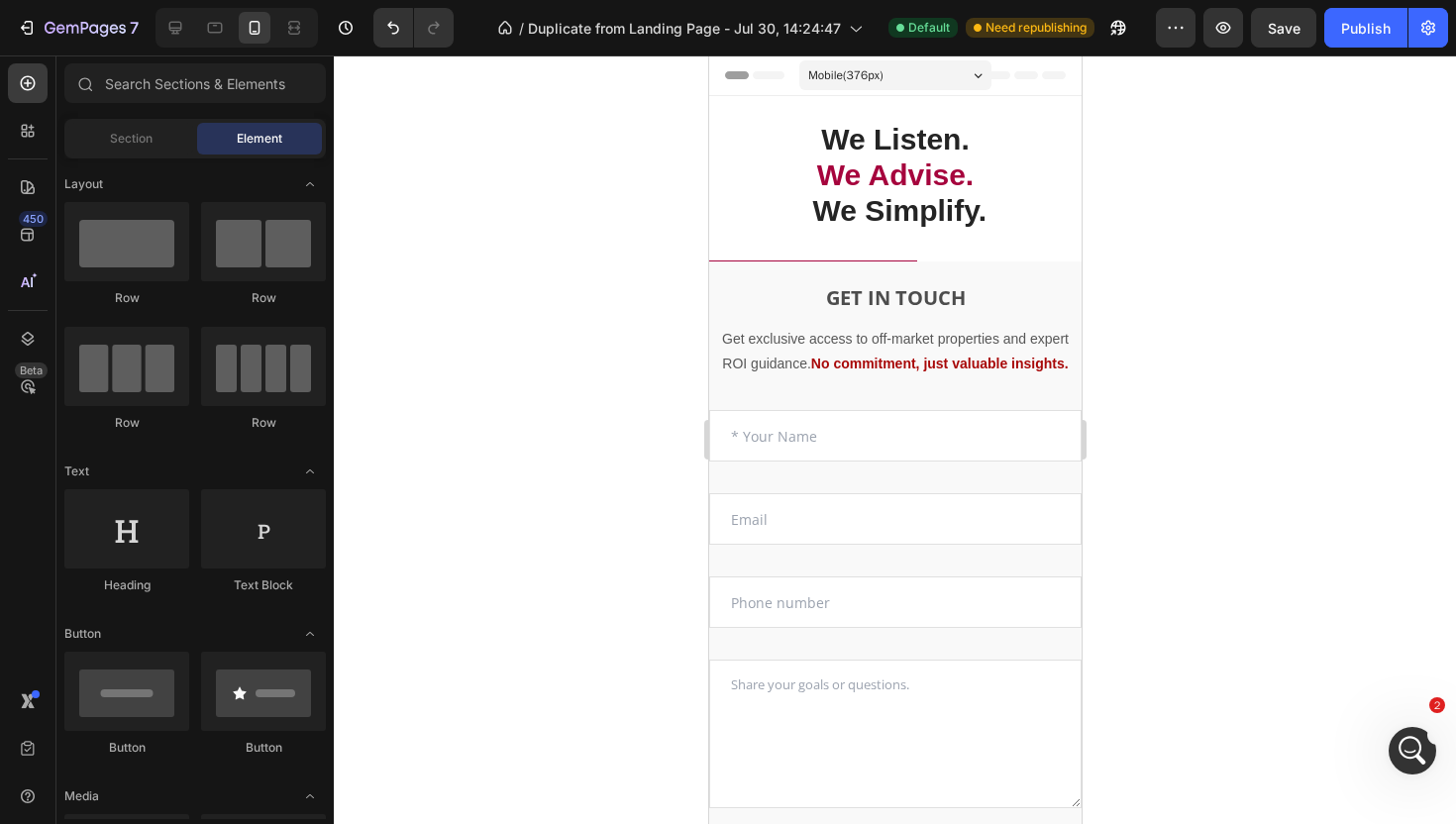 click 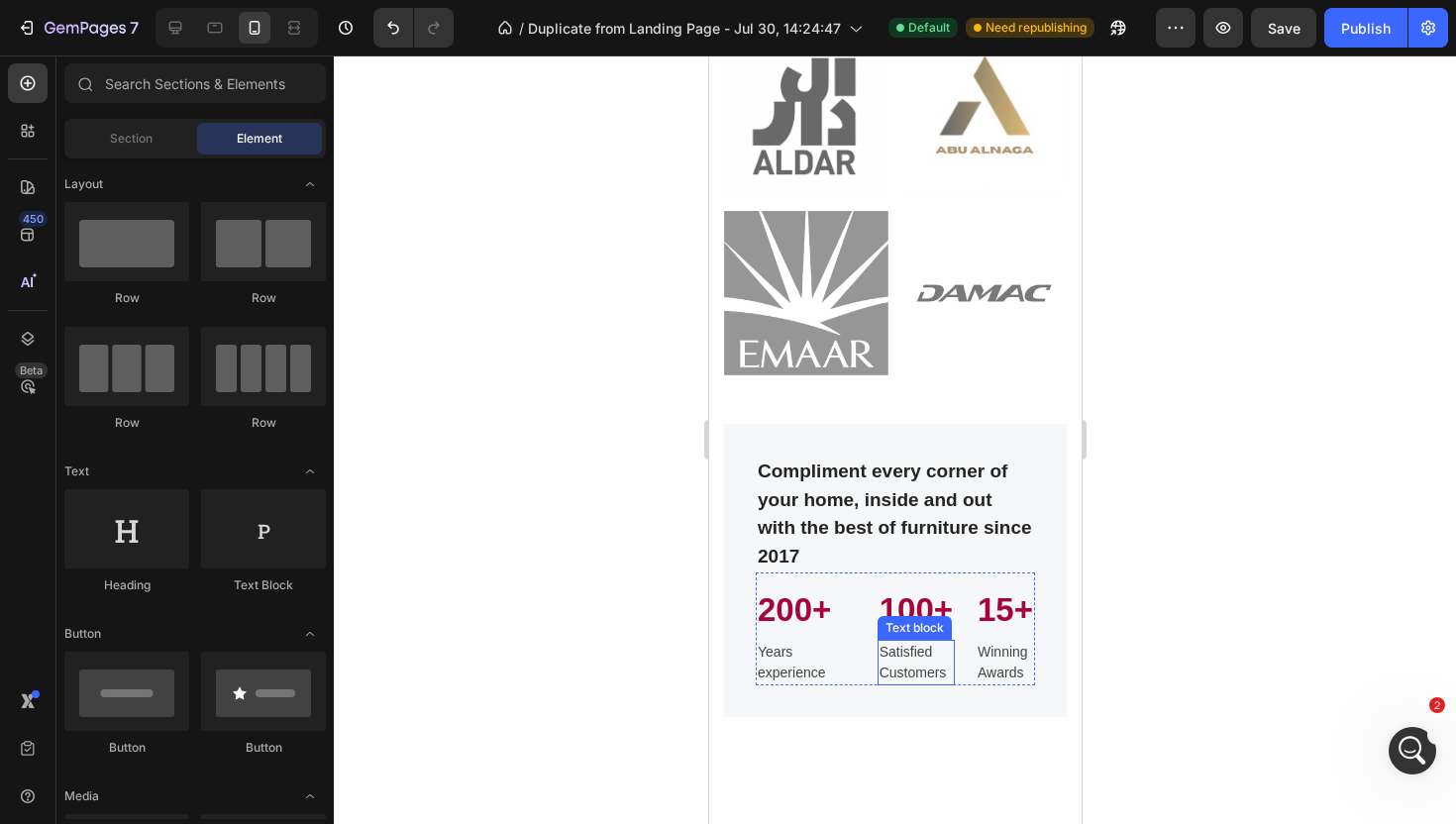 scroll, scrollTop: 1831, scrollLeft: 0, axis: vertical 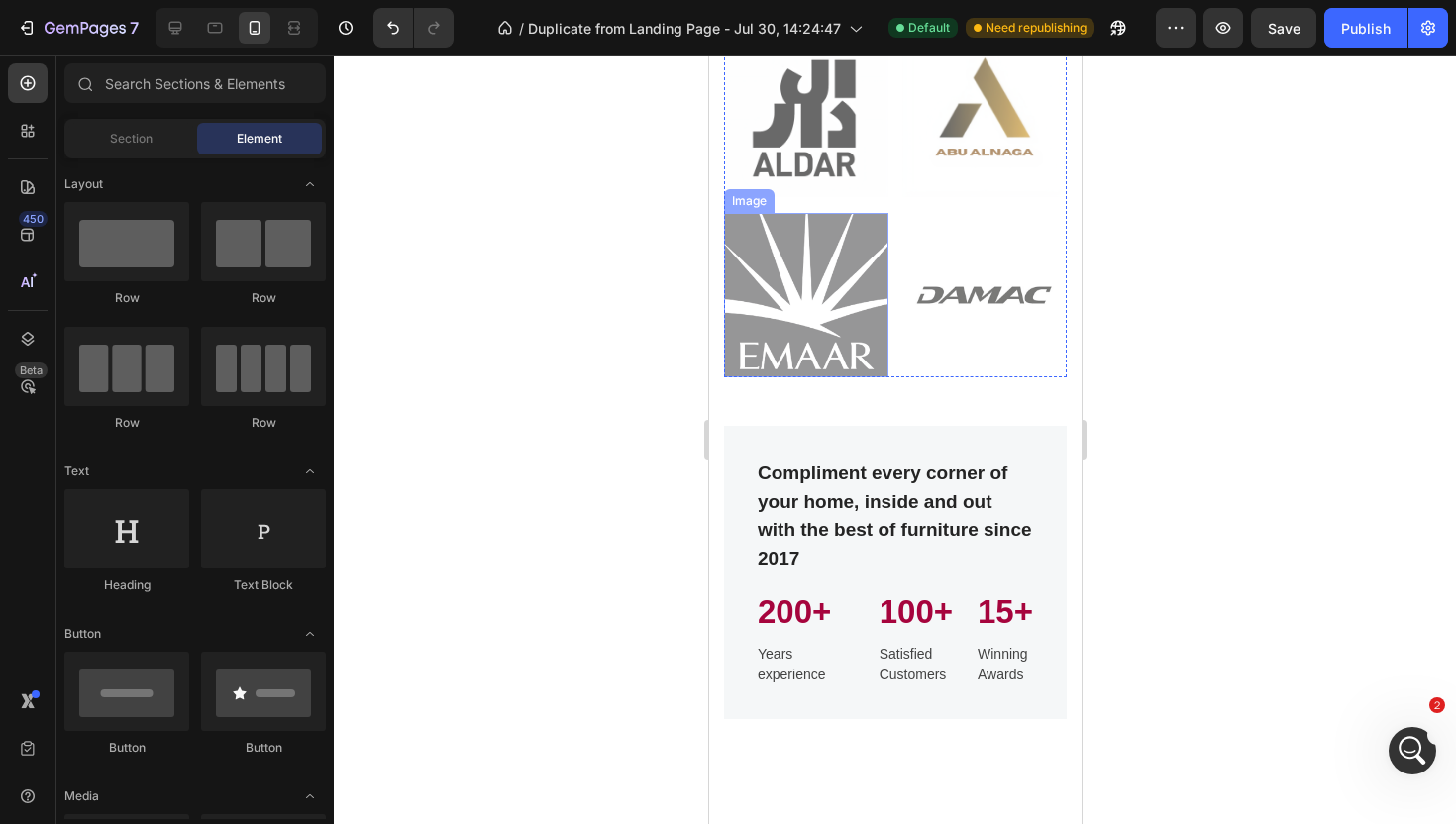 click at bounding box center (805, 294) 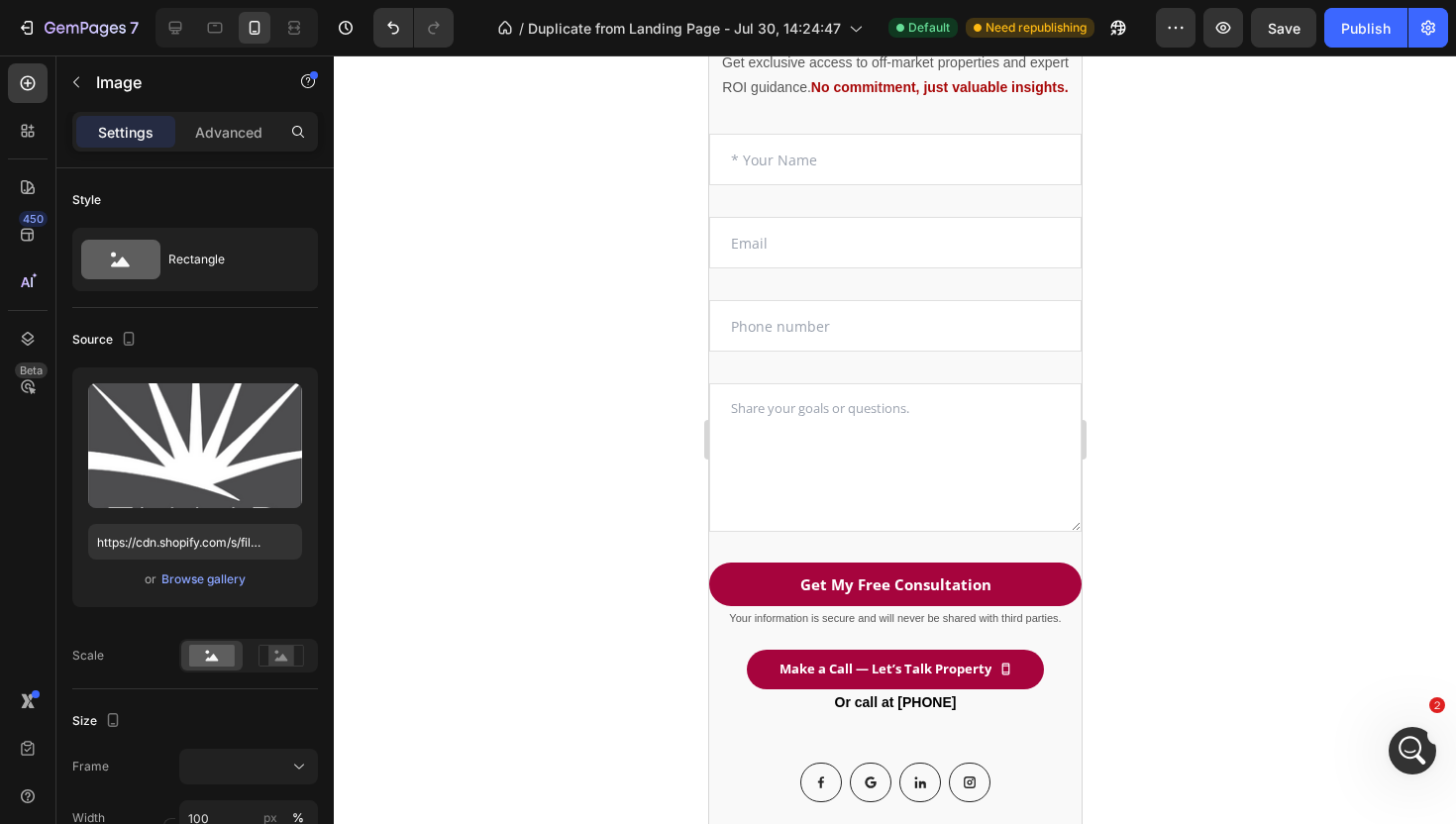 scroll, scrollTop: 0, scrollLeft: 0, axis: both 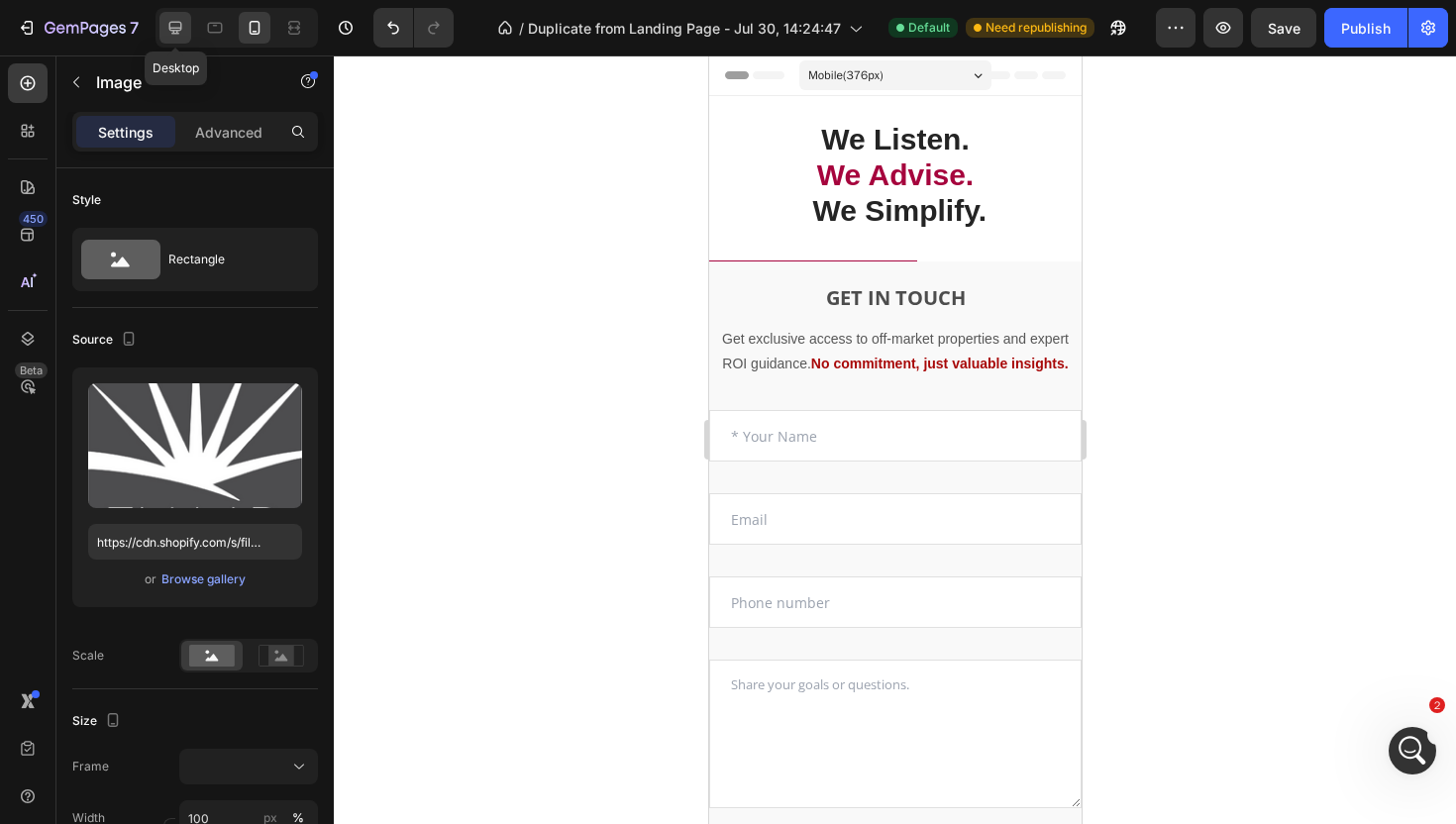 click 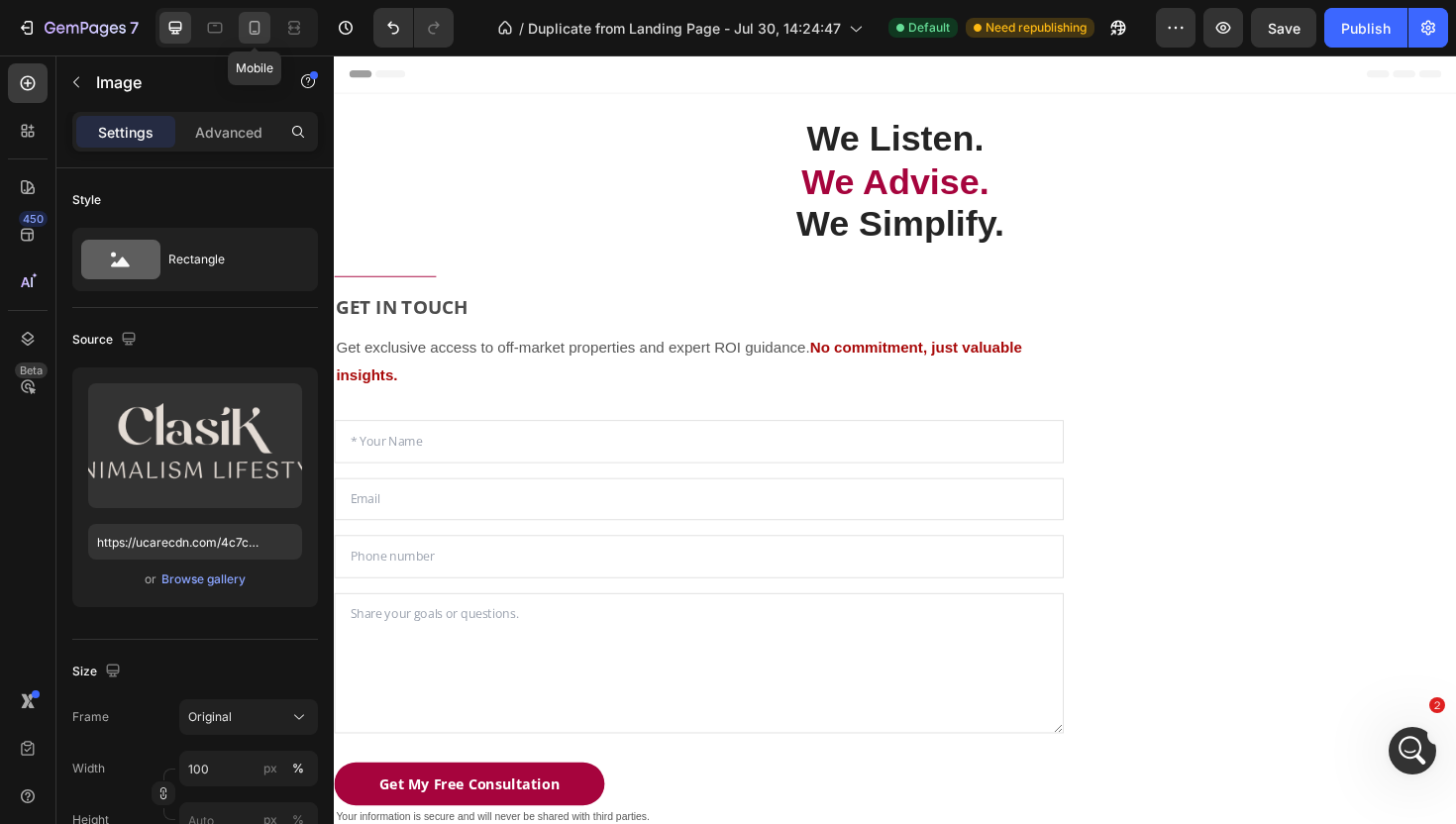 click 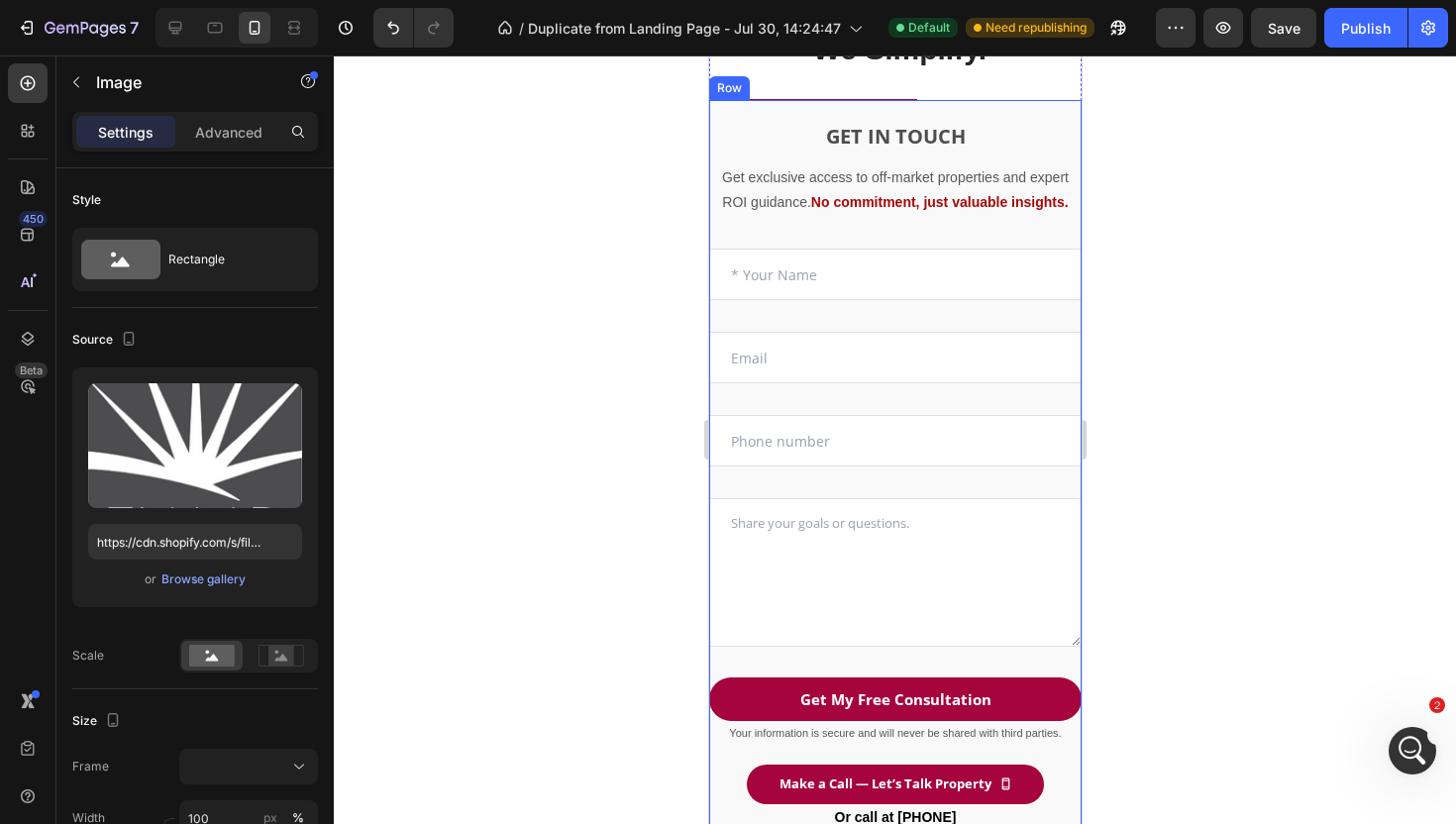 scroll, scrollTop: 478, scrollLeft: 0, axis: vertical 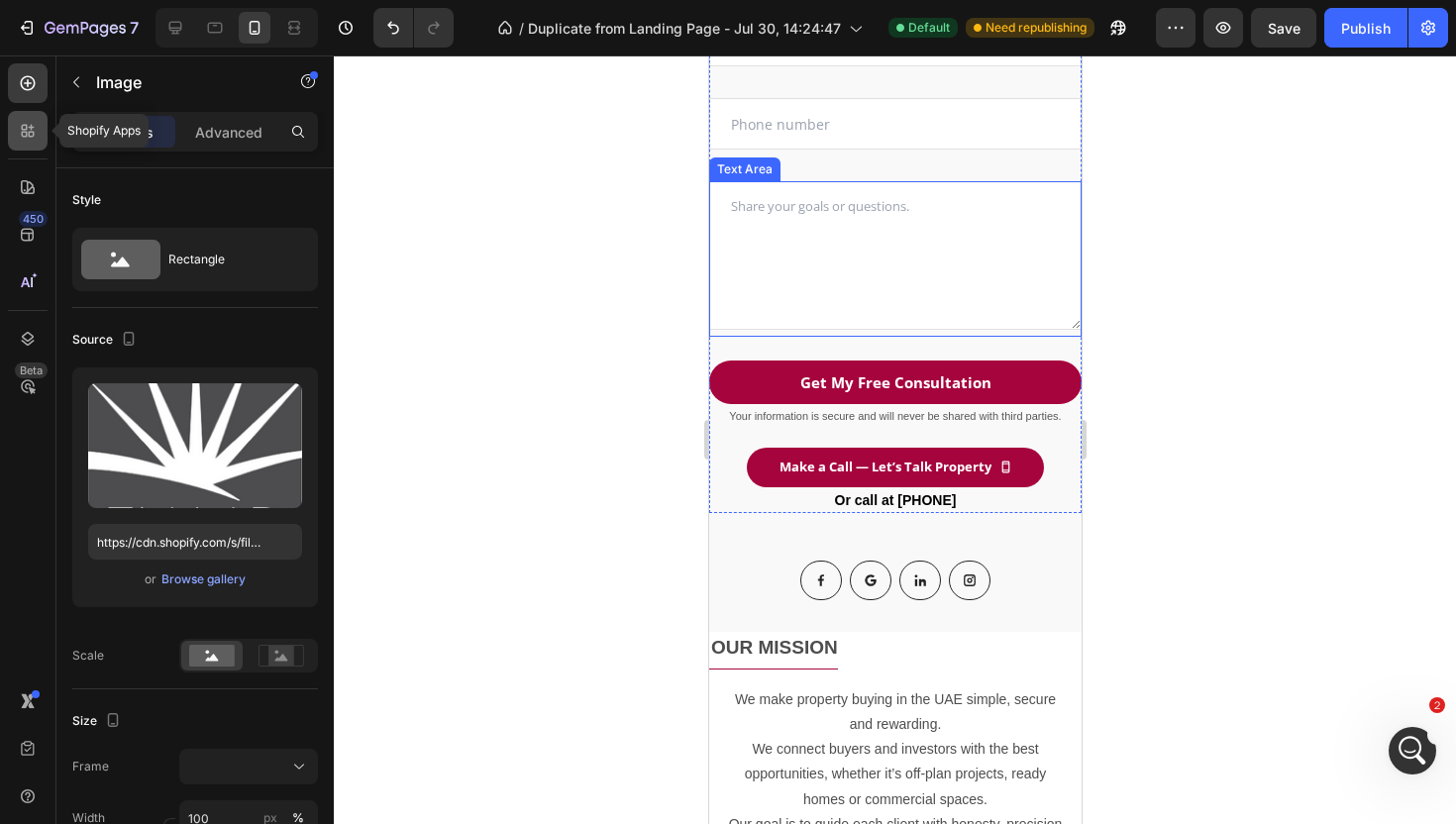 click 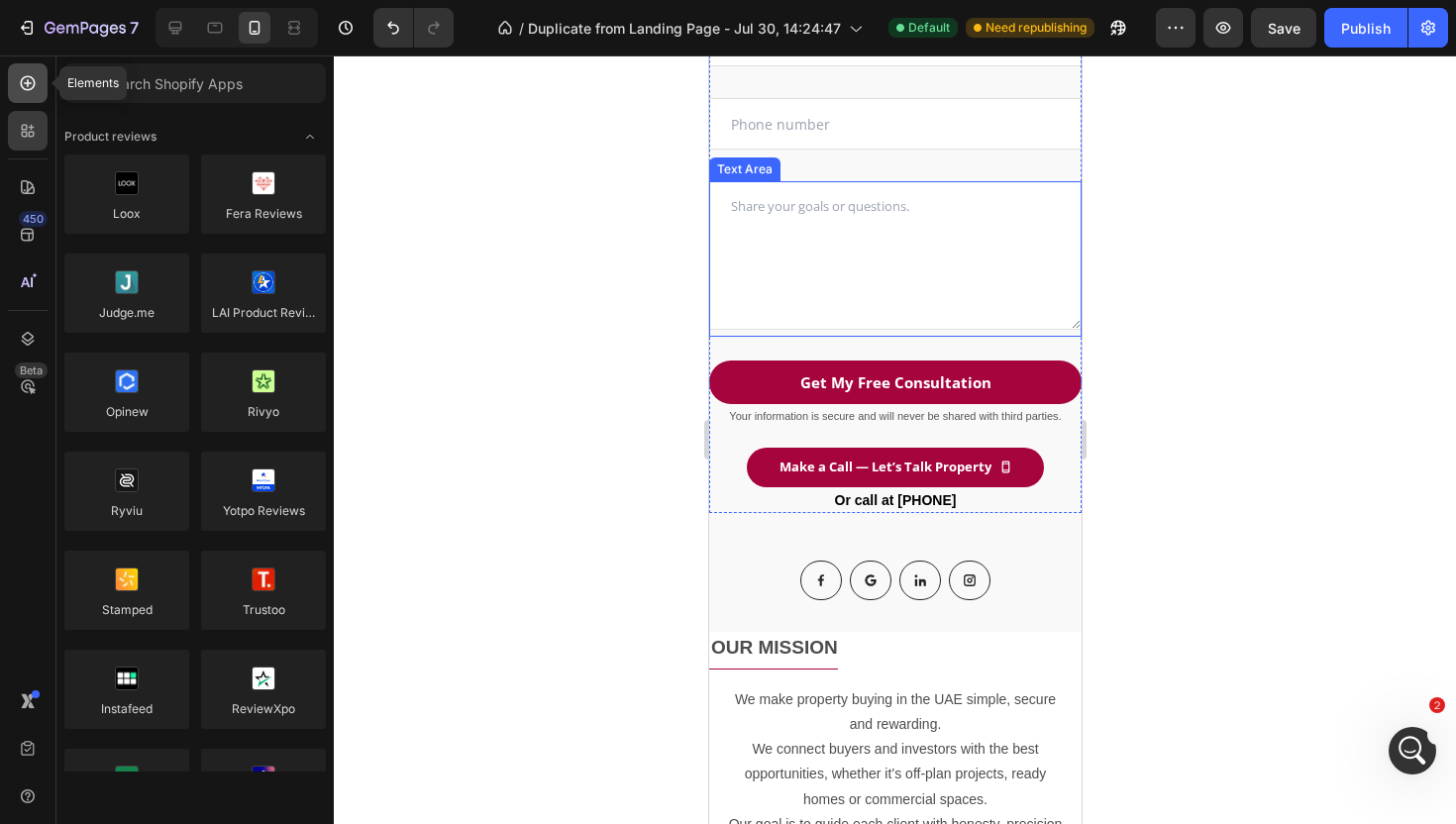 click 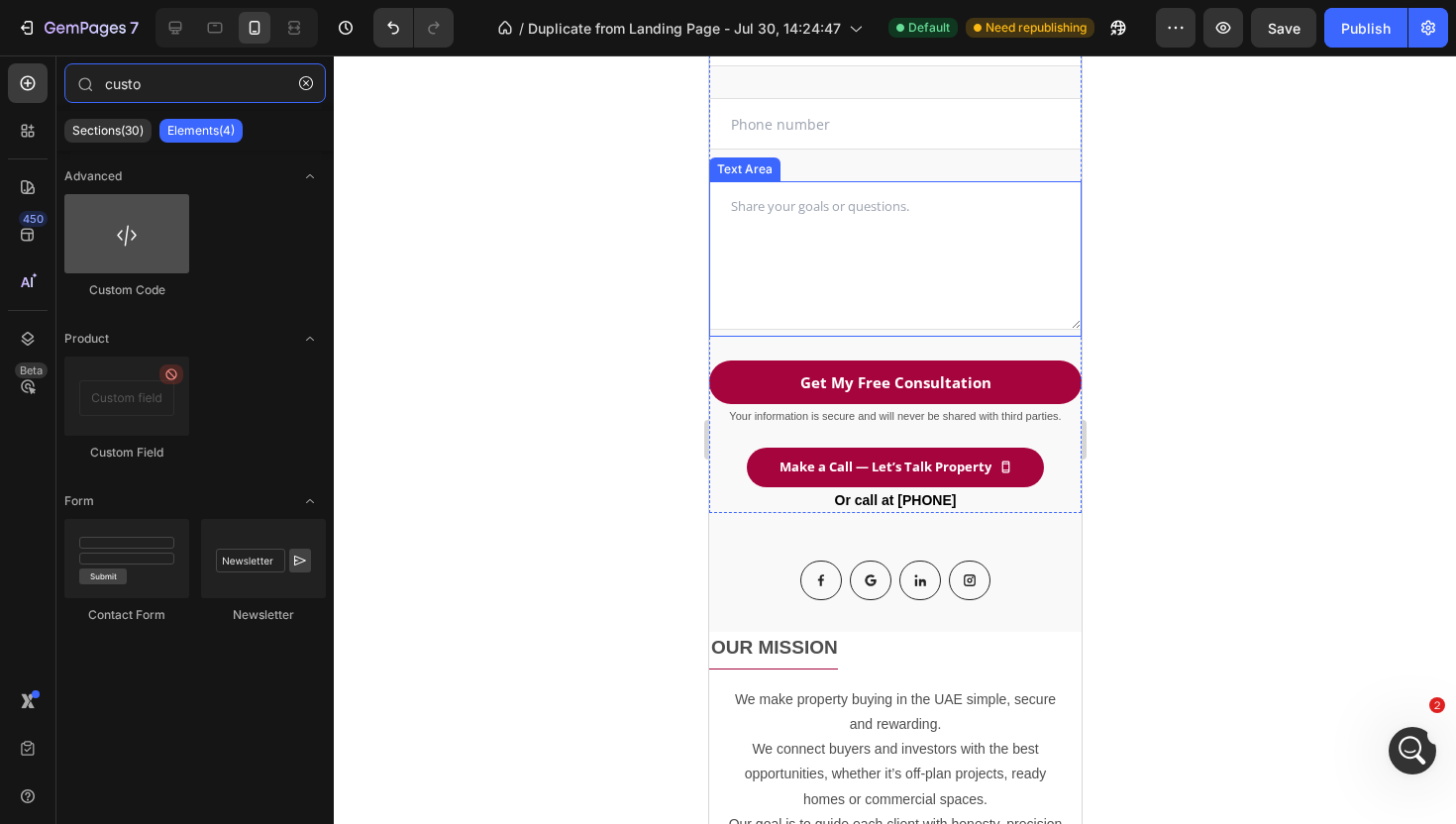type on "custo" 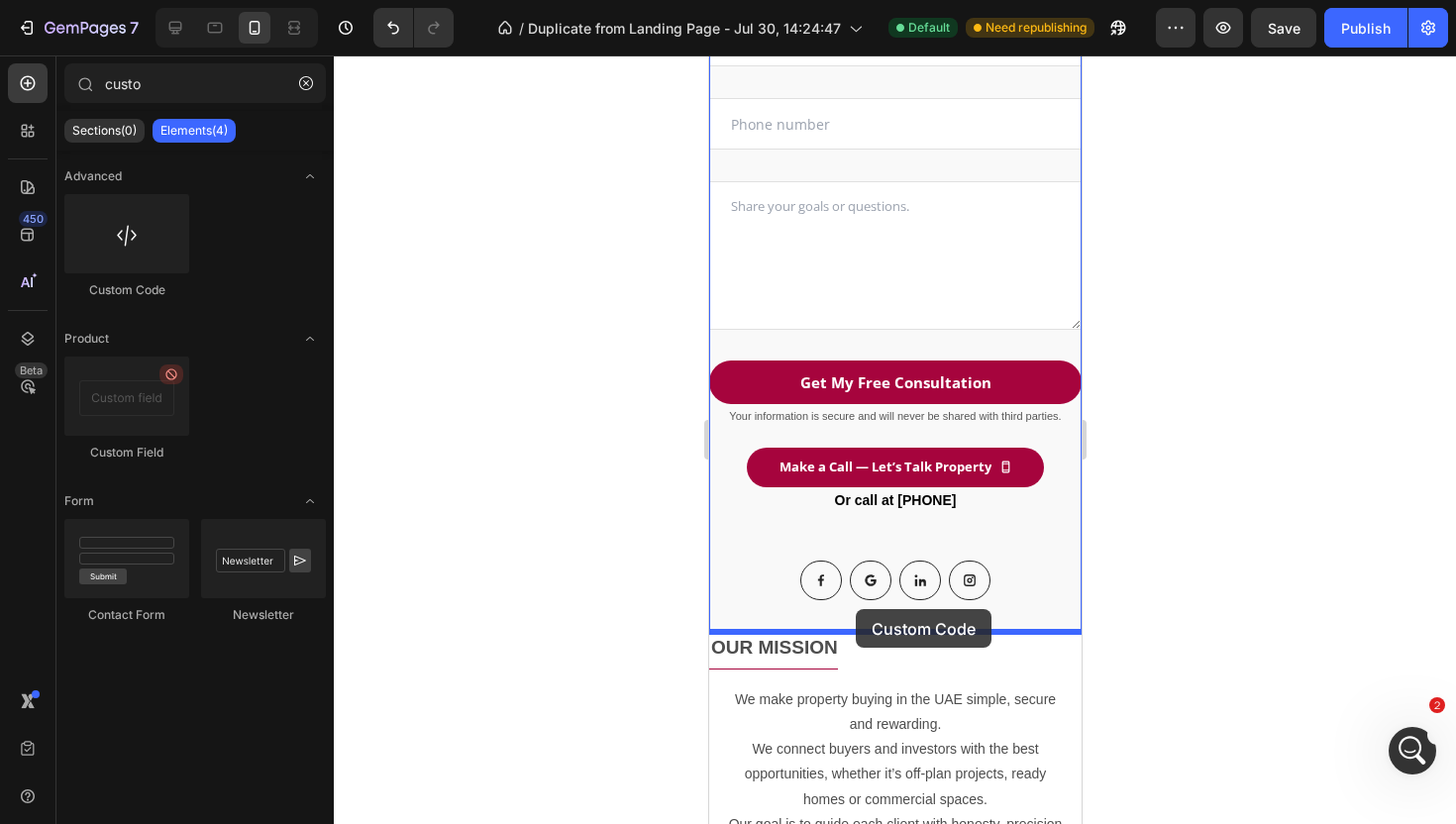 drag, startPoint x: 823, startPoint y: 272, endPoint x: 855, endPoint y: 609, distance: 338.51588 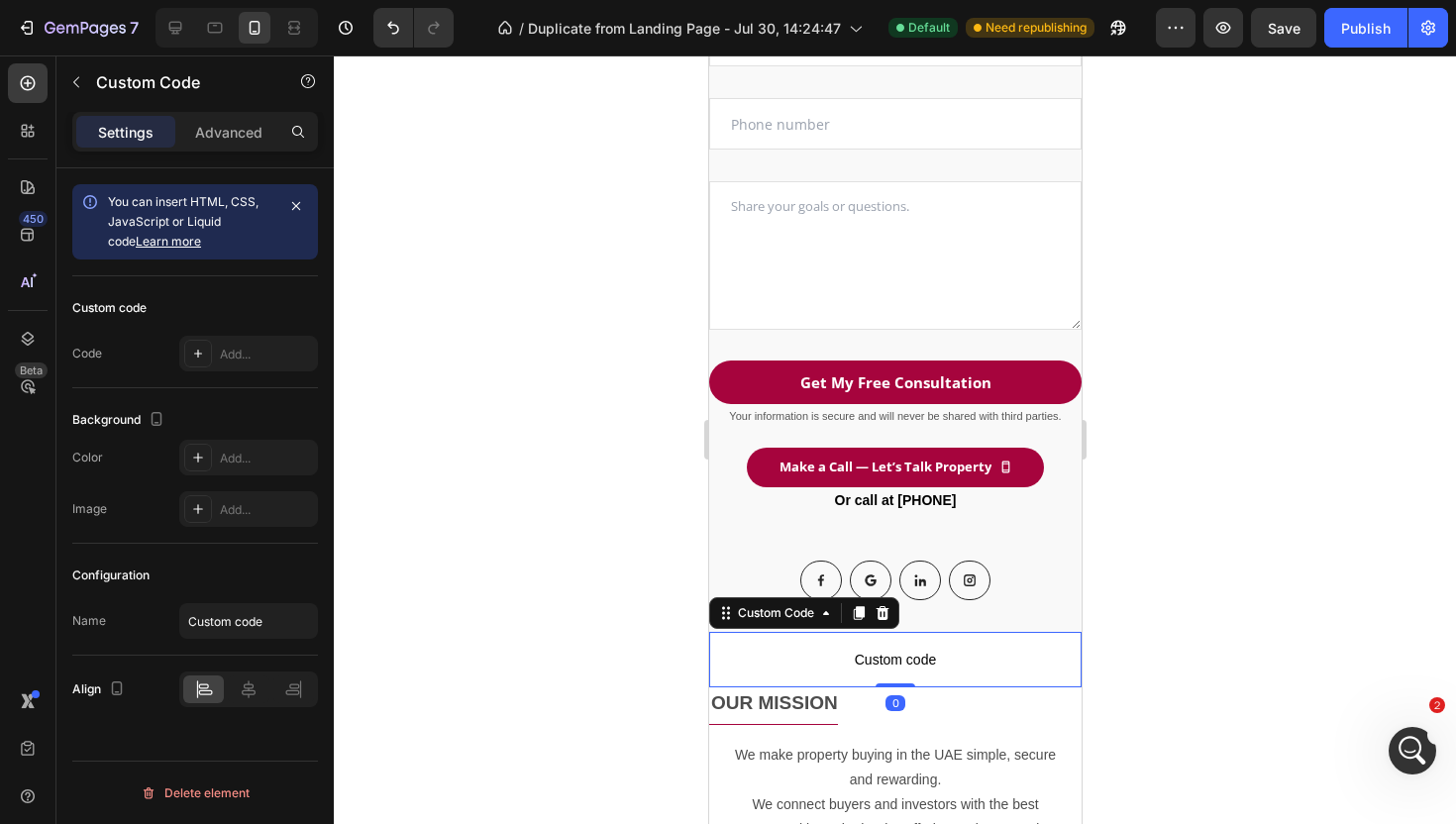 click 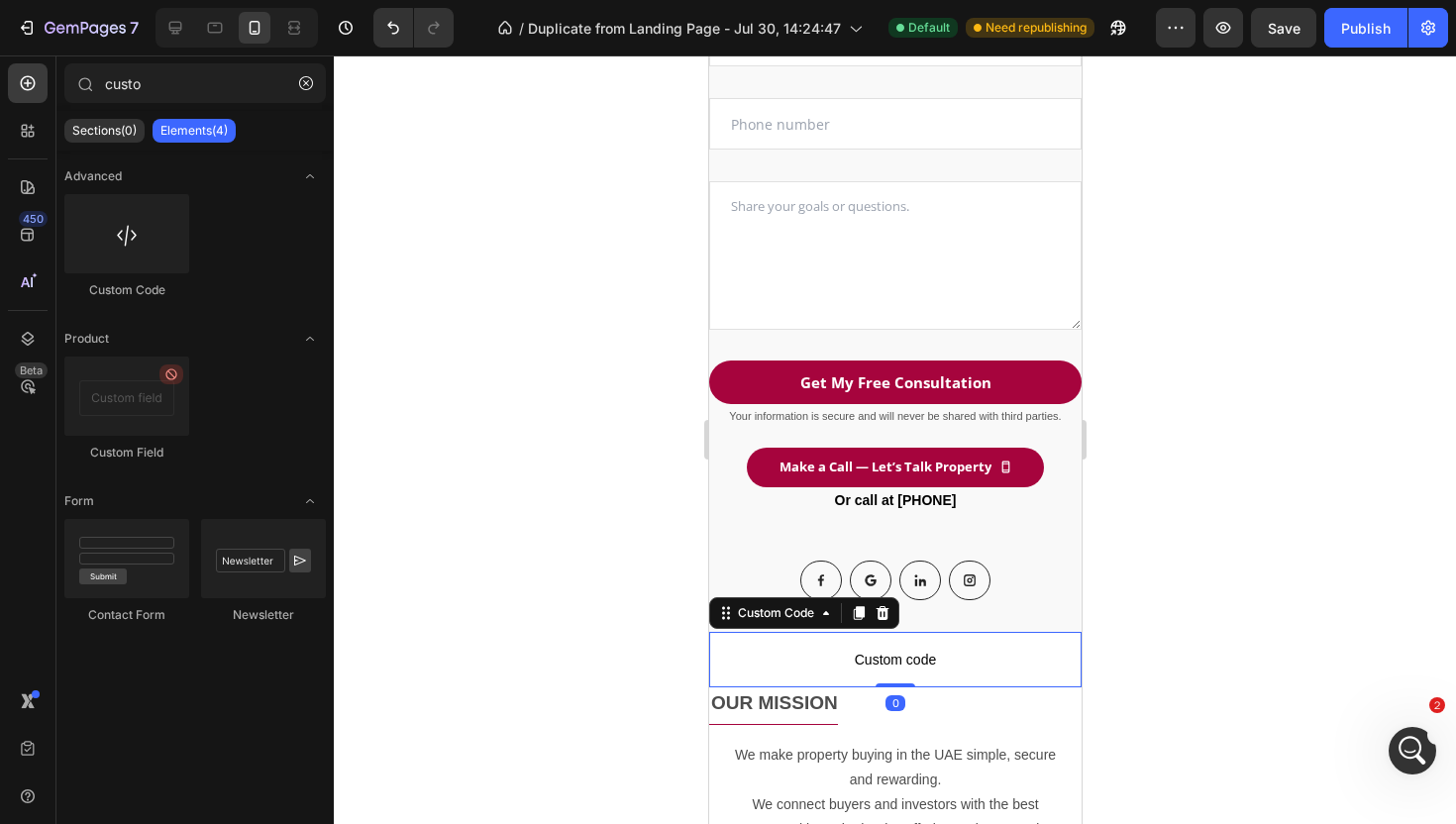 click on "Custom code" at bounding box center (894, 660) 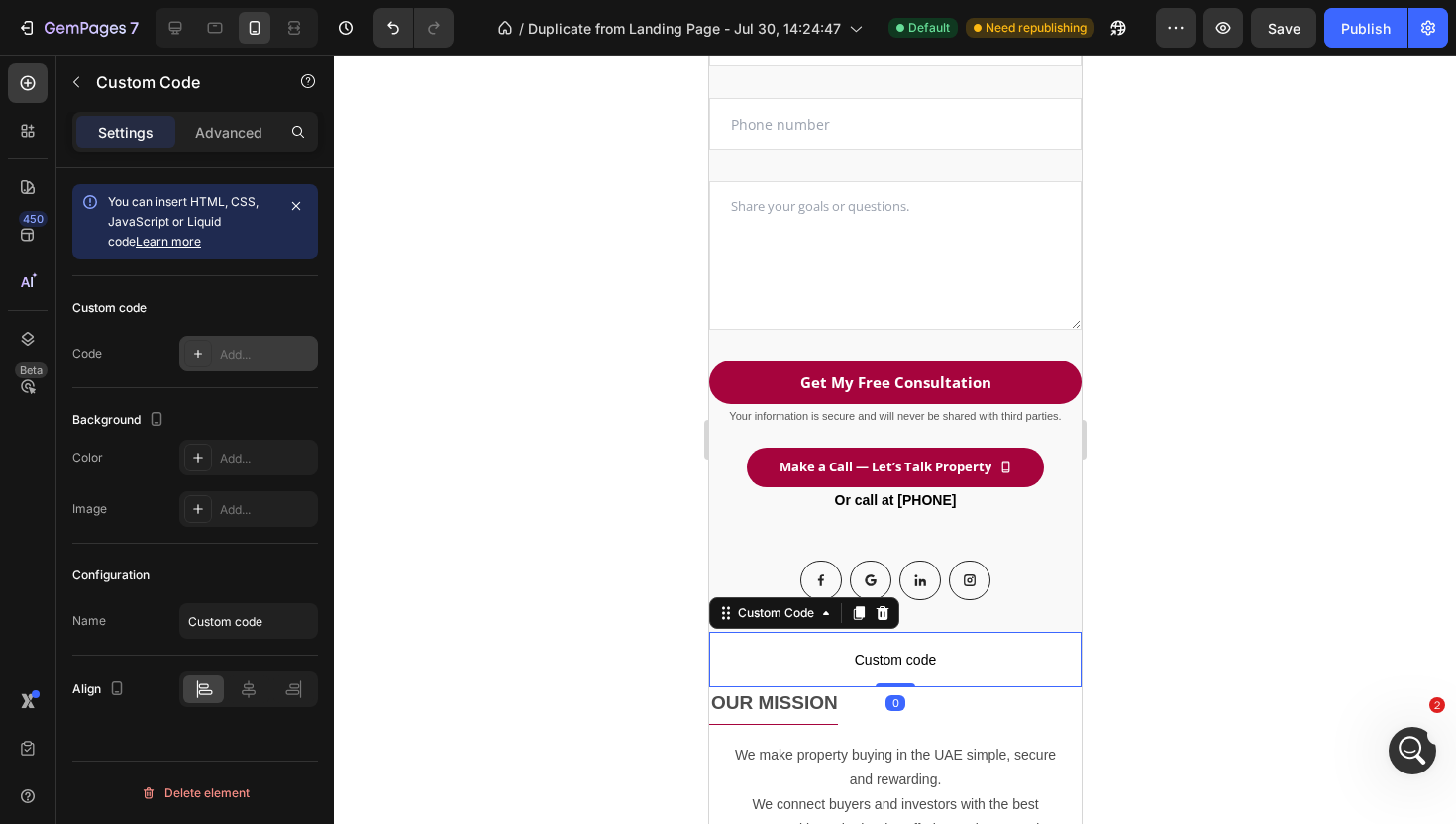 click at bounding box center (198, 354) 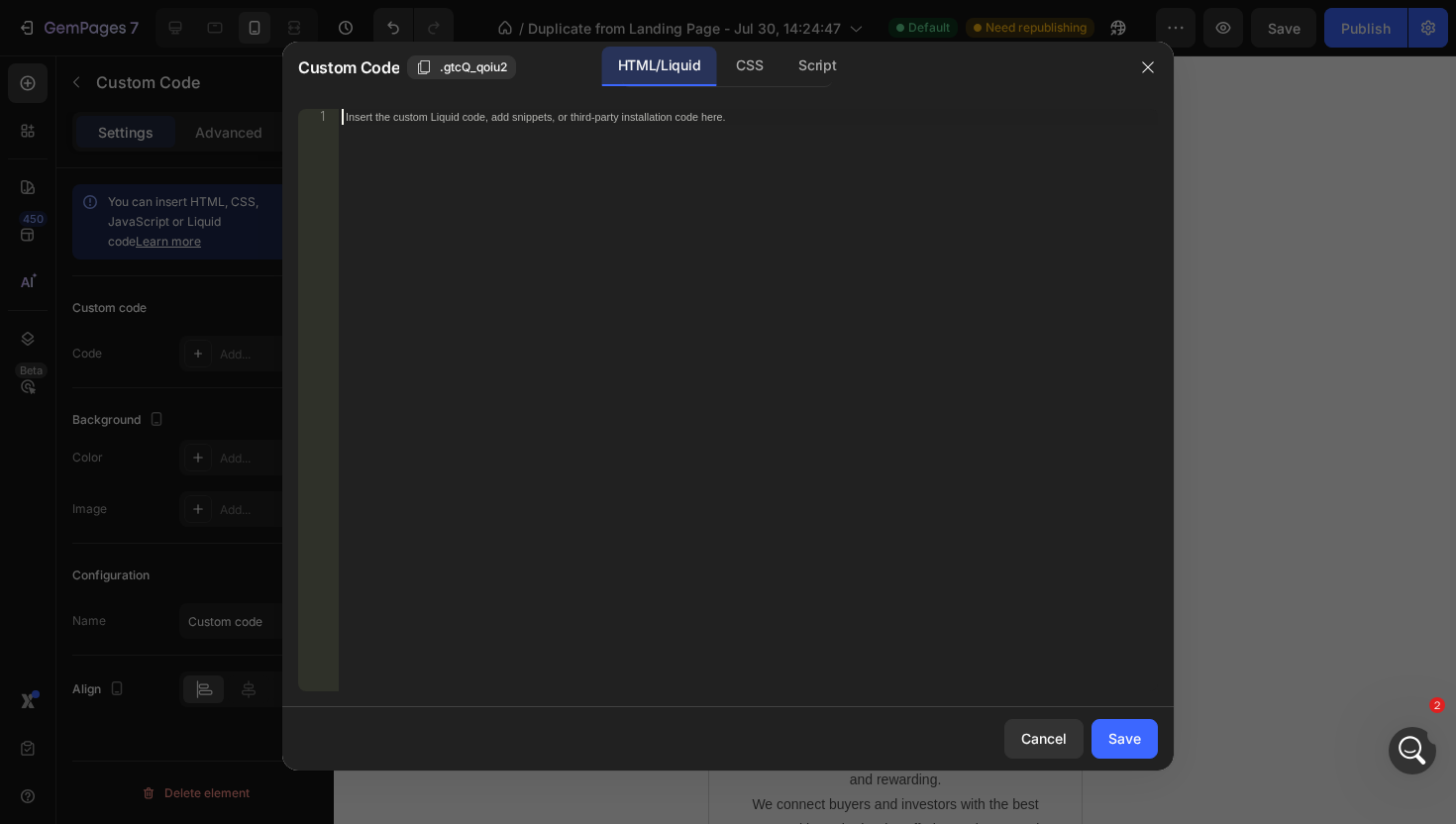 click on "Insert the custom Liquid code, add snippets, or third-party installation code here." at bounding box center (748, 416) 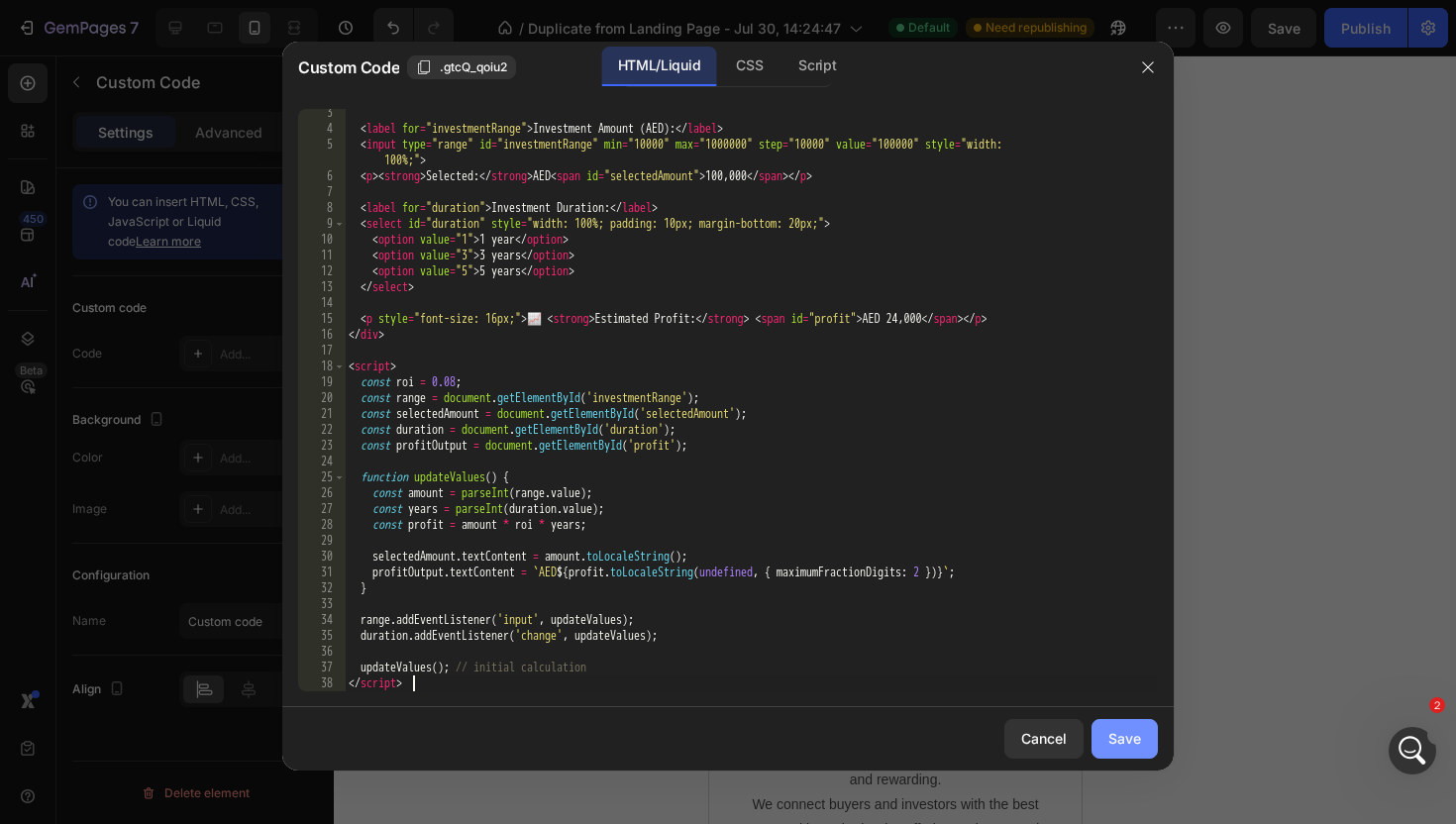 click on "Save" at bounding box center [1124, 738] 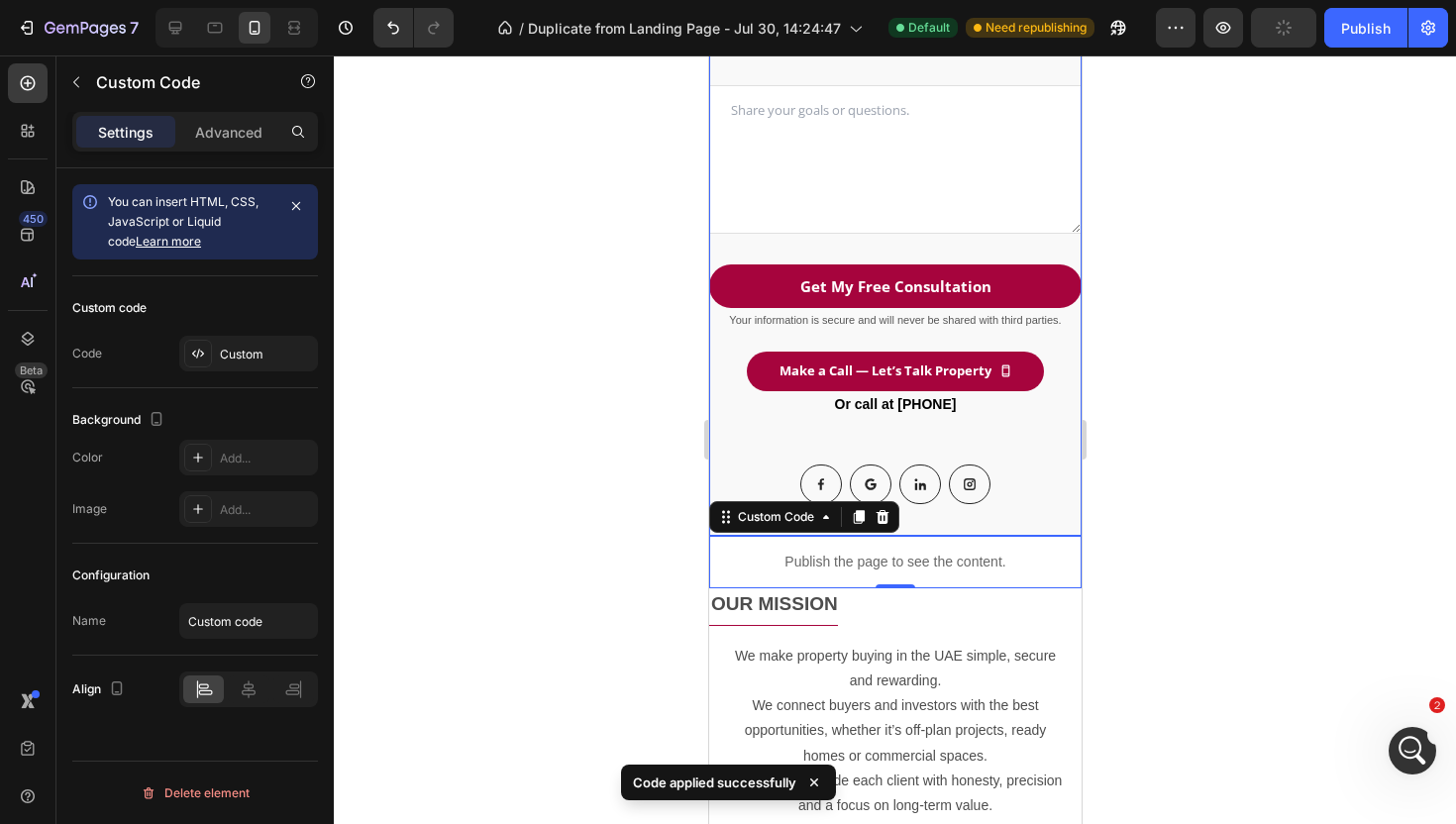 scroll, scrollTop: 619, scrollLeft: 0, axis: vertical 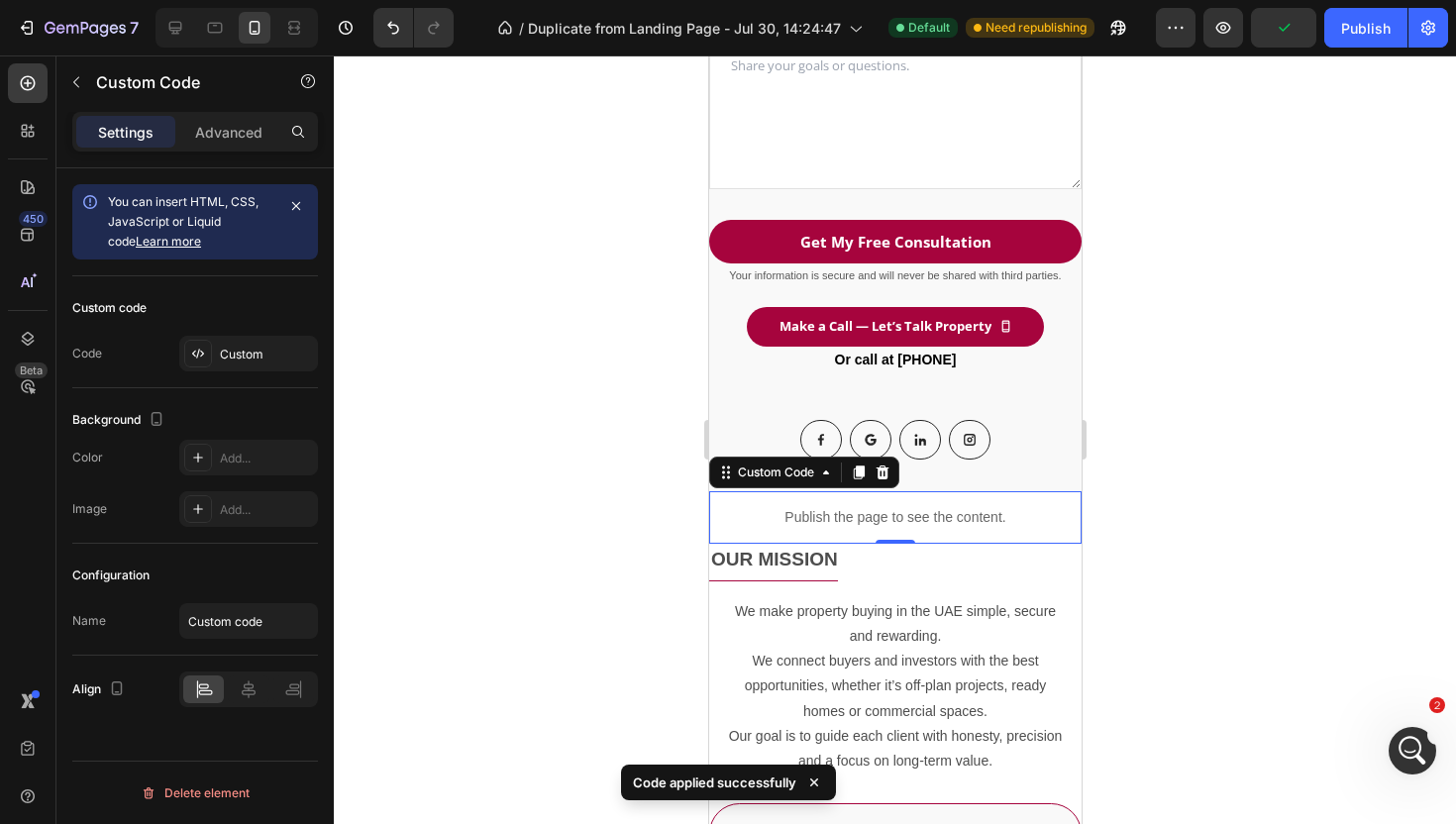 click on "Publish the page to see the content." at bounding box center (894, 517) 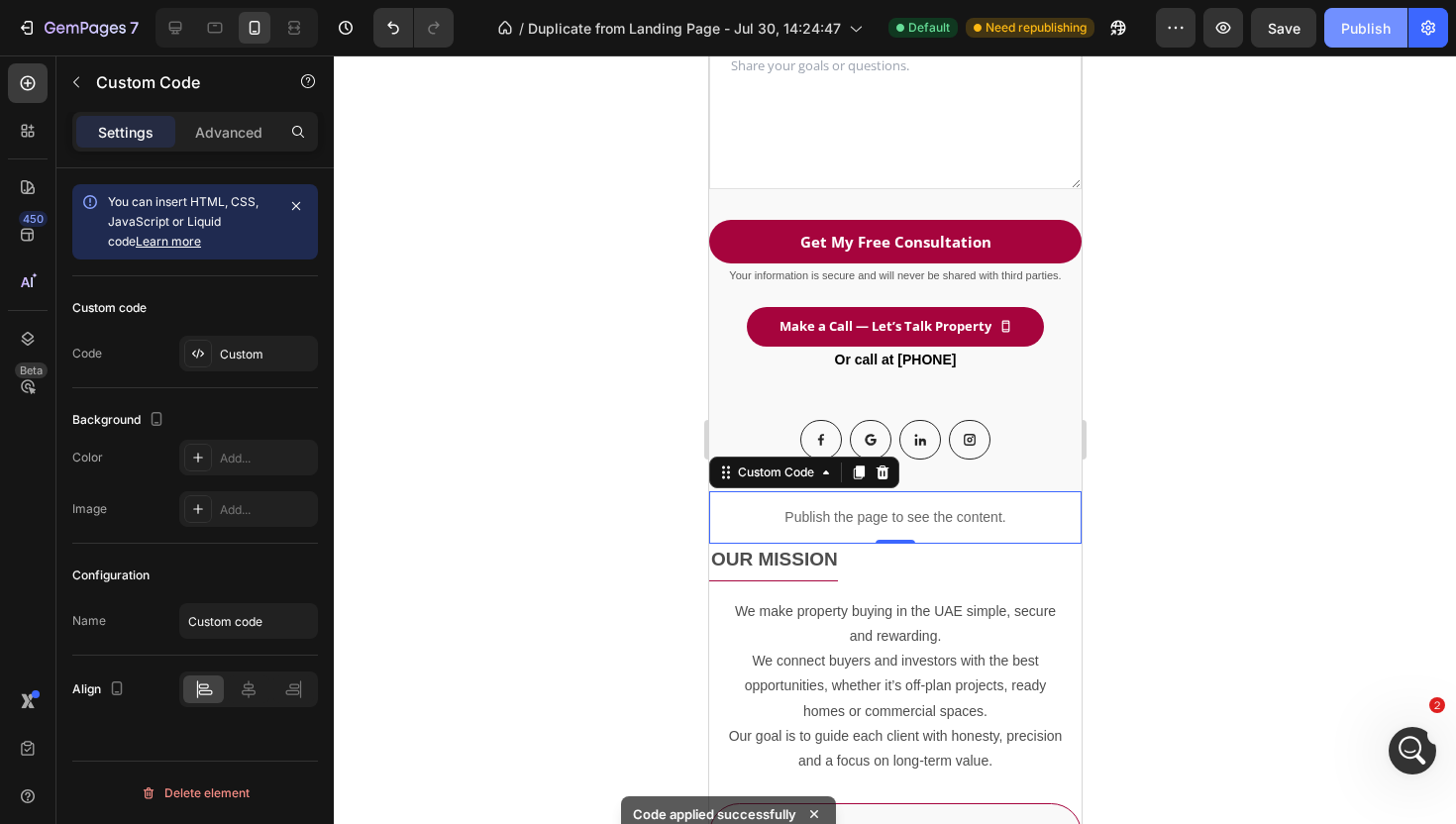 click on "Publish" at bounding box center [1366, 28] 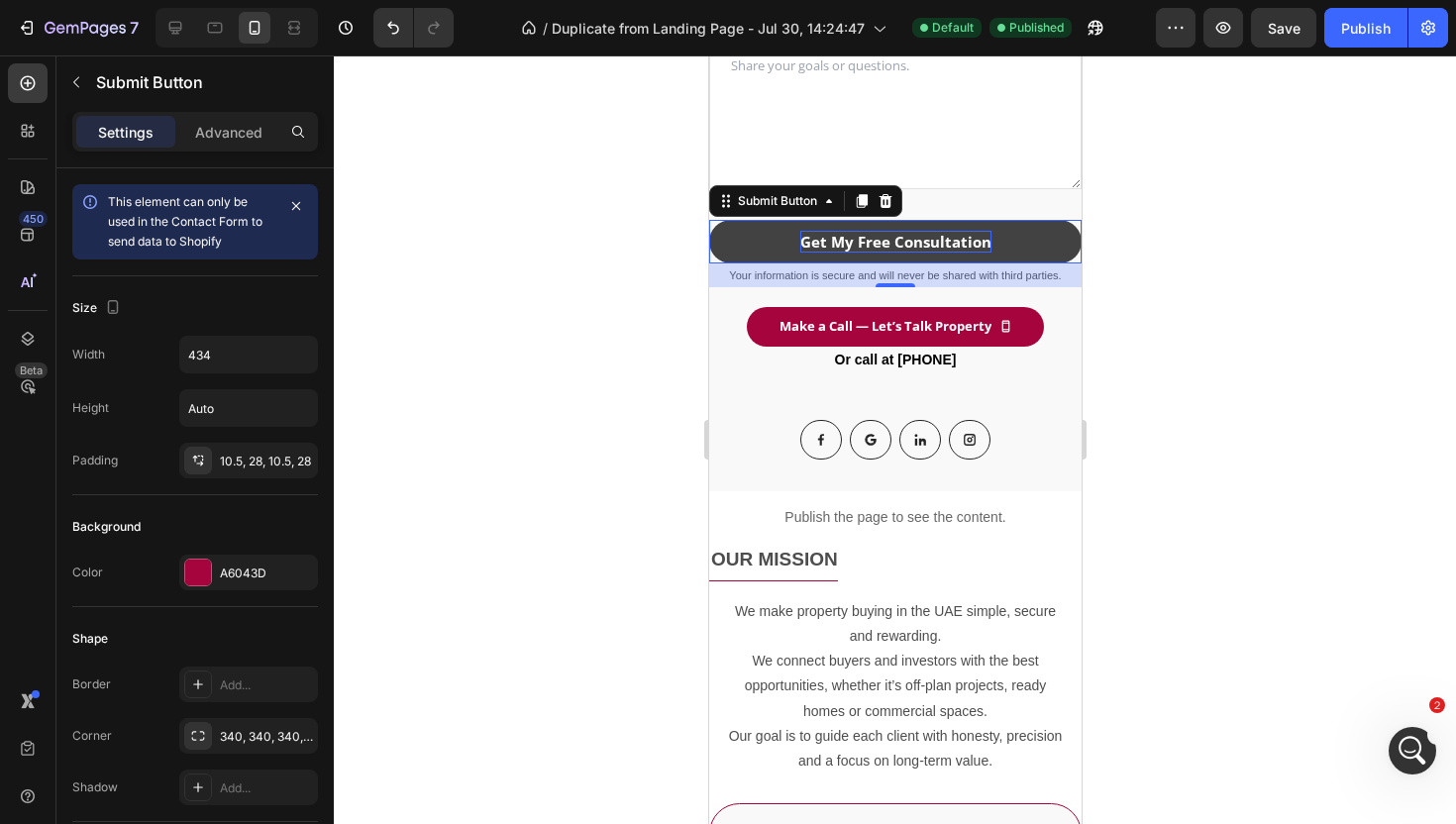 click on "Get My Free Consultation" at bounding box center [894, 242] 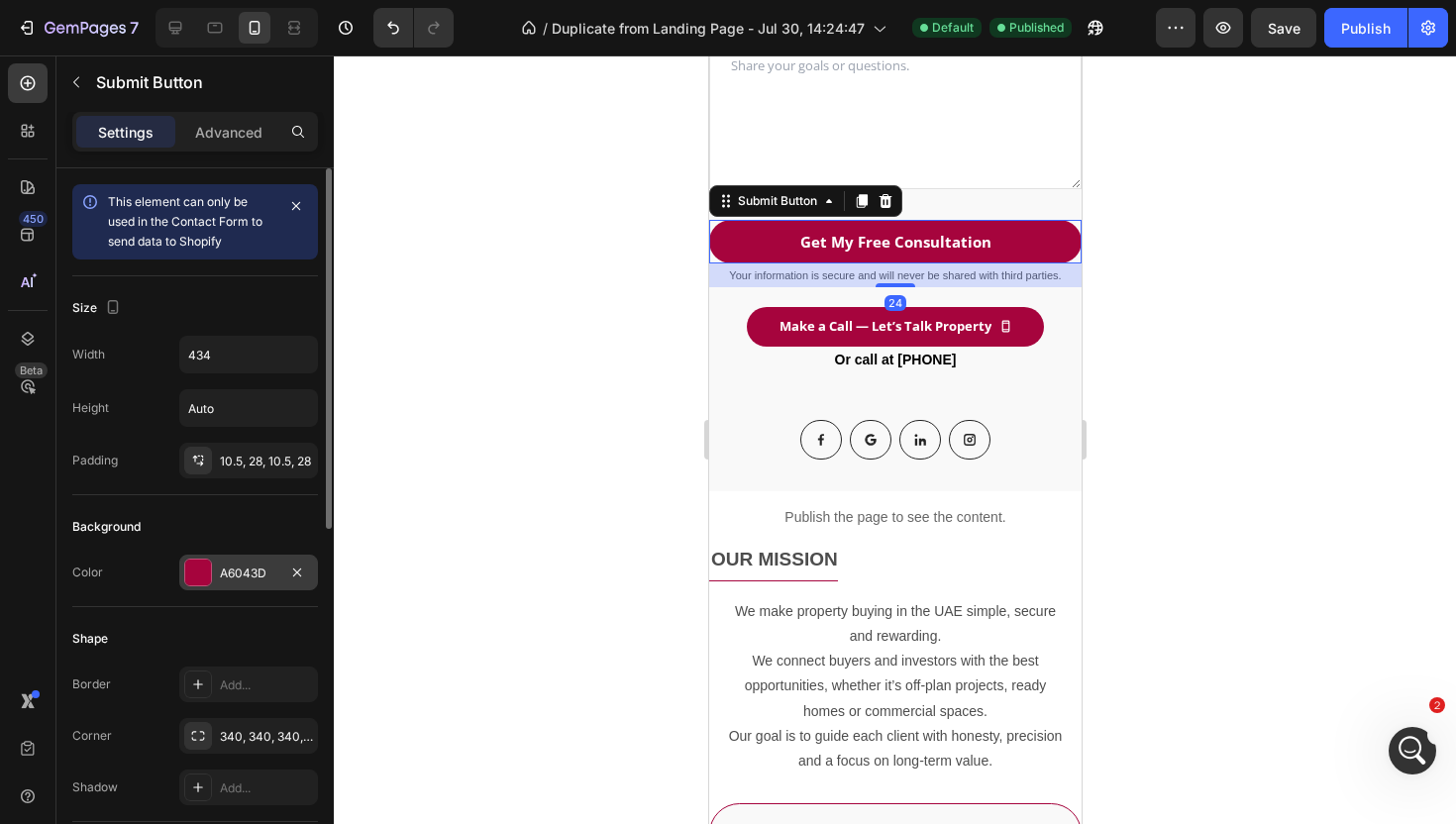 click on "A6043D" at bounding box center (249, 573) 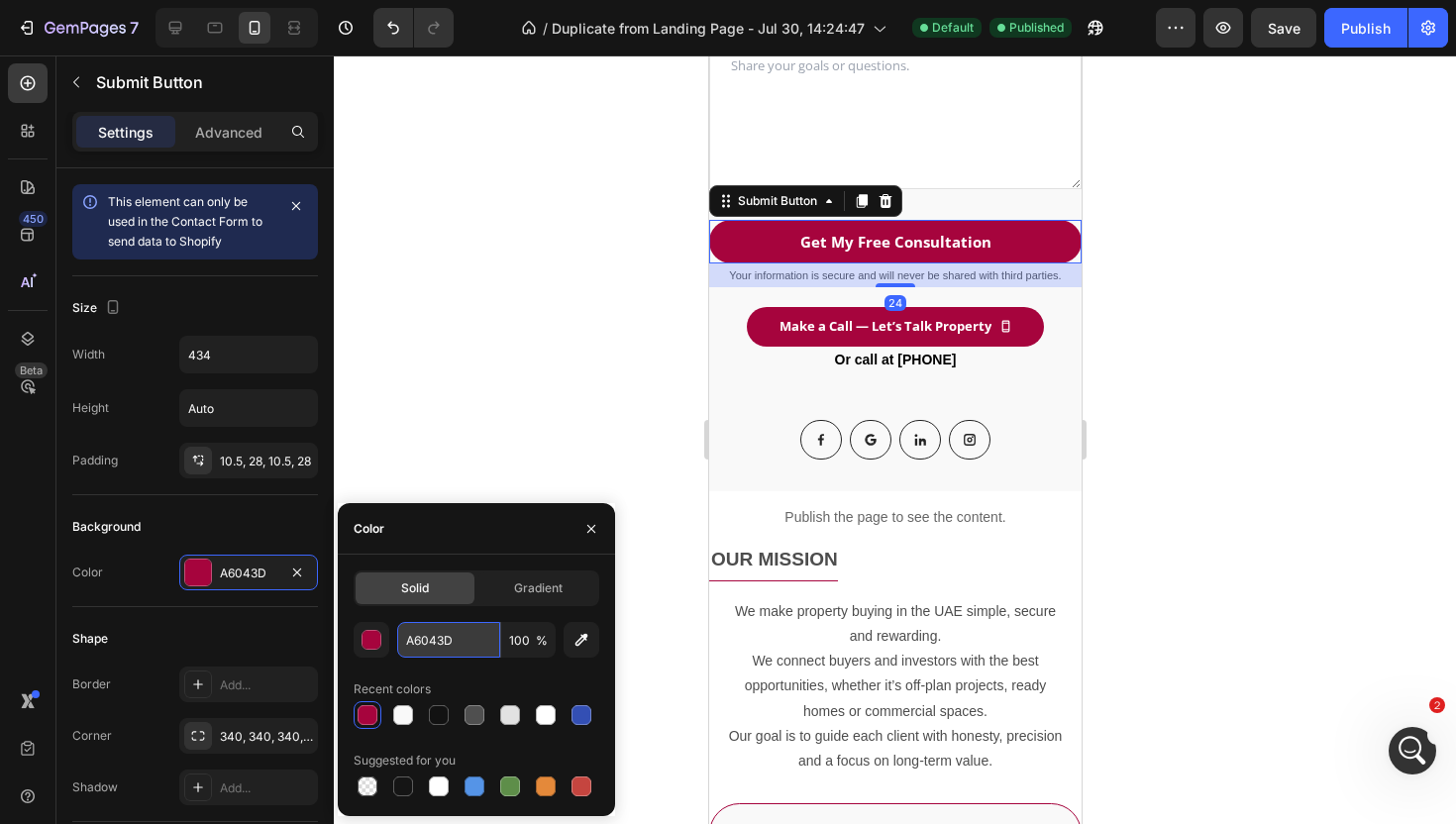 click on "A6043D" at bounding box center [449, 640] 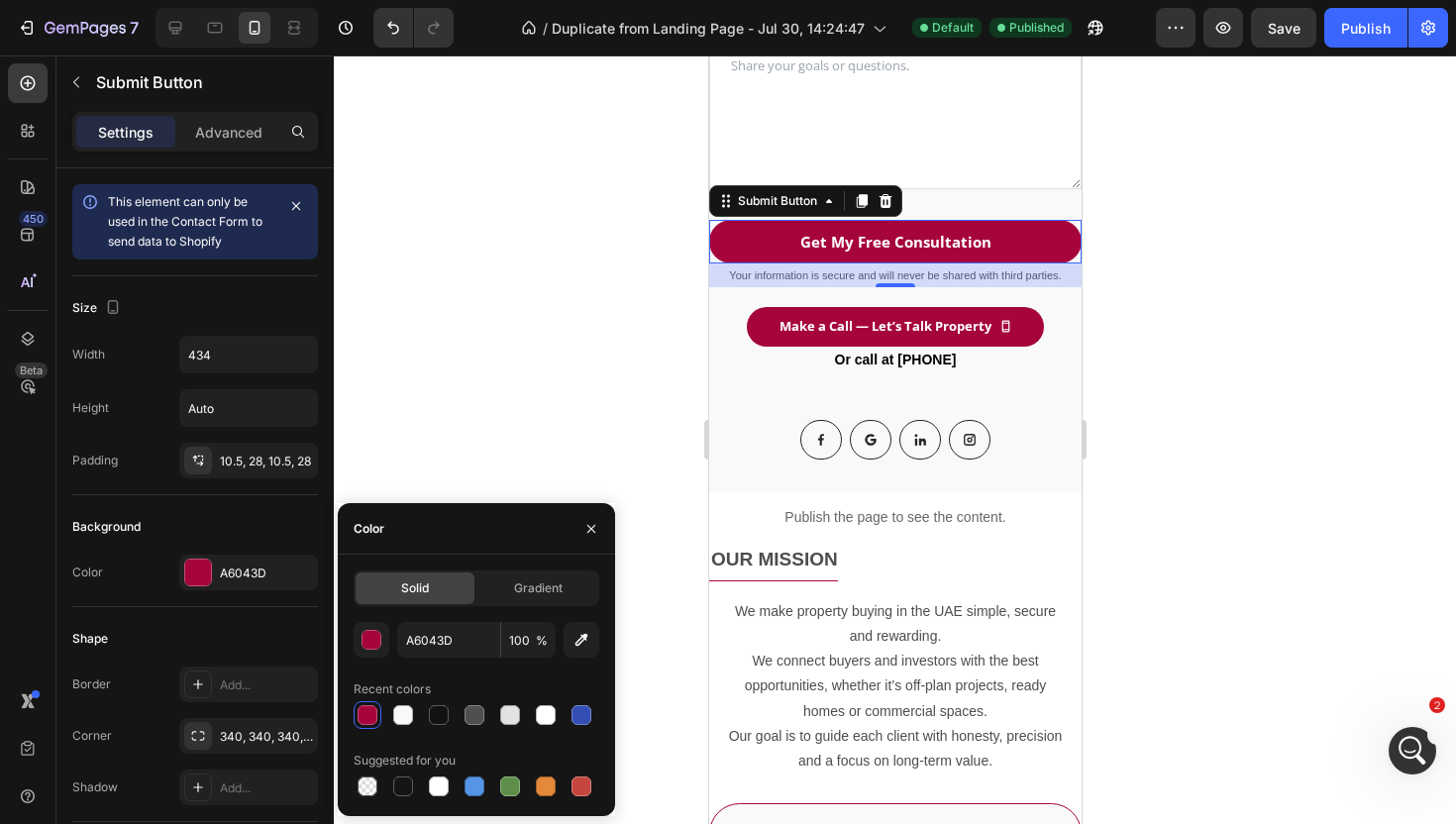 click 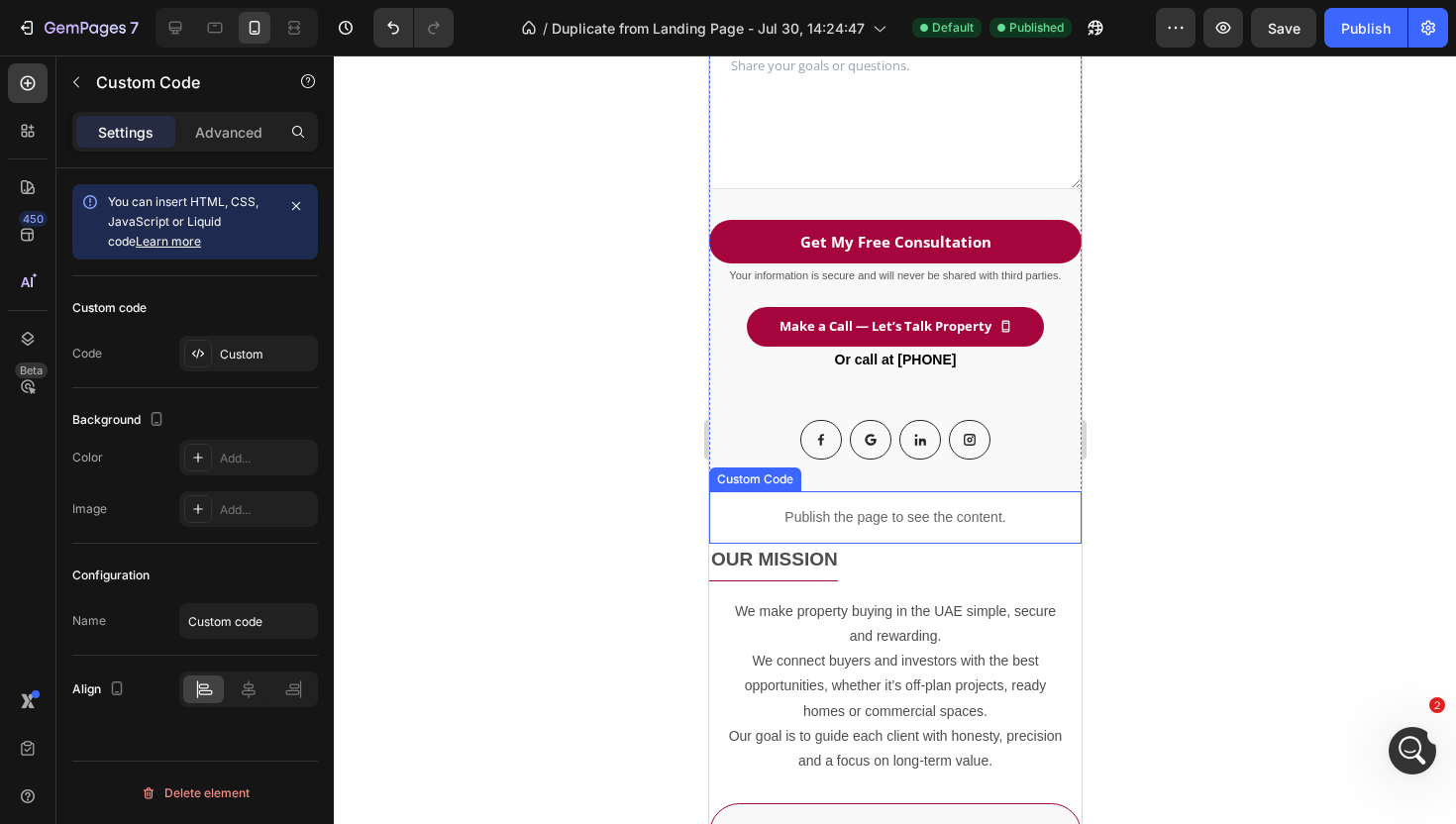 click on "Publish the page to see the content." at bounding box center [894, 517] 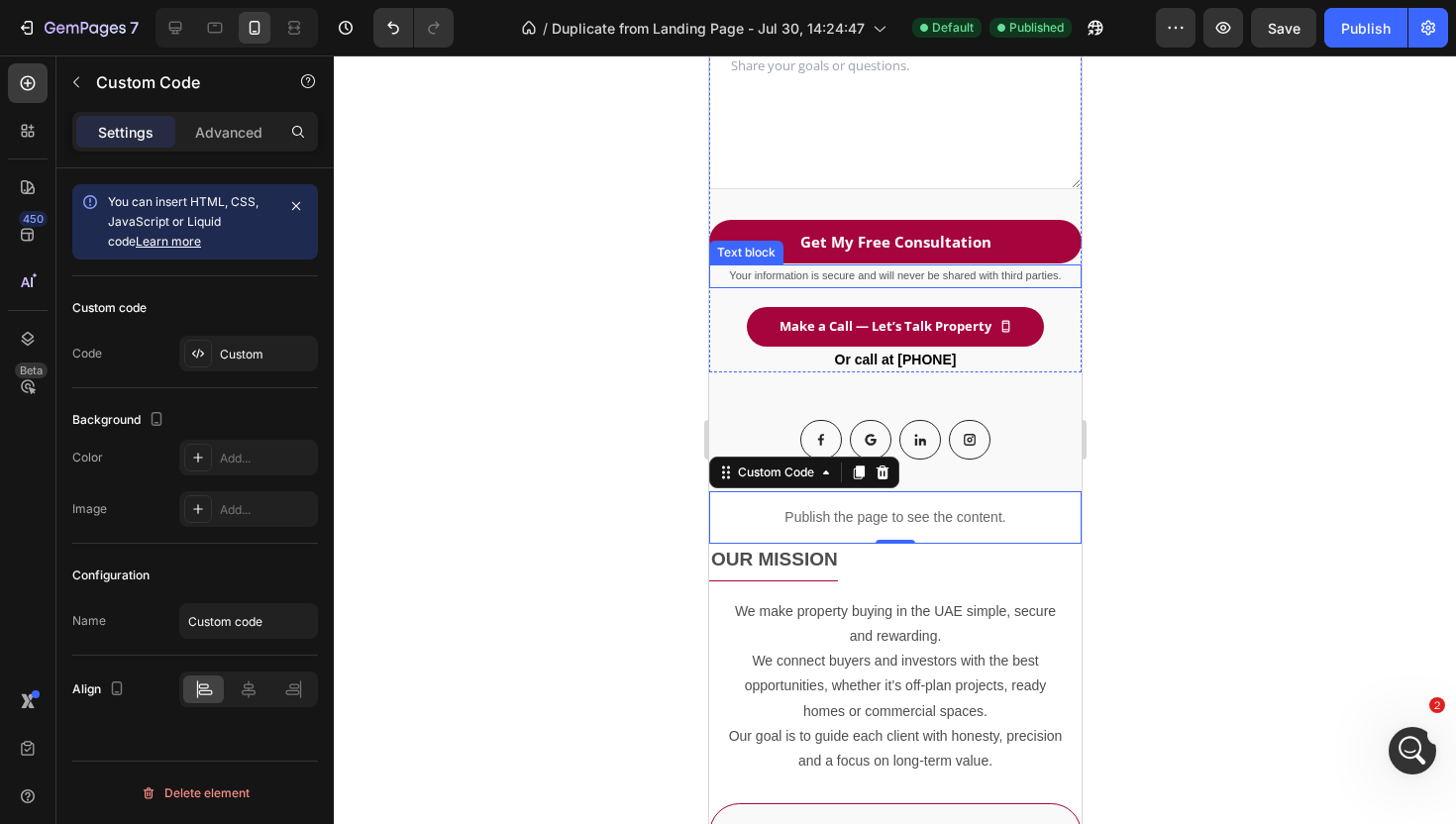 click on "Text block" at bounding box center [745, 253] 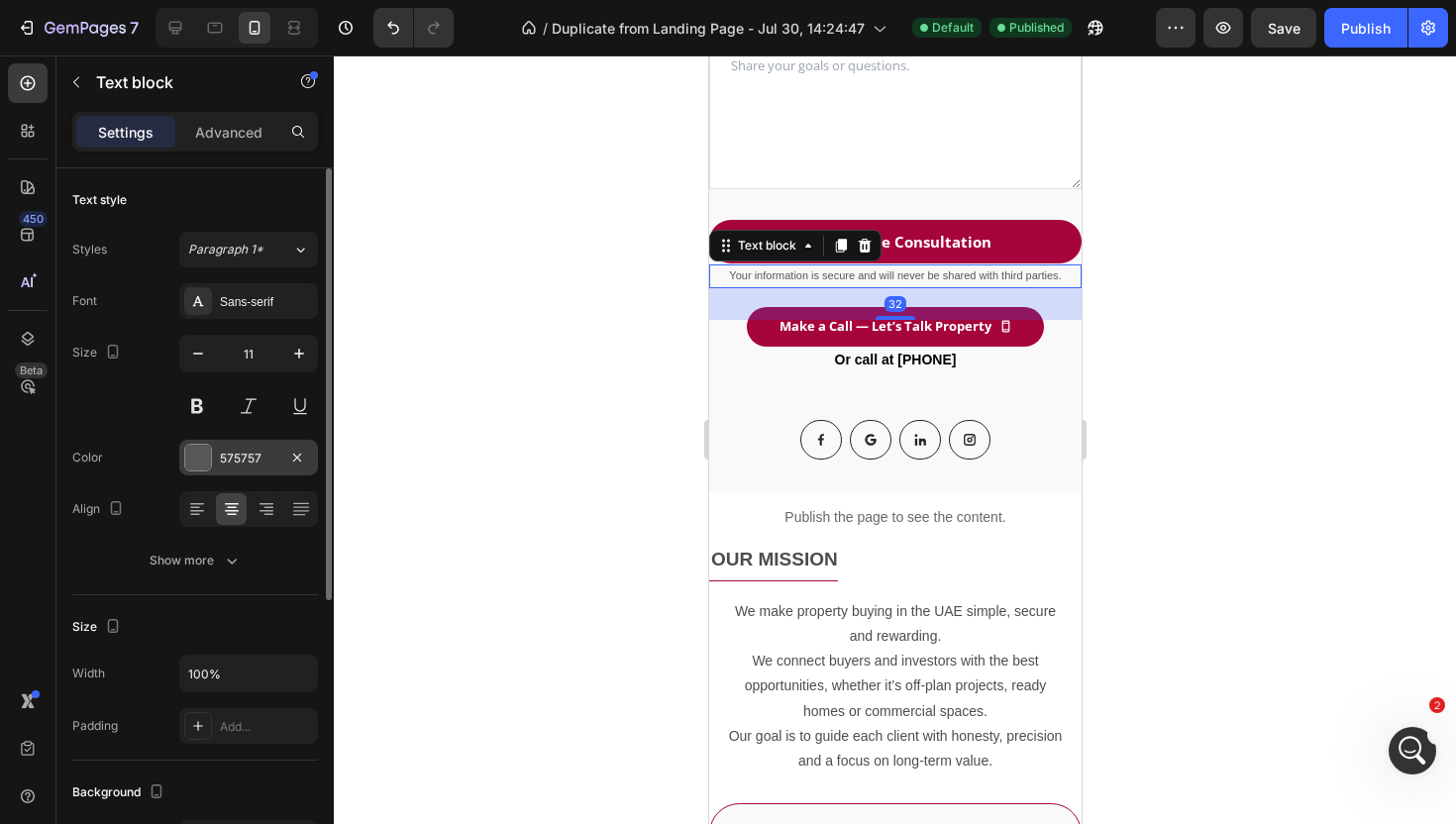 click on "575757" at bounding box center [249, 459] 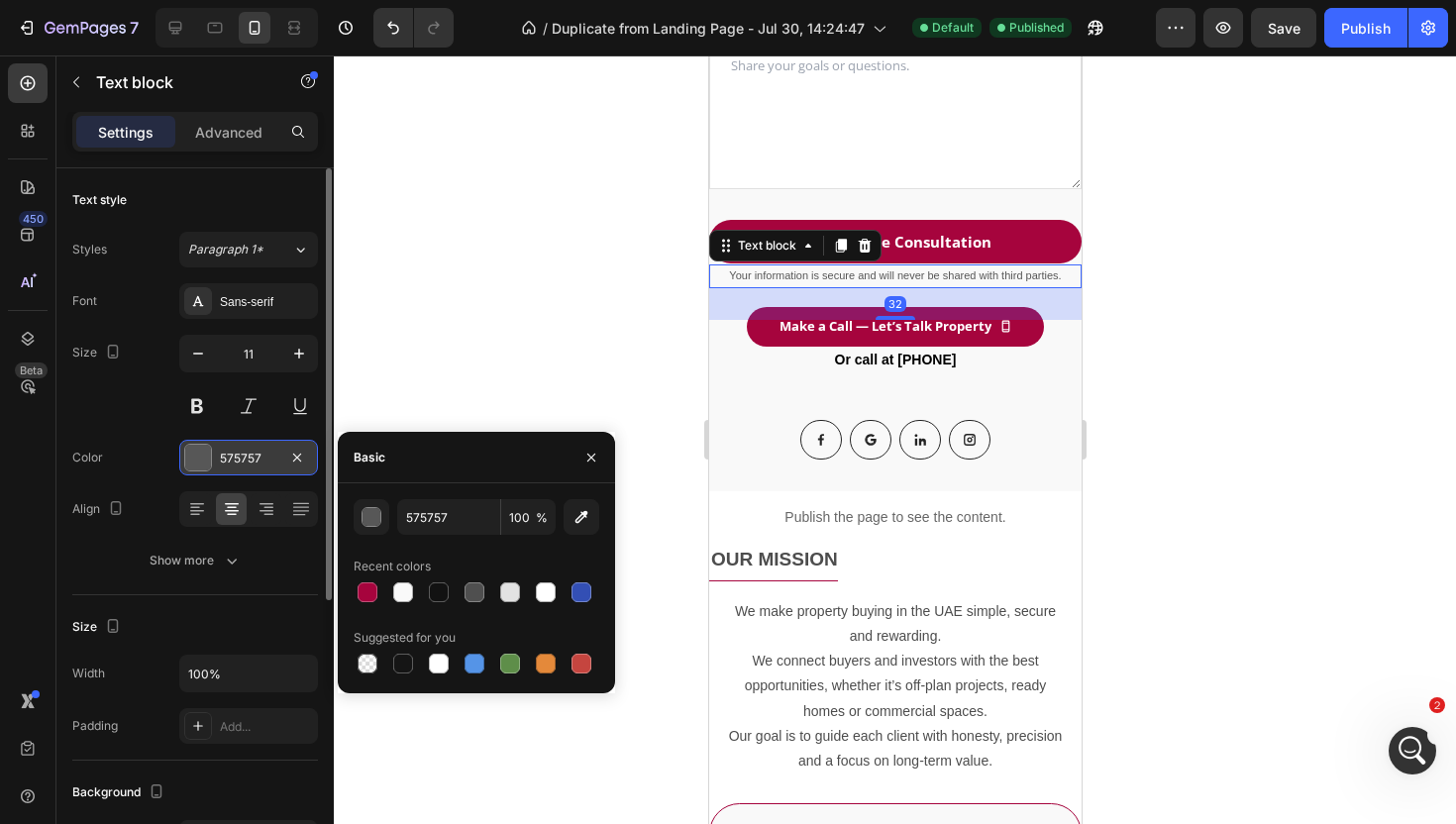 click on "575757" at bounding box center [249, 459] 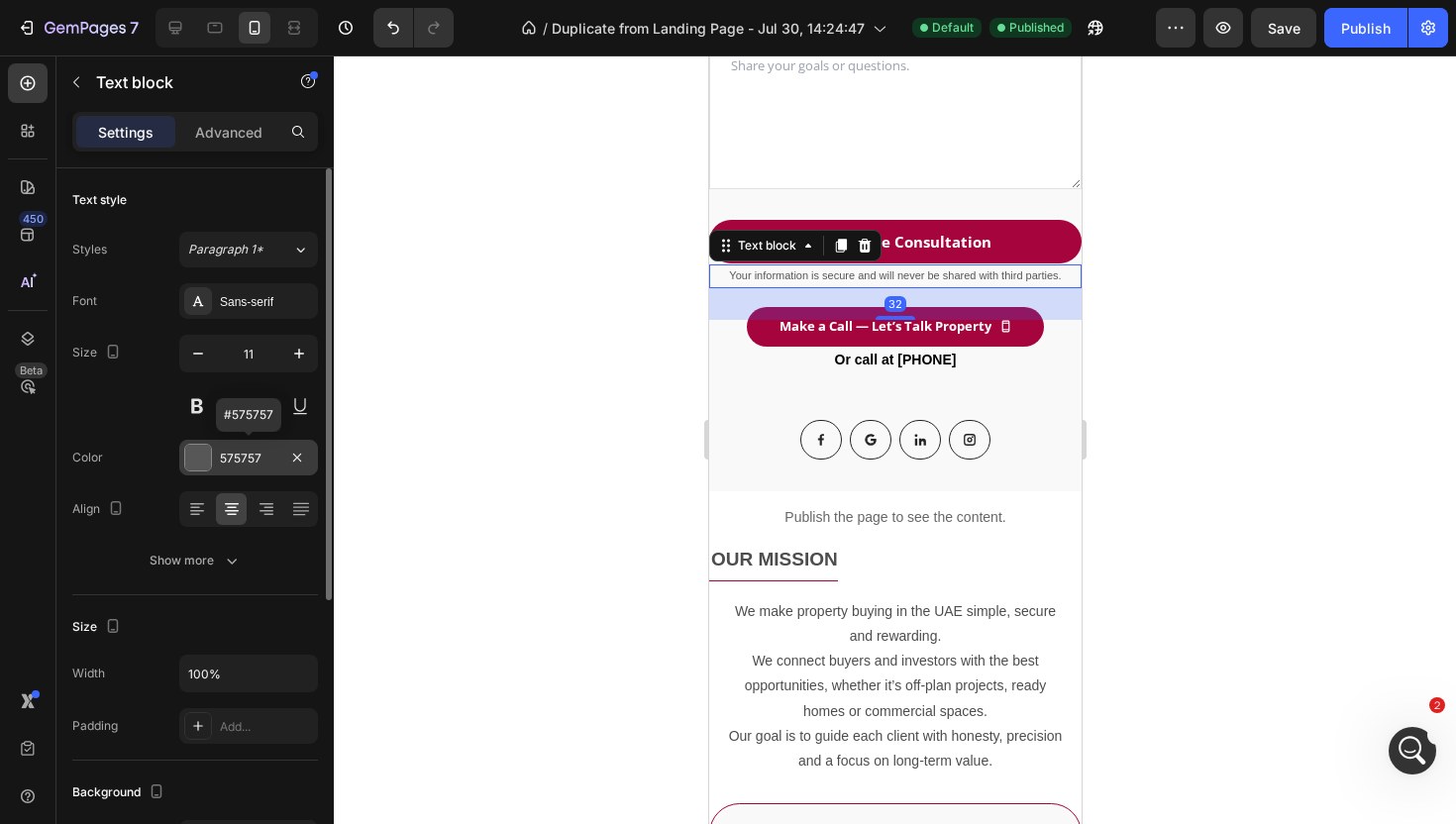 click on "575757" at bounding box center [249, 459] 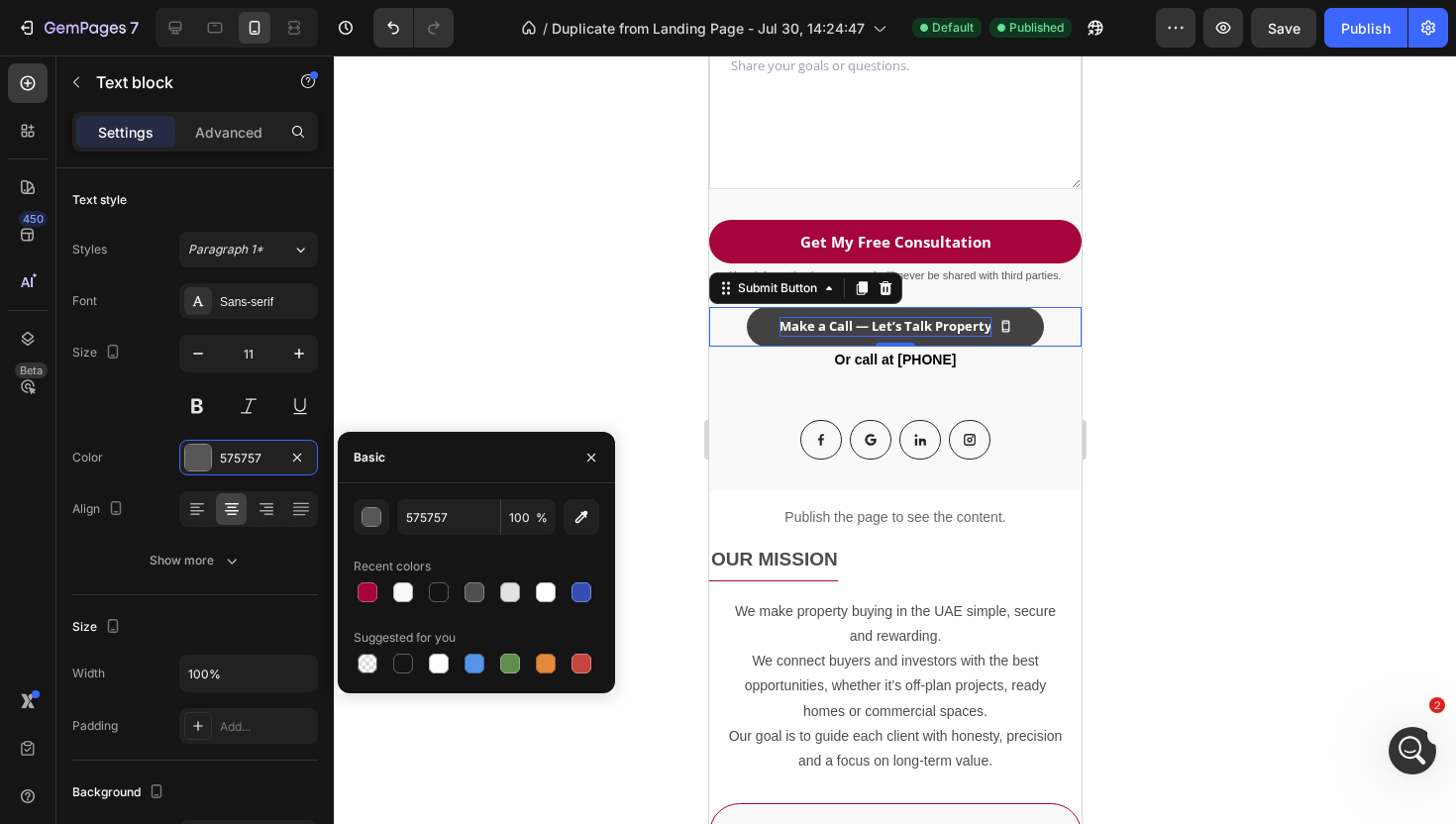click on "Make a Call — Let’s Talk Property" at bounding box center [884, 327] 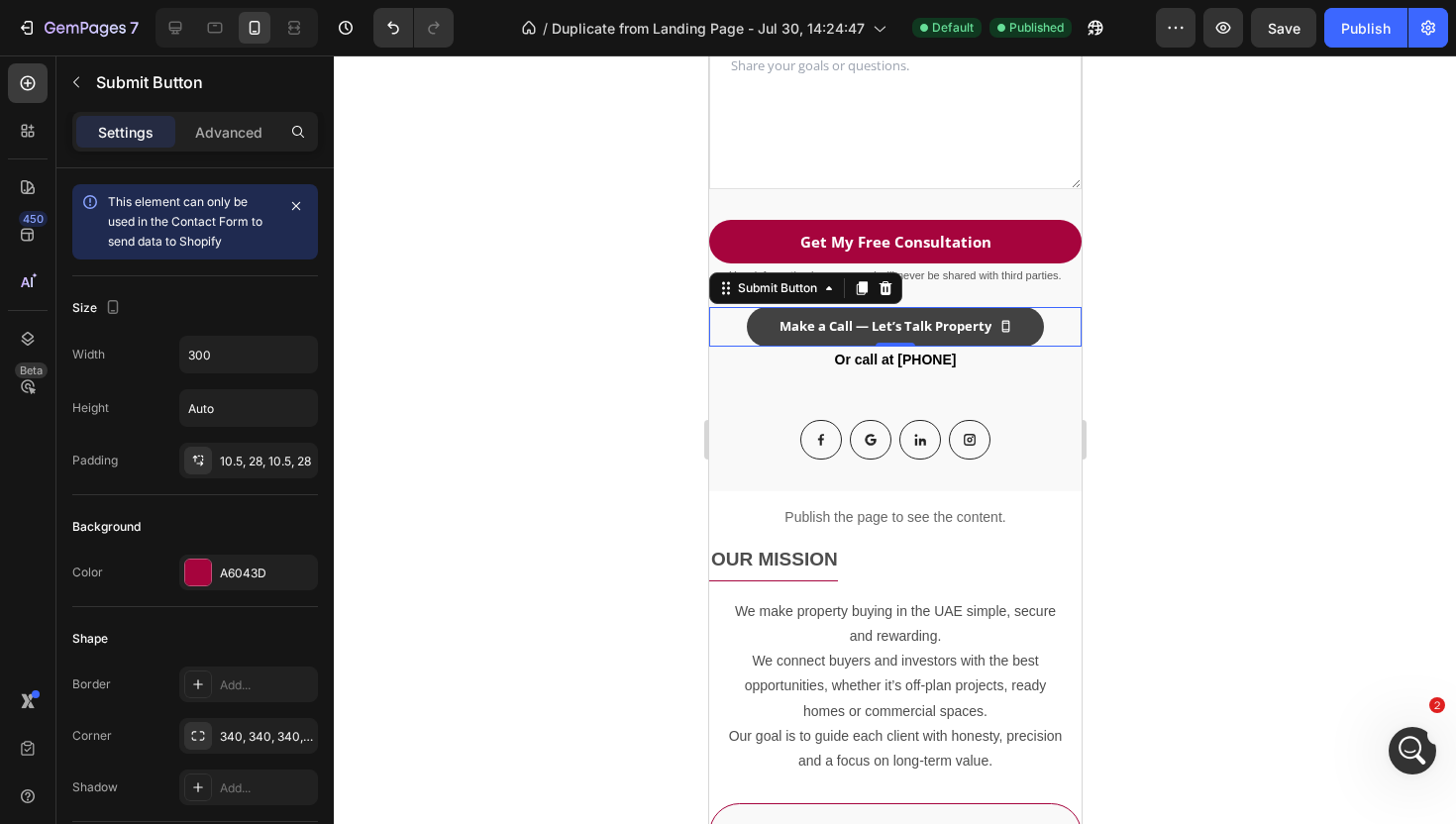 click on "Make a Call — Let’s Talk Property" at bounding box center [894, 327] 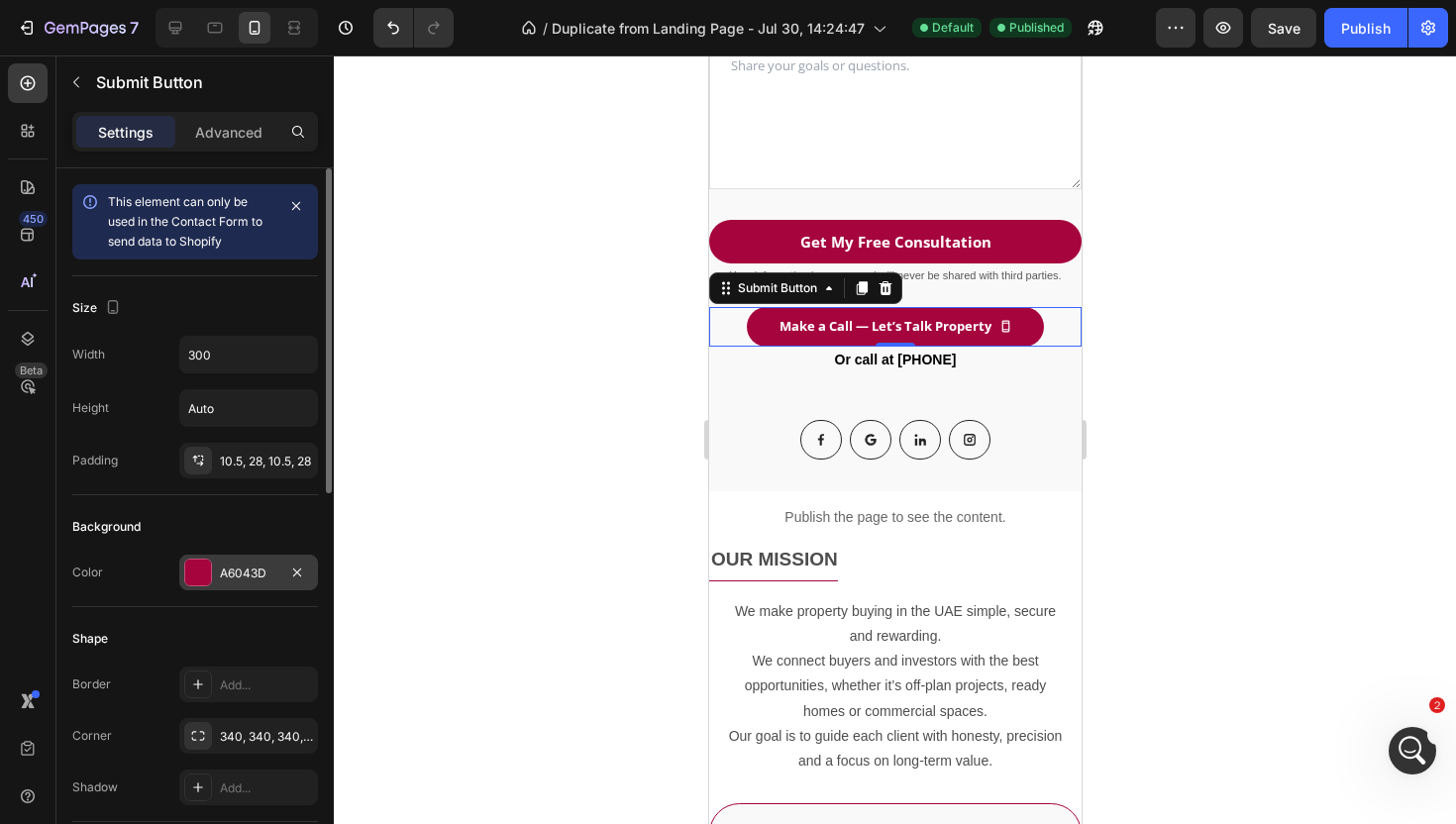 click on "A6043D" at bounding box center (249, 573) 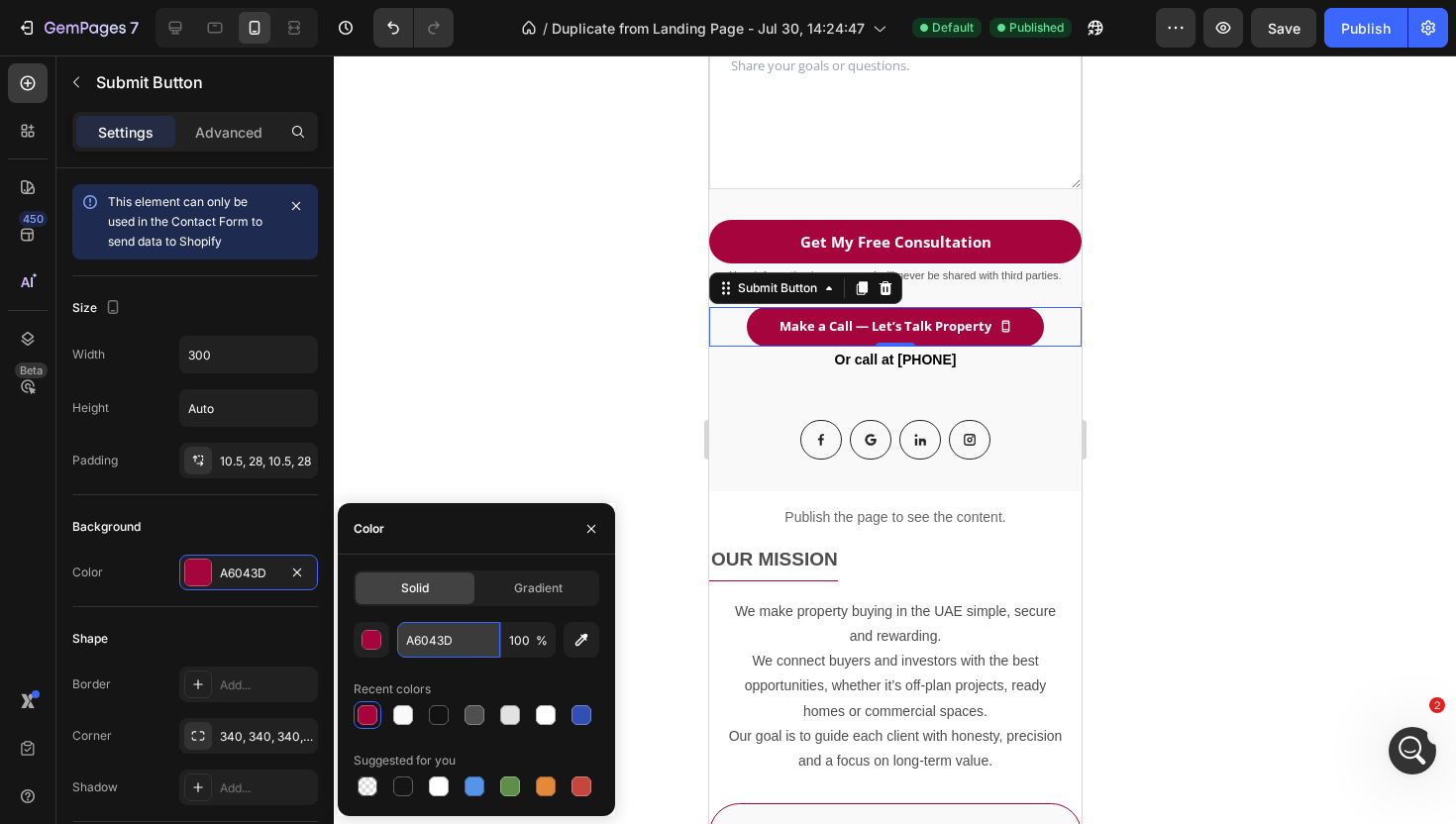 click on "A6043D" at bounding box center [449, 640] 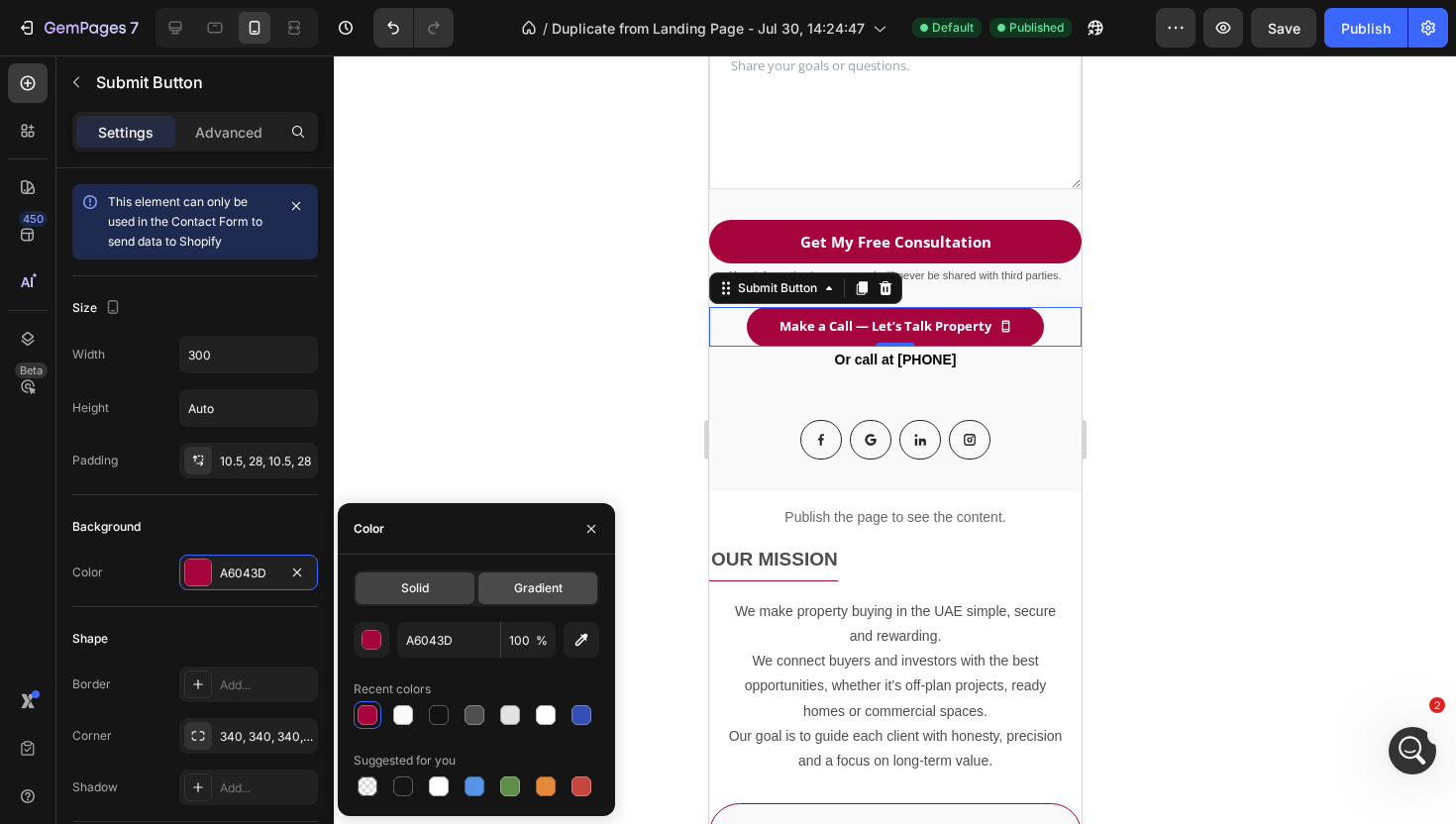 click on "Gradient" 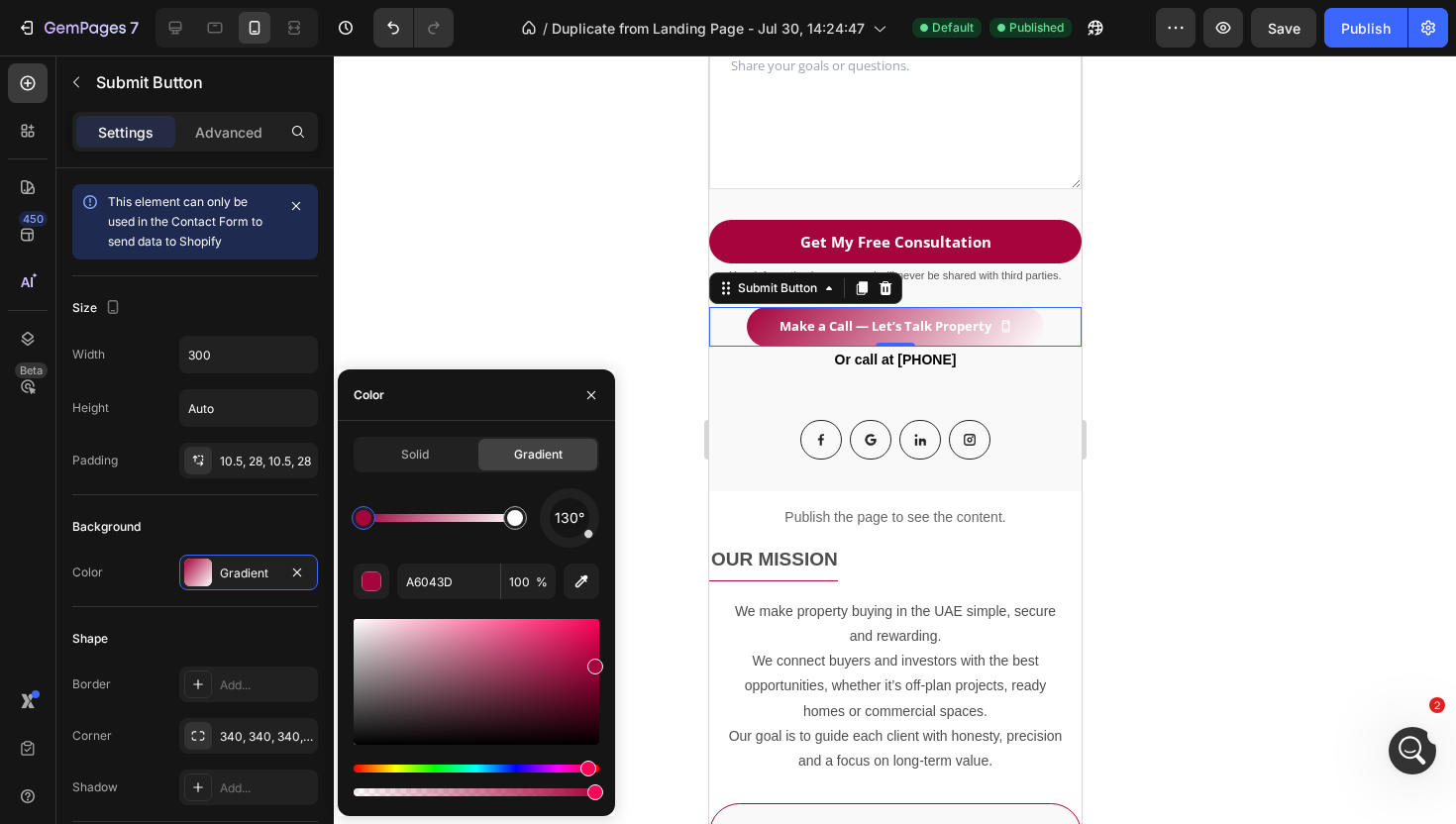 click on "Solid Gradient" at bounding box center [476, 455] 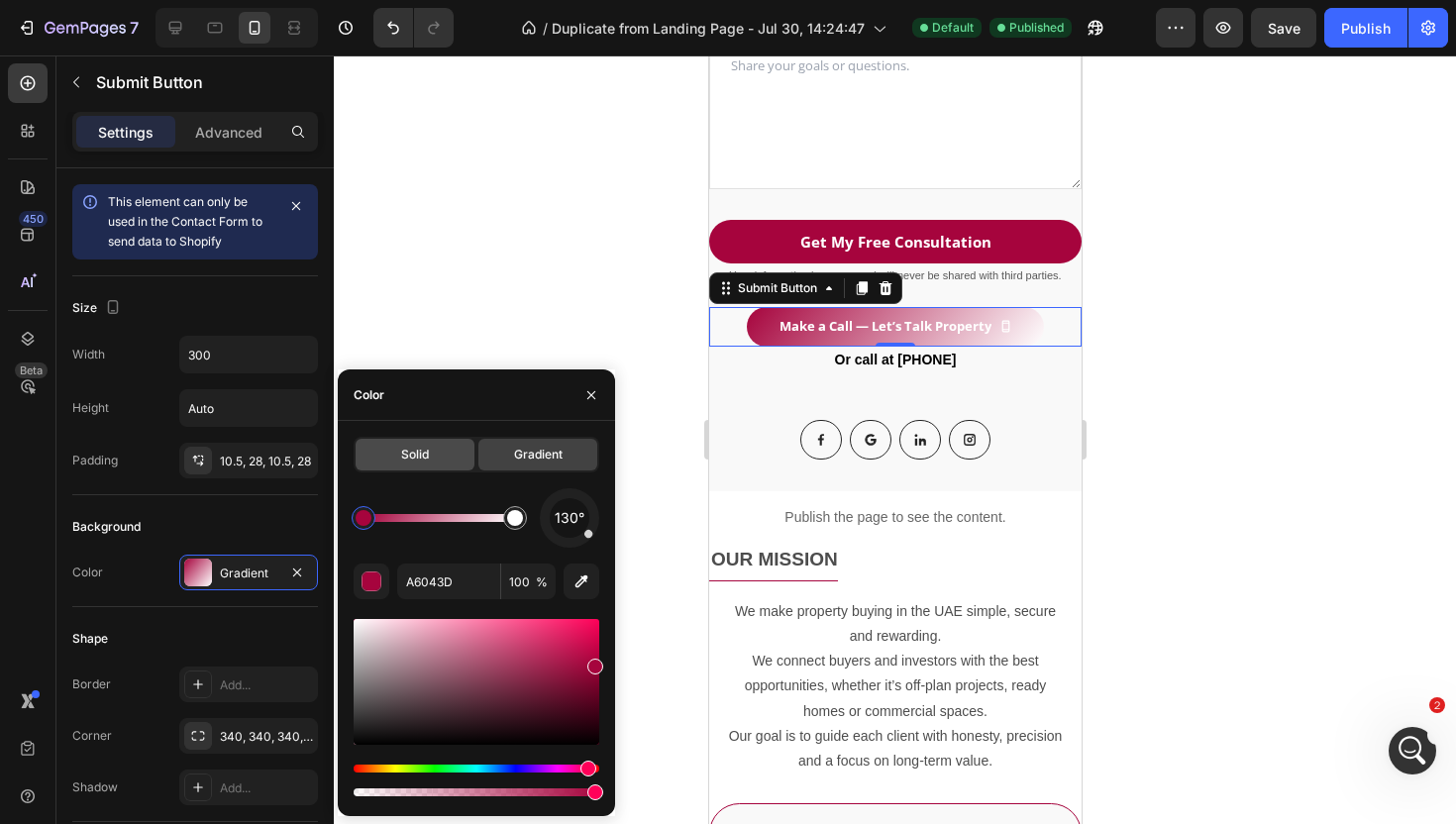click on "Solid" 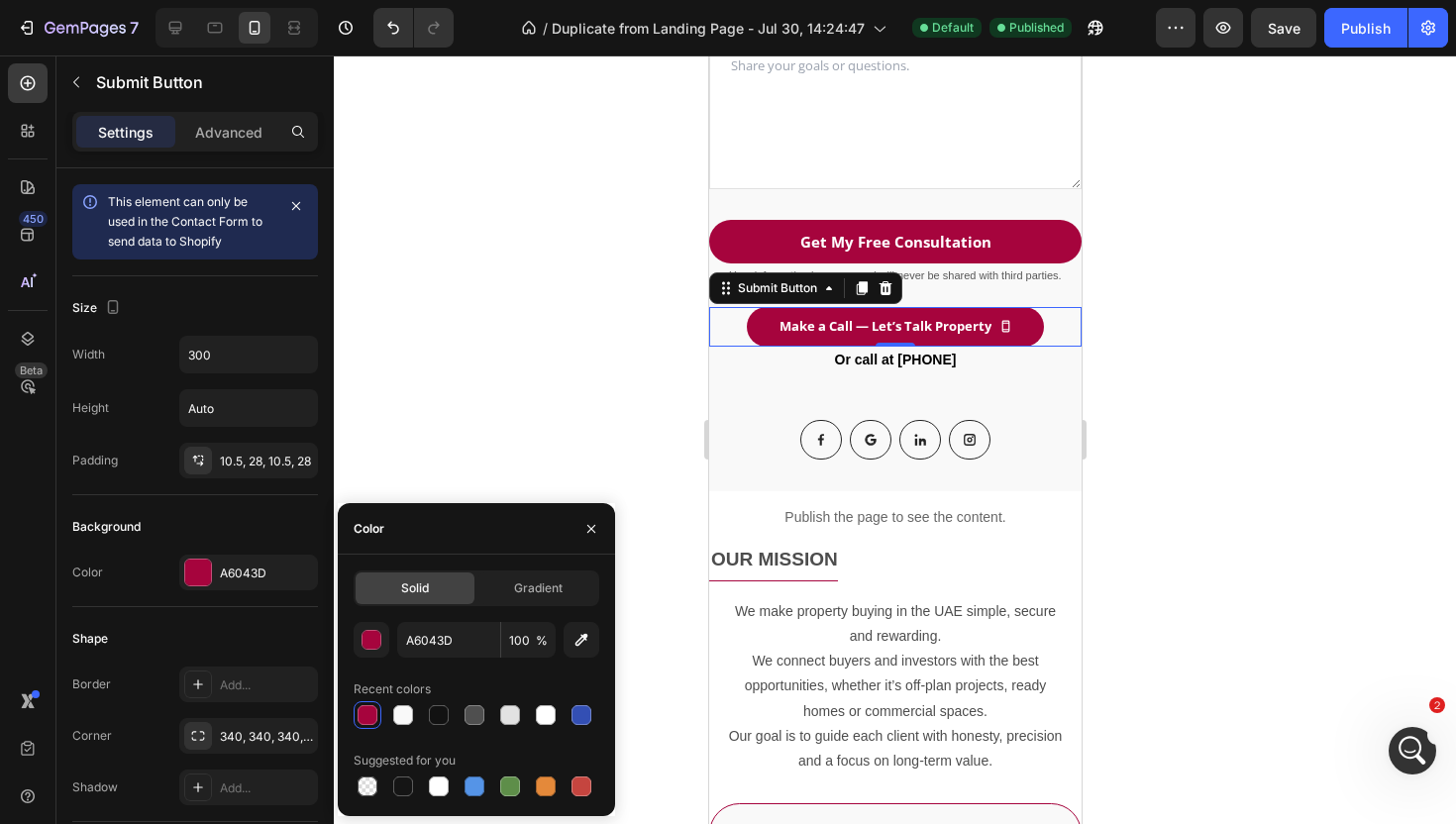 click 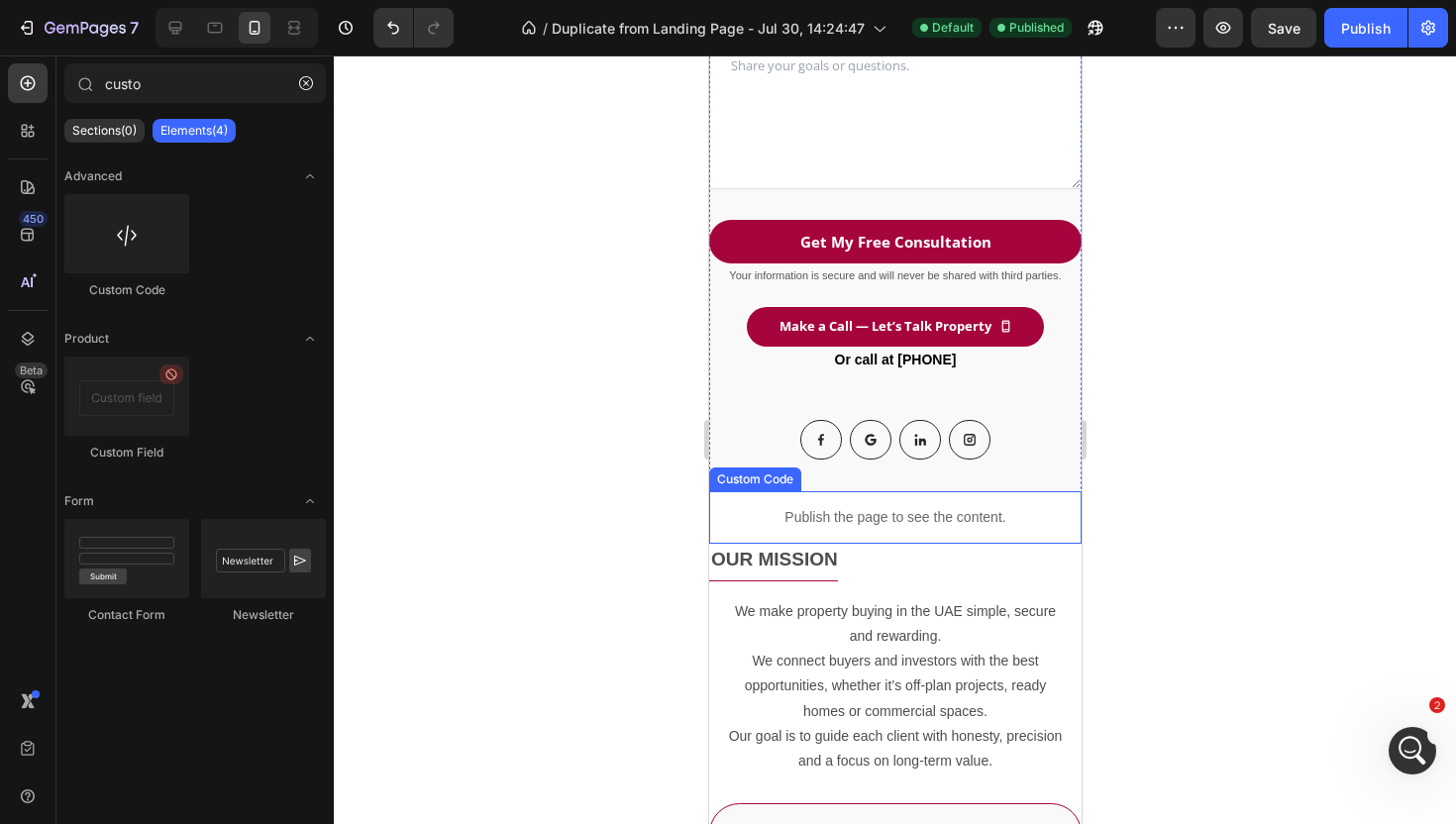 click on "Publish the page to see the content." at bounding box center (894, 517) 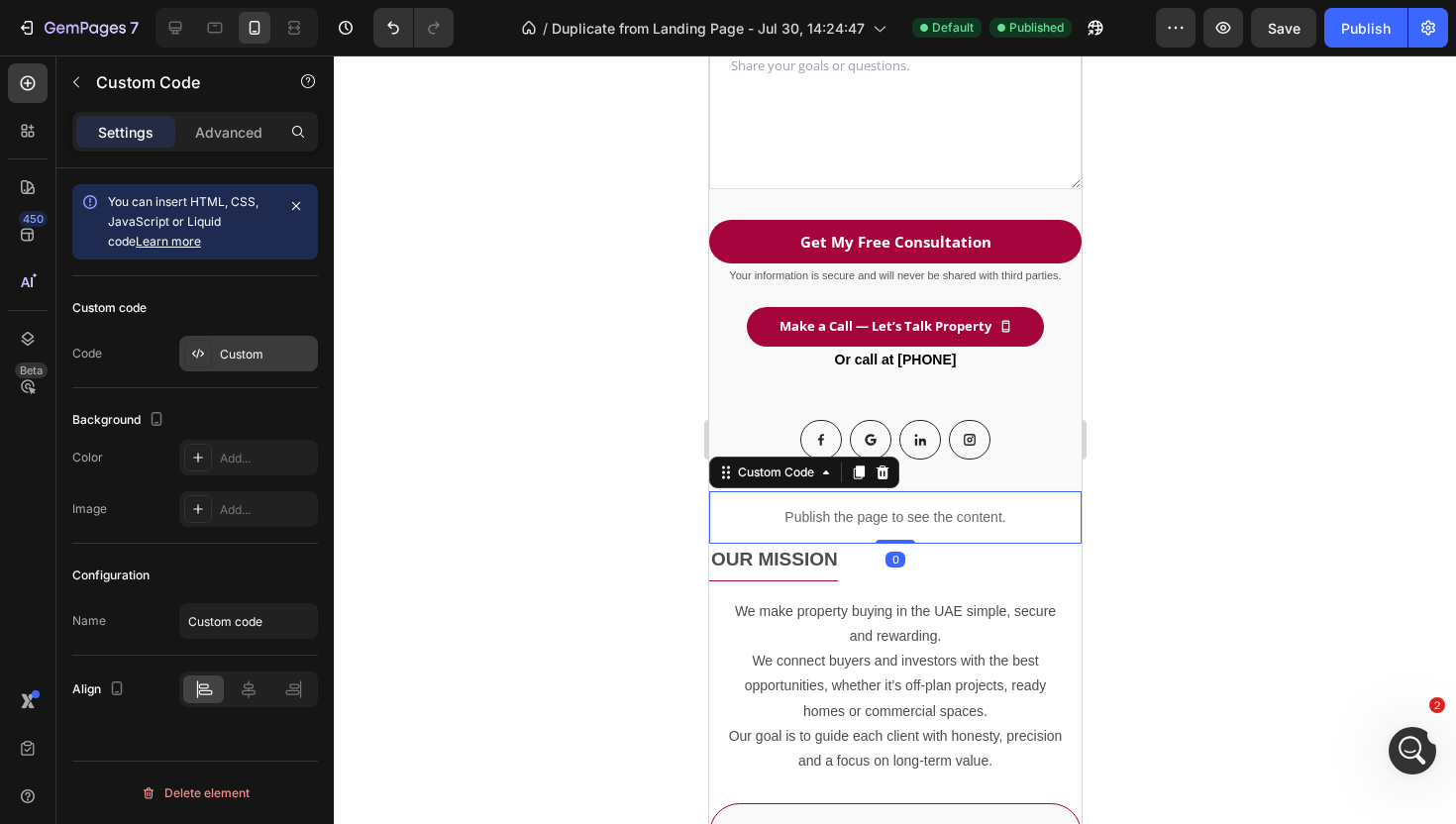 click on "Custom" at bounding box center (249, 354) 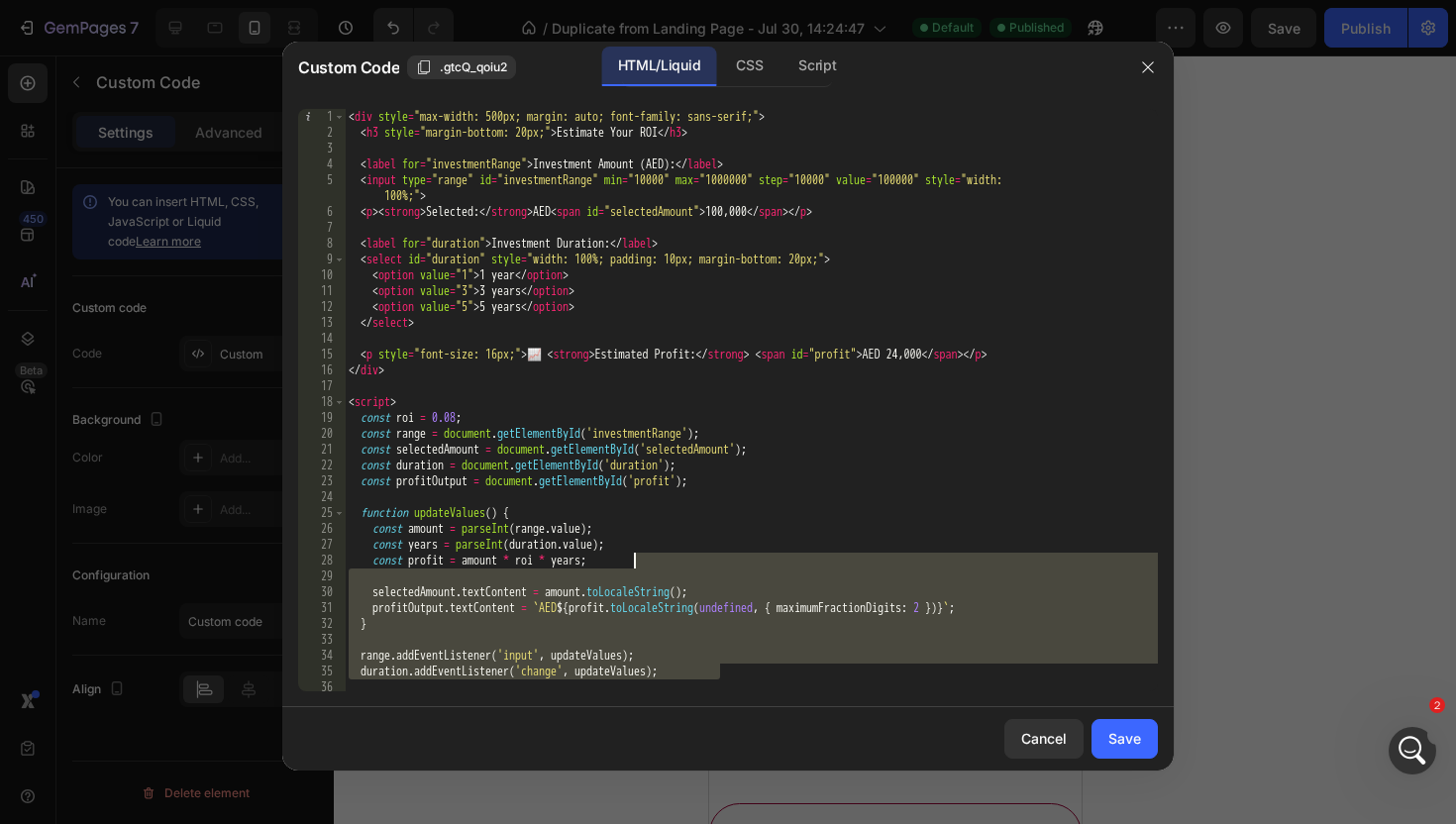 drag, startPoint x: 831, startPoint y: 675, endPoint x: 857, endPoint y: -81, distance: 756.44696 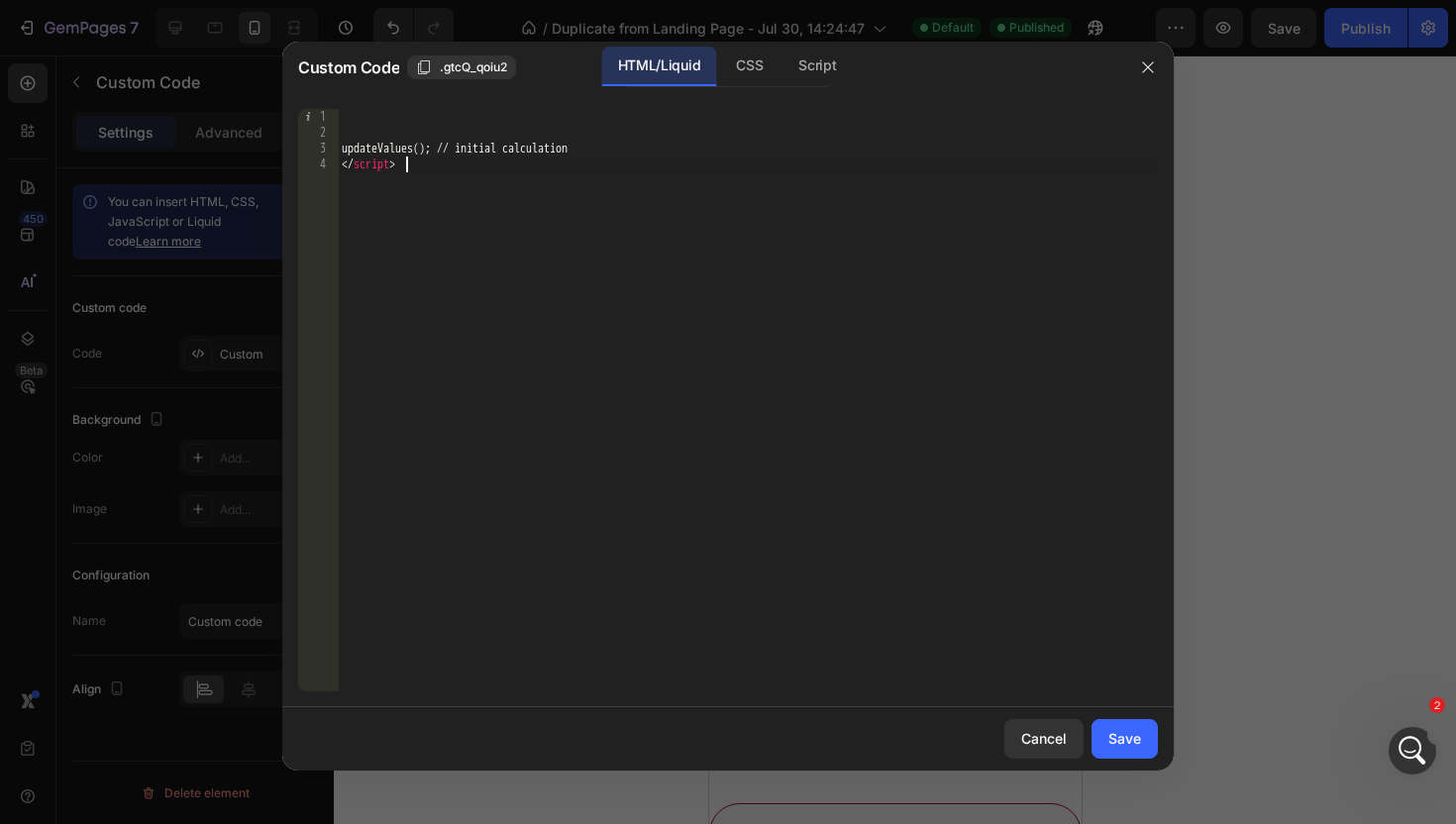 drag, startPoint x: 611, startPoint y: 209, endPoint x: 656, endPoint y: -62, distance: 274.71076 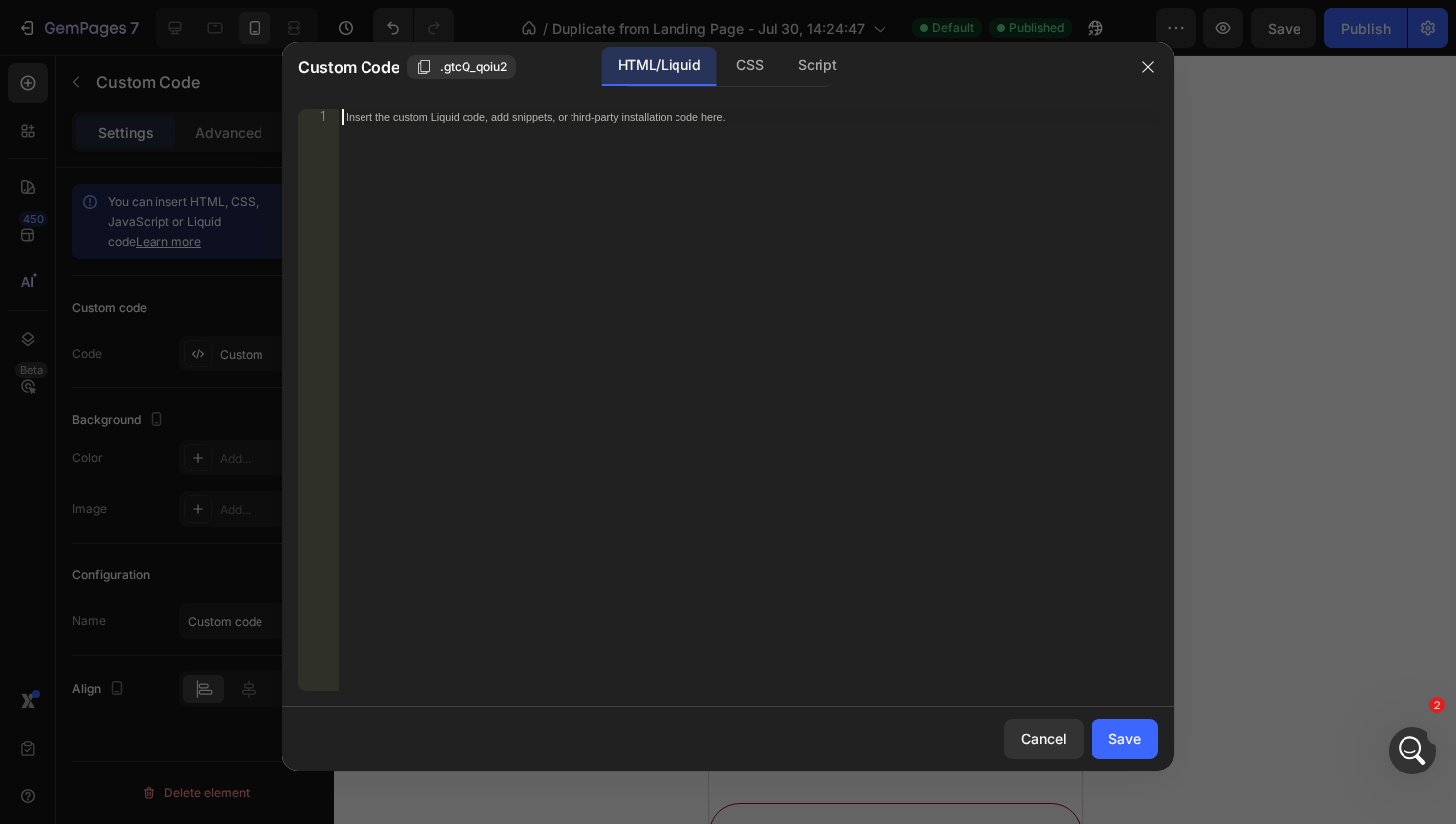 paste on "</script>" 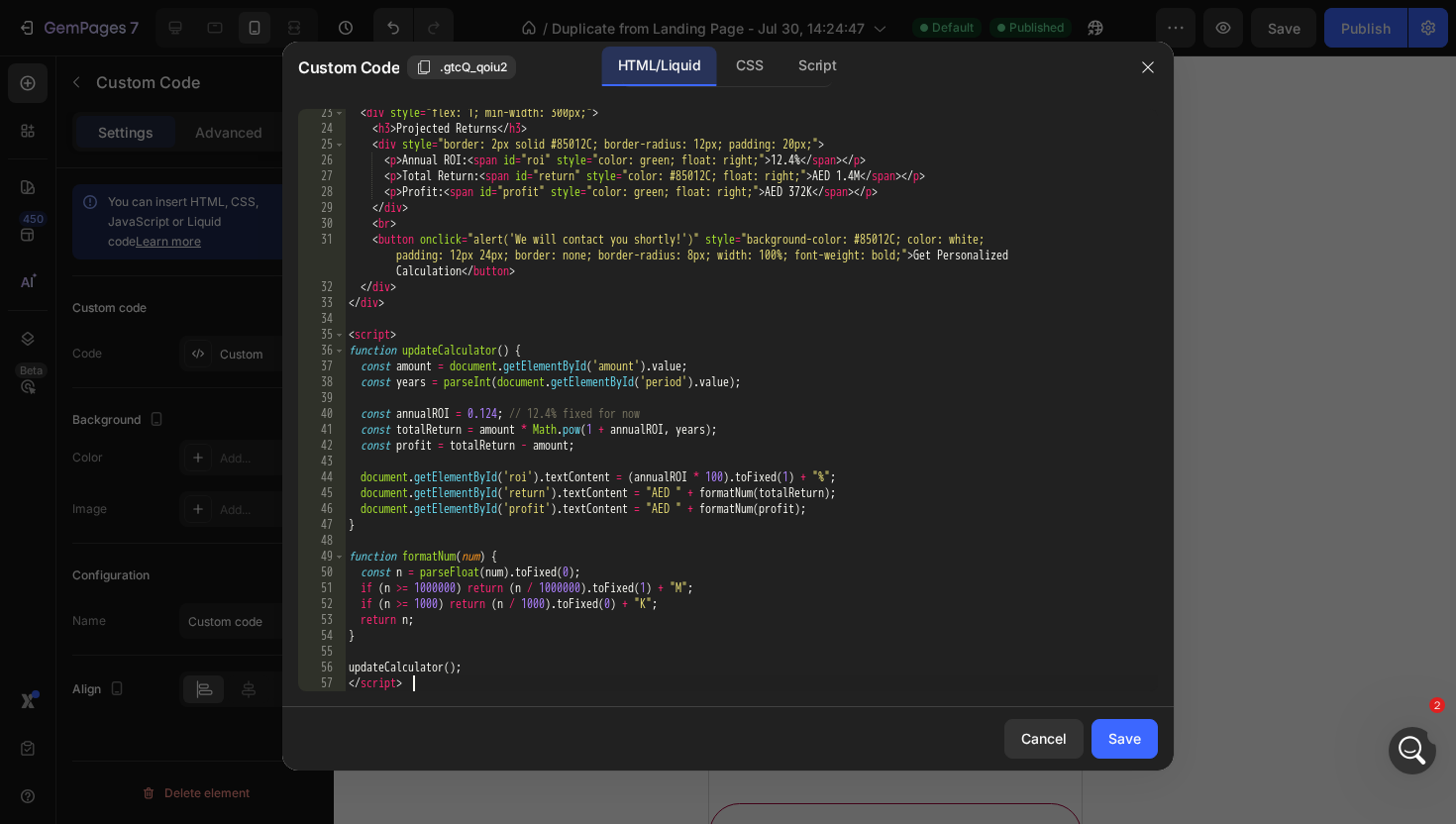 scroll, scrollTop: 400, scrollLeft: 0, axis: vertical 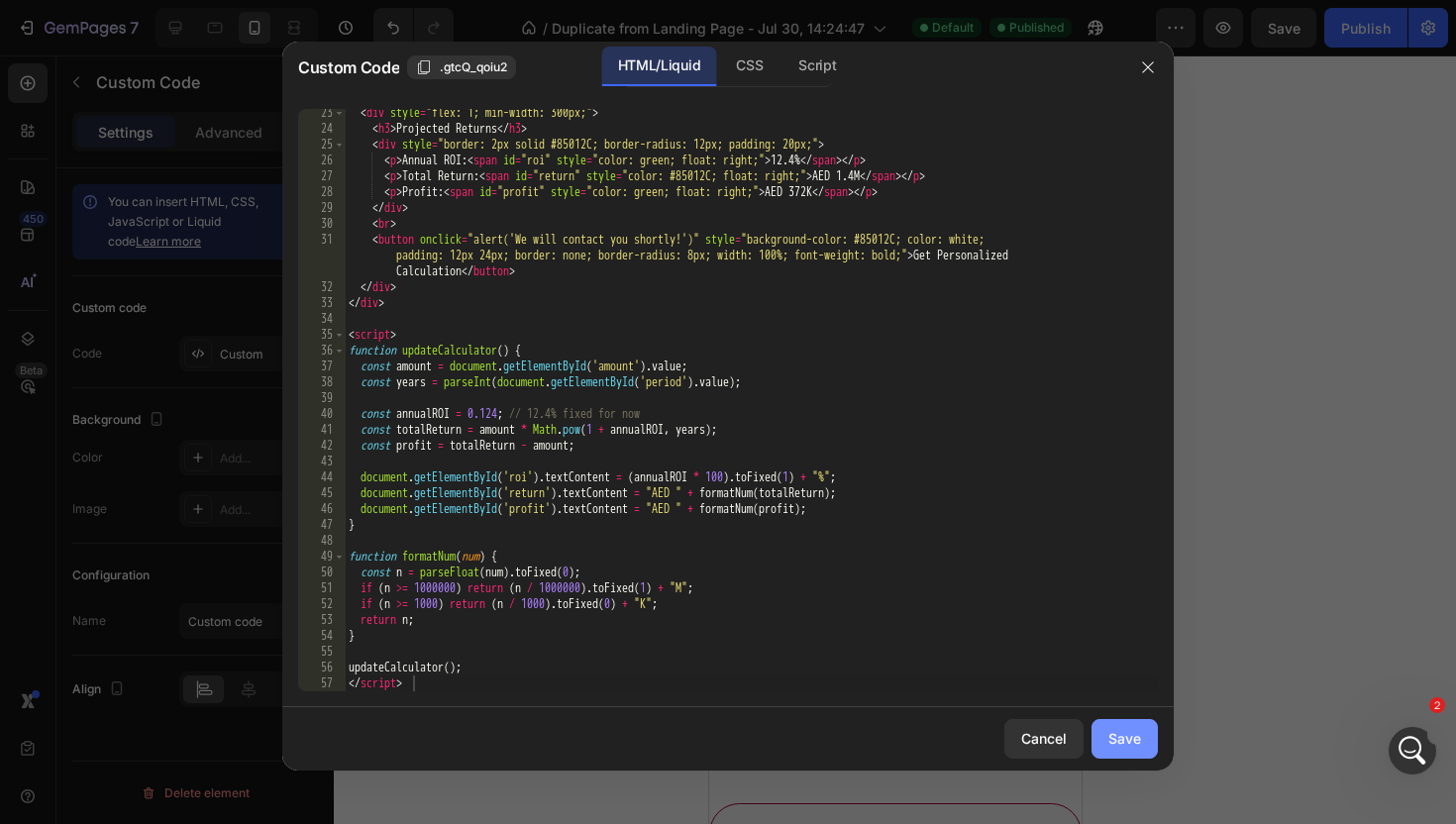 click on "Save" at bounding box center [1124, 738] 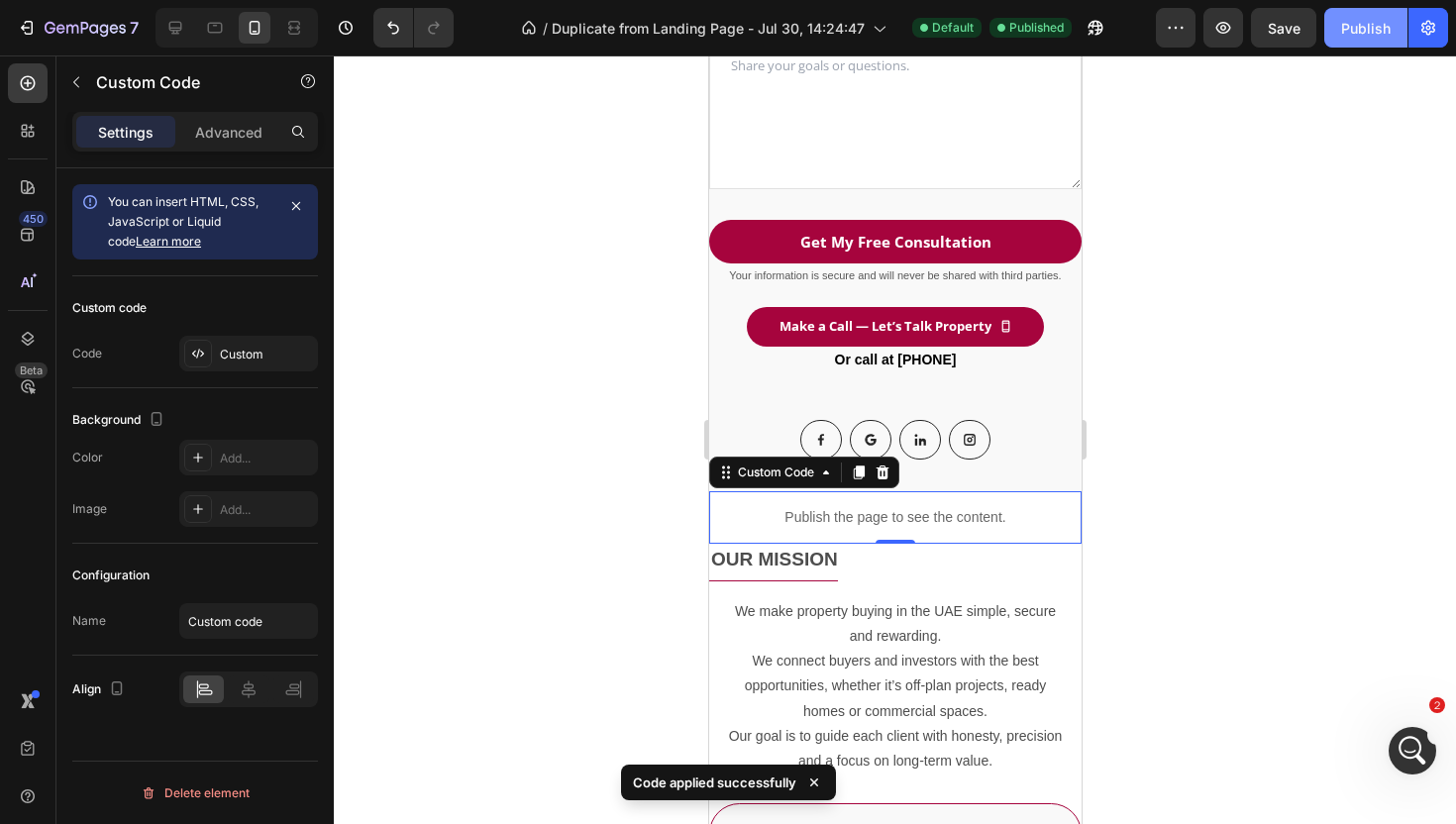 click on "Publish" at bounding box center [1366, 28] 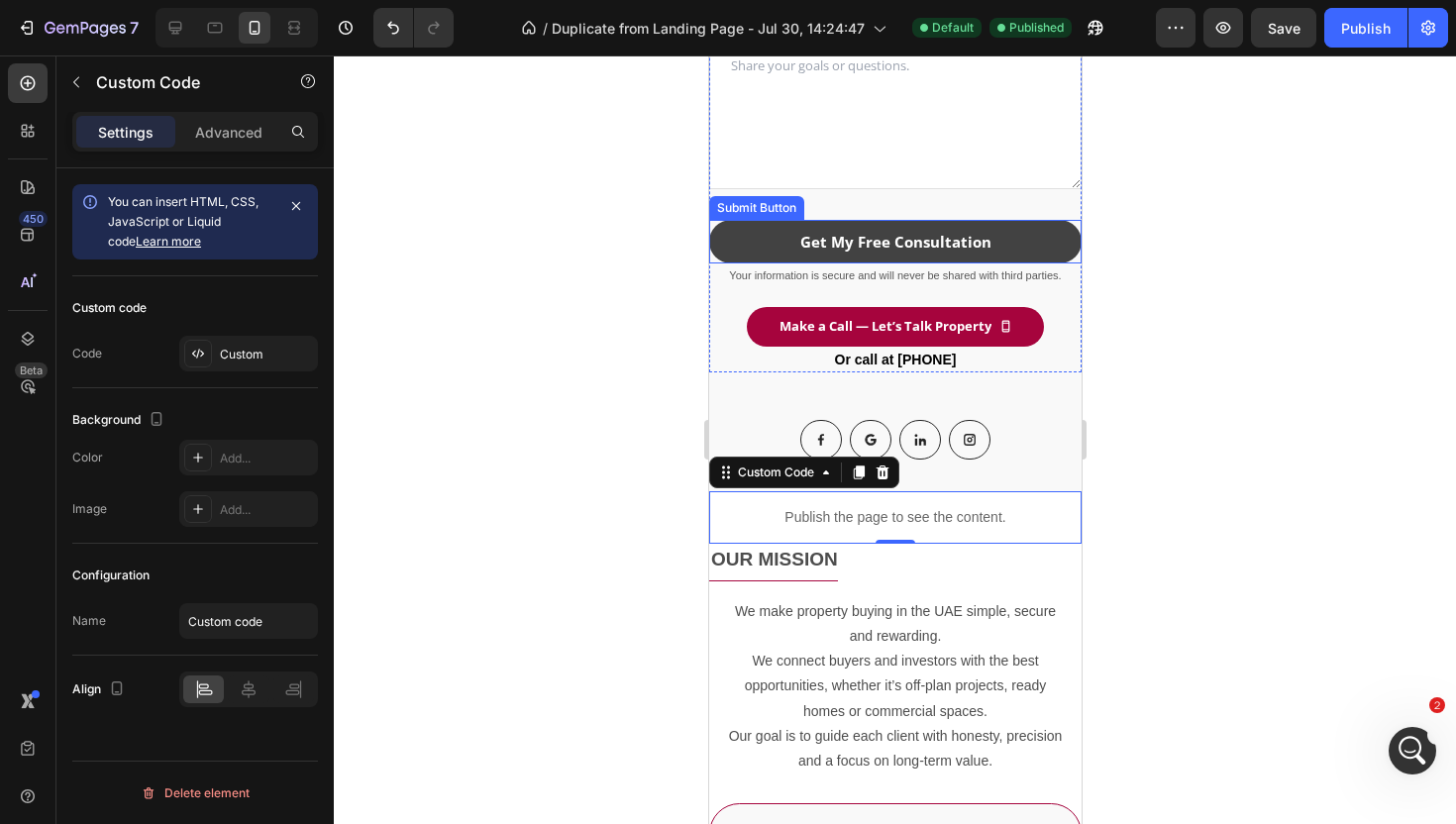 click 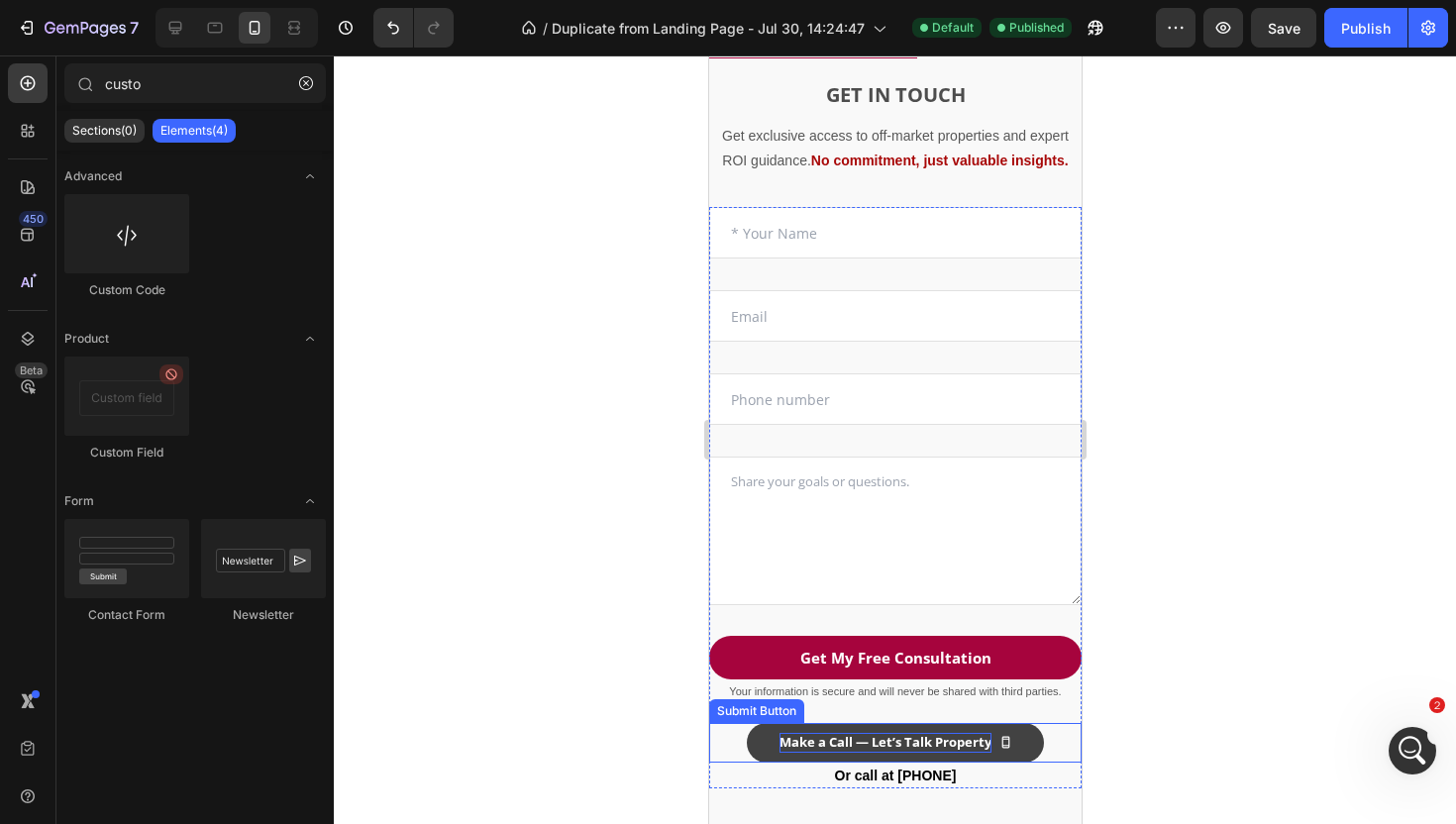 scroll, scrollTop: 0, scrollLeft: 0, axis: both 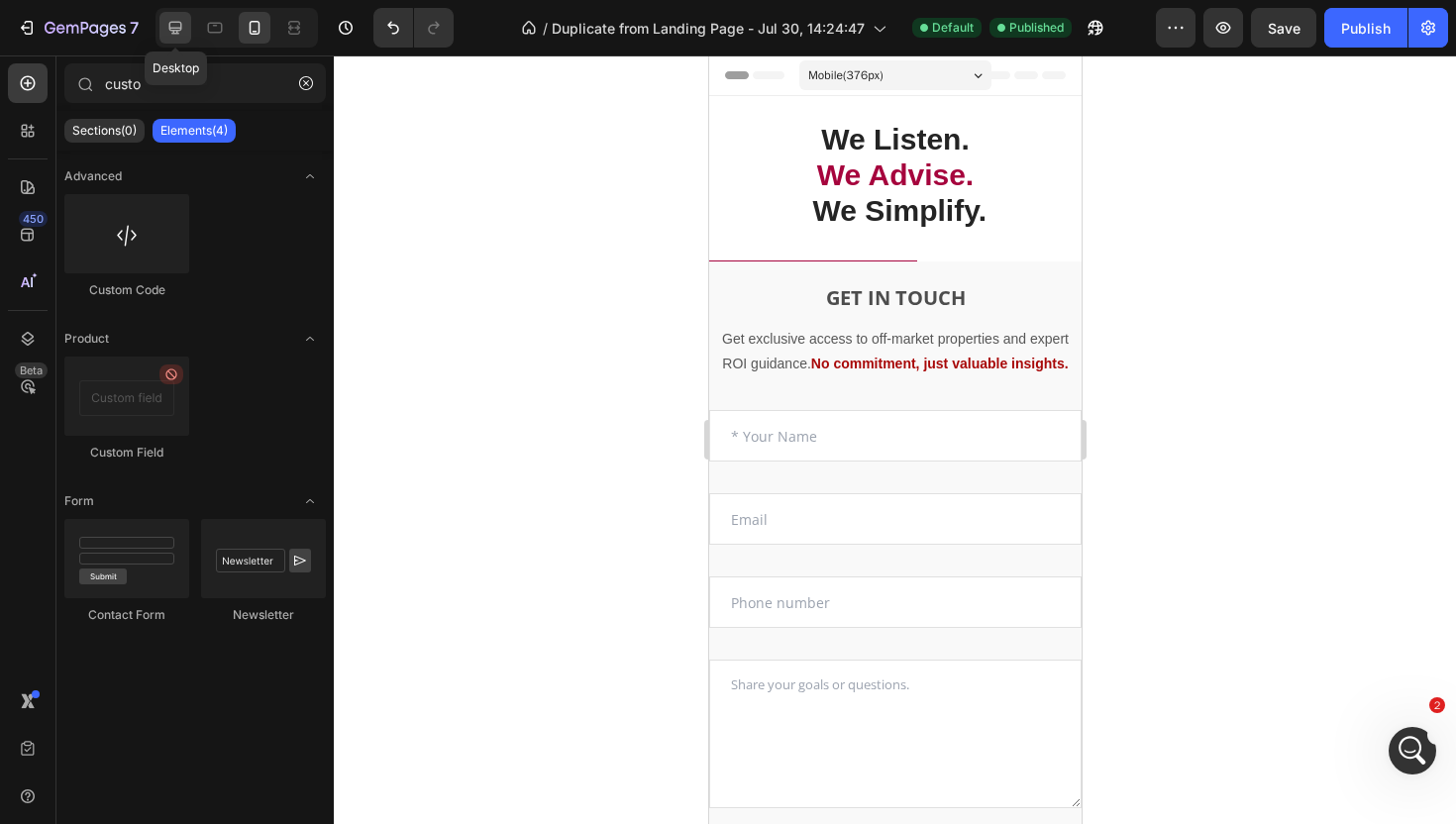 click 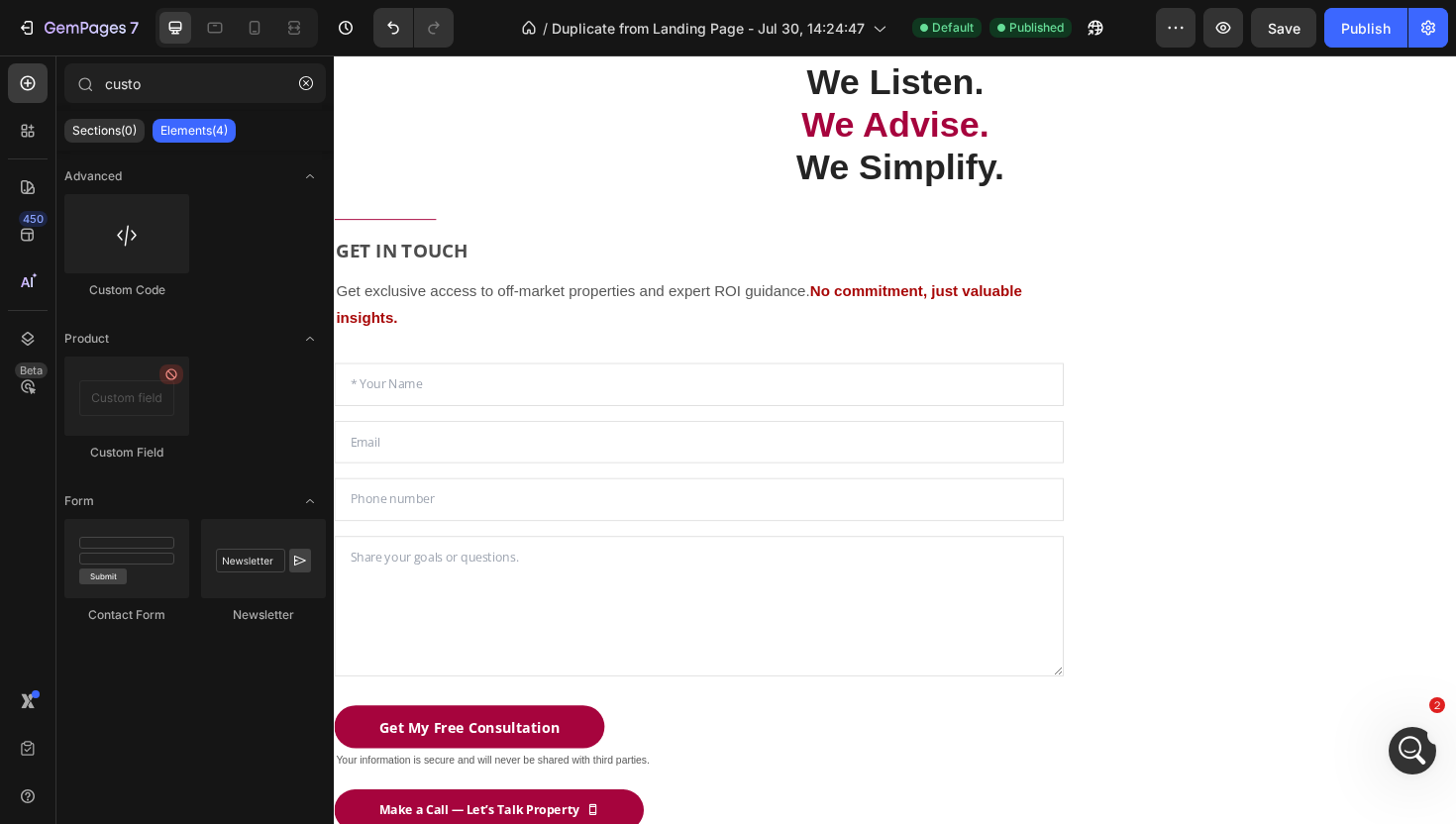 scroll, scrollTop: 0, scrollLeft: 0, axis: both 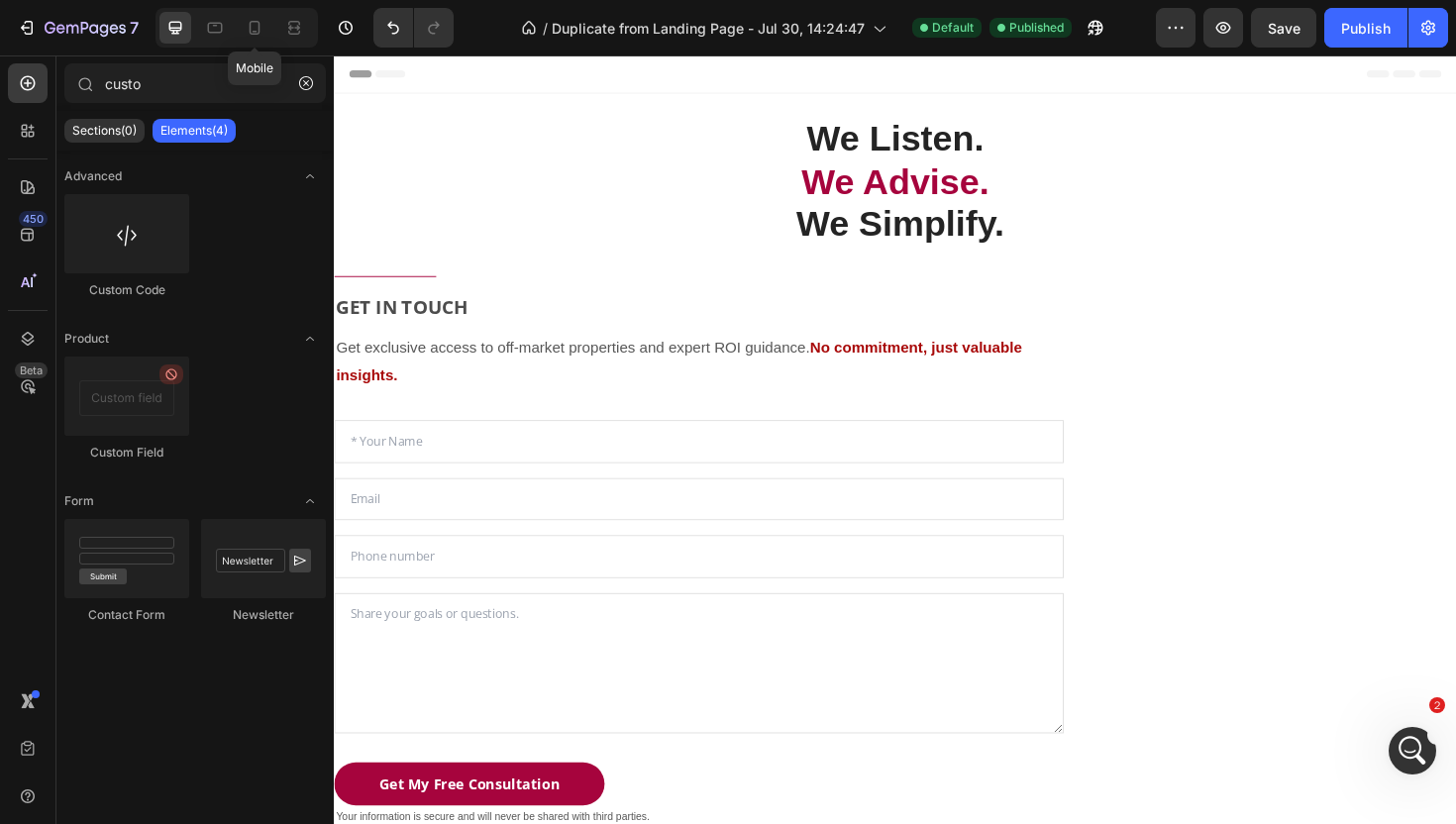 click 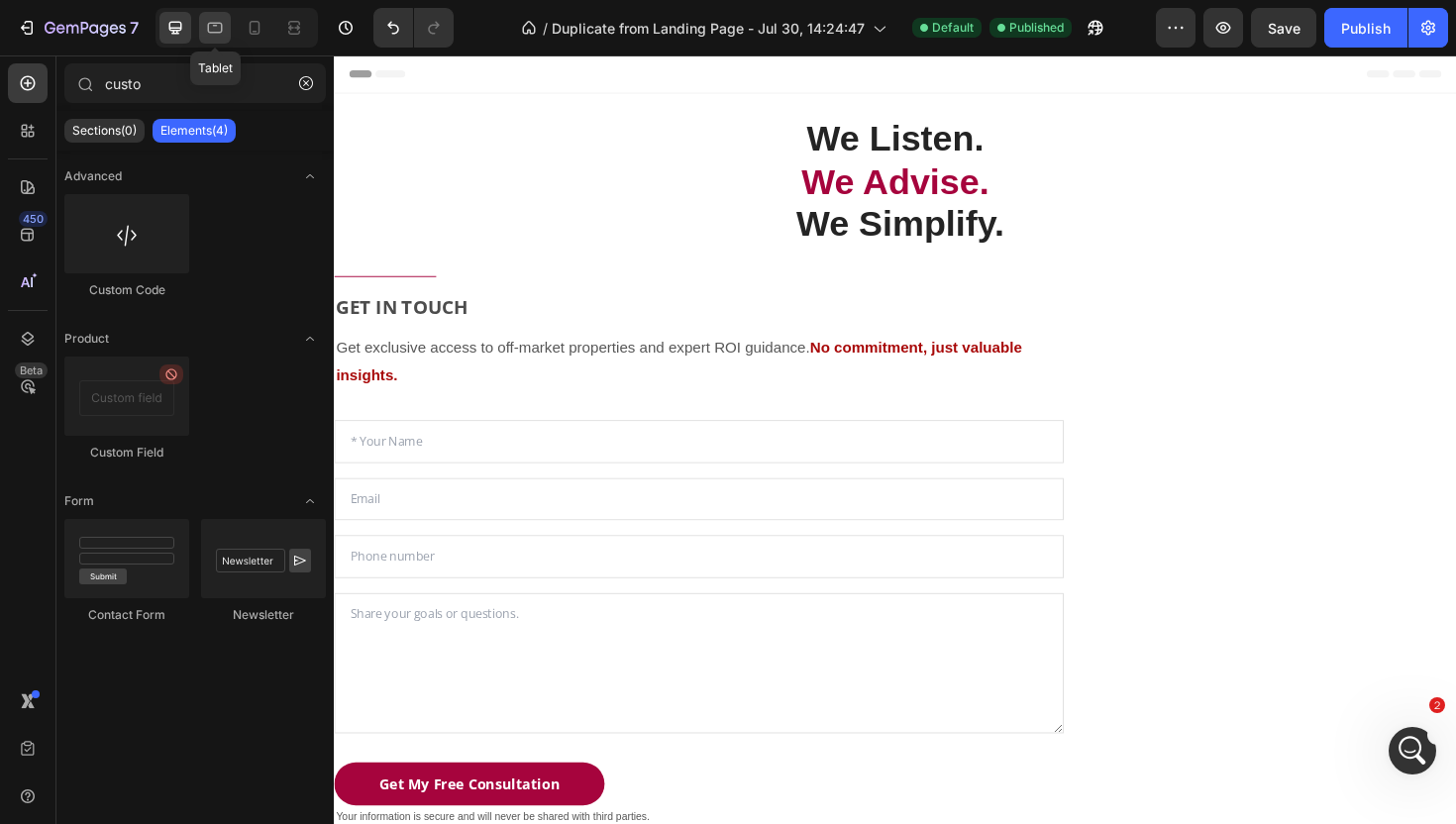 click 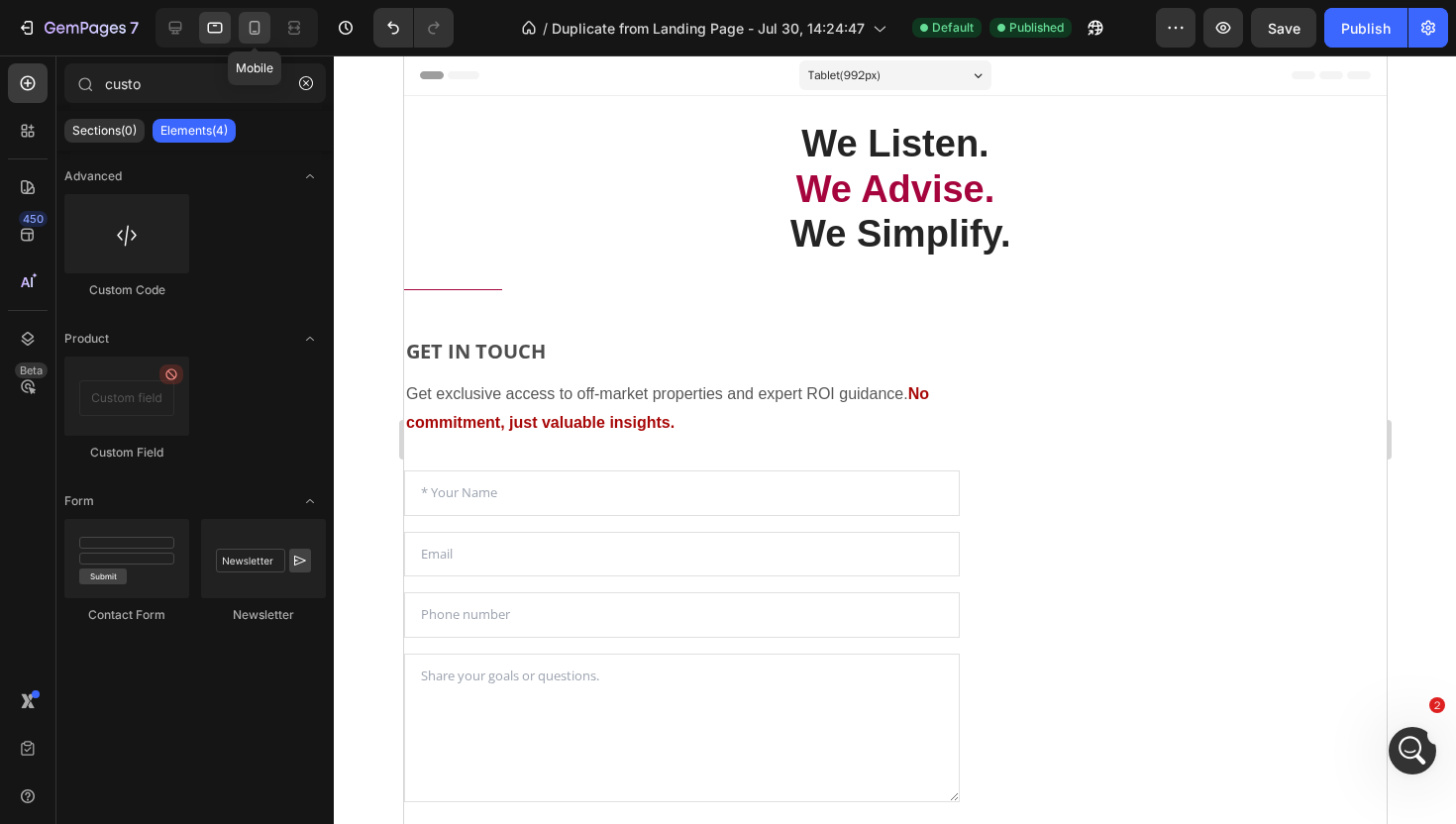 click 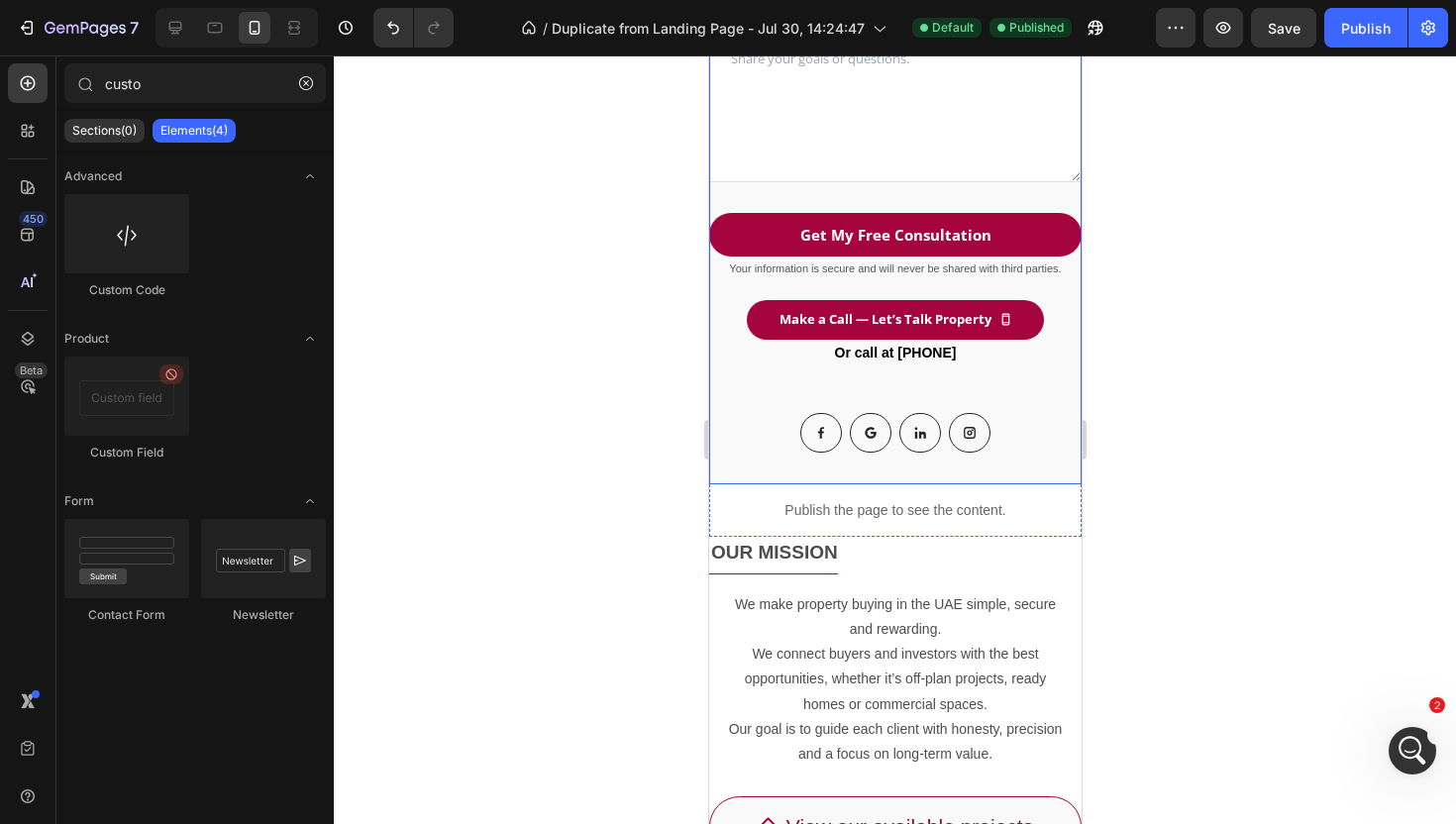 scroll, scrollTop: 764, scrollLeft: 0, axis: vertical 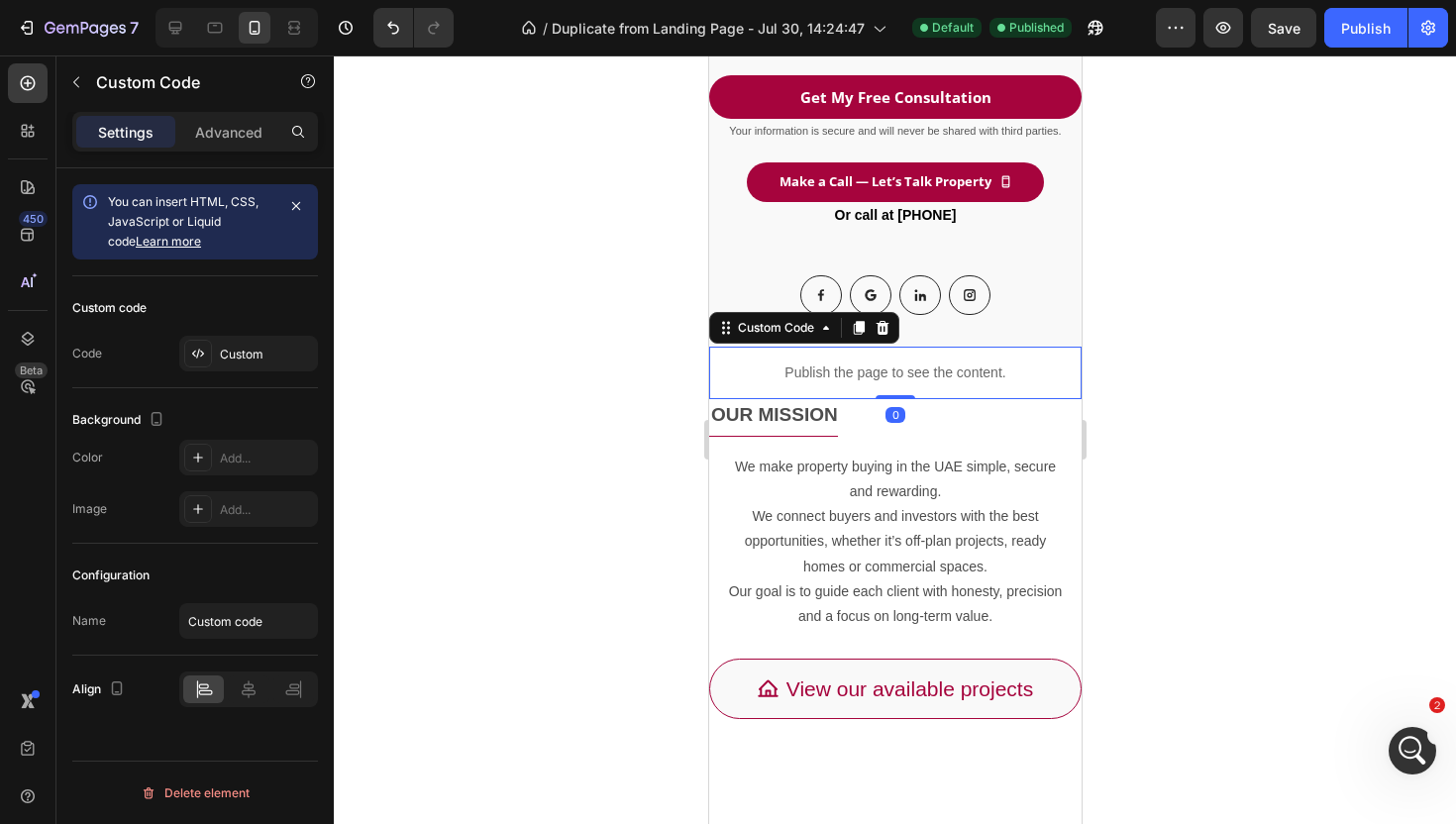click on "Publish the page to see the content." at bounding box center (894, 372) 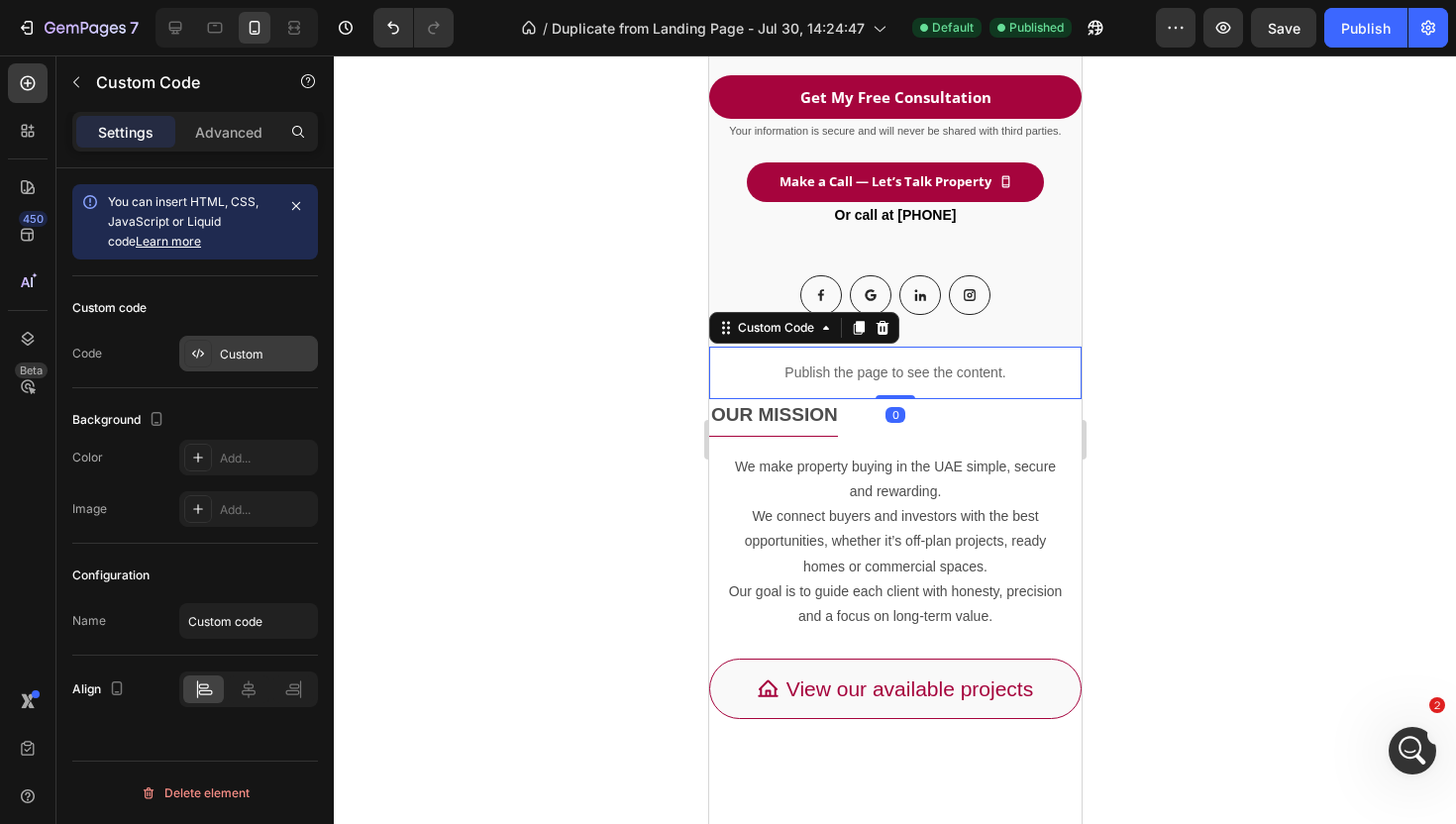 click on "Custom" at bounding box center (249, 354) 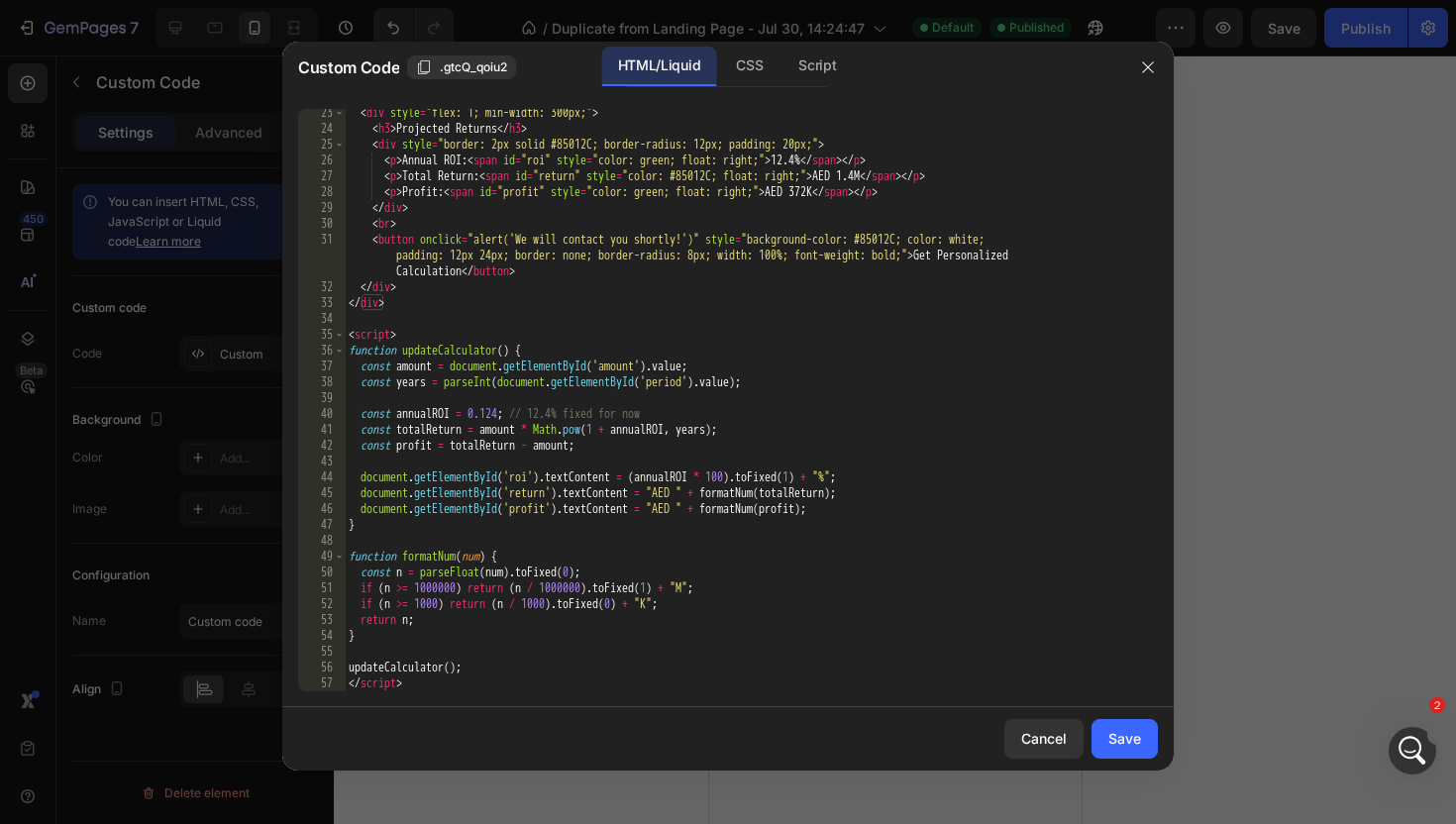 scroll, scrollTop: 400, scrollLeft: 0, axis: vertical 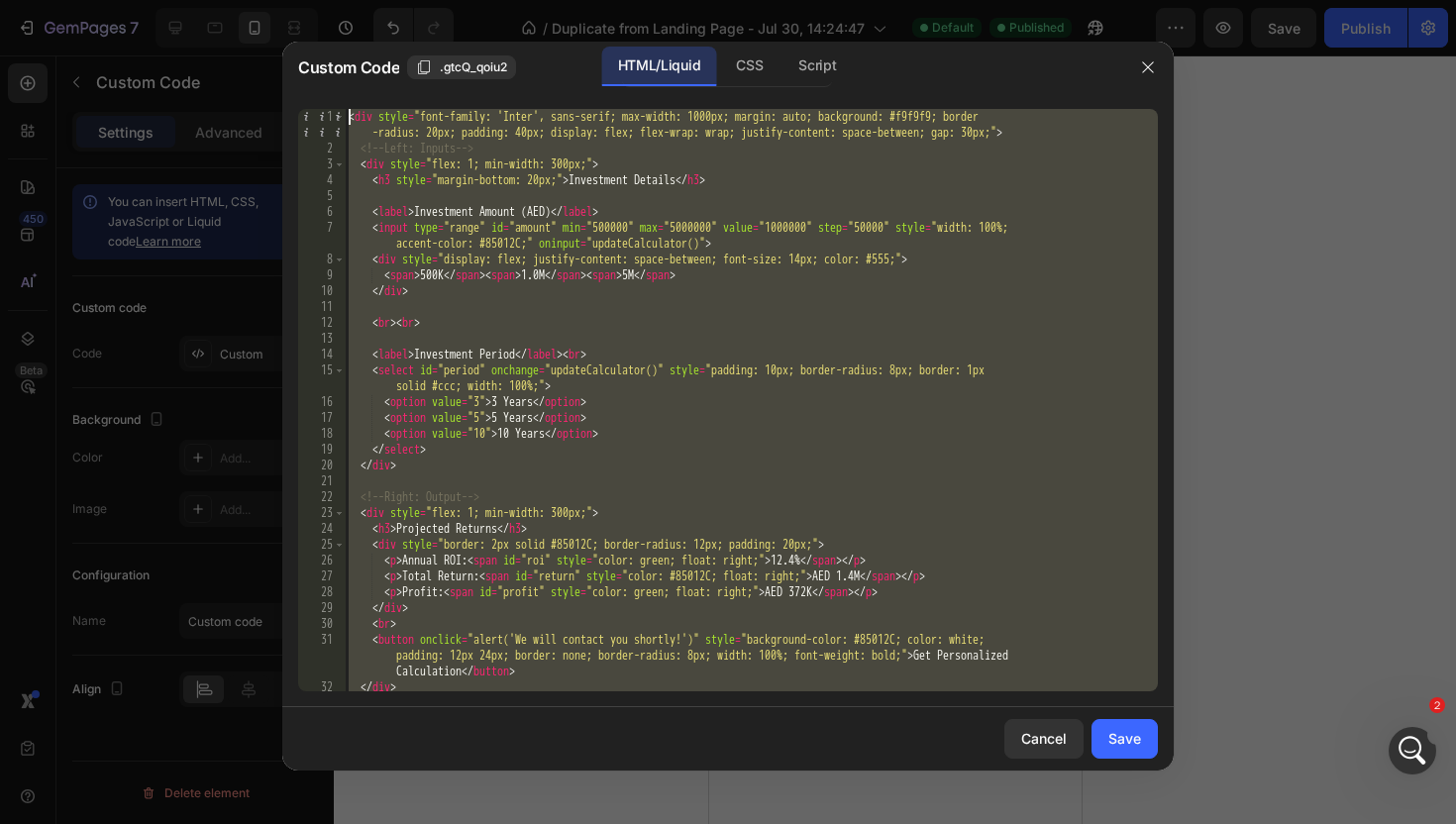 drag, startPoint x: 504, startPoint y: 686, endPoint x: 498, endPoint y: -123, distance: 809.02225 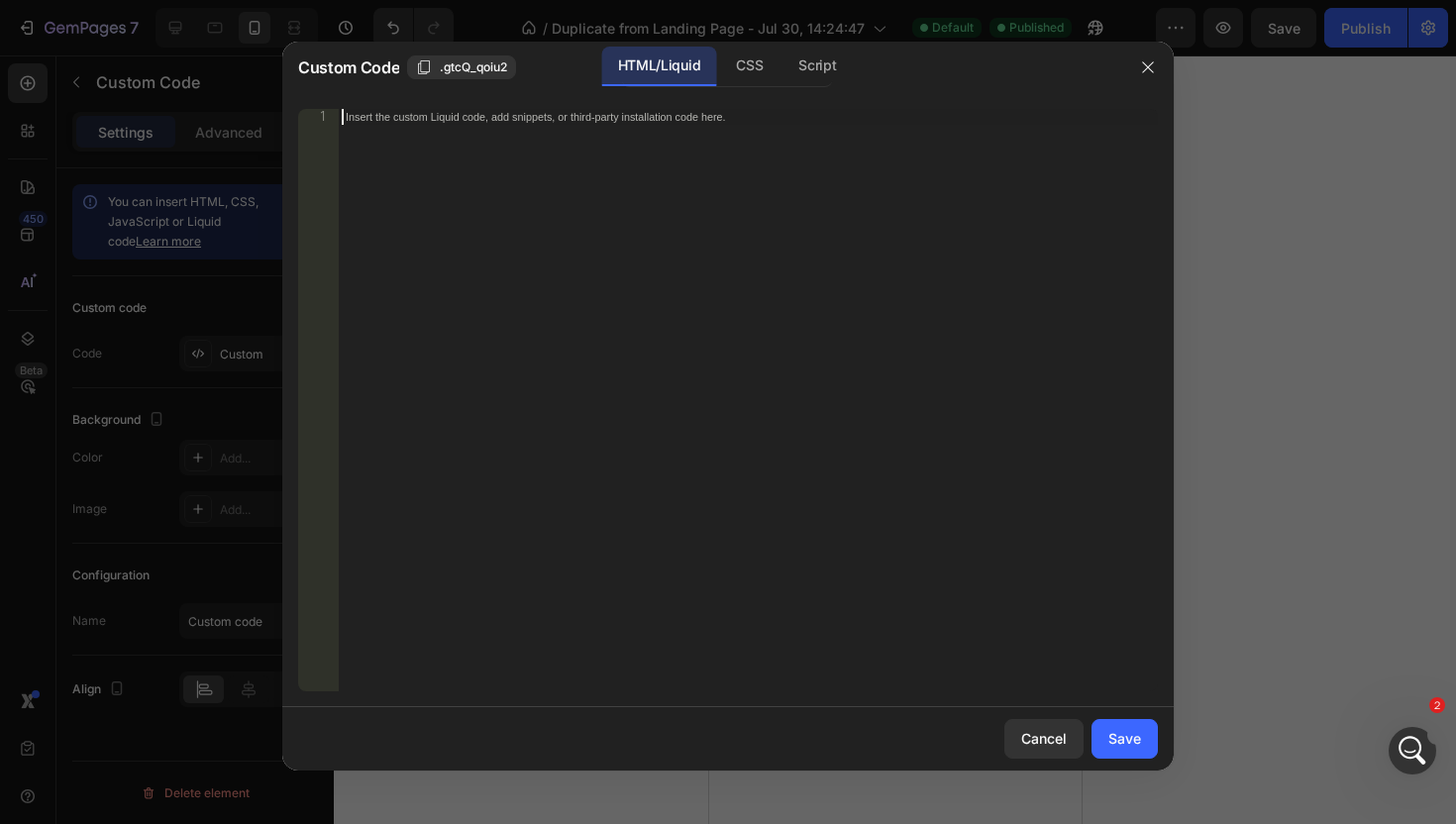 paste on "</script>" 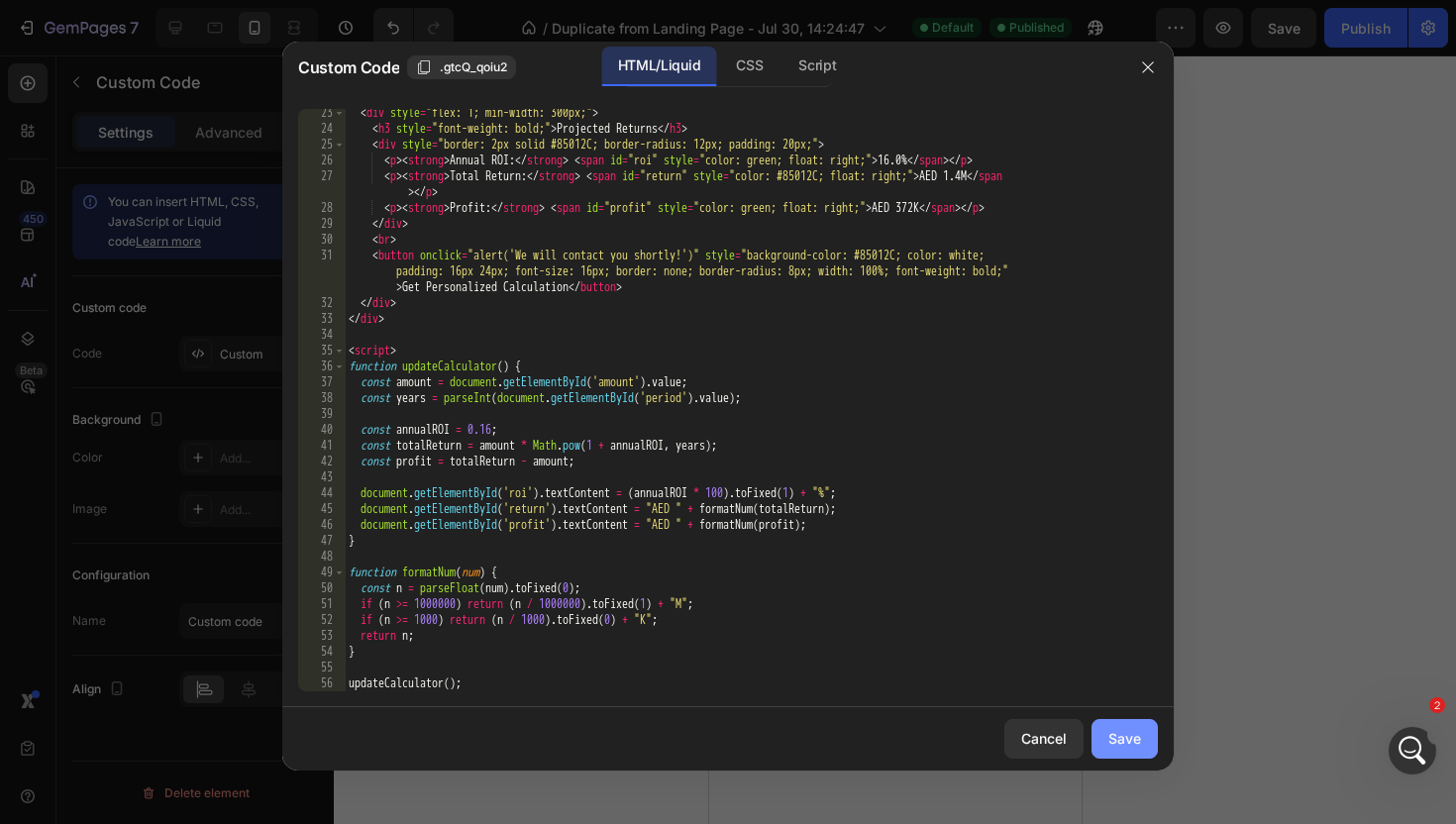 click on "Save" at bounding box center (1124, 738) 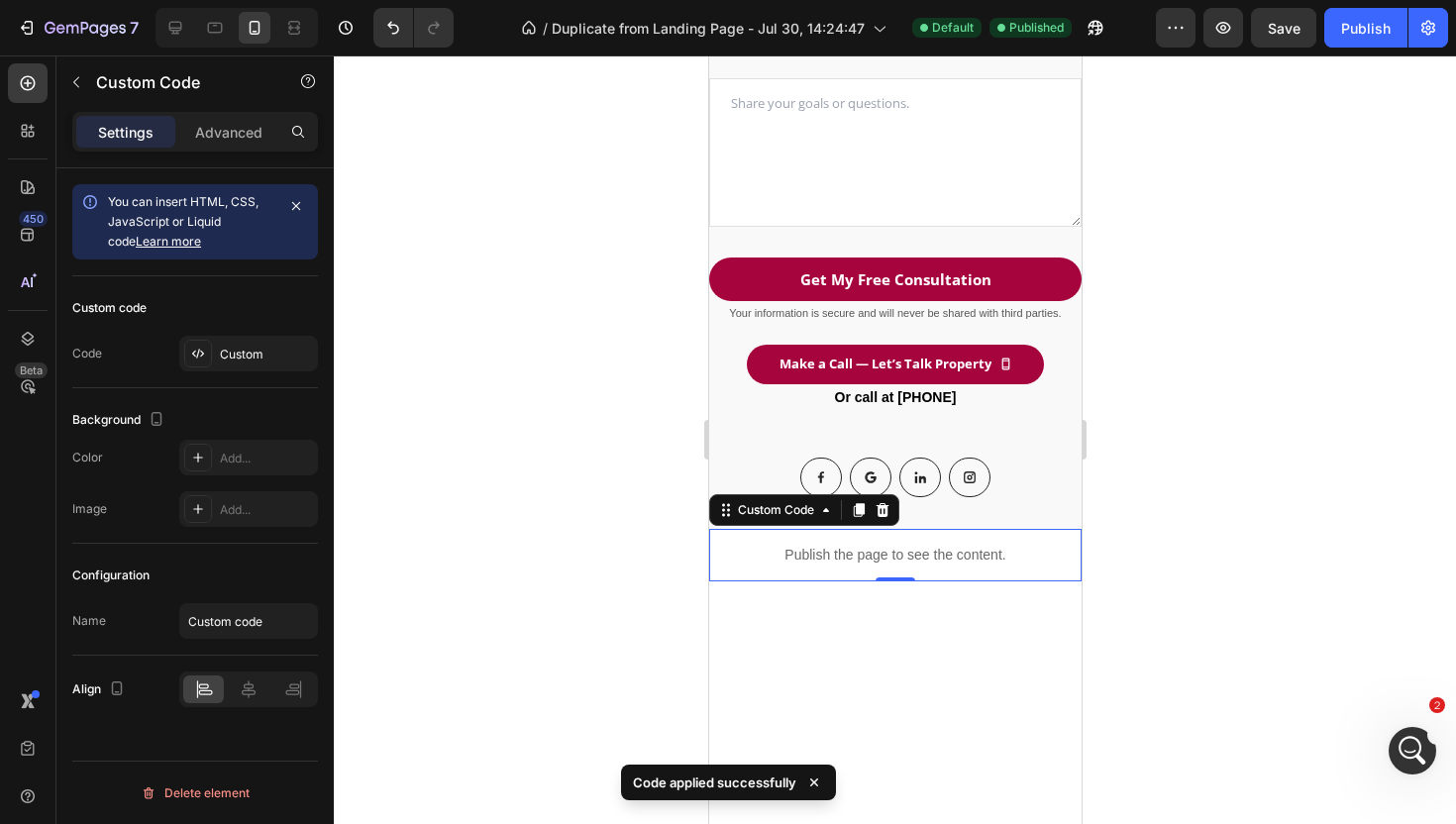scroll, scrollTop: 0, scrollLeft: 0, axis: both 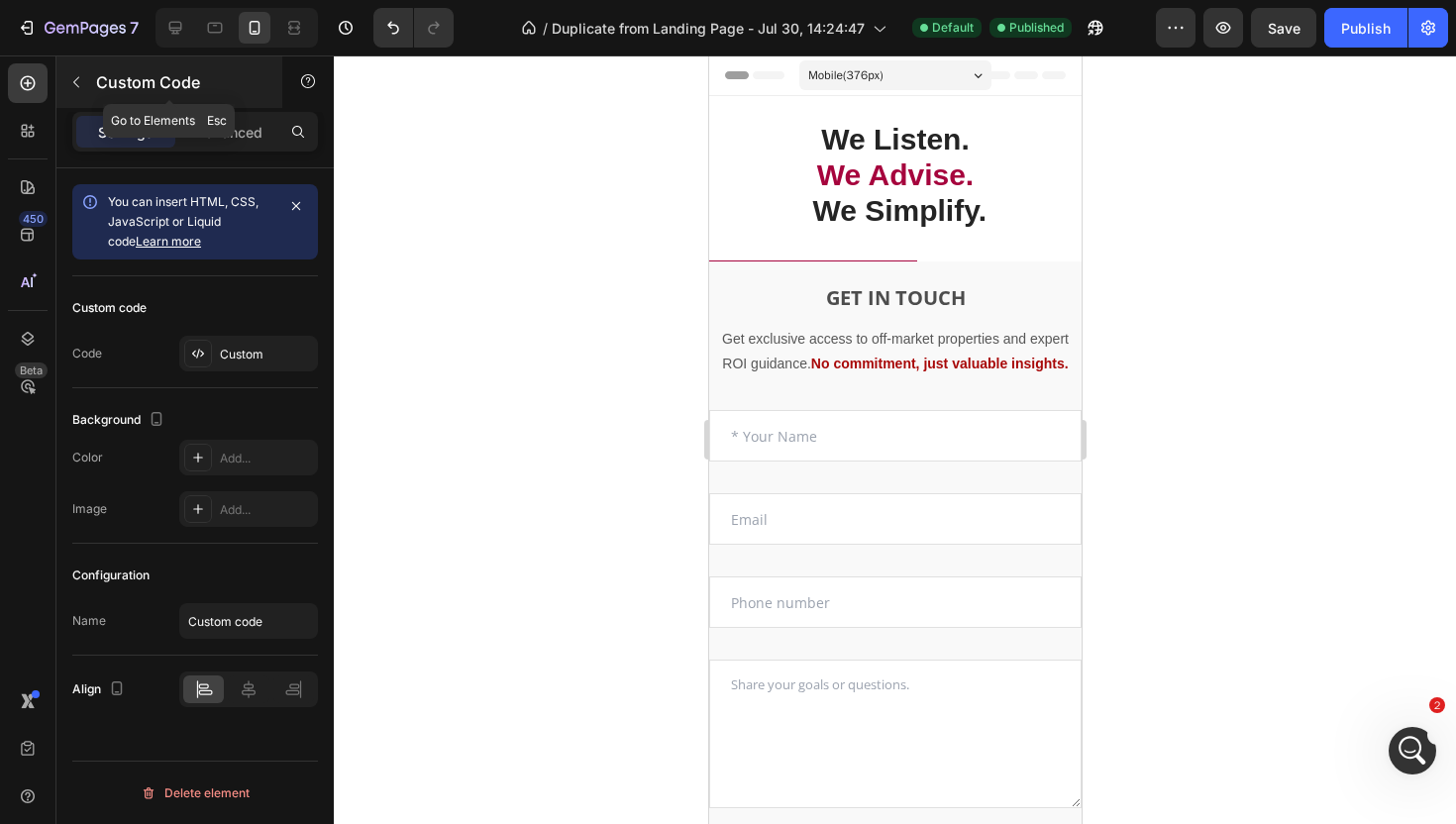 click at bounding box center (76, 82) 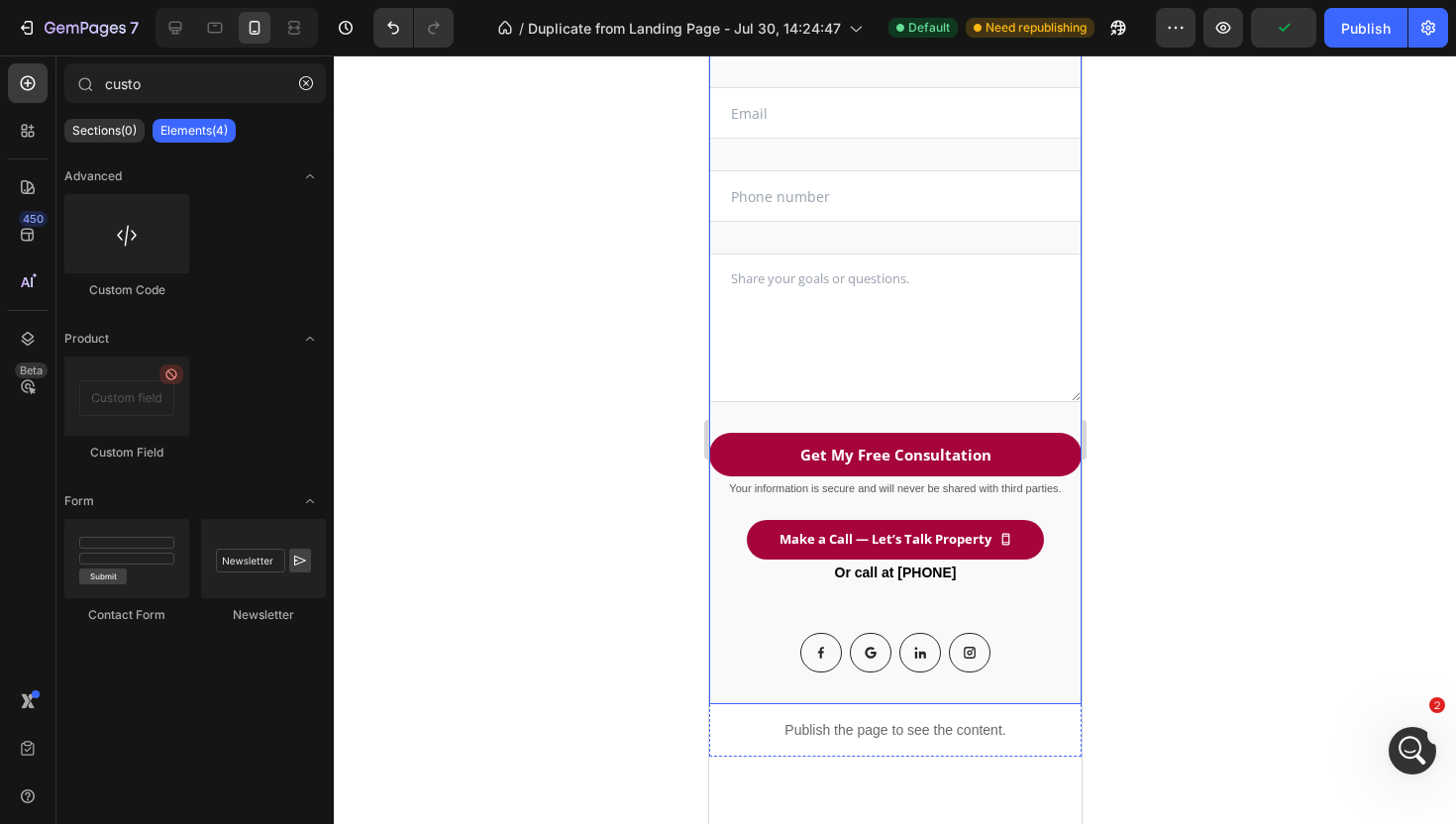 scroll, scrollTop: 0, scrollLeft: 0, axis: both 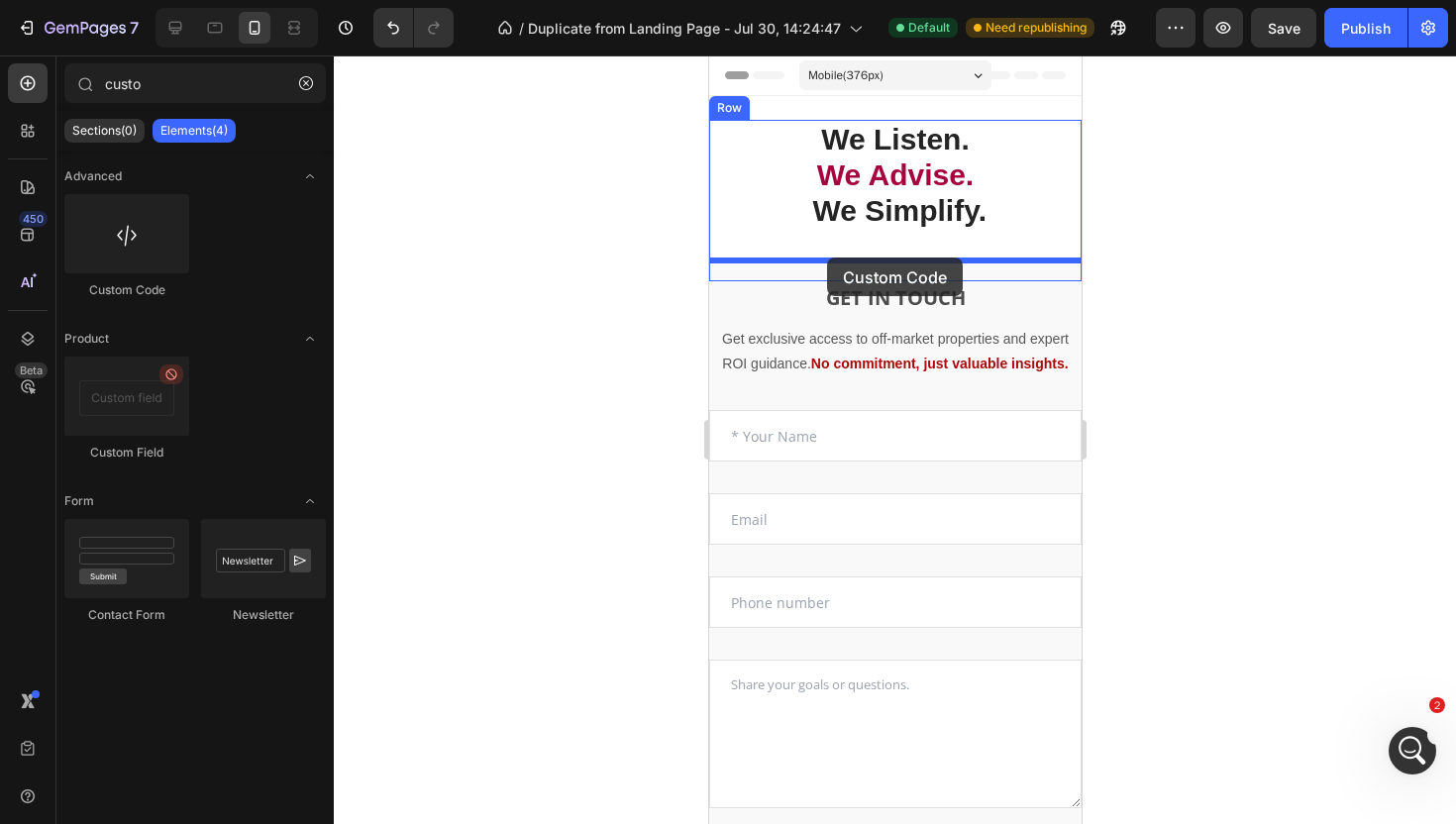 drag, startPoint x: 832, startPoint y: 293, endPoint x: 826, endPoint y: 258, distance: 35.510562 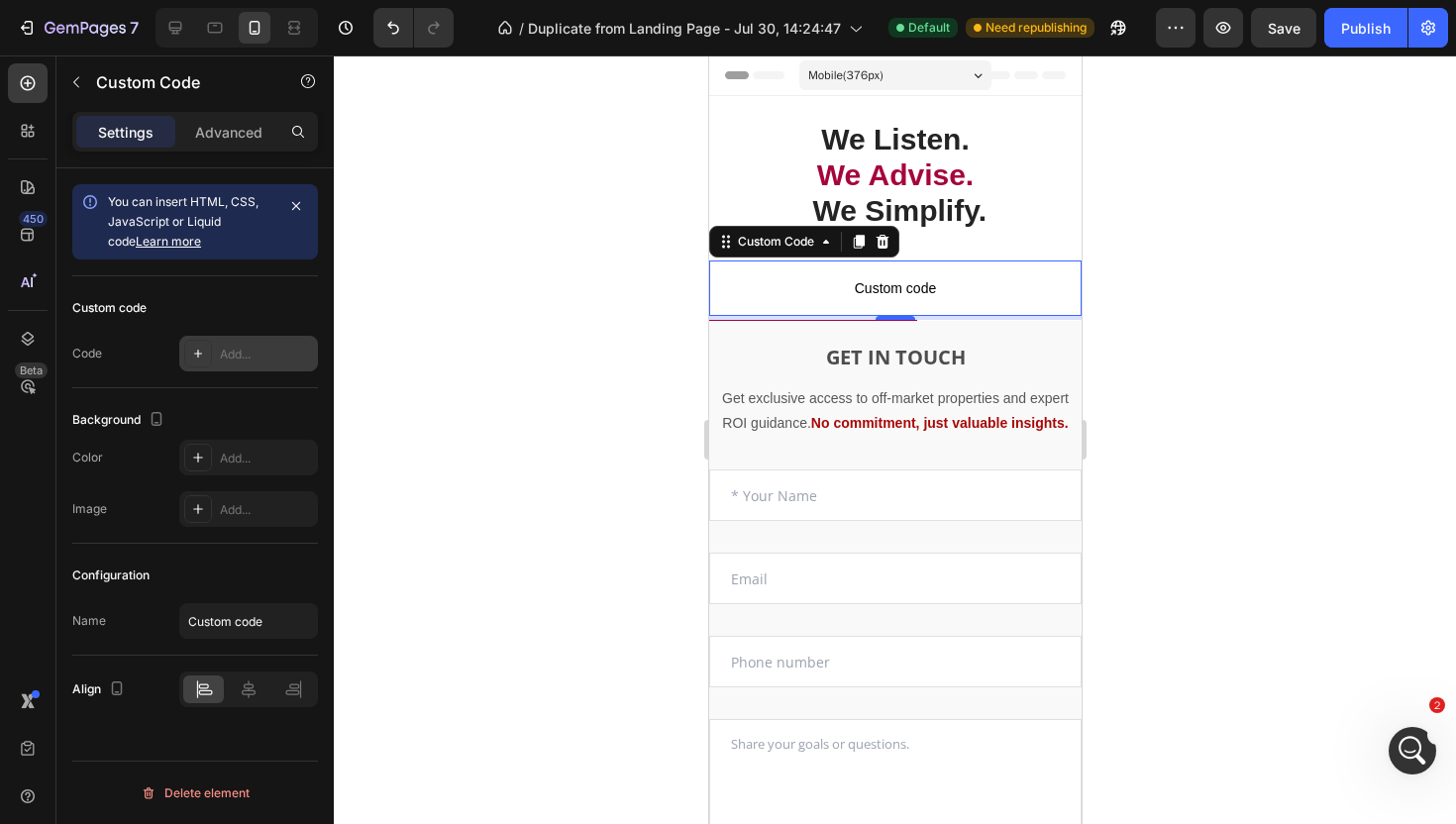 click on "Add..." at bounding box center [266, 355] 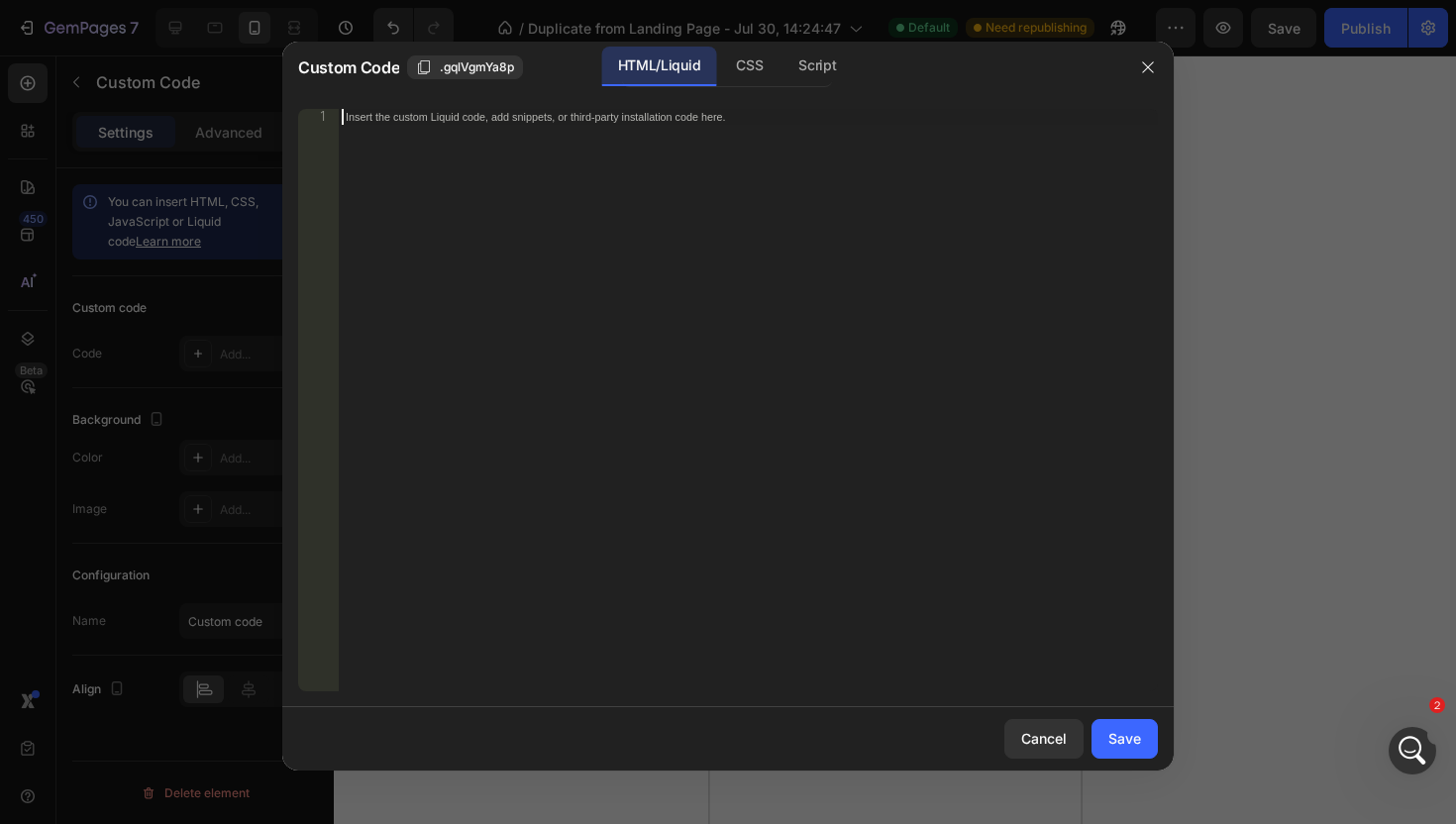 click on "Insert the custom Liquid code, add snippets, or third-party installation code here." at bounding box center [748, 416] 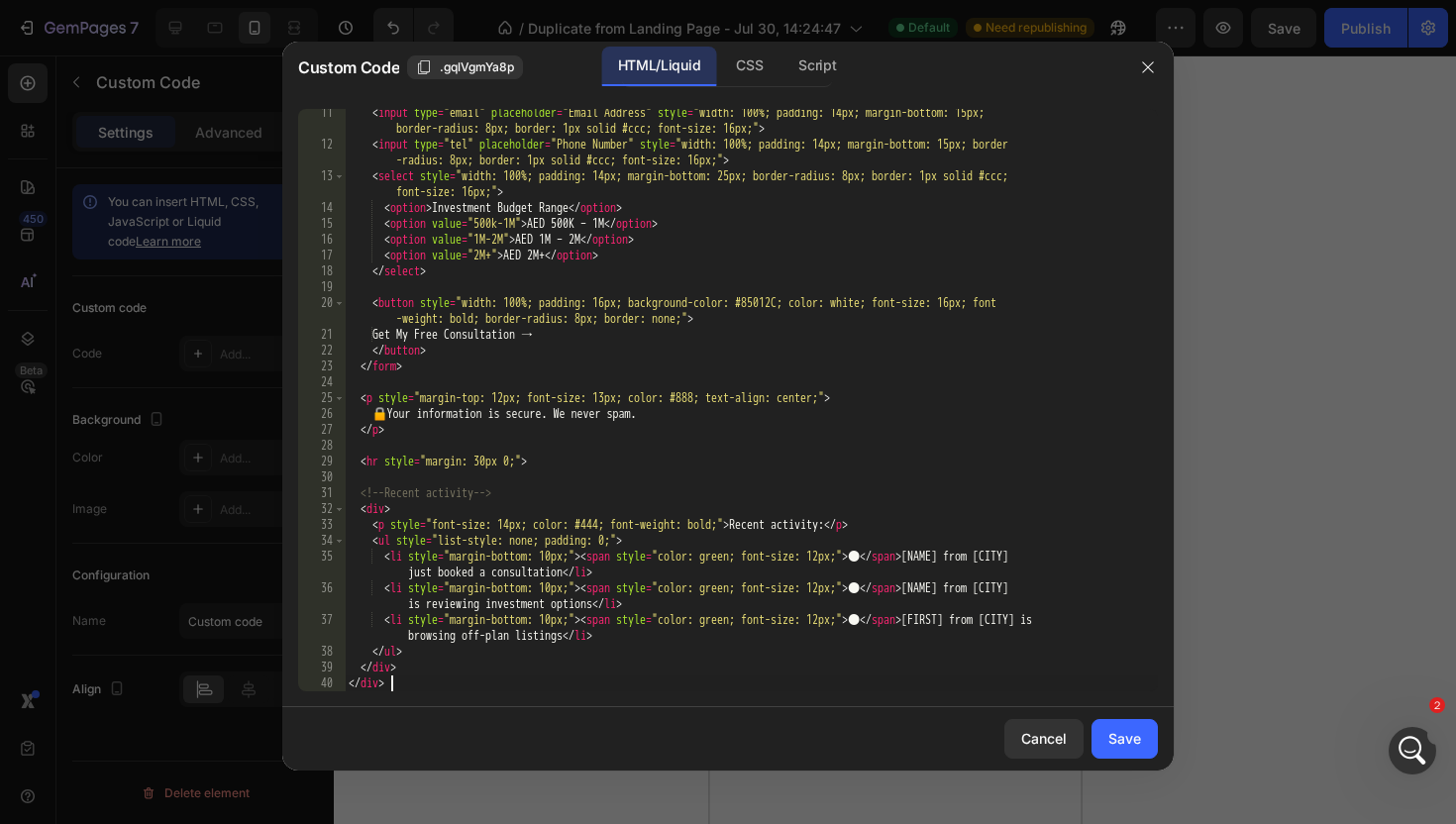 scroll, scrollTop: 226, scrollLeft: 0, axis: vertical 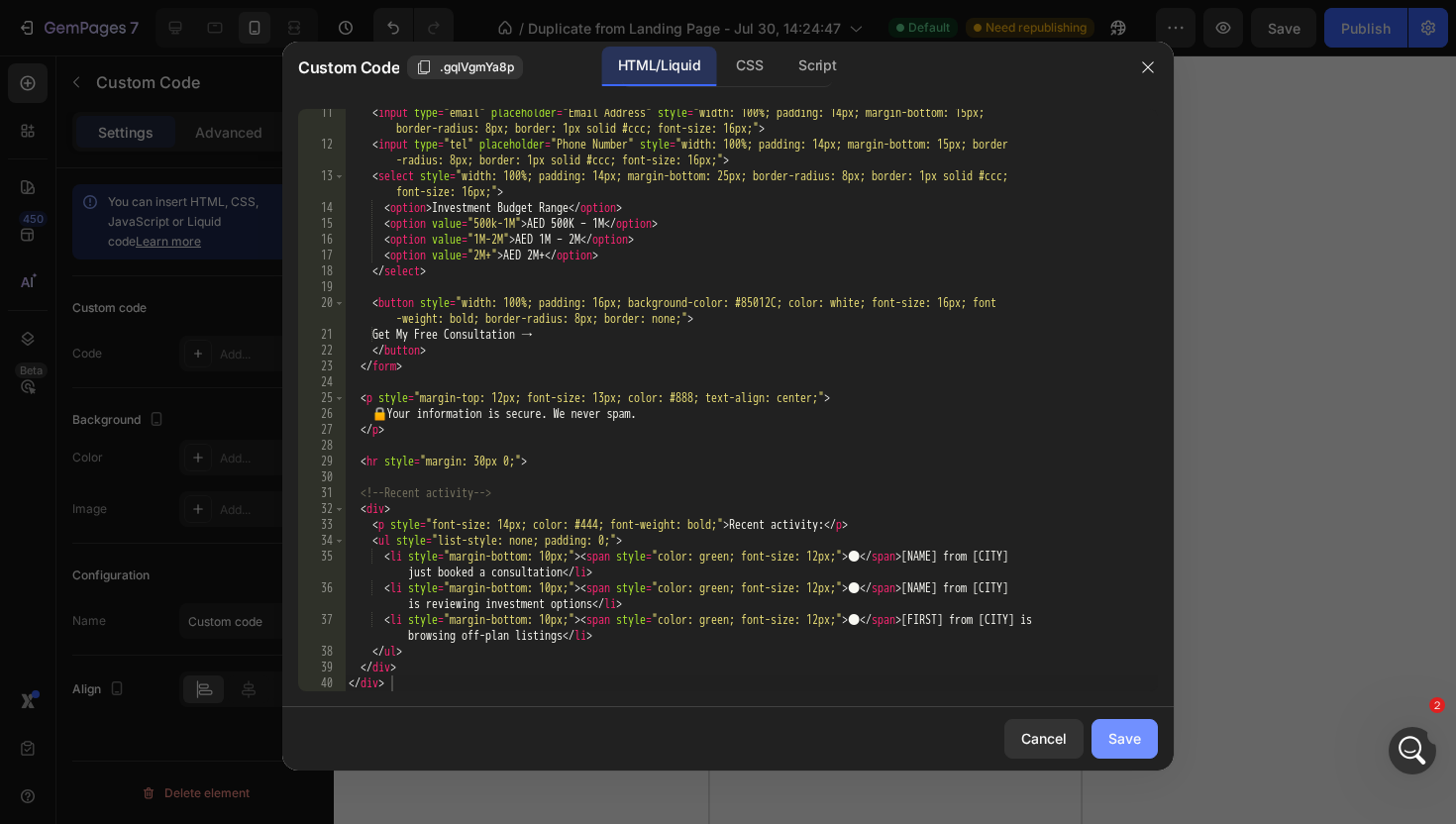 click on "Save" at bounding box center (1124, 738) 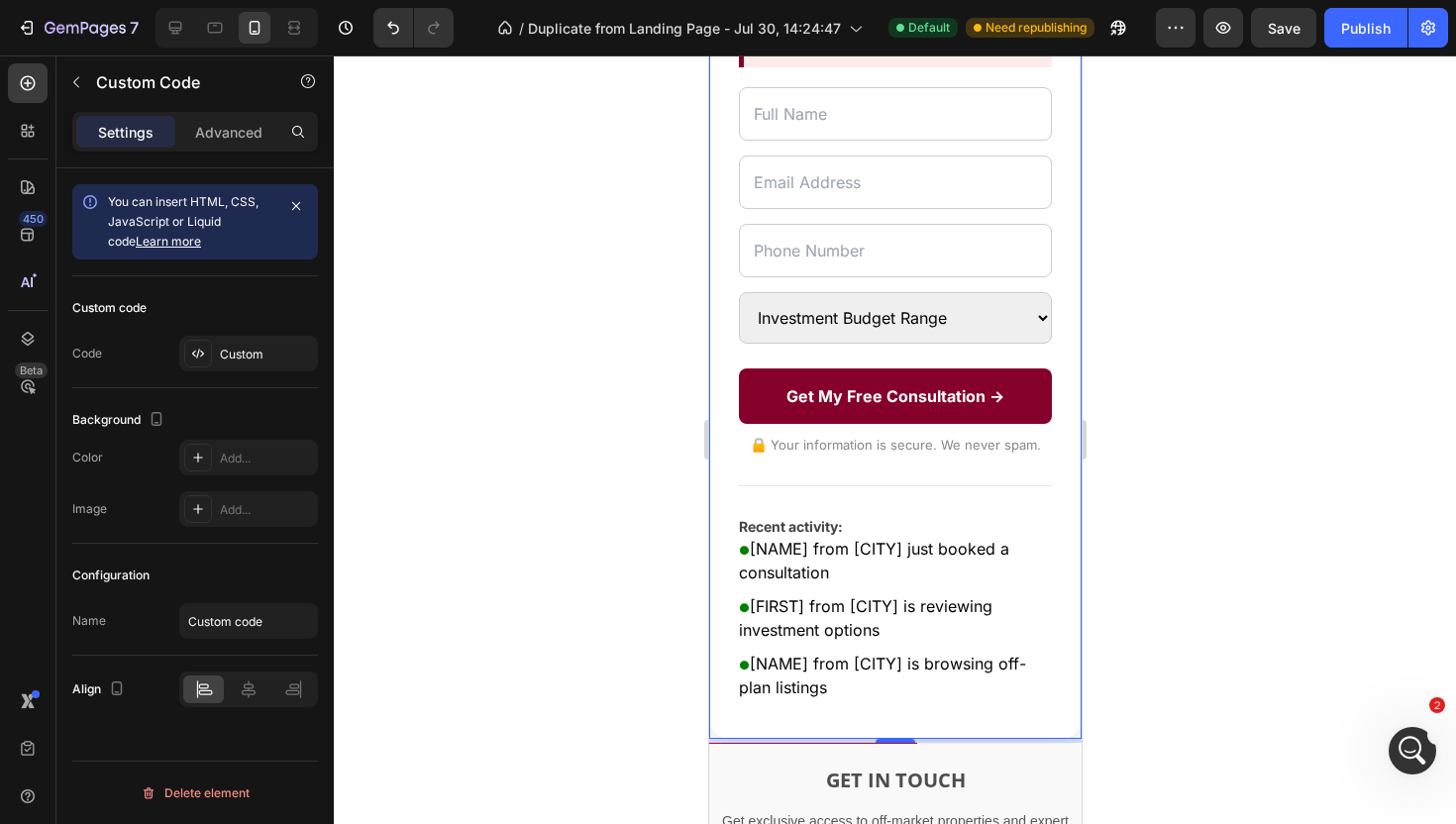 scroll, scrollTop: 400, scrollLeft: 0, axis: vertical 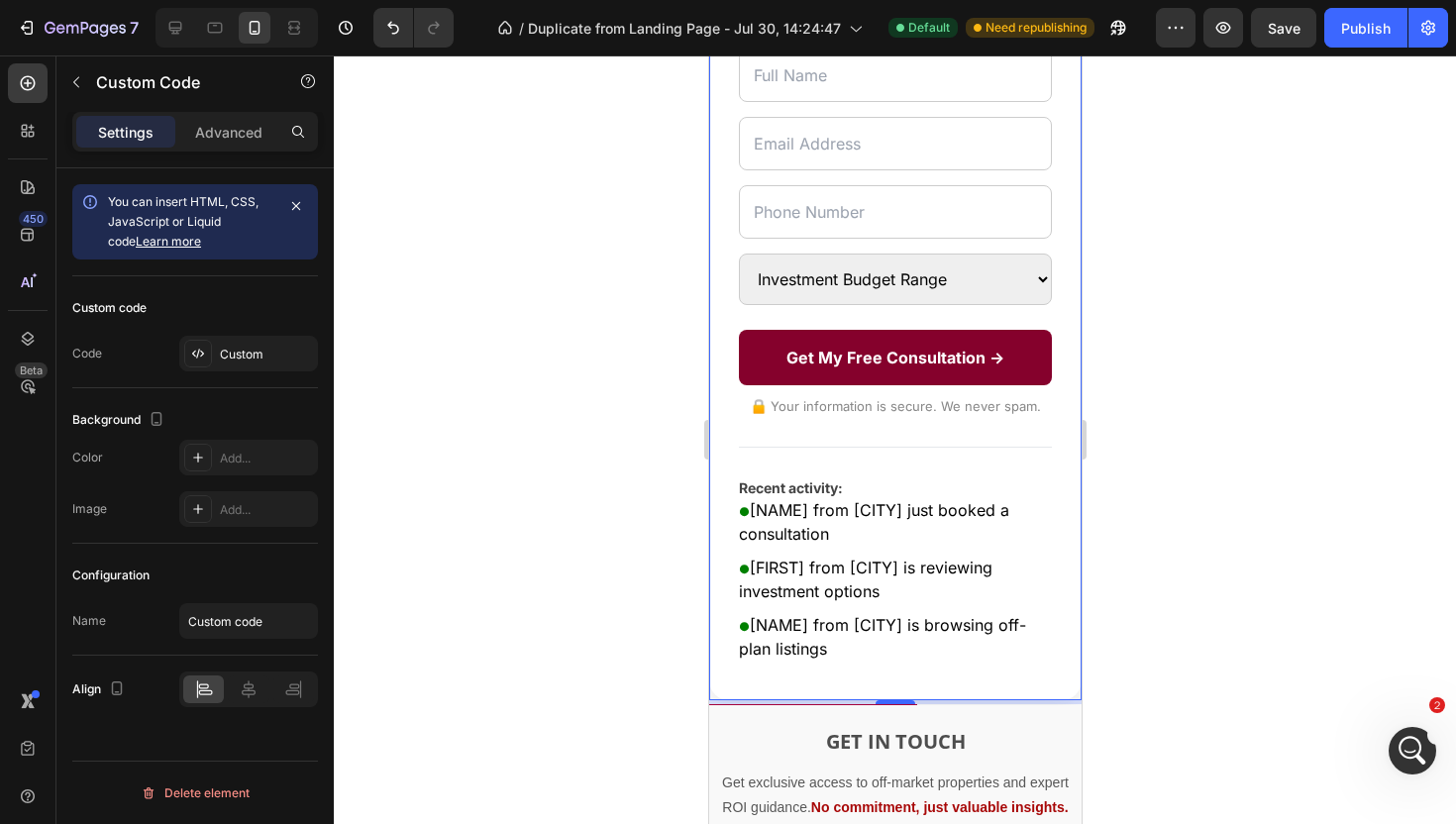 click on "● [NAME] from [CITY] just booked a consultation" at bounding box center (894, 522) 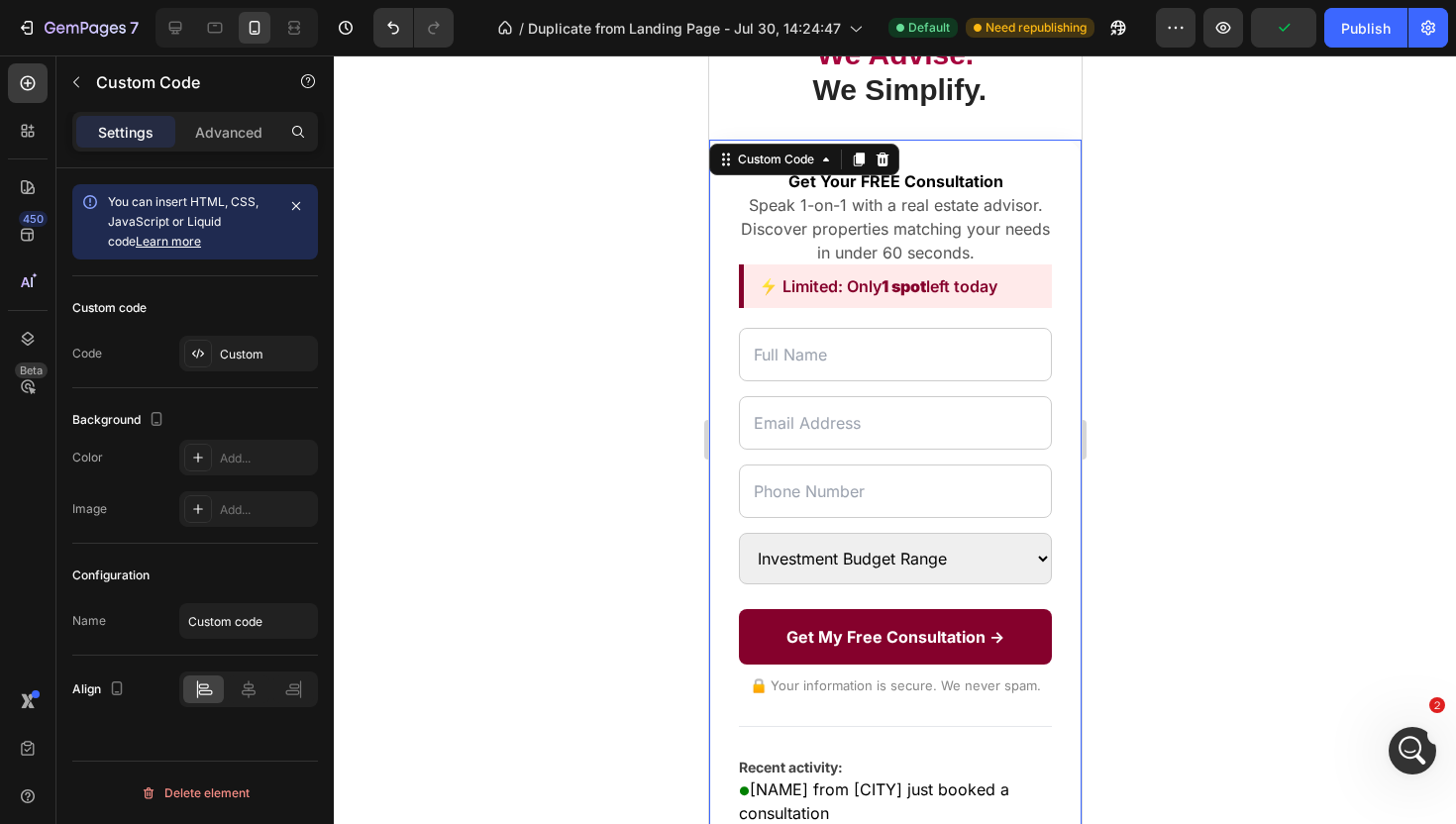 scroll, scrollTop: 0, scrollLeft: 0, axis: both 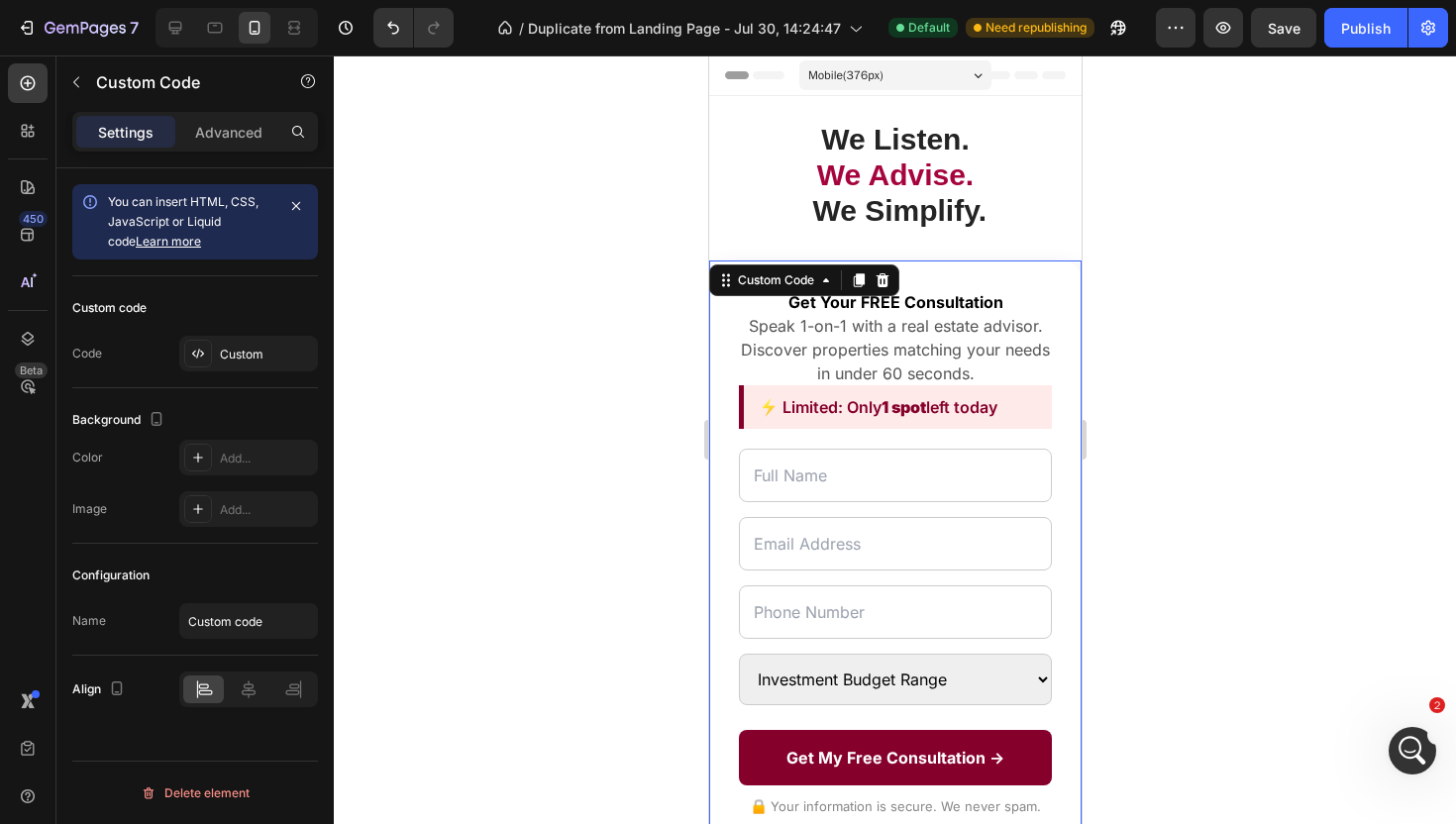 click 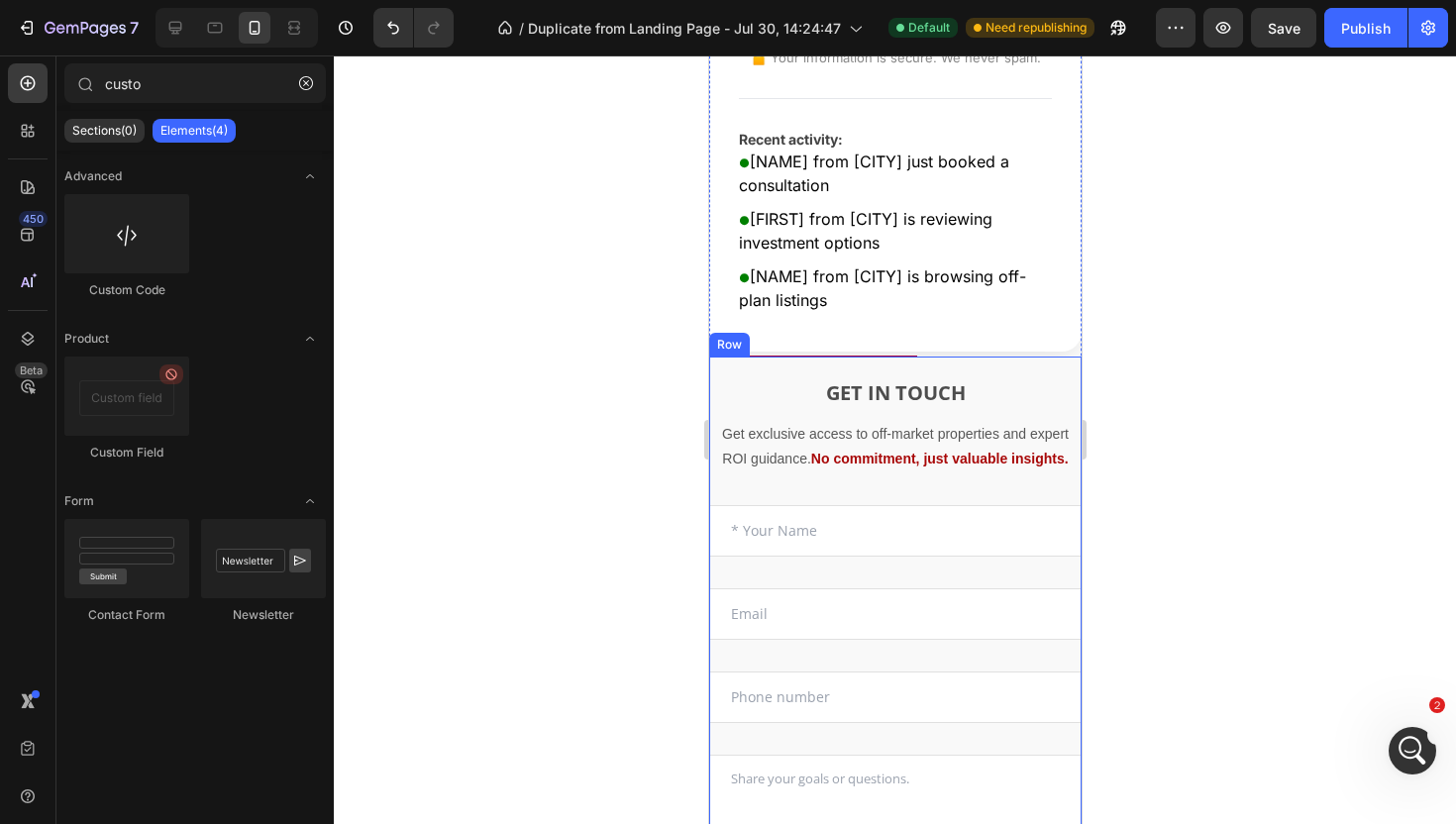 scroll, scrollTop: 746, scrollLeft: 0, axis: vertical 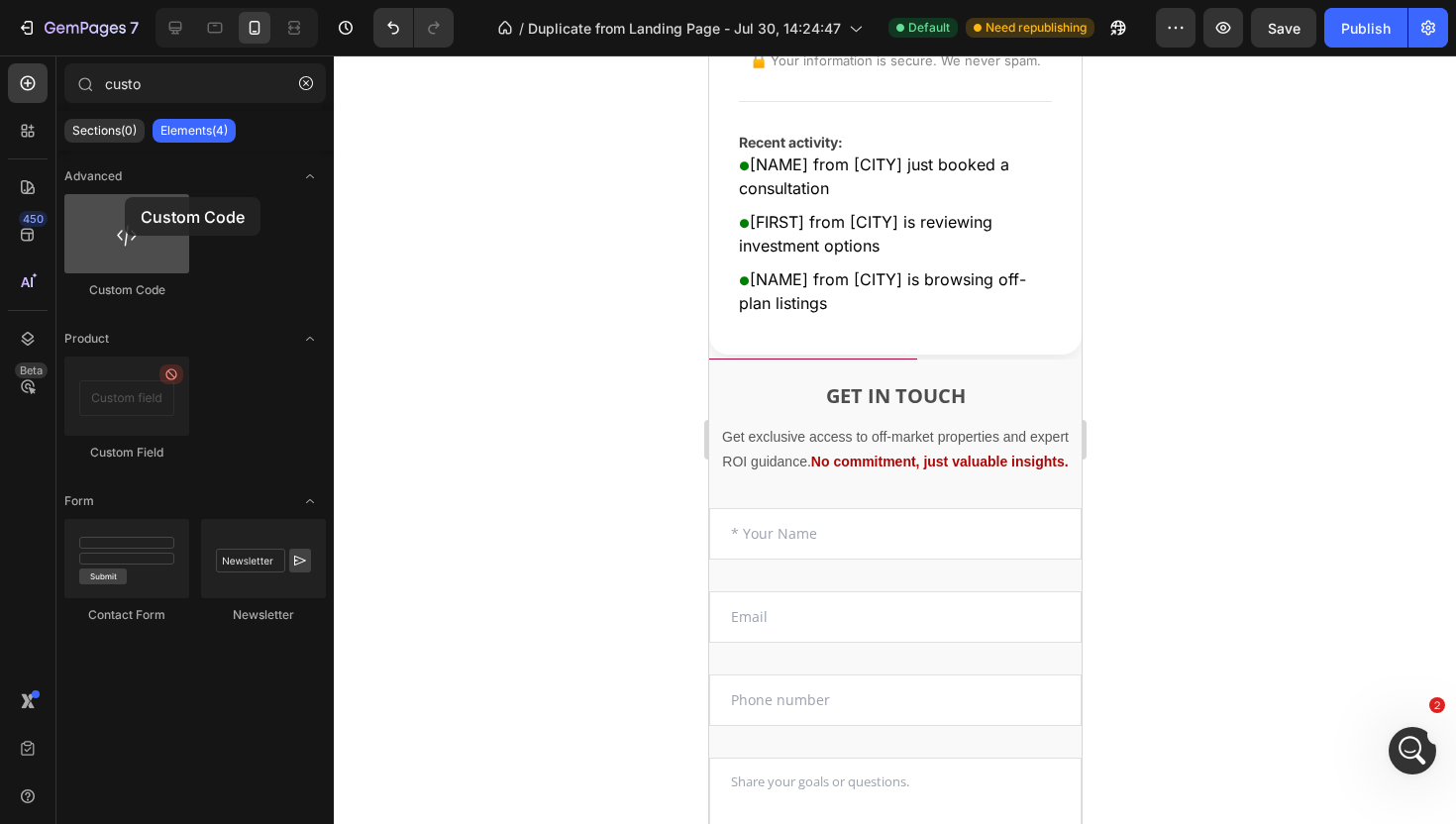 drag, startPoint x: 156, startPoint y: 238, endPoint x: 124, endPoint y: 212, distance: 41.2311 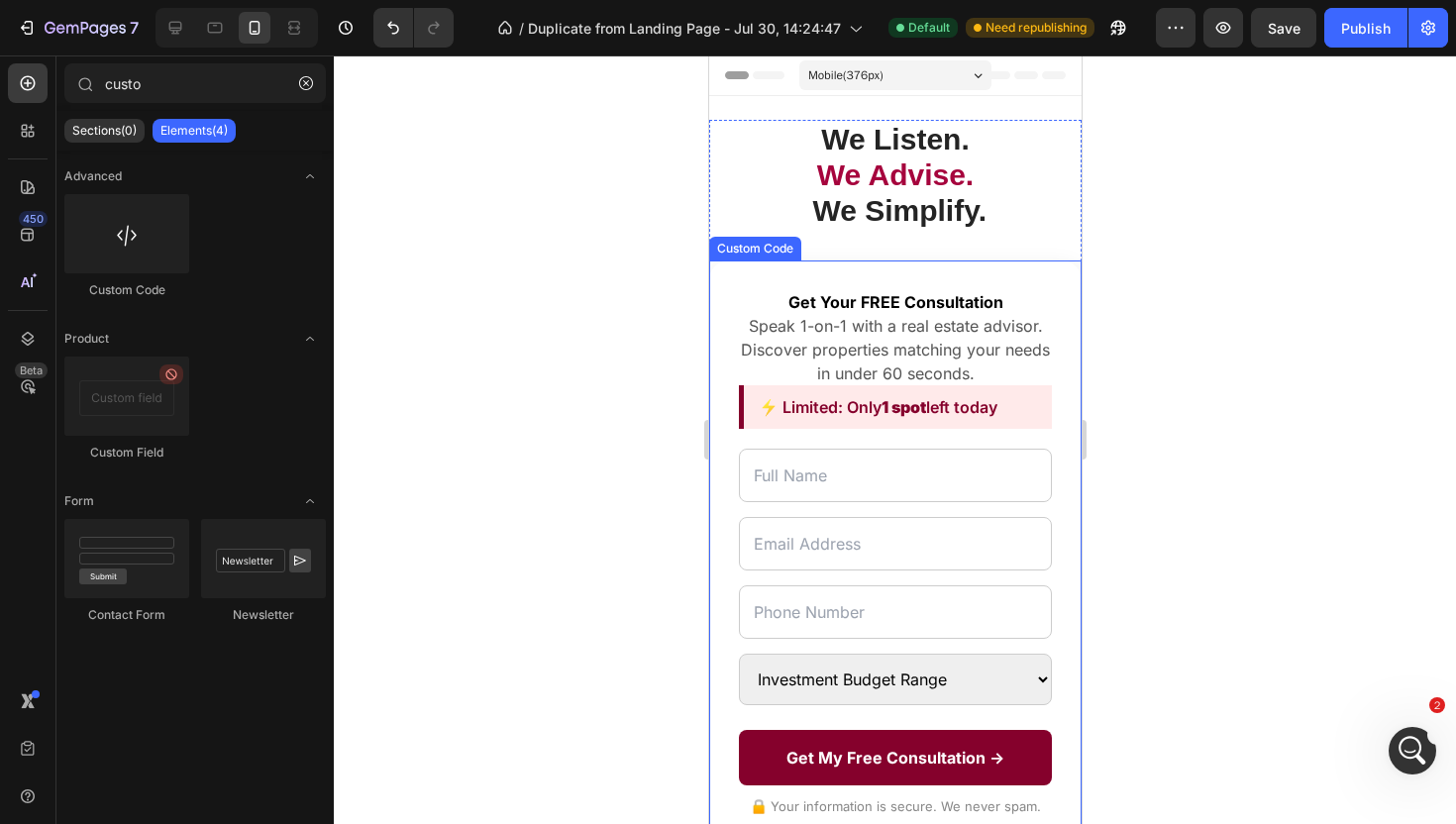 scroll, scrollTop: 209, scrollLeft: 0, axis: vertical 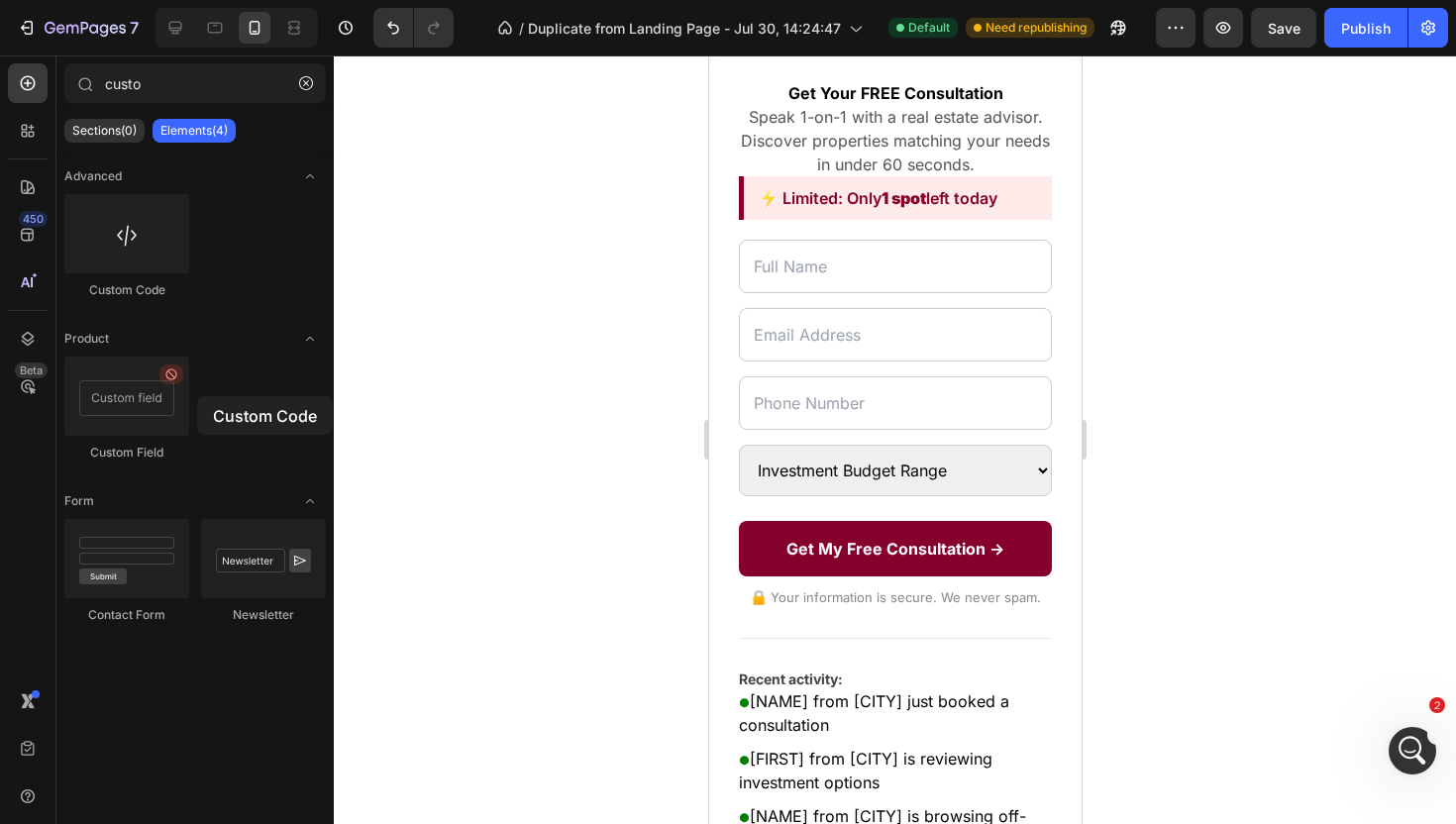 drag, startPoint x: 124, startPoint y: 251, endPoint x: 187, endPoint y: 393, distance: 155.348 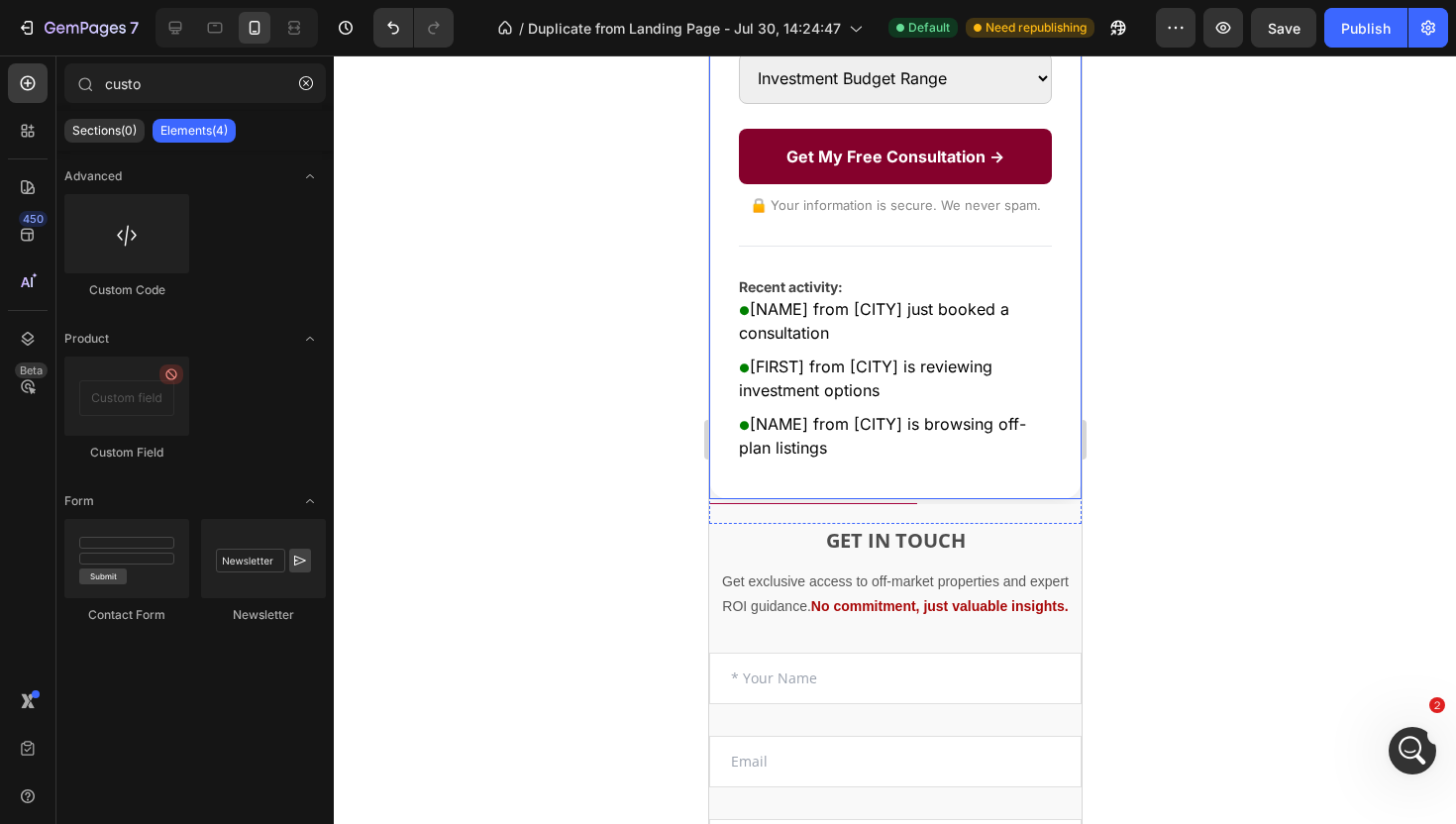 scroll, scrollTop: 634, scrollLeft: 0, axis: vertical 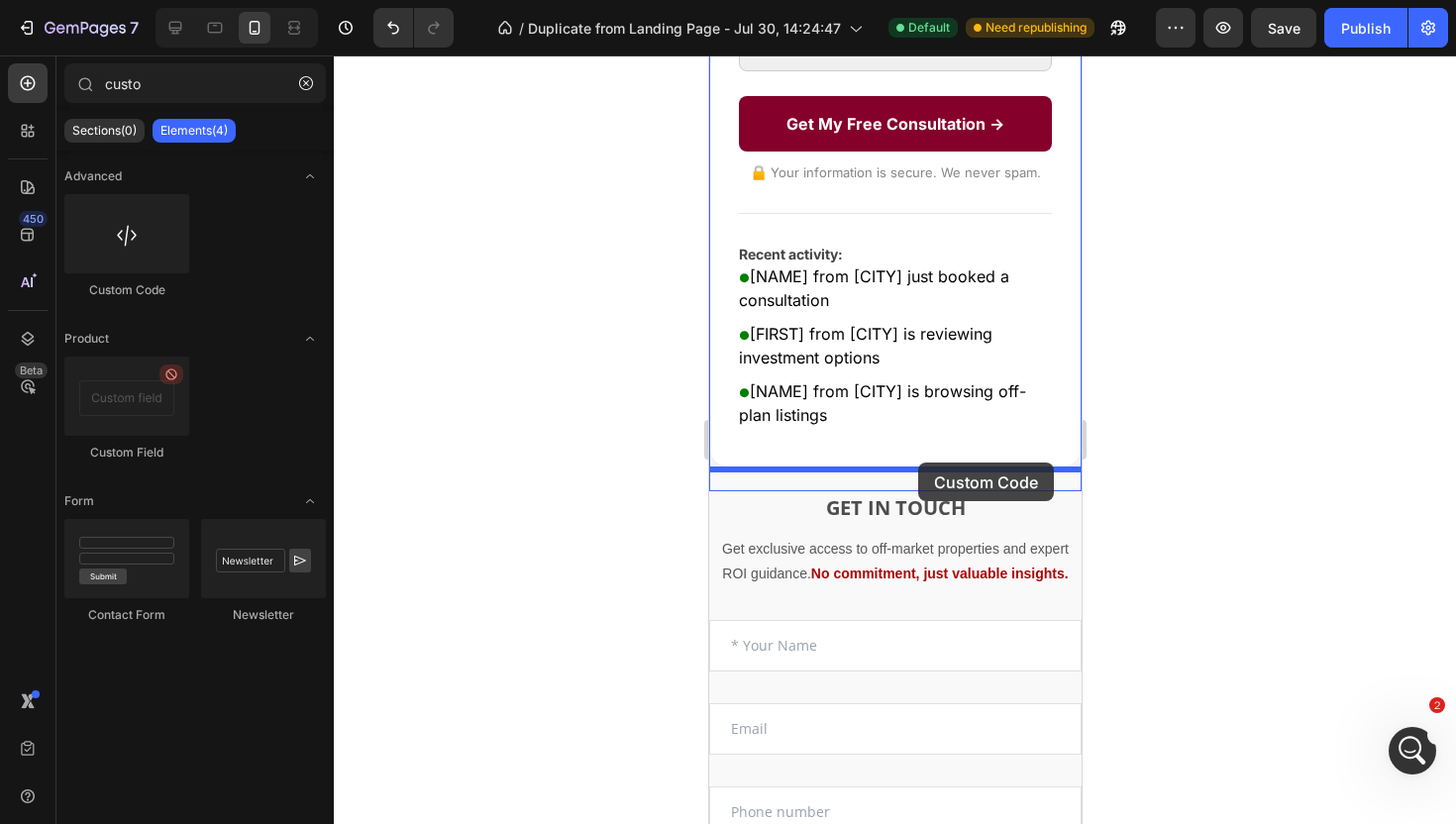 drag, startPoint x: 837, startPoint y: 280, endPoint x: 918, endPoint y: 463, distance: 200.12496 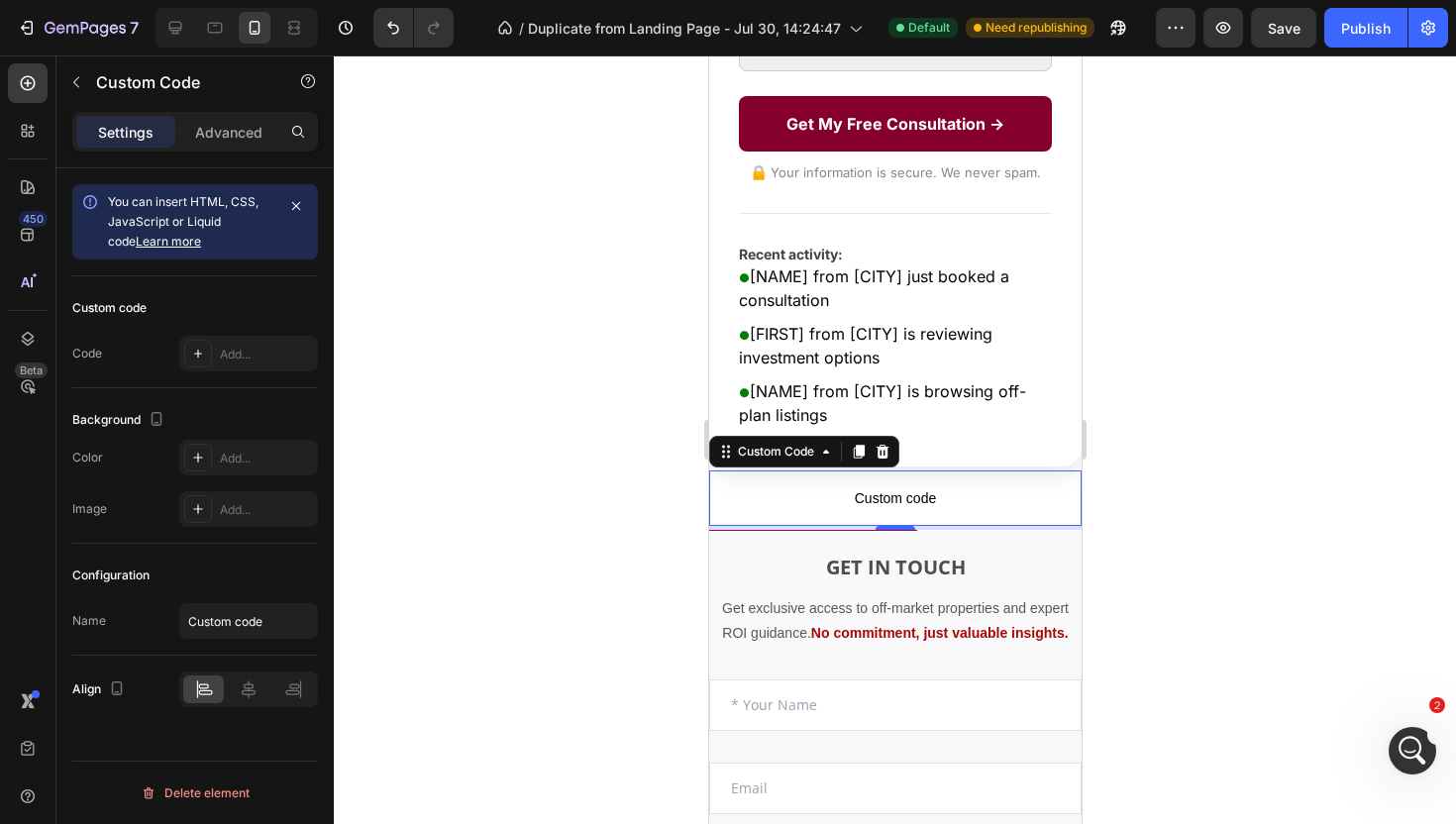 click on "Custom code" at bounding box center [894, 498] 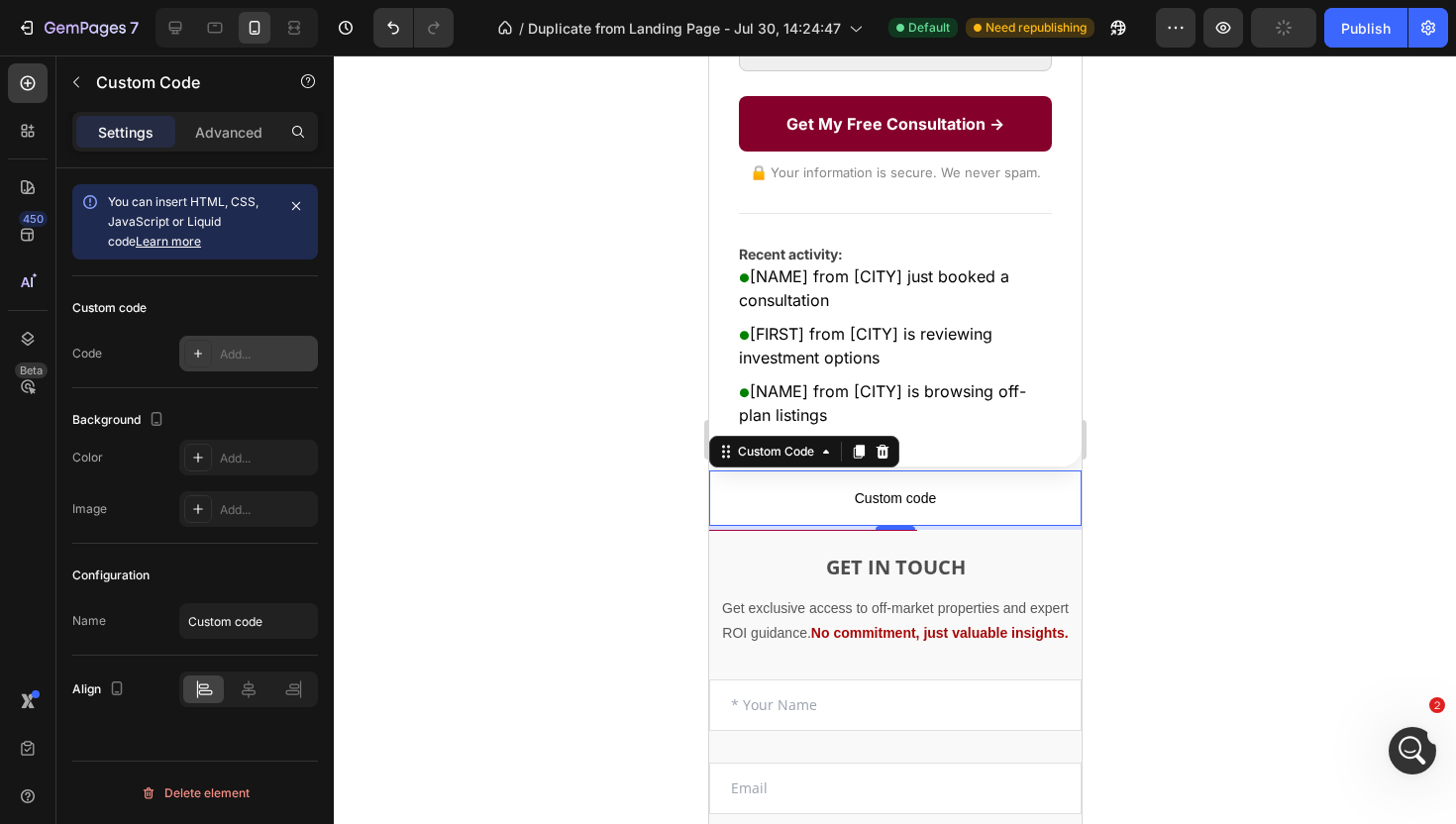 click on "Add..." at bounding box center [249, 354] 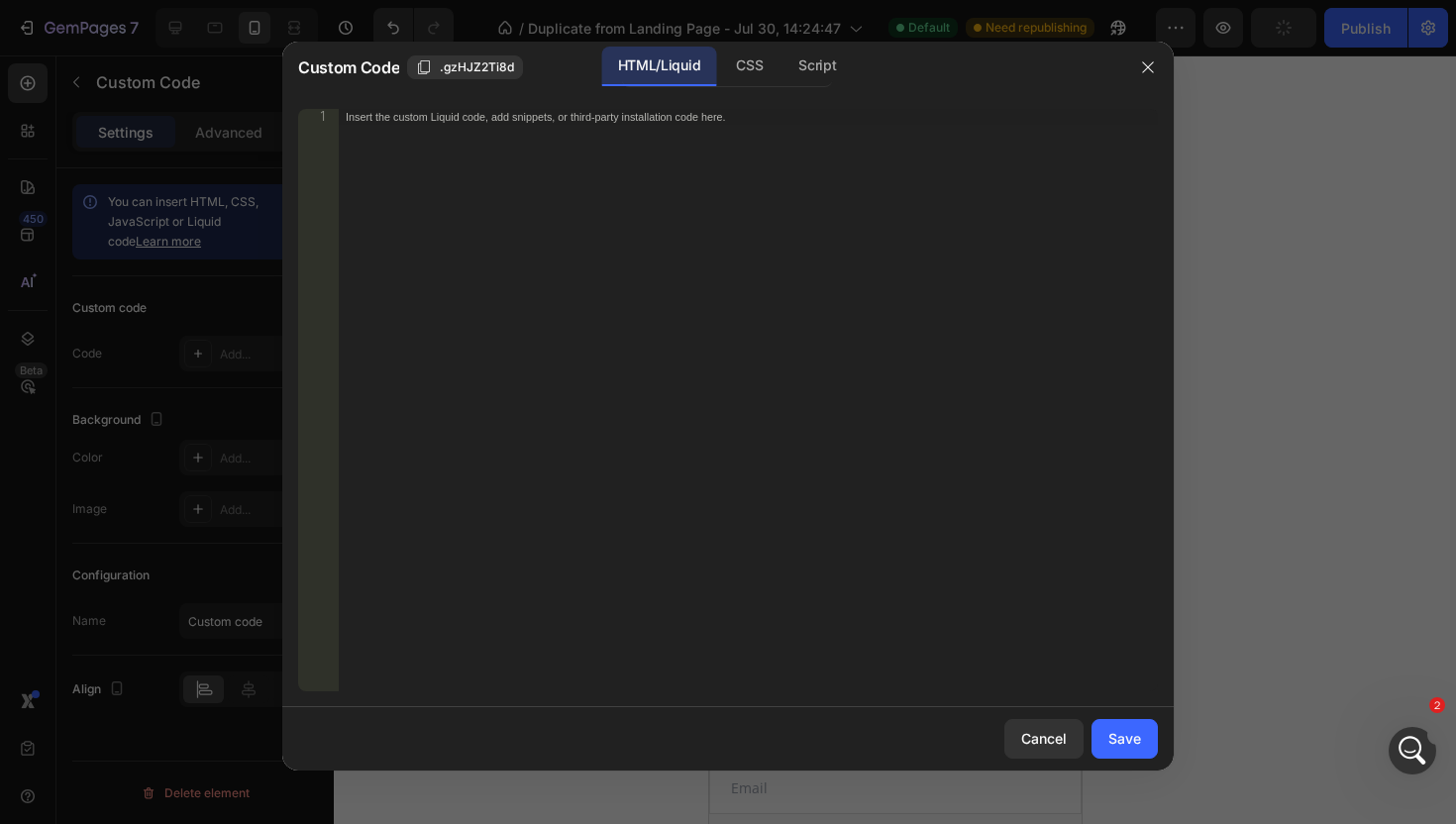 click on "Insert the custom Liquid code, add snippets, or third-party installation code here." at bounding box center (748, 416) 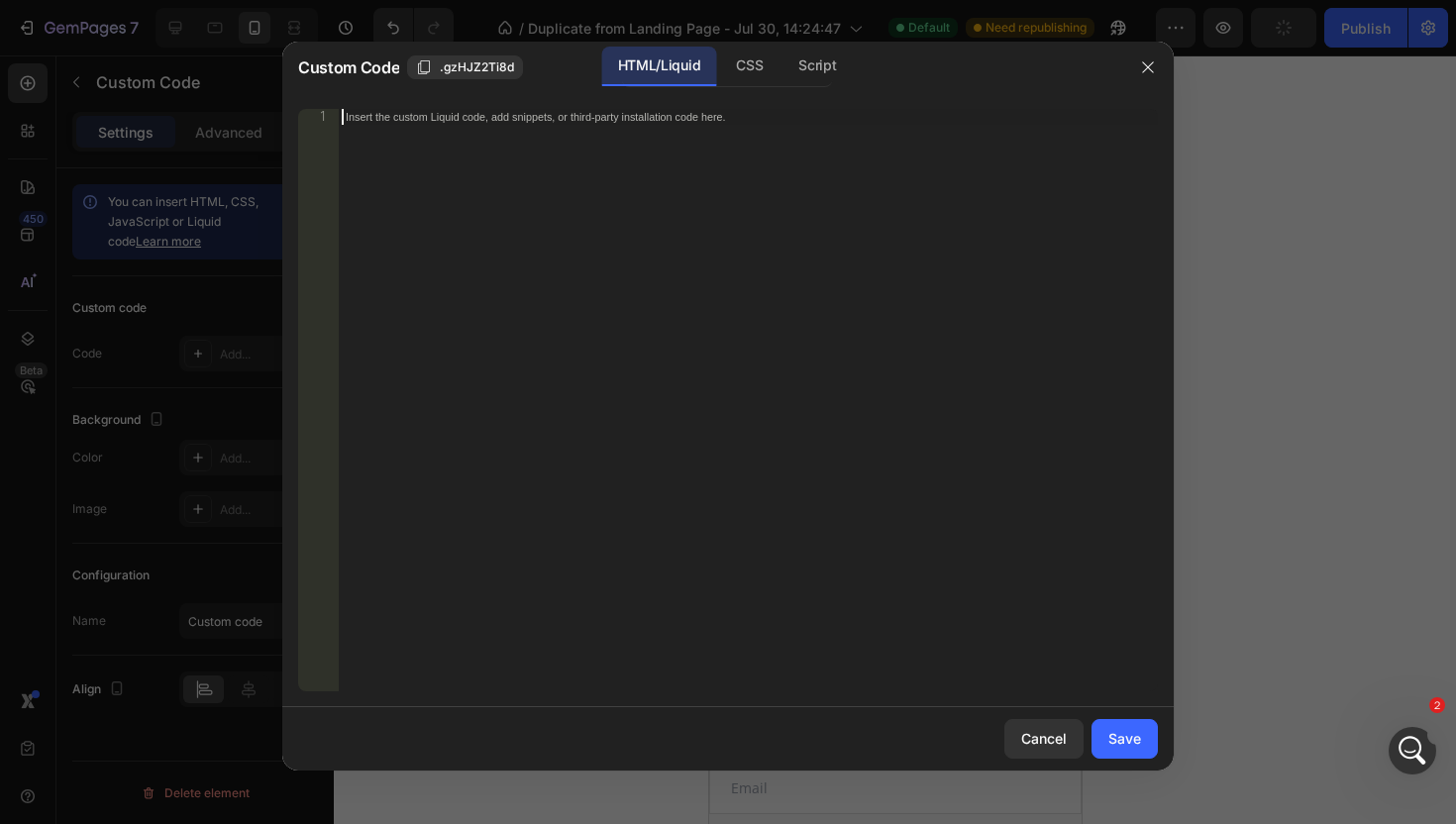 paste on "</div>" 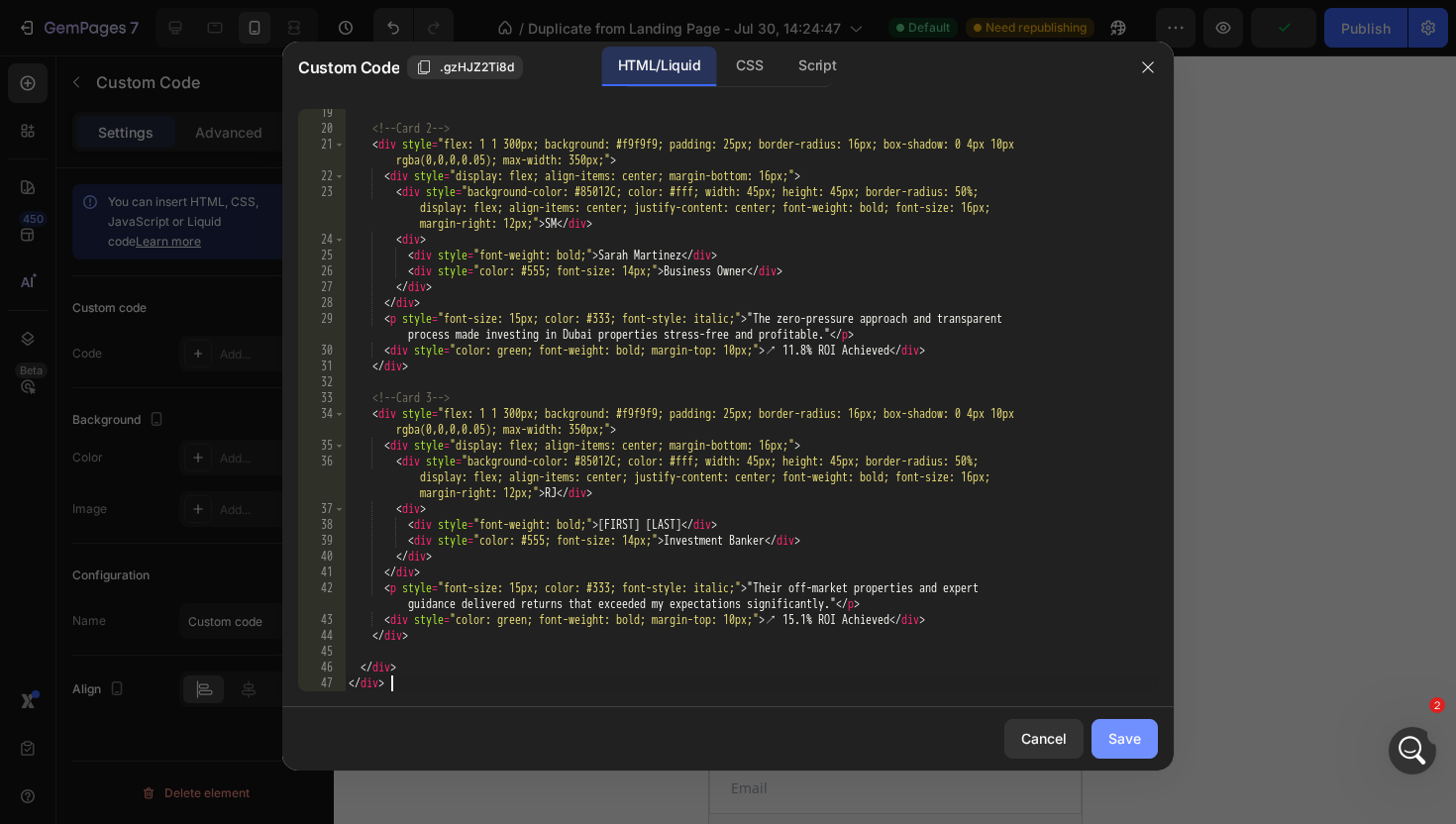 click on "Save" at bounding box center [1124, 738] 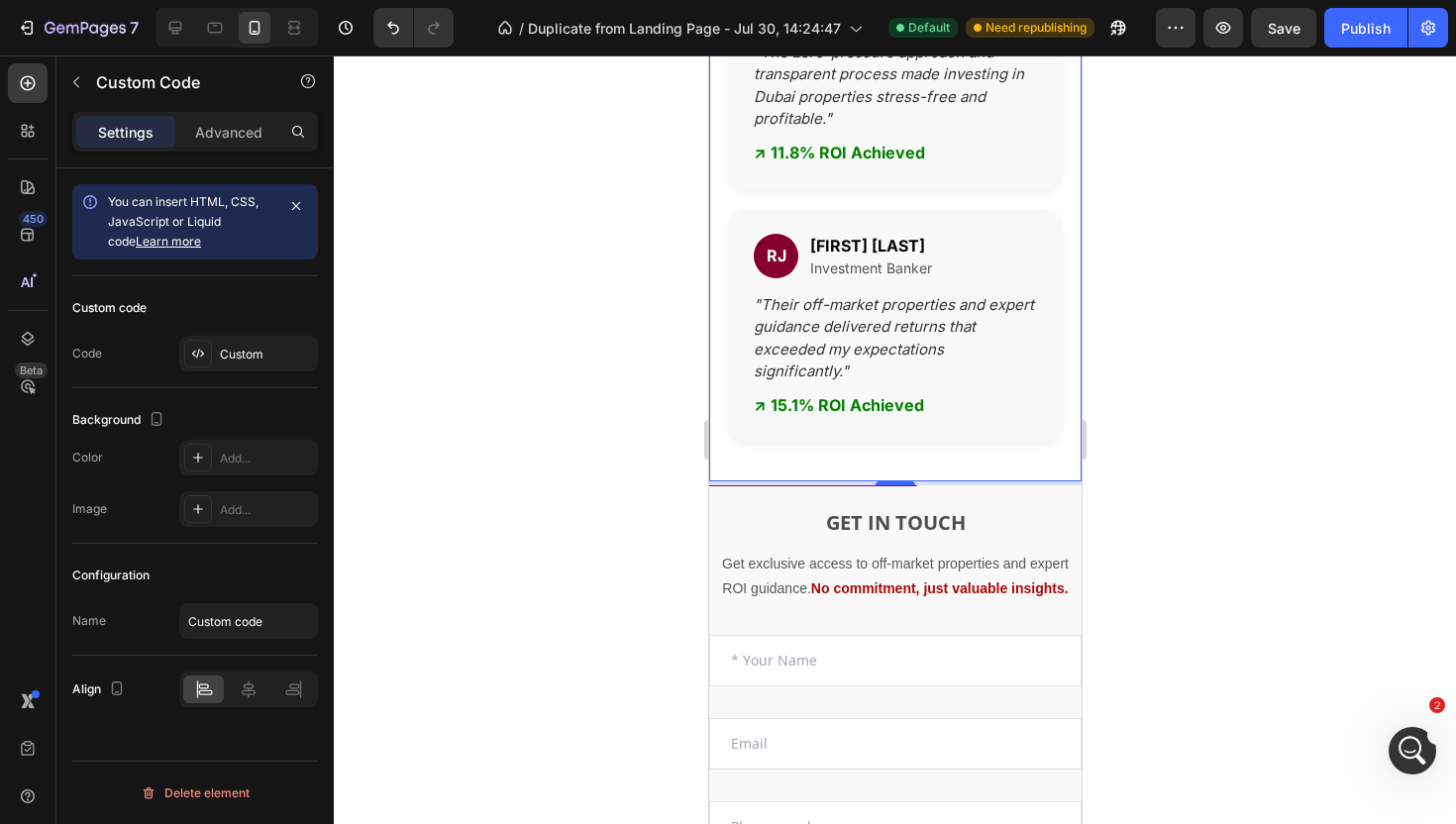 scroll, scrollTop: 1571, scrollLeft: 0, axis: vertical 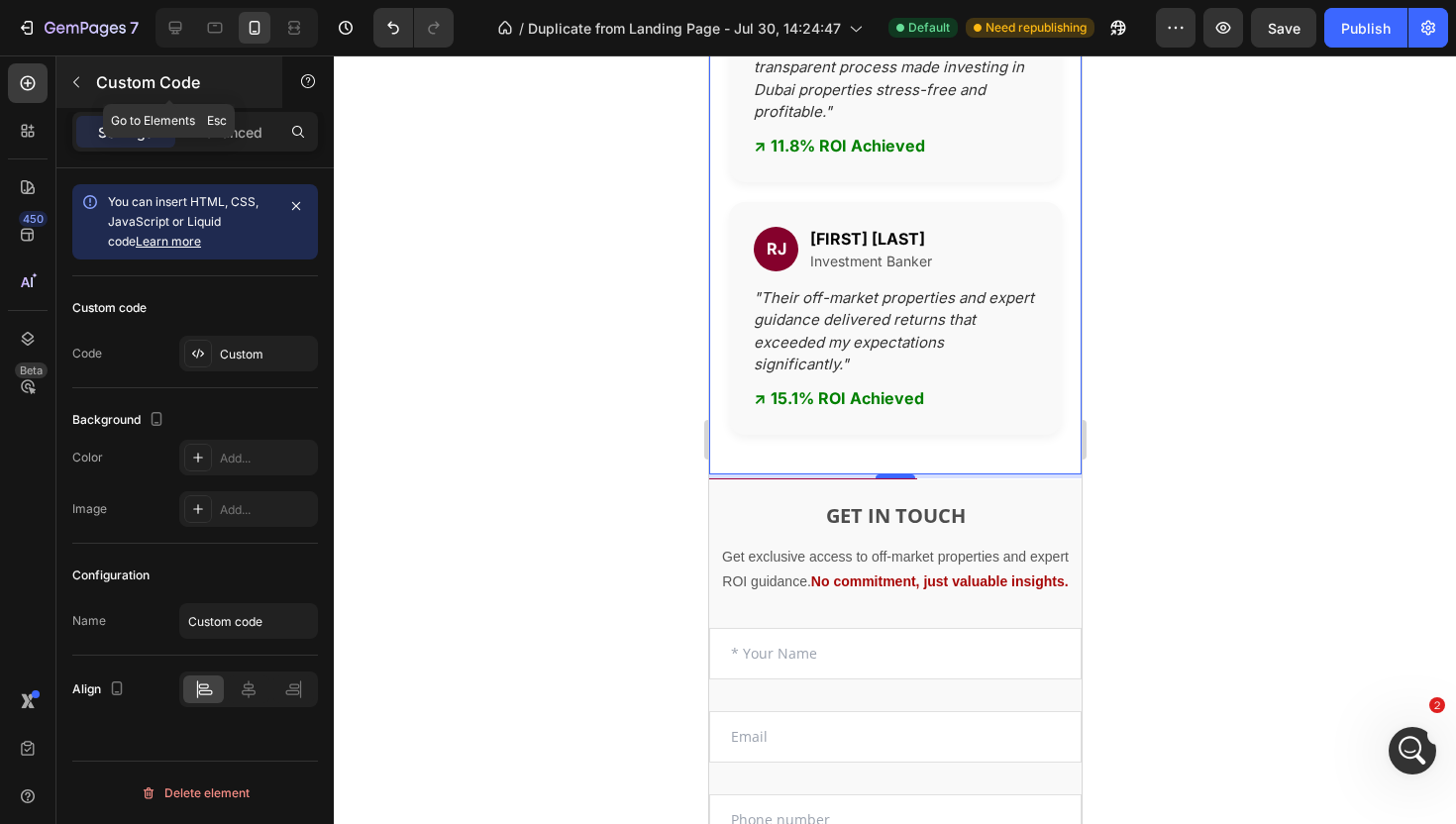 click 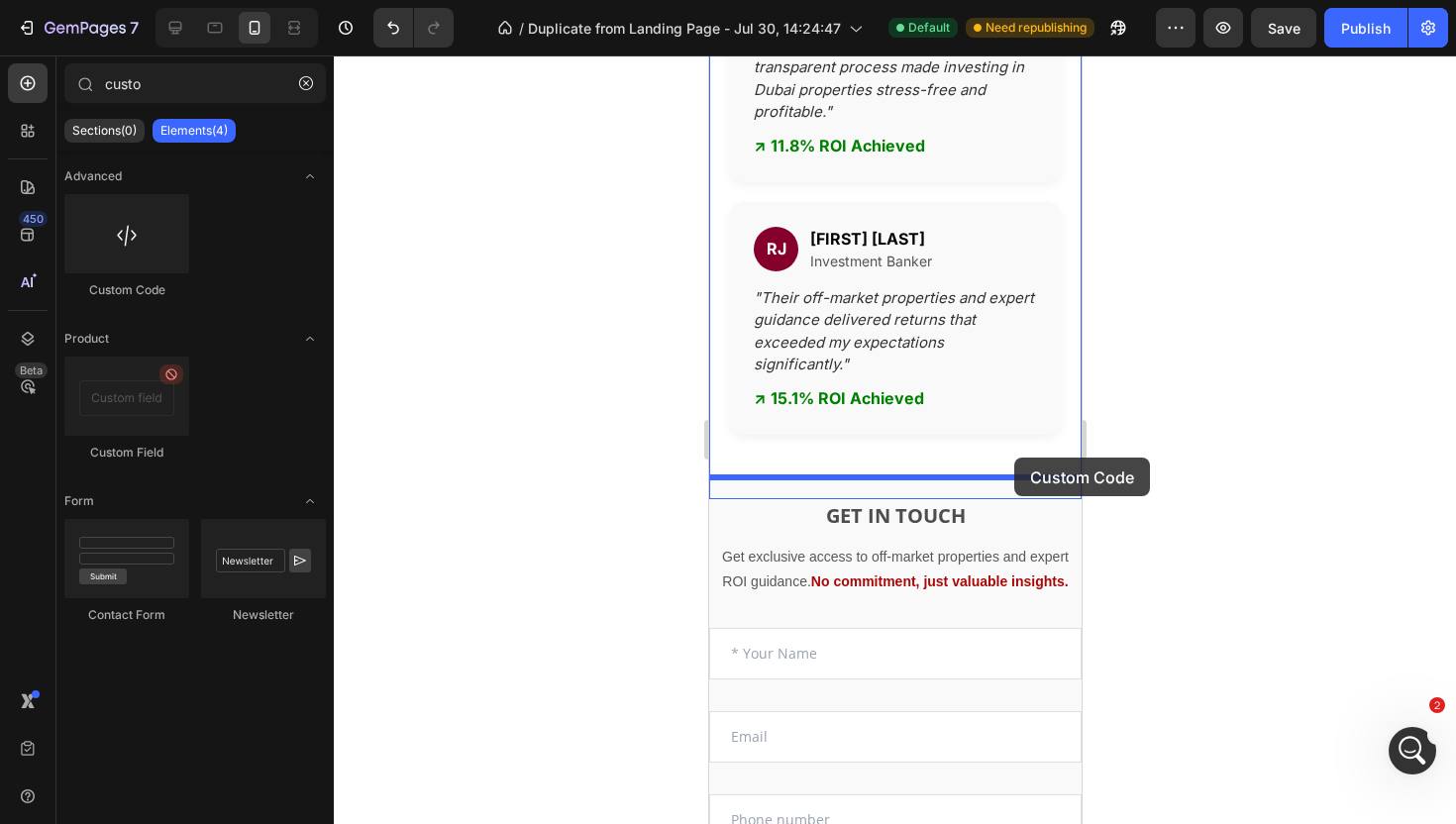 drag, startPoint x: 827, startPoint y: 301, endPoint x: 1013, endPoint y: 458, distance: 243.40296 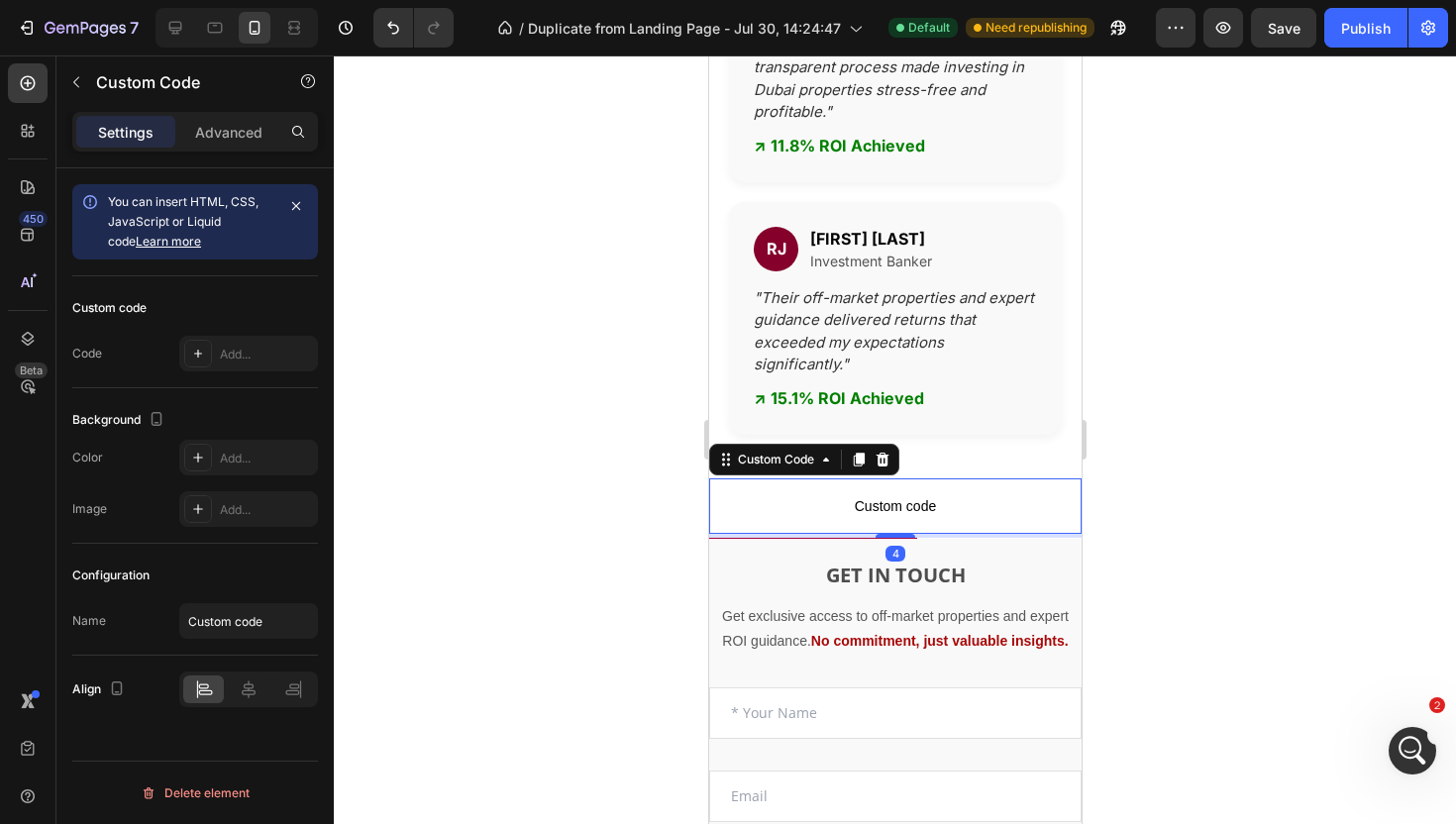 click on "Custom code" at bounding box center (894, 506) 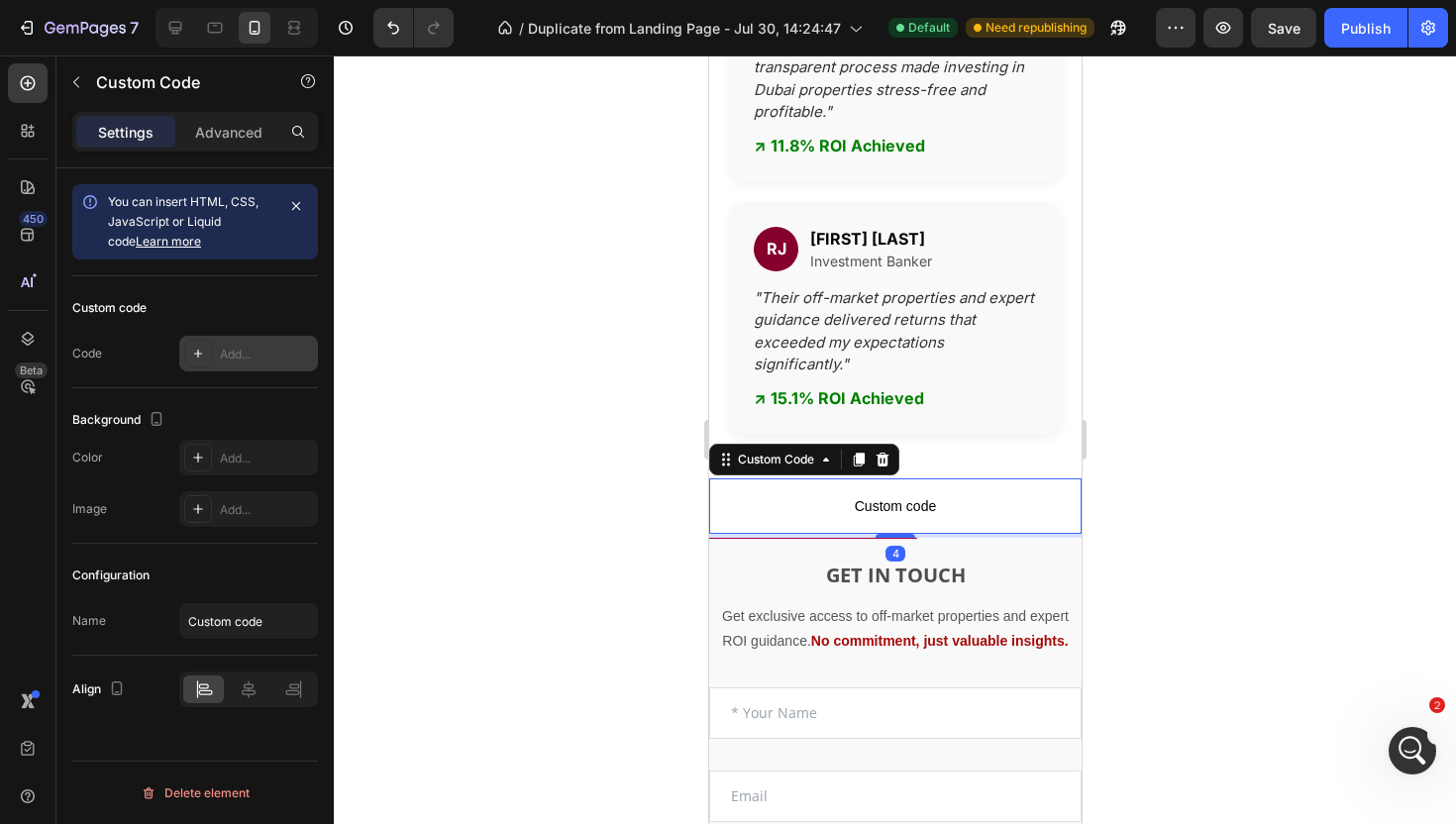 click on "Add..." at bounding box center (249, 354) 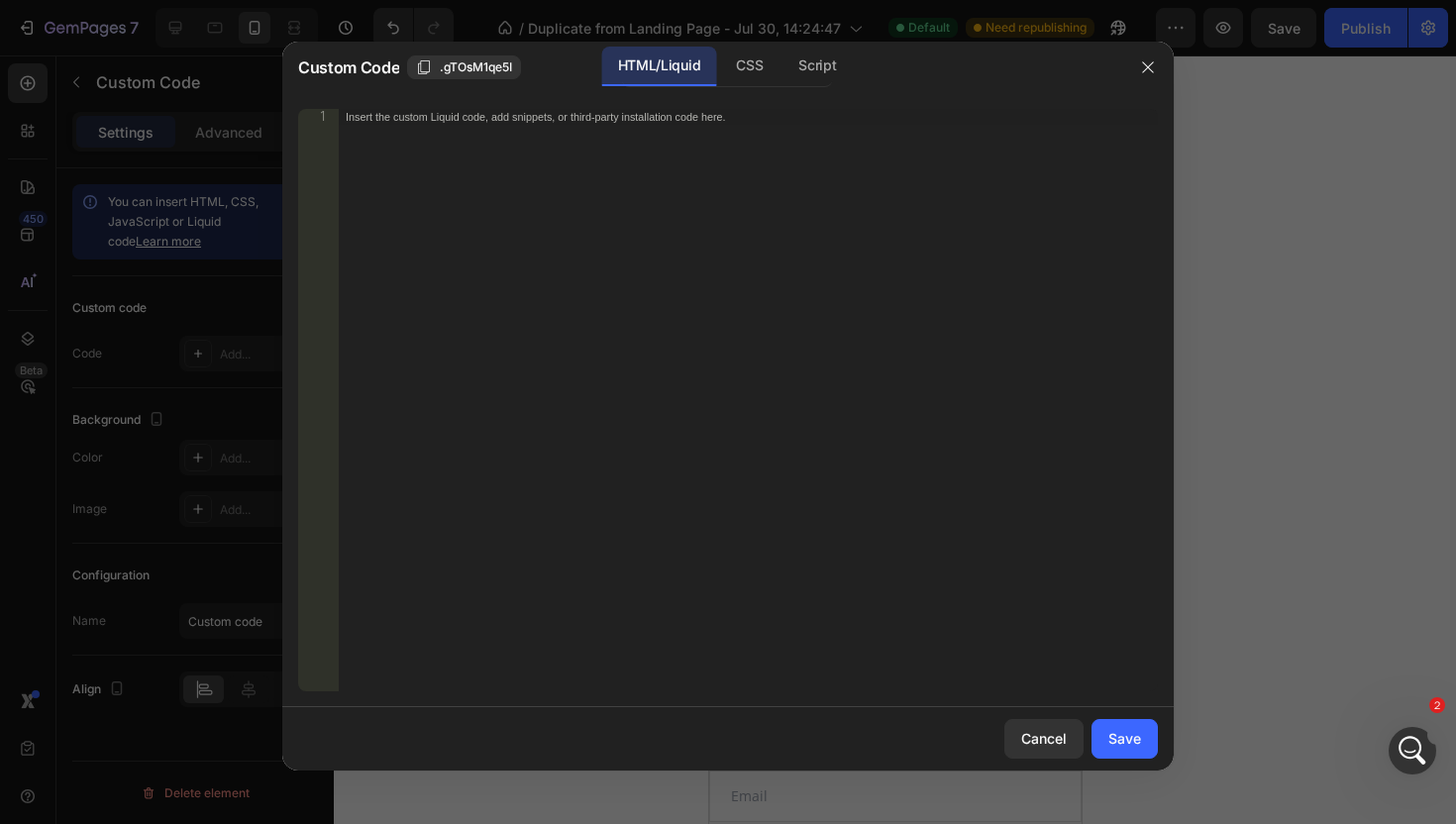 click on "Insert the custom Liquid code, add snippets, or third-party installation code here." at bounding box center [748, 416] 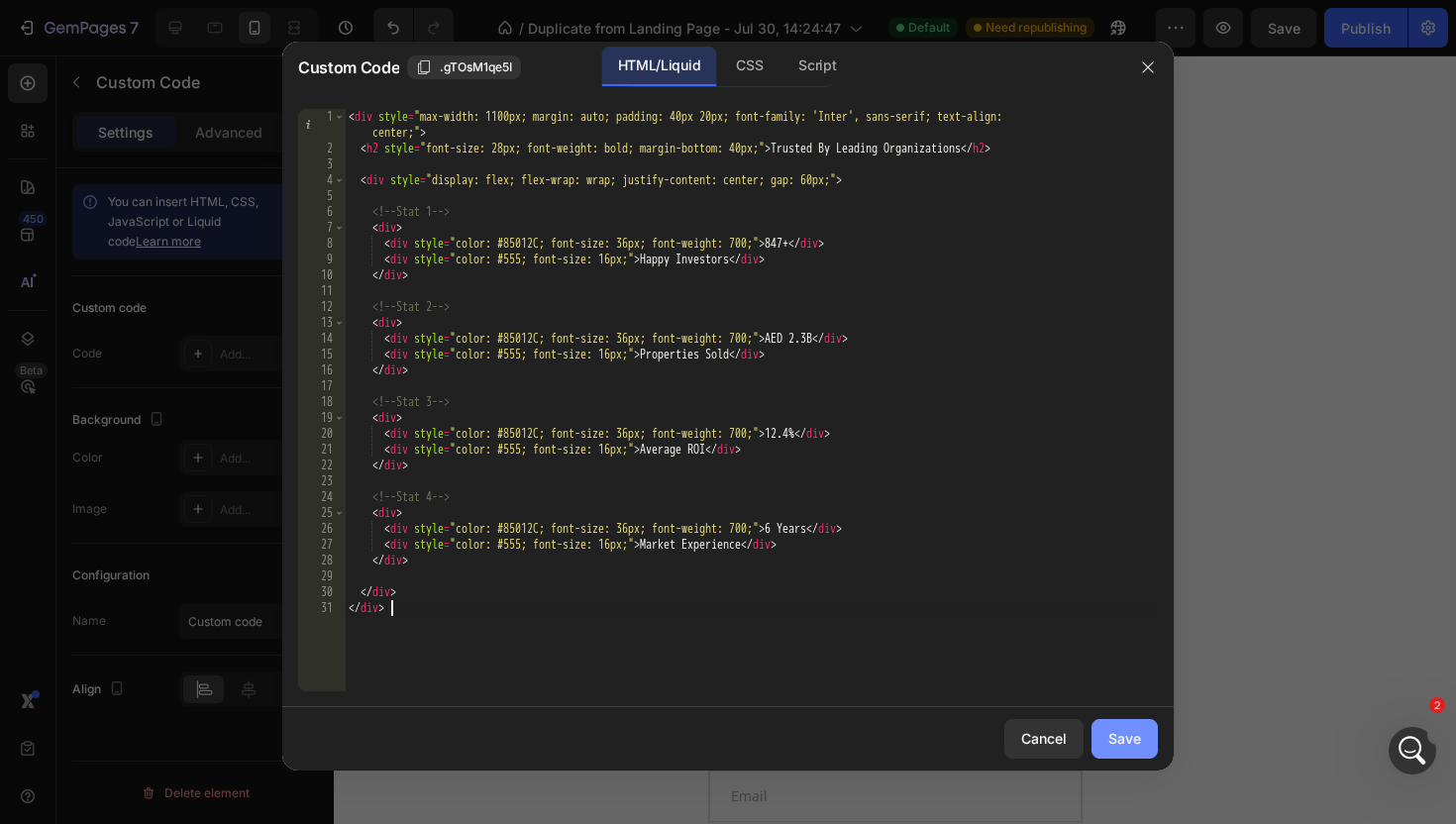 click on "Save" 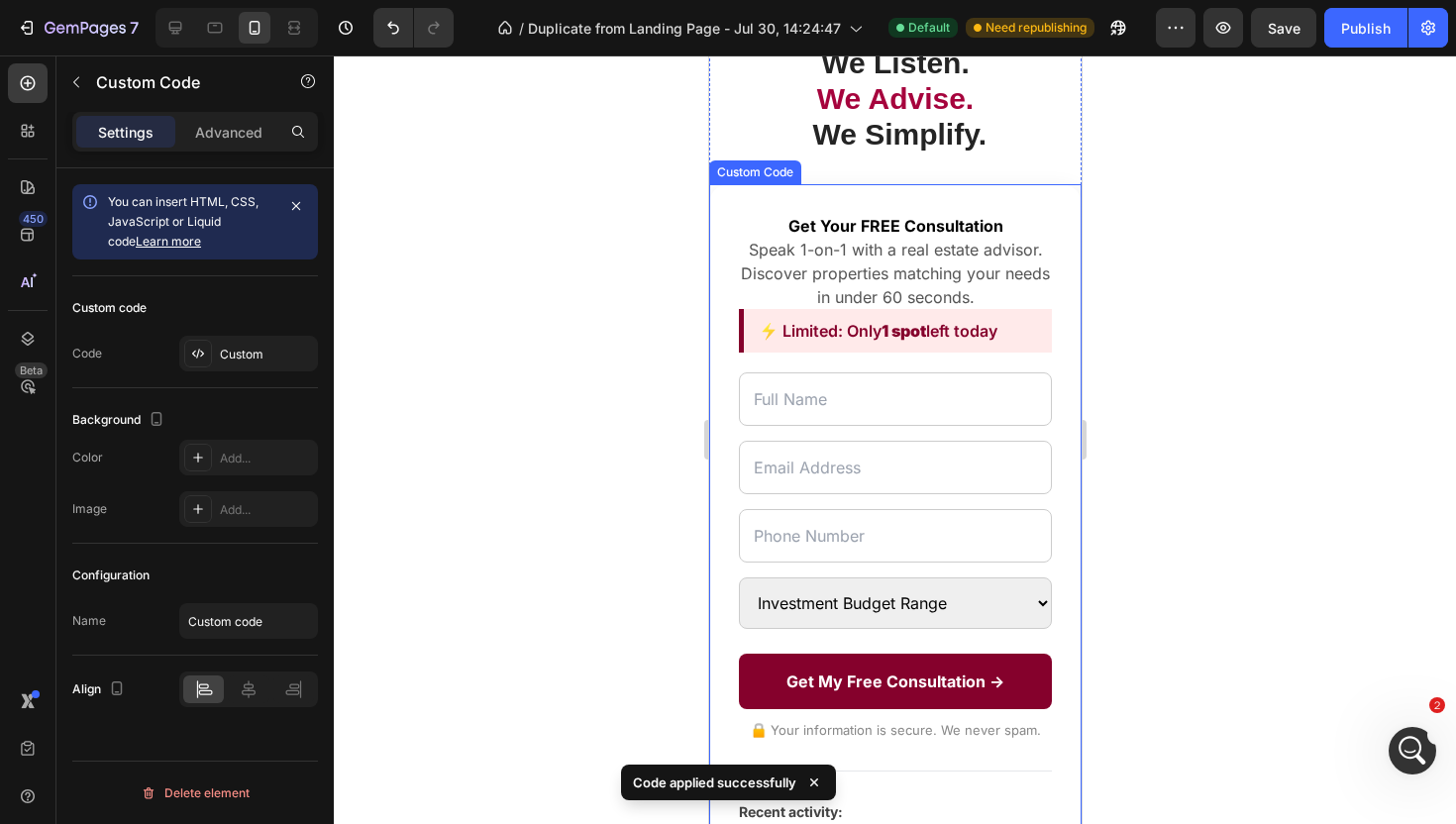 scroll, scrollTop: 0, scrollLeft: 0, axis: both 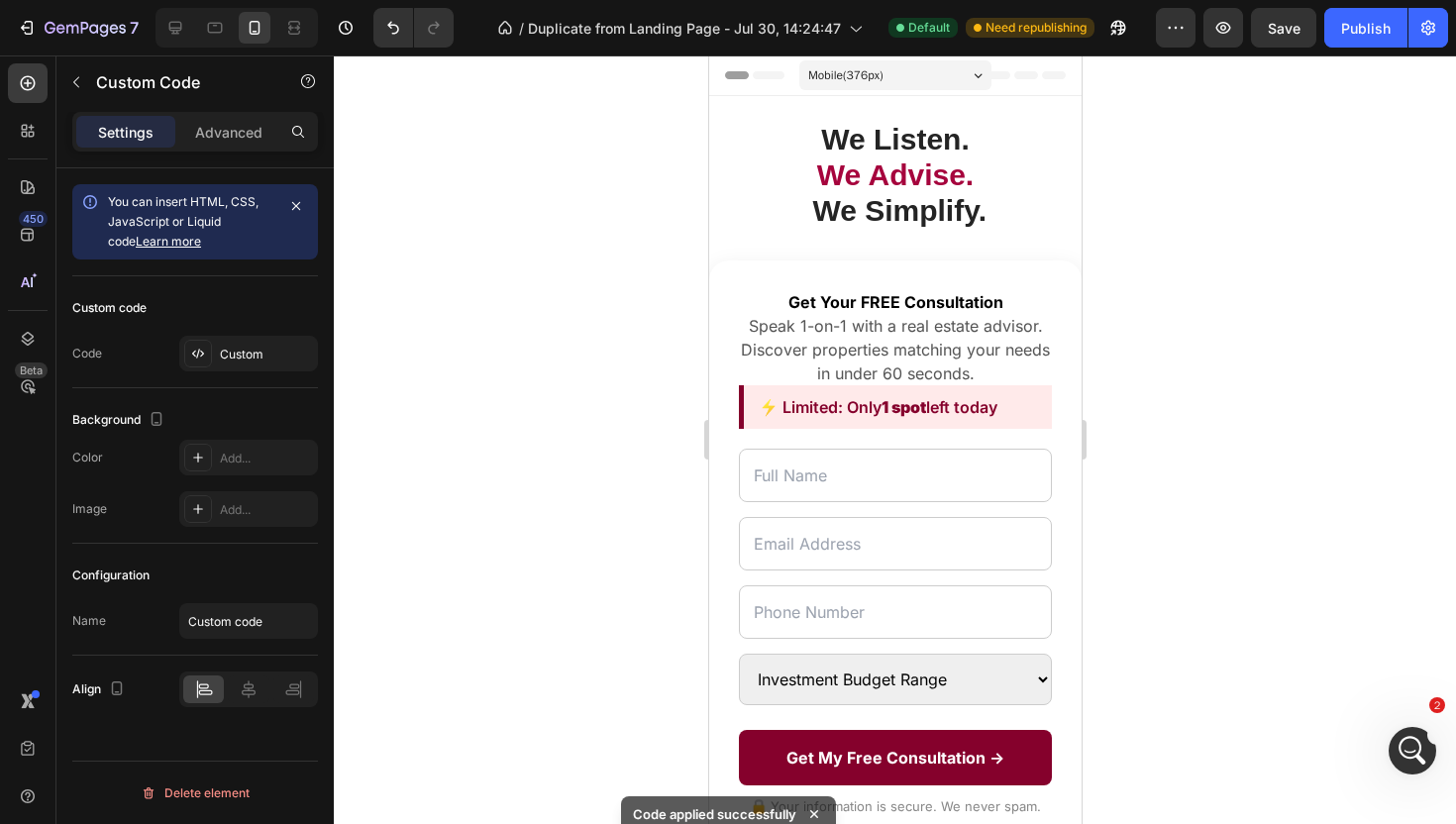 click 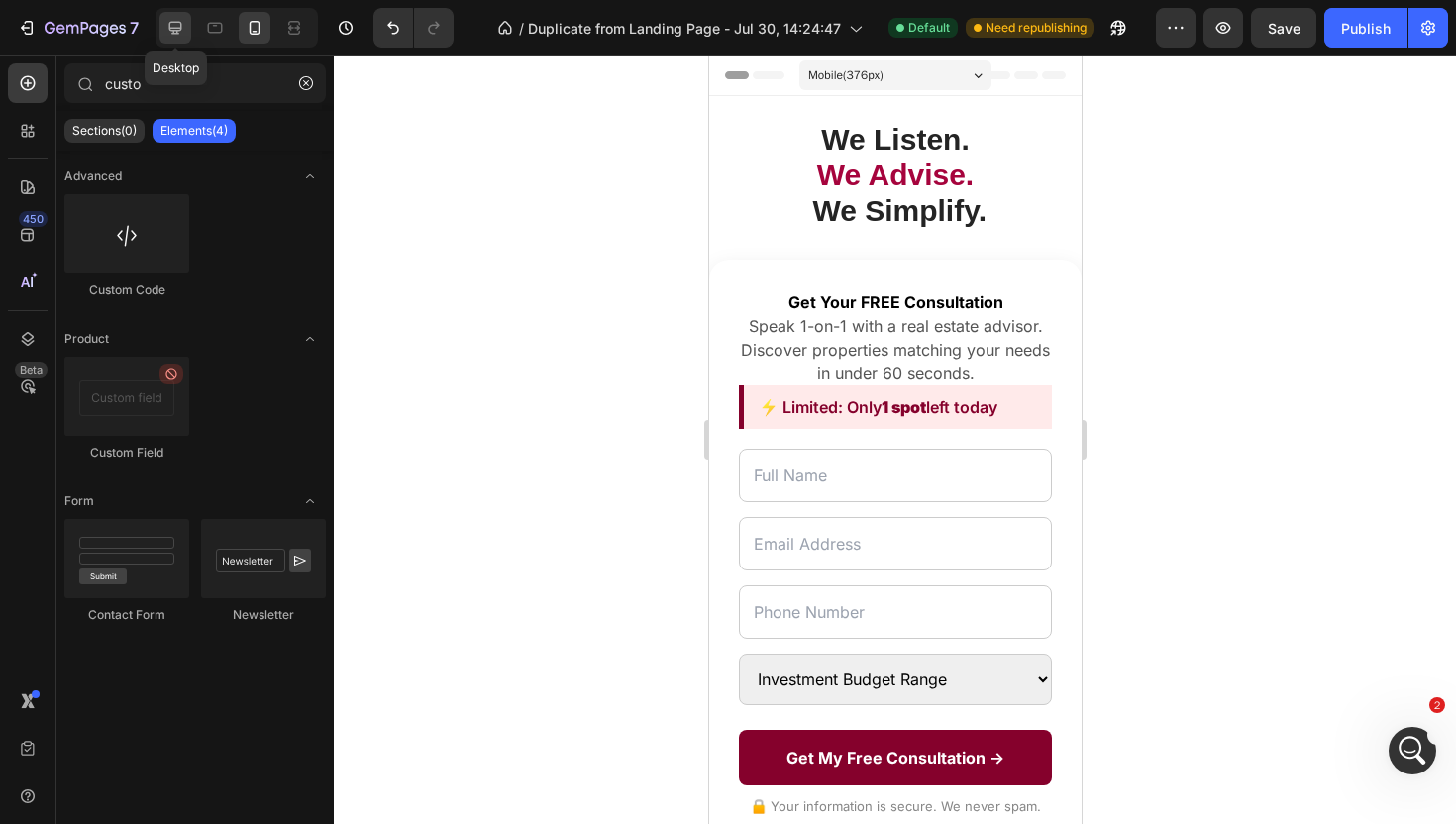 click 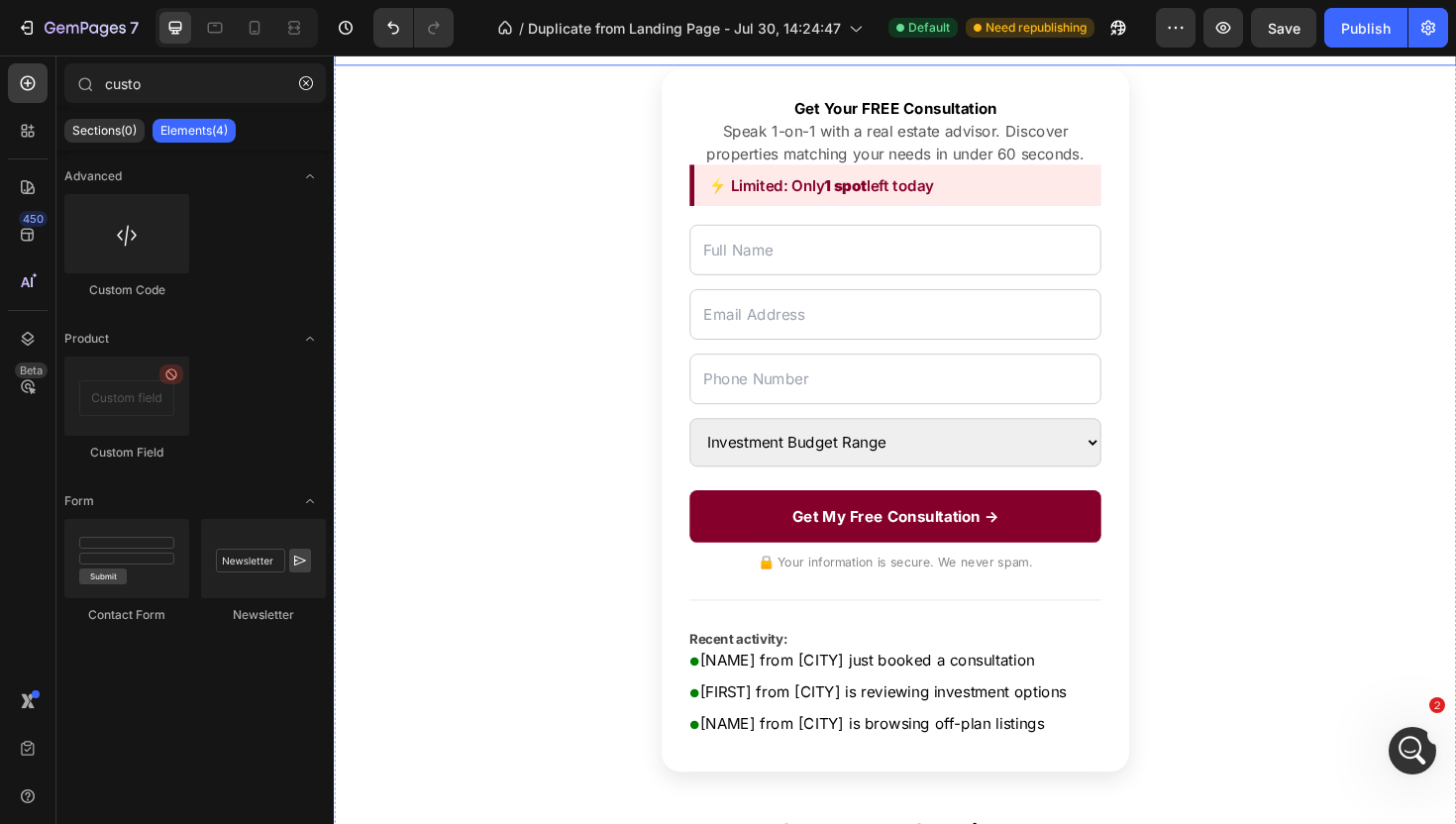 scroll, scrollTop: 243, scrollLeft: 0, axis: vertical 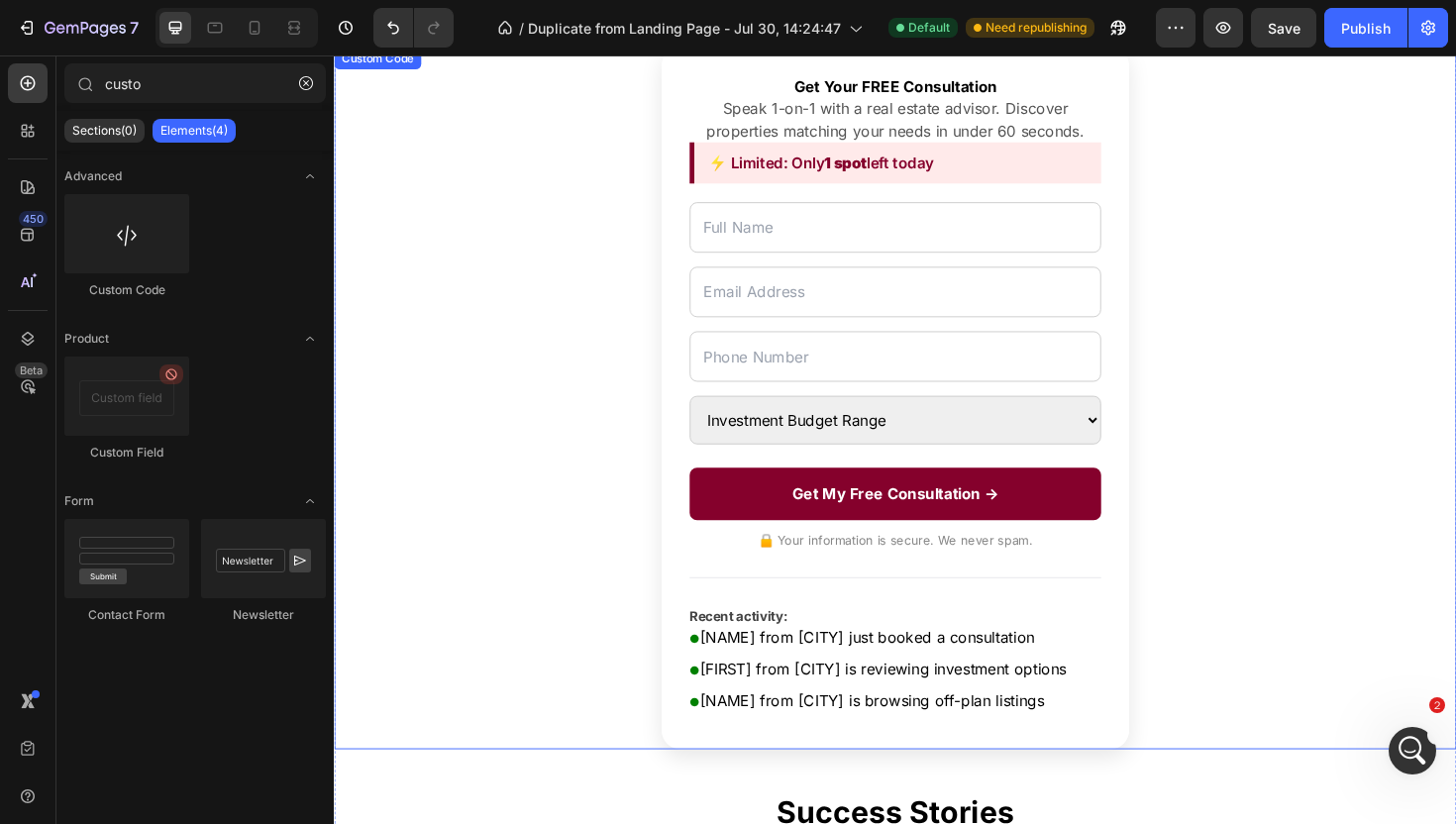 click on "Investment Budget Range
AED 500K – 1M
AED 1M – 2M
AED 2M+" at bounding box center (928, 442) 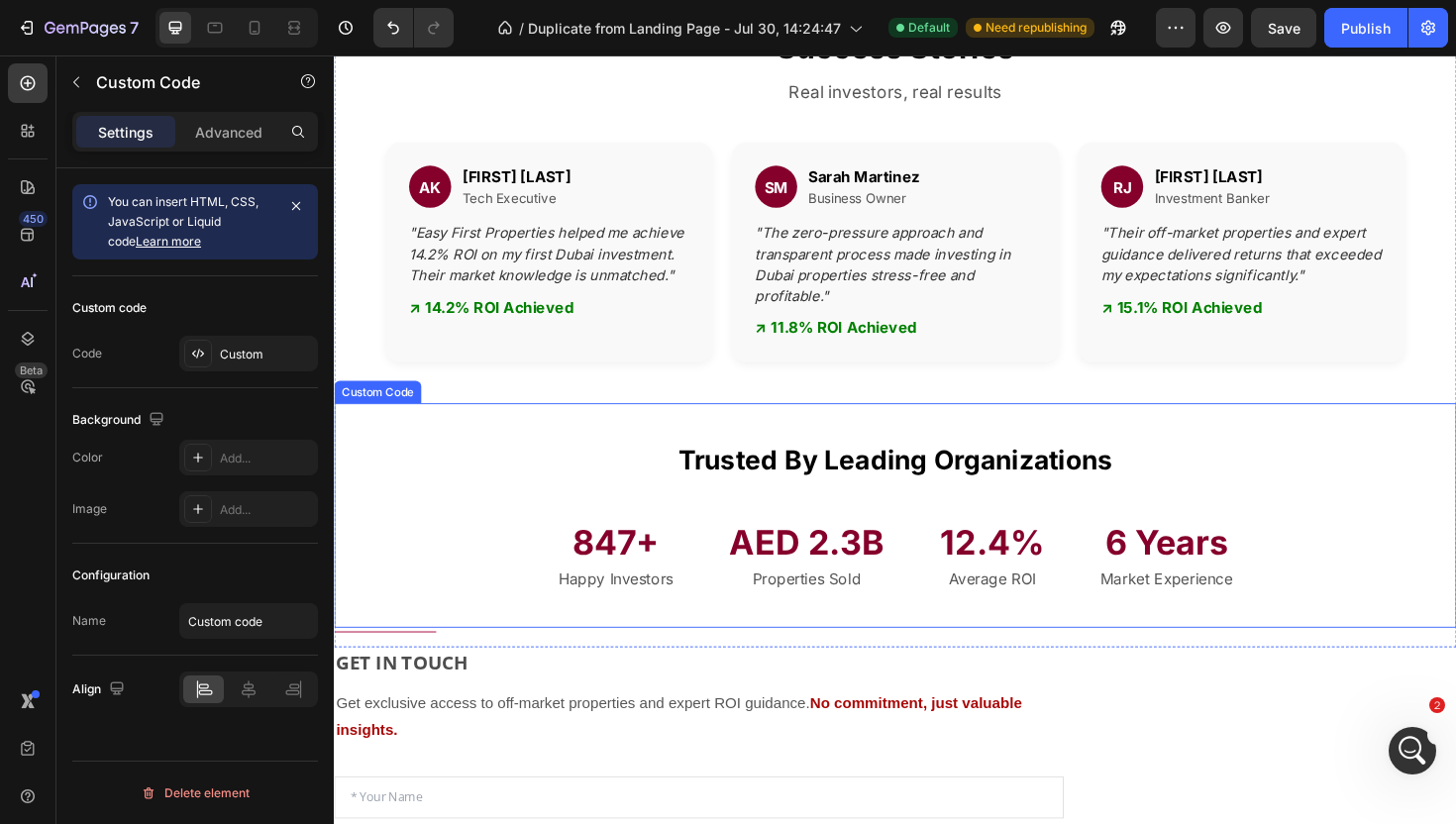 scroll, scrollTop: 1355, scrollLeft: 0, axis: vertical 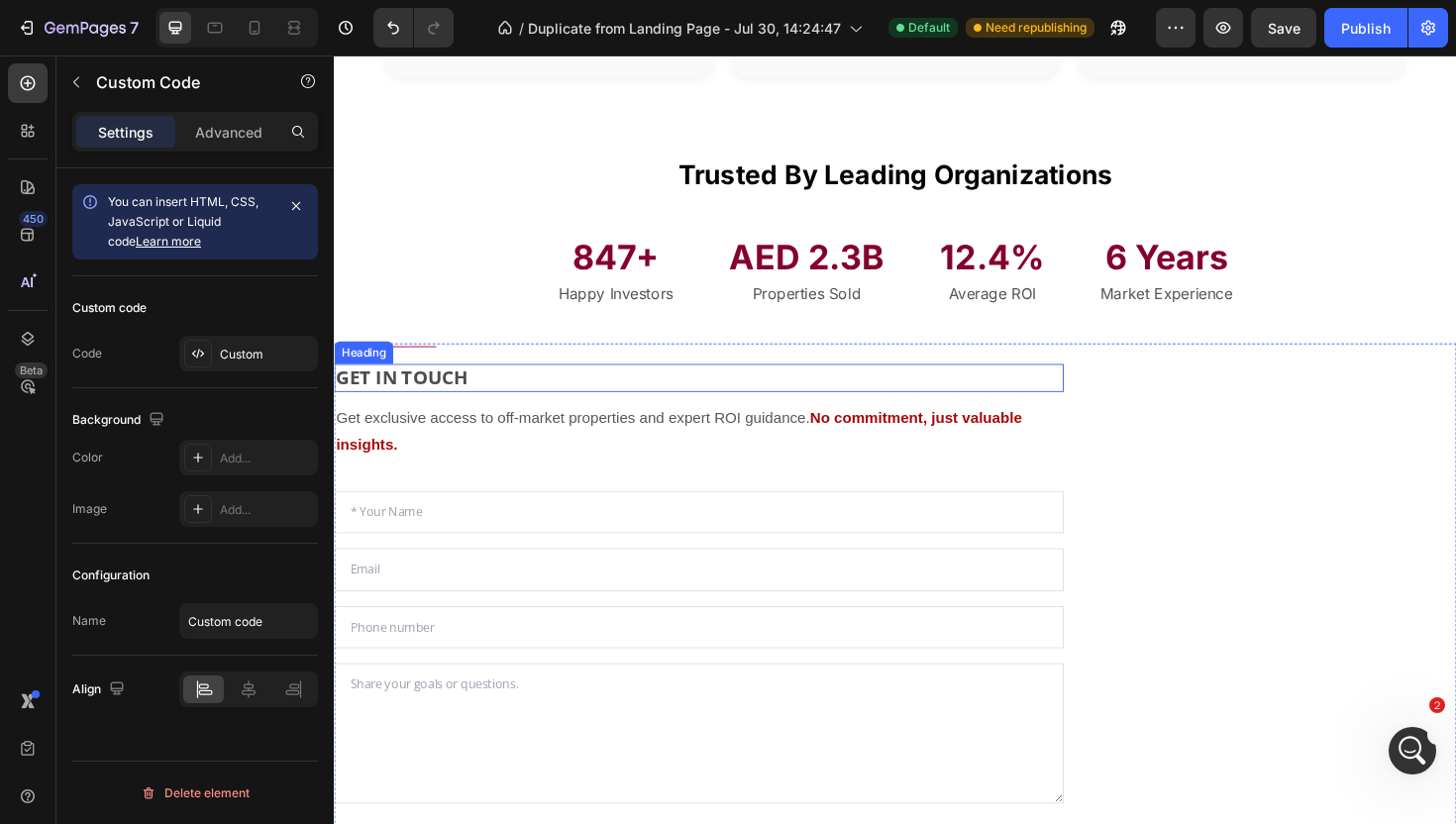 click on "GET IN TOUCH" at bounding box center [720, 397] 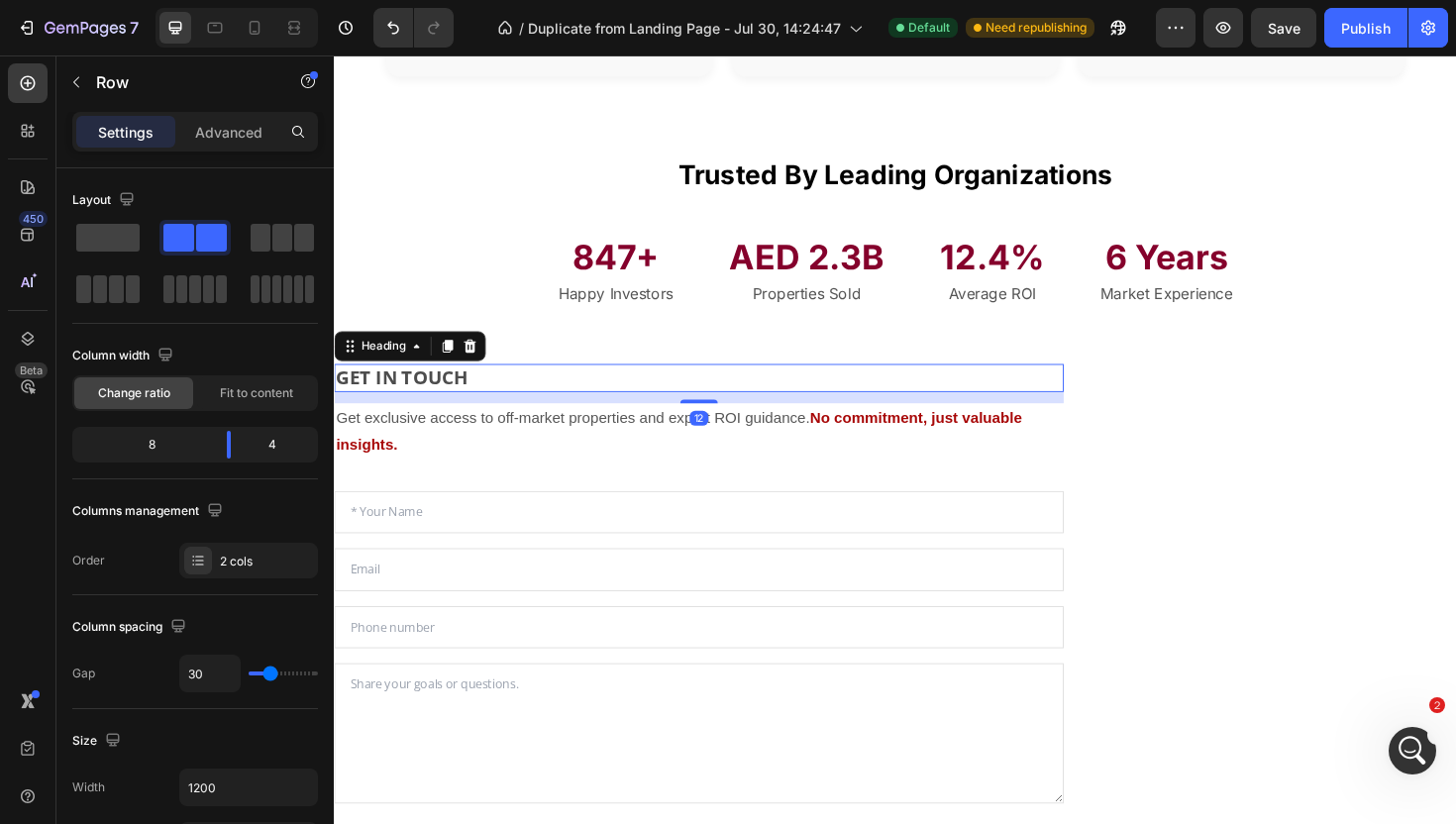 click on "Button           Button         Button
Button Row" at bounding box center (1329, 724) 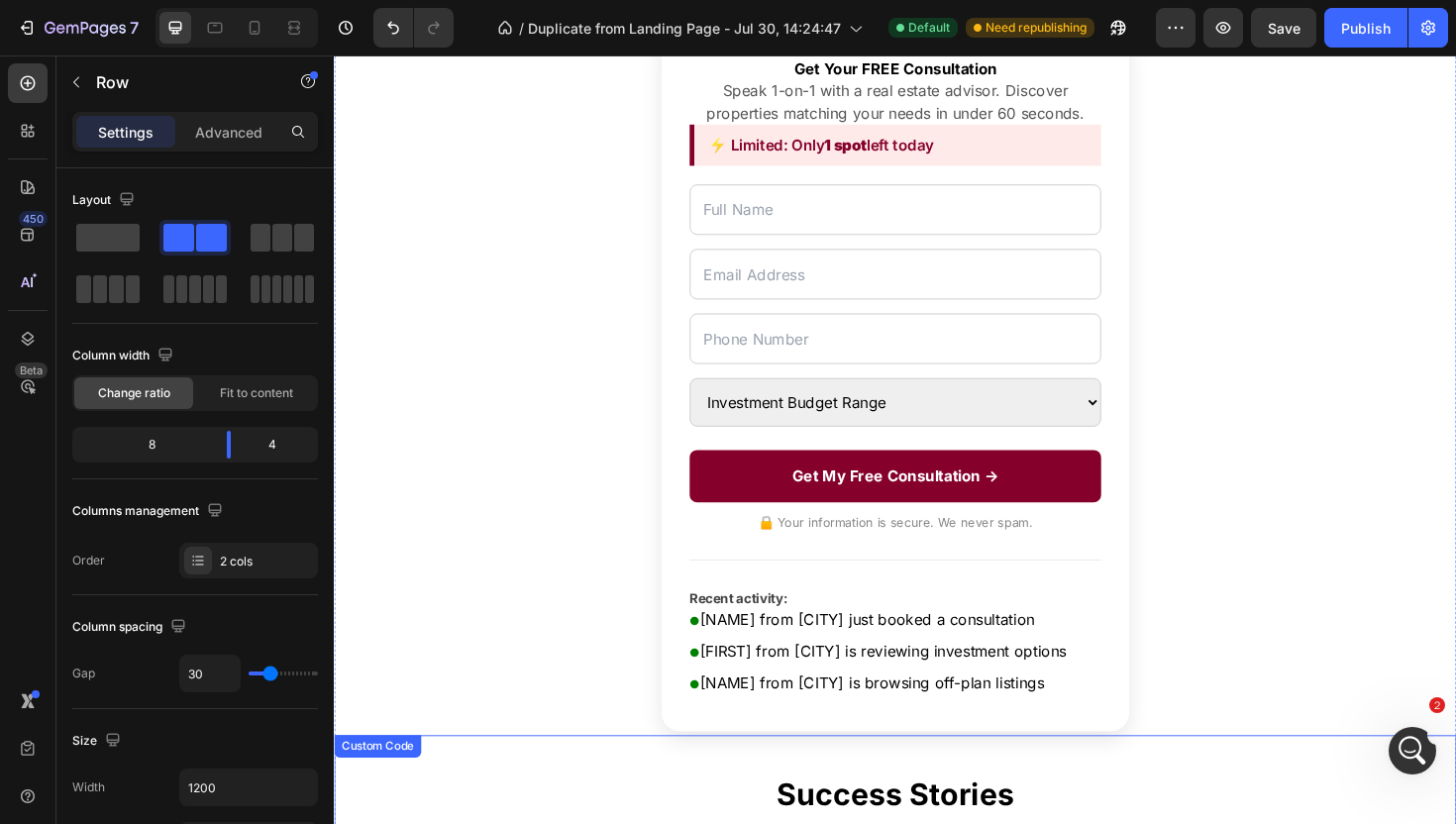 scroll, scrollTop: 0, scrollLeft: 0, axis: both 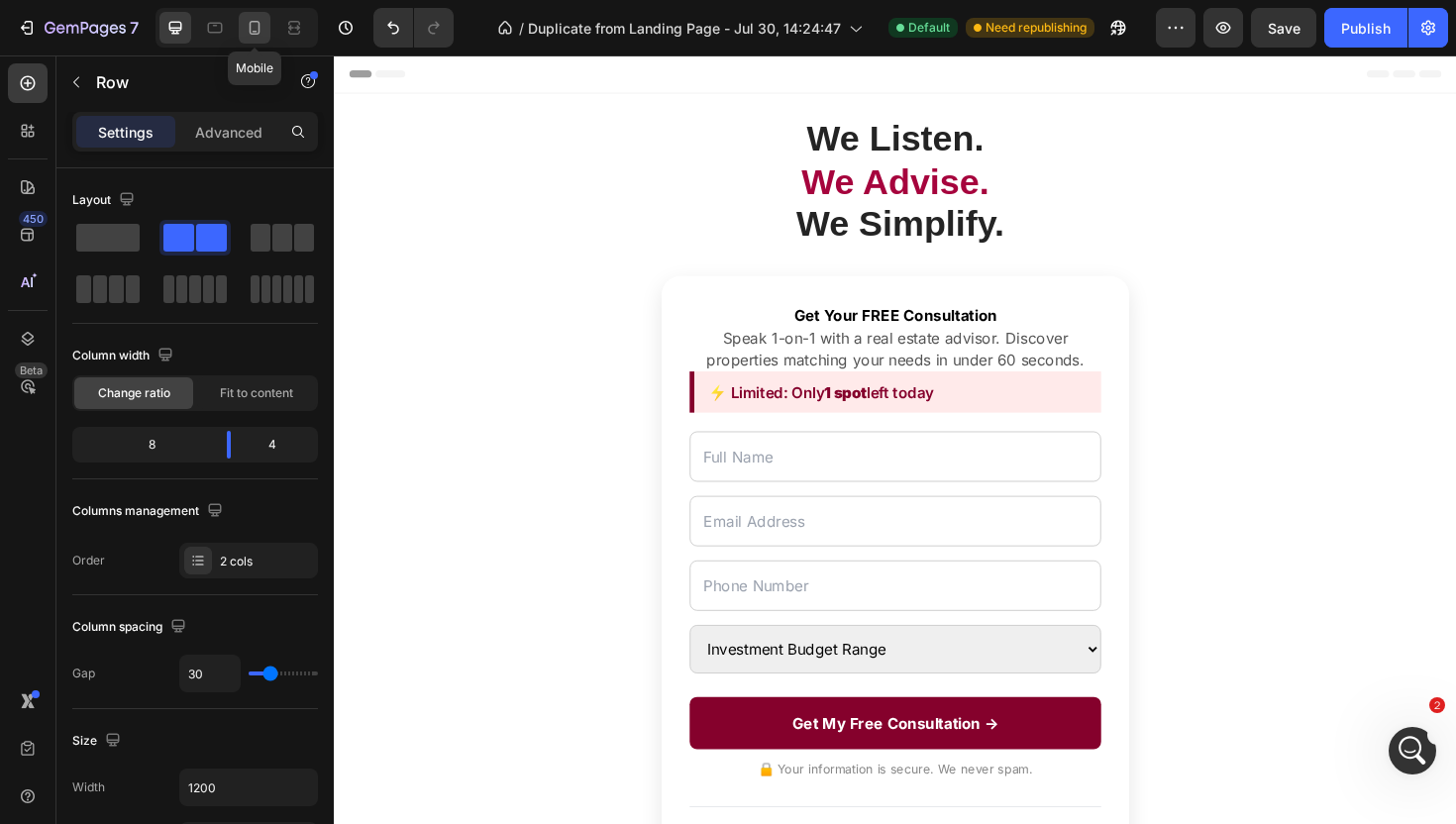 click 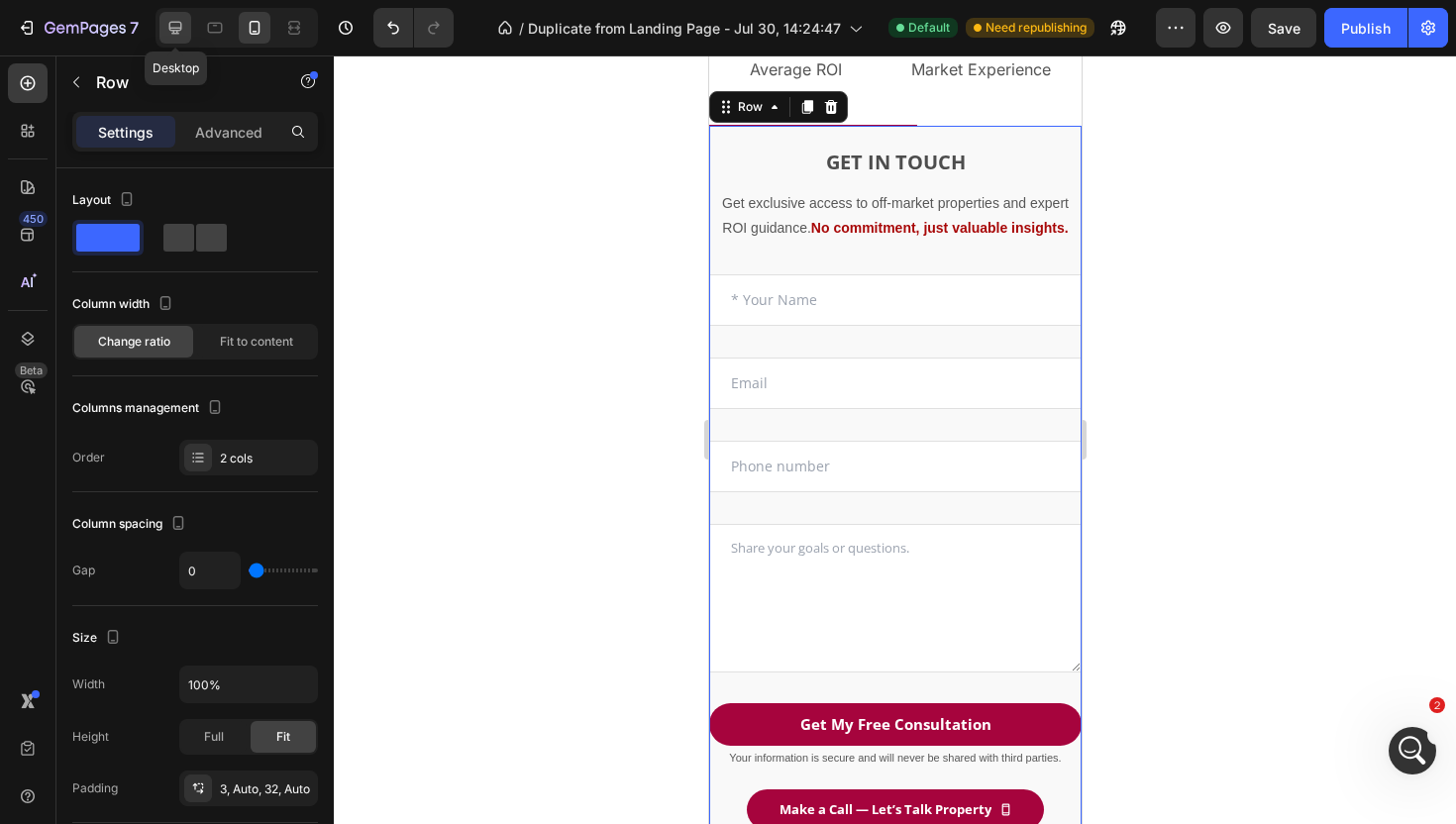 click 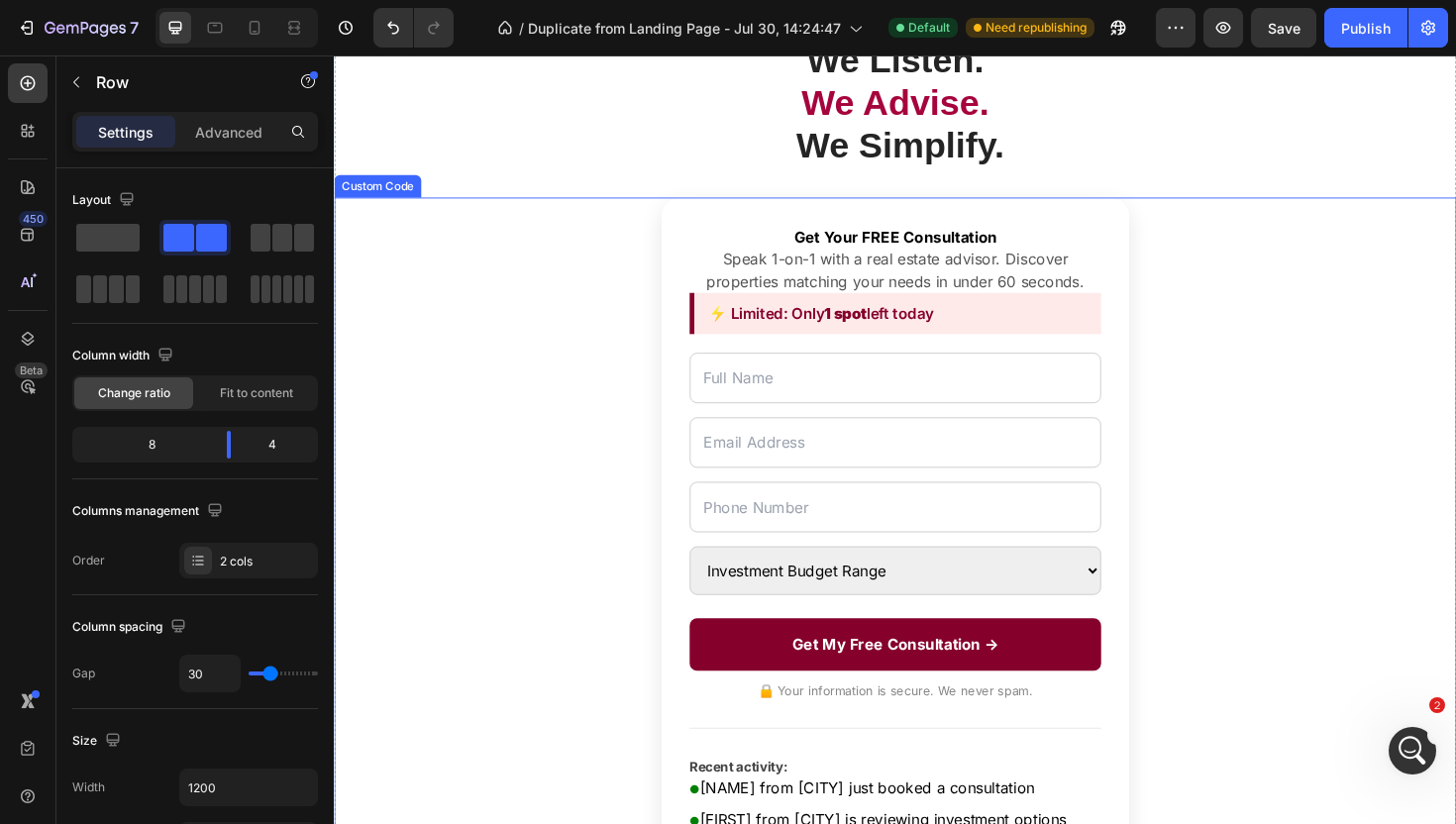 scroll, scrollTop: 194, scrollLeft: 0, axis: vertical 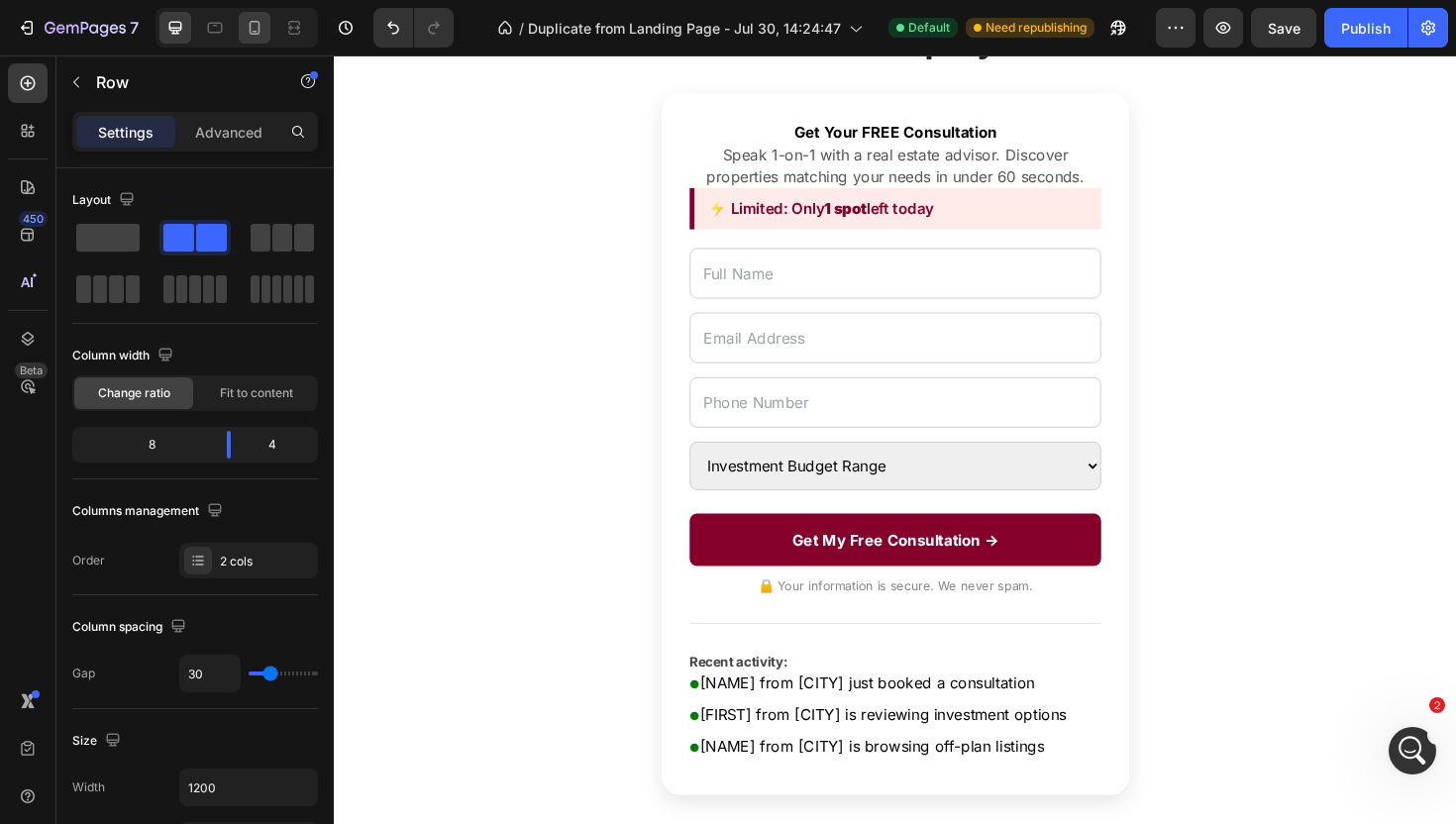 click 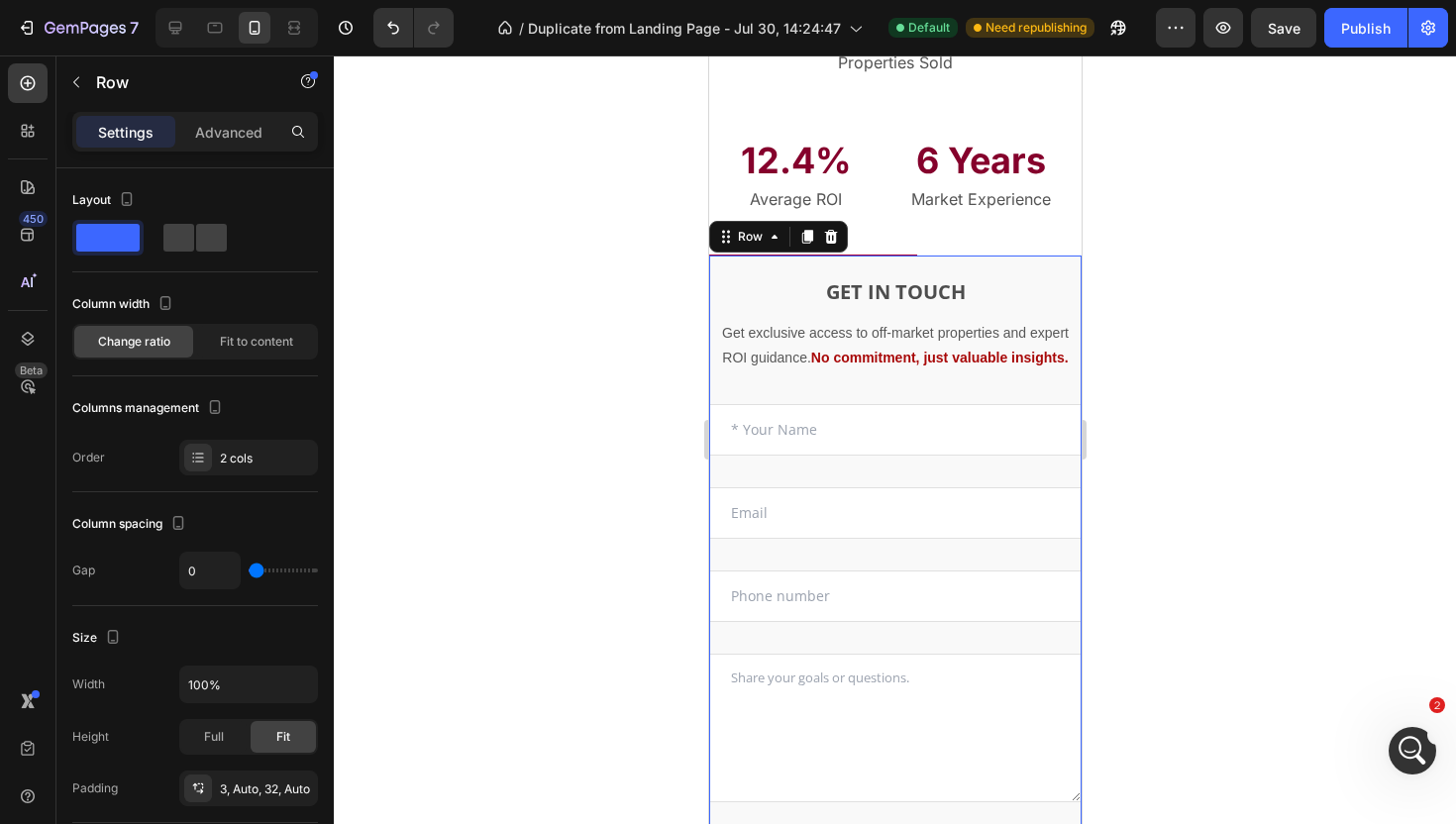 scroll, scrollTop: 2481, scrollLeft: 0, axis: vertical 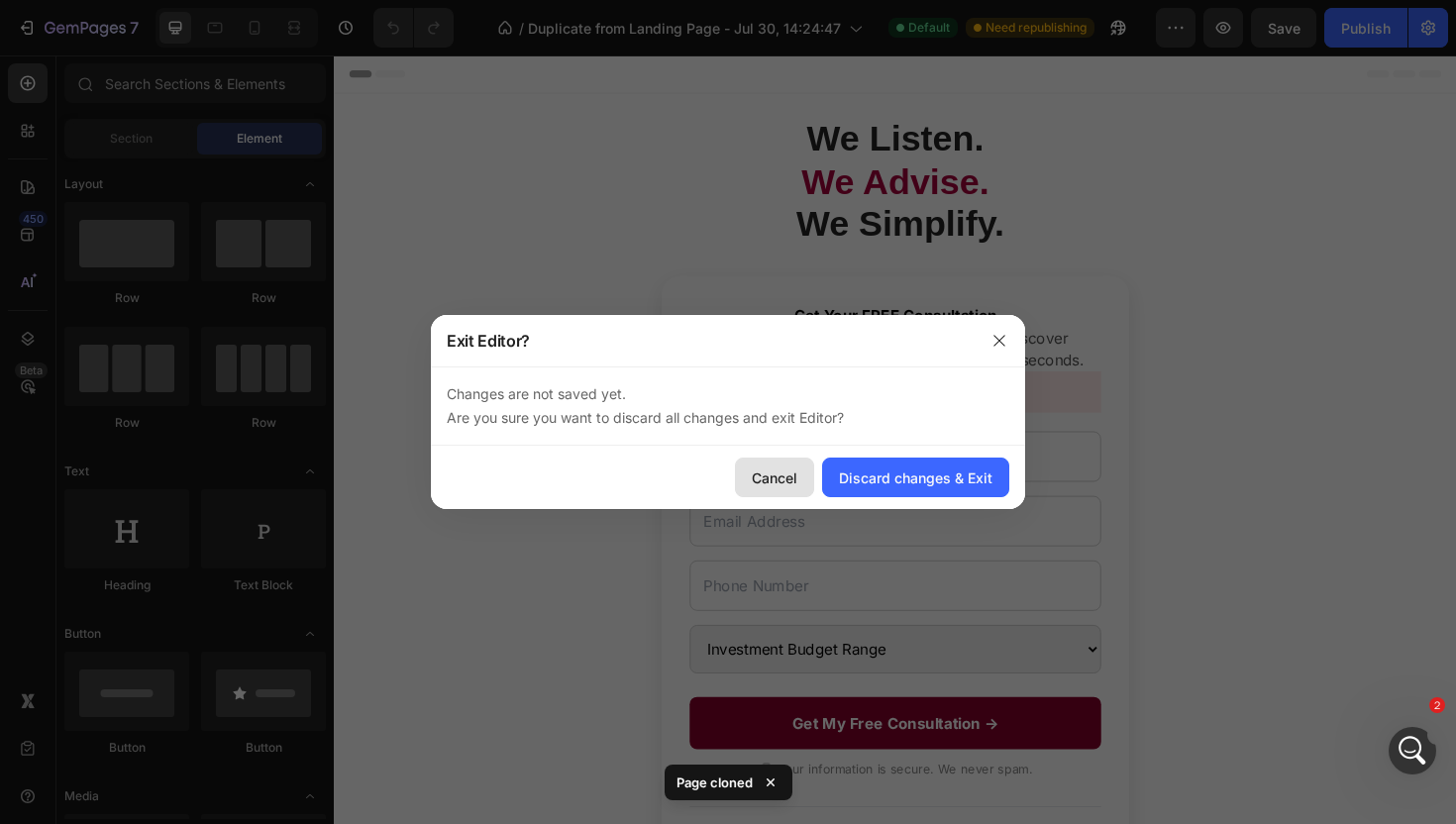 click on "Cancel" at bounding box center (775, 477) 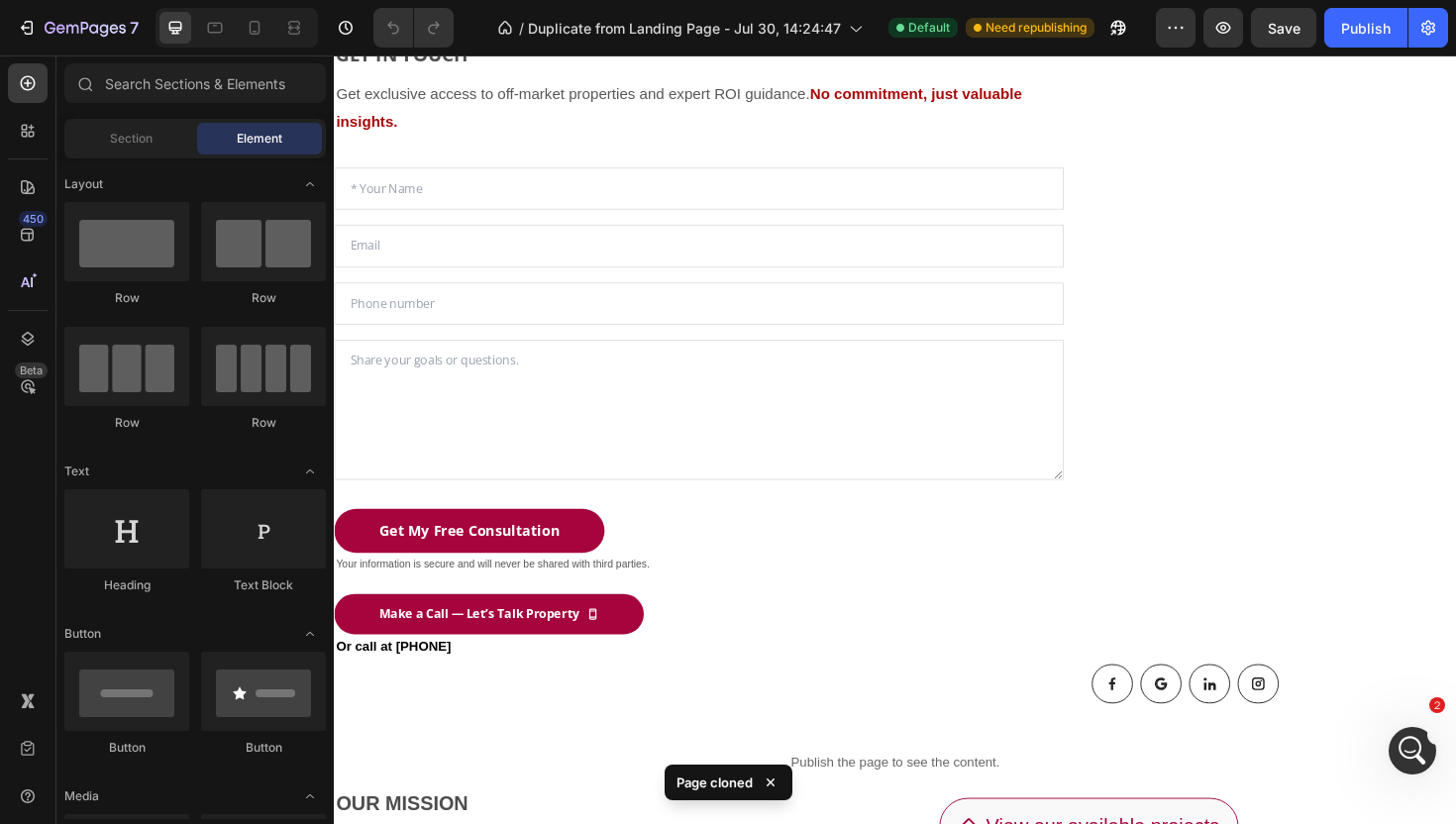 scroll, scrollTop: 1742, scrollLeft: 0, axis: vertical 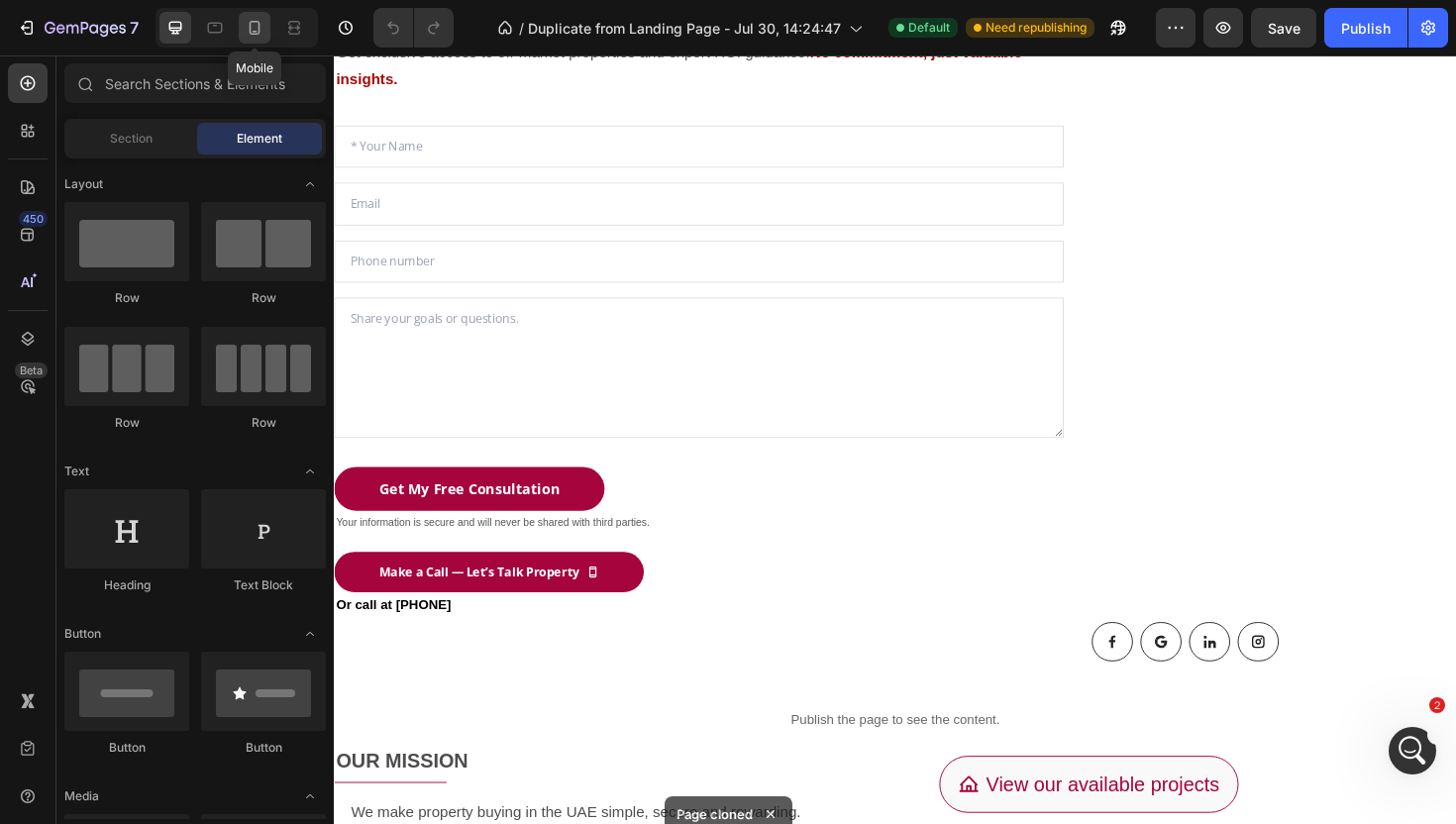 click 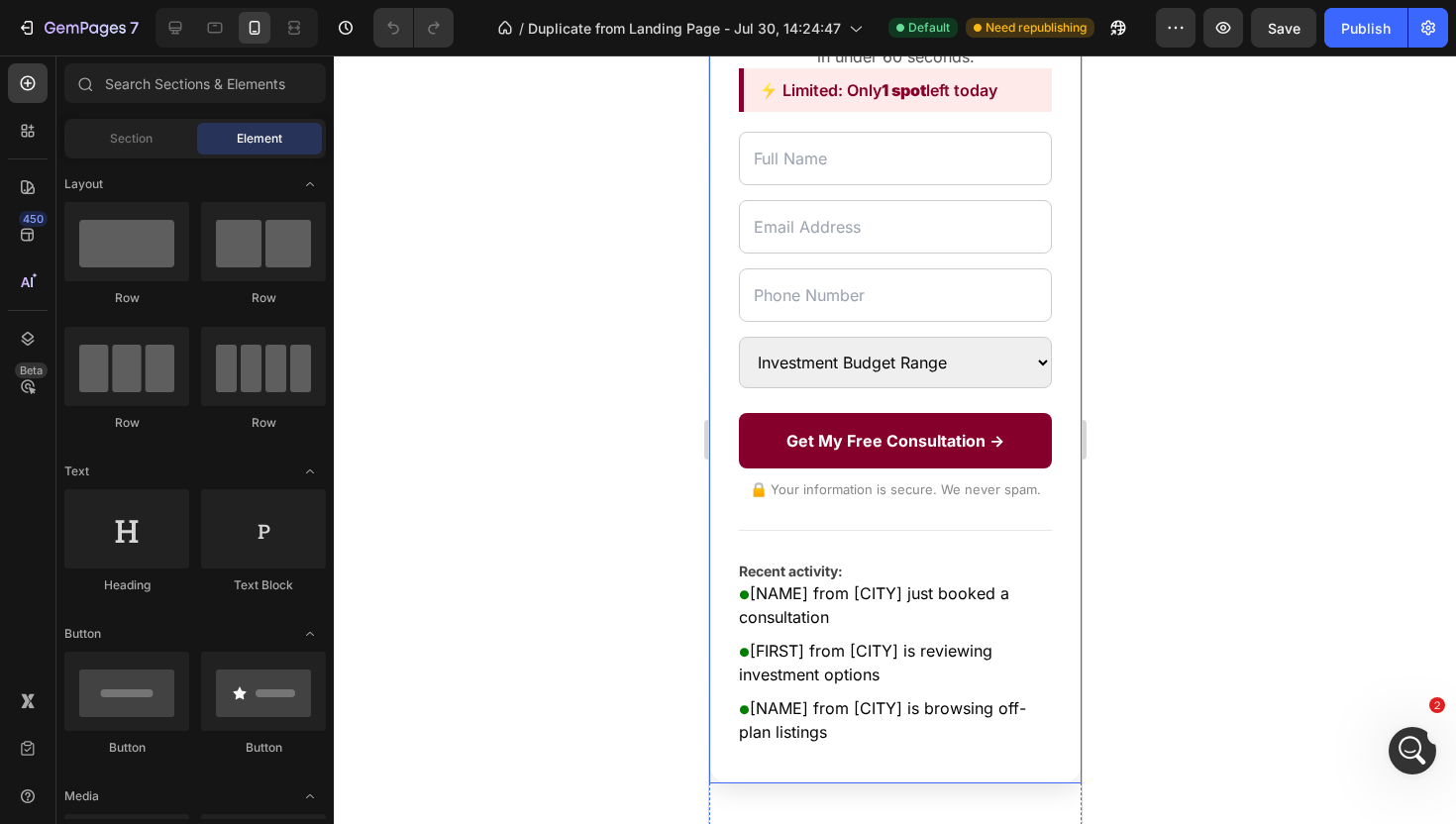 scroll, scrollTop: 0, scrollLeft: 0, axis: both 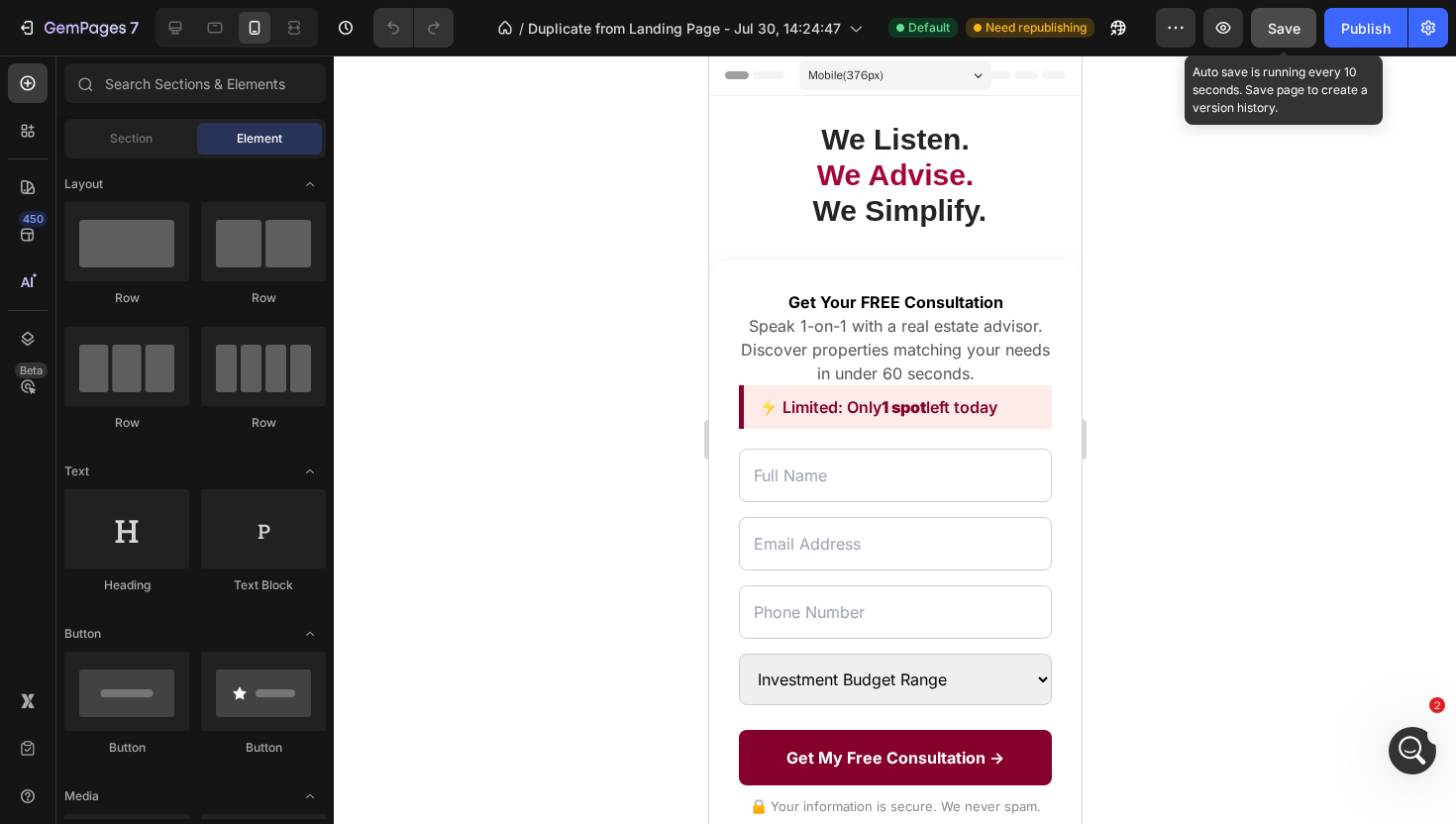 click on "Save" at bounding box center [1284, 28] 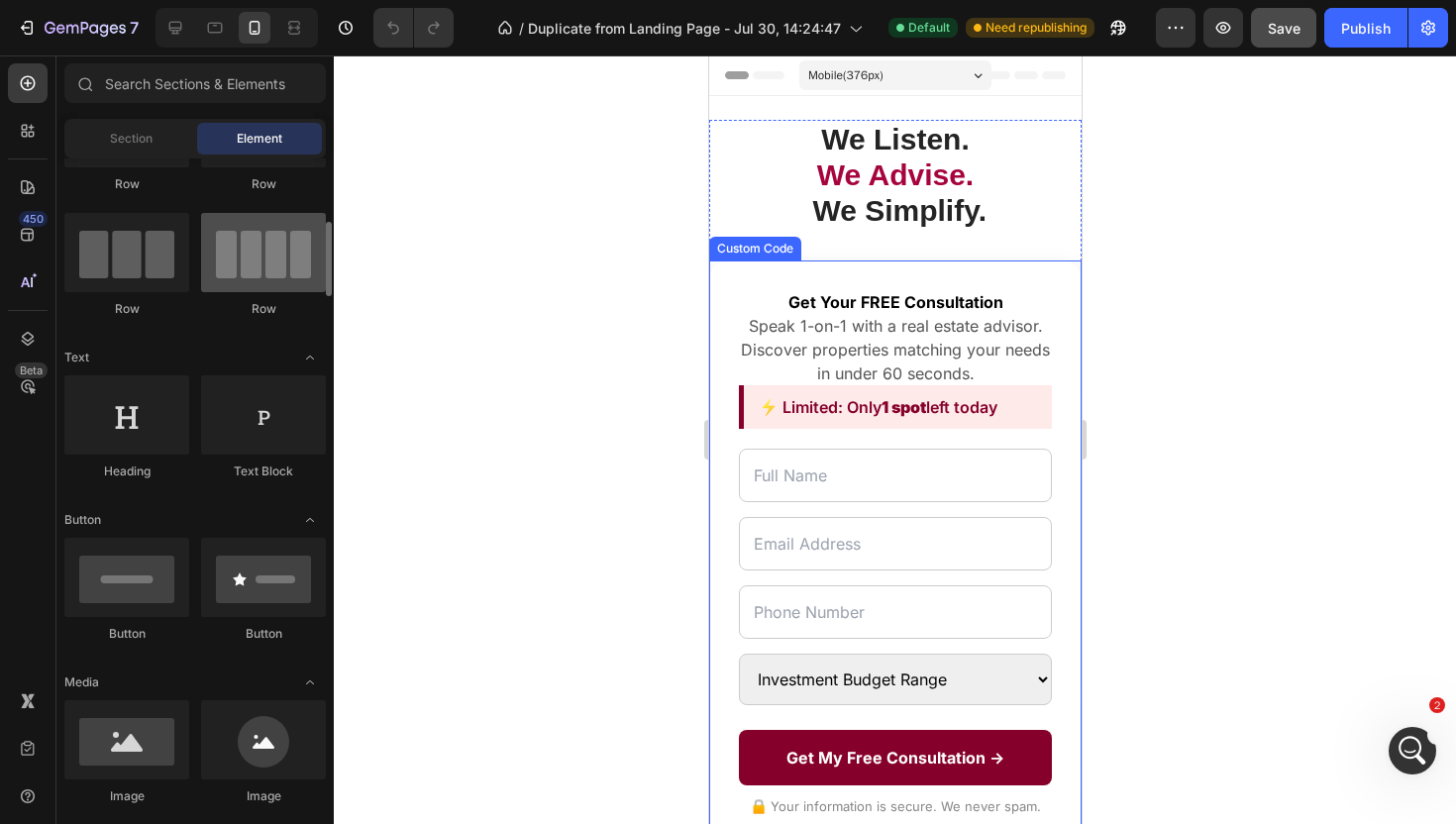 scroll, scrollTop: 160, scrollLeft: 0, axis: vertical 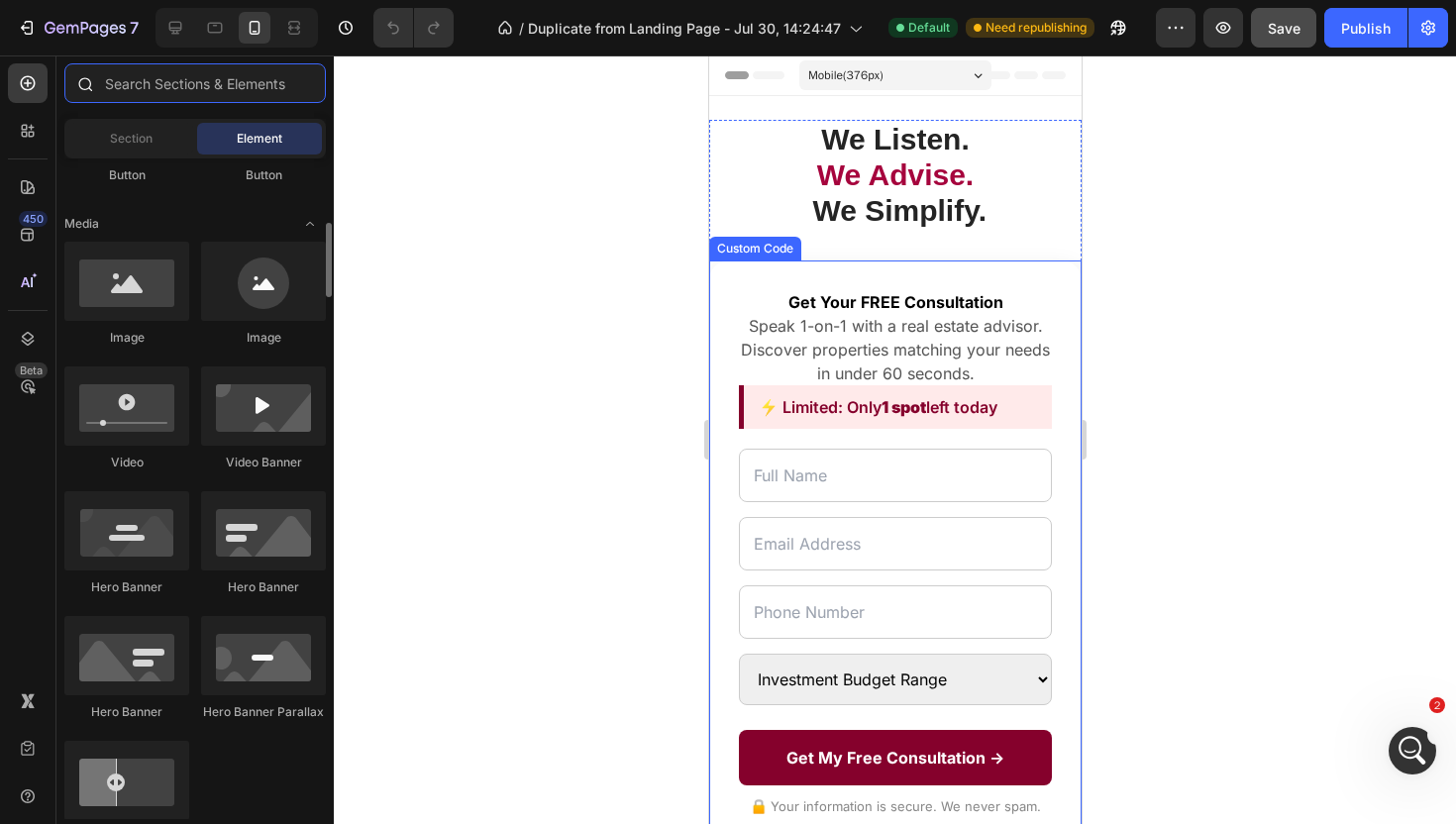 click at bounding box center [195, 83] 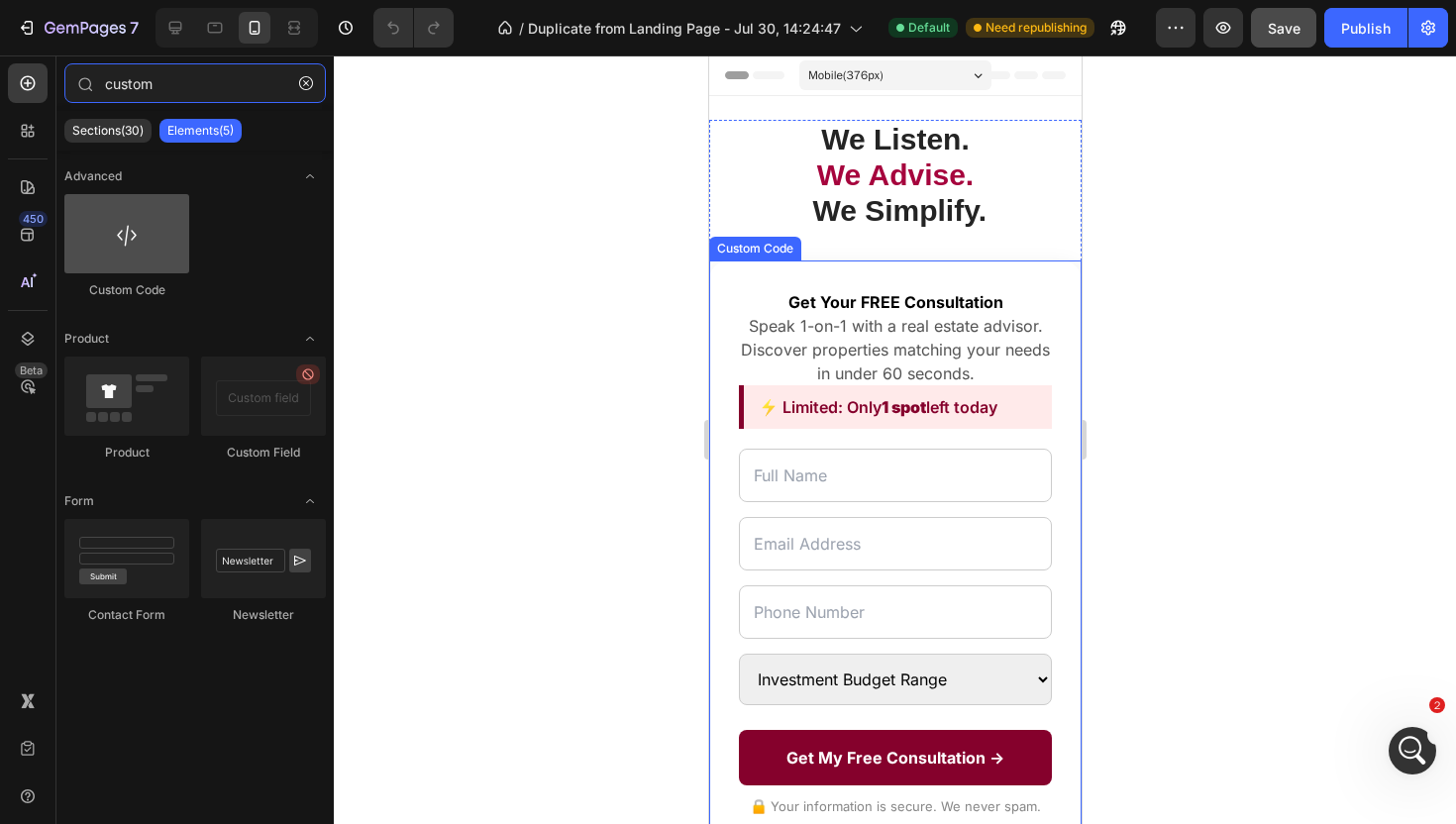 type on "custom" 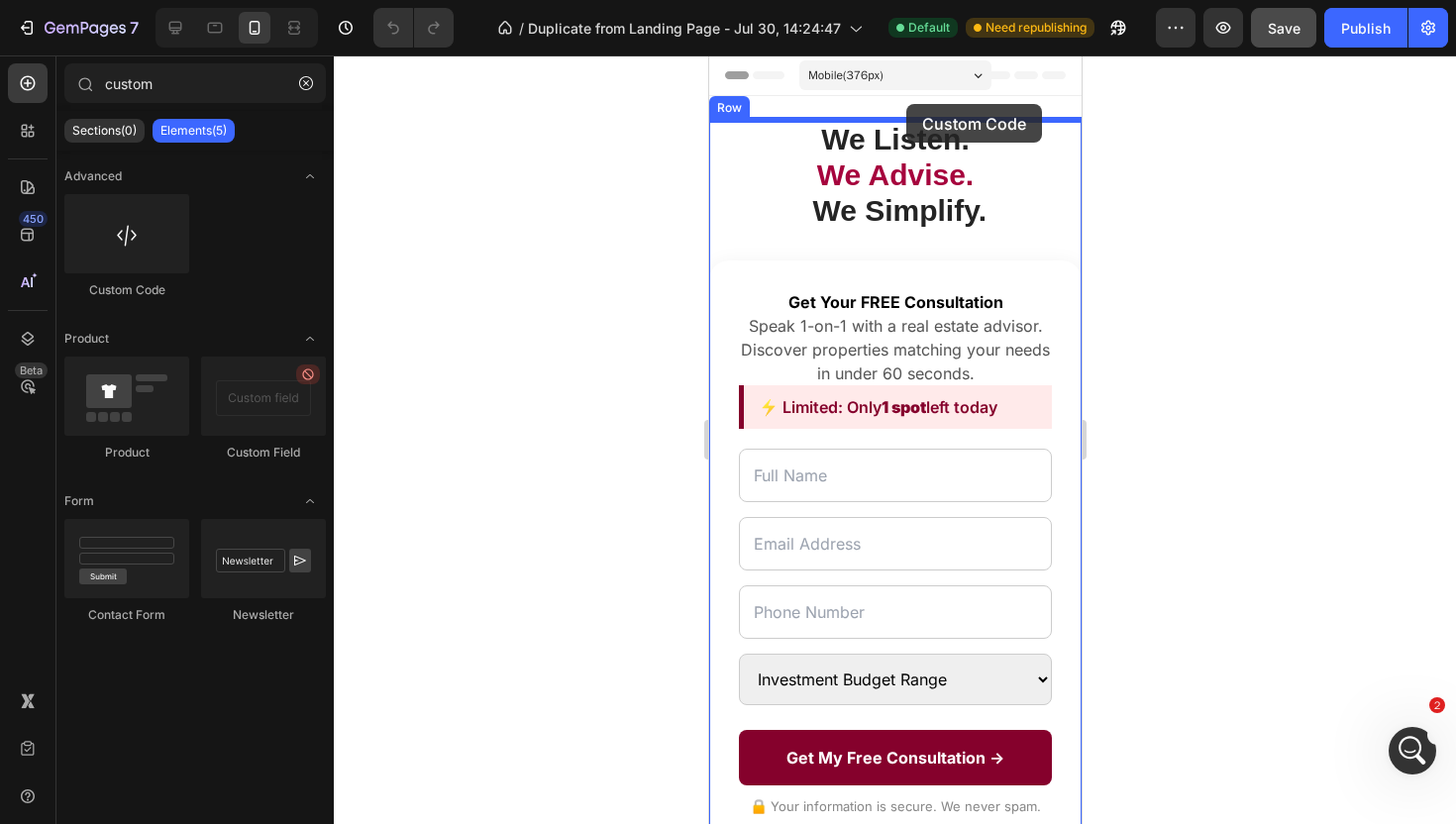 drag, startPoint x: 844, startPoint y: 298, endPoint x: 905, endPoint y: 104, distance: 203.36421 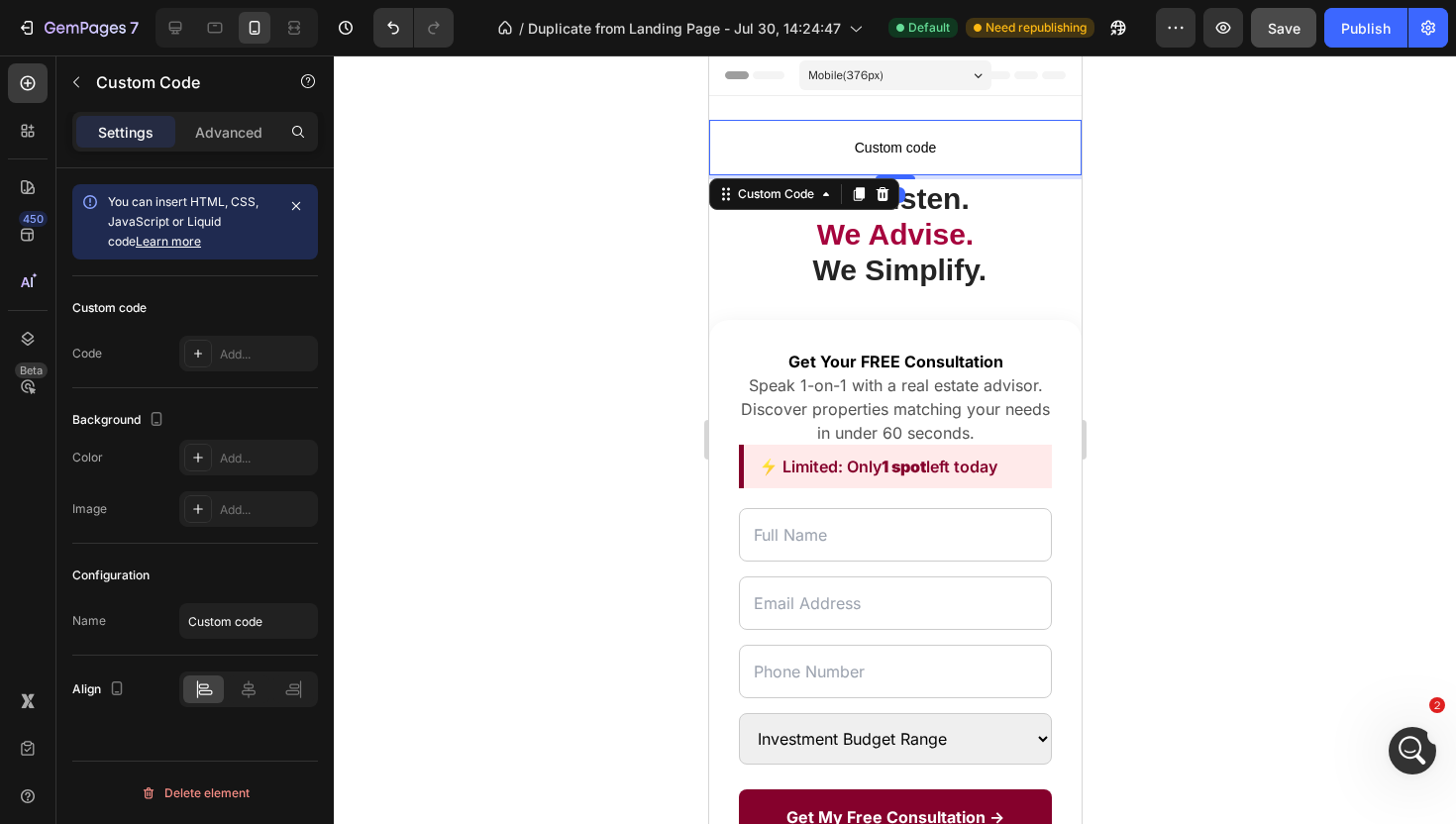 click 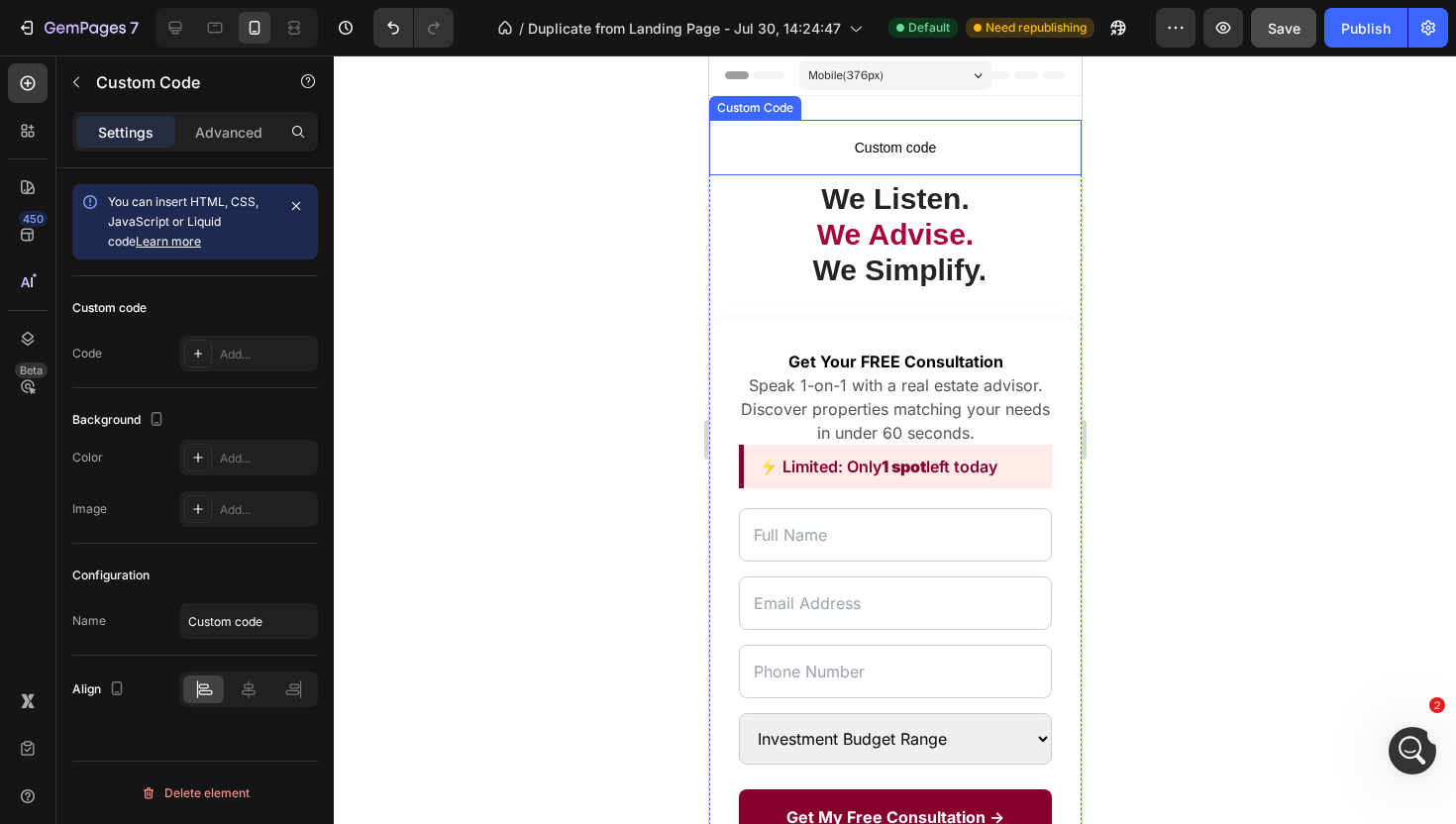click on "Custom code" at bounding box center (894, 148) 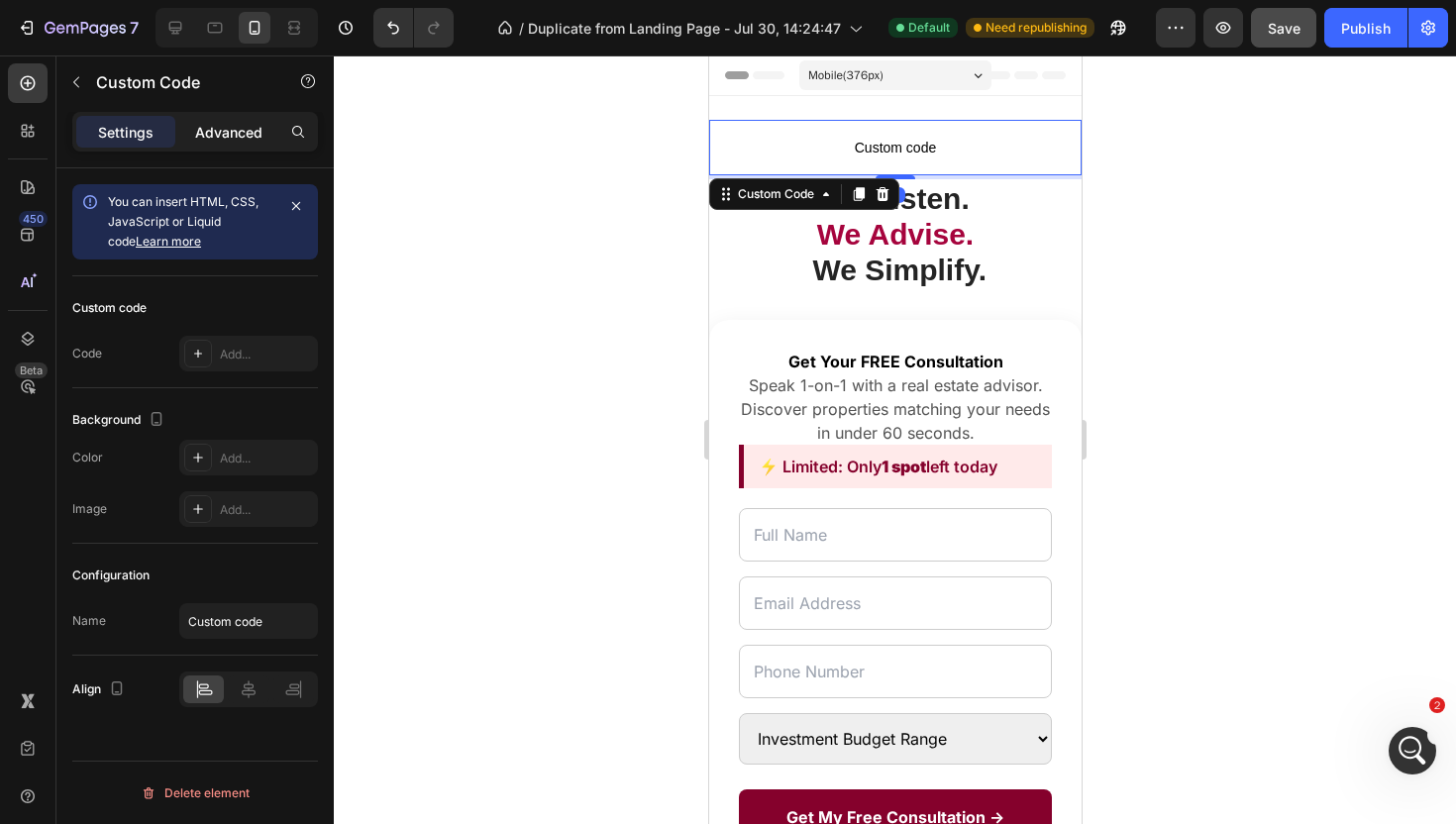 click on "Advanced" at bounding box center [229, 132] 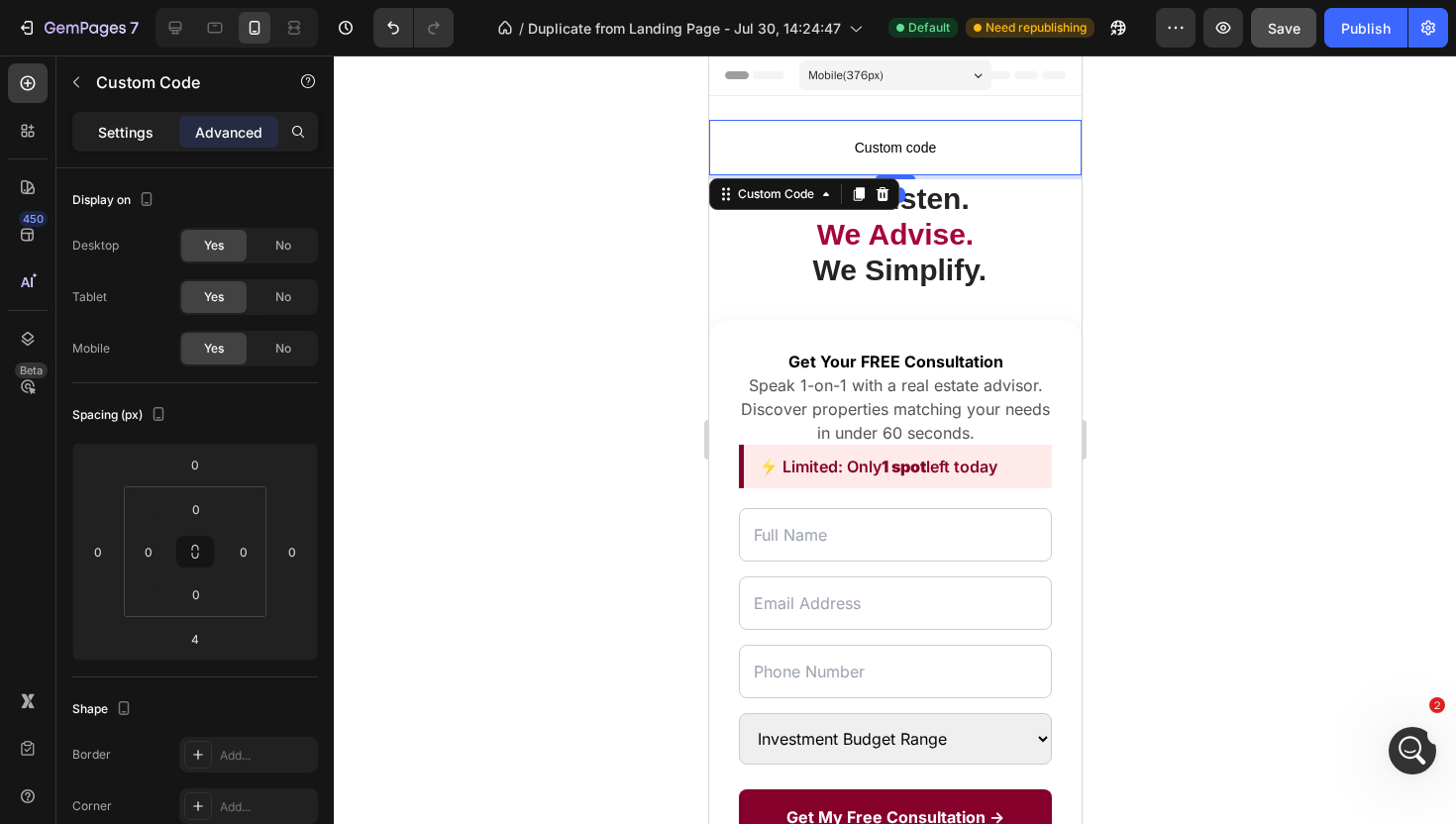 click on "Settings" 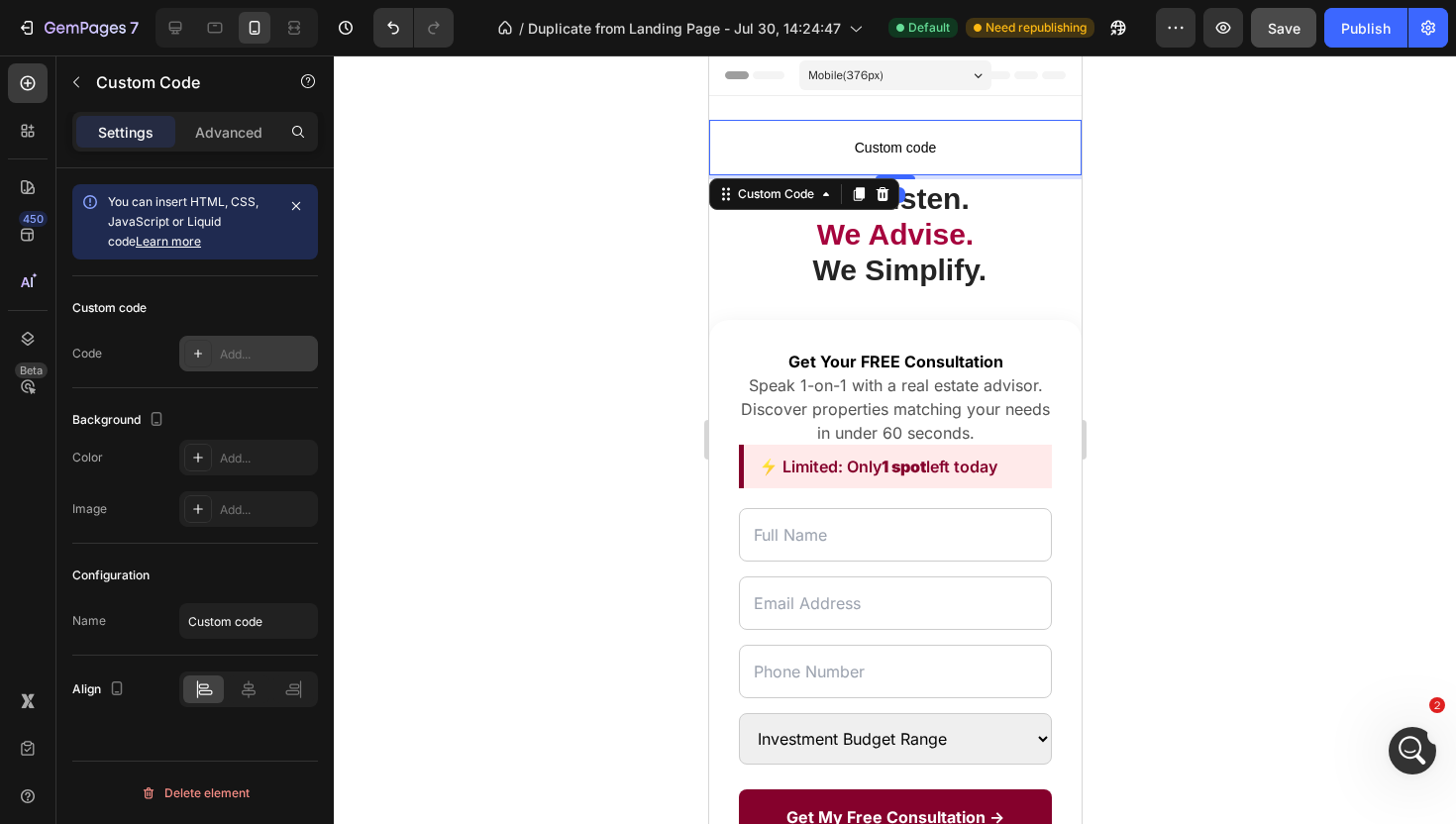 click on "Add..." at bounding box center (266, 355) 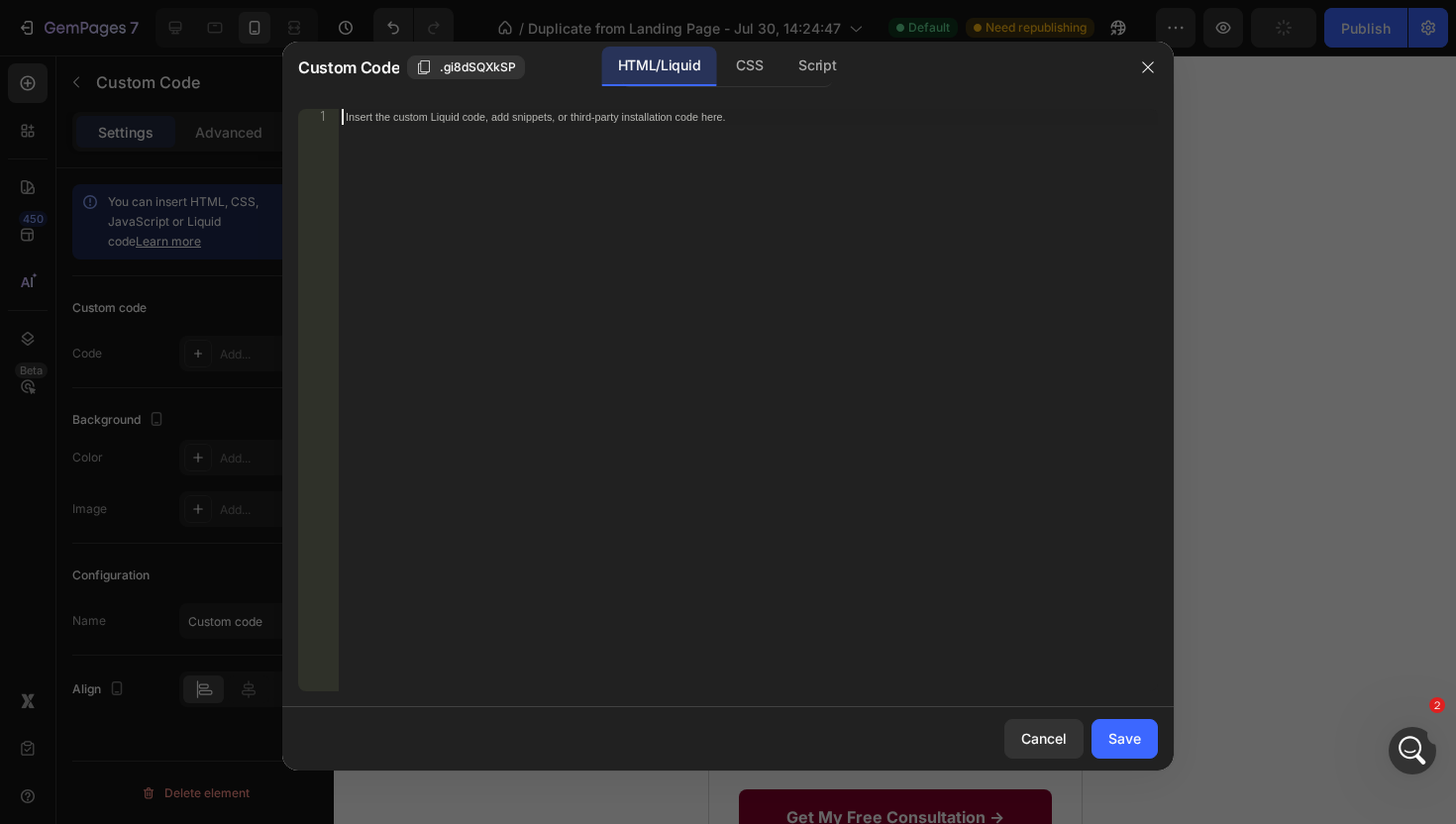 click on "Insert the custom Liquid code, add snippets, or third-party installation code here." at bounding box center [748, 416] 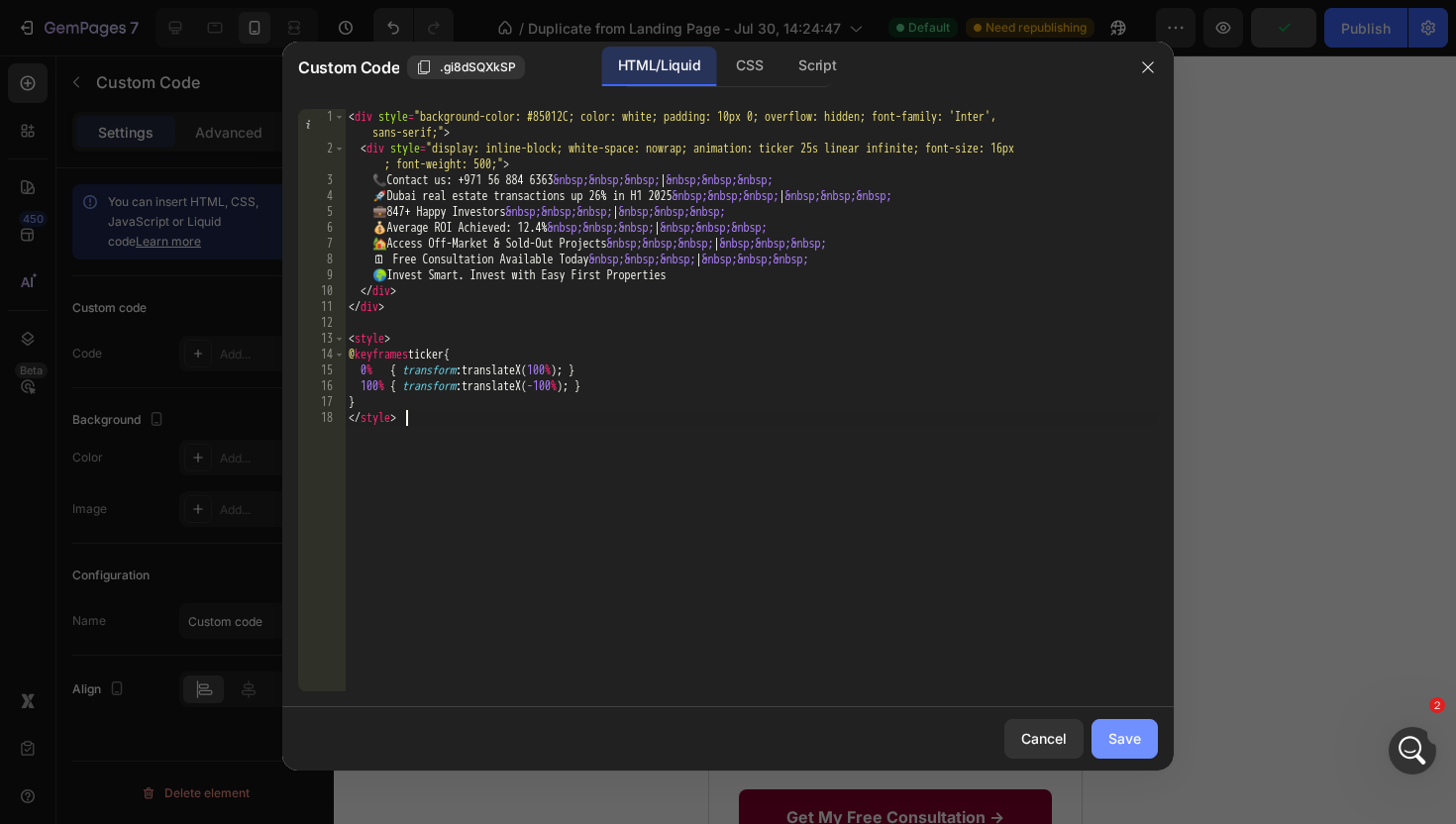 click on "Save" at bounding box center (1124, 738) 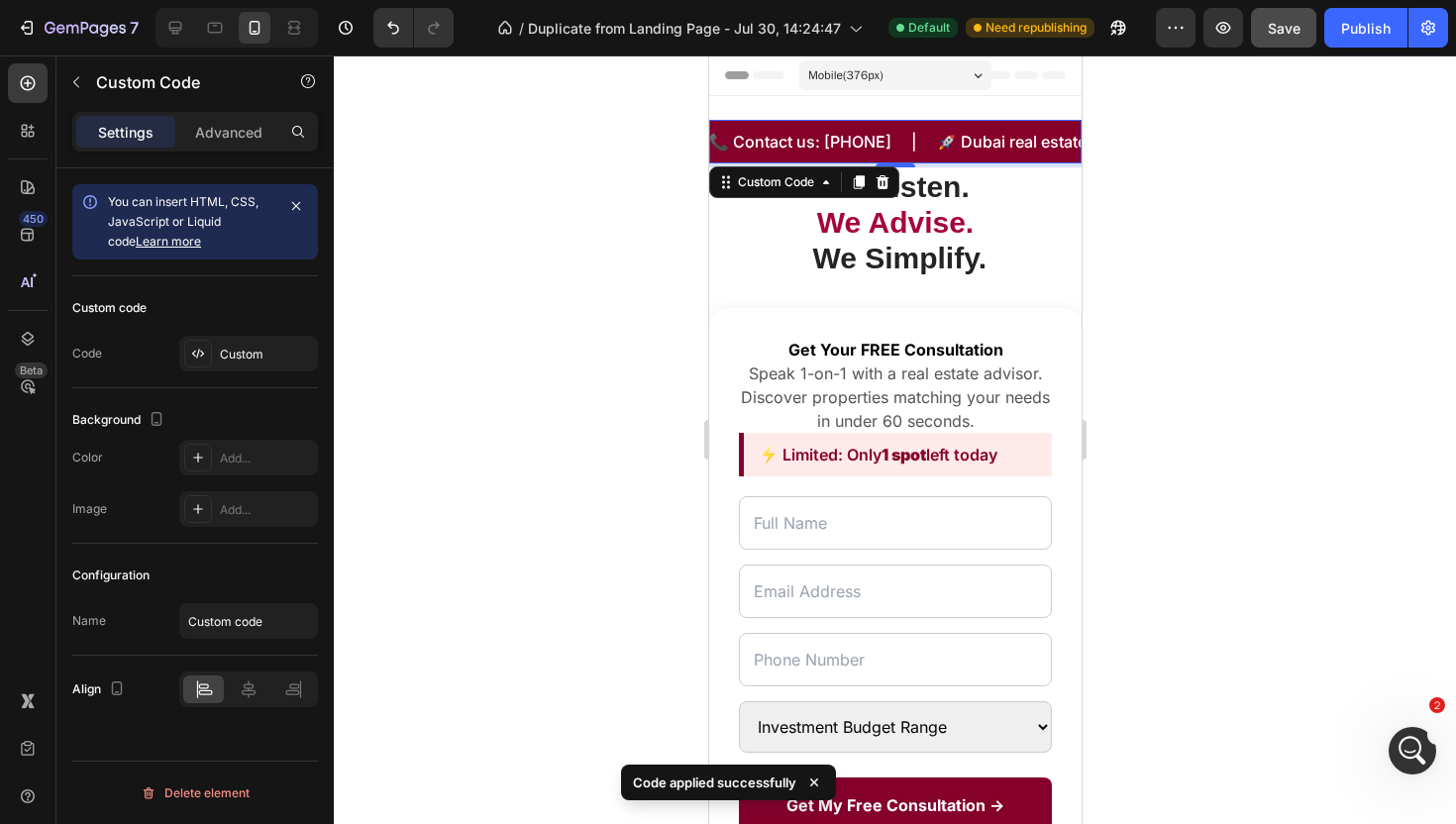 click 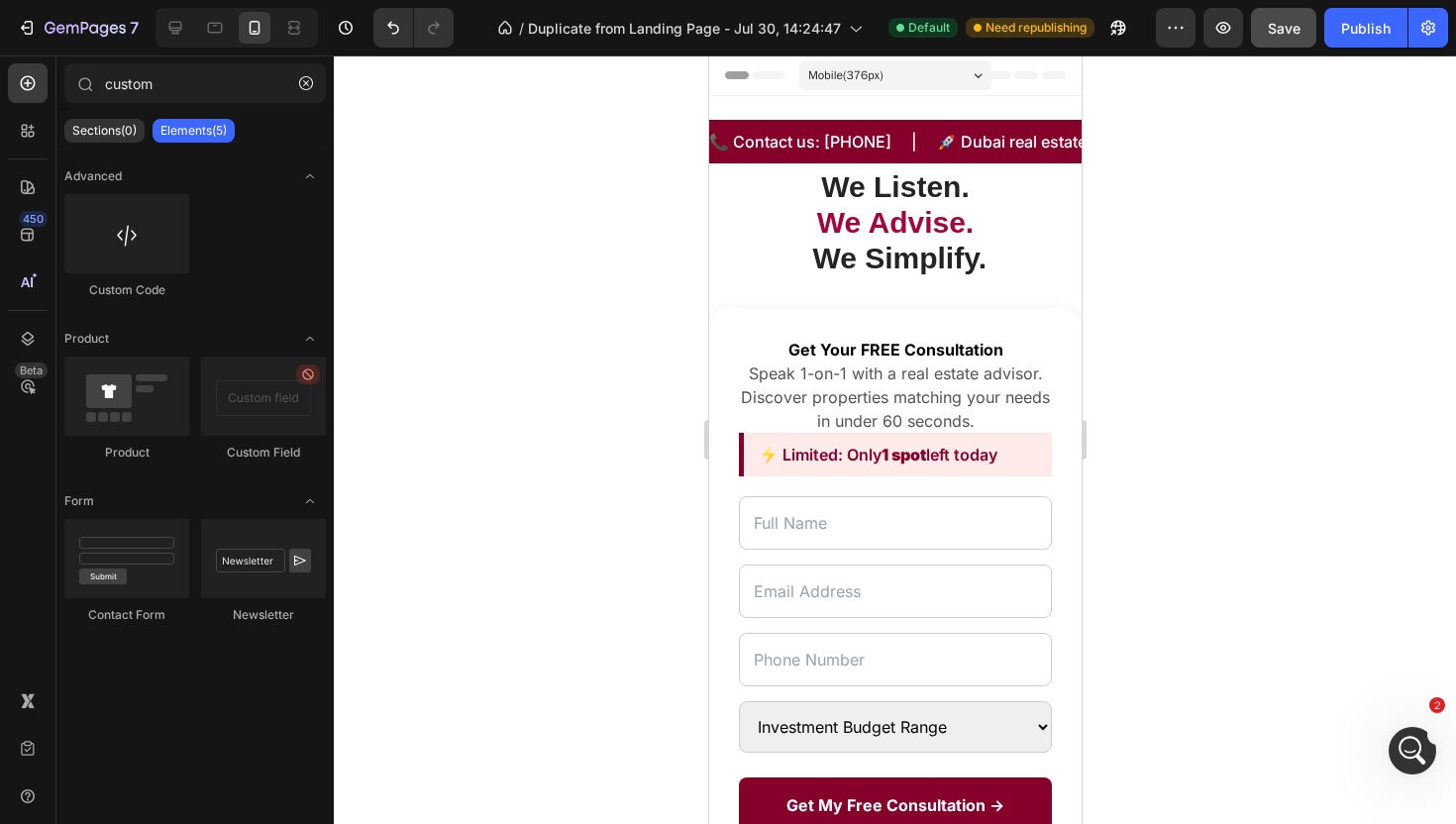 click at bounding box center (237, 28) 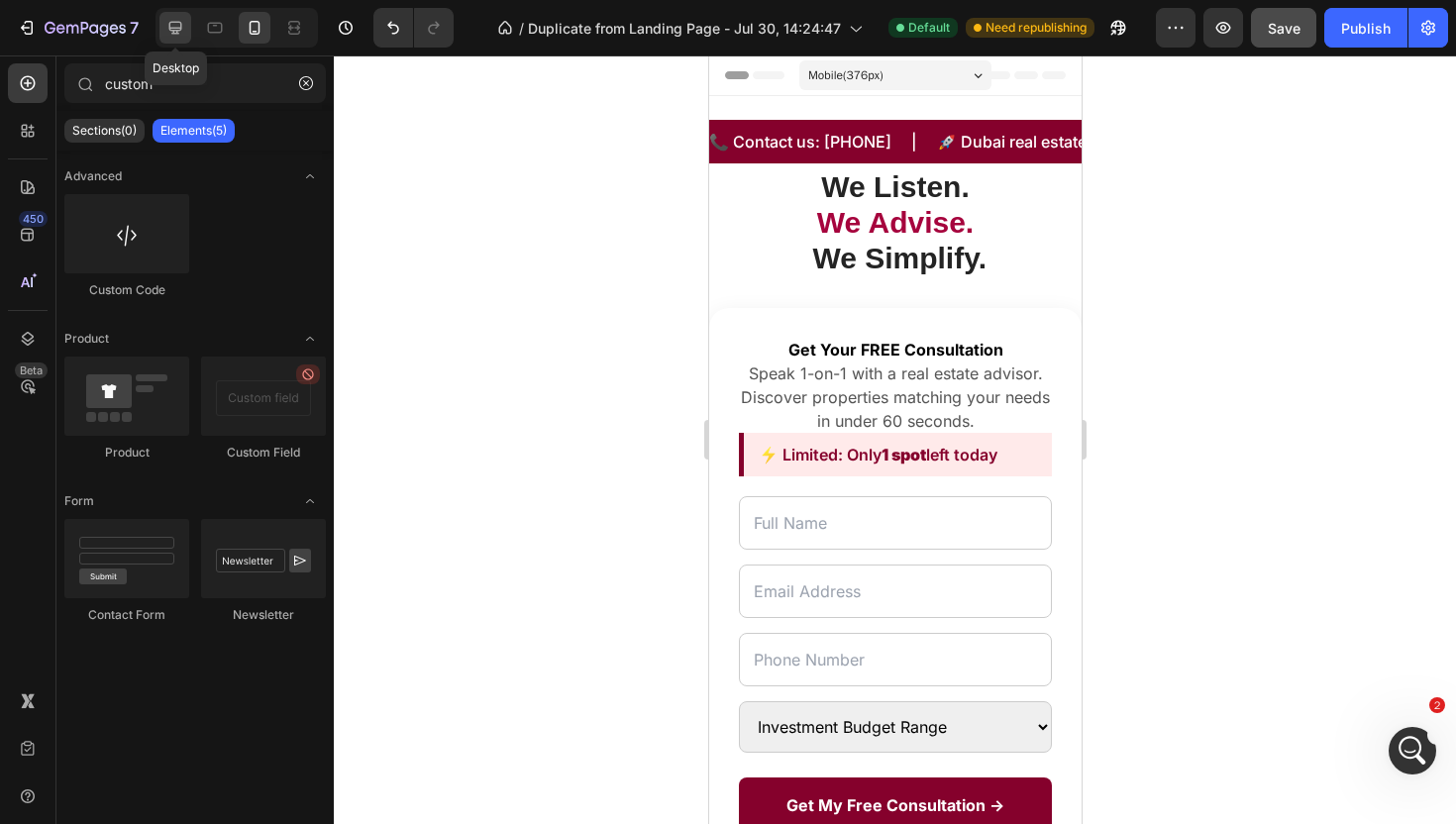 click 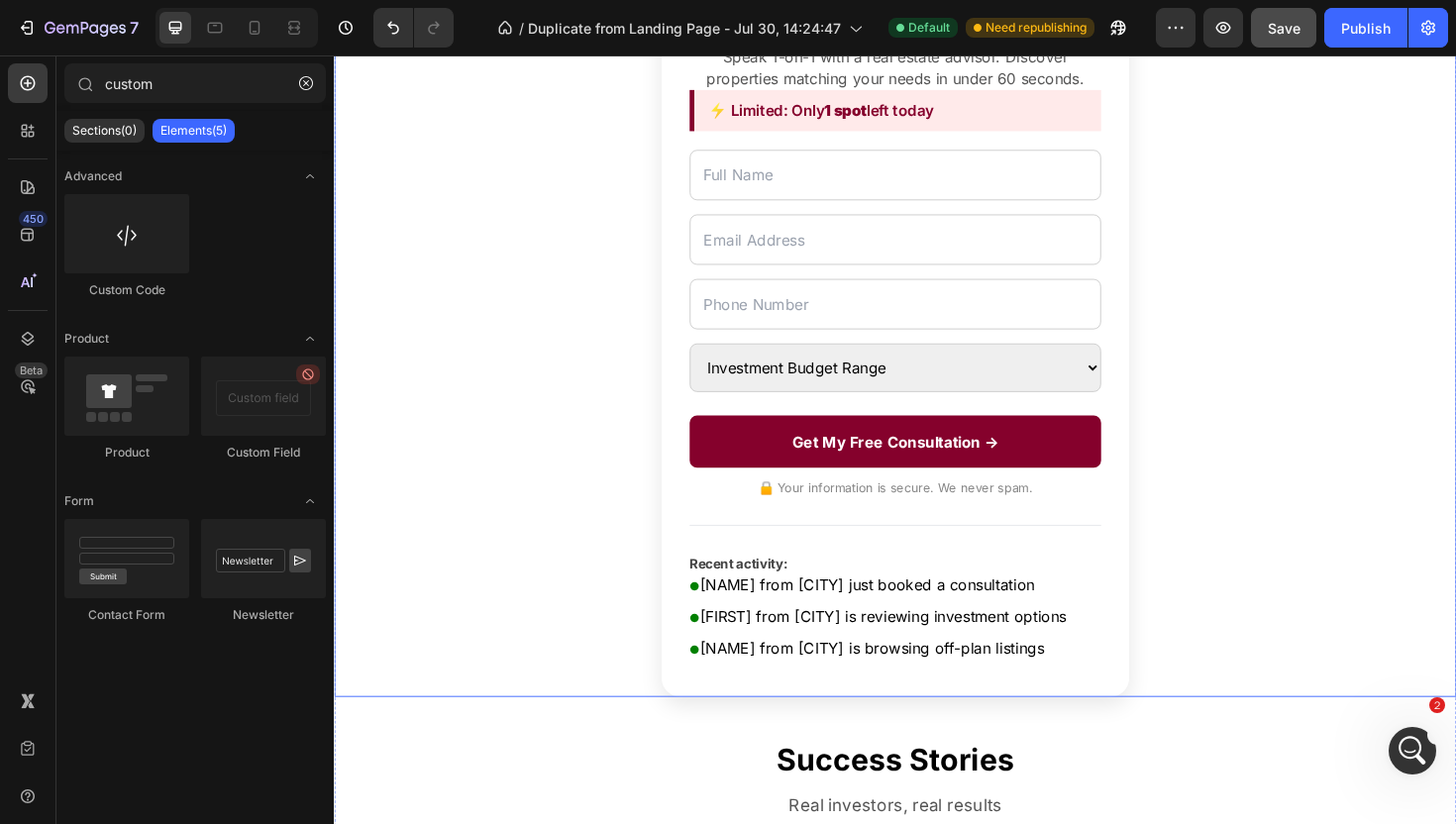 scroll, scrollTop: 0, scrollLeft: 0, axis: both 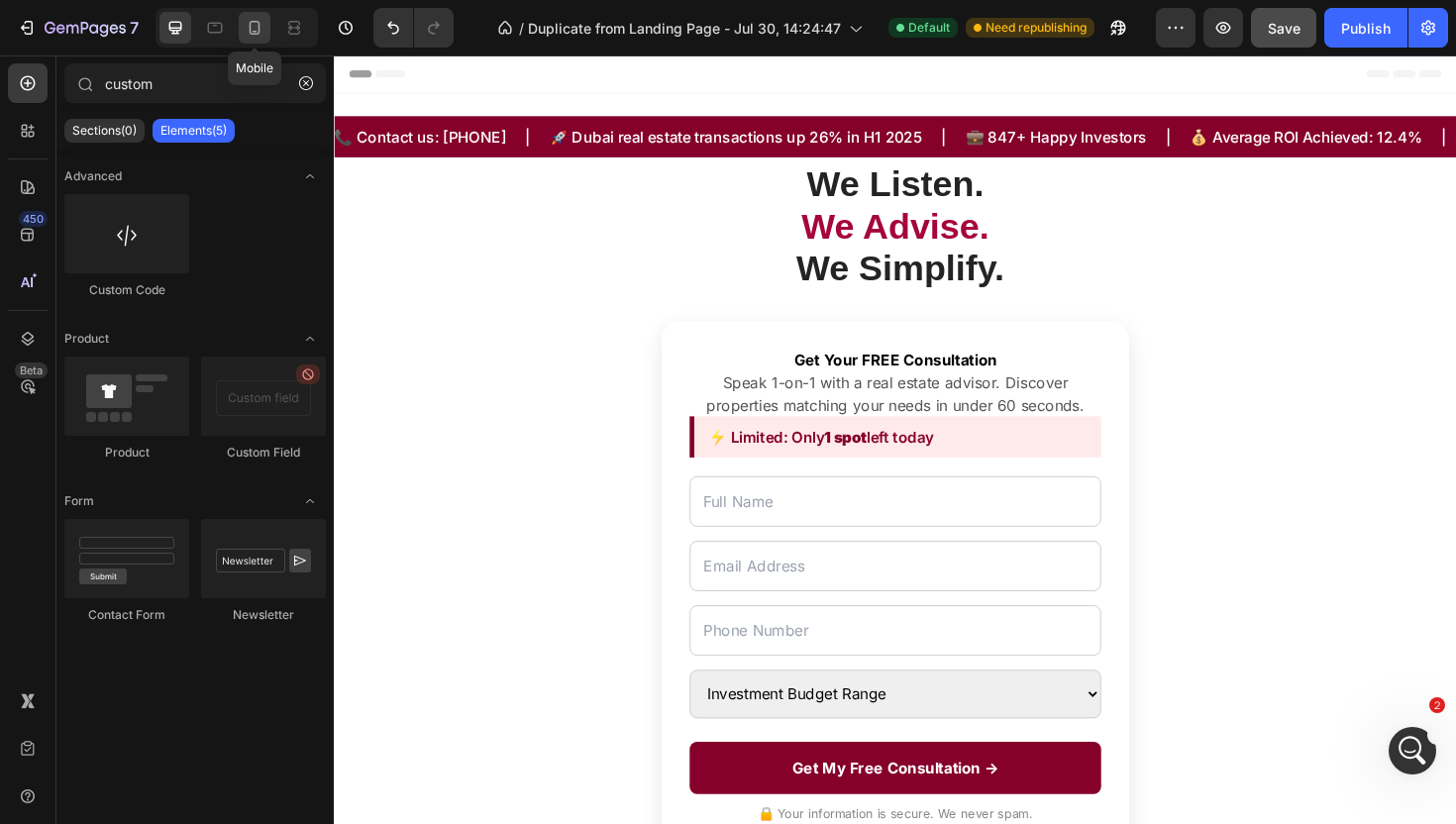 click 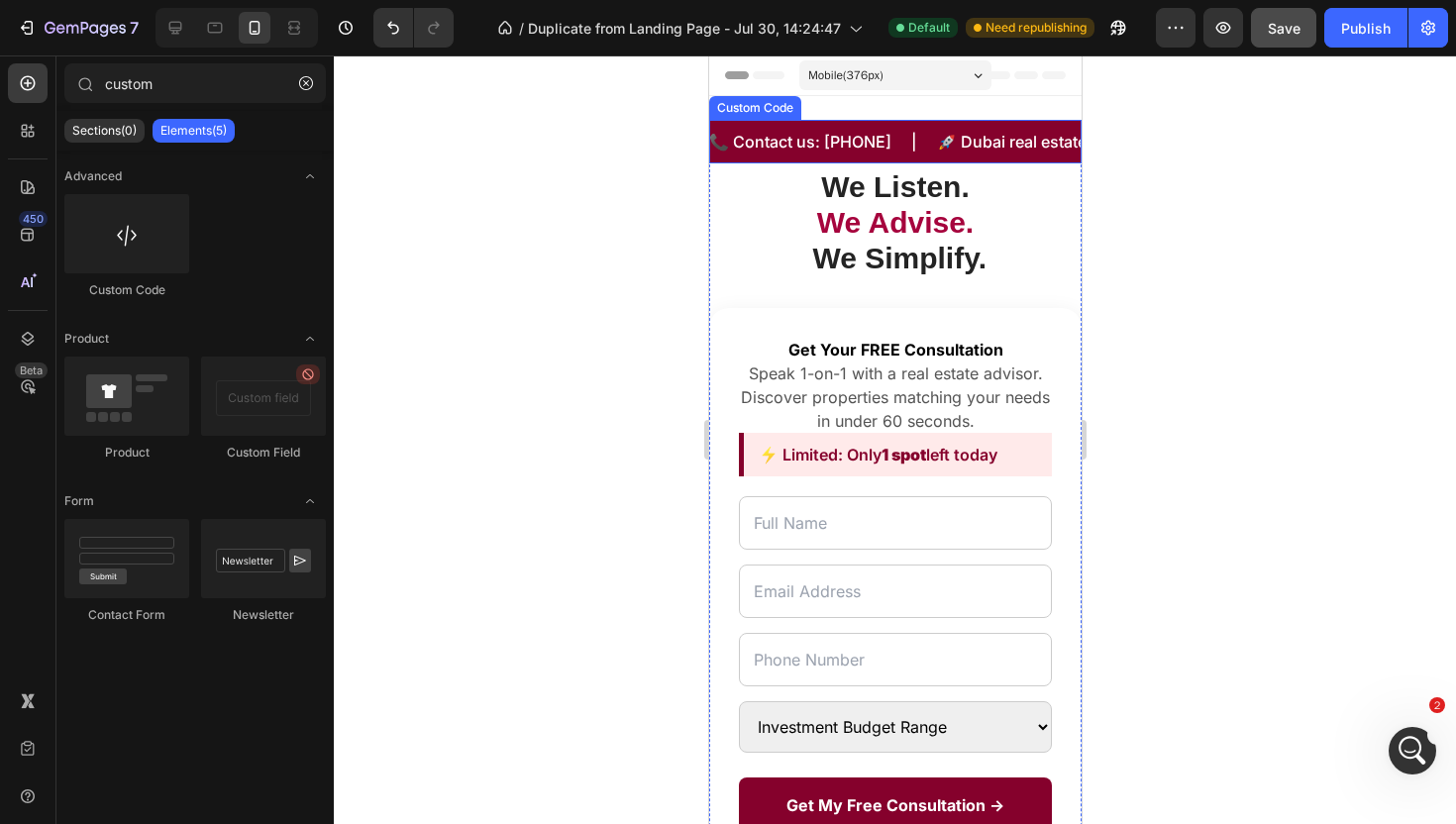 click on "📞 Contact us: [PHONE]     |
🚀 Dubai real estate transactions up 26% in H1 2025     |
💼 847+ Happy Investors     |
💰 Average ROI Achieved: 12.4%     |
🏡 Access Off-Market & Sold-Out Projects     |
🗓️ Free Consultation Available Today     |
🌍 Invest Smart. Invest with Easy First Properties" at bounding box center [1266, 142] 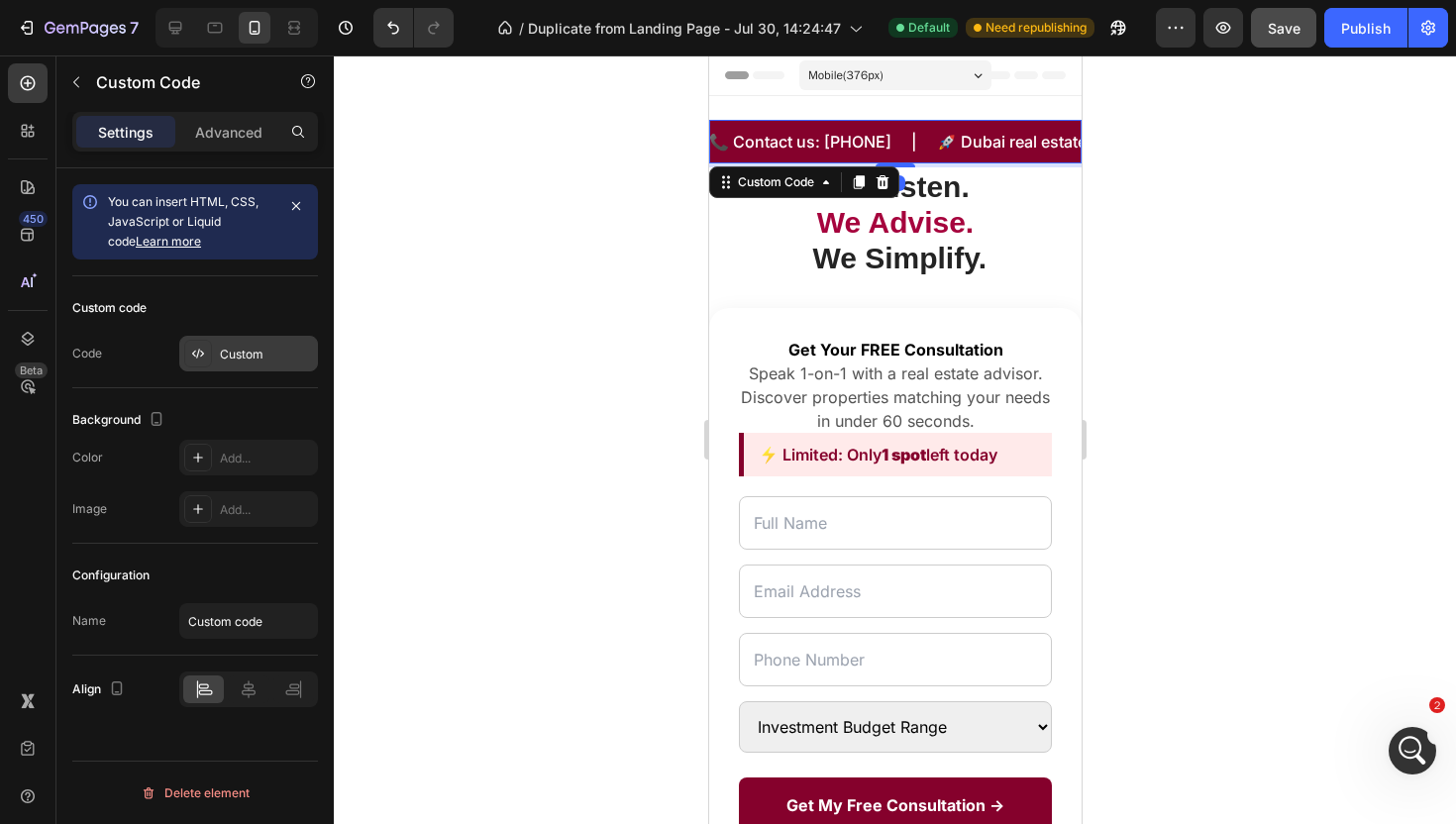 click on "Custom" at bounding box center [266, 355] 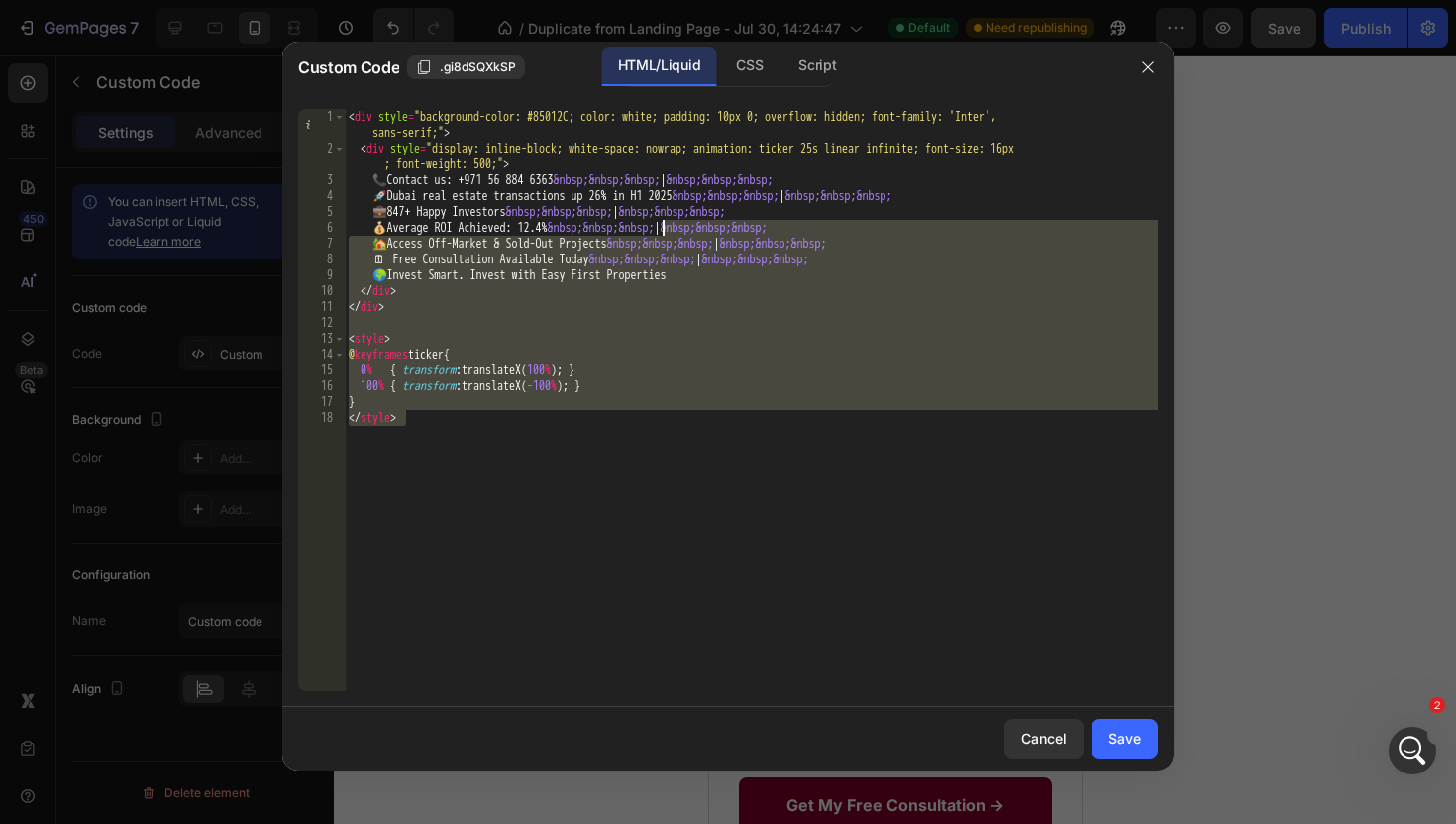 drag, startPoint x: 763, startPoint y: 498, endPoint x: 631, endPoint y: -84, distance: 596.78137 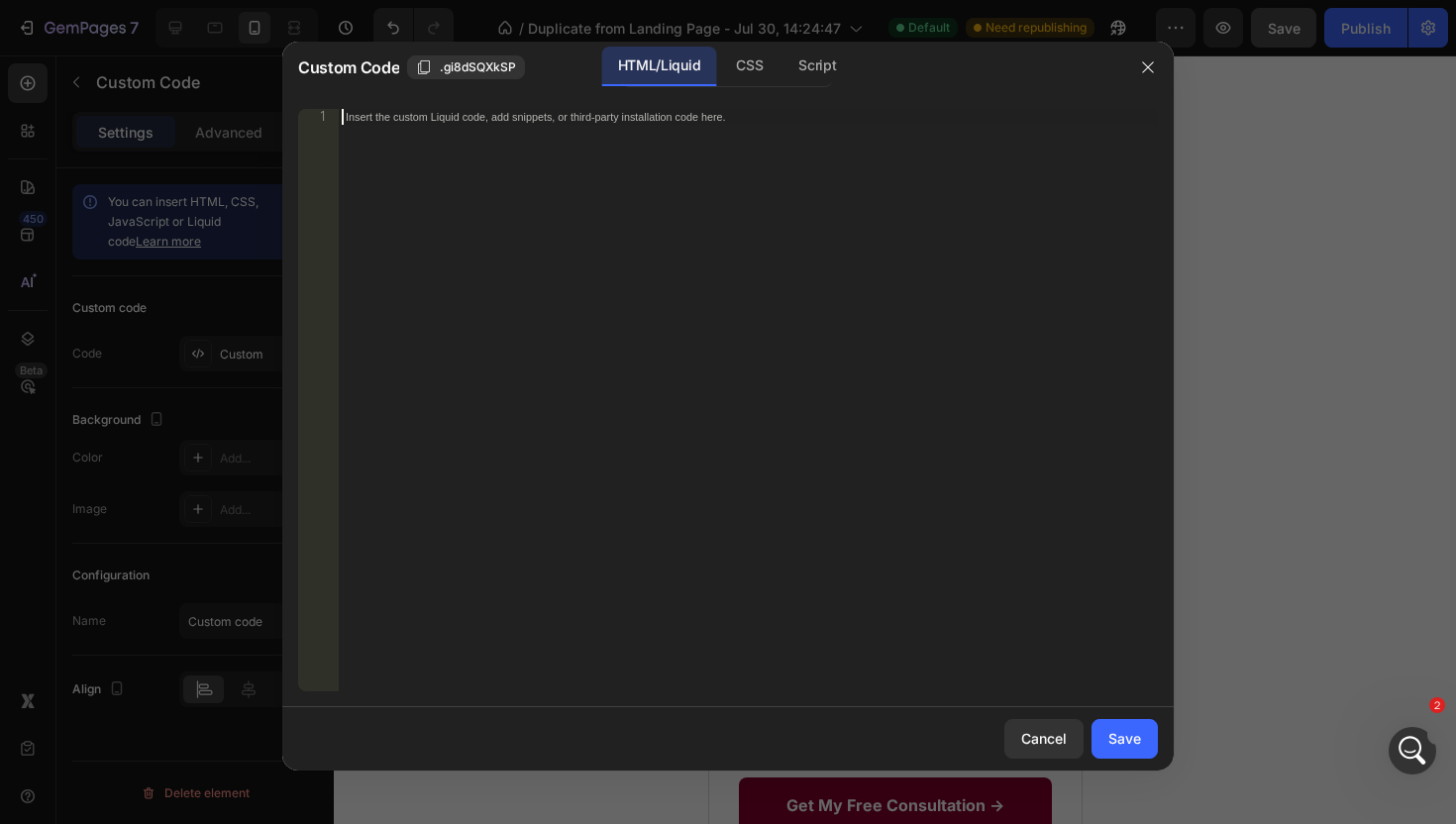 paste on "</style>" 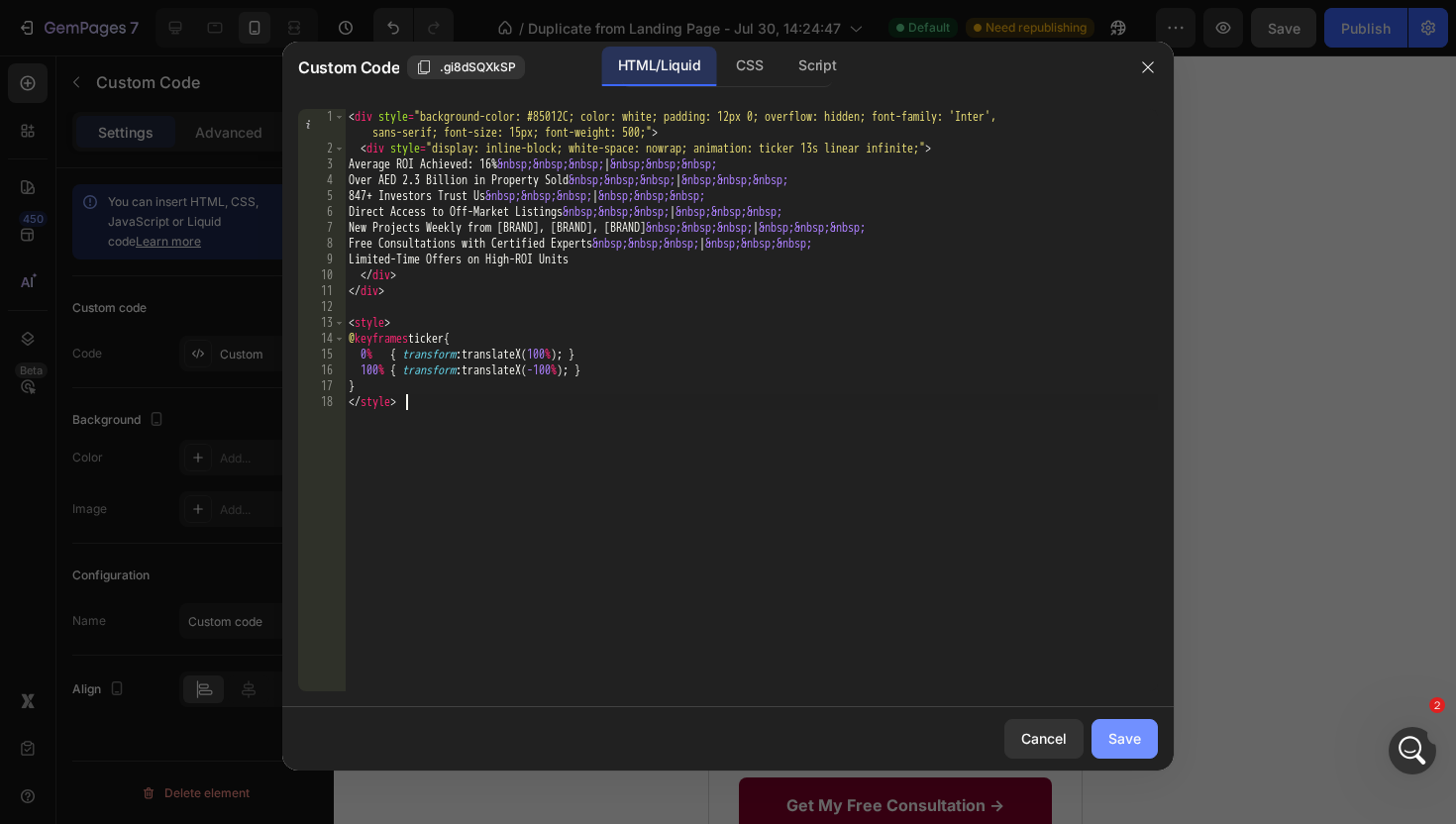 click on "Save" at bounding box center (1124, 738) 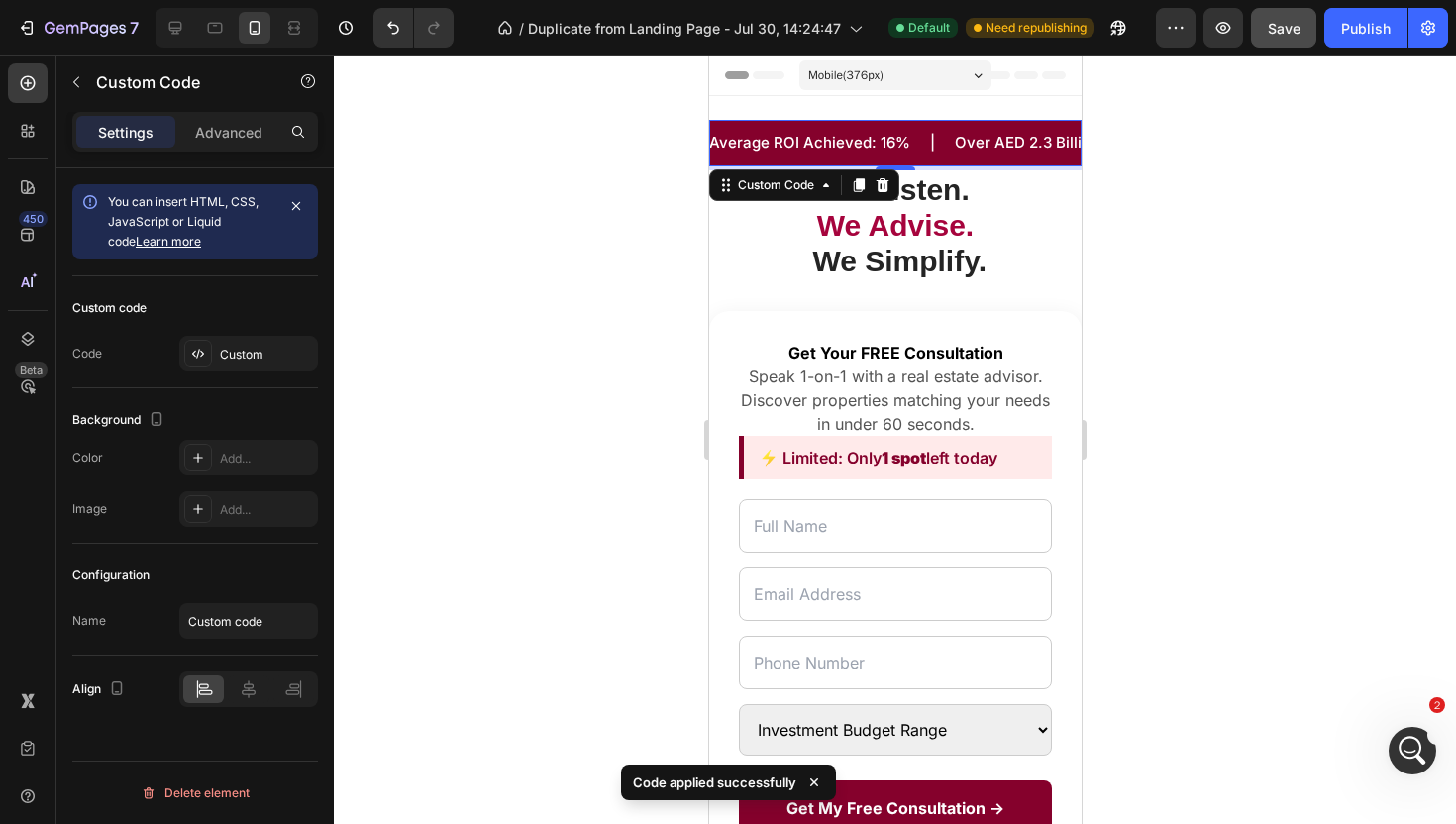 click 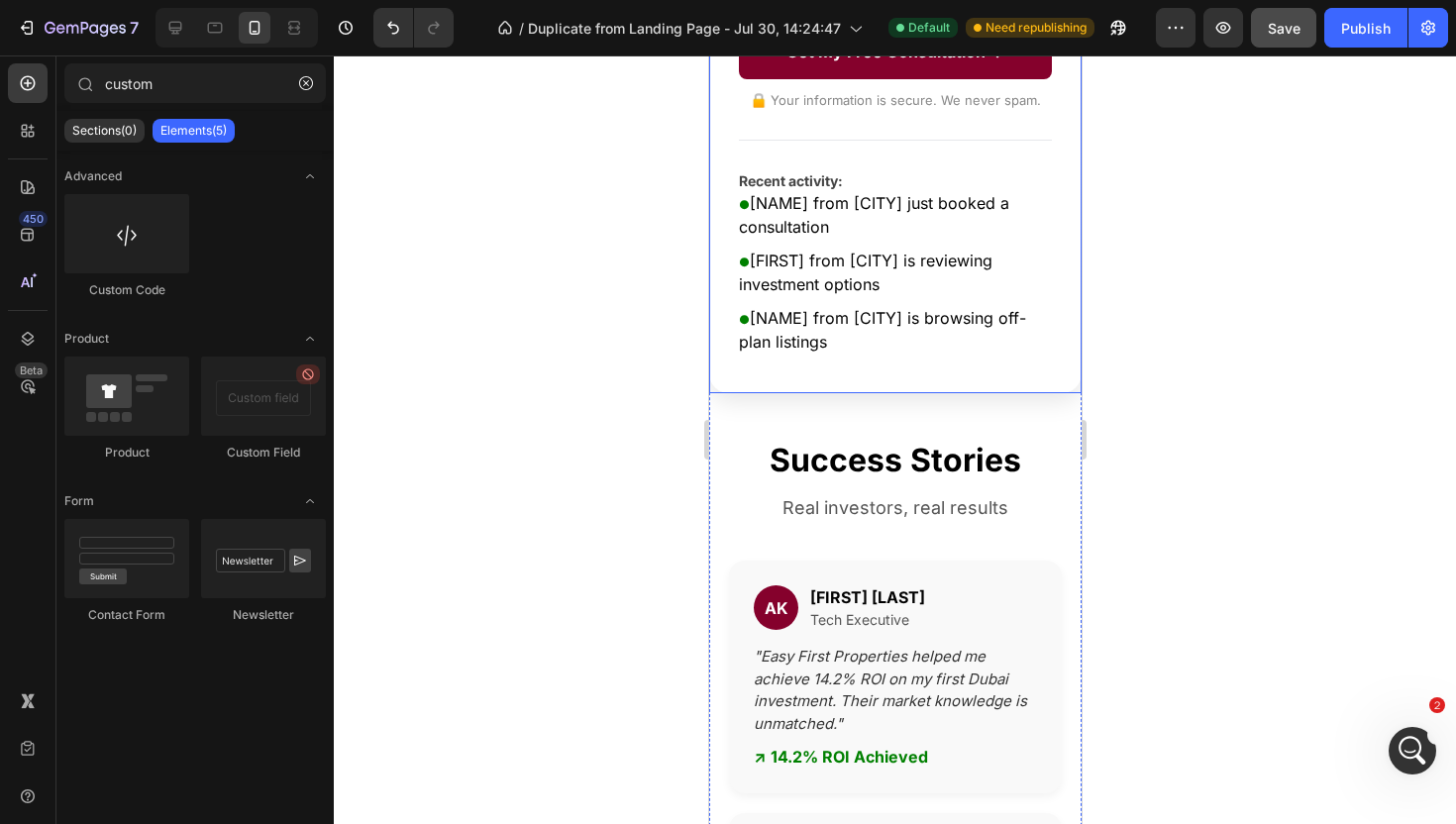 scroll, scrollTop: 0, scrollLeft: 0, axis: both 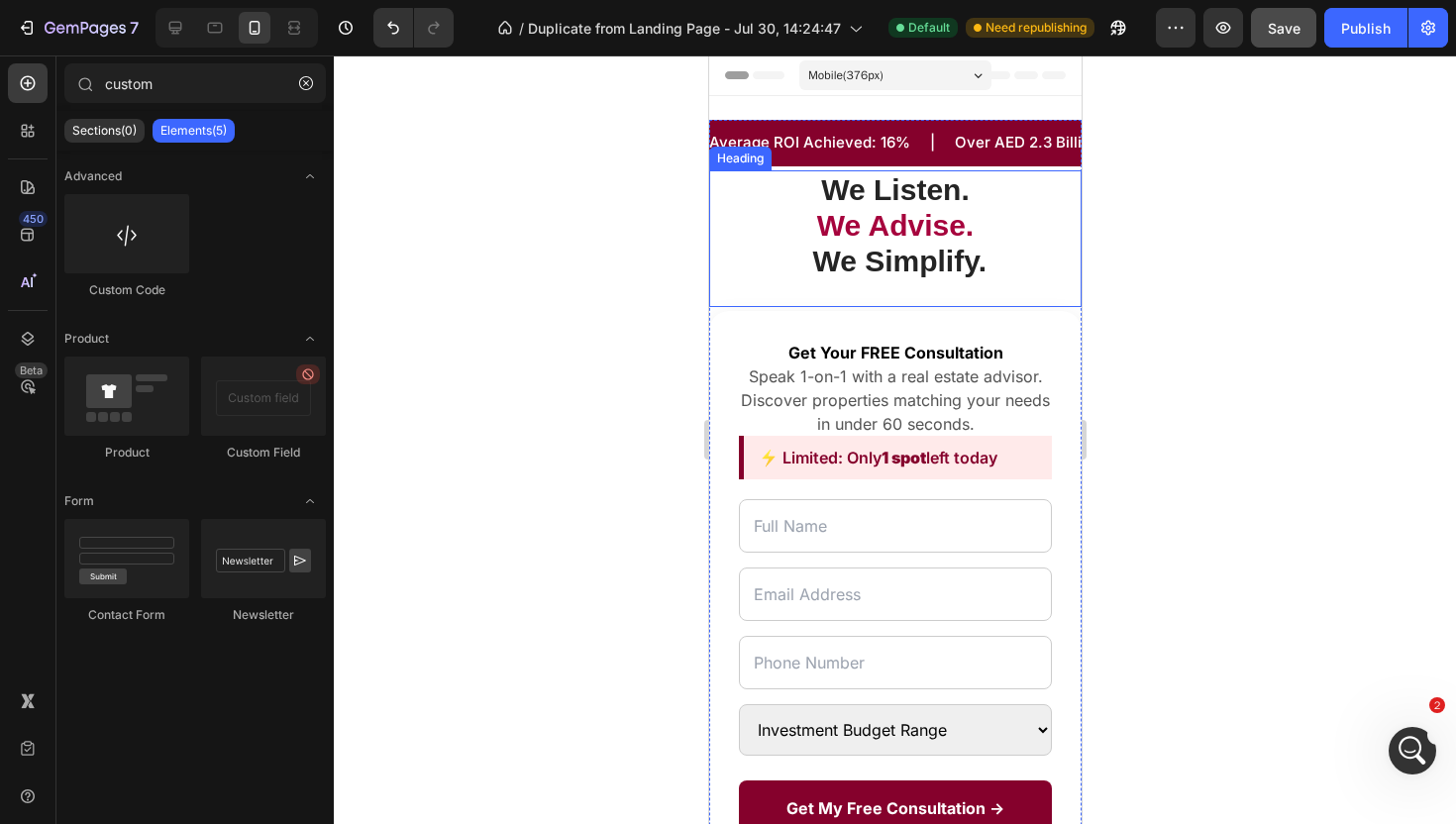 click on "We Listen.  We Advise.   We Simplify." at bounding box center [894, 226] 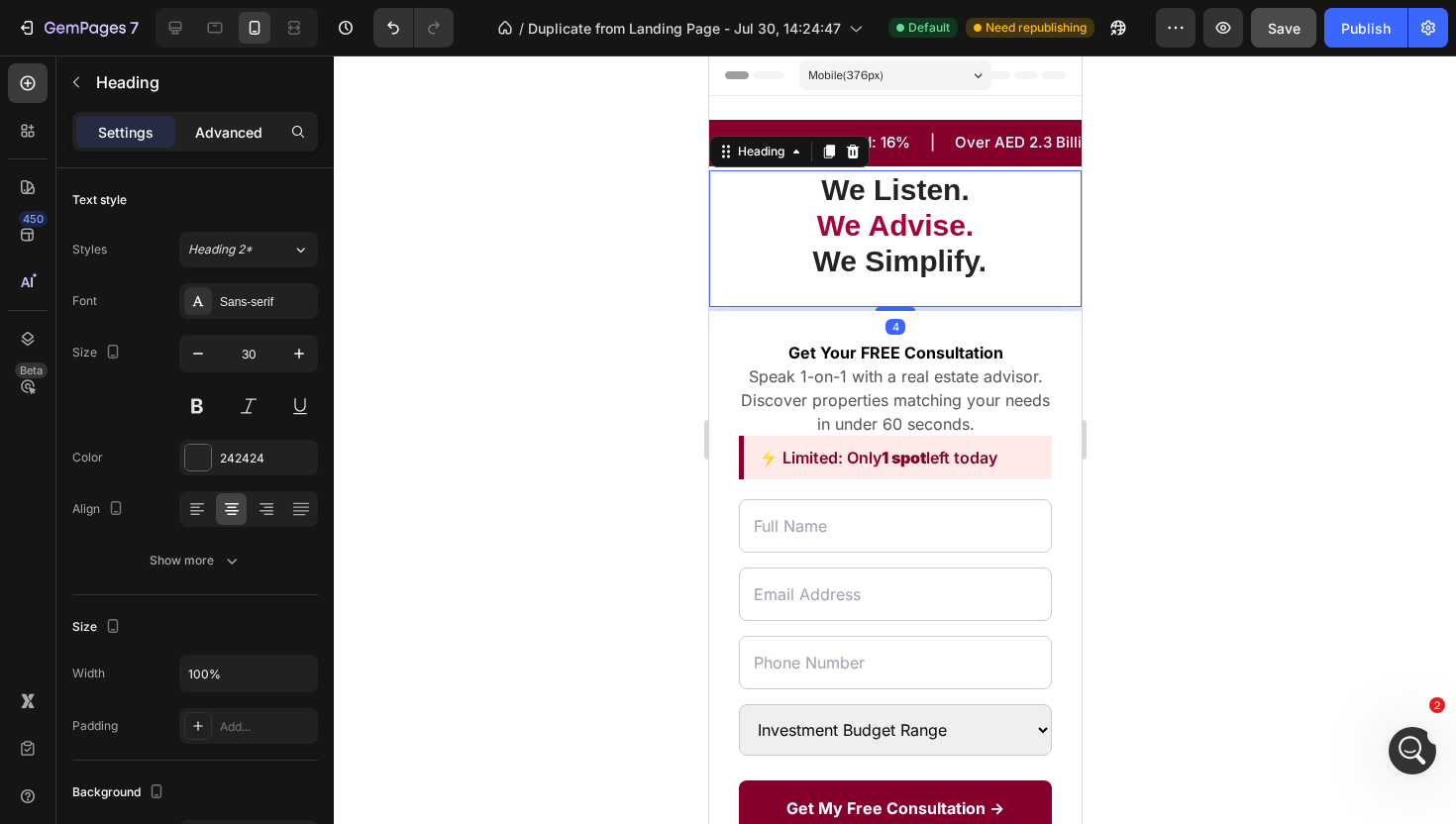 click on "Advanced" at bounding box center [229, 132] 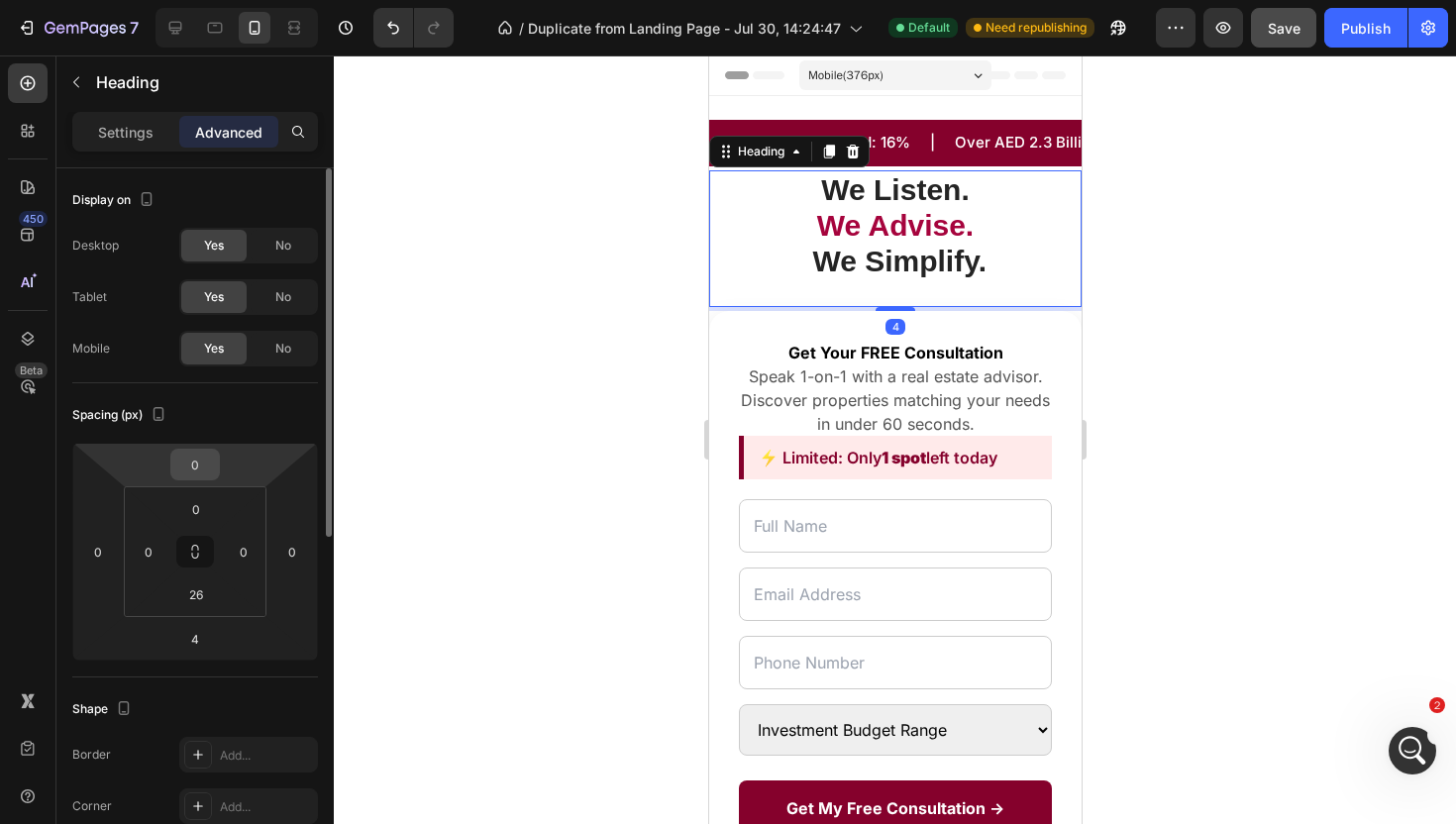 click on "0" at bounding box center (195, 464) 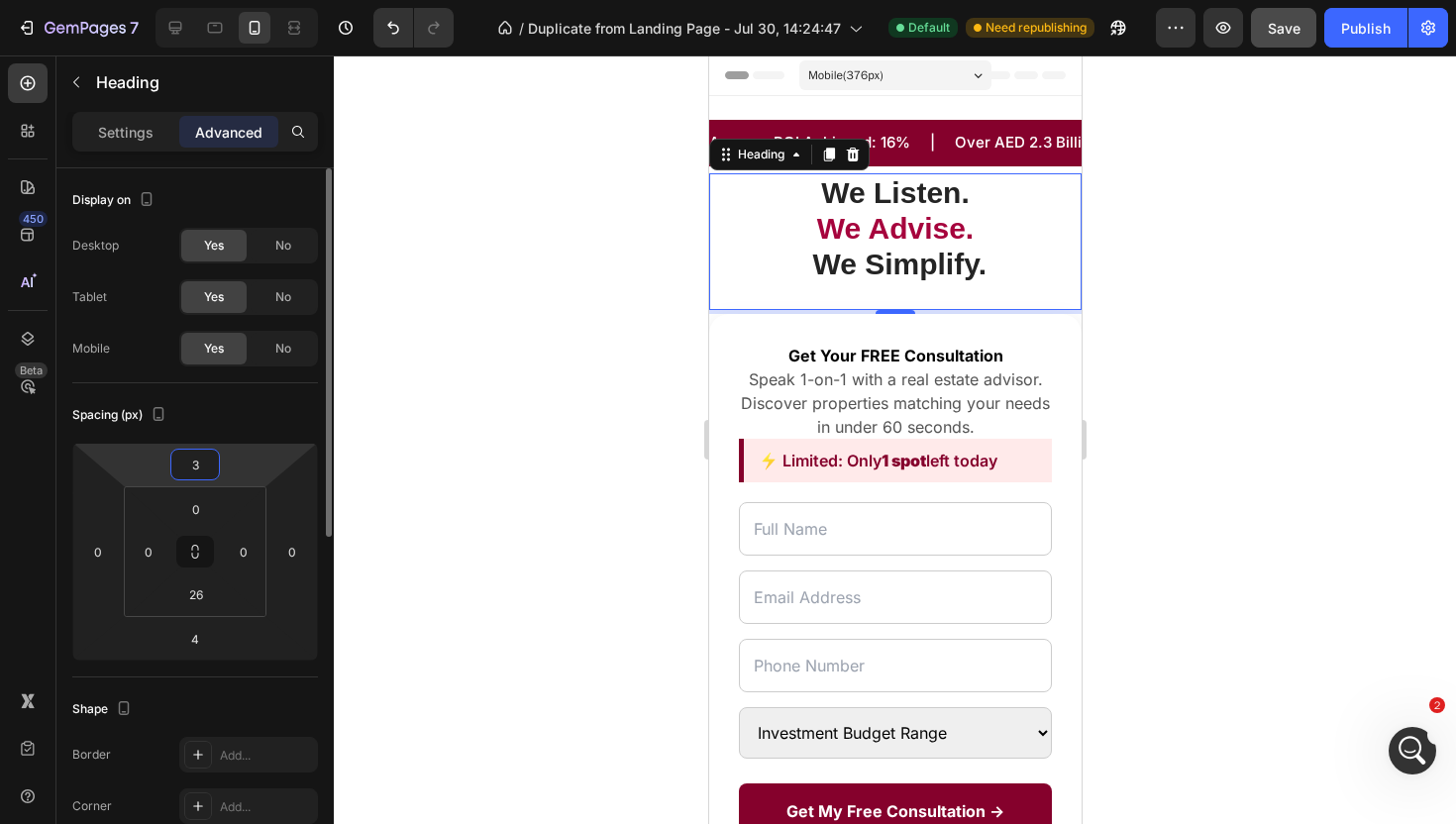 type on "33" 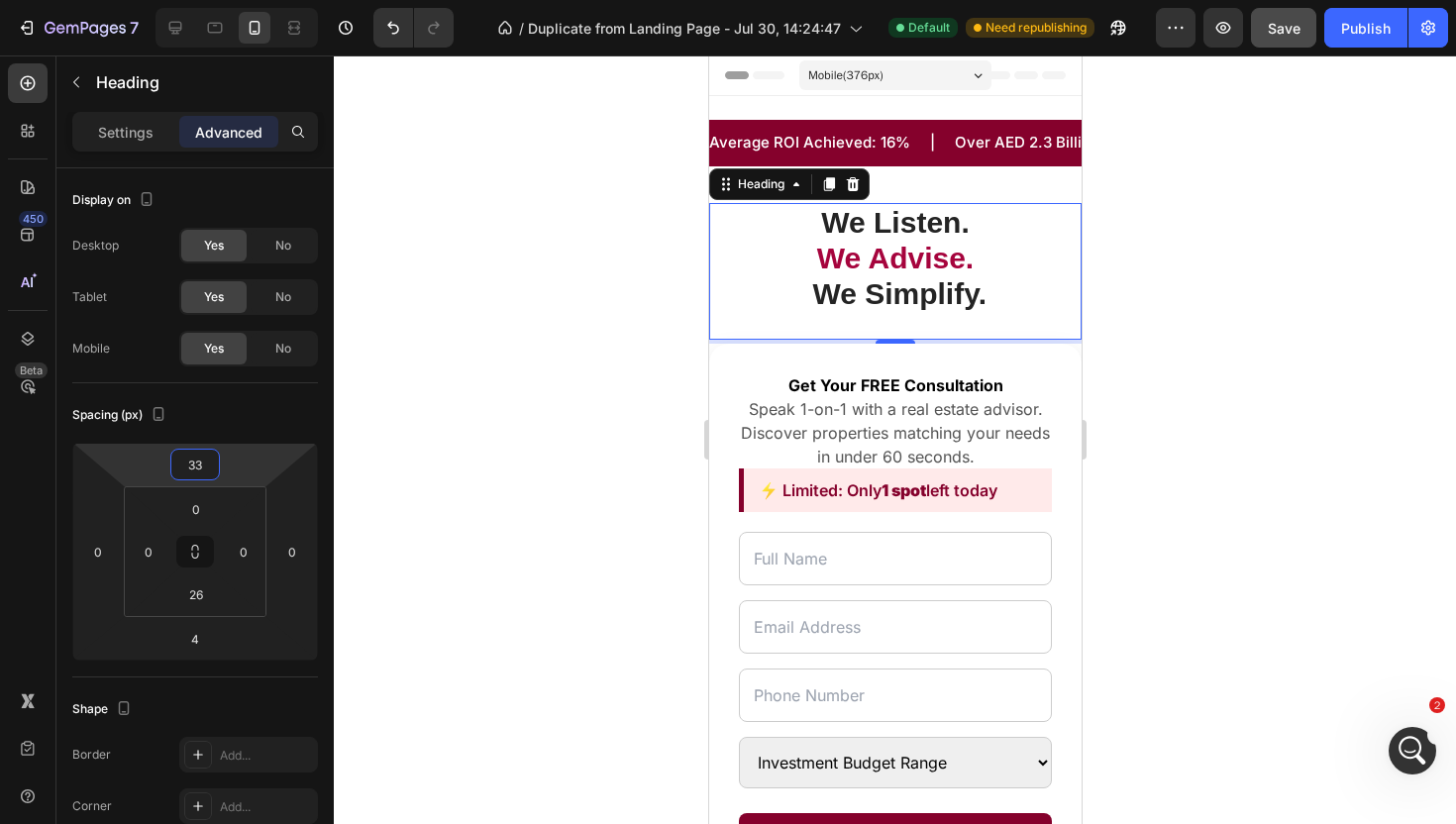 click 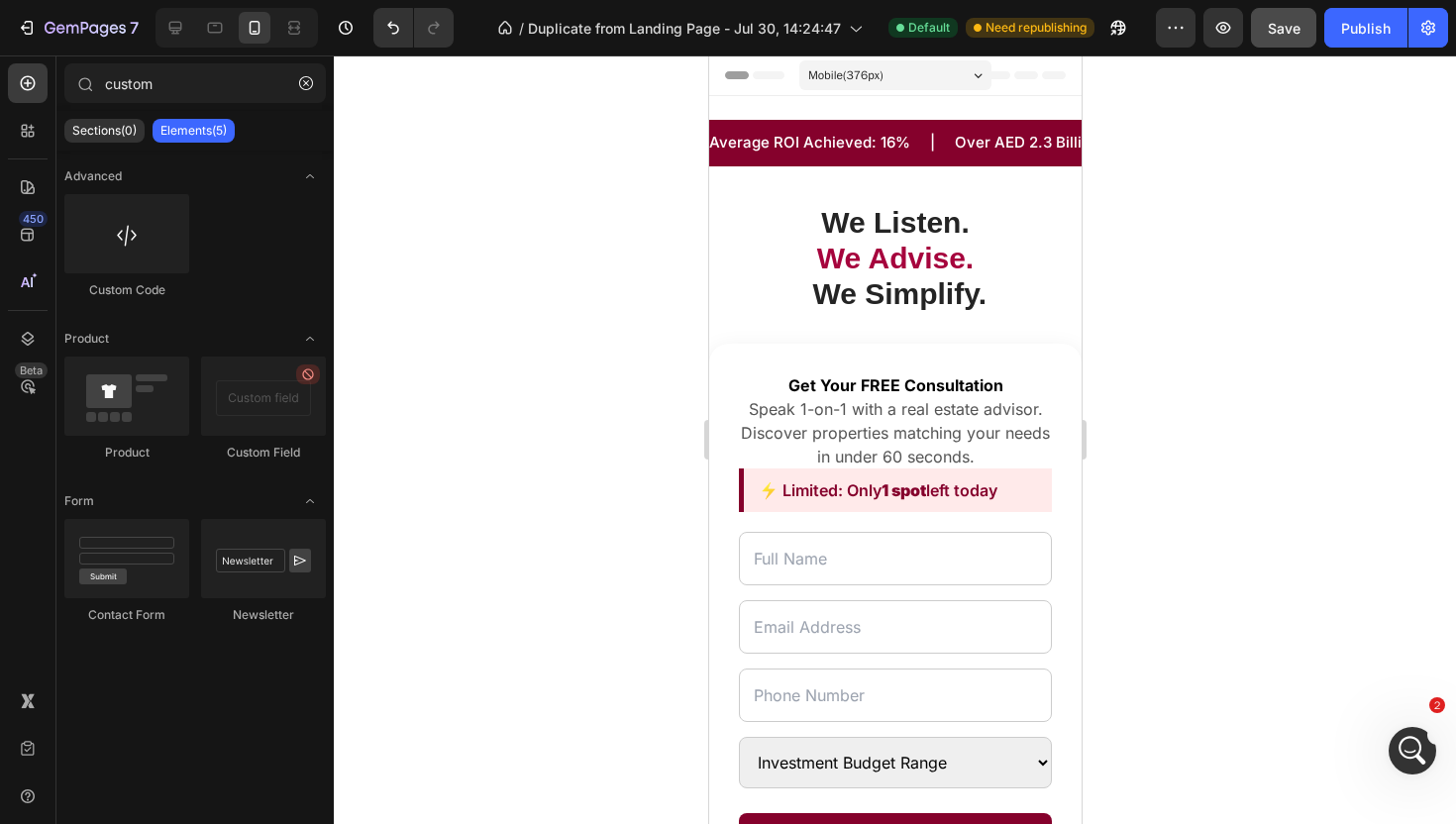 click 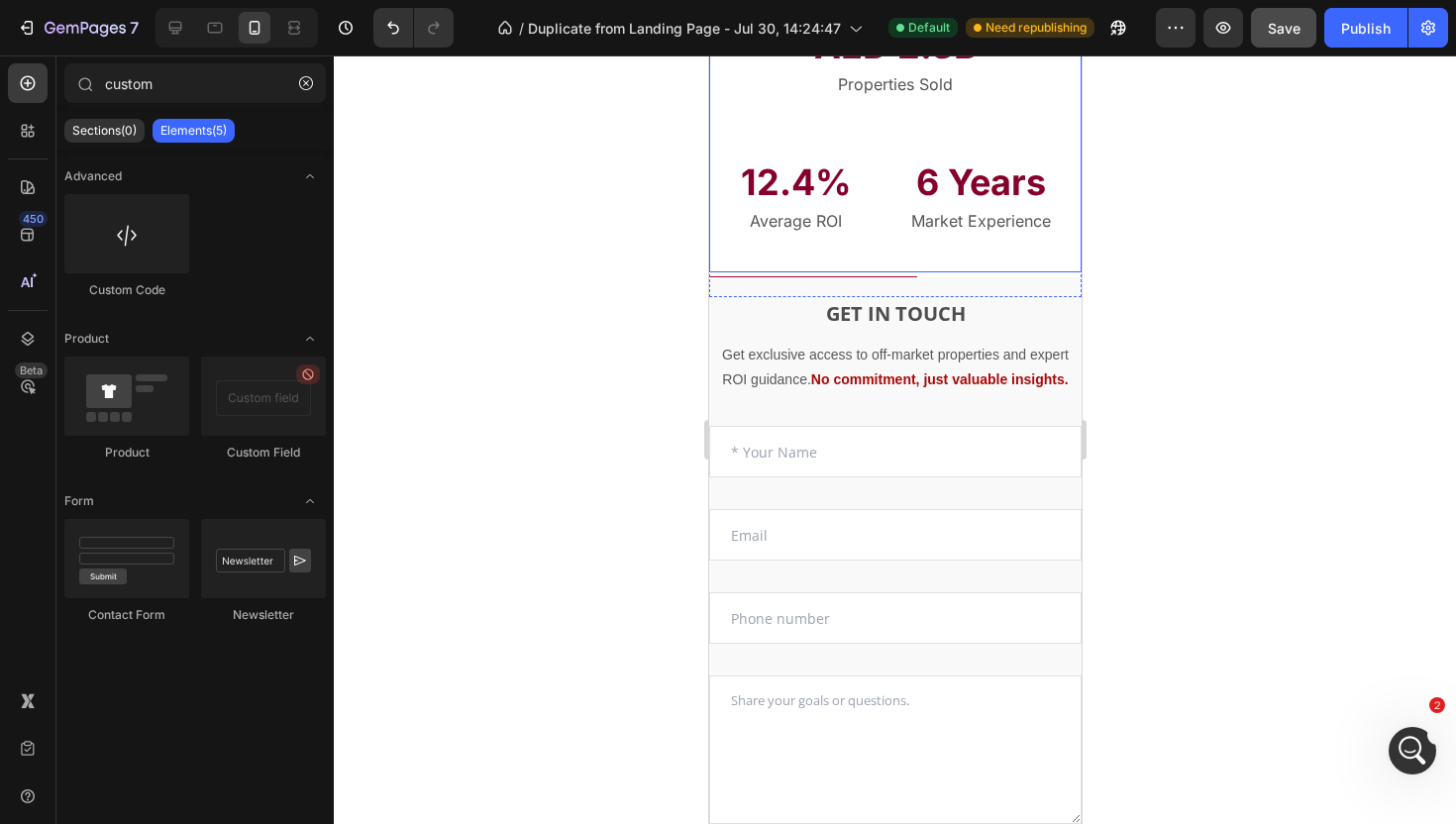 scroll, scrollTop: 2487, scrollLeft: 0, axis: vertical 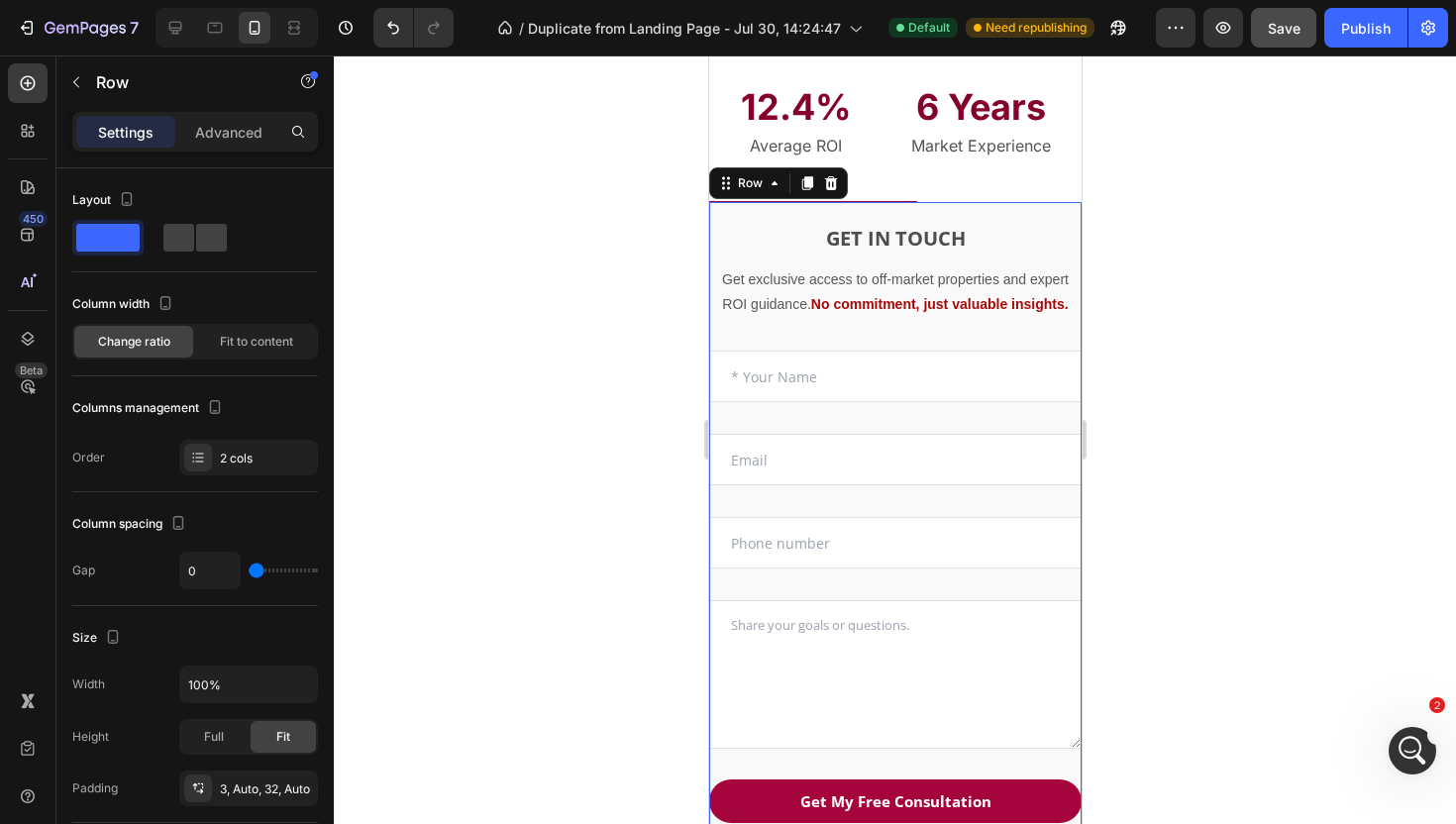 click on "GET IN TOUCH Heading Get exclusive access to off-market properties and expert ROI guidance.  No commitment, just valuable insights. Text block Text Field Email Field Email Field Text Area Get My Free Consultation Submit Button Your information is secure and will never be shared with third parties. Text block
Make a Call — Let’s Talk Property Submit Button Or call at 0506666666666 Text block Contact Form" at bounding box center (894, 592) 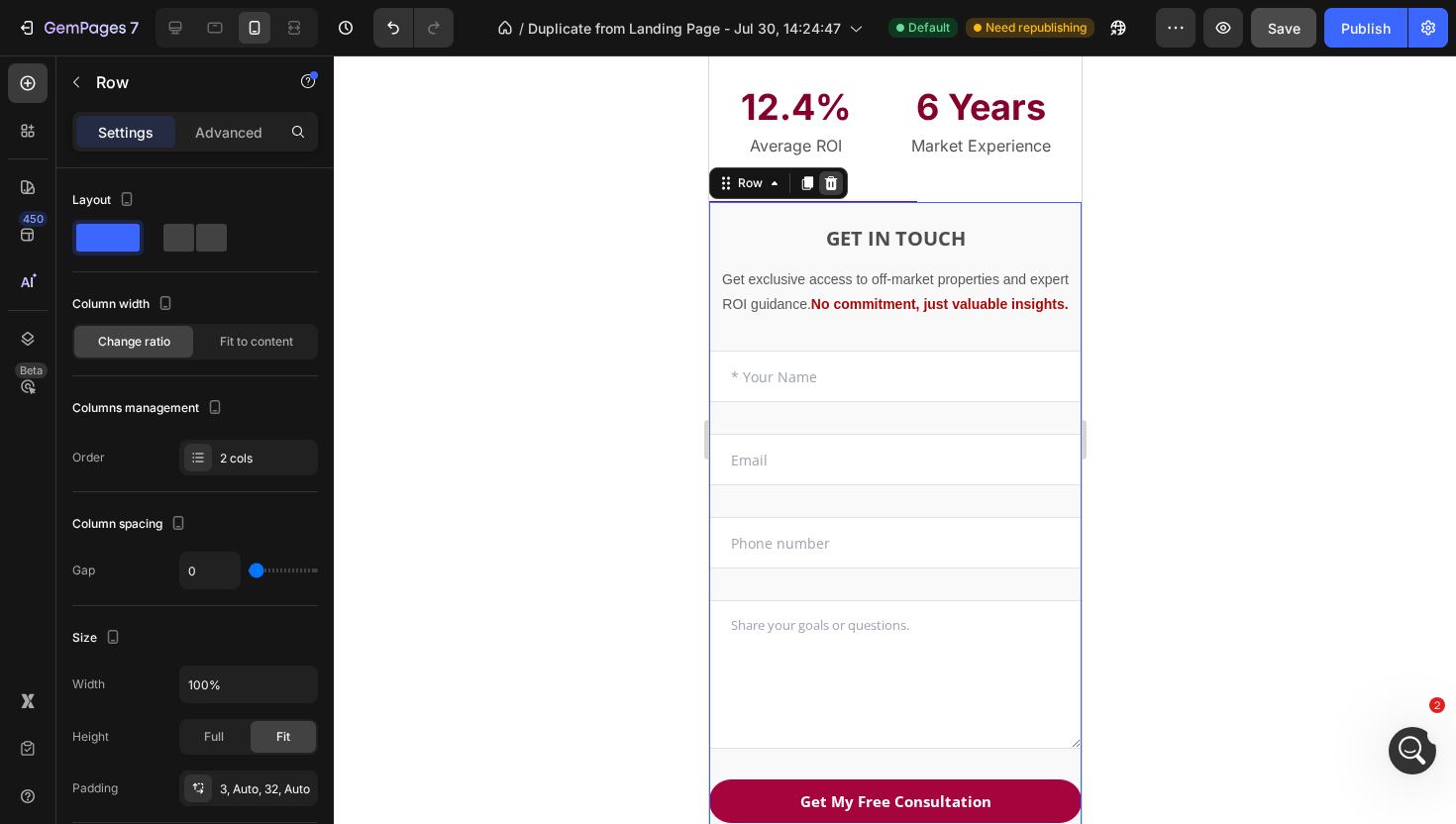 click 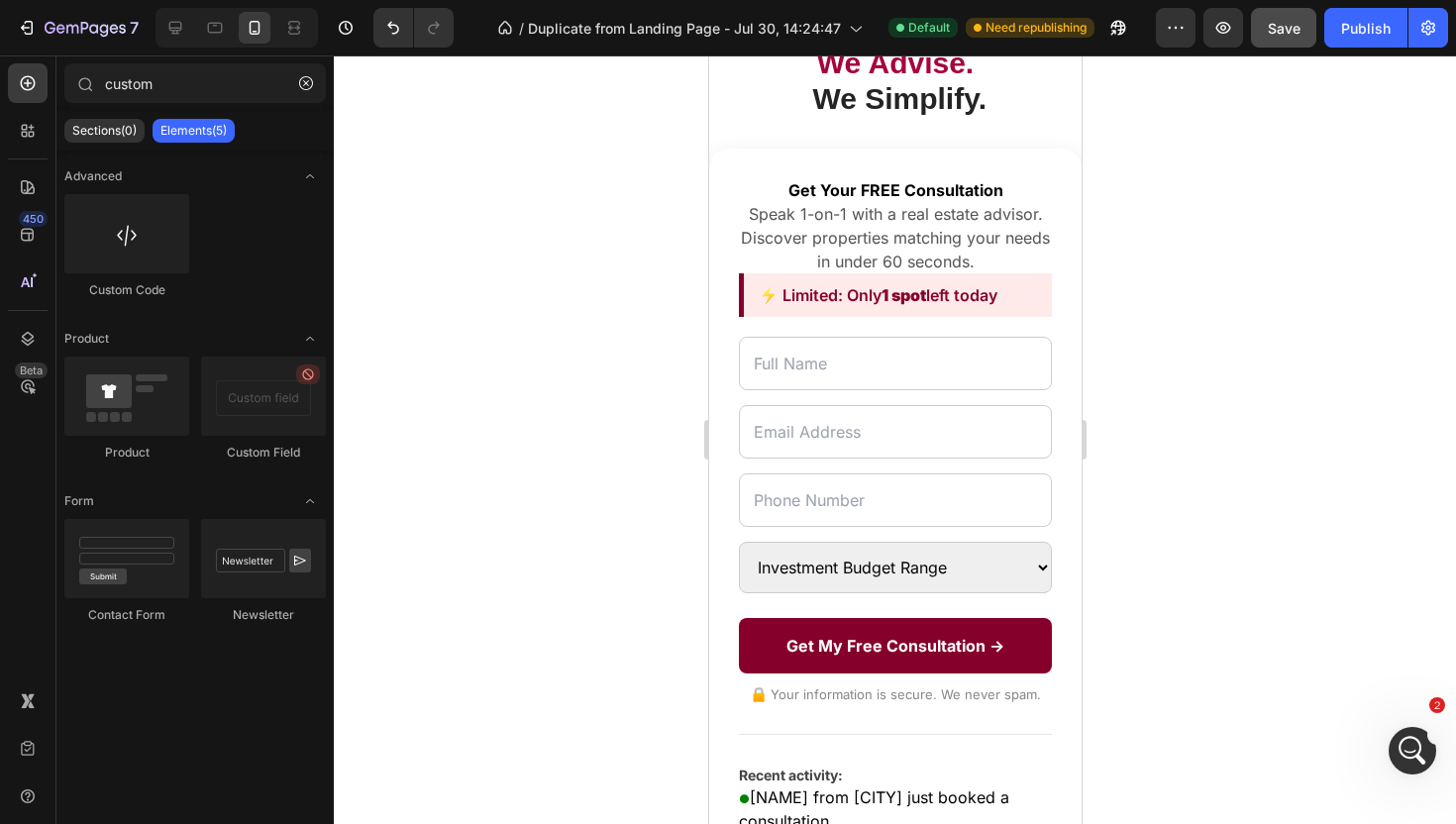 scroll, scrollTop: 0, scrollLeft: 0, axis: both 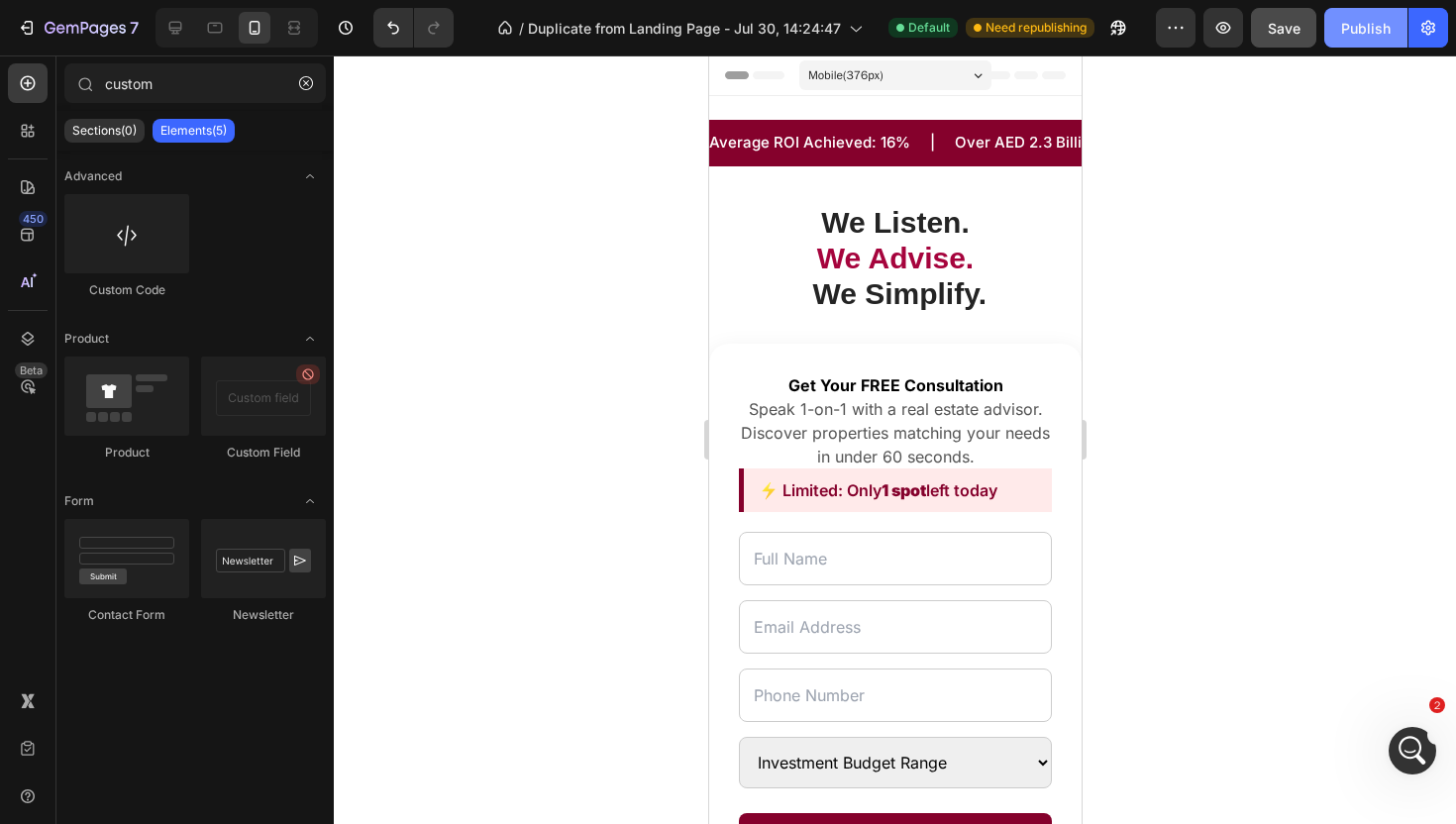 click on "Publish" 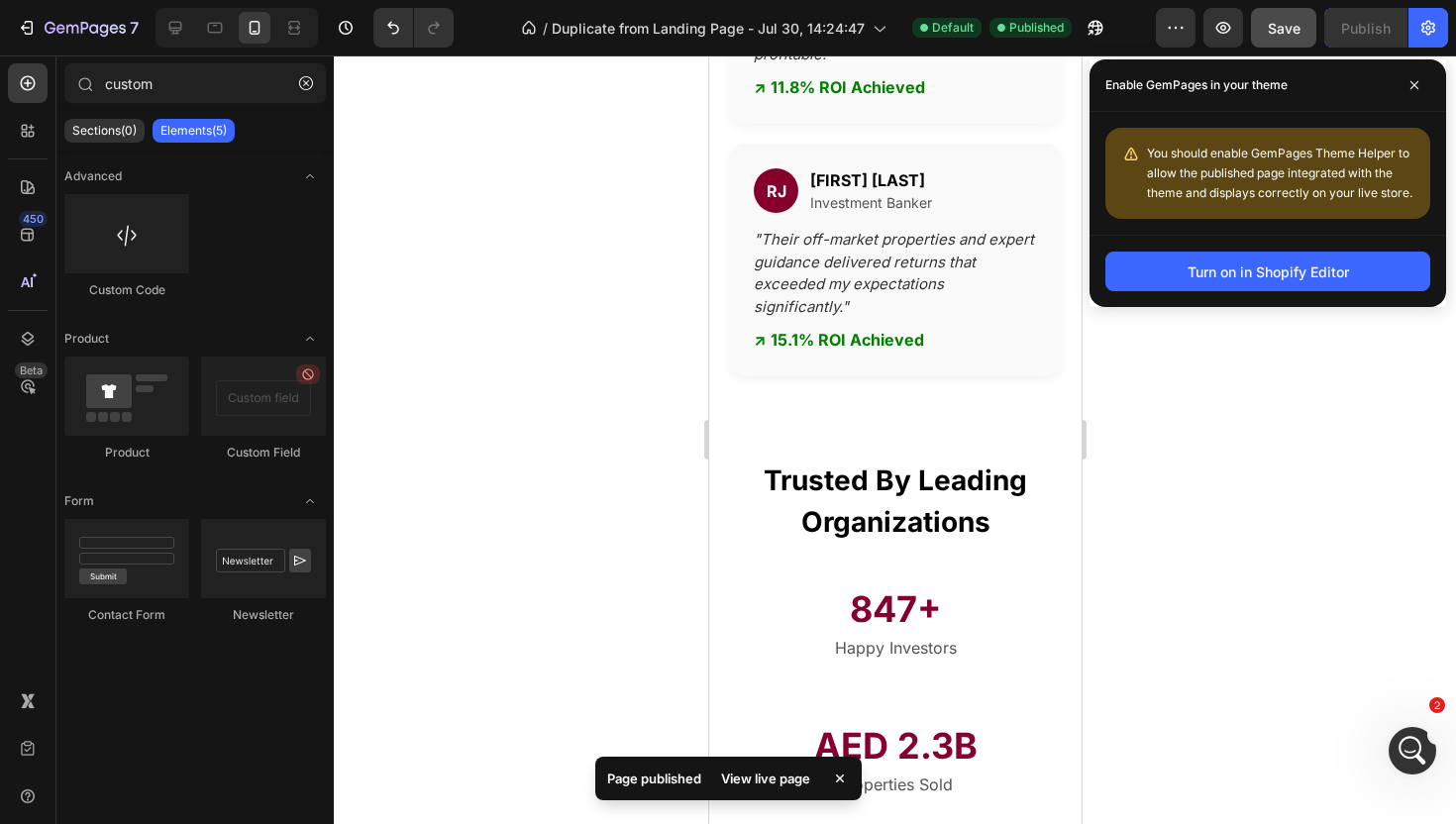 scroll, scrollTop: 1119, scrollLeft: 0, axis: vertical 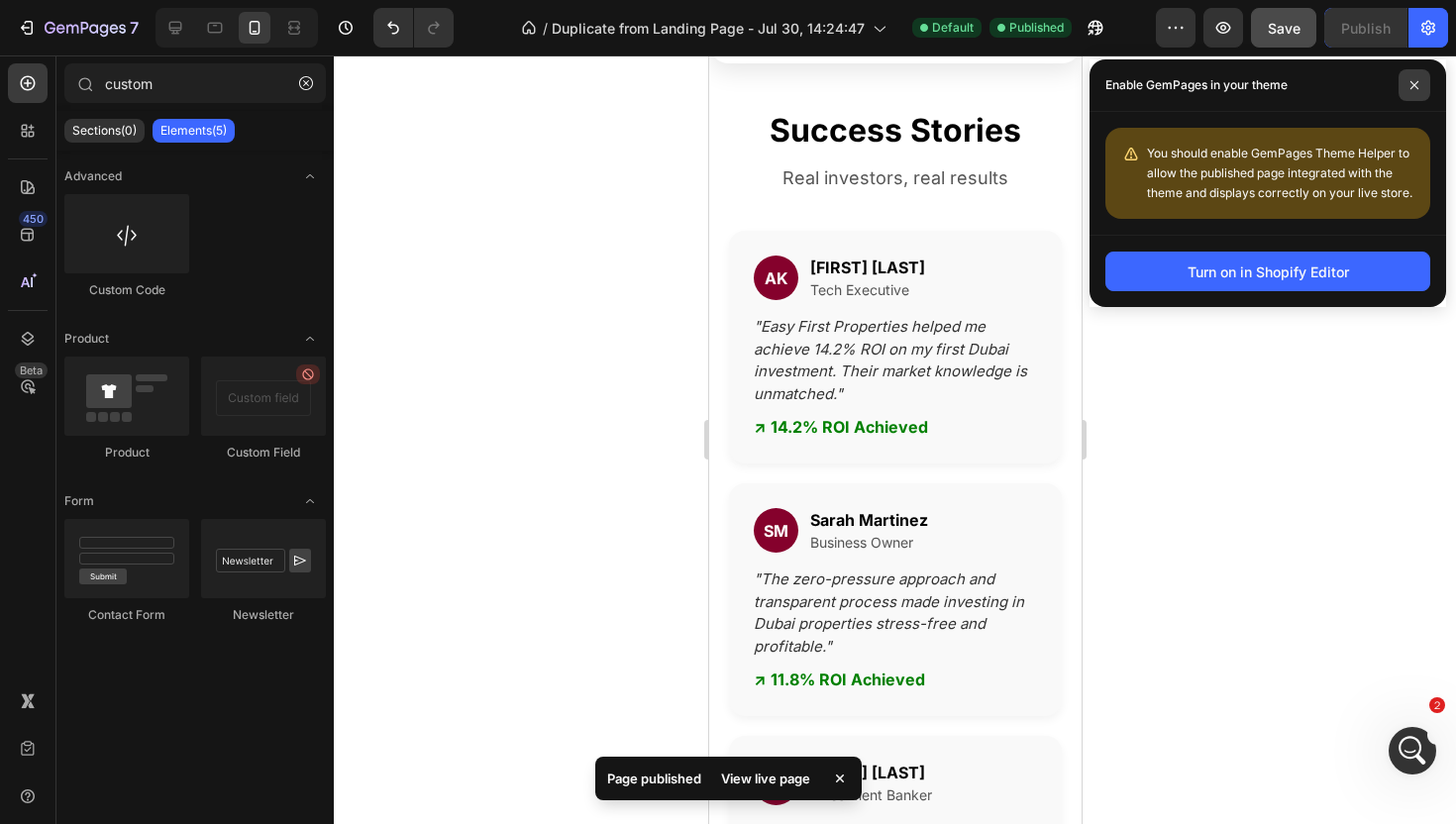 click 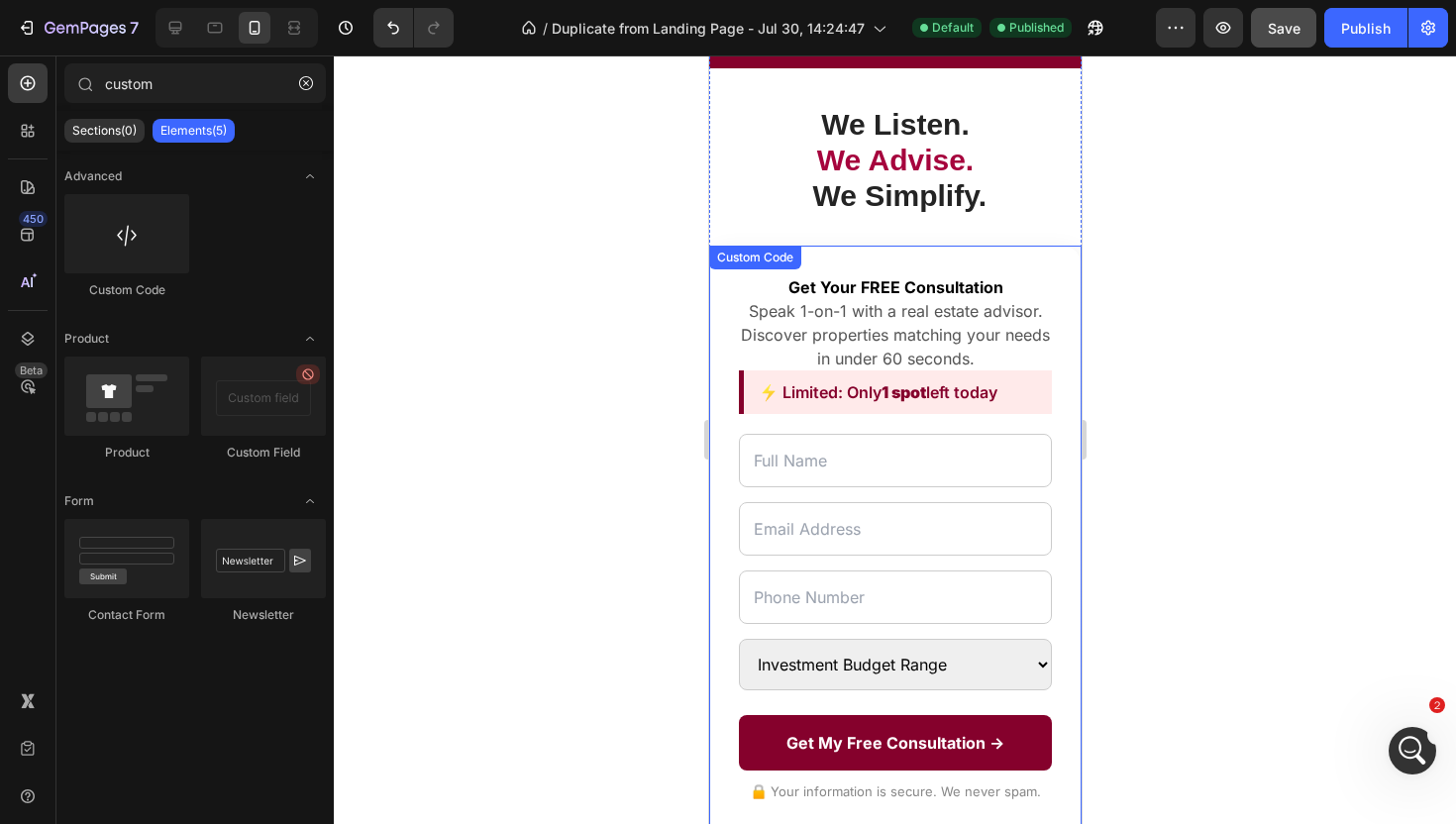 scroll, scrollTop: 0, scrollLeft: 0, axis: both 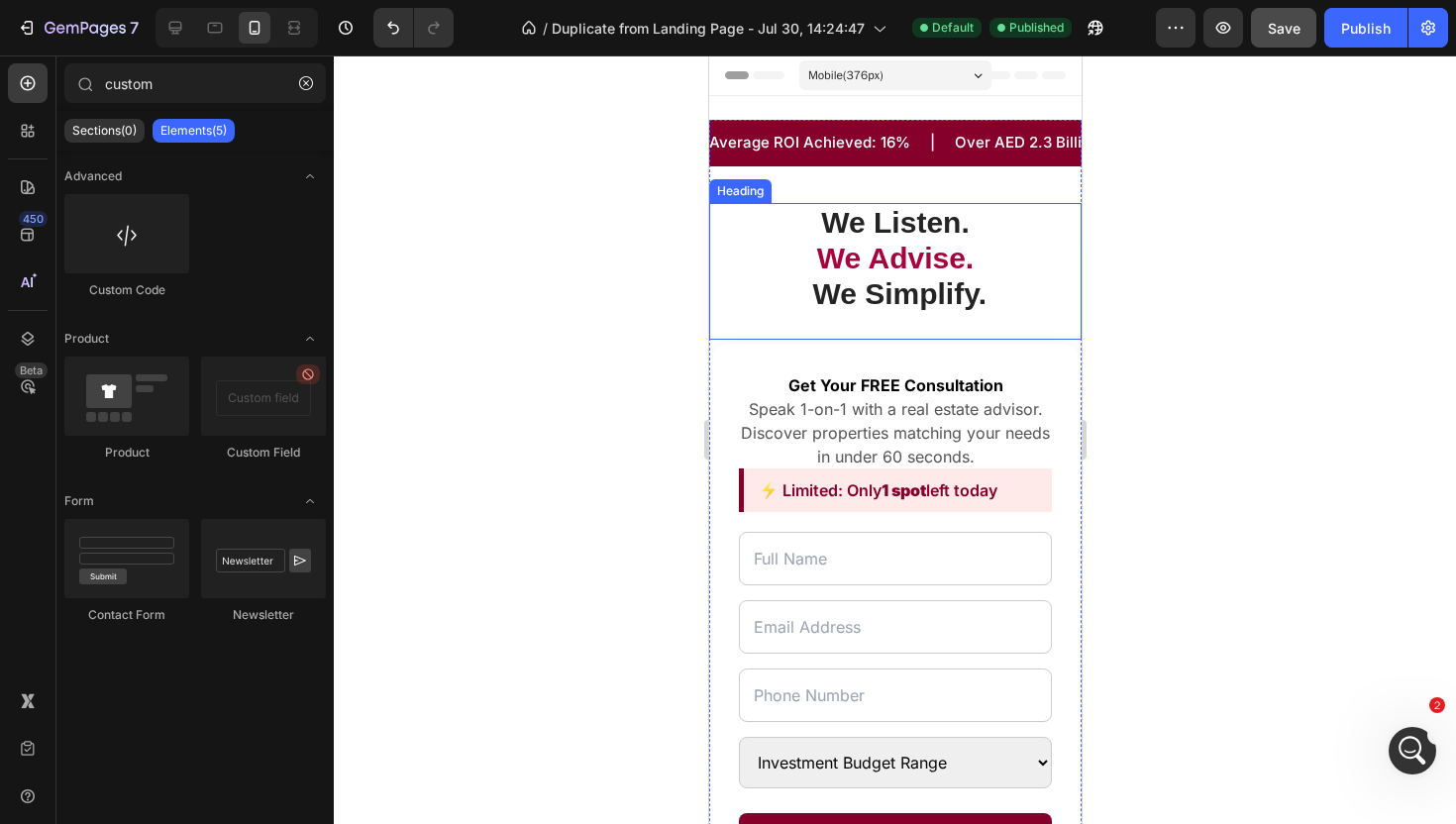 click on "We Listen.  We Advise.   We Simplify." at bounding box center [894, 258] 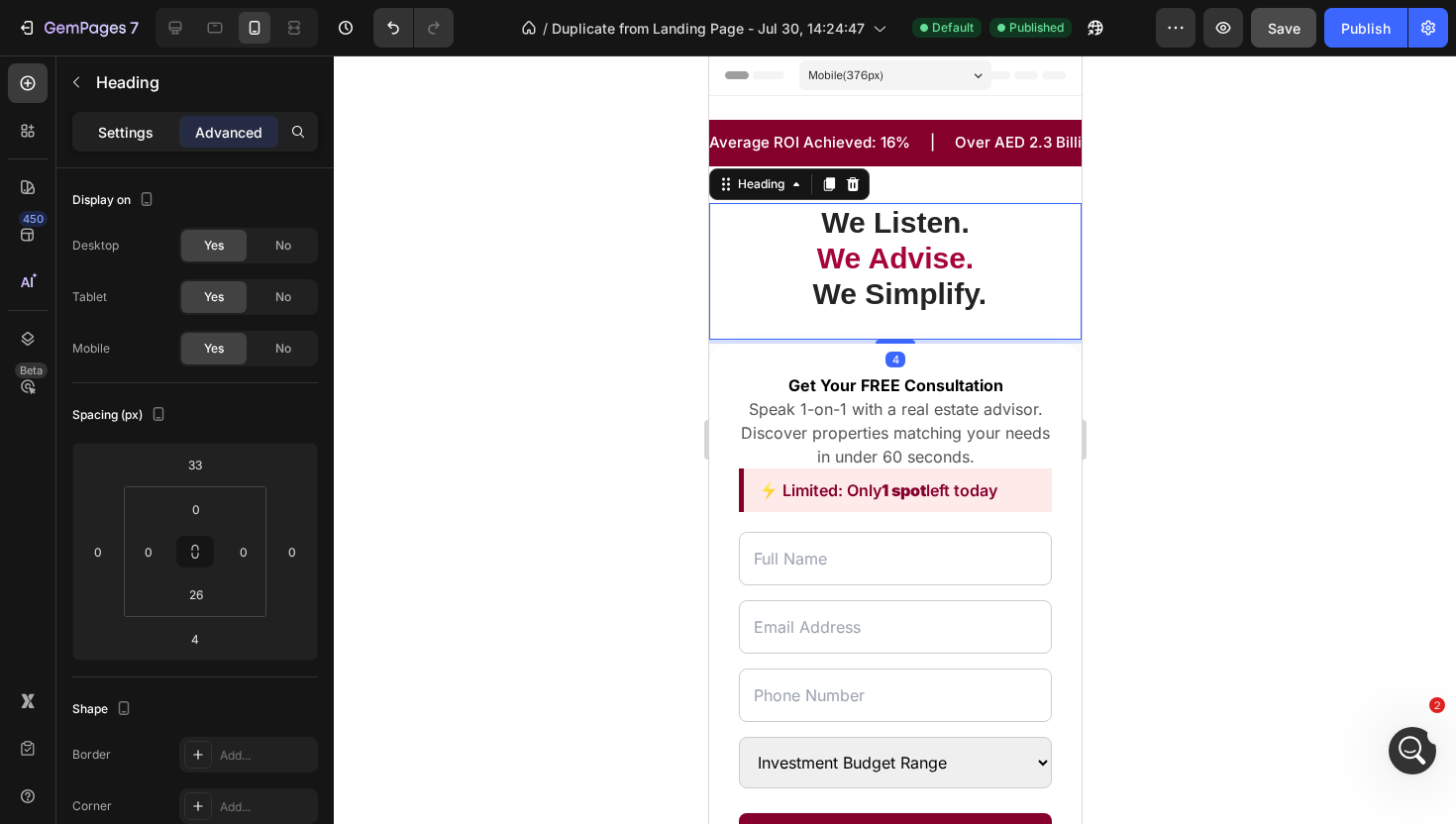 click on "Settings" at bounding box center (126, 132) 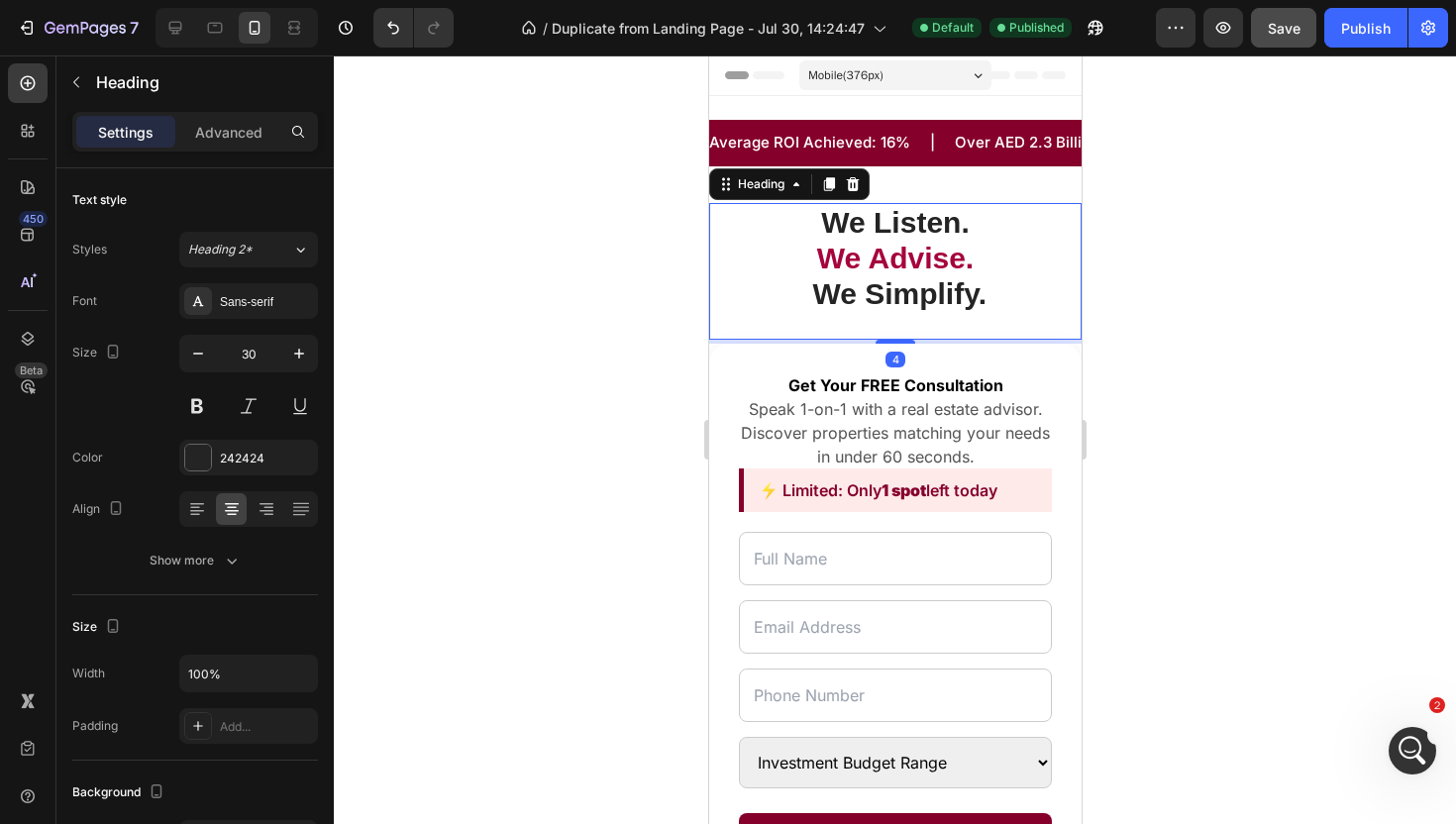 click on "We Listen.  We Advise.   We Simplify." at bounding box center (894, 258) 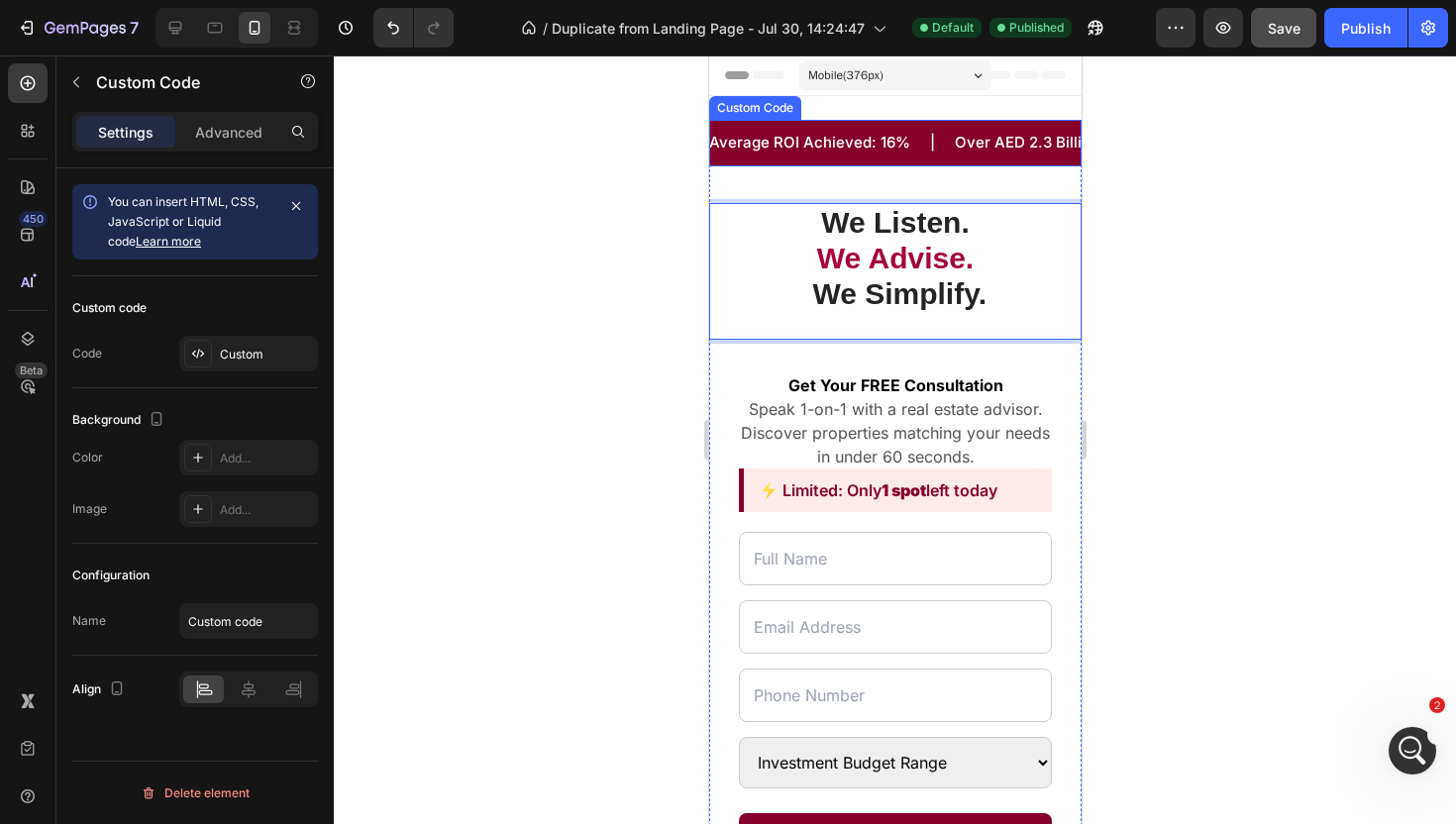 click on "Average ROI Achieved: 16%     |
Over AED 2.3 Billion in Property Sold     |
847+ Investors Trust Us     |
Direct Access to Off-Market Listings     |
New Projects Weekly from Aldar, Emaar, Binghatti     |
Free Consultations with Certified Experts     |
Limited-Time Offers on High-ROI Units" at bounding box center [1266, 143] 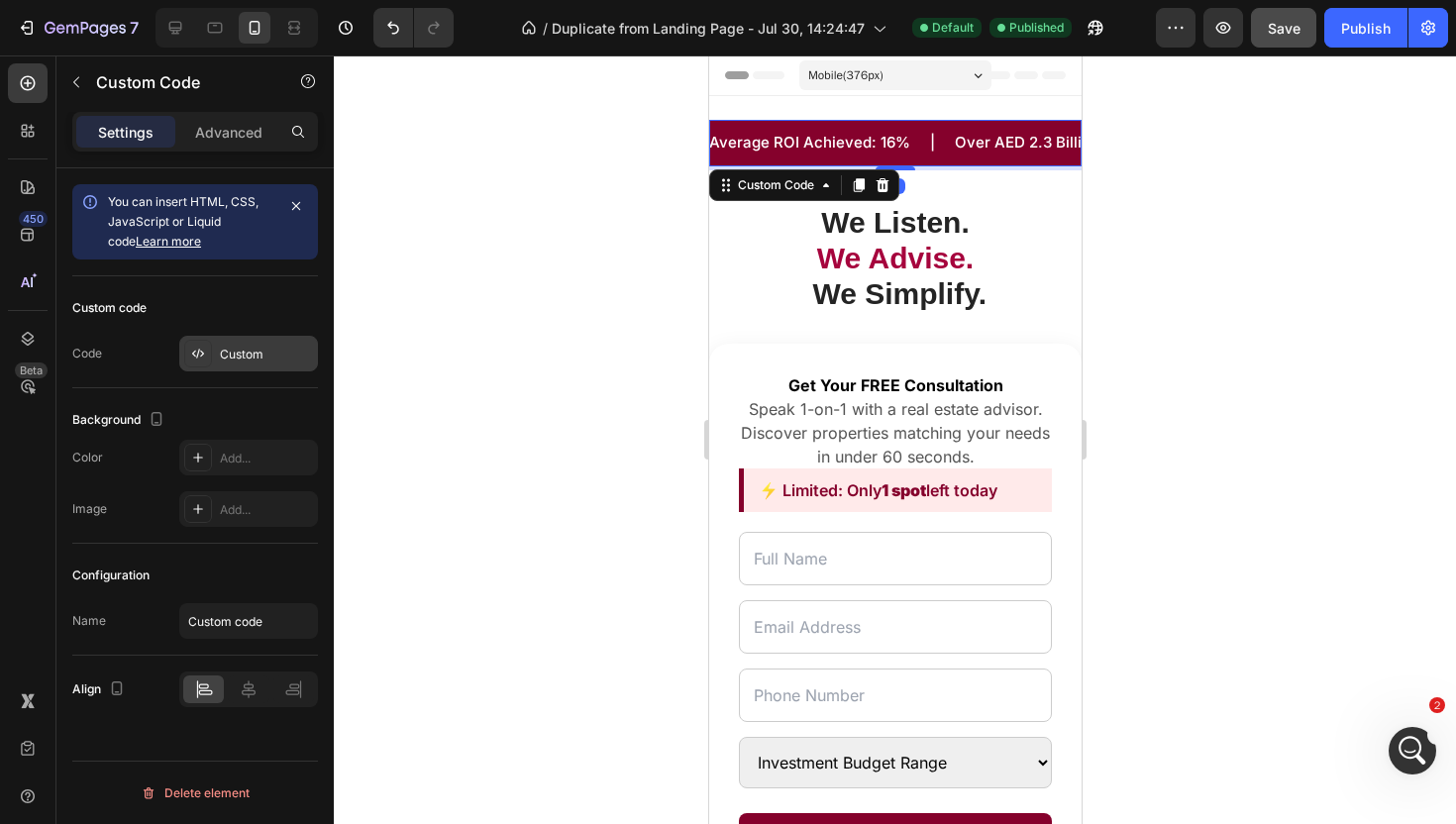 click on "Custom" at bounding box center (266, 355) 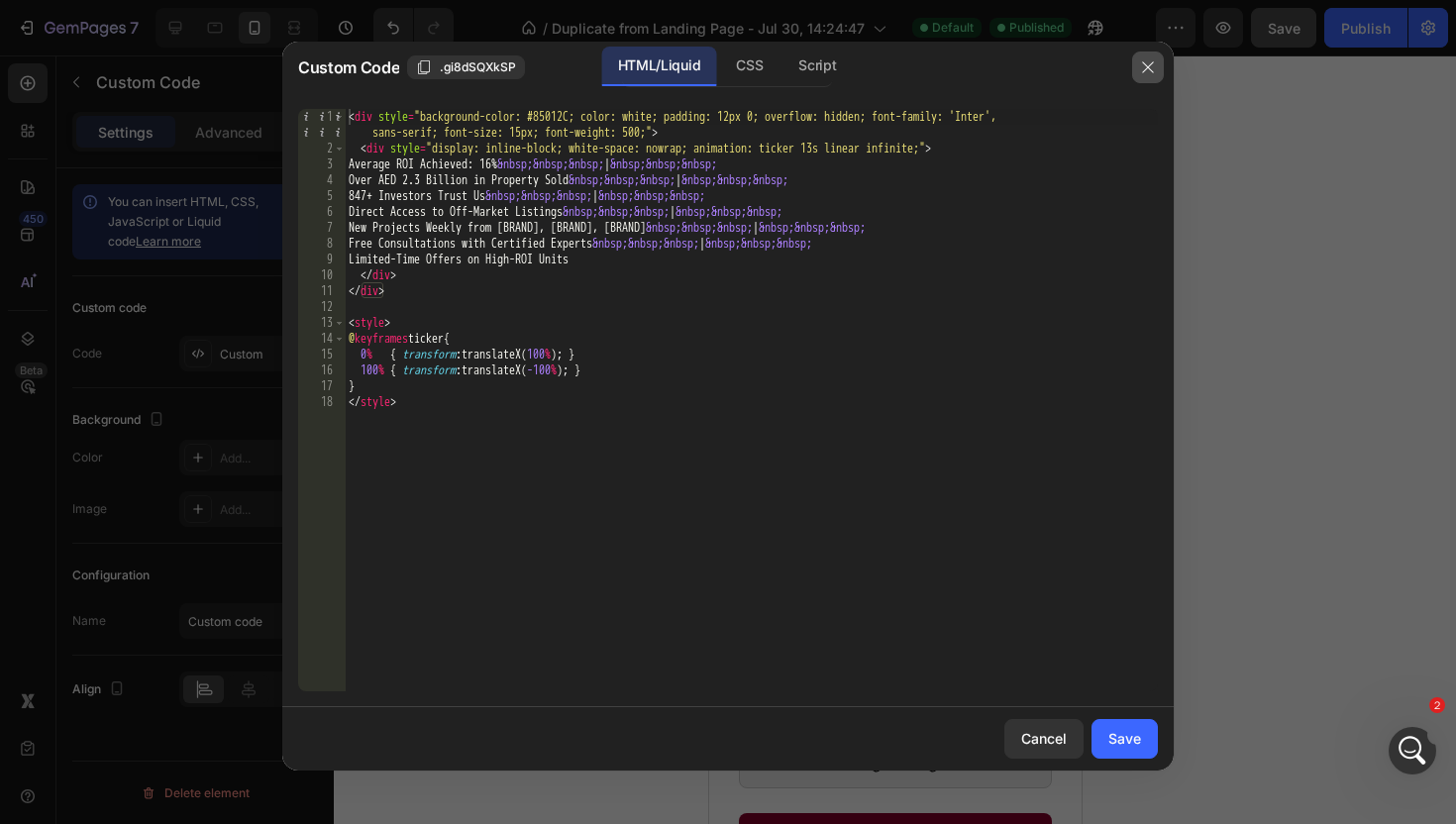 click 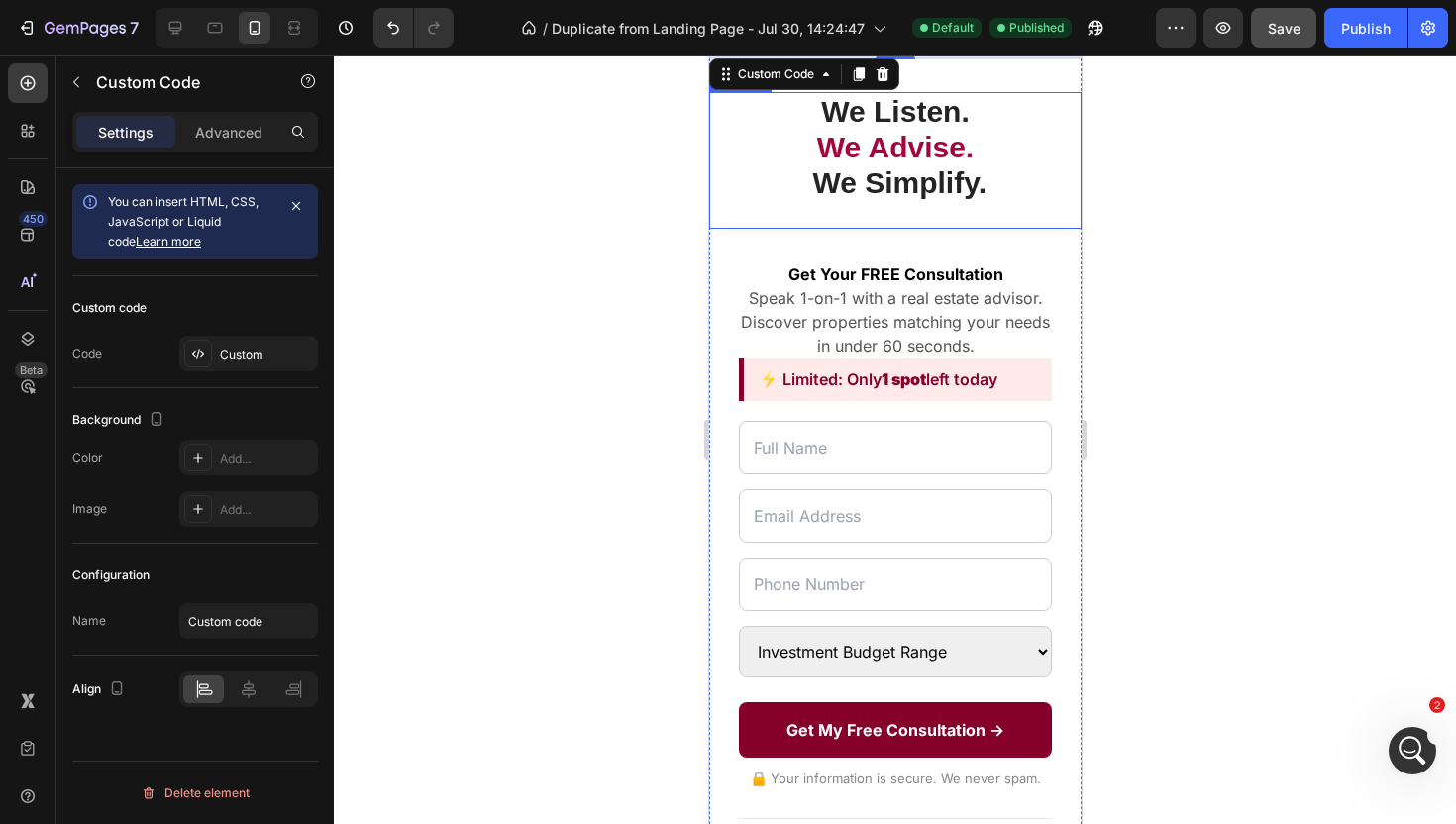 scroll, scrollTop: 114, scrollLeft: 0, axis: vertical 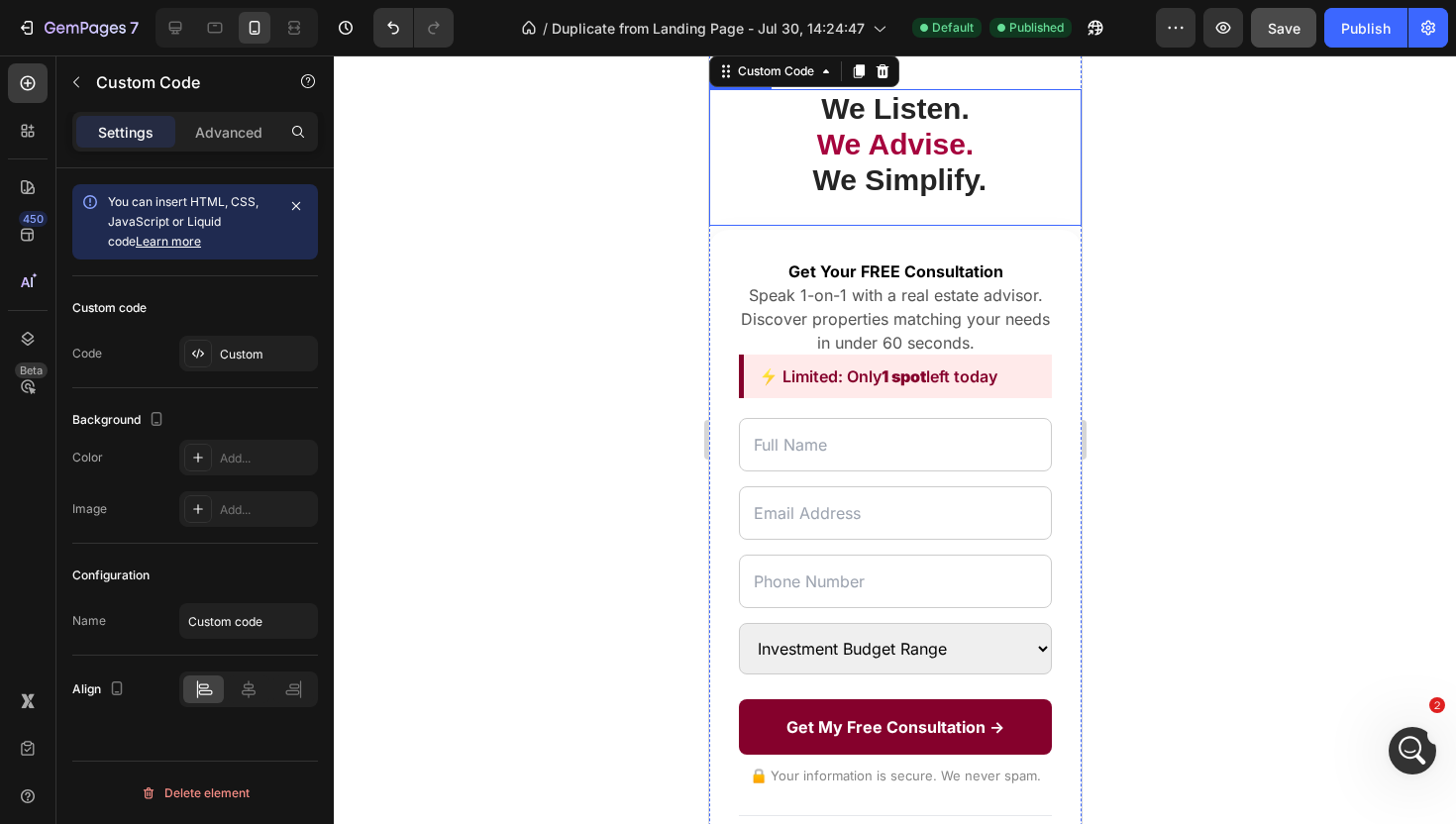 click on "Speak 1-on-1 with a real estate advisor. Discover properties matching your needs in under 60 seconds." at bounding box center (894, 319) 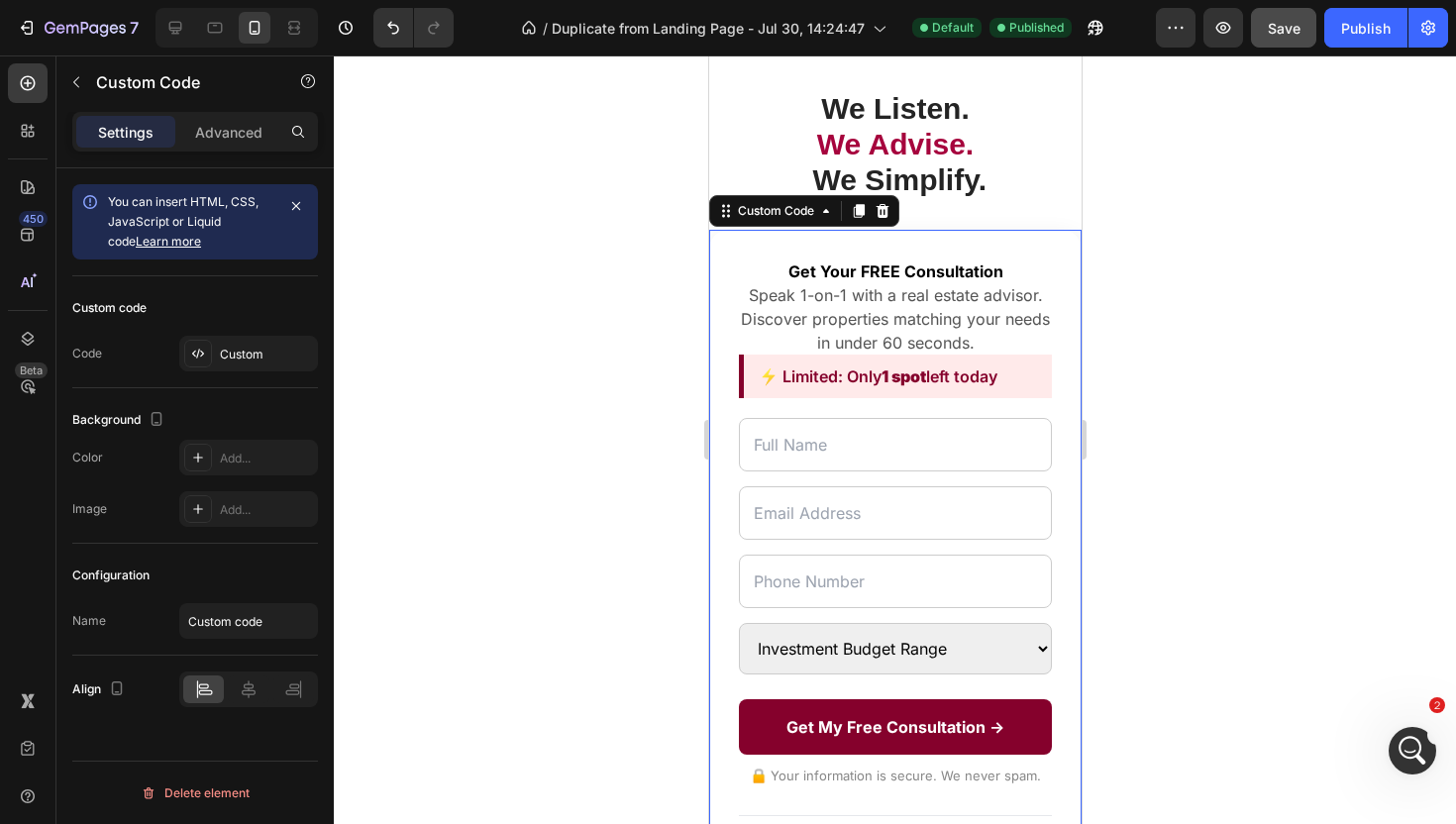 click on "Get Your FREE Consultation" at bounding box center (894, 271) 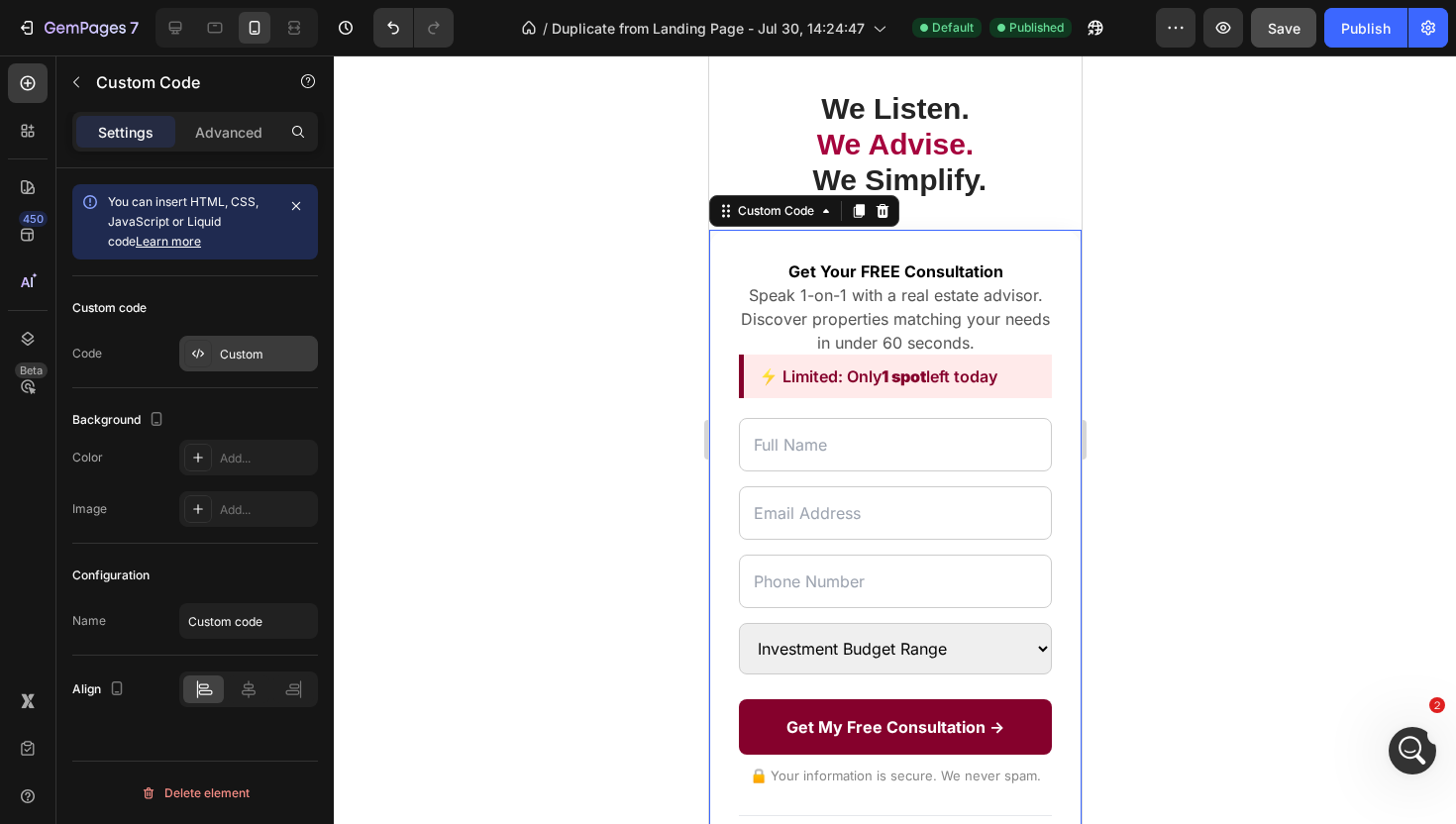 click on "Custom" at bounding box center (266, 355) 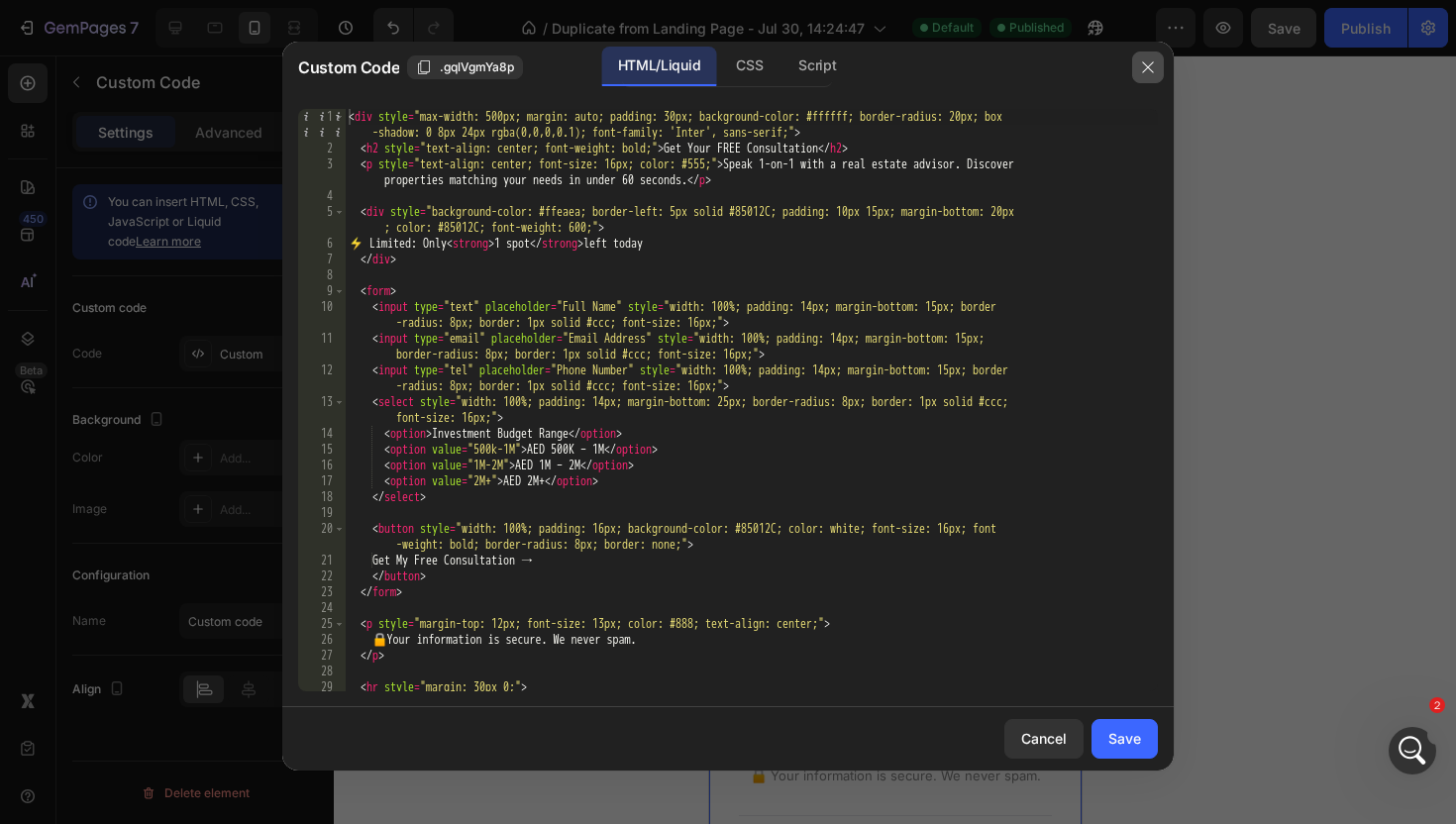 click at bounding box center [1148, 67] 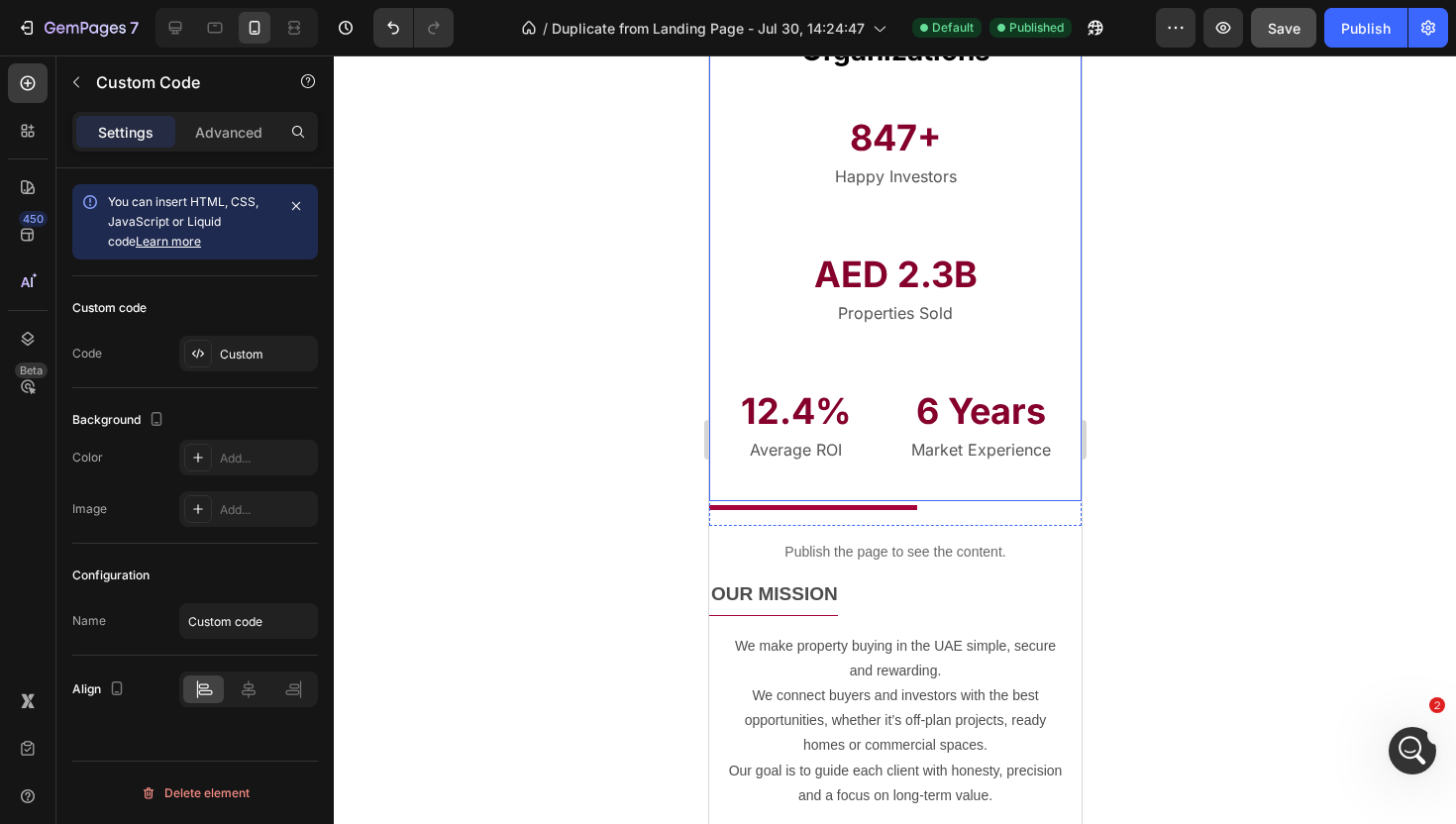 scroll, scrollTop: 2461, scrollLeft: 0, axis: vertical 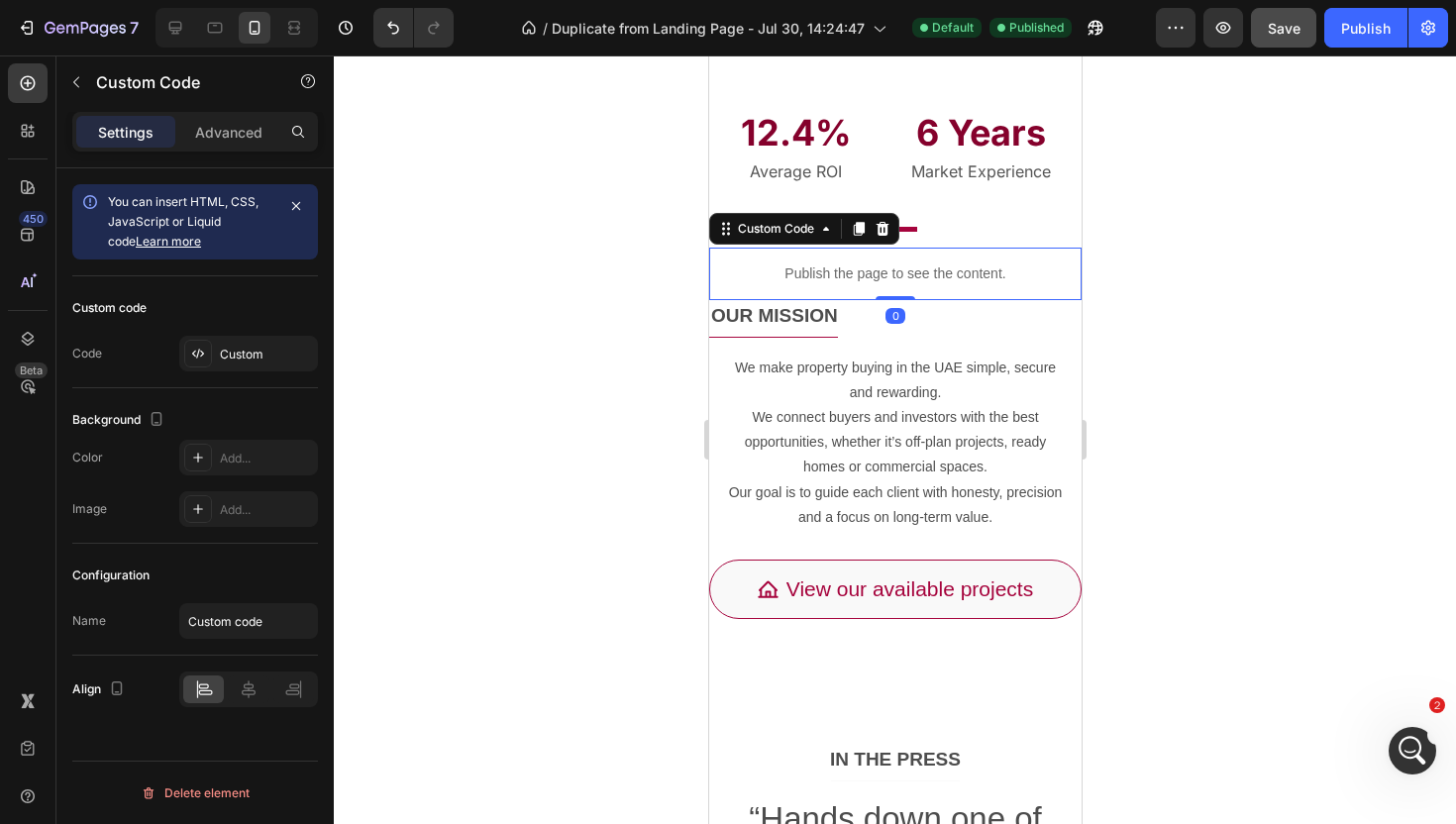 click on "Publish the page to see the content." at bounding box center (894, 273) 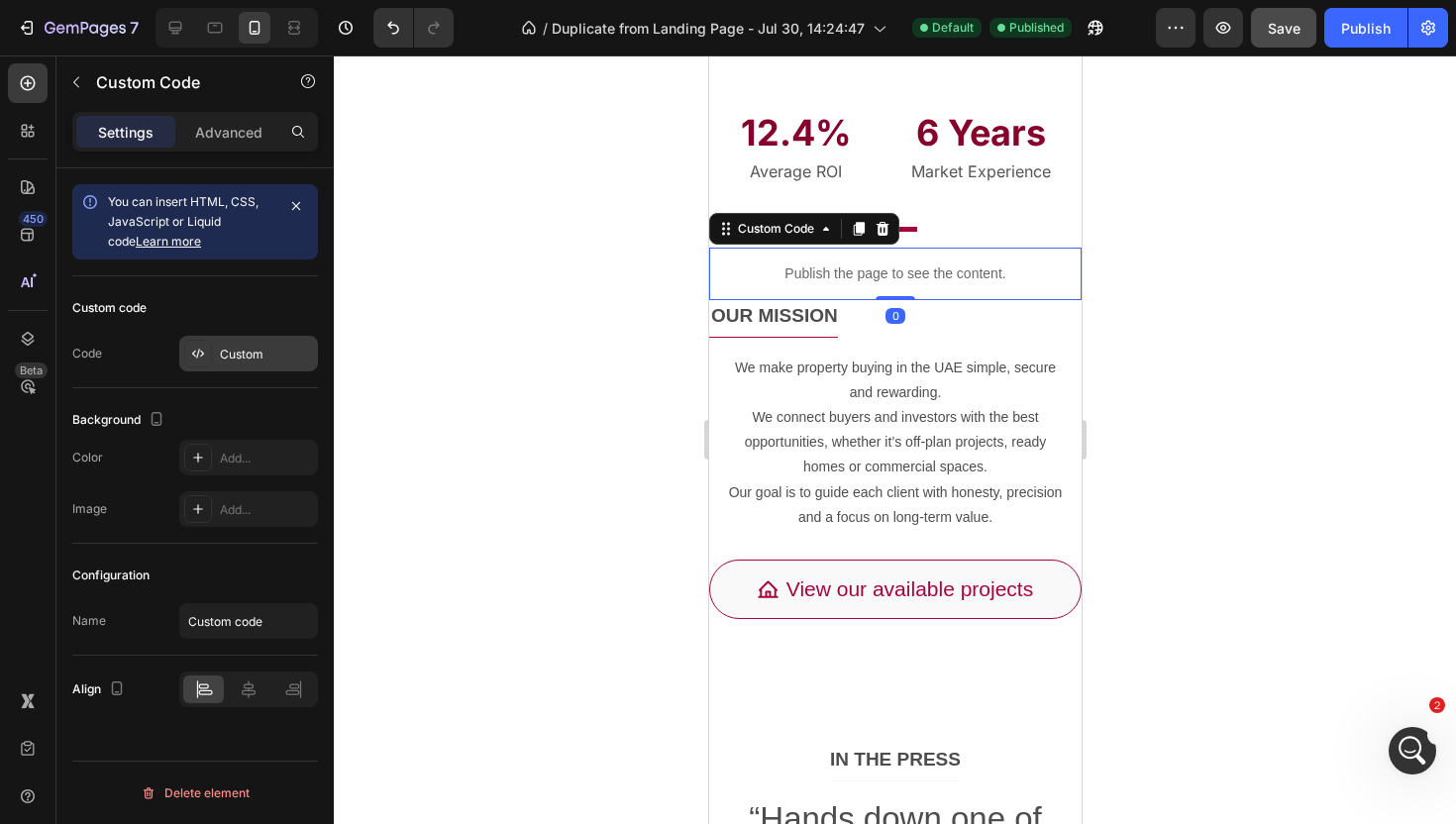 click on "Custom" at bounding box center (266, 355) 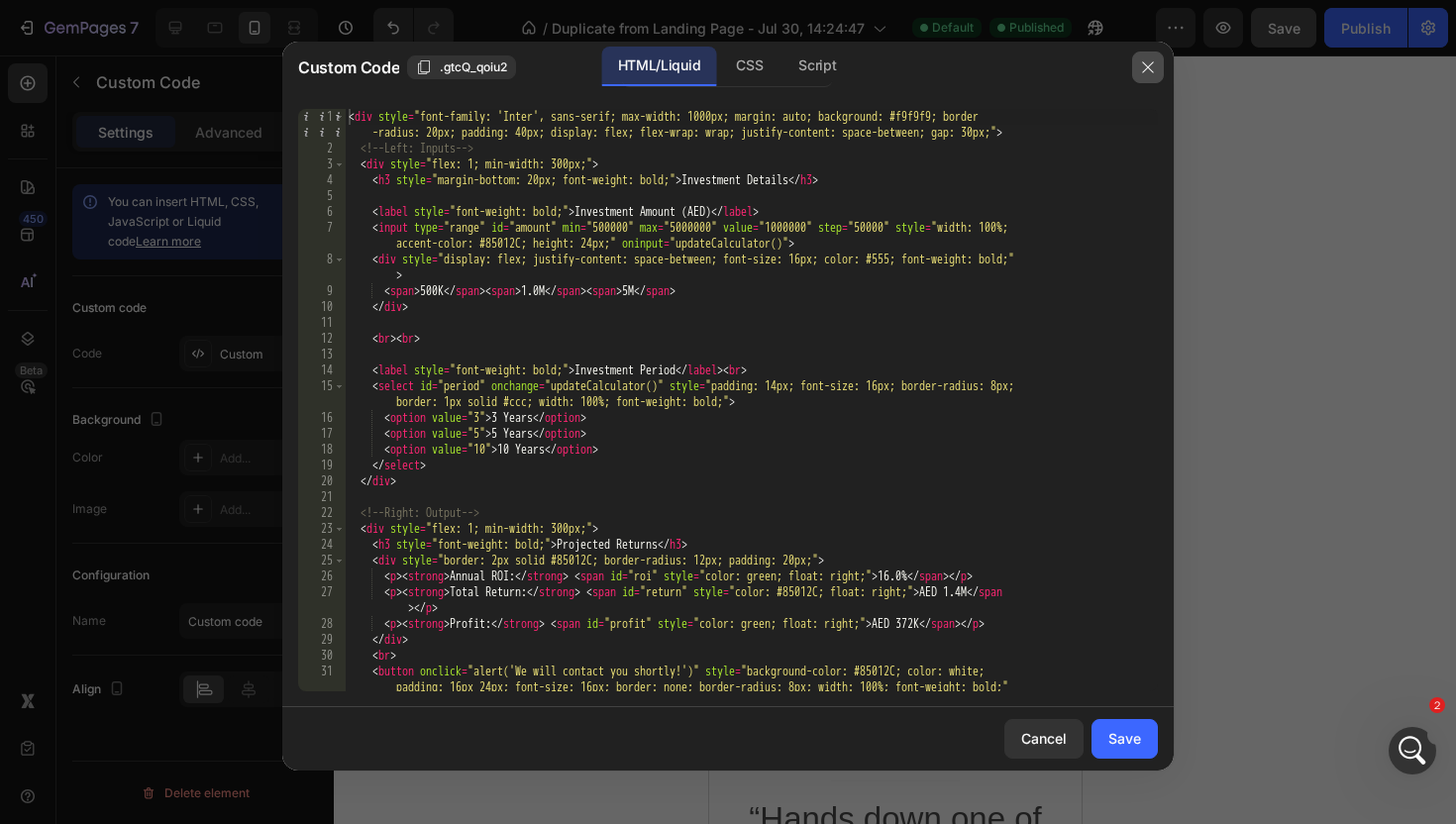 click at bounding box center [1148, 67] 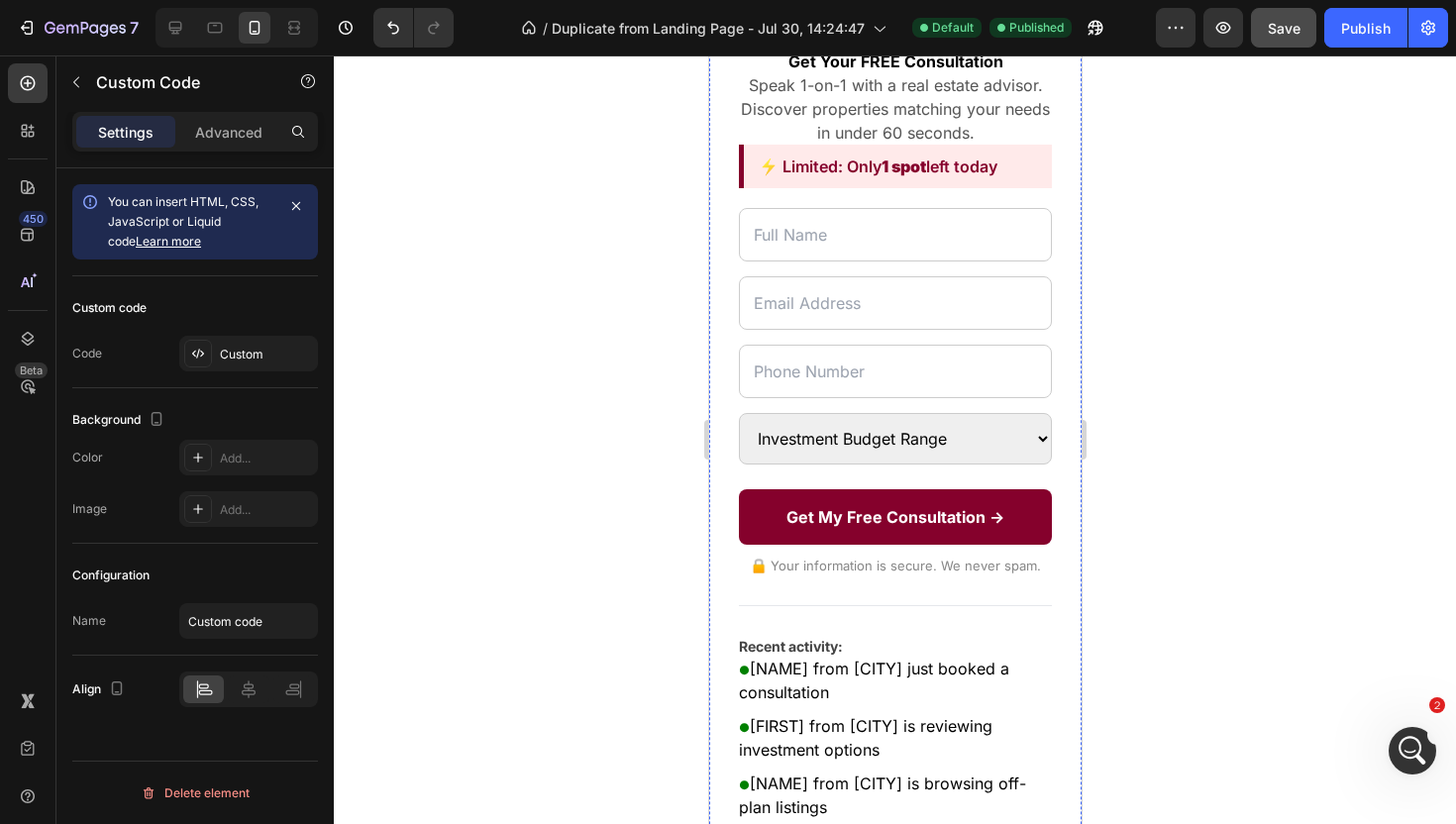 scroll, scrollTop: 0, scrollLeft: 0, axis: both 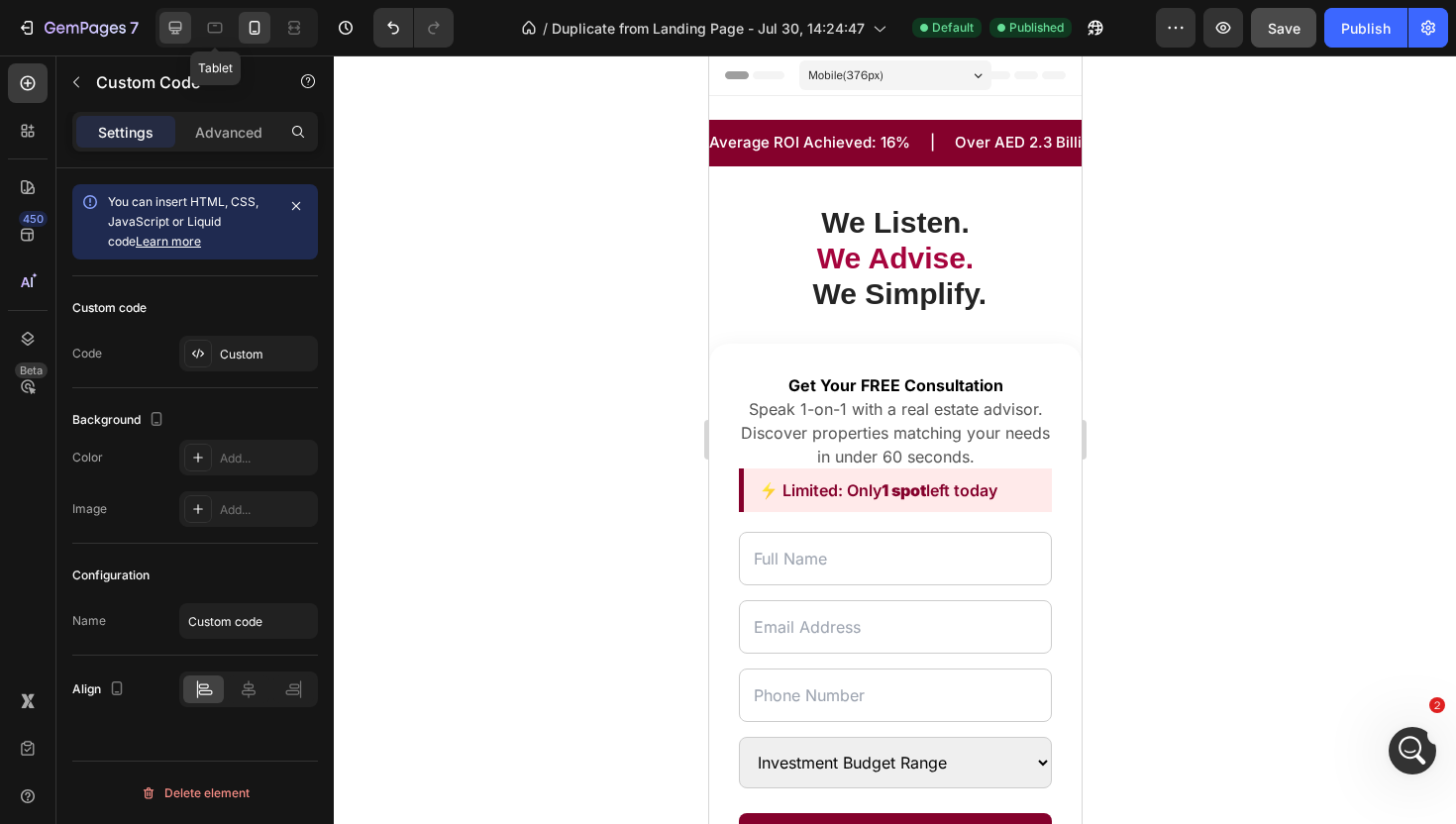 click 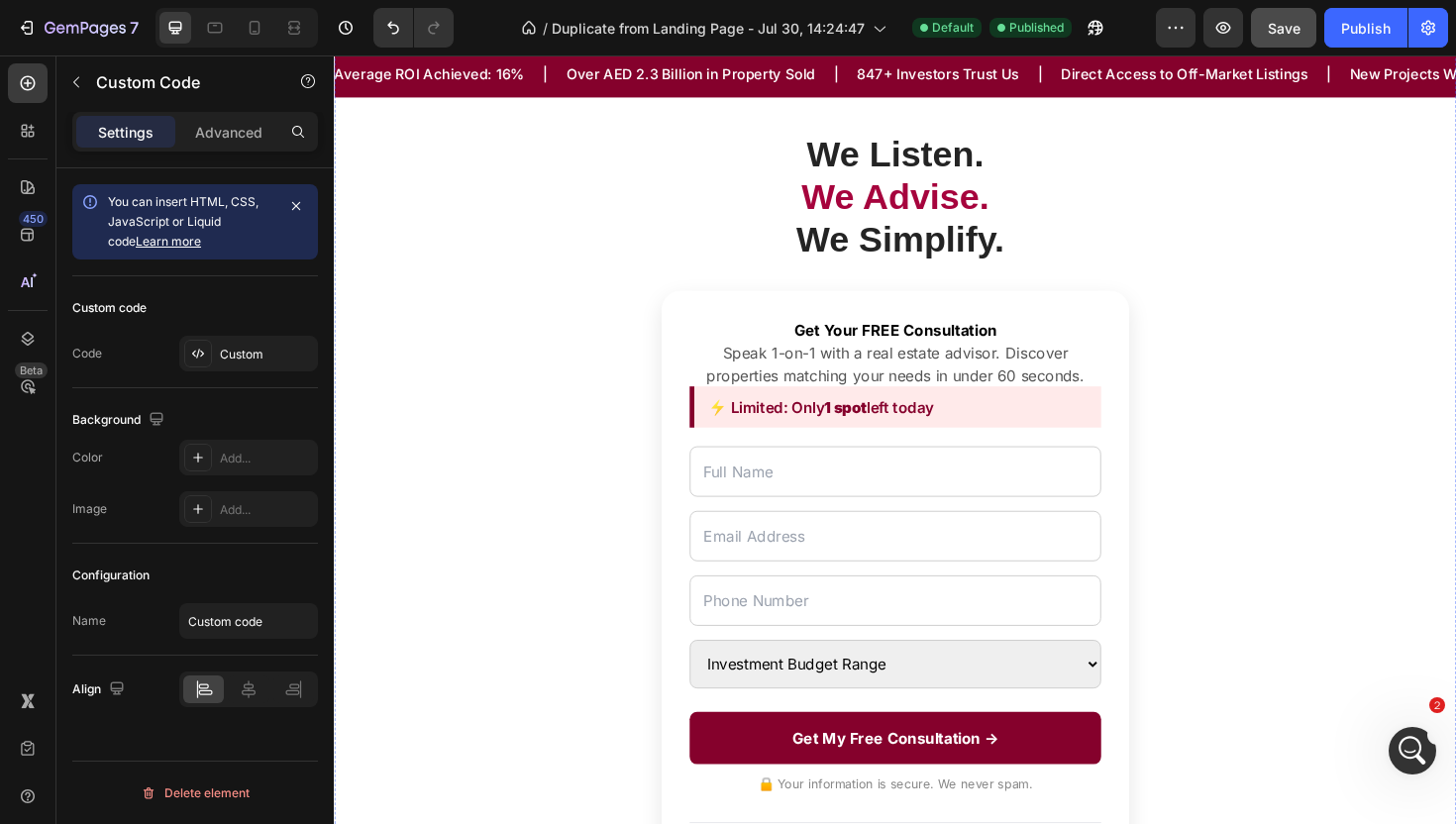 scroll, scrollTop: 0, scrollLeft: 0, axis: both 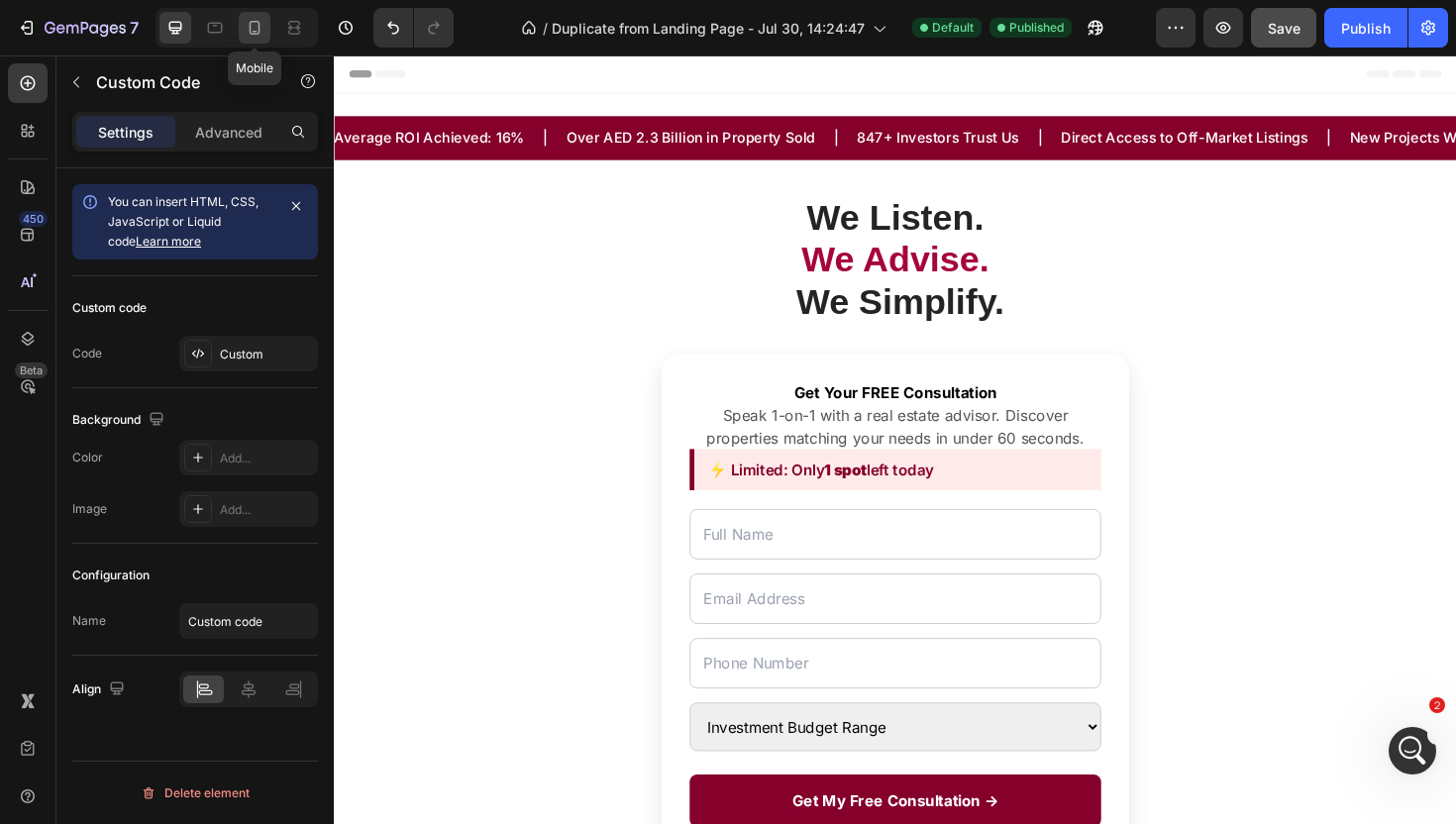 click 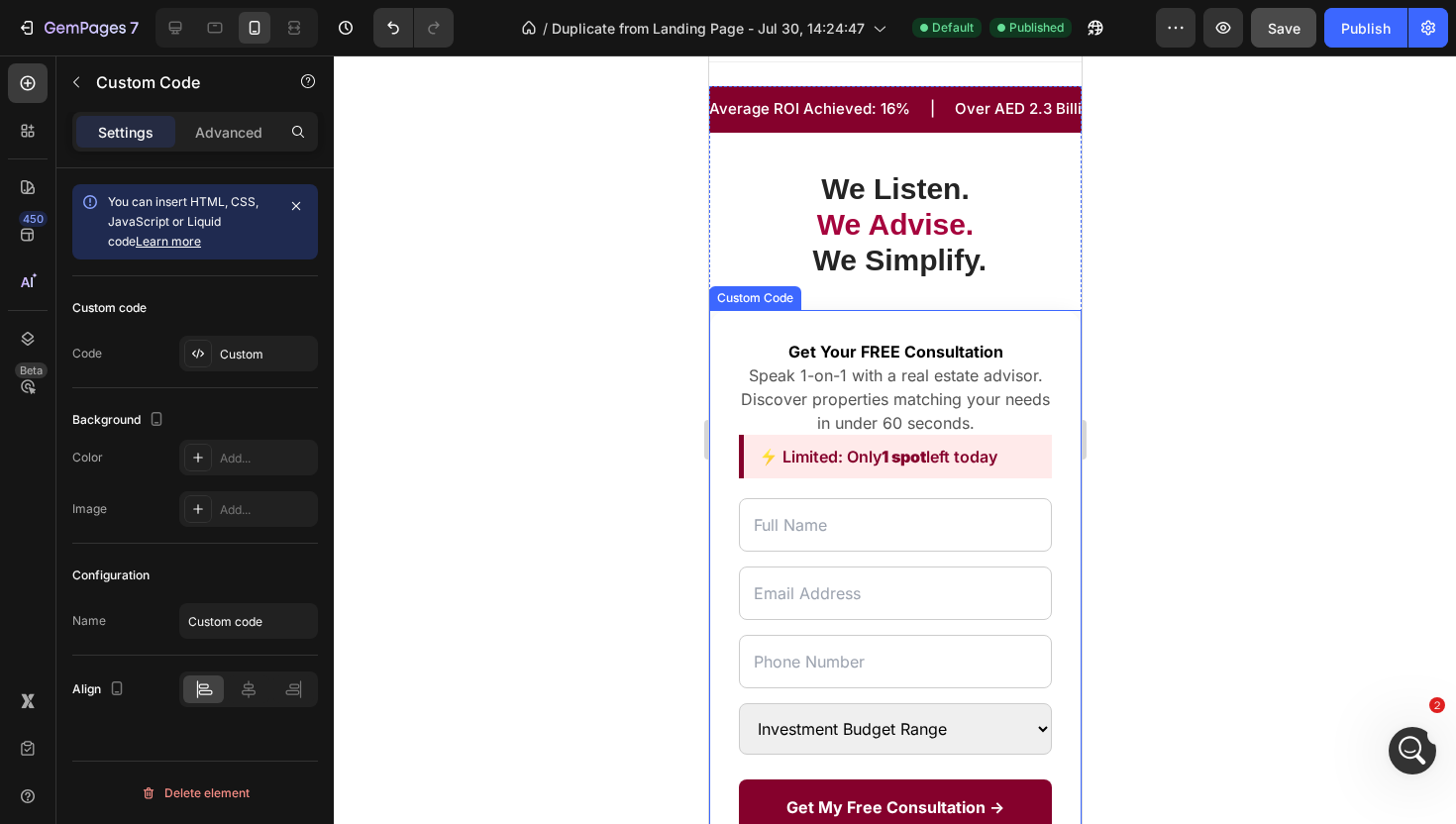 scroll, scrollTop: 0, scrollLeft: 0, axis: both 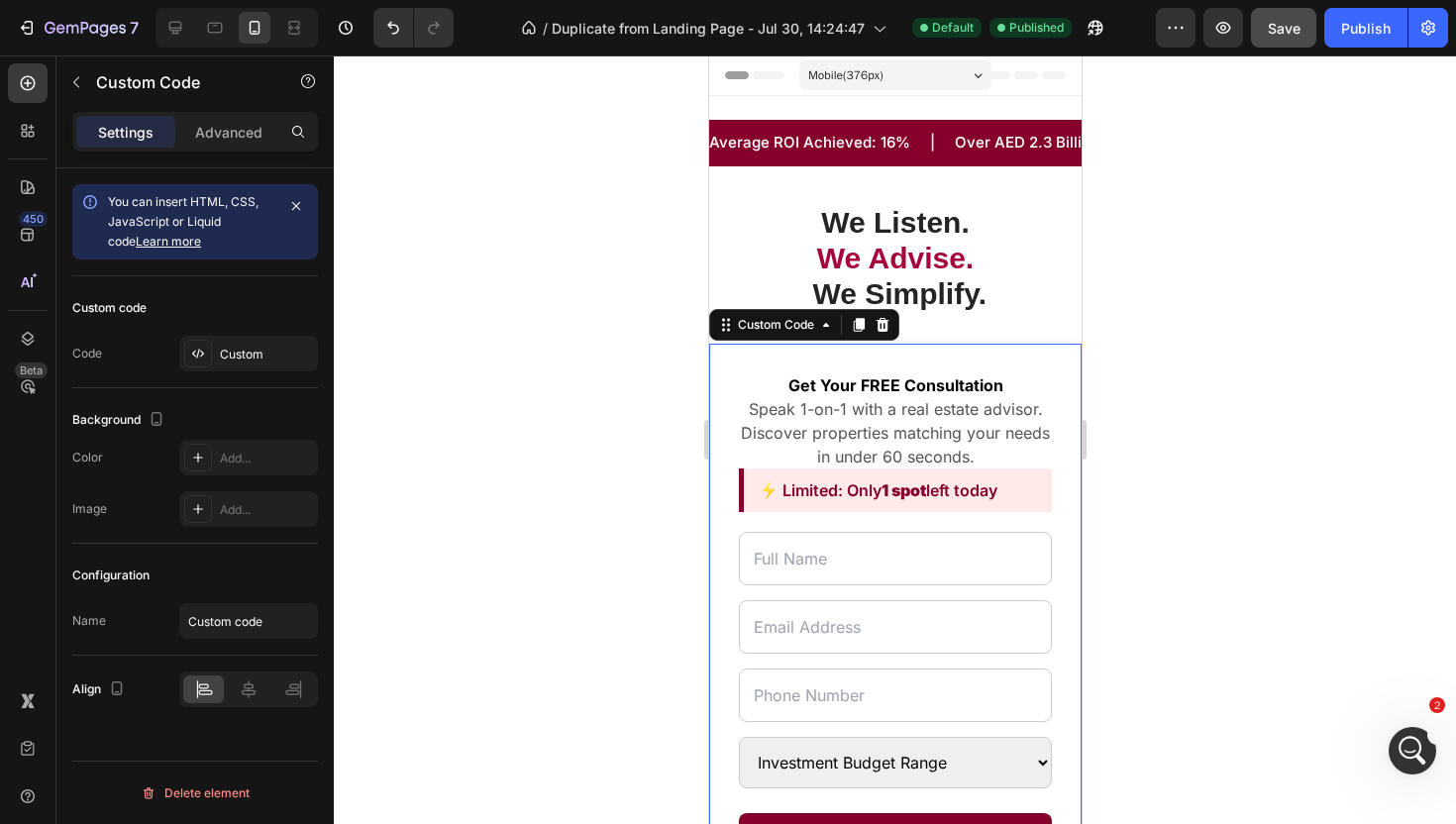 click on "⚡ Limited: Only  1 spot  left today" at bounding box center (894, 490) 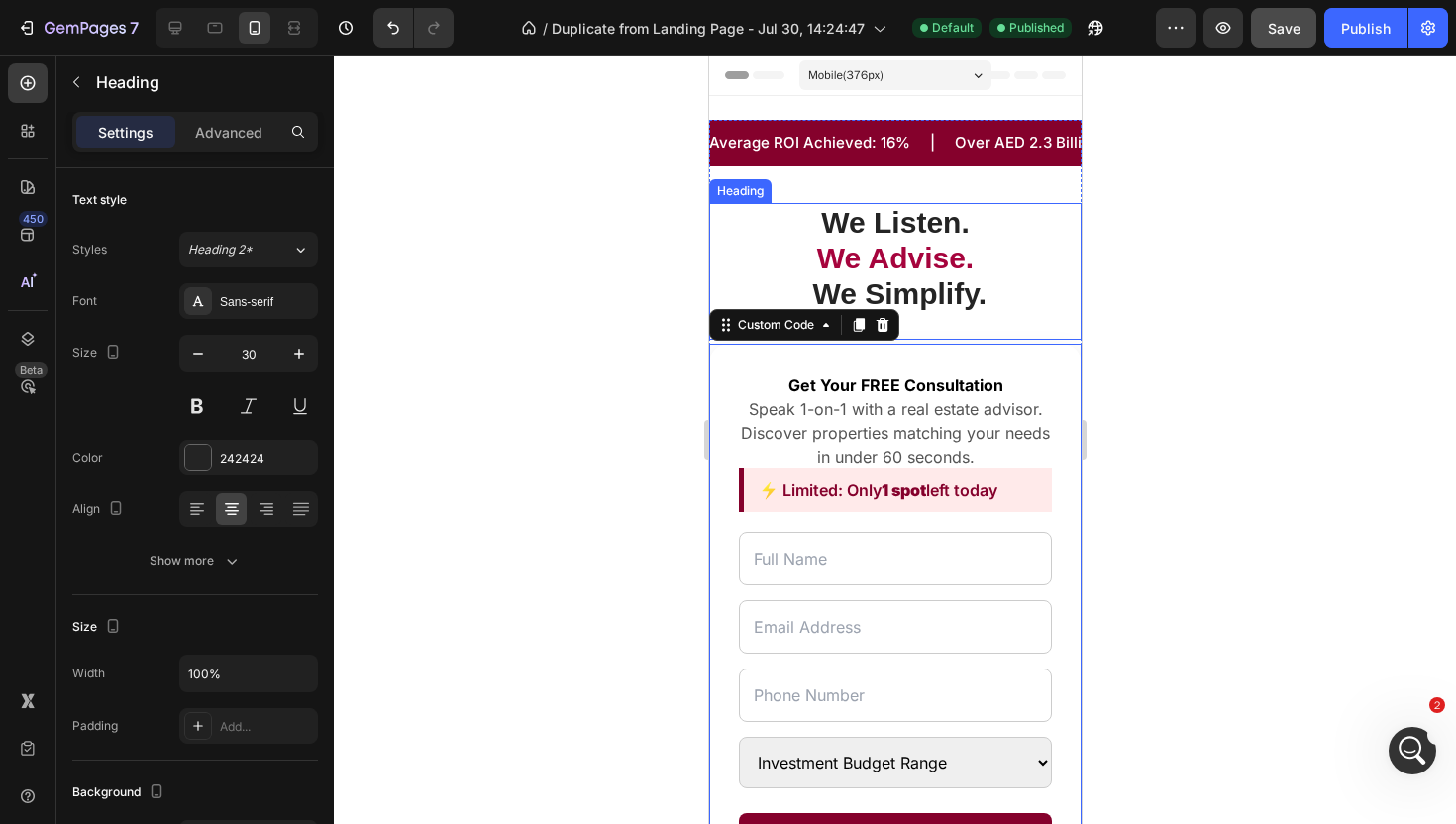 click on "We Listen.  We Advise.   We Simplify." at bounding box center [894, 258] 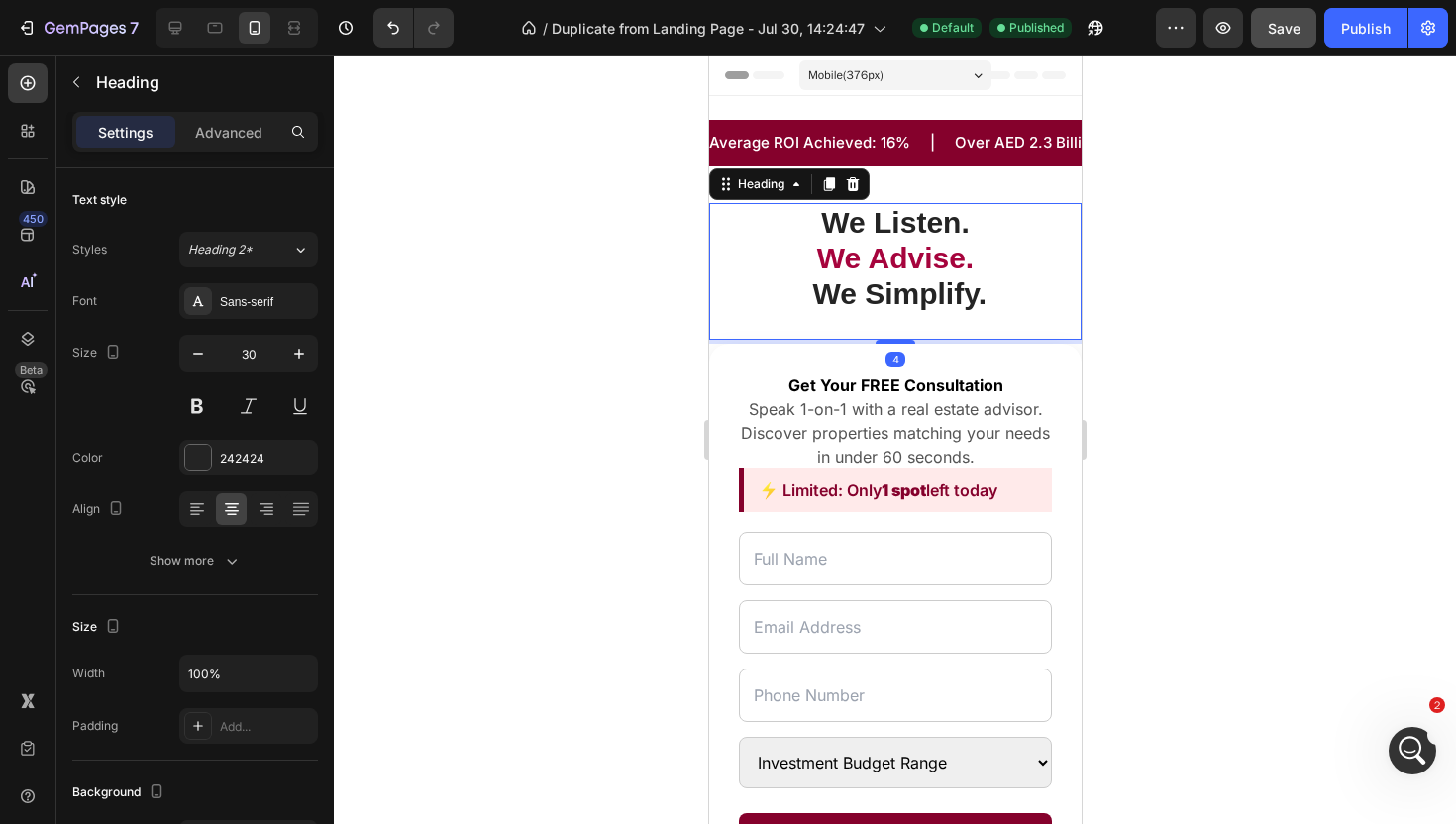click 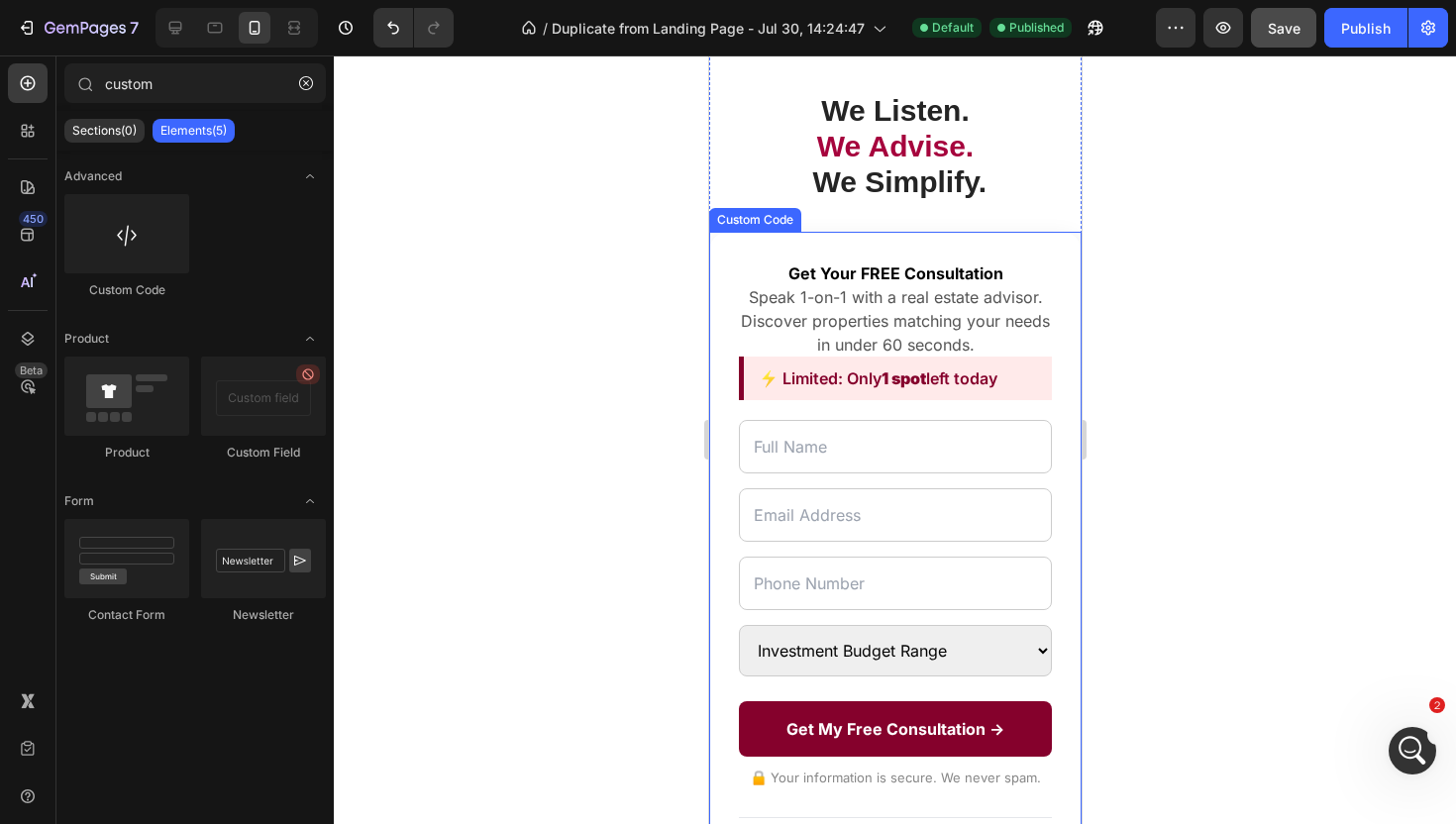 scroll, scrollTop: 113, scrollLeft: 0, axis: vertical 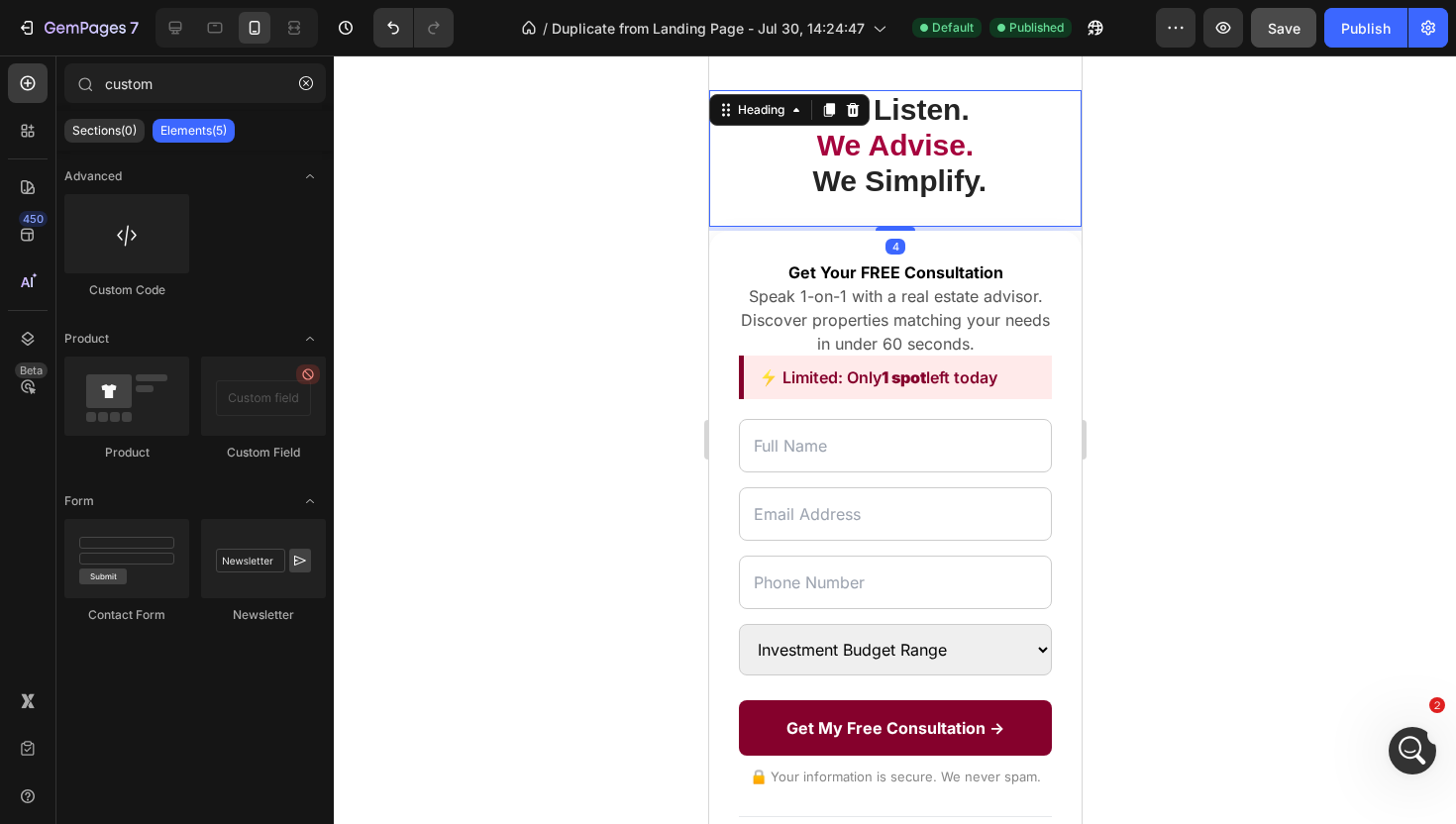 click on "We Listen.  We Advise.   We Simplify." at bounding box center [894, 146] 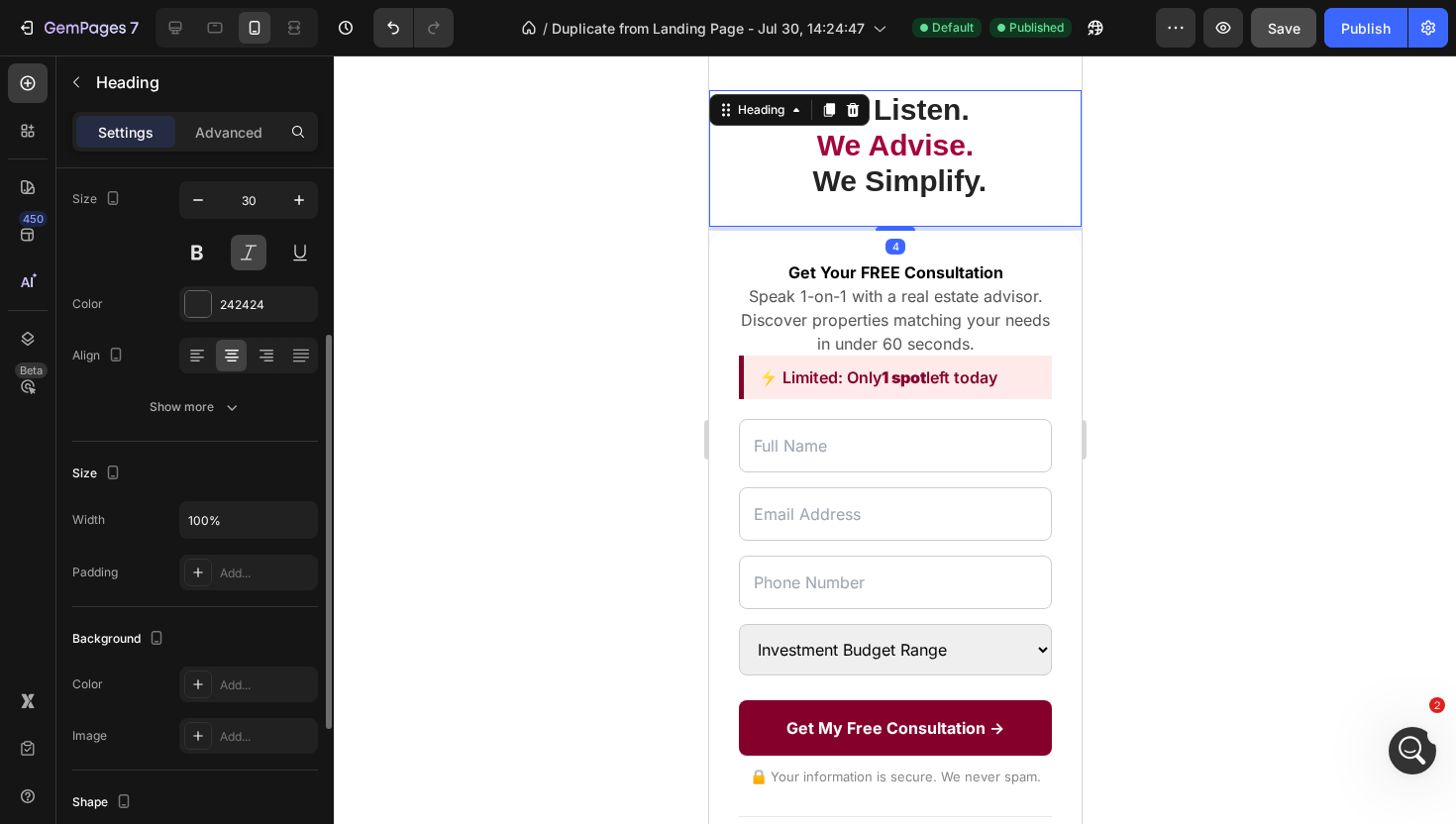 scroll, scrollTop: 573, scrollLeft: 0, axis: vertical 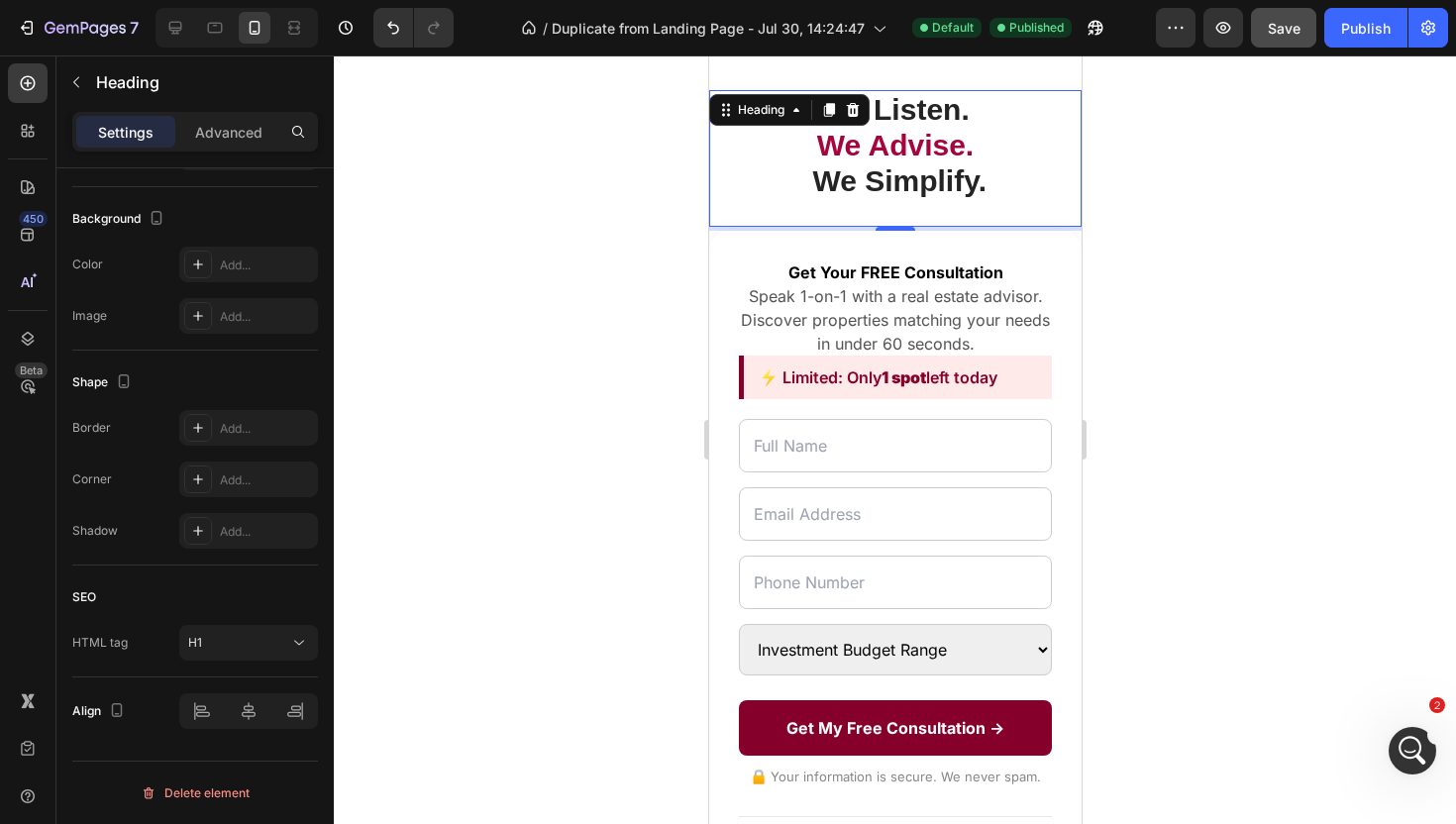 click 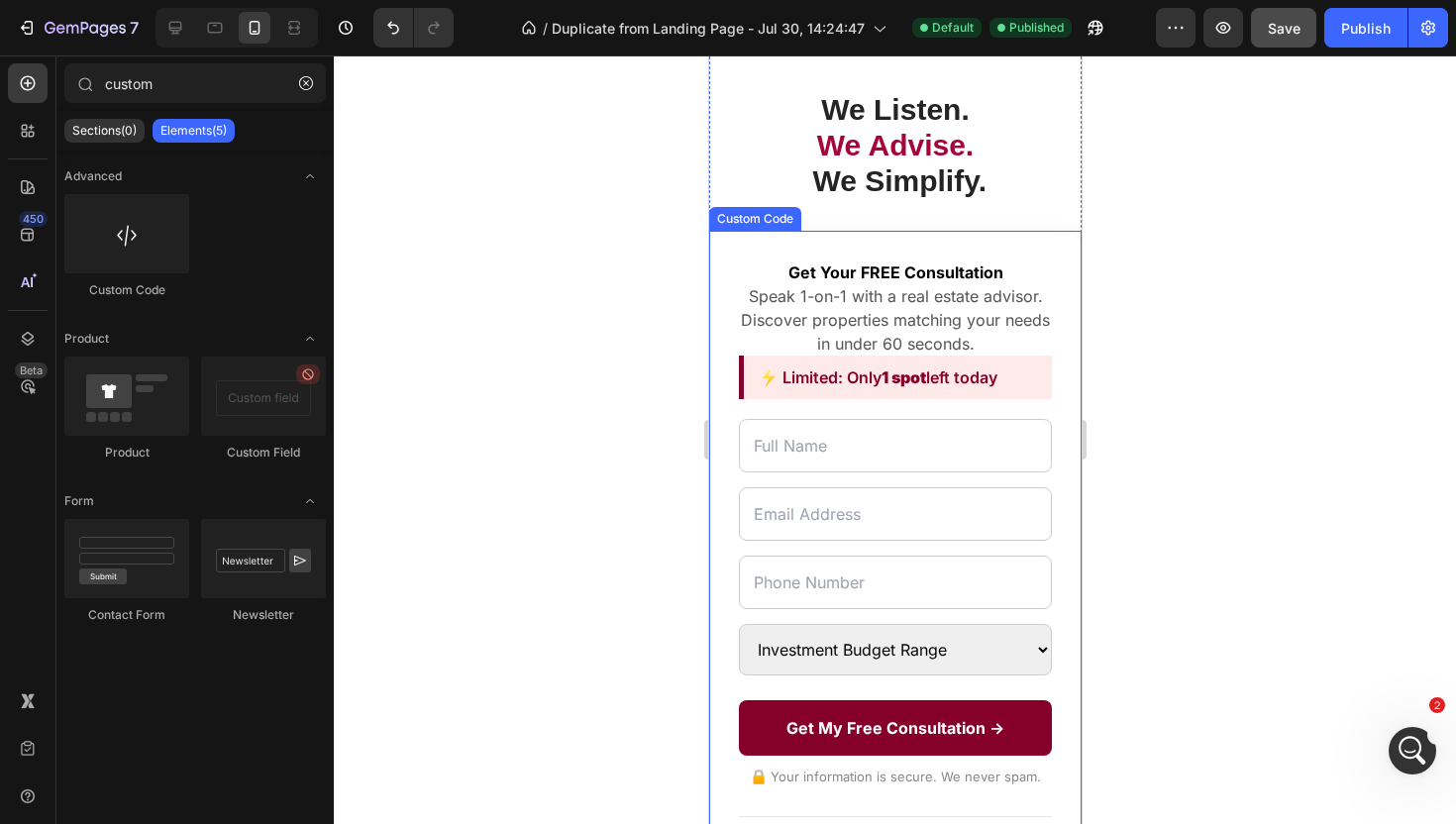 scroll, scrollTop: 0, scrollLeft: 0, axis: both 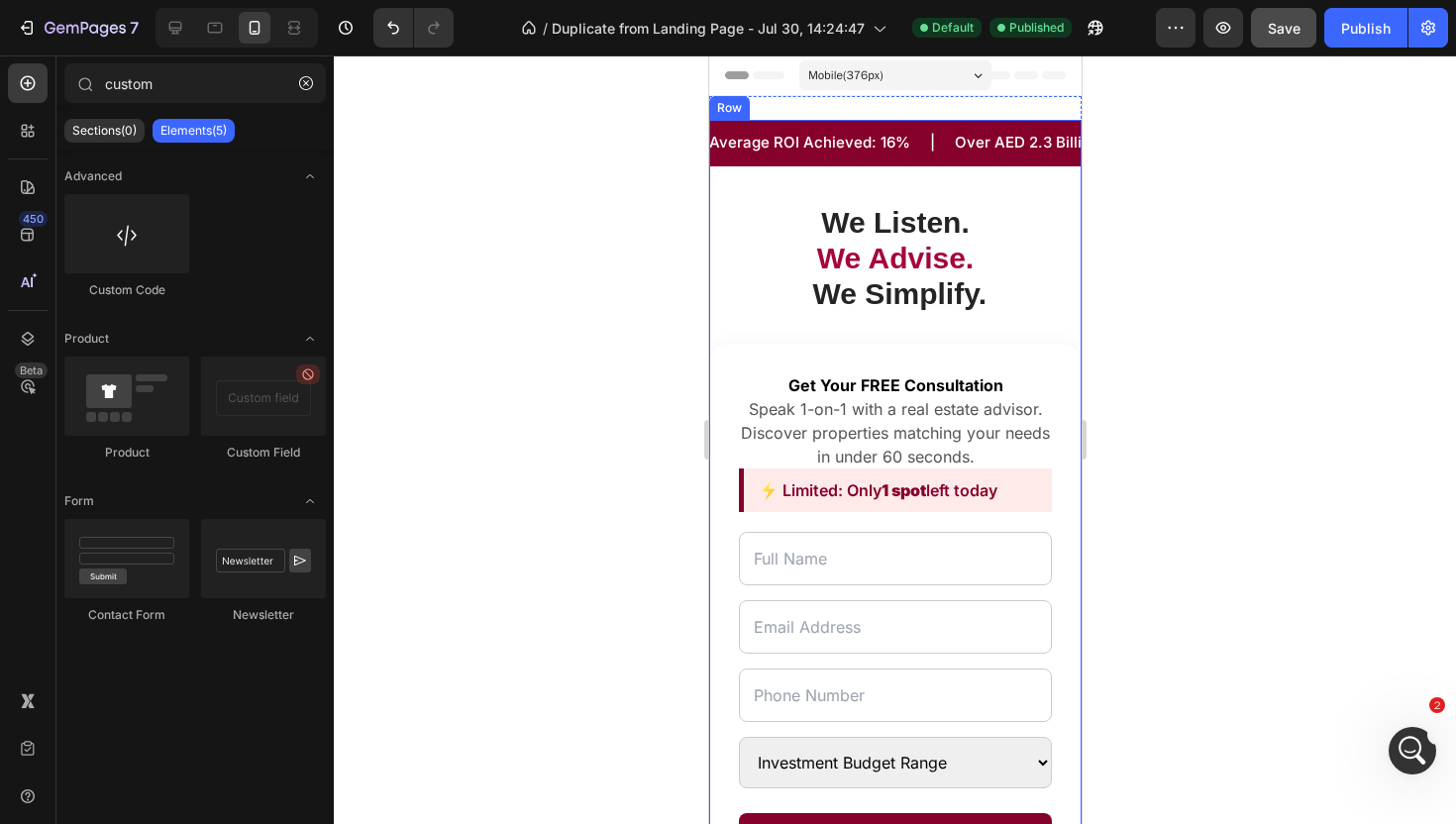 click on "Average ROI Achieved: 16%     |
Over AED 2.3 Billion in Property Sold     |
847+ Investors Trust Us     |
Direct Access to Off-Market Listings     |
New Projects Weekly from Aldar, Emaar, Binghatti     |
Free Consultations with Certified Experts     |
Limited-Time Offers on High-ROI Units" at bounding box center [1266, 143] 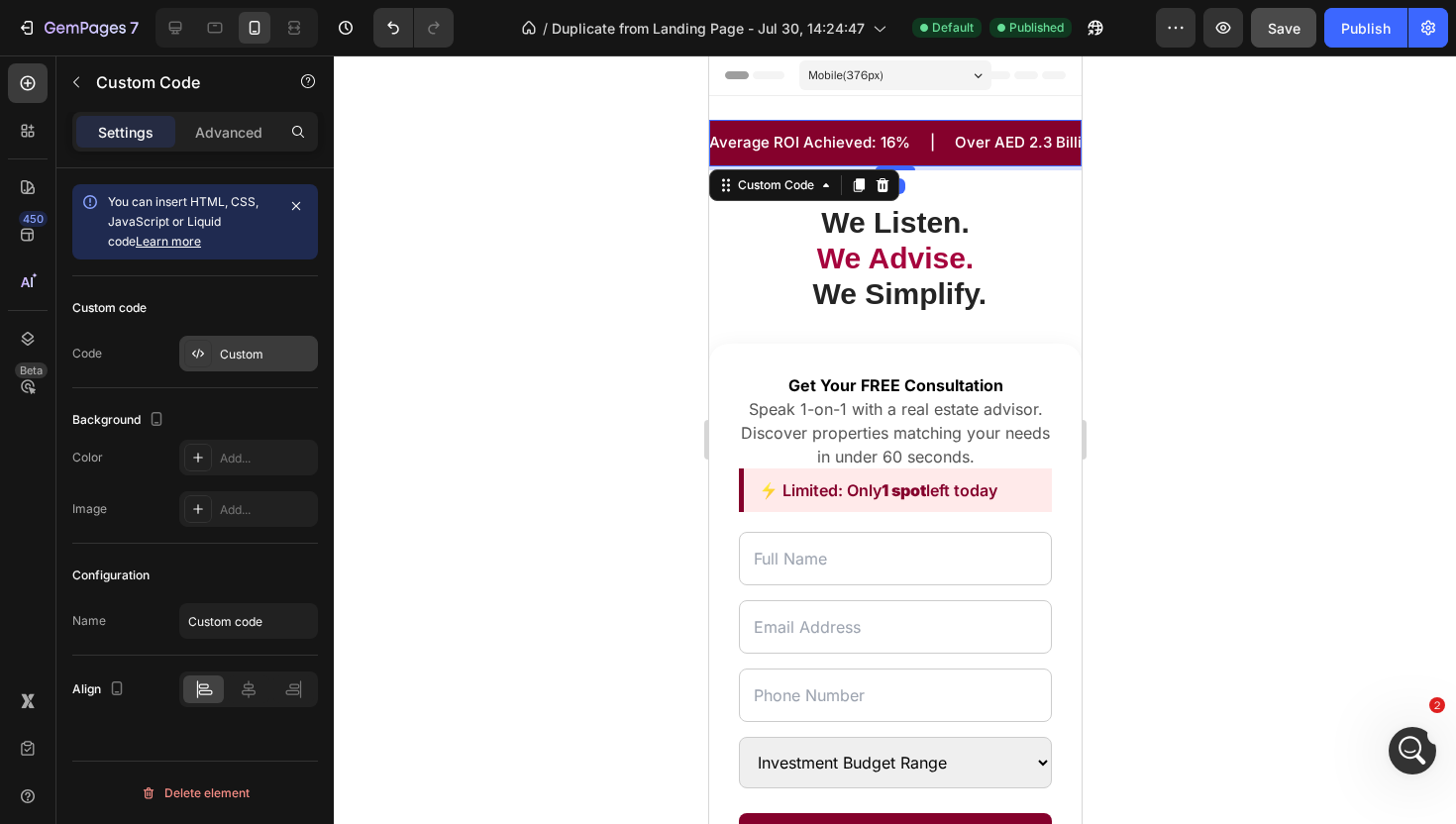 click on "Custom" at bounding box center [266, 355] 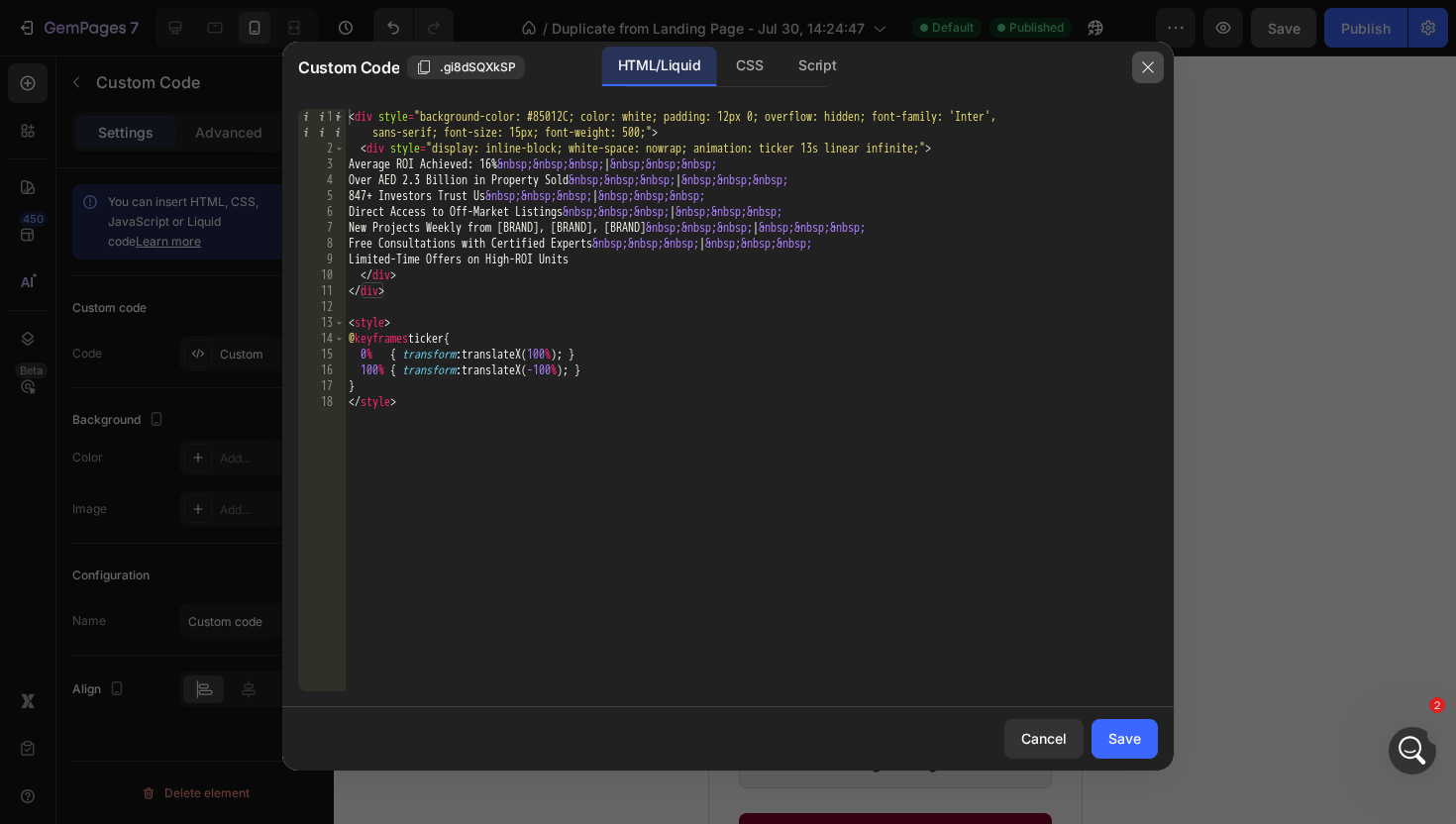 click 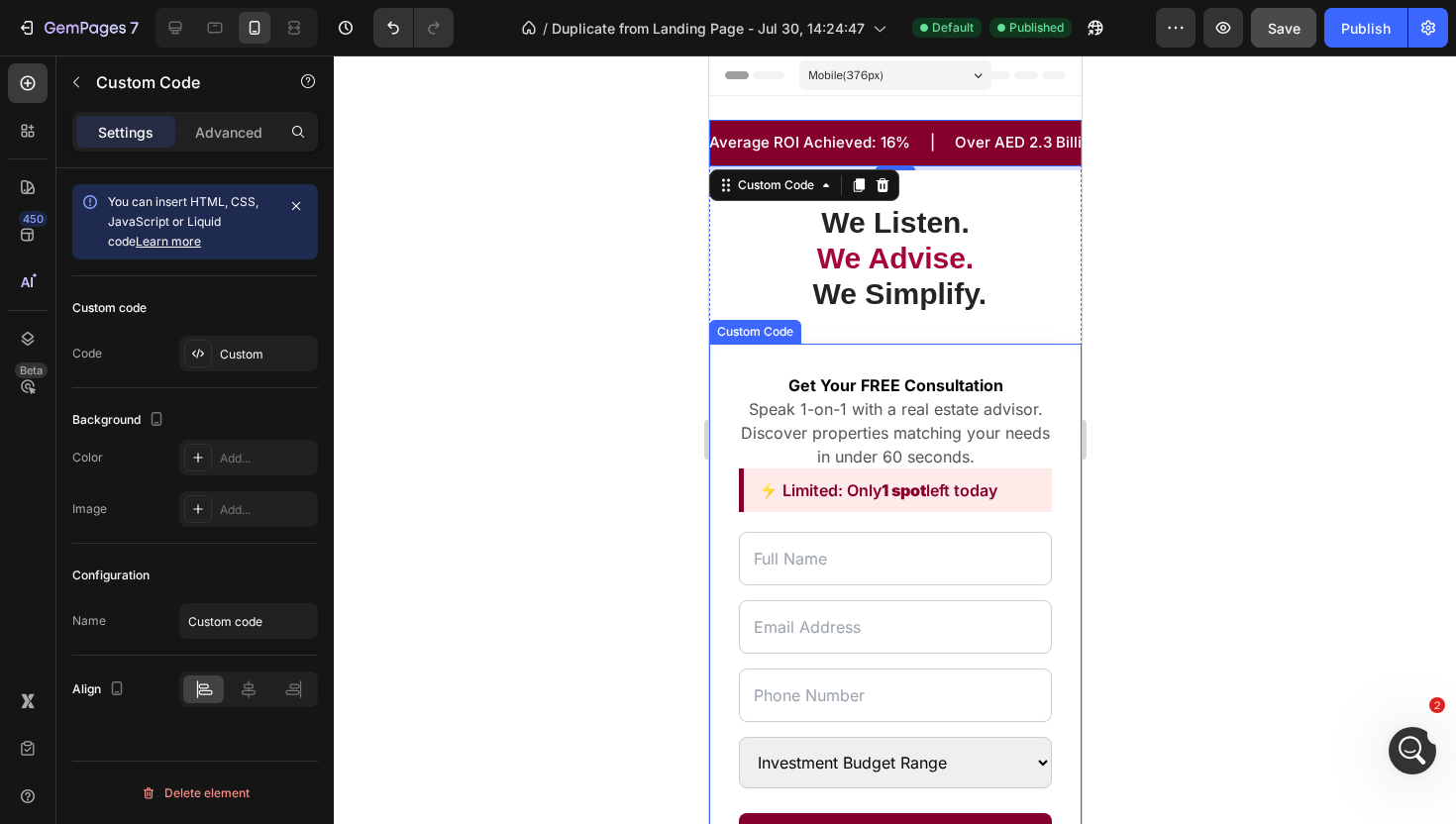 click 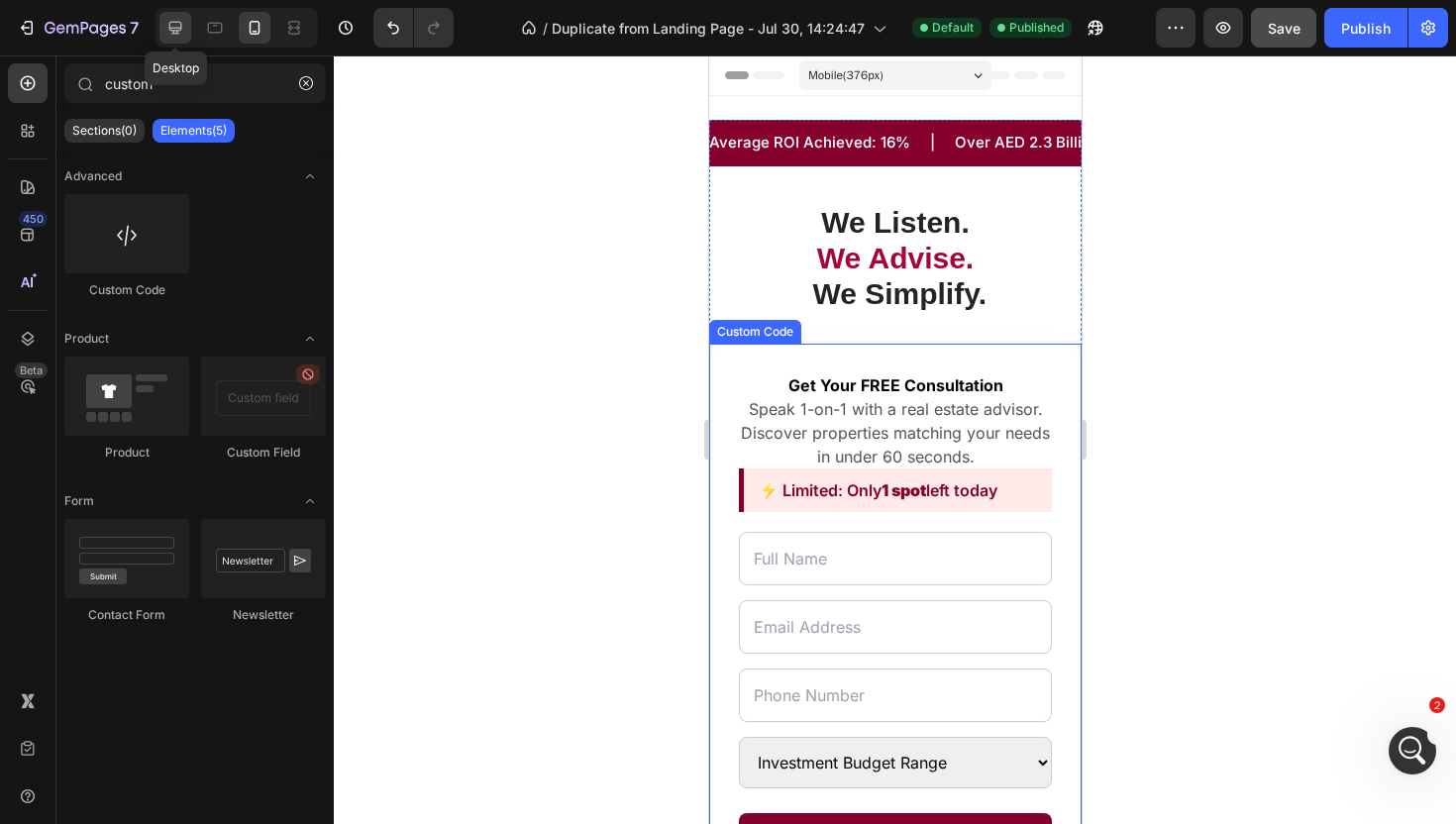 click 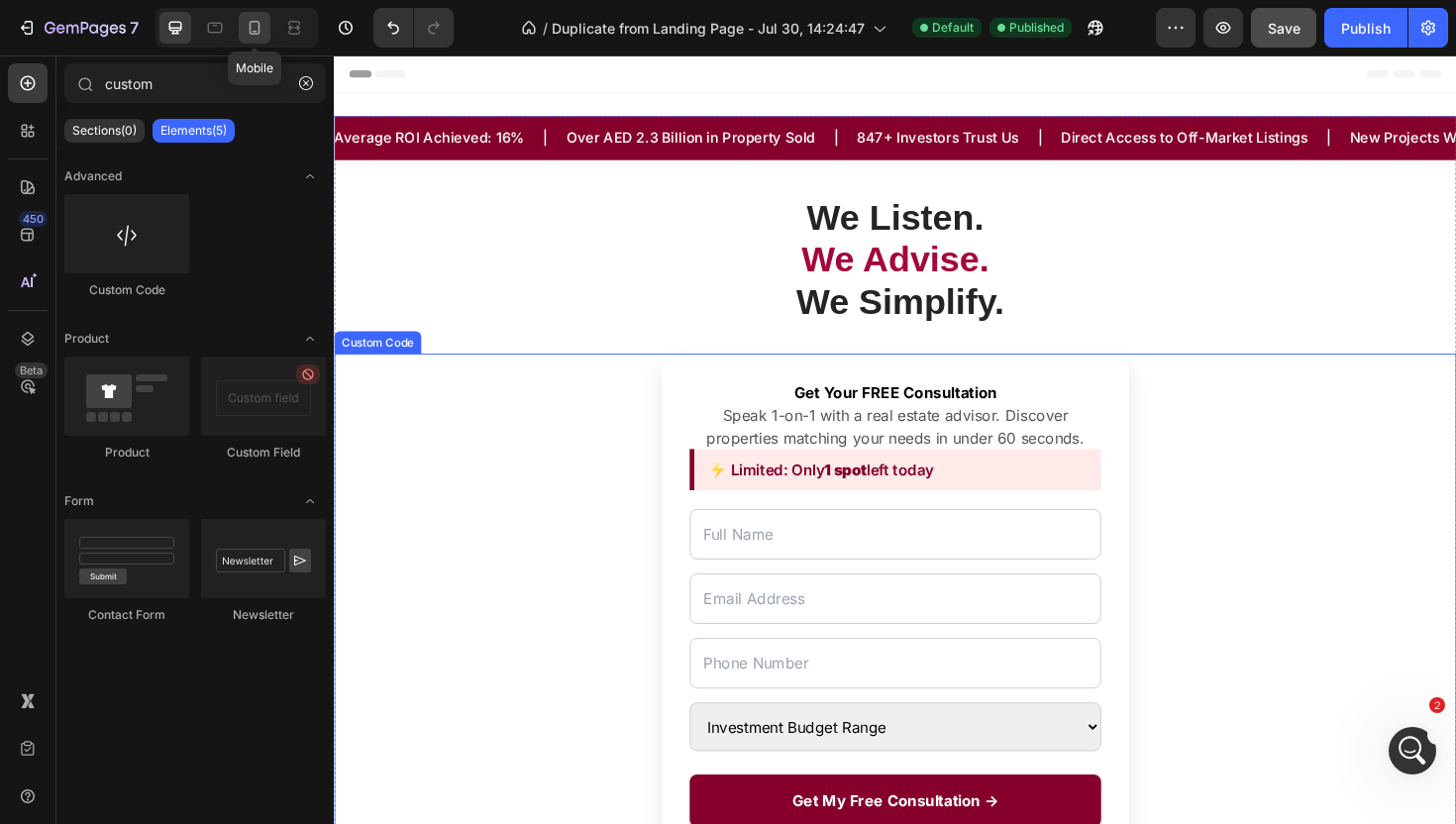click 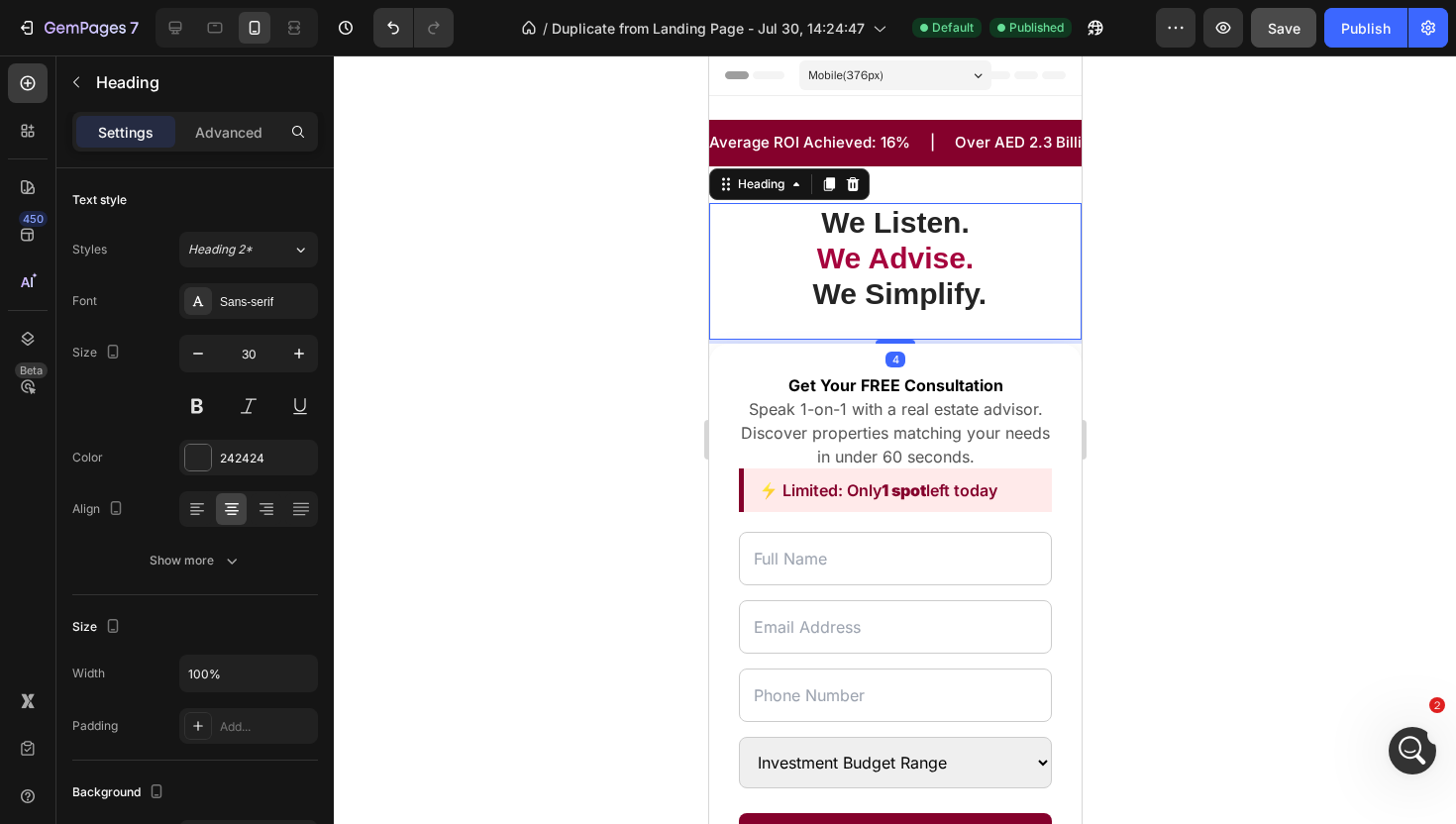 click on "We Listen.  We Advise.   We Simplify." at bounding box center [894, 258] 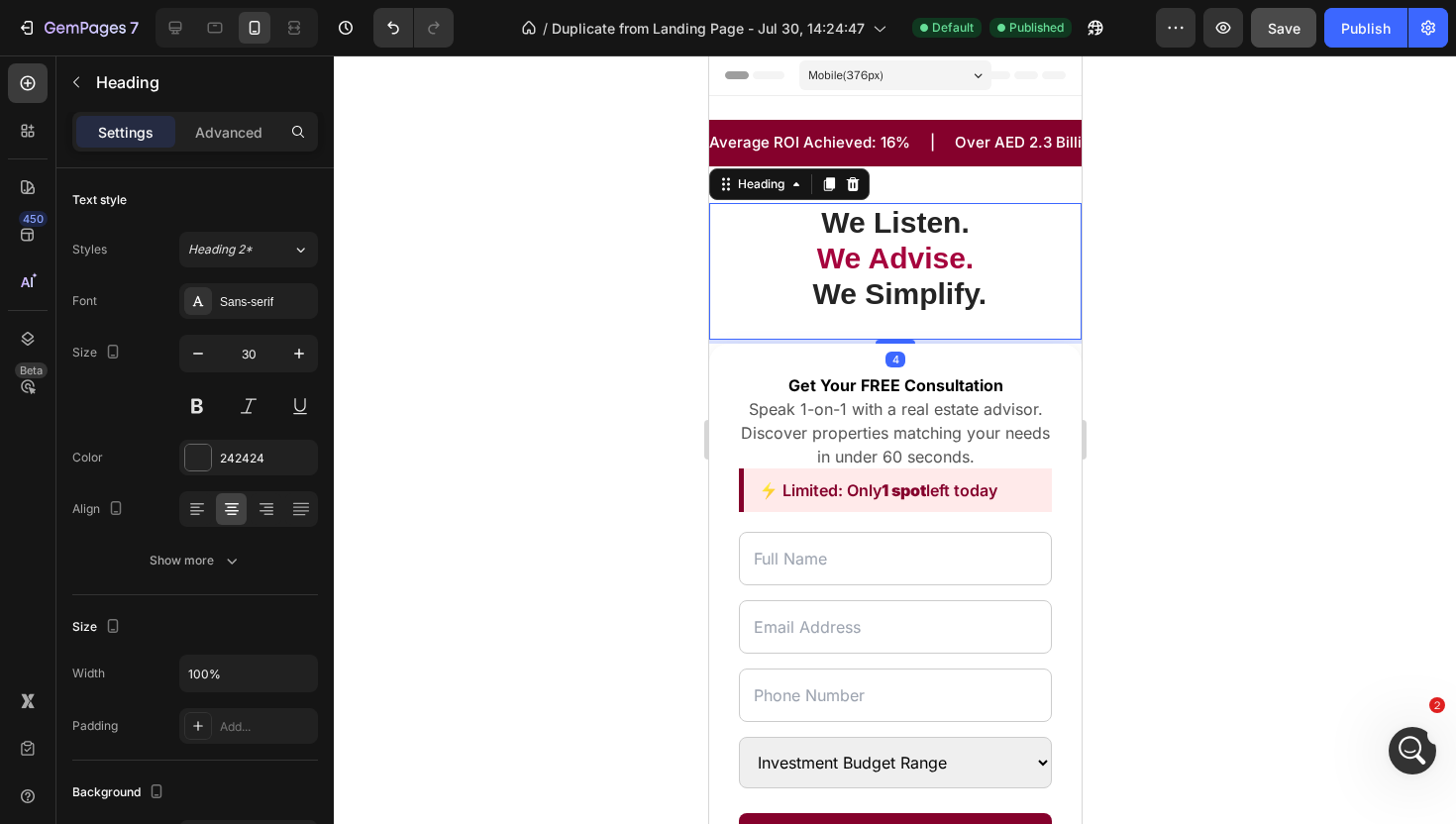 click 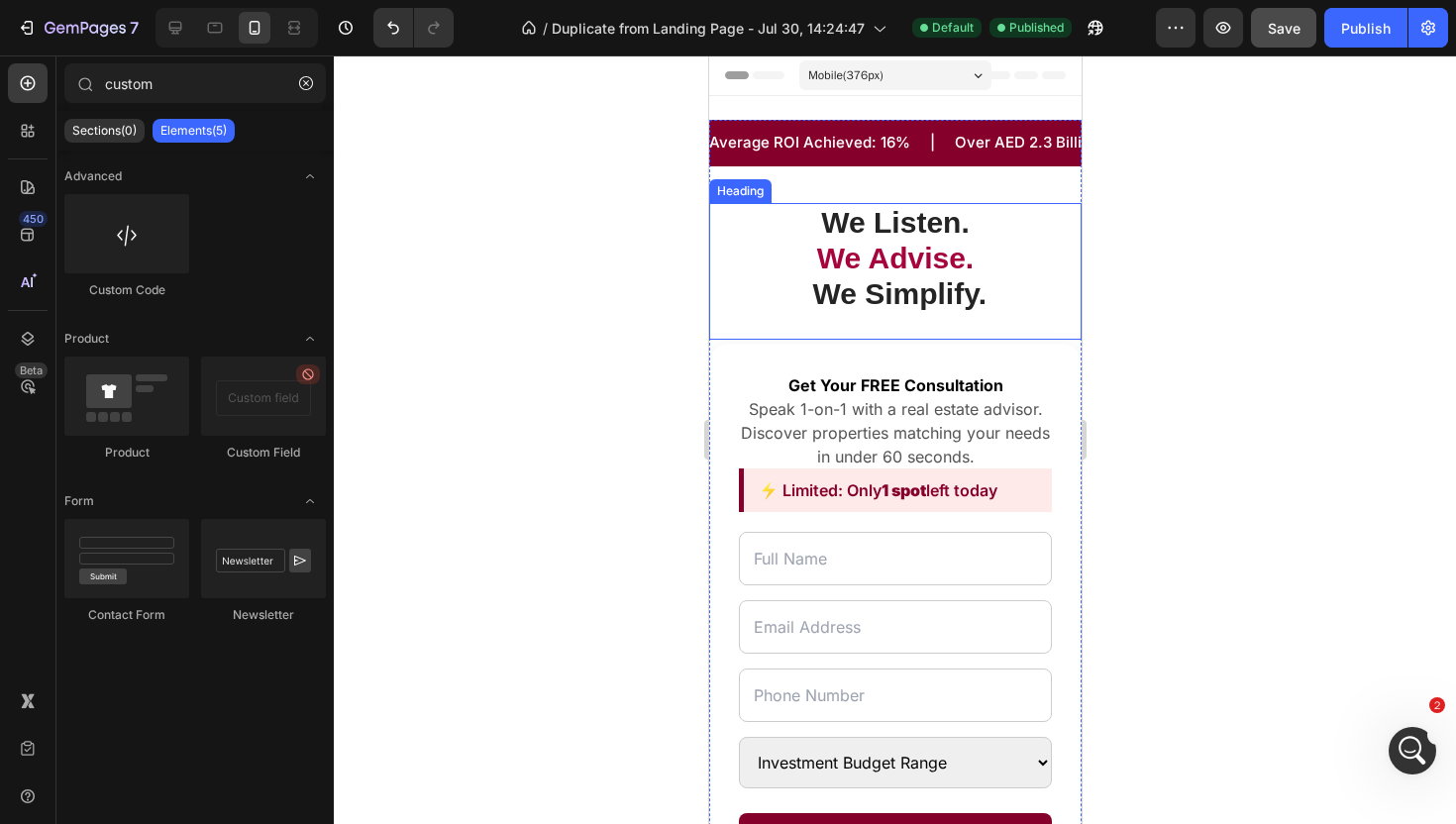 click on "We Advise." at bounding box center [894, 258] 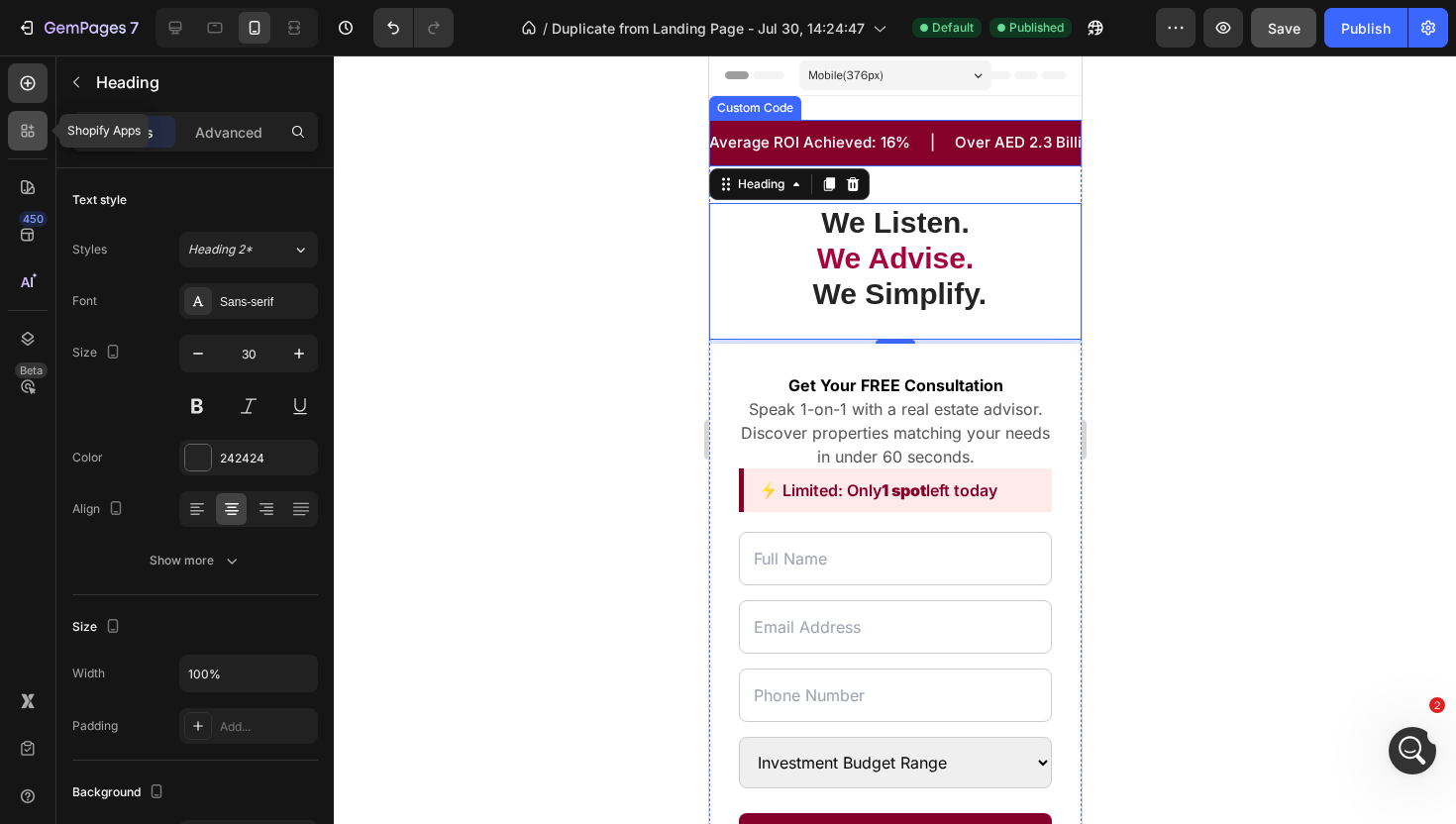 click 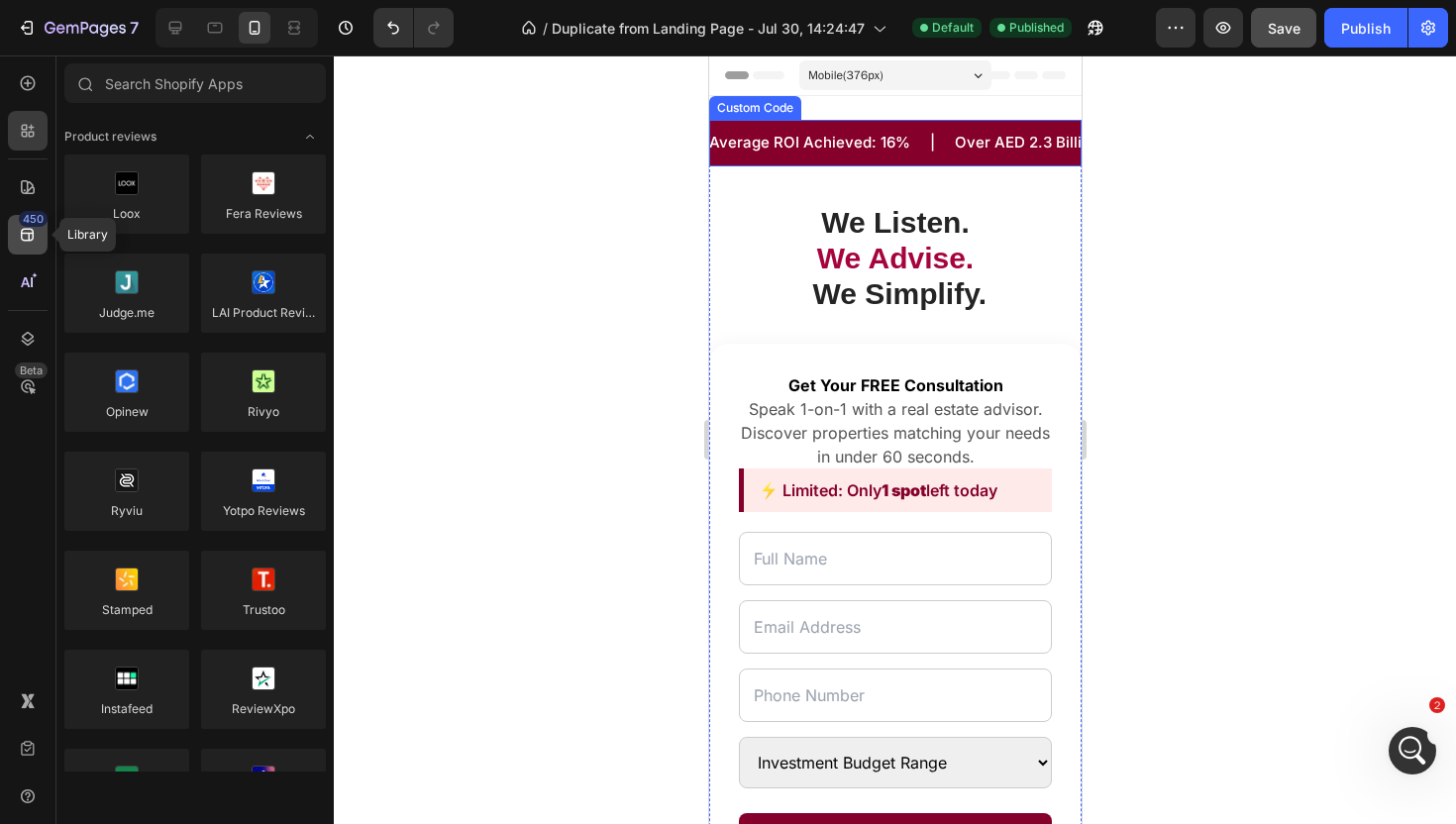 click on "450" 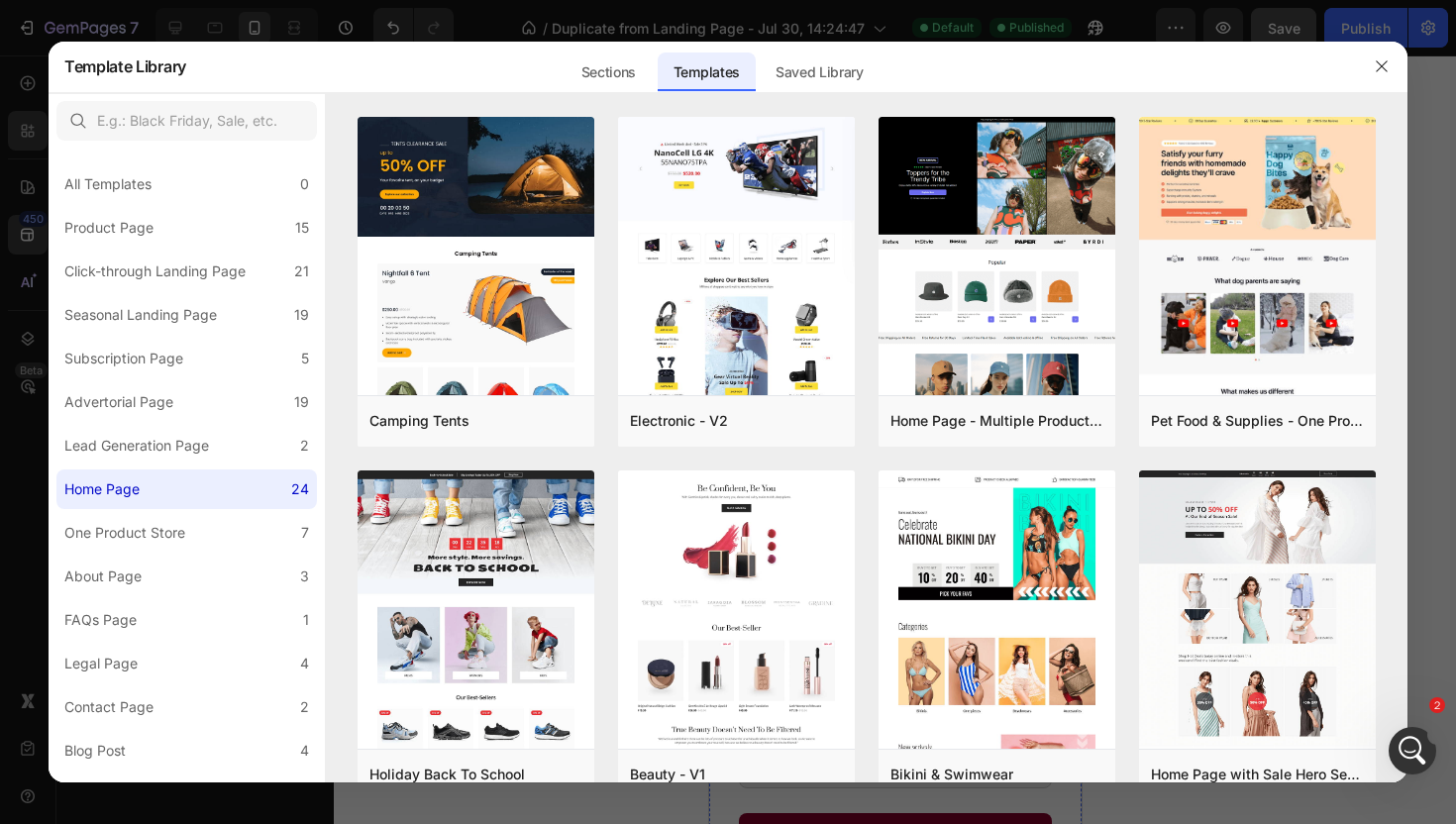 click at bounding box center (728, 412) 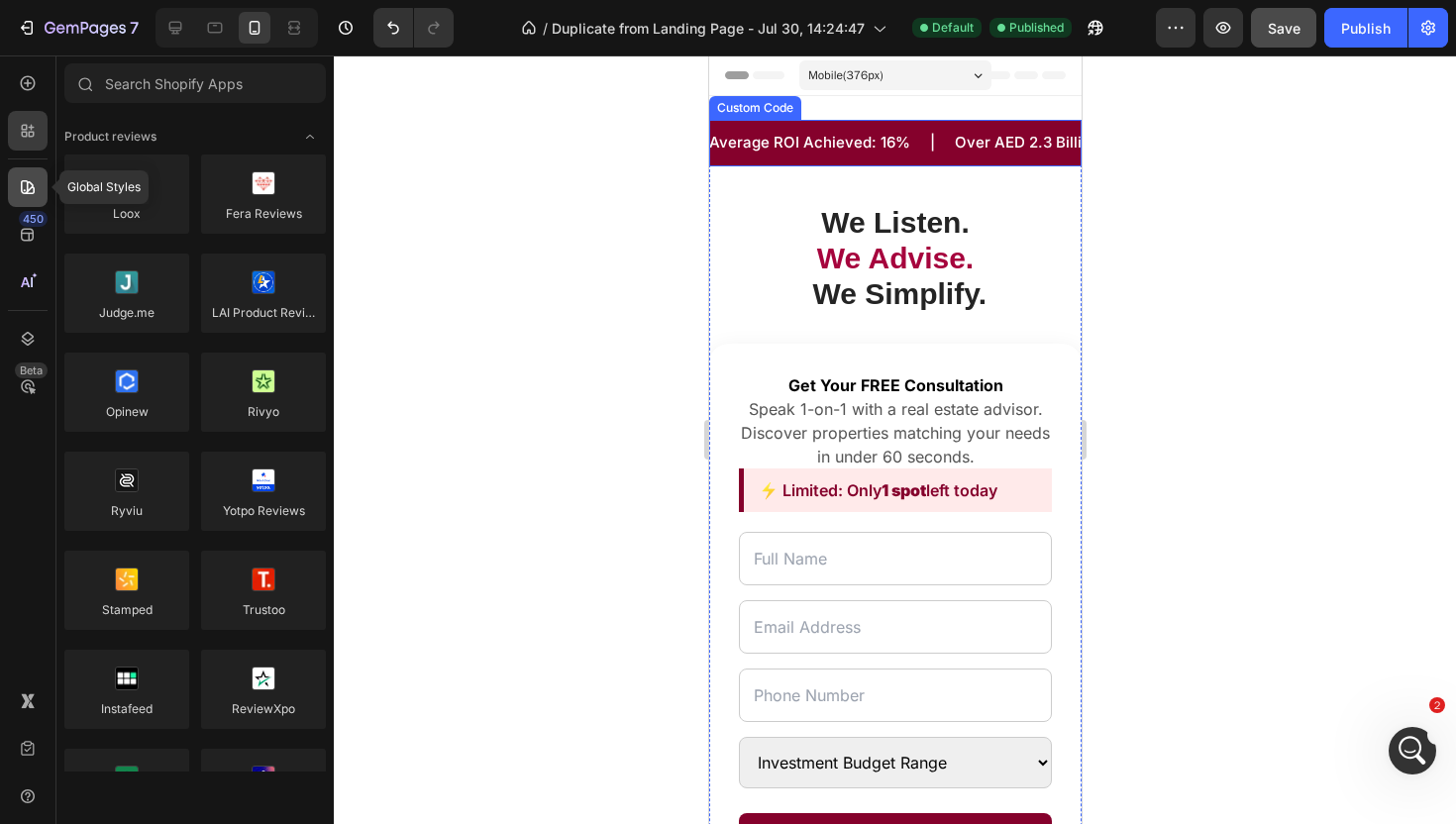 click 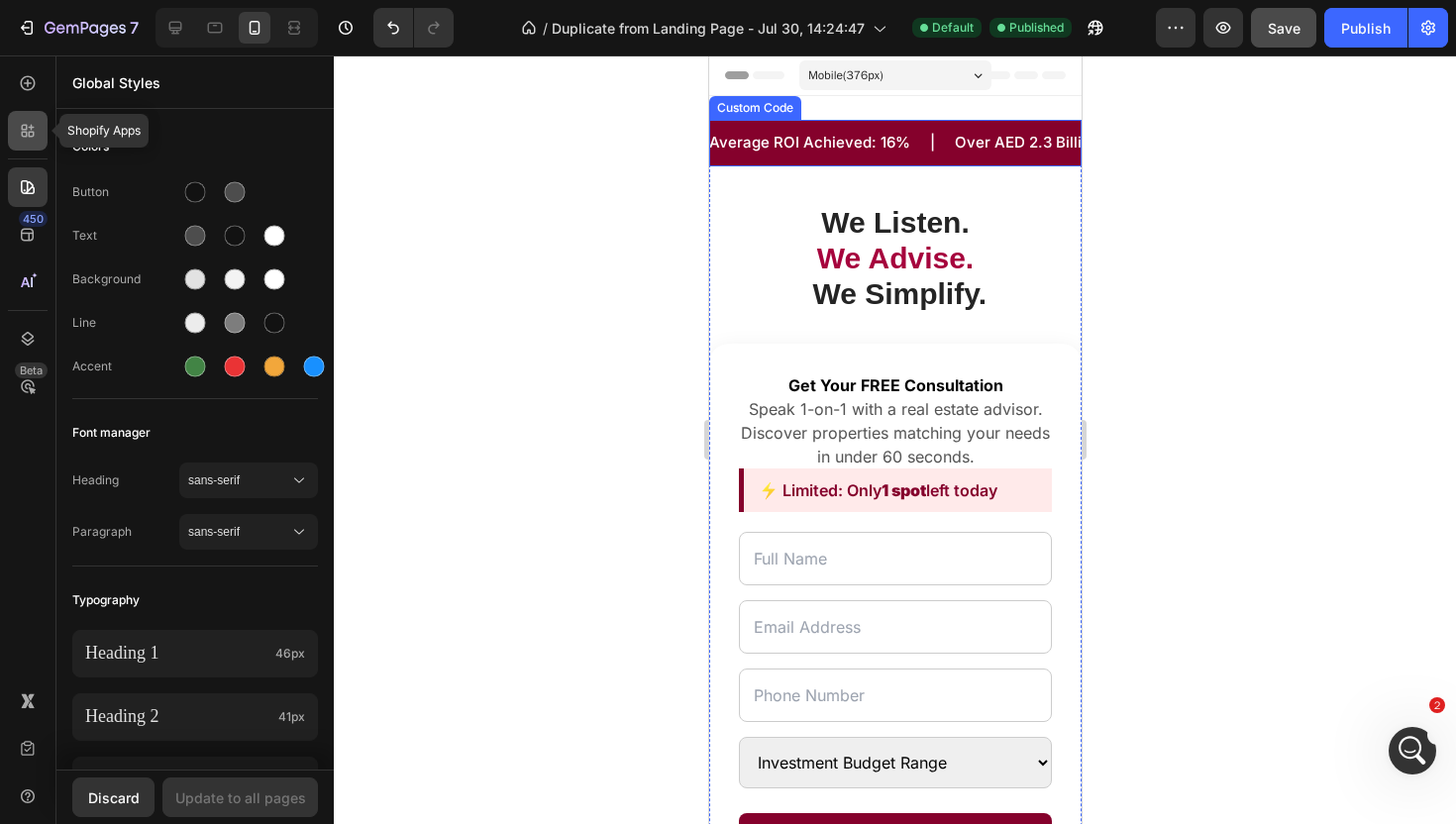 click 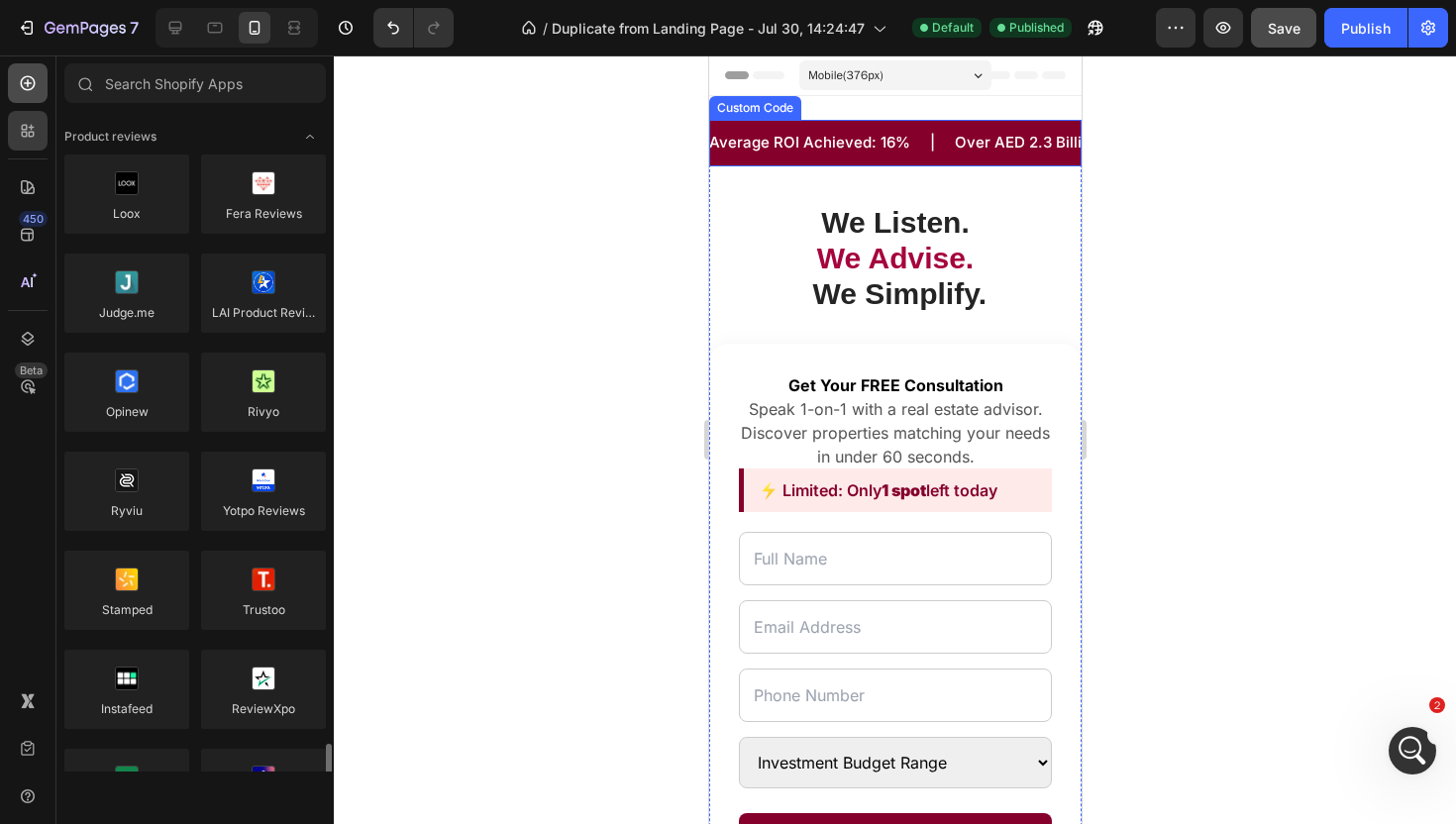 scroll, scrollTop: 572, scrollLeft: 0, axis: vertical 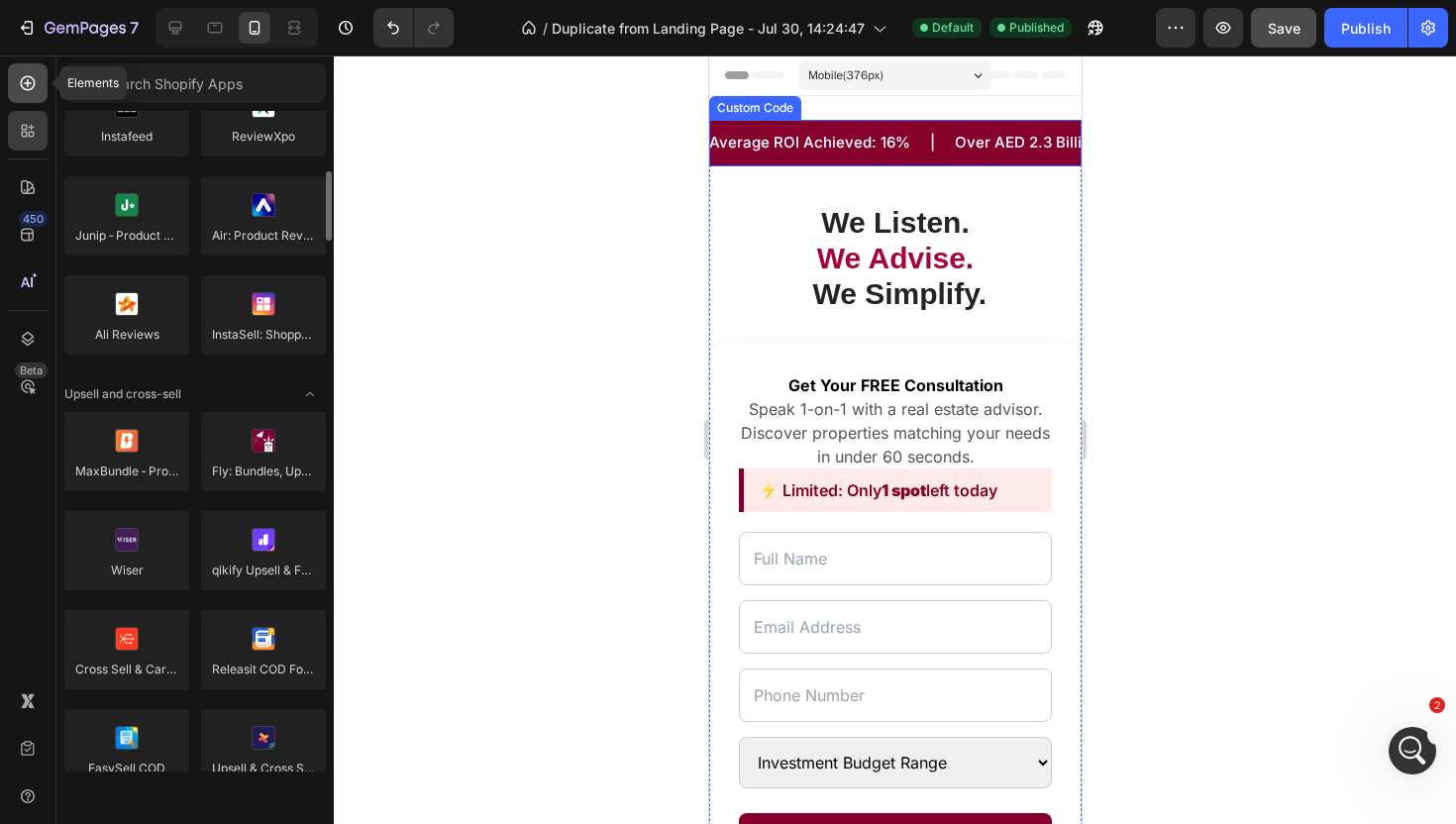 click 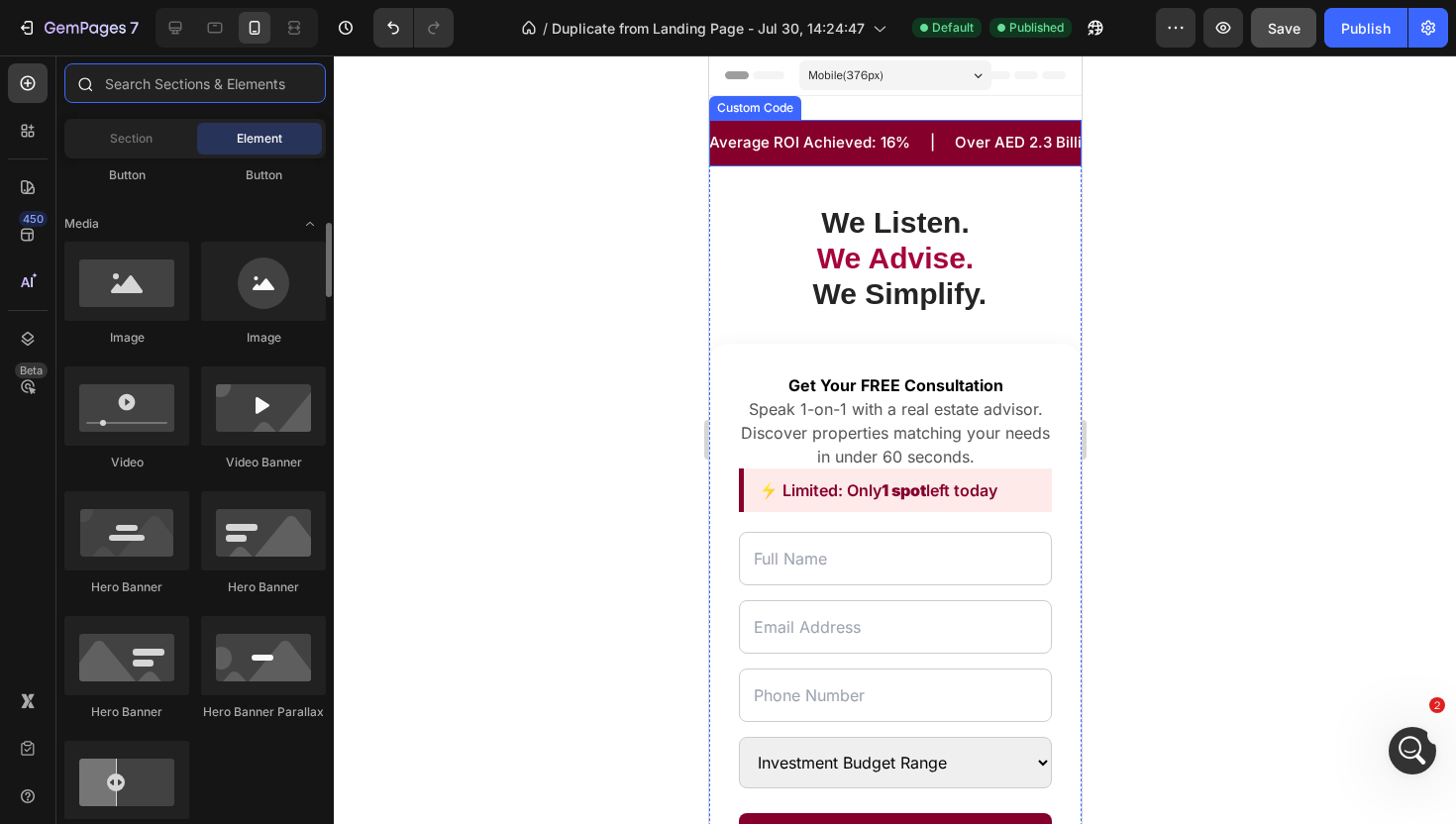 click at bounding box center [195, 83] 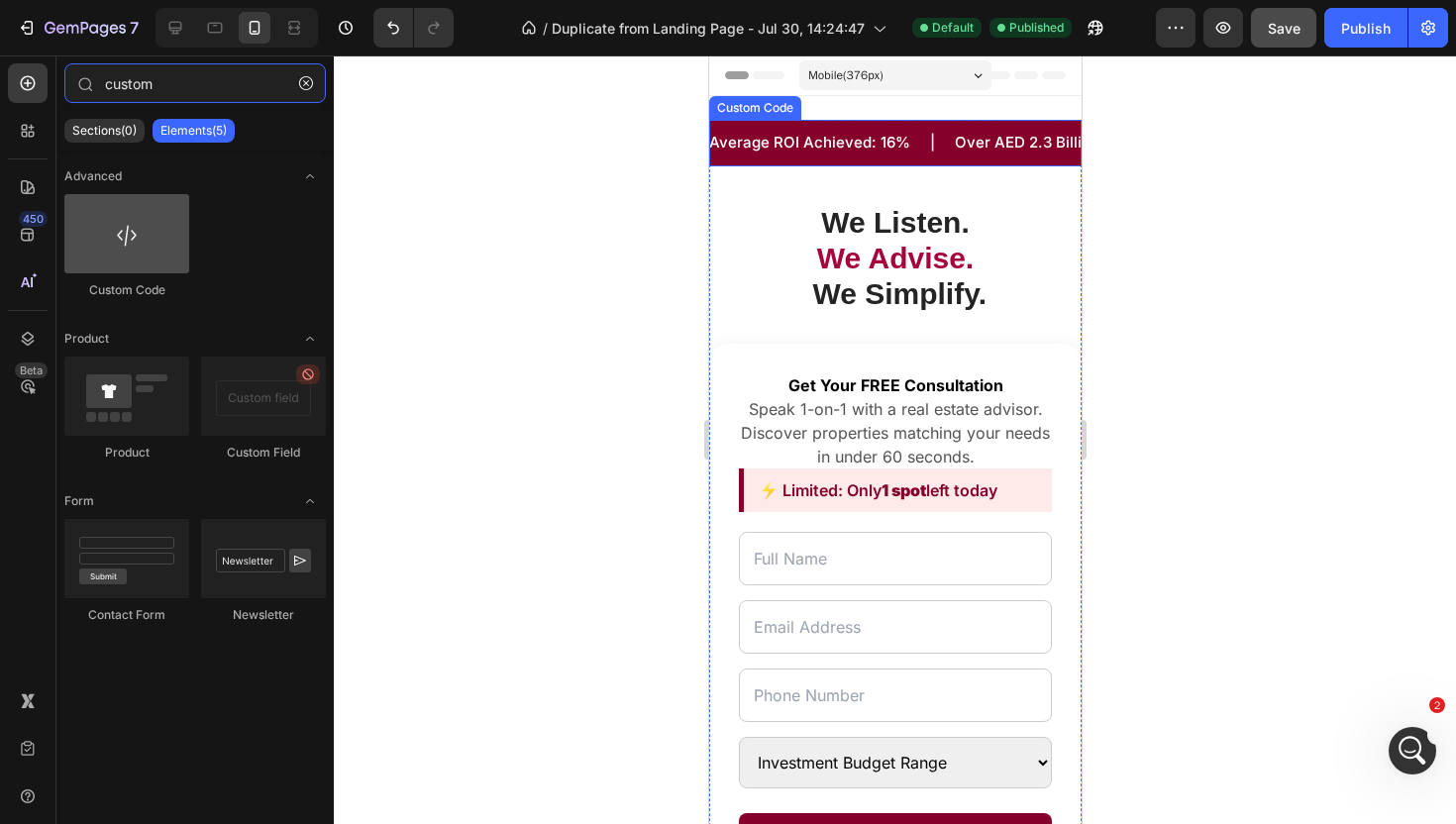 type on "custom" 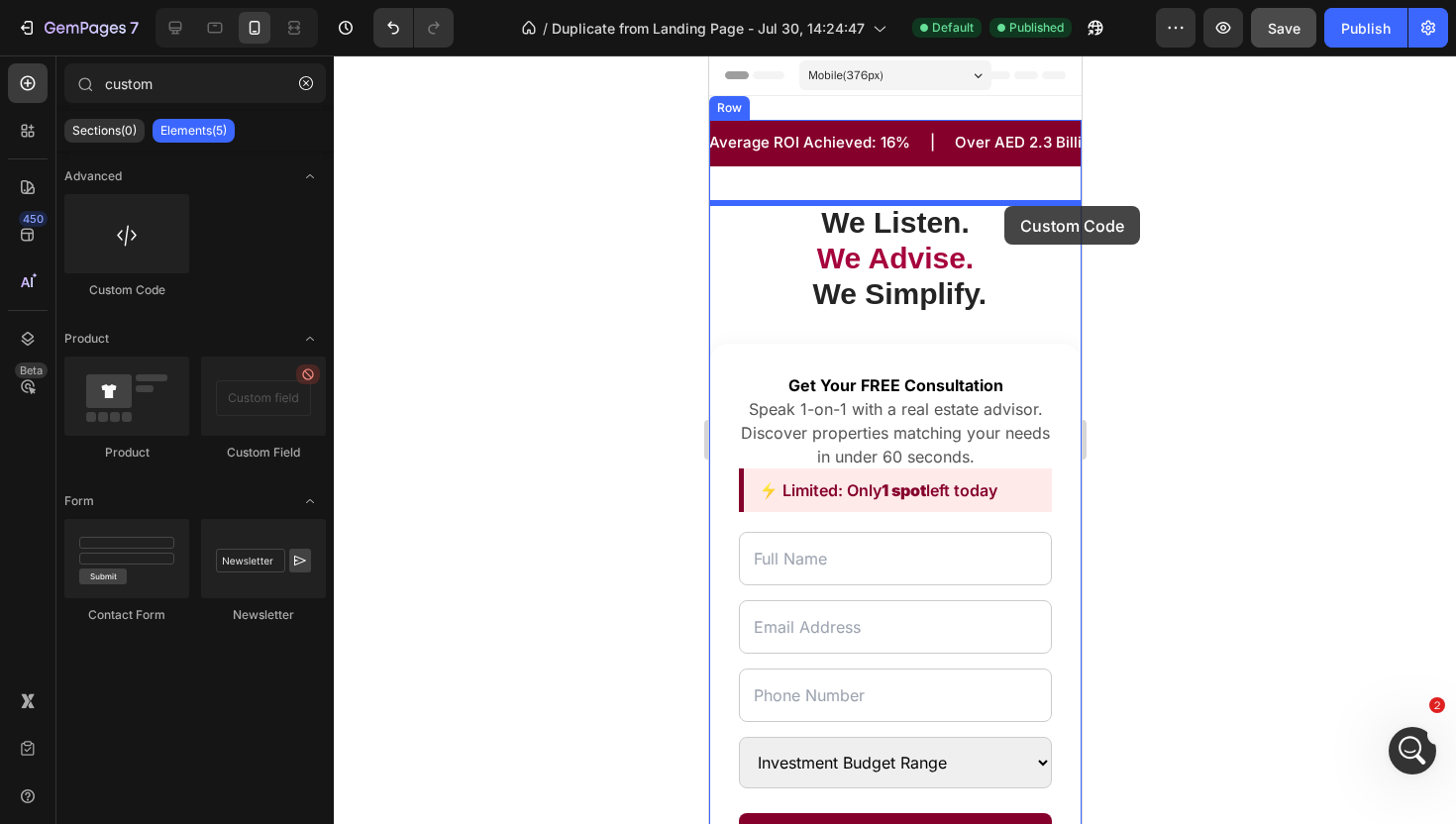 drag, startPoint x: 831, startPoint y: 286, endPoint x: 1003, endPoint y: 203, distance: 190.9791 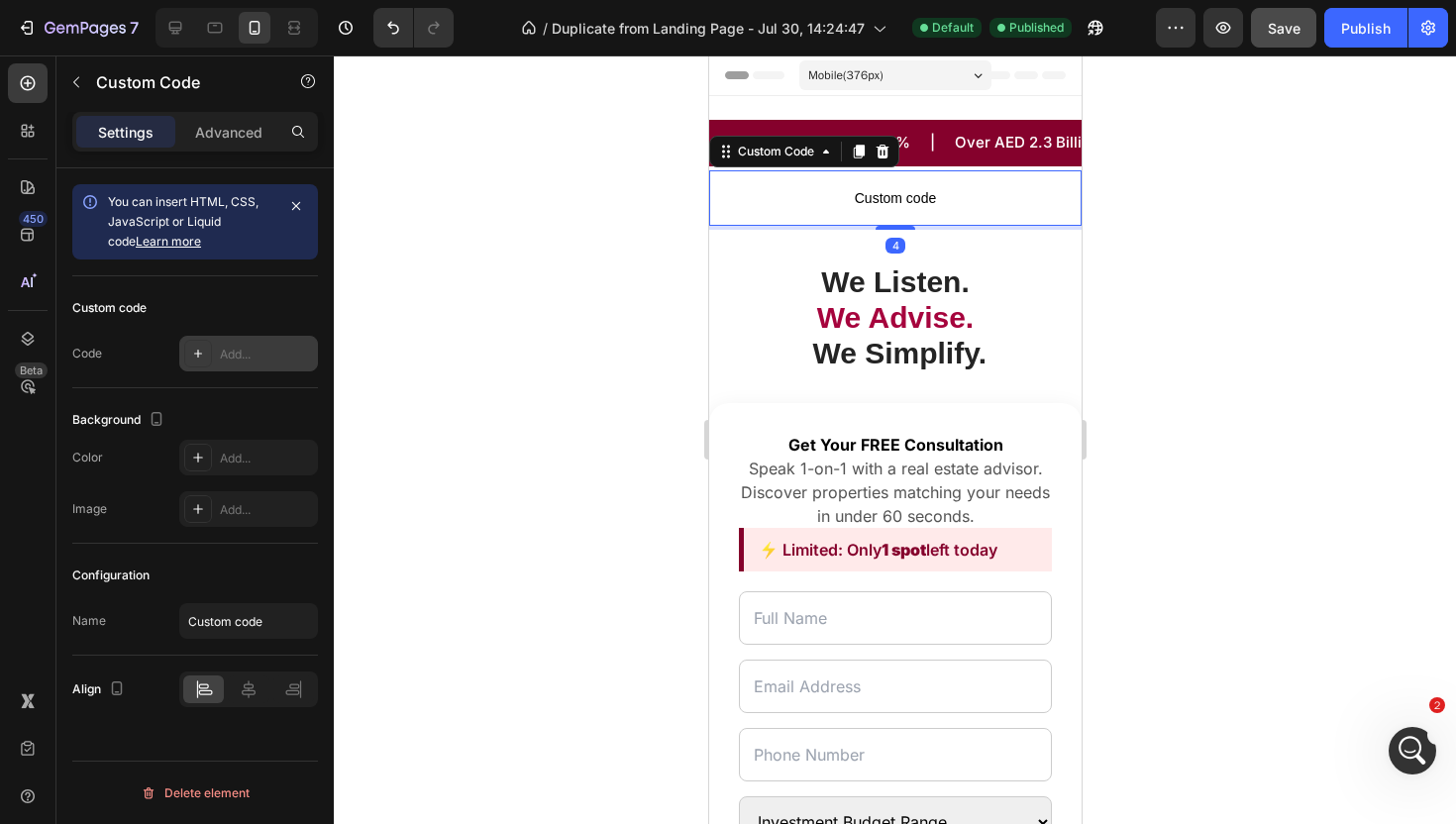 click on "Add..." at bounding box center [249, 354] 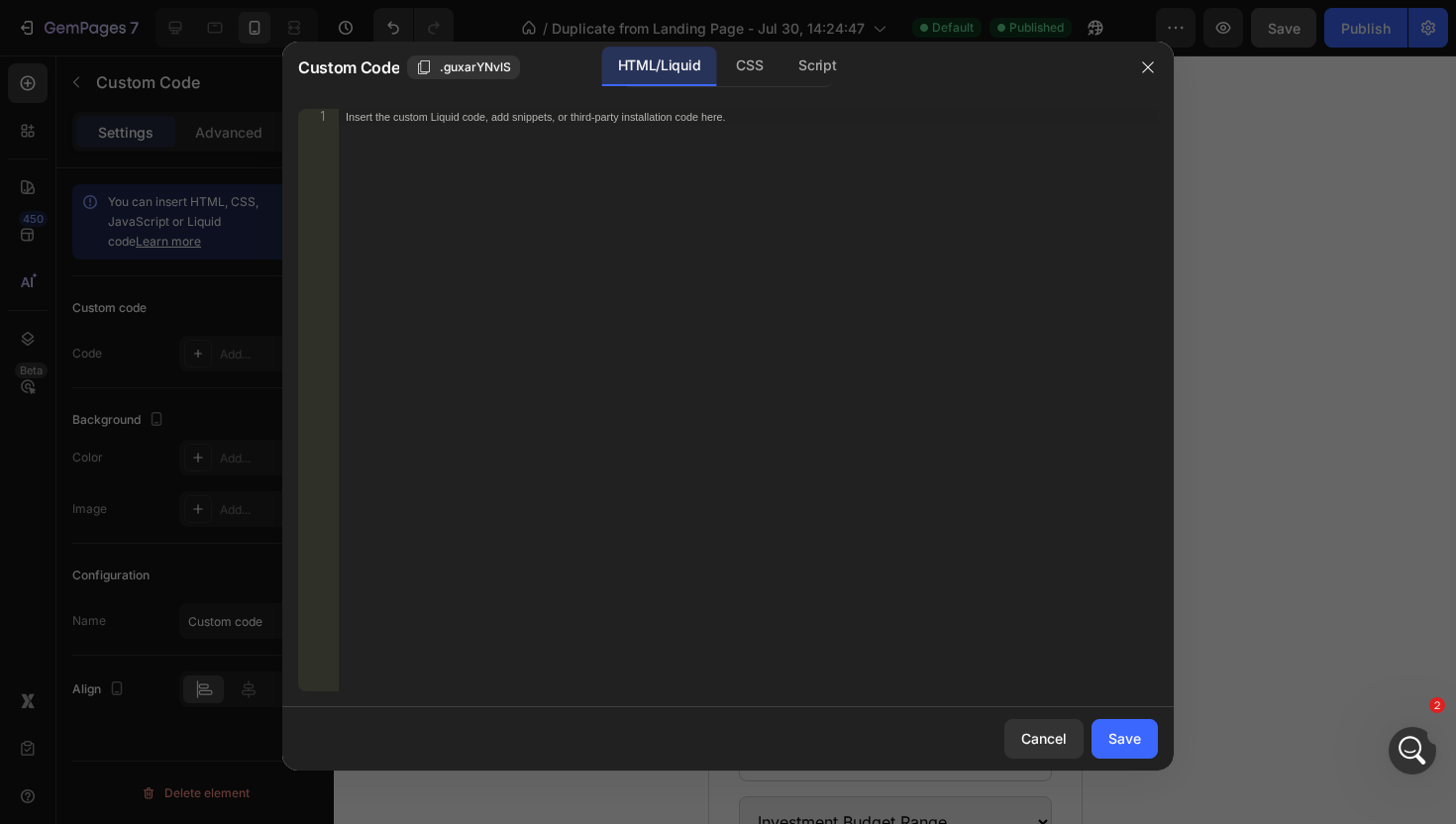 click on "Insert the custom Liquid code, add snippets, or third-party installation code here." at bounding box center [748, 416] 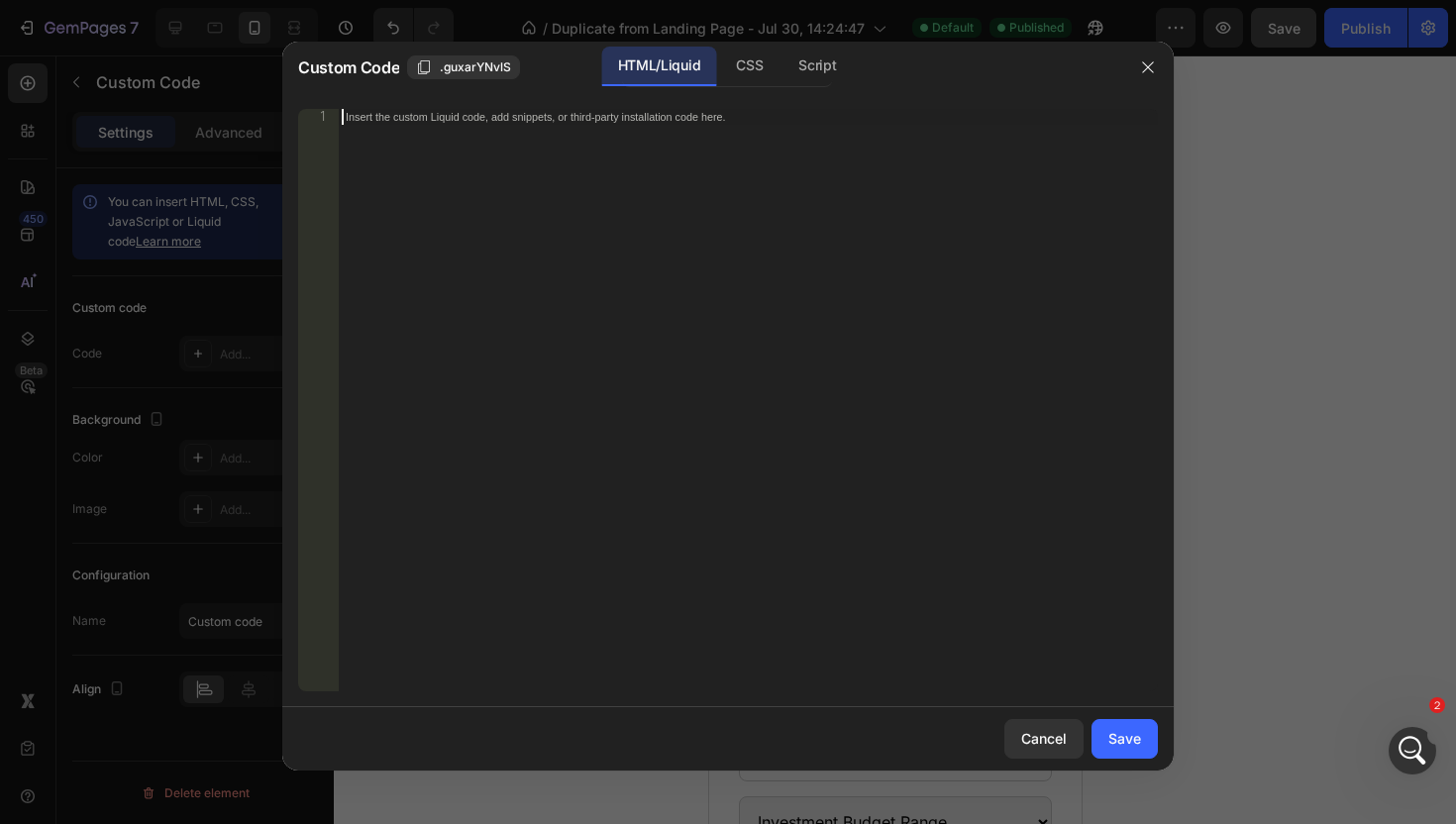paste on "</script>" 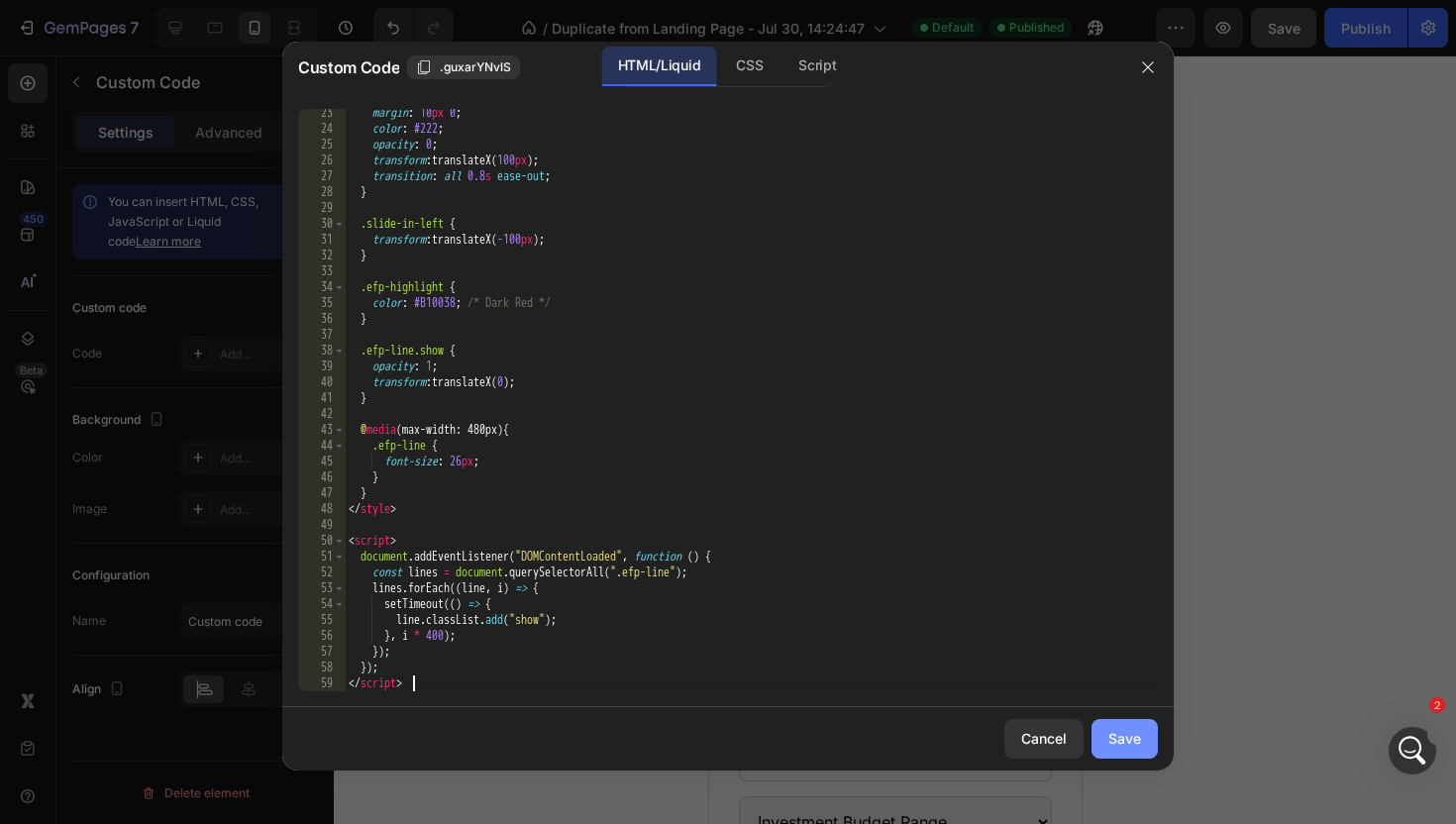click on "Save" 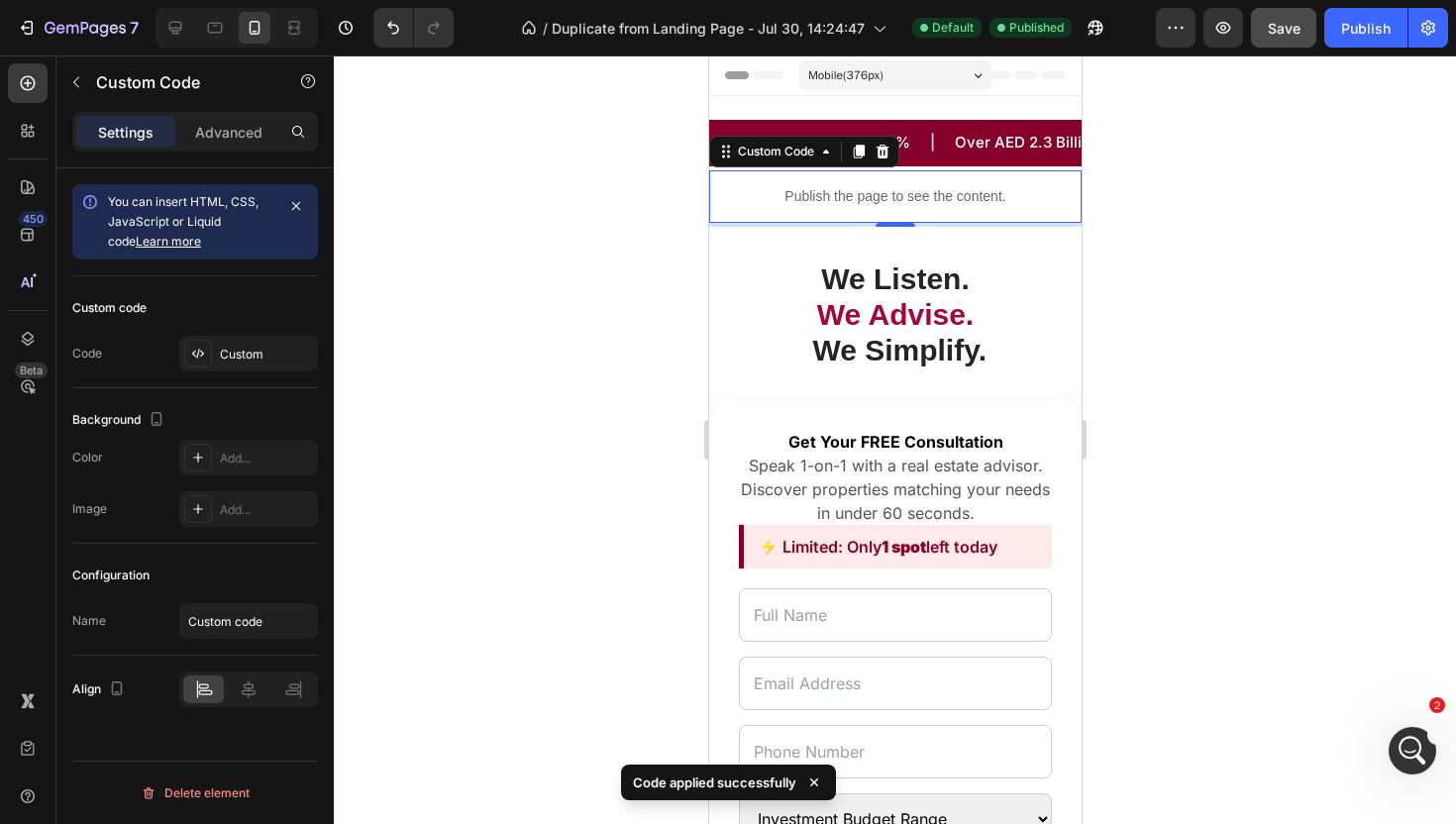 click 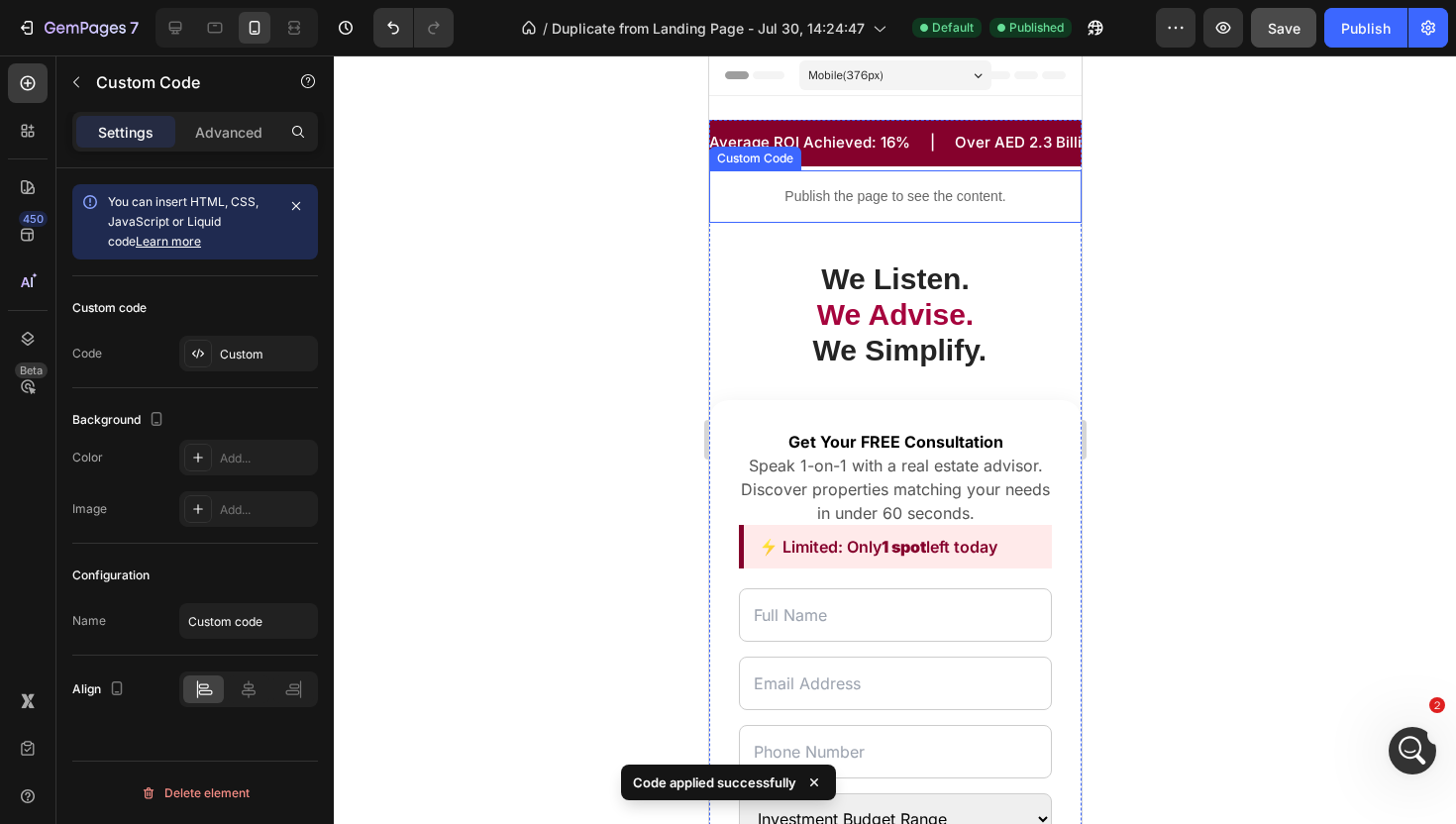 click on "Publish the page to see the content." at bounding box center [894, 196] 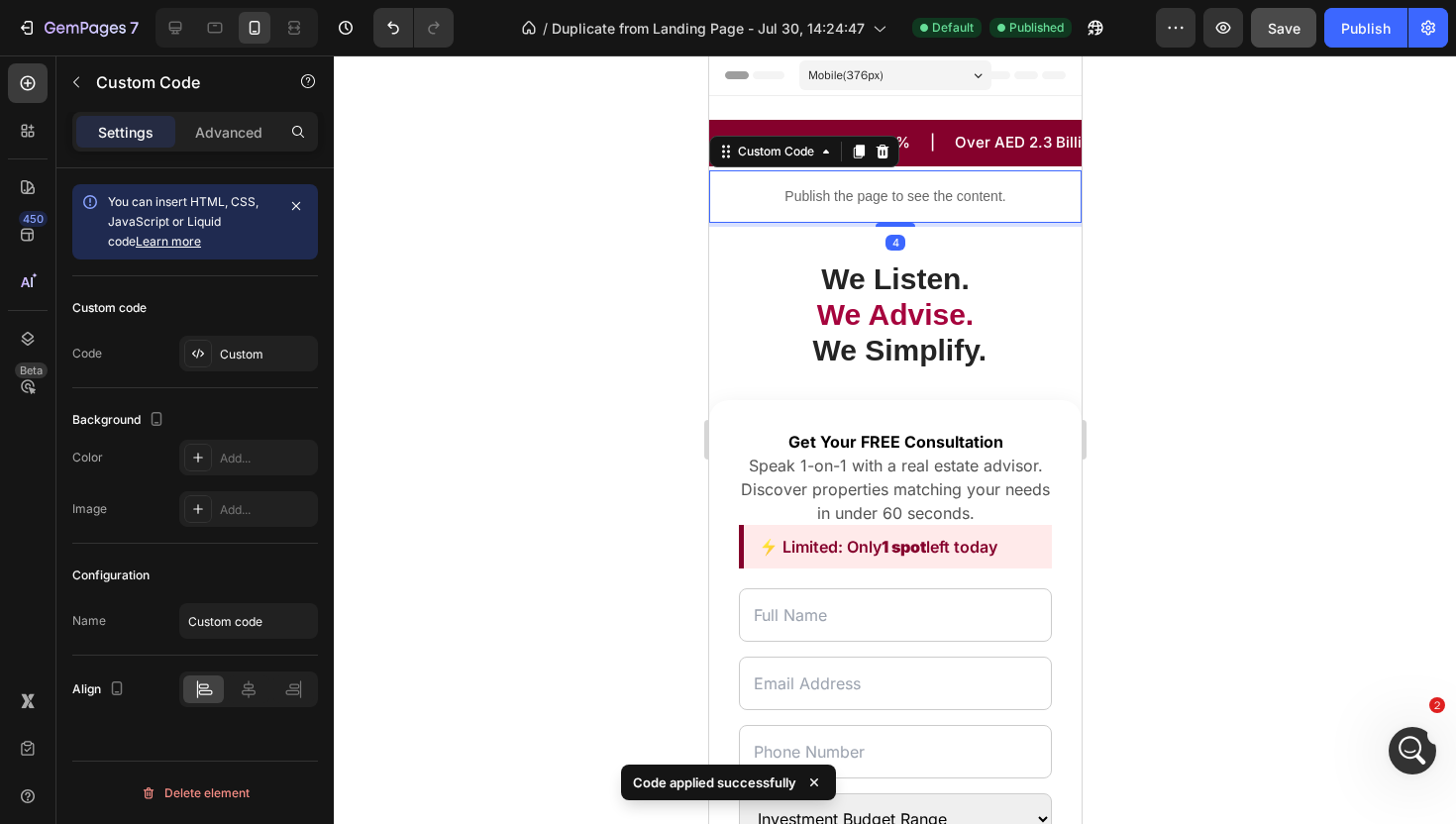 click 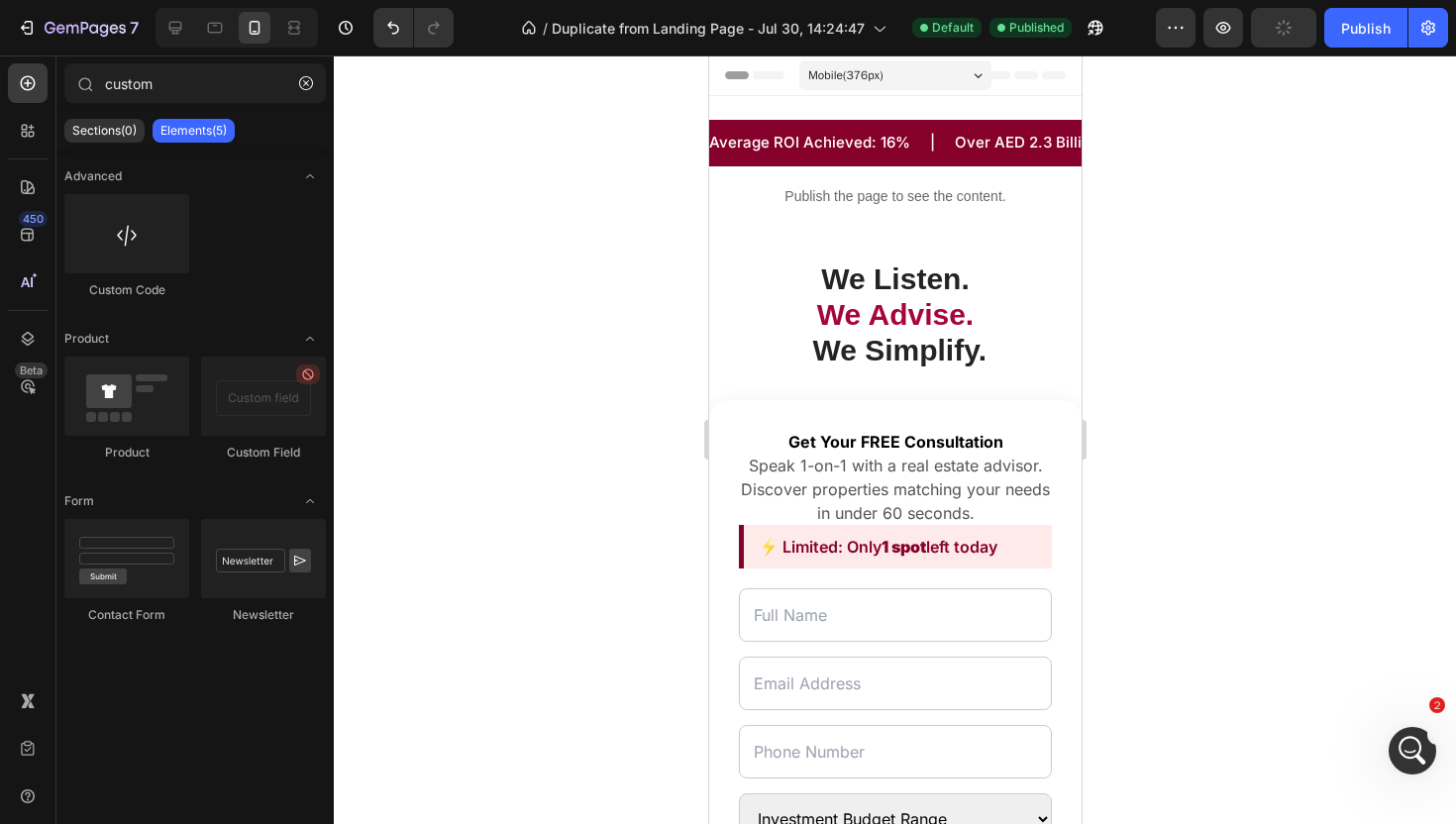 click 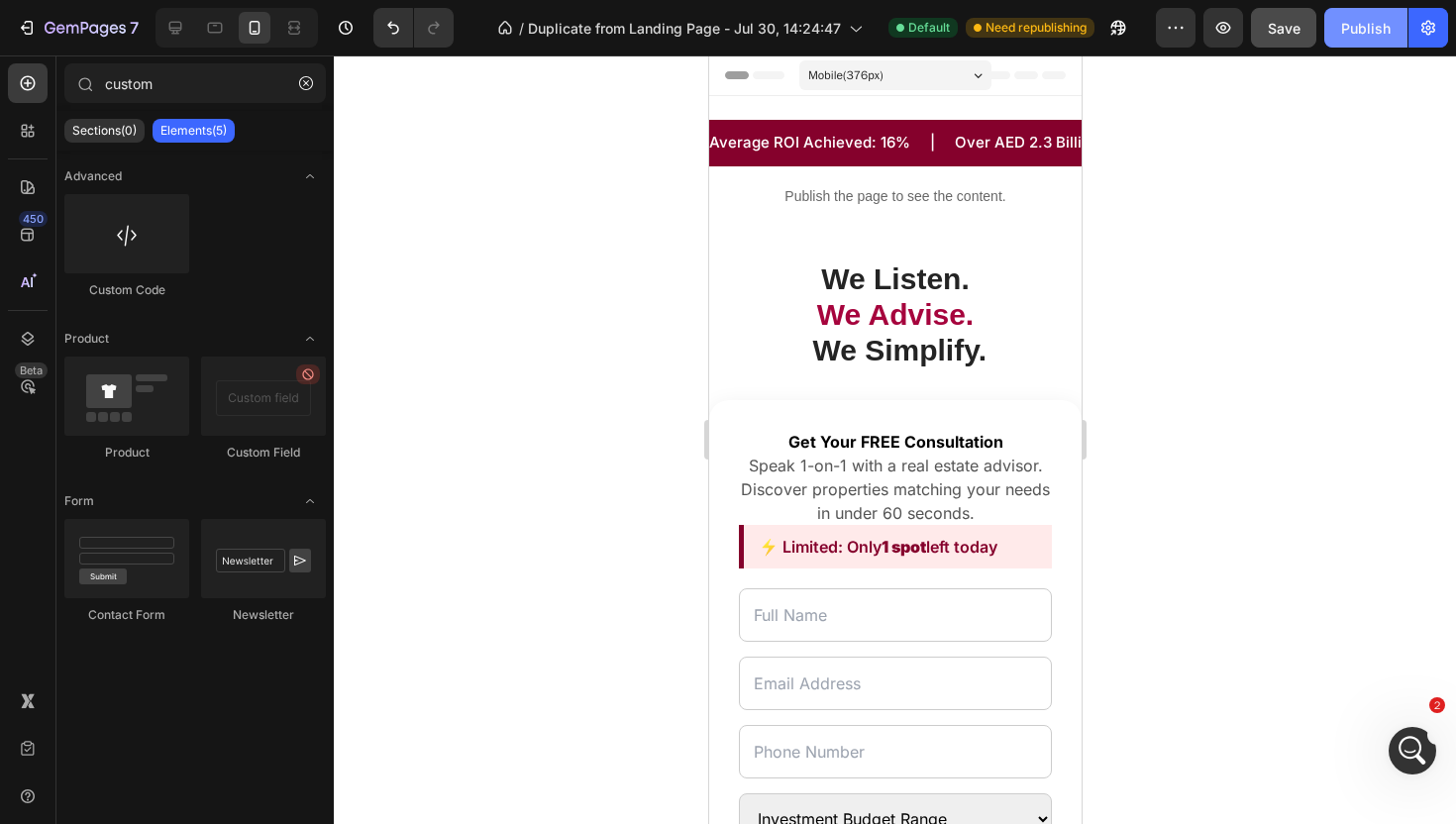 click on "Publish" at bounding box center (1366, 28) 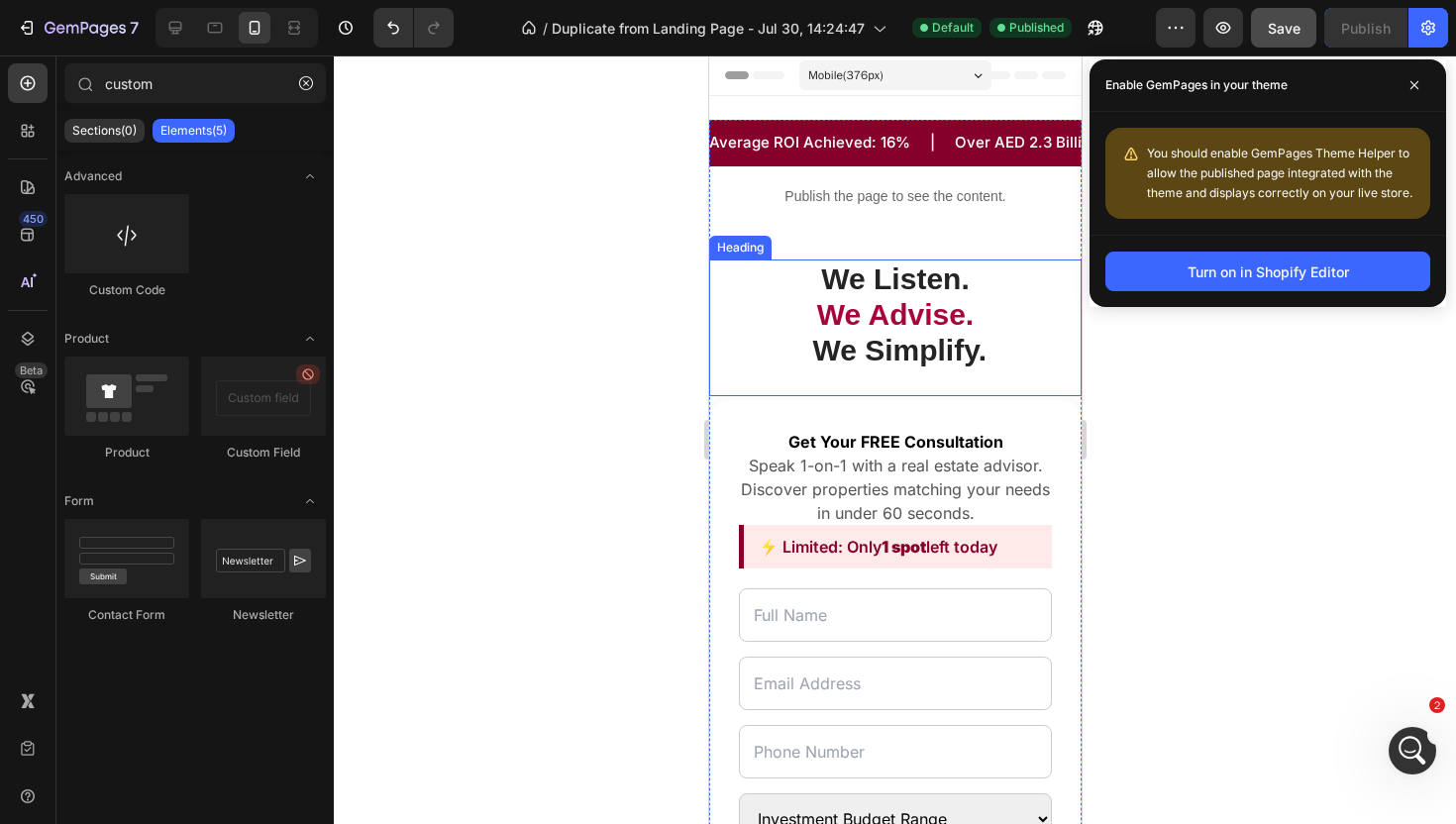 click on "We Simplify." at bounding box center (898, 350) 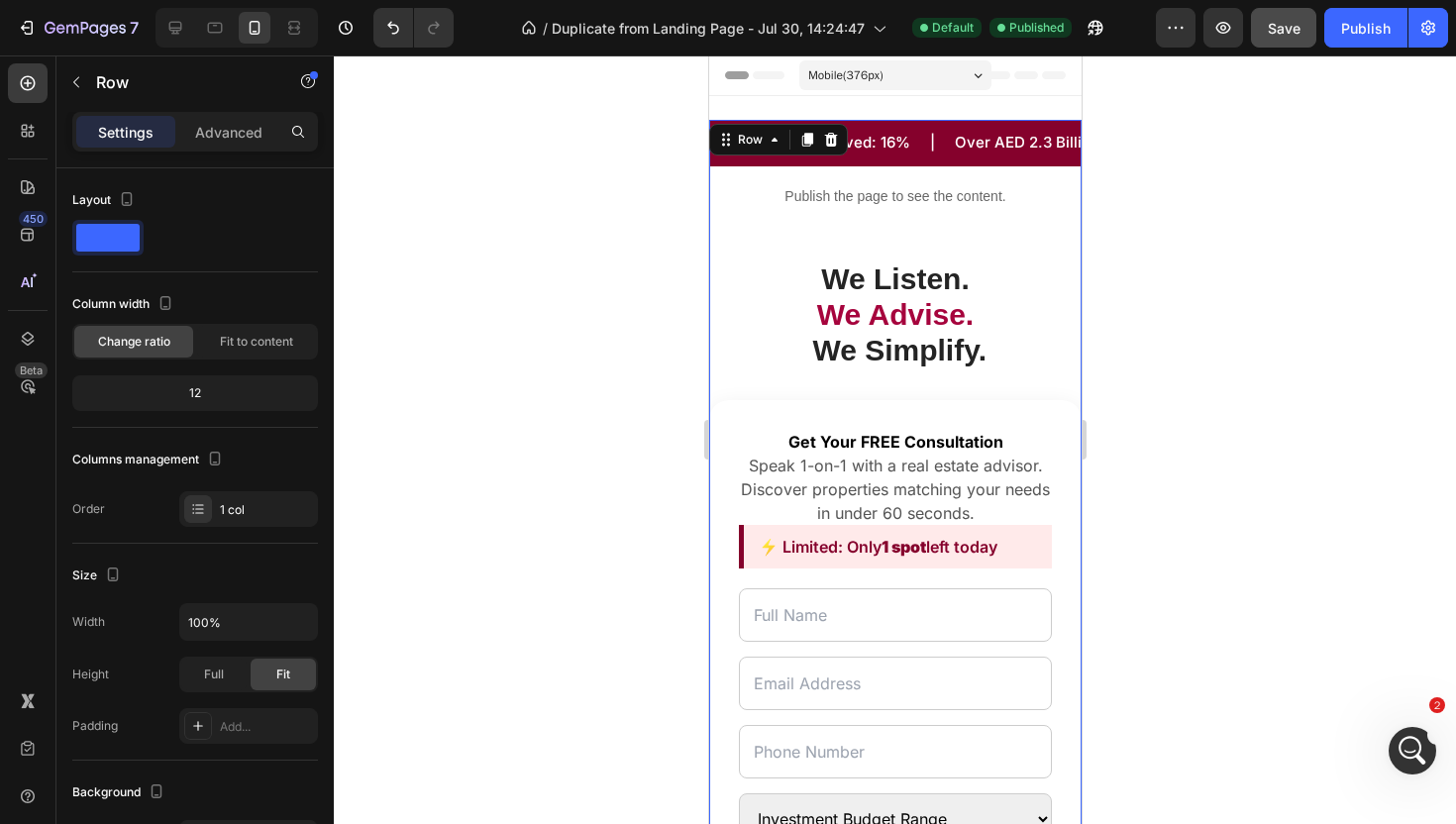 click on "Average ROI Achieved: 16%     |
Over AED 2.3 Billion in Property Sold     |
847+ Investors Trust Us     |
Direct Access to Off-Market Listings     |
New Projects Weekly from Aldar, Emaar, Binghatti     |
Free Consultations with Certified Experts     |
Limited-Time Offers on High-ROI Units
Custom Code
Publish the page to see the content.
Custom Code  We Listen.  We Advise.   We Simplify. Heading
Get Your FREE Consultation
Speak 1-on-1 with a real estate advisor. Discover properties matching your needs in under 60 seconds.
⚡ Limited: Only  1 spot  left today
Investment Budget Range
AED 500K – 1M
AED 1M – 2M
AED 2M+
Get My Free Consultation →
🔒 Your information is secure. We never spam." at bounding box center [894, 1442] 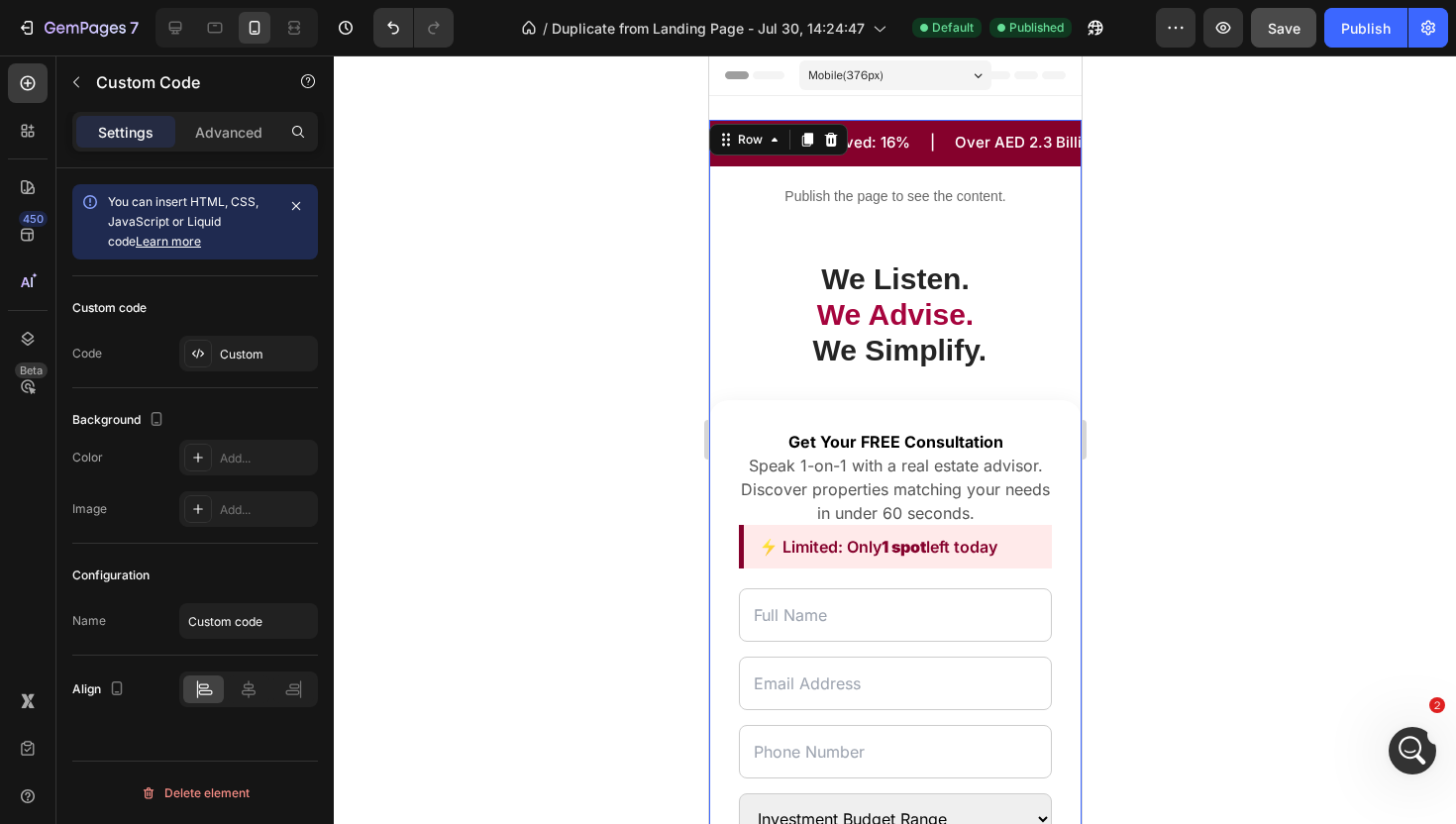 click on "Publish the page to see the content." at bounding box center (894, 196) 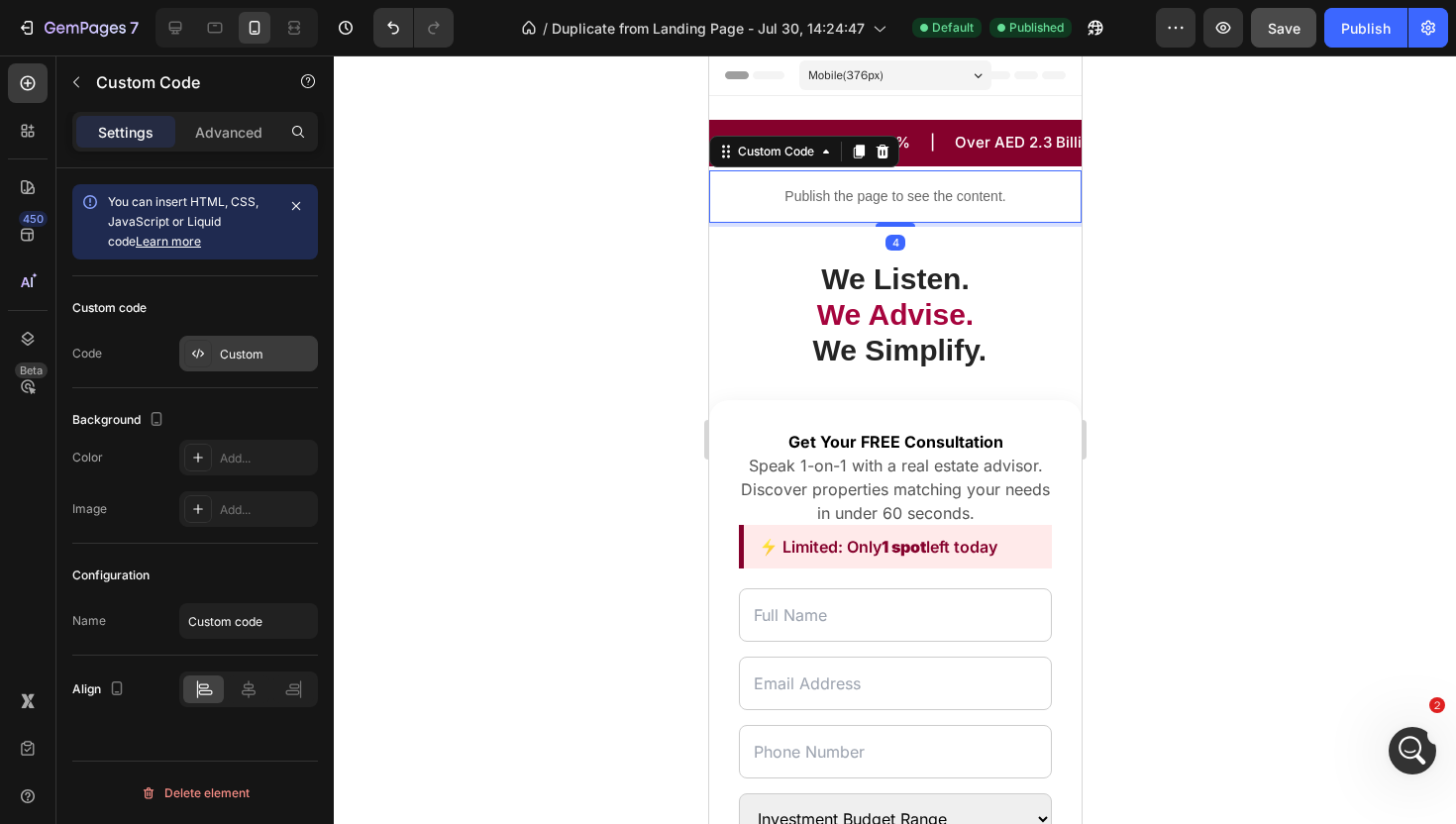 click on "Custom" at bounding box center [266, 355] 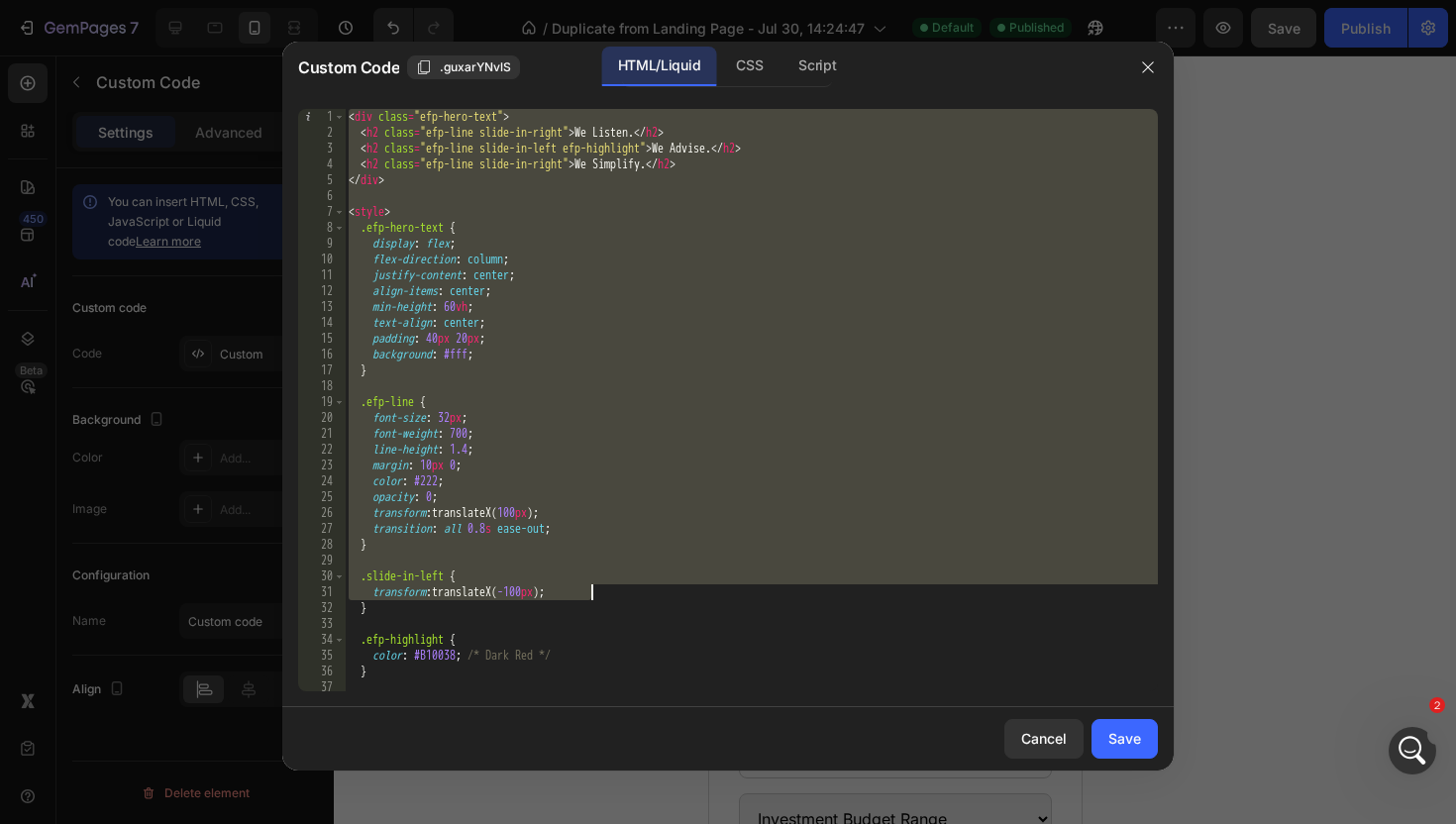 scroll, scrollTop: 353, scrollLeft: 0, axis: vertical 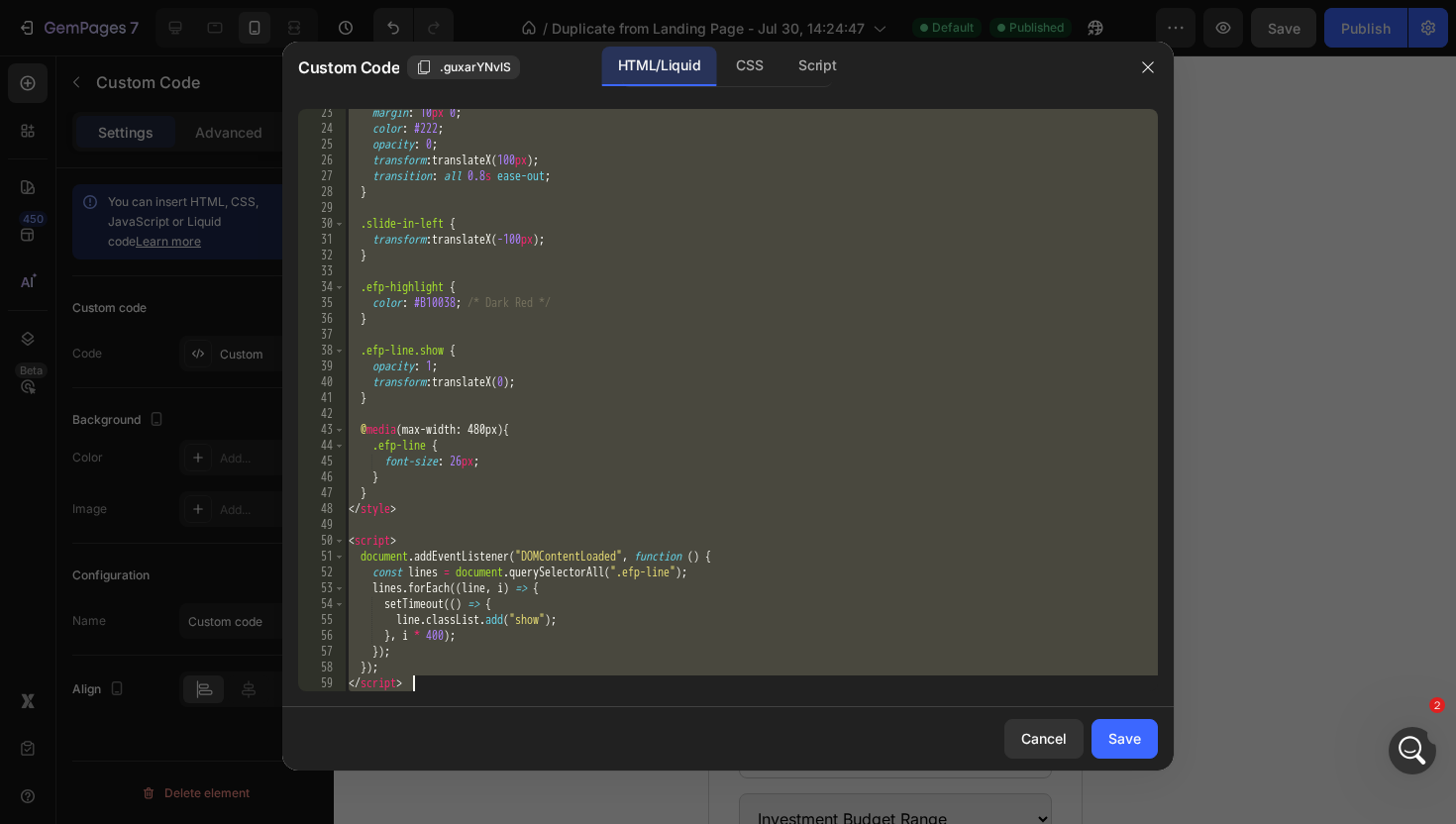 drag, startPoint x: 351, startPoint y: 120, endPoint x: 832, endPoint y: 823, distance: 851.80397 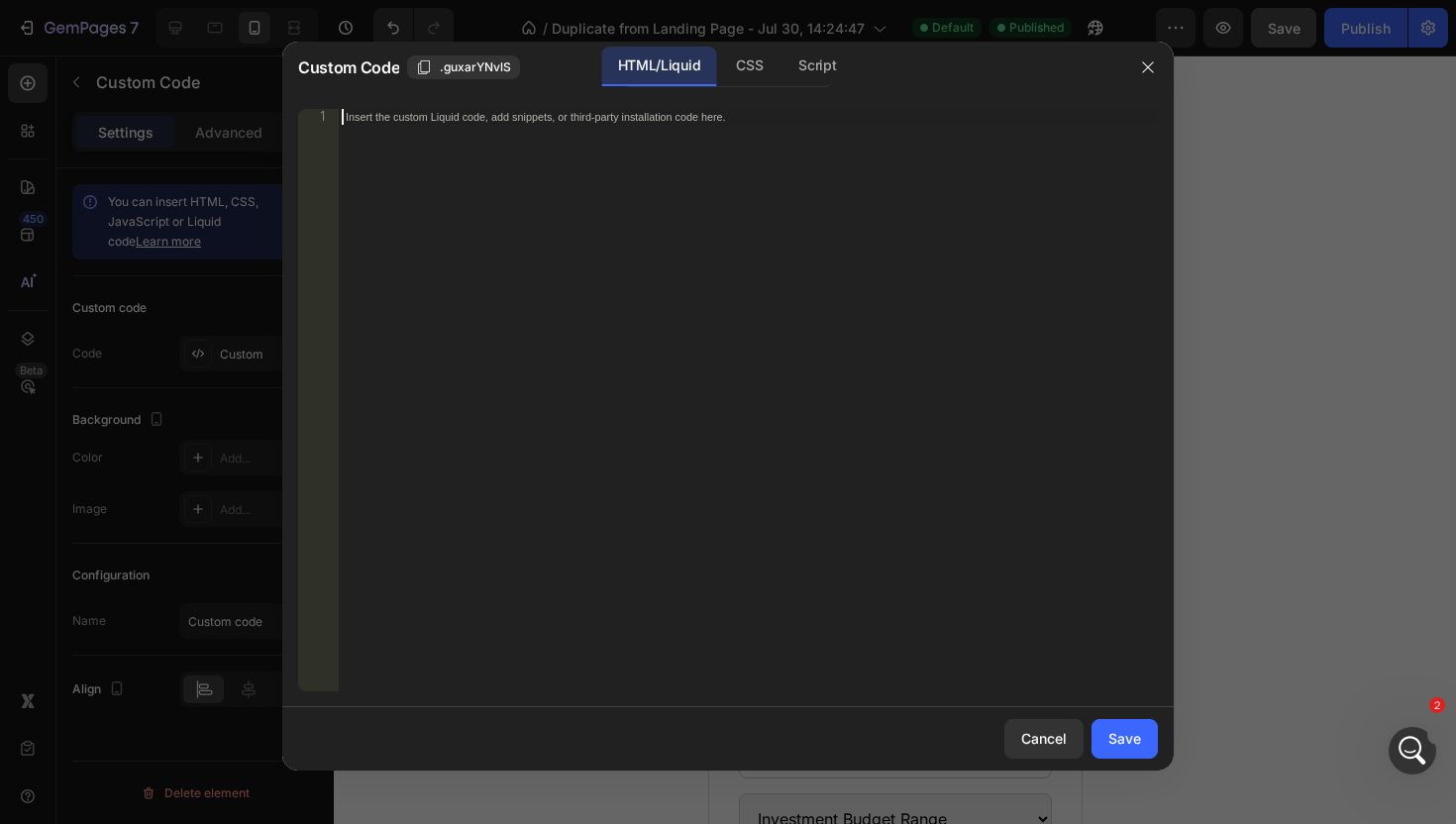 paste on "</script>" 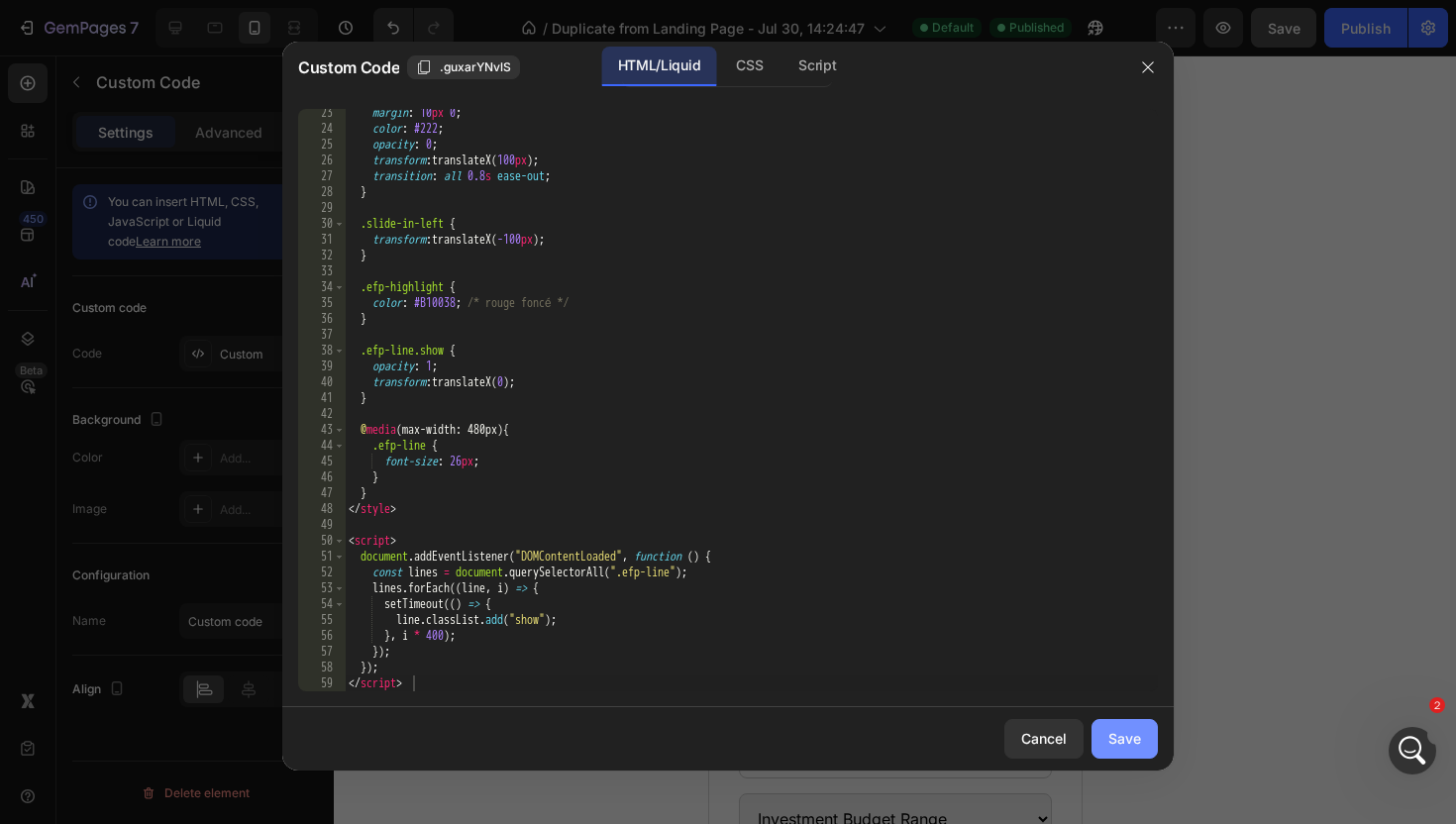 click on "Save" at bounding box center (1124, 738) 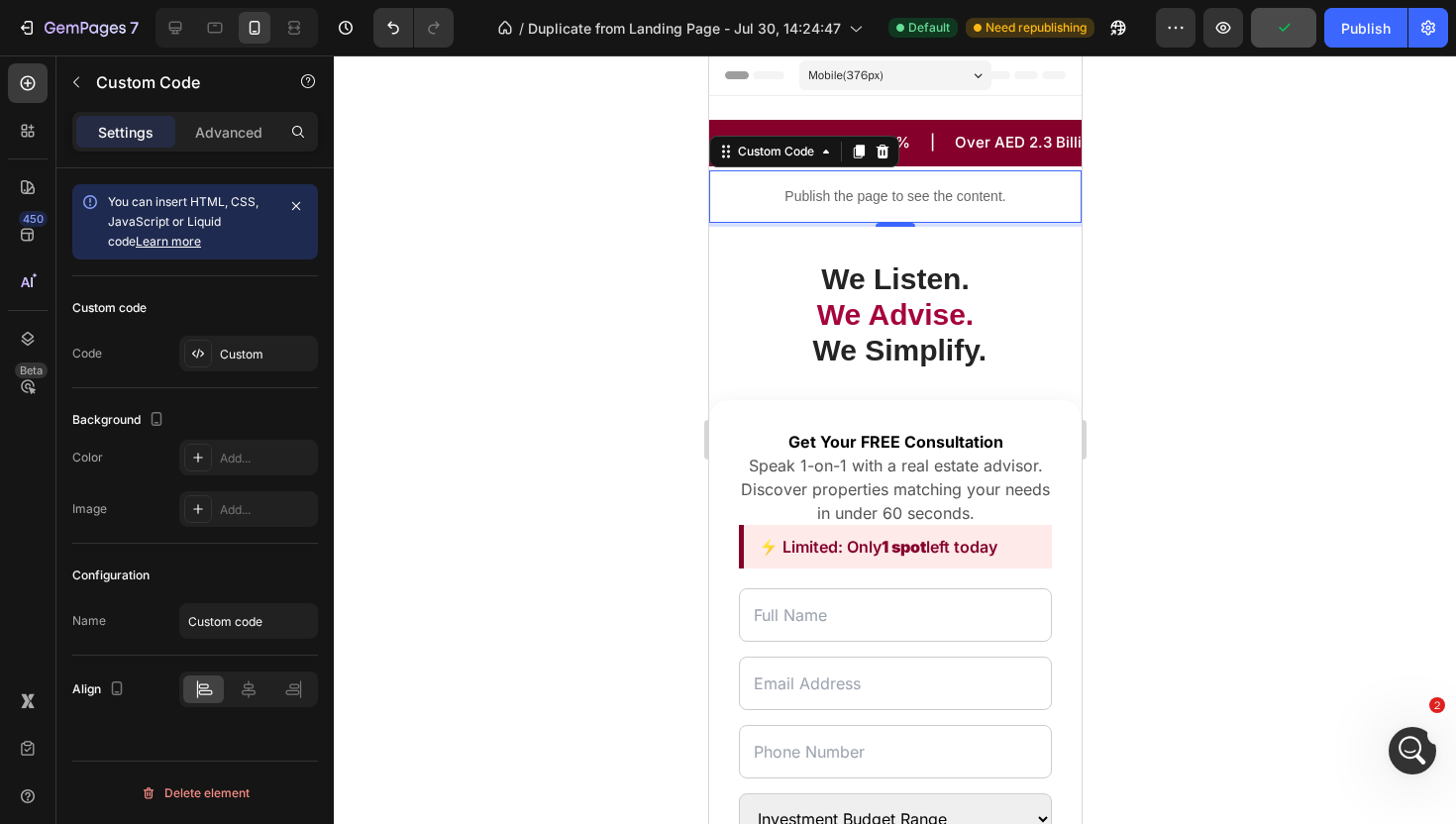 click 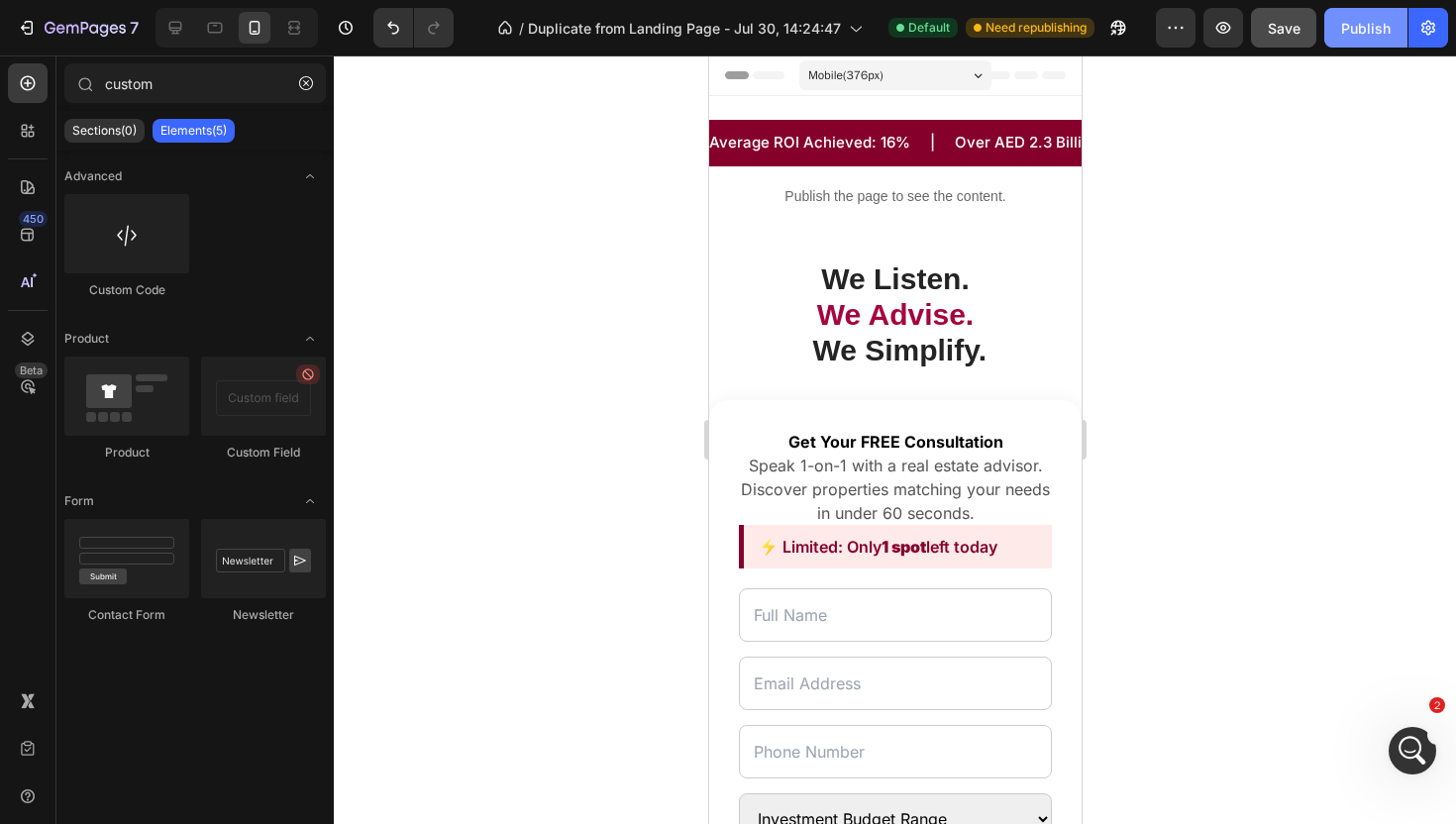 click on "Publish" at bounding box center [1366, 28] 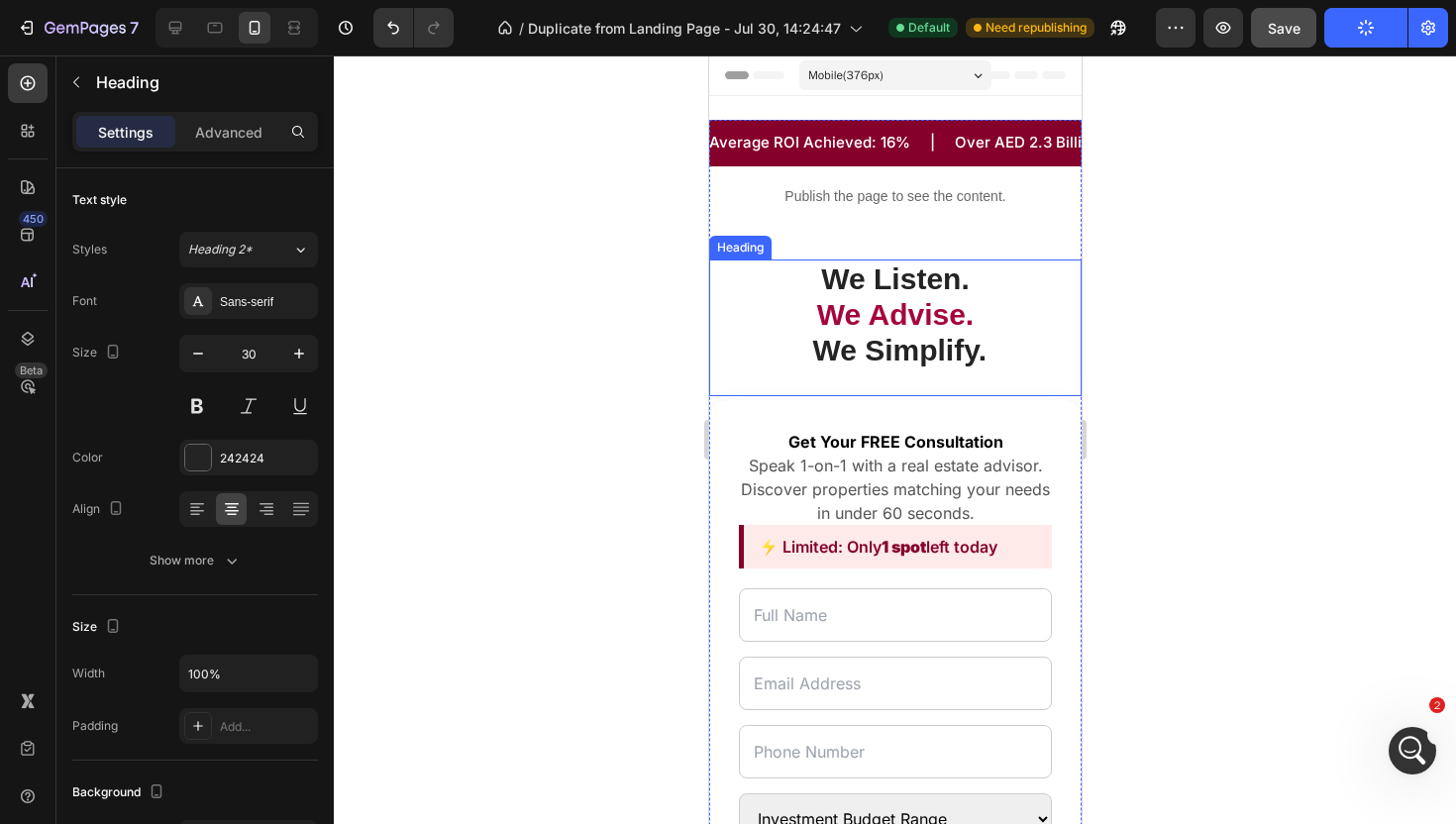 click on "We Listen.  We Advise.   We Simplify." at bounding box center (894, 315) 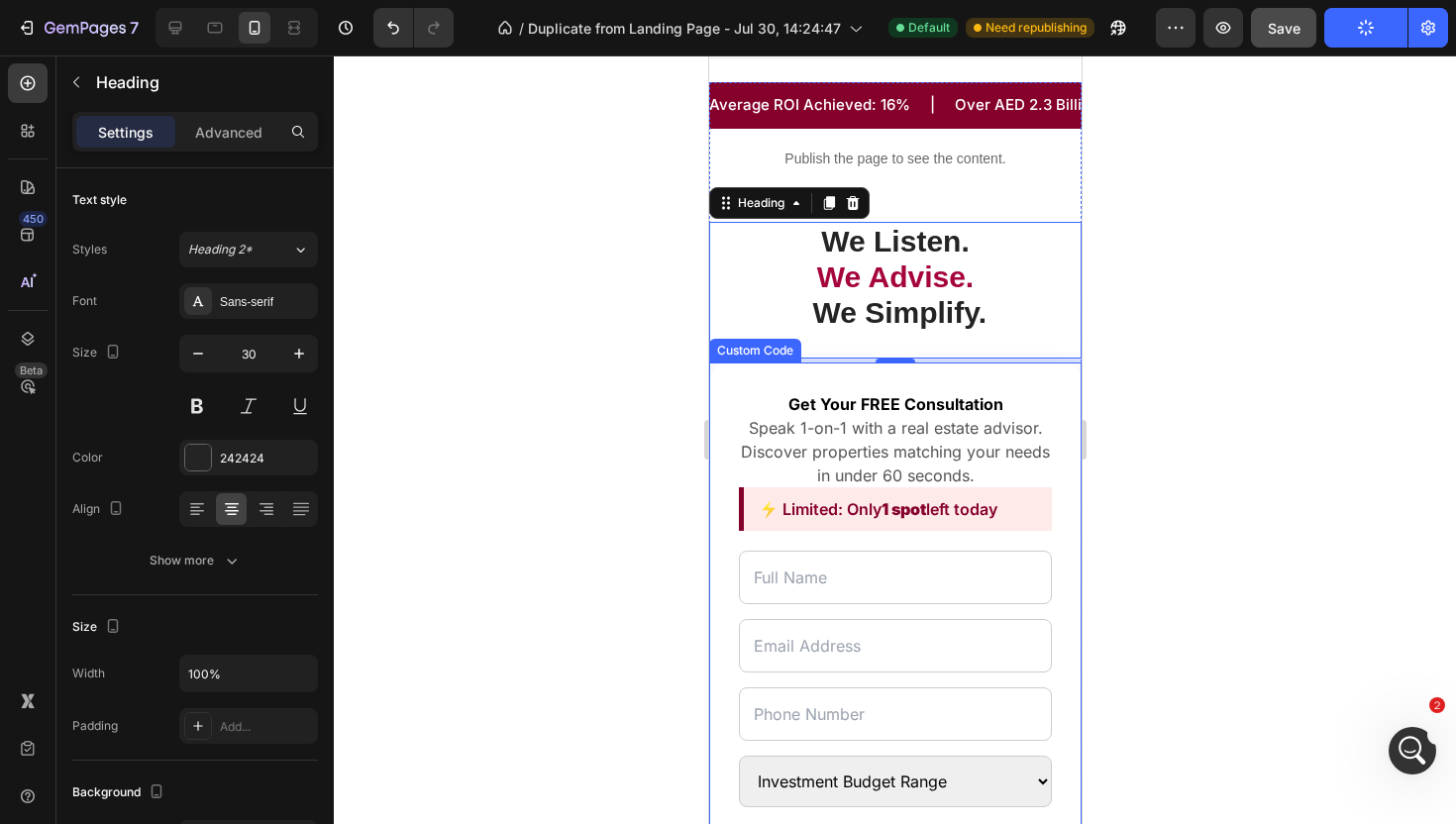scroll, scrollTop: 0, scrollLeft: 0, axis: both 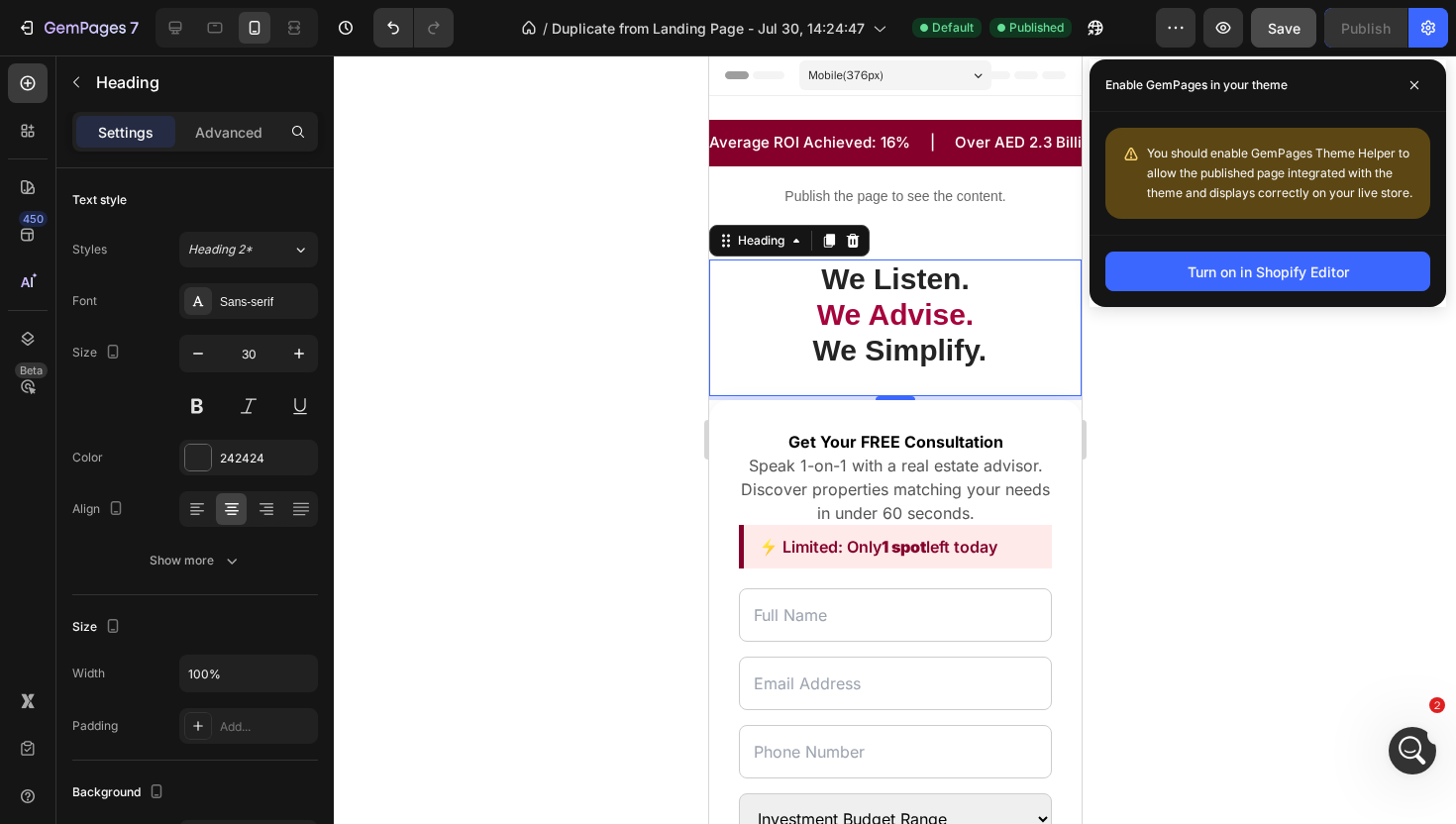 click 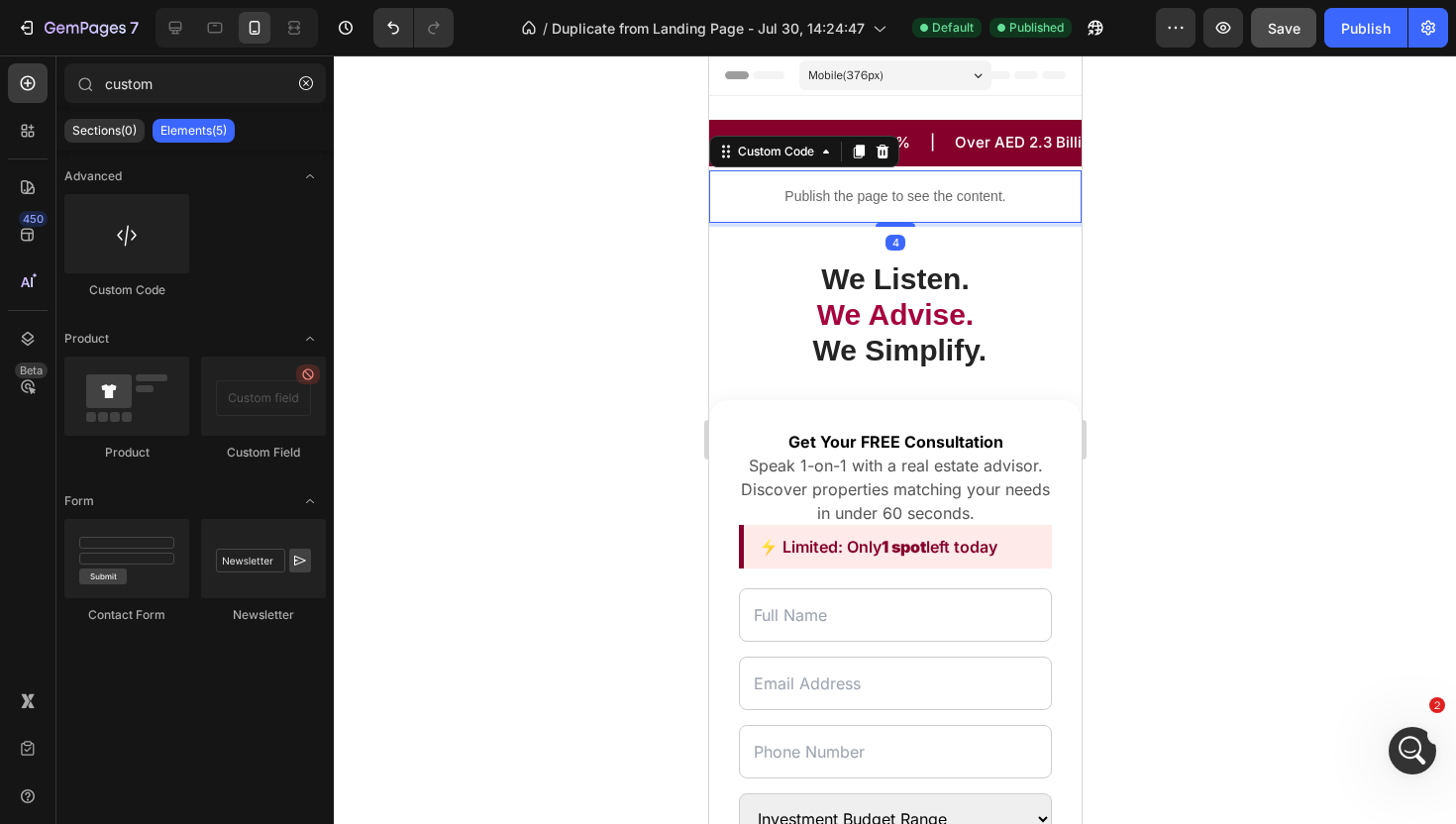click on "Publish the page to see the content." at bounding box center (894, 196) 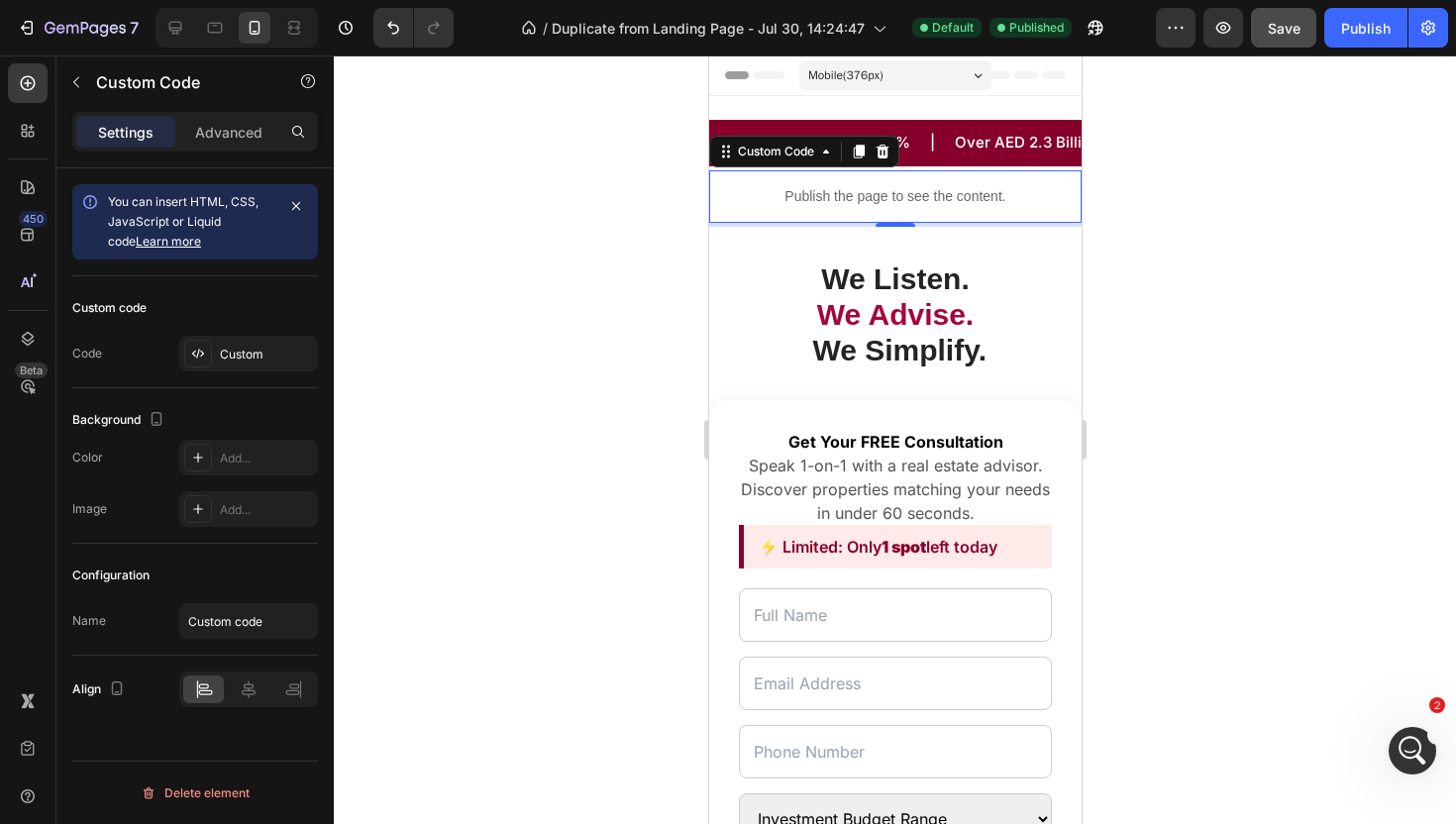 click on "Publish the page to see the content." at bounding box center (894, 196) 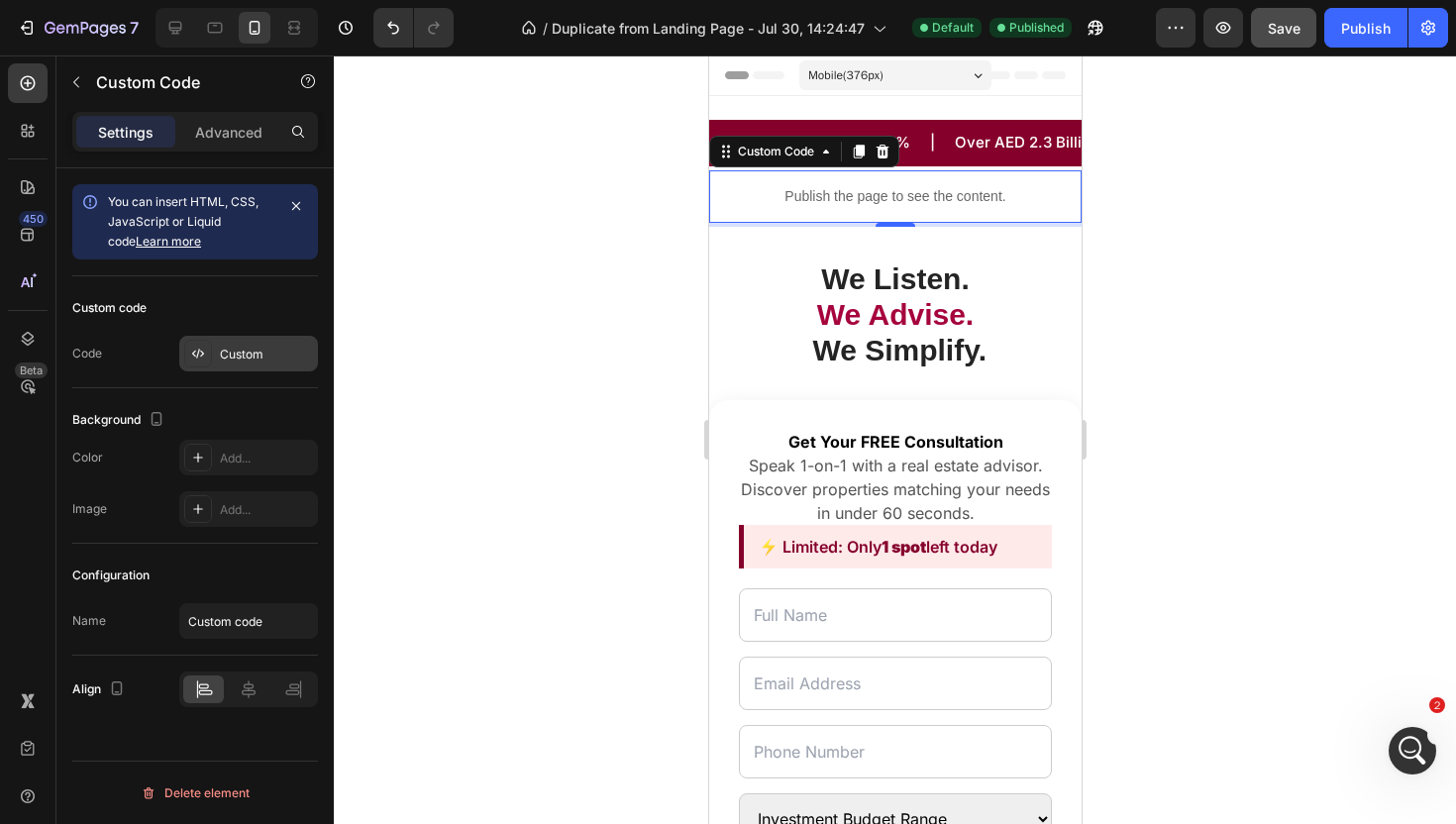 click on "Custom" at bounding box center (266, 355) 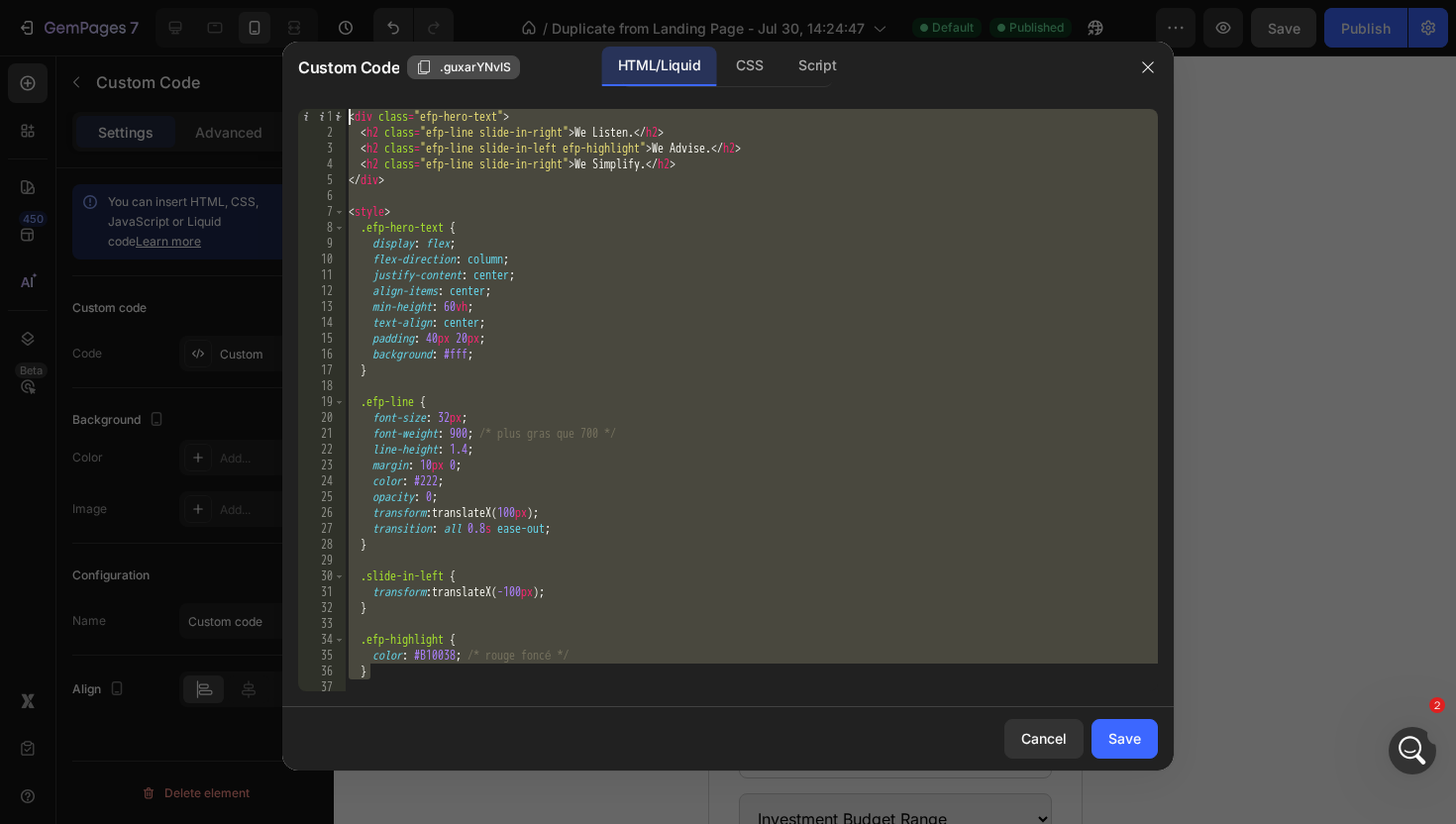 drag, startPoint x: 460, startPoint y: 678, endPoint x: 453, endPoint y: 55, distance: 623.03932 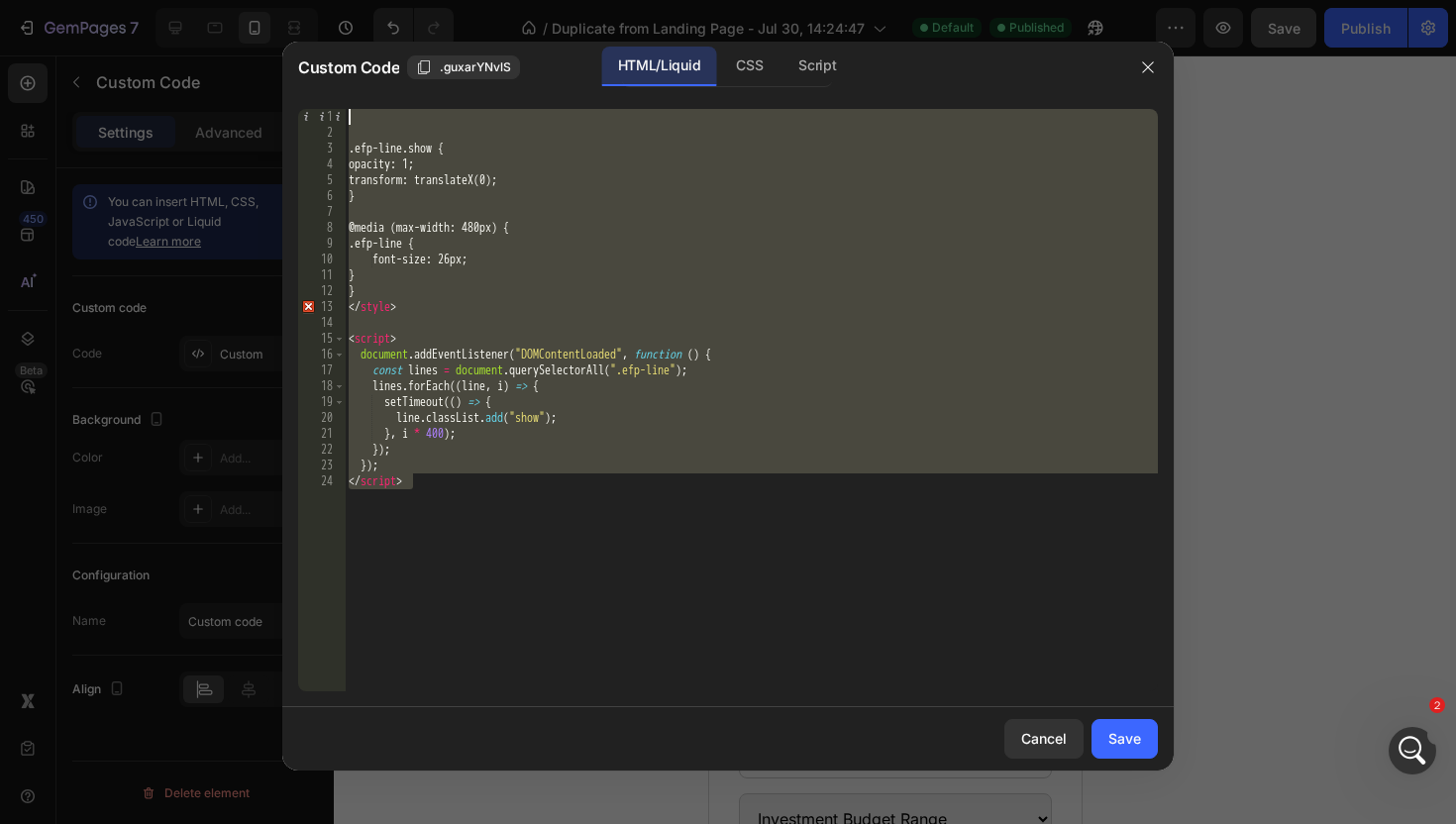 drag, startPoint x: 420, startPoint y: 495, endPoint x: 342, endPoint y: -99, distance: 599.09932 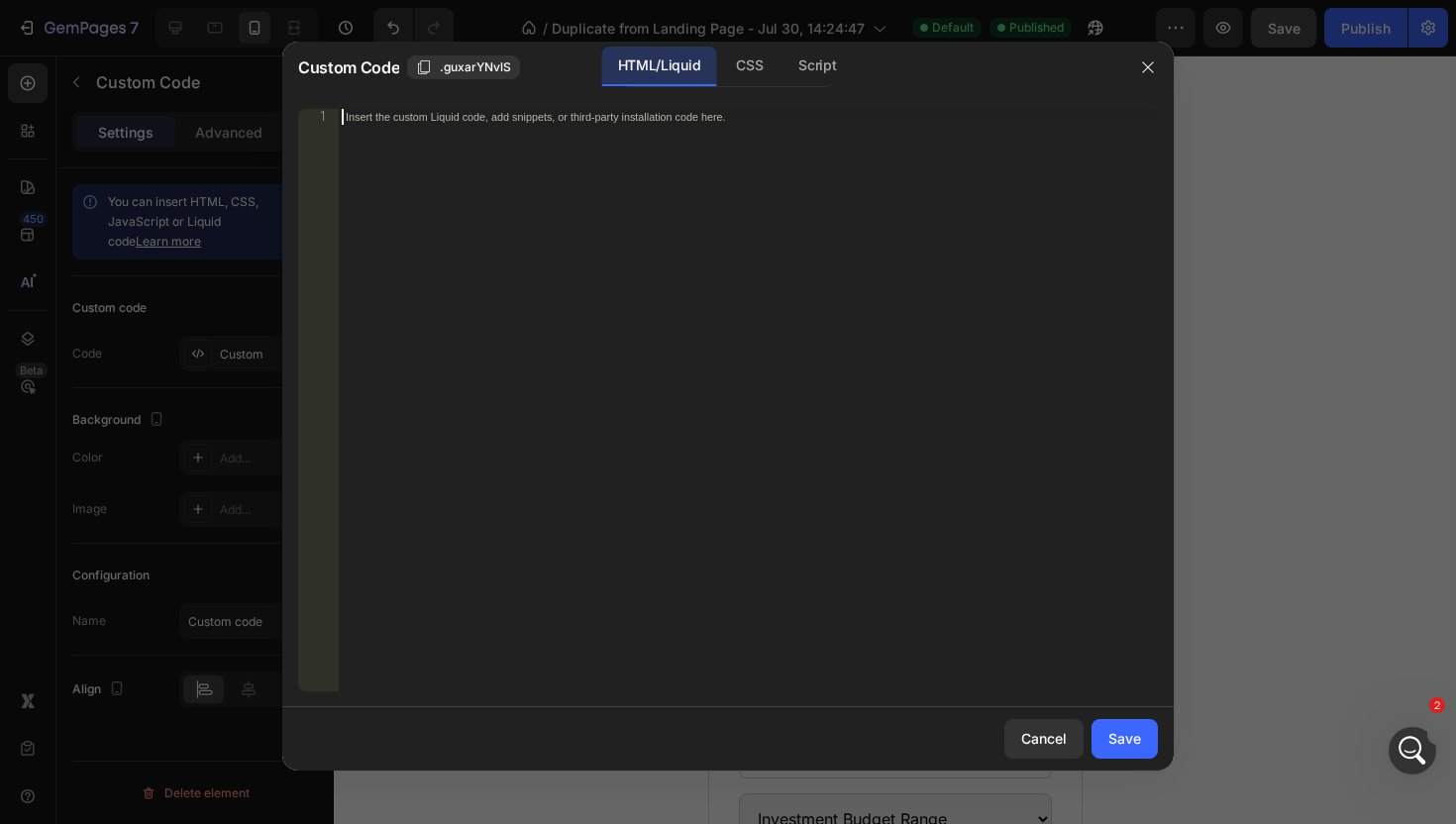paste on "</script>" 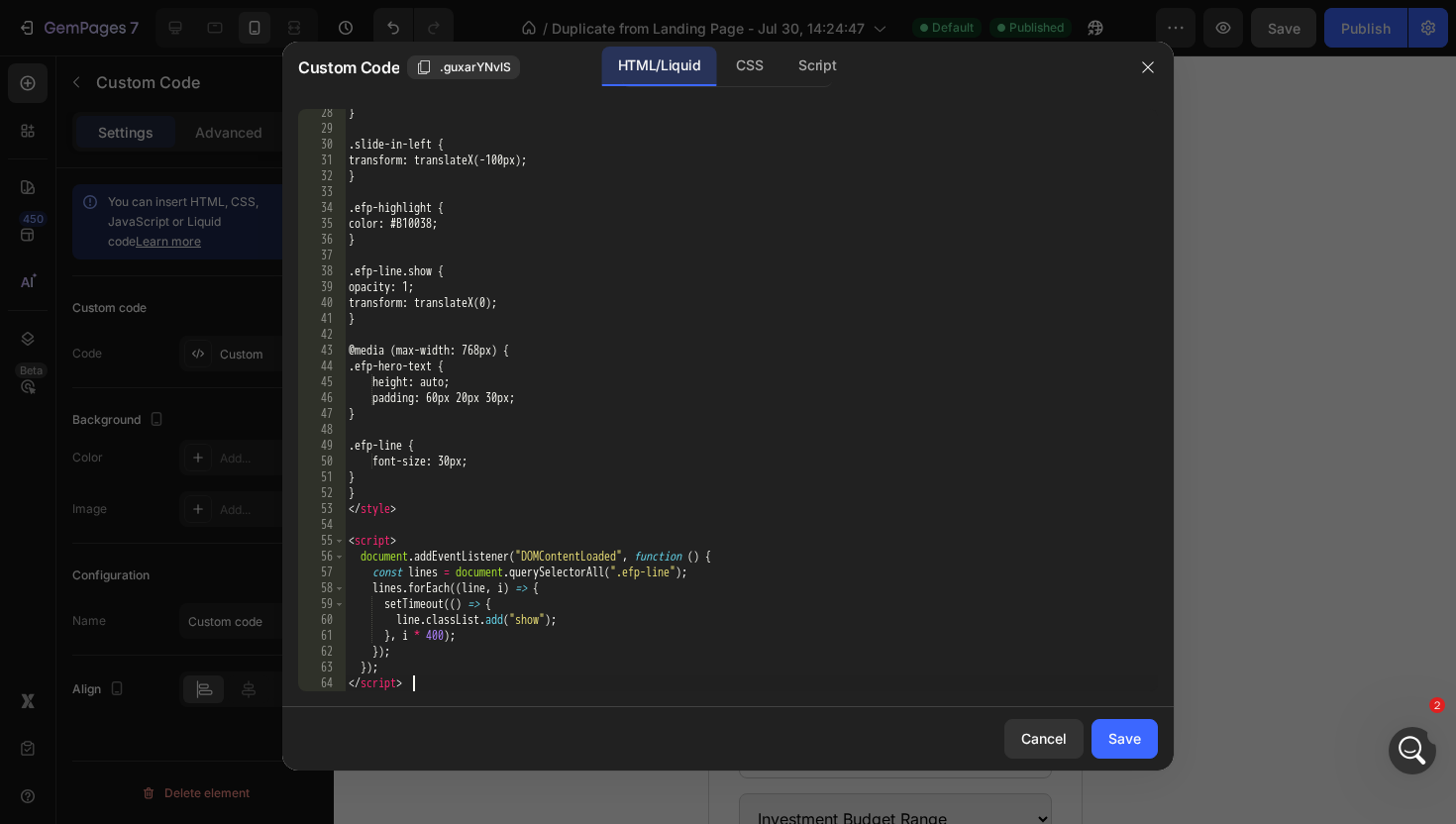 scroll, scrollTop: 432, scrollLeft: 0, axis: vertical 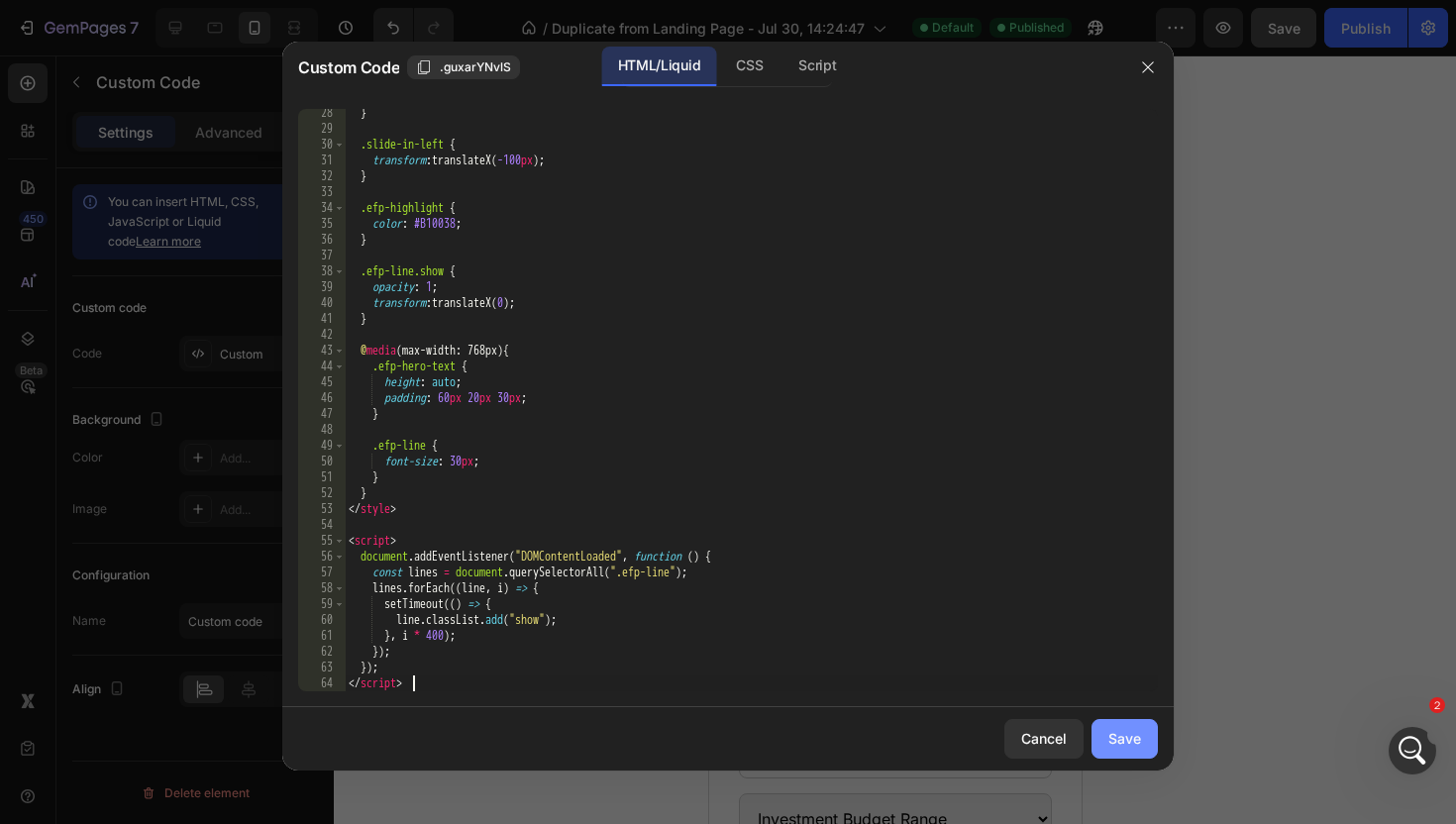click on "Save" at bounding box center (1124, 738) 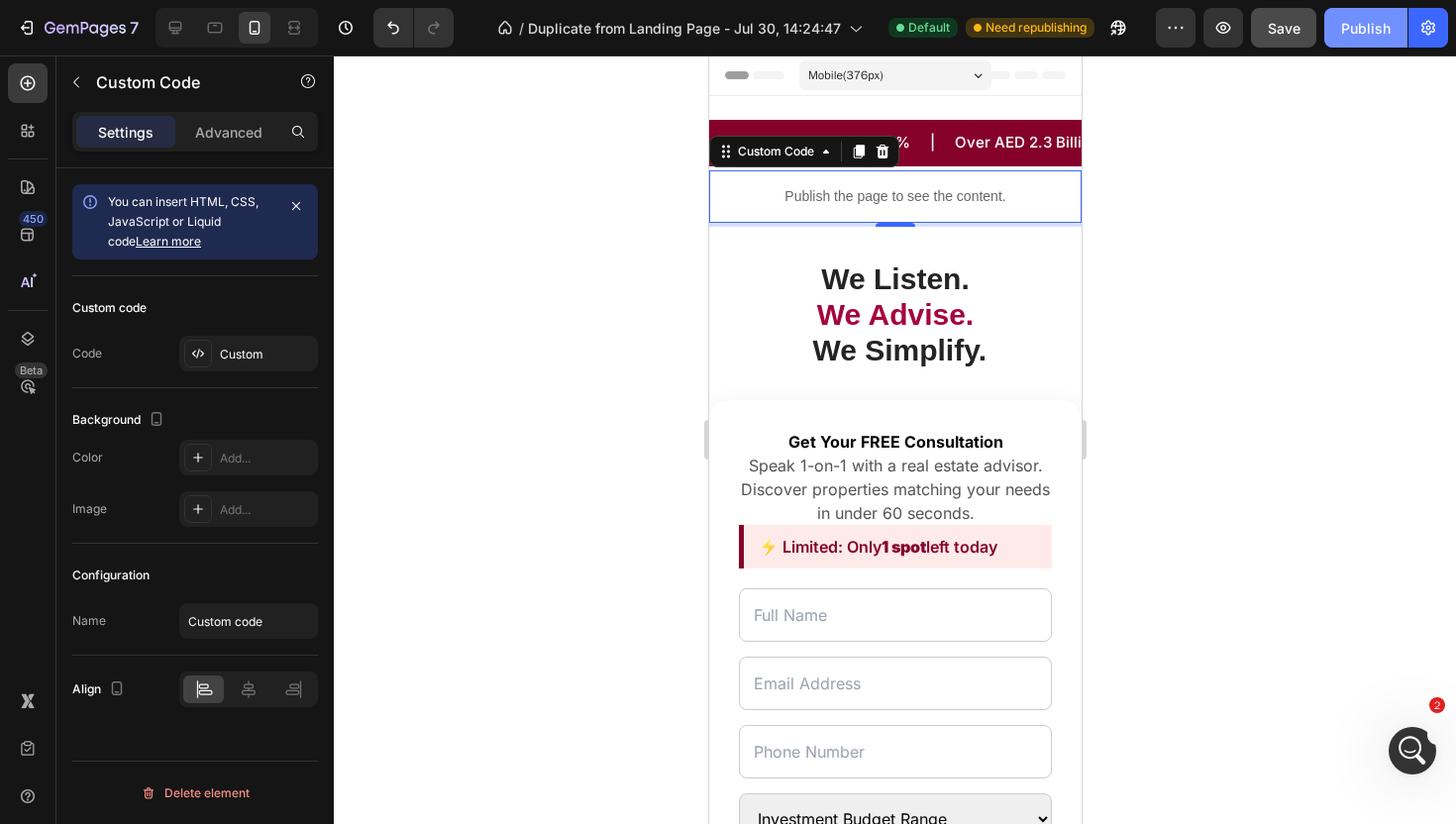 click on "Publish" 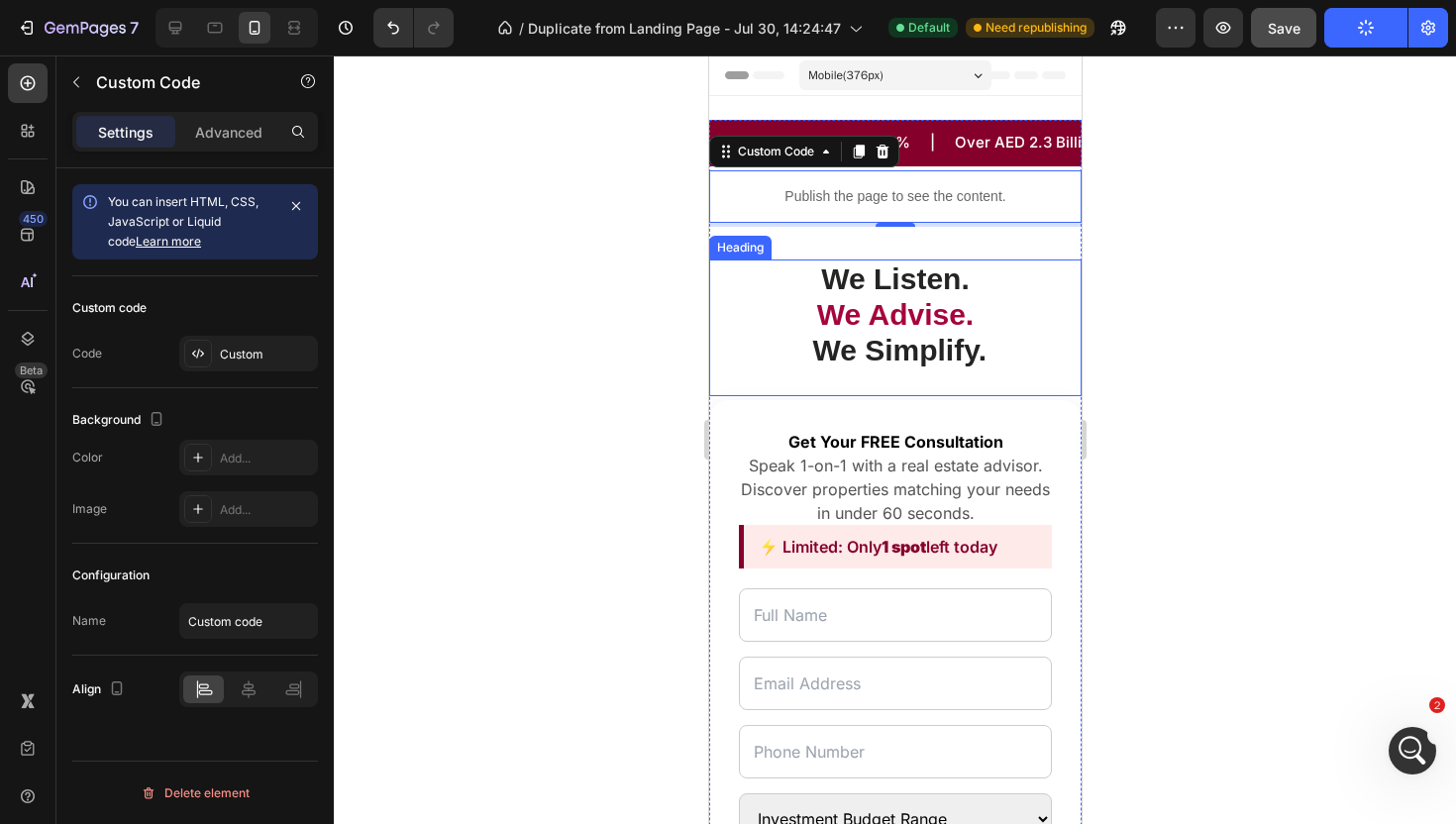 click on "We Listen.  We Advise.   We Simplify." at bounding box center (894, 315) 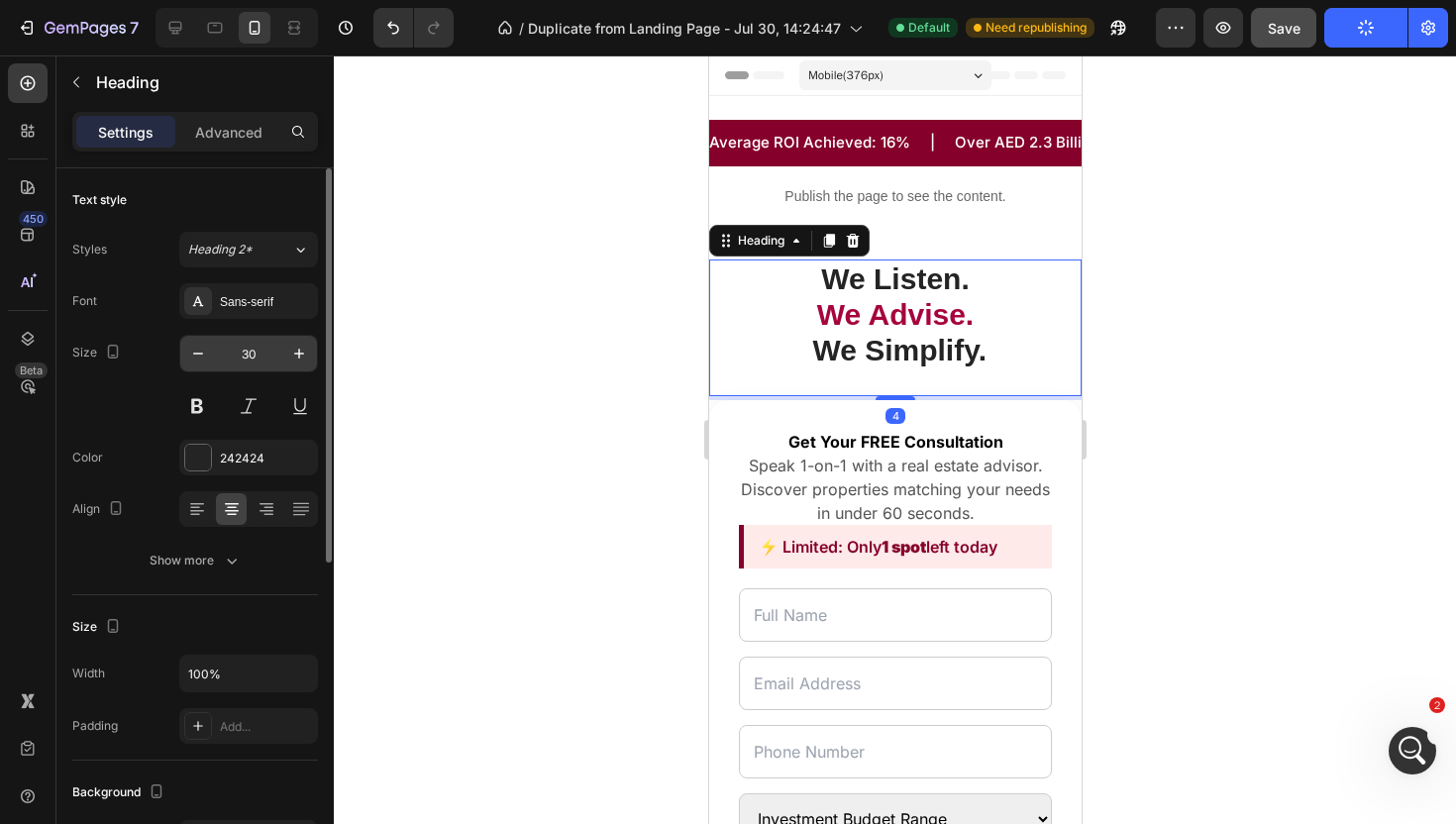 click on "30" at bounding box center [249, 354] 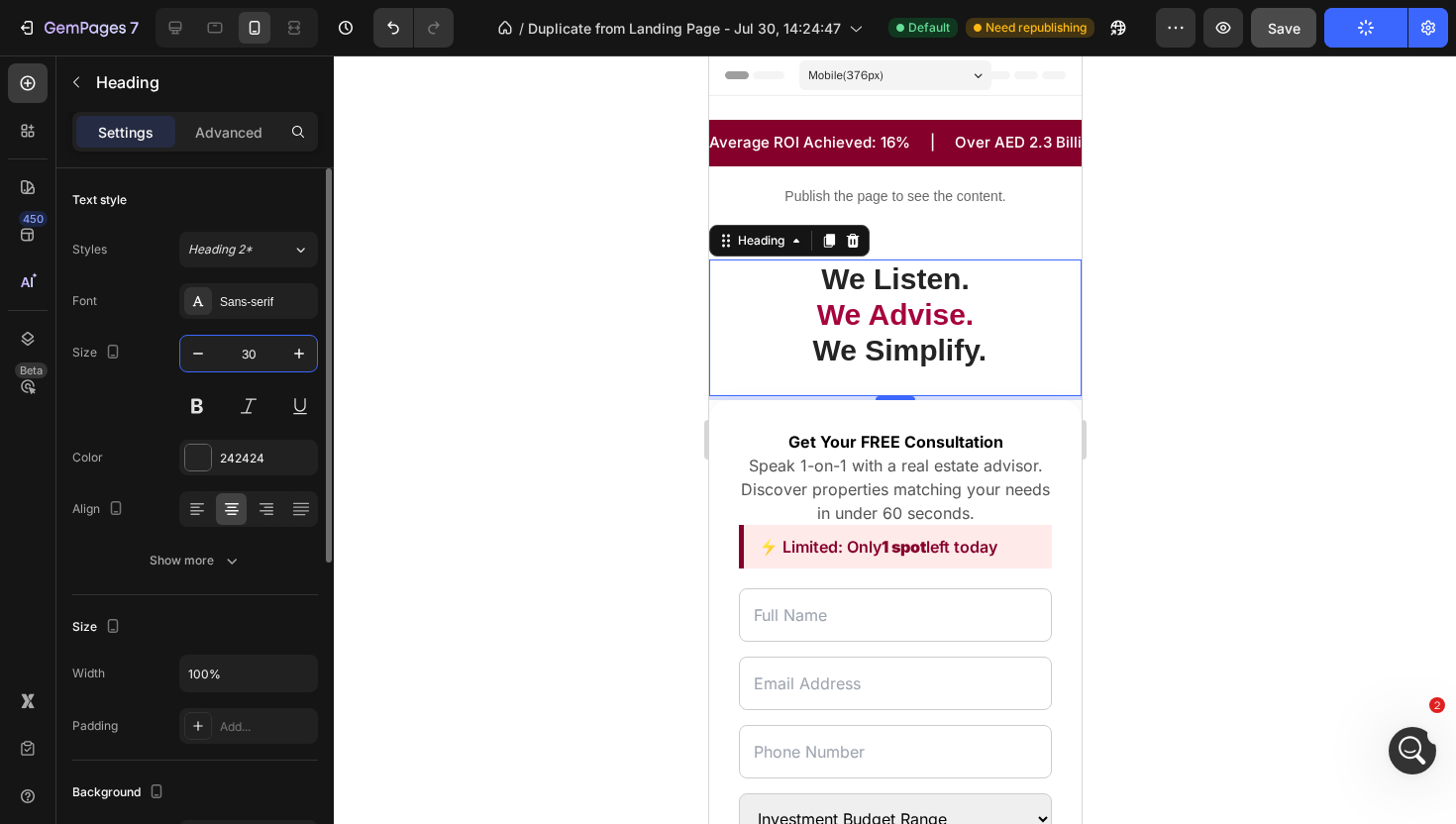 click on "30" at bounding box center (249, 354) 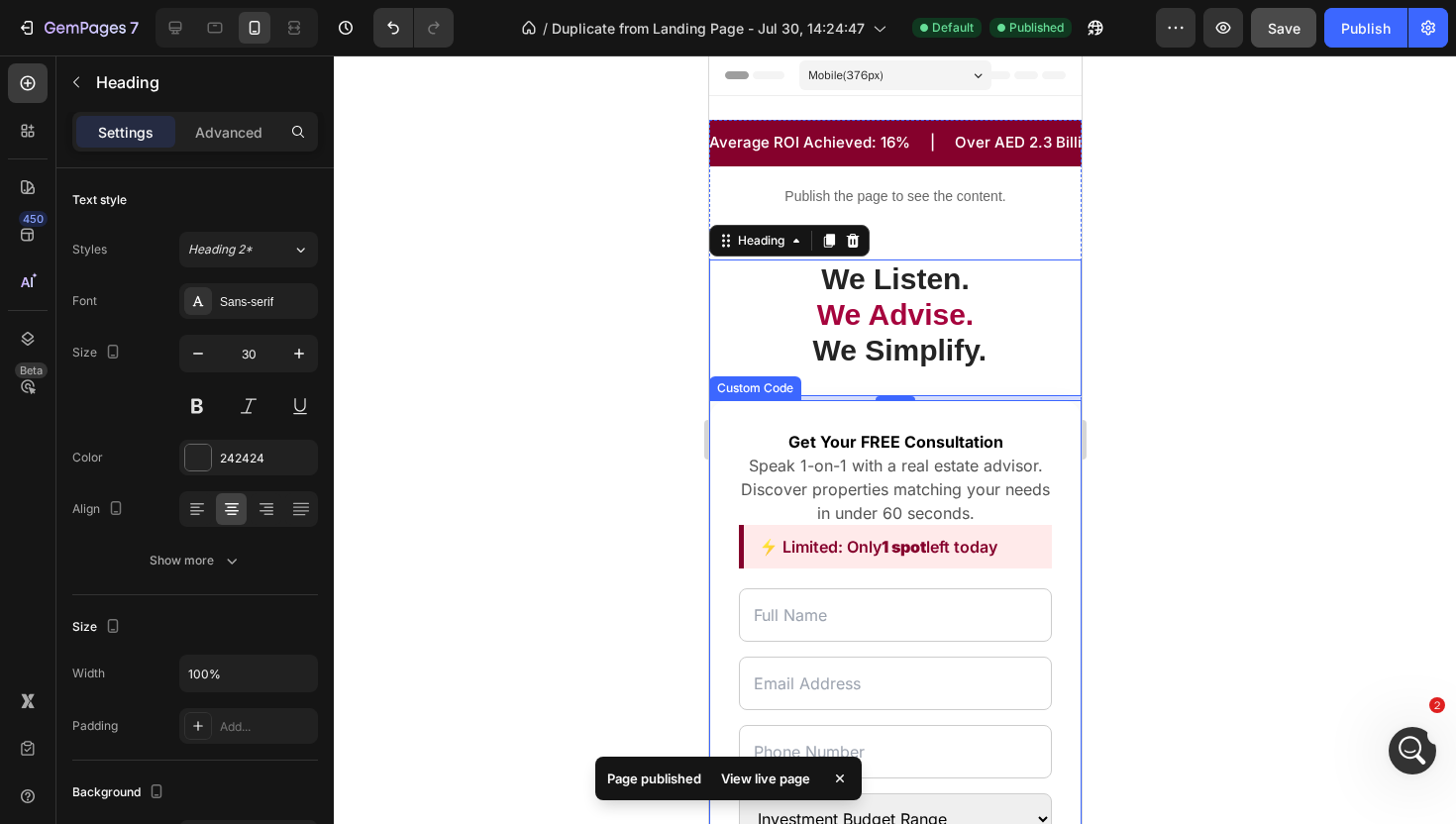 click 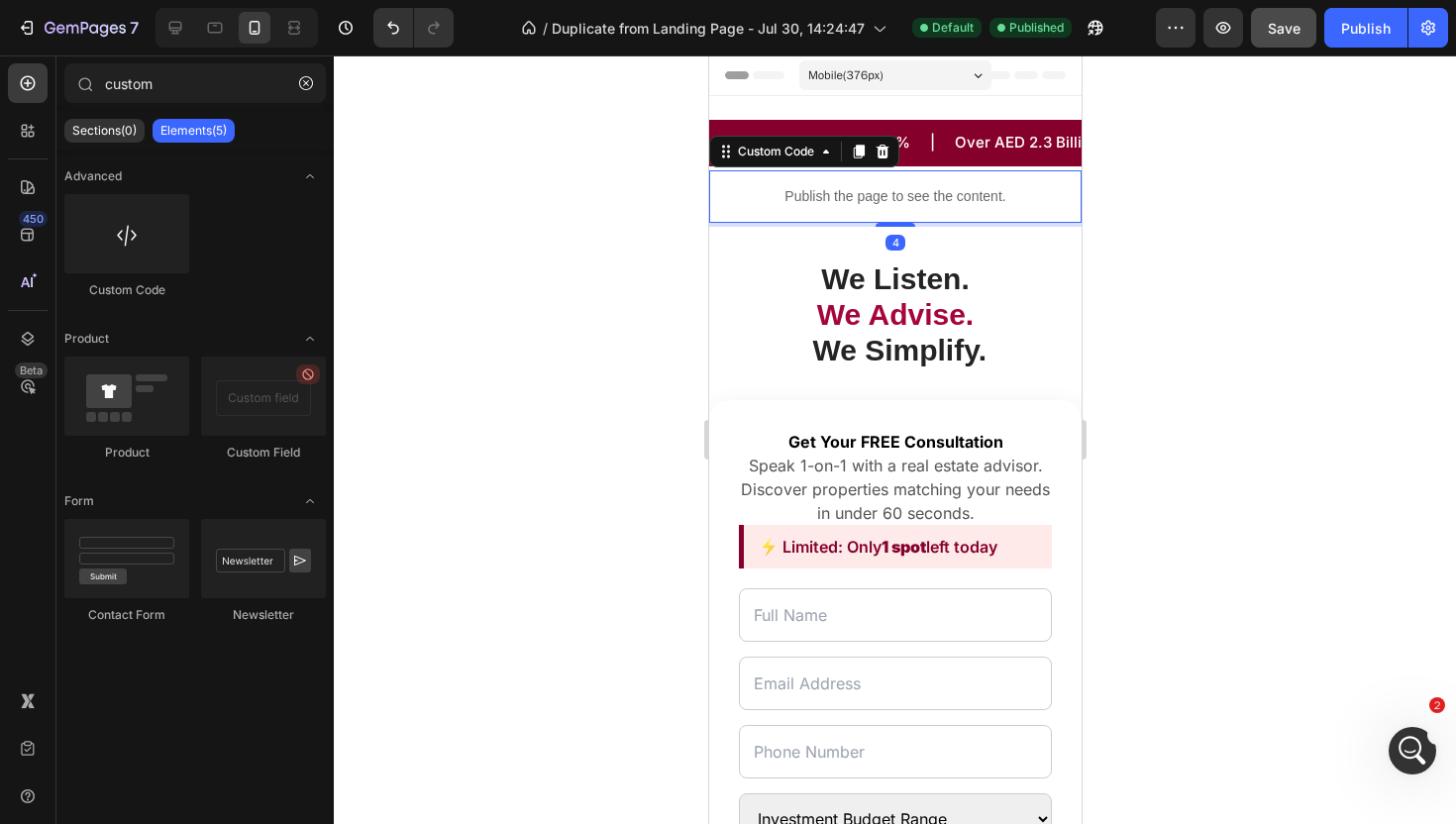 click on "Publish the page to see the content." at bounding box center (894, 196) 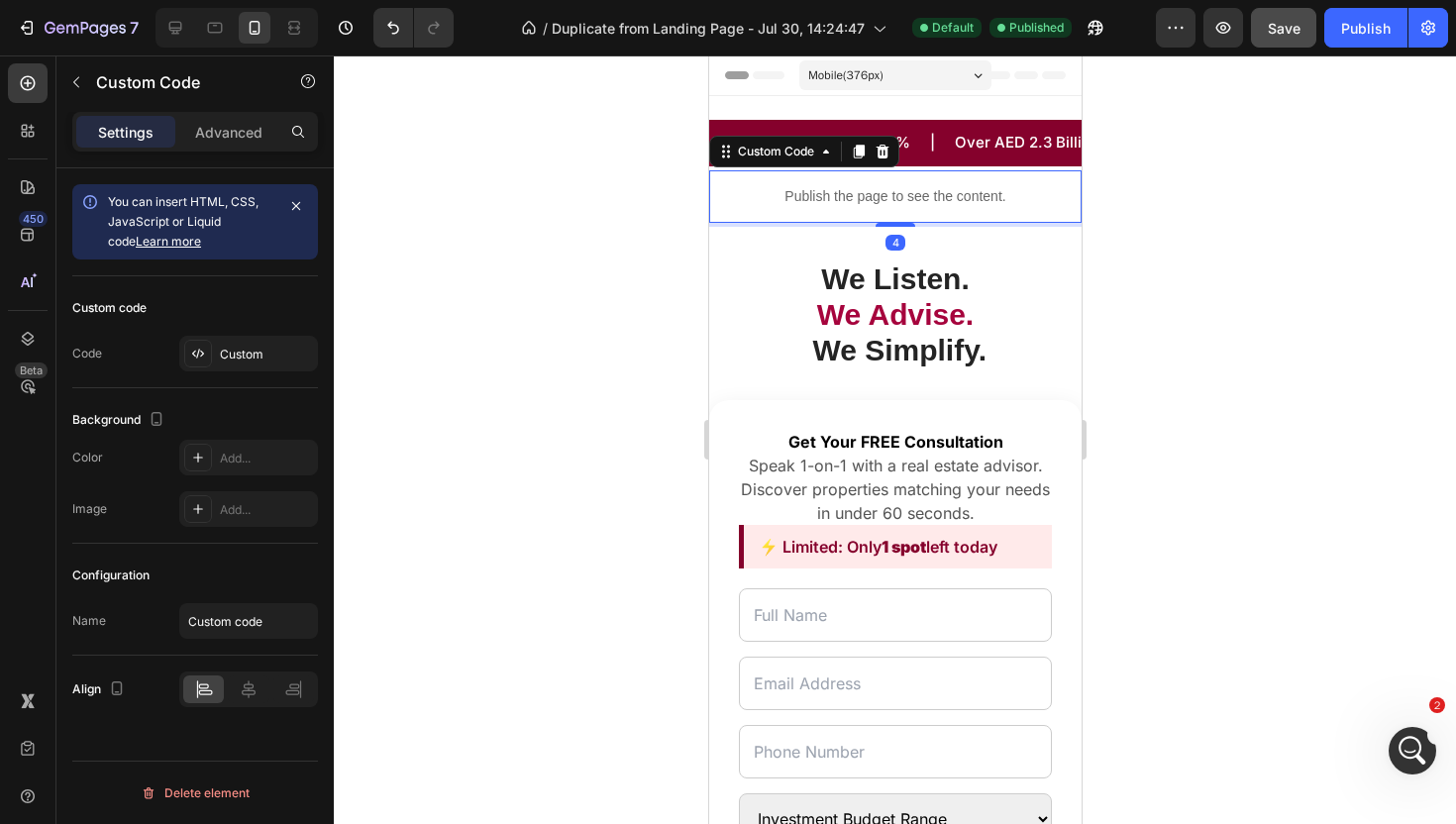 click on "You can insert HTML, CSS, JavaScript or Liquid code  Learn more" at bounding box center [195, 222] 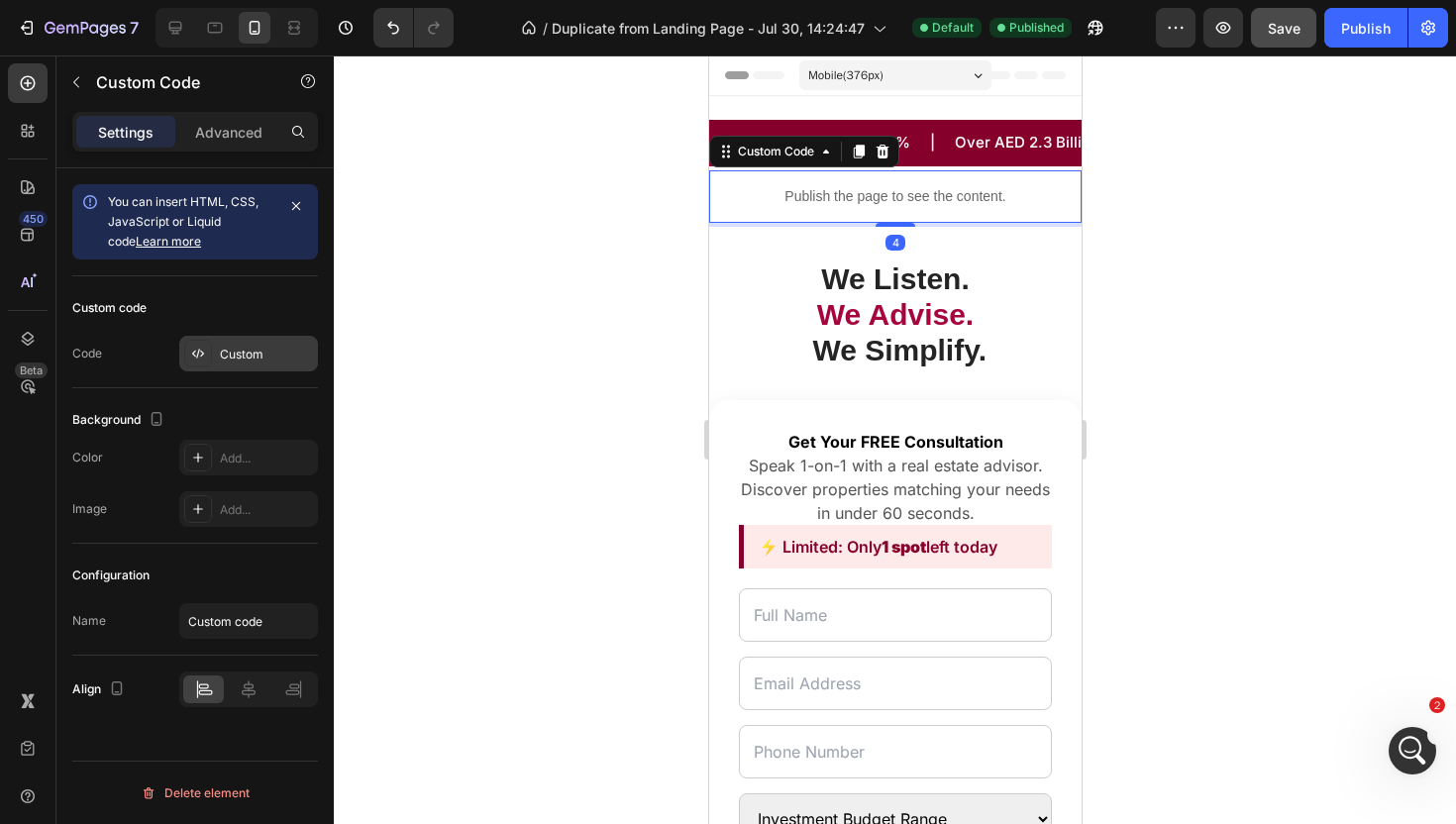 click on "Custom" at bounding box center (249, 354) 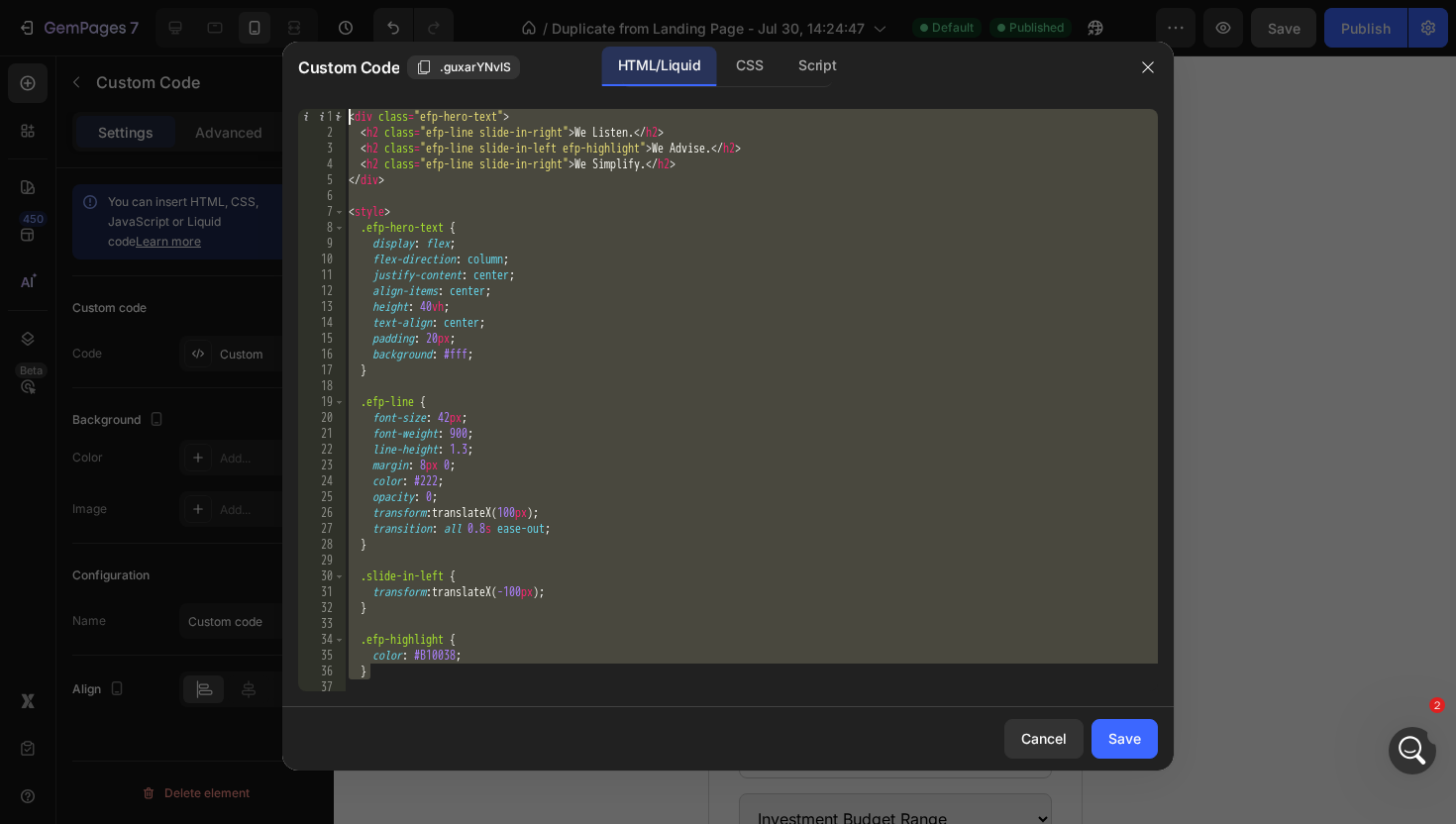 drag, startPoint x: 517, startPoint y: 672, endPoint x: 524, endPoint y: -42, distance: 714.034 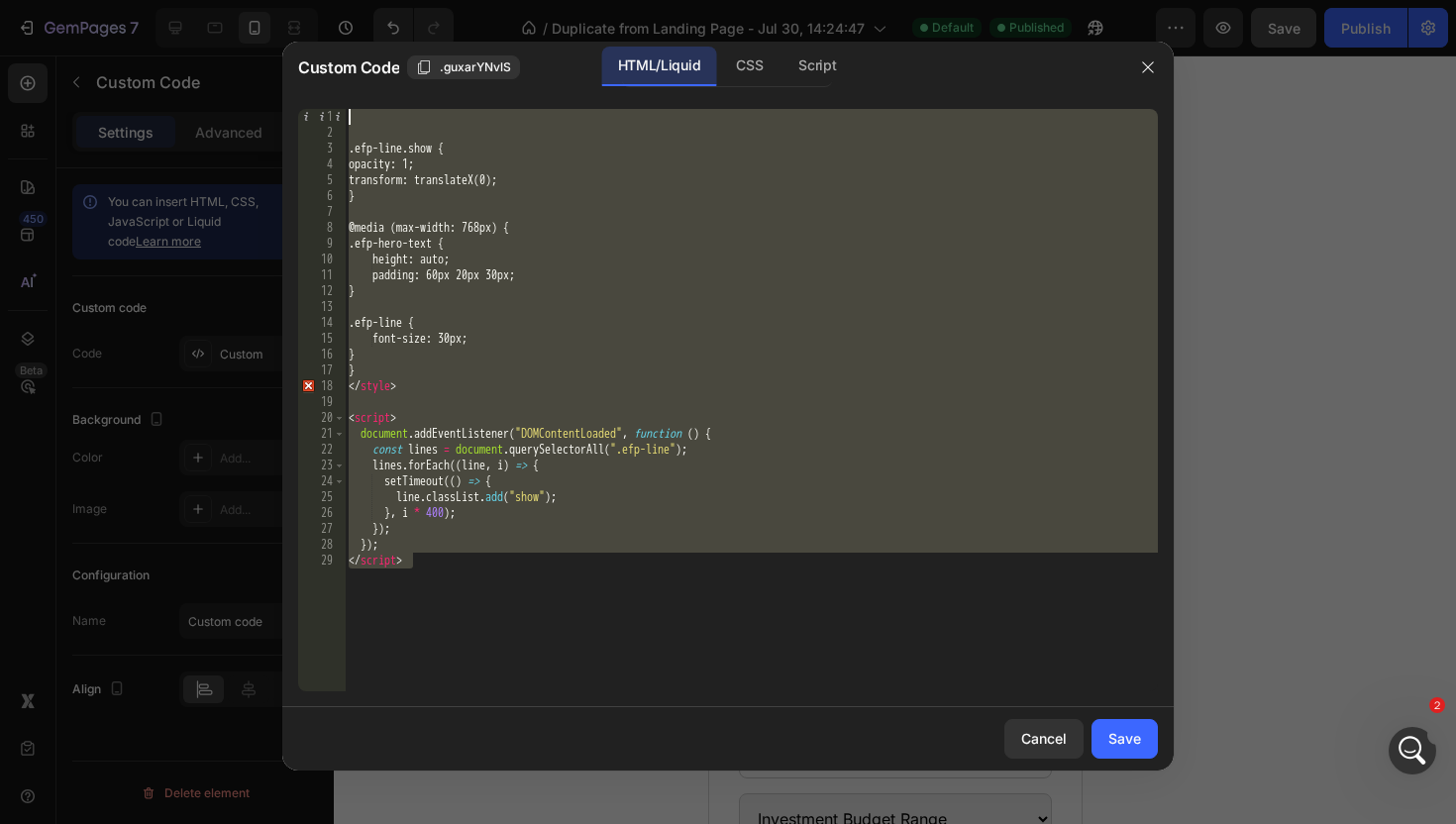 drag, startPoint x: 482, startPoint y: 641, endPoint x: 522, endPoint y: -123, distance: 765.0464 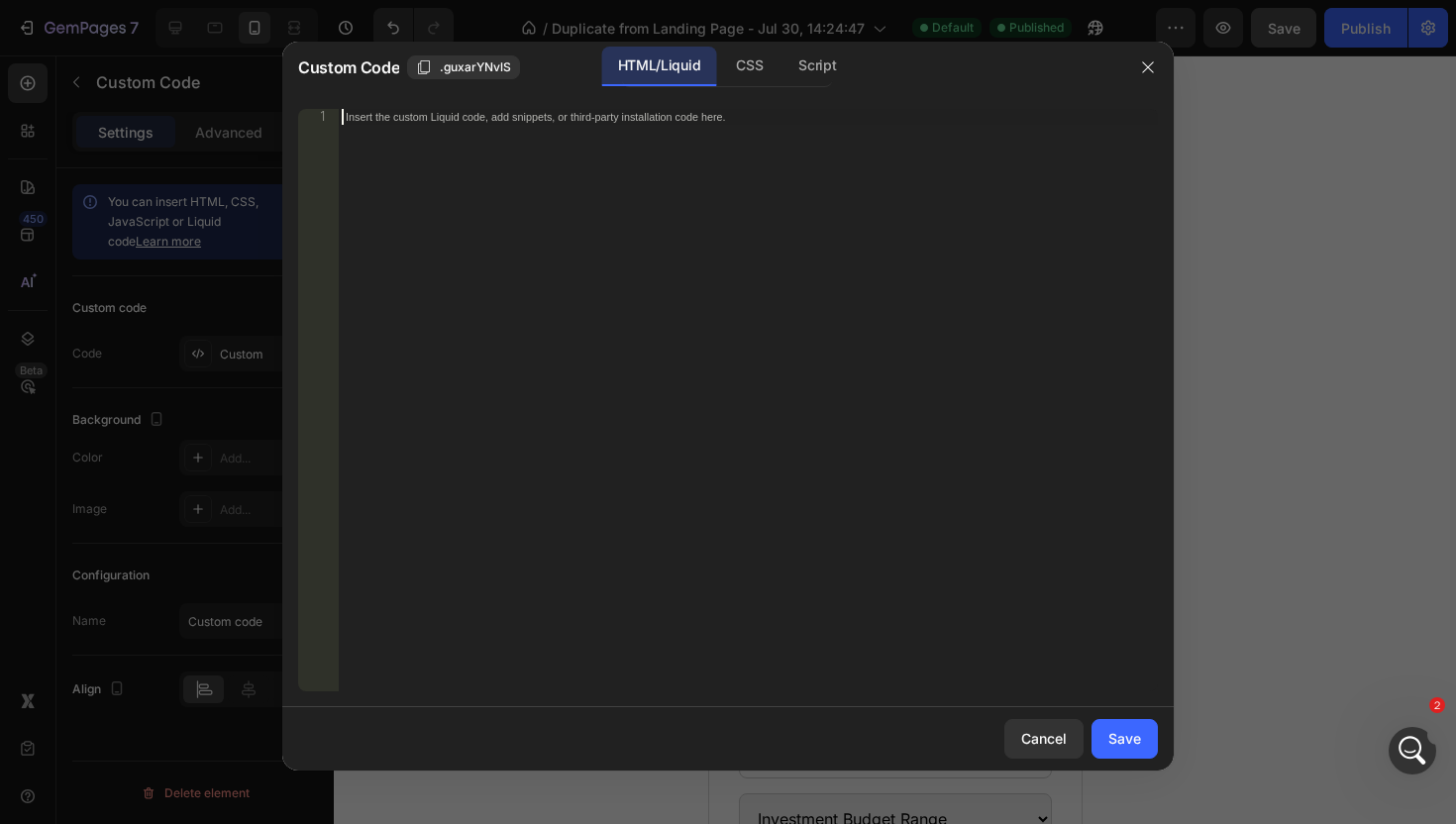 paste on "</script>" 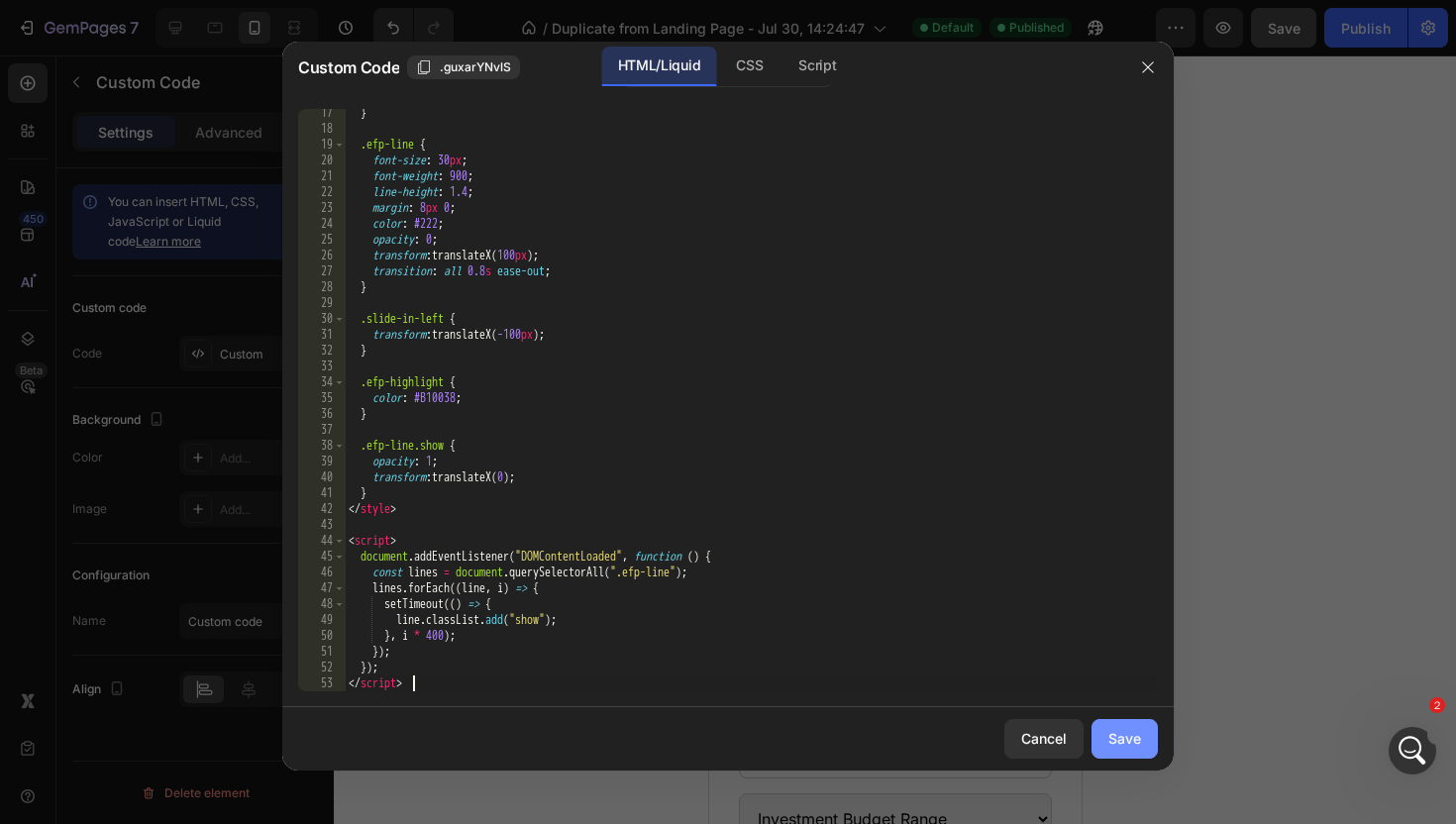 click on "Save" 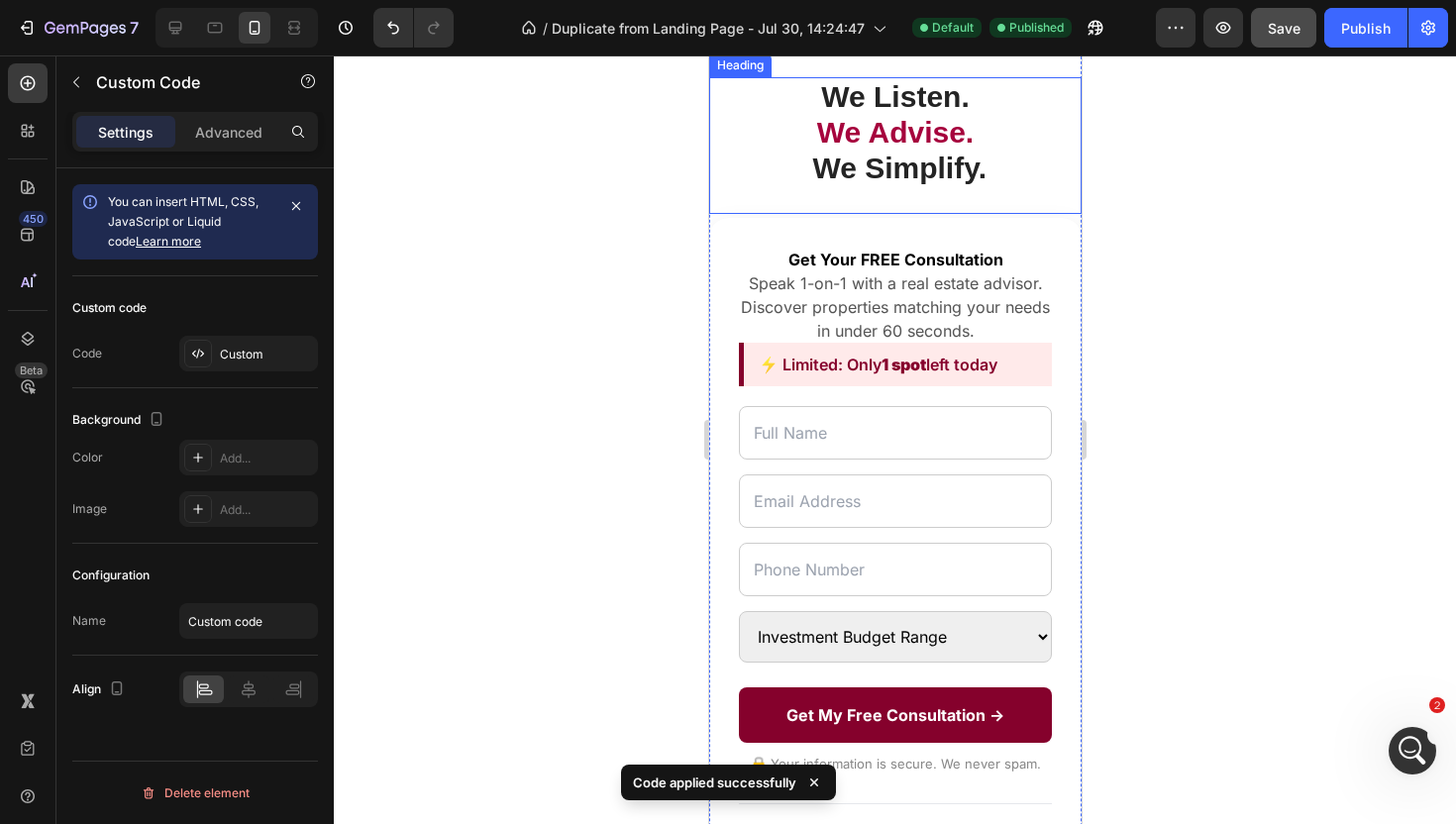 scroll, scrollTop: 247, scrollLeft: 0, axis: vertical 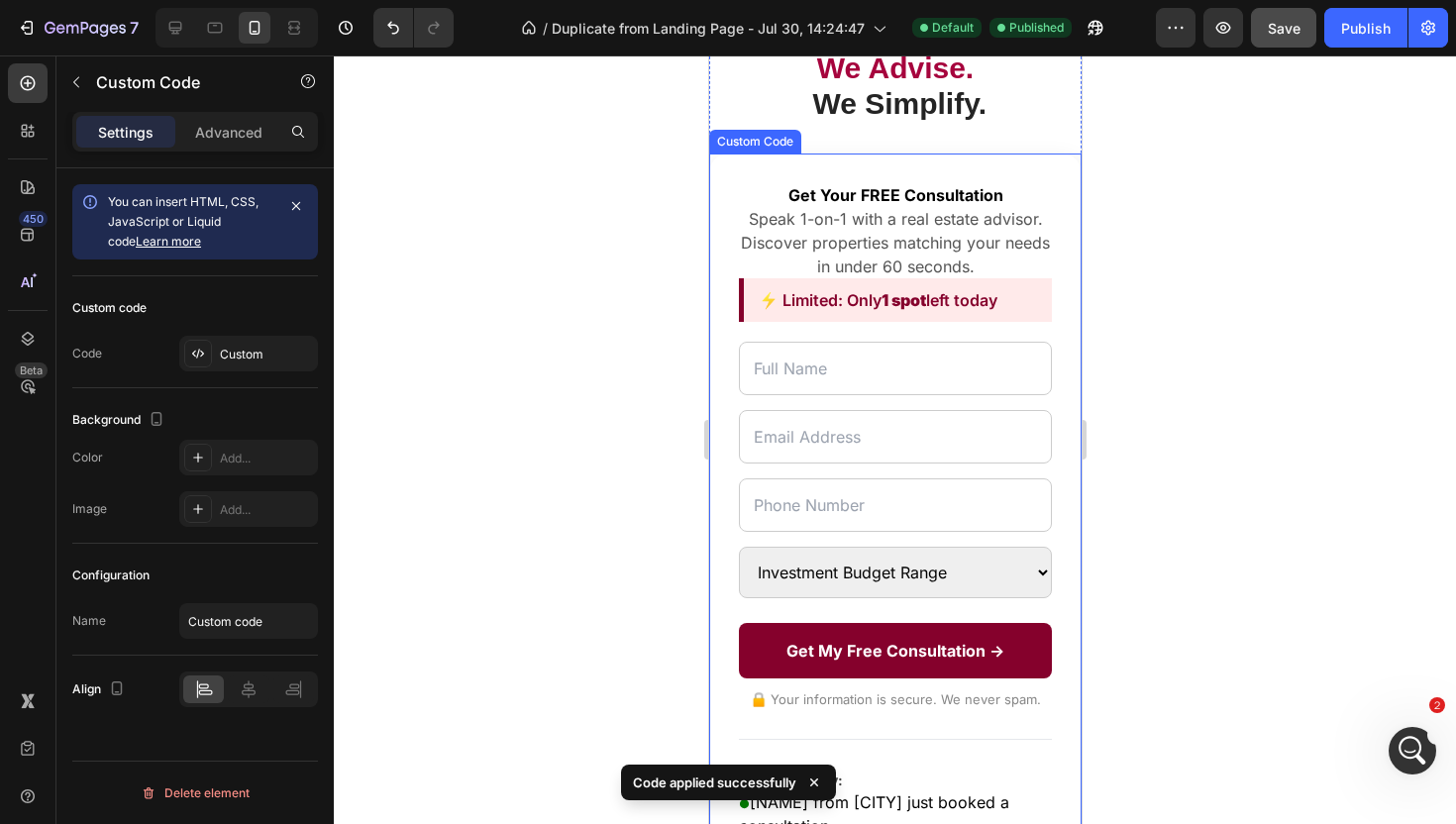 click on "Speak 1-on-1 with a real estate advisor. Discover properties matching your needs in under 60 seconds." at bounding box center (894, 243) 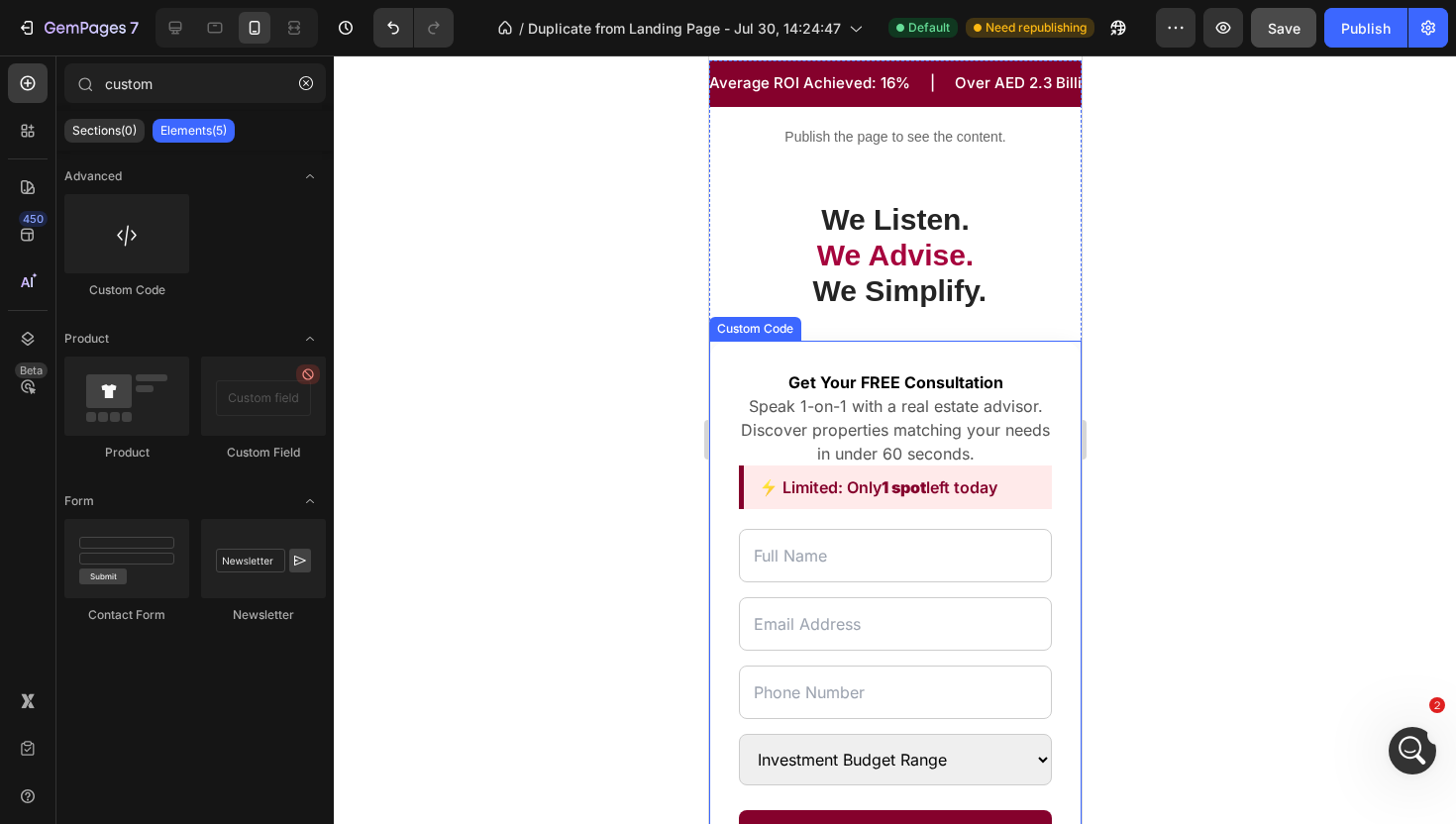 scroll, scrollTop: 111, scrollLeft: 0, axis: vertical 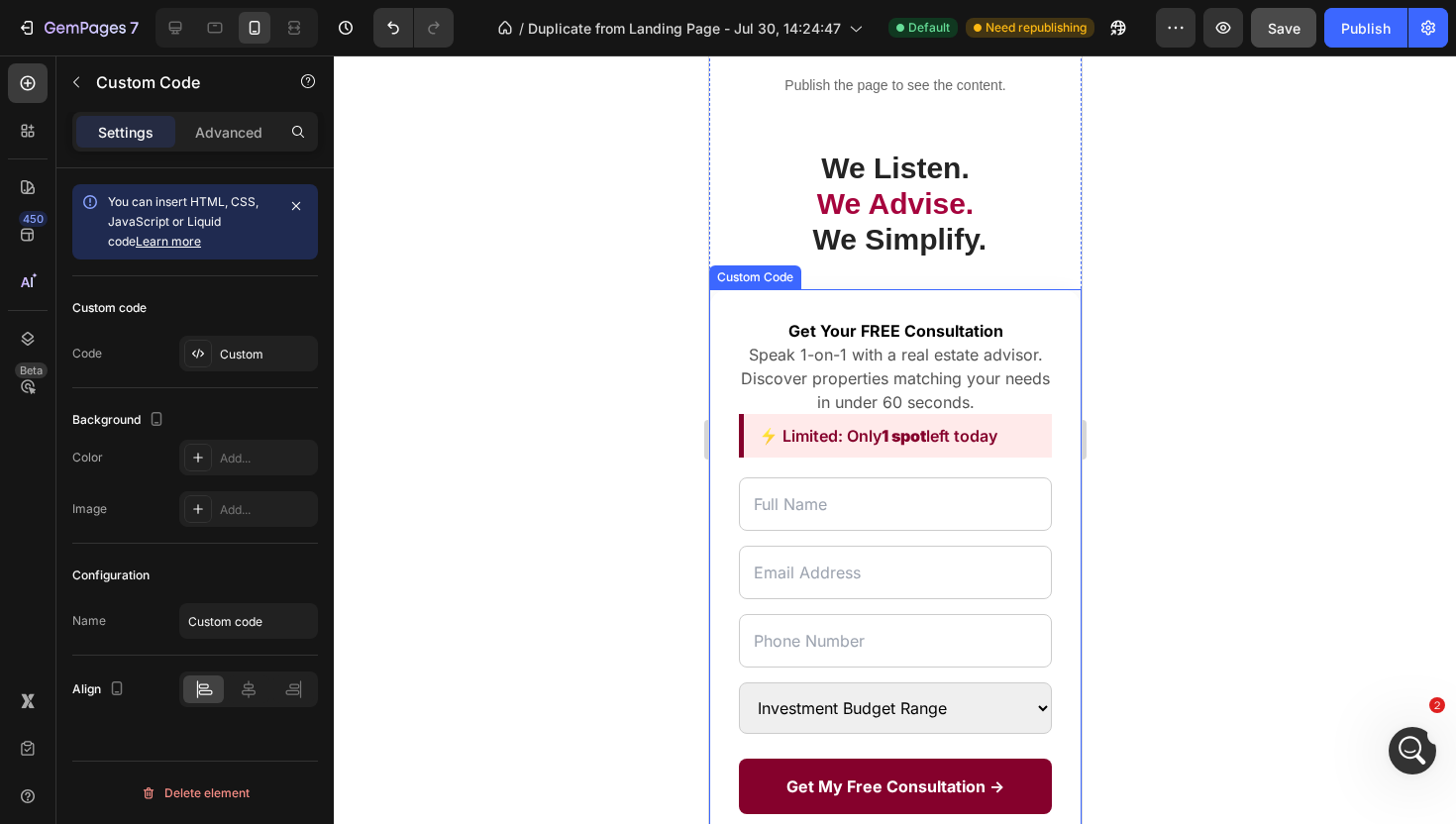 click on "Speak 1-on-1 with a real estate advisor. Discover properties matching your needs in under 60 seconds." at bounding box center (894, 378) 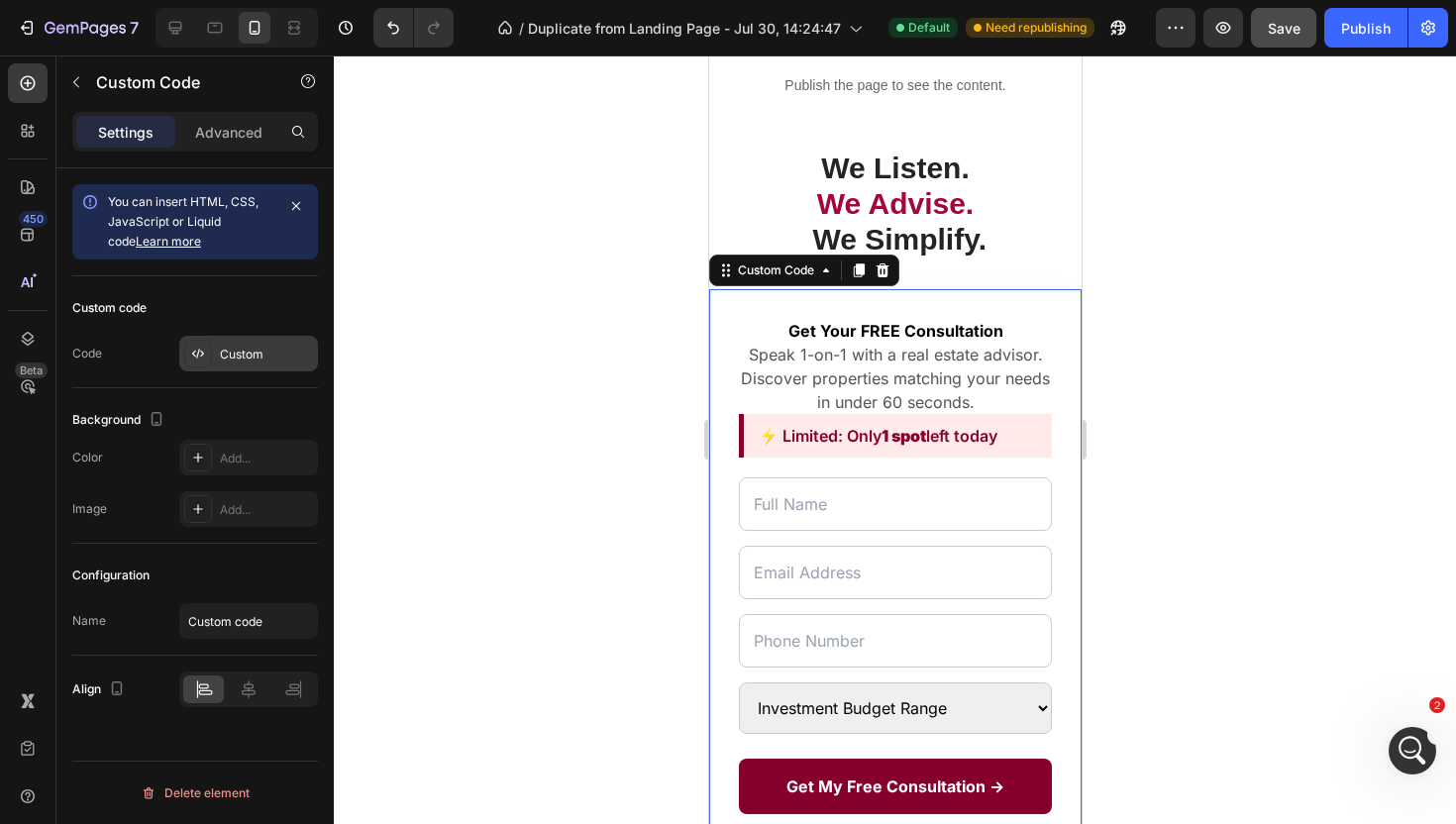 click on "Custom" at bounding box center [266, 355] 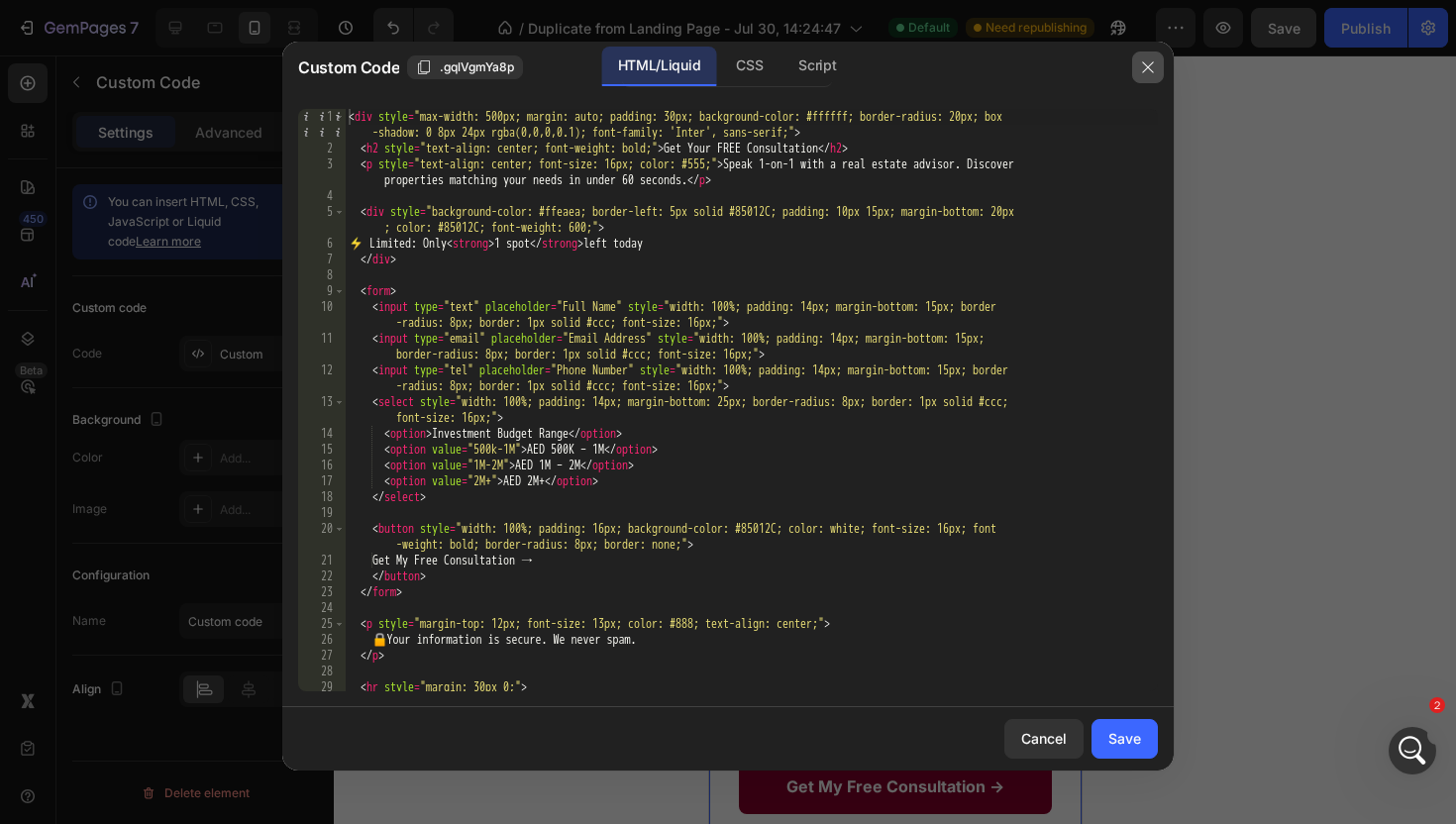 click 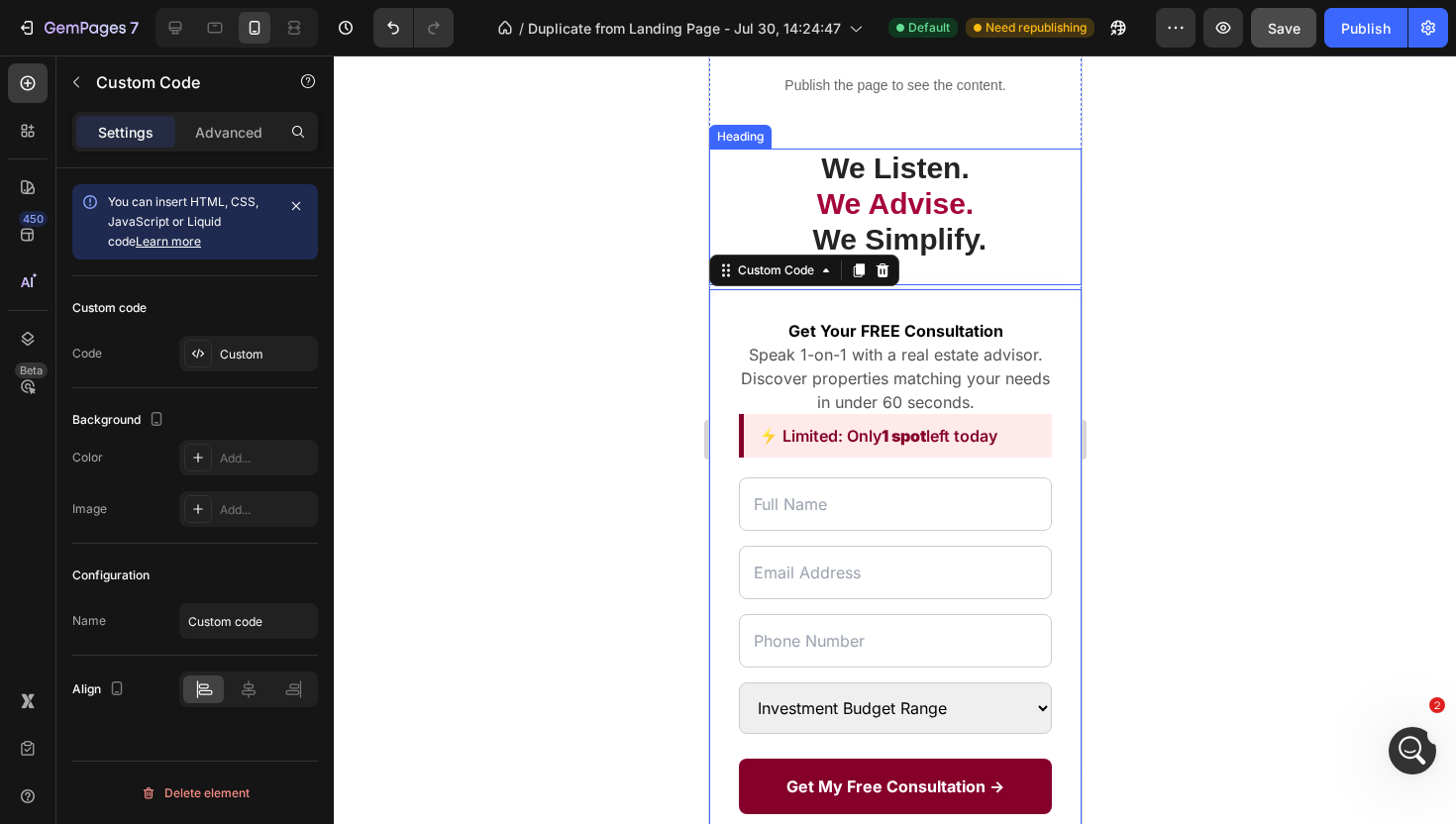 scroll, scrollTop: 0, scrollLeft: 0, axis: both 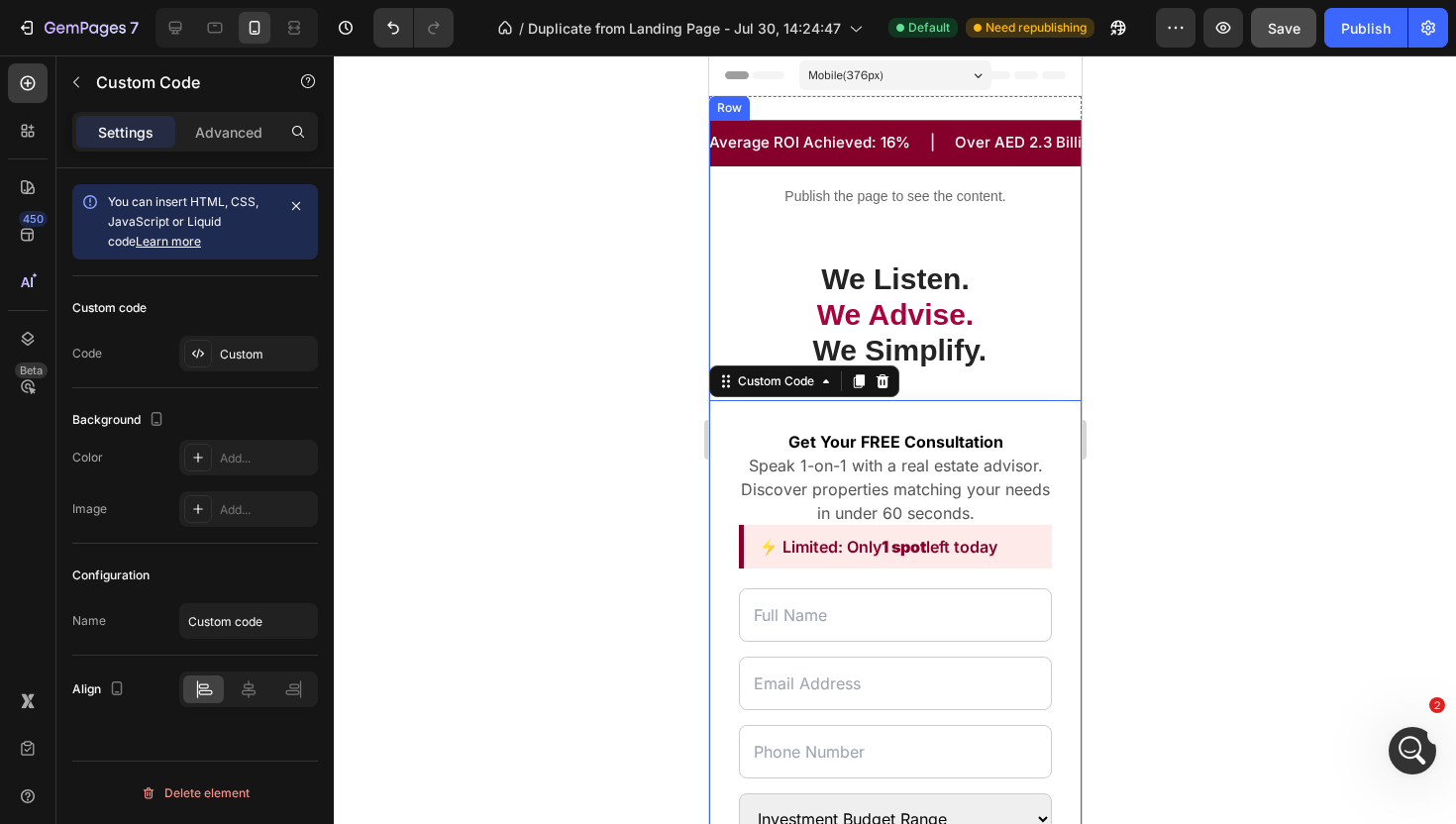 click on "Publish the page to see the content." at bounding box center (894, 196) 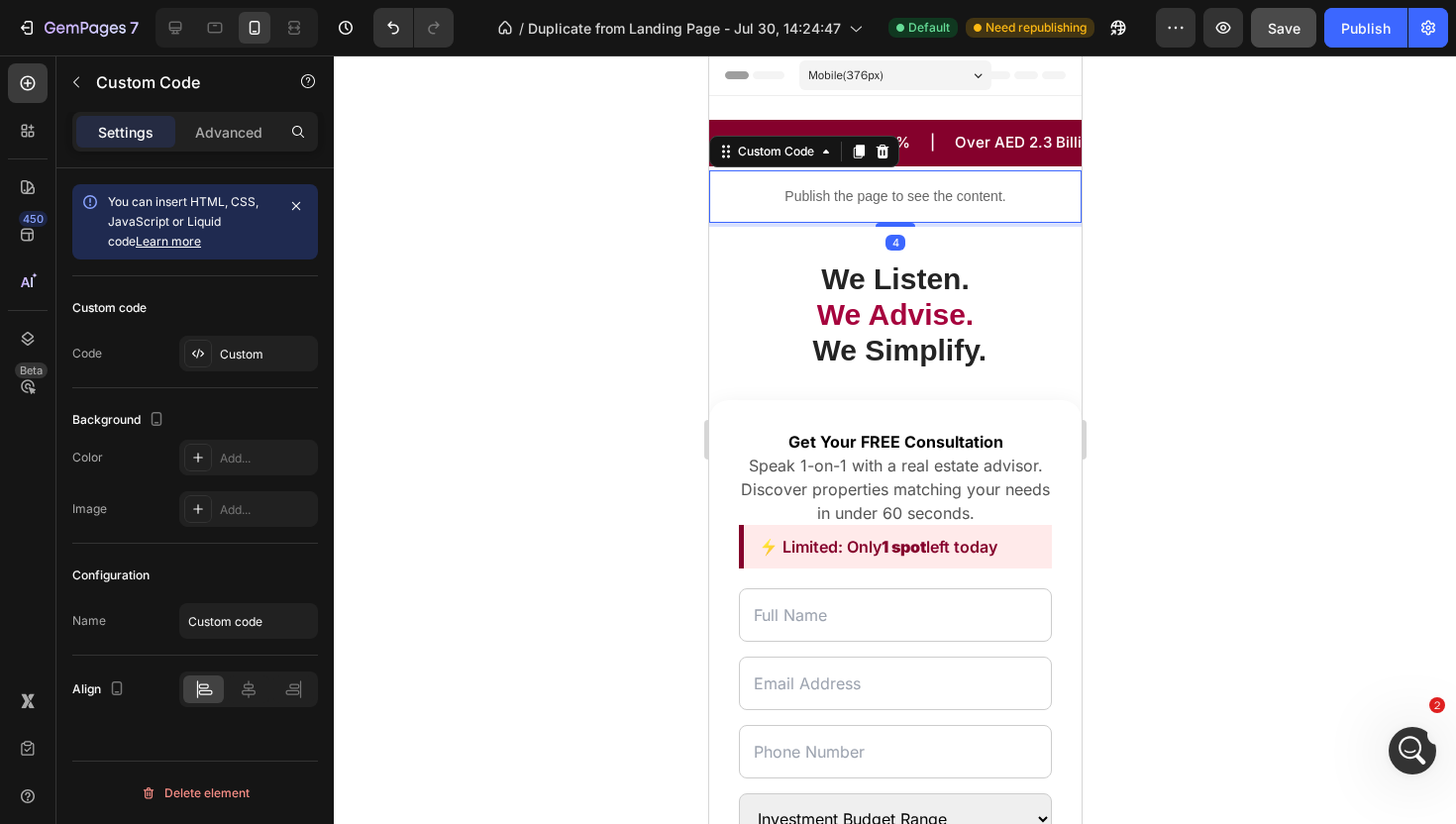 click on "Publish the page to see the content." at bounding box center (894, 196) 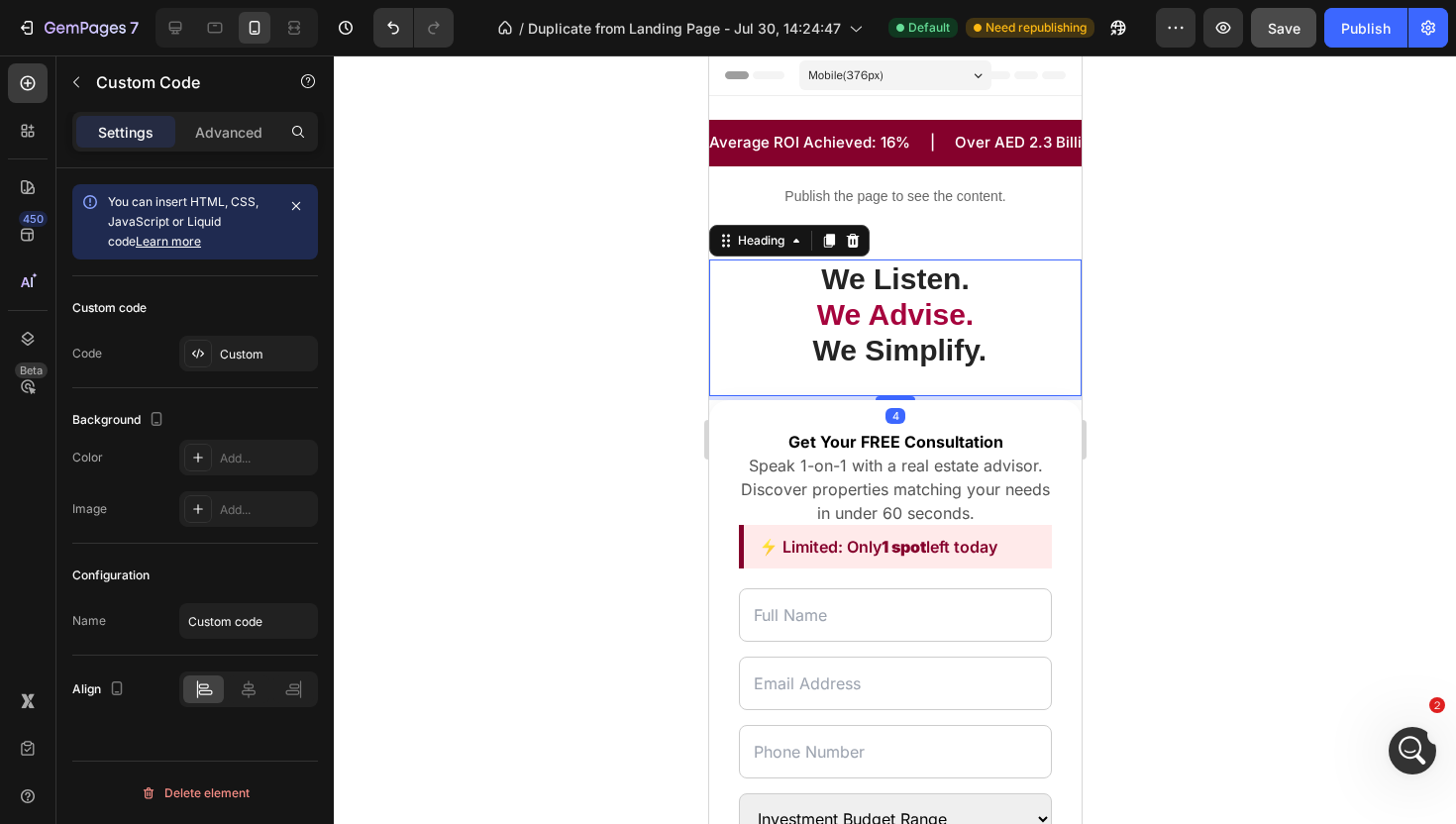 click on "We Listen.  We Advise.   We Simplify." at bounding box center (894, 315) 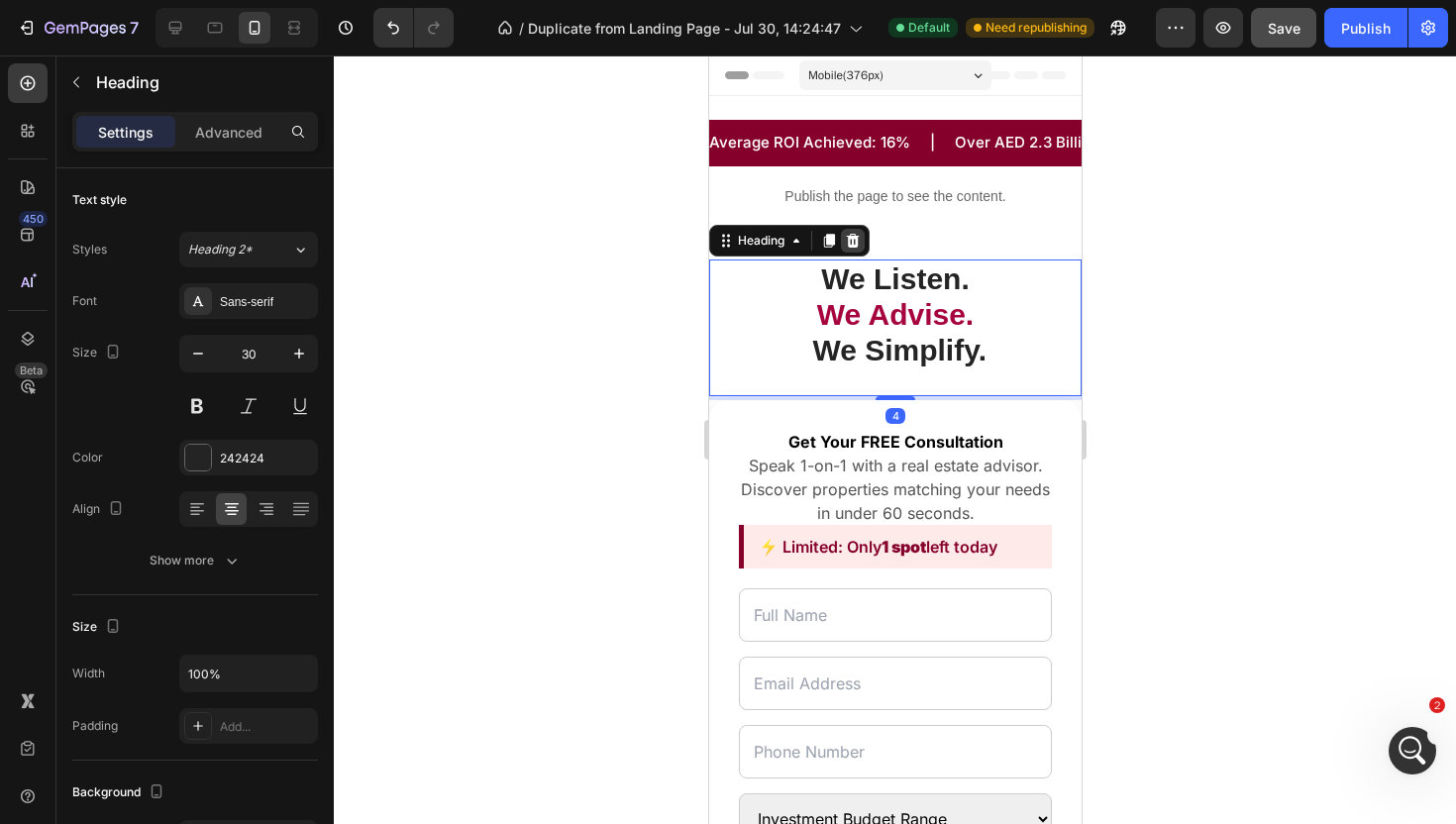 click 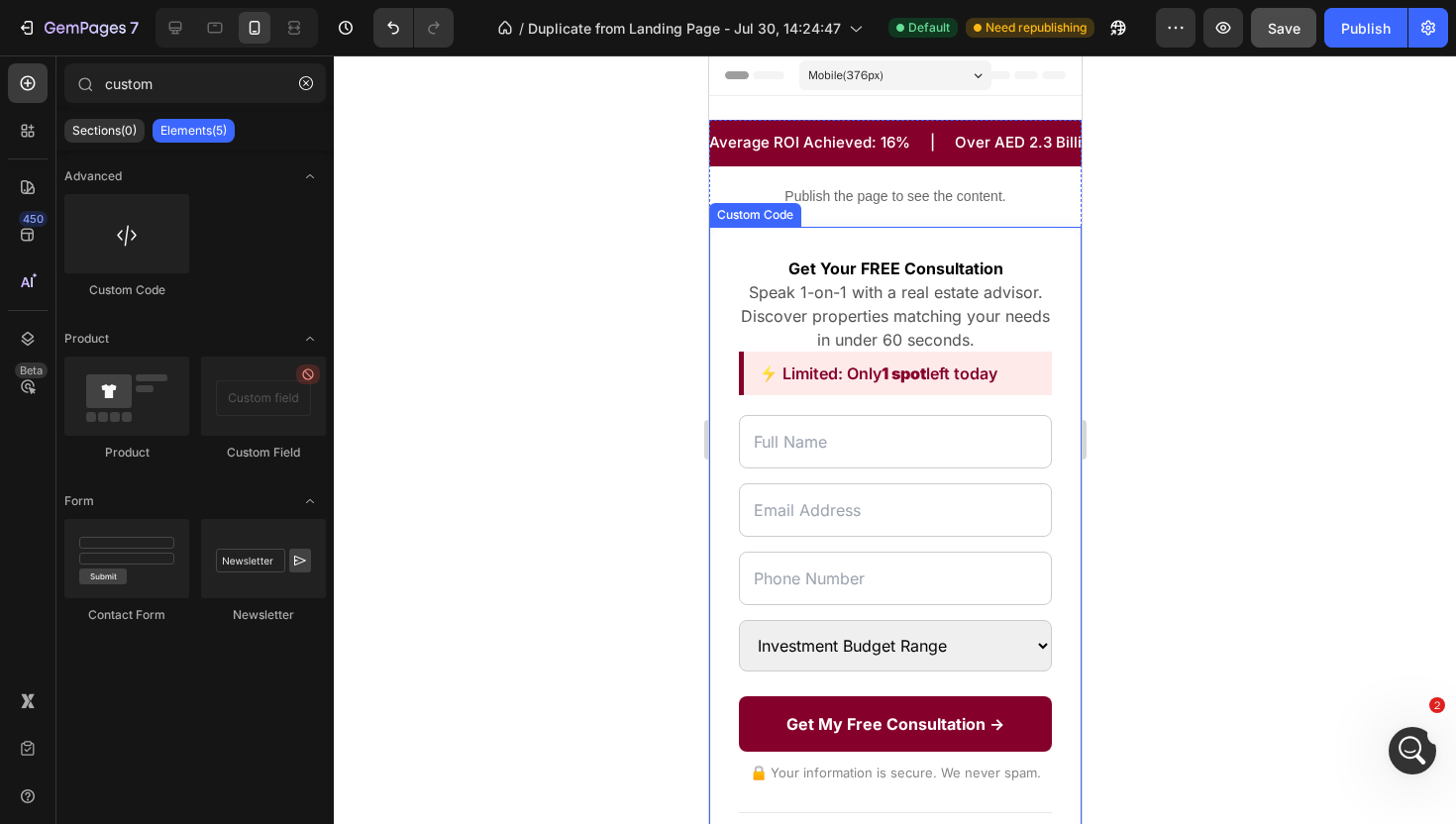 click on "Speak 1-on-1 with a real estate advisor. Discover properties matching your needs in under 60 seconds." at bounding box center [894, 316] 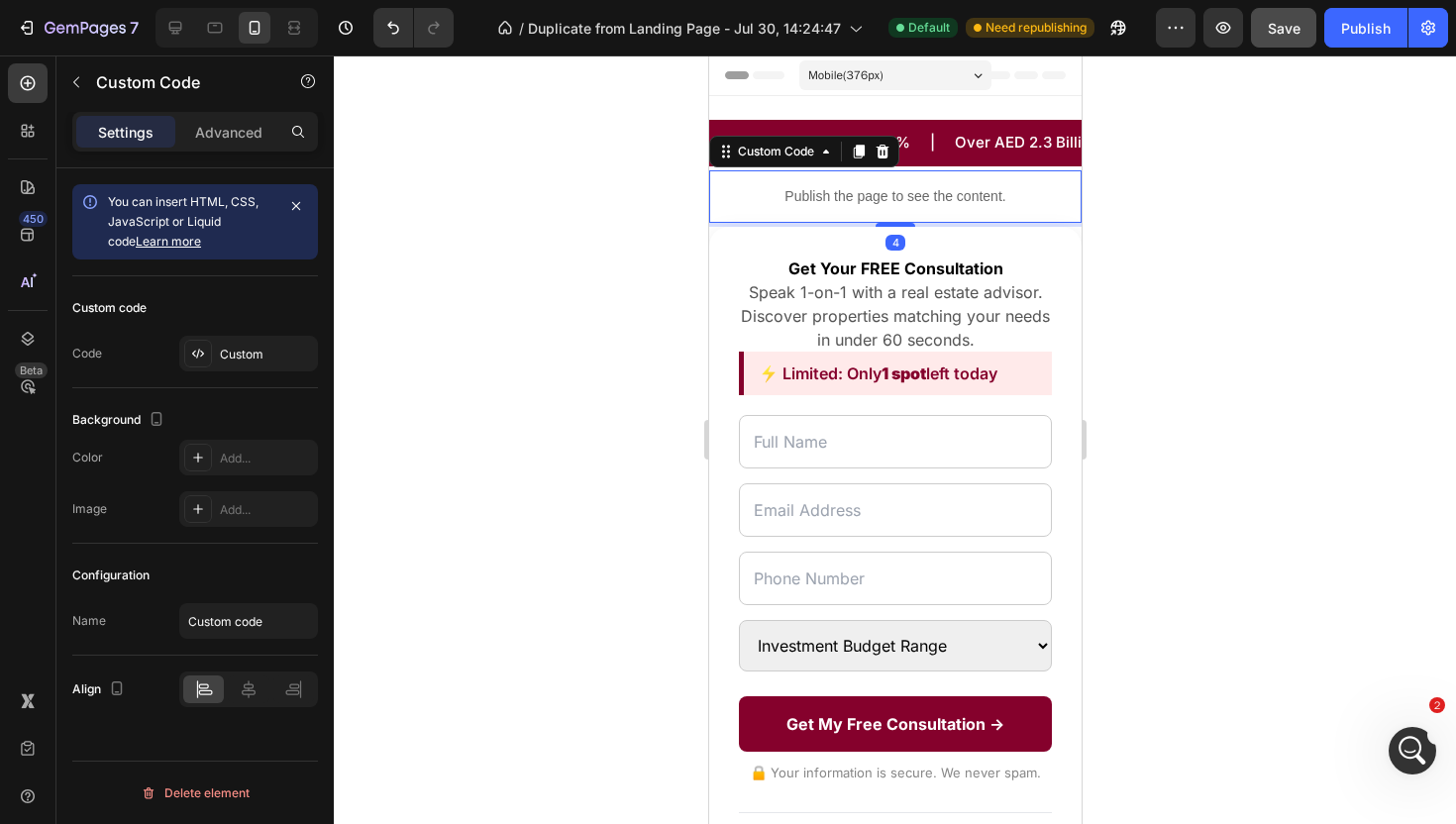 click on "Publish the page to see the content." at bounding box center (894, 196) 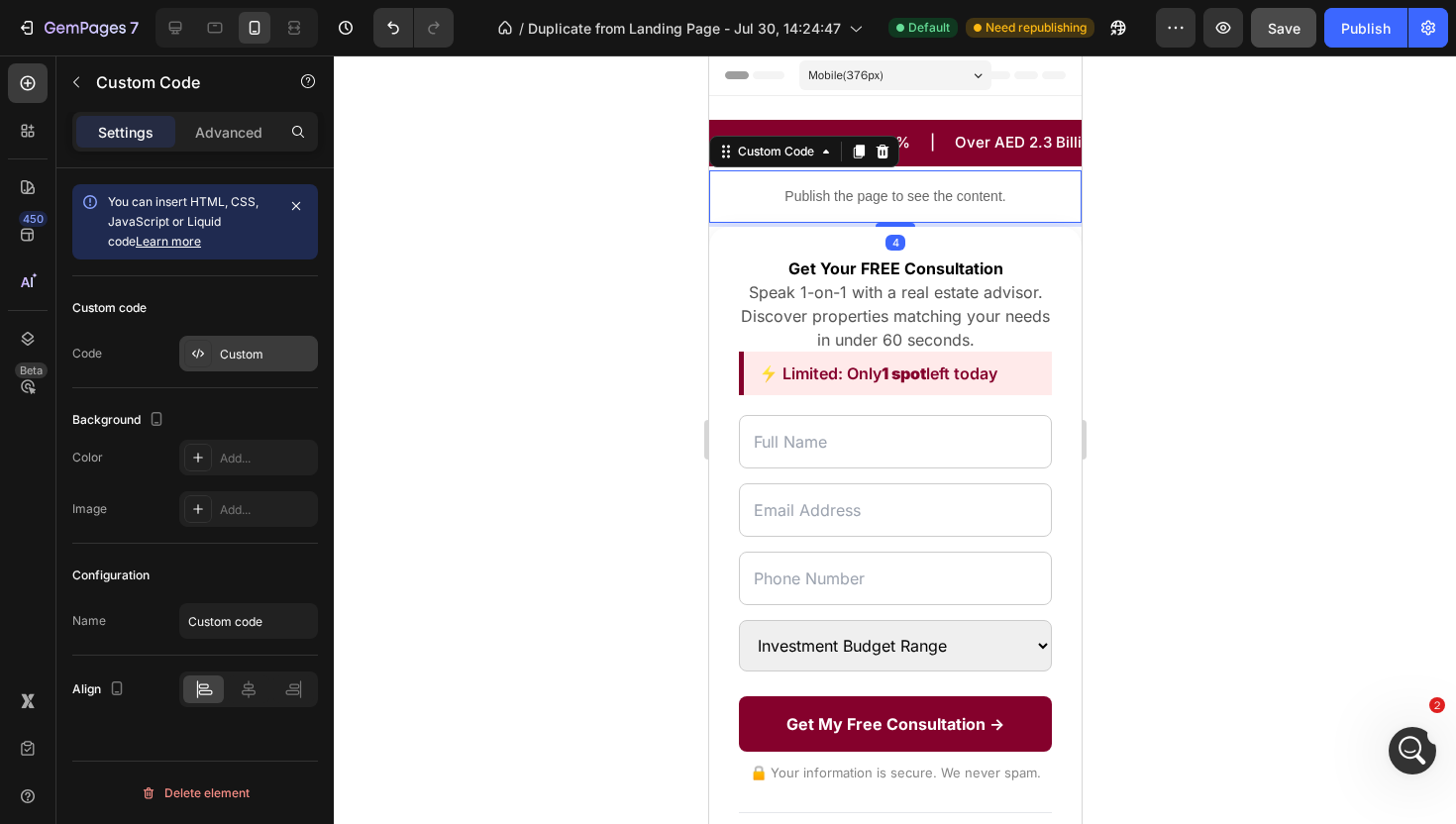 click on "Custom" at bounding box center [266, 355] 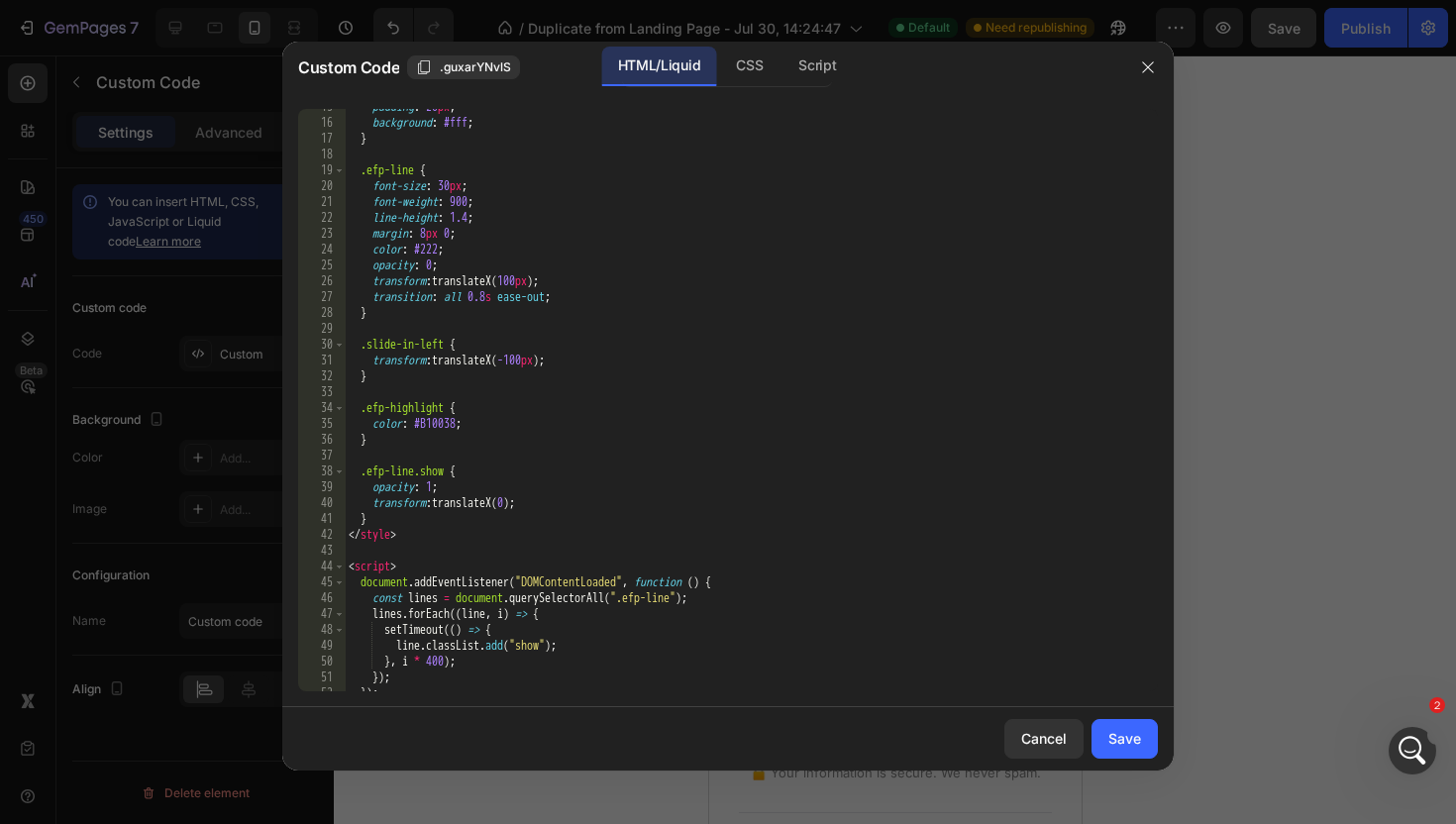 scroll, scrollTop: 258, scrollLeft: 0, axis: vertical 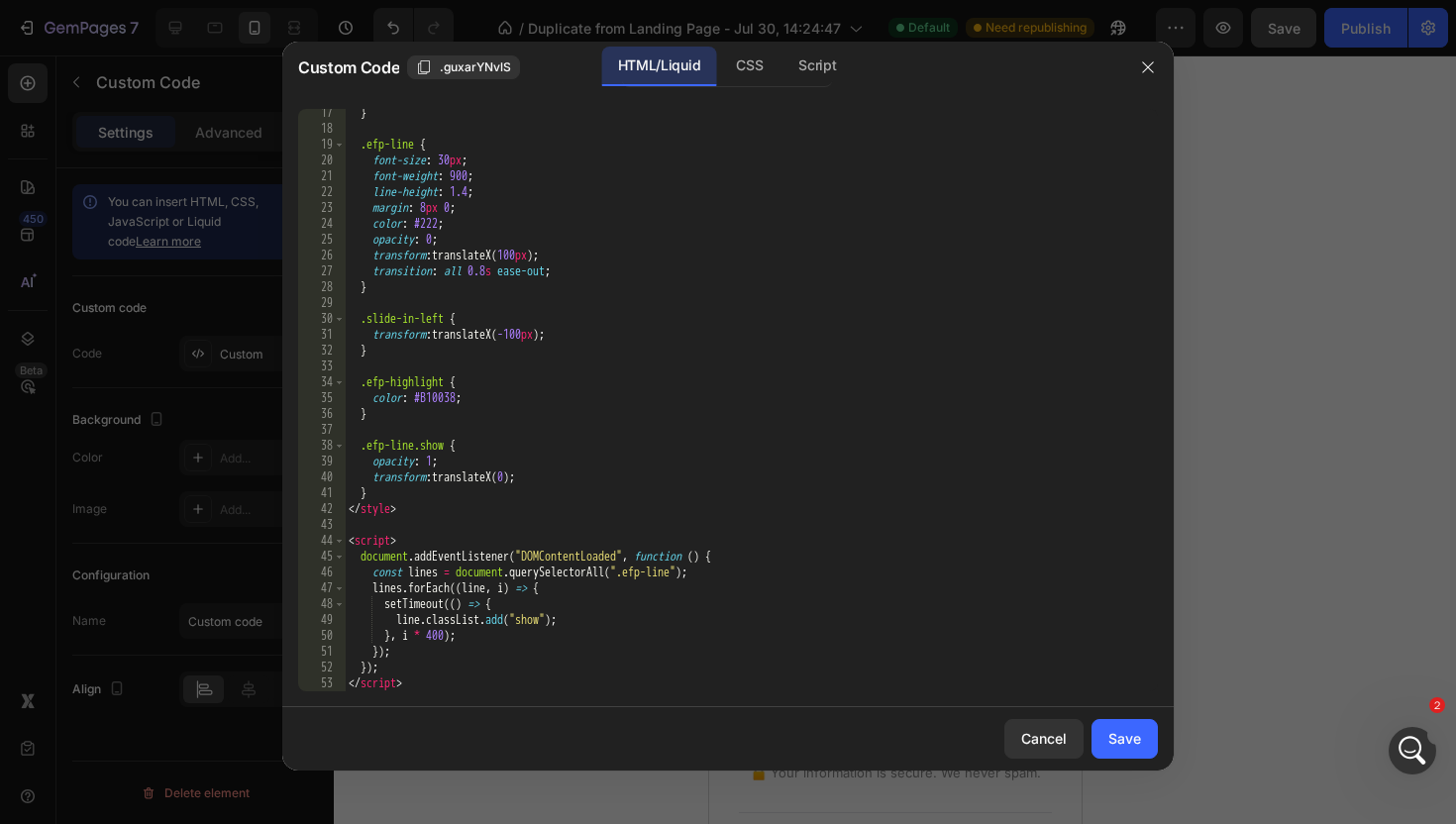 click on "17 18 19 20 21 22 23 24 25 26 27 28 29 30 31 32 33 34 35 36 37 38 39 40 41 42 43 44 45 46 47 48 49 50 51 52 53    }    .efp-line   {      font-size :   30 px ;      font-weight :   900 ;      line-height :   1.4 ;      margin :   8 px   0 ;      color :   #222 ;      opacity :   0 ;      transform :  translateX( 100 px ) ;      transition :   all   0.8 s   ease-out ;    }    .slide-in-left   {      transform :  translateX( -100 px ) ;    }    .efp-highlight   {      color :   #B10038 ;    }    .efp-line.show   {      opacity :   1 ;      transform :  translateX( 0 ) ;    } </ style > < script >    document . addEventListener ( "DOMContentLoaded" ,   function   ( )   {      const   lines   =   document . querySelectorAll ( ".efp-line" ) ;      lines . forEach (( line ,   i )   =>   {         setTimeout (( )   =>   {           line . classList . add ( "show" ) ;         } ,   i   *   400 ) ;      }) ;    }) ; </ script >" 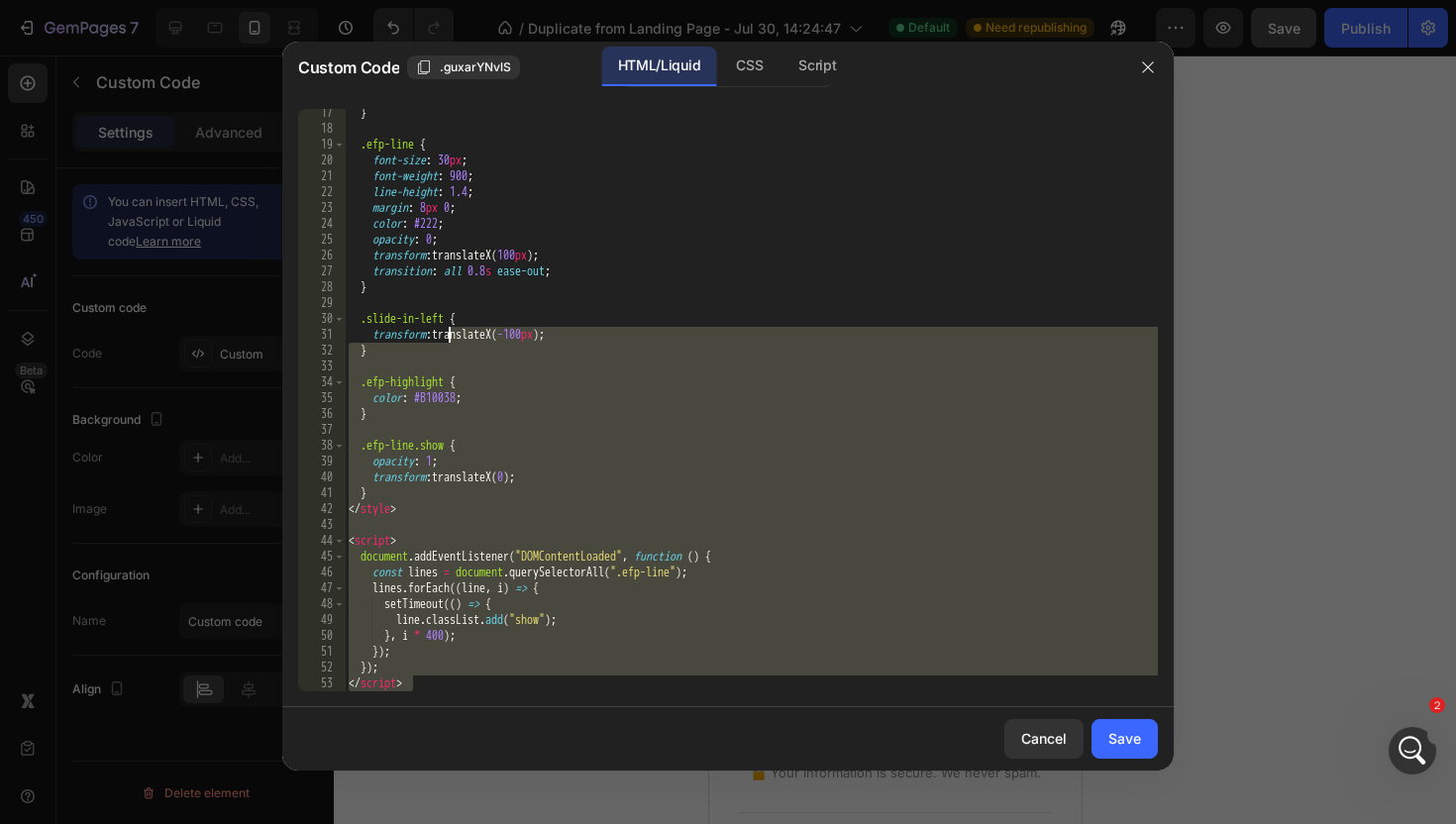 scroll, scrollTop: 0, scrollLeft: 0, axis: both 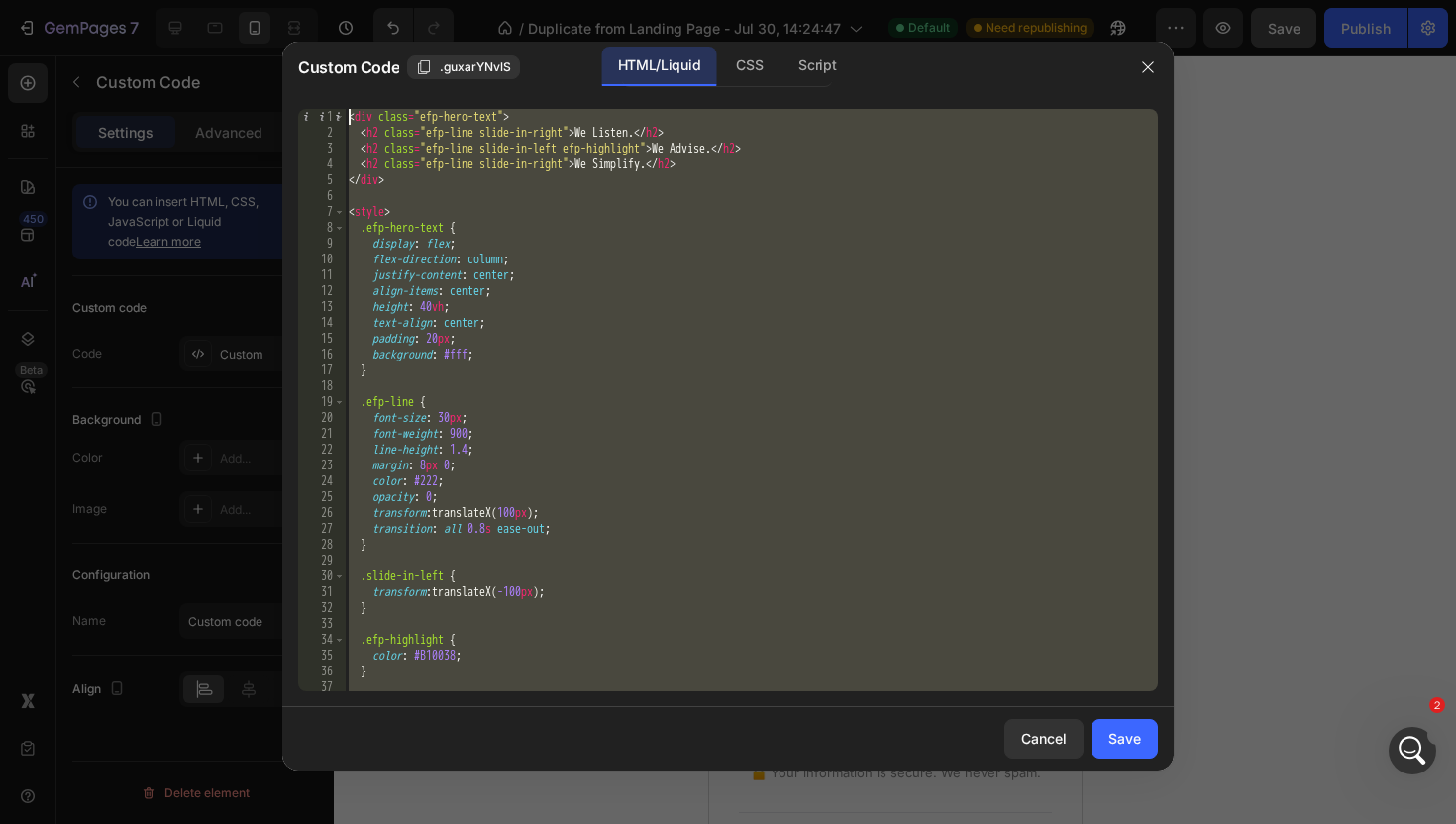 drag, startPoint x: 465, startPoint y: 687, endPoint x: 442, endPoint y: 52, distance: 635.4164 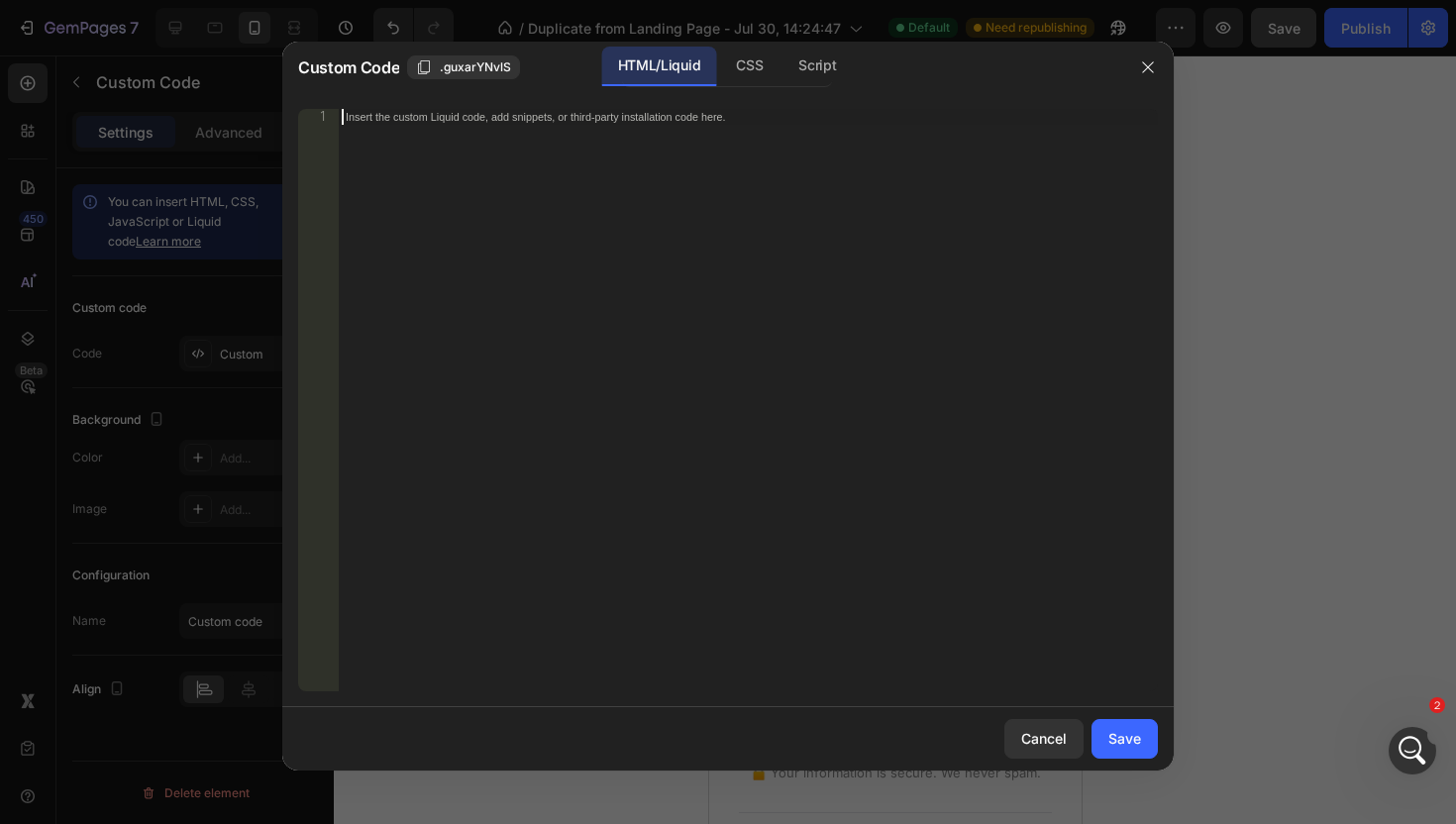 paste on "</script>" 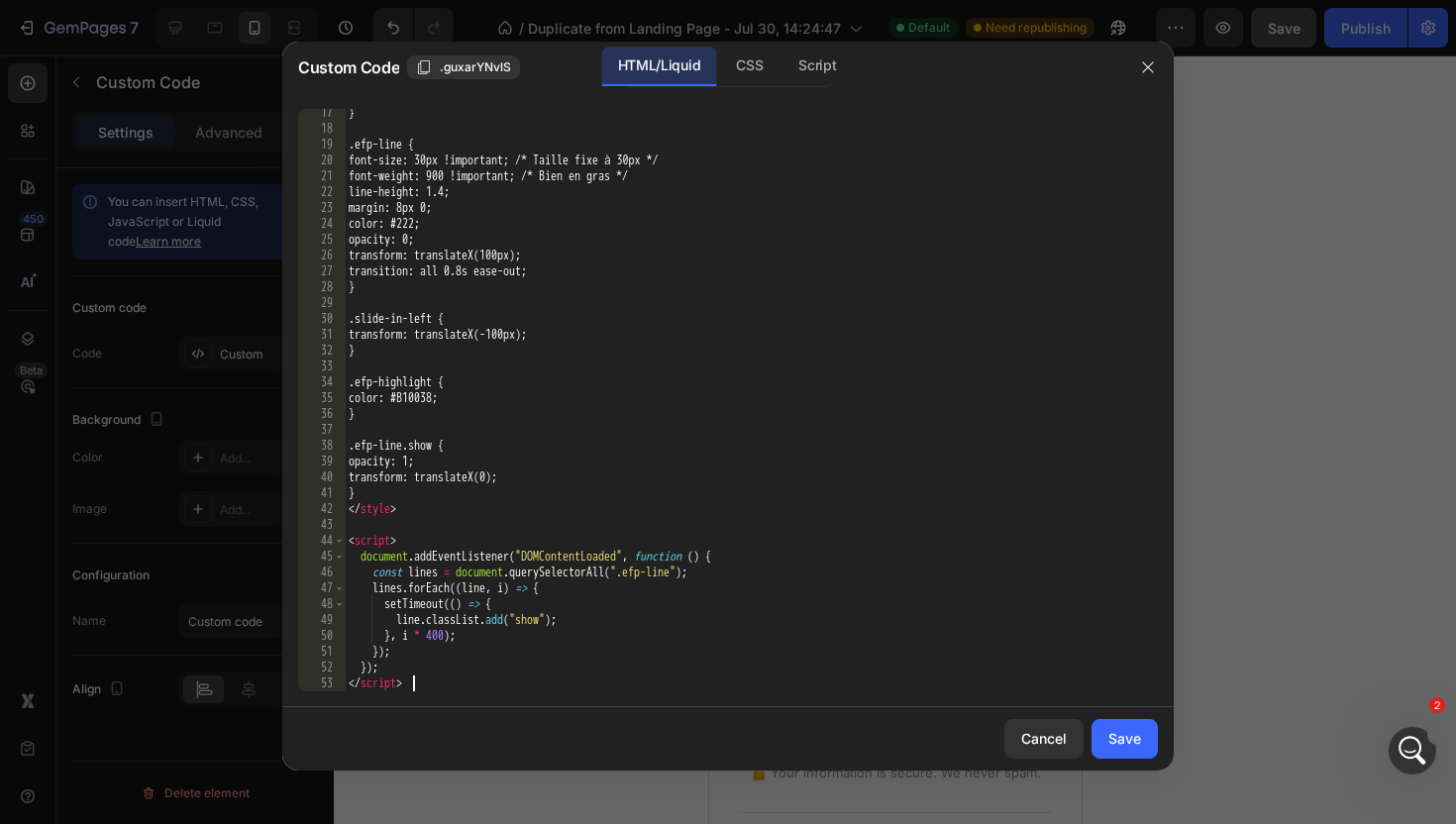 scroll, scrollTop: 258, scrollLeft: 0, axis: vertical 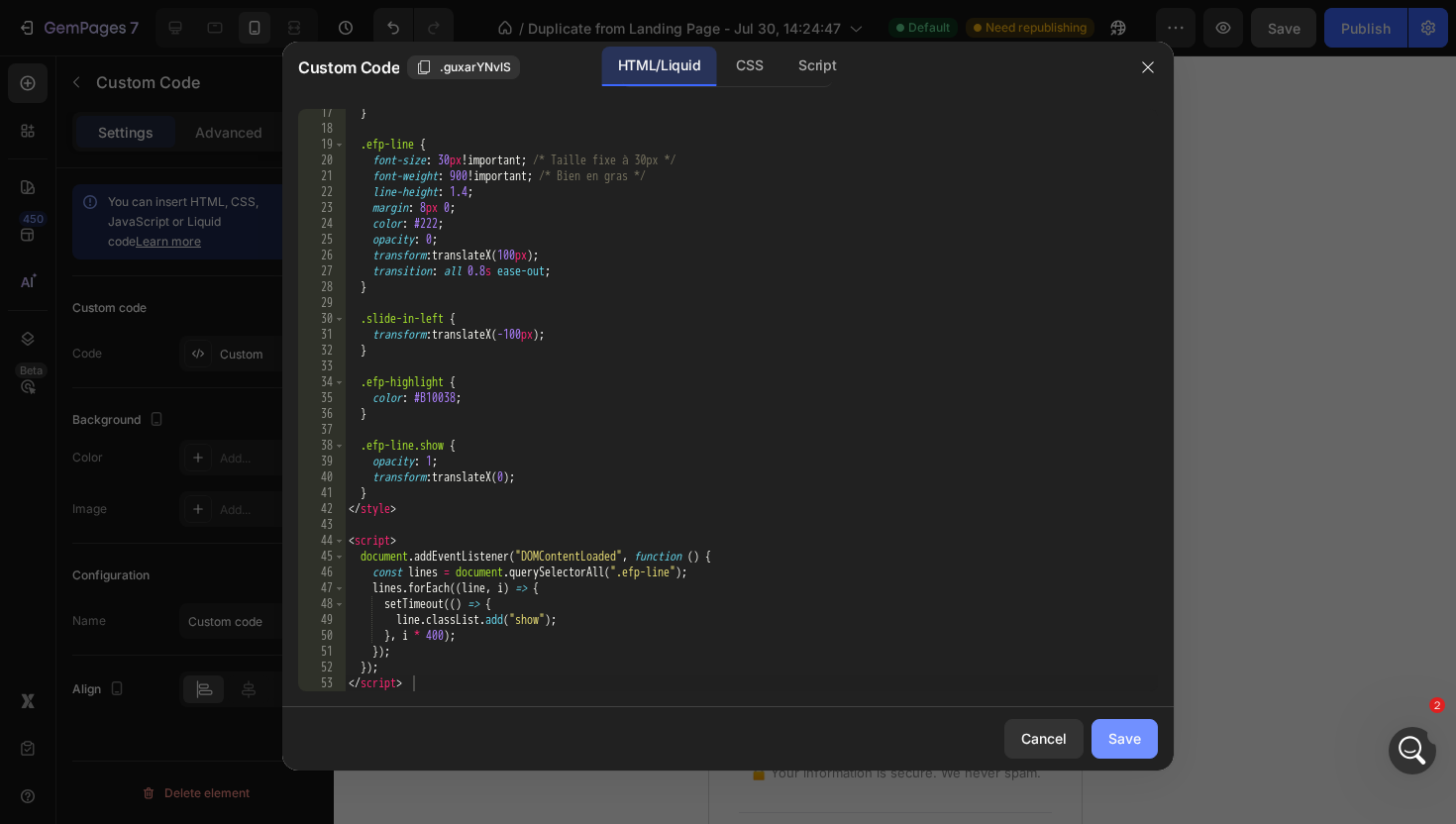 click on "Save" at bounding box center [1124, 738] 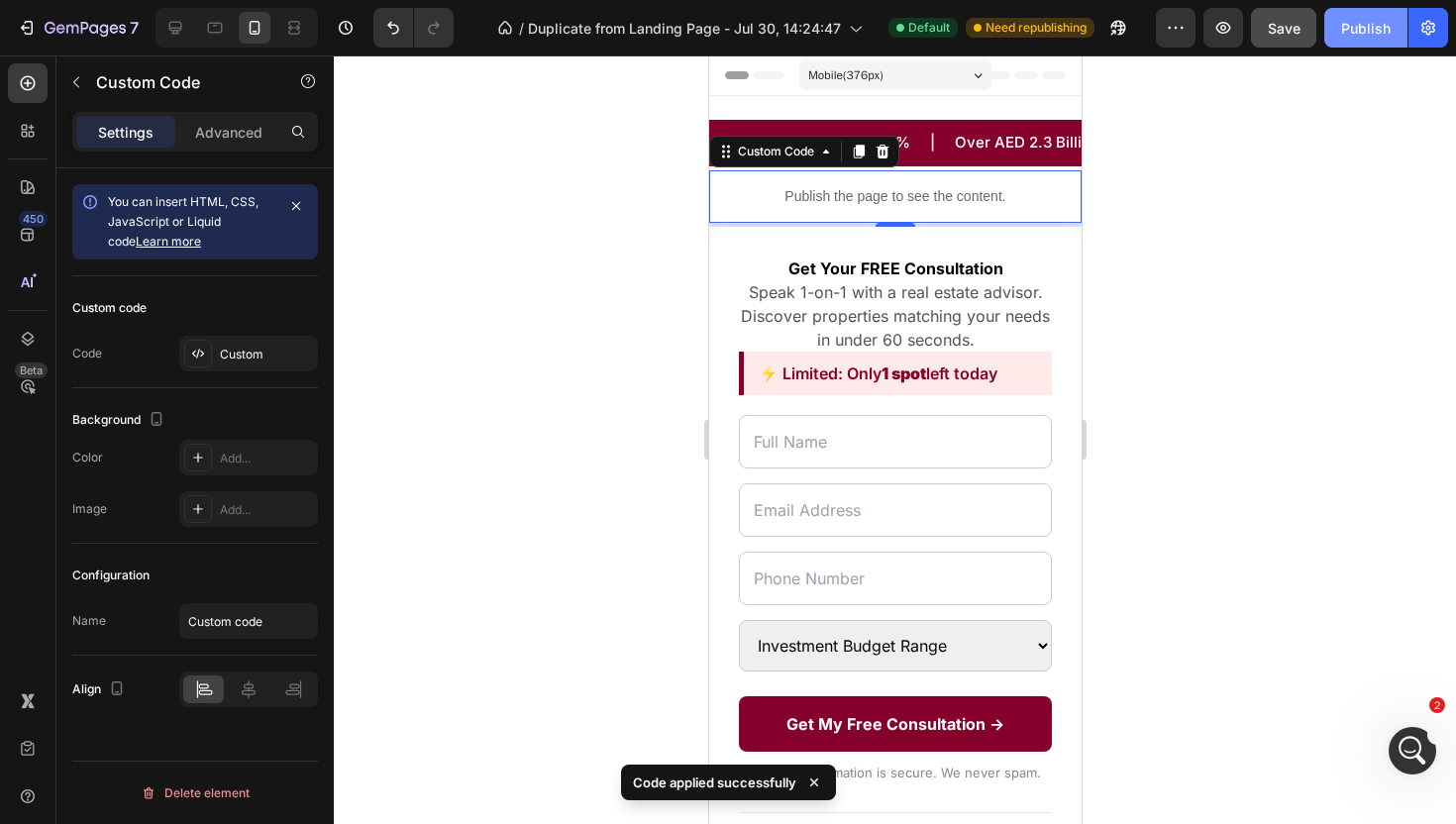 click on "Publish" at bounding box center (1366, 28) 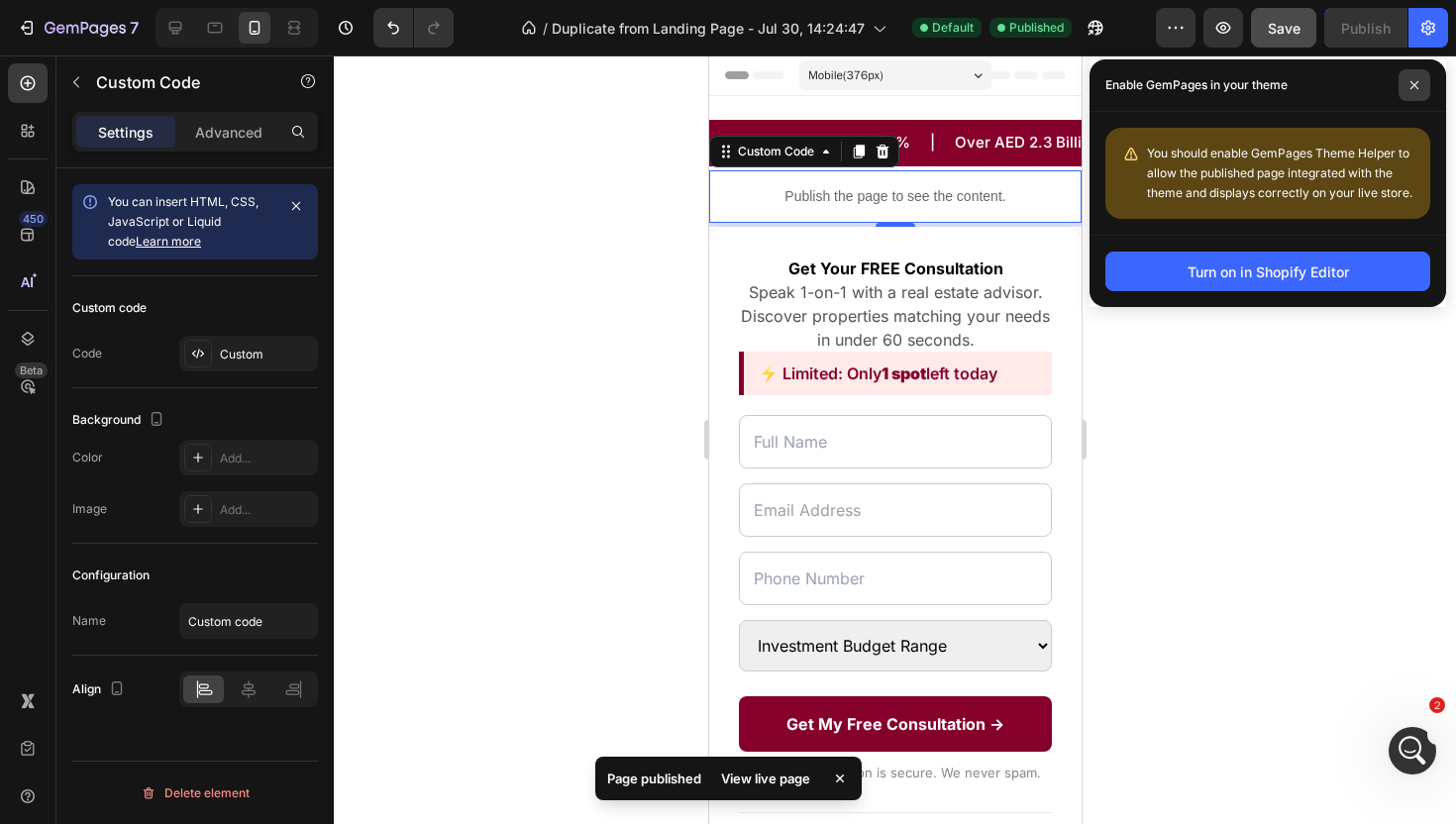 click 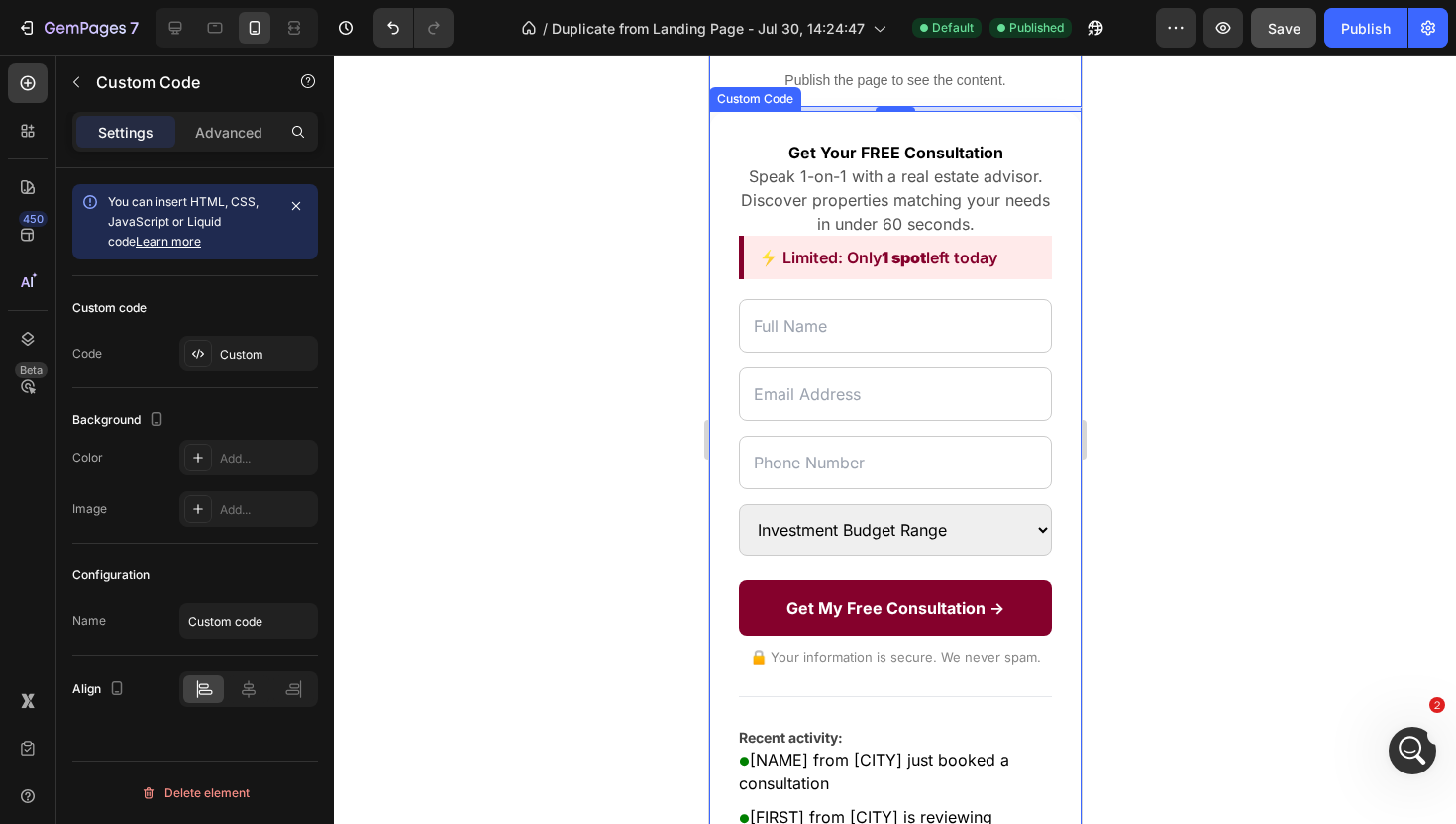 scroll, scrollTop: 115, scrollLeft: 0, axis: vertical 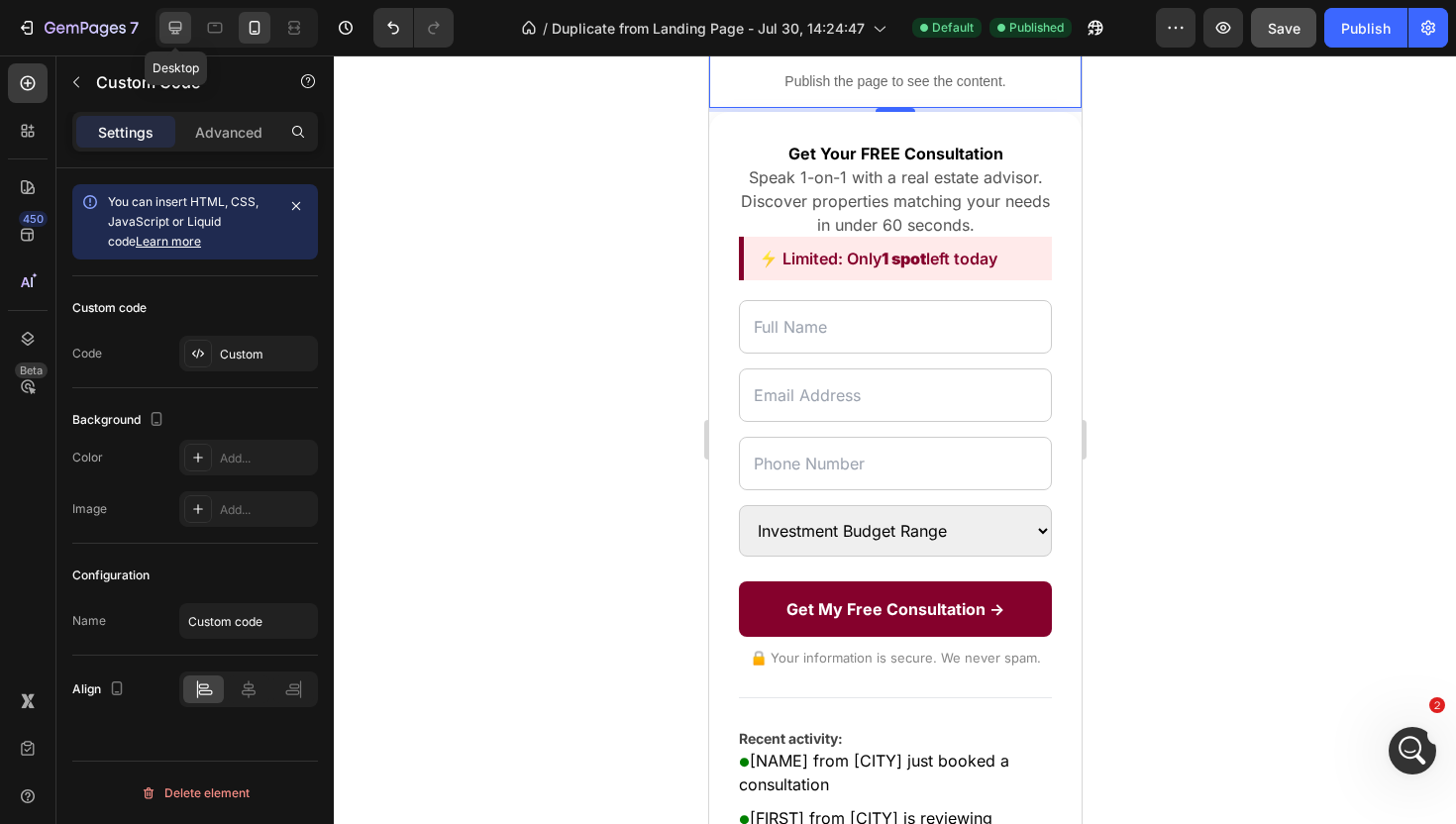 click 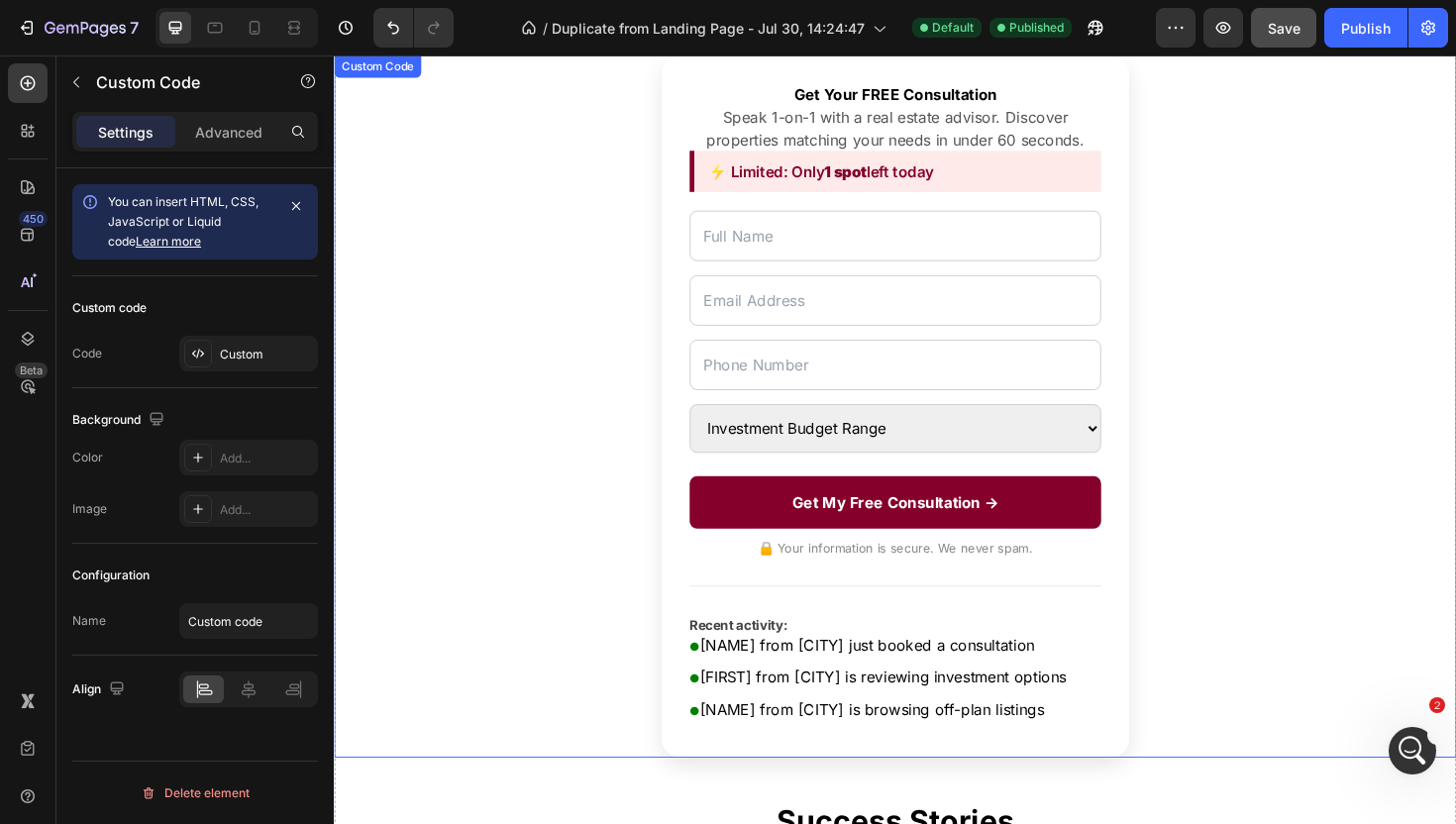 scroll, scrollTop: 173, scrollLeft: 0, axis: vertical 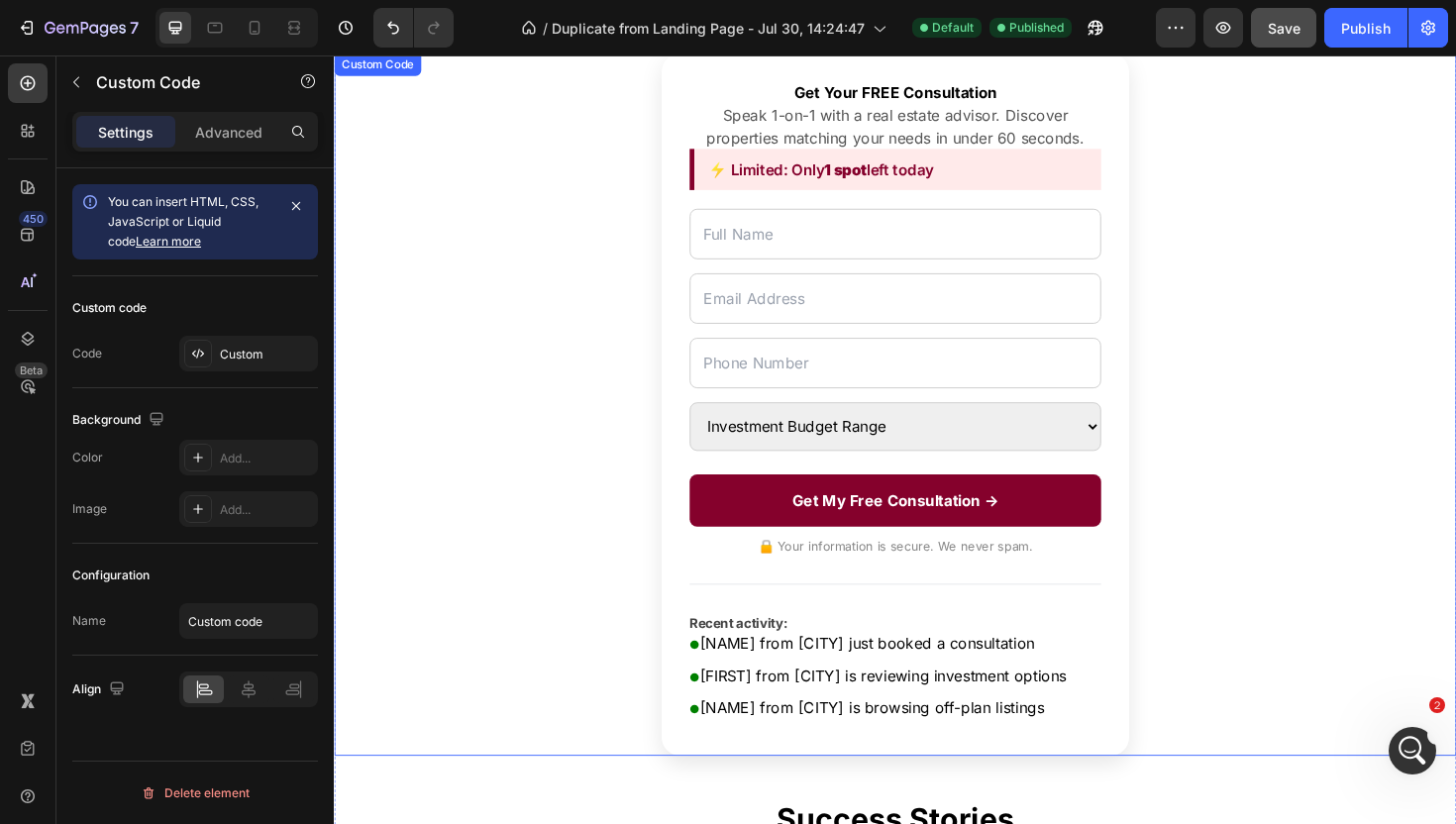click on "Get Your FREE Consultation
Speak 1-on-1 with a real estate advisor. Discover properties matching your needs in under 60 seconds.
⚡ Limited: Only  1 spot  left today
Investment Budget Range
AED 500K – 1M
AED 1M – 2M
AED 2M+
Get My Free Consultation →
🔒 Your information is secure. We never spam.
Recent activity:
●  Sarah from London just booked a consultation
●  Ahmad from Riyadh is reviewing investment options
●  Lina from Paris is browsing off-plan listings" at bounding box center [928, 426] 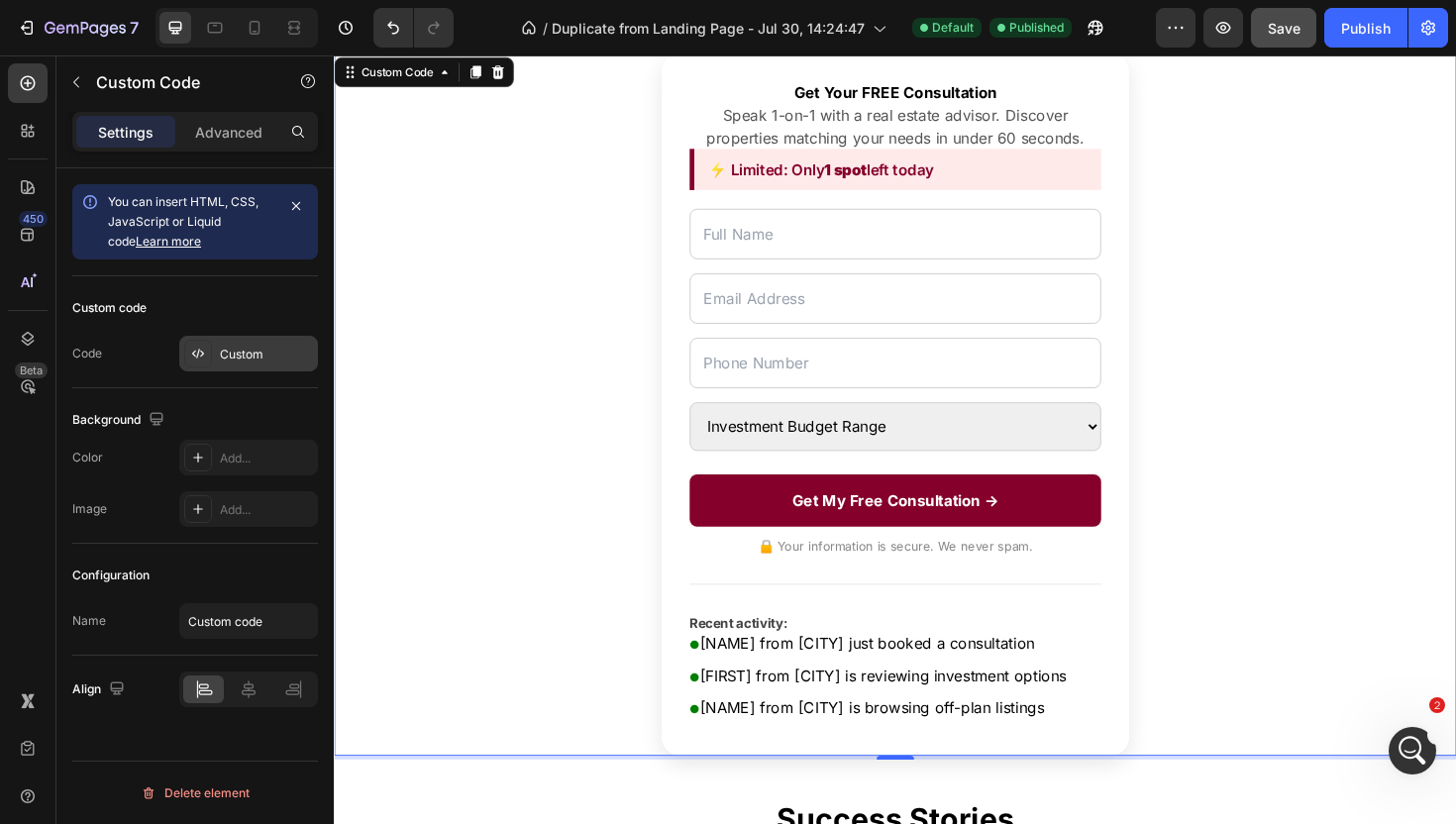 click on "Custom" at bounding box center [249, 354] 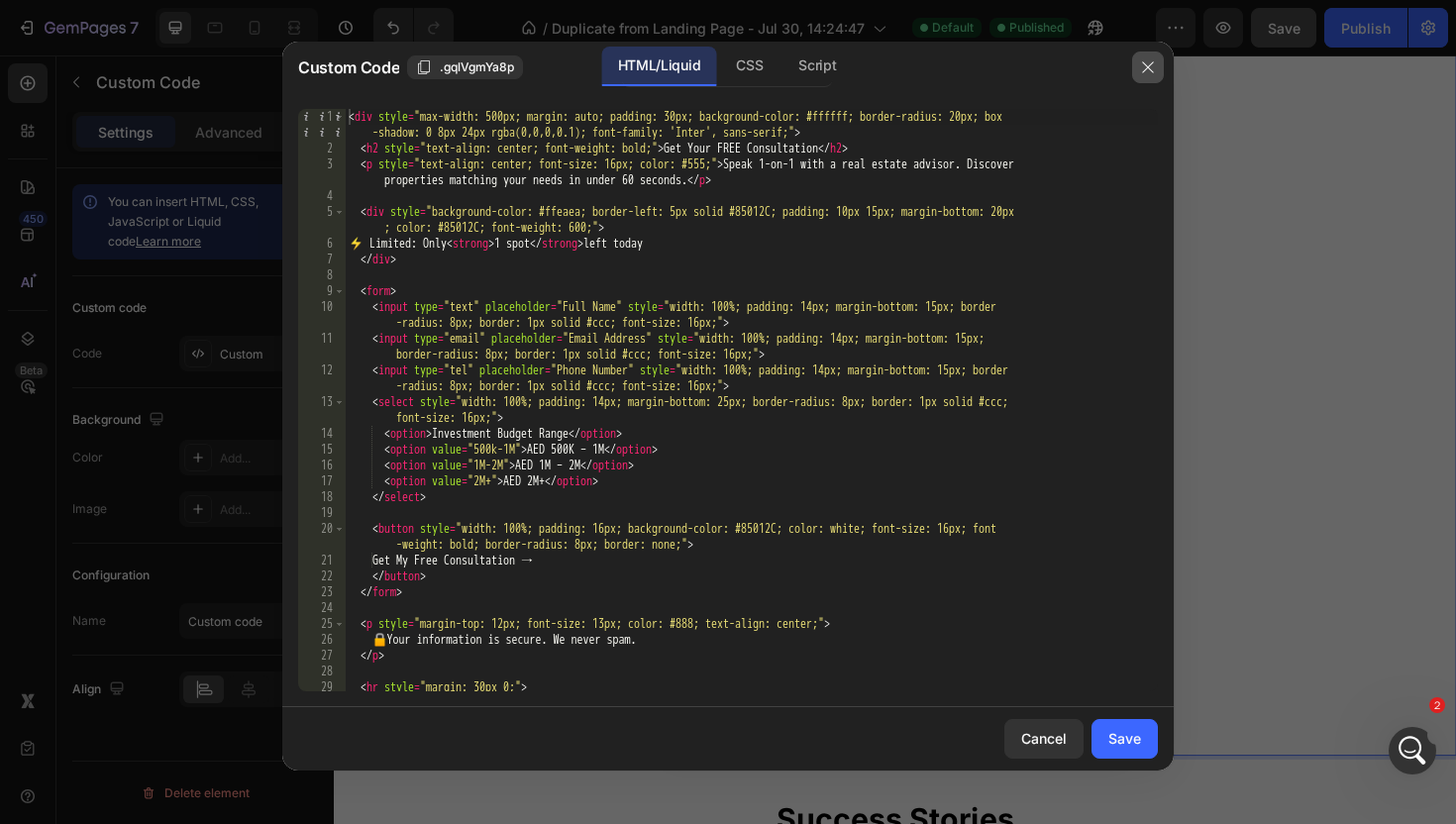 click 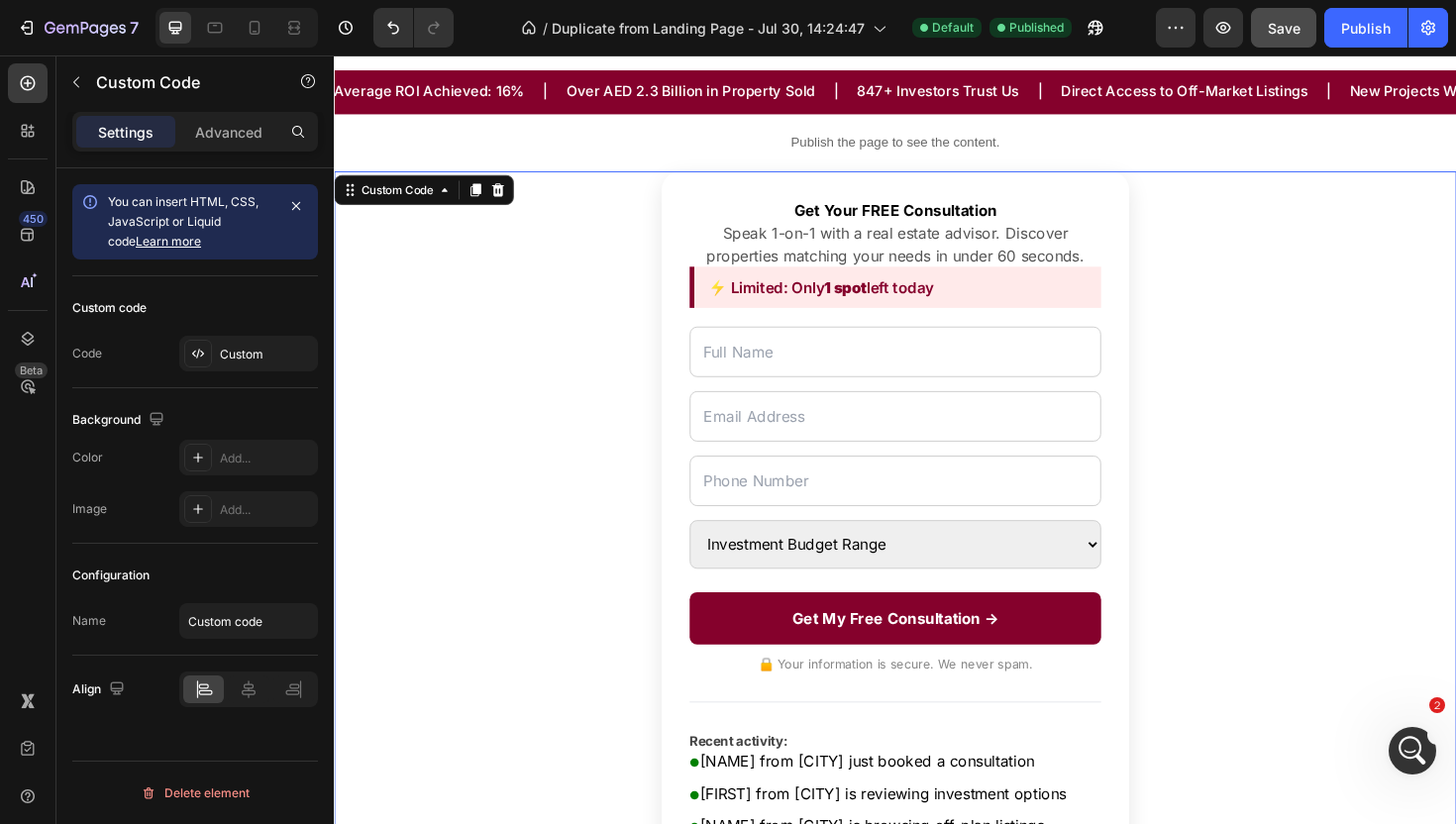 scroll, scrollTop: 57, scrollLeft: 0, axis: vertical 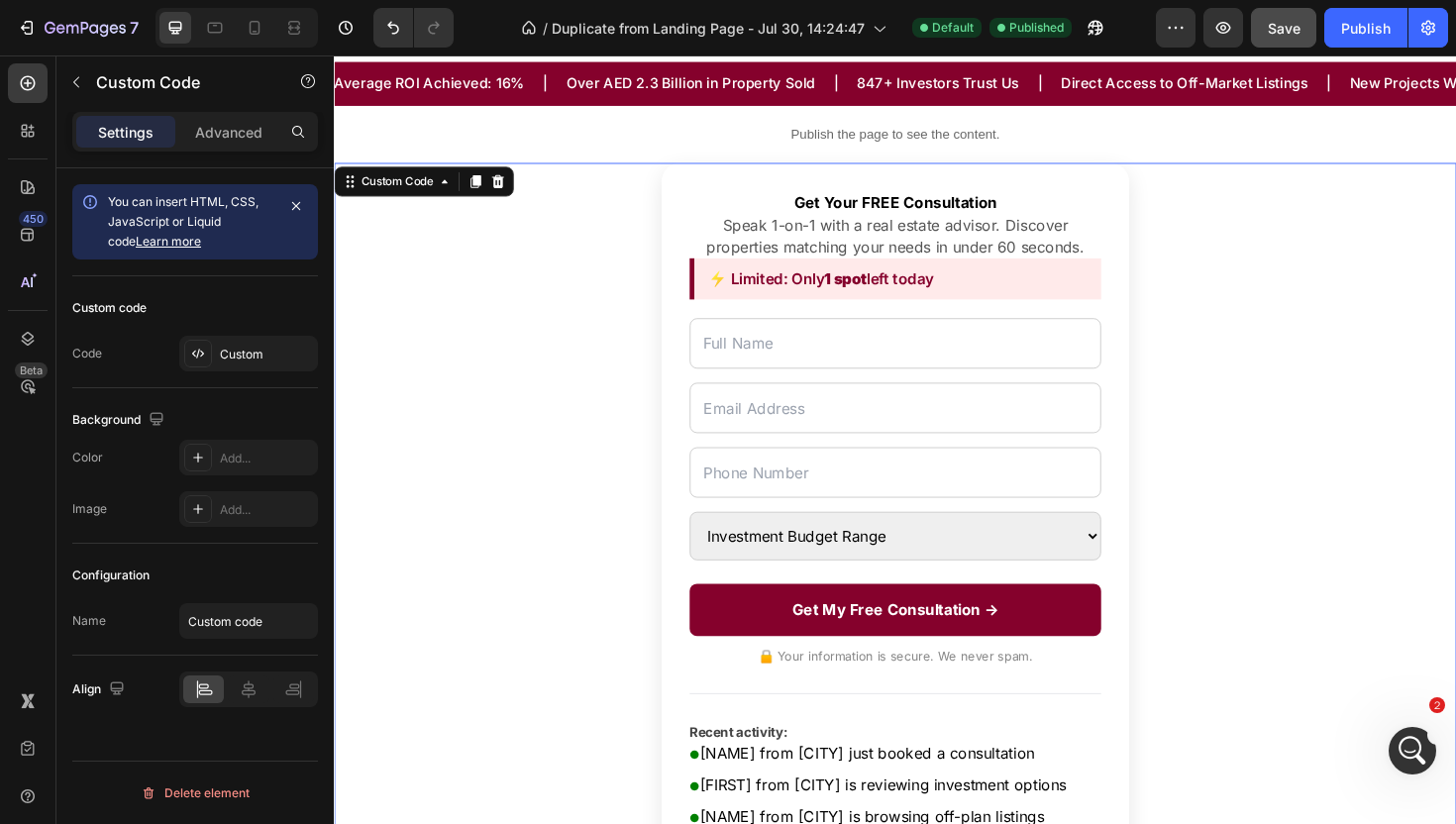 click on "Get Your FREE Consultation
Speak 1-on-1 with a real estate advisor. Discover properties matching your needs in under 60 seconds.
⚡ Limited: Only  1 spot  left today
Investment Budget Range
AED 500K – 1M
AED 1M – 2M
AED 2M+
Get My Free Consultation →
🔒 Your information is secure. We never spam.
Recent activity:
●  Sarah from London just booked a consultation
●  Ahmad from Riyadh is reviewing investment options
●  Lina from Paris is browsing off-plan listings" at bounding box center (928, 542) 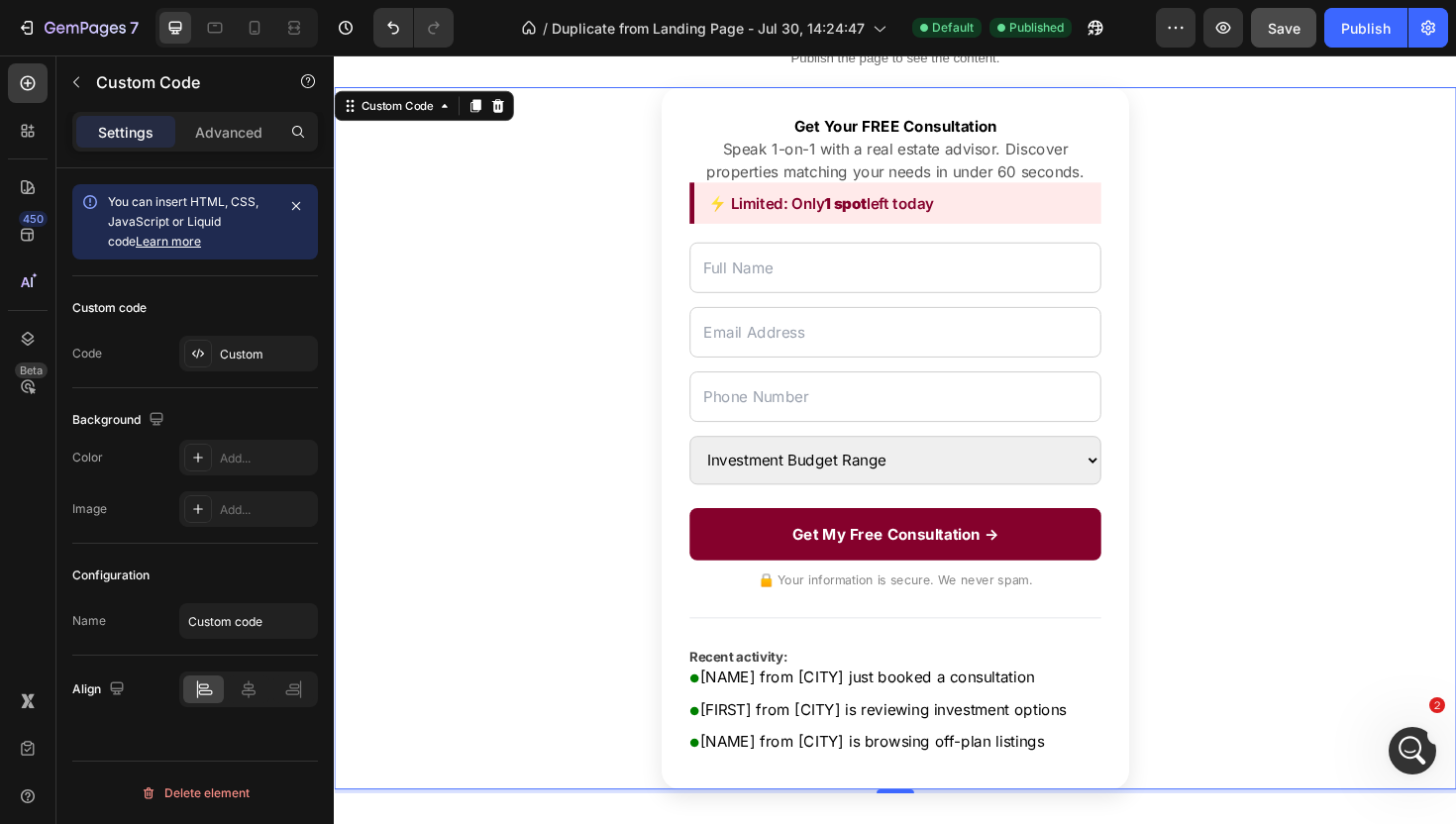 scroll, scrollTop: 140, scrollLeft: 0, axis: vertical 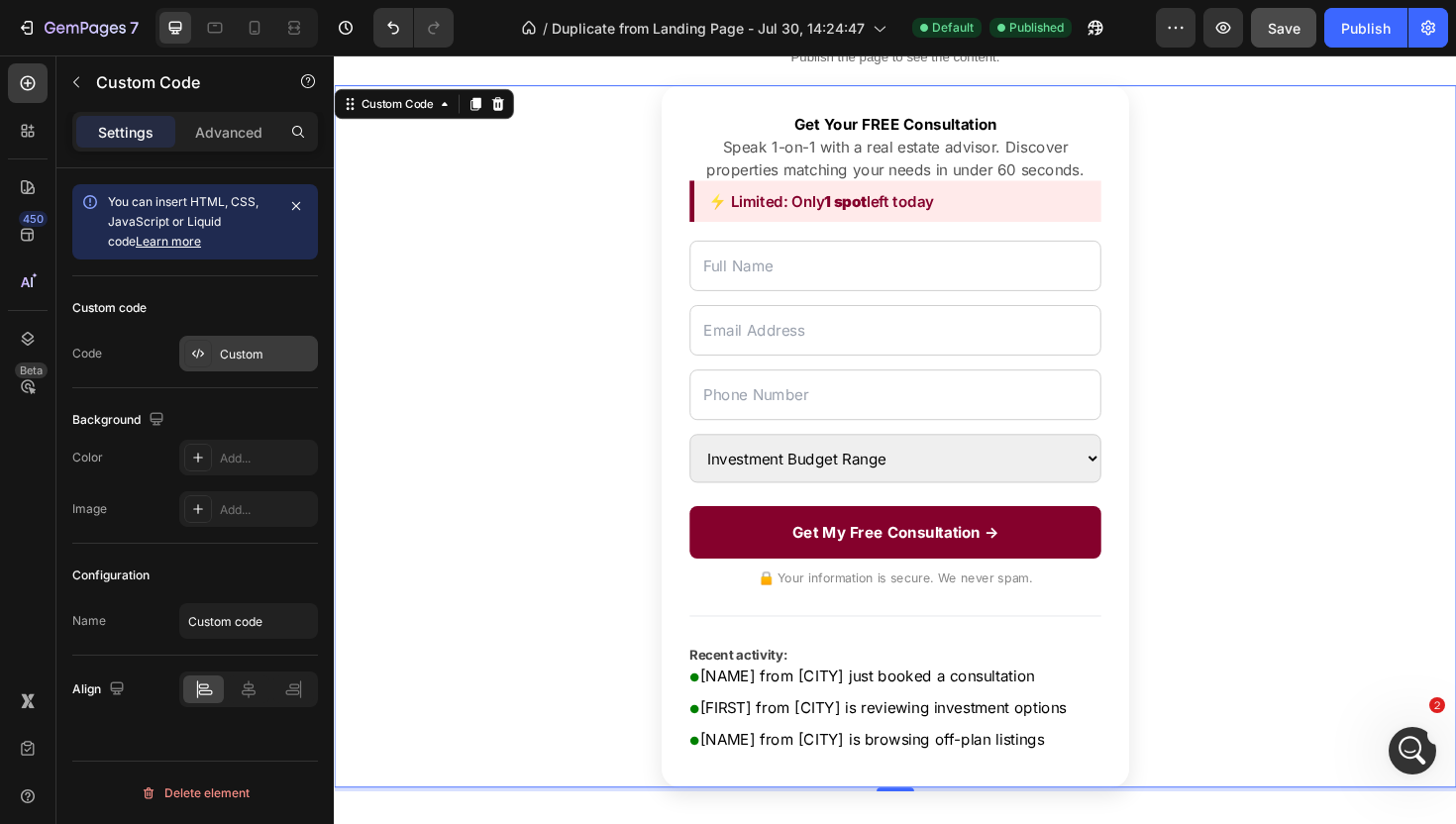 click on "Custom" at bounding box center (266, 355) 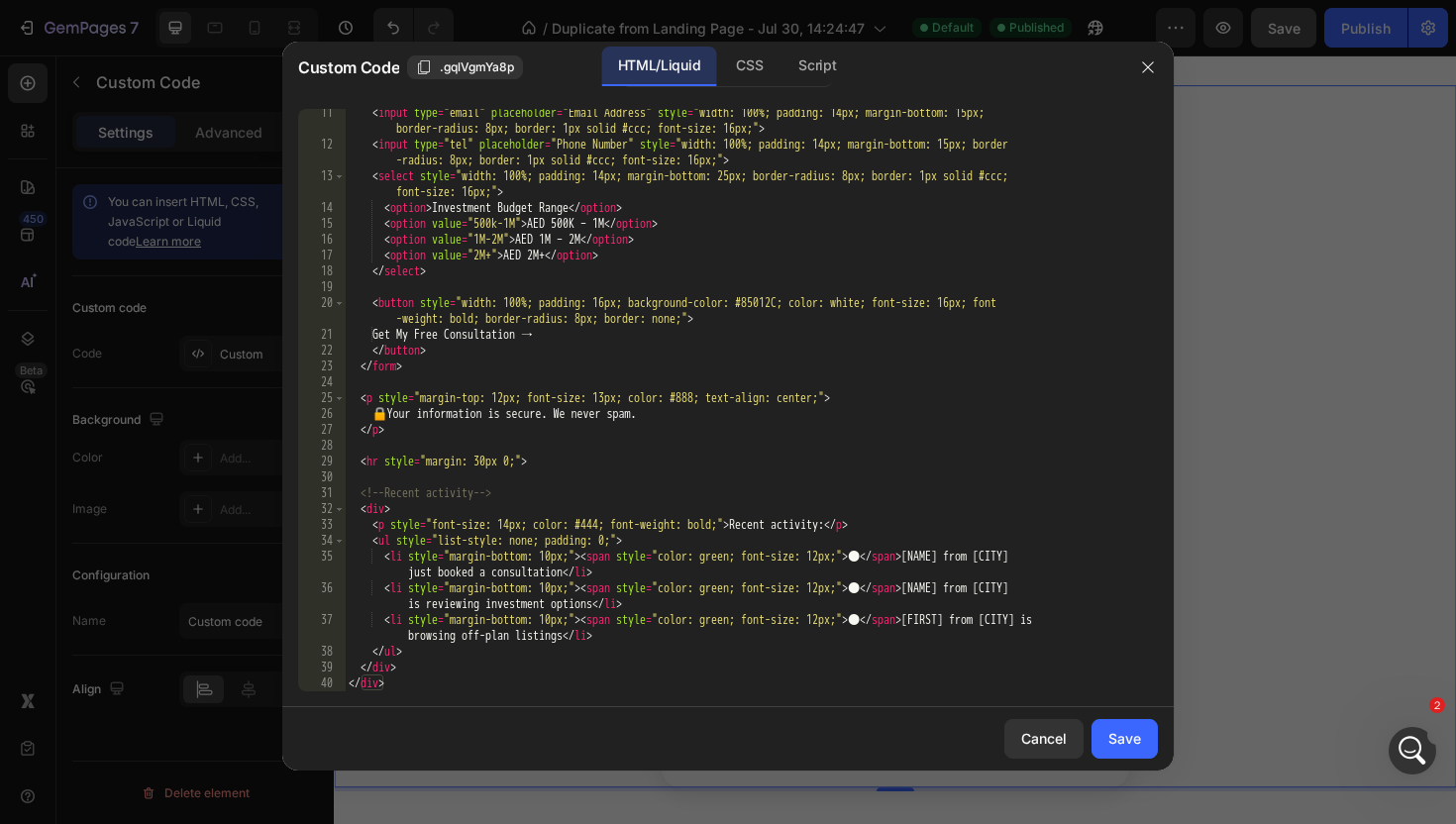 scroll, scrollTop: 226, scrollLeft: 0, axis: vertical 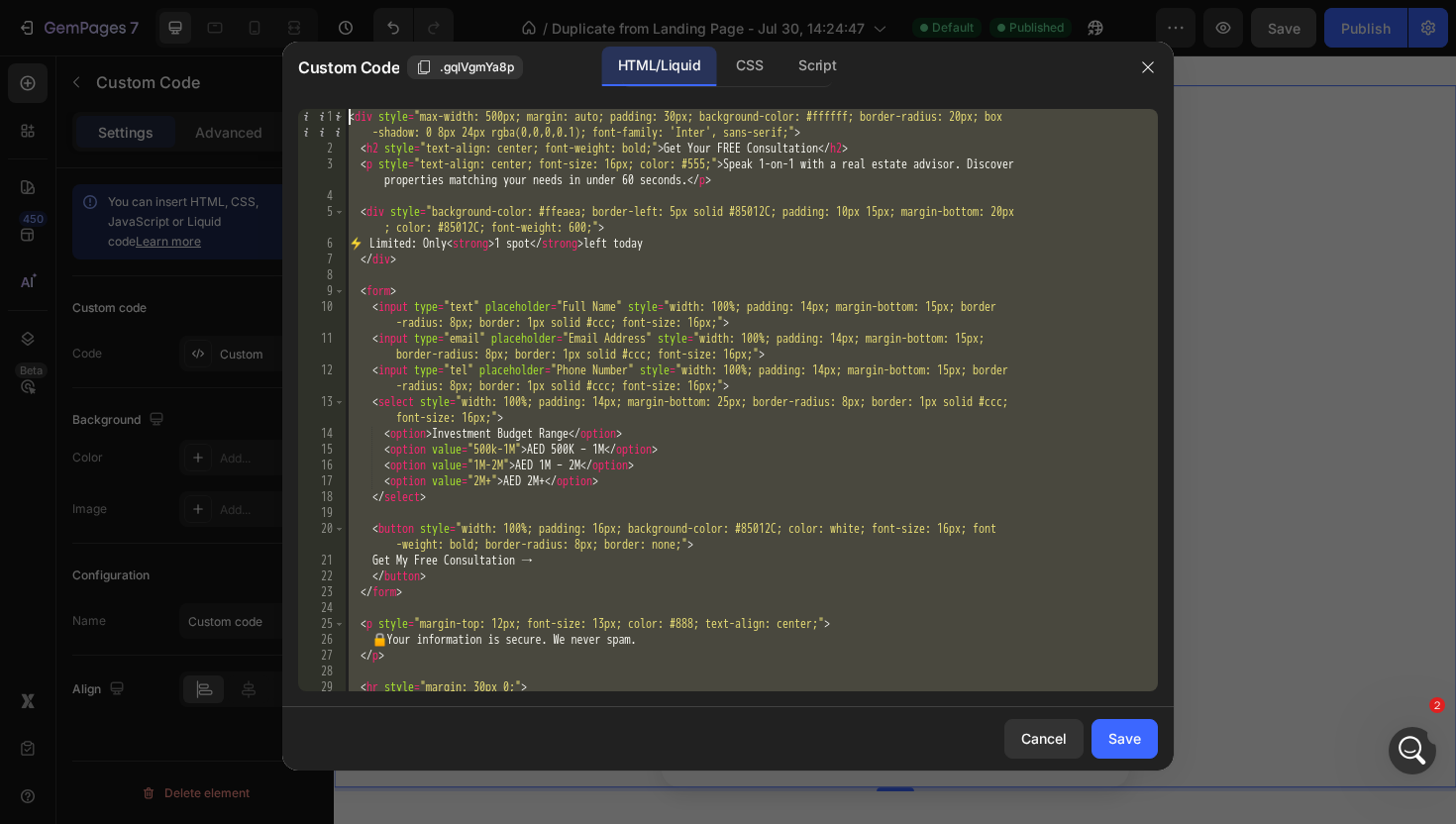 drag, startPoint x: 654, startPoint y: 677, endPoint x: 588, endPoint y: 52, distance: 628.47514 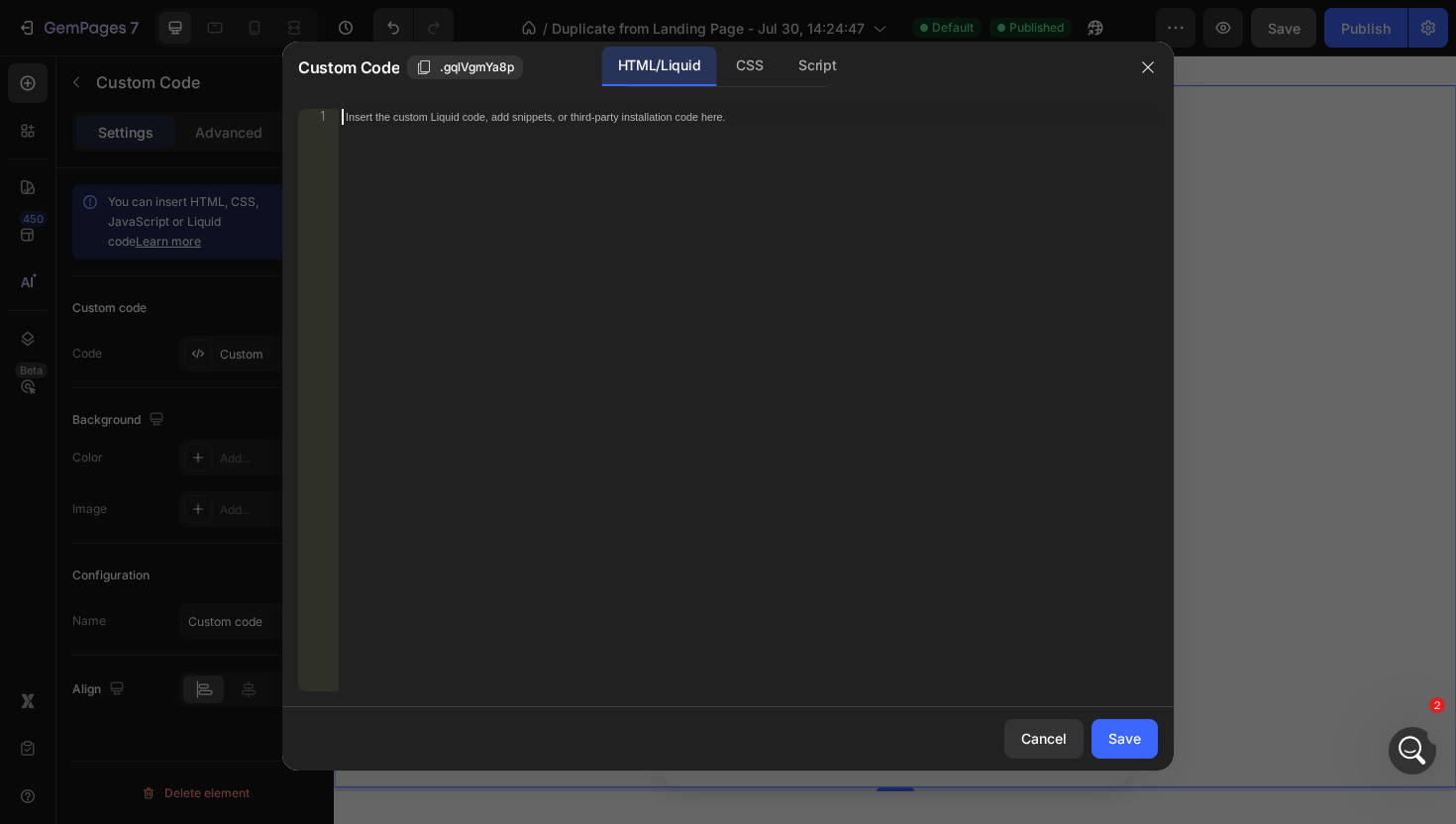 paste on "</style>" 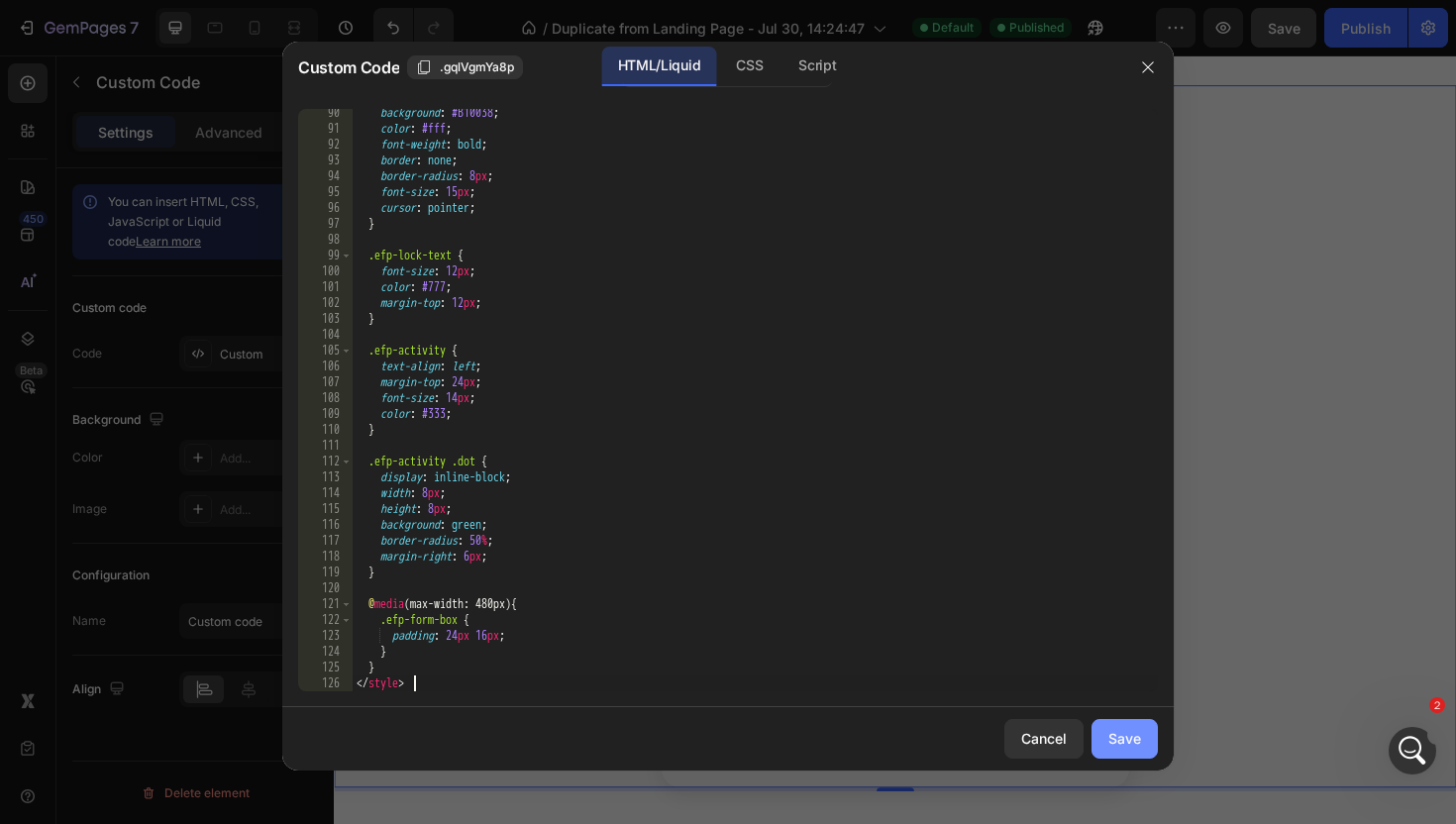 click on "Save" at bounding box center [1124, 738] 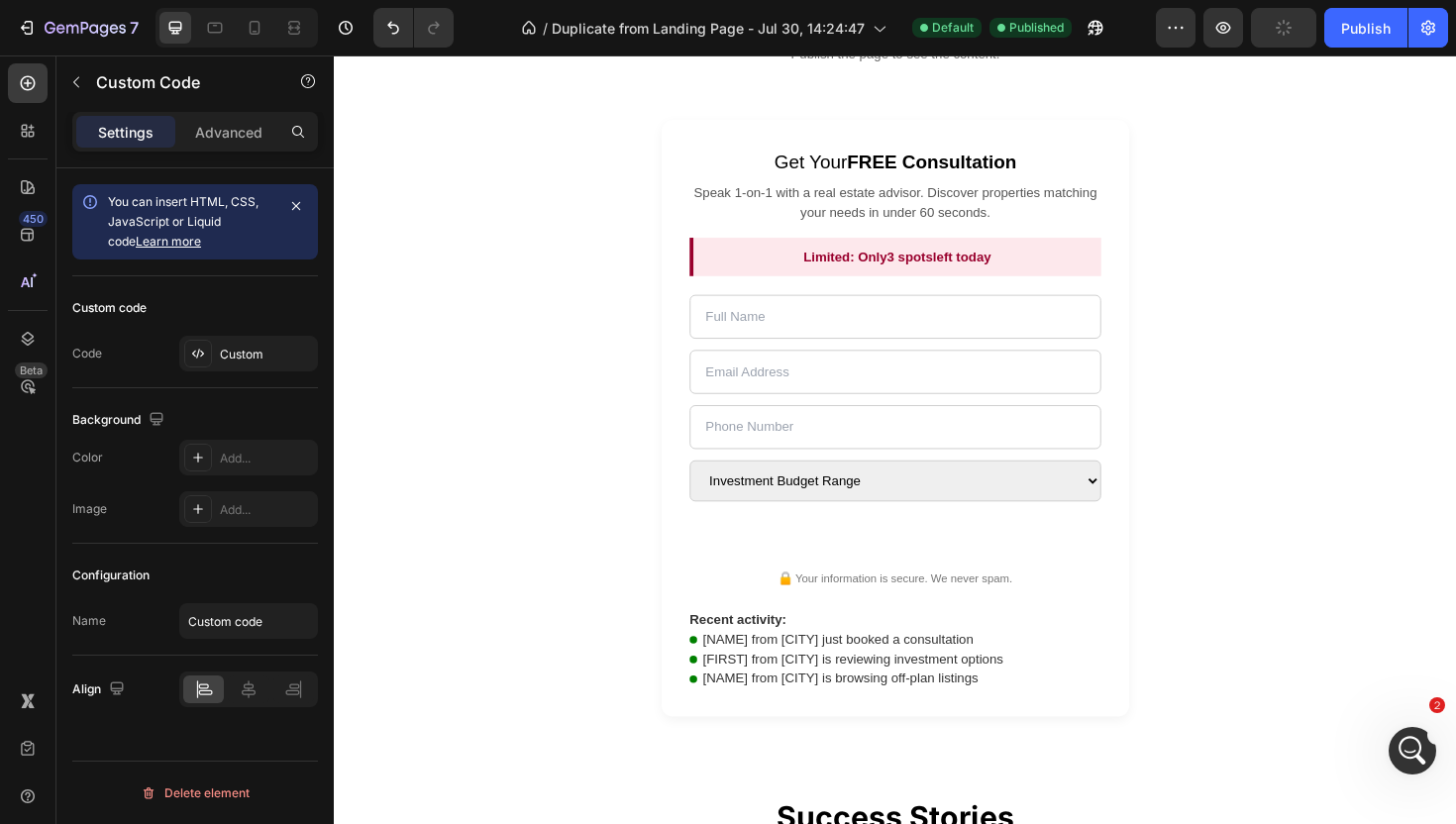 scroll, scrollTop: 144, scrollLeft: 0, axis: vertical 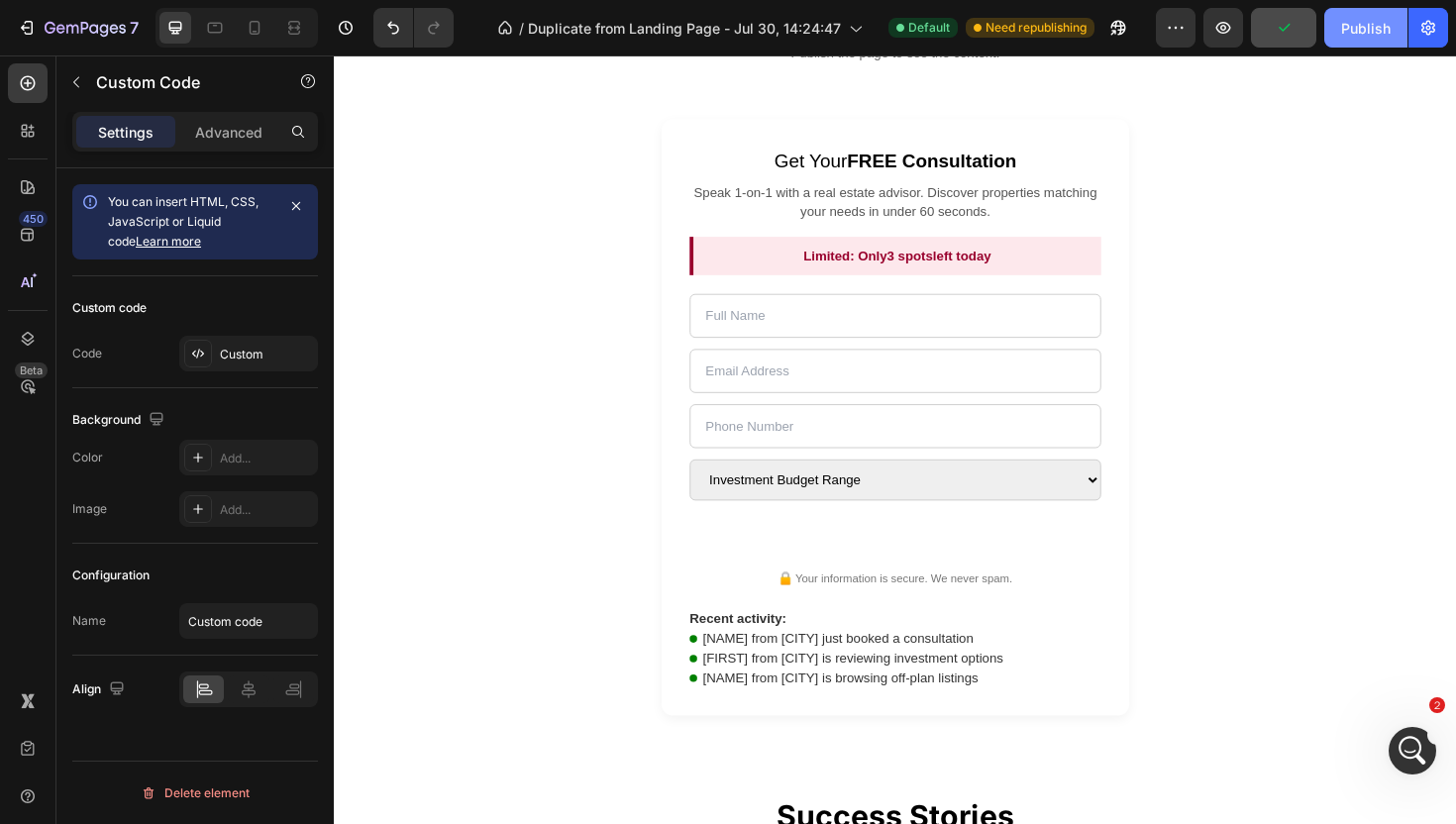 click on "Publish" at bounding box center (1366, 28) 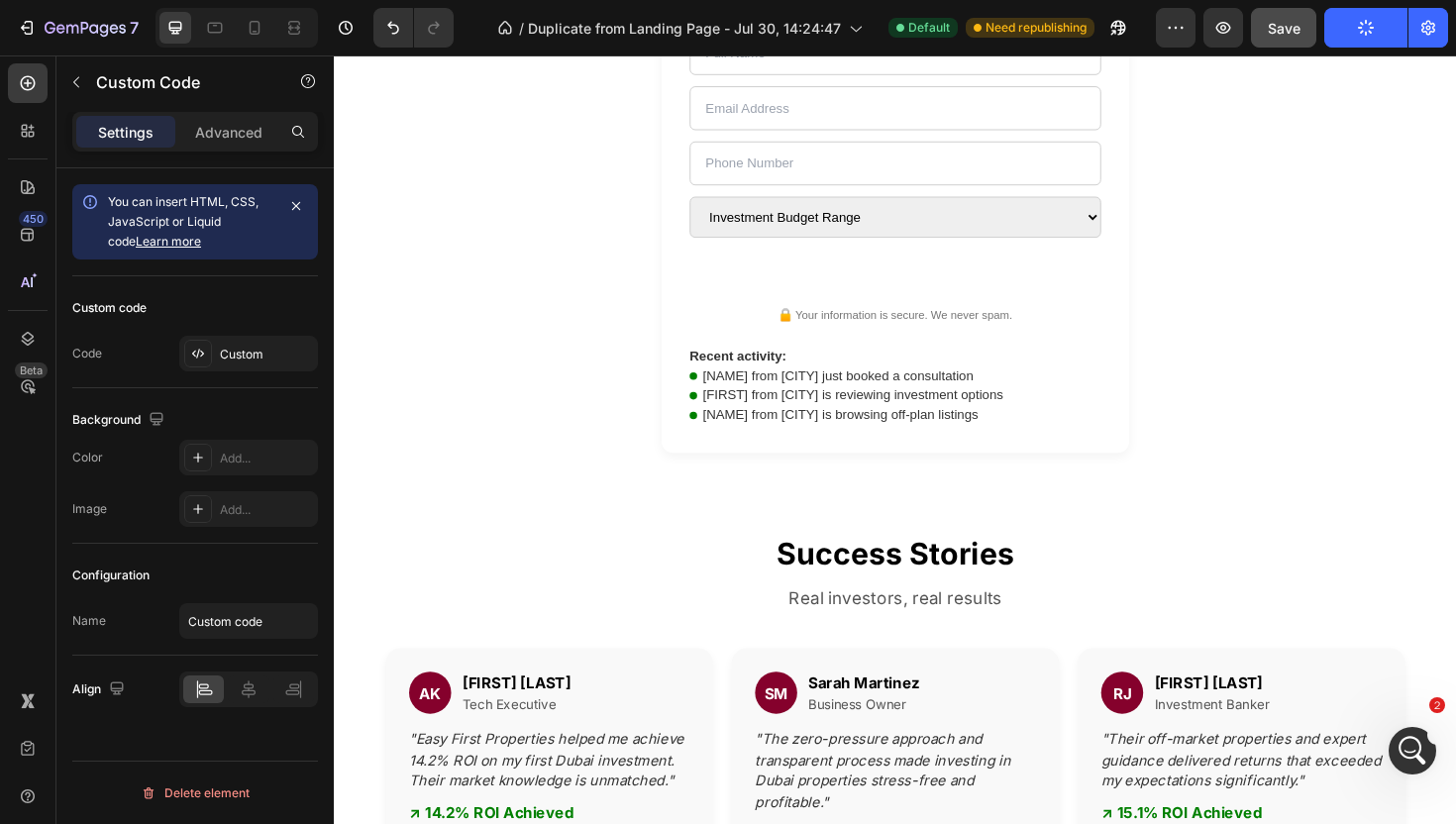 scroll, scrollTop: 0, scrollLeft: 0, axis: both 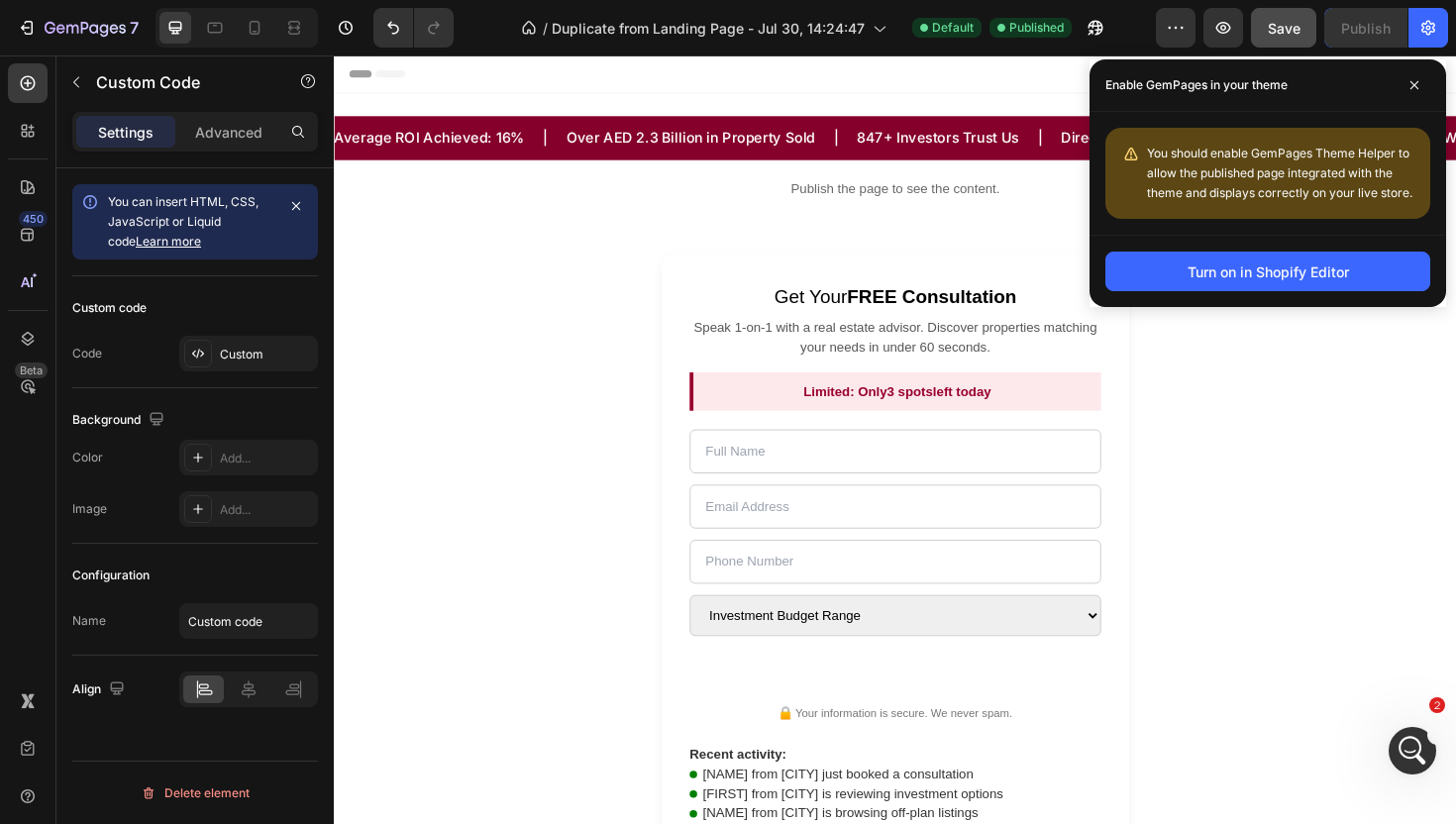 click on "Get Your  FREE Consultation
Speak 1-on-1 with a real estate advisor. Discover properties matching your needs in under 60 seconds.
Limited: Only  3 spots  left today
Investment Budget Range
AED 100K – 300K
AED 300K – 1M
AED 1M+
Get My Free Consultation →
🔒 Your information is secure. We never spam.
Recent activity:
Sarah from London just booked a consultation
Ahmad from Riyadh is reviewing investment options
Lina from Paris is browsing off-plan listings" at bounding box center [928, 582] 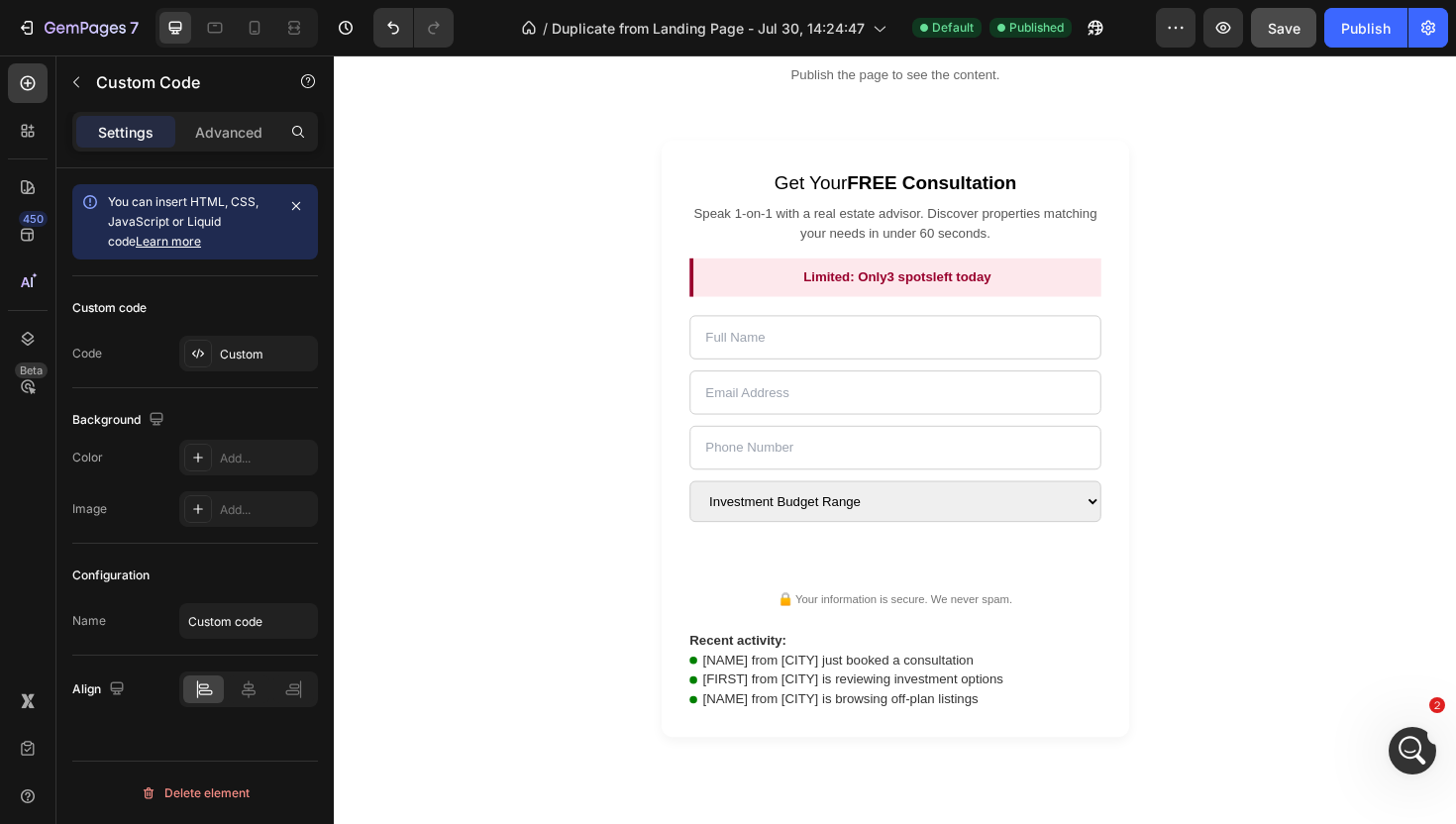 scroll, scrollTop: 0, scrollLeft: 0, axis: both 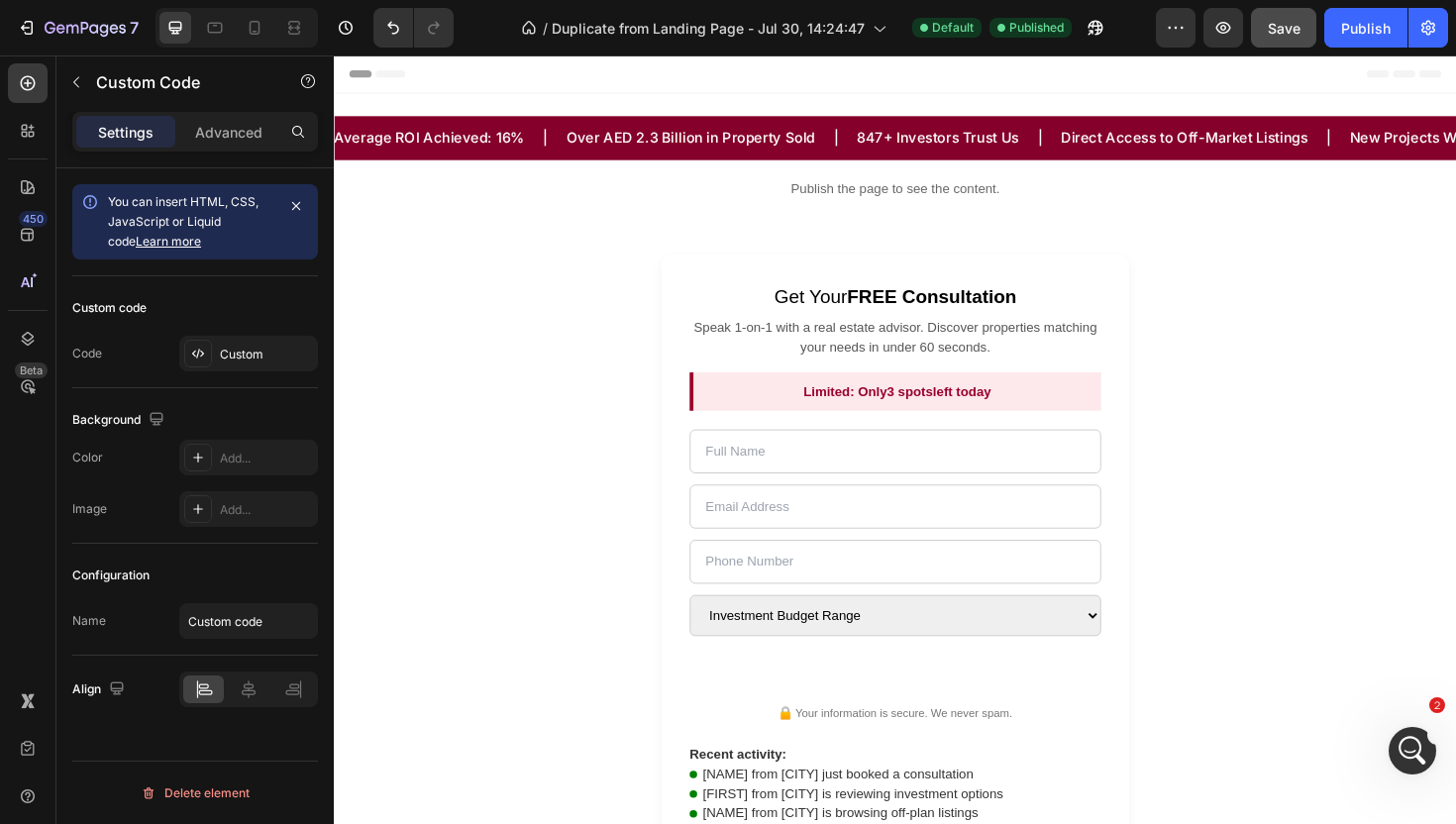 click on "Get Your  FREE Consultation" at bounding box center (928, 311) 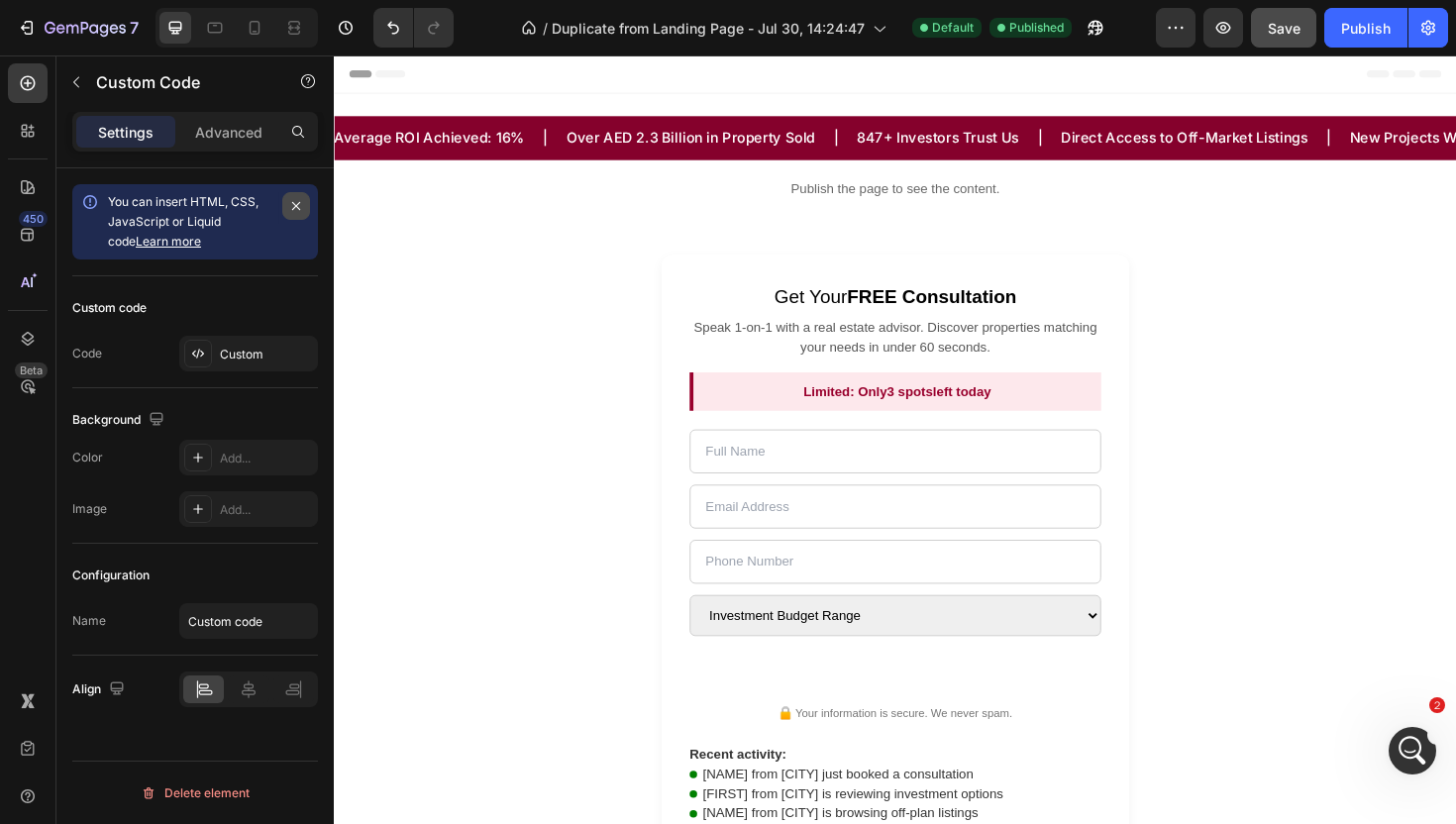 click at bounding box center [296, 206] 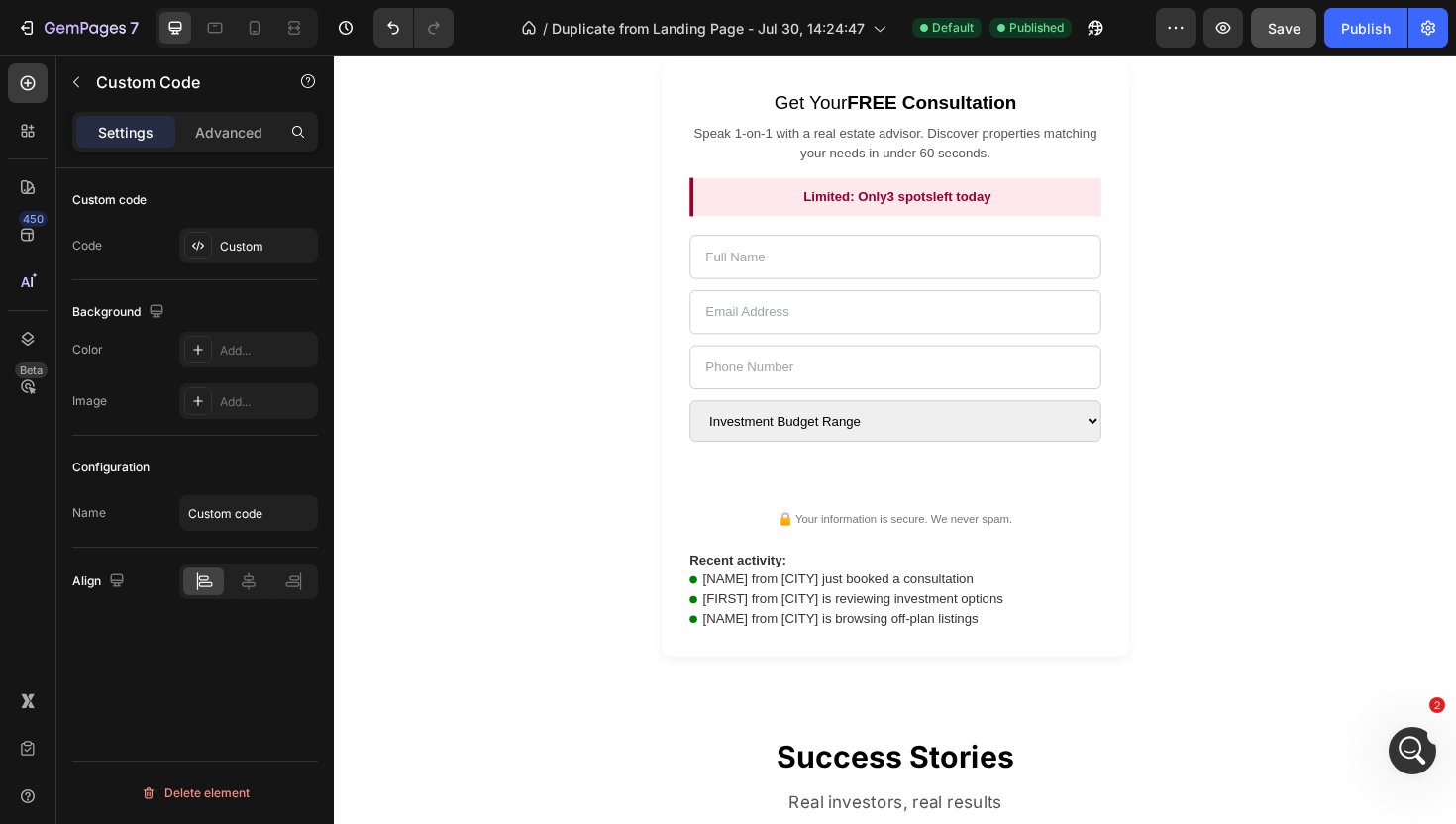 scroll, scrollTop: 0, scrollLeft: 0, axis: both 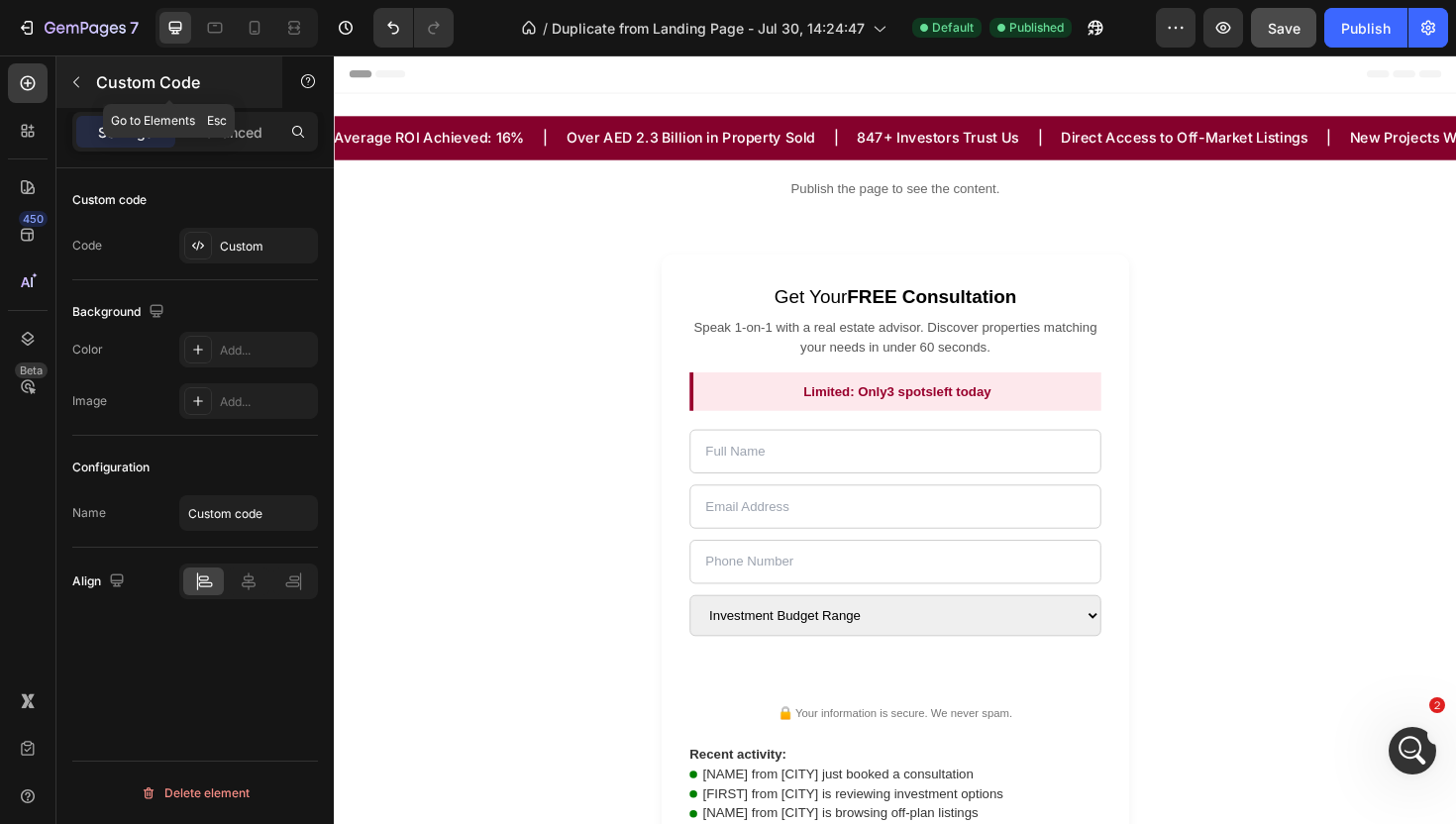 click 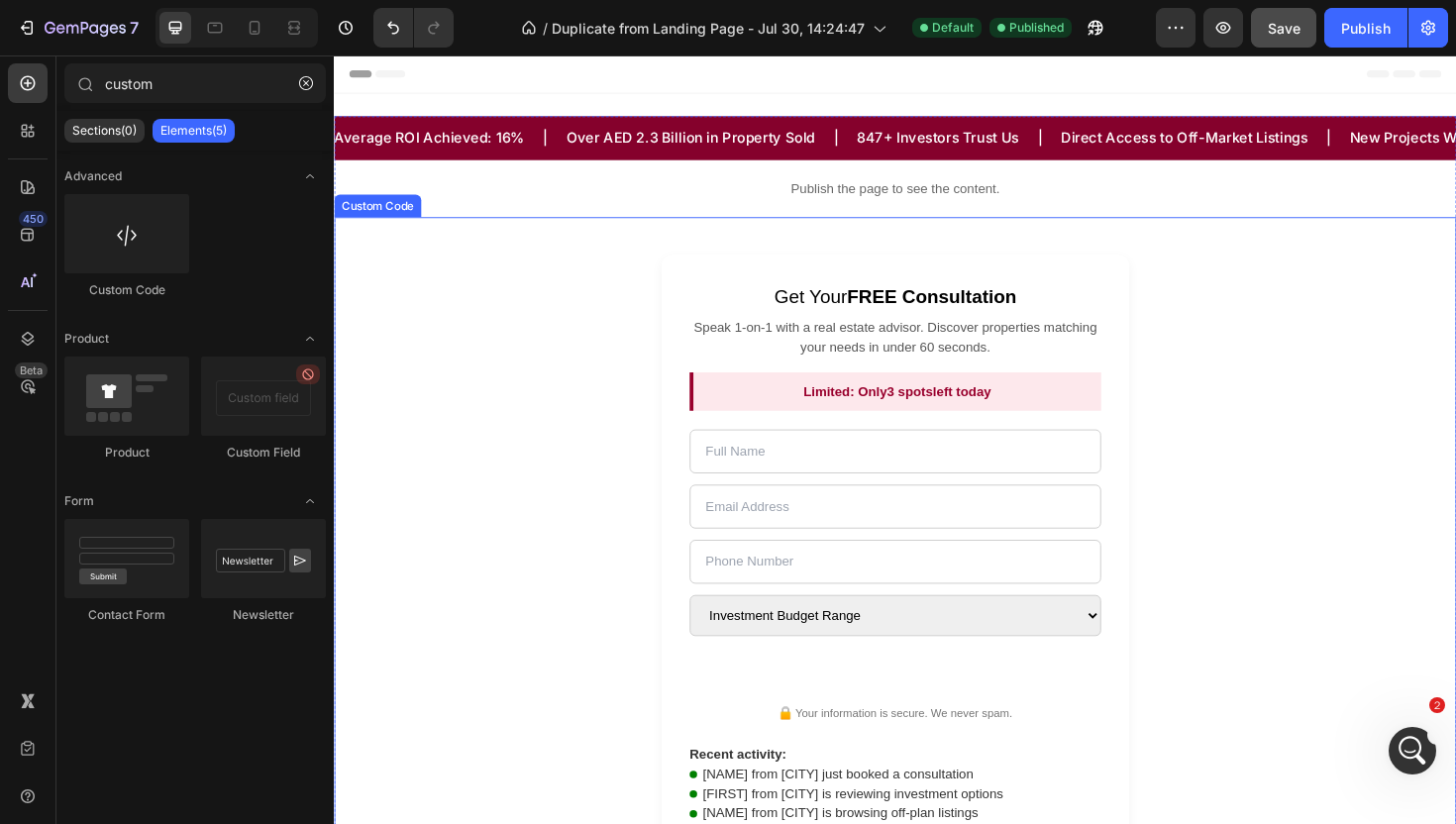 click on "Get Your  FREE Consultation
Speak 1-on-1 with a real estate advisor. Discover properties matching your needs in under 60 seconds.
Limited: Only  3 spots  left today
Investment Budget Range
AED 100K – 300K
AED 300K – 1M
AED 1M+
Get My Free Consultation →
🔒 Your information is secure. We never spam.
Recent activity:
Sarah from London just booked a consultation
Ahmad from Riyadh is reviewing investment options
Lina from Paris is browsing off-plan listings" at bounding box center [928, 582] 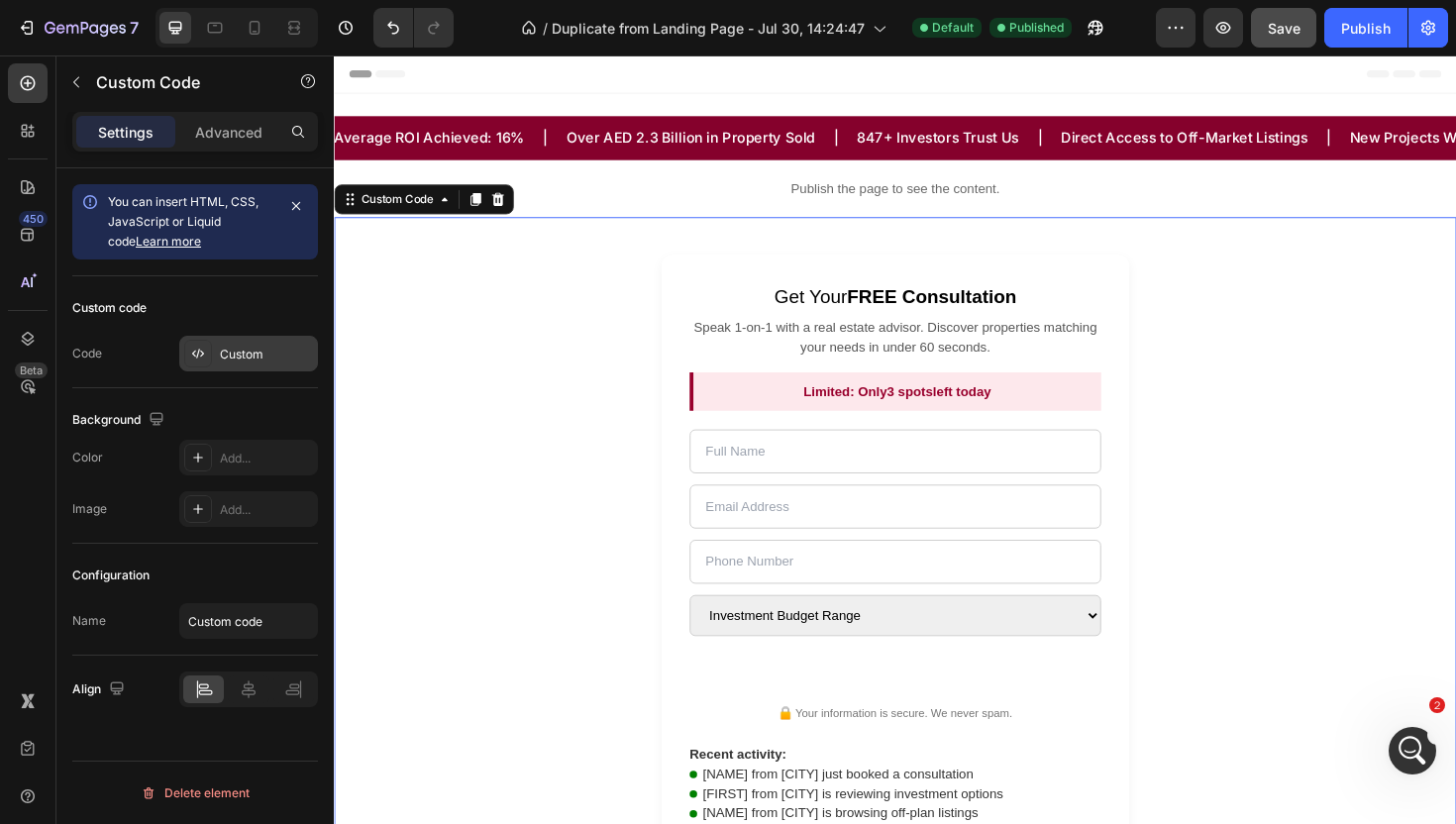 click on "Custom" at bounding box center (266, 355) 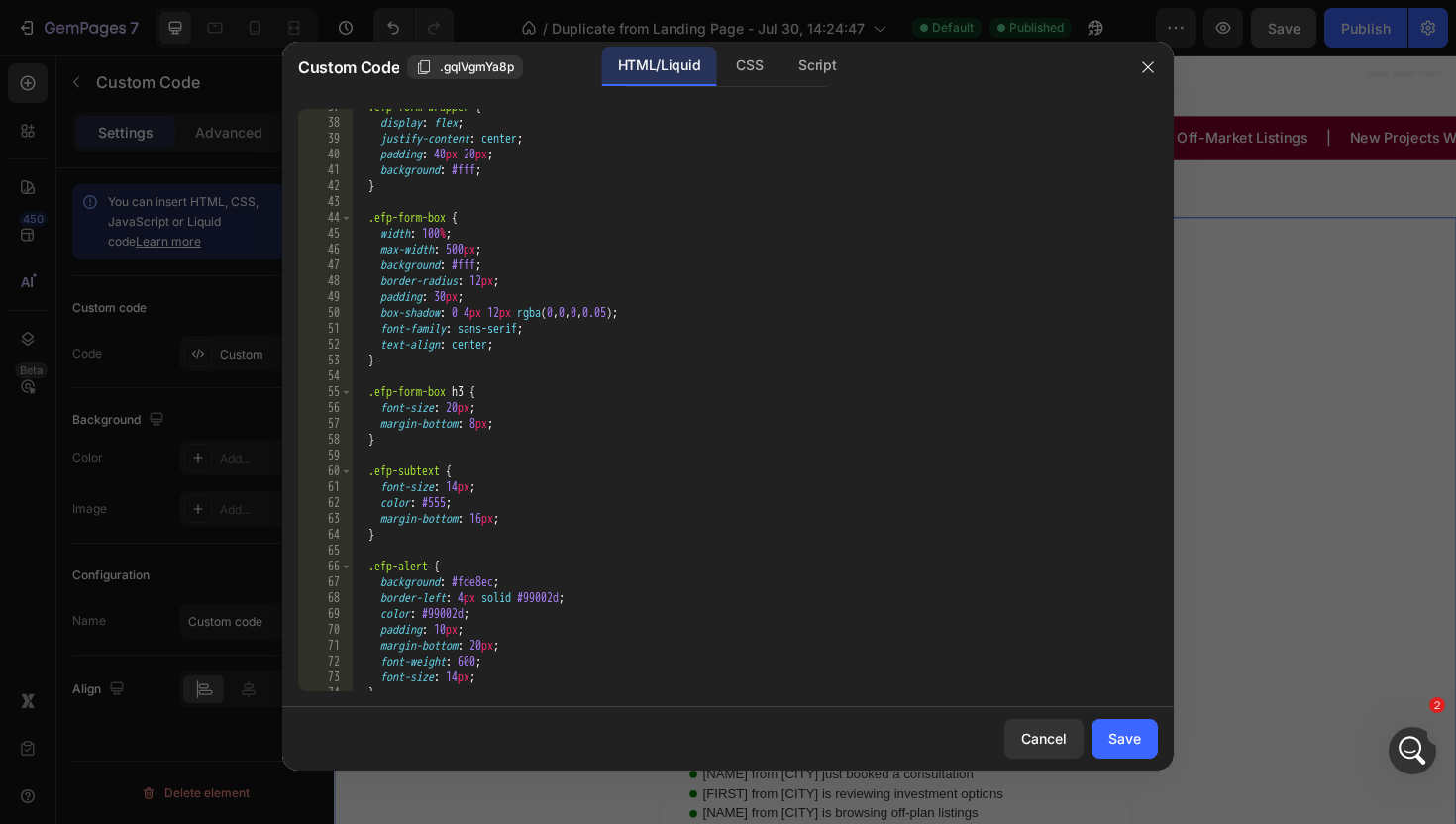 scroll, scrollTop: 1430, scrollLeft: 0, axis: vertical 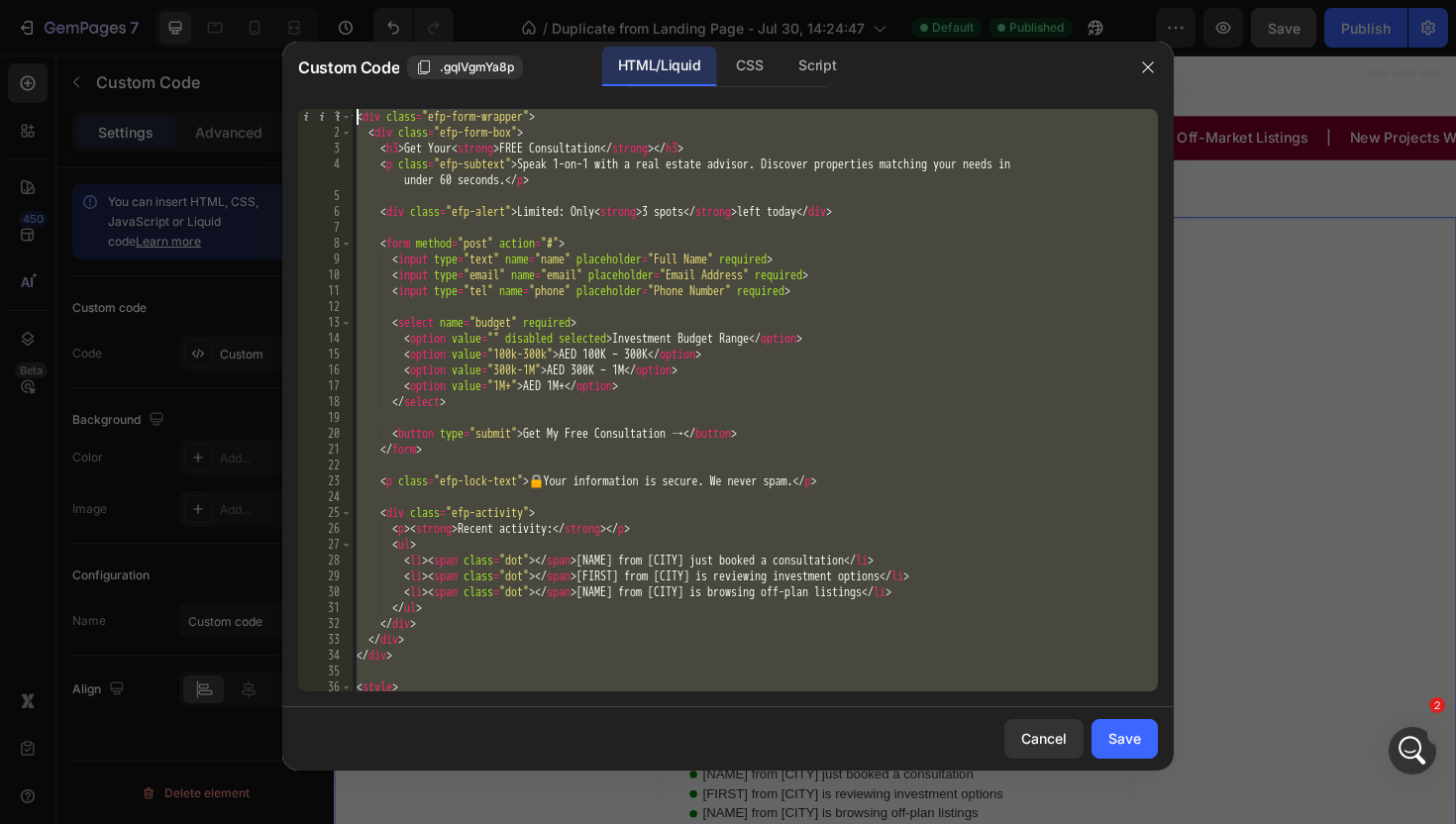 drag, startPoint x: 459, startPoint y: 684, endPoint x: 455, endPoint y: -123, distance: 807.0099 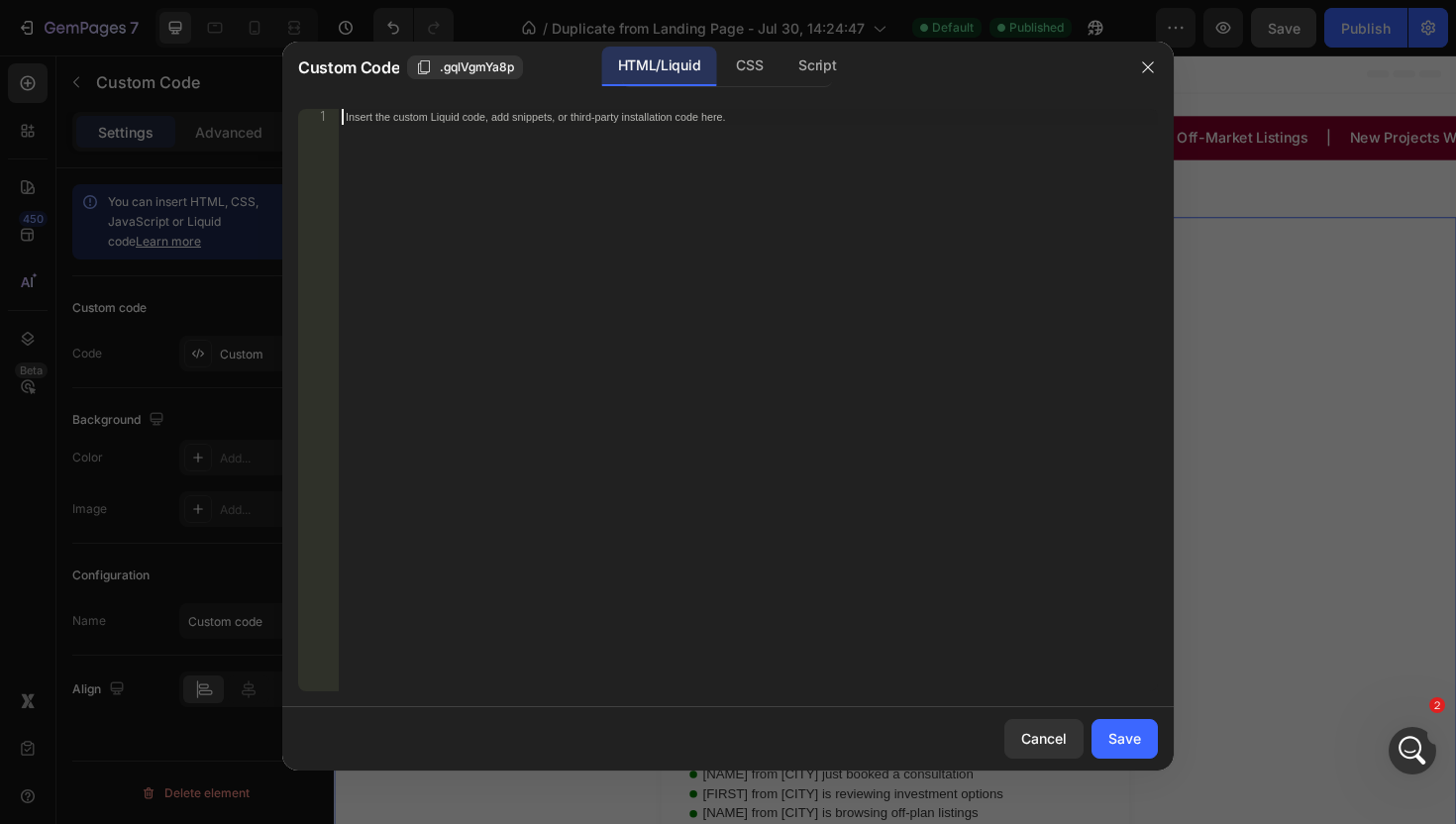paste on "</div>" 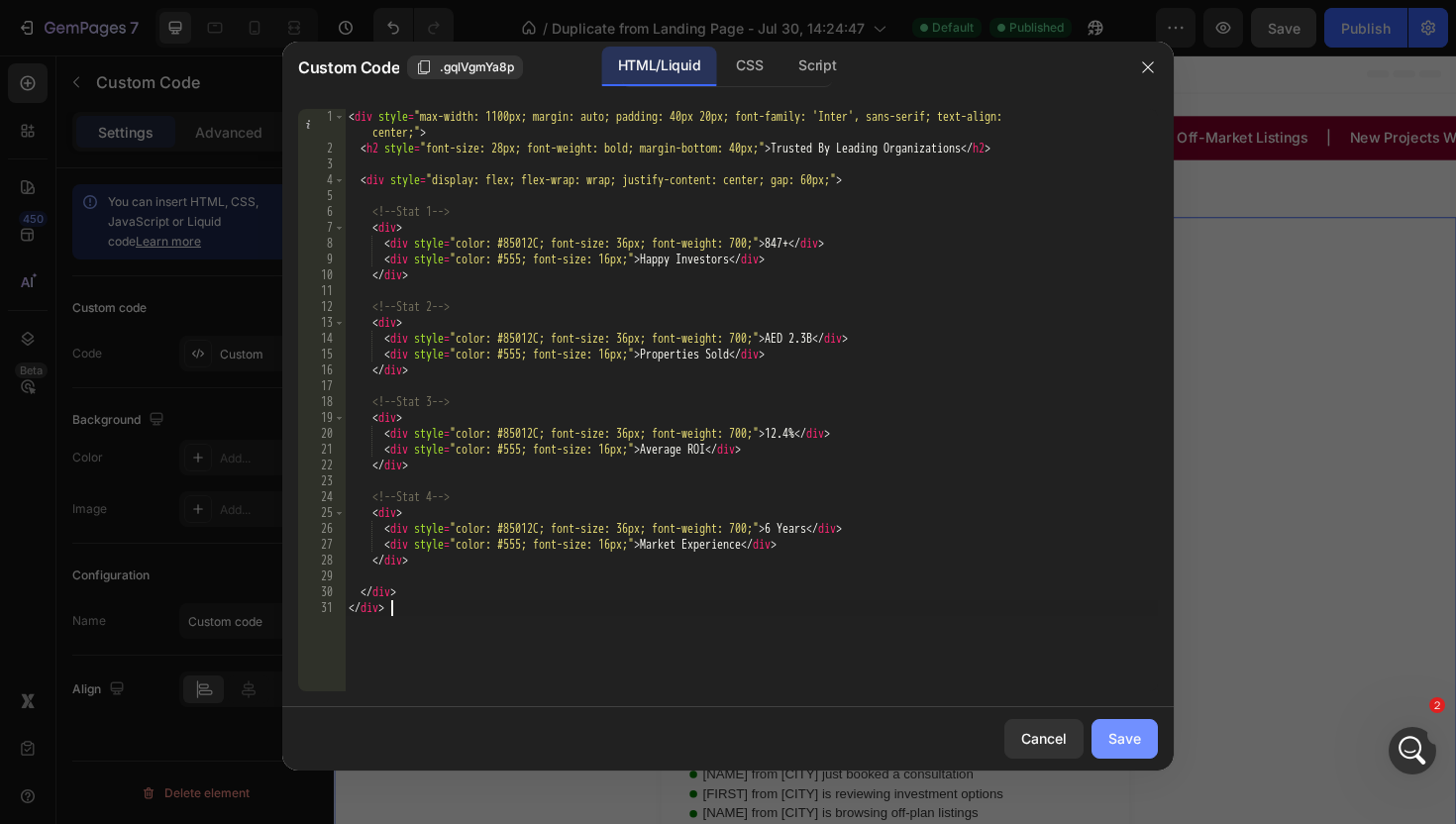 click on "Save" 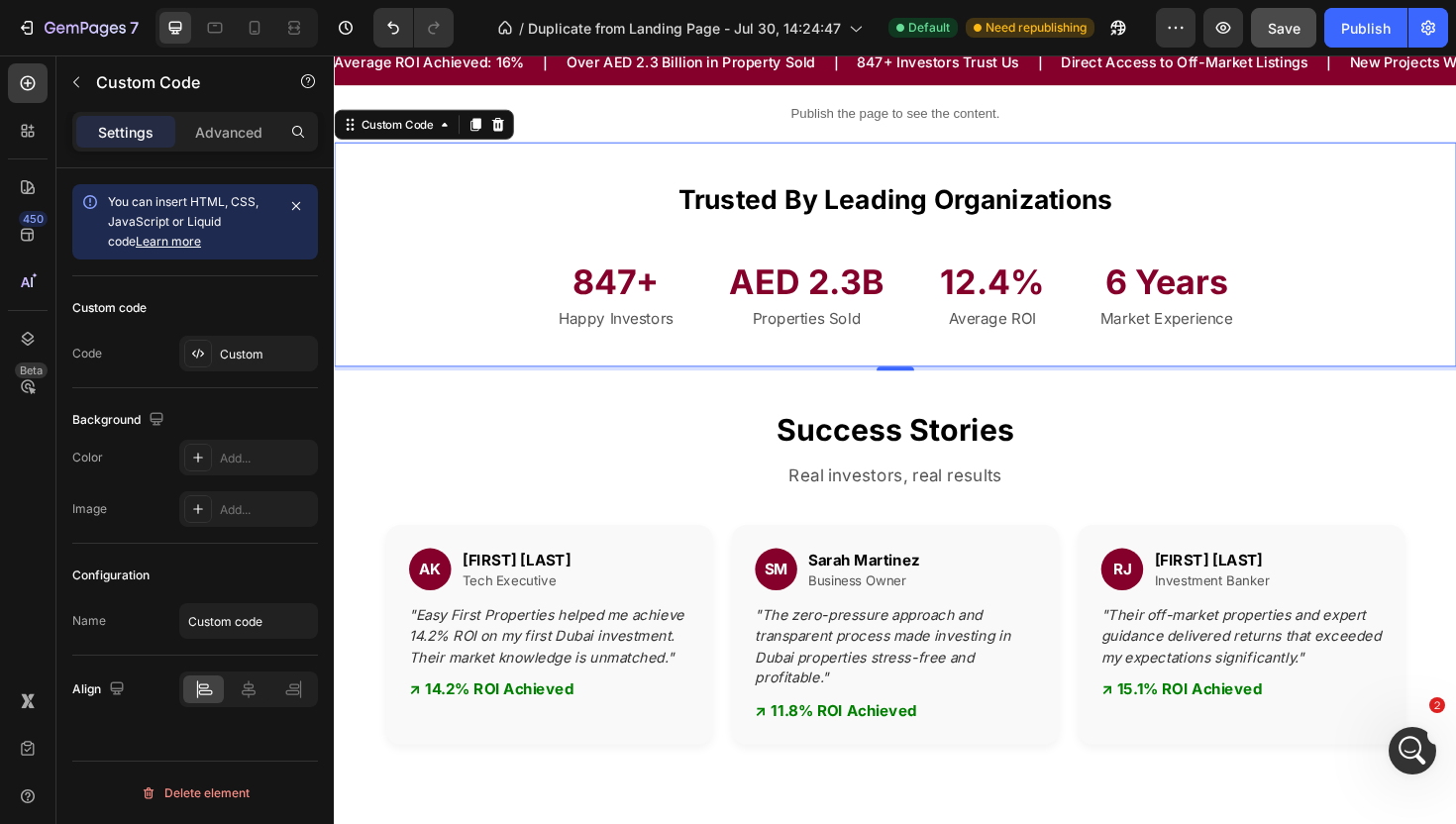 scroll, scrollTop: 0, scrollLeft: 0, axis: both 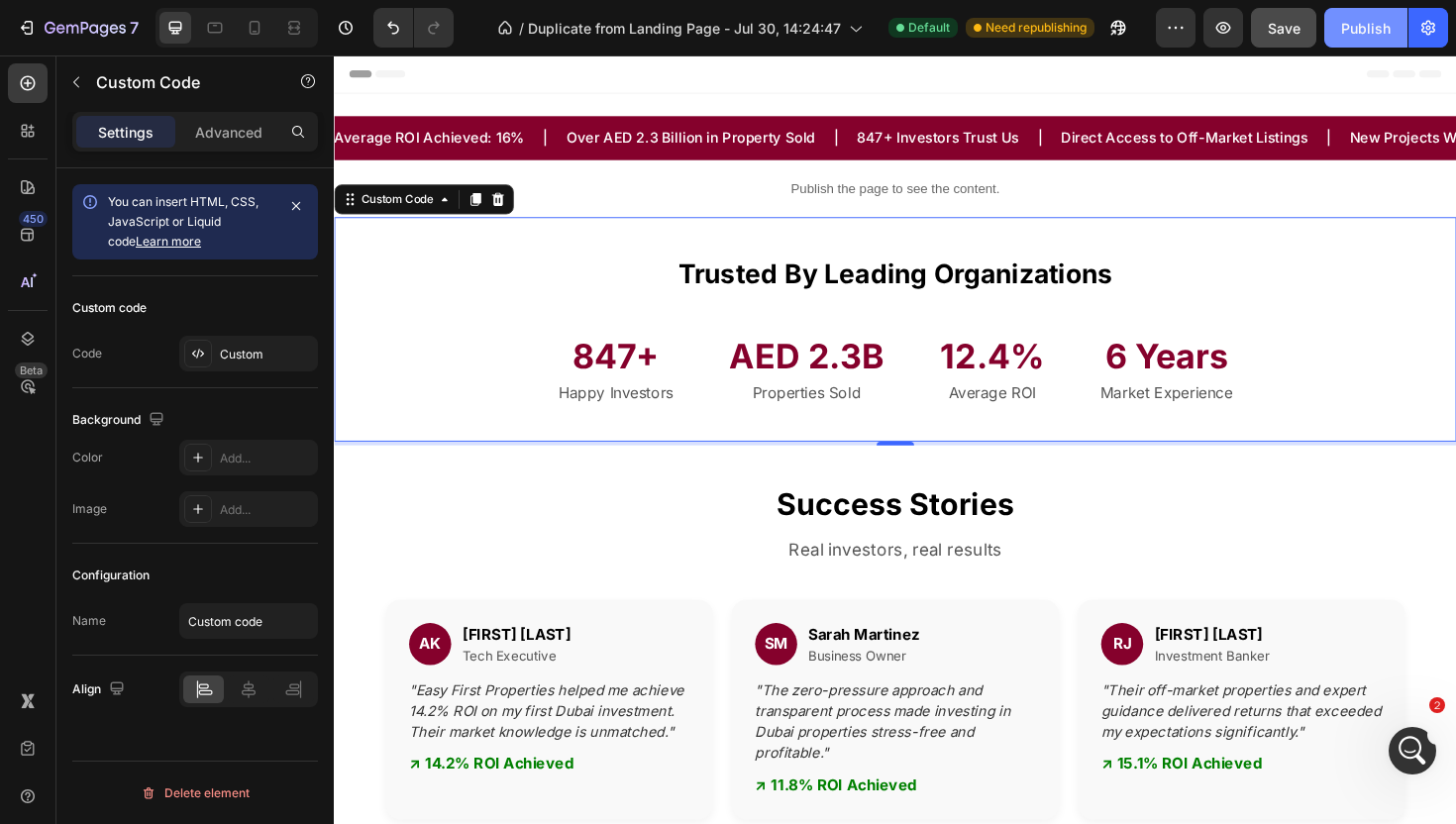 click on "Publish" at bounding box center (1366, 28) 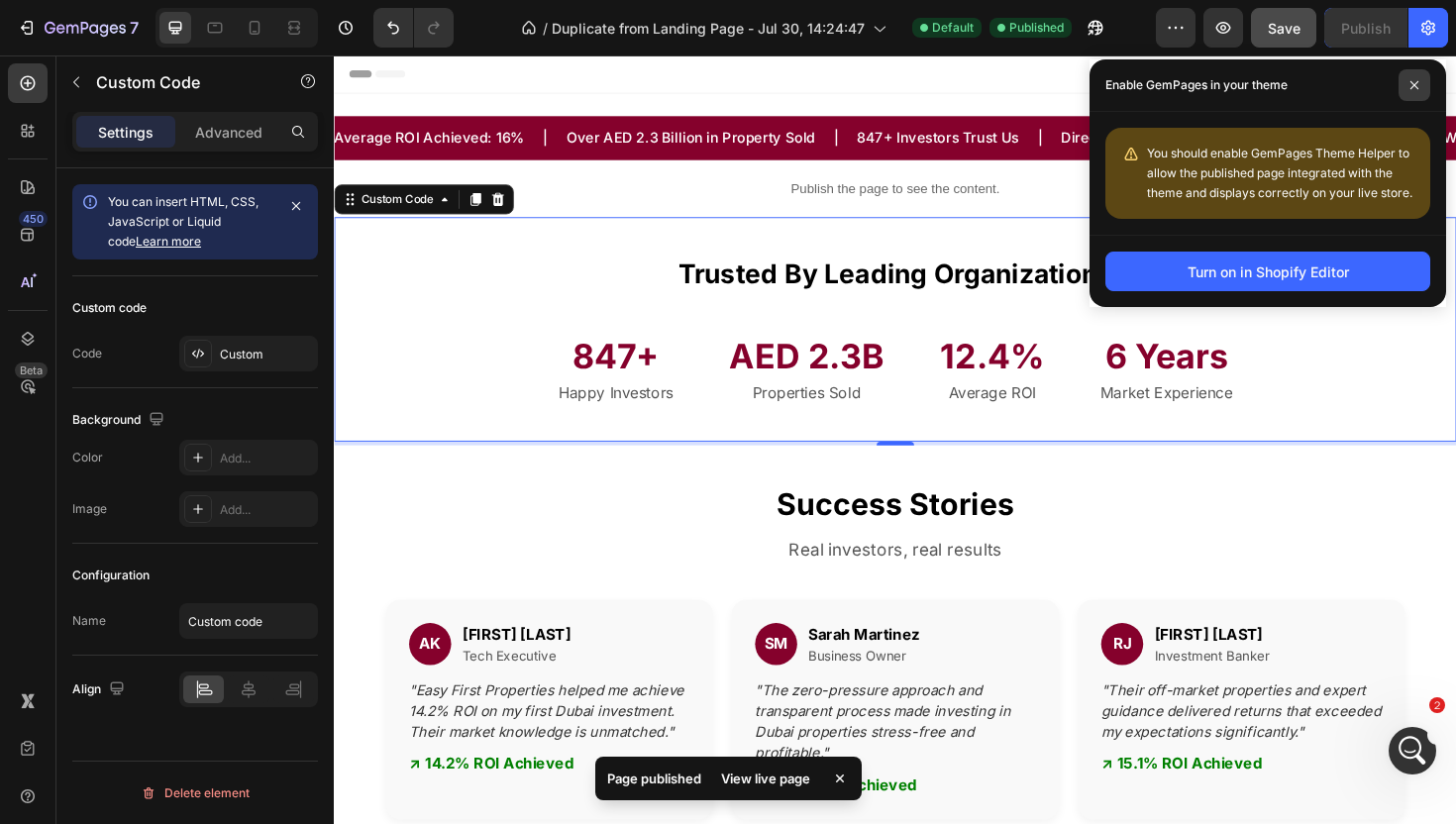 click 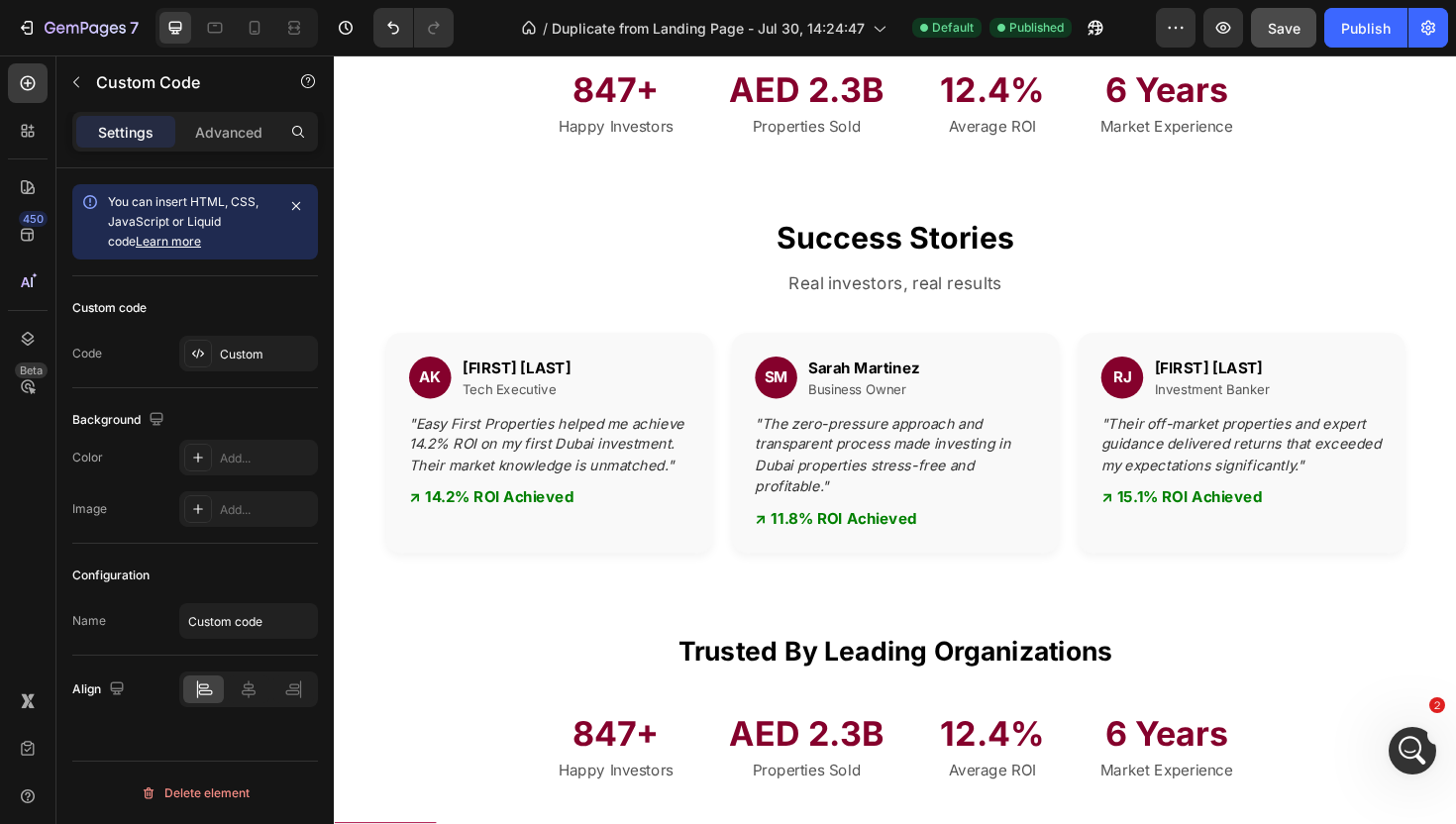 scroll, scrollTop: 0, scrollLeft: 0, axis: both 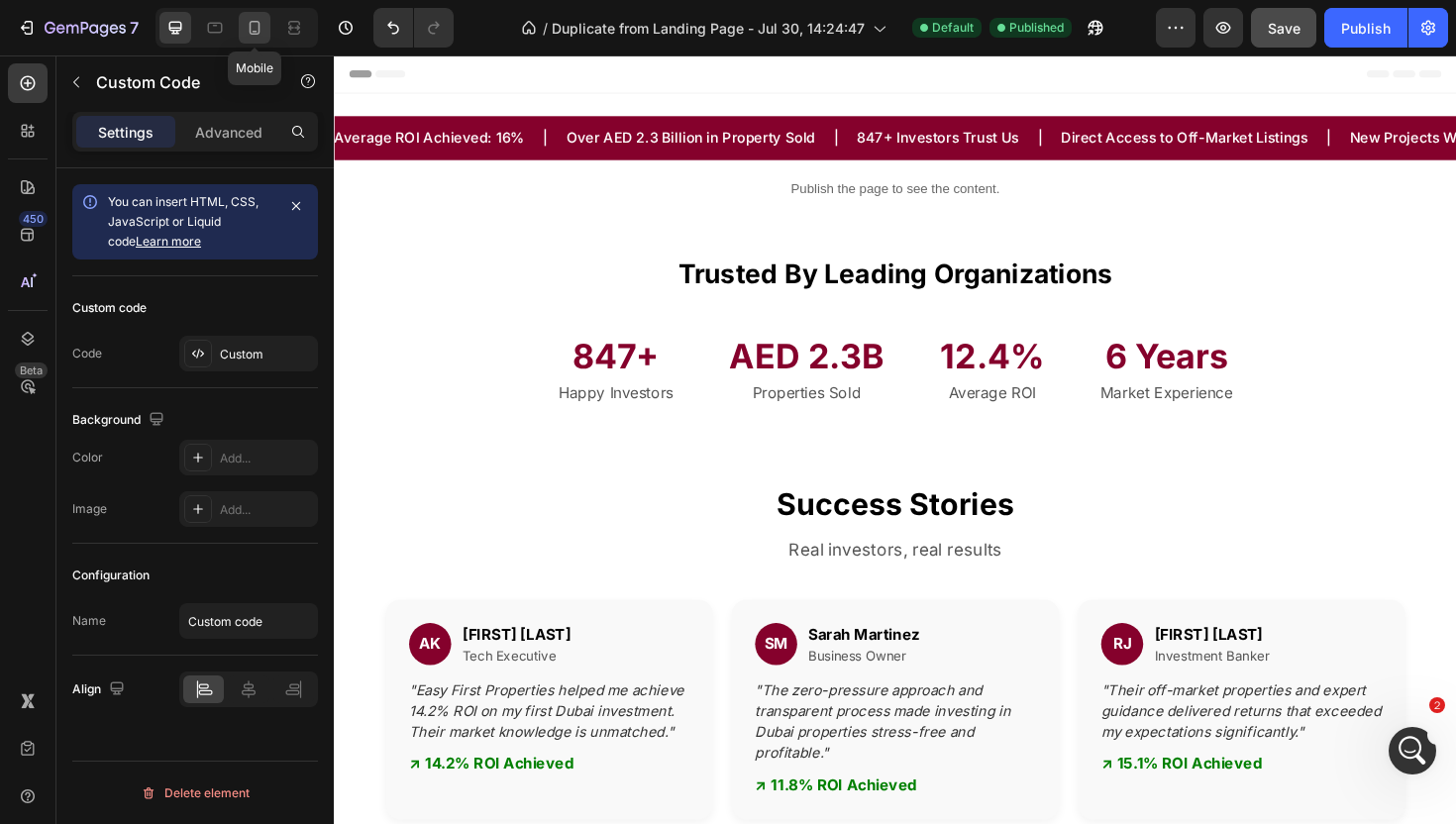 click 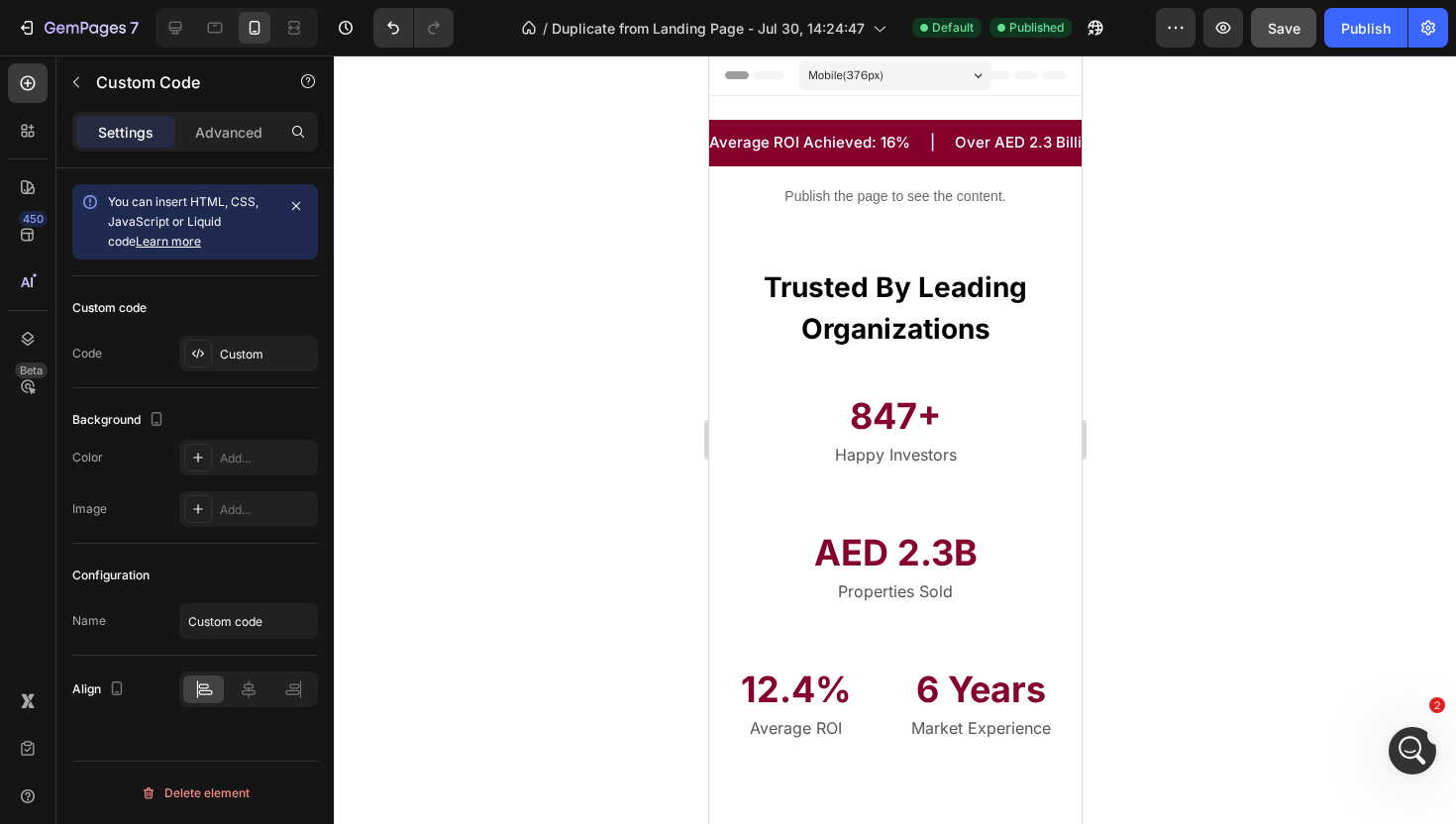 scroll, scrollTop: 0, scrollLeft: 0, axis: both 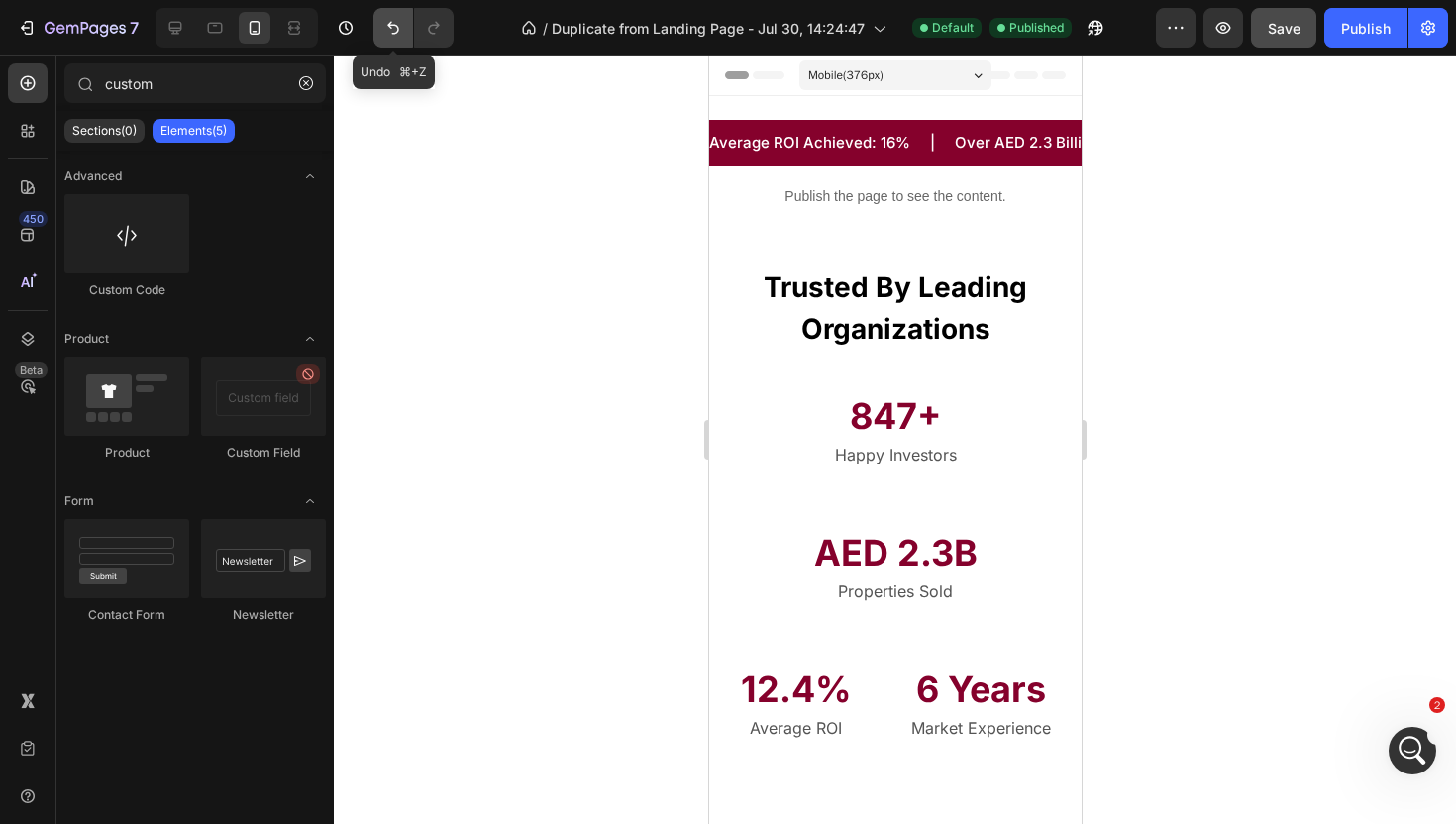 click 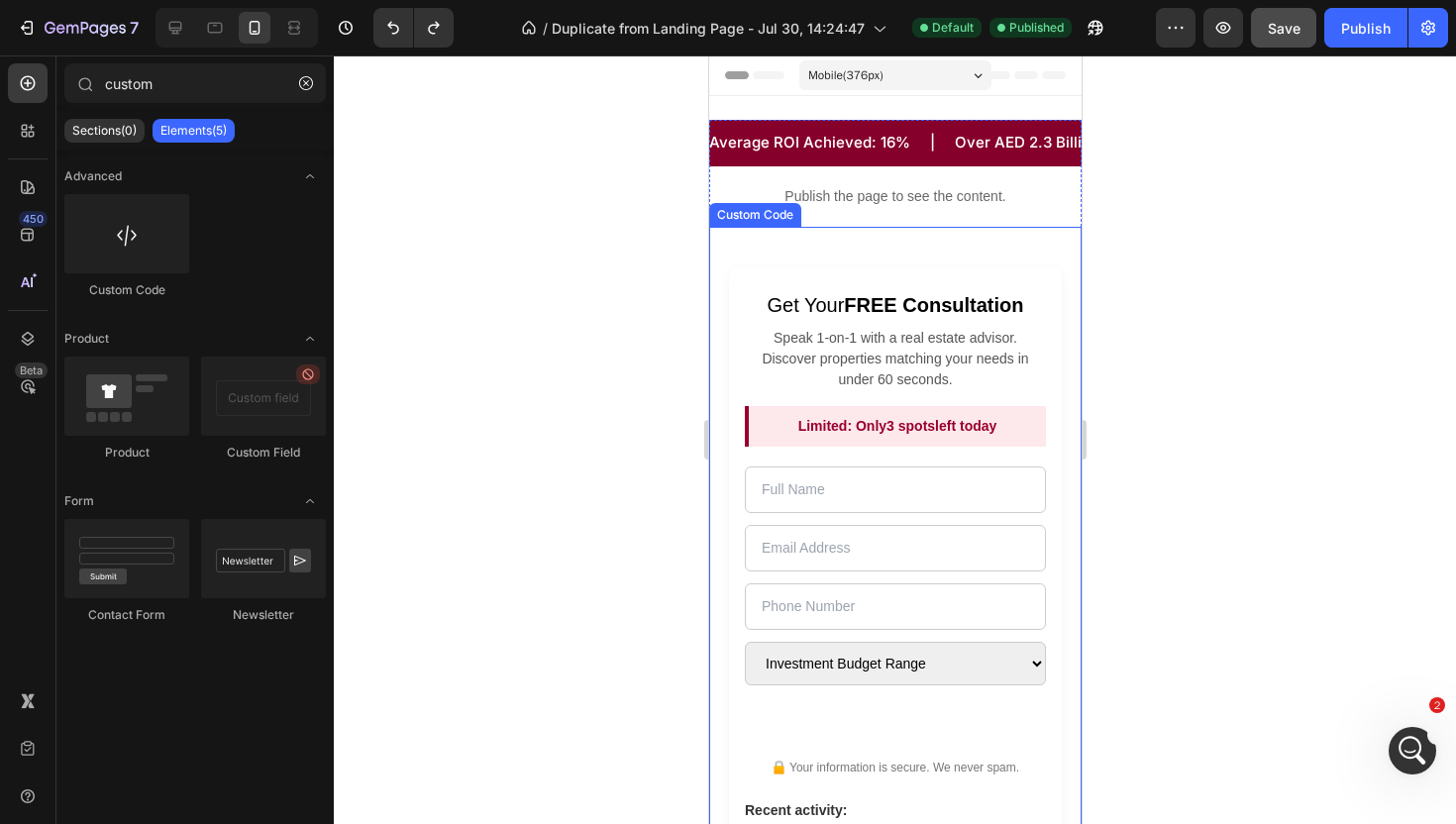 click on "Get Your  FREE Consultation
Speak 1-on-1 with a real estate advisor. Discover properties matching your needs in under 60 seconds.
Limited: Only  3 spots  left today
Investment Budget Range
AED 100K – 300K
AED 300K – 1M
AED 1M+
Get My Free Consultation →
🔒 Your information is secure. We never spam.
Recent activity:
Sarah from London just booked a consultation
Ahmad from Riyadh is reviewing investment options
Lina from Paris is browsing off-plan listings" at bounding box center (894, 608) 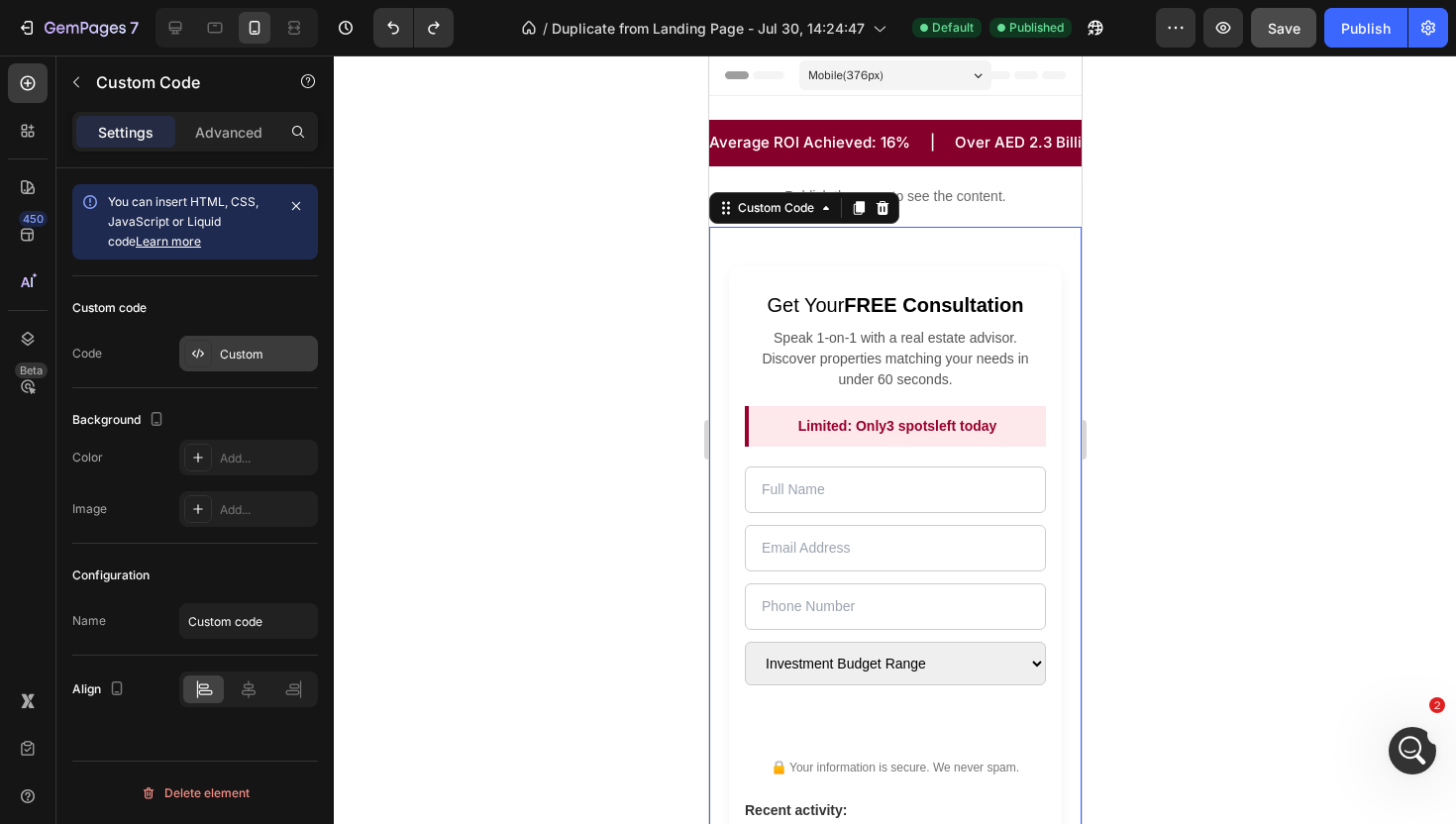 click on "Custom" at bounding box center [266, 355] 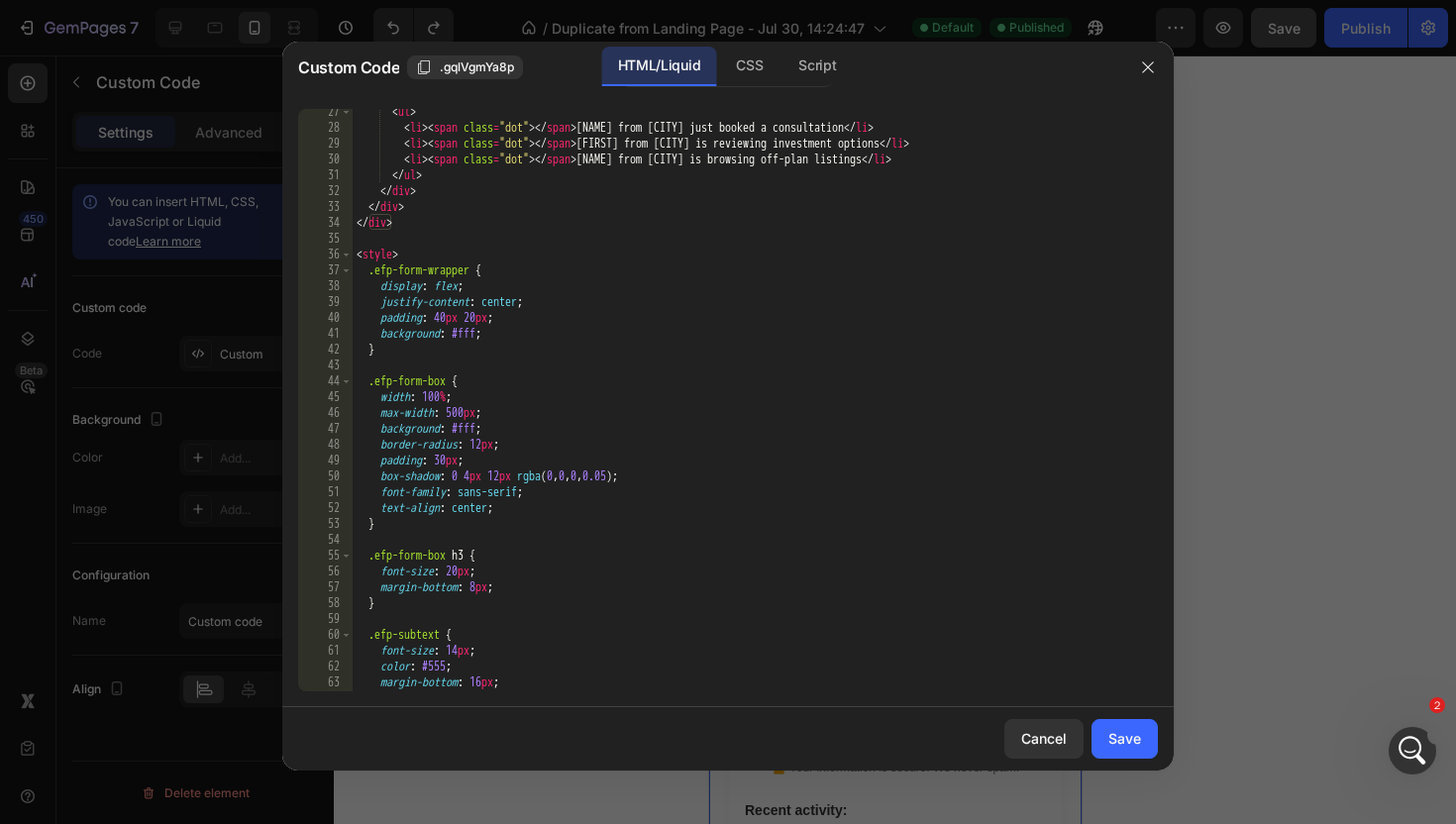 scroll, scrollTop: 1430, scrollLeft: 0, axis: vertical 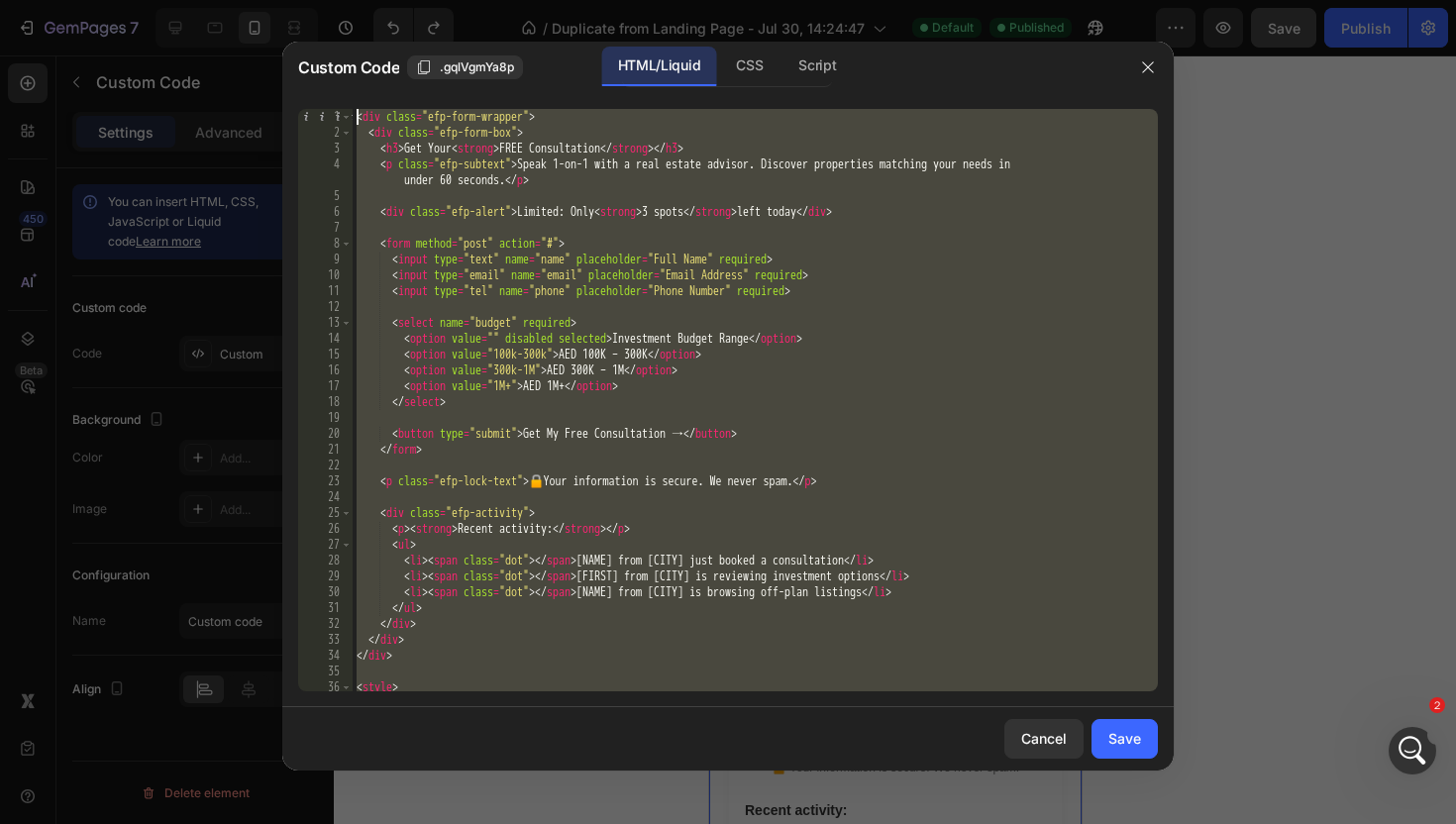 drag, startPoint x: 466, startPoint y: 681, endPoint x: 425, endPoint y: -123, distance: 805.0447 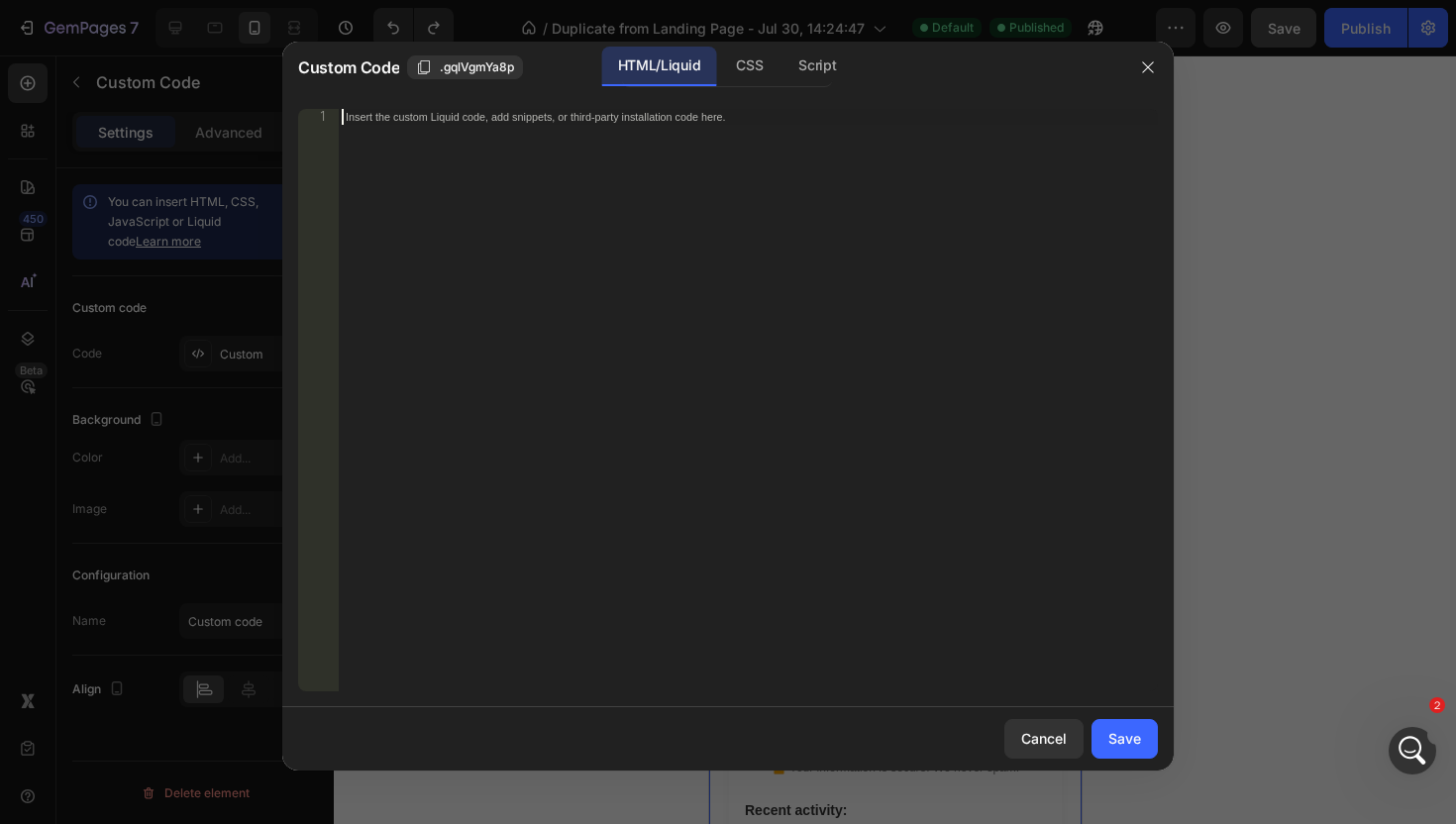 paste on "</div>" 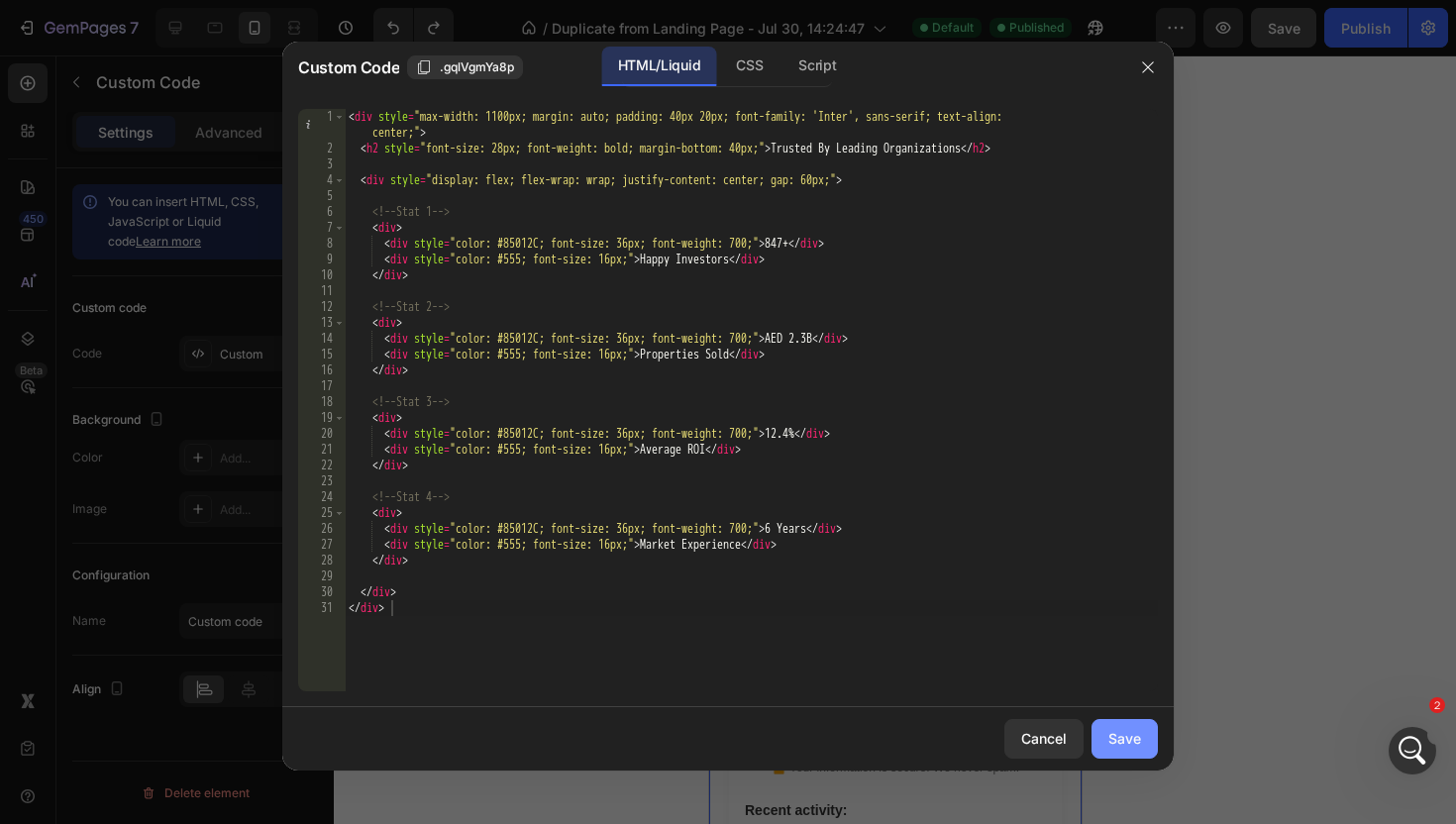 click on "Save" at bounding box center [1124, 738] 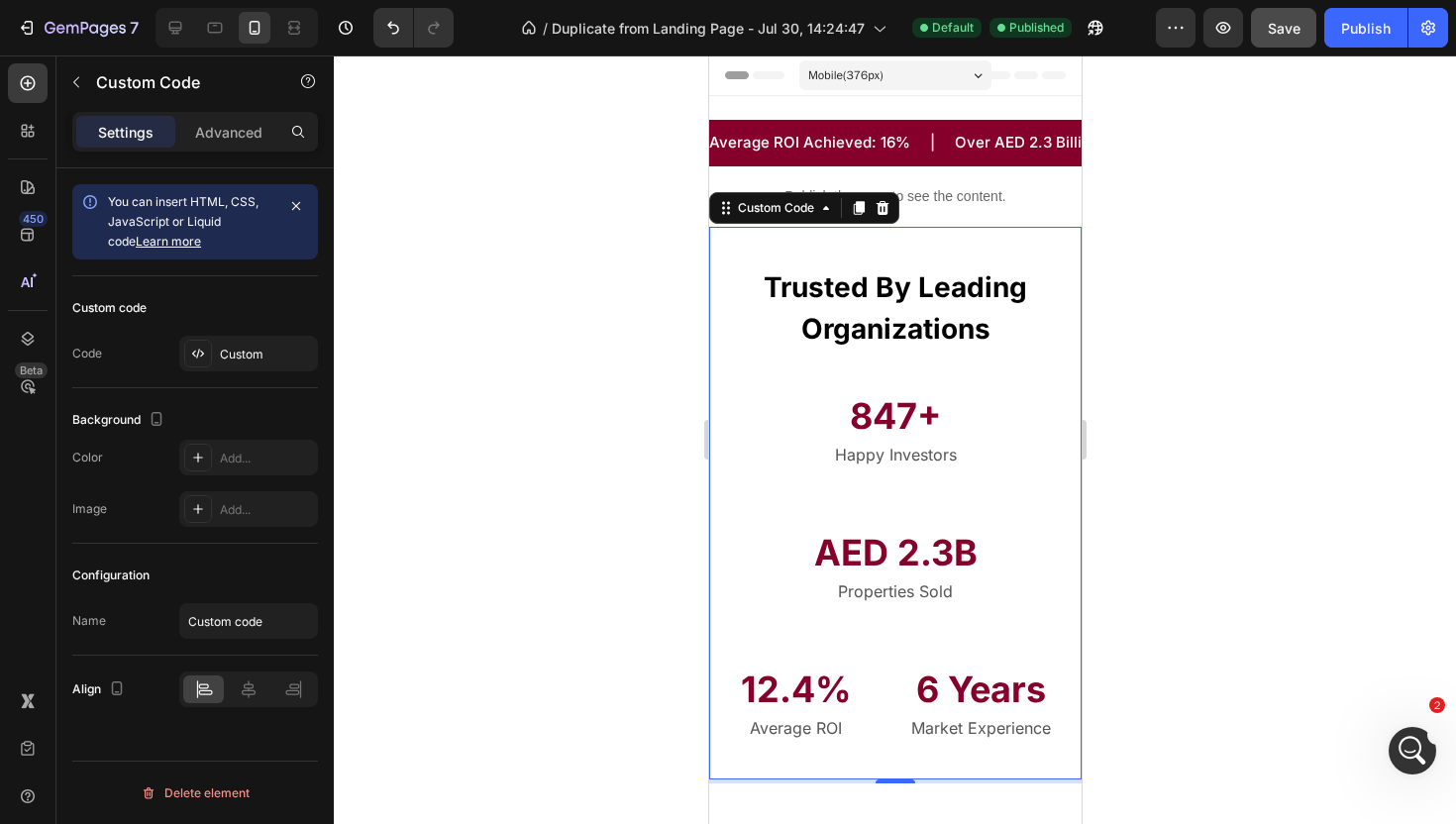 click 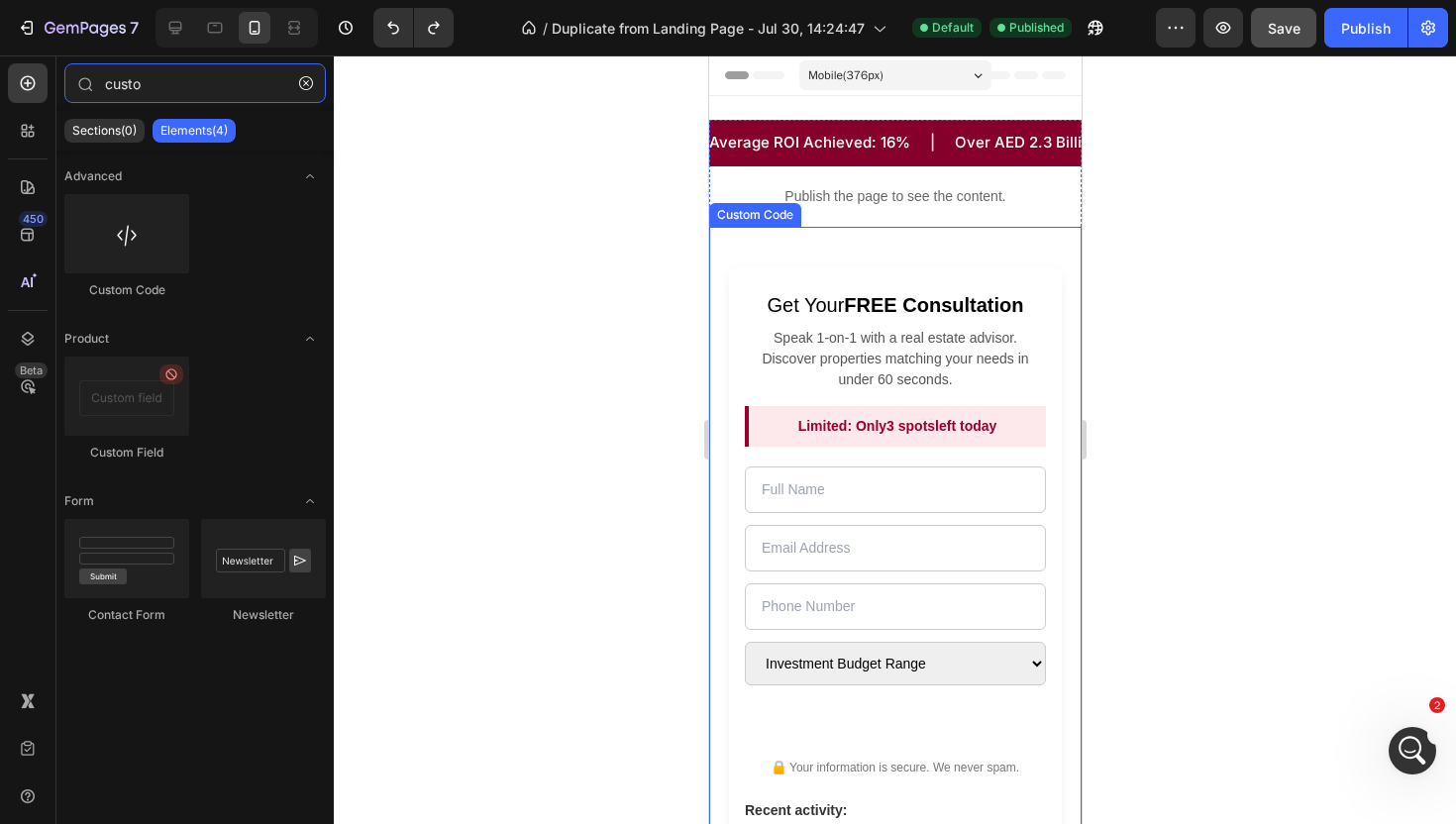 type on "custo" 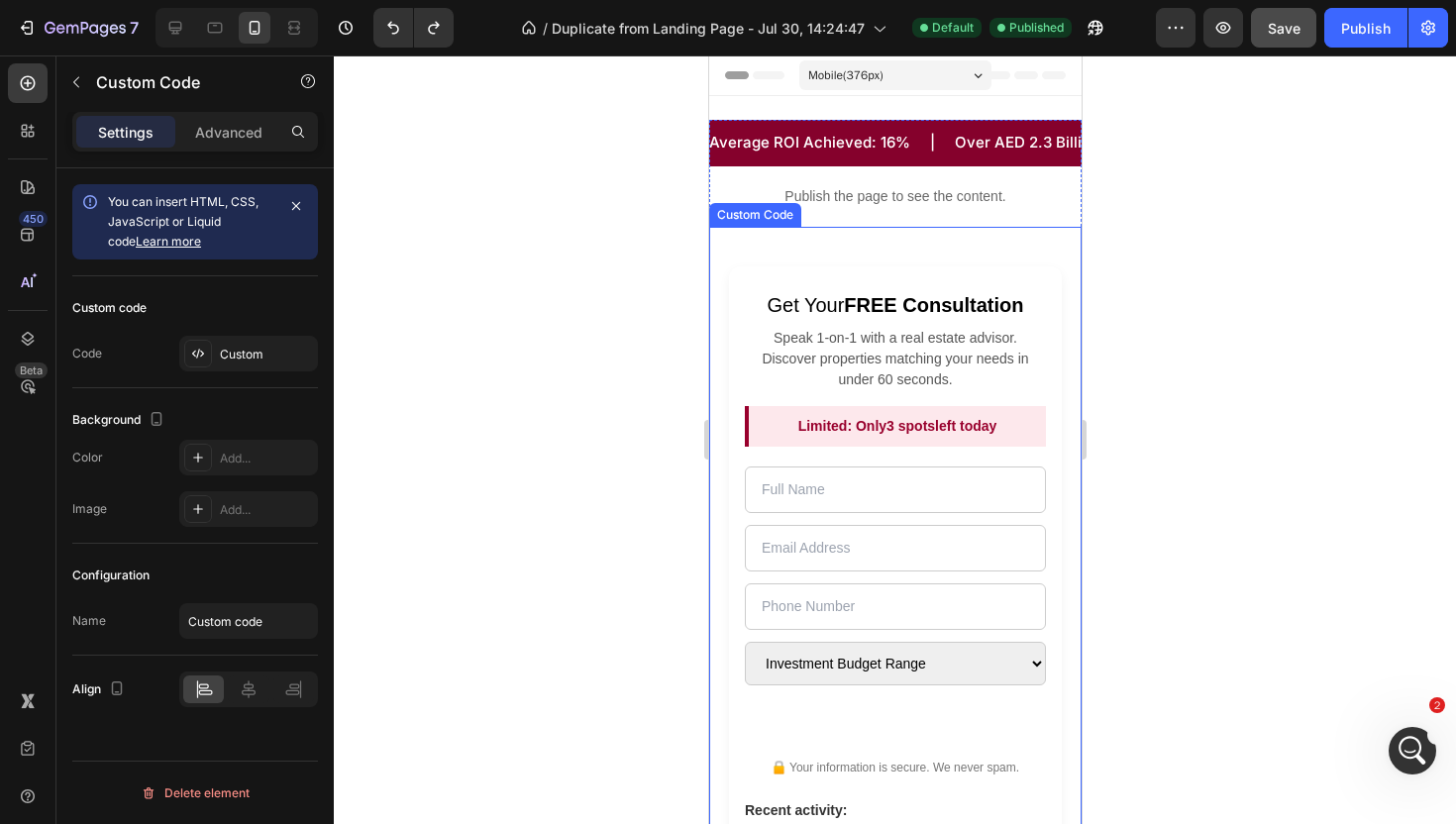 click on "Get Your  FREE Consultation" at bounding box center [894, 305] 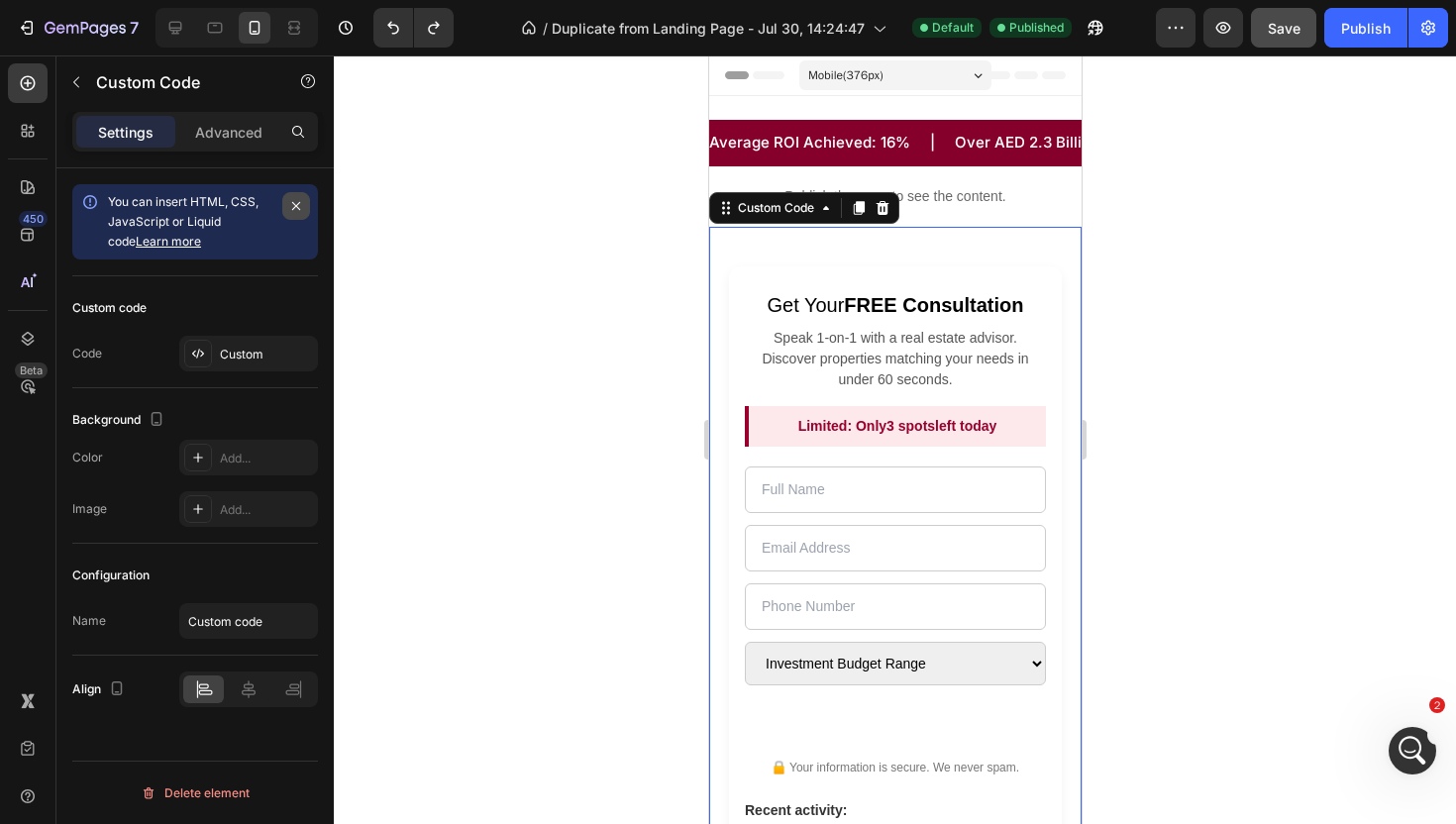 click 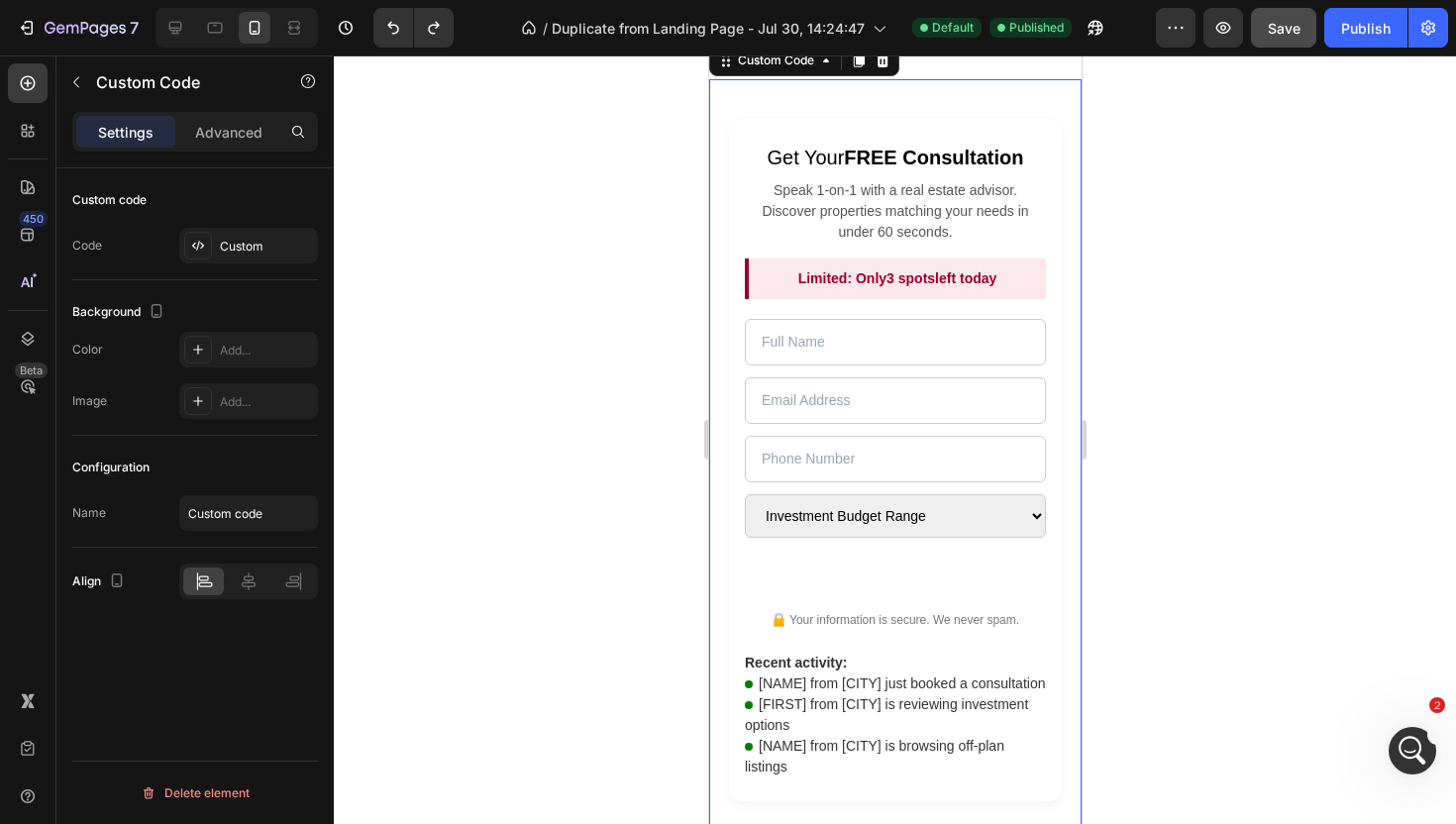 scroll, scrollTop: 187, scrollLeft: 0, axis: vertical 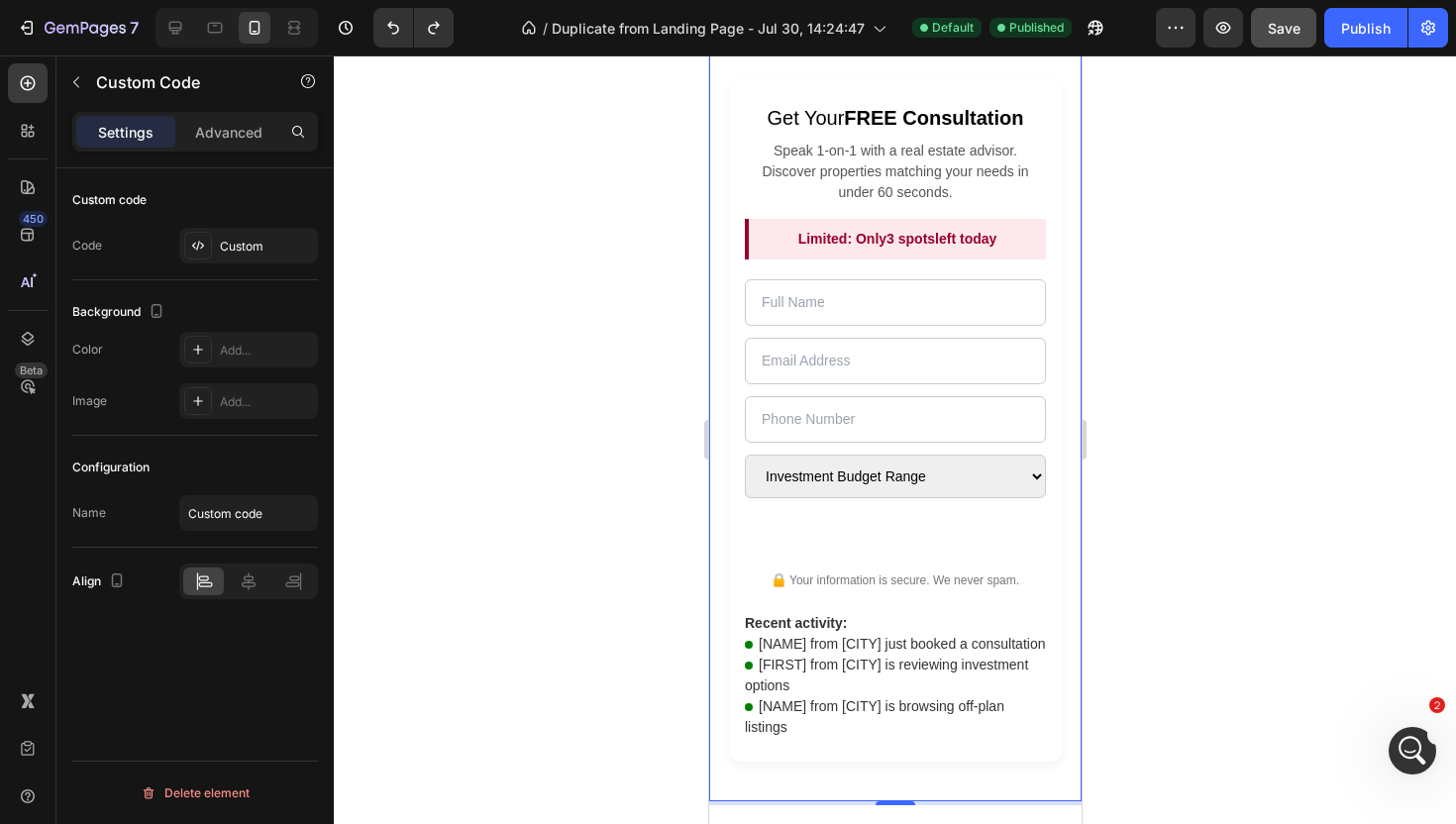 click 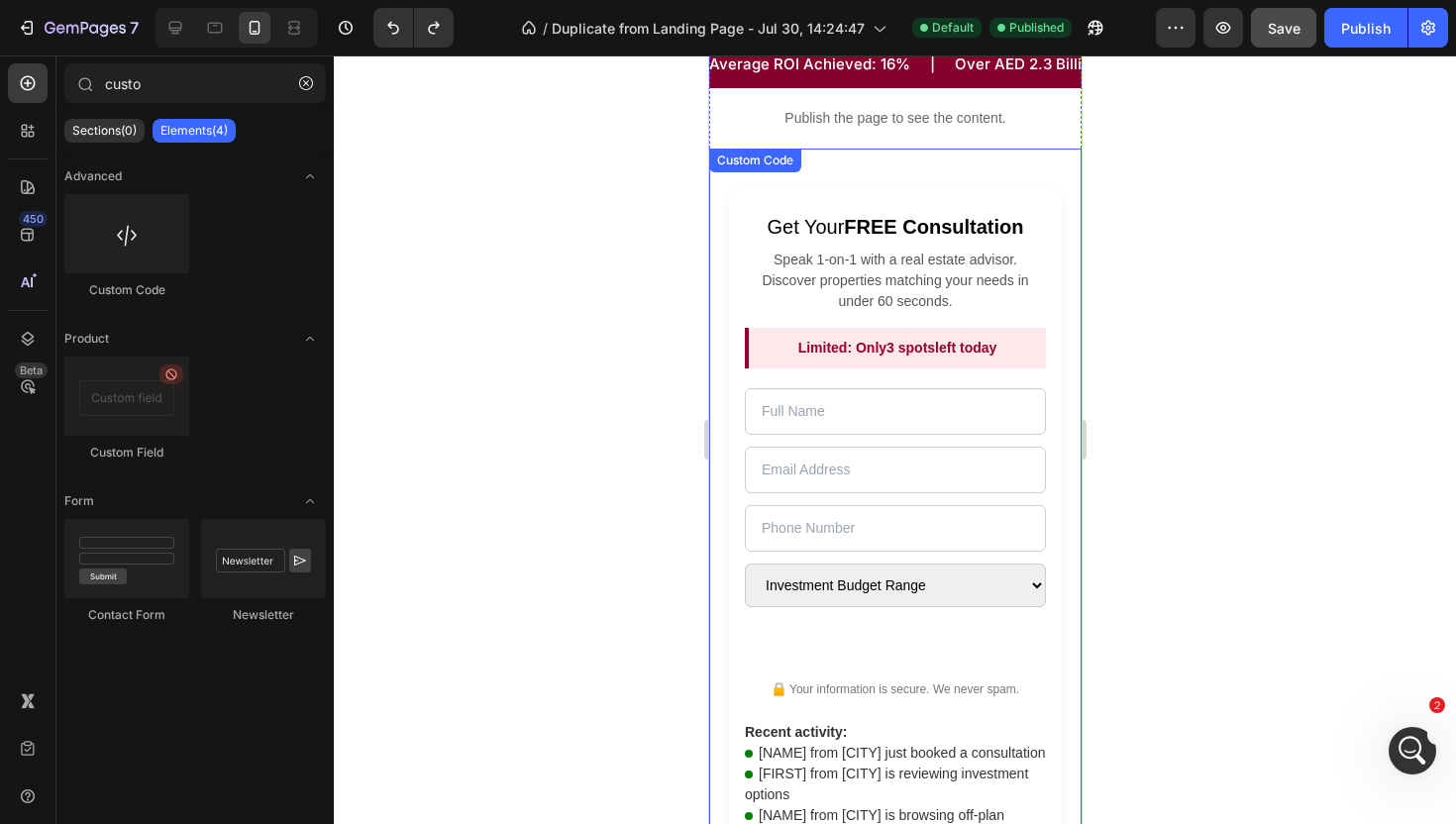 scroll, scrollTop: 0, scrollLeft: 0, axis: both 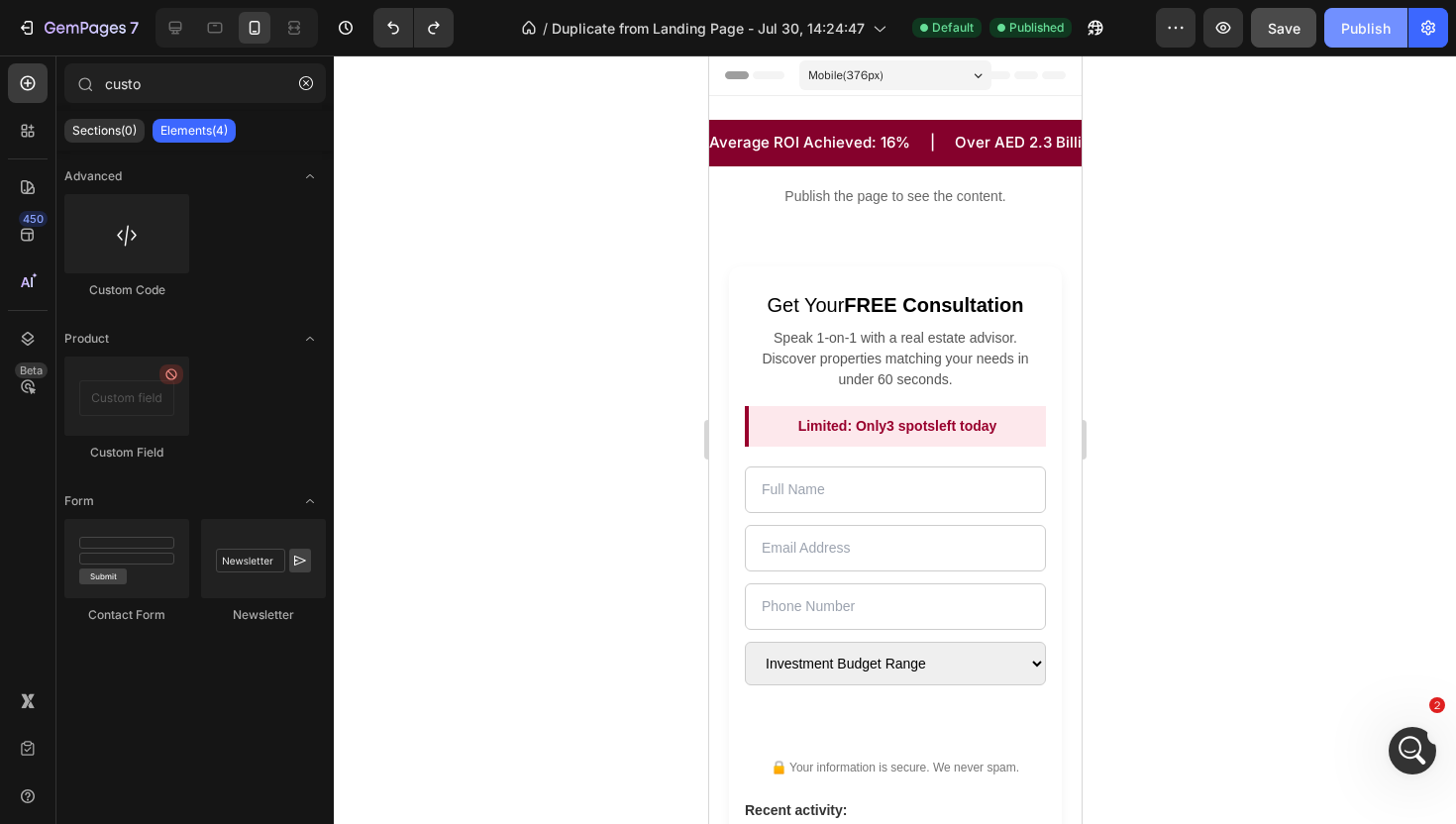click on "Publish" 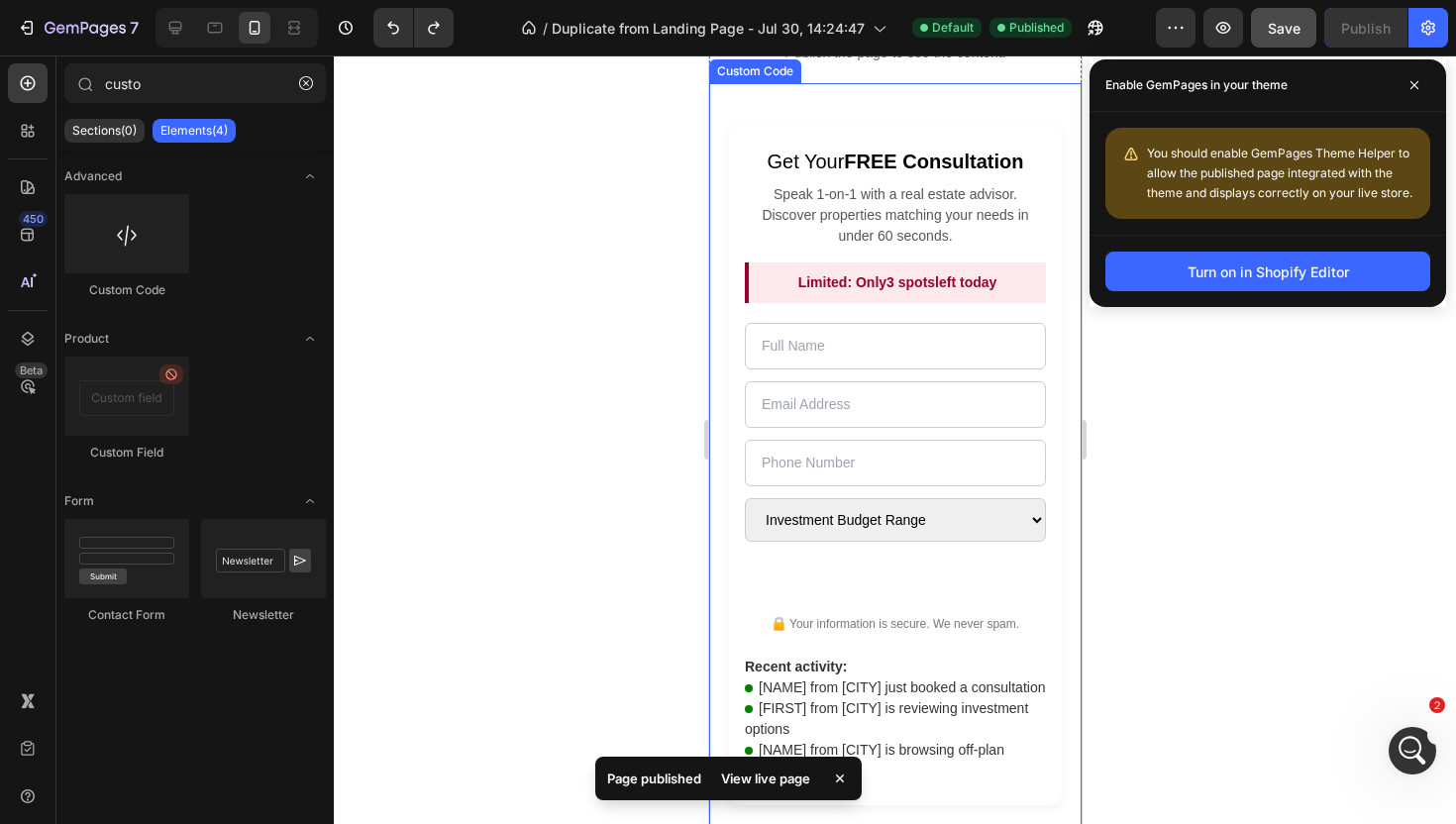 scroll, scrollTop: 147, scrollLeft: 0, axis: vertical 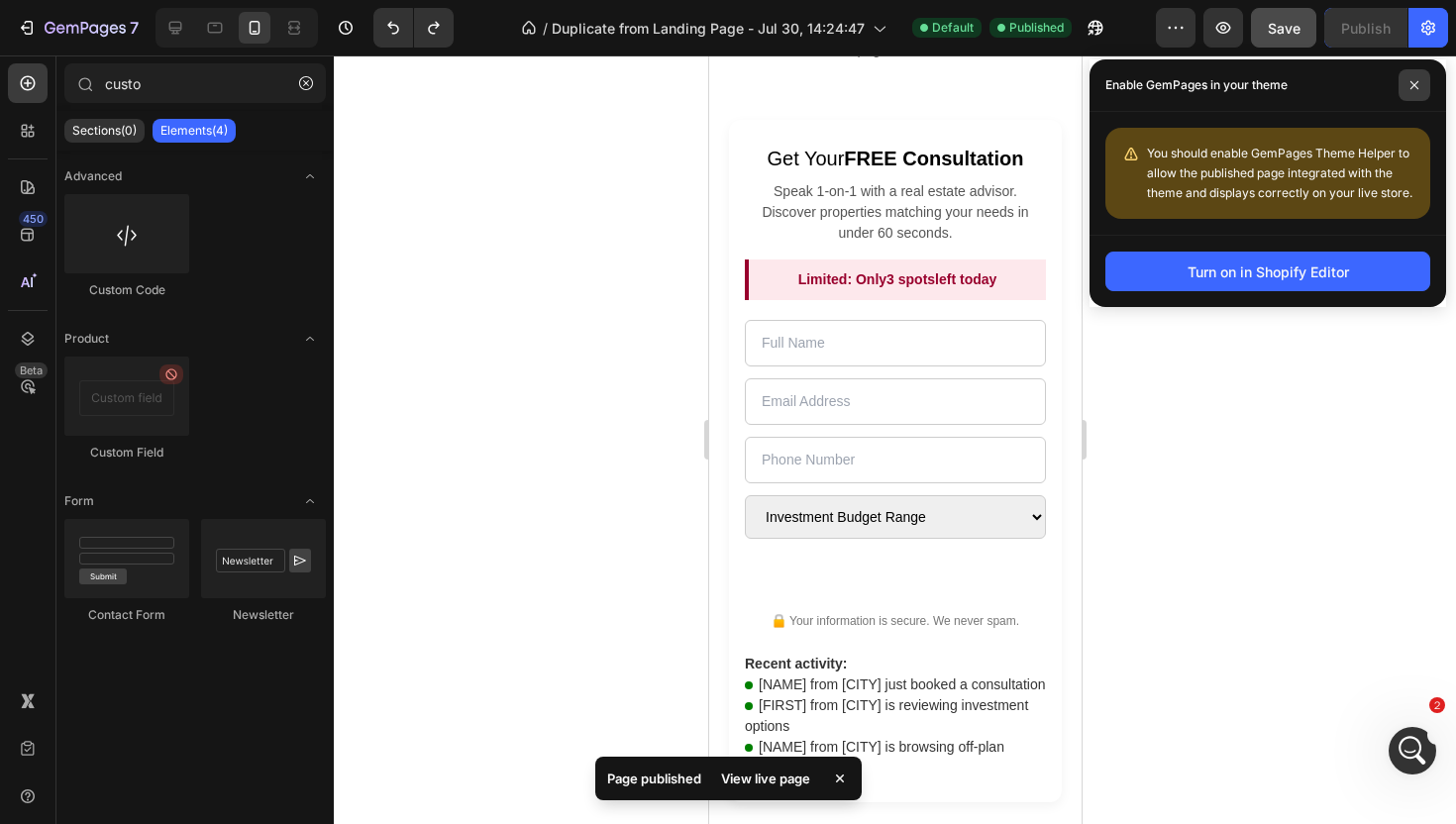 click at bounding box center [1414, 85] 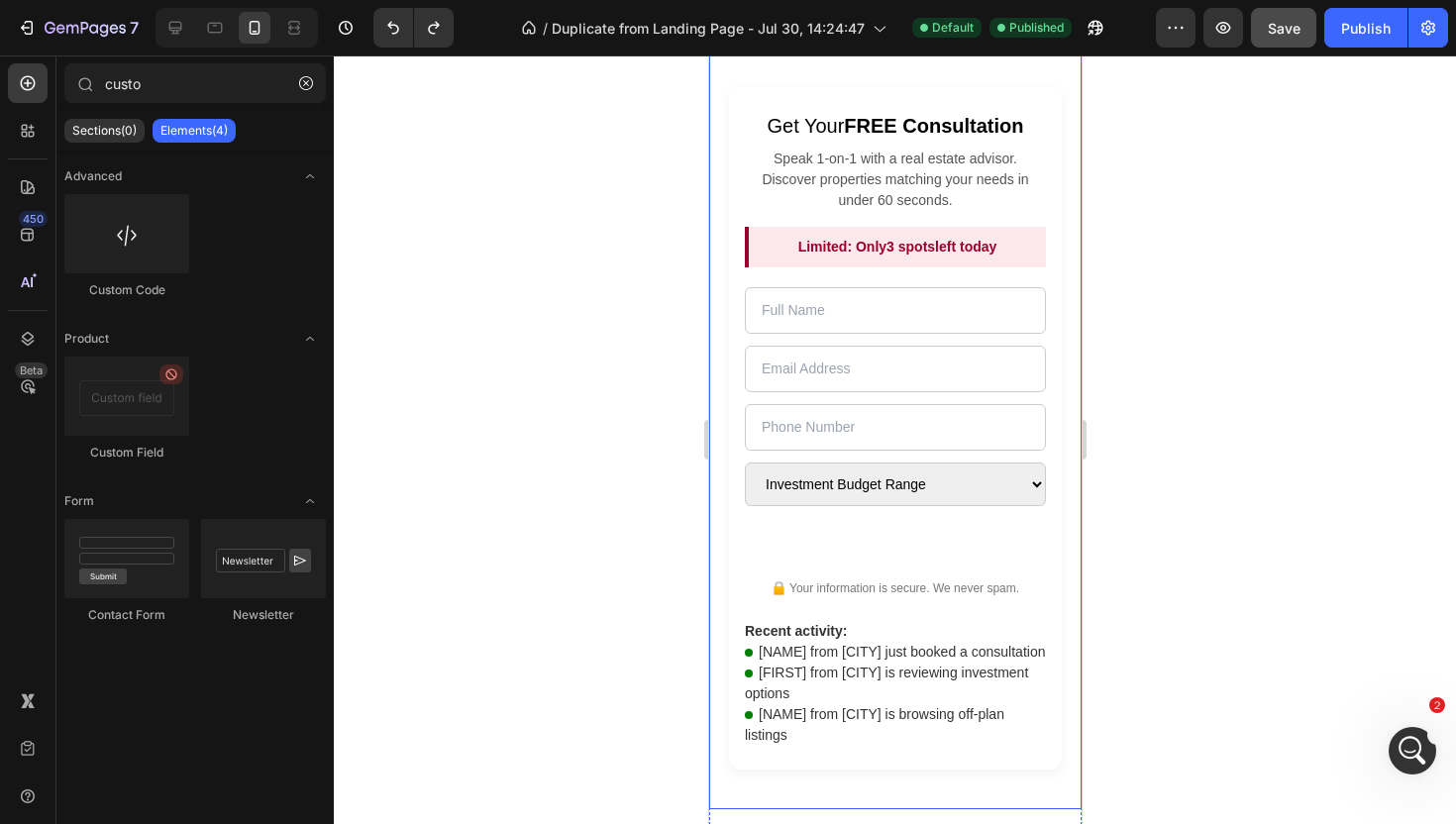 scroll, scrollTop: 184, scrollLeft: 0, axis: vertical 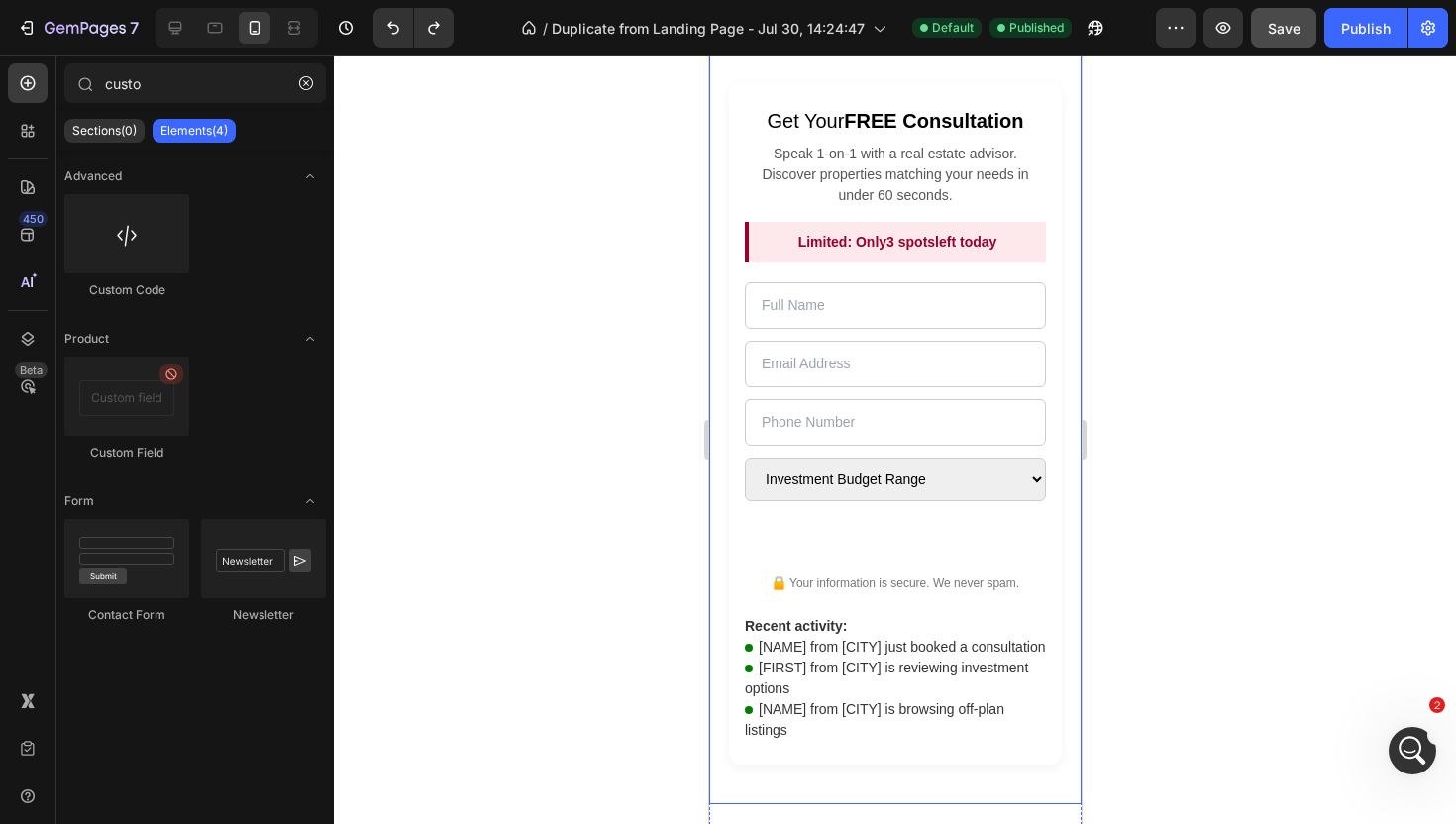 click on "Investment Budget Range
AED 100K – 300K
AED 300K – 1M
AED 1M+" at bounding box center (894, 479) 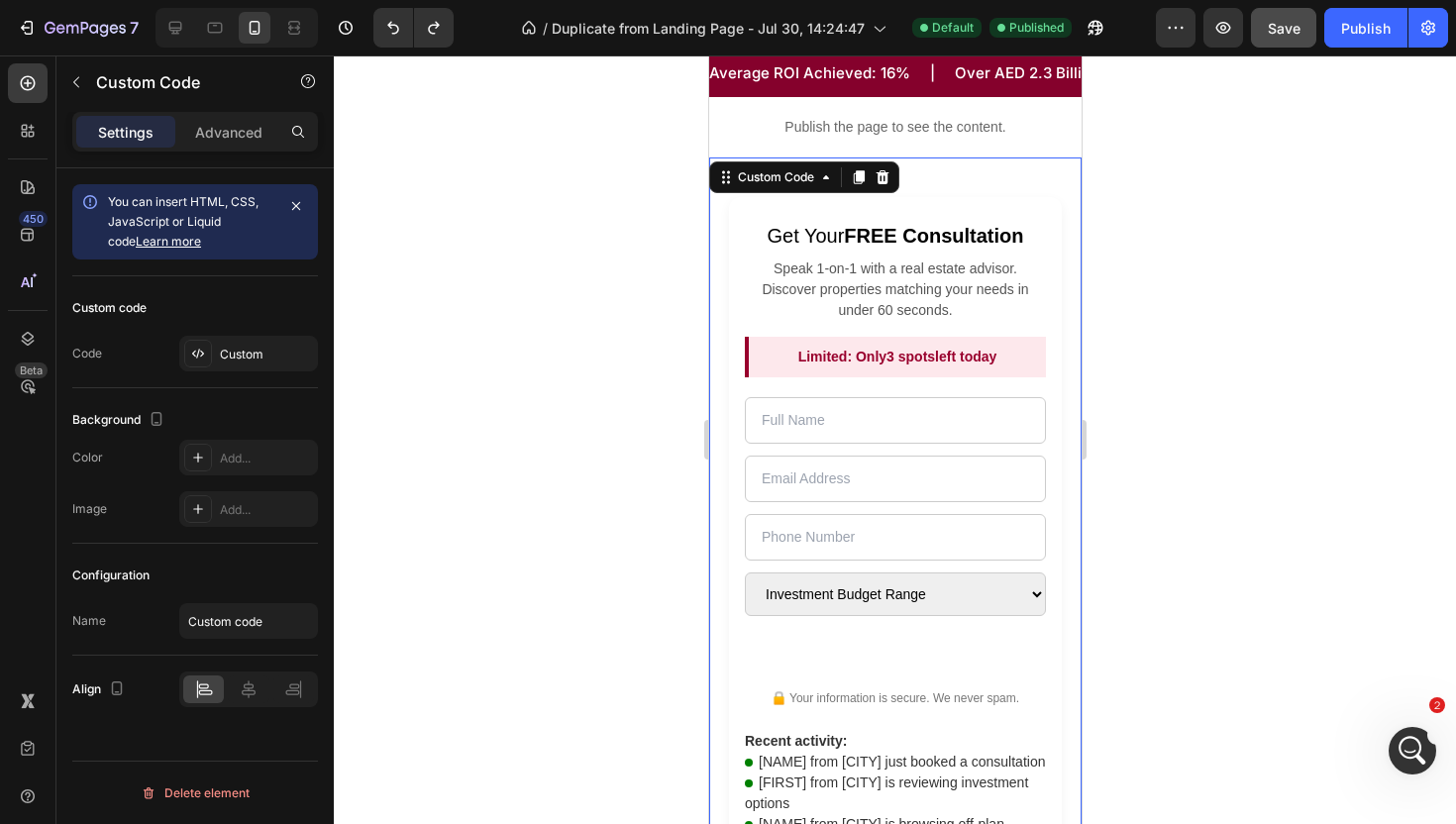 scroll, scrollTop: 0, scrollLeft: 0, axis: both 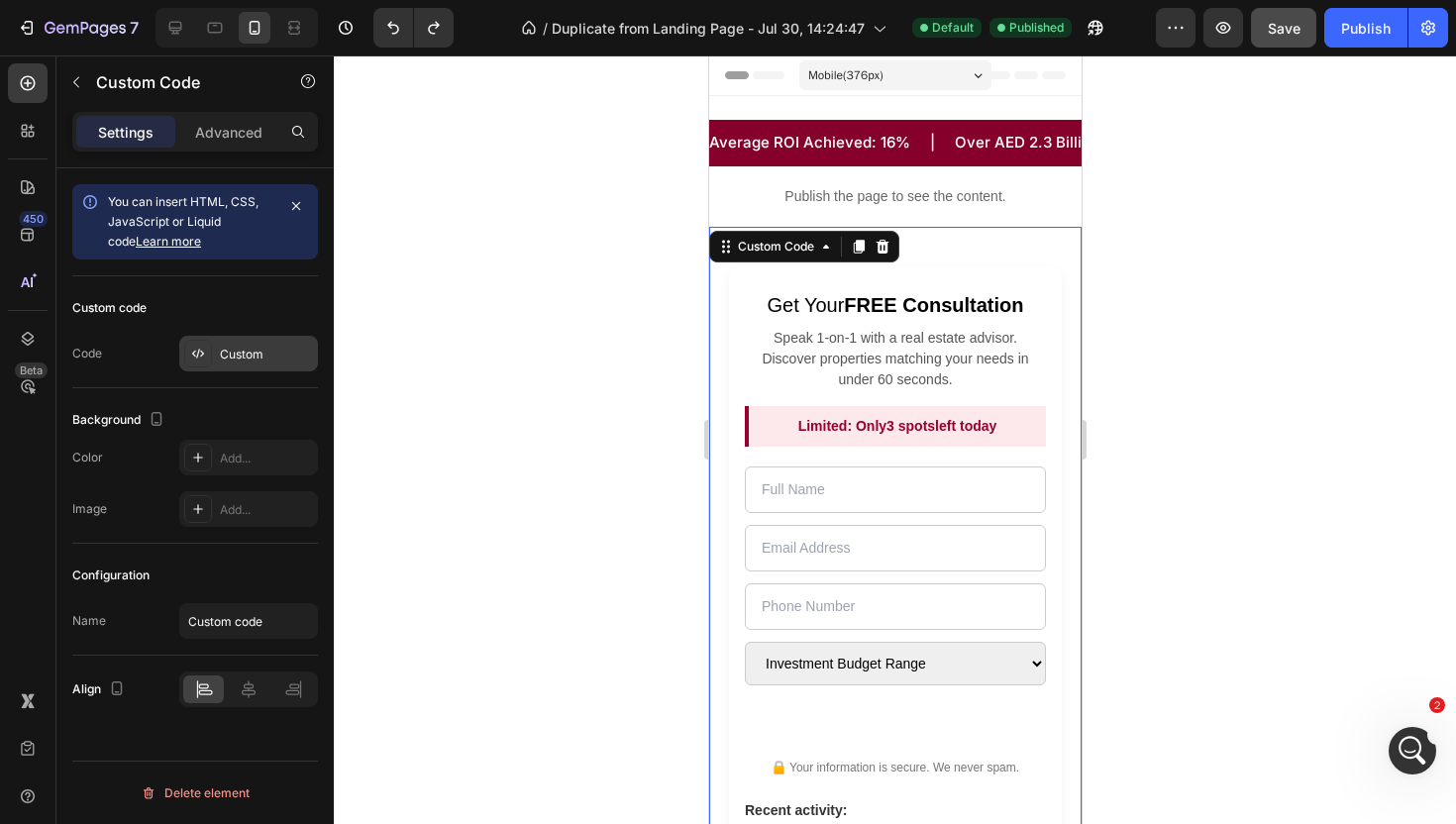 click on "Custom" at bounding box center [266, 355] 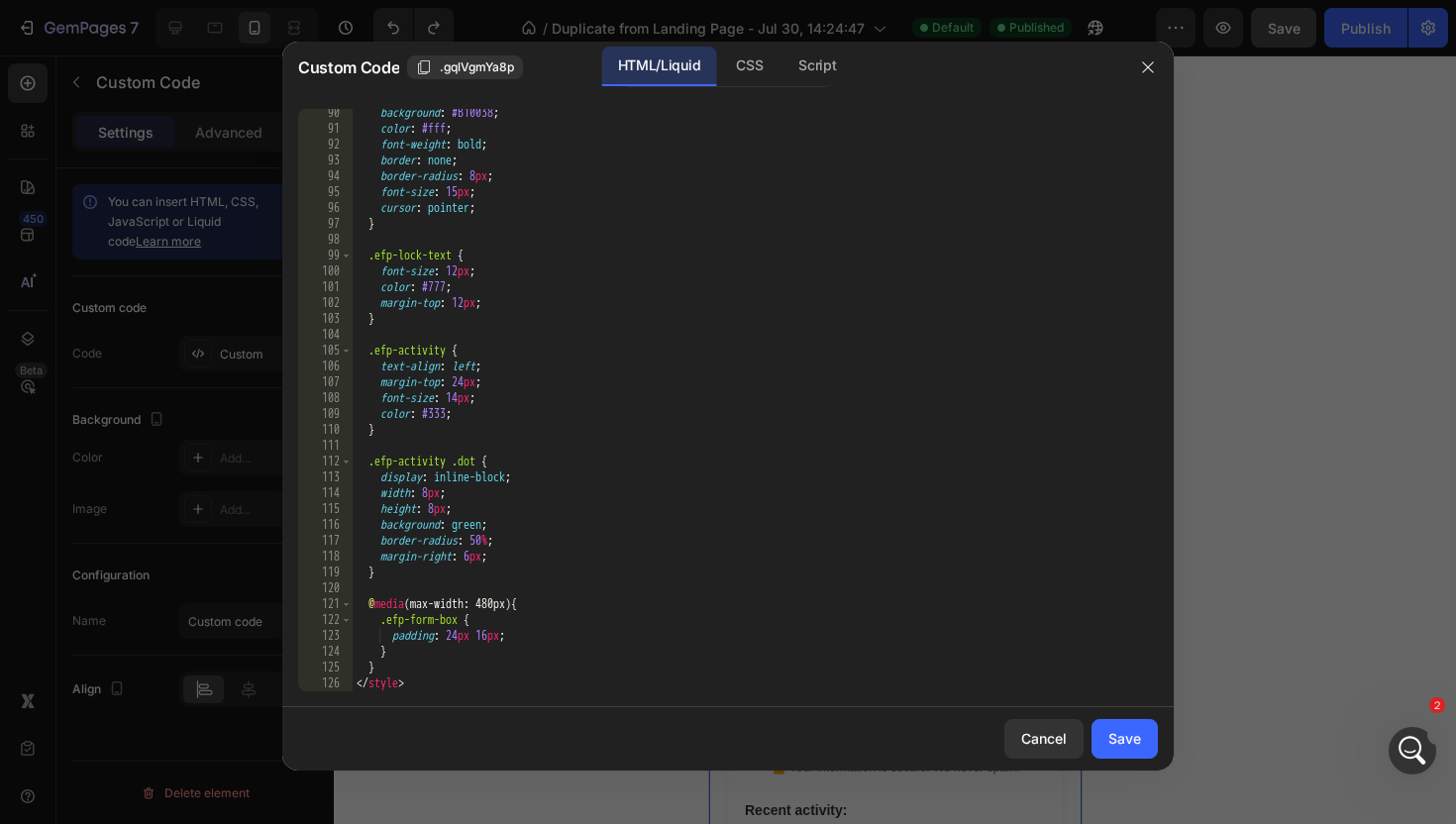 scroll, scrollTop: 1430, scrollLeft: 0, axis: vertical 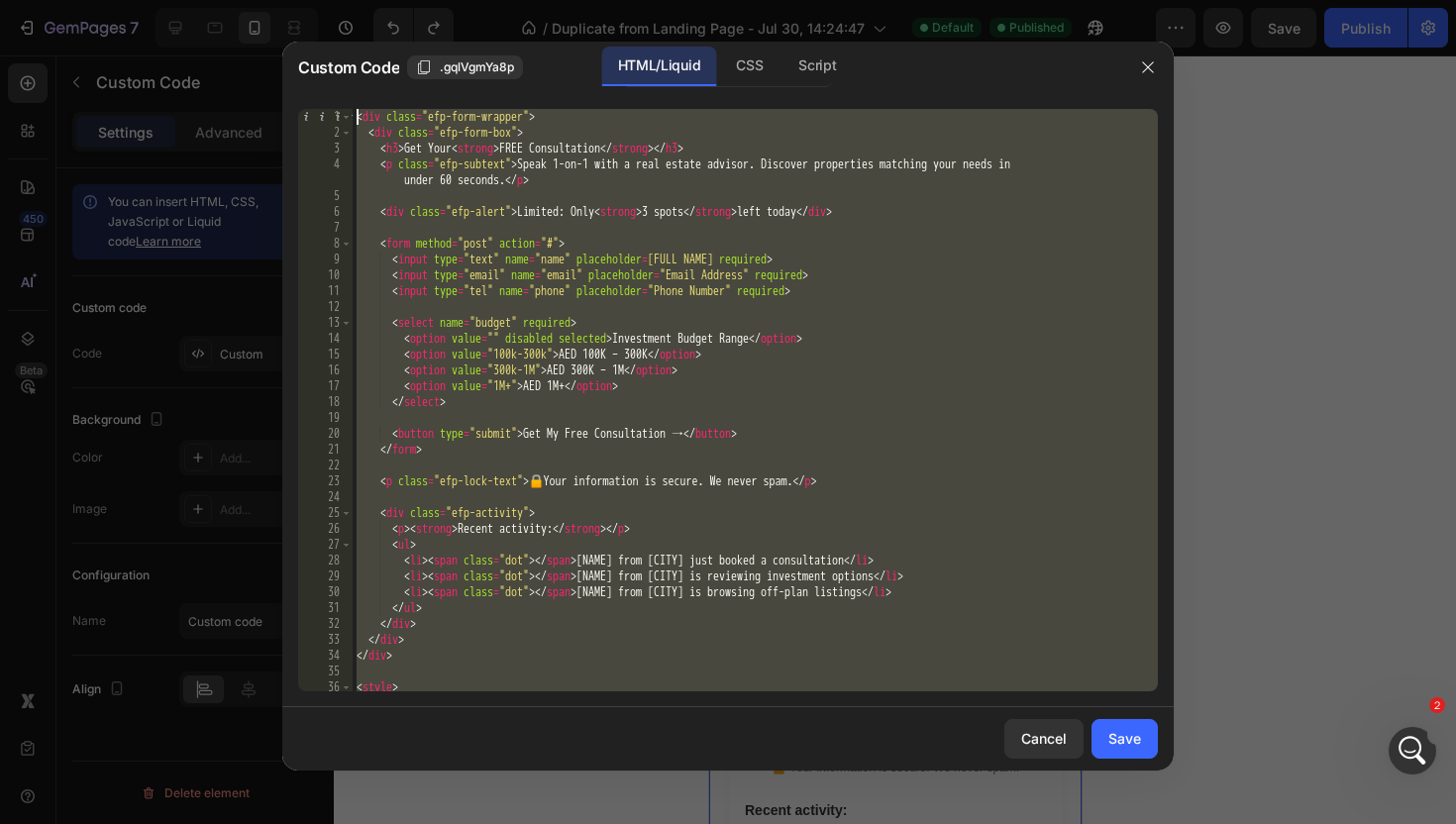 click on "7   /  Duplicate from Landing Page - Jul 30, 14:24:47 Default Published Preview  Save   Publish  450 Beta custo Sections(0) Elements(4)  We couldn’t find any matches for “custo” Suggestions: Check your search for any typos Try different keywords  Looking for templates? Have a look in  our libraries Advanced
Custom Code Product
Custom Field Form
Contact Form
Newsletter Custom Code Settings Advanced You can insert HTML, CSS, JavaScript or Liquid code  Learn more Custom code Code Custom Background The changes might be hidden by  the video. Color Add... Image Add... Configuration Name Custom code Align Delete element 333333 100 % 333333 100 % We recommend editing on a screen 1024px+ for efficient experience. You can zoom out the browser for more working space. Save Preview View live page View history Rename page
Clone to other page type All" at bounding box center [728, 0] 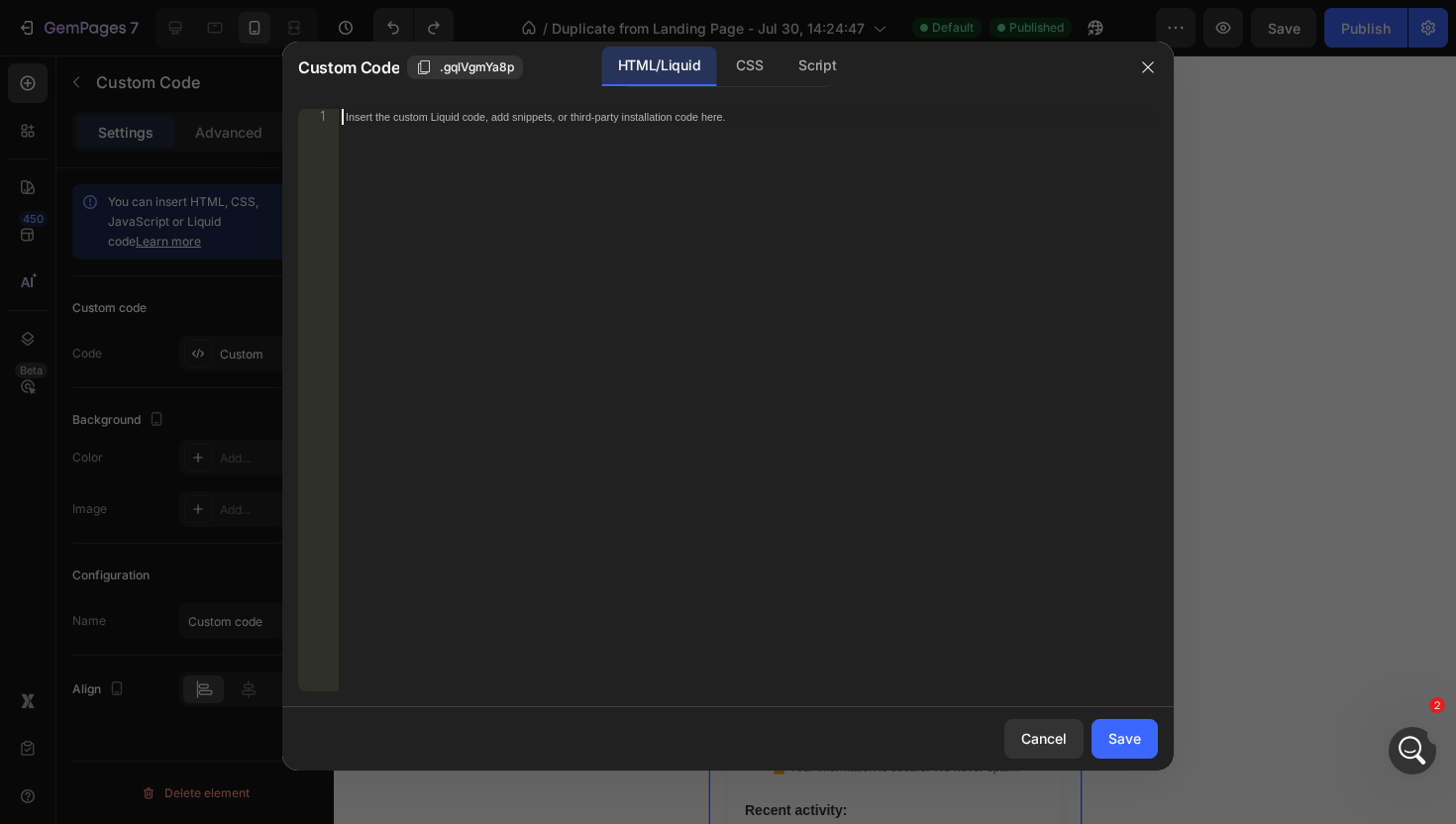 type on "</style>" 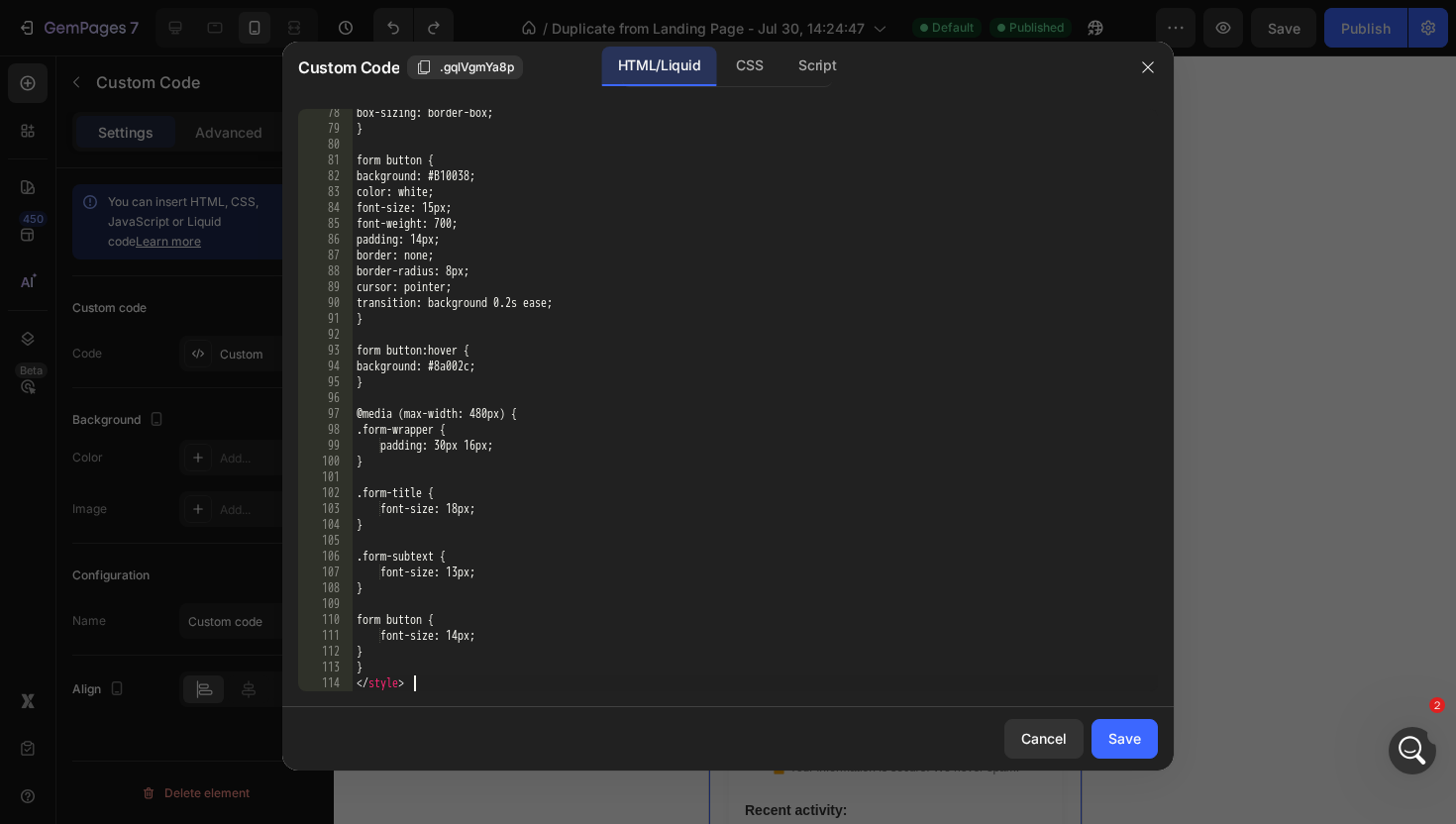 scroll, scrollTop: 1224, scrollLeft: 0, axis: vertical 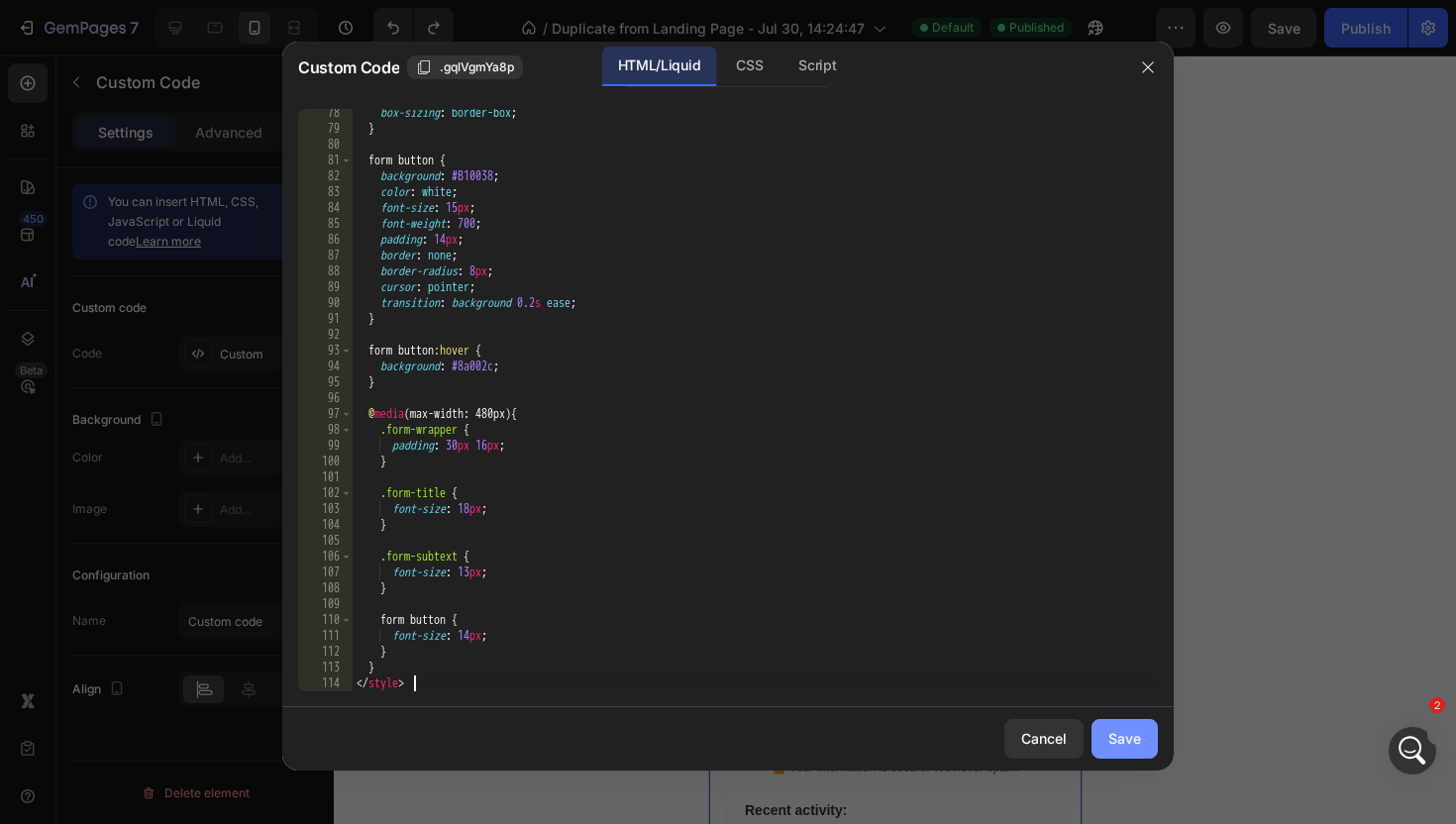 click on "Save" at bounding box center (1124, 738) 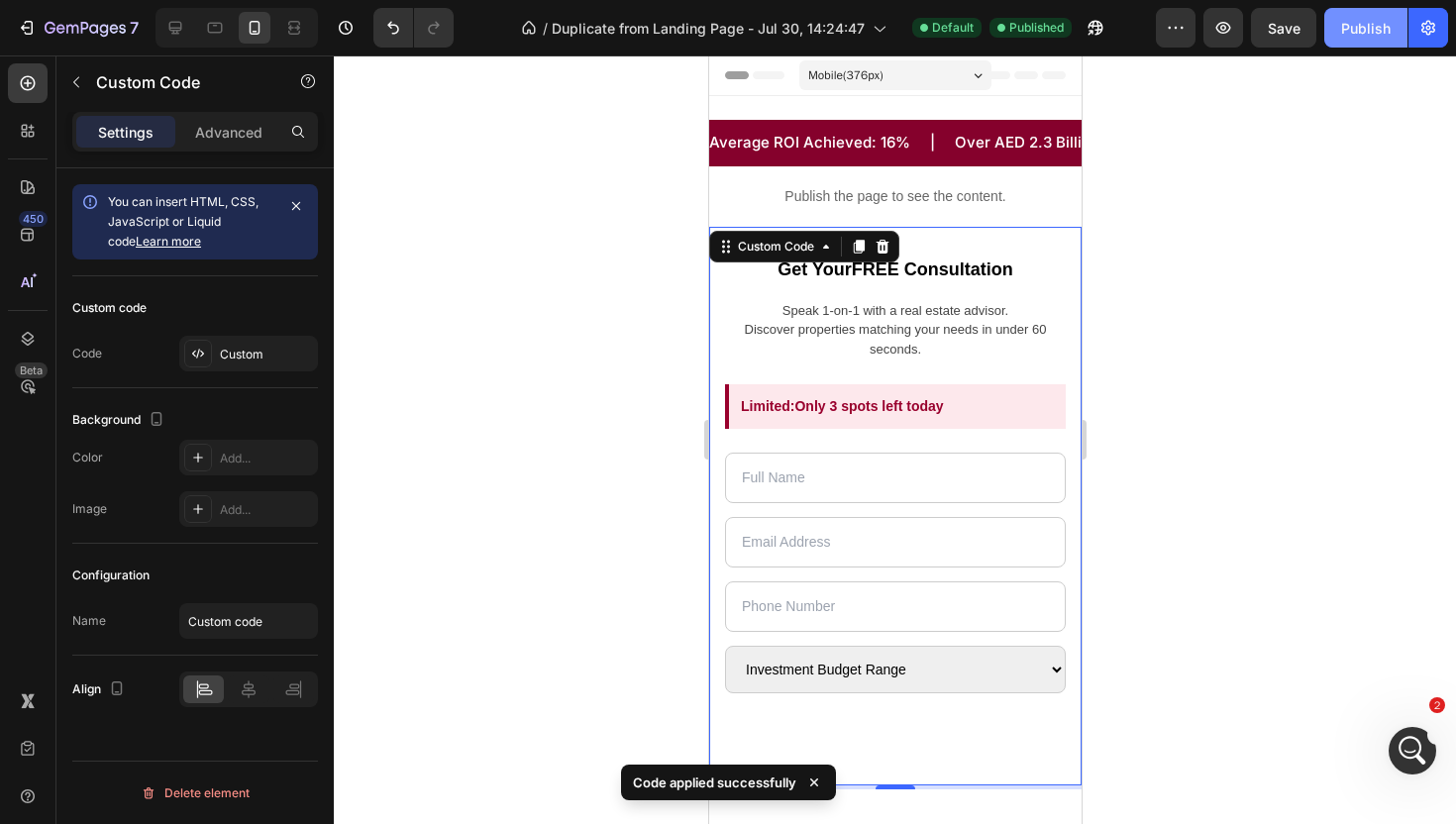 click on "Publish" at bounding box center (1366, 28) 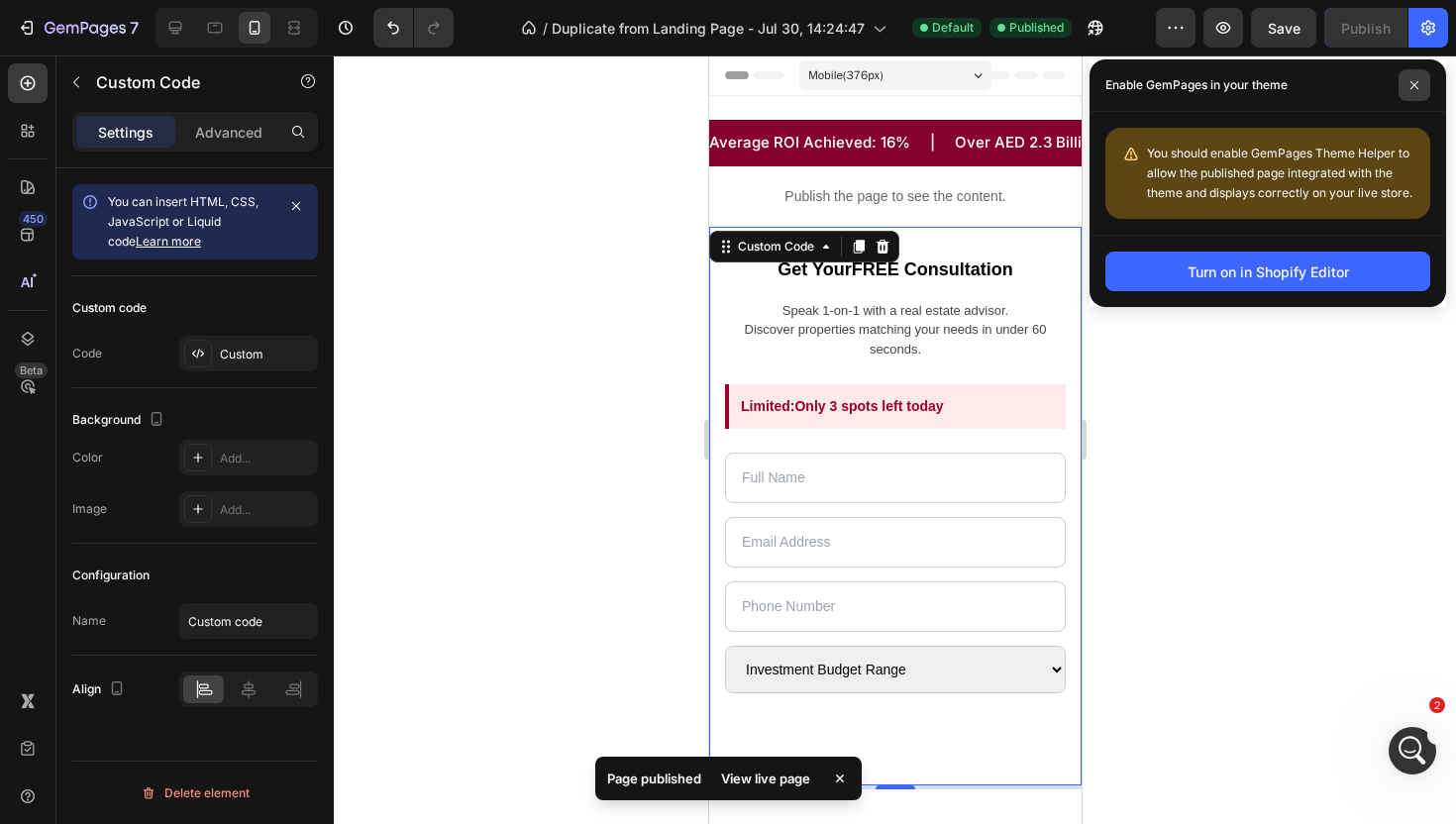 click at bounding box center [1414, 85] 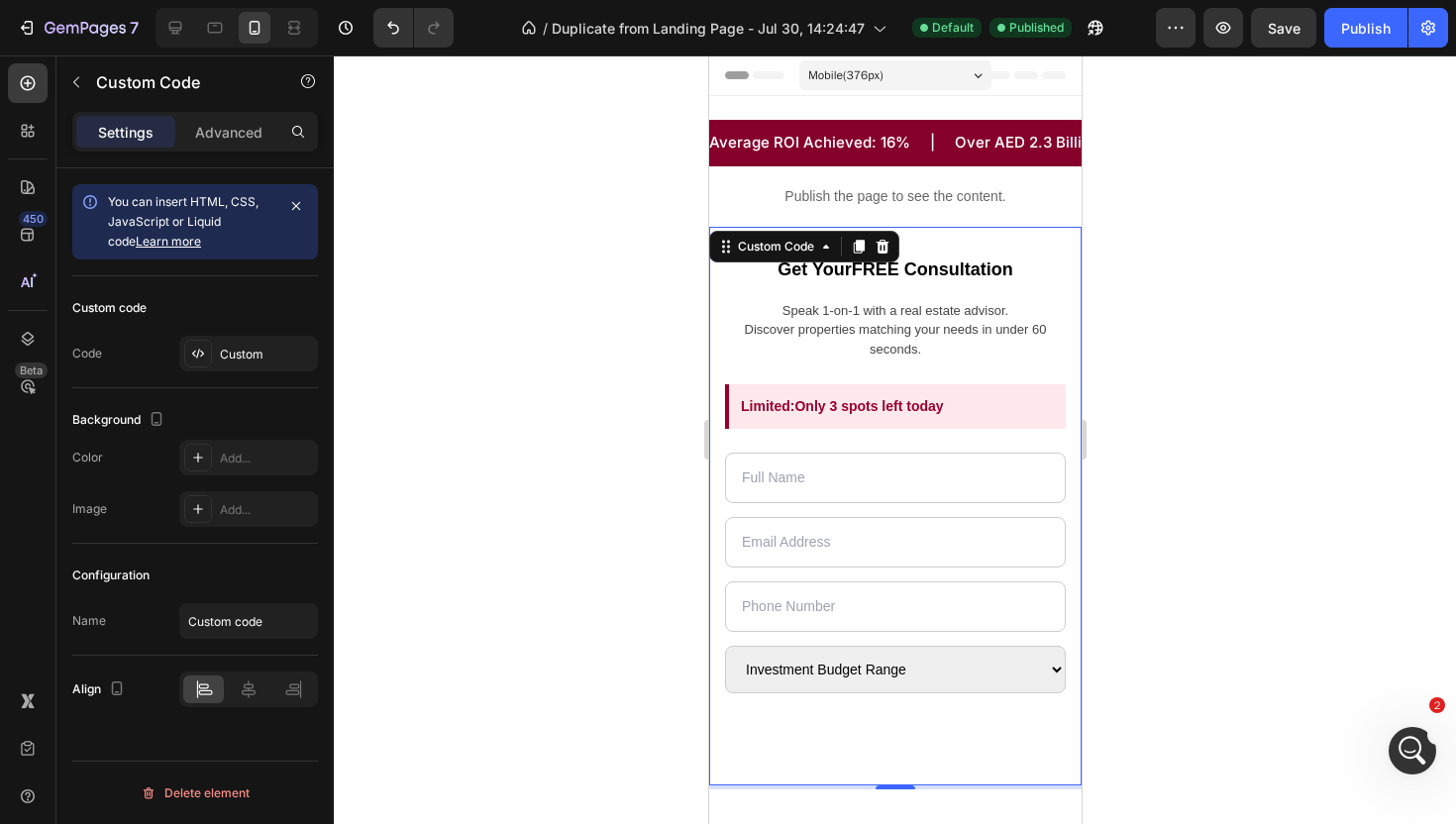 click 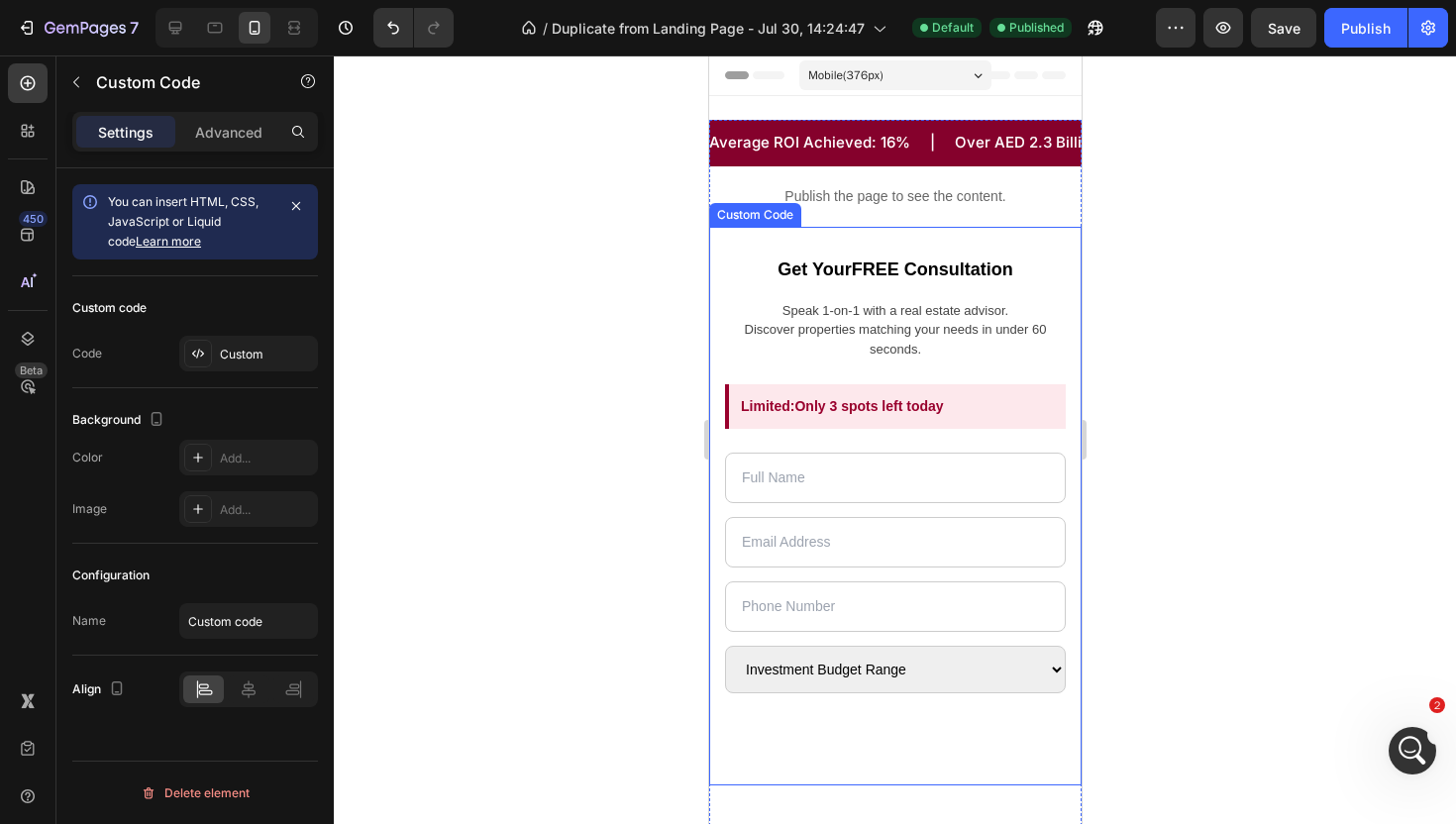 click on "Speak 1-on-1 with a real estate advisor.
Discover properties matching your needs in under 60 seconds." at bounding box center (894, 330) 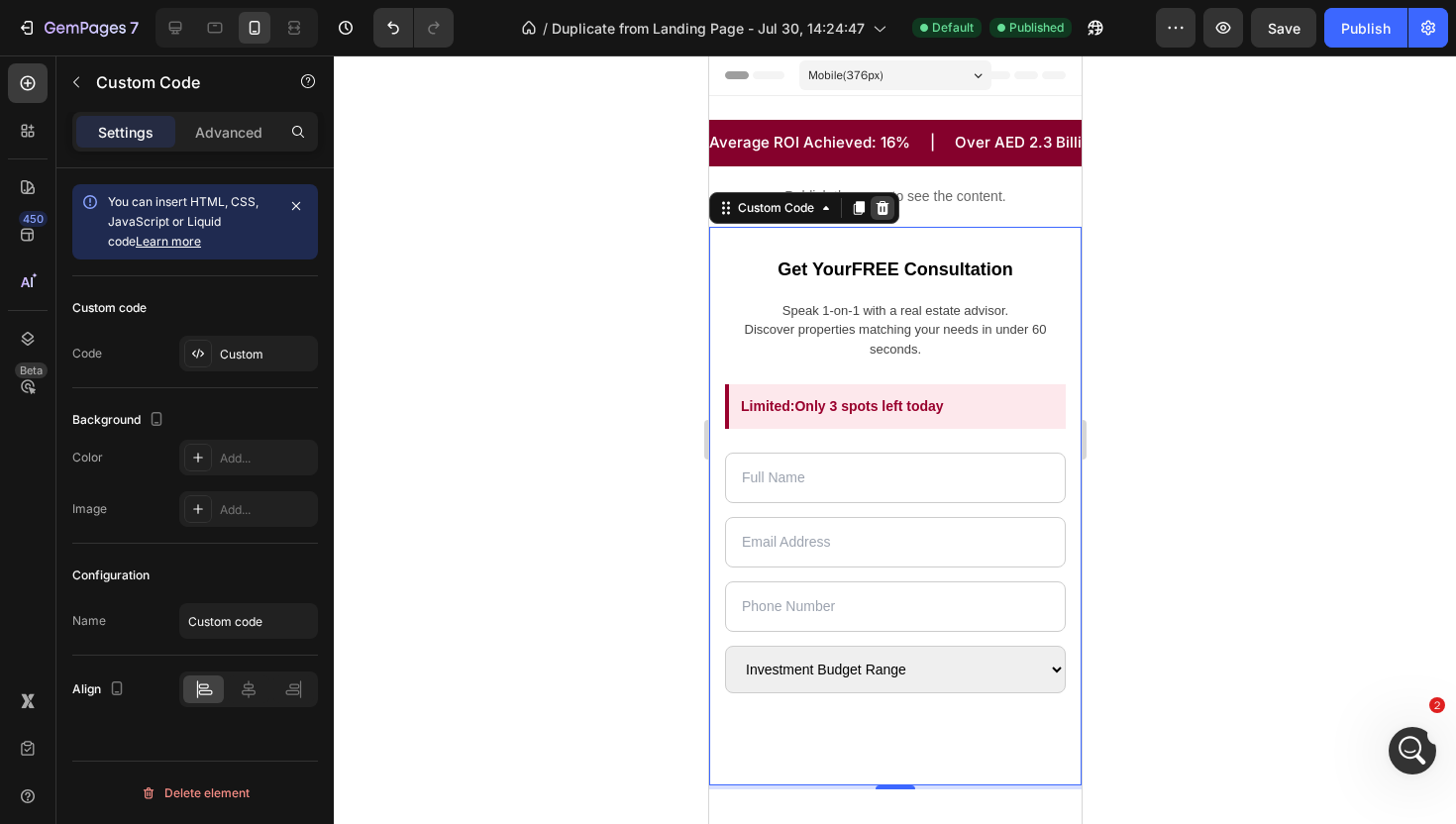 click at bounding box center (882, 208) 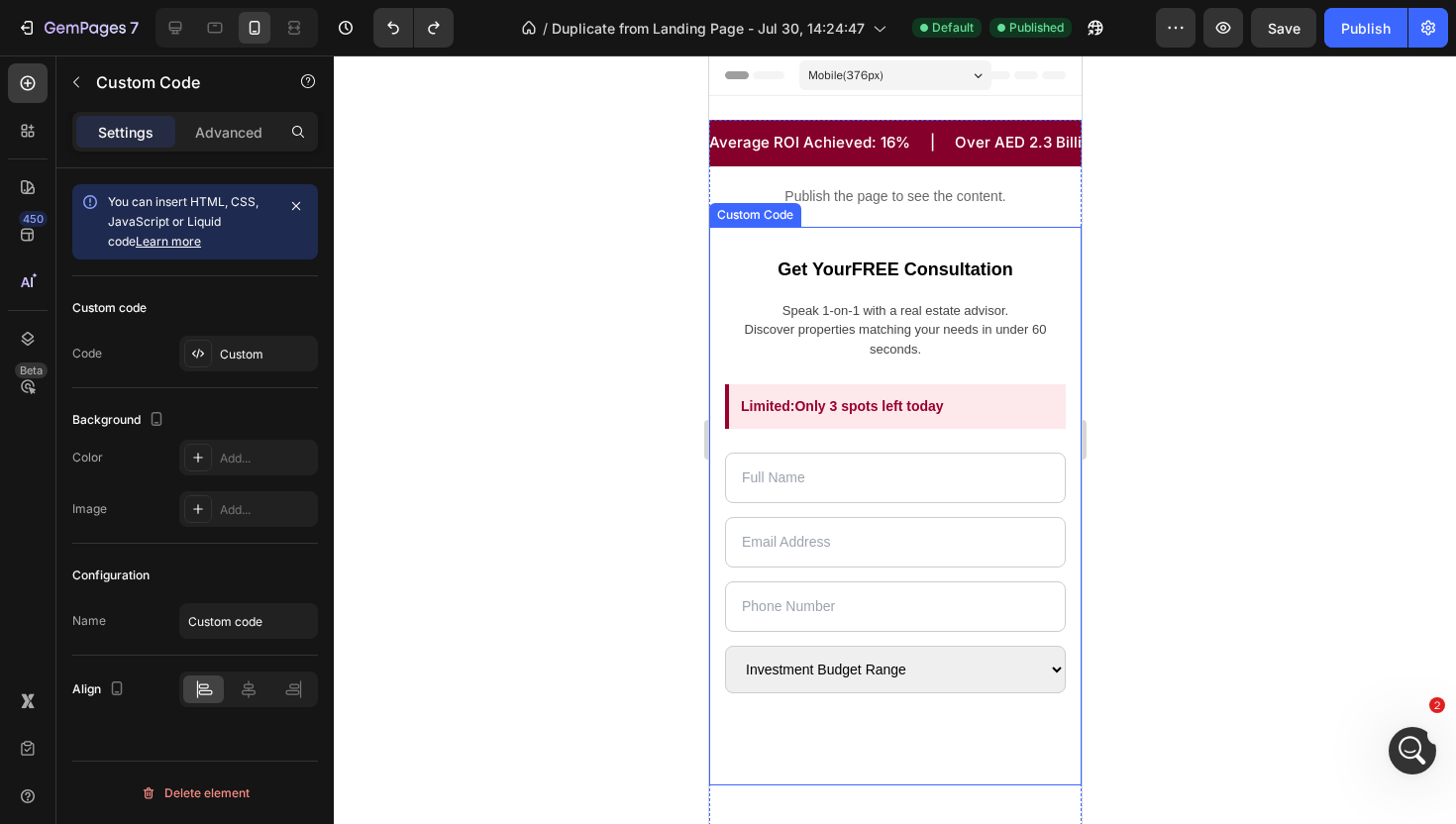 click on "Get Your  FREE Consultation
Speak 1-on-1 with a real estate advisor.
Discover properties matching your needs in under 60 seconds.
Limited:  Only 3 spots left today
Investment Budget Range
Under AED 500,000
AED 500,000 – 1 Million
Over AED 1 Million
Get My Free Consultation →" at bounding box center (894, 506) 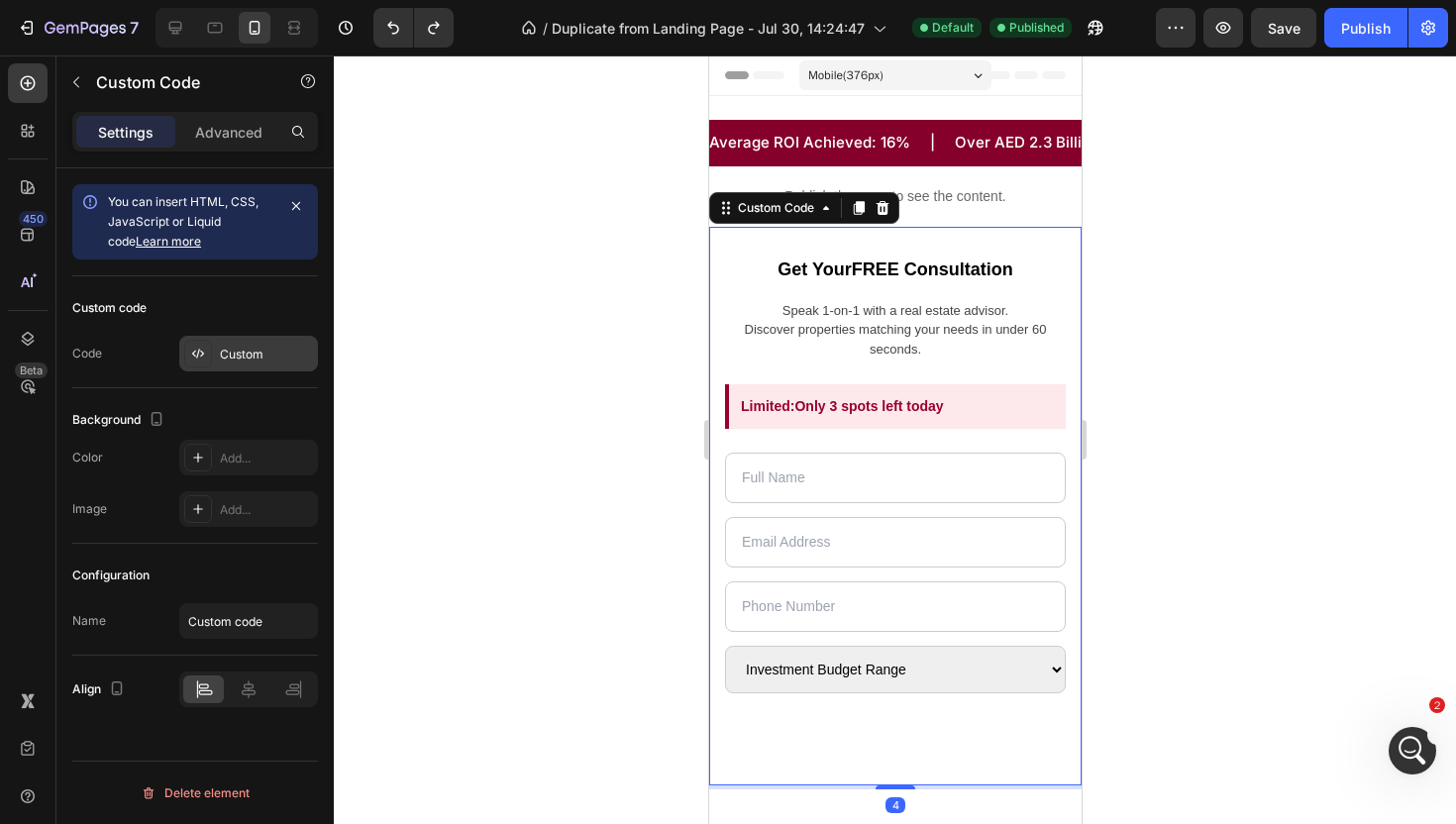 click on "Custom" at bounding box center (266, 355) 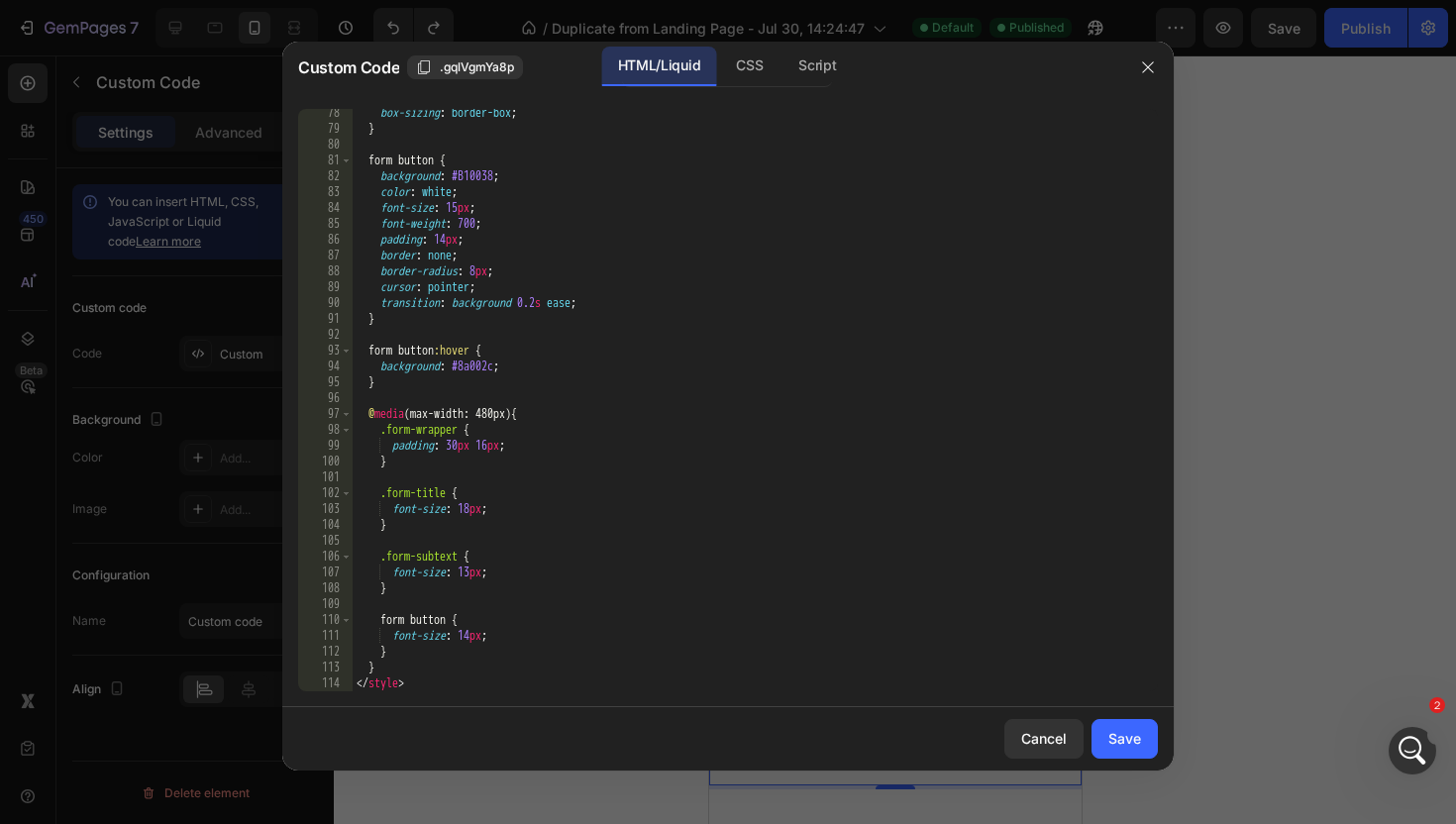 scroll, scrollTop: 1224, scrollLeft: 0, axis: vertical 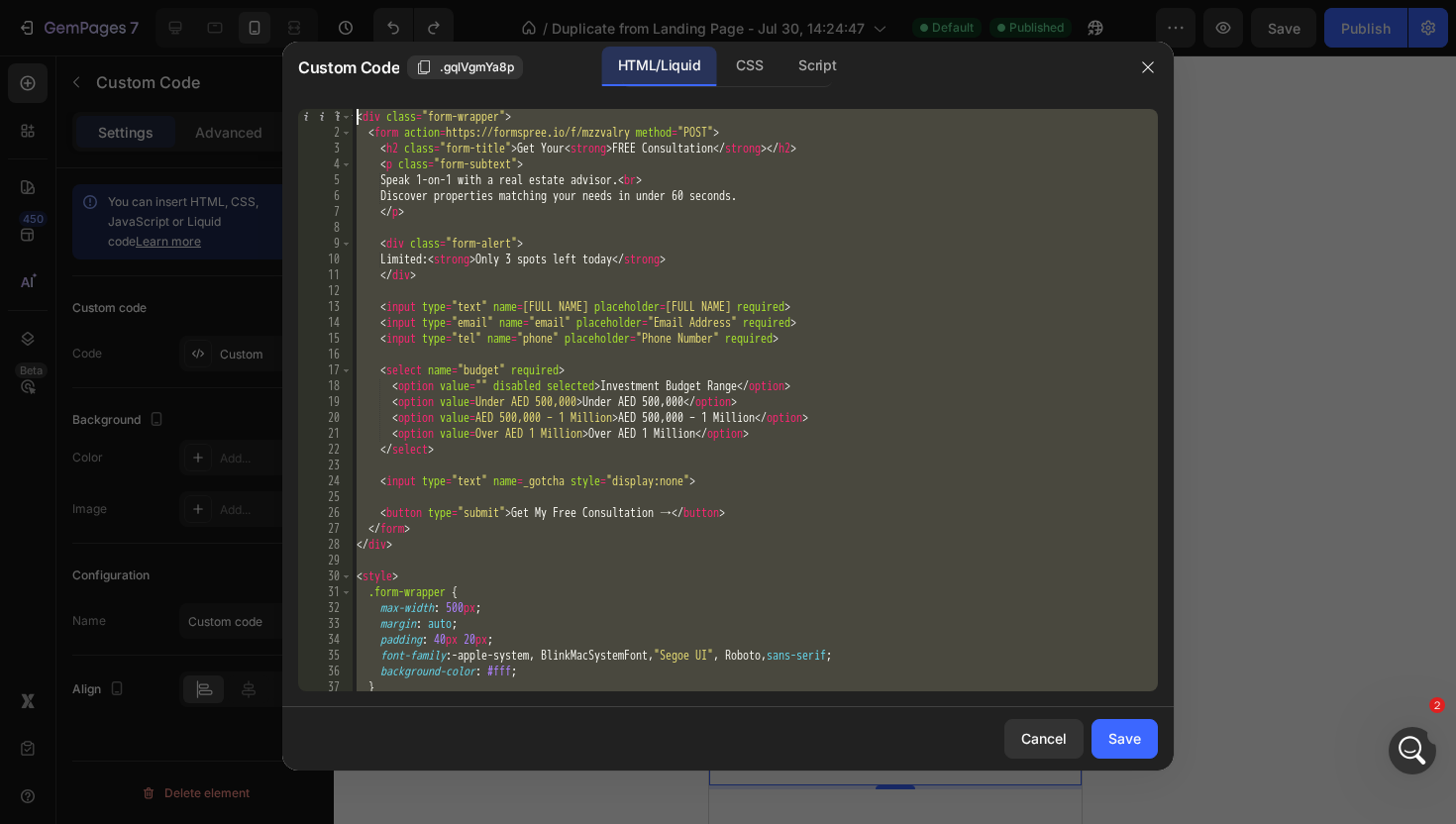 drag, startPoint x: 498, startPoint y: 686, endPoint x: 496, endPoint y: -105, distance: 791.0025 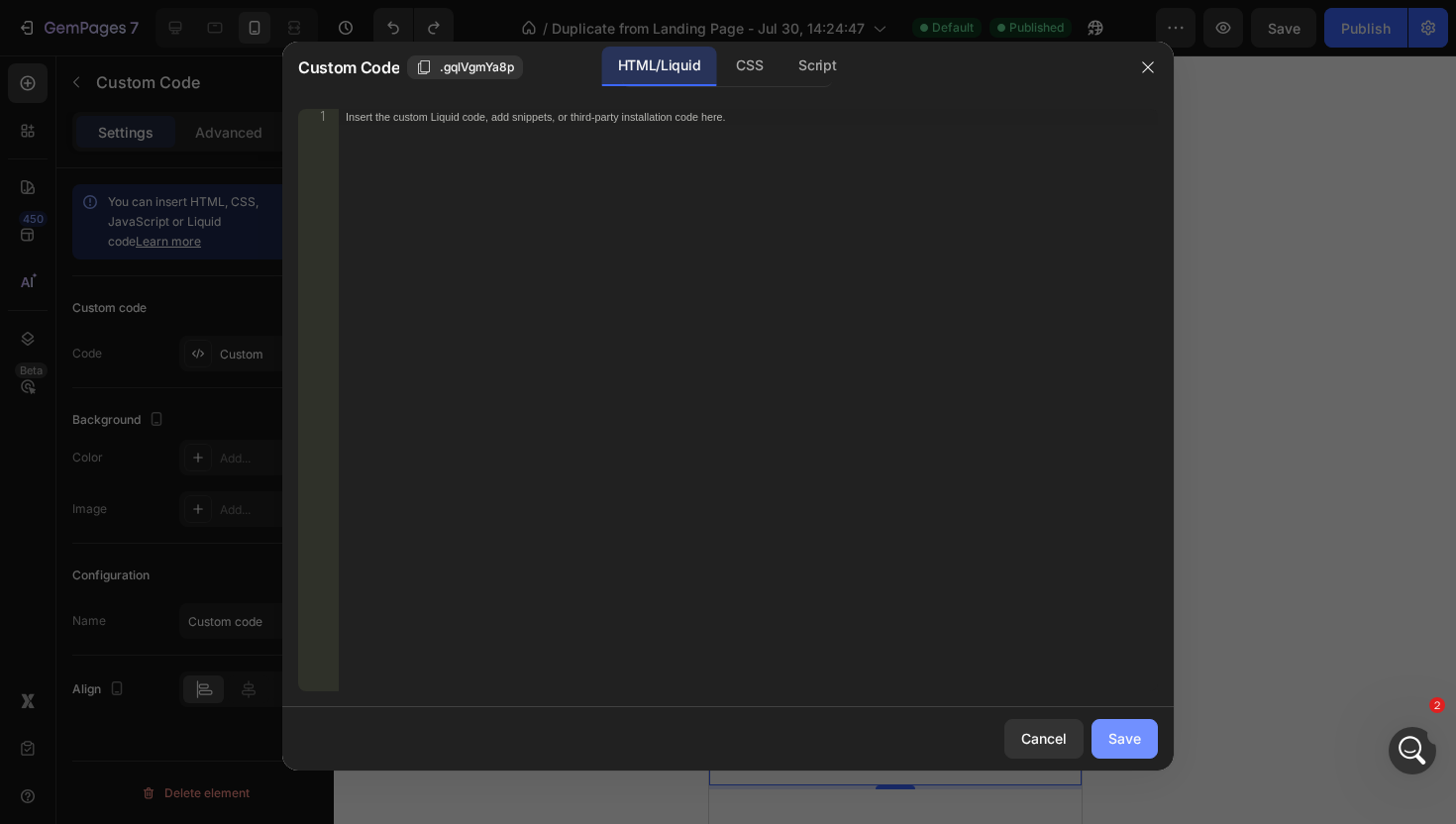 click on "Save" at bounding box center [1124, 738] 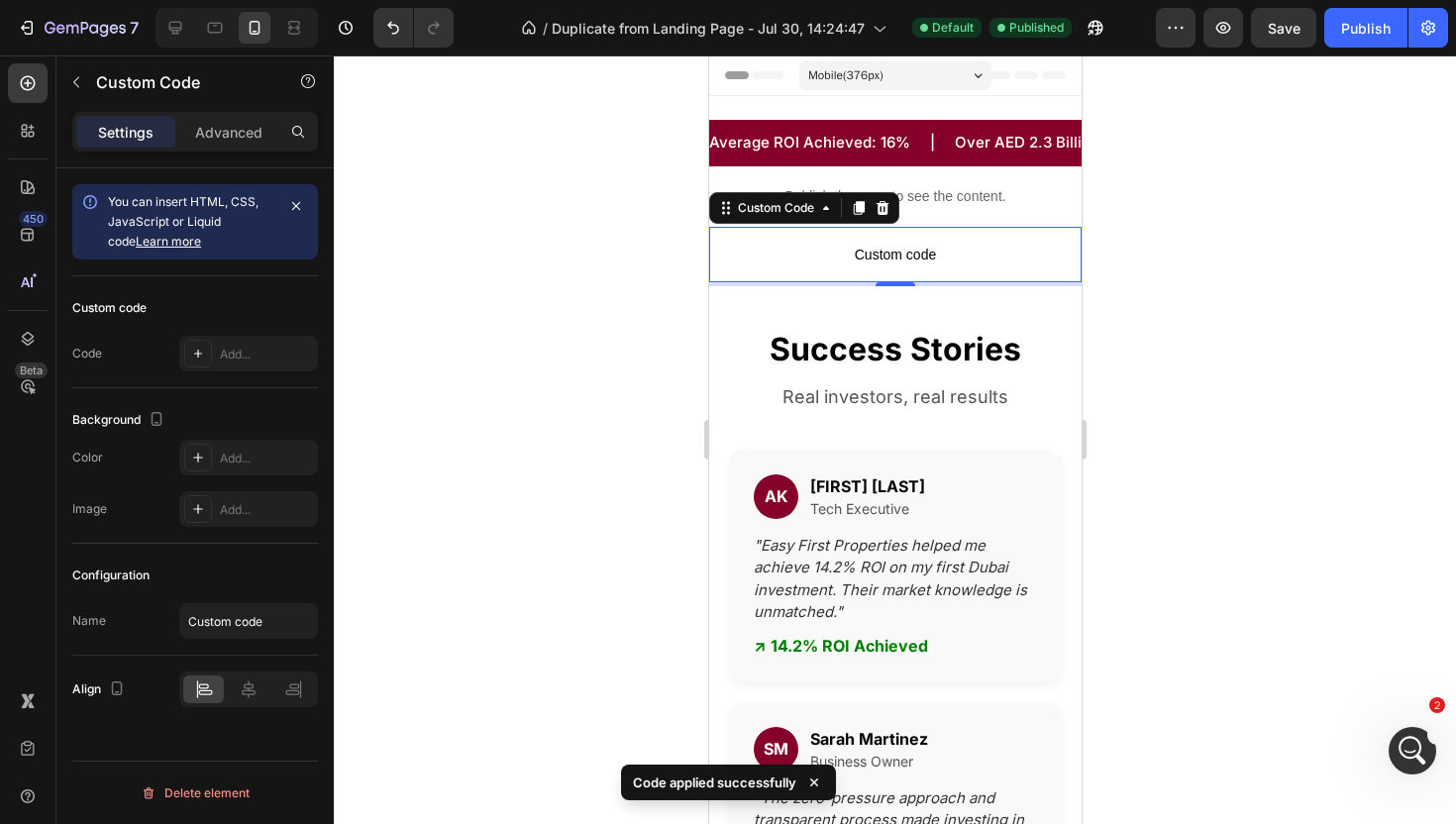 click on "Custom code" at bounding box center (894, 255) 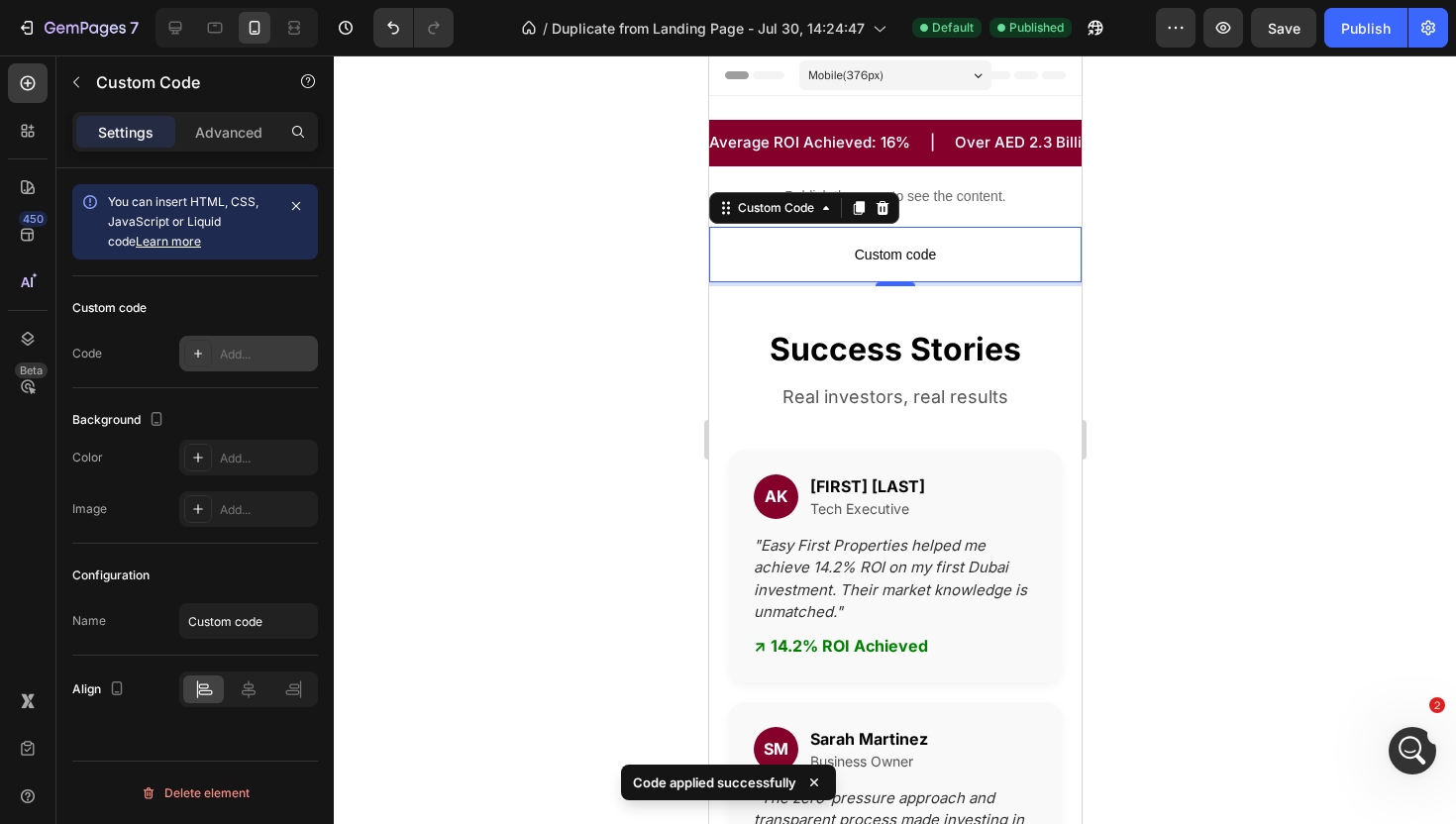 click on "Add..." at bounding box center (249, 354) 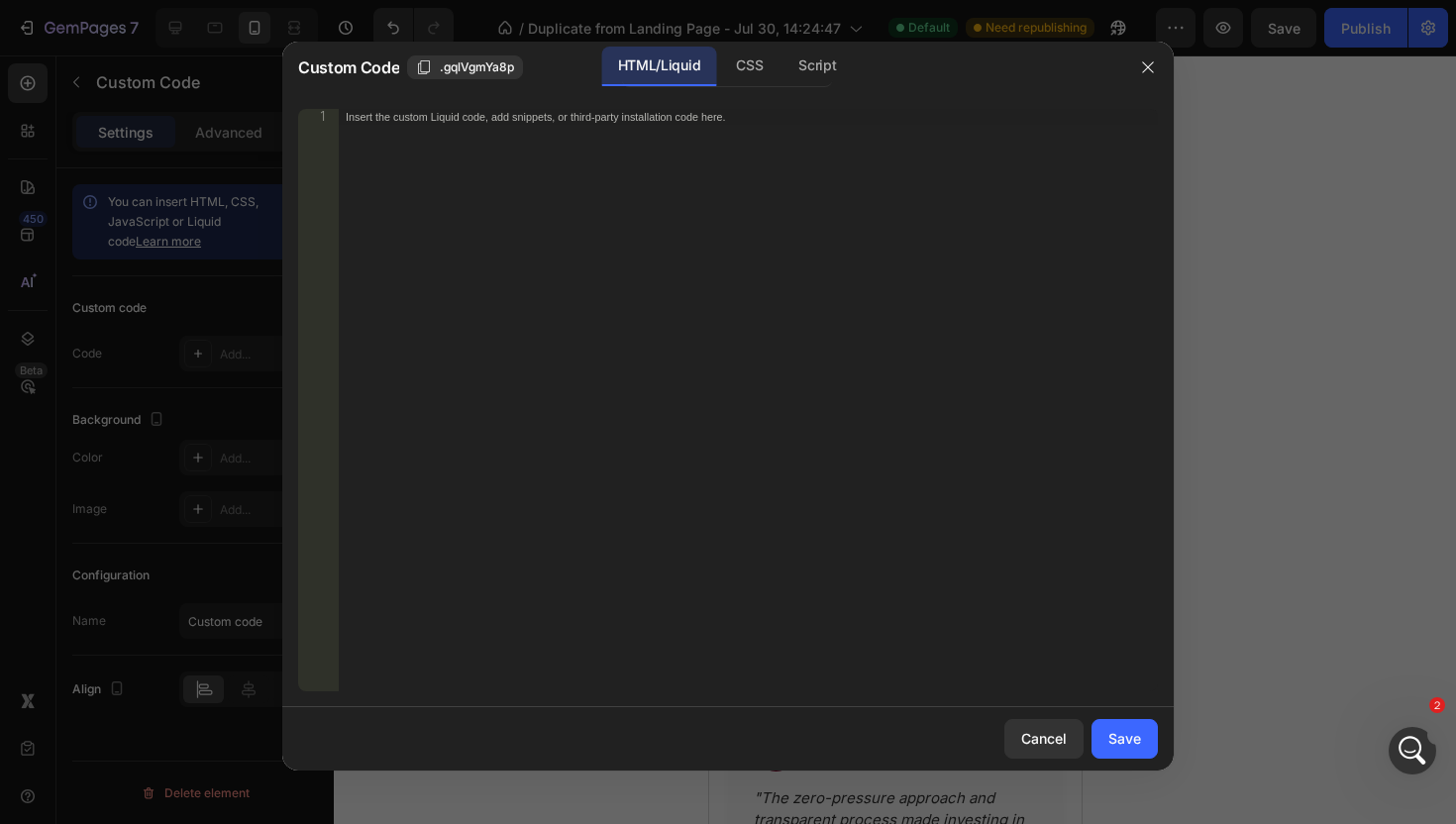 click on "Insert the custom Liquid code, add snippets, or third-party installation code here." at bounding box center [748, 416] 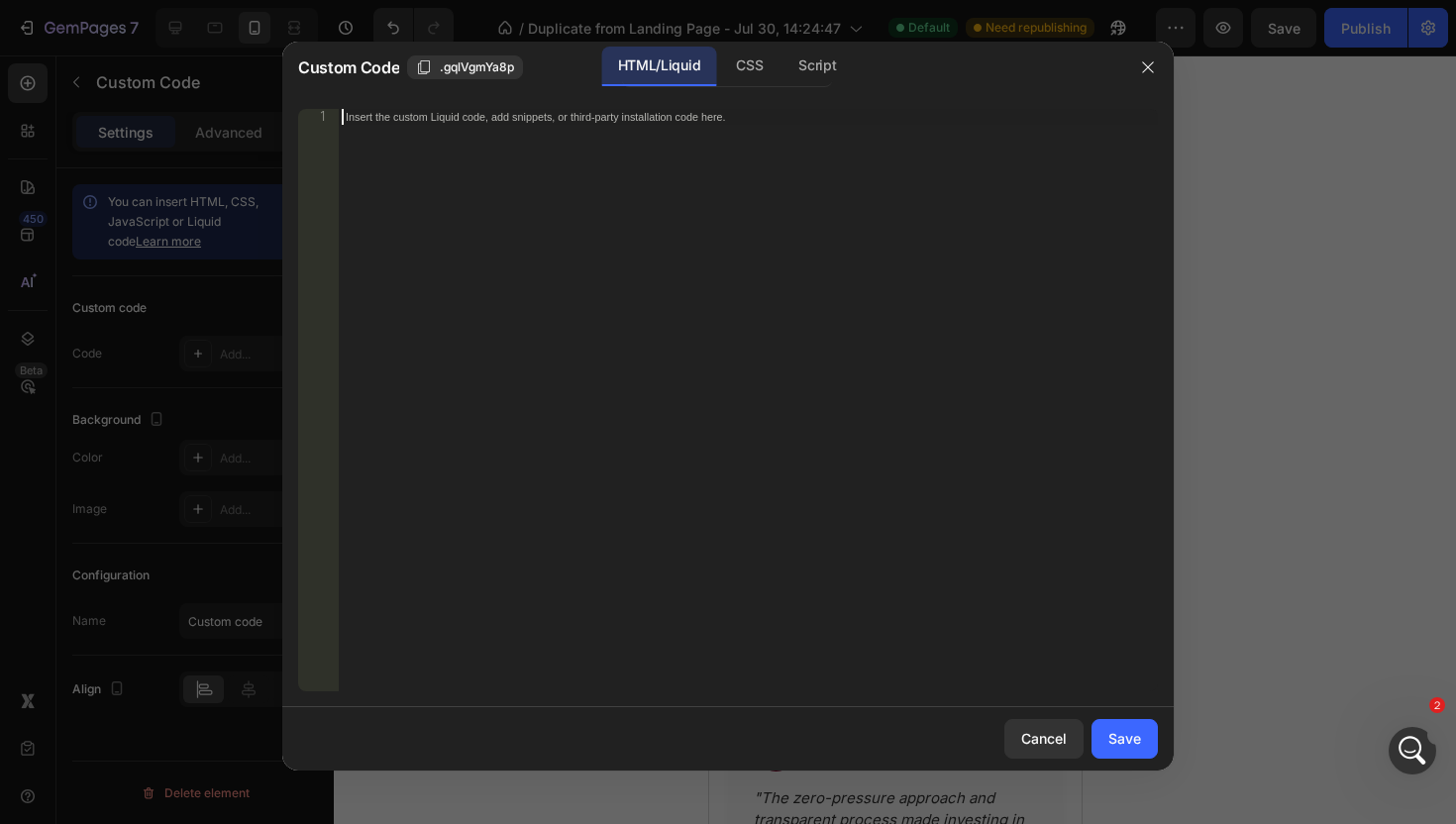 paste on "</form>" 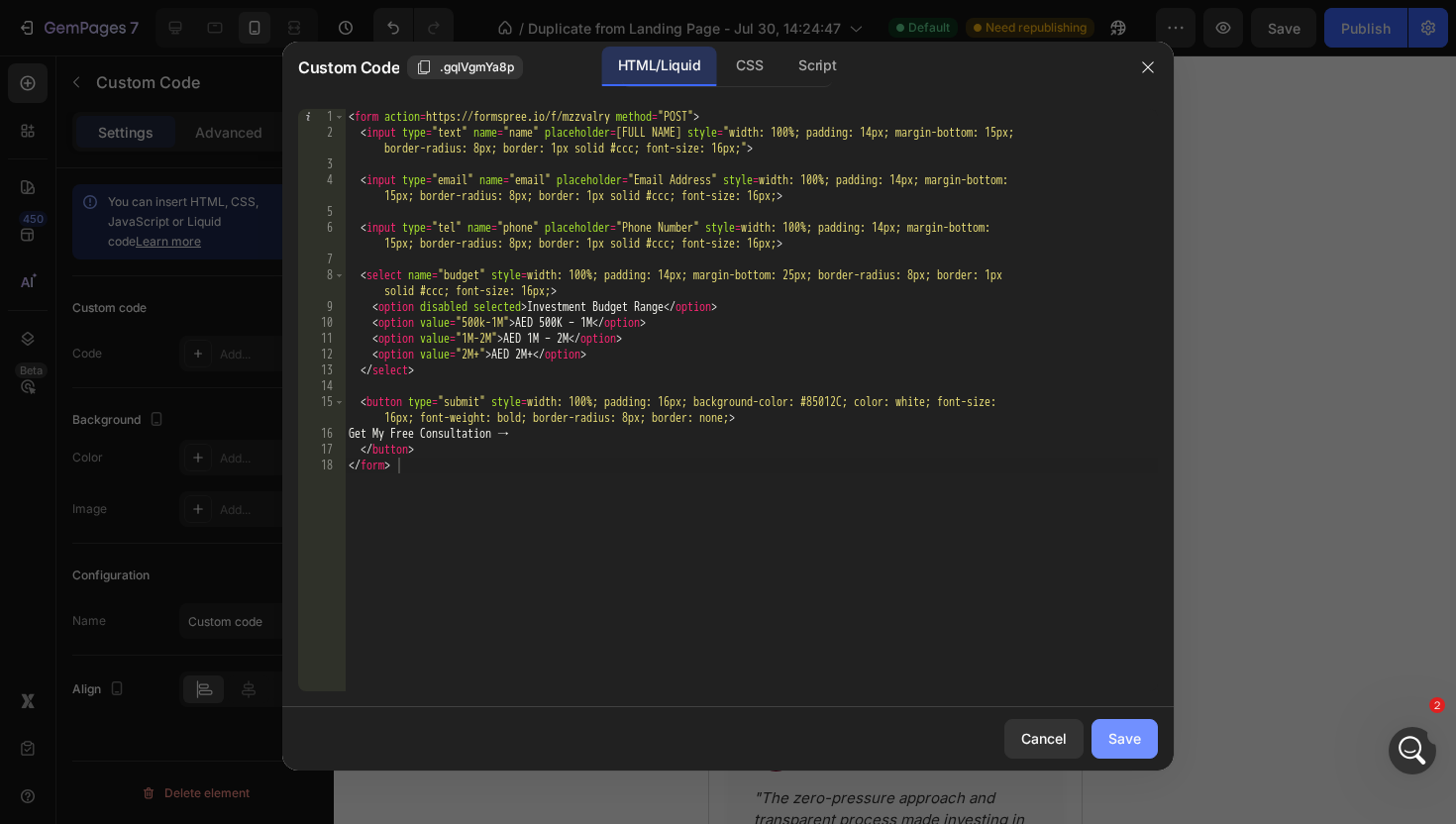 click on "Save" at bounding box center (1124, 738) 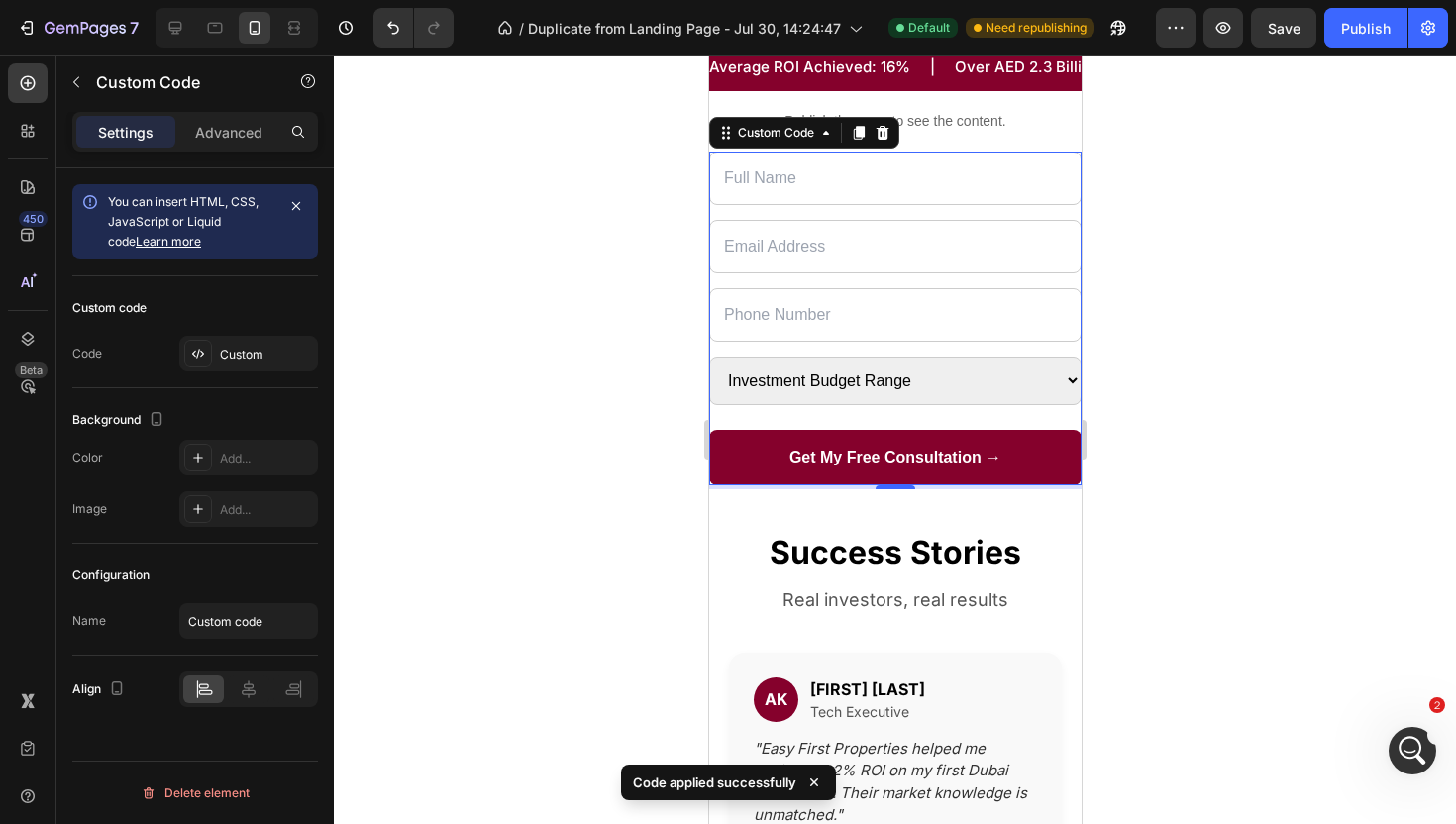 scroll, scrollTop: 0, scrollLeft: 0, axis: both 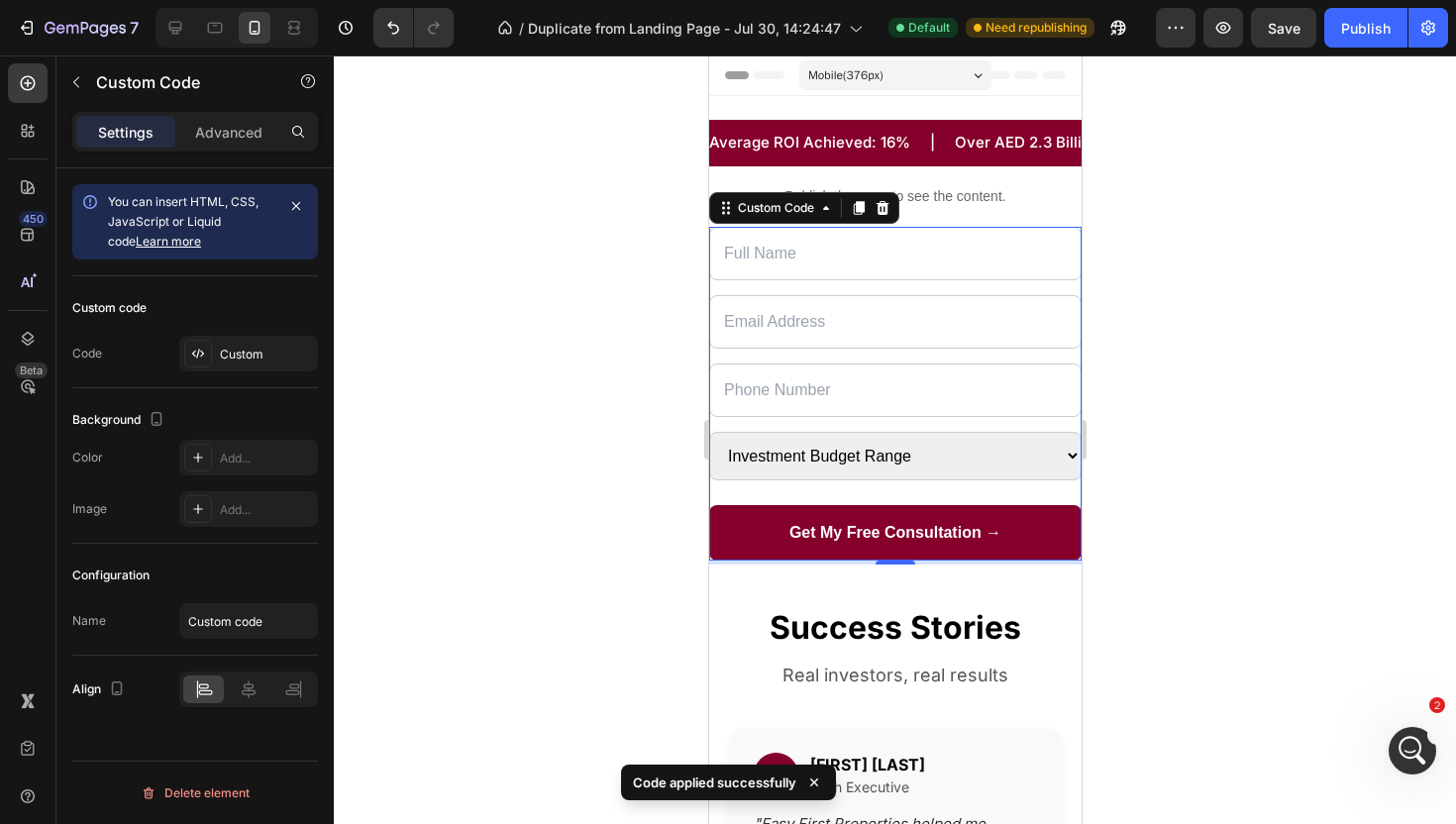 click 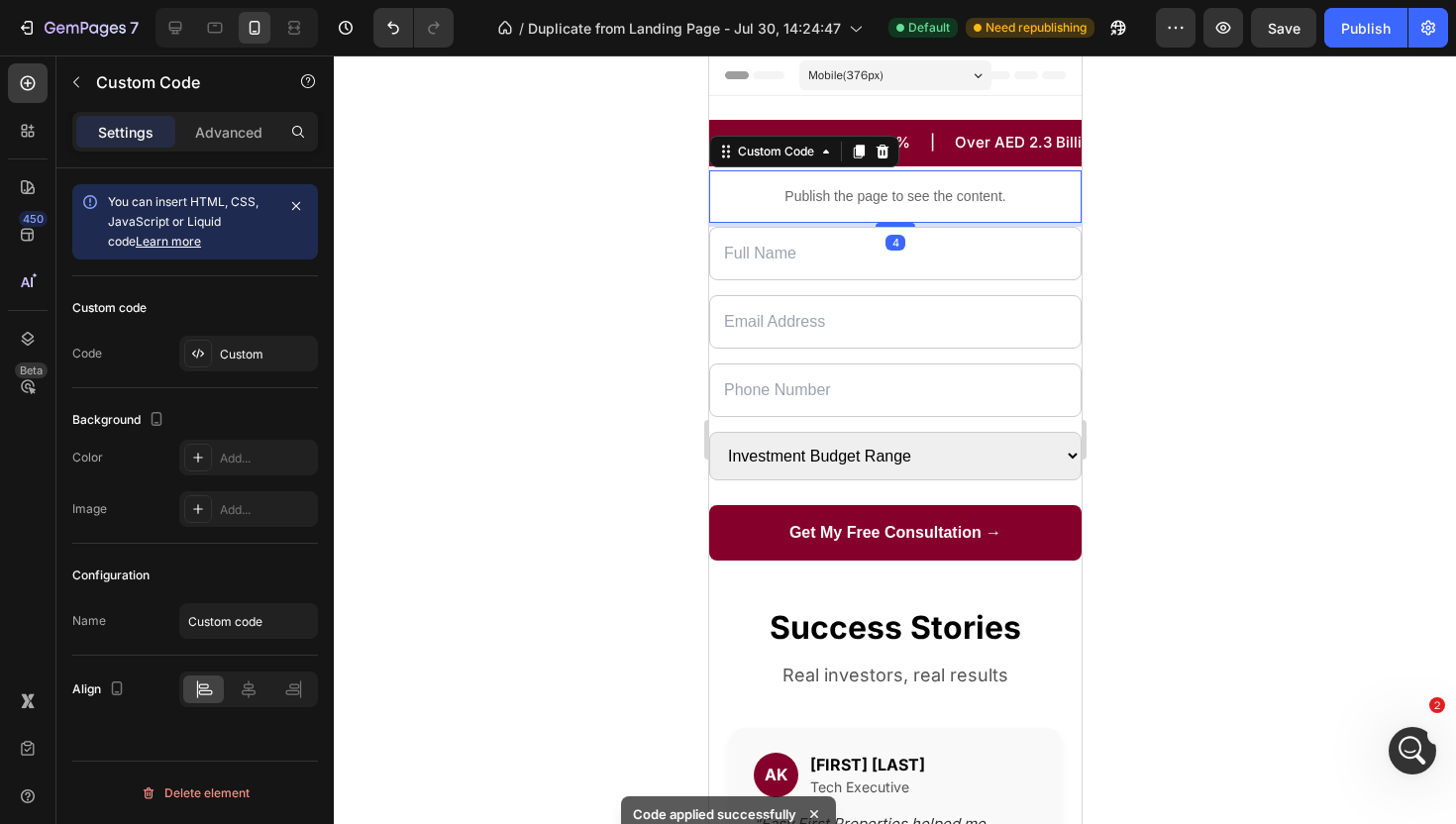 click on "Publish the page to see the content." at bounding box center (894, 196) 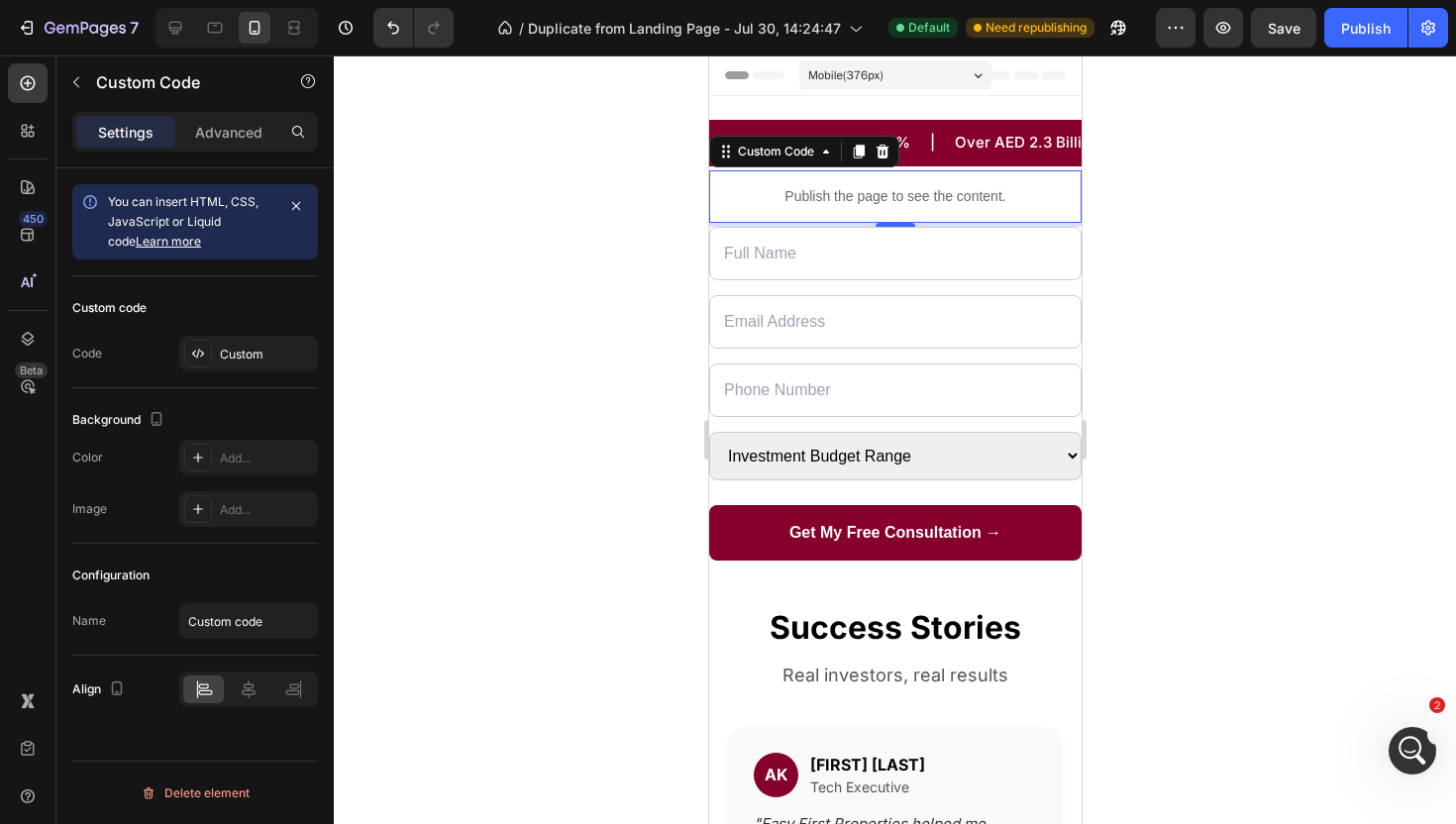 click on "Publish the page to see the content." at bounding box center (894, 196) 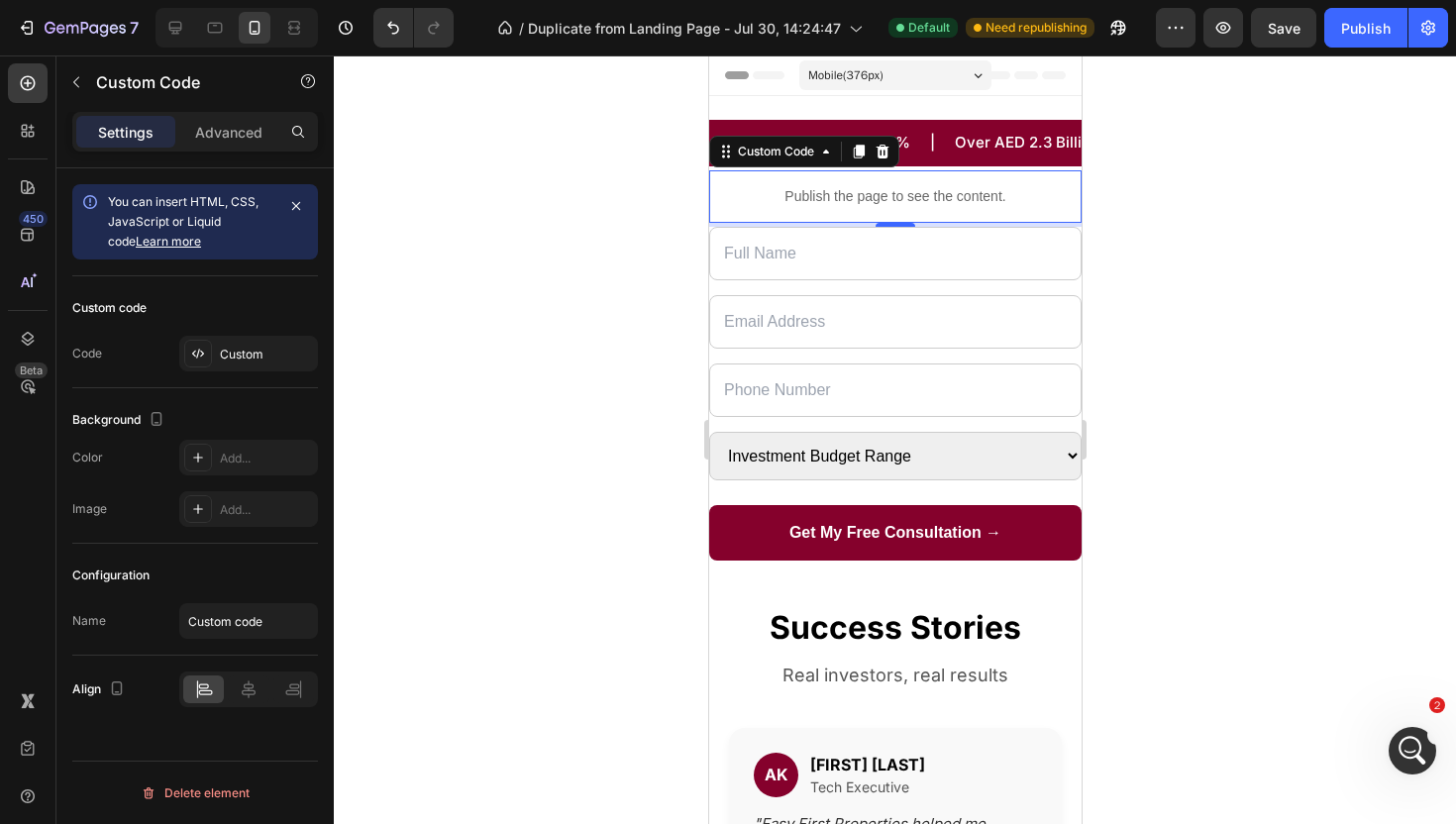 click 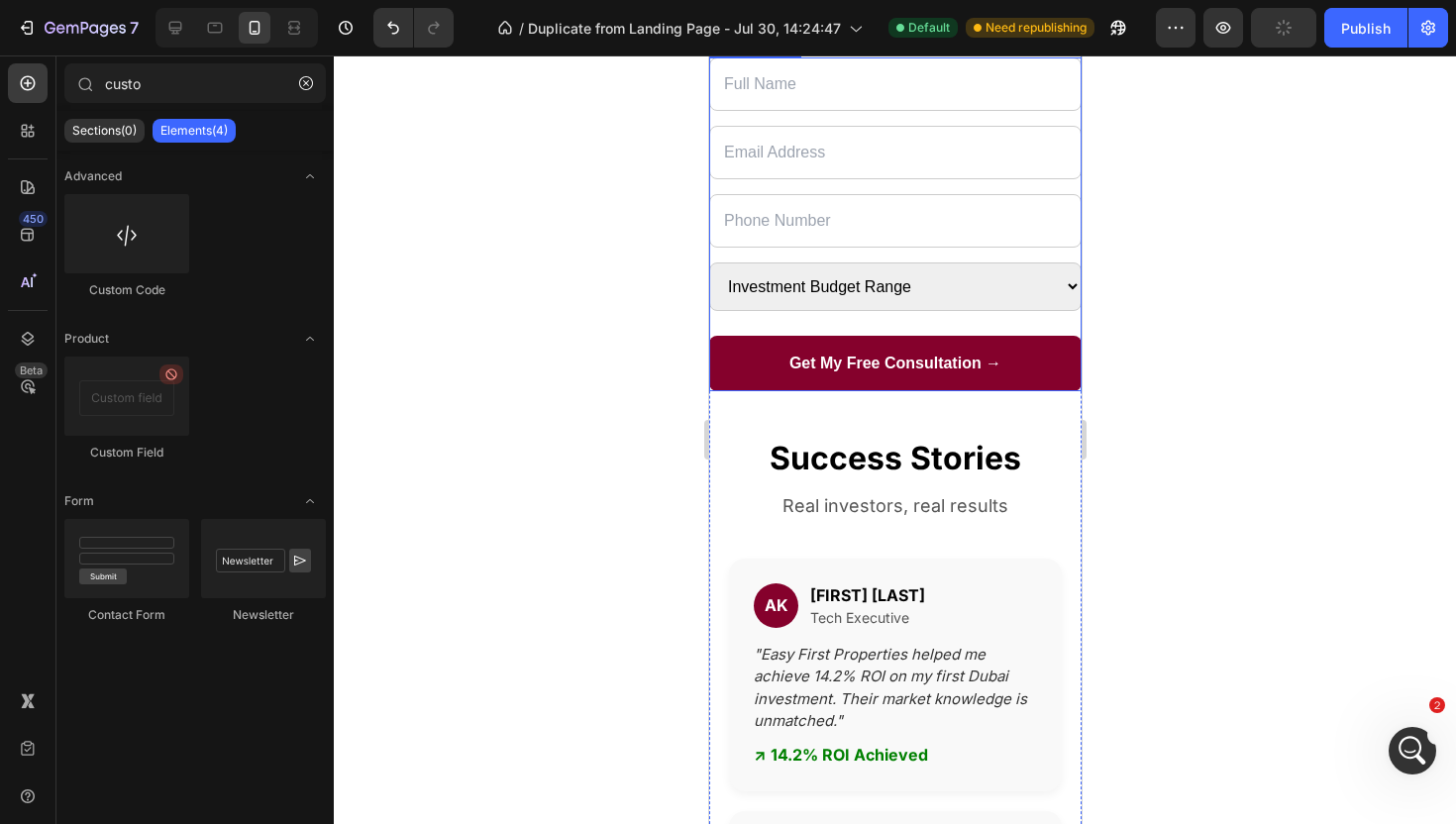 scroll, scrollTop: 0, scrollLeft: 0, axis: both 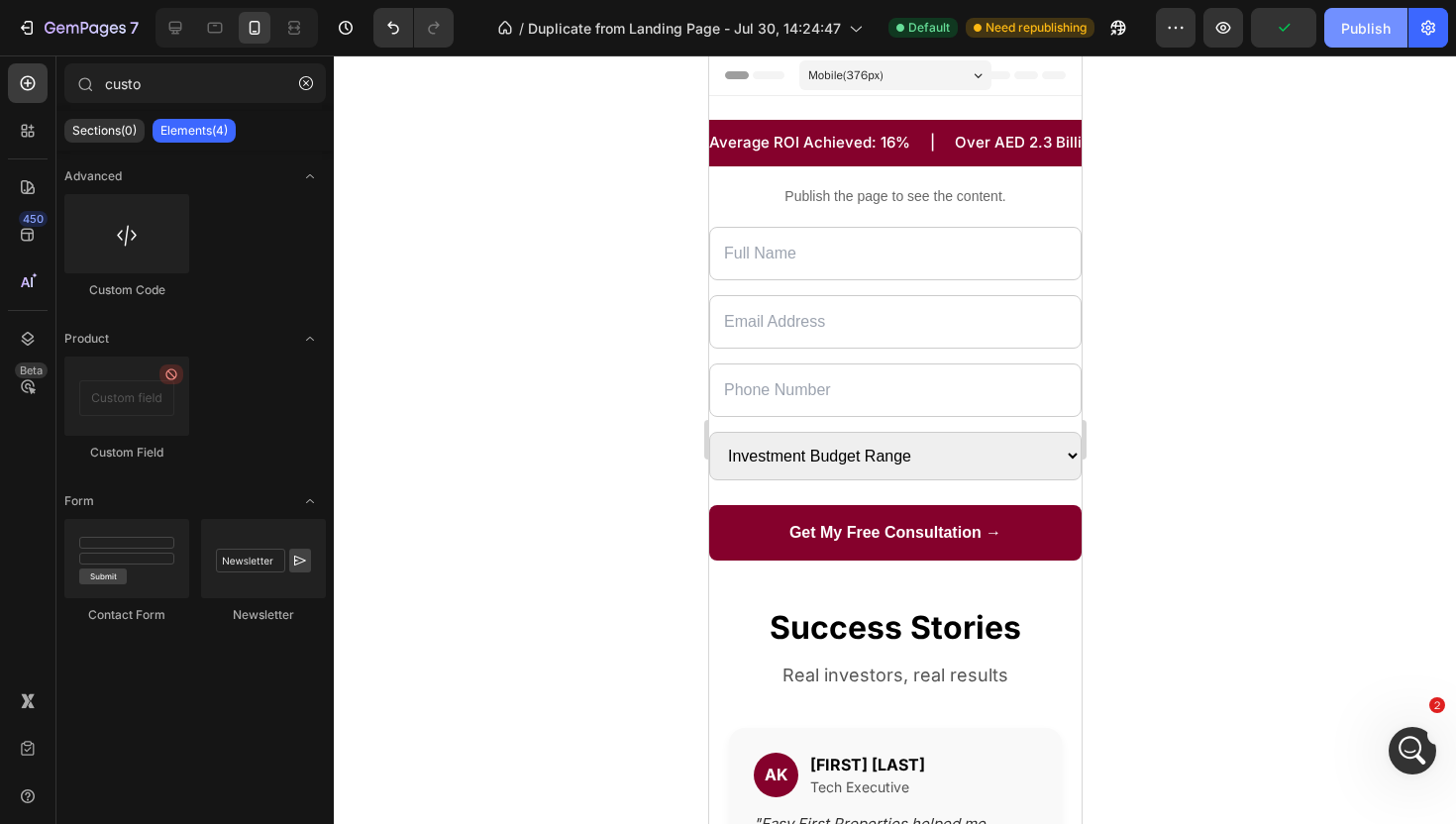 click on "Publish" 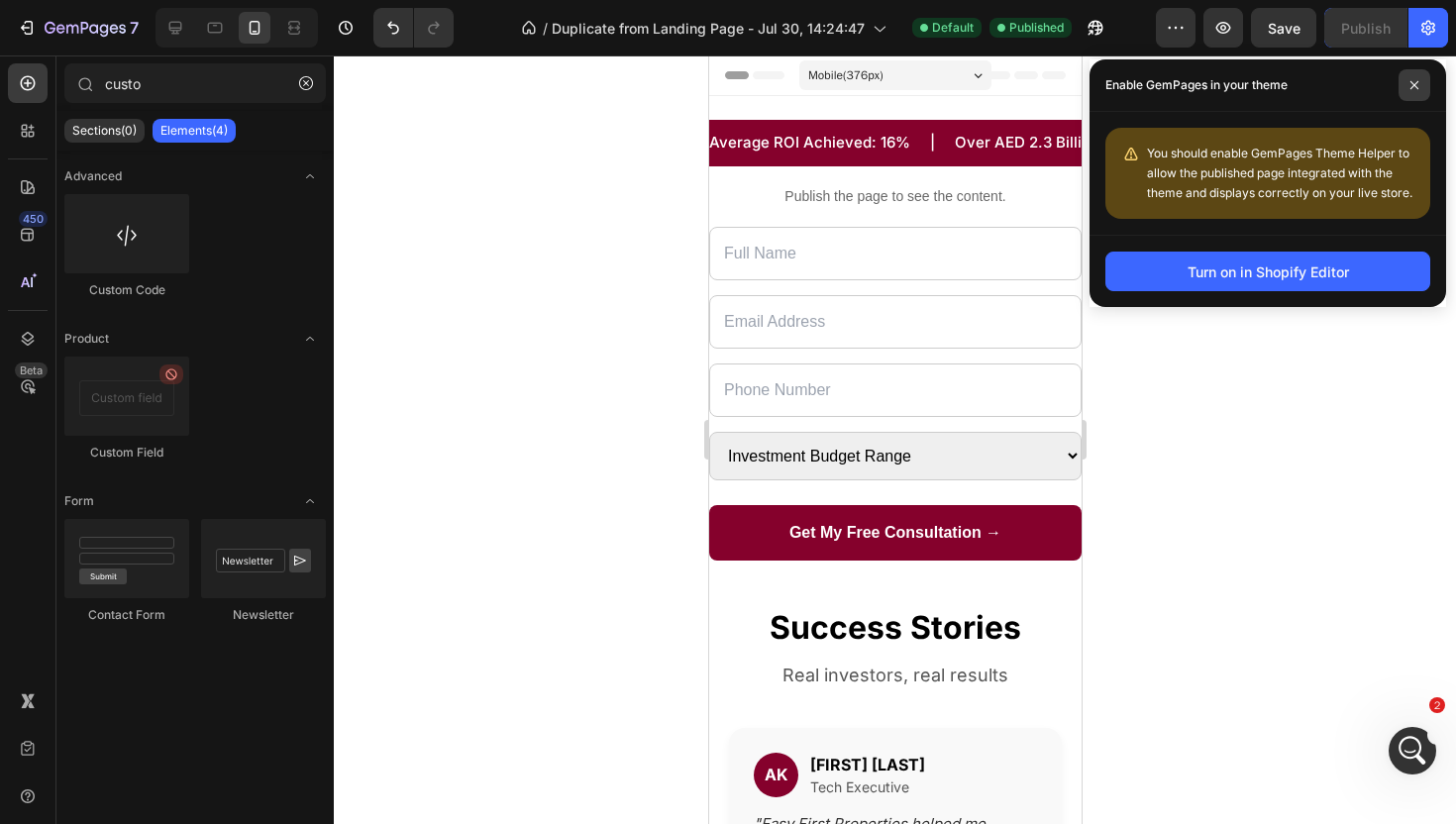 click 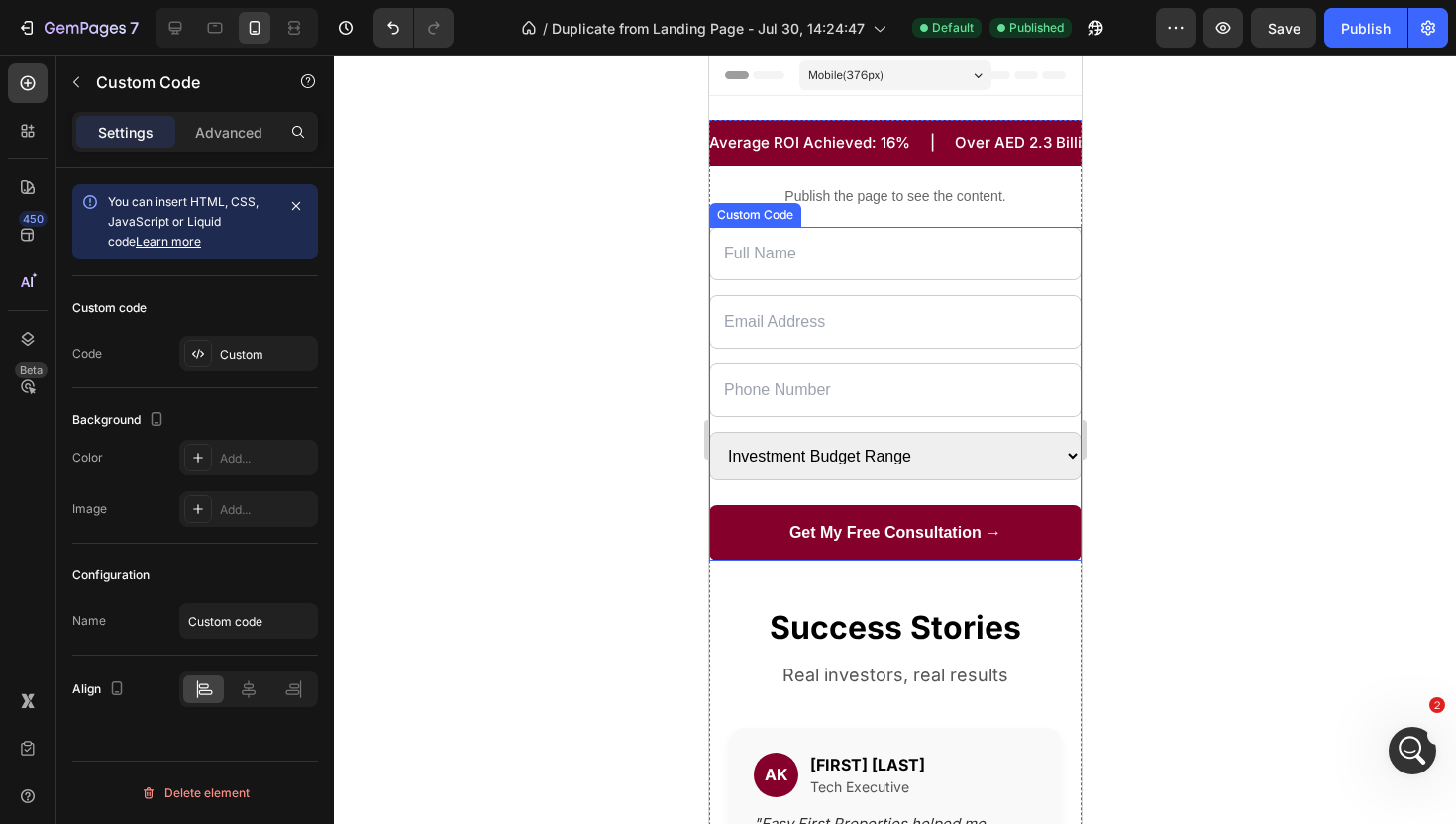 click on "Investment Budget Range
AED 500K – 1M
AED 1M – 2M
AED 2M+
Get My Free Consultation →" at bounding box center (894, 393) 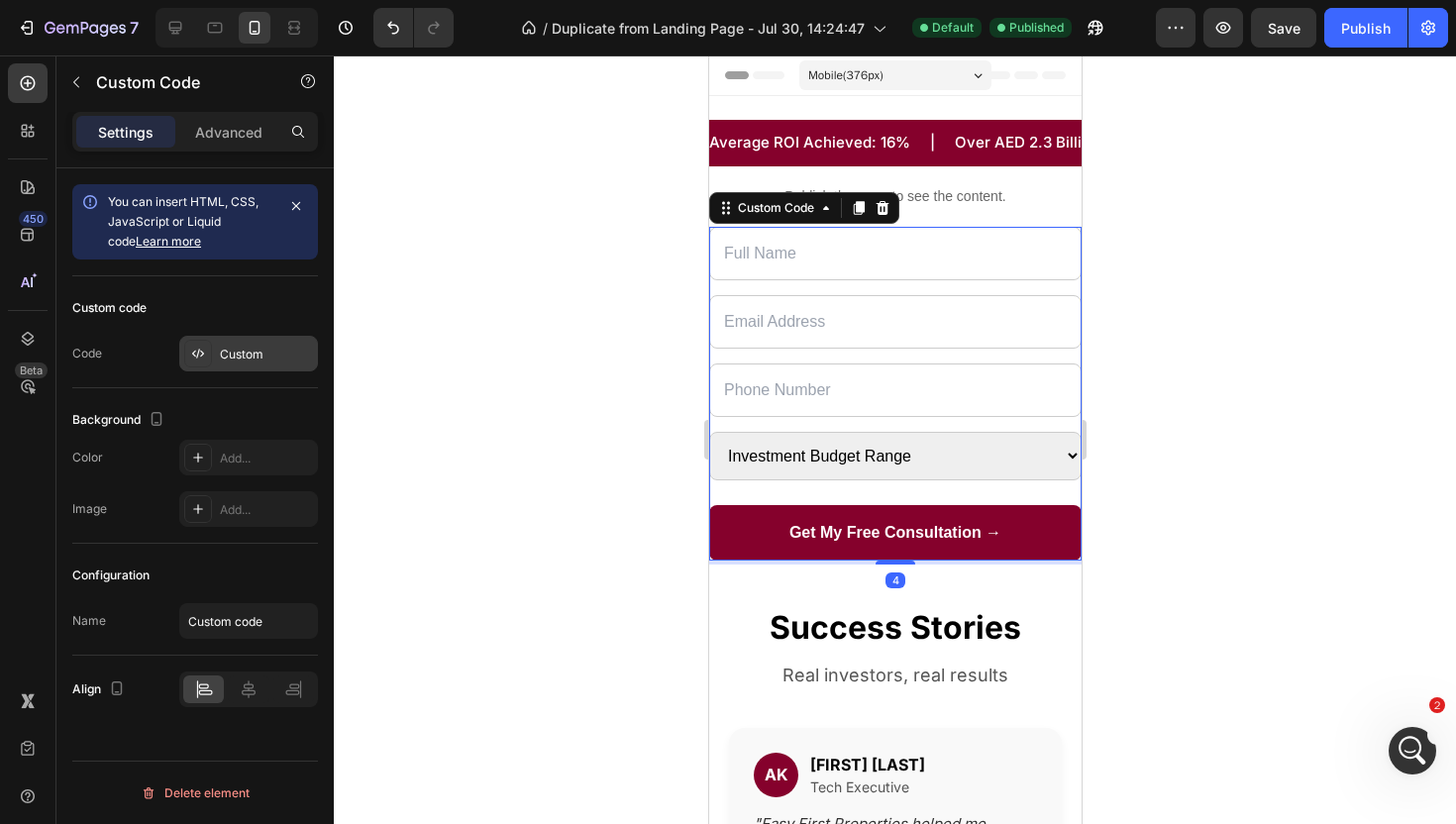 click on "Custom" at bounding box center [266, 355] 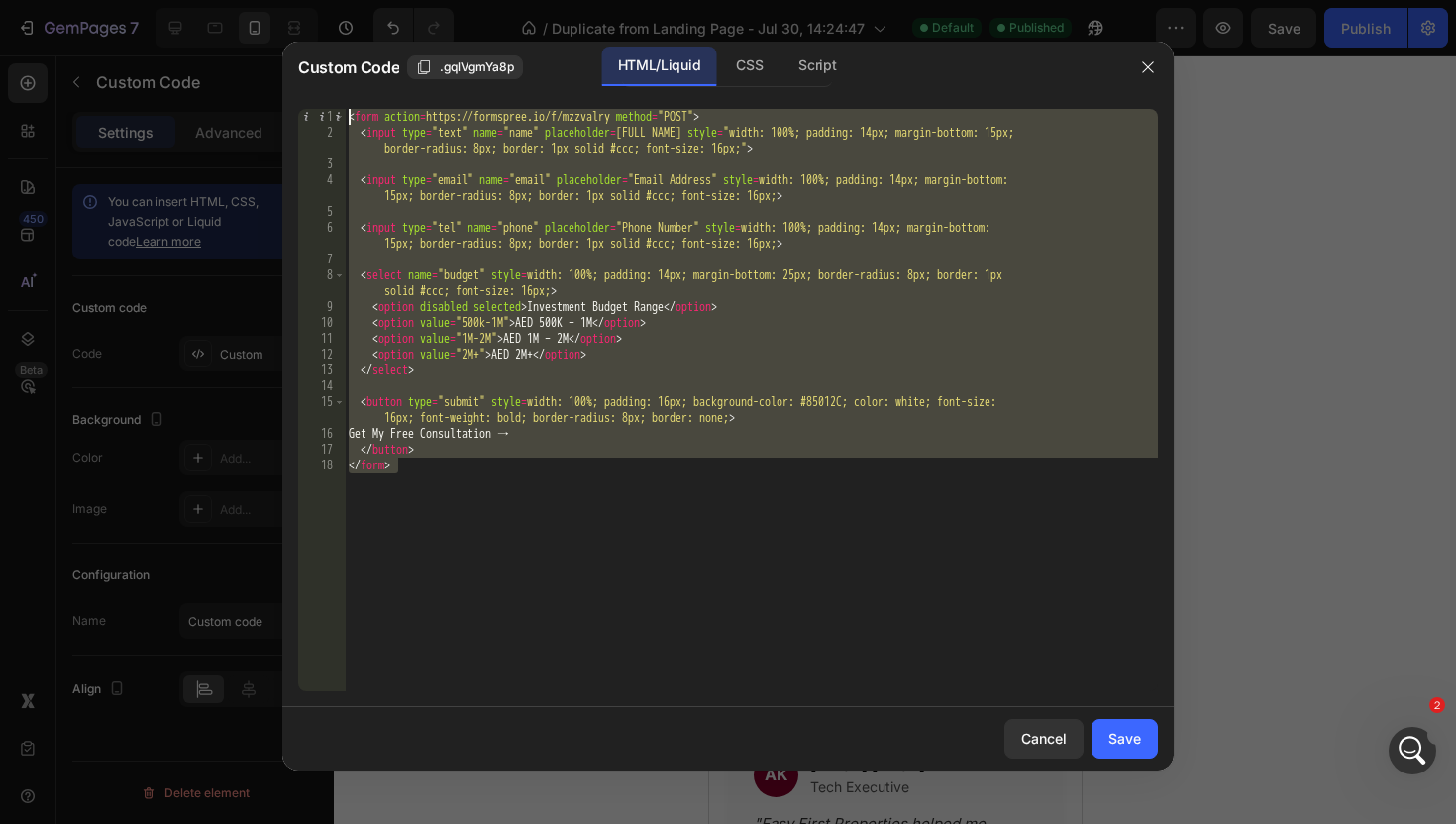 drag, startPoint x: 635, startPoint y: 562, endPoint x: 555, endPoint y: -103, distance: 669.7947 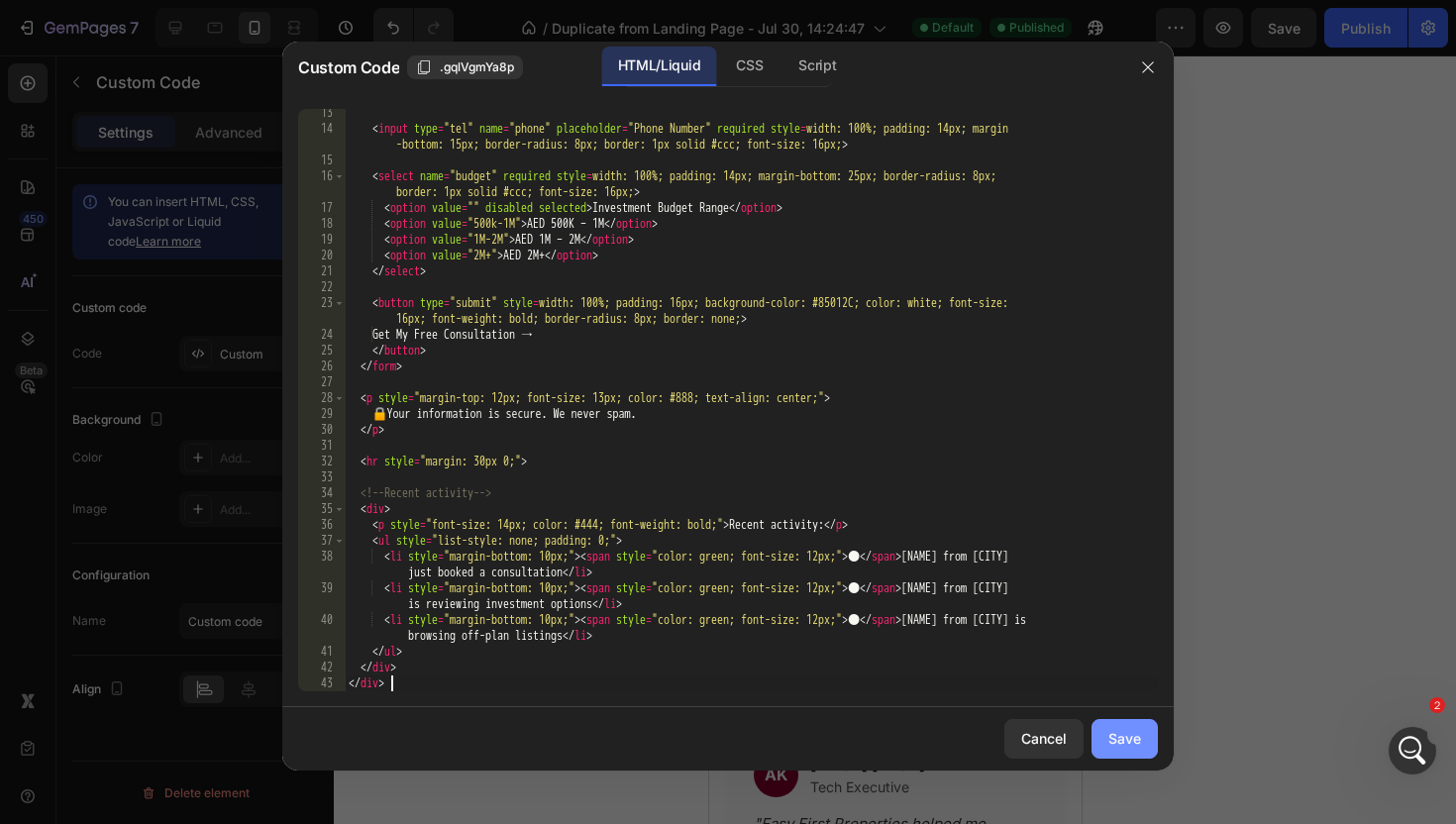 click on "Save" at bounding box center [1124, 738] 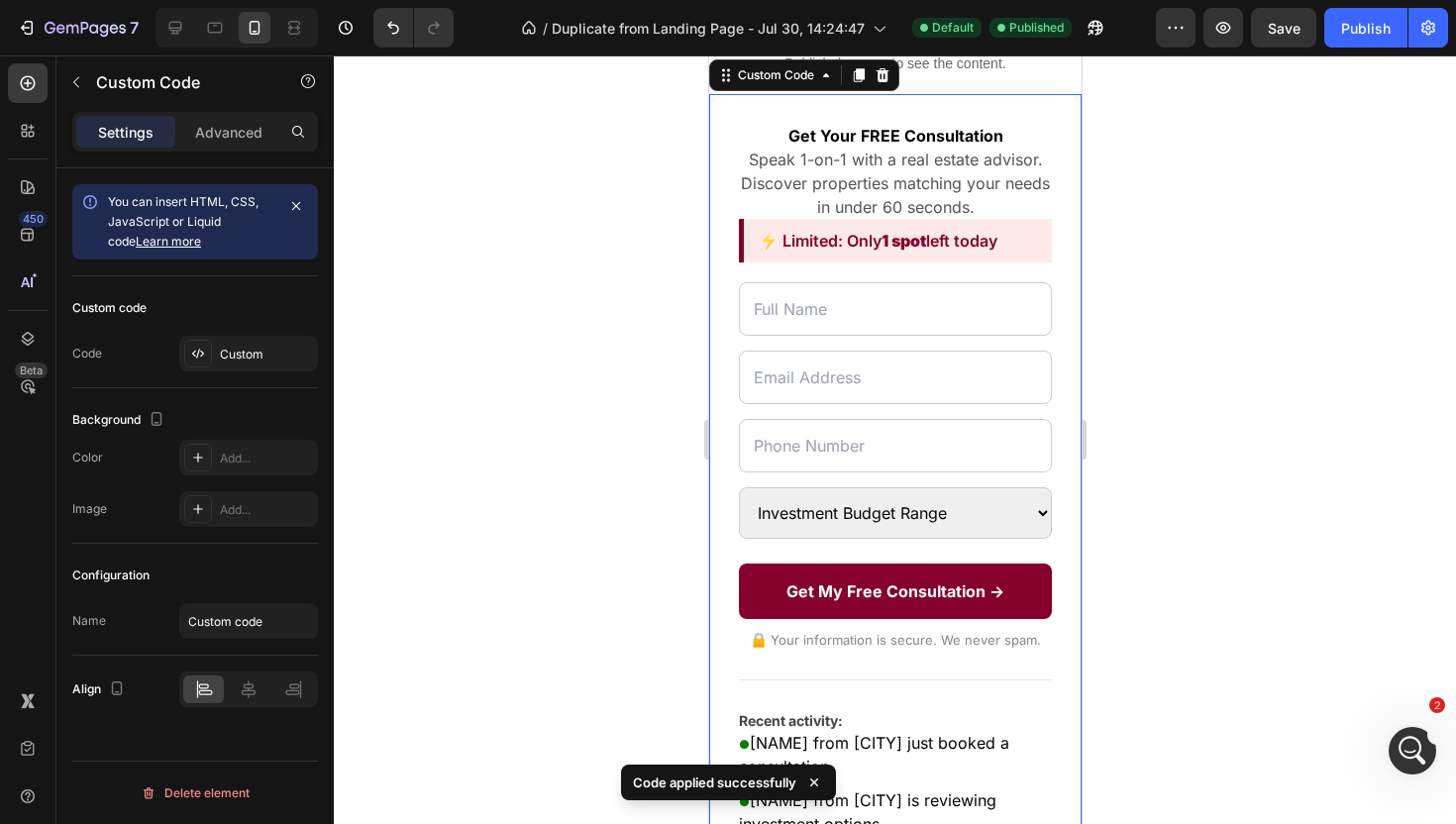 scroll, scrollTop: 131, scrollLeft: 0, axis: vertical 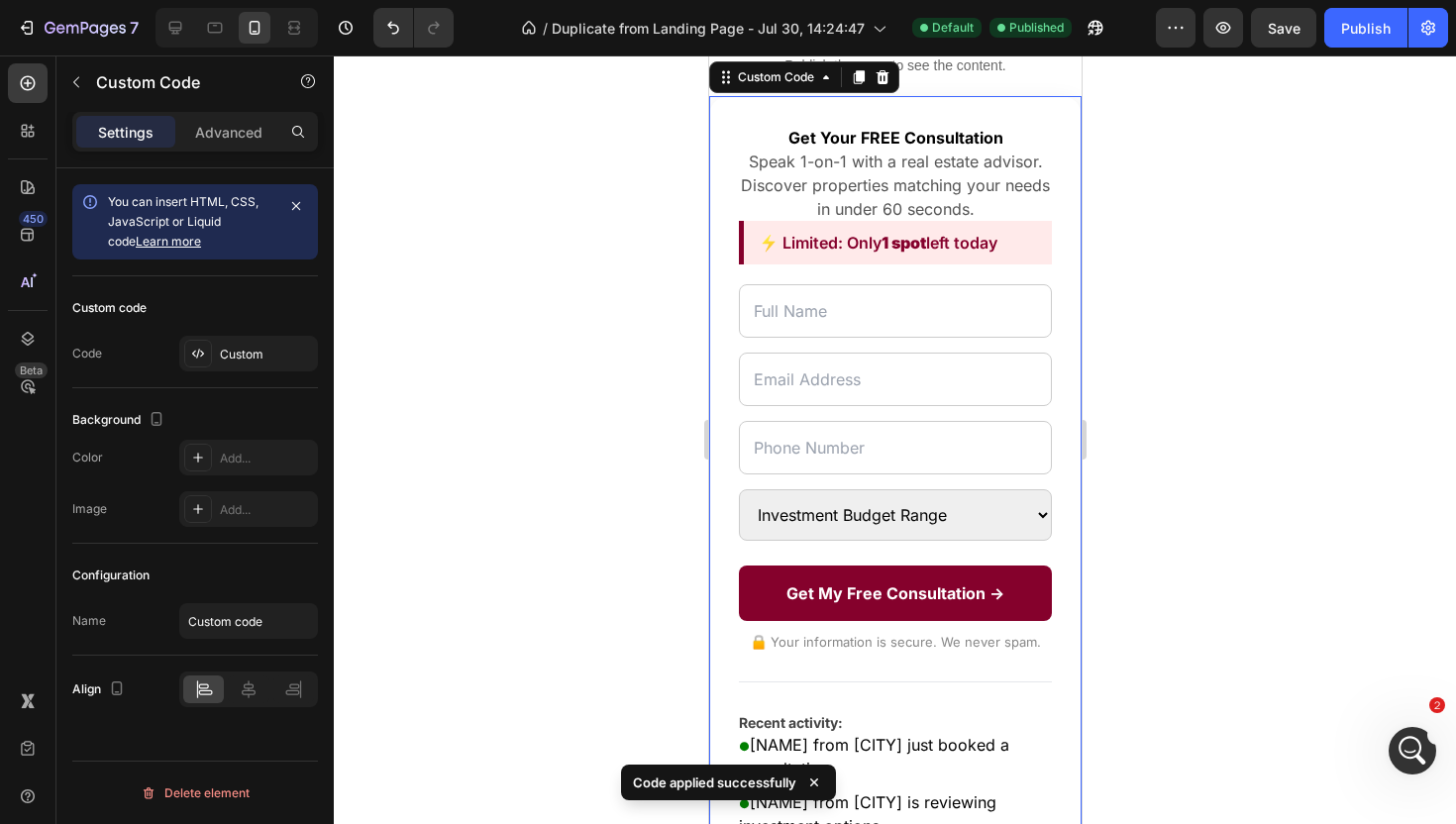 click at bounding box center [894, 311] 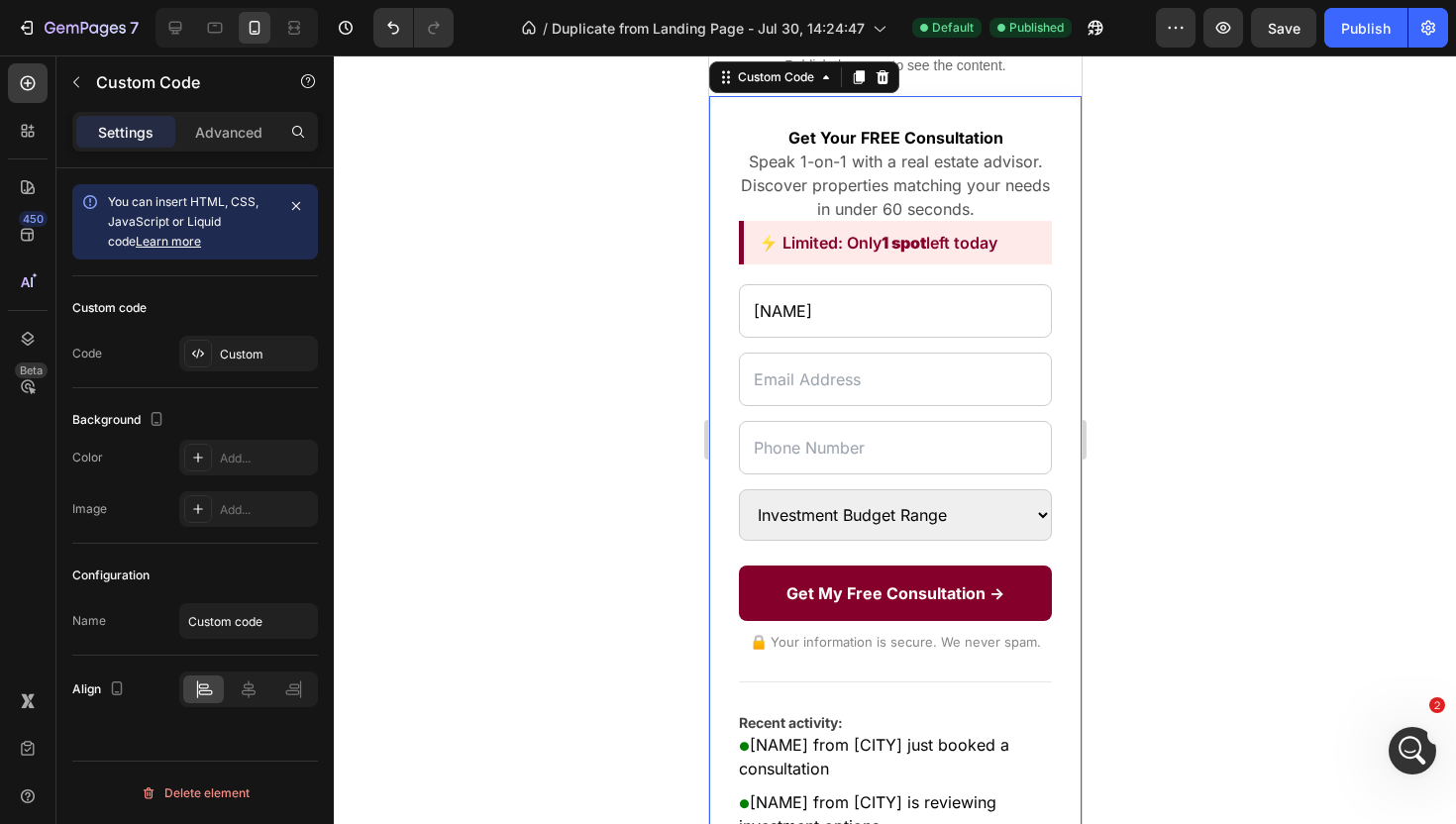 type on "[NAME]" 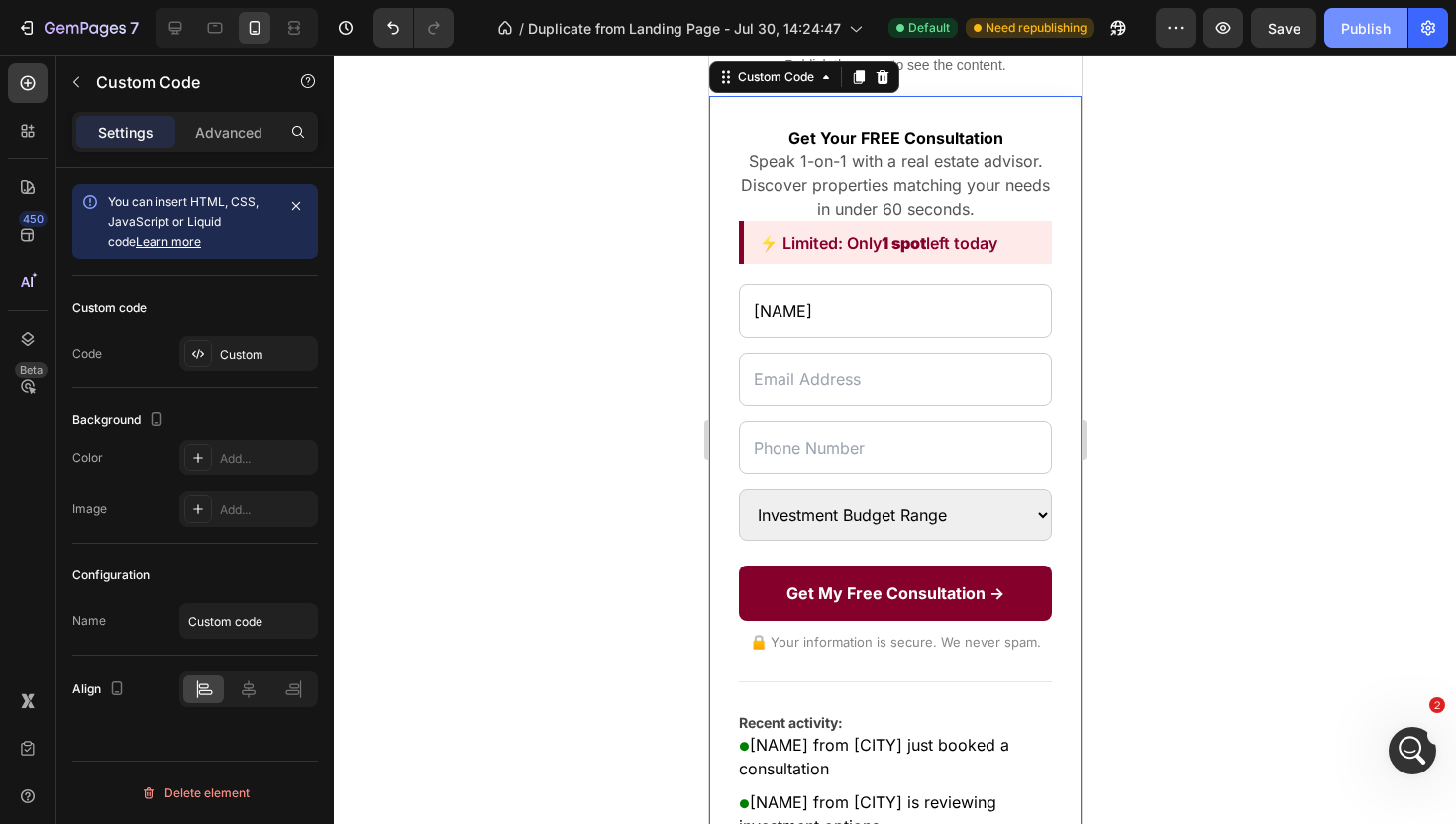 click on "Publish" at bounding box center (1366, 28) 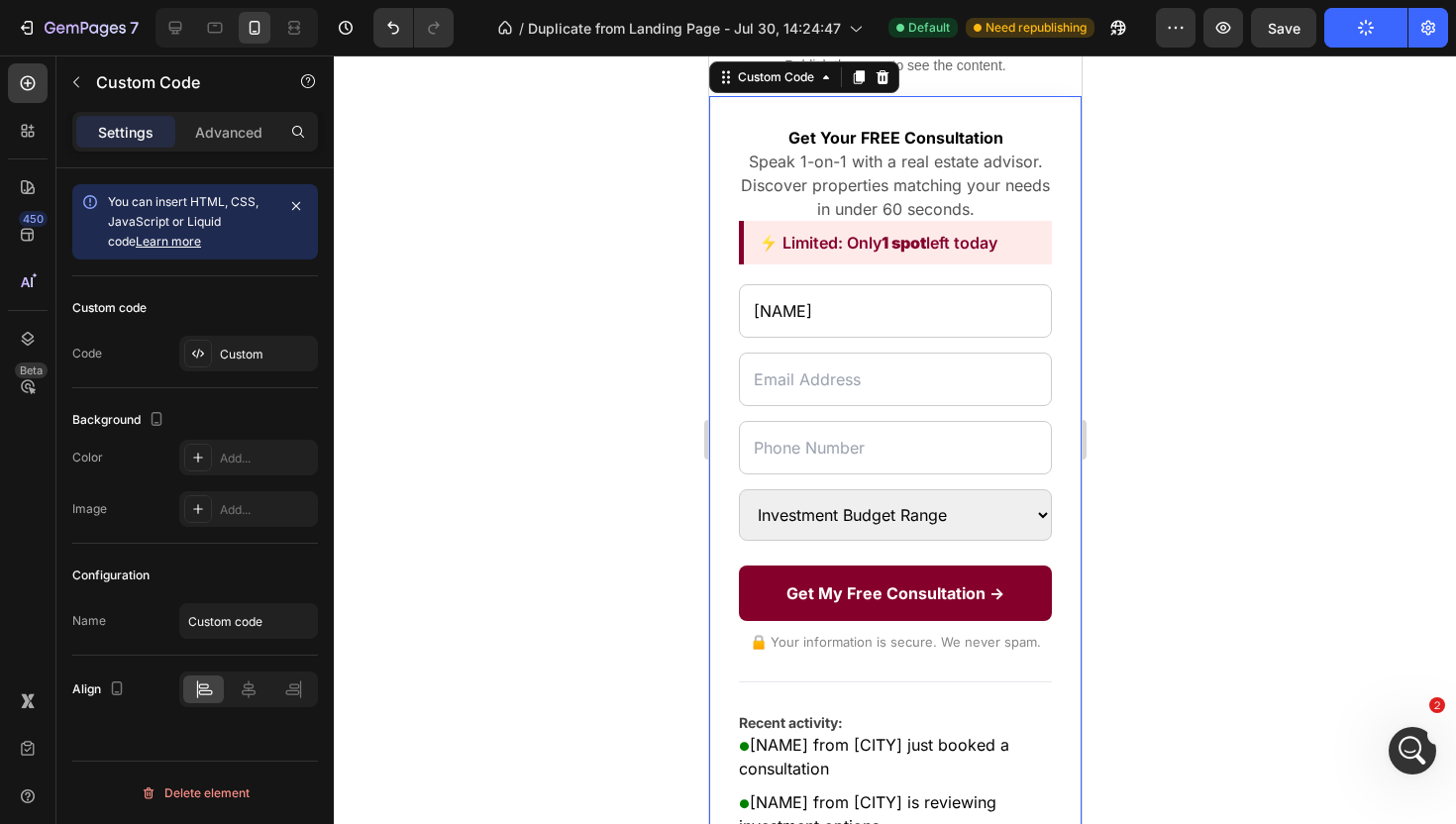 click 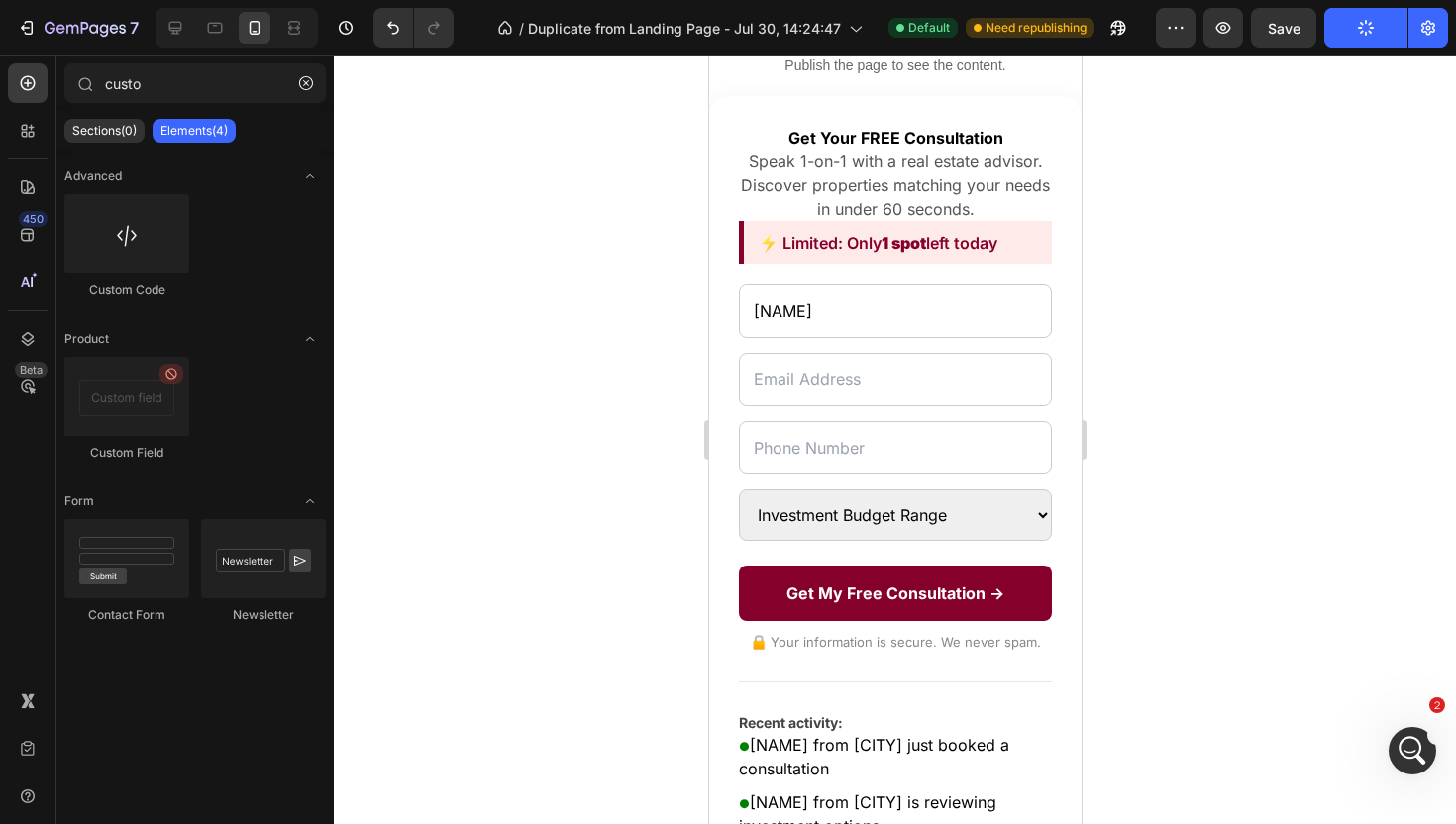click on "Publish" 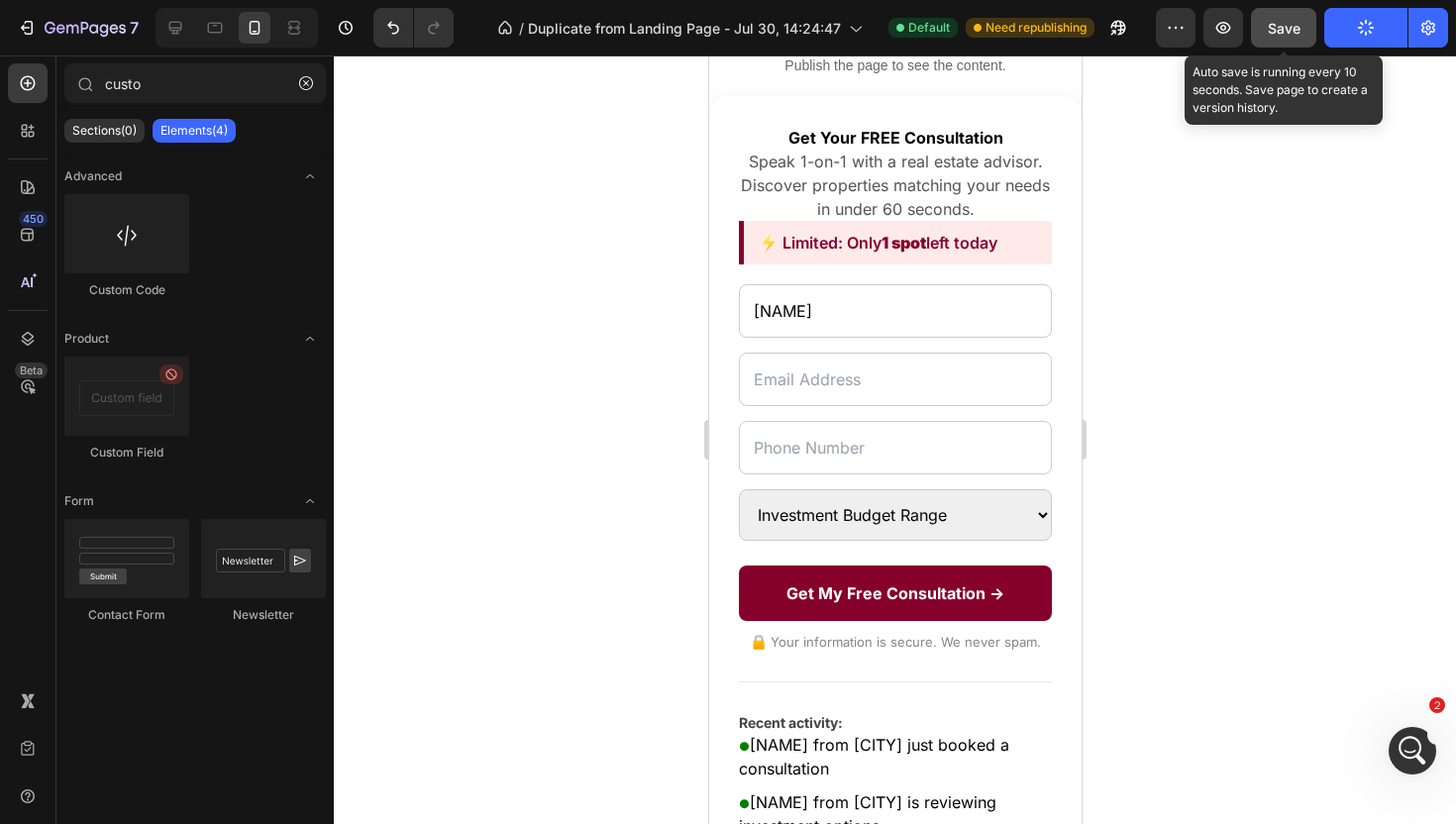 click on "Save" 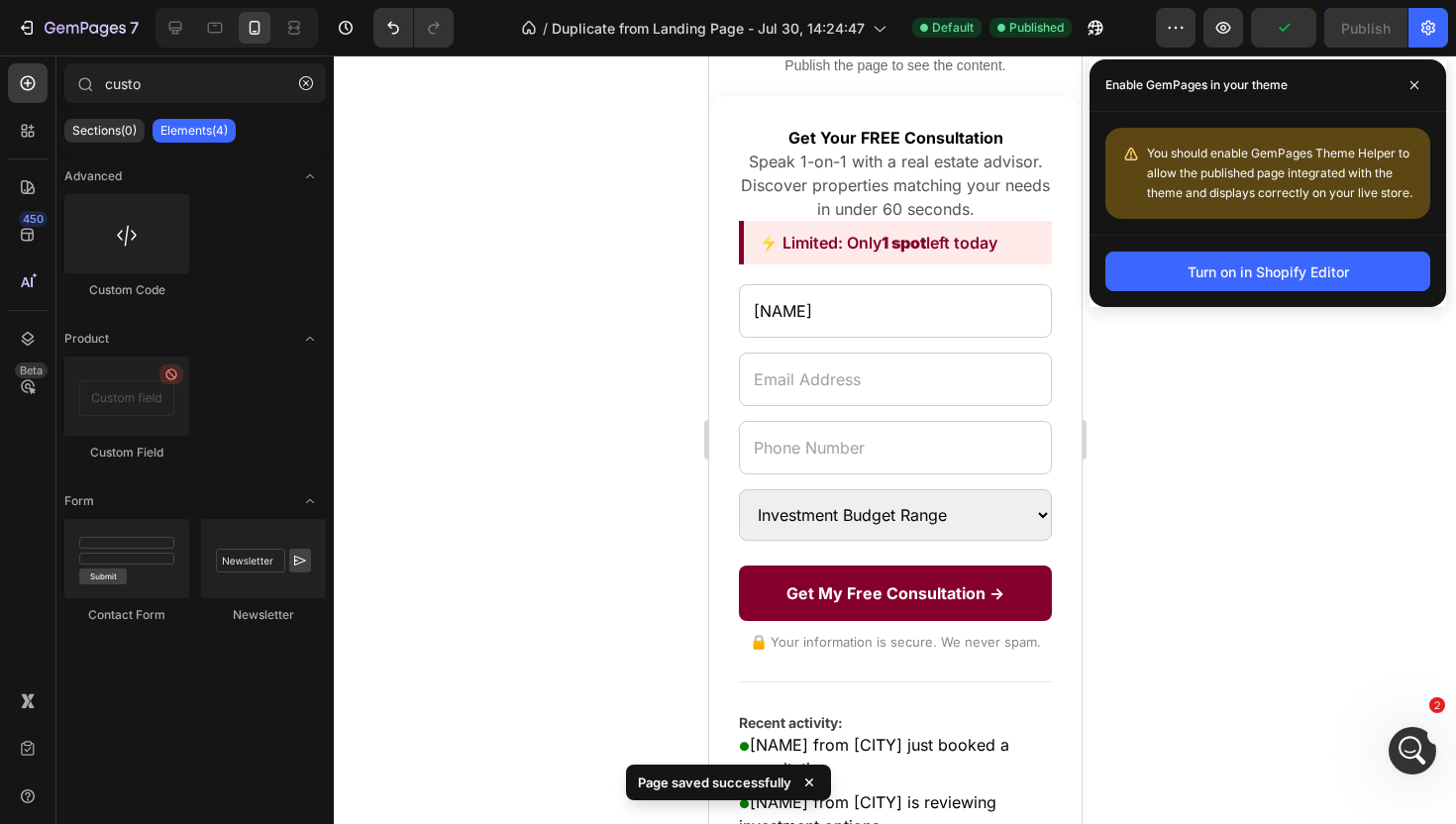 click 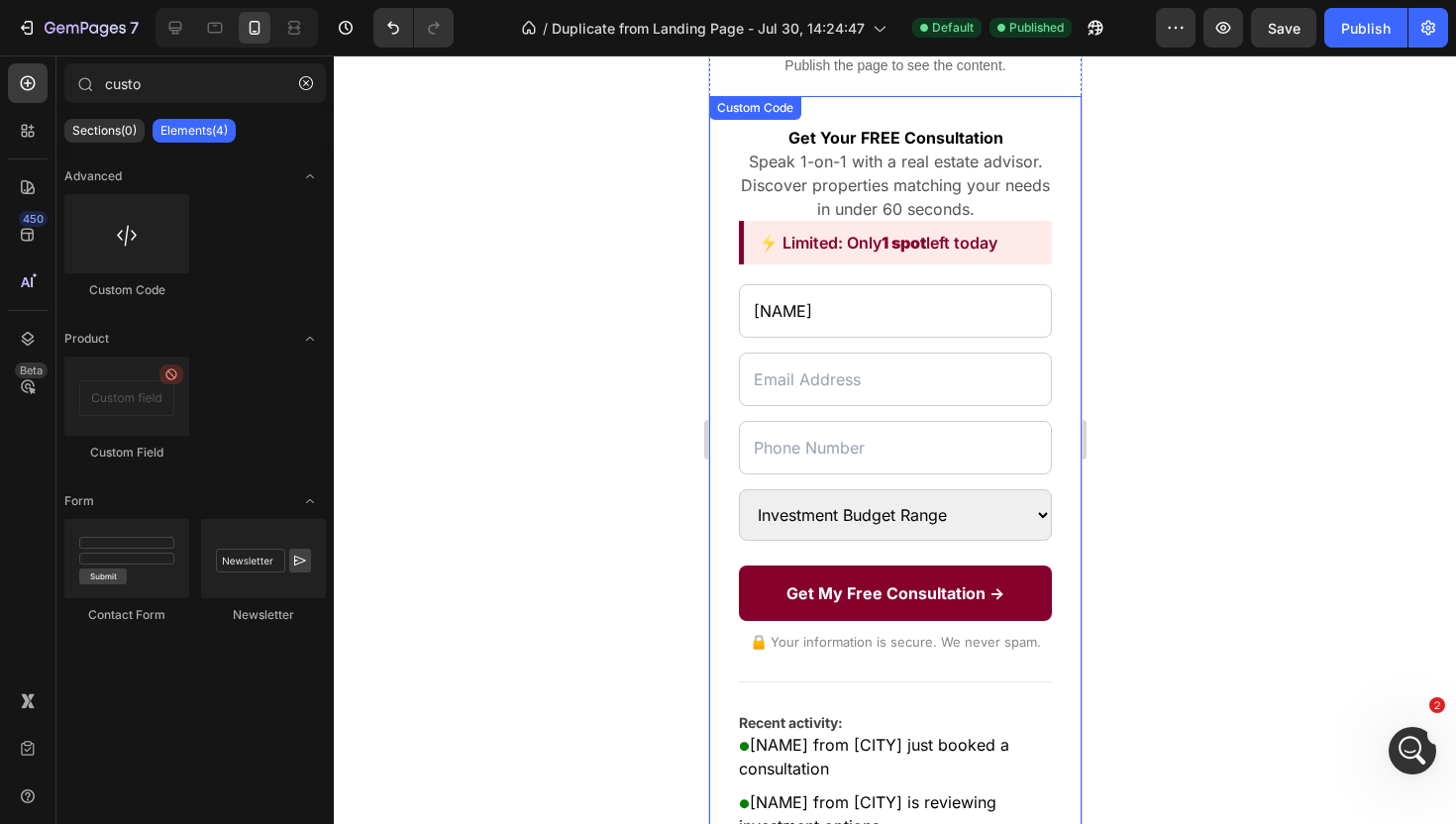 scroll, scrollTop: 0, scrollLeft: 0, axis: both 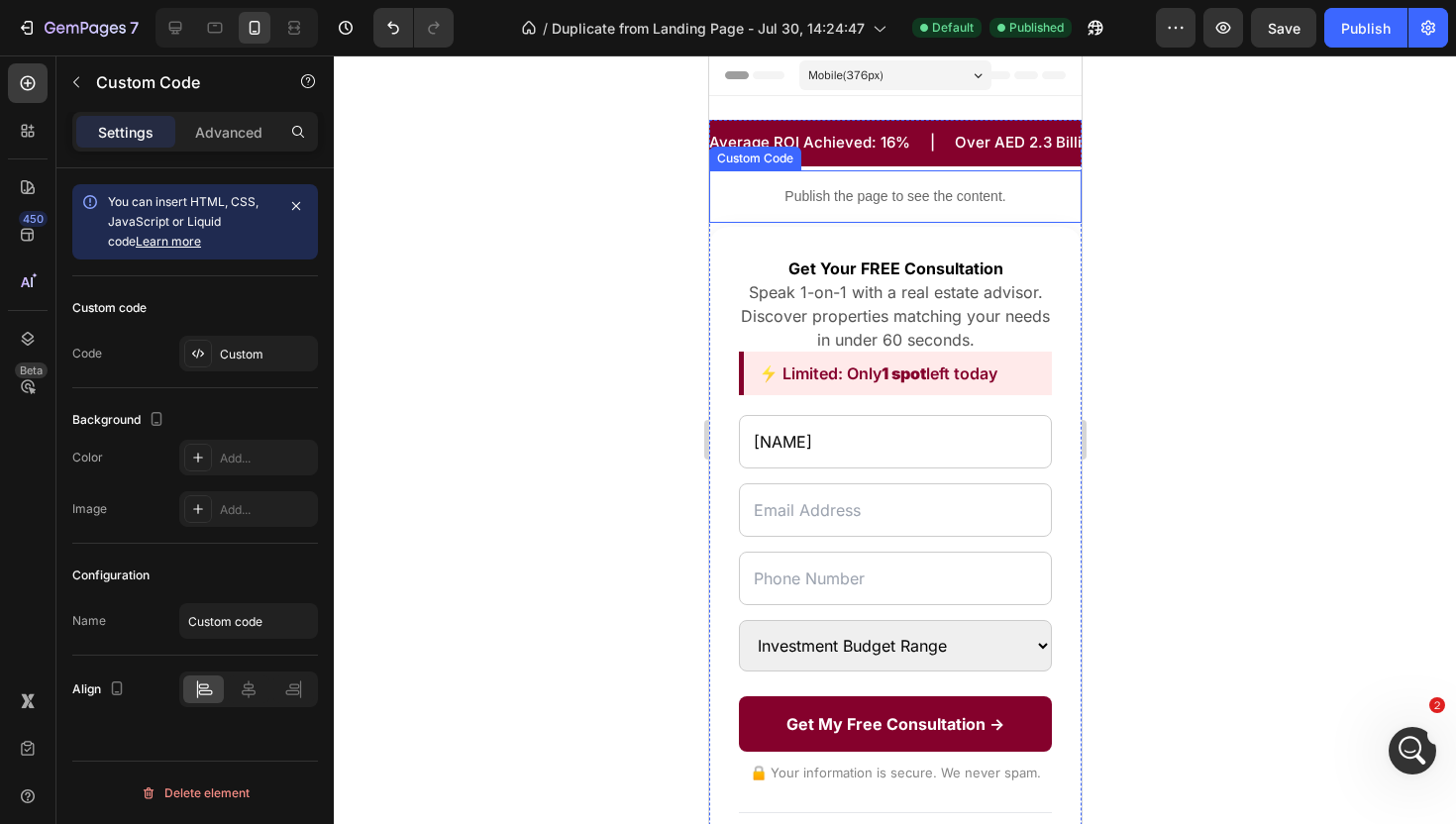 click on "Publish the page to see the content." at bounding box center (894, 196) 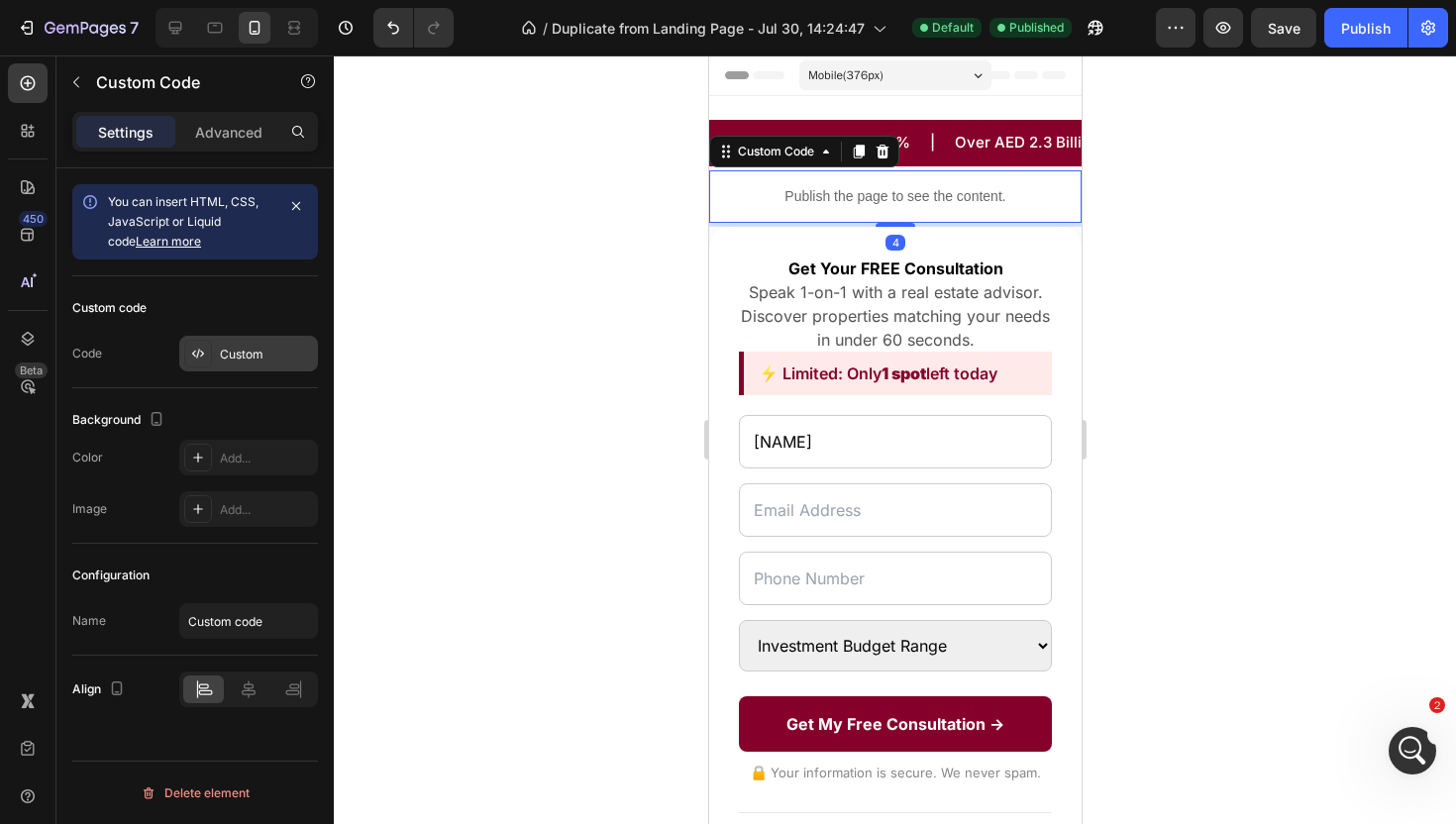 click on "Custom" at bounding box center (266, 355) 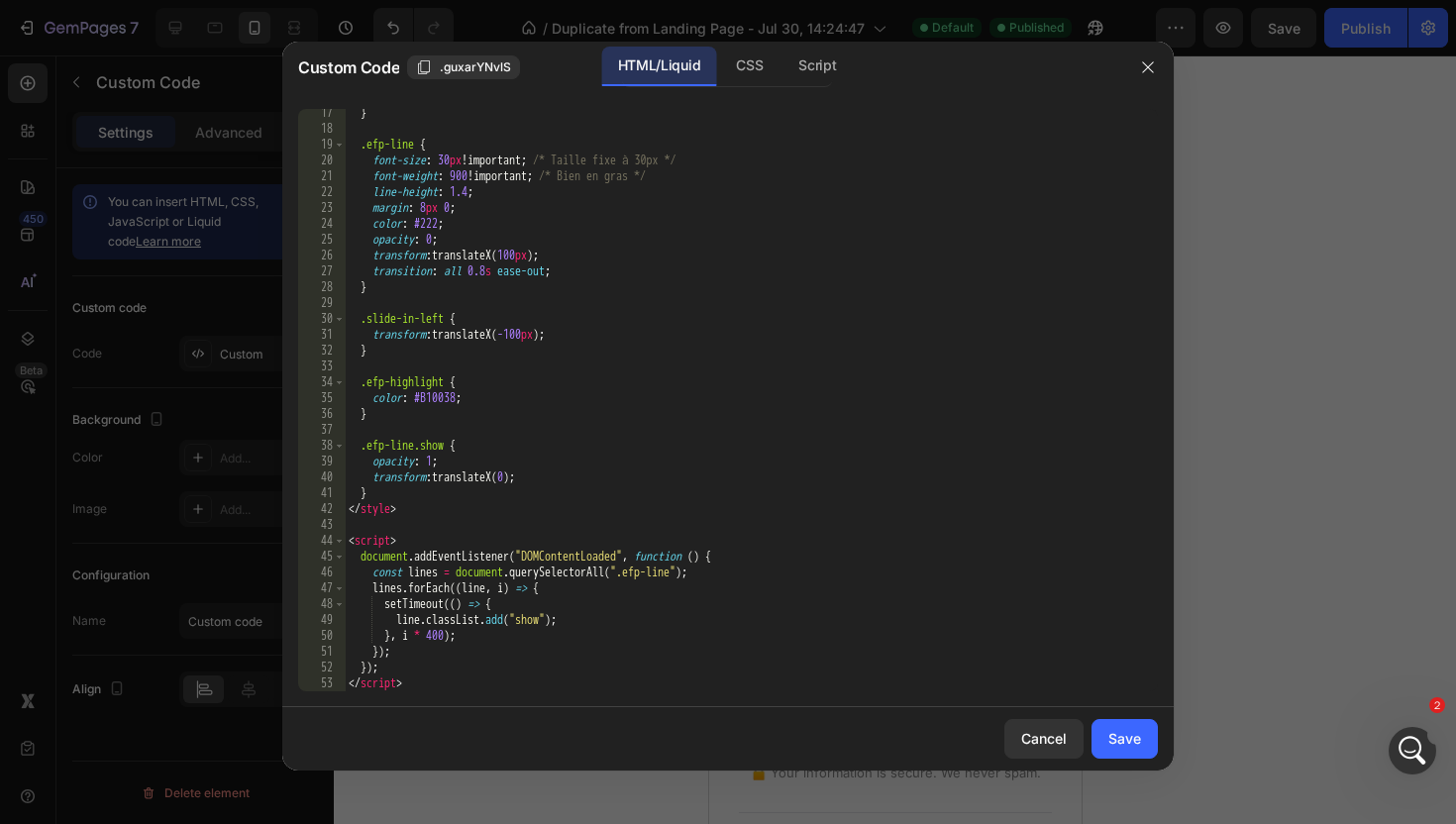 scroll, scrollTop: 258, scrollLeft: 0, axis: vertical 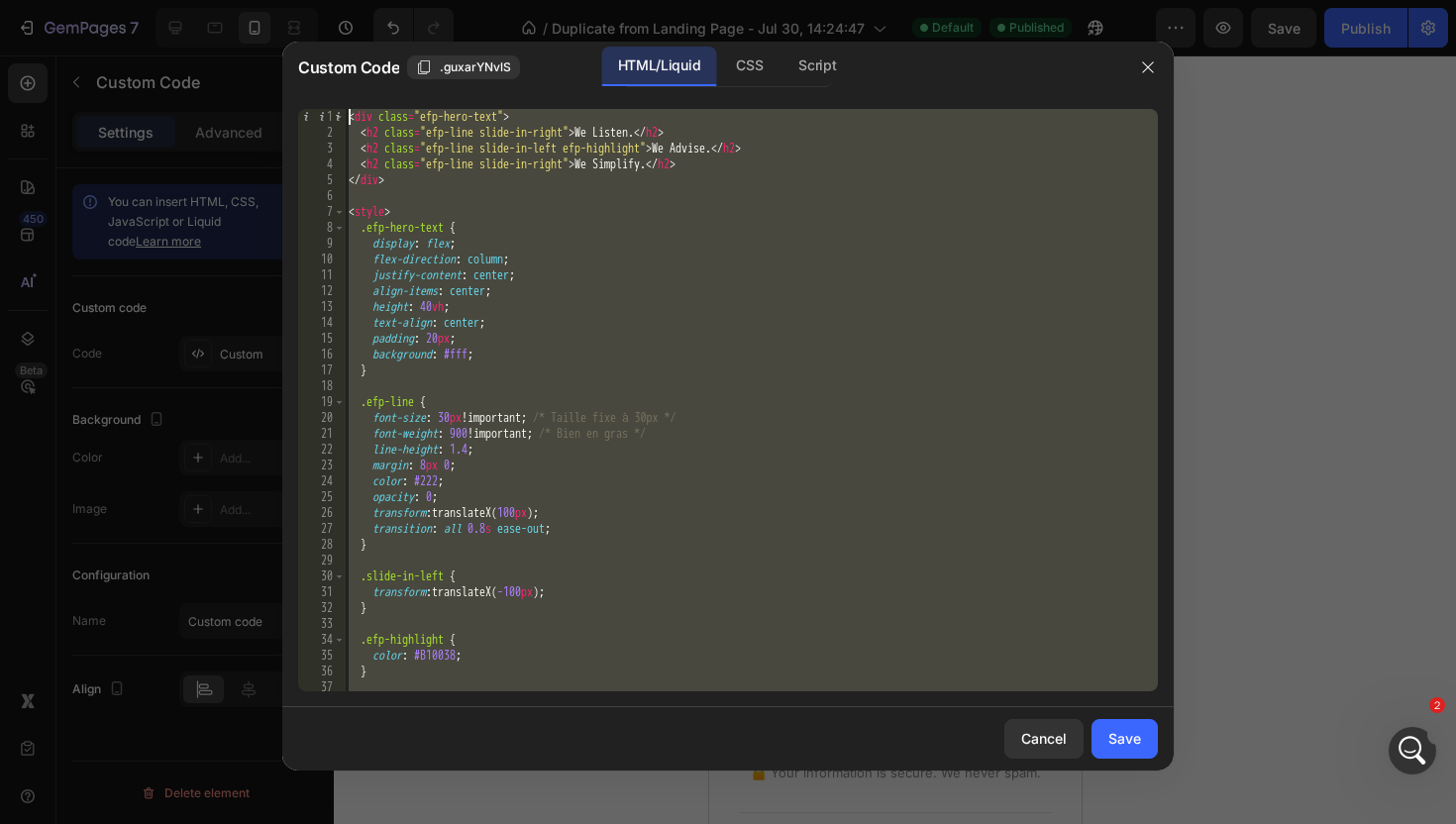 drag, startPoint x: 474, startPoint y: 682, endPoint x: 485, endPoint y: -123, distance: 805.0752 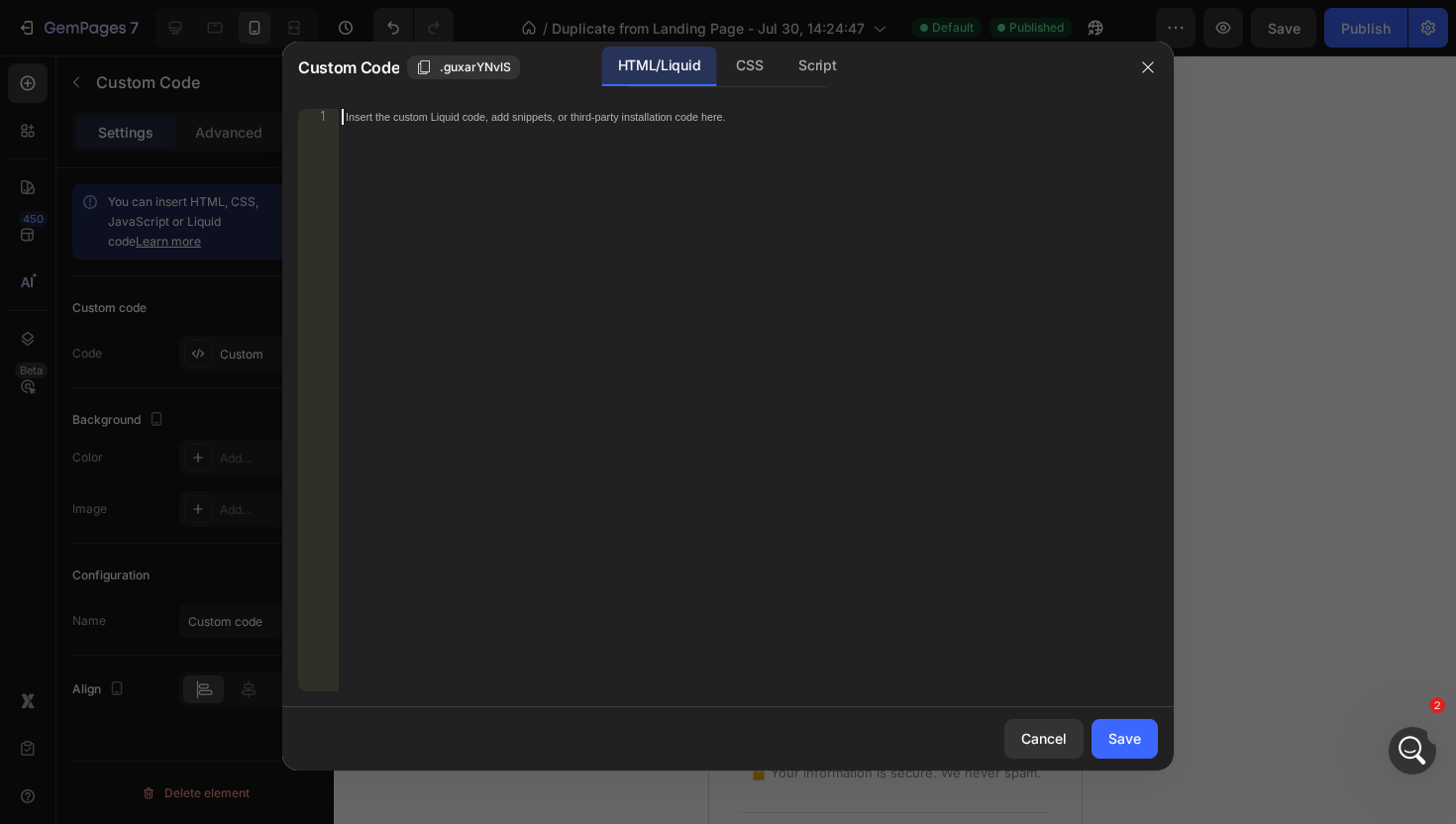 paste on "</script>" 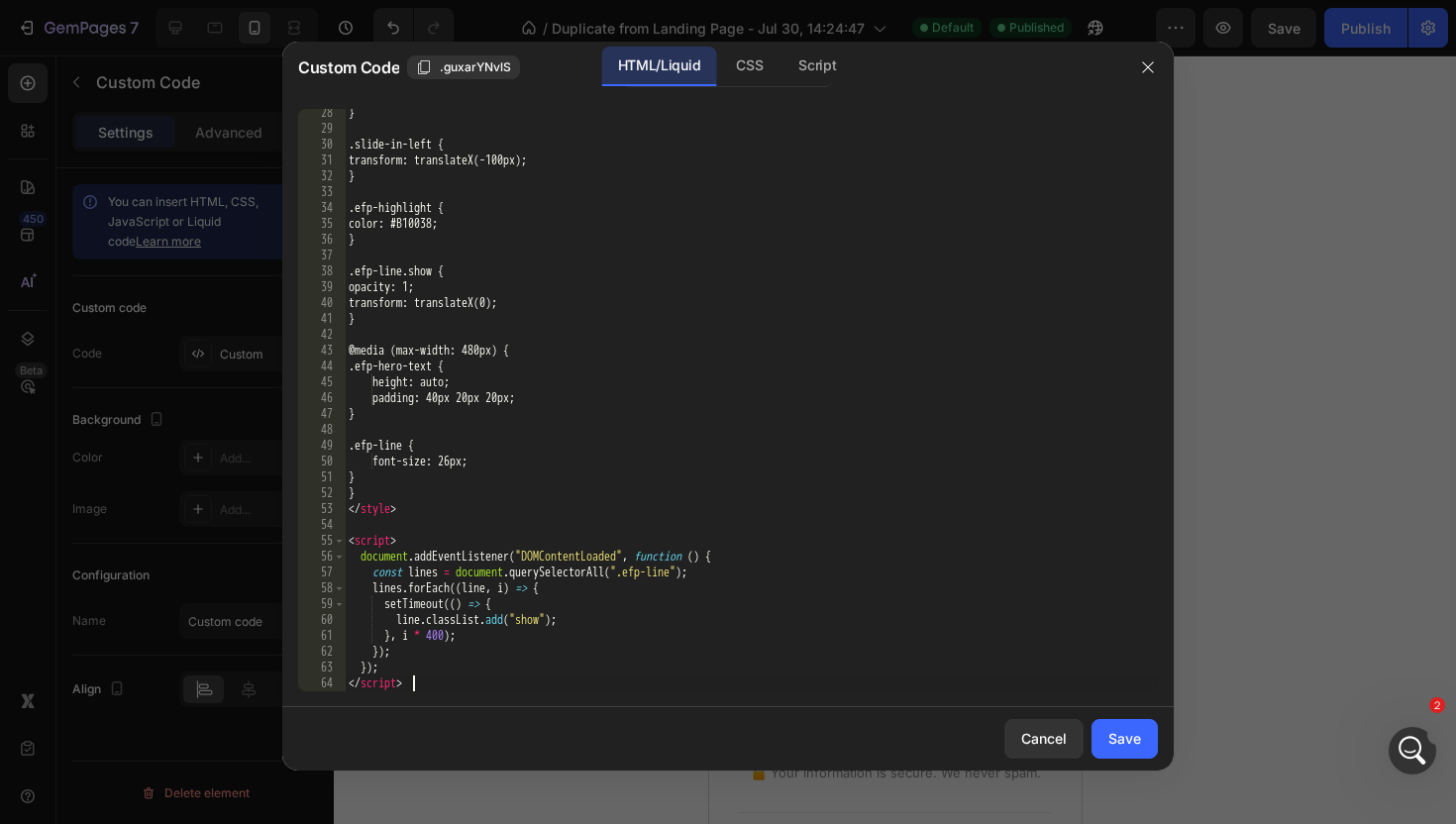 scroll, scrollTop: 432, scrollLeft: 0, axis: vertical 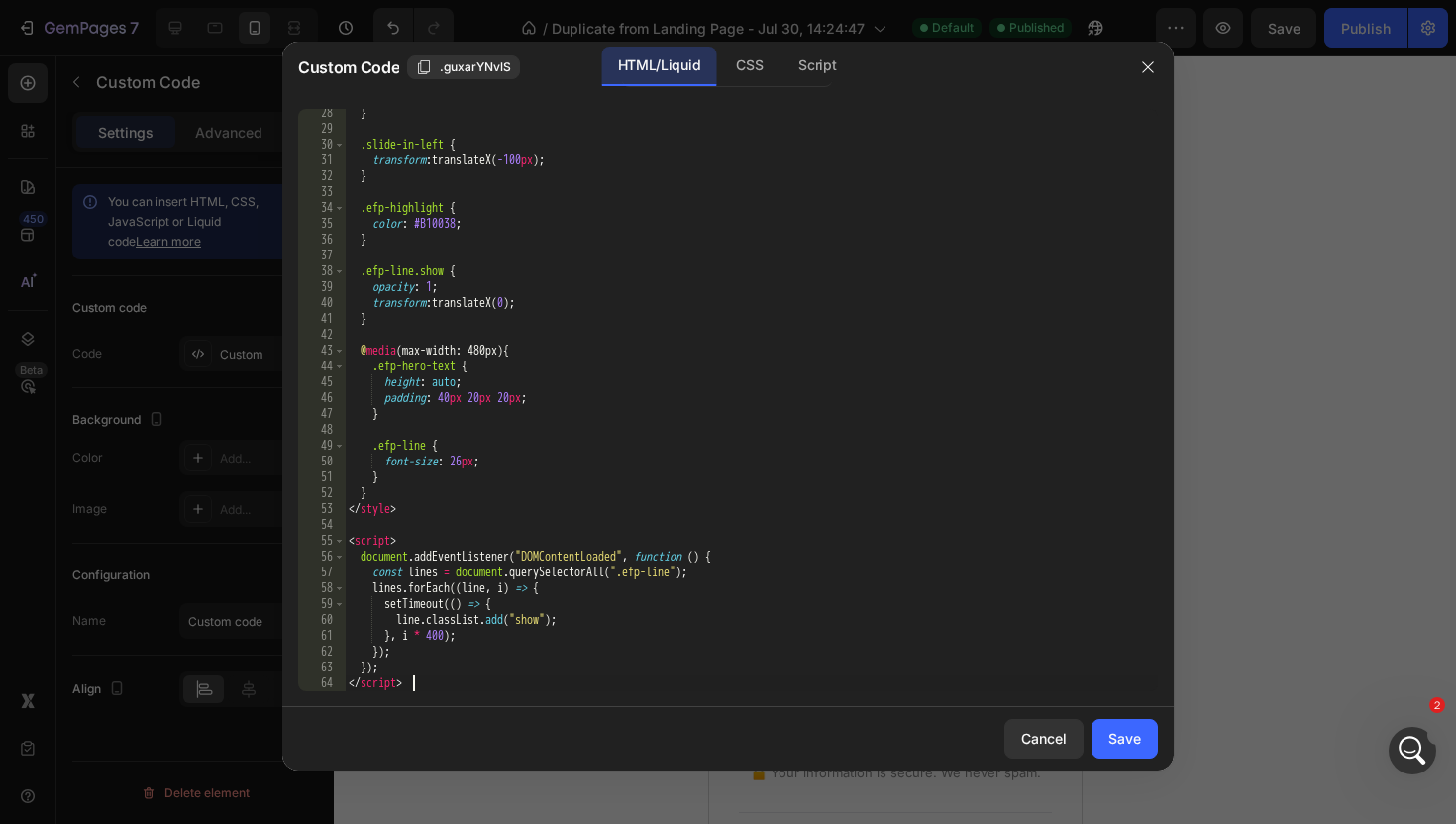 click on "Cancel Save" at bounding box center [728, 739] 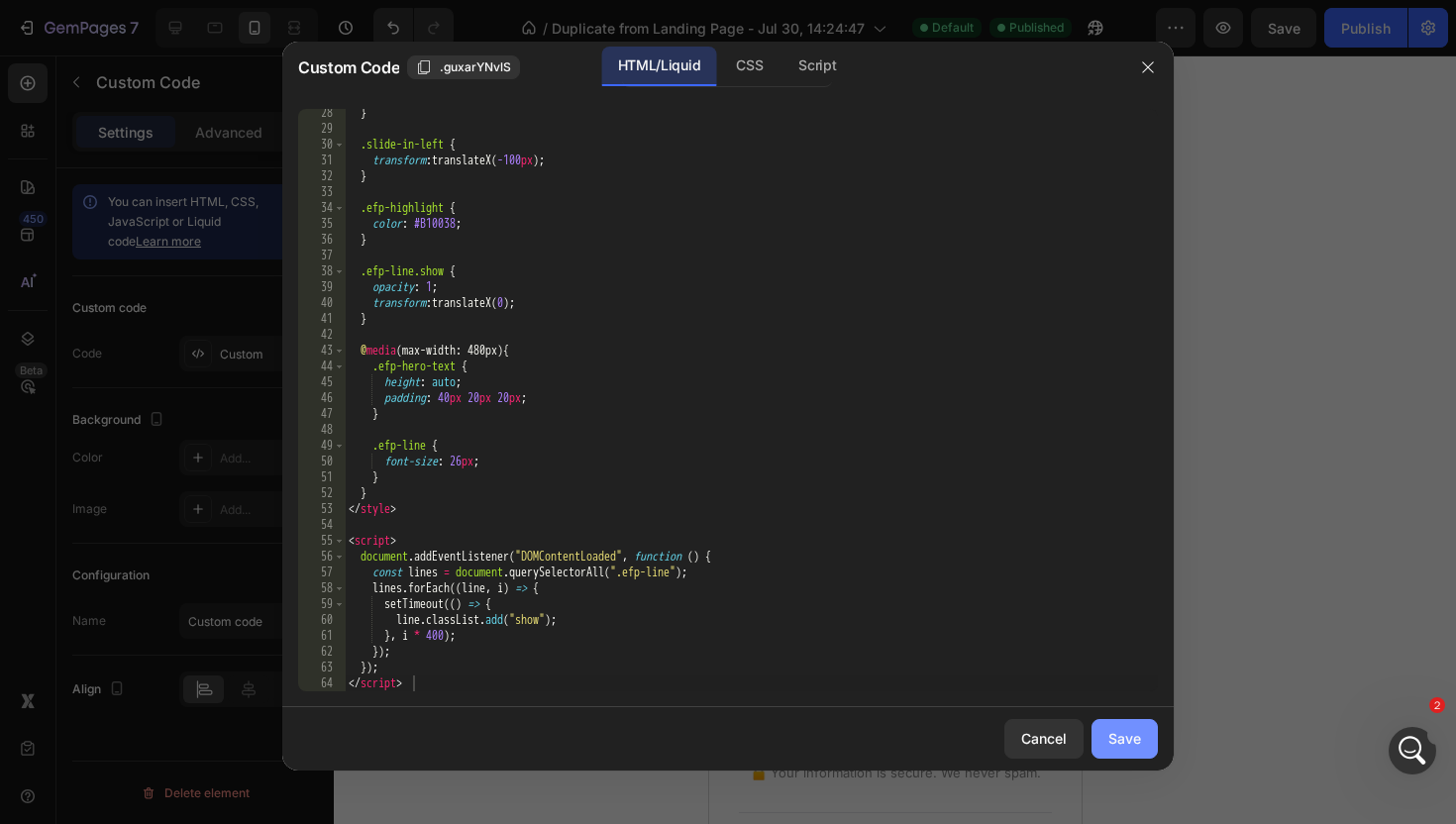 click on "Save" 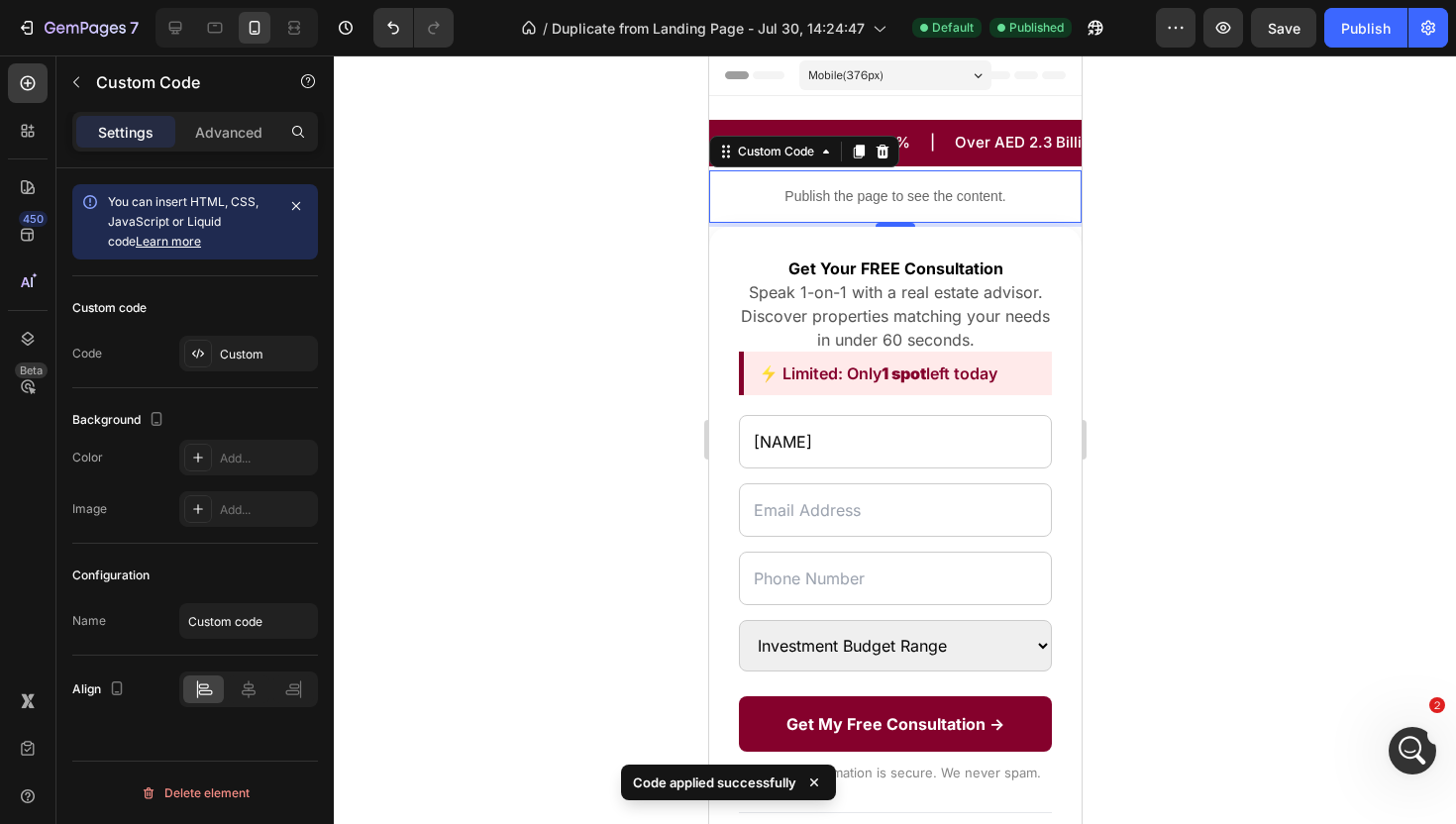 click 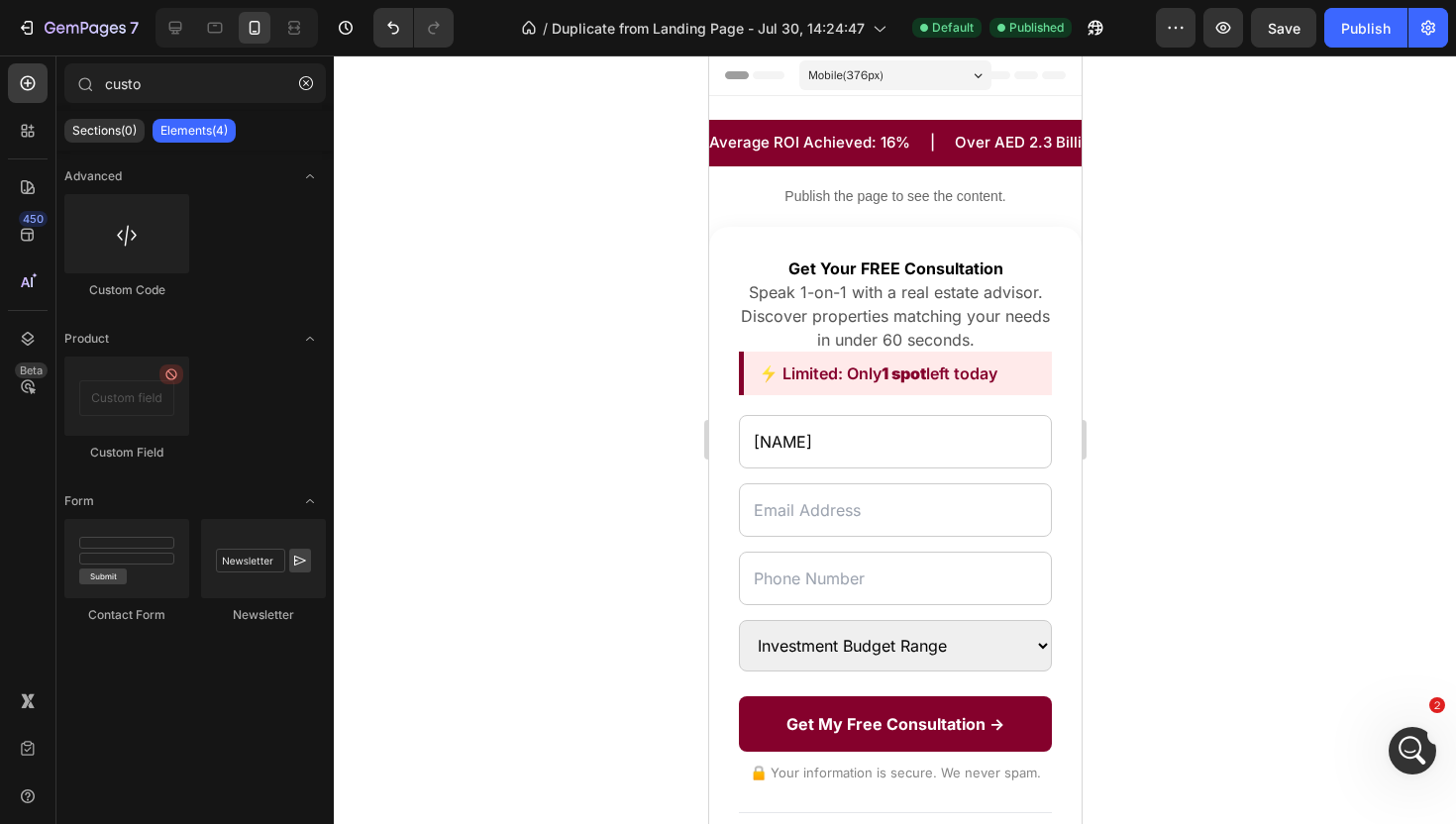 click 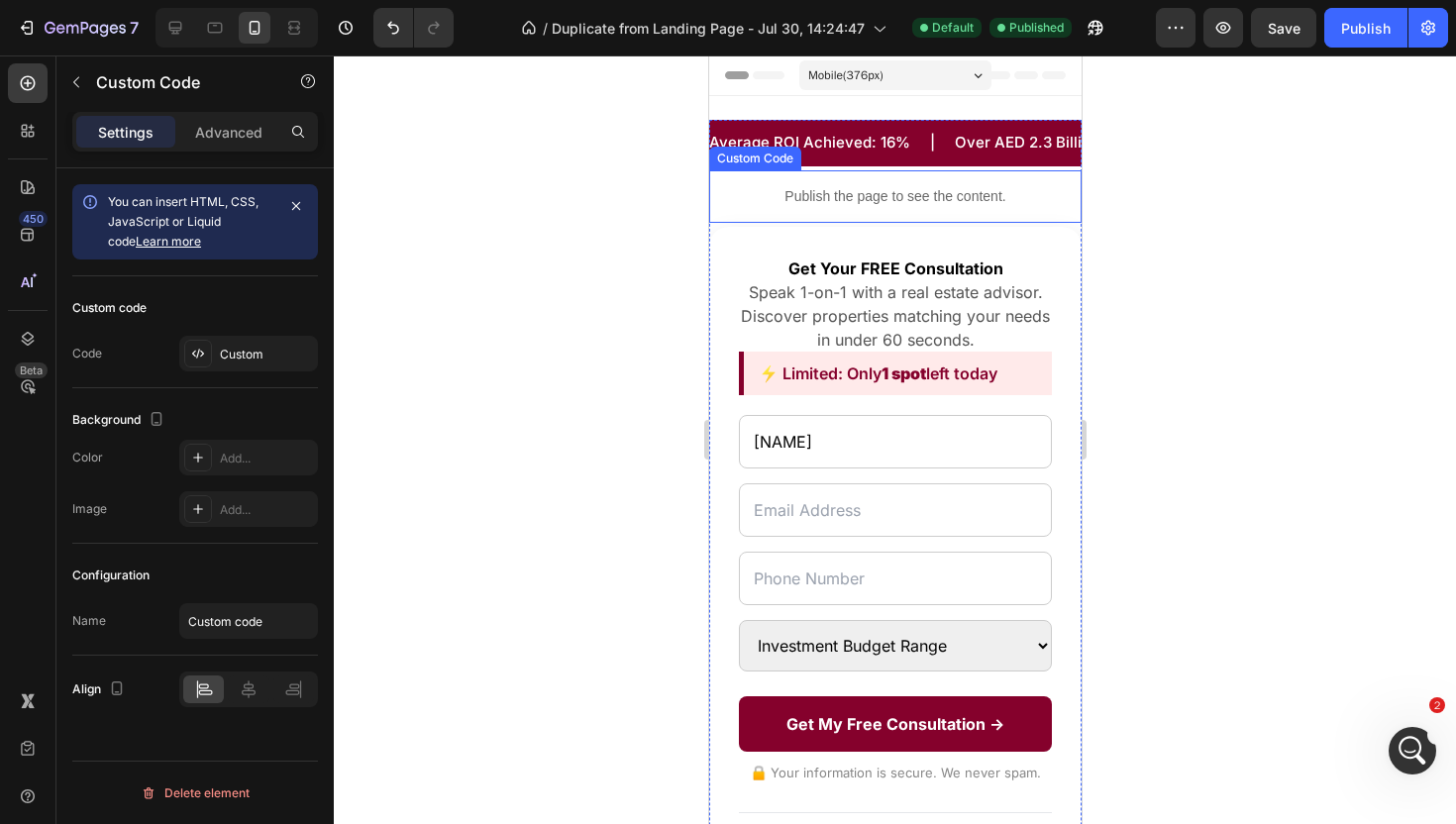 click on "Publish the page to see the content." at bounding box center [894, 196] 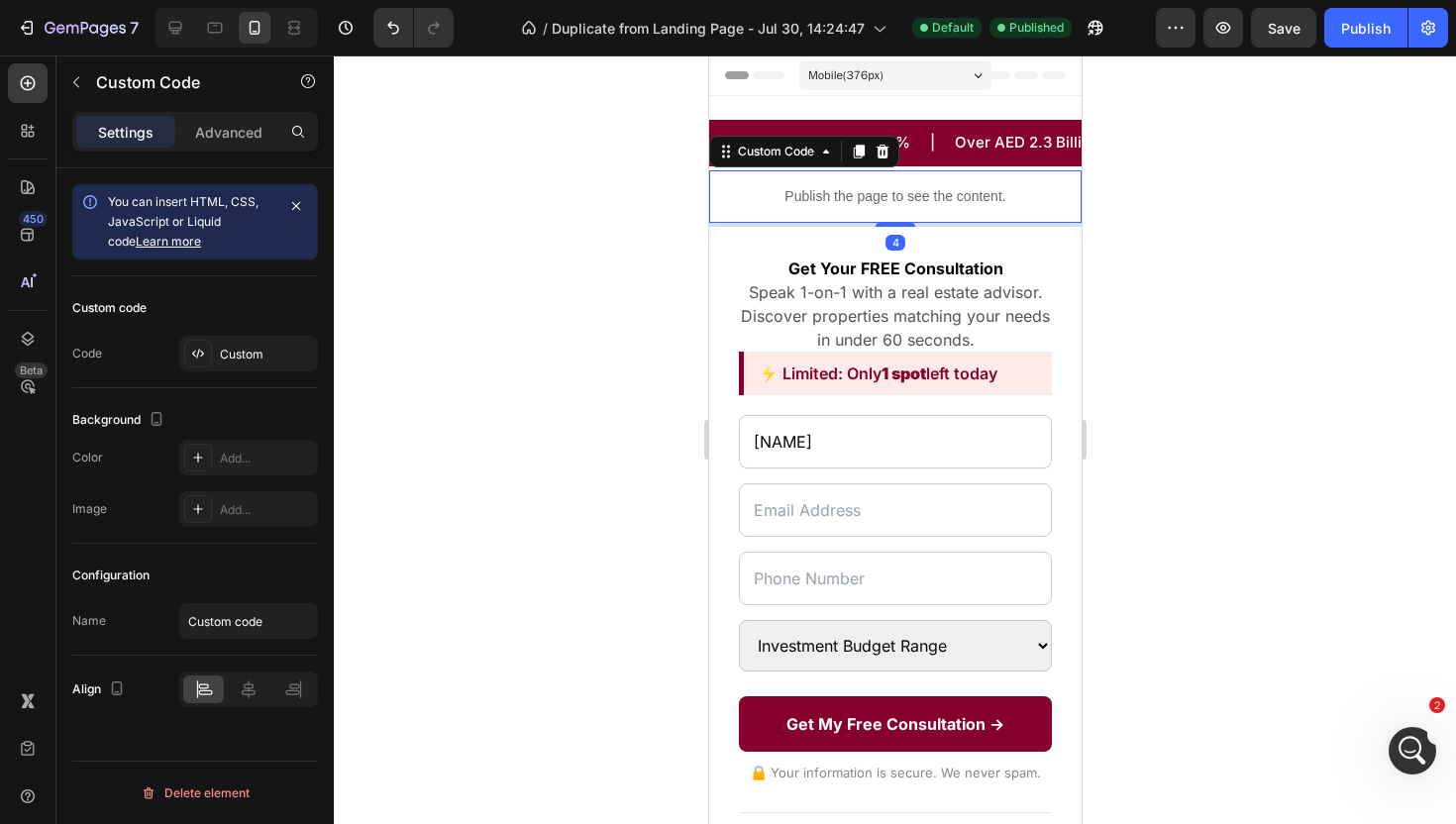 click on "Get Your FREE Consultation
Speak 1-on-1 with a real estate advisor. Discover properties matching your needs in under 60 seconds.
⚡ Limited: Only  1 spot  left today
[NAME]
Investment Budget Range
AED 500K – 1M
AED 1M – 2M
AED 2M+
Get My Free Consultation →
🔒 Your information is secure. We never spam.
Recent activity:
●  [NAME] from [CITY] just booked a consultation
●  [NAME] from [CITY] is reviewing investment options
●  [NAME] from [CITY] is browsing off-plan listings" at bounding box center [894, 647] 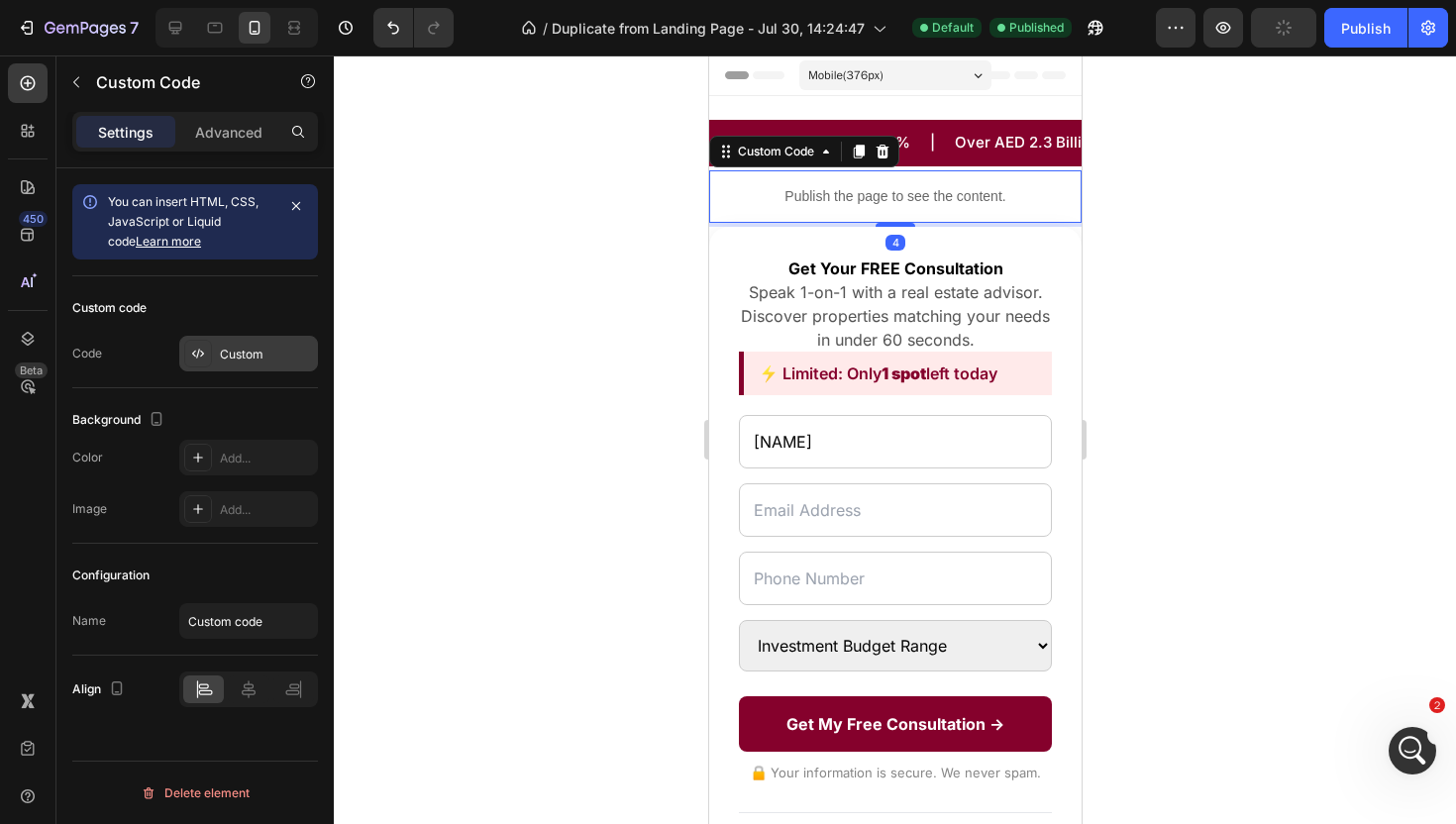 click on "Custom" at bounding box center [266, 355] 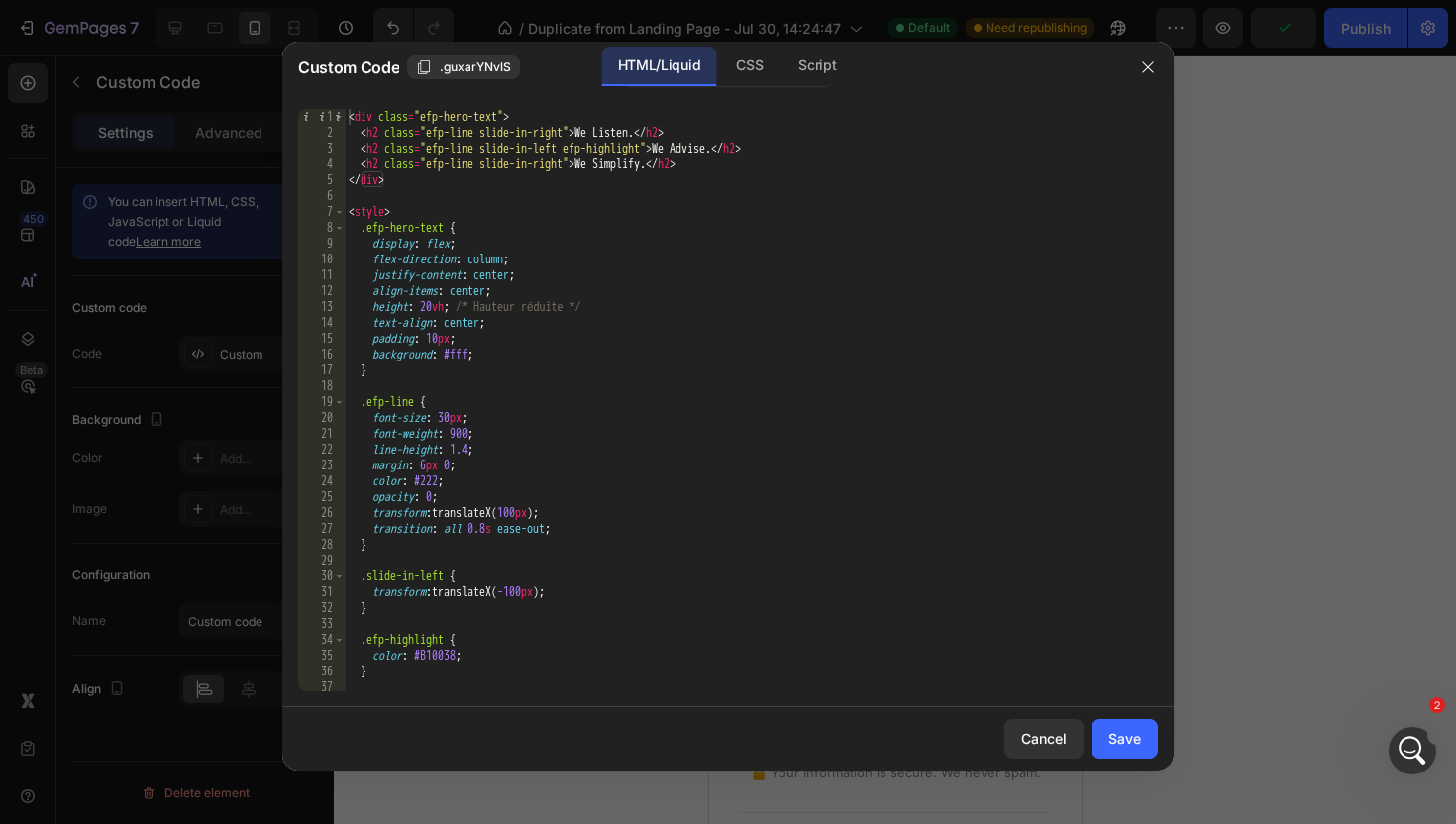 click 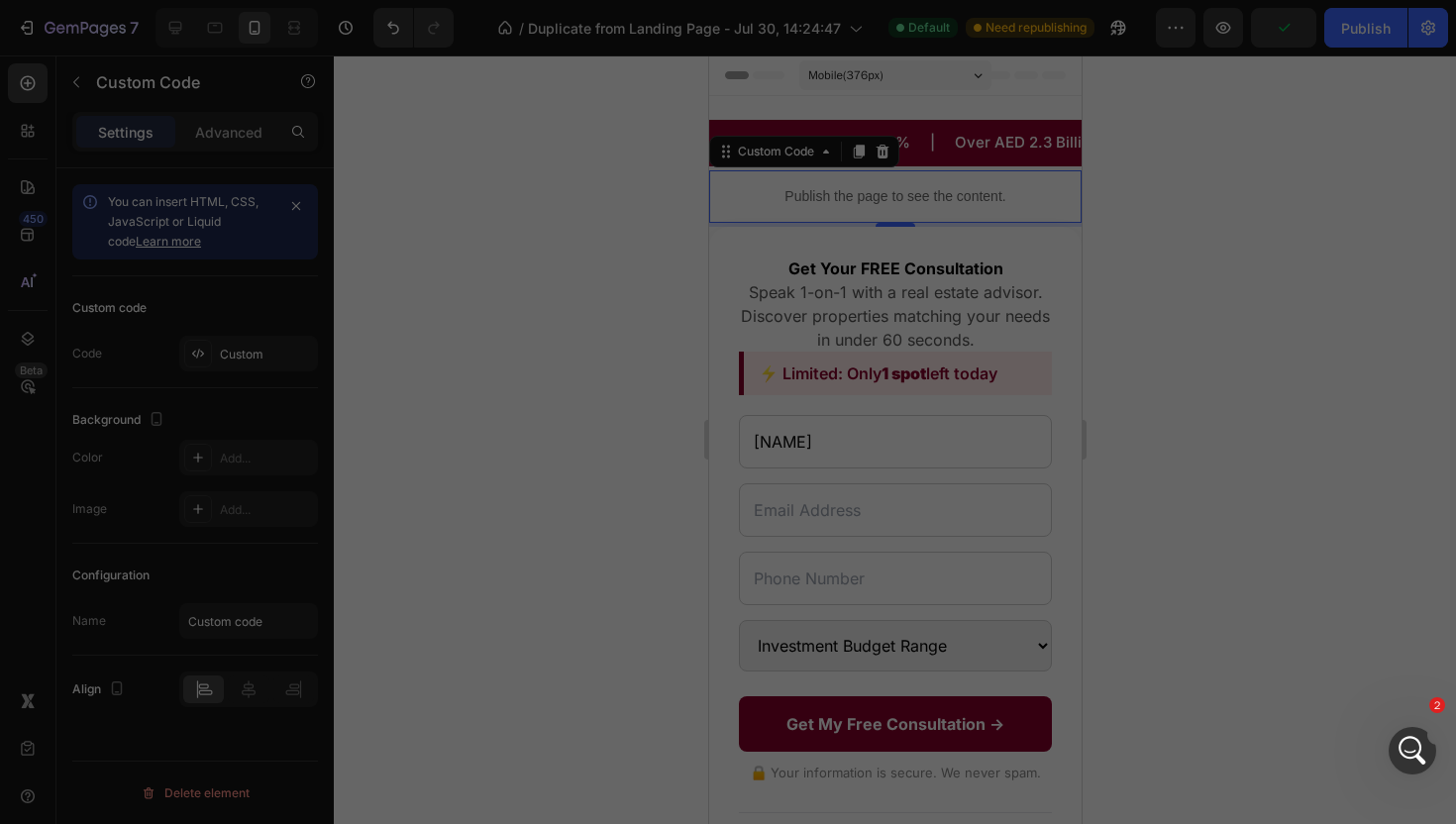 click 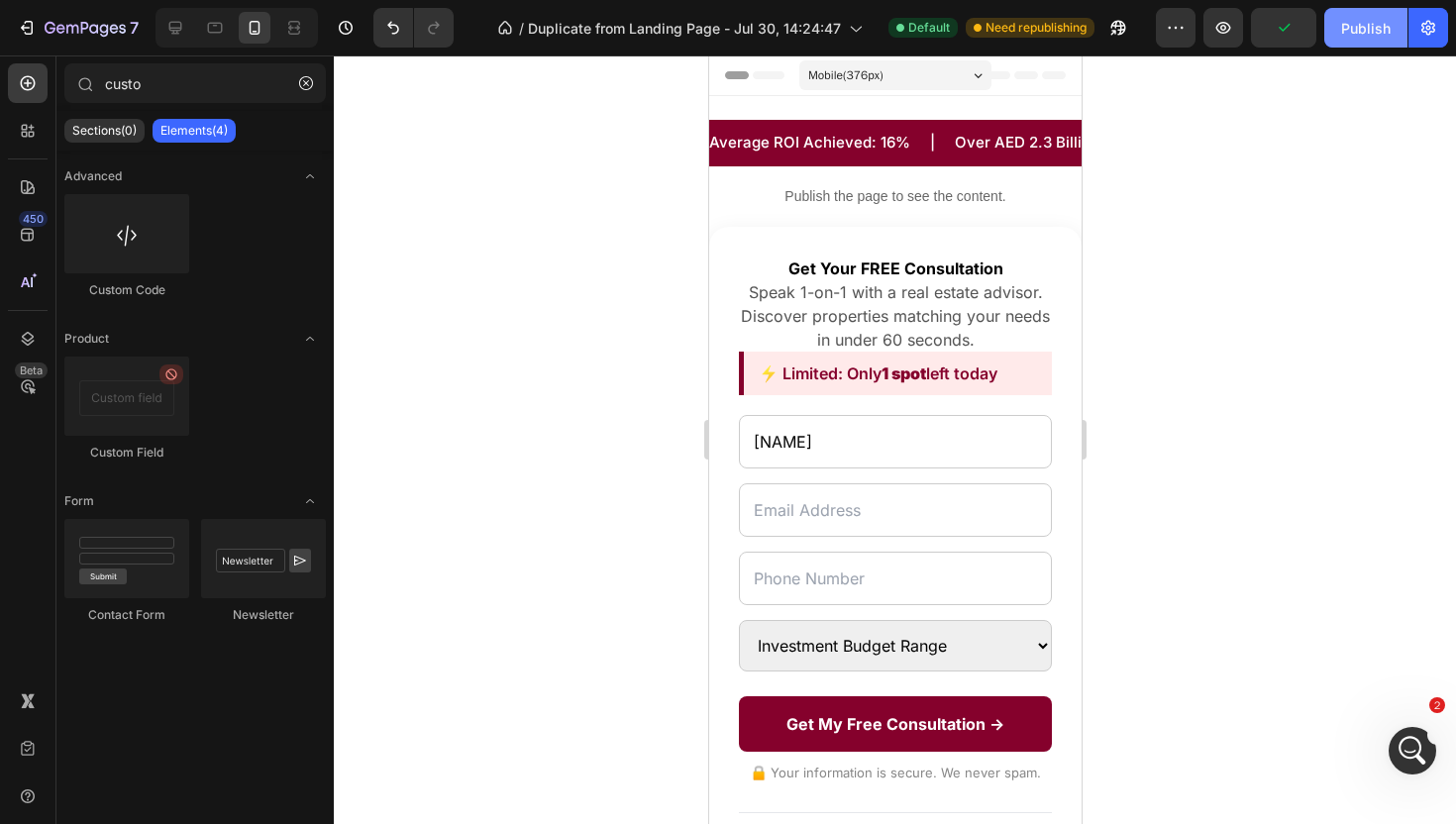 click on "Publish" 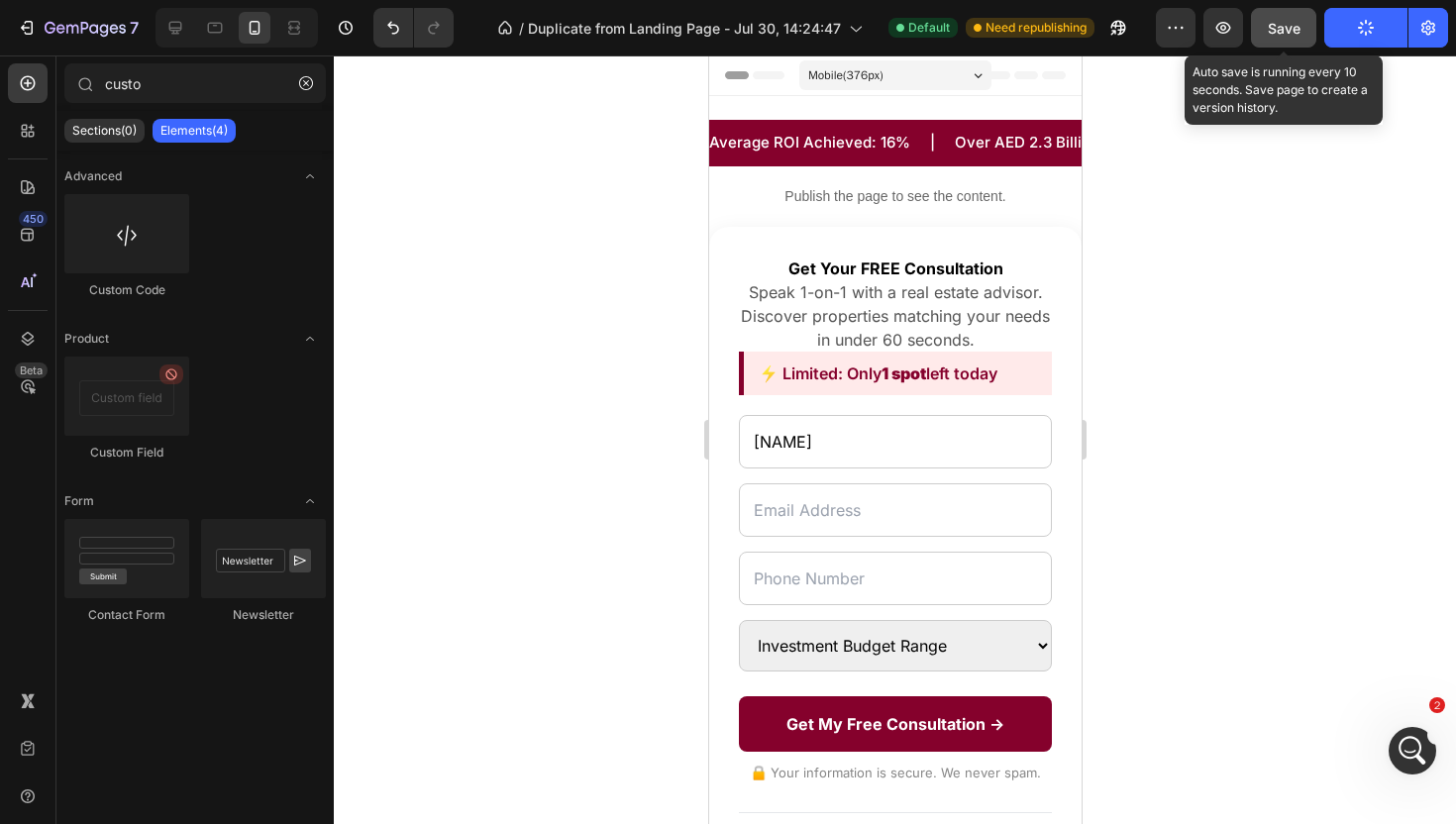 click on "Save" 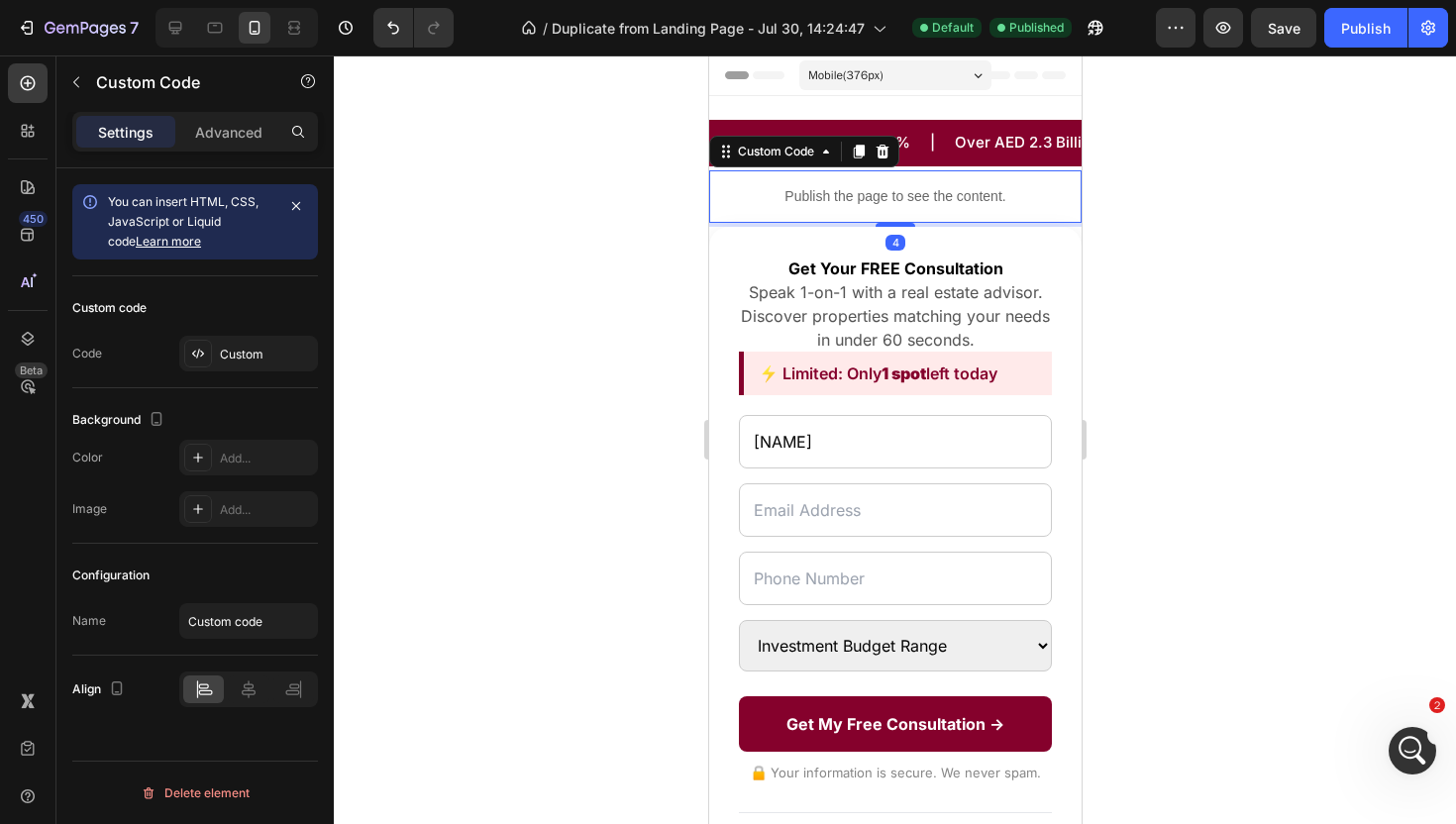 click on "Publish the page to see the content." at bounding box center (894, 196) 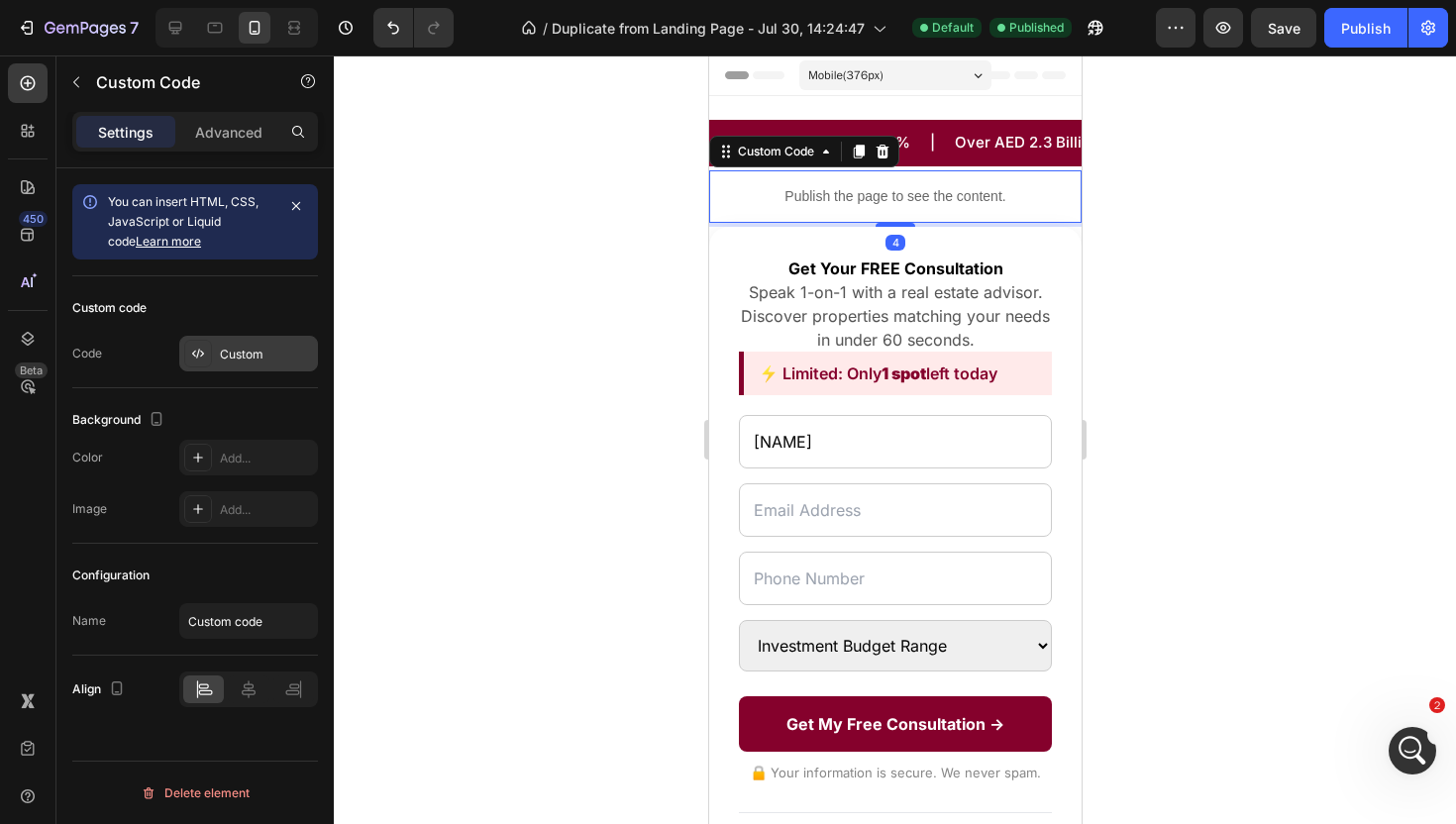click on "Custom" at bounding box center [249, 354] 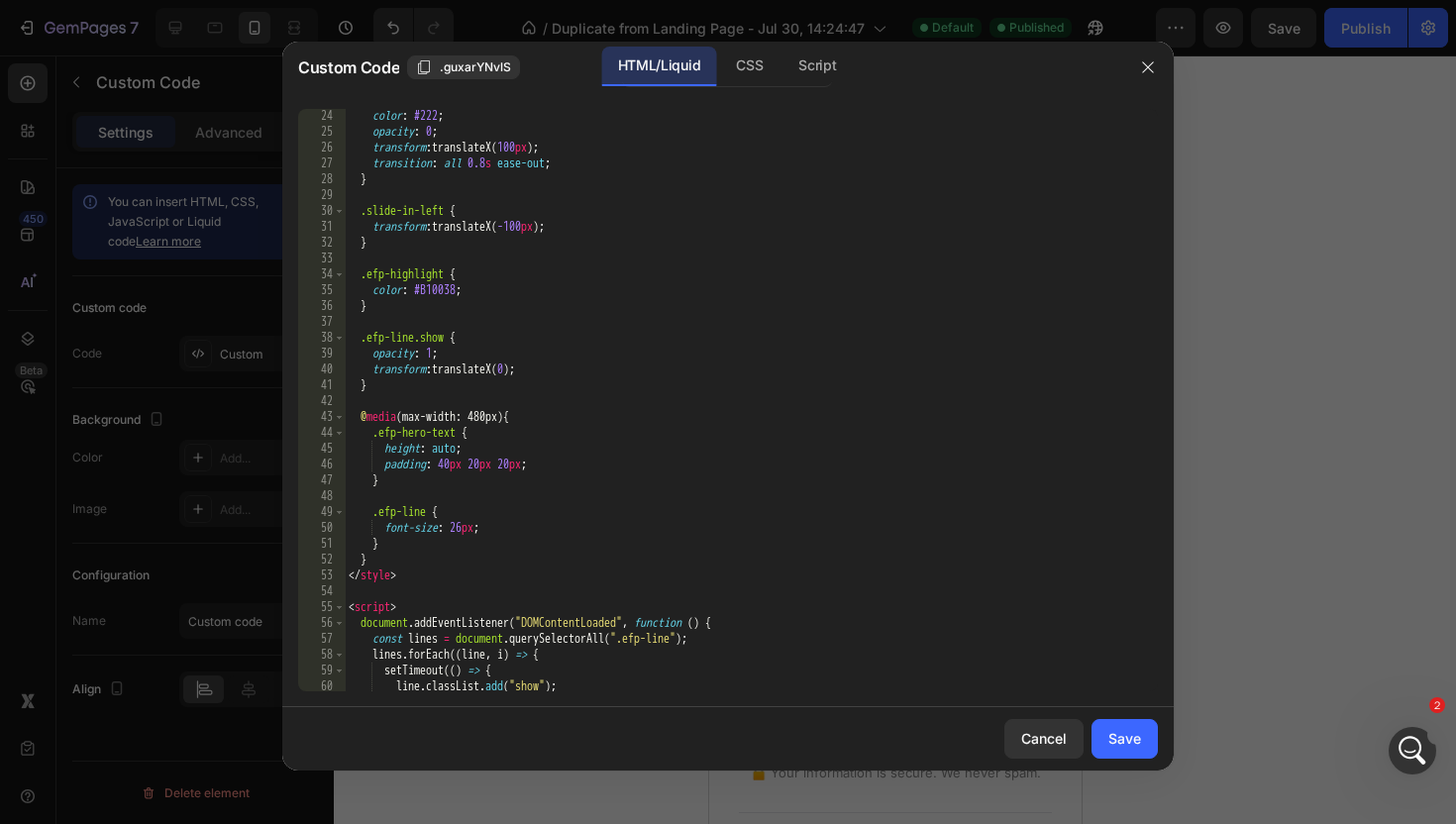 scroll, scrollTop: 432, scrollLeft: 0, axis: vertical 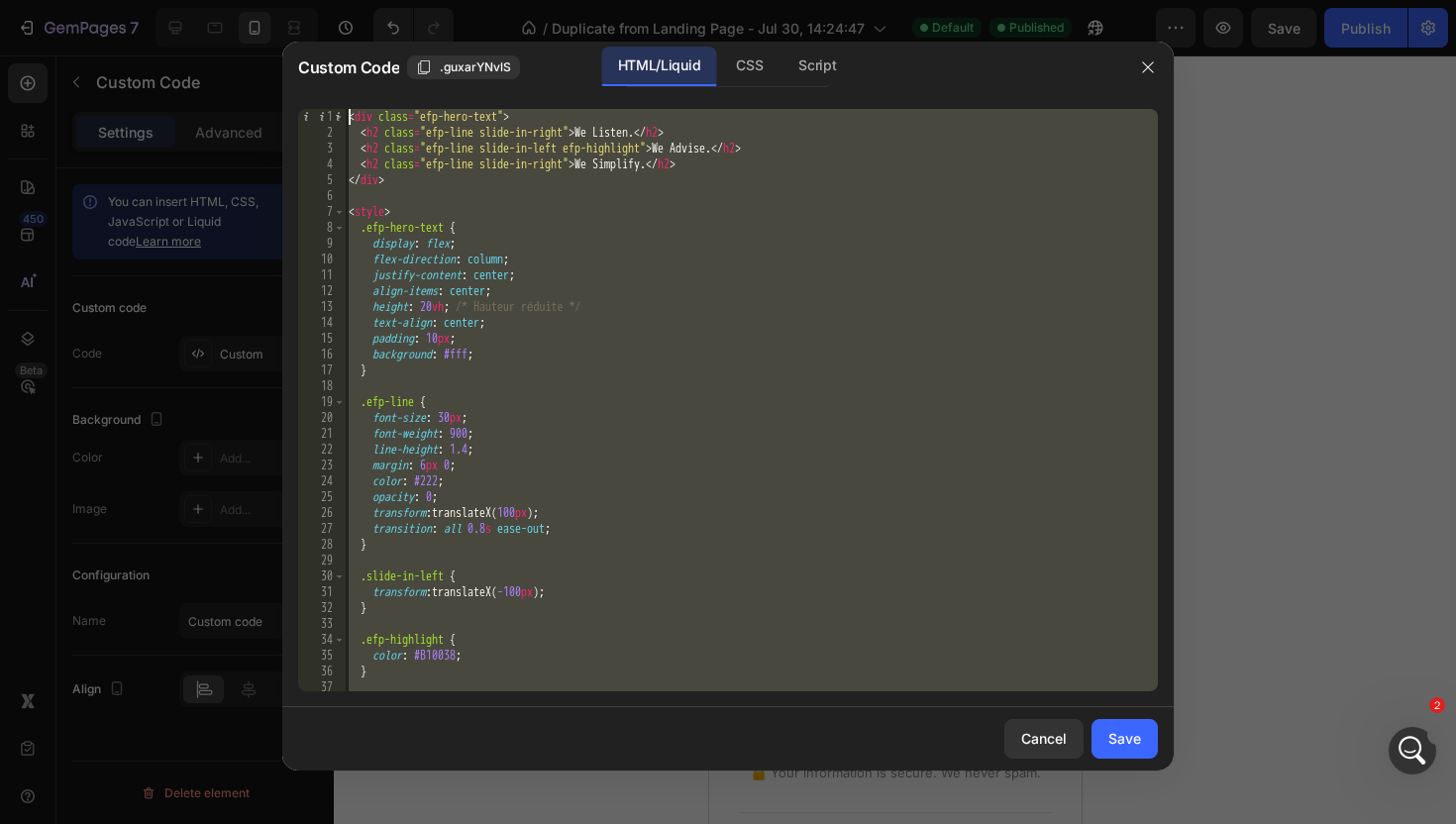 drag, startPoint x: 445, startPoint y: 685, endPoint x: 442, endPoint y: -42, distance: 727.0062 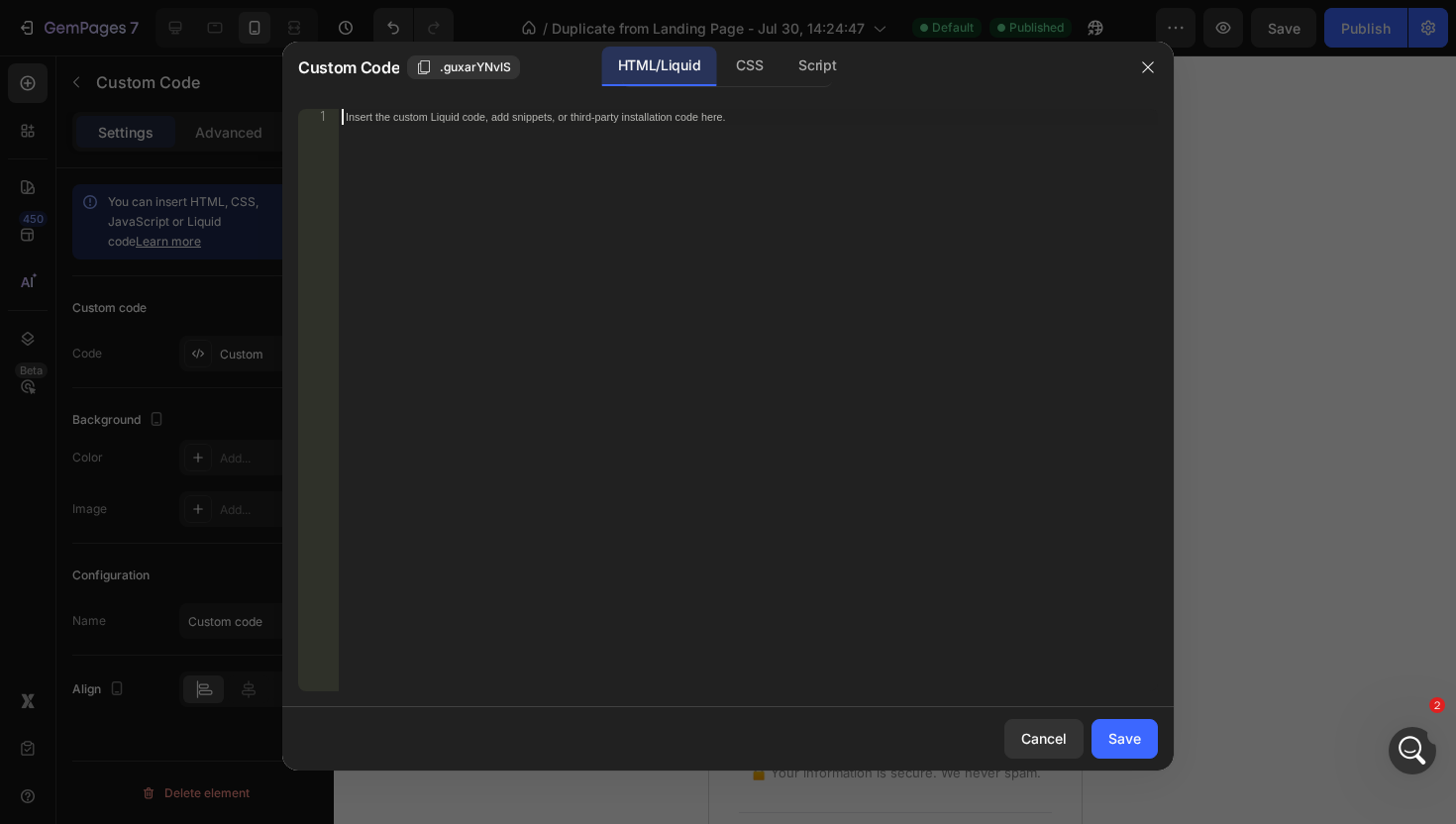 paste on "</script>" 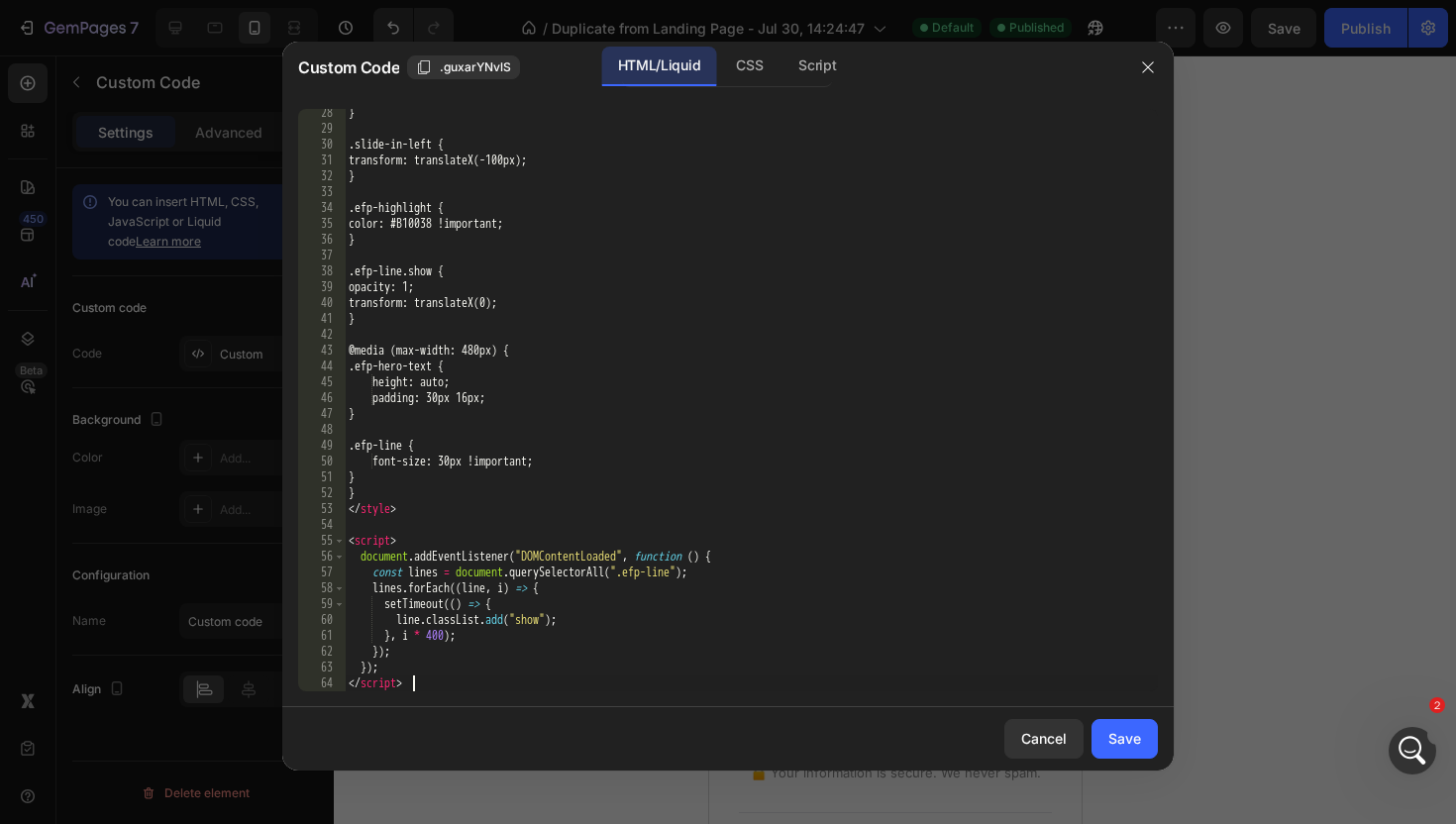 scroll, scrollTop: 432, scrollLeft: 0, axis: vertical 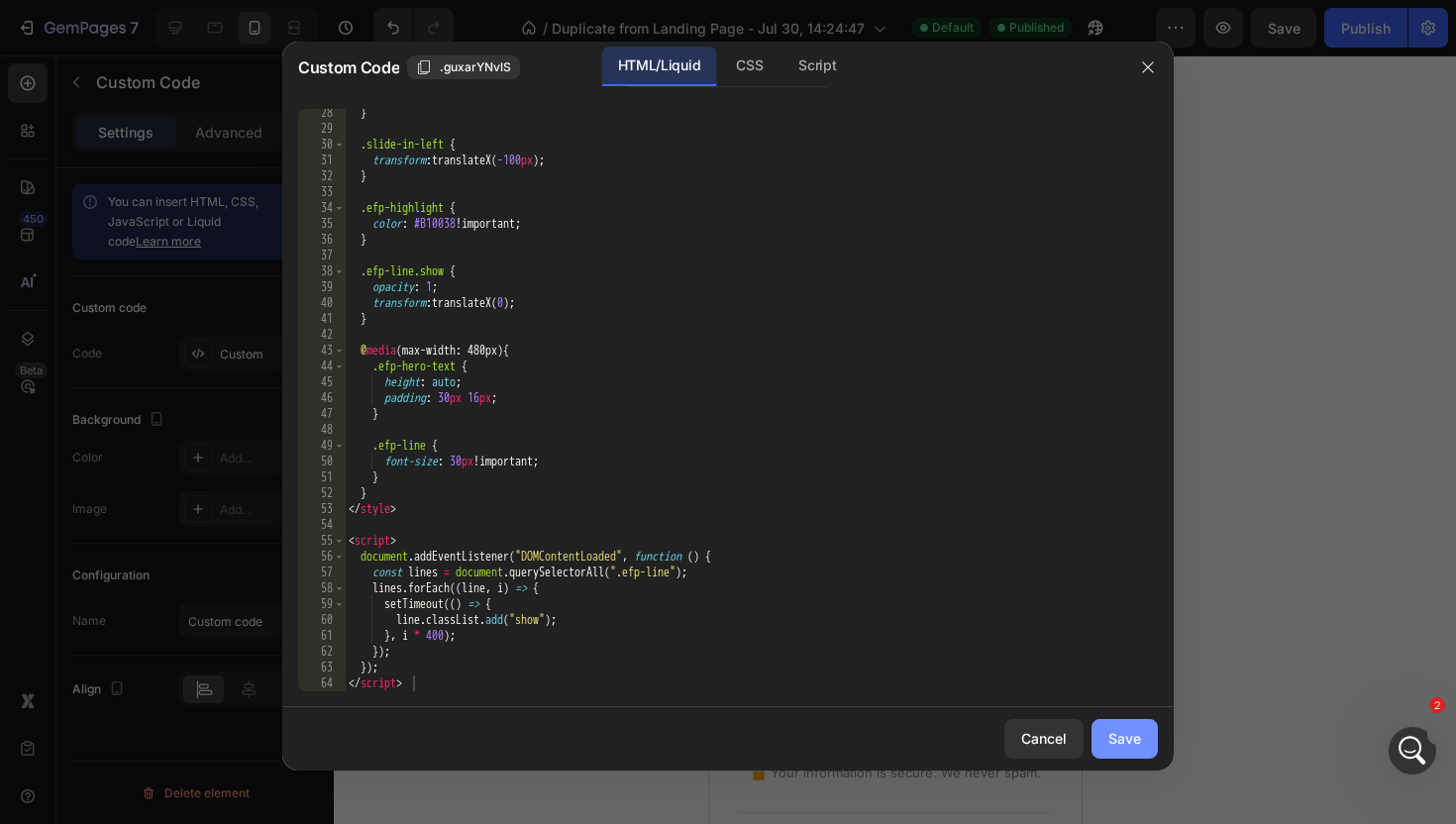 click on "Save" at bounding box center [1124, 738] 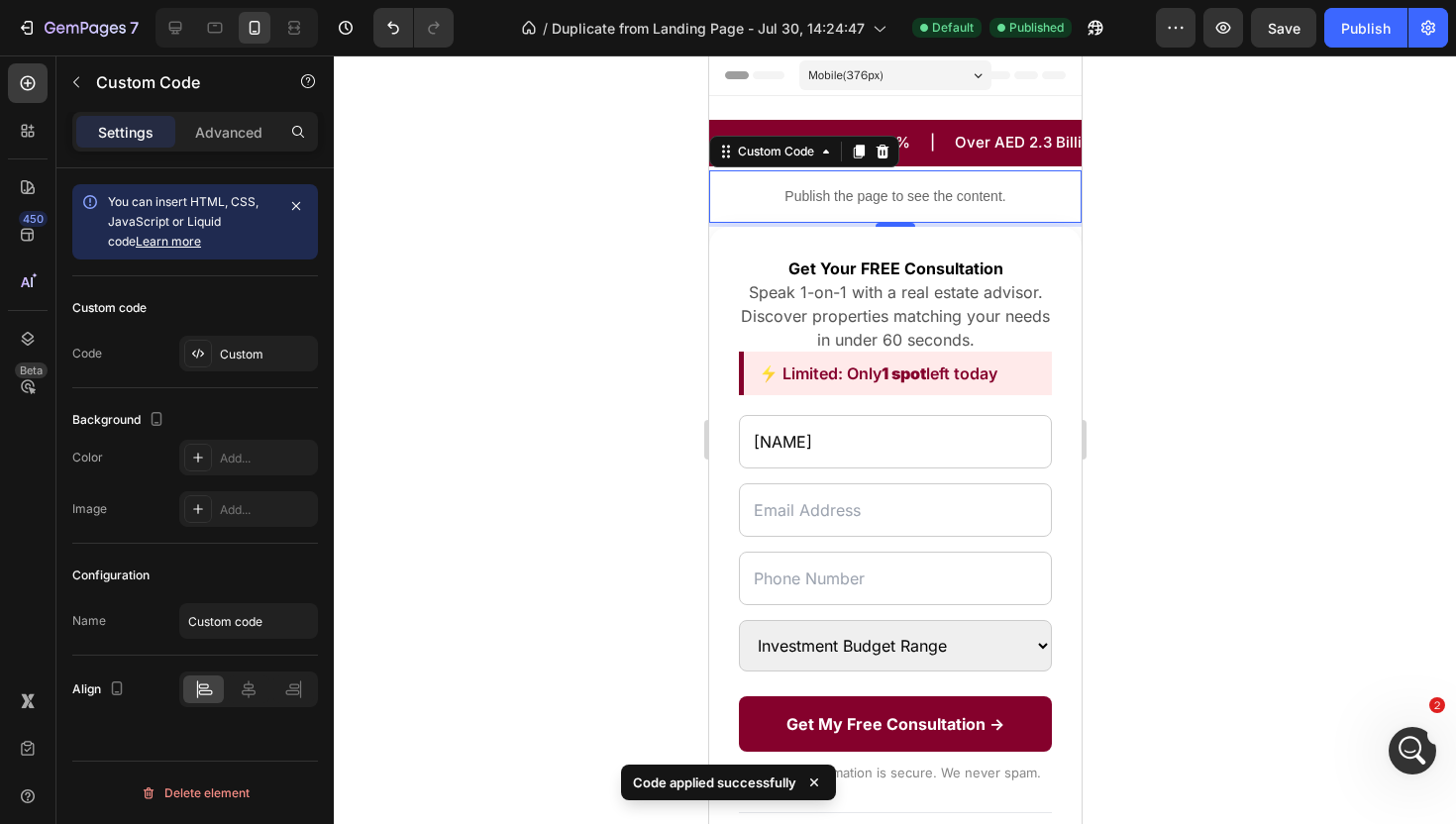 click 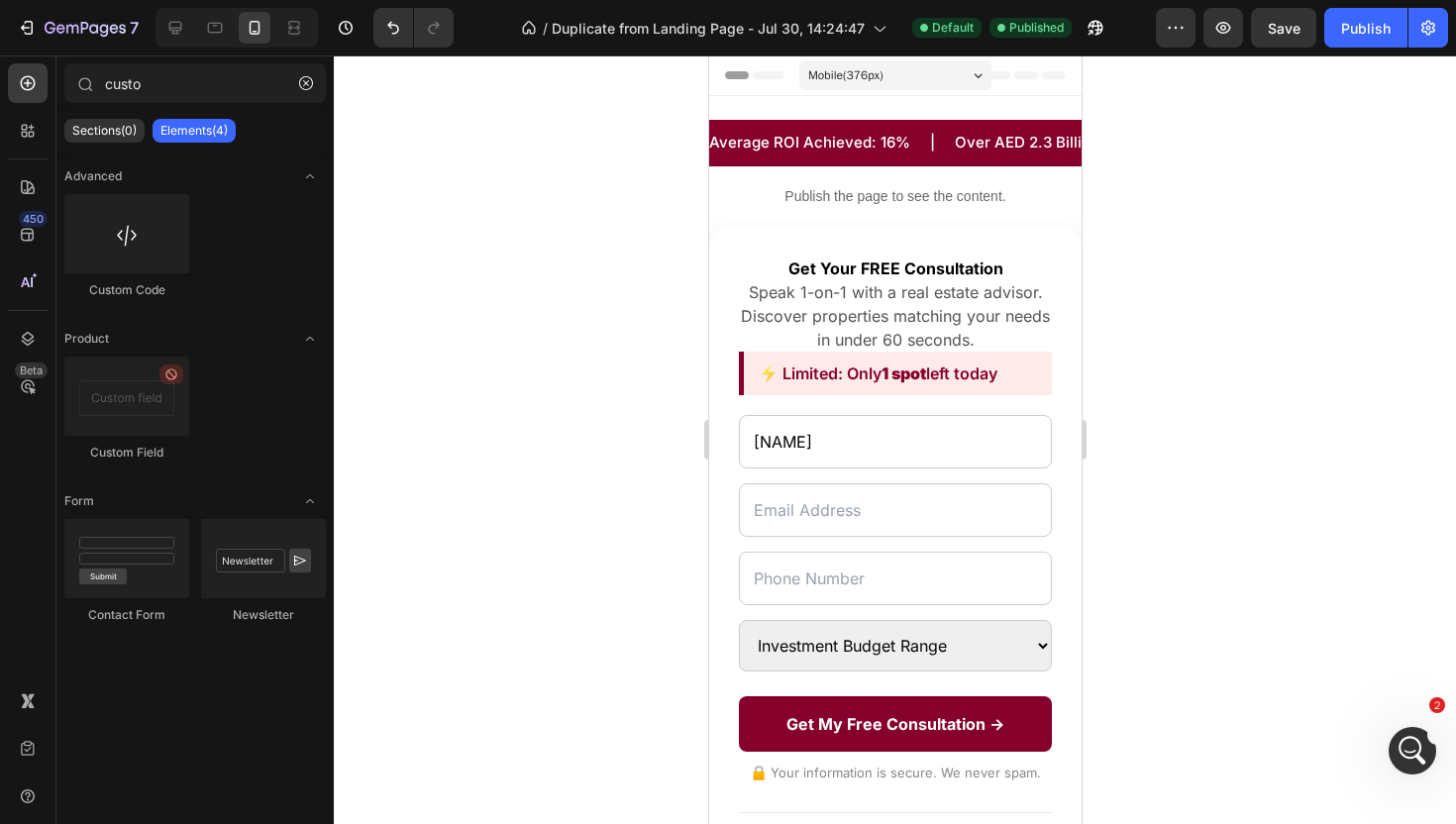 click 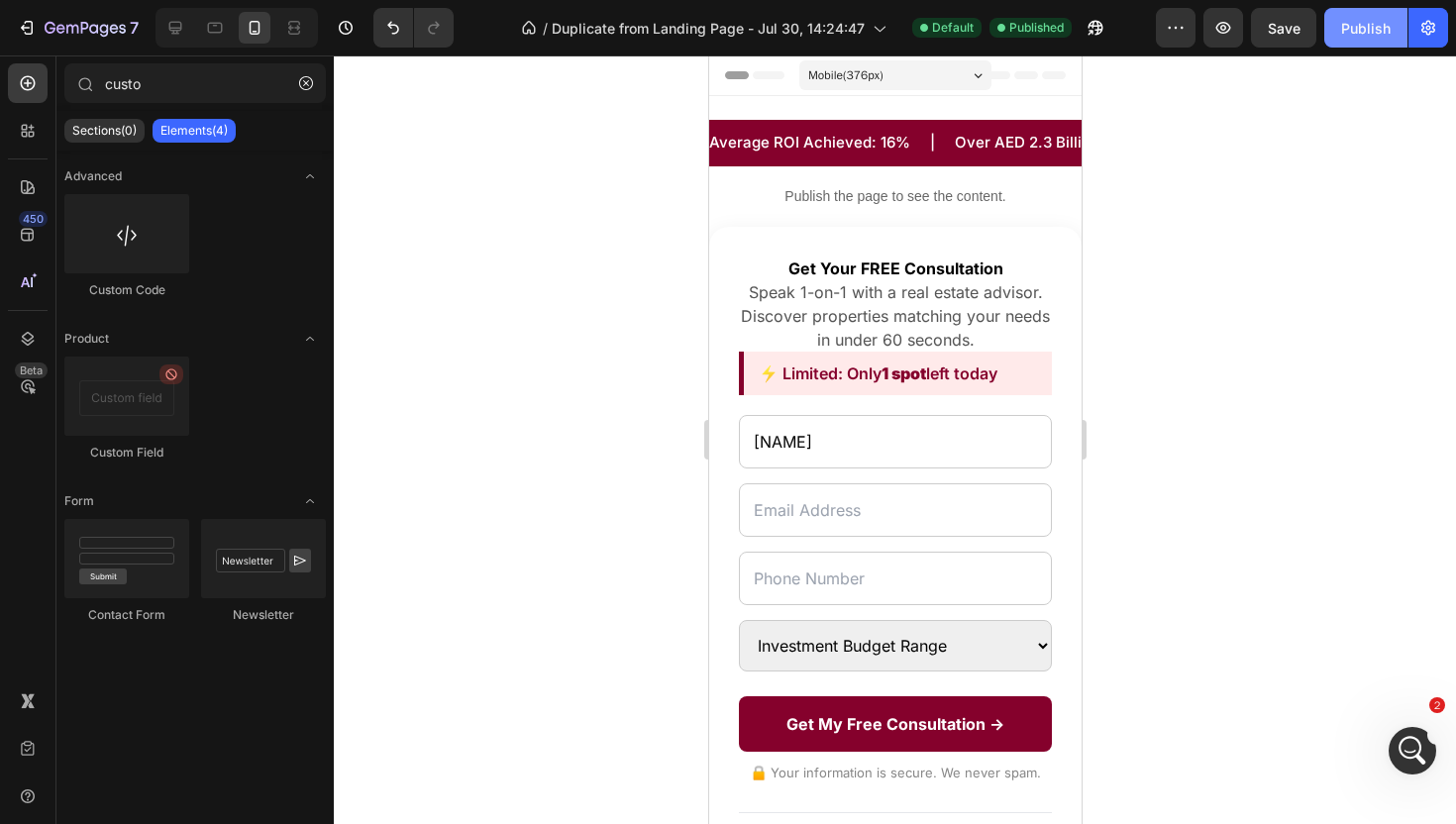 click on "Publish" at bounding box center [1366, 28] 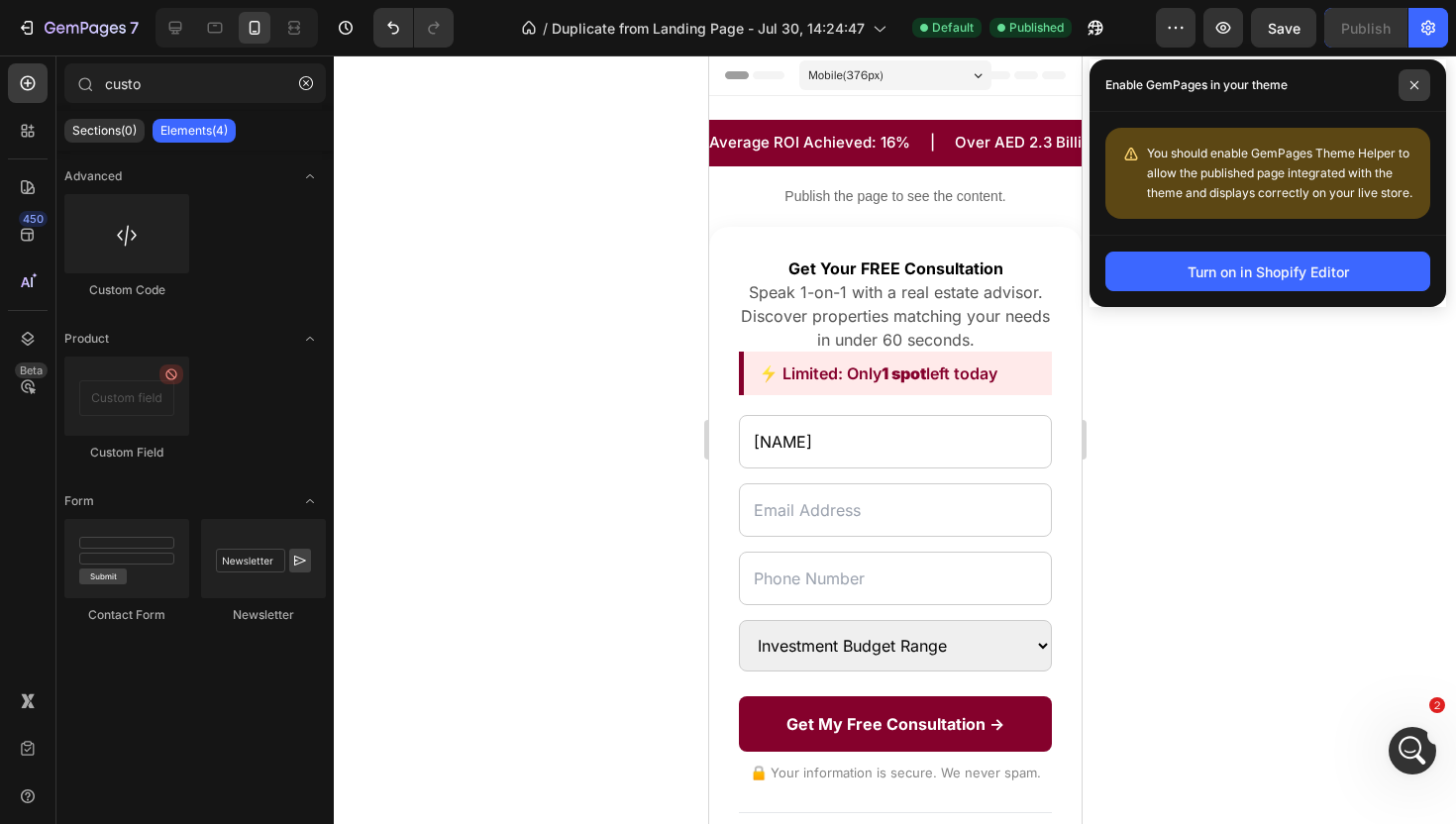 click 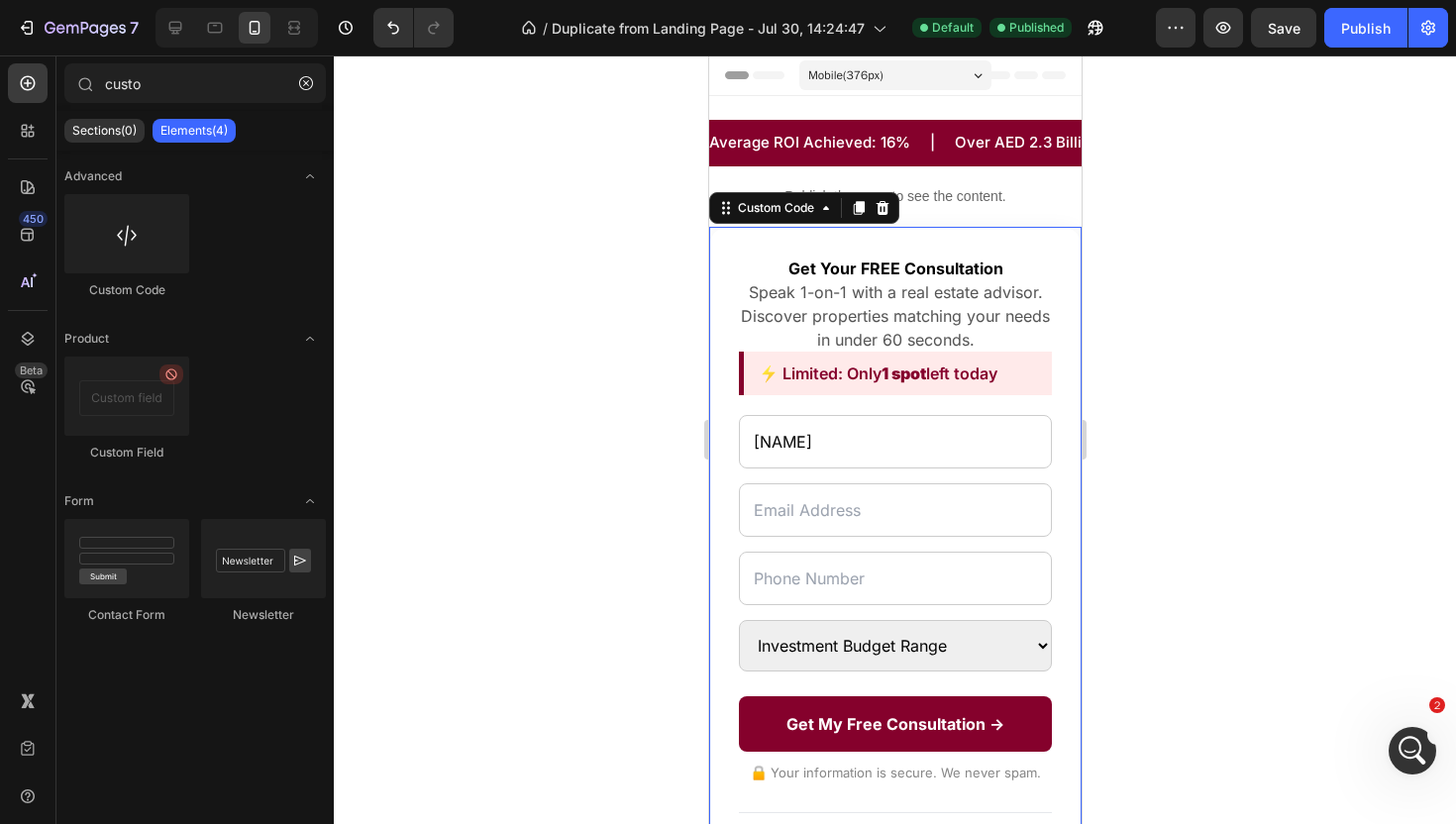 click on "Get Your FREE Consultation
Speak 1-on-1 with a real estate advisor. Discover properties matching your needs in under 60 seconds.
⚡ Limited: Only  1 spot  left today
[NAME]
Investment Budget Range
AED 500K – 1M
AED 1M – 2M
AED 2M+
Get My Free Consultation →
🔒 Your information is secure. We never spam.
Recent activity:
●  [NAME] from [CITY] just booked a consultation
●  [NAME] from [CITY] is reviewing investment options
●  [NAME] from [CITY] is browsing off-plan listings" at bounding box center [894, 647] 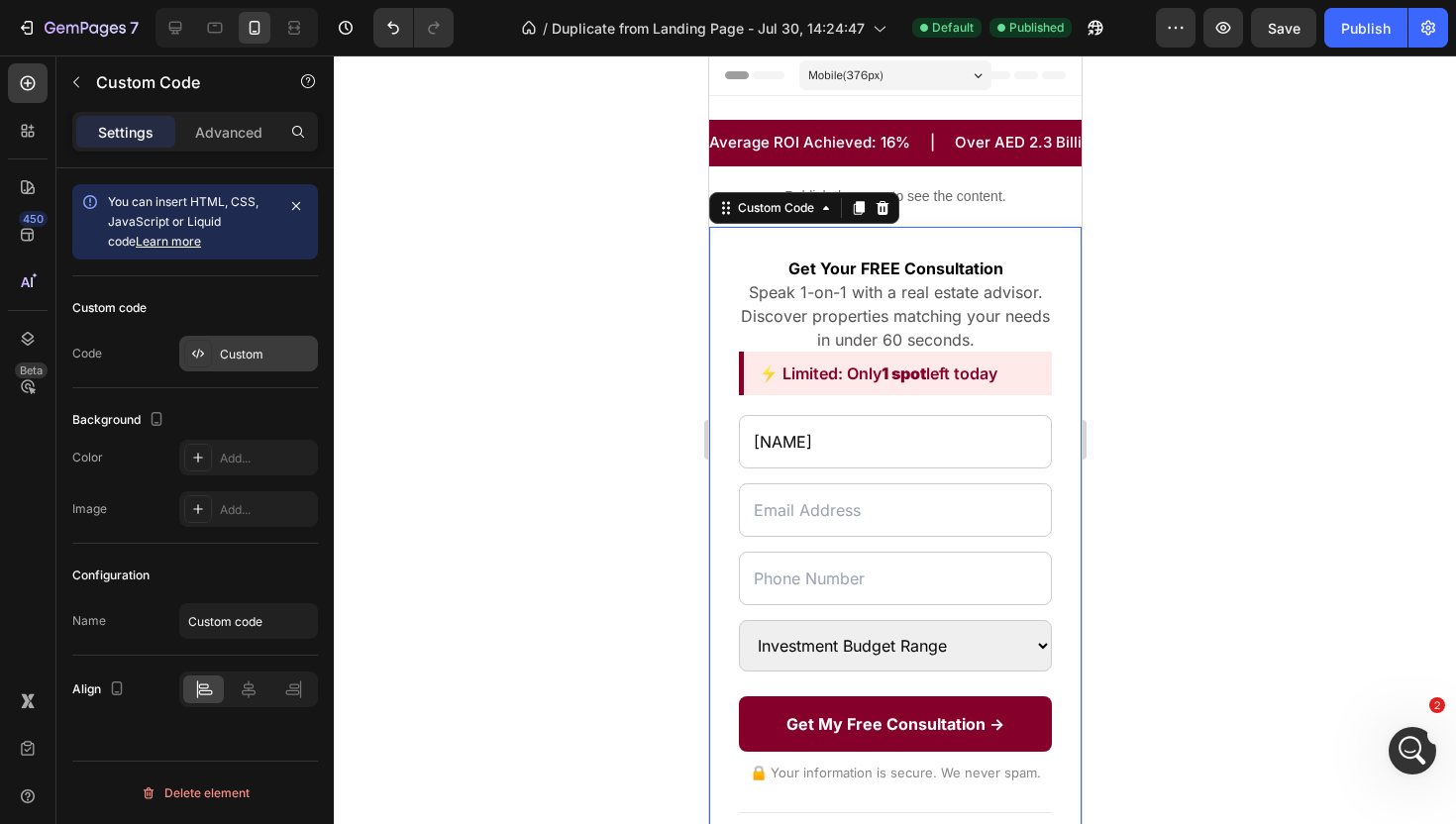 click on "Custom" at bounding box center [249, 354] 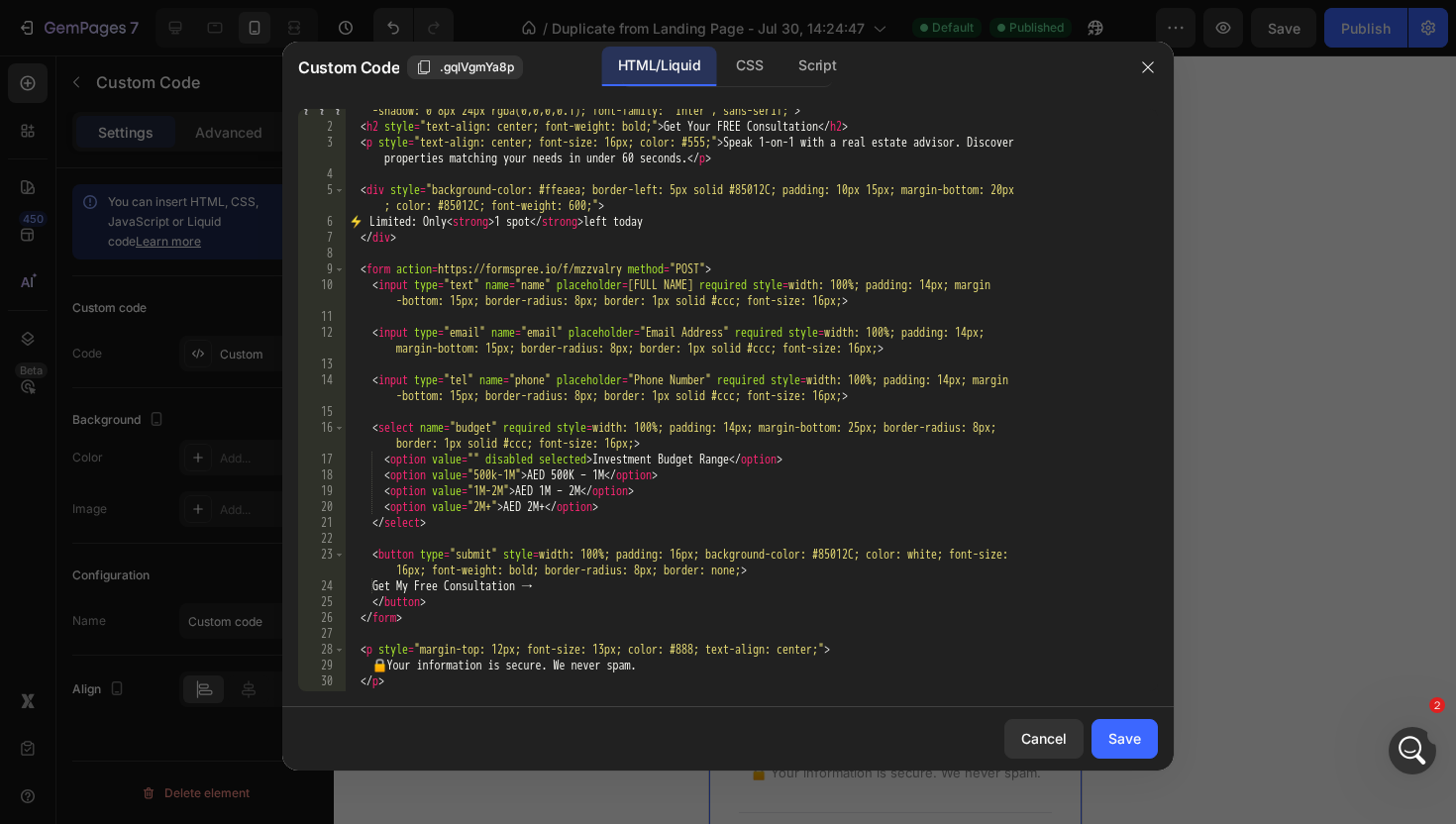 scroll, scrollTop: 273, scrollLeft: 0, axis: vertical 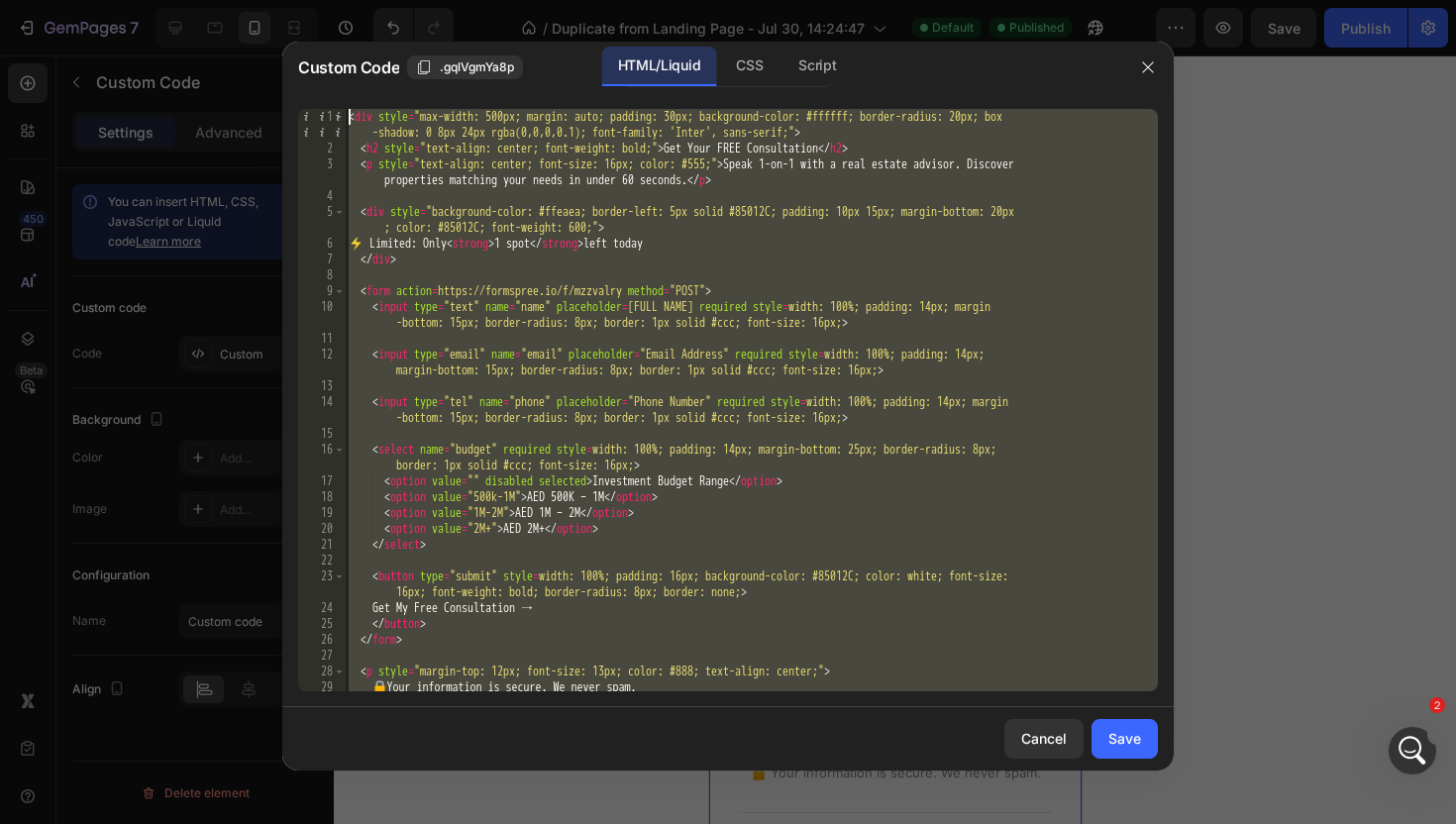 drag, startPoint x: 502, startPoint y: 686, endPoint x: 497, endPoint y: -123, distance: 809.0155 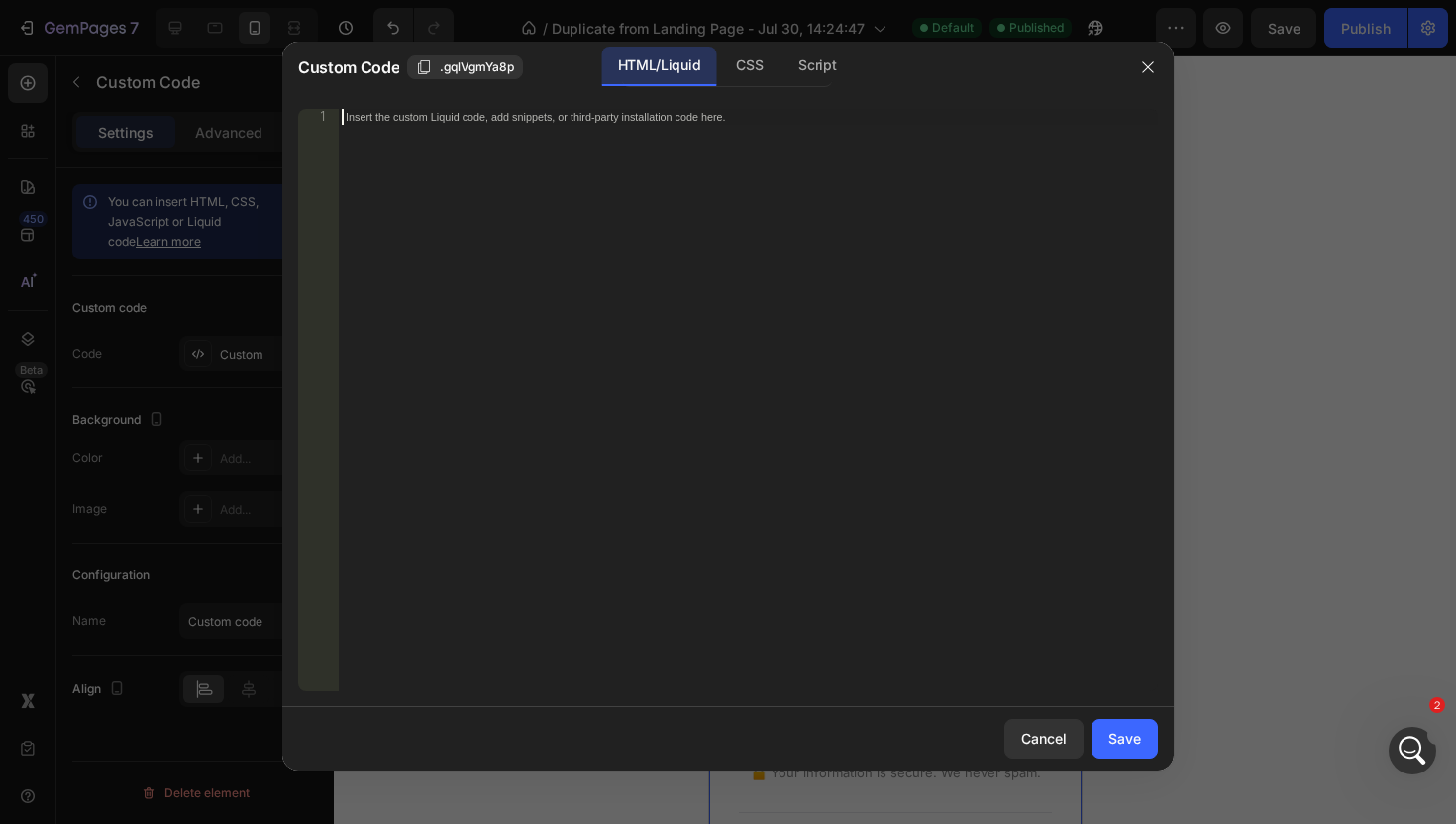 paste on "</script>" 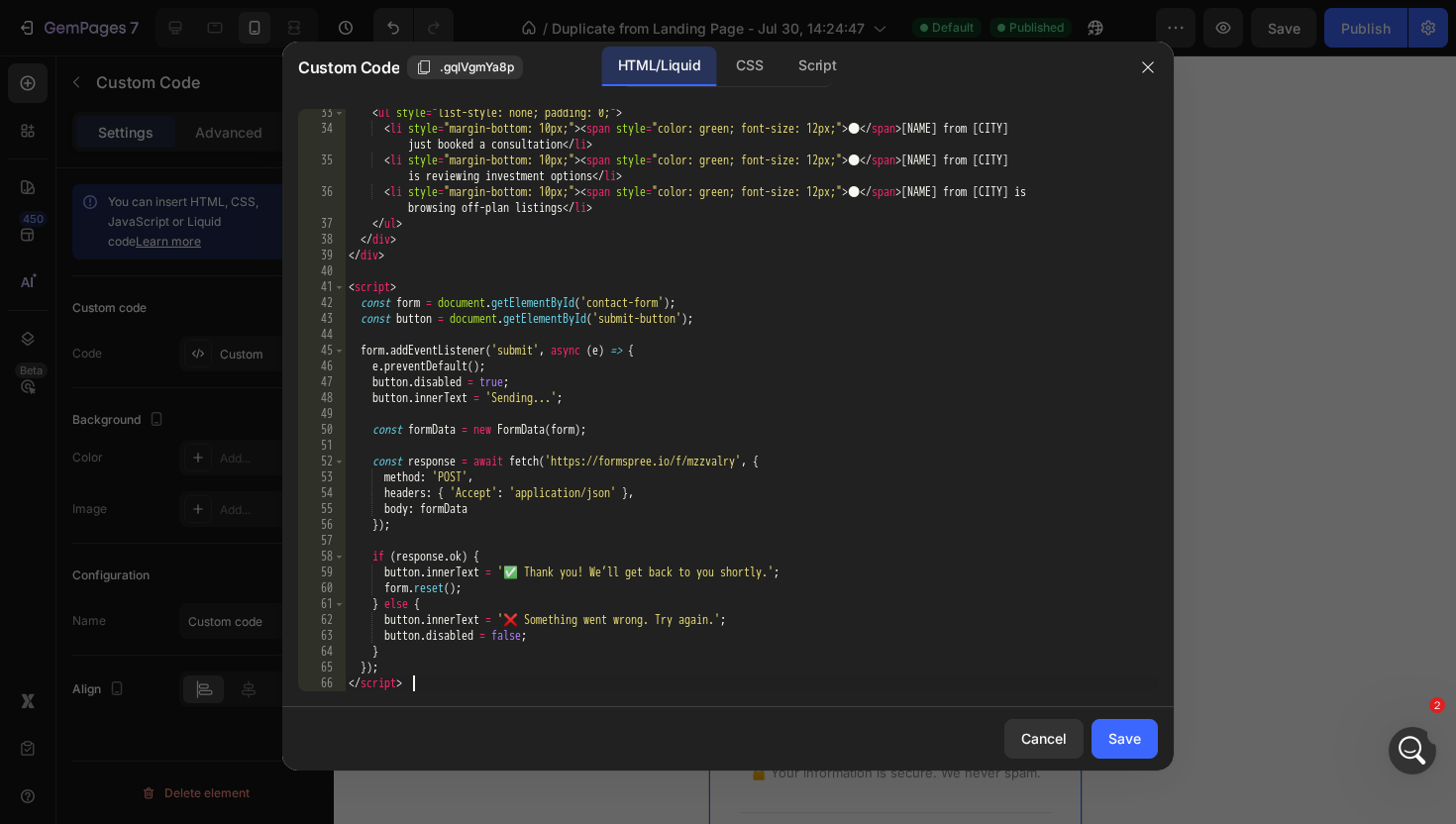 scroll, scrollTop: 638, scrollLeft: 0, axis: vertical 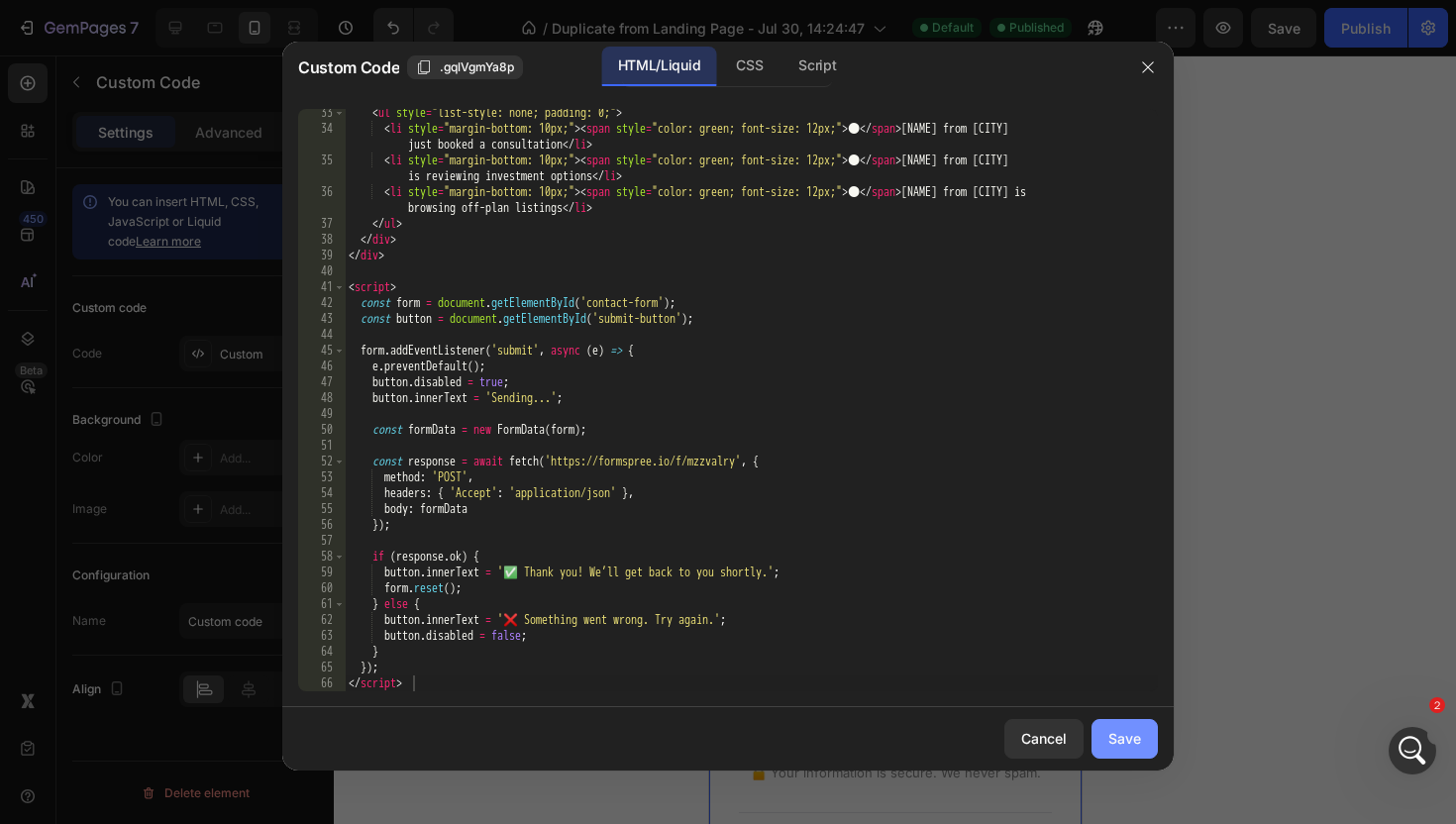 click on "Save" at bounding box center [1124, 738] 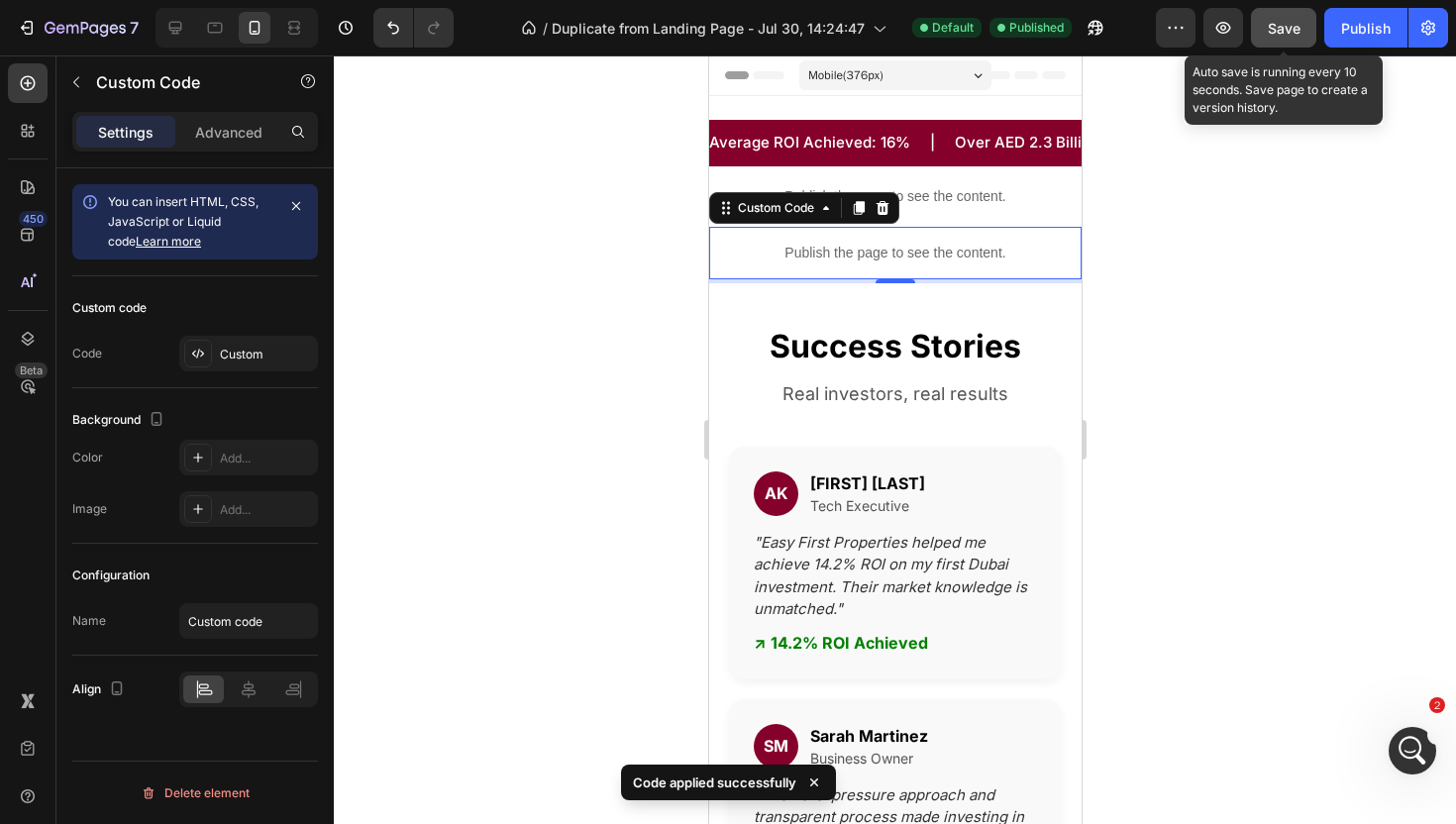 click on "Save" at bounding box center [1284, 28] 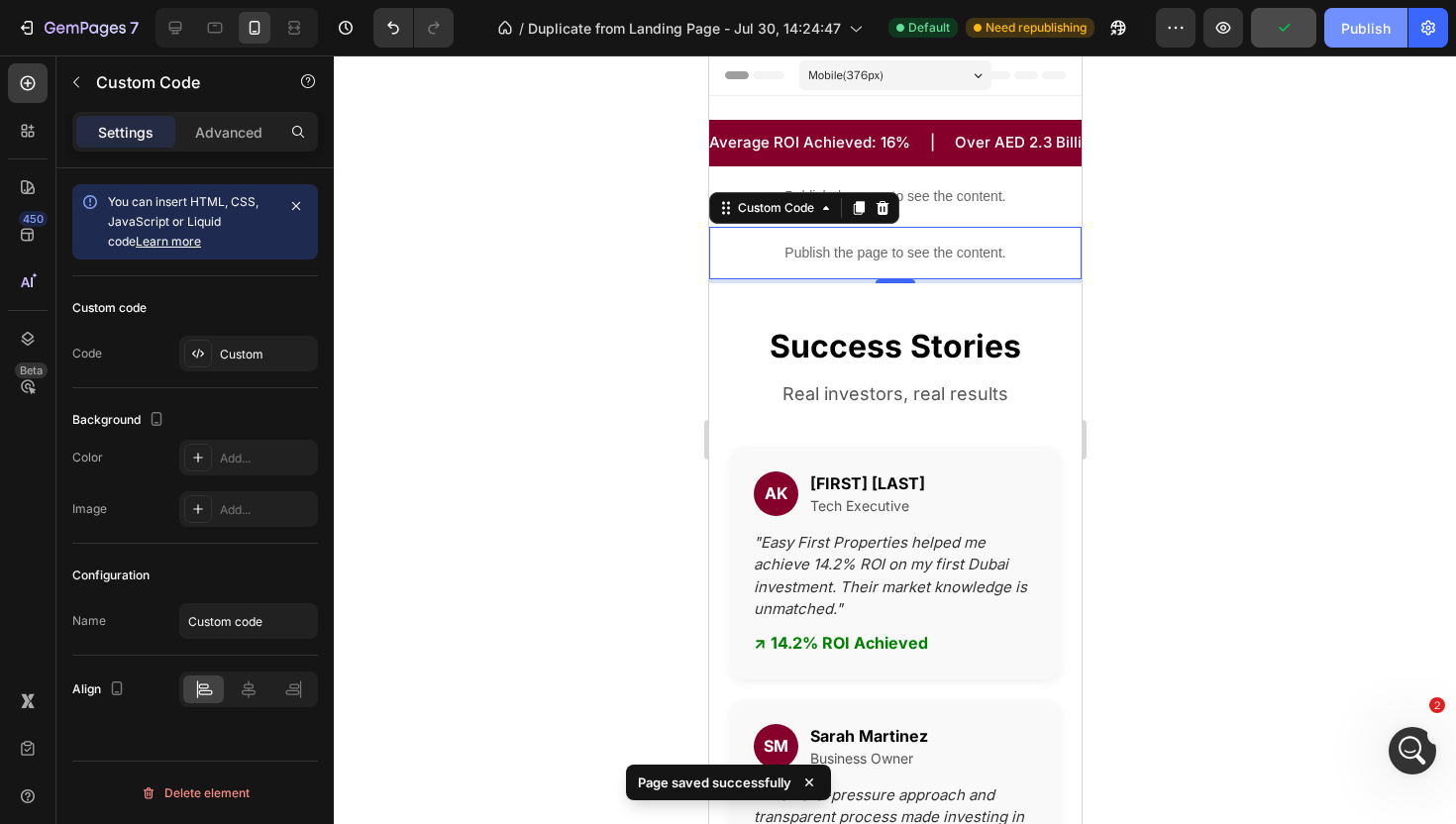 click on "Publish" at bounding box center (1366, 28) 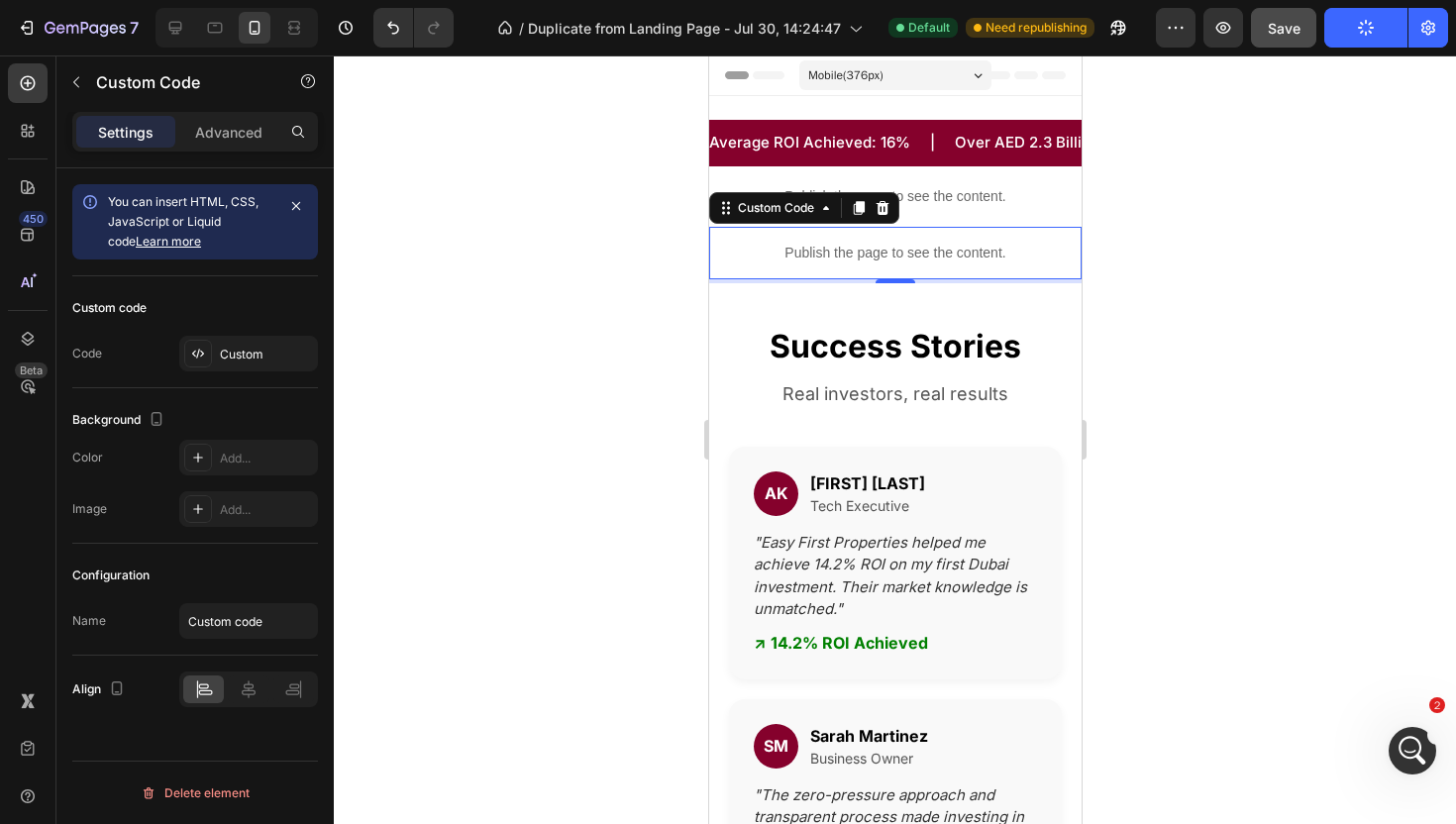 click at bounding box center [1412, 751] 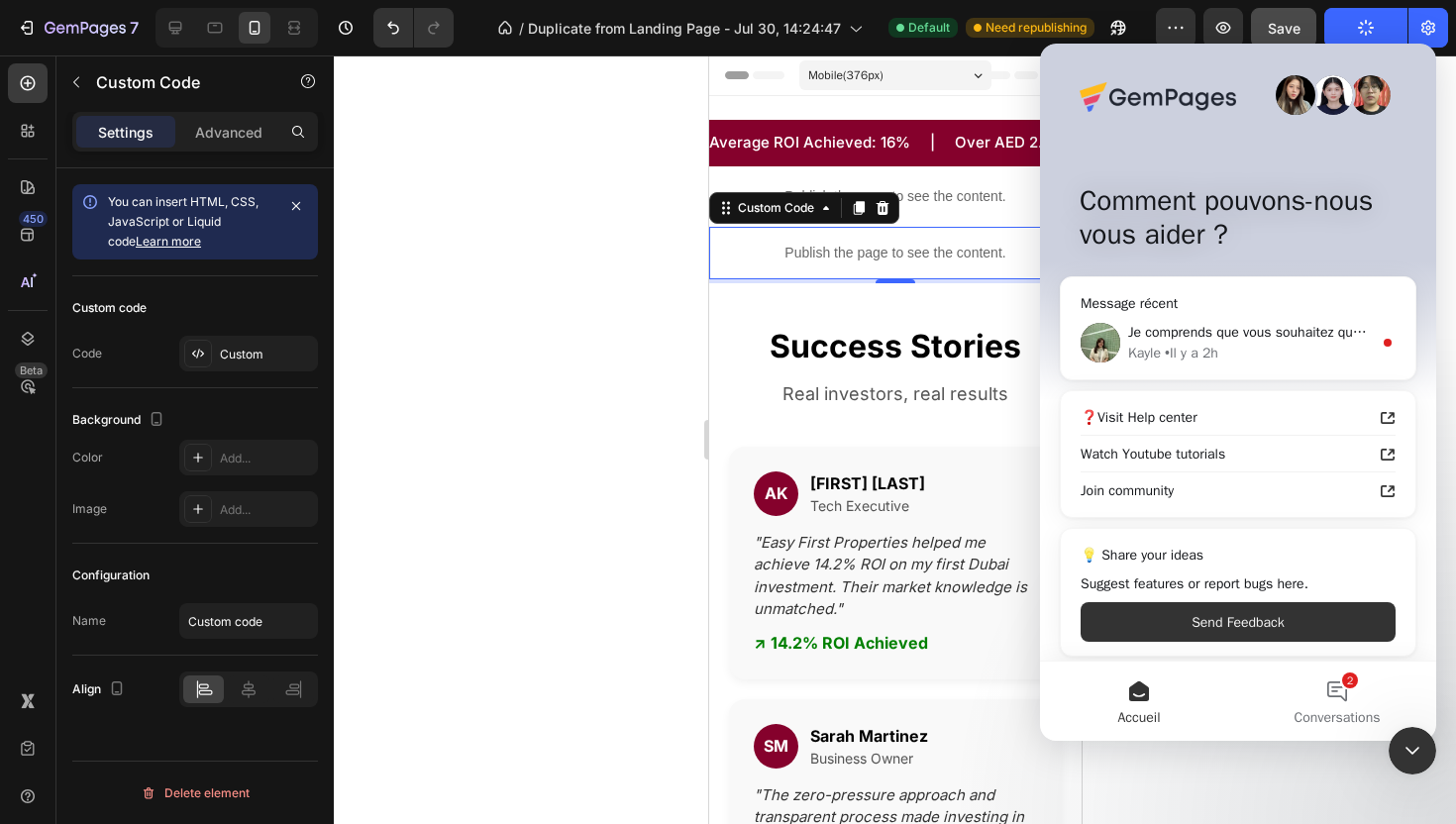 click 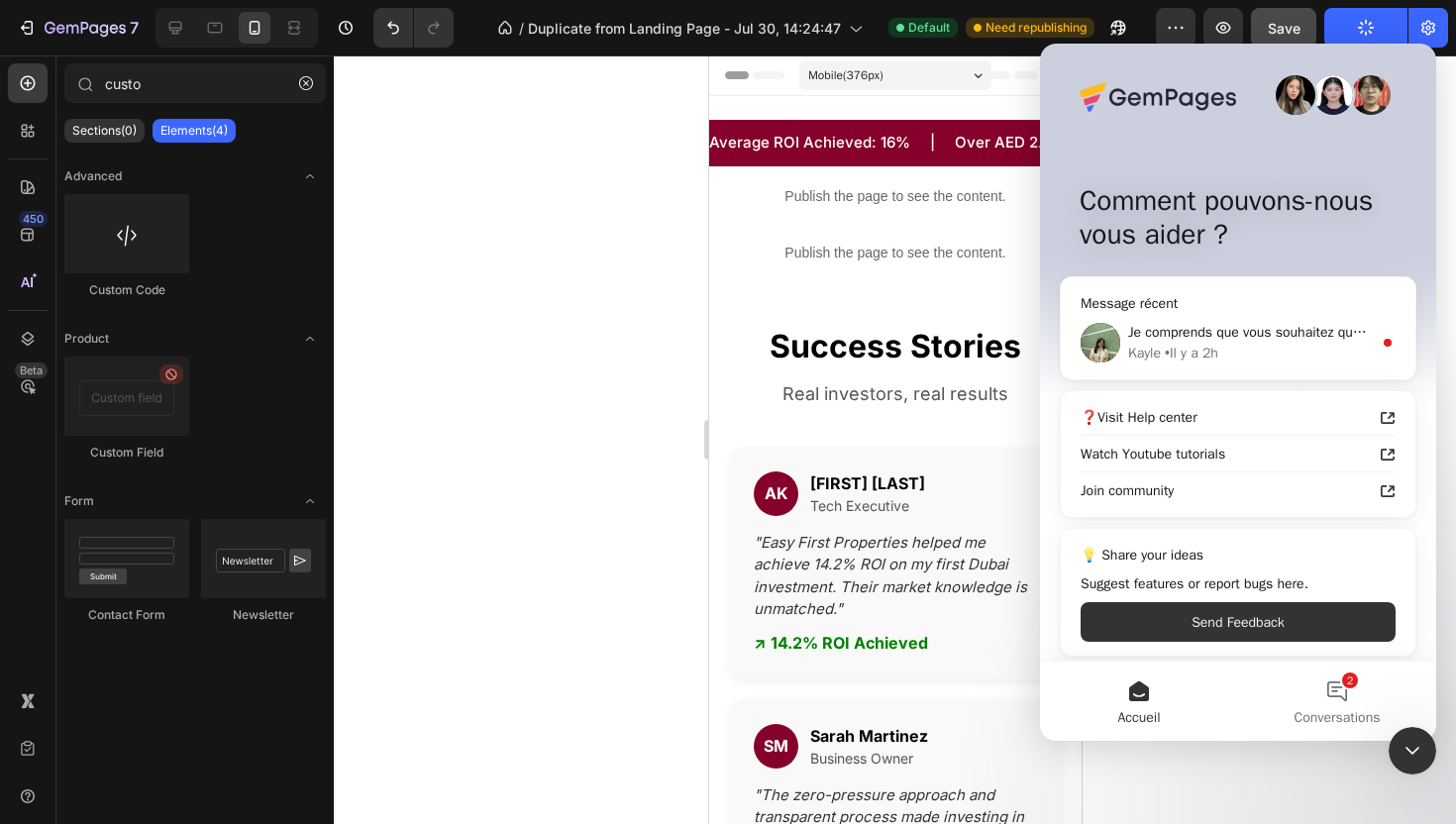 click 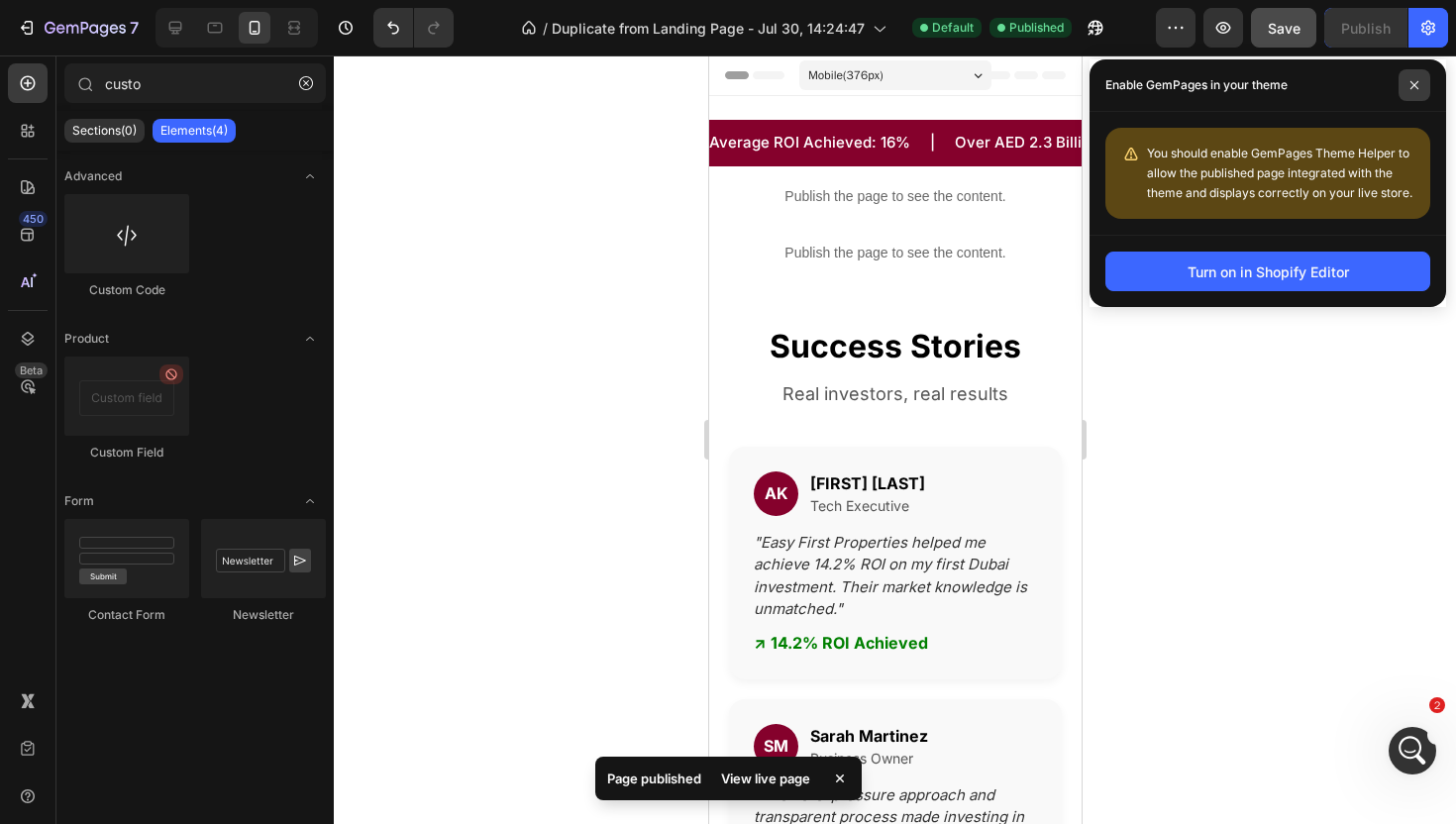 click at bounding box center [1414, 85] 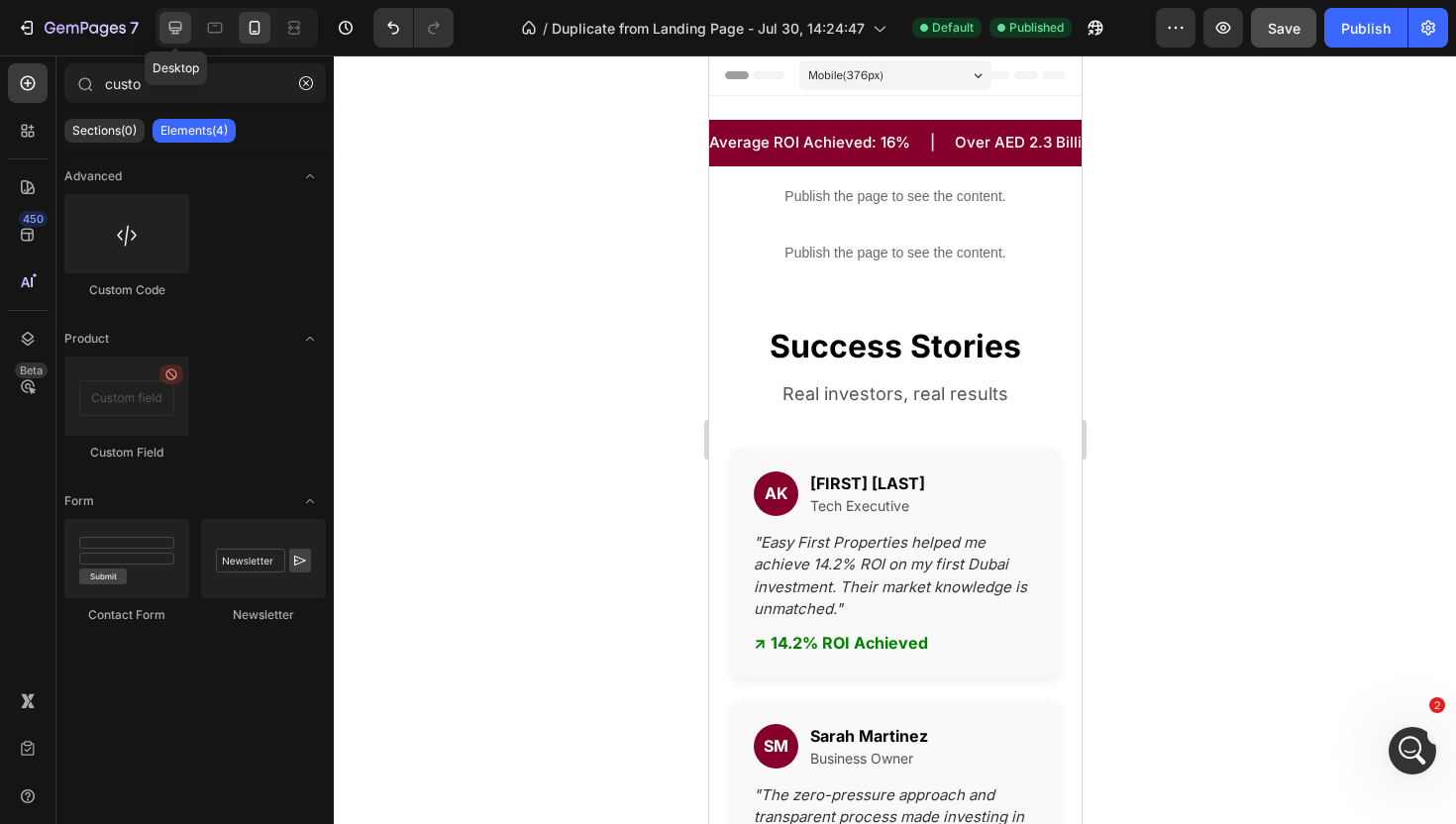 click 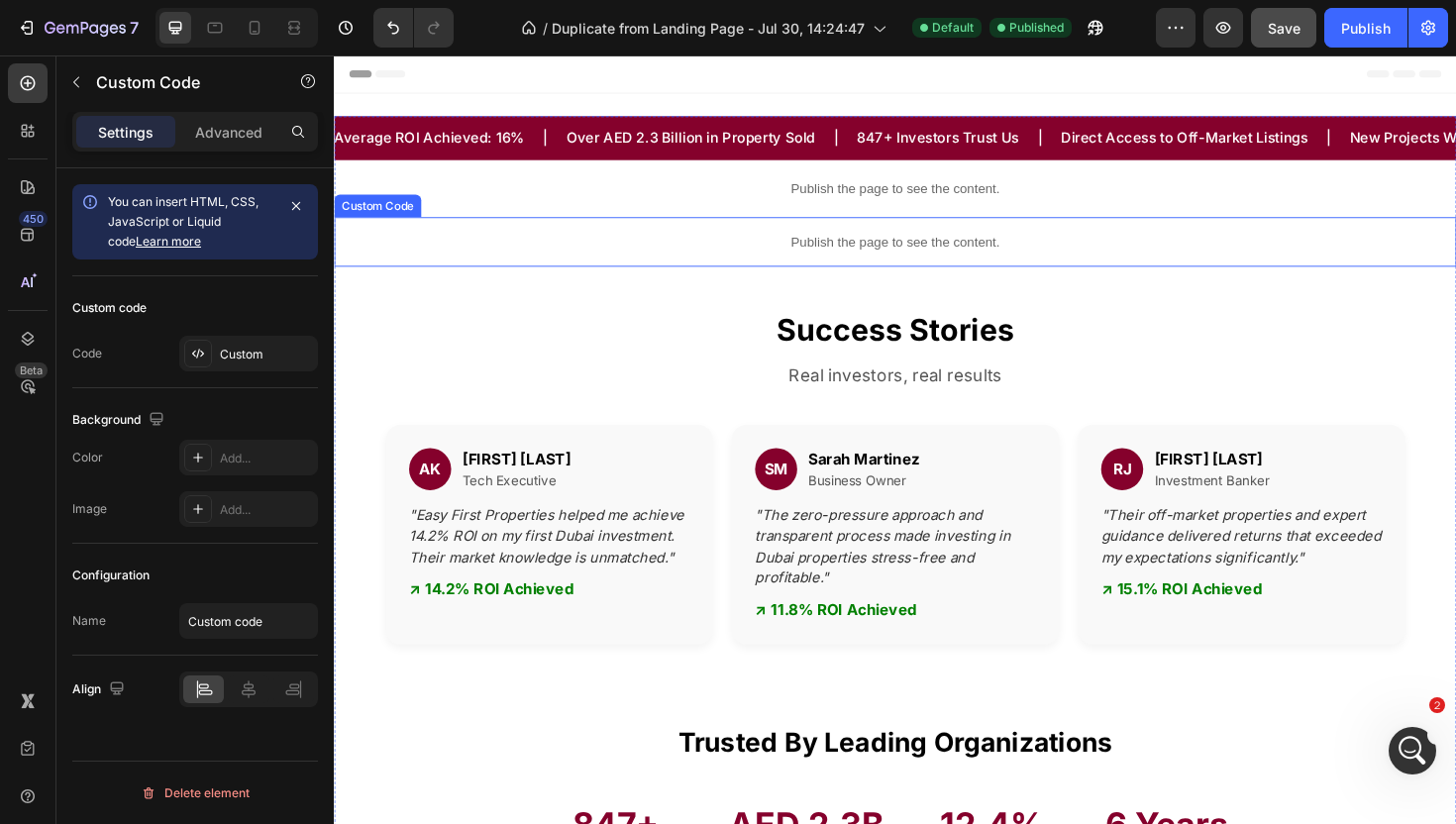 click on "Publish the page to see the content." at bounding box center (928, 253) 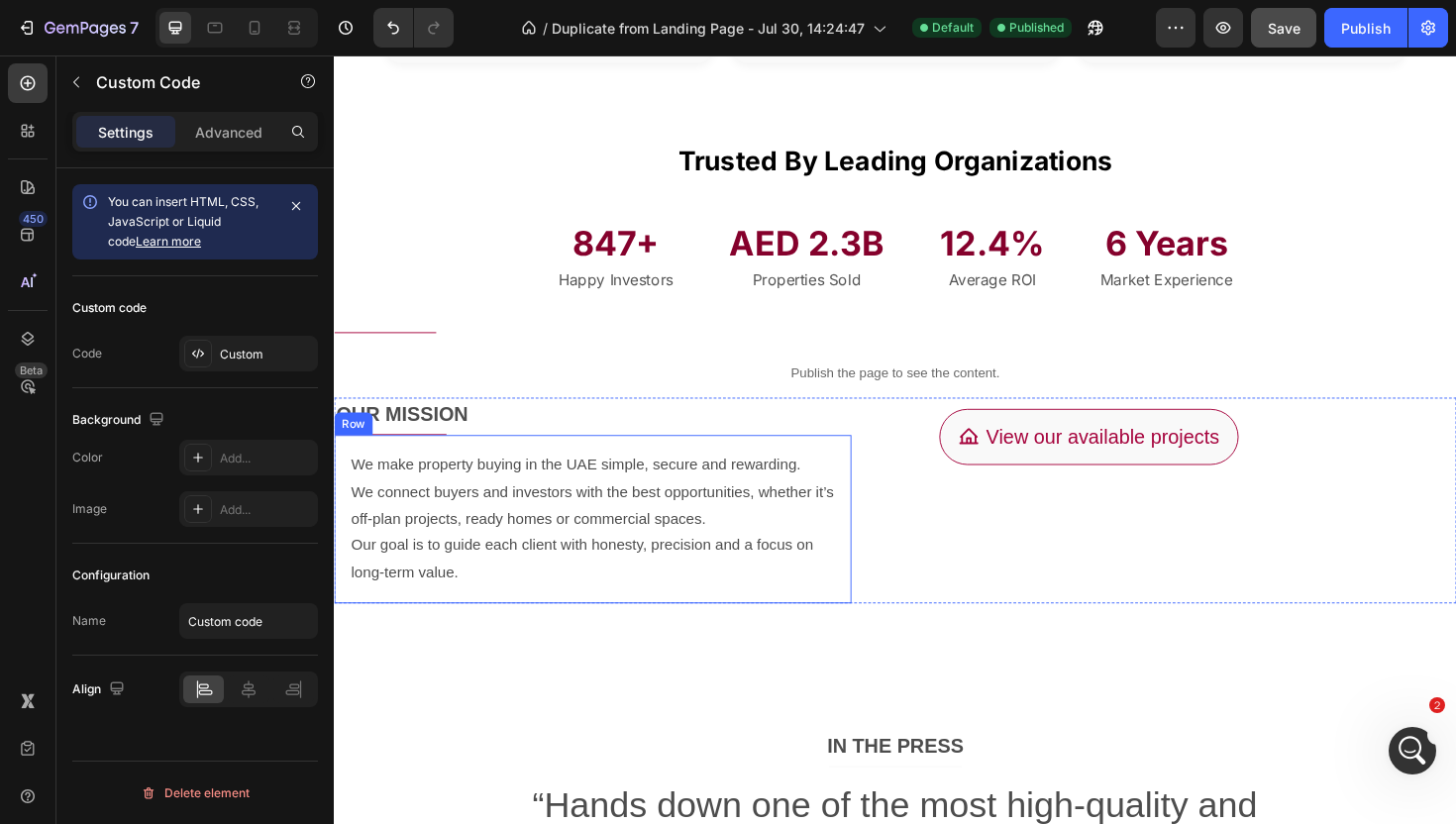 scroll, scrollTop: 614, scrollLeft: 0, axis: vertical 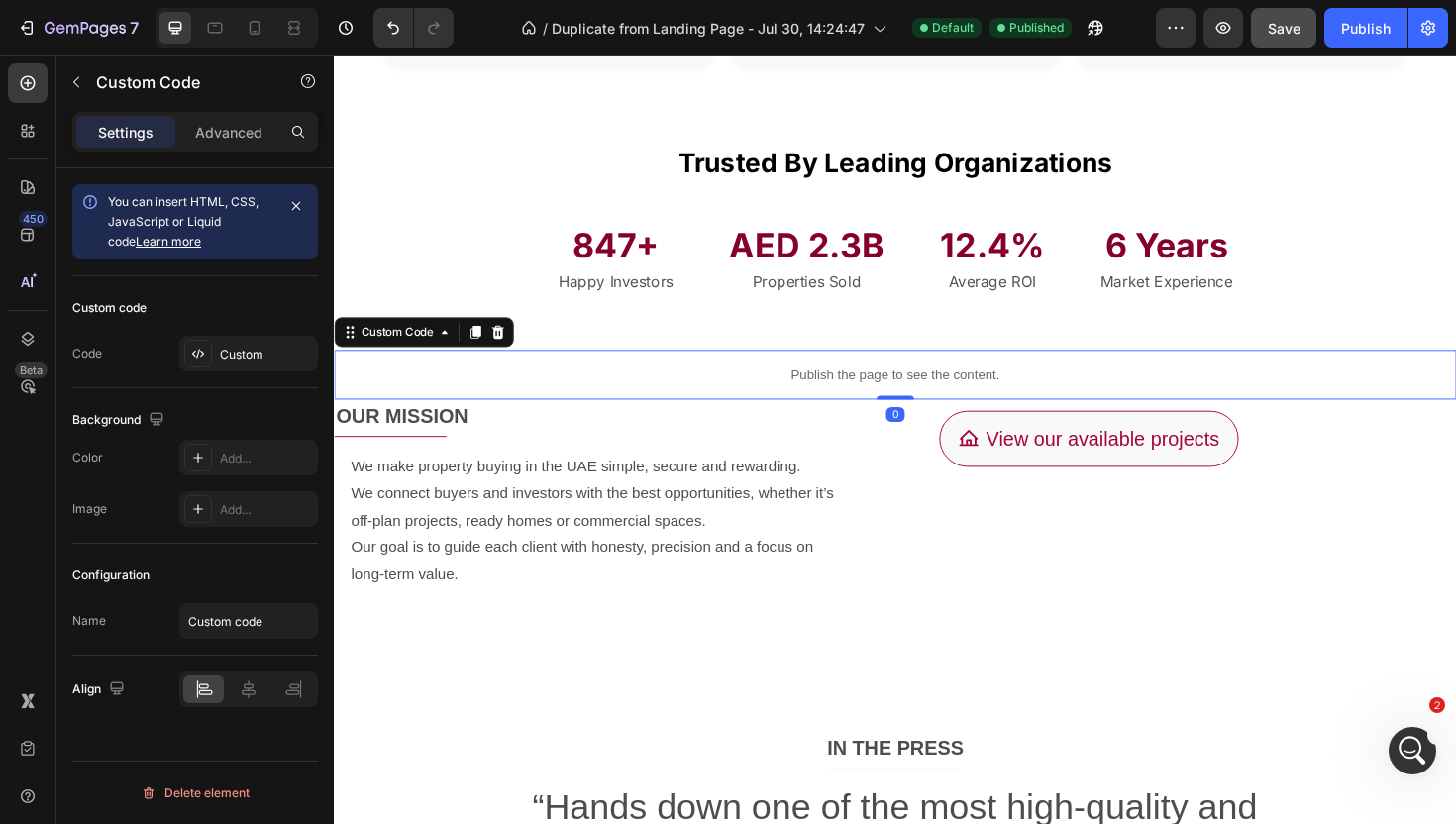 click on "Publish the page to see the content." at bounding box center (928, 393) 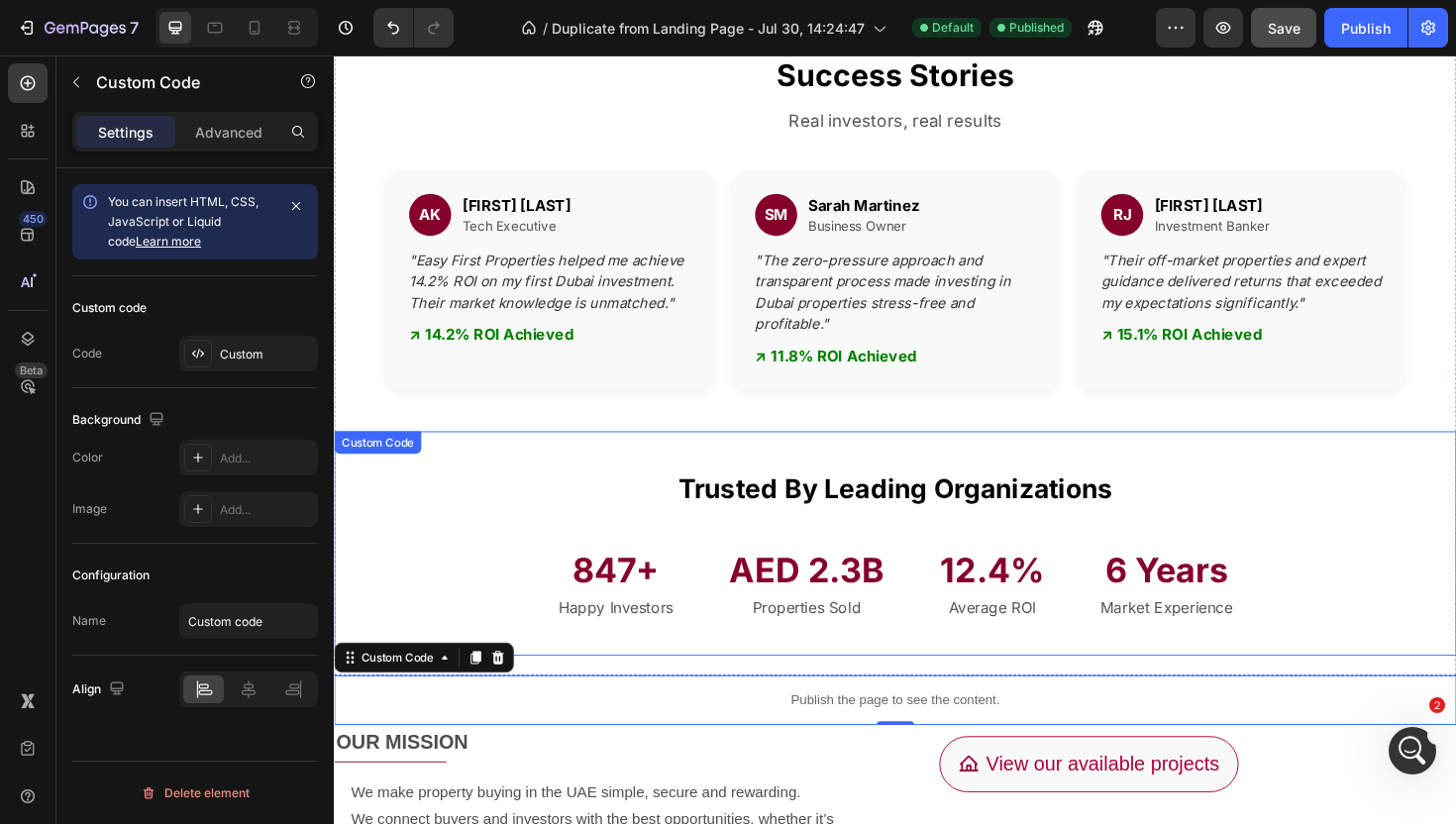 scroll, scrollTop: 182, scrollLeft: 0, axis: vertical 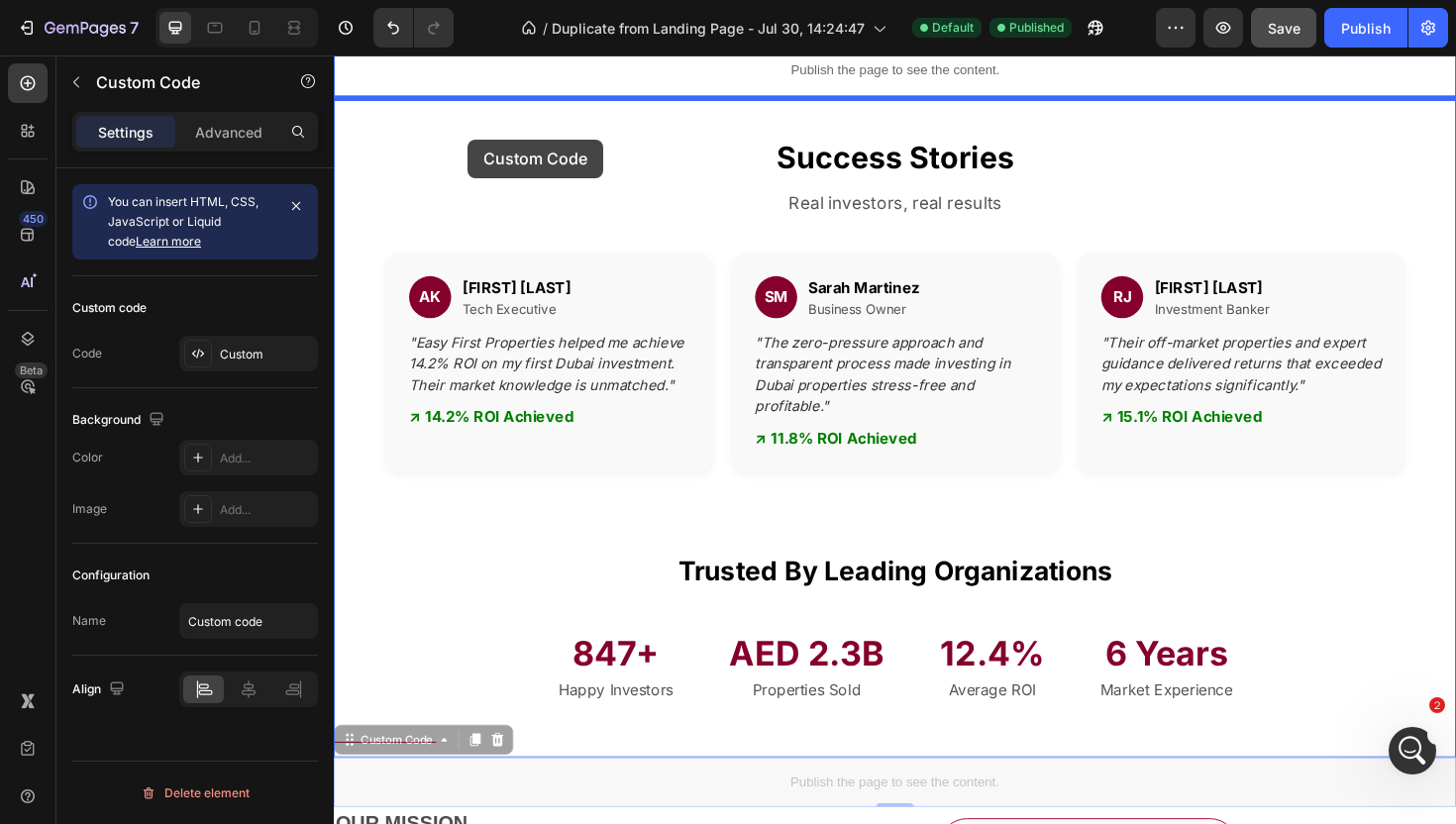 drag, startPoint x: 351, startPoint y: 773, endPoint x: 474, endPoint y: 142, distance: 642.88 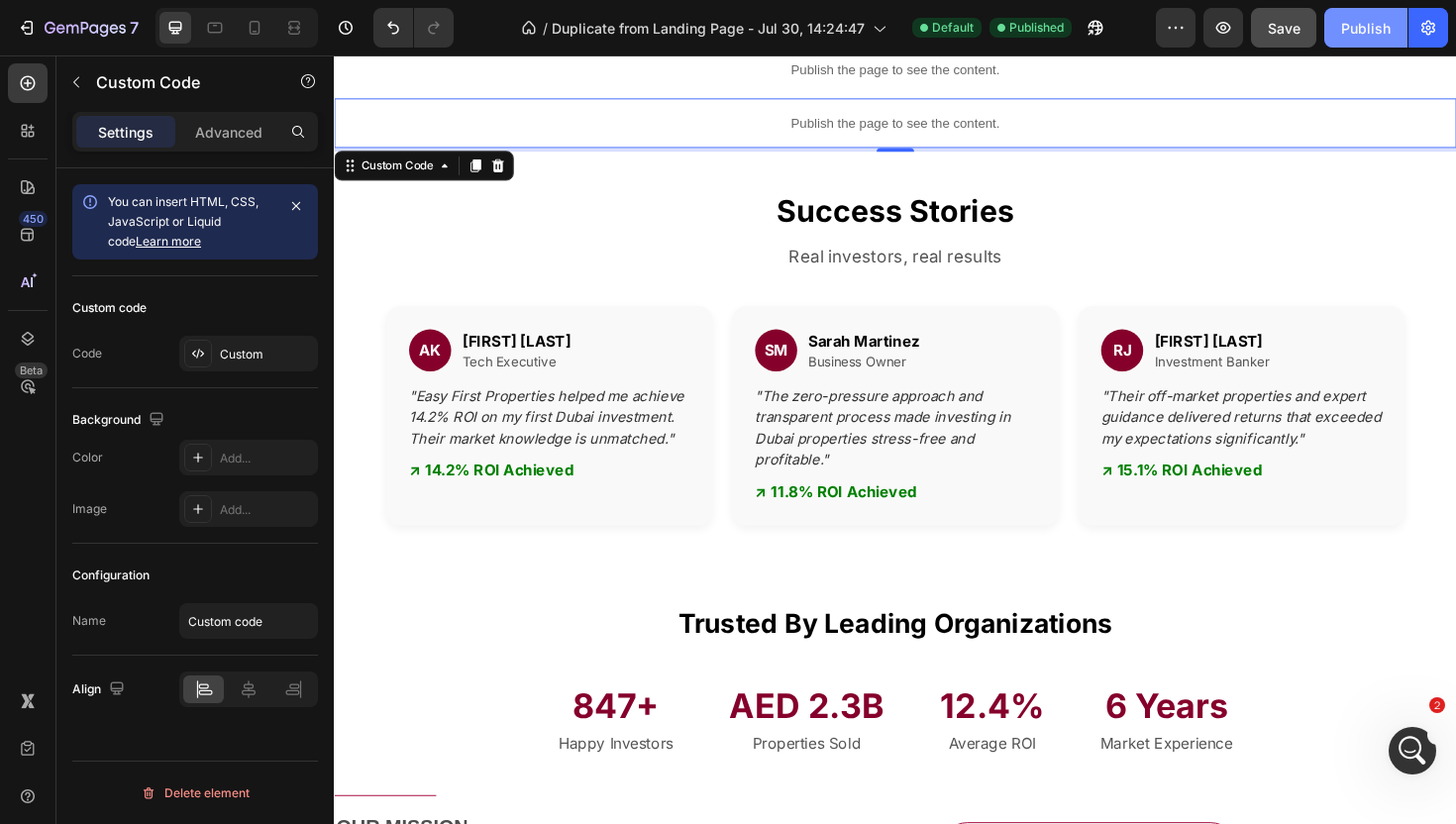 click on "Publish" at bounding box center [1366, 28] 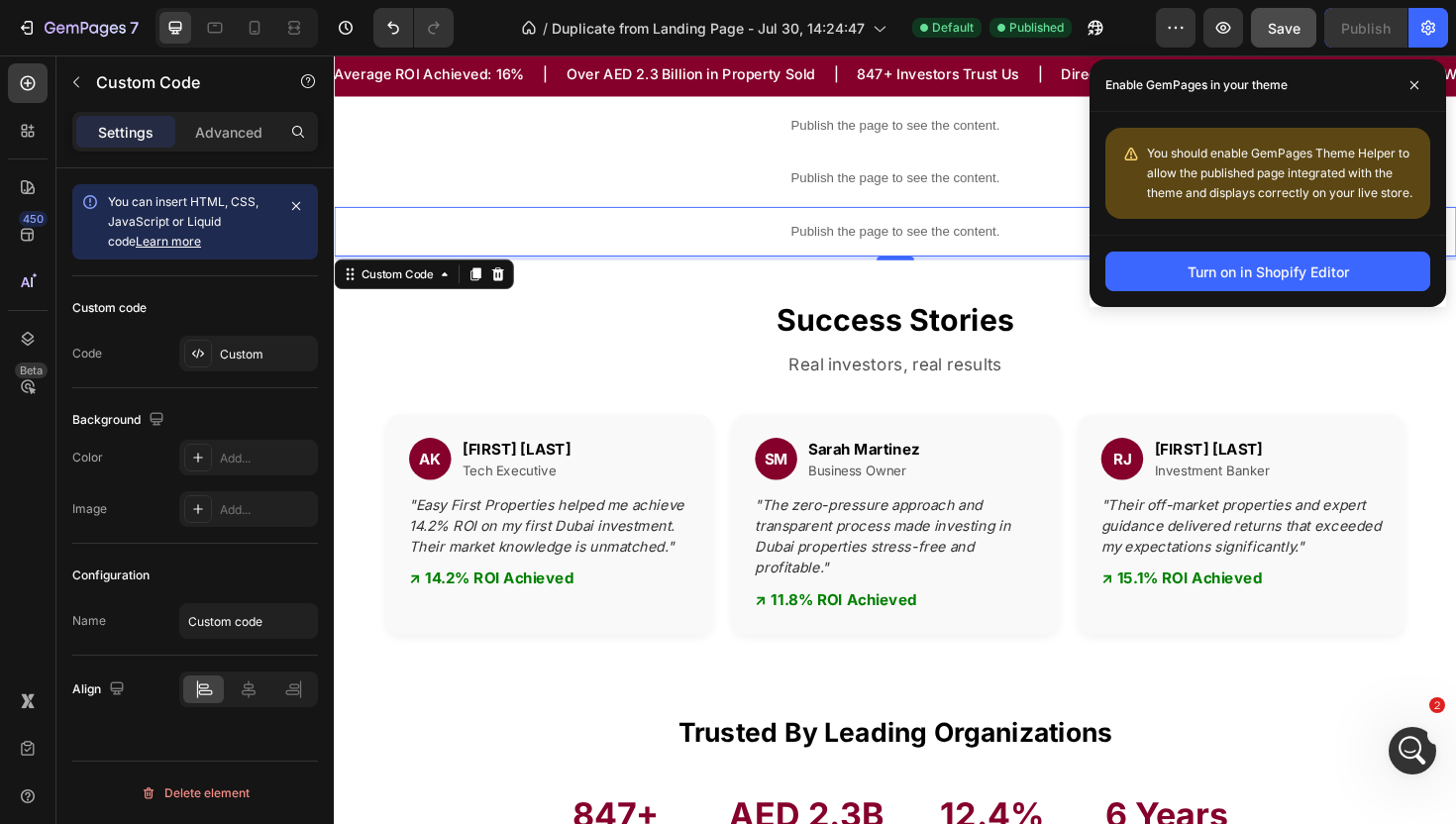 scroll, scrollTop: 0, scrollLeft: 0, axis: both 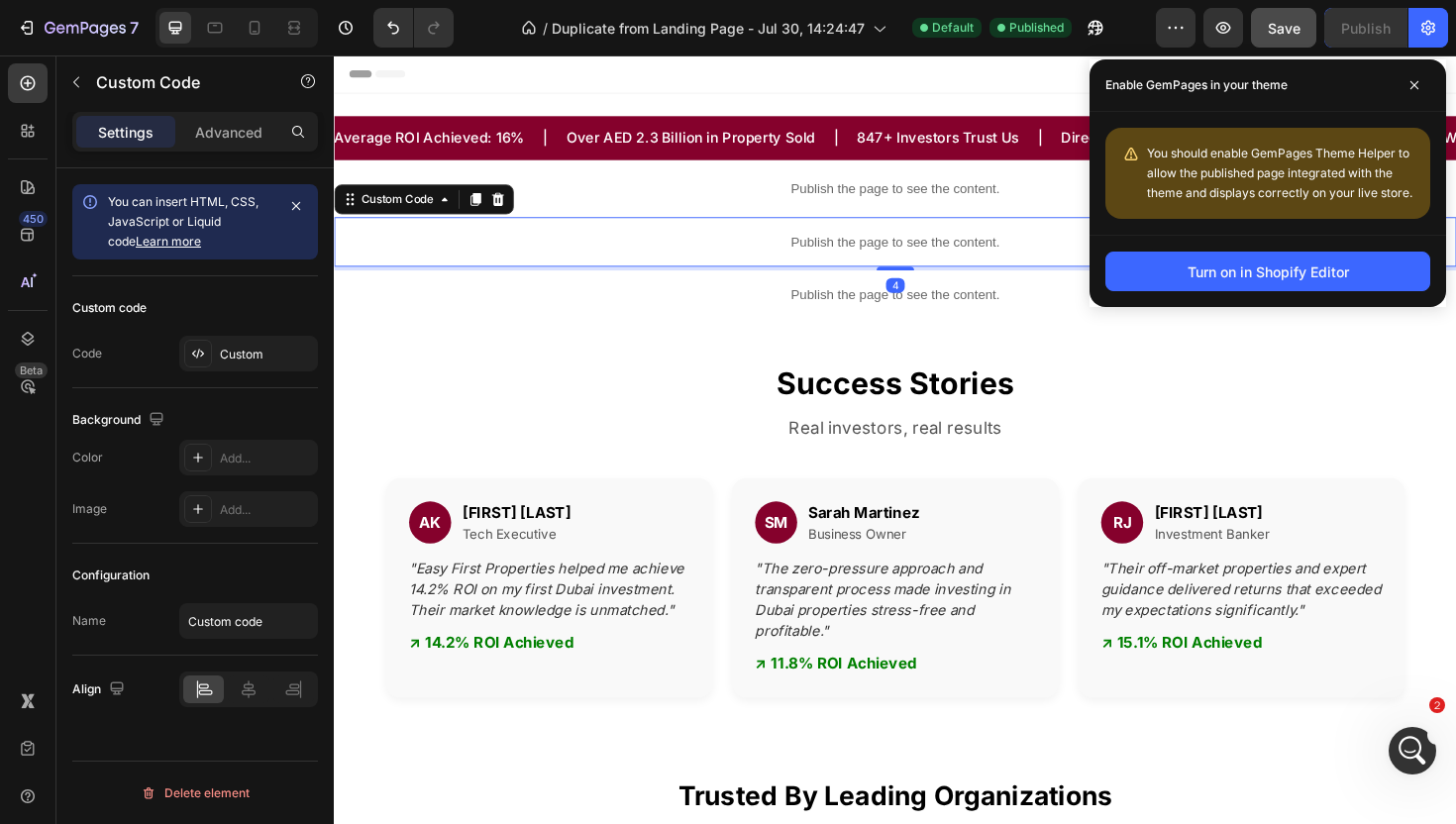 click on "Publish the page to see the content." at bounding box center [928, 253] 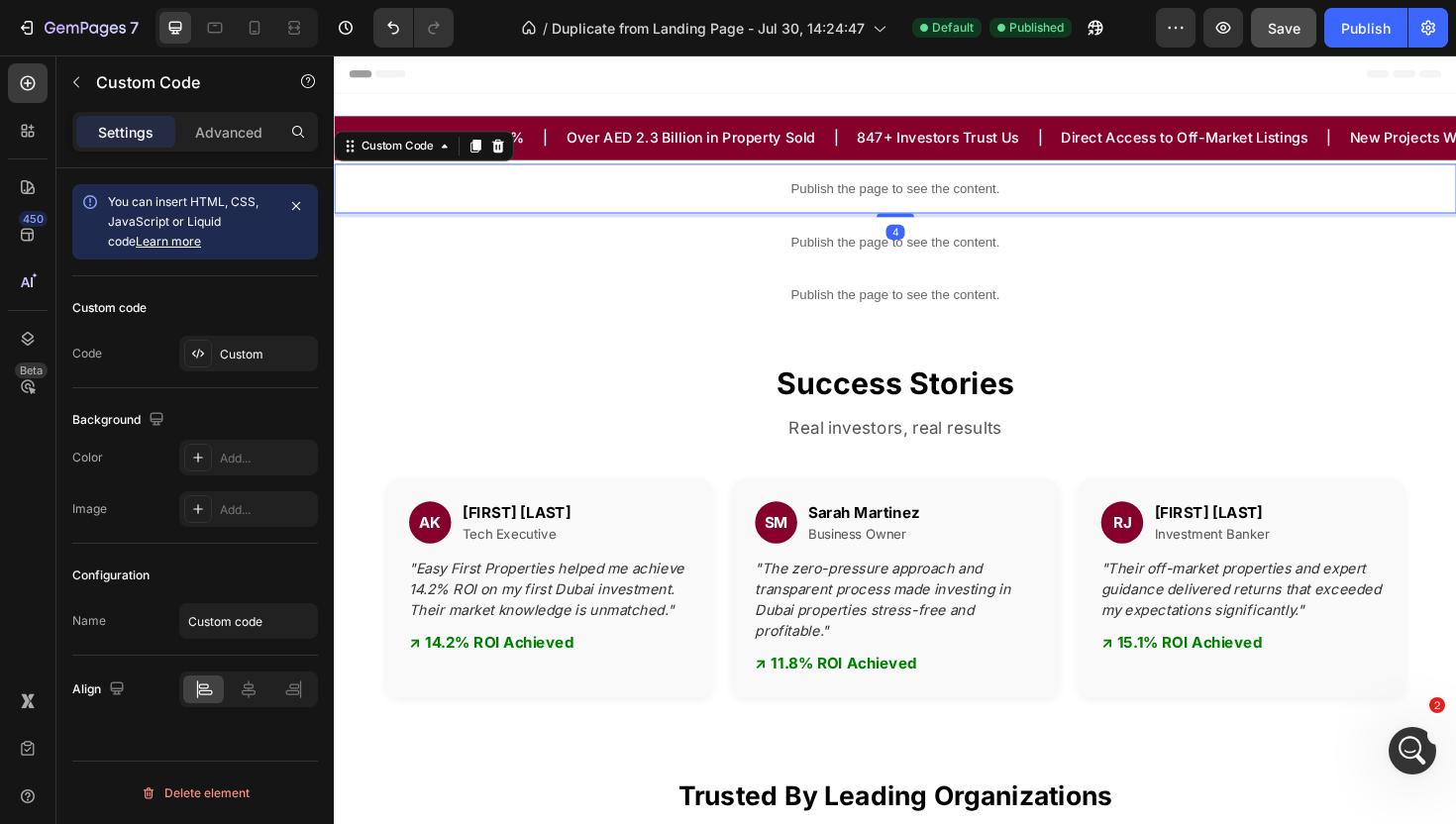 click on "Publish the page to see the content." at bounding box center (928, 196) 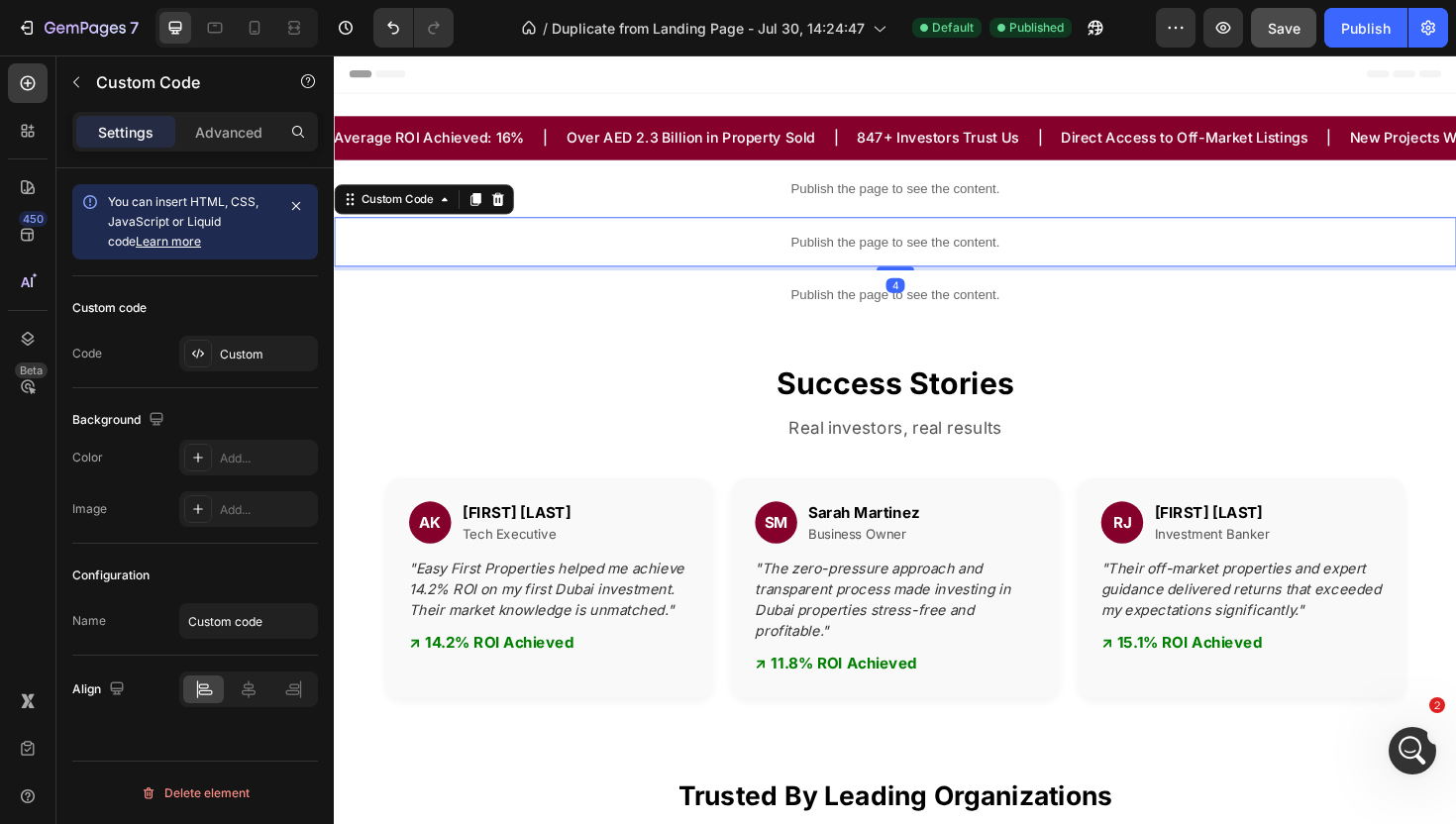 click on "Publish the page to see the content." at bounding box center [928, 253] 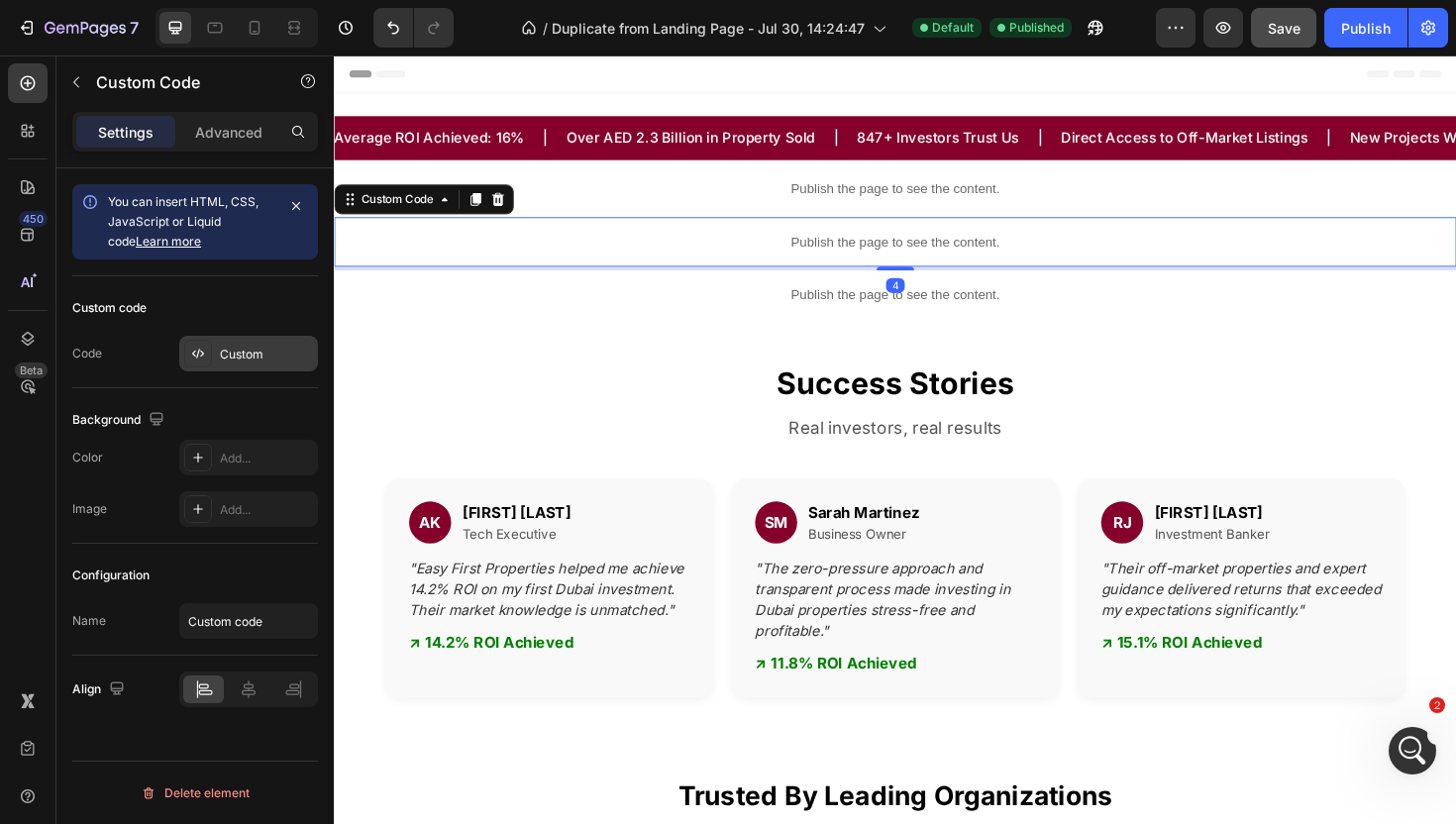 click on "Custom" at bounding box center (249, 354) 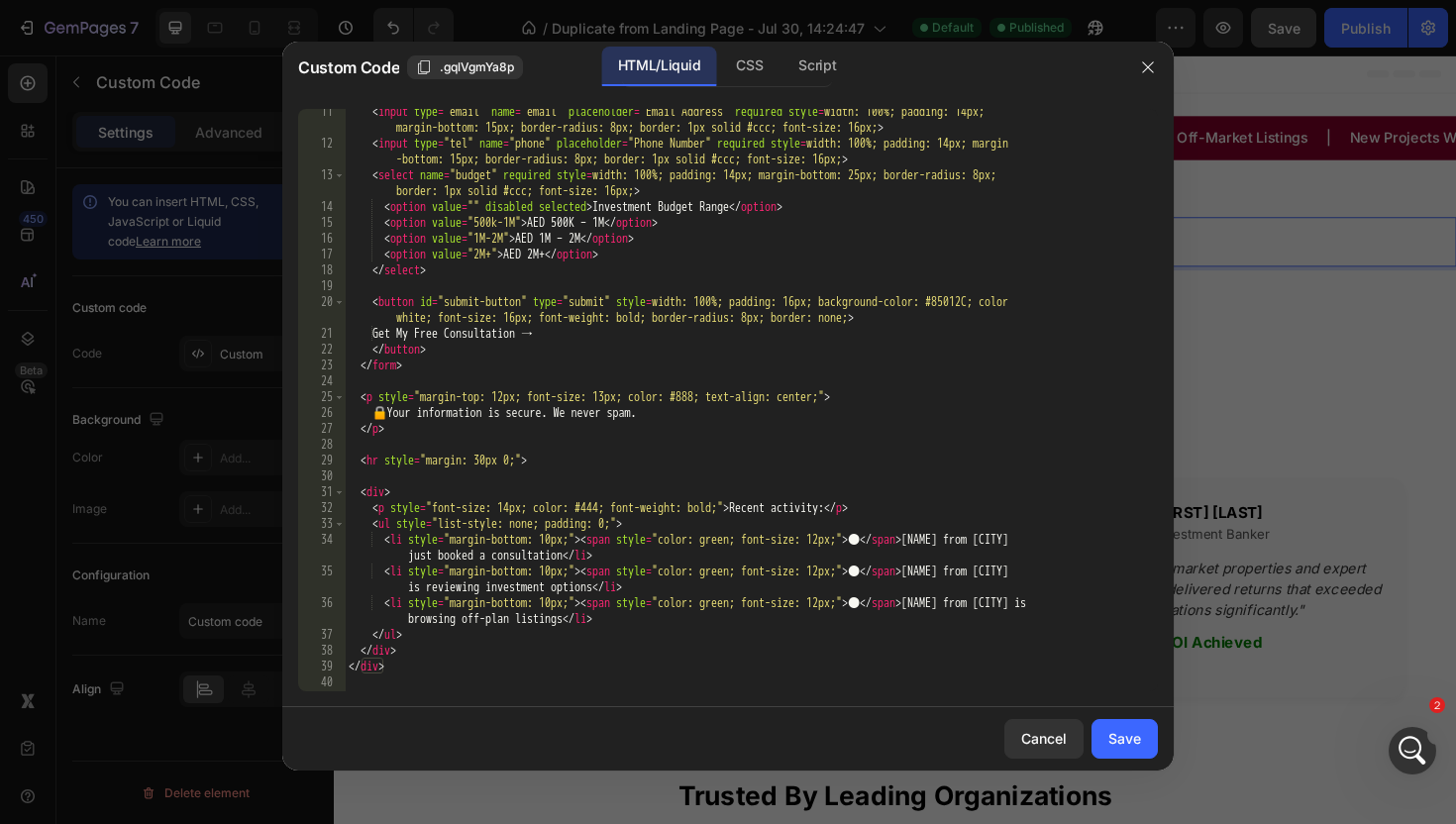 scroll, scrollTop: 638, scrollLeft: 0, axis: vertical 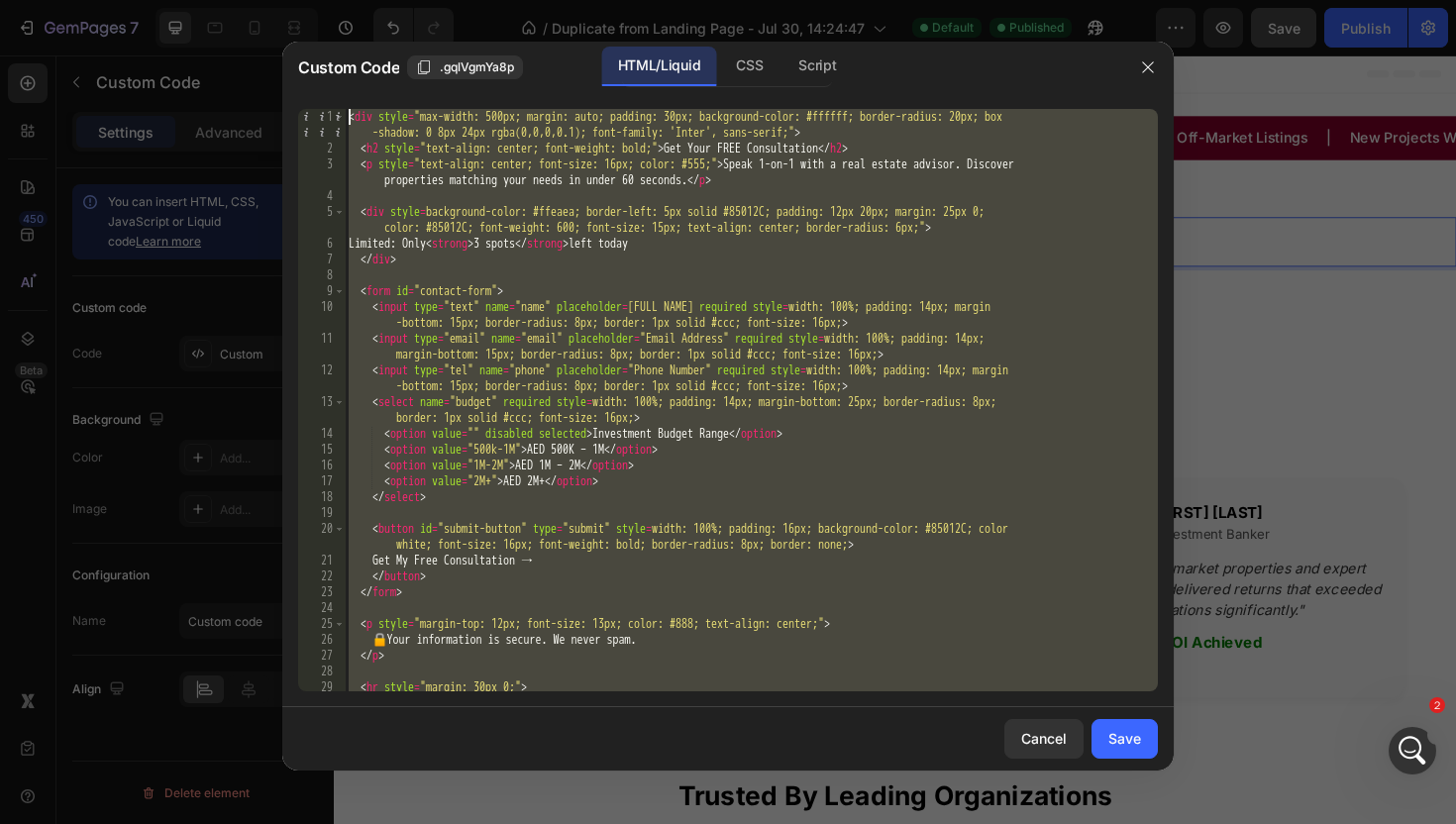 drag, startPoint x: 515, startPoint y: 676, endPoint x: 522, endPoint y: -94, distance: 770.0318 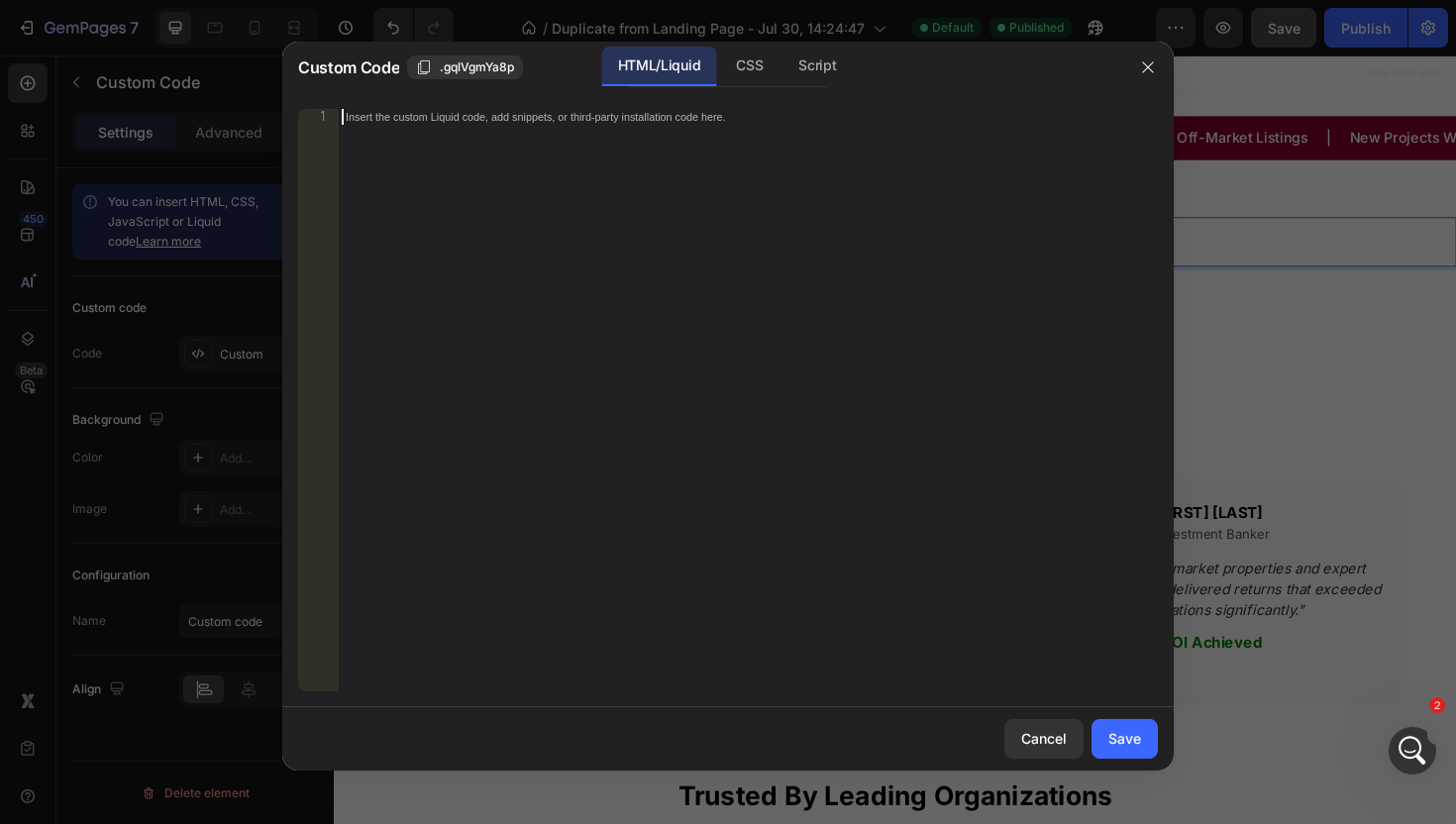 paste on "</script>" 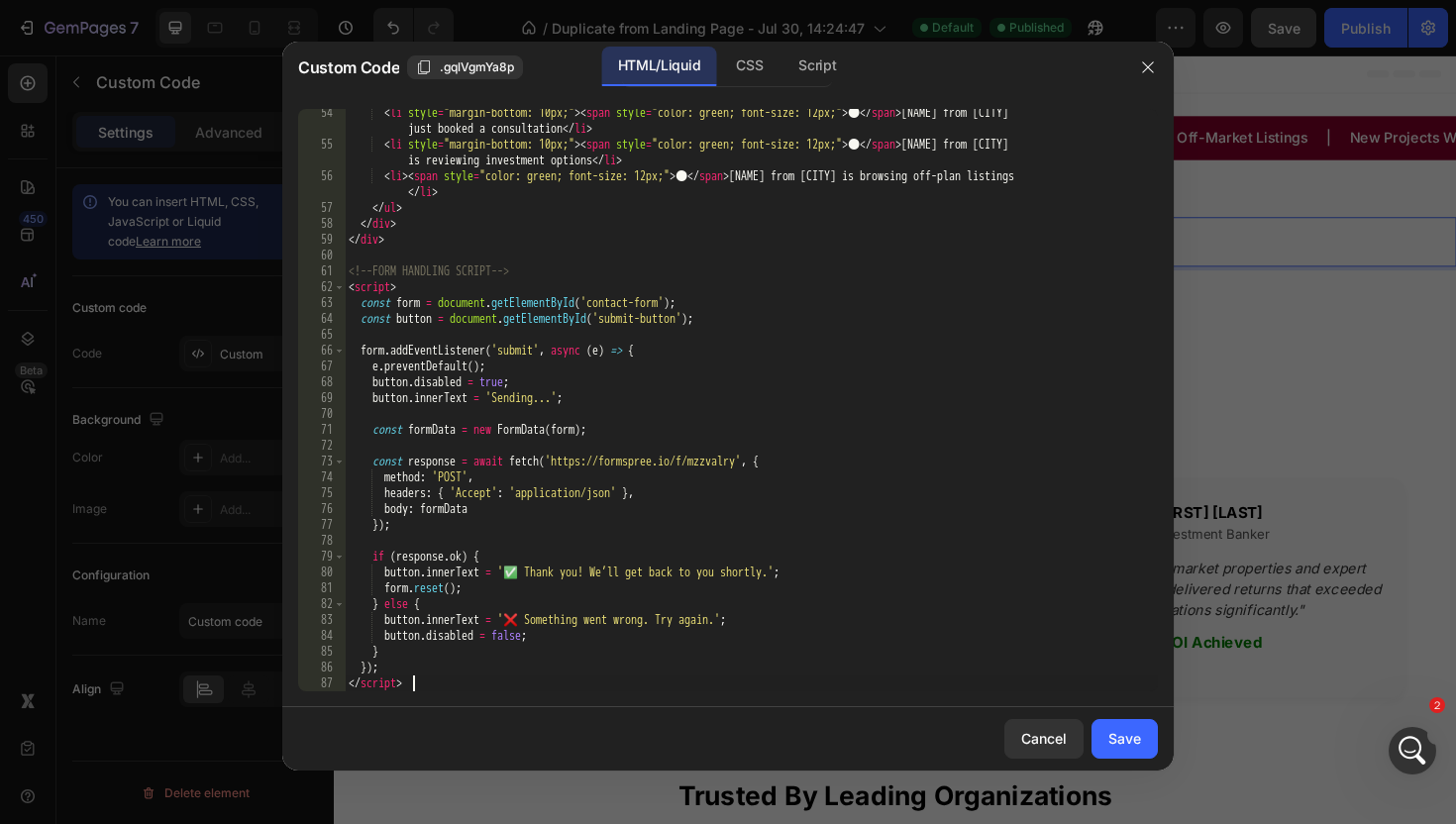 scroll, scrollTop: 986, scrollLeft: 0, axis: vertical 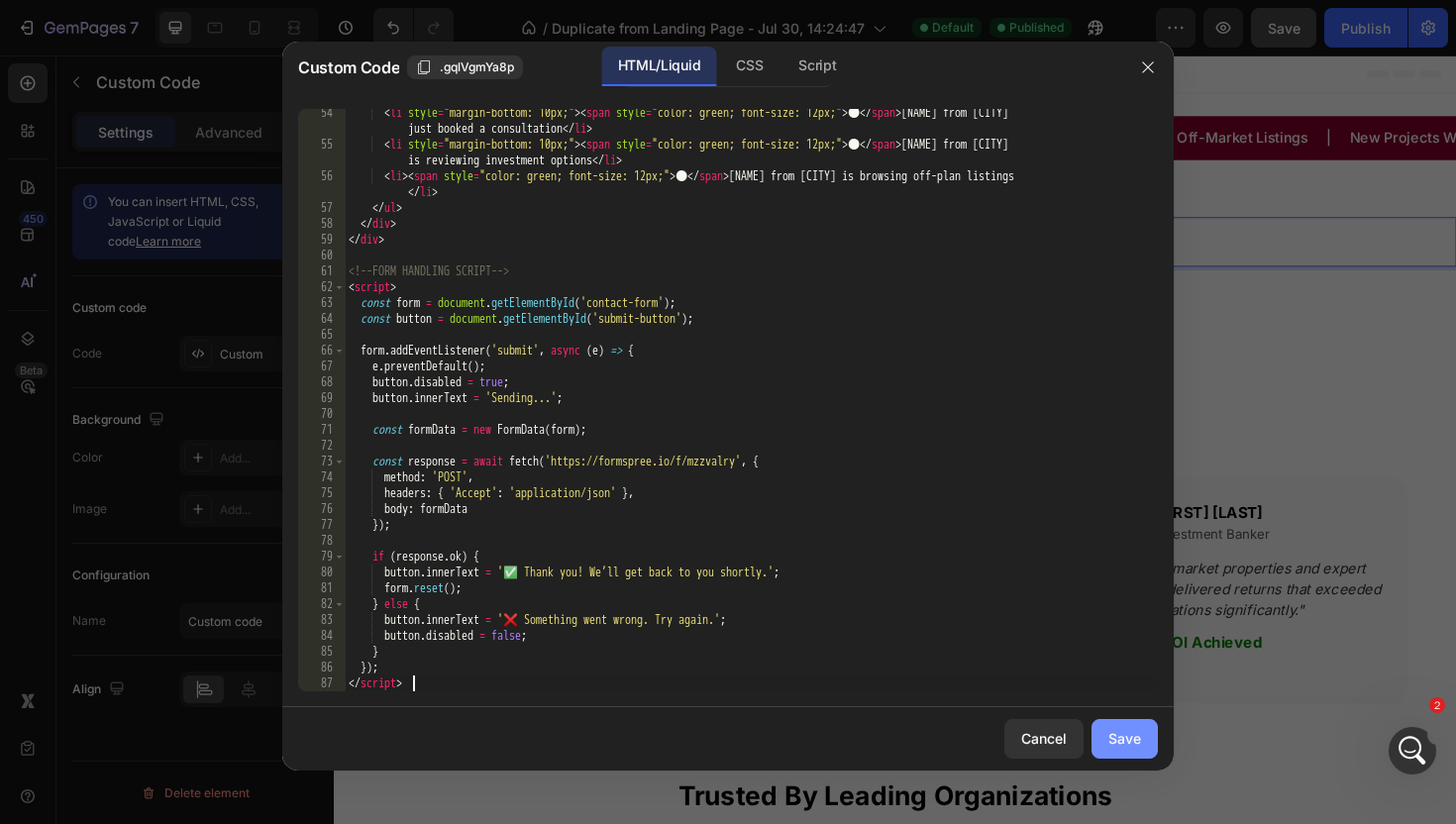 click on "Save" at bounding box center [1124, 738] 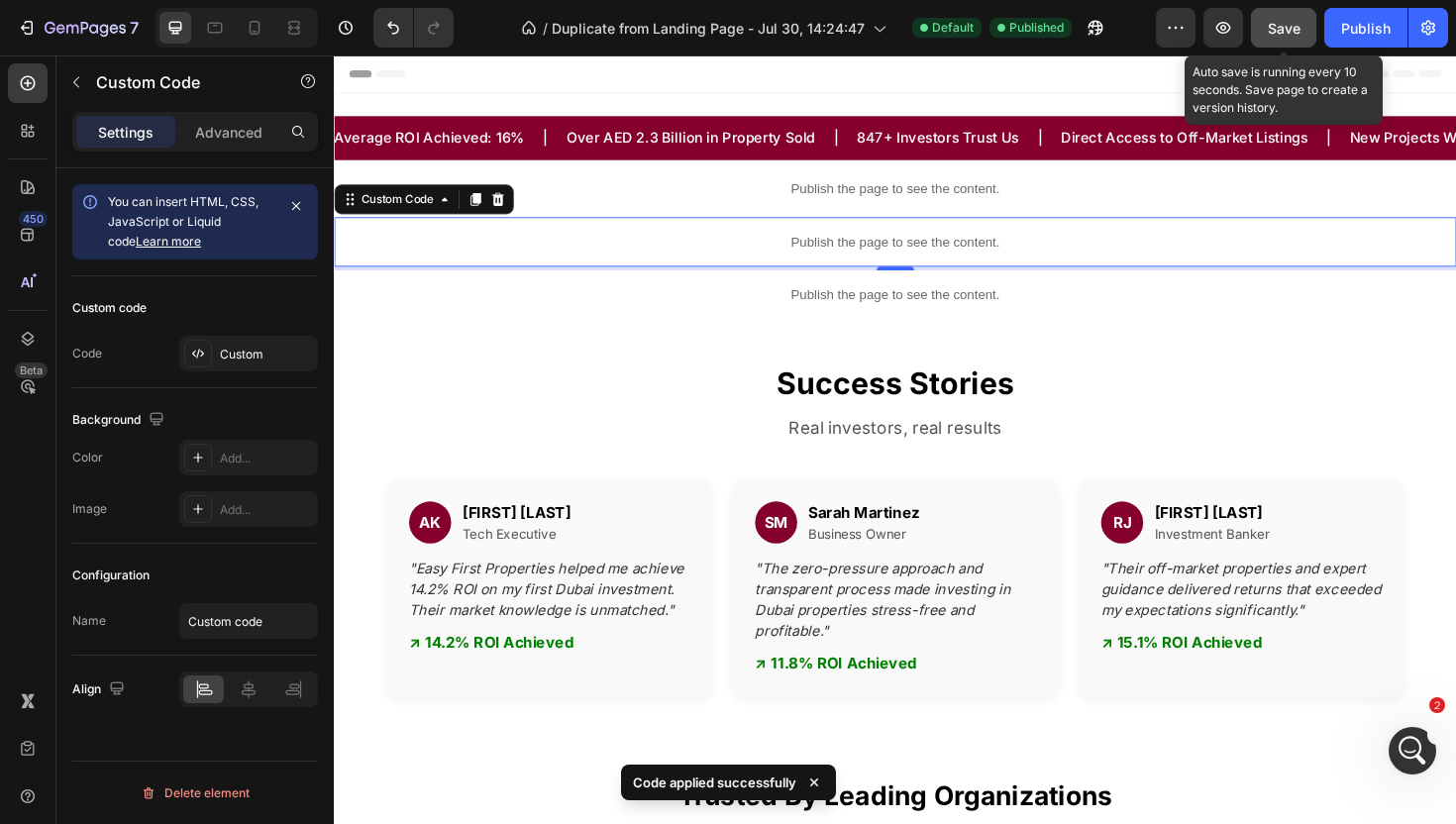 click on "Save" at bounding box center (1284, 28) 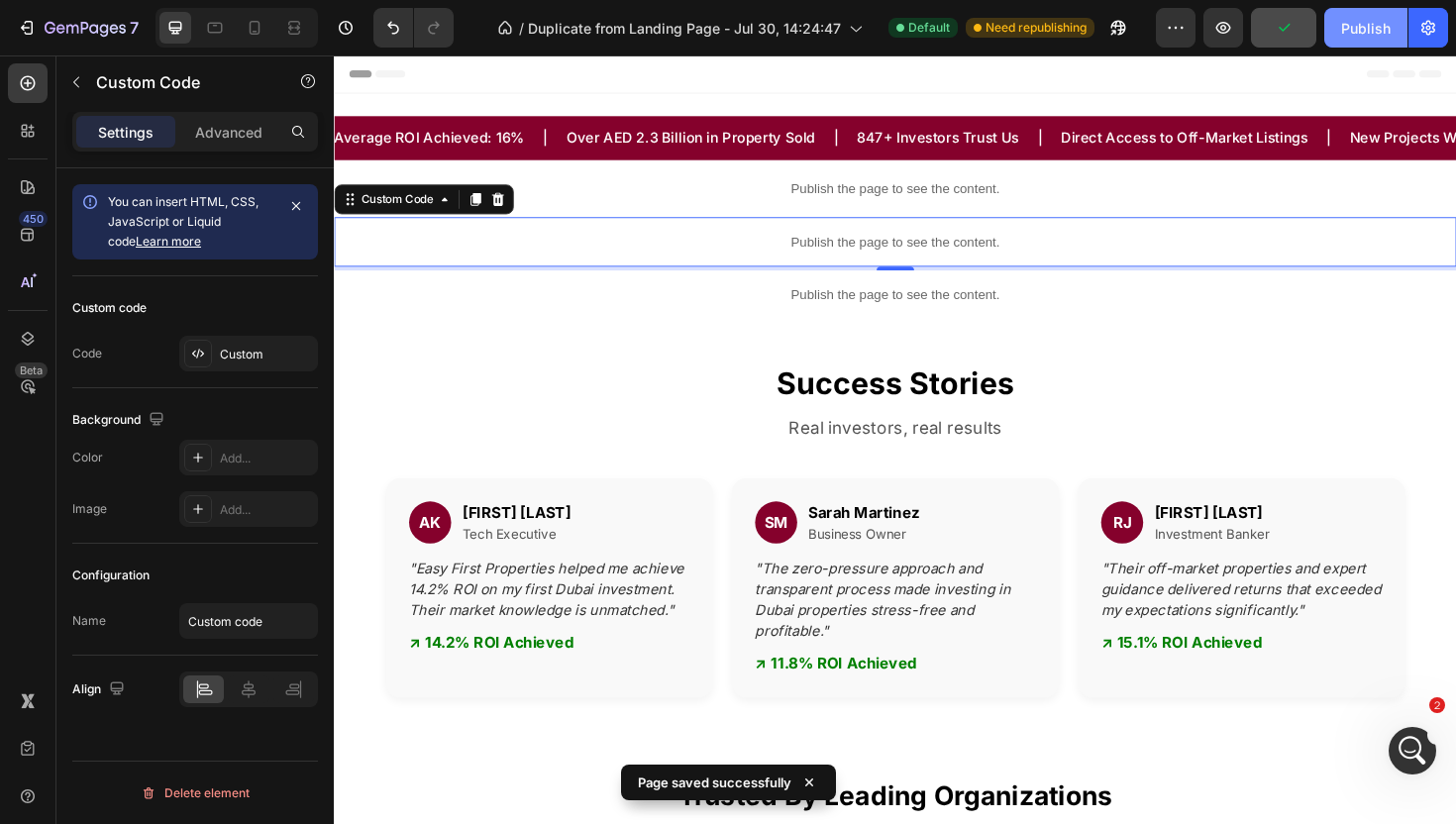 click on "Publish" 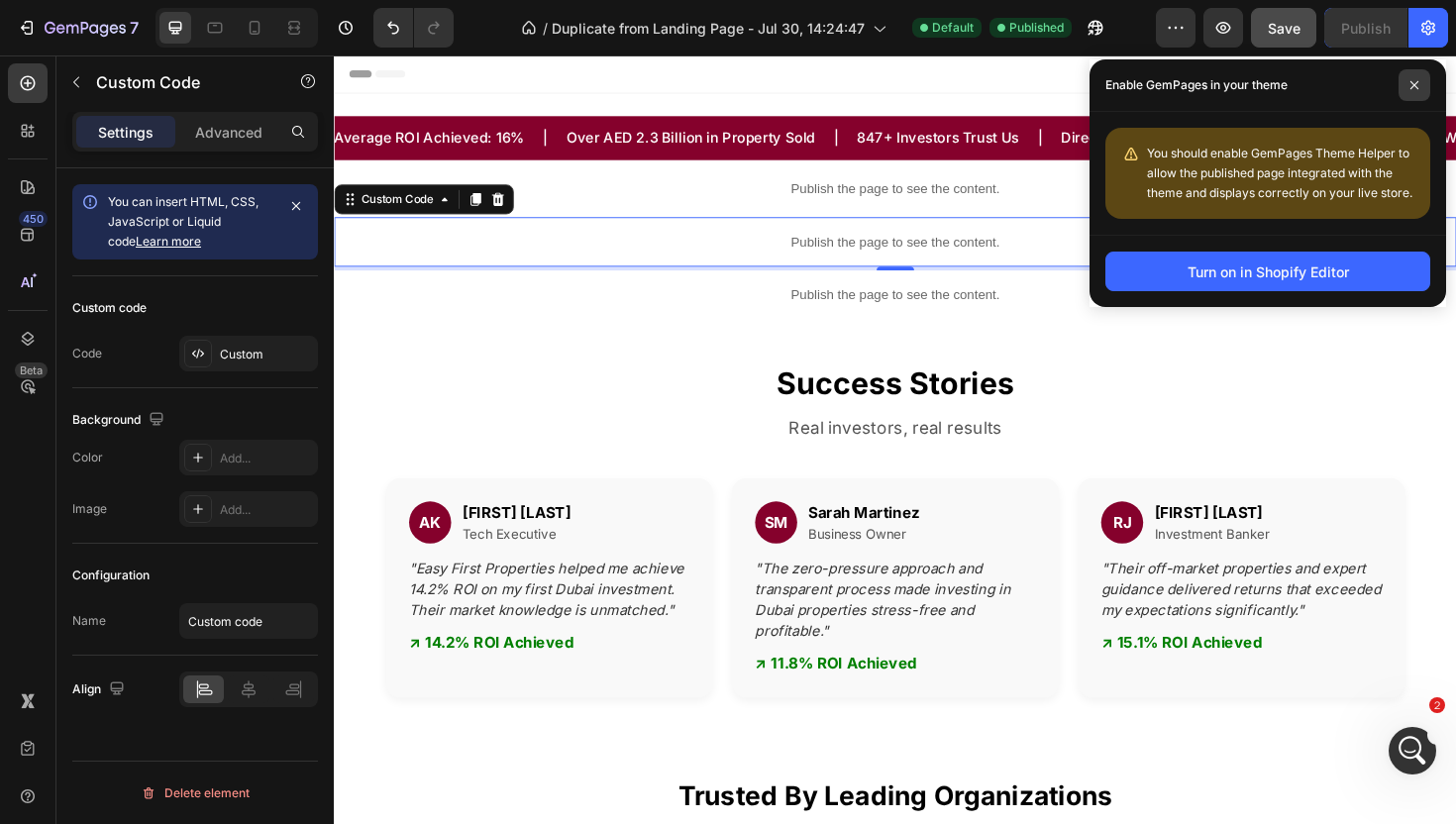 click at bounding box center [1414, 85] 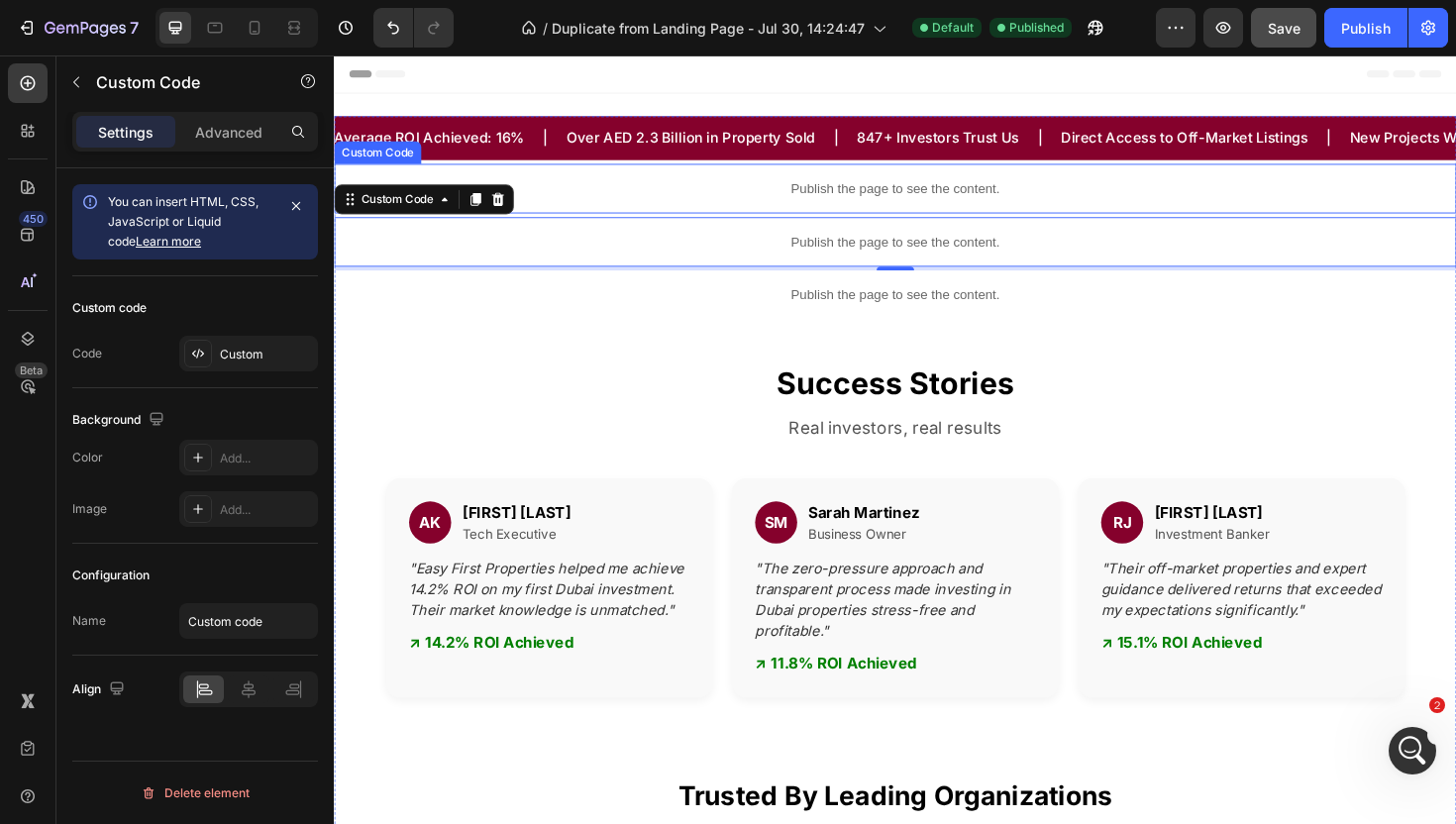 click on "Publish the page to see the content." at bounding box center [928, 196] 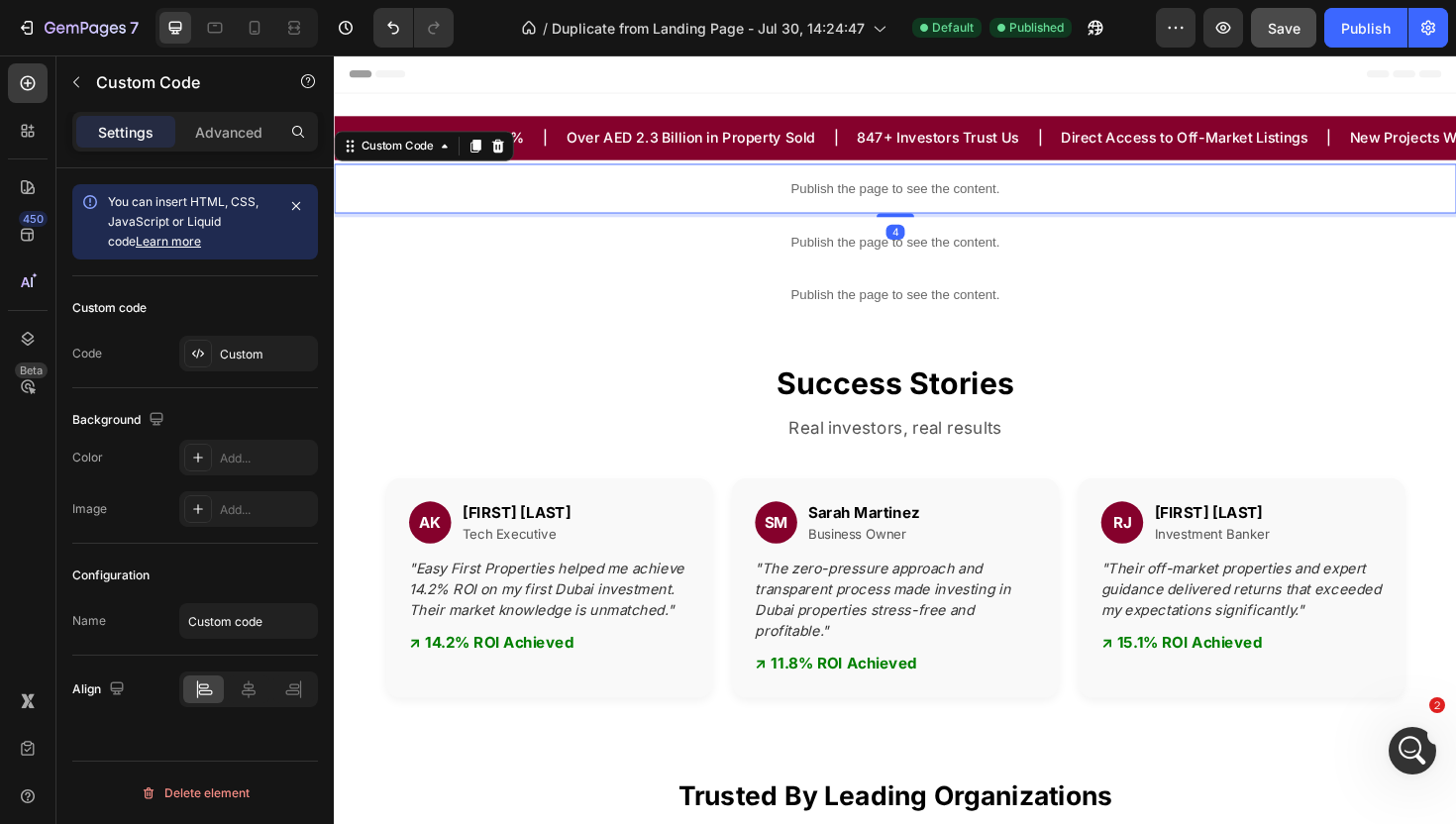 click on "You can insert HTML, CSS, JavaScript or Liquid code  Learn more" 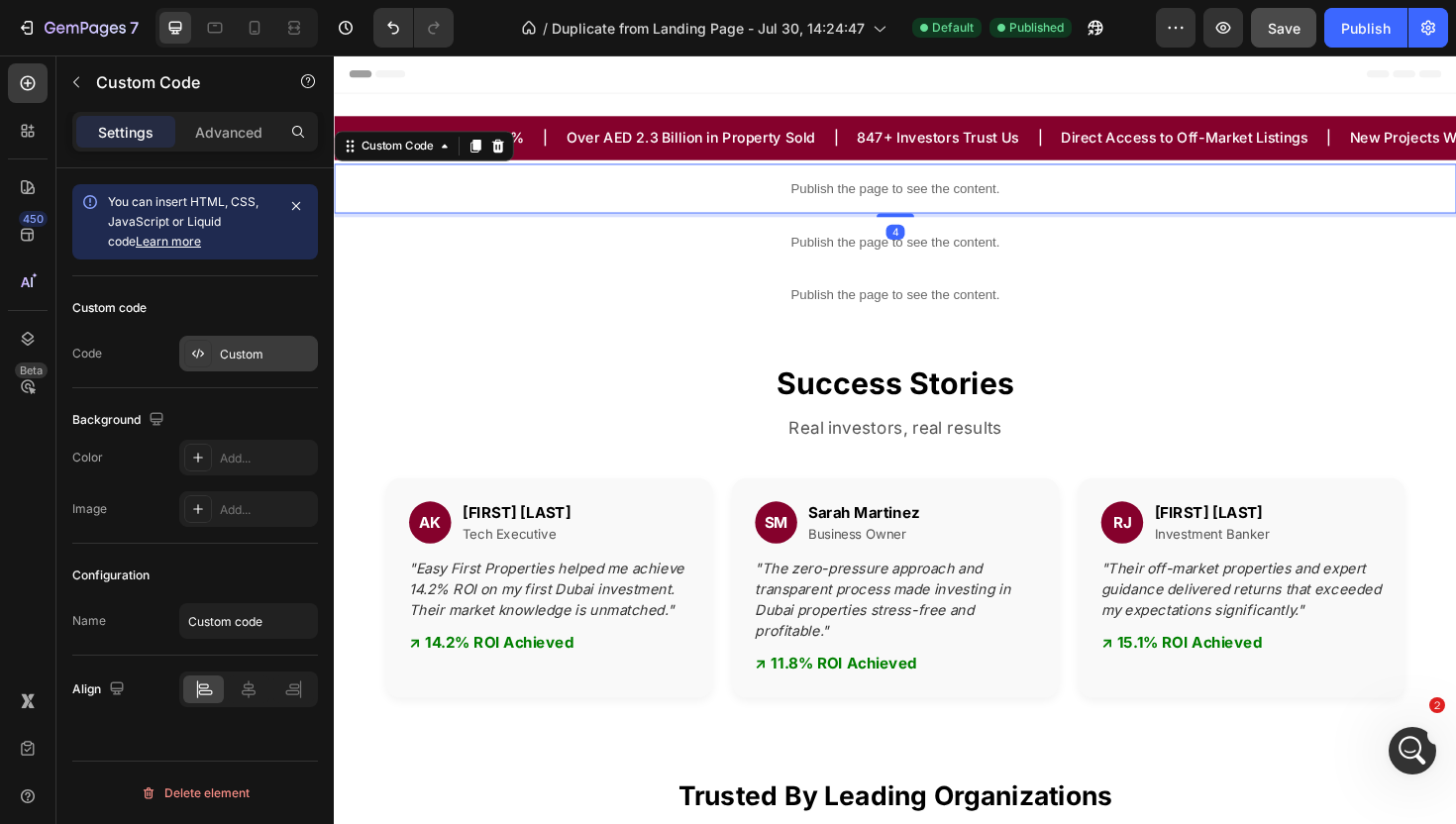 click on "Custom" at bounding box center (266, 355) 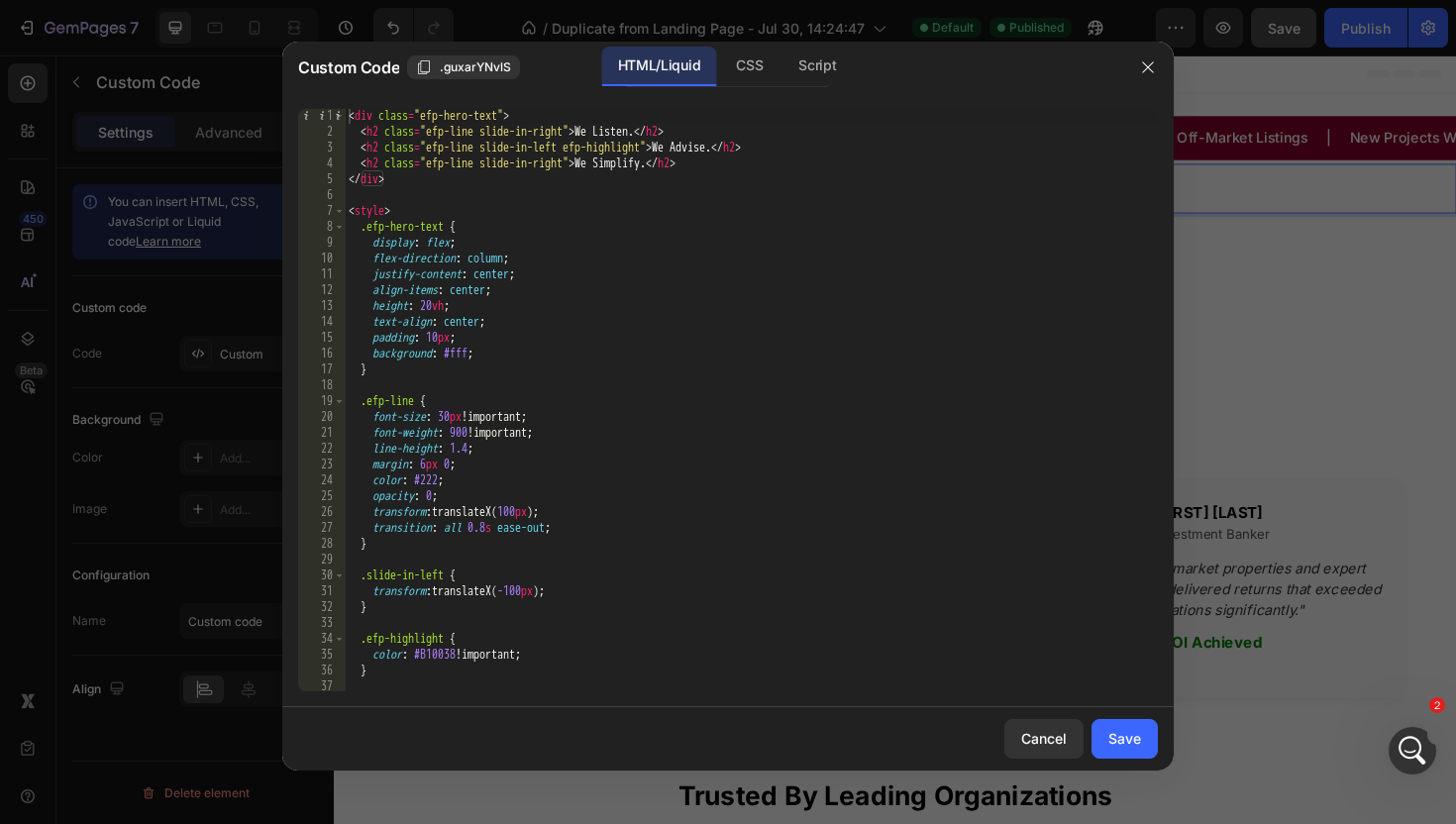 scroll, scrollTop: 432, scrollLeft: 0, axis: vertical 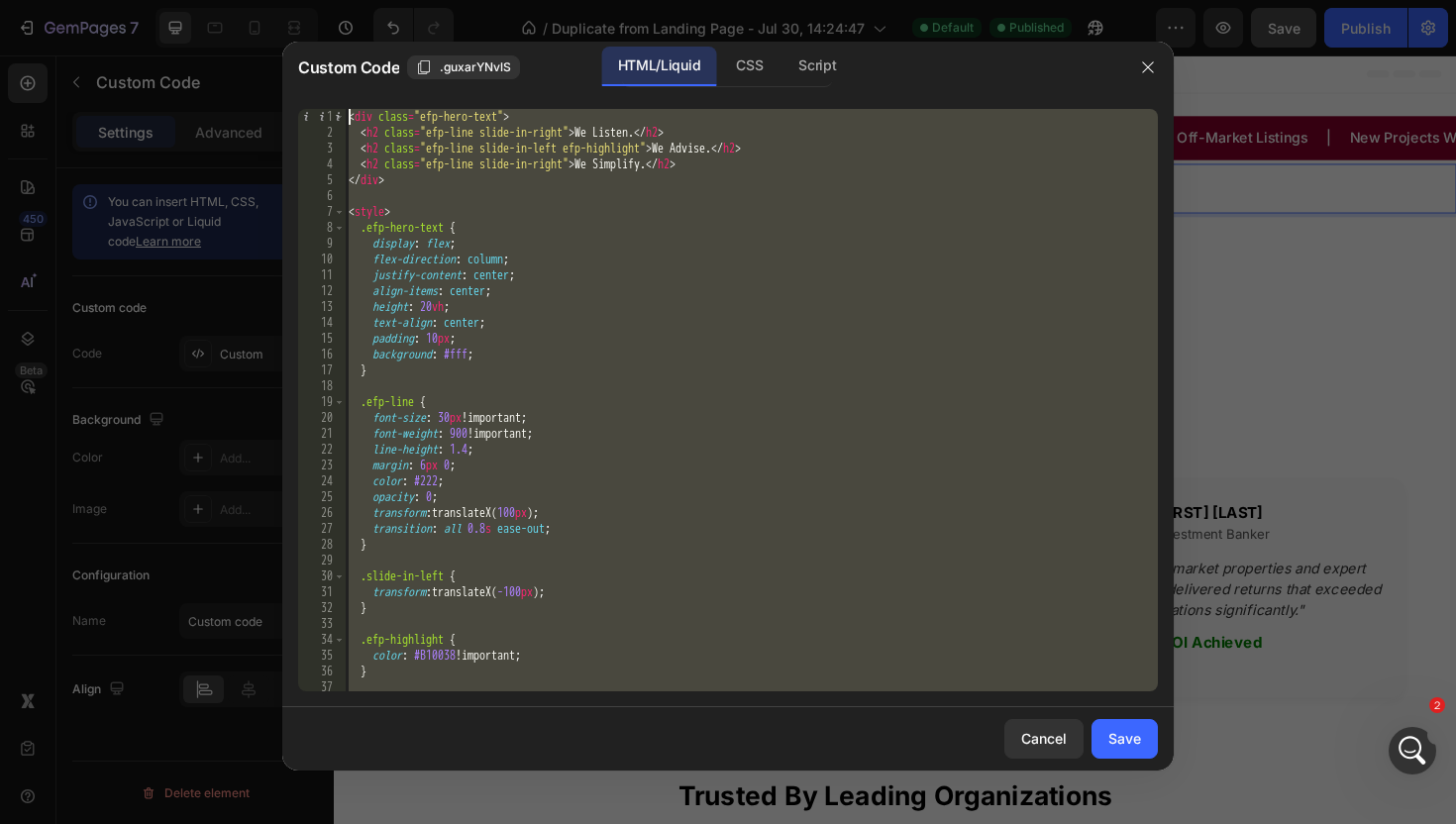 drag, startPoint x: 443, startPoint y: 685, endPoint x: 437, endPoint y: 1, distance: 684.02632 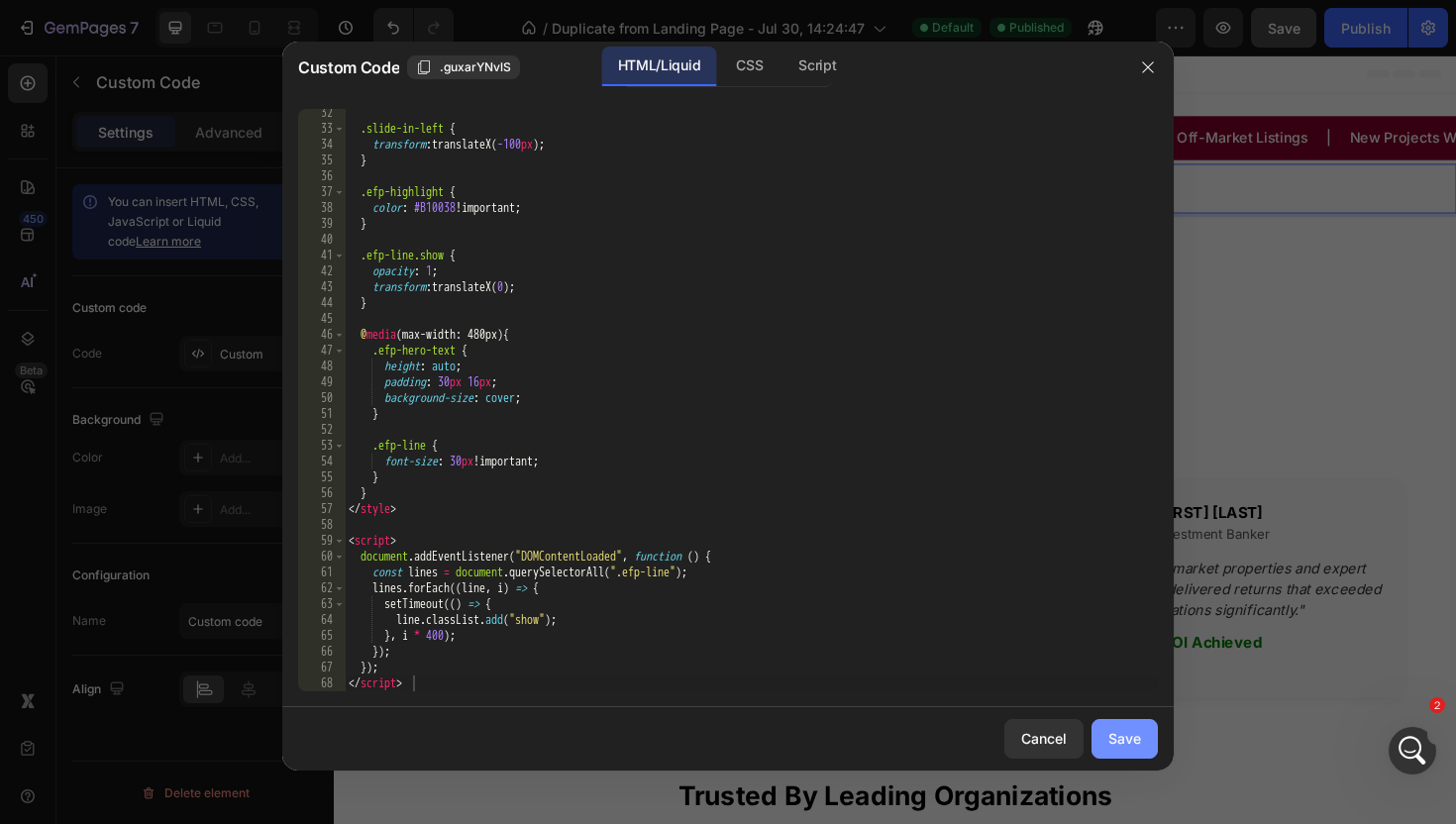 click on "Save" at bounding box center (1124, 738) 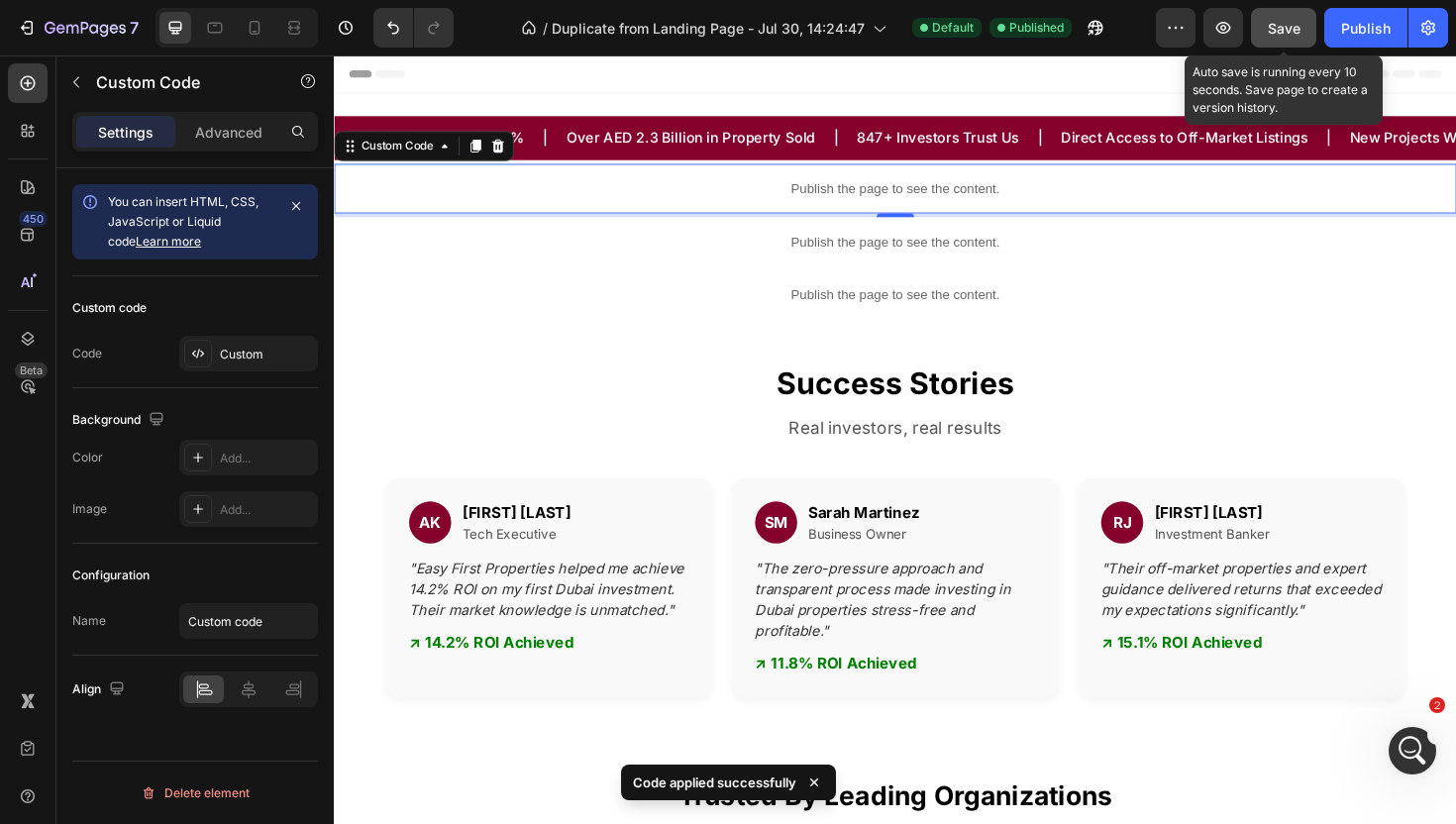 click on "Save" at bounding box center (1284, 28) 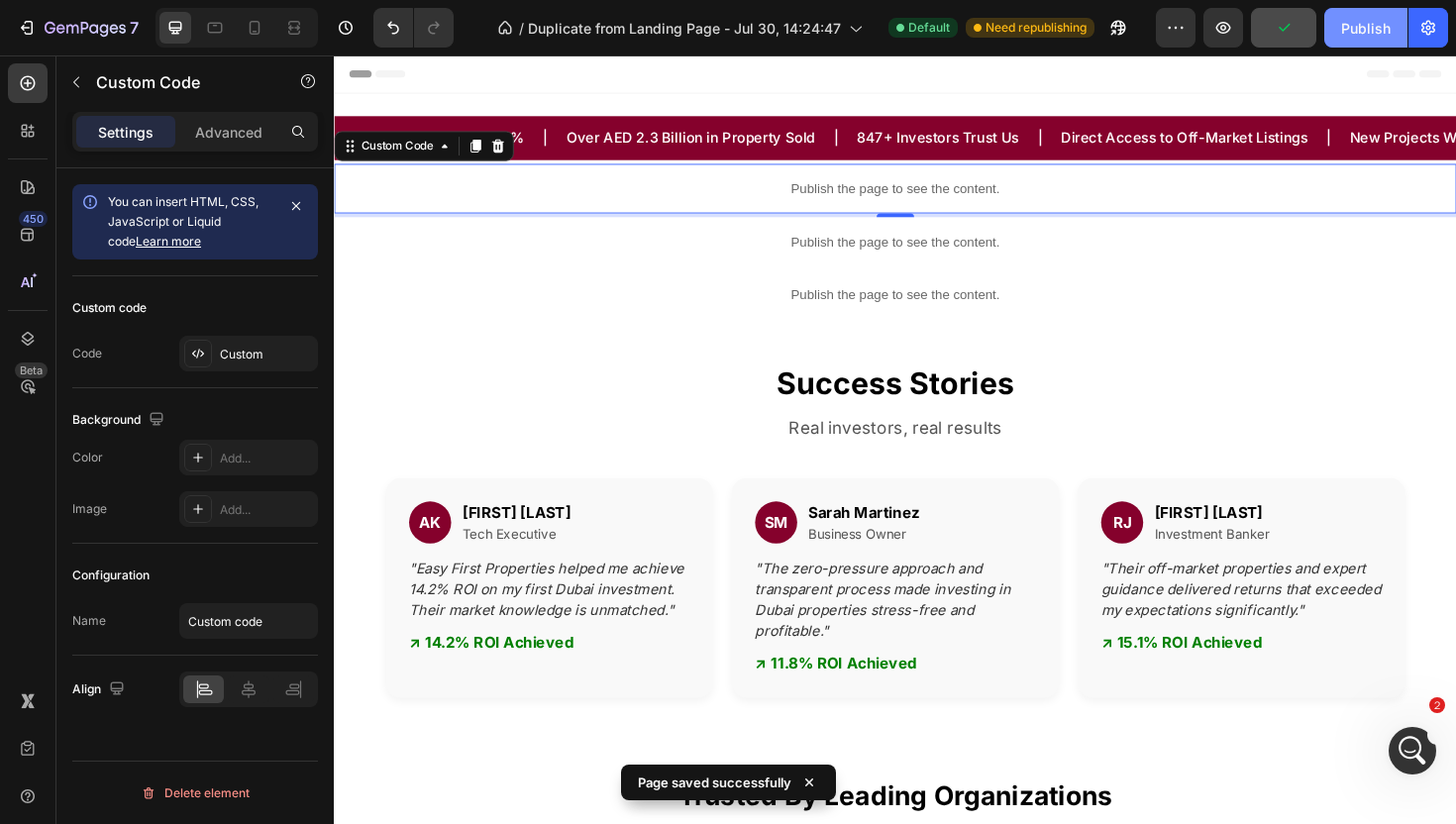 click on "Publish" at bounding box center [1366, 28] 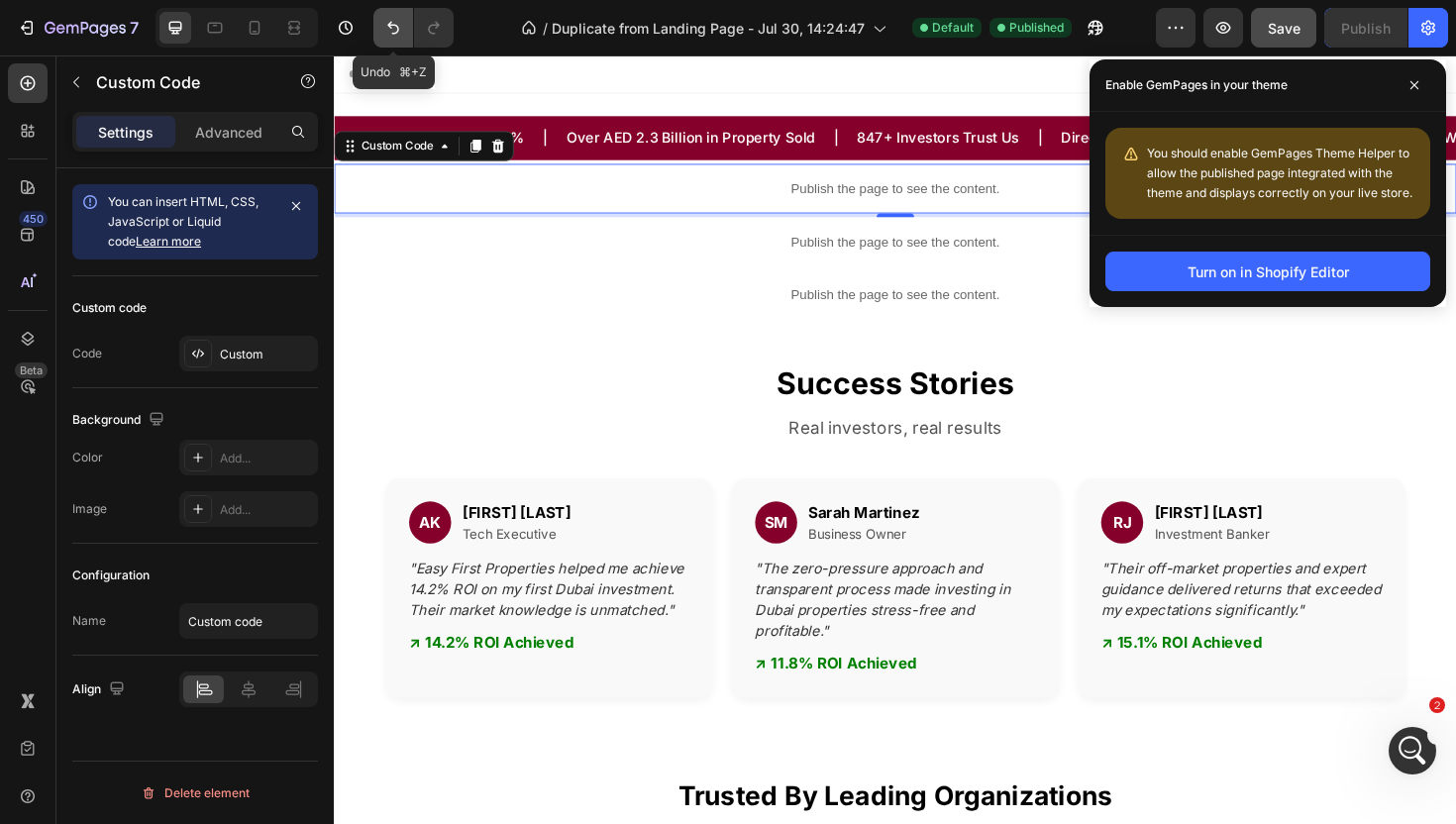 click 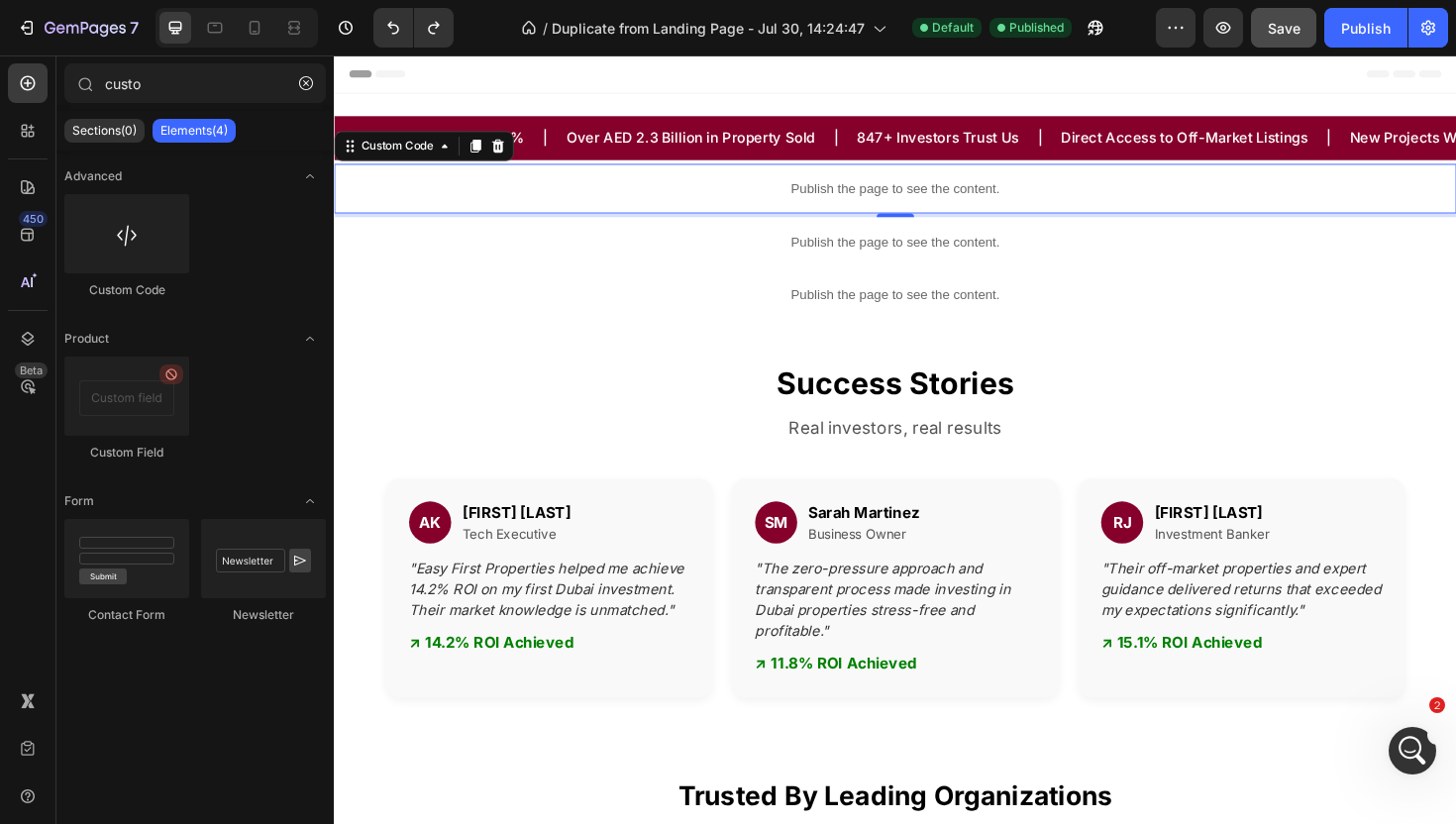 click on "Header" at bounding box center (928, 75) 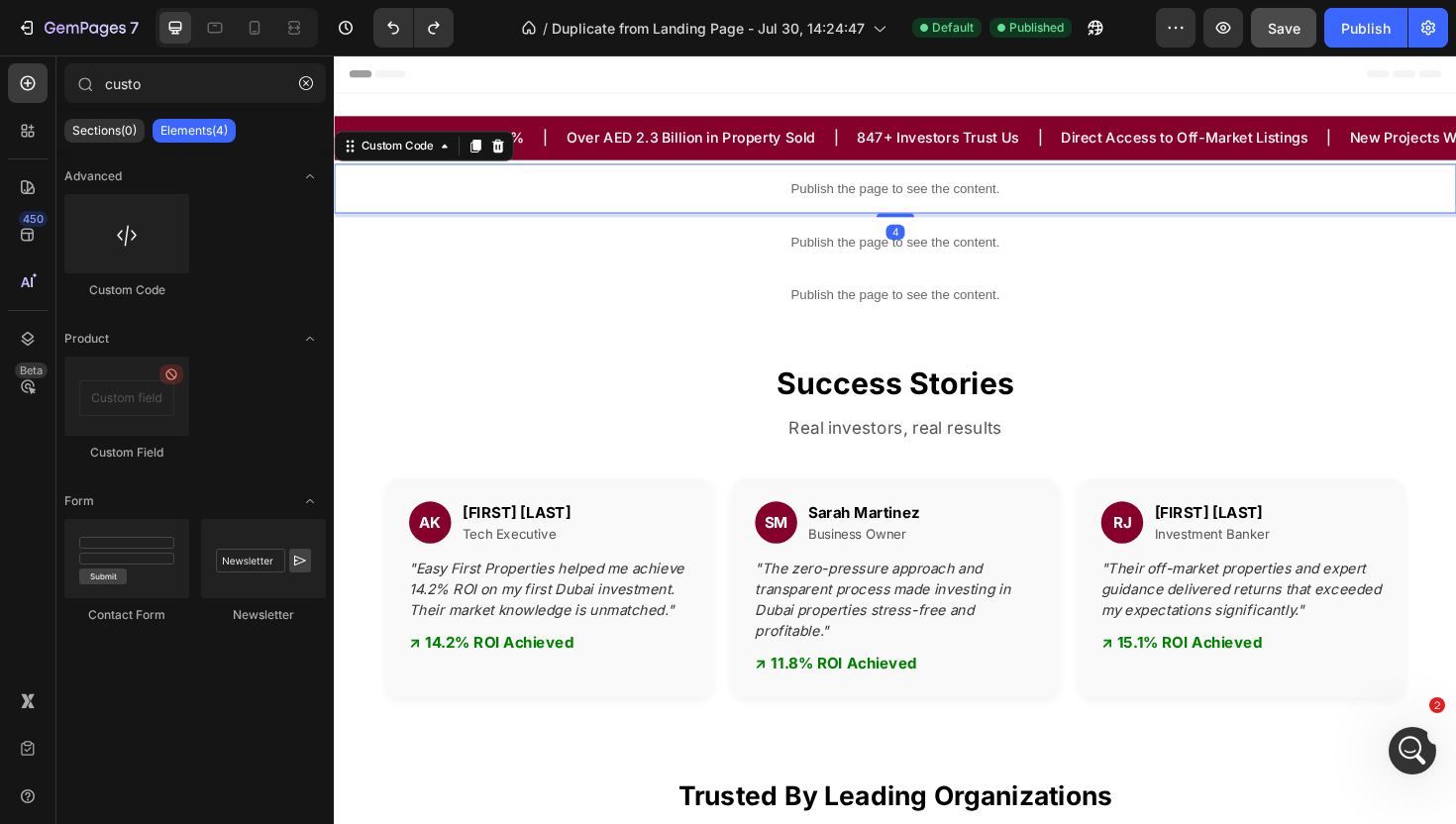 click on "Publish the page to see the content." at bounding box center (928, 196) 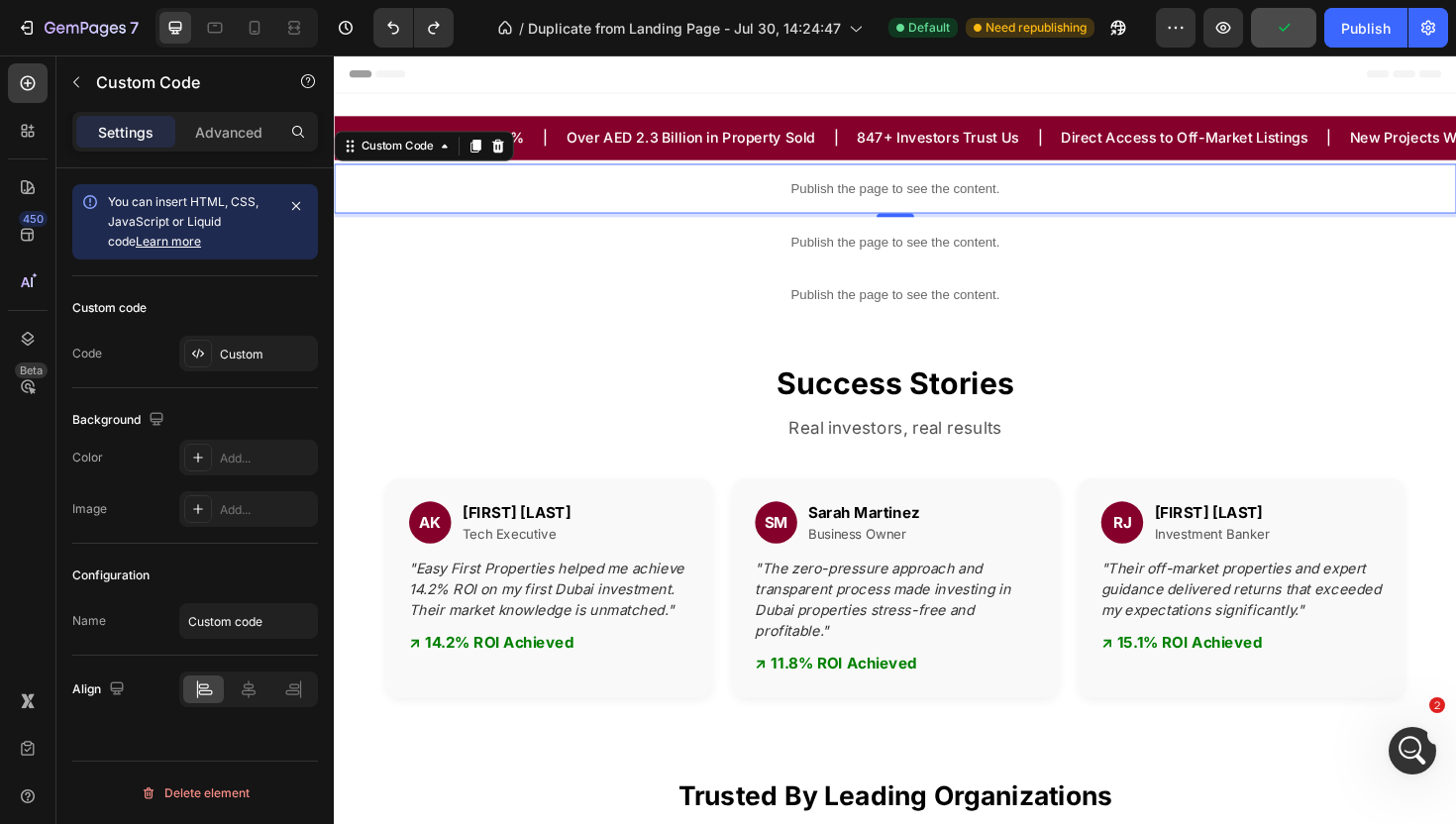 click on "Publish the page to see the content." at bounding box center [928, 196] 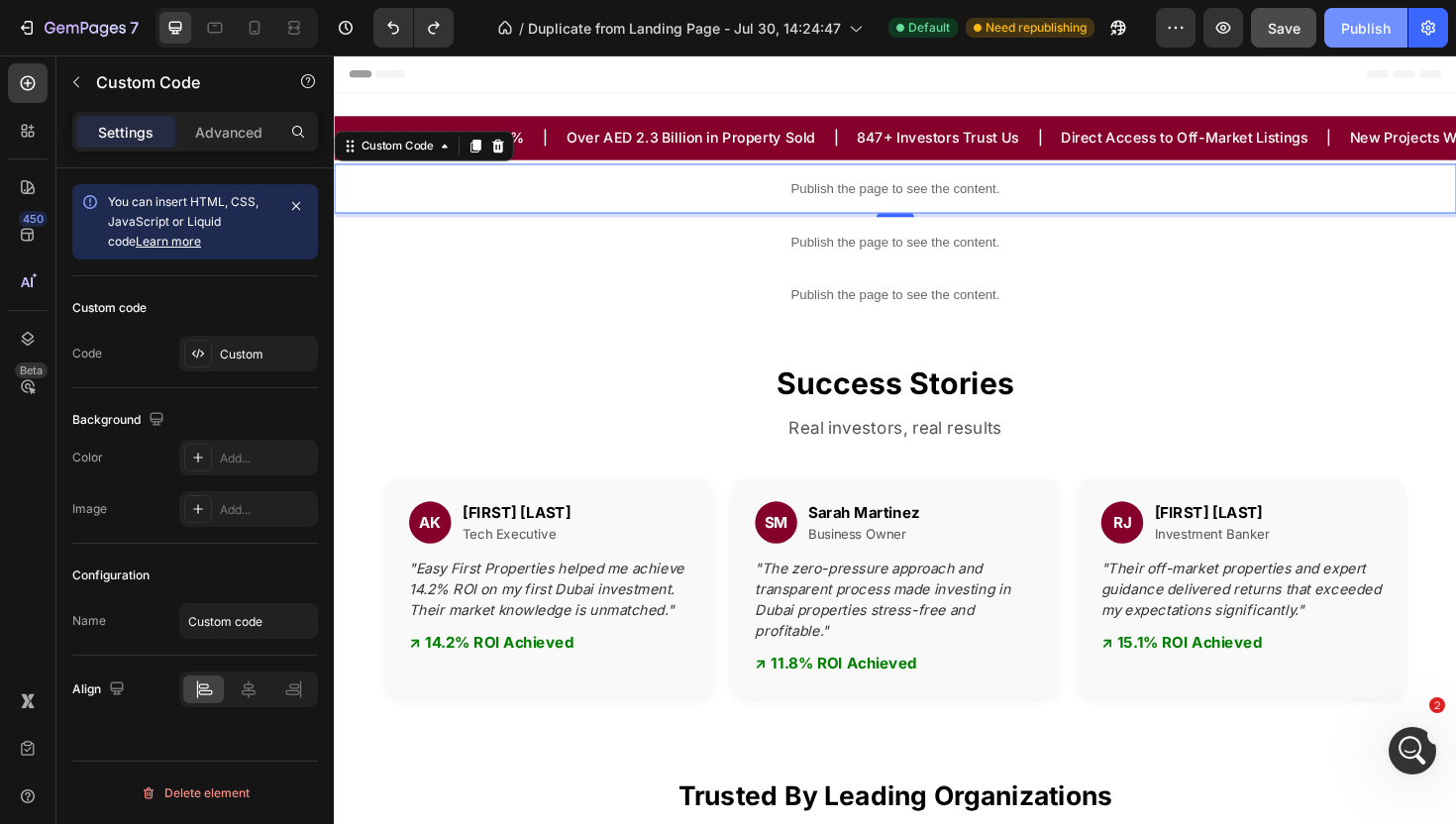 click on "Publish" at bounding box center (1366, 28) 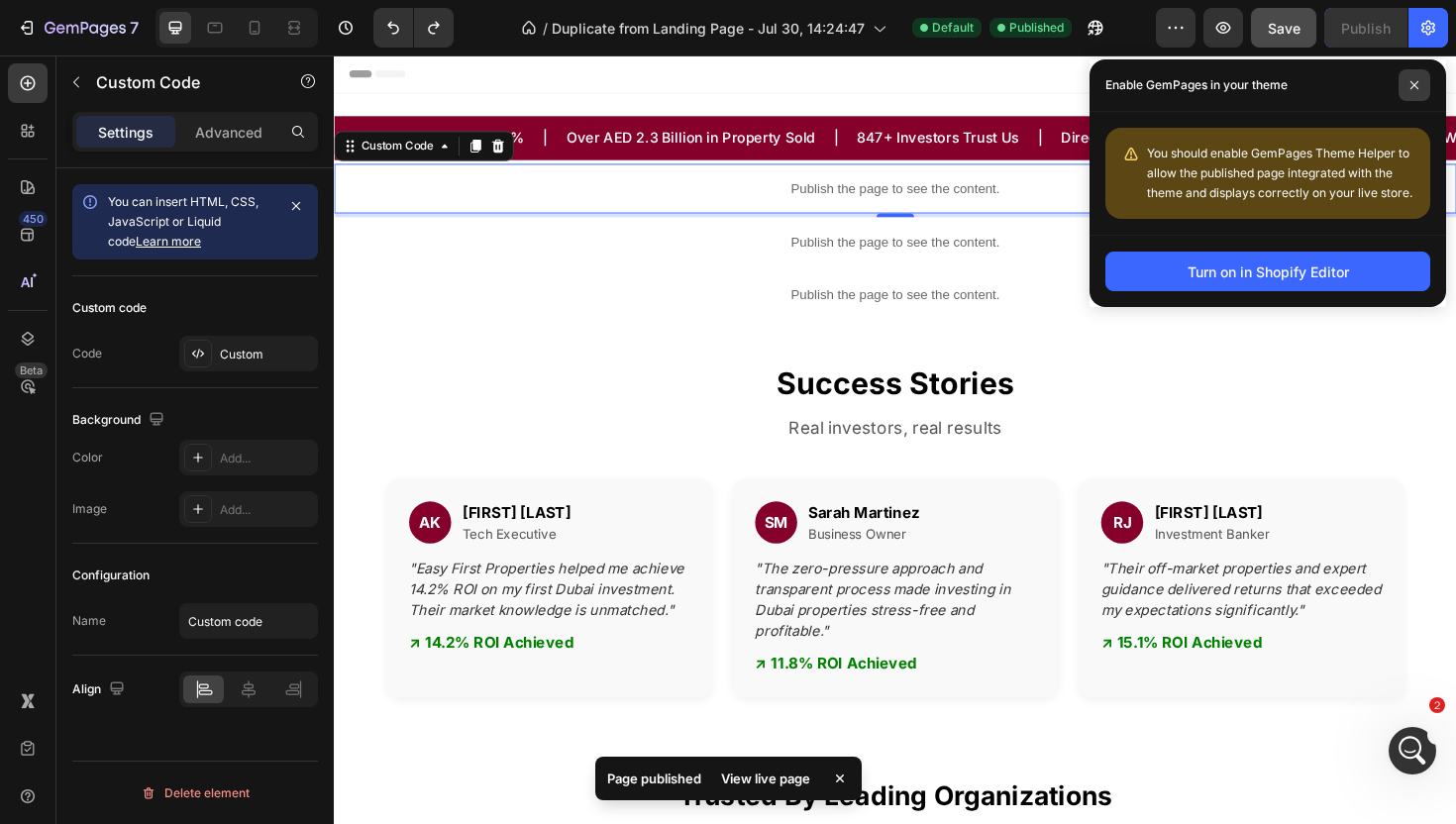 click at bounding box center [1414, 85] 